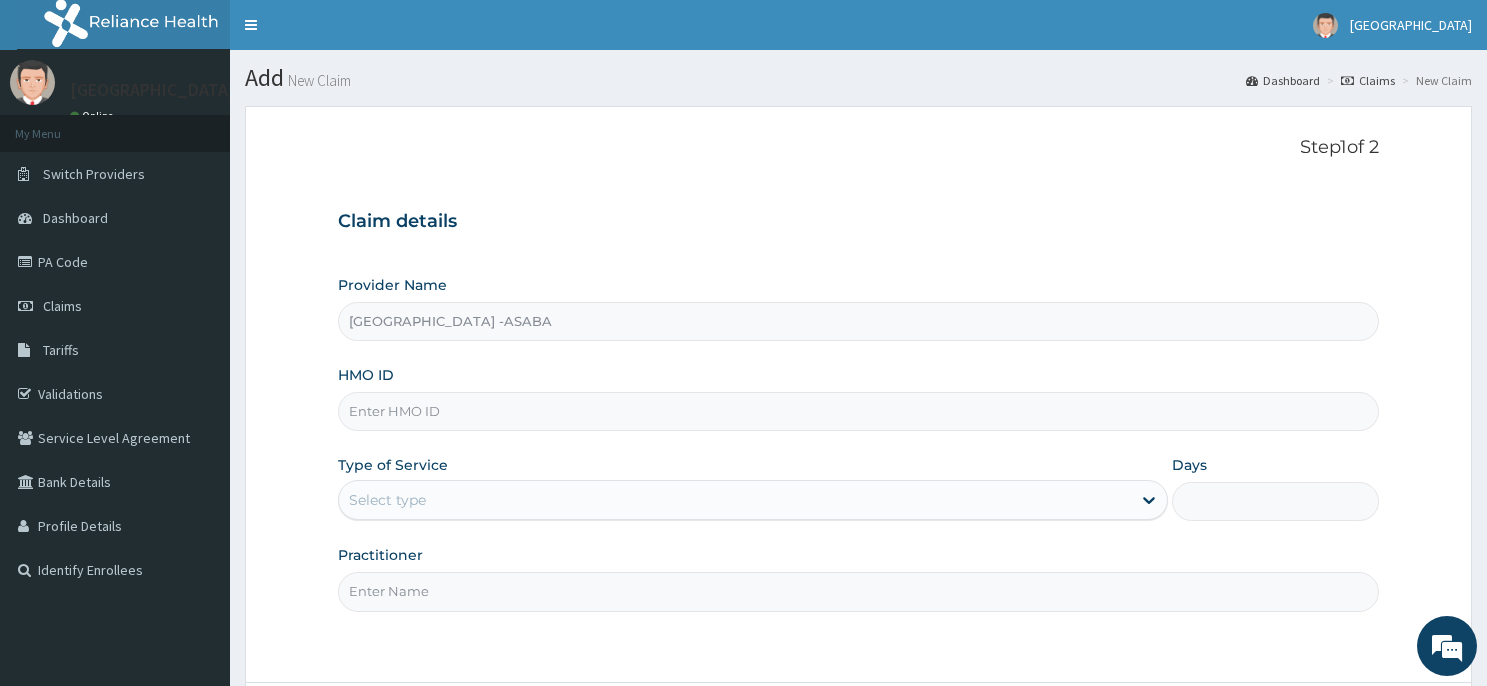 scroll, scrollTop: 0, scrollLeft: 0, axis: both 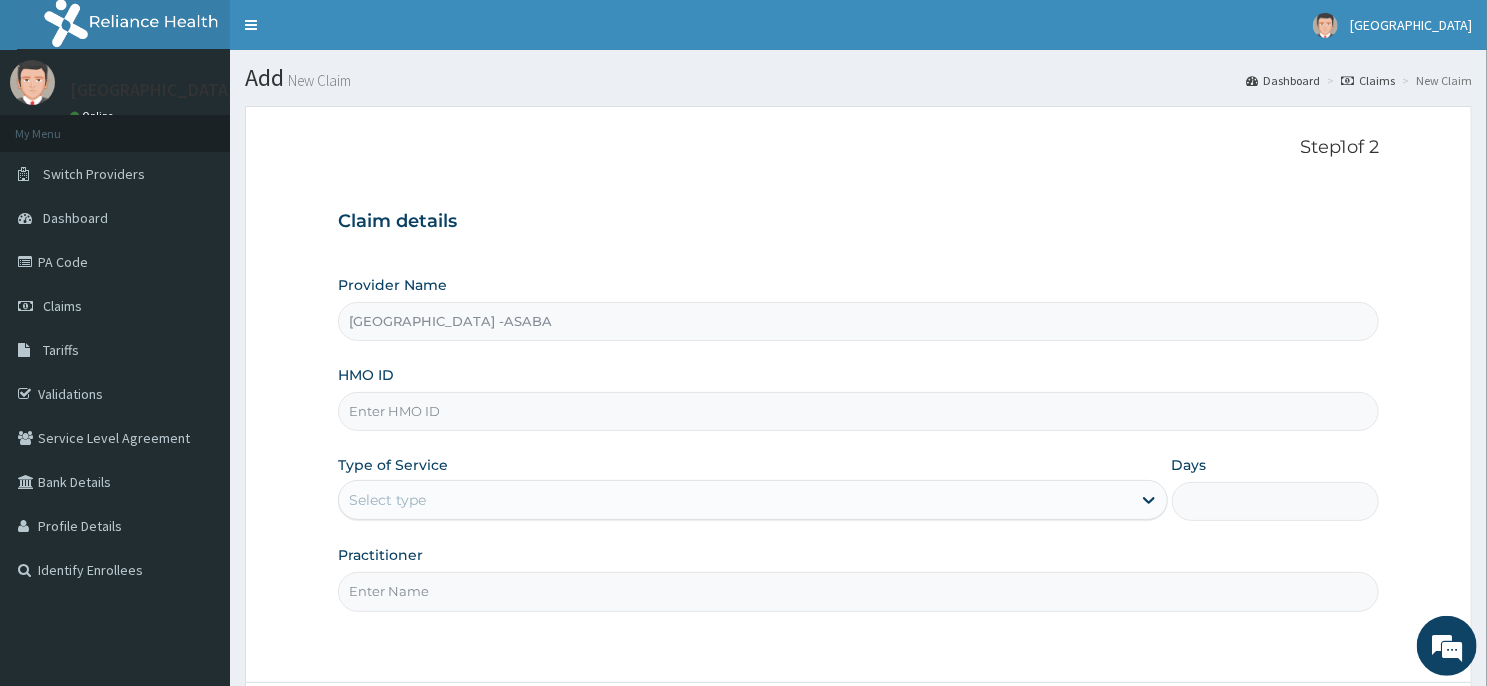 click on "HMO ID" at bounding box center [858, 411] 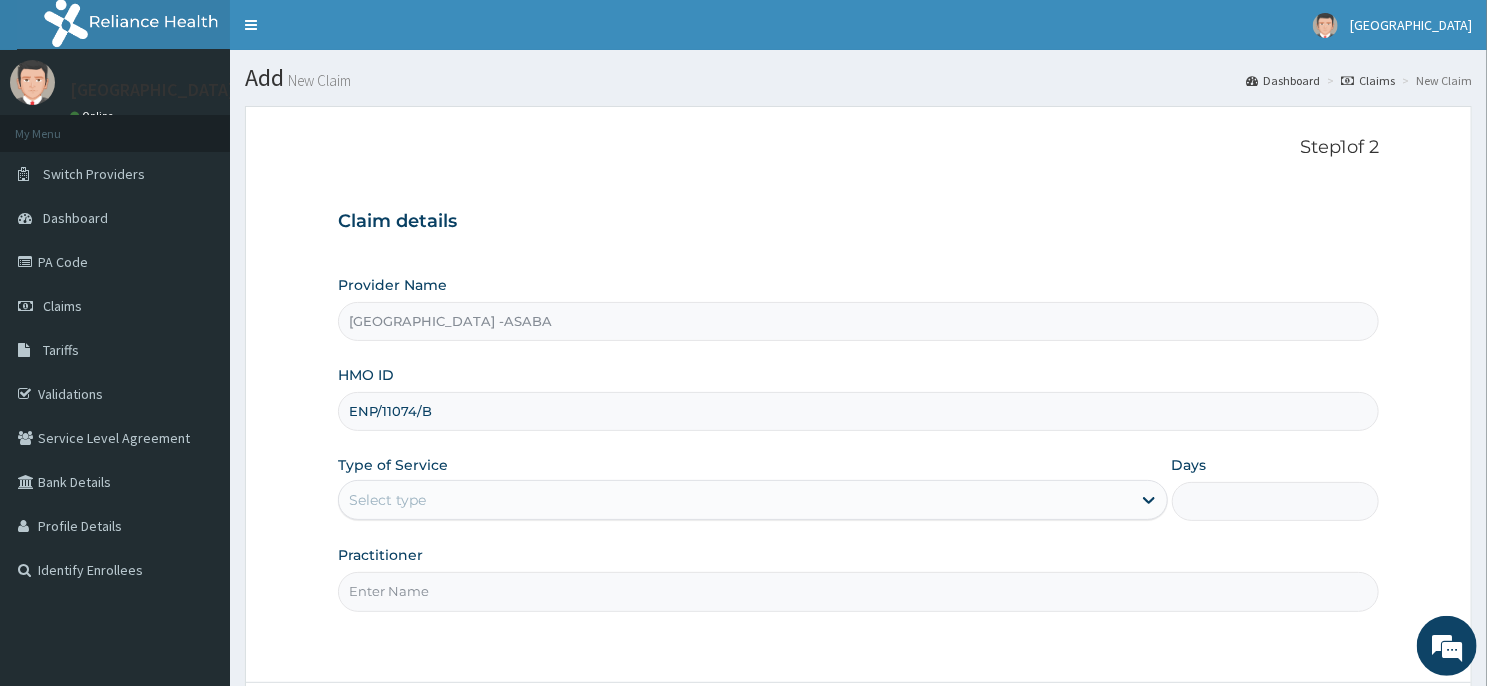 type on "ENP/11074/B" 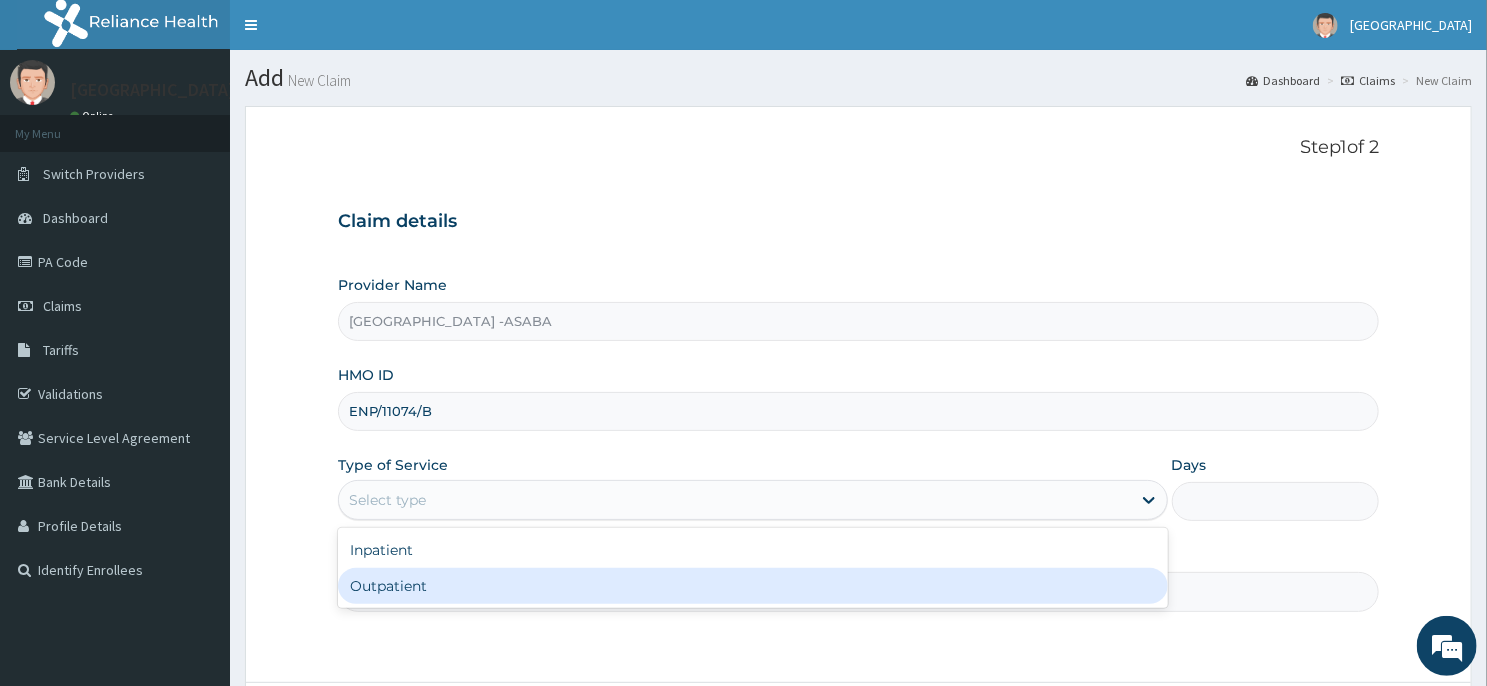 click on "Outpatient" at bounding box center [753, 586] 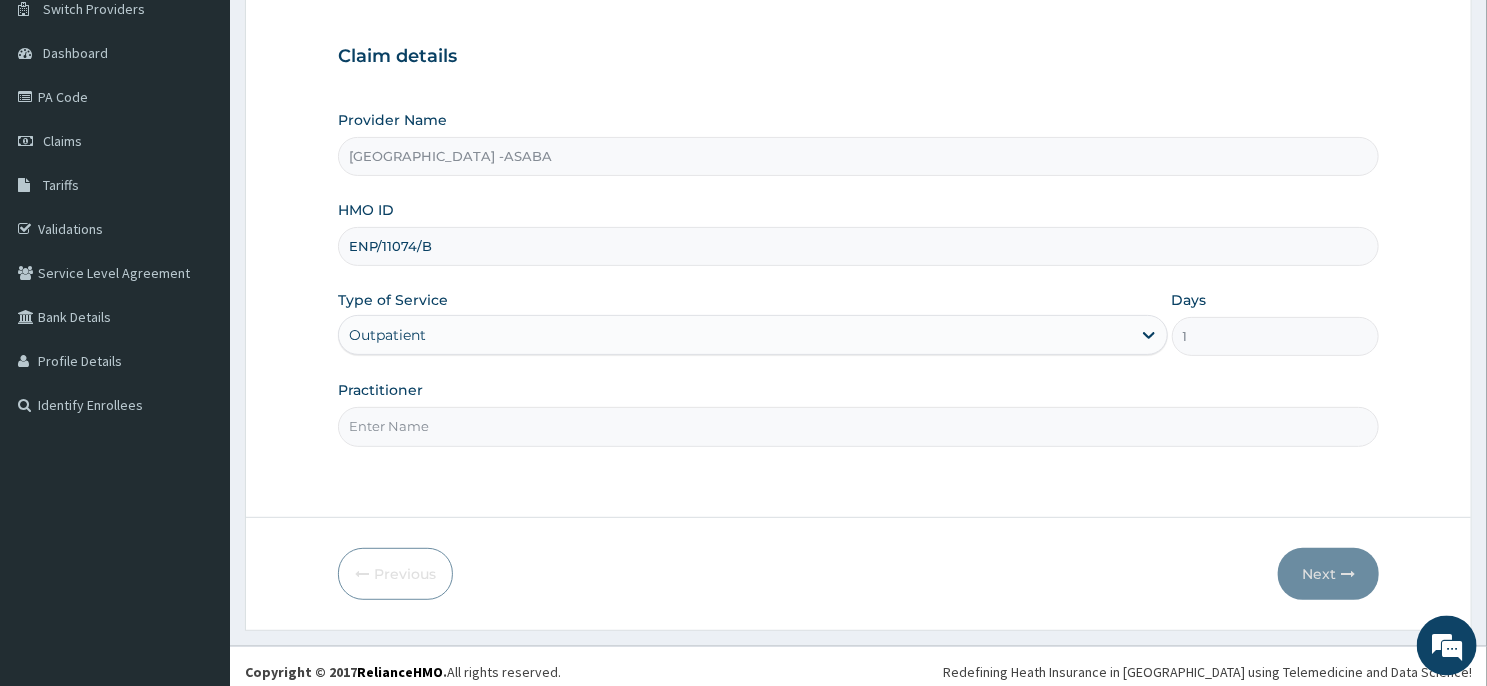 scroll, scrollTop: 176, scrollLeft: 0, axis: vertical 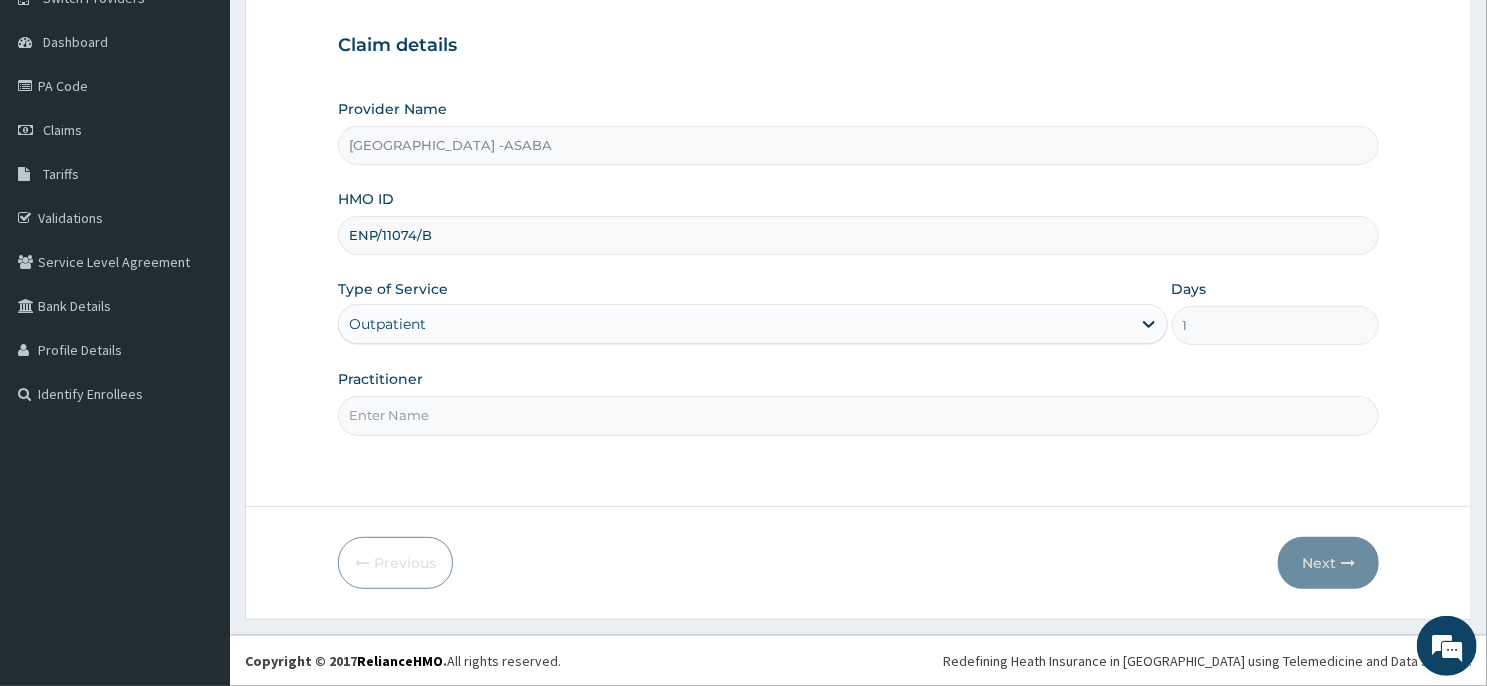 click on "Practitioner" at bounding box center [858, 415] 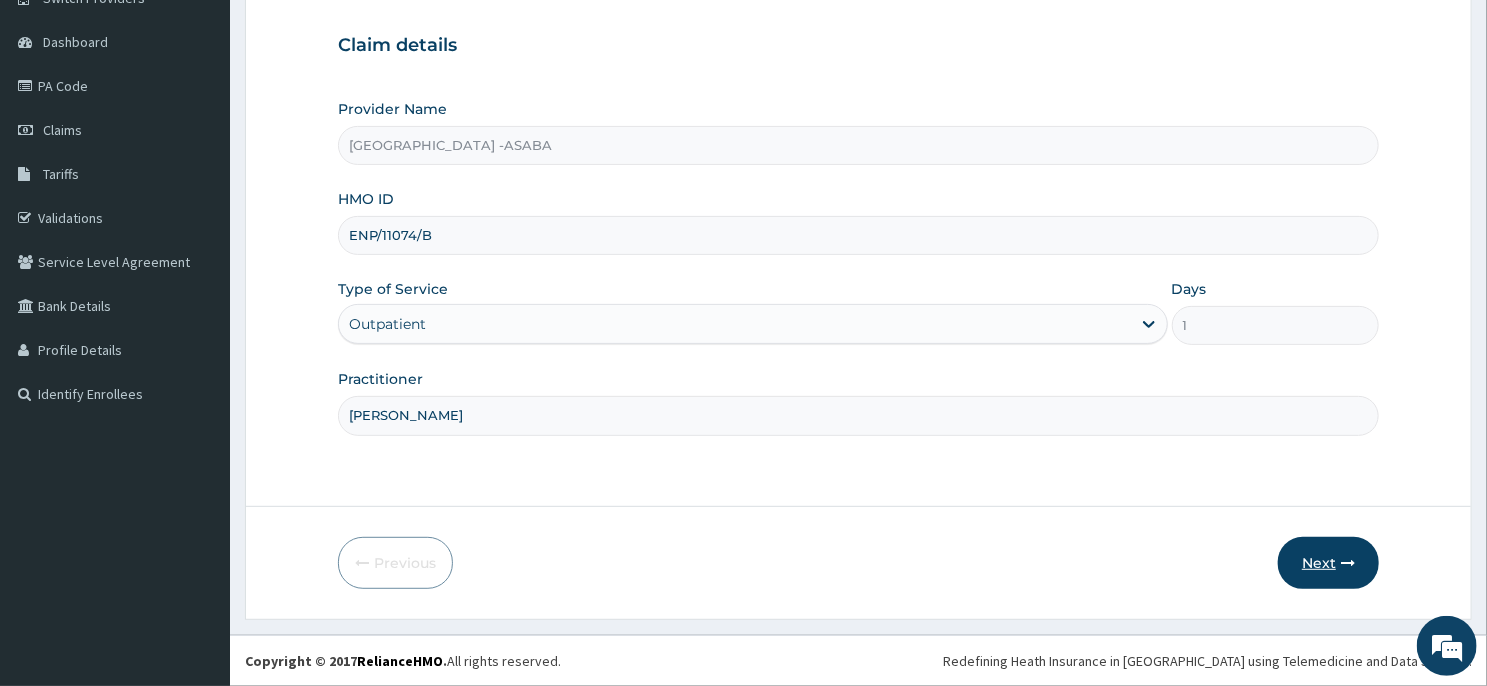 type on "DR BRUNO" 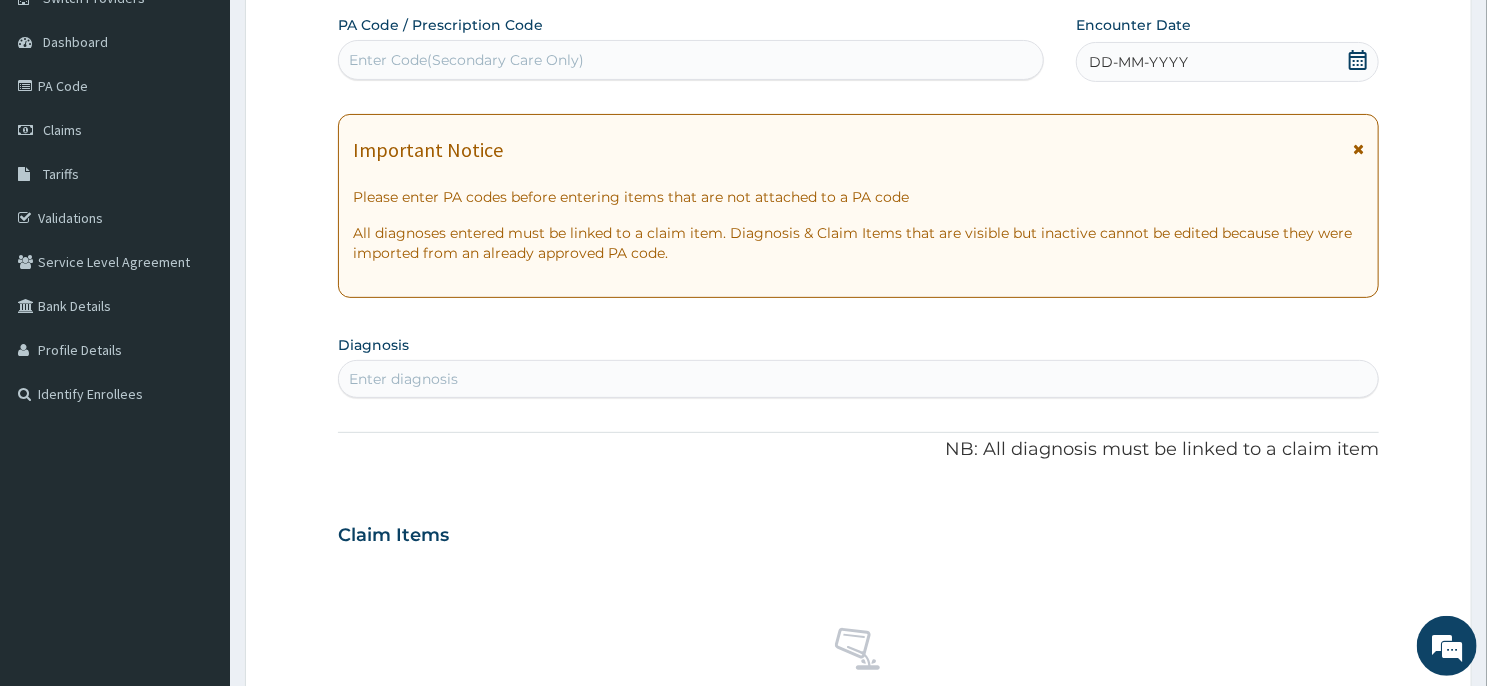 click on "Enter Code(Secondary Care Only)" at bounding box center (691, 60) 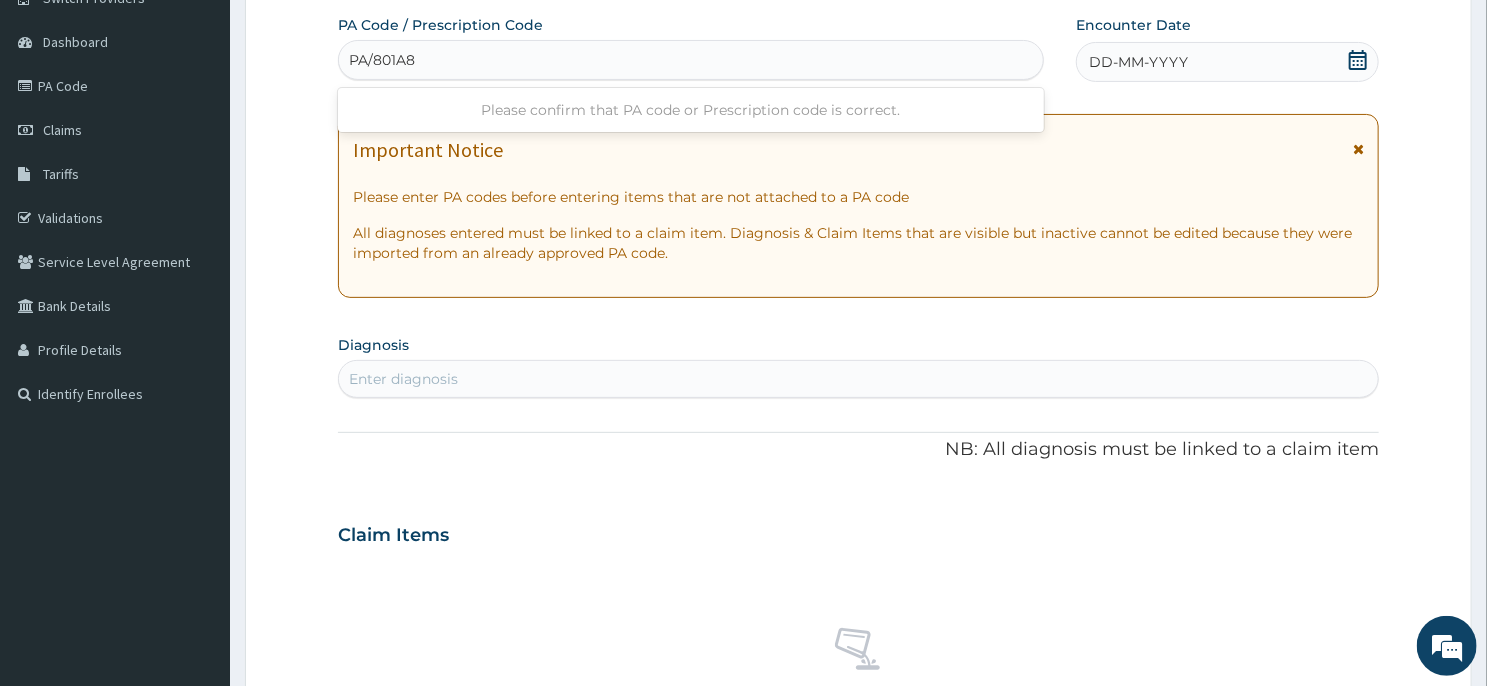 type on "PA/801A84" 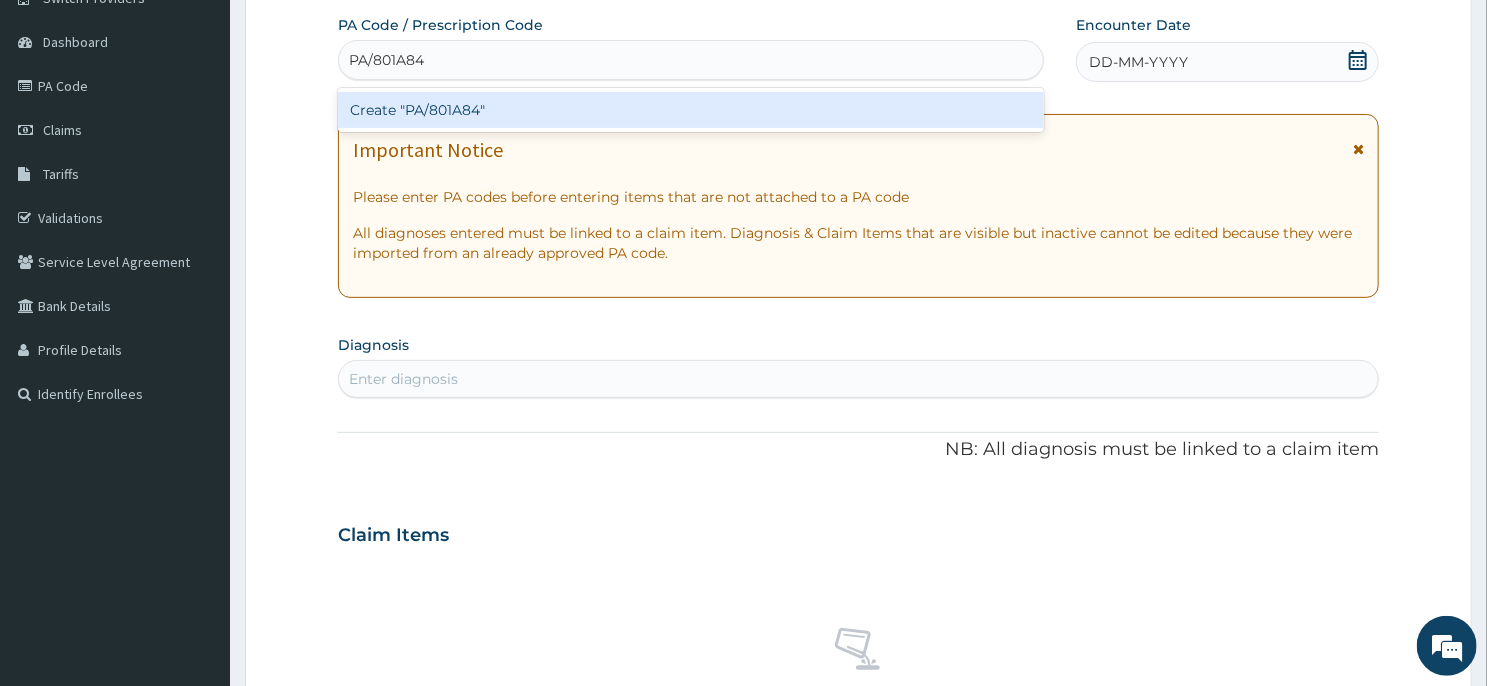 click on "Create "PA/801A84"" at bounding box center [691, 110] 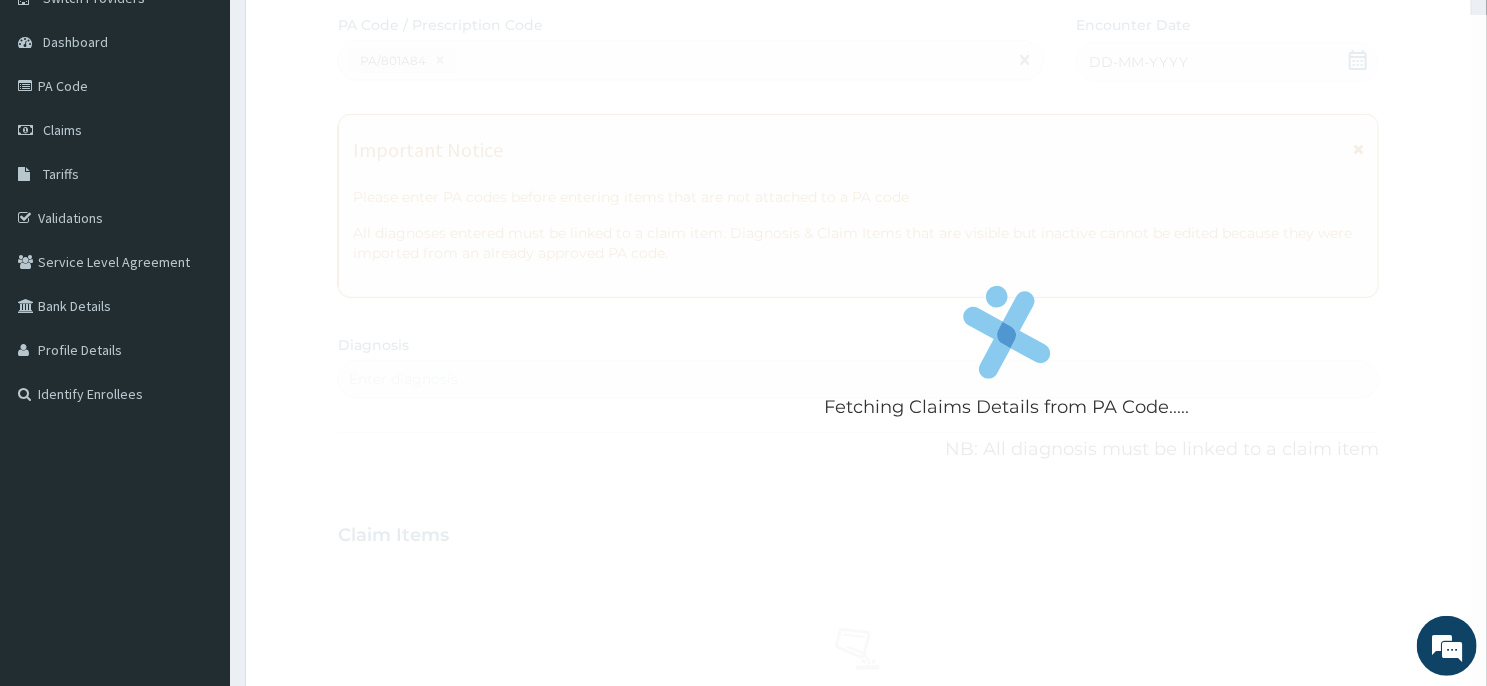 scroll, scrollTop: 13, scrollLeft: 0, axis: vertical 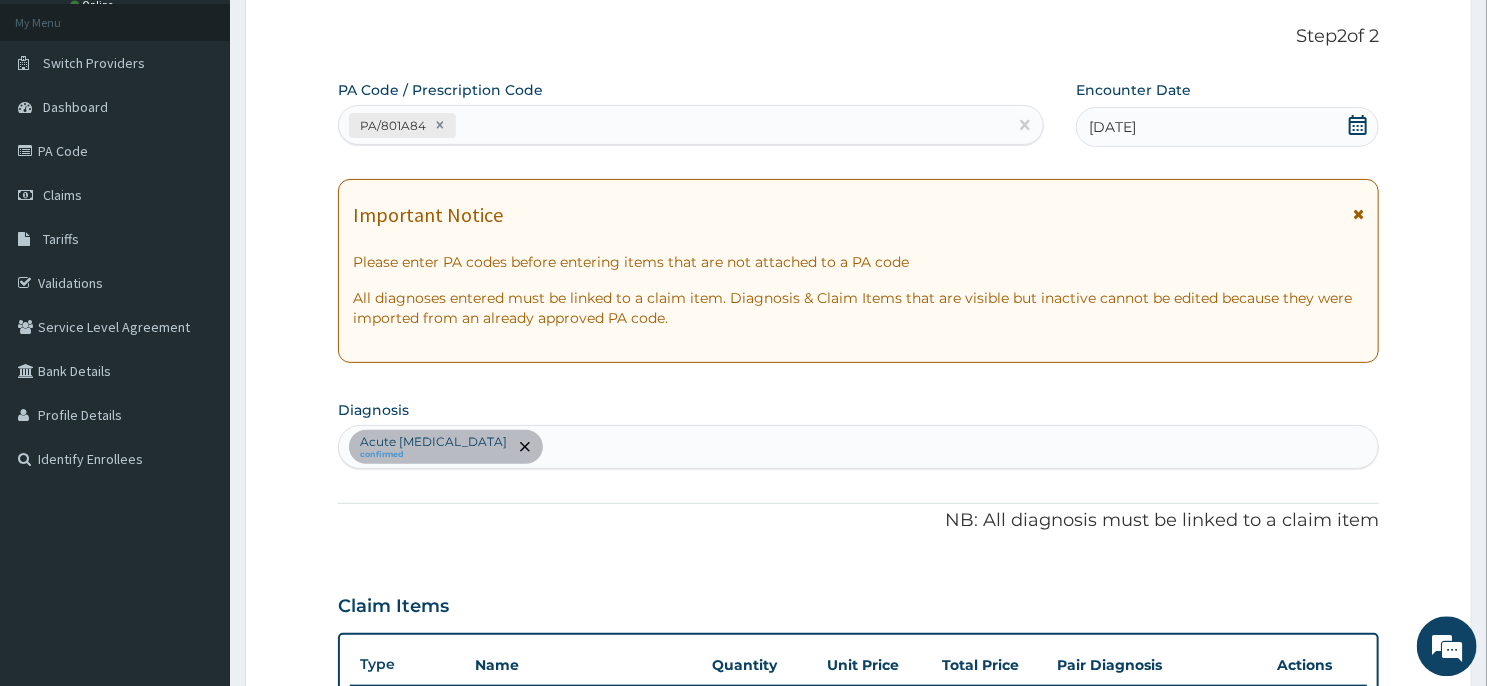 drag, startPoint x: 1503, startPoint y: 15, endPoint x: 747, endPoint y: 116, distance: 762.71686 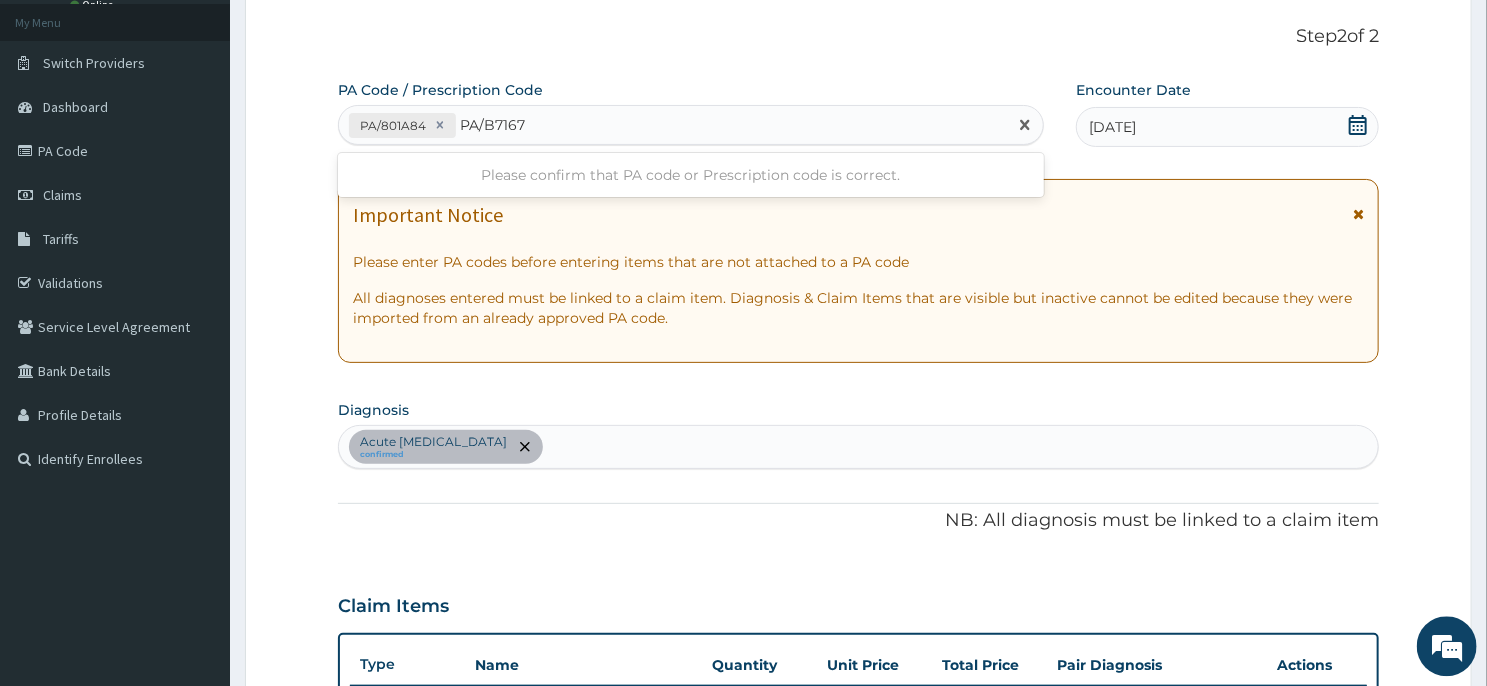 type on "PA/B7167D" 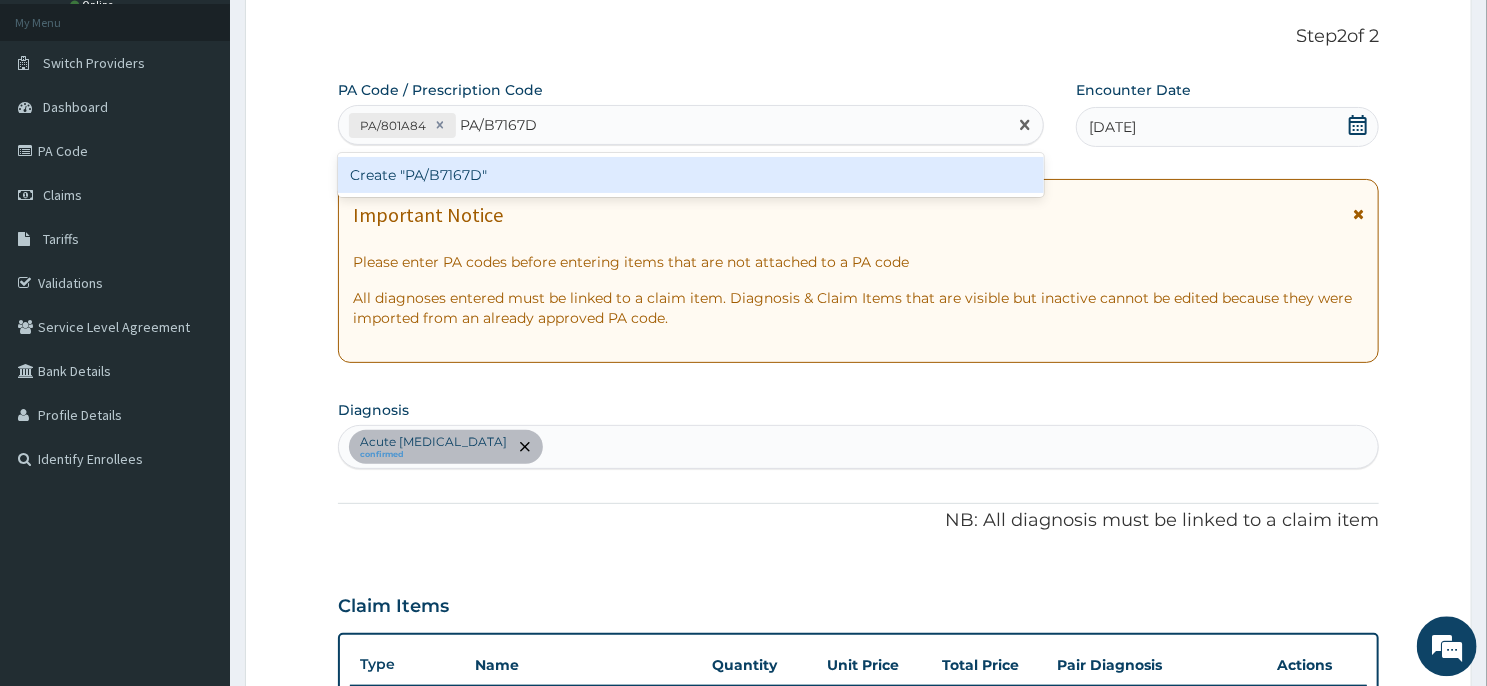 click on "Create "PA/B7167D"" at bounding box center [691, 174] 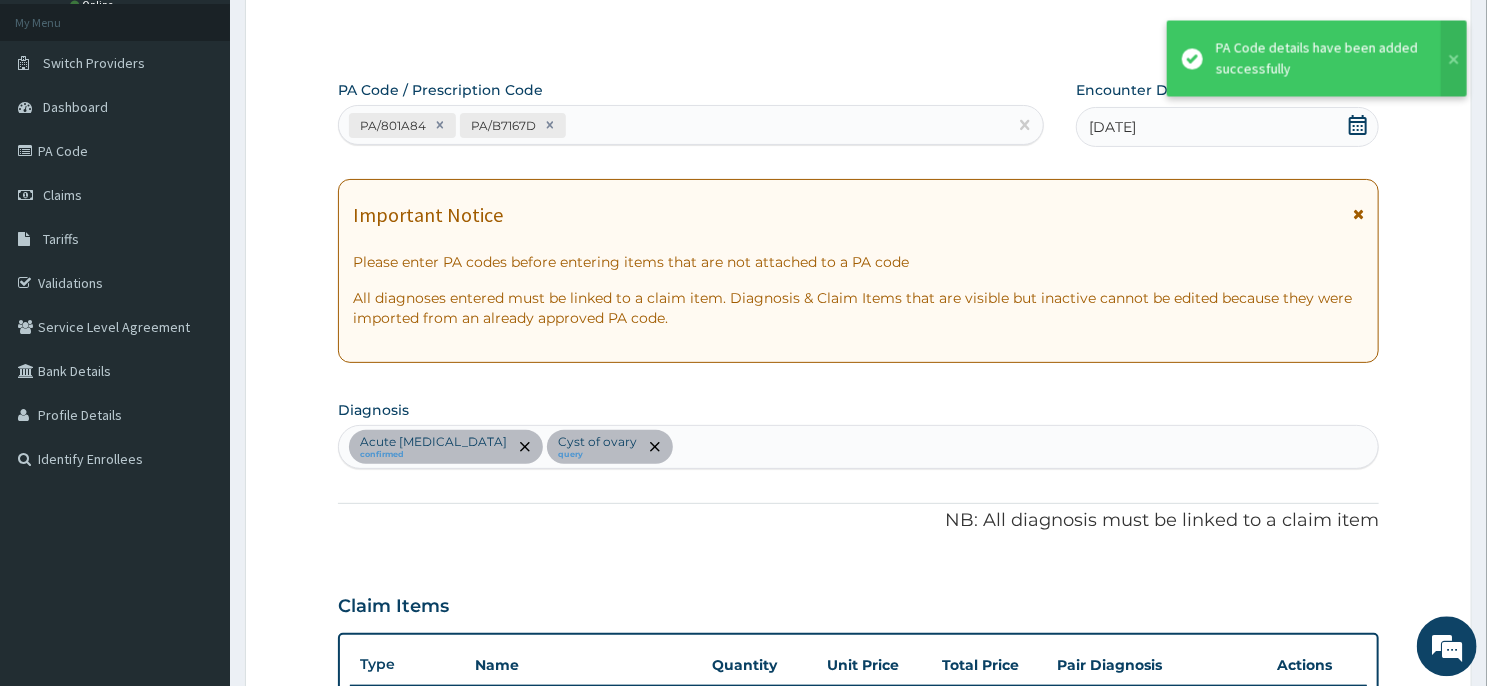 scroll, scrollTop: 557, scrollLeft: 0, axis: vertical 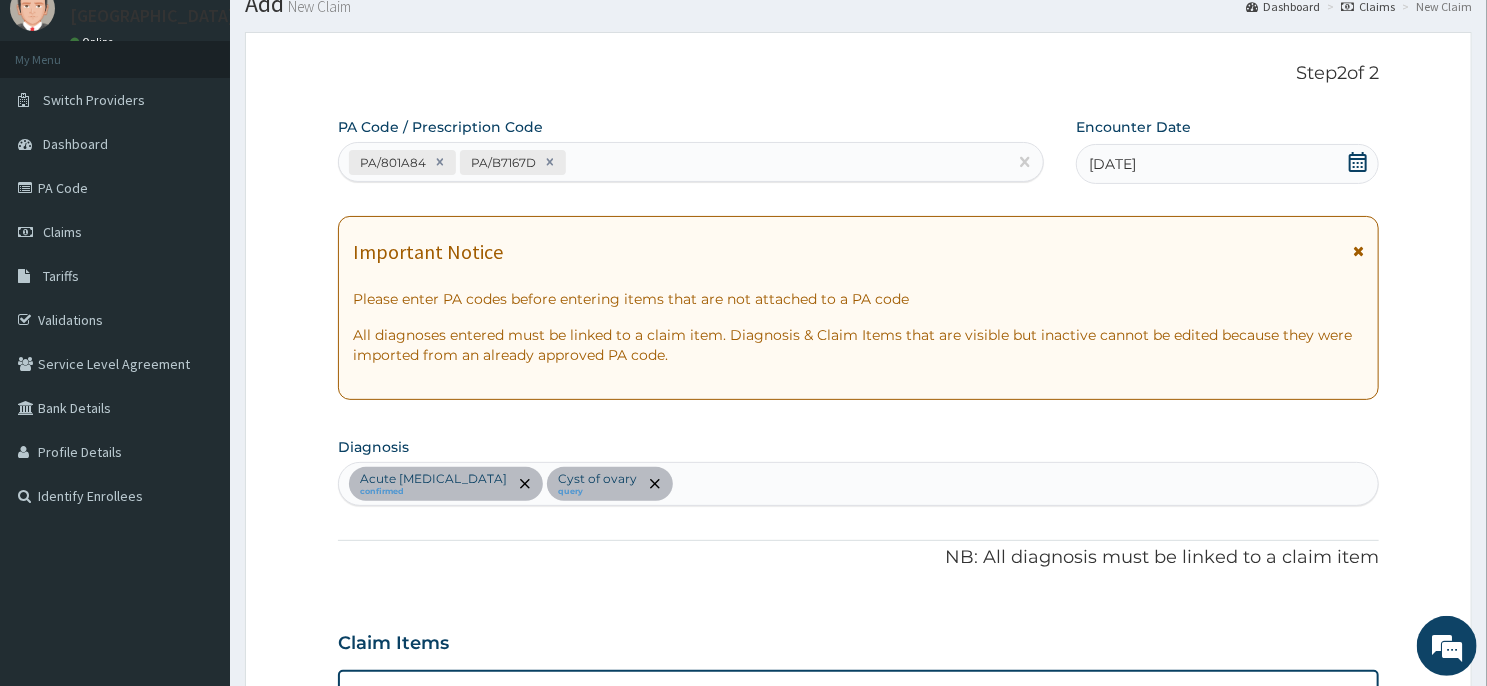 click on "PA/801A84 PA/B7167D" at bounding box center (673, 162) 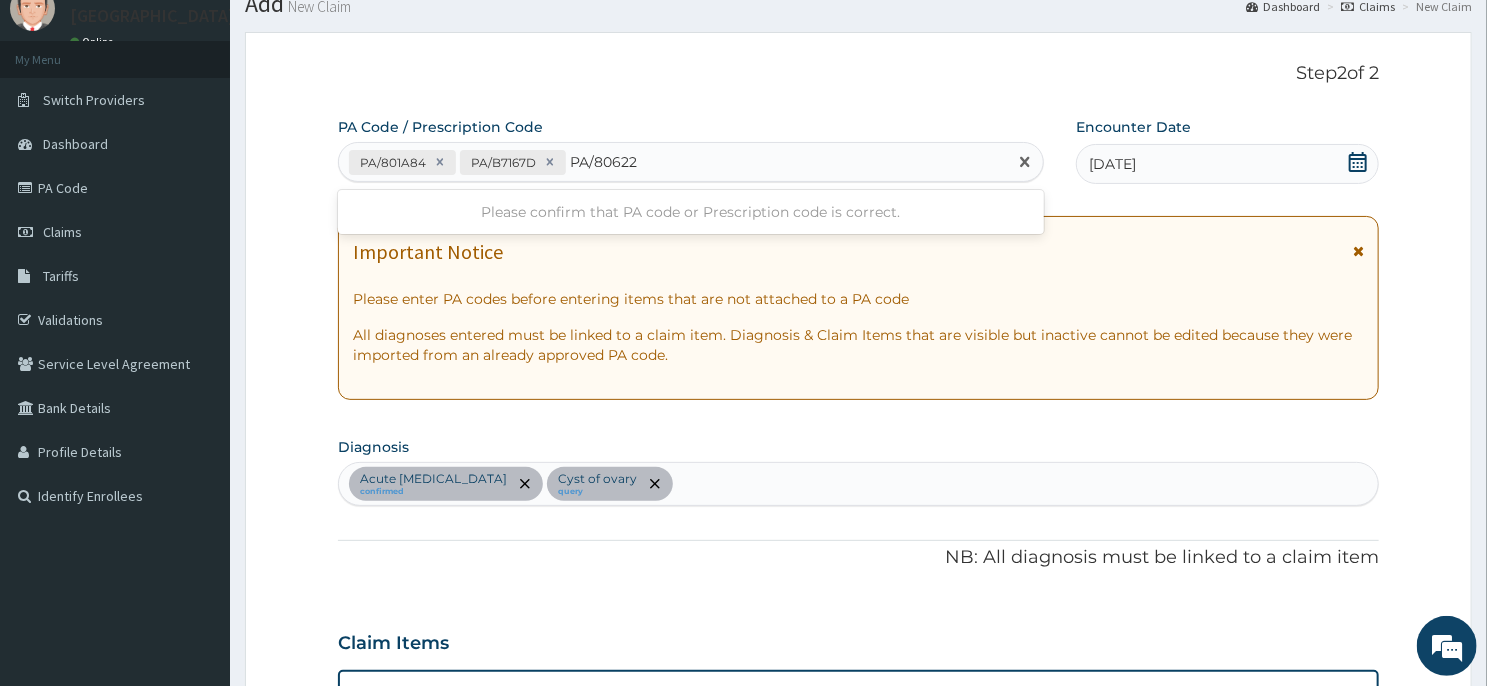 type on "PA/806229" 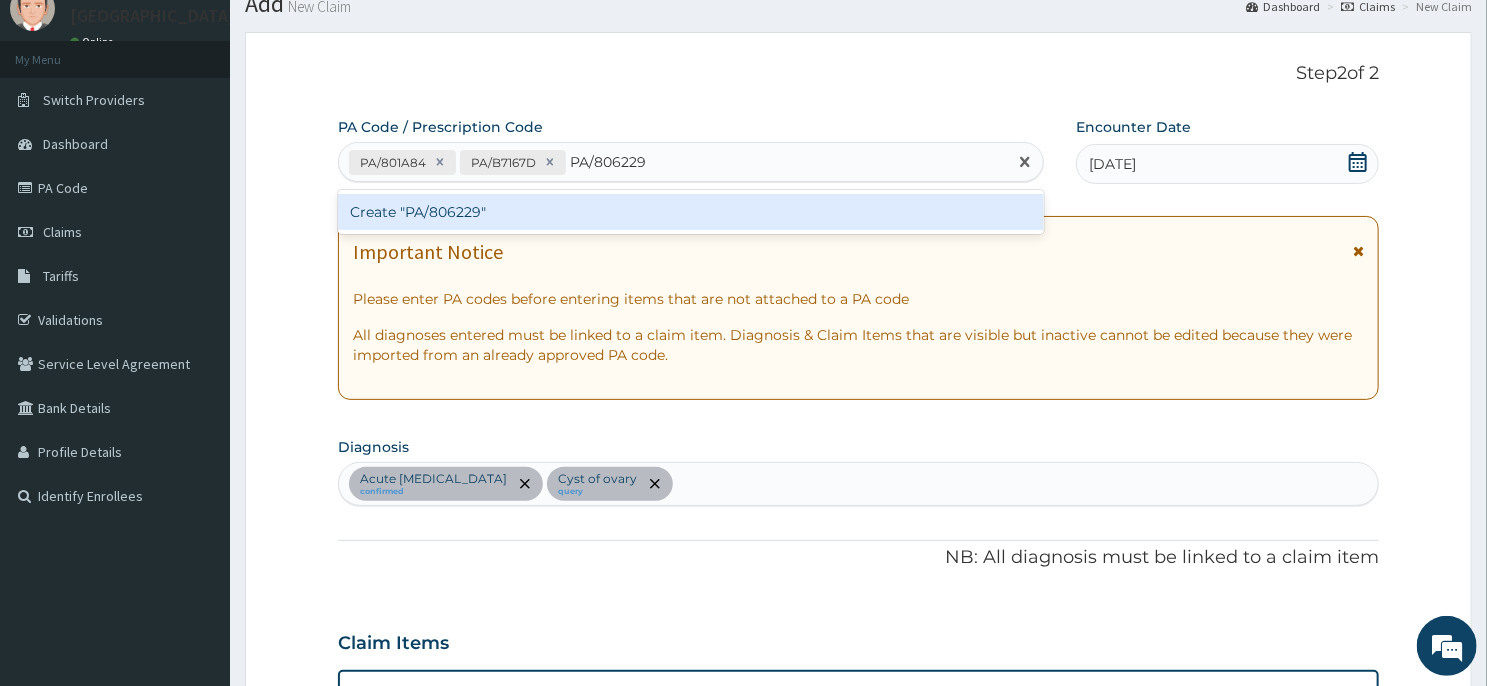 click on "Create "PA/806229"" at bounding box center [691, 212] 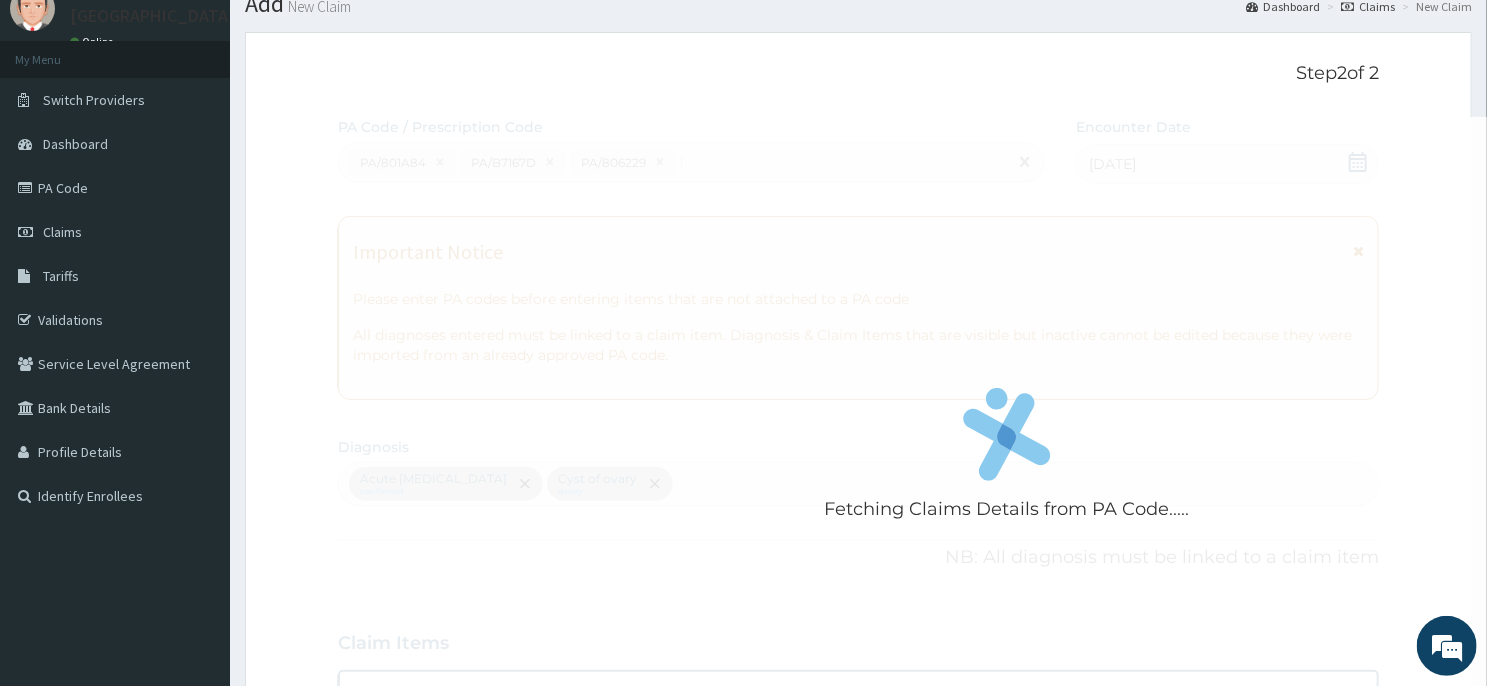 type 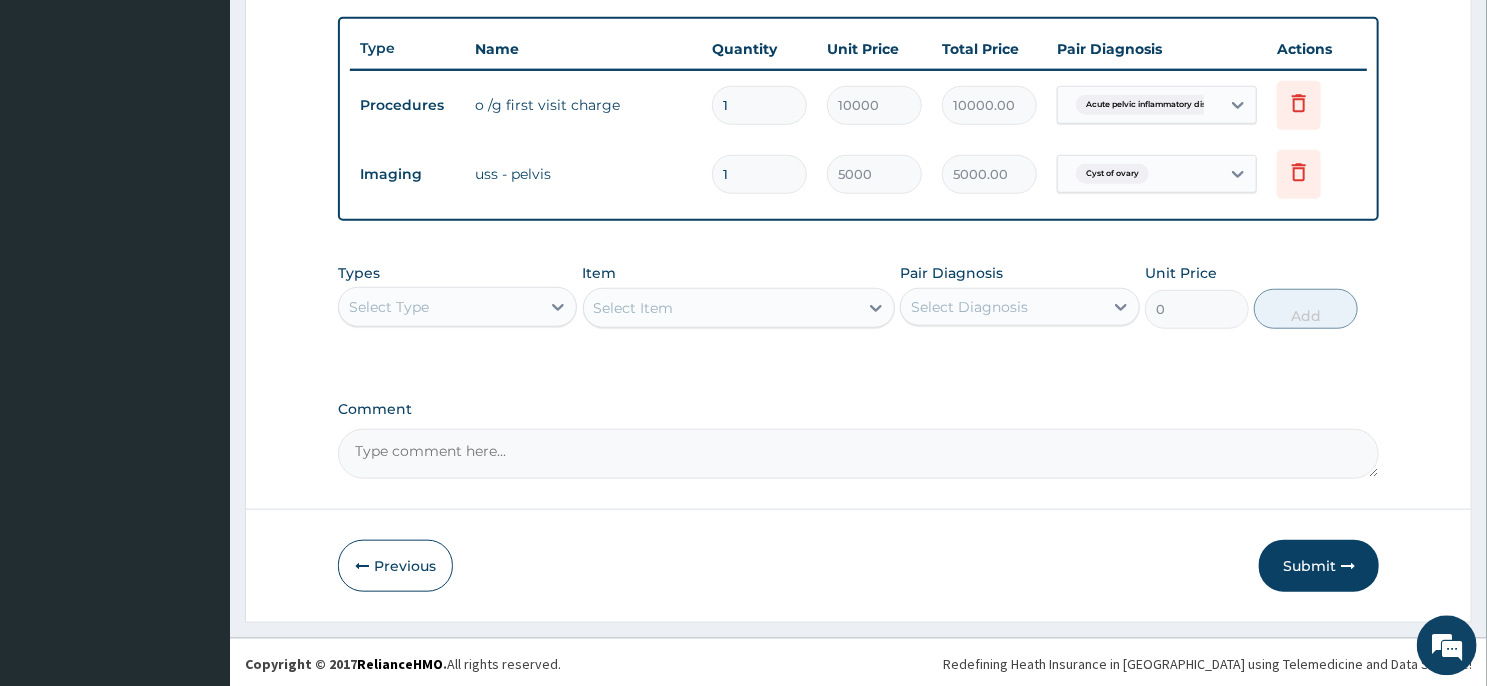 scroll, scrollTop: 747, scrollLeft: 0, axis: vertical 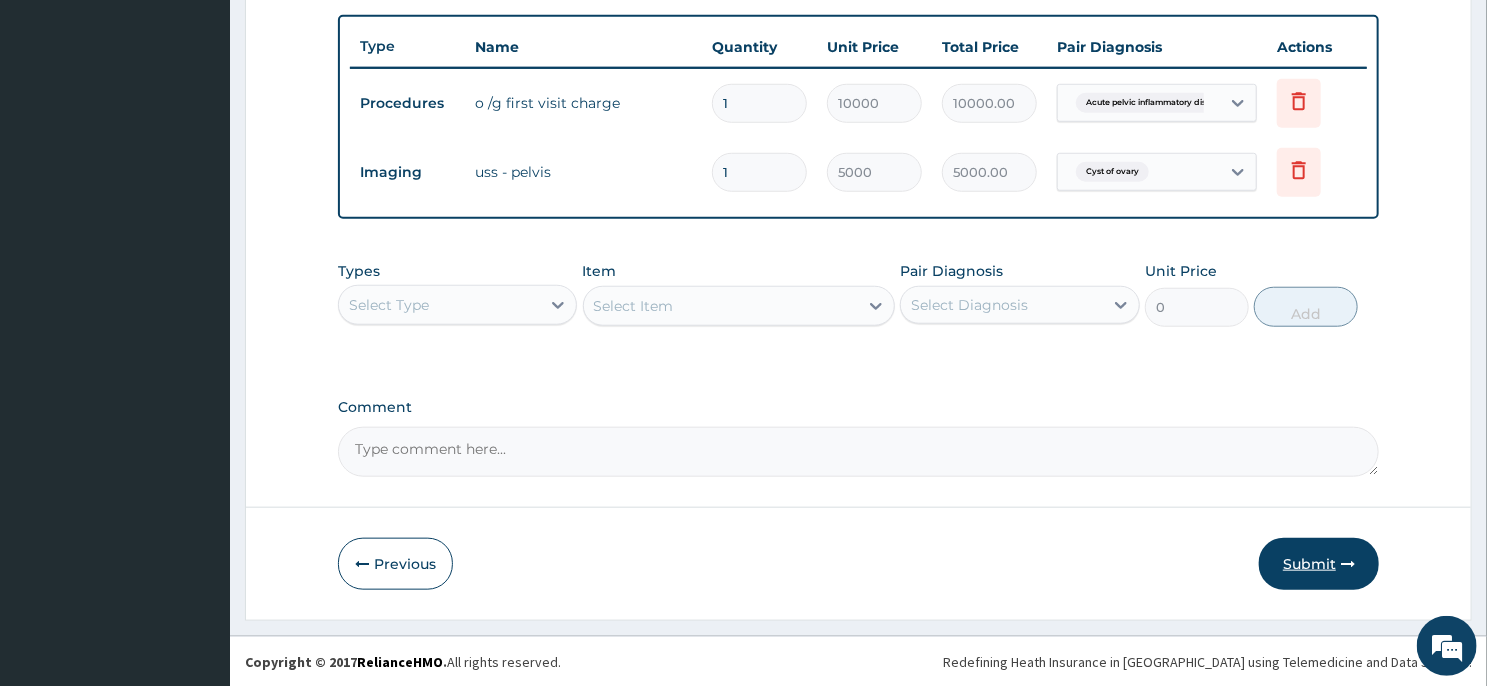 click on "Submit" at bounding box center (1319, 564) 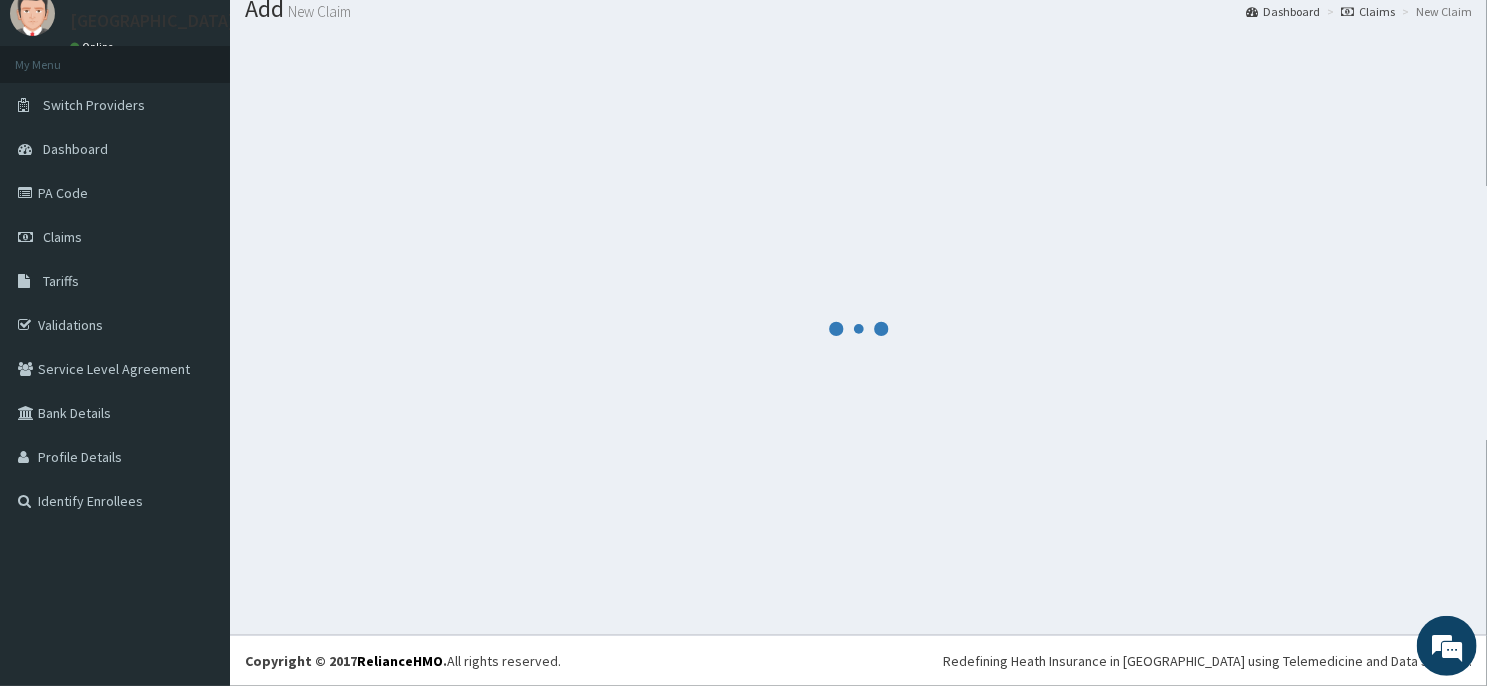 scroll, scrollTop: 69, scrollLeft: 0, axis: vertical 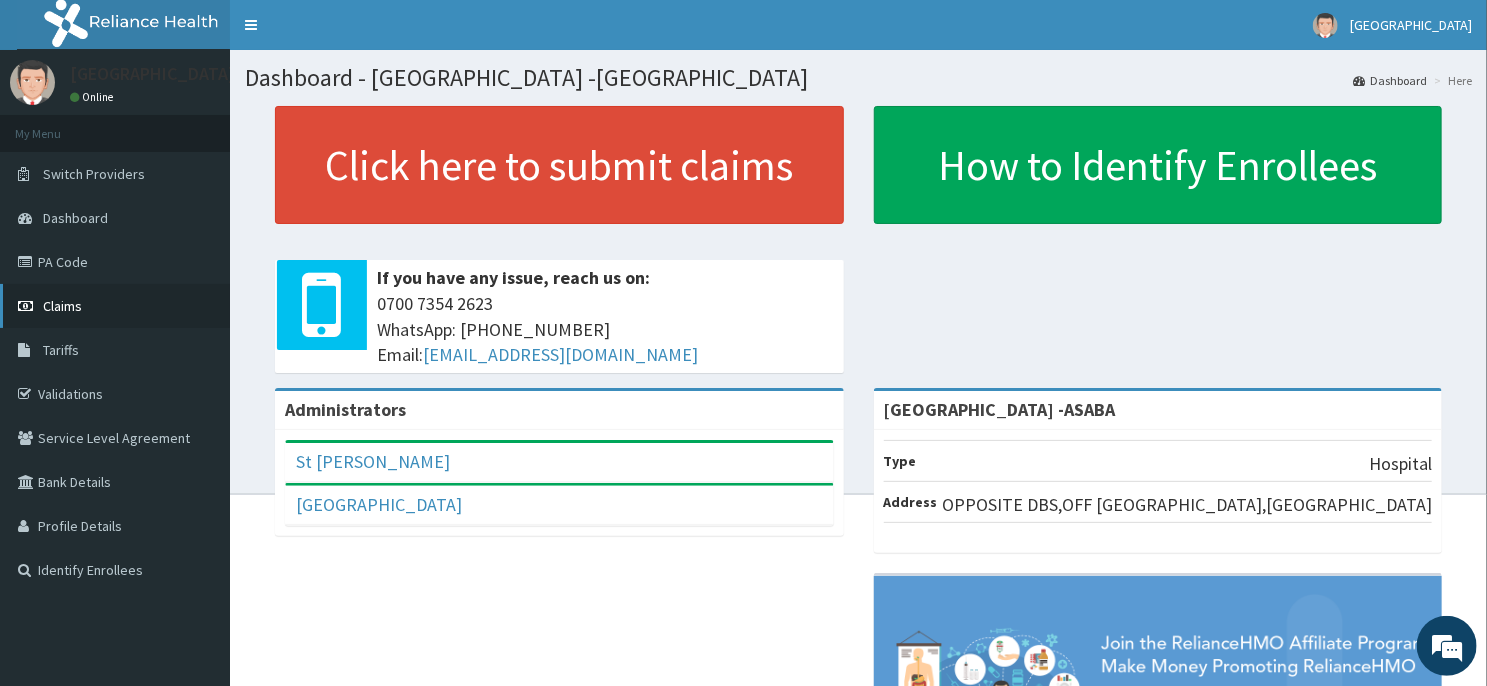 click on "Claims" at bounding box center [115, 306] 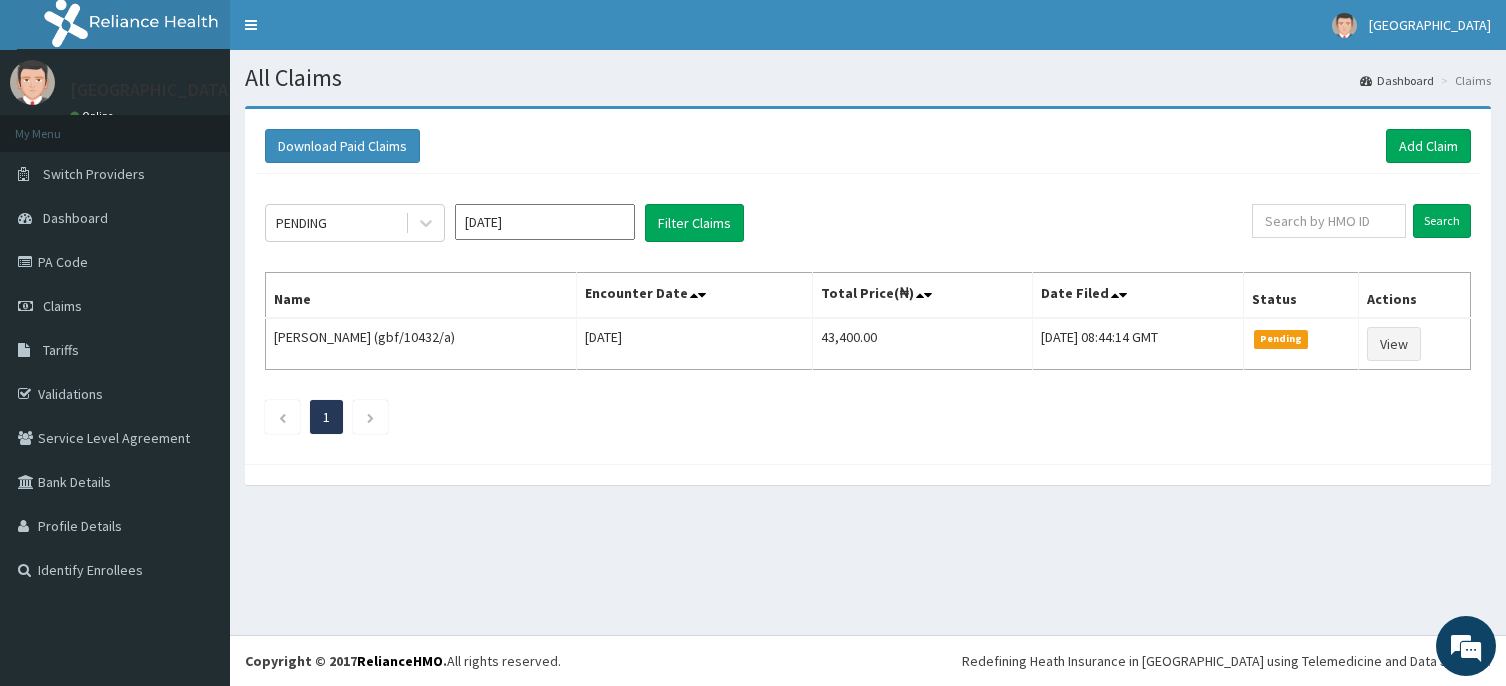 scroll, scrollTop: 0, scrollLeft: 0, axis: both 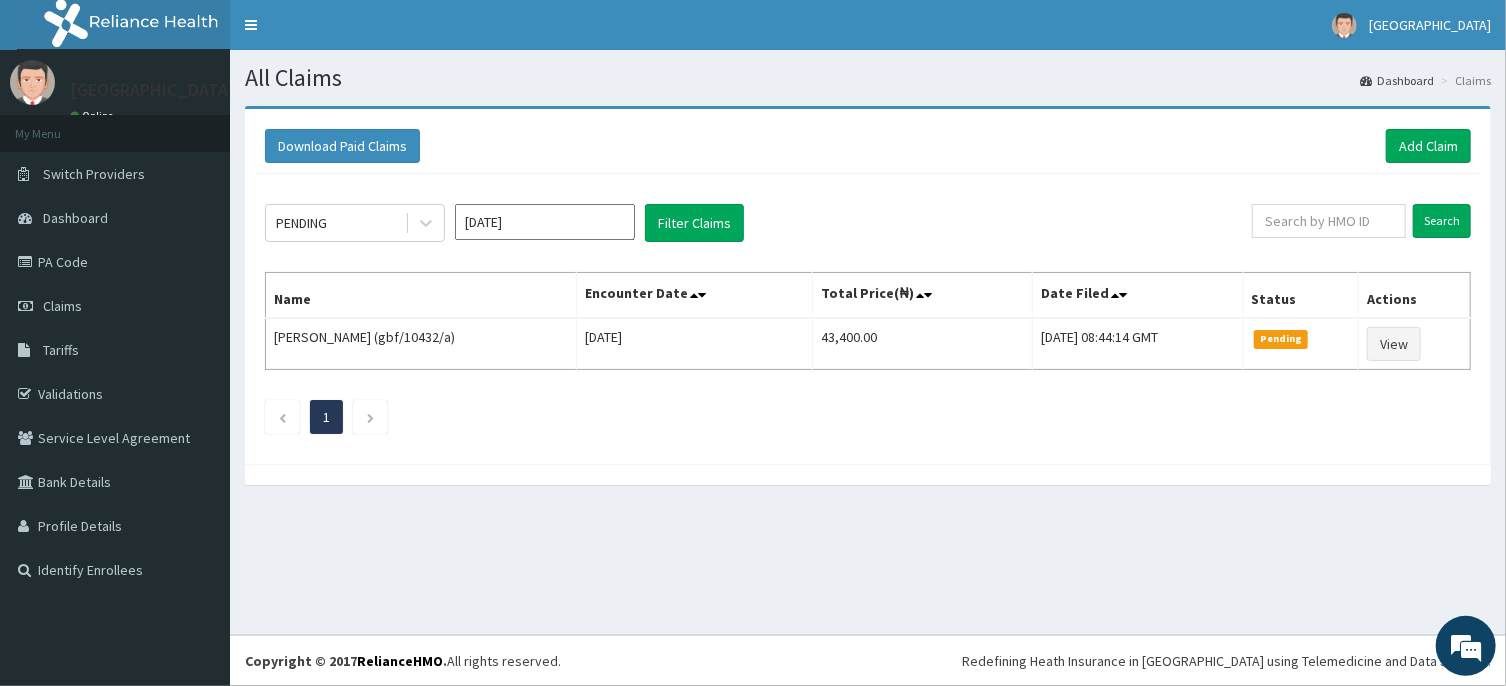 click on "[DATE]" at bounding box center (545, 222) 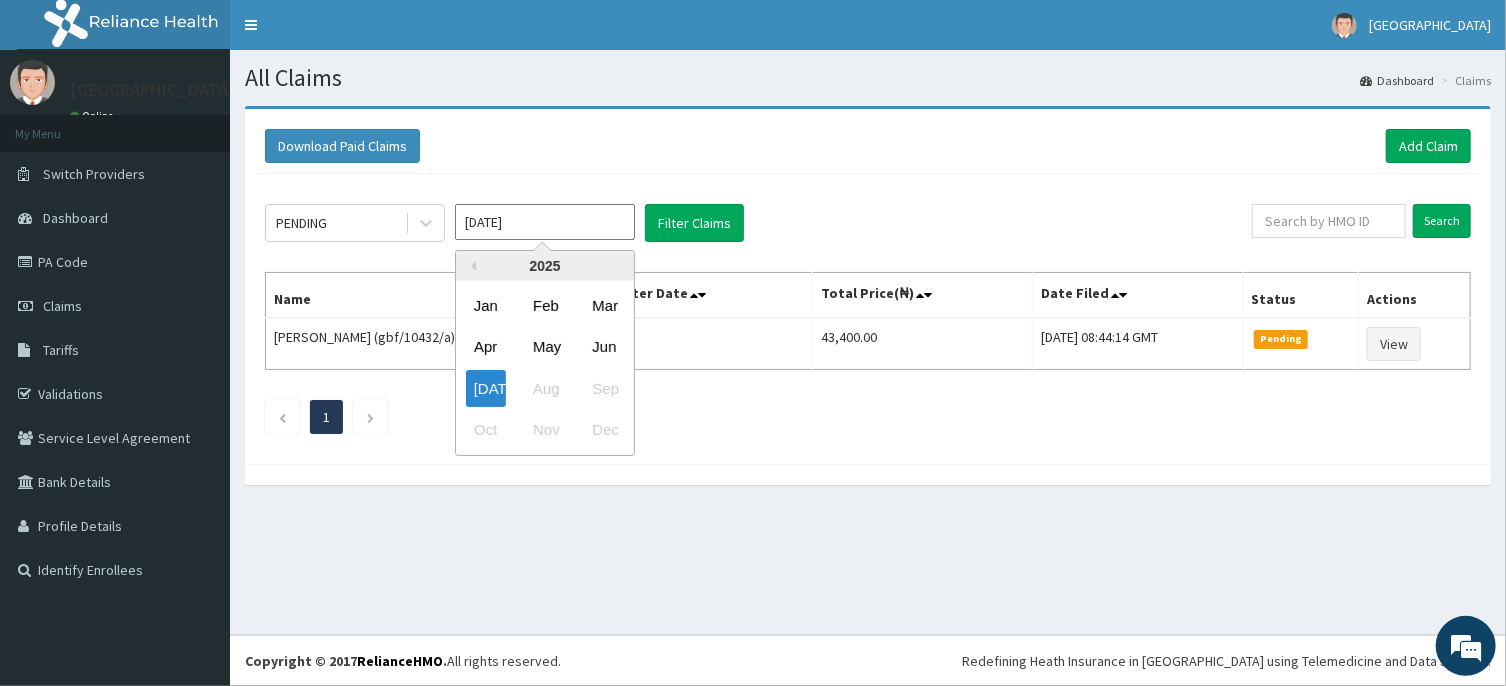 click on "2025" at bounding box center (545, 266) 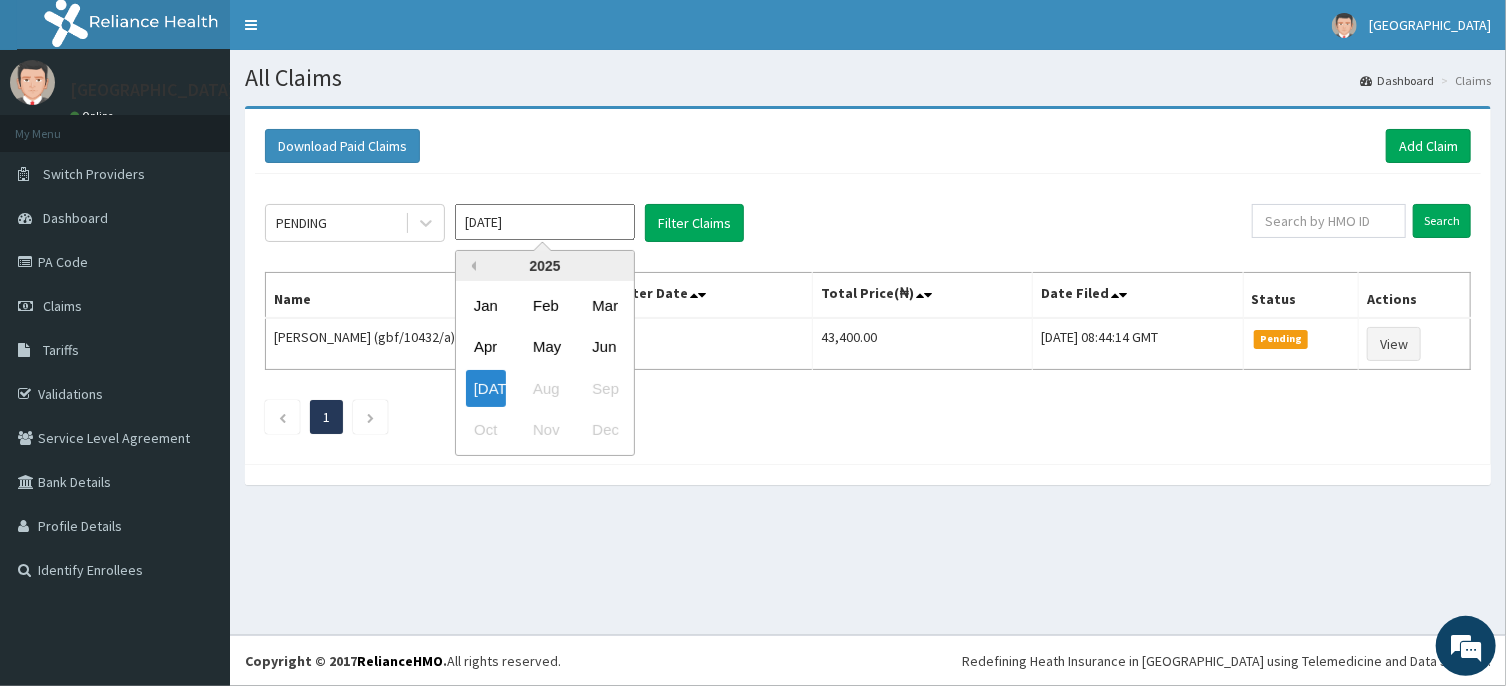 scroll, scrollTop: 0, scrollLeft: 0, axis: both 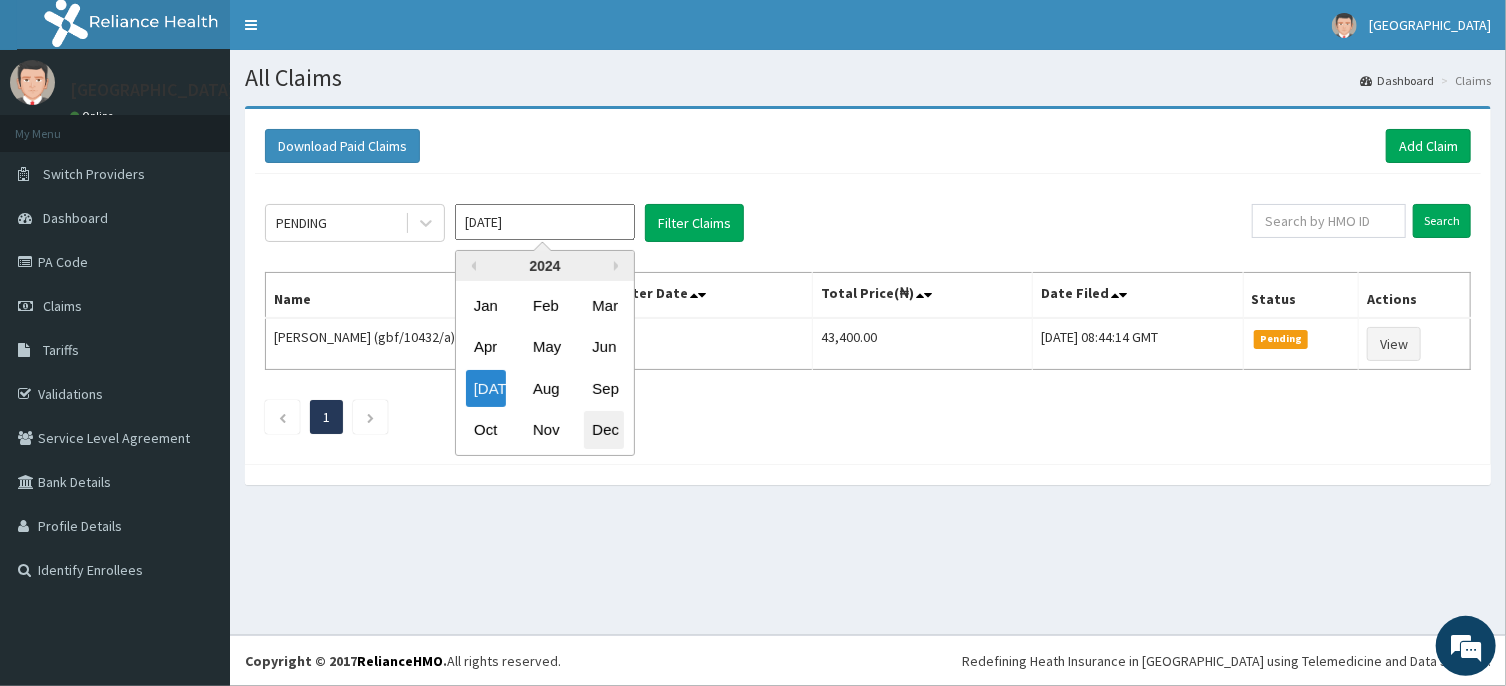click on "Dec" at bounding box center (604, 430) 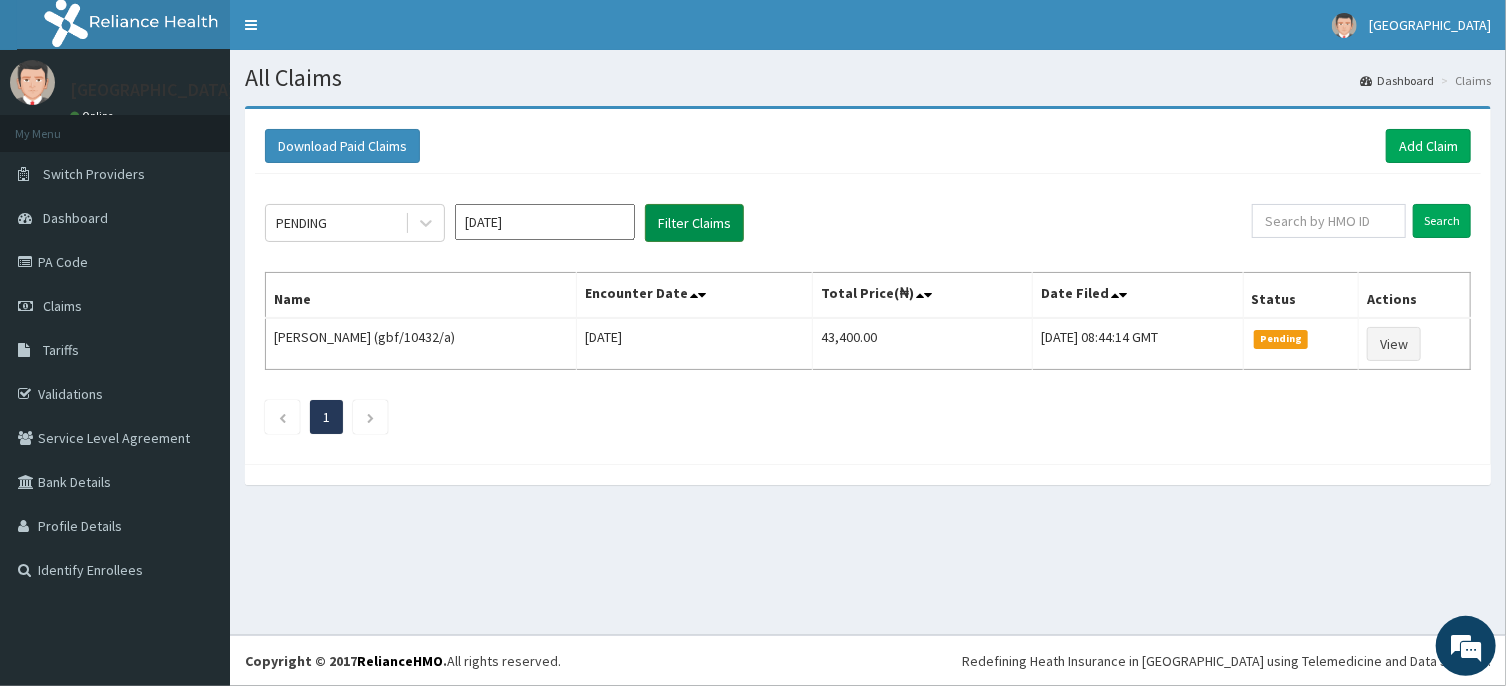 click on "Filter Claims" at bounding box center (694, 223) 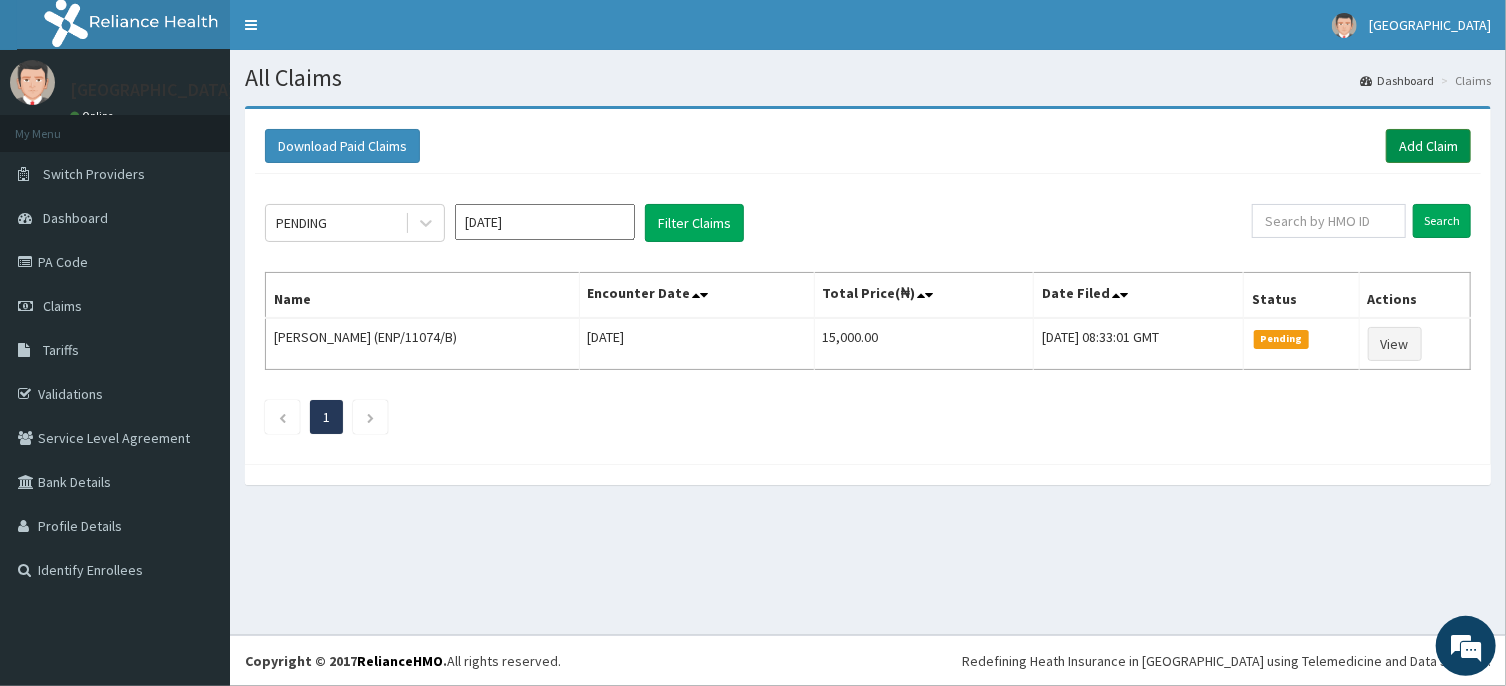 click on "Add Claim" at bounding box center [1428, 146] 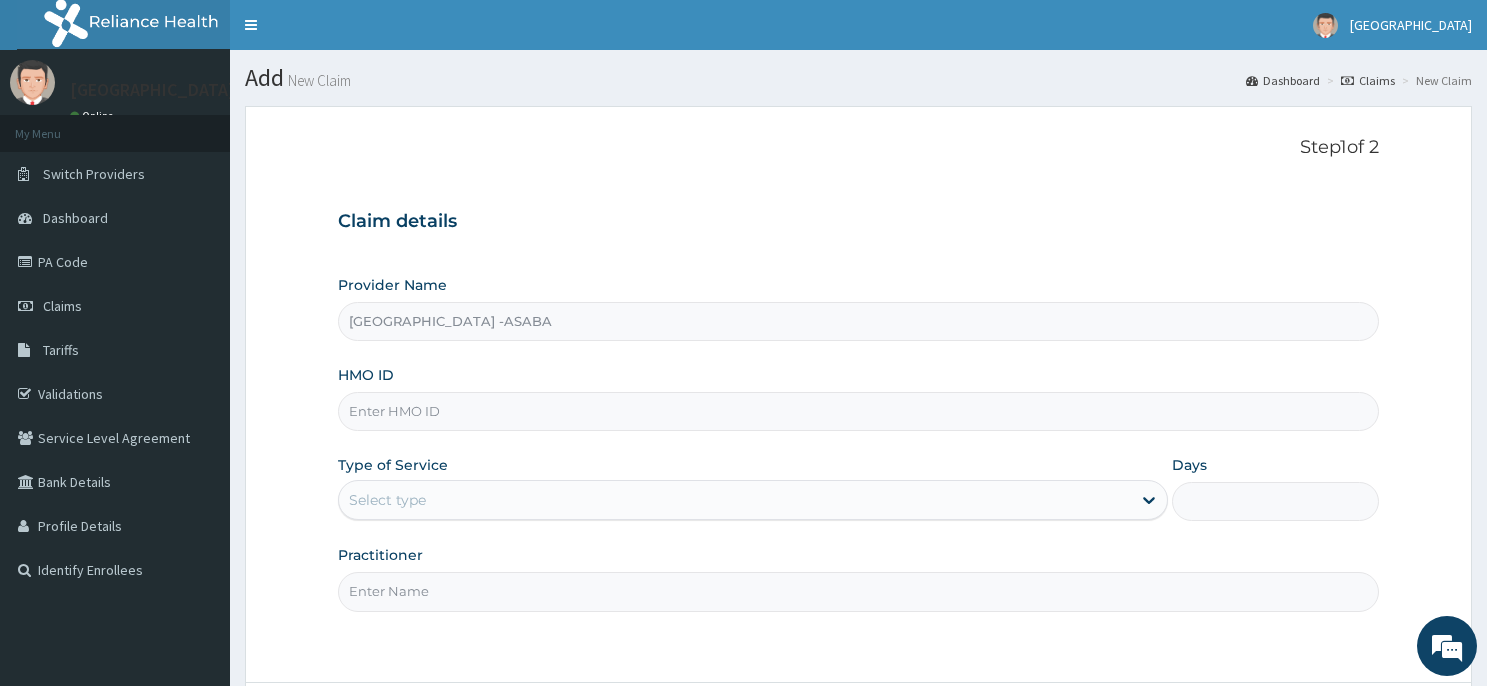 scroll, scrollTop: 0, scrollLeft: 0, axis: both 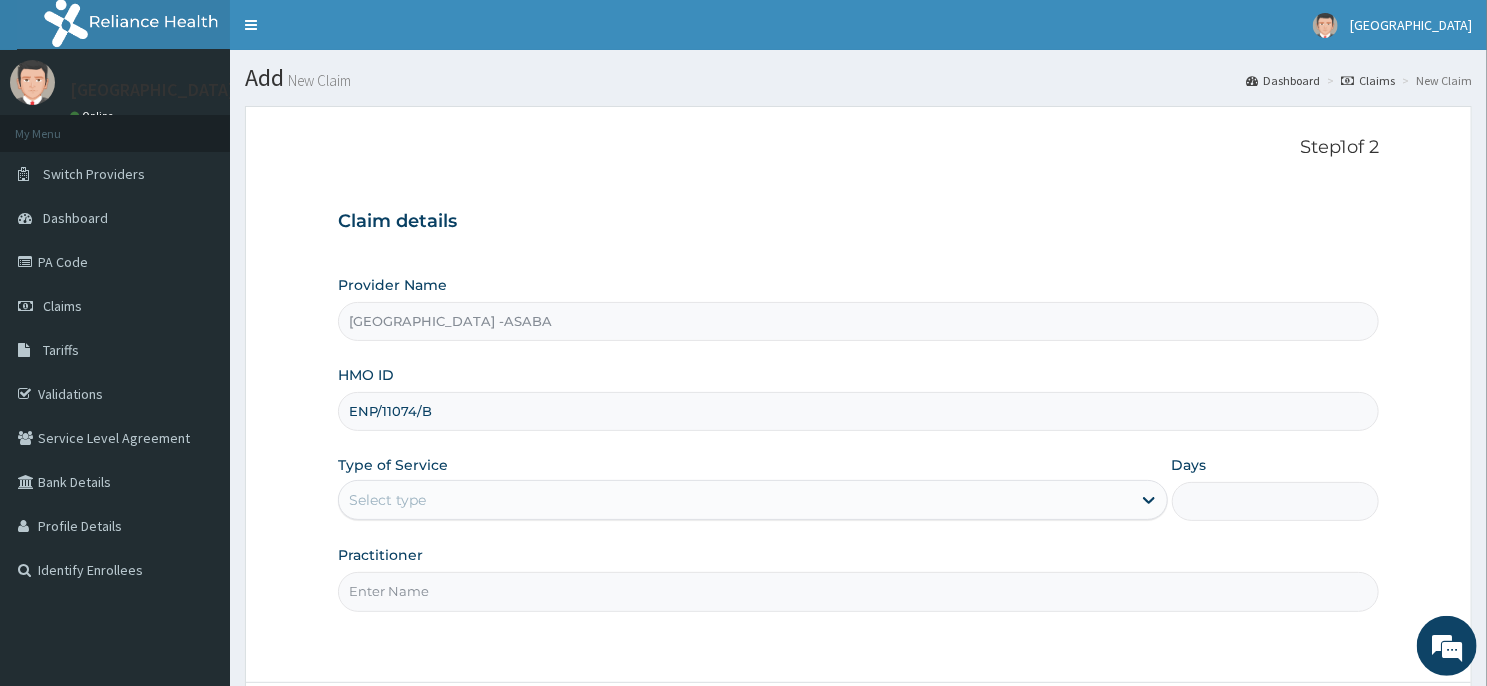 type on "ENP/11074/B" 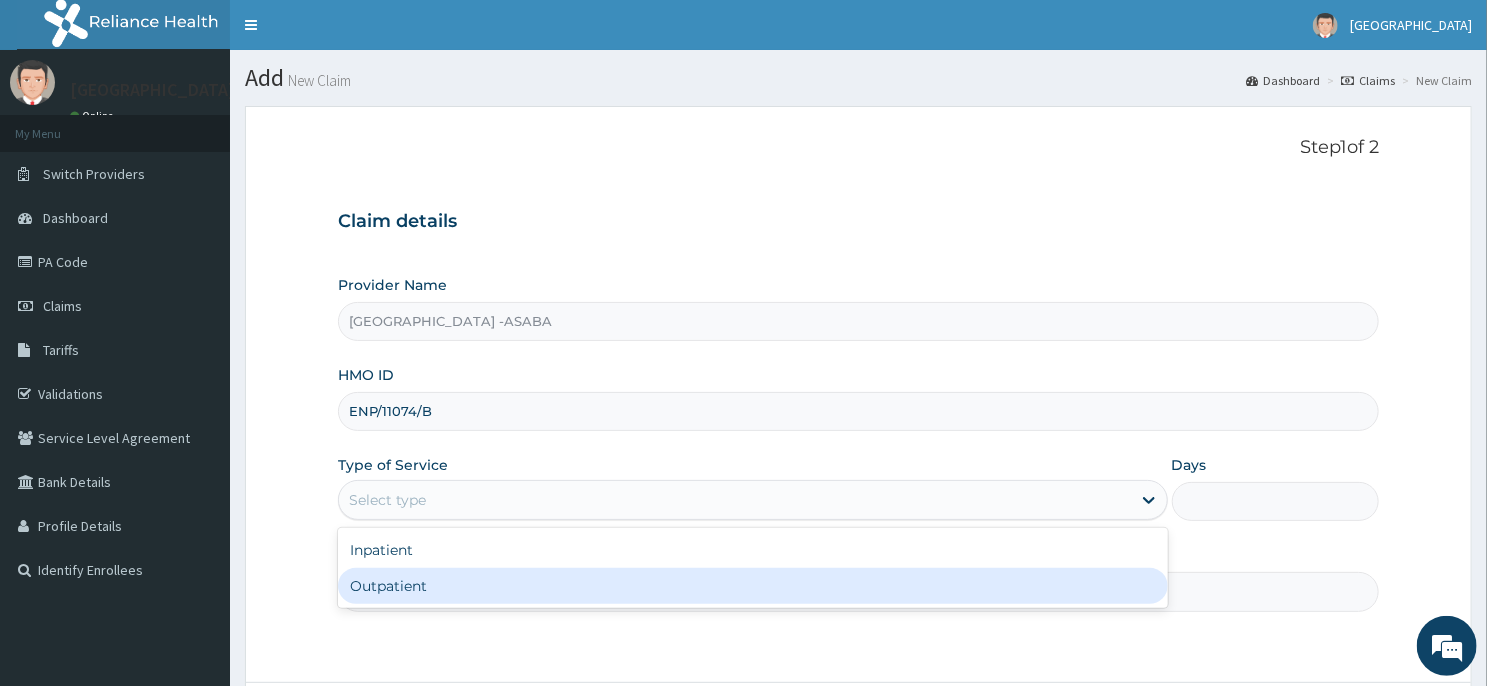 click on "Outpatient" at bounding box center (753, 586) 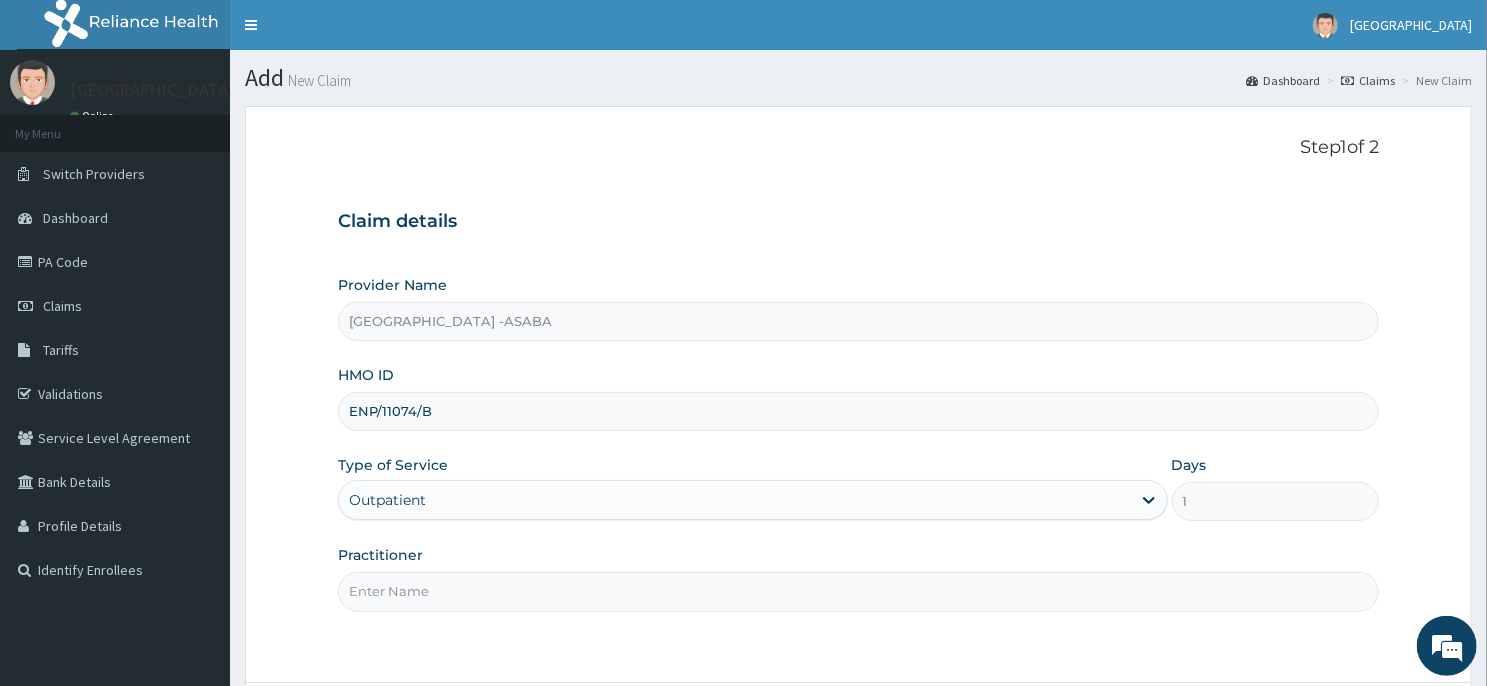 click on "Practitioner" at bounding box center (858, 591) 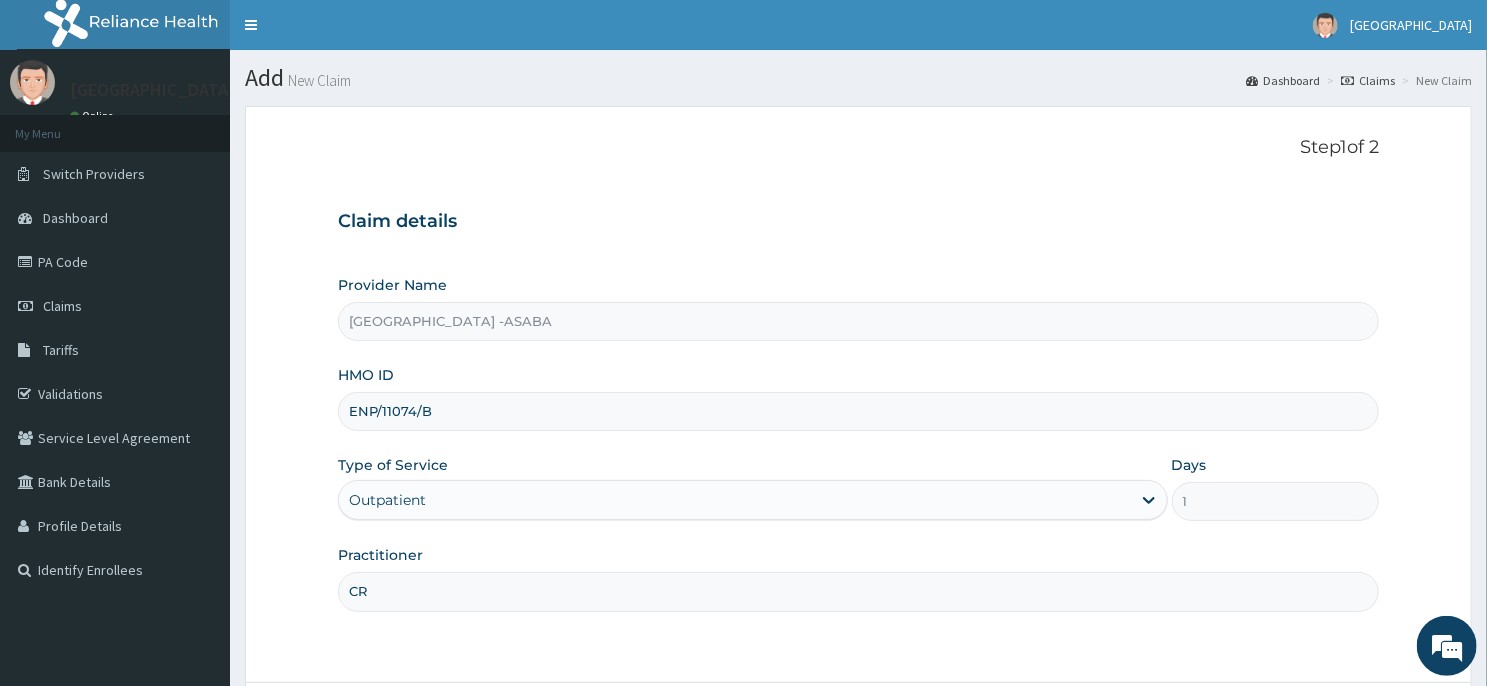 type on "C" 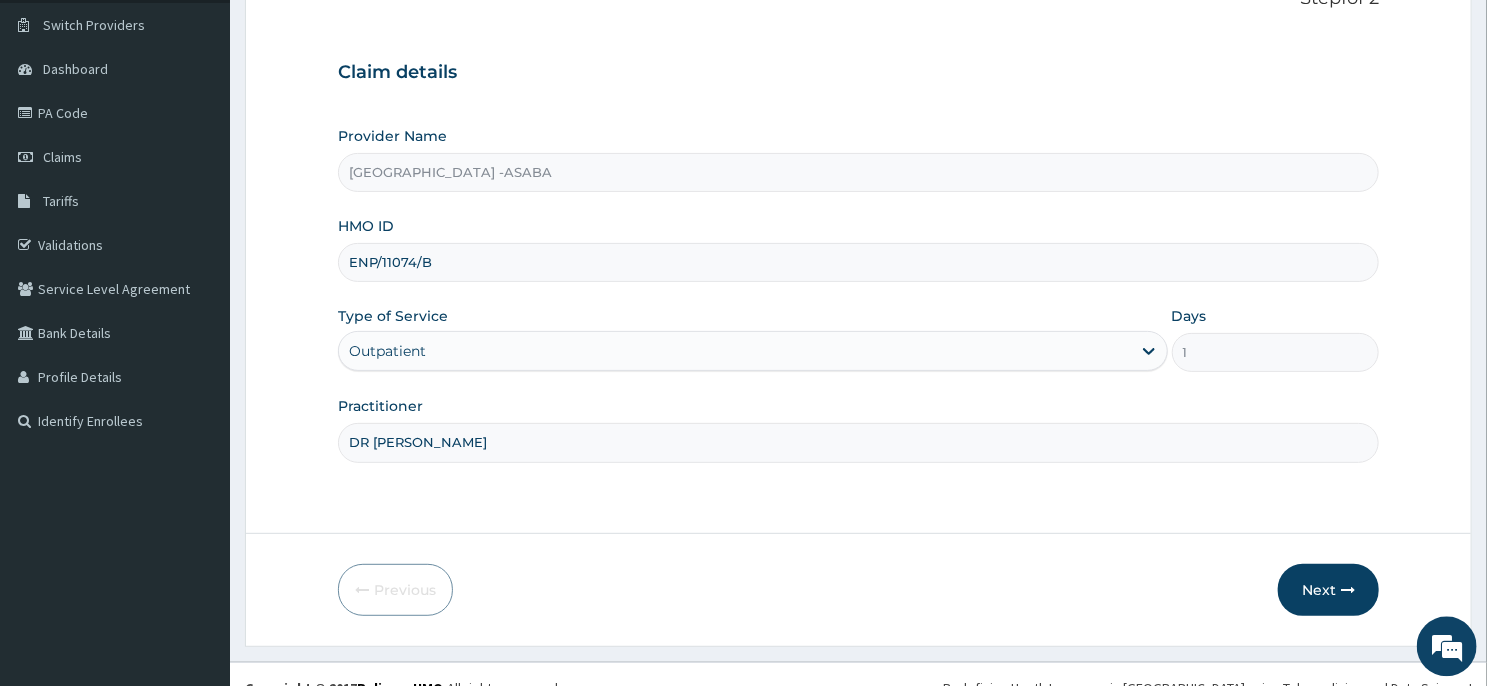 scroll, scrollTop: 176, scrollLeft: 0, axis: vertical 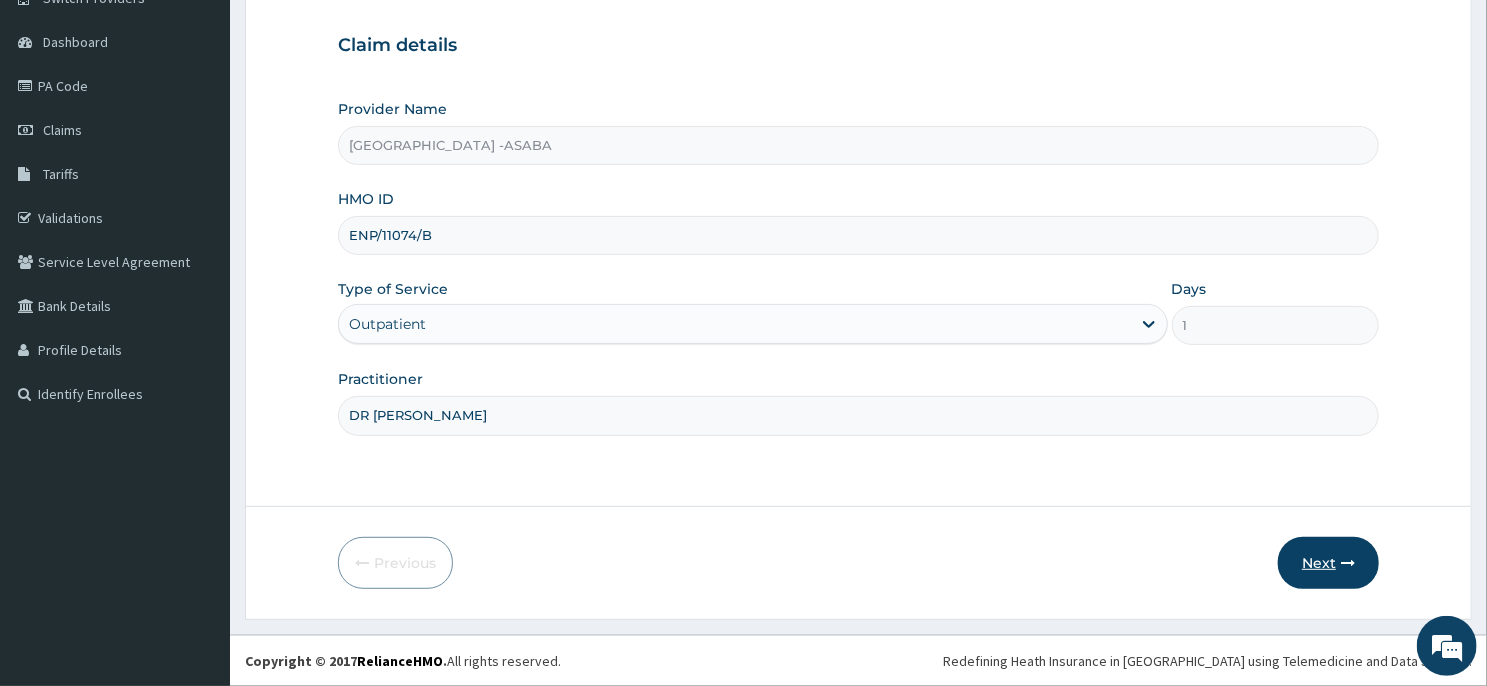 type on "DR JERRY" 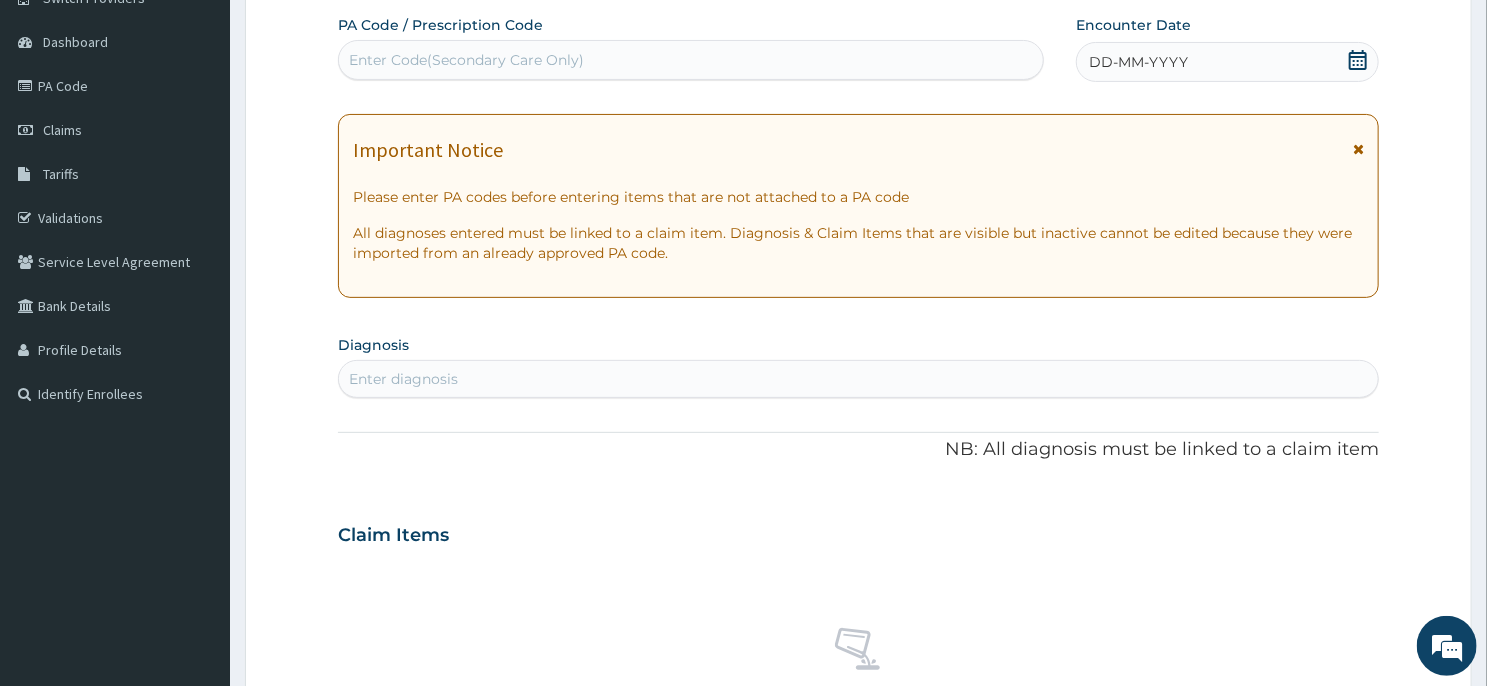 click on "Enter Code(Secondary Care Only)" at bounding box center [691, 60] 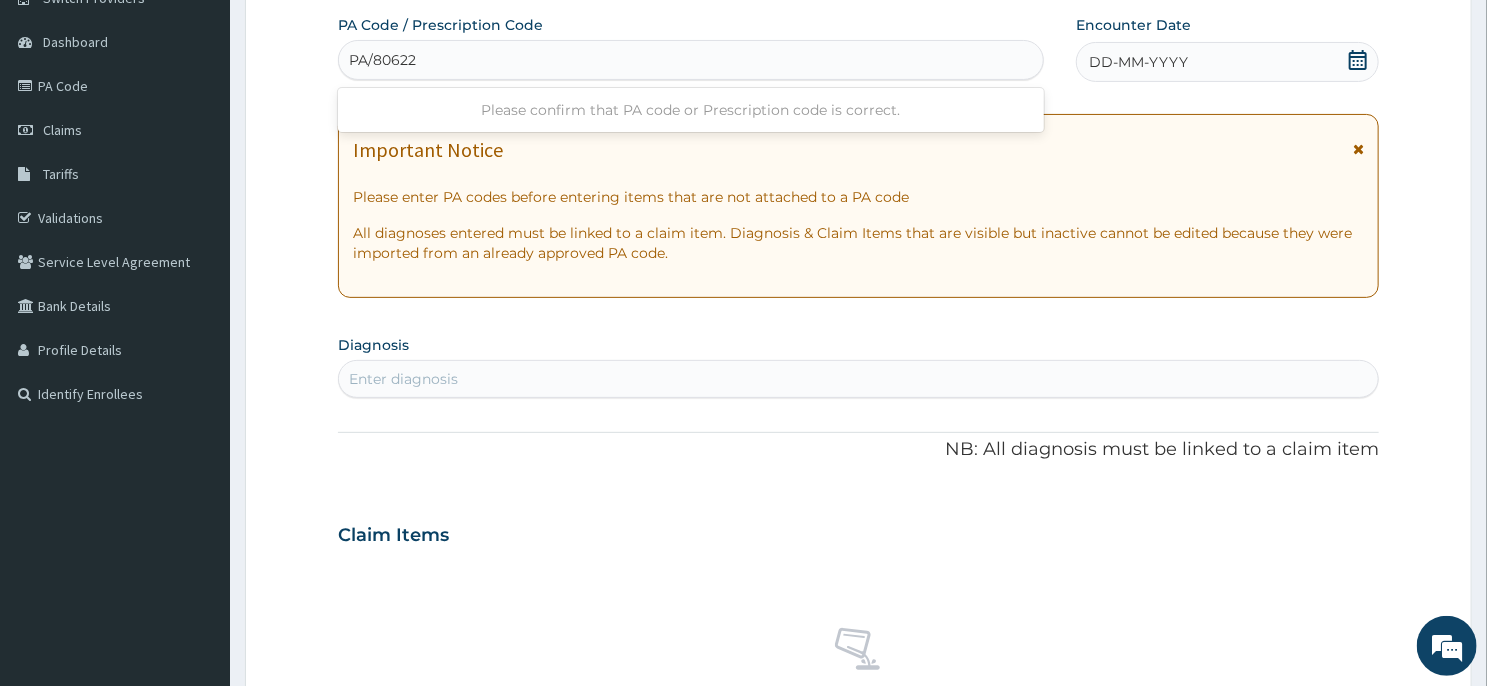 type on "PA/806229" 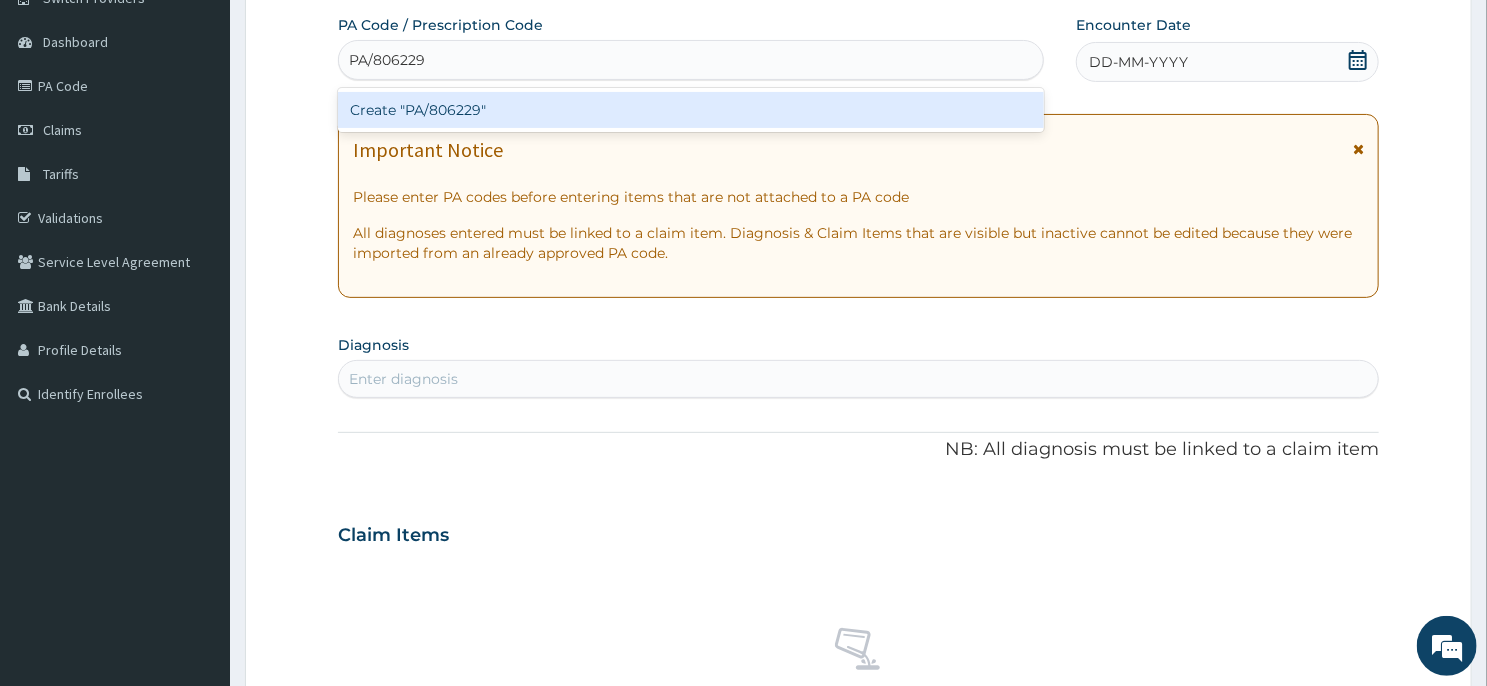 click on "Create "PA/806229"" at bounding box center [691, 110] 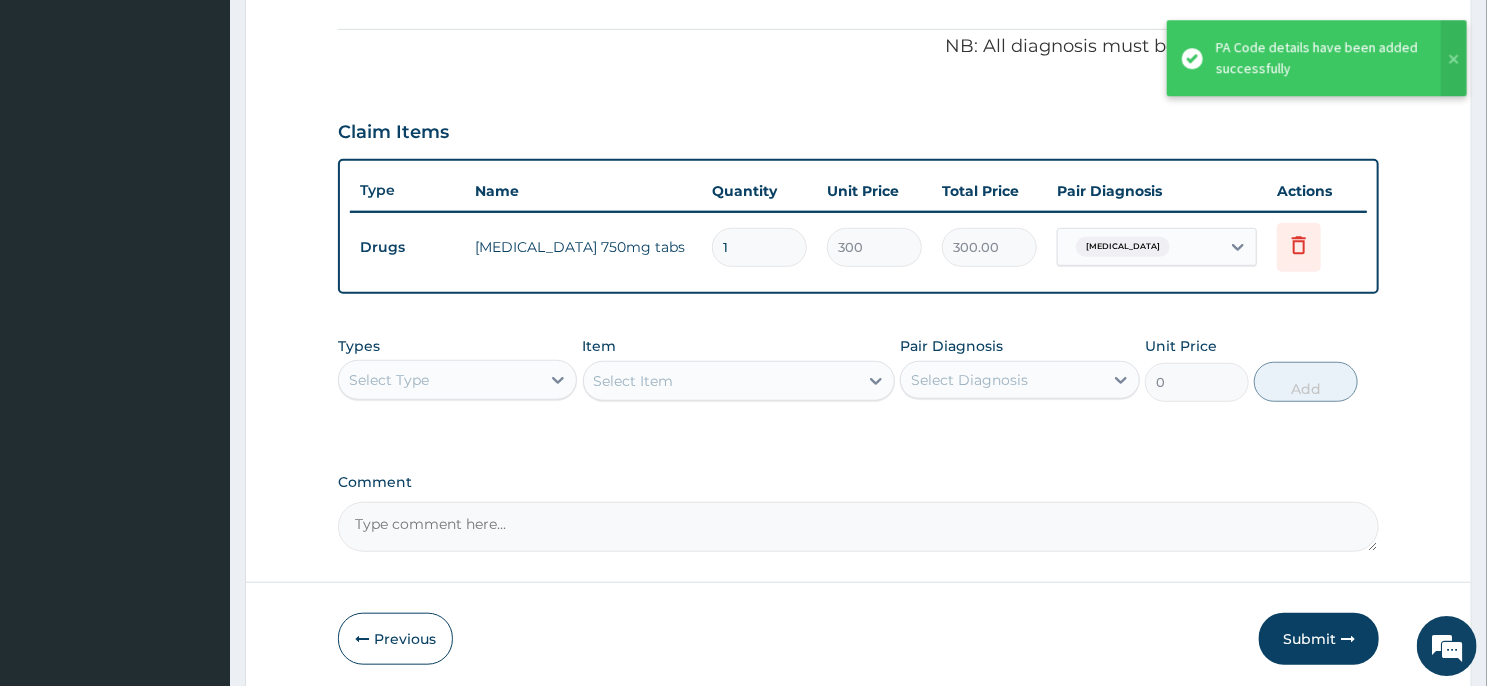 scroll, scrollTop: 655, scrollLeft: 0, axis: vertical 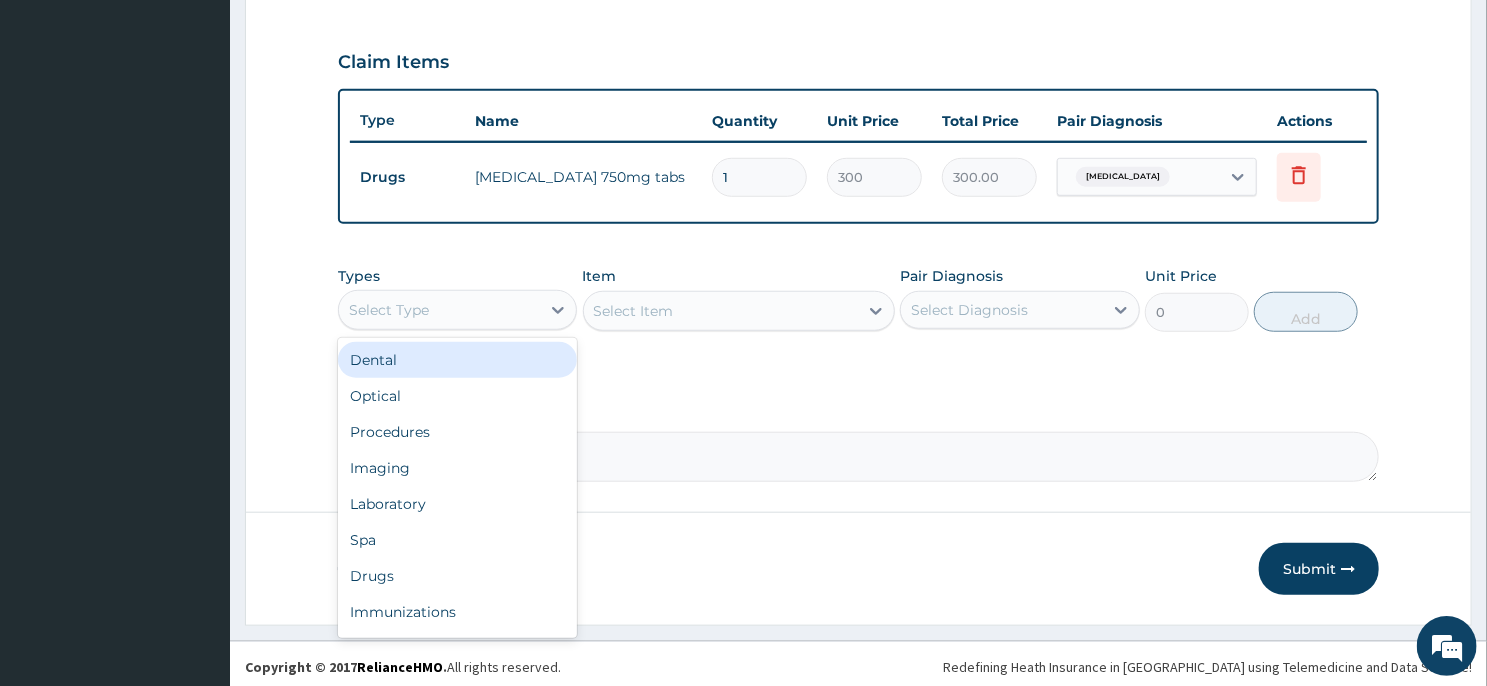 click on "Select Type" at bounding box center (439, 310) 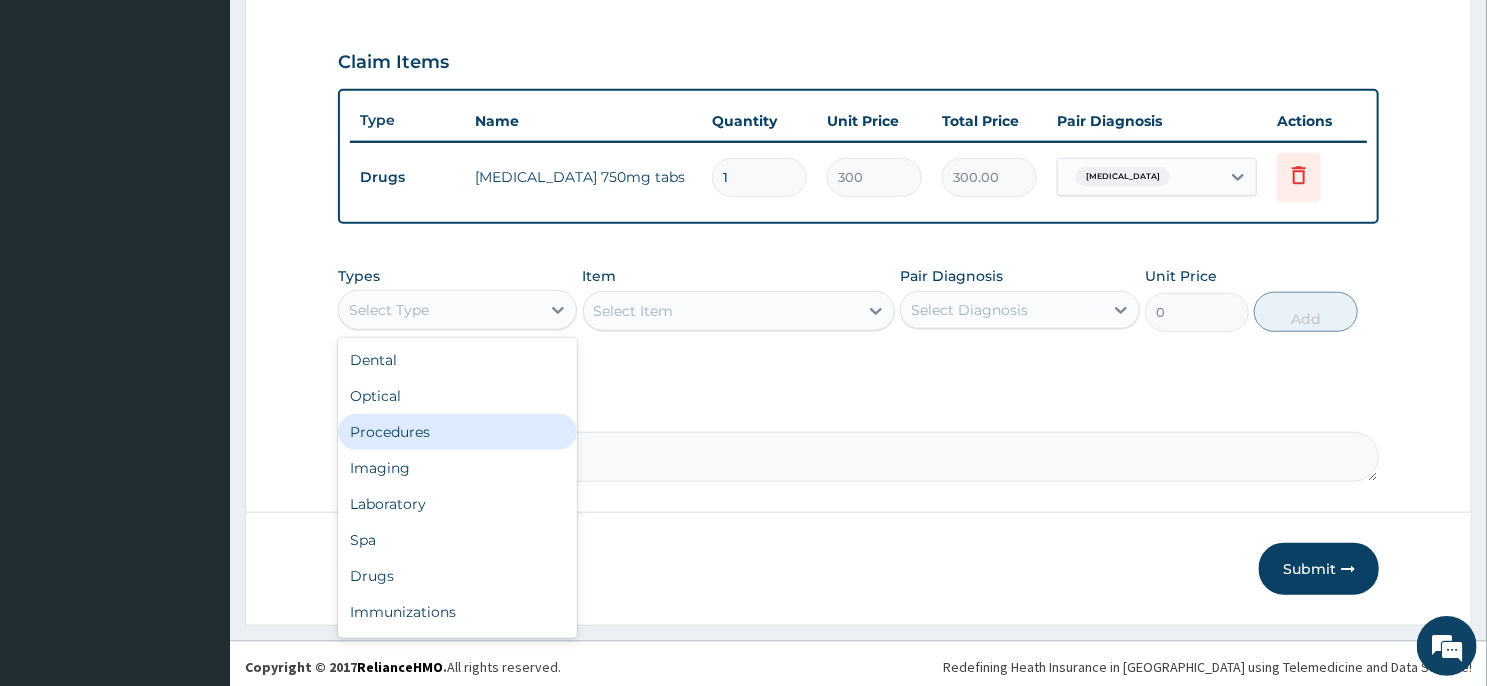 click on "Procedures" at bounding box center [457, 432] 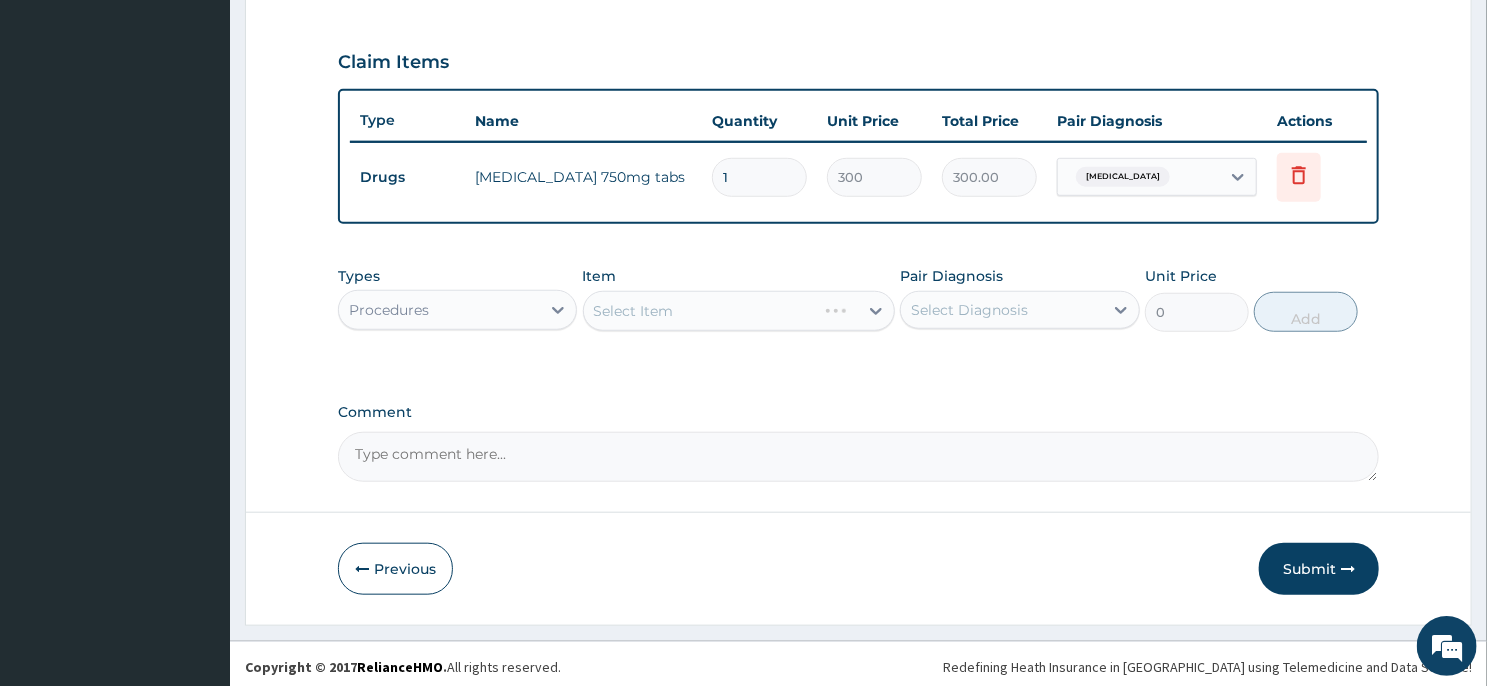 click on "Select Item" at bounding box center (739, 311) 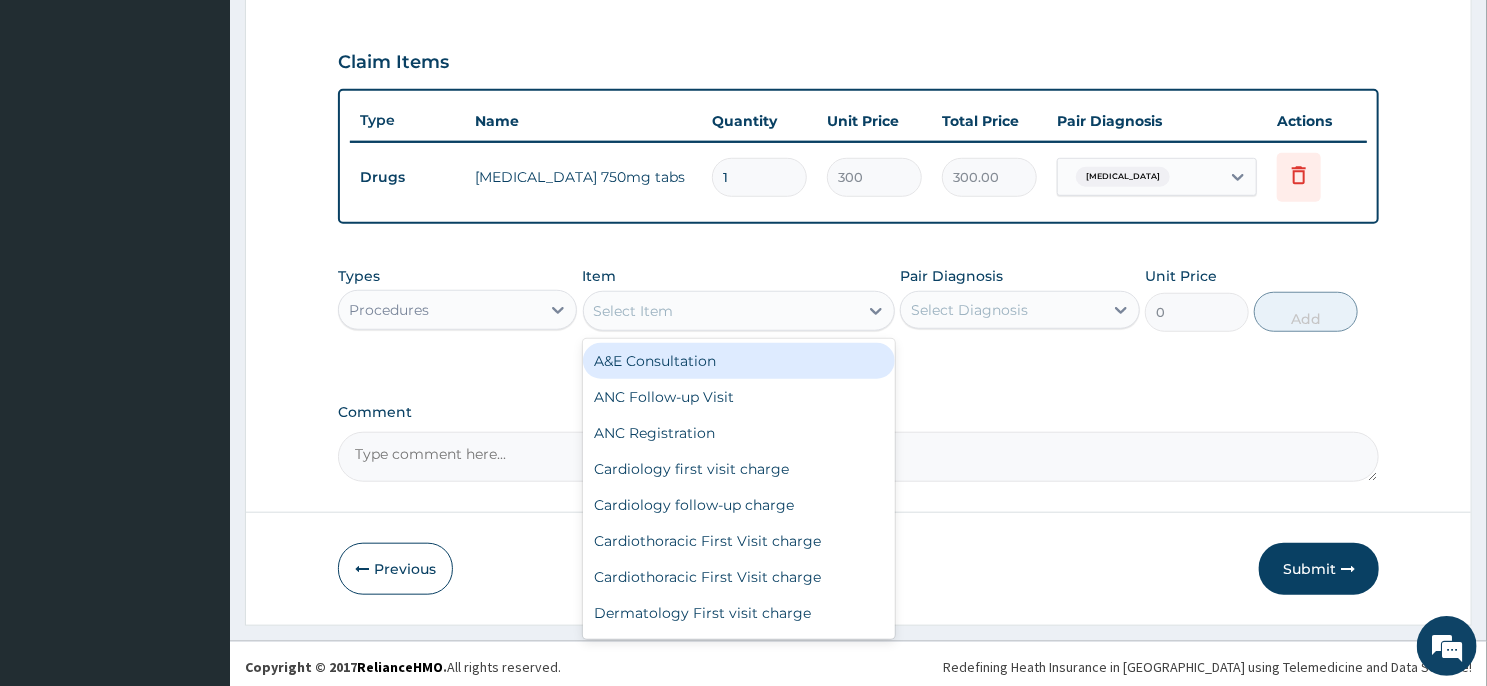 click on "Select Item" at bounding box center (721, 311) 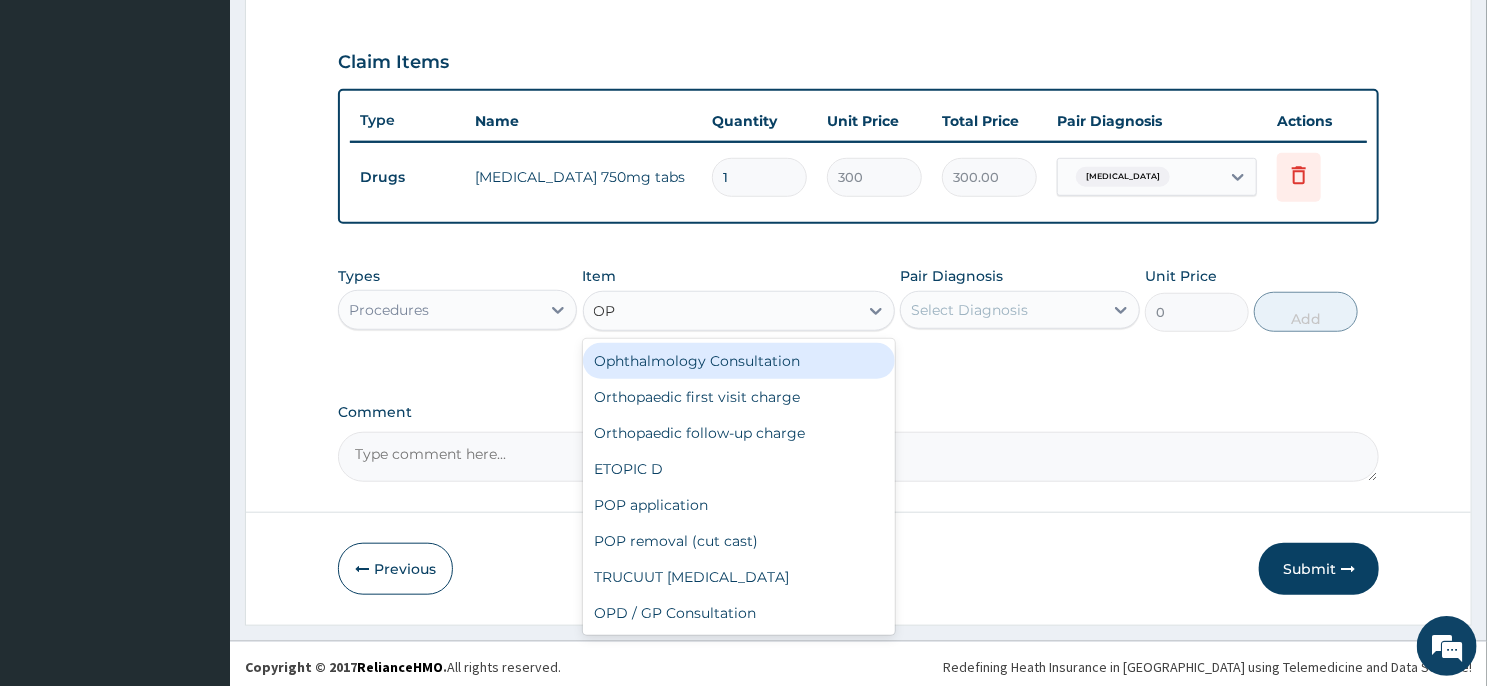 type on "OPD" 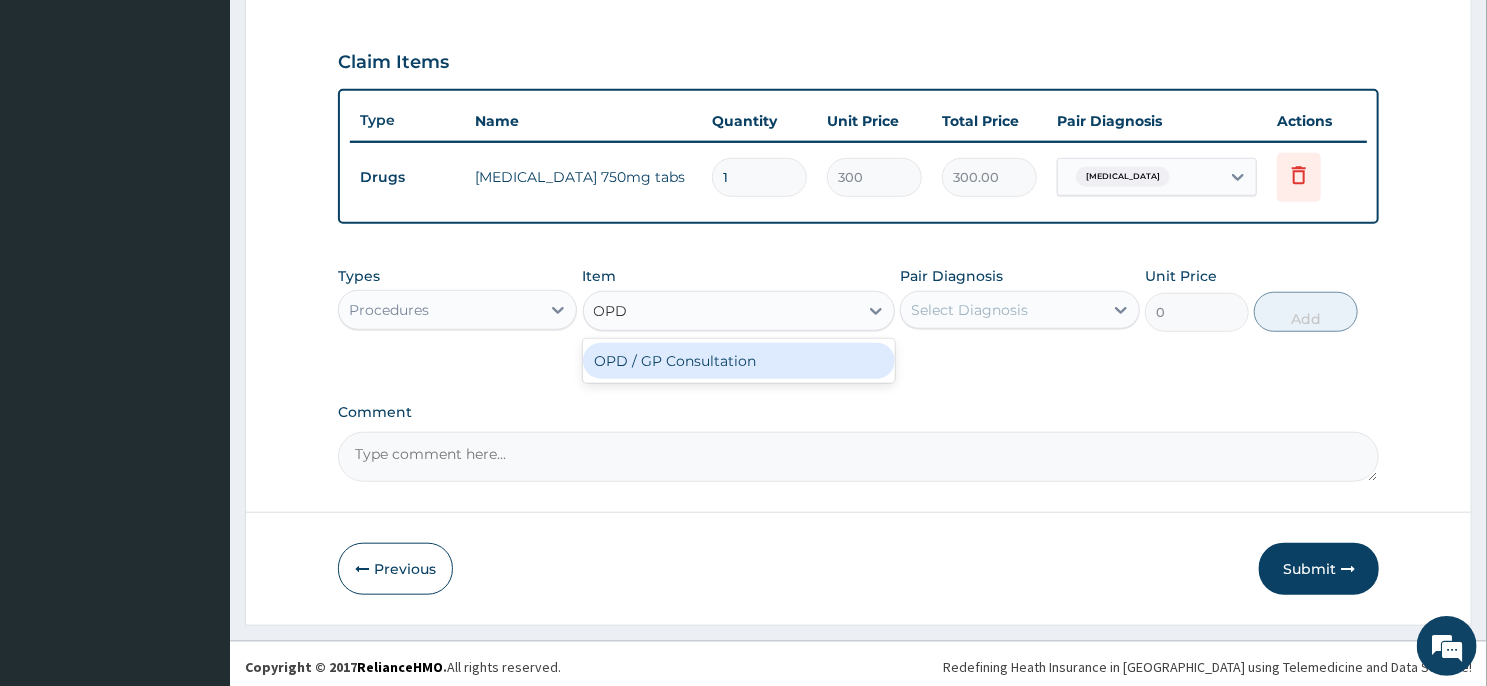 click on "OPD / GP Consultation" at bounding box center [739, 361] 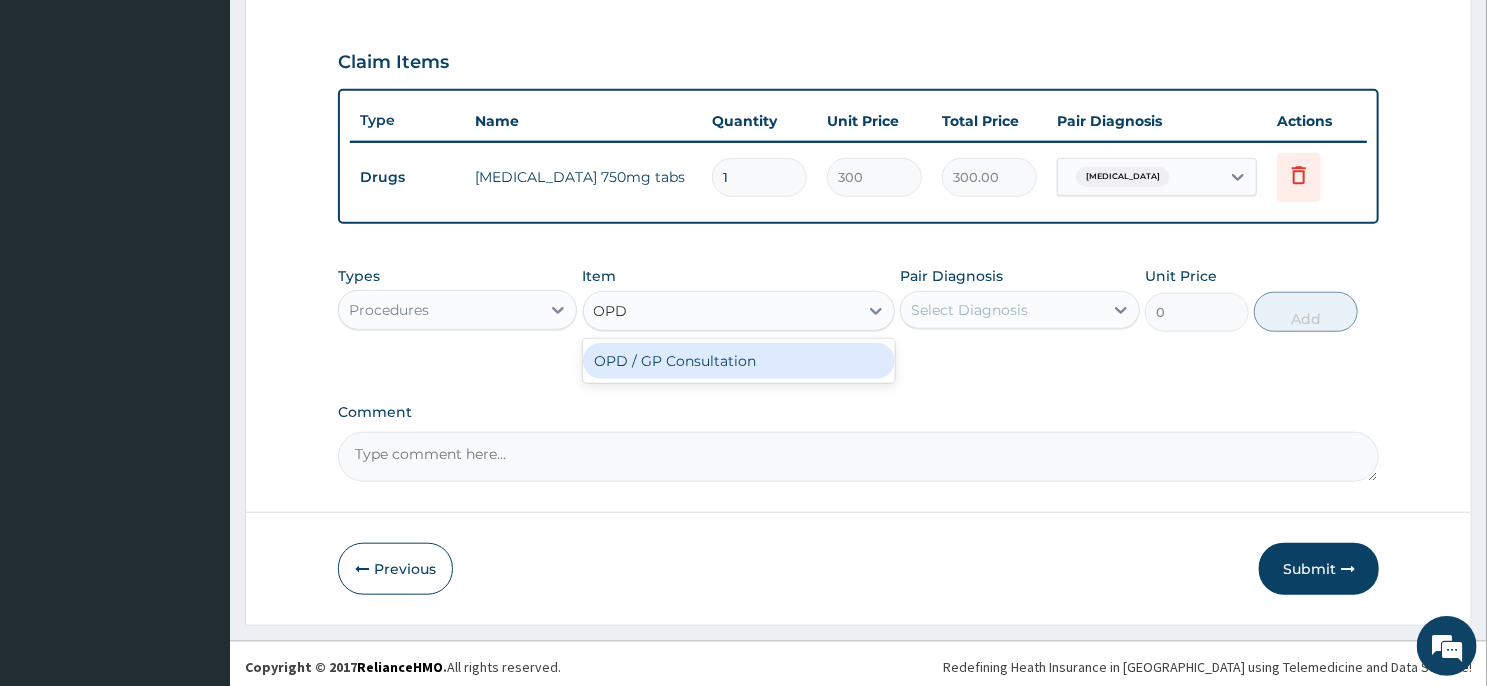 type 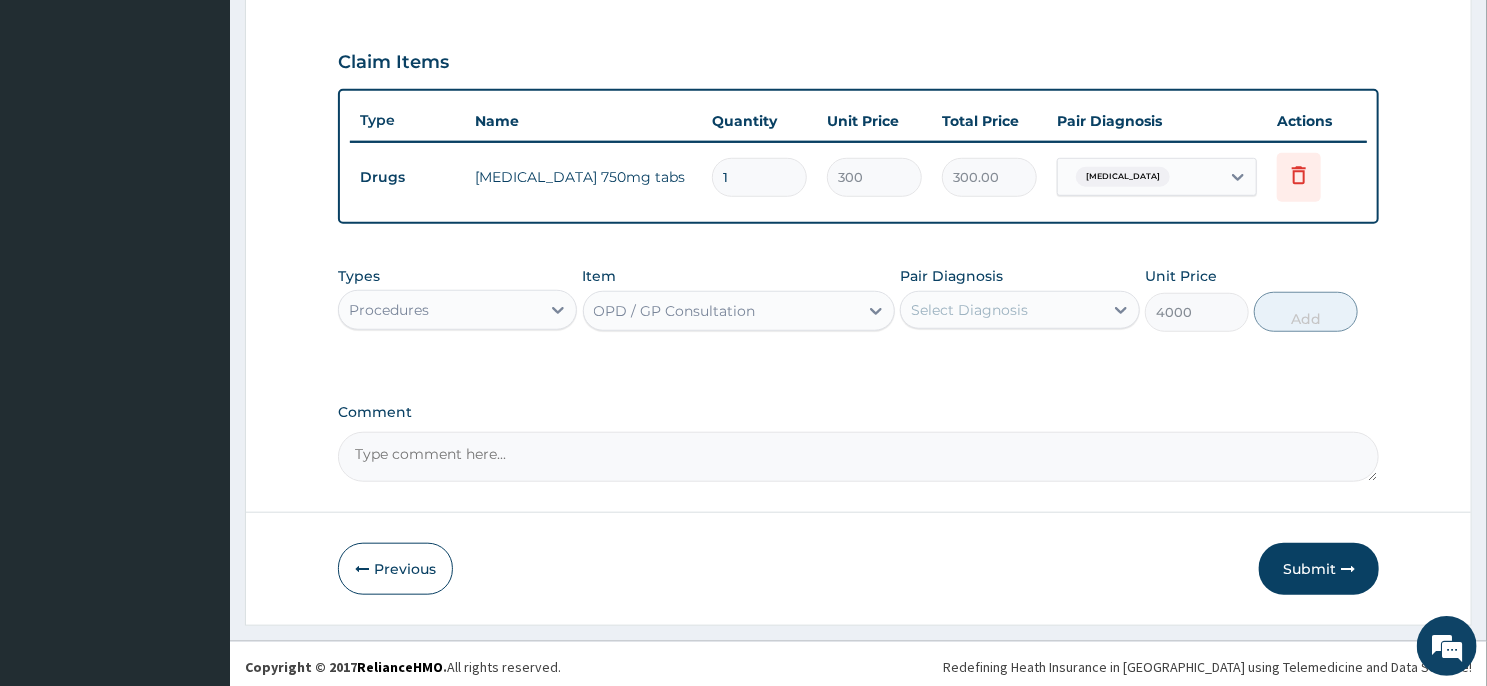 click on "Select Diagnosis" at bounding box center (969, 310) 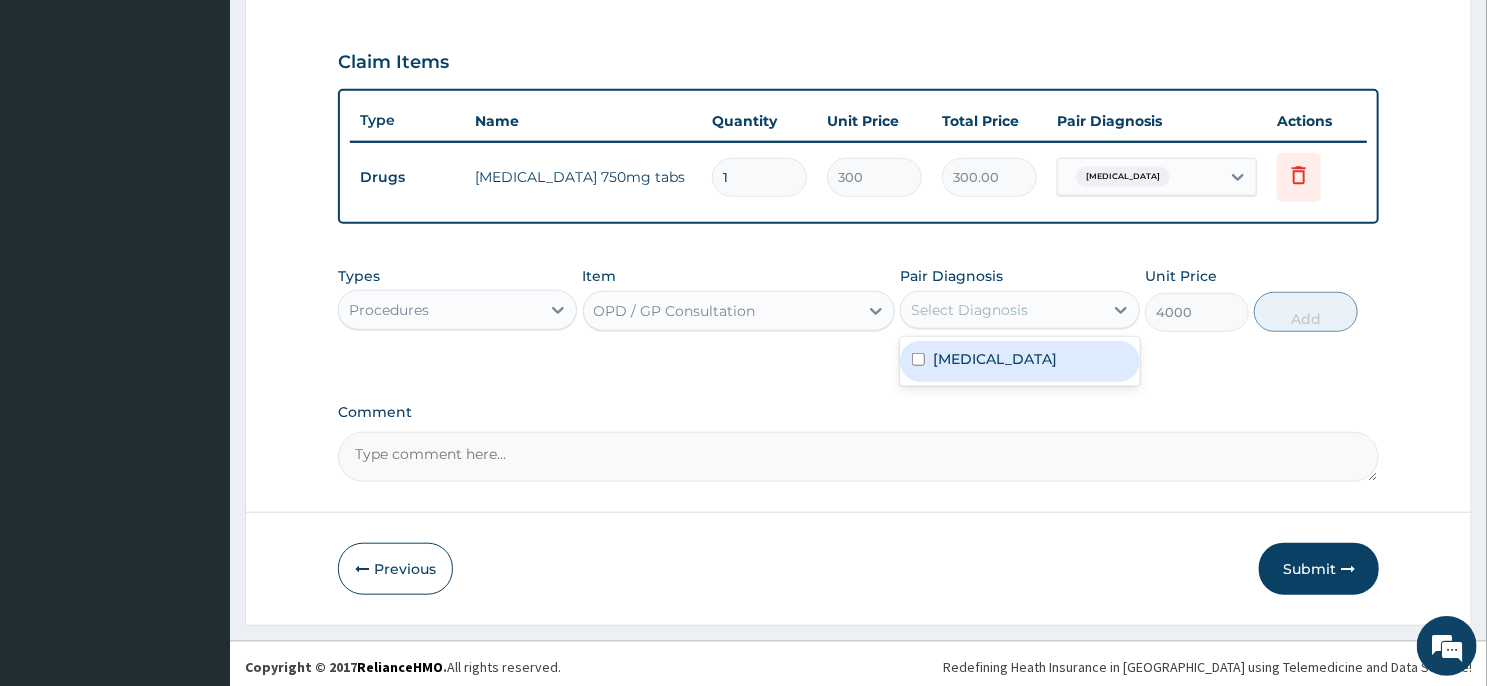 click on "[MEDICAL_DATA]" at bounding box center [1019, 361] 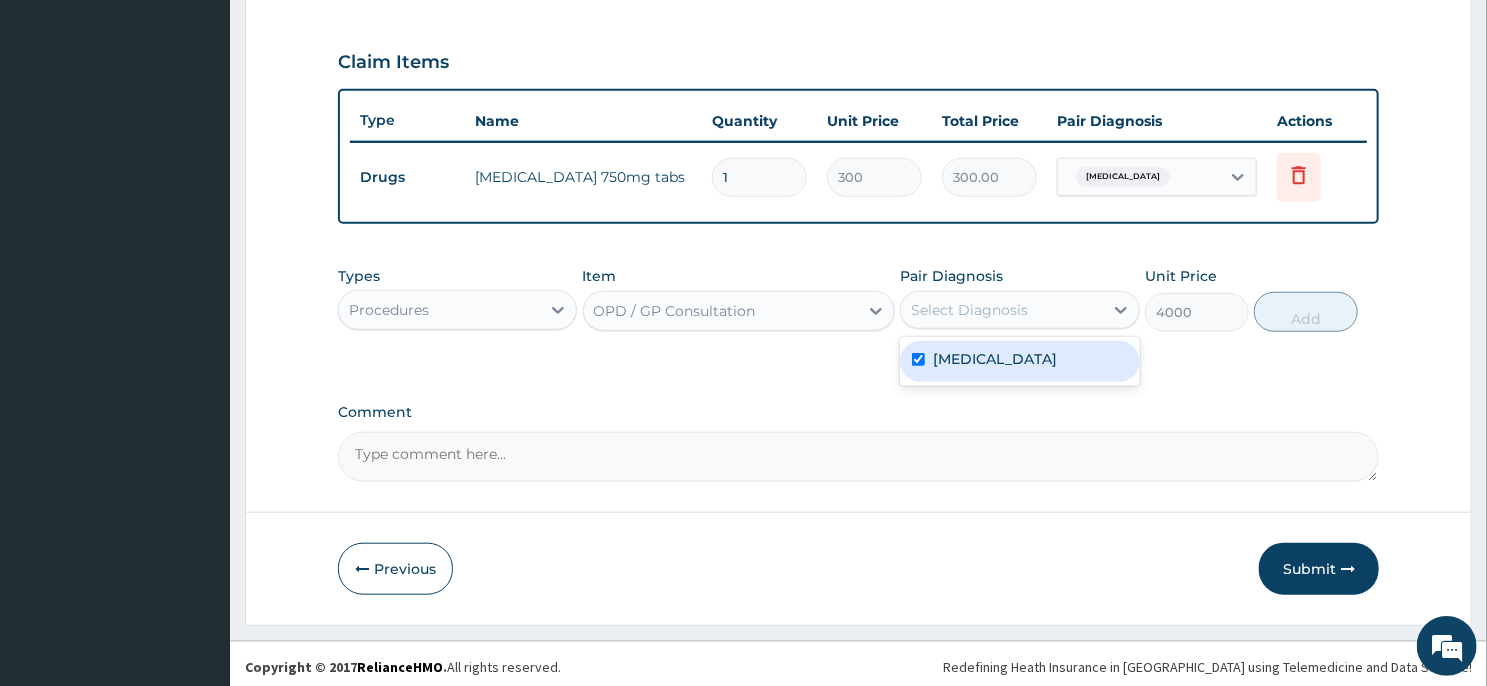 checkbox on "true" 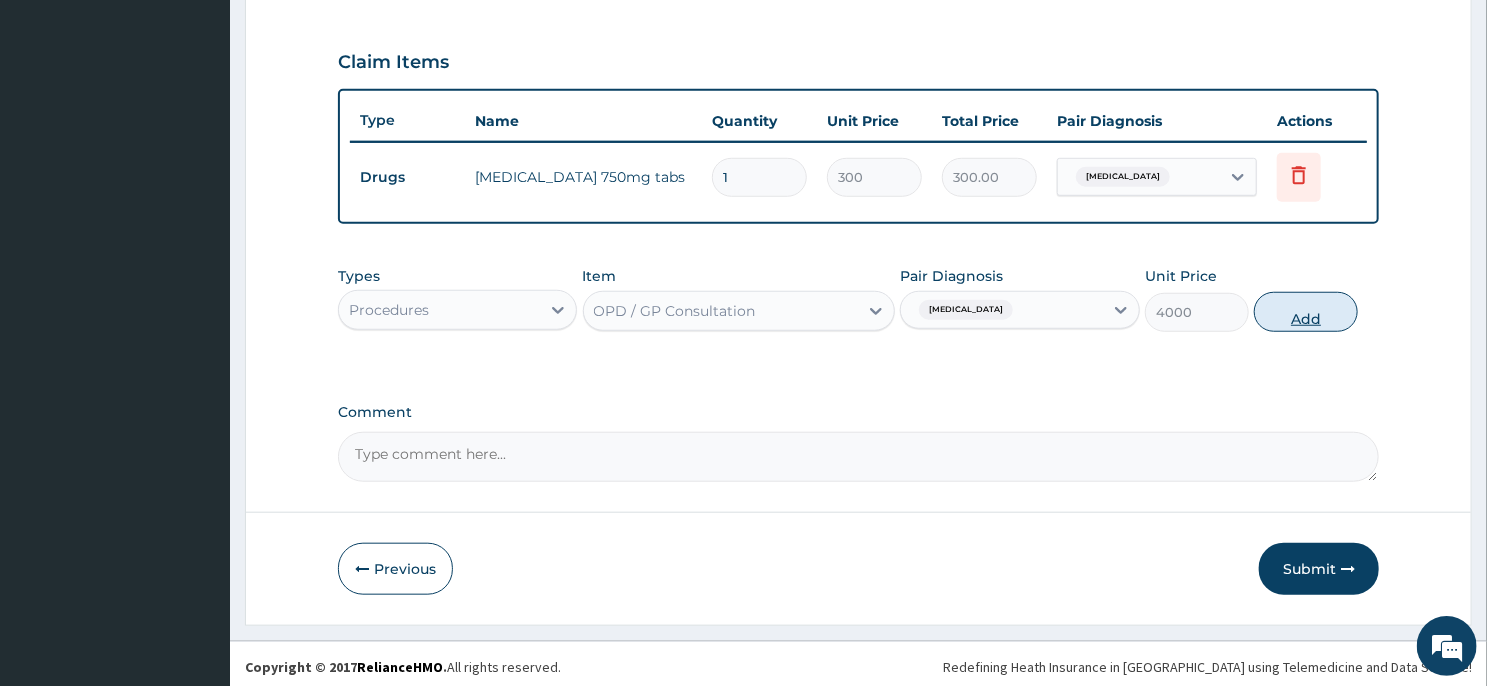 click on "Add" at bounding box center (1306, 312) 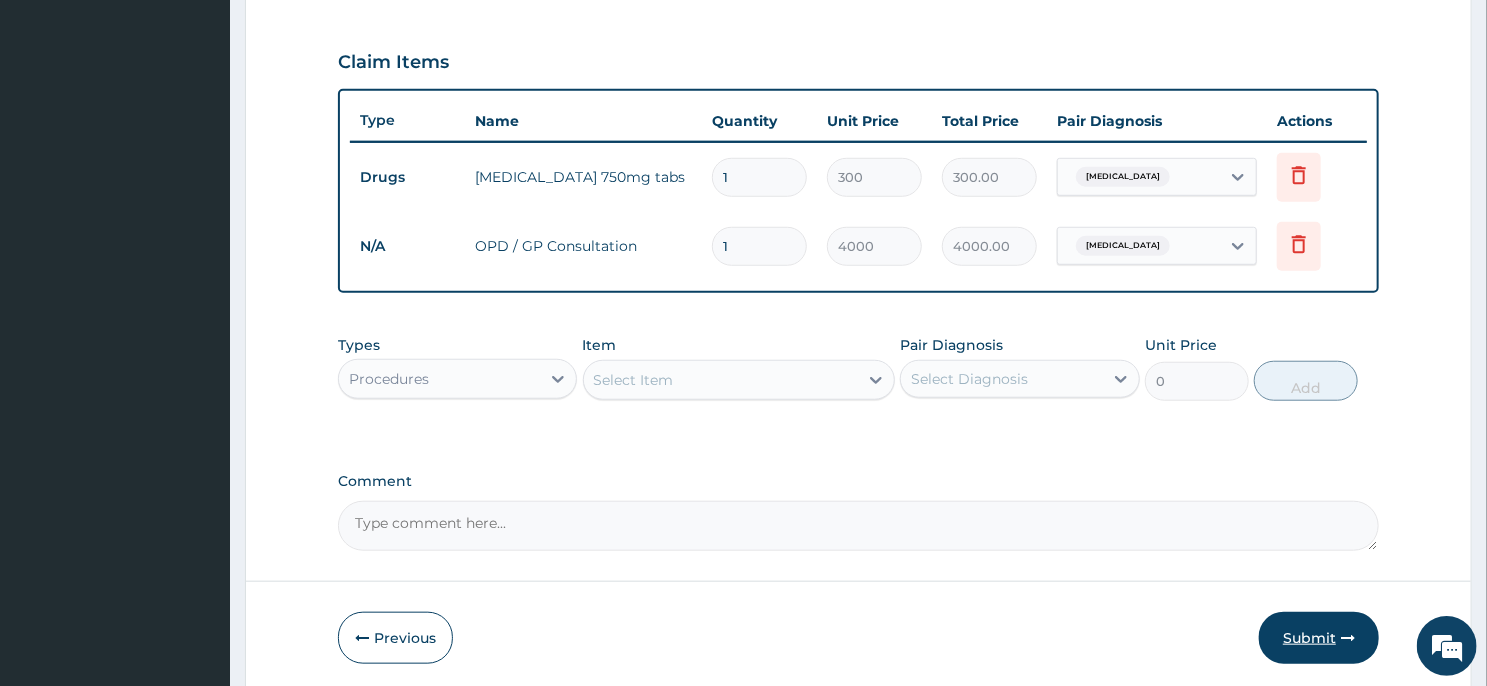 click on "Submit" at bounding box center [1319, 638] 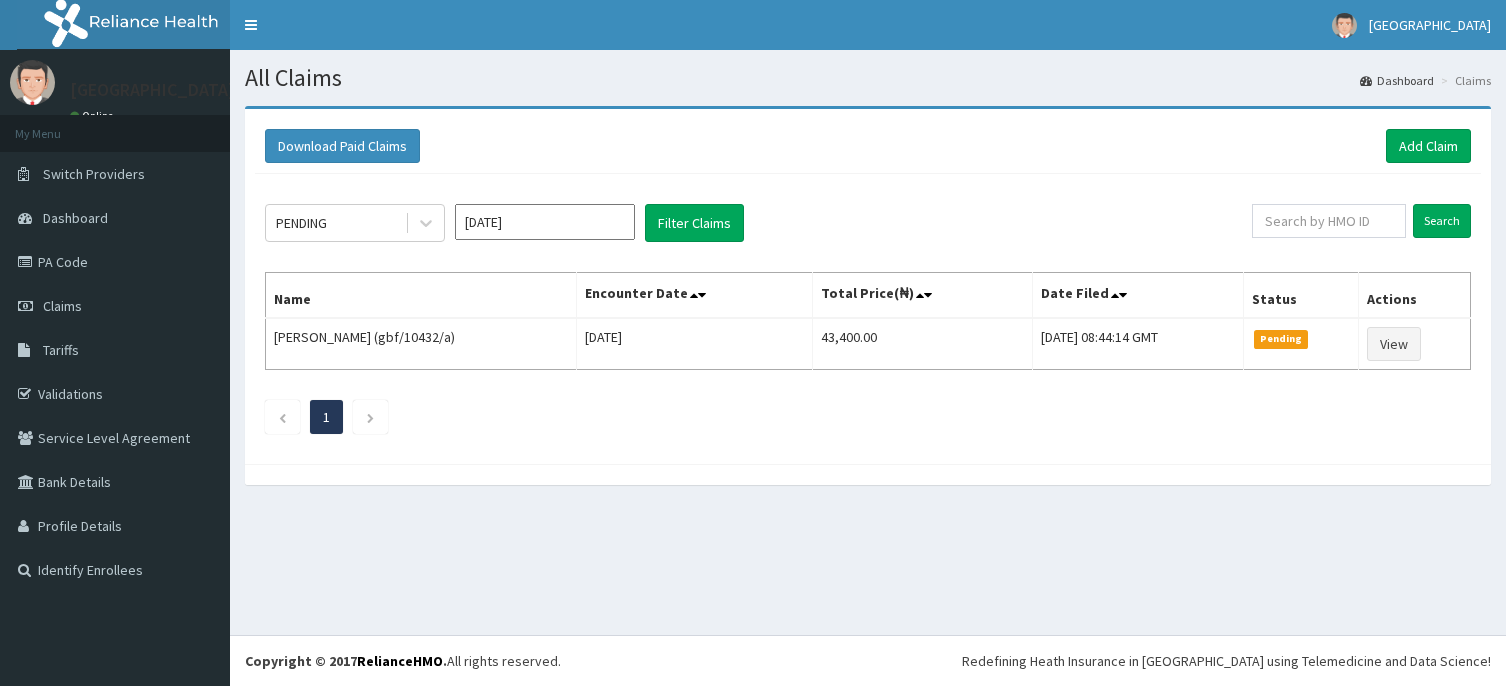 scroll, scrollTop: 0, scrollLeft: 0, axis: both 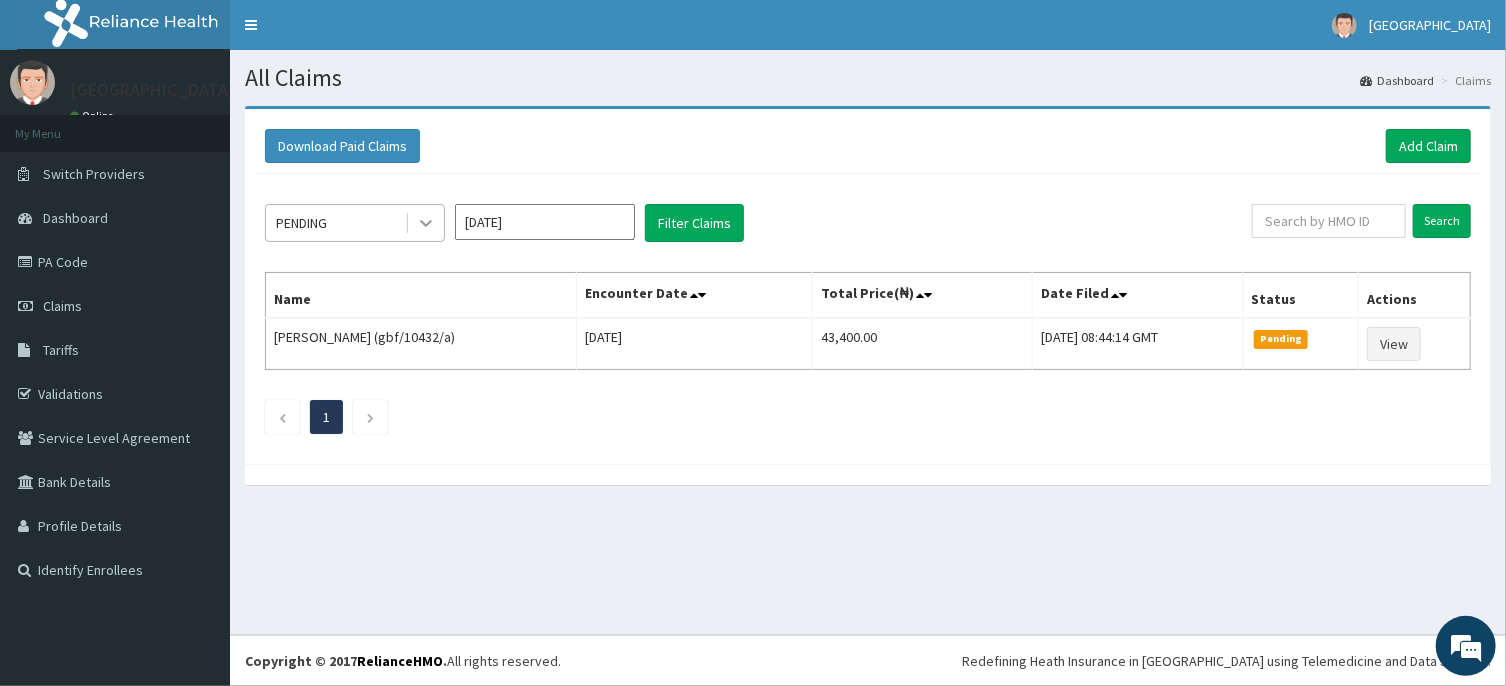 click 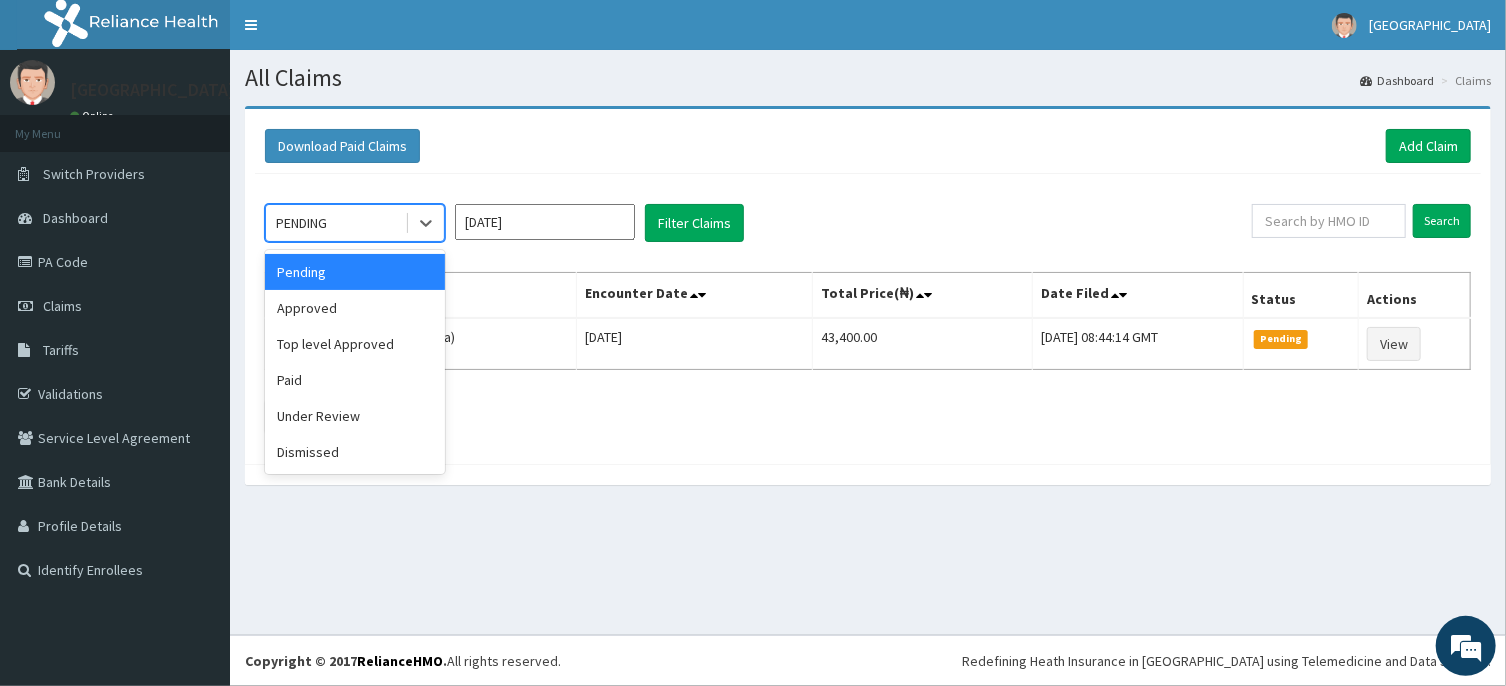 click on "Jul 2025" at bounding box center (545, 222) 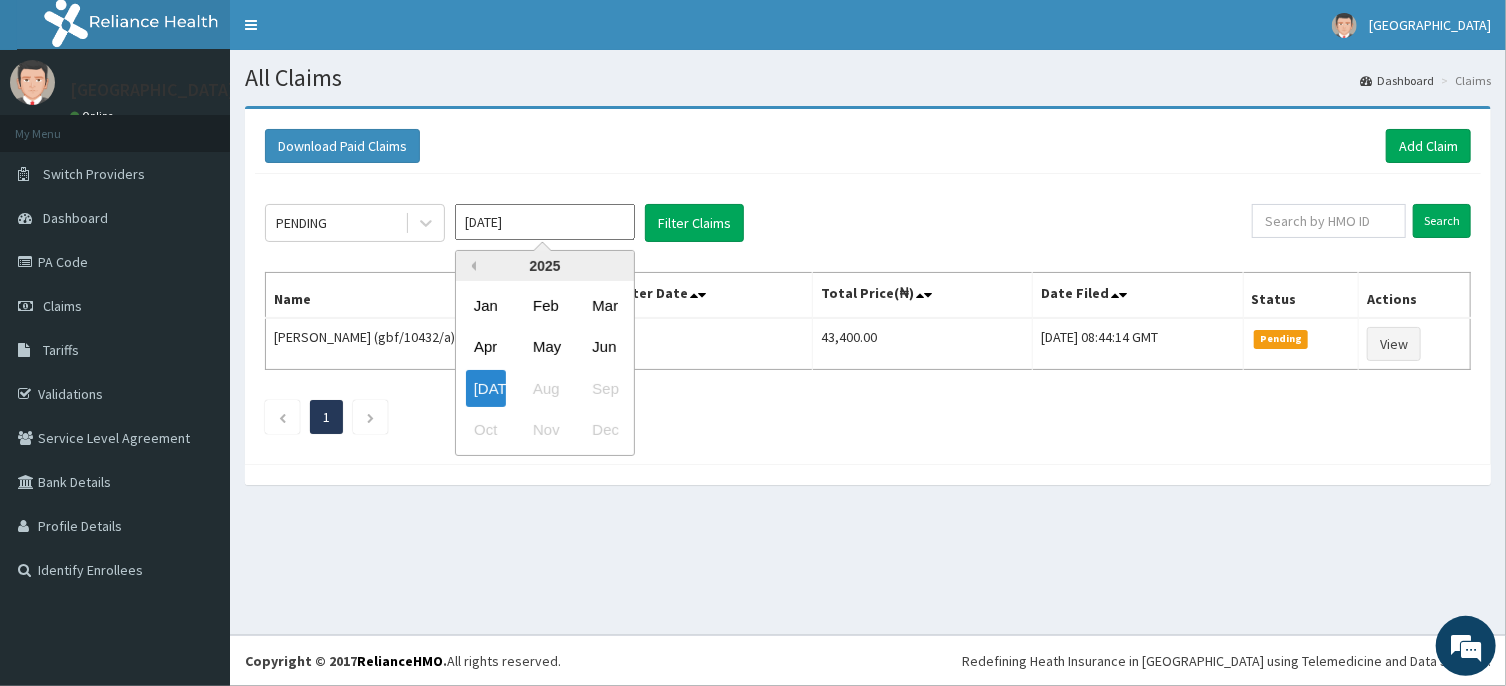 click on "Previous Year" at bounding box center (471, 266) 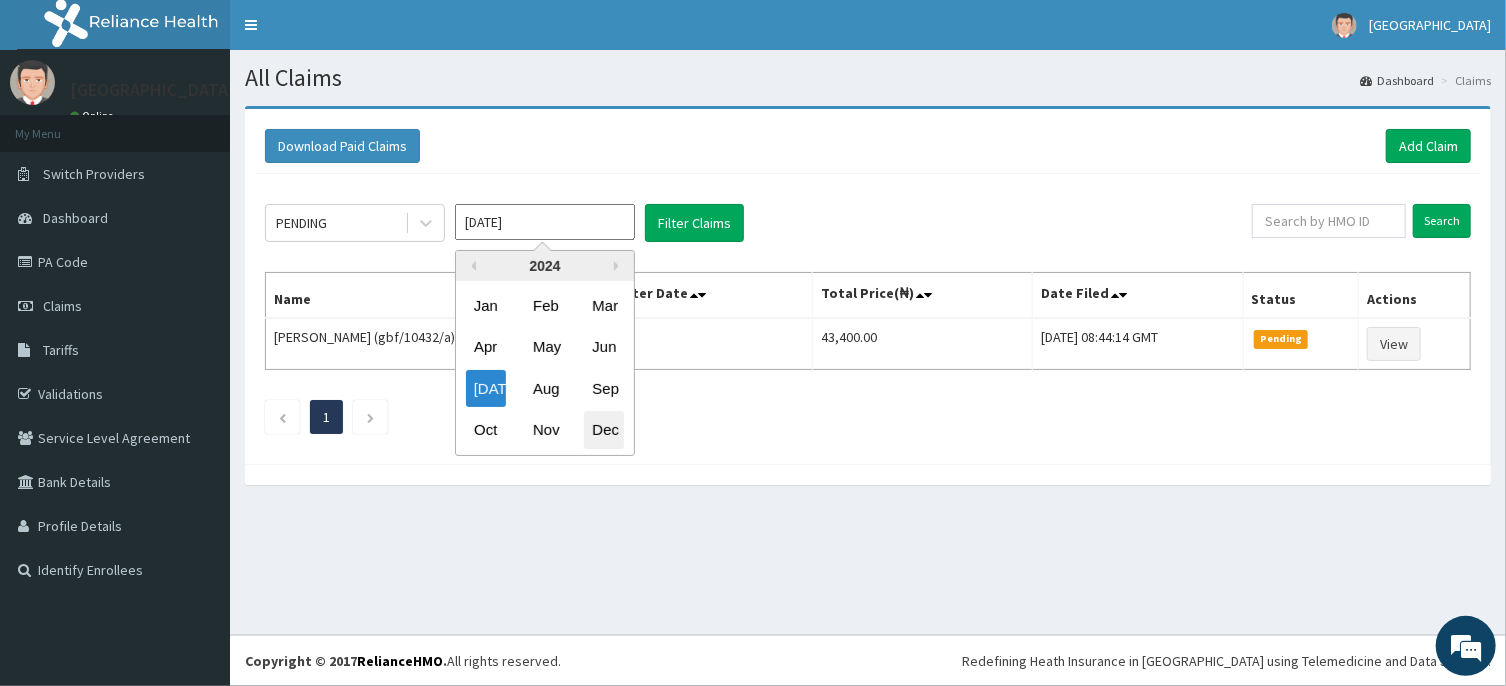 click on "Dec" at bounding box center [604, 430] 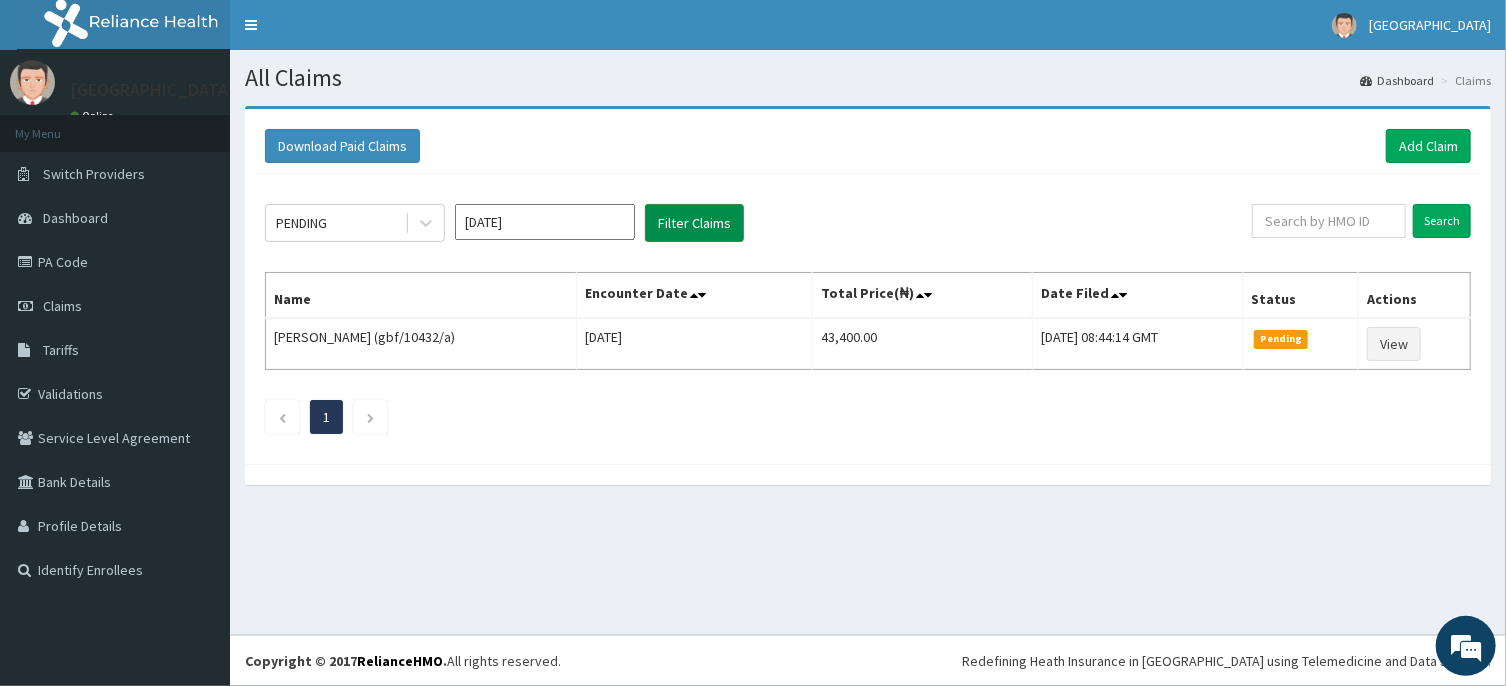click on "Filter Claims" at bounding box center (694, 223) 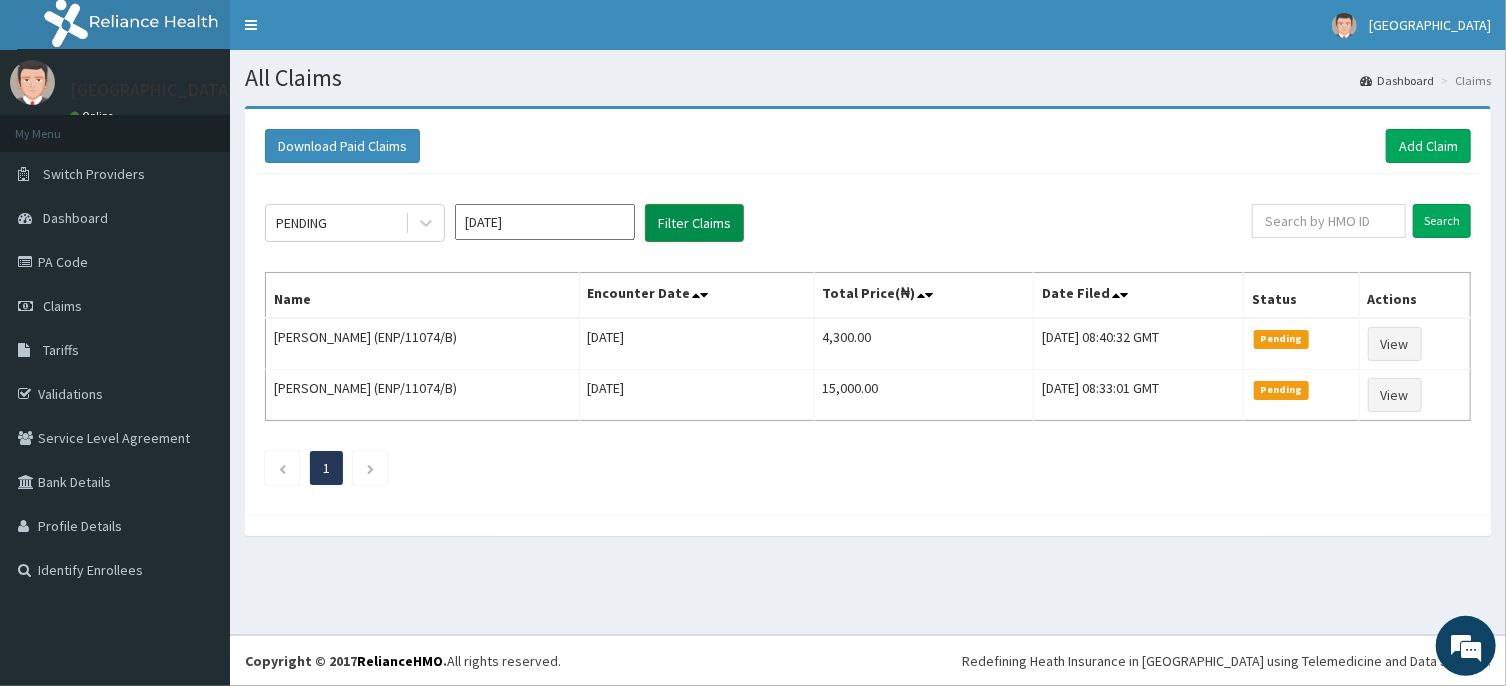 scroll, scrollTop: 0, scrollLeft: 0, axis: both 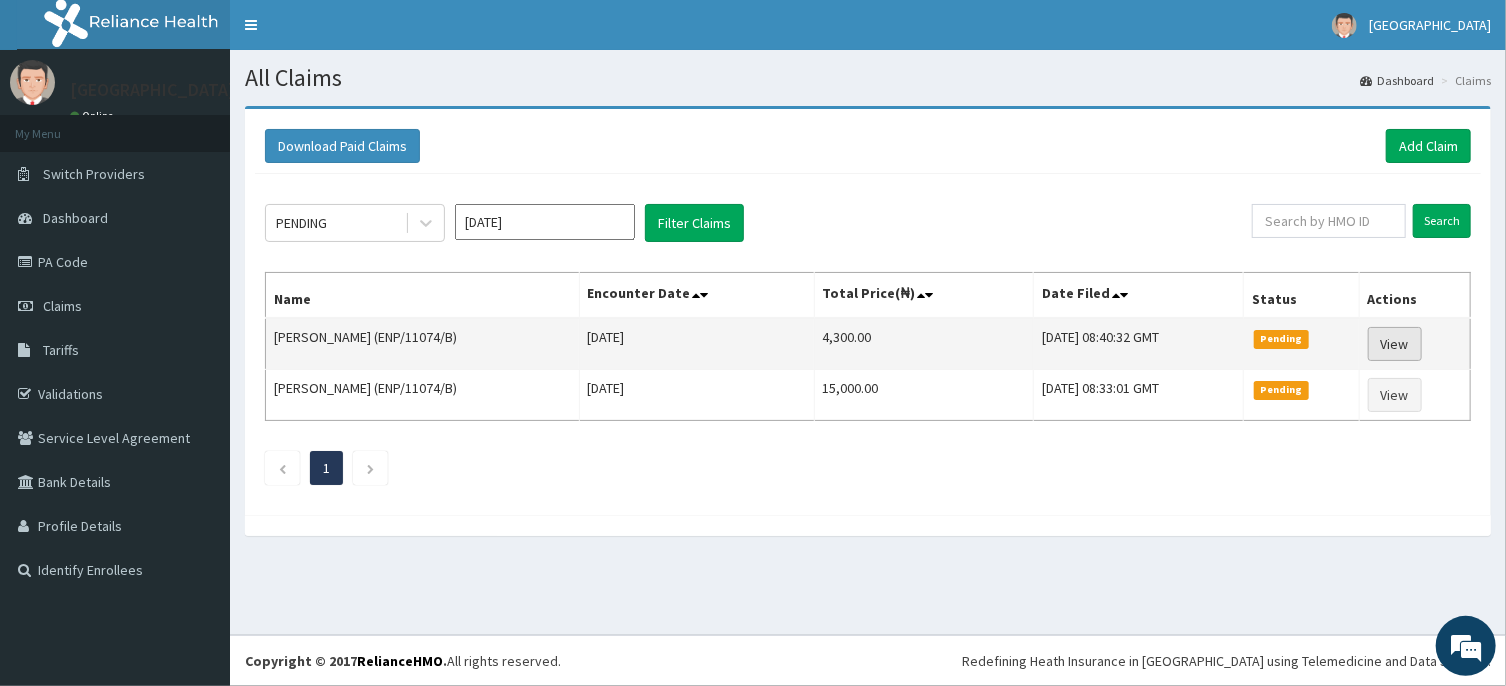click on "View" at bounding box center (1395, 344) 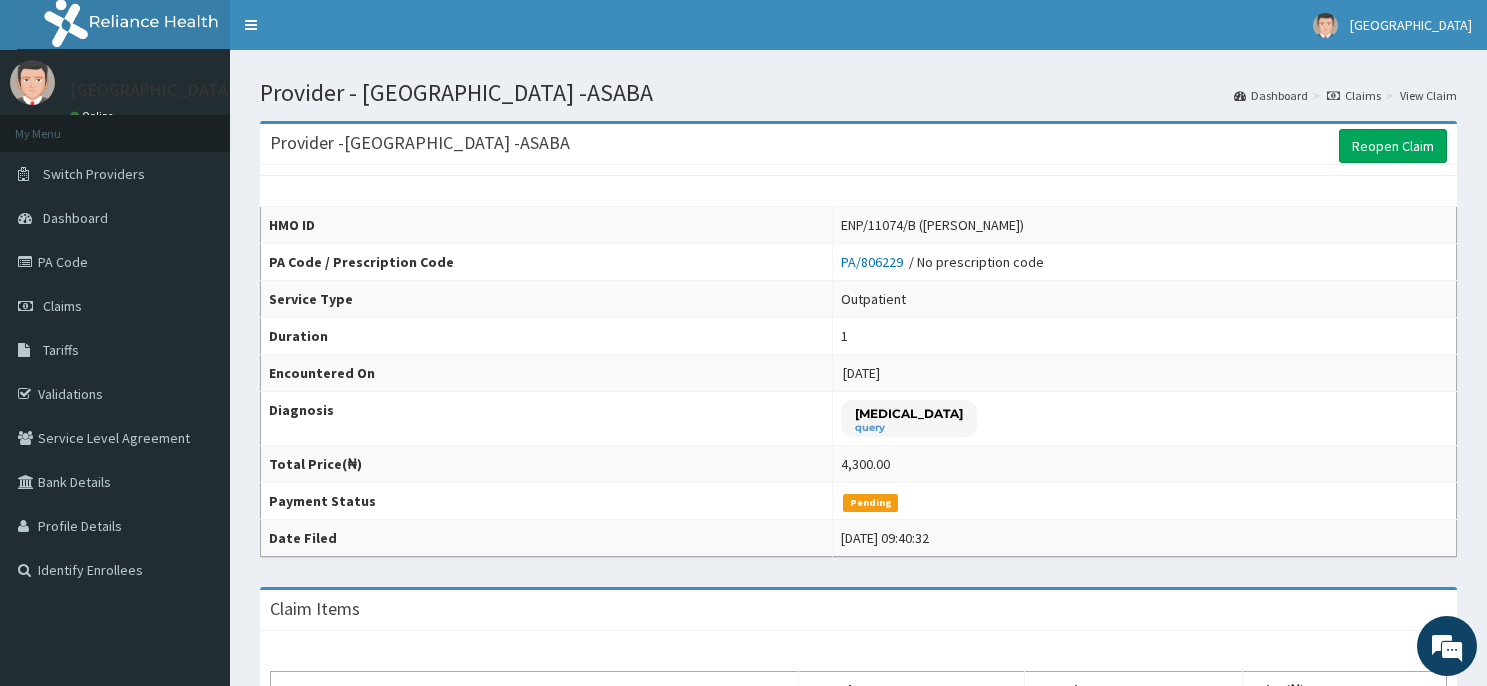 scroll, scrollTop: 0, scrollLeft: 0, axis: both 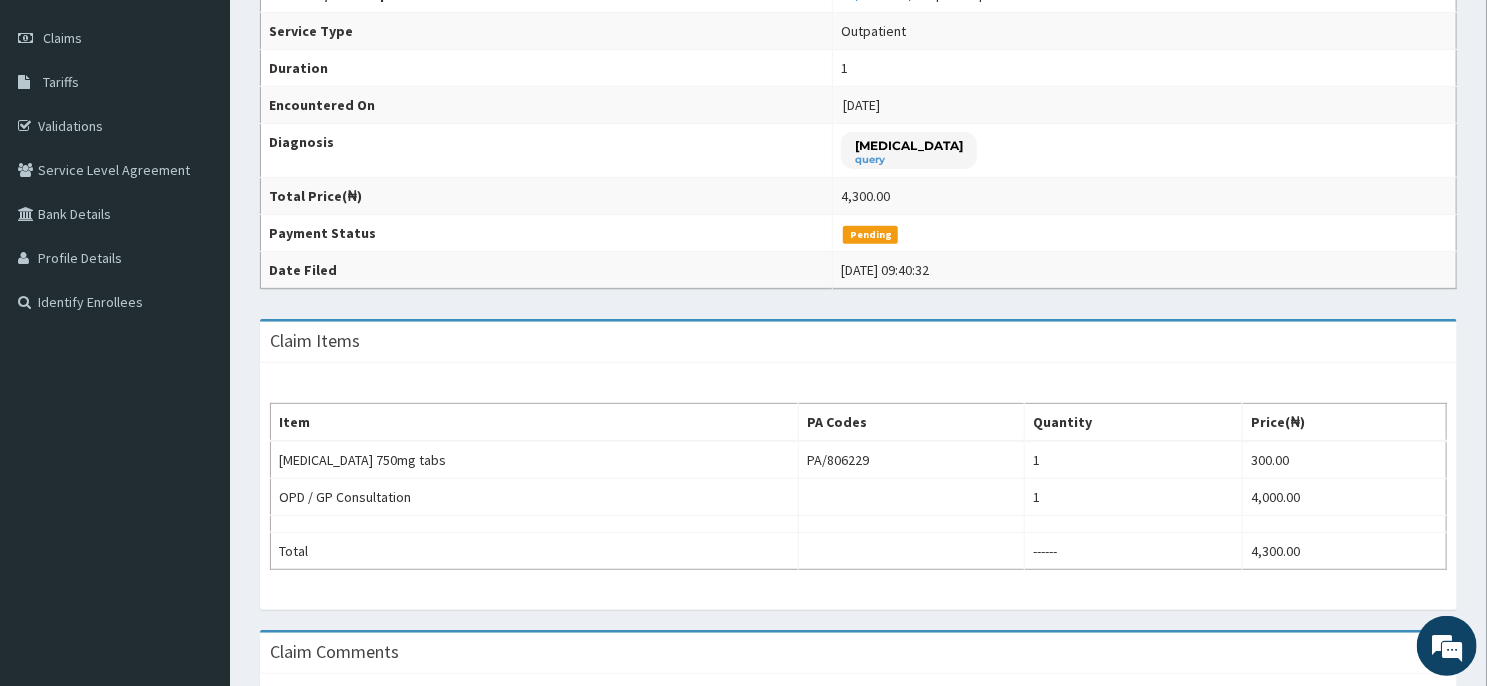 click on "Provider -  [GEOGRAPHIC_DATA] -ASABA Reopen Claim HMO ID ENP/11074/B ([PERSON_NAME]) PA Code / Prescription Code PA/806229    / No prescription code Service Type Outpatient Duration 1 Encountered On [DATE] Diagnosis [MEDICAL_DATA] query Total Price(₦) 4,300.00 Payment Status Pending Date Filed [DATE] 09:40:32 Claim Items Item PA Codes Quantity Price(₦) [MEDICAL_DATA] 750mg tabs PA/806229 1 300.00 OPD / GP Consultation 1 4,000.00 Total ------ 4,300.00 Claim Comments Comment User Date Post Comment" at bounding box center [858, 351] 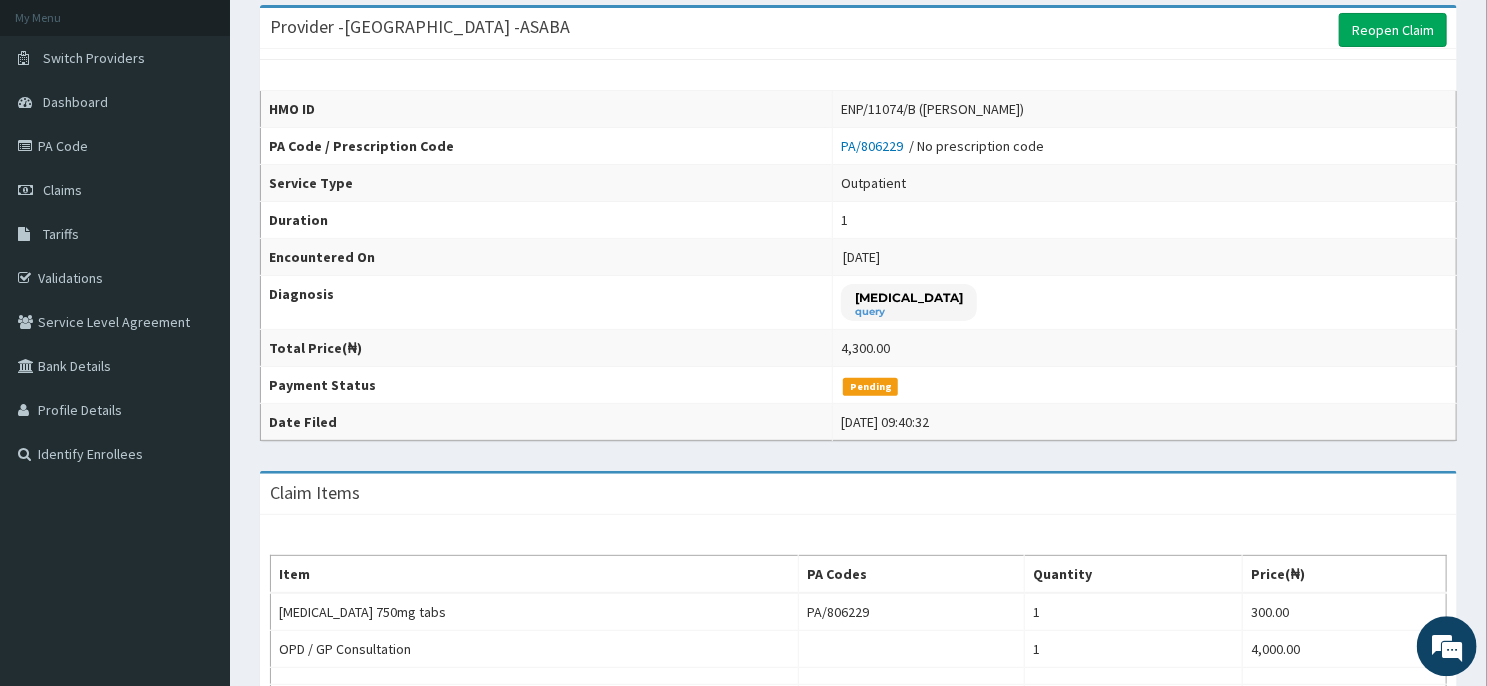 scroll, scrollTop: 0, scrollLeft: 0, axis: both 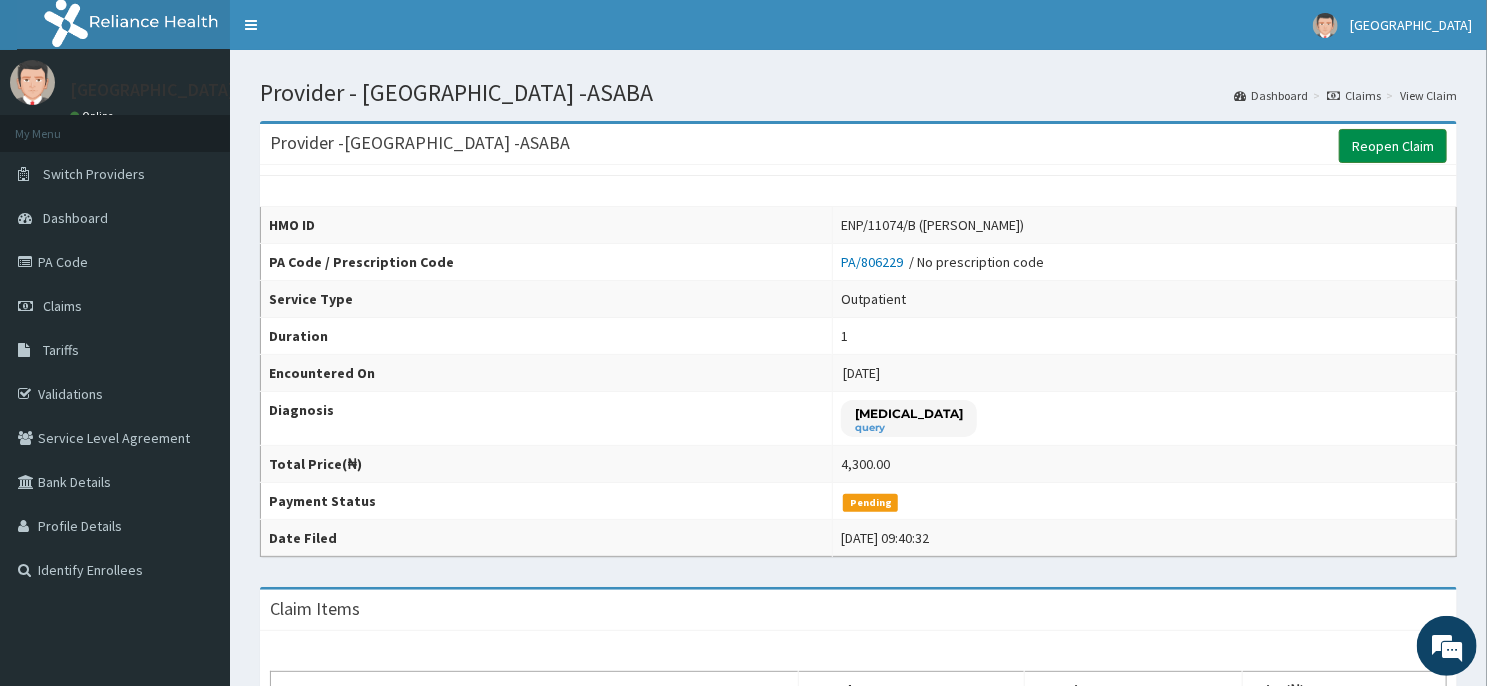 click on "Reopen Claim" at bounding box center (1393, 146) 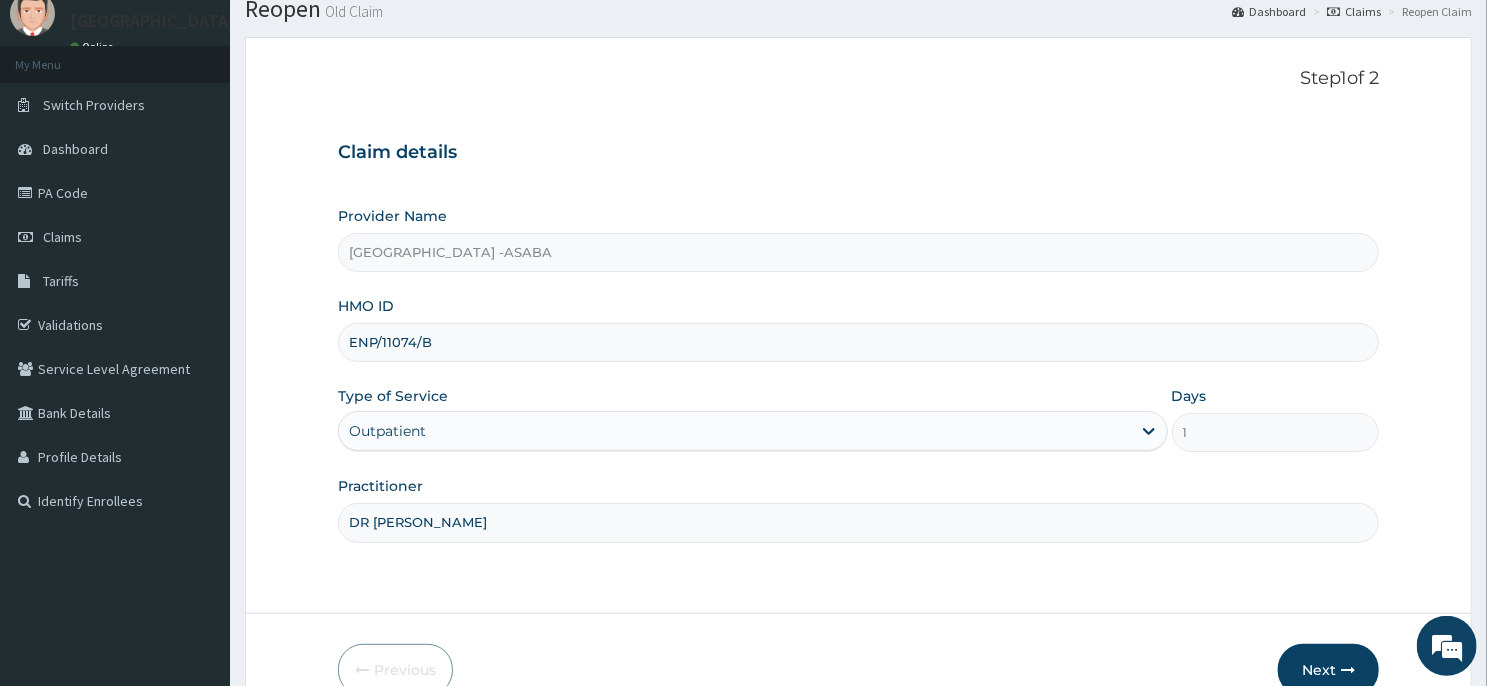 scroll, scrollTop: 69, scrollLeft: 0, axis: vertical 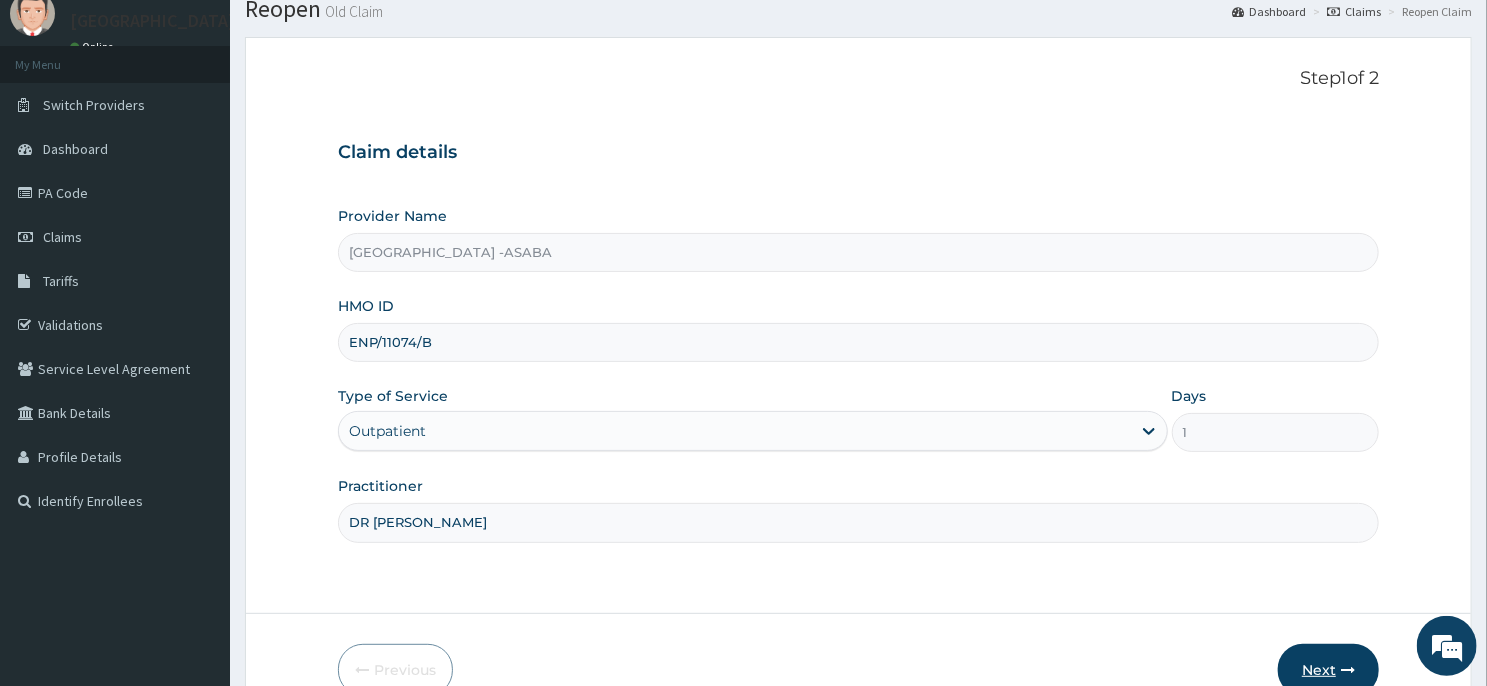 click on "Next" at bounding box center (1328, 670) 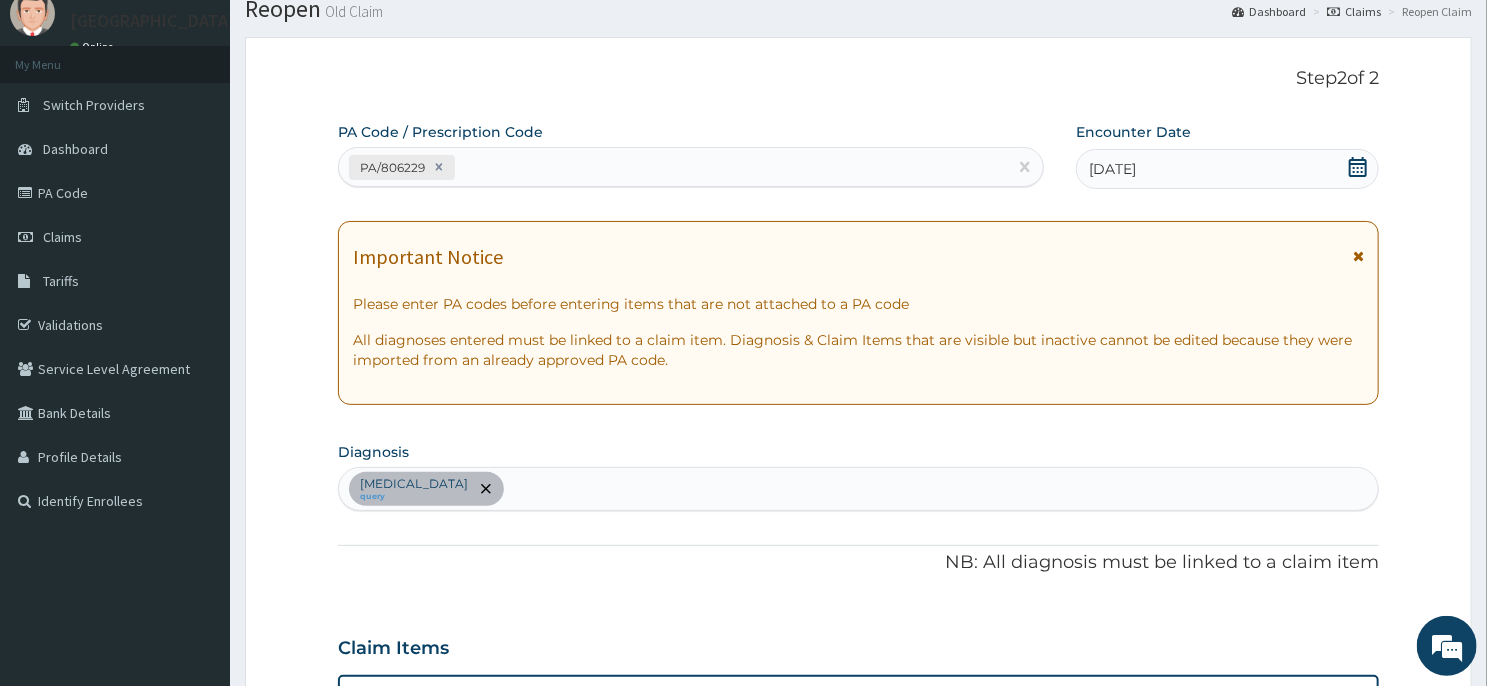 click on "Step  2  of 2 PA Code / Prescription Code PA/806229 Encounter Date 31-12-2024 Important Notice Please enter PA codes before entering items that are not attached to a PA code   All diagnoses entered must be linked to a claim item. Diagnosis & Claim Items that are visible but inactive cannot be edited because they were imported from an already approved PA code. Diagnosis Cyst query NB: All diagnosis must be linked to a claim item Claim Items Type Name Quantity Unit Price Total Price Pair Diagnosis Actions Drugs levofloxacin 750mg tabs 1 300 300.00 Cyst Delete Procedures OPD / GP Consultation 1 4000 4000.00 Cyst Delete Types Select Type Item Select Item Pair Diagnosis Select Diagnosis Unit Price 0 Add     Previous   Submit" at bounding box center [858, 603] 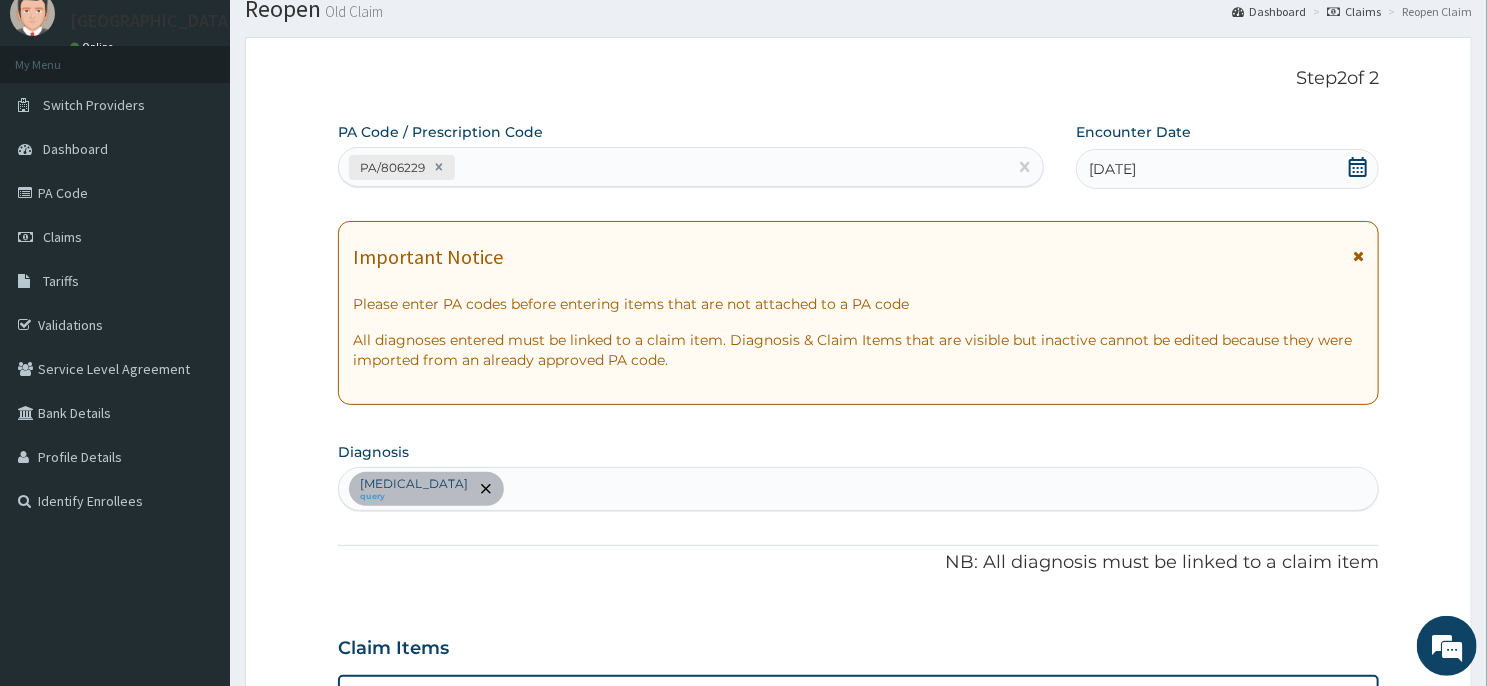 scroll, scrollTop: 618, scrollLeft: 0, axis: vertical 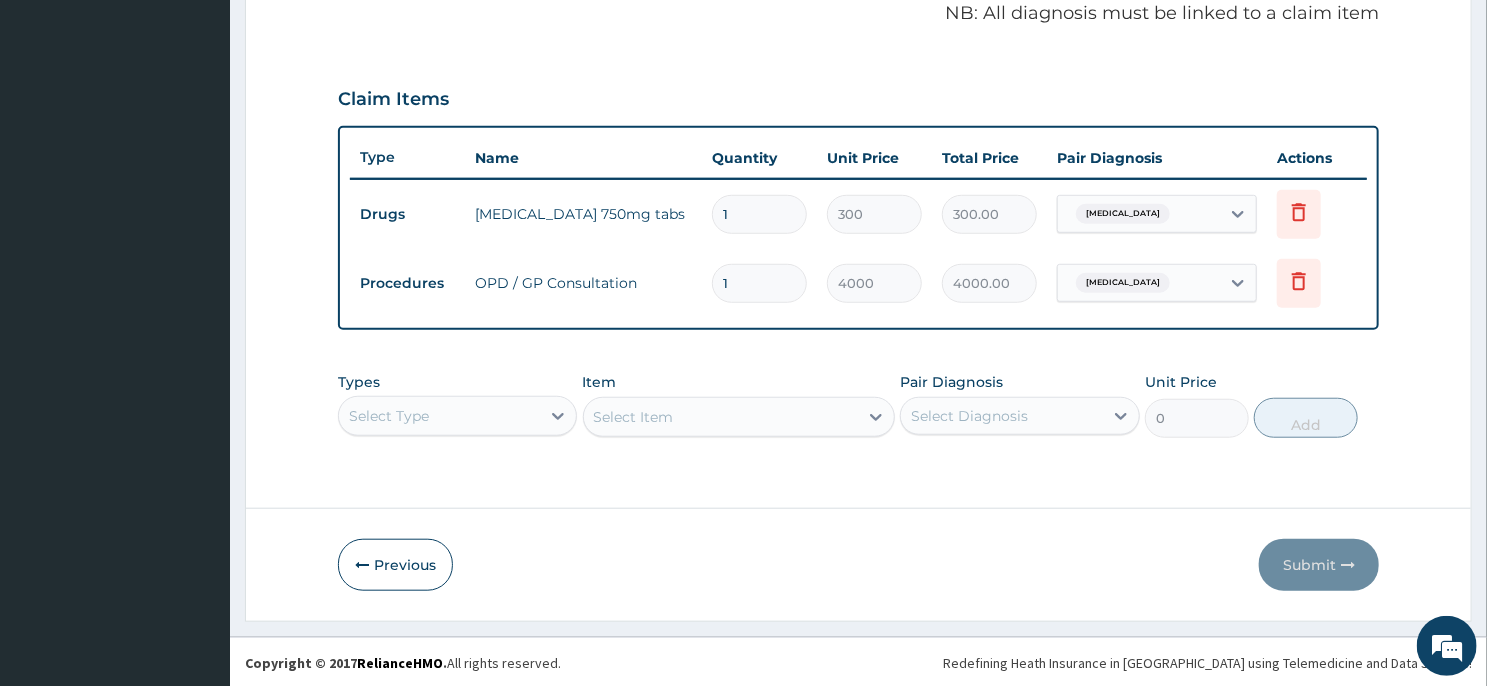 click on "1" at bounding box center [759, 214] 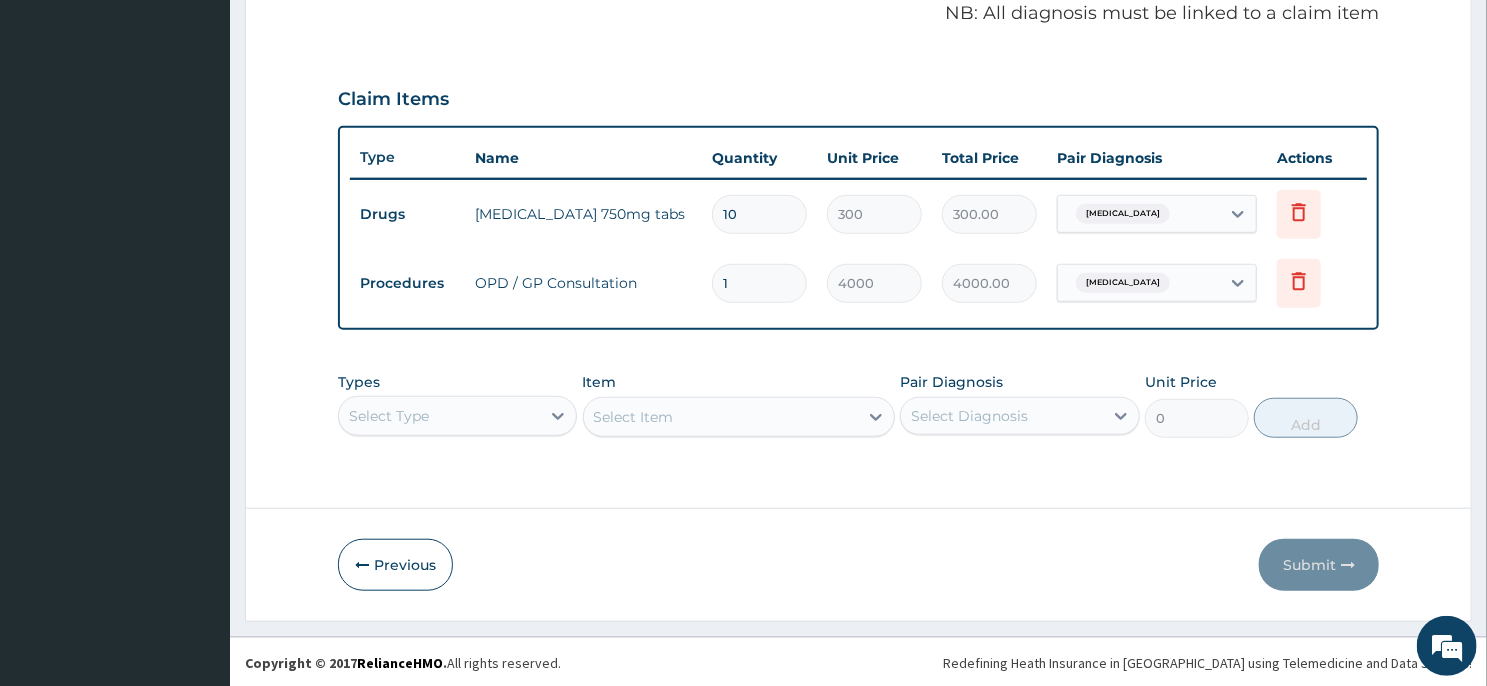 type on "3000.00" 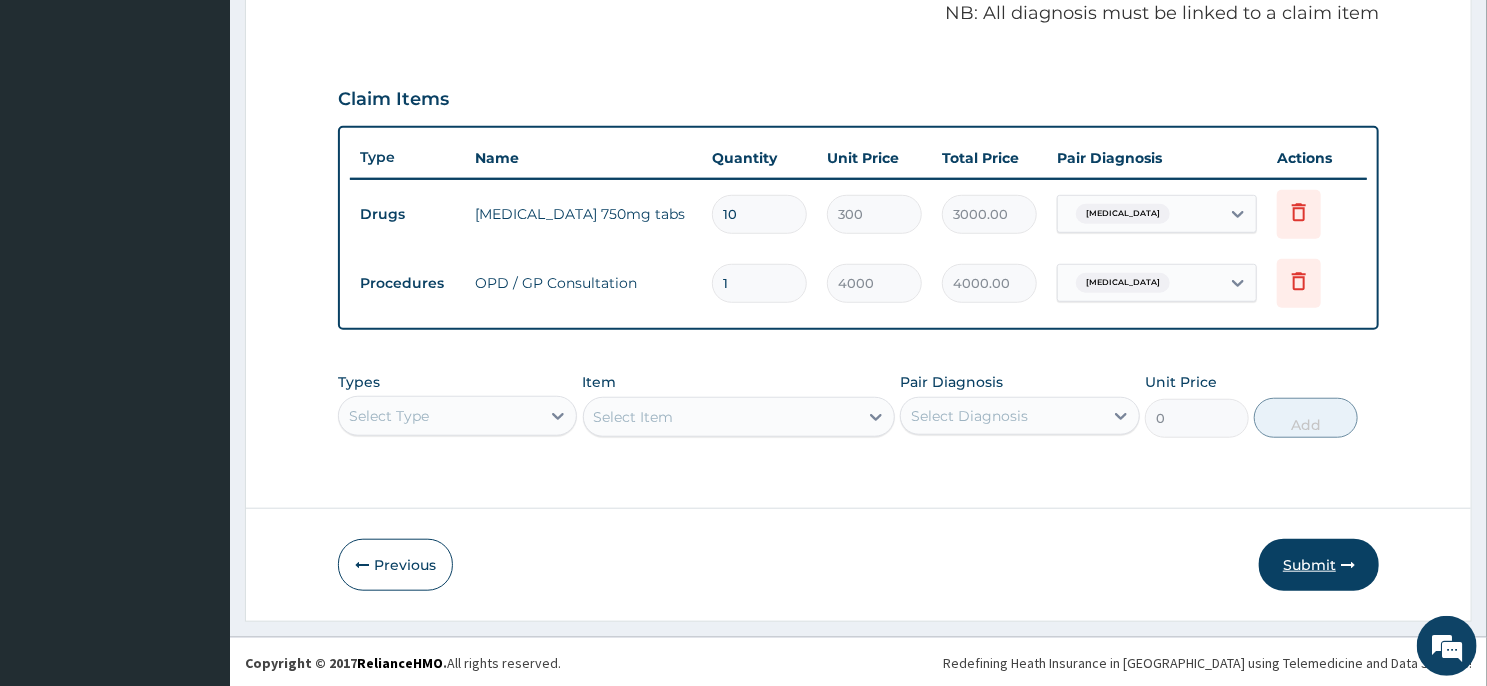 type on "10" 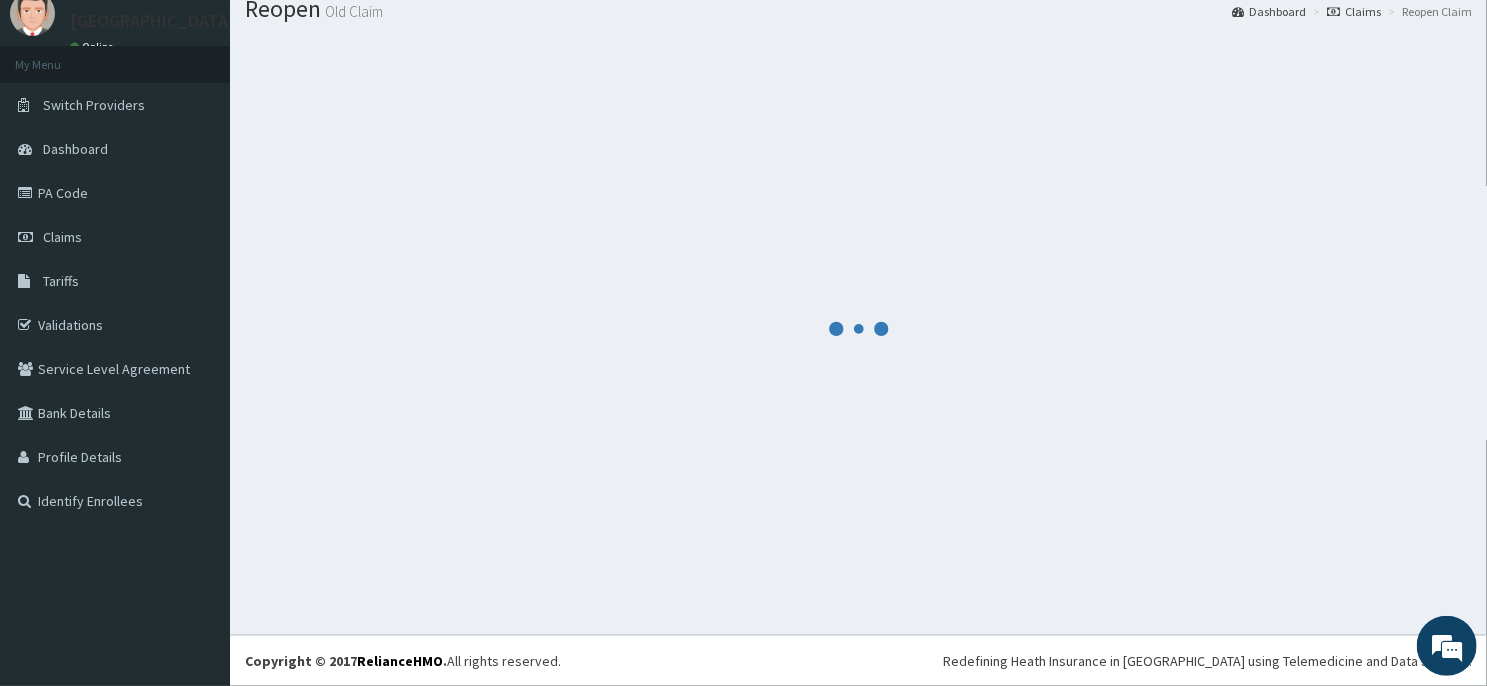 scroll, scrollTop: 69, scrollLeft: 0, axis: vertical 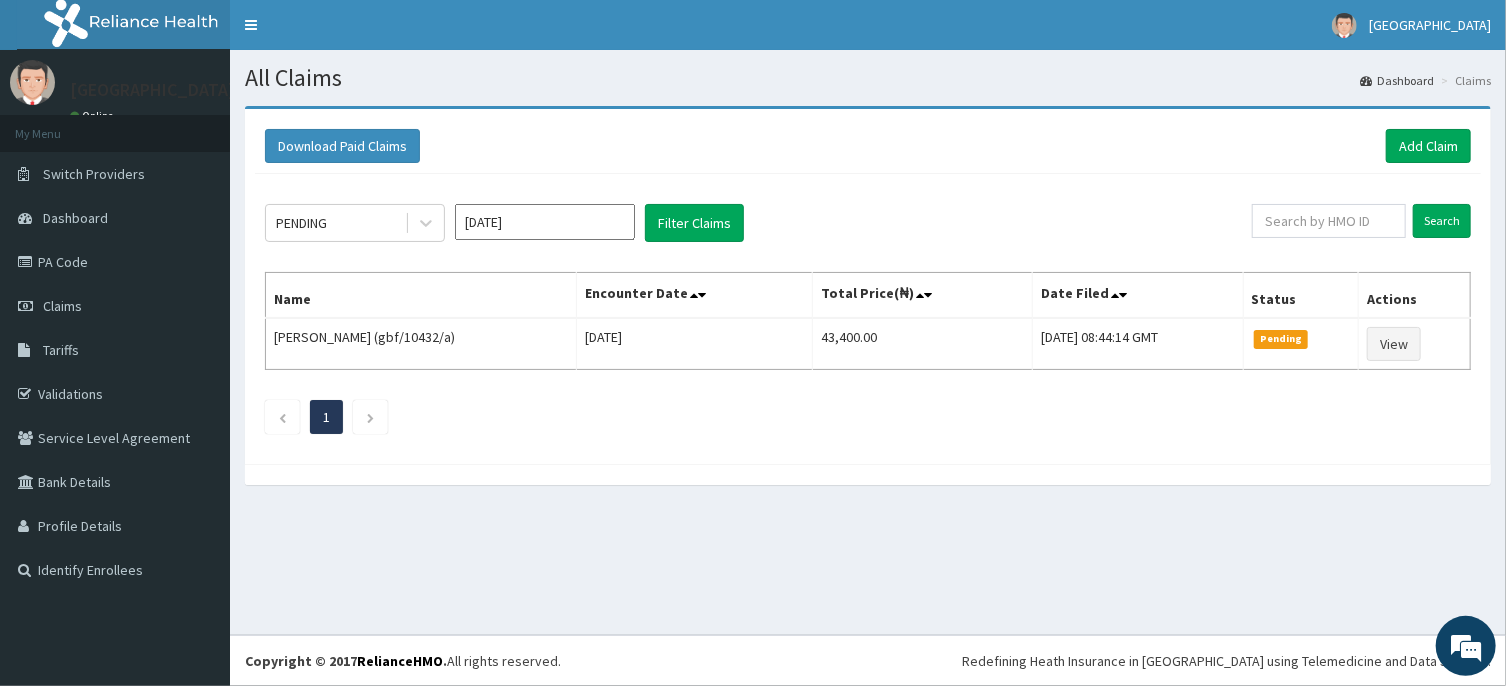click on "Jul 2025" at bounding box center (545, 222) 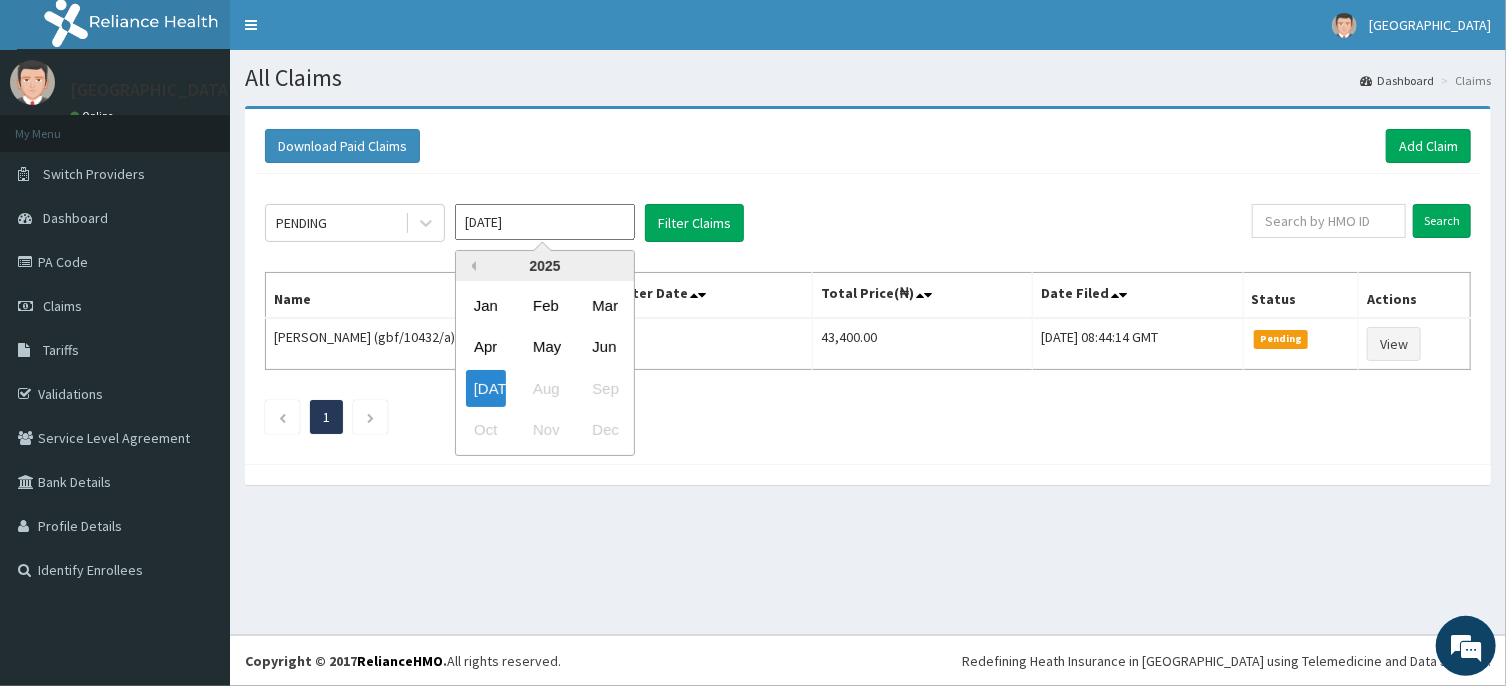click on "Previous Year" at bounding box center [471, 266] 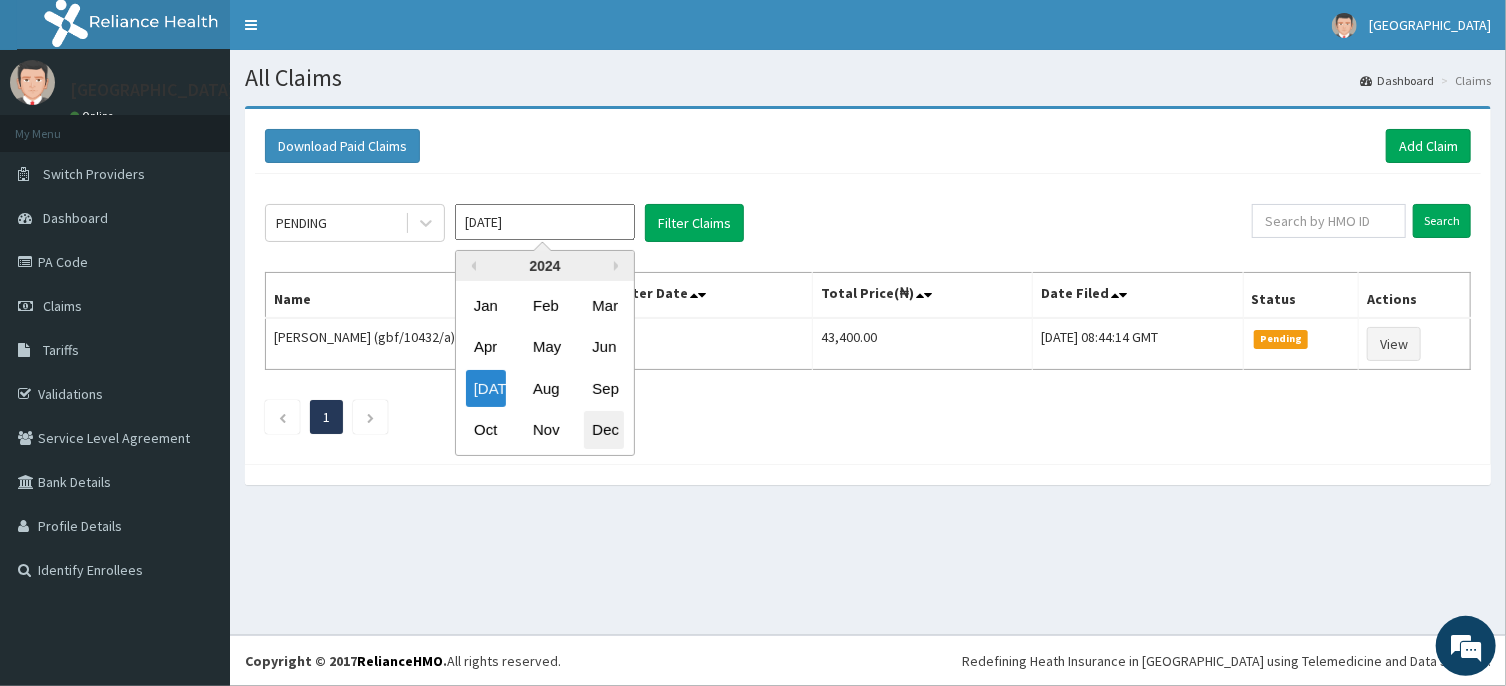 click on "Dec" at bounding box center [604, 430] 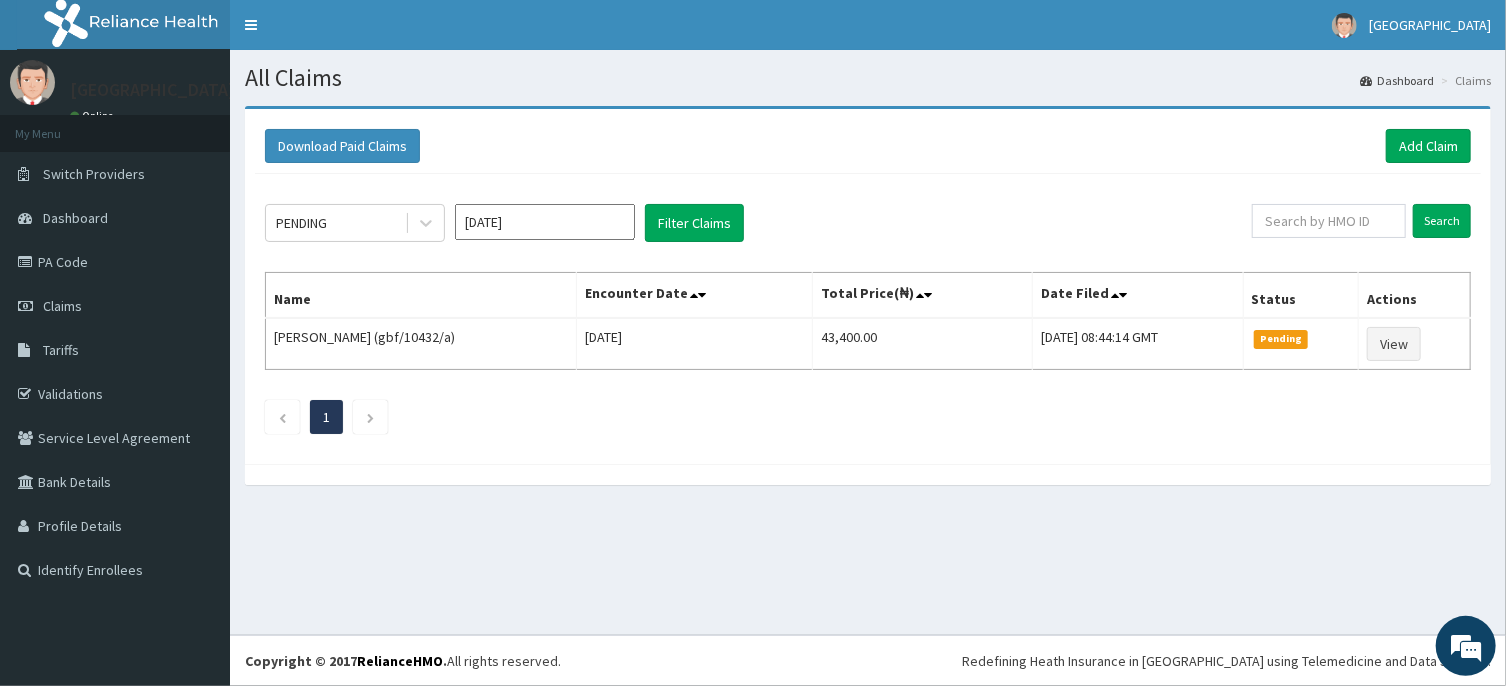 scroll, scrollTop: 0, scrollLeft: 0, axis: both 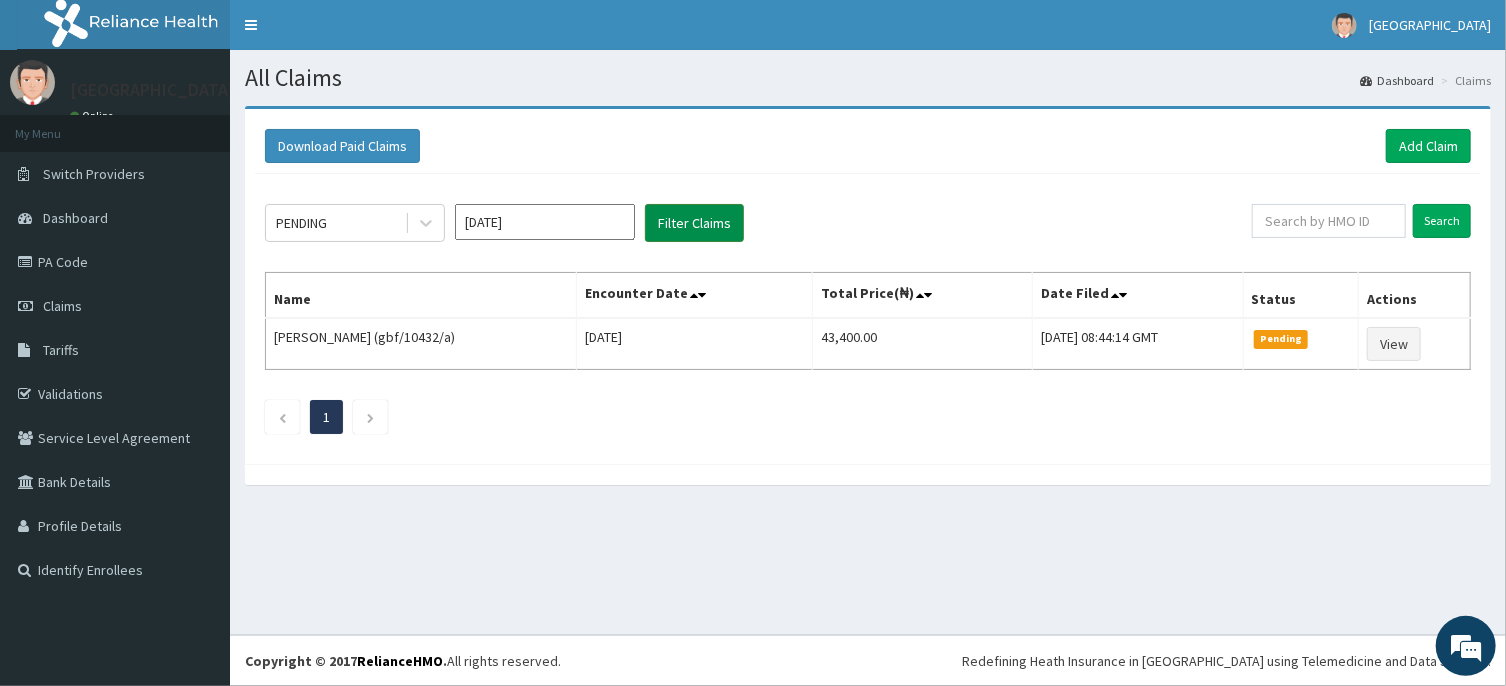 click on "Filter Claims" at bounding box center (694, 223) 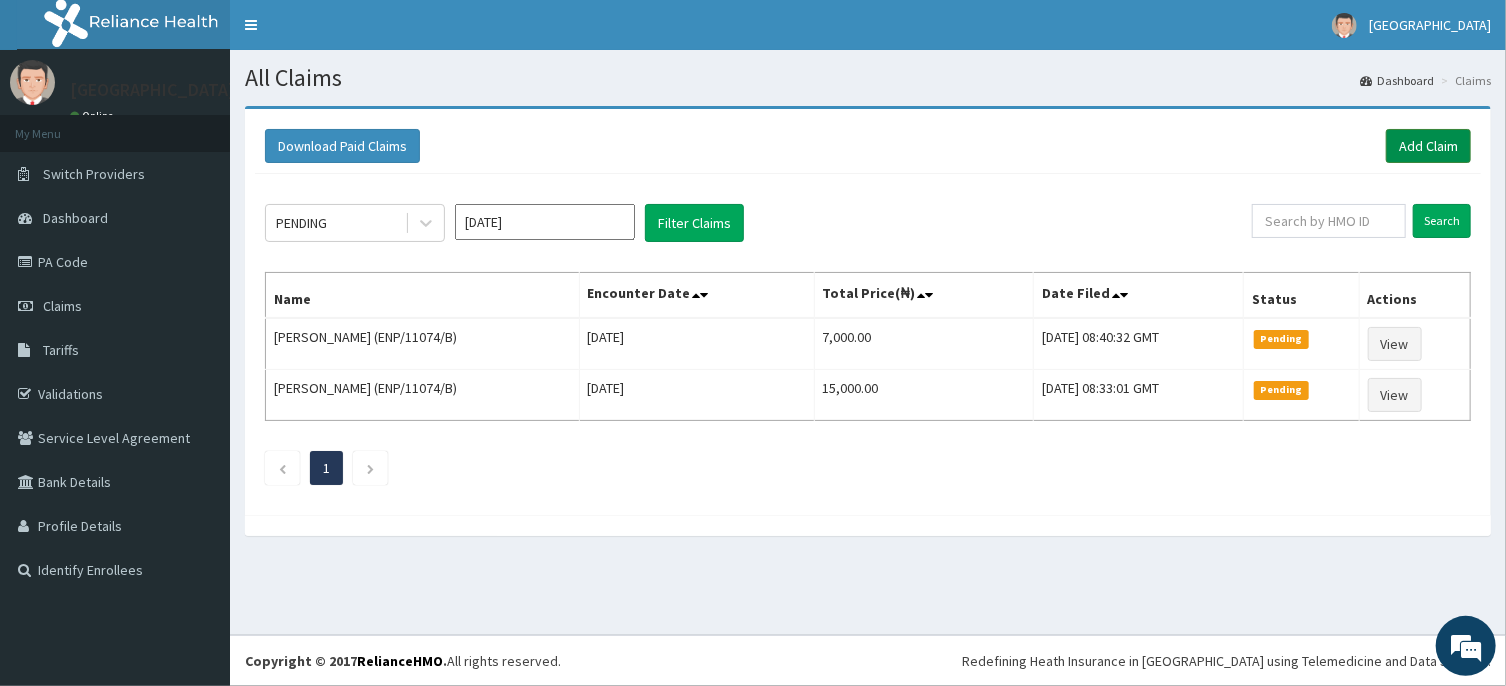 click on "Add Claim" at bounding box center (1428, 146) 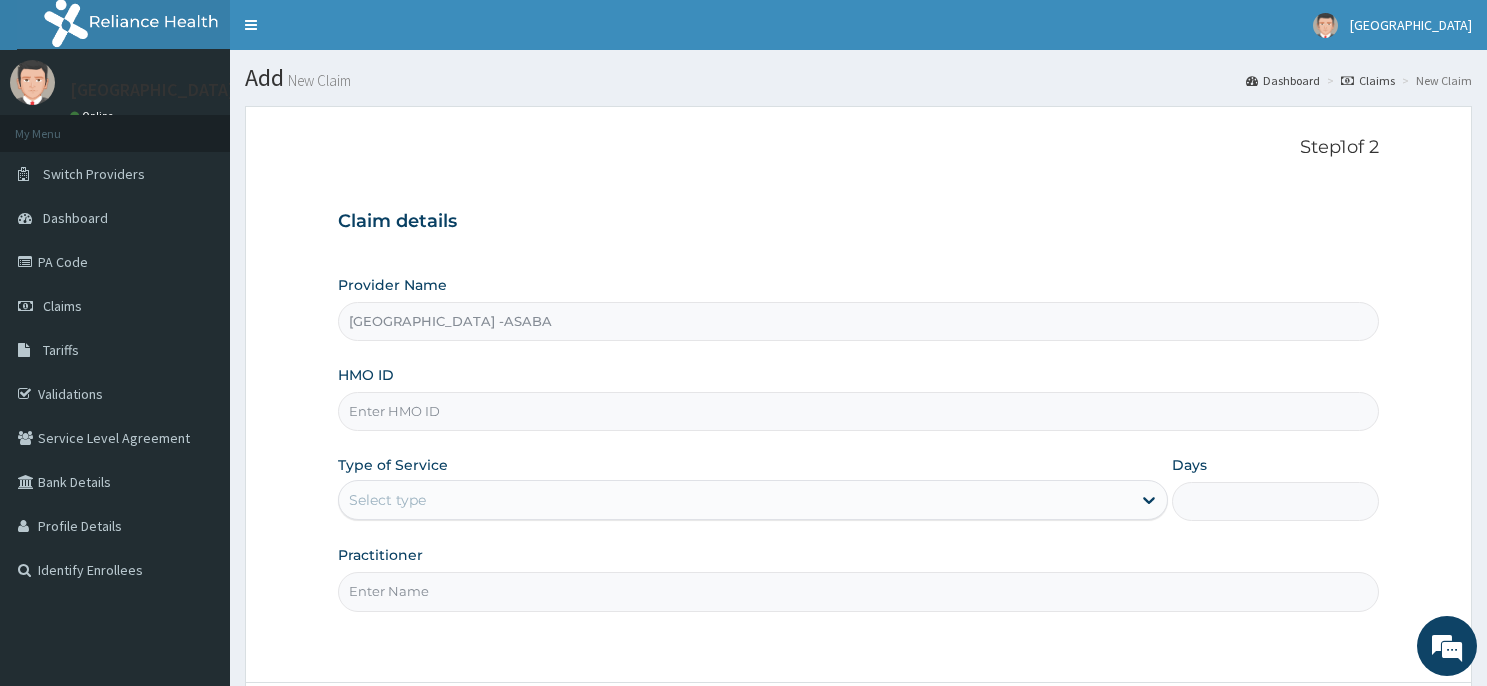 scroll, scrollTop: 0, scrollLeft: 0, axis: both 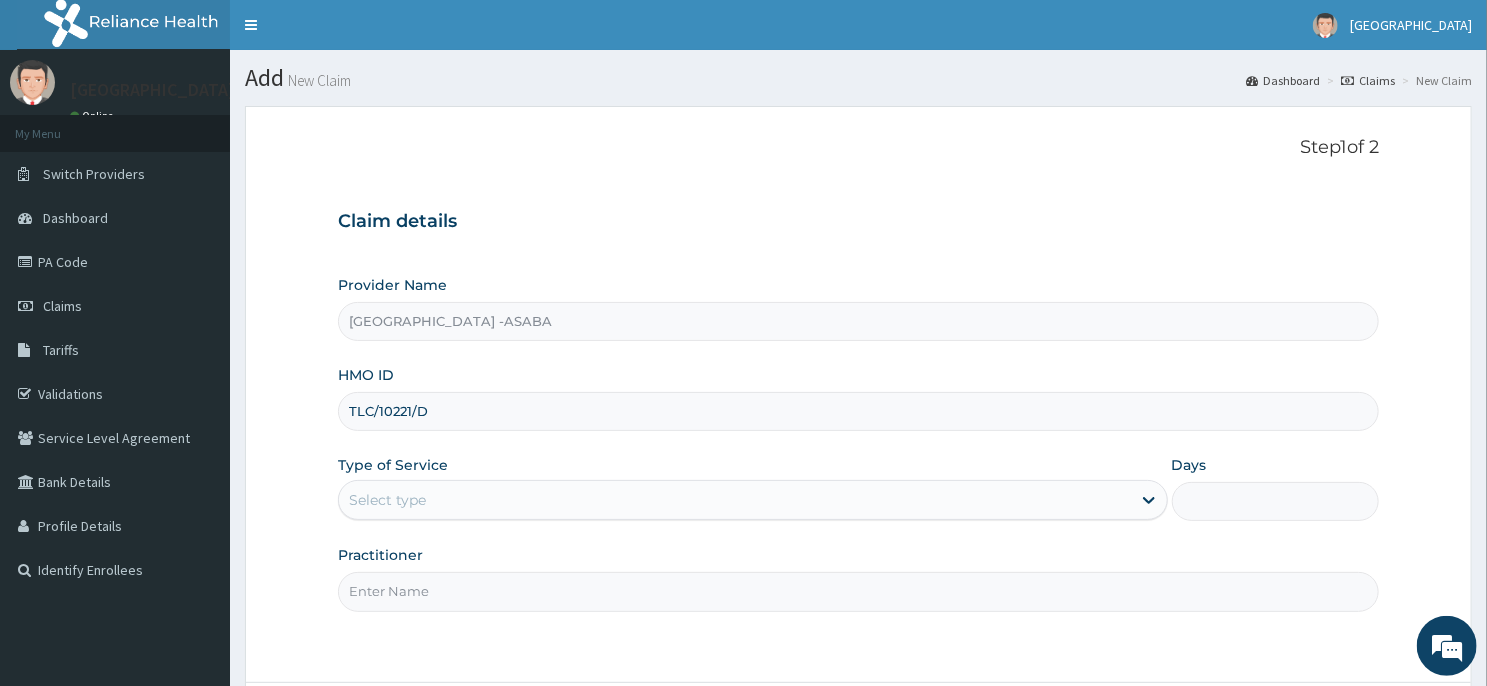 type on "TLC/10221/D" 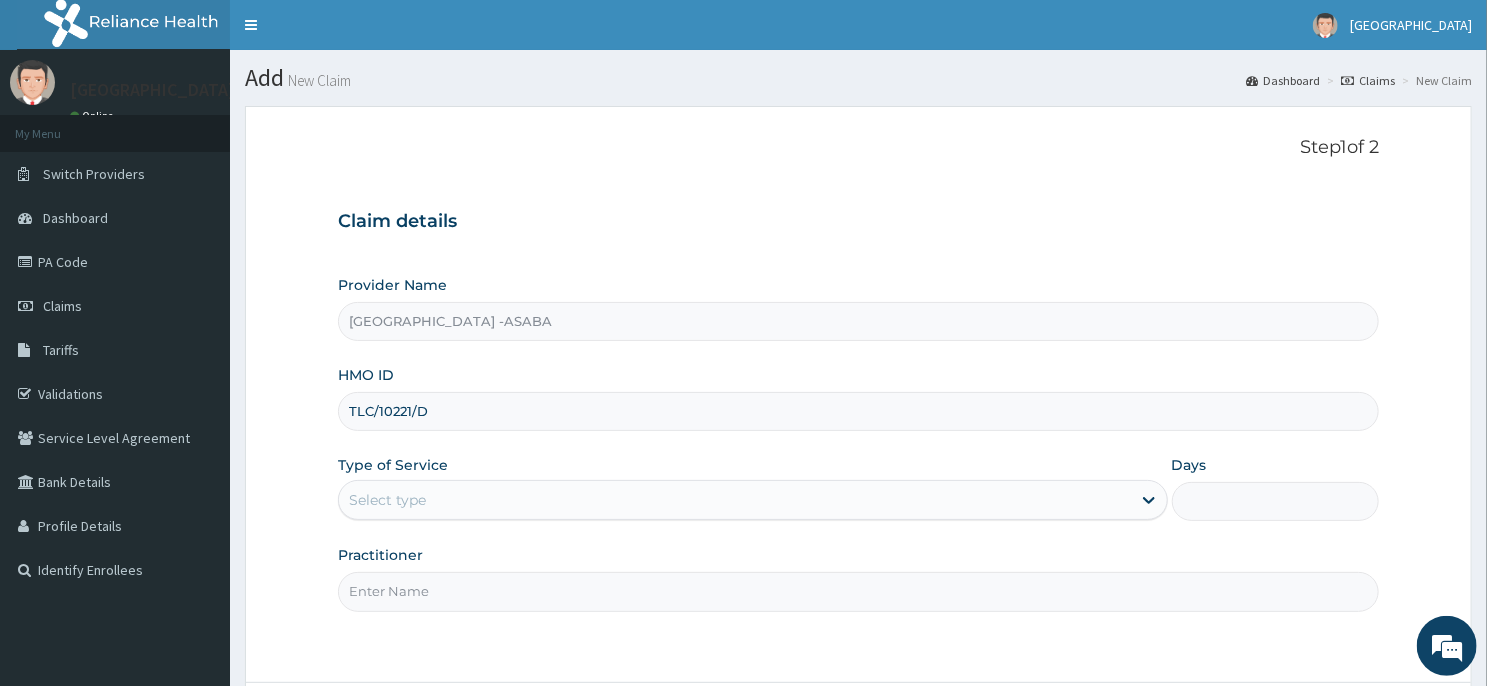 scroll, scrollTop: 0, scrollLeft: 0, axis: both 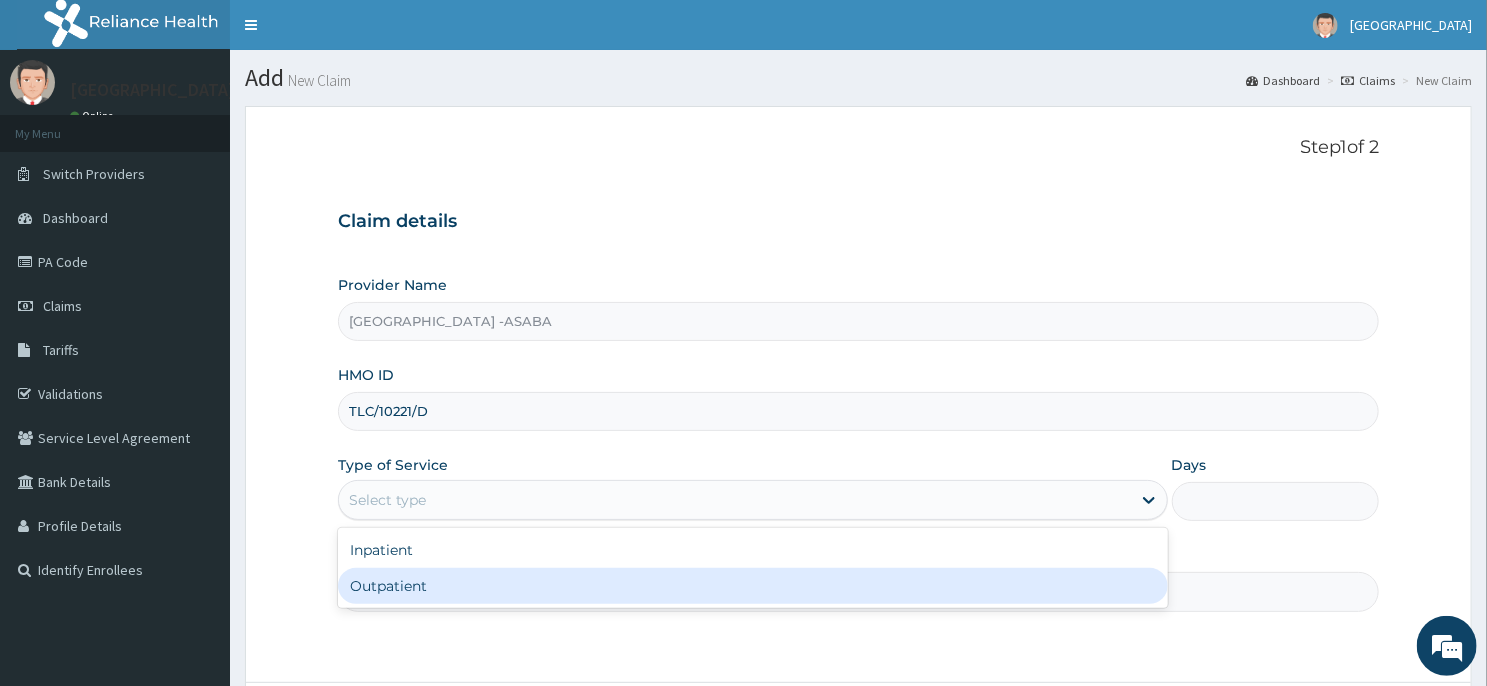 click on "Outpatient" at bounding box center [753, 586] 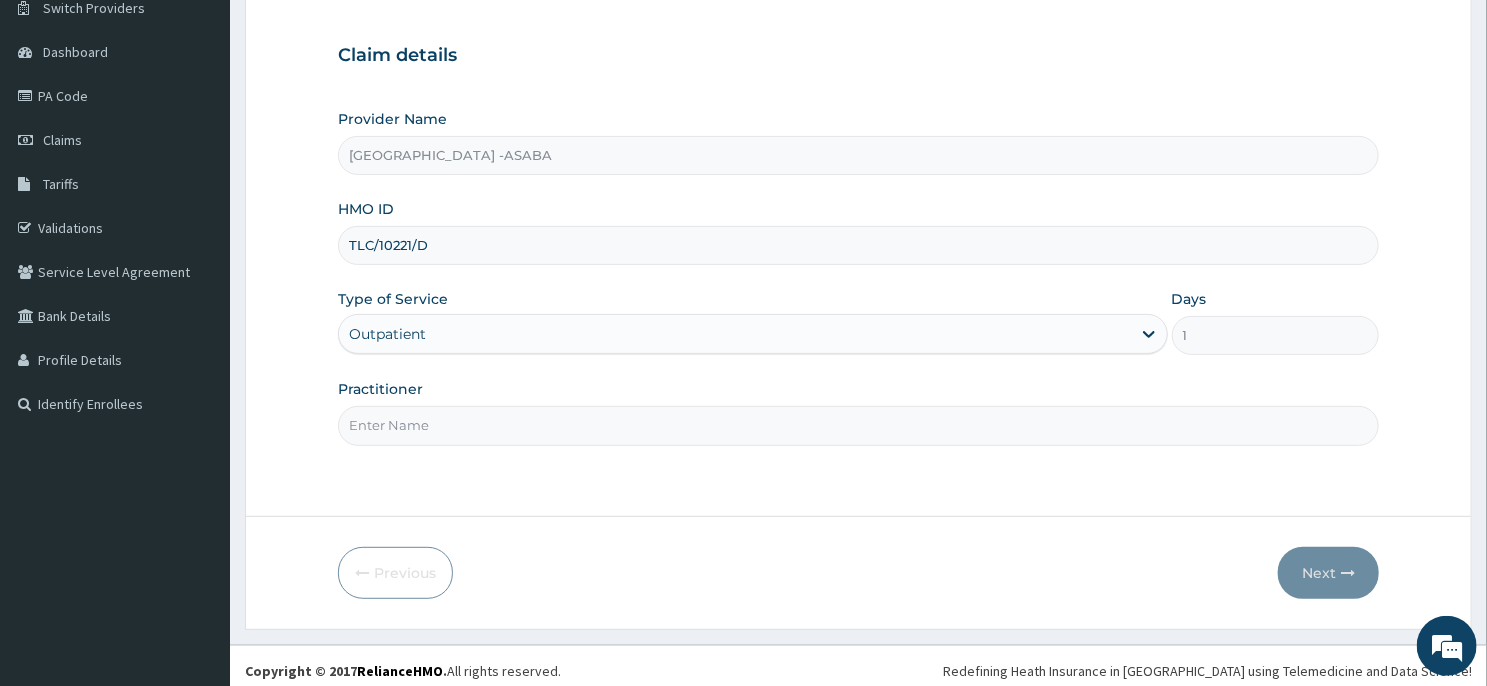 scroll, scrollTop: 176, scrollLeft: 0, axis: vertical 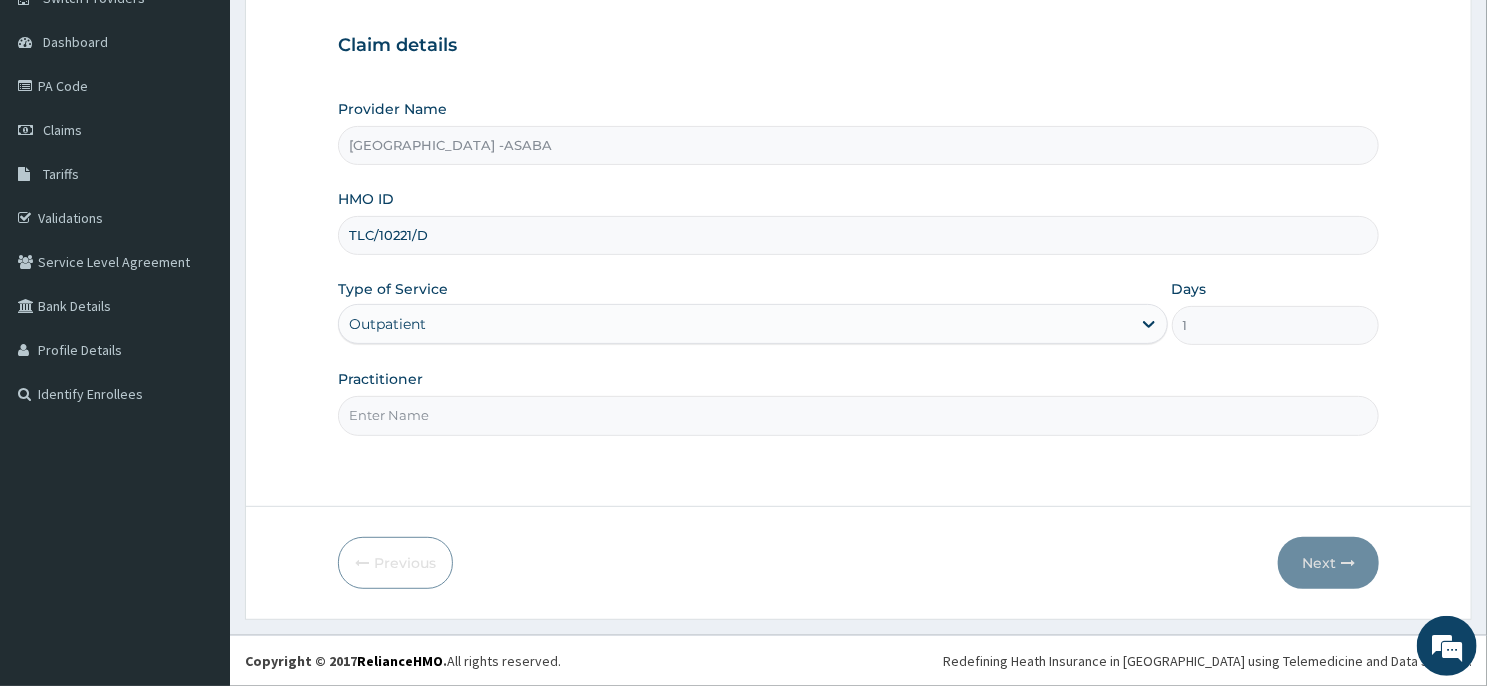 click on "Practitioner" at bounding box center (858, 415) 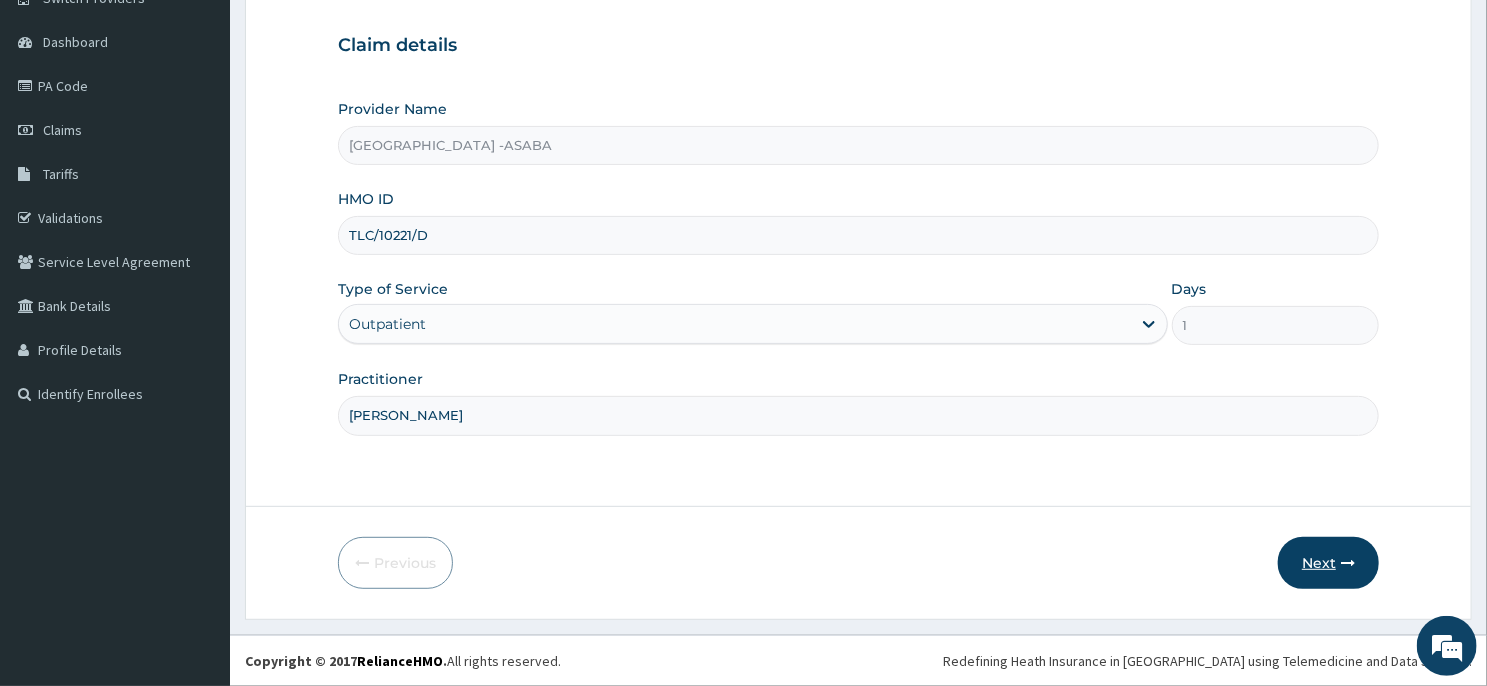 type on "[PERSON_NAME]" 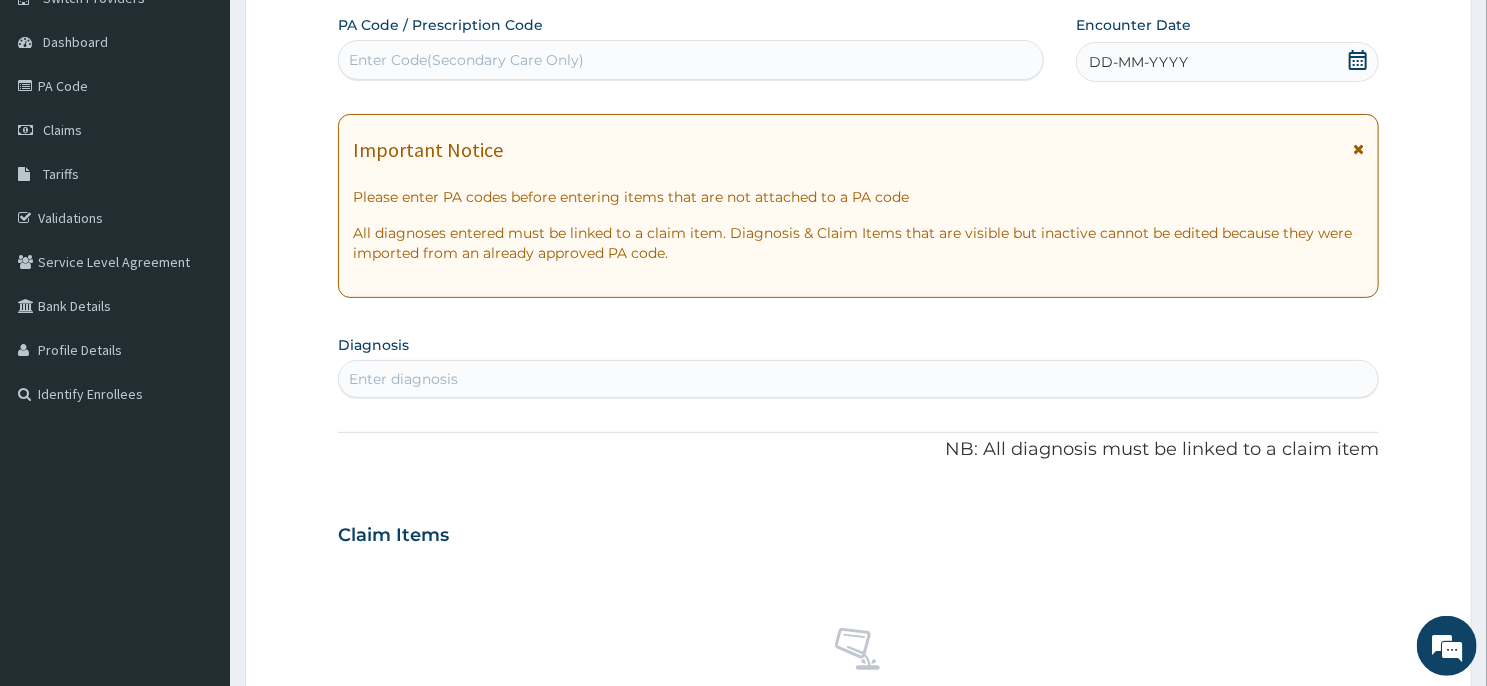 click on "Enter Code(Secondary Care Only)" at bounding box center (691, 60) 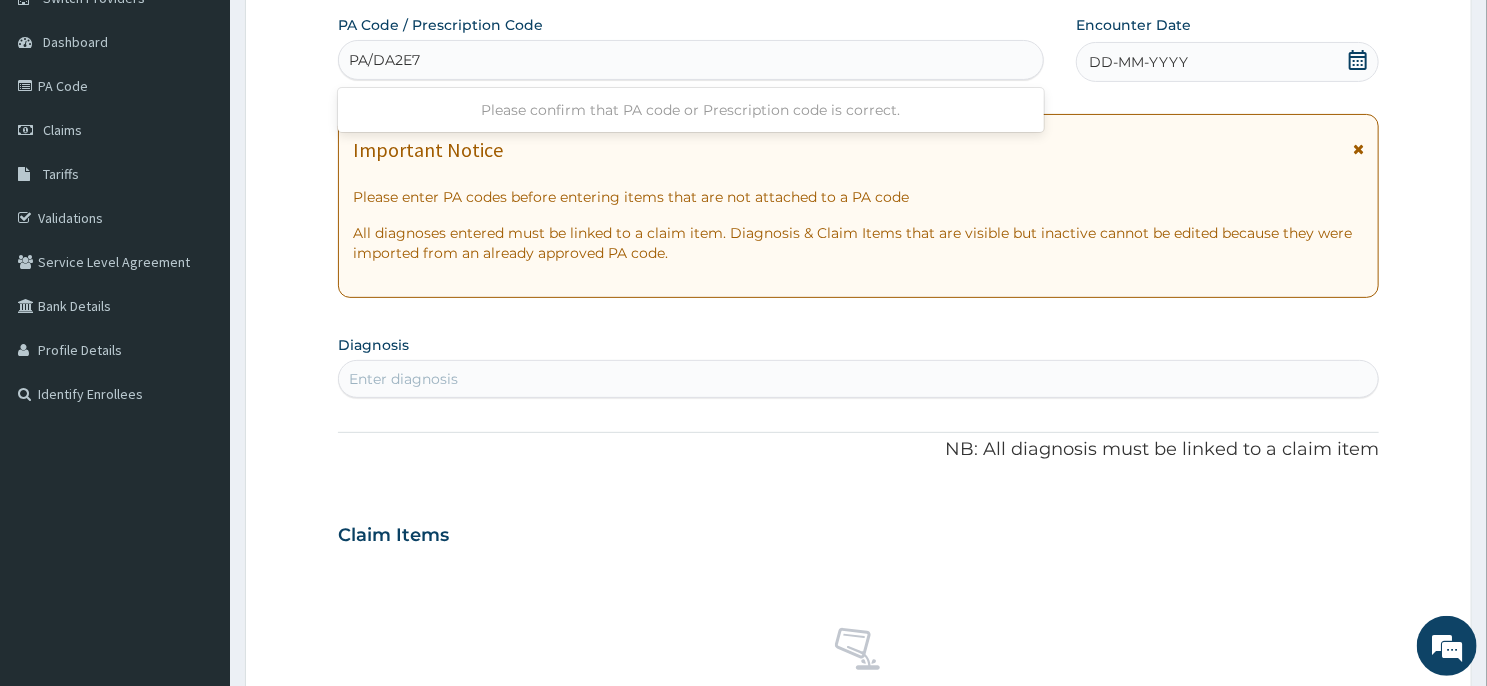 type on "PA/DA2E76" 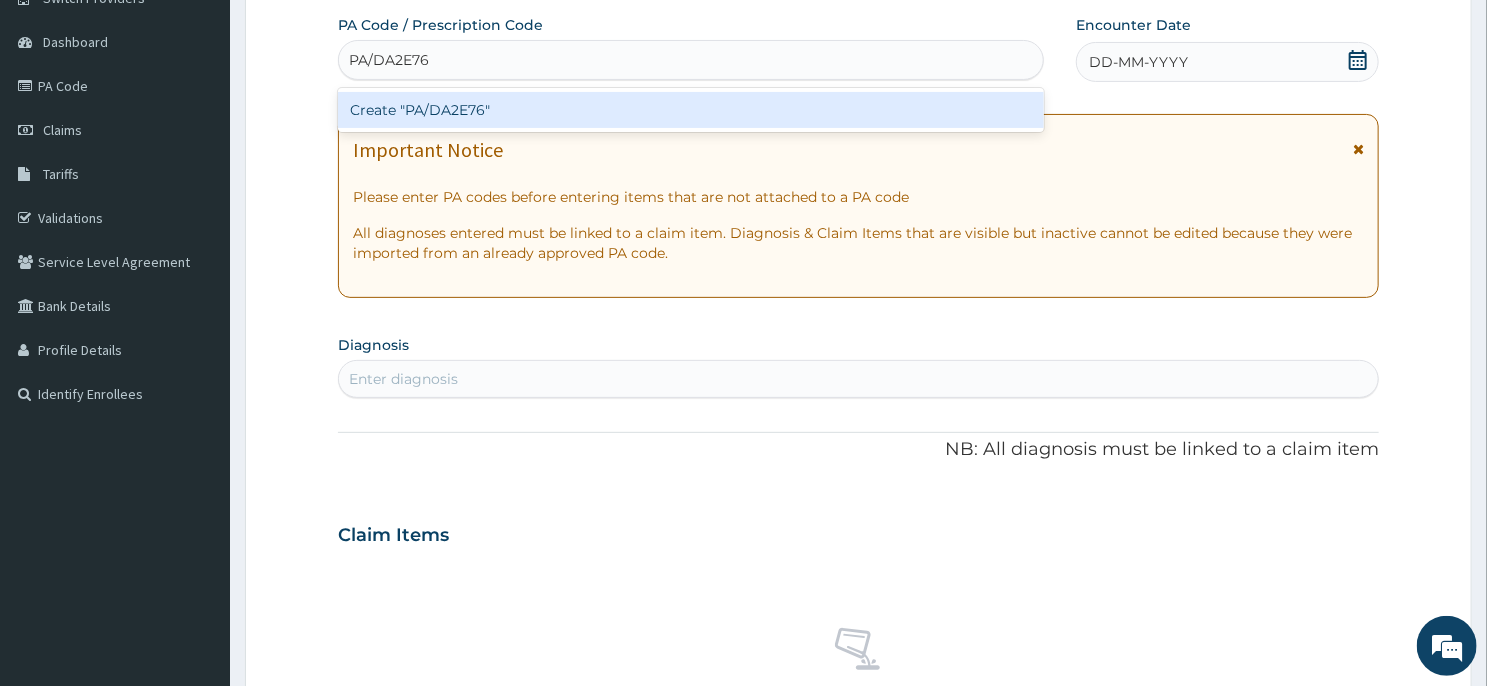 click on "Create "PA/DA2E76"" at bounding box center (691, 110) 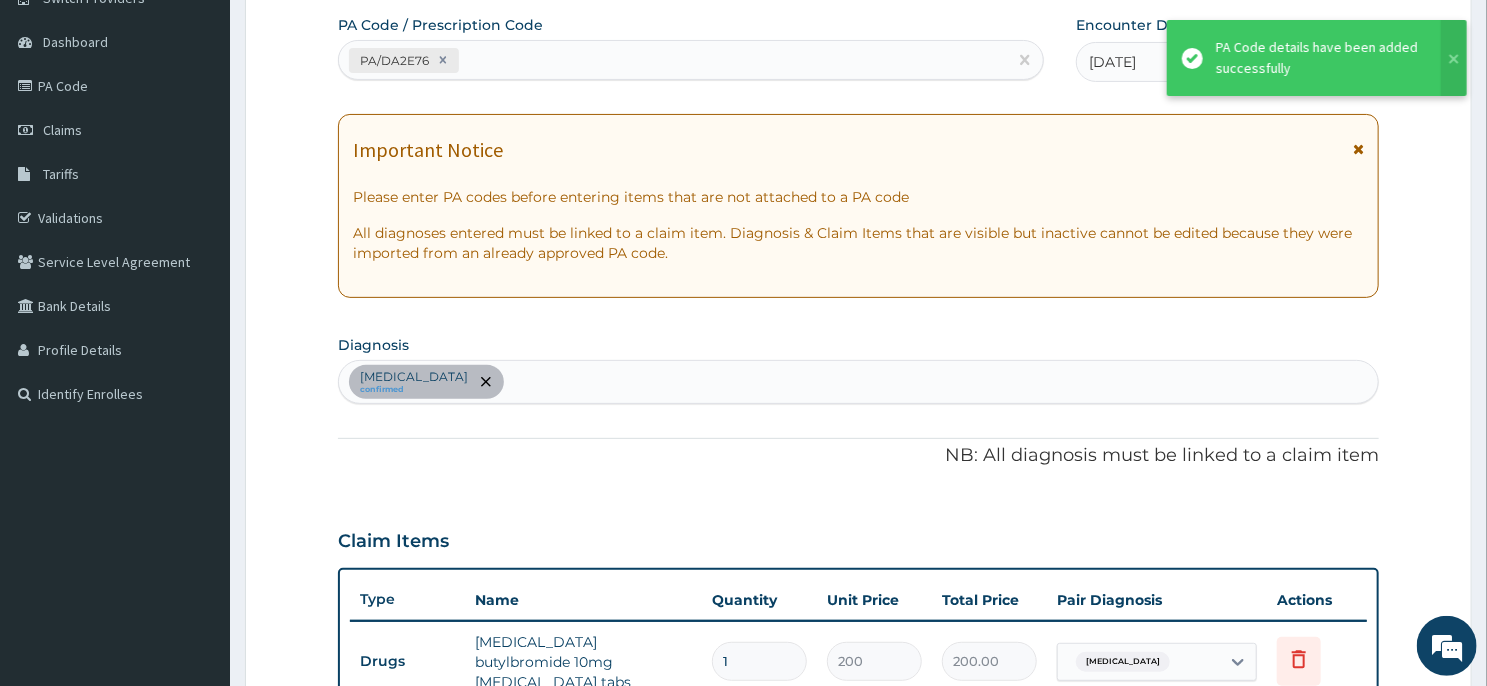 scroll, scrollTop: 557, scrollLeft: 0, axis: vertical 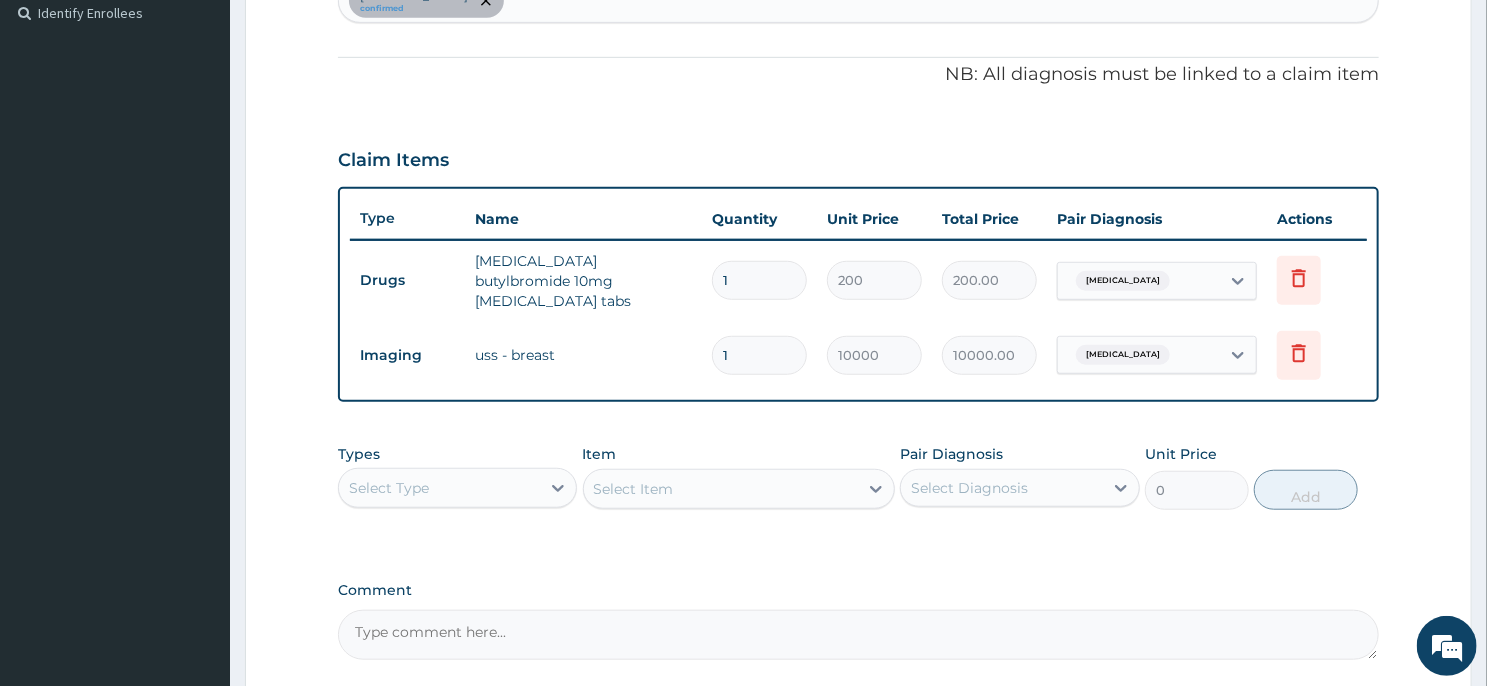 click on "1" at bounding box center (759, 280) 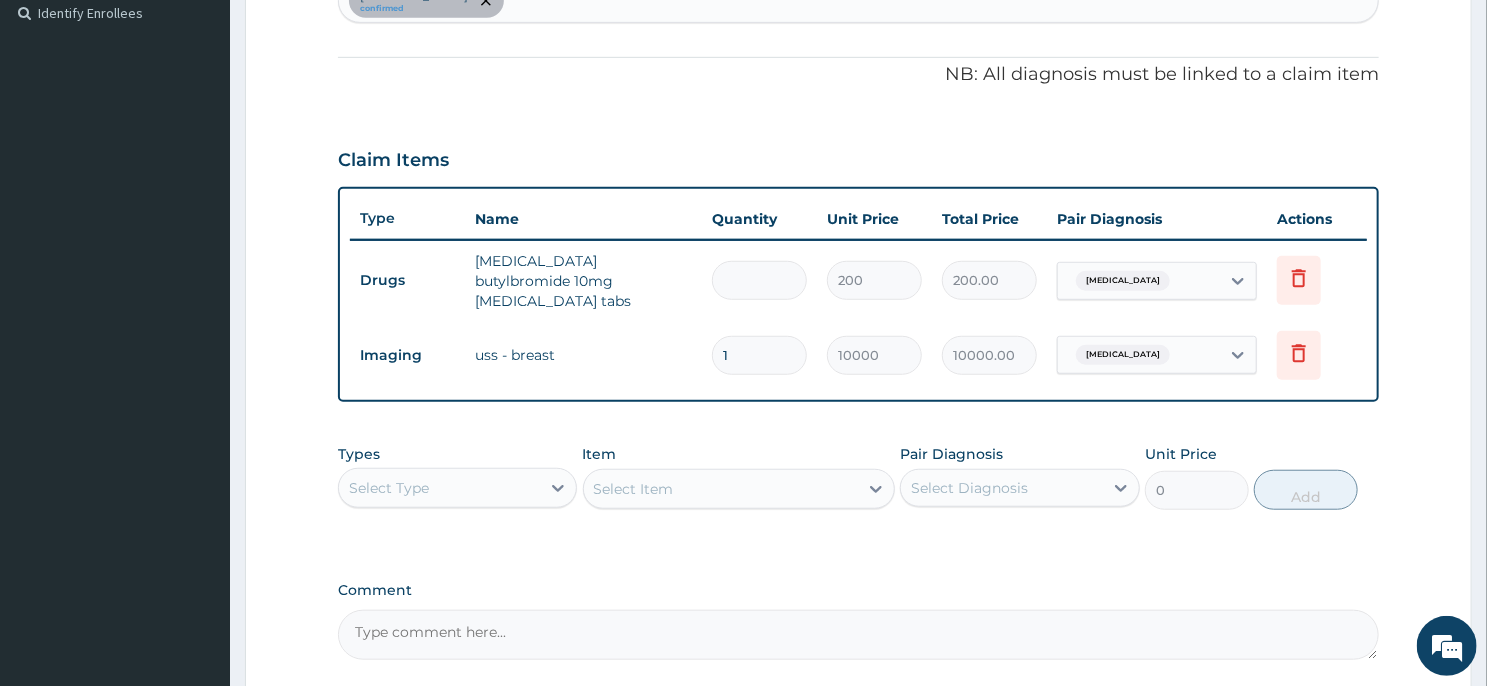 type on "0.00" 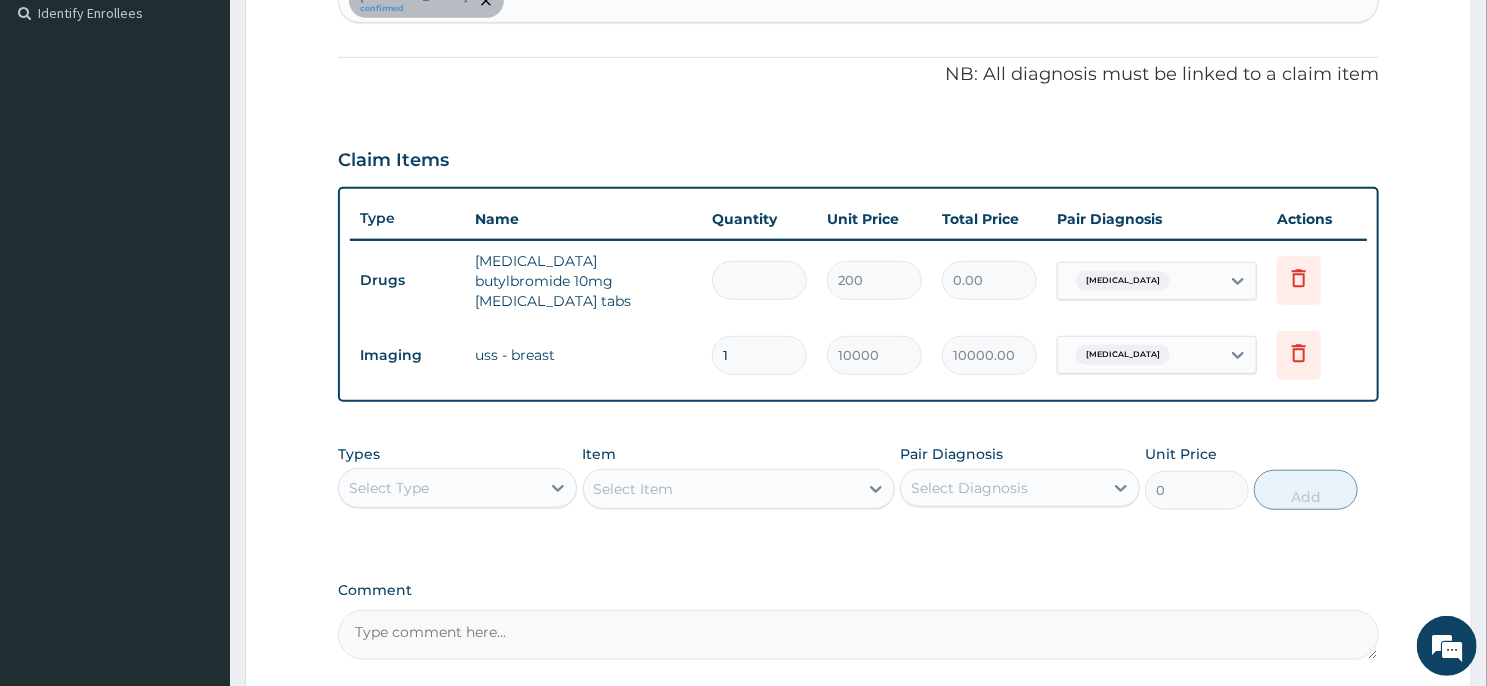 type on "8" 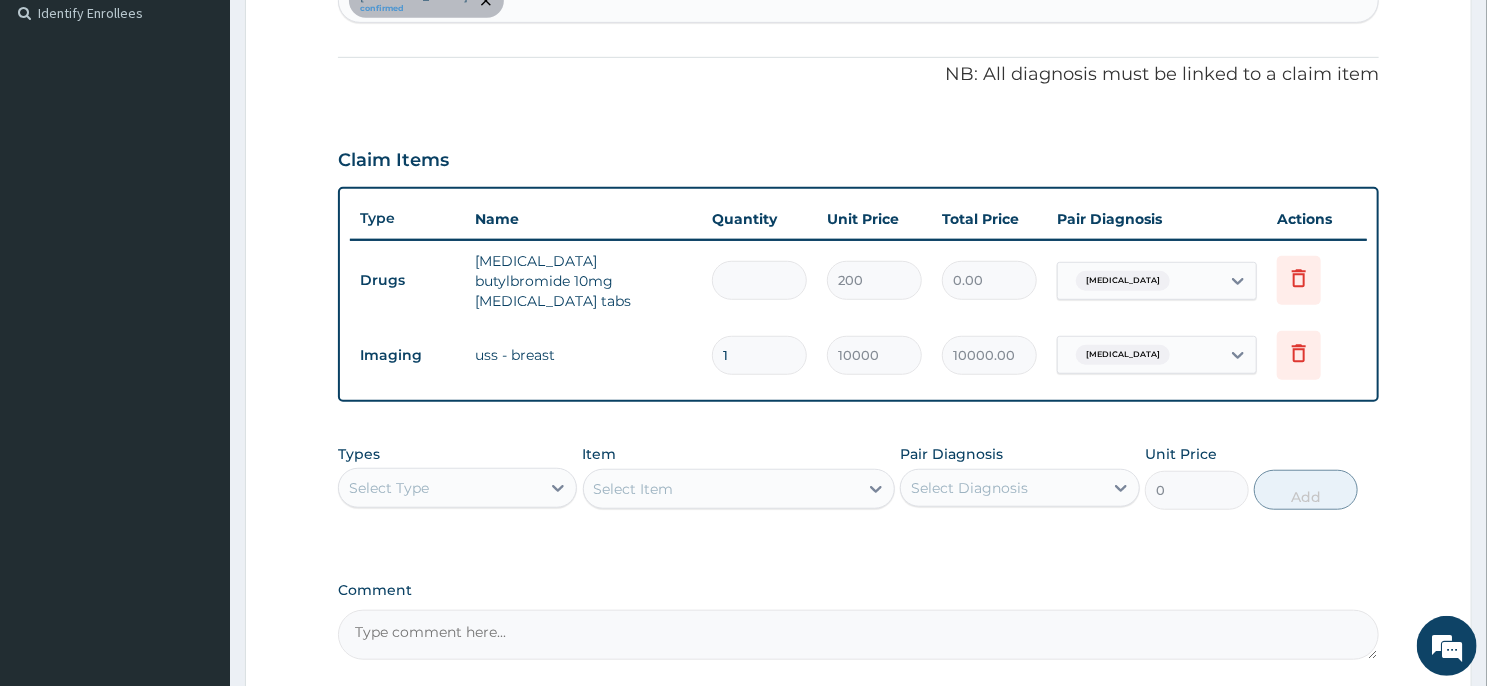 type on "1600.00" 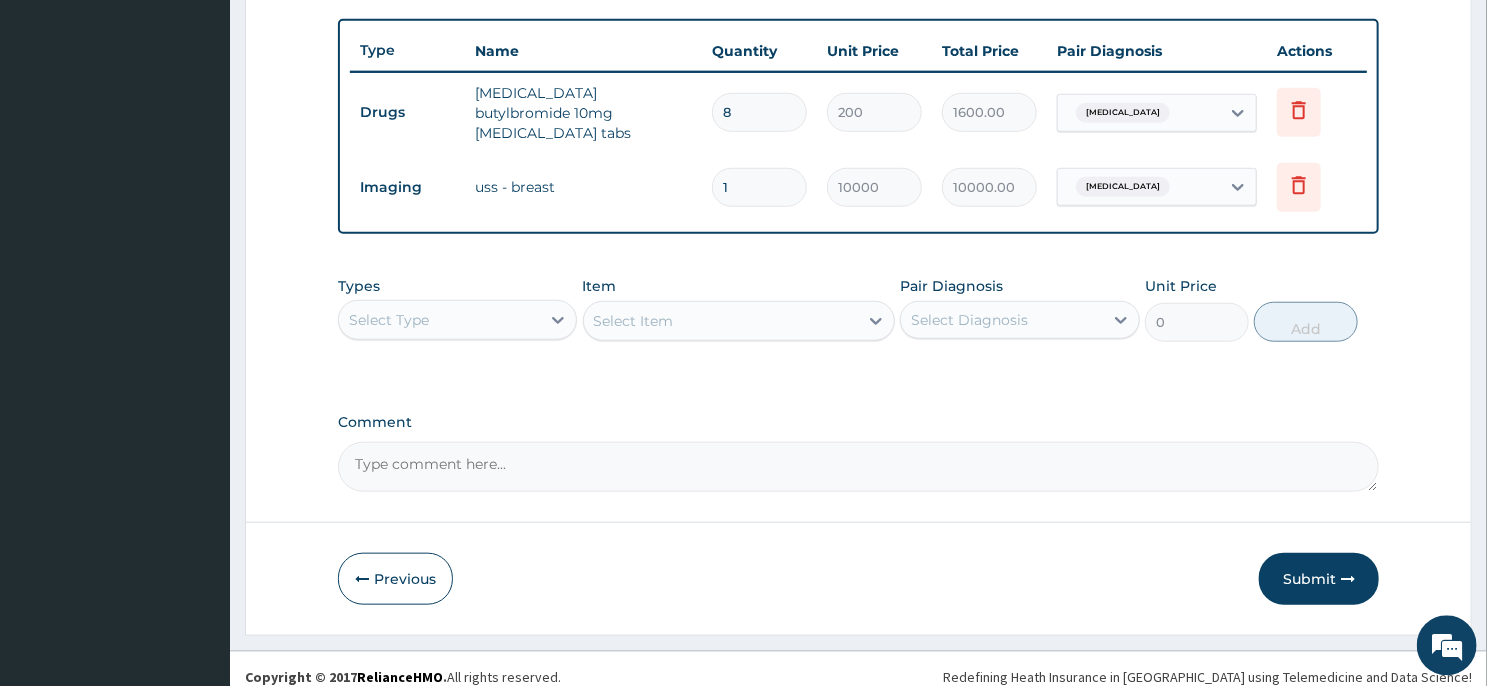 scroll, scrollTop: 728, scrollLeft: 0, axis: vertical 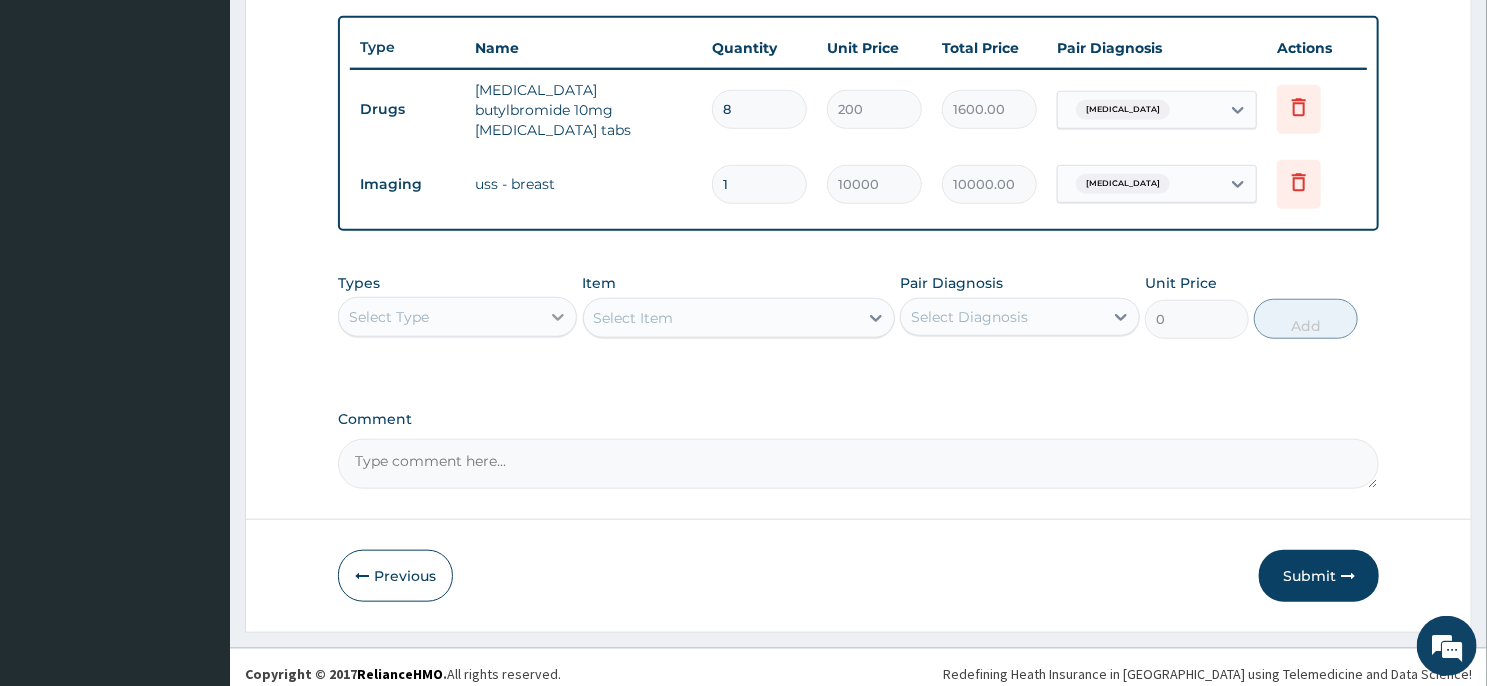type on "8" 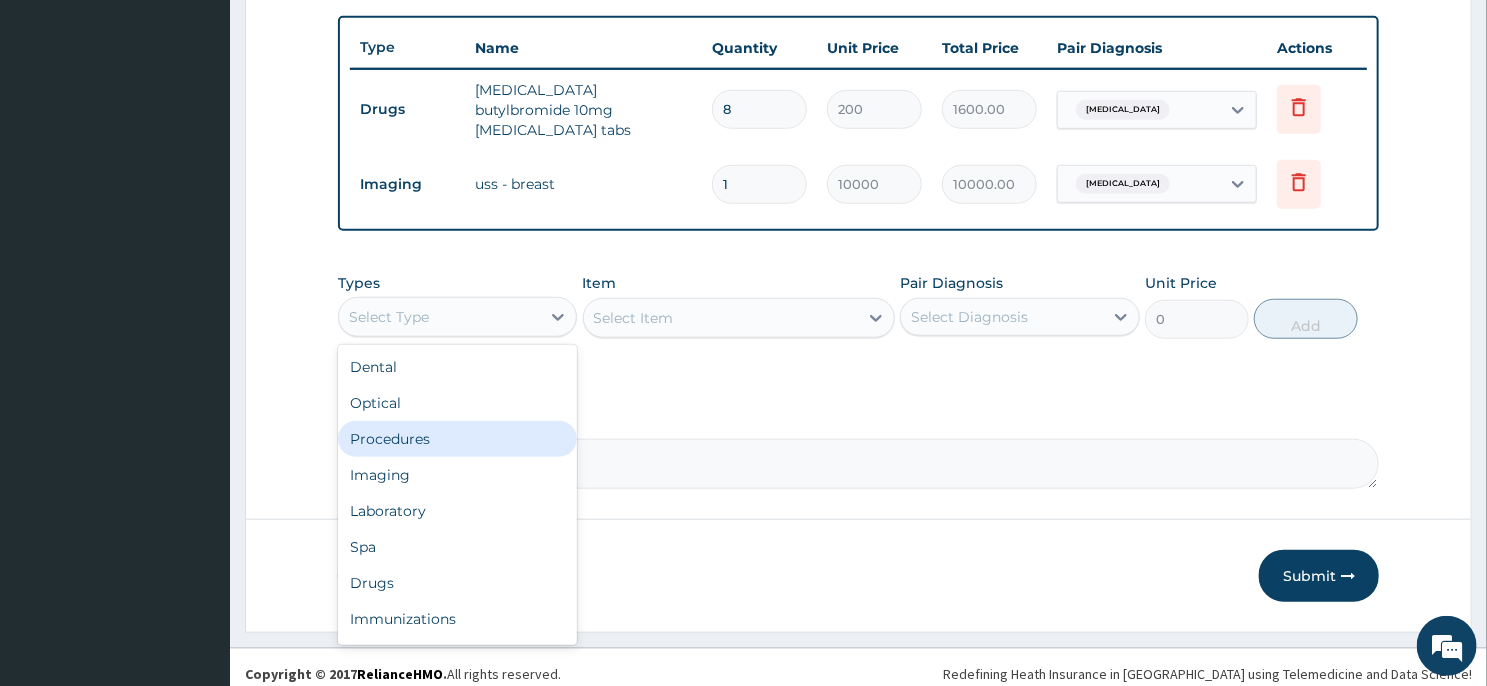 click on "Procedures" at bounding box center (457, 439) 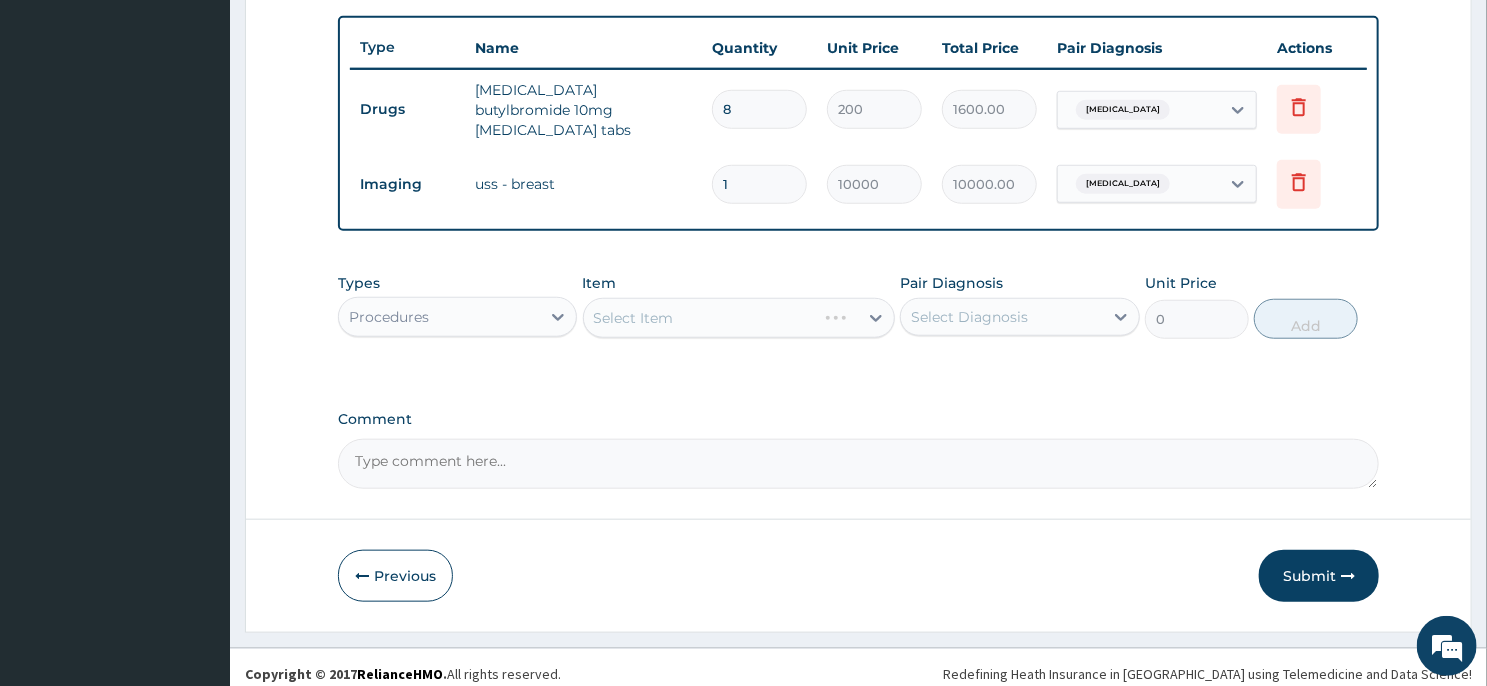 click on "Select Item" at bounding box center (739, 318) 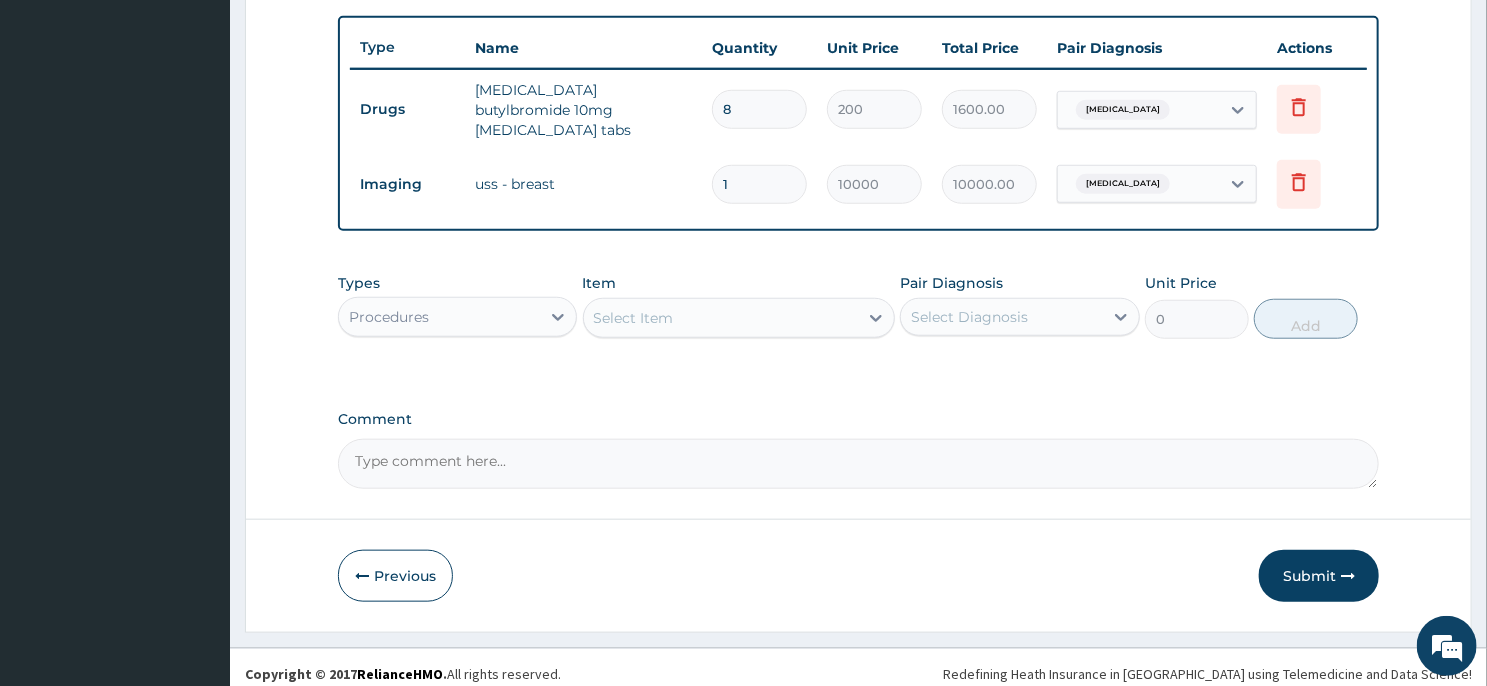 click on "Select Item" at bounding box center (721, 318) 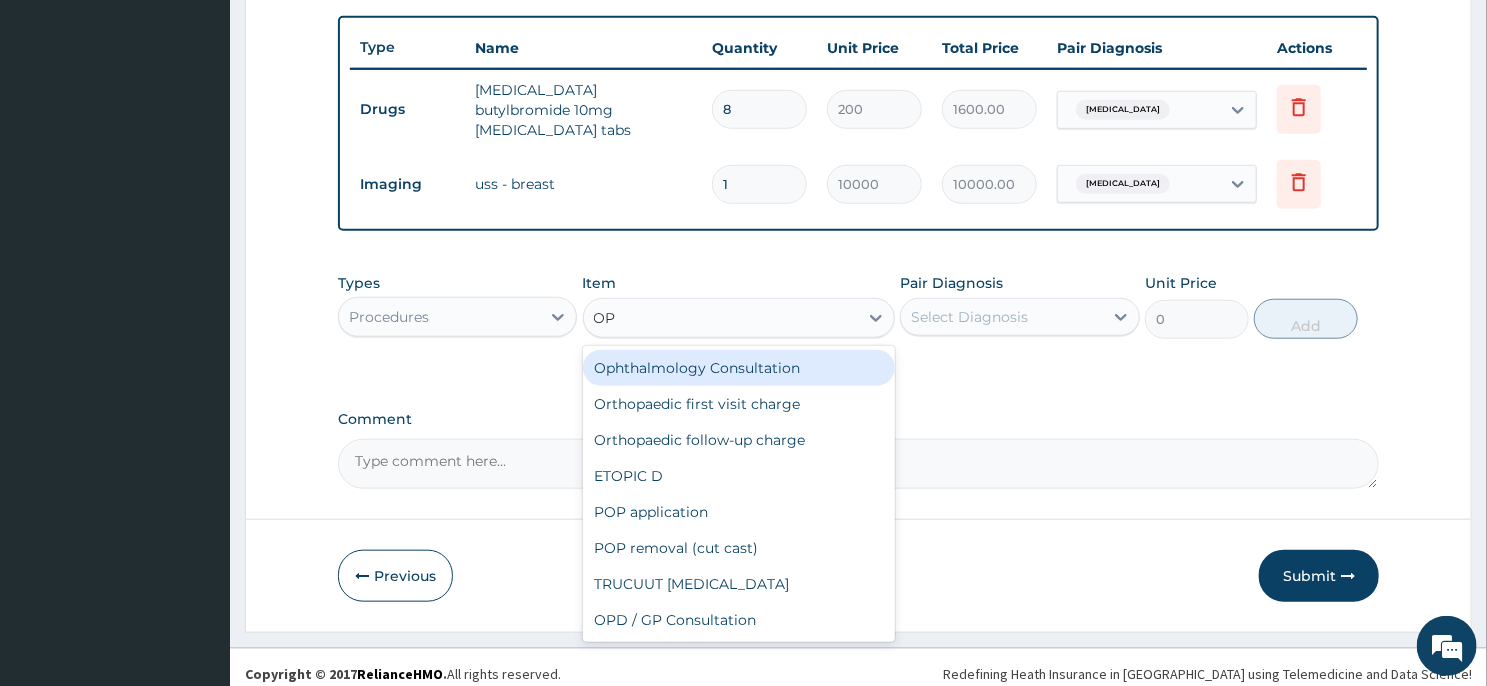 type on "OPD" 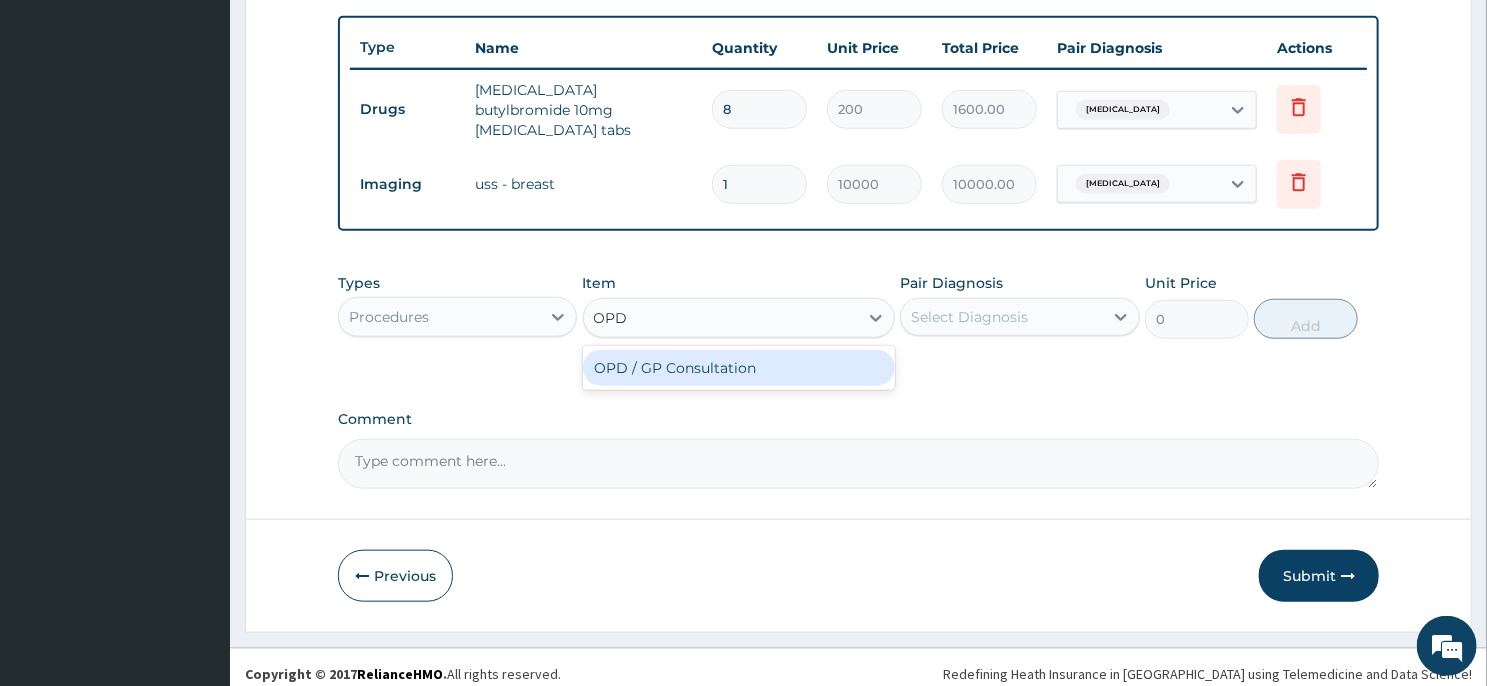click on "OPD / GP Consultation" at bounding box center [739, 368] 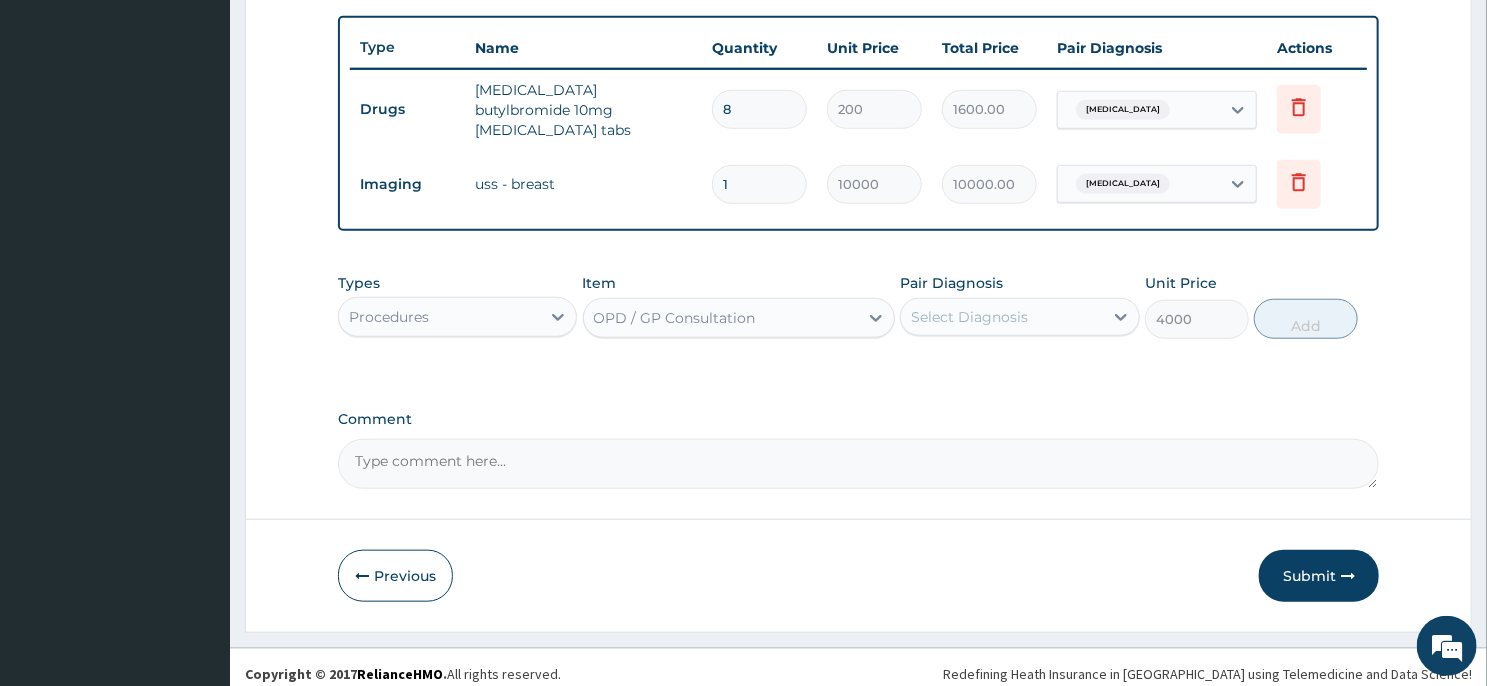 type 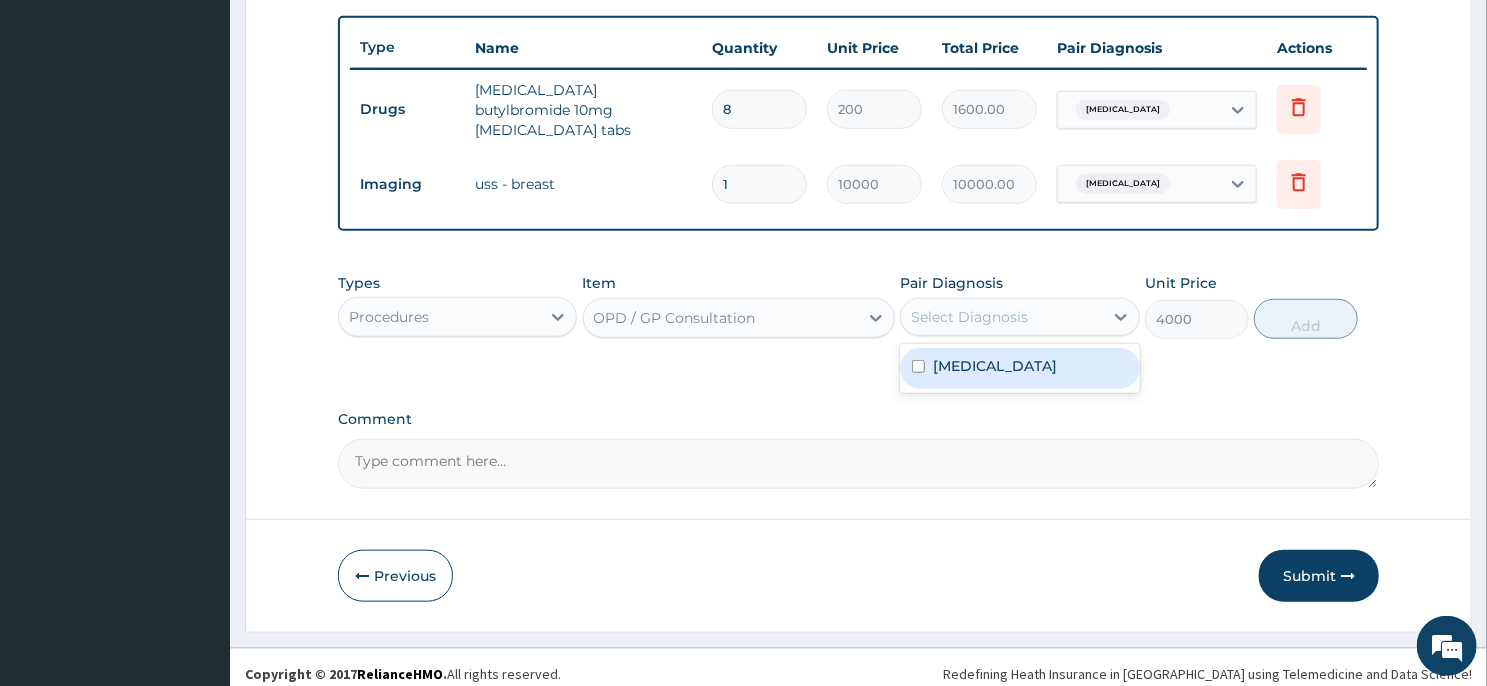 click on "Select Diagnosis" at bounding box center (969, 317) 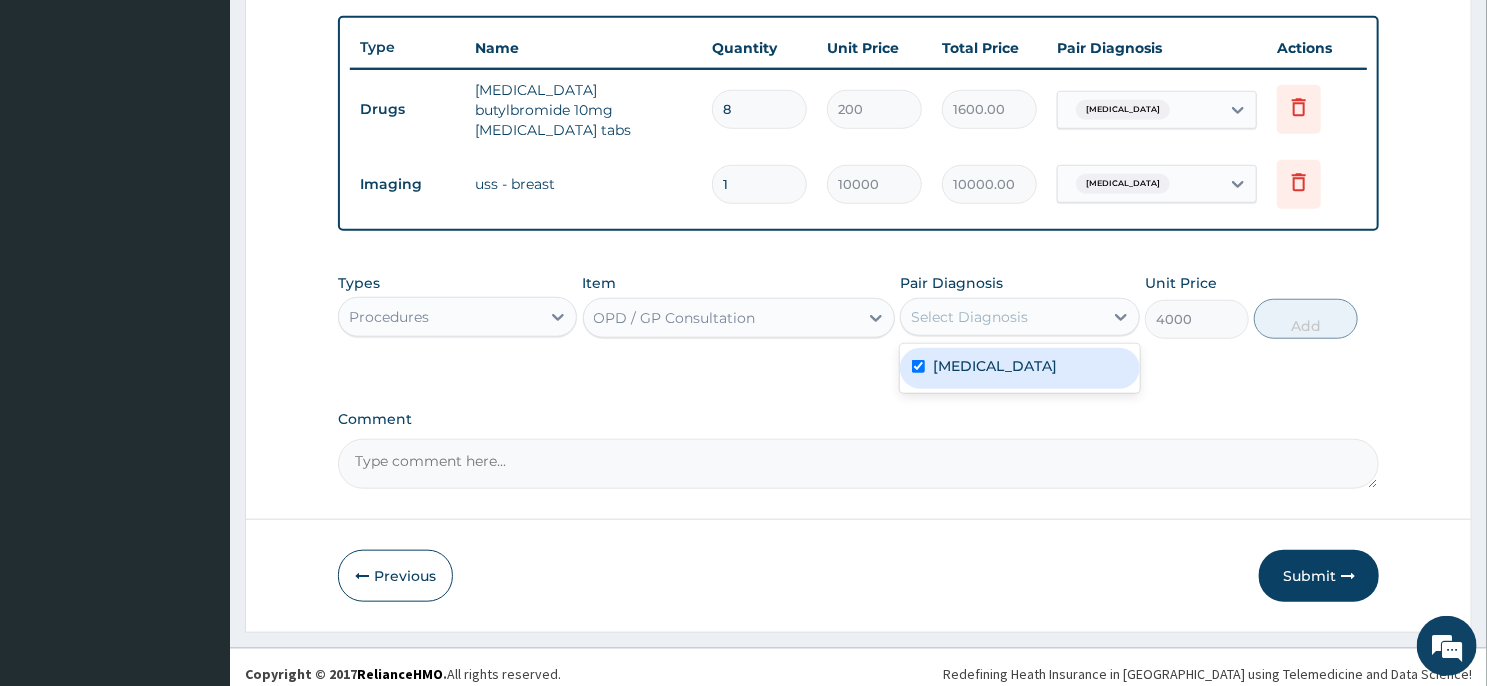 checkbox on "true" 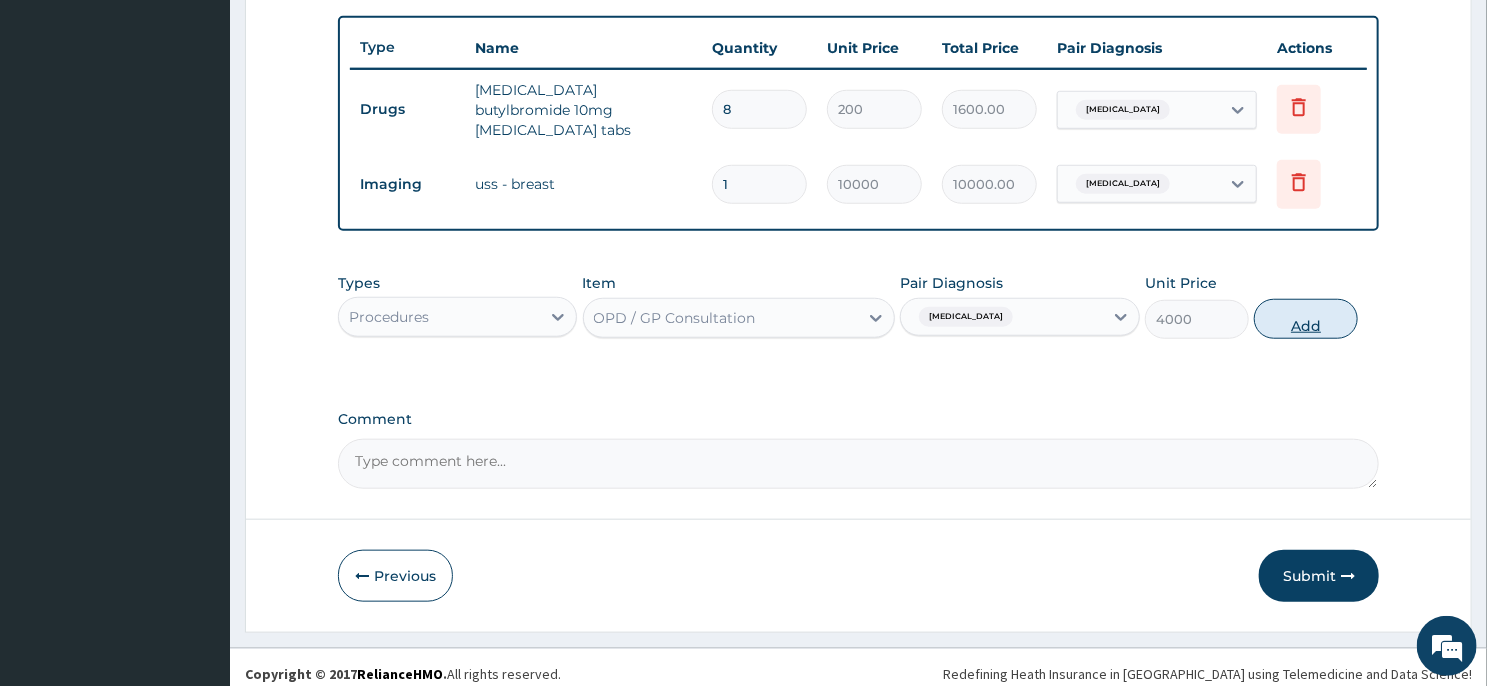 click on "Add" at bounding box center [1306, 319] 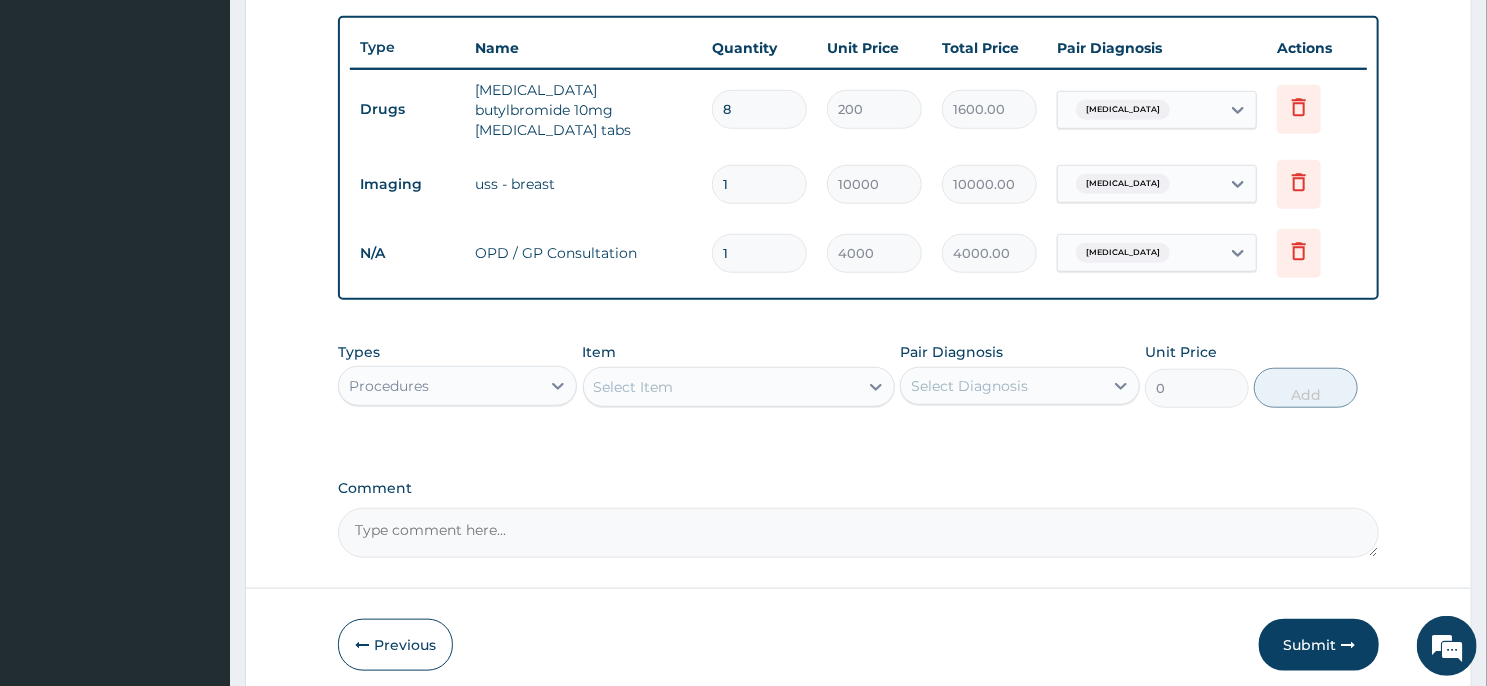 click on "Step  2  of 2 PA Code / Prescription Code PA/DA2E76 Encounter Date 02-02-2025 Important Notice Please enter PA codes before entering items that are not attached to a PA code   All diagnoses entered must be linked to a claim item. Diagnosis & Claim Items that are visible but inactive cannot be edited because they were imported from an already approved PA code. Diagnosis Acute mastitis confirmed NB: All diagnosis must be linked to a claim item Claim Items Type Name Quantity Unit Price Total Price Pair Diagnosis Actions Drugs hyoscine butylbromide 10mg buscopan tabs 8 200 1600.00 Acute mastitis Delete Imaging uss - breast 1 10000 10000.00 Acute mastitis Delete N/A OPD / GP Consultation 1 4000 4000.00 Acute mastitis Delete Types Procedures Item Select Item Pair Diagnosis Select Diagnosis Unit Price 0 Add Comment     Previous   Submit" at bounding box center [858, 39] 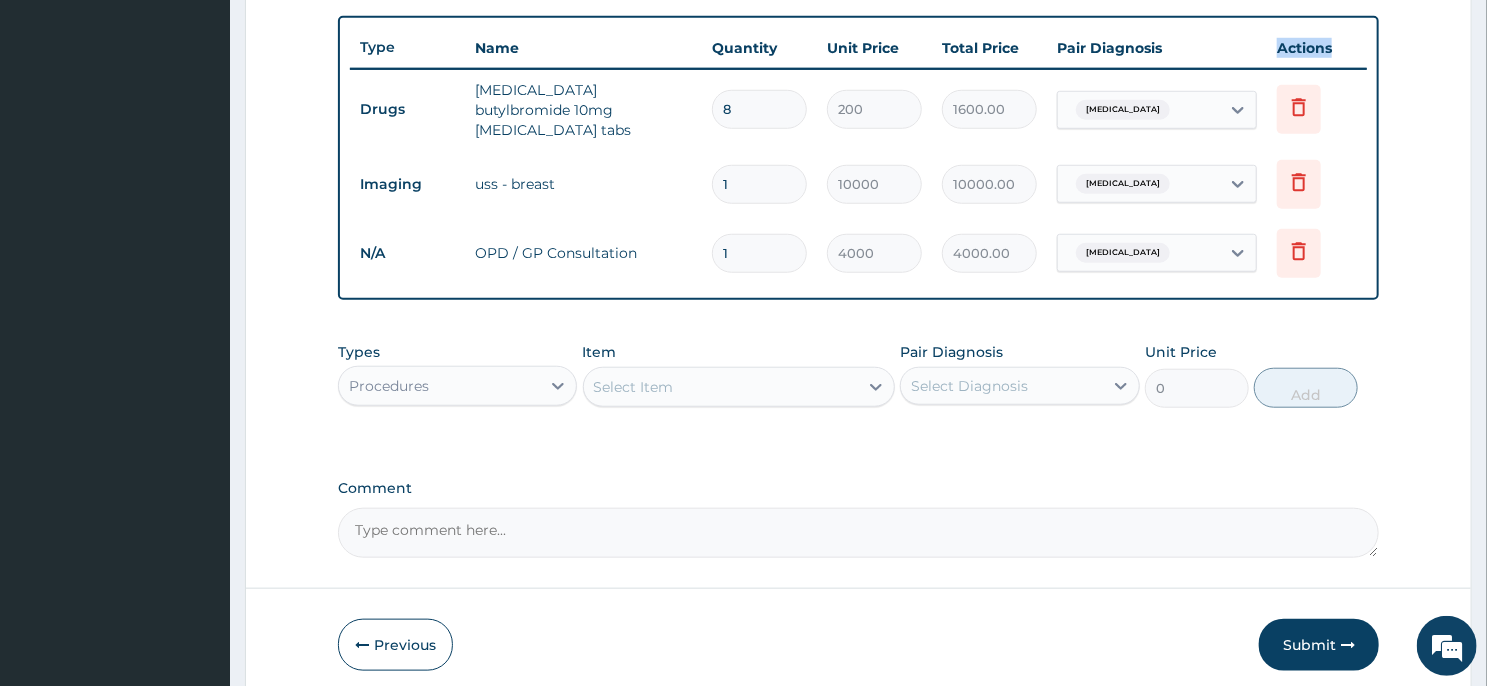 click on "Step  2  of 2 PA Code / Prescription Code PA/DA2E76 Encounter Date 02-02-2025 Important Notice Please enter PA codes before entering items that are not attached to a PA code   All diagnoses entered must be linked to a claim item. Diagnosis & Claim Items that are visible but inactive cannot be edited because they were imported from an already approved PA code. Diagnosis Acute mastitis confirmed NB: All diagnosis must be linked to a claim item Claim Items Type Name Quantity Unit Price Total Price Pair Diagnosis Actions Drugs hyoscine butylbromide 10mg buscopan tabs 8 200 1600.00 Acute mastitis Delete Imaging uss - breast 1 10000 10000.00 Acute mastitis Delete N/A OPD / GP Consultation 1 4000 4000.00 Acute mastitis Delete Types Procedures Item Select Item Pair Diagnosis Select Diagnosis Unit Price 0 Add Comment     Previous   Submit" at bounding box center [858, 39] 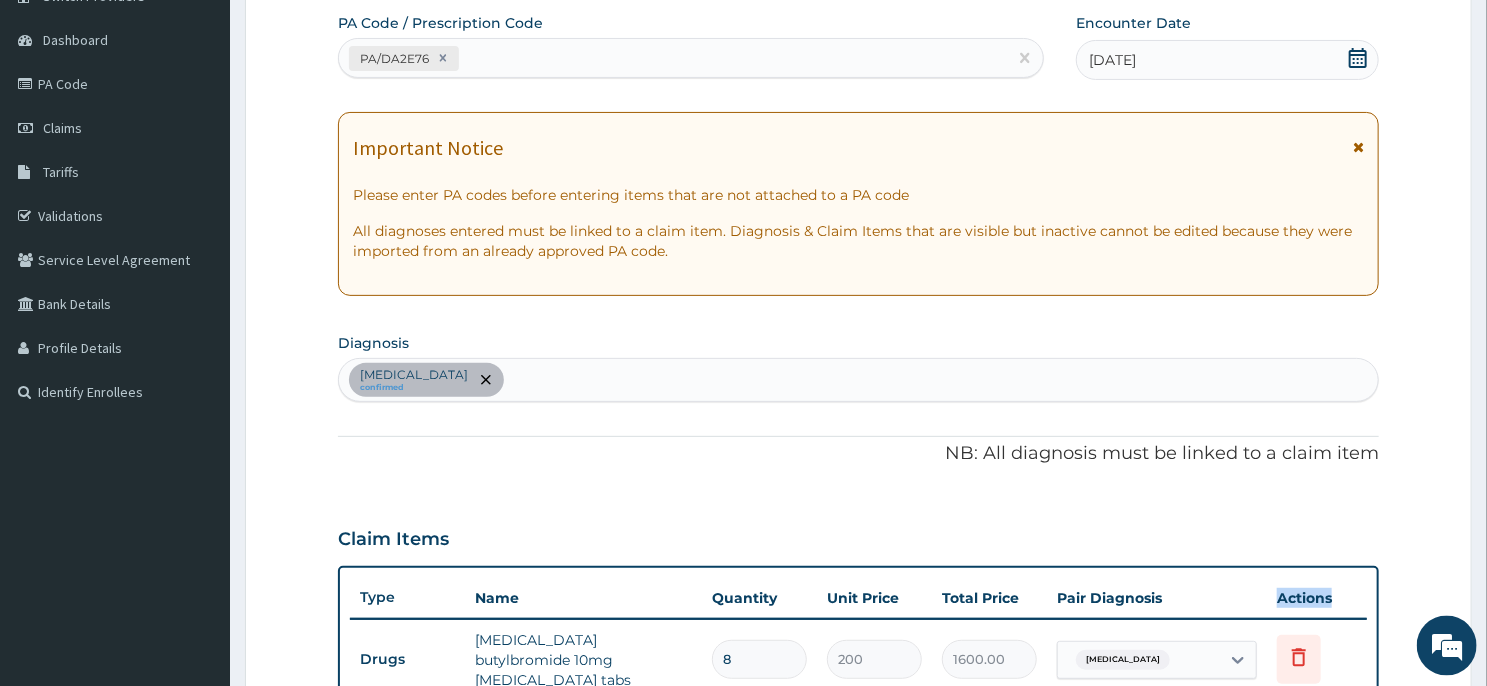 scroll, scrollTop: 78, scrollLeft: 0, axis: vertical 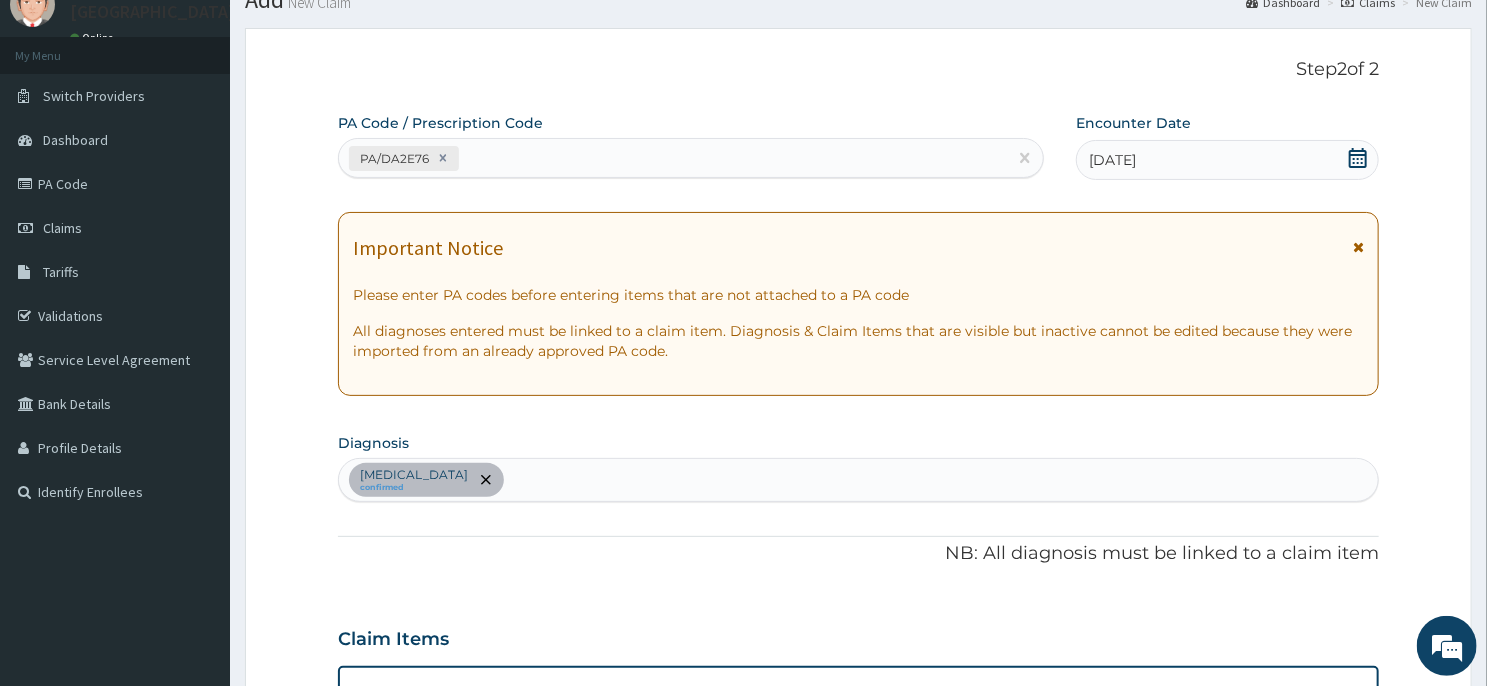 click on "Acute mastitis confirmed" at bounding box center (858, 480) 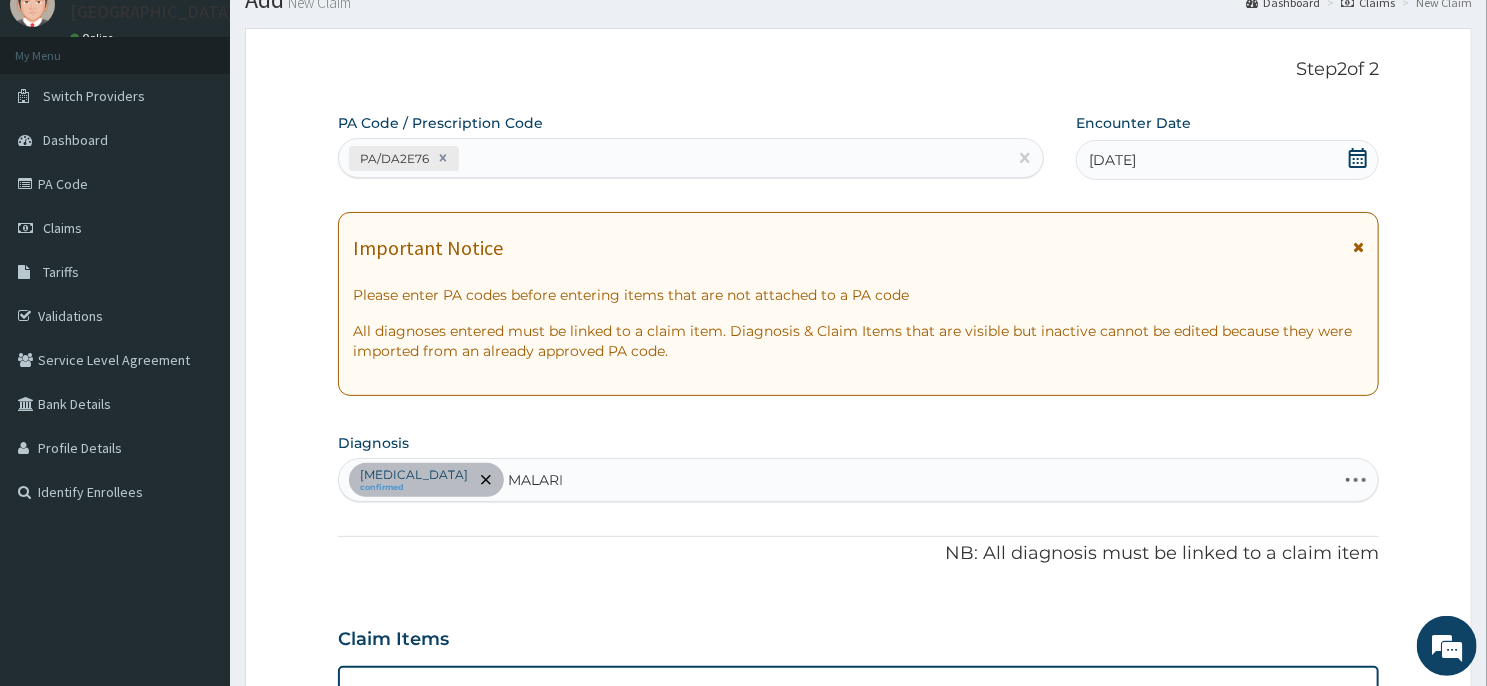 type on "MALARIA" 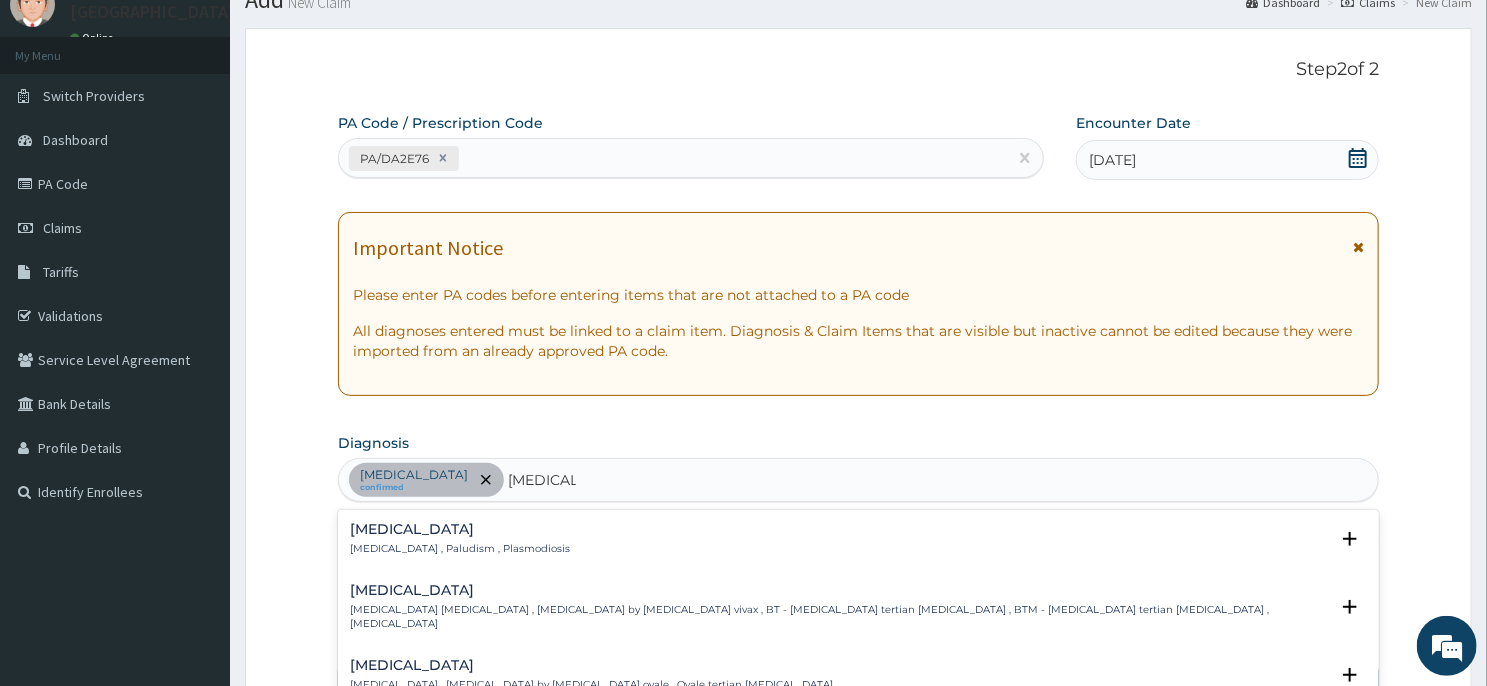 click on "Malaria" at bounding box center (460, 529) 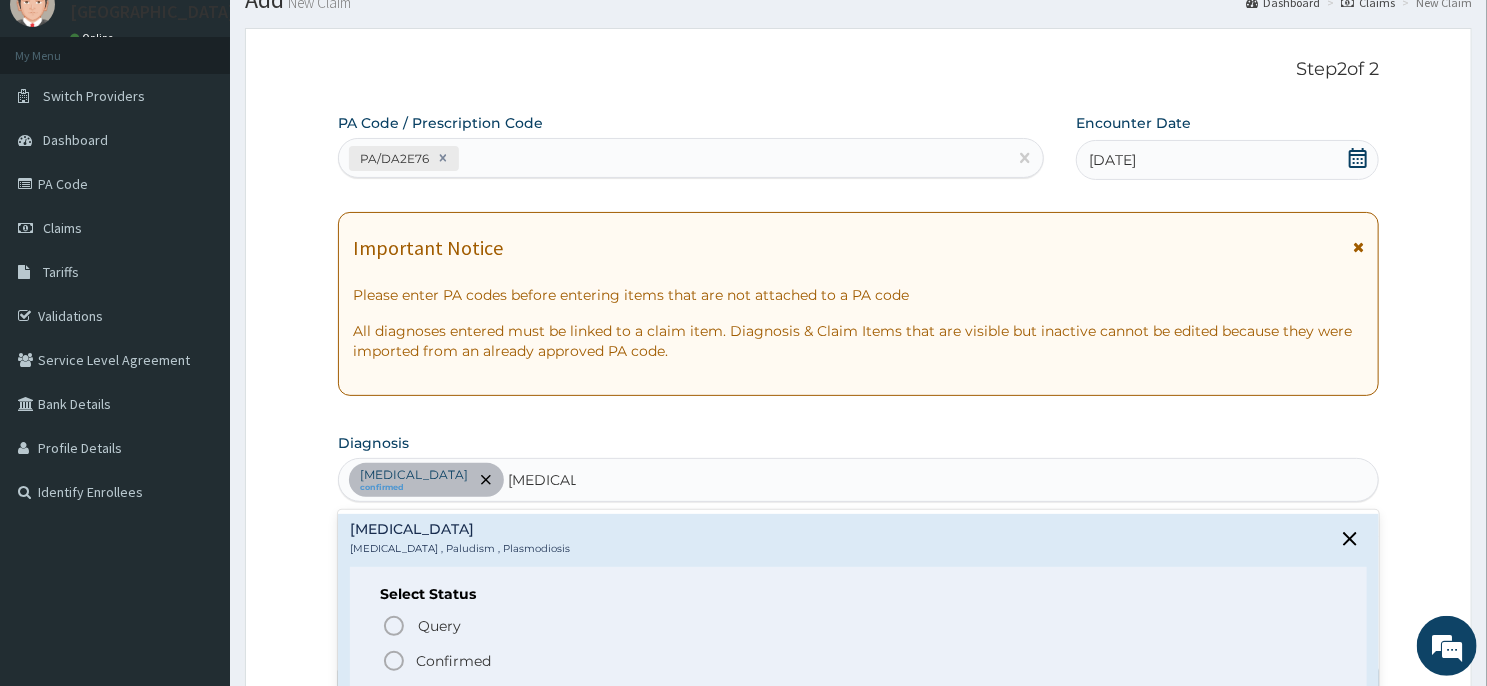 click 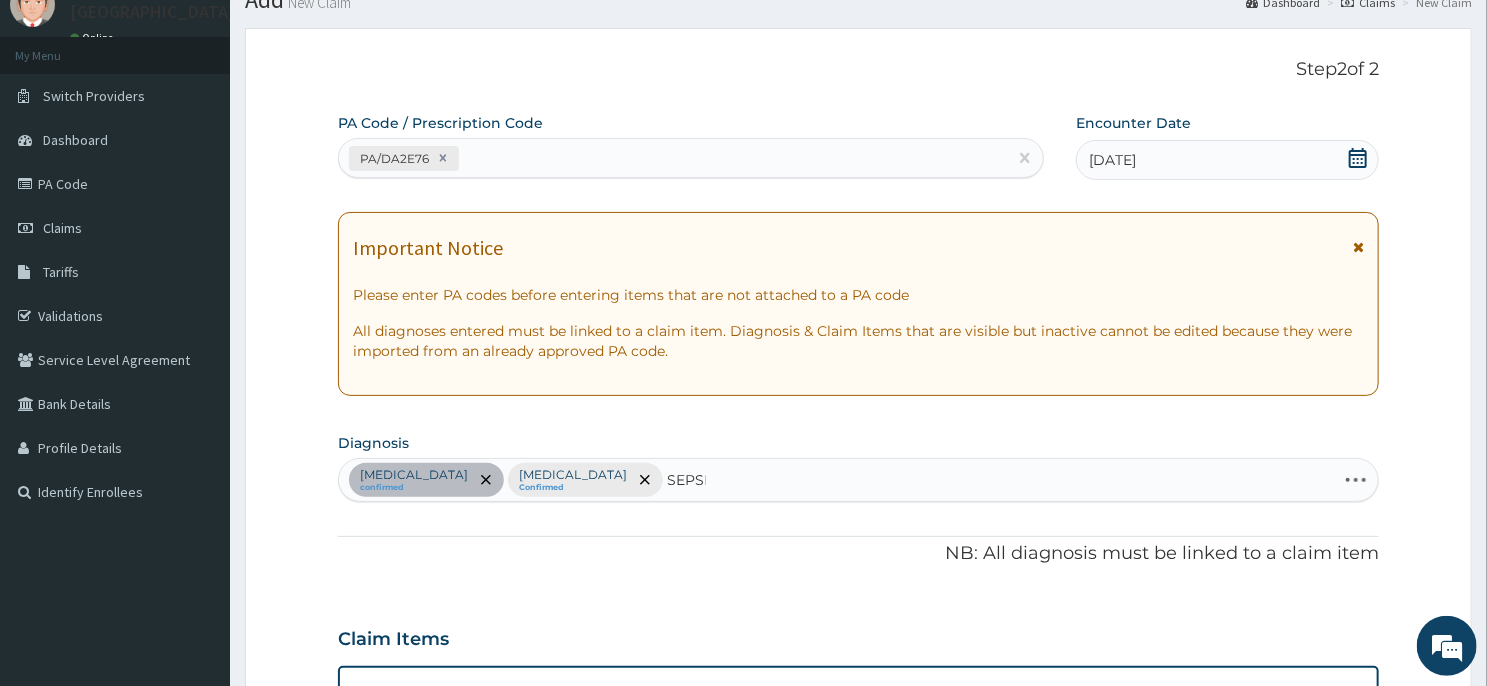 type on "SEPSIS" 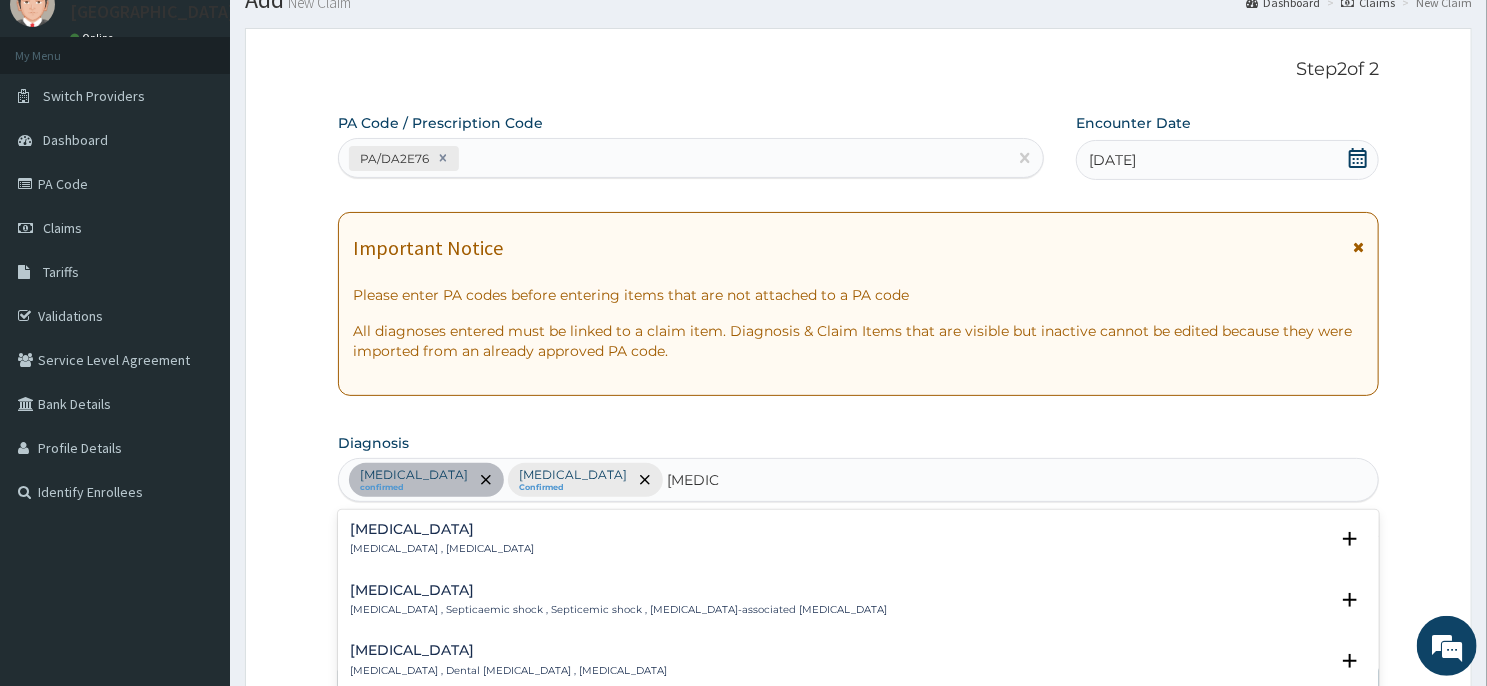click on "Sepsis Systemic infection , Sepsis" at bounding box center [442, 539] 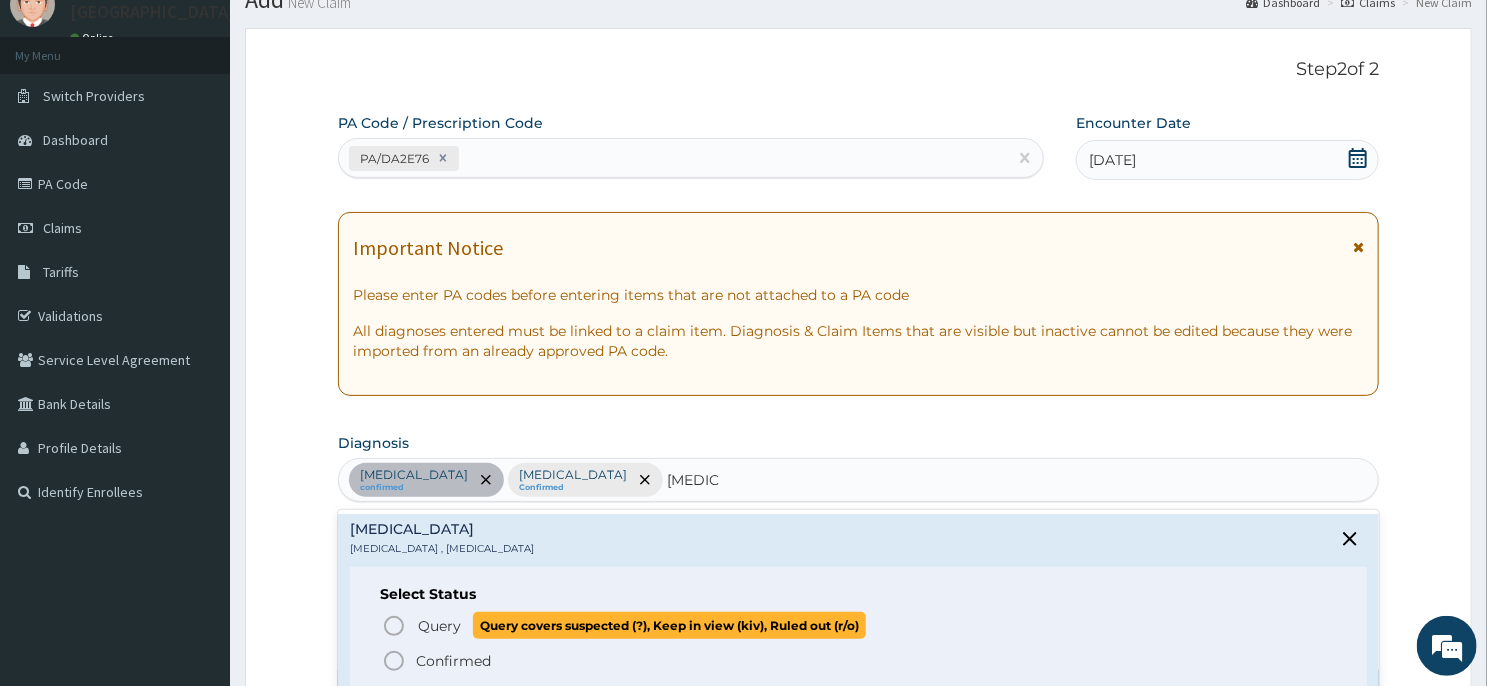 click 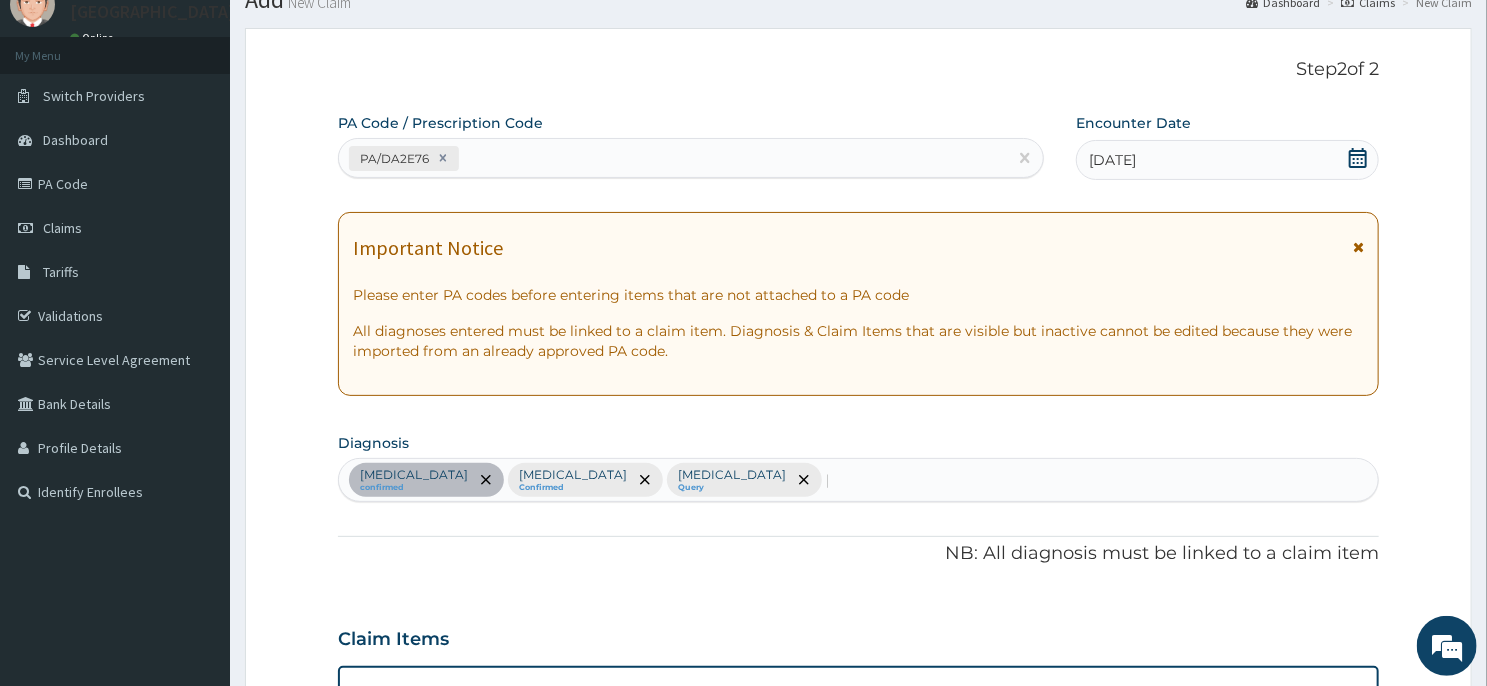 type 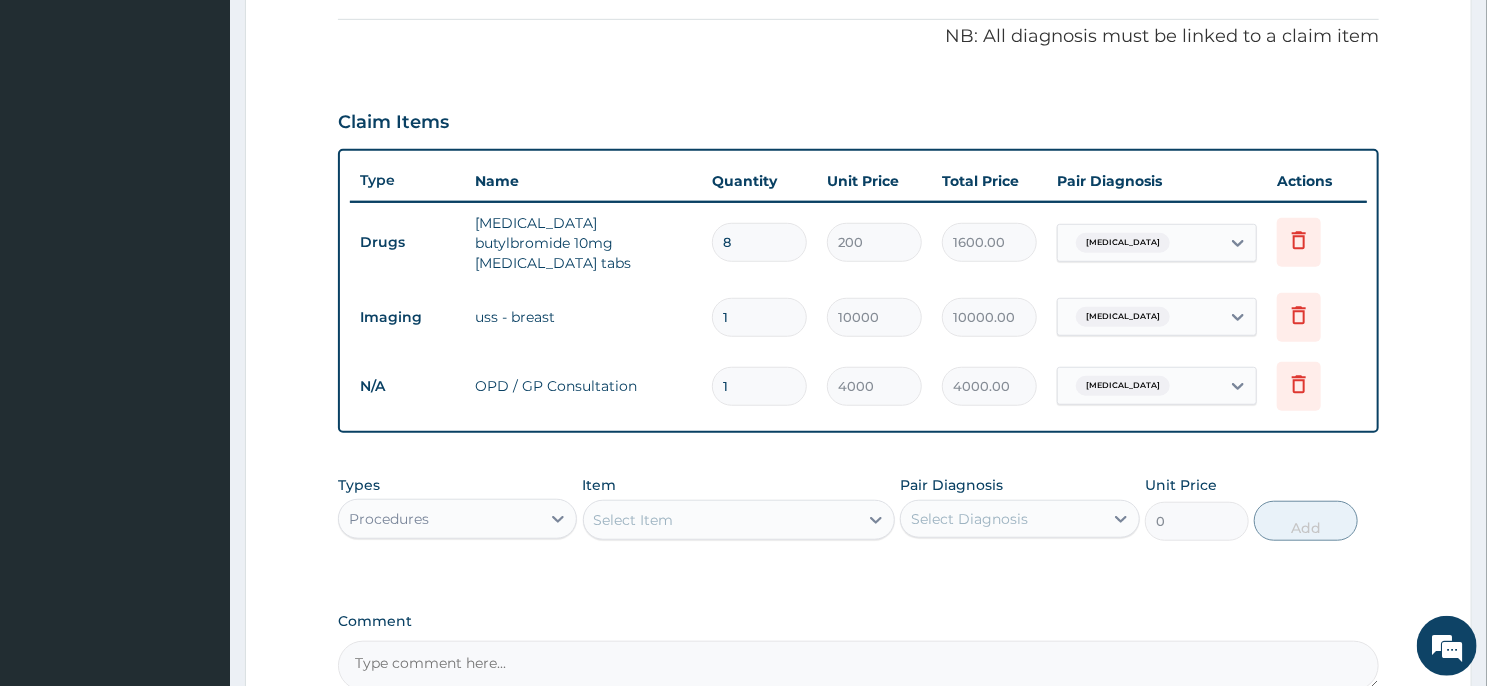 scroll, scrollTop: 728, scrollLeft: 0, axis: vertical 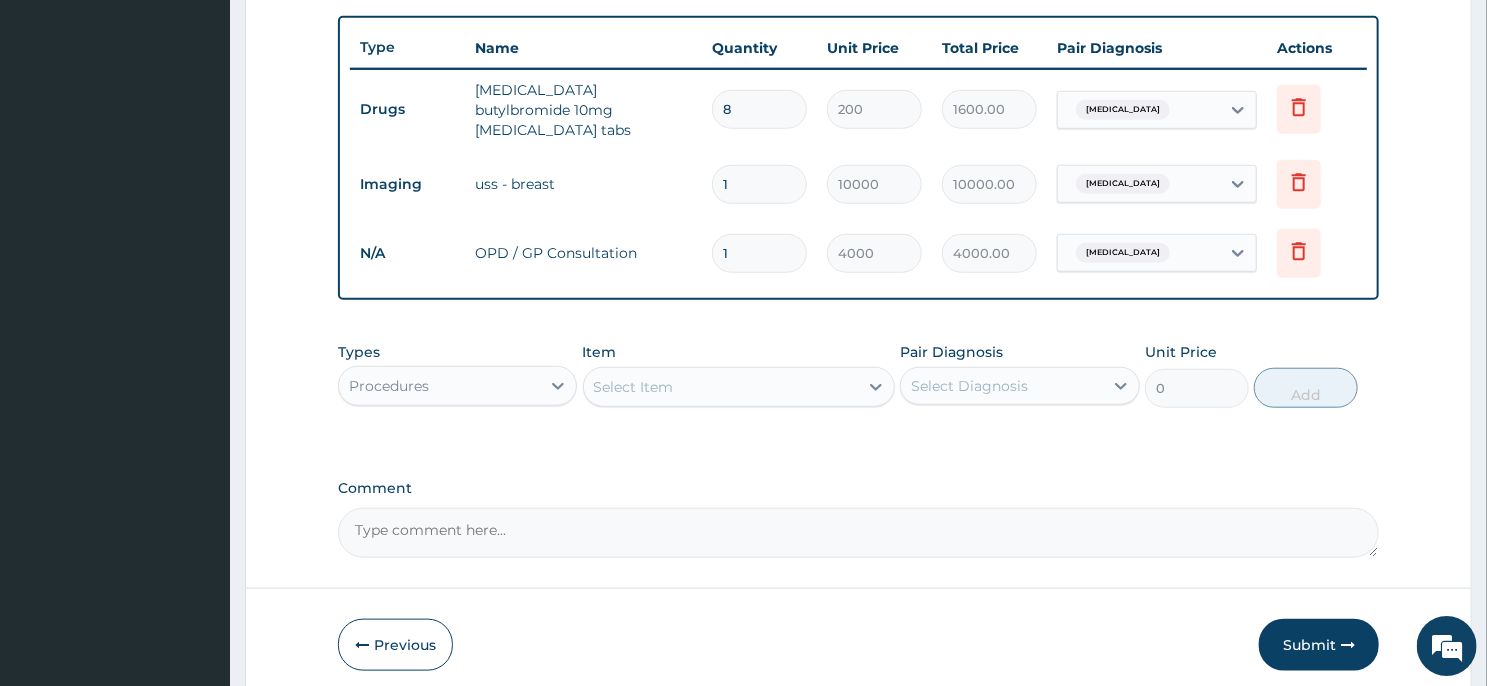 click on "Procedures" at bounding box center [439, 386] 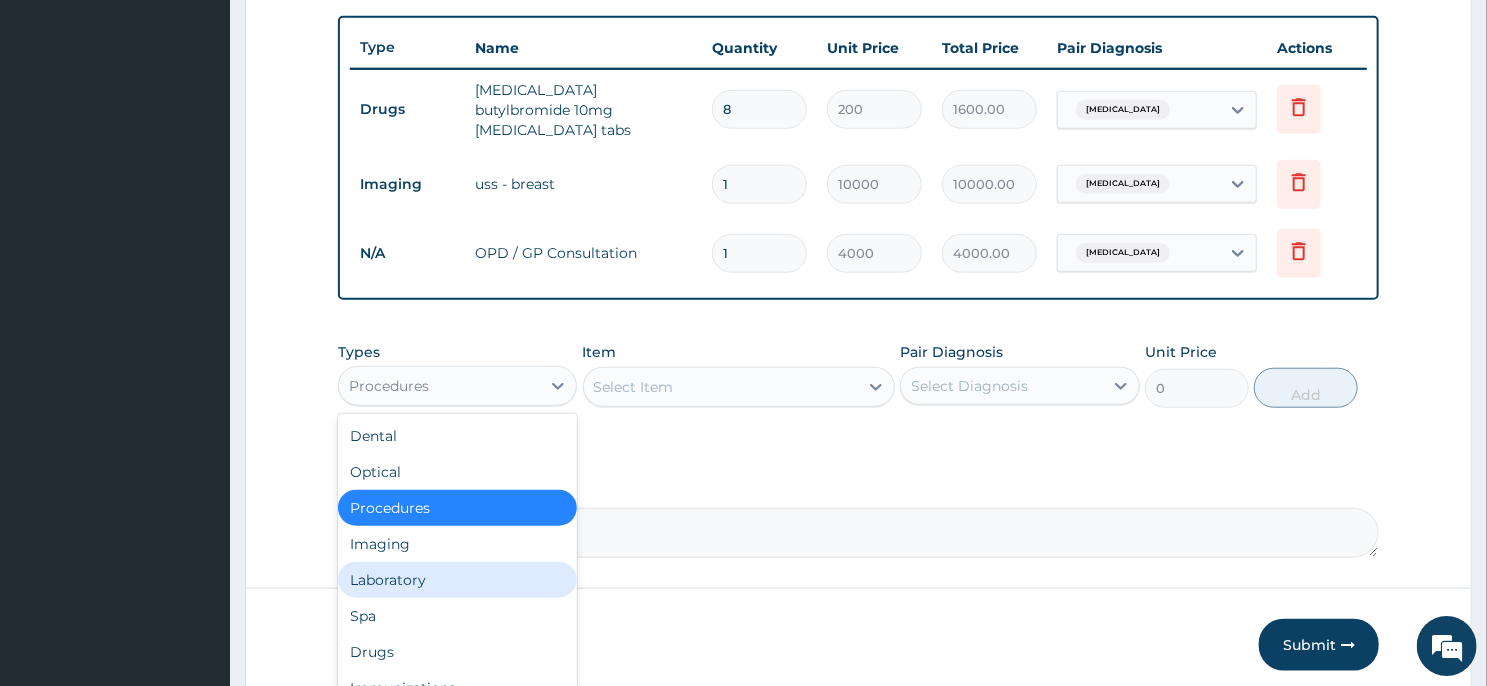 click on "Laboratory" at bounding box center (457, 580) 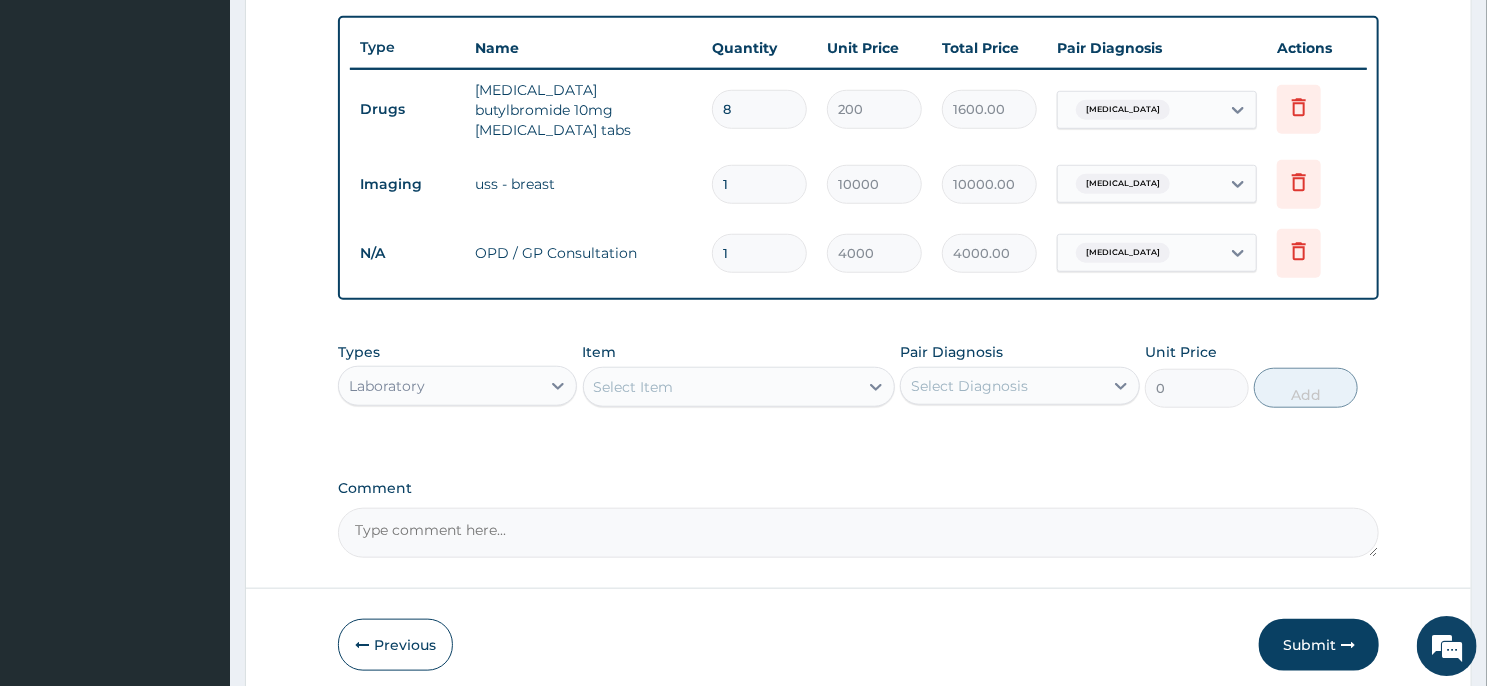 click on "Select Item" at bounding box center (721, 387) 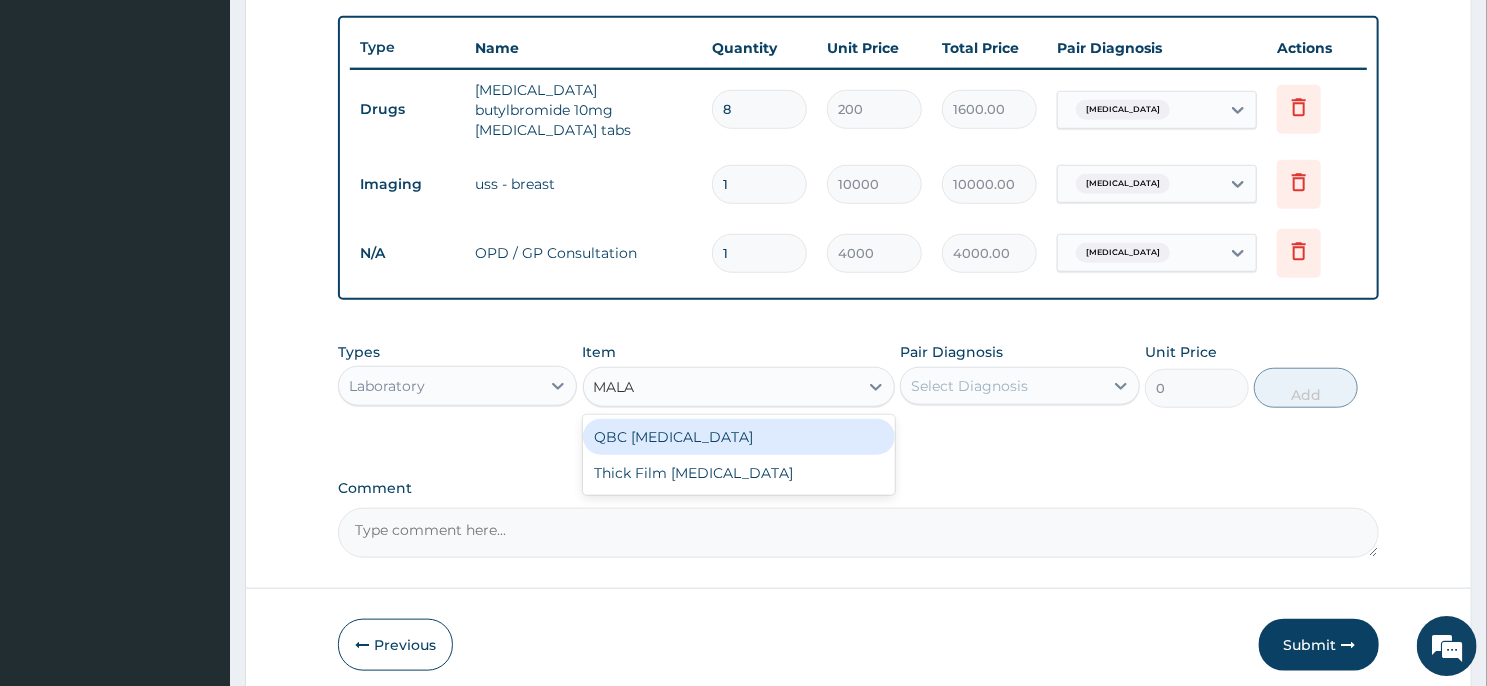 type on "MALAR" 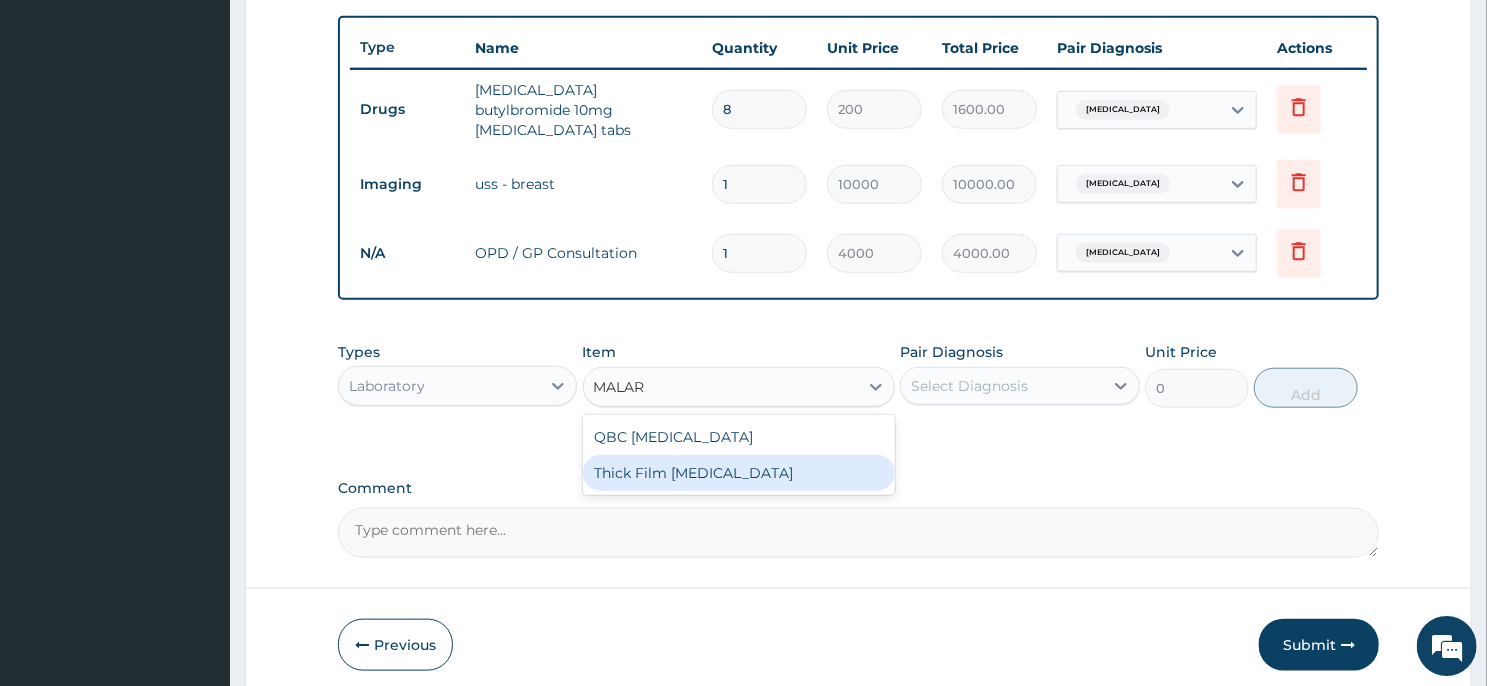 click on "Thick Film [MEDICAL_DATA]" at bounding box center [739, 473] 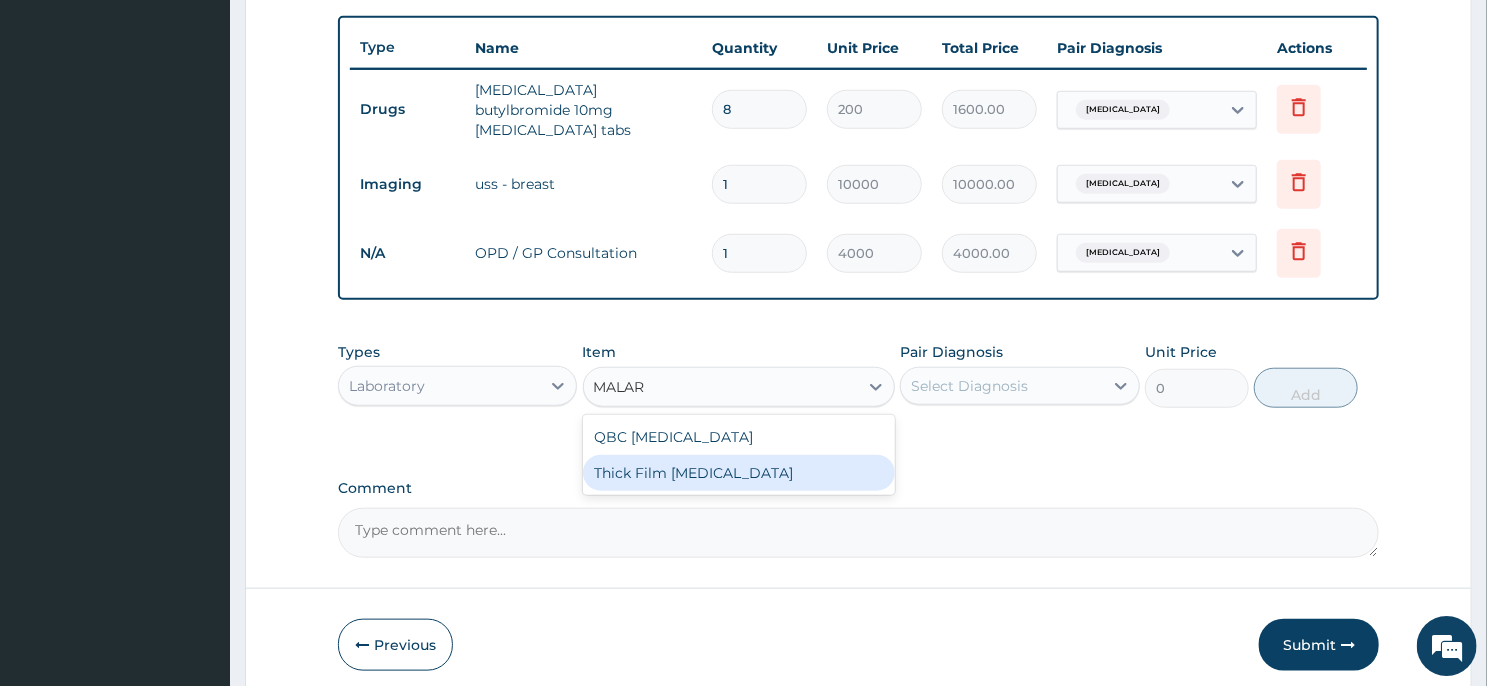 type 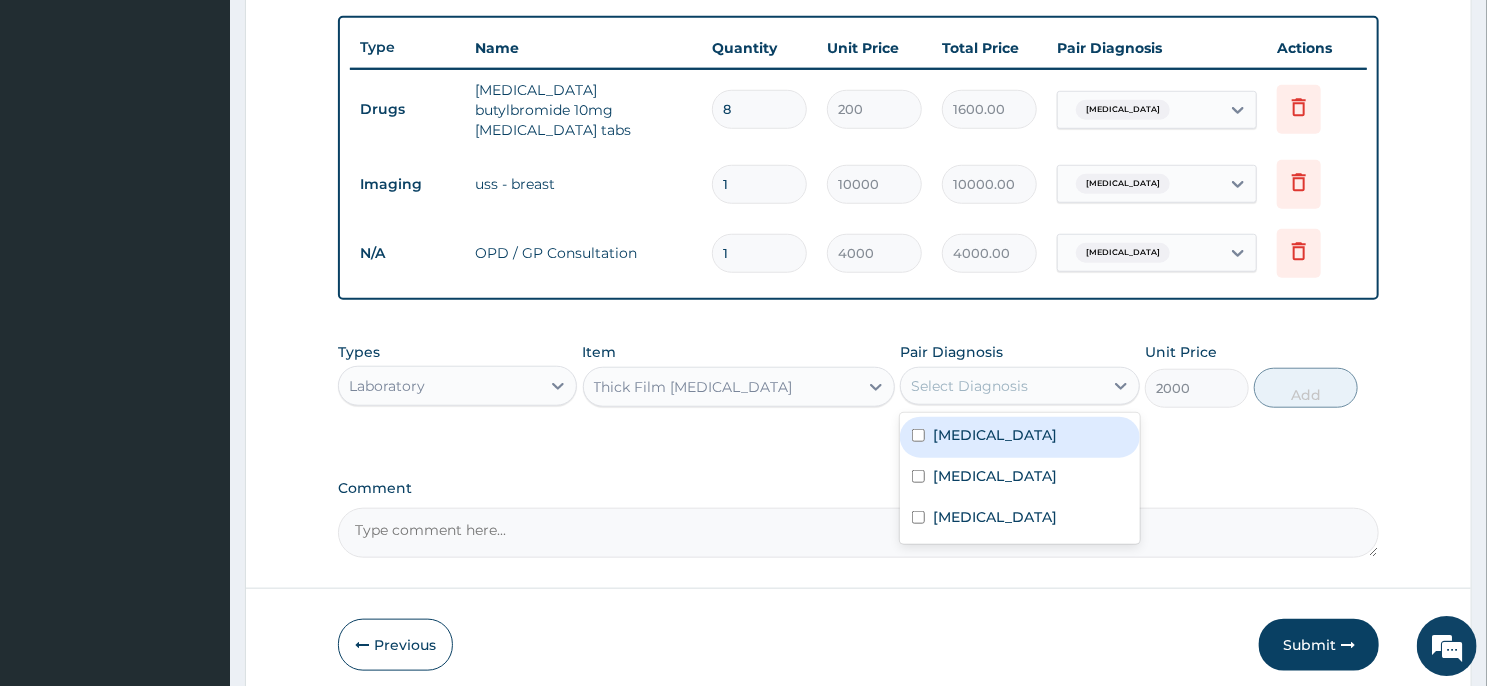 click on "Select Diagnosis" at bounding box center (1001, 386) 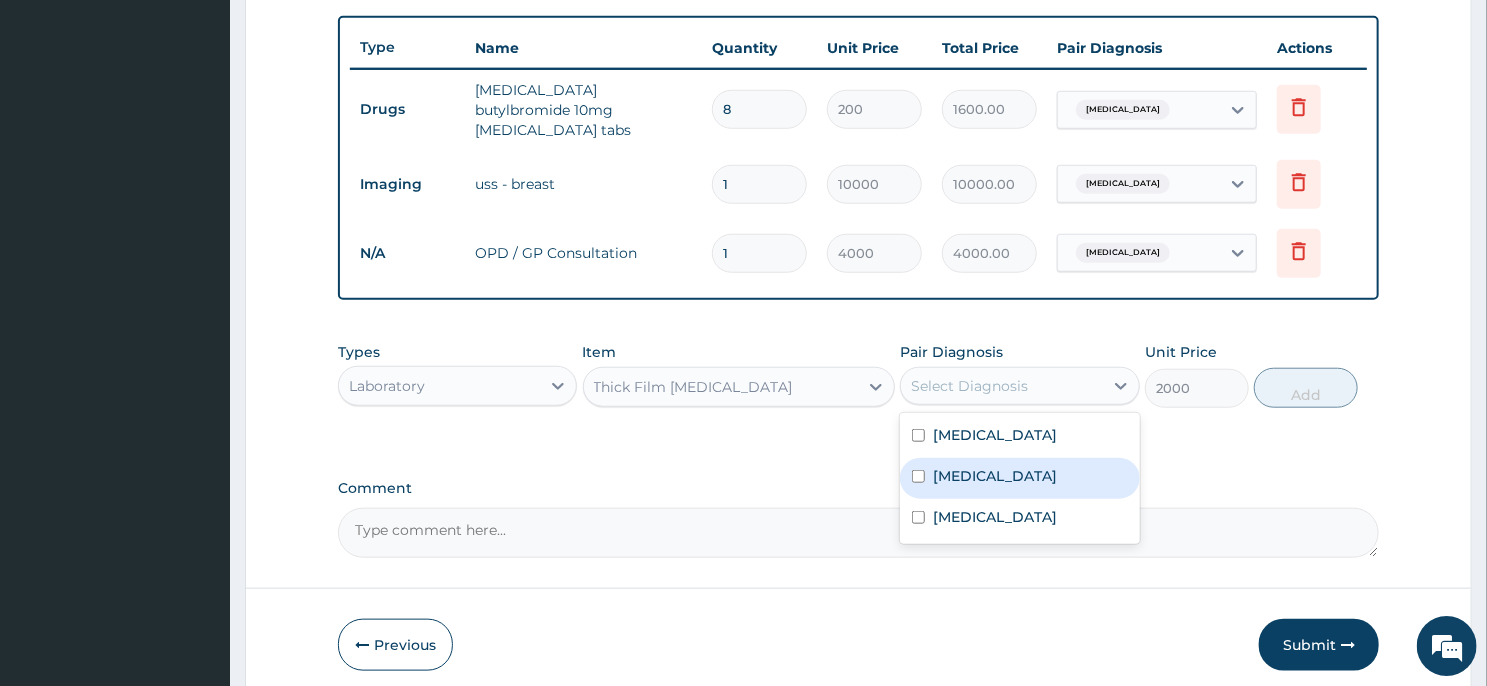 click on "[MEDICAL_DATA]" at bounding box center [995, 476] 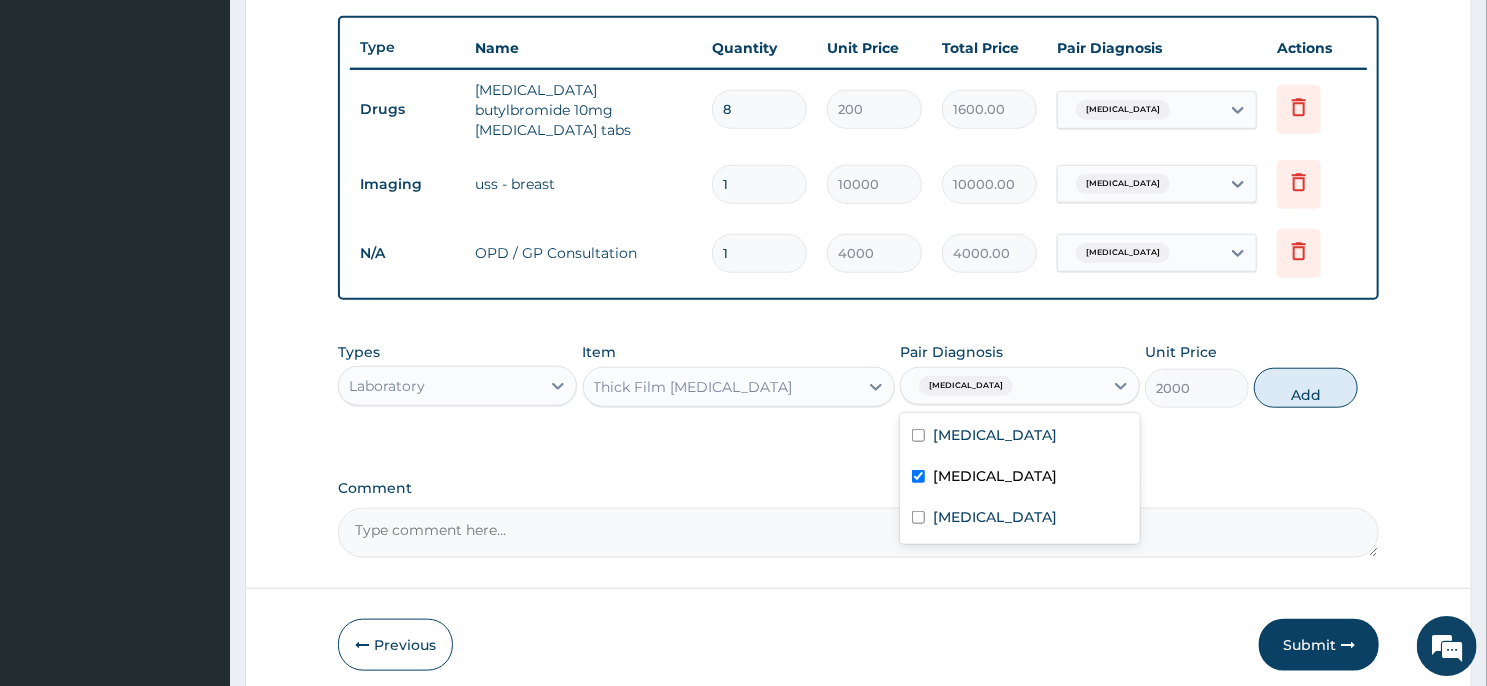 checkbox on "true" 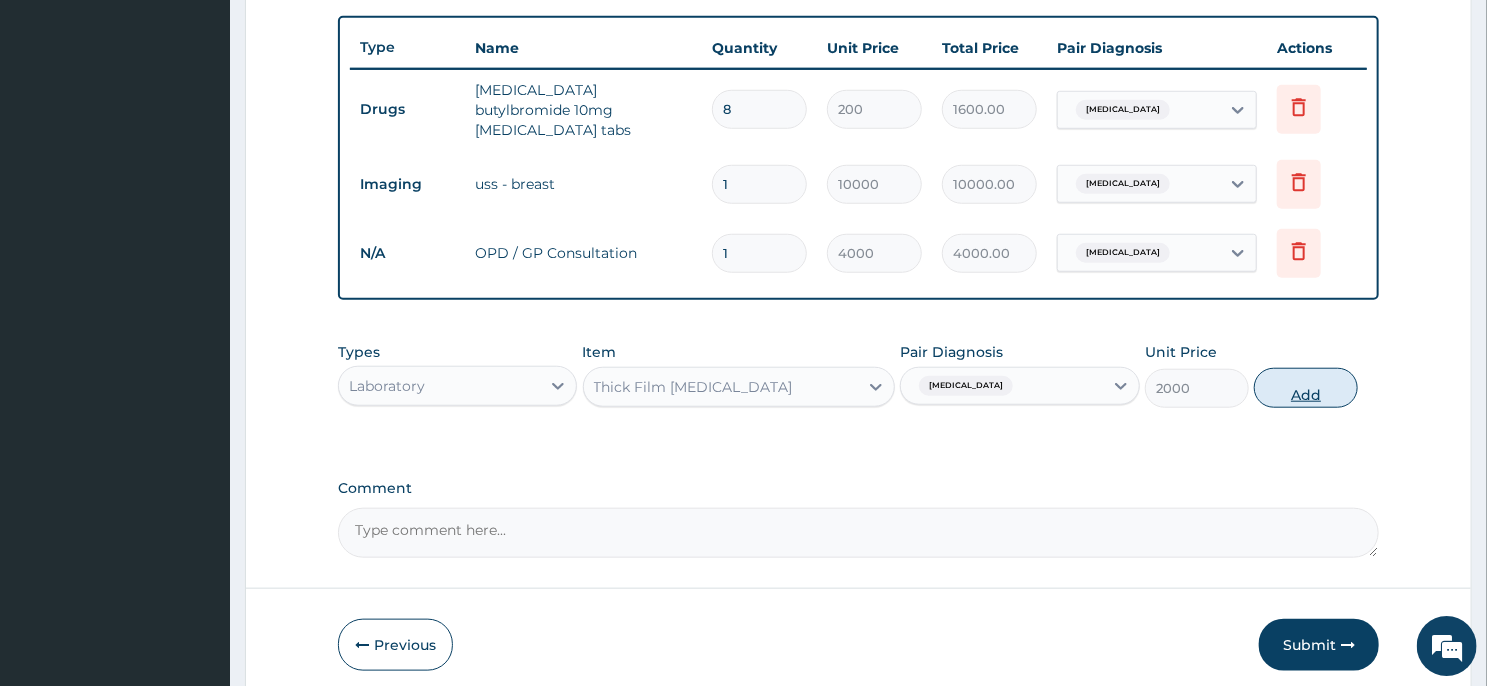 click on "Add" at bounding box center [1306, 388] 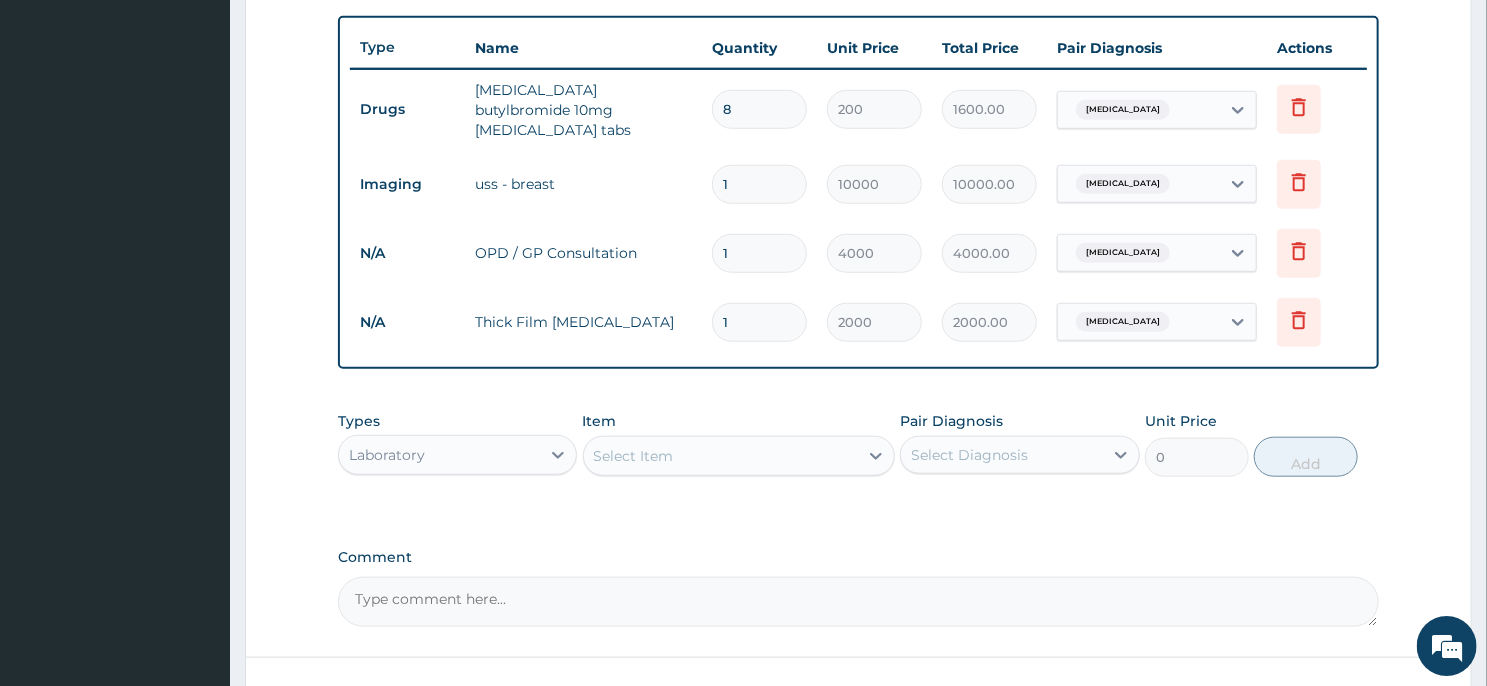 click on "Select Item" at bounding box center [721, 456] 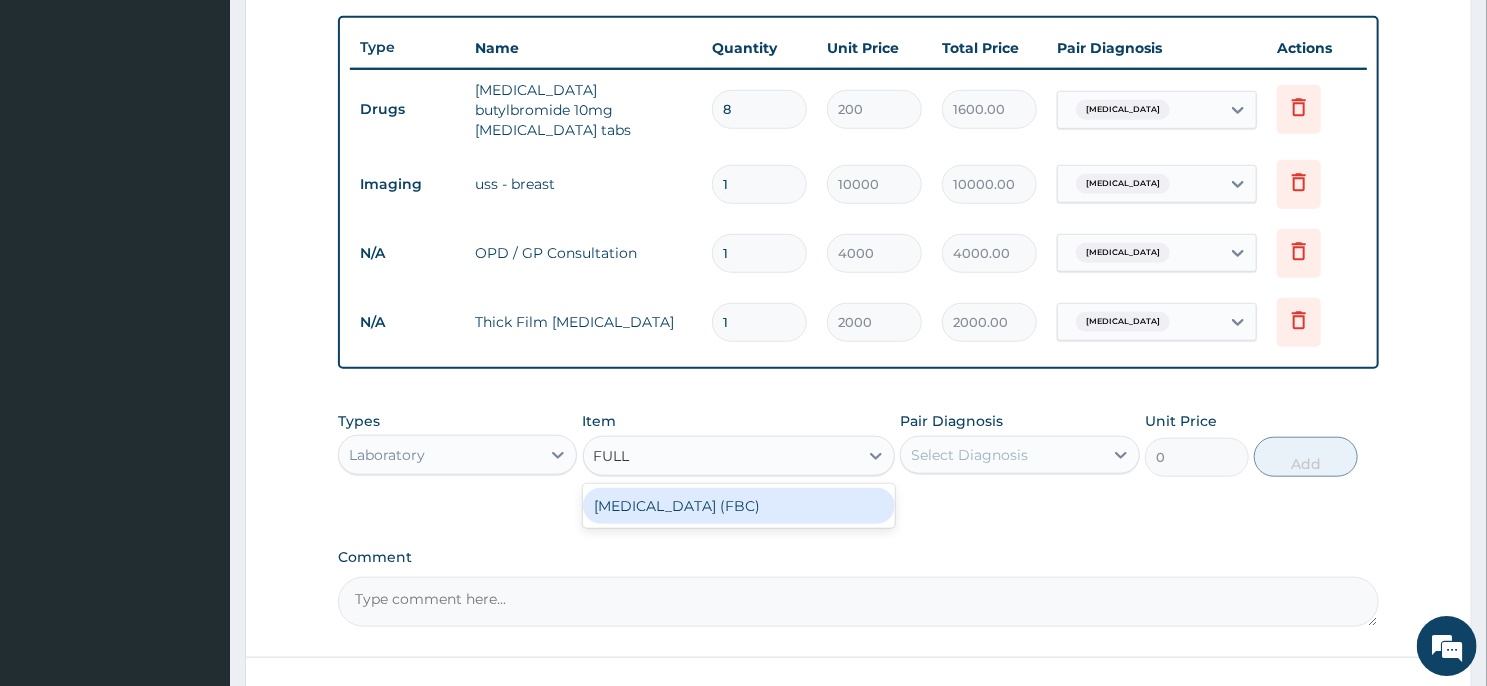 type on "FULL B" 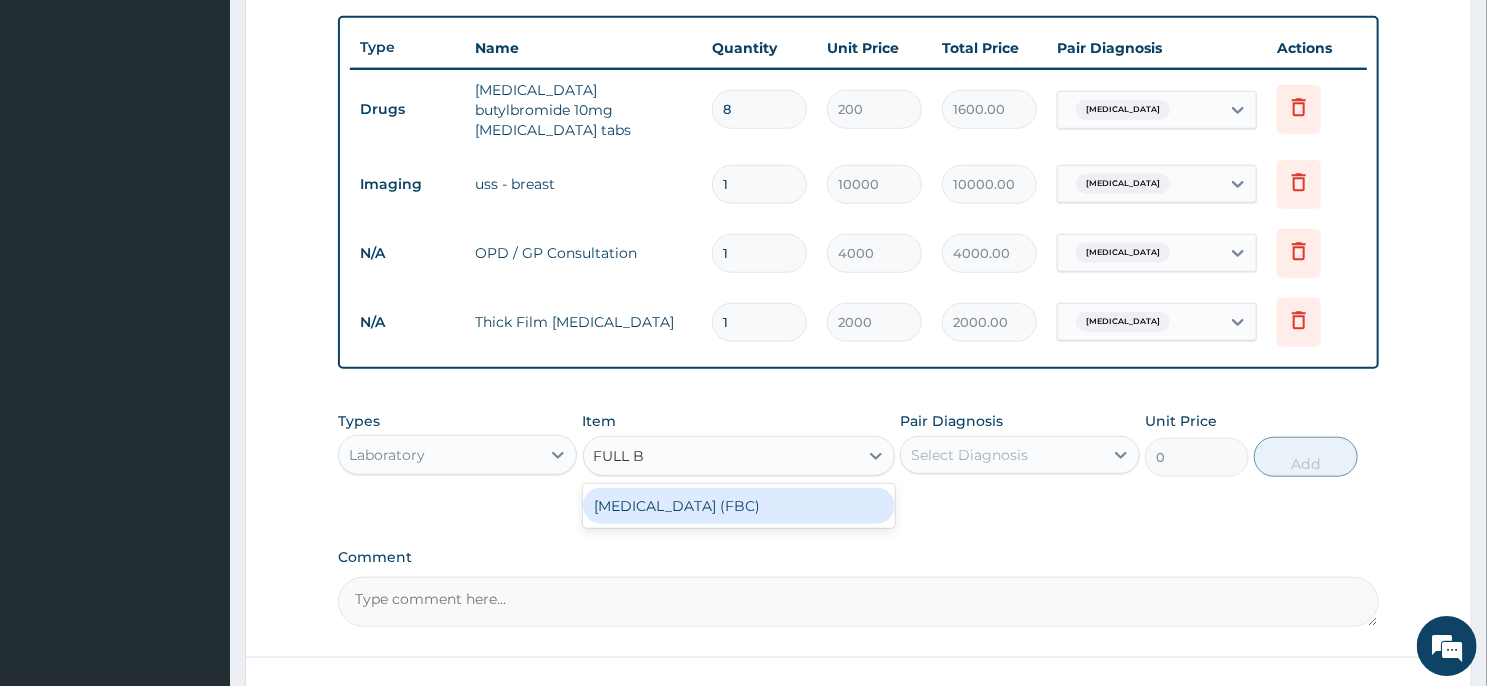 click on "[MEDICAL_DATA] (FBC)" at bounding box center (739, 506) 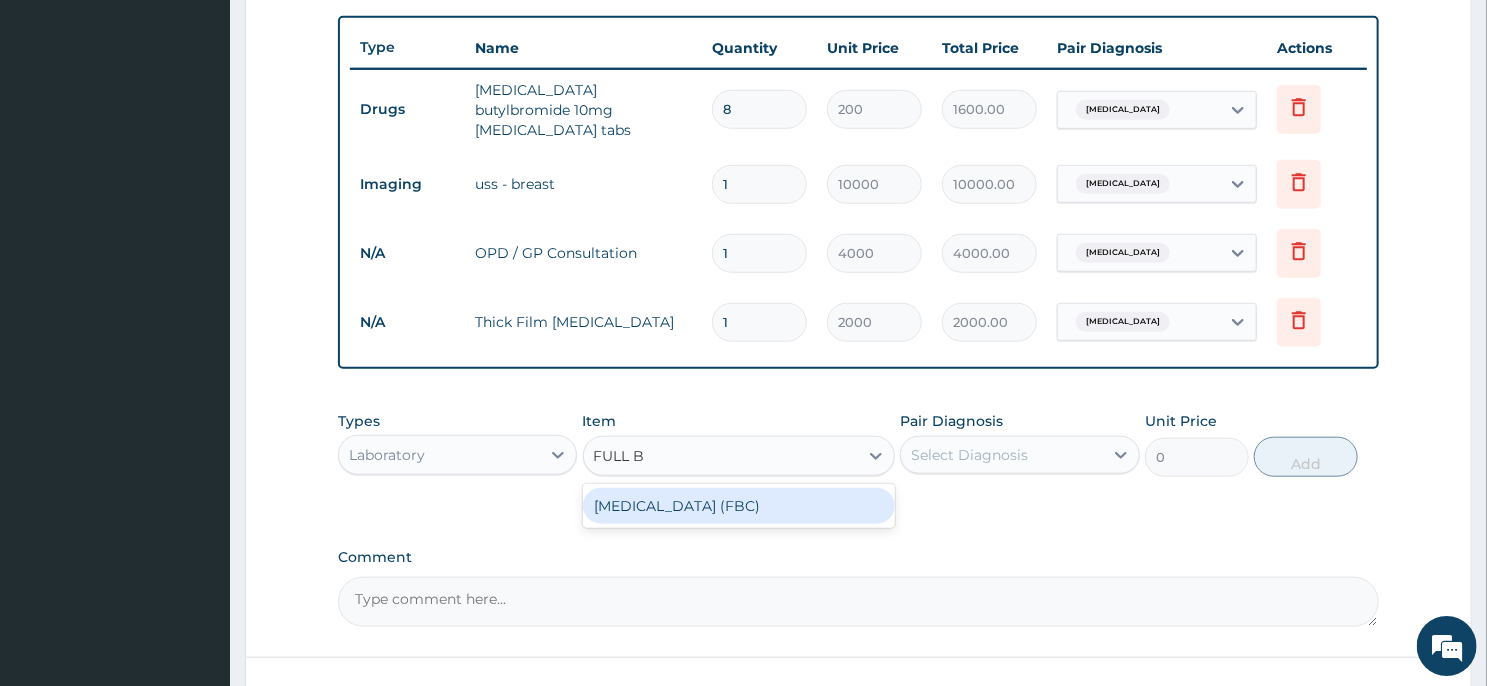 type 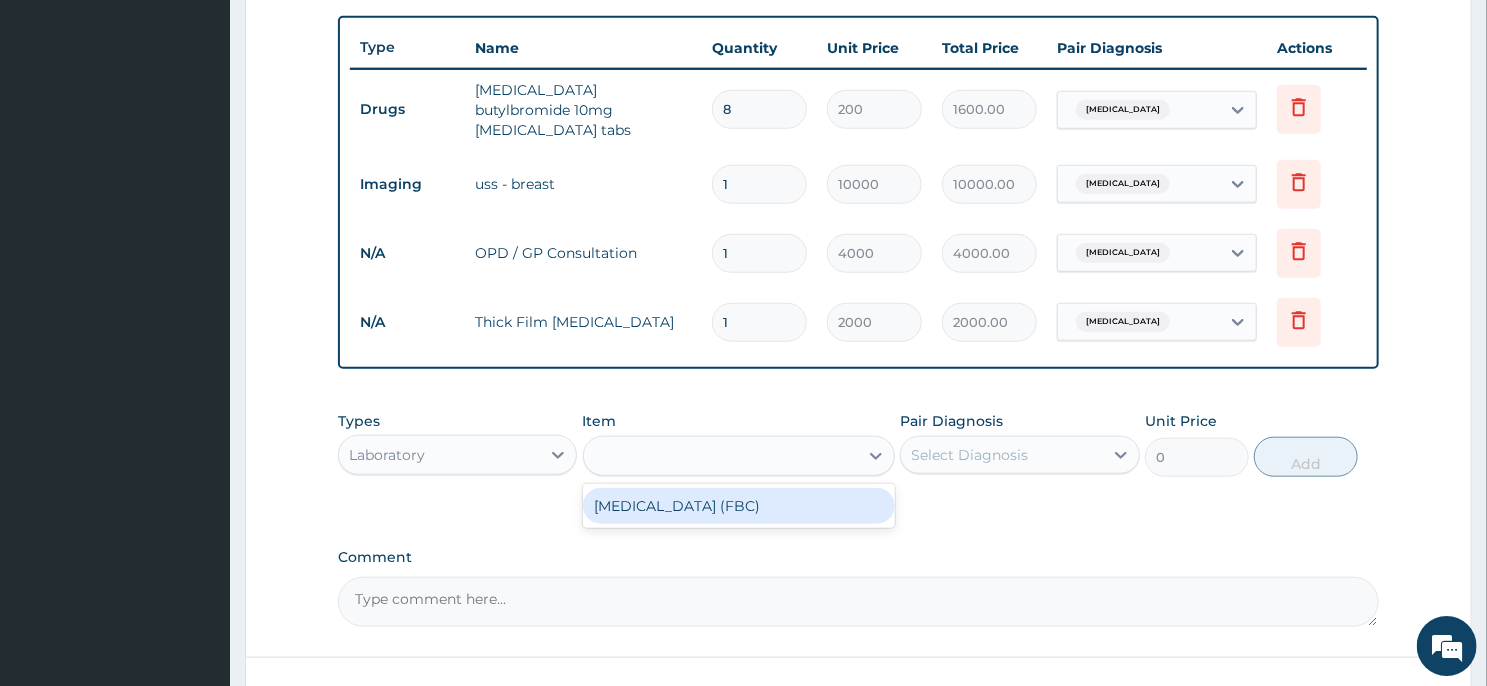 type on "6000" 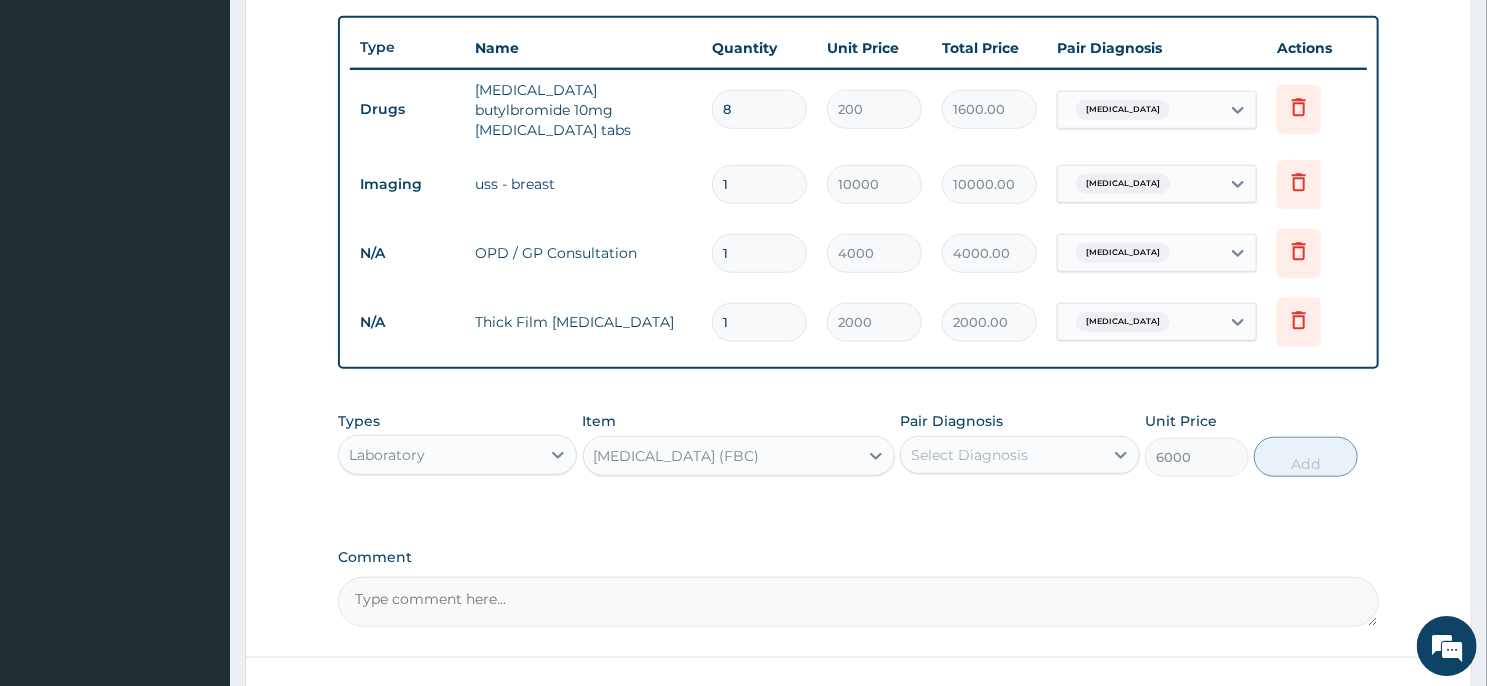 click on "Select Diagnosis" at bounding box center [1001, 455] 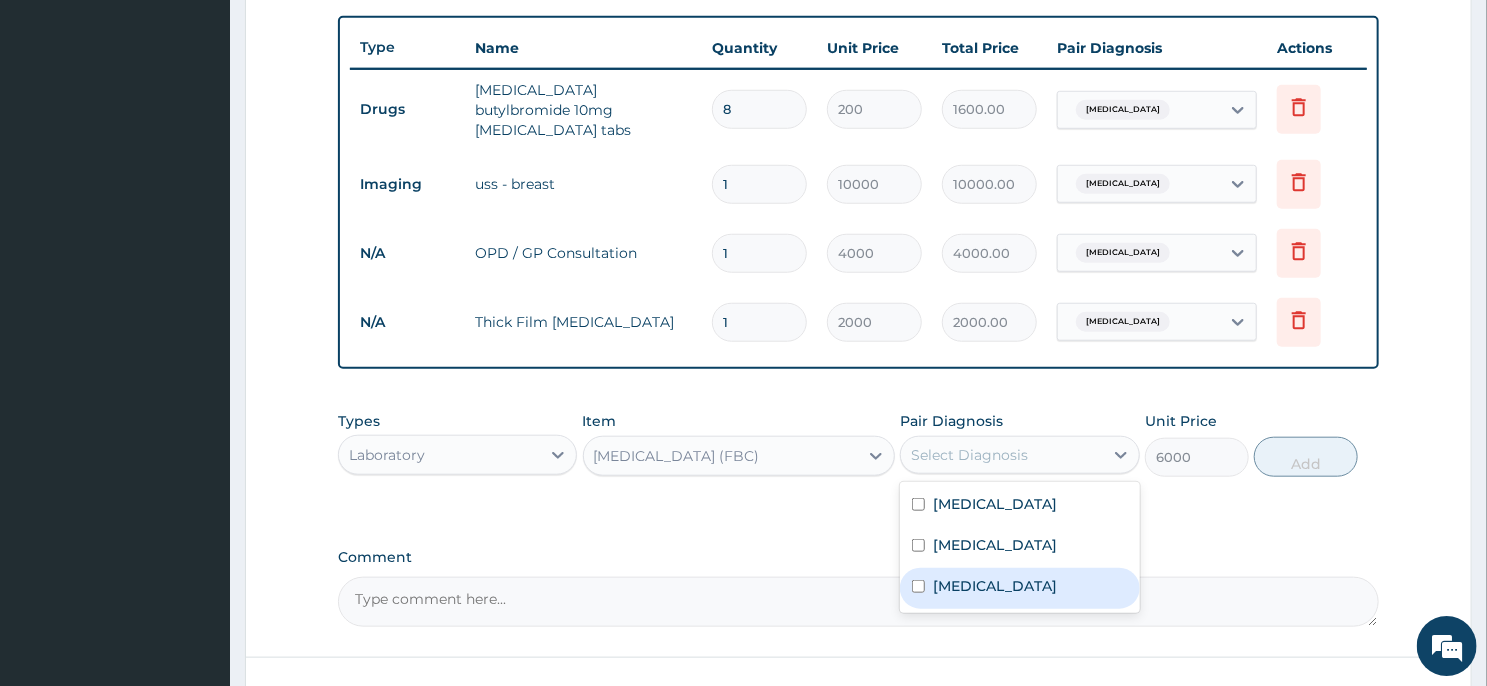 click on "[MEDICAL_DATA]" at bounding box center [1019, 588] 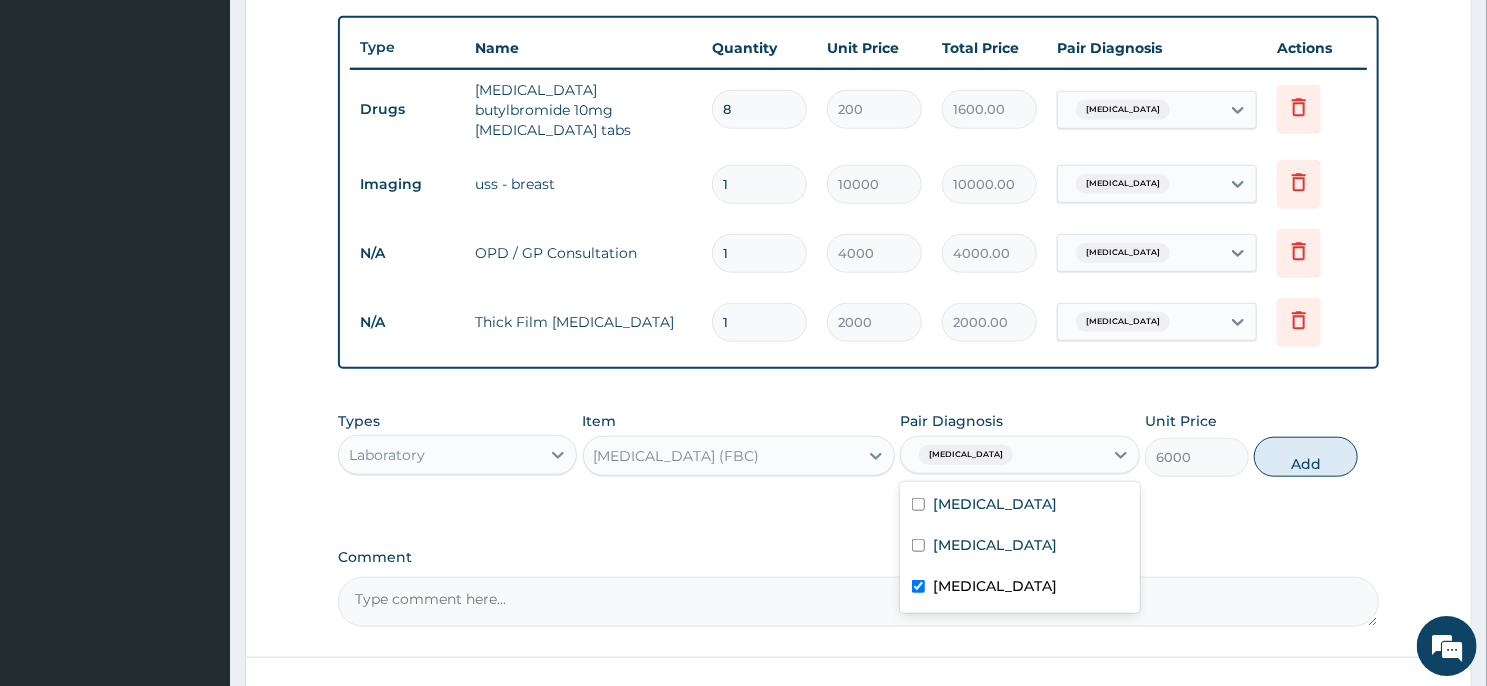 checkbox on "true" 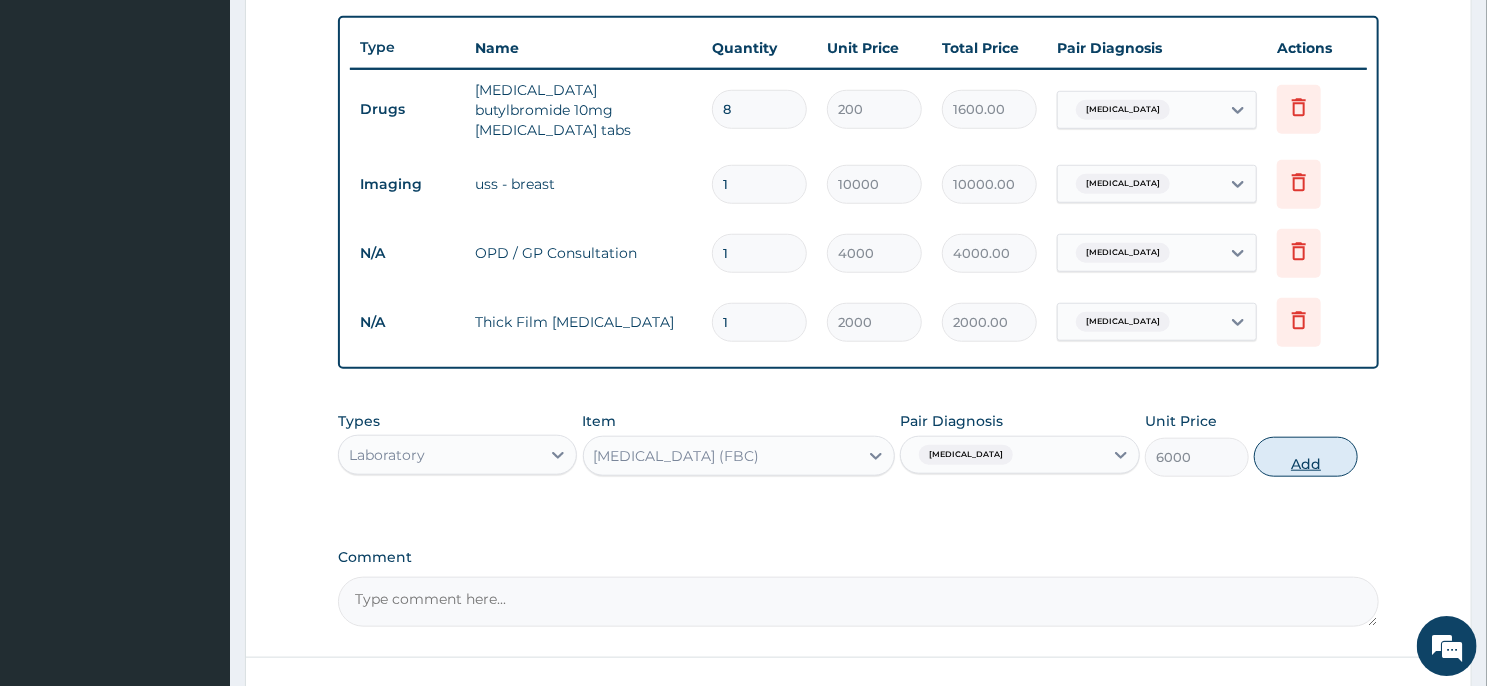 click on "Add" at bounding box center [1306, 457] 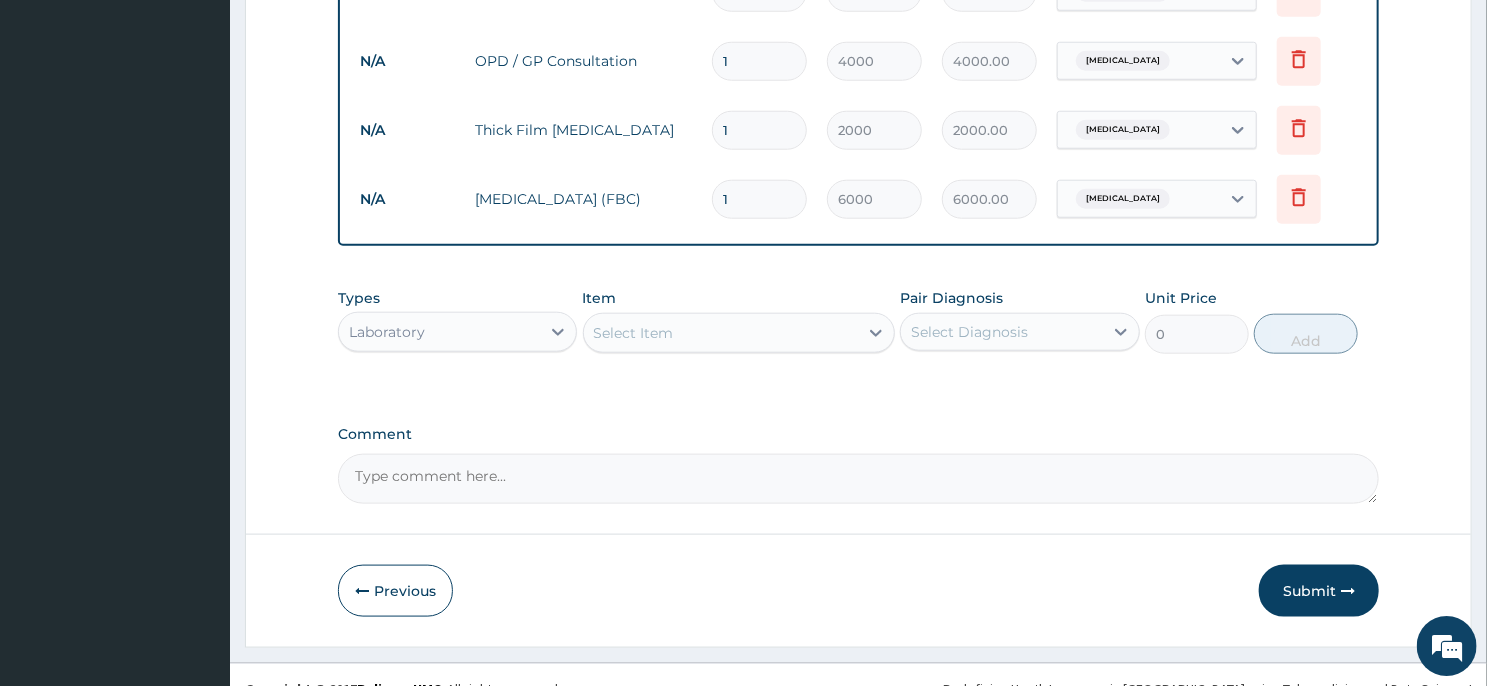 scroll, scrollTop: 935, scrollLeft: 0, axis: vertical 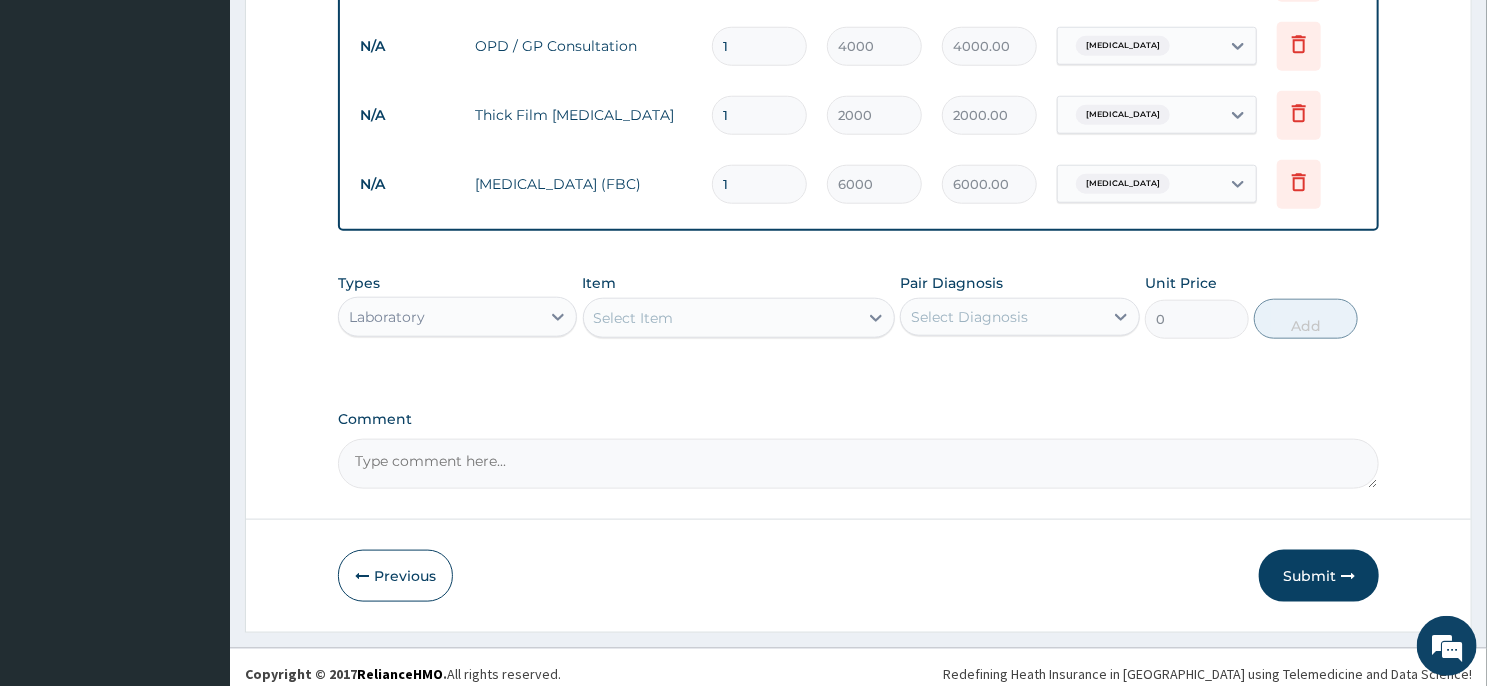 click on "Laboratory" at bounding box center [439, 317] 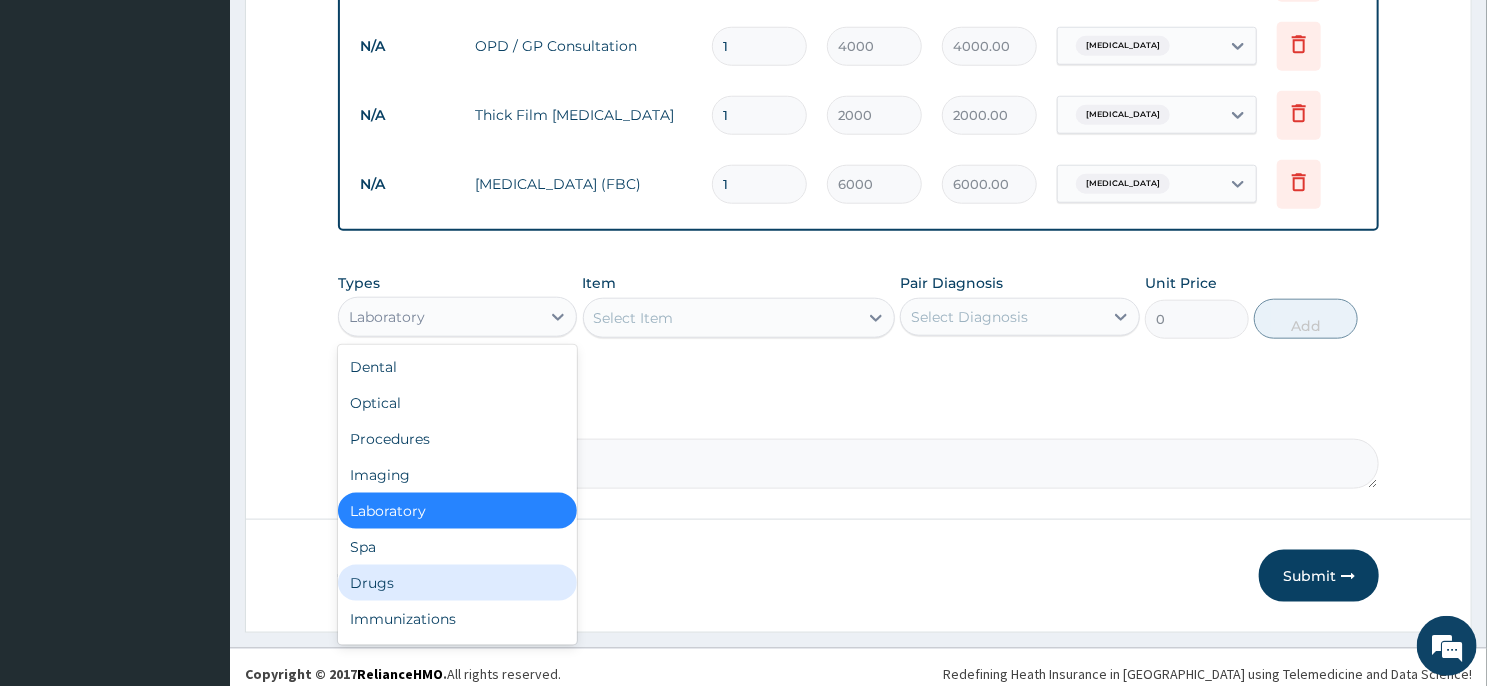 click on "Drugs" at bounding box center (457, 583) 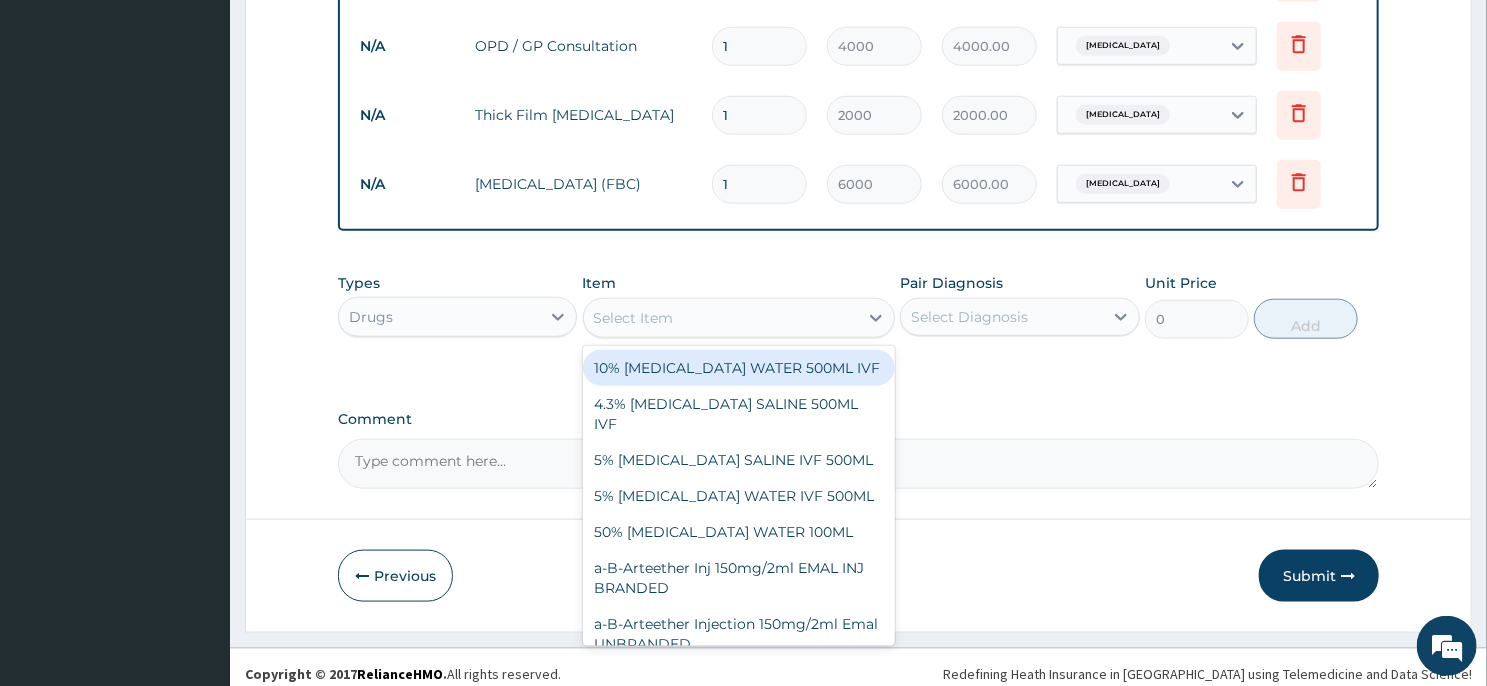 click on "Select Item" at bounding box center [721, 318] 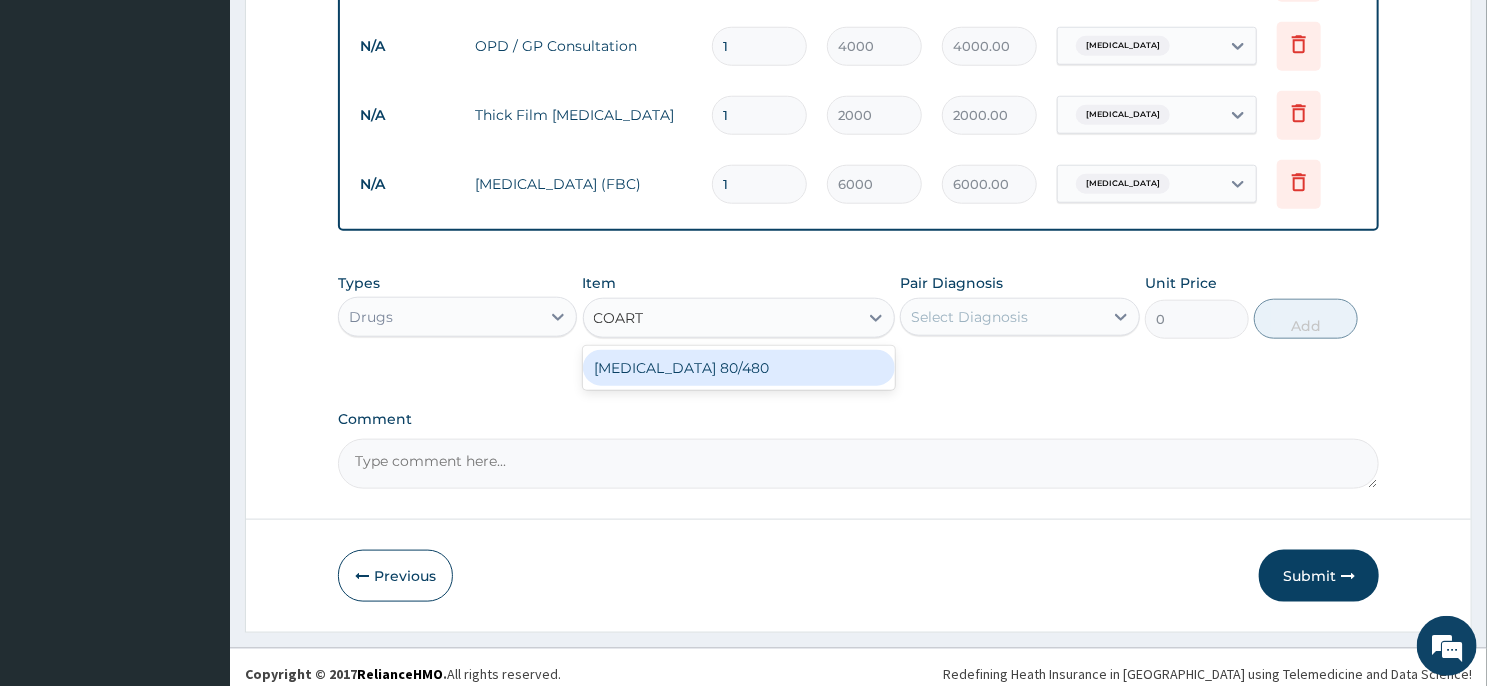 type on "COARTE" 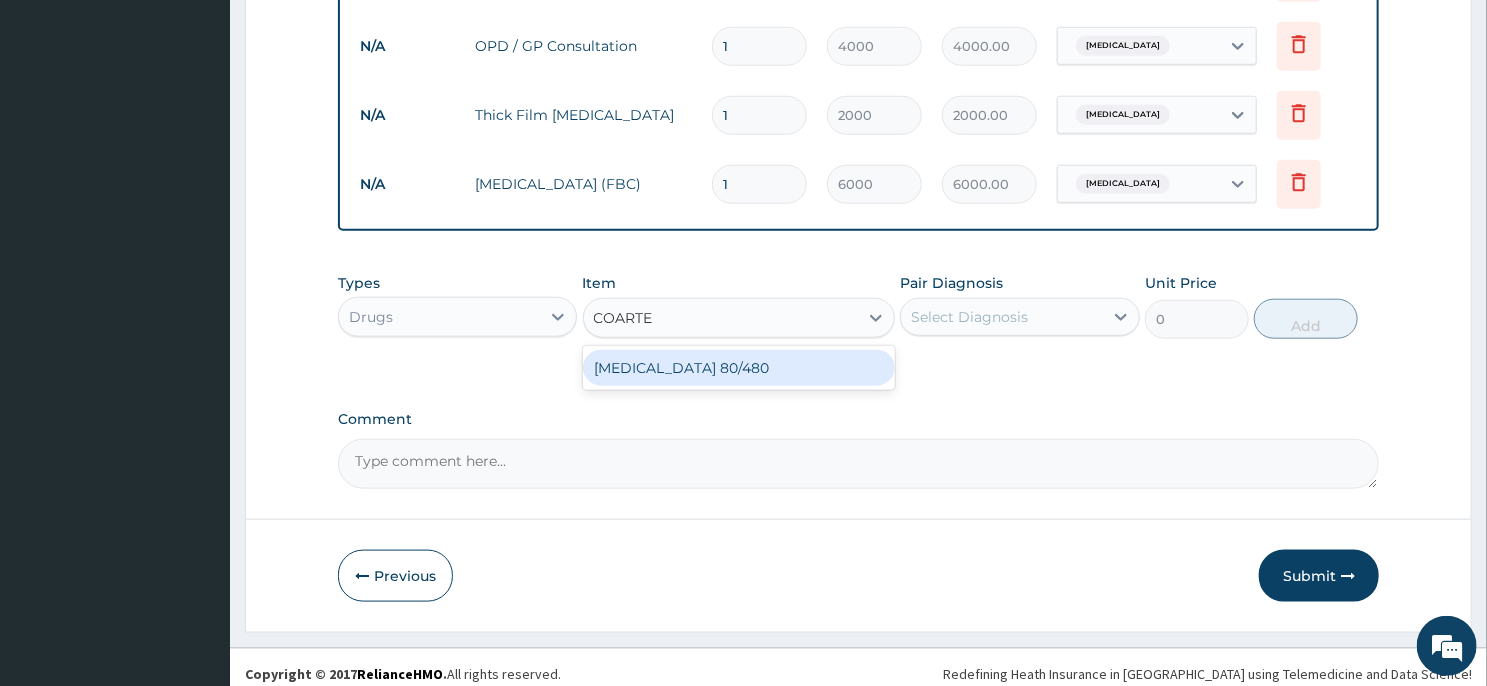 click on "[MEDICAL_DATA] 80/480" at bounding box center [739, 368] 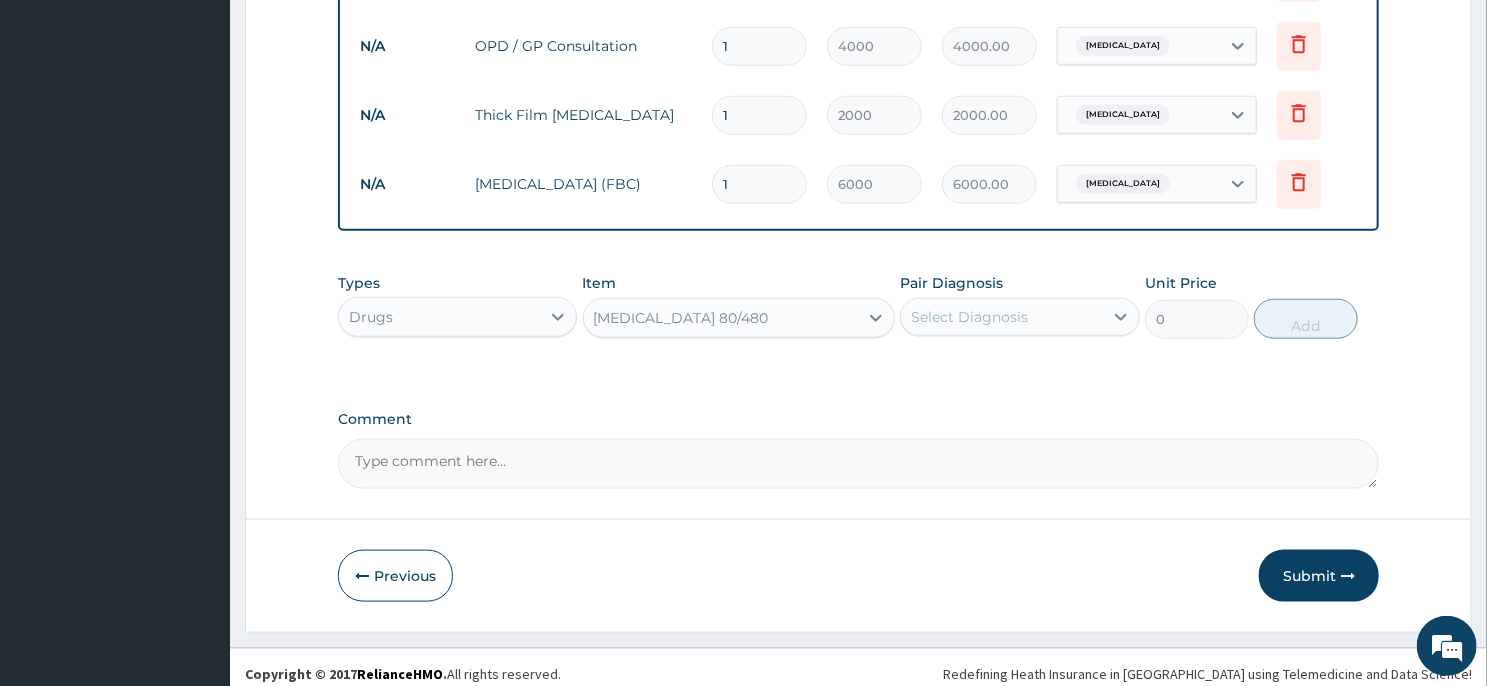 type 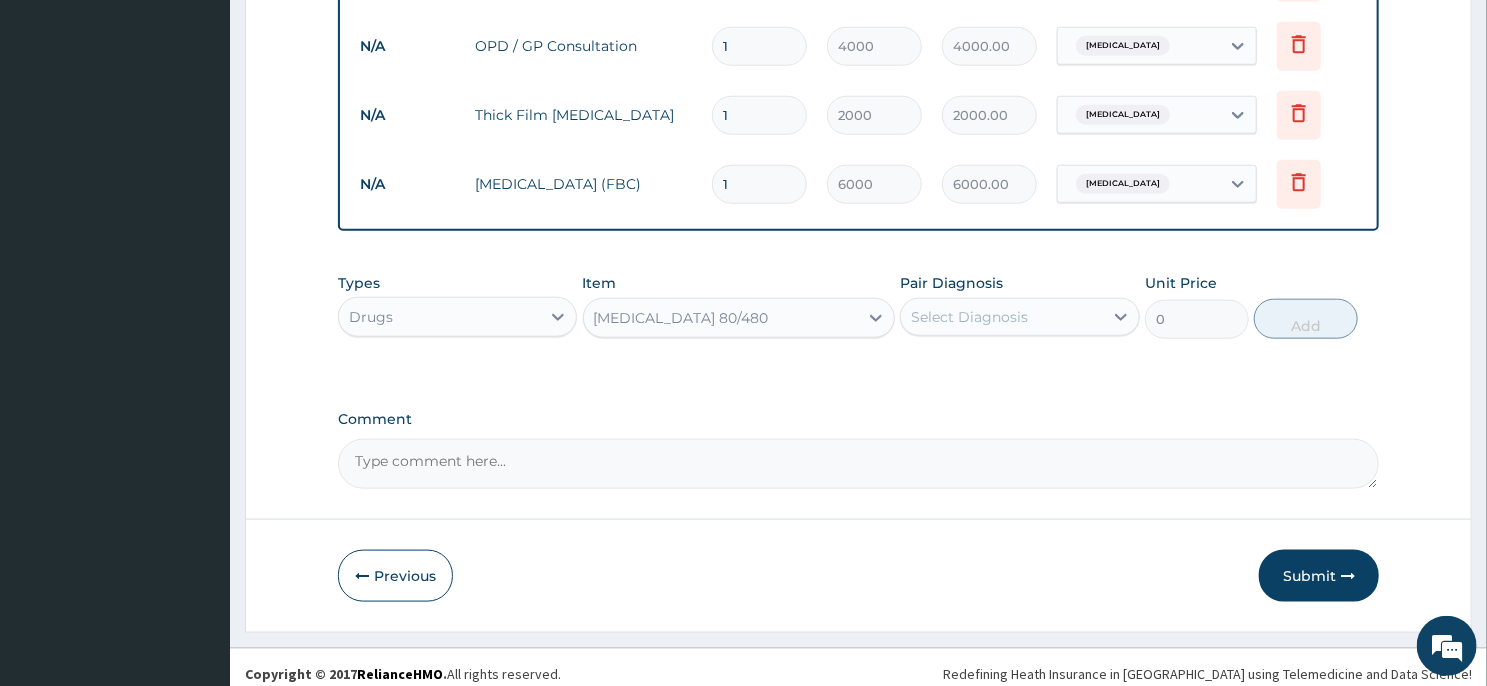 type on "4500" 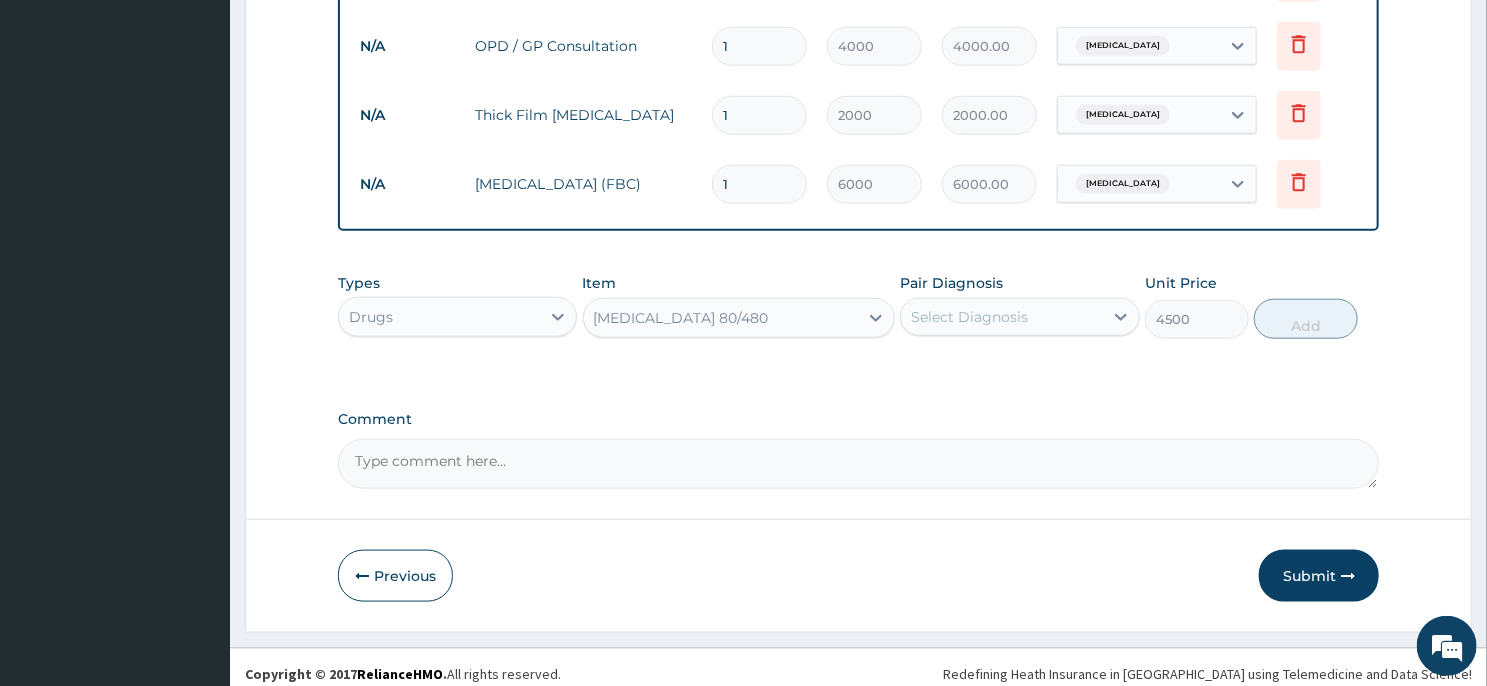click on "Select Diagnosis" at bounding box center (969, 317) 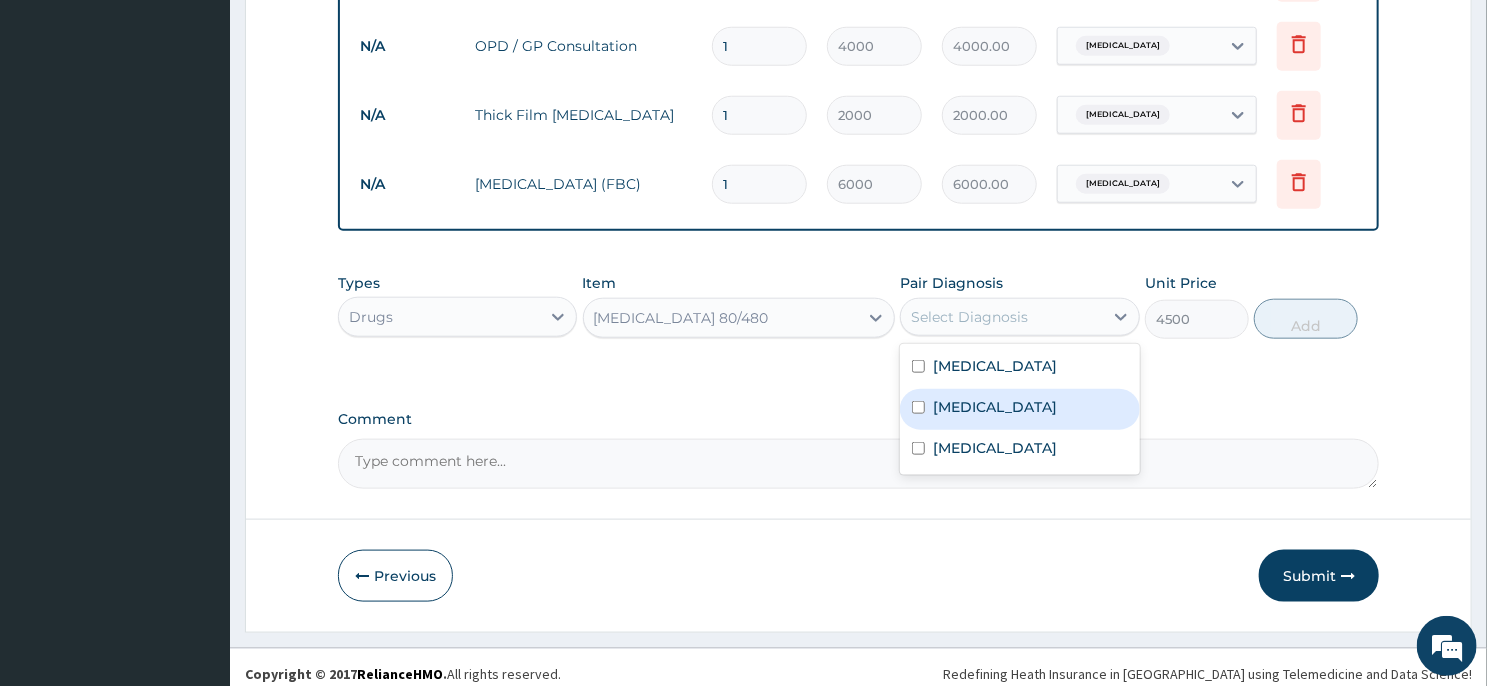 click on "[MEDICAL_DATA]" at bounding box center (1019, 409) 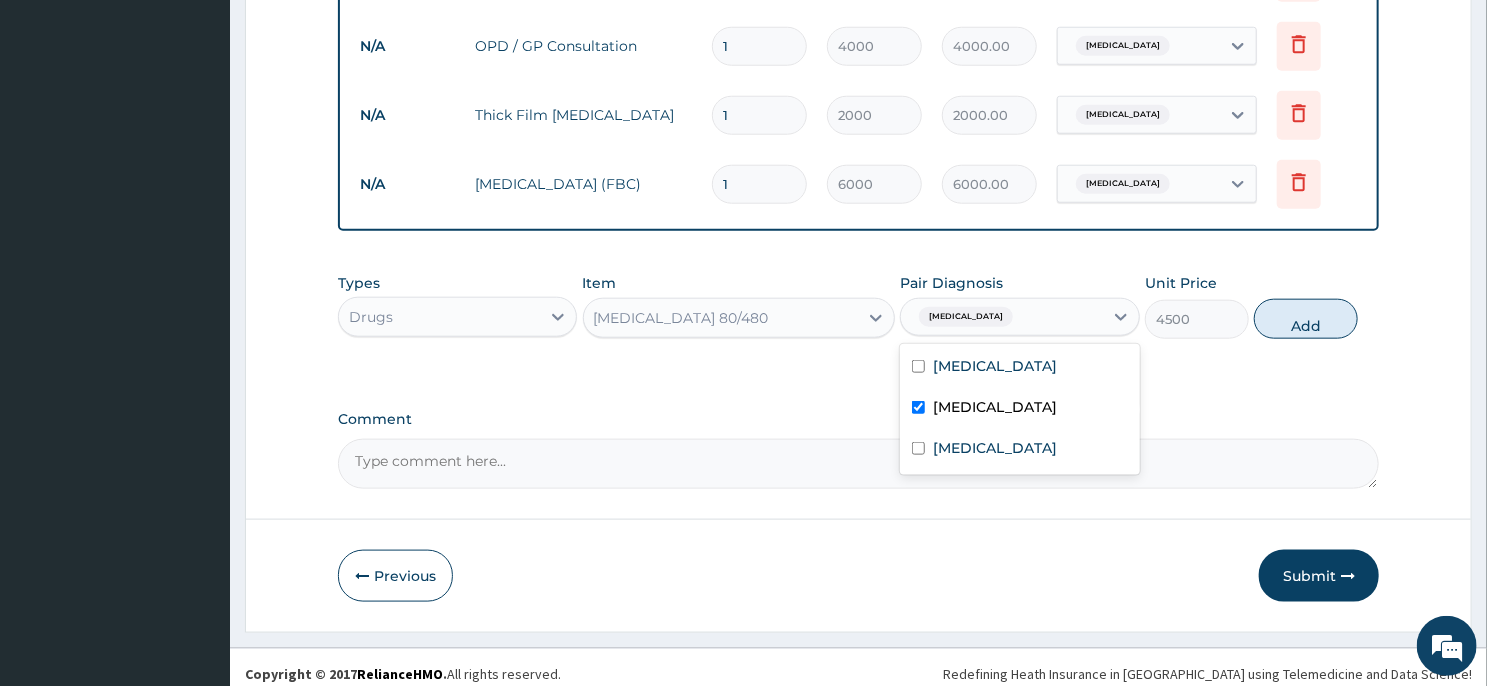 checkbox on "true" 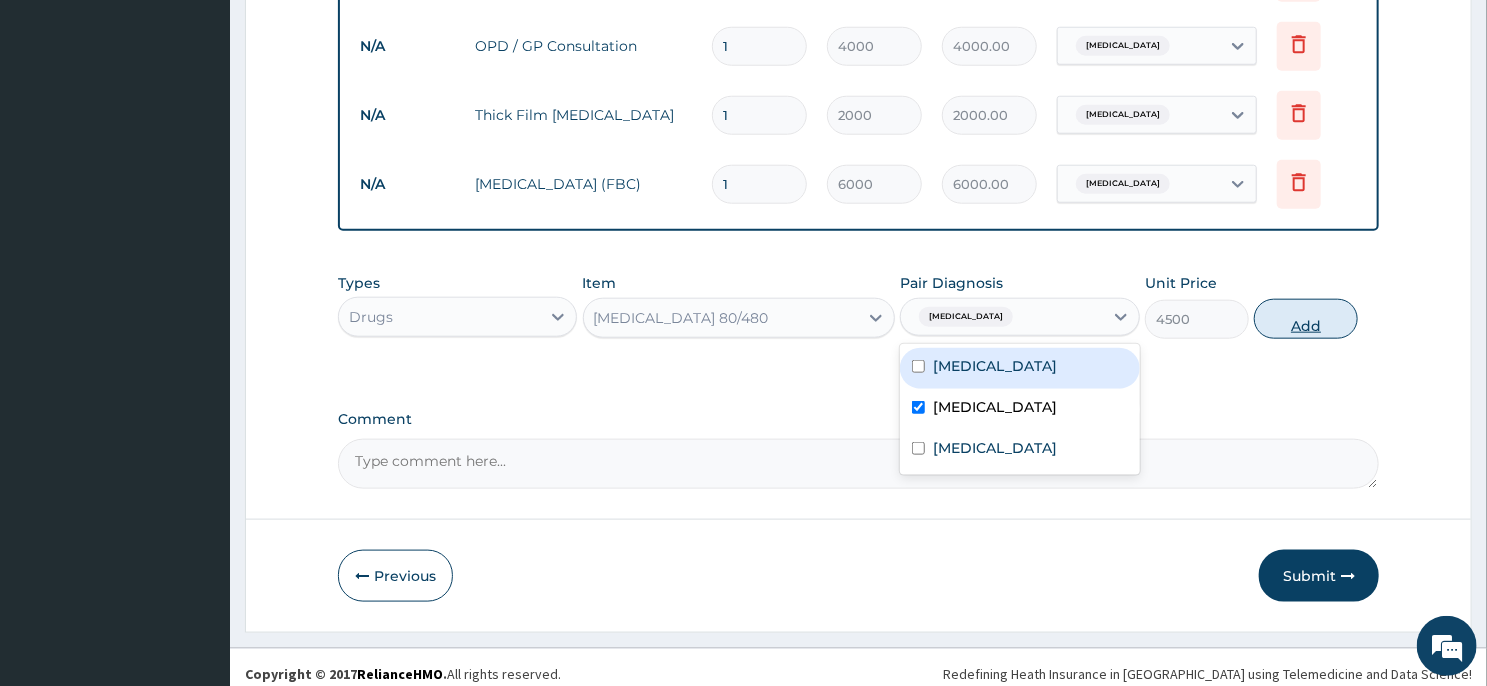 click on "Add" at bounding box center [1306, 319] 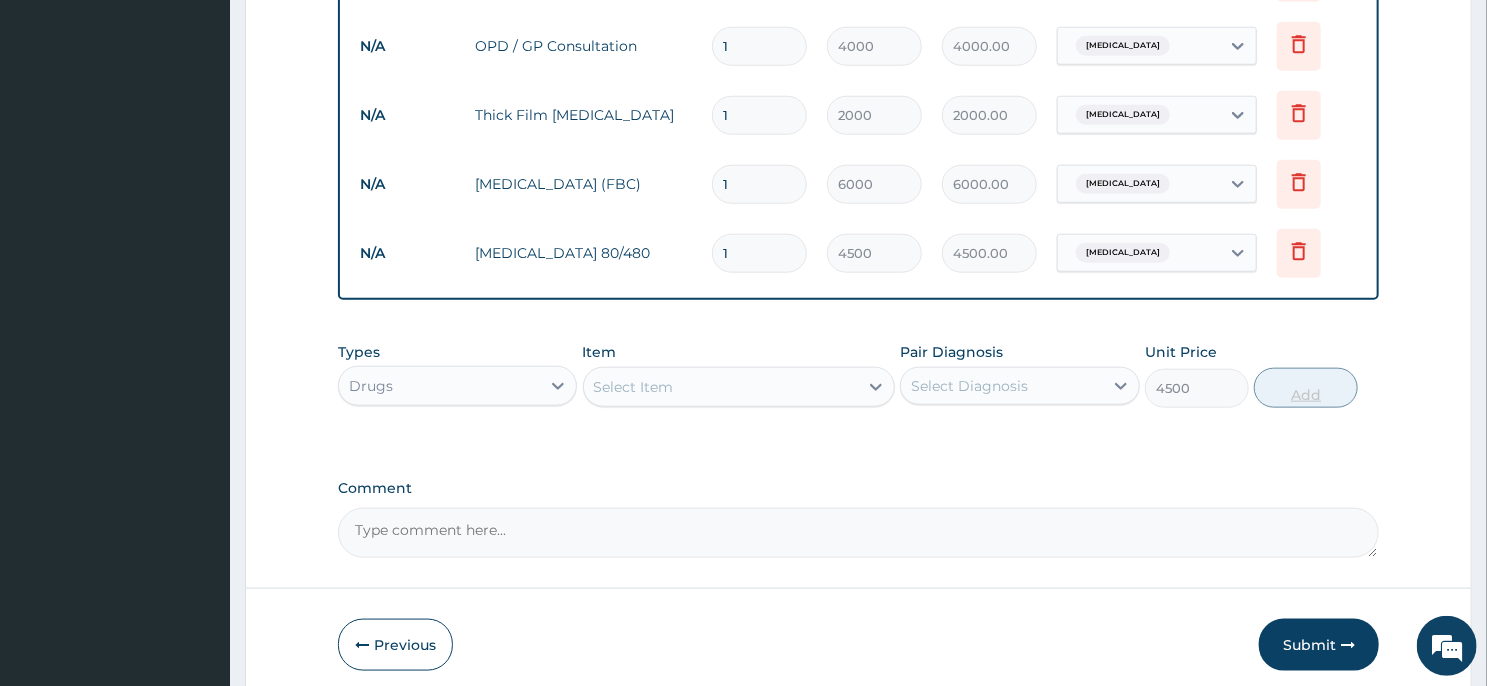 type on "0" 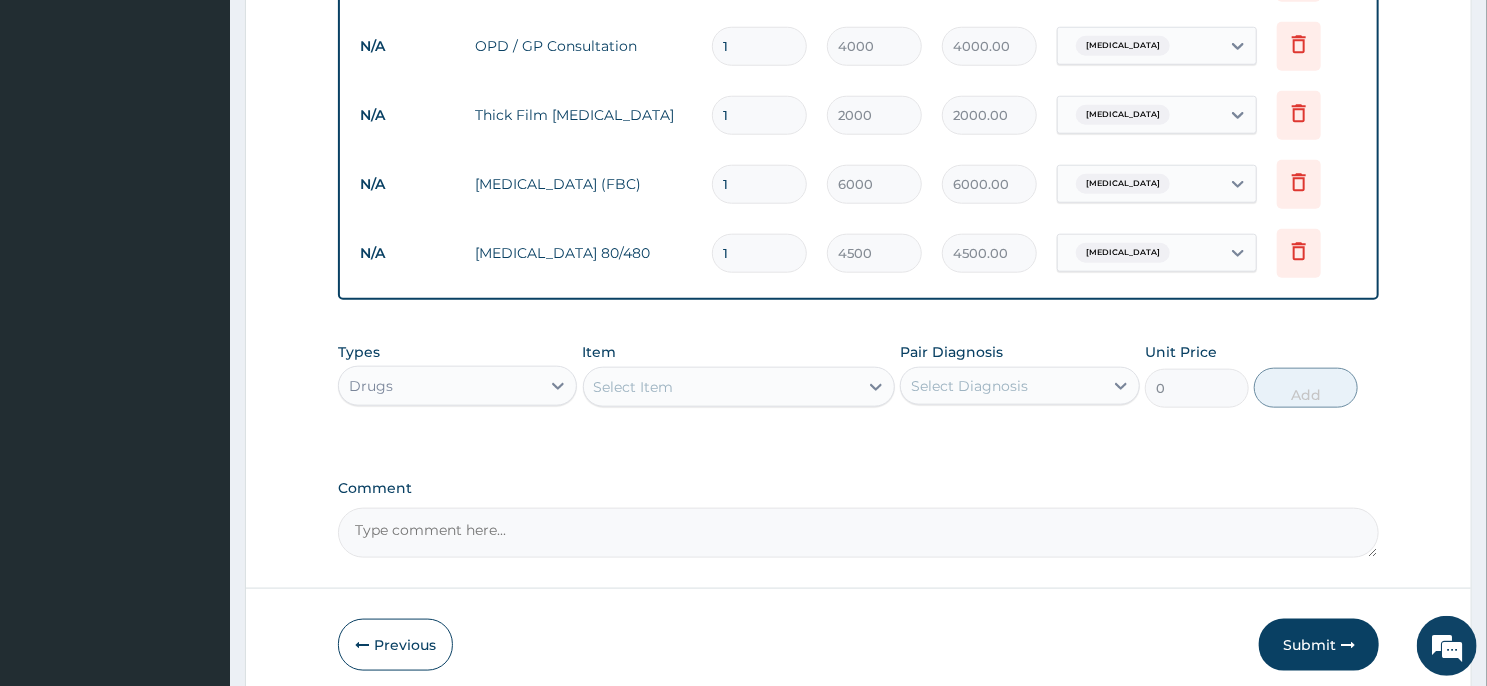 click on "Select Item" at bounding box center (721, 387) 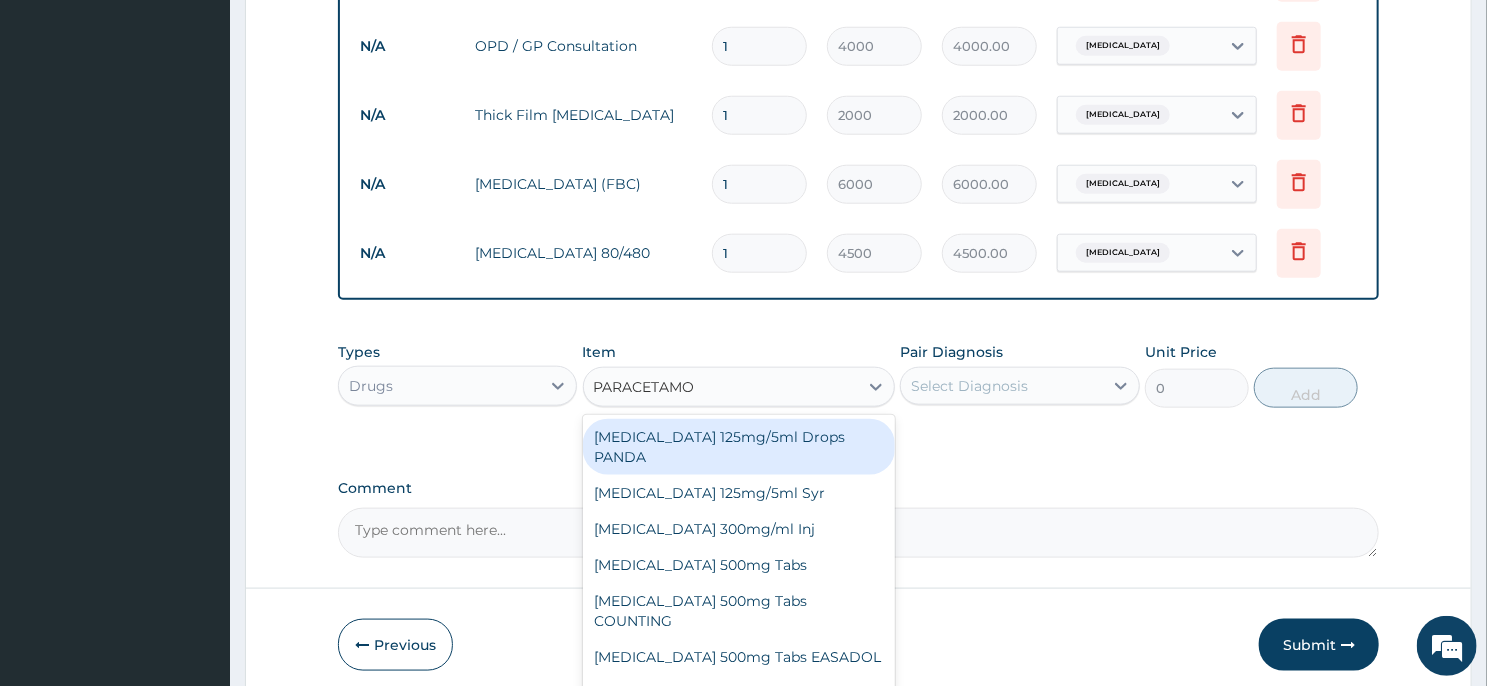 type on "PARACETAMOL" 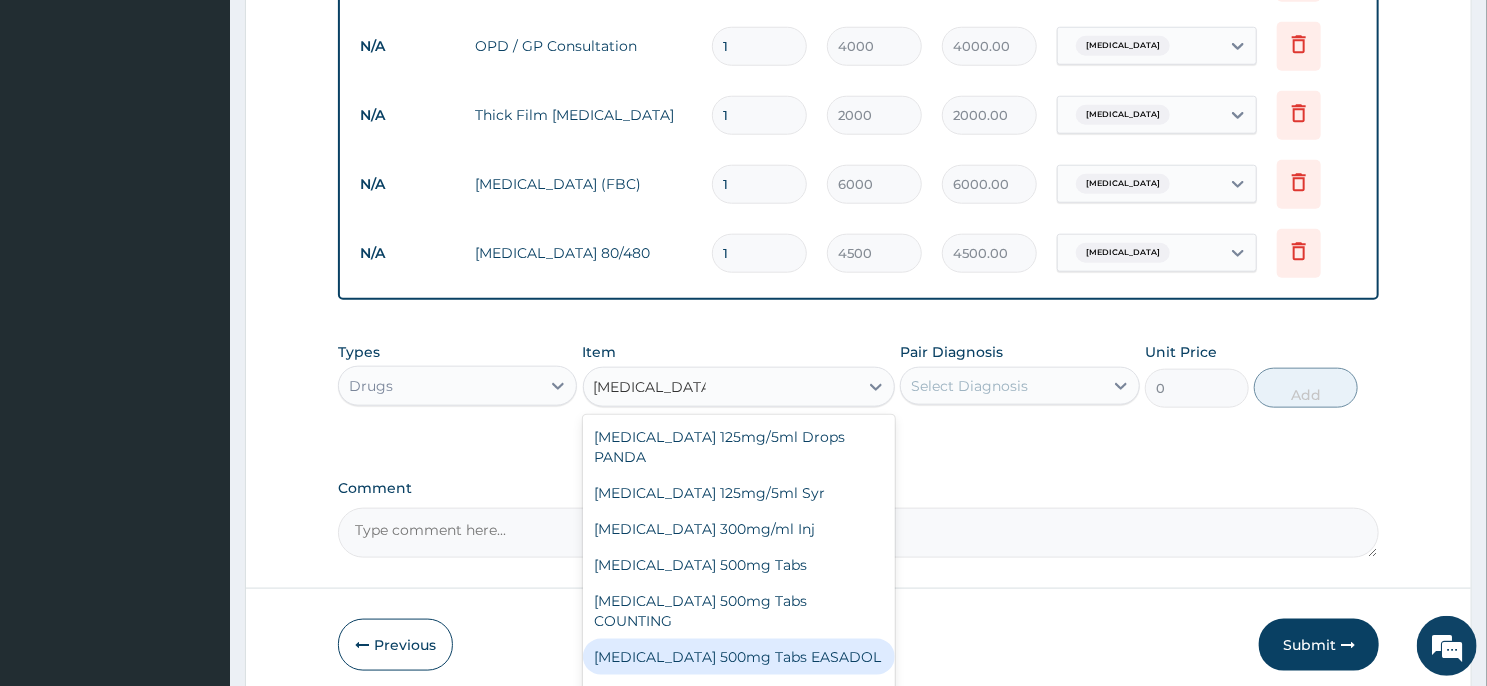 click on "[MEDICAL_DATA] 500mg Tabs EASADOL" at bounding box center [739, 657] 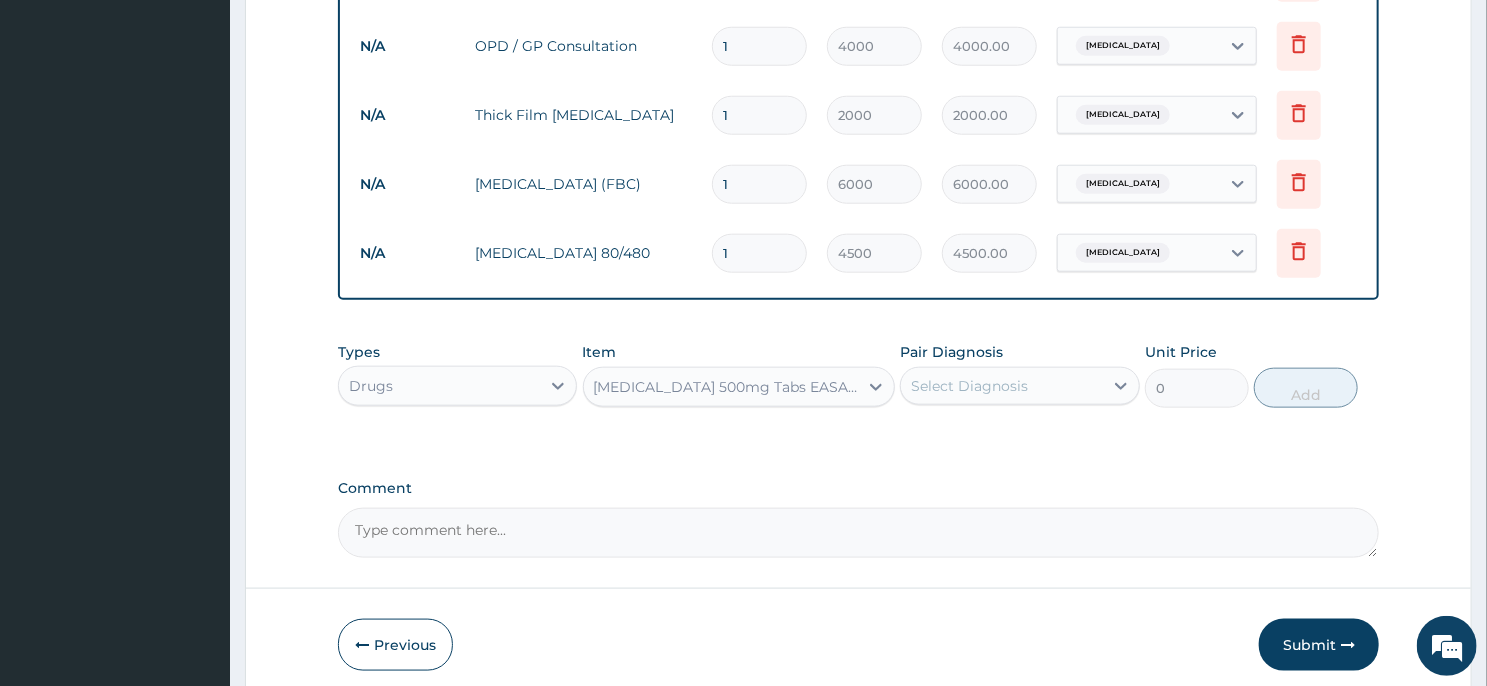 type 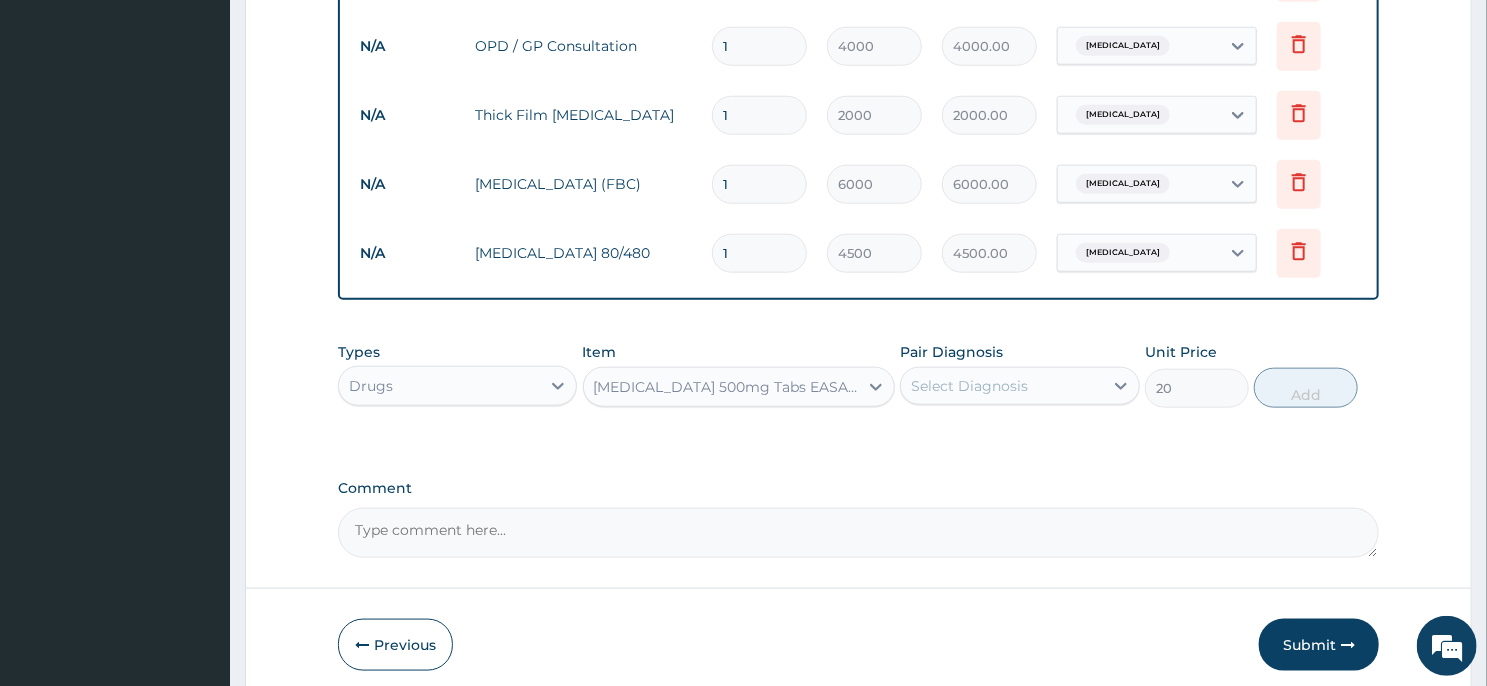 click on "Select Diagnosis" at bounding box center [969, 386] 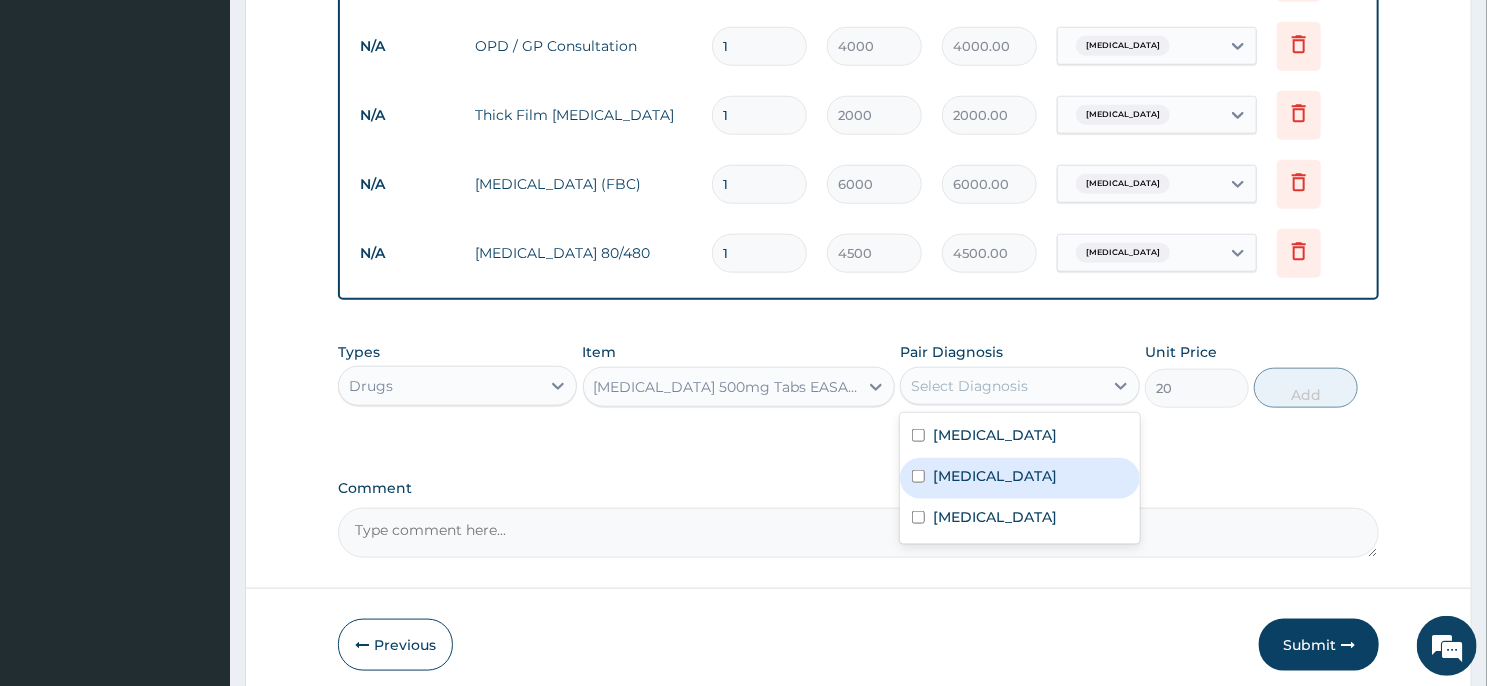 click on "Malaria" at bounding box center [1019, 478] 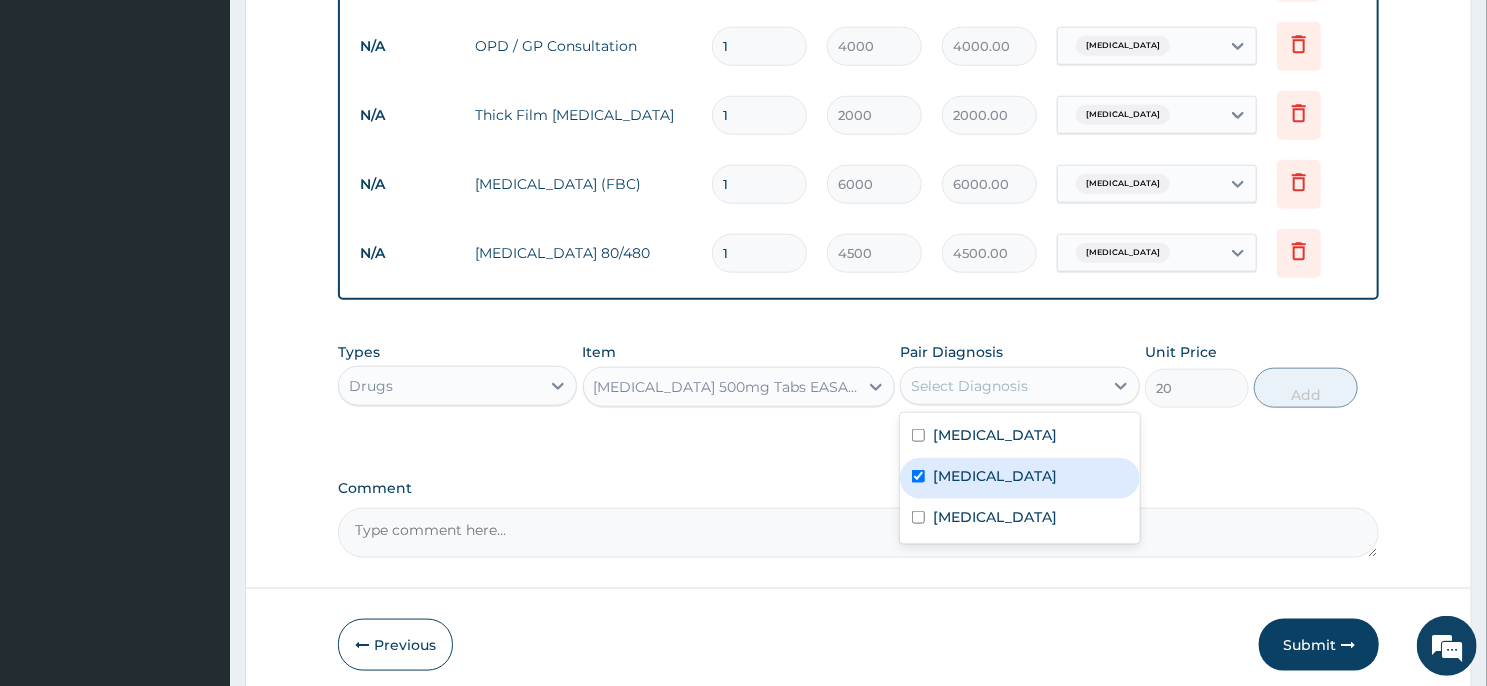 checkbox on "true" 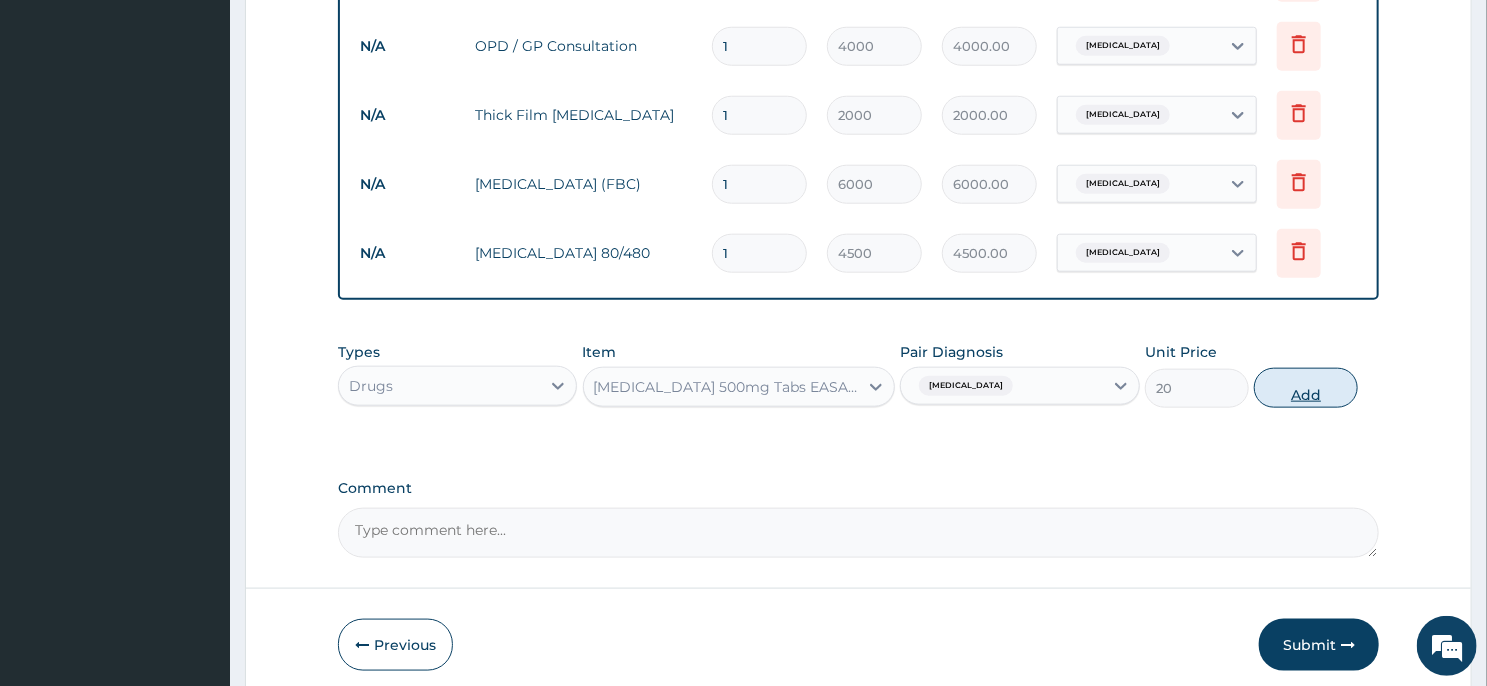click on "Add" at bounding box center (1306, 388) 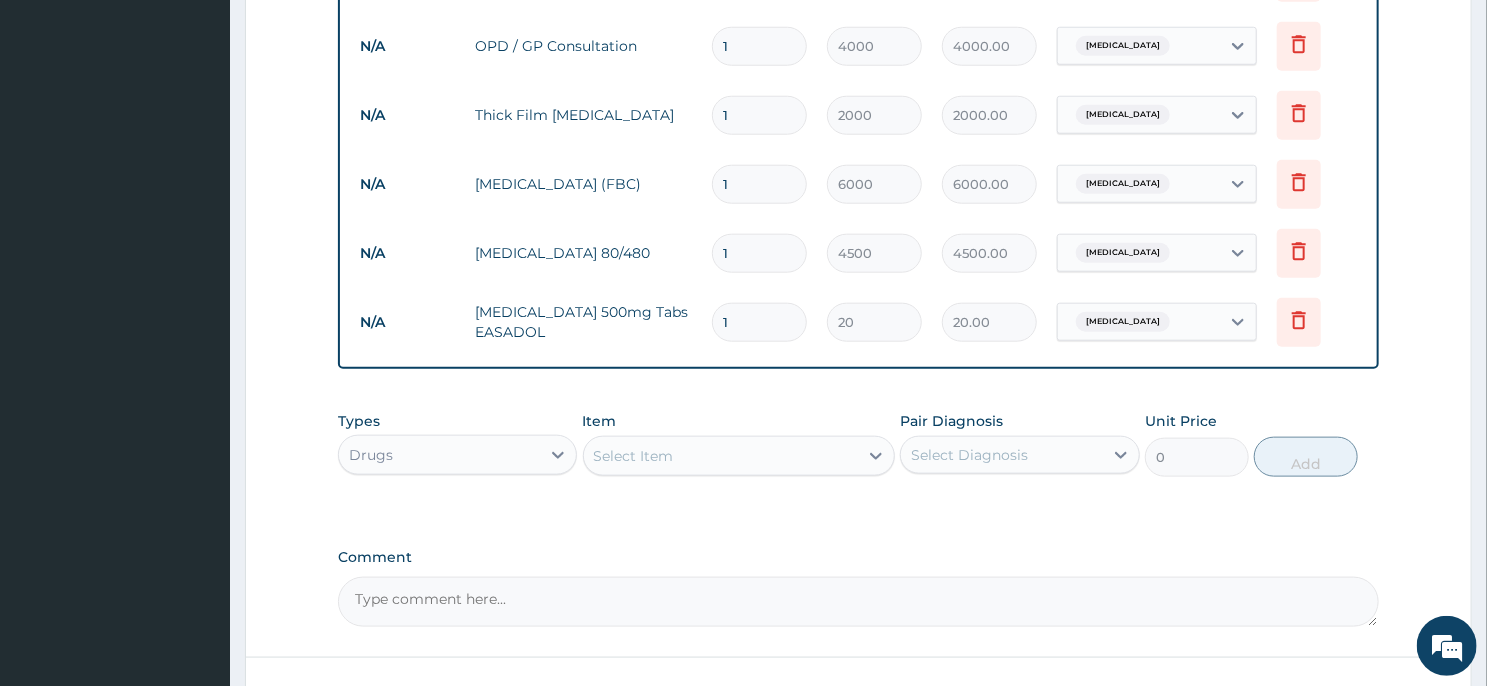 type 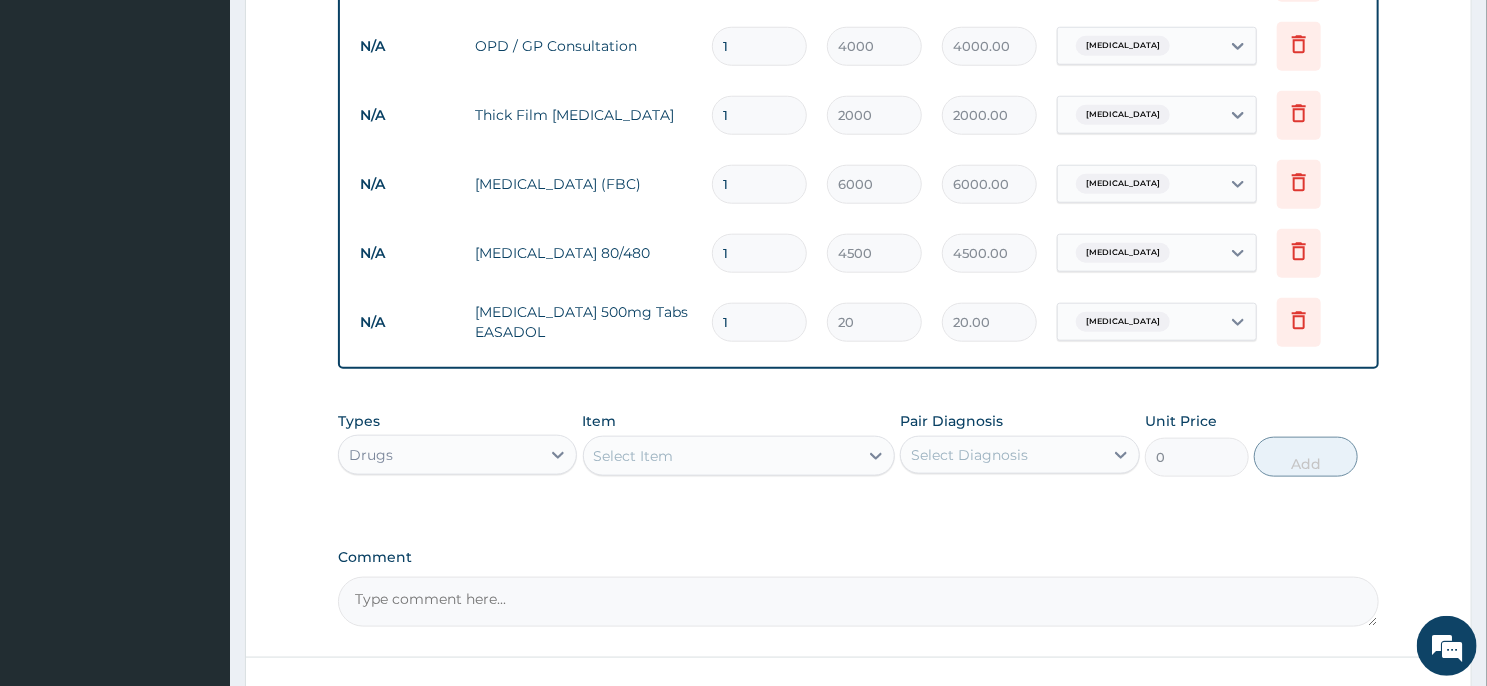 type on "0.00" 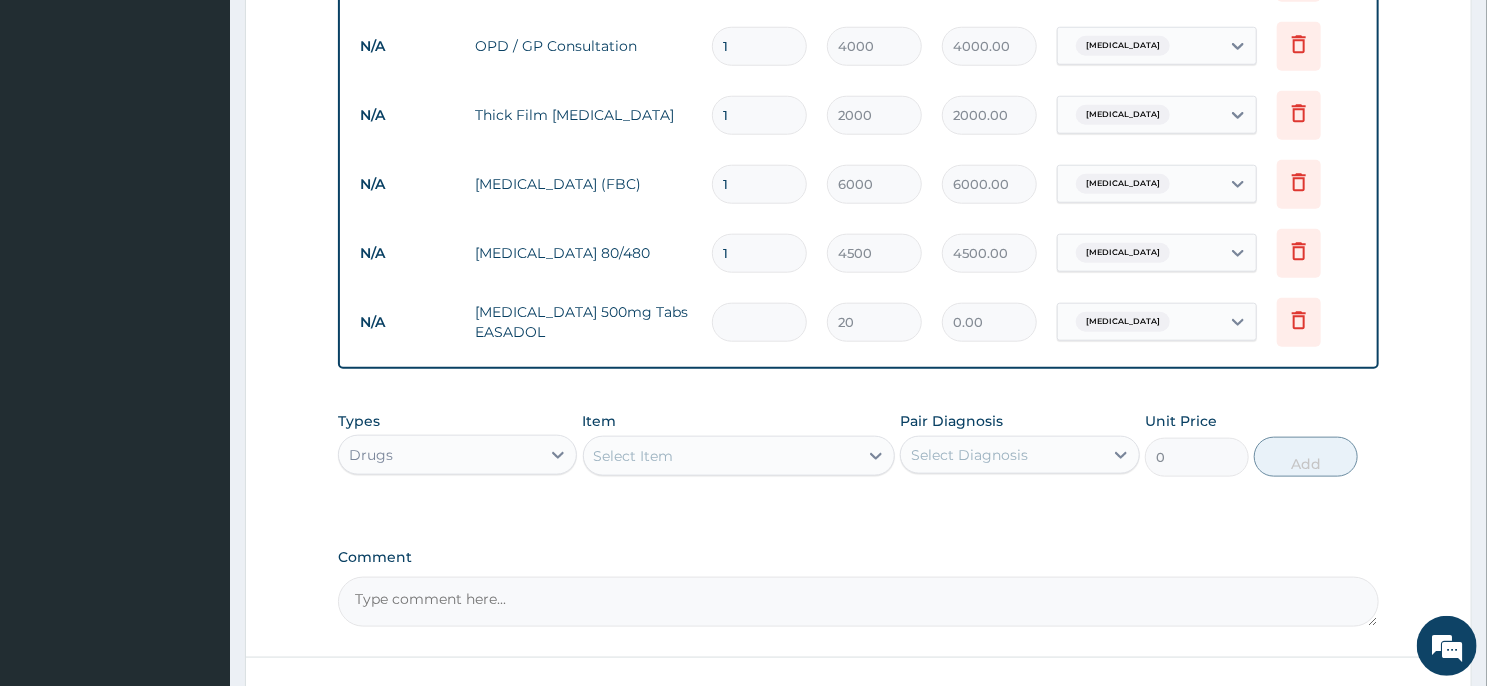 type on "2" 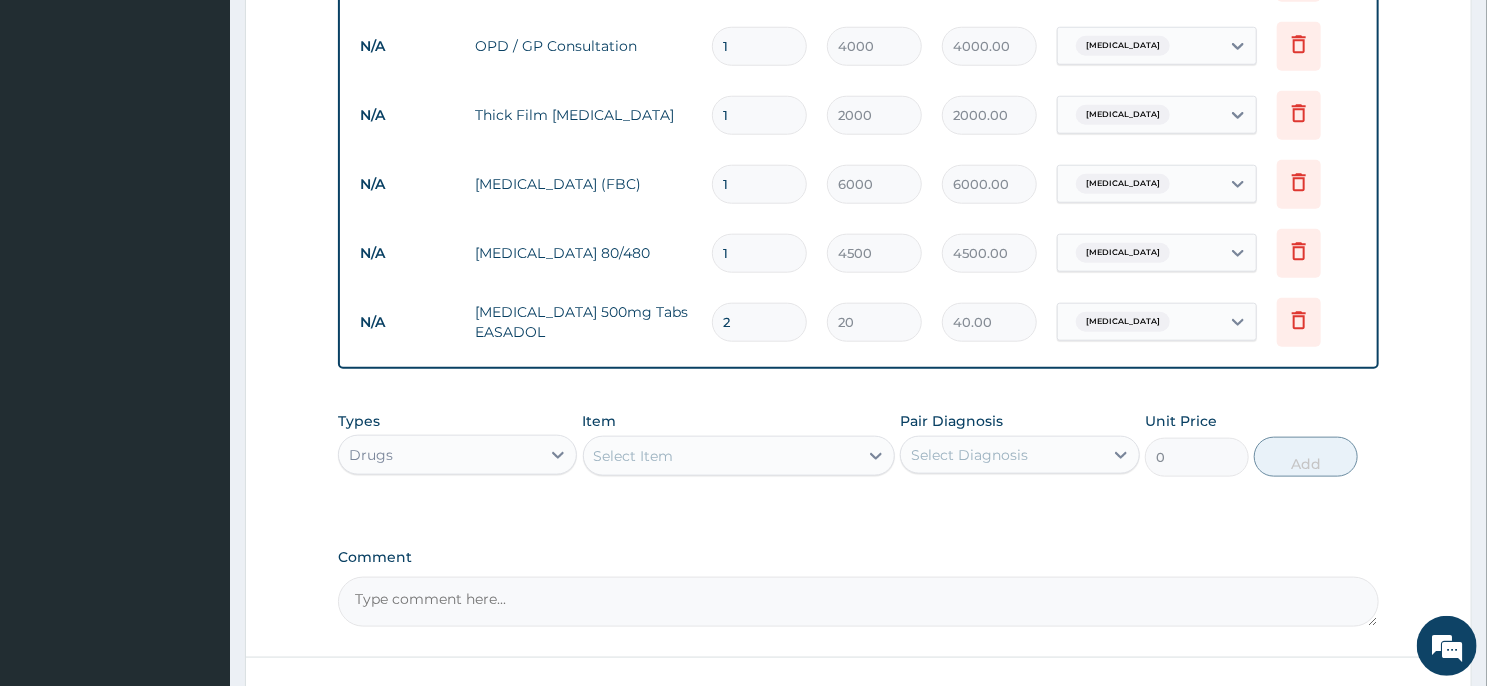 type on "20" 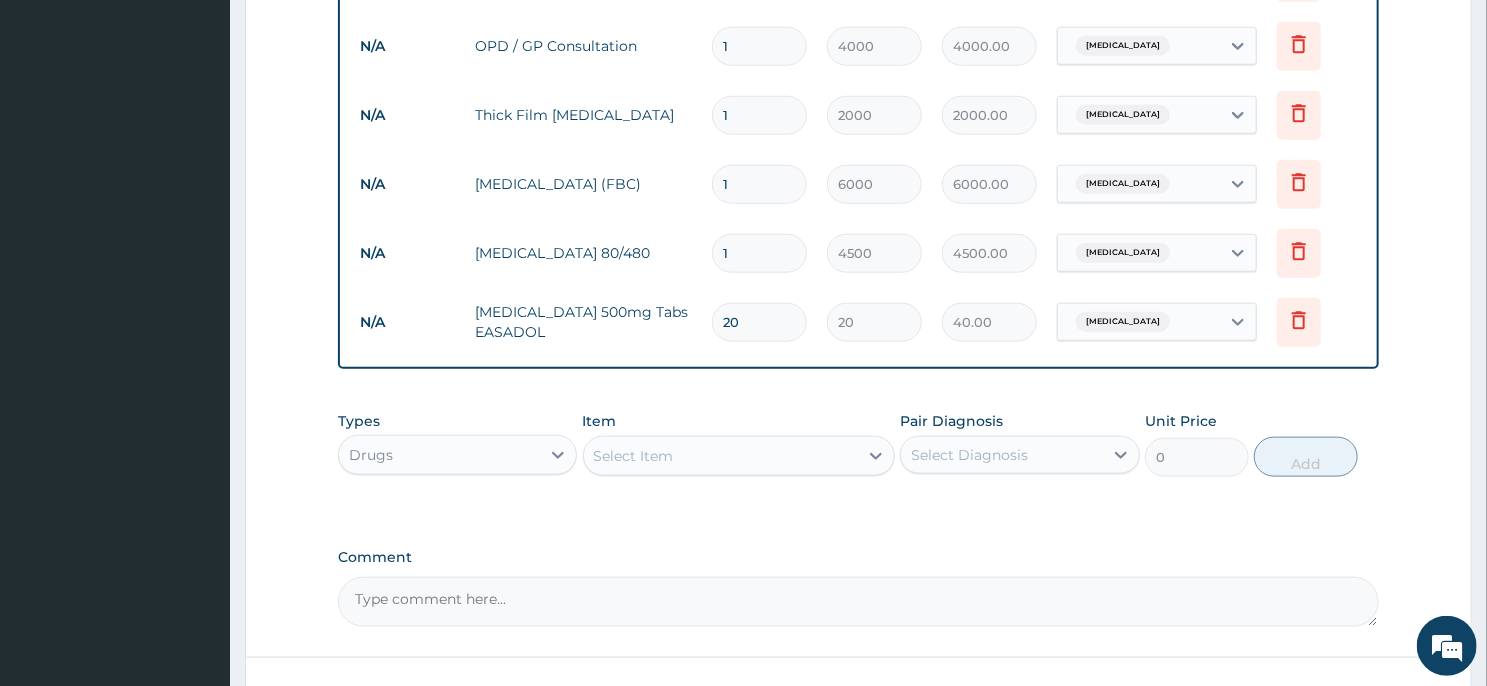 type on "400.00" 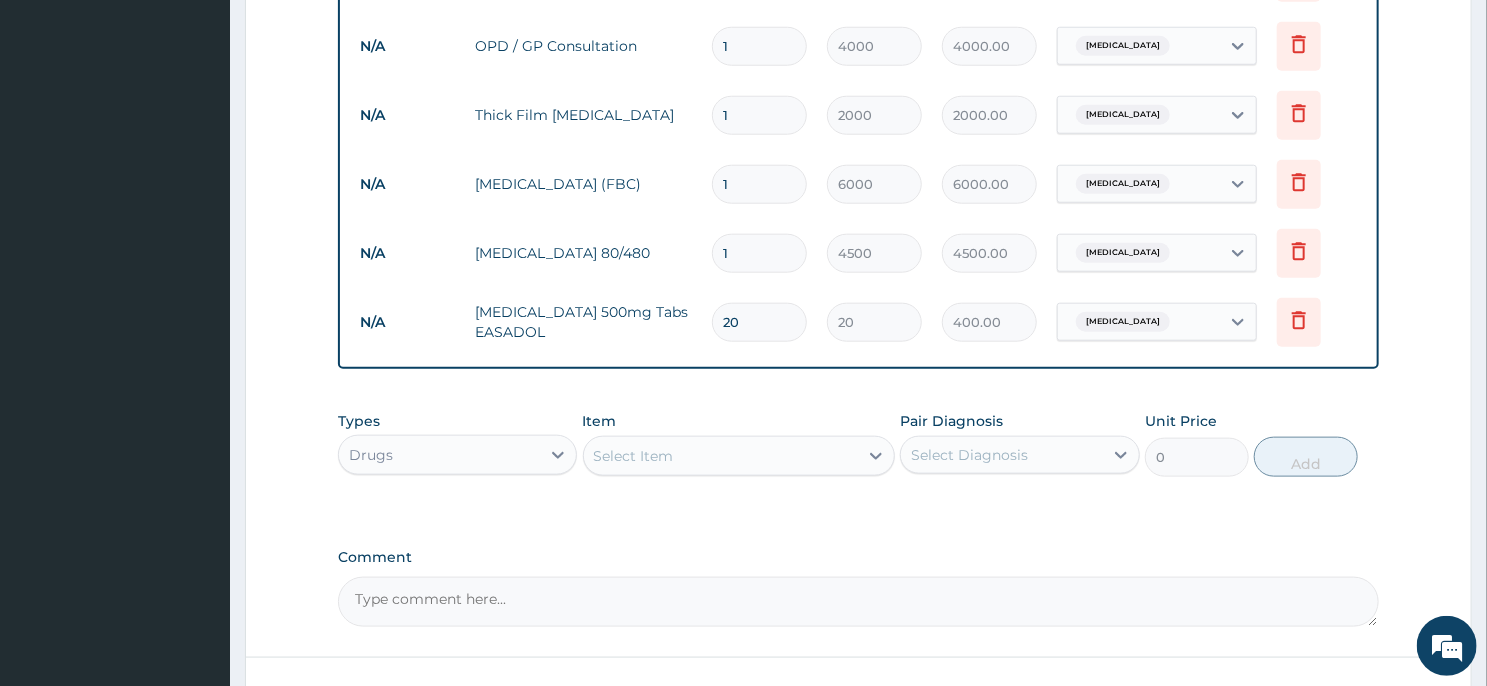 type on "20" 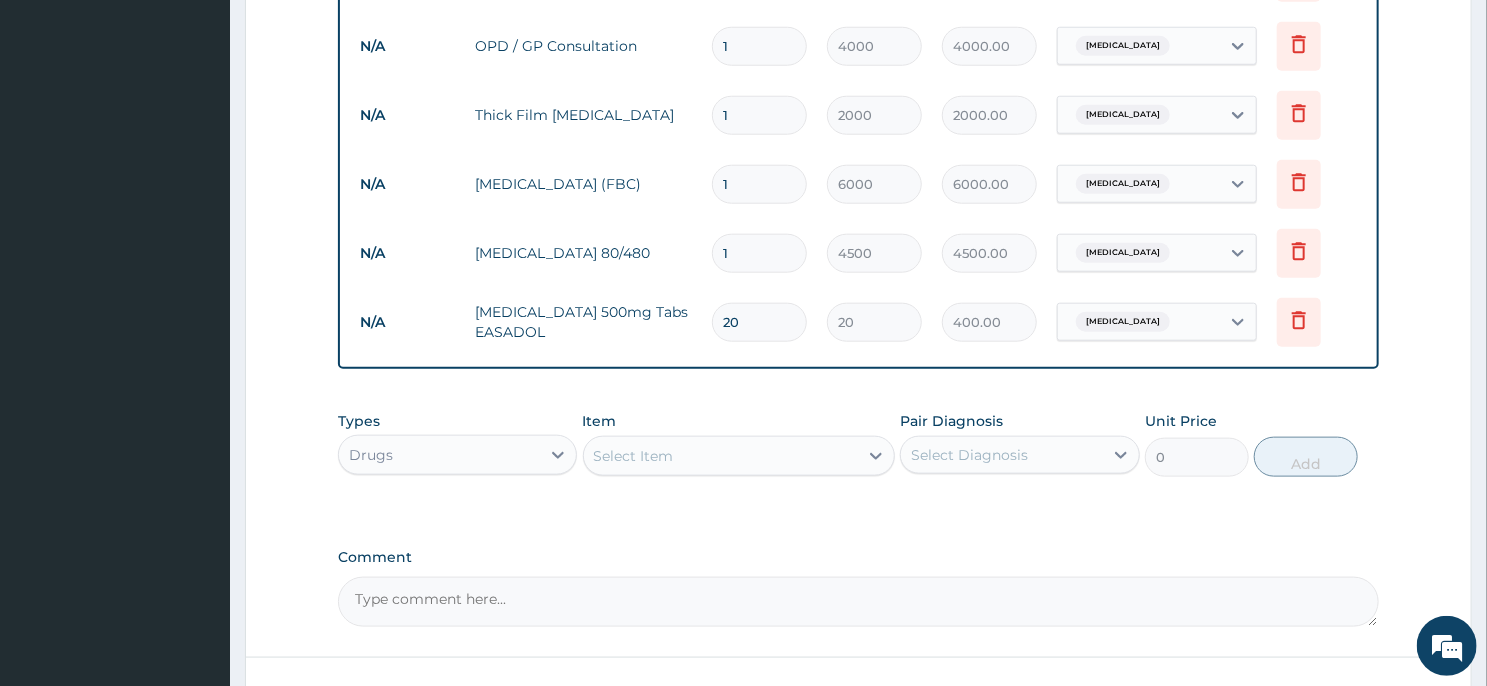 click on "Step  2  of 2 PA Code / Prescription Code PA/DA2E76 Encounter Date 02-02-2025 Important Notice Please enter PA codes before entering items that are not attached to a PA code   All diagnoses entered must be linked to a claim item. Diagnosis & Claim Items that are visible but inactive cannot be edited because they were imported from an already approved PA code. Diagnosis Acute mastitis confirmed Malaria Confirmed Sepsis Query NB: All diagnosis must be linked to a claim item Claim Items Type Name Quantity Unit Price Total Price Pair Diagnosis Actions Drugs hyoscine butylbromide 10mg buscopan tabs 8 200 1600.00 Acute mastitis Delete Imaging uss - breast 1 10000 10000.00 Acute mastitis Delete N/A OPD / GP Consultation 1 4000 4000.00 Acute mastitis Delete N/A Thick Film Malaria 1 2000 2000.00 Malaria Delete N/A Full Blood Count (FBC) 1 6000 6000.00 Sepsis Delete N/A COARTEM 80/480 1 4500 4500.00 Malaria Delete N/A Paracetamol 500mg Tabs EASADOL 20 20 400.00 Malaria Delete 0" at bounding box center [858, -30] 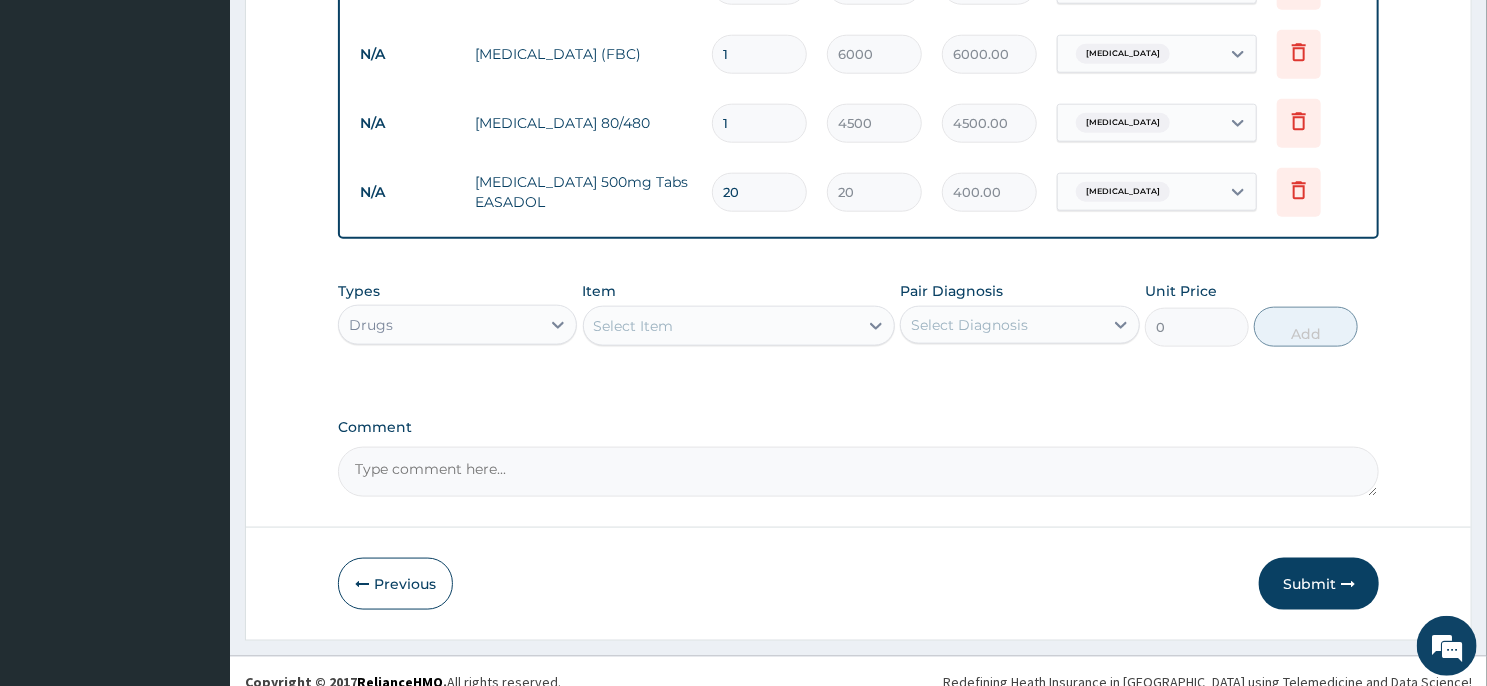 scroll, scrollTop: 1073, scrollLeft: 0, axis: vertical 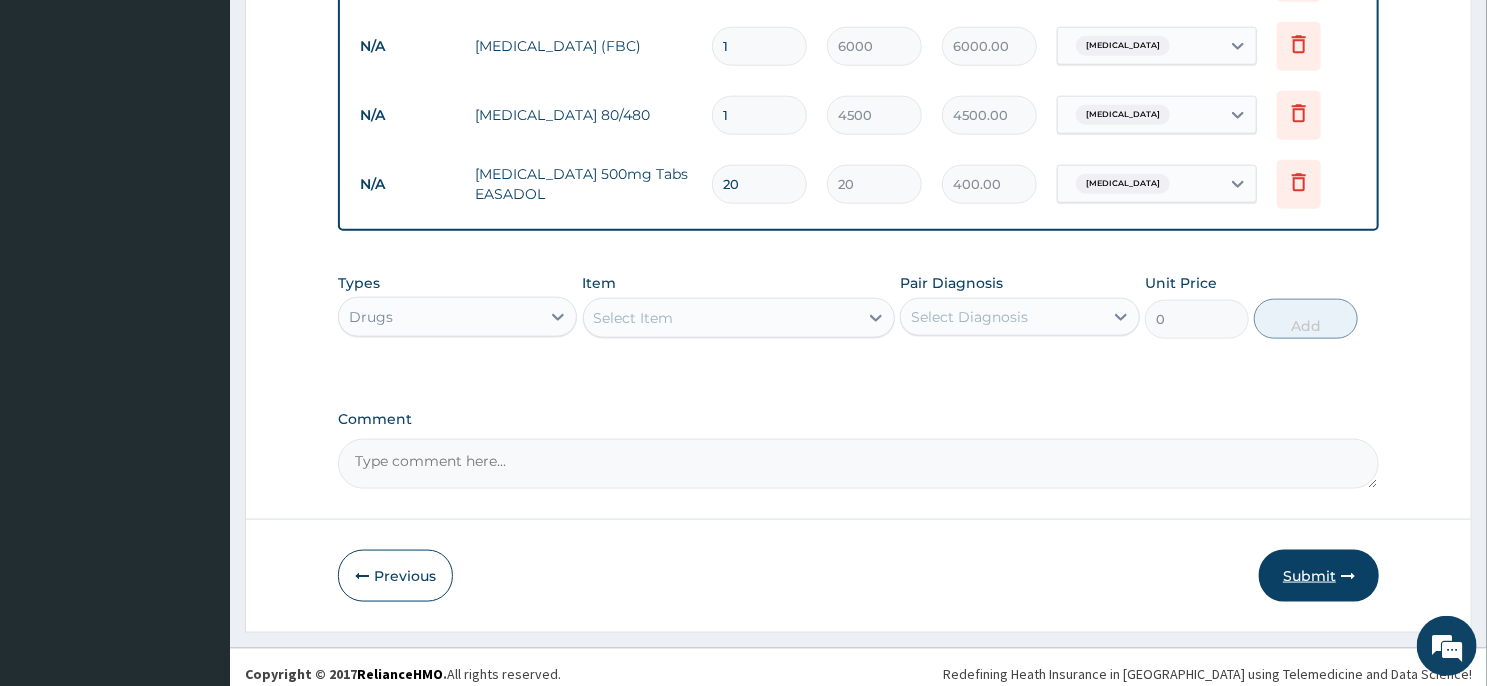 click on "Submit" at bounding box center [1319, 576] 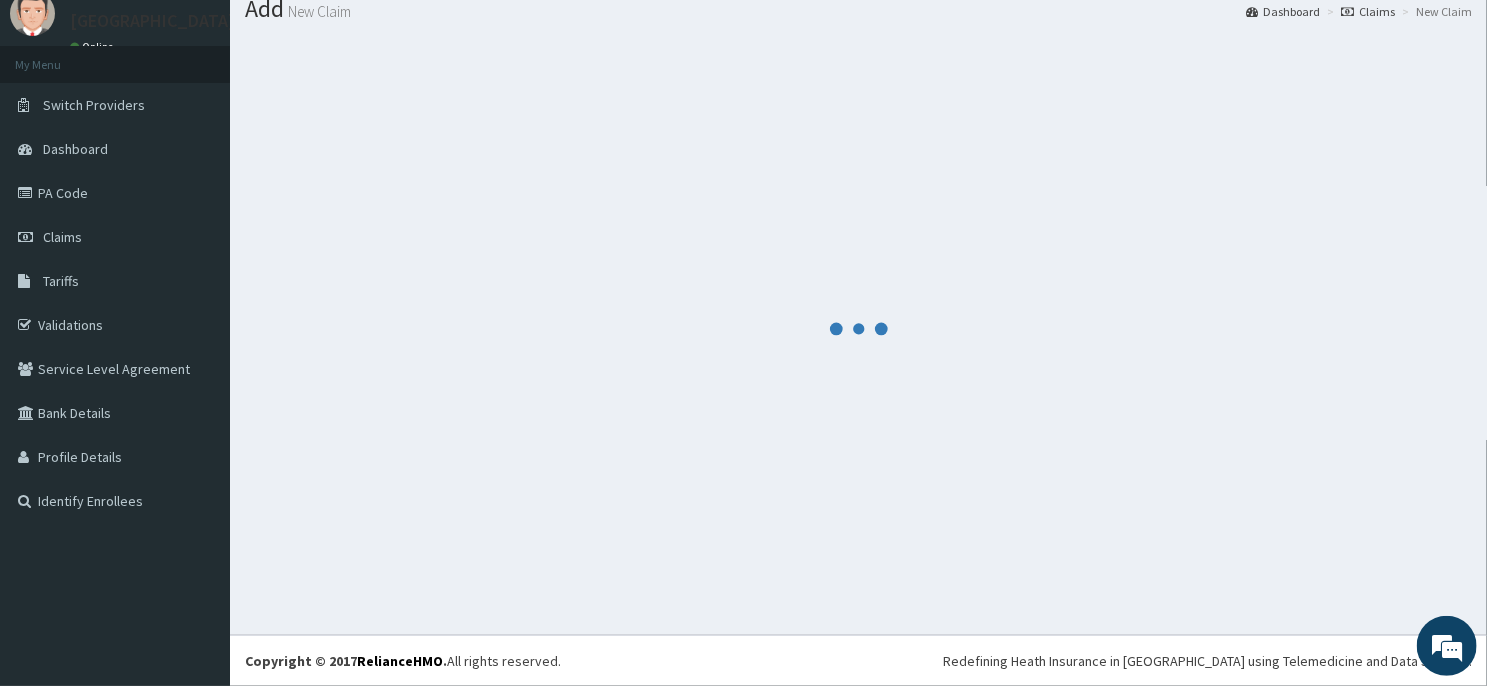 scroll, scrollTop: 69, scrollLeft: 0, axis: vertical 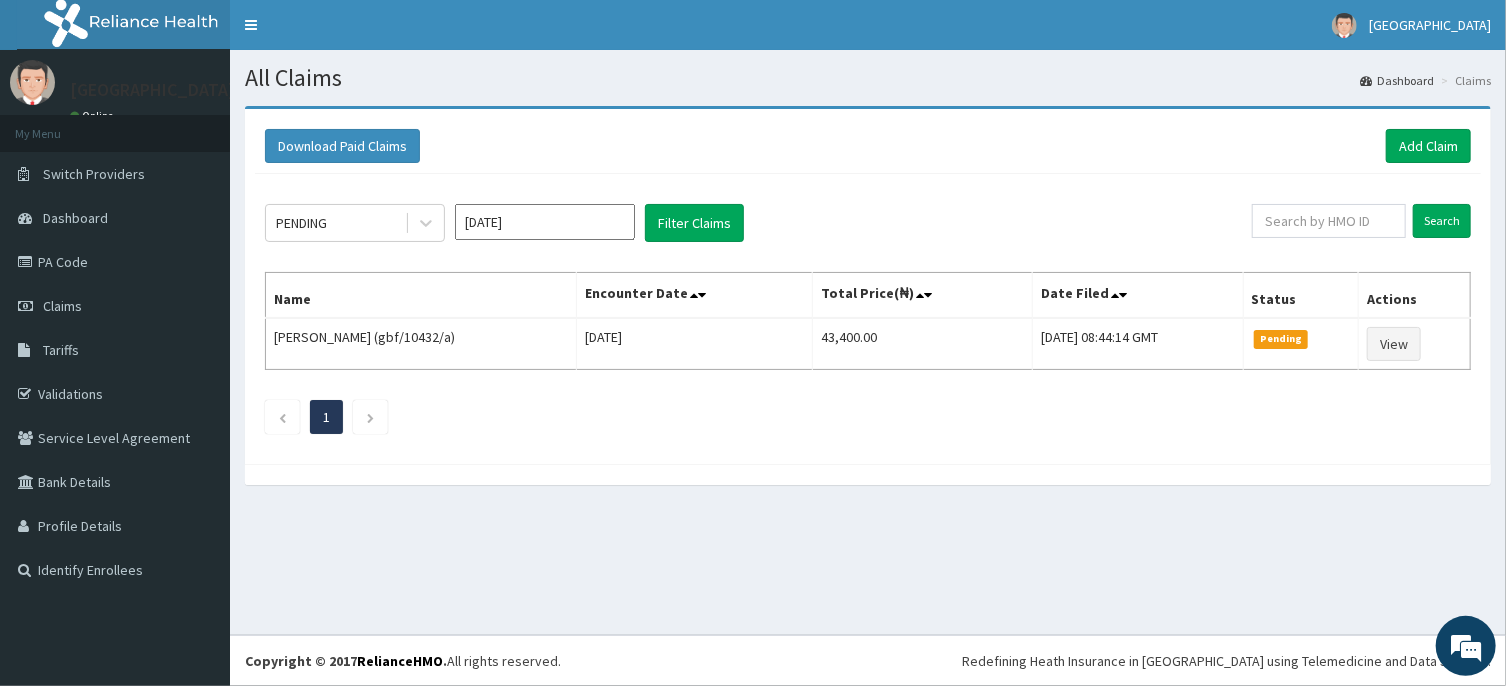 click on "[DATE]" at bounding box center (545, 222) 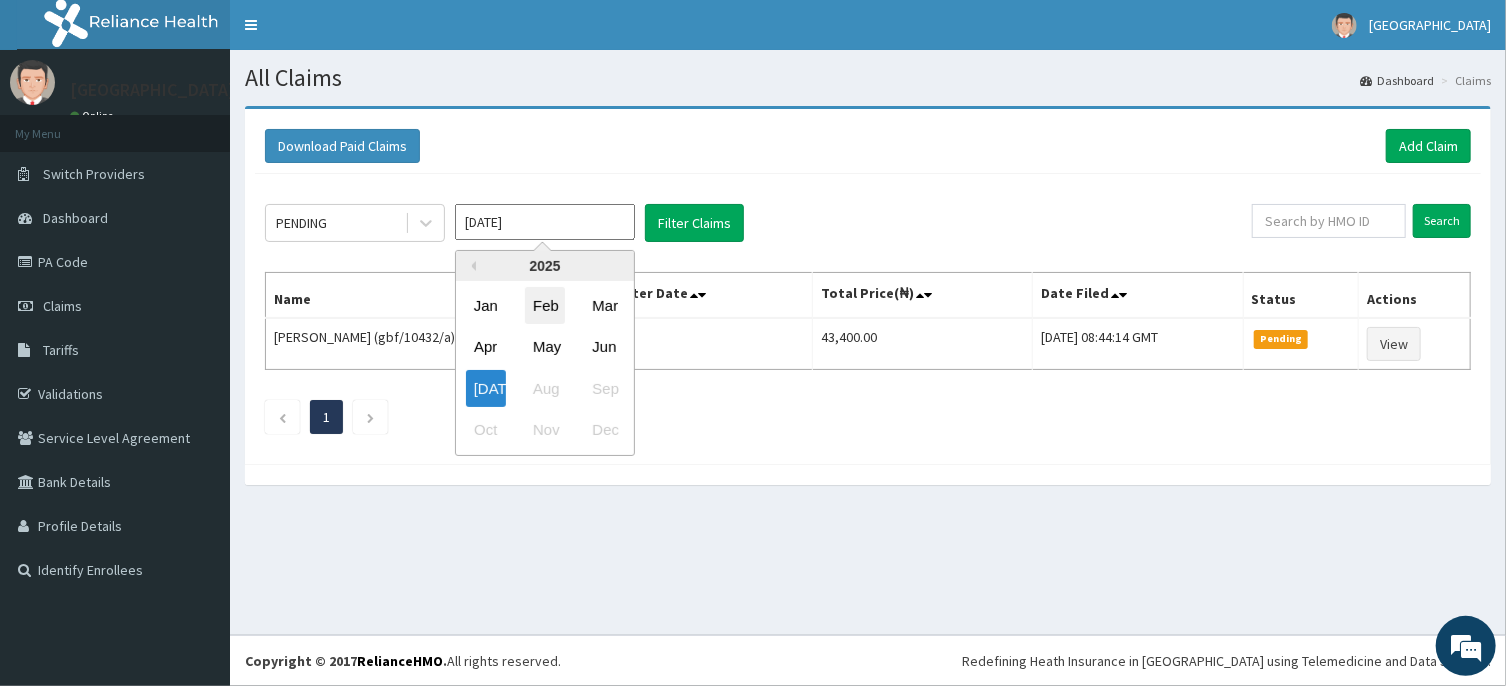 click on "Feb" at bounding box center [545, 305] 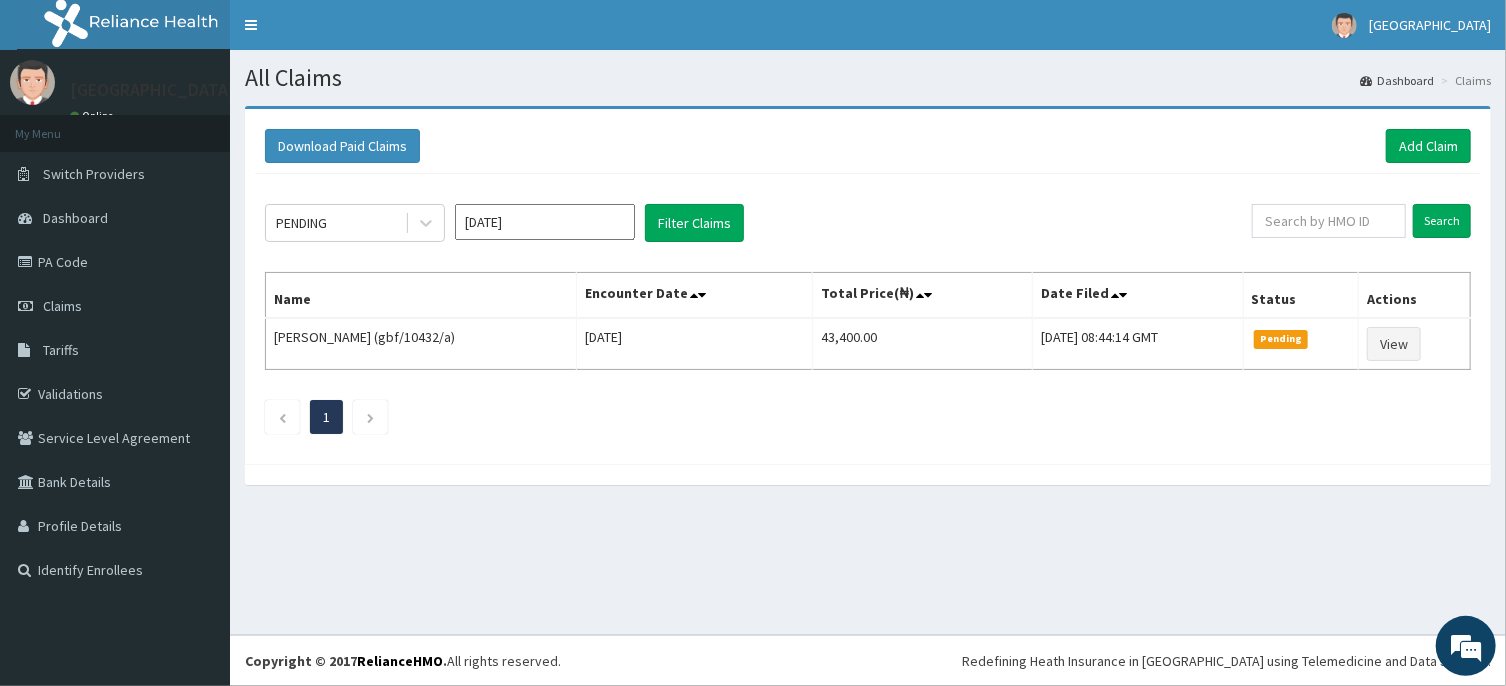 type on "[DATE]" 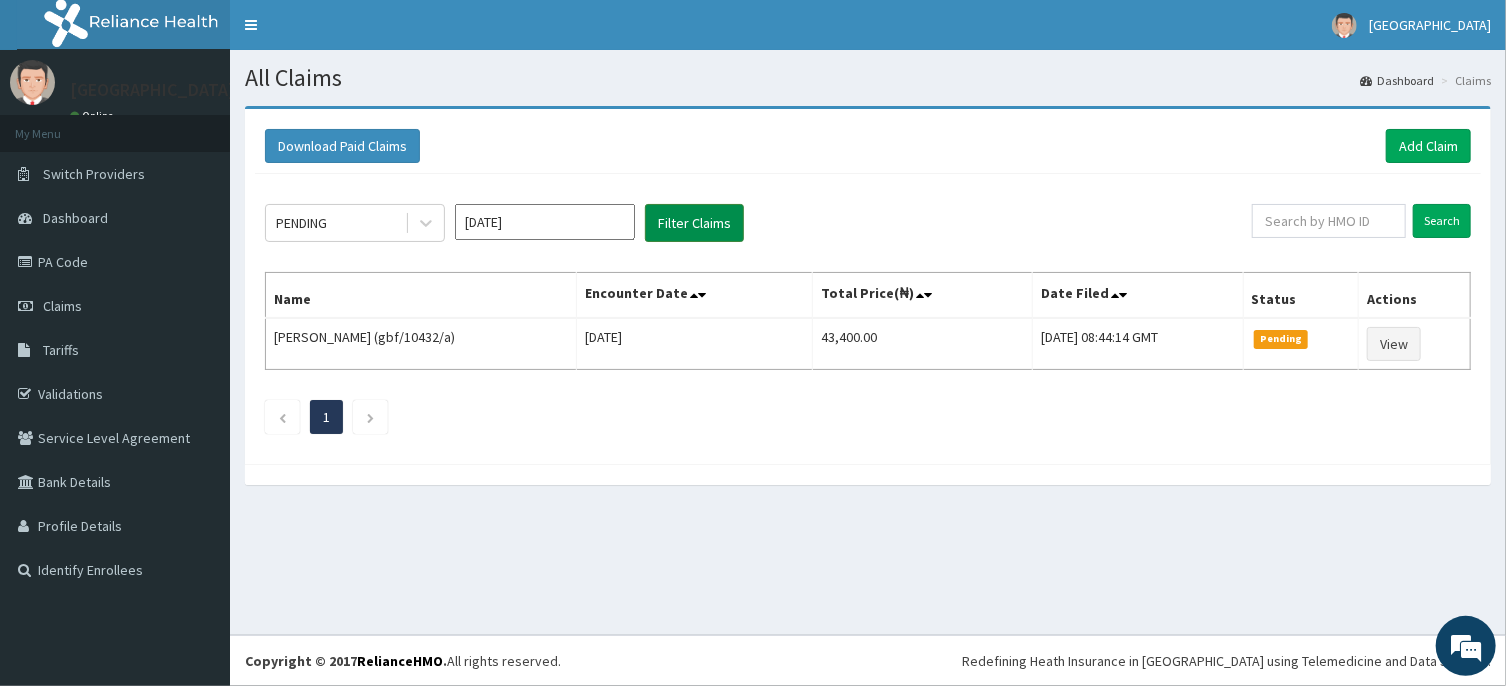 click on "Filter Claims" at bounding box center (694, 223) 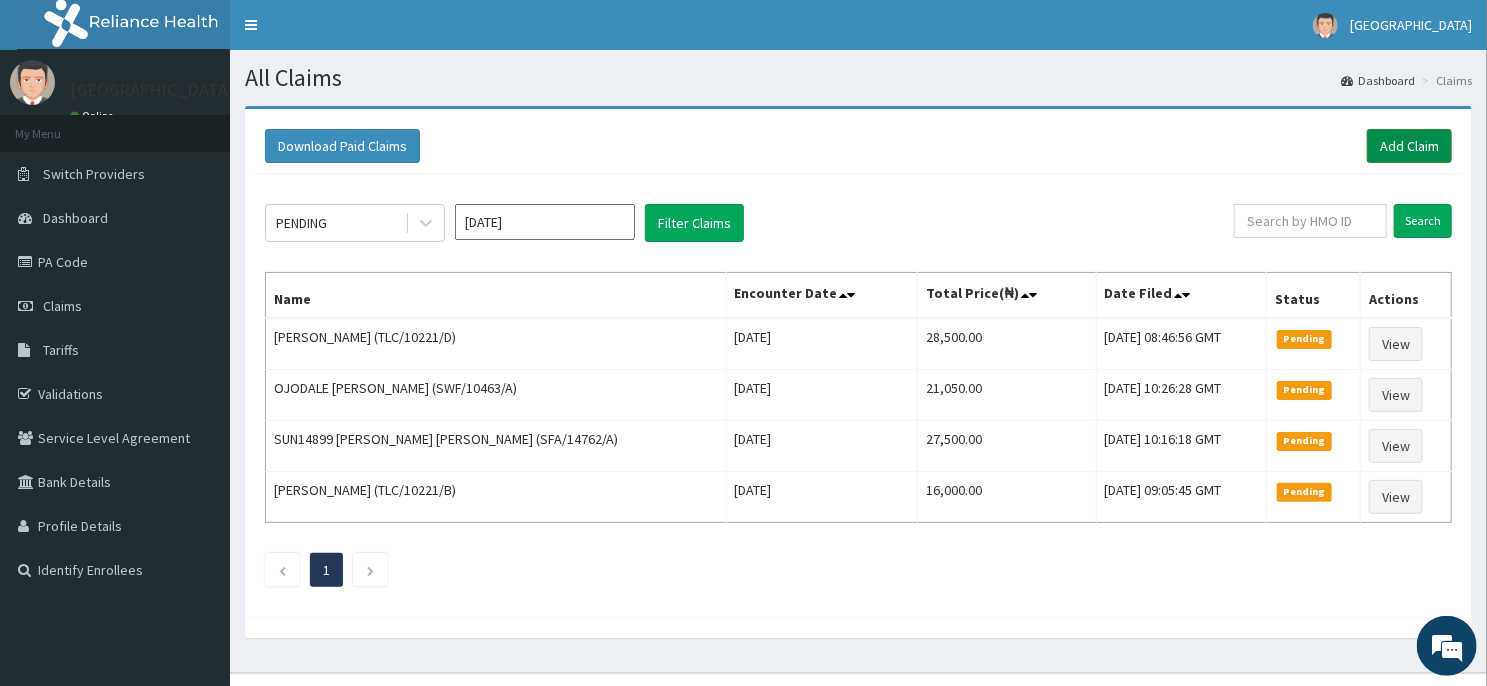click on "Add Claim" at bounding box center (1409, 146) 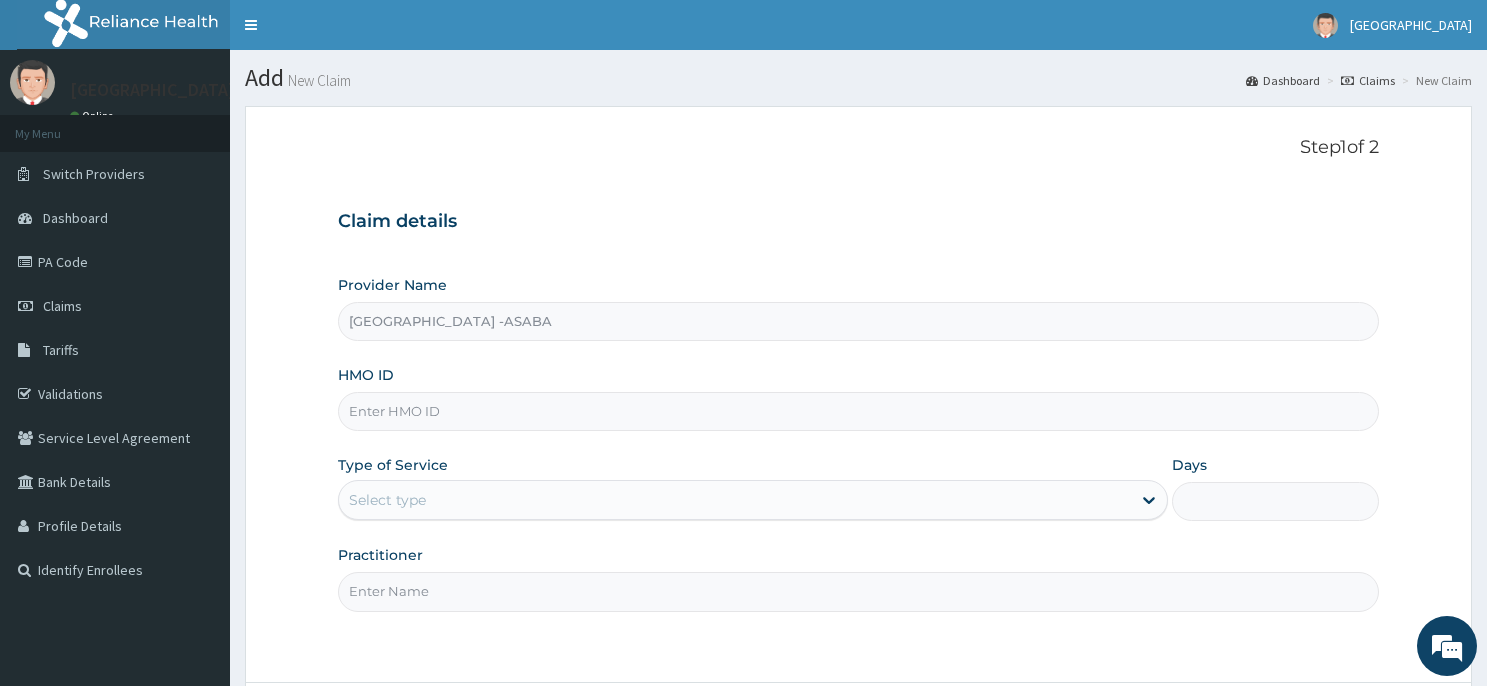 scroll, scrollTop: 0, scrollLeft: 0, axis: both 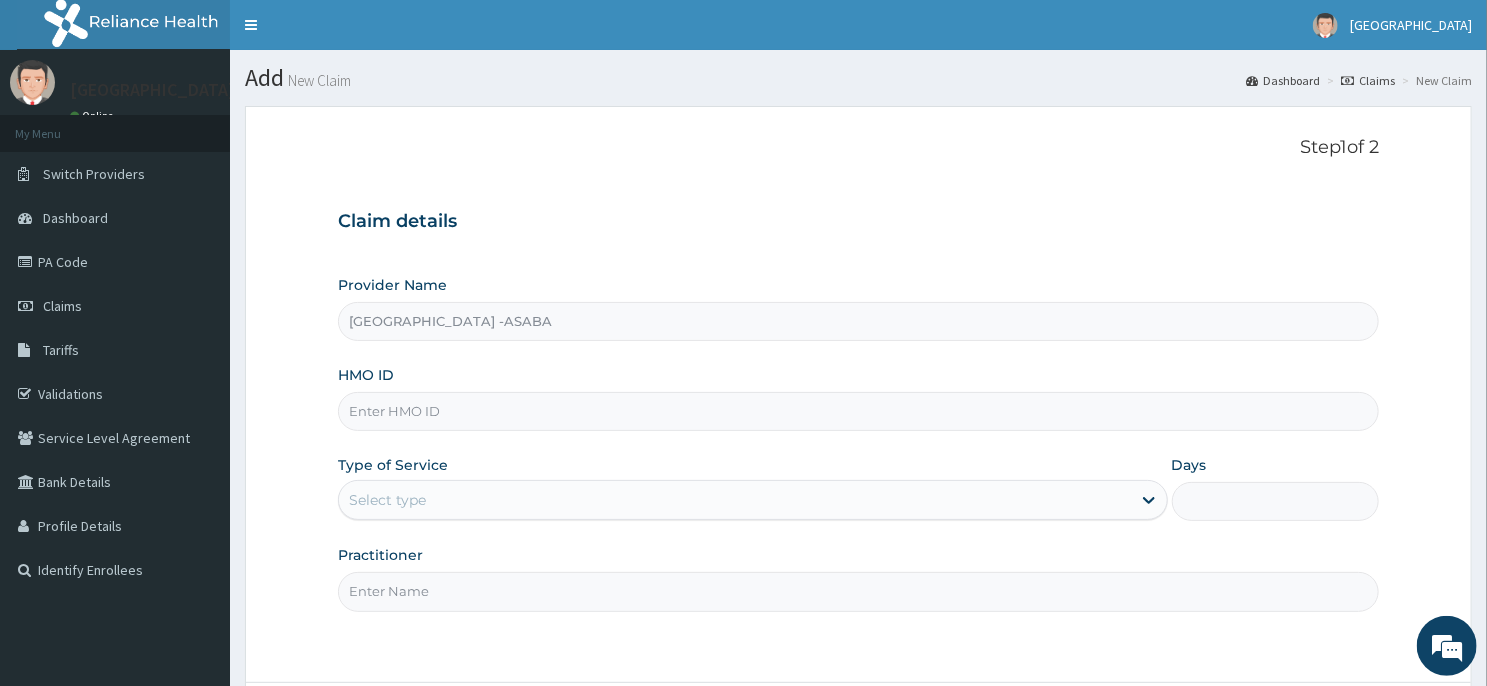 click on "HMO ID" at bounding box center (858, 411) 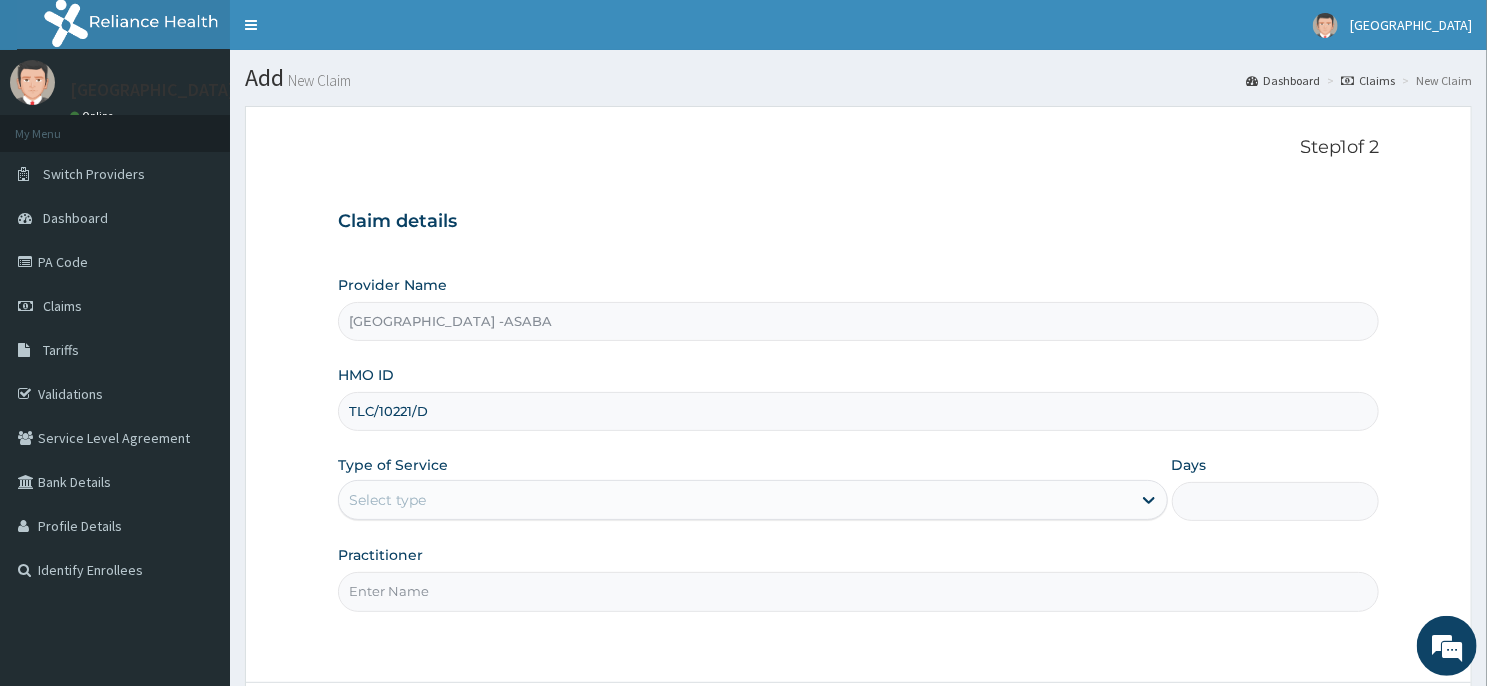 type on "TLC/10221/D" 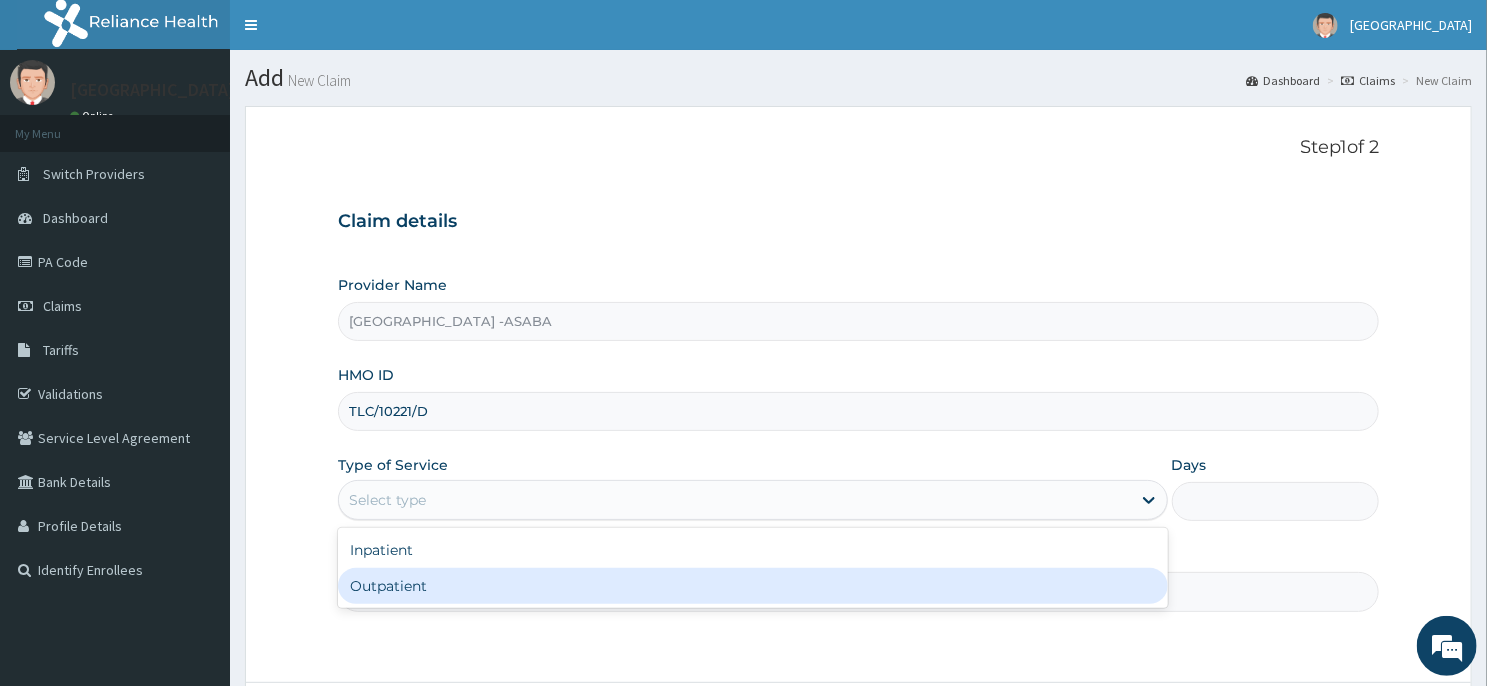 click on "Outpatient" at bounding box center (753, 586) 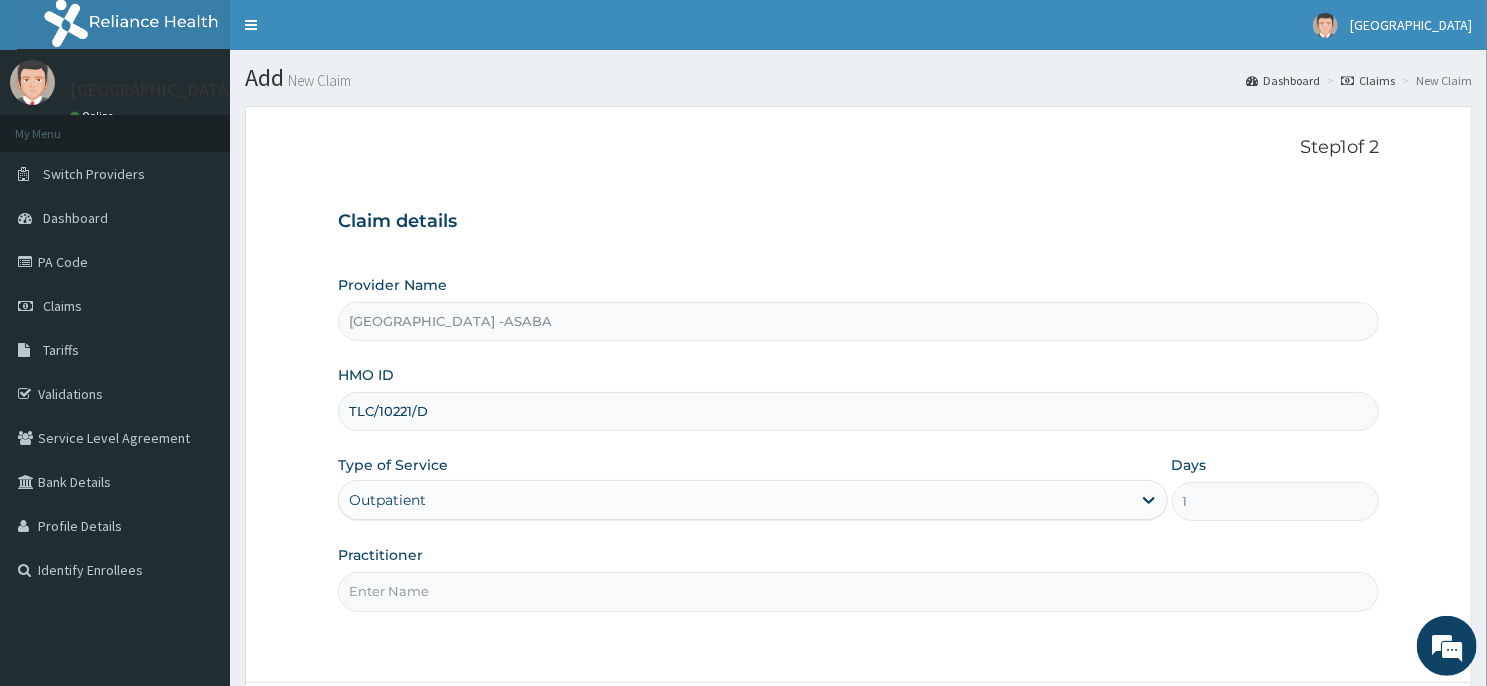 click on "Step  1  of 2 Claim details Provider Name St Lukes Hospital -ASABA HMO ID TLC/10221/D Type of Service option Outpatient, selected.   Select is focused ,type to refine list, press Down to open the menu,  Outpatient Days 1 Practitioner     Previous   Next" at bounding box center [858, 451] 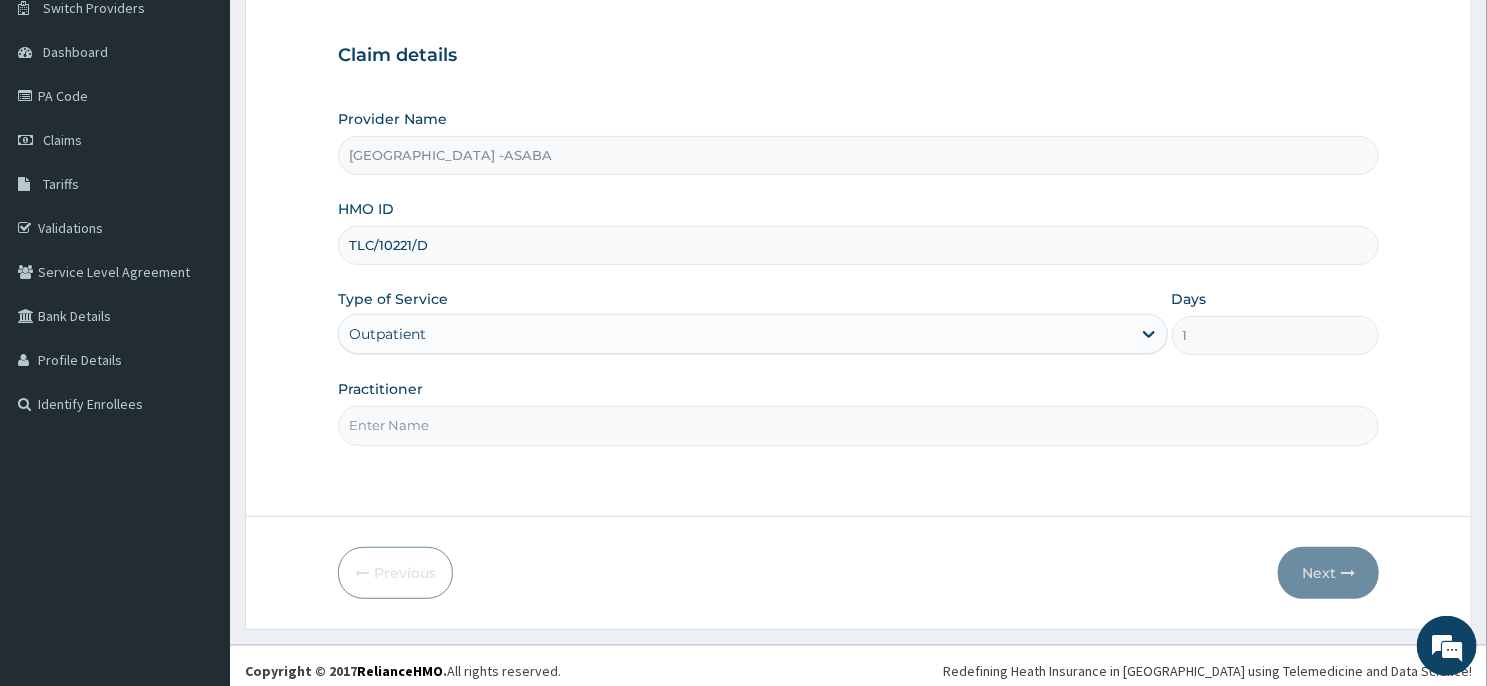 scroll, scrollTop: 176, scrollLeft: 0, axis: vertical 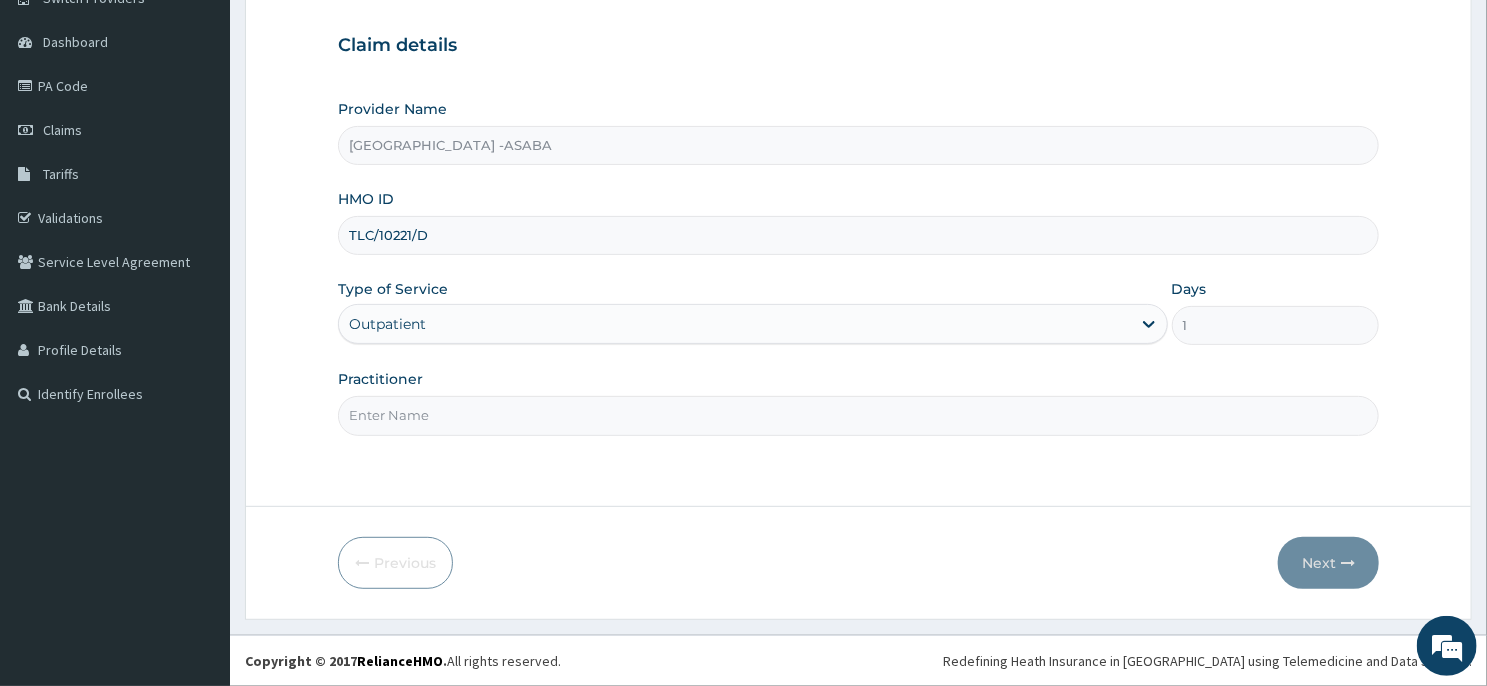 click on "Practitioner" at bounding box center (858, 415) 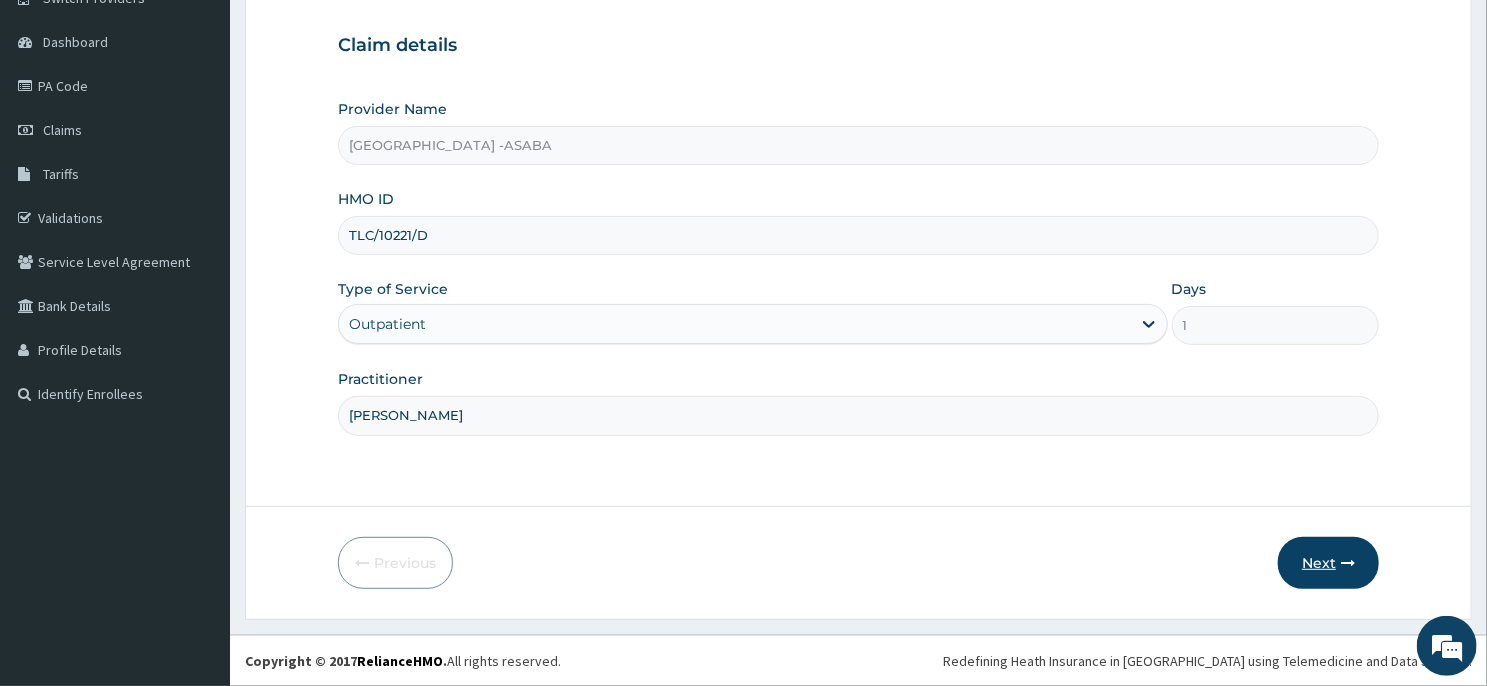 type on "DR BRUNO" 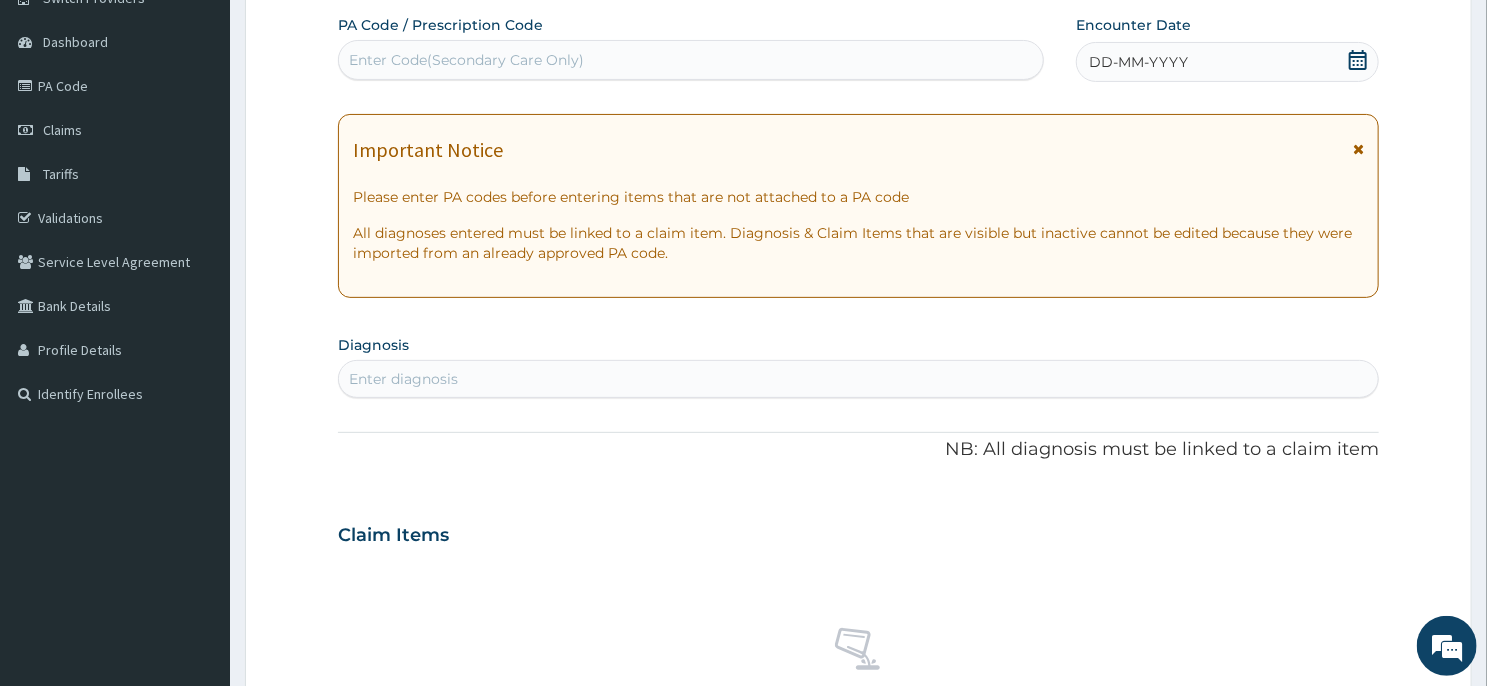 click on "Enter Code(Secondary Care Only)" at bounding box center [691, 60] 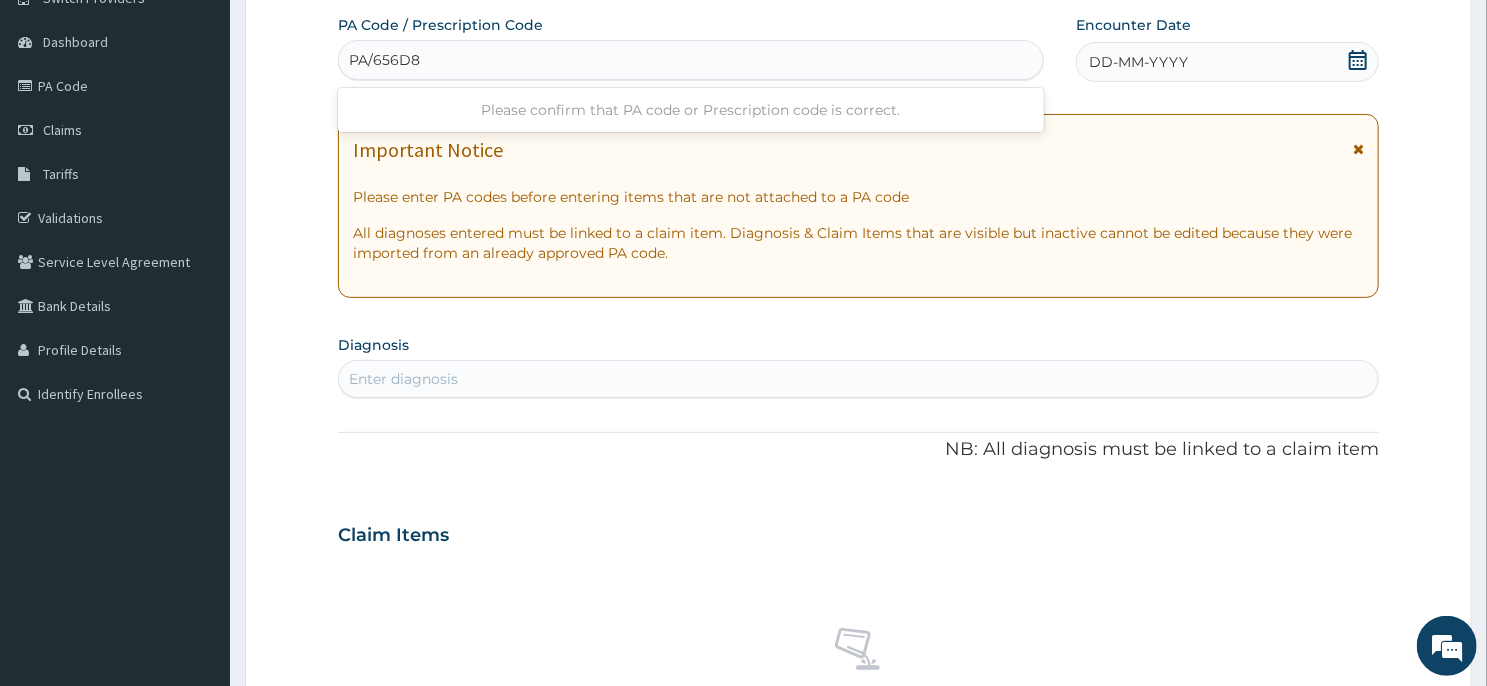 type on "PA/656D82" 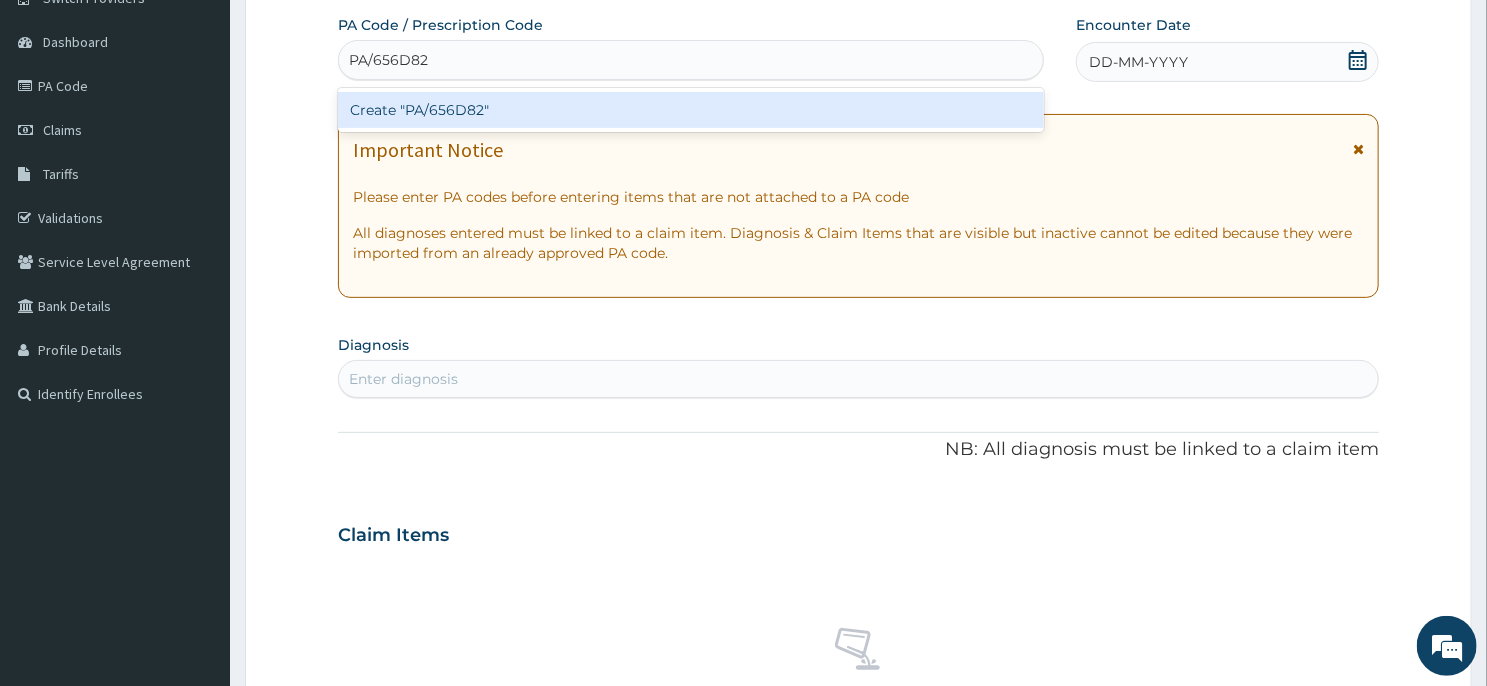 click on "Create "PA/656D82"" at bounding box center [691, 110] 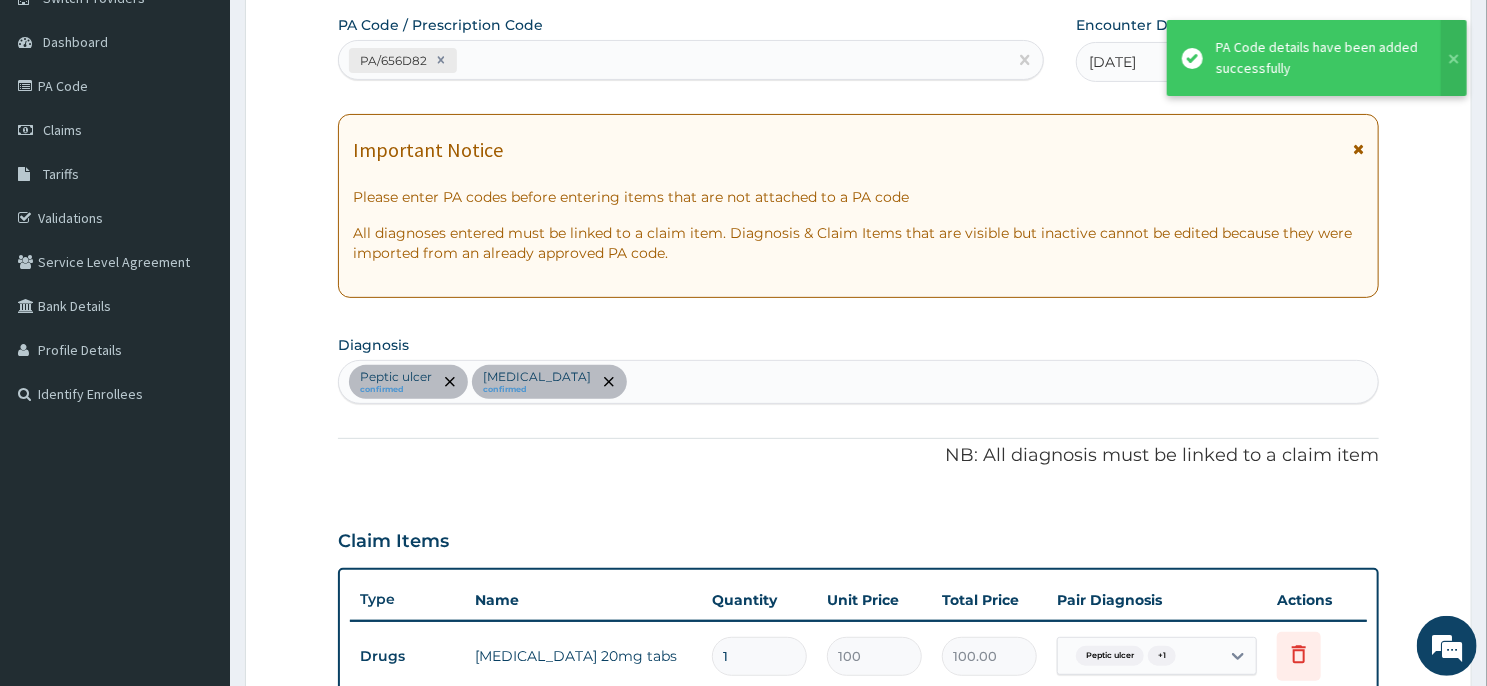 scroll, scrollTop: 557, scrollLeft: 0, axis: vertical 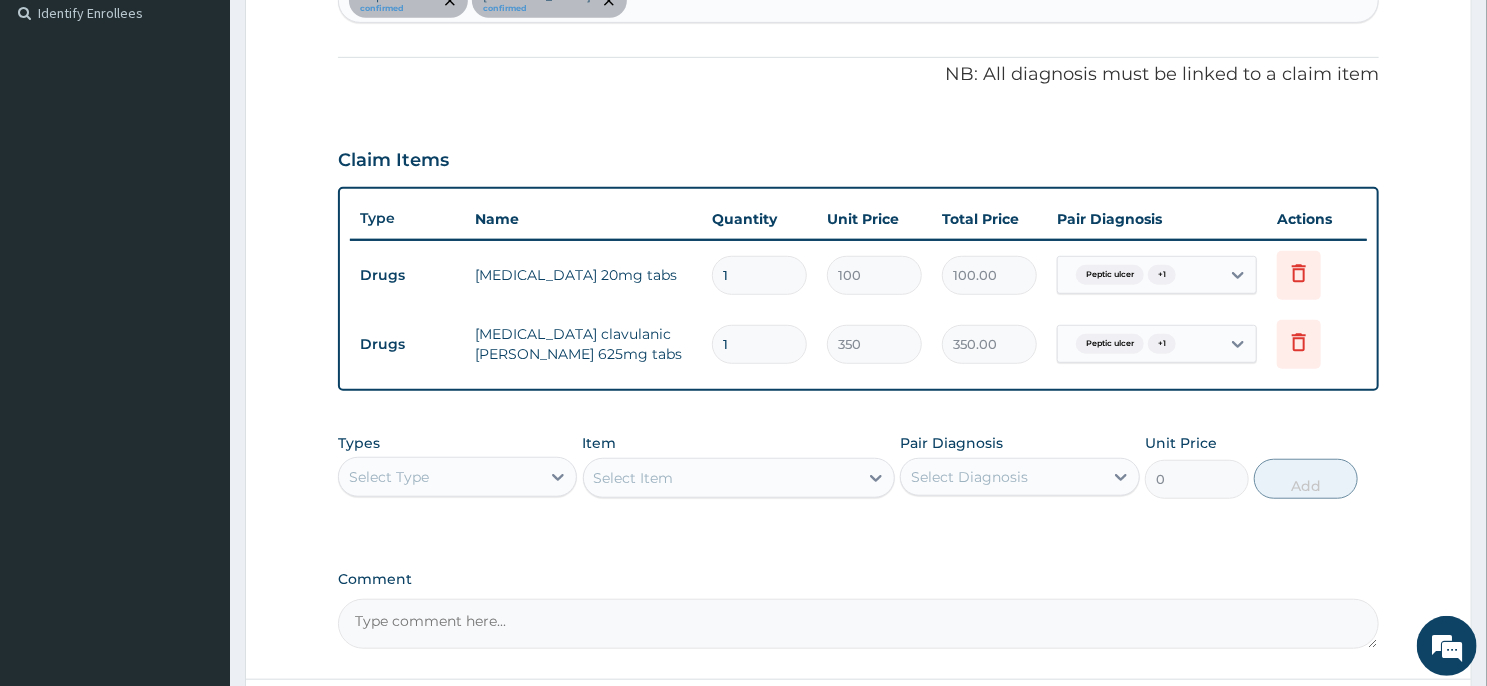 click on "1" at bounding box center (759, 275) 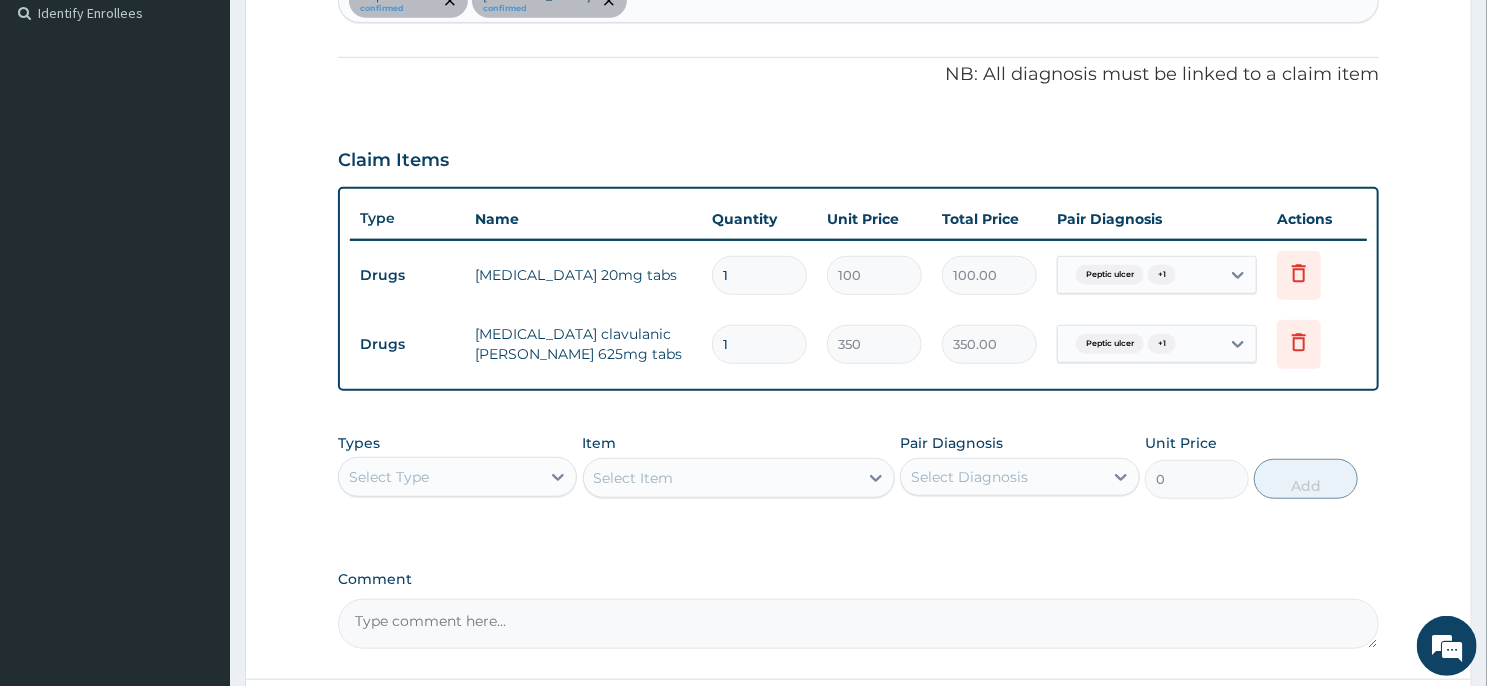 type on "14" 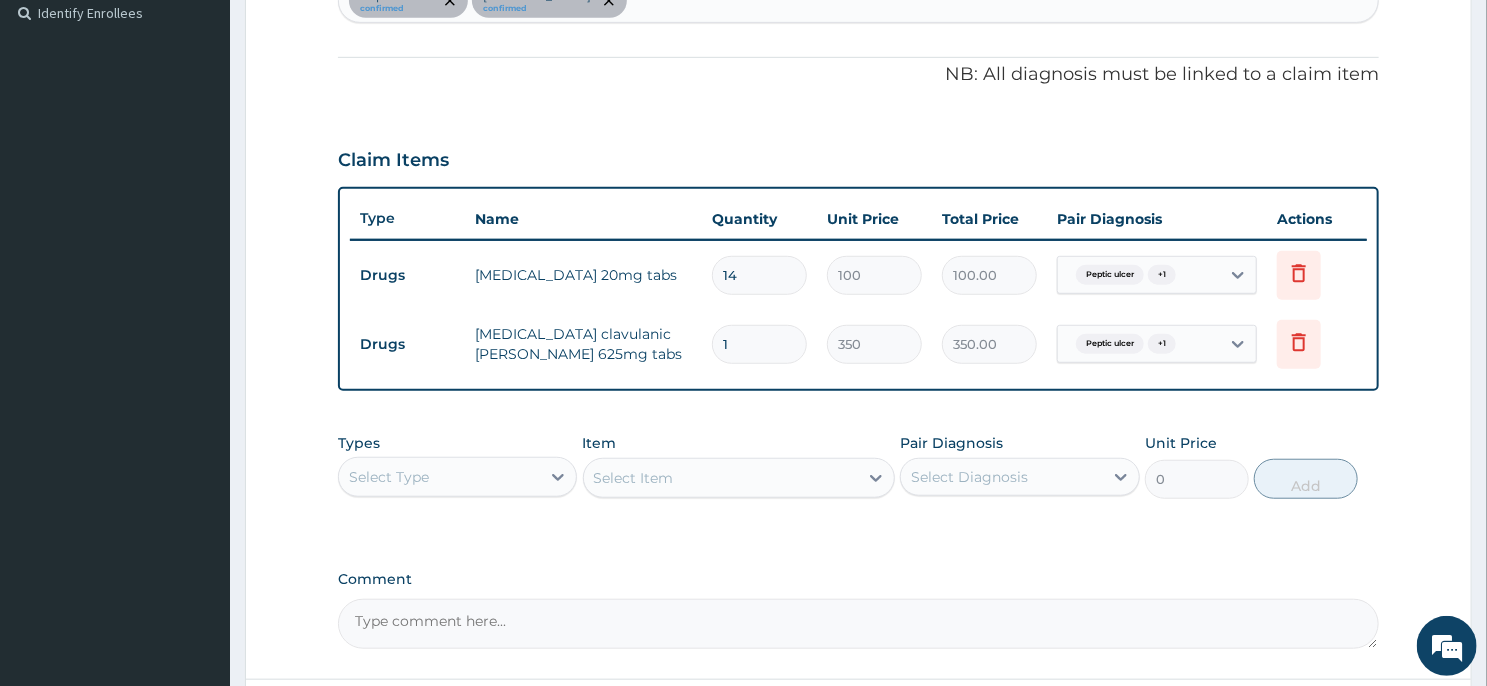 type on "1400.00" 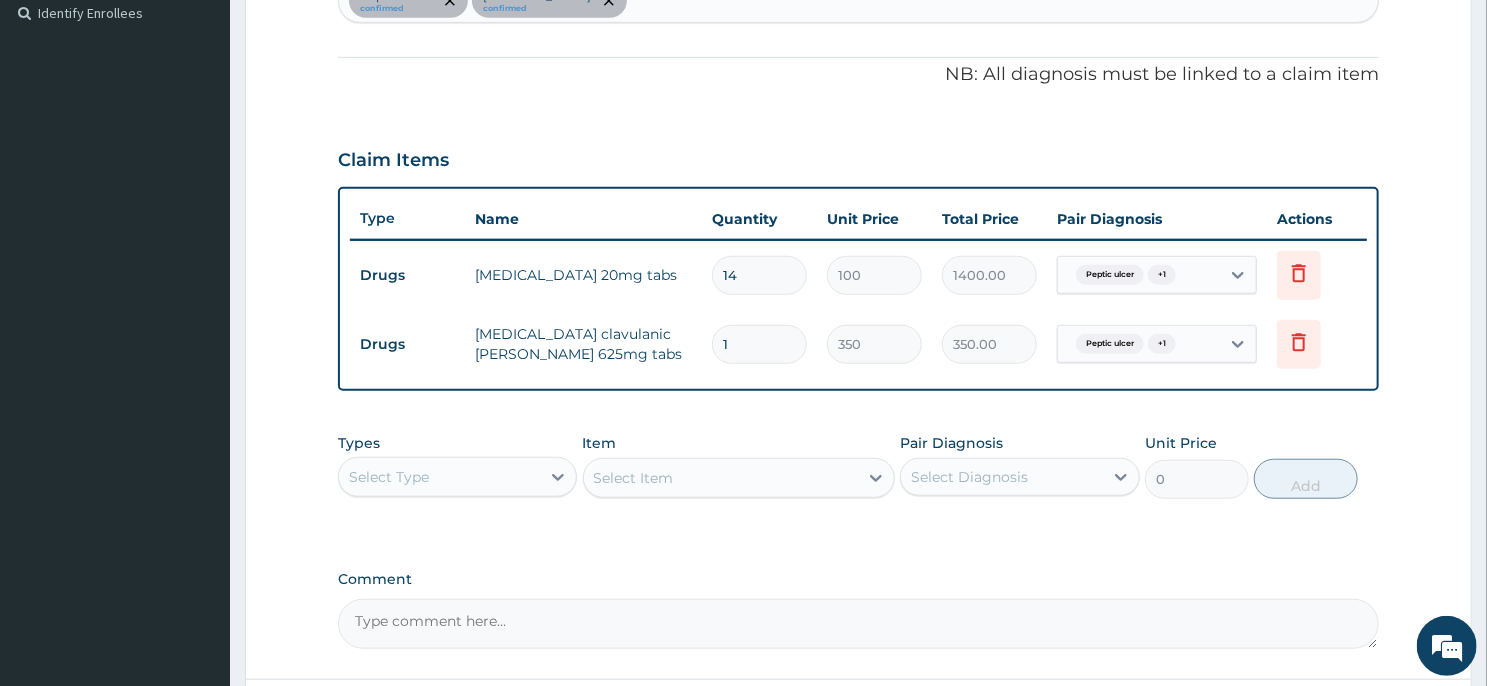 type on "14" 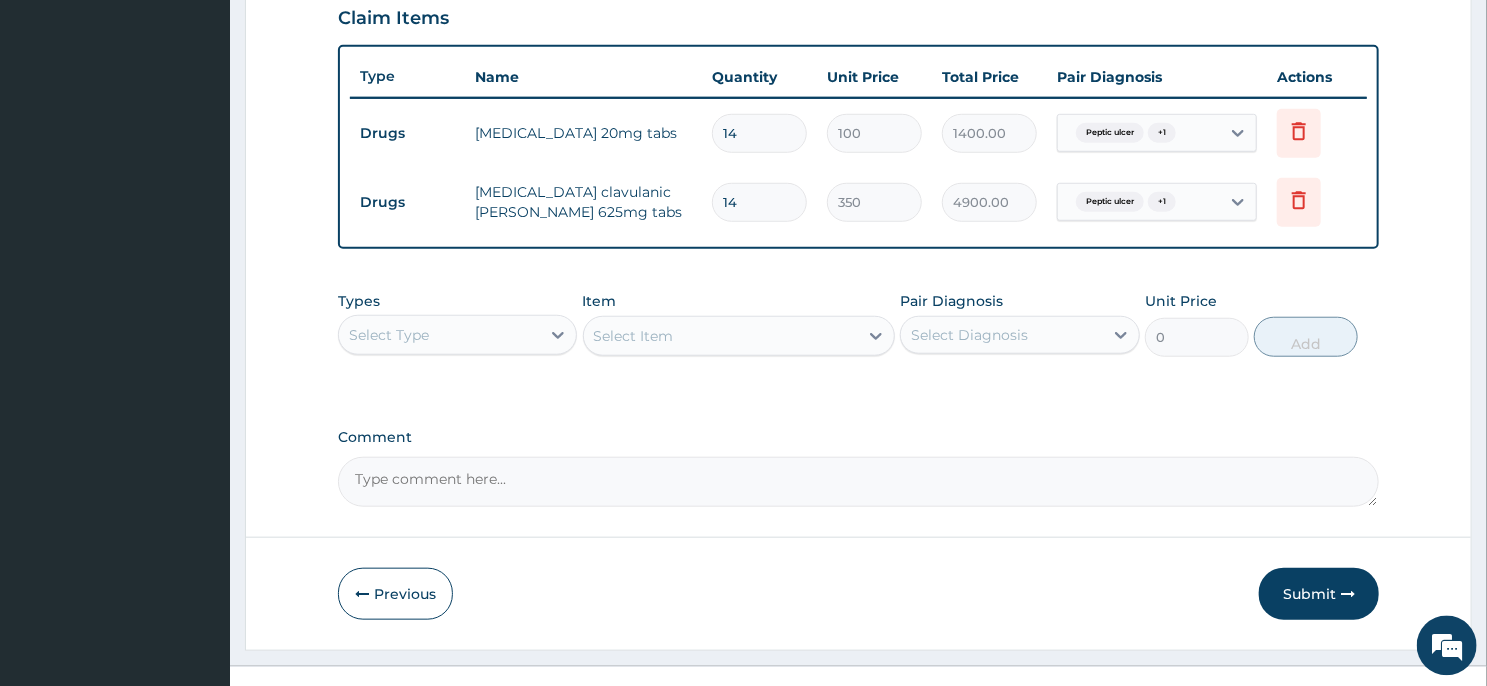 scroll, scrollTop: 728, scrollLeft: 0, axis: vertical 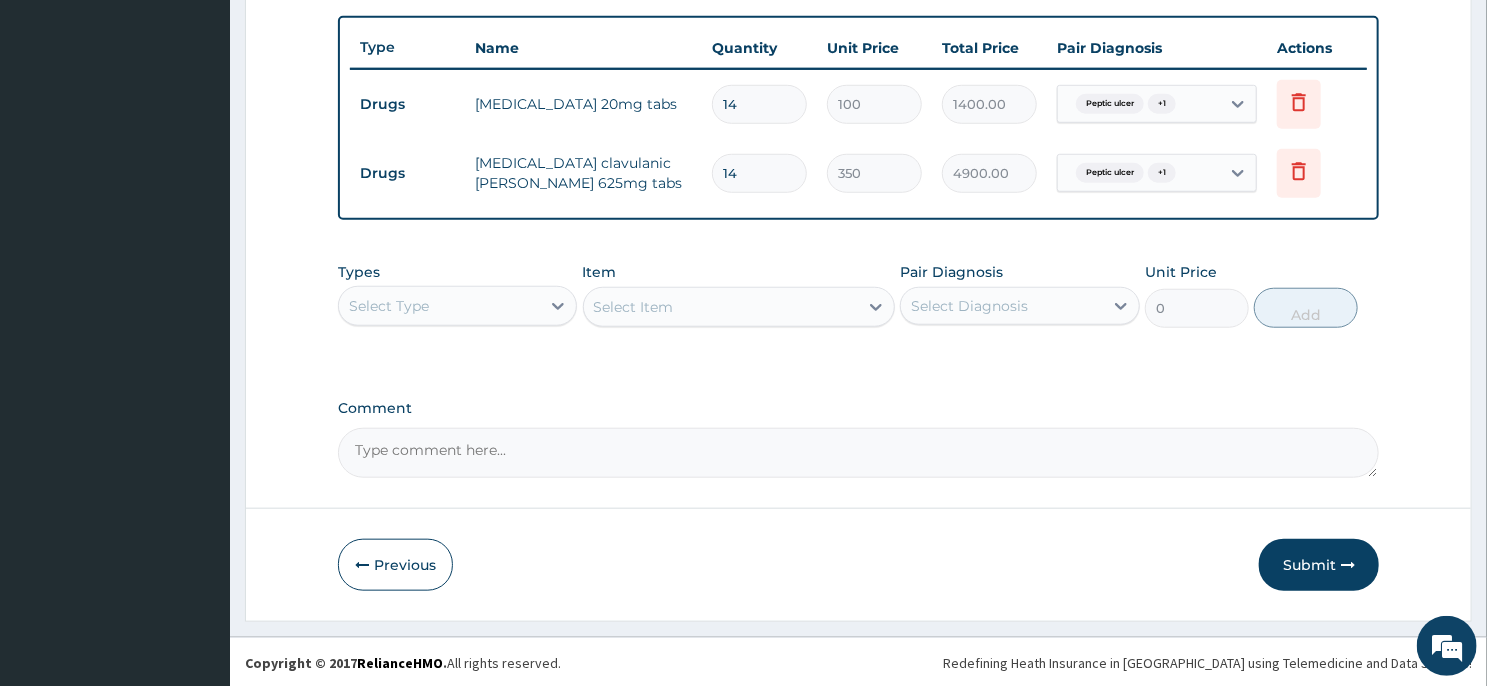 type on "14" 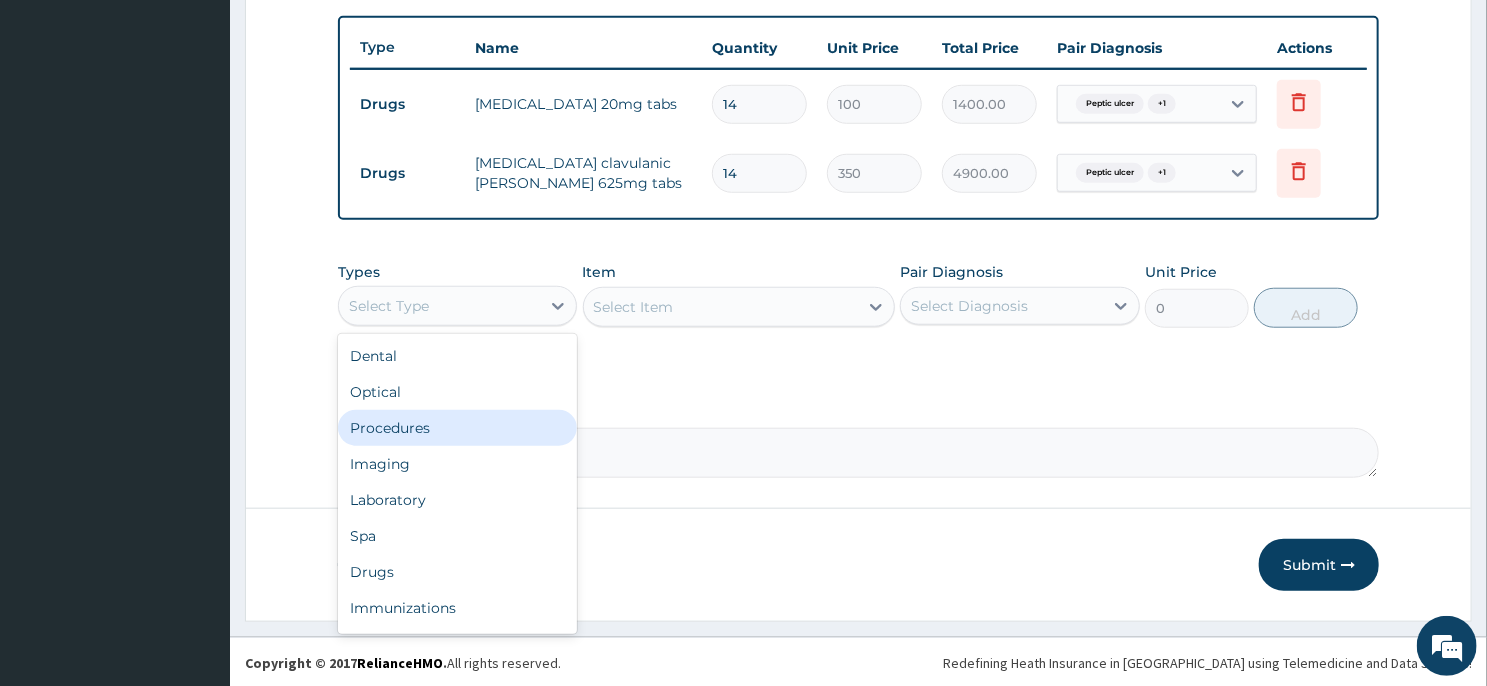 click on "Procedures" at bounding box center [457, 428] 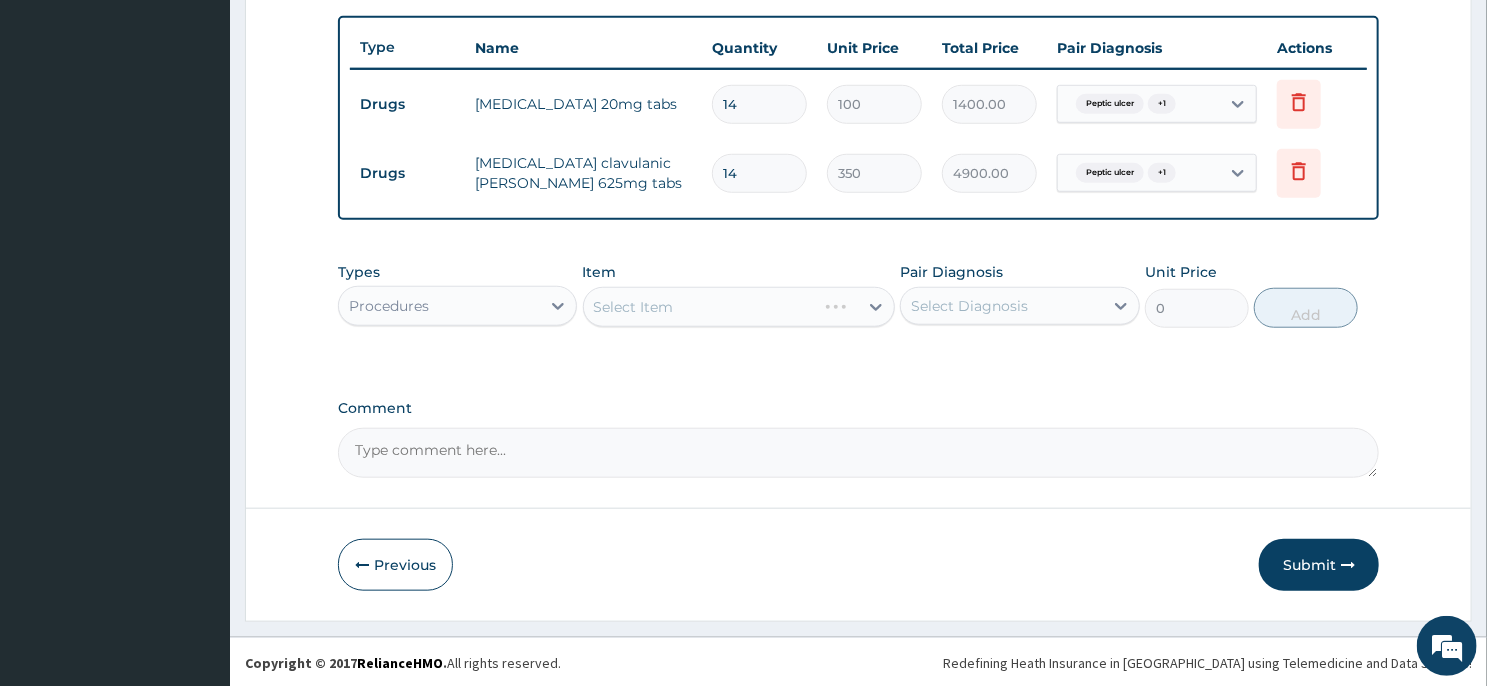 click on "Select Item" at bounding box center (739, 307) 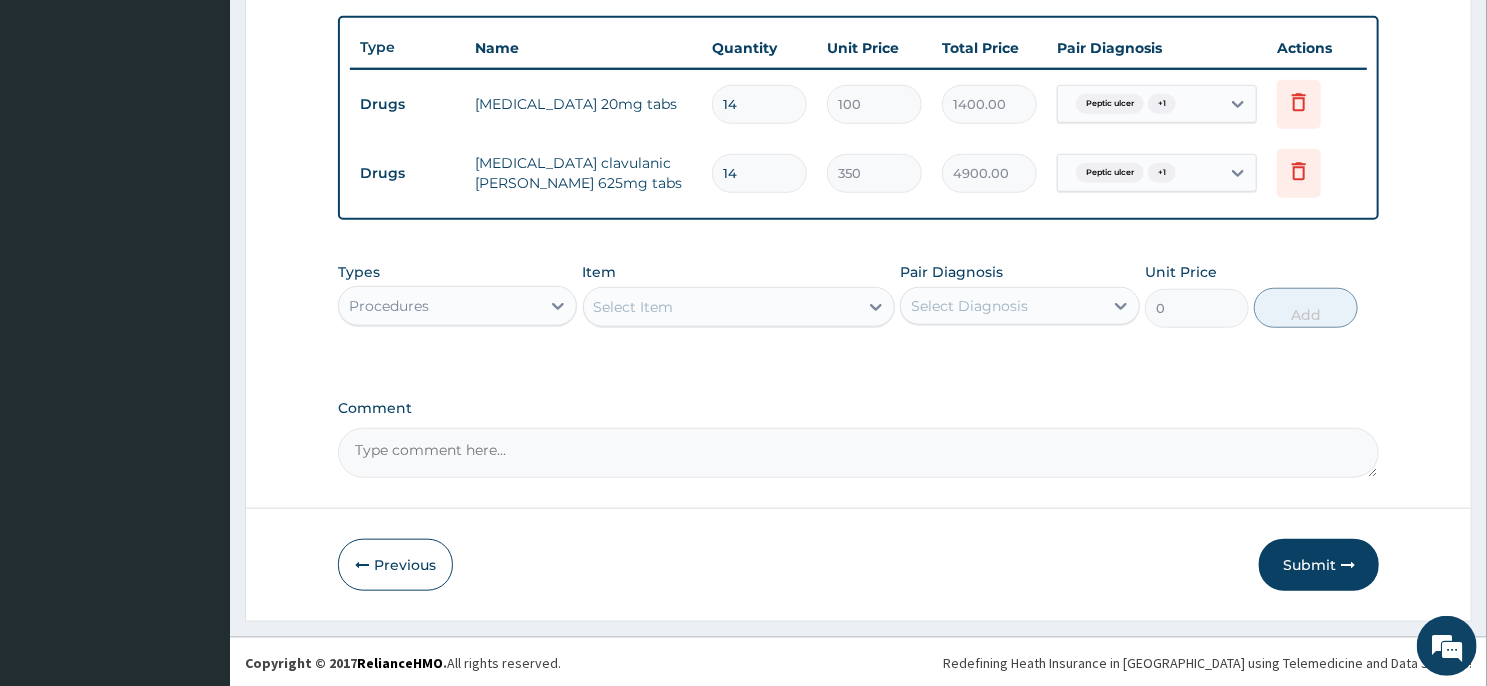 click on "Select Item" at bounding box center [721, 307] 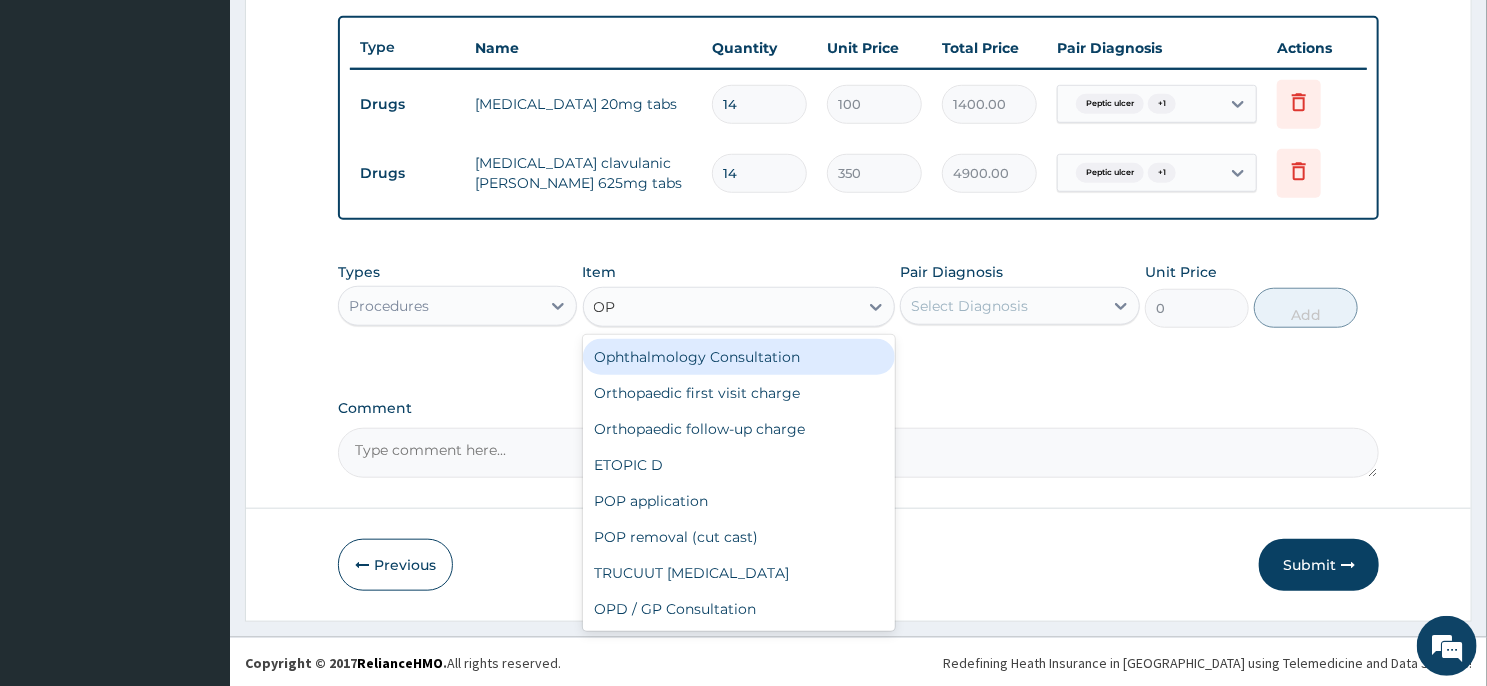 type on "OPD" 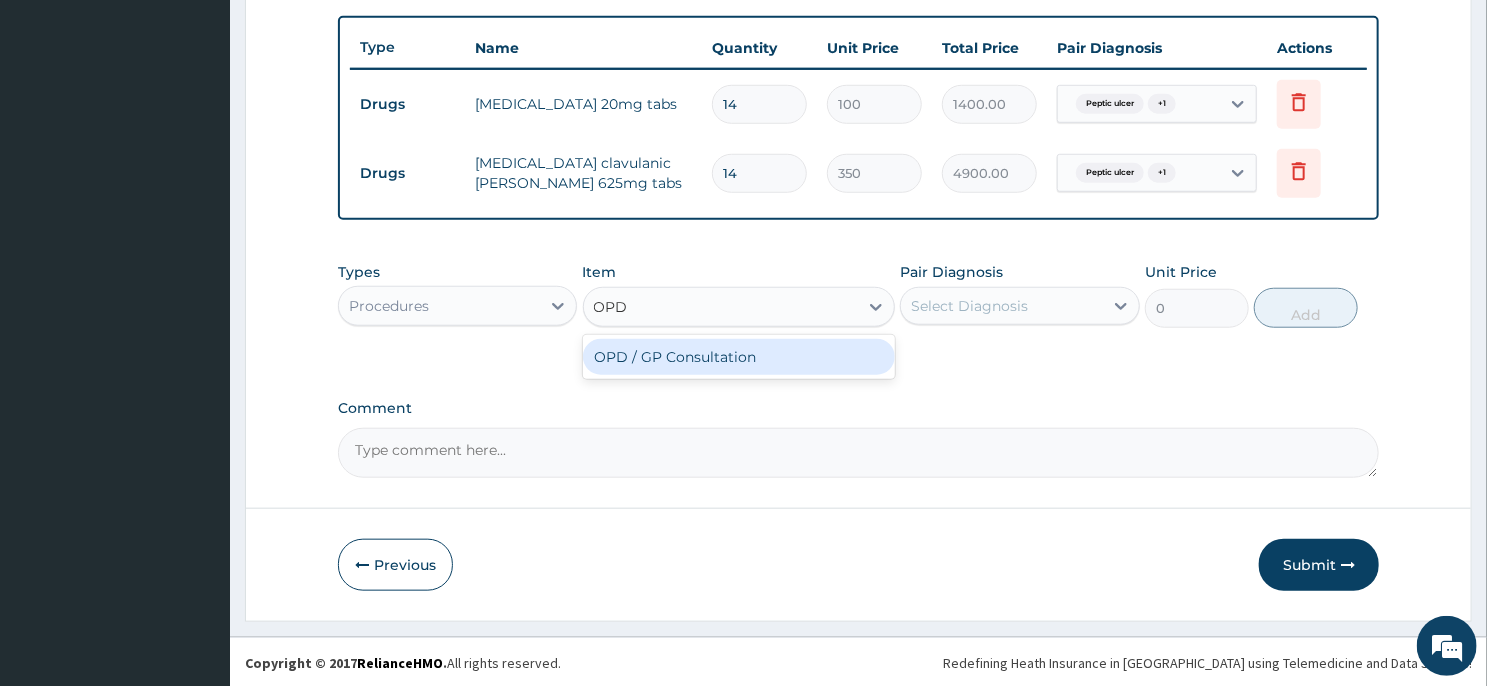 click on "OPD / GP Consultation" at bounding box center [739, 357] 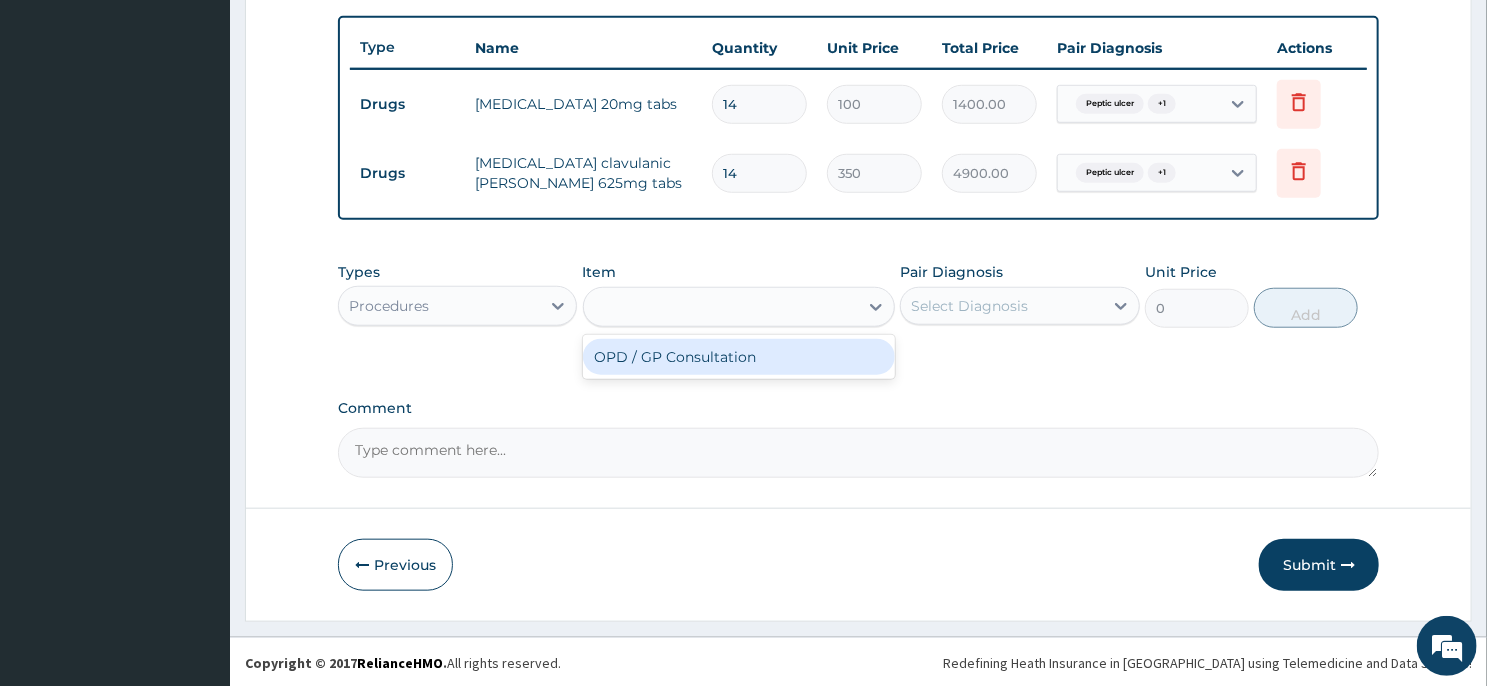type on "4000" 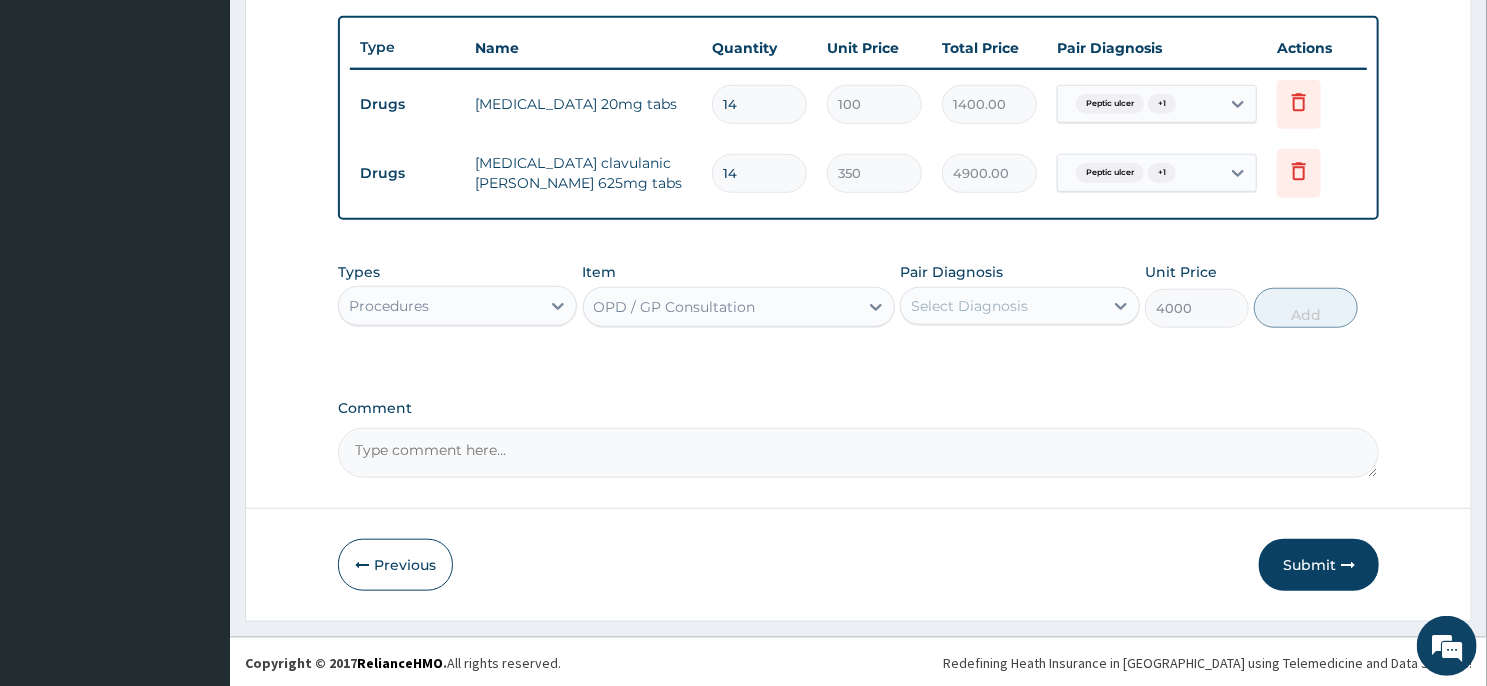 click on "Select Diagnosis" at bounding box center [969, 306] 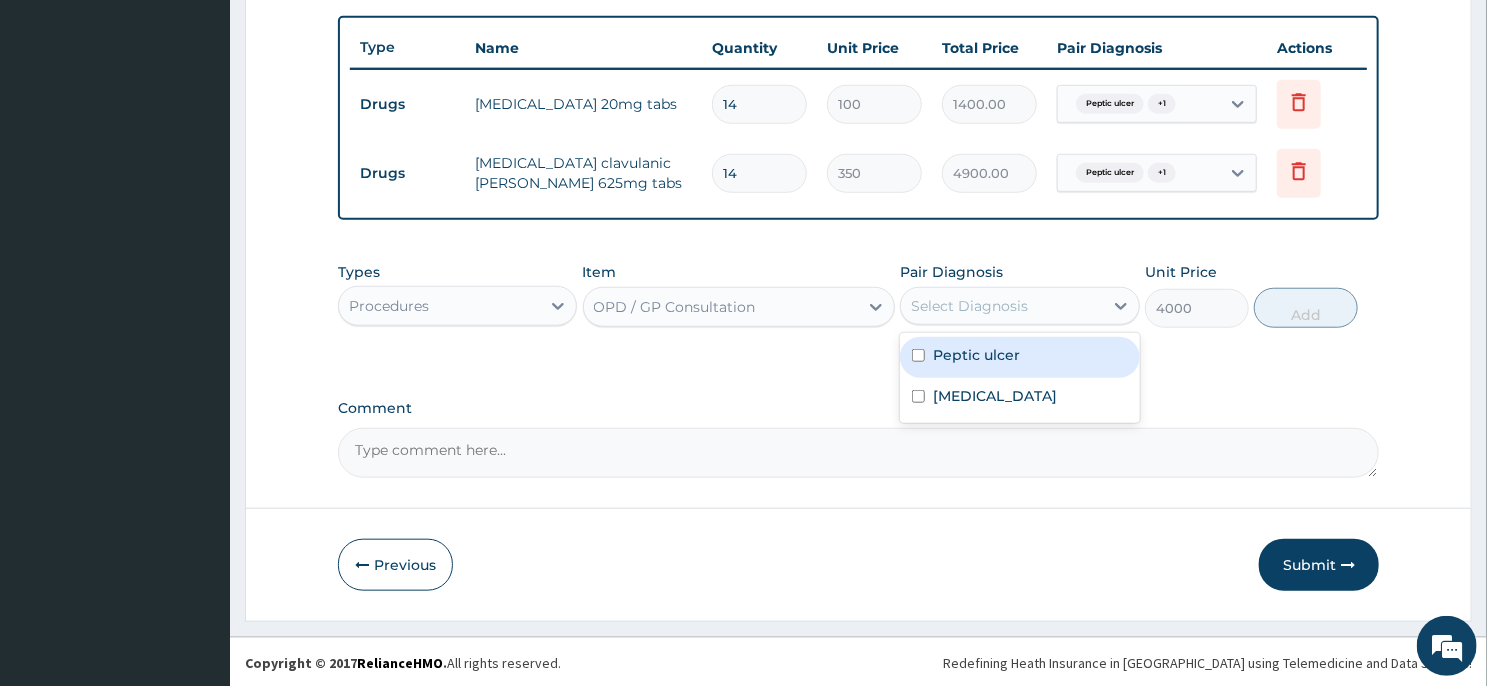 click on "Peptic ulcer" at bounding box center [976, 355] 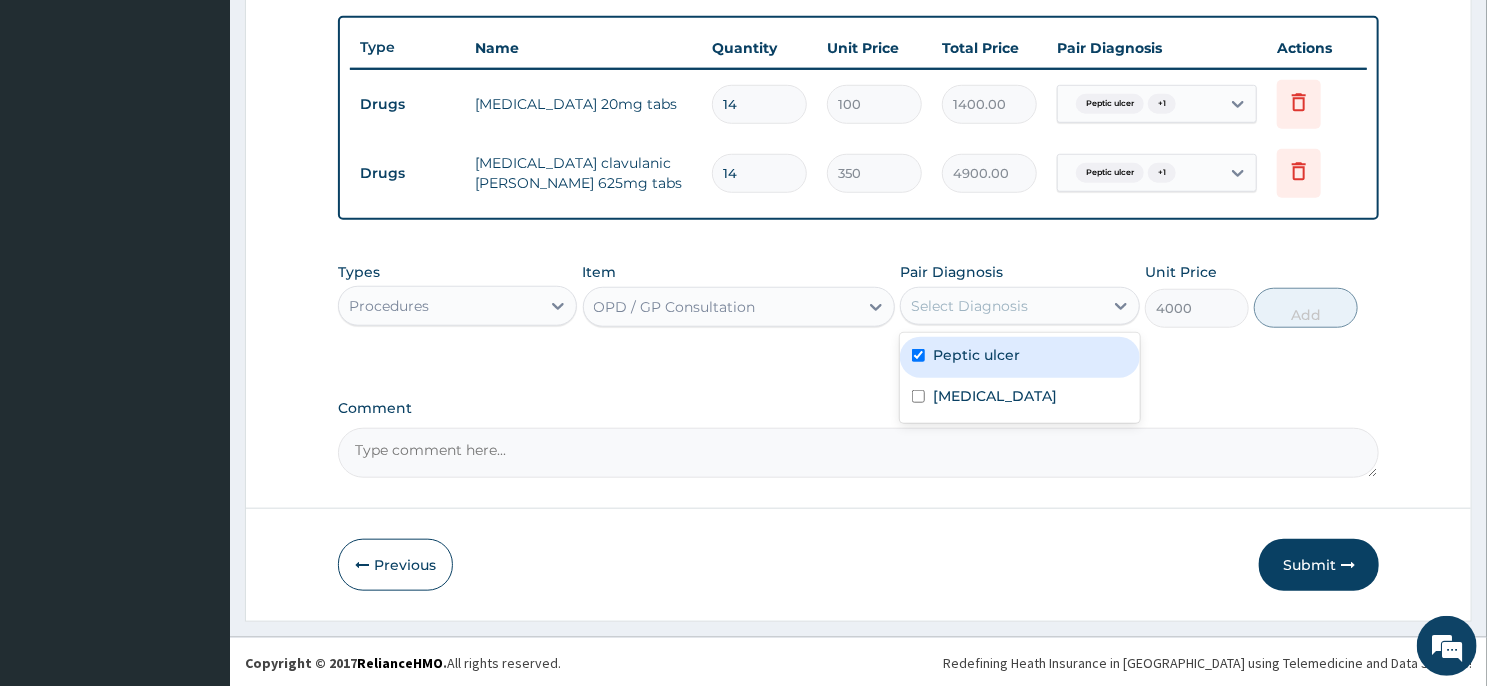 checkbox on "true" 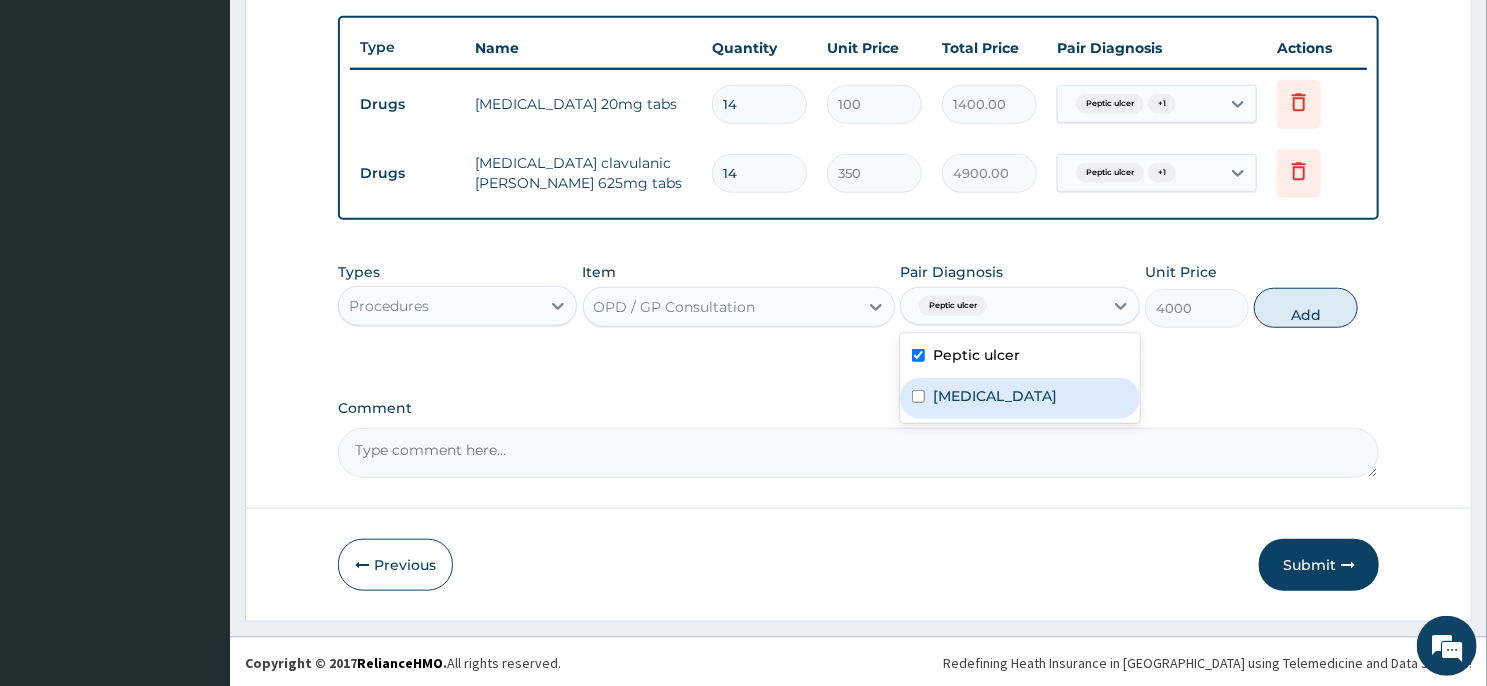 click on "[MEDICAL_DATA]" at bounding box center [995, 396] 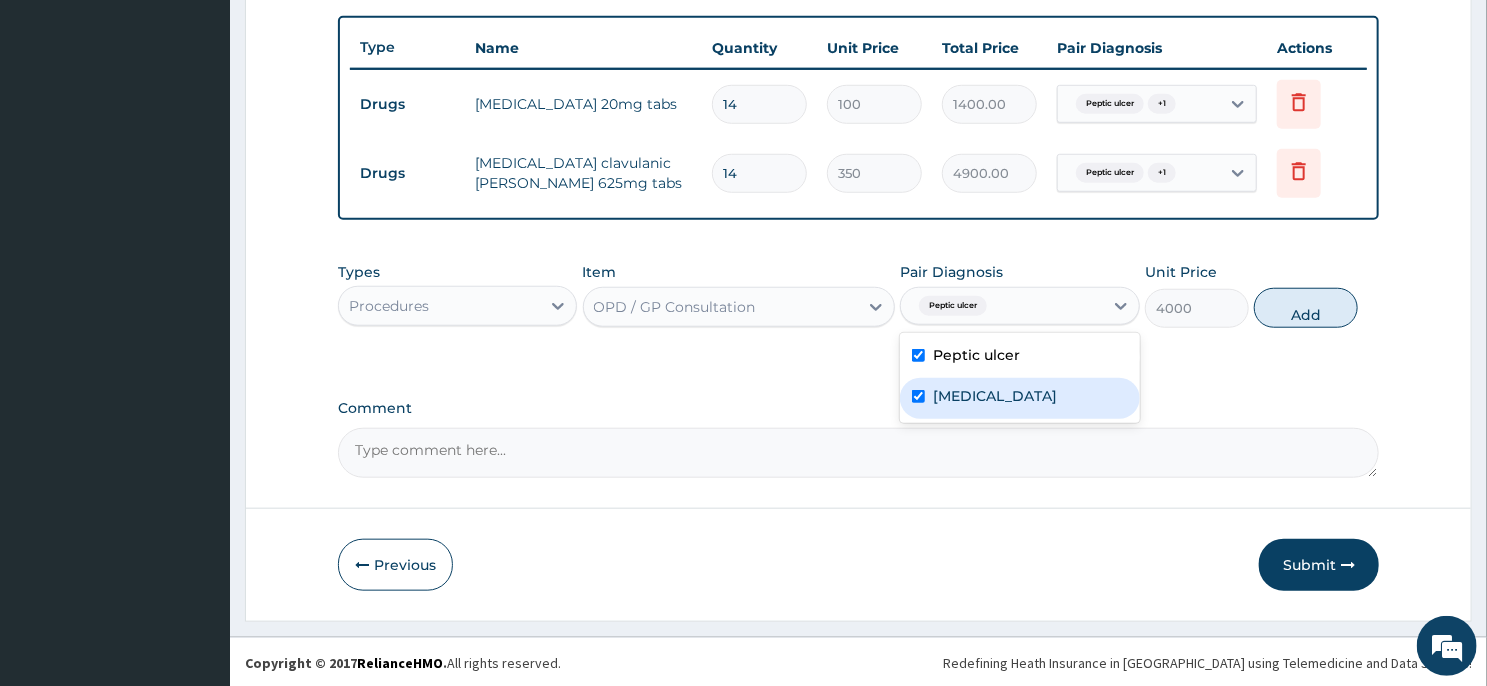 checkbox on "true" 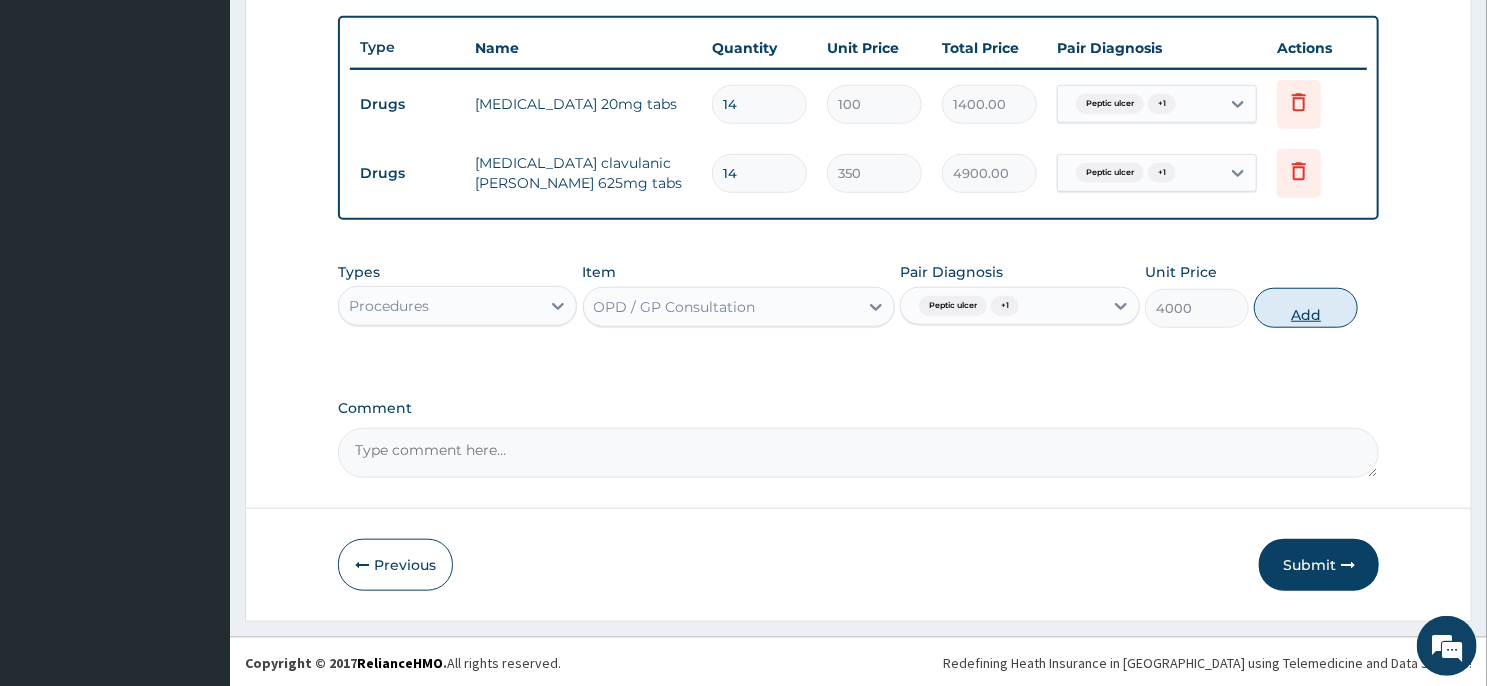 click on "Add" at bounding box center [1306, 308] 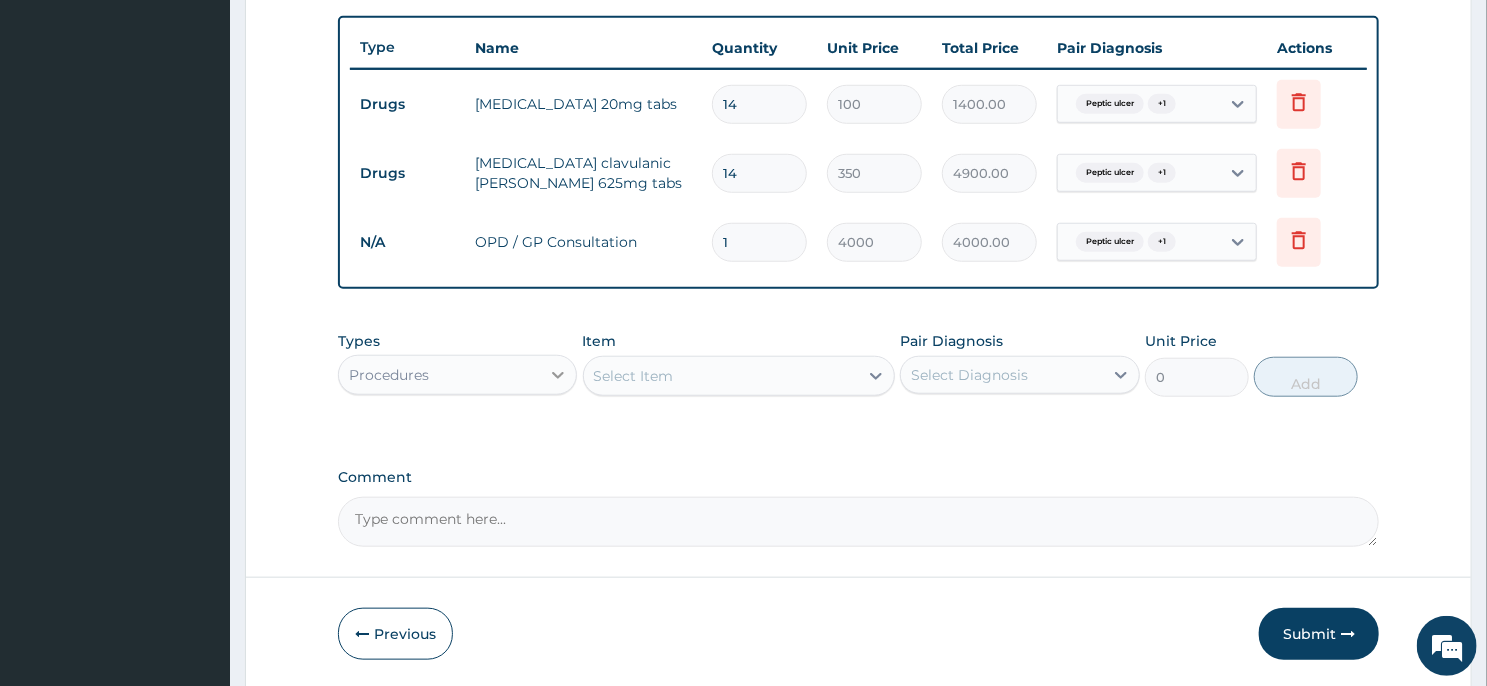 click at bounding box center (558, 375) 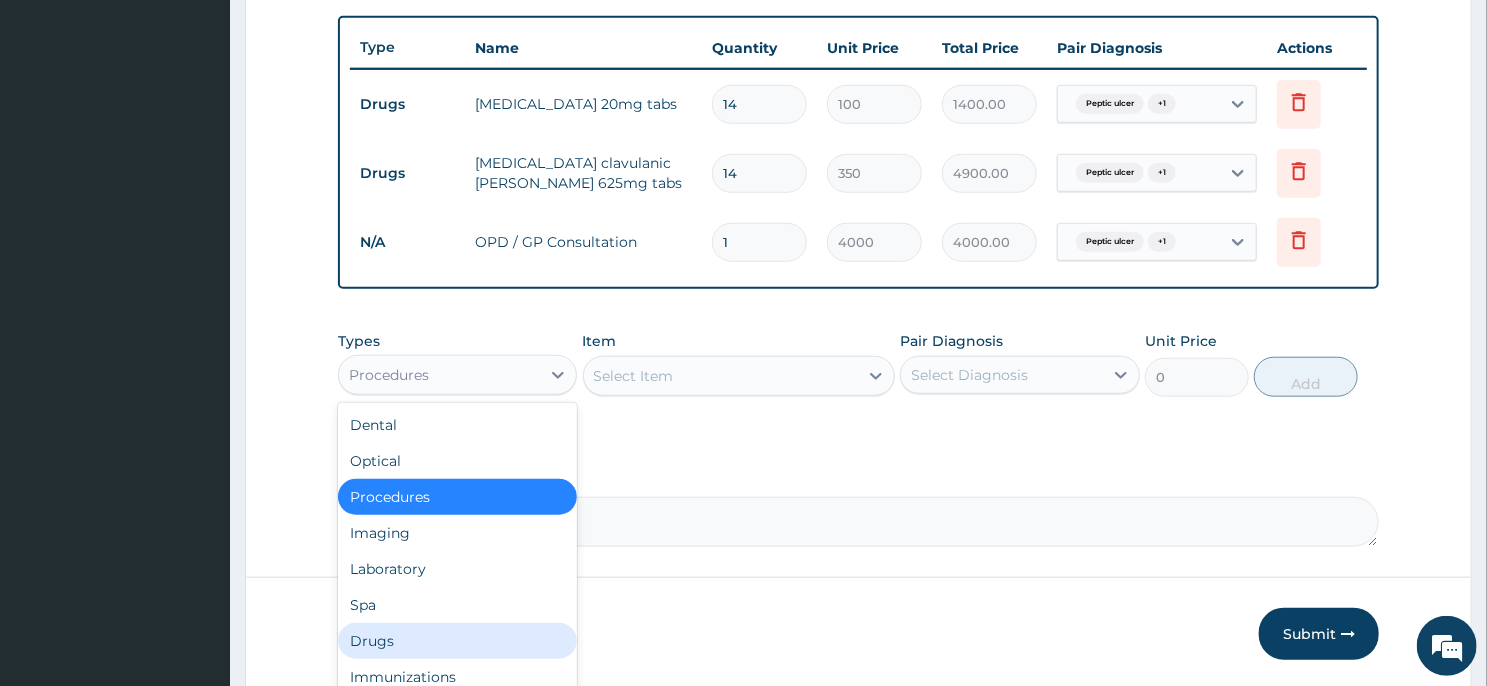 click on "Drugs" at bounding box center [457, 641] 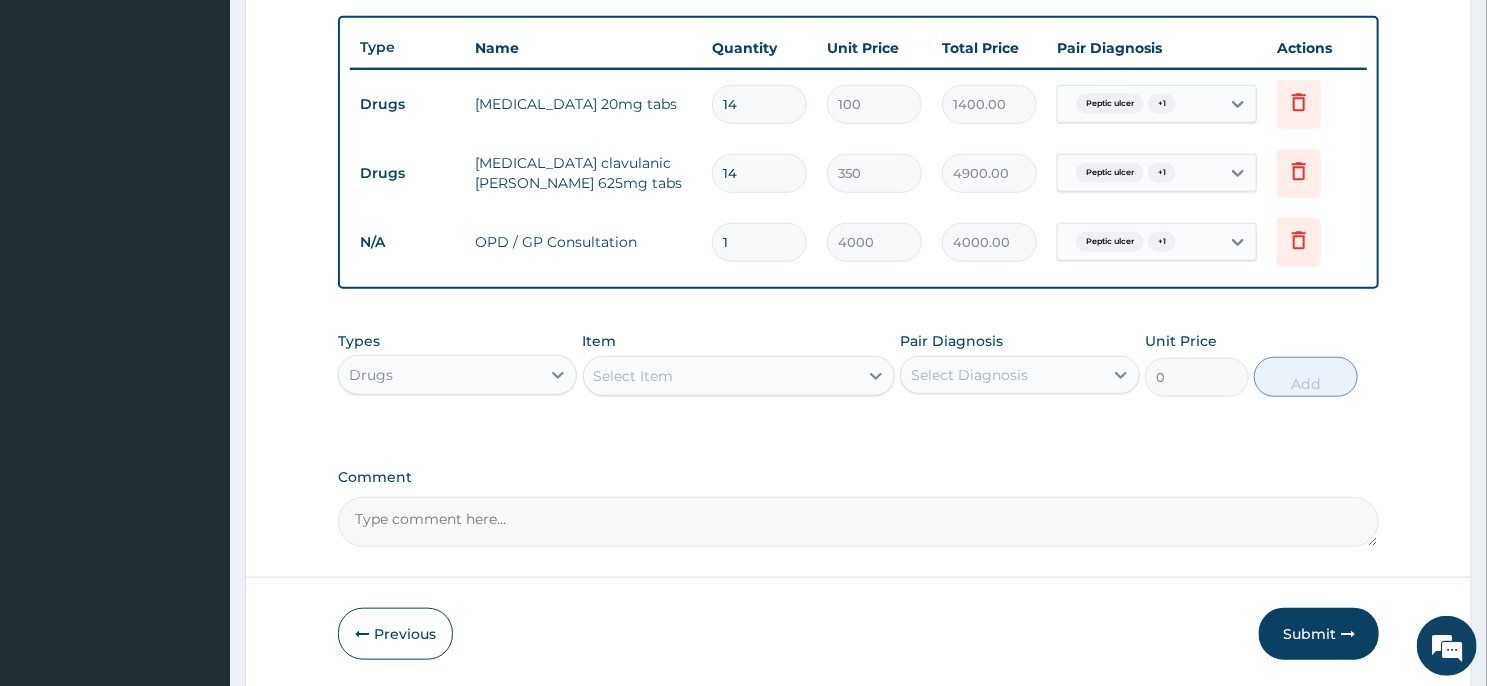 click on "Select Item" at bounding box center [721, 376] 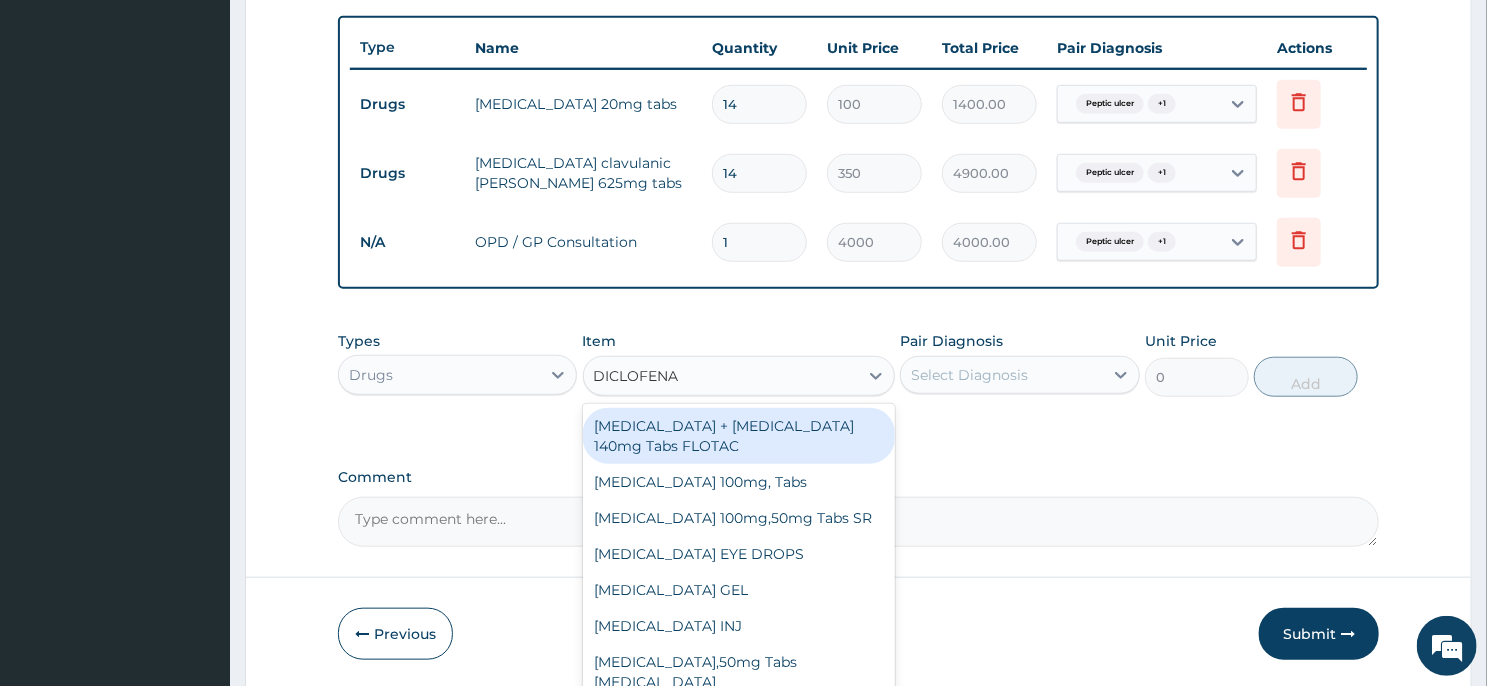 type on "DICLOFENAC" 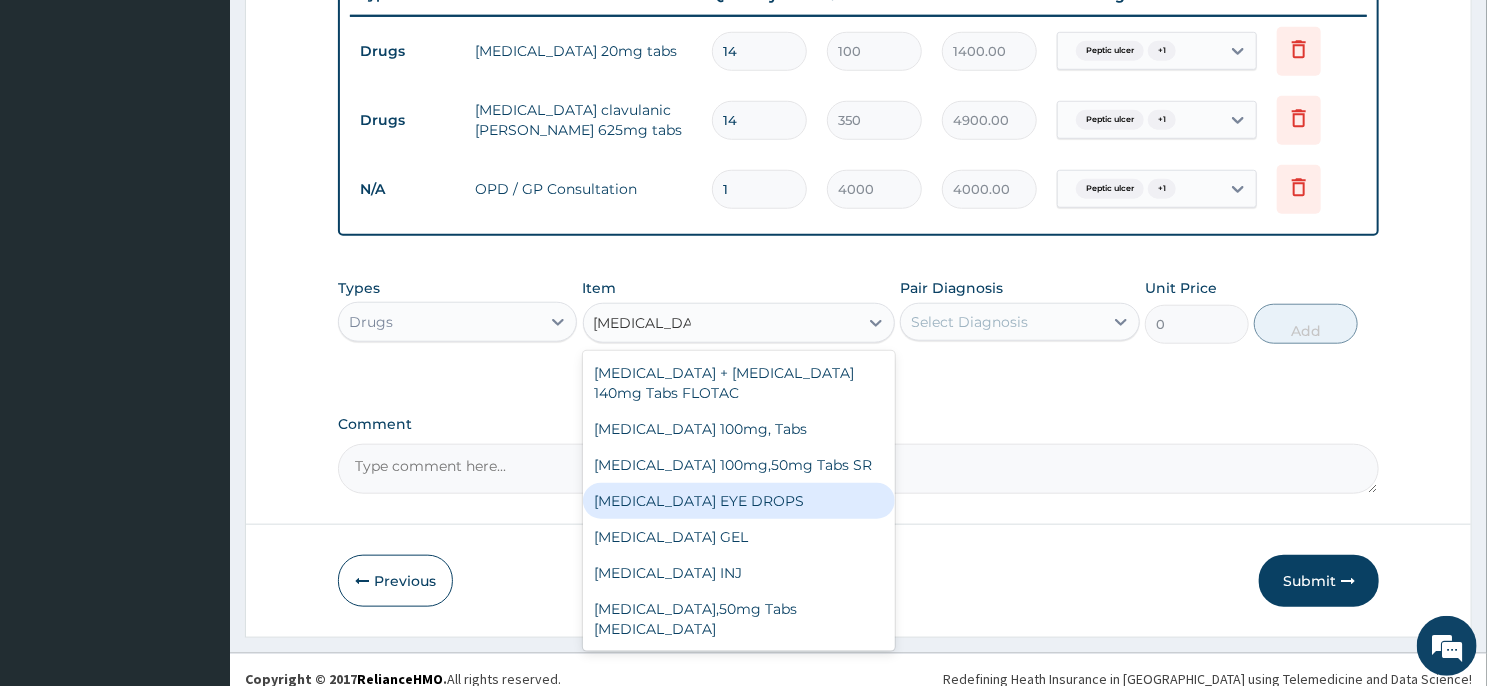scroll, scrollTop: 797, scrollLeft: 0, axis: vertical 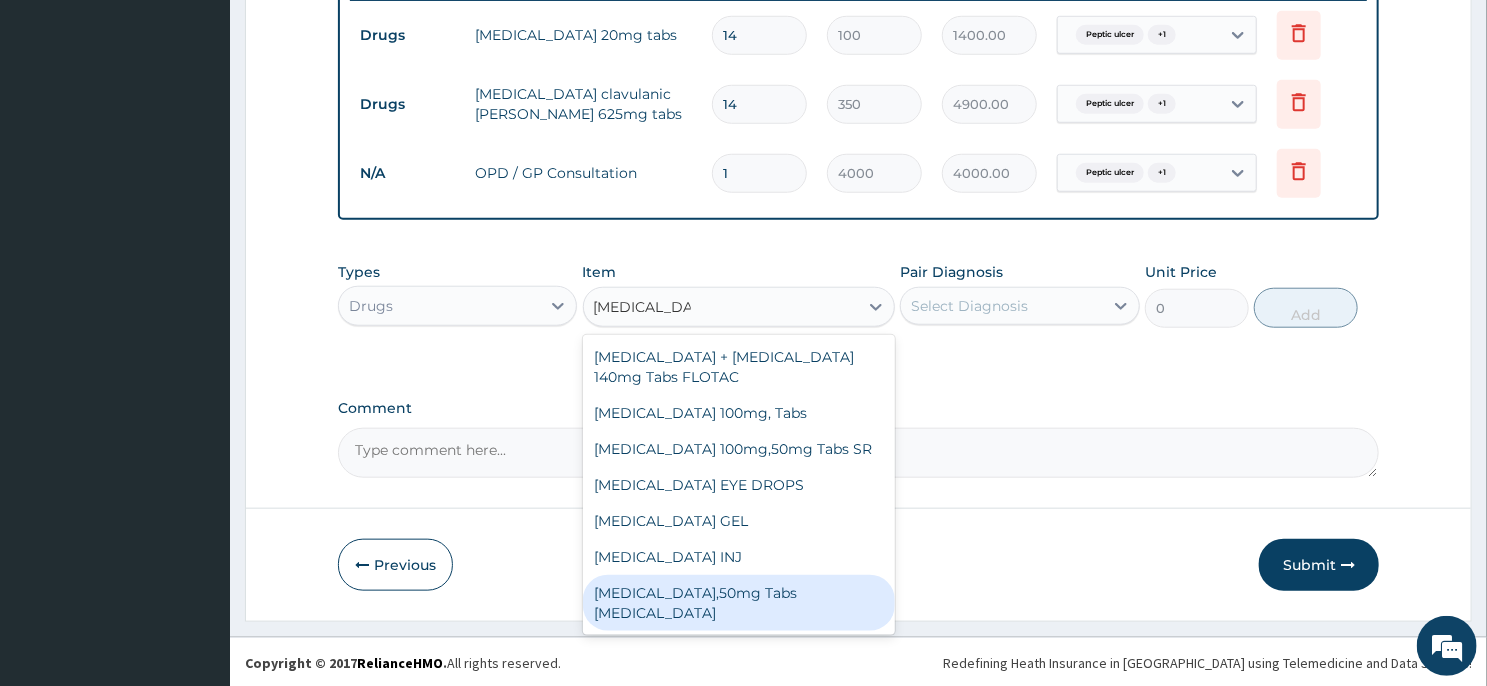 click on "[MEDICAL_DATA],50mg Tabs [MEDICAL_DATA]" at bounding box center (739, 603) 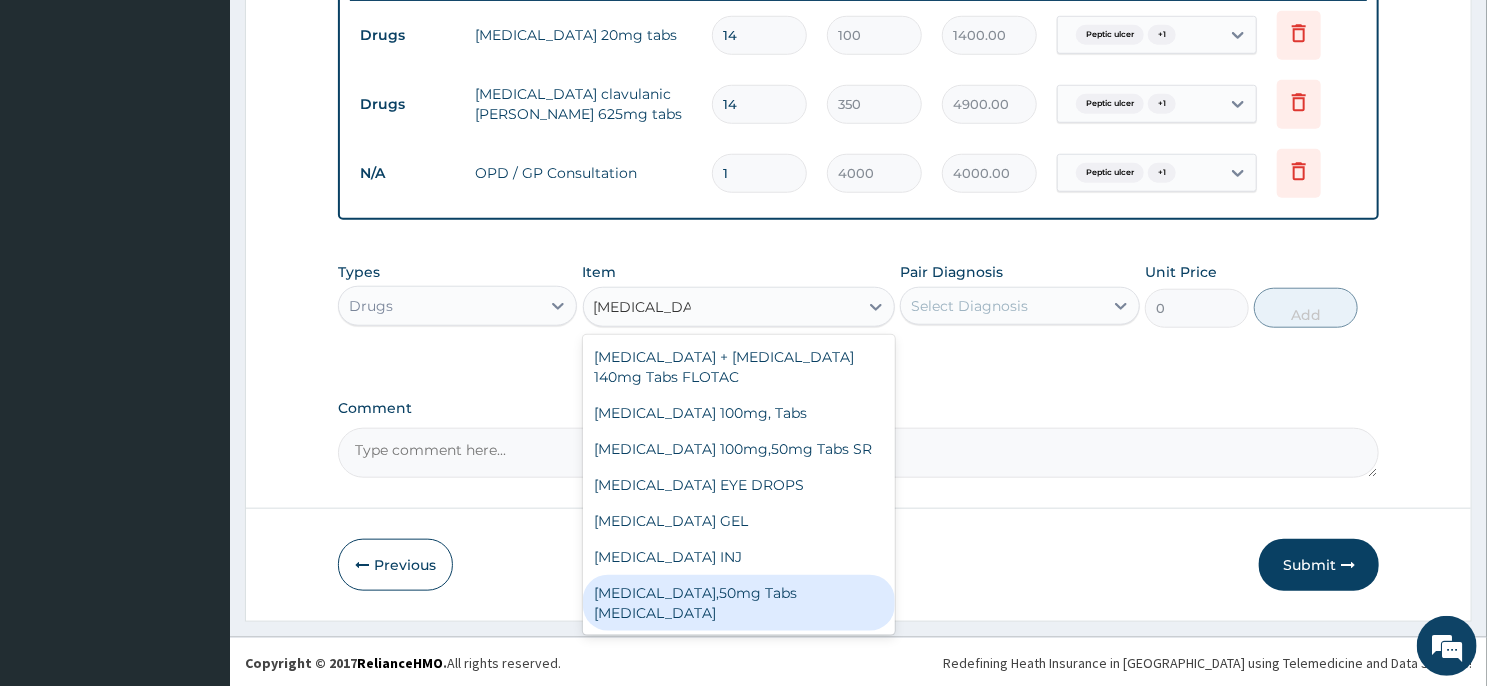 type 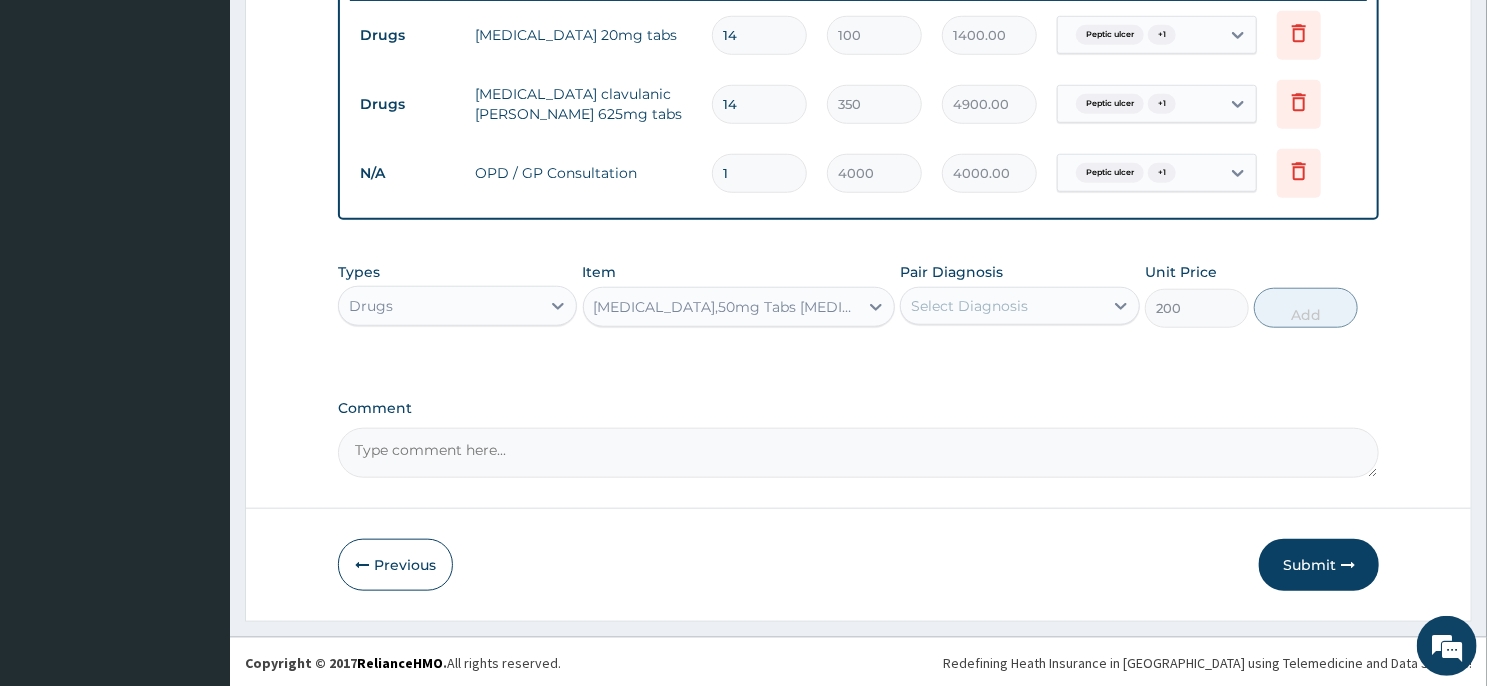 click on "Select Diagnosis" at bounding box center [1001, 306] 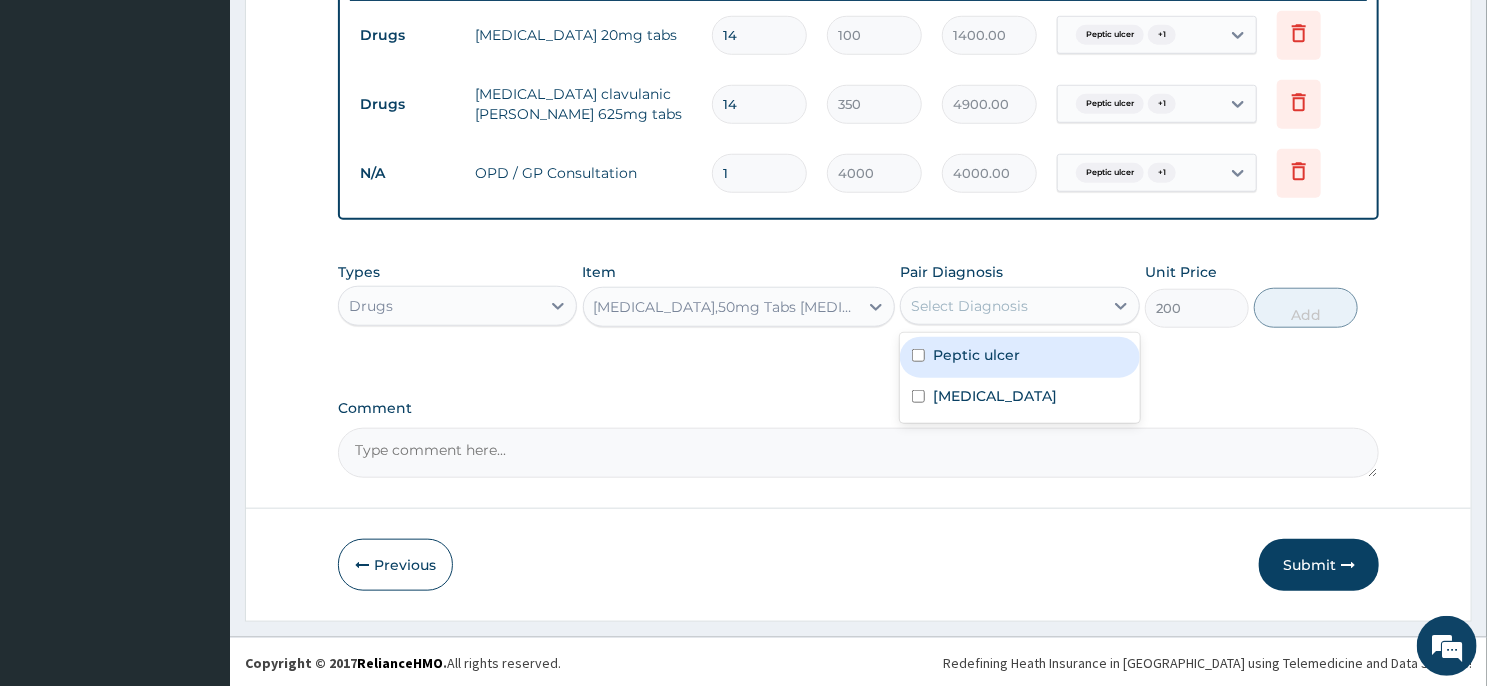 click on "Peptic ulcer" at bounding box center [1019, 357] 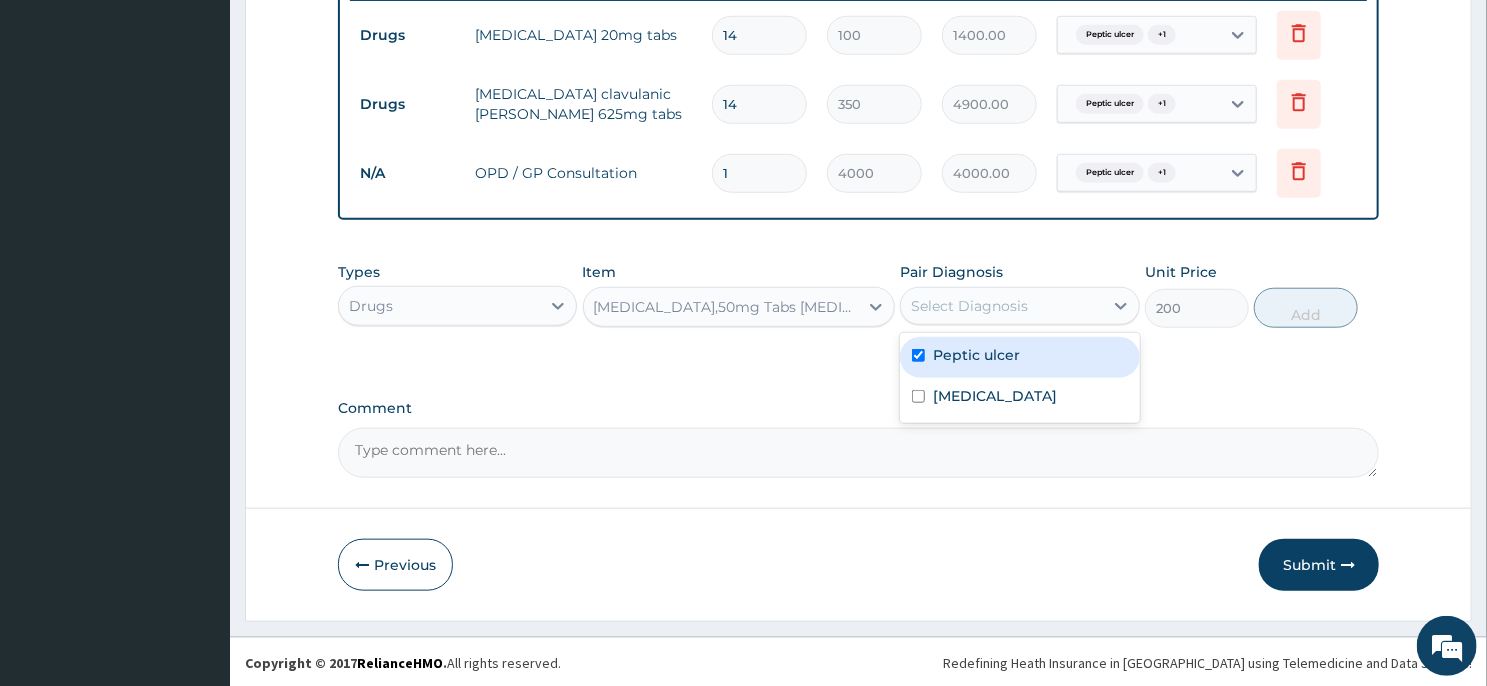 checkbox on "true" 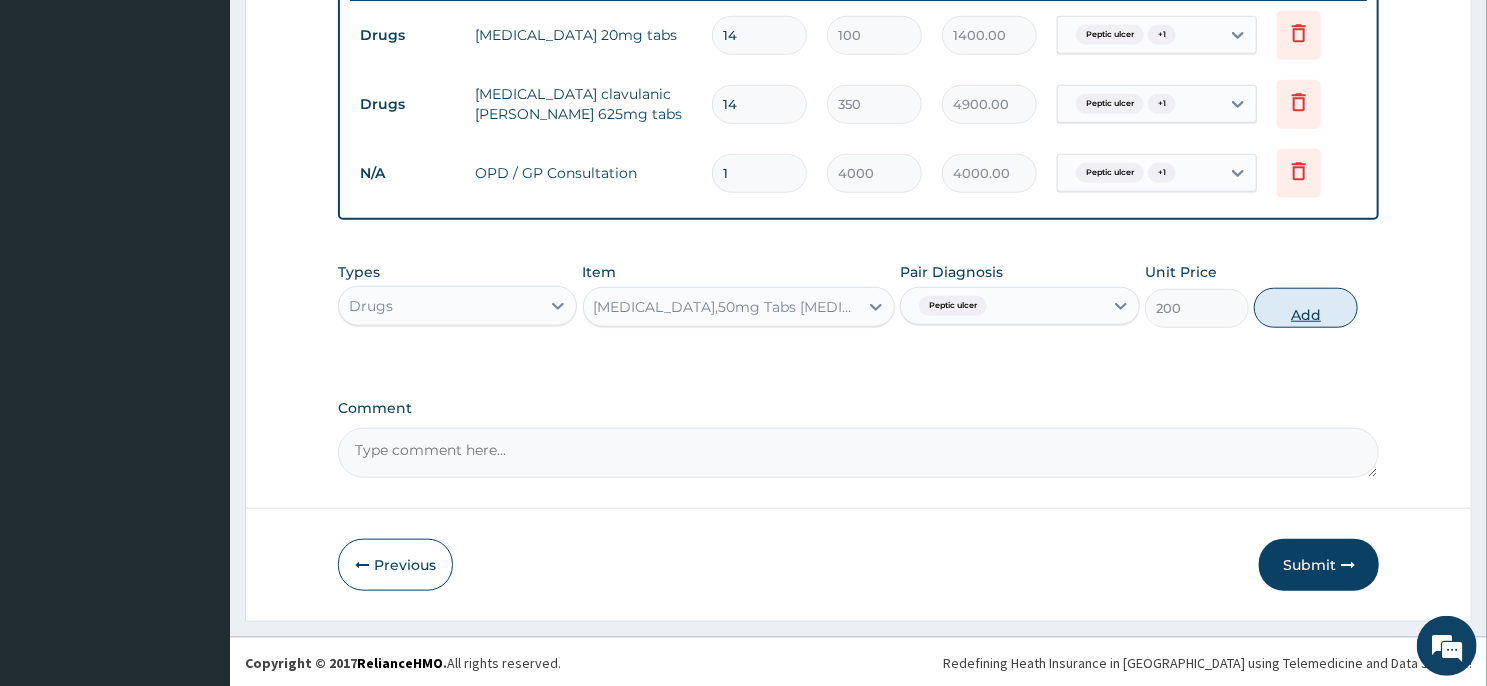 click on "Add" at bounding box center (1306, 308) 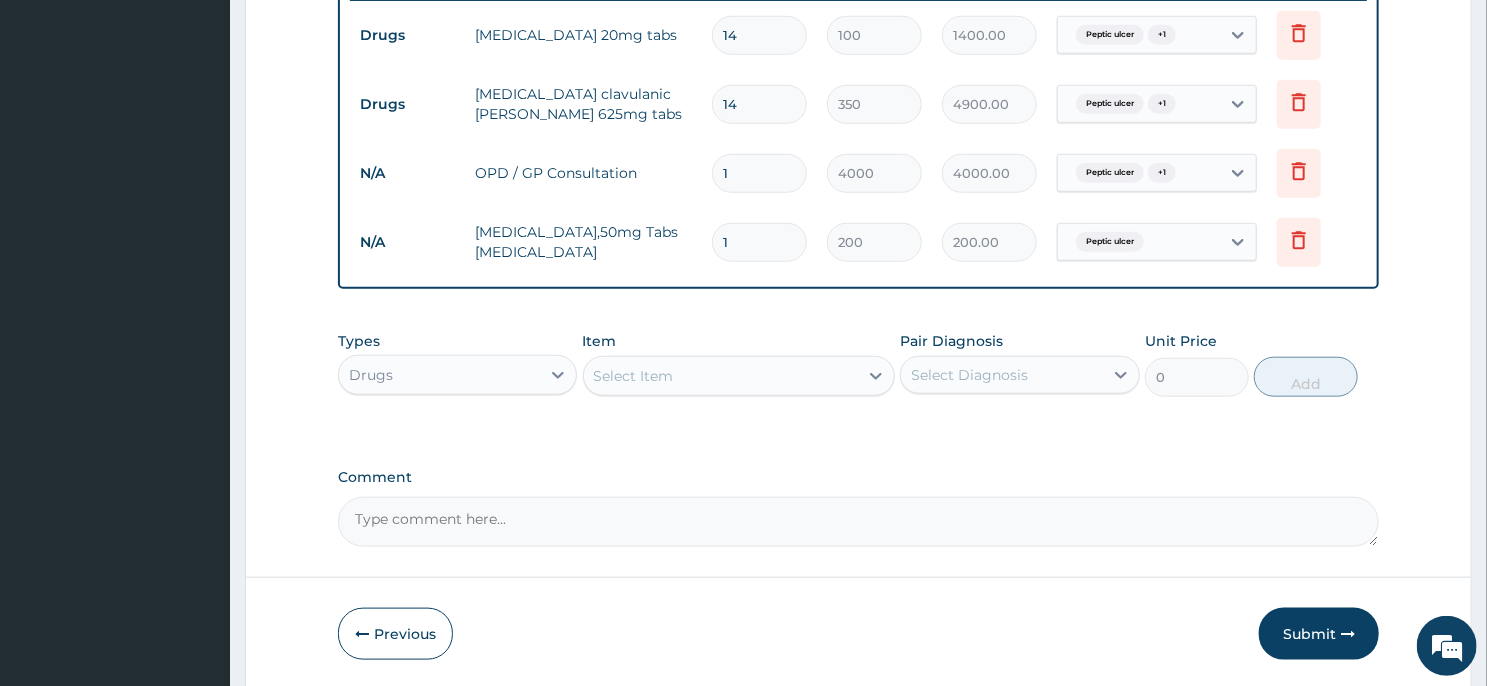click on "1" at bounding box center [759, 242] 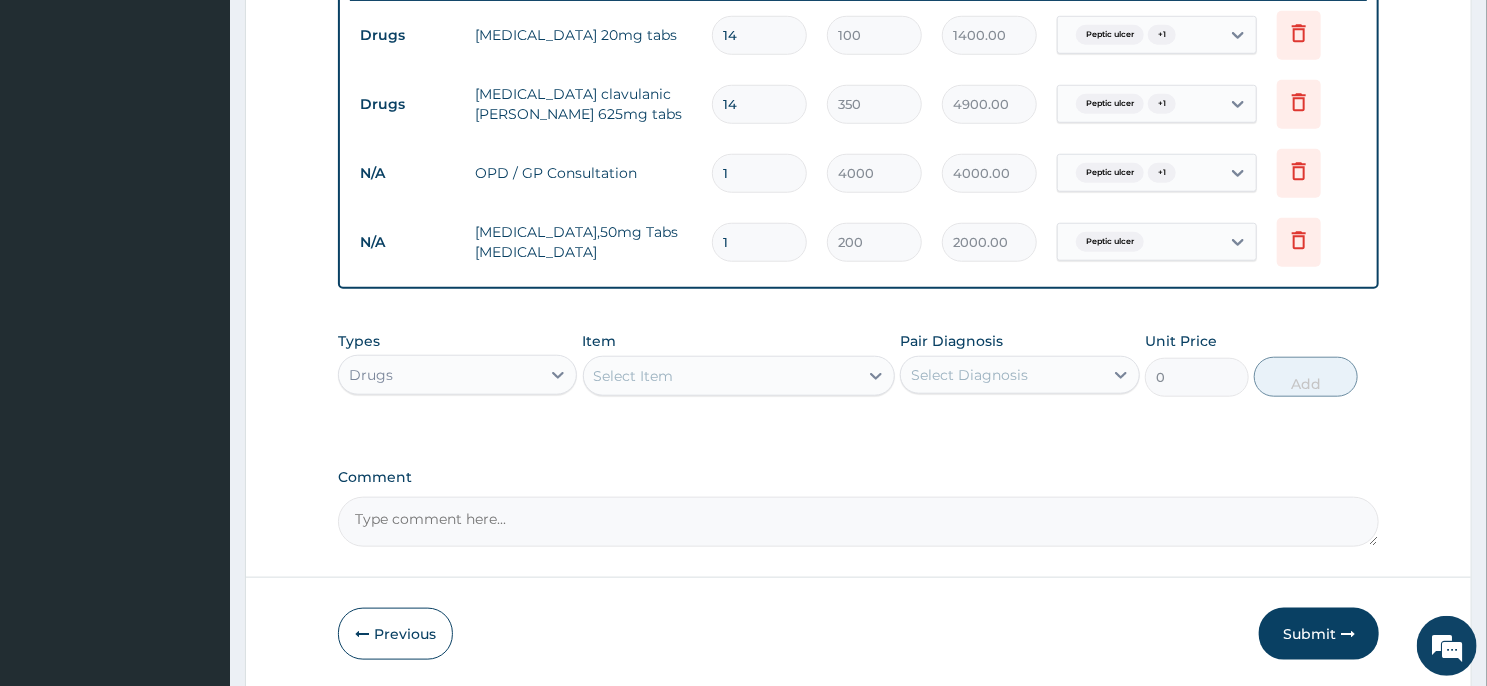 type on "10" 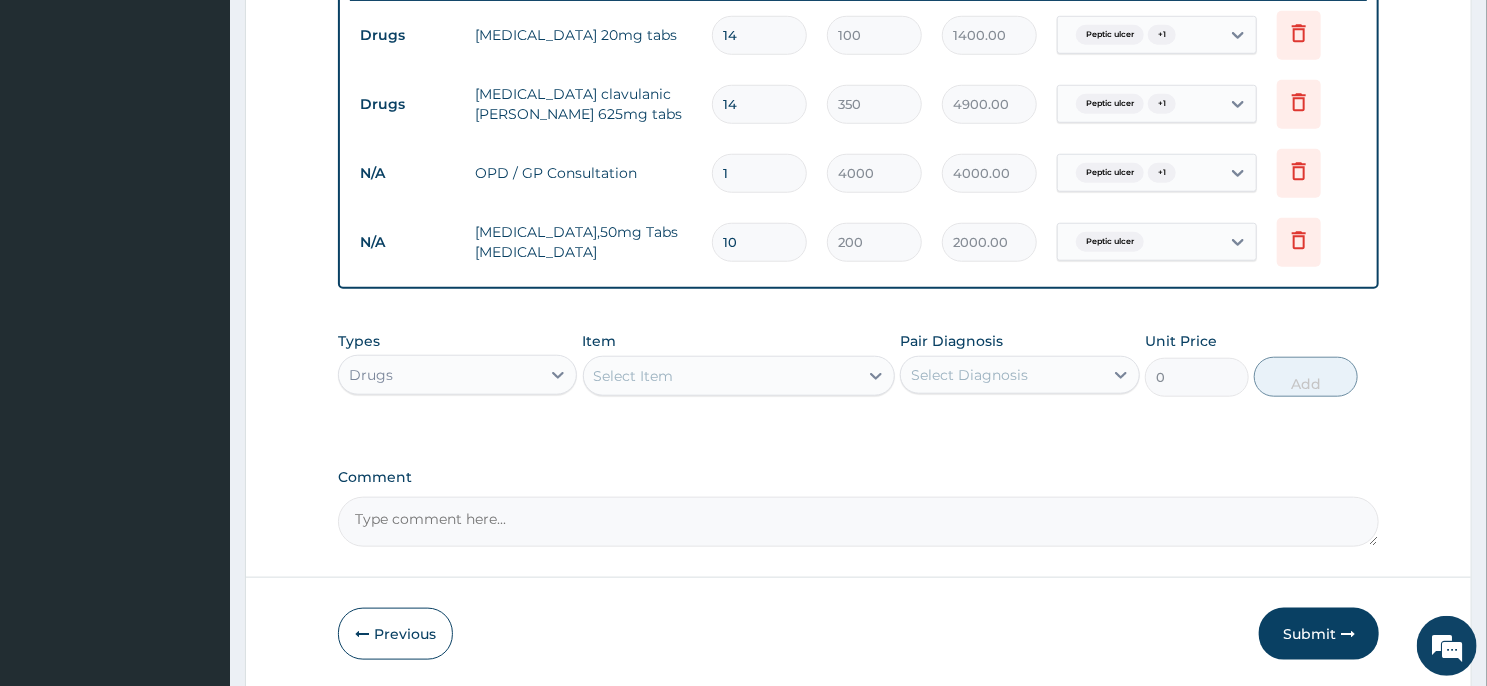 type on "2000.00" 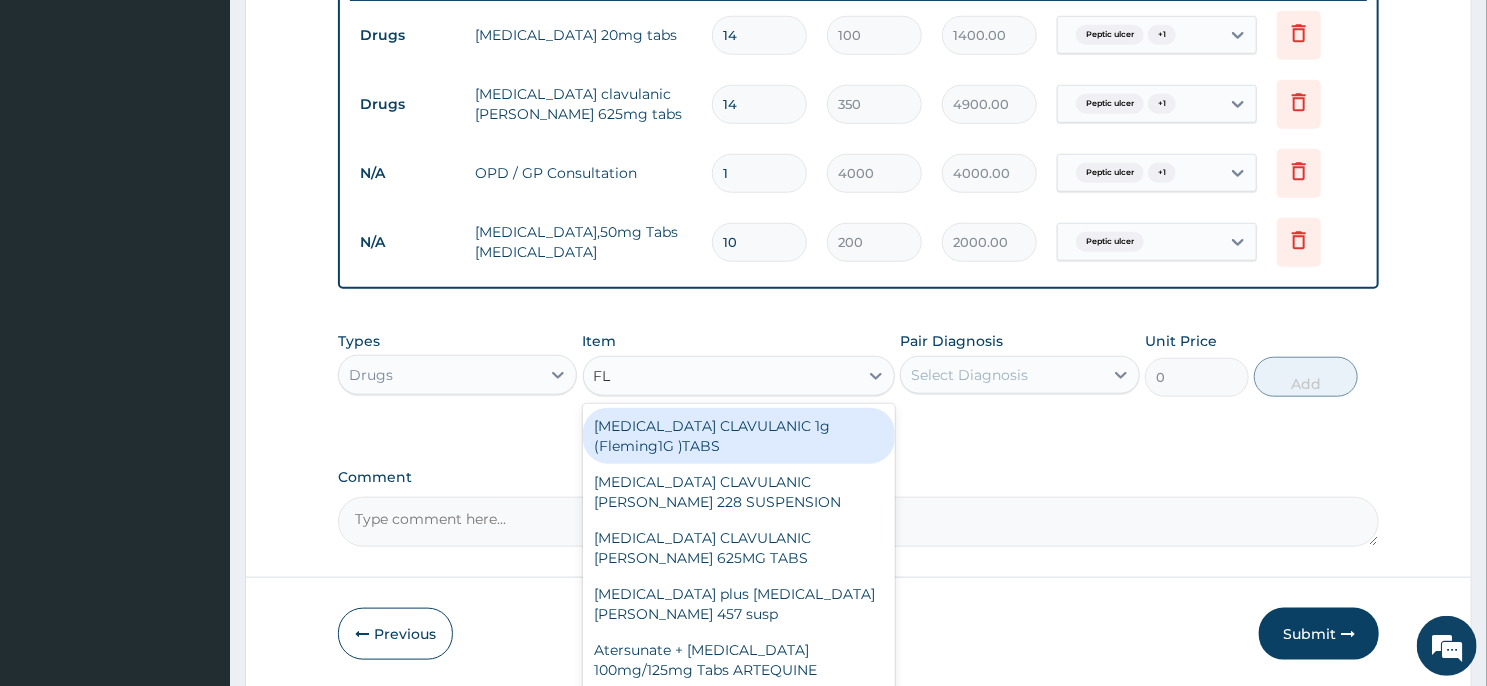 type on "FLA" 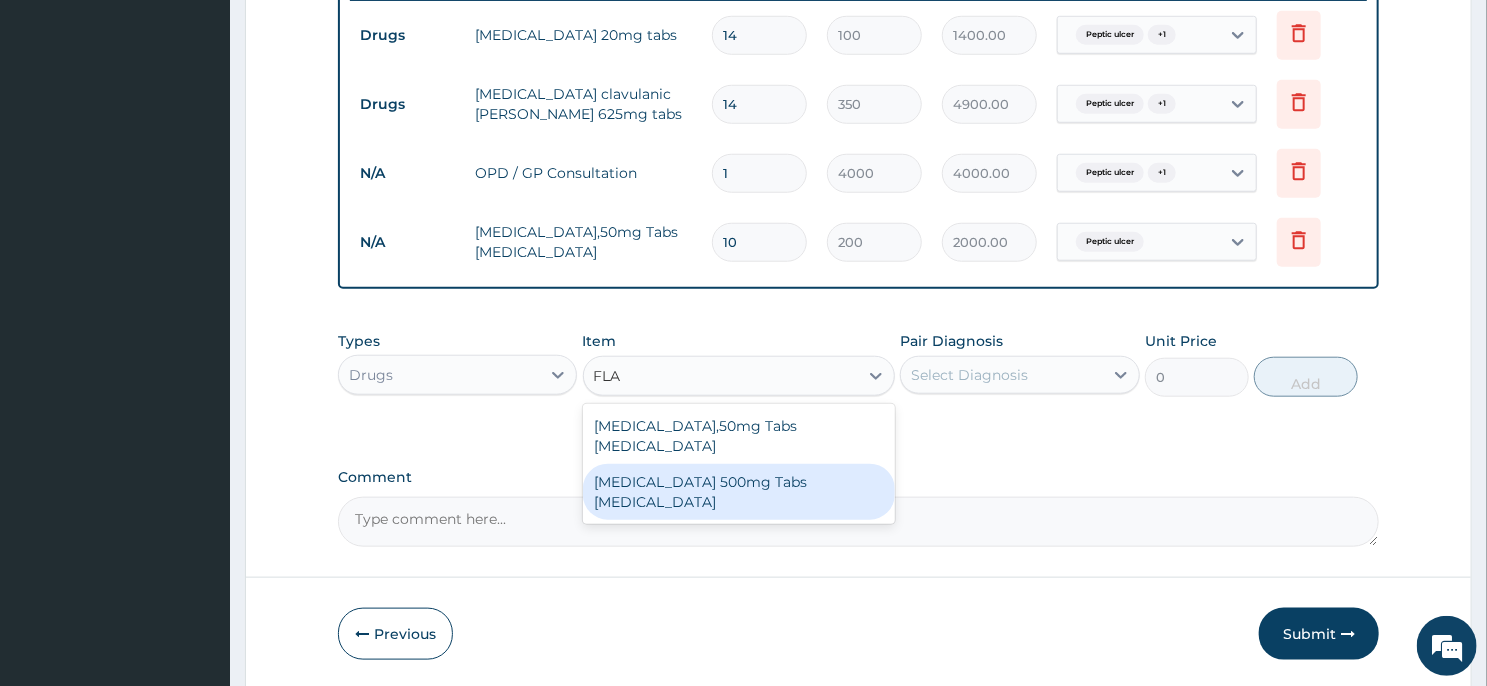 click on "[MEDICAL_DATA] 500mg Tabs [MEDICAL_DATA]" at bounding box center (739, 492) 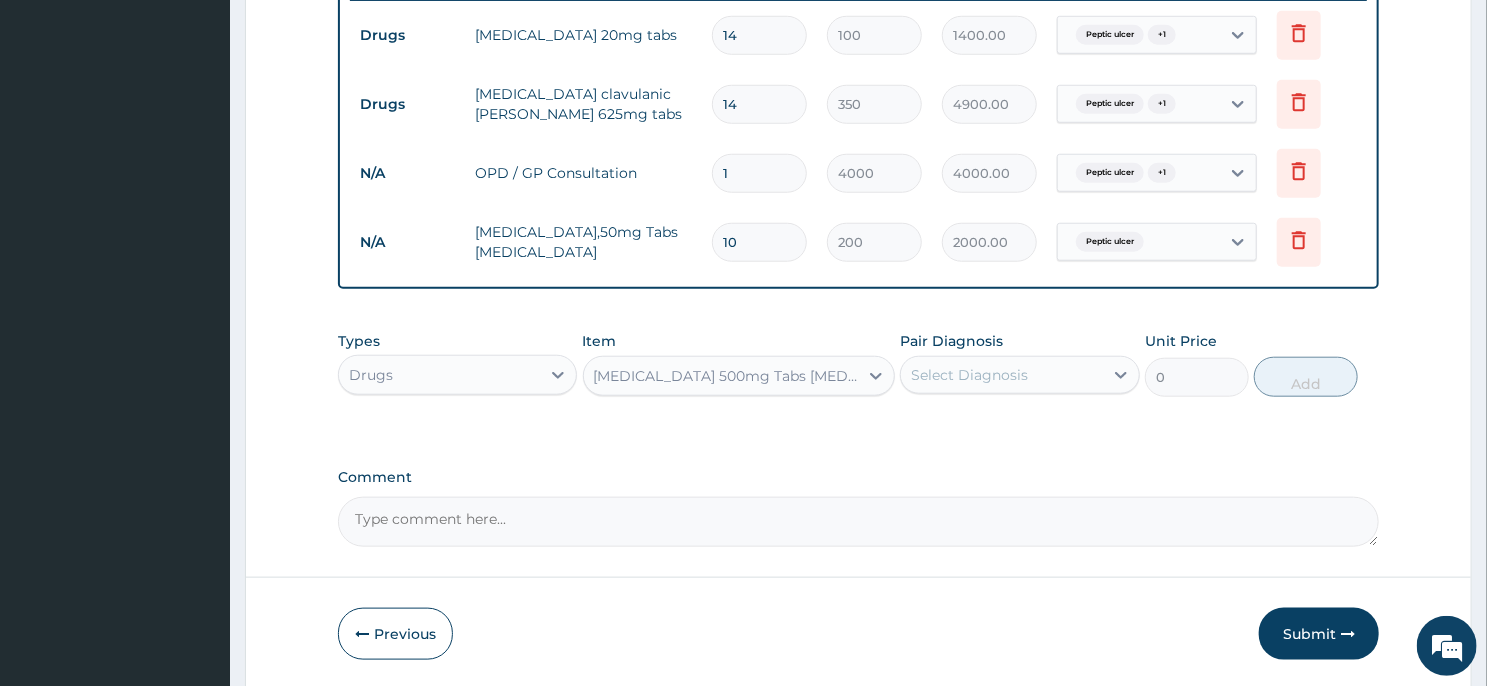 type 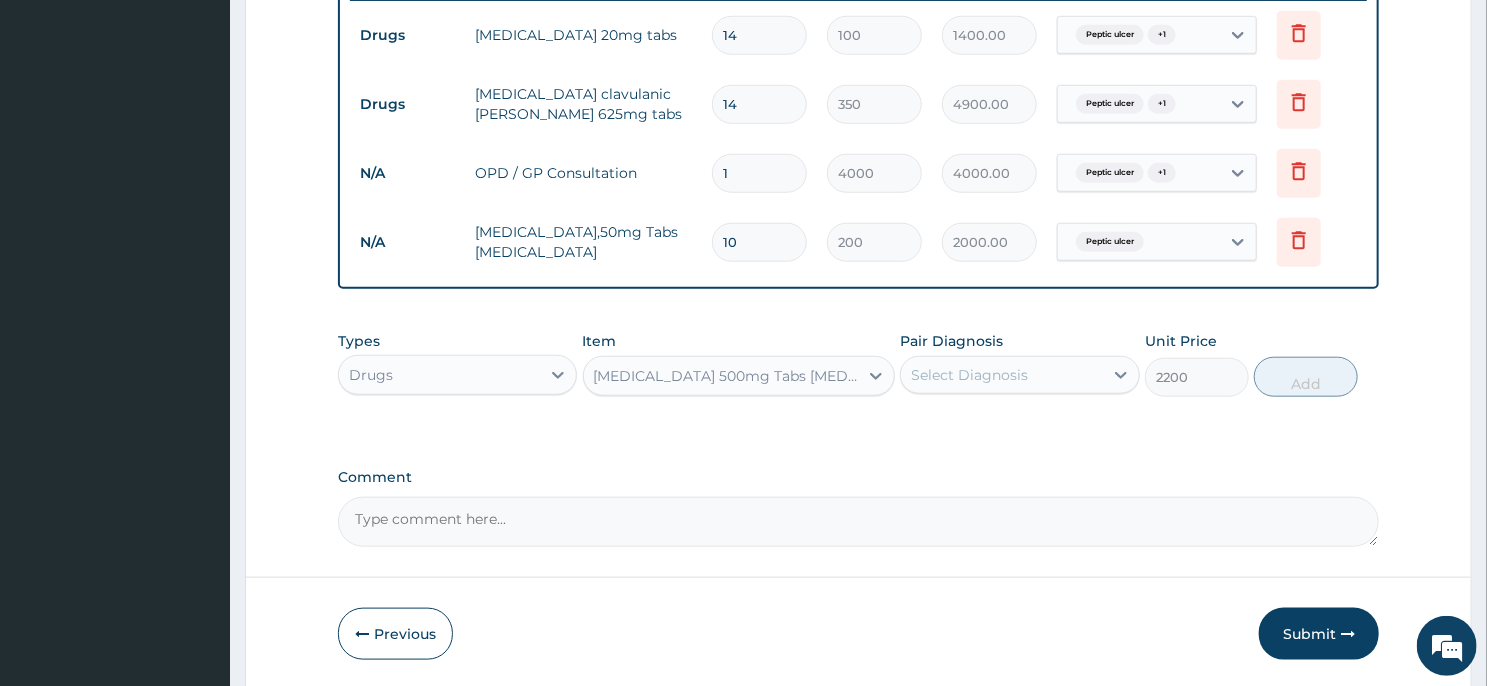 click on "Select Diagnosis" at bounding box center [969, 375] 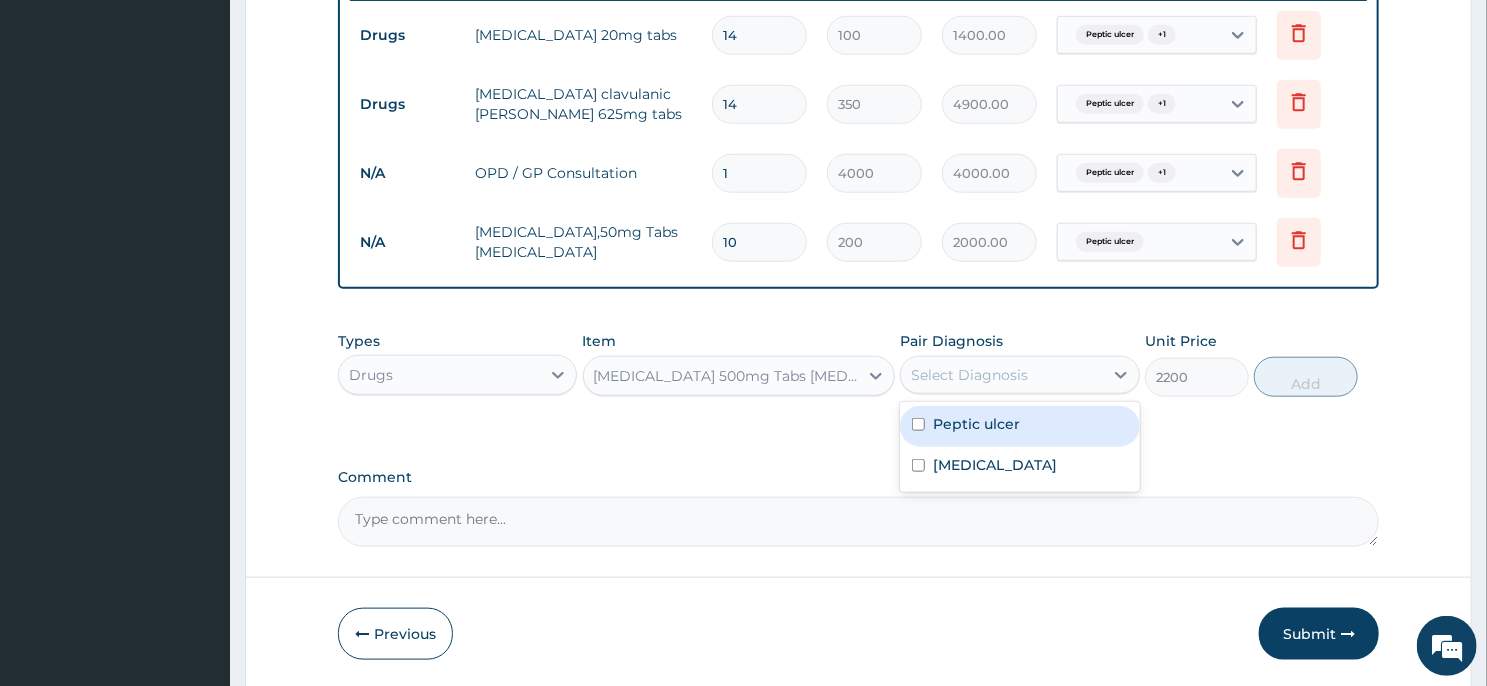 click on "Peptic ulcer" at bounding box center [976, 424] 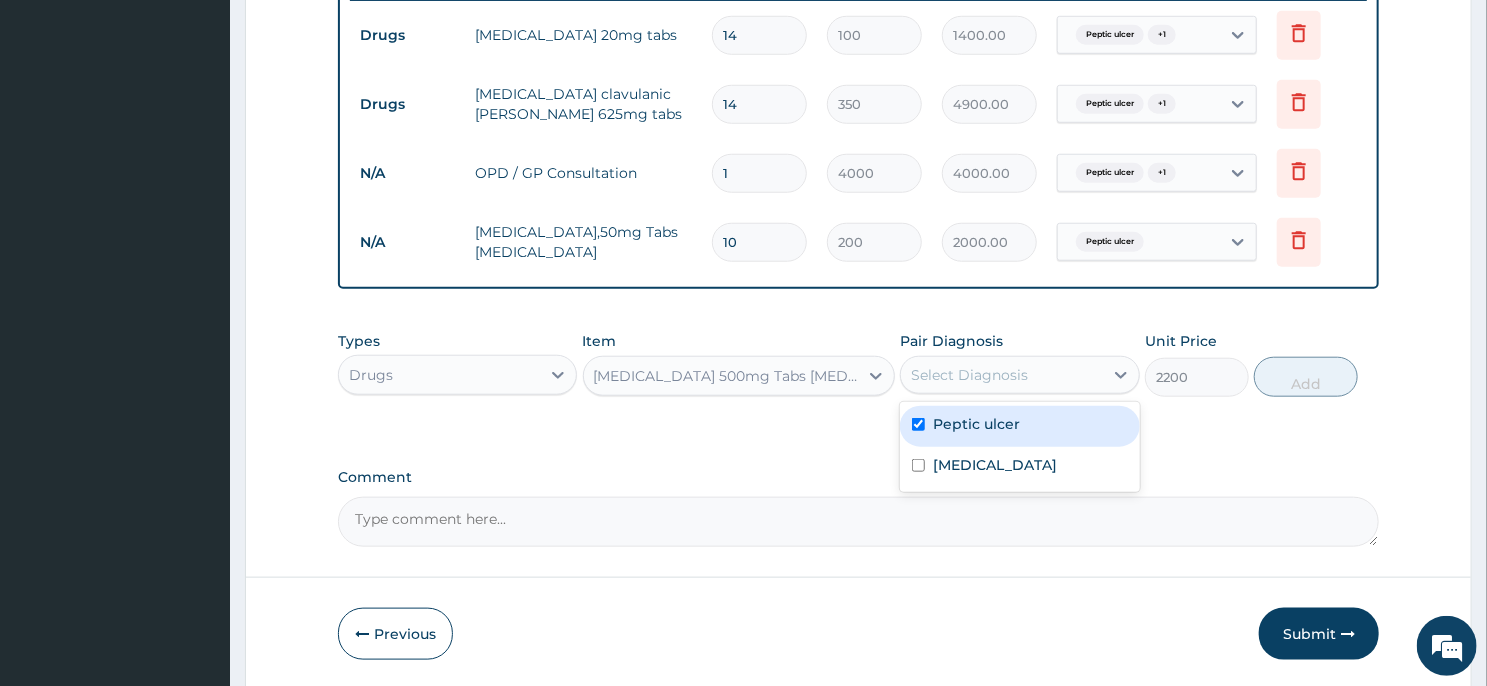 checkbox on "true" 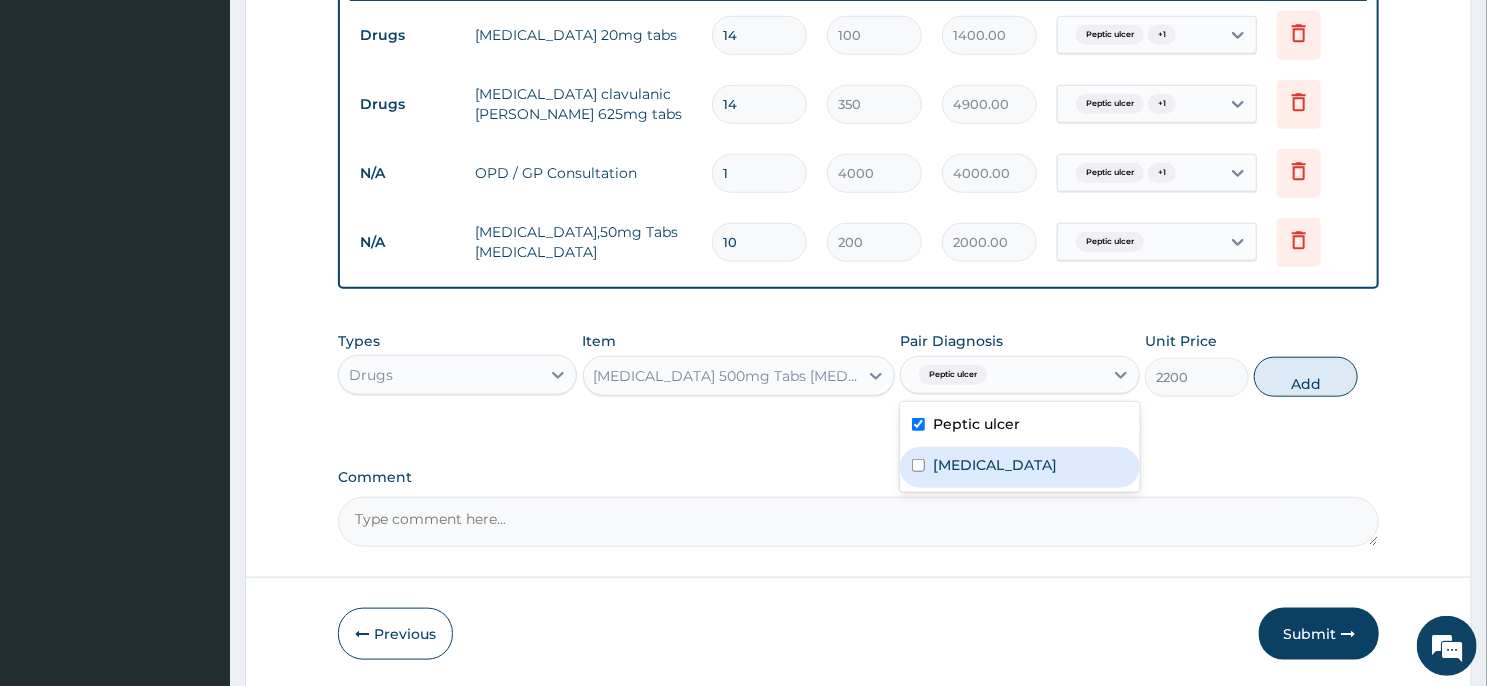 click on "Sepsis" at bounding box center [1019, 467] 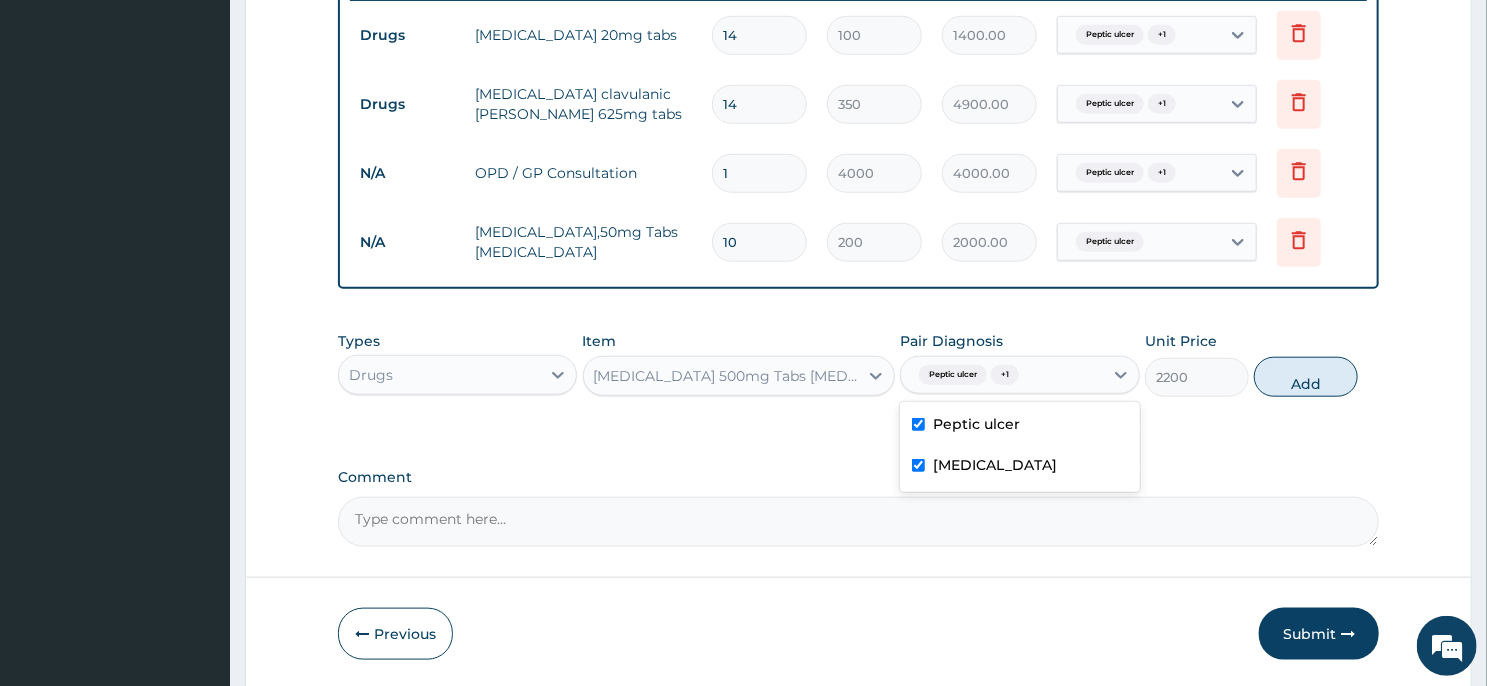 checkbox on "true" 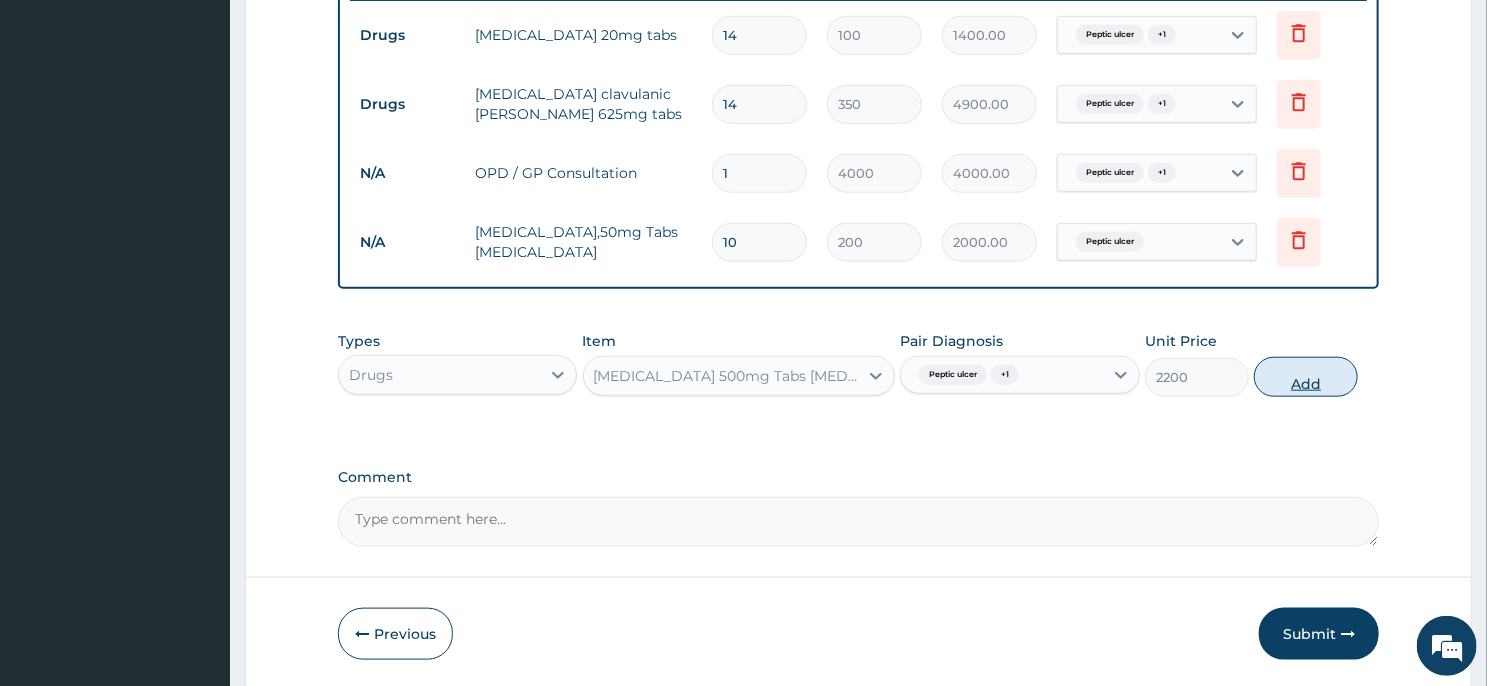 click on "Add" at bounding box center [1306, 377] 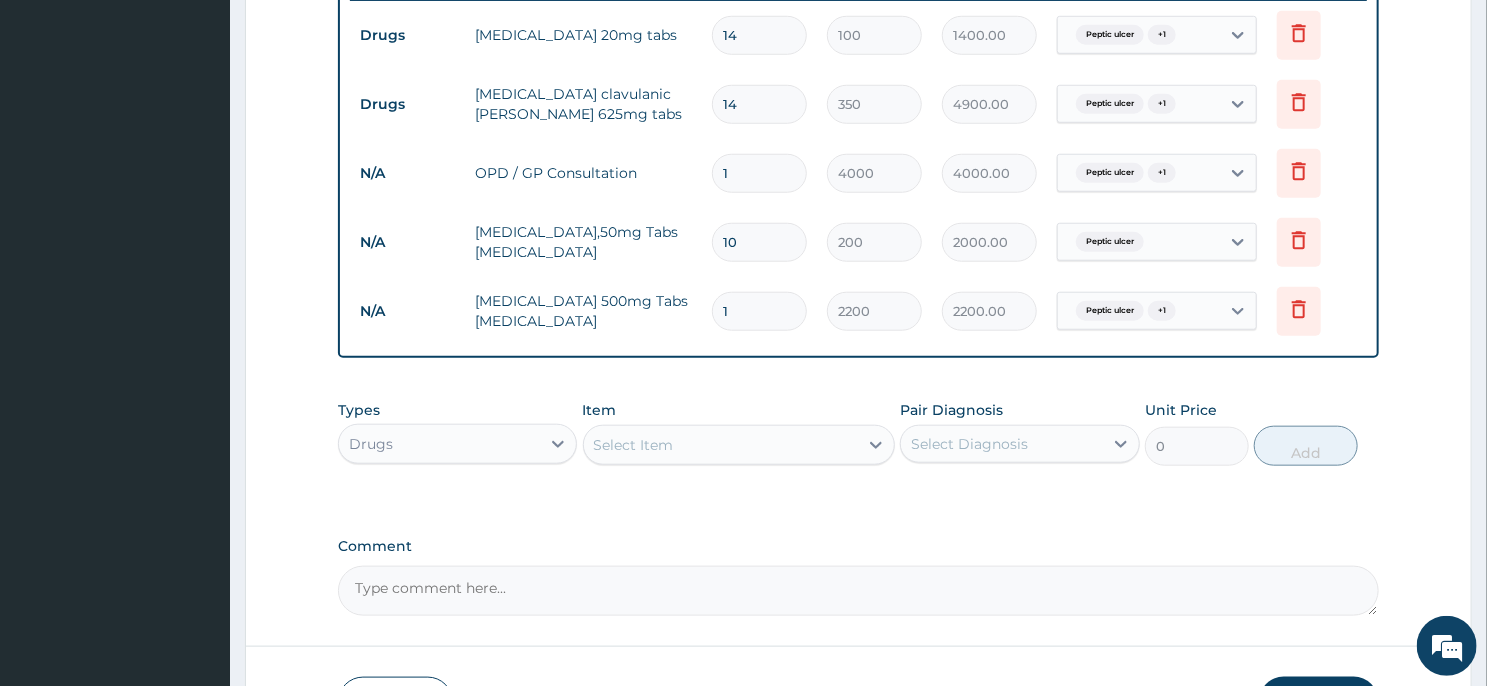 click on "Types Drugs Item Select Item Pair Diagnosis Select Diagnosis Unit Price 0 Add" at bounding box center (858, 448) 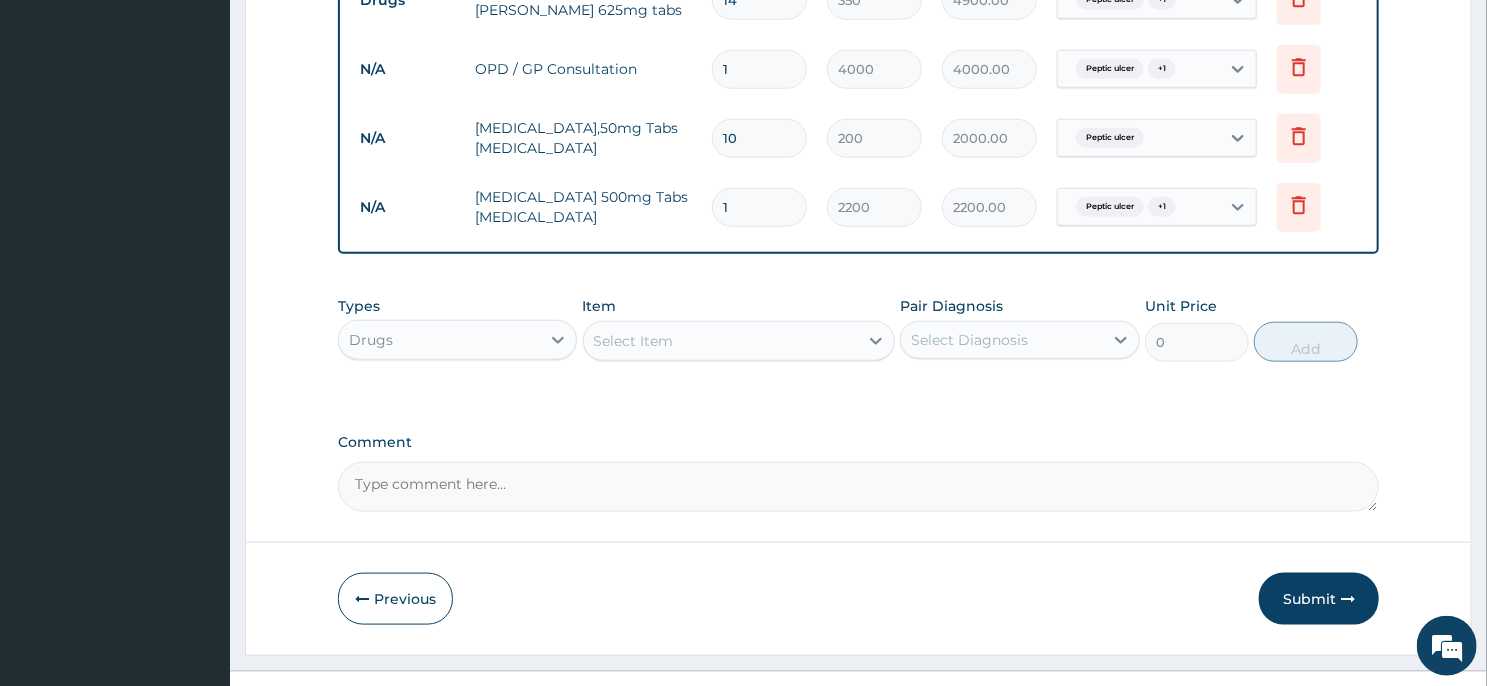 scroll, scrollTop: 934, scrollLeft: 0, axis: vertical 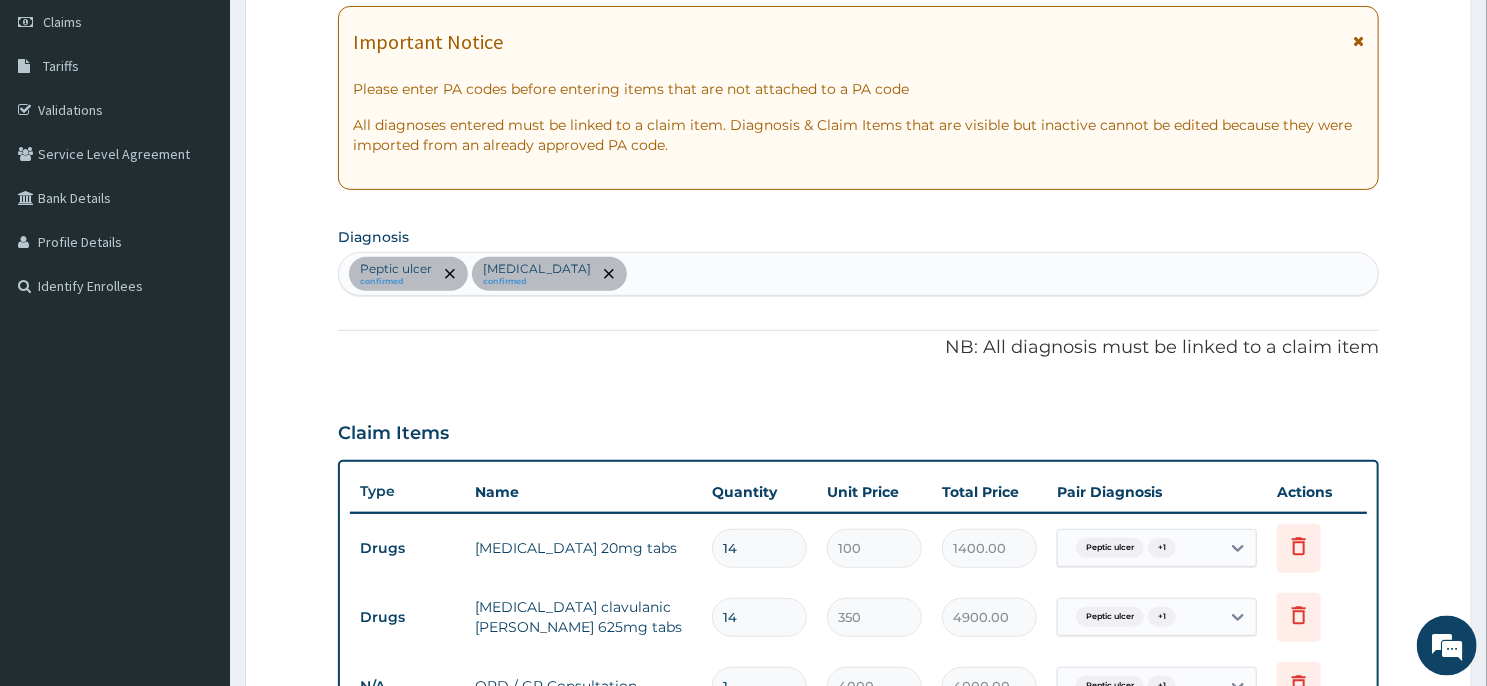 click on "Step  2  of 2 PA Code / Prescription Code PA/656D82 Encounter Date 03-02-2025 Important Notice Please enter PA codes before entering items that are not attached to a PA code   All diagnoses entered must be linked to a claim item. Diagnosis & Claim Items that are visible but inactive cannot be edited because they were imported from an already approved PA code. Diagnosis Peptic ulcer confirmed Sepsis confirmed NB: All diagnosis must be linked to a claim item Claim Items Type Name Quantity Unit Price Total Price Pair Diagnosis Actions Drugs omeprazole 20mg tabs 14 100 1400.00 Peptic ulcer  + 1 Delete Drugs amoxicillin clavulanic fleming 625mg tabs 14 350 4900.00 Peptic ulcer  + 1 Delete N/A OPD / GP Consultation 1 4000 4000.00 Peptic ulcer  + 1 Delete N/A Diclofenac Potassium,50mg Tabs CATAFLAM 10 200 2000.00 Peptic ulcer Delete N/A Secnidazole 500mg Tabs FLAGENTYL 1 2200 2200.00 Peptic ulcer  + 1 Delete Types Drugs Item Select Item Pair Diagnosis Select Diagnosis 0 Add" at bounding box center [858, 547] 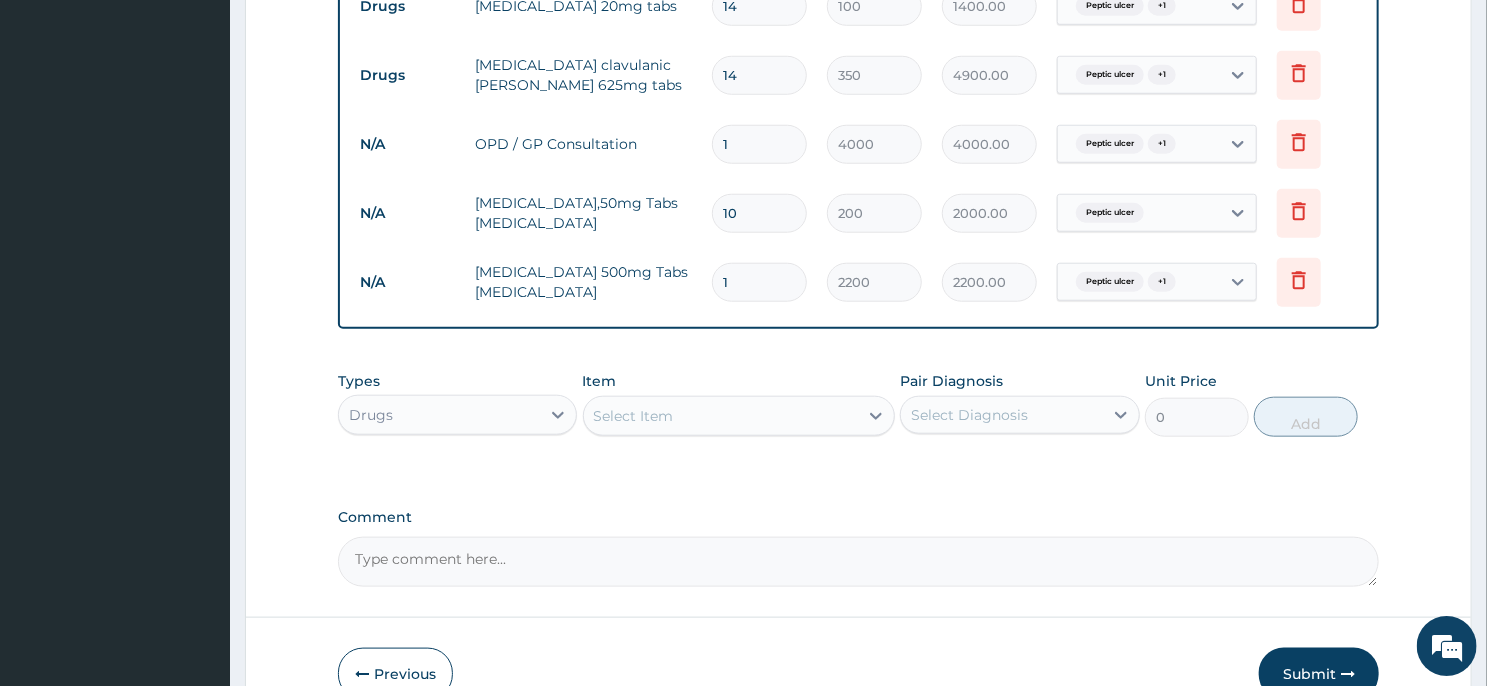 scroll, scrollTop: 923, scrollLeft: 0, axis: vertical 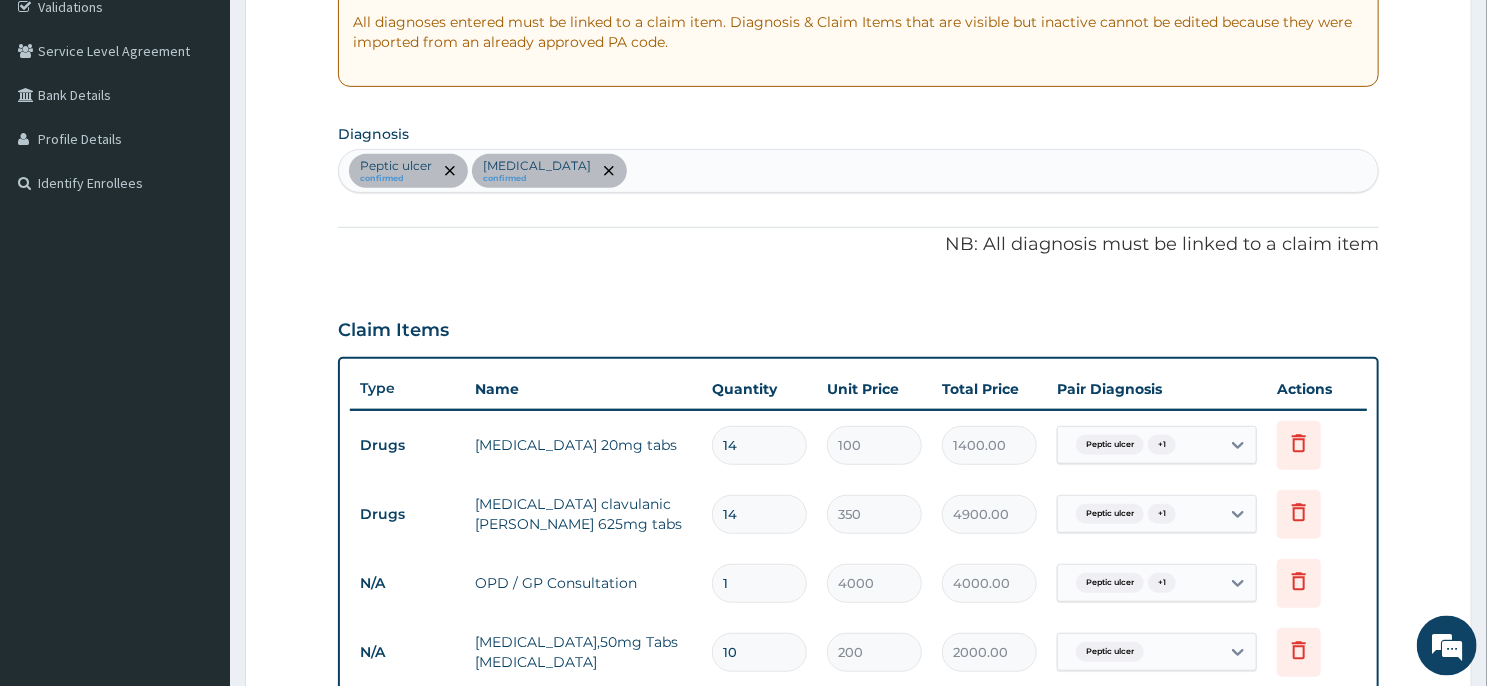 click on "Peptic ulcer confirmed Sepsis confirmed" at bounding box center [858, 171] 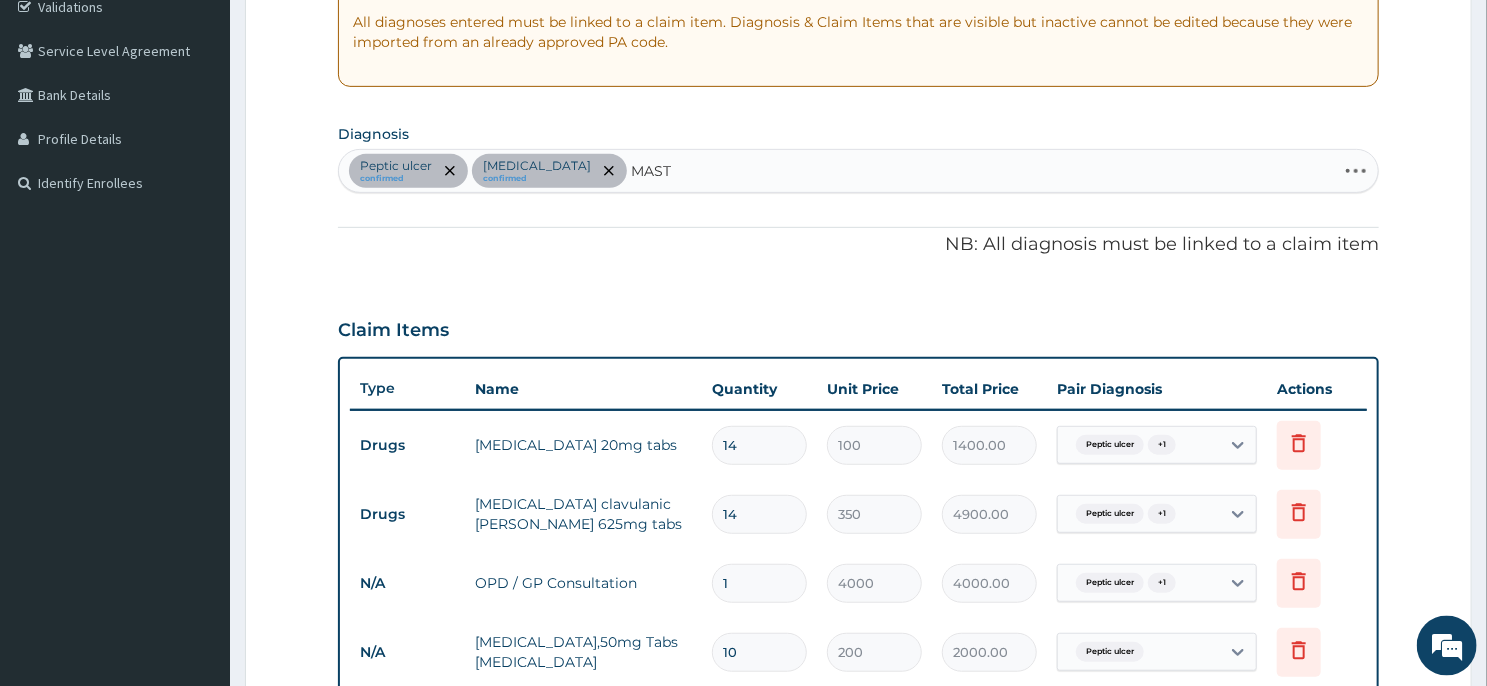 type on "MASTA" 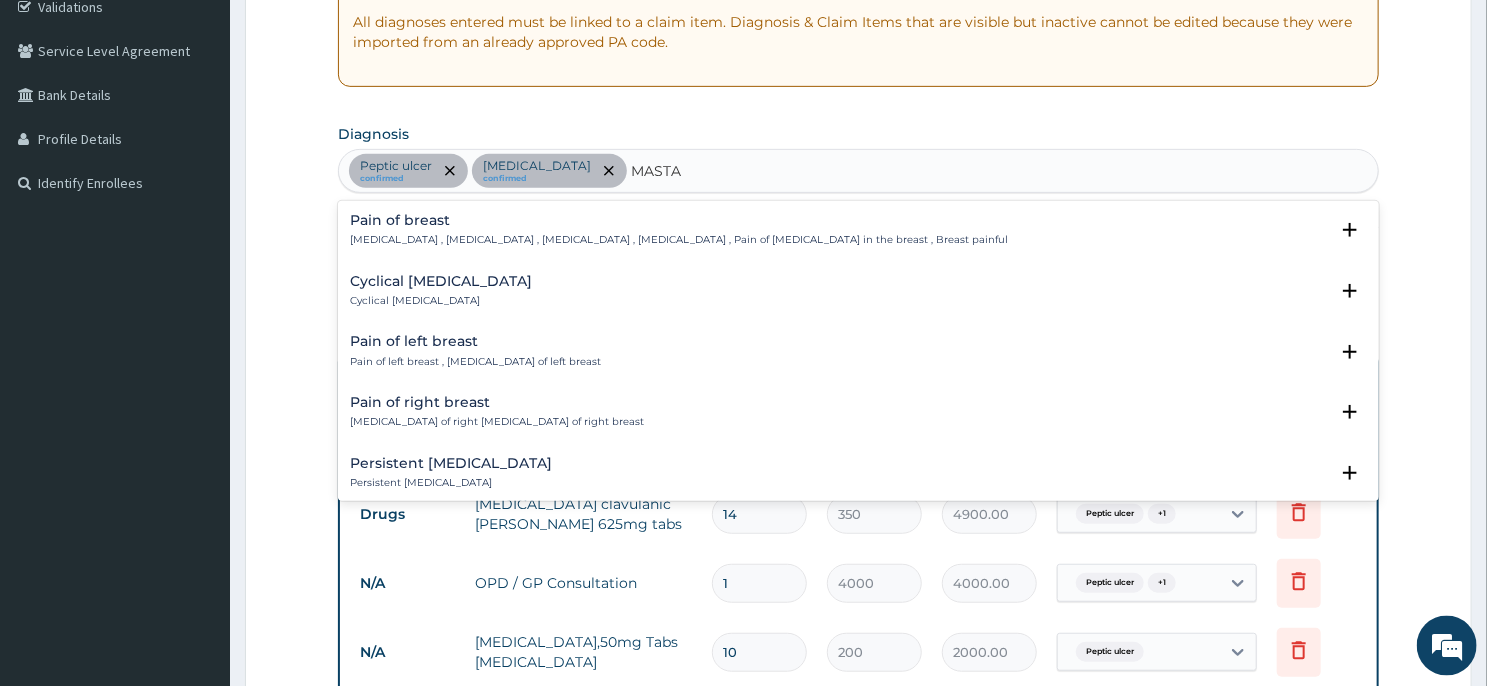 click on "Mastodynia , Painful breasts , Mastalgia , Breast pain , Pain of breast , Pain in the breast , Breast painful" at bounding box center (679, 240) 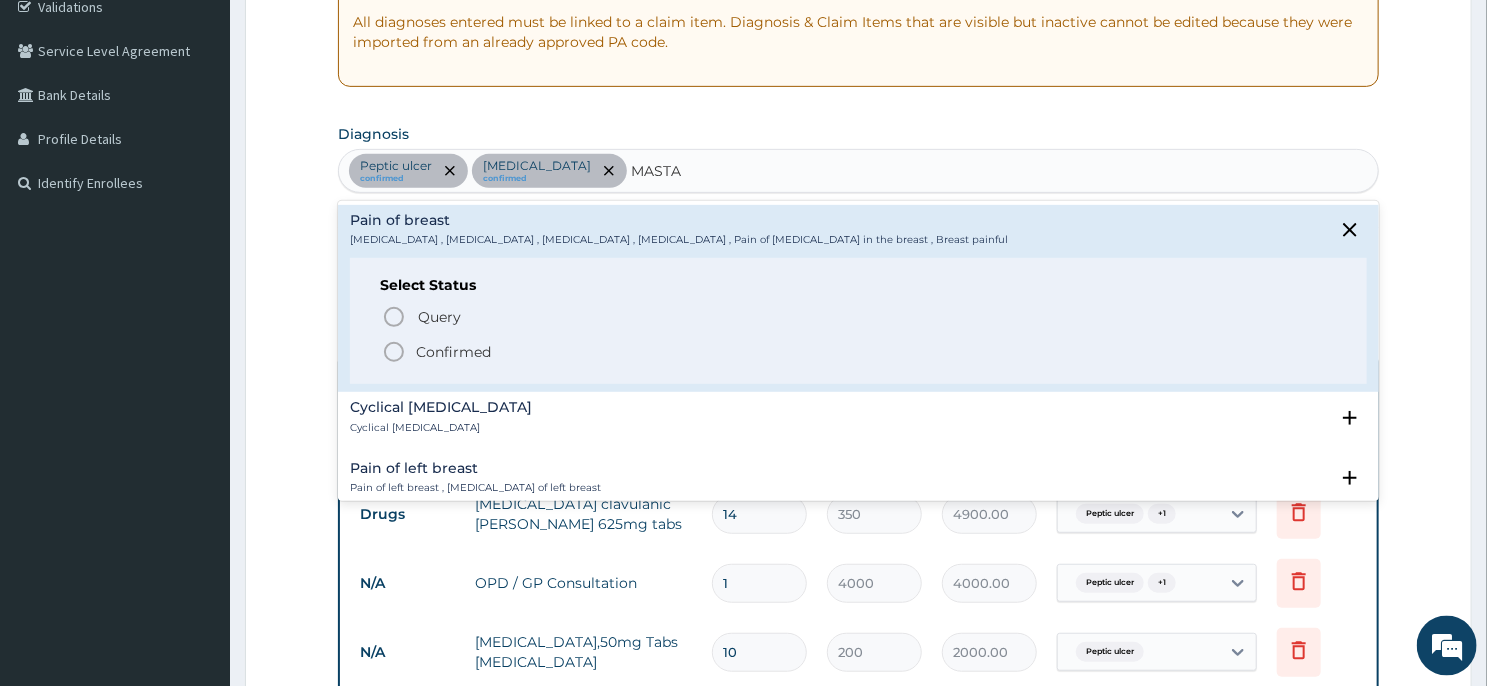 click 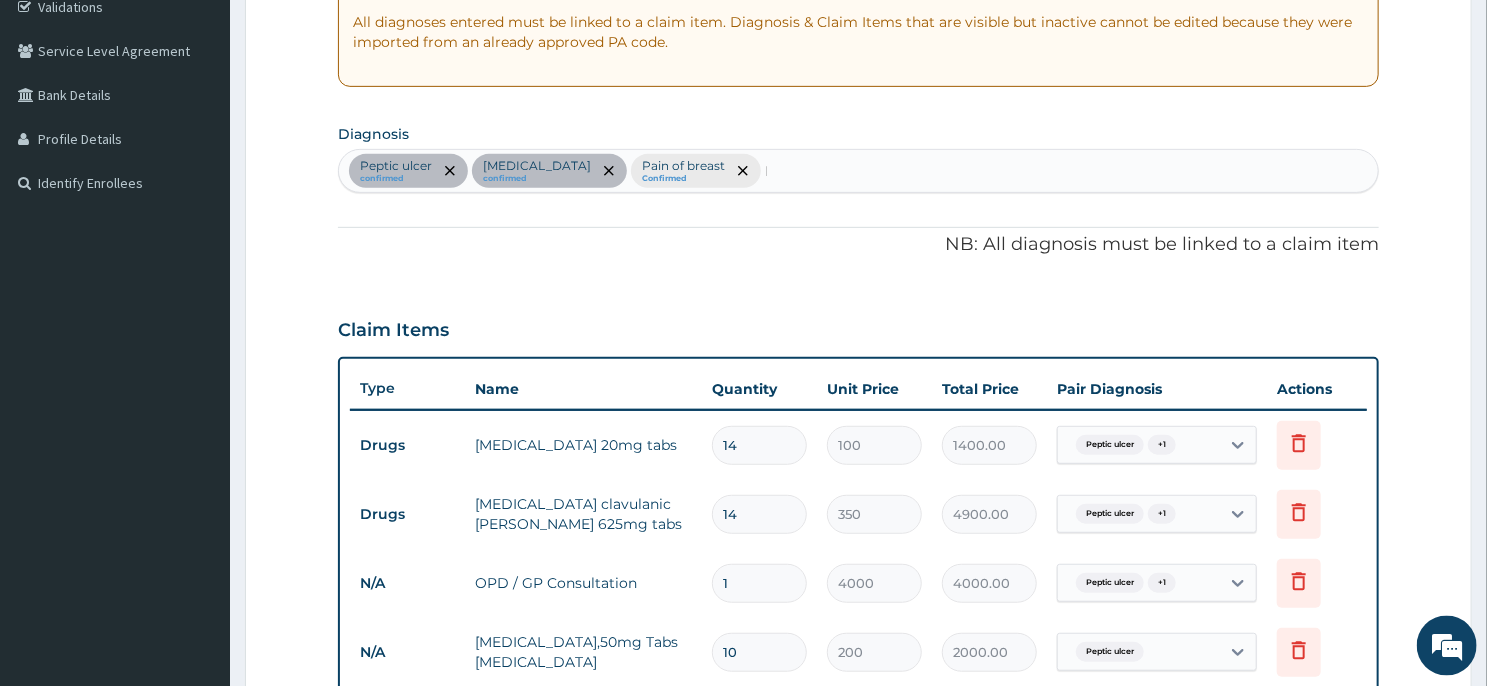 type 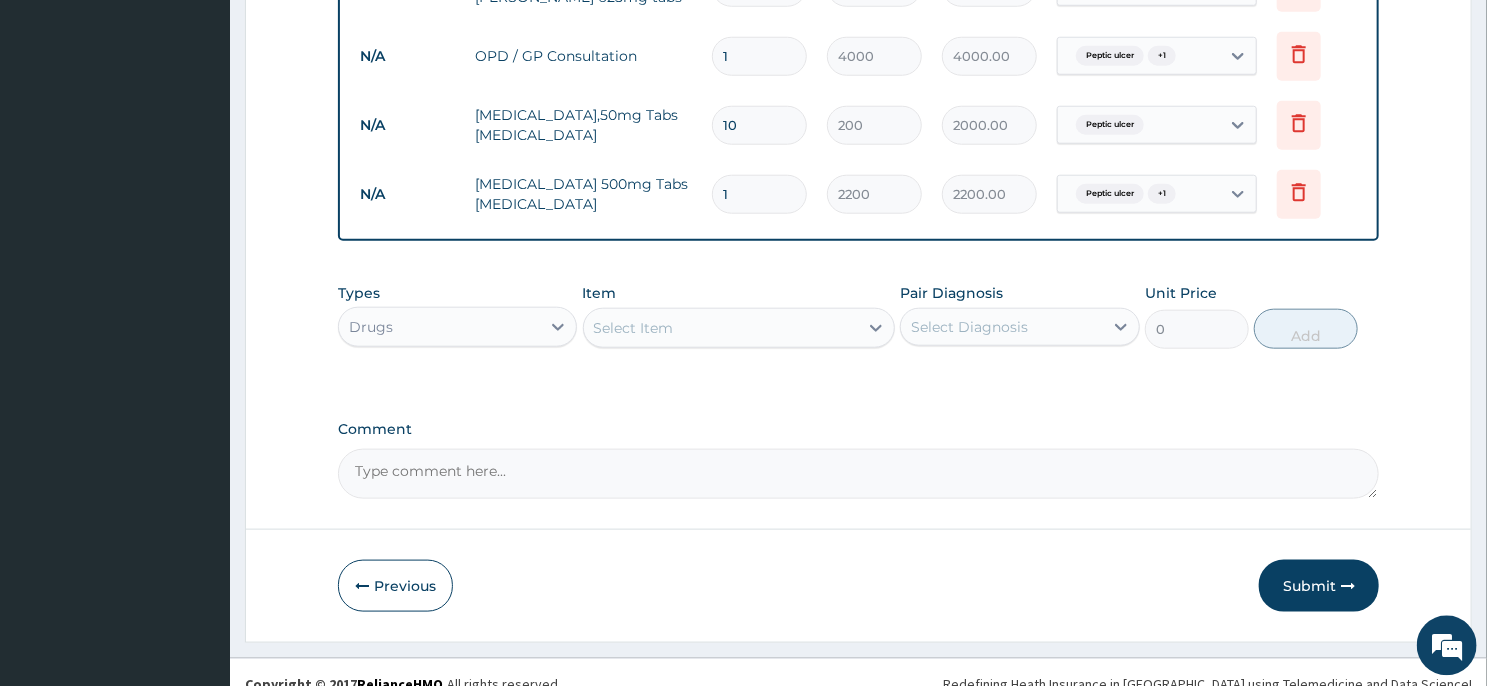 scroll, scrollTop: 935, scrollLeft: 0, axis: vertical 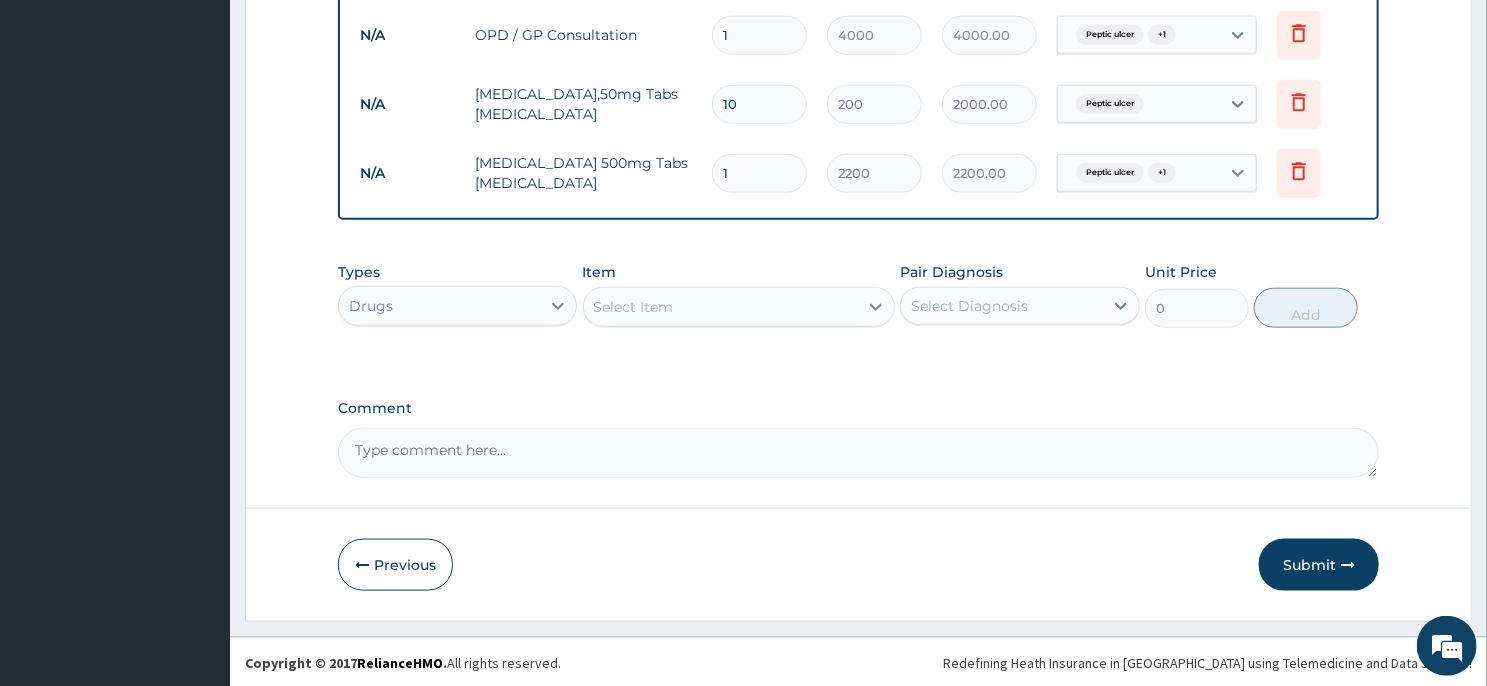 click on "Peptic ulcer" at bounding box center (1139, 104) 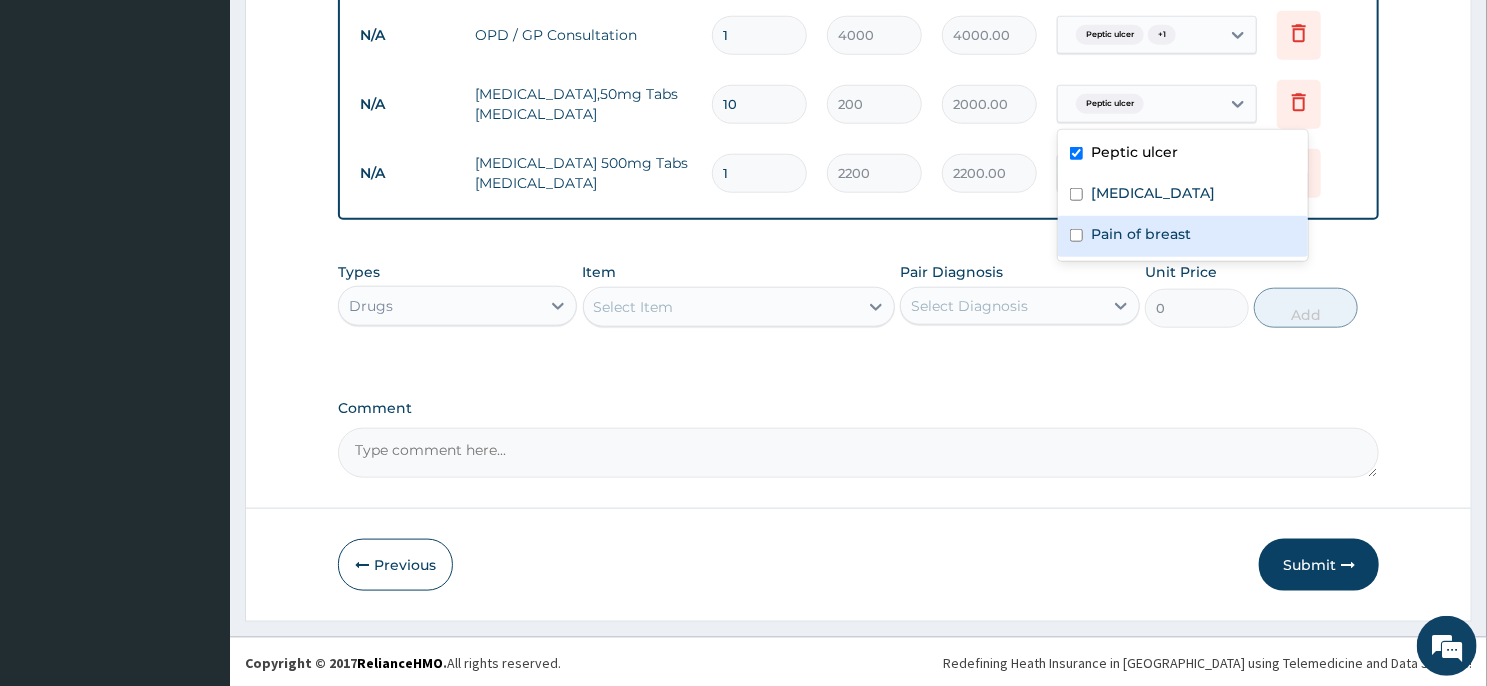 click on "Pain of breast" at bounding box center [1141, 234] 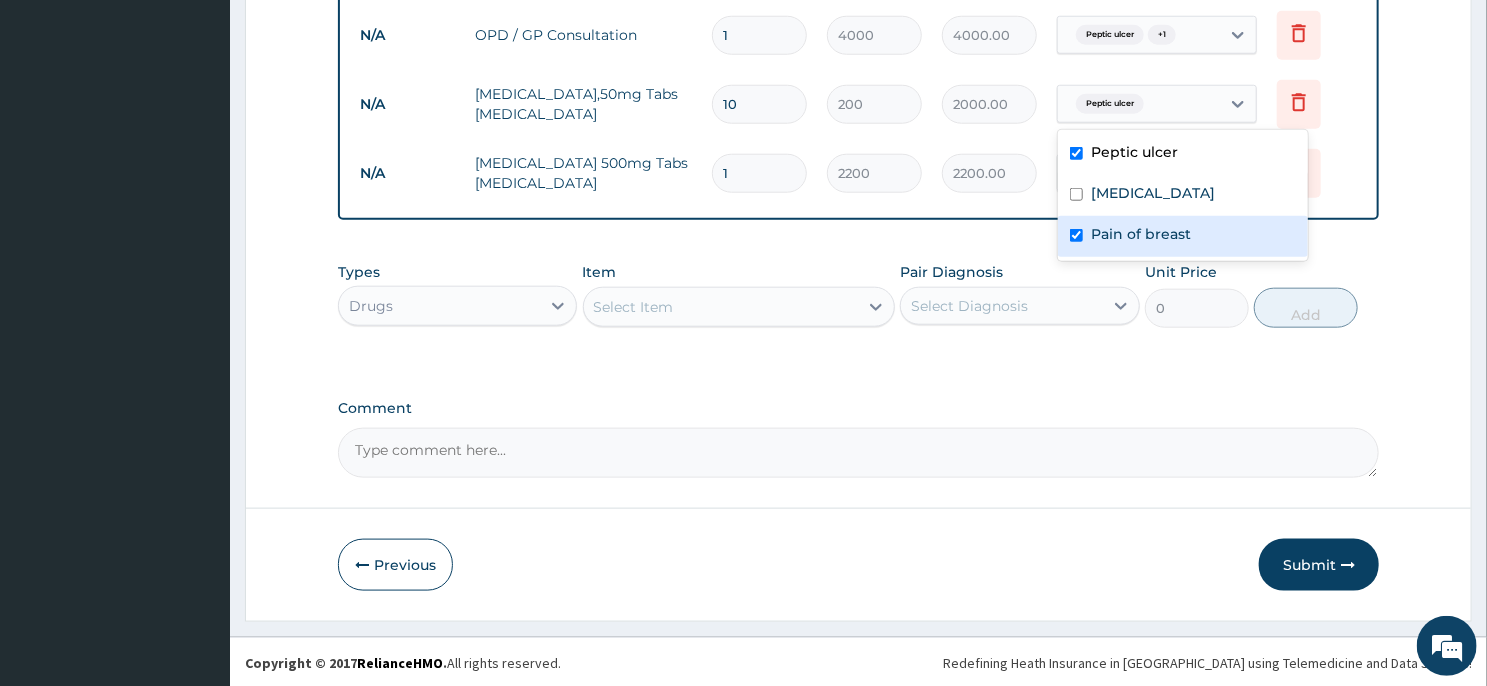checkbox on "true" 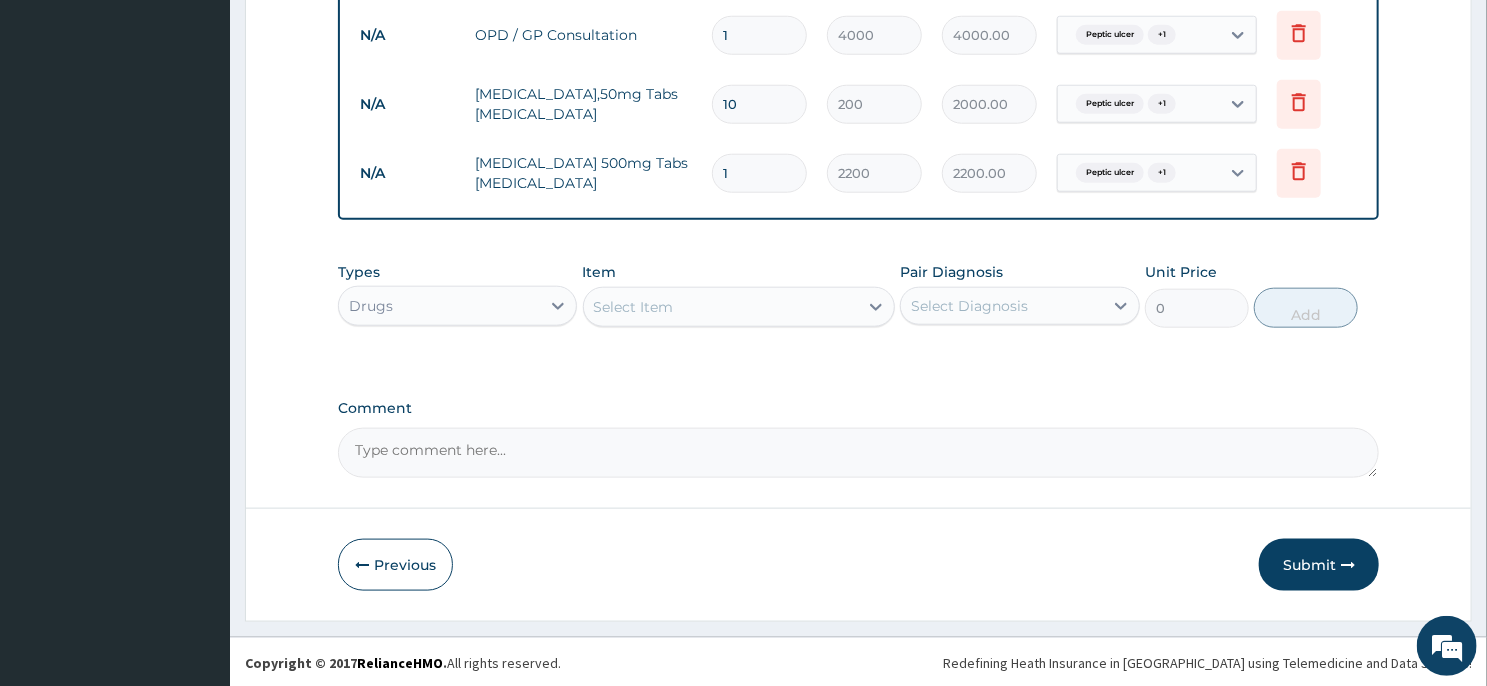 click on "Step  2  of 2 PA Code / Prescription Code PA/656D82 Encounter Date 03-02-2025 Important Notice Please enter PA codes before entering items that are not attached to a PA code   All diagnoses entered must be linked to a claim item. Diagnosis & Claim Items that are visible but inactive cannot be edited because they were imported from an already approved PA code. Diagnosis Peptic ulcer confirmed Sepsis confirmed Pain of breast Confirmed NB: All diagnosis must be linked to a claim item Claim Items Type Name Quantity Unit Price Total Price Pair Diagnosis Actions Drugs omeprazole 20mg tabs 14 100 1400.00 Peptic ulcer  + 1 Delete Drugs amoxicillin clavulanic fleming 625mg tabs 14 350 4900.00 Peptic ulcer  + 1 Delete N/A OPD / GP Consultation 1 4000 4000.00 Peptic ulcer  + 1 Delete N/A Diclofenac Potassium,50mg Tabs CATAFLAM 10 200 2000.00 Peptic ulcer  + 1 Delete N/A Secnidazole 500mg Tabs FLAGENTYL 1 2200 2200.00 Peptic ulcer  + 1 Delete Types Drugs Item Select Item Pair Diagnosis Select Diagnosis Unit Price 0 Add" at bounding box center (858, -104) 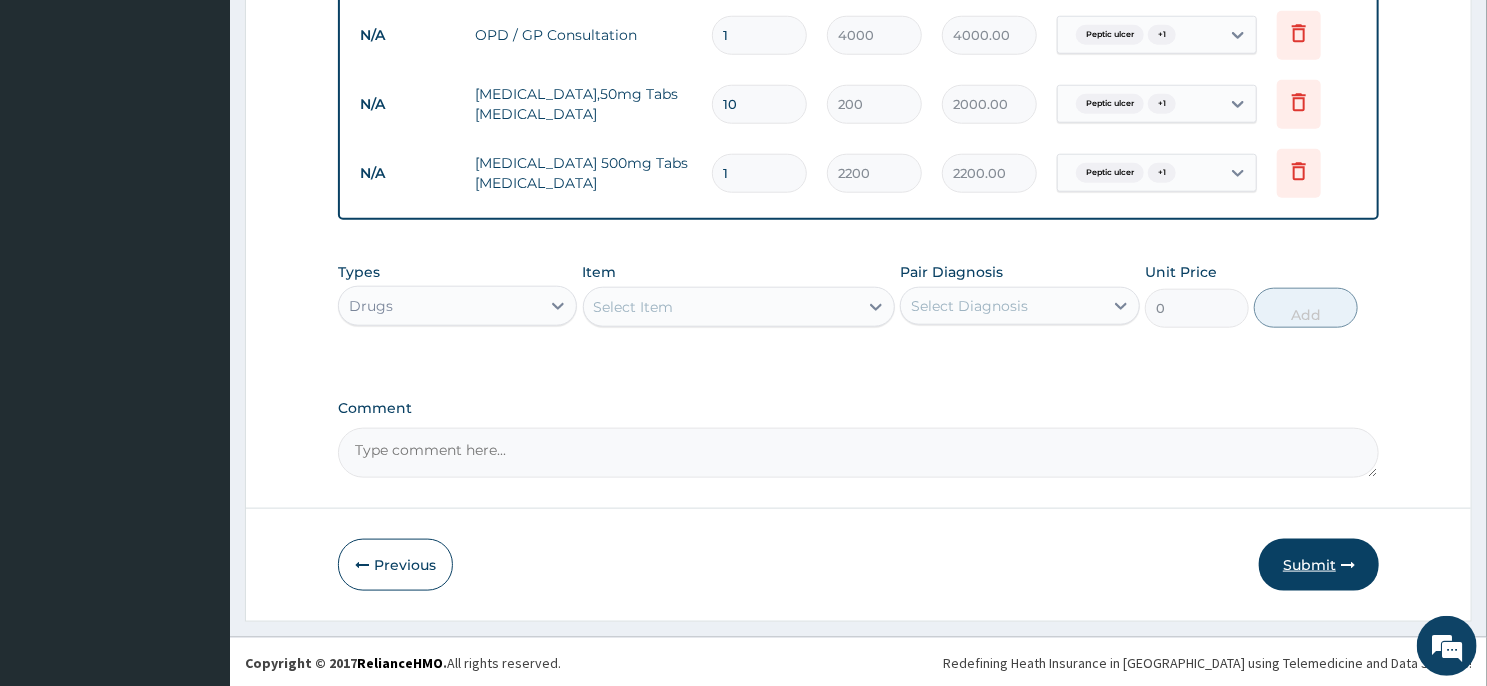 click on "Submit" at bounding box center (1319, 565) 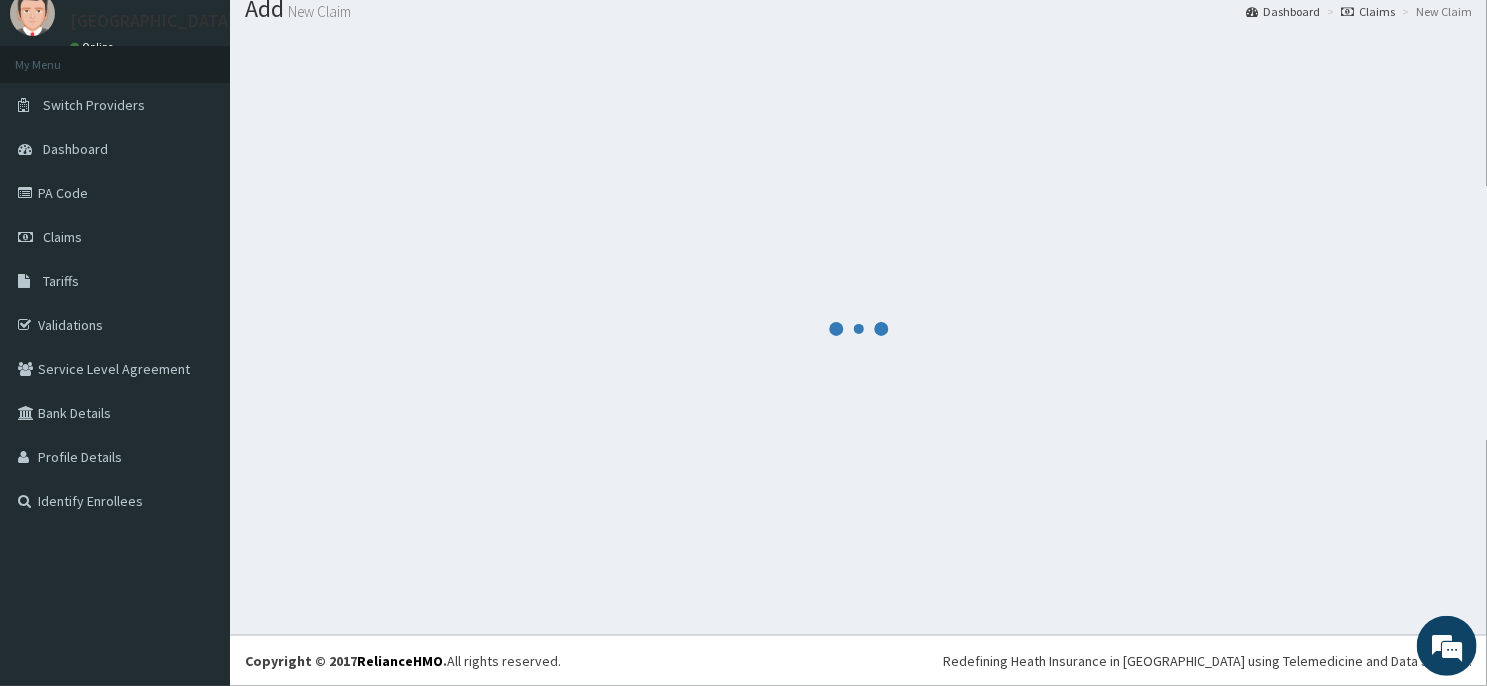 scroll, scrollTop: 69, scrollLeft: 0, axis: vertical 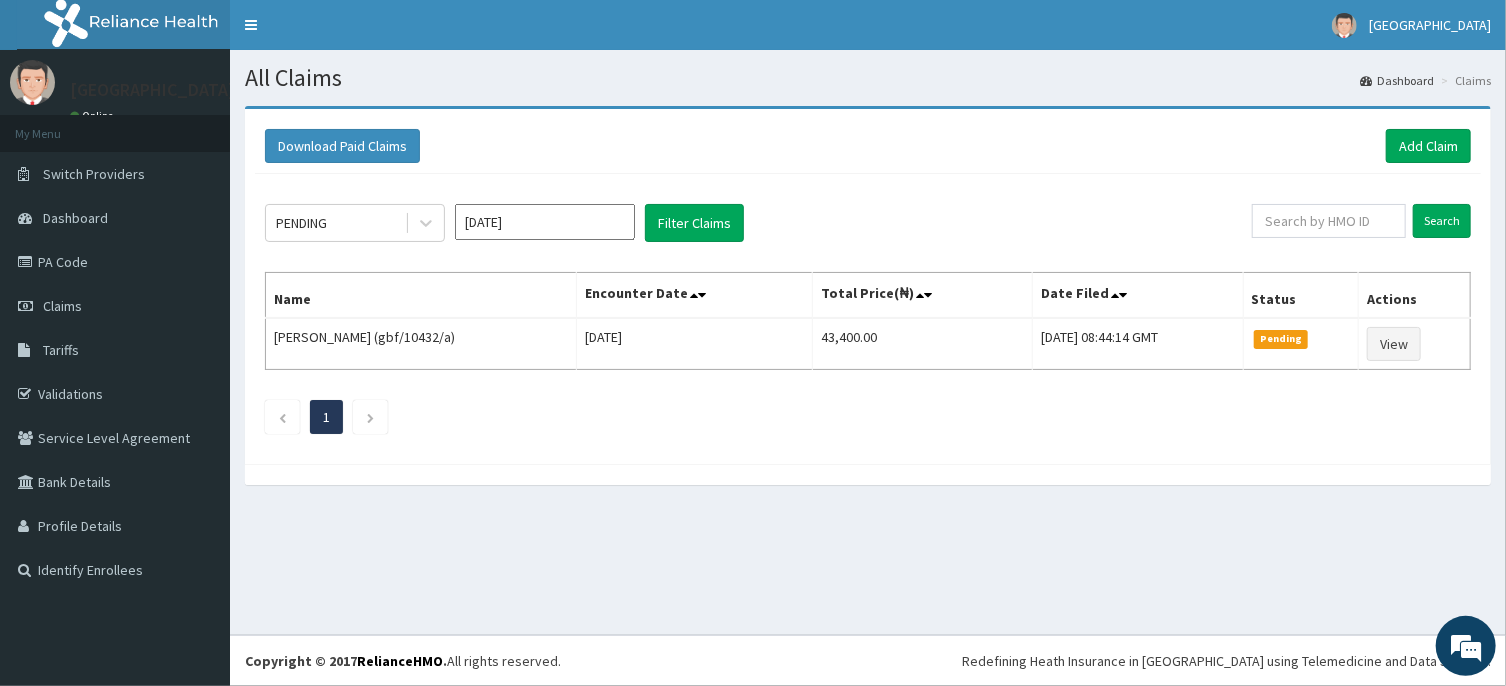 click on "Jul 2025" at bounding box center [545, 222] 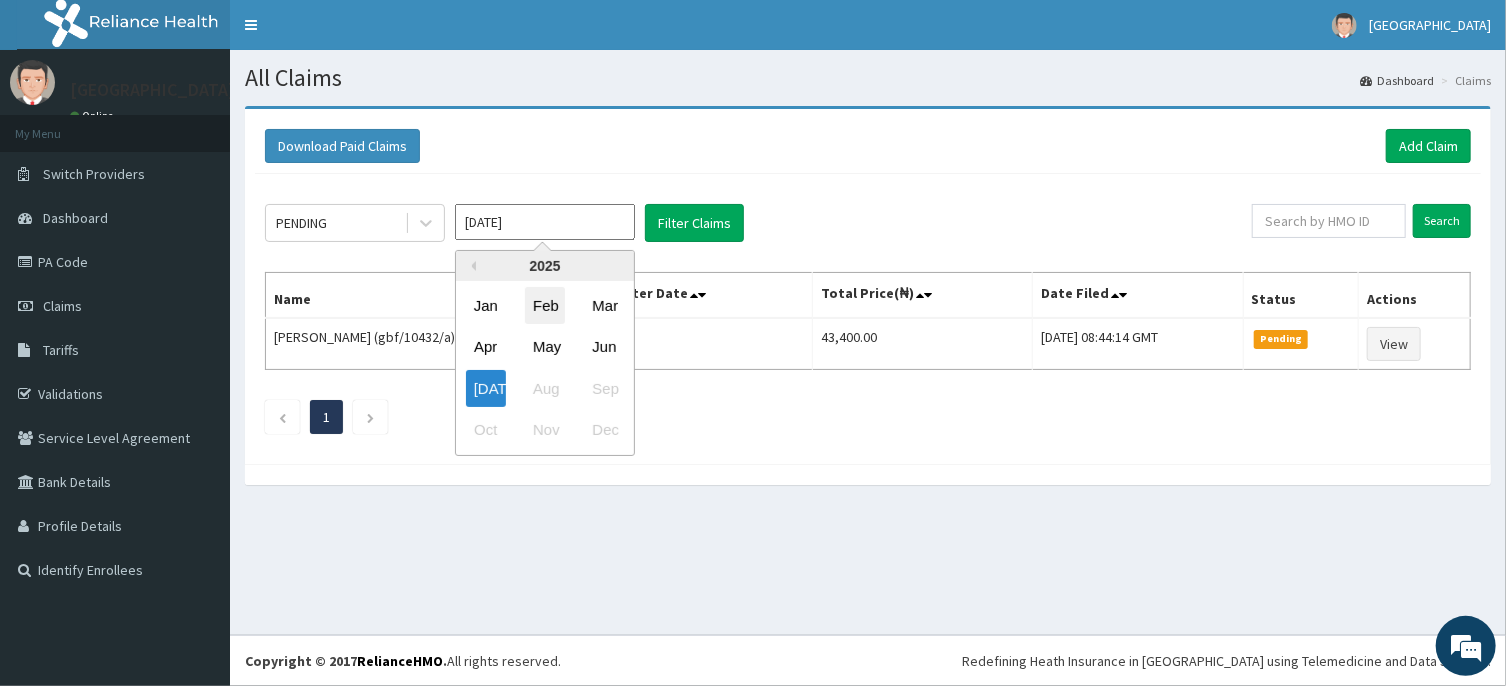 click on "Feb" at bounding box center (545, 305) 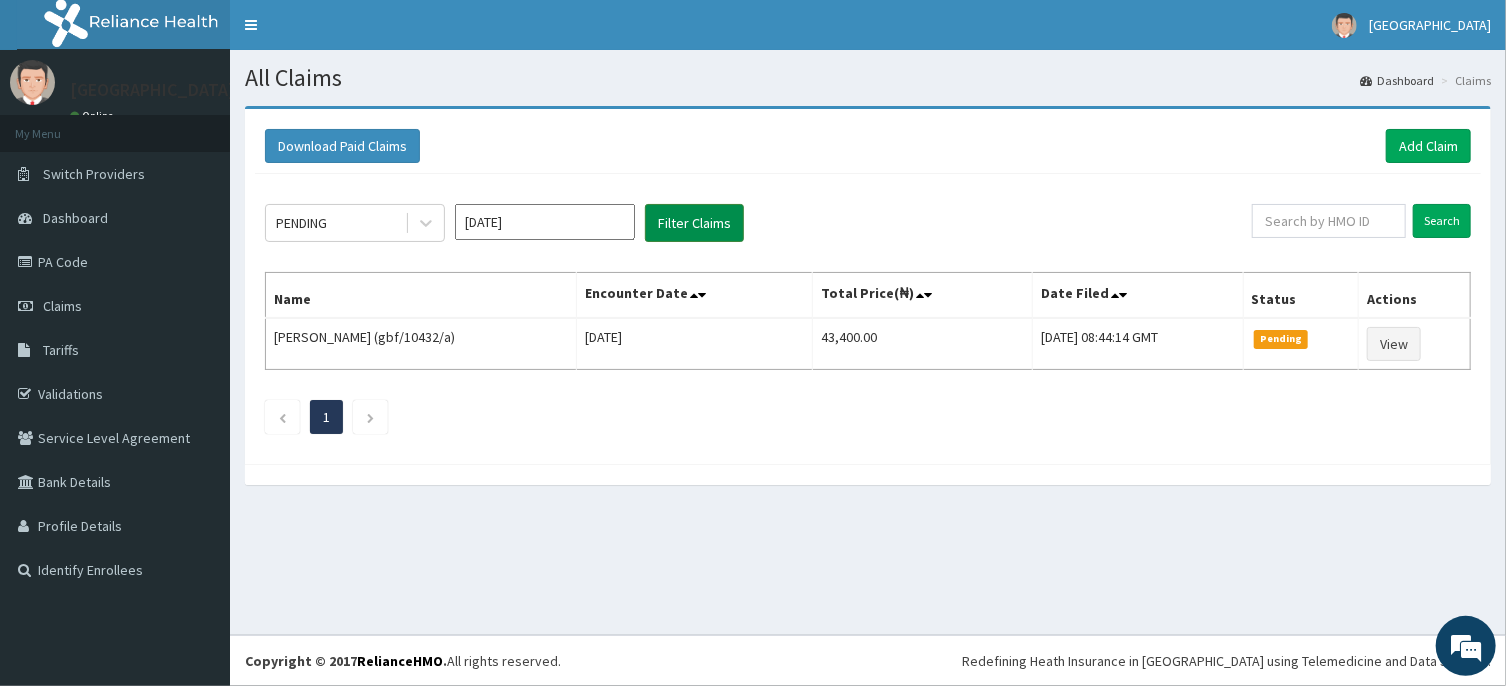 click on "Filter Claims" at bounding box center [694, 223] 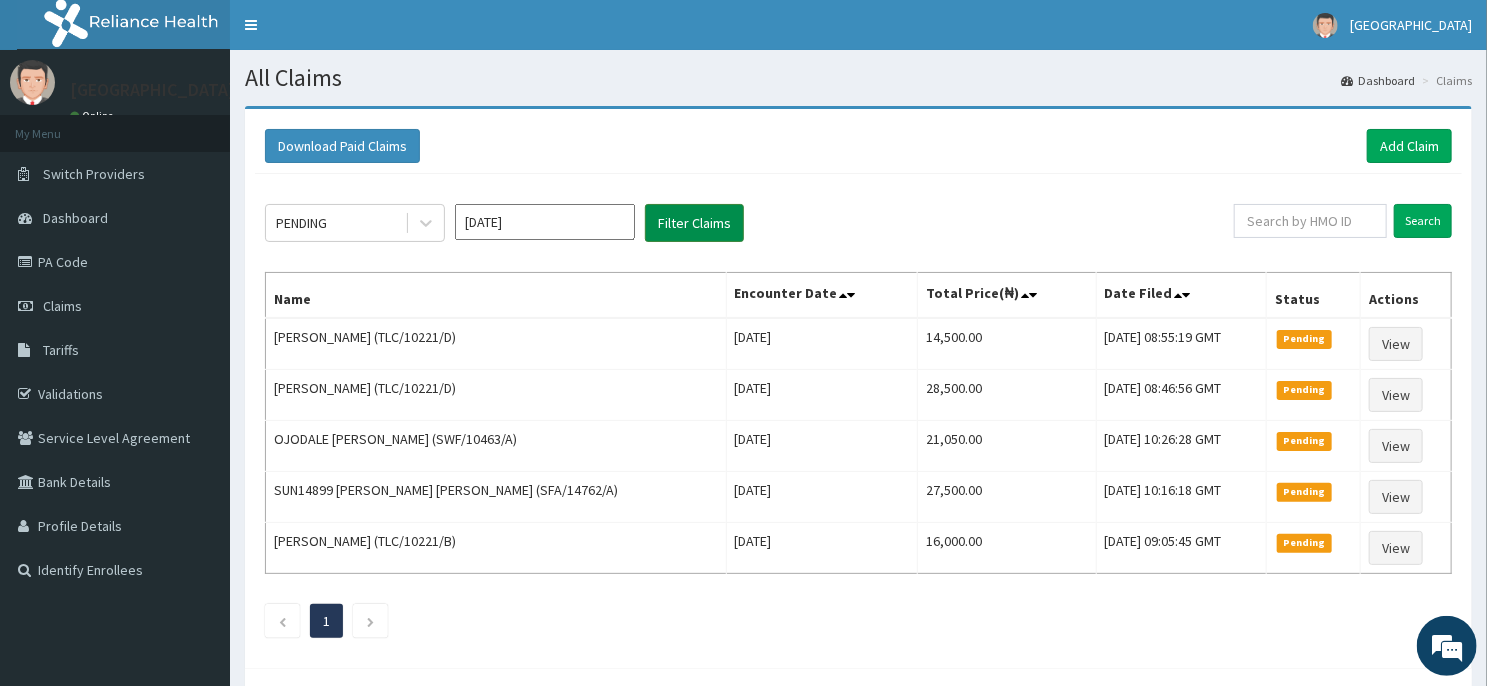 scroll, scrollTop: 0, scrollLeft: 0, axis: both 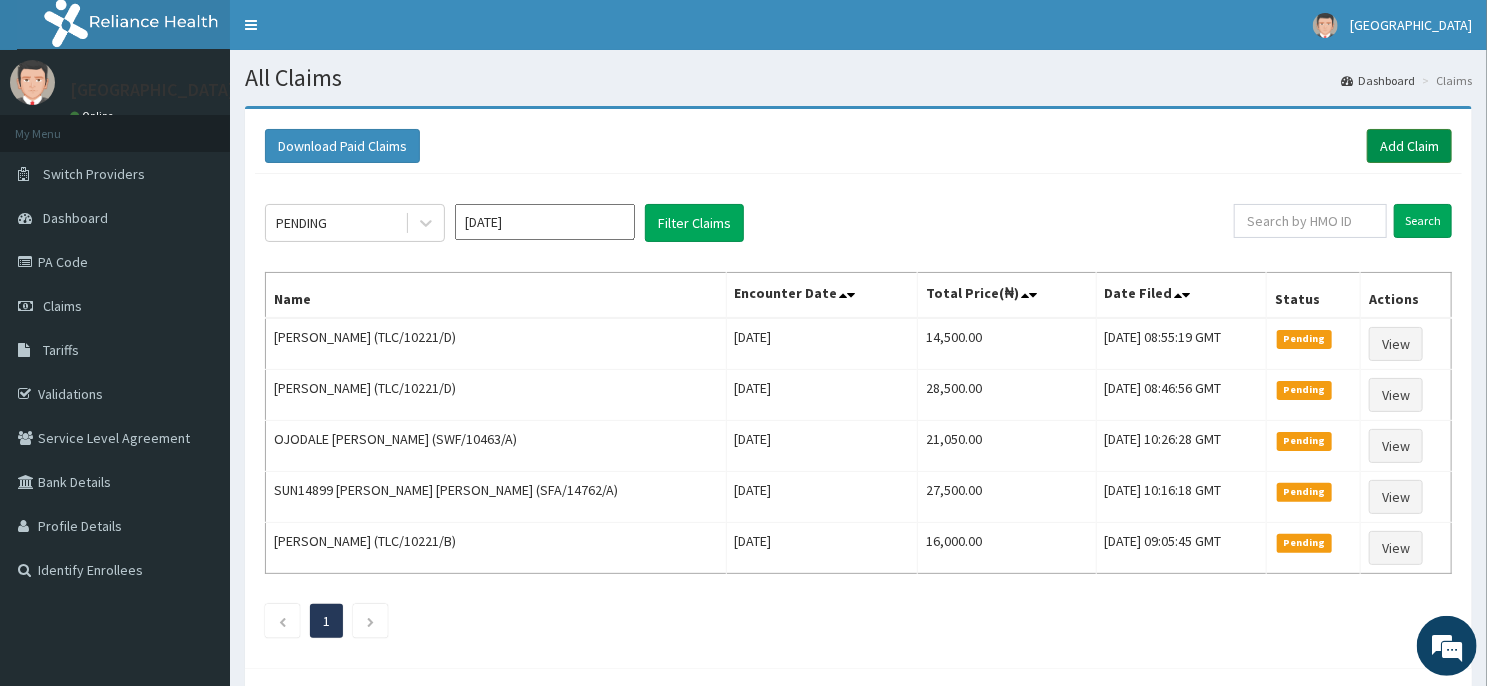 click on "Add Claim" at bounding box center (1409, 146) 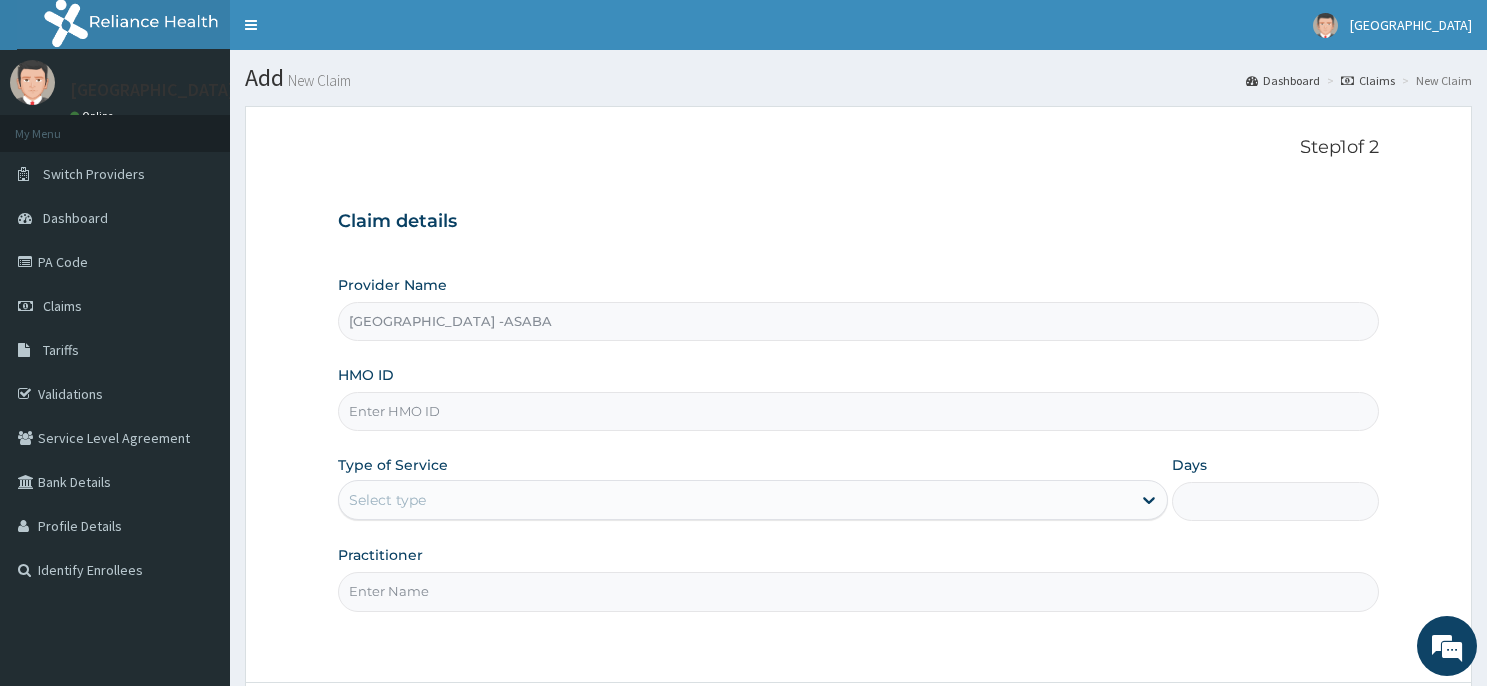 scroll, scrollTop: 0, scrollLeft: 0, axis: both 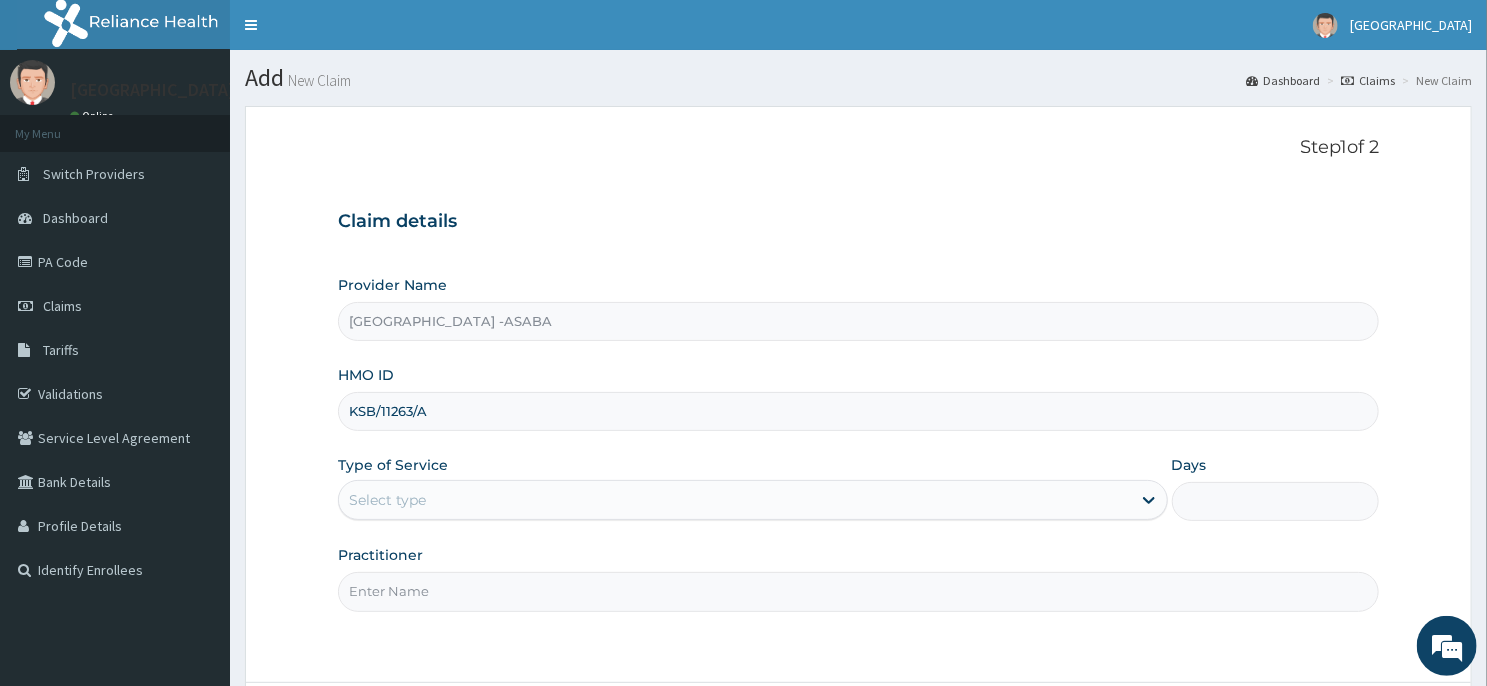 type on "KSB/11263/A" 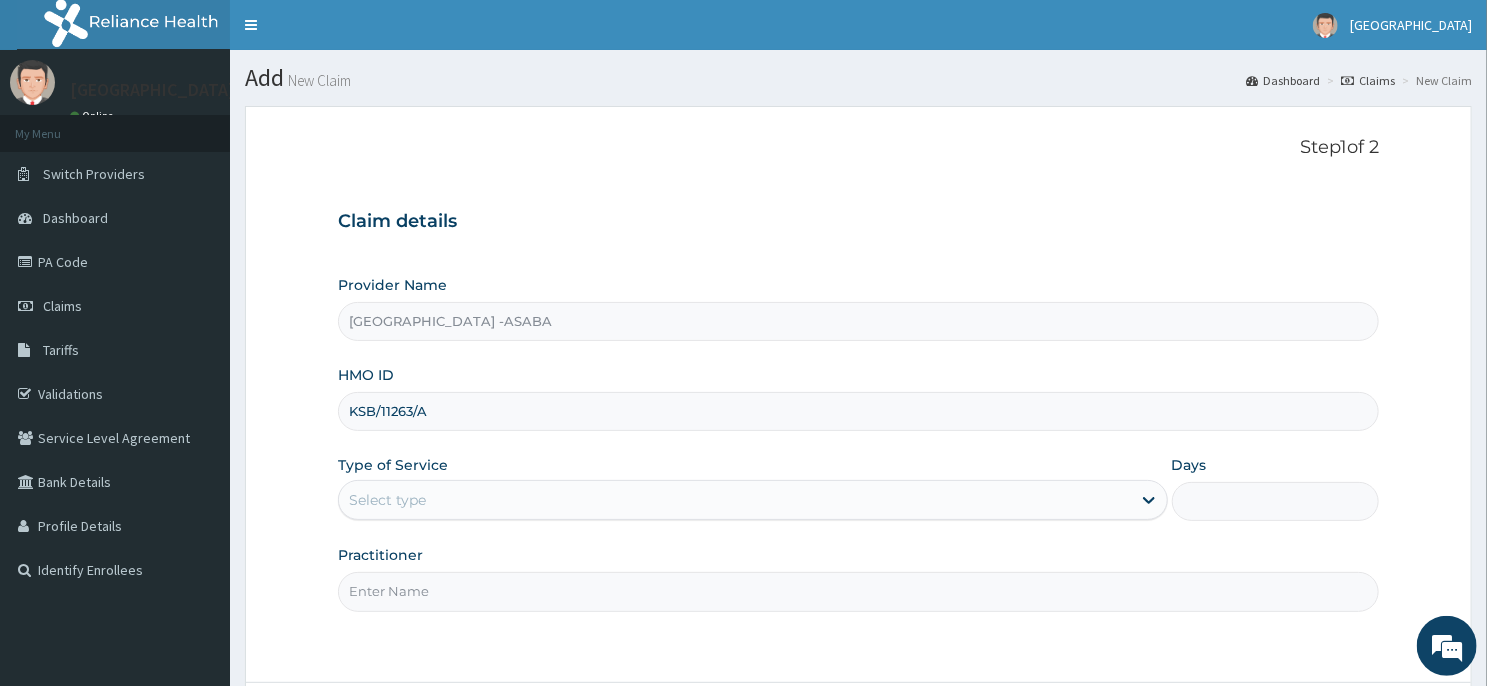 click on "Select type" at bounding box center (735, 500) 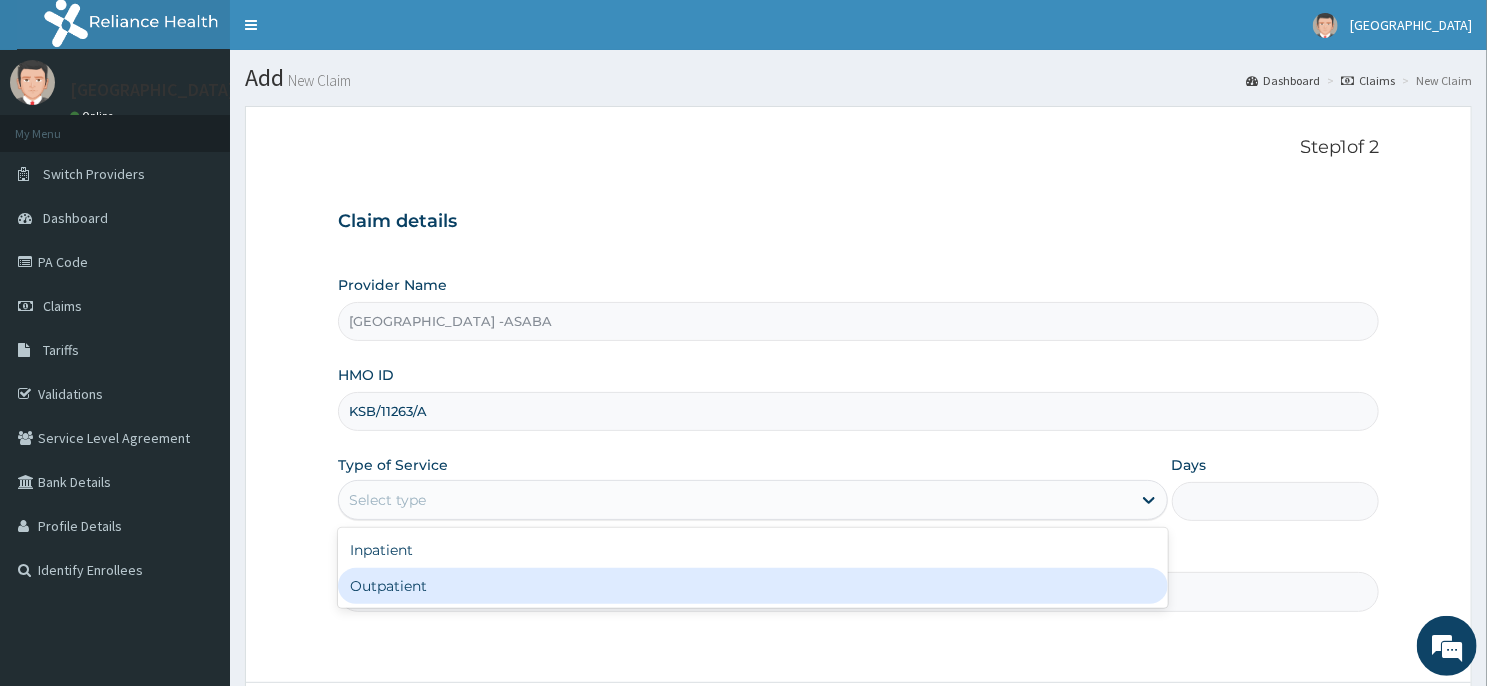 click on "Outpatient" at bounding box center (753, 586) 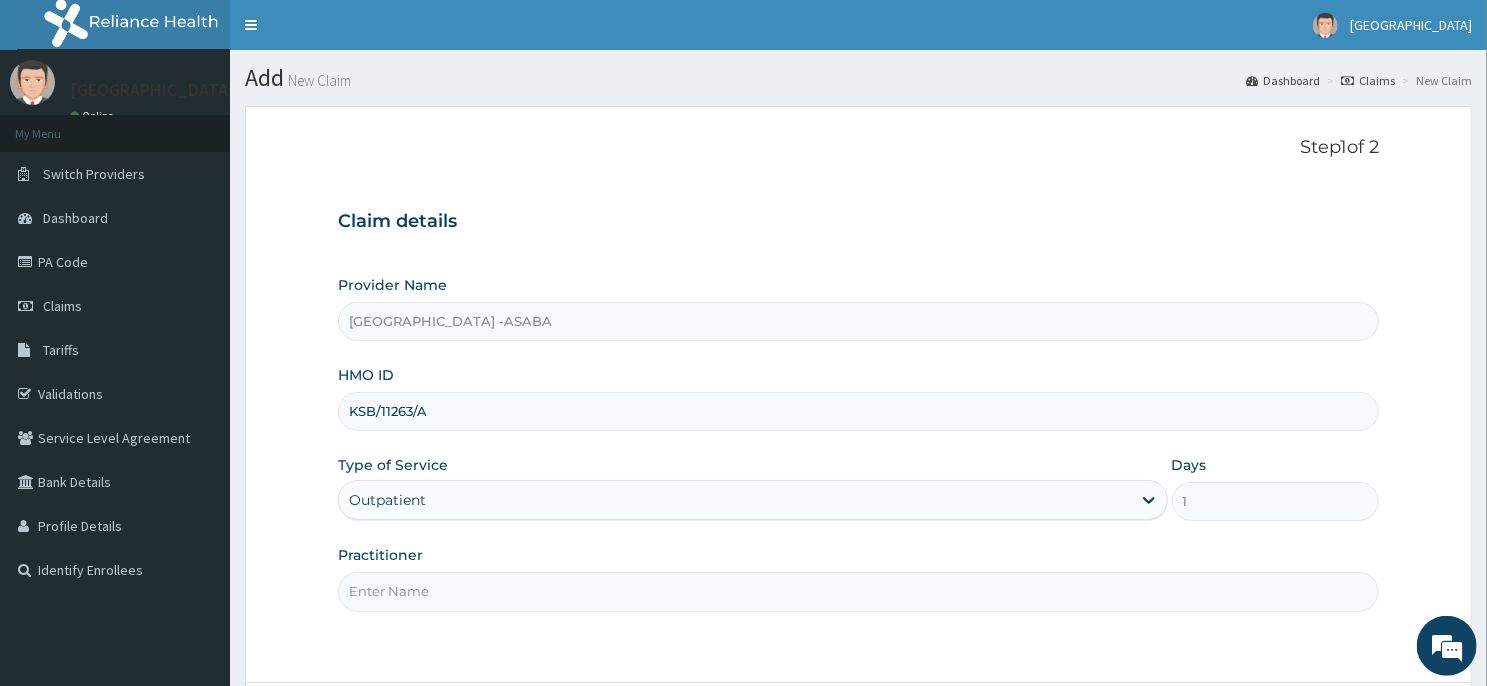 scroll, scrollTop: 176, scrollLeft: 0, axis: vertical 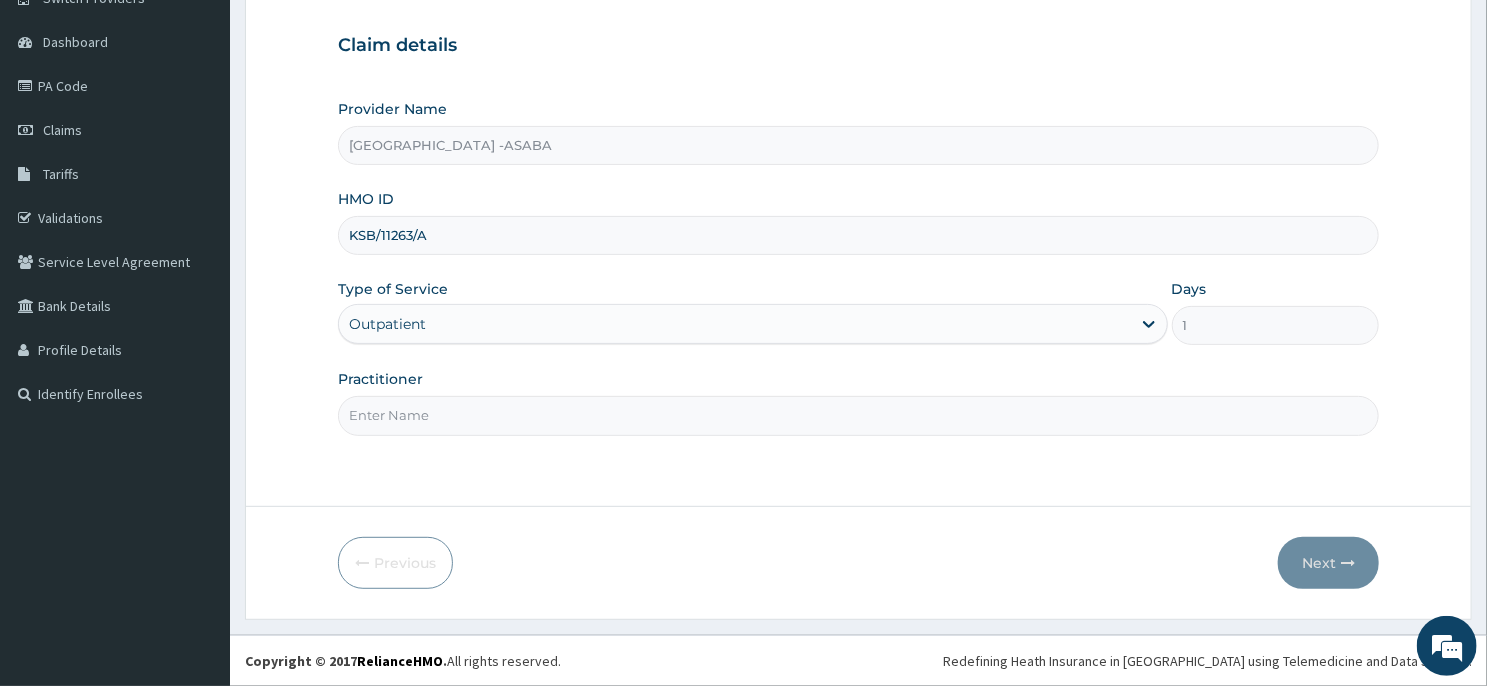 click on "Practitioner" at bounding box center (858, 415) 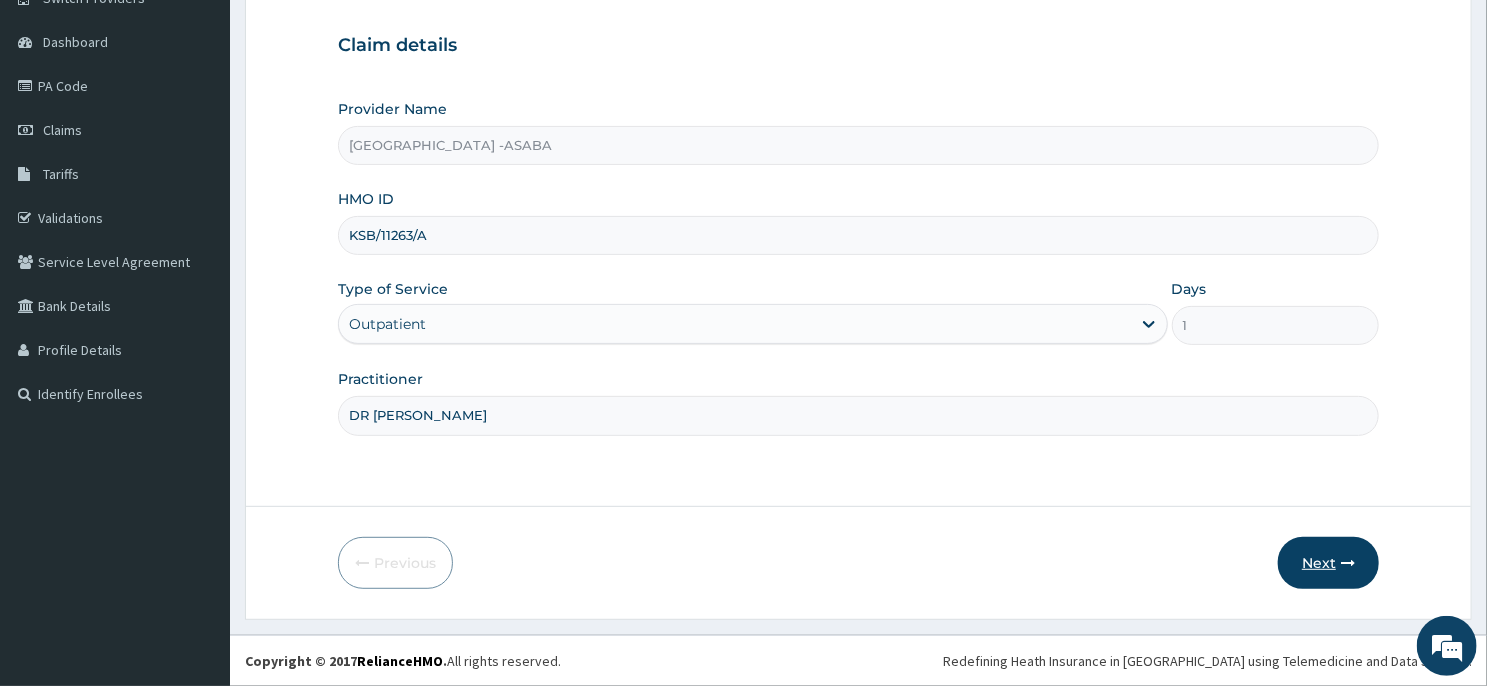 type on "DR [PERSON_NAME]" 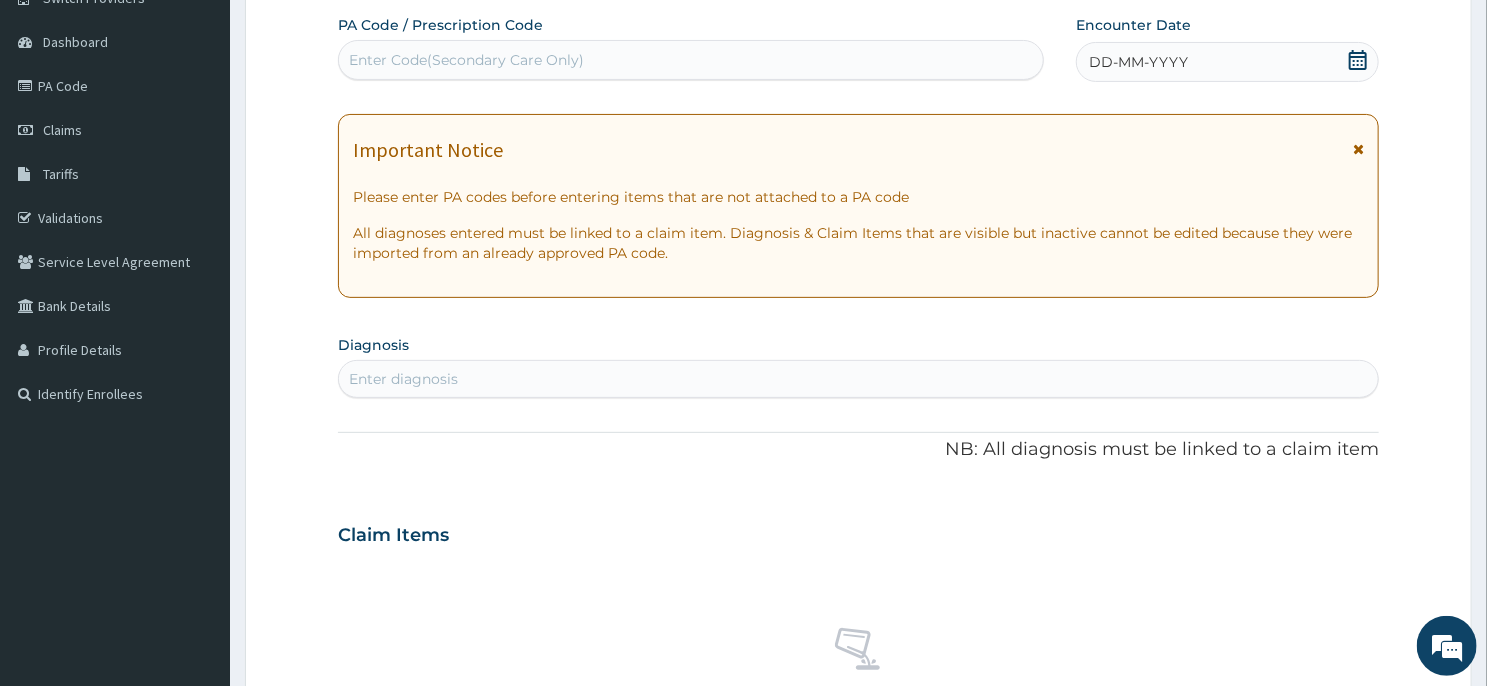click on "DD-MM-YYYY" at bounding box center (1227, 62) 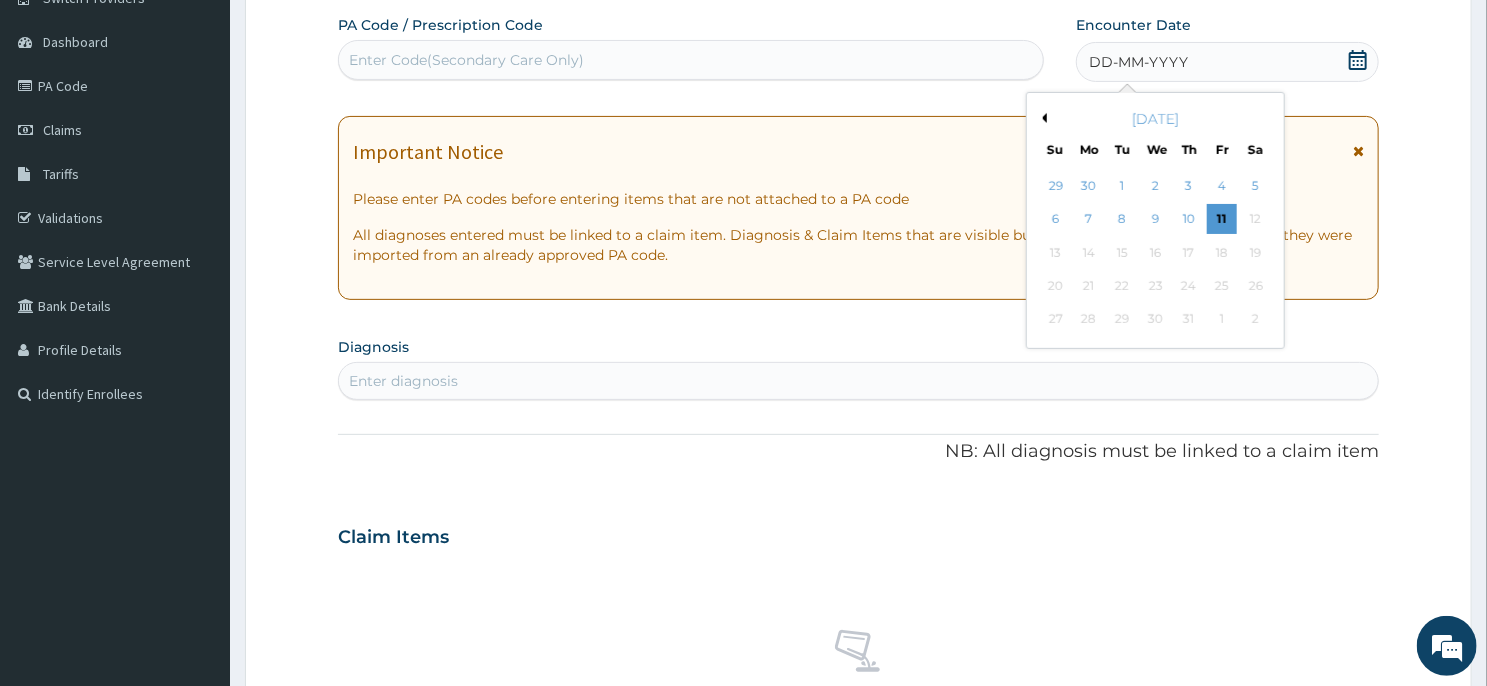 click on "[DATE]" at bounding box center [1155, 119] 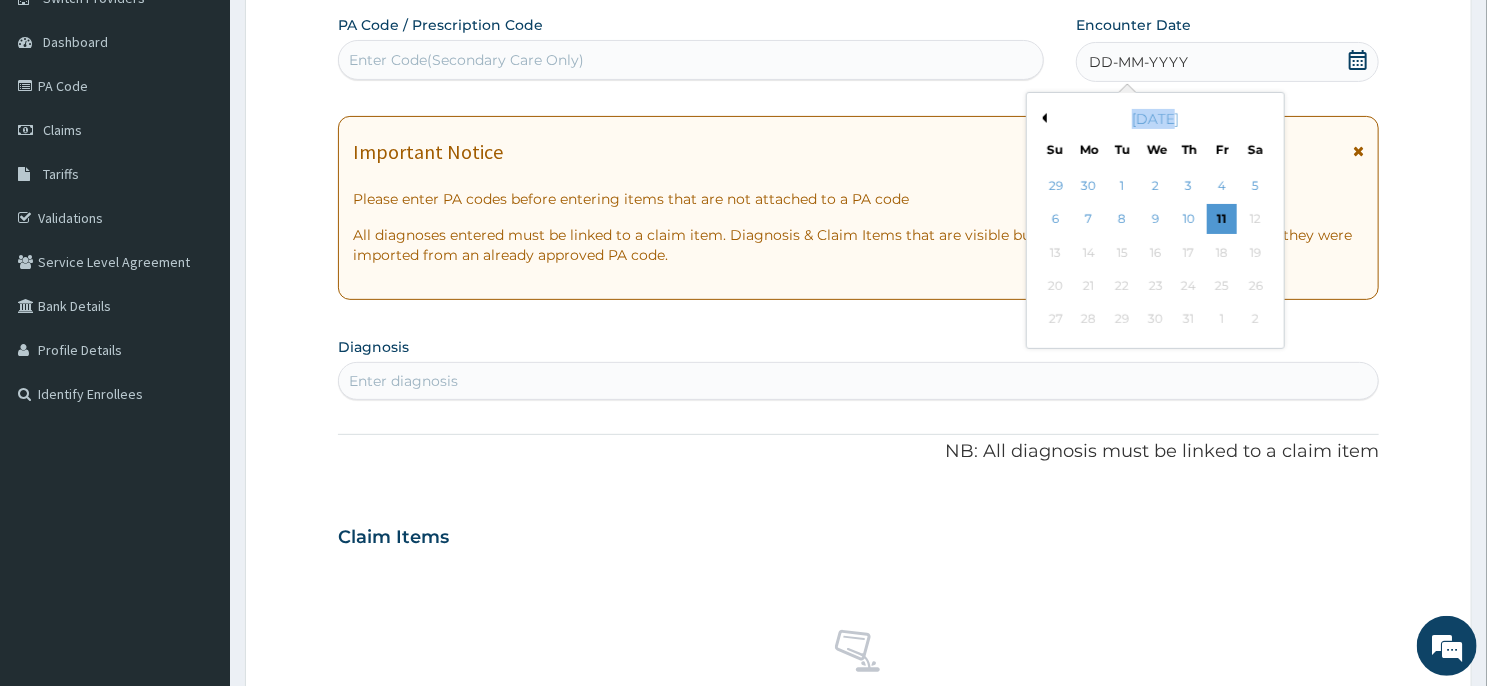 click on "[DATE]" at bounding box center [1155, 119] 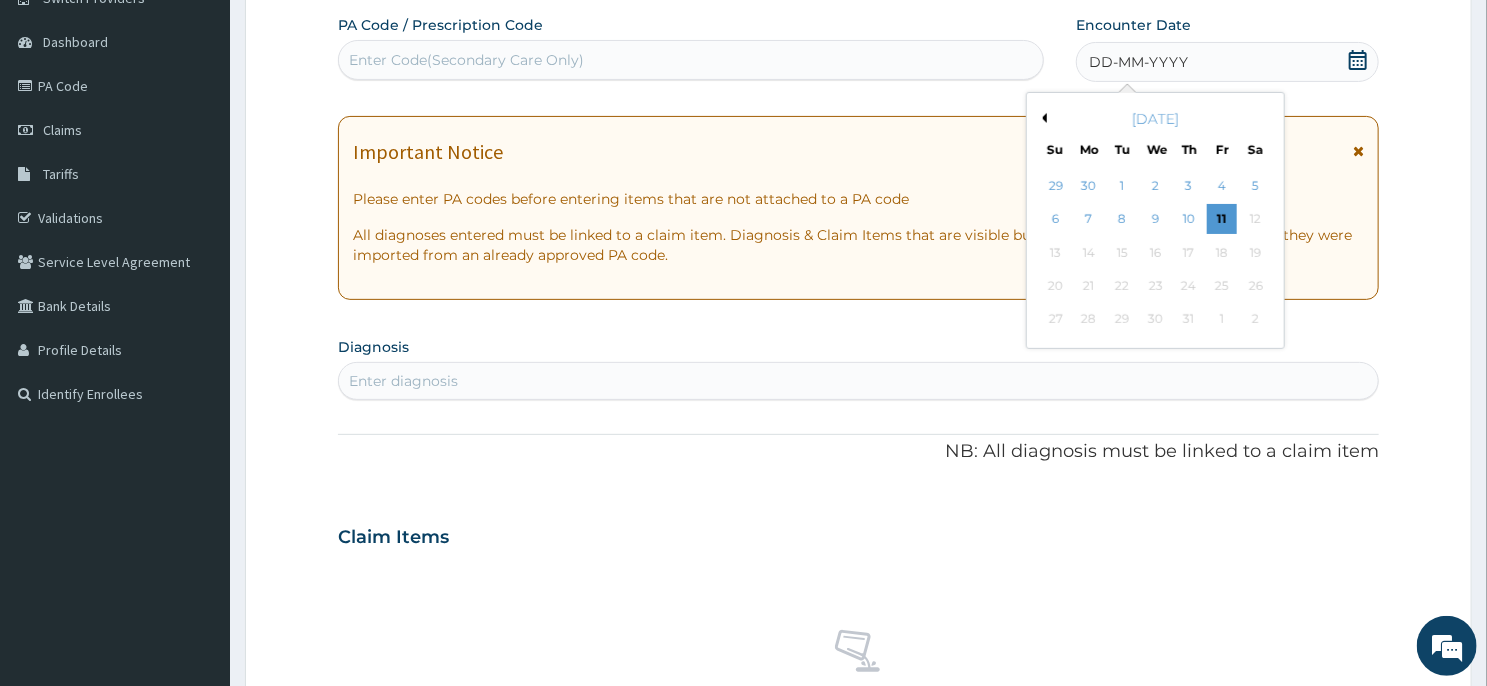 click on "July 2025" at bounding box center [1155, 119] 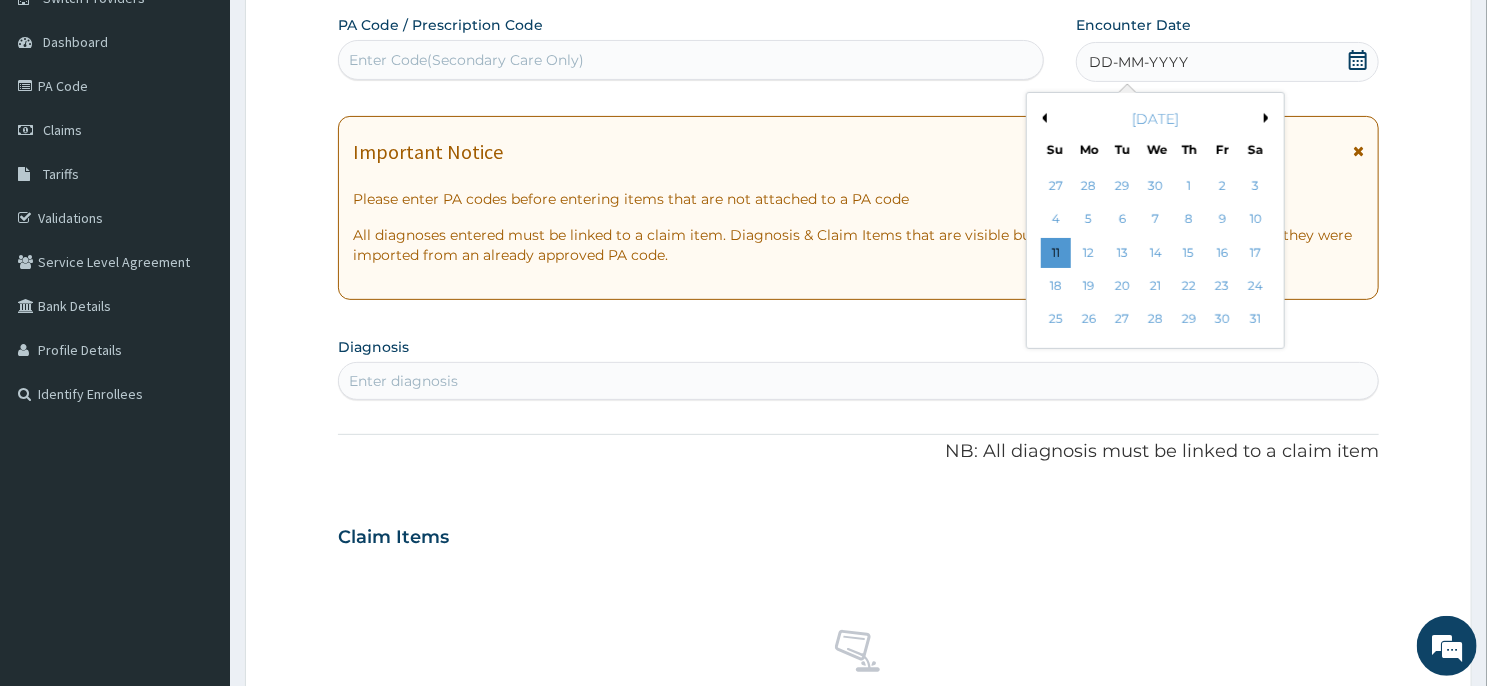 click on "Previous Month" at bounding box center (1042, 118) 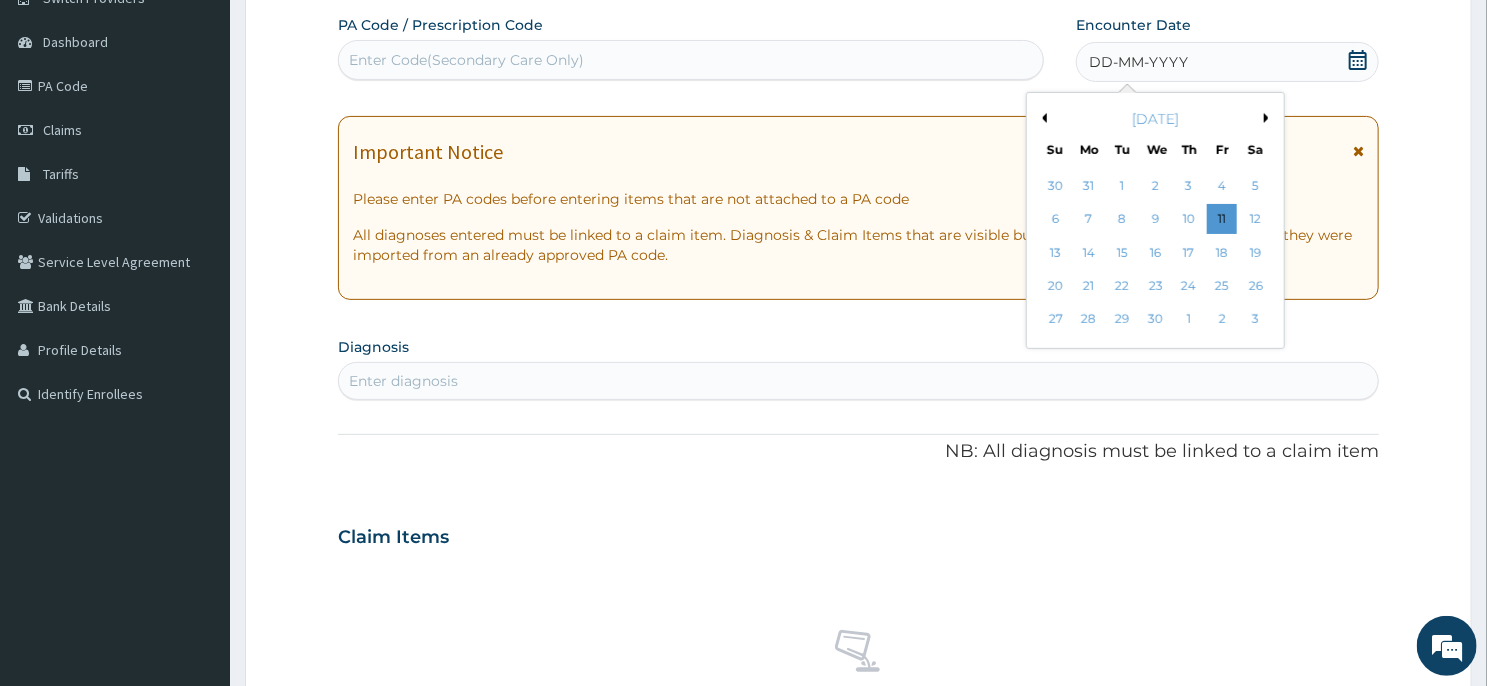 click on "Previous Month" at bounding box center [1042, 118] 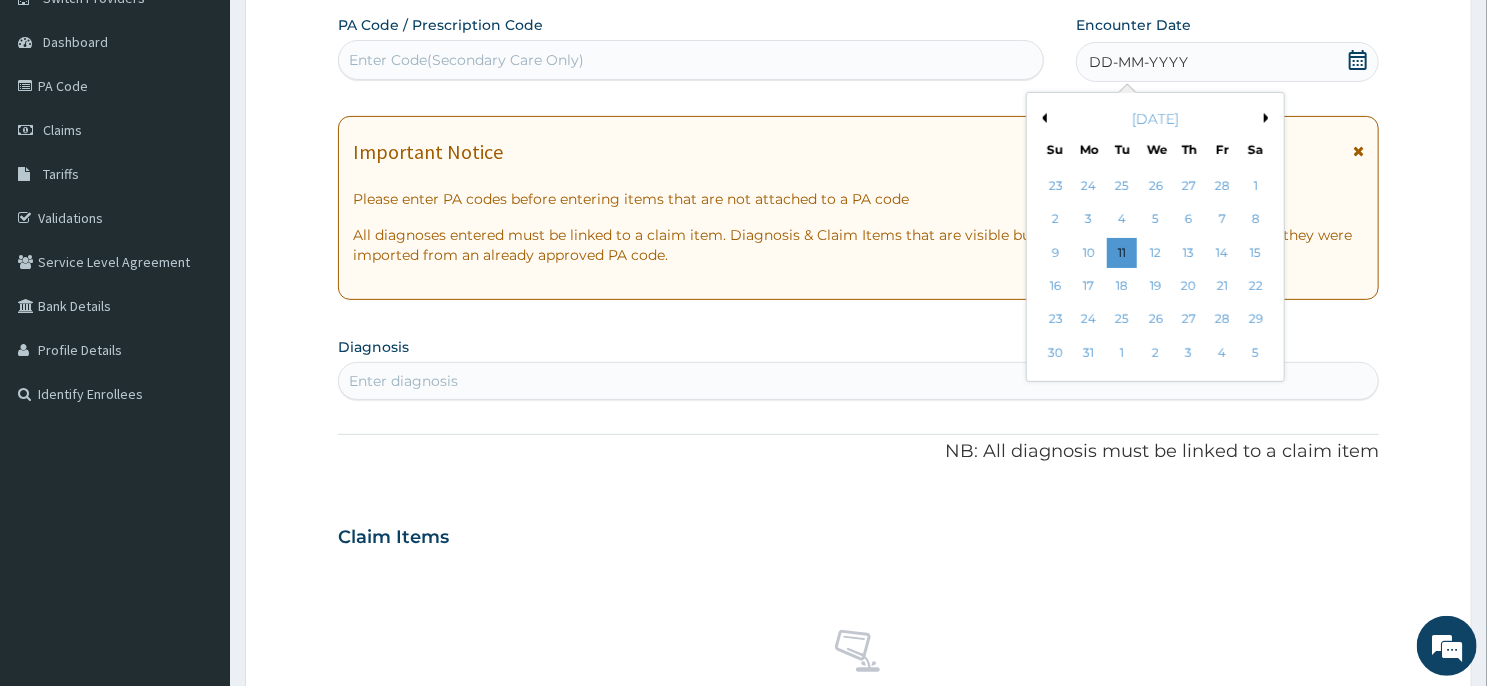 click on "Previous Month" at bounding box center (1042, 118) 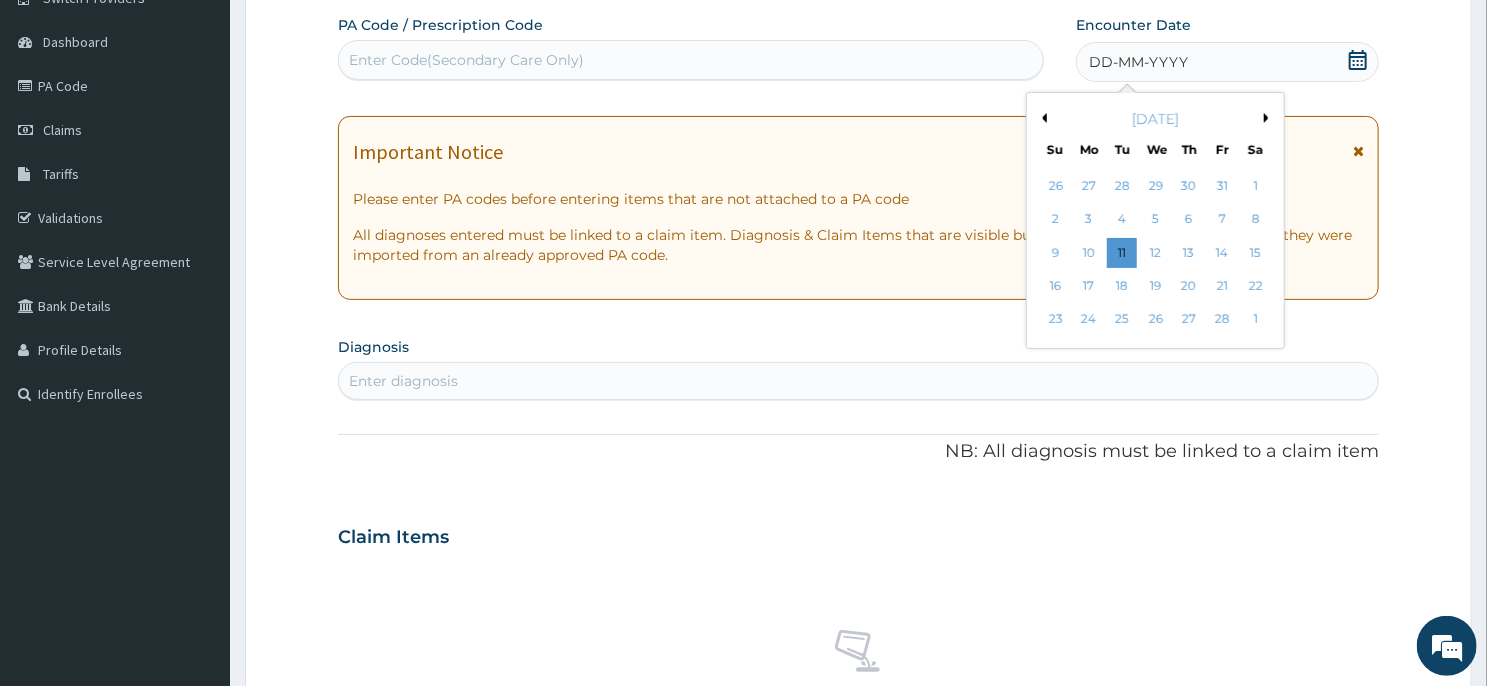 click on "Previous Month" at bounding box center (1042, 118) 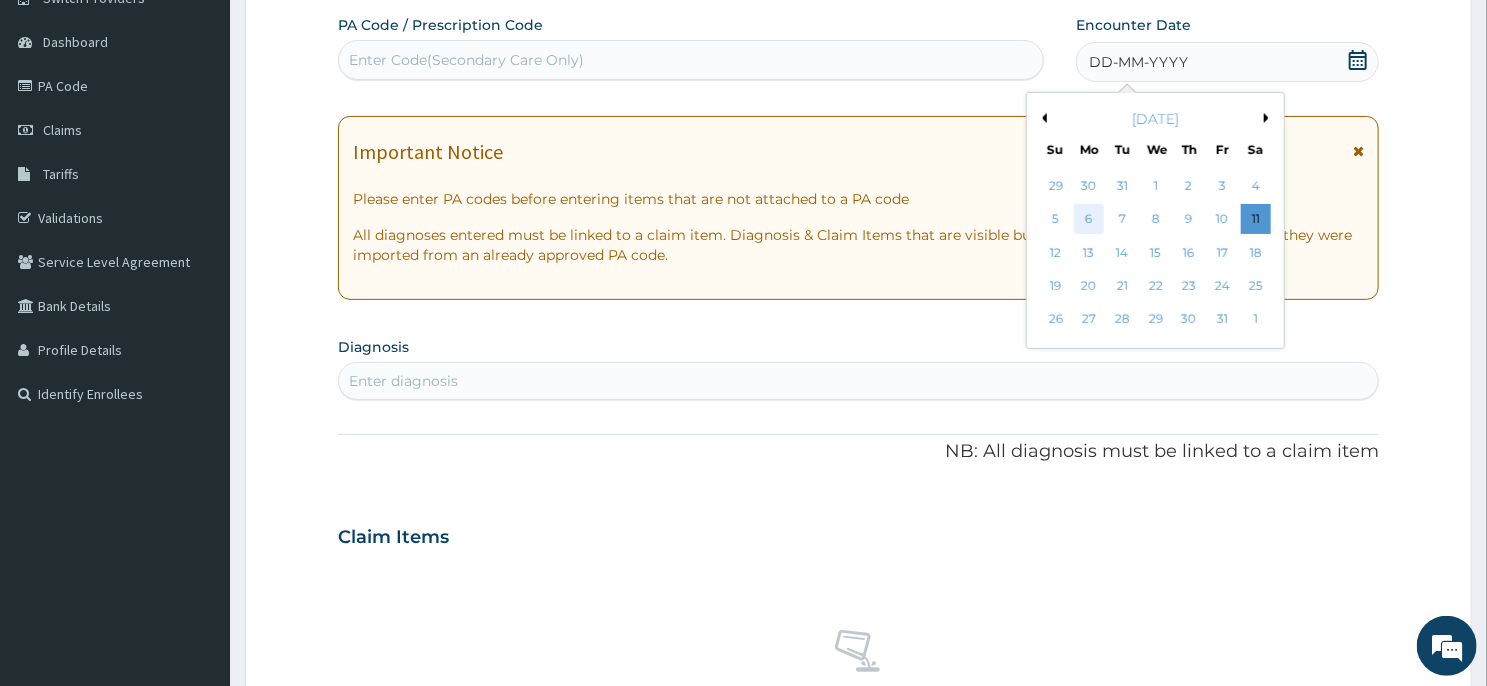 click on "6" at bounding box center (1089, 220) 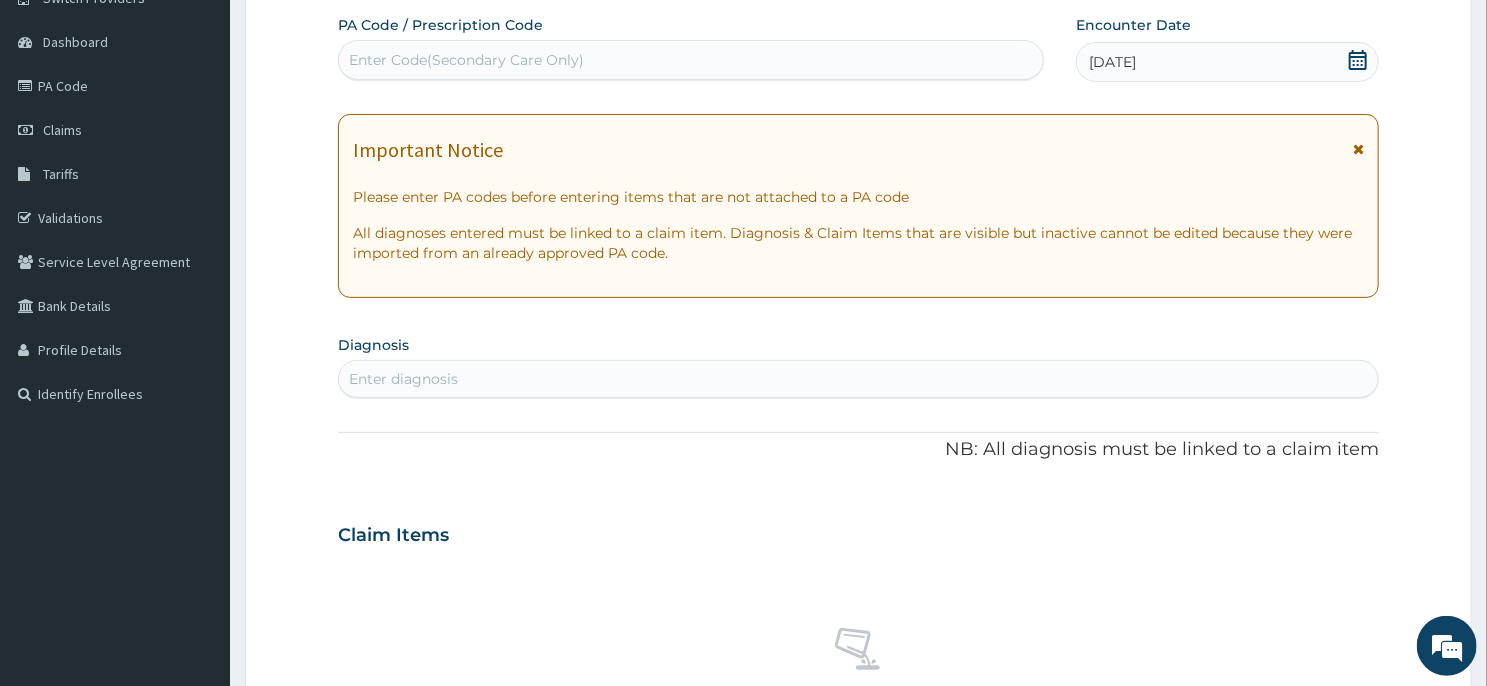 click on "Enter diagnosis" at bounding box center [858, 379] 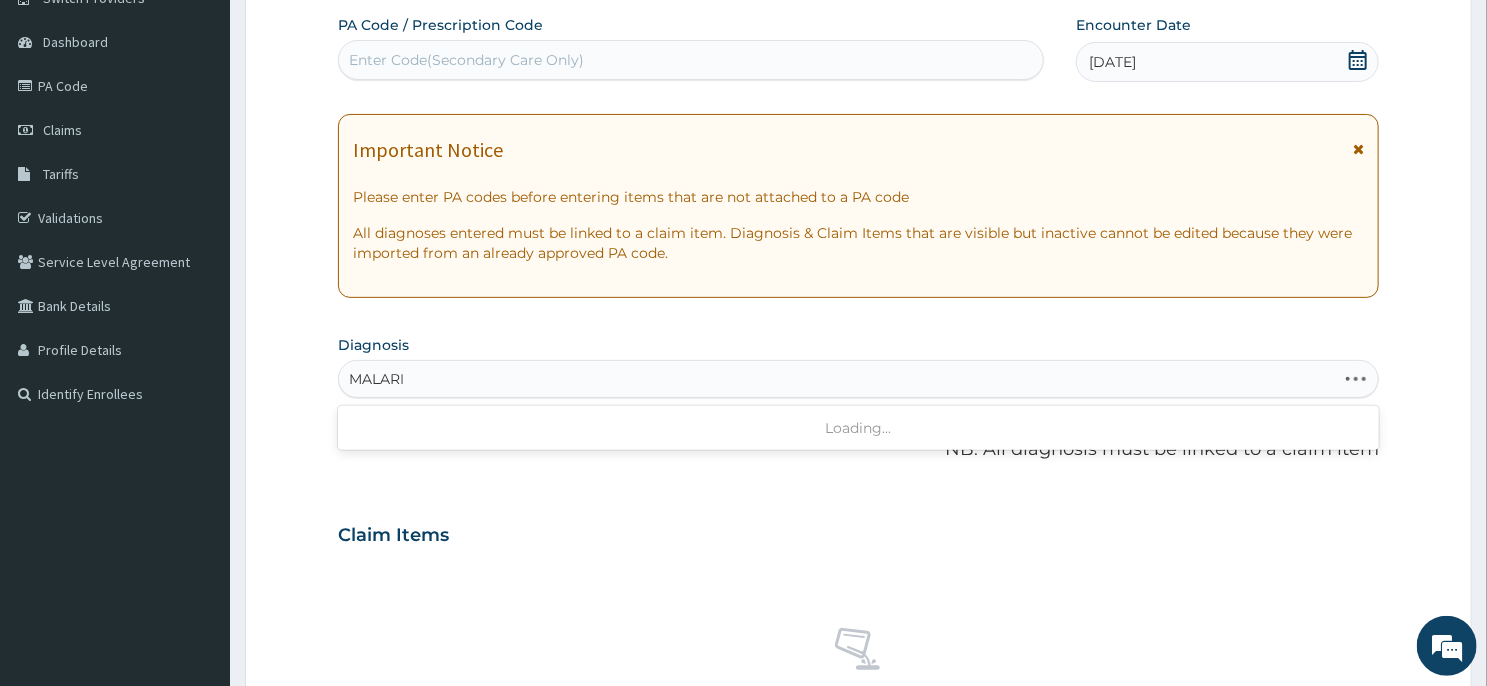 type on "[MEDICAL_DATA]" 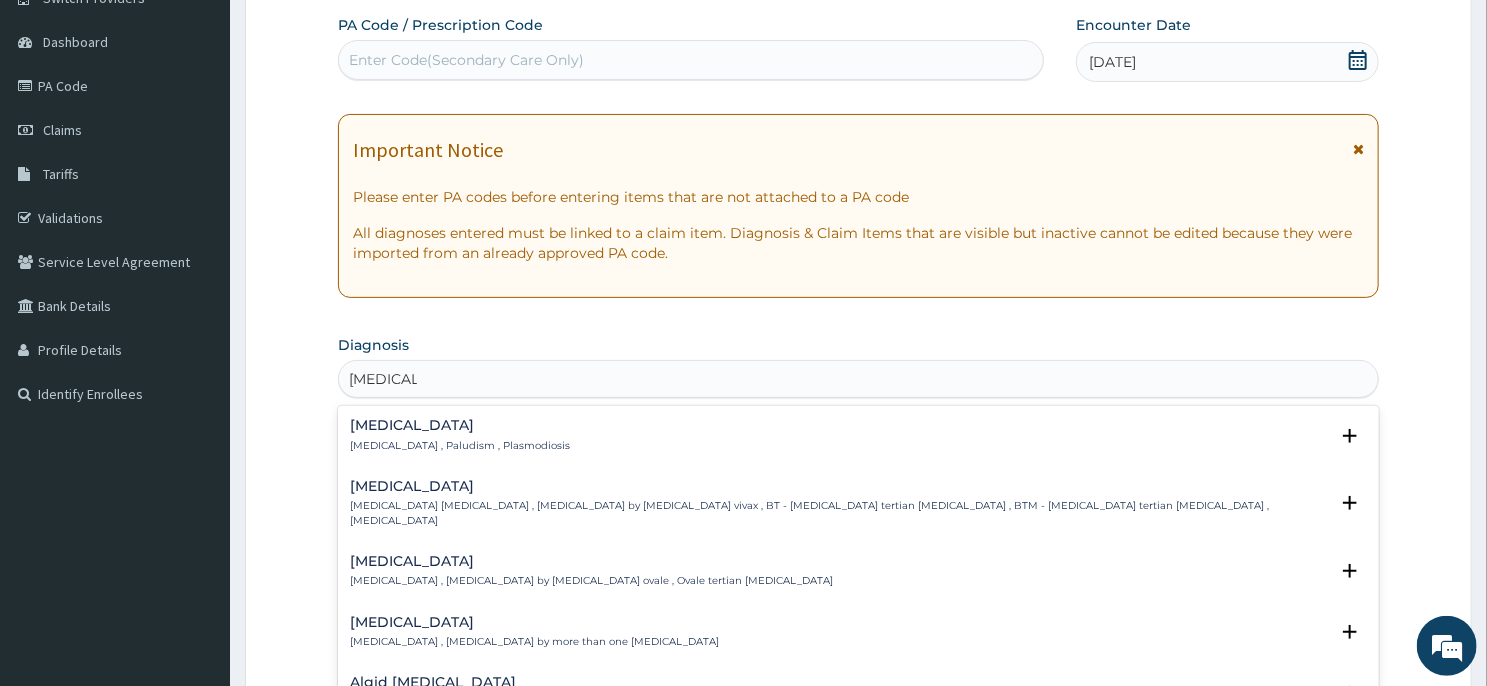 click on "[MEDICAL_DATA] , Paludism , Plasmodiosis" at bounding box center [460, 446] 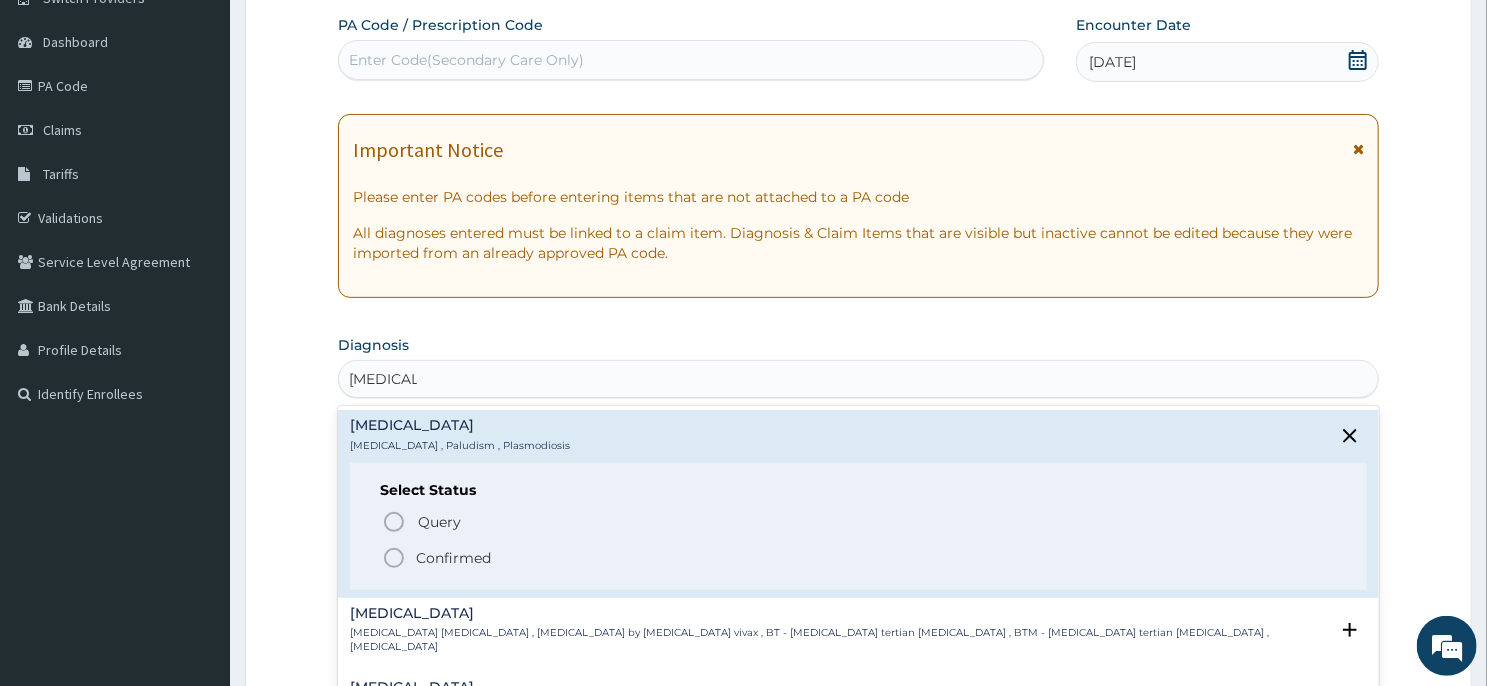click 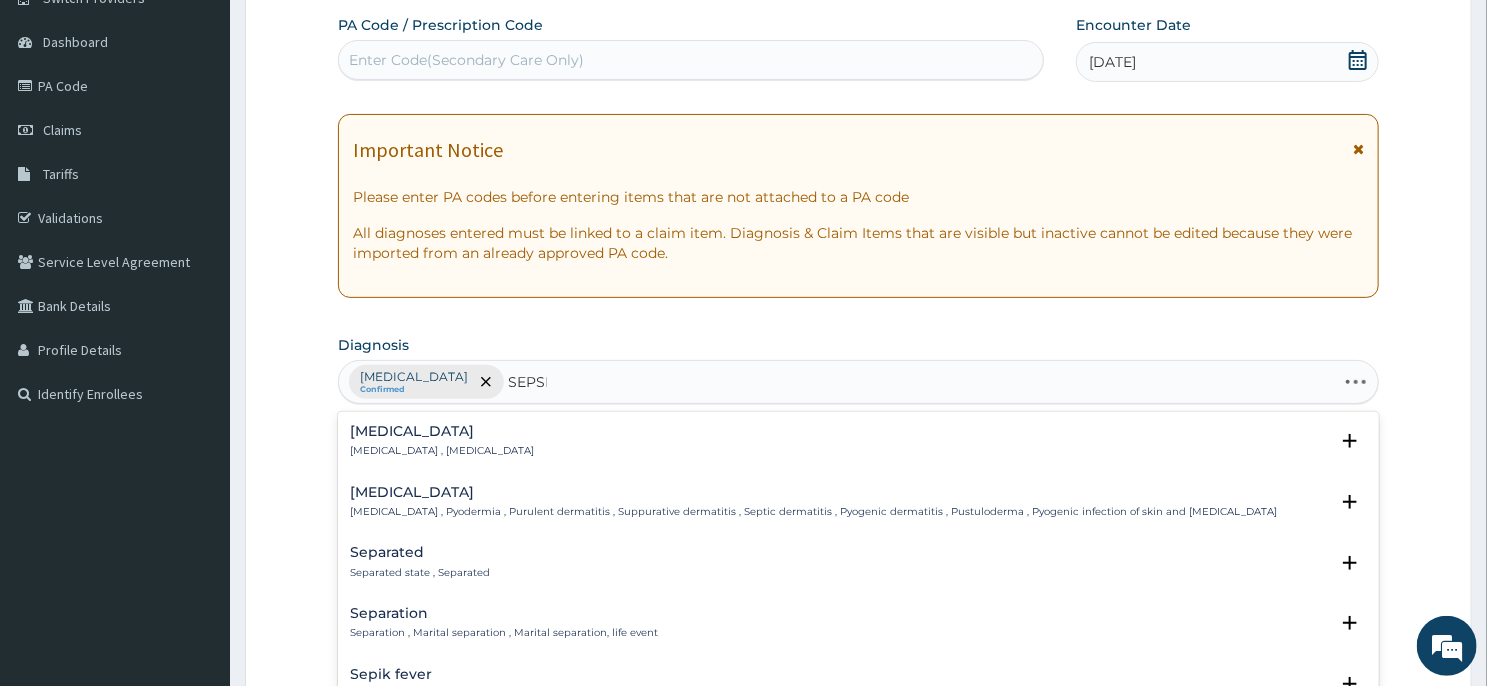 type on "[MEDICAL_DATA]" 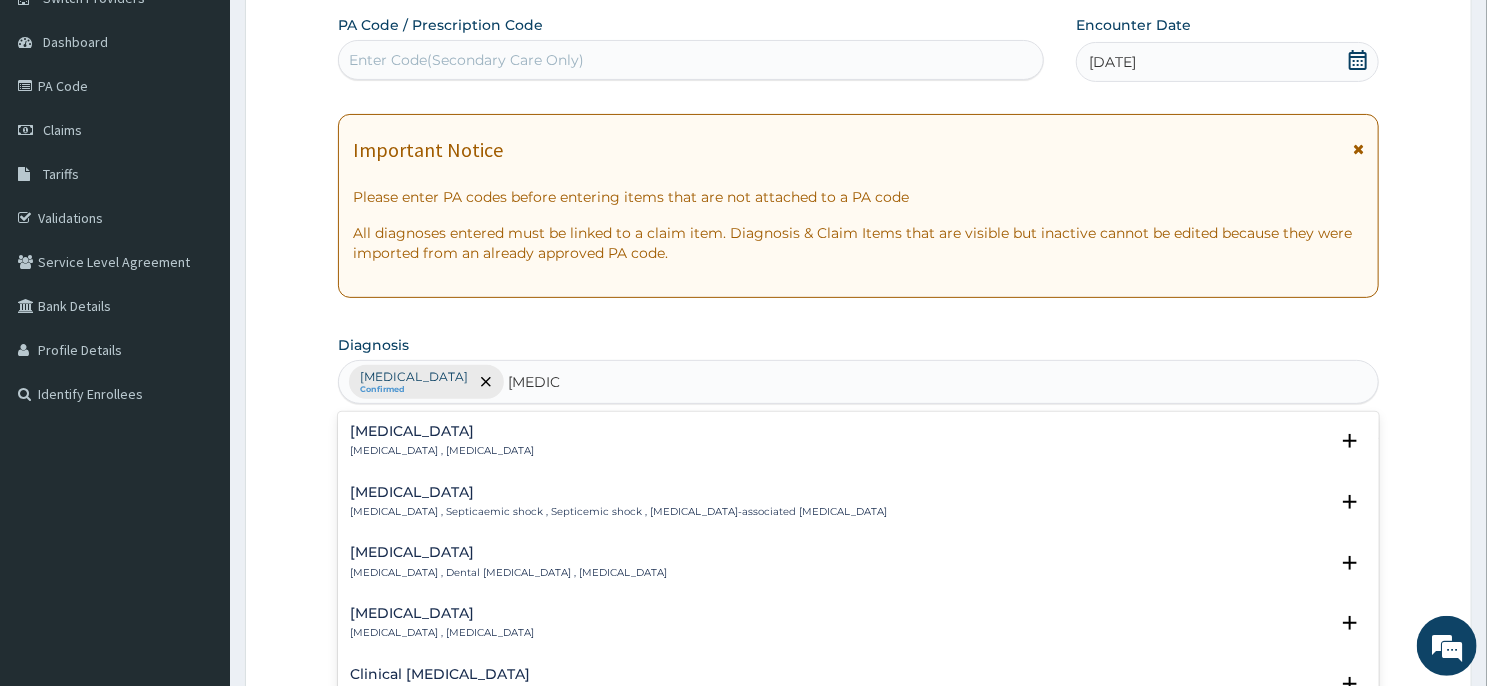 click on "[MEDICAL_DATA]" at bounding box center (442, 431) 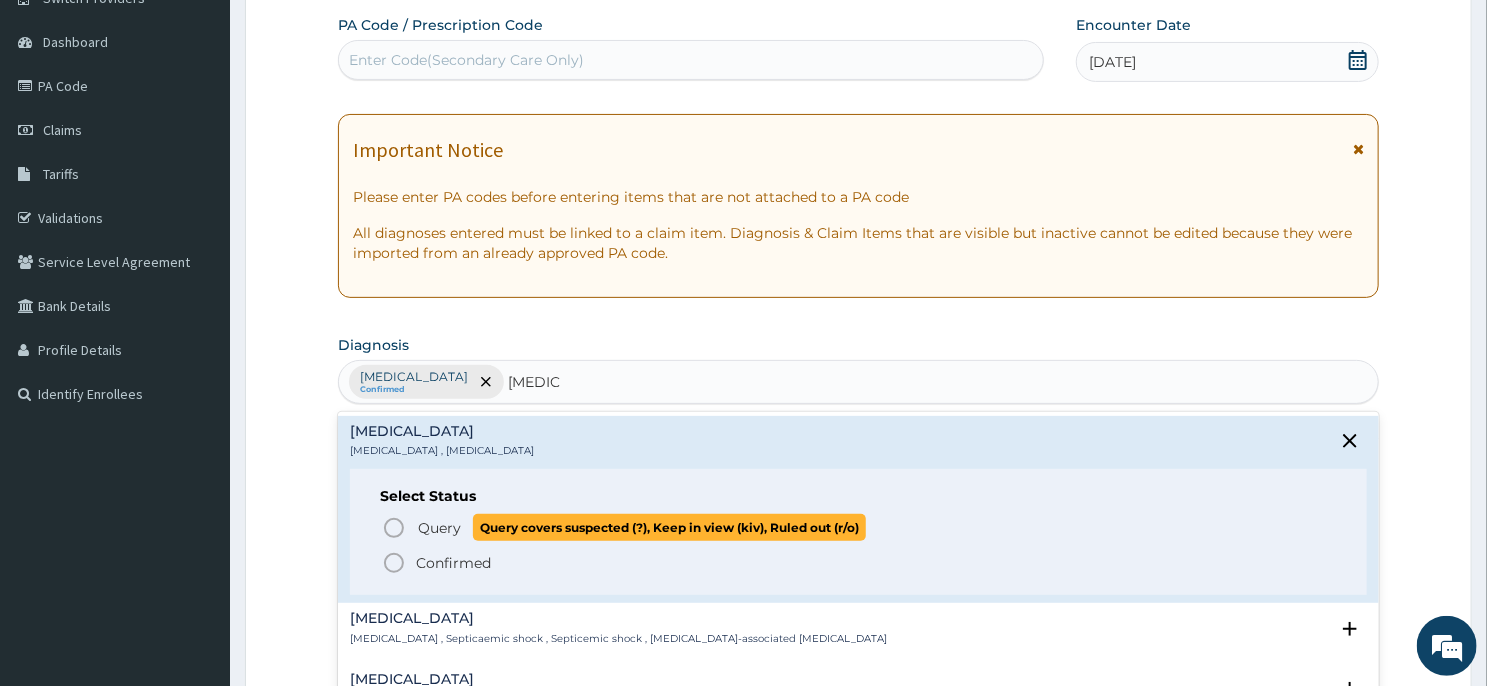 click 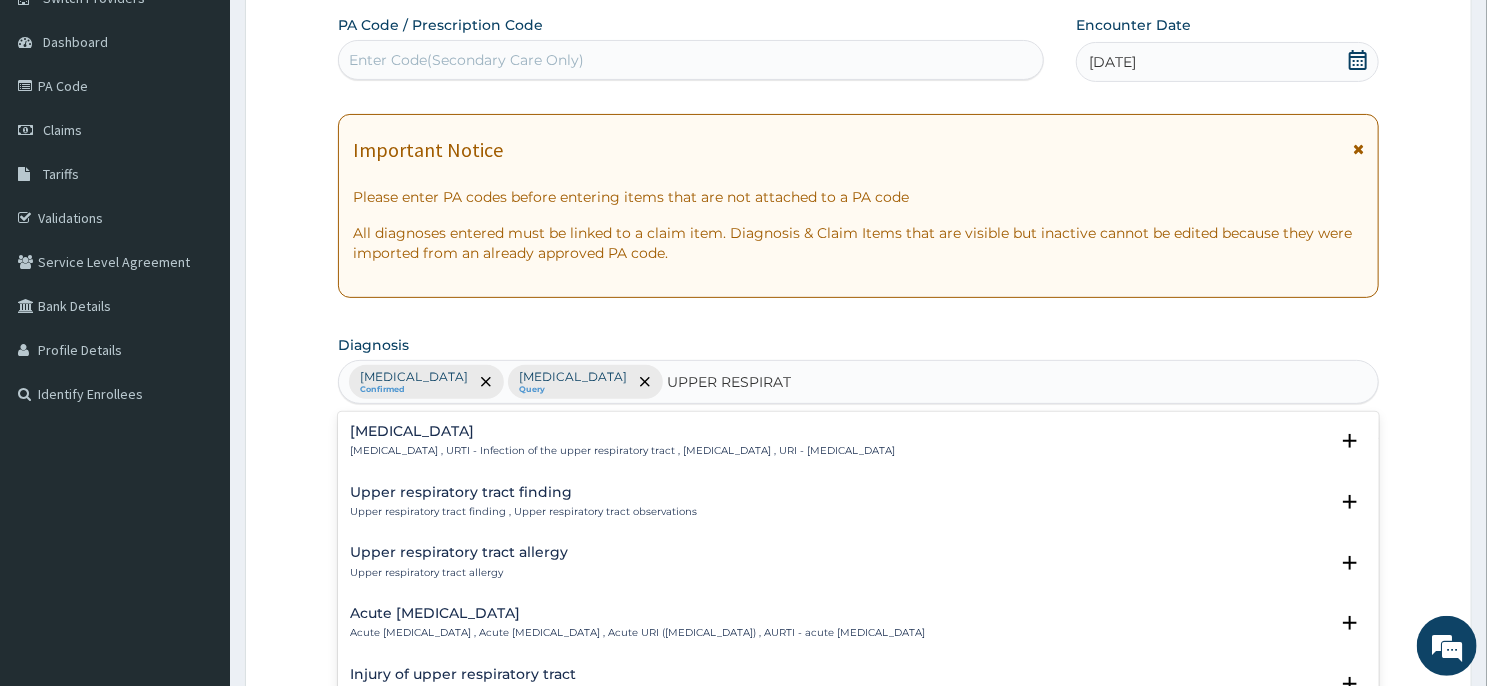 type on "UPPER RESPIRATO" 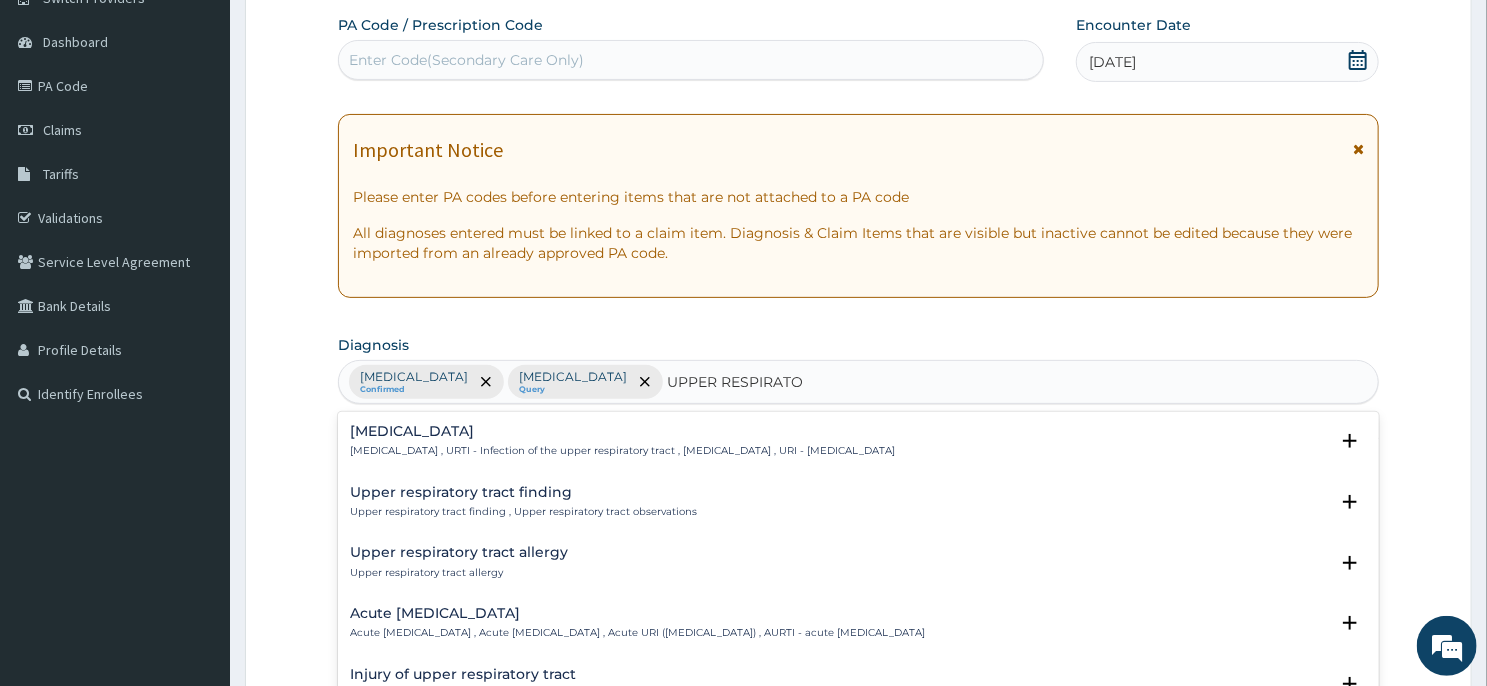 click on "[MEDICAL_DATA]" at bounding box center (622, 431) 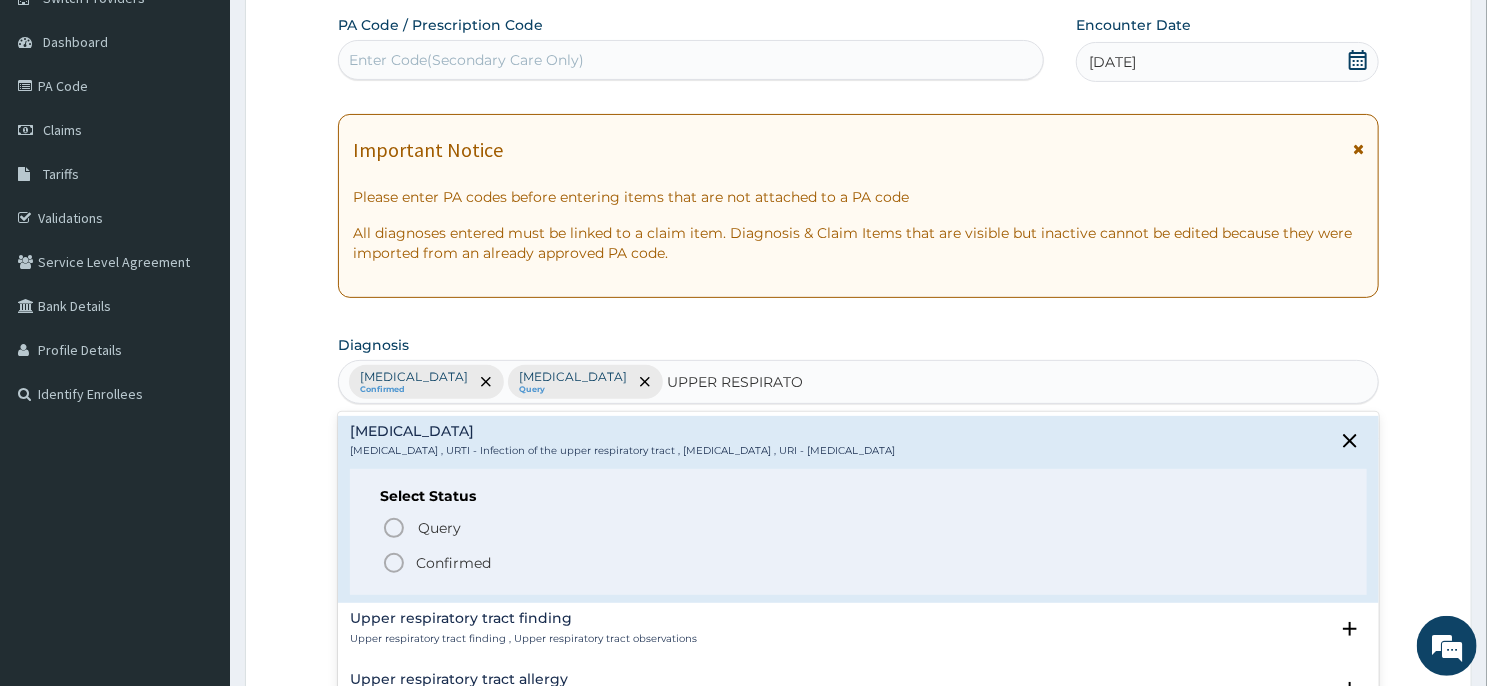 click 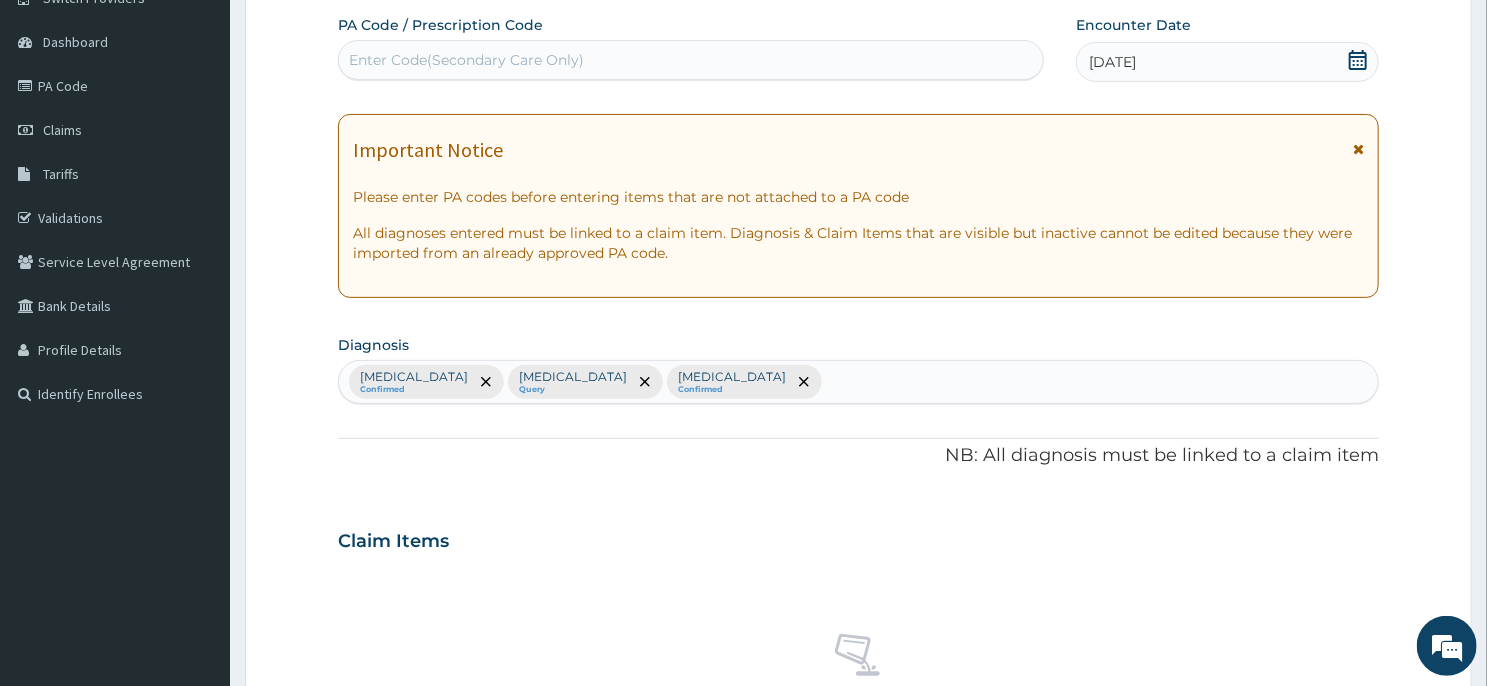 click on "Step  2  of 2 PA Code / Prescription Code Enter Code(Secondary Care Only) Encounter Date 06-01-2025 Important Notice Please enter PA codes before entering items that are not attached to a PA code   All diagnoses entered must be linked to a claim item. Diagnosis & Claim Items that are visible but inactive cannot be edited because they were imported from an already approved PA code. Diagnosis Malaria Confirmed Sepsis Query Upper respiratory infection Confirmed NB: All diagnosis must be linked to a claim item Claim Items No claim item Types Select Type Item Select Item Pair Diagnosis Select Diagnosis Unit Price 0 Add Comment     Previous   Submit" at bounding box center [858, 564] 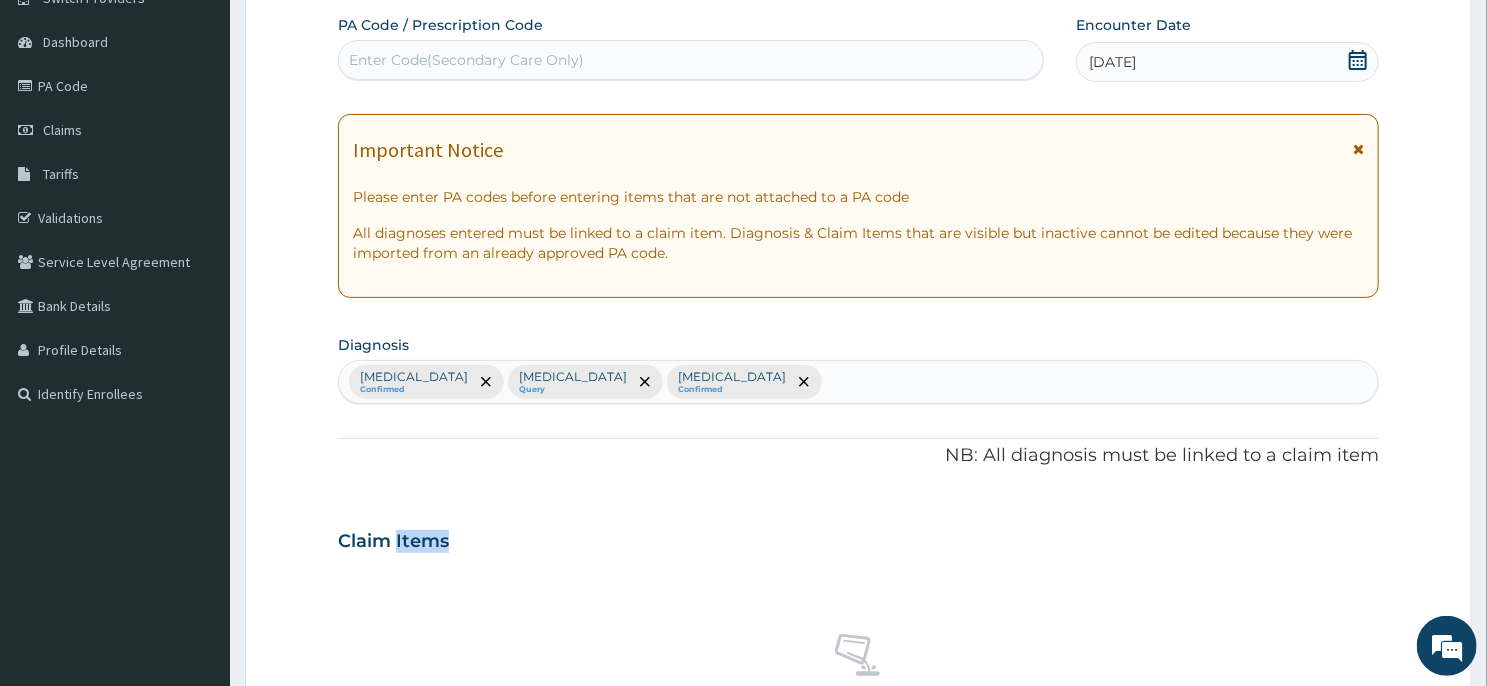 click on "Step  2  of 2 PA Code / Prescription Code Enter Code(Secondary Care Only) Encounter Date 06-01-2025 Important Notice Please enter PA codes before entering items that are not attached to a PA code   All diagnoses entered must be linked to a claim item. Diagnosis & Claim Items that are visible but inactive cannot be edited because they were imported from an already approved PA code. Diagnosis Malaria Confirmed Sepsis Query Upper respiratory infection Confirmed NB: All diagnosis must be linked to a claim item Claim Items No claim item Types Select Type Item Select Item Pair Diagnosis Select Diagnosis Unit Price 0 Add Comment     Previous   Submit" at bounding box center [858, 564] 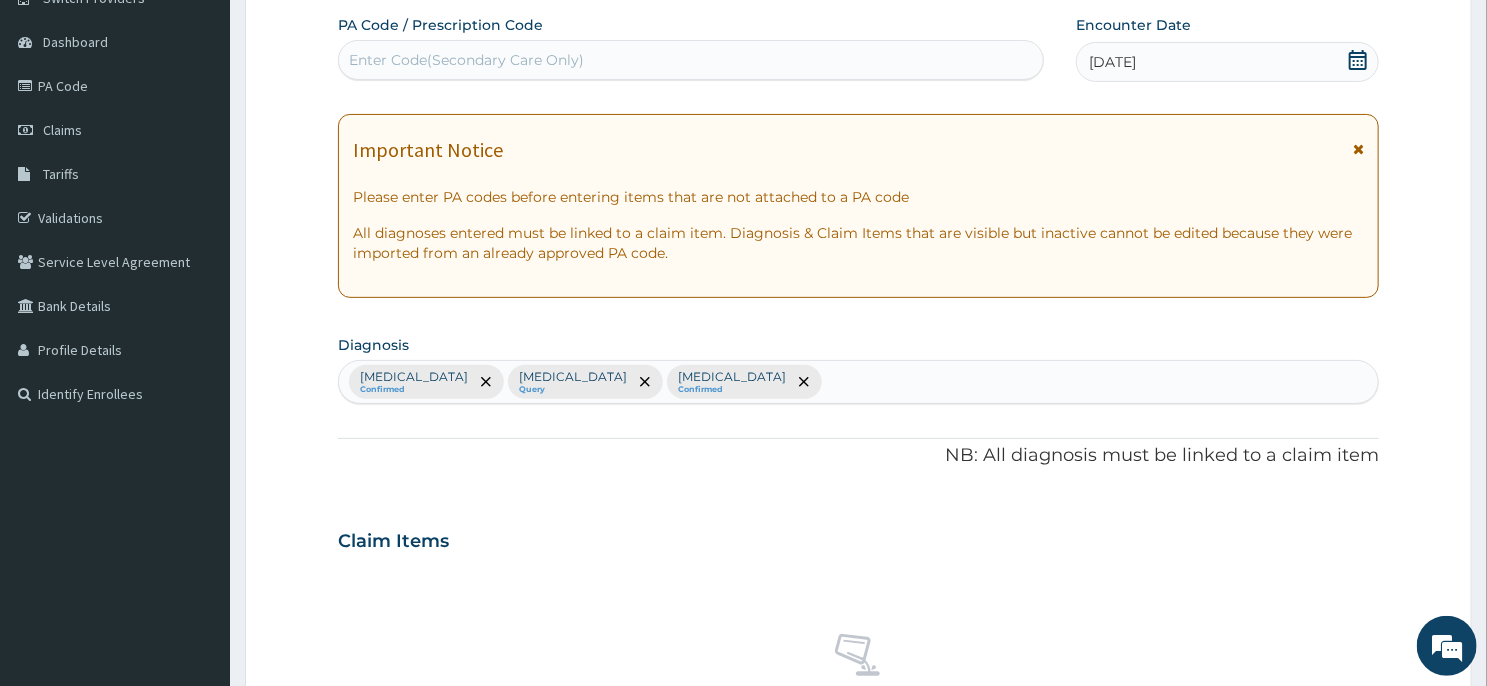 click on "Step  2  of 2 PA Code / Prescription Code Enter Code(Secondary Care Only) Encounter Date 06-01-2025 Important Notice Please enter PA codes before entering items that are not attached to a PA code   All diagnoses entered must be linked to a claim item. Diagnosis & Claim Items that are visible but inactive cannot be edited because they were imported from an already approved PA code. Diagnosis Malaria Confirmed Sepsis Query Upper respiratory infection Confirmed NB: All diagnosis must be linked to a claim item Claim Items No claim item Types Select Type Item Select Item Pair Diagnosis Select Diagnosis Unit Price 0 Add Comment     Previous   Submit" at bounding box center [858, 564] 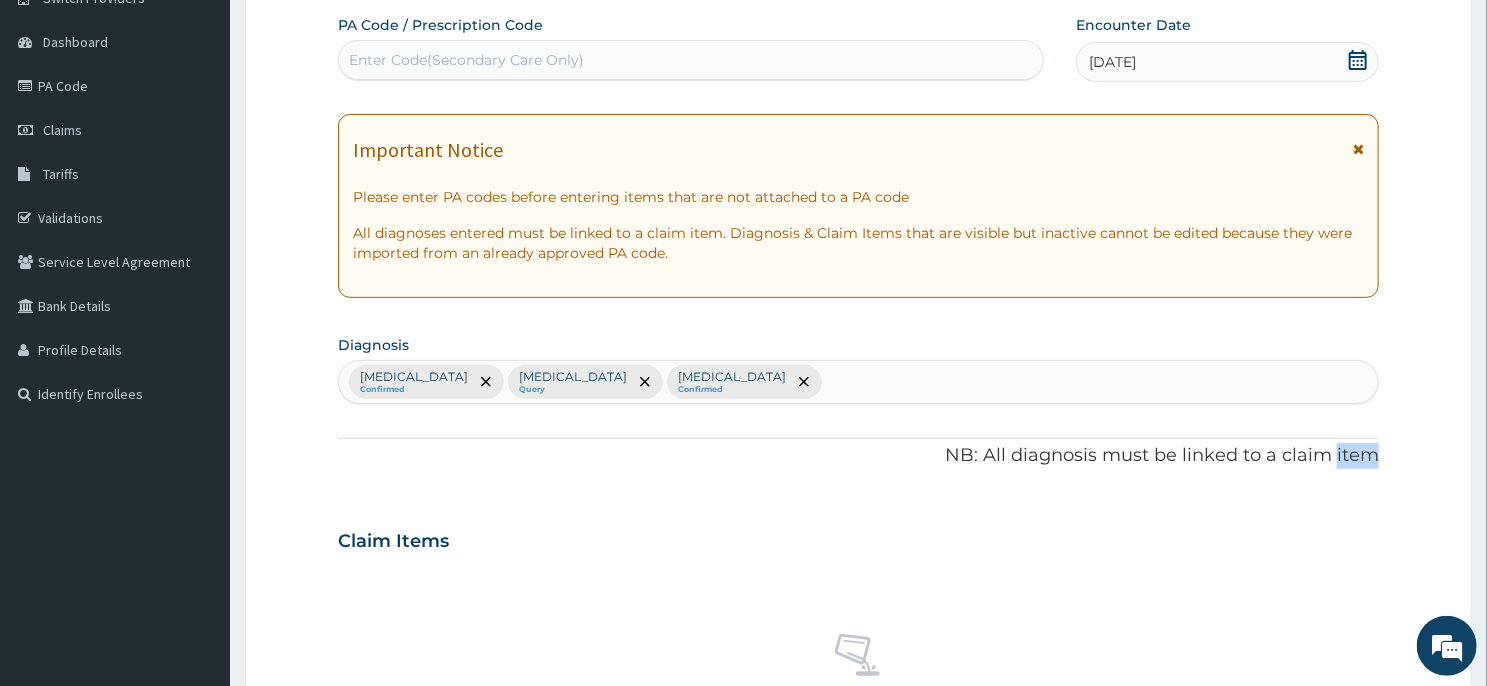 click on "Step  2  of 2 PA Code / Prescription Code Enter Code(Secondary Care Only) Encounter Date 06-01-2025 Important Notice Please enter PA codes before entering items that are not attached to a PA code   All diagnoses entered must be linked to a claim item. Diagnosis & Claim Items that are visible but inactive cannot be edited because they were imported from an already approved PA code. Diagnosis Malaria Confirmed Sepsis Query Upper respiratory infection Confirmed NB: All diagnosis must be linked to a claim item Claim Items No claim item Types Select Type Item Select Item Pair Diagnosis Select Diagnosis Unit Price 0 Add Comment     Previous   Submit" at bounding box center [858, 564] 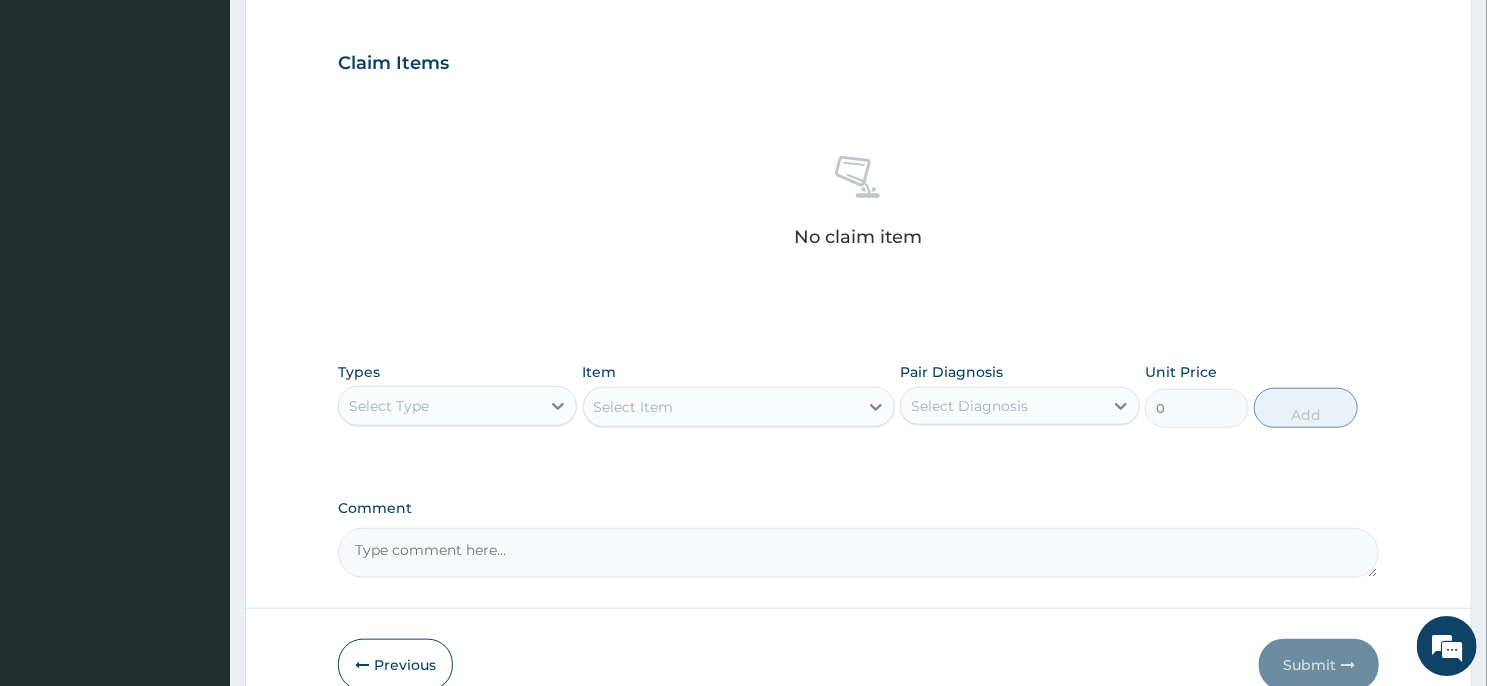 scroll, scrollTop: 757, scrollLeft: 0, axis: vertical 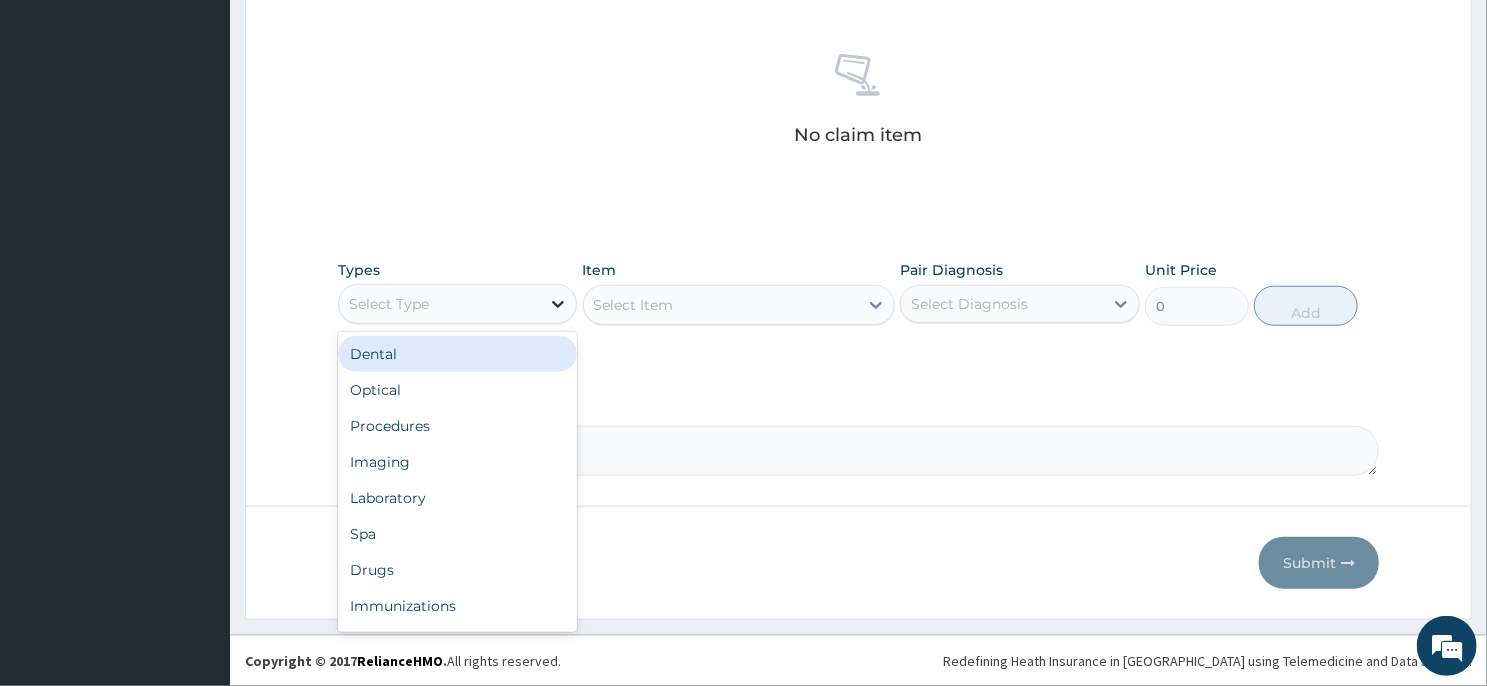 click 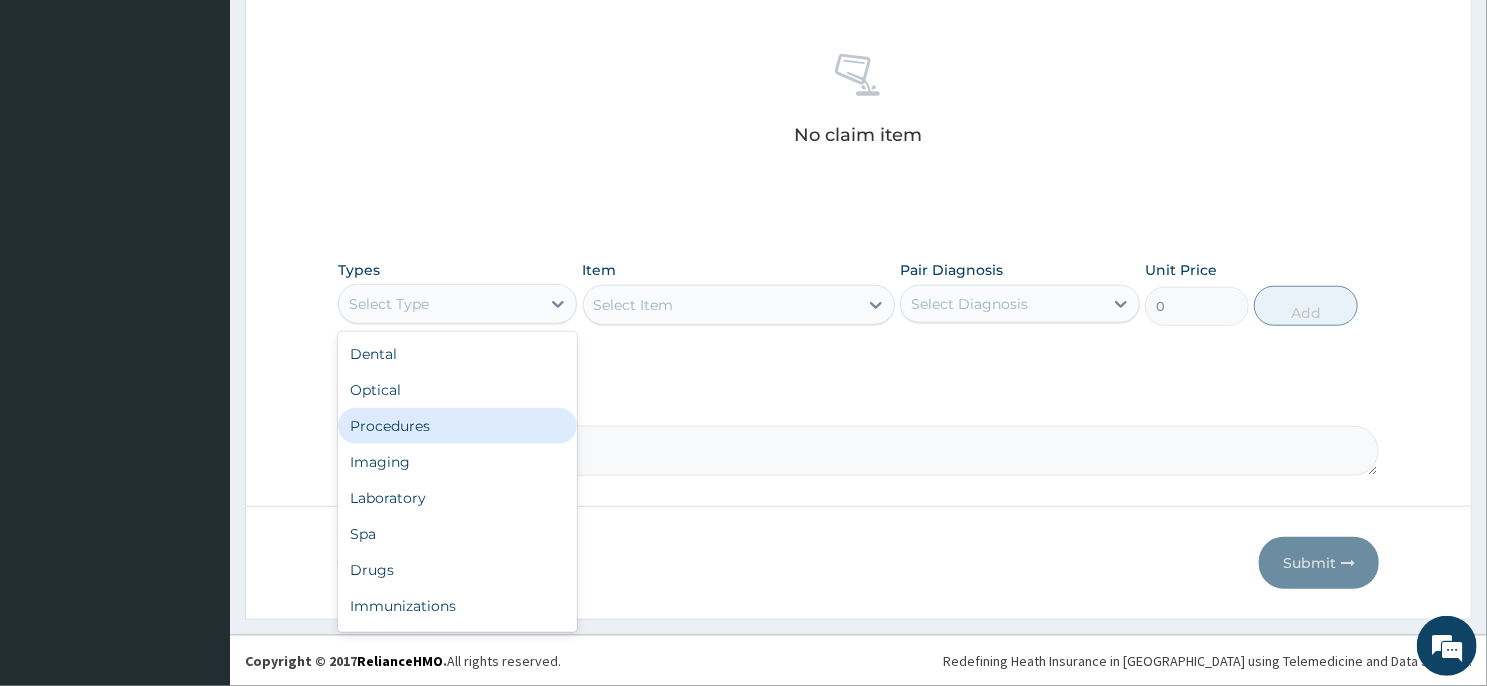 click on "Procedures" at bounding box center [457, 426] 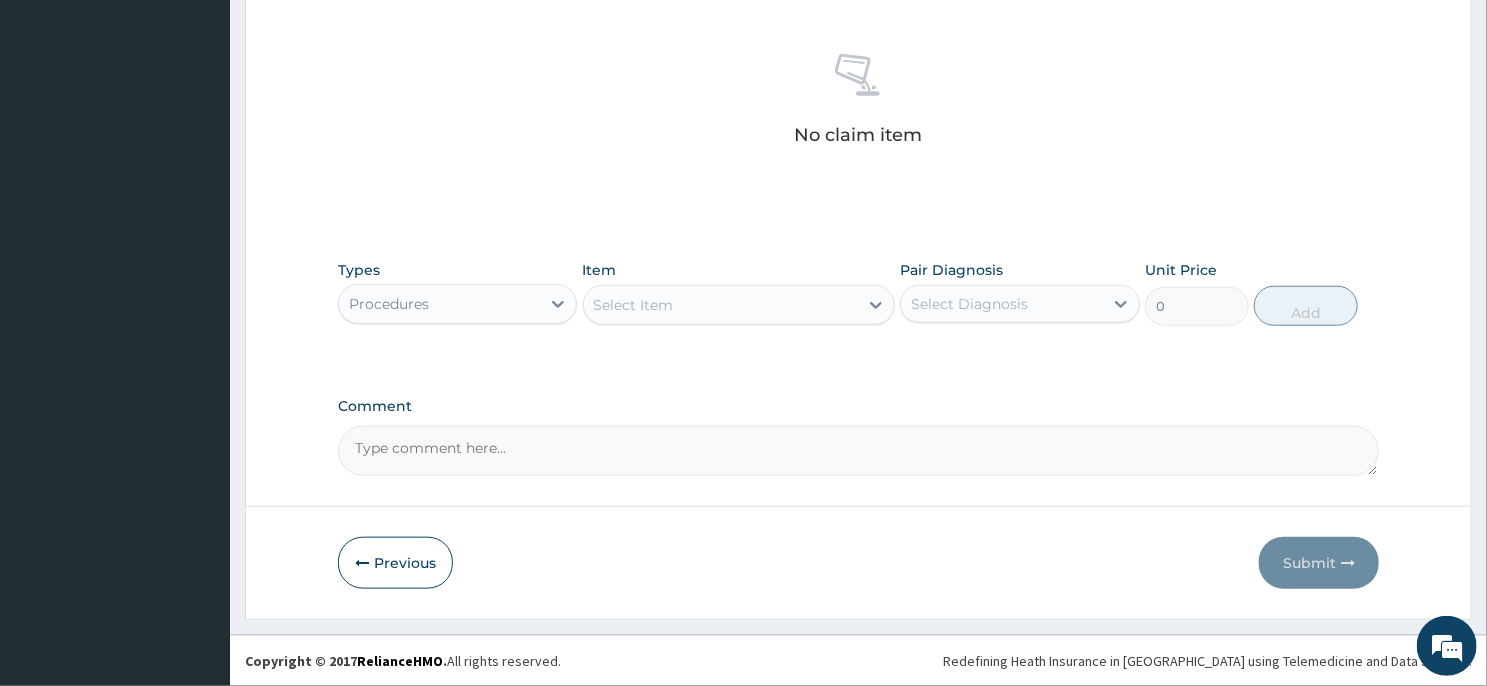 click on "Select Item" at bounding box center [721, 305] 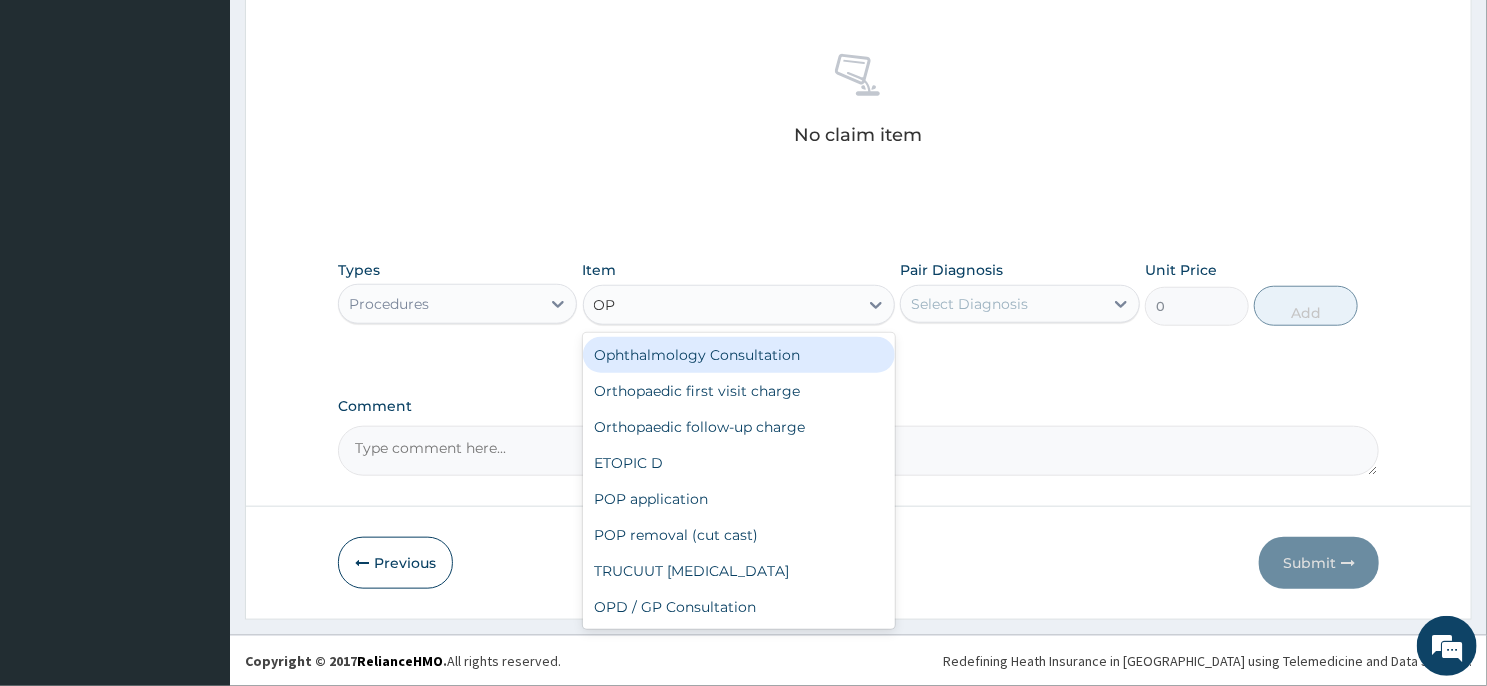 type on "OPD" 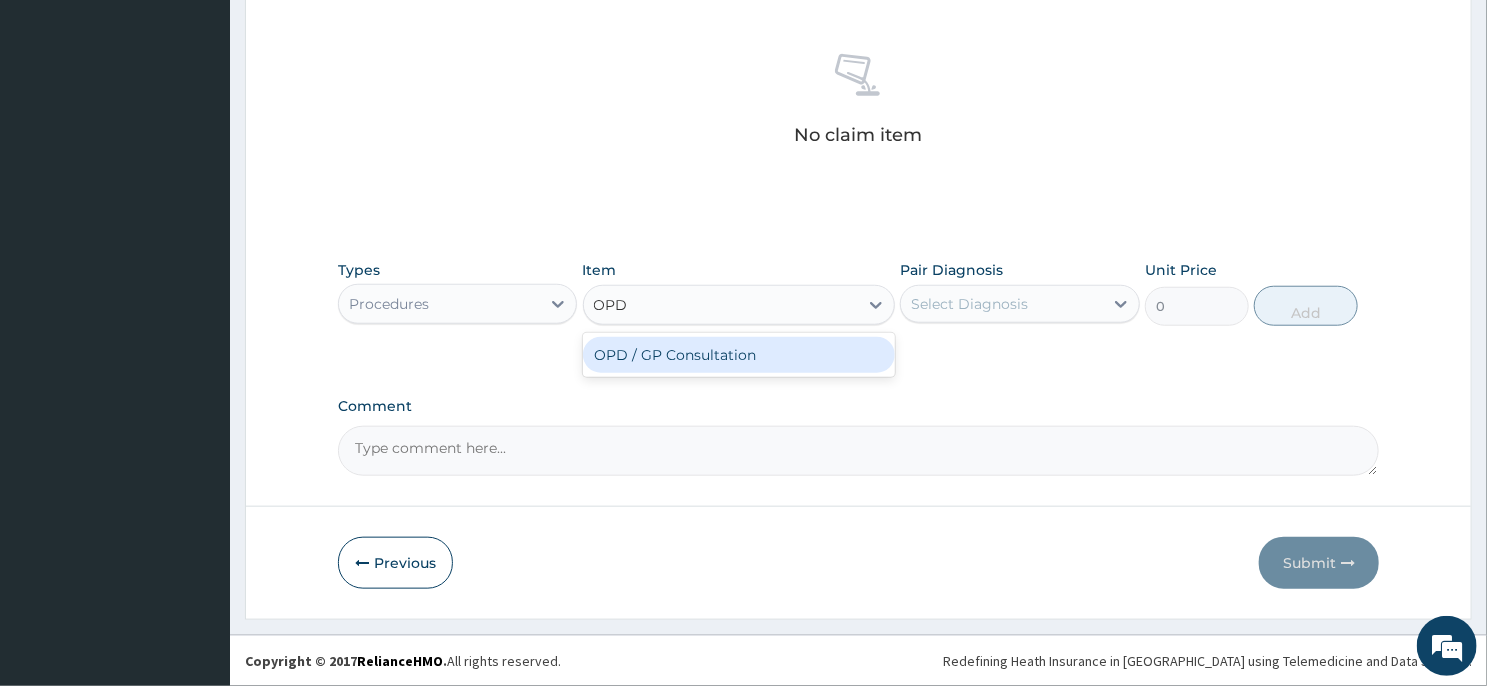click on "OPD / GP Consultation" at bounding box center [739, 355] 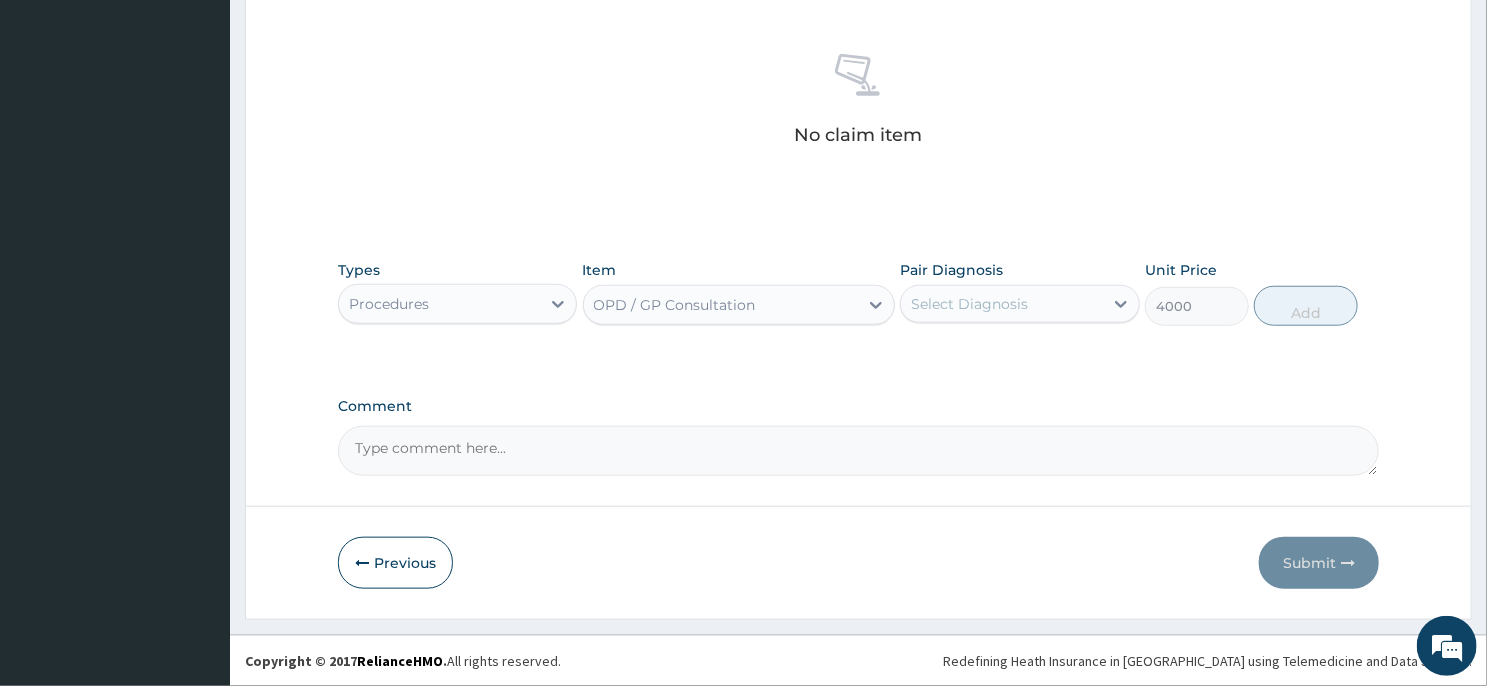 type 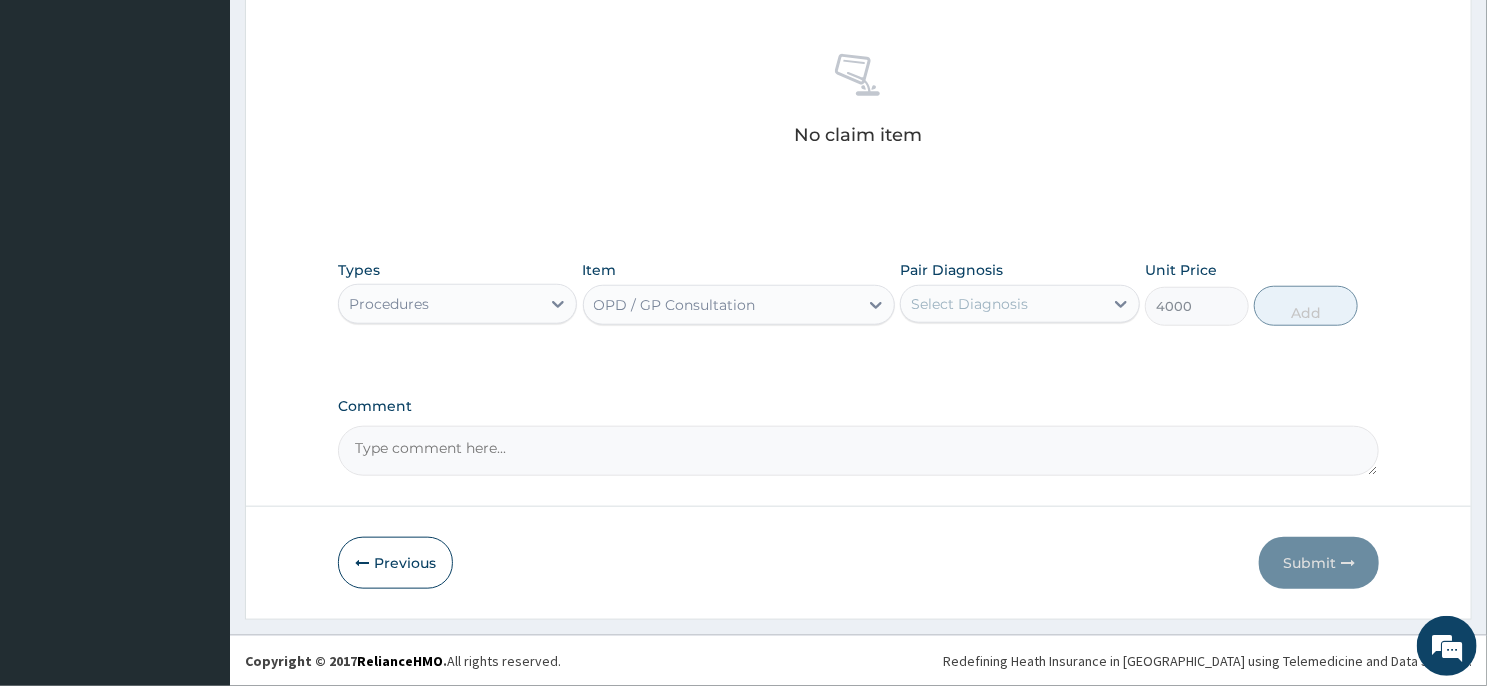 click on "Select Diagnosis" at bounding box center (969, 304) 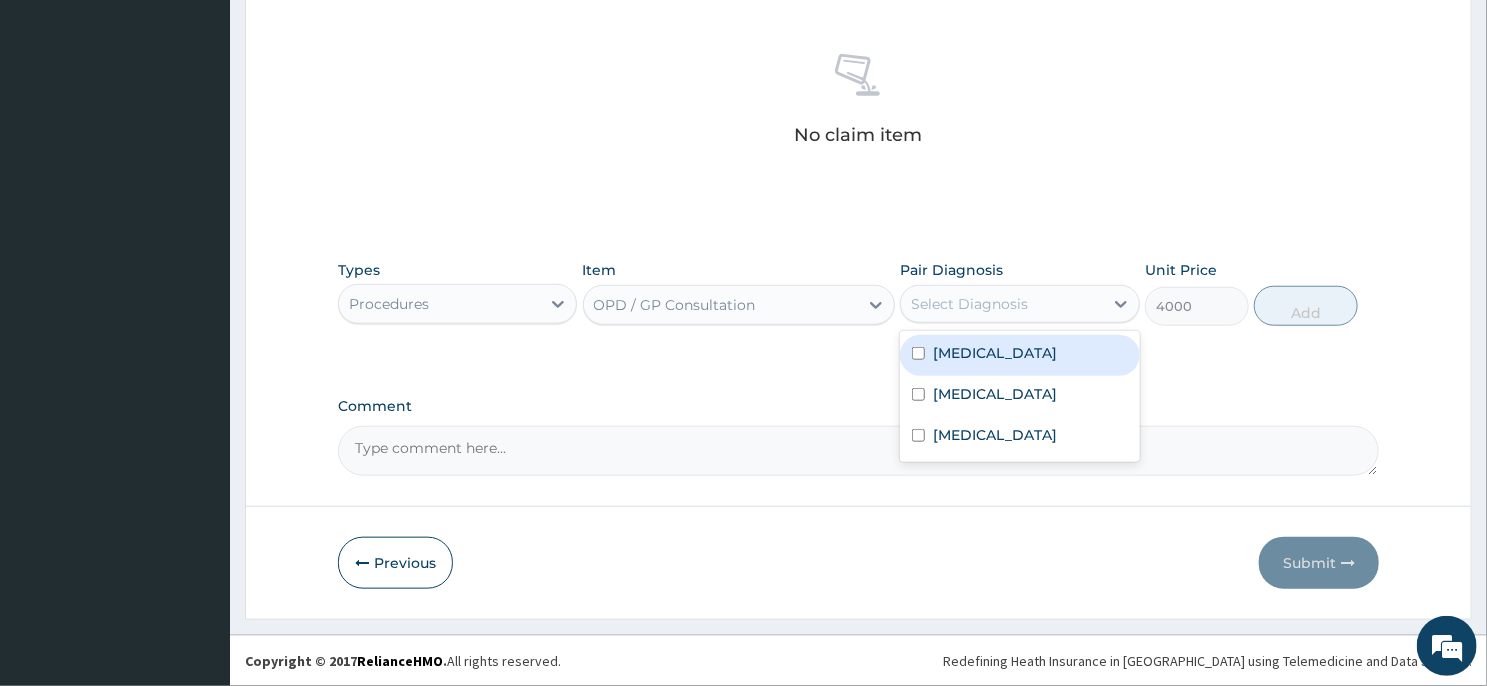 click on "[MEDICAL_DATA]" at bounding box center [1019, 355] 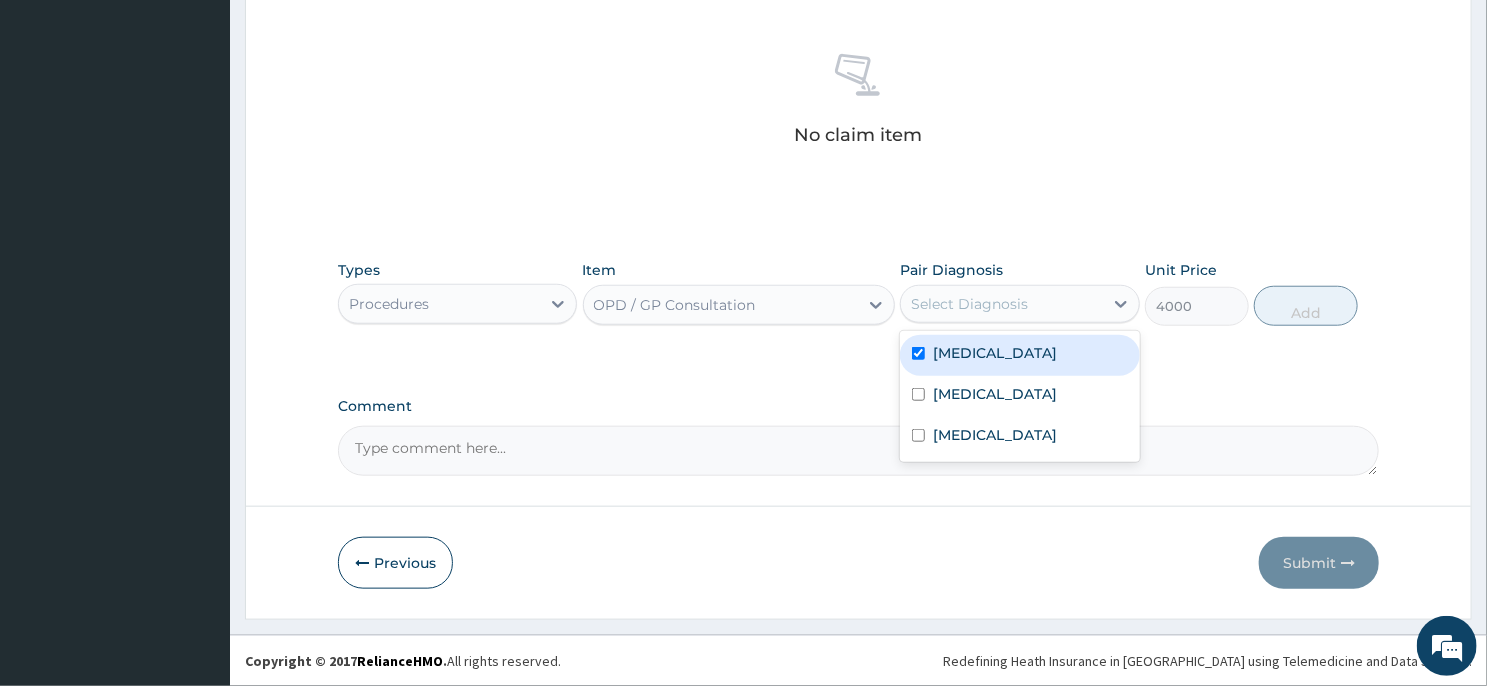 checkbox on "true" 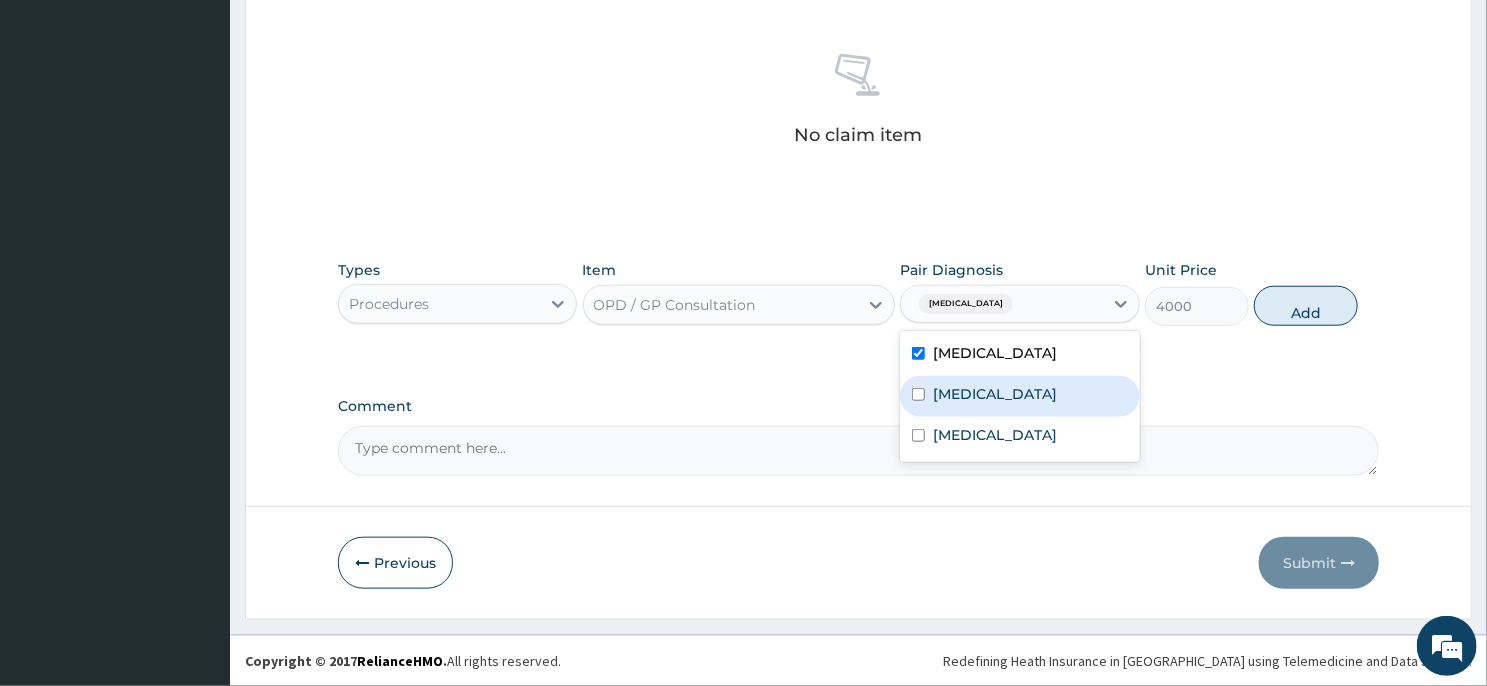 click on "[MEDICAL_DATA]" at bounding box center (1019, 396) 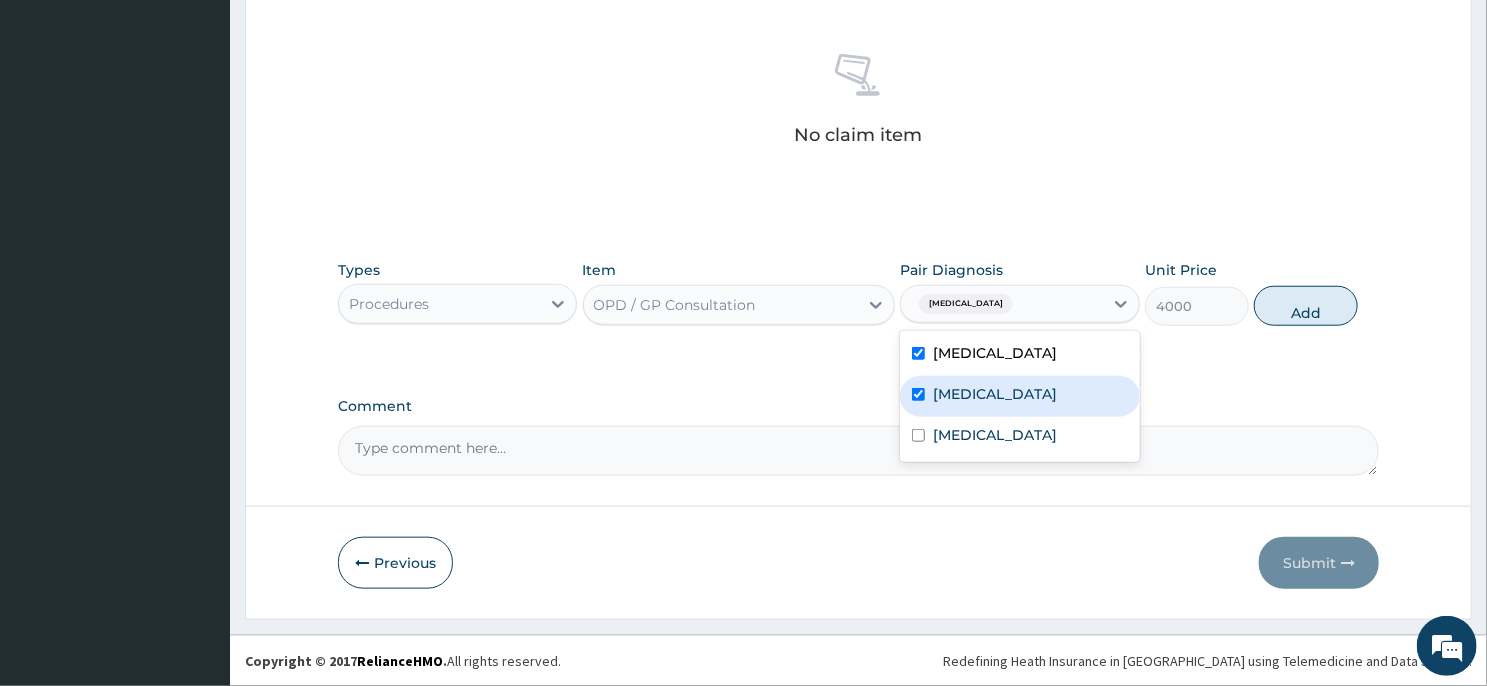 checkbox on "true" 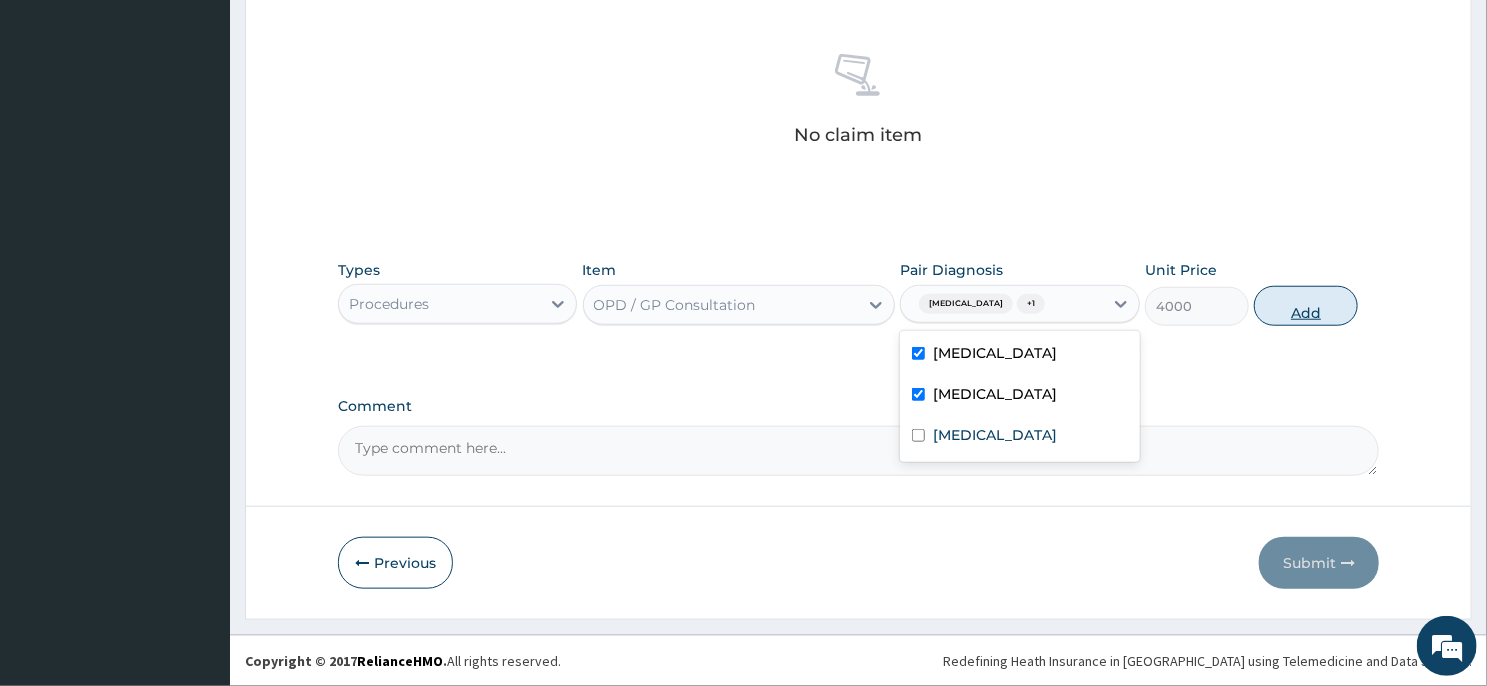 click on "Add" at bounding box center [1306, 306] 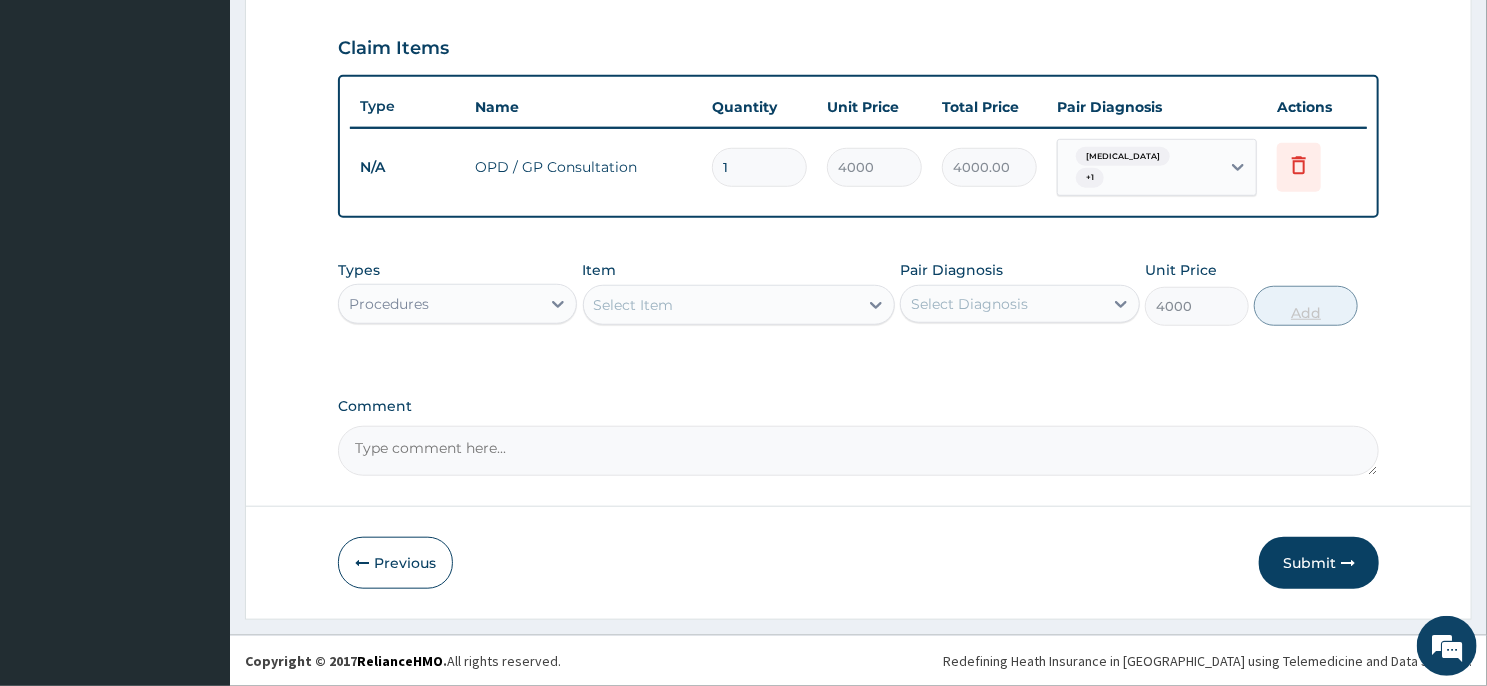 type on "0" 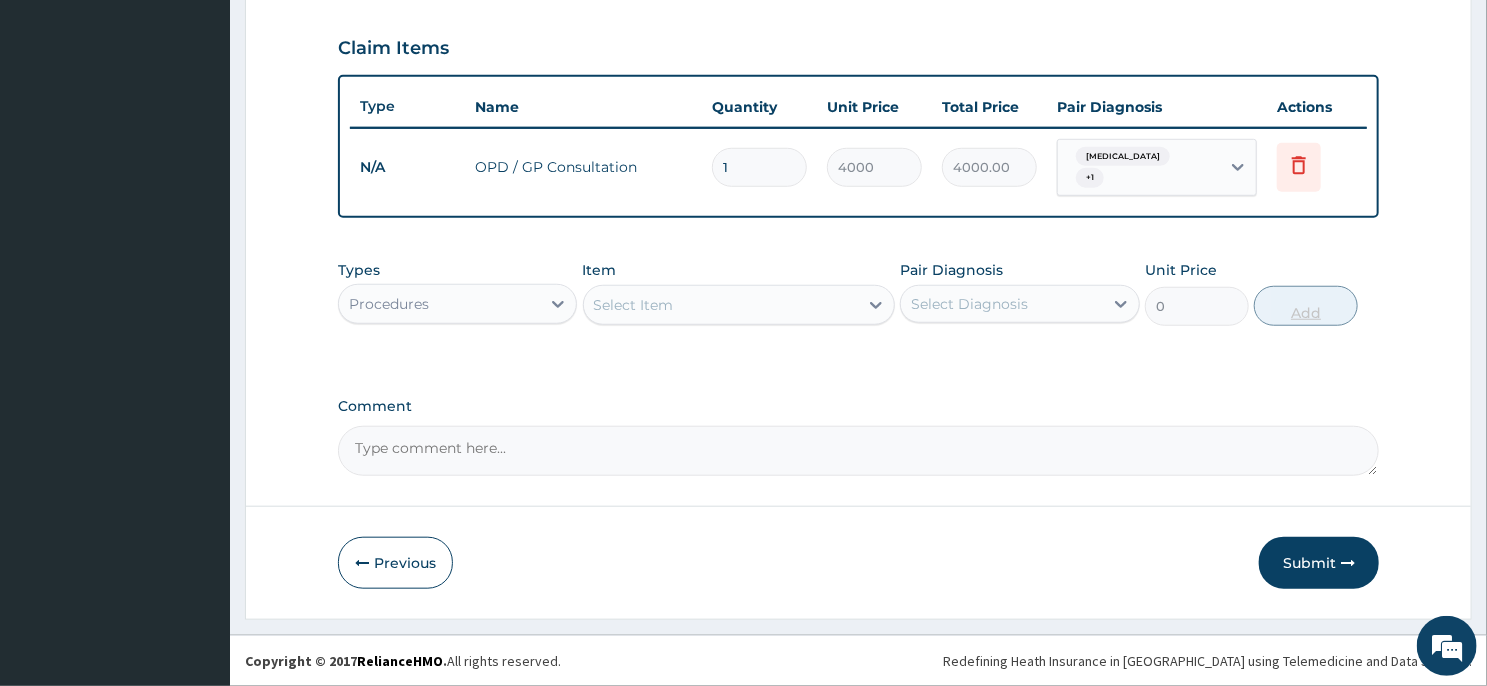 scroll, scrollTop: 659, scrollLeft: 0, axis: vertical 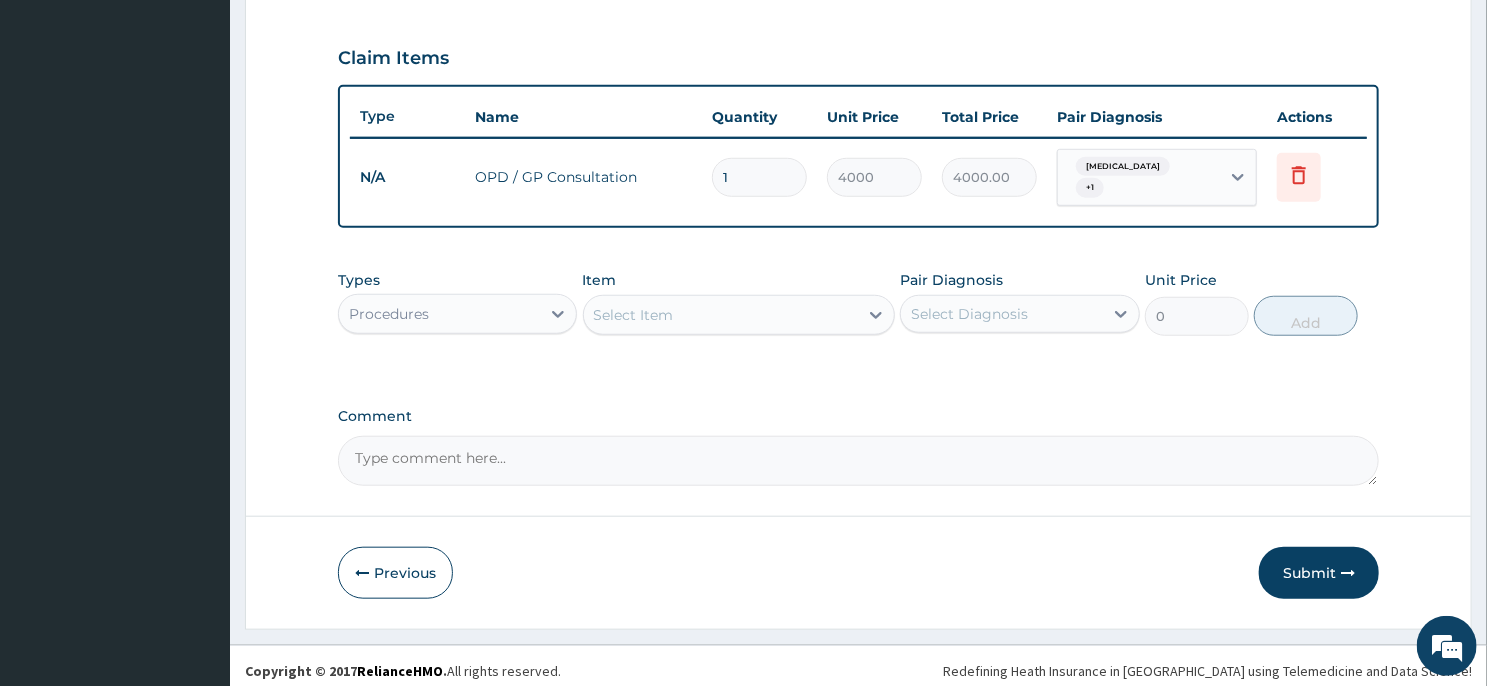click on "Select Item" at bounding box center [721, 315] 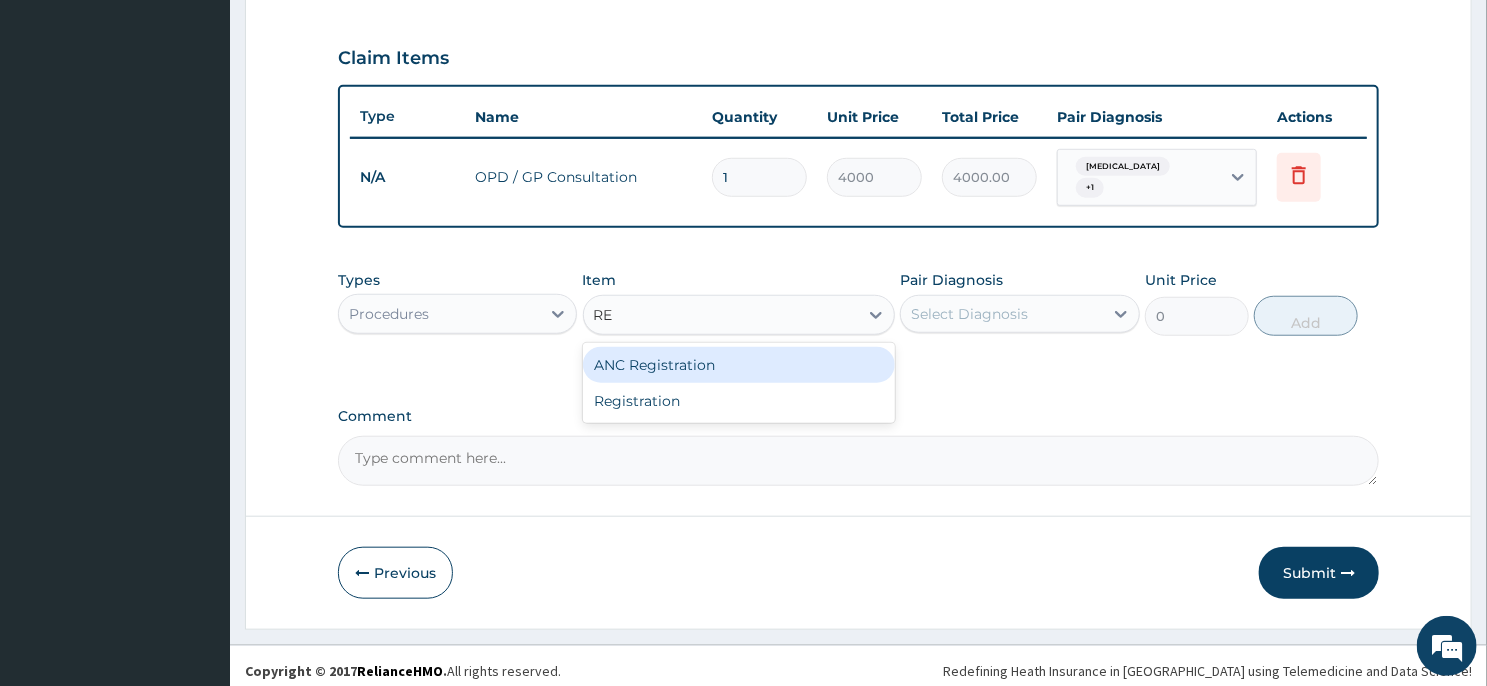 type on "REG" 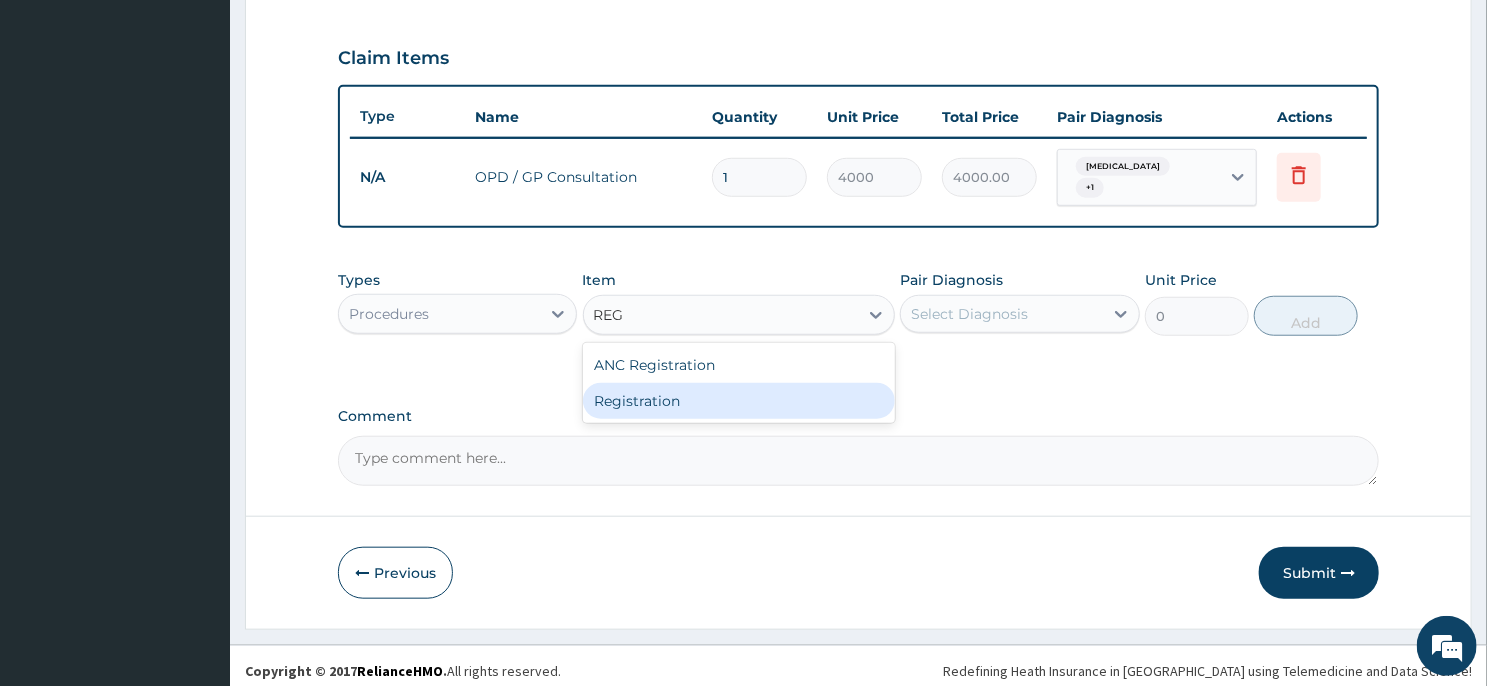 click on "Registration" at bounding box center (739, 401) 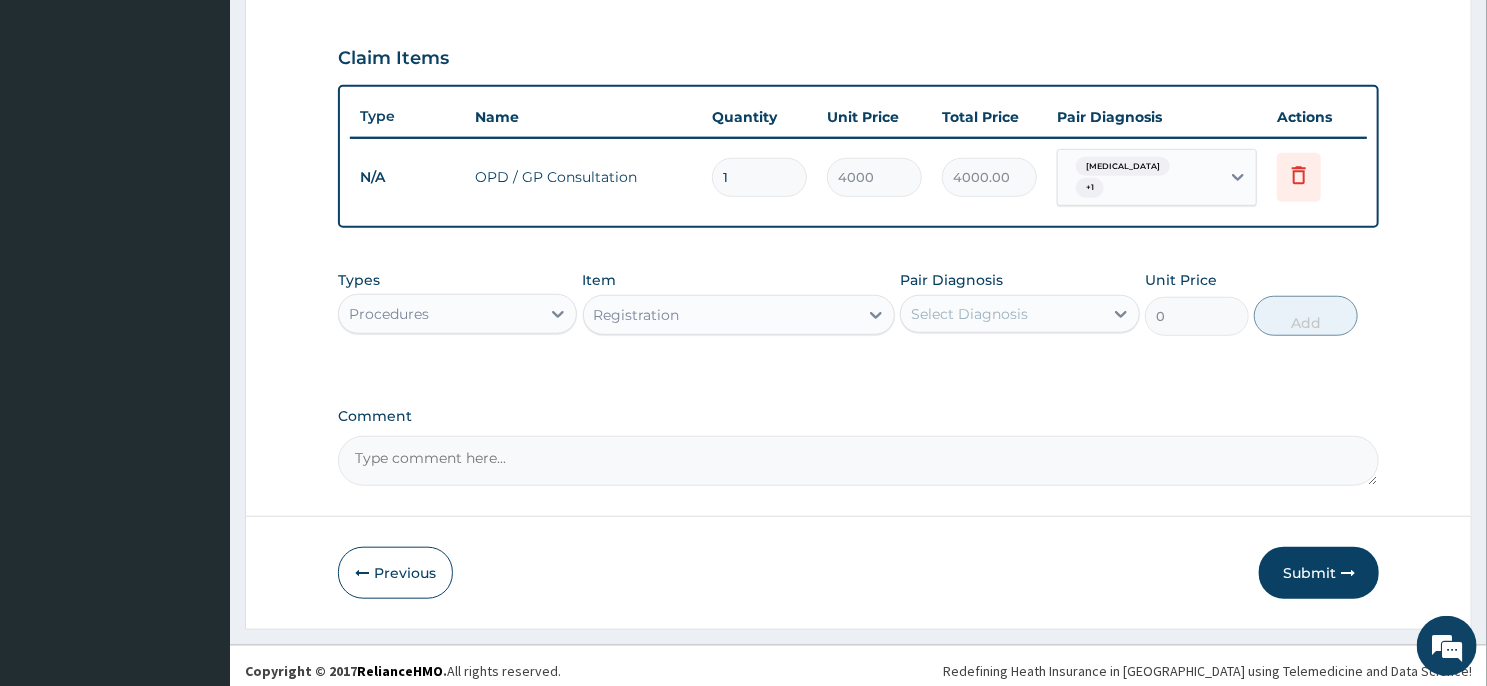 type 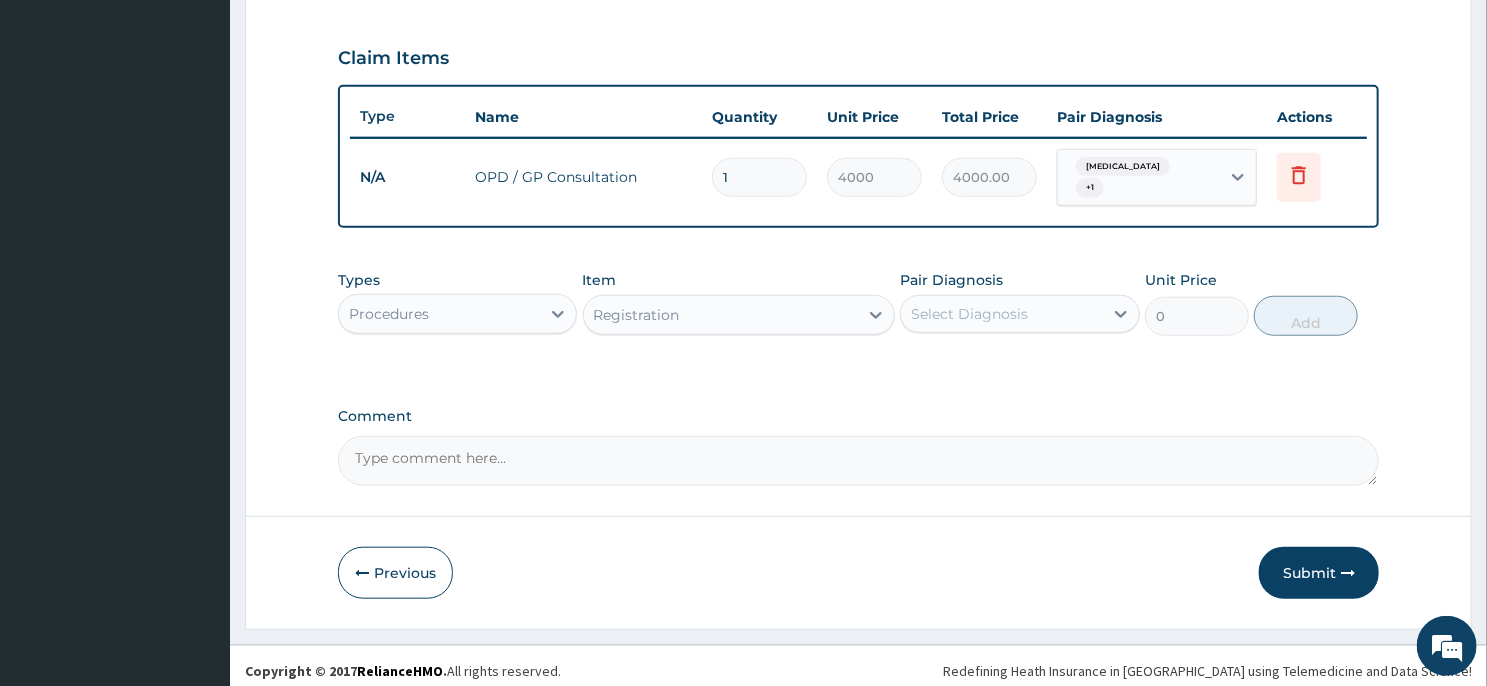 type on "3000" 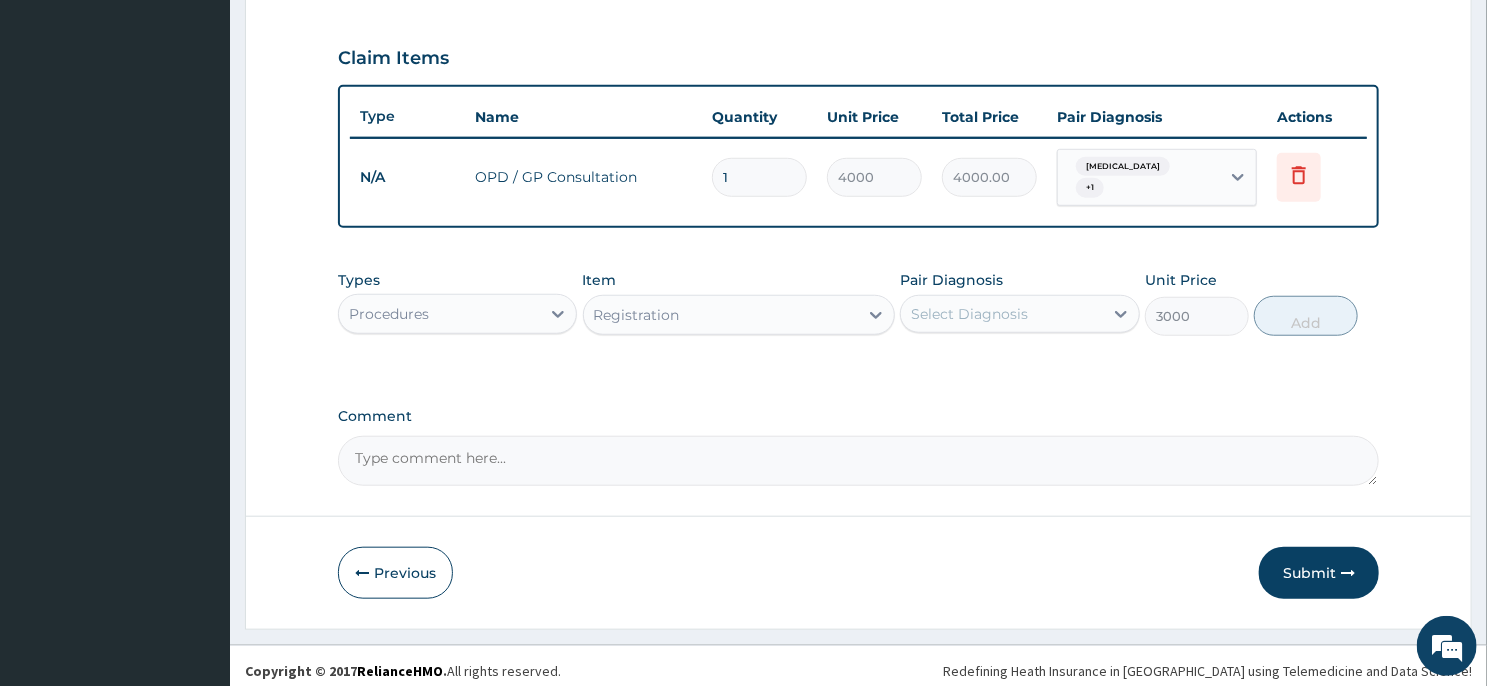 click on "Select Diagnosis" at bounding box center [969, 314] 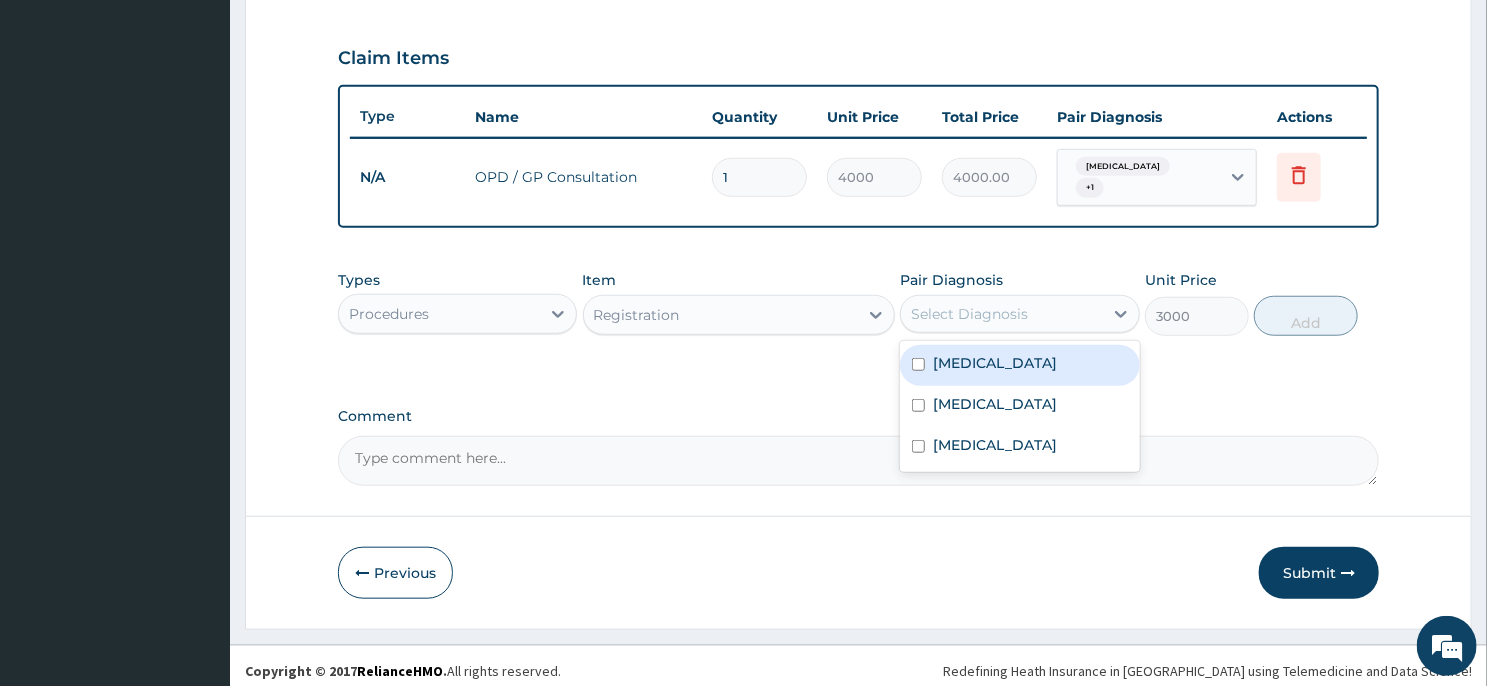 click on "[MEDICAL_DATA]" at bounding box center (995, 363) 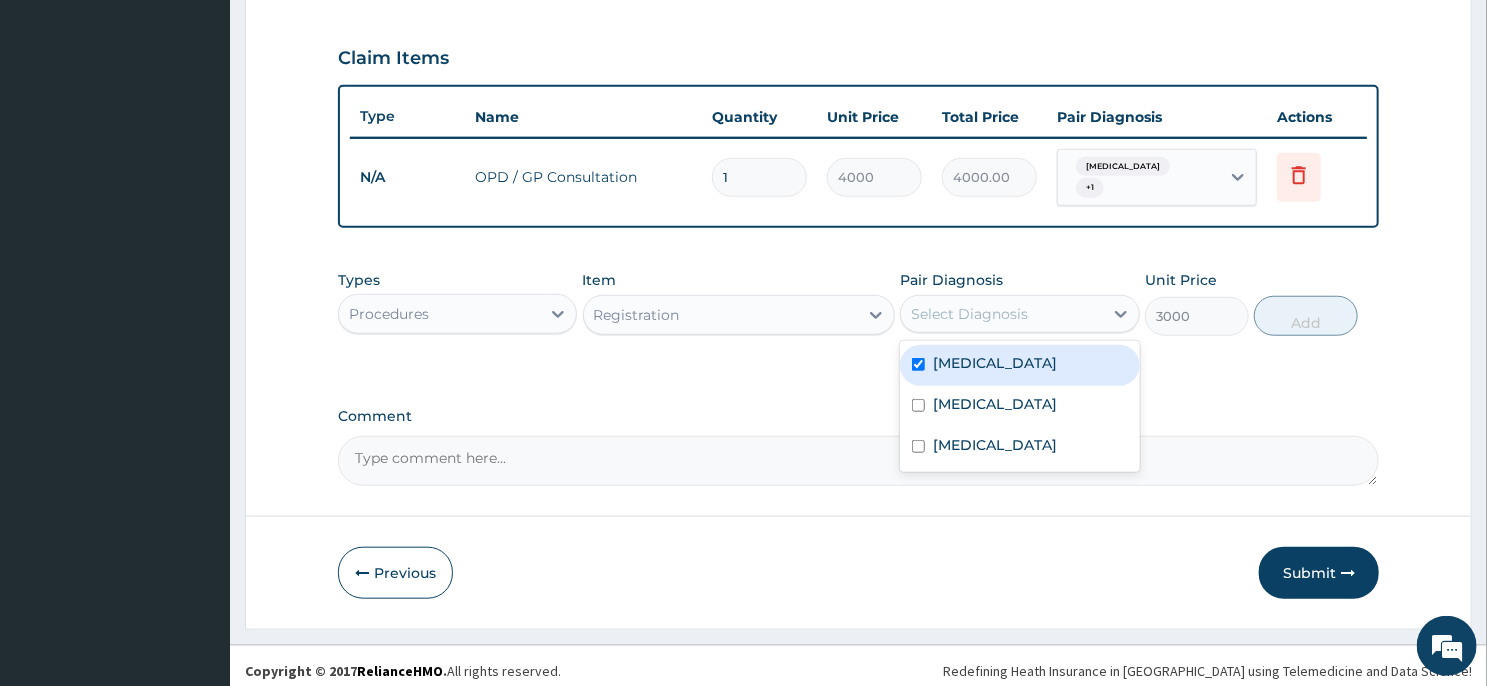 checkbox on "true" 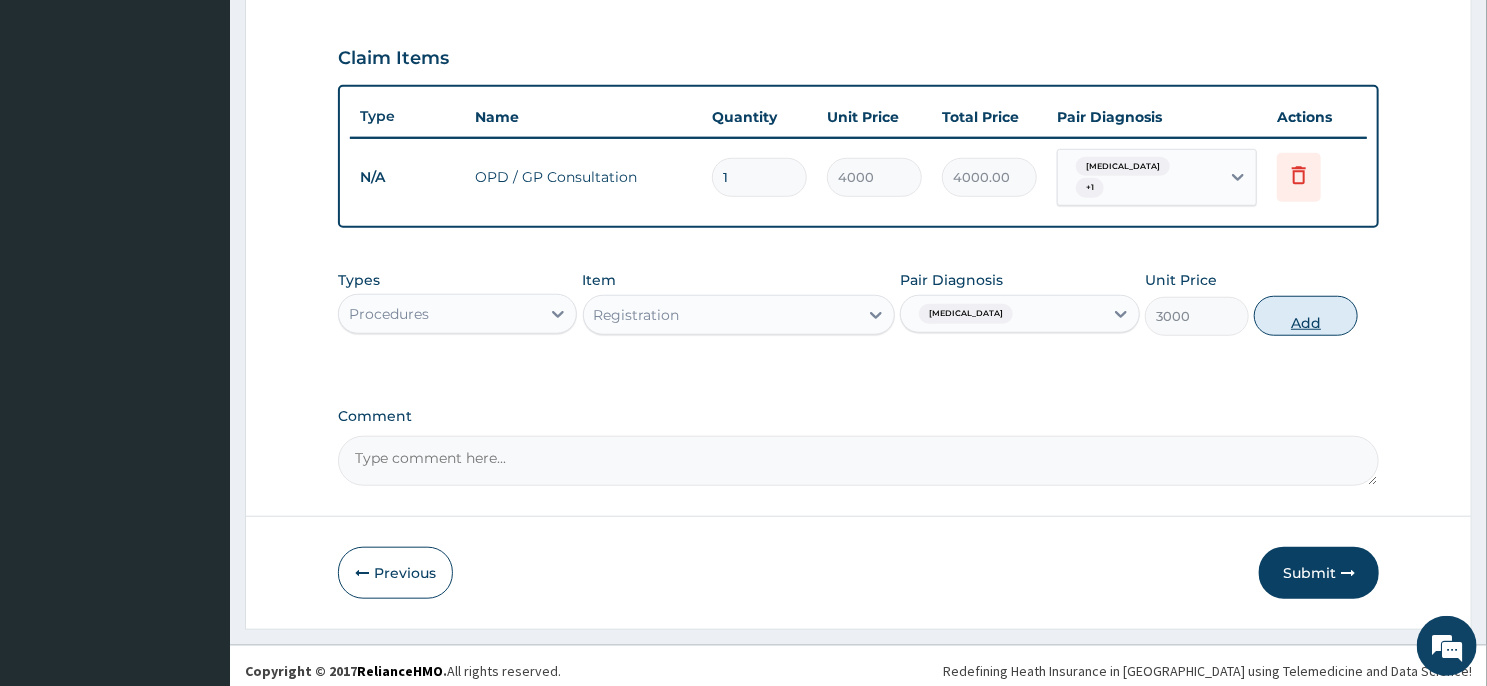 click on "Add" at bounding box center [1306, 316] 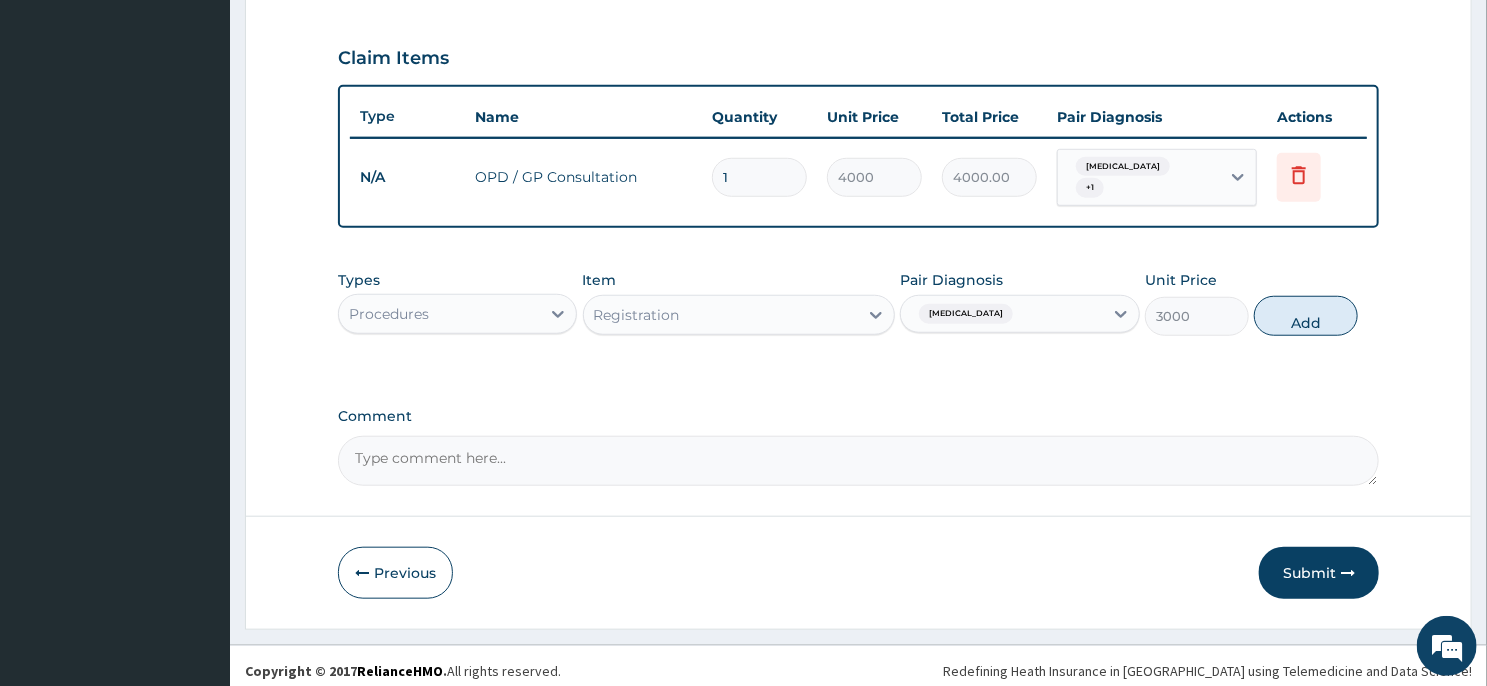 type on "0" 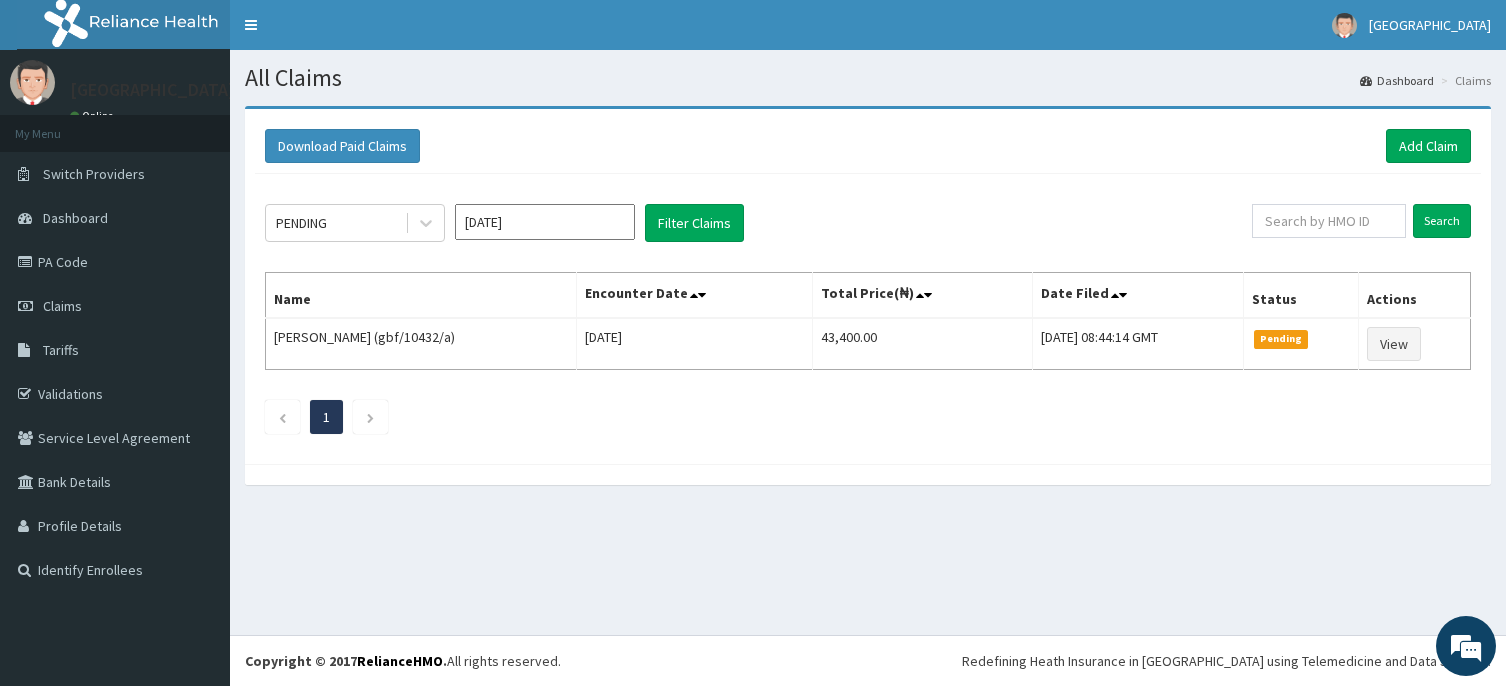 scroll, scrollTop: 0, scrollLeft: 0, axis: both 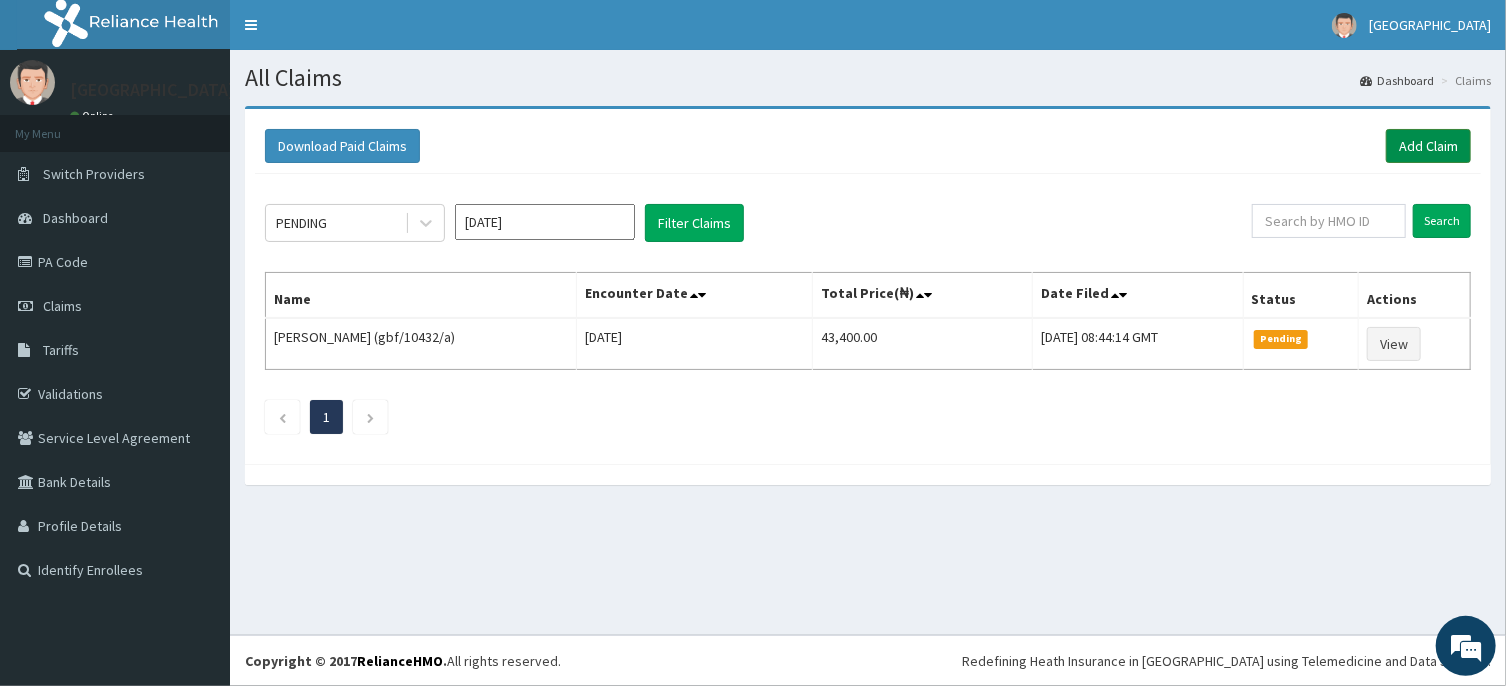 click on "Add Claim" at bounding box center (1428, 146) 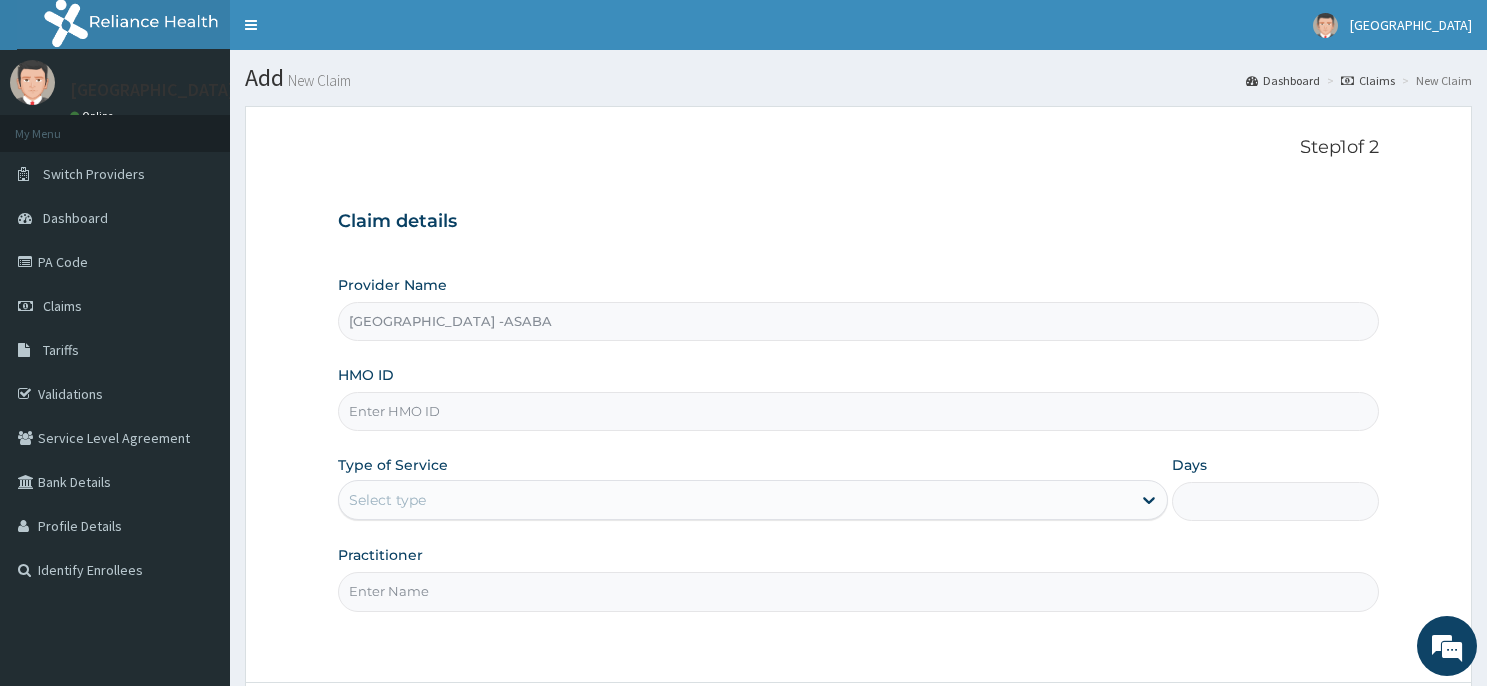 scroll, scrollTop: 0, scrollLeft: 0, axis: both 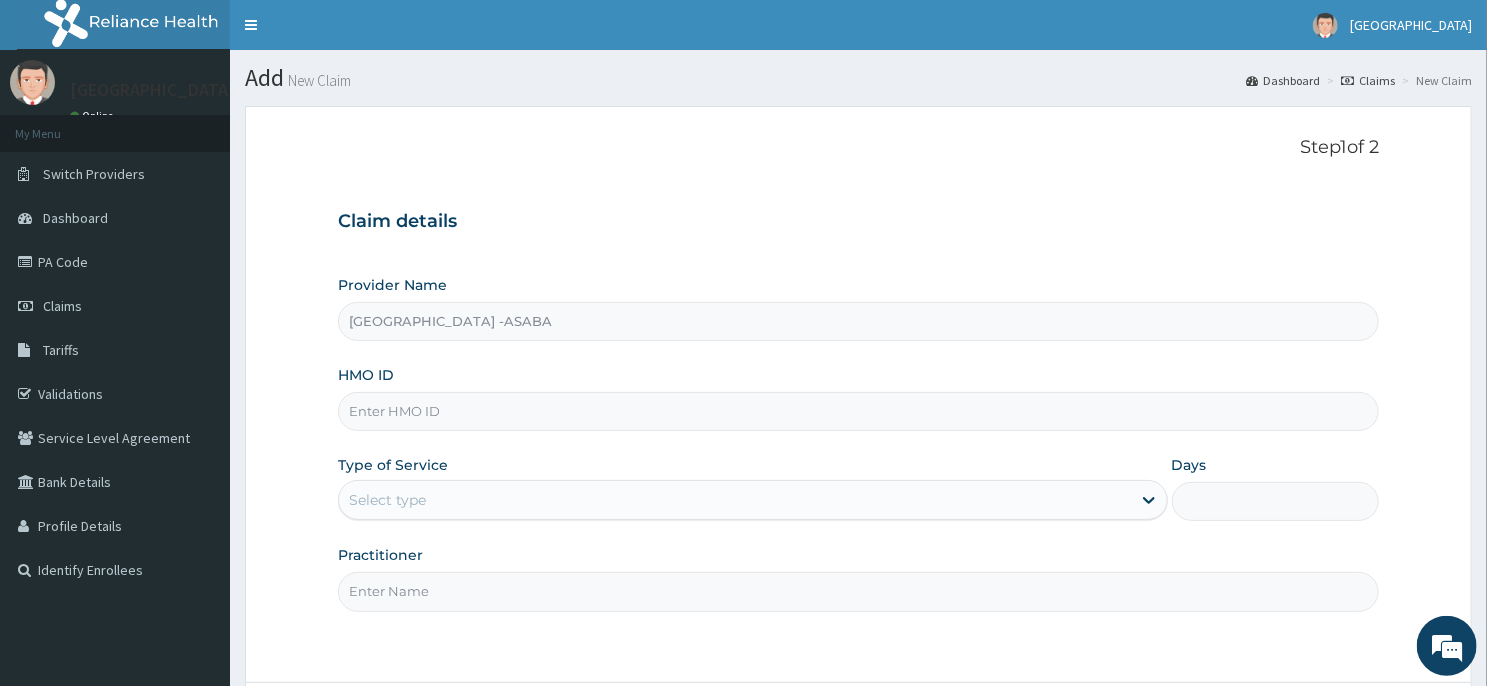click on "HMO ID" at bounding box center (858, 411) 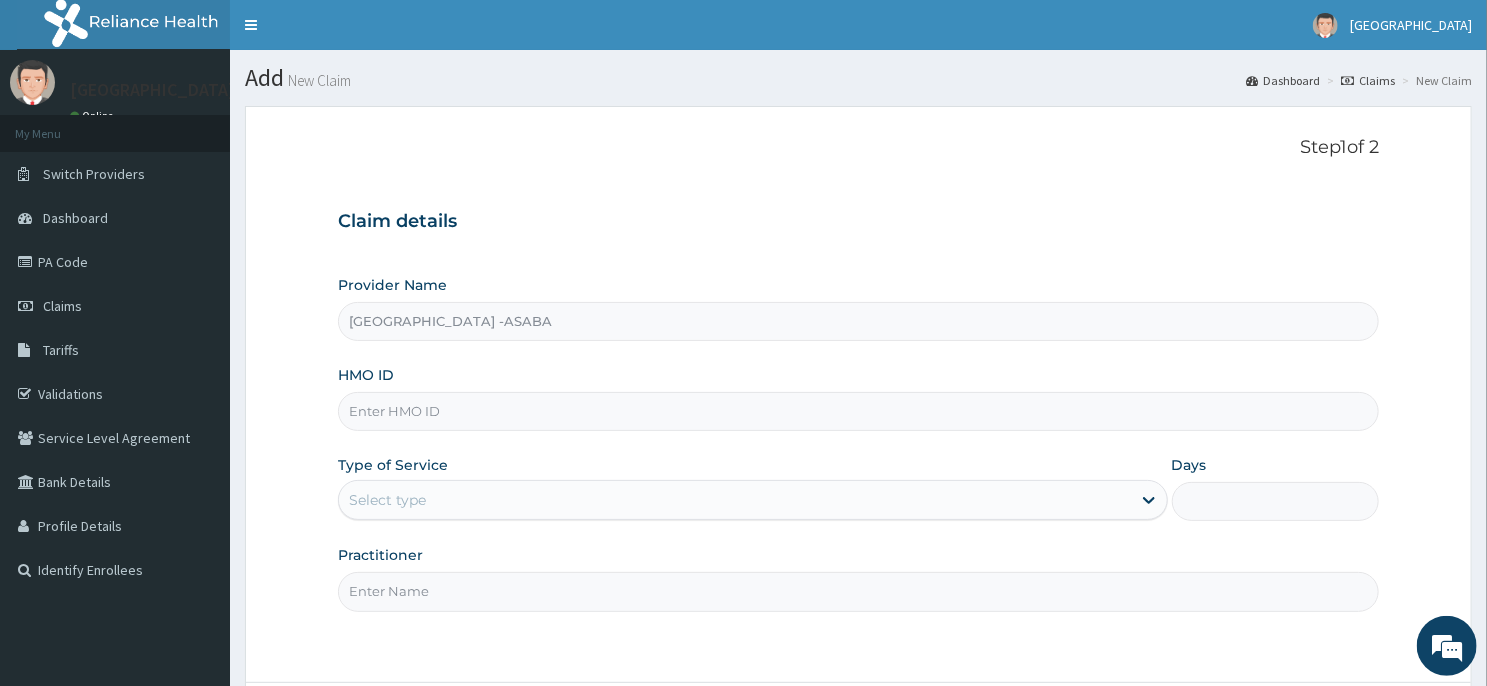 scroll, scrollTop: 0, scrollLeft: 0, axis: both 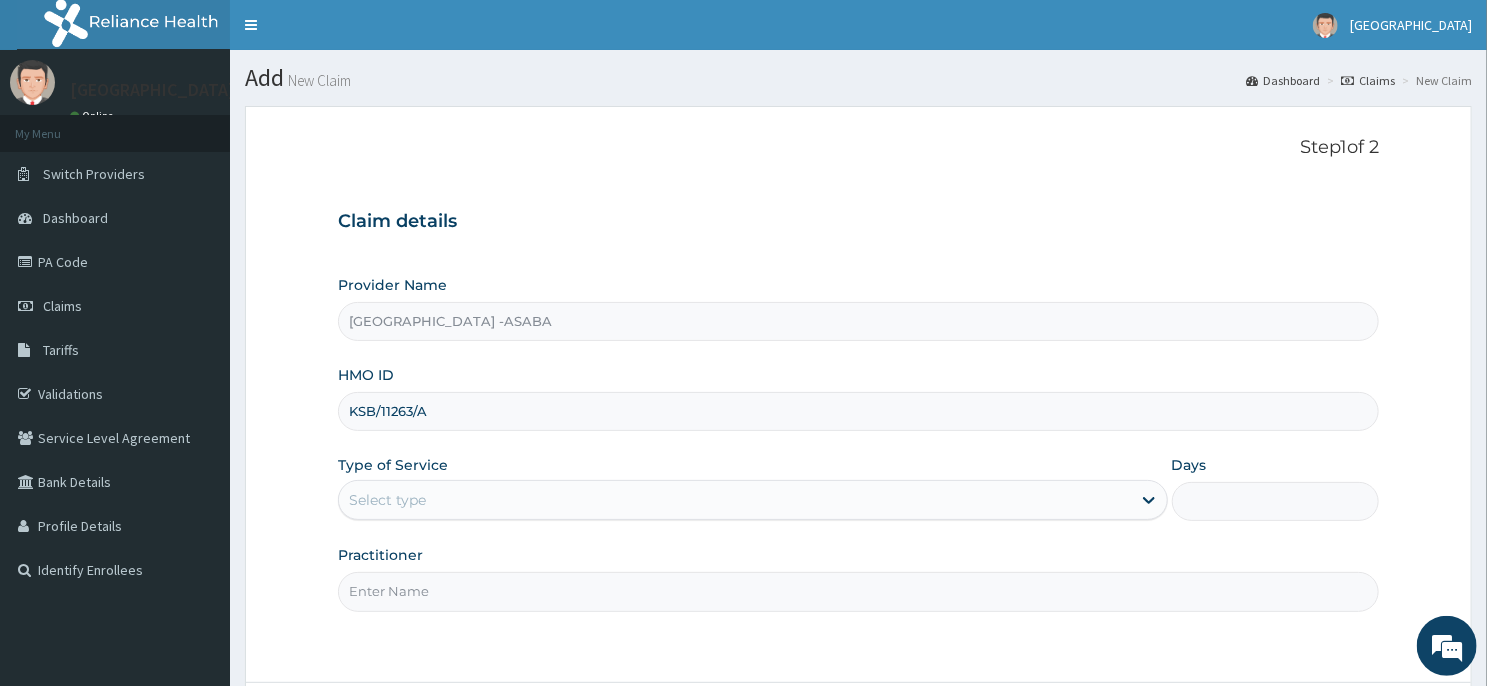 type on "KSB/11263/A" 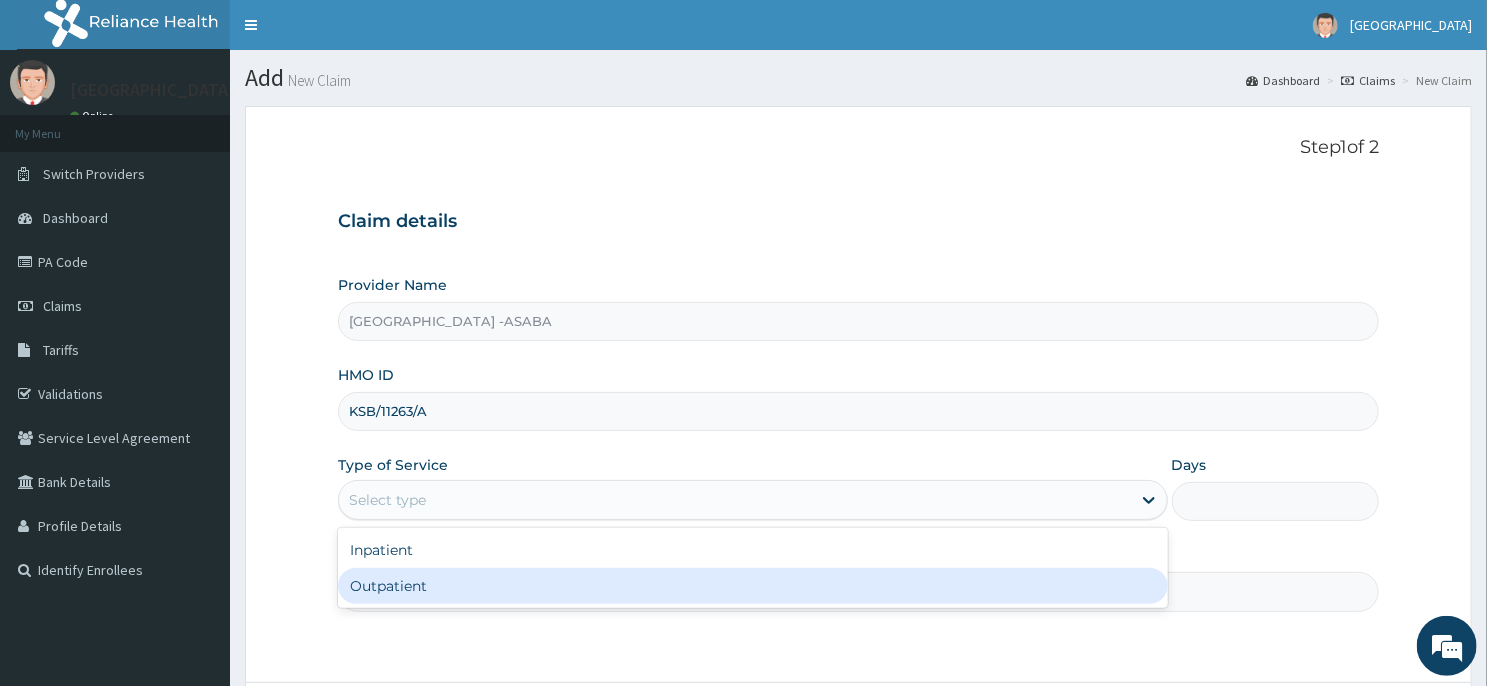 click on "Outpatient" at bounding box center [753, 586] 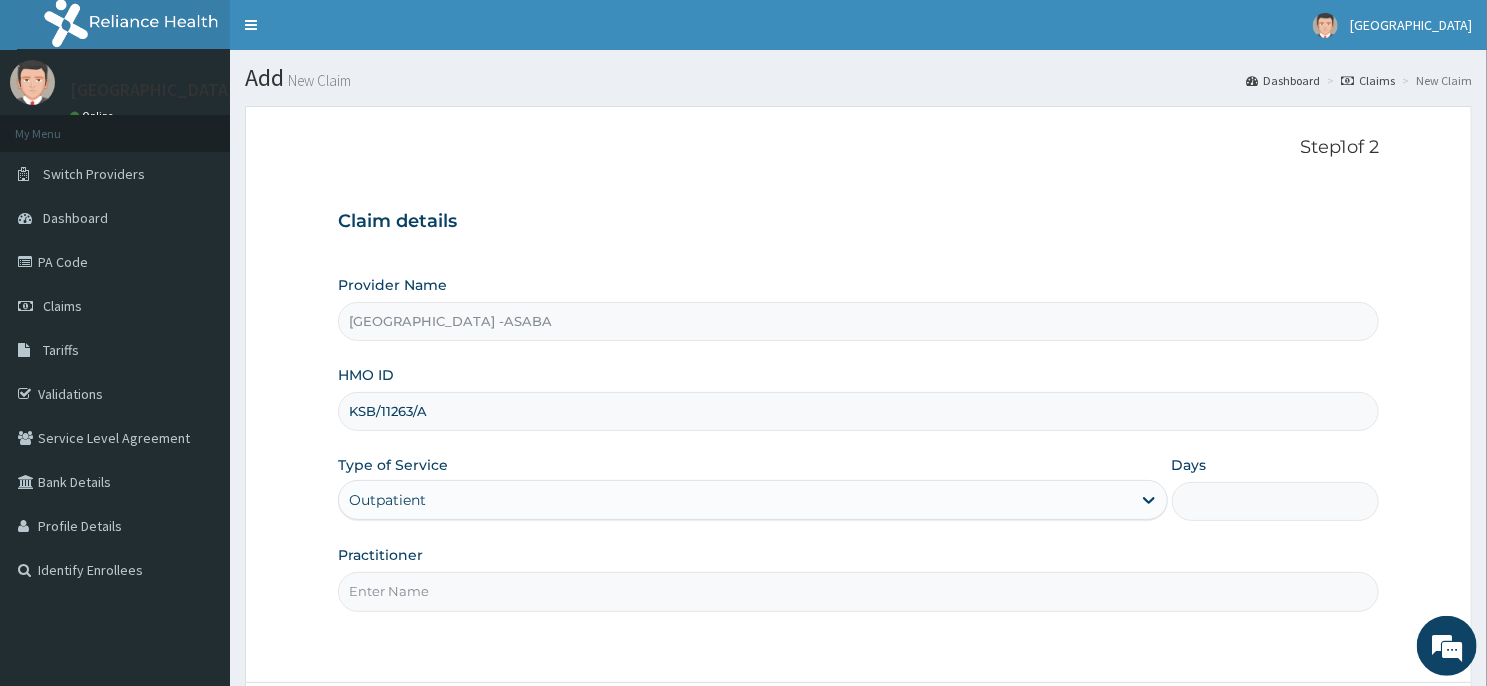 type on "1" 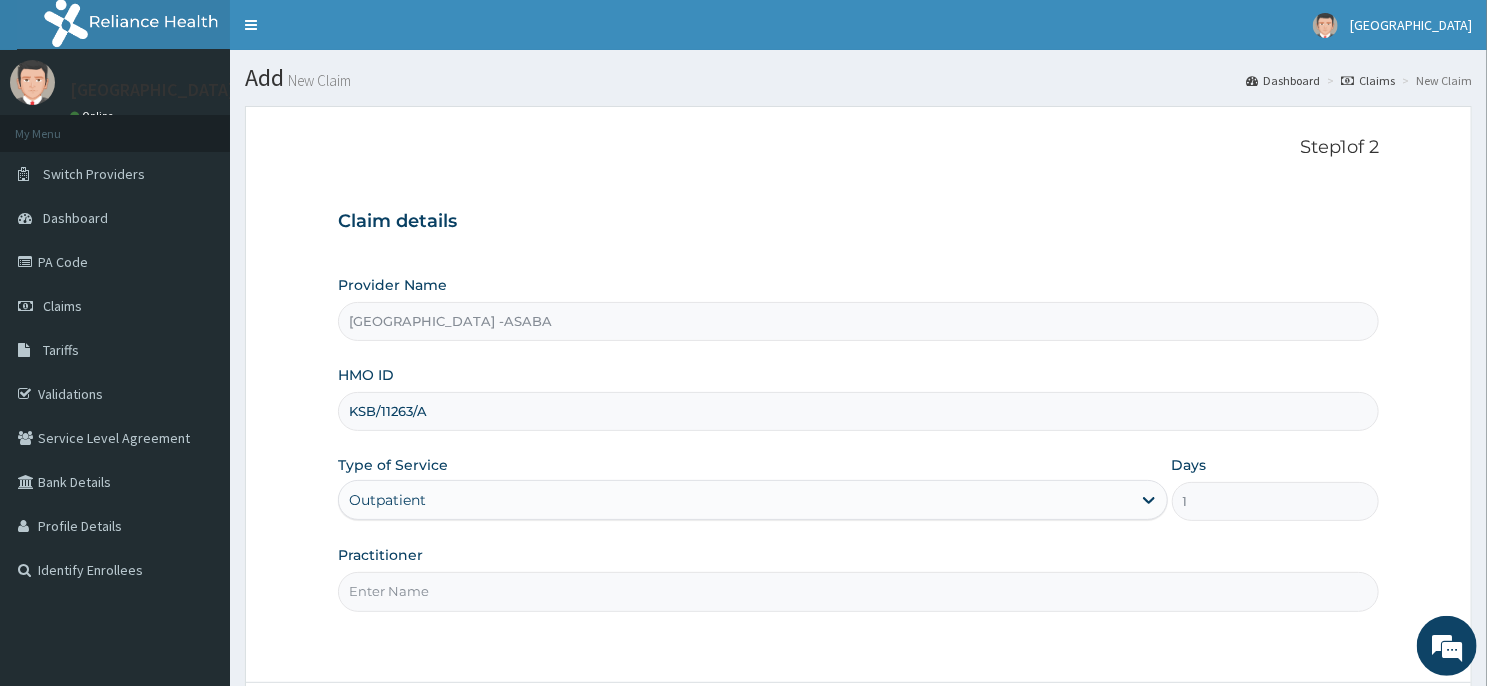 click on "Practitioner" at bounding box center (858, 591) 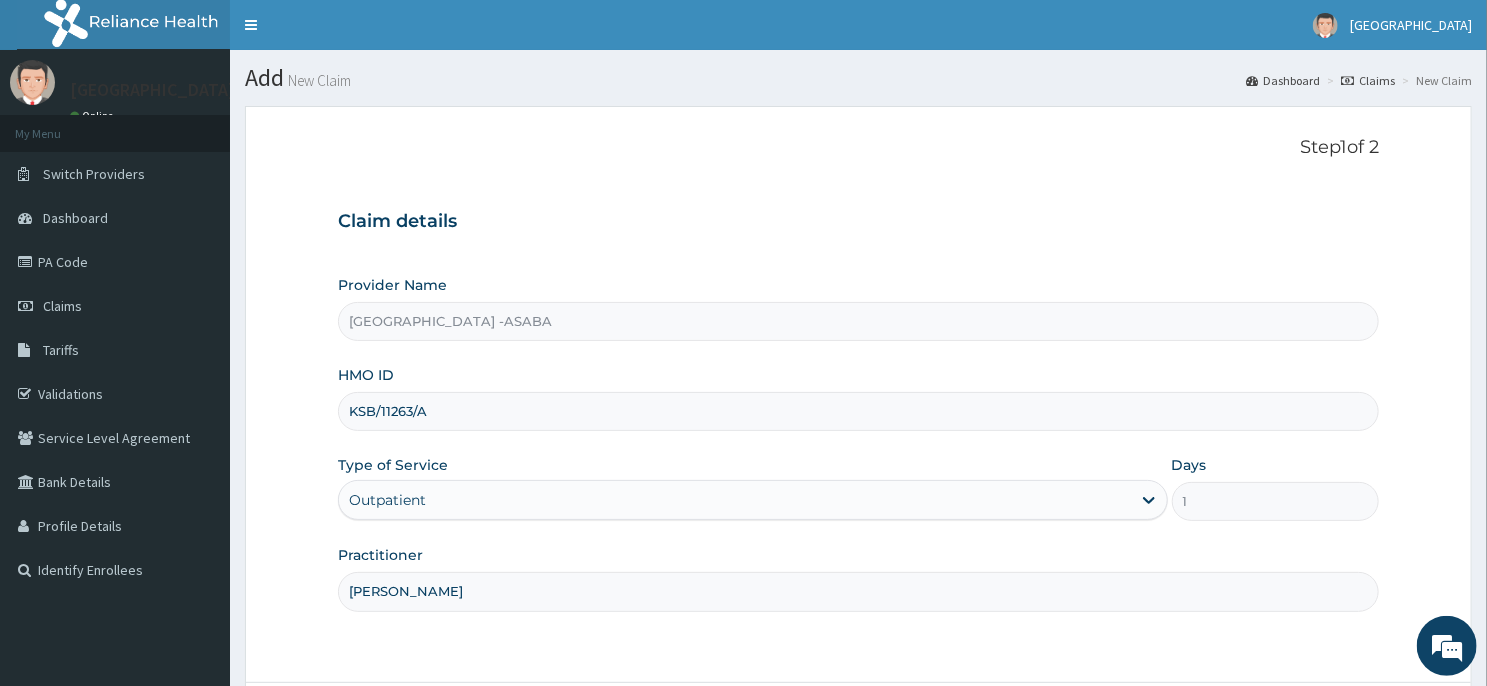scroll, scrollTop: 167, scrollLeft: 0, axis: vertical 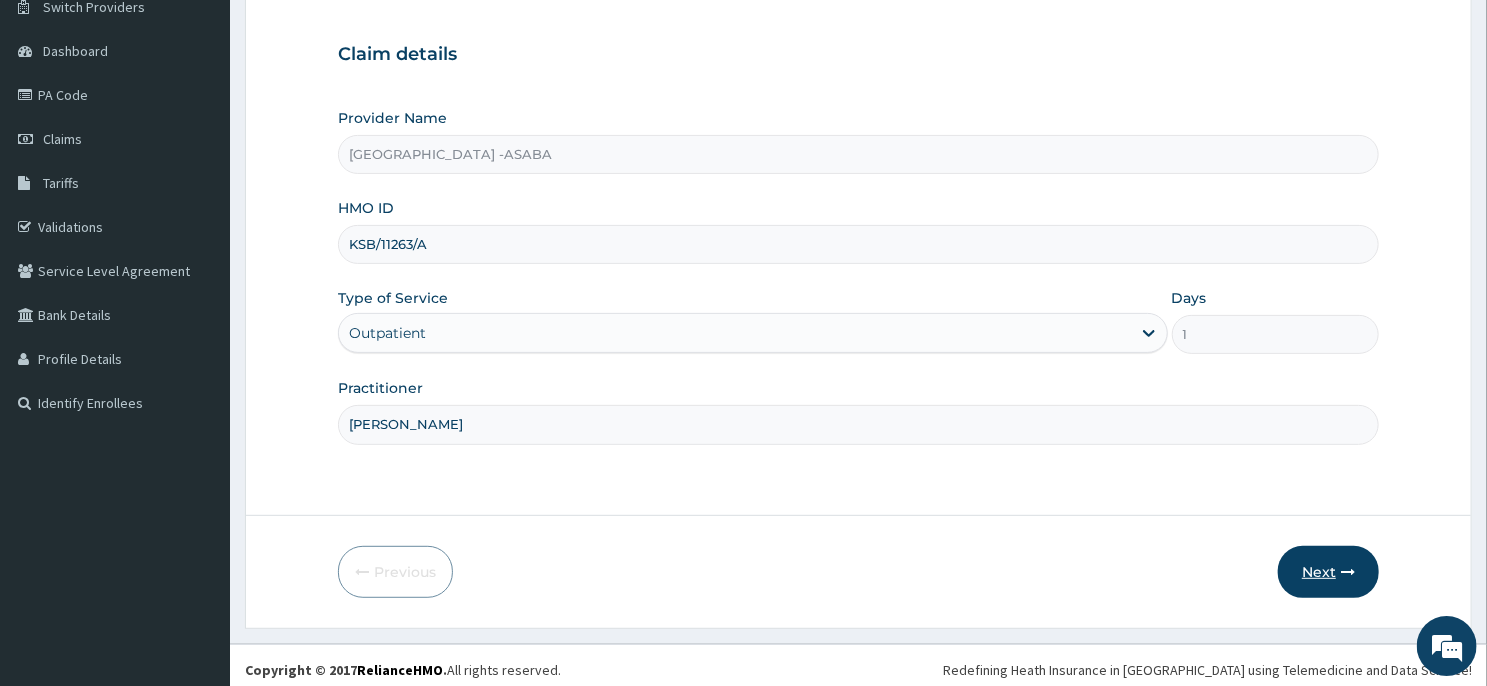 type on "[PERSON_NAME]" 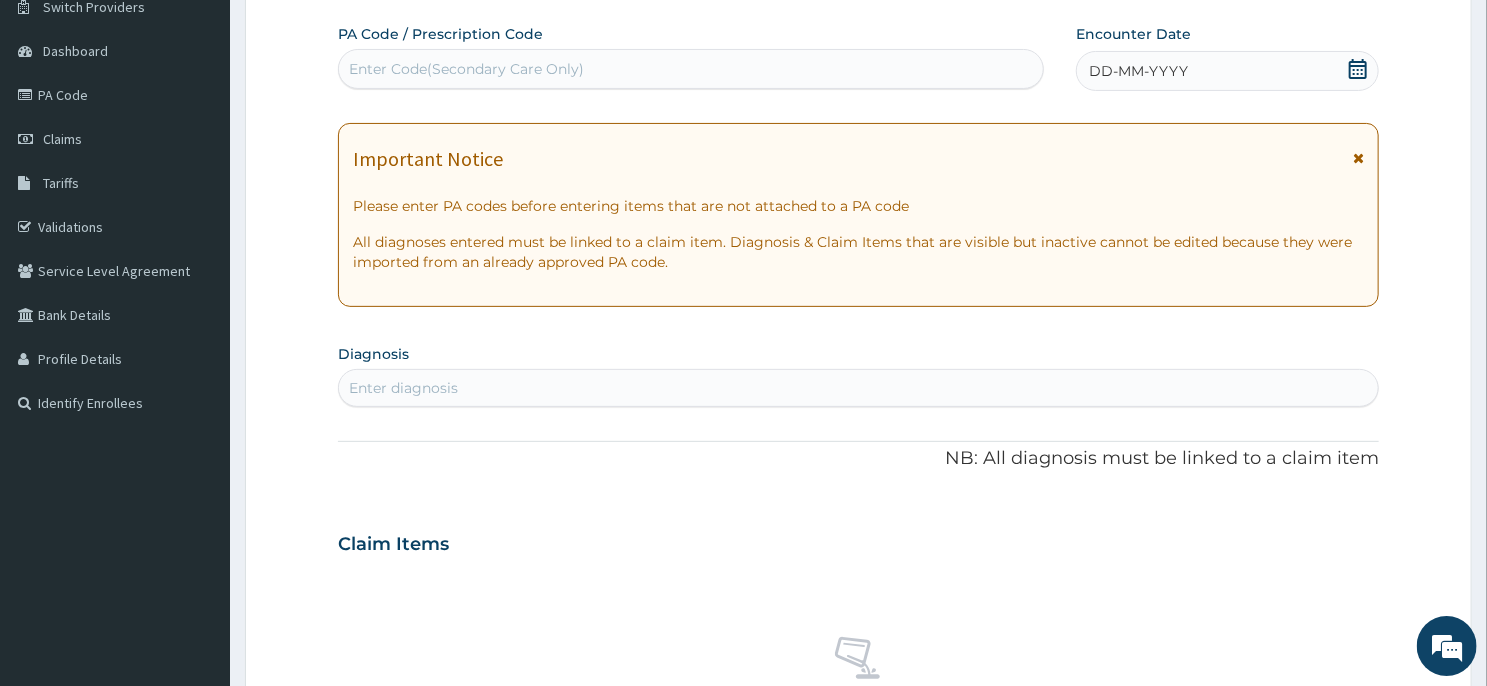 click on "DD-MM-YYYY" at bounding box center [1227, 71] 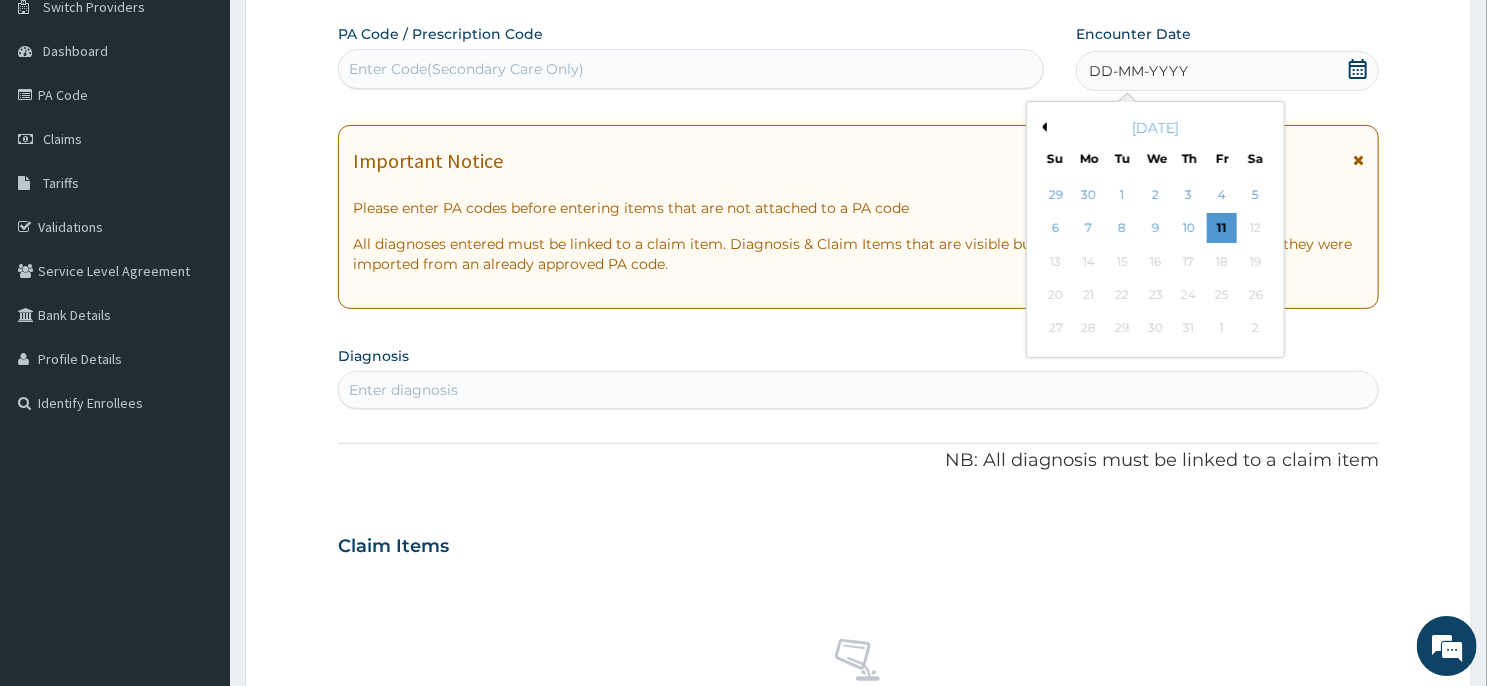 click on "[DATE]" at bounding box center (1155, 128) 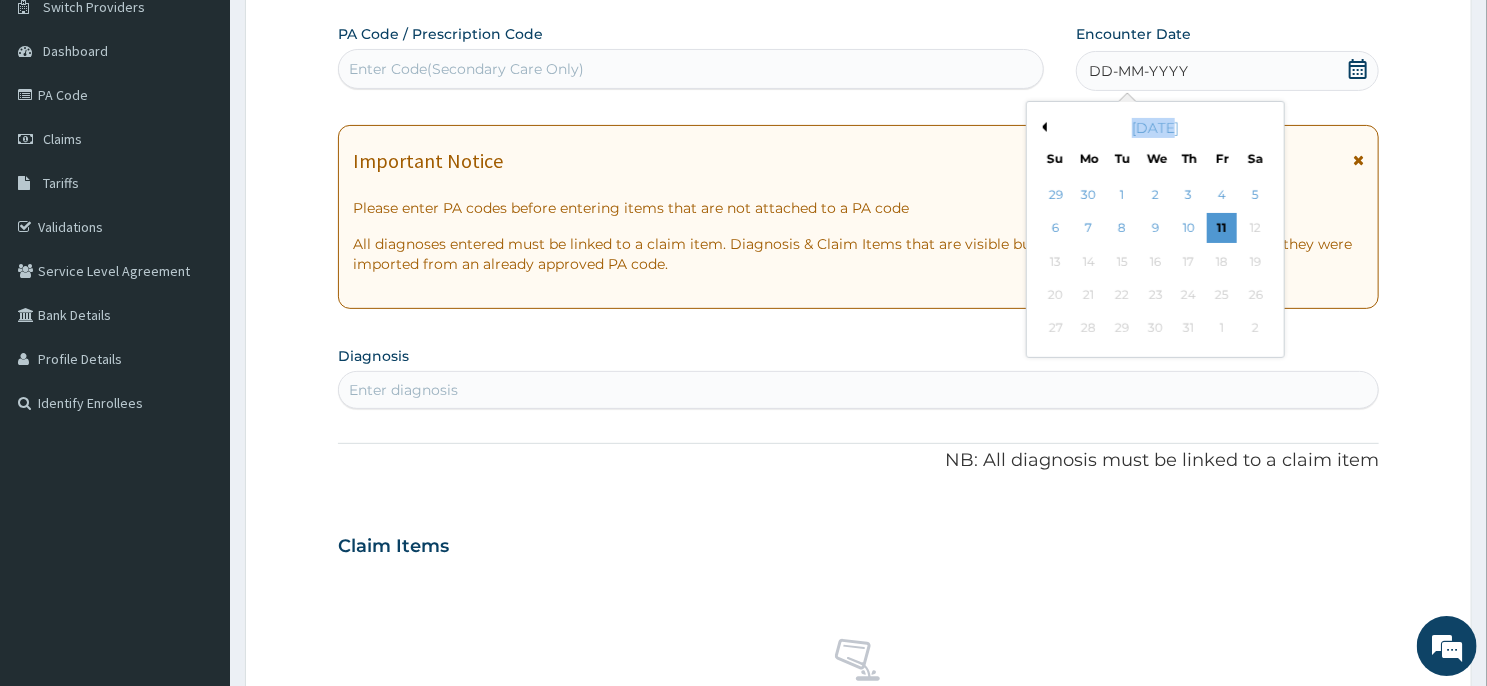 click on "Previous Month" at bounding box center [1042, 127] 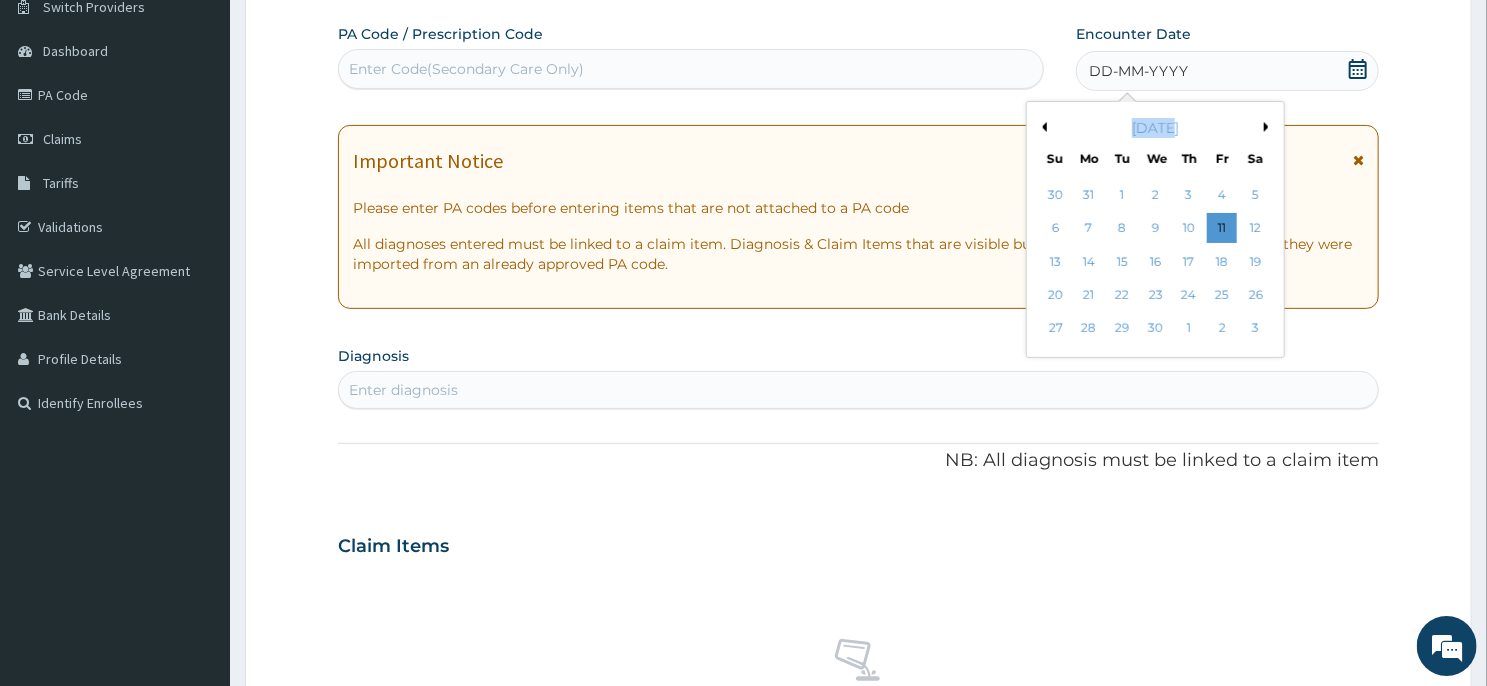 click on "Previous Month" at bounding box center (1042, 127) 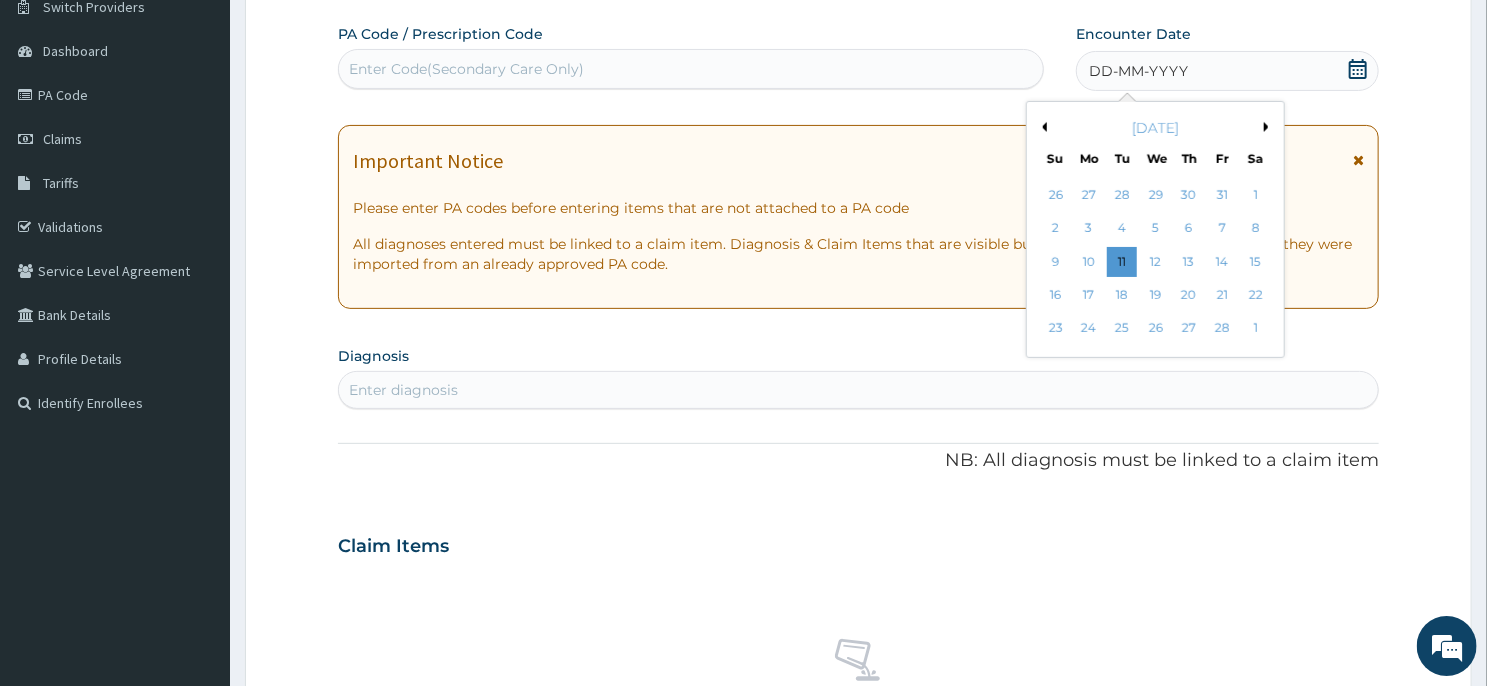 click on "Previous Month" at bounding box center (1042, 127) 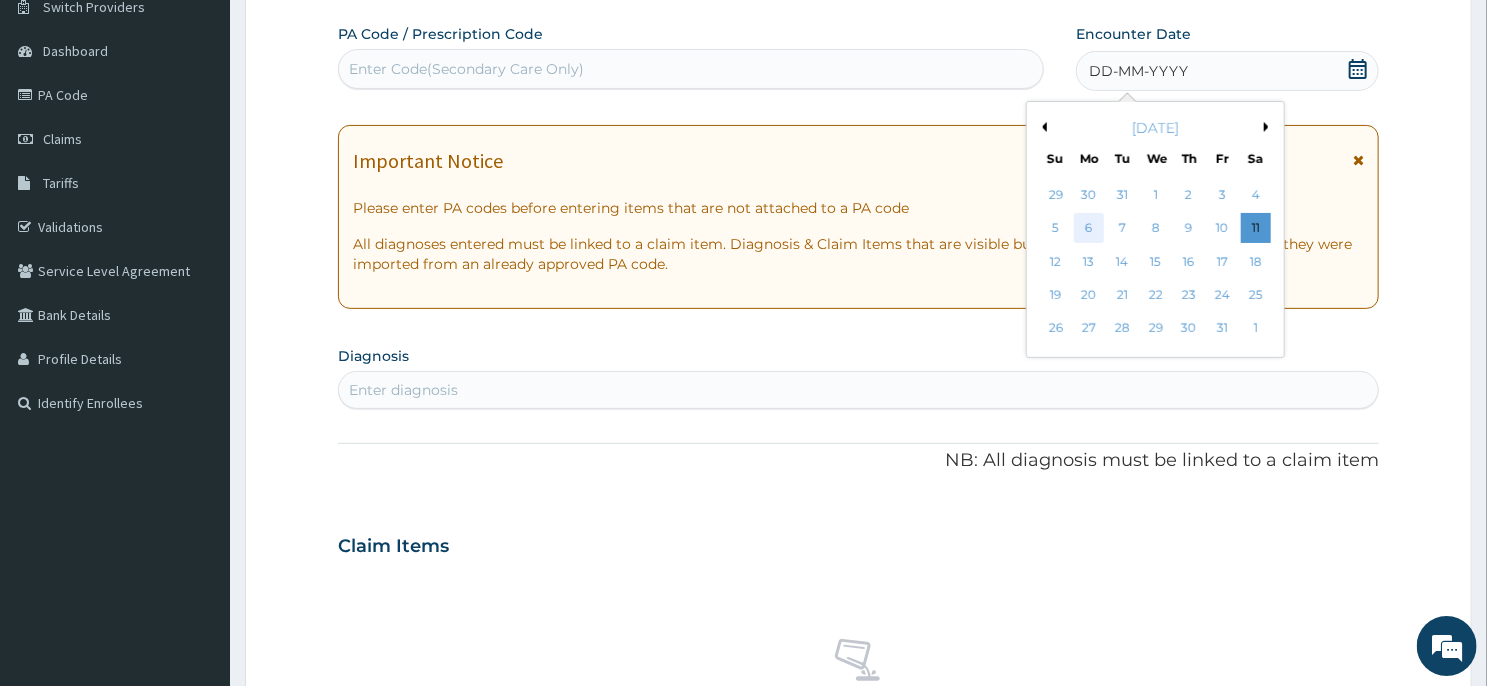 click on "6" at bounding box center (1089, 229) 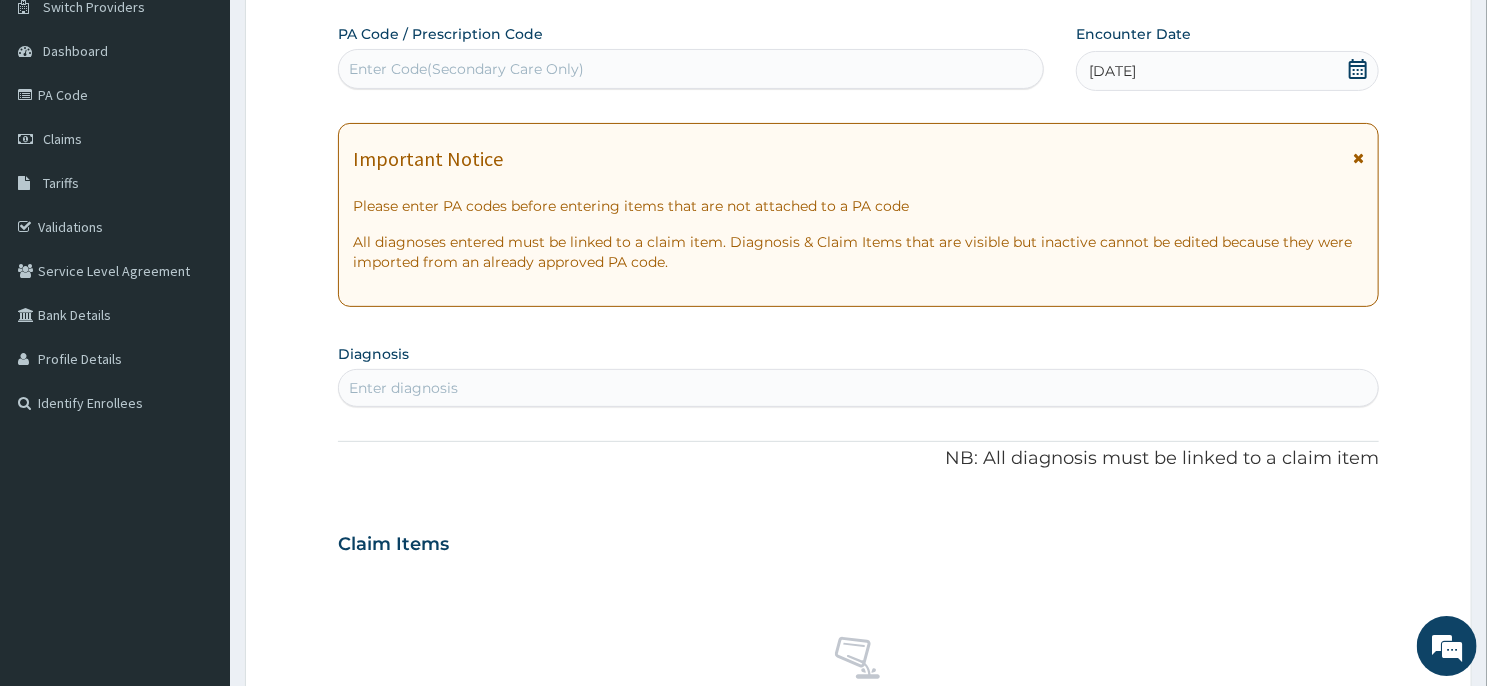 click on "Enter diagnosis" at bounding box center (858, 388) 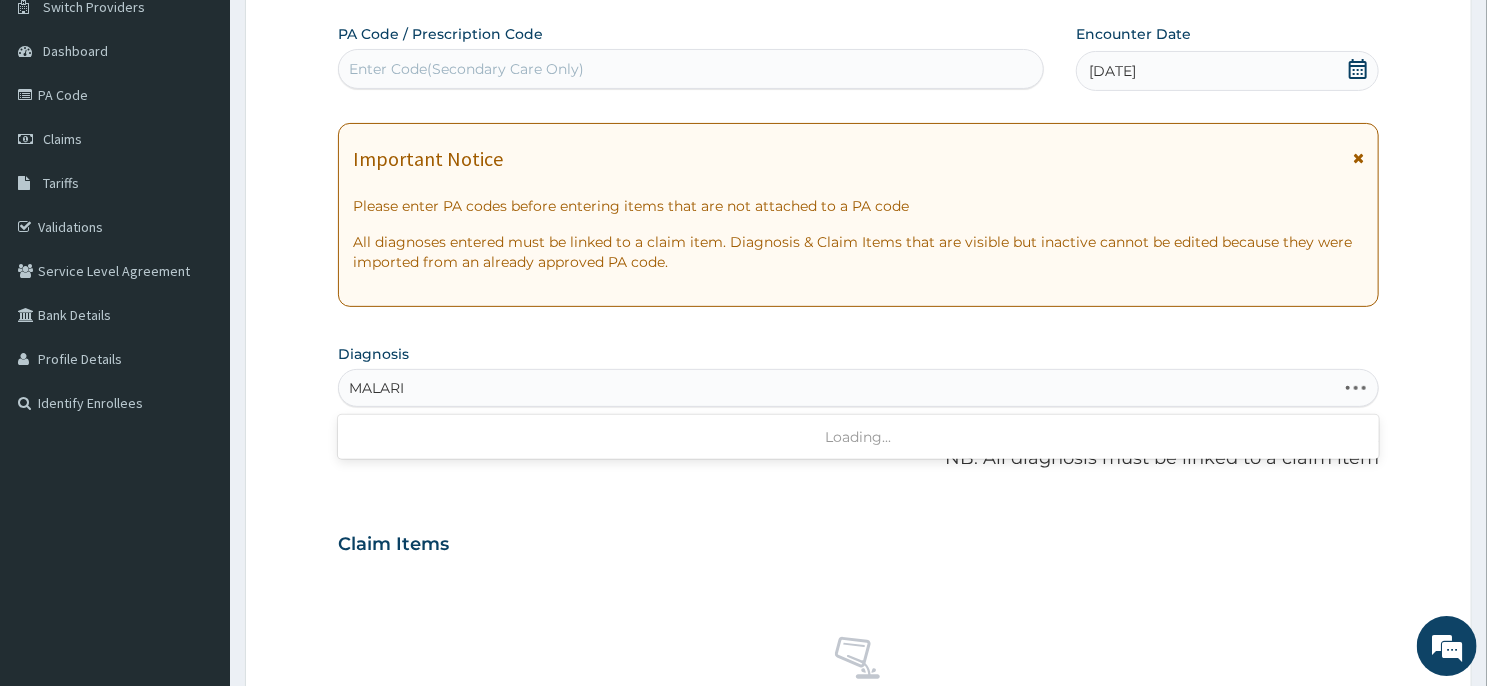 type on "[MEDICAL_DATA]" 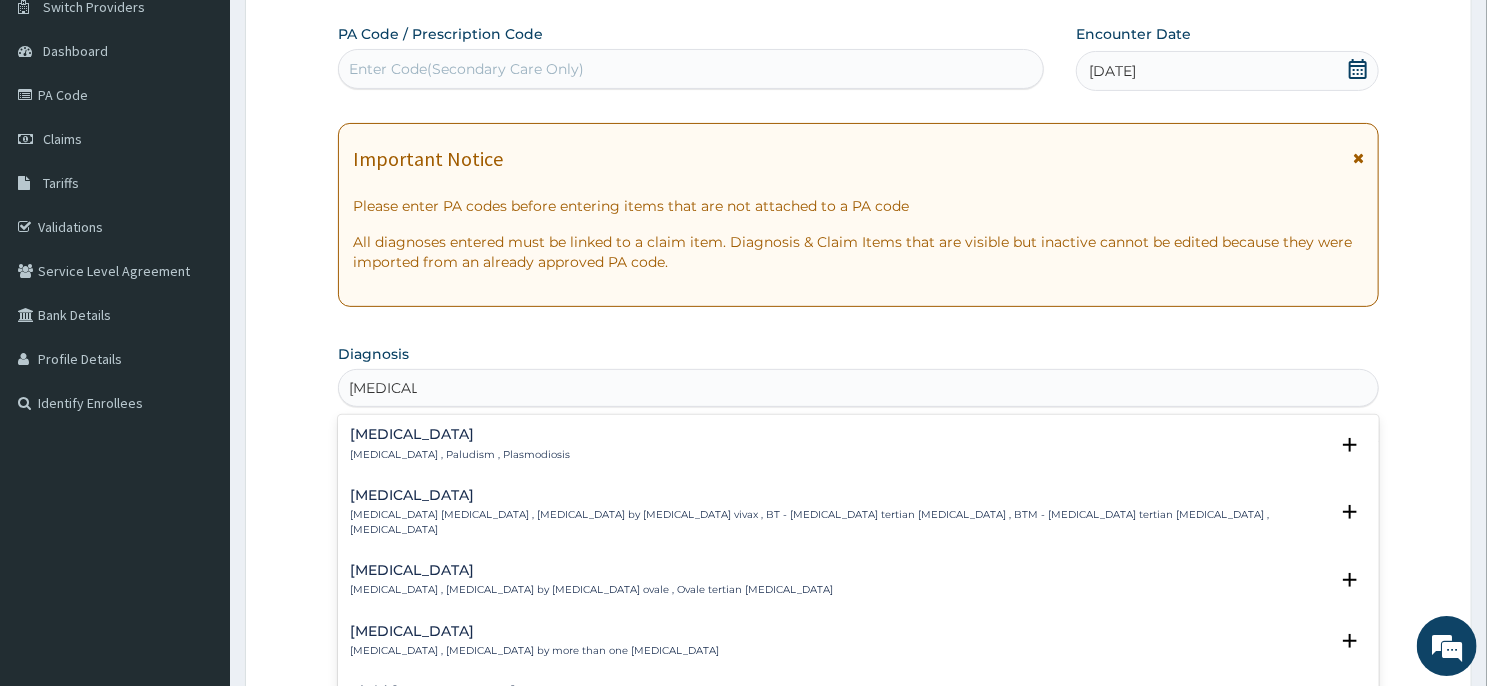 click on "[MEDICAL_DATA]" at bounding box center [460, 434] 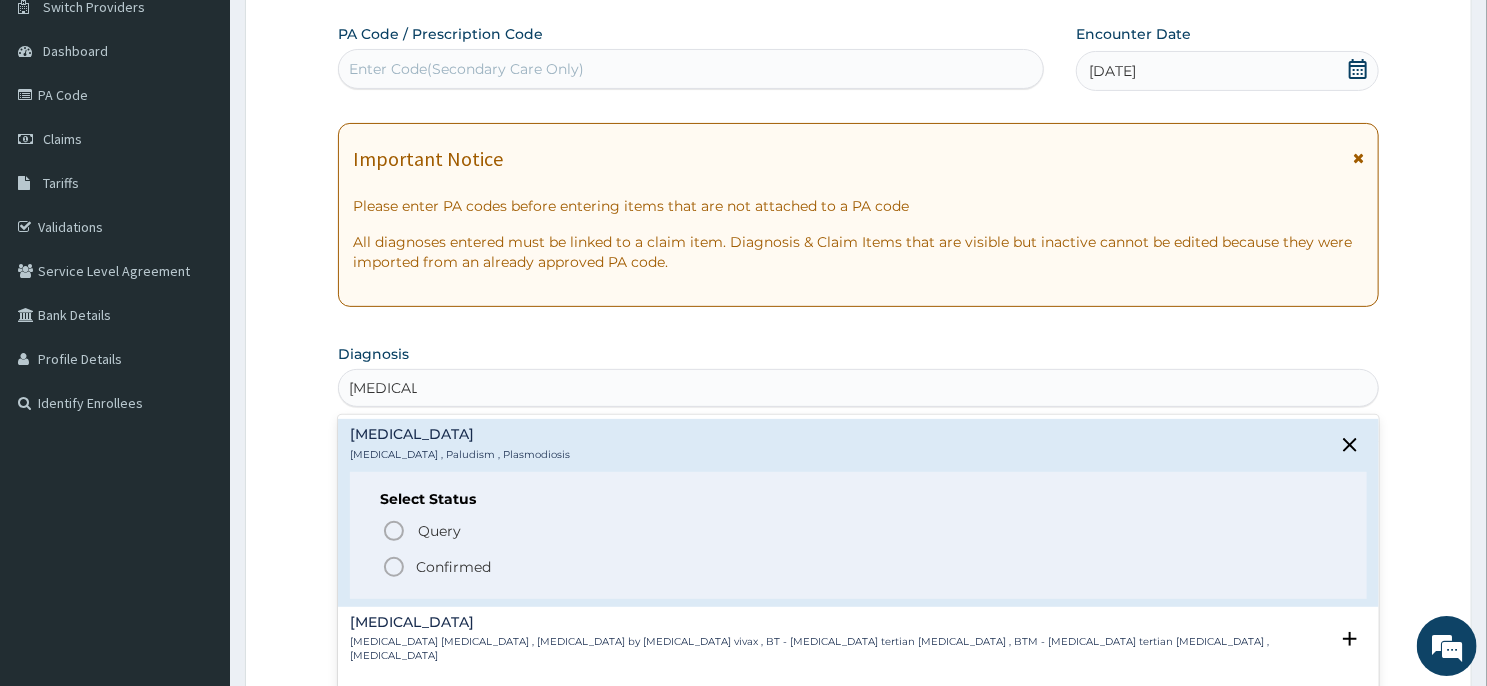 click 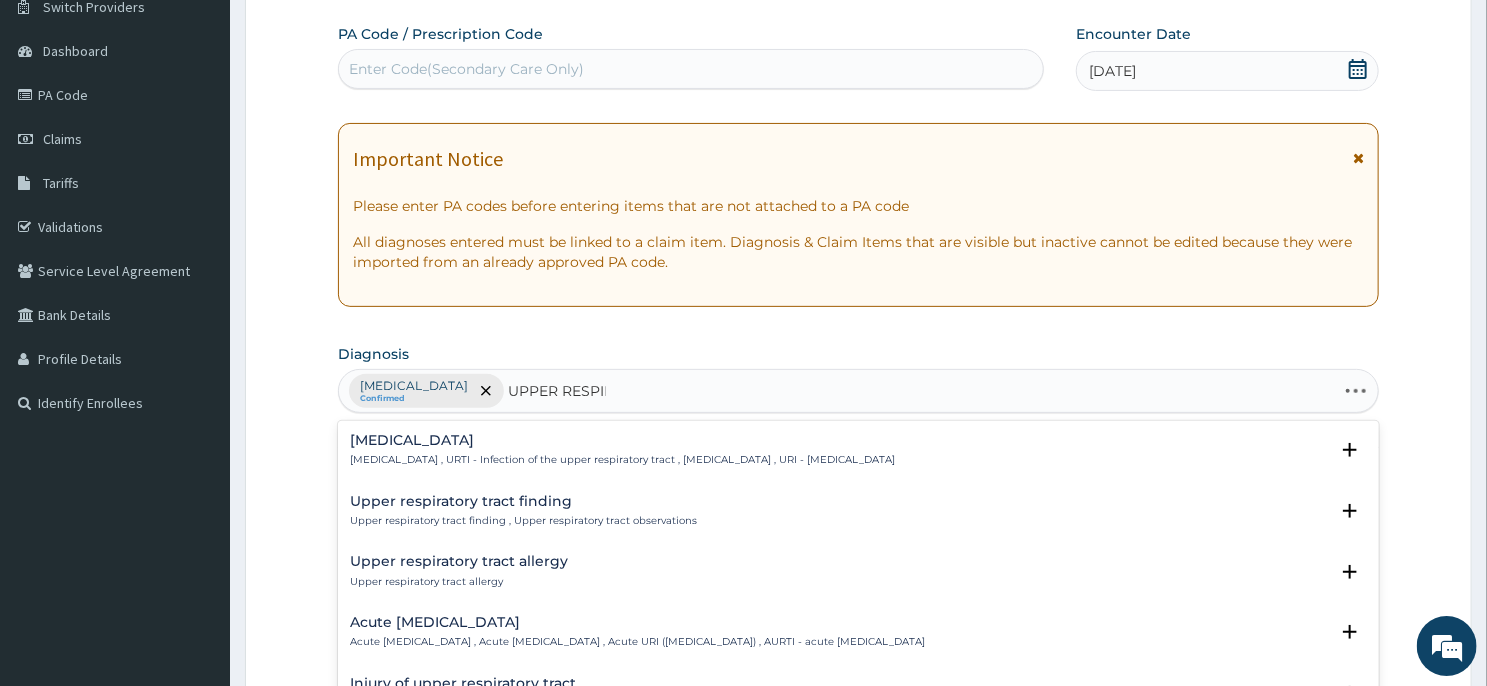 type on "UPPER RESPIRAT" 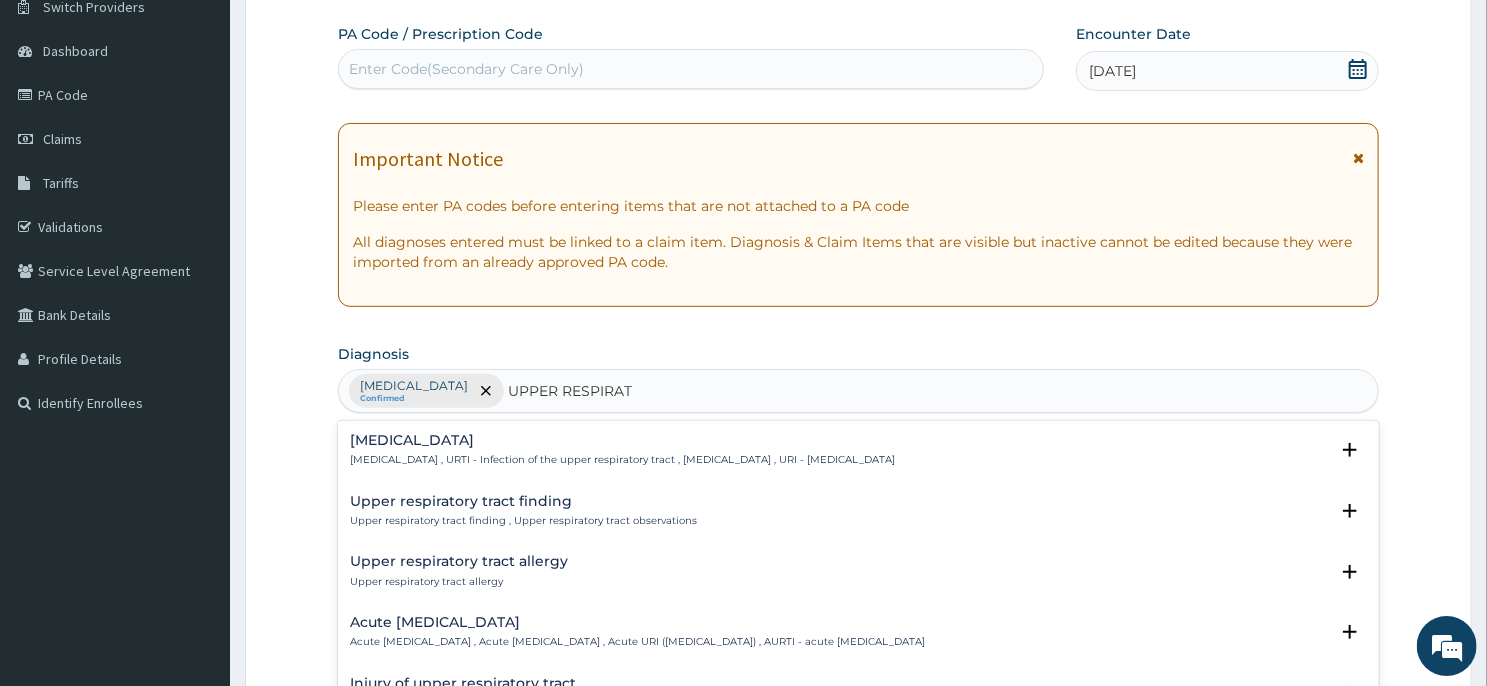 click on "Upper respiratory infection" at bounding box center (622, 440) 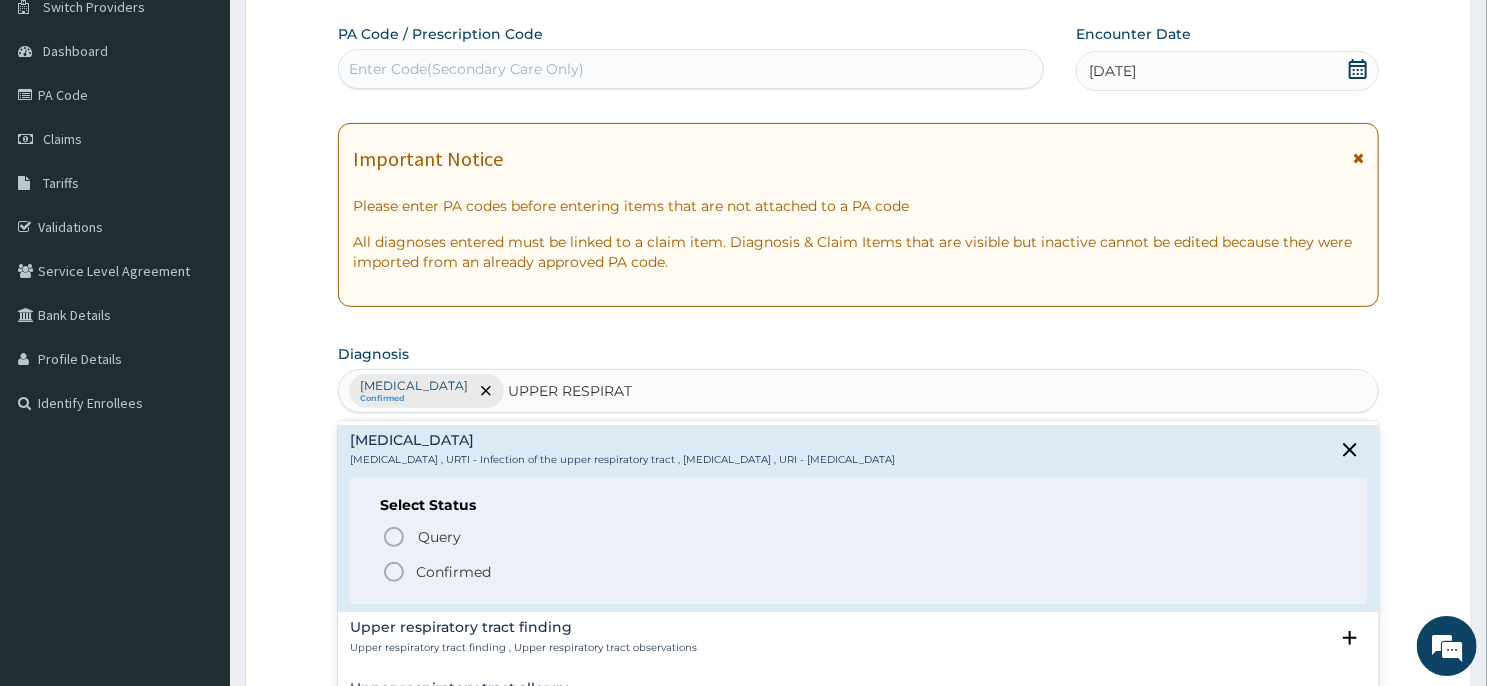 click 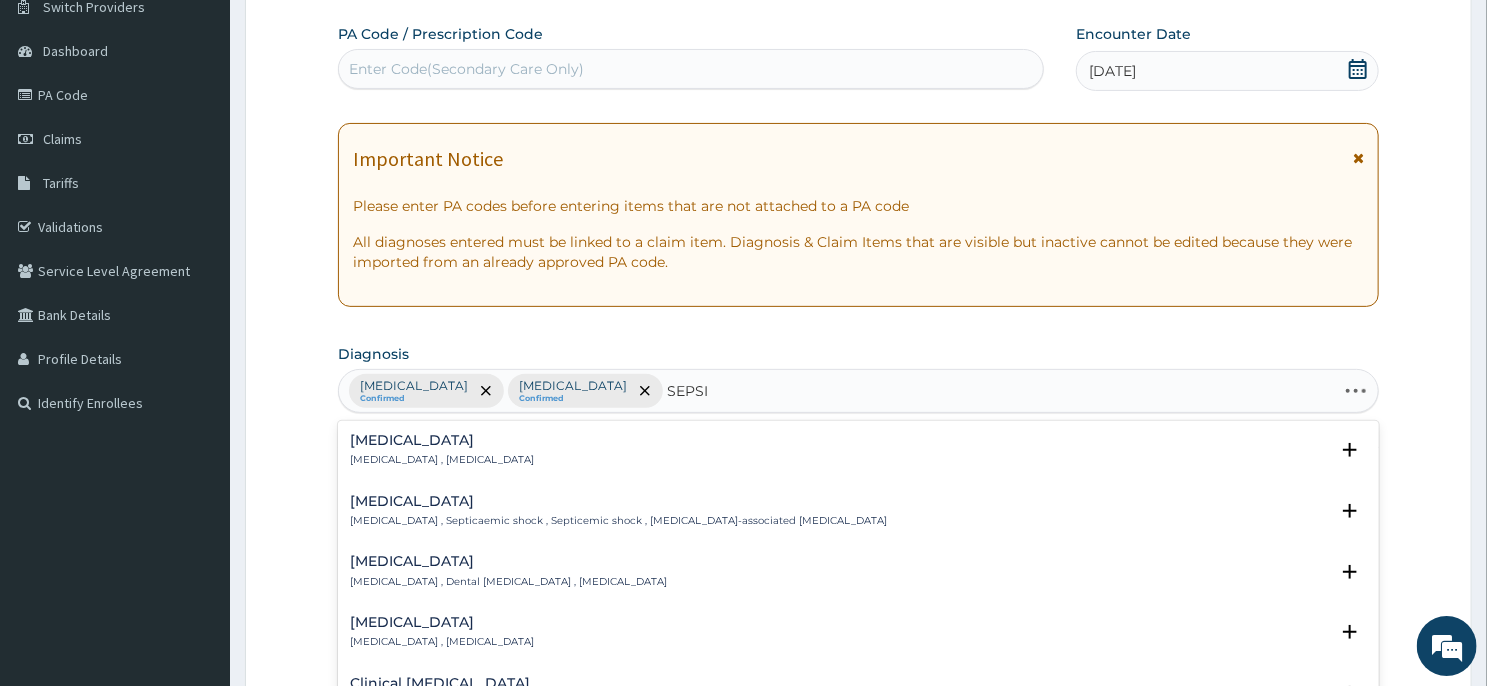 type on "SEPSIS" 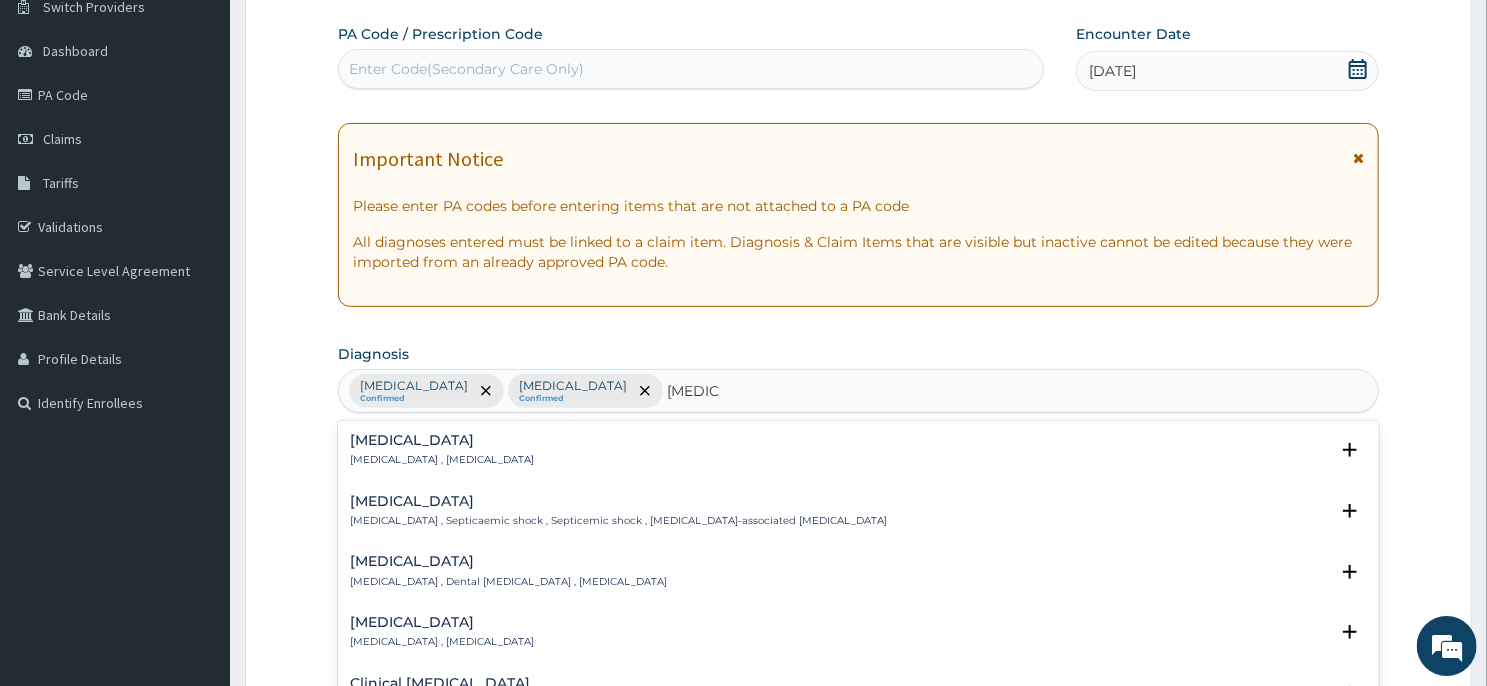 click on "Sepsis" at bounding box center (442, 440) 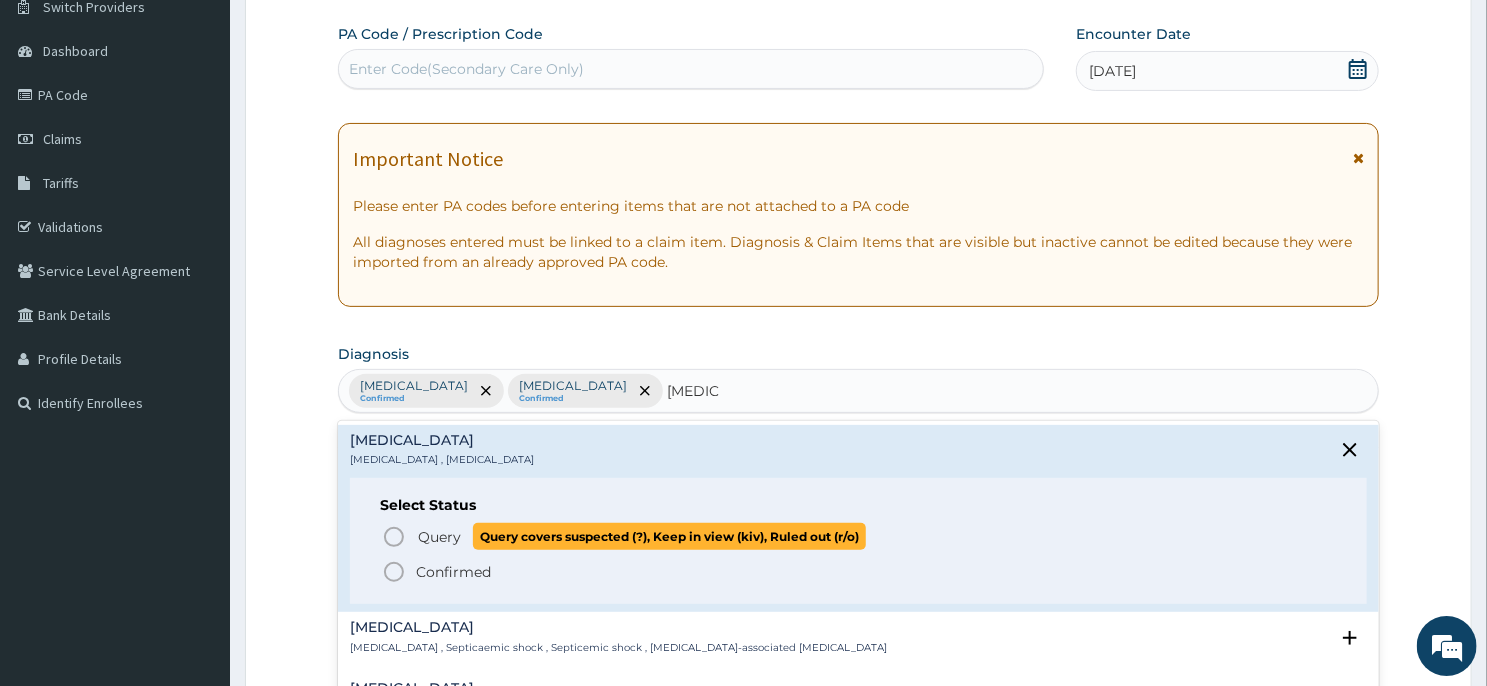 click 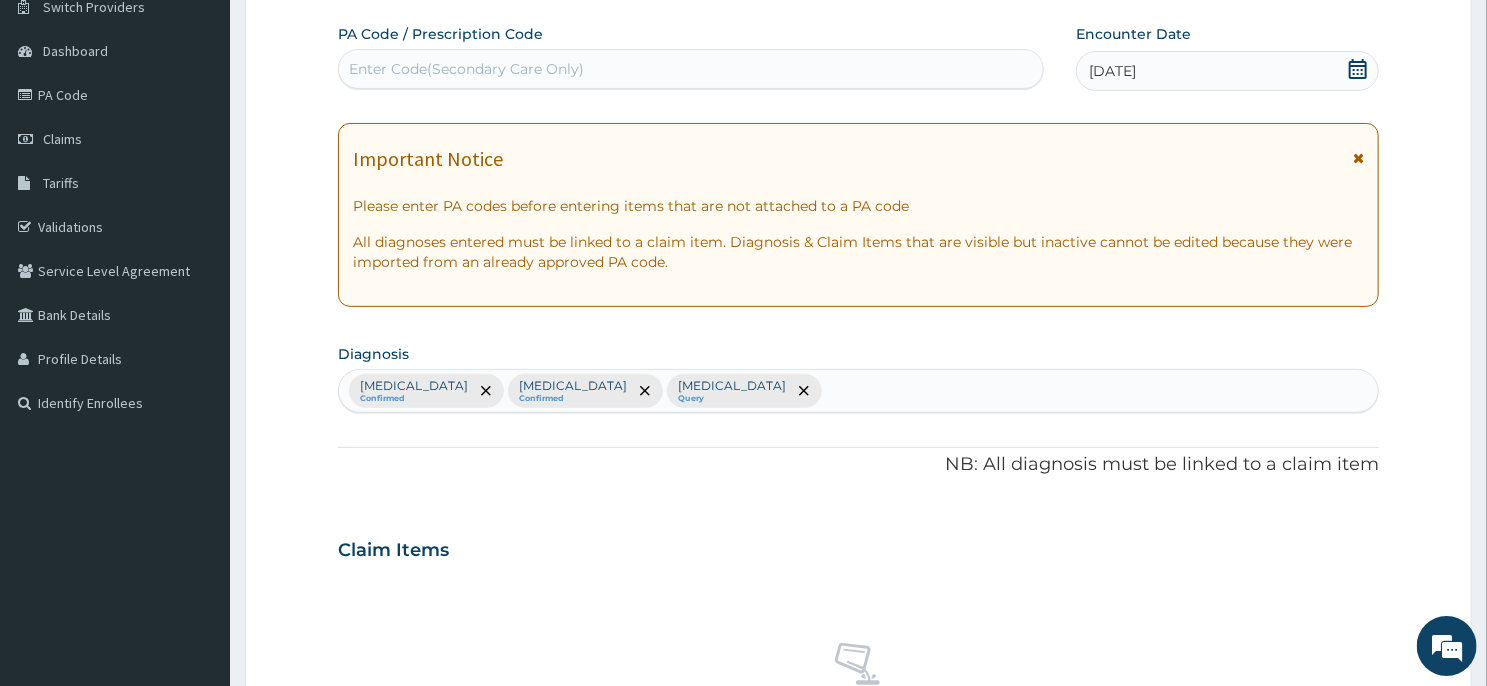 click on "Step  2  of 2 PA Code / Prescription Code Enter Code(Secondary Care Only) Encounter Date 06-01-2025 Important Notice Please enter PA codes before entering items that are not attached to a PA code   All diagnoses entered must be linked to a claim item. Diagnosis & Claim Items that are visible but inactive cannot be edited because they were imported from an already approved PA code. Diagnosis Malaria Confirmed Upper respiratory infection Confirmed Sepsis Query NB: All diagnosis must be linked to a claim item Claim Items No claim item Types Select Type Item Select Item Pair Diagnosis Select Diagnosis Unit Price 0 Add Comment     Previous   Submit" at bounding box center [858, 573] 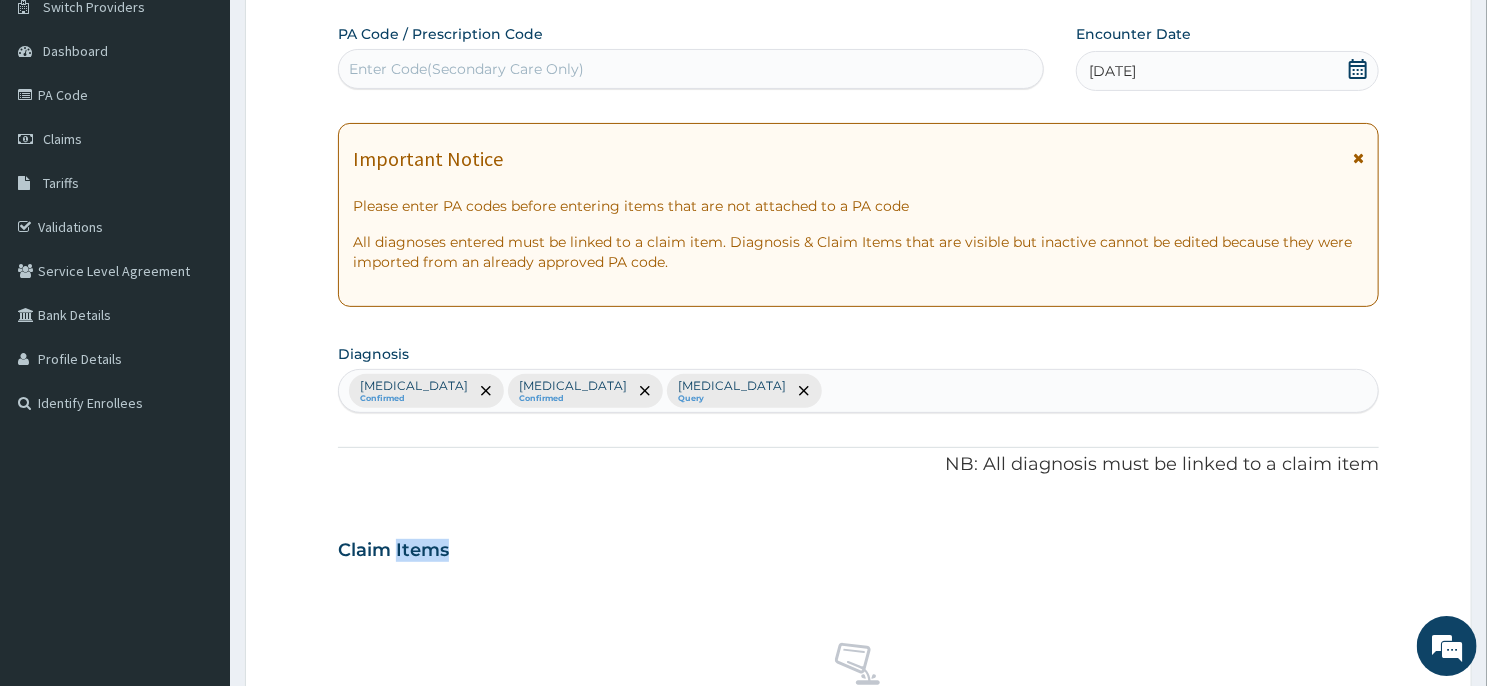 click on "Step  2  of 2 PA Code / Prescription Code Enter Code(Secondary Care Only) Encounter Date 06-01-2025 Important Notice Please enter PA codes before entering items that are not attached to a PA code   All diagnoses entered must be linked to a claim item. Diagnosis & Claim Items that are visible but inactive cannot be edited because they were imported from an already approved PA code. Diagnosis Malaria Confirmed Upper respiratory infection Confirmed Sepsis Query NB: All diagnosis must be linked to a claim item Claim Items No claim item Types Select Type Item Select Item Pair Diagnosis Select Diagnosis Unit Price 0 Add Comment     Previous   Submit" at bounding box center (858, 573) 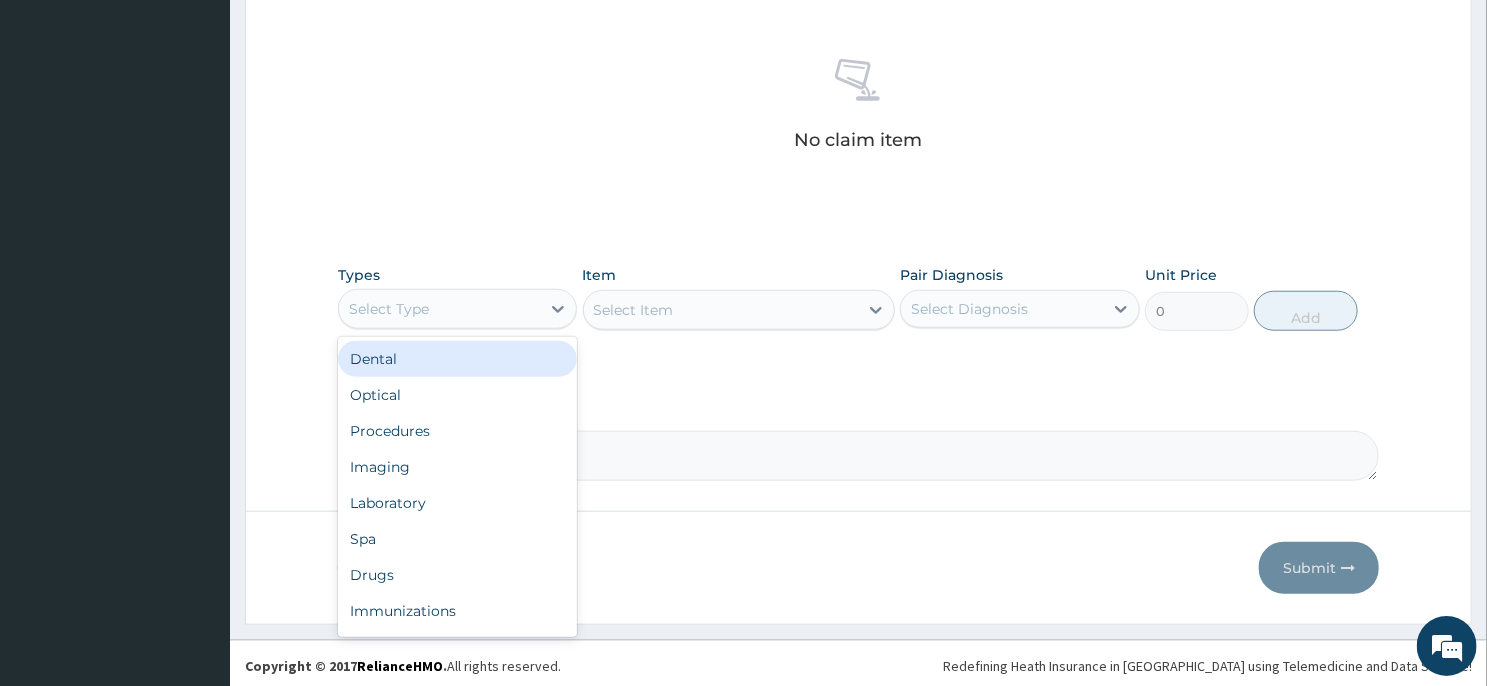click on "Select Type" at bounding box center [439, 309] 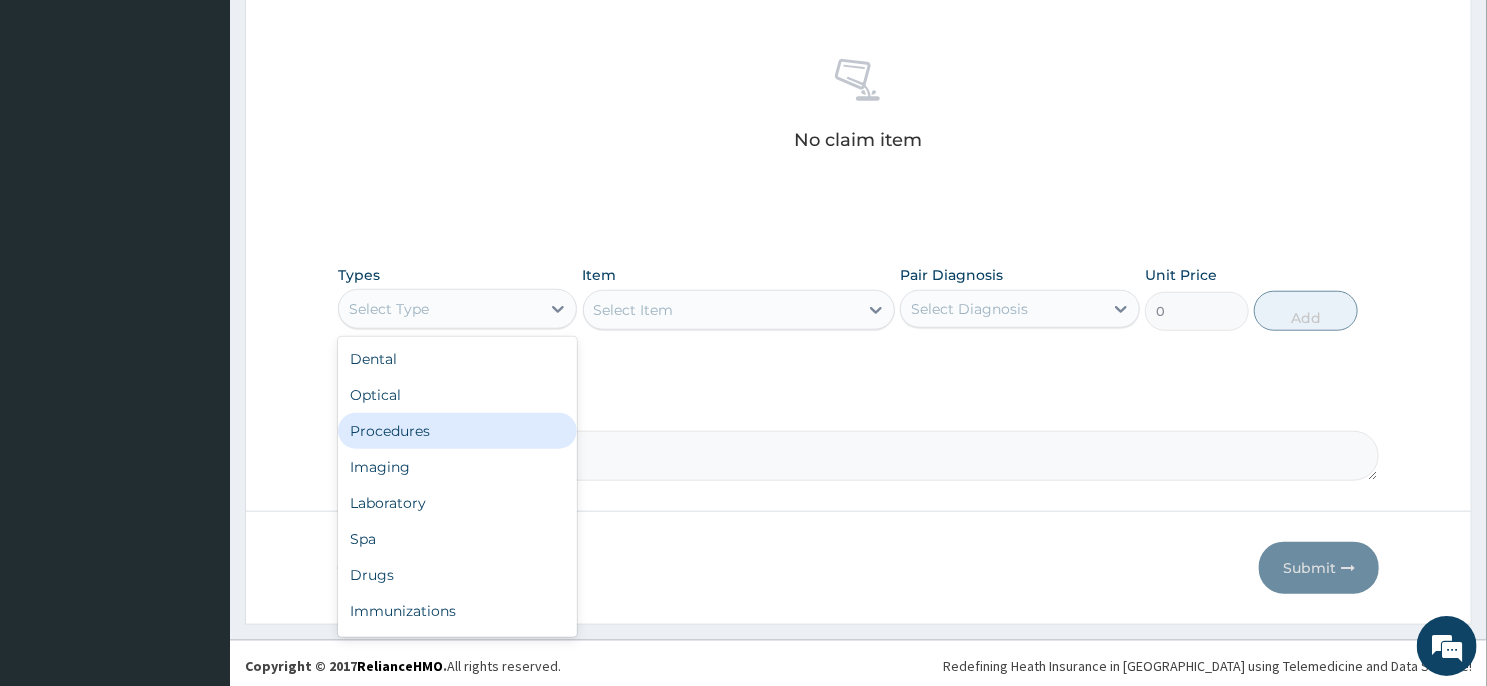 click on "Procedures" at bounding box center [457, 431] 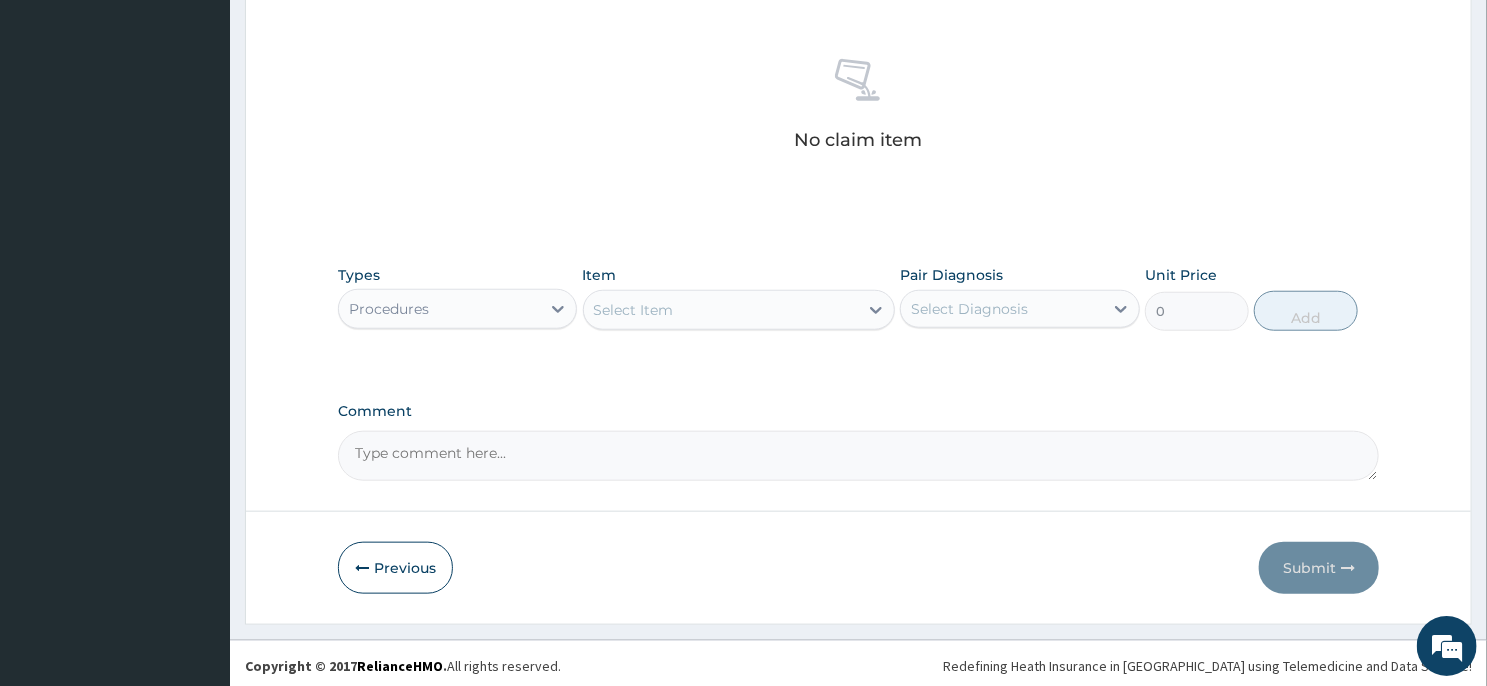 click on "Select Item" at bounding box center (721, 310) 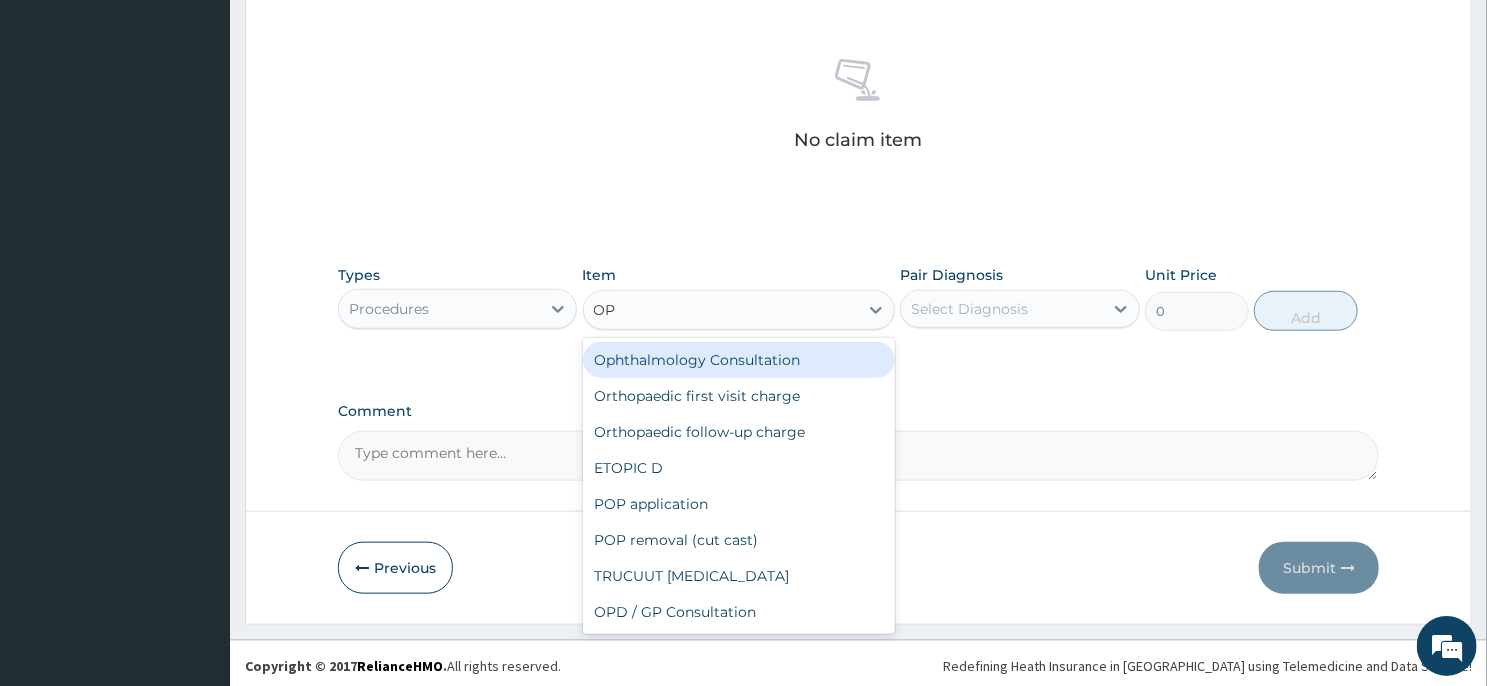 type on "OPD" 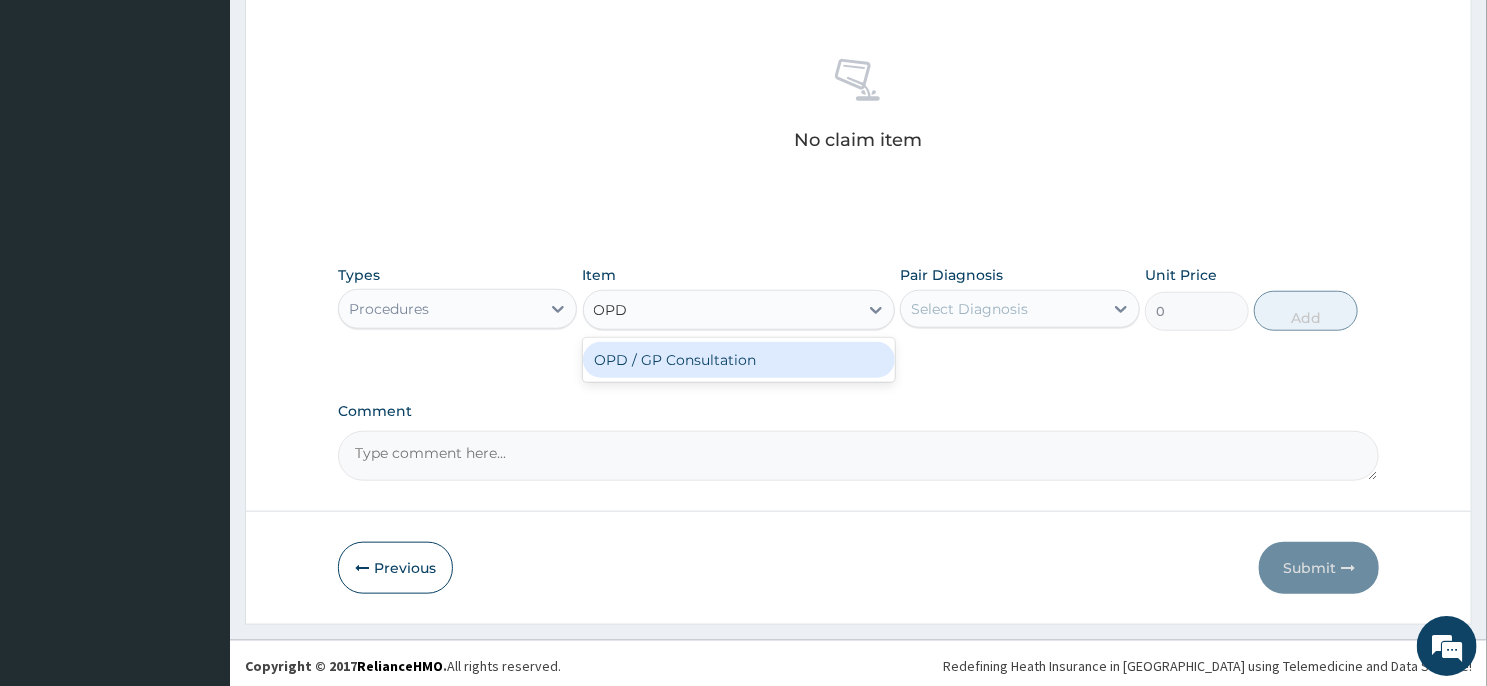 click on "OPD / GP Consultation" at bounding box center (739, 360) 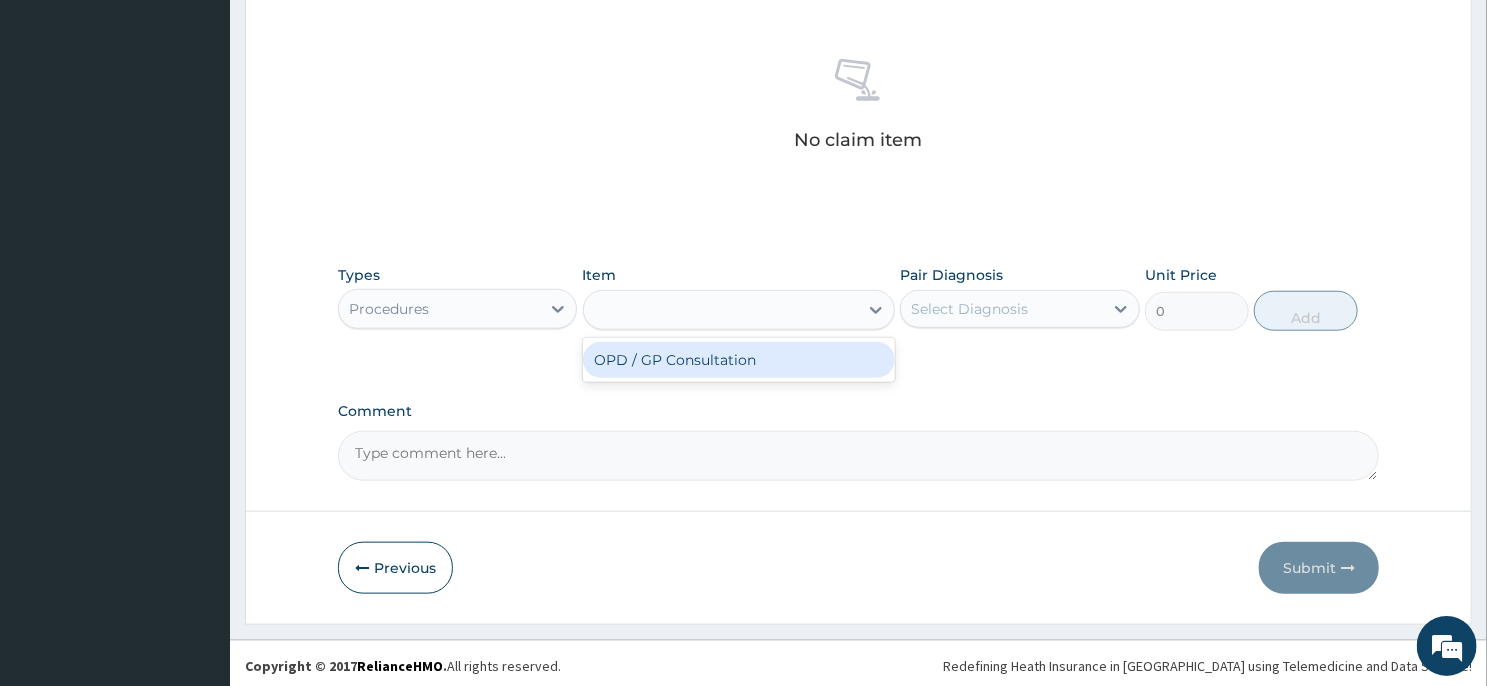 type on "4000" 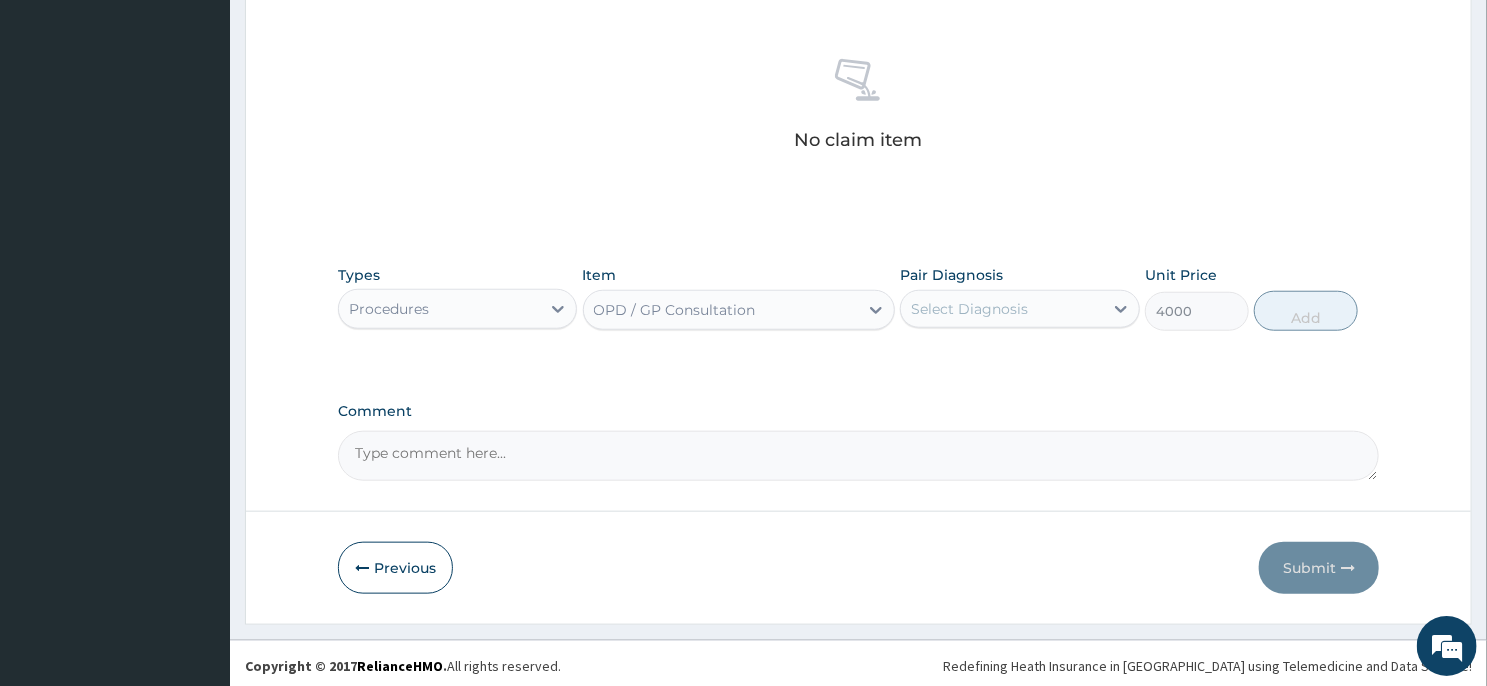click on "Select Diagnosis" at bounding box center [969, 309] 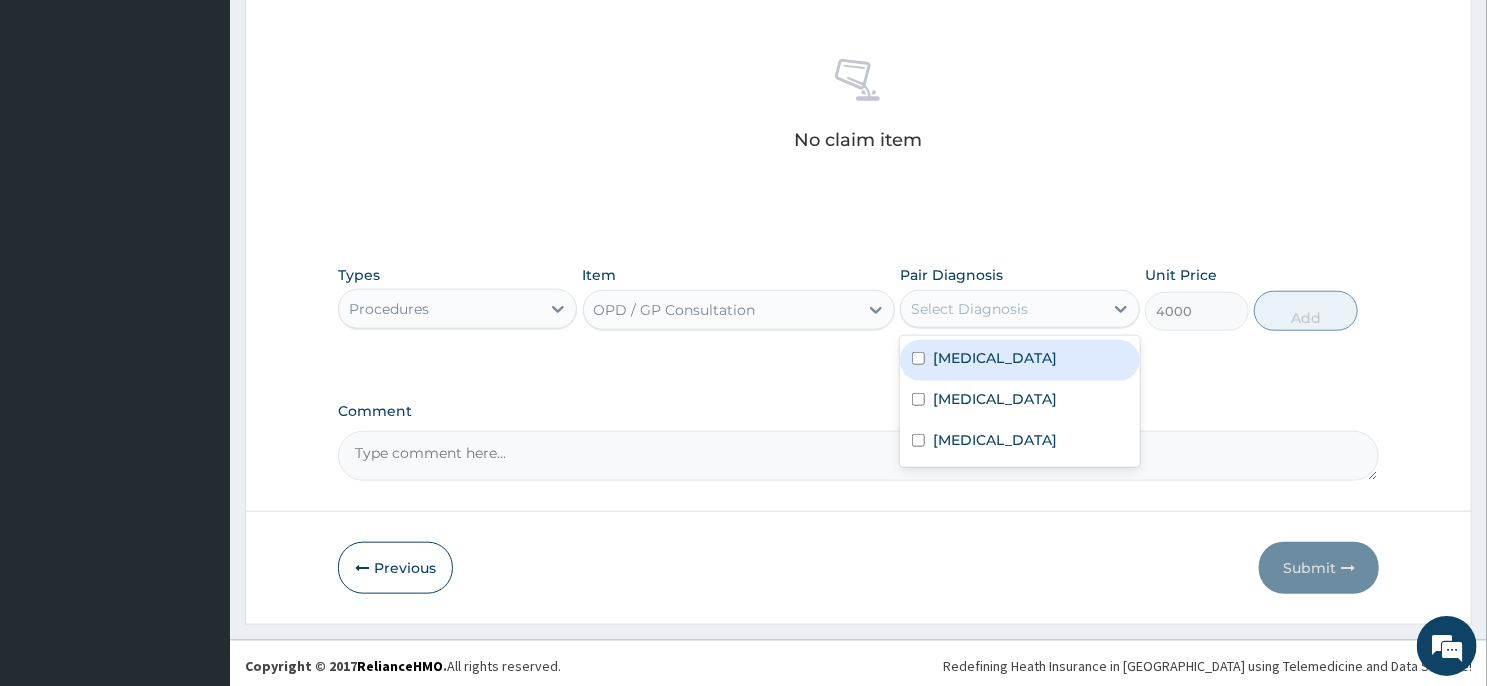 click on "Malaria" at bounding box center [1019, 360] 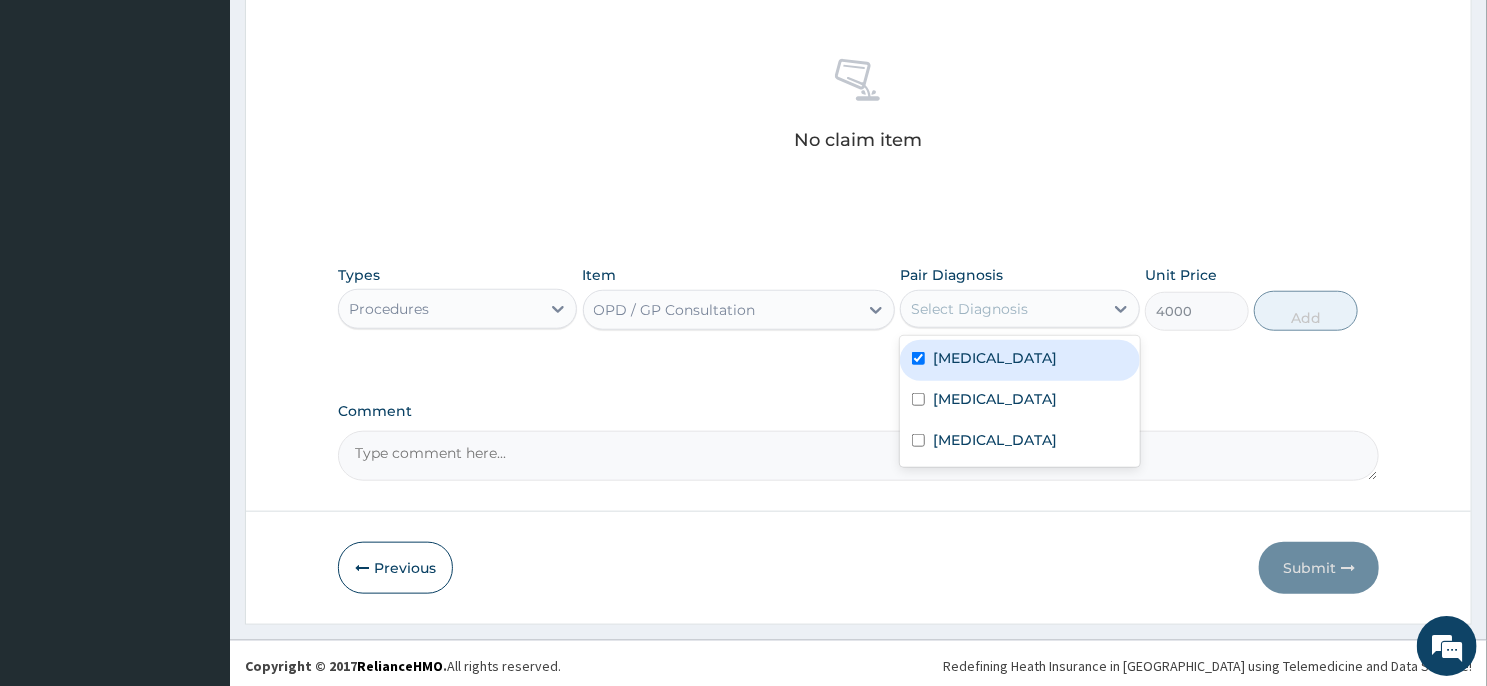 checkbox on "true" 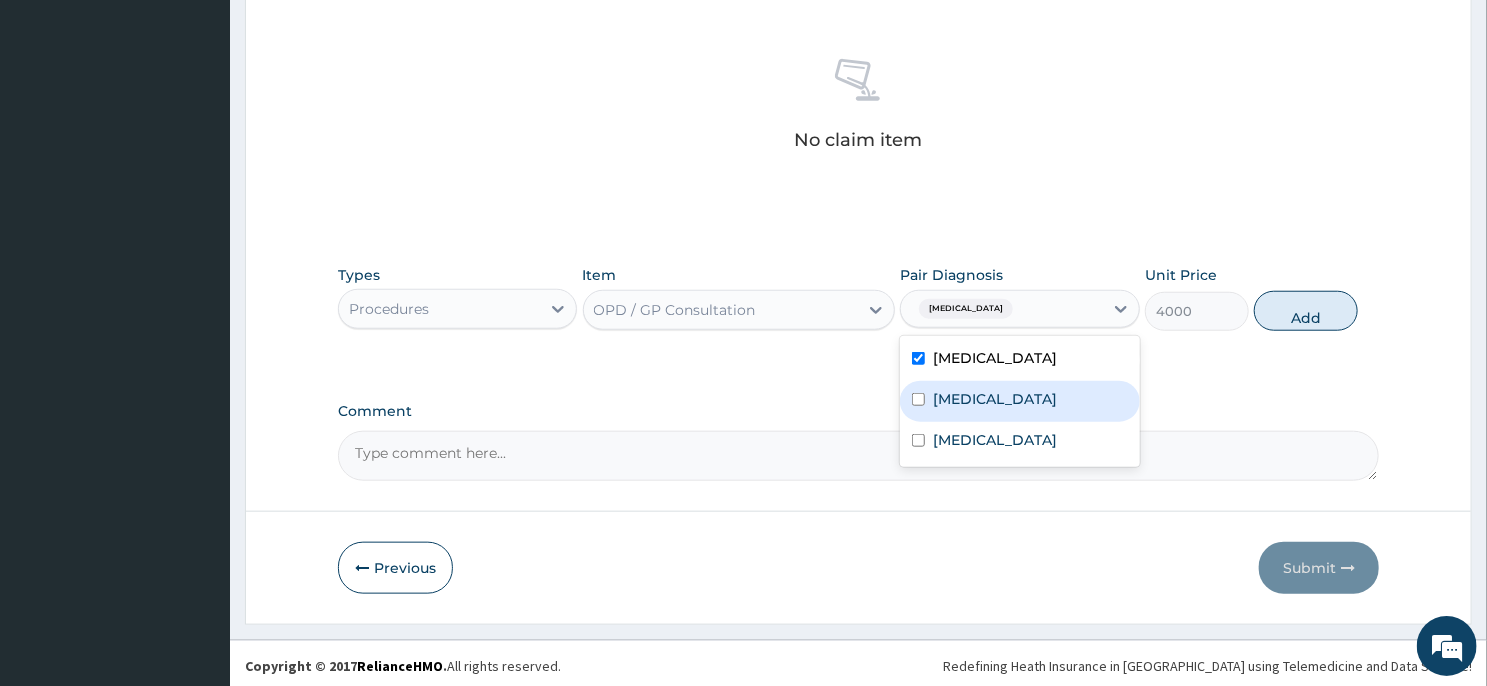 click on "Upper respiratory infection" at bounding box center [995, 399] 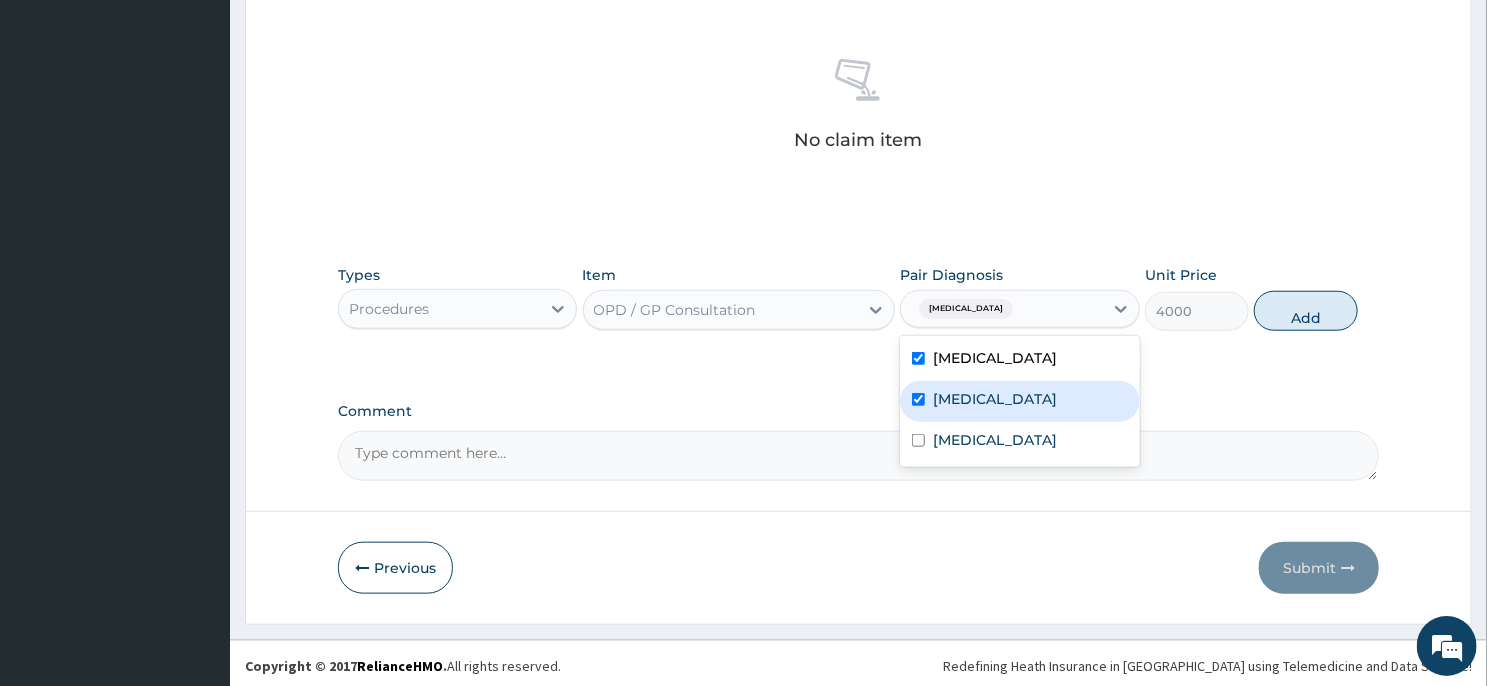 checkbox on "true" 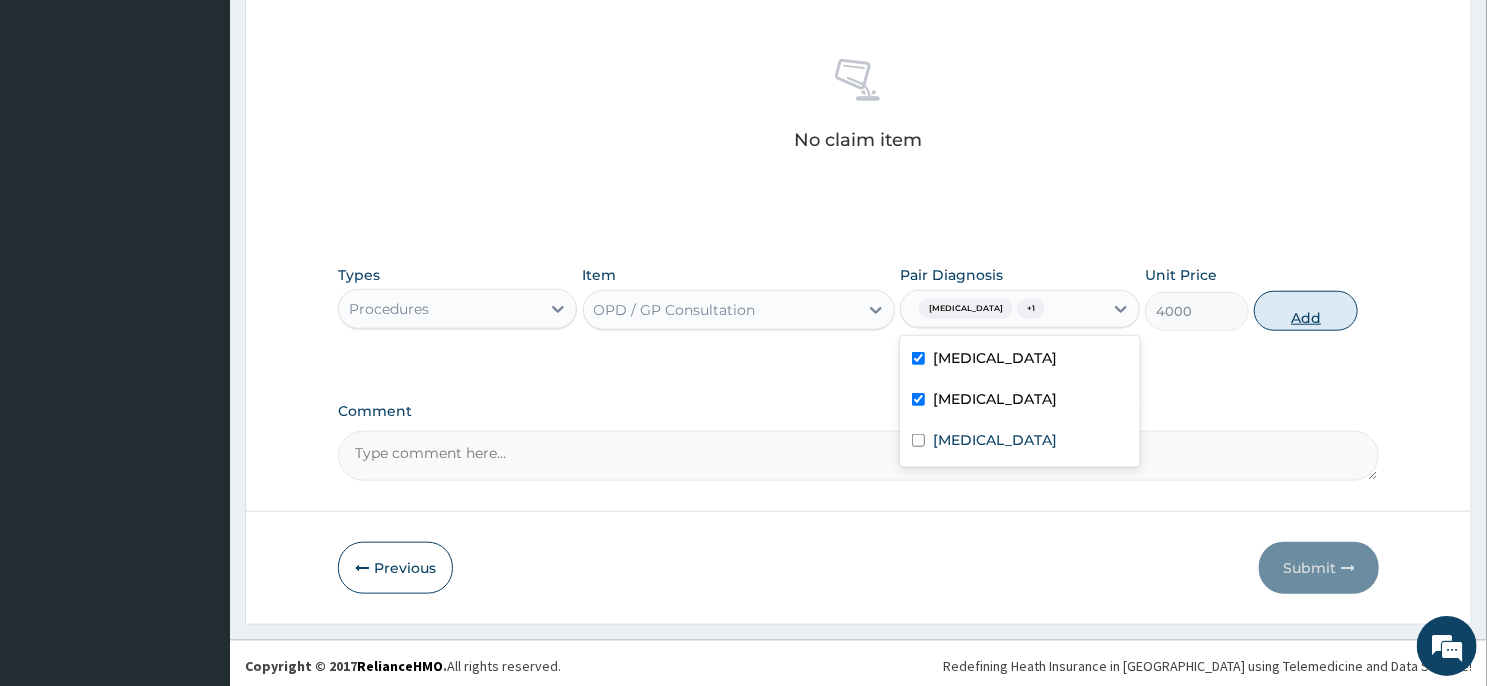 click on "Add" at bounding box center [1306, 311] 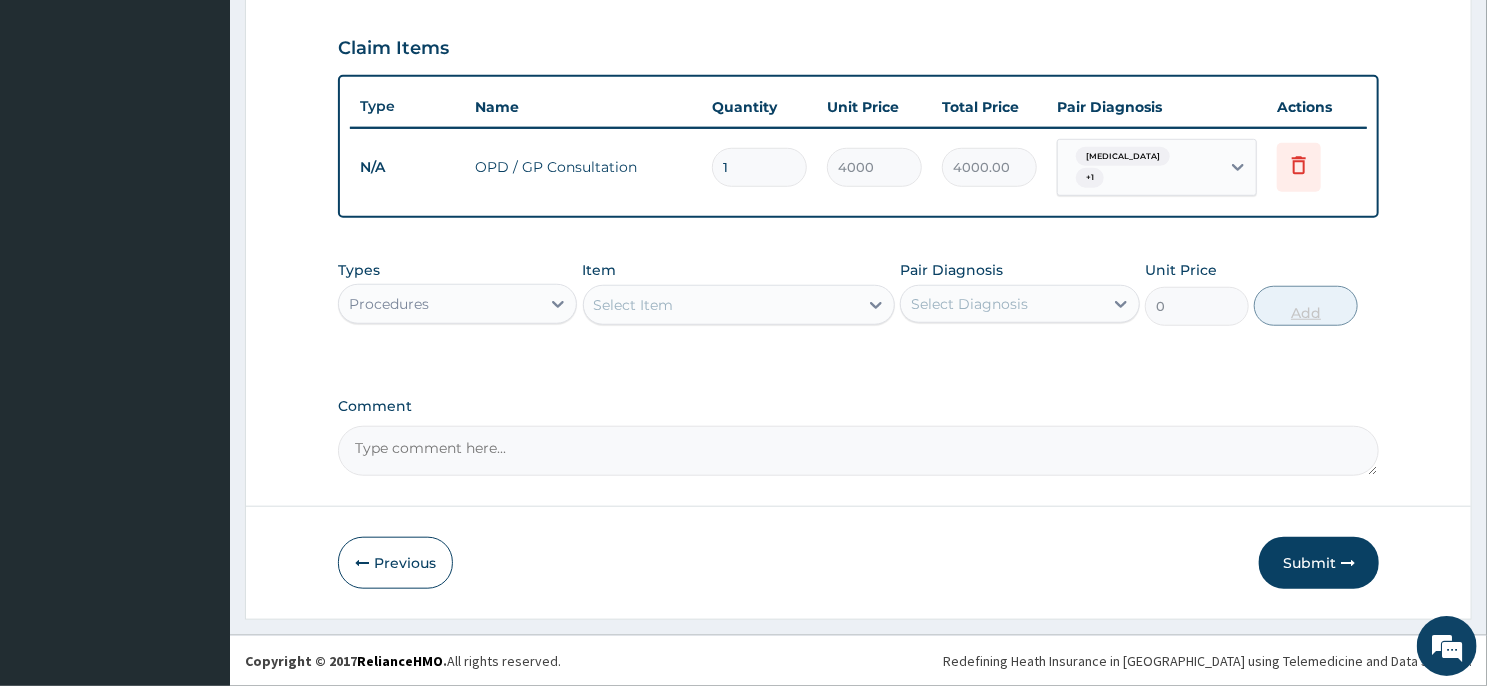 scroll, scrollTop: 659, scrollLeft: 0, axis: vertical 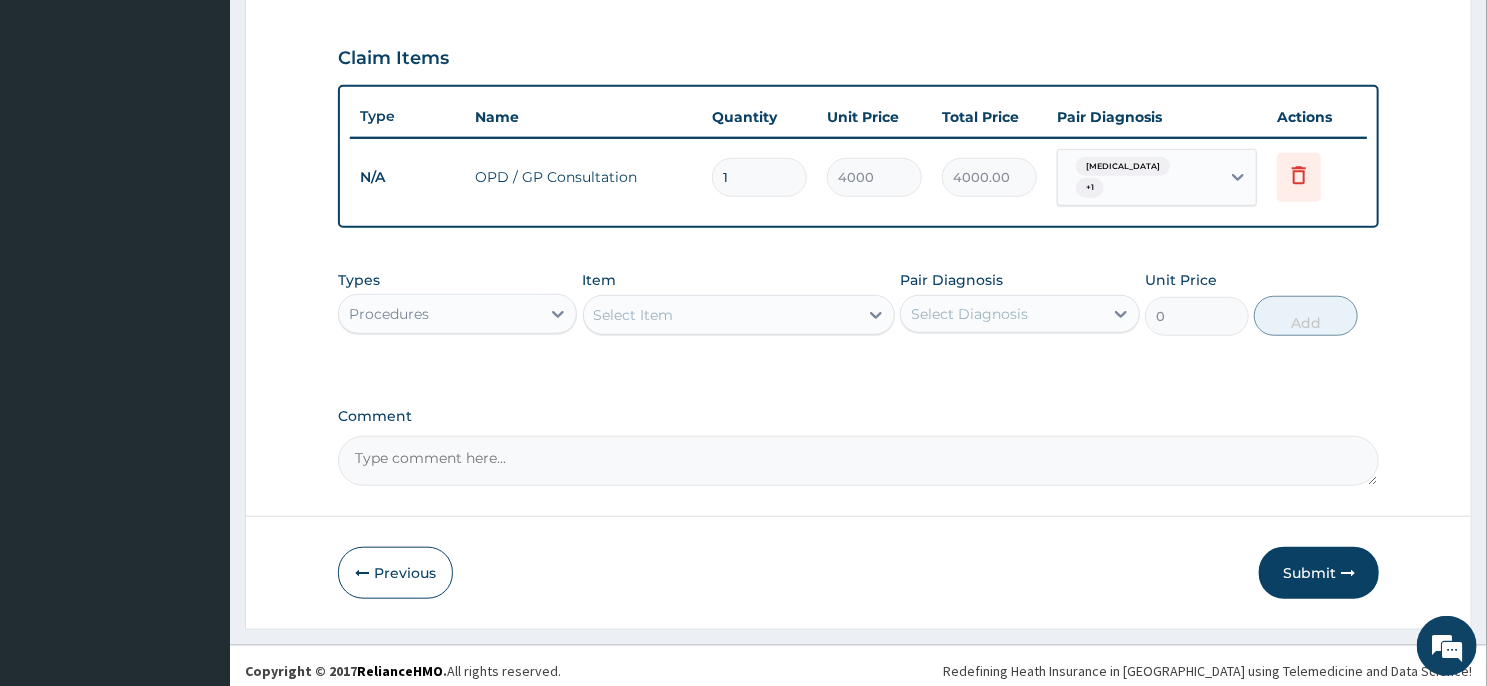 click on "Select Item" at bounding box center (721, 315) 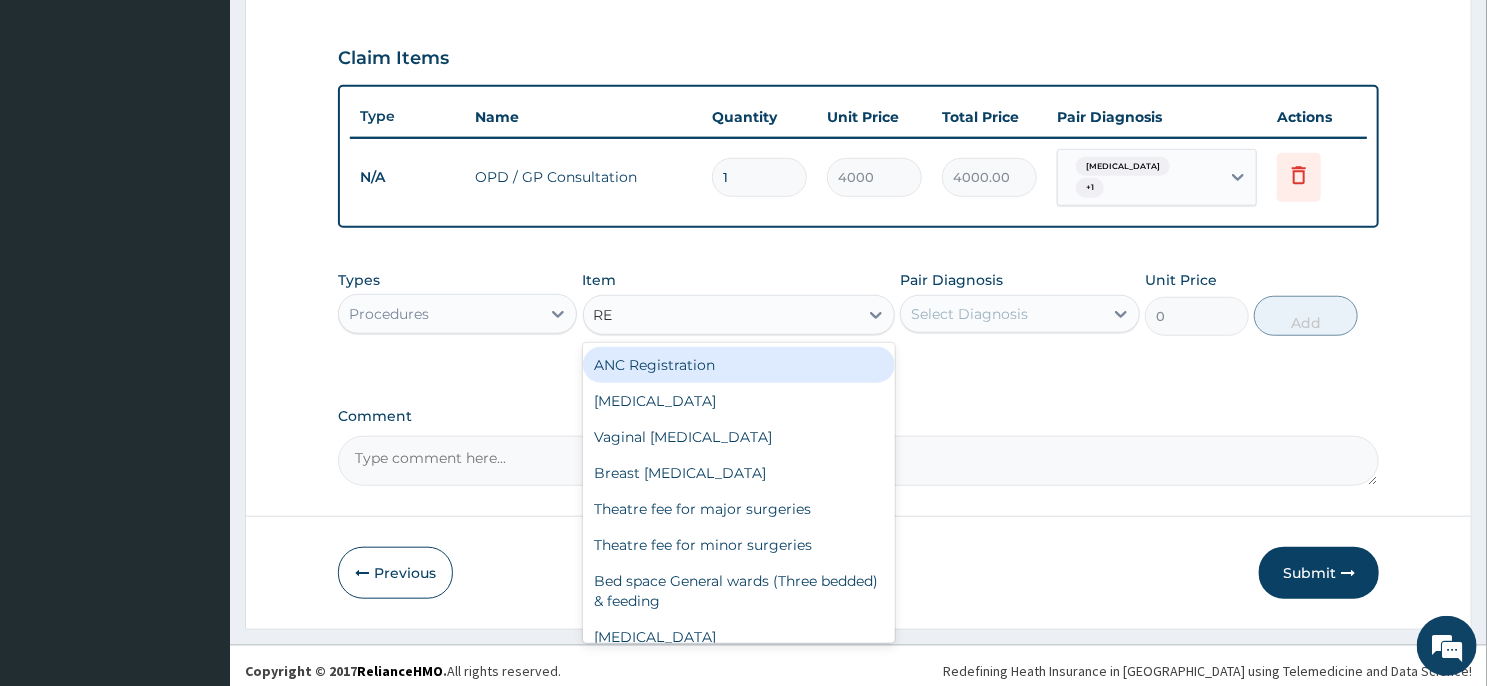 type on "REG" 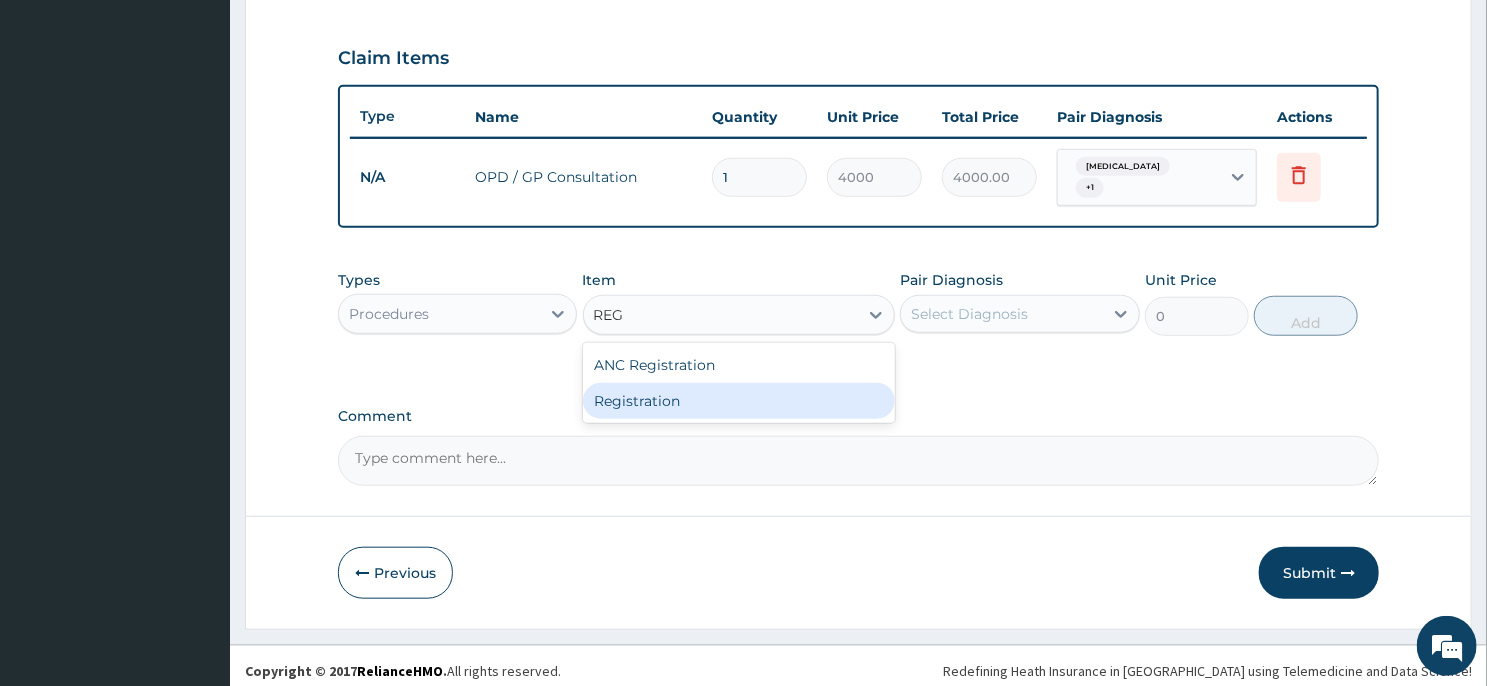 click on "Registration" at bounding box center (739, 401) 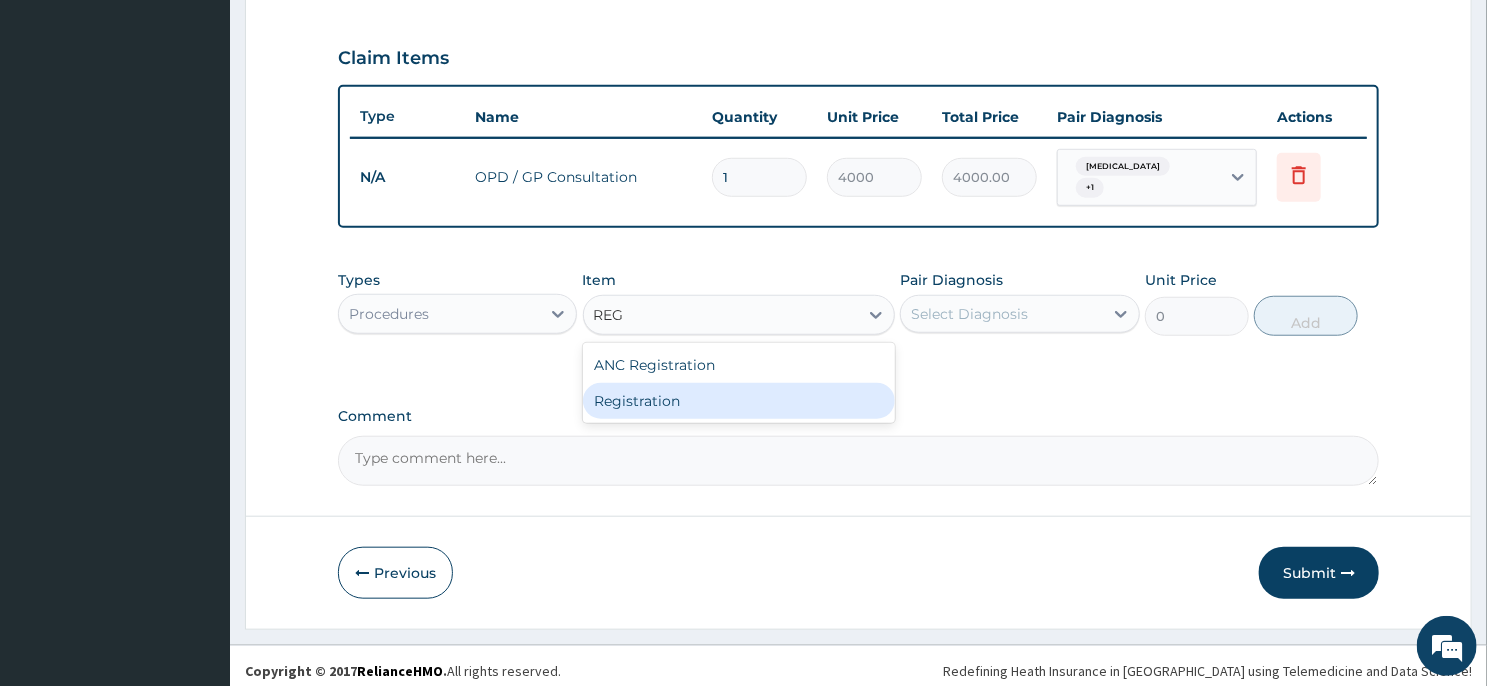 type 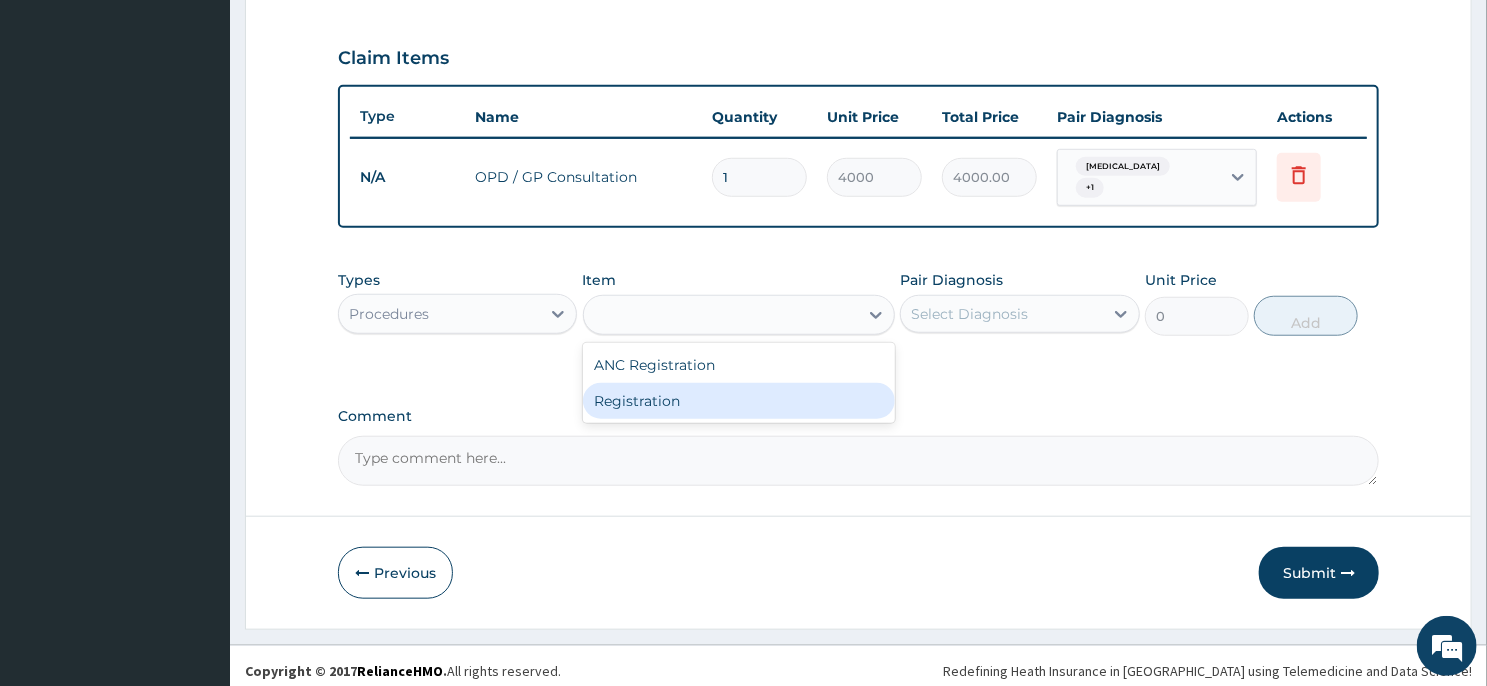 type on "3000" 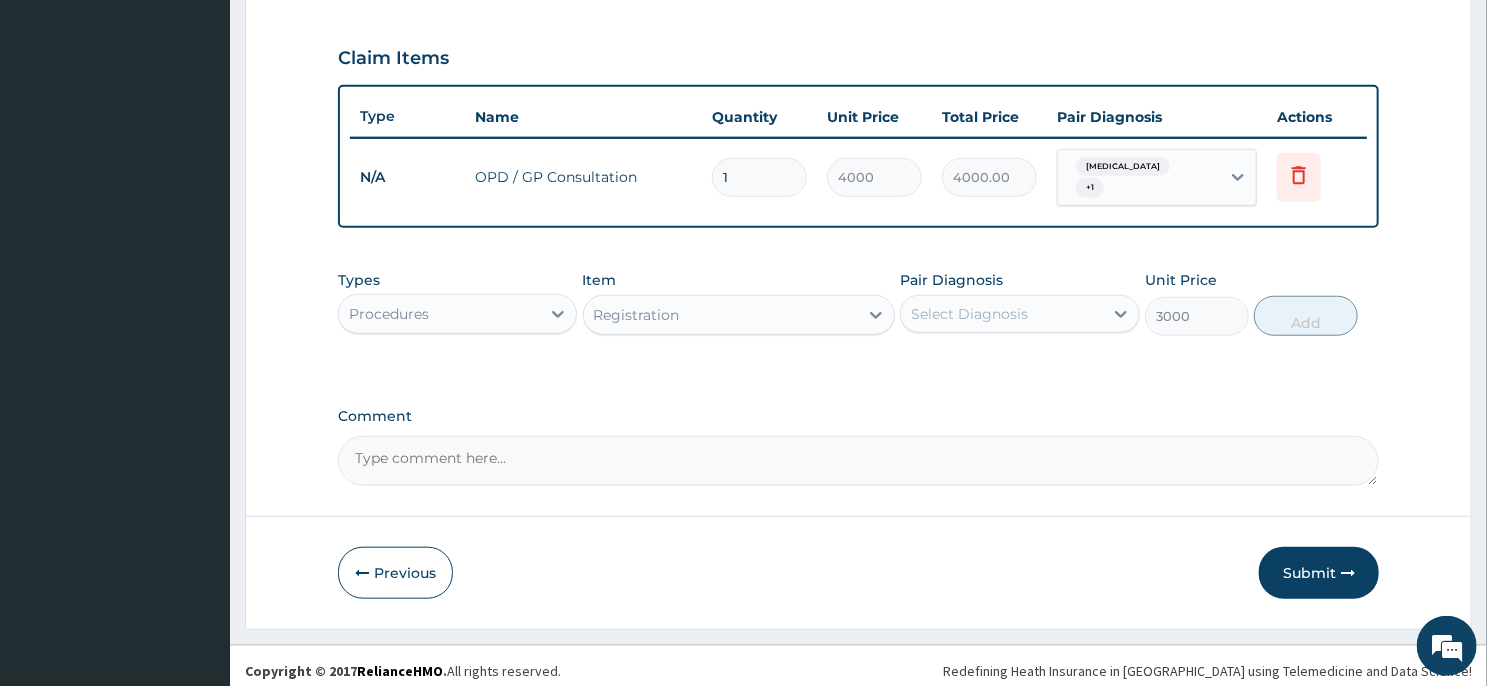 click on "Select Diagnosis" at bounding box center (969, 314) 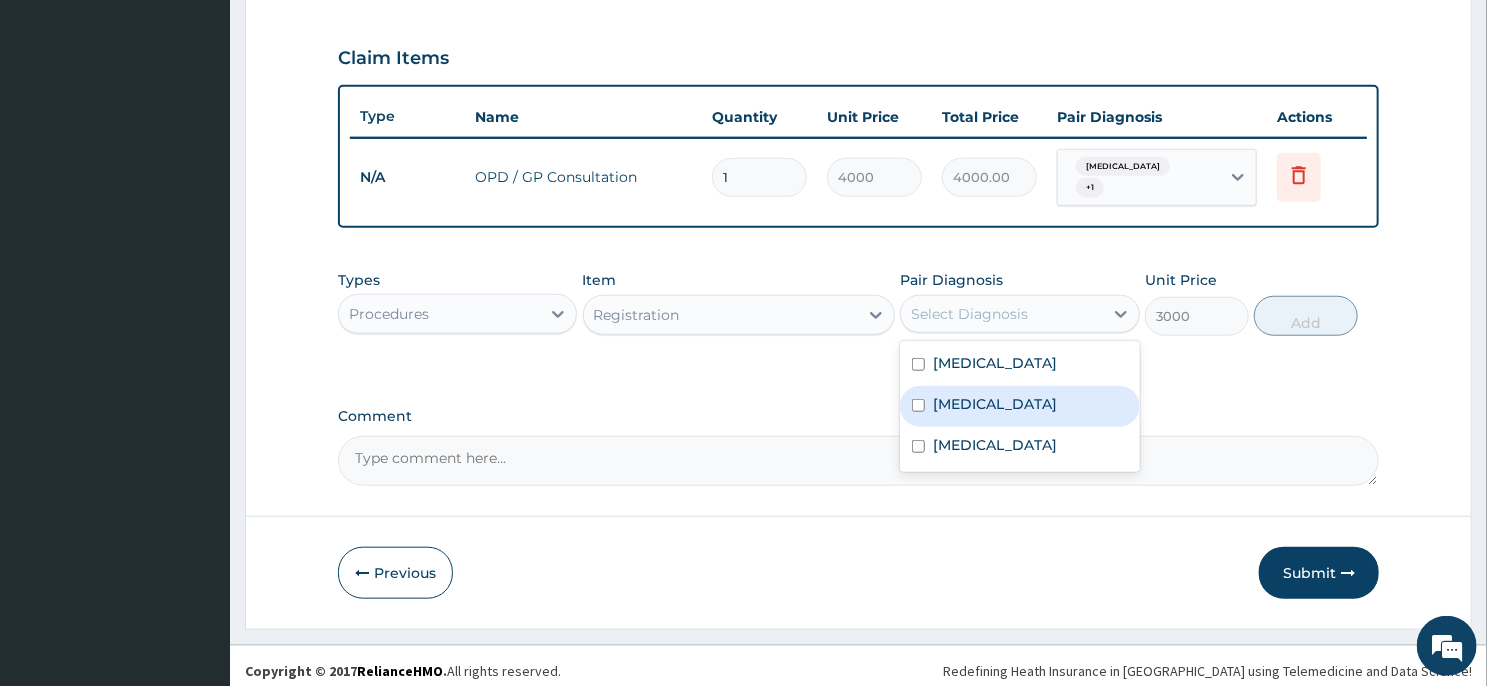 click on "Upper respiratory infection" at bounding box center (1019, 406) 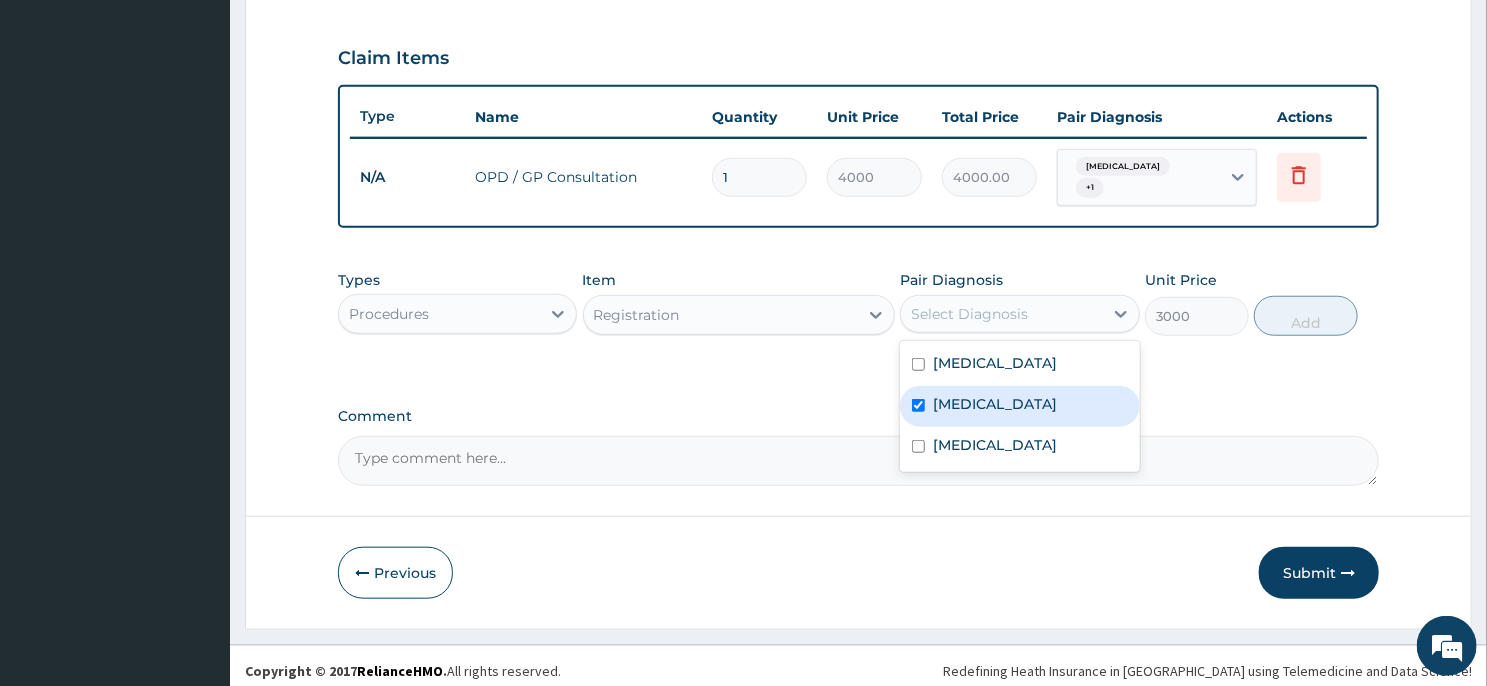 checkbox on "true" 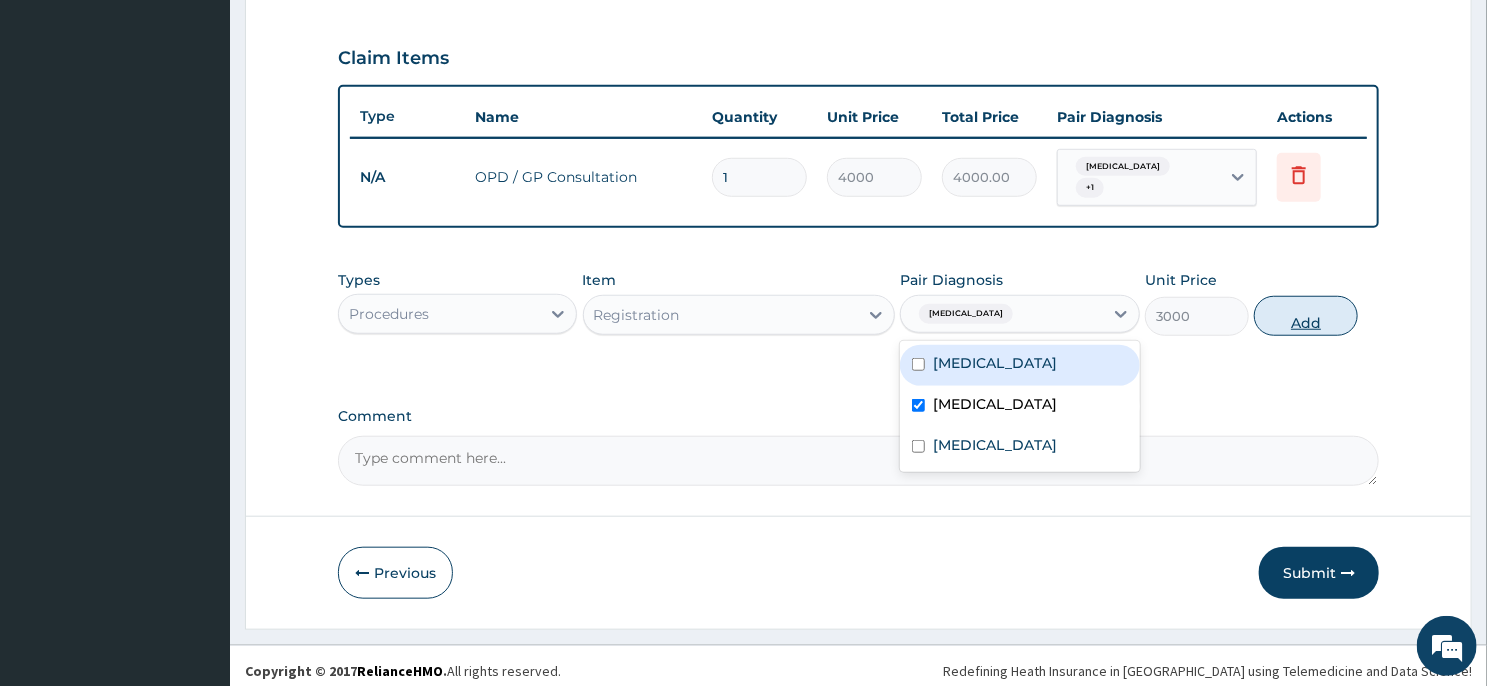 click on "Add" at bounding box center (1306, 316) 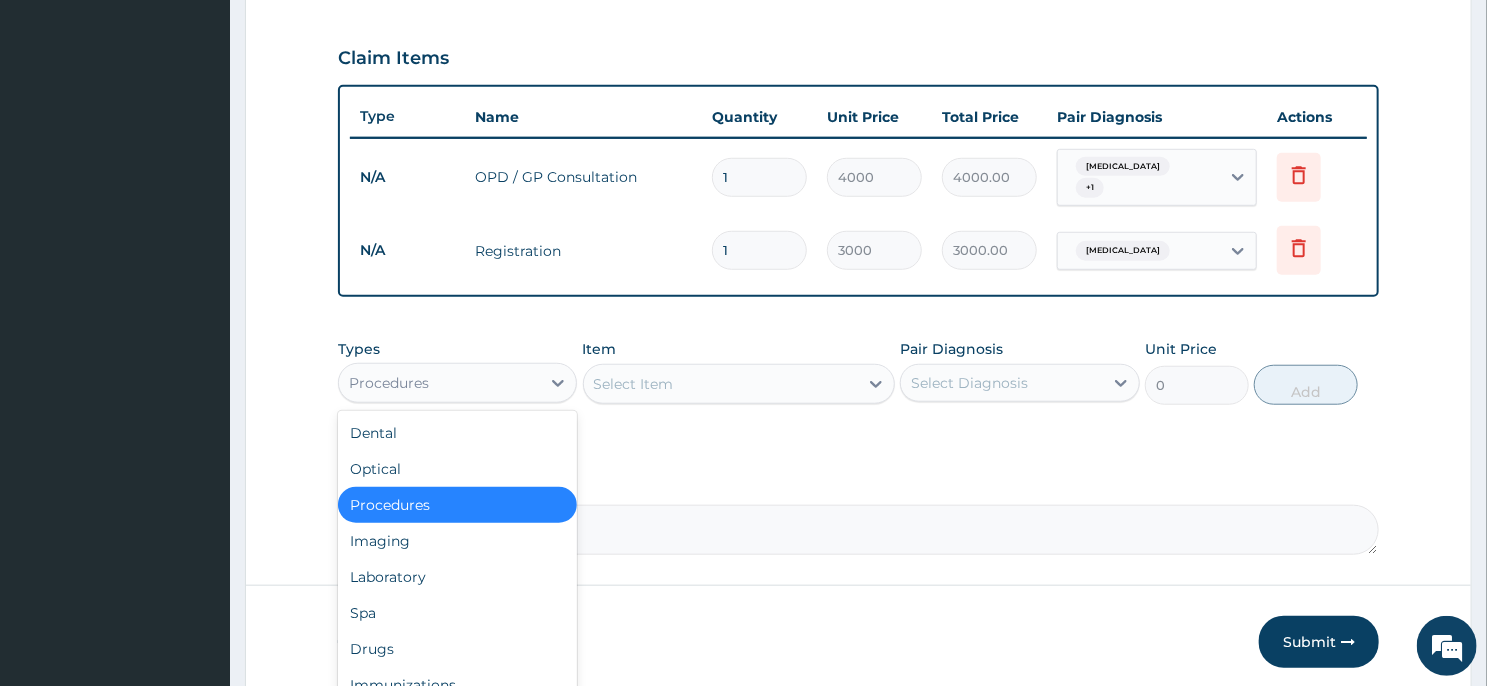 click on "Procedures" at bounding box center (439, 383) 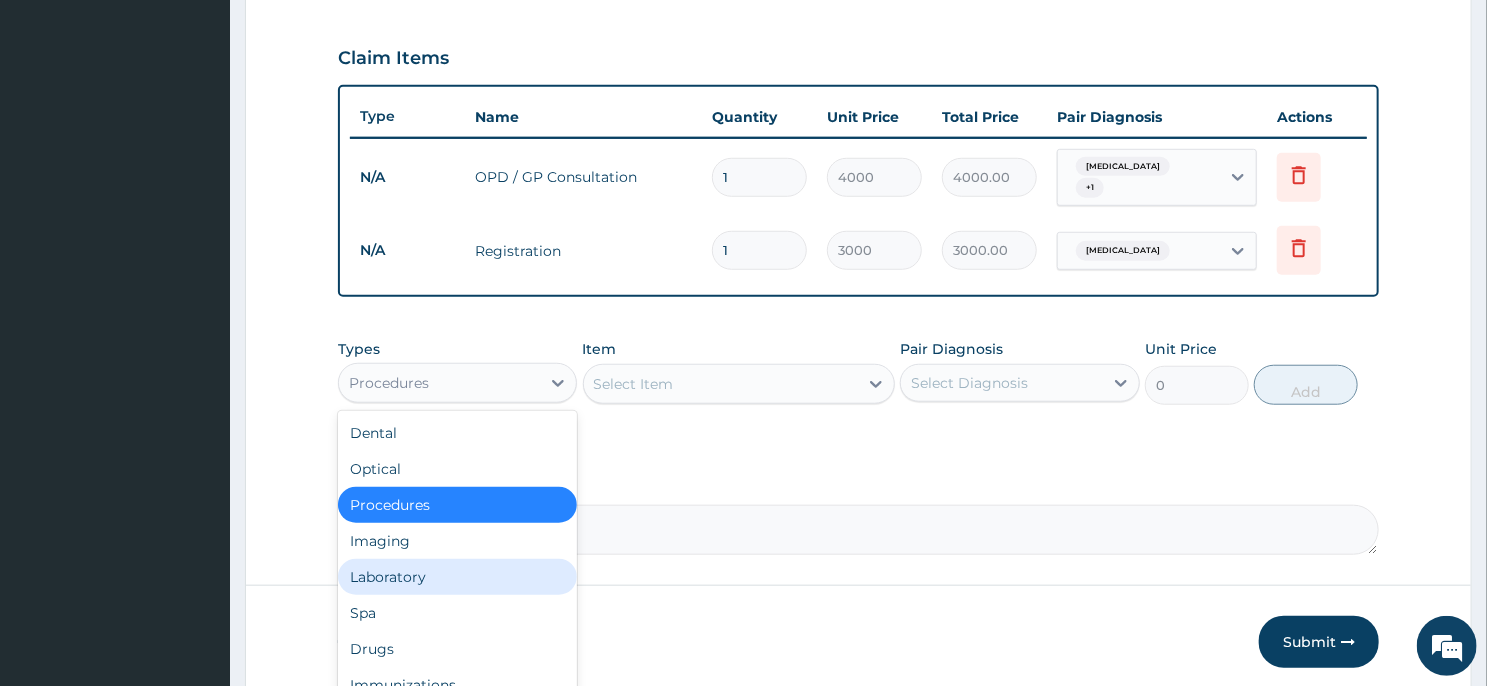 click on "Laboratory" at bounding box center (457, 577) 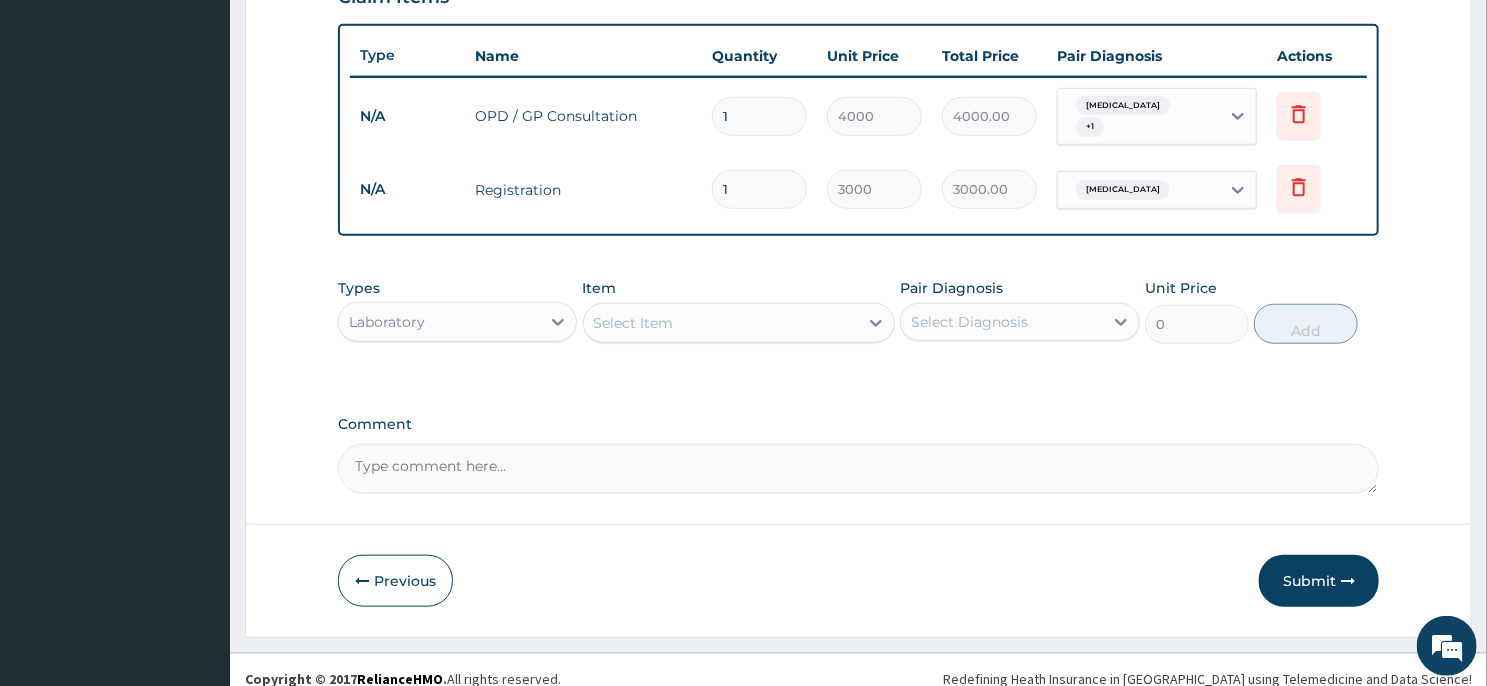 scroll, scrollTop: 728, scrollLeft: 0, axis: vertical 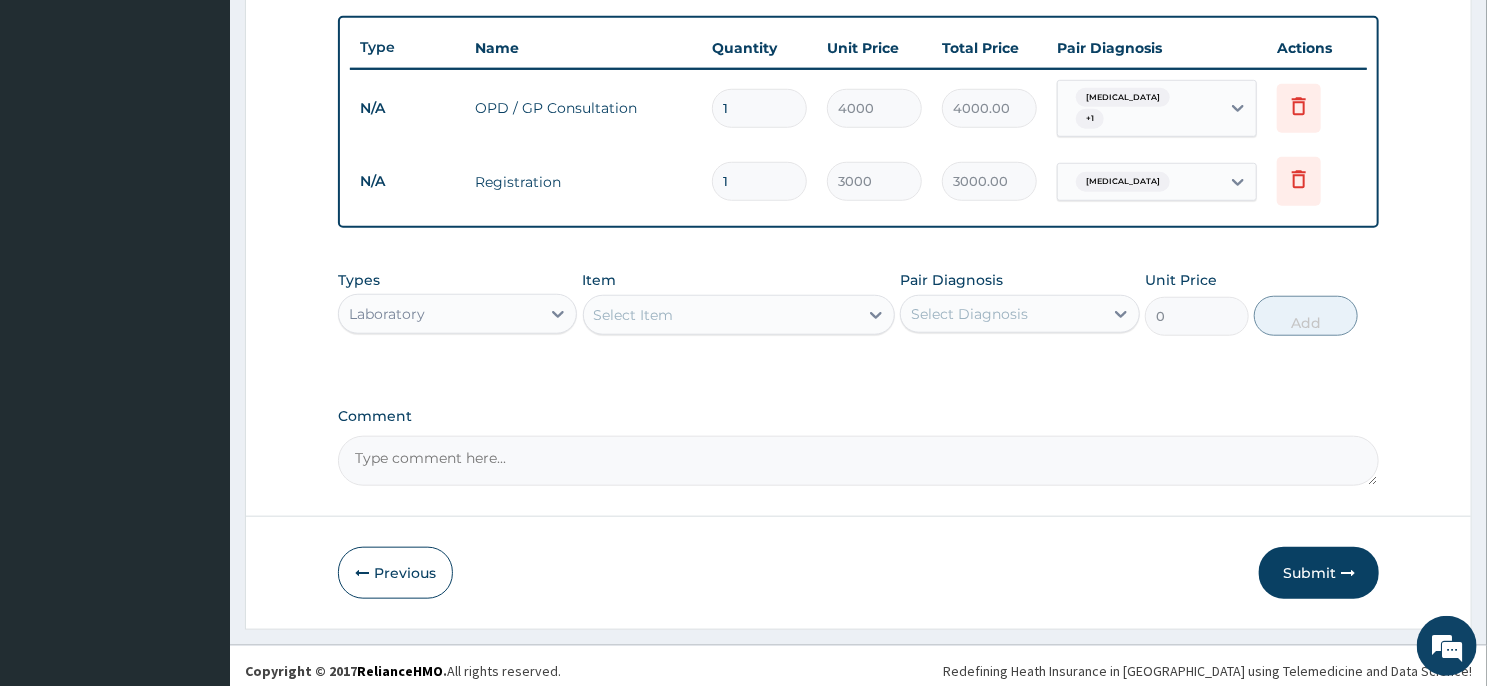 click on "Select Item" at bounding box center [721, 315] 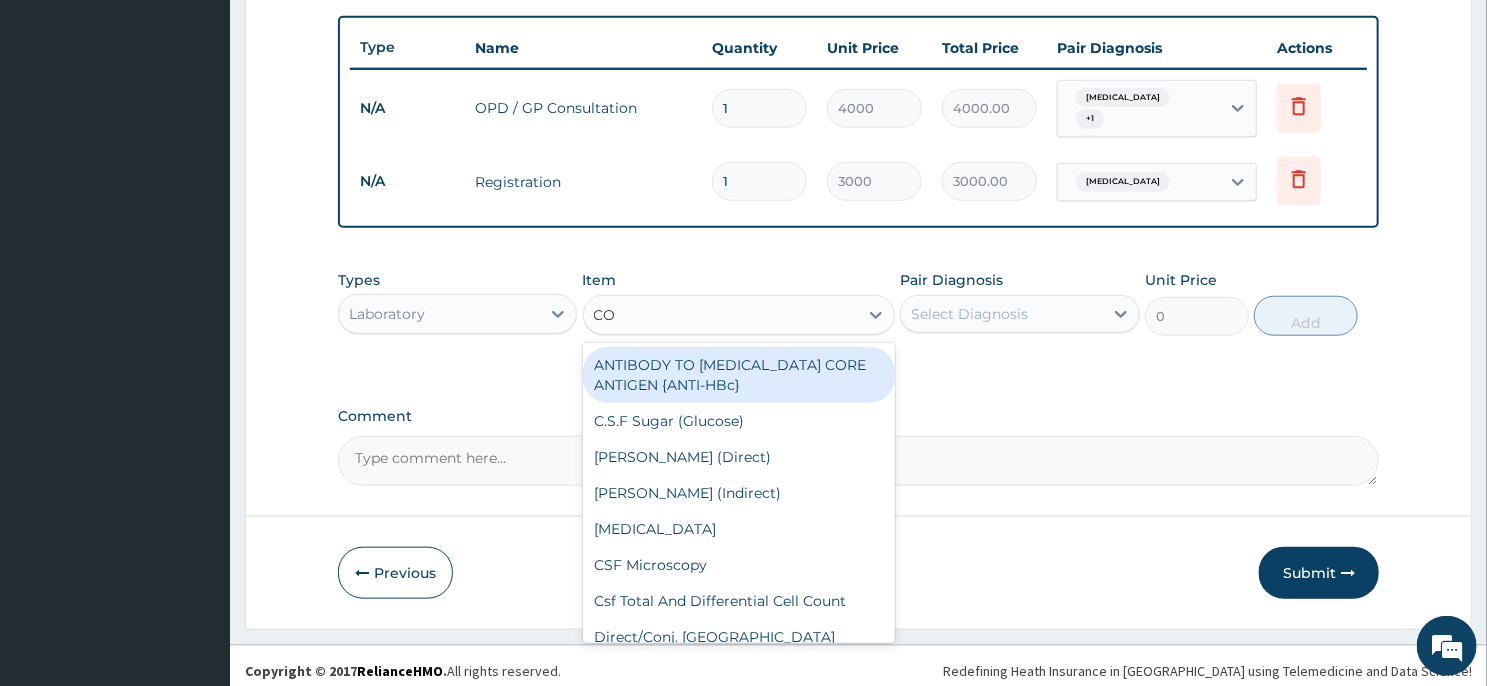 type on "C" 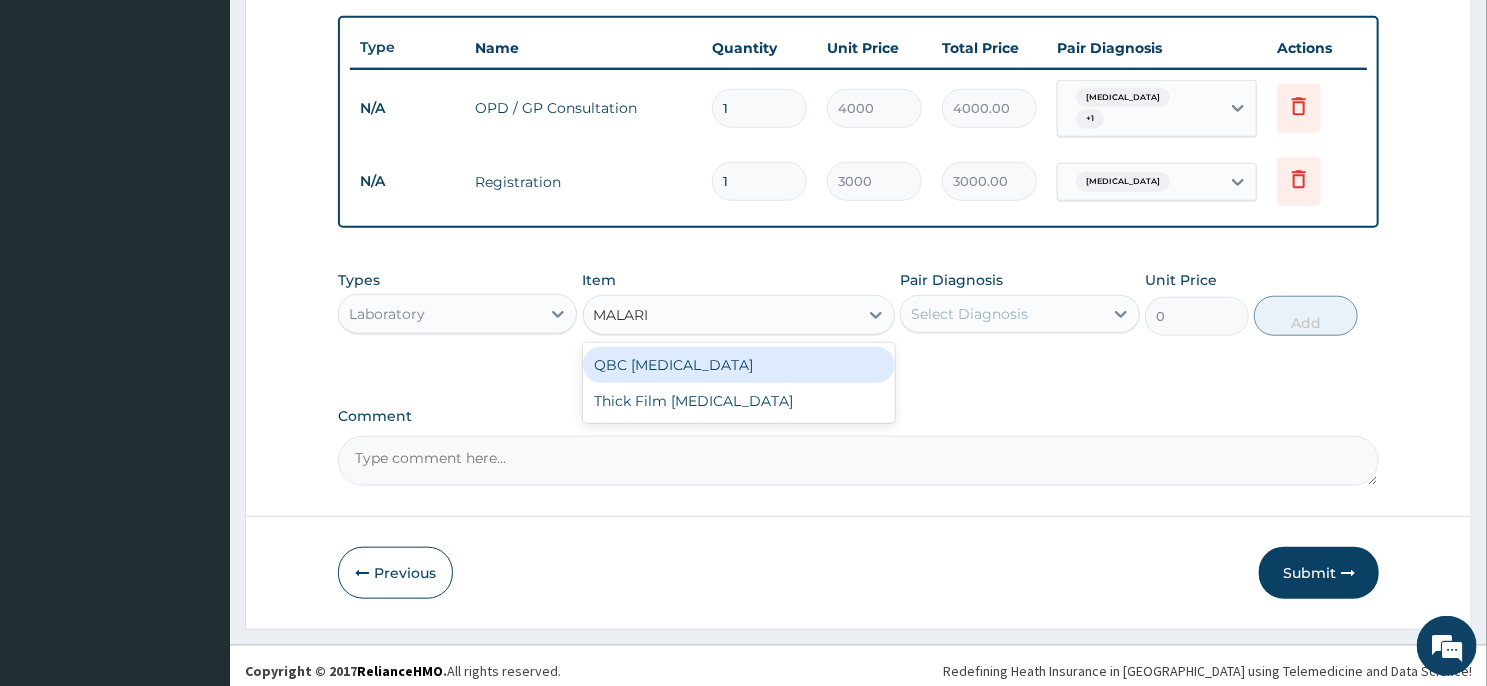 type on "MALARIA" 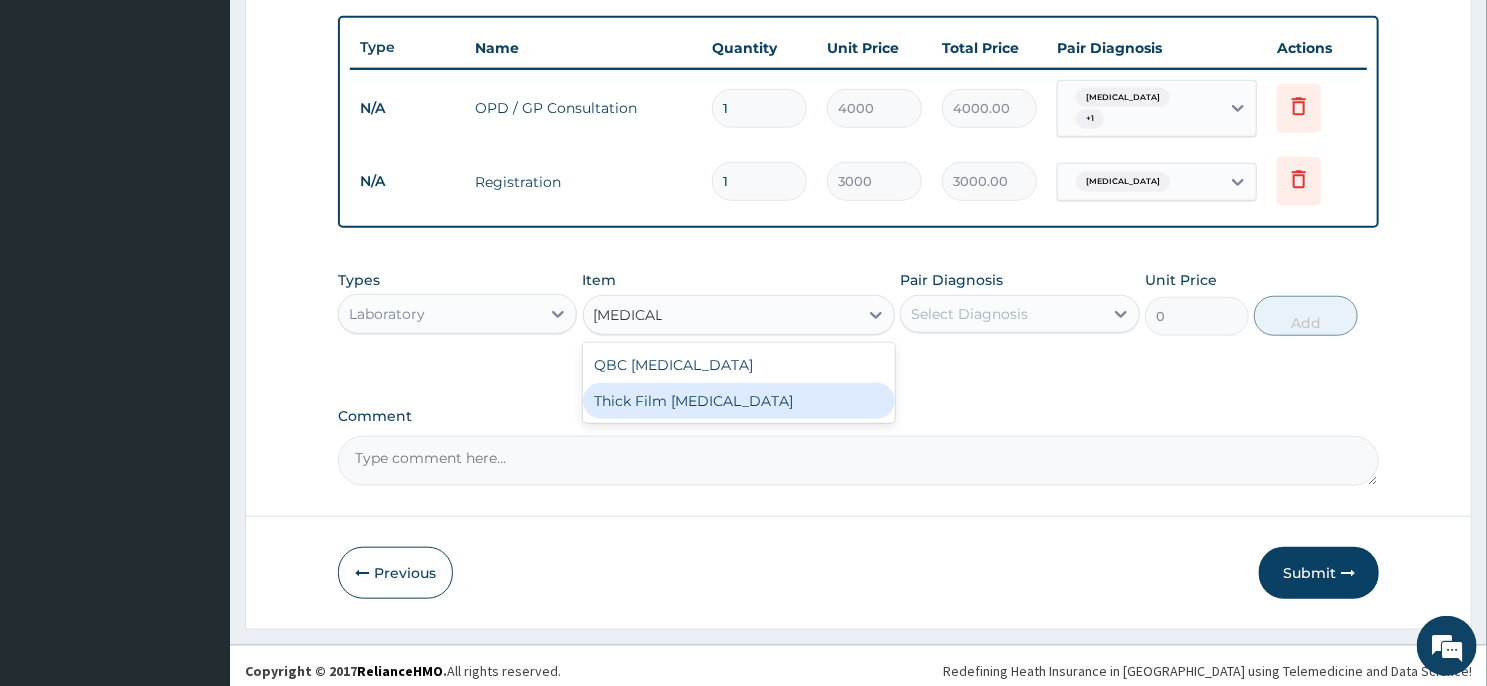 click on "Thick Film Malaria" at bounding box center (739, 401) 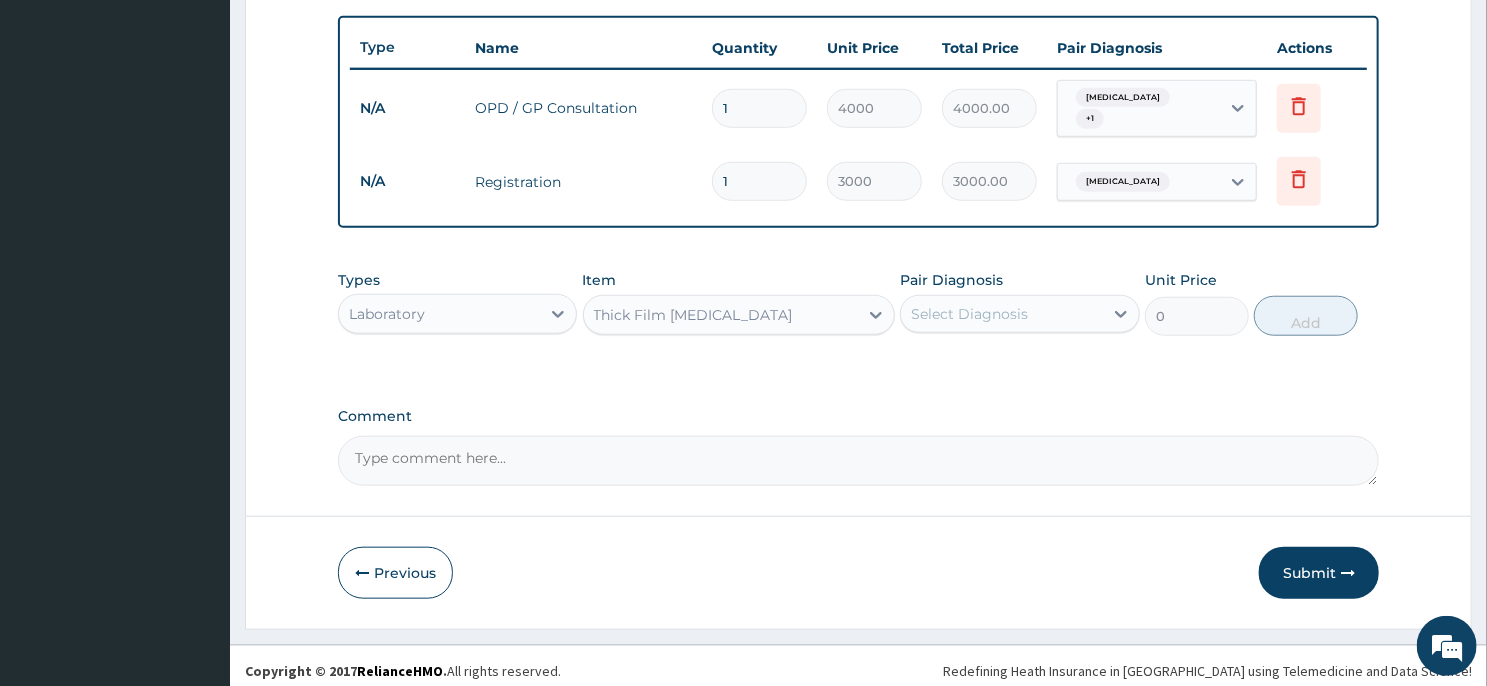 type 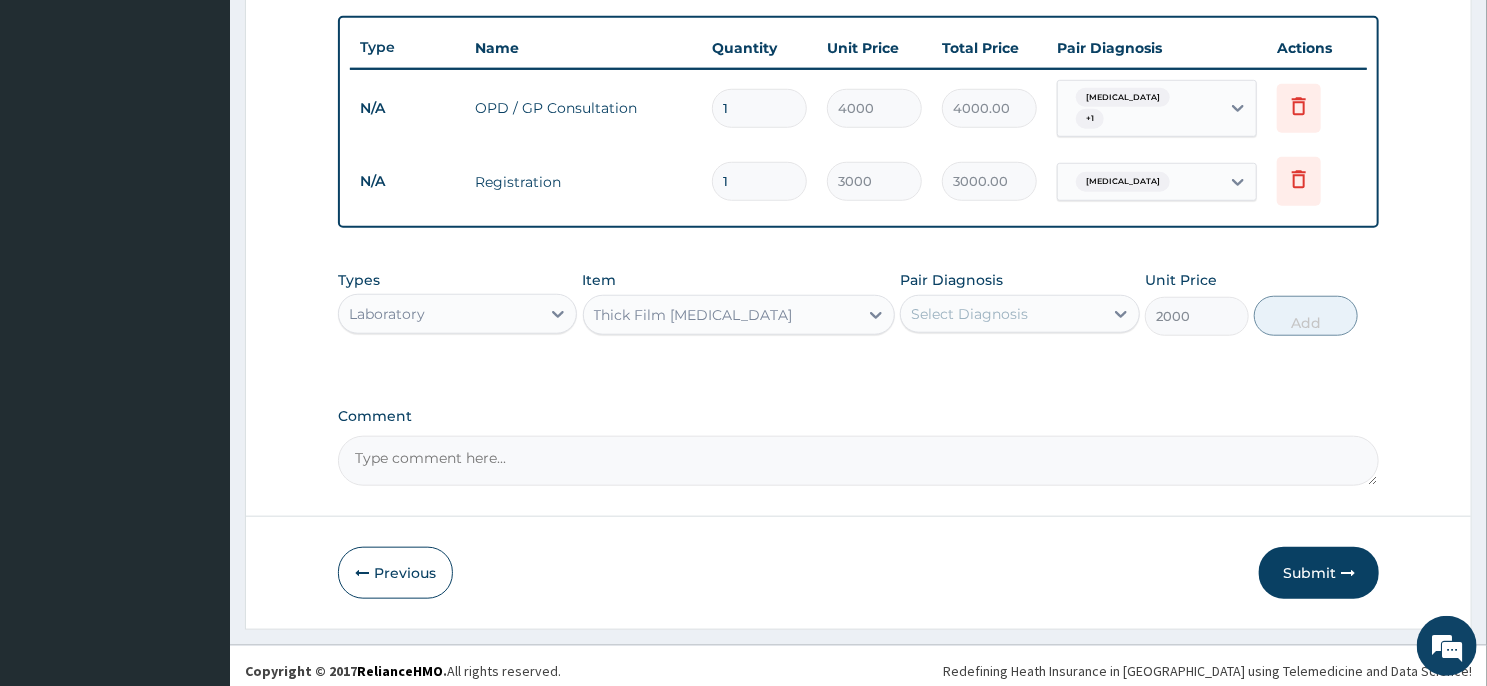 click on "Select Diagnosis" at bounding box center [969, 314] 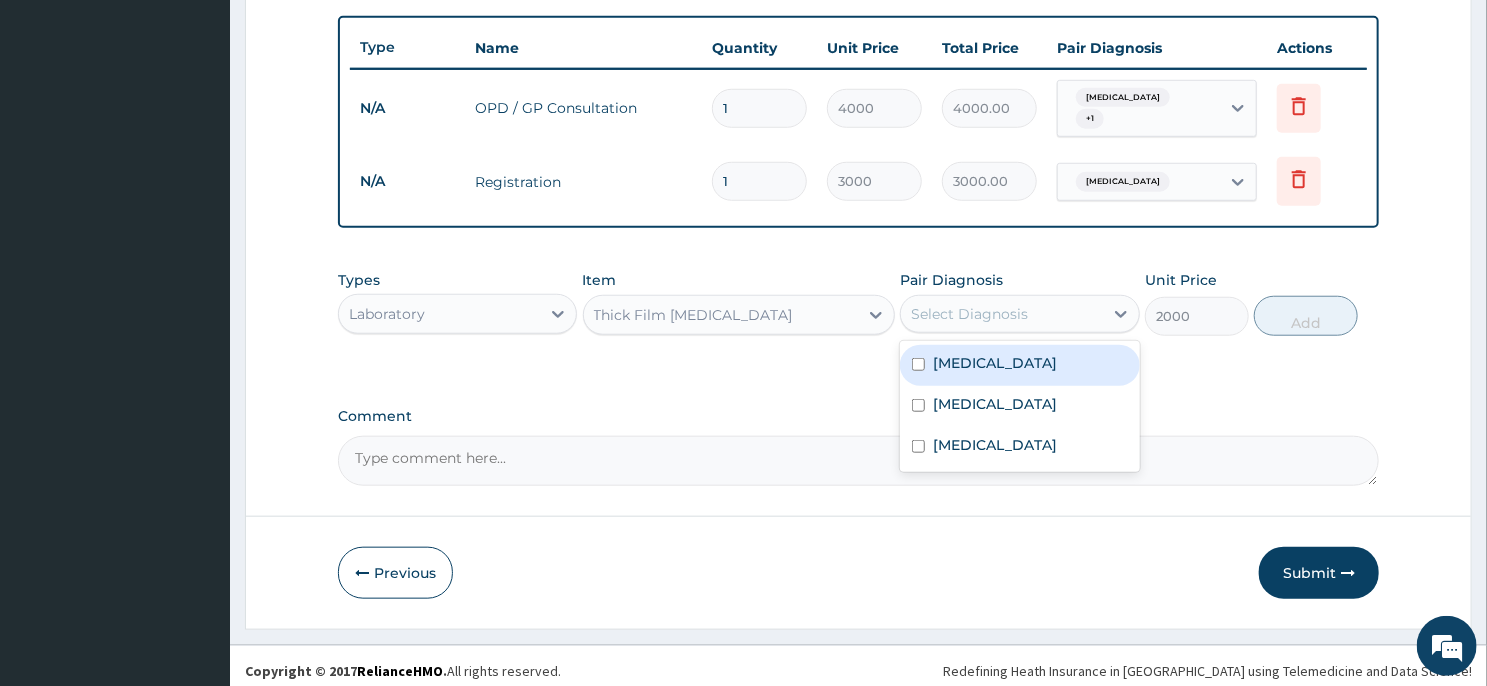 click on "Malaria" at bounding box center [1019, 365] 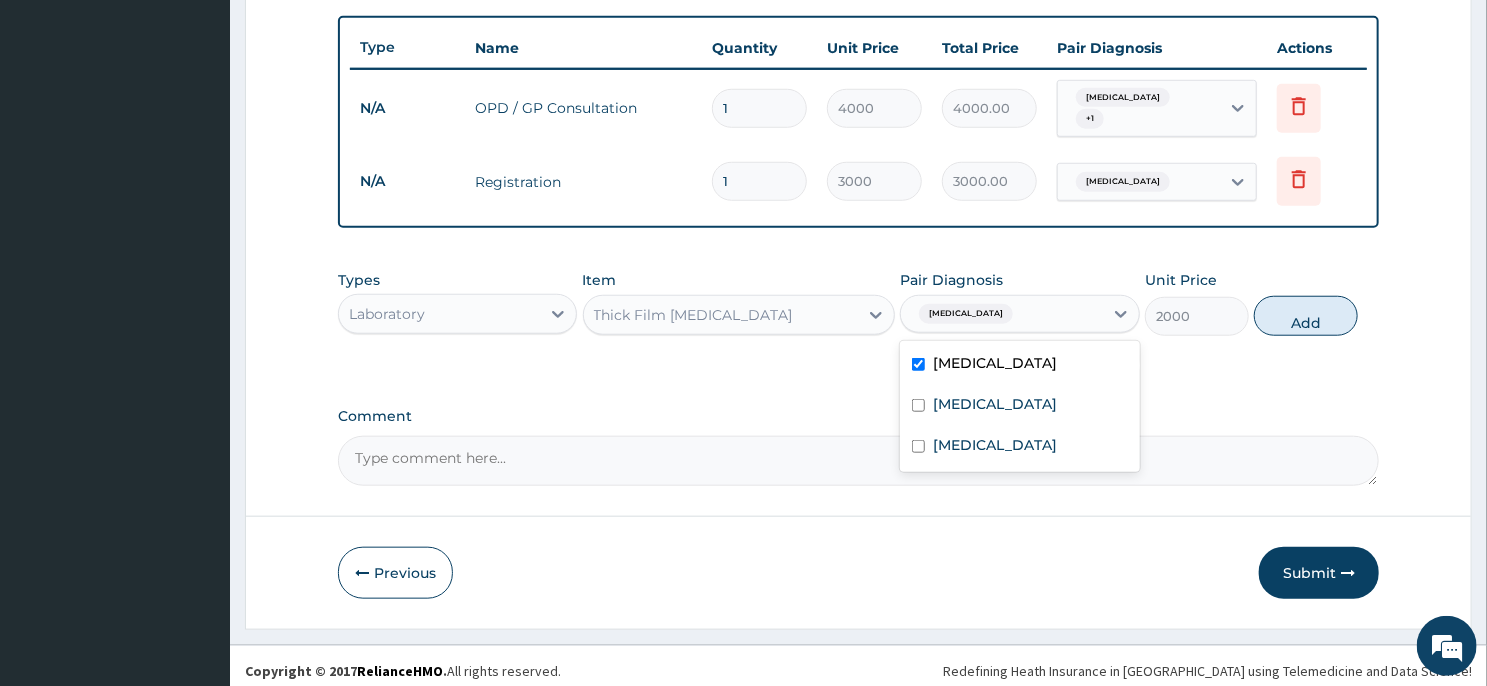 checkbox on "true" 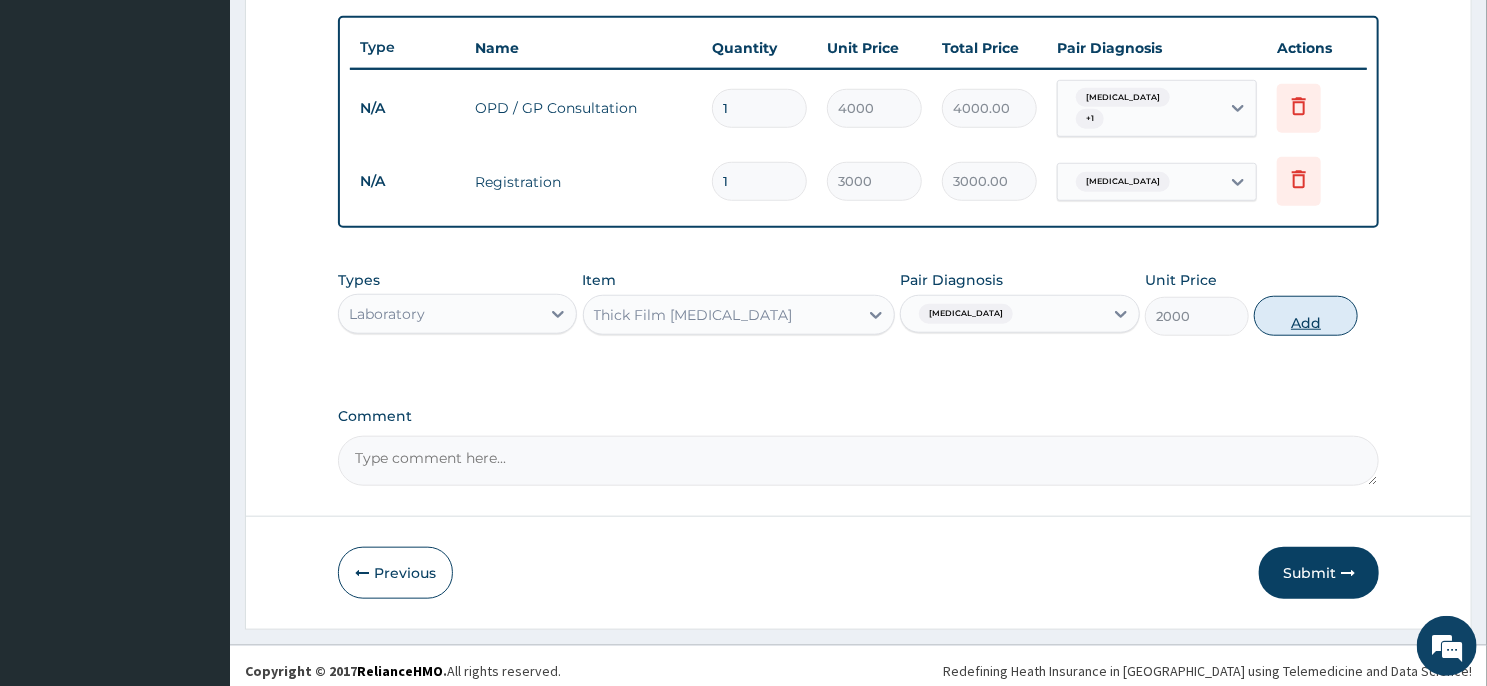 click on "Add" at bounding box center [1306, 316] 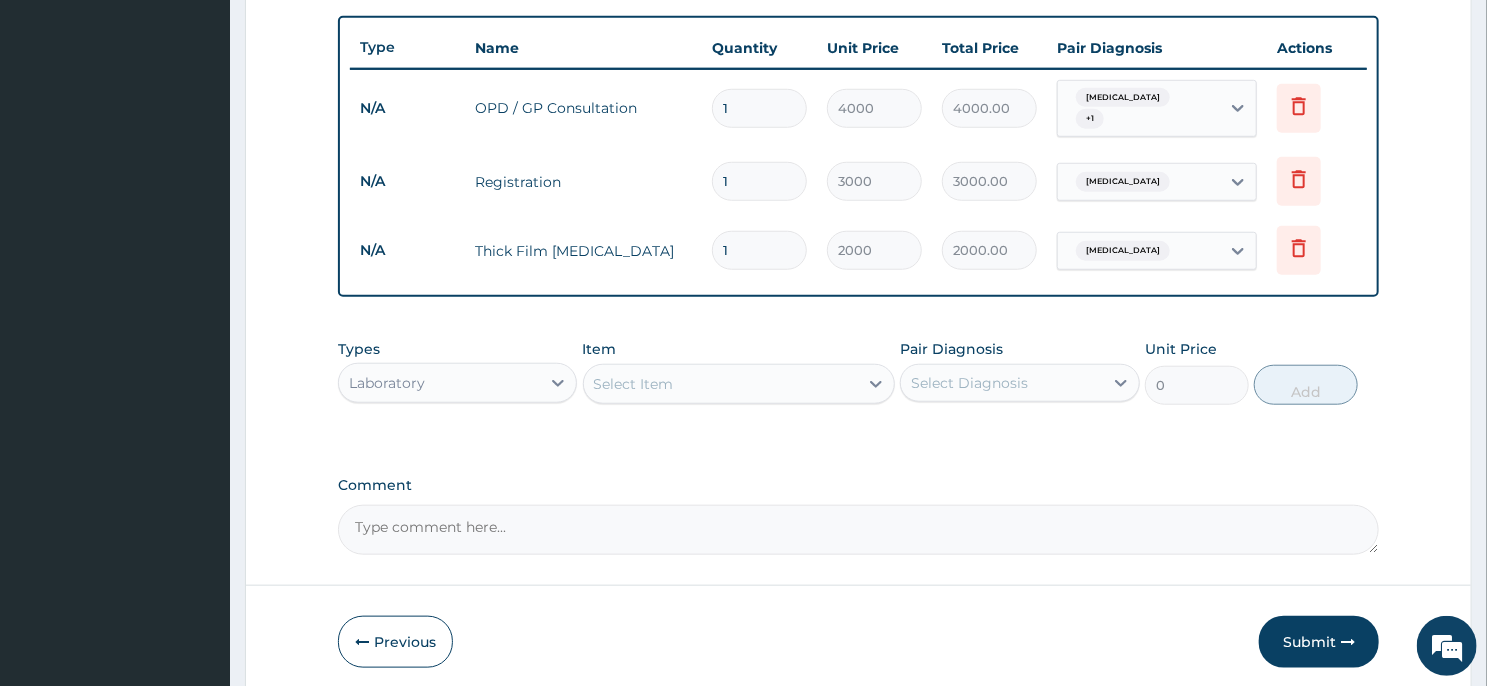 click on "Select Item" at bounding box center [721, 384] 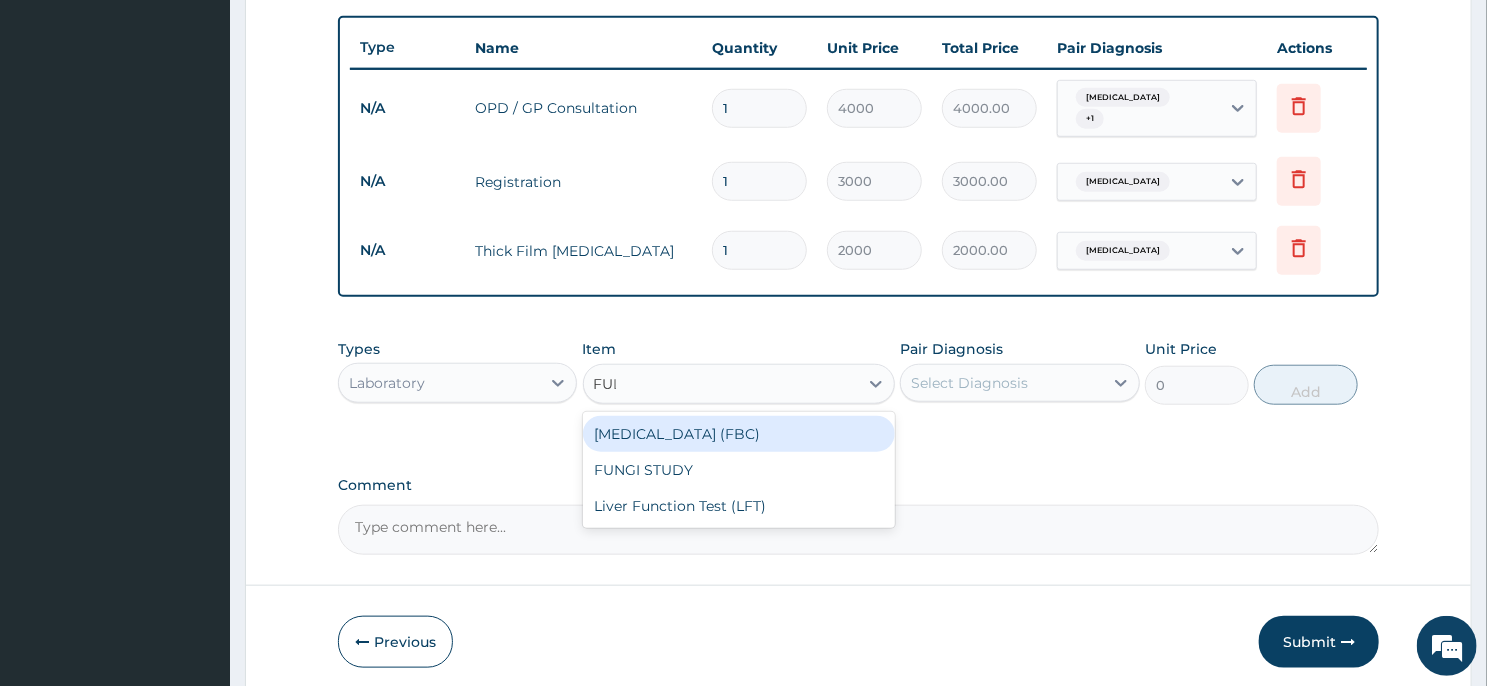type on "FULL" 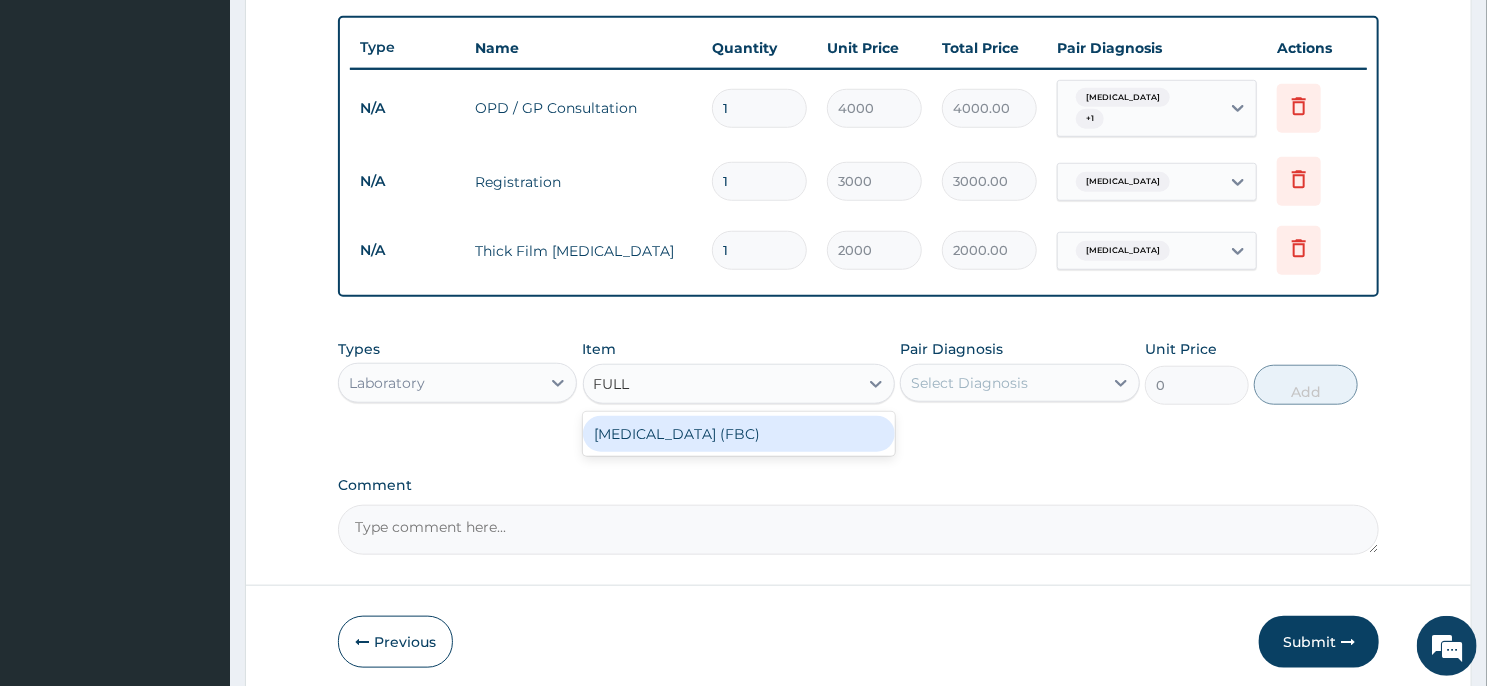 click on "Full Blood Count (FBC)" at bounding box center (739, 434) 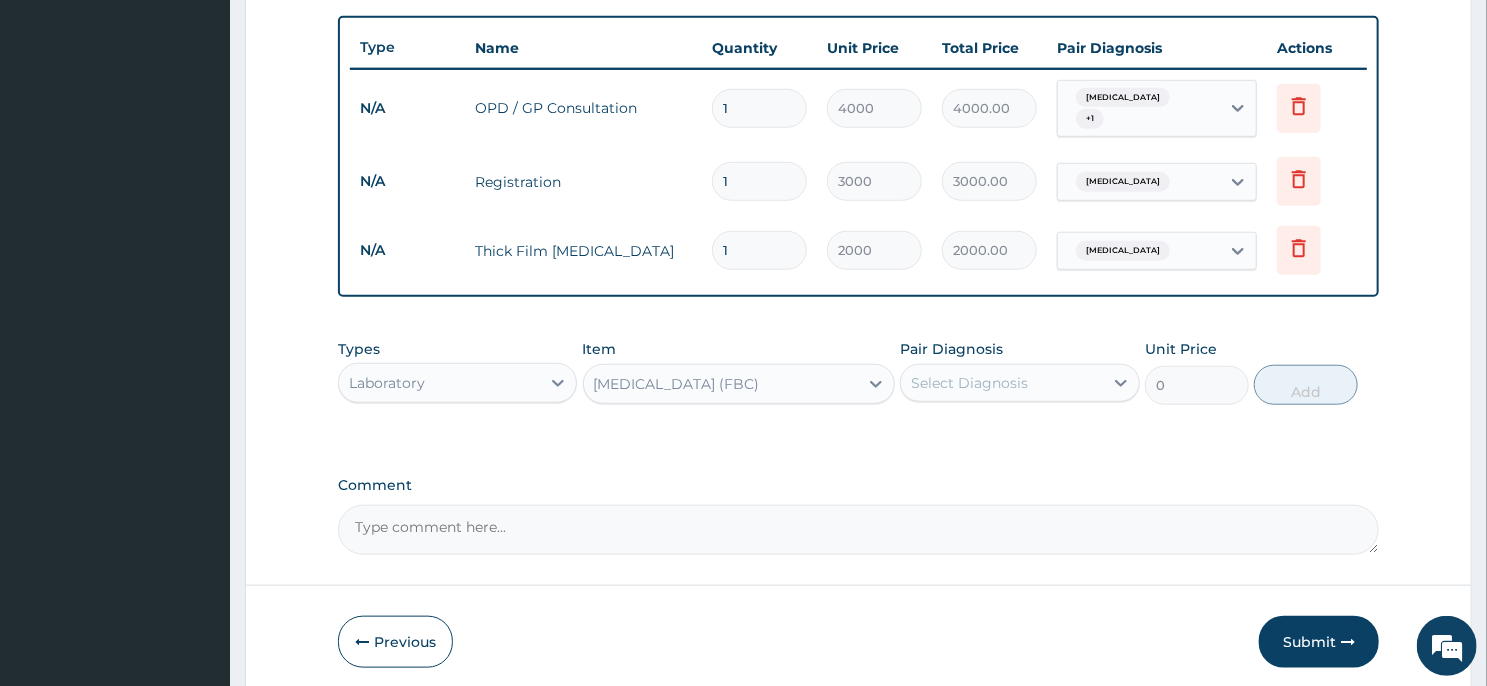 type 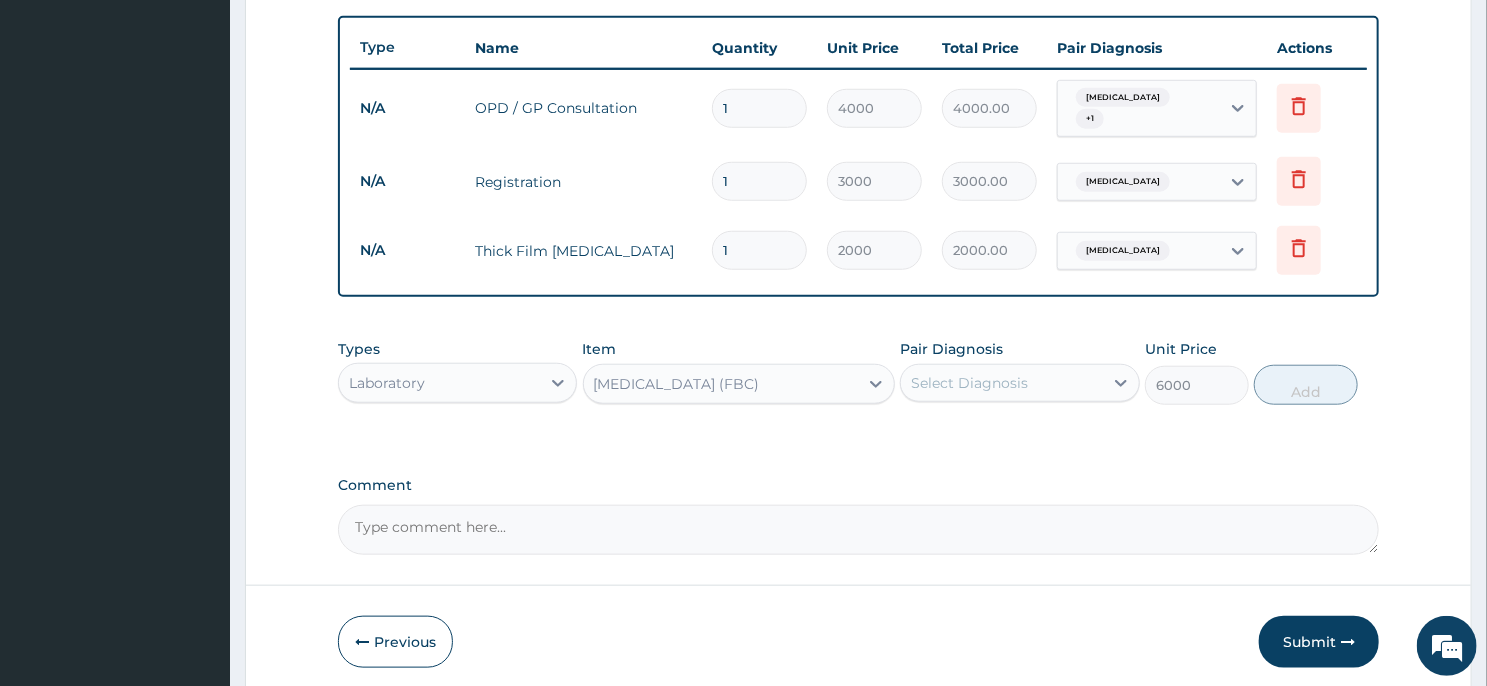 click on "Select Diagnosis" at bounding box center [969, 383] 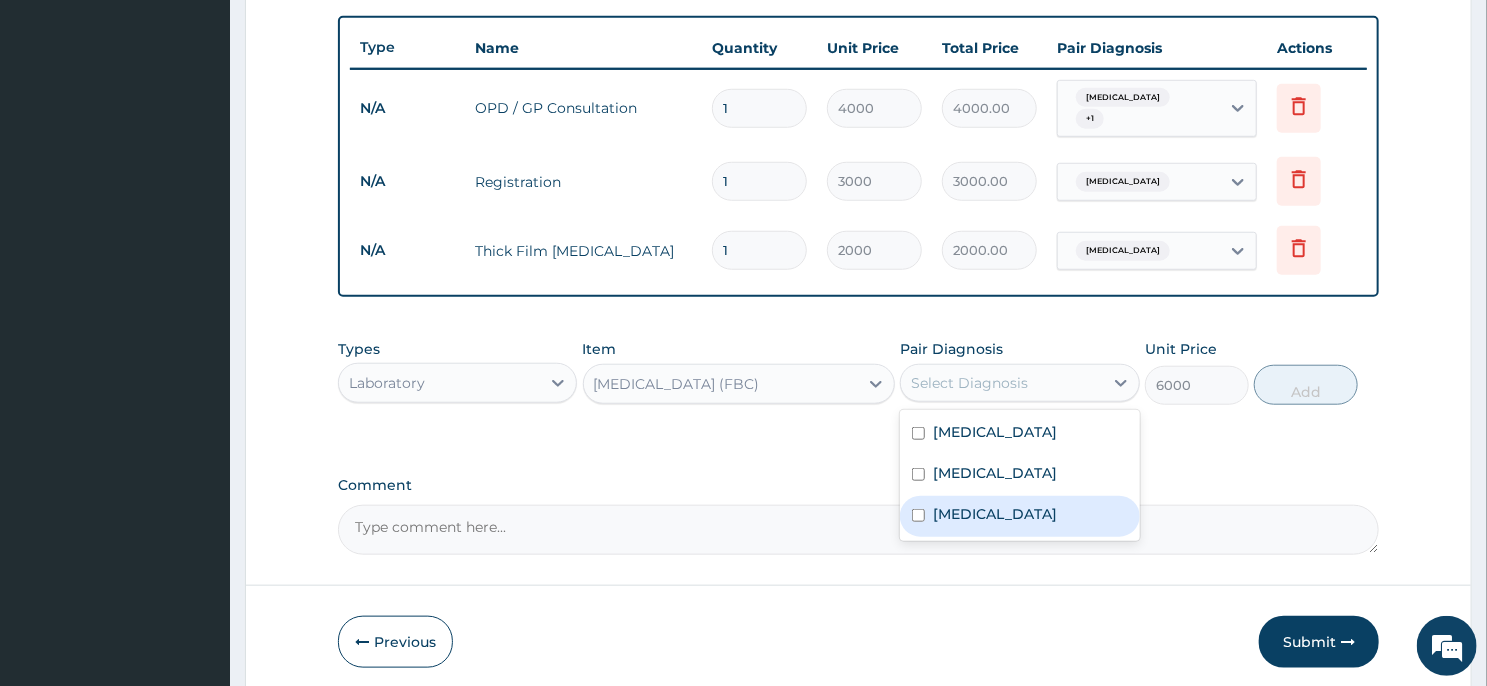 click on "Sepsis" at bounding box center (1019, 516) 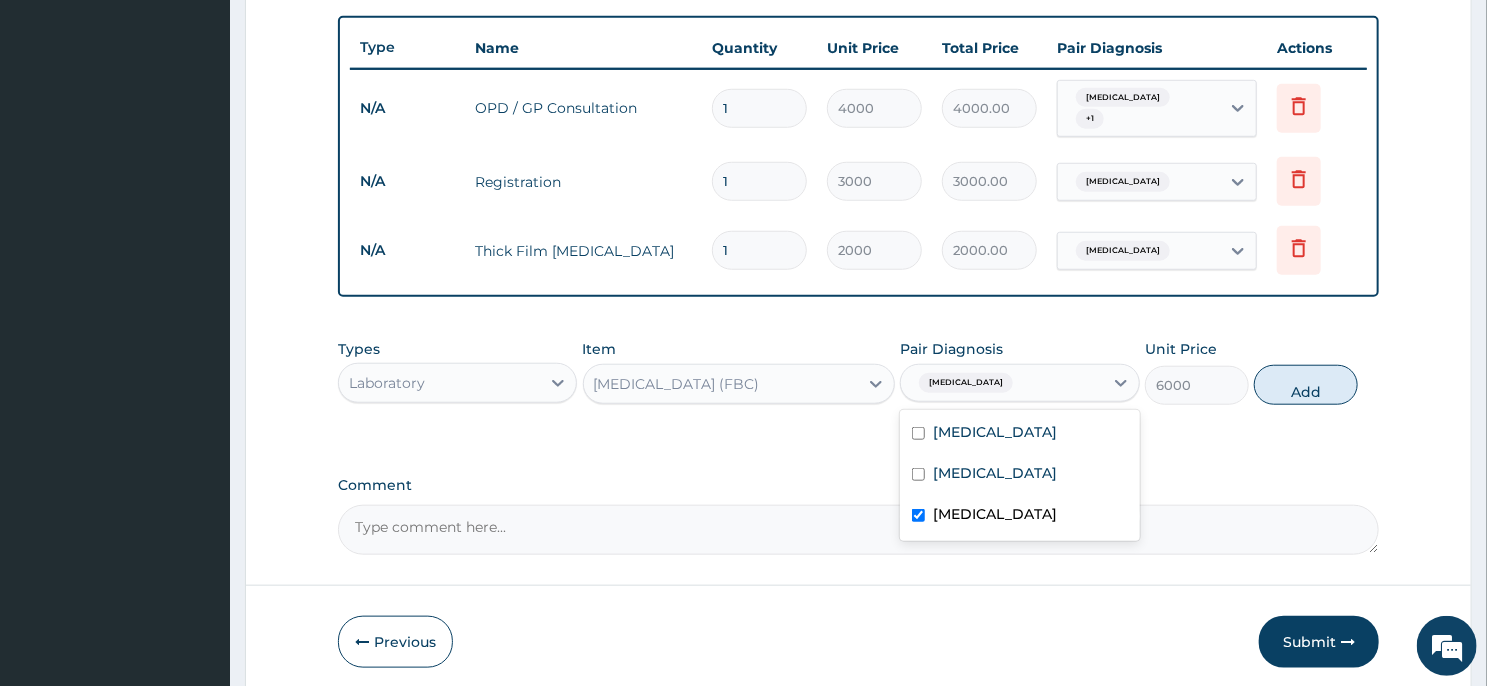 checkbox on "true" 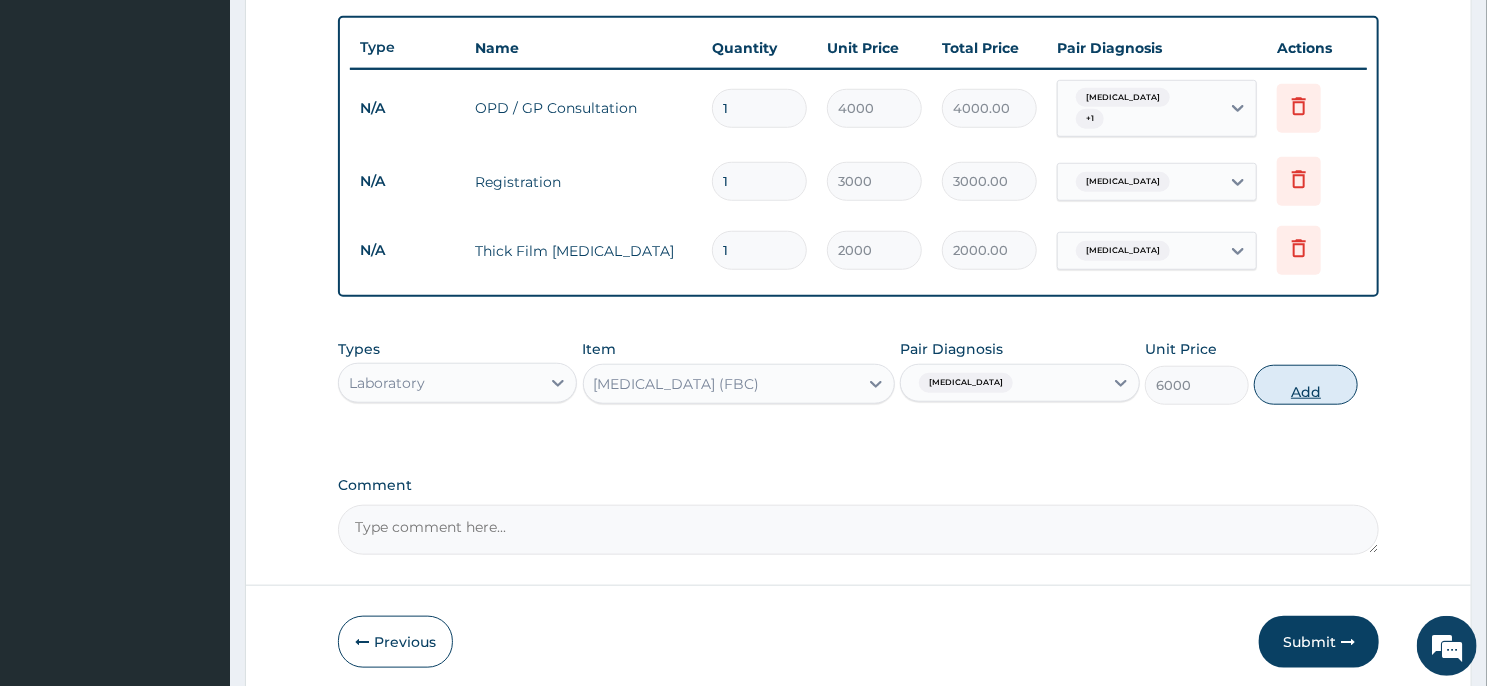 click on "Add" at bounding box center [1306, 385] 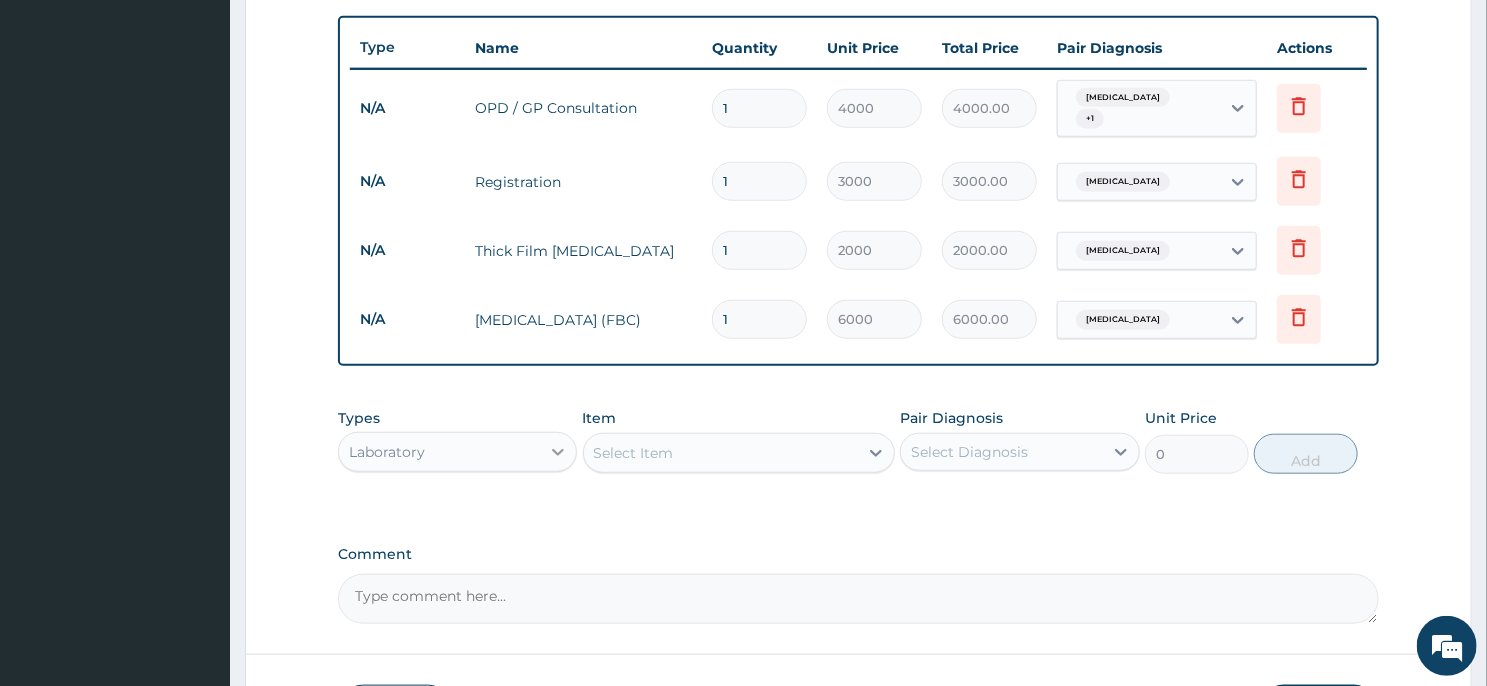 click 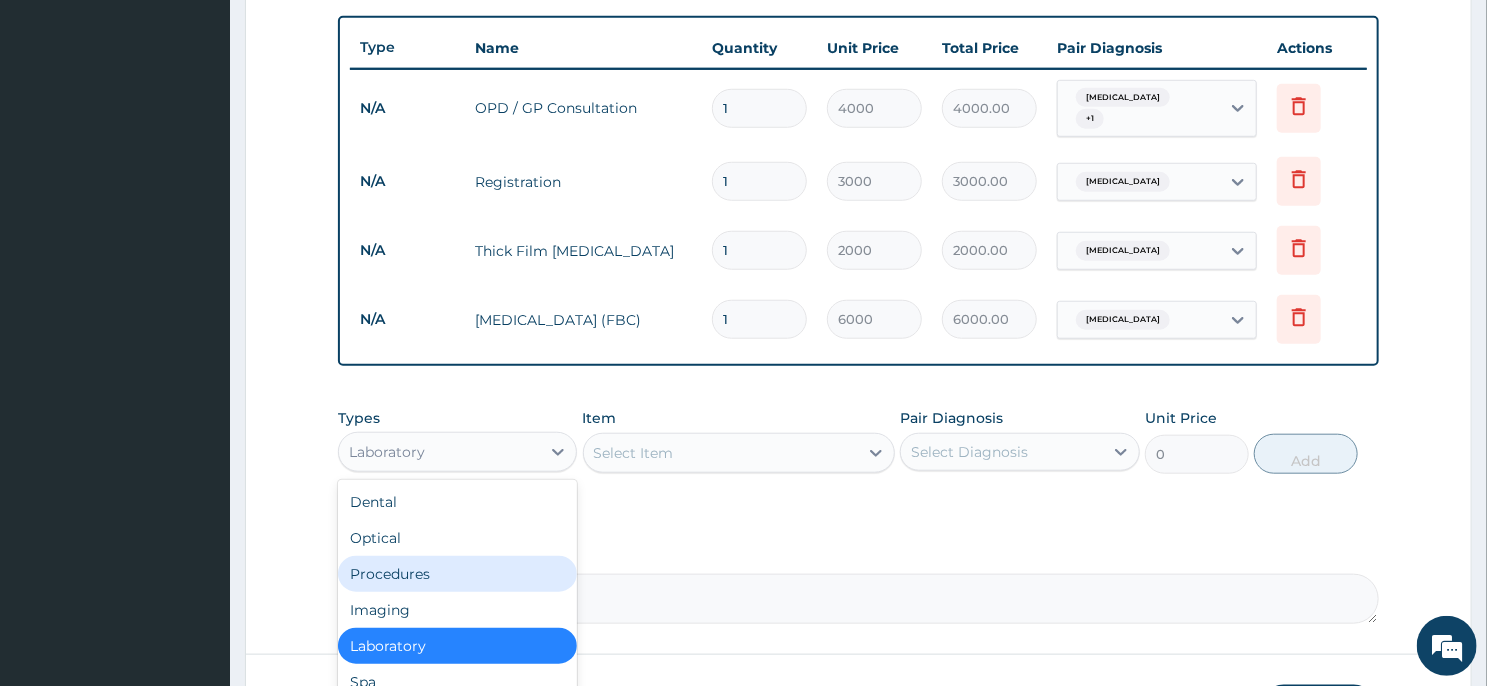 click on "Step  2  of 2 PA Code / Prescription Code Enter Code(Secondary Care Only) Encounter Date 06-01-2025 Important Notice Please enter PA codes before entering items that are not attached to a PA code   All diagnoses entered must be linked to a claim item. Diagnosis & Claim Items that are visible but inactive cannot be edited because they were imported from an already approved PA code. Diagnosis Malaria Confirmed Upper respiratory infection Confirmed Sepsis Query NB: All diagnosis must be linked to a claim item Claim Items Type Name Quantity Unit Price Total Price Pair Diagnosis Actions N/A OPD / GP Consultation 1 4000 4000.00 Malaria  + 1 Delete N/A Registration 1 3000 3000.00 Upper respiratory infection Delete N/A Thick Film Malaria 1 2000 2000.00 Malaria Delete N/A Full Blood Count (FBC) 1 6000 6000.00 Sepsis Delete Types option Laboratory, selected. Laboratory Dental Optical Procedures Imaging Laboratory Spa Drugs Immunizations Others Gym Item Select Item Pair Diagnosis" at bounding box center (858, 73) 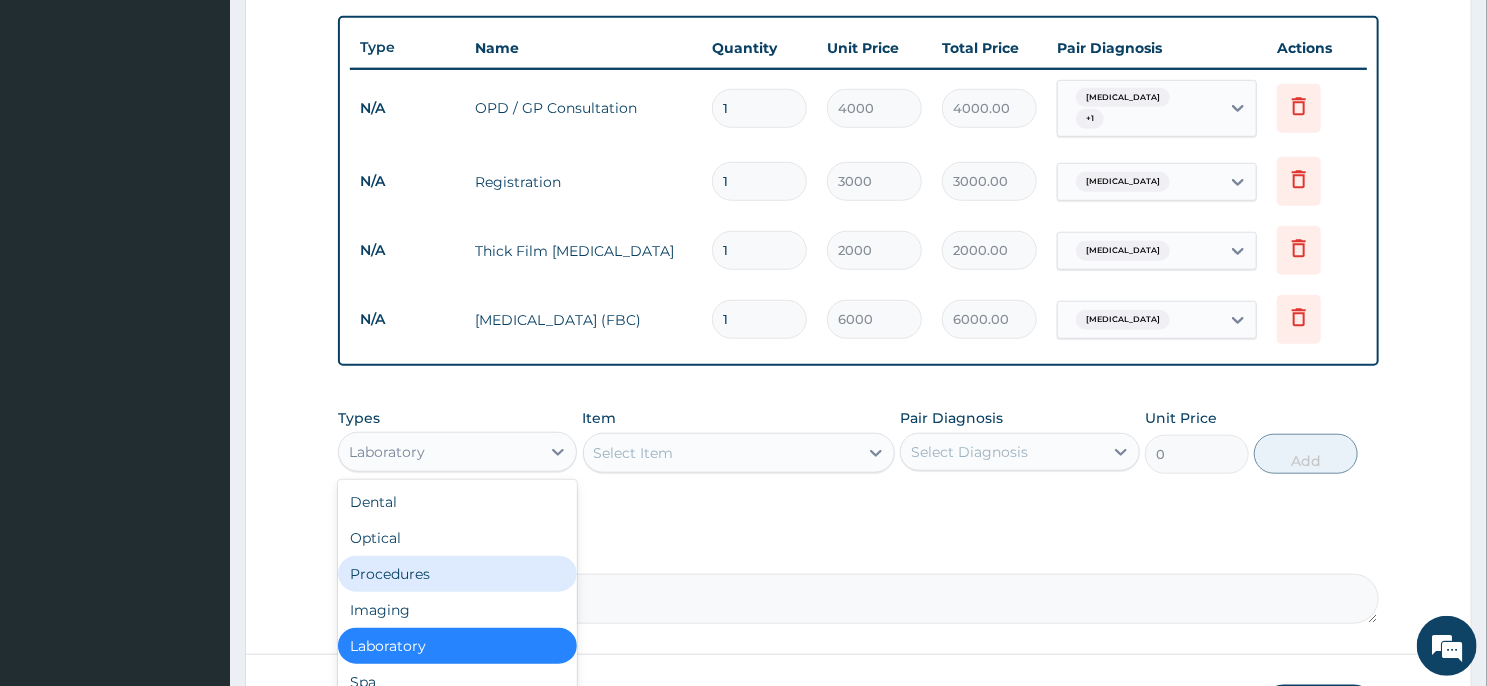 click on "Step  2  of 2 PA Code / Prescription Code Enter Code(Secondary Care Only) Encounter Date 06-01-2025 Important Notice Please enter PA codes before entering items that are not attached to a PA code   All diagnoses entered must be linked to a claim item. Diagnosis & Claim Items that are visible but inactive cannot be edited because they were imported from an already approved PA code. Diagnosis Malaria Confirmed Upper respiratory infection Confirmed Sepsis Query NB: All diagnosis must be linked to a claim item Claim Items Type Name Quantity Unit Price Total Price Pair Diagnosis Actions N/A OPD / GP Consultation 1 4000 4000.00 Malaria  + 1 Delete N/A Registration 1 3000 3000.00 Upper respiratory infection Delete N/A Thick Film Malaria 1 2000 2000.00 Malaria Delete N/A Full Blood Count (FBC) 1 6000 6000.00 Sepsis Delete Types option Laboratory, selected. Laboratory Dental Optical Procedures Imaging Laboratory Spa Drugs Immunizations Others Gym Item Select Item Pair Diagnosis" at bounding box center (858, 73) 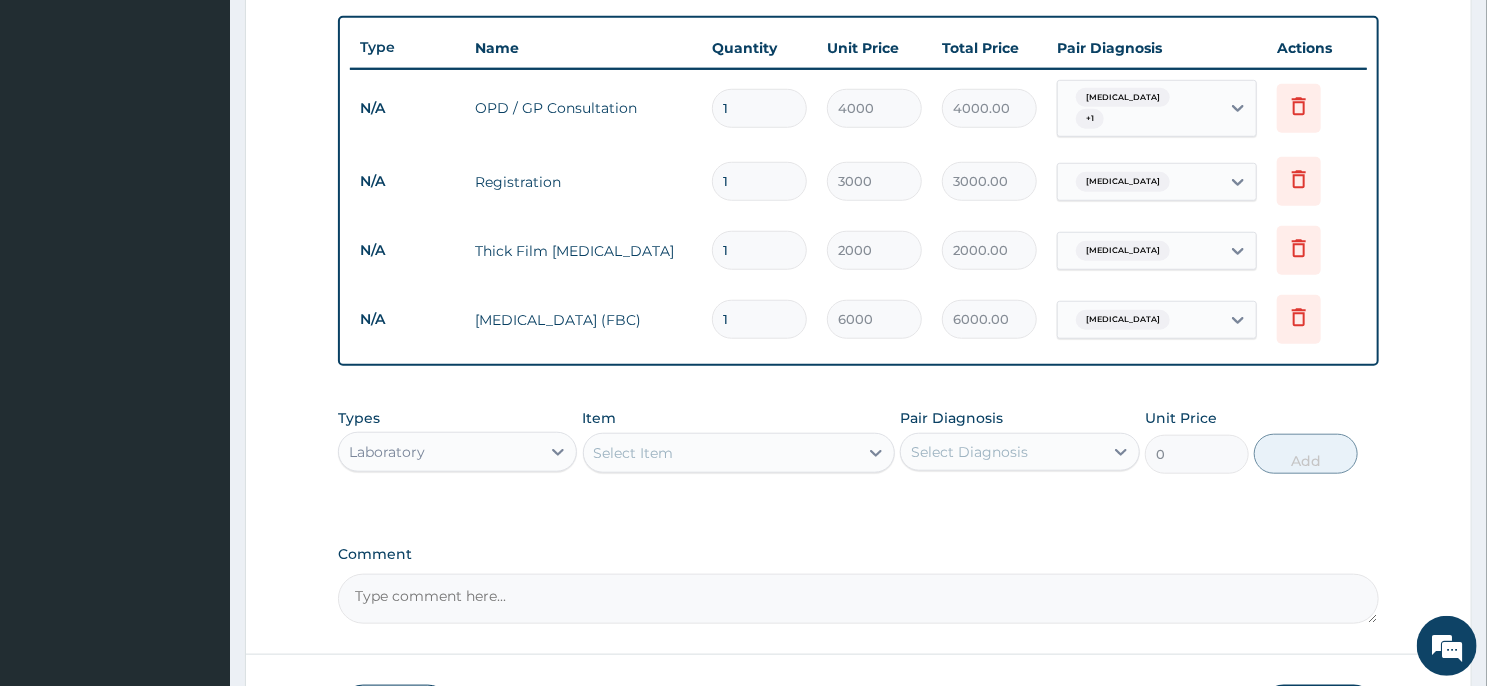 click on "Step  2  of 2 PA Code / Prescription Code Enter Code(Secondary Care Only) Encounter Date 06-01-2025 Important Notice Please enter PA codes before entering items that are not attached to a PA code   All diagnoses entered must be linked to a claim item. Diagnosis & Claim Items that are visible but inactive cannot be edited because they were imported from an already approved PA code. Diagnosis Malaria Confirmed Upper respiratory infection Confirmed Sepsis Query NB: All diagnosis must be linked to a claim item Claim Items Type Name Quantity Unit Price Total Price Pair Diagnosis Actions N/A OPD / GP Consultation 1 4000 4000.00 Malaria  + 1 Delete N/A Registration 1 3000 3000.00 Upper respiratory infection Delete N/A Thick Film Malaria 1 2000 2000.00 Malaria Delete N/A Full Blood Count (FBC) 1 6000 6000.00 Sepsis Delete Types Laboratory Item Select Item Pair Diagnosis Select Diagnosis Unit Price 0 Add Comment     Previous   Submit" at bounding box center (858, 73) 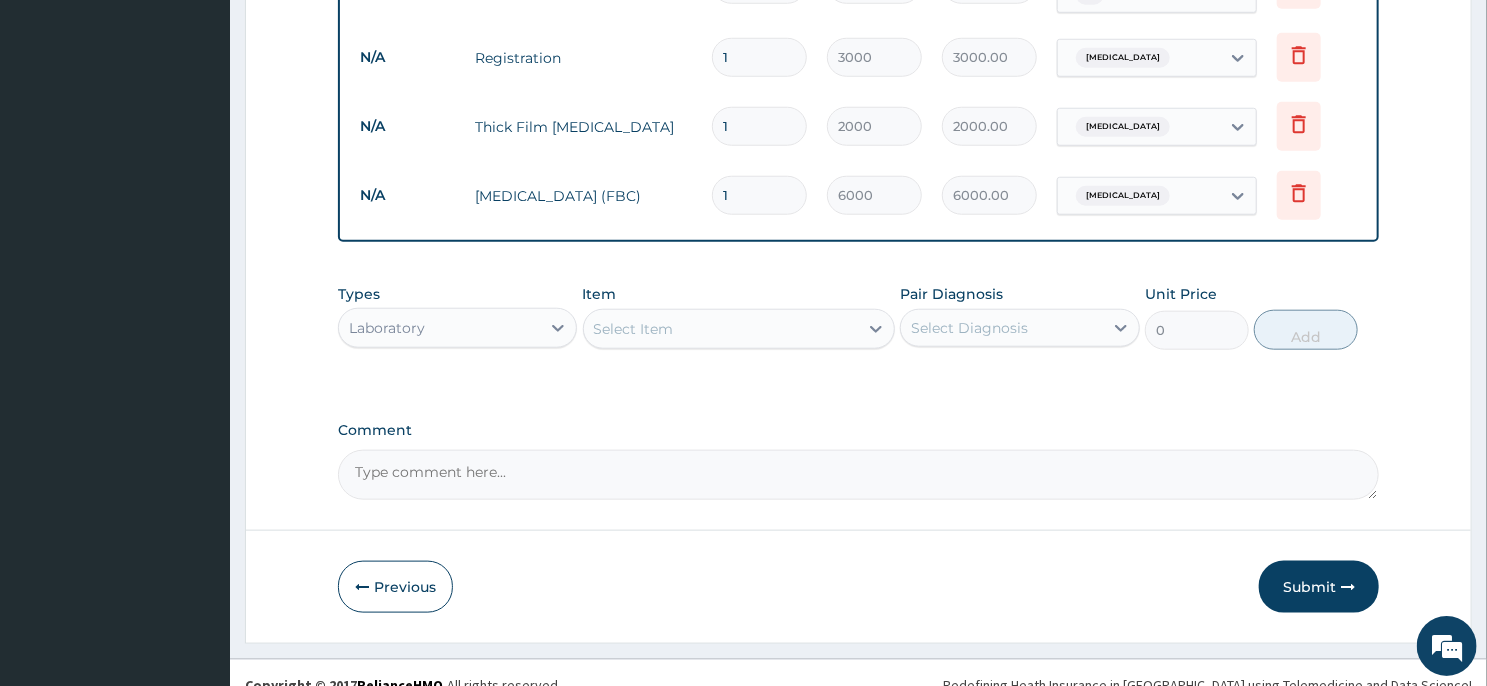 scroll, scrollTop: 866, scrollLeft: 0, axis: vertical 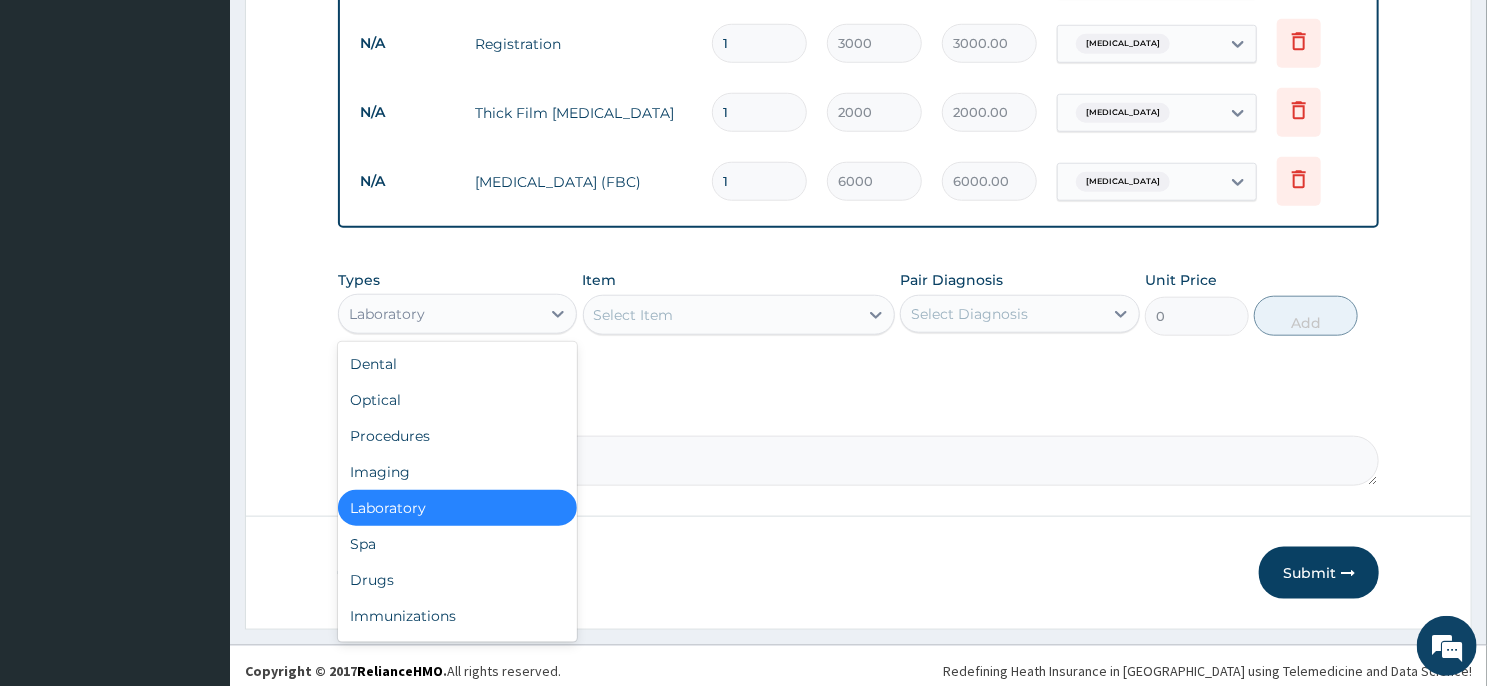 click on "Laboratory" at bounding box center [439, 314] 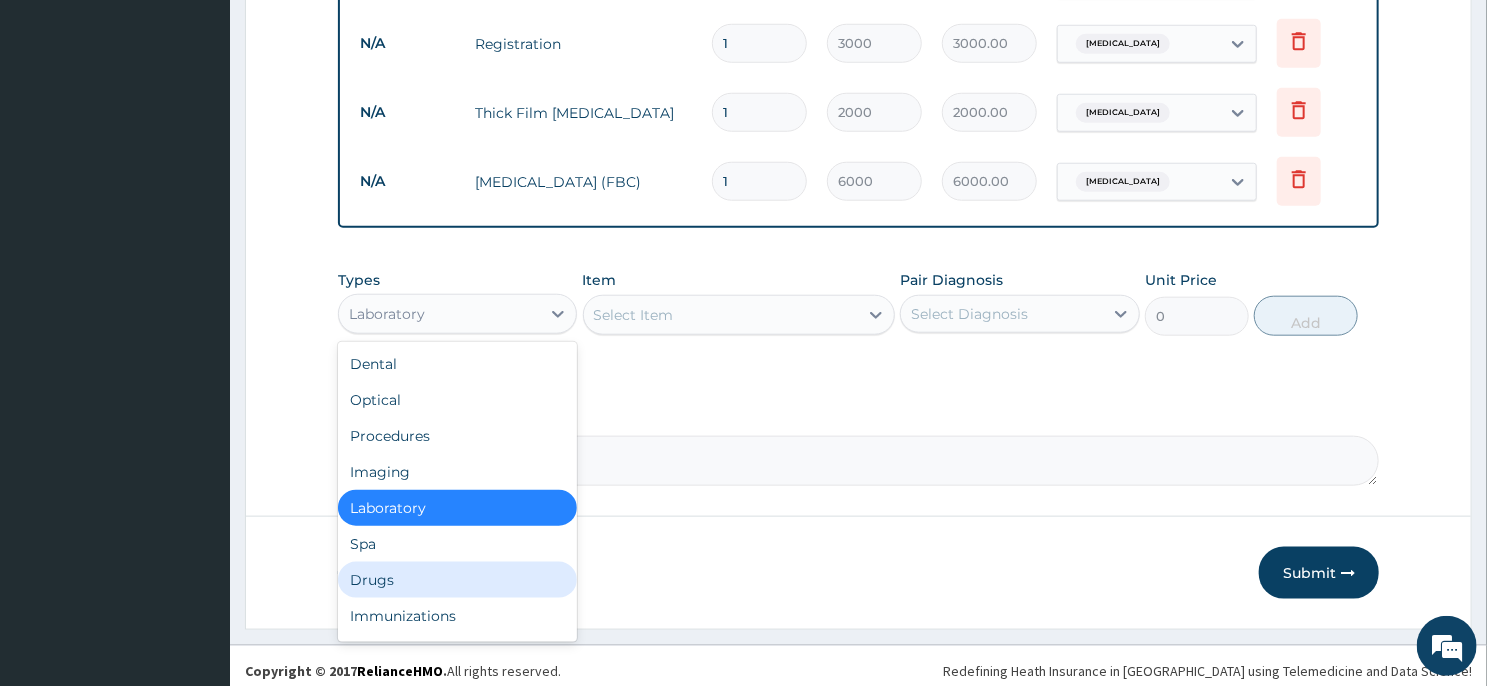 click on "Drugs" at bounding box center [457, 580] 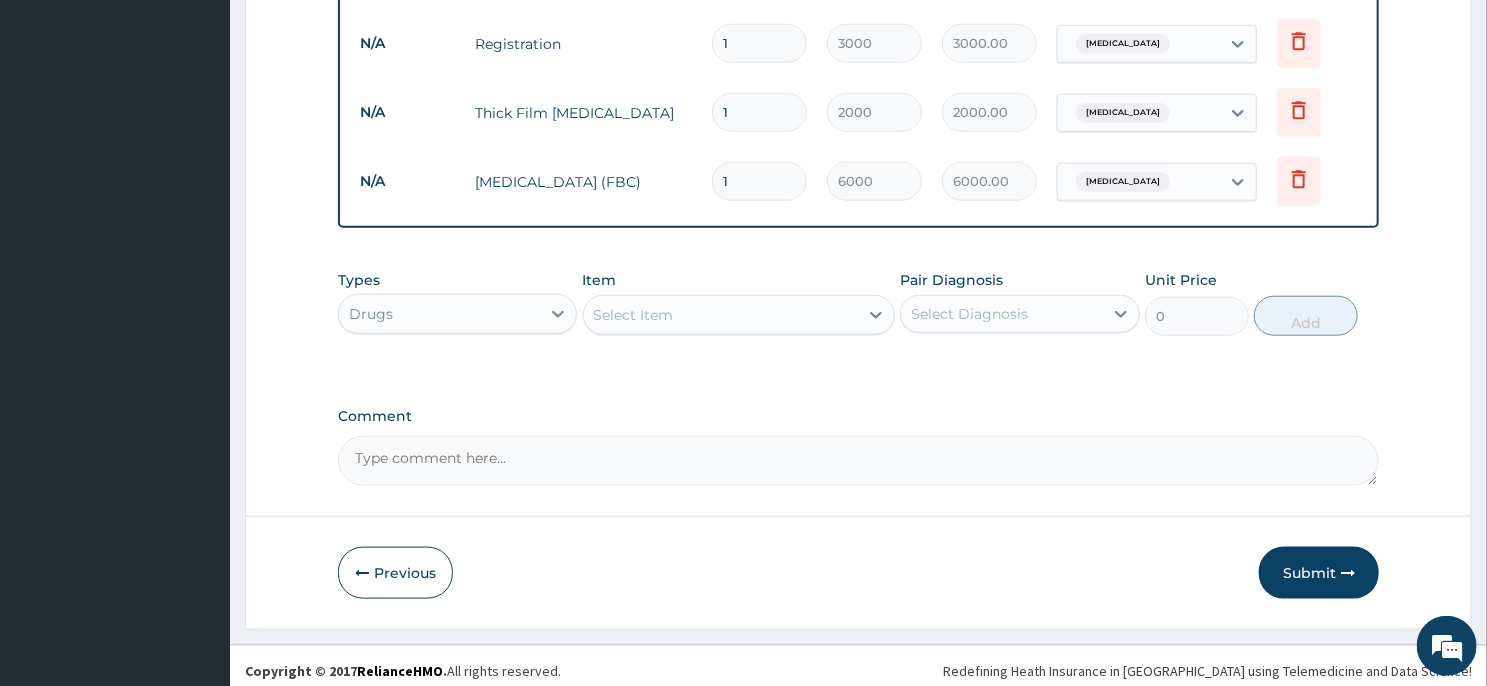 click on "Select Item" at bounding box center (721, 315) 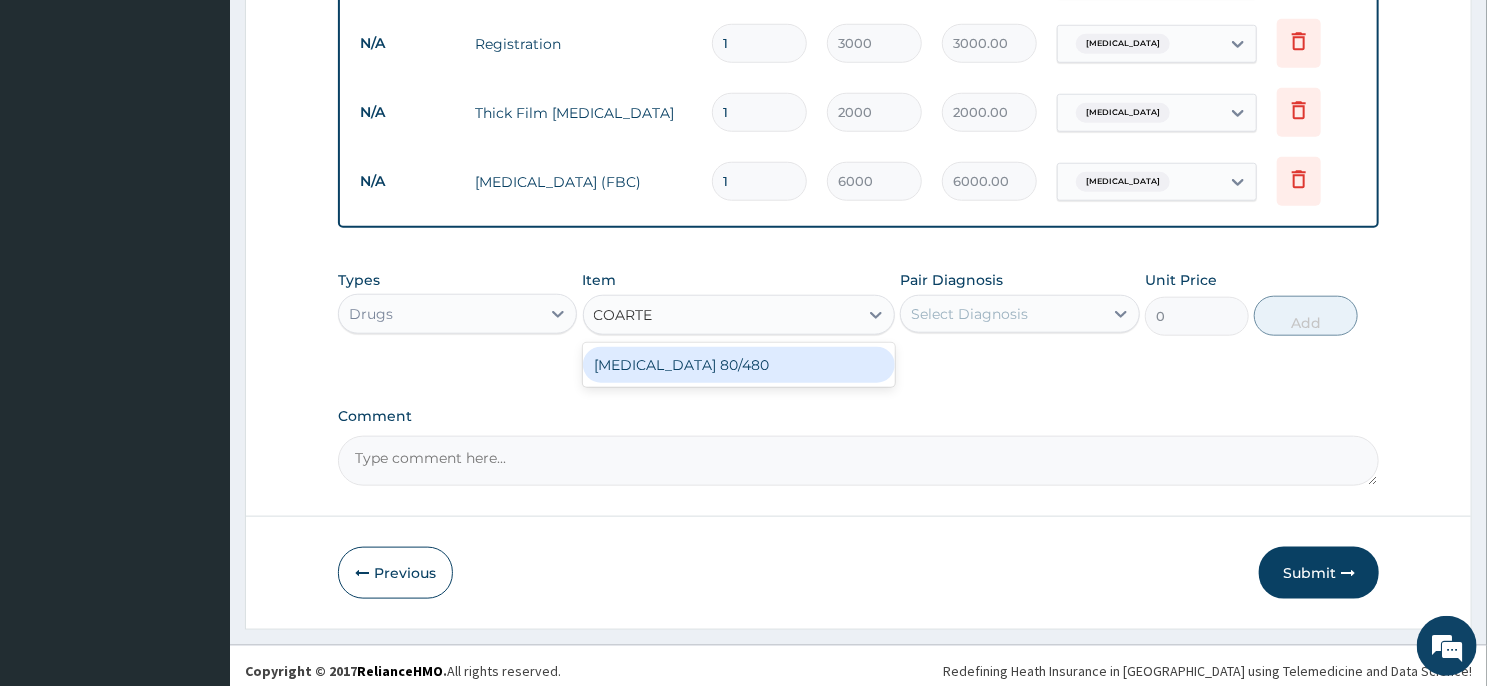 type on "COARTEM" 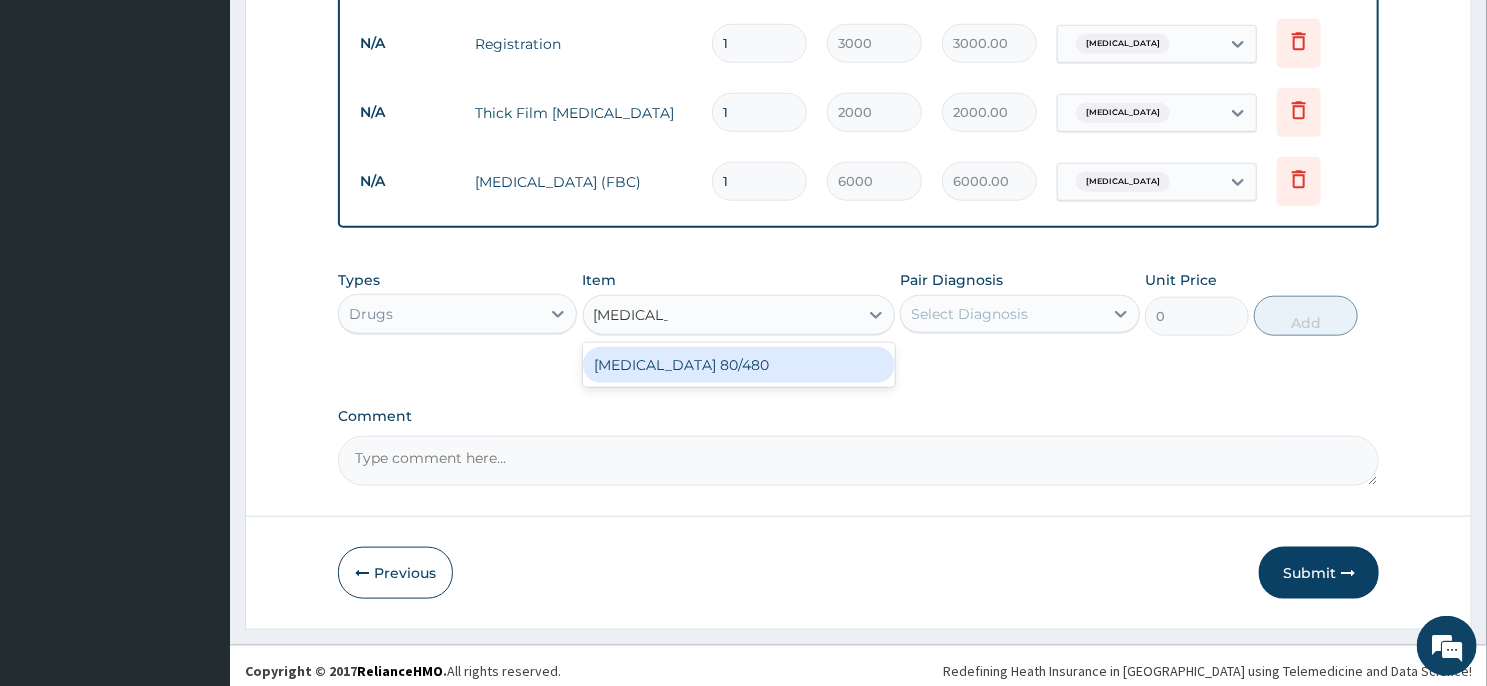 click on "COARTEM 80/480" at bounding box center [739, 365] 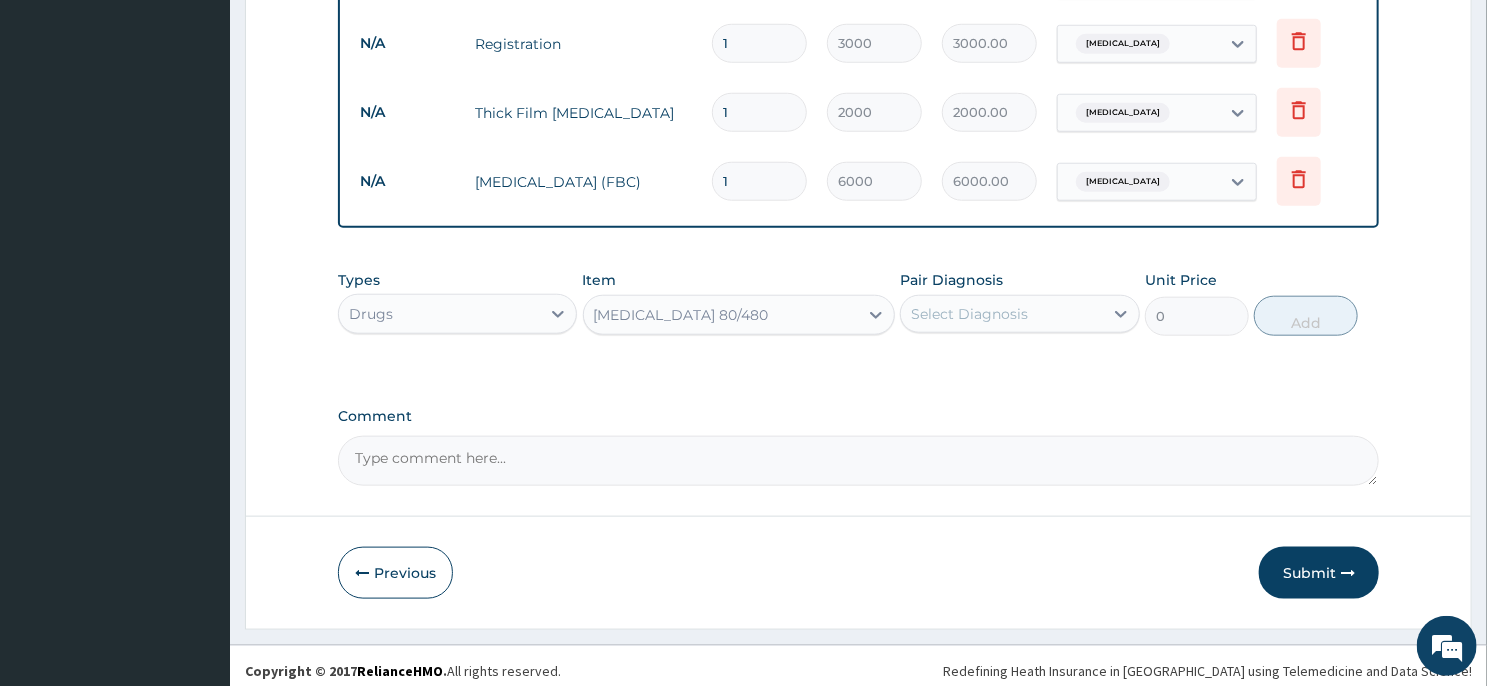 type 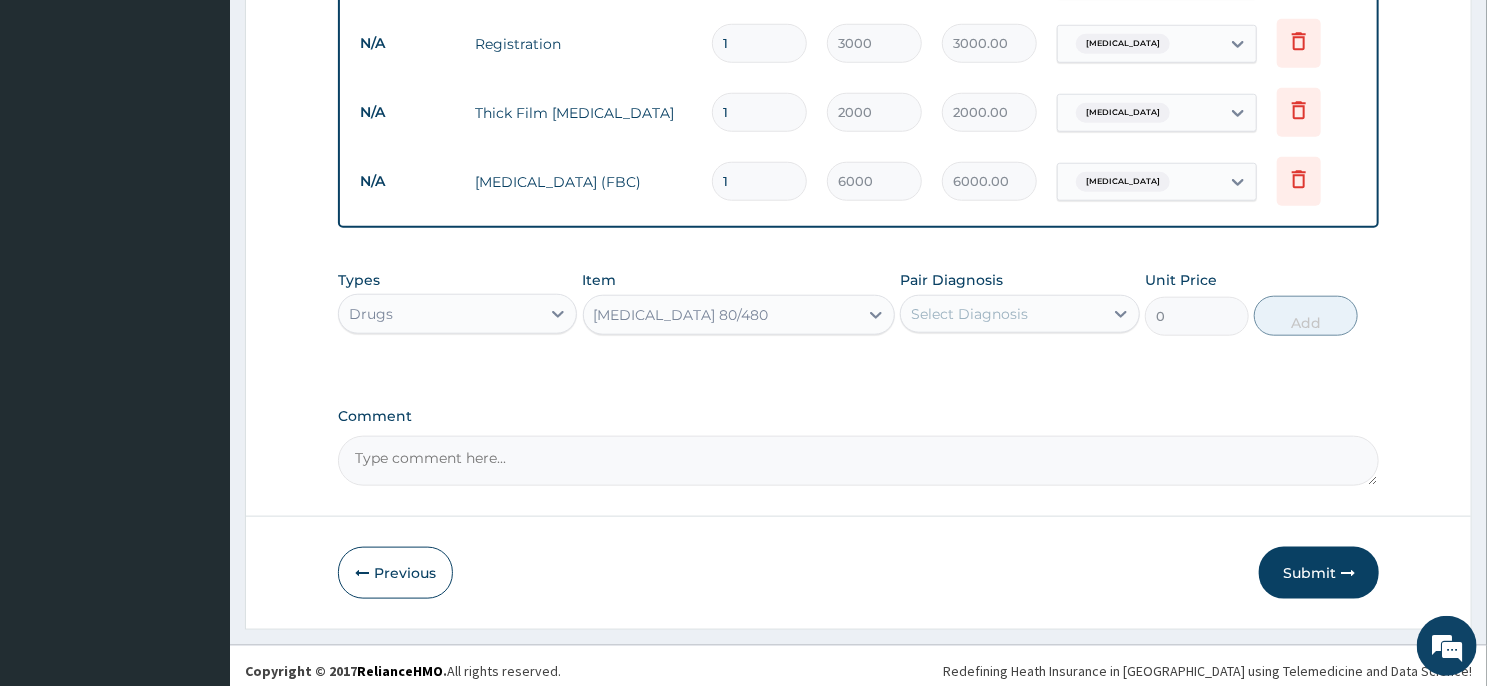 type on "4500" 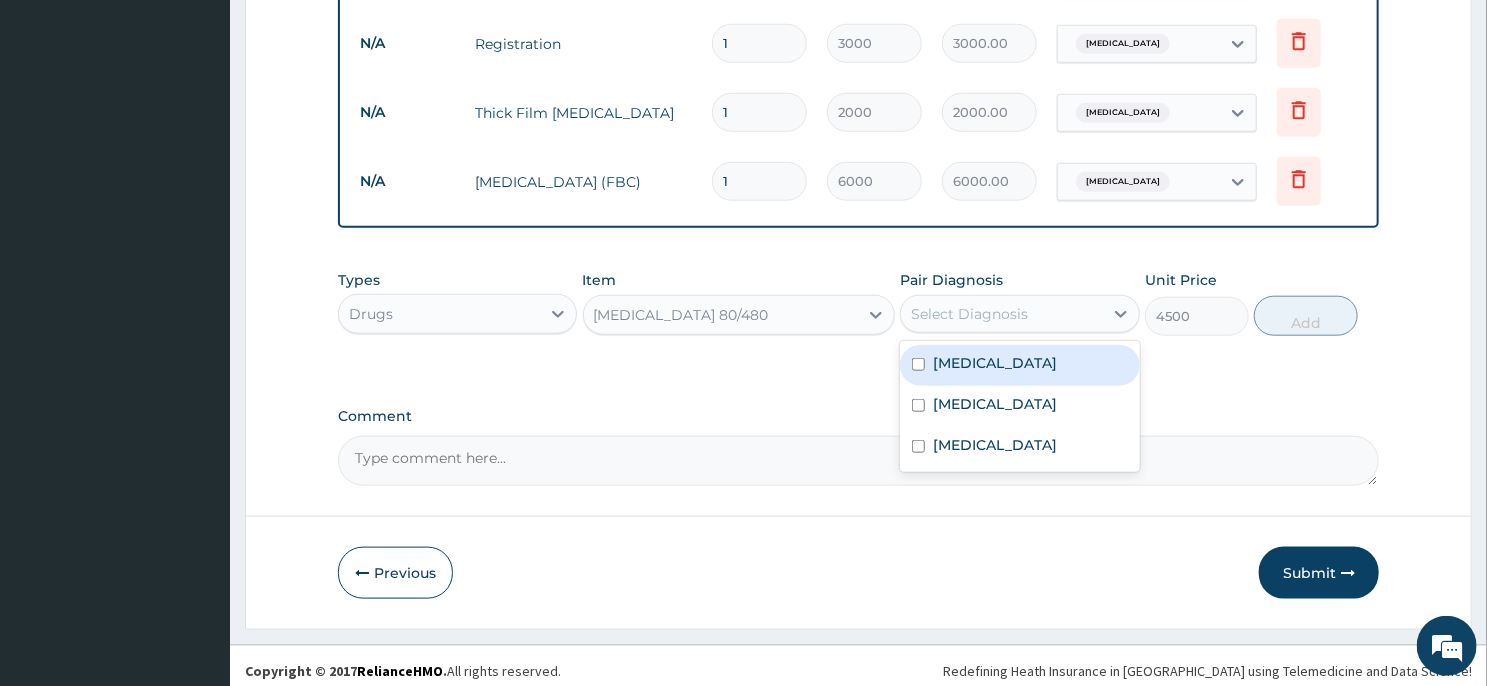 click on "Select Diagnosis" at bounding box center (969, 314) 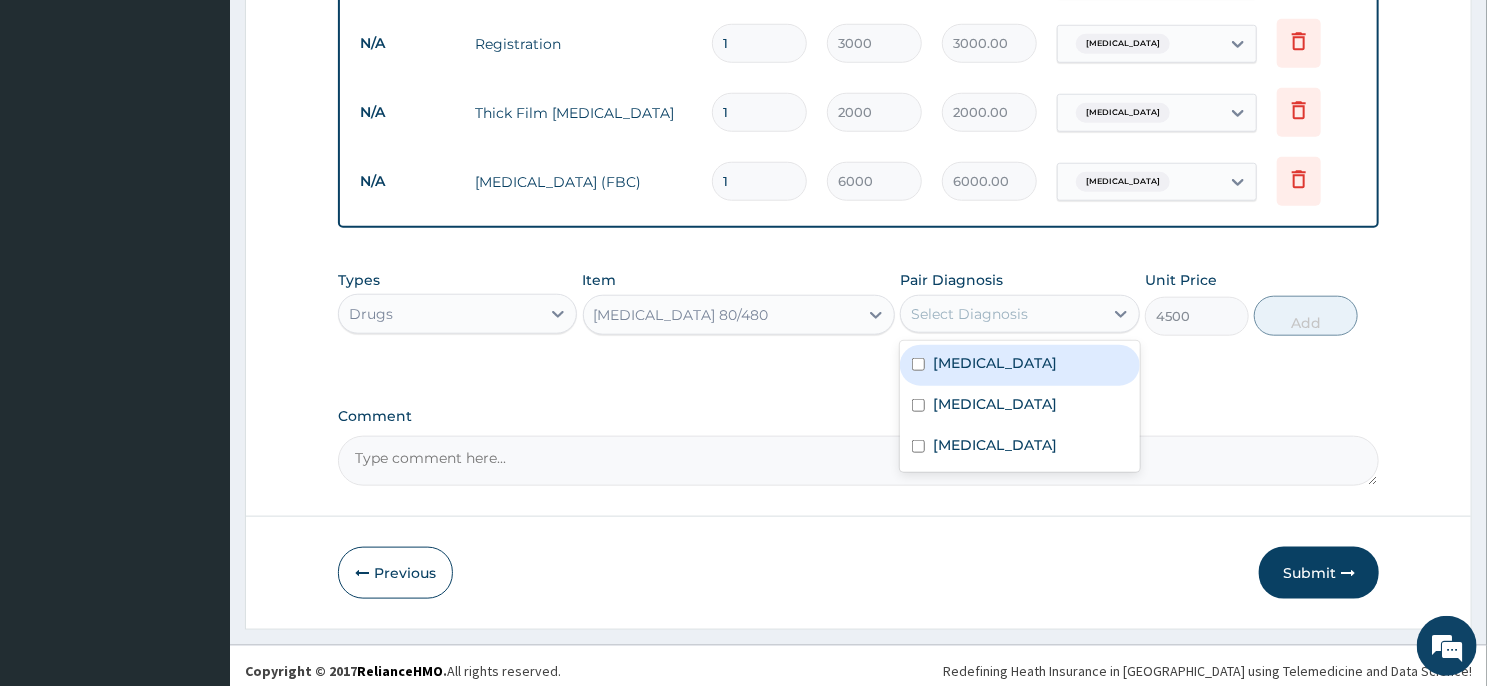 click on "Malaria" at bounding box center [1019, 365] 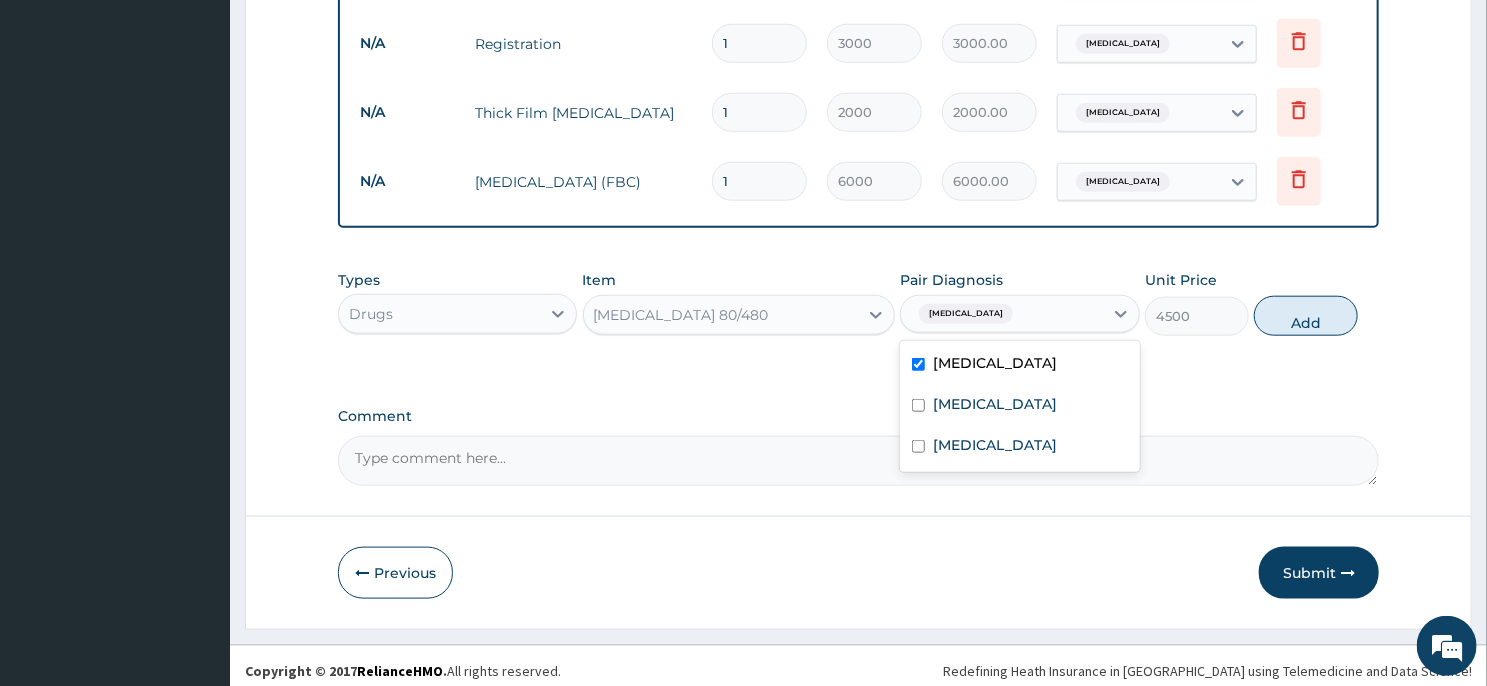 checkbox on "true" 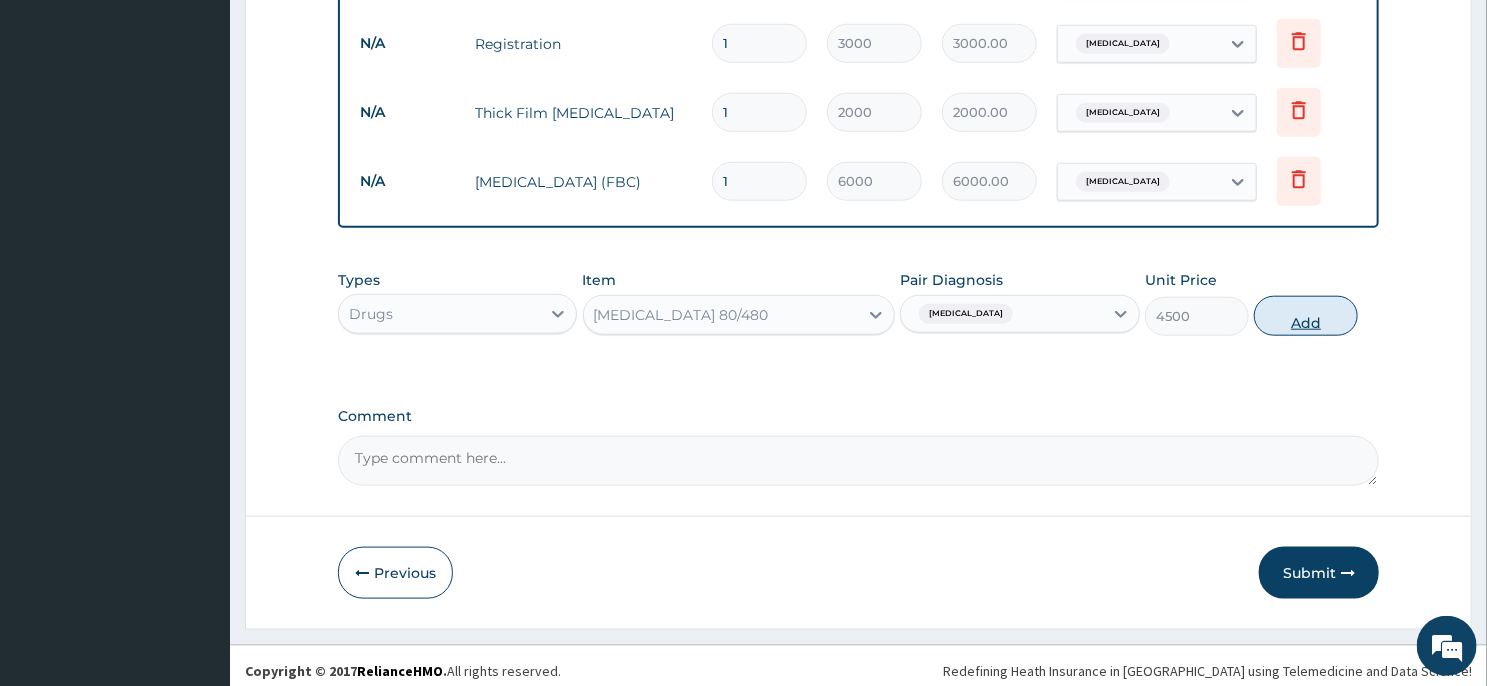 click on "Add" at bounding box center (1306, 316) 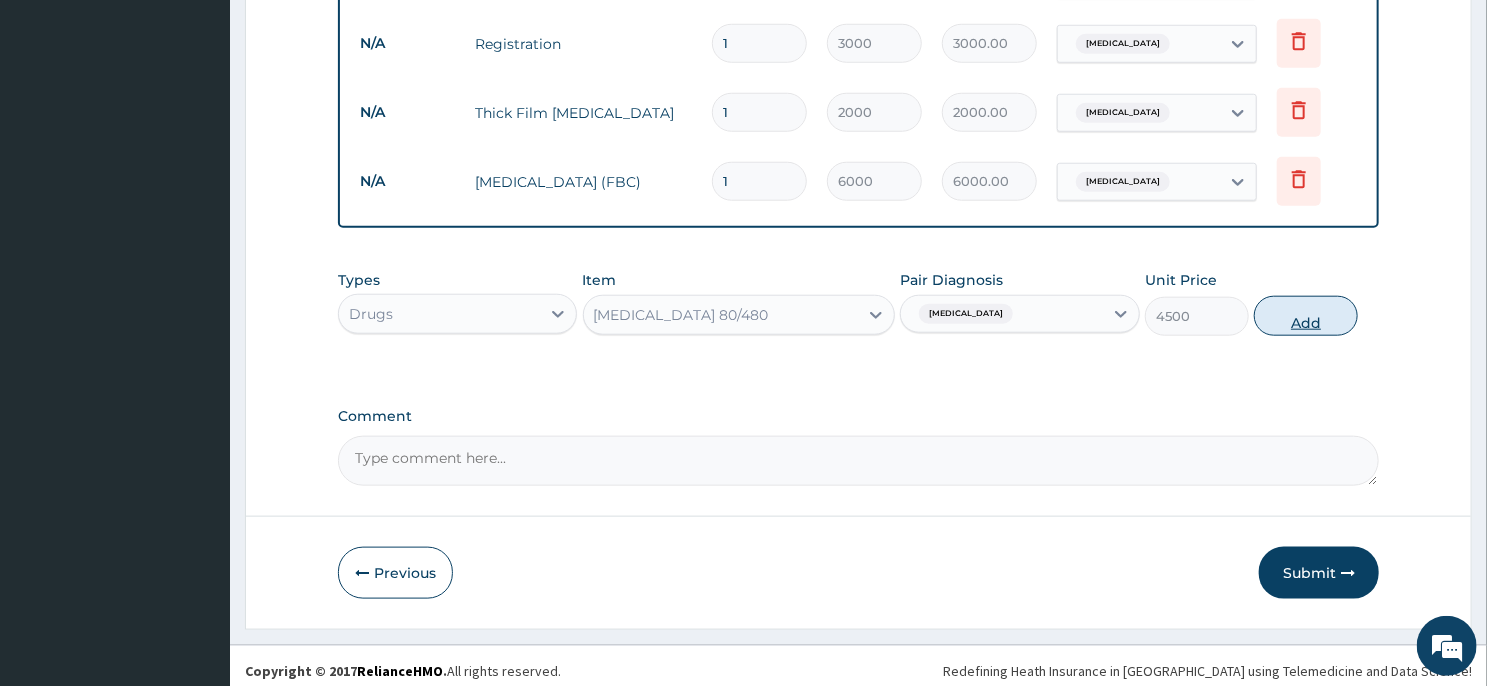 type on "0" 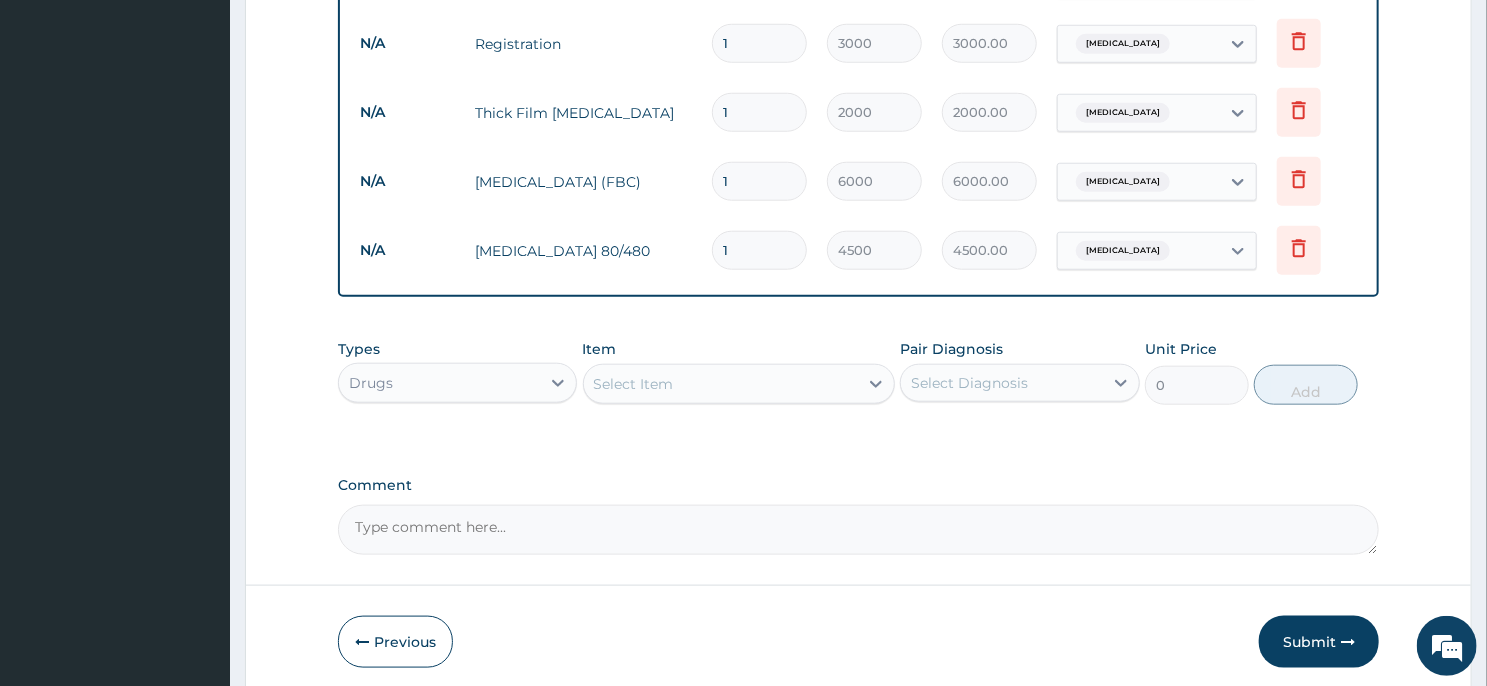 click on "Select Item" at bounding box center (721, 384) 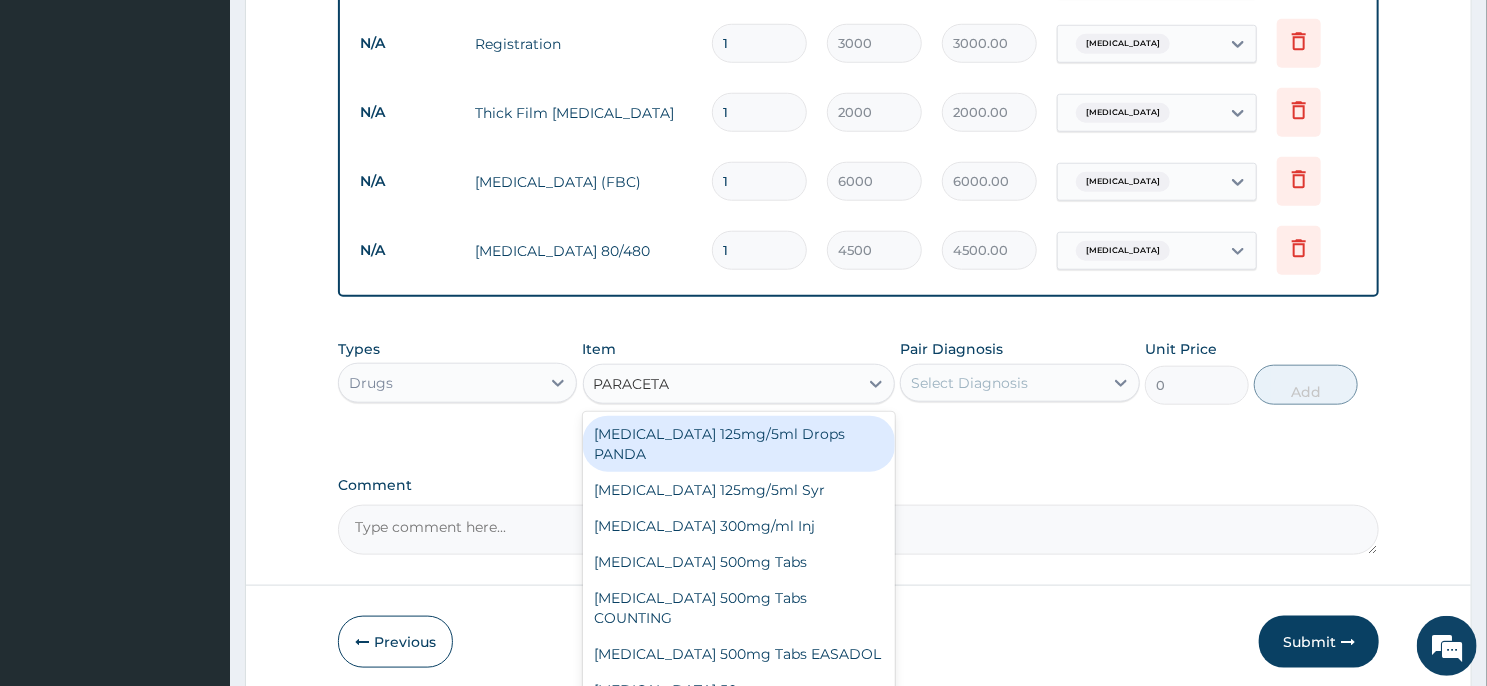 type on "PARACETAM" 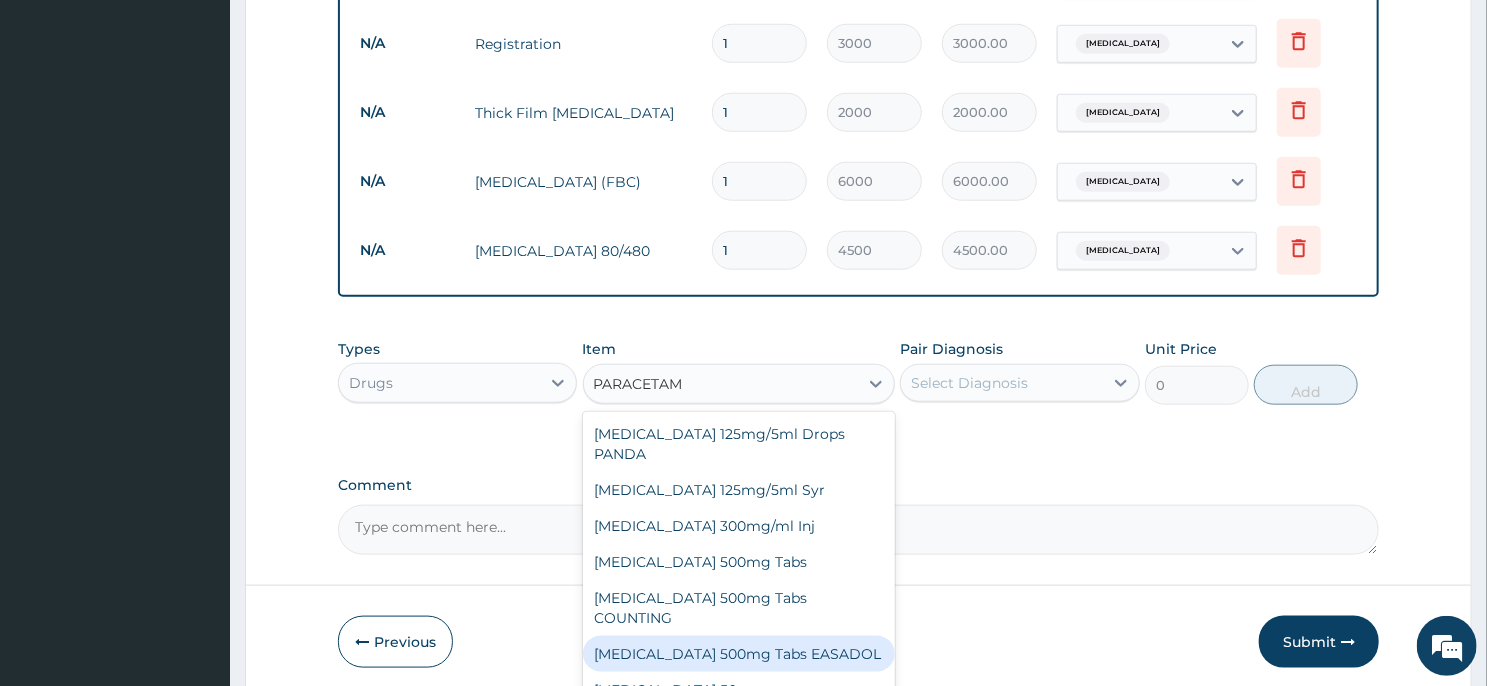 click on "Paracetamol 500mg Tabs EASADOL" at bounding box center [739, 654] 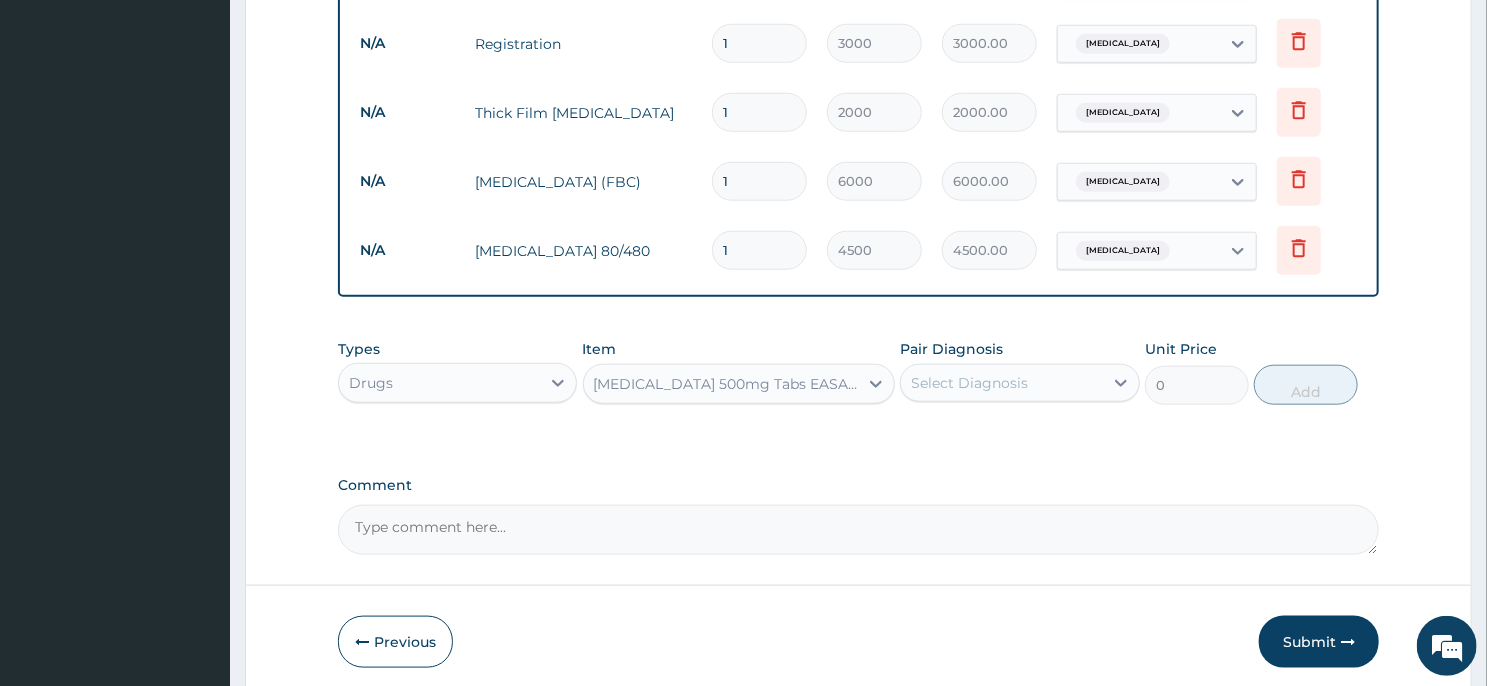 type 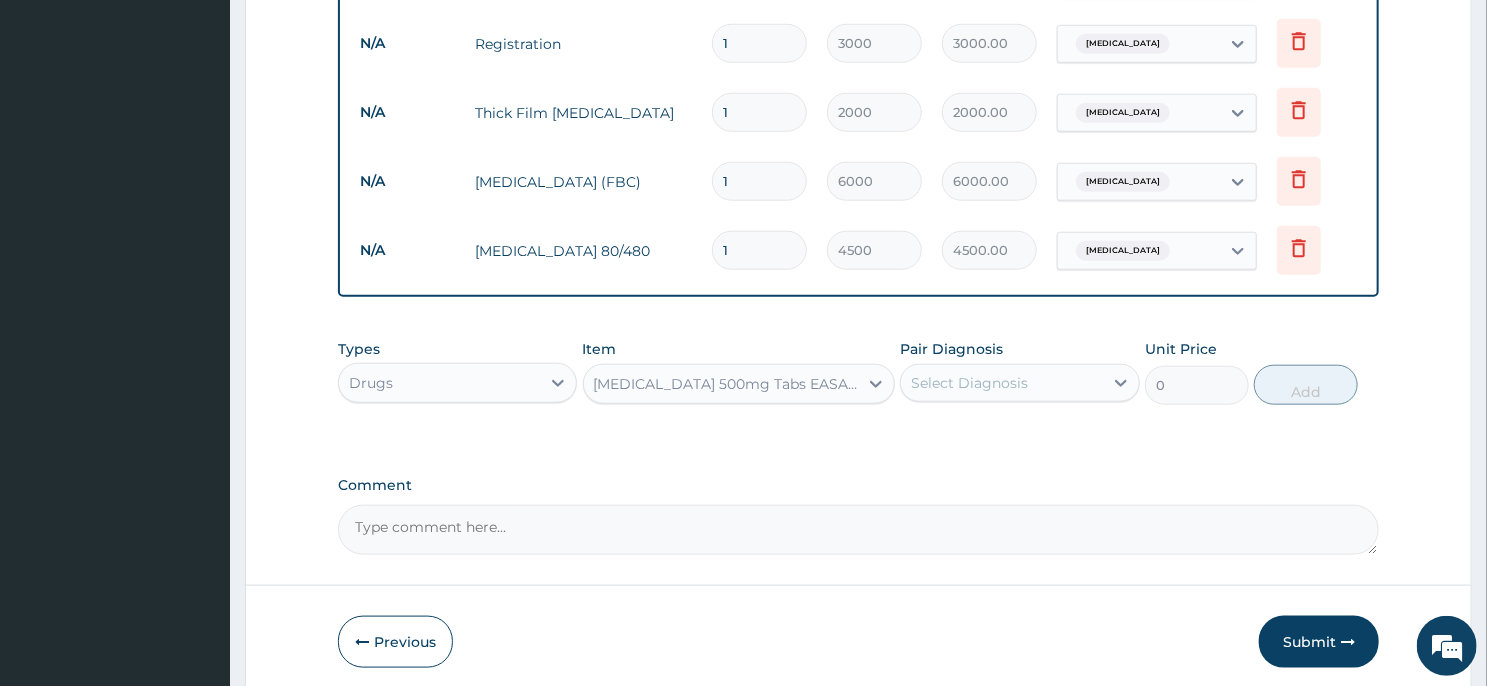 type on "20" 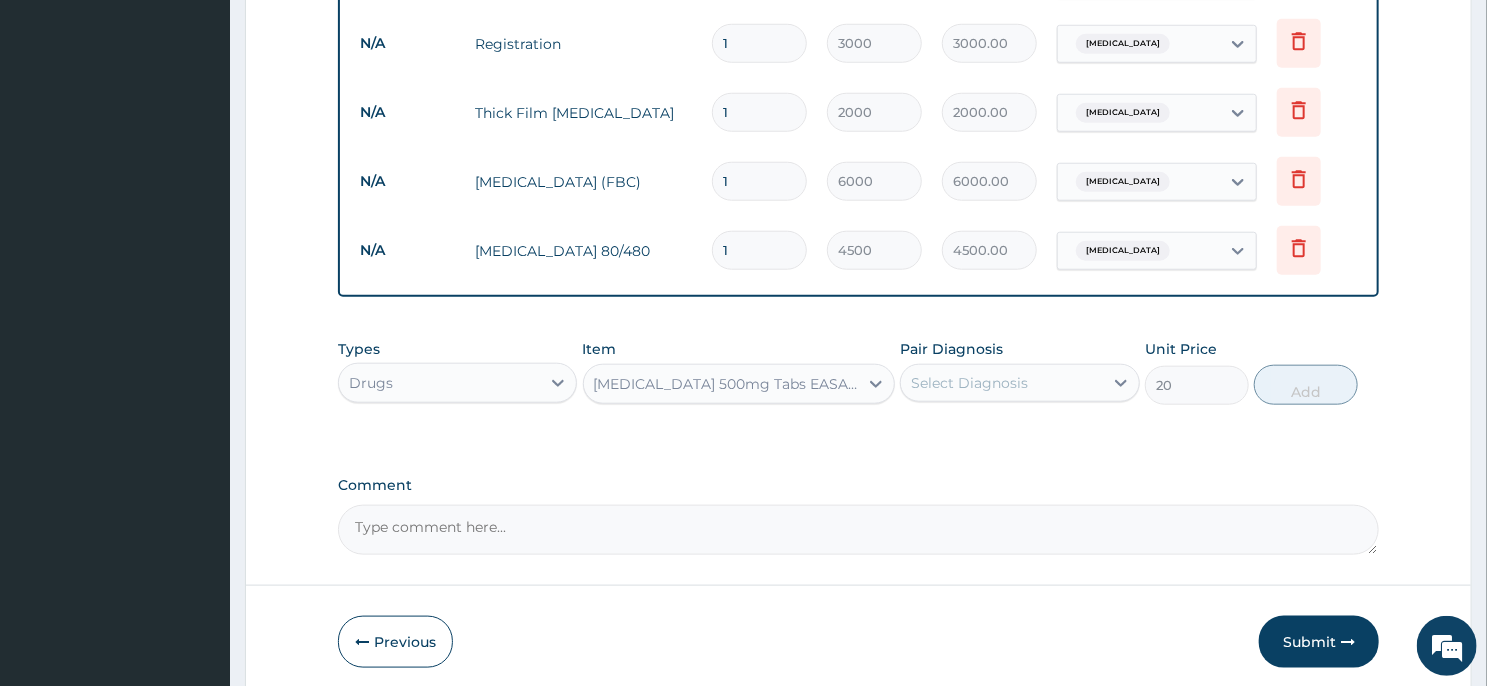 click on "Select Diagnosis" at bounding box center [1001, 383] 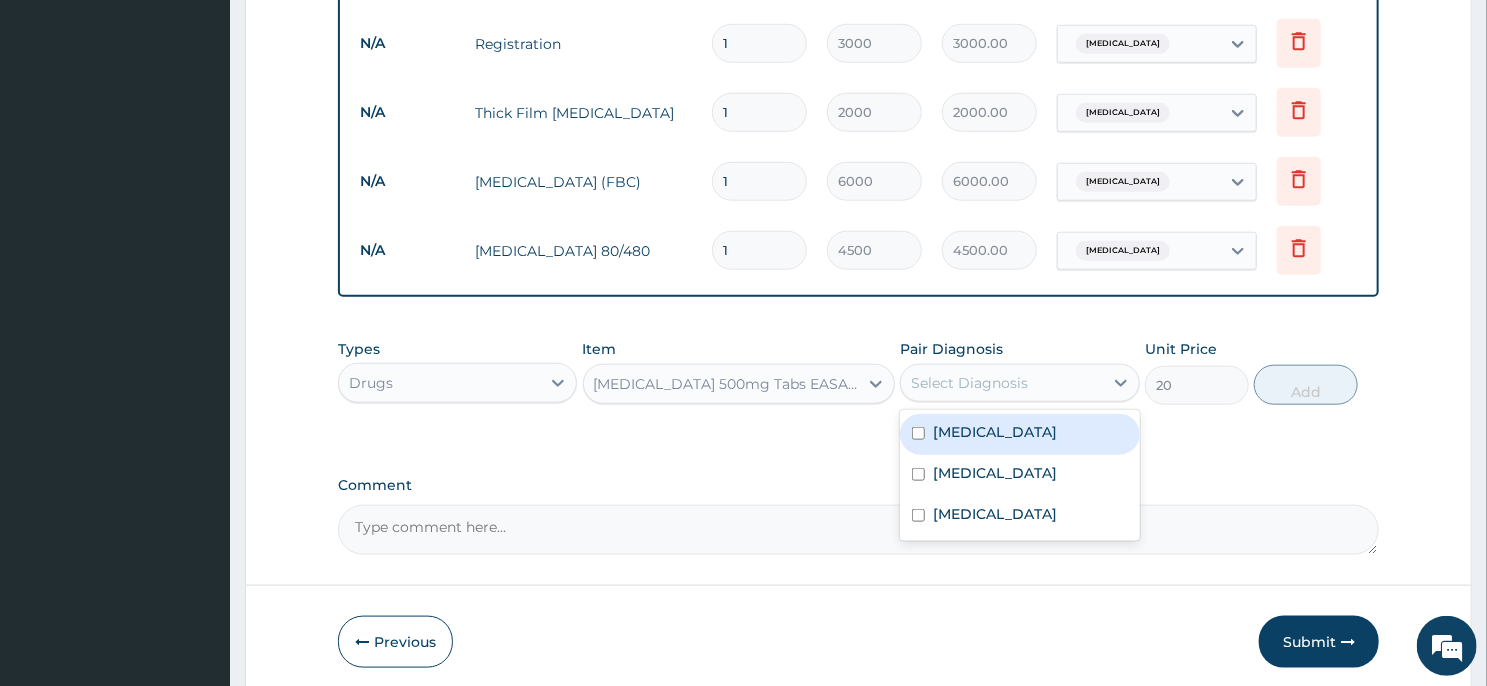 click on "[MEDICAL_DATA]" at bounding box center [1019, 434] 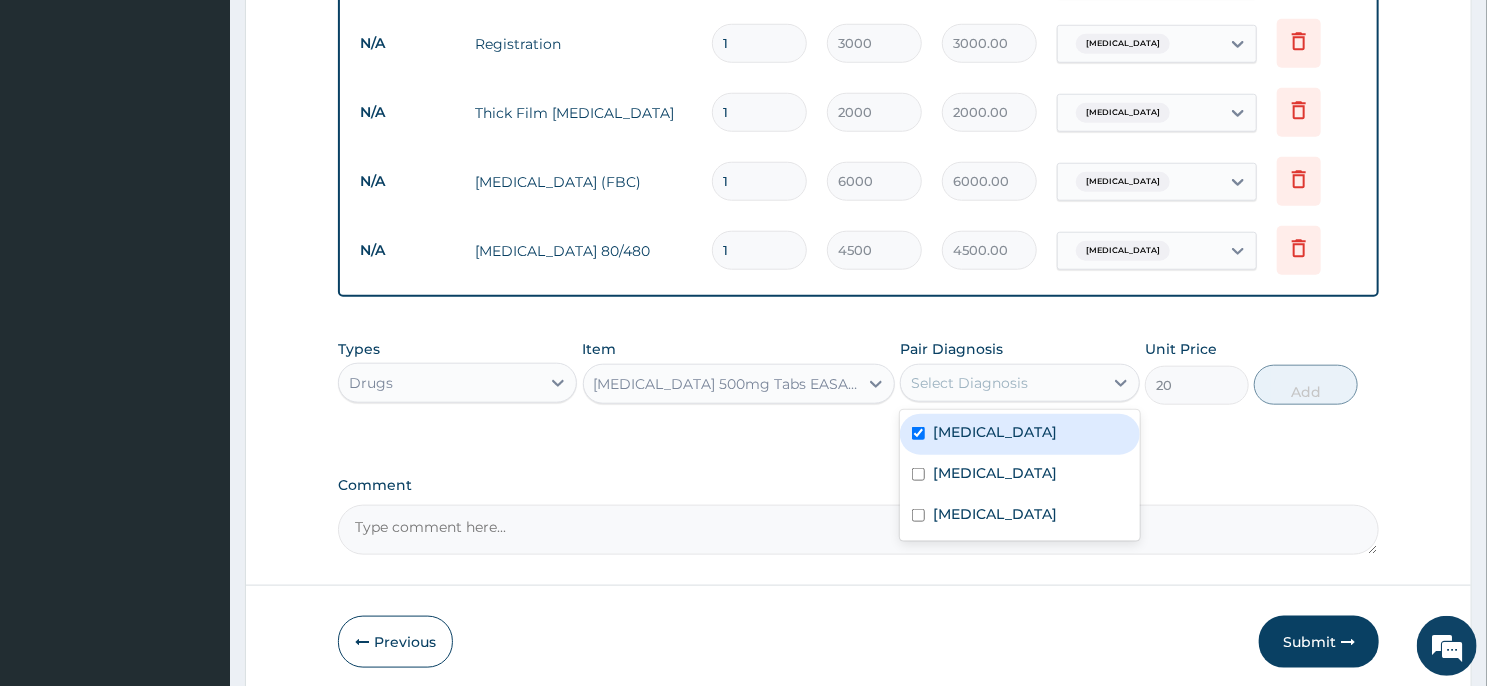 checkbox on "true" 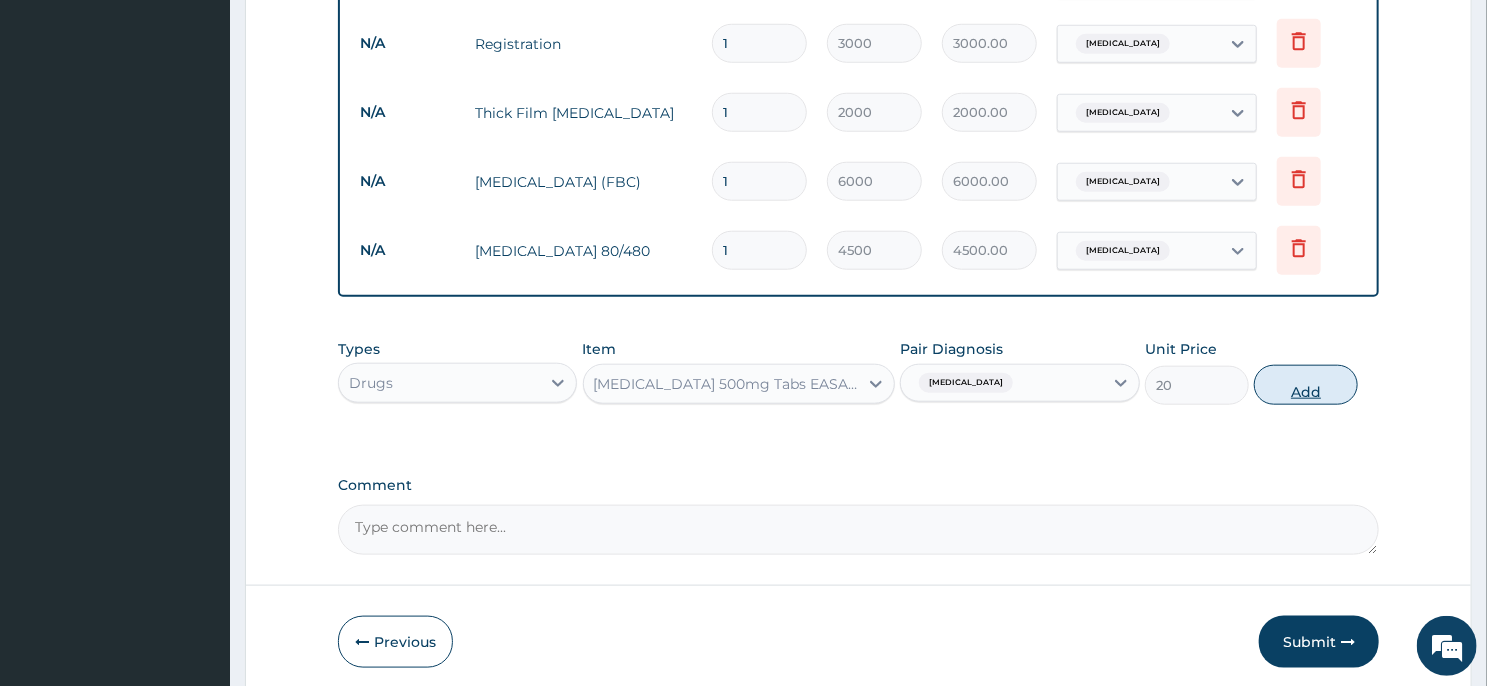 click on "Add" at bounding box center (1306, 385) 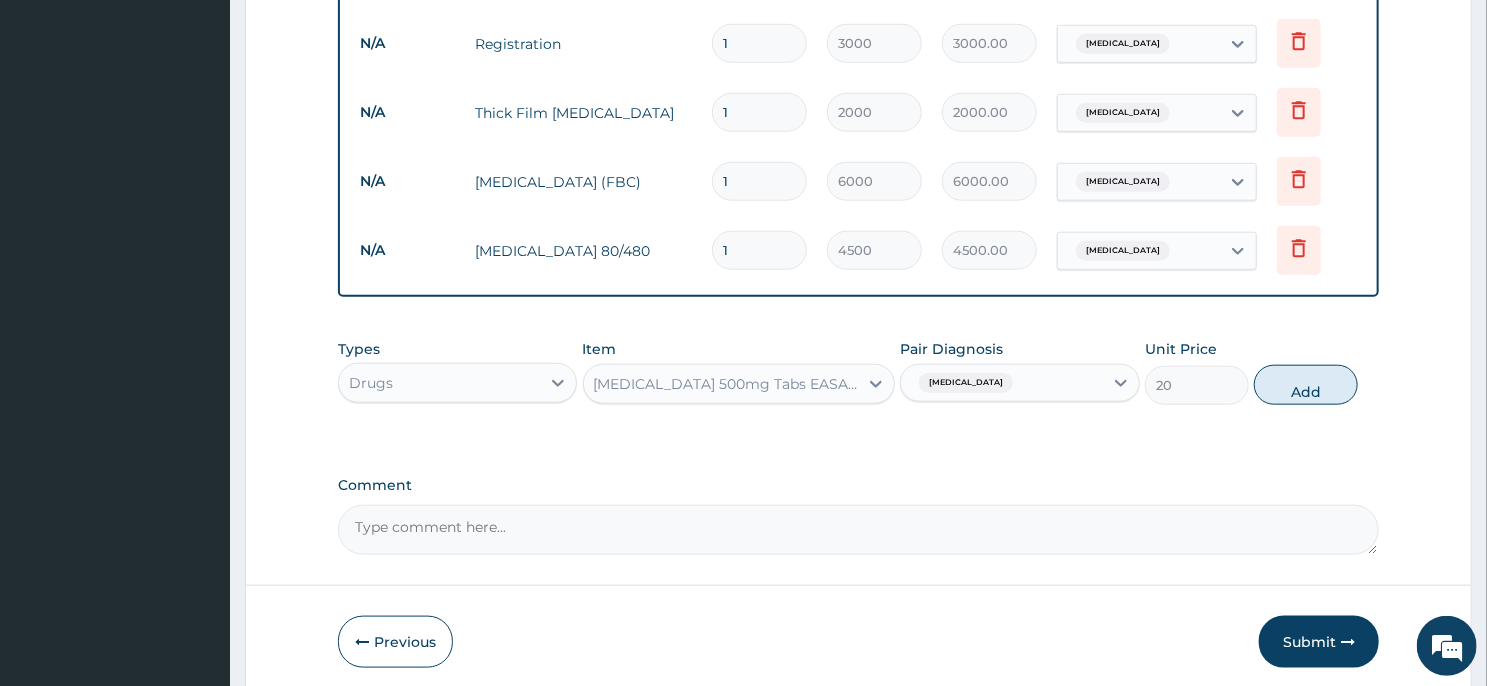 type on "0" 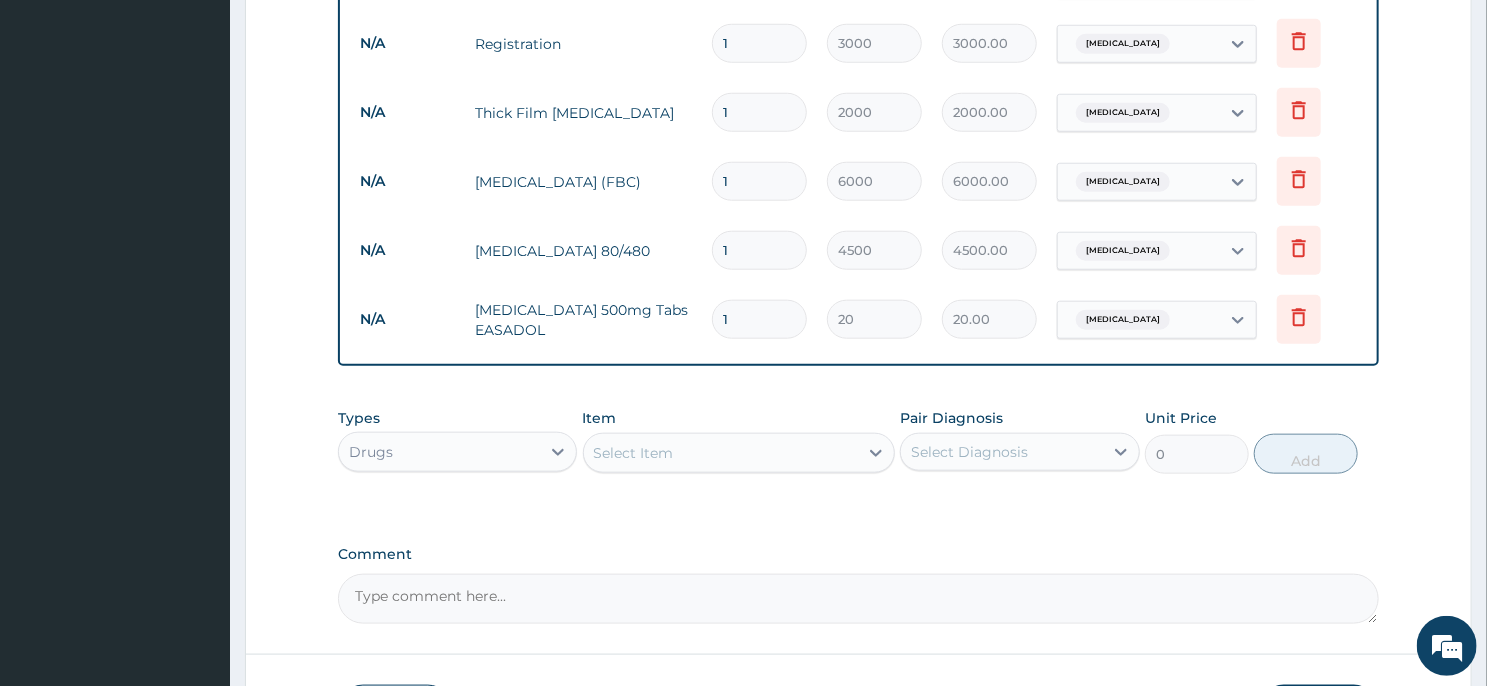 click on "1" at bounding box center [759, 319] 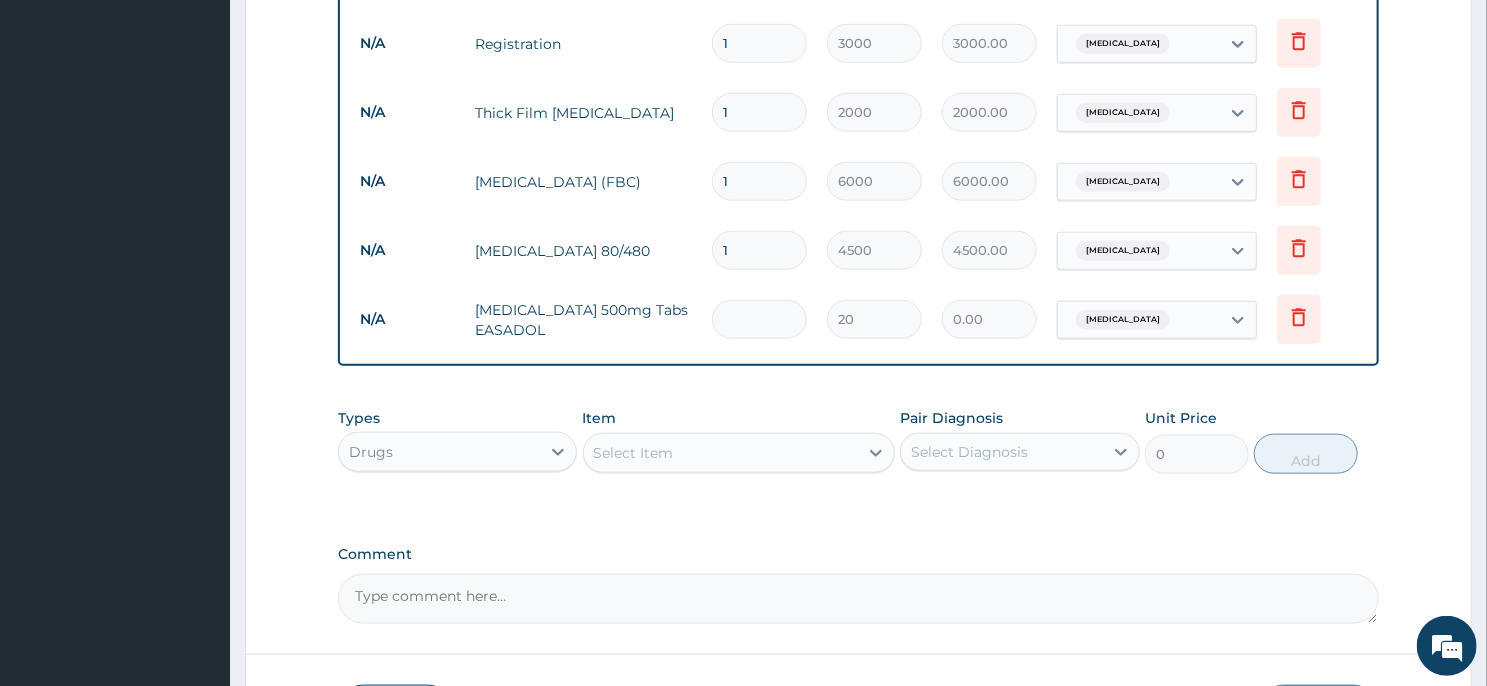 type on "2" 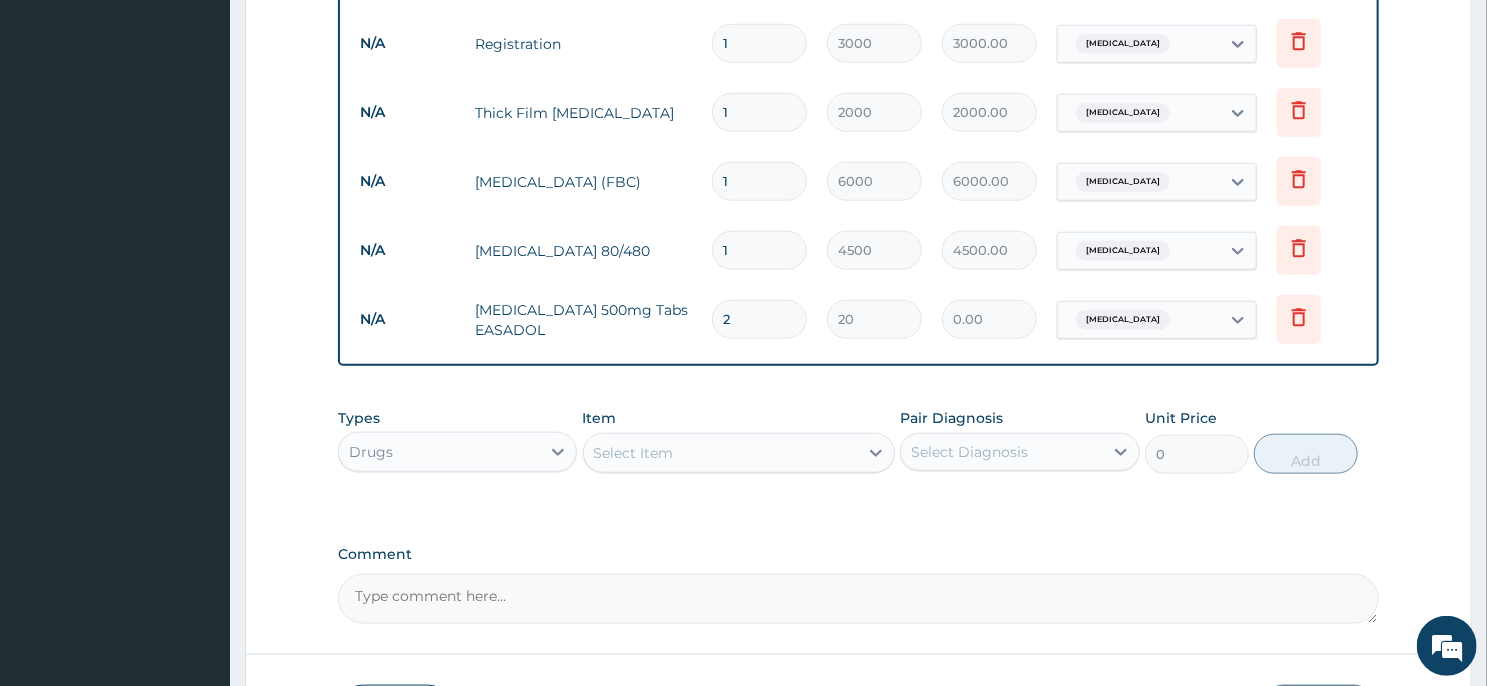 type on "40.00" 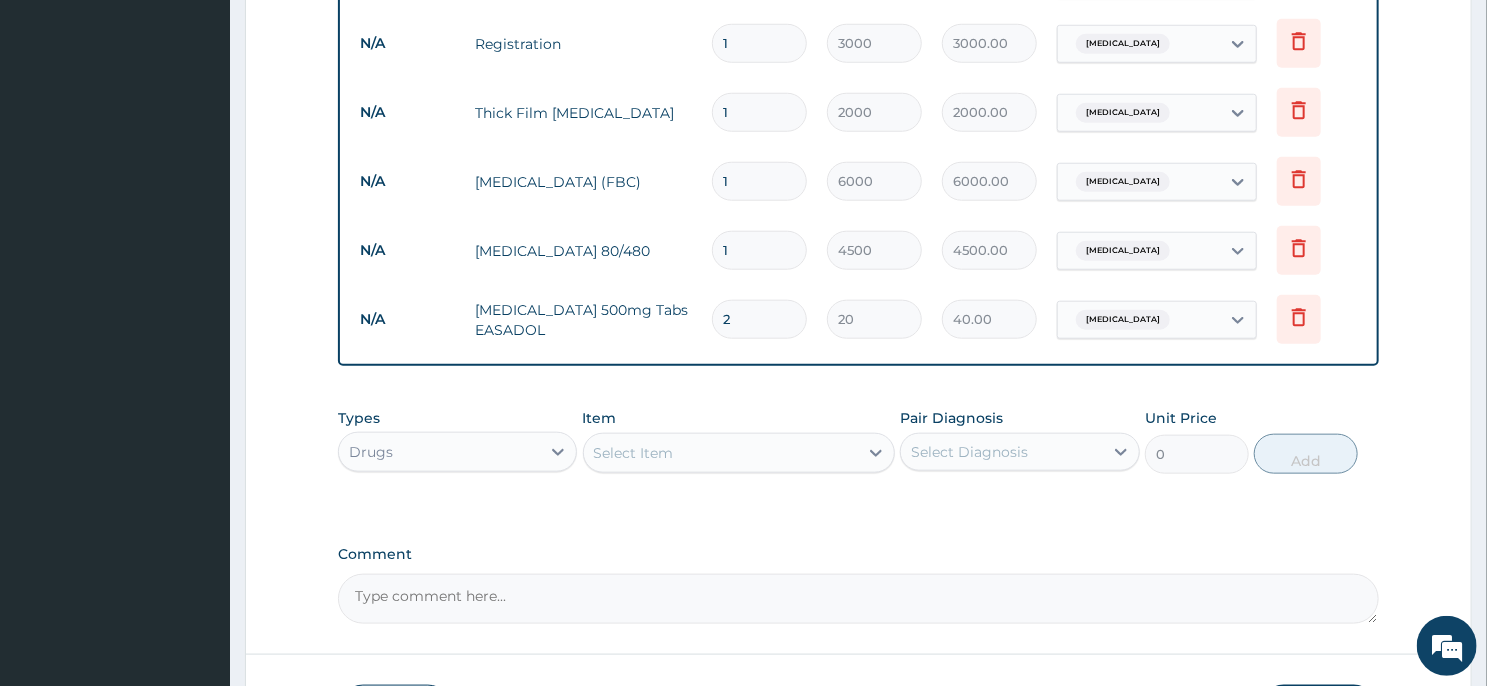 type on "20" 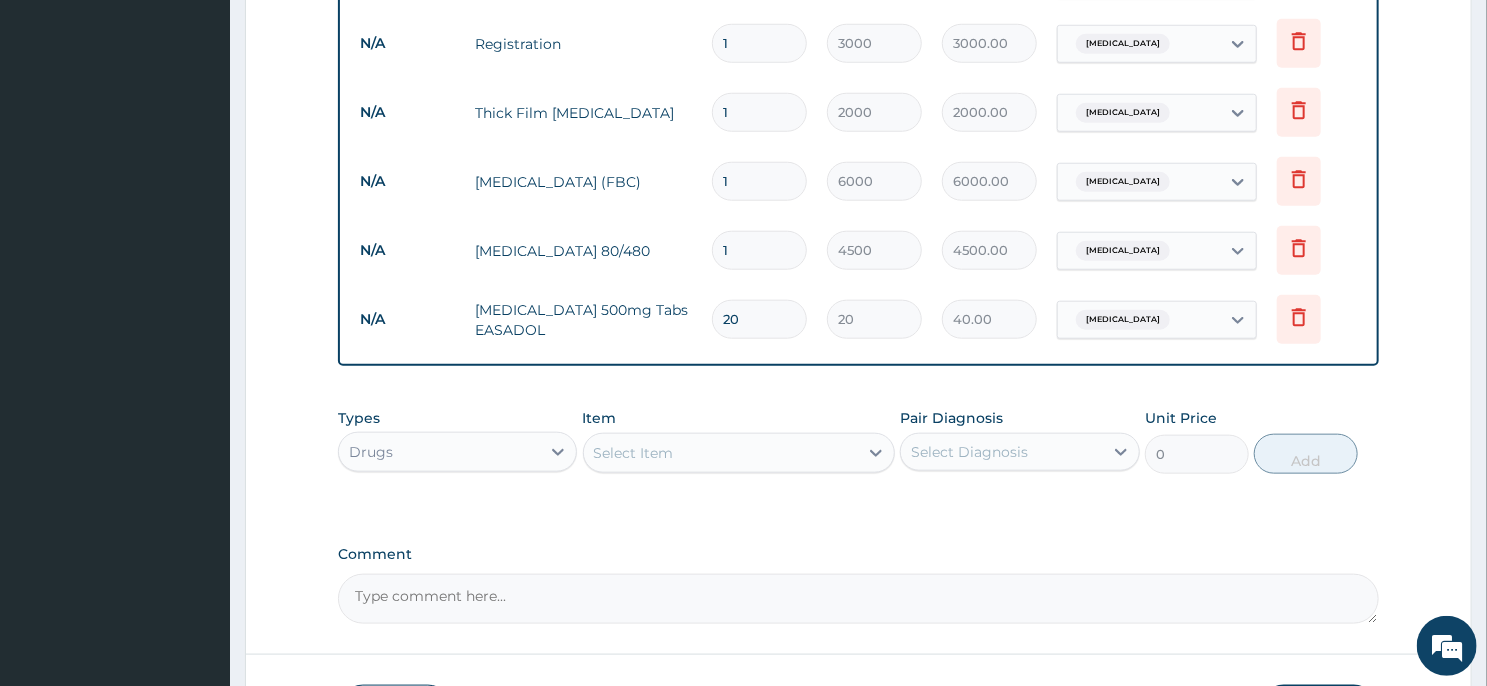 type on "400.00" 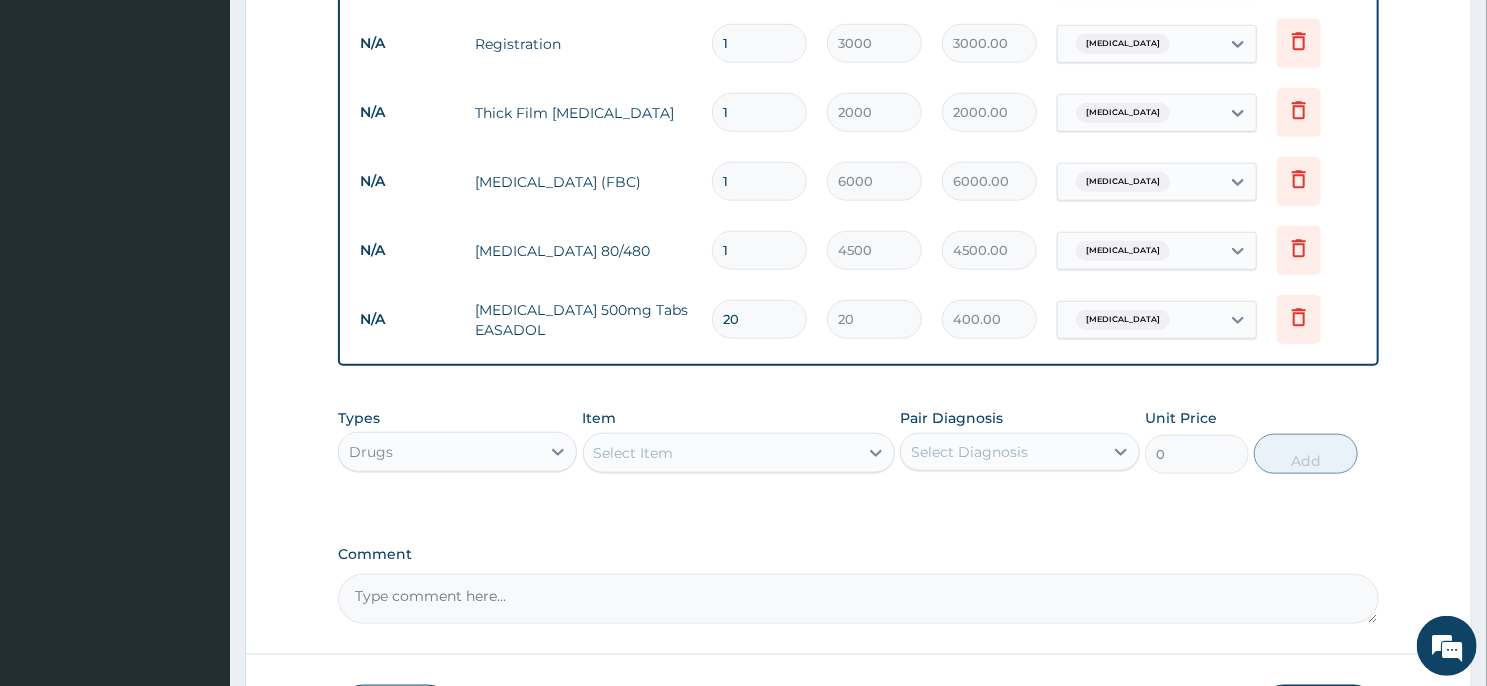 type on "20" 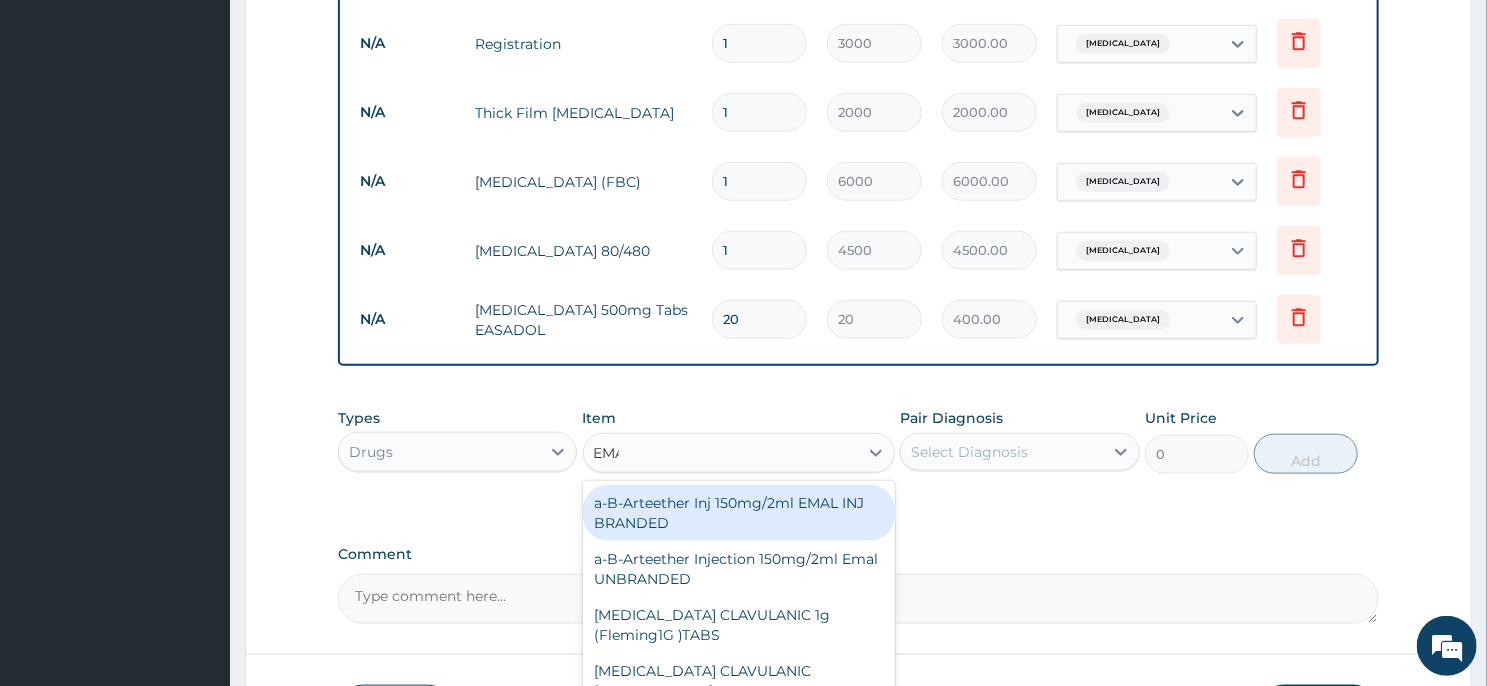 type on "EMAL" 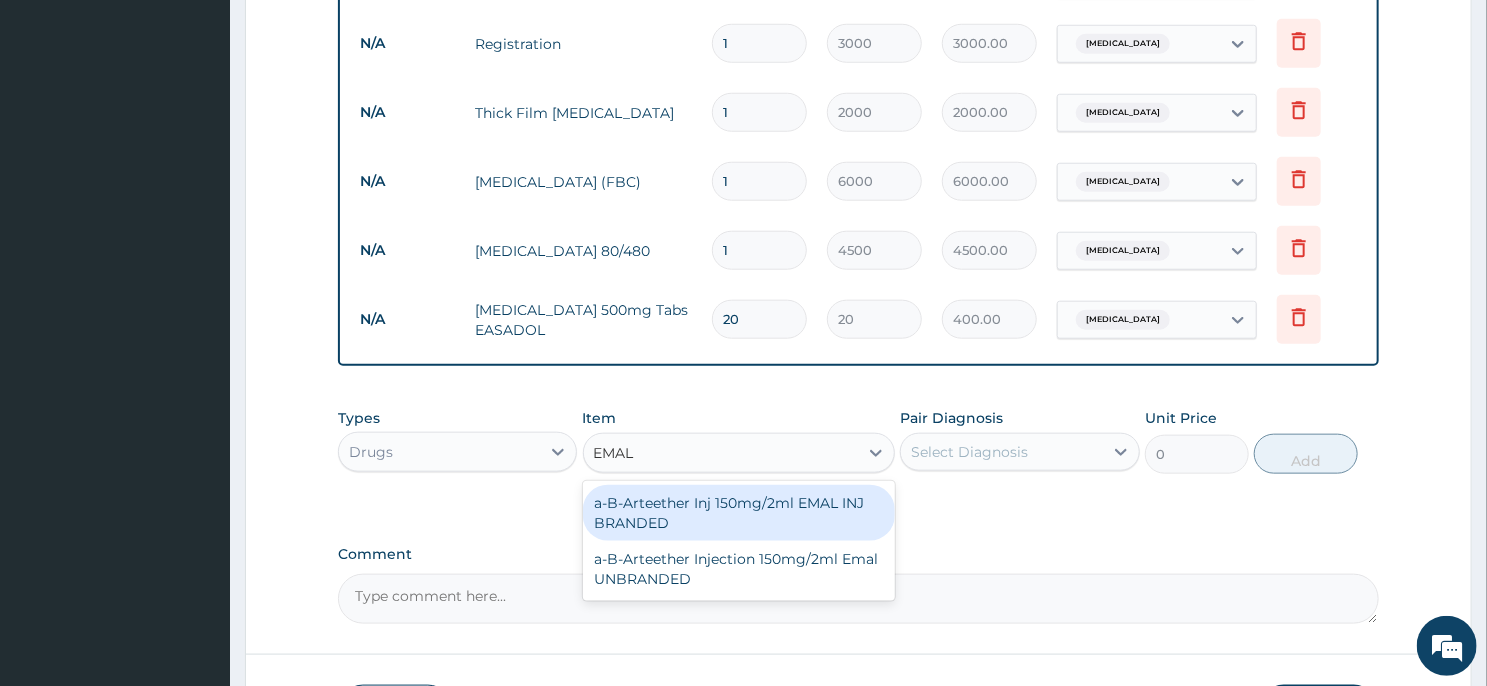 click on "a-B-Arteether Inj 150mg/2ml EMAL INJ BRANDED" at bounding box center [739, 513] 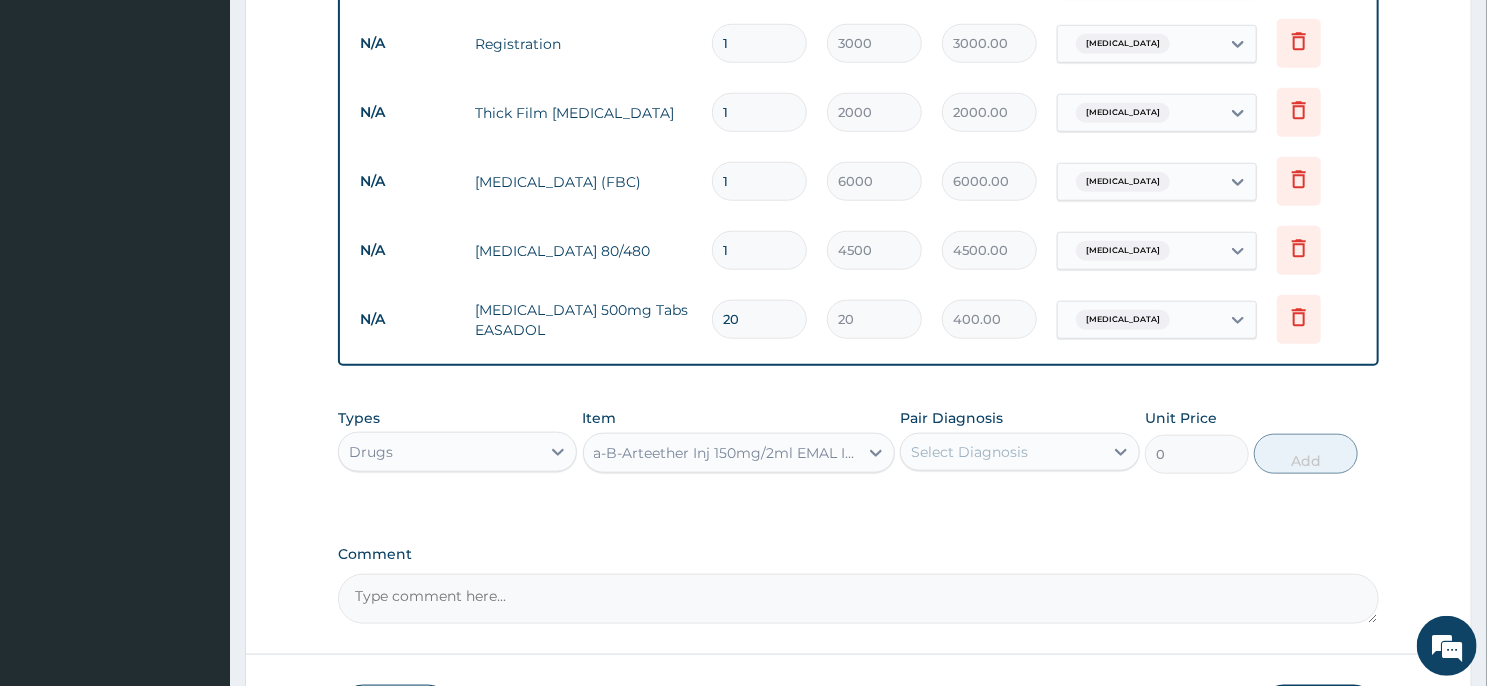 type 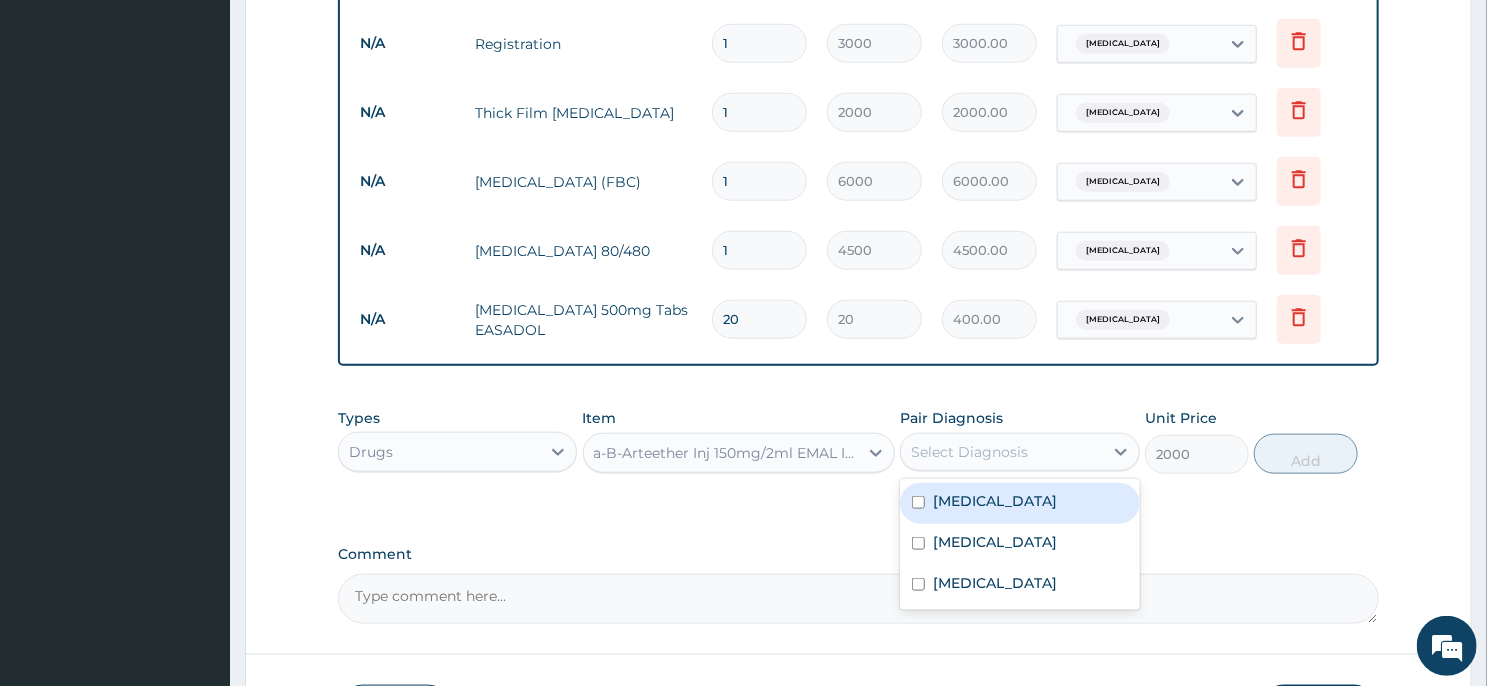 click on "Select Diagnosis" at bounding box center [969, 452] 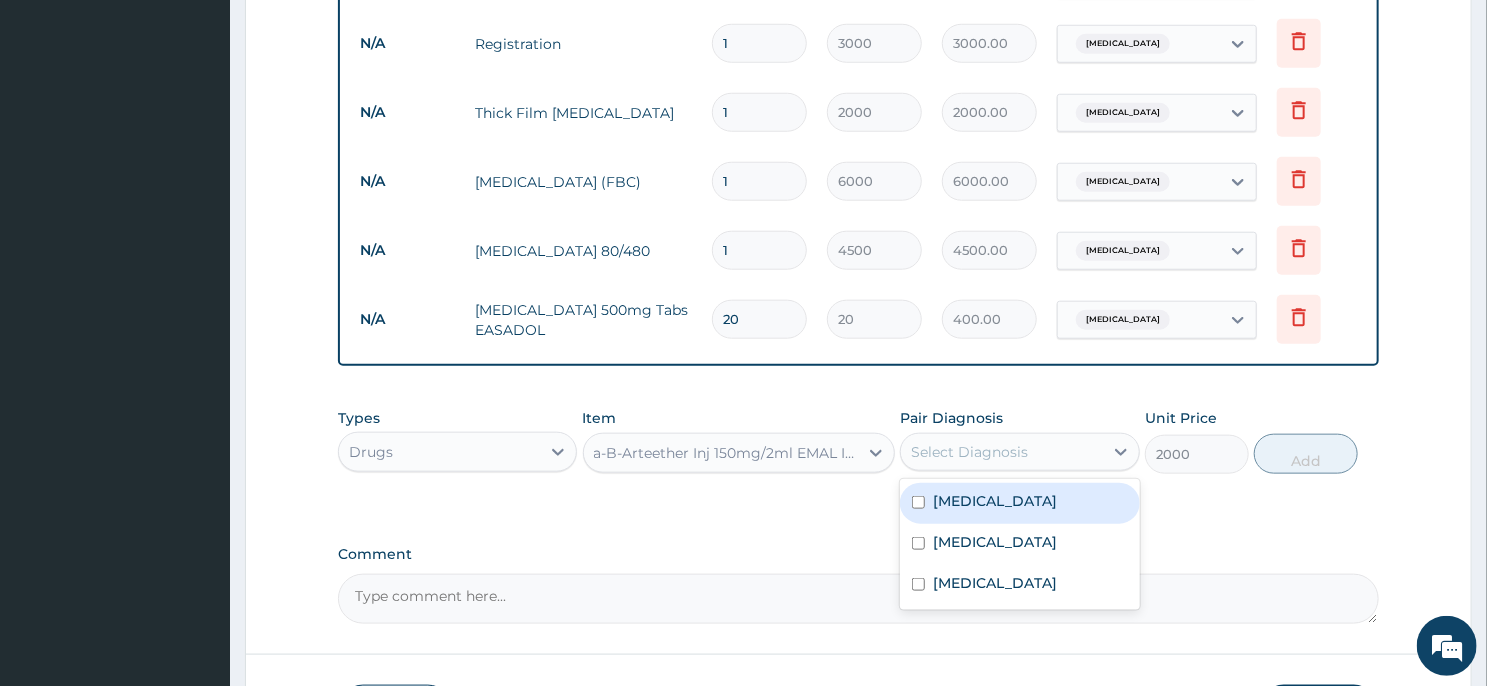 click on "Malaria" at bounding box center (995, 501) 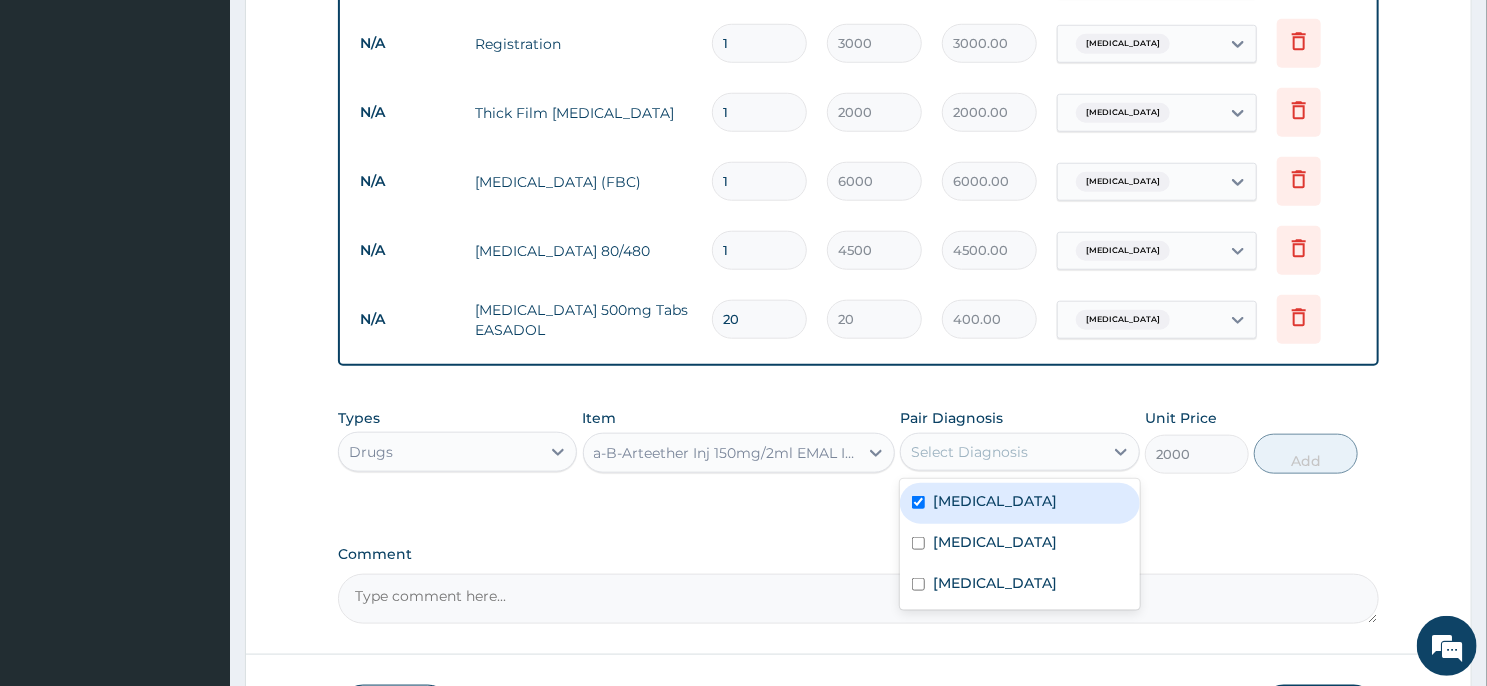 checkbox on "true" 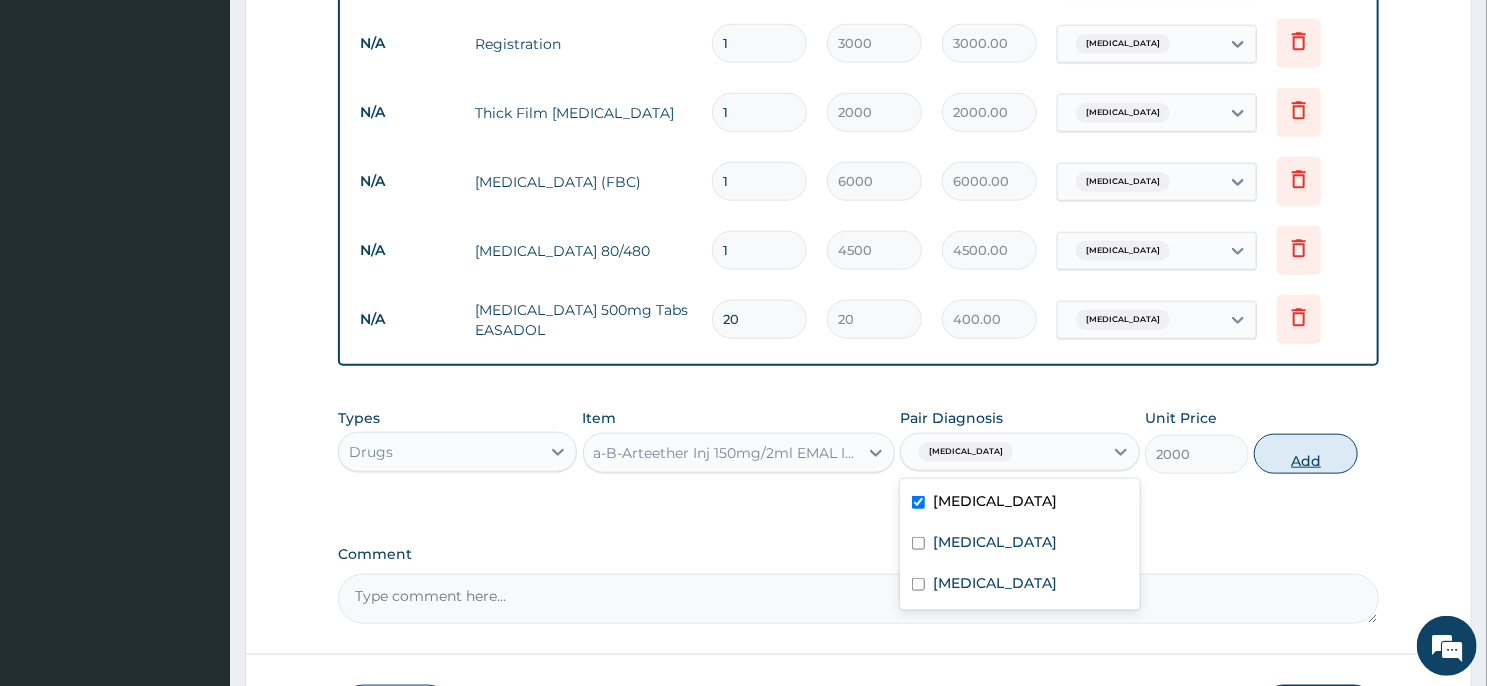 click on "Add" at bounding box center (1306, 454) 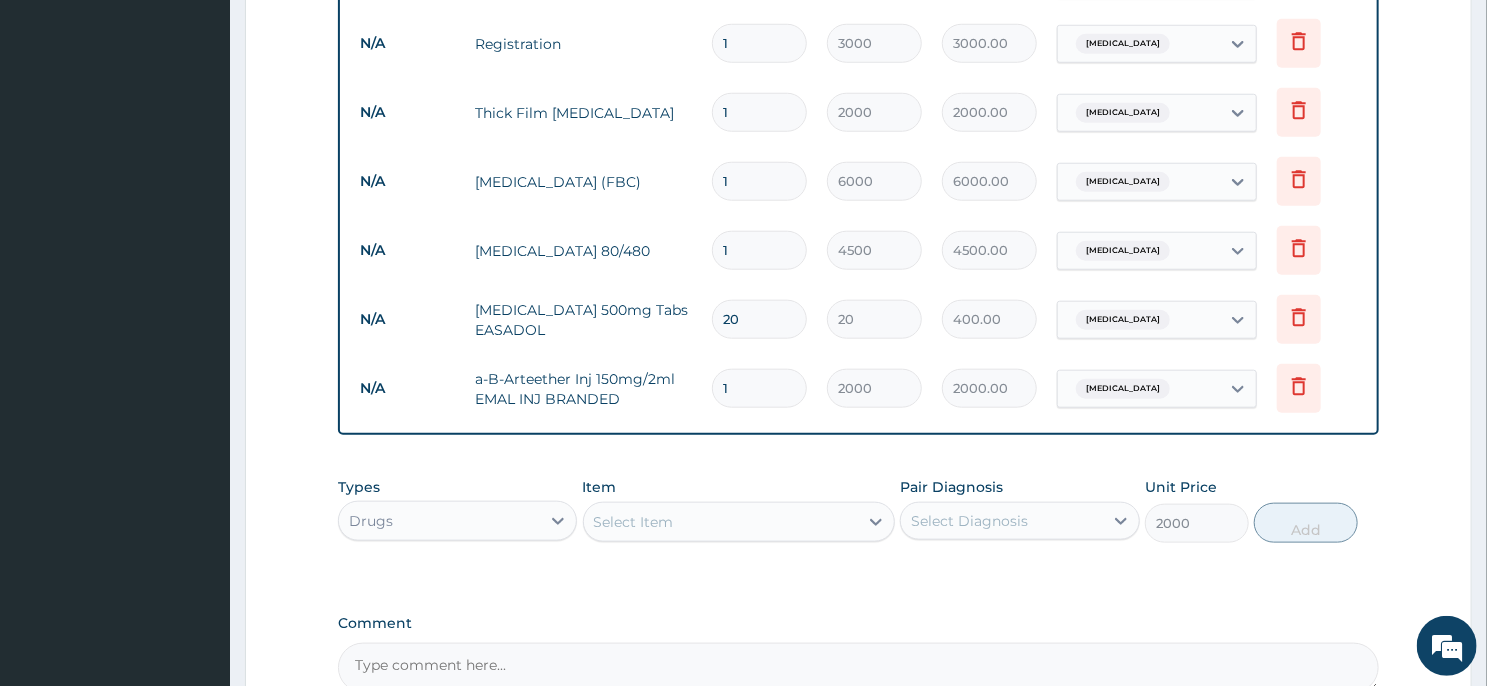 type on "0" 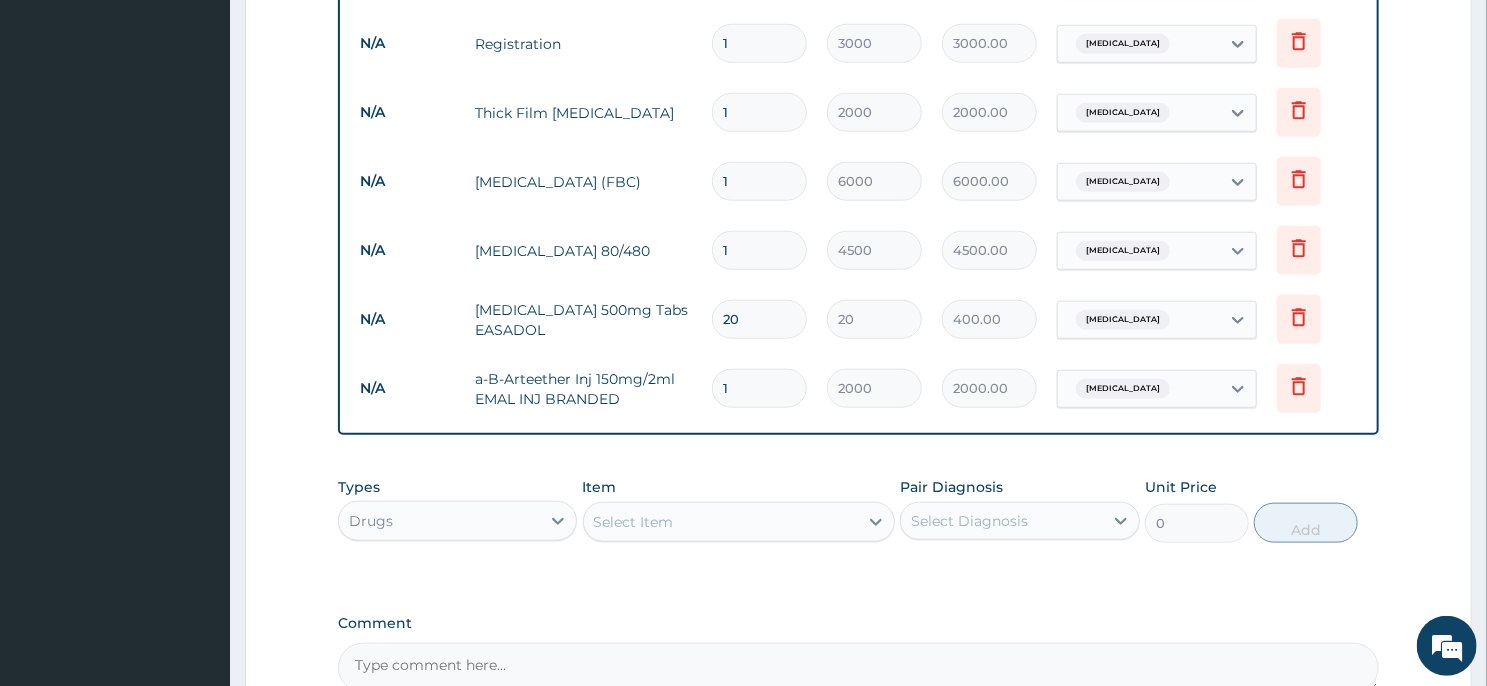 click on "1" at bounding box center (759, 388) 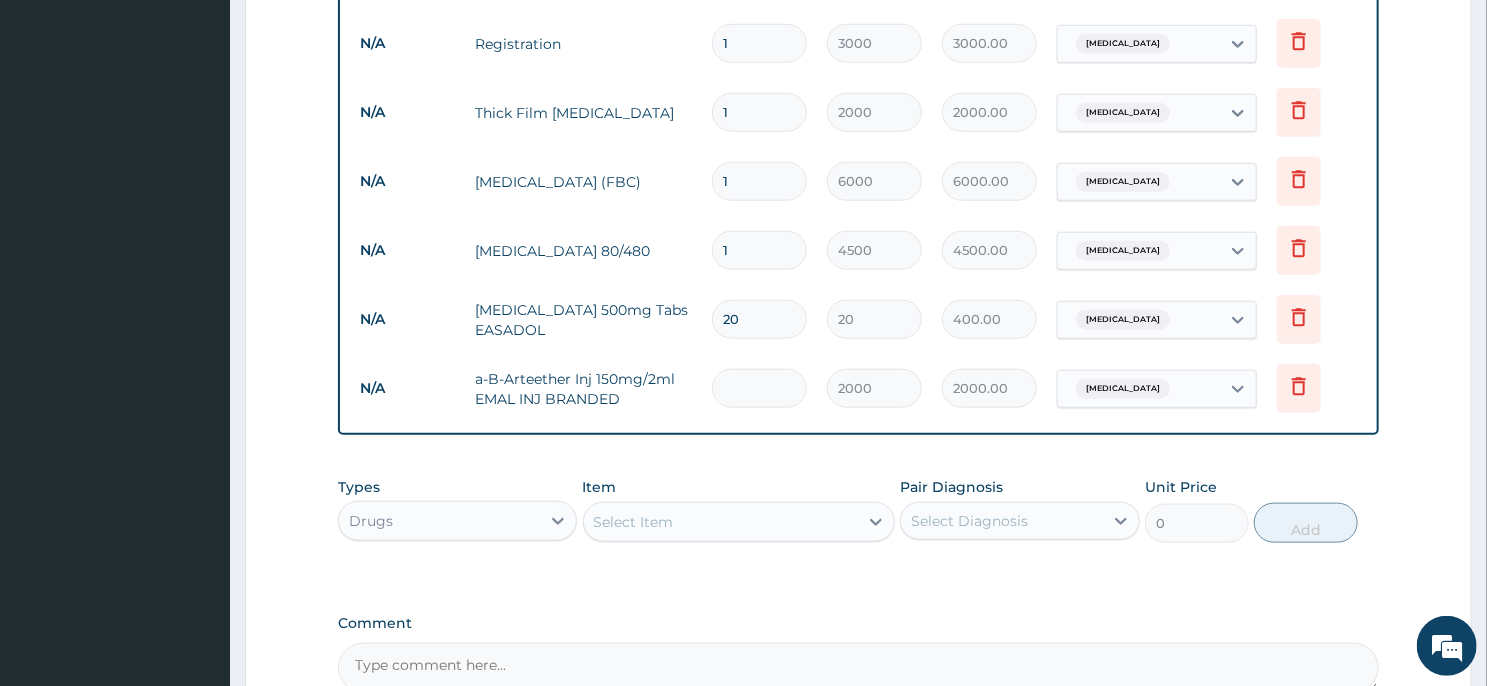 type on "0.00" 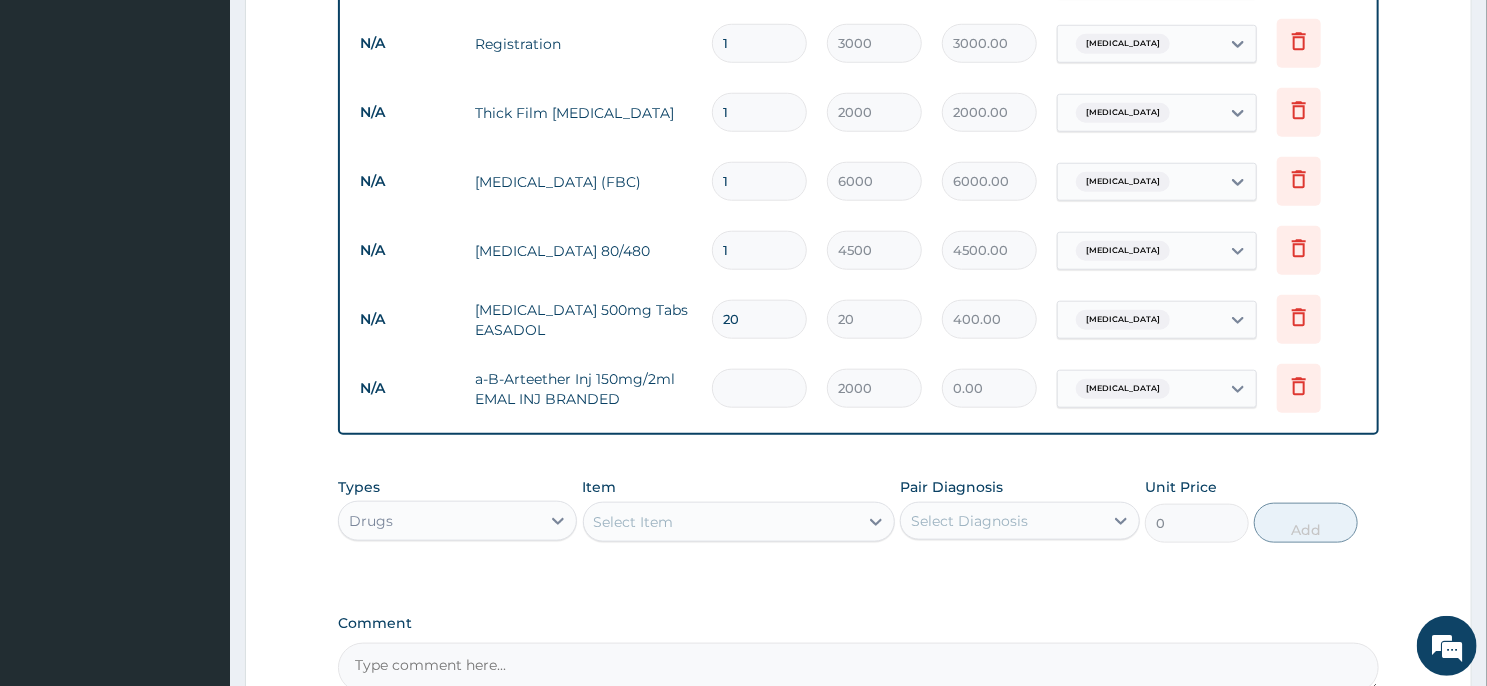 type on "3" 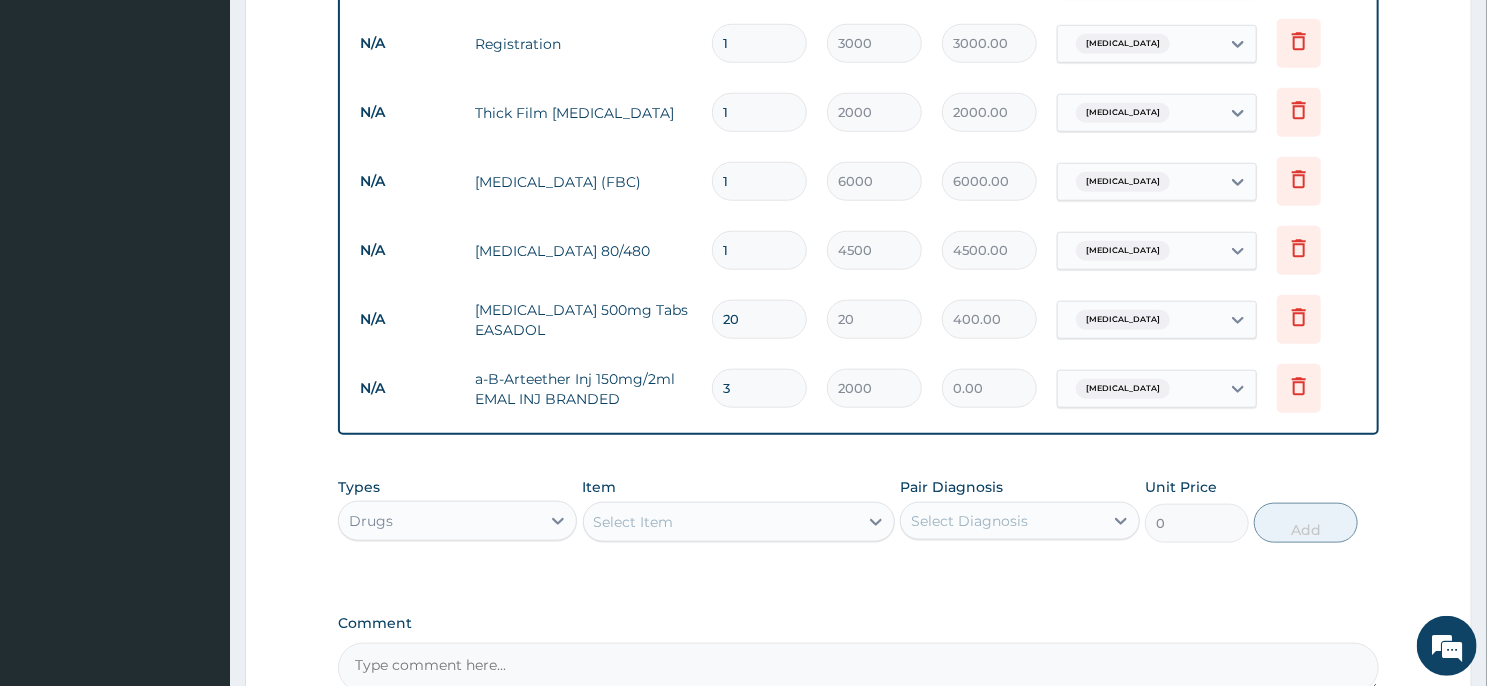 type on "6000.00" 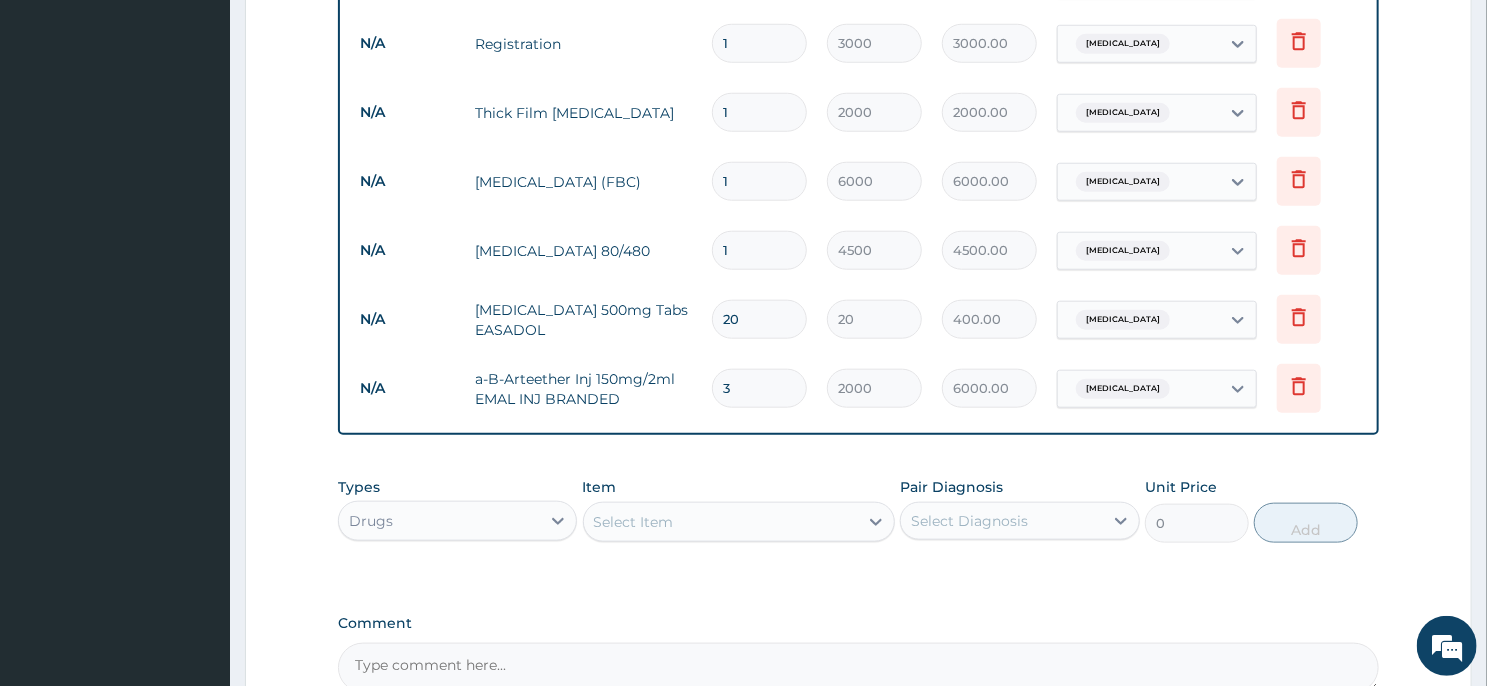 scroll, scrollTop: 1064, scrollLeft: 0, axis: vertical 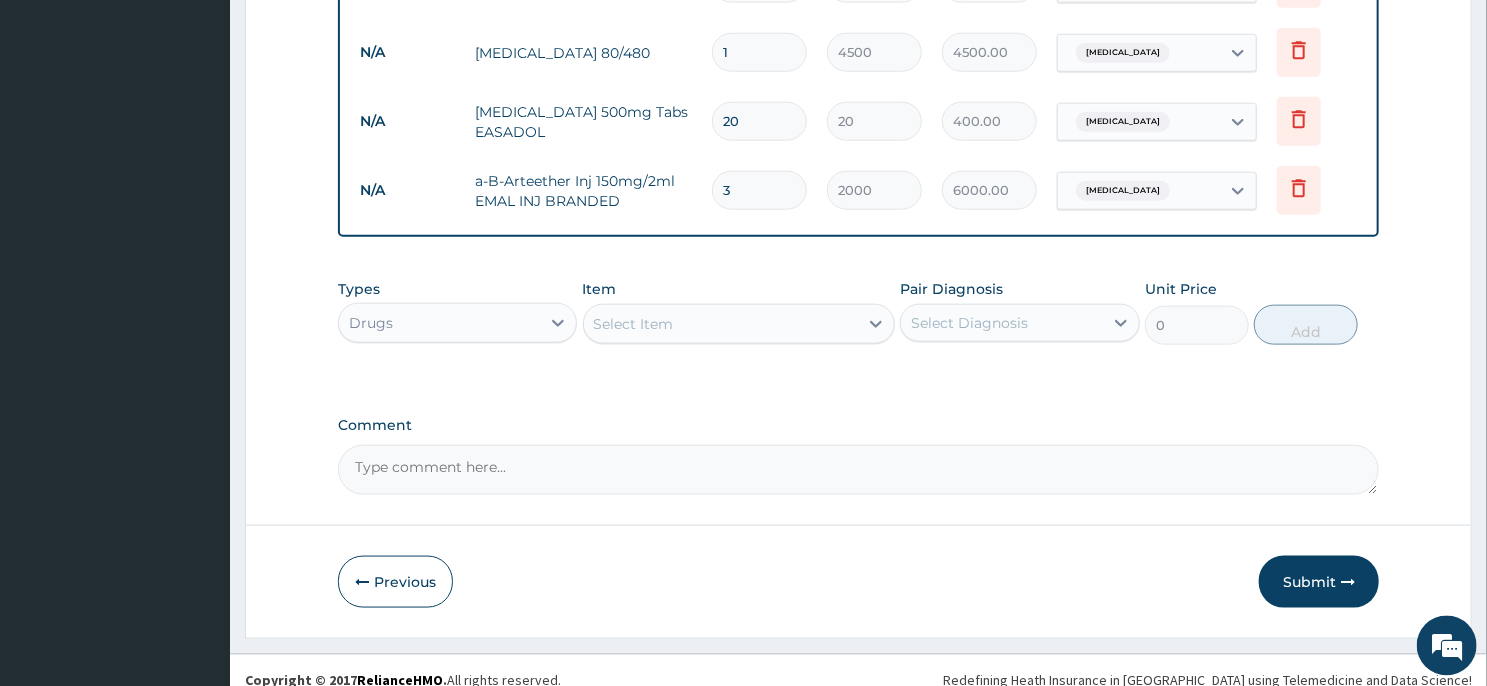 type on "3" 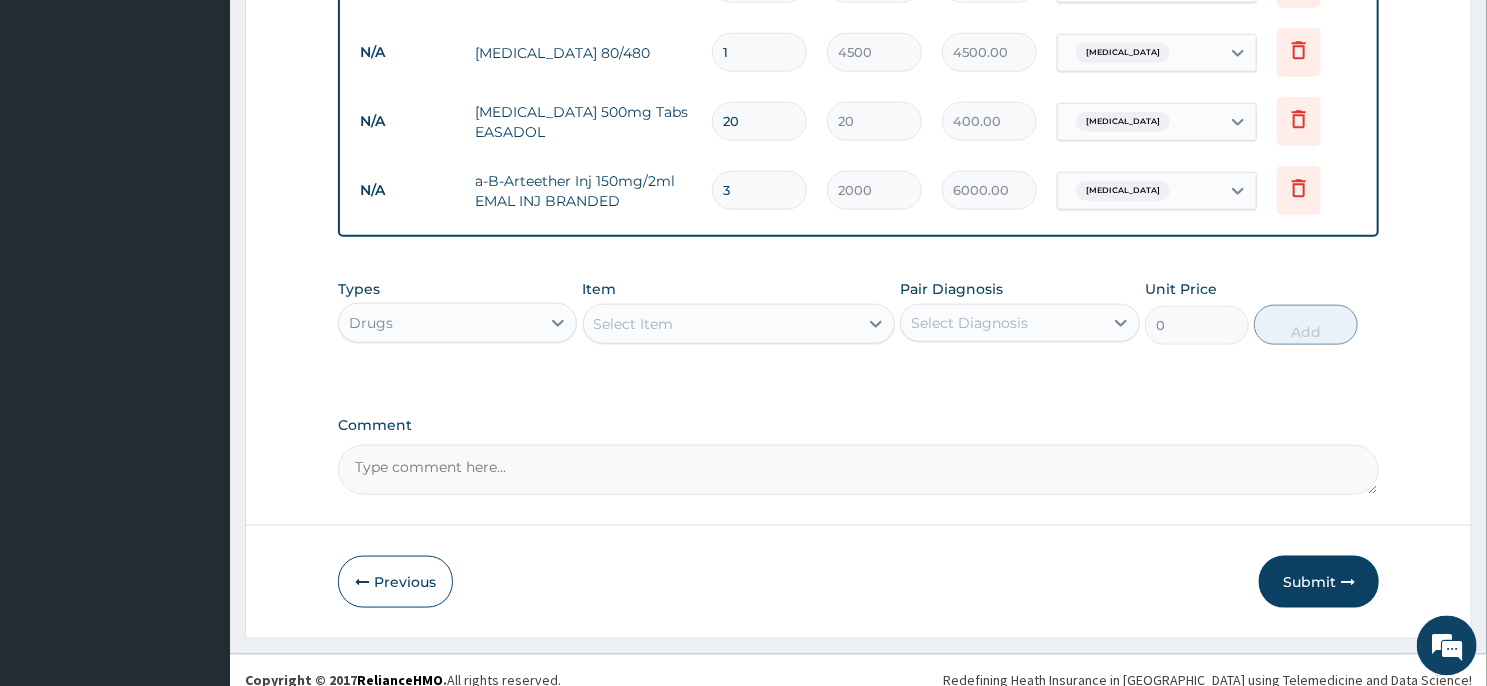click on "Select Item" at bounding box center [721, 324] 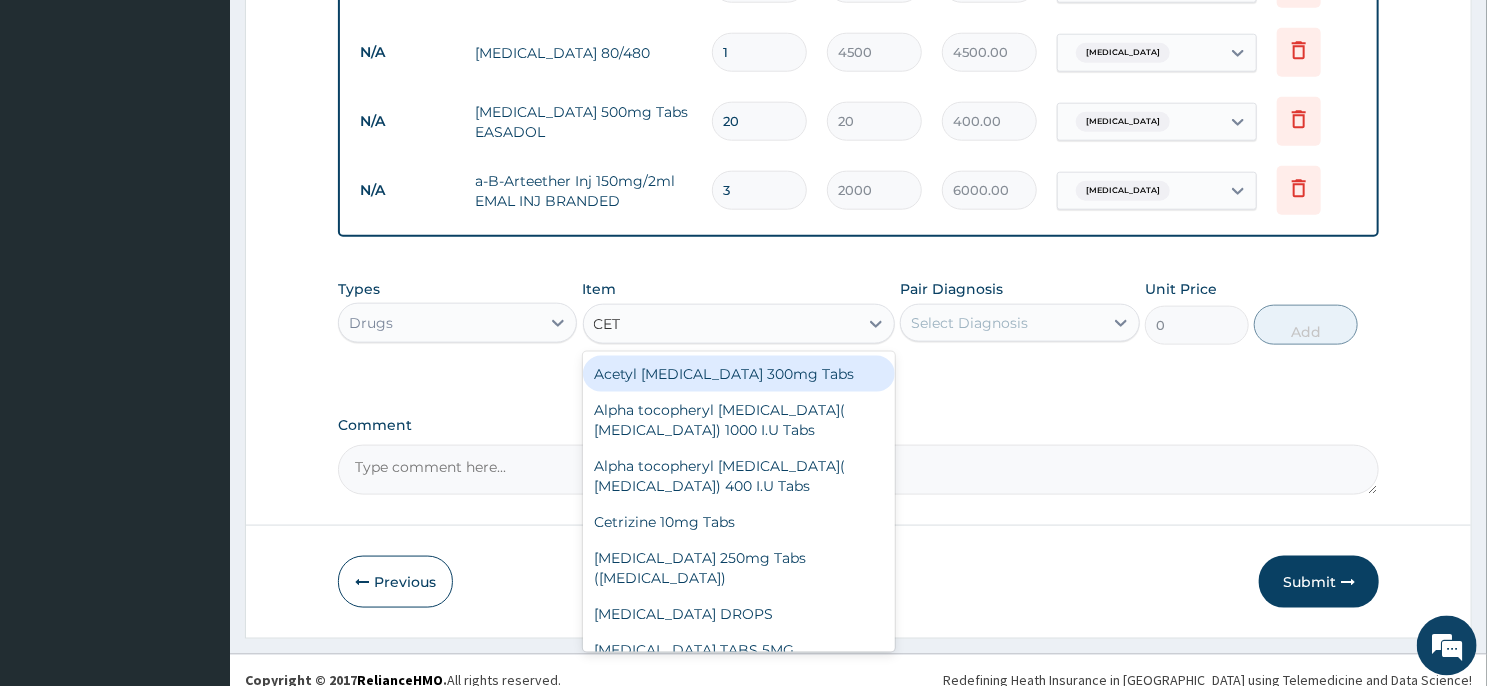 type on "CETR" 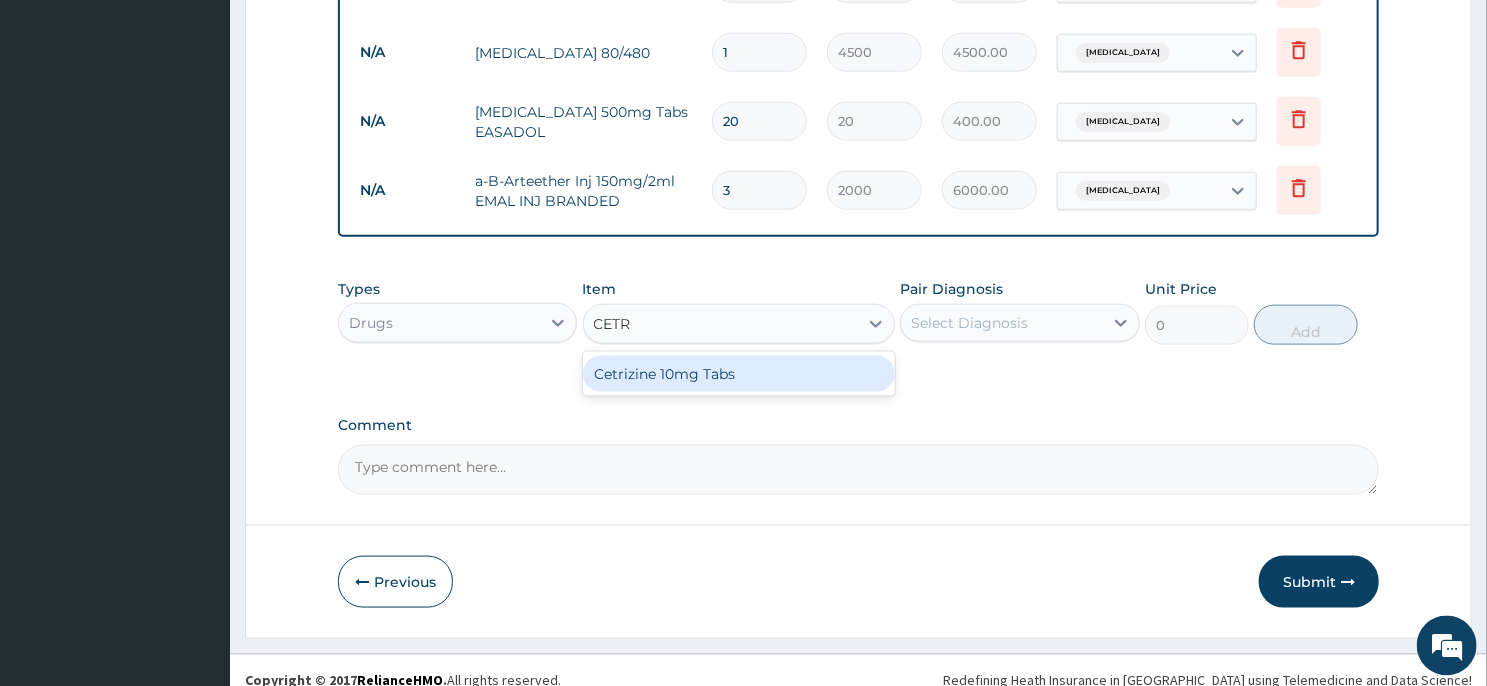 click on "Cetrizine 10mg Tabs" at bounding box center [739, 374] 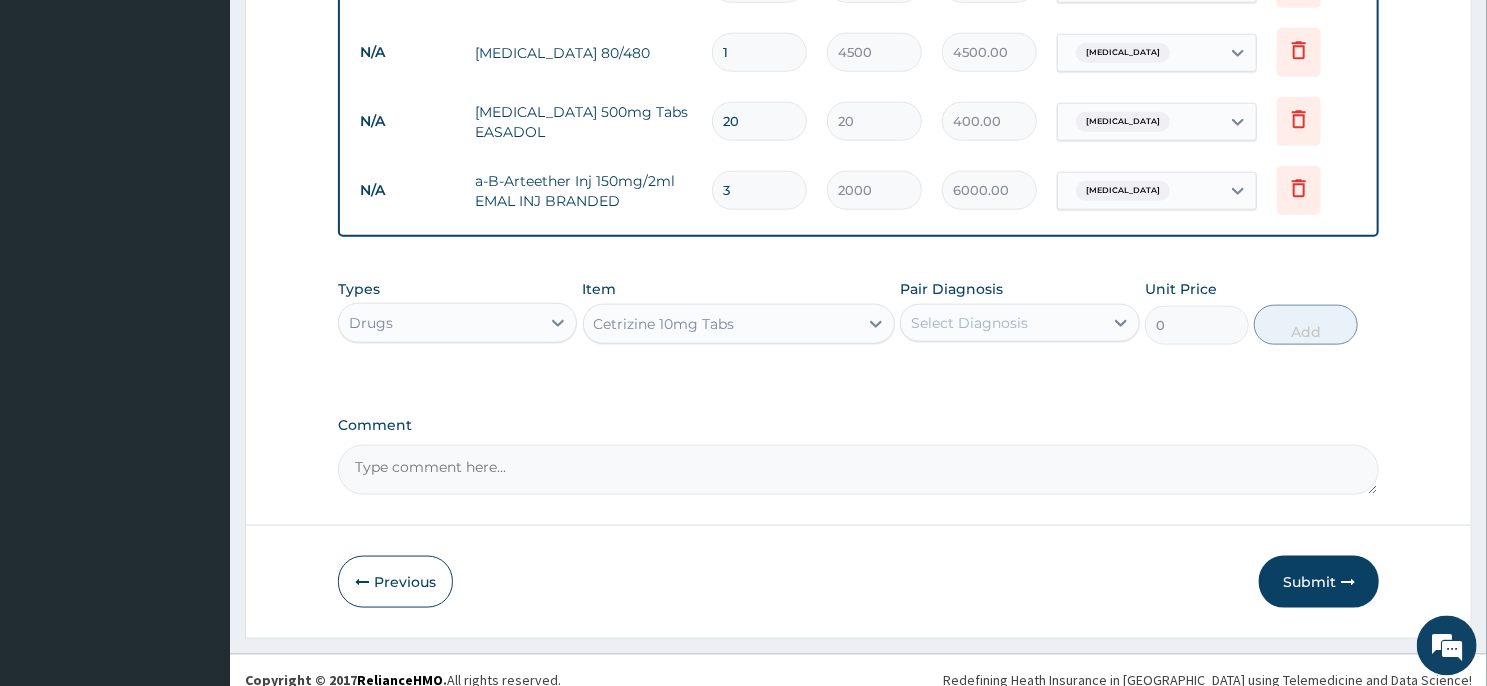 type 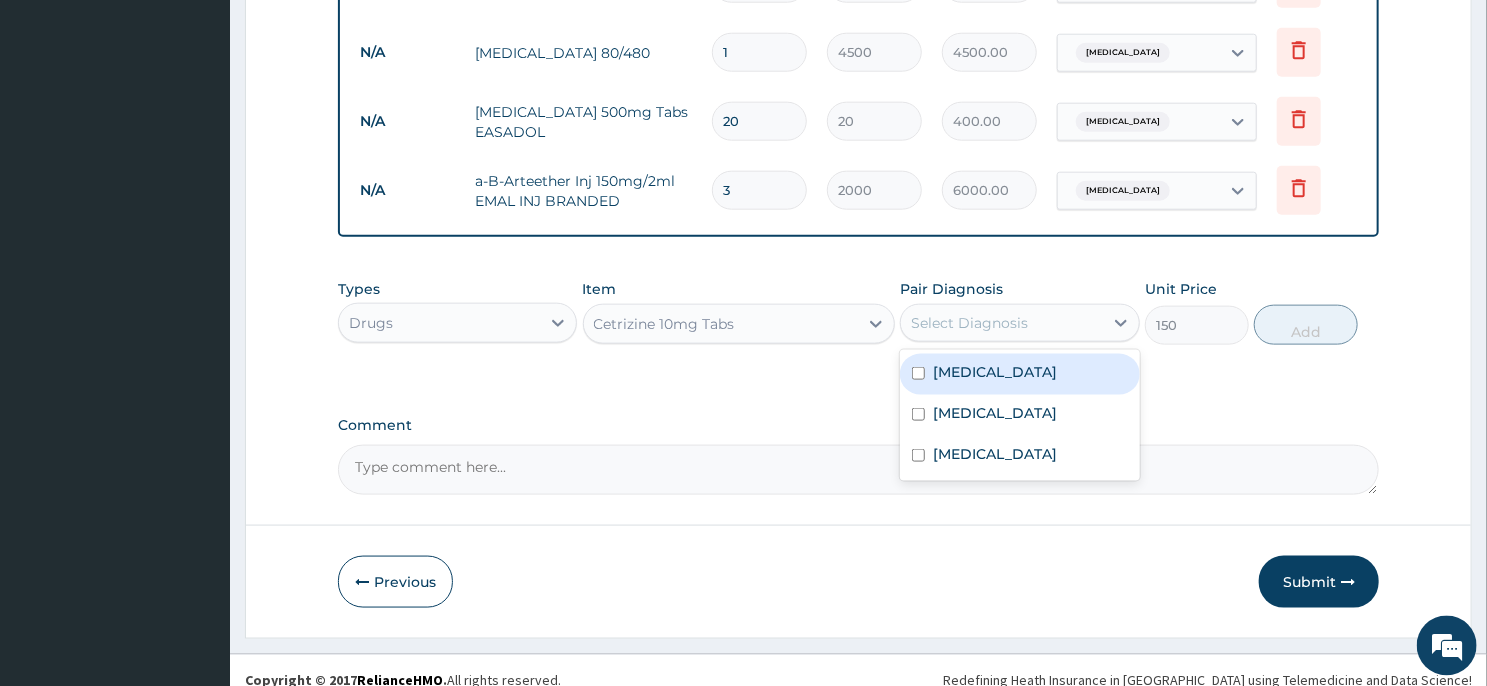 click on "Select Diagnosis" at bounding box center [969, 323] 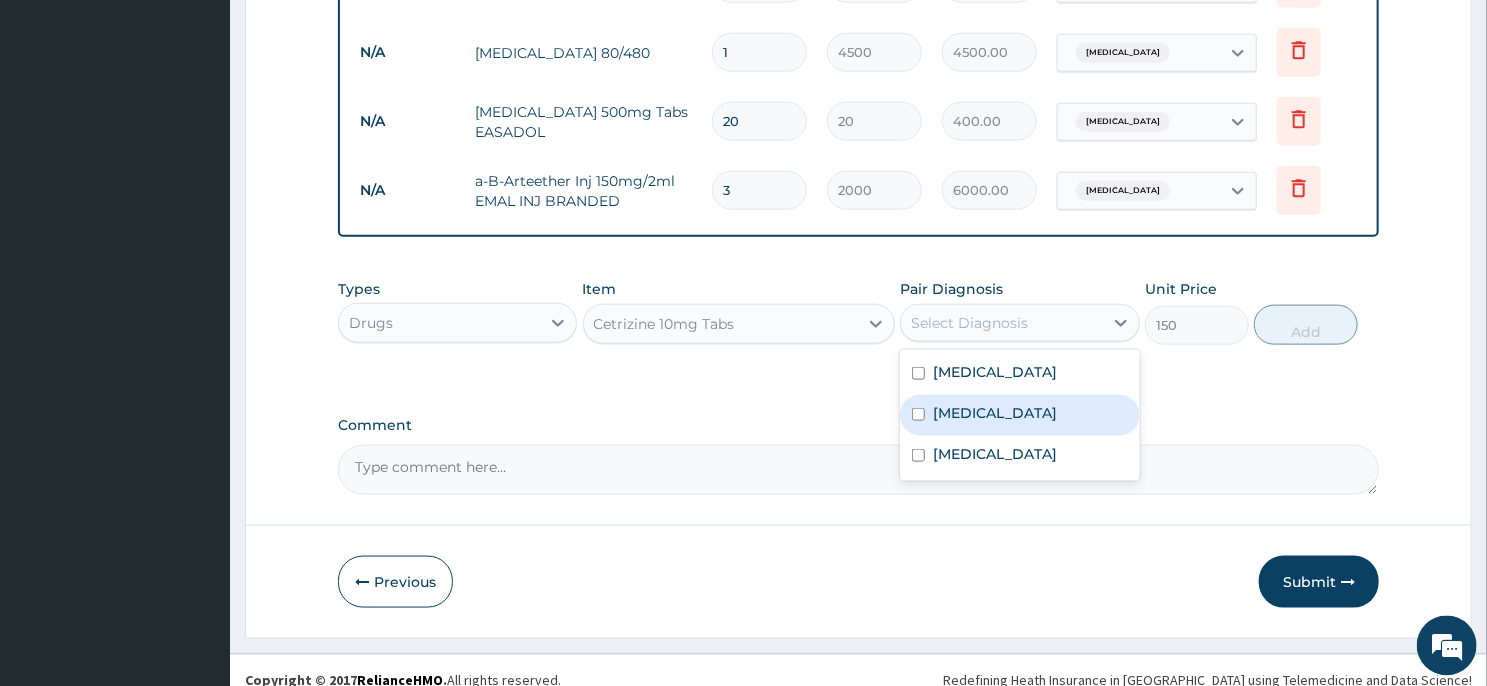 click on "Upper respiratory infection" at bounding box center [995, 413] 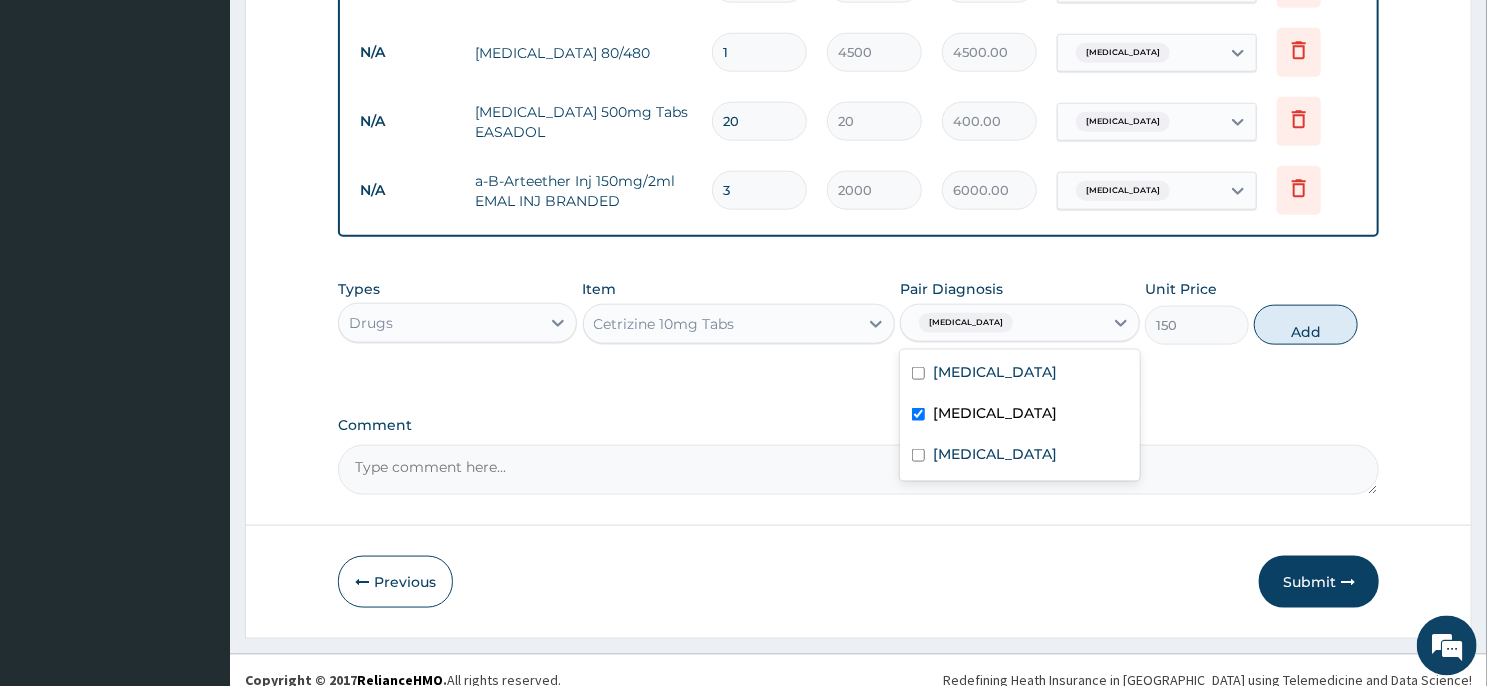 checkbox on "true" 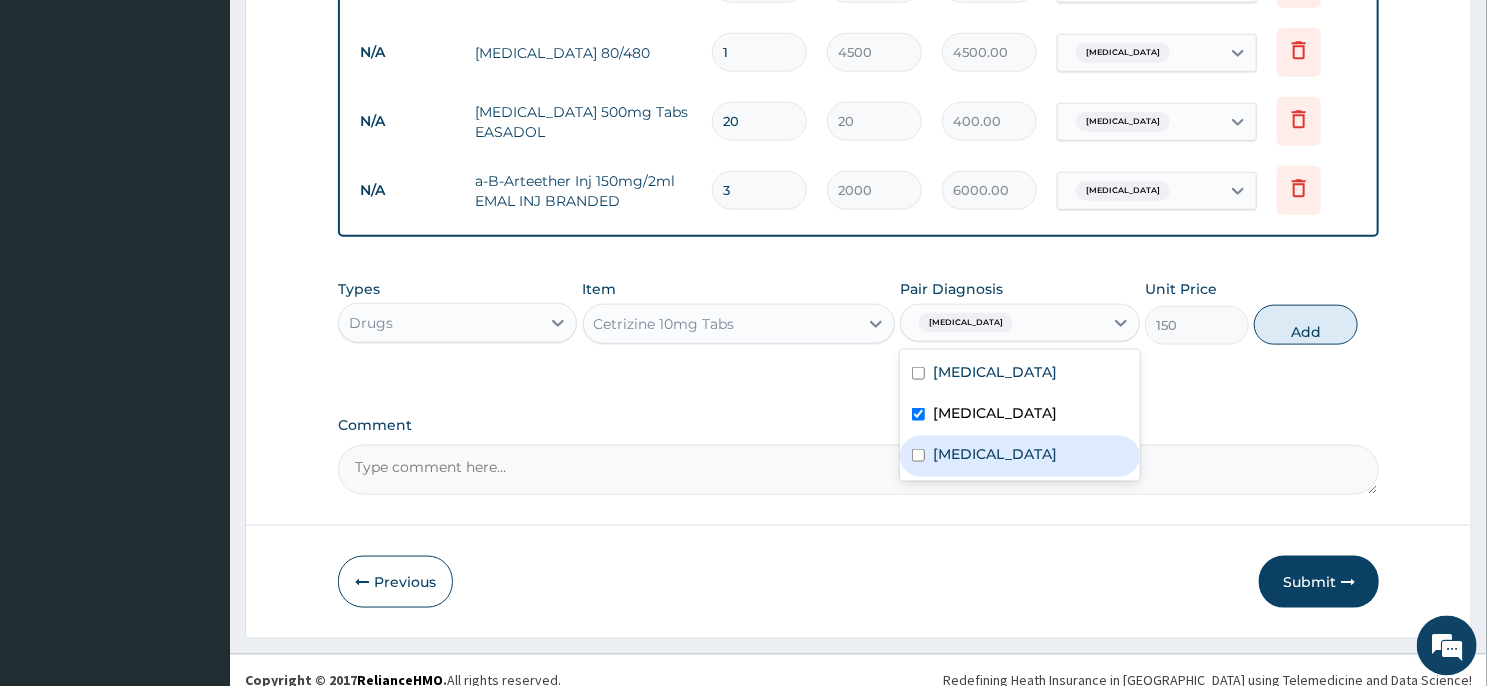 click on "Sepsis" at bounding box center [1019, 456] 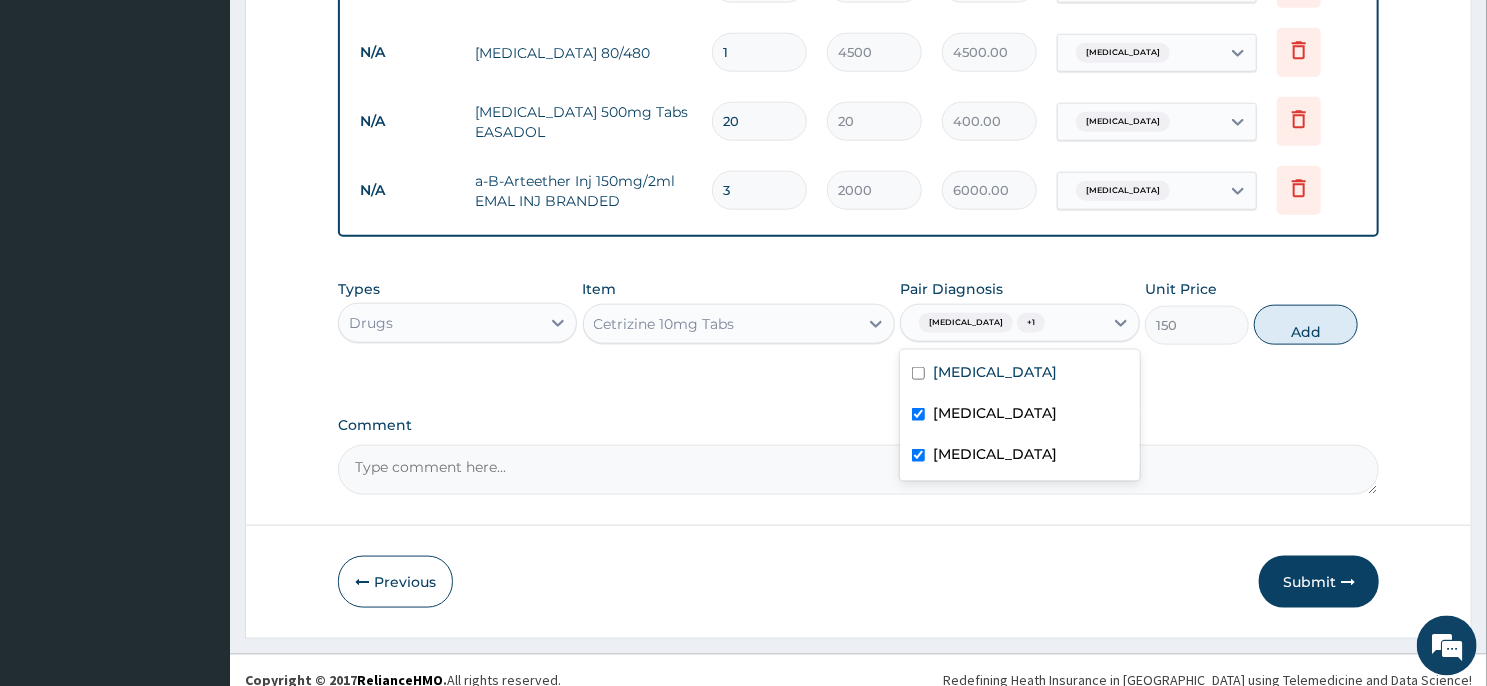 checkbox on "true" 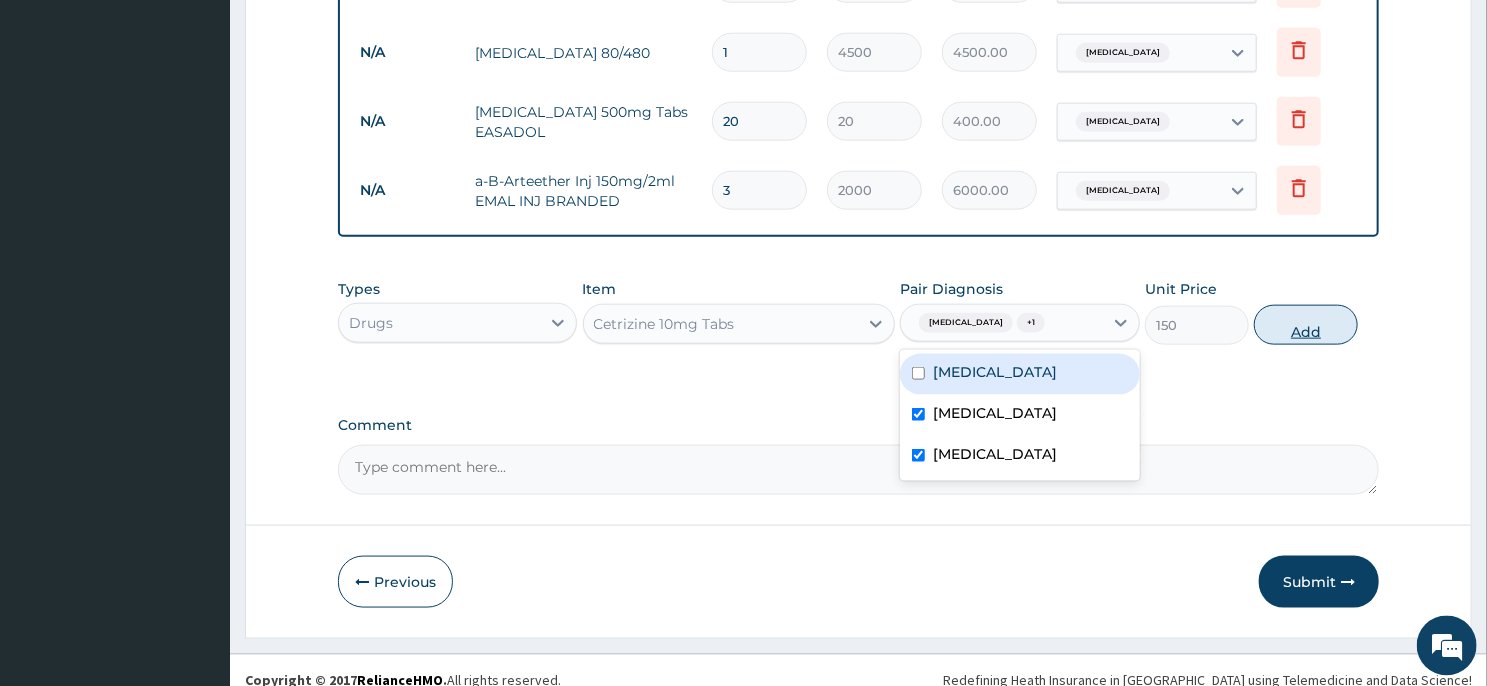 click on "Add" at bounding box center [1306, 325] 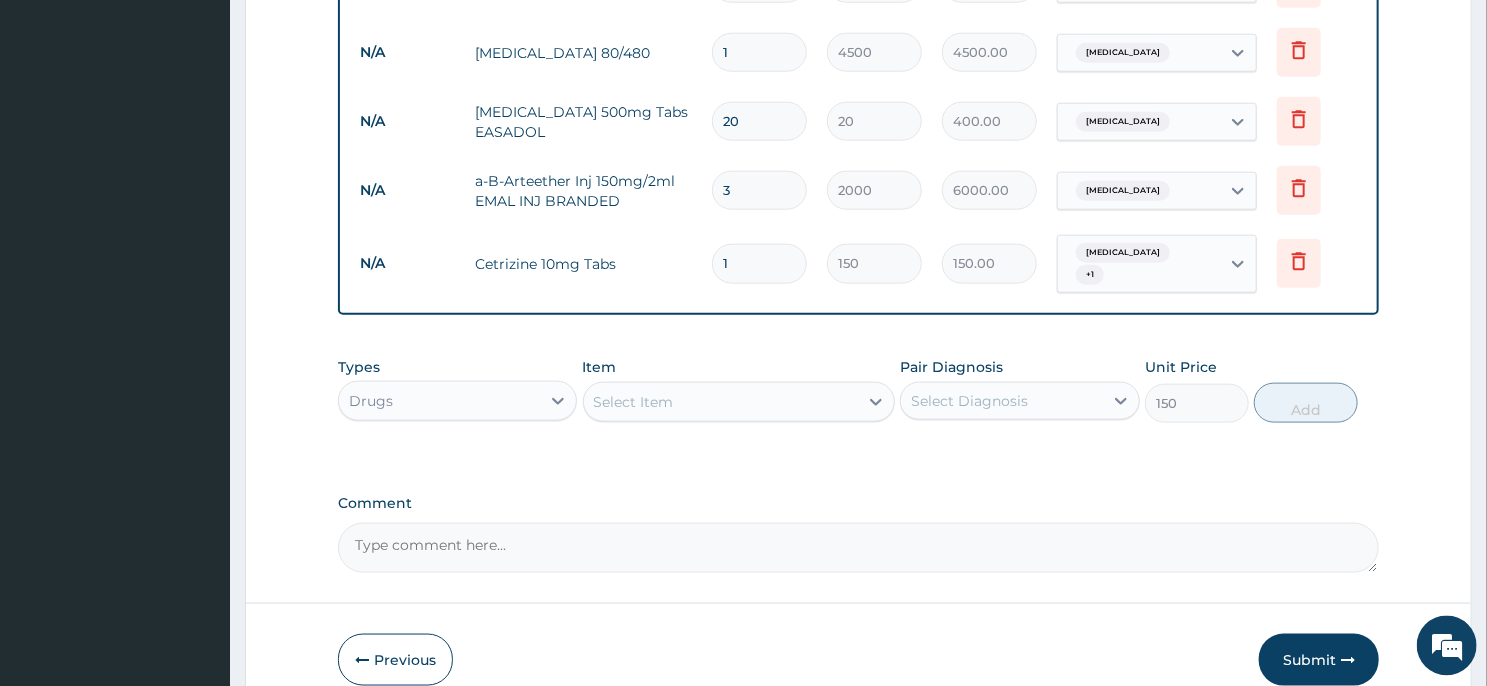 type on "0" 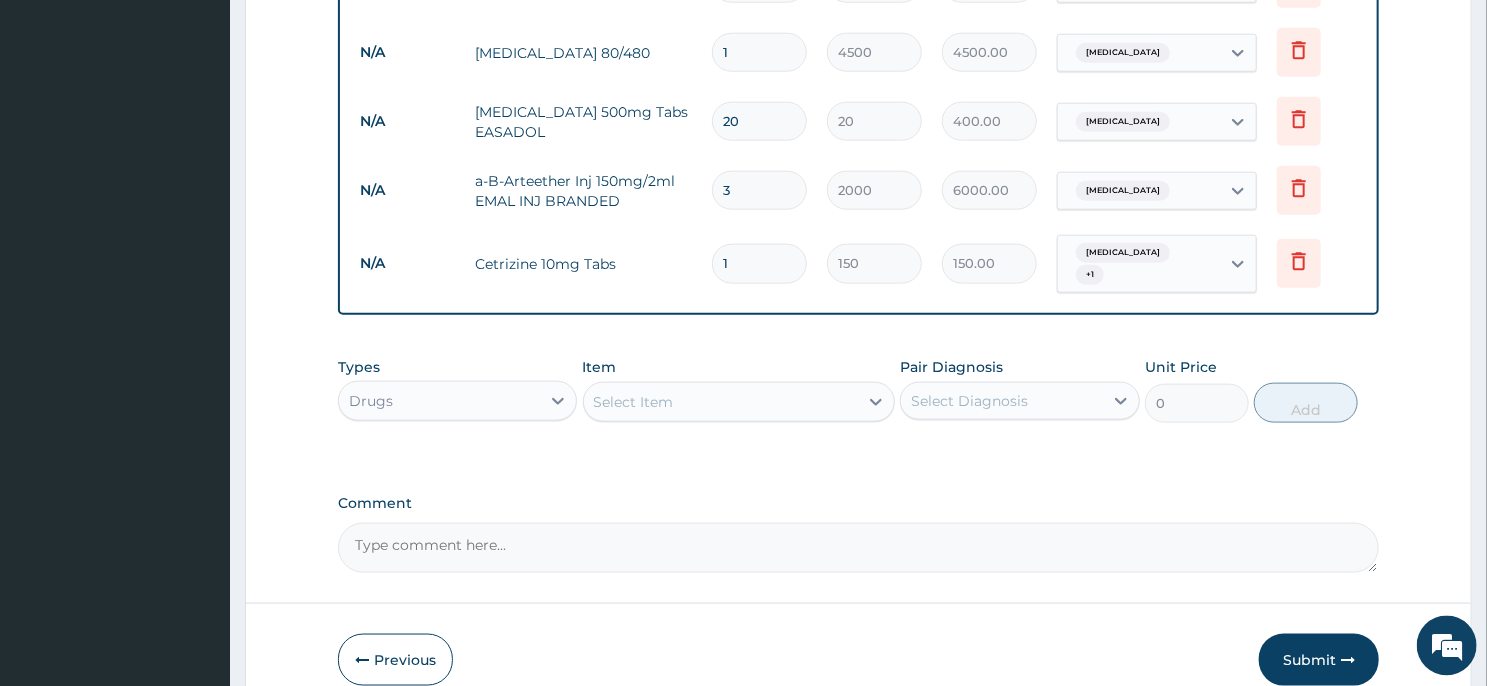 click on "1" at bounding box center (759, 263) 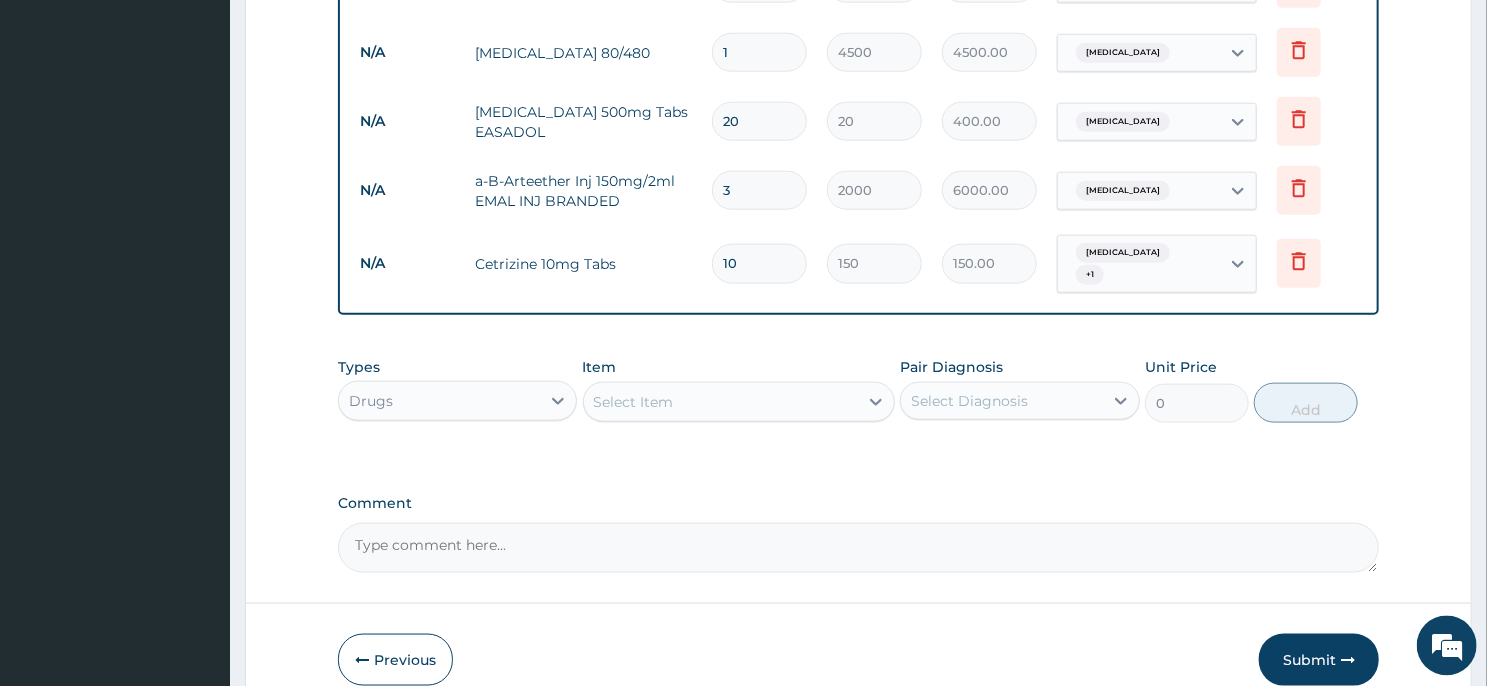 type on "1500.00" 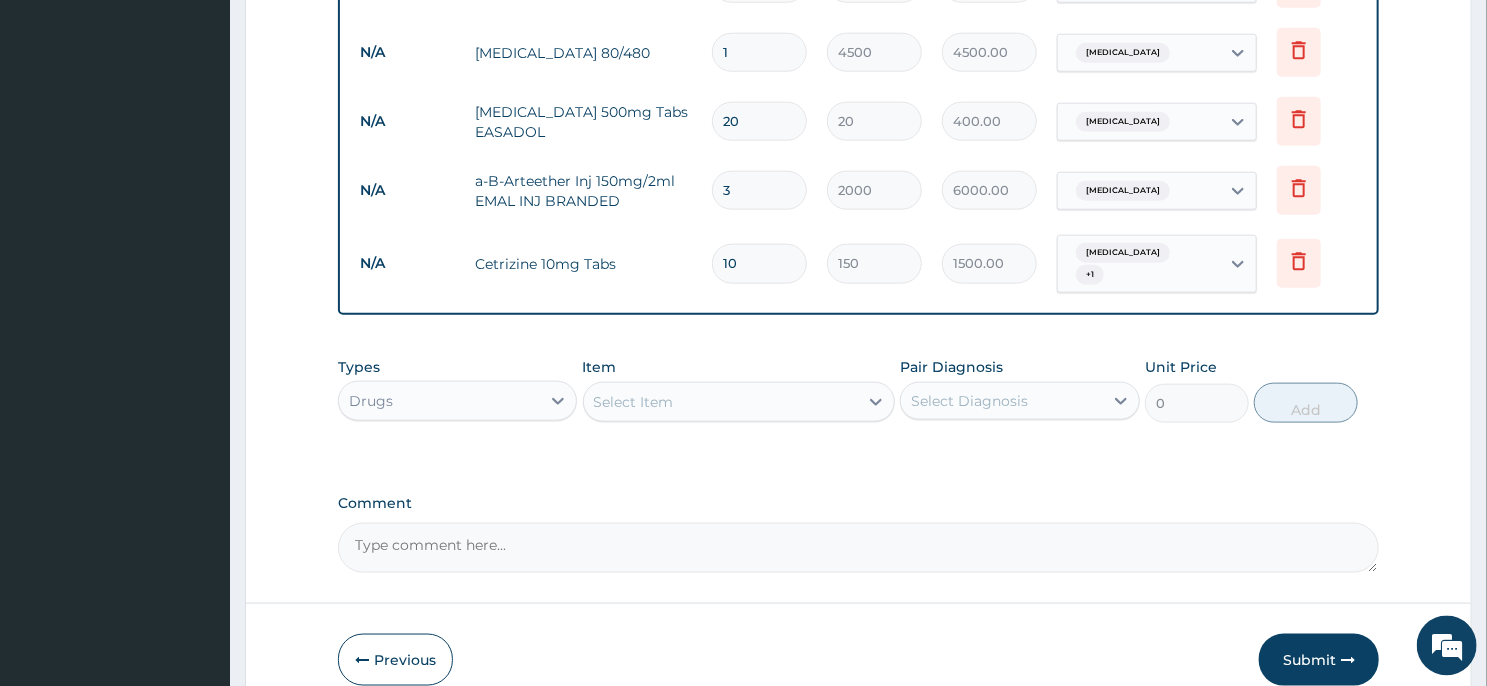 type on "10" 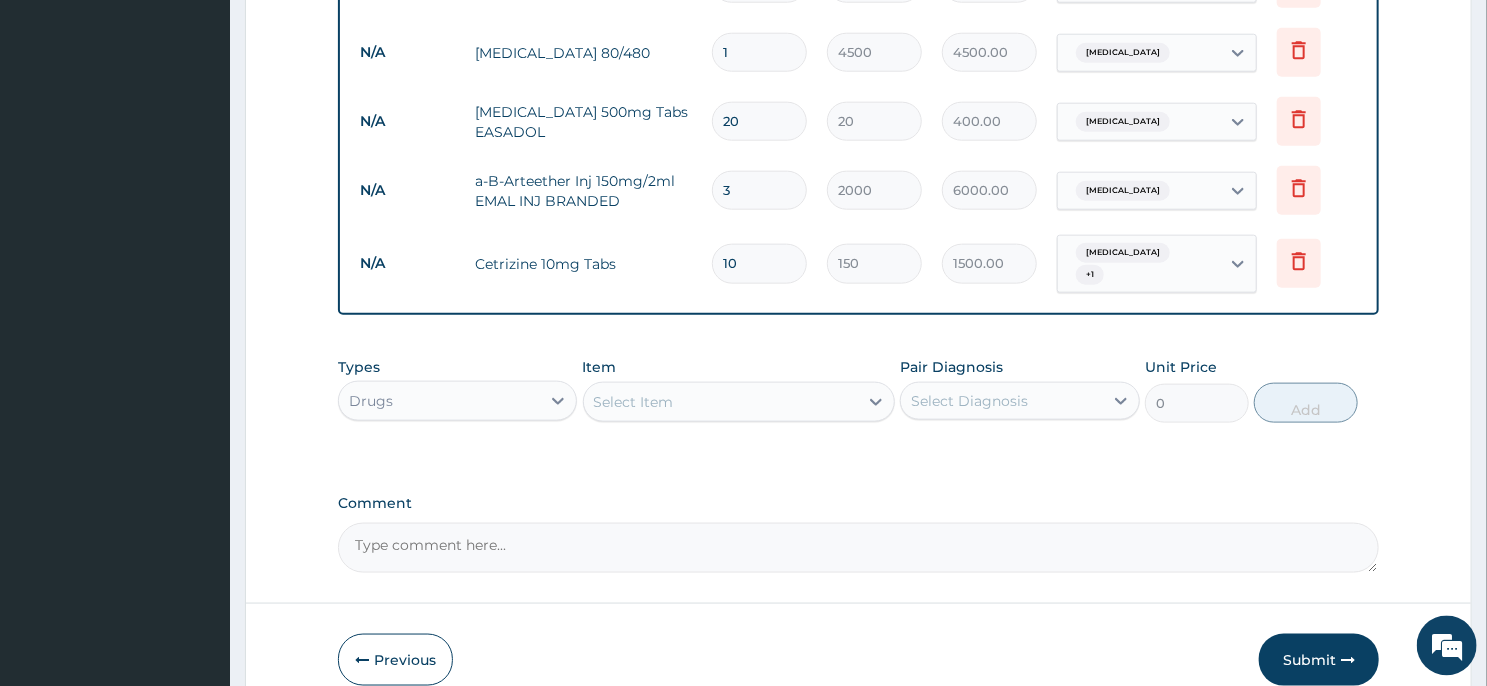 click on "Select Item" at bounding box center (721, 402) 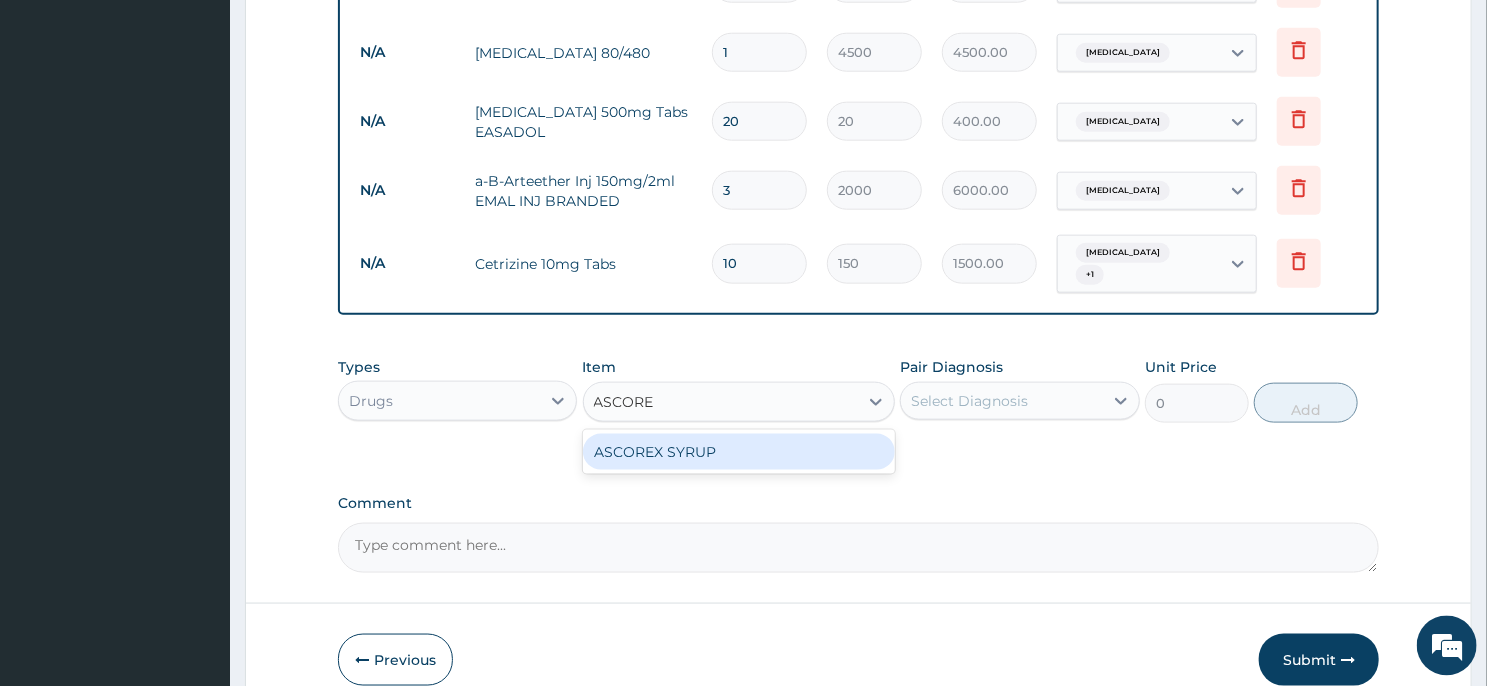 type on "ASCOREX" 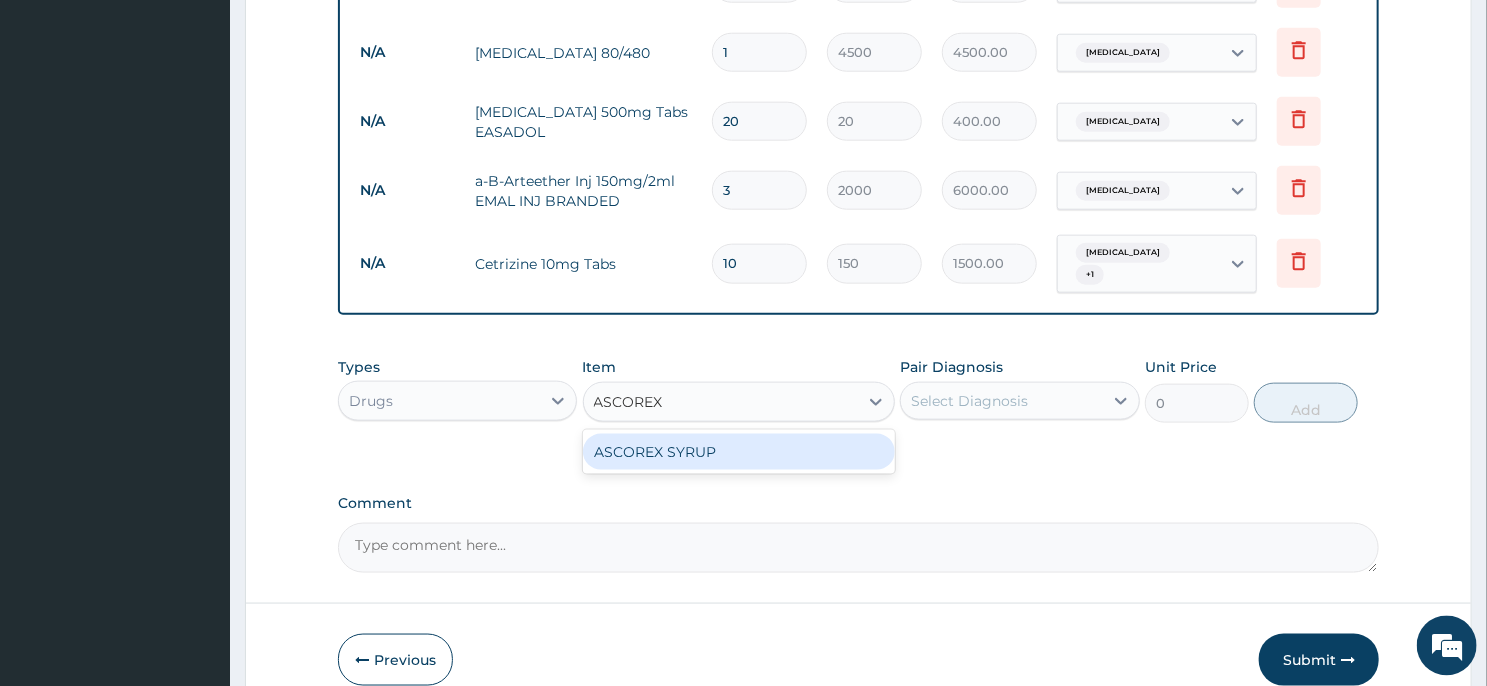 click on "ASCOREX SYRUP" at bounding box center (739, 452) 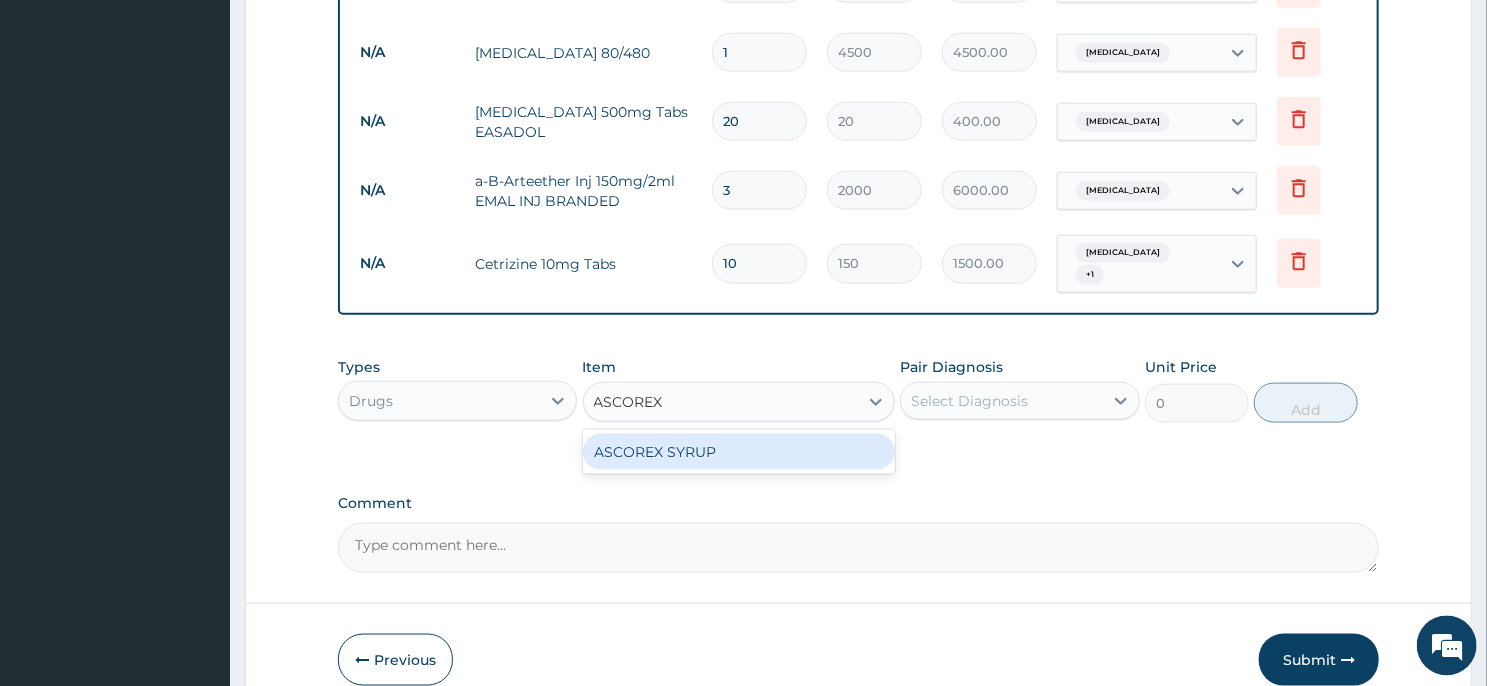 type 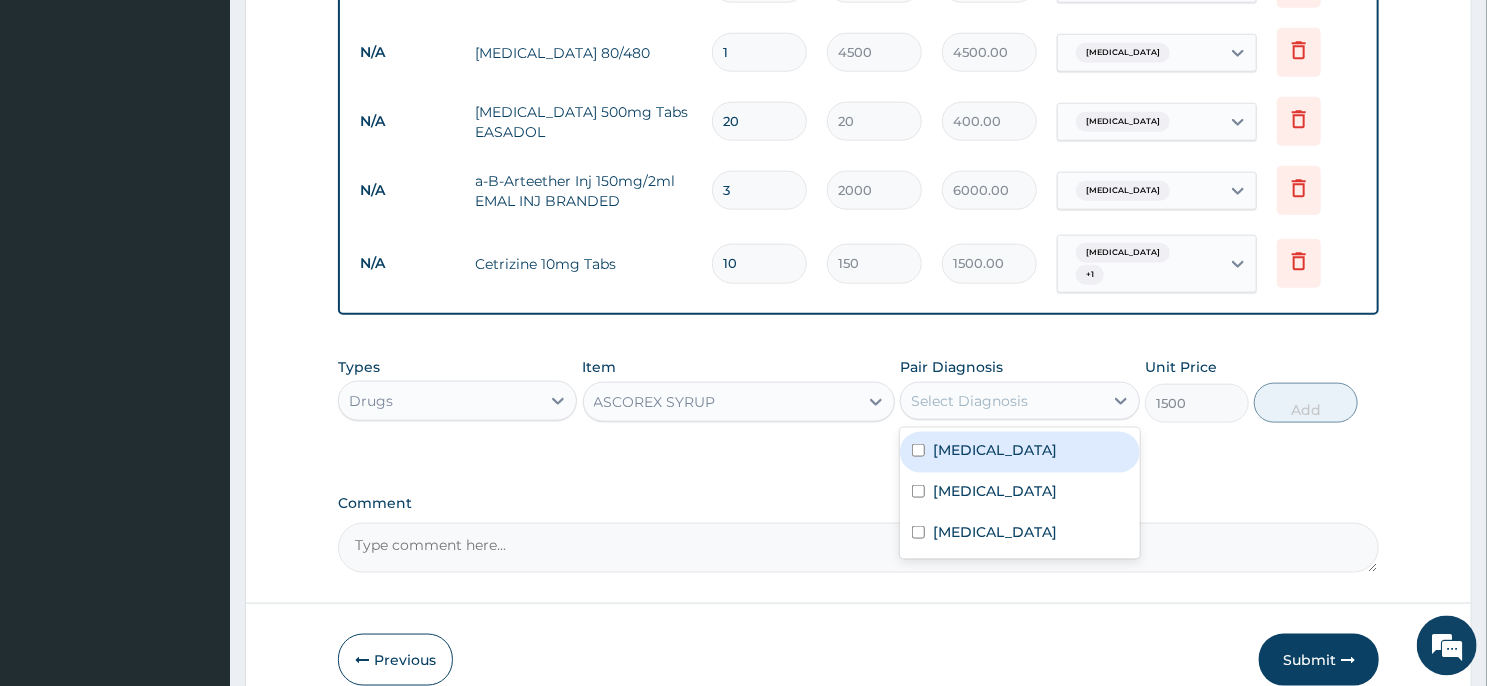 click on "Select Diagnosis" at bounding box center [1001, 401] 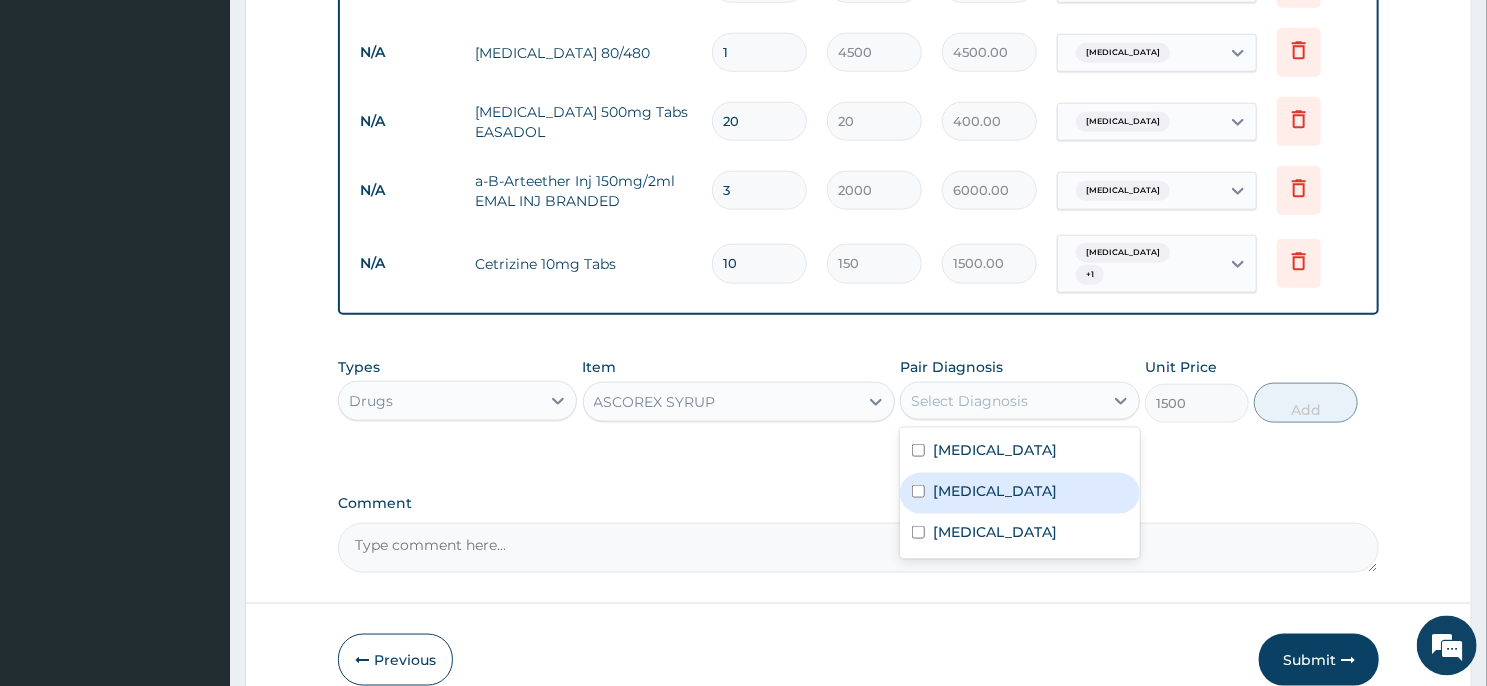 click on "Upper respiratory infection" at bounding box center [995, 491] 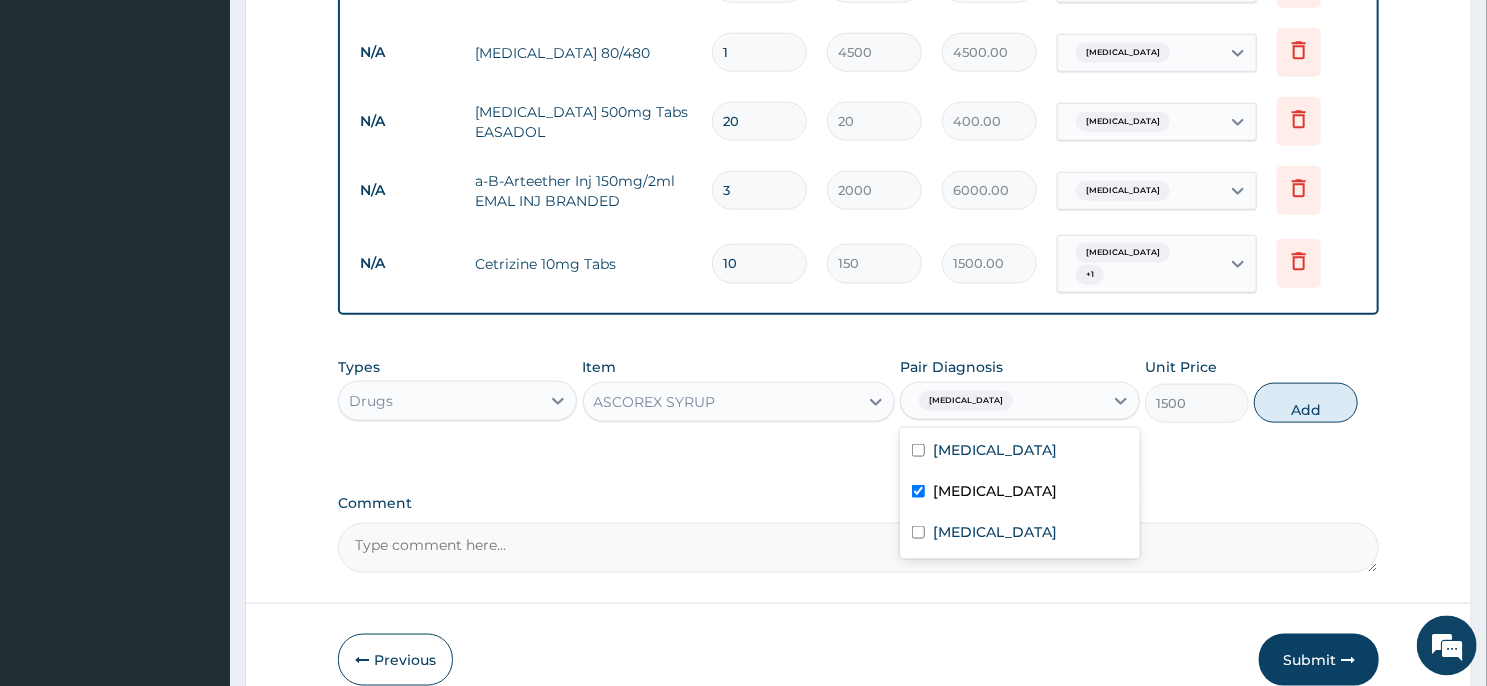 checkbox on "true" 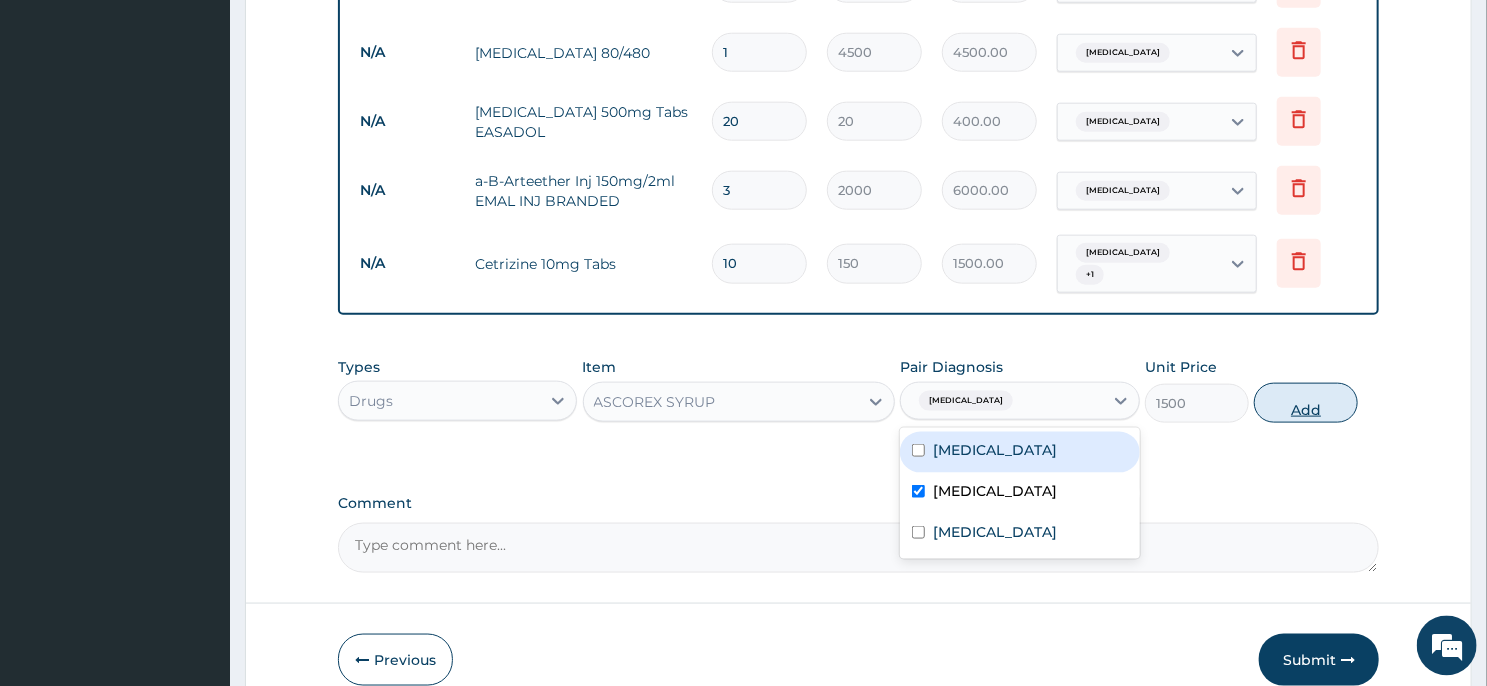 click on "Add" at bounding box center [1306, 403] 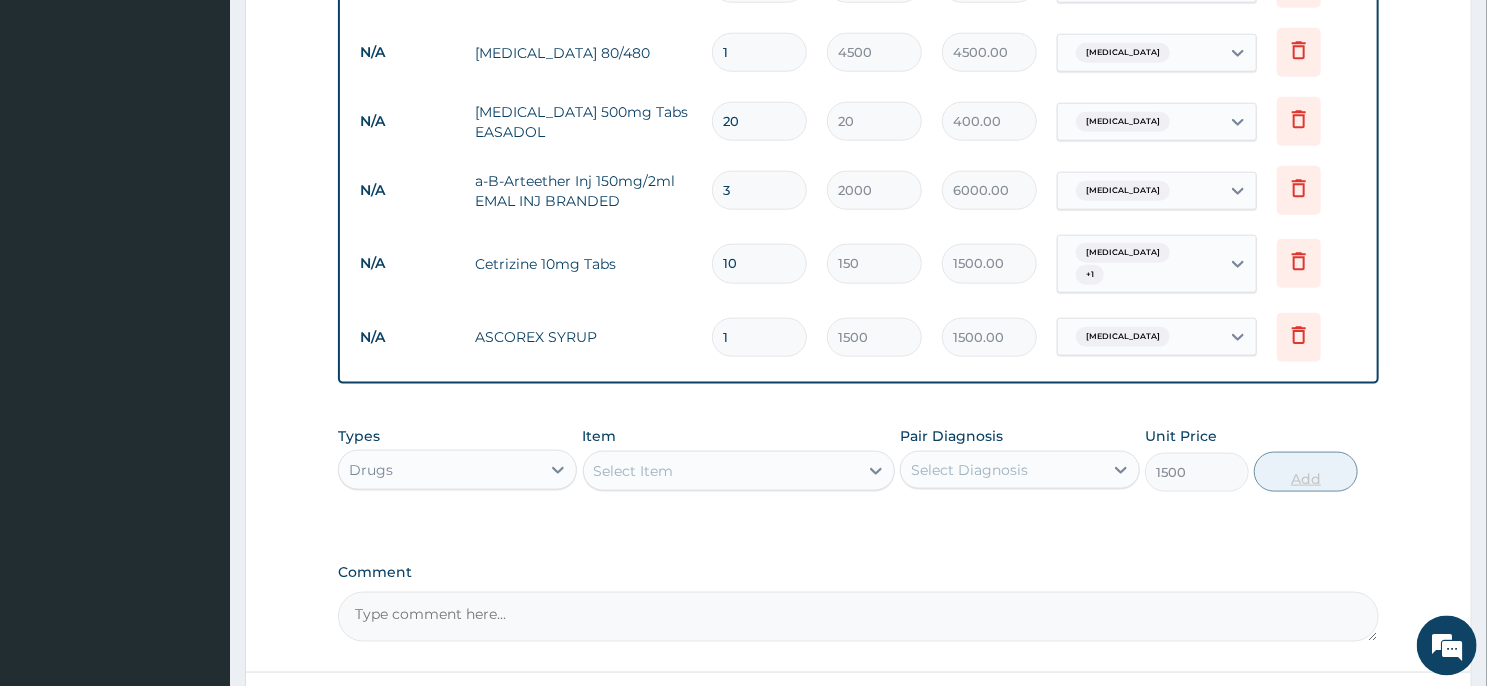 type on "0" 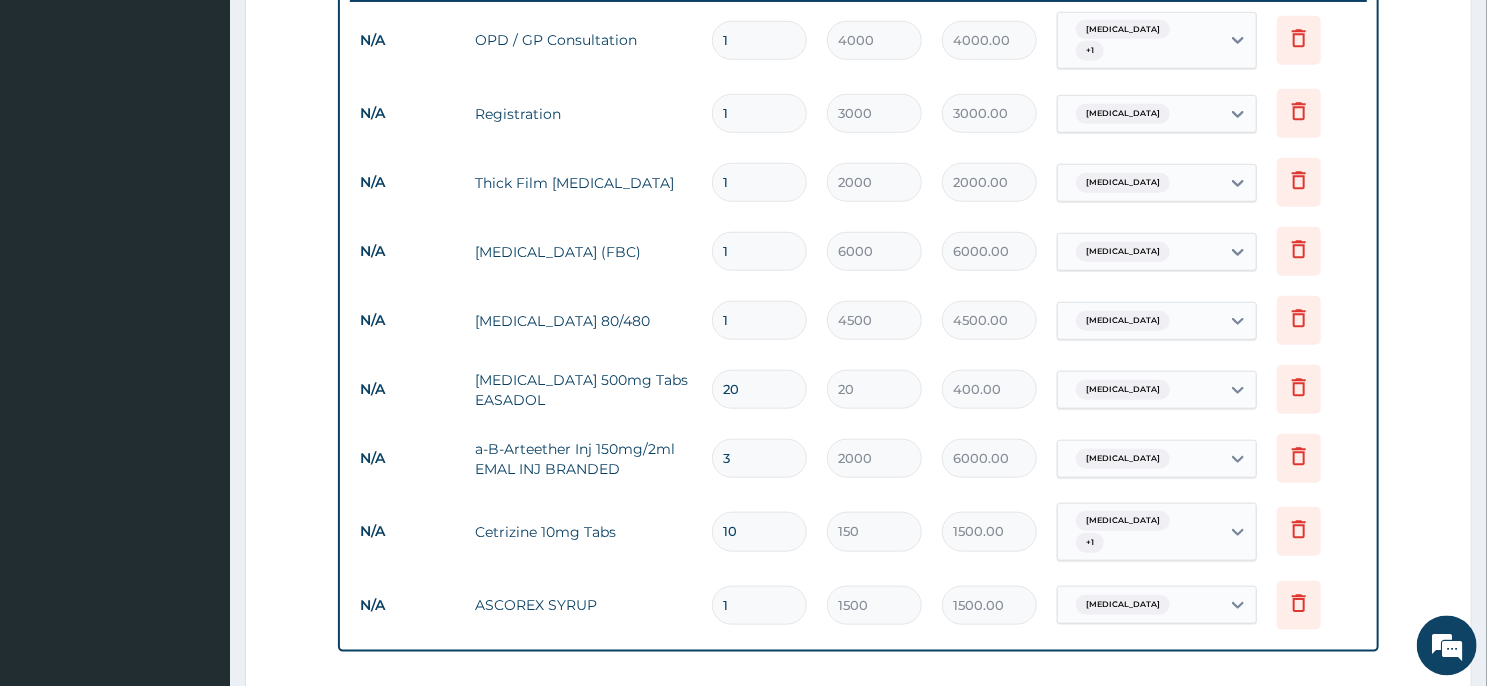 scroll, scrollTop: 1216, scrollLeft: 0, axis: vertical 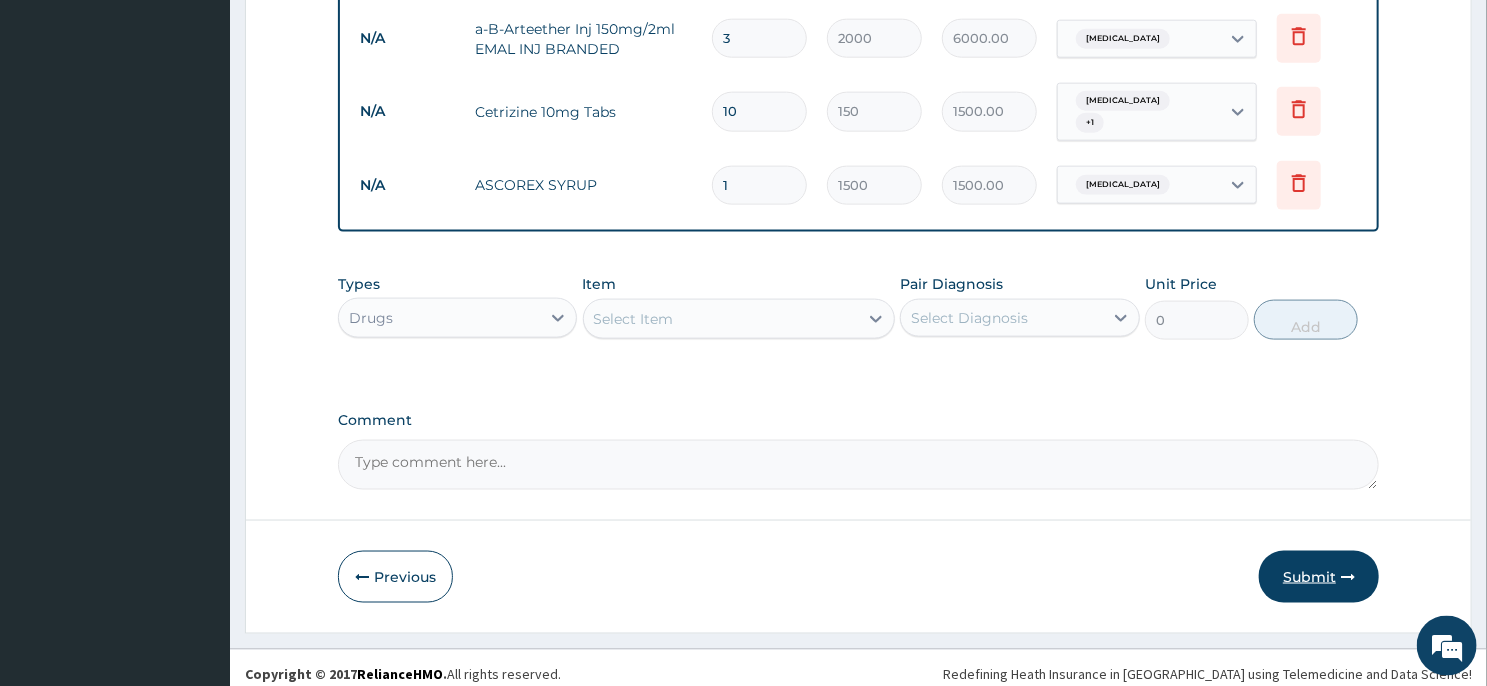 click on "Submit" at bounding box center (1319, 577) 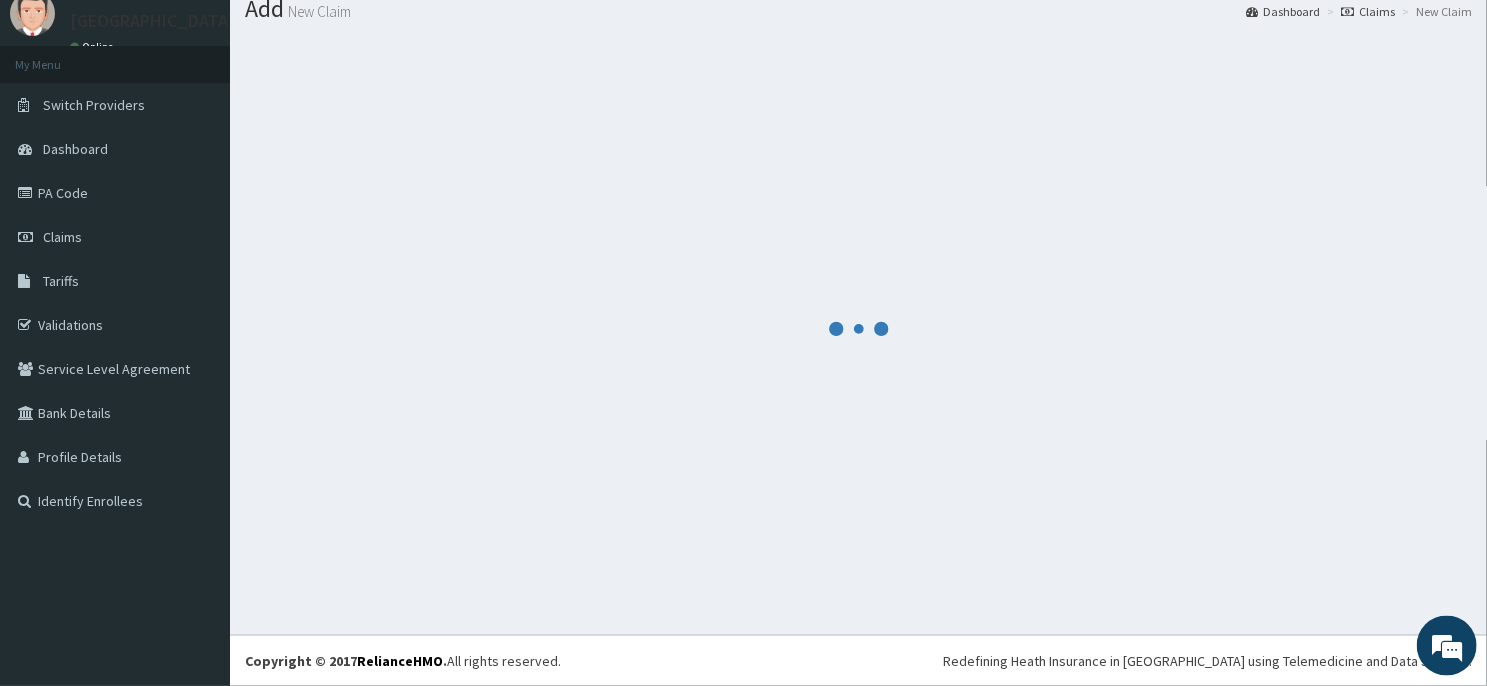 scroll, scrollTop: 69, scrollLeft: 0, axis: vertical 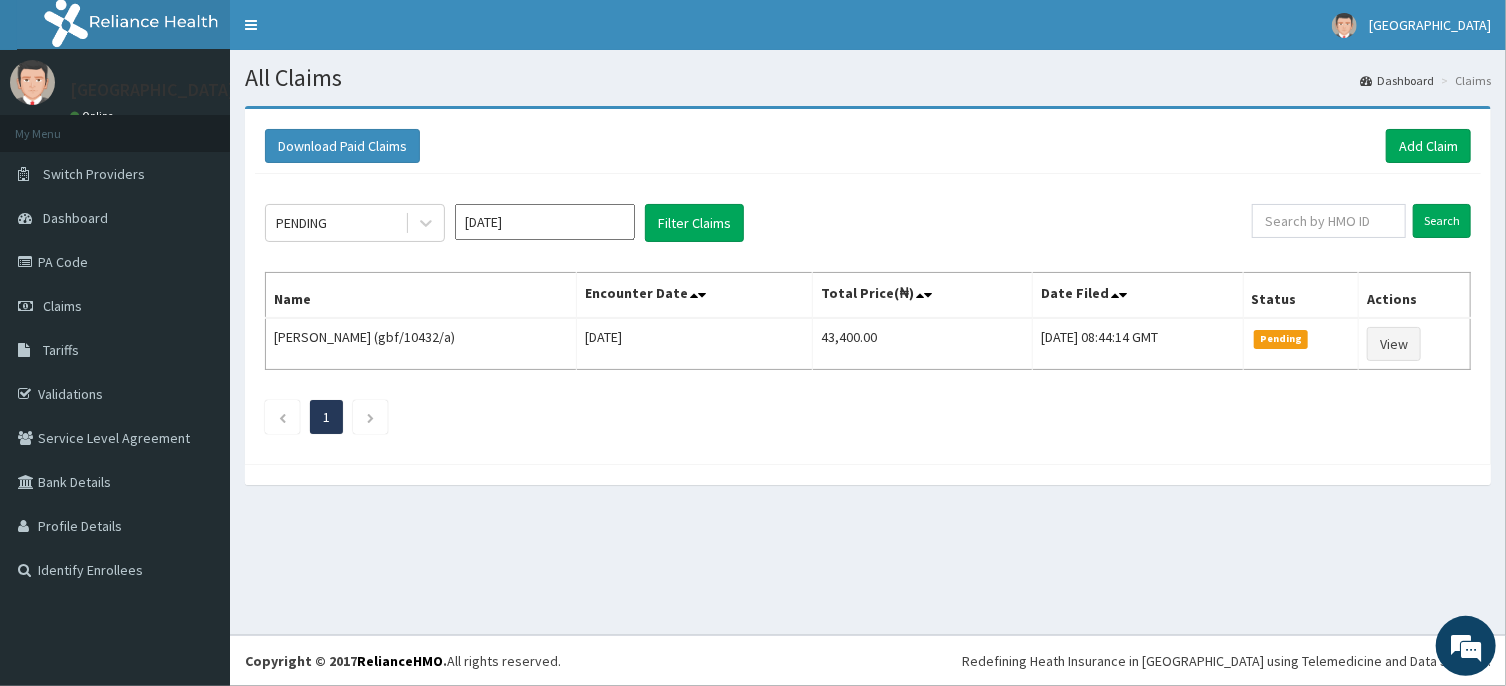 click on "[DATE]" at bounding box center [545, 222] 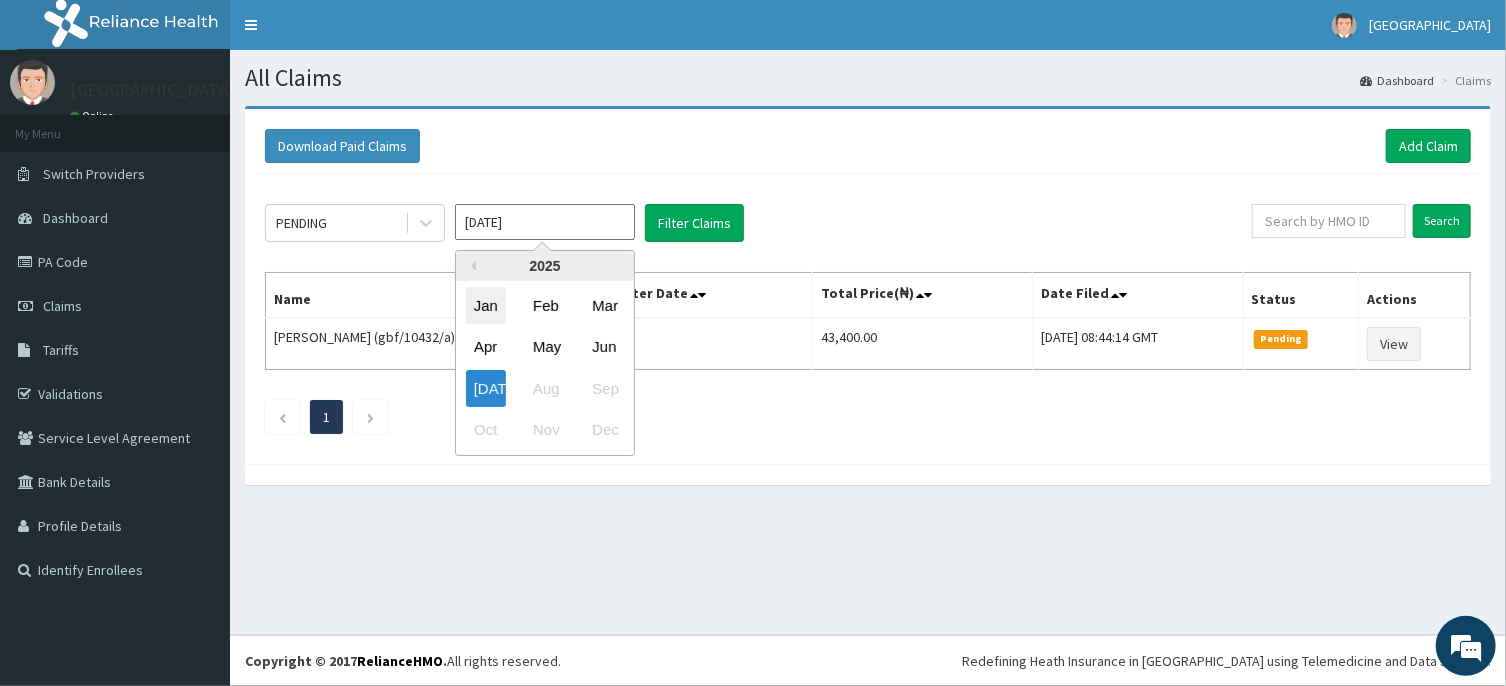 click on "Jan" at bounding box center [486, 305] 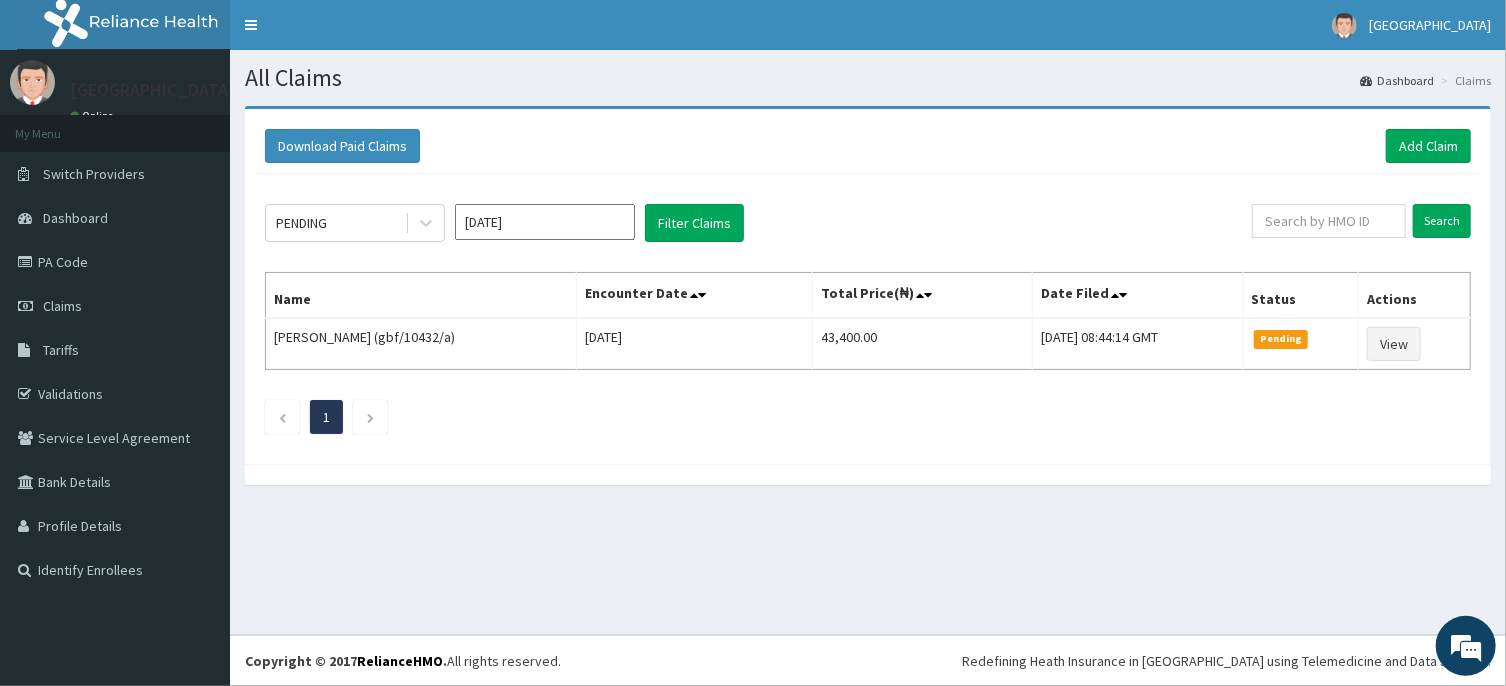 type on "[DATE]" 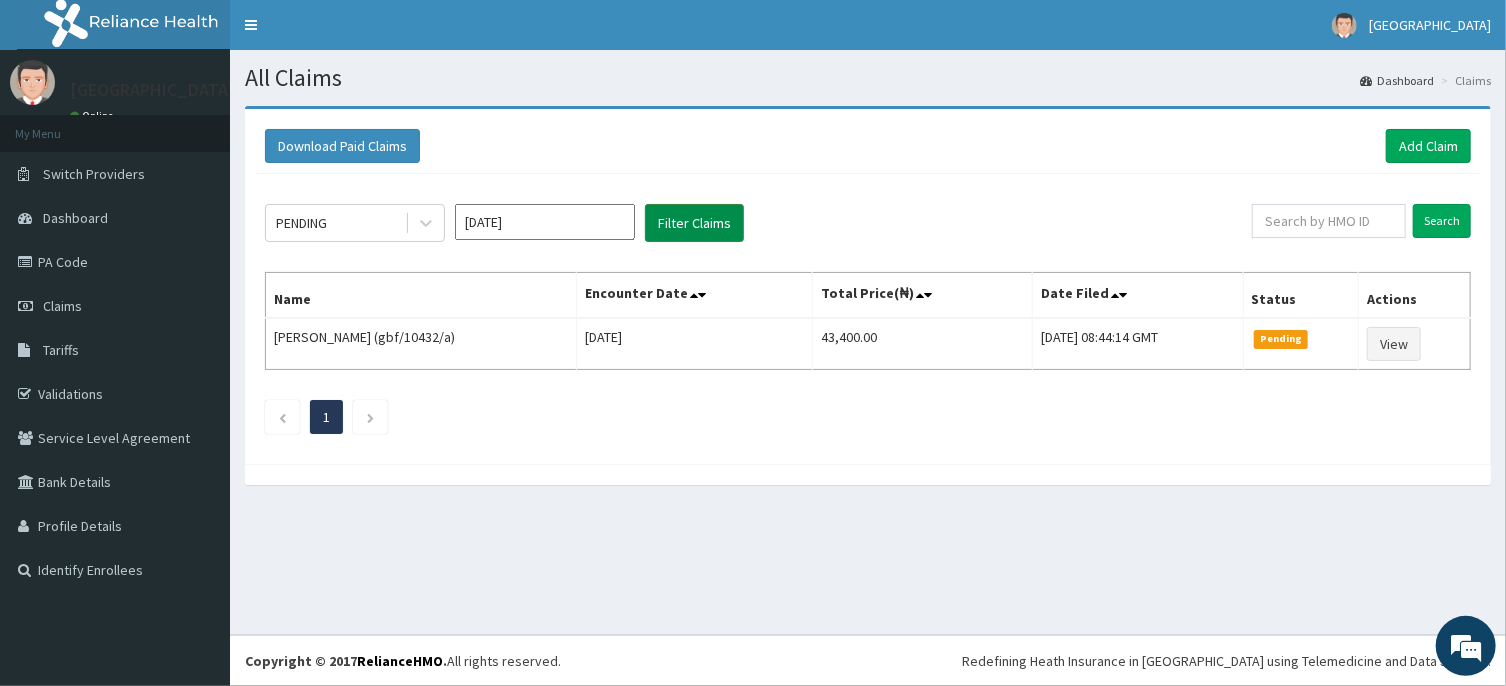 click on "Filter Claims" at bounding box center [694, 223] 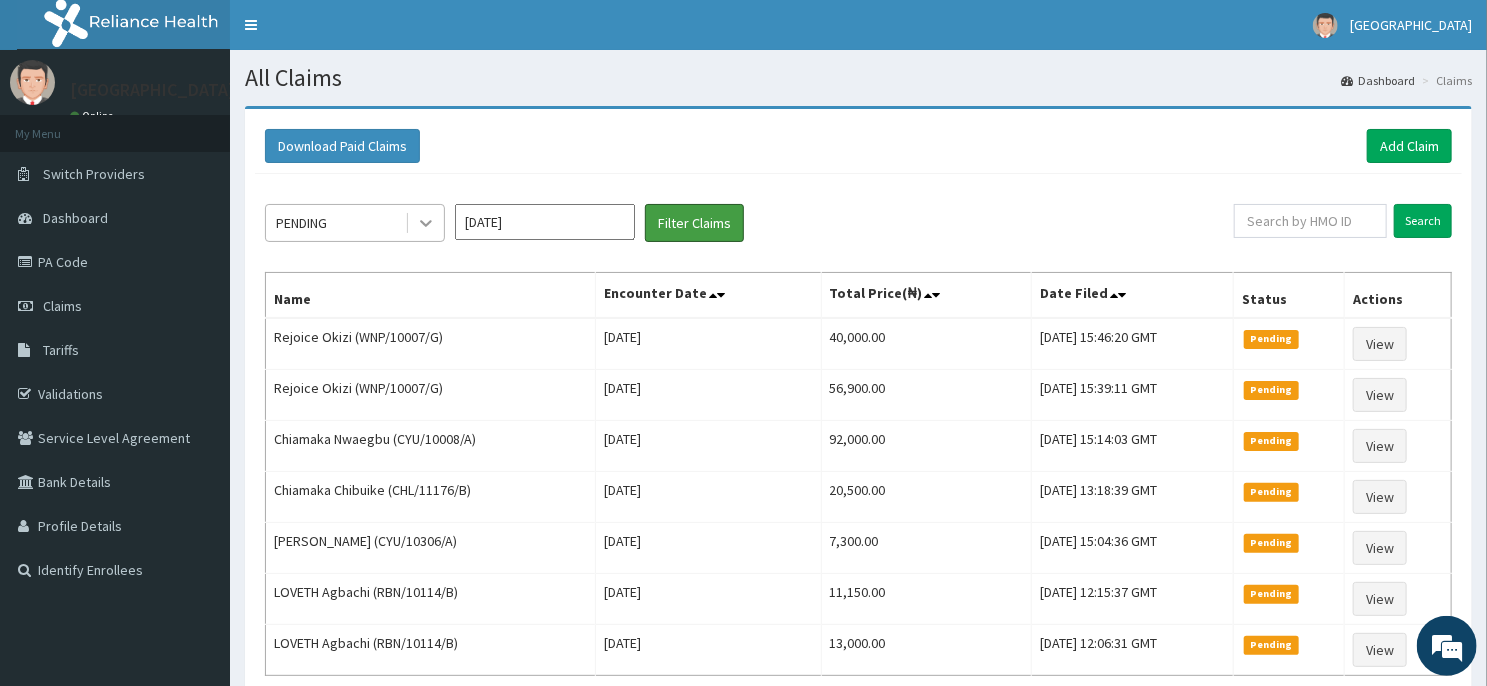 scroll, scrollTop: 0, scrollLeft: 0, axis: both 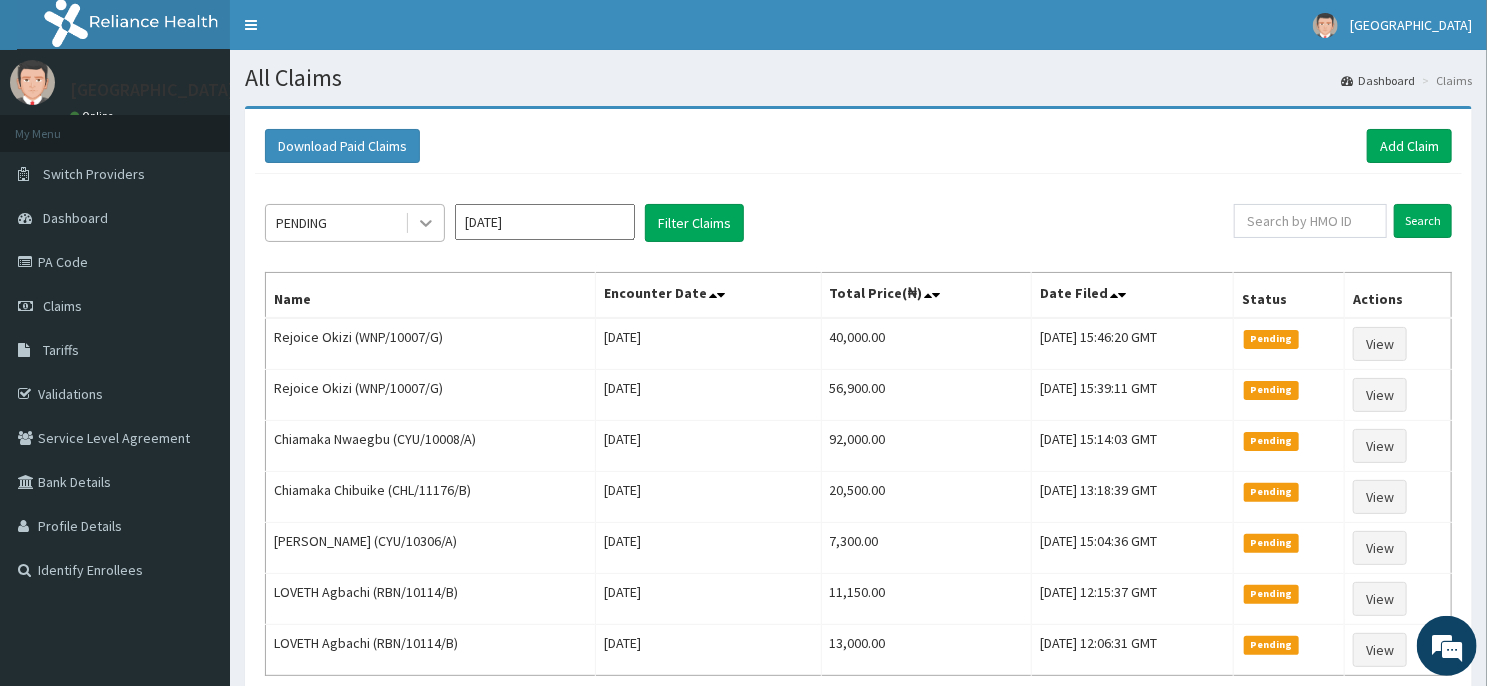 click at bounding box center (426, 223) 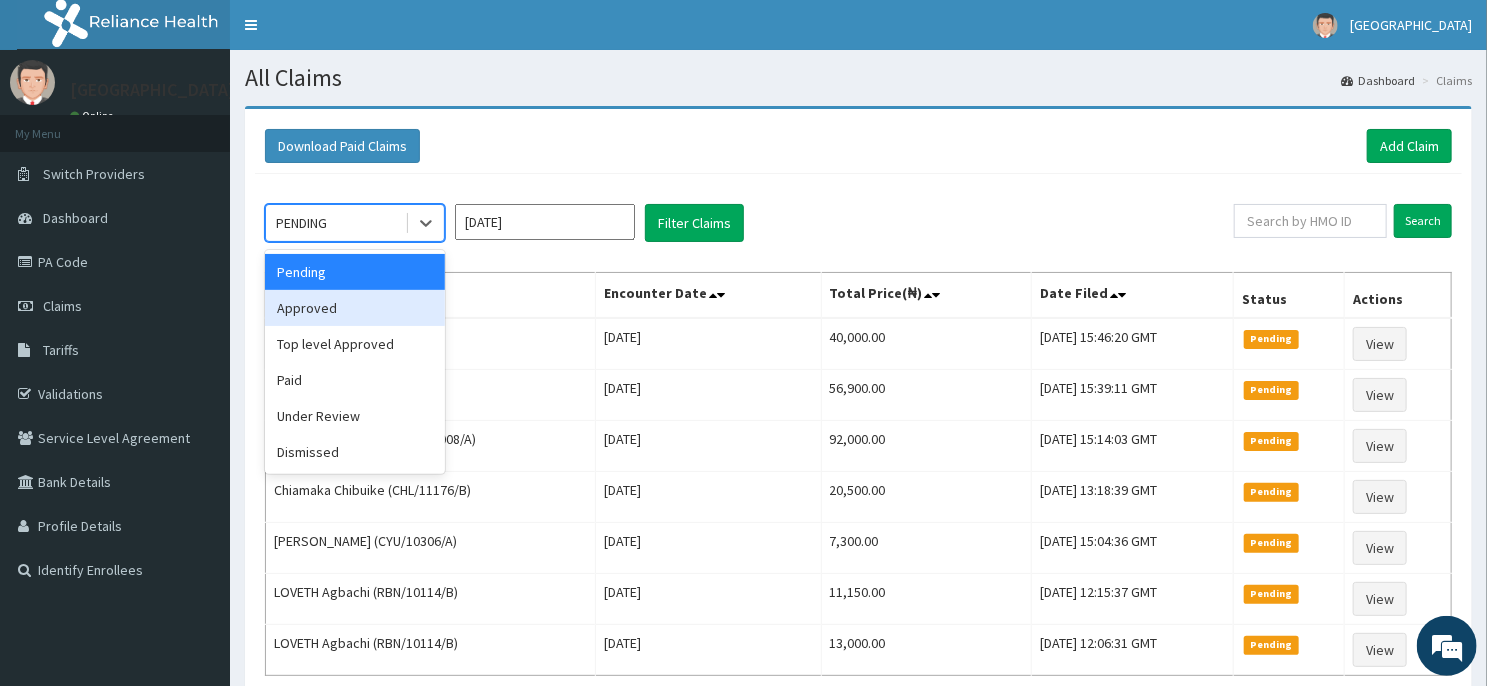 click on "Approved" at bounding box center (355, 308) 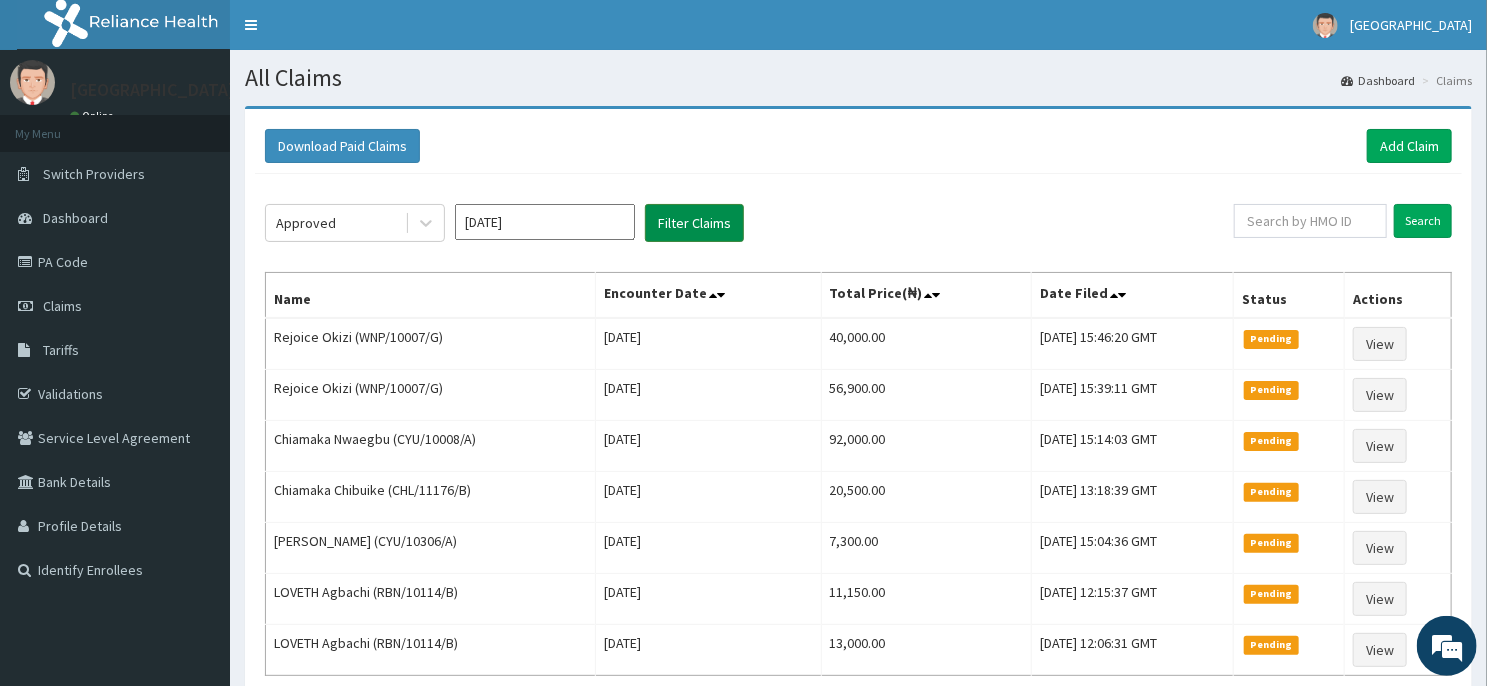 click on "Filter Claims" at bounding box center (694, 223) 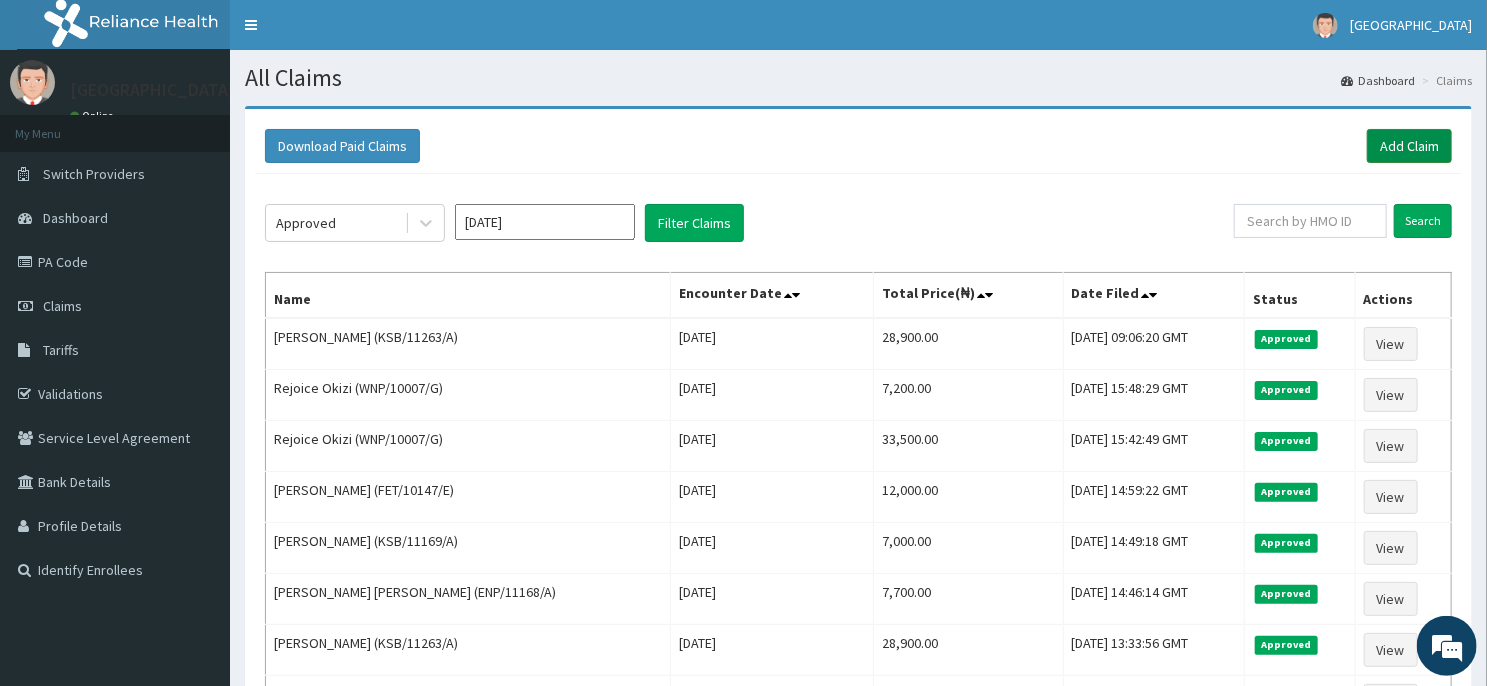 click on "Add Claim" at bounding box center (1409, 146) 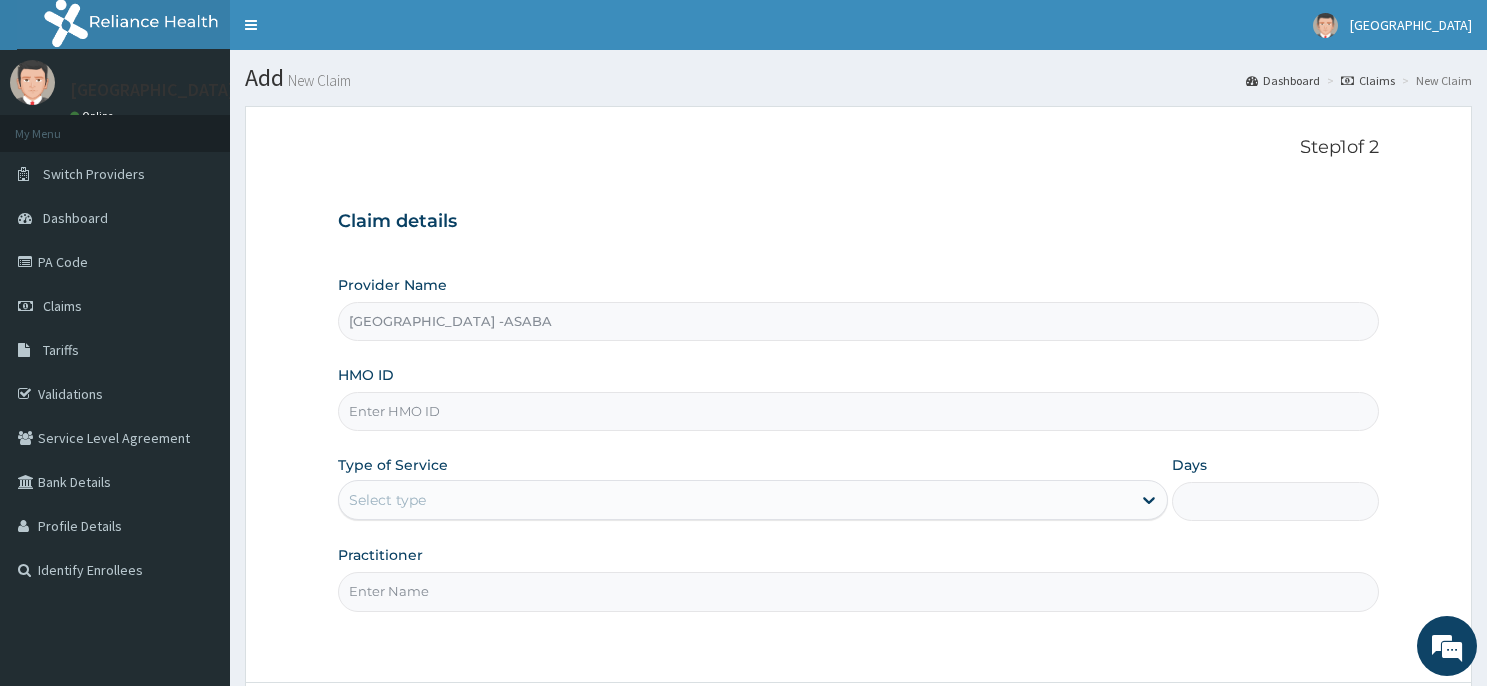 scroll, scrollTop: 0, scrollLeft: 0, axis: both 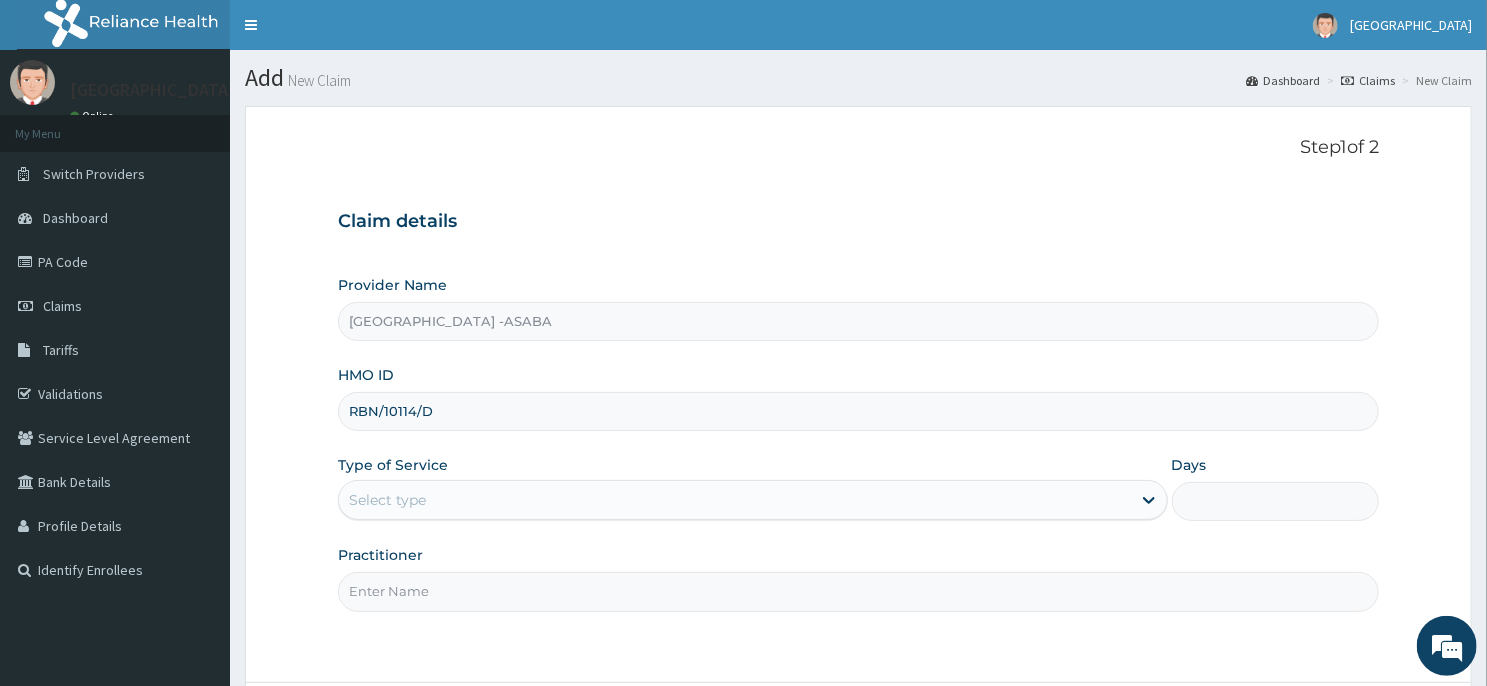 type on "RBN/10114/D" 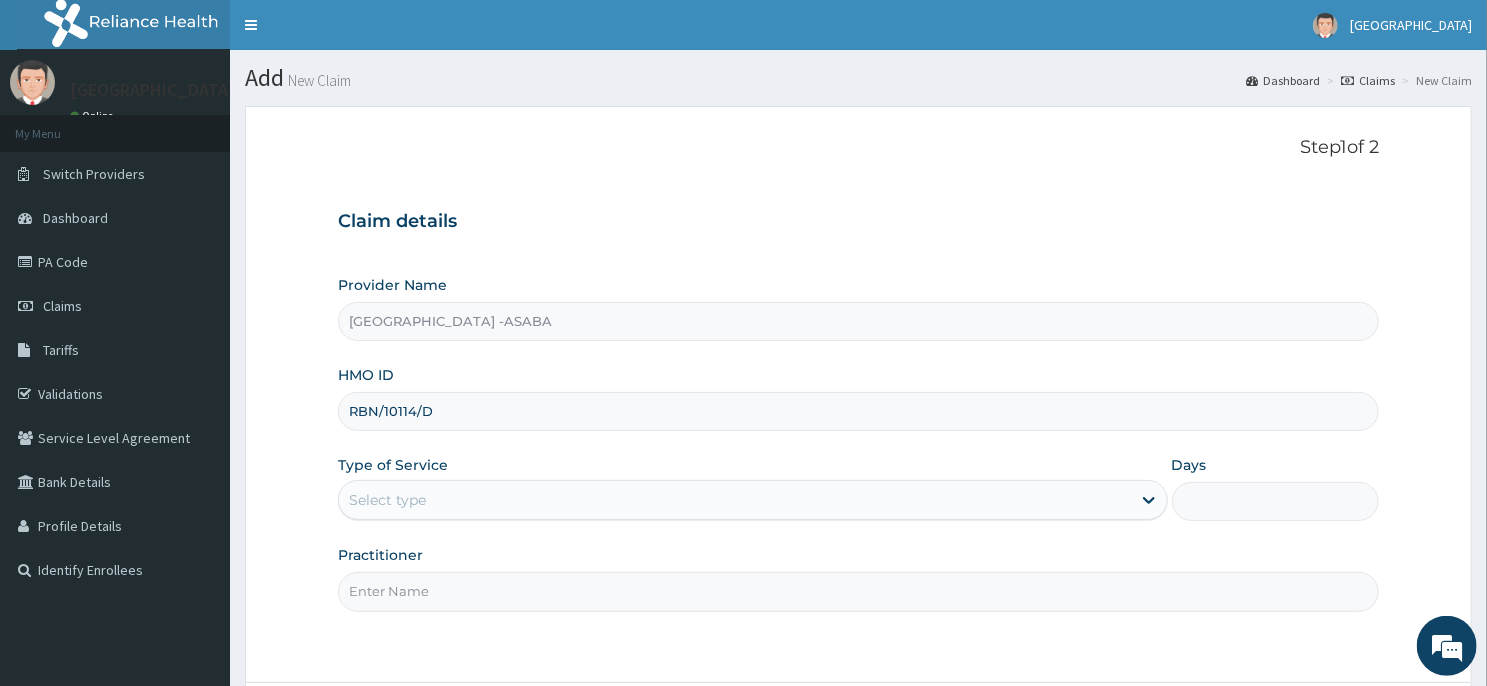 click on "Step  1  of 2 Claim details Provider Name [GEOGRAPHIC_DATA] -ASABA HMO ID RBN/10114/D Type of Service Select type Days Practitioner     Previous   Next" at bounding box center [858, 451] 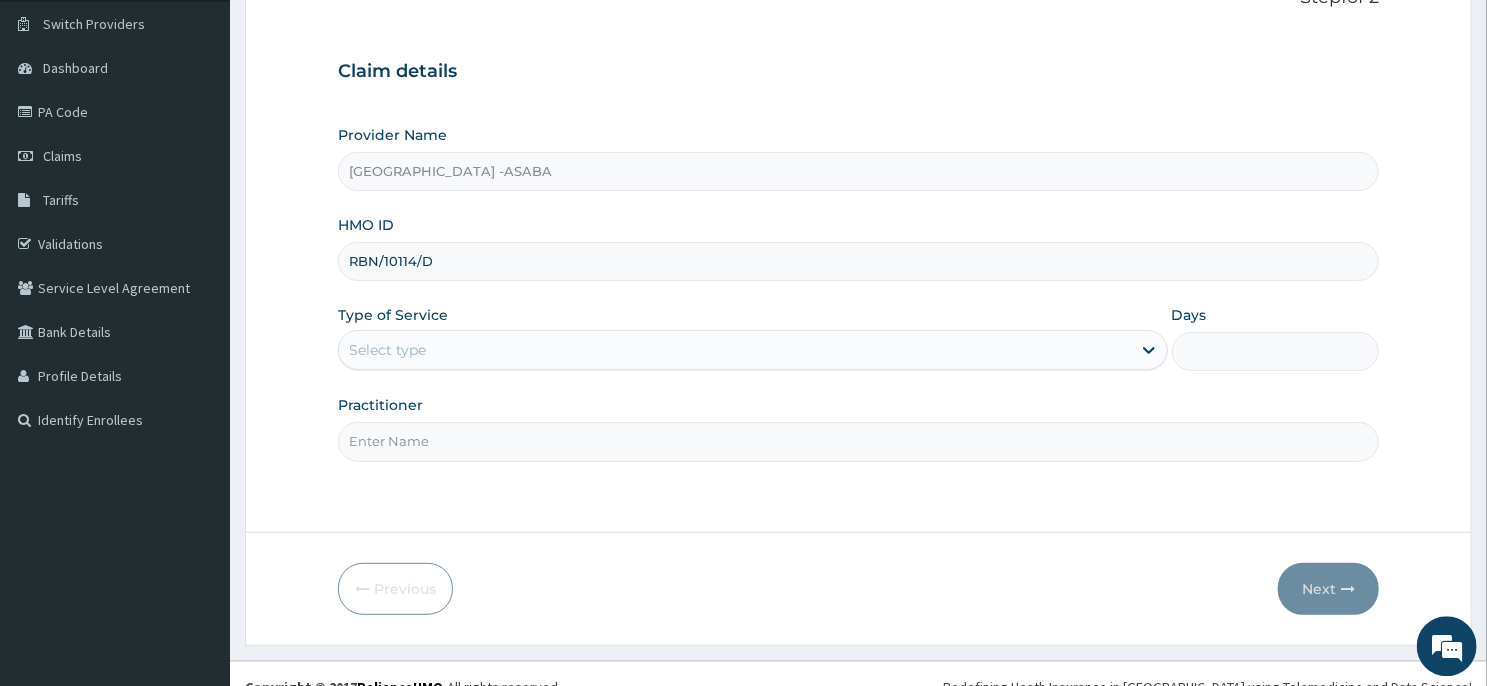 scroll, scrollTop: 176, scrollLeft: 0, axis: vertical 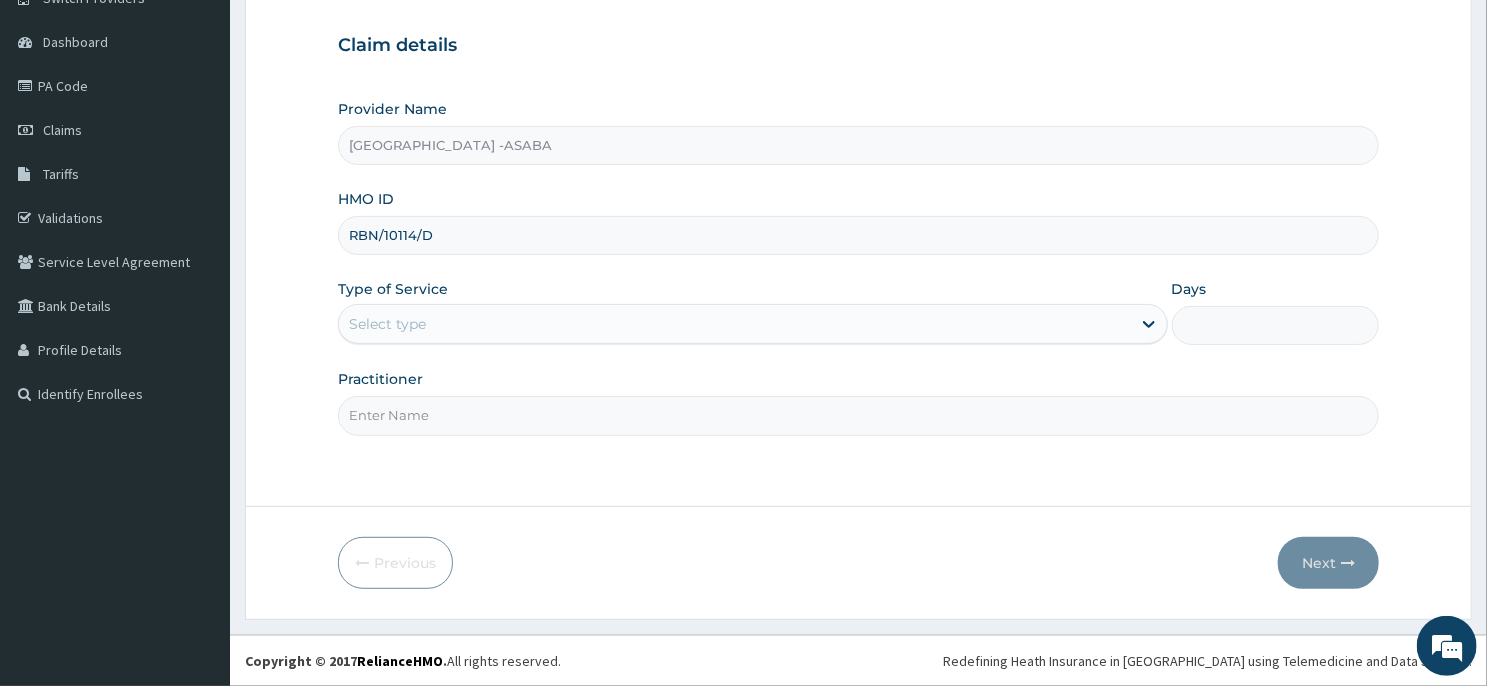 click on "Select type" at bounding box center (735, 324) 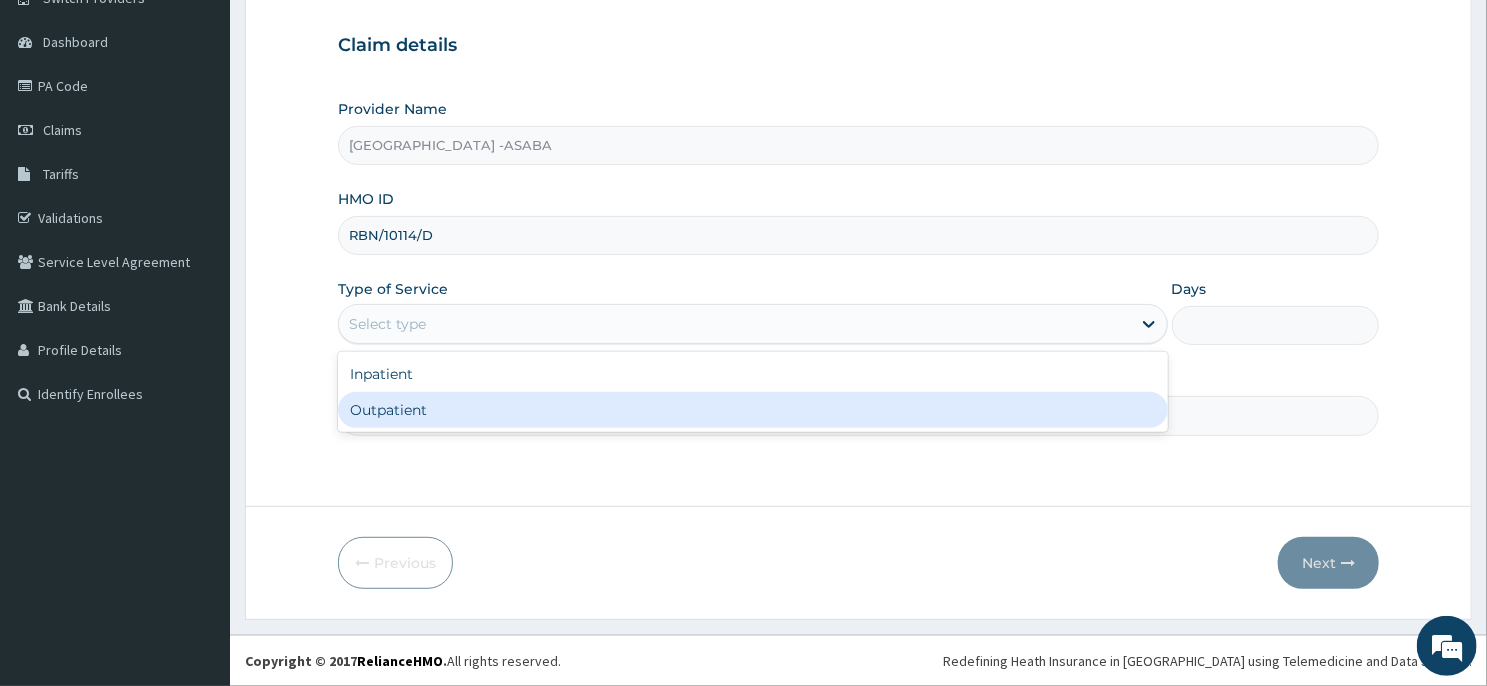 click on "Outpatient" at bounding box center [753, 410] 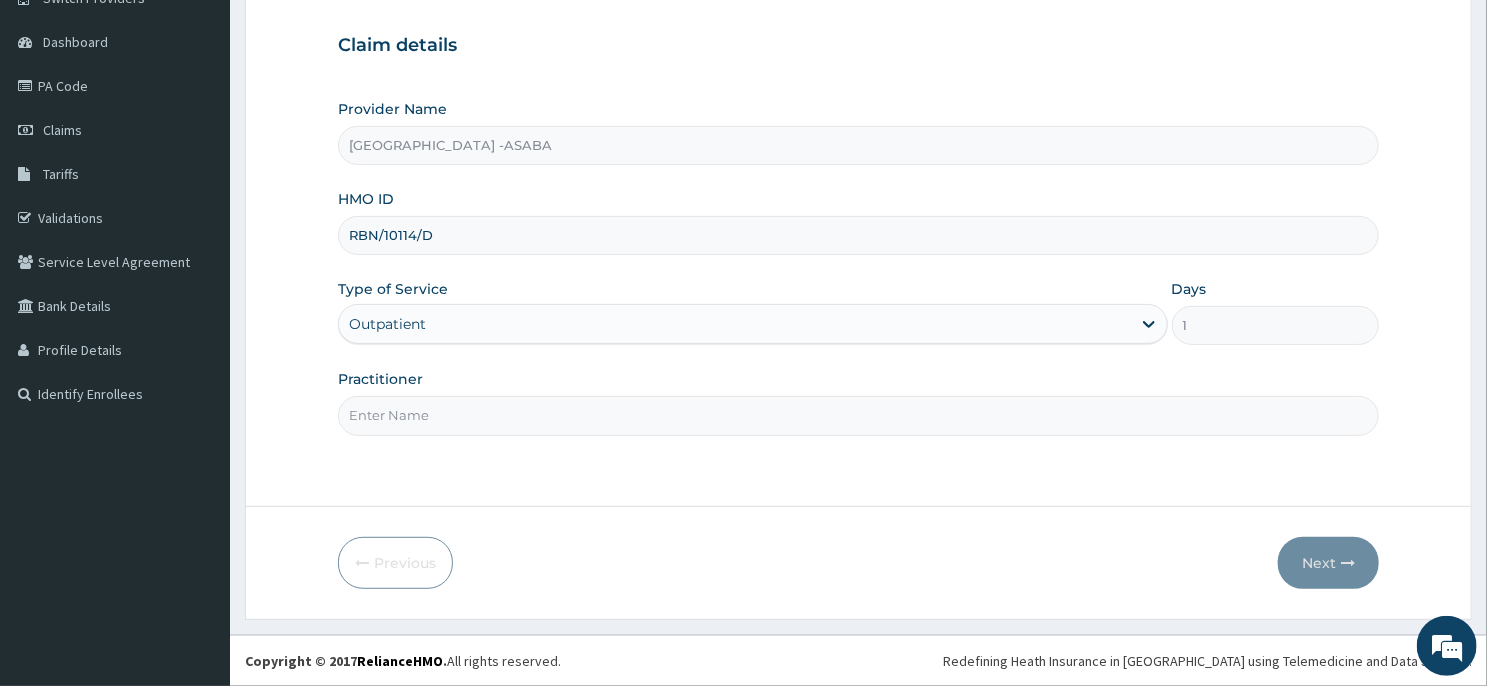 click on "Practitioner" at bounding box center [858, 402] 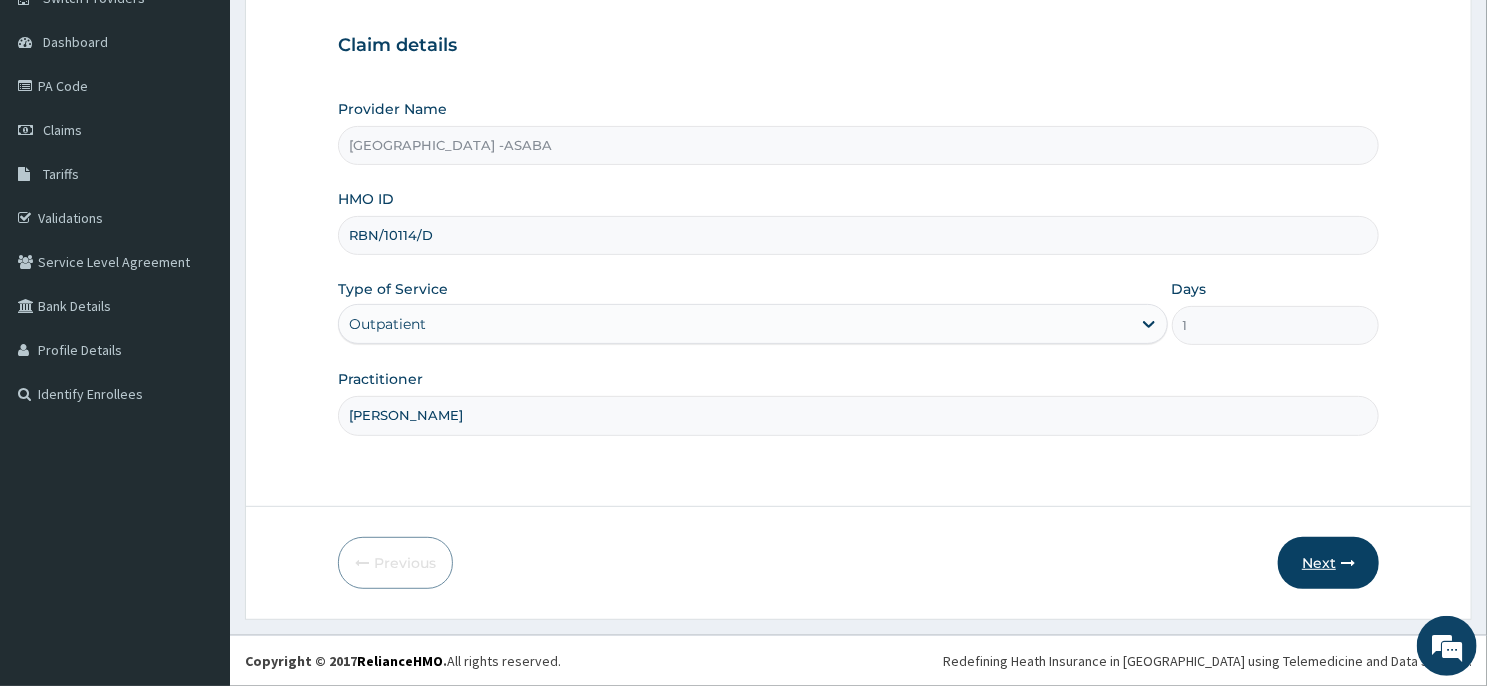 type on "DR BRUNO" 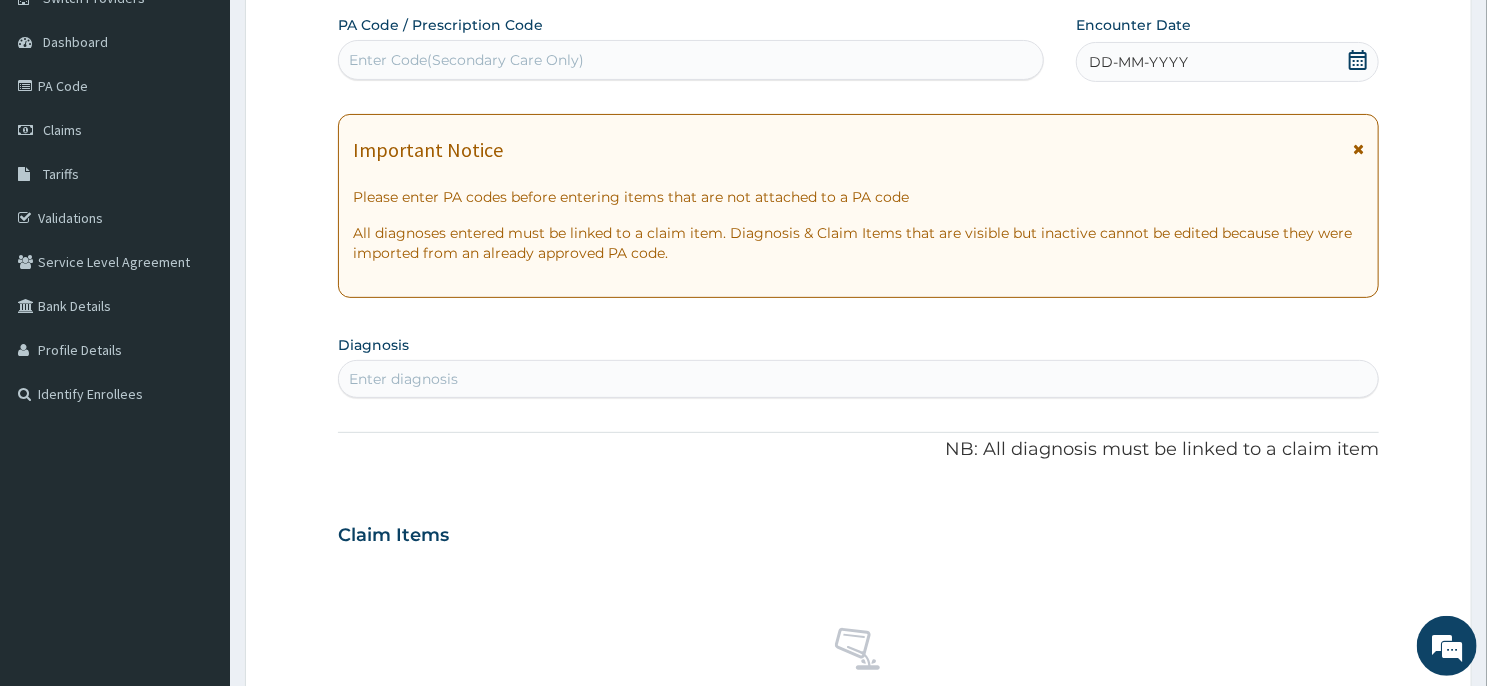 click on "DD-MM-YYYY" at bounding box center (1227, 62) 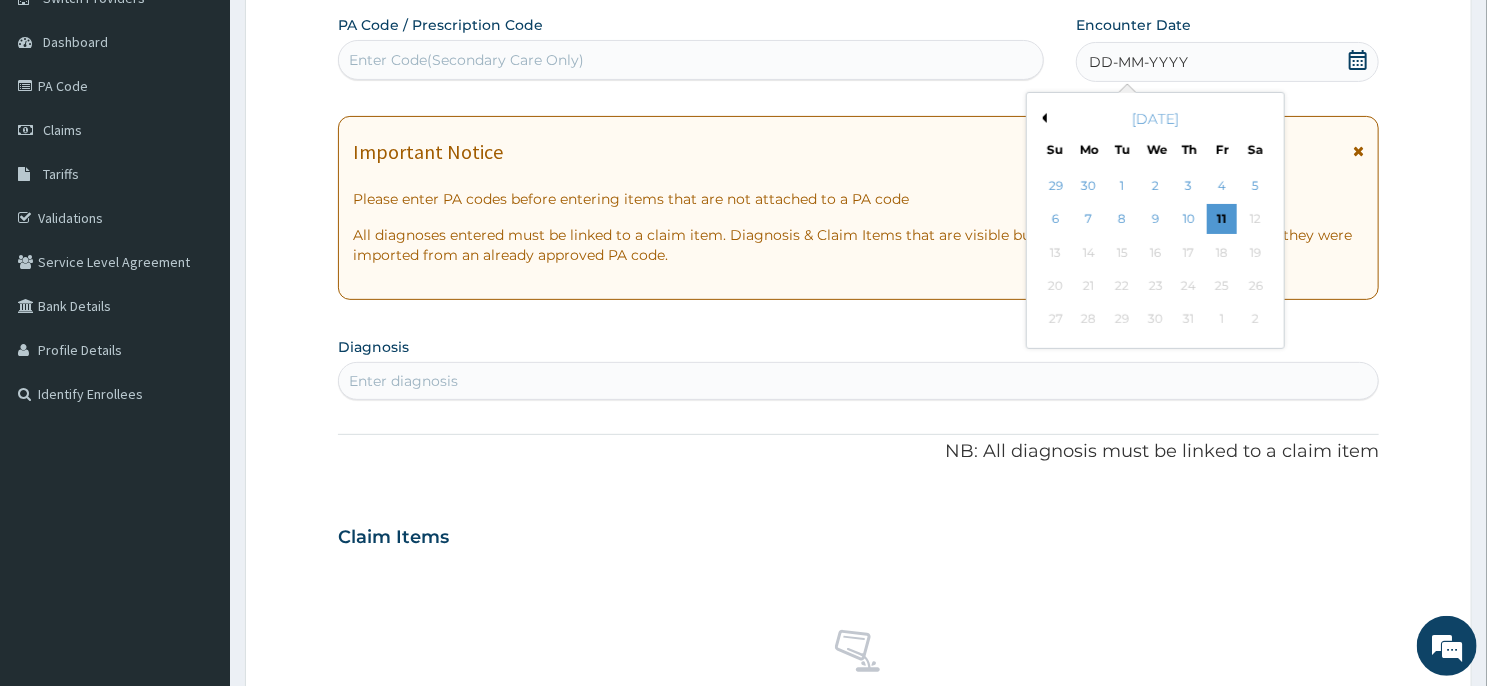 click on "Previous Month" at bounding box center (1042, 118) 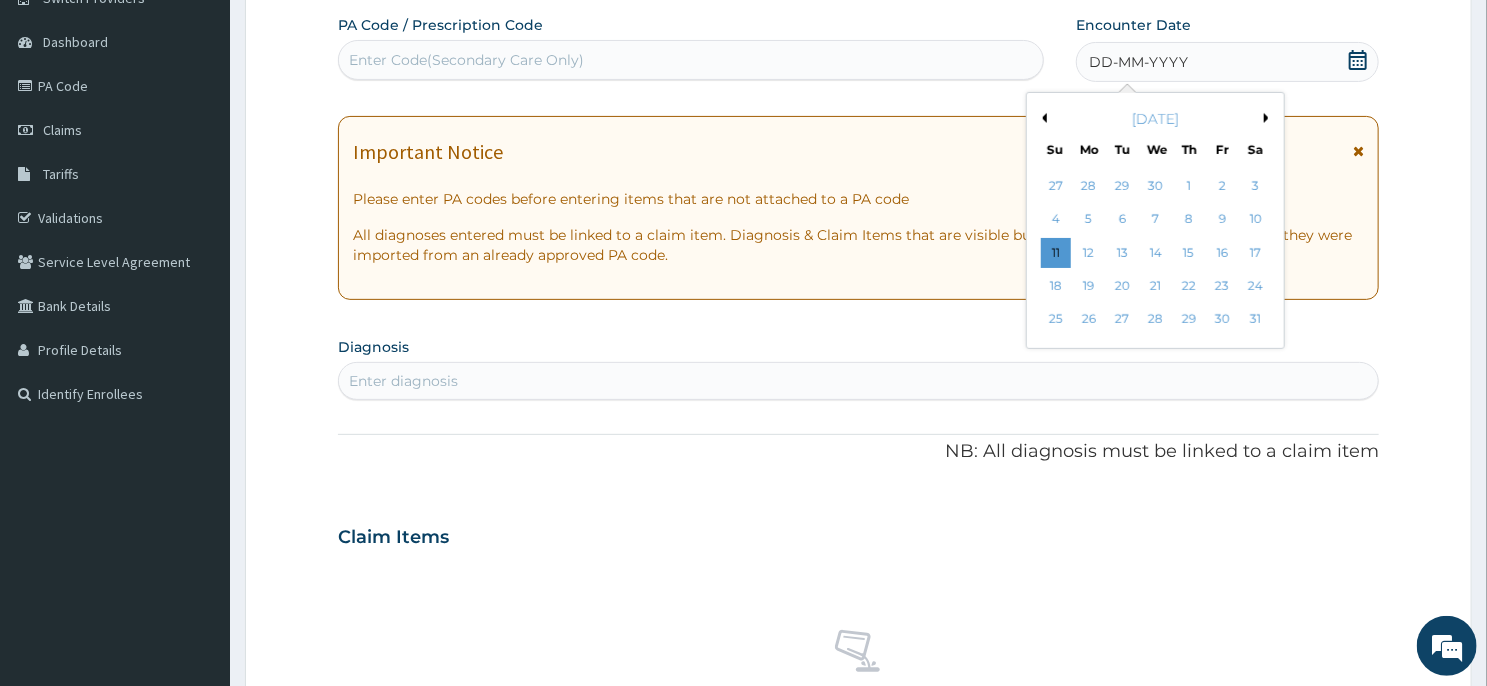 click on "Previous Month" at bounding box center [1042, 118] 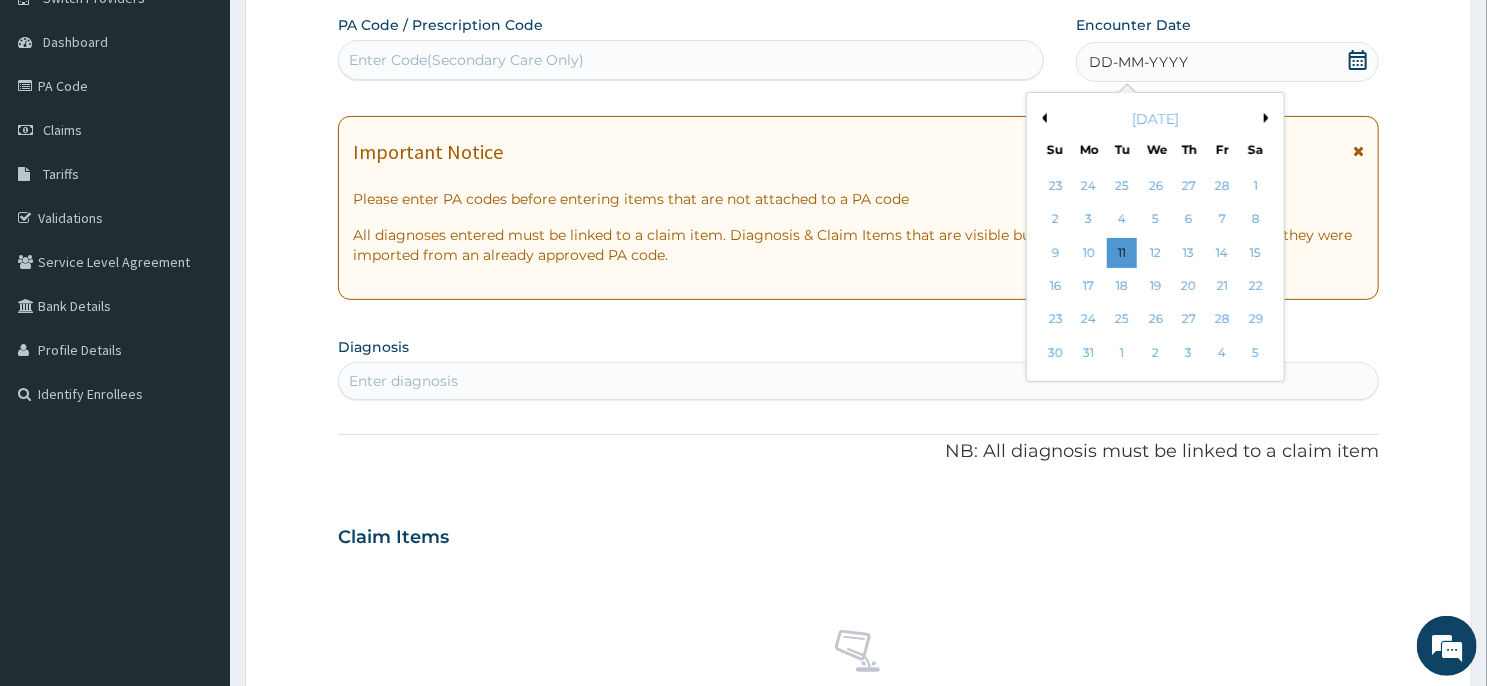 click on "Previous Month" at bounding box center [1042, 118] 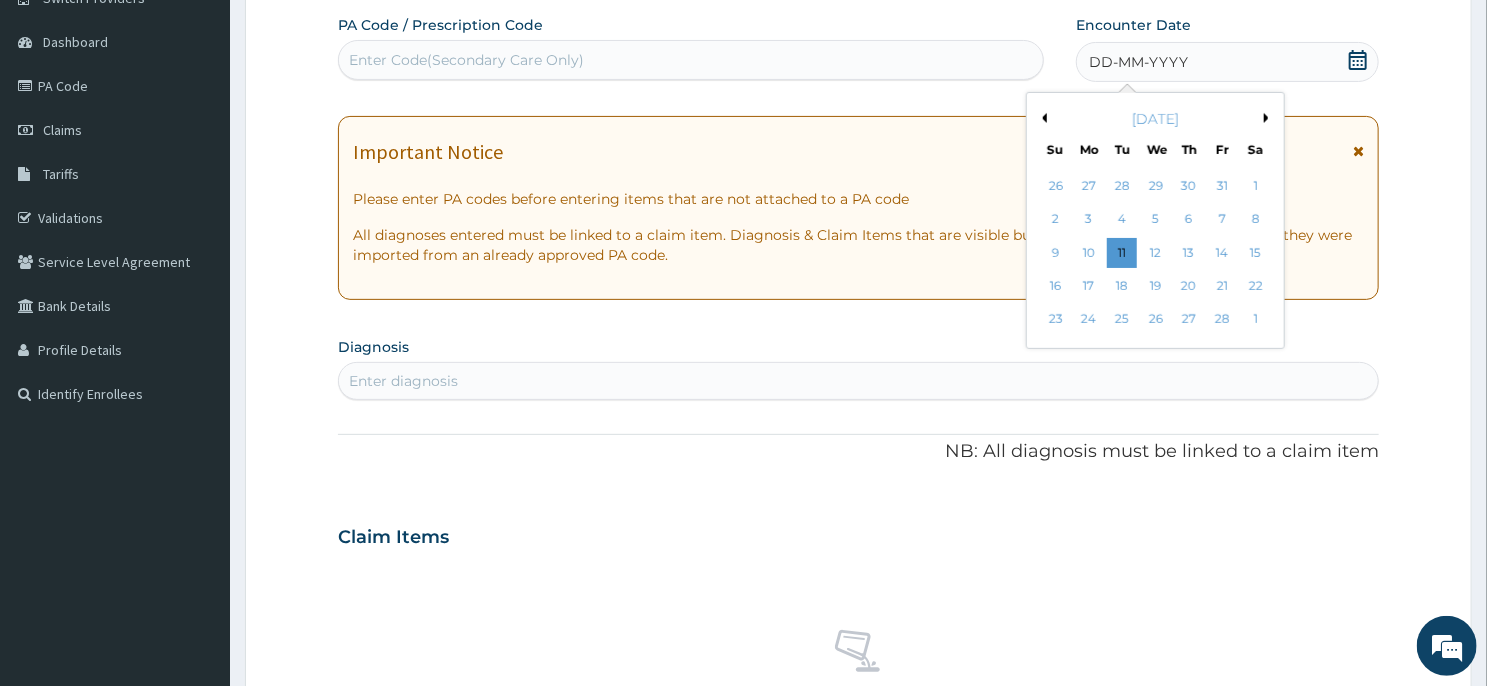 click on "Previous Month" at bounding box center (1042, 118) 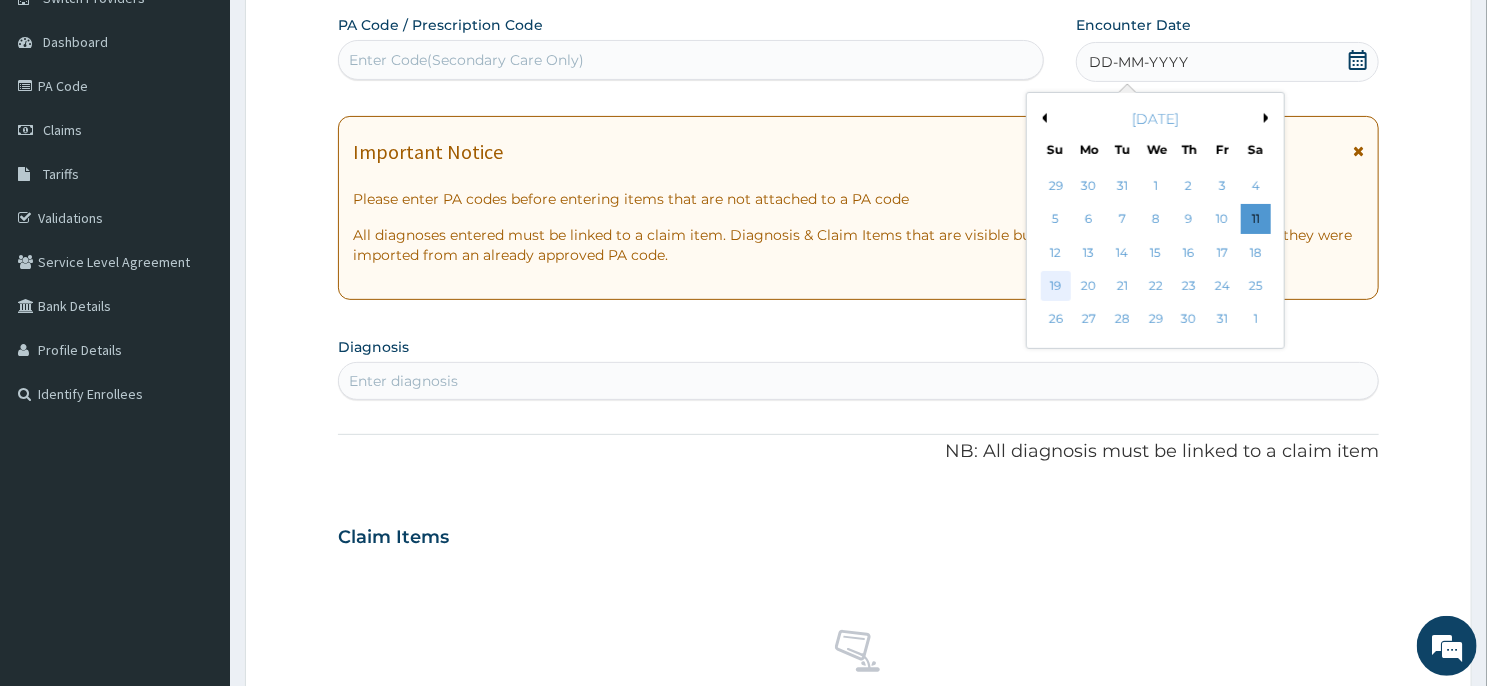 click on "19" at bounding box center [1056, 286] 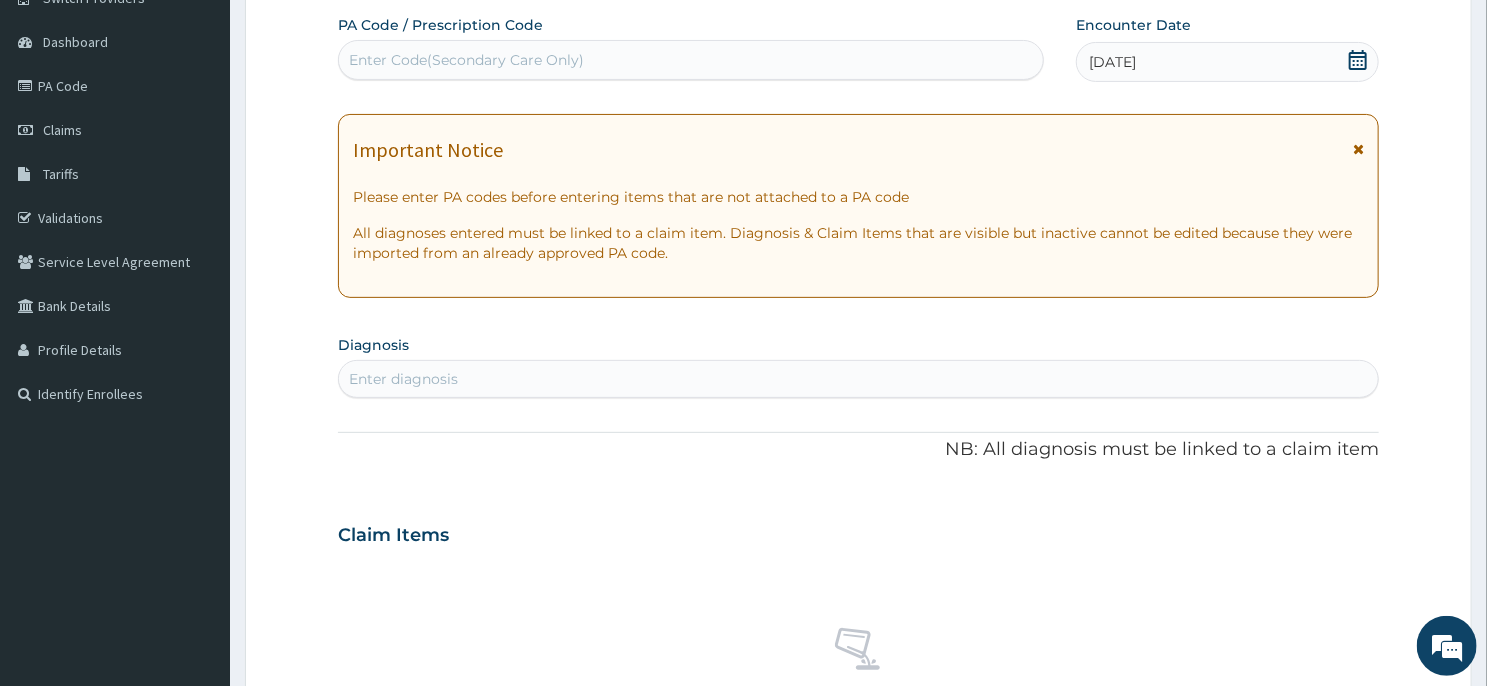 click on "Enter diagnosis" at bounding box center (858, 379) 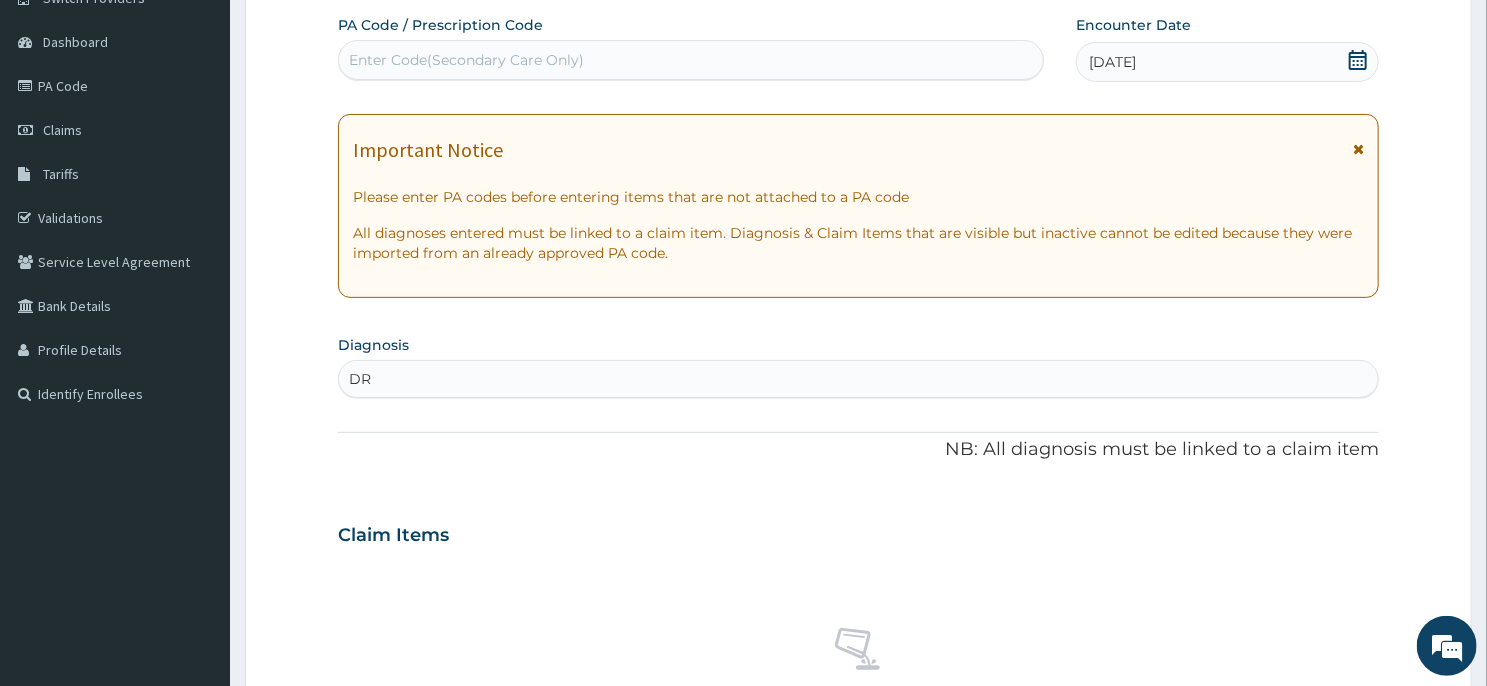 type on "D" 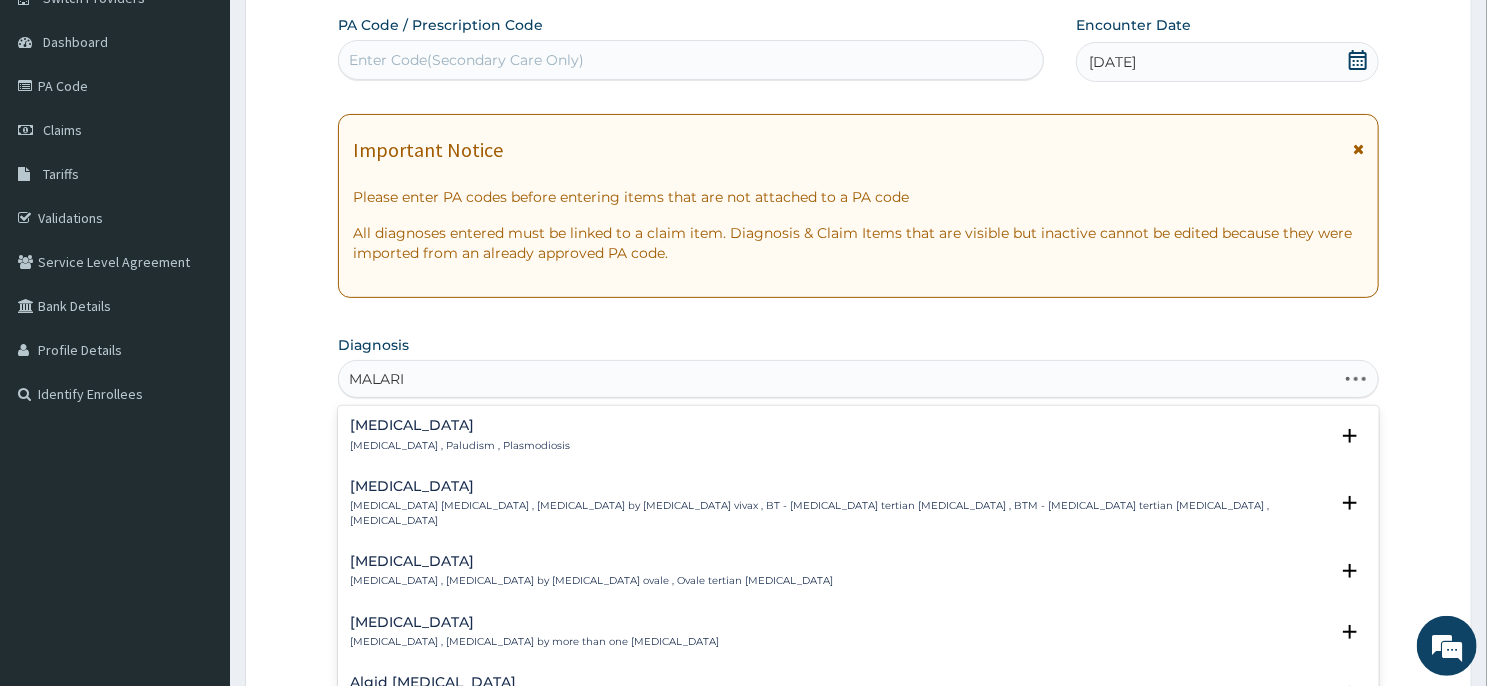 type on "MALARIA" 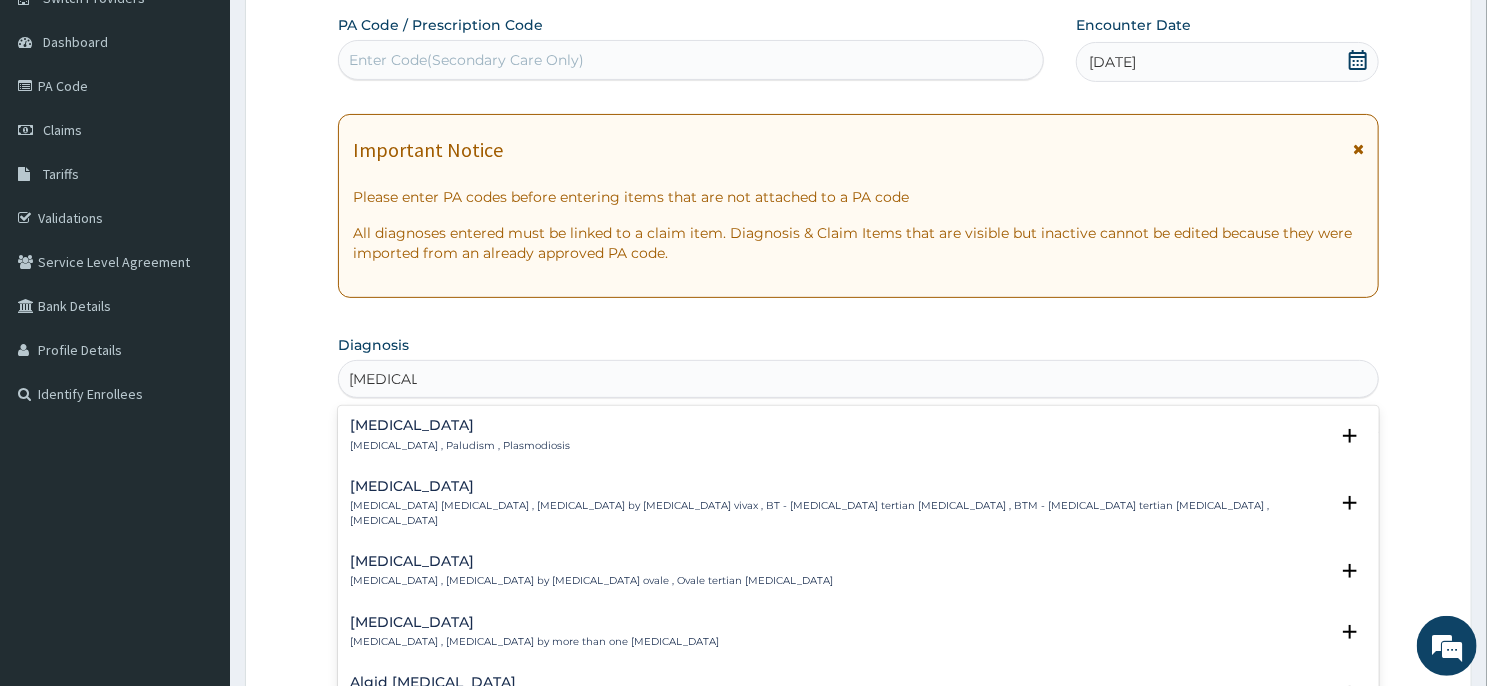 click on "Malaria" at bounding box center [460, 425] 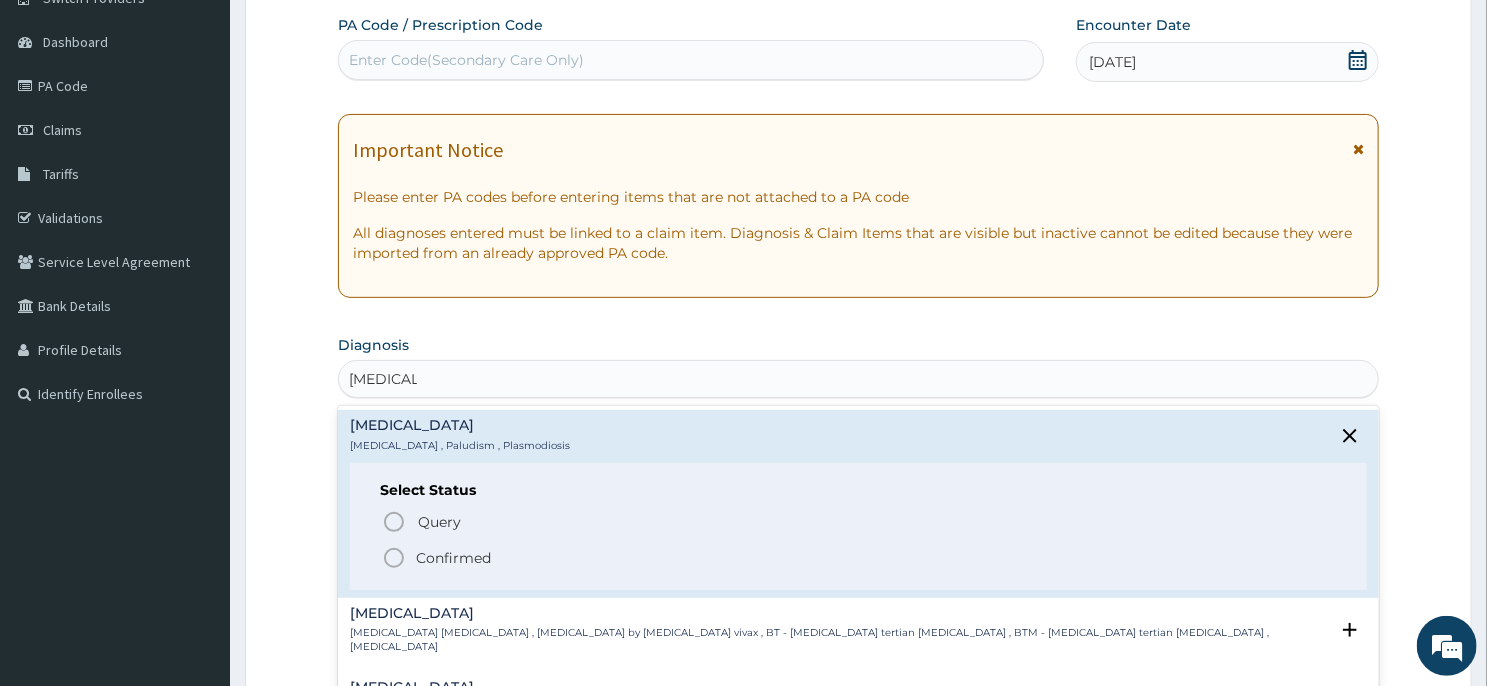 click 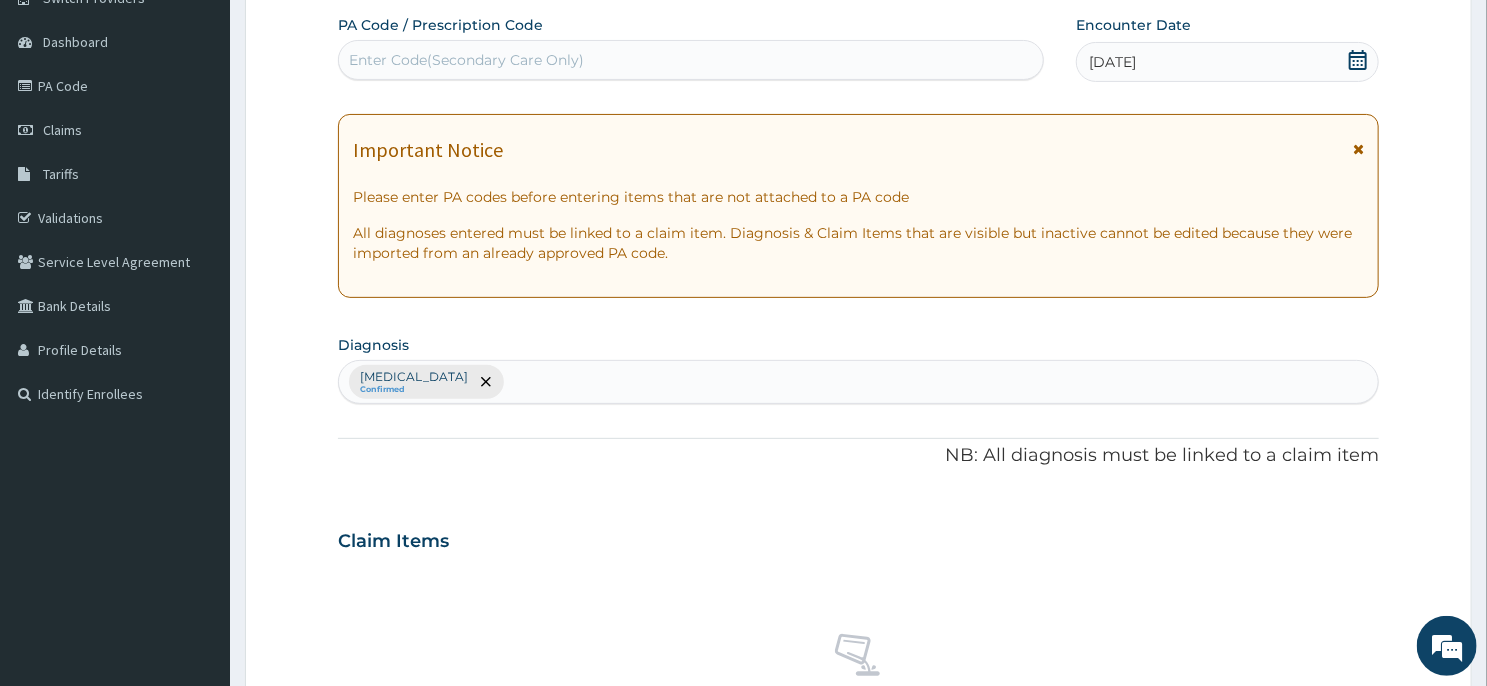 click on "Step  2  of 2 PA Code / Prescription Code Enter Code(Secondary Care Only) Encounter Date 19-01-2025 Important Notice Please enter PA codes before entering items that are not attached to a PA code   All diagnoses entered must be linked to a claim item. Diagnosis & Claim Items that are visible but inactive cannot be edited because they were imported from an already approved PA code. Diagnosis Malaria Confirmed NB: All diagnosis must be linked to a claim item Claim Items No claim item Types Select Type Item Select Item Pair Diagnosis Select Diagnosis Unit Price 0 Add Comment     Previous   Submit" at bounding box center [858, 564] 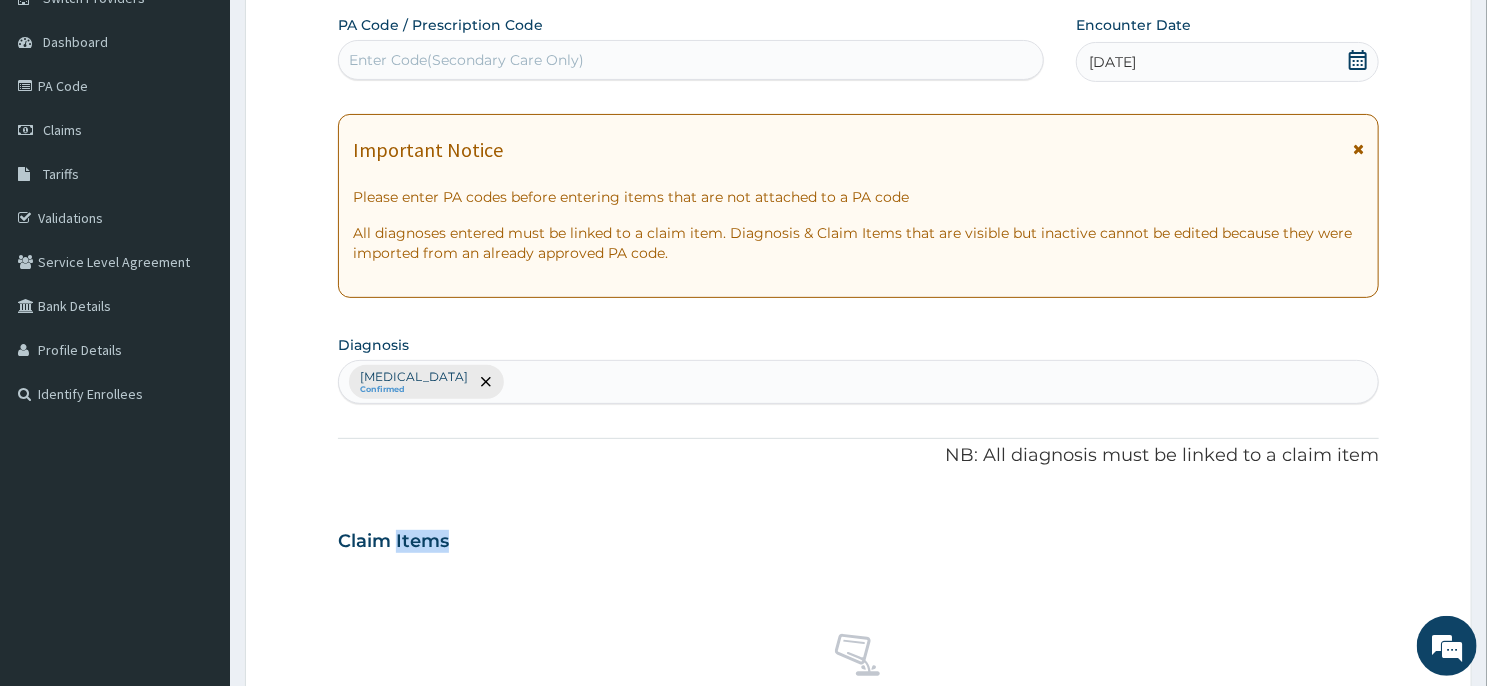 click on "Step  2  of 2 PA Code / Prescription Code Enter Code(Secondary Care Only) Encounter Date 19-01-2025 Important Notice Please enter PA codes before entering items that are not attached to a PA code   All diagnoses entered must be linked to a claim item. Diagnosis & Claim Items that are visible but inactive cannot be edited because they were imported from an already approved PA code. Diagnosis Malaria Confirmed NB: All diagnosis must be linked to a claim item Claim Items No claim item Types Select Type Item Select Item Pair Diagnosis Select Diagnosis Unit Price 0 Add Comment     Previous   Submit" at bounding box center (858, 564) 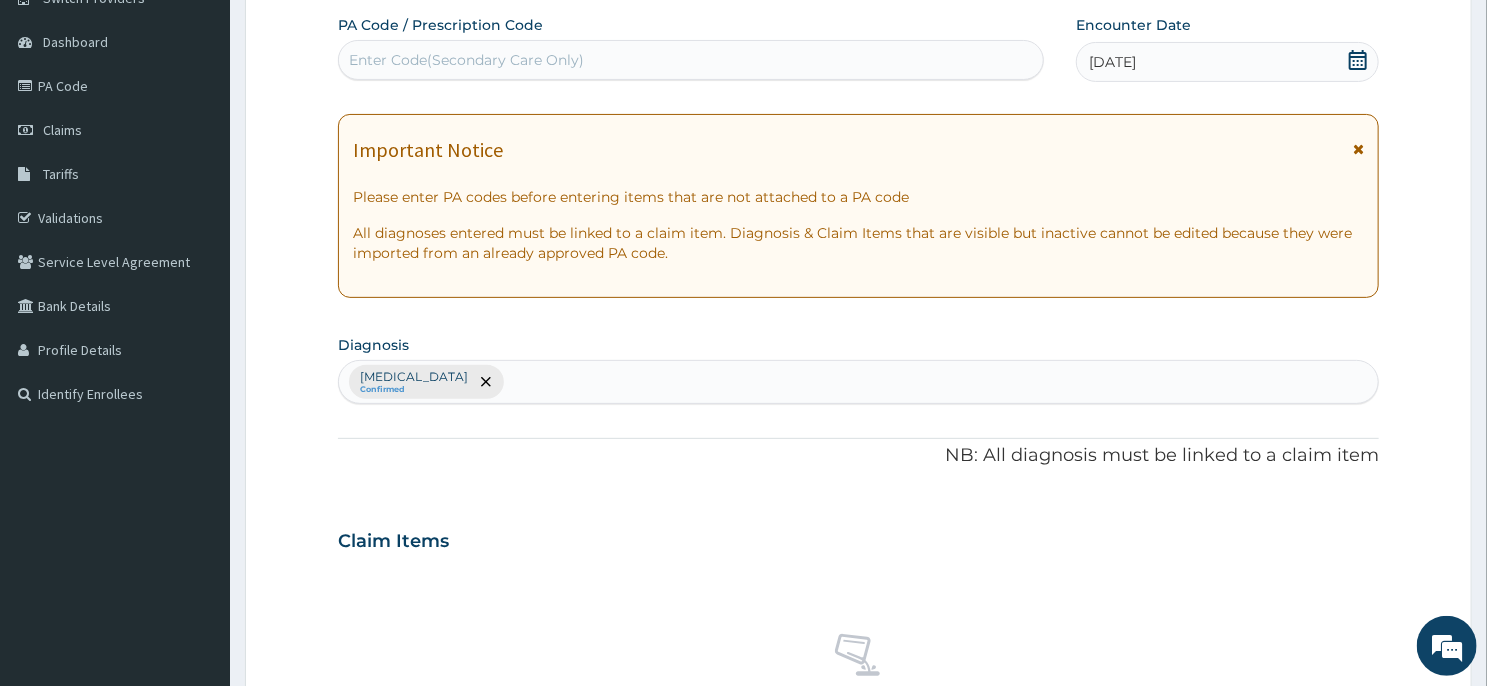 click on "Step  2  of 2 PA Code / Prescription Code Enter Code(Secondary Care Only) Encounter Date 19-01-2025 Important Notice Please enter PA codes before entering items that are not attached to a PA code   All diagnoses entered must be linked to a claim item. Diagnosis & Claim Items that are visible but inactive cannot be edited because they were imported from an already approved PA code. Diagnosis Malaria Confirmed NB: All diagnosis must be linked to a claim item Claim Items No claim item Types Select Type Item Select Item Pair Diagnosis Select Diagnosis Unit Price 0 Add Comment     Previous   Submit" at bounding box center (858, 564) 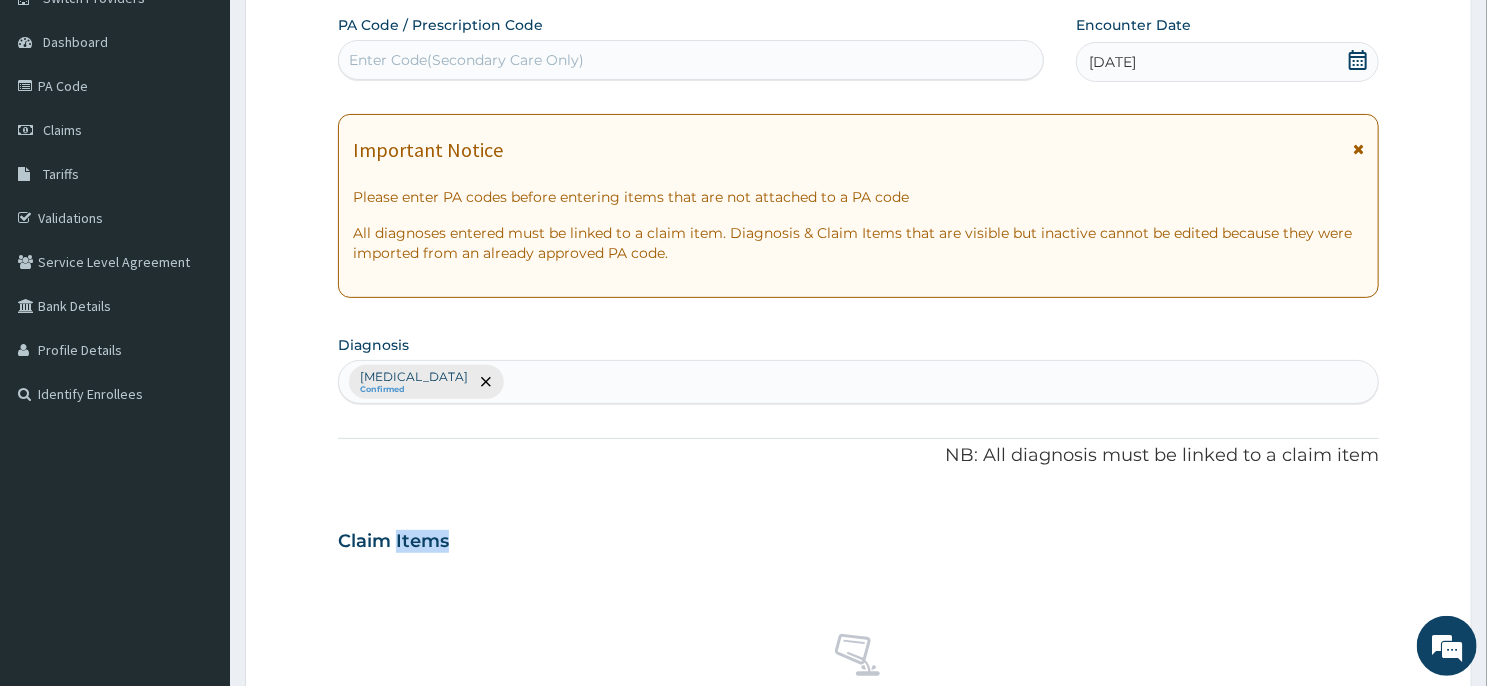 click on "Step  2  of 2 PA Code / Prescription Code Enter Code(Secondary Care Only) Encounter Date 19-01-2025 Important Notice Please enter PA codes before entering items that are not attached to a PA code   All diagnoses entered must be linked to a claim item. Diagnosis & Claim Items that are visible but inactive cannot be edited because they were imported from an already approved PA code. Diagnosis Malaria Confirmed NB: All diagnosis must be linked to a claim item Claim Items No claim item Types Select Type Item Select Item Pair Diagnosis Select Diagnosis Unit Price 0 Add Comment     Previous   Submit" at bounding box center (858, 564) 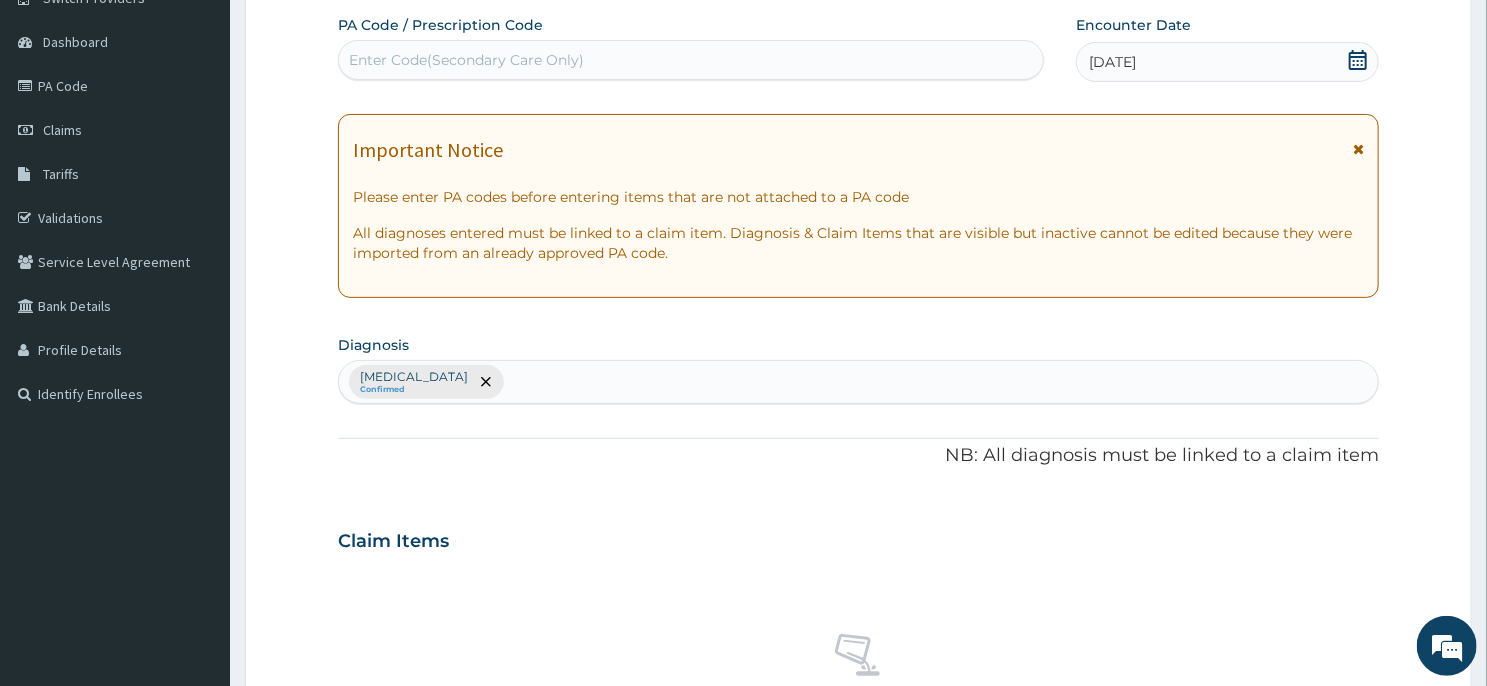 click on "Step  2  of 2 PA Code / Prescription Code Enter Code(Secondary Care Only) Encounter Date 19-01-2025 Important Notice Please enter PA codes before entering items that are not attached to a PA code   All diagnoses entered must be linked to a claim item. Diagnosis & Claim Items that are visible but inactive cannot be edited because they were imported from an already approved PA code. Diagnosis Malaria Confirmed NB: All diagnosis must be linked to a claim item Claim Items No claim item Types Select Type Item Select Item Pair Diagnosis Select Diagnosis Unit Price 0 Add Comment     Previous   Submit" at bounding box center [858, 564] 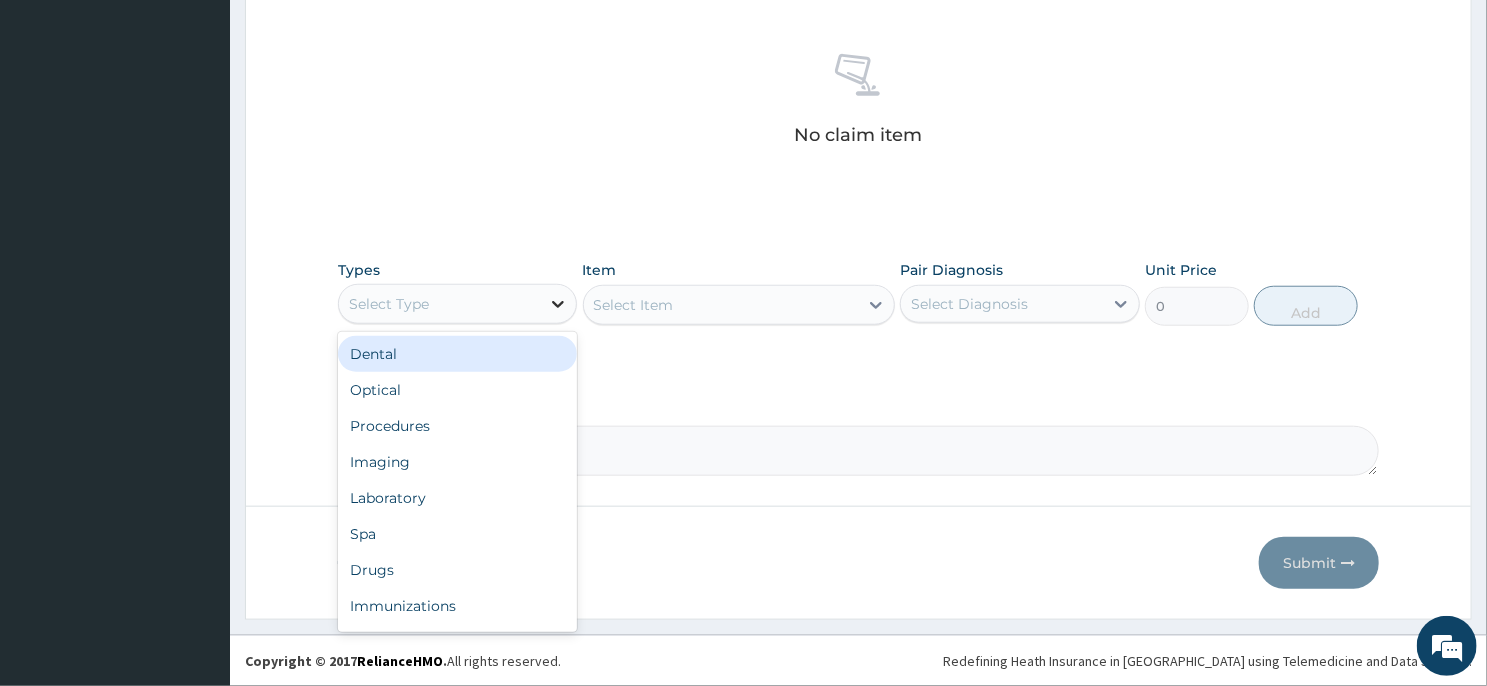 click at bounding box center [558, 304] 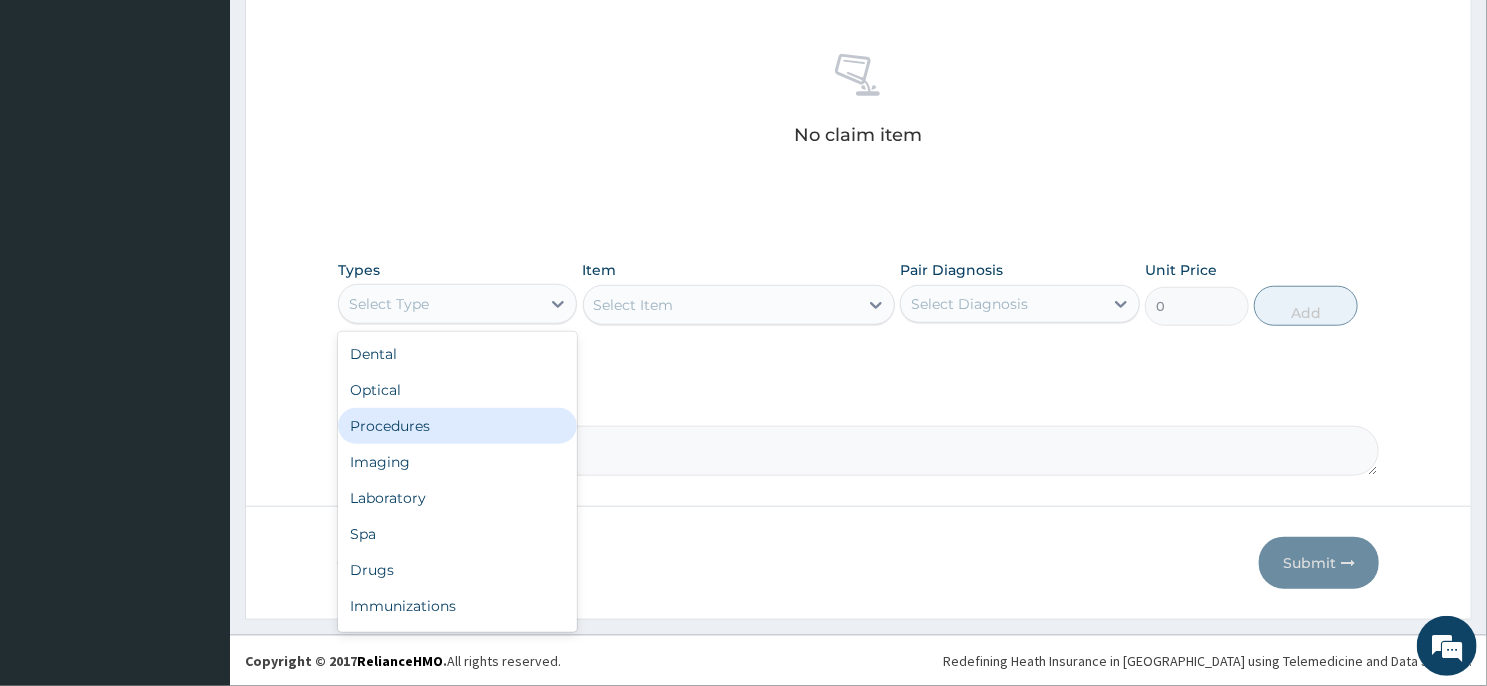 click on "Procedures" at bounding box center [457, 426] 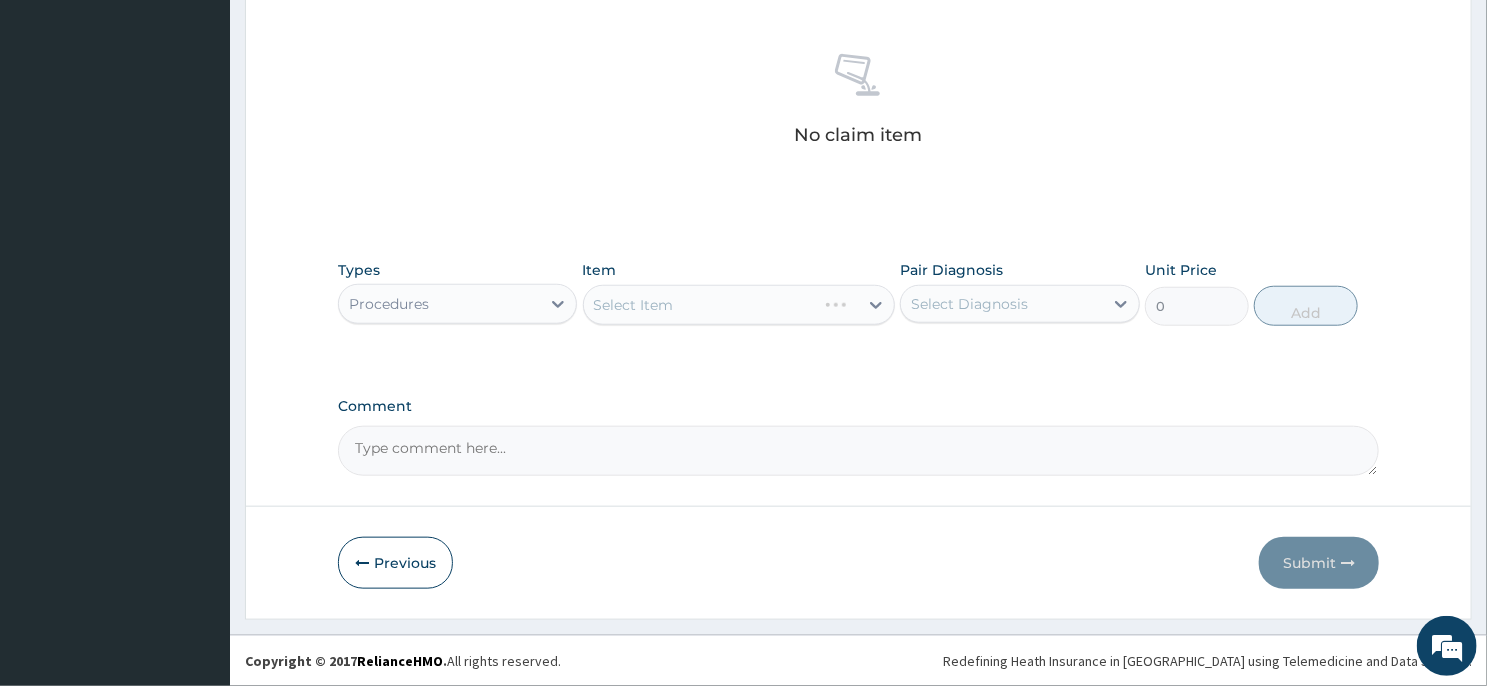 click on "Select Item" at bounding box center (739, 305) 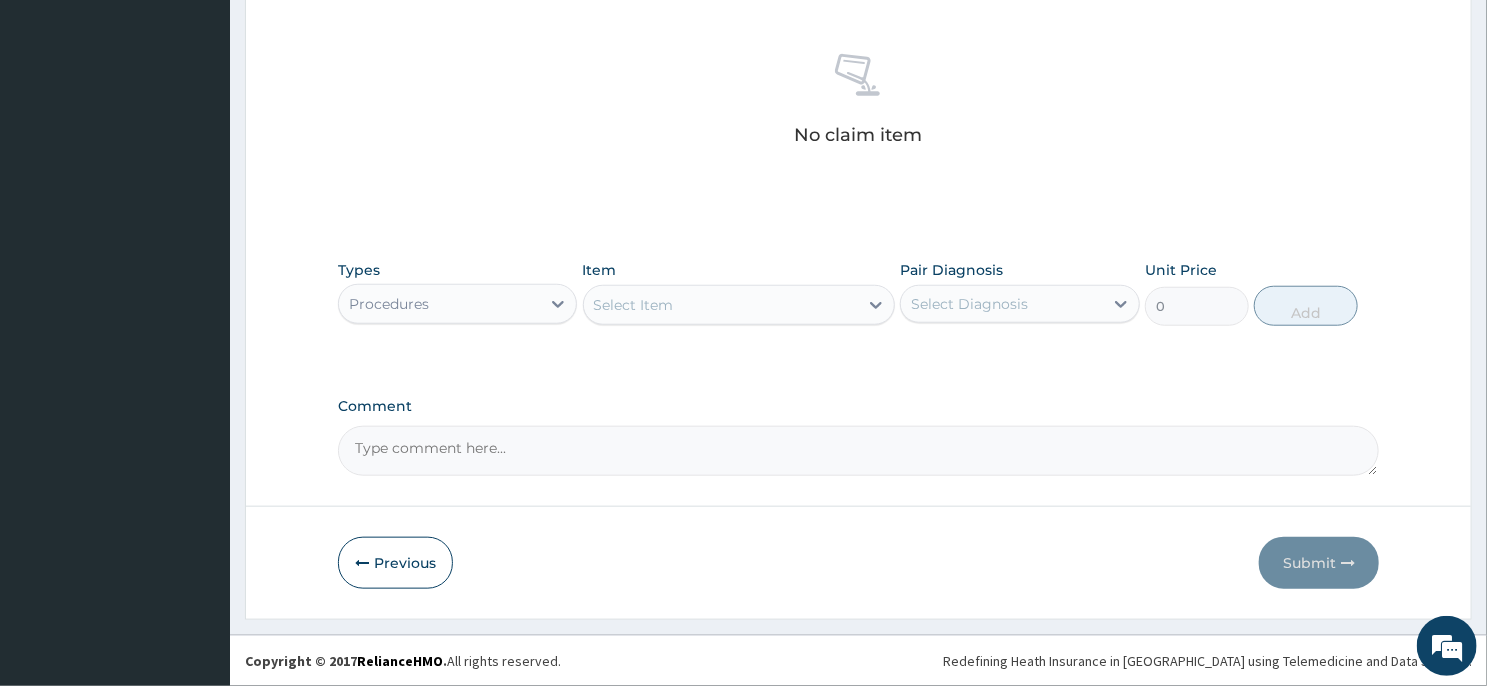 click on "Select Item" at bounding box center (721, 305) 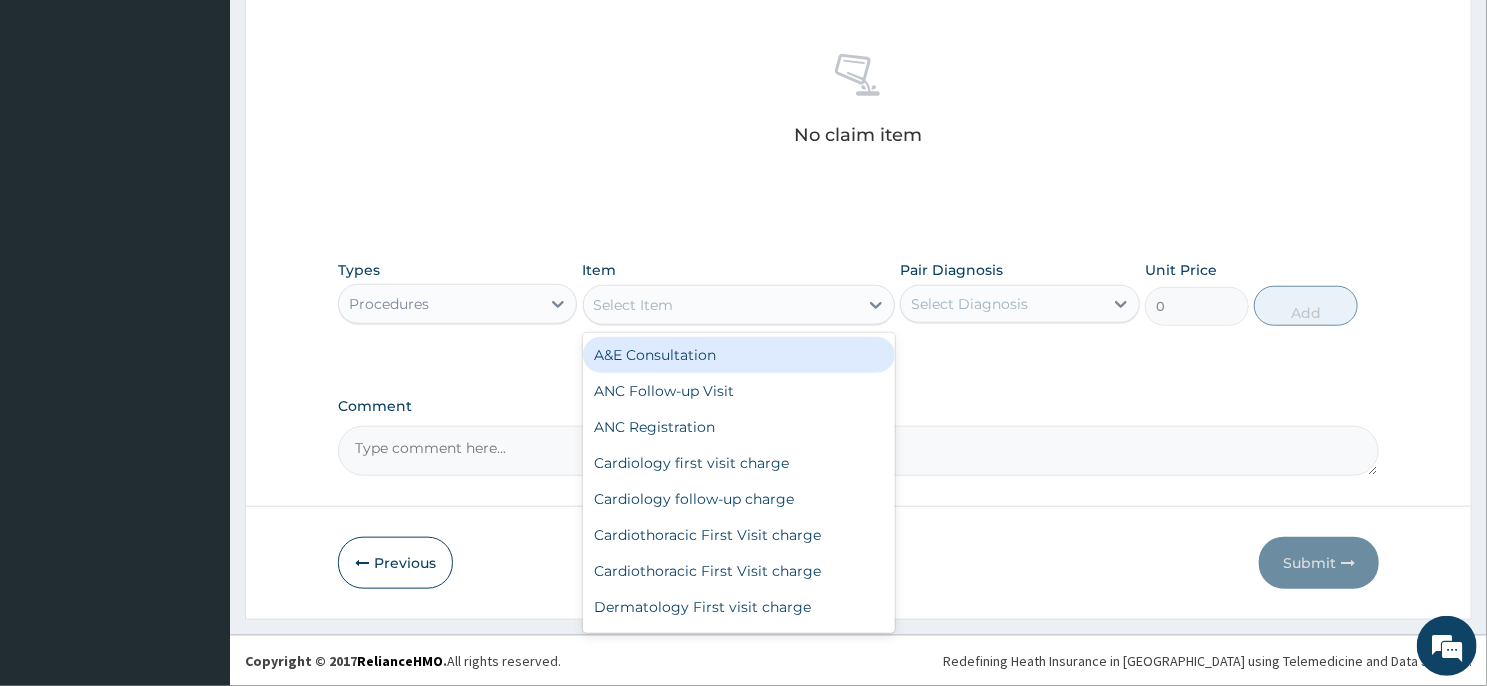 click on "Select Item" at bounding box center [721, 305] 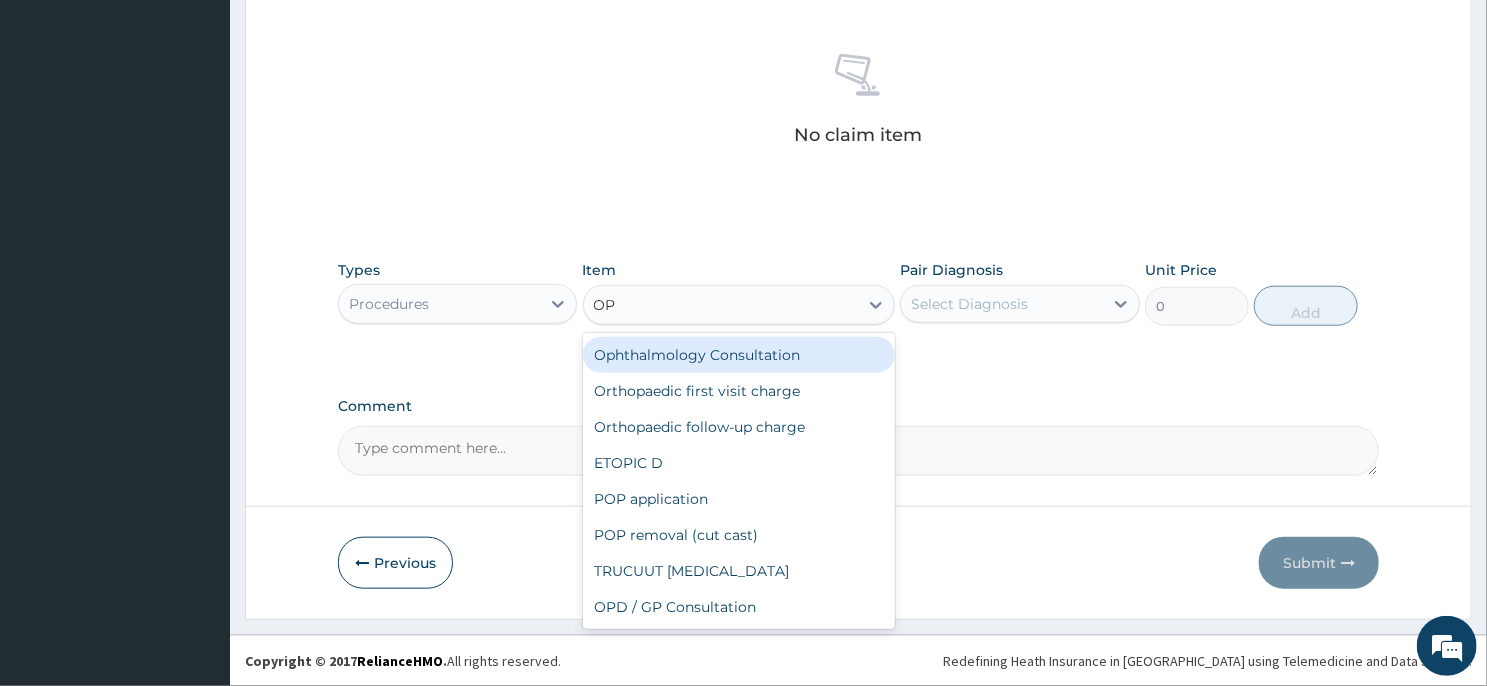 type on "OPD" 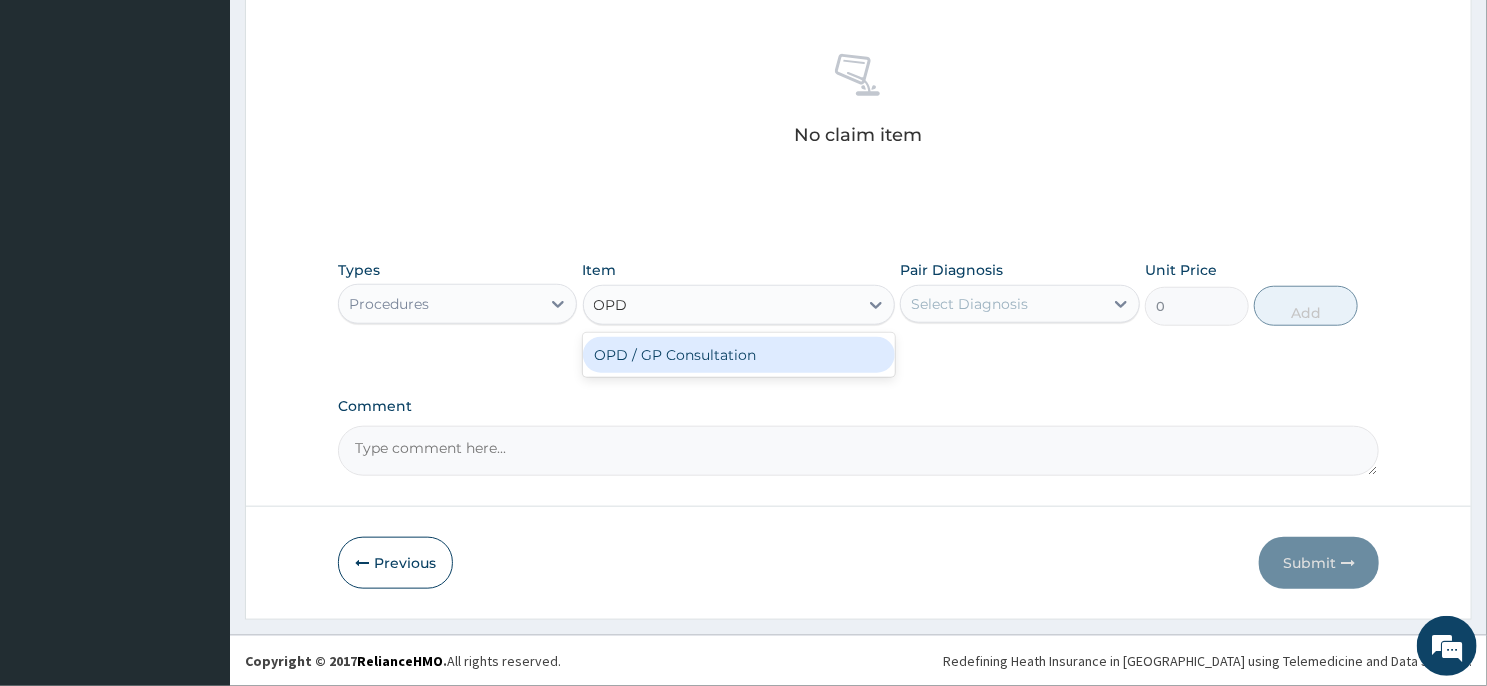 click on "OPD / GP Consultation" at bounding box center (739, 355) 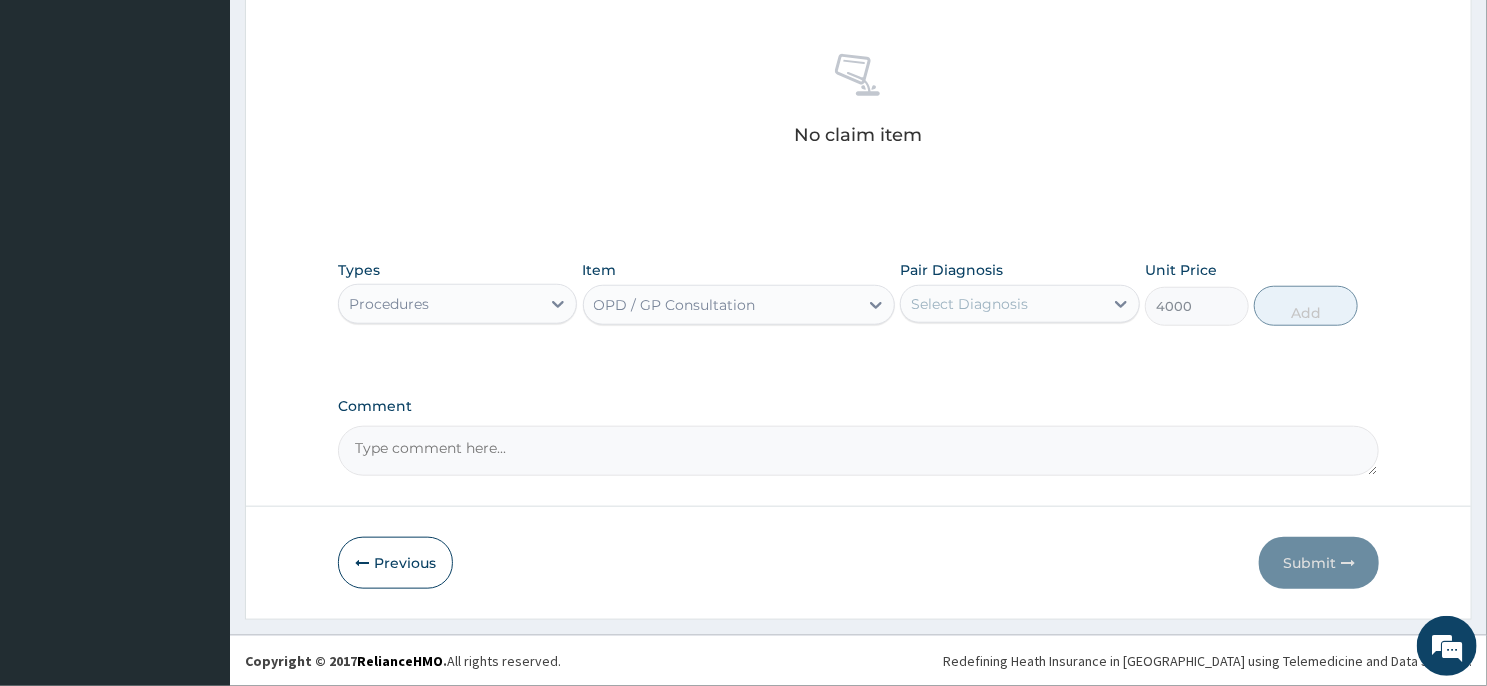 click on "Select Diagnosis" at bounding box center [969, 304] 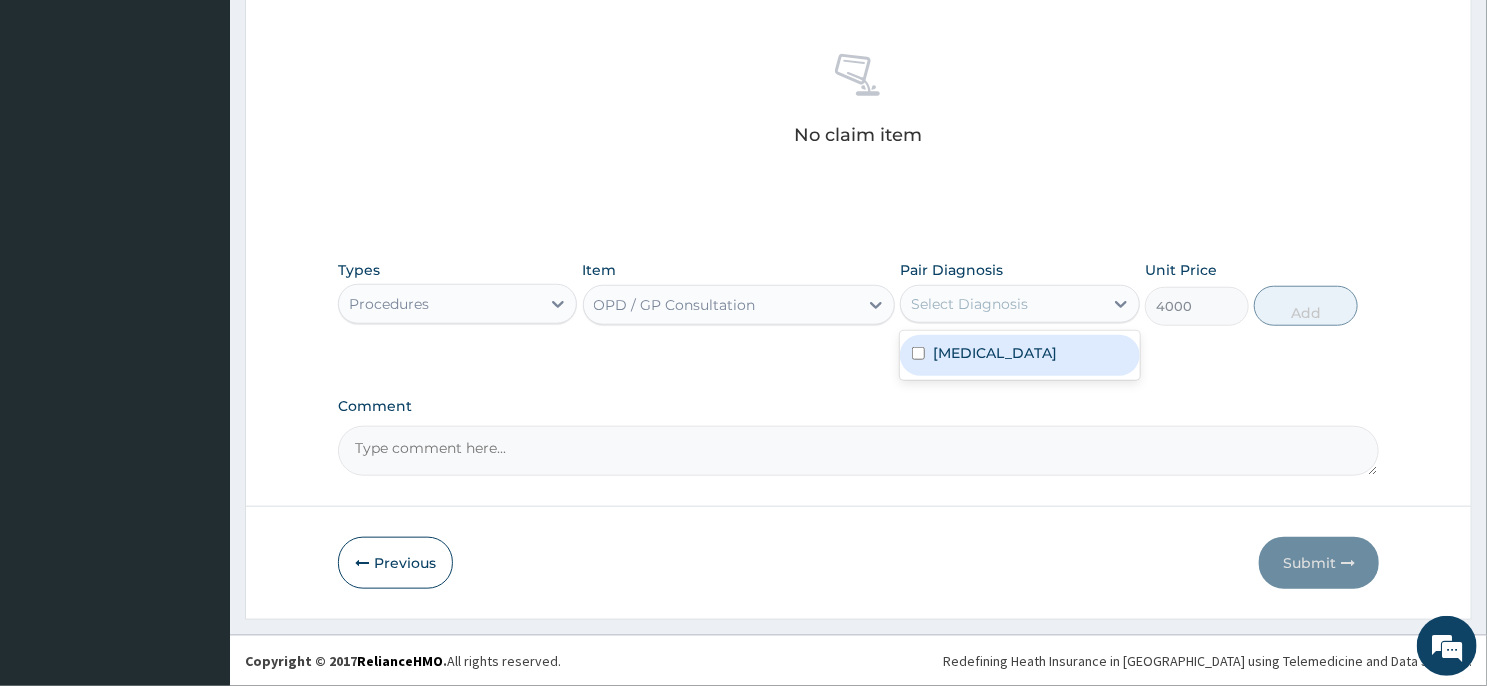 click on "Malaria" at bounding box center (1019, 355) 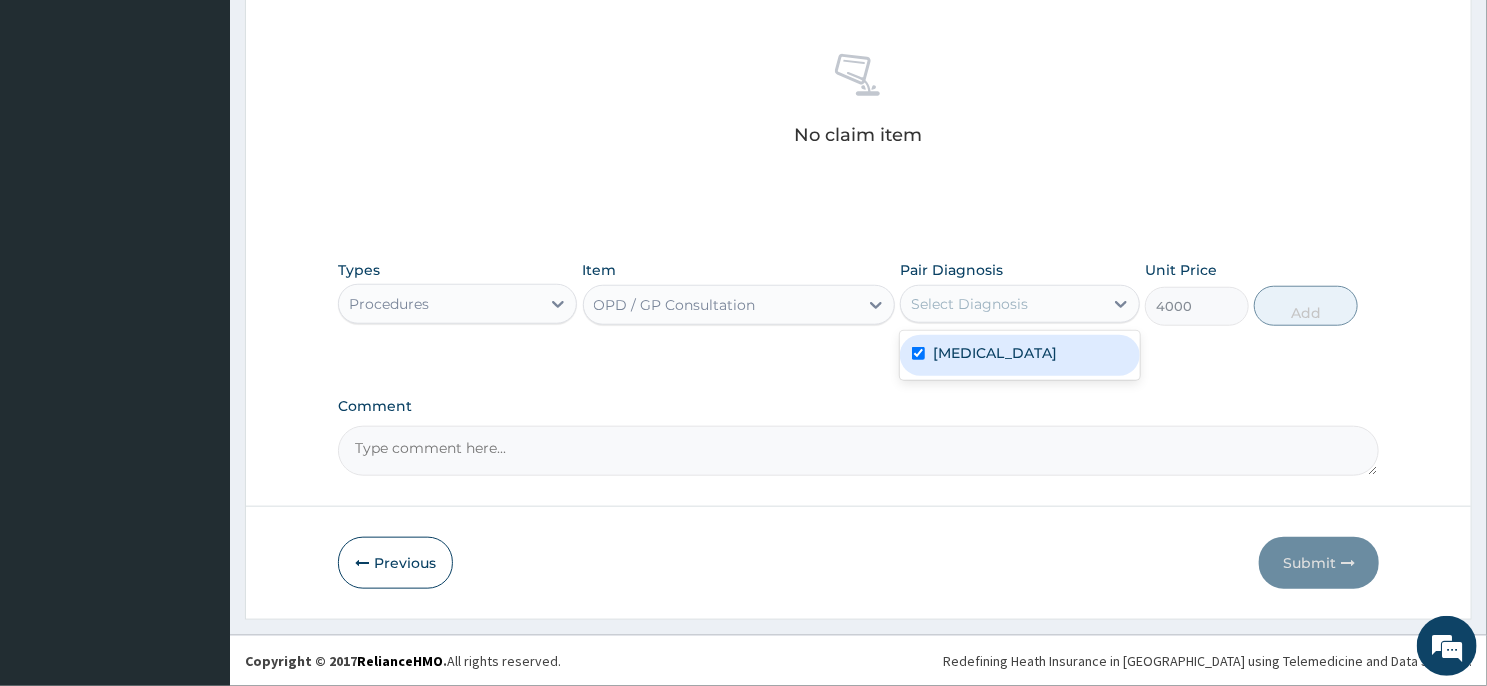 checkbox on "true" 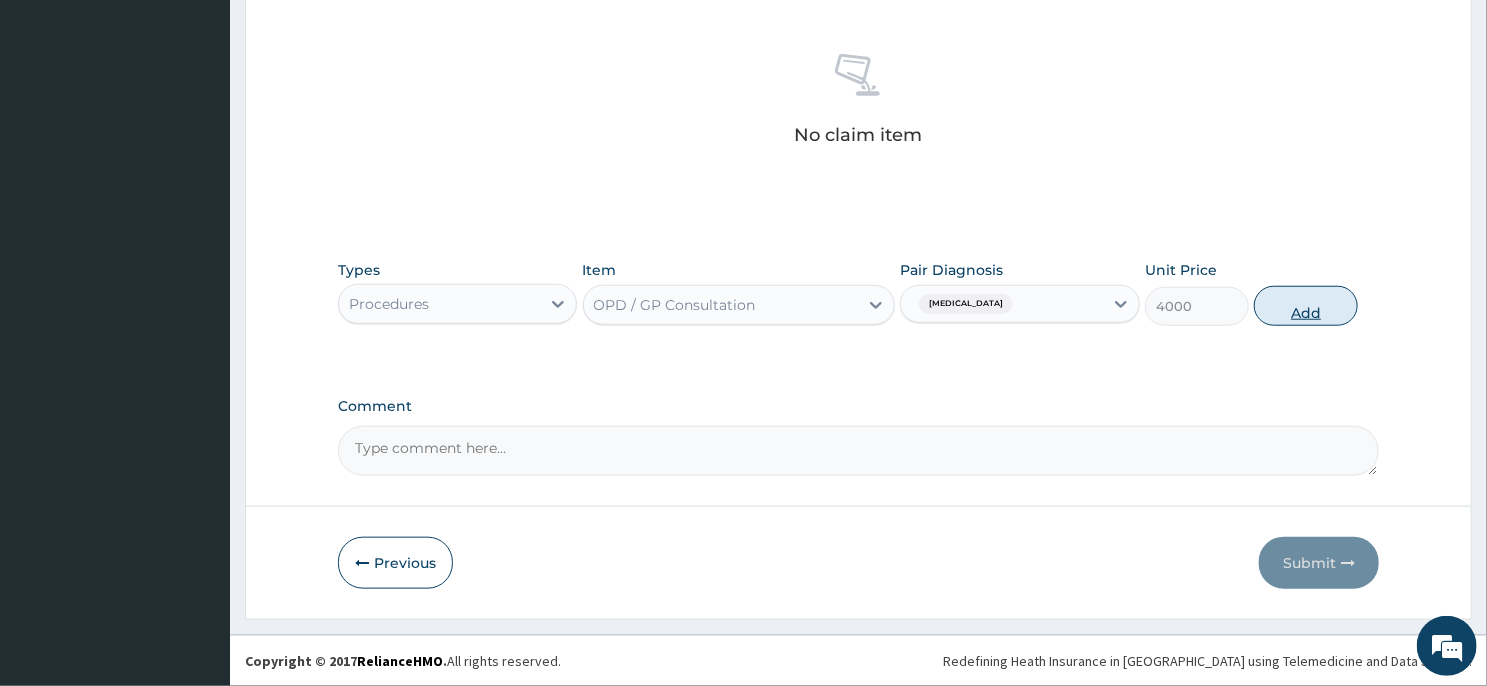 click on "Add" at bounding box center [1306, 306] 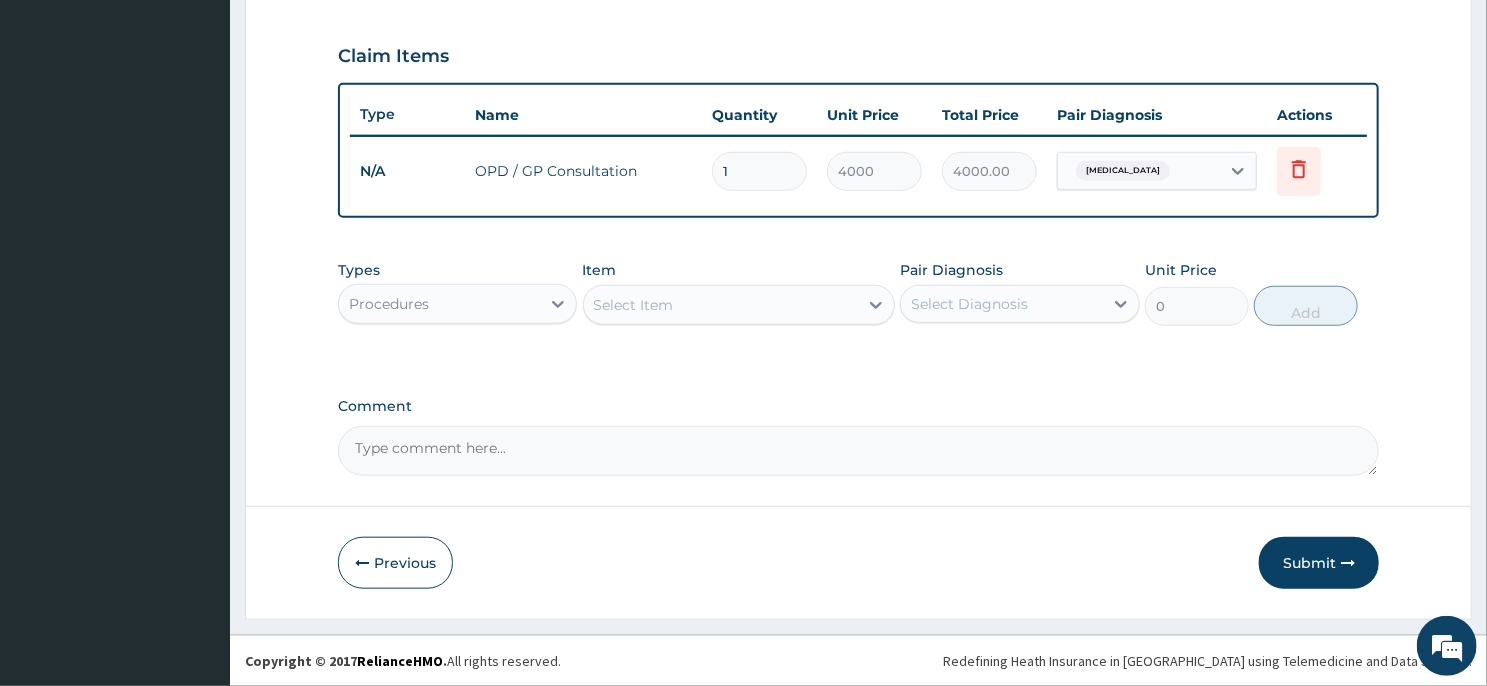 scroll, scrollTop: 659, scrollLeft: 0, axis: vertical 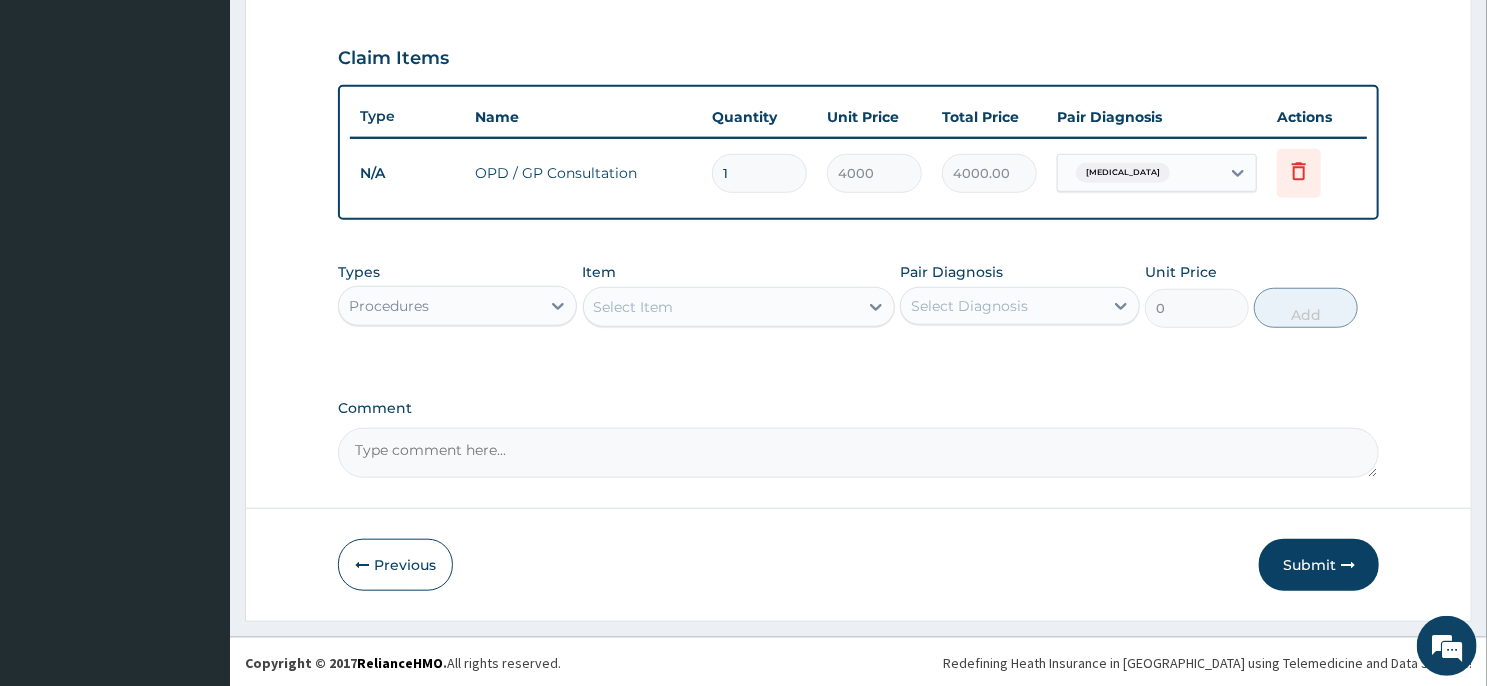 click on "Procedures" at bounding box center [439, 306] 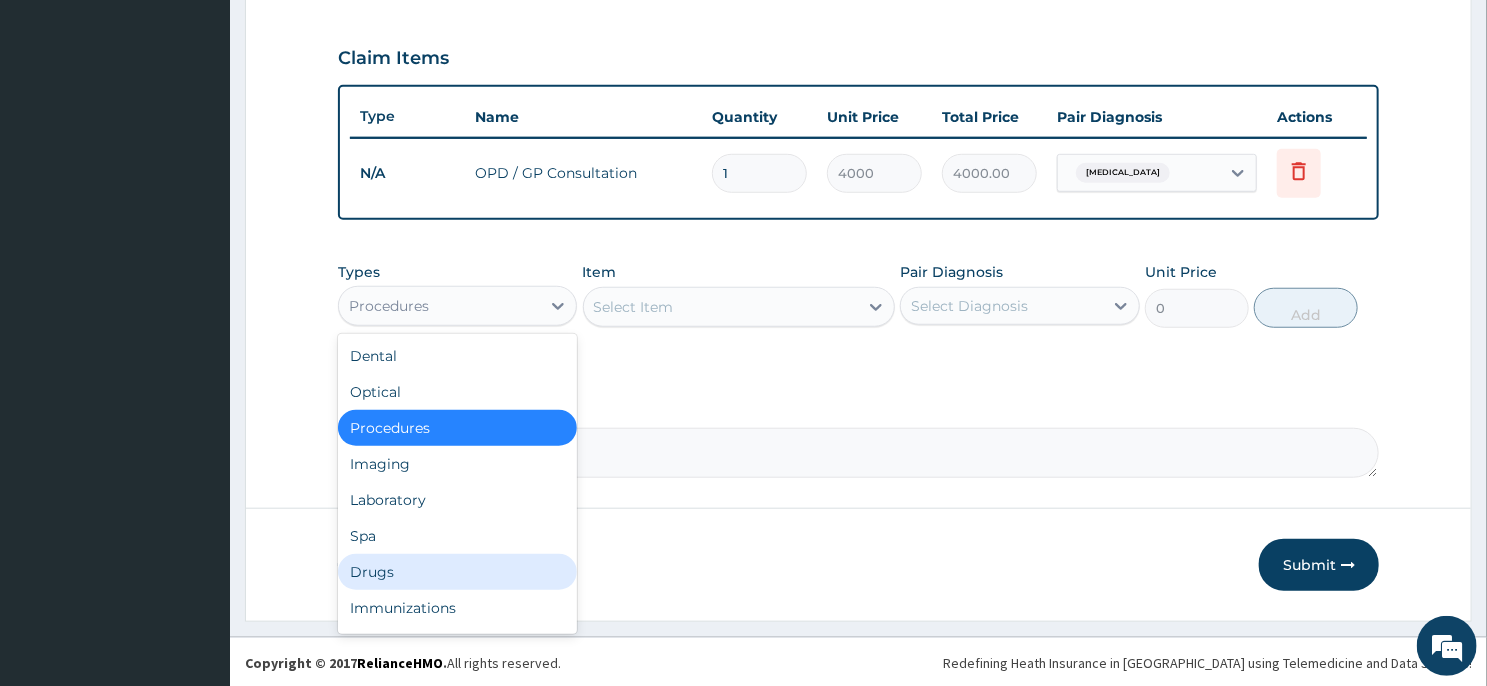click on "Drugs" at bounding box center [457, 572] 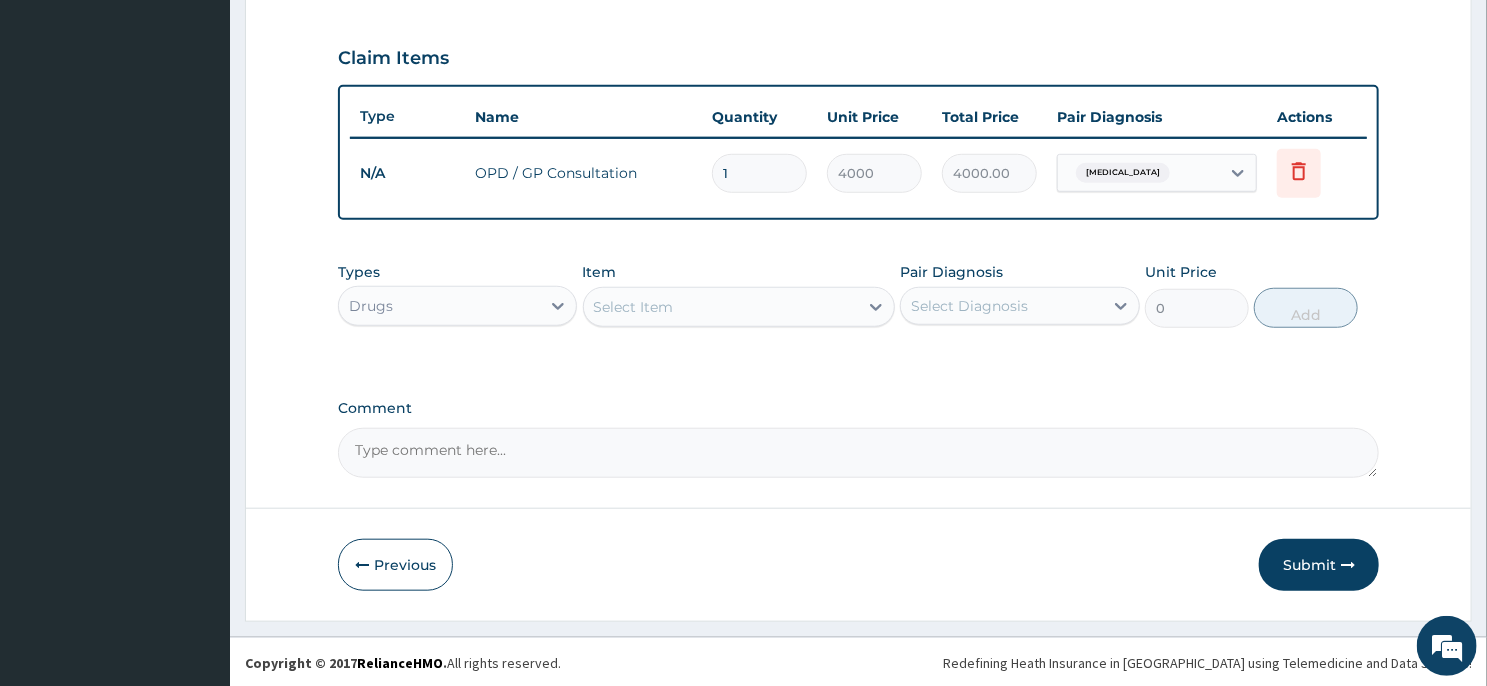 click on "Select Item" at bounding box center (721, 307) 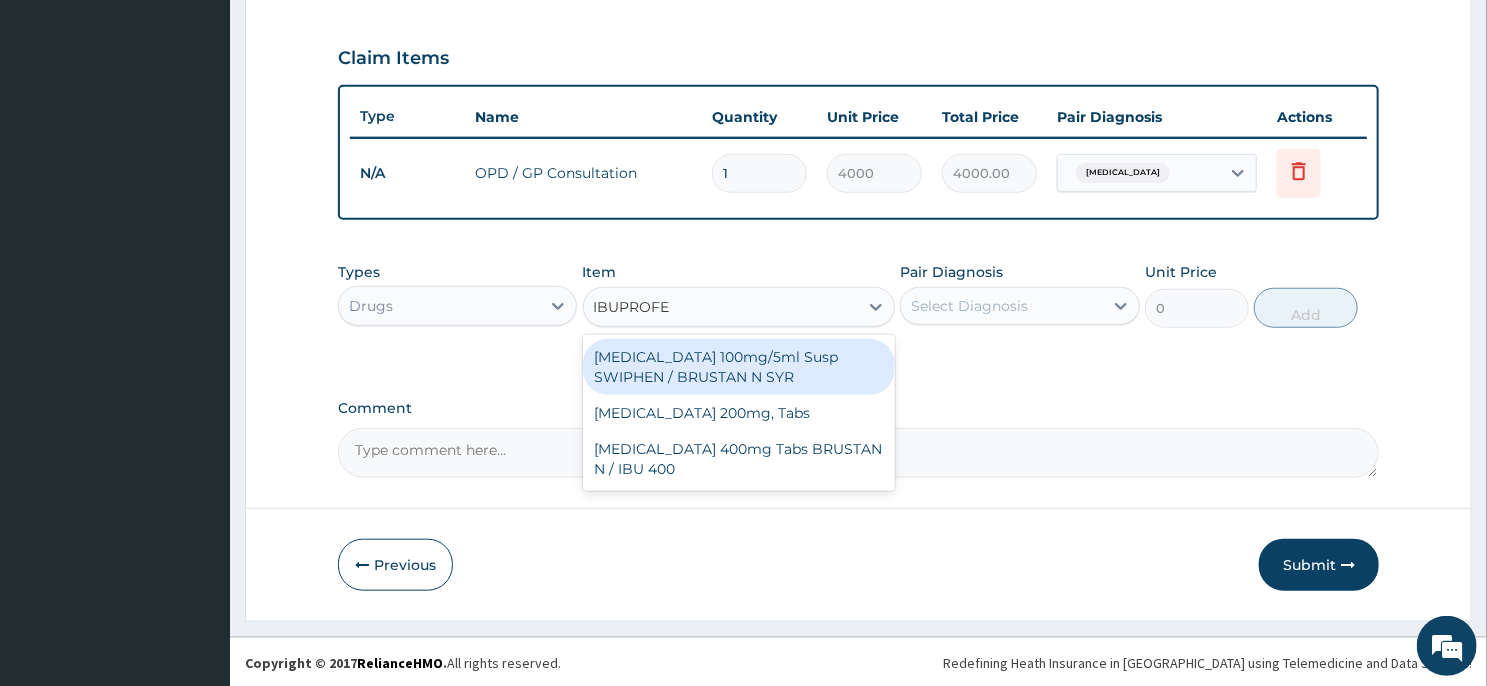 type on "IBUPROFEN" 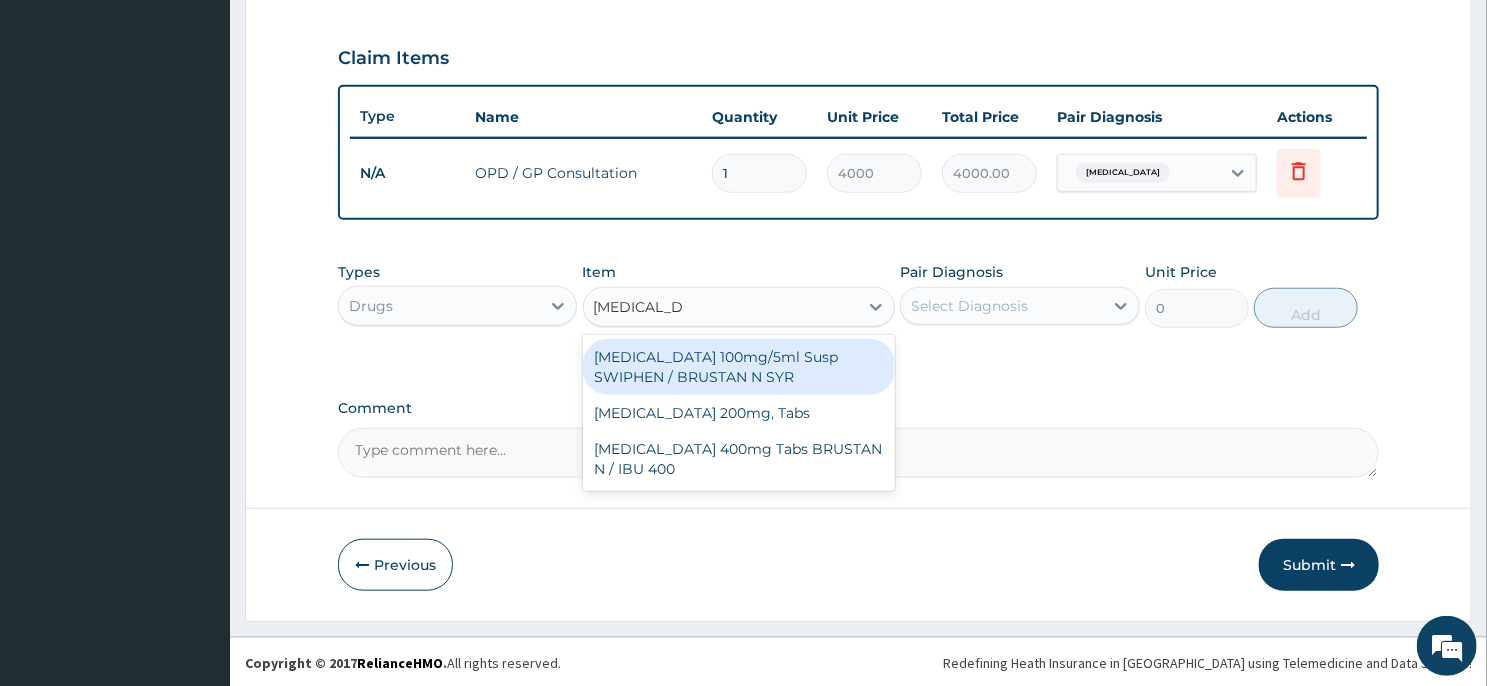 click on "Ibuprofen 100mg/5ml Susp SWIPHEN / BRUSTAN N SYR" at bounding box center [739, 367] 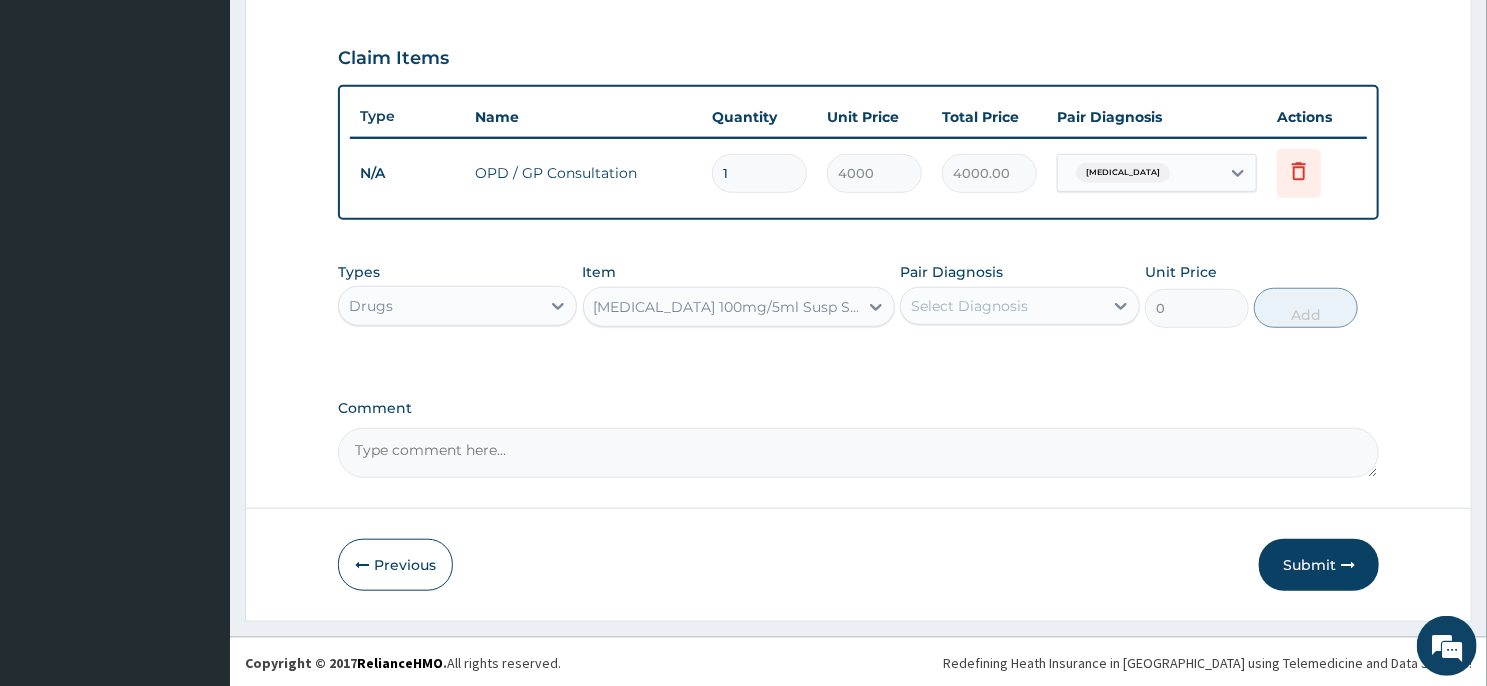 type 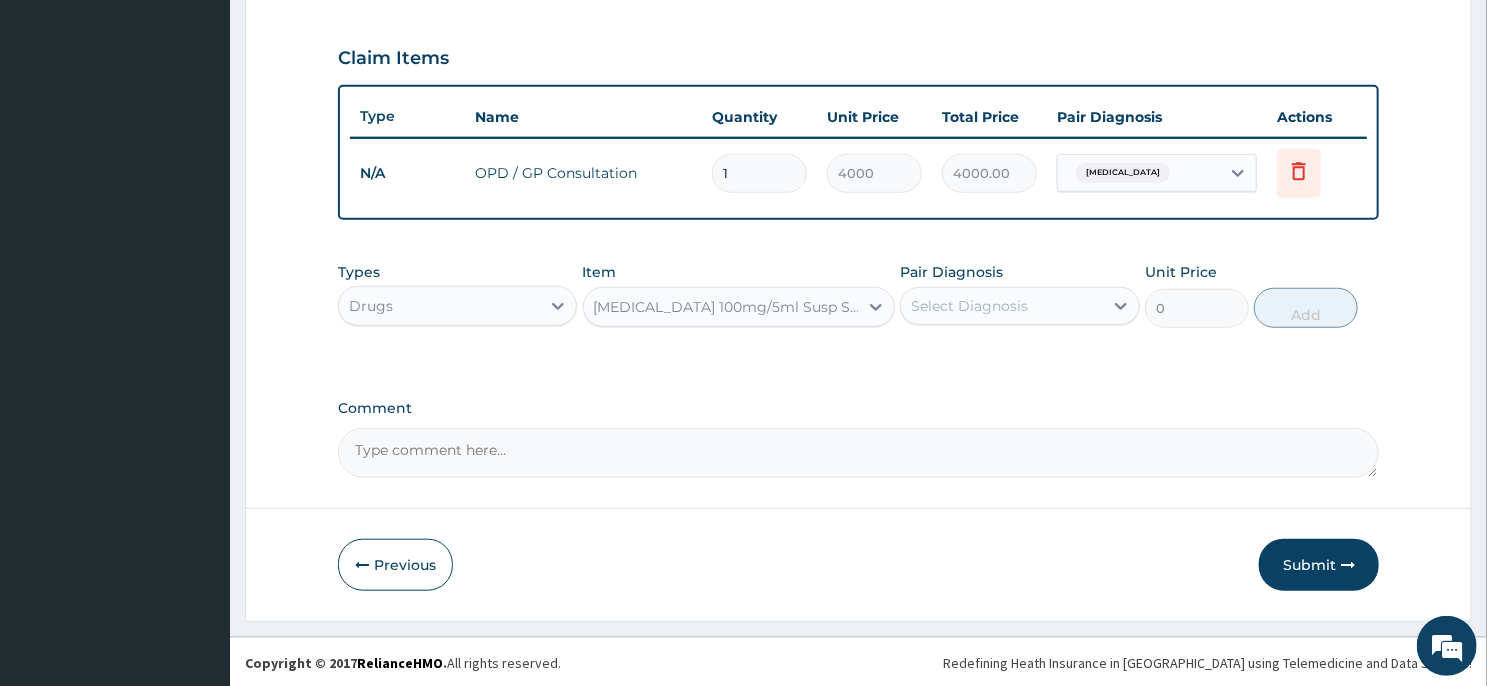 type on "800" 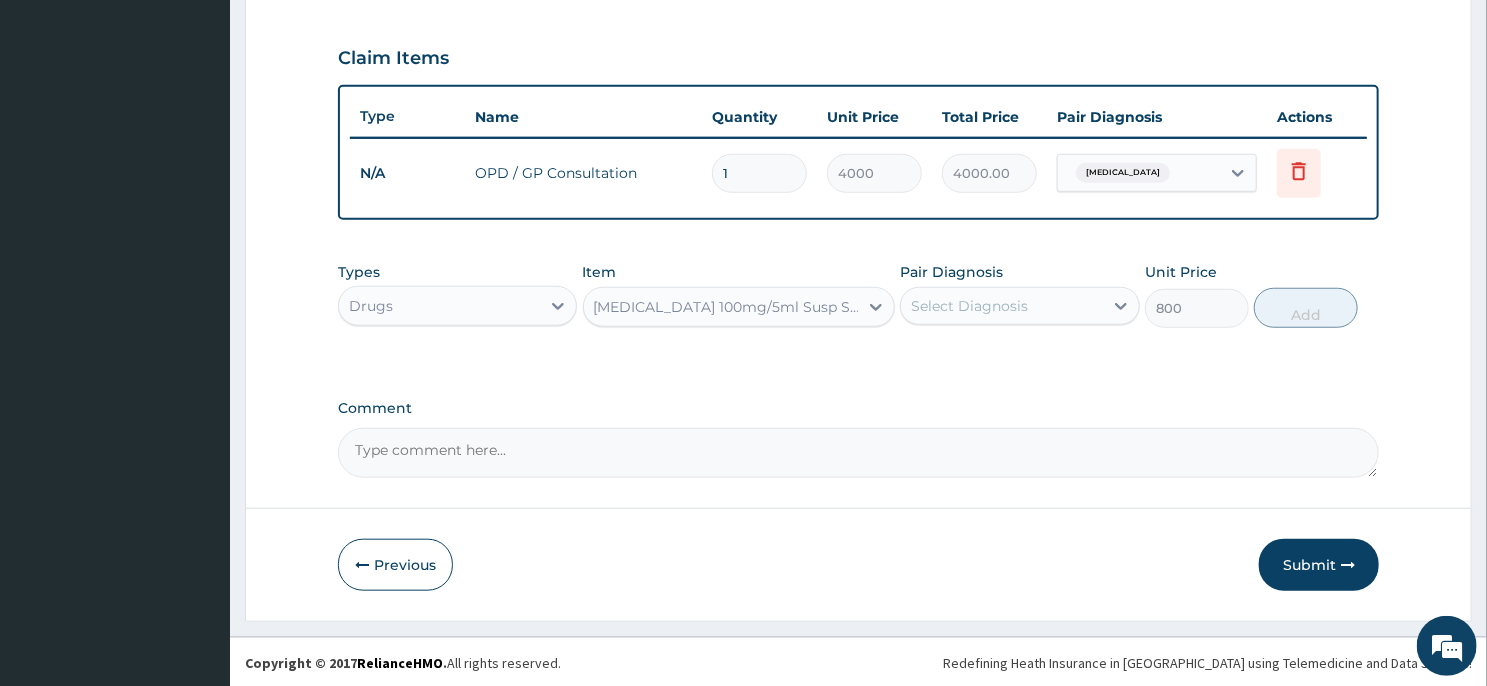 click on "Select Diagnosis" at bounding box center [1001, 306] 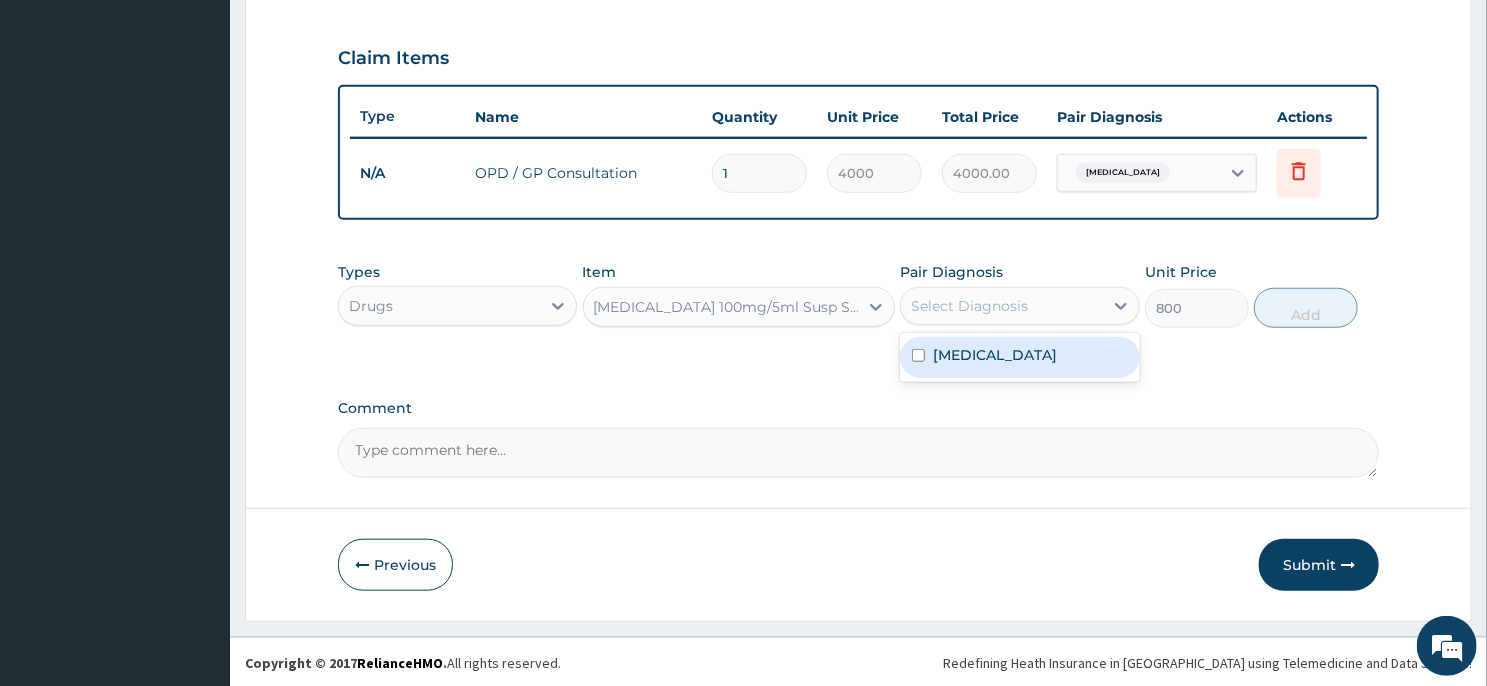 click on "Malaria" at bounding box center (1019, 357) 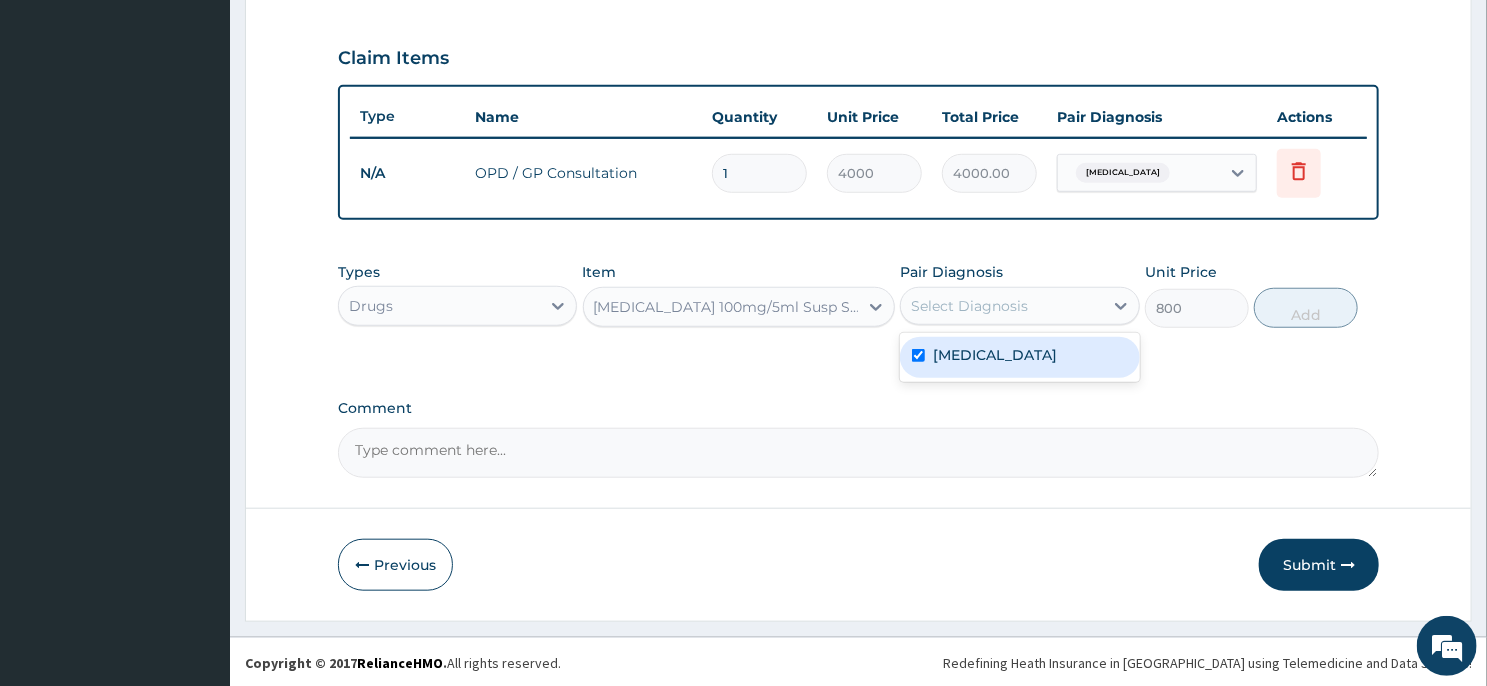 checkbox on "true" 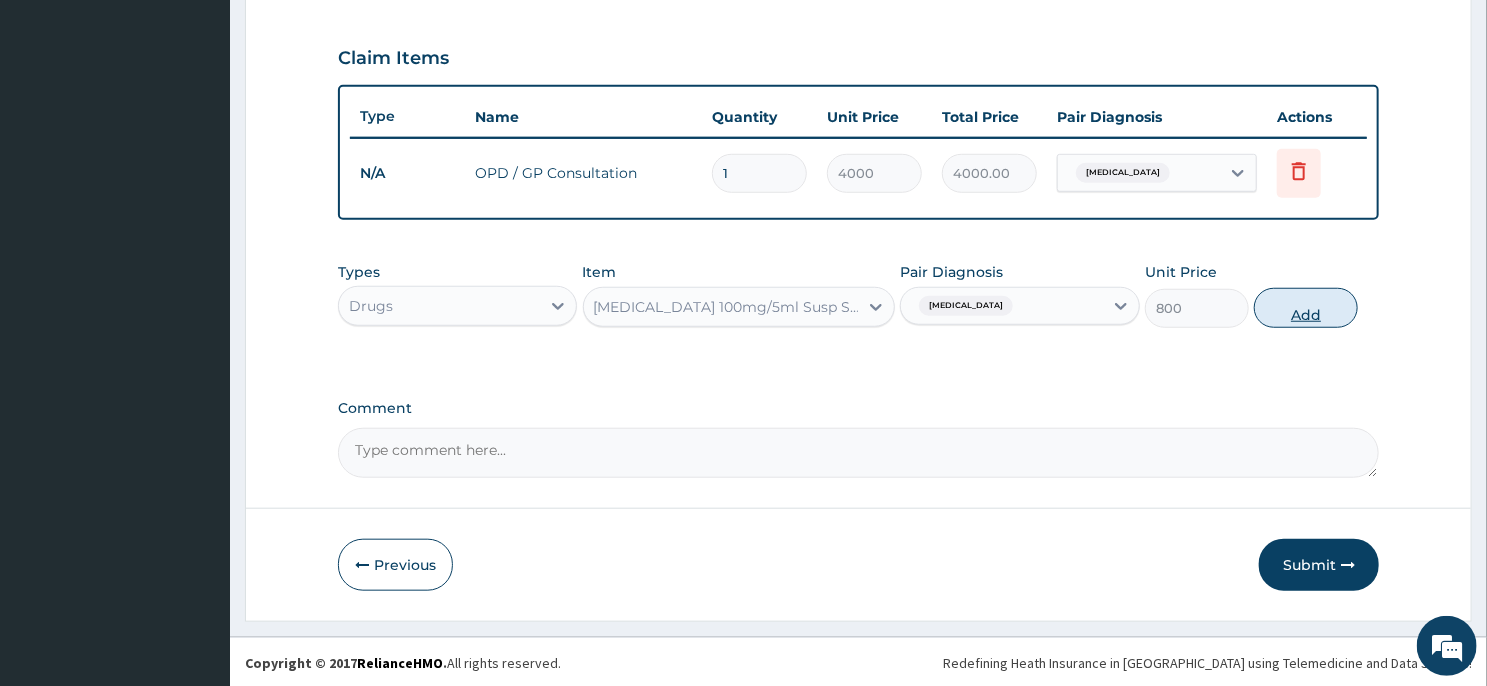 click on "Add" at bounding box center (1306, 308) 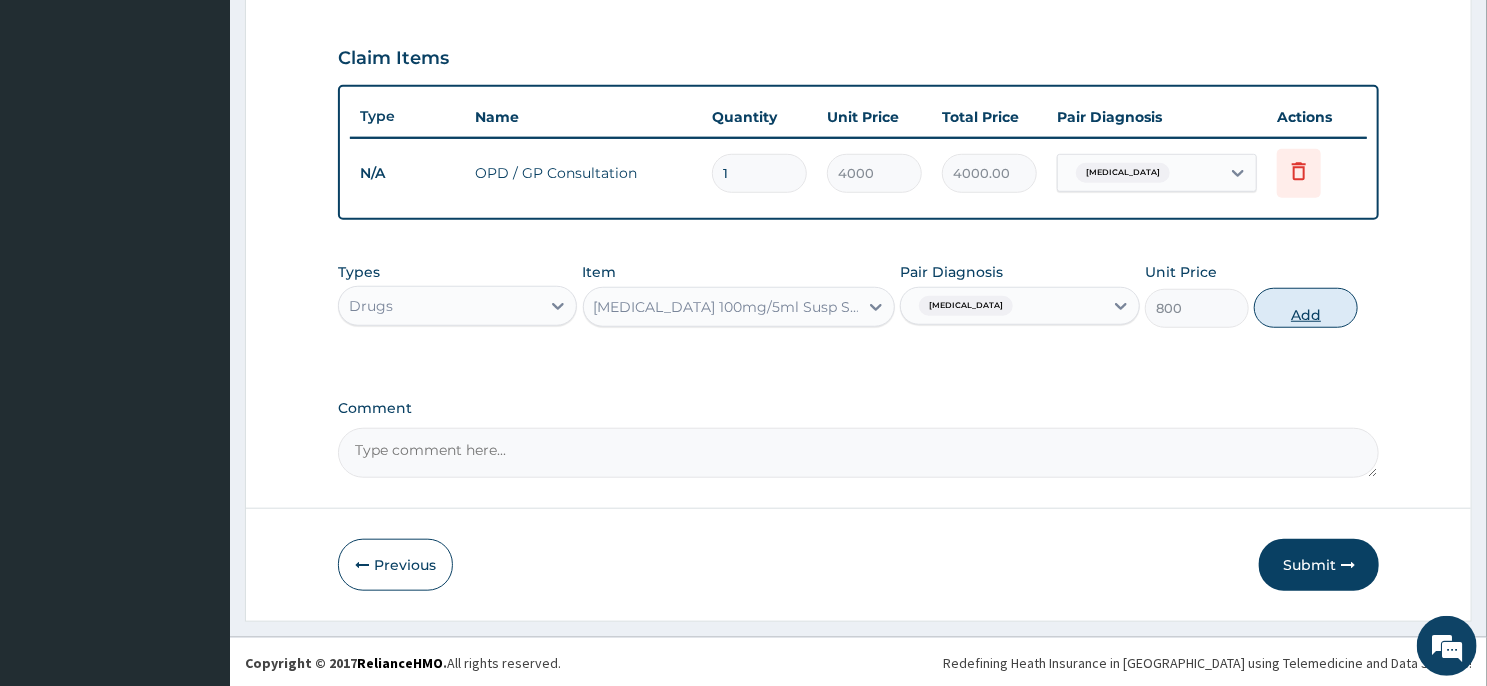 type on "0" 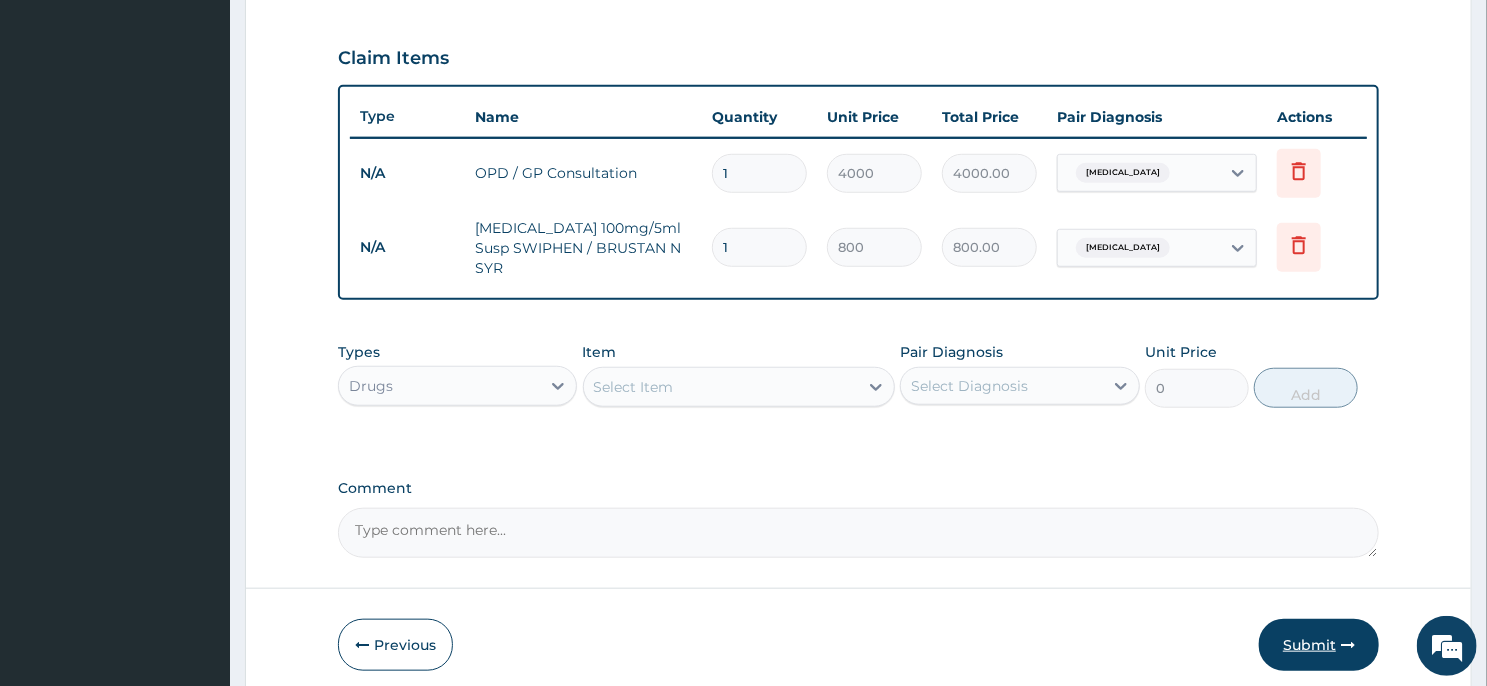 click on "Submit" at bounding box center [1319, 645] 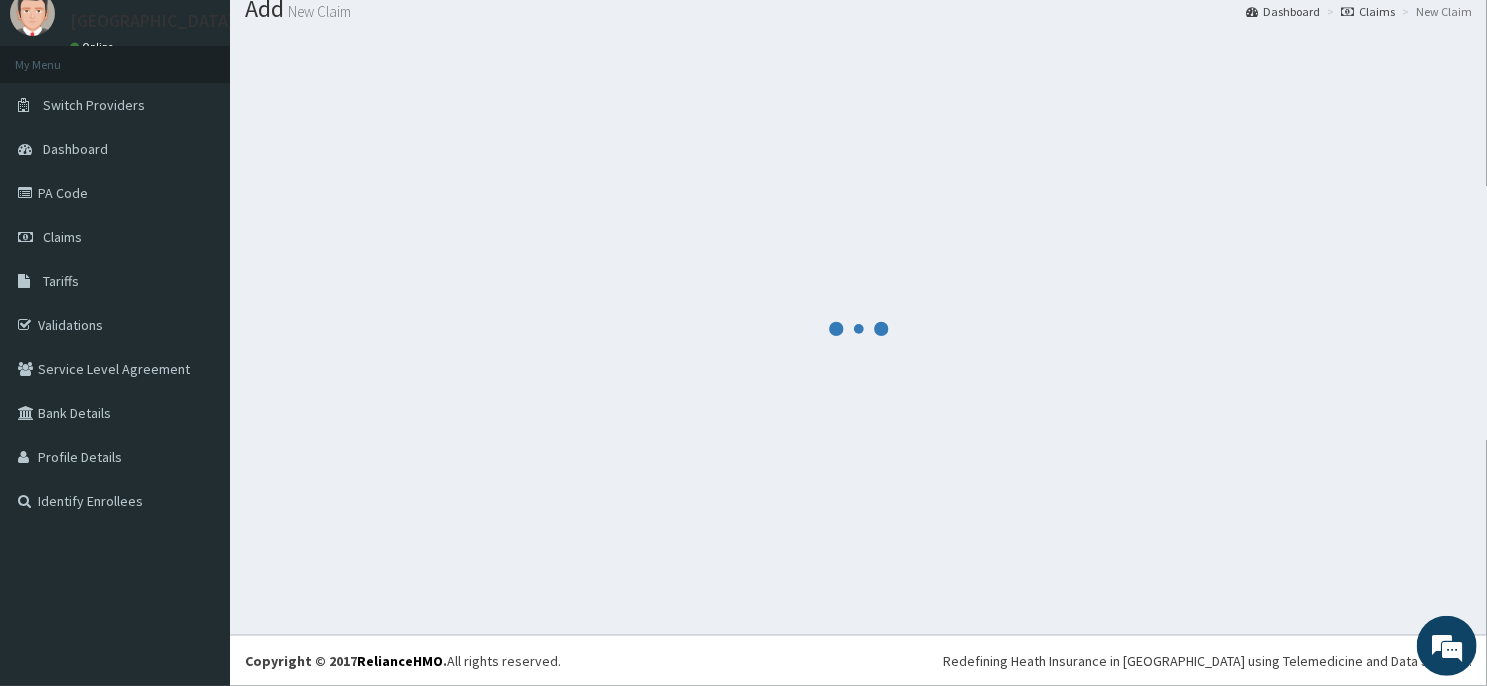 scroll, scrollTop: 69, scrollLeft: 0, axis: vertical 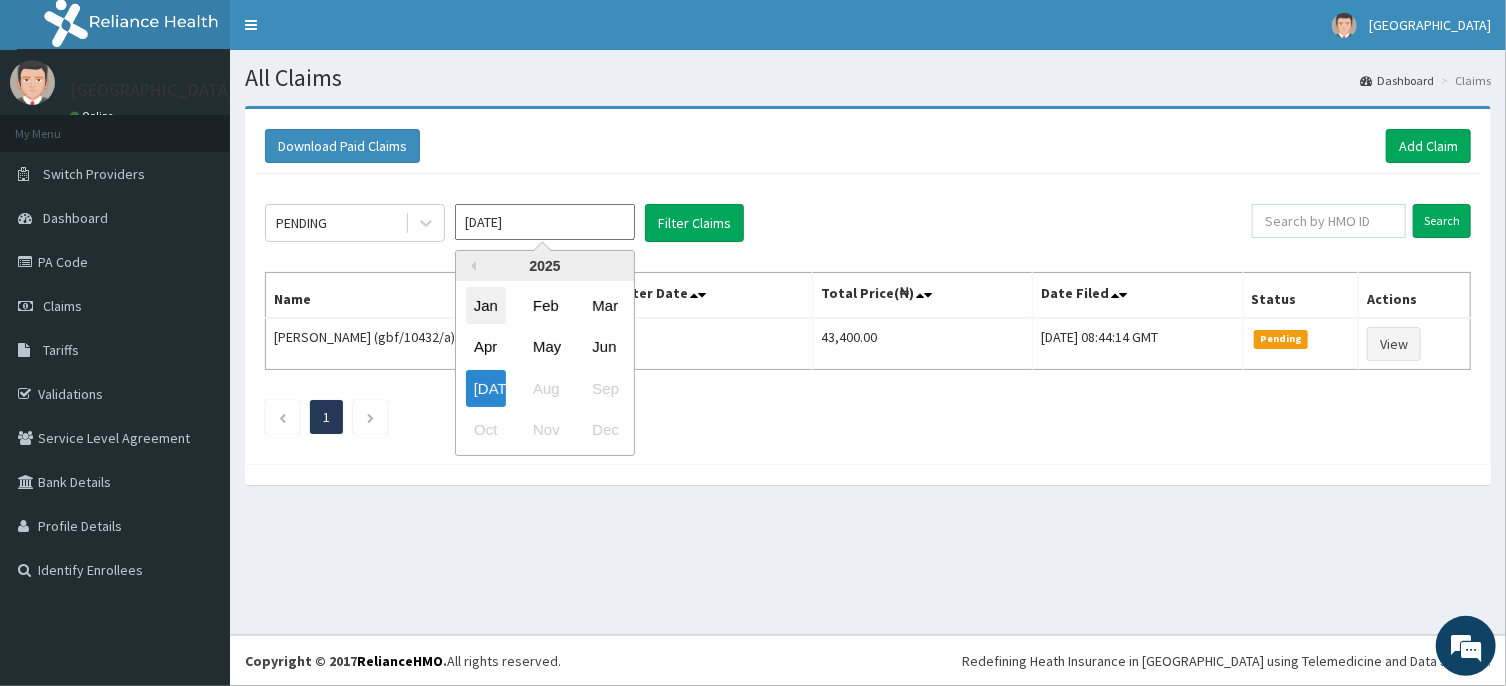 click on "Jan" at bounding box center (486, 305) 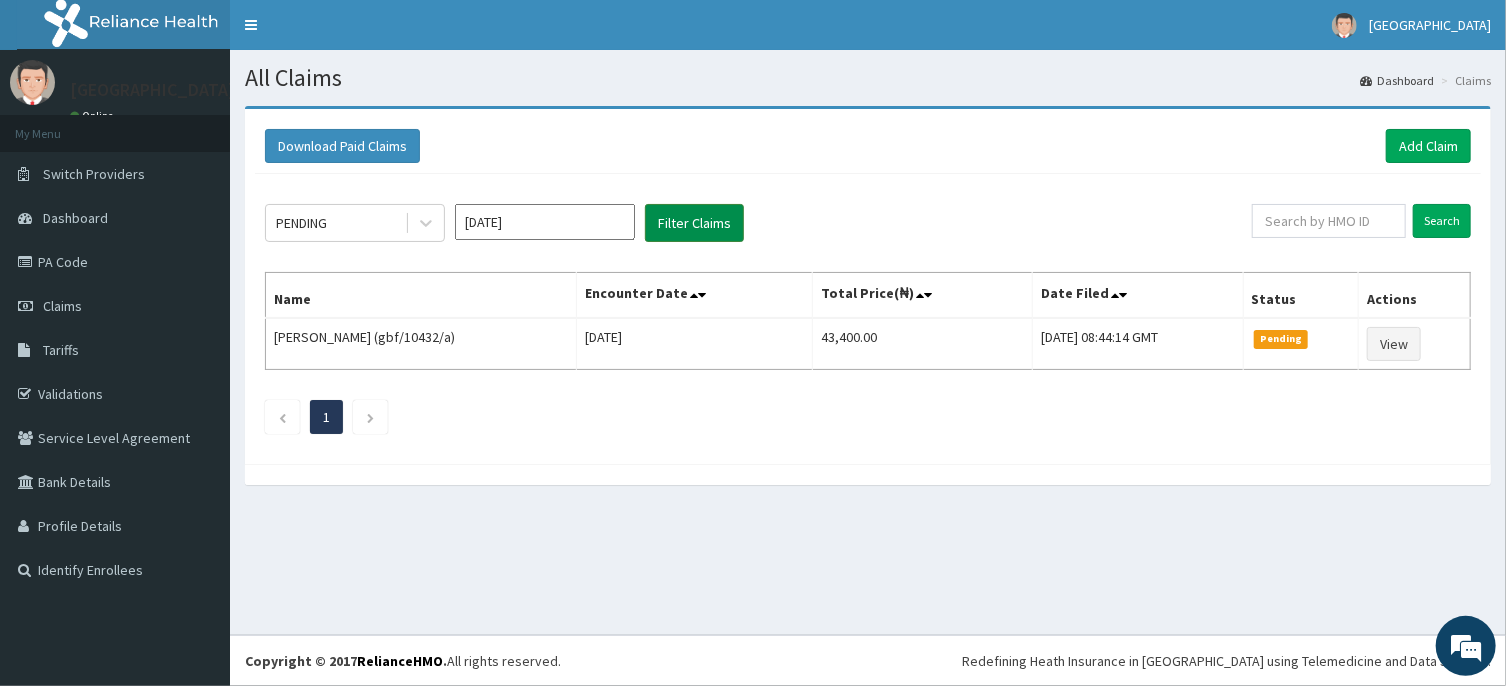click on "Filter Claims" at bounding box center [694, 223] 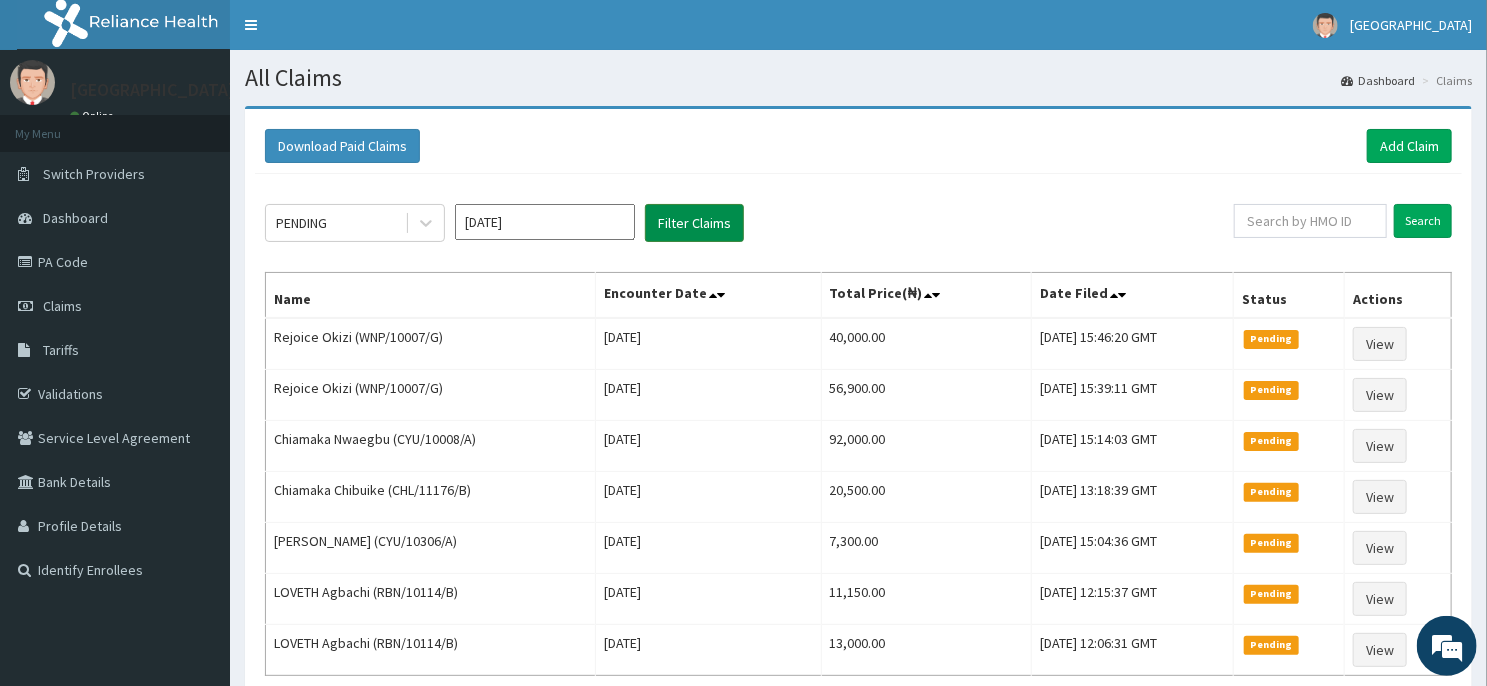 scroll, scrollTop: 0, scrollLeft: 0, axis: both 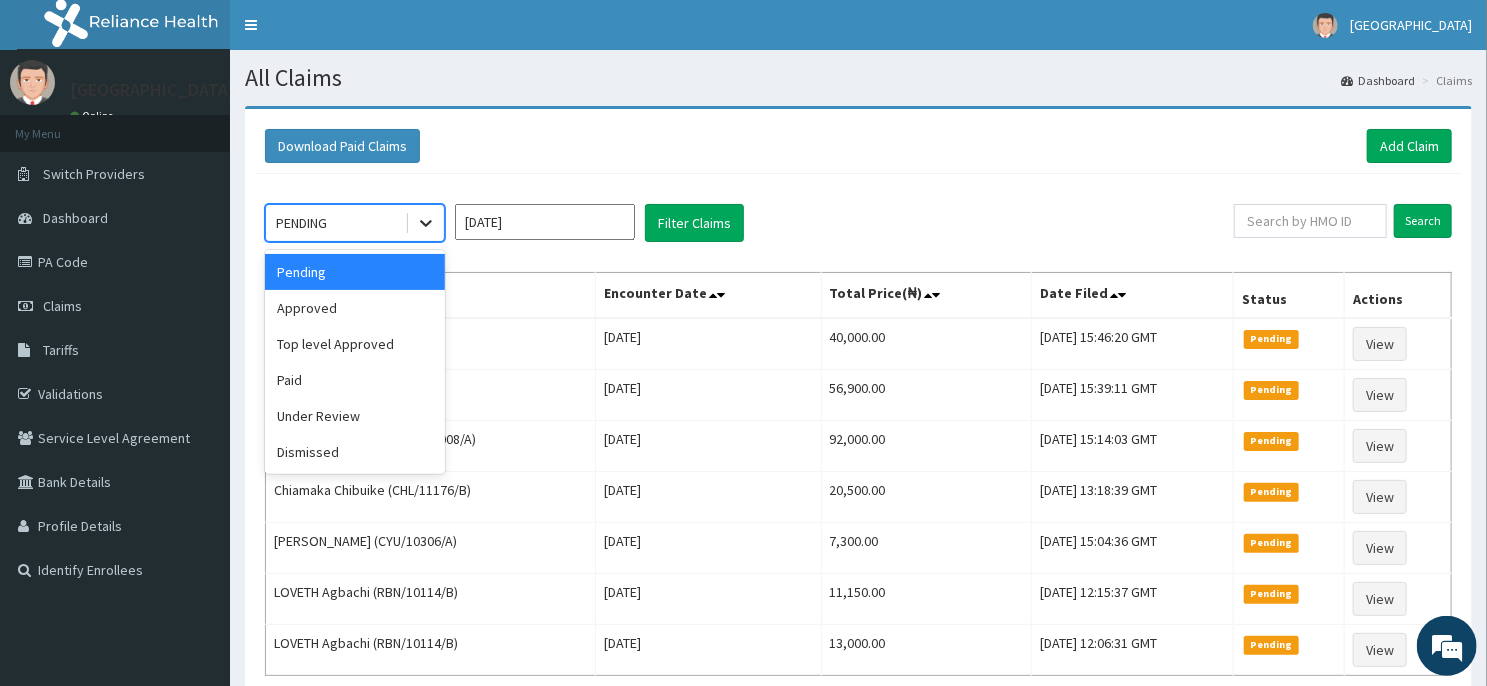 click 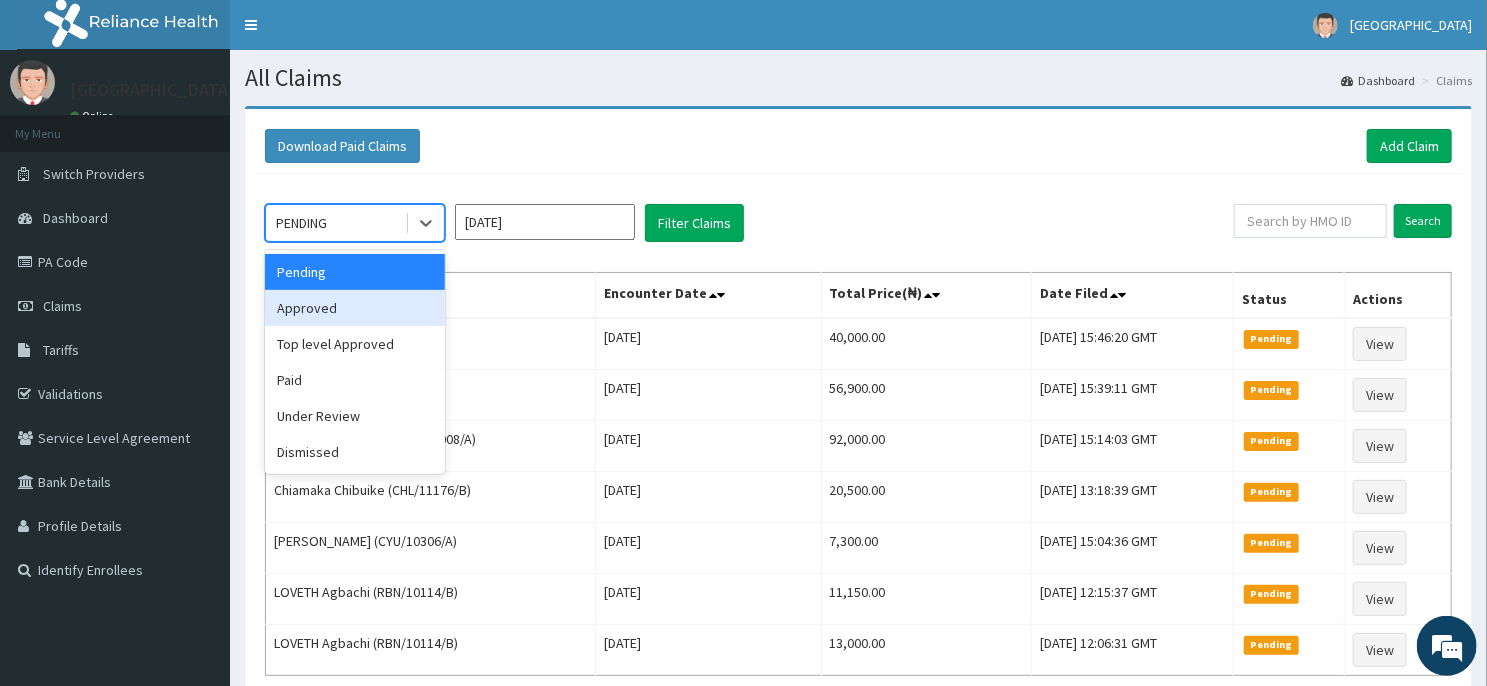 click on "Approved" at bounding box center [355, 308] 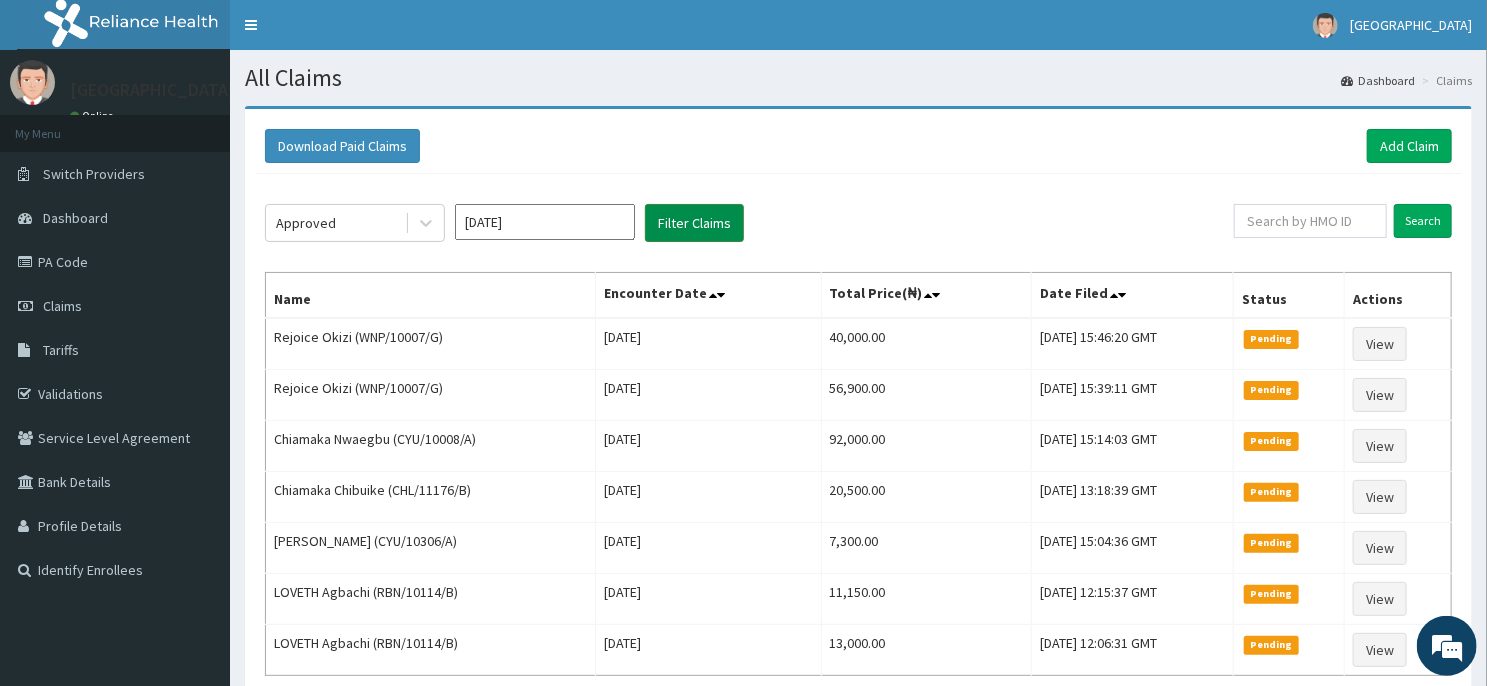 click on "Filter Claims" at bounding box center [694, 223] 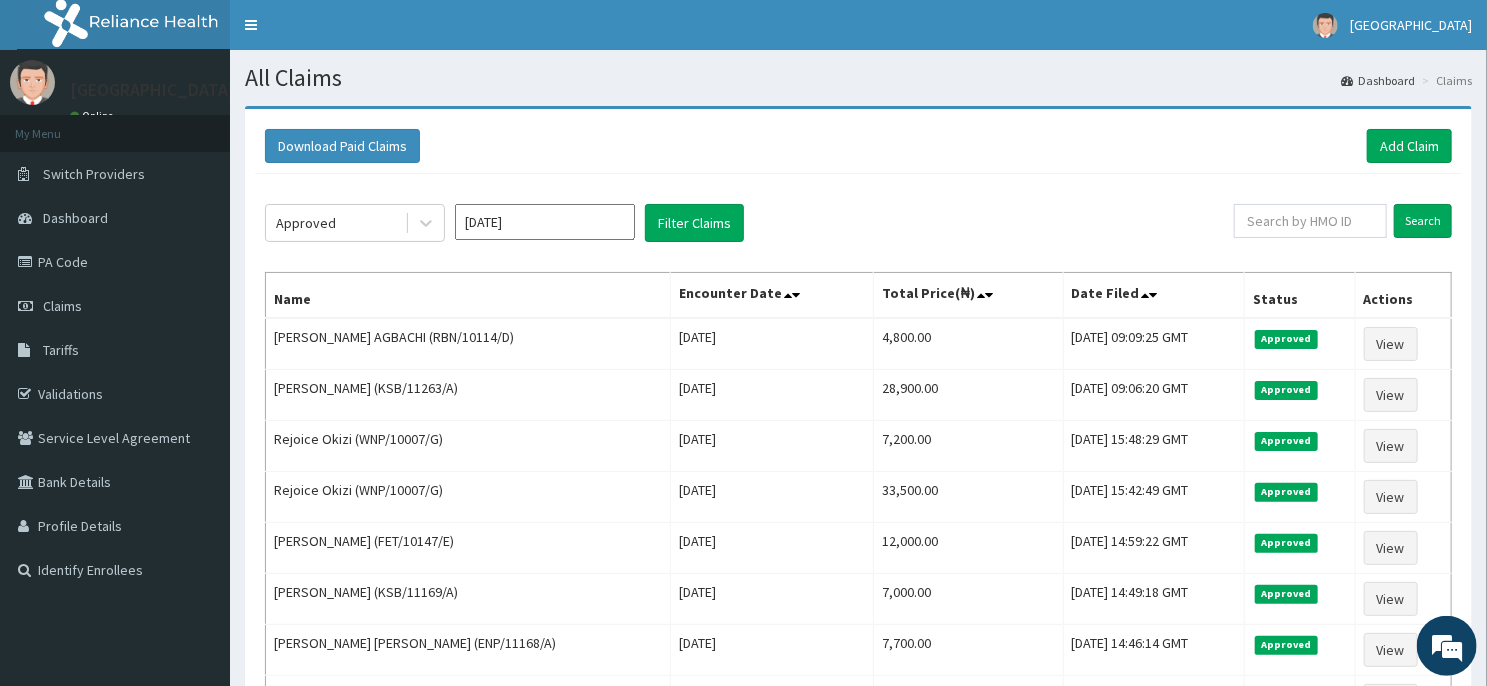 click on "Download Paid Claims Add Claim" at bounding box center [858, 146] 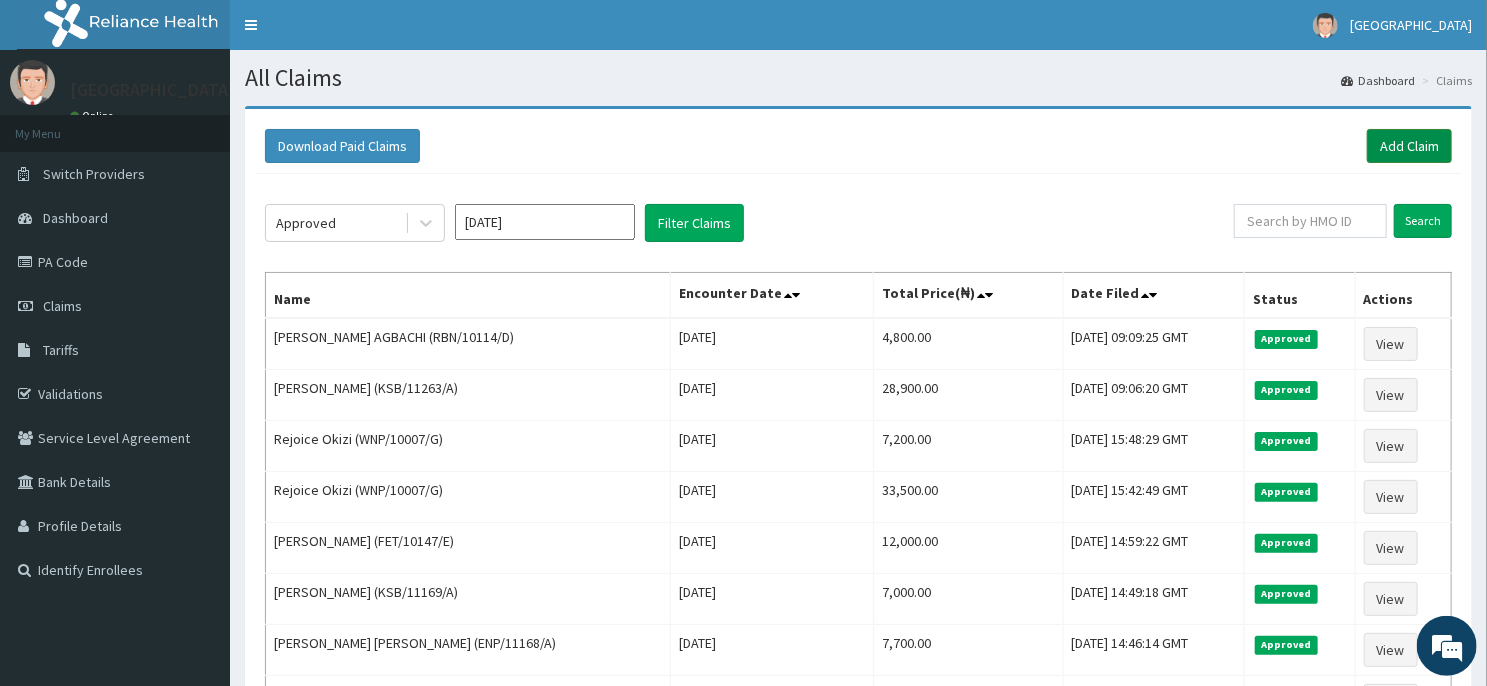 click on "Add Claim" at bounding box center (1409, 146) 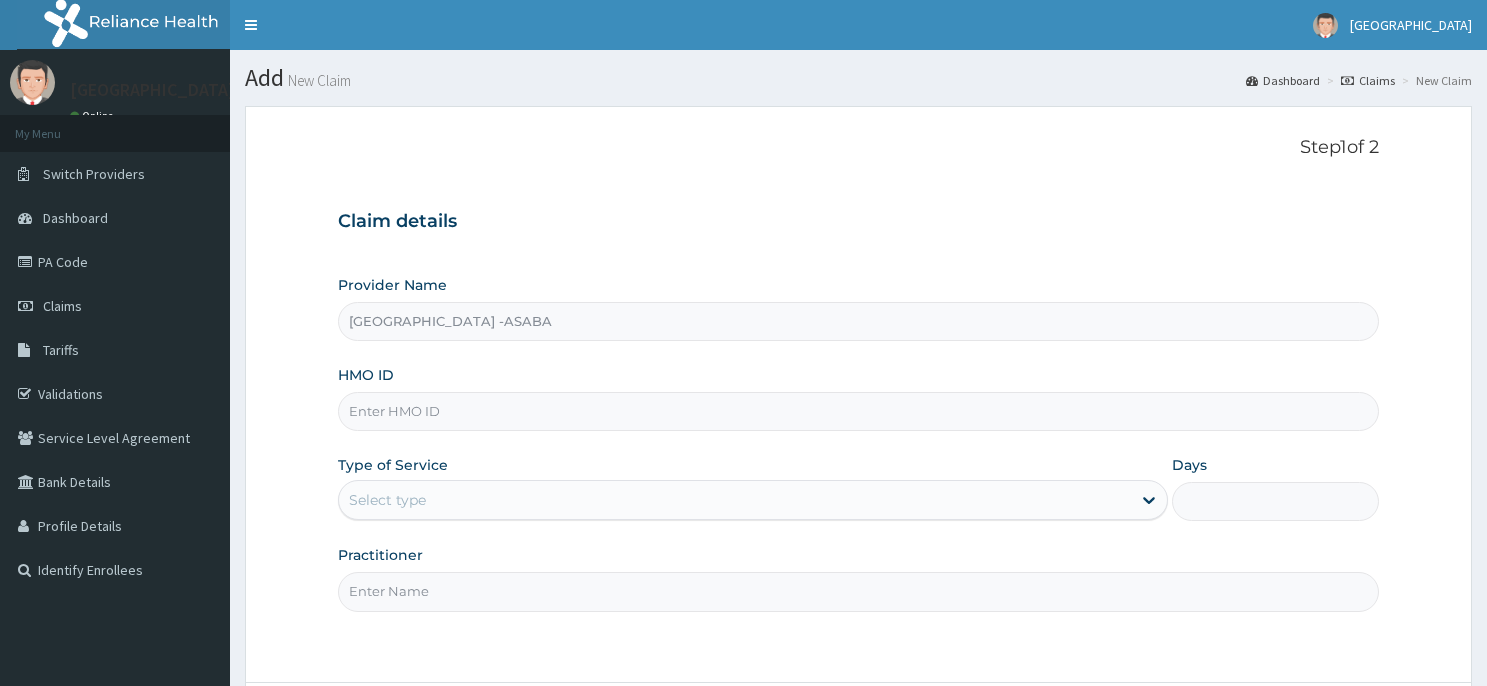scroll, scrollTop: 0, scrollLeft: 0, axis: both 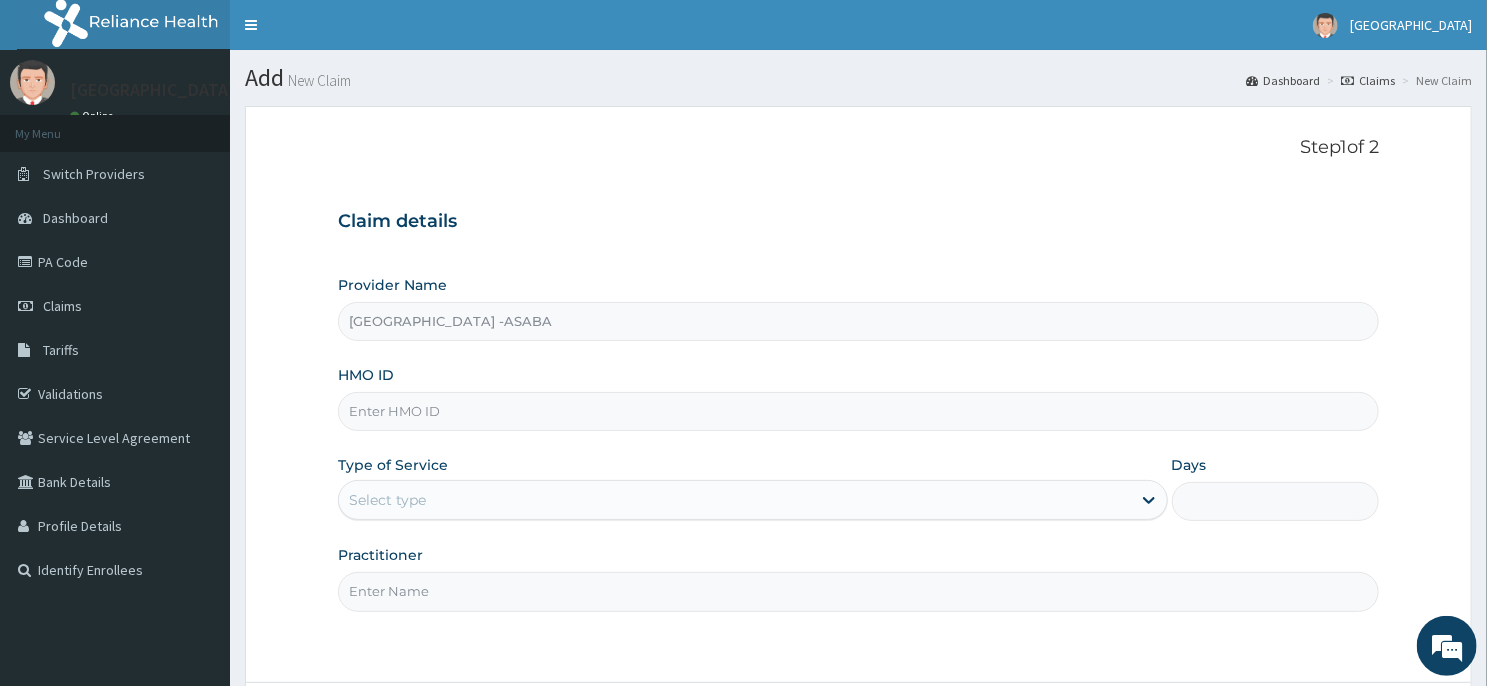 click on "HMO ID" at bounding box center (858, 411) 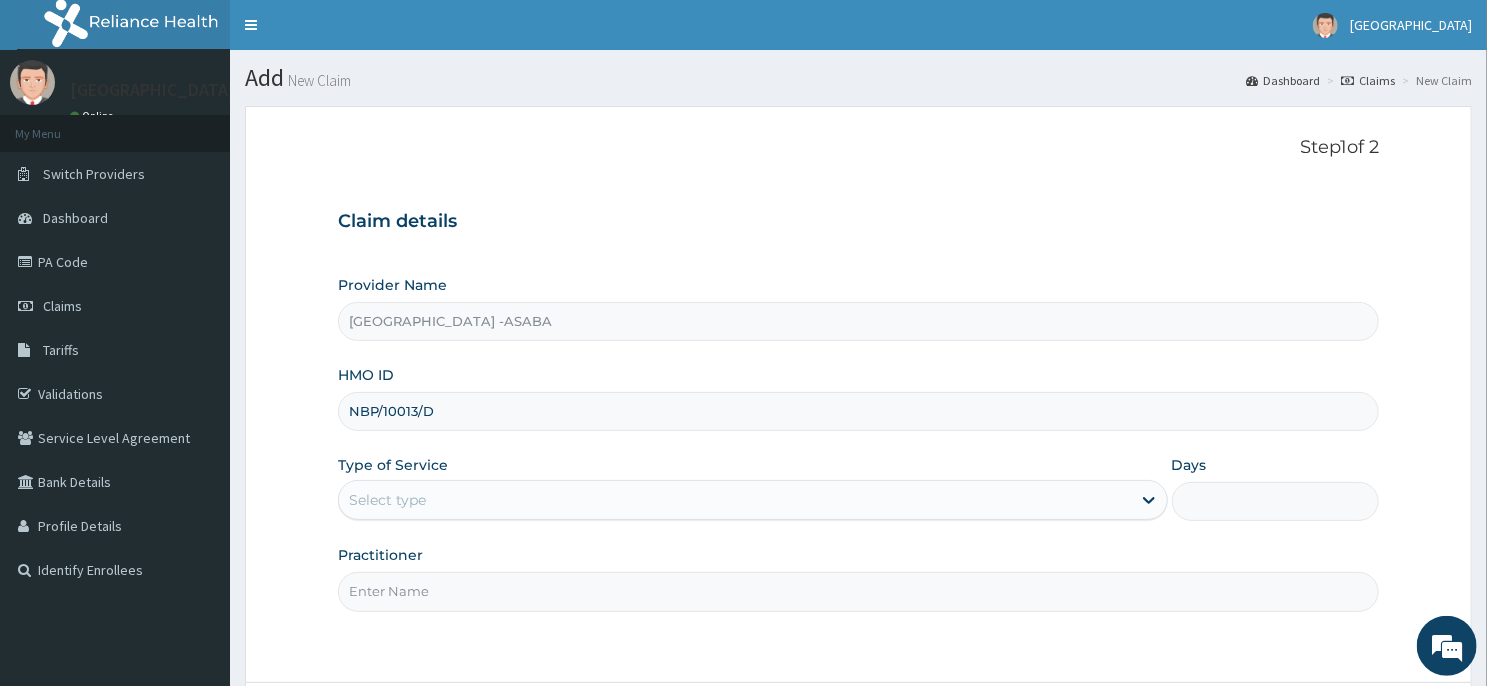 type on "NBP/10013/D" 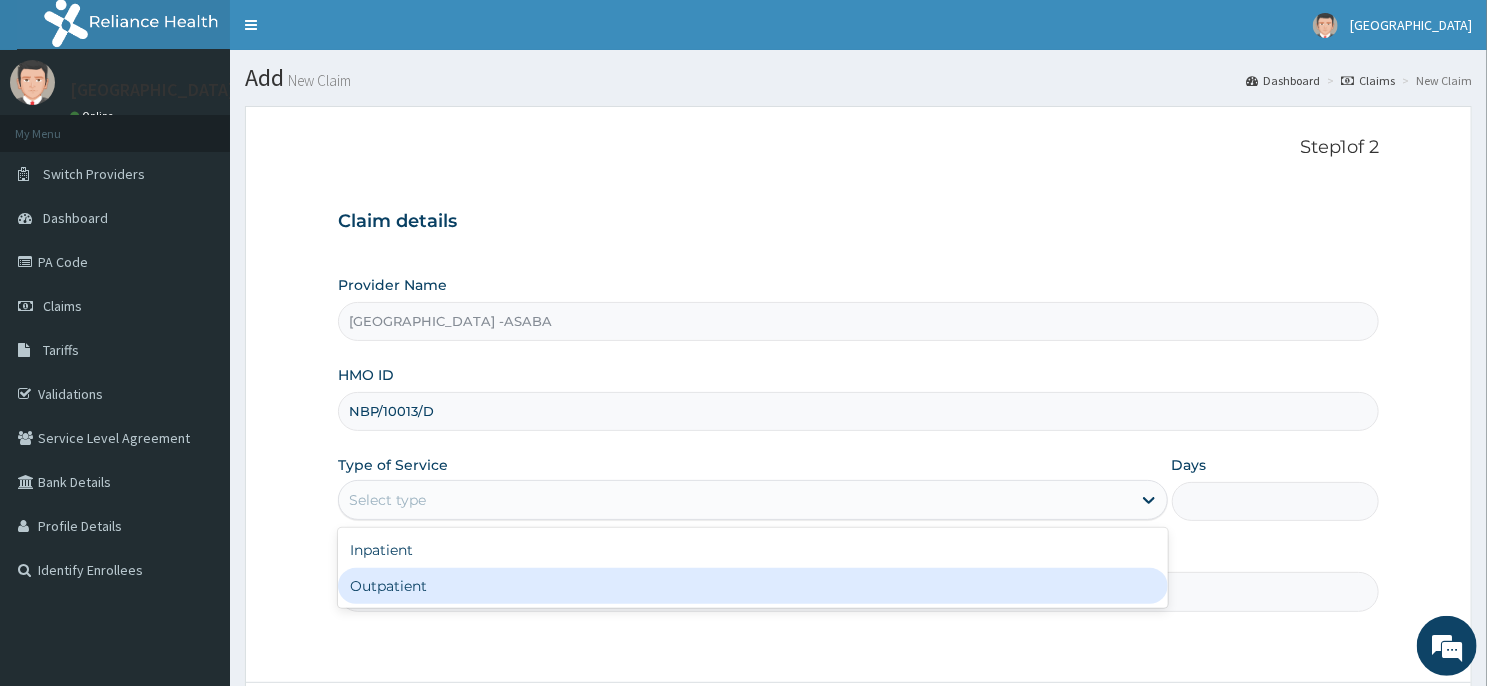 click on "Outpatient" at bounding box center (753, 586) 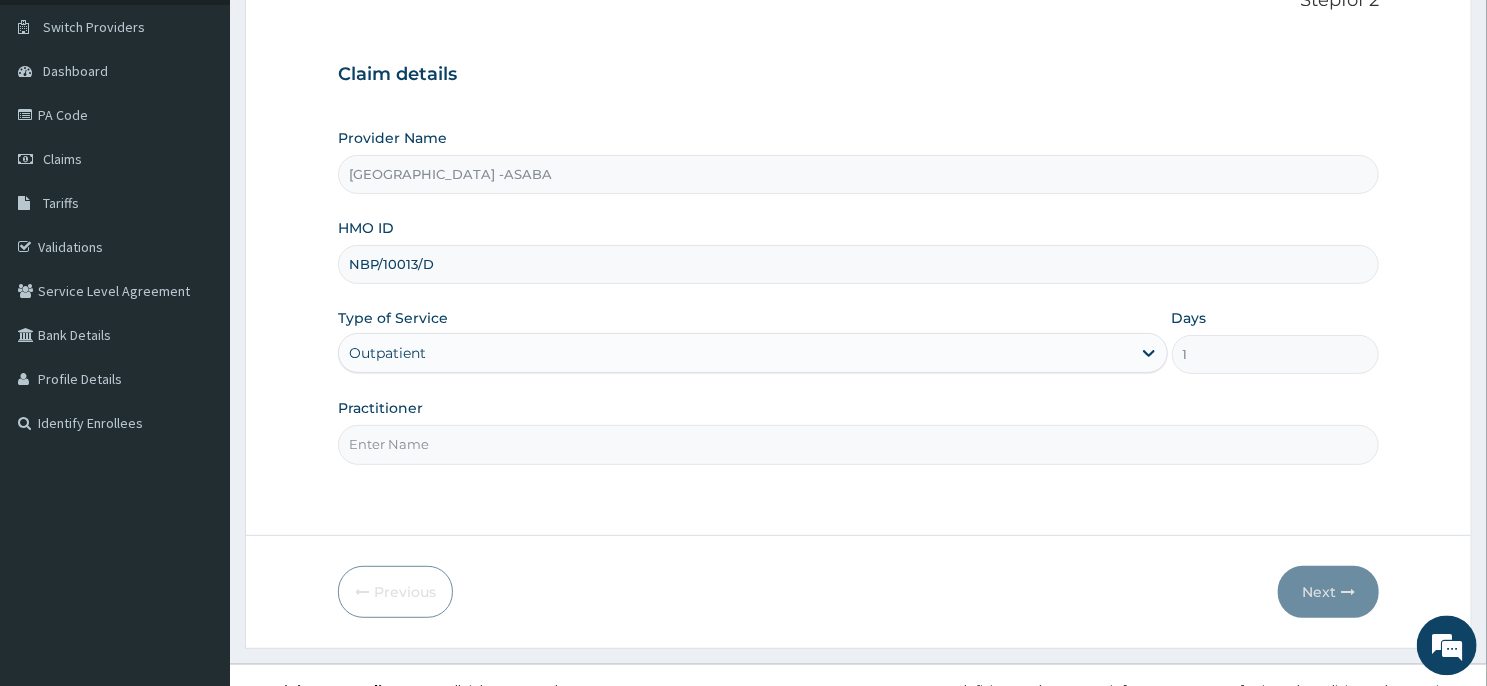 scroll, scrollTop: 175, scrollLeft: 0, axis: vertical 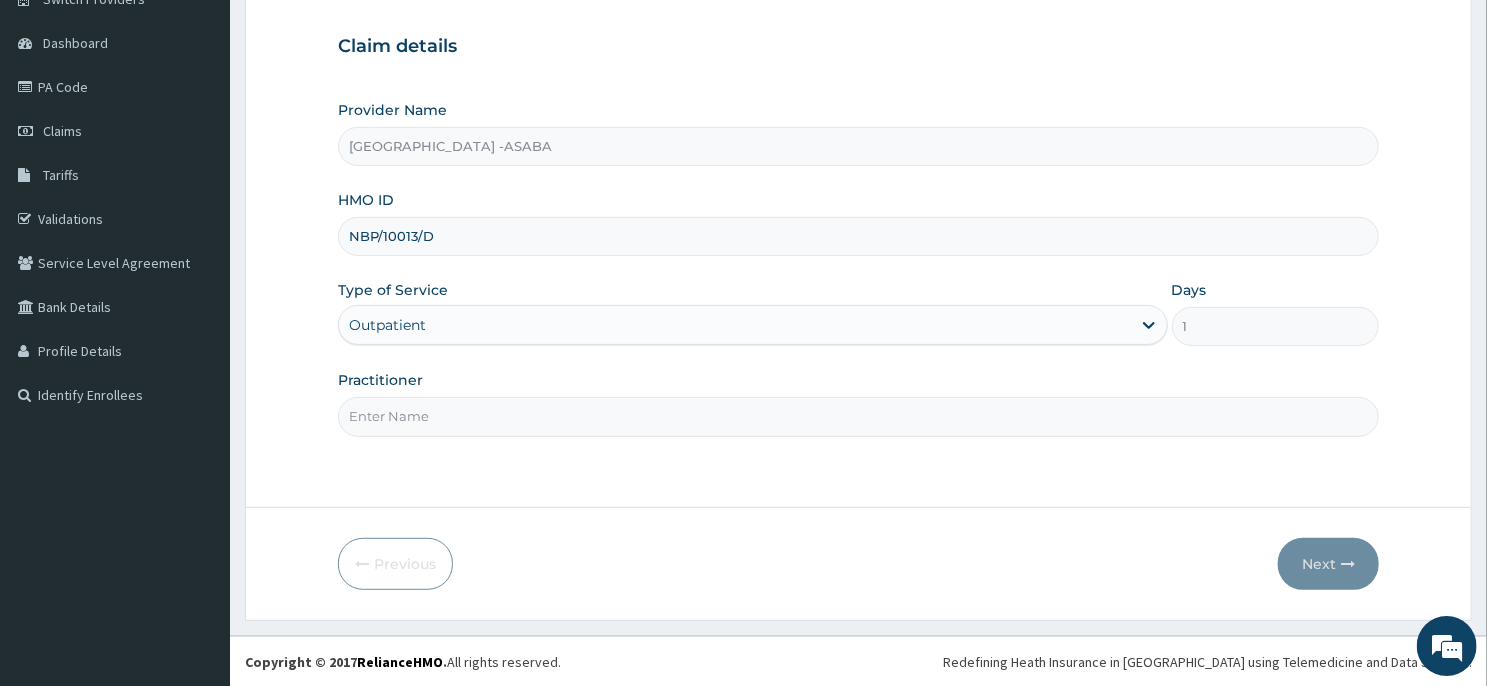click on "Practitioner" at bounding box center [858, 416] 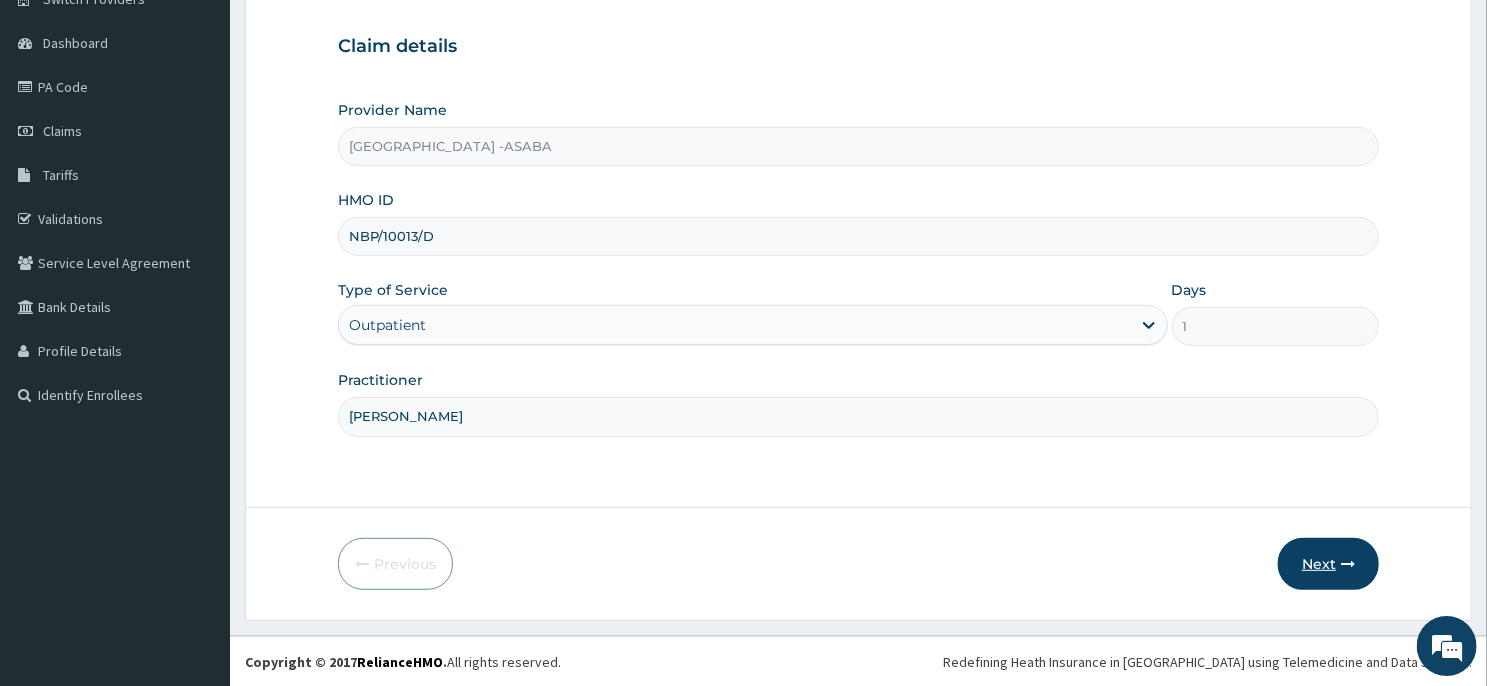 type on "DR BRUNO" 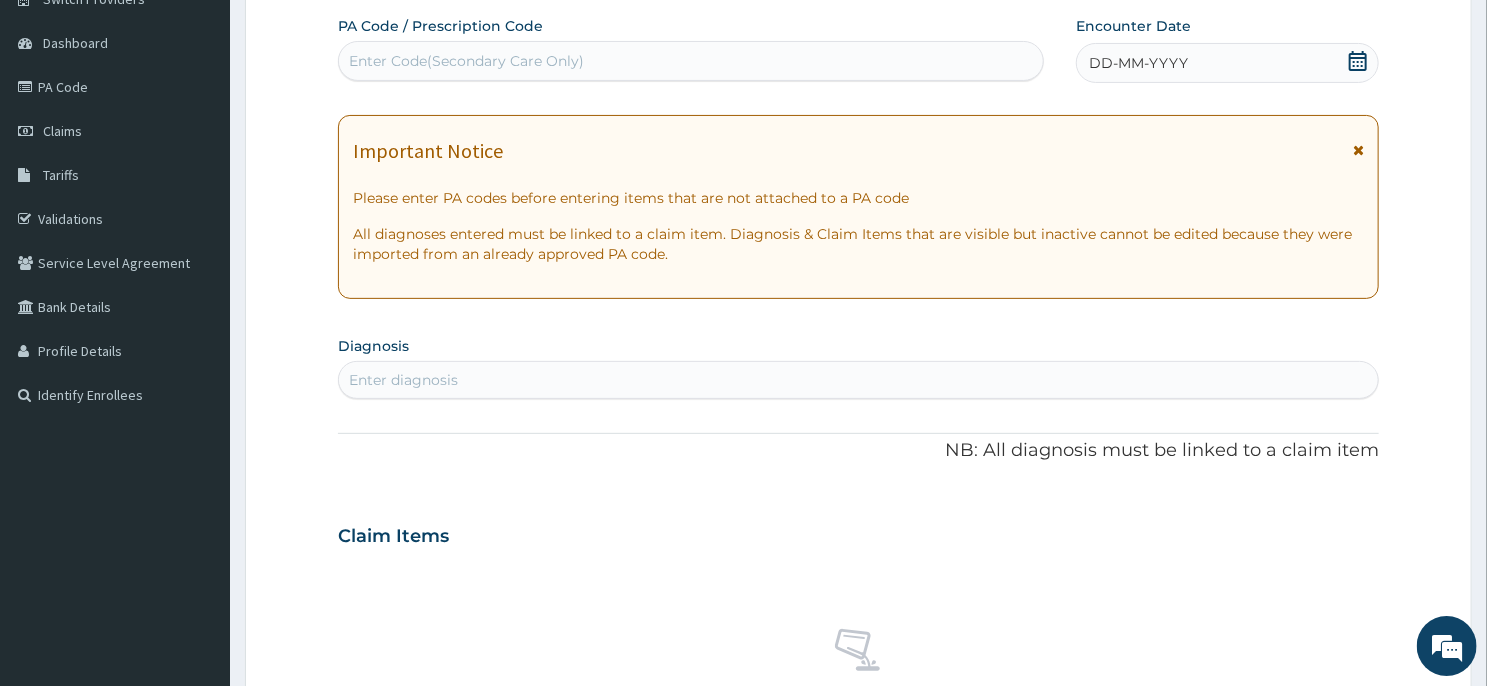 click on "DD-MM-YYYY" at bounding box center (1227, 63) 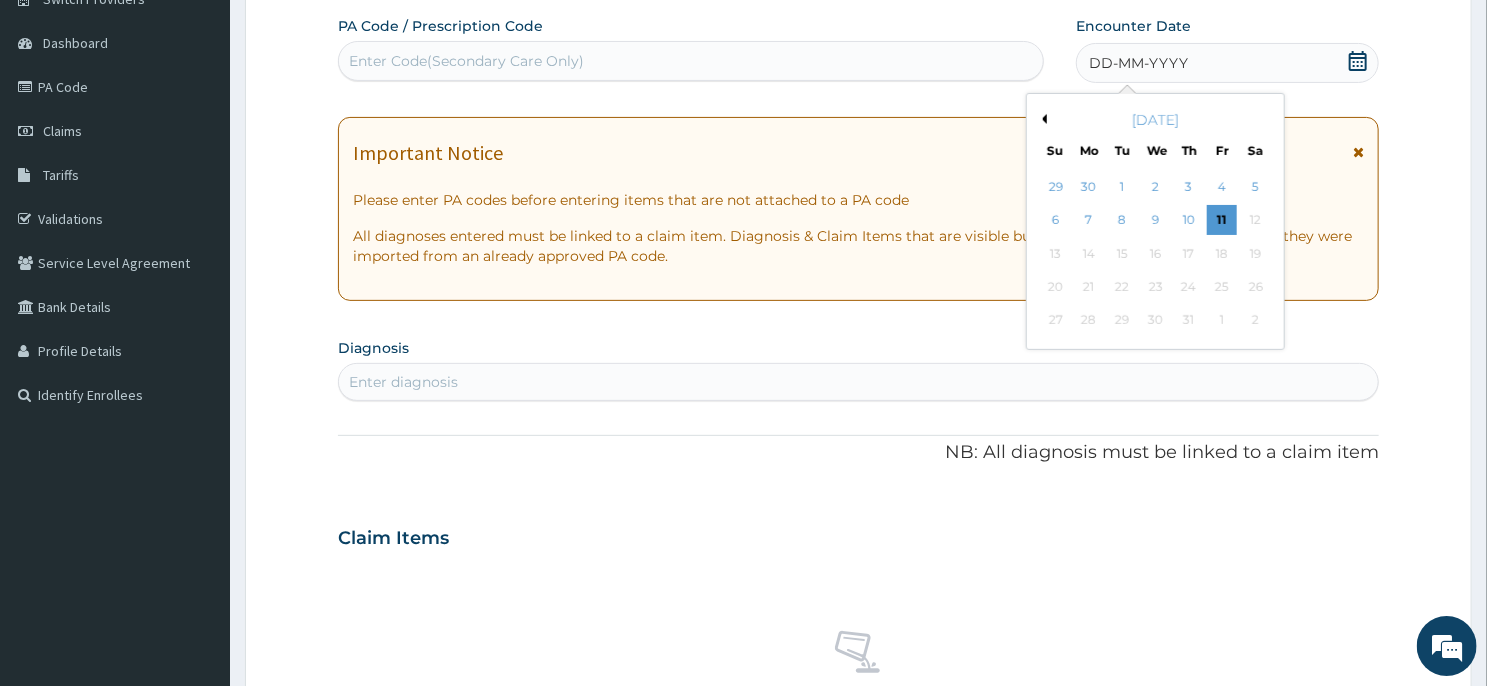 click on "Previous Month" at bounding box center (1042, 119) 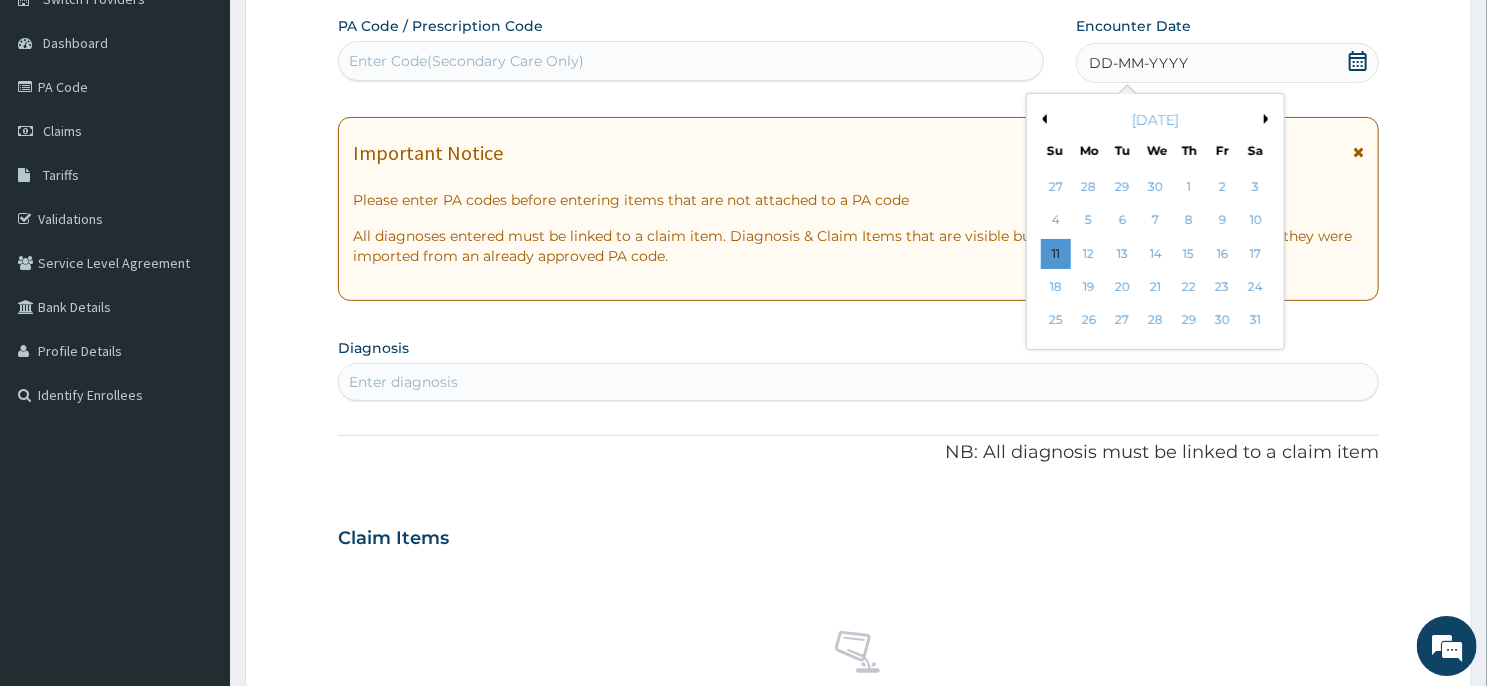 click on "Previous Month" at bounding box center [1042, 119] 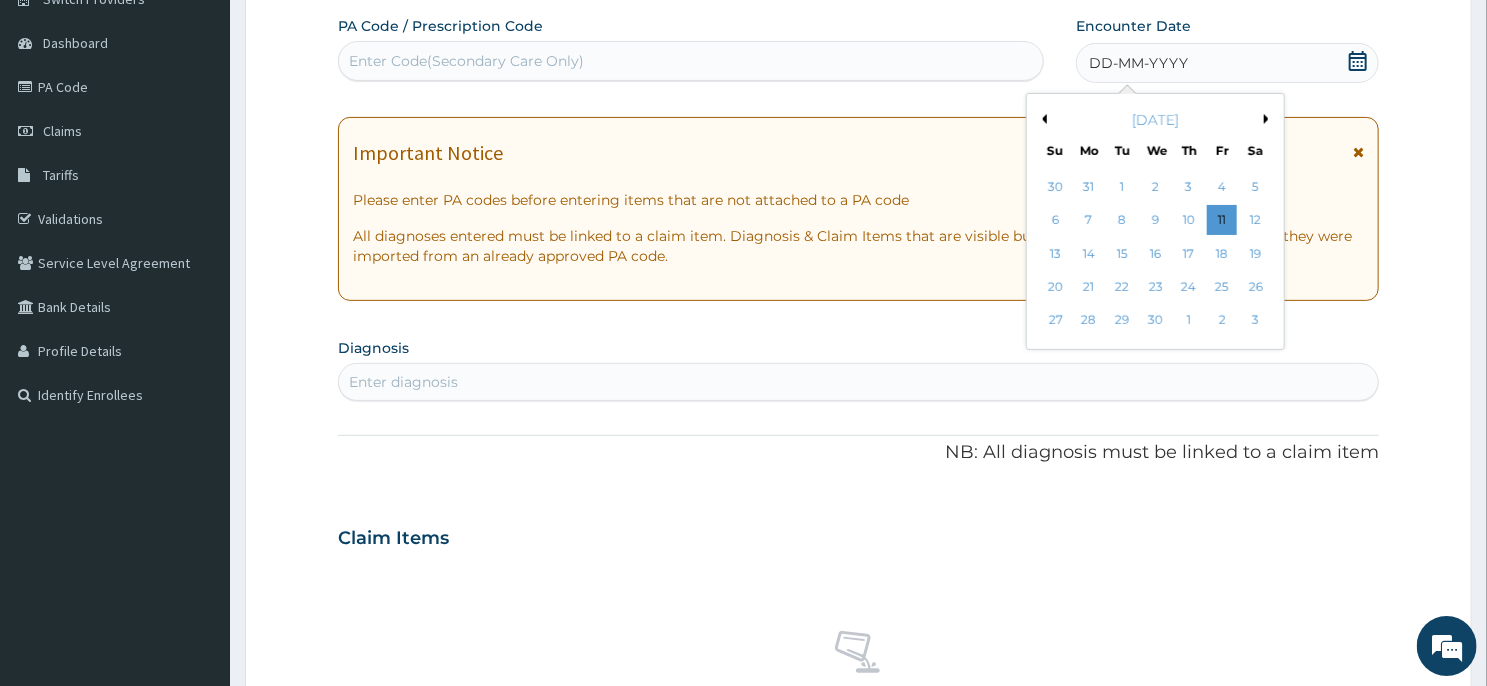 click on "Previous Month" at bounding box center (1042, 119) 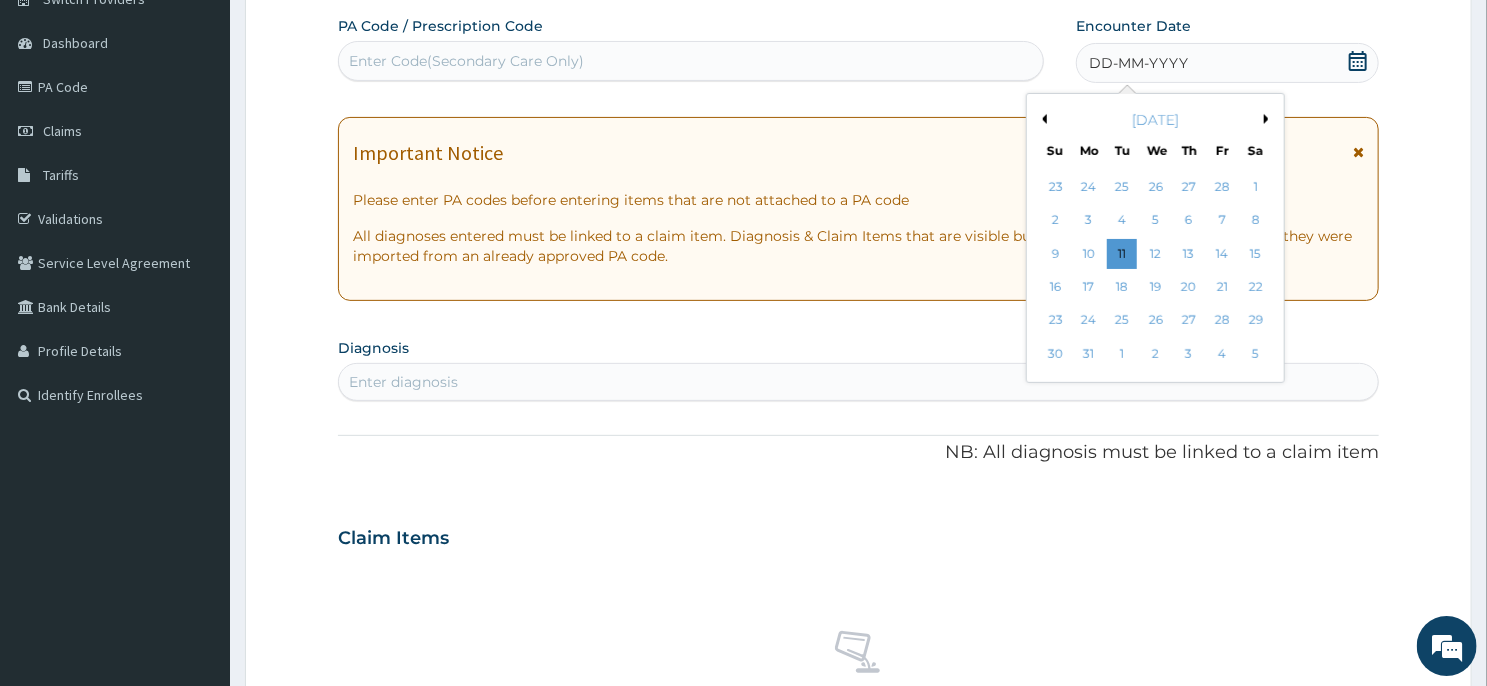 click on "Previous Month" at bounding box center (1042, 119) 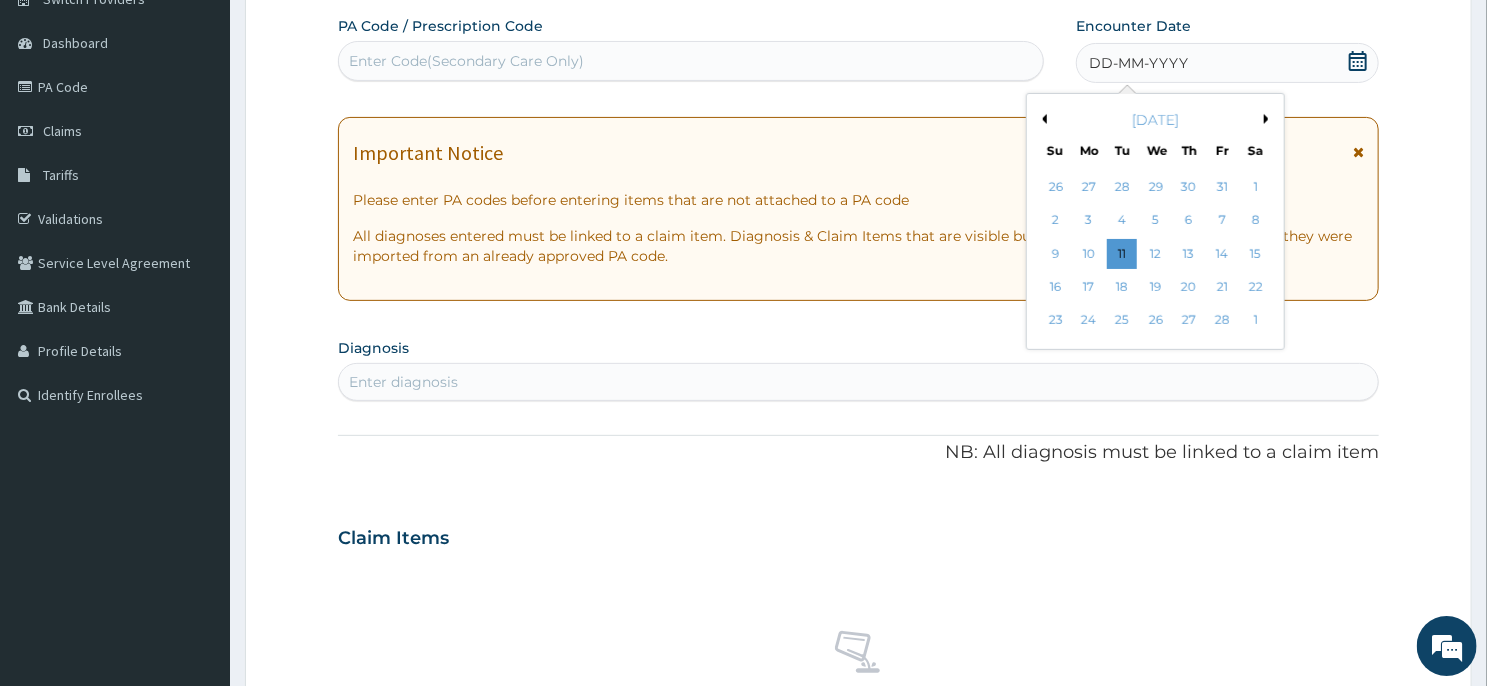 click on "Previous Month" at bounding box center (1042, 119) 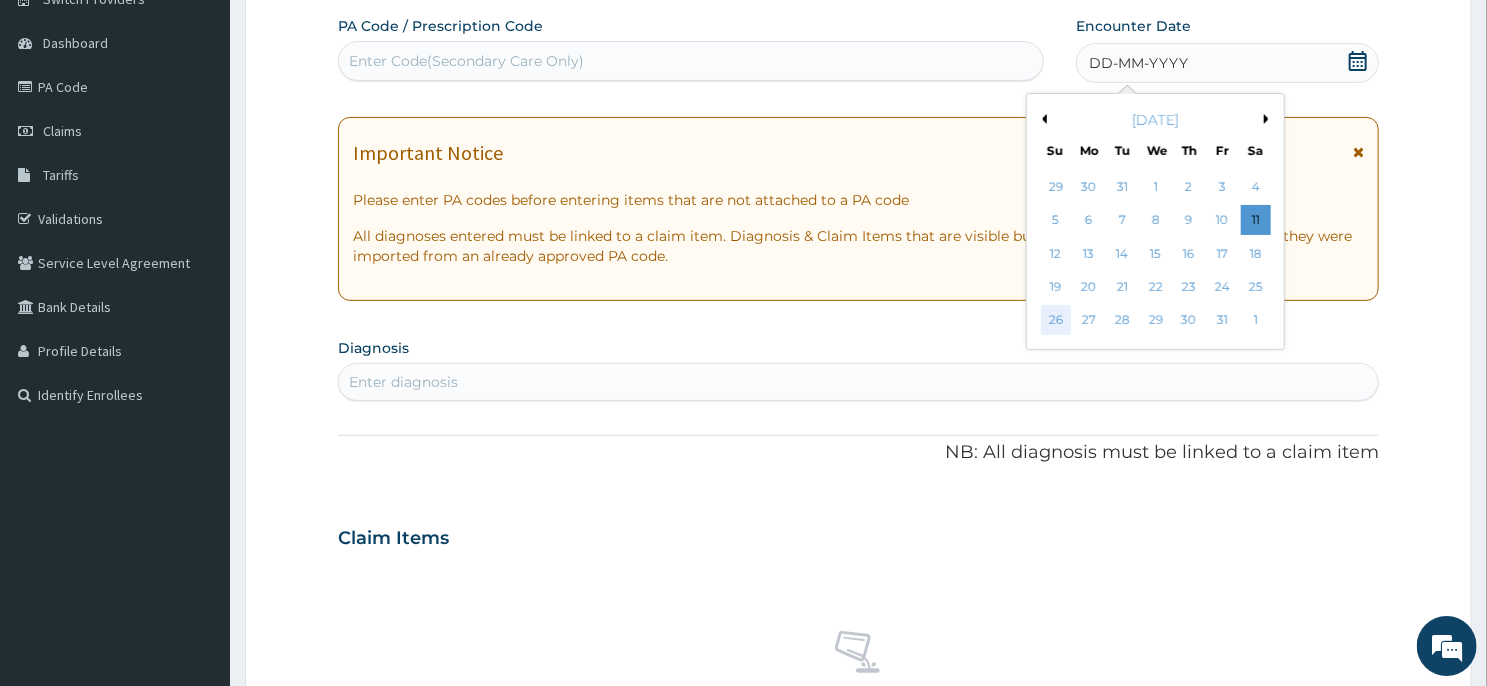 click on "26" at bounding box center (1056, 321) 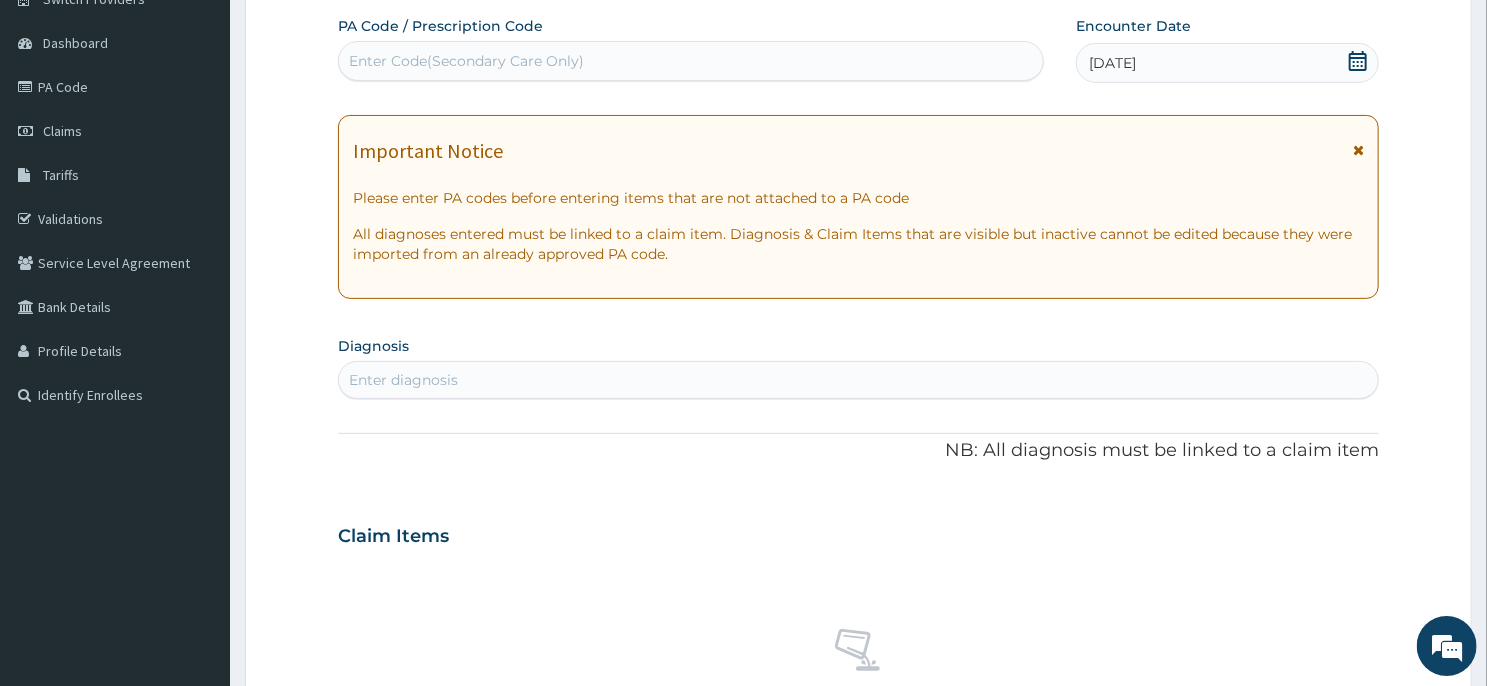 click on "Enter diagnosis" at bounding box center (858, 380) 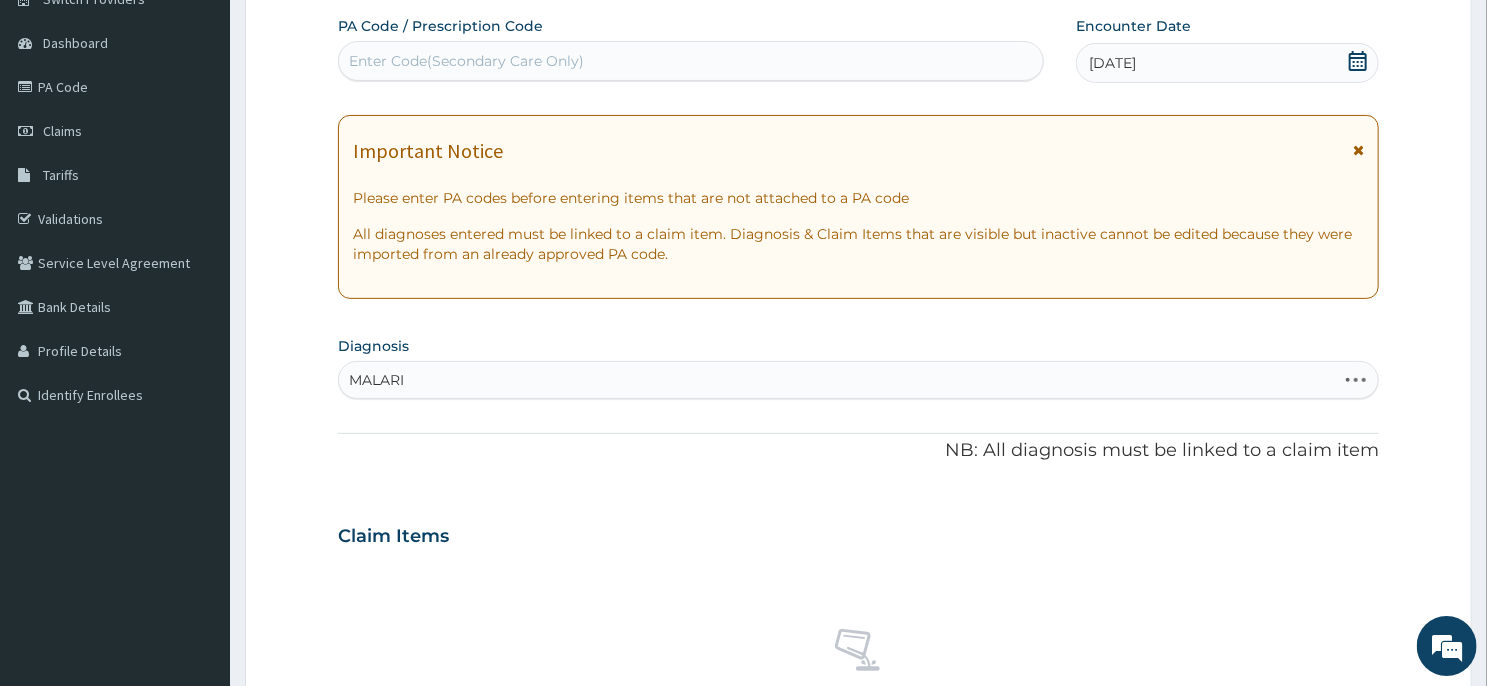 type on "MALARIA" 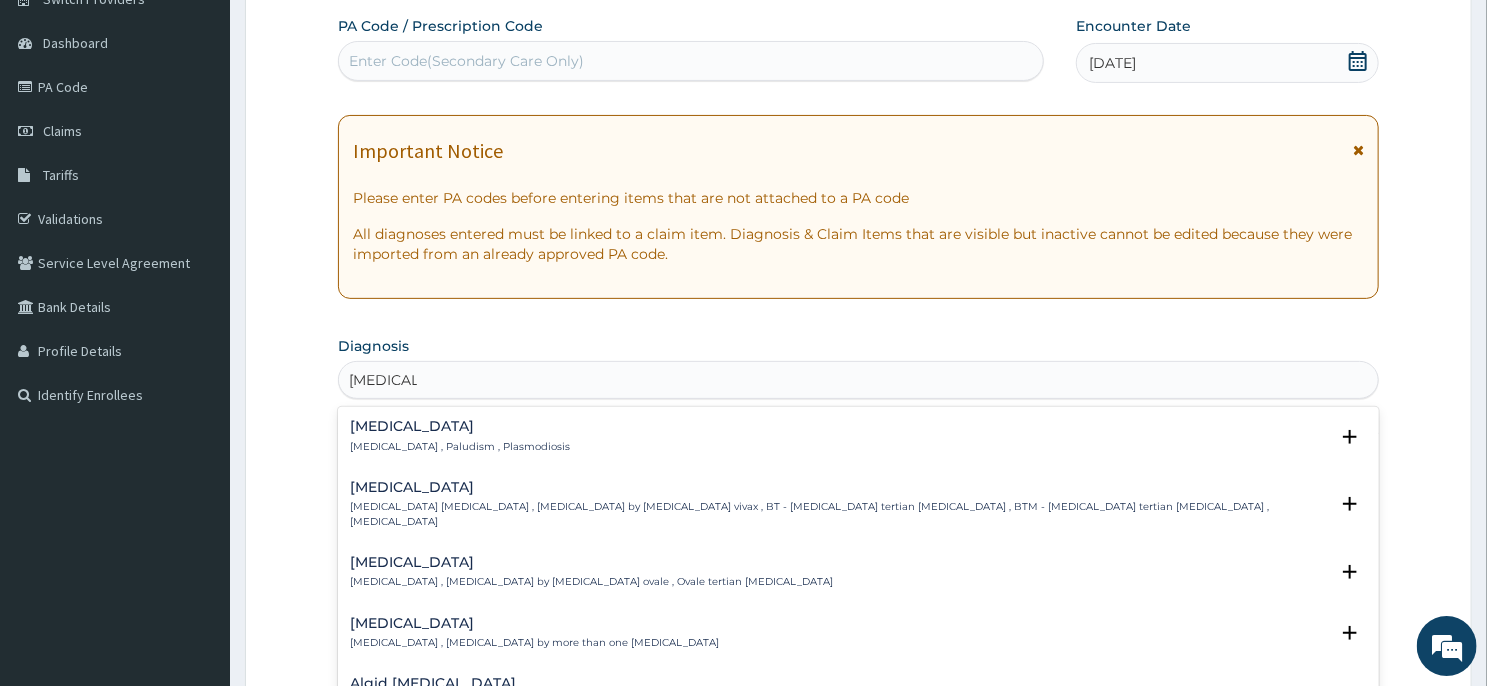 click on "Malaria" at bounding box center (460, 426) 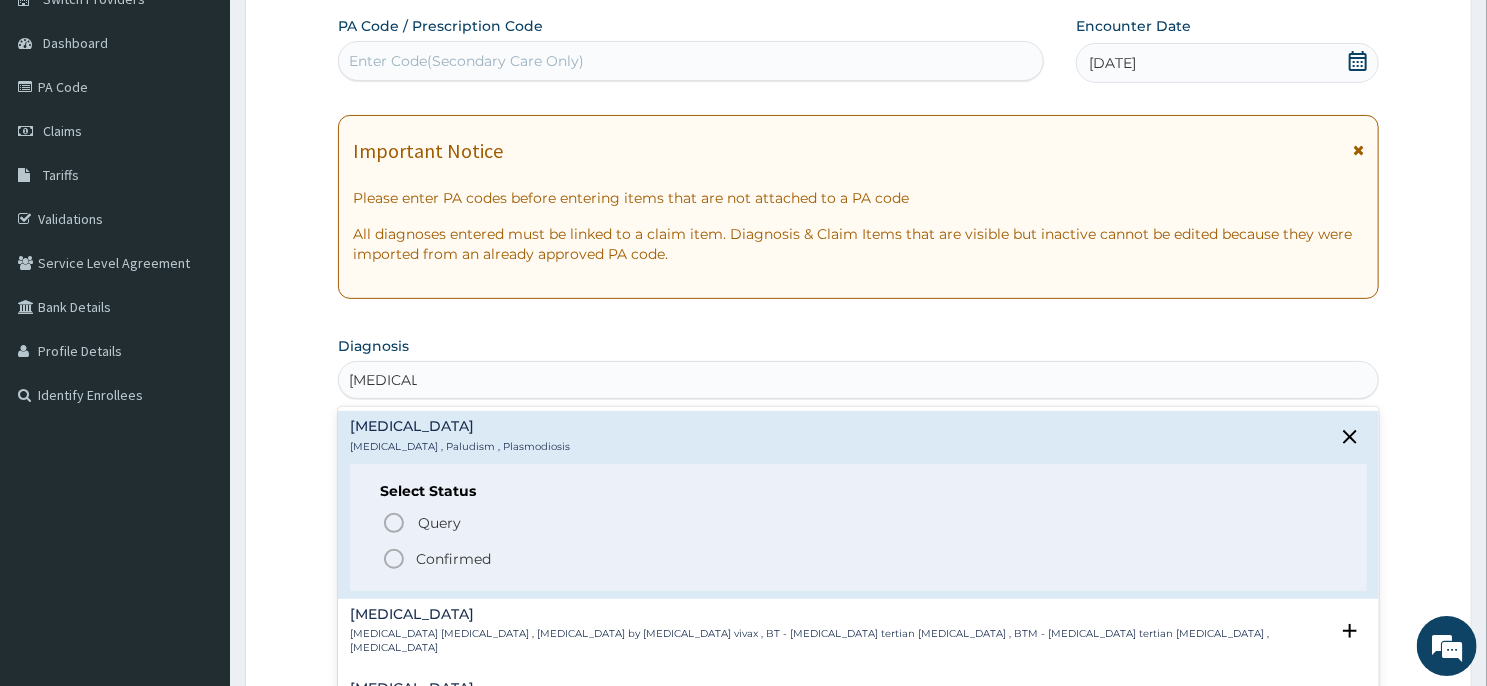 click on "Query Query covers suspected (?), Keep in view (kiv), Ruled out (r/o) Confirmed" at bounding box center [858, 539] 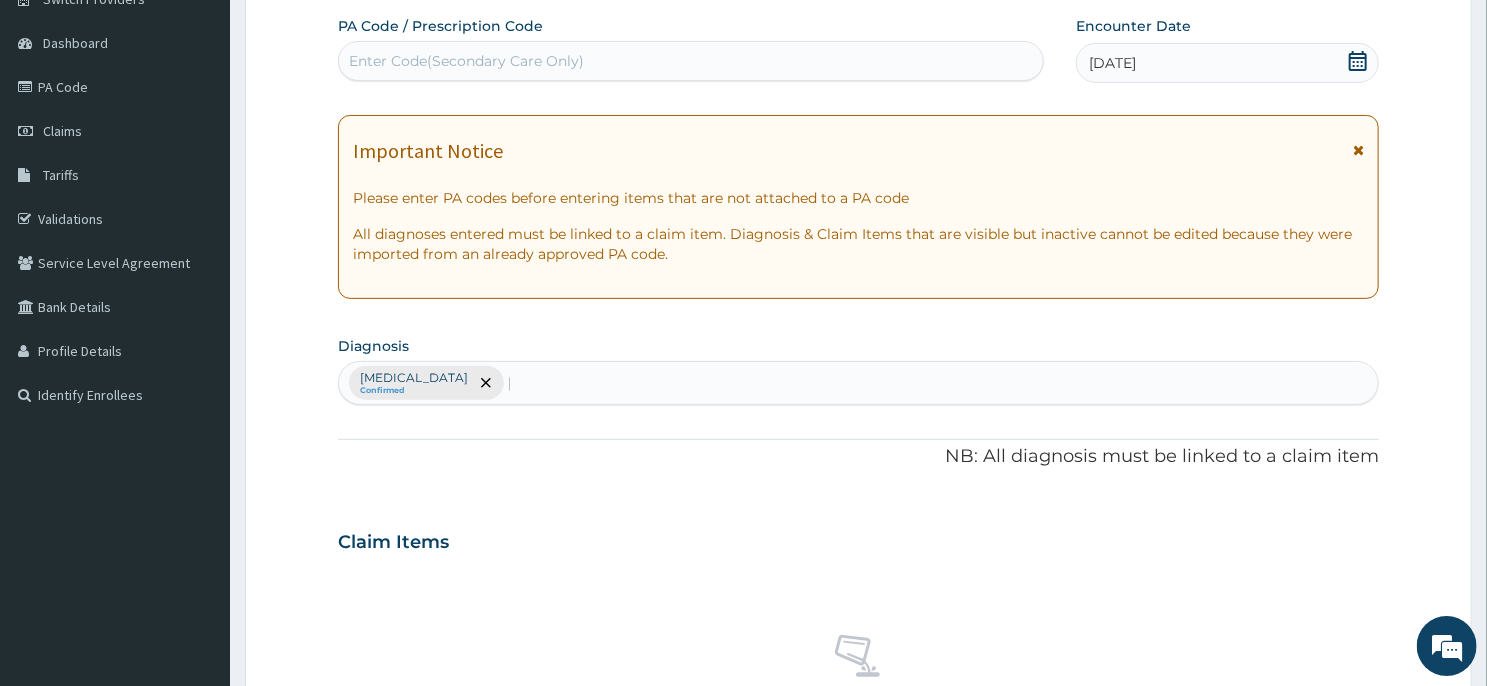 type 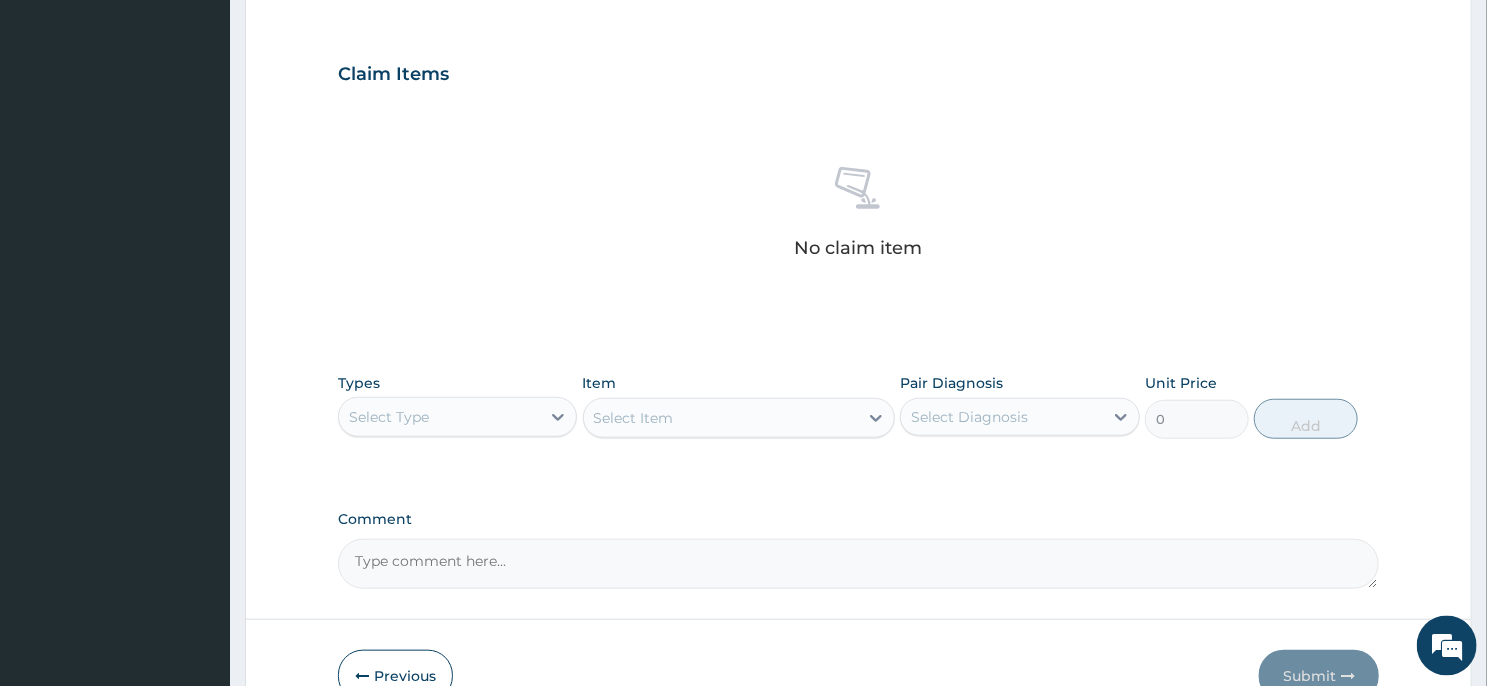 scroll, scrollTop: 757, scrollLeft: 0, axis: vertical 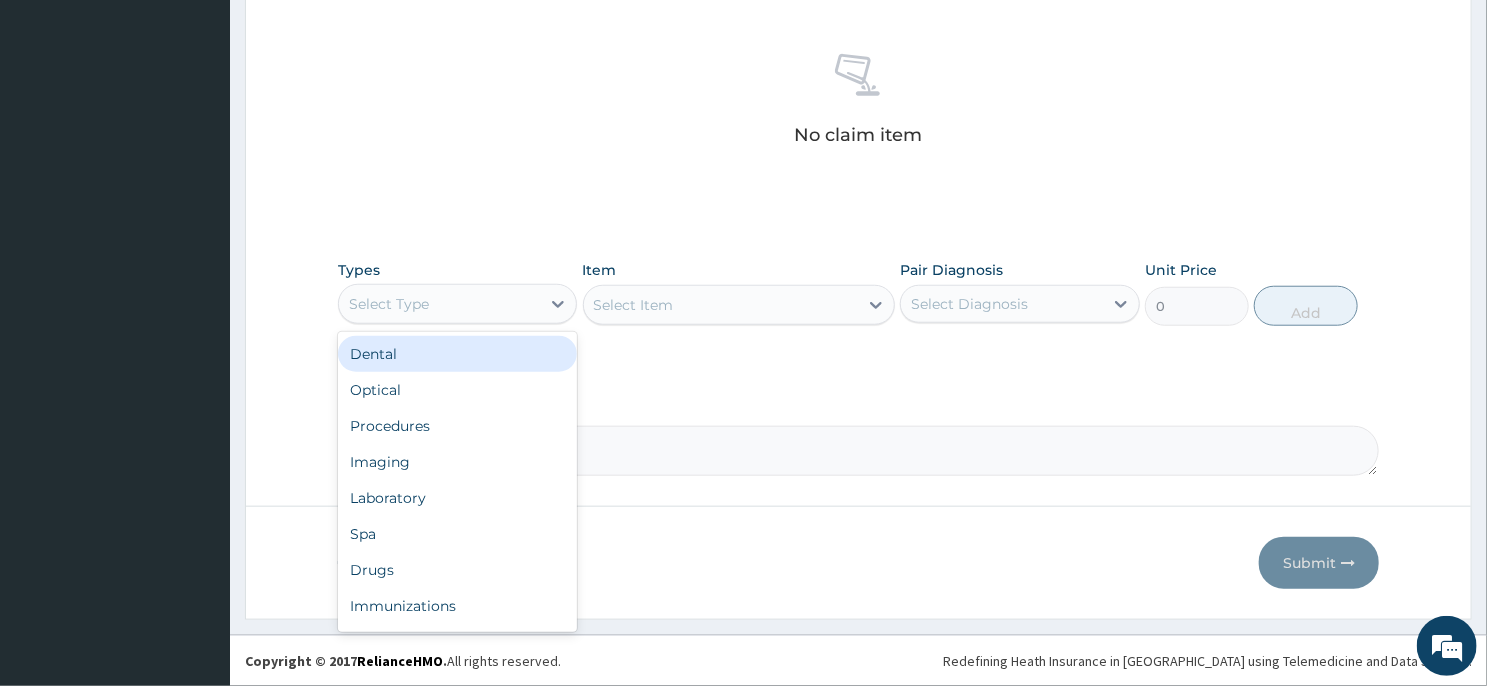 click on "Select Type" at bounding box center (439, 304) 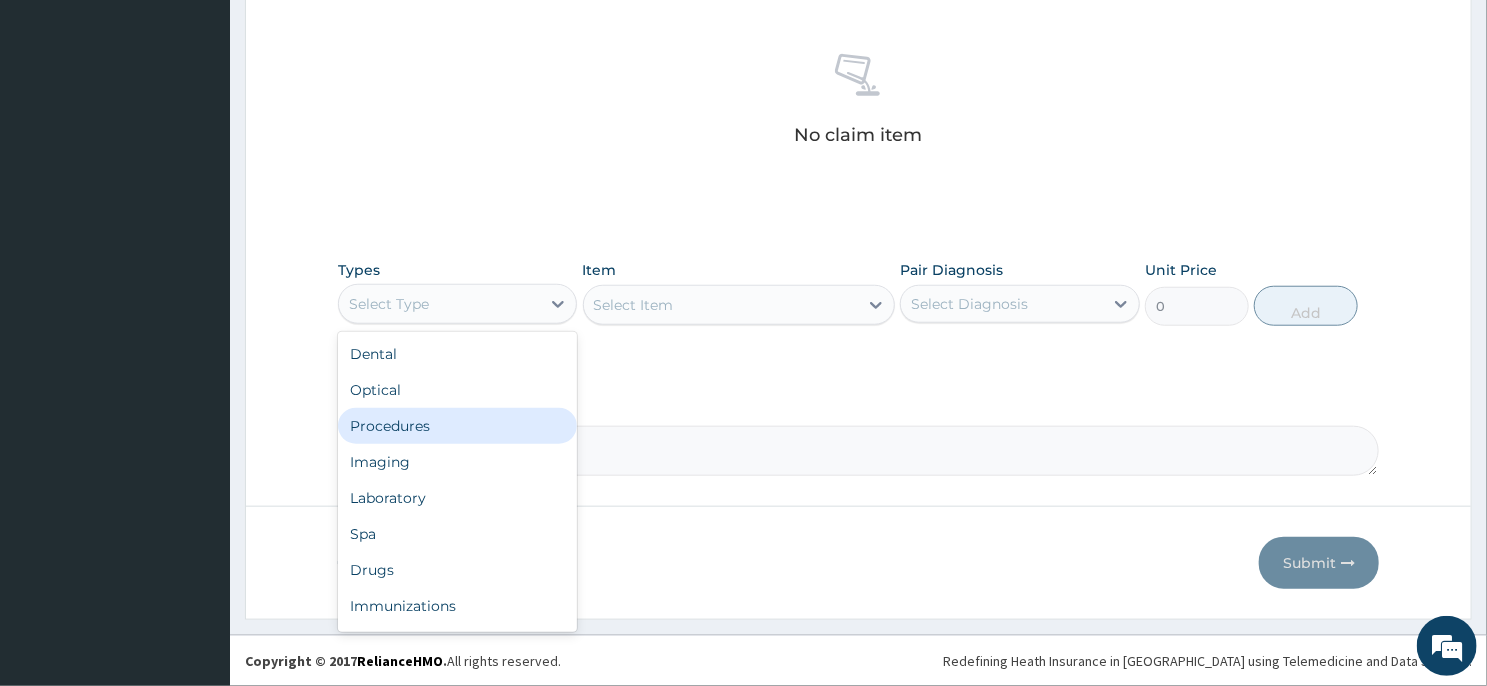 click on "Procedures" at bounding box center [457, 426] 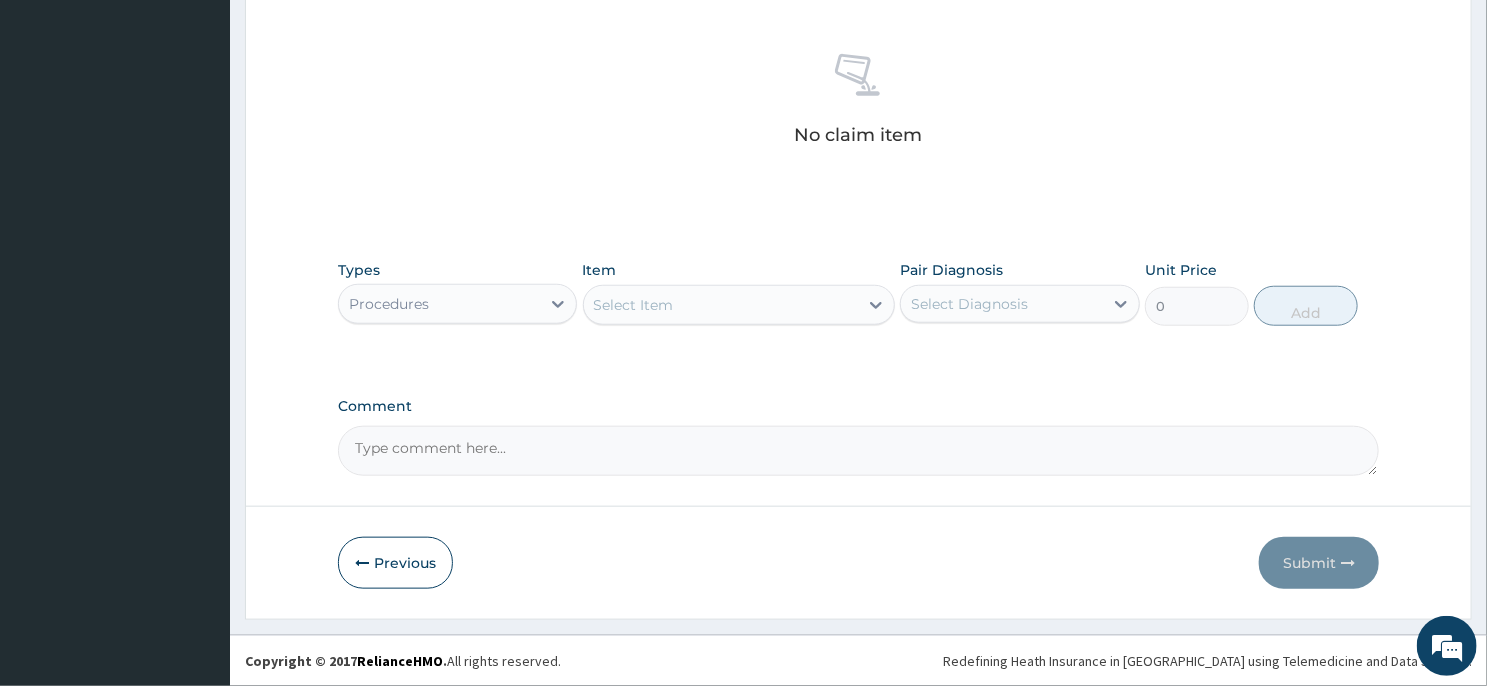 click on "Select Item" at bounding box center (721, 305) 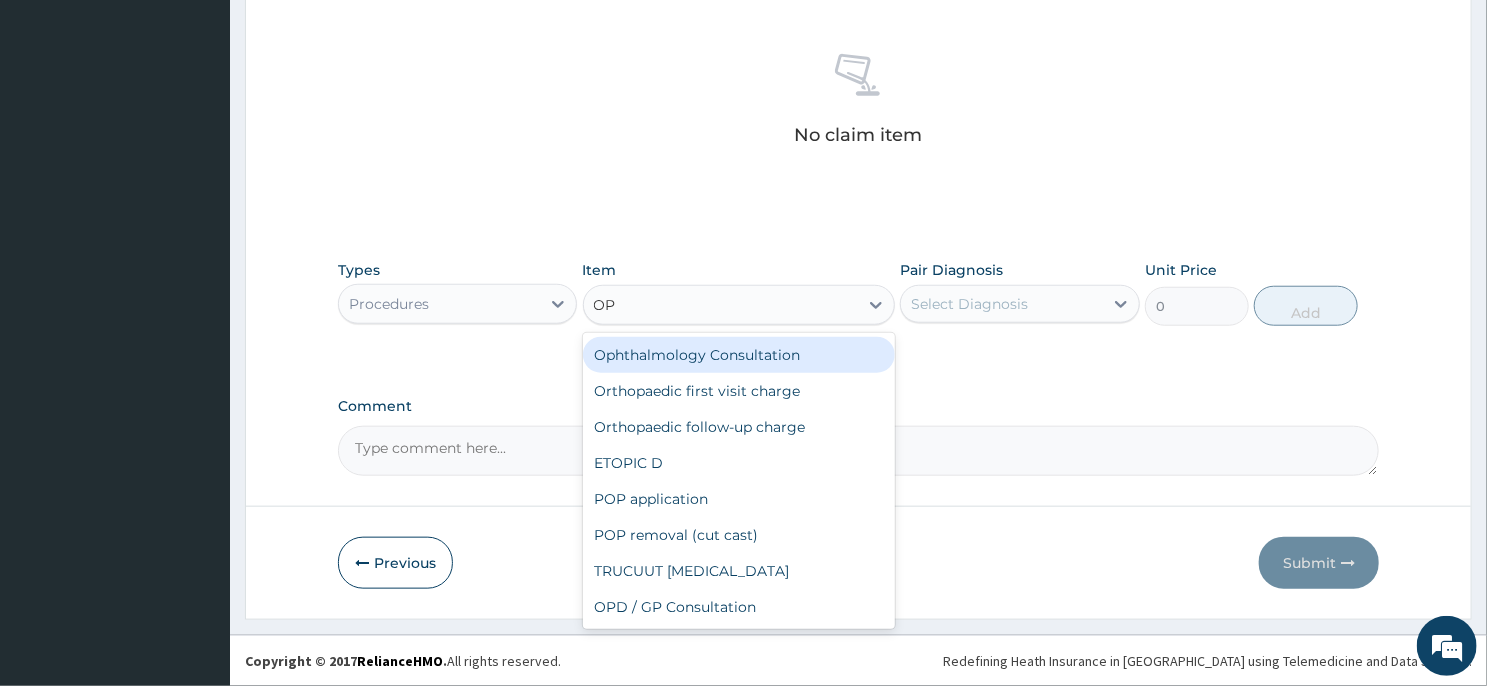 type on "OPD" 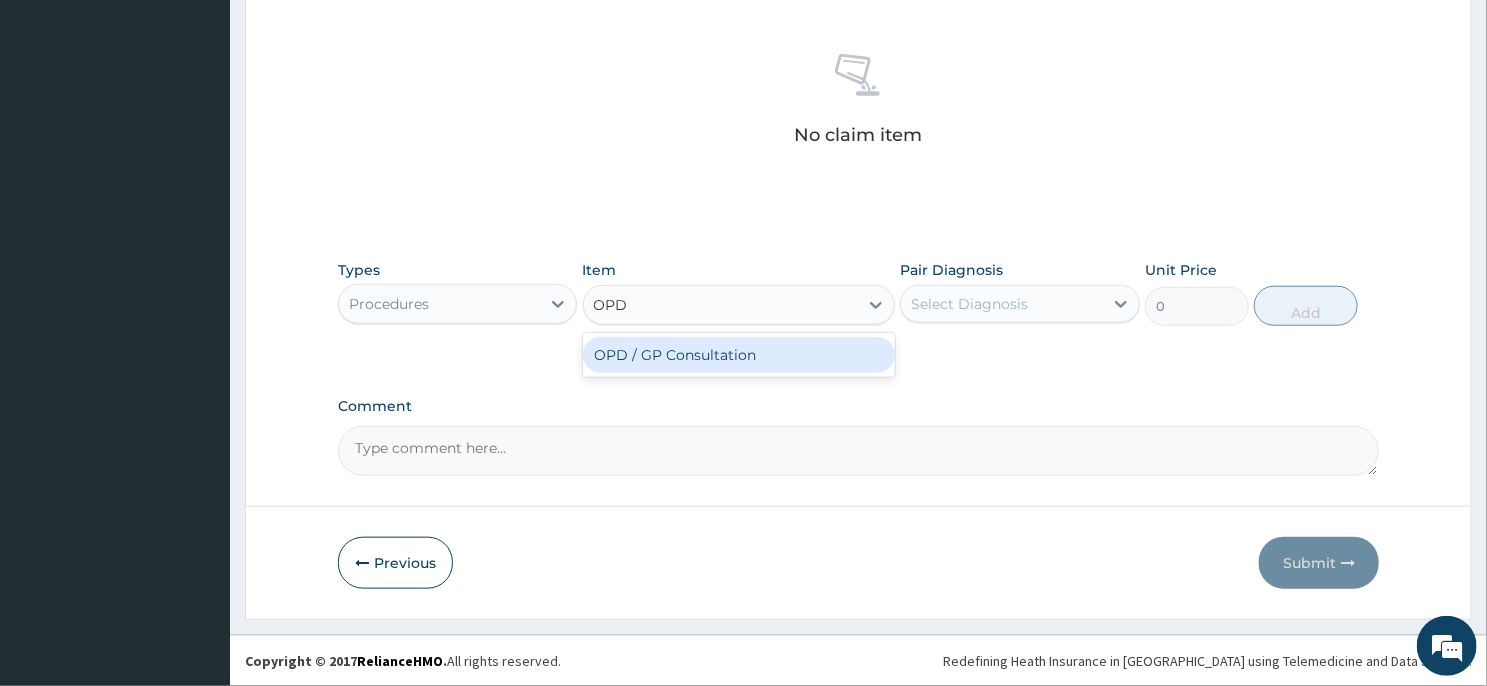 click on "OPD / GP Consultation" at bounding box center (739, 355) 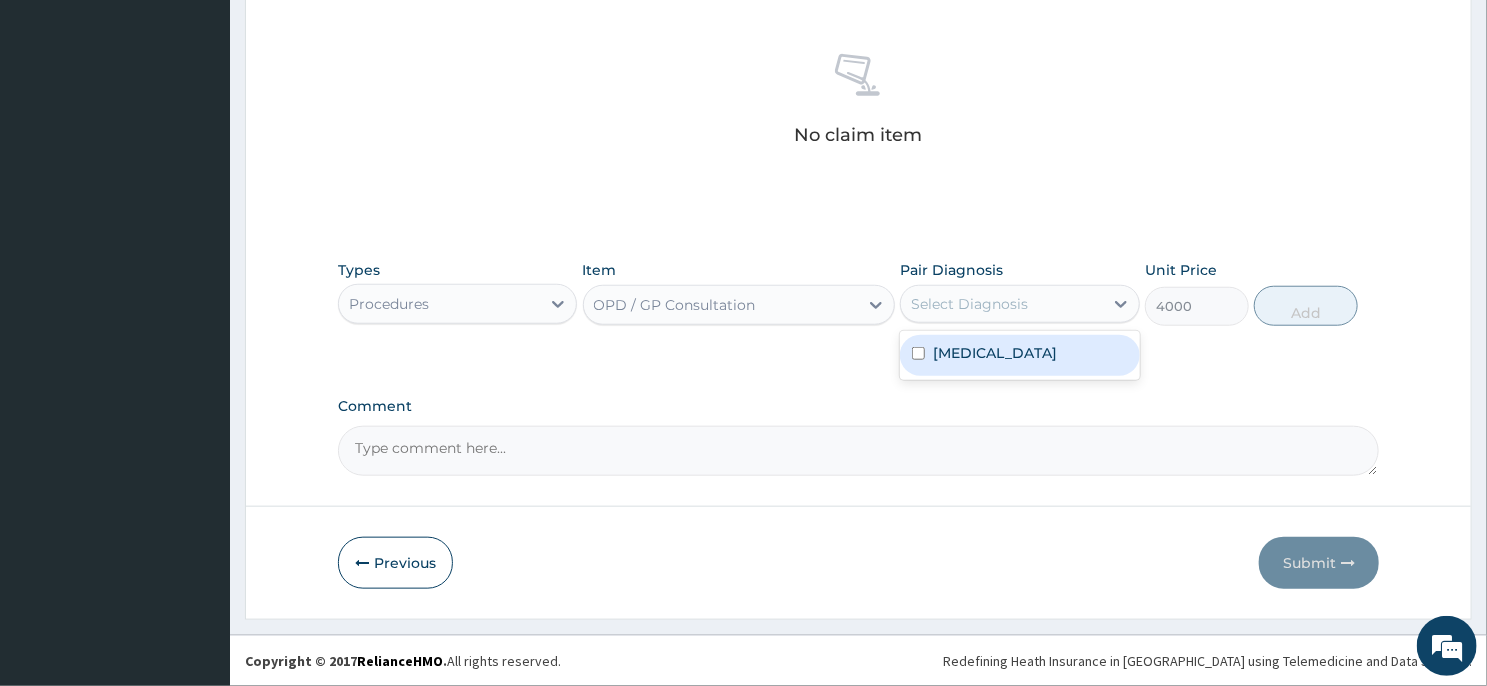 click on "Select Diagnosis" at bounding box center (1001, 304) 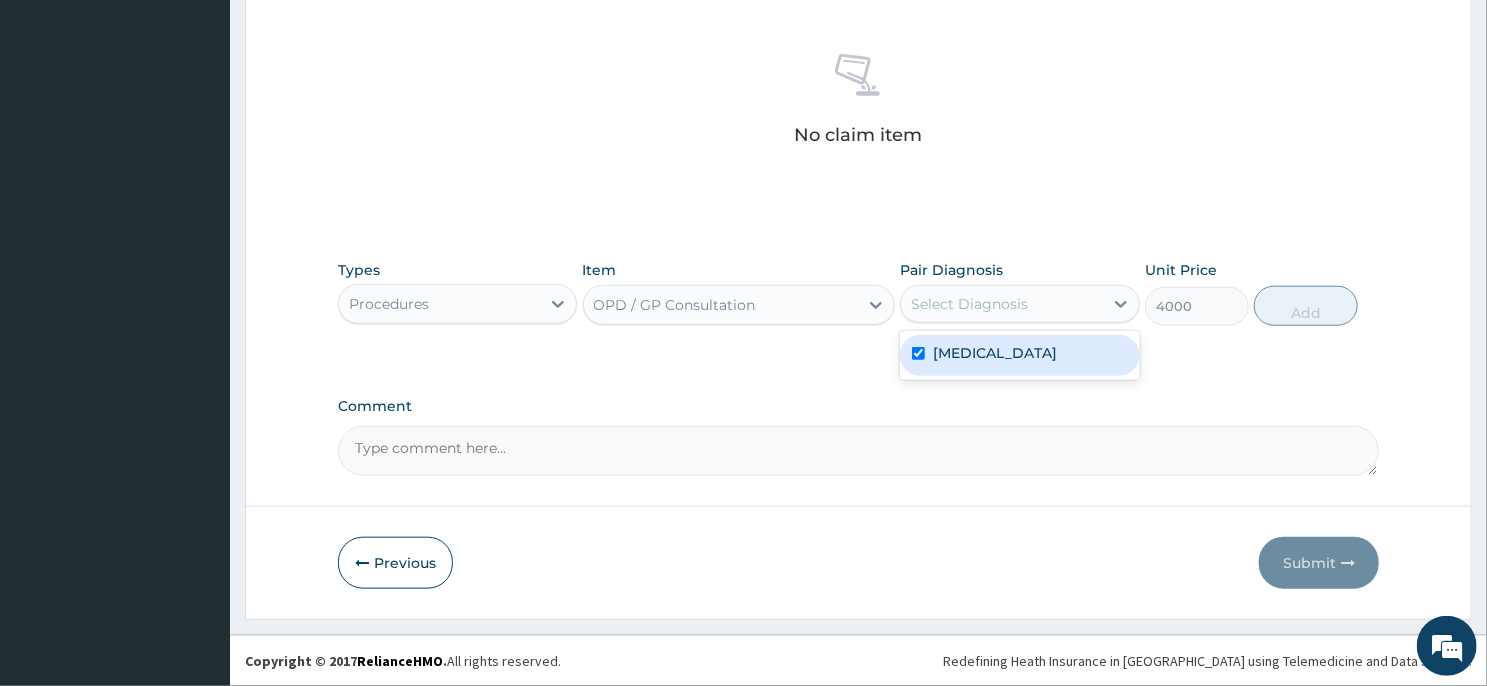 checkbox on "true" 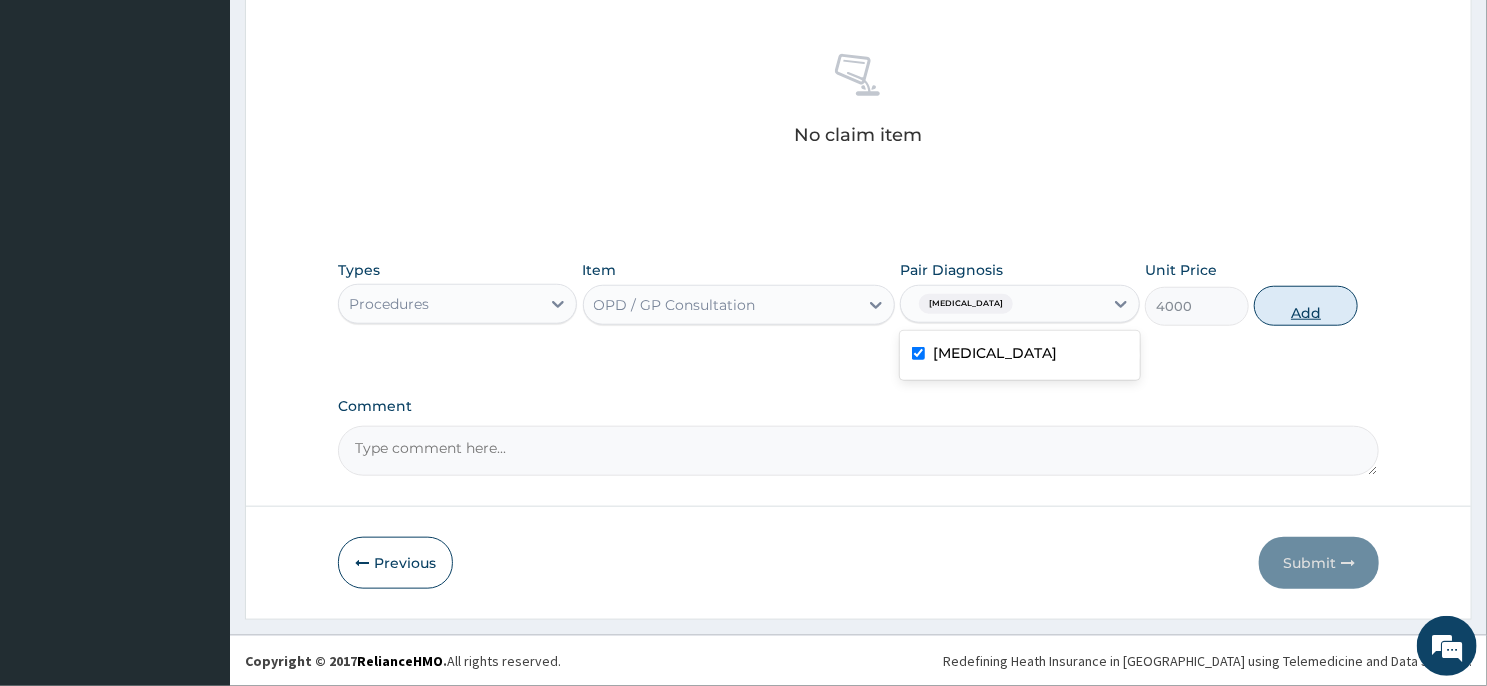 click on "Add" at bounding box center (1306, 306) 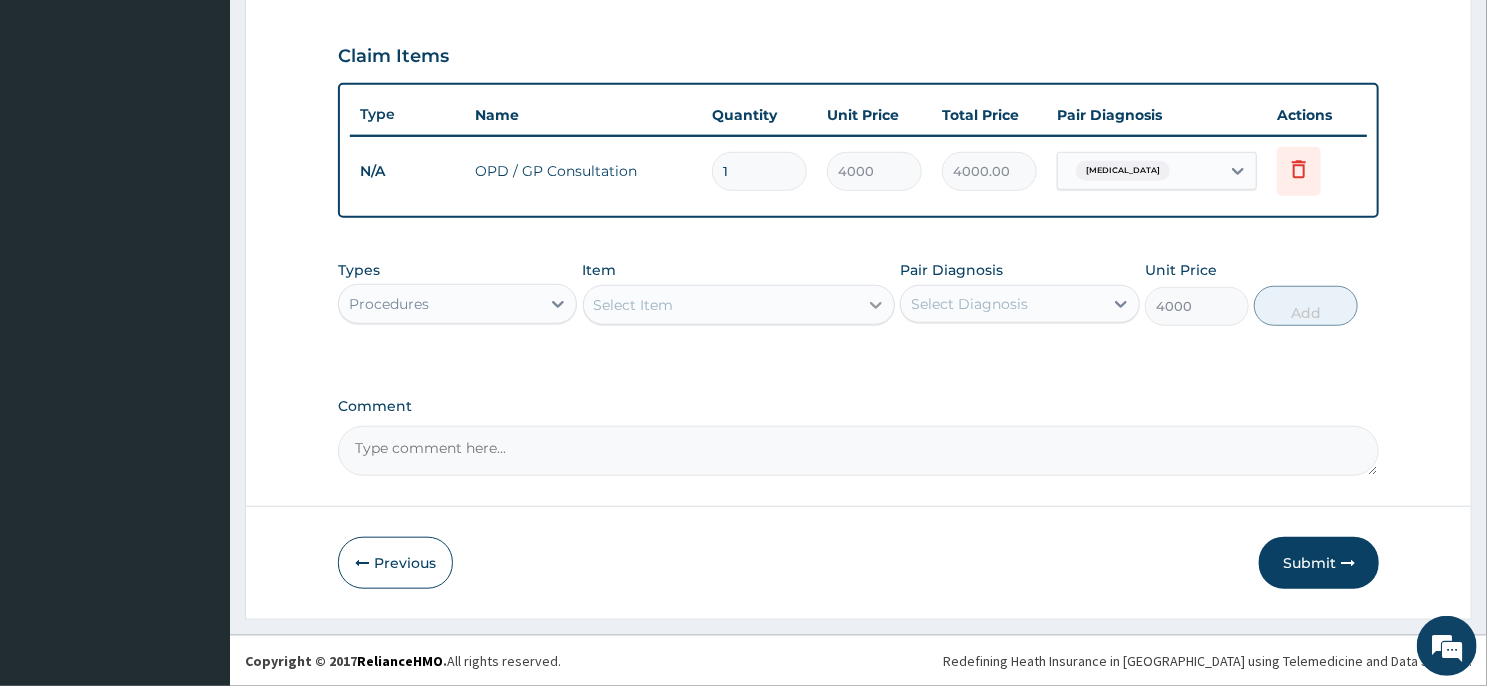 type on "0" 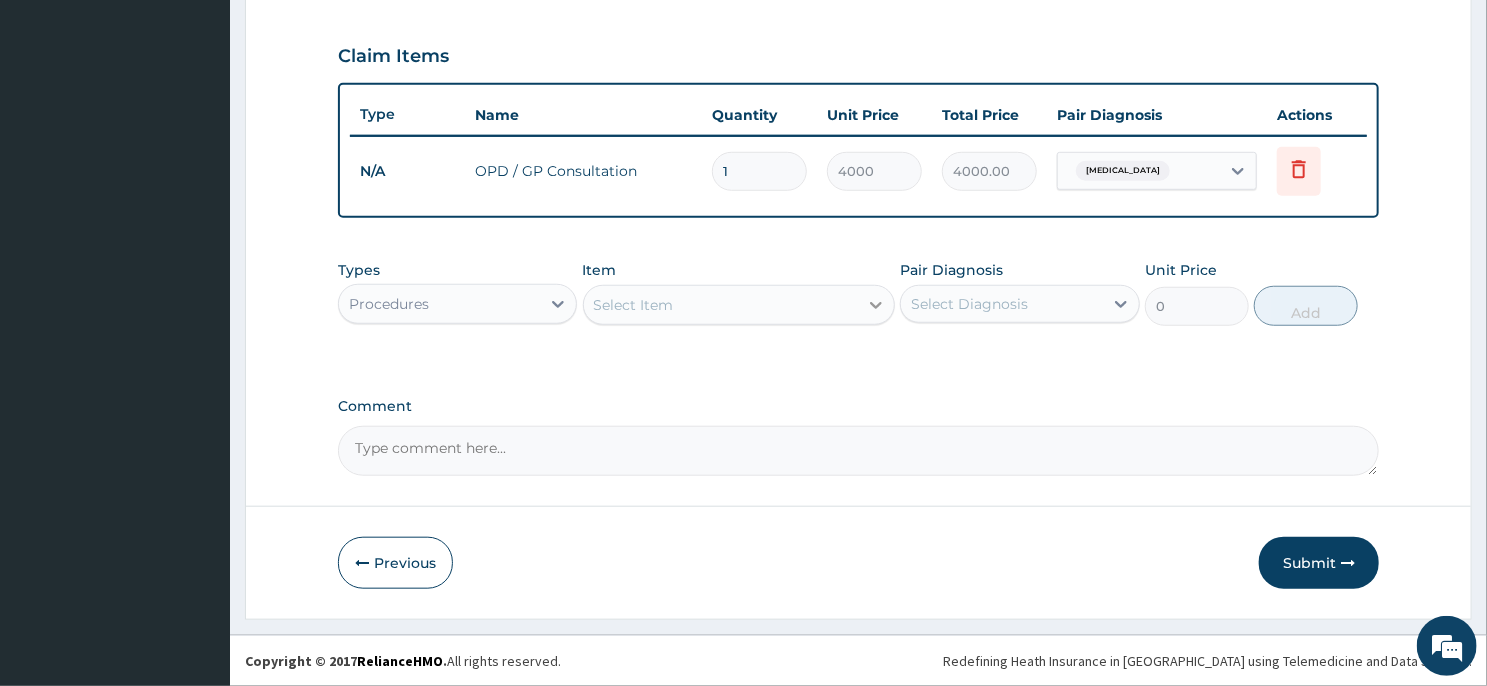 scroll, scrollTop: 659, scrollLeft: 0, axis: vertical 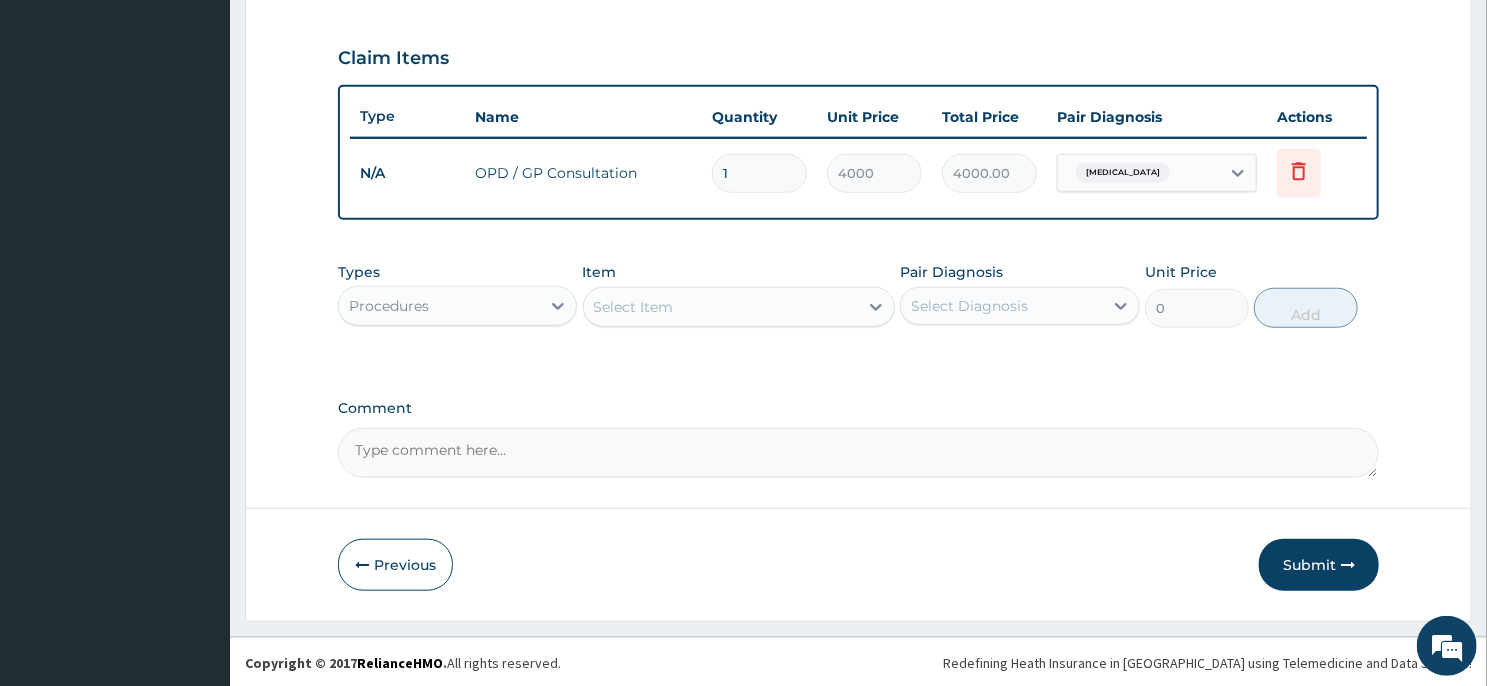 click on "Procedures" at bounding box center [439, 306] 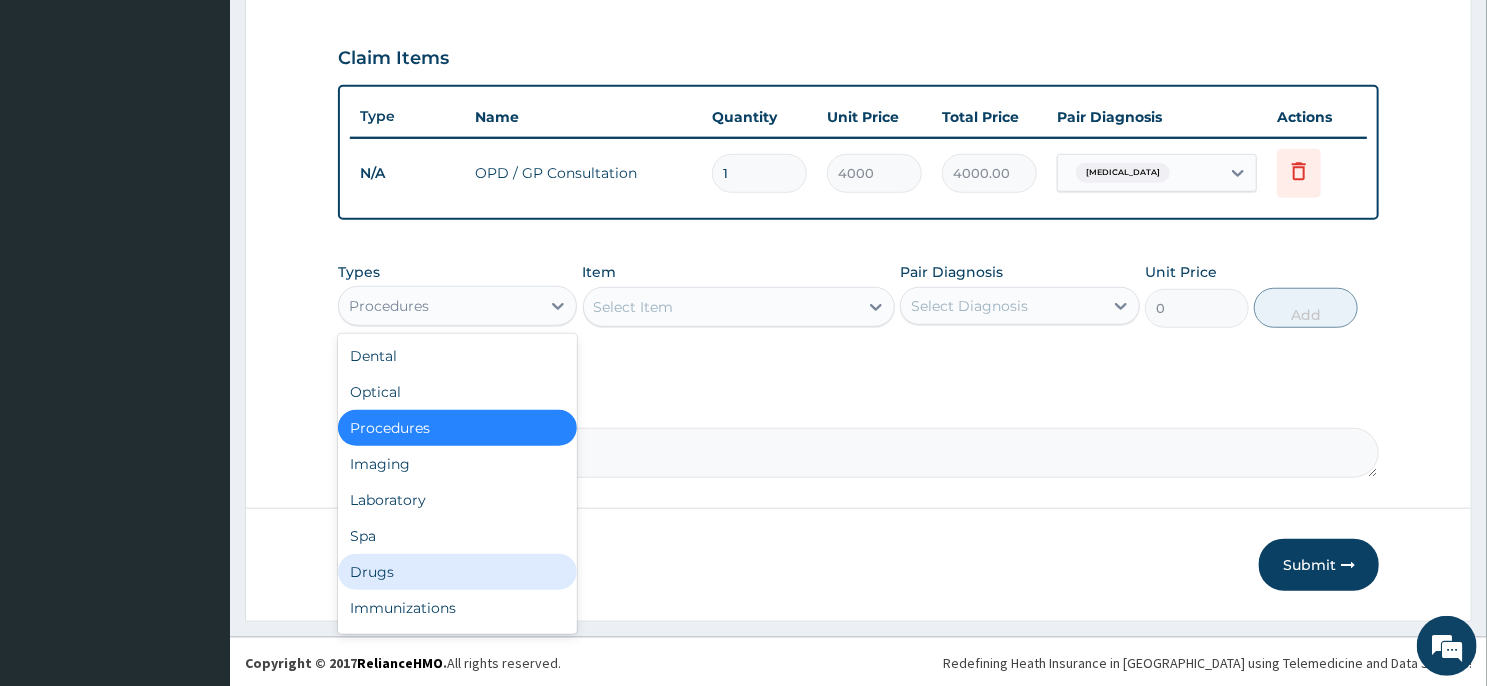 click on "Drugs" at bounding box center (457, 572) 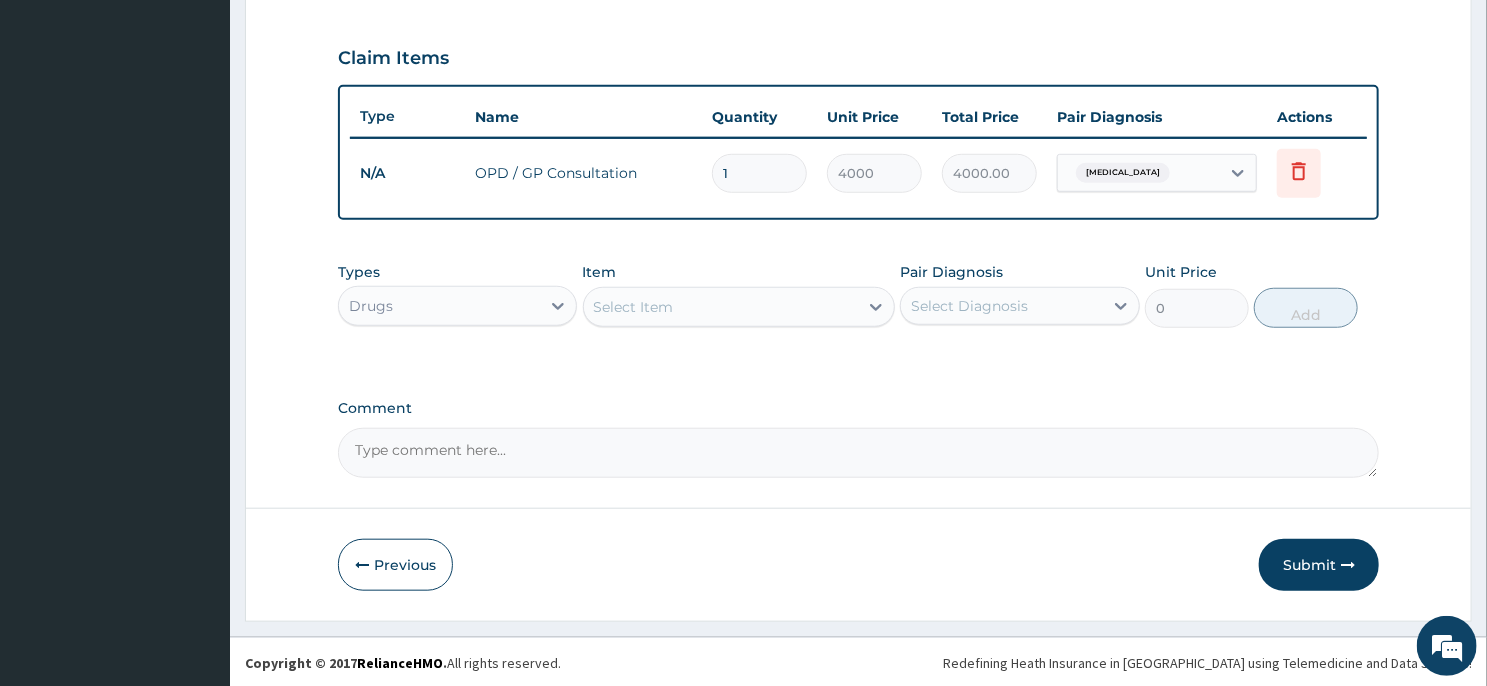 click on "Select Item" at bounding box center [721, 307] 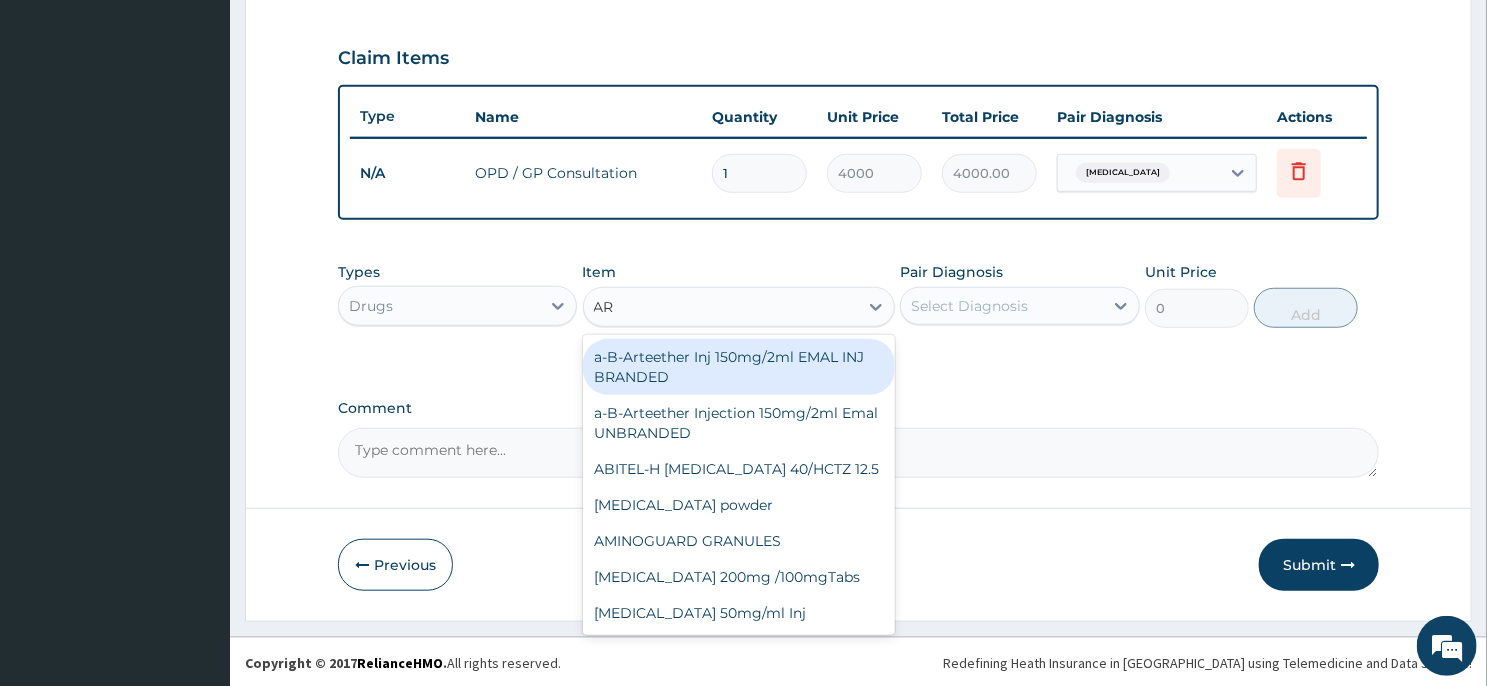 type on "A" 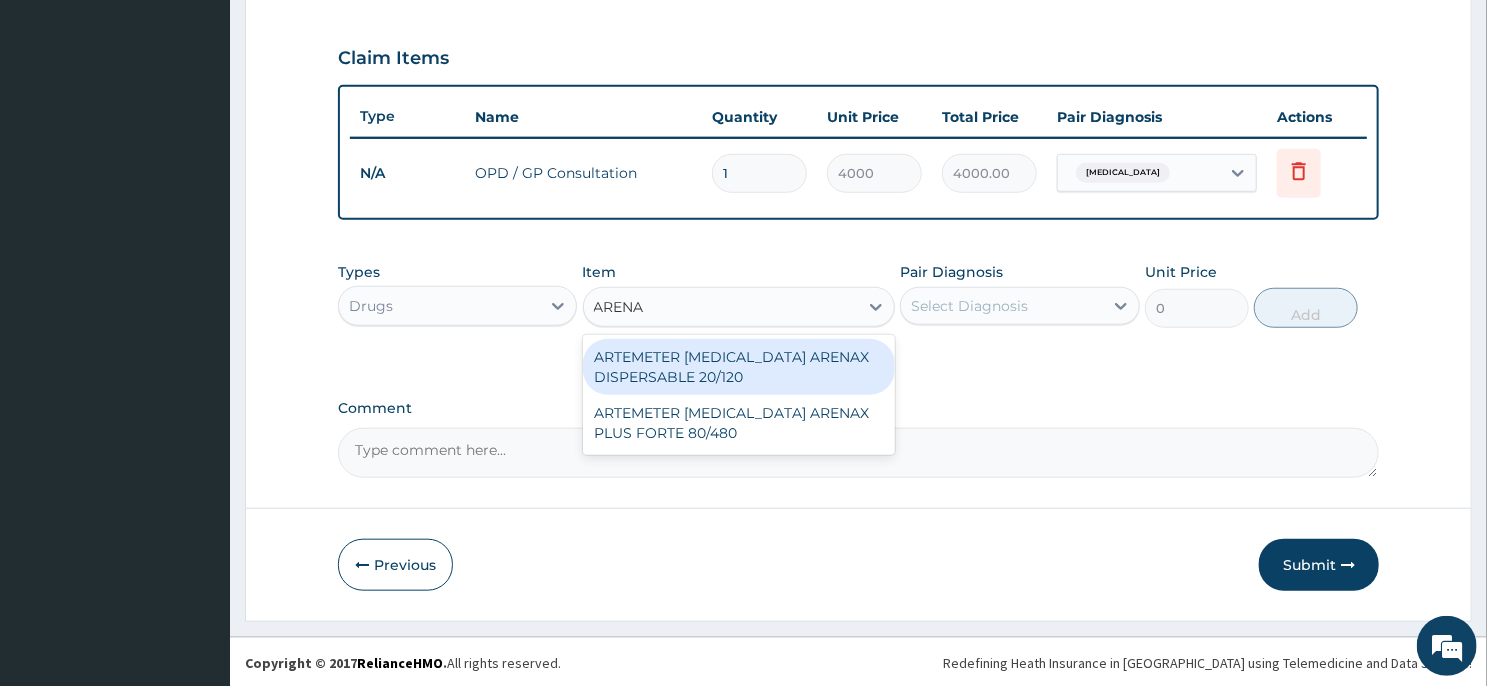 type on "ARENAX" 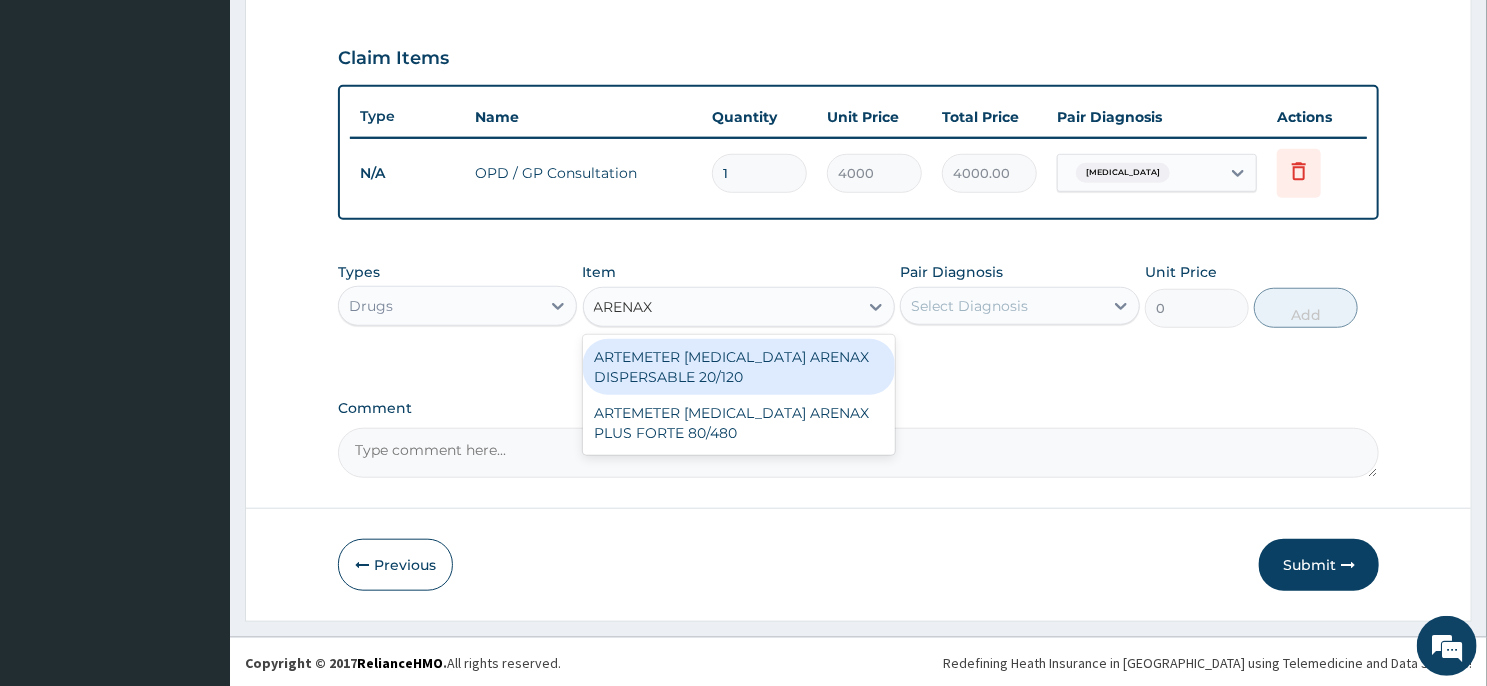 click on "ARTEMETER LUMEFANTRINE ARENAX DISPERSABLE 20/120" at bounding box center (739, 367) 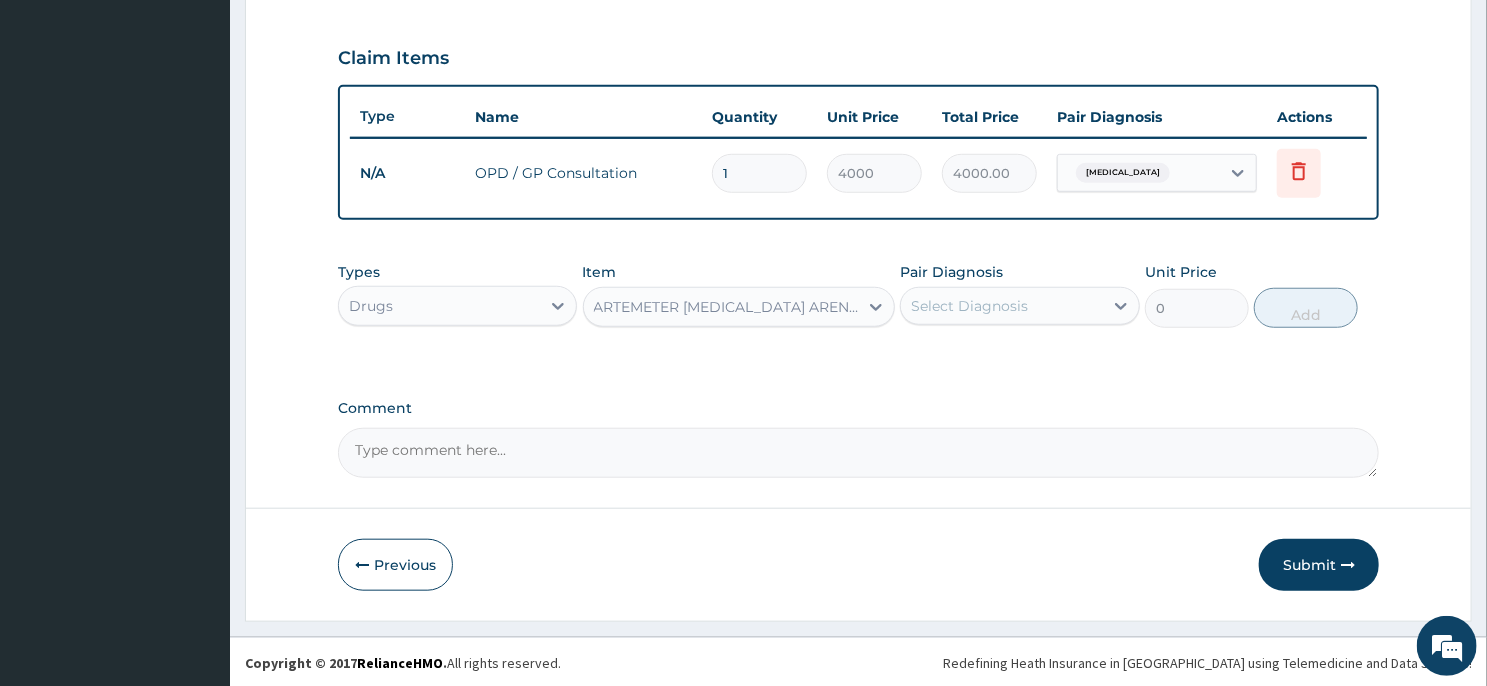 type 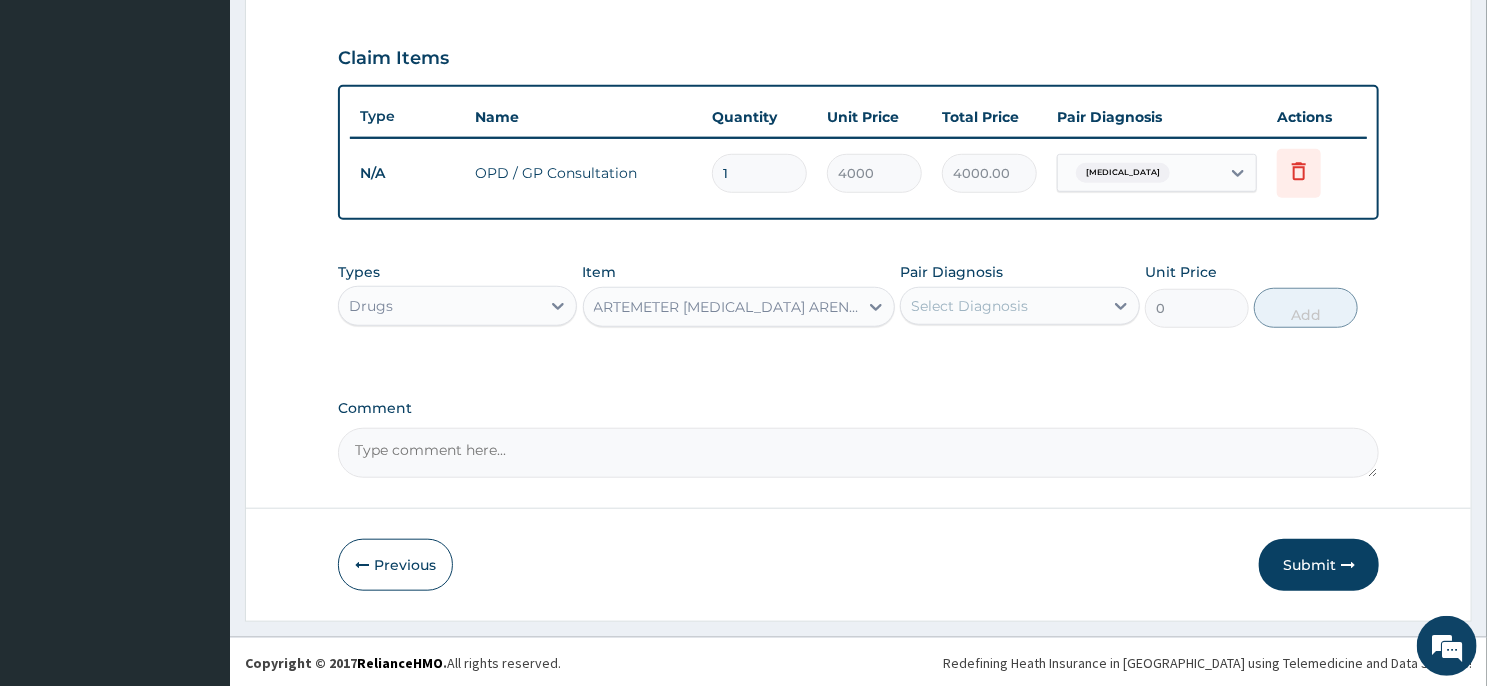 type on "150" 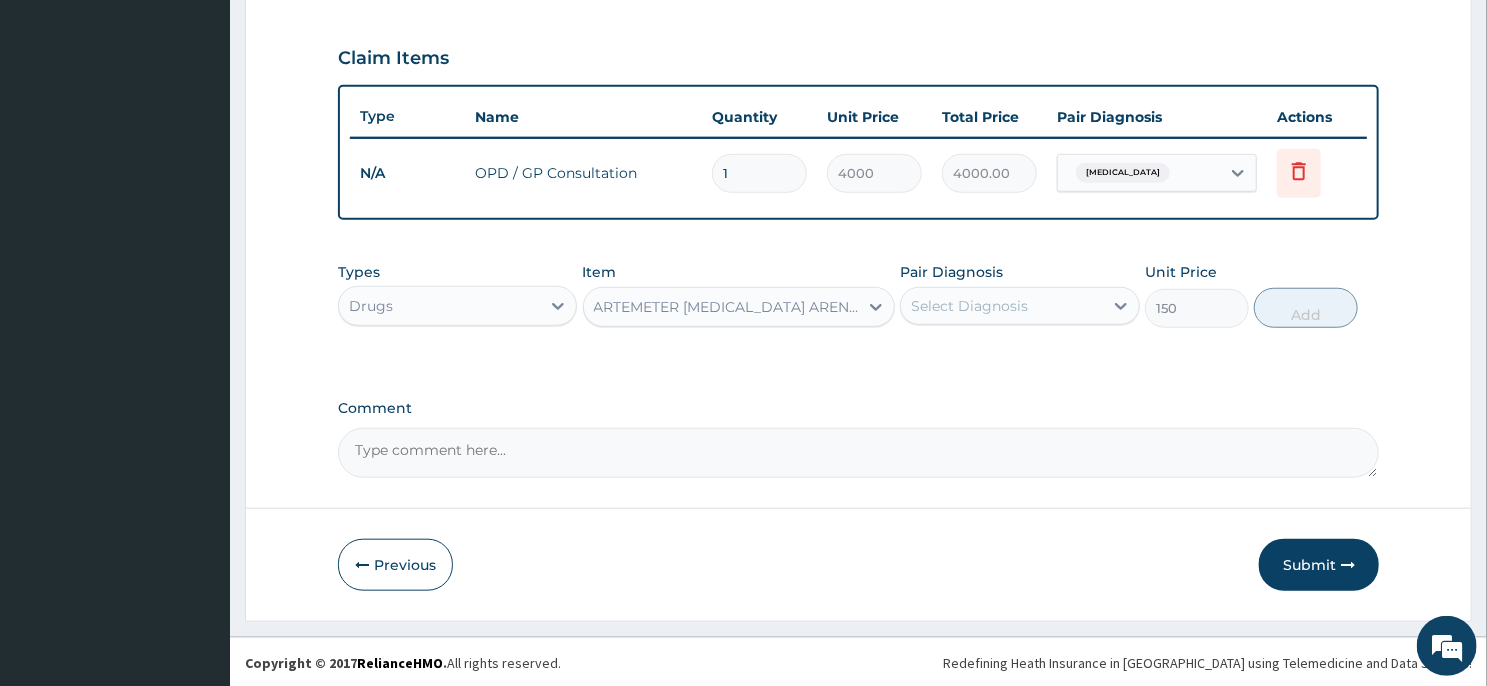 click on "Select Diagnosis" at bounding box center [1001, 306] 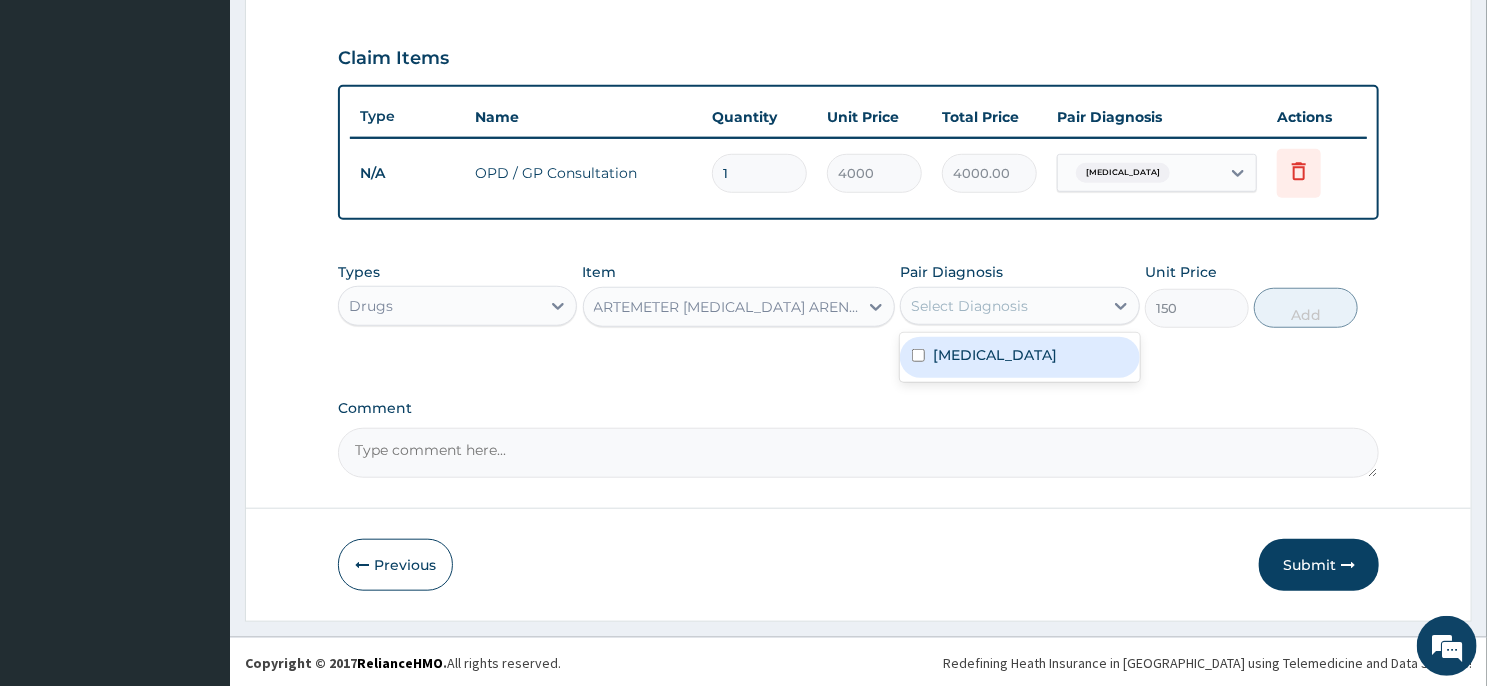 click on "Malaria" at bounding box center [1019, 357] 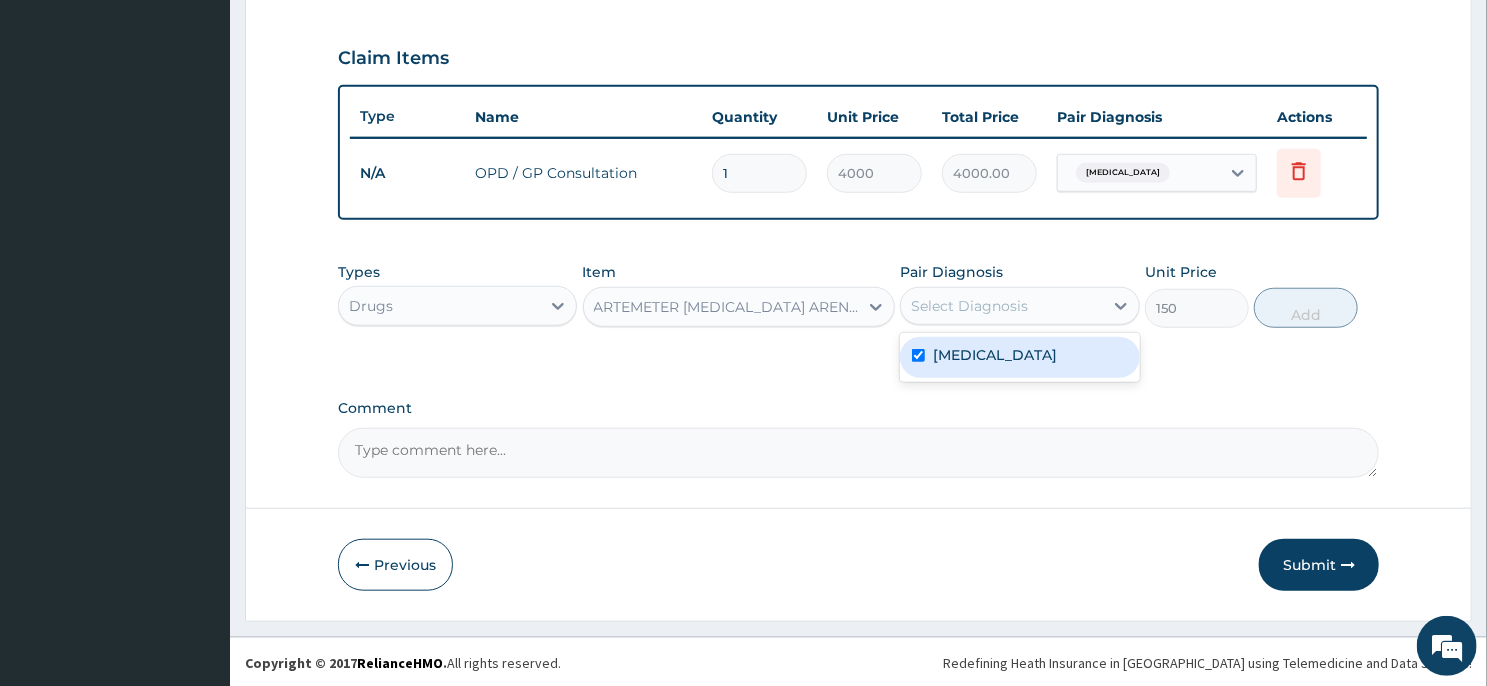 checkbox on "true" 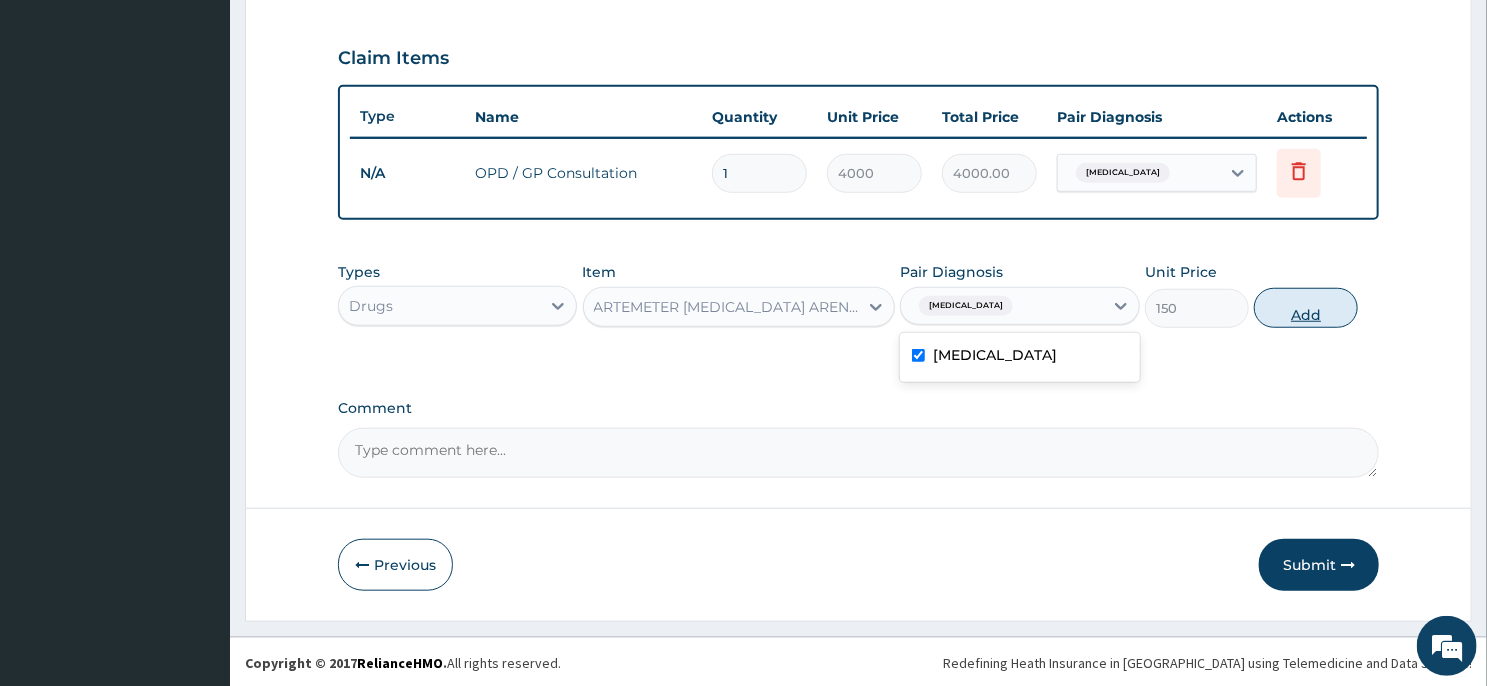 click on "Add" at bounding box center [1306, 308] 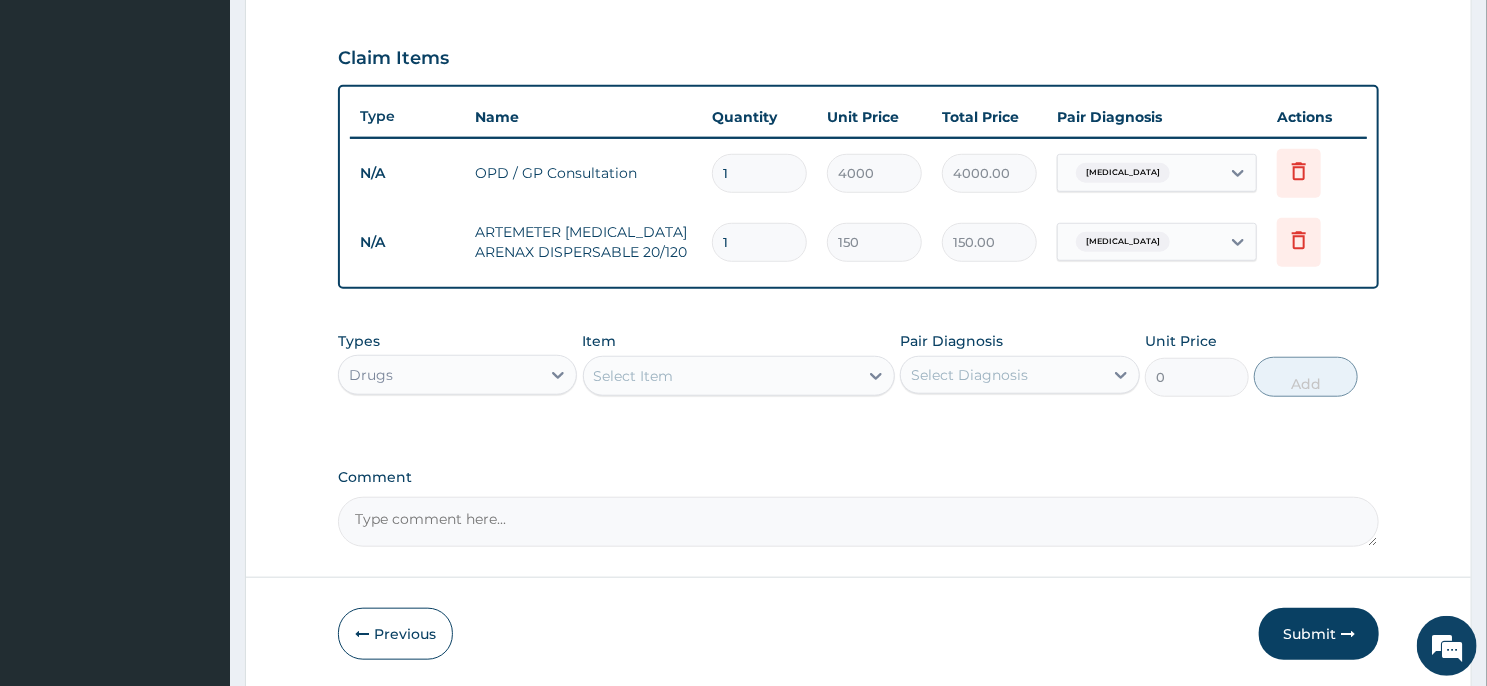 click on "1" at bounding box center (759, 242) 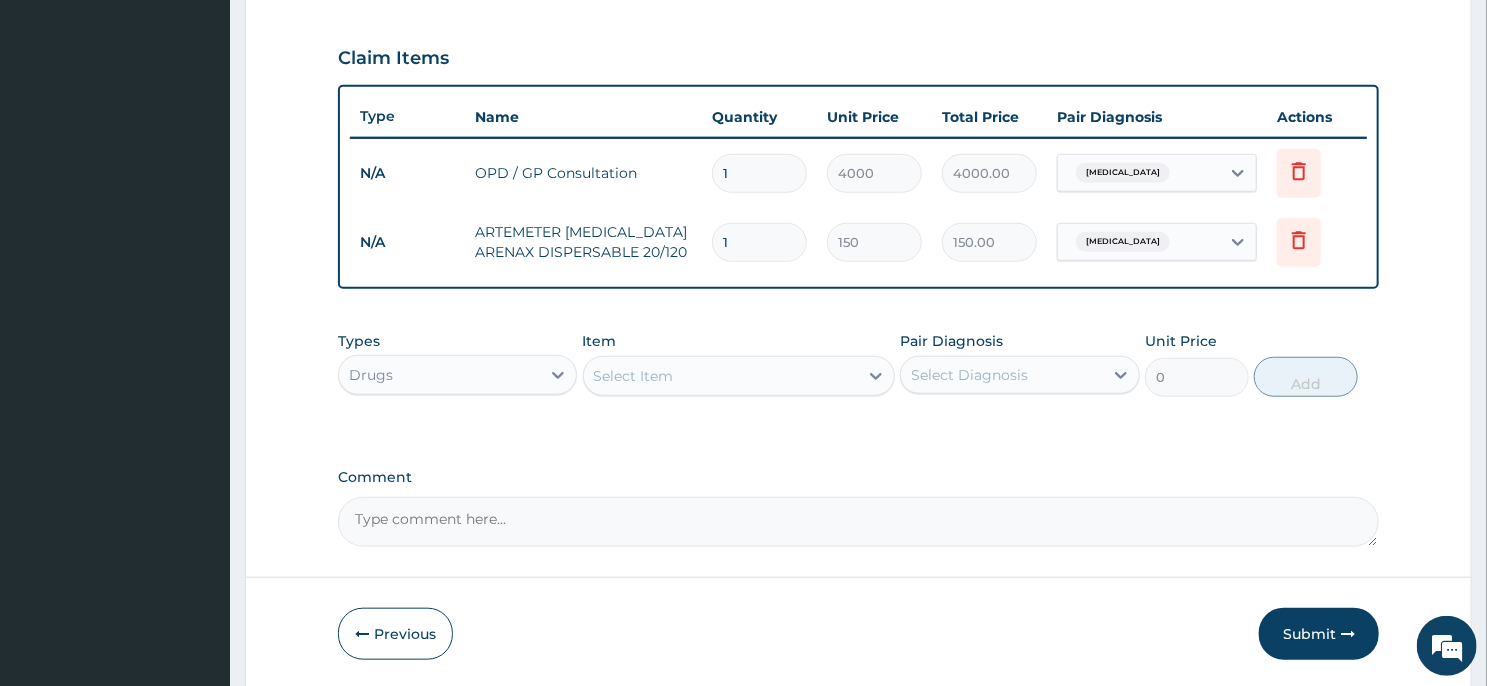 type 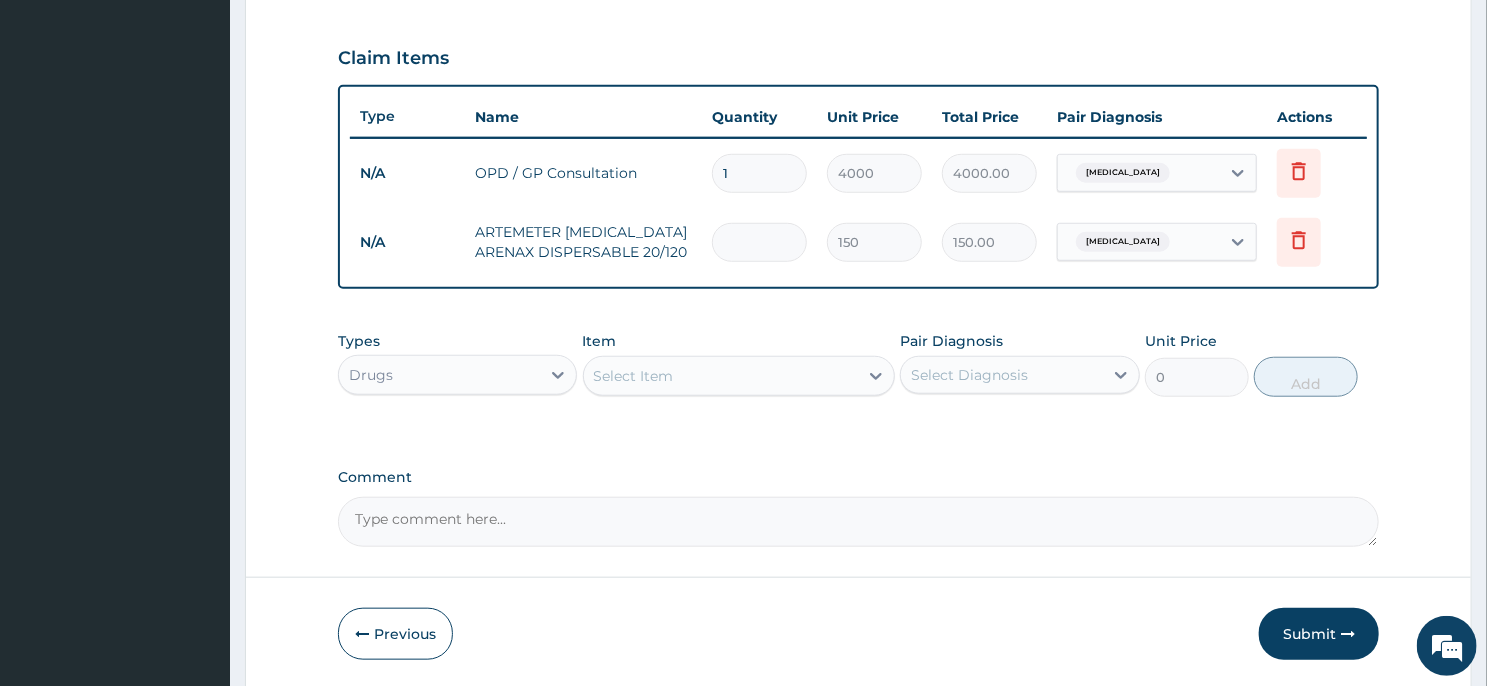 type on "0.00" 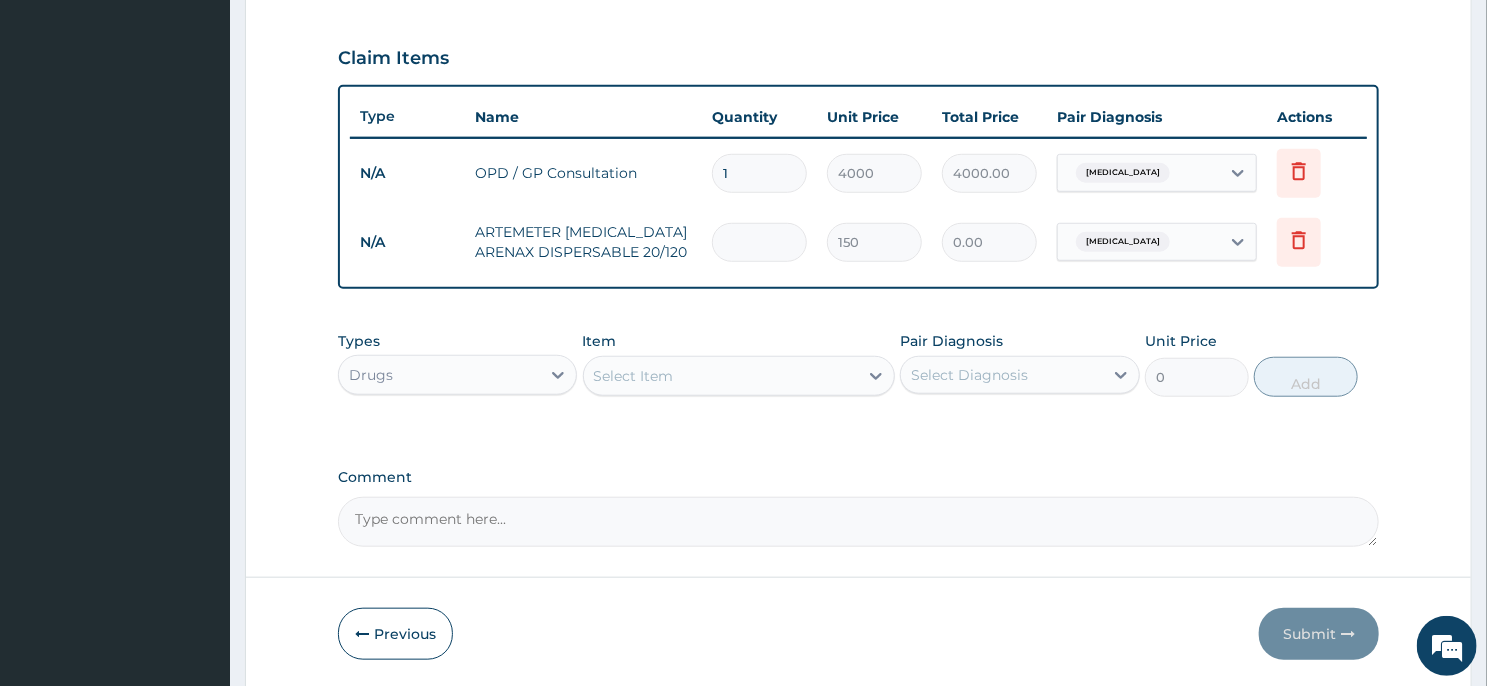 type on "9" 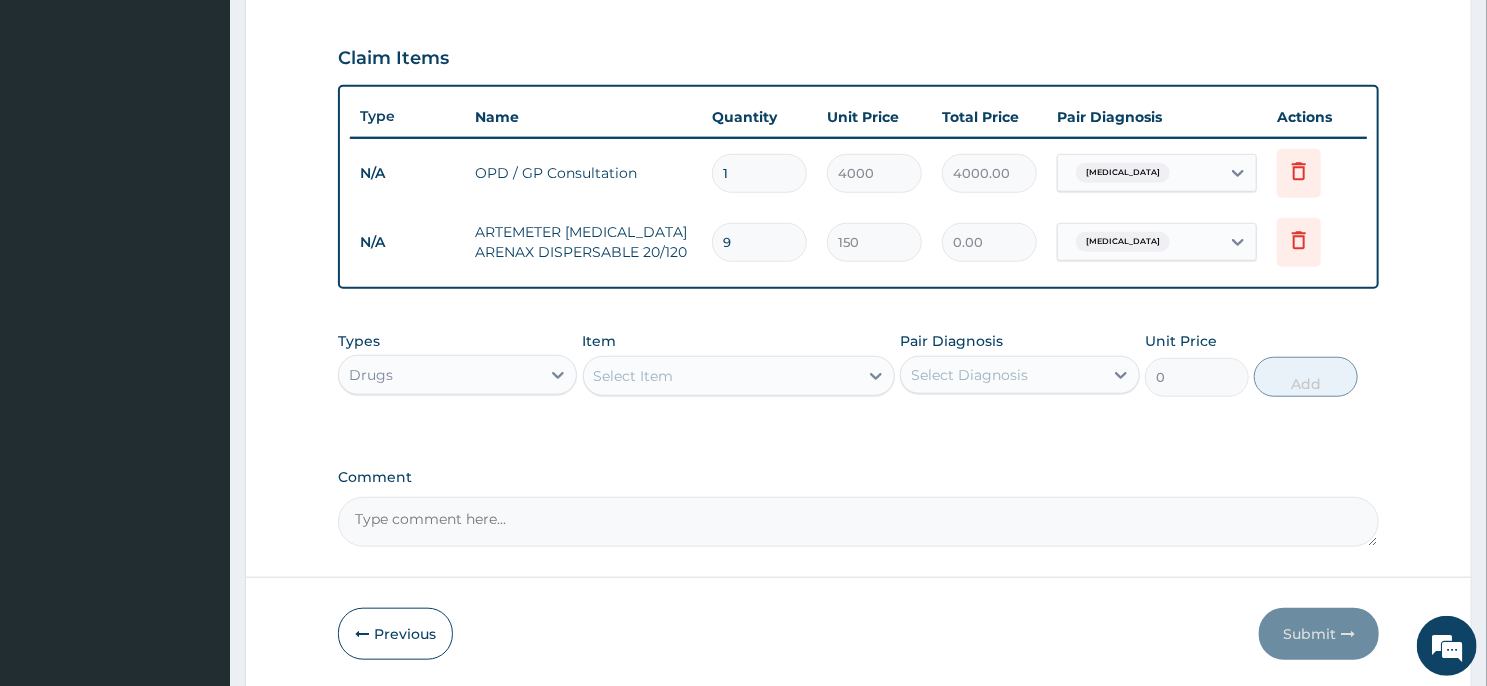 type on "1350.00" 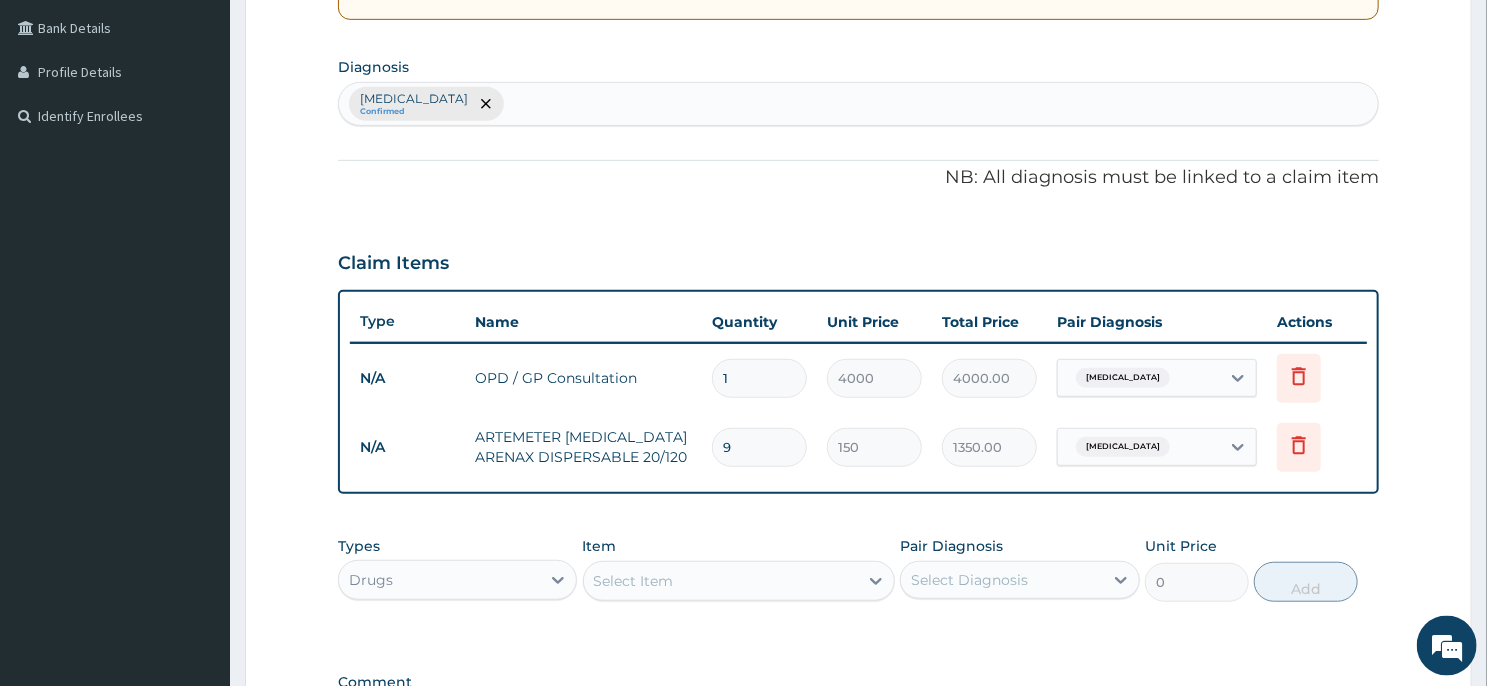 scroll, scrollTop: 445, scrollLeft: 0, axis: vertical 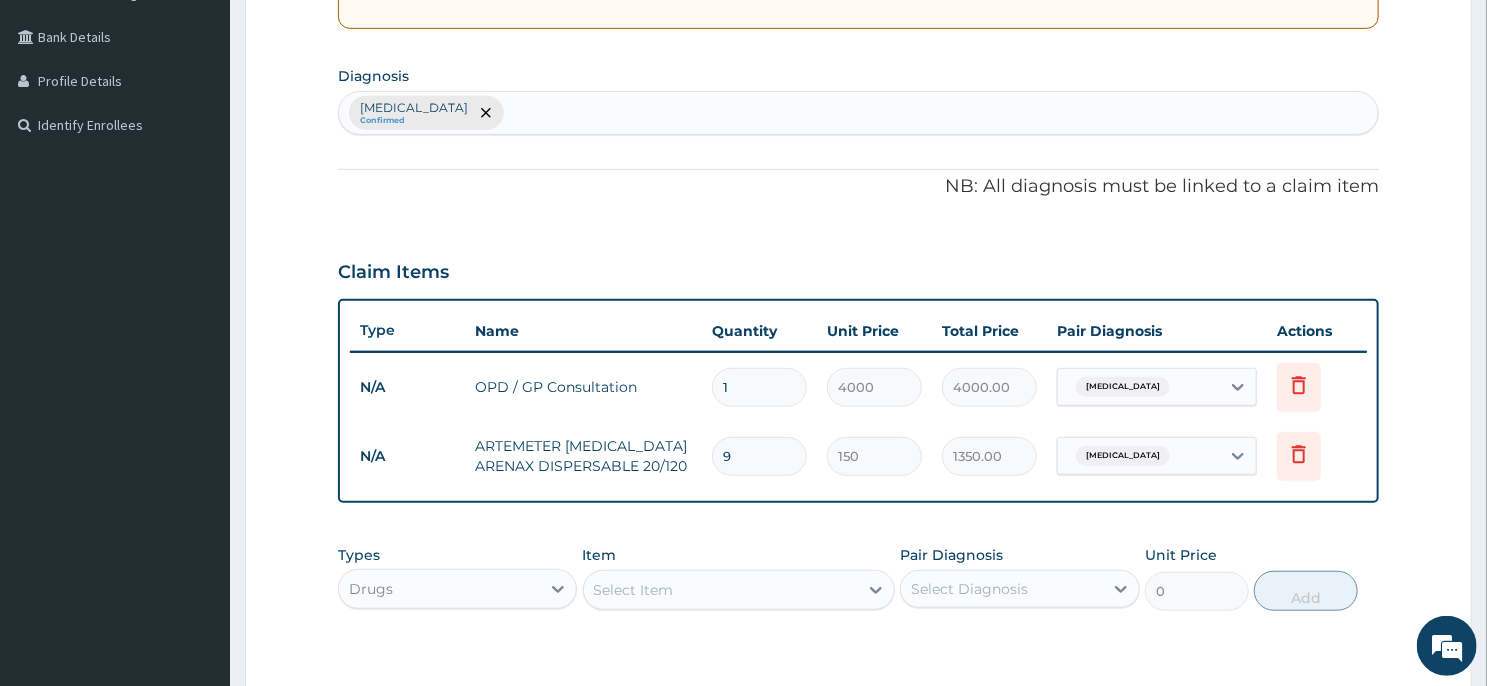 type on "9" 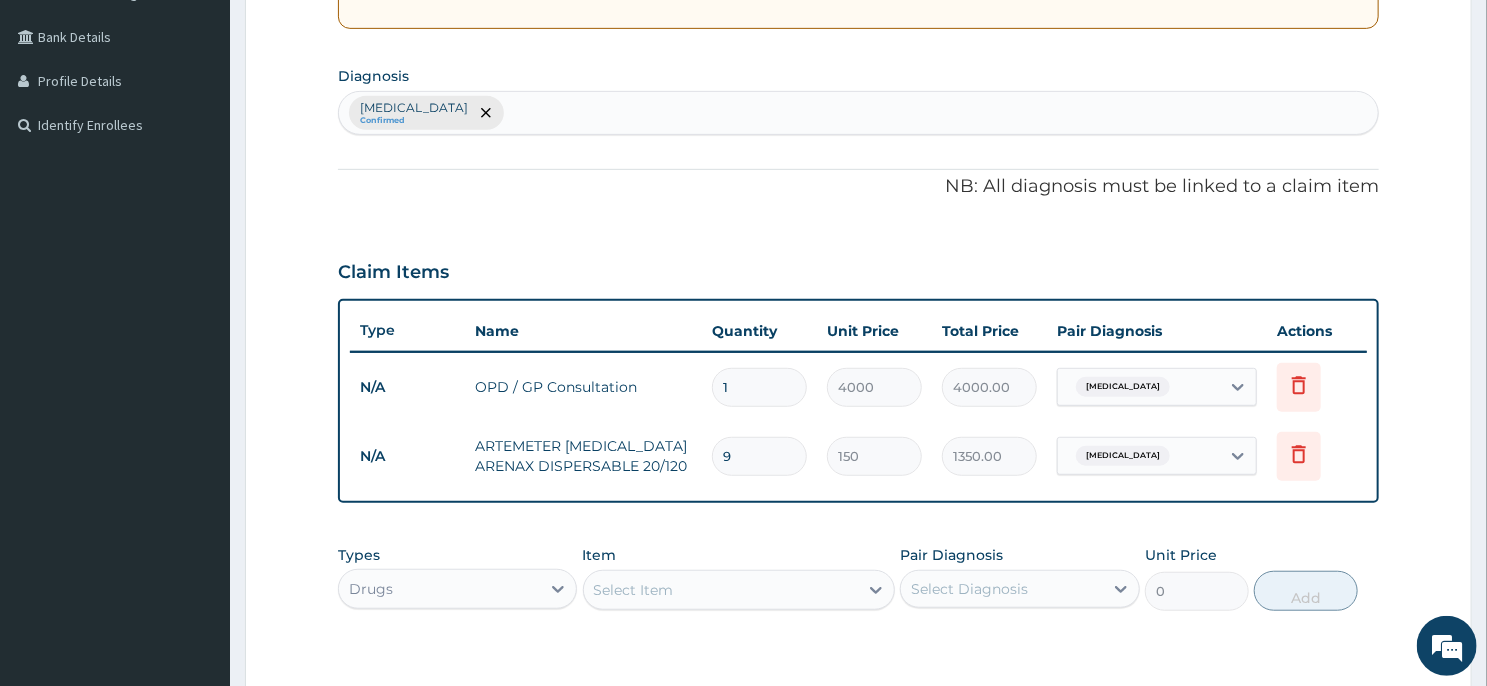 click on "Malaria Confirmed" at bounding box center (858, 113) 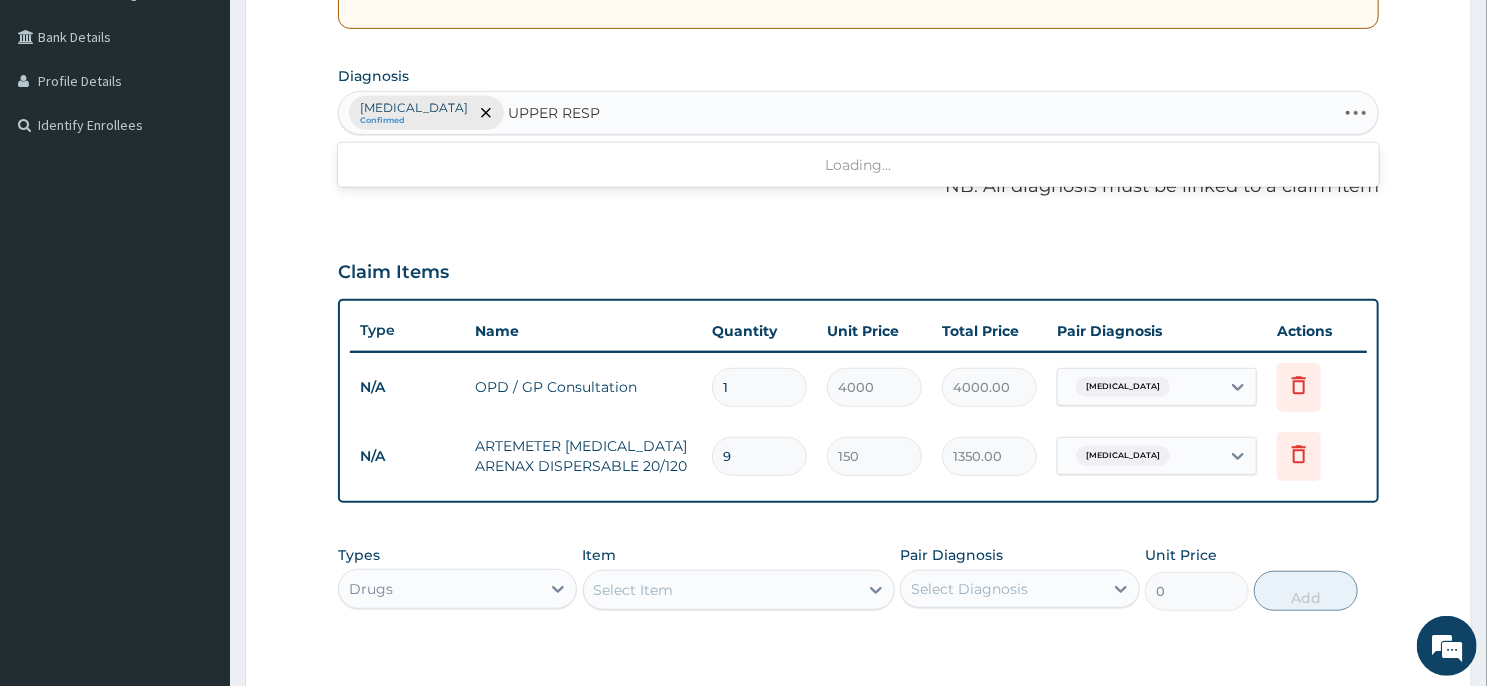 type on "UPPER RESPI" 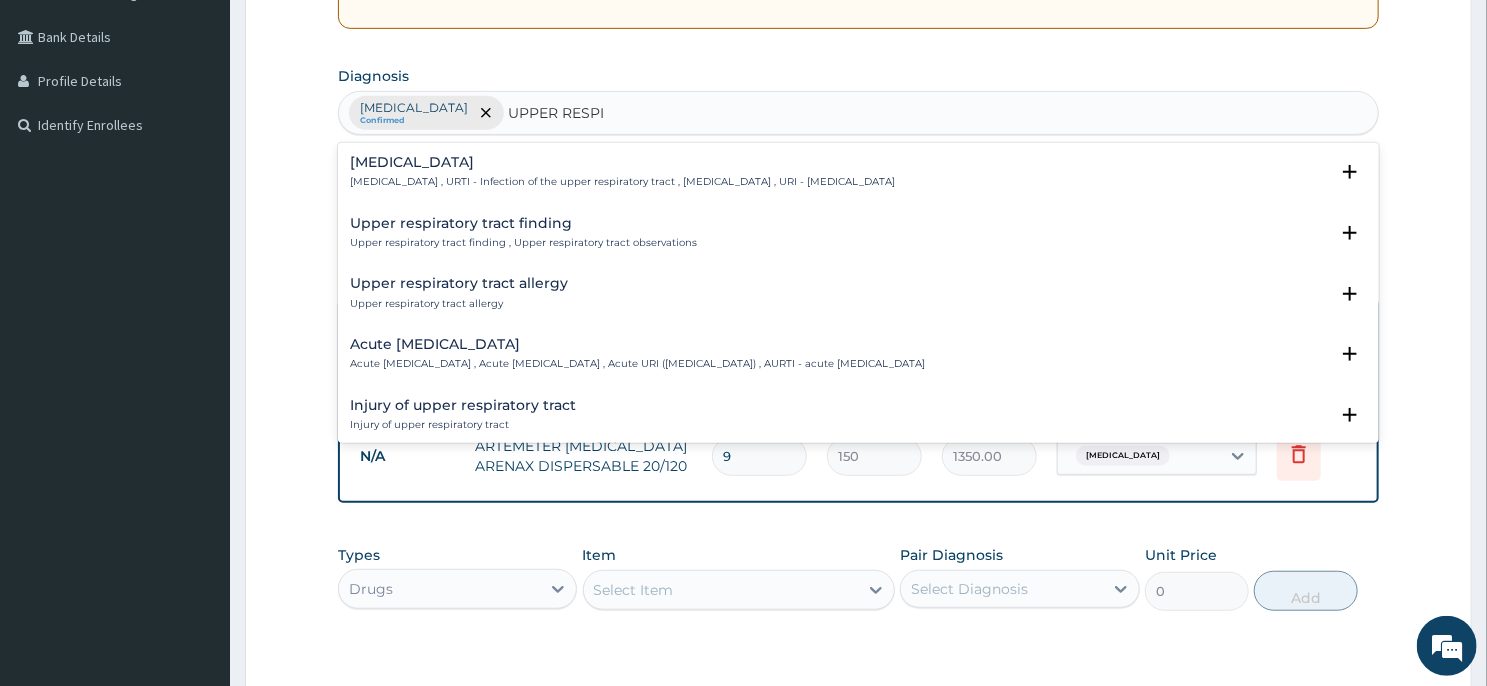 click on "Upper respiratory infection Upper respiratory infection , URTI - Infection of the upper respiratory tract , Upper respiratory tract infection , URI - Upper respiratory infection" at bounding box center [622, 172] 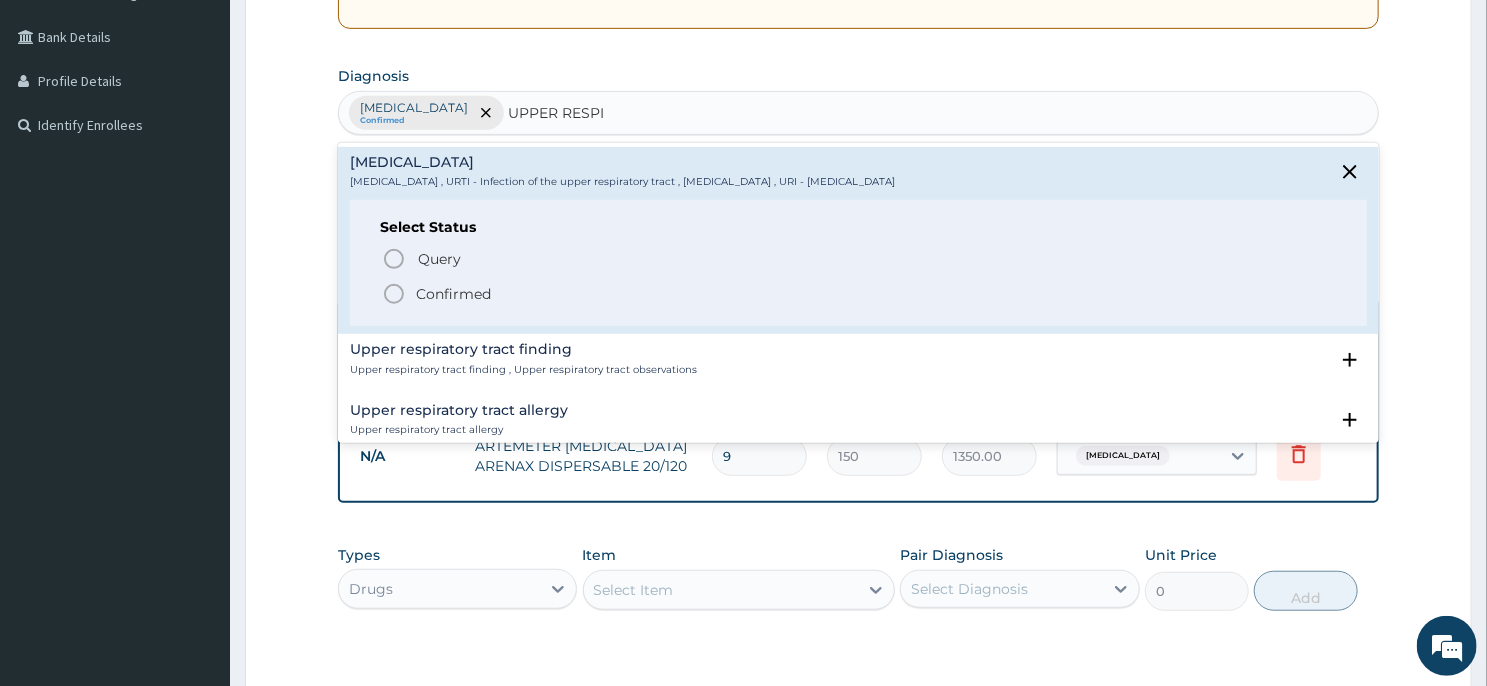 click 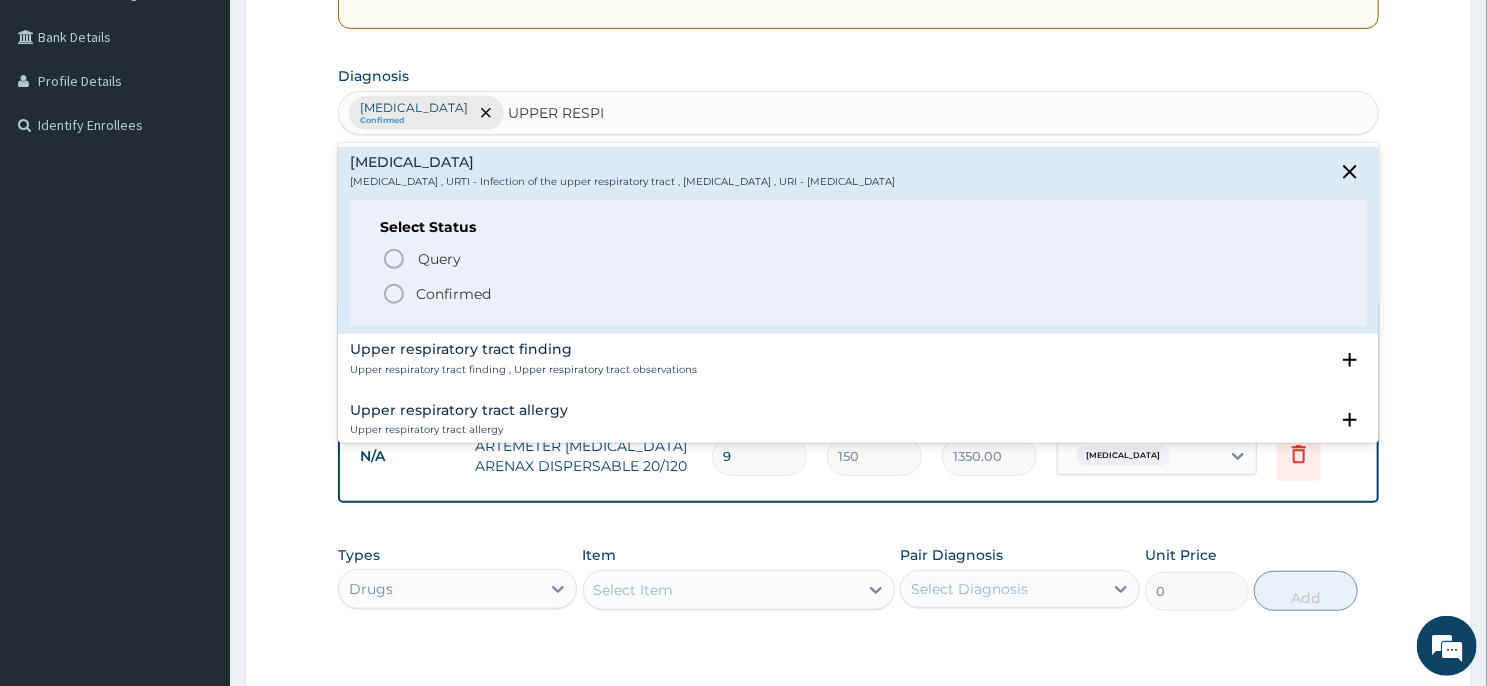 type 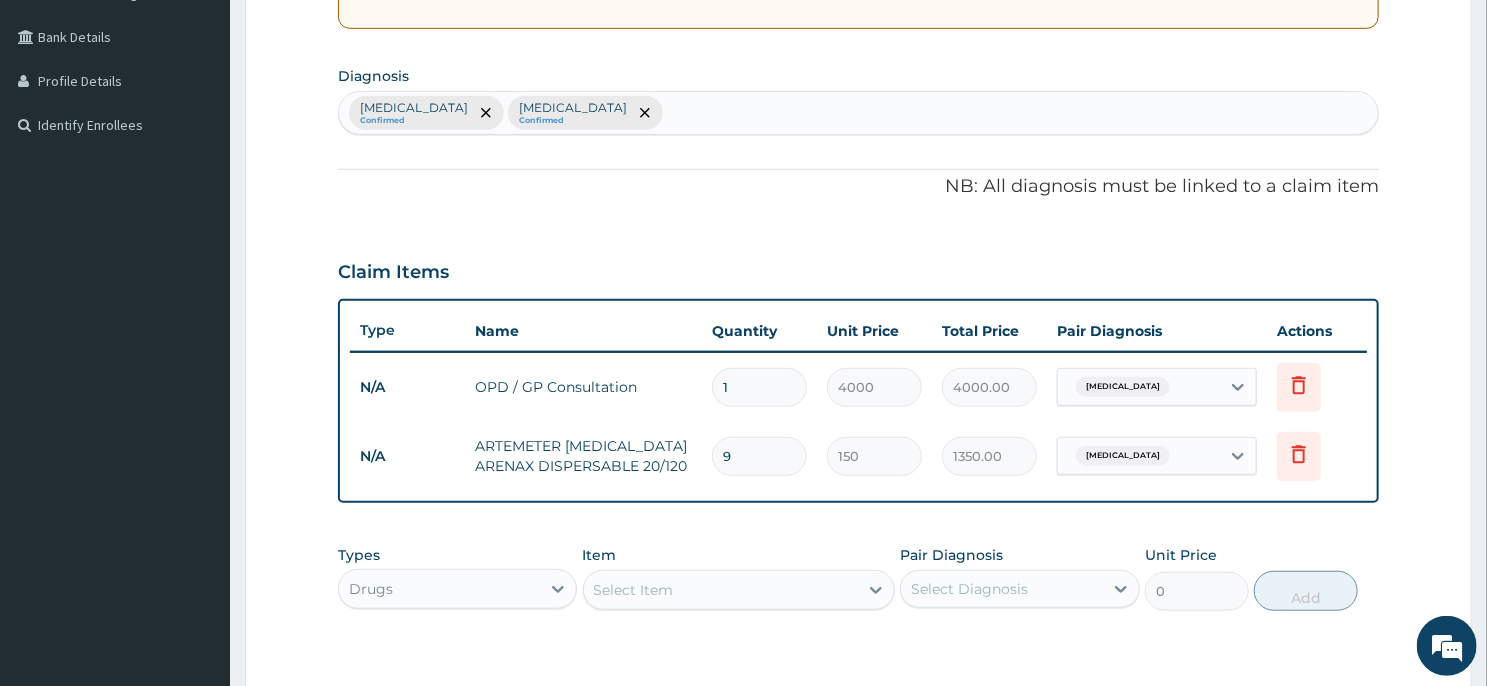 click on "Step  2  of 2 PA Code / Prescription Code Enter Code(Secondary Care Only) Encounter Date 26-01-2025 Important Notice Please enter PA codes before entering items that are not attached to a PA code   All diagnoses entered must be linked to a claim item. Diagnosis & Claim Items that are visible but inactive cannot be edited because they were imported from an already approved PA code. Diagnosis Malaria Confirmed Upper respiratory infection Confirmed NB: All diagnosis must be linked to a claim item Claim Items Type Name Quantity Unit Price Total Price Pair Diagnosis Actions N/A OPD / GP Consultation 1 4000 4000.00 Malaria Delete N/A ARTEMETER LUMEFANTRINE ARENAX DISPERSABLE 20/120 9 150 1350.00 Malaria Delete Types Drugs Item Select Item Pair Diagnosis Select Diagnosis Unit Price 0 Add Comment     Previous   Submit" at bounding box center (858, 282) 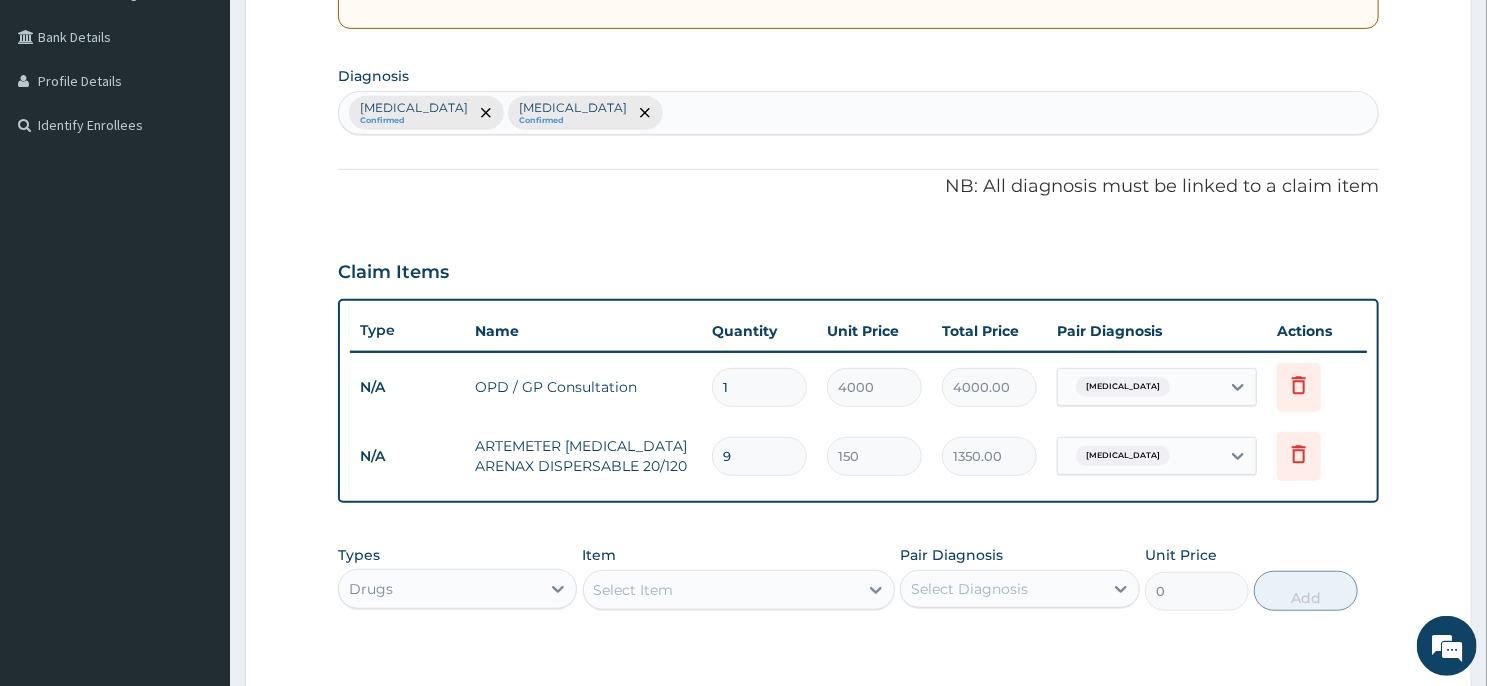 click on "Step  2  of 2 PA Code / Prescription Code Enter Code(Secondary Care Only) Encounter Date 26-01-2025 Important Notice Please enter PA codes before entering items that are not attached to a PA code   All diagnoses entered must be linked to a claim item. Diagnosis & Claim Items that are visible but inactive cannot be edited because they were imported from an already approved PA code. Diagnosis Malaria Confirmed Upper respiratory infection Confirmed NB: All diagnosis must be linked to a claim item Claim Items Type Name Quantity Unit Price Total Price Pair Diagnosis Actions N/A OPD / GP Consultation 1 4000 4000.00 Malaria Delete N/A ARTEMETER LUMEFANTRINE ARENAX DISPERSABLE 20/120 9 150 1350.00 Malaria Delete Types Drugs Item Select Item Pair Diagnosis Select Diagnosis Unit Price 0 Add Comment     Previous   Submit" at bounding box center (858, 282) 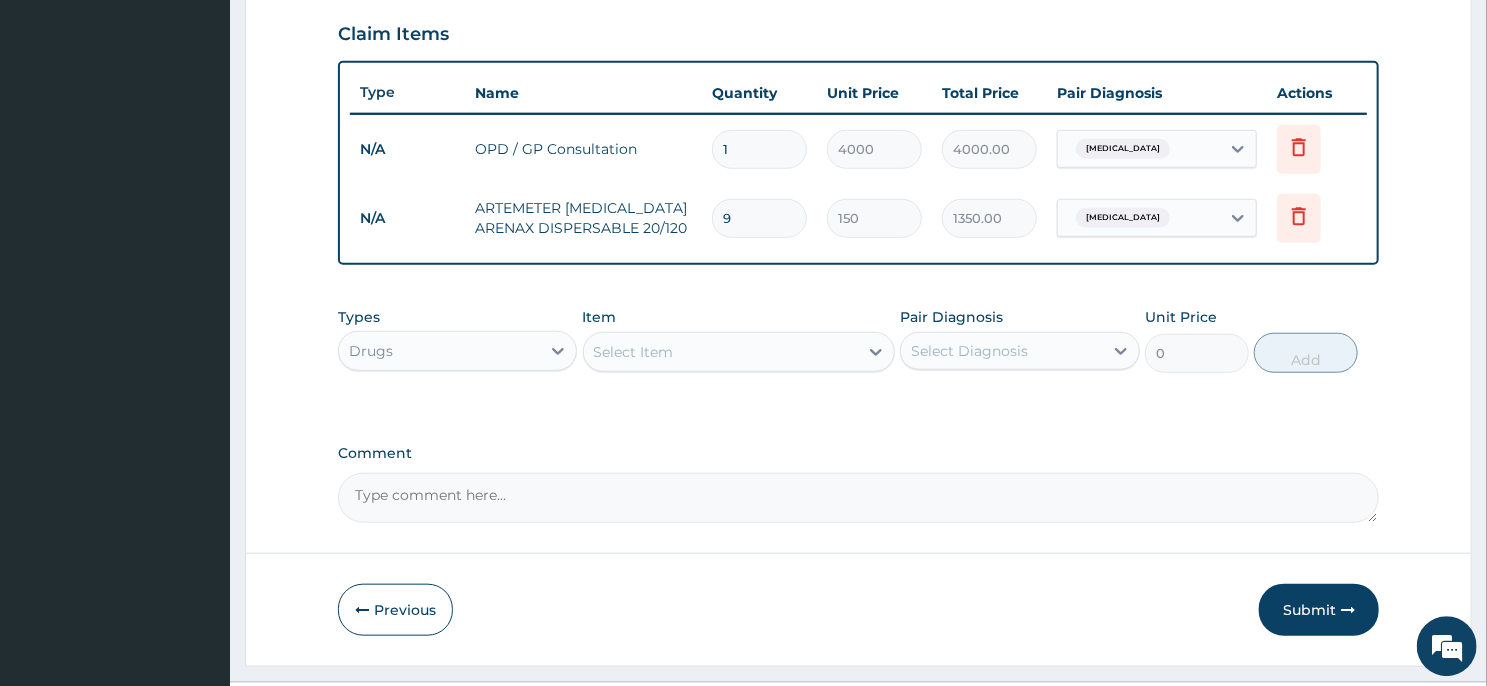 scroll, scrollTop: 728, scrollLeft: 0, axis: vertical 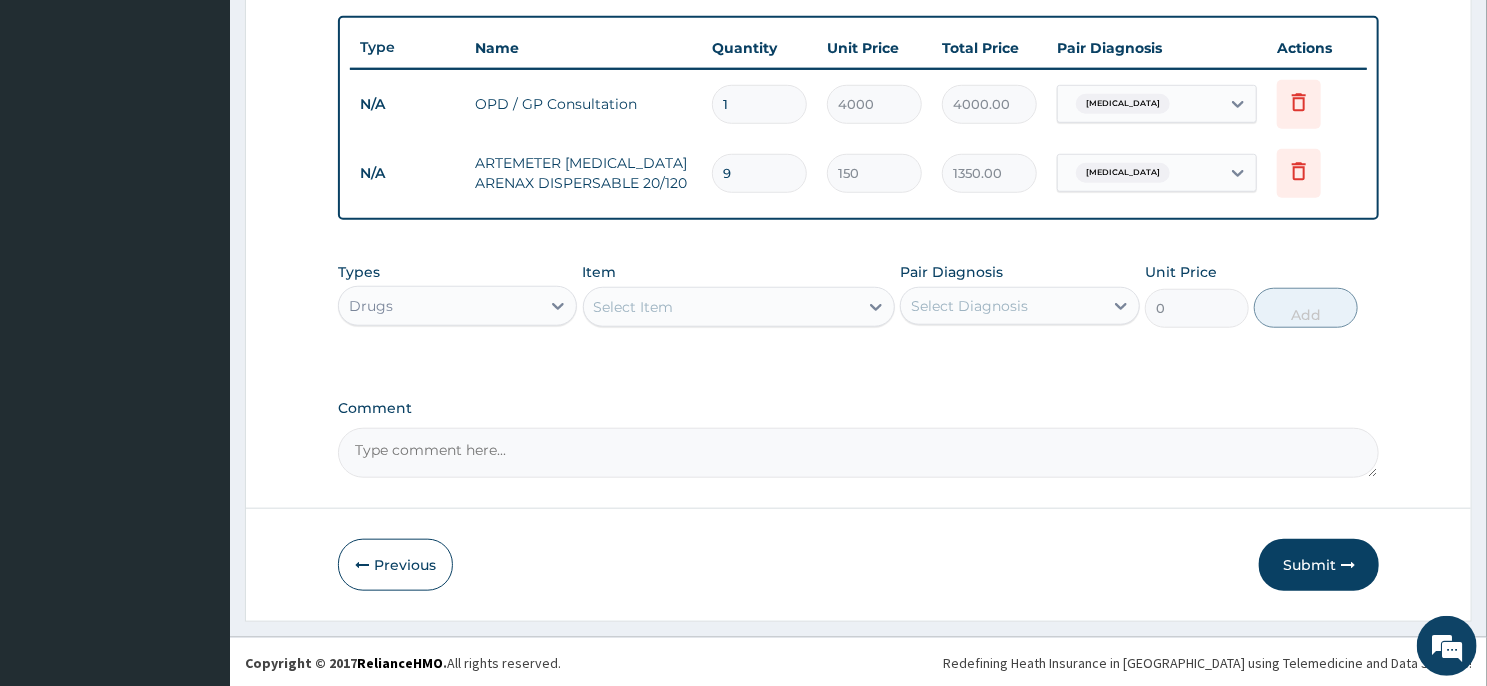 click on "Select Item" at bounding box center [721, 307] 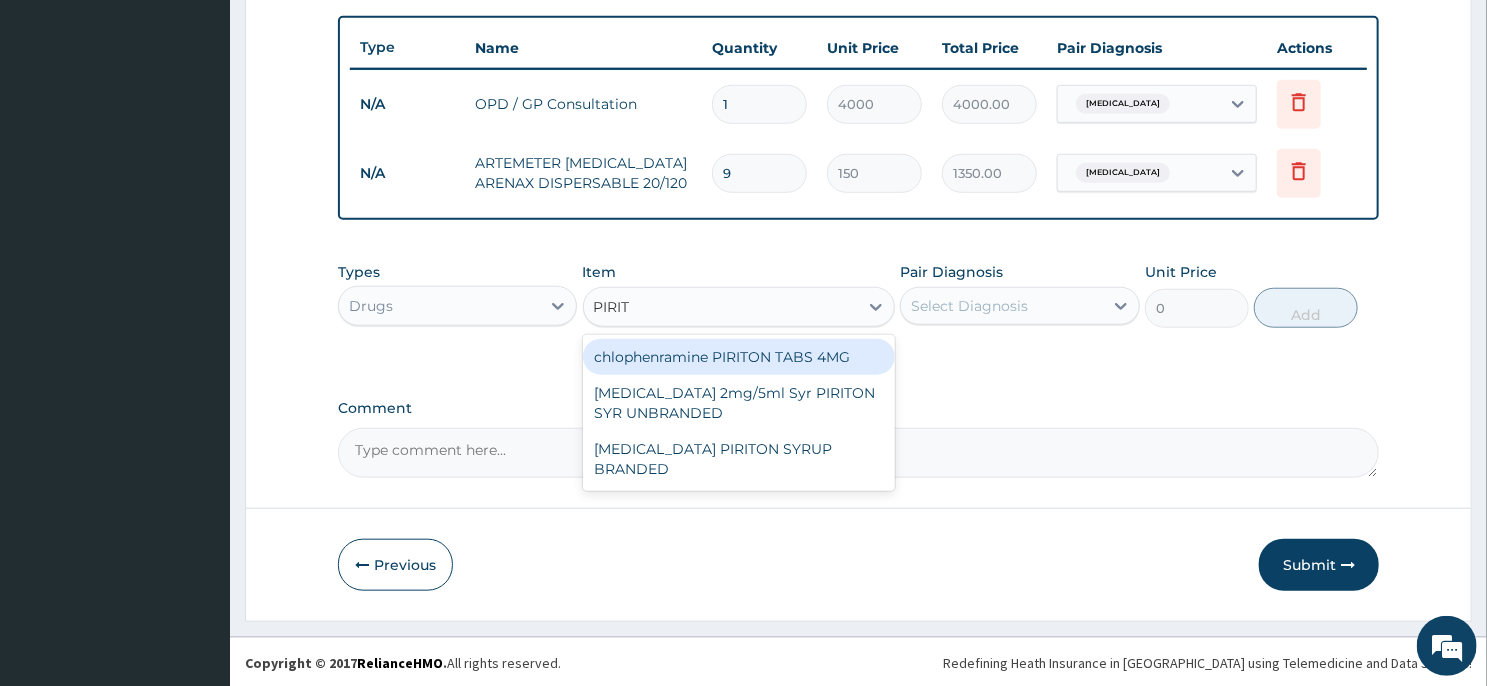 type on "PIRITO" 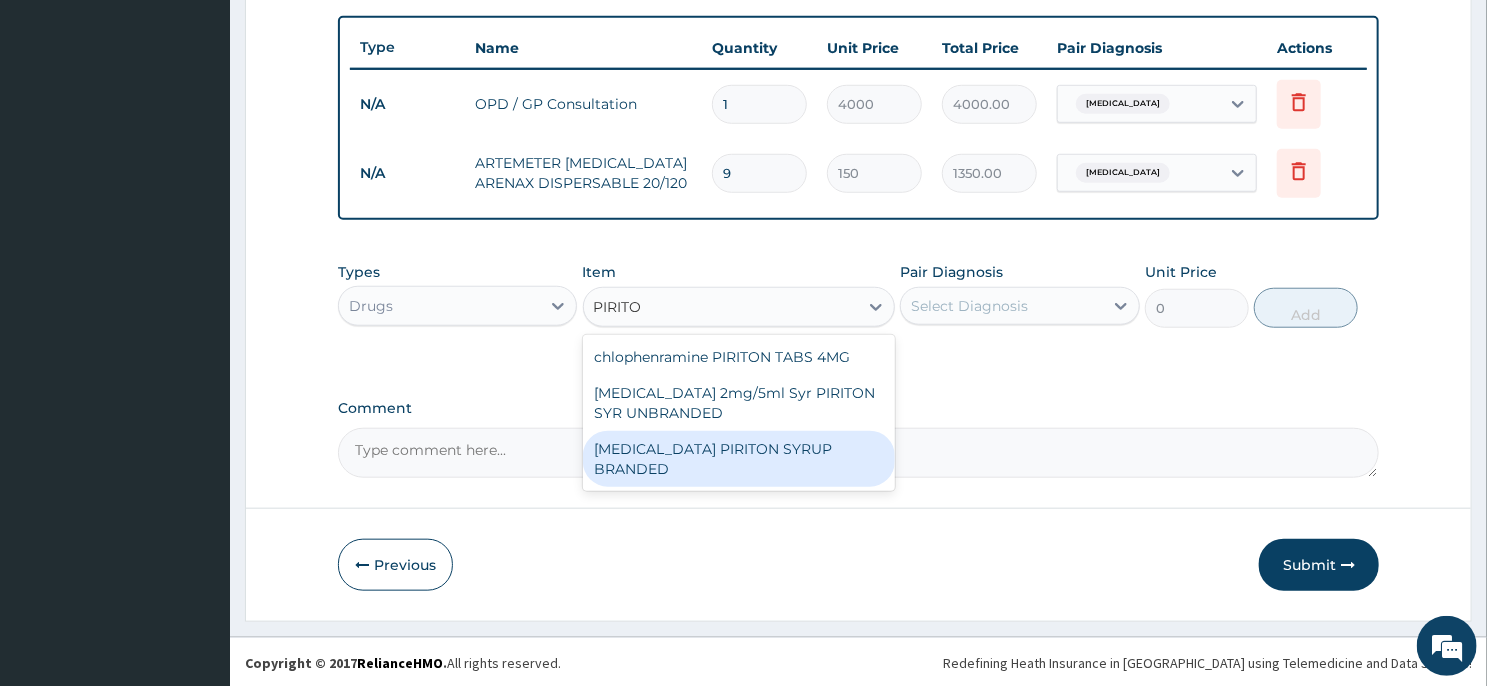 click on "CHLORPHENIRAMINE PIRITON SYRUP BRANDED" at bounding box center [739, 459] 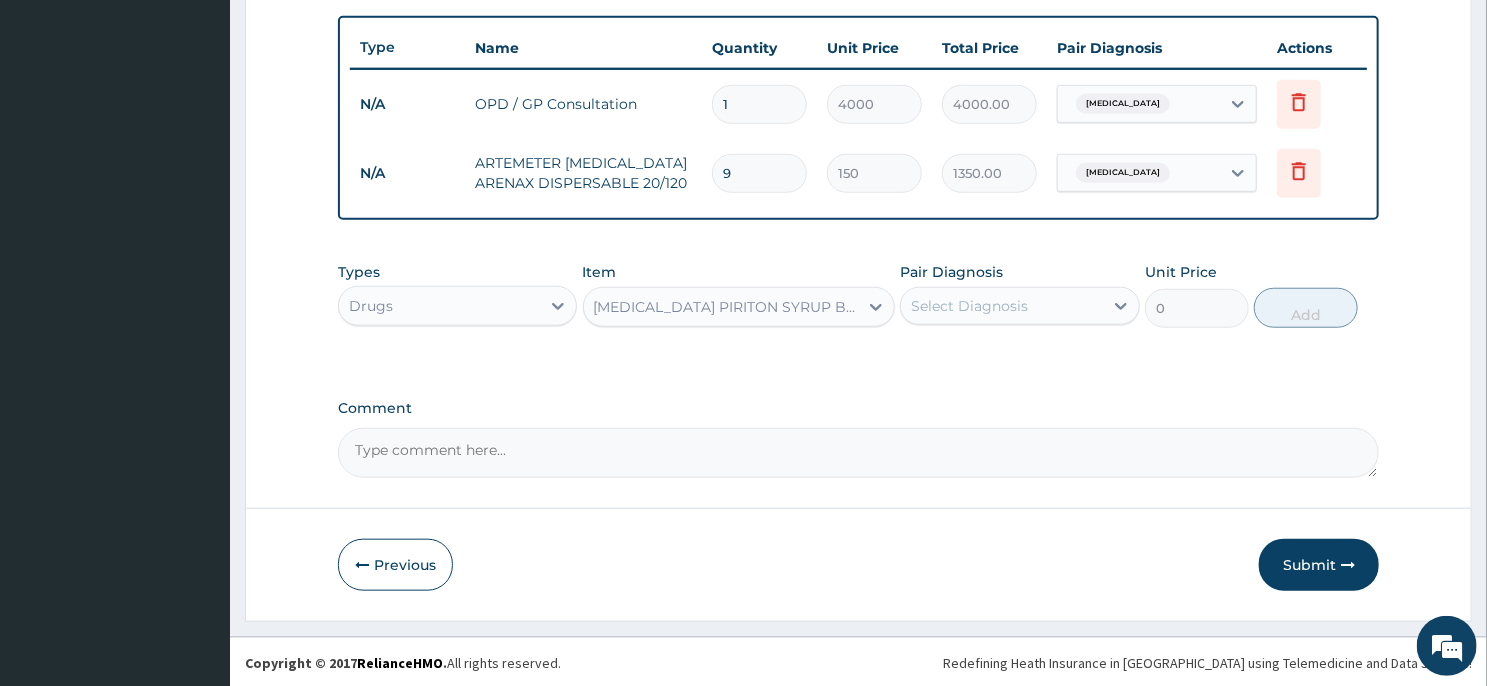 type 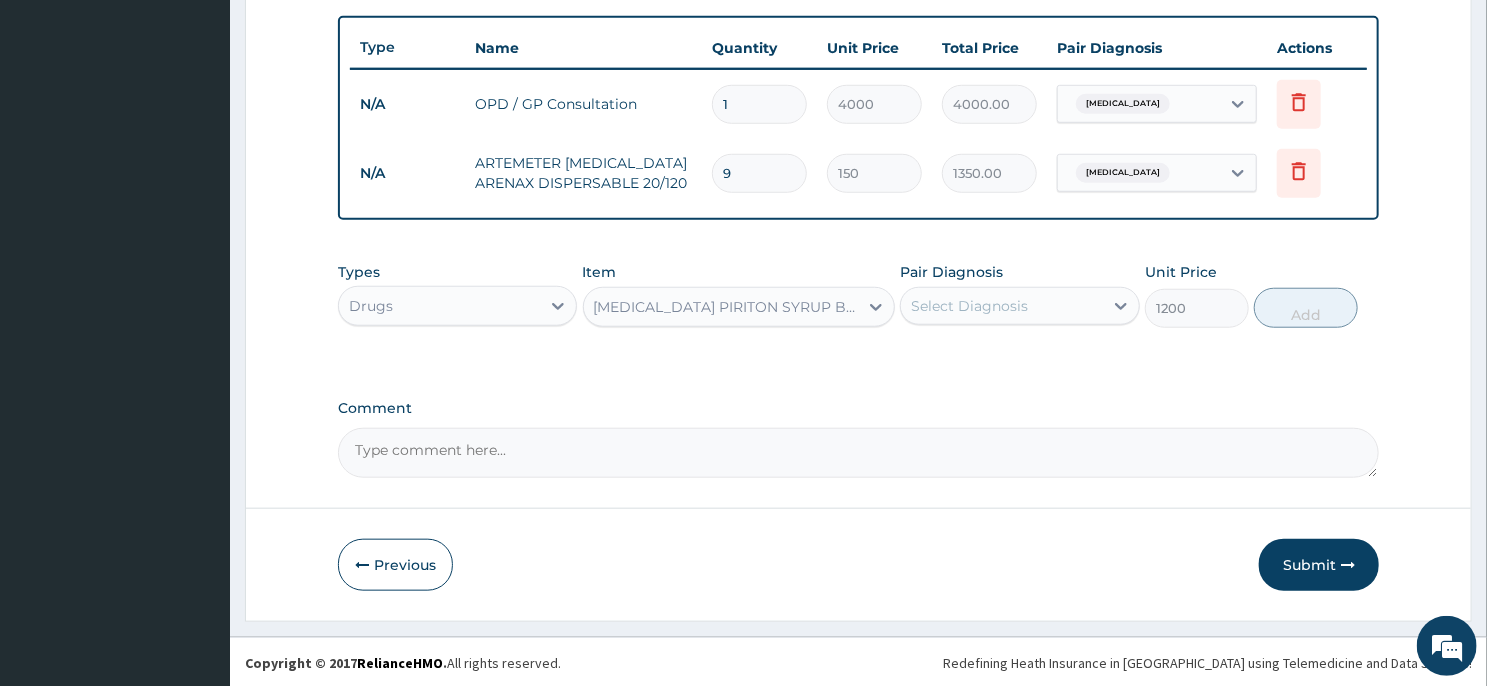 click on "Select Diagnosis" at bounding box center [969, 306] 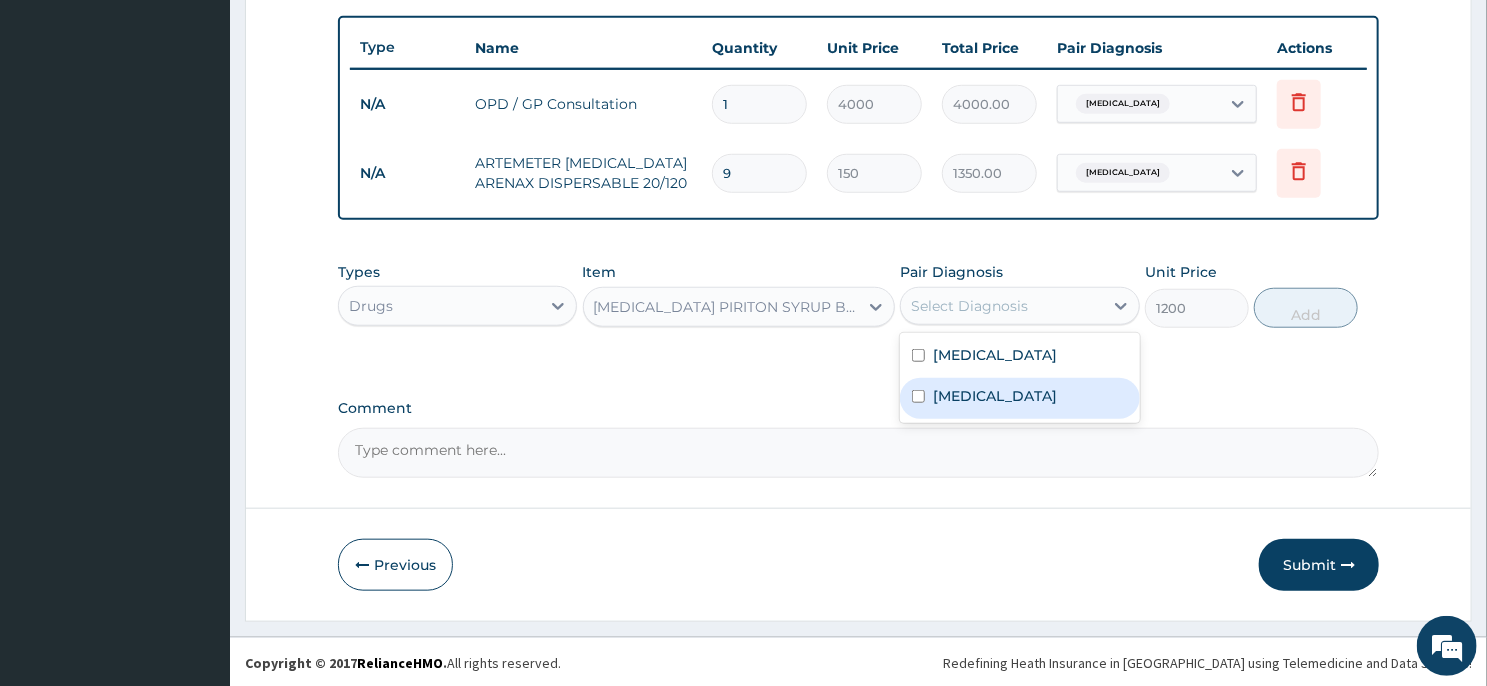 click on "Upper respiratory infection" at bounding box center [995, 396] 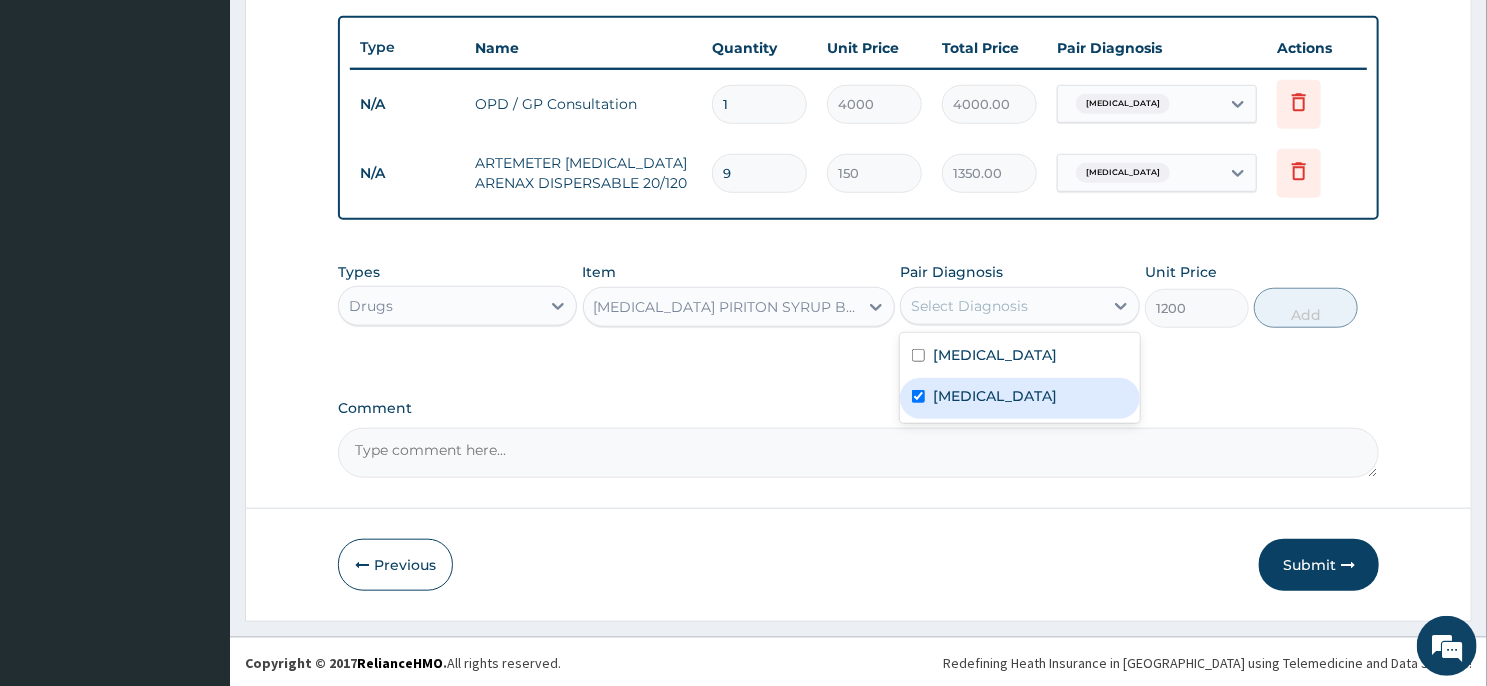 checkbox on "true" 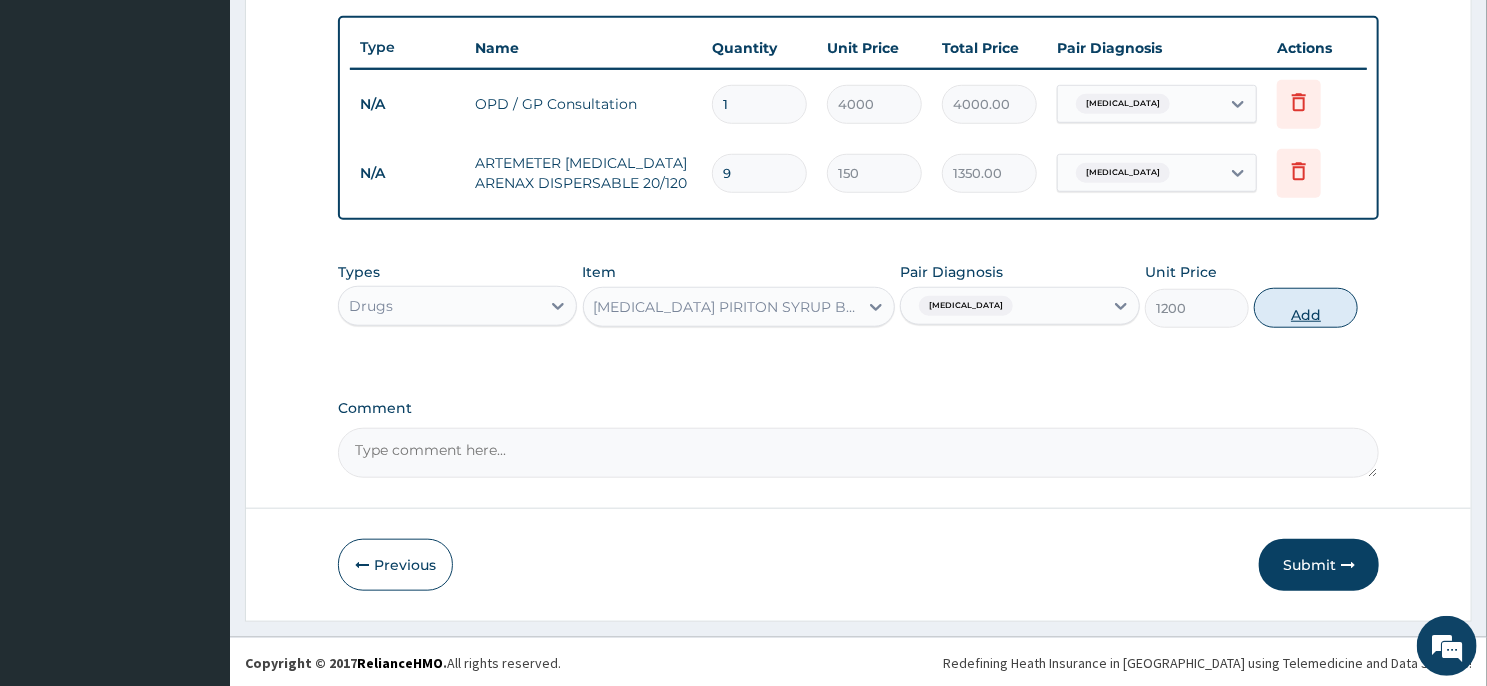 click on "Add" at bounding box center [1306, 308] 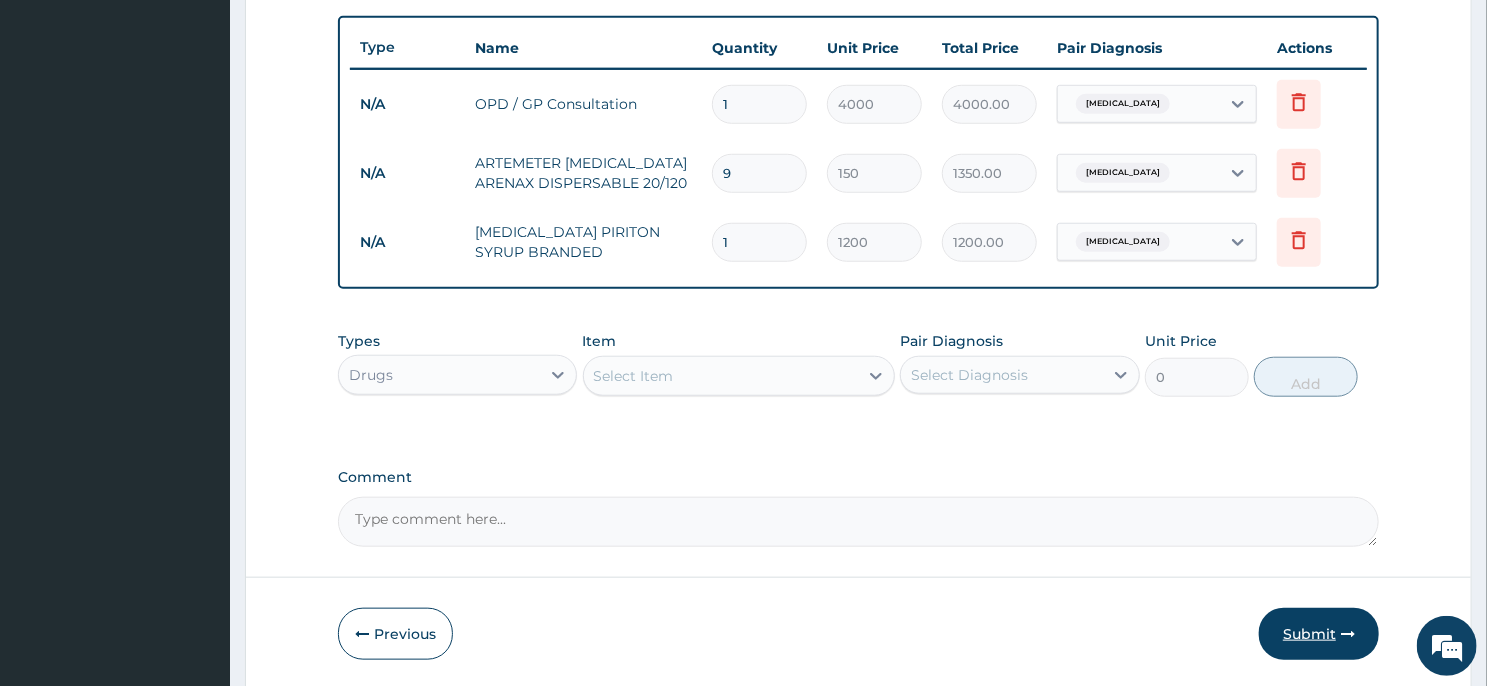 click on "Submit" at bounding box center (1319, 634) 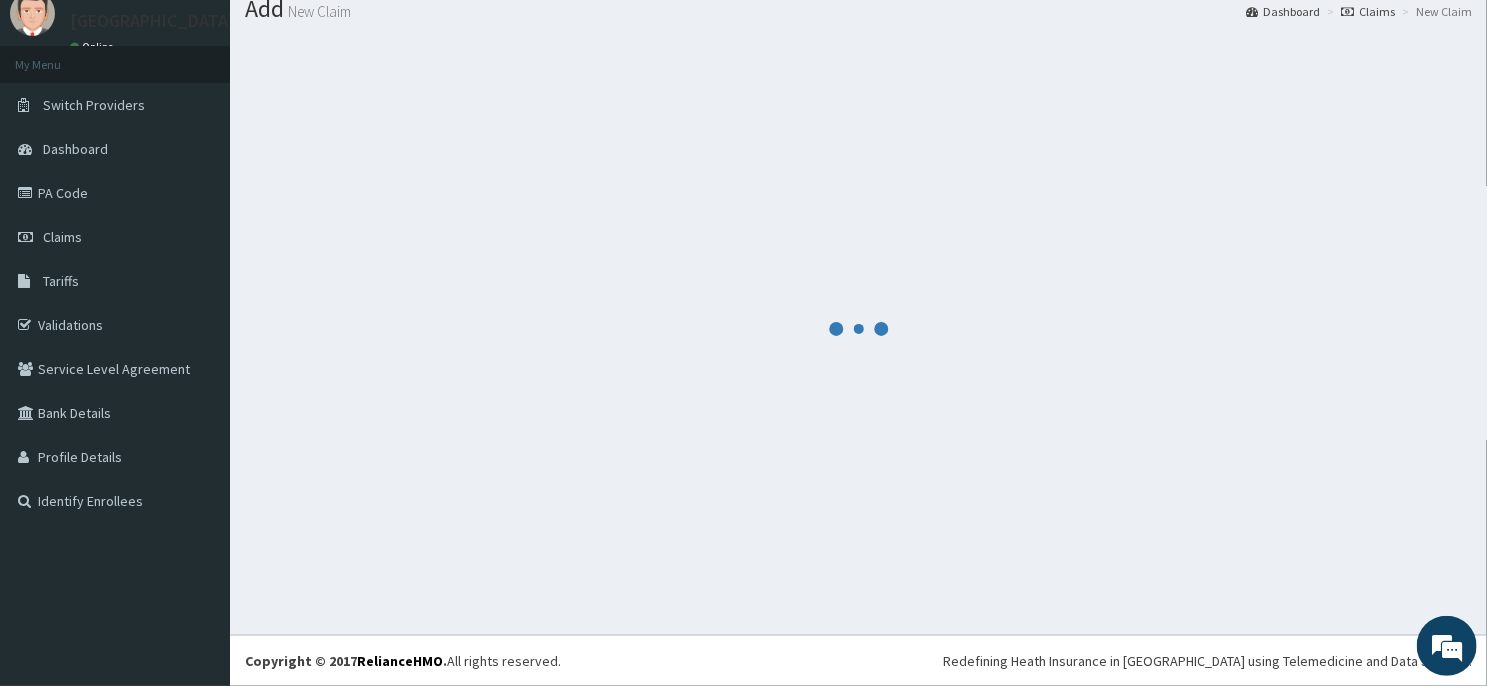 scroll, scrollTop: 69, scrollLeft: 0, axis: vertical 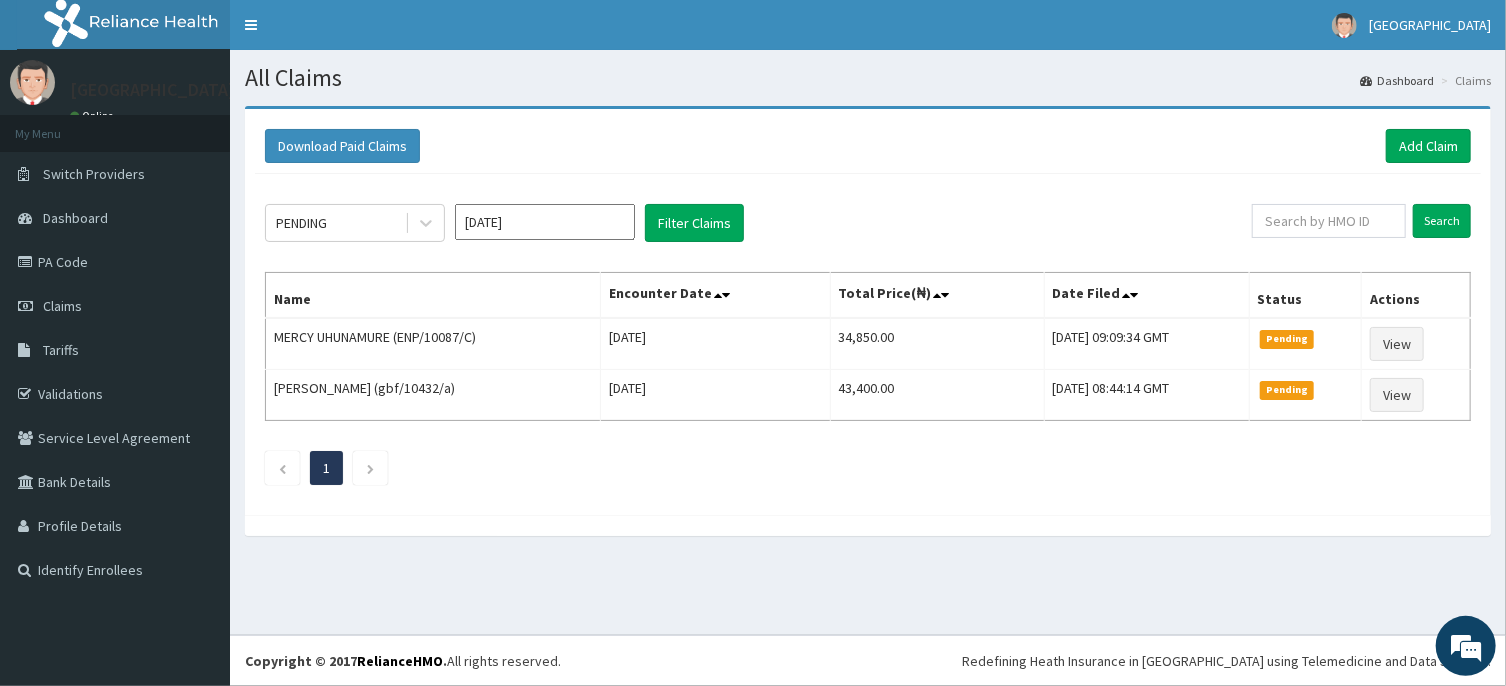click on "[DATE]" at bounding box center [545, 222] 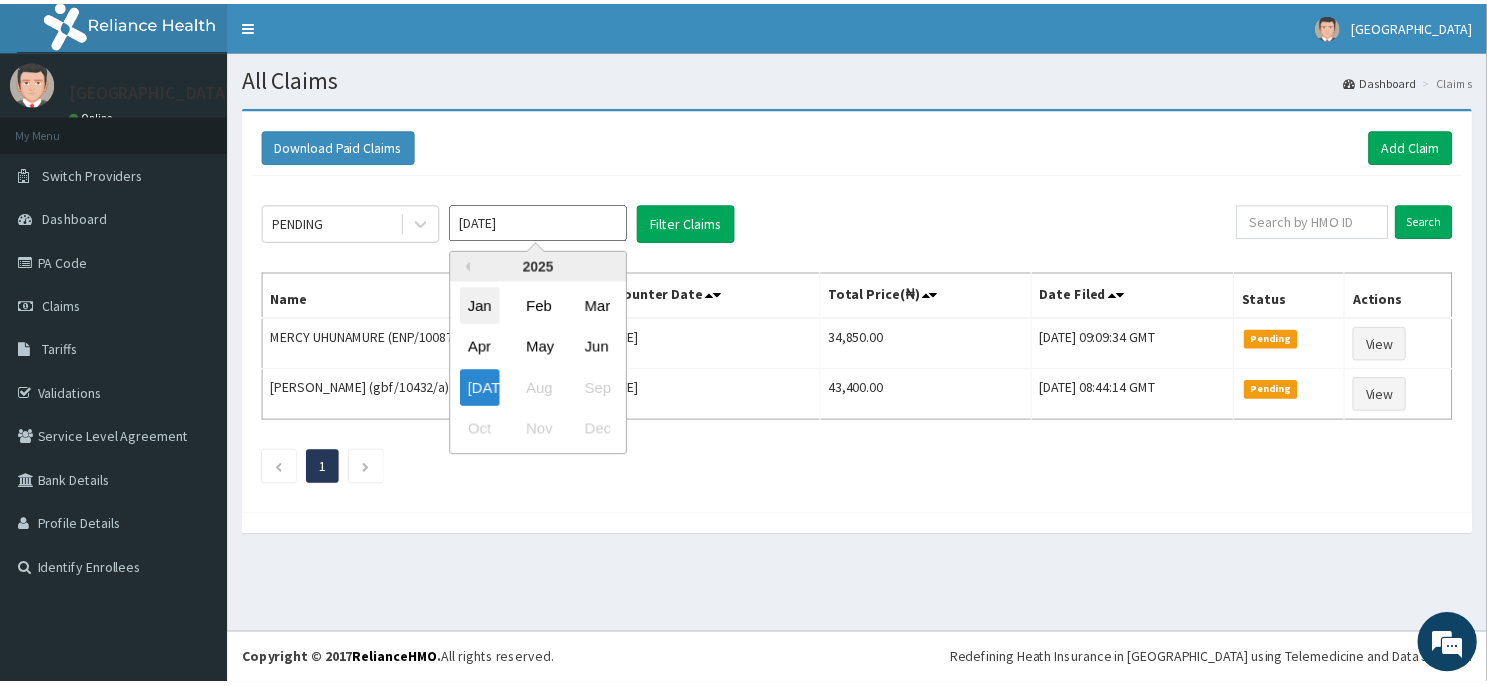 scroll, scrollTop: 0, scrollLeft: 0, axis: both 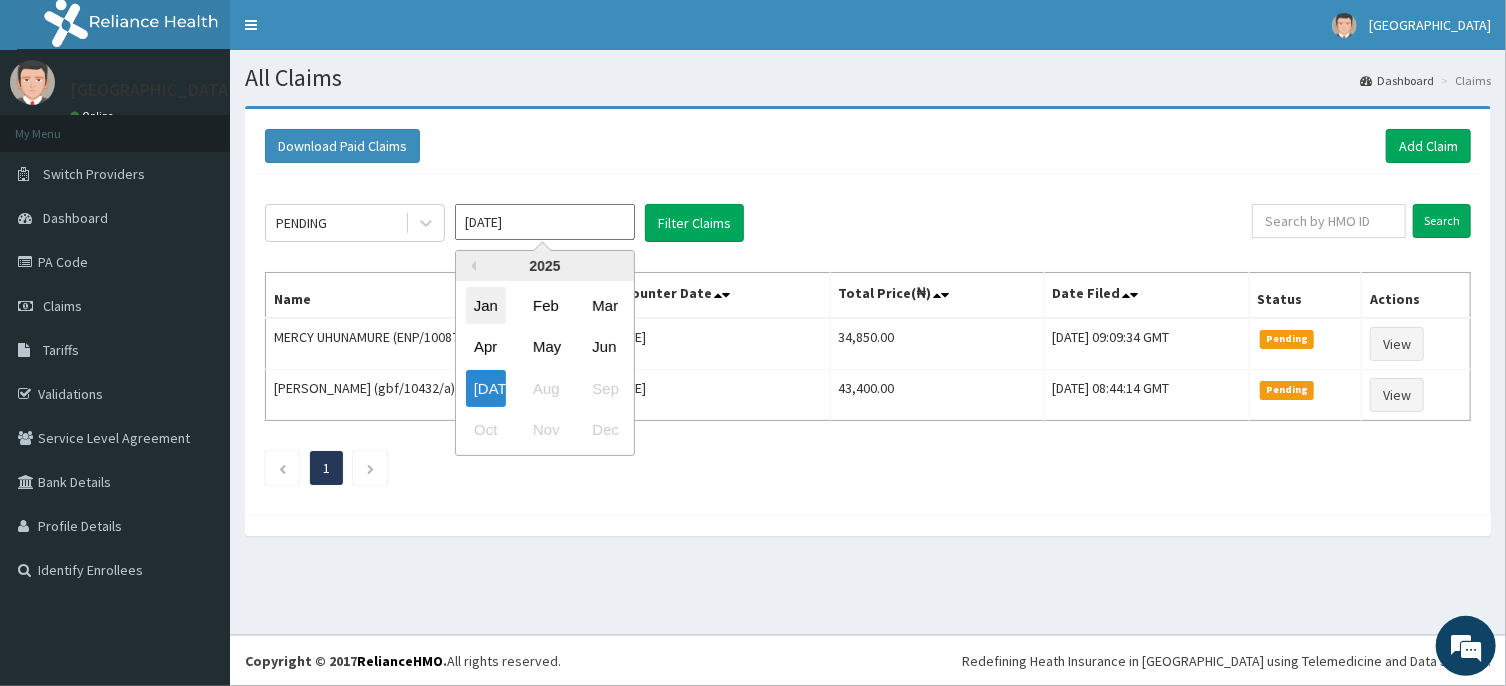 click on "Jan" at bounding box center [486, 305] 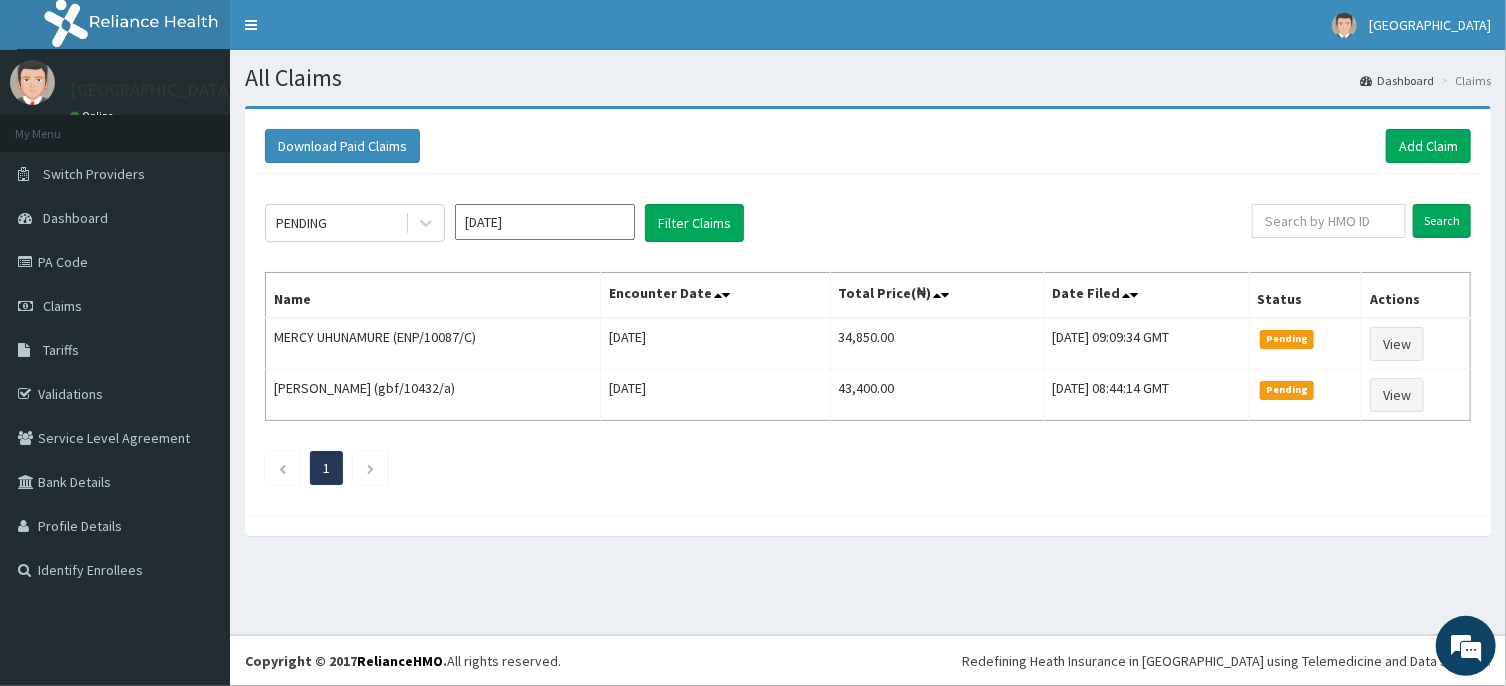 type on "[DATE]" 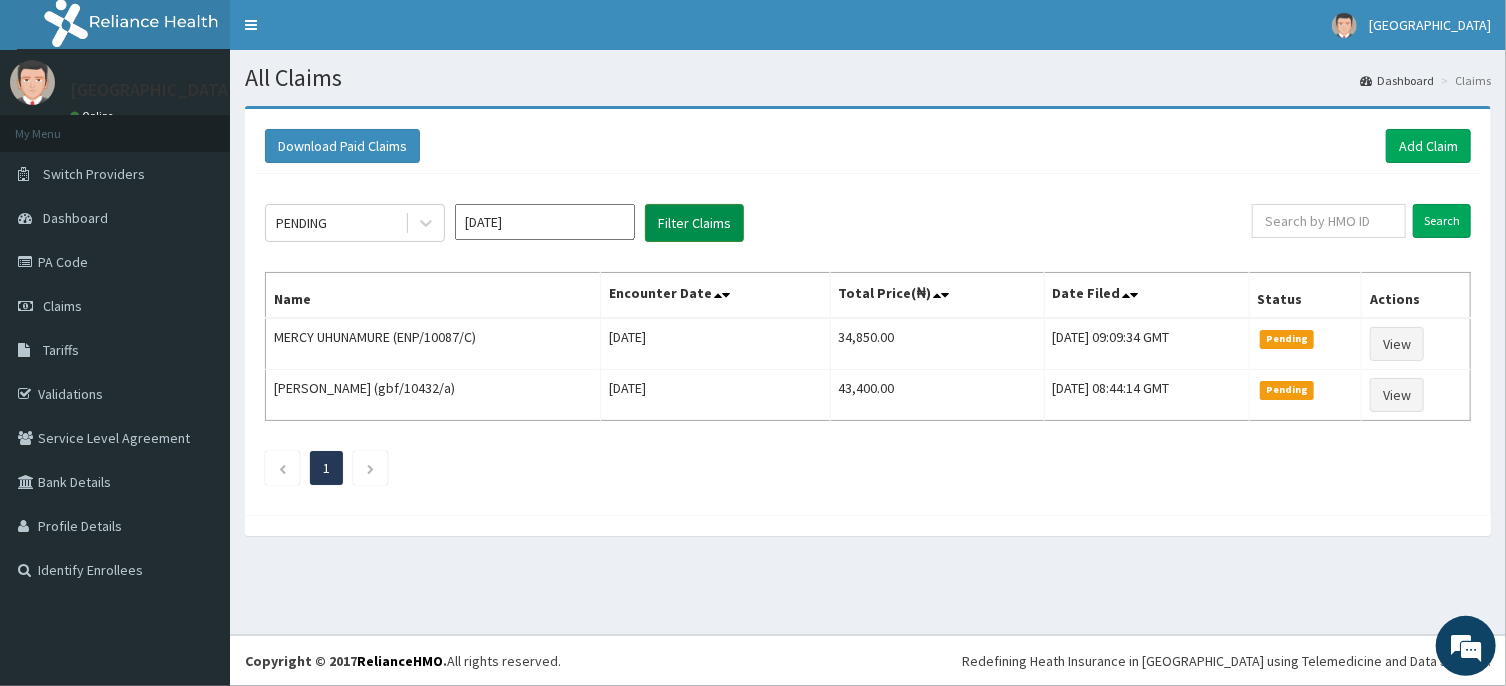 click on "Filter Claims" at bounding box center [694, 223] 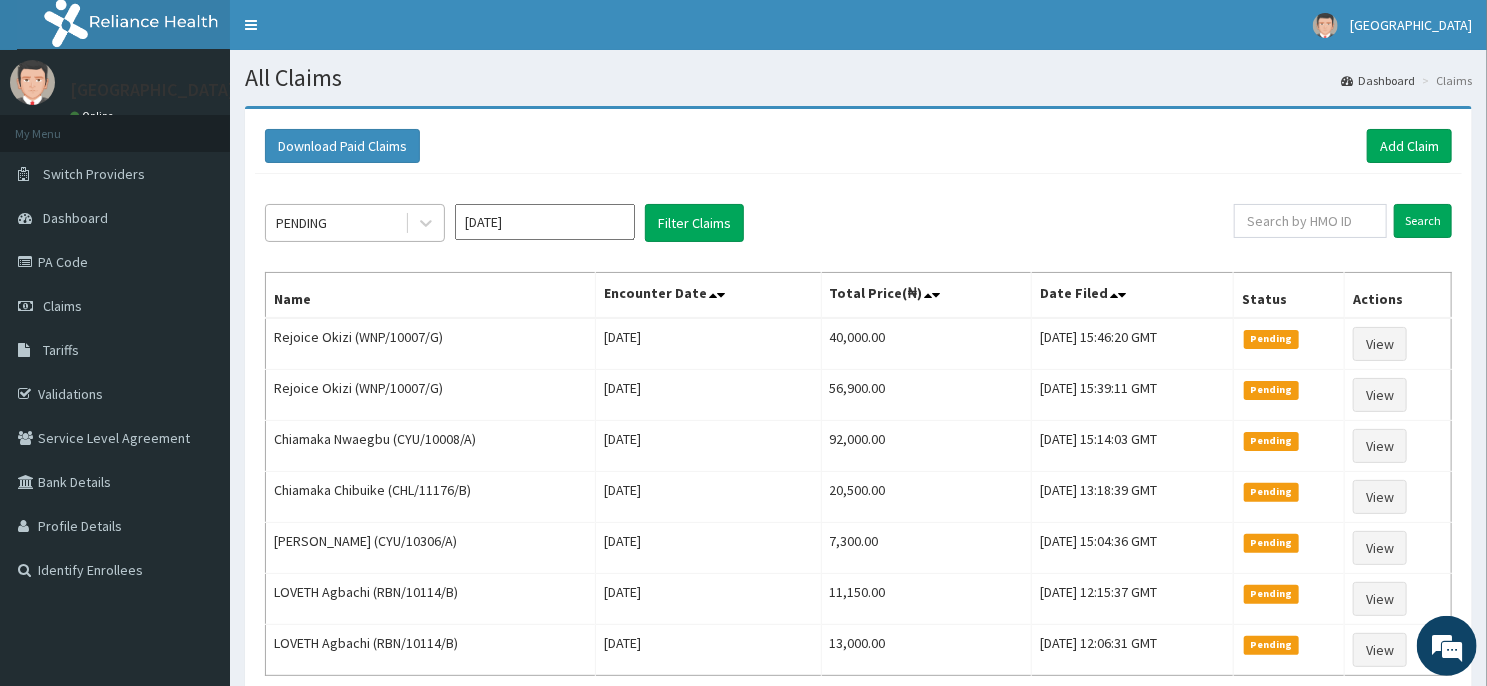 click on "PENDING" at bounding box center (335, 223) 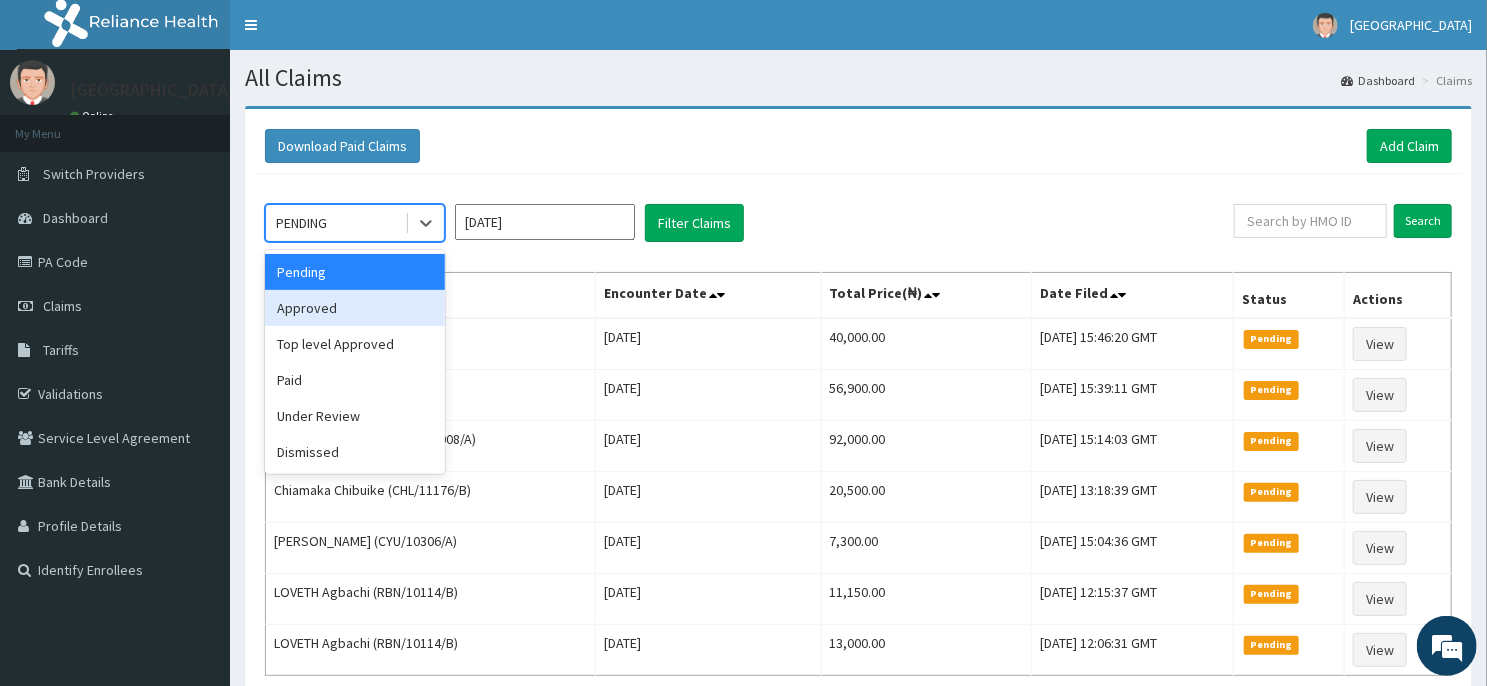 click on "Approved" at bounding box center [355, 308] 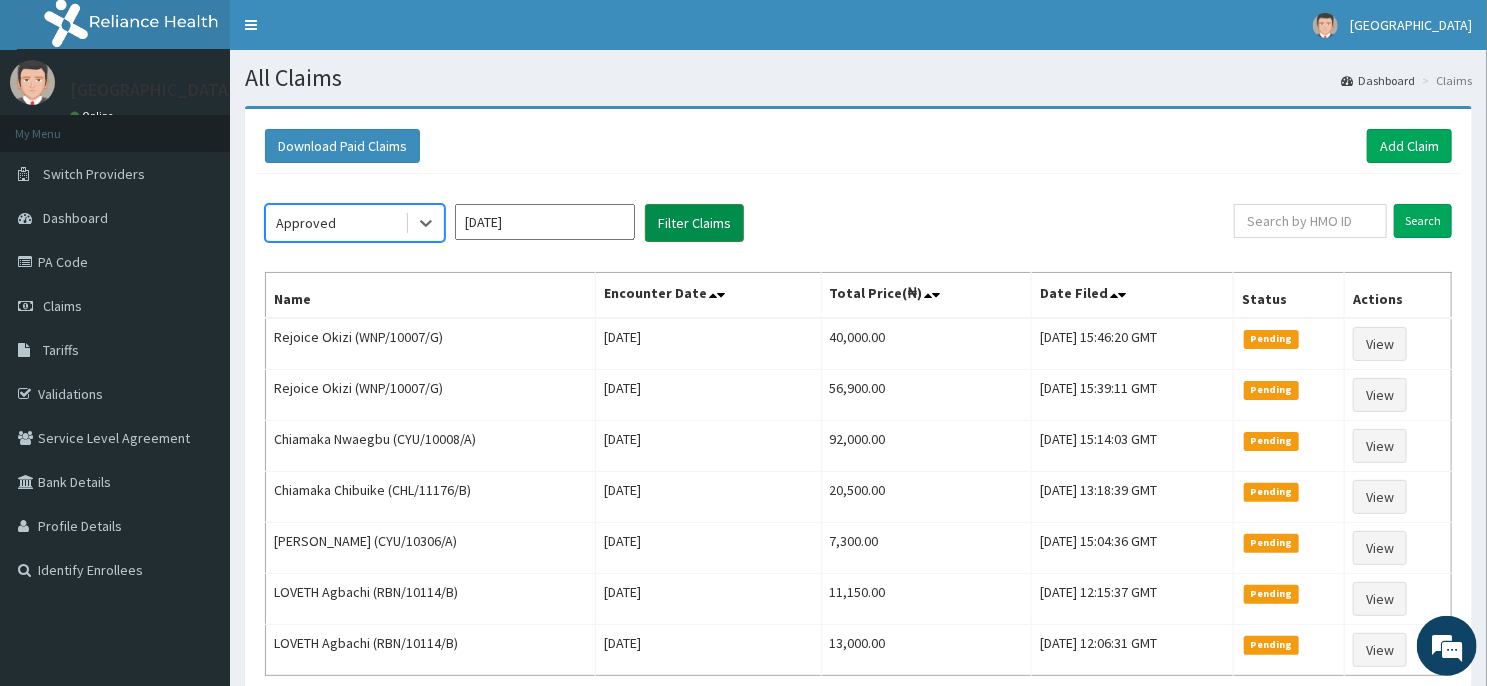 click on "Filter Claims" at bounding box center [694, 223] 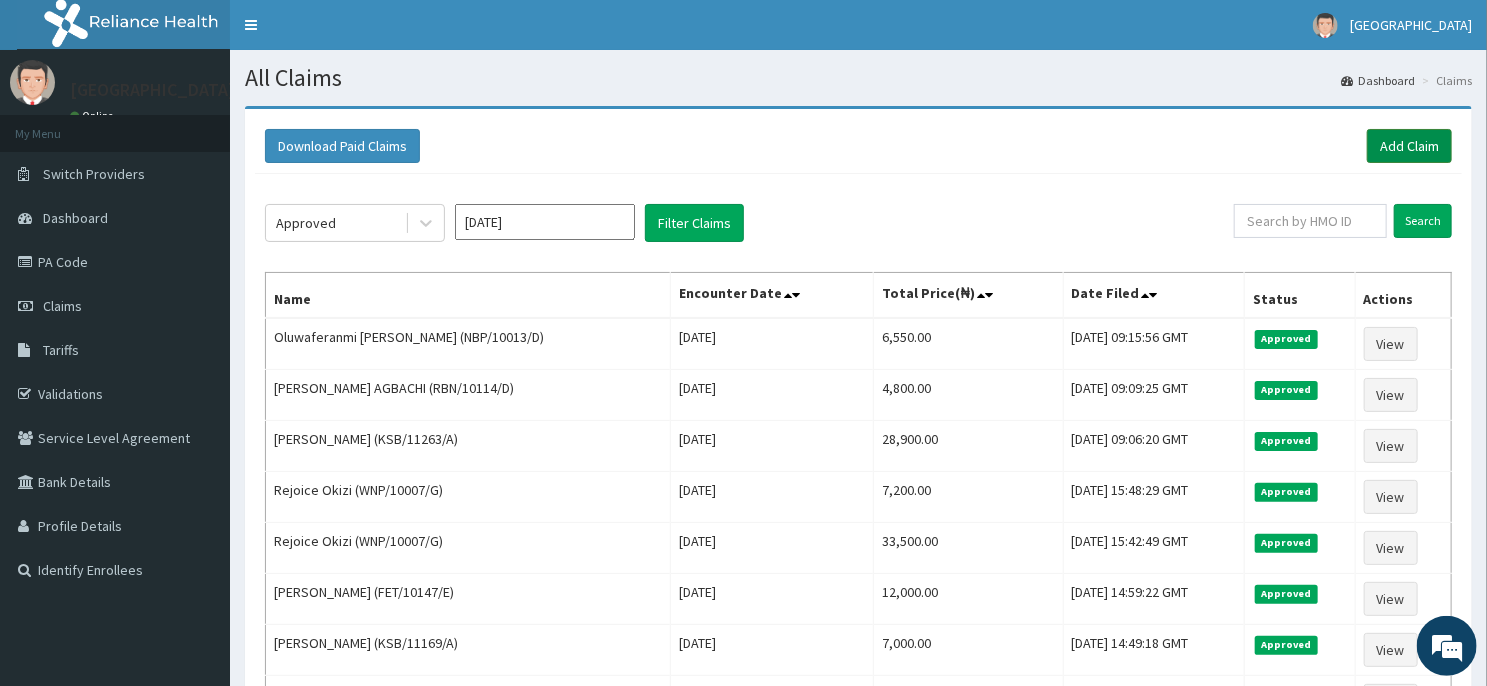 click on "Add Claim" at bounding box center [1409, 146] 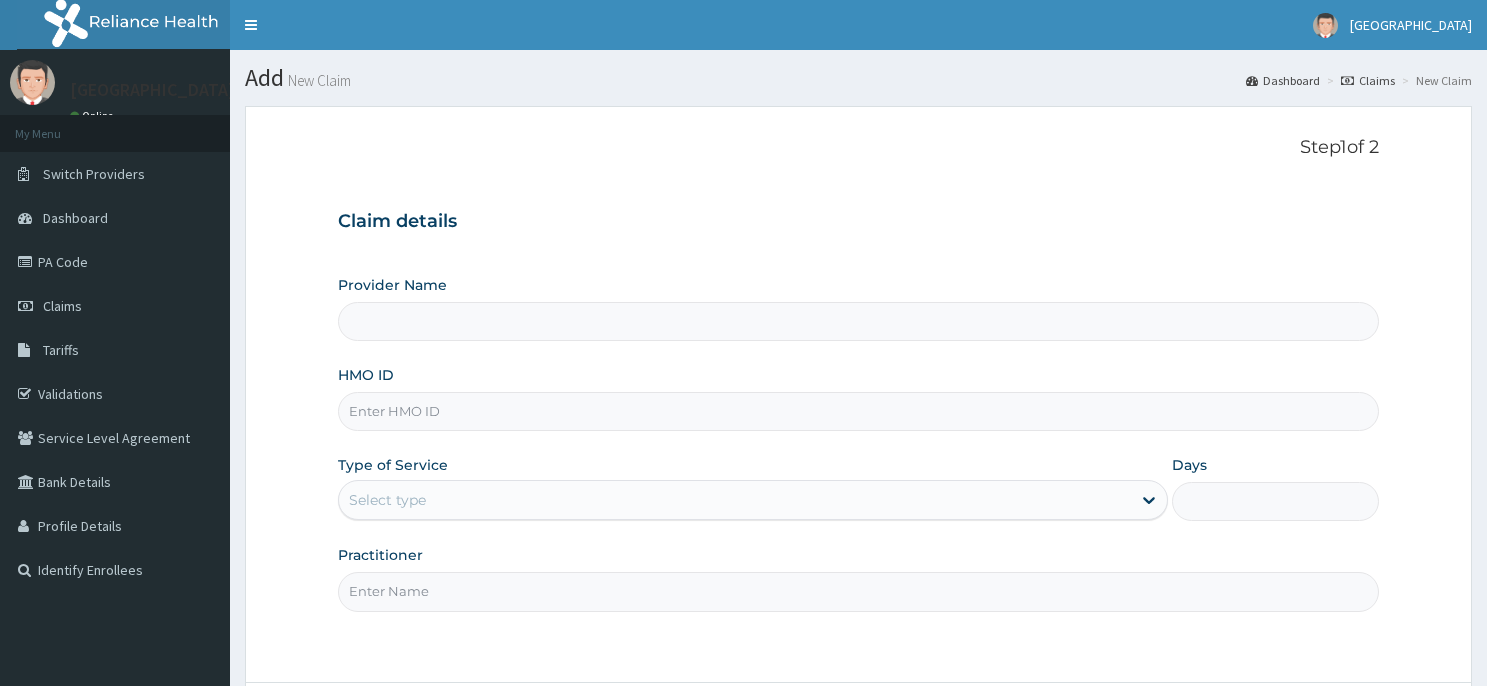 scroll, scrollTop: 0, scrollLeft: 0, axis: both 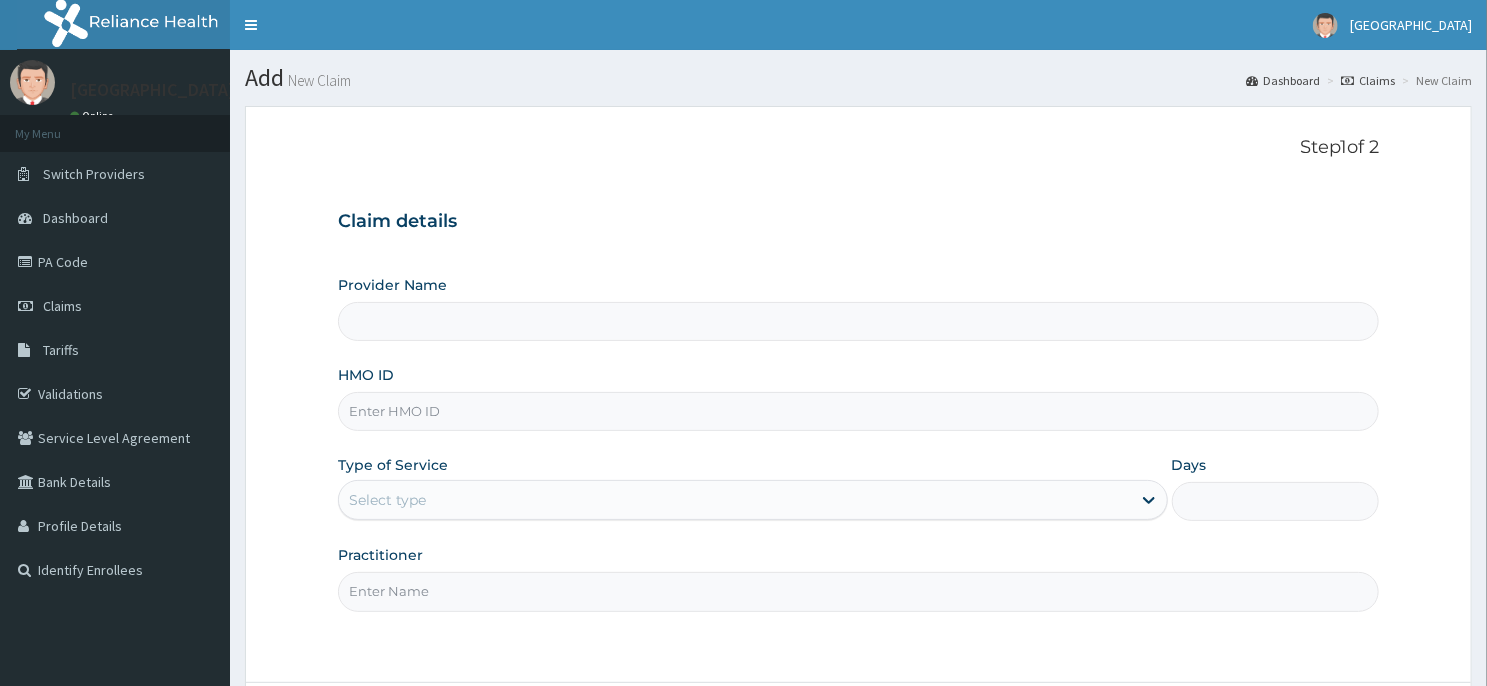 click on "HMO ID" at bounding box center [858, 411] 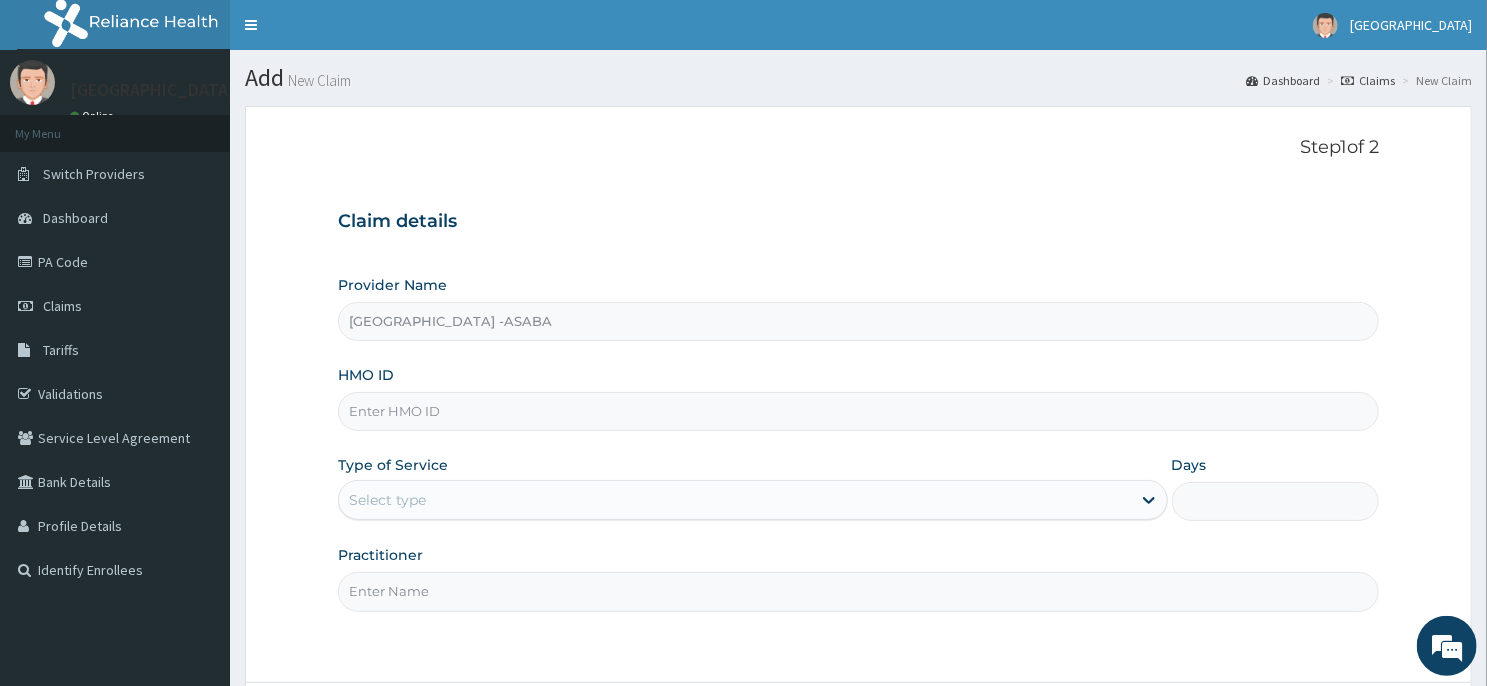 click on "HMO ID" at bounding box center [858, 411] 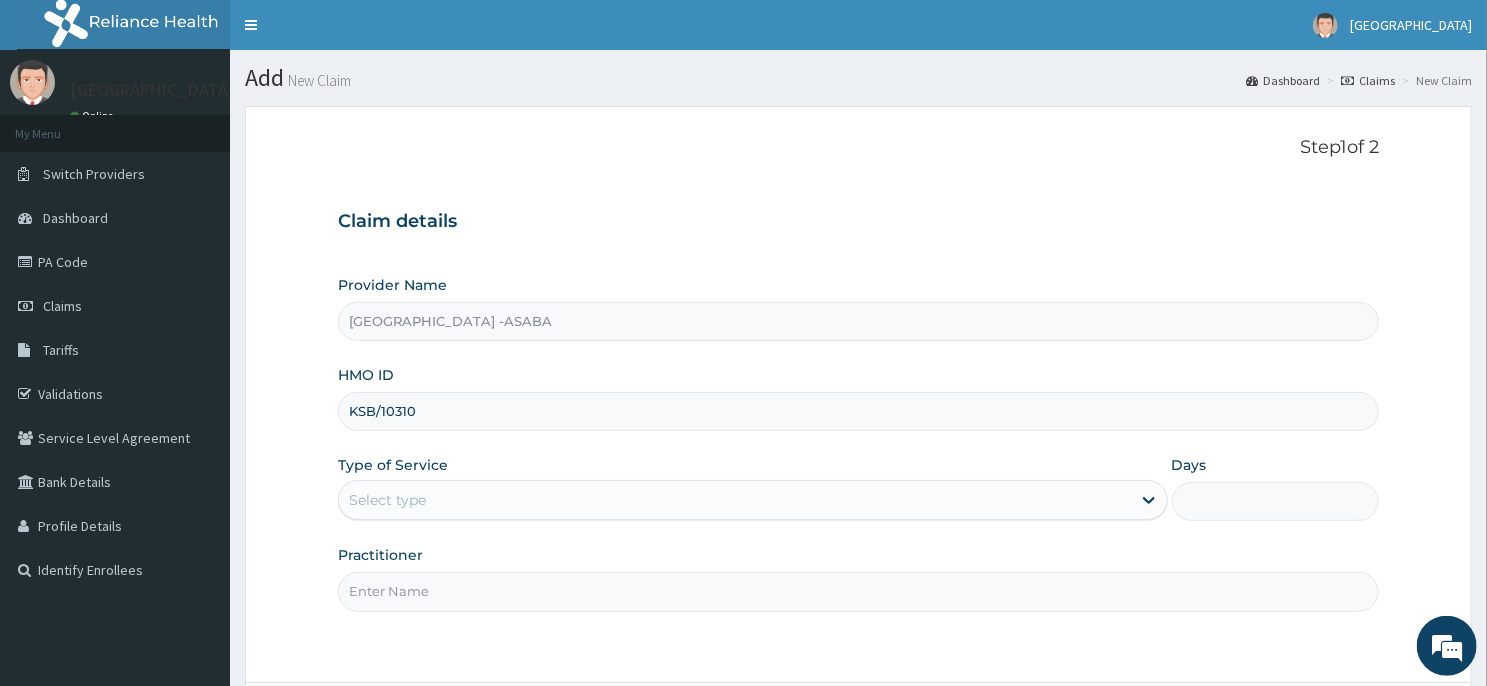 scroll, scrollTop: 0, scrollLeft: 0, axis: both 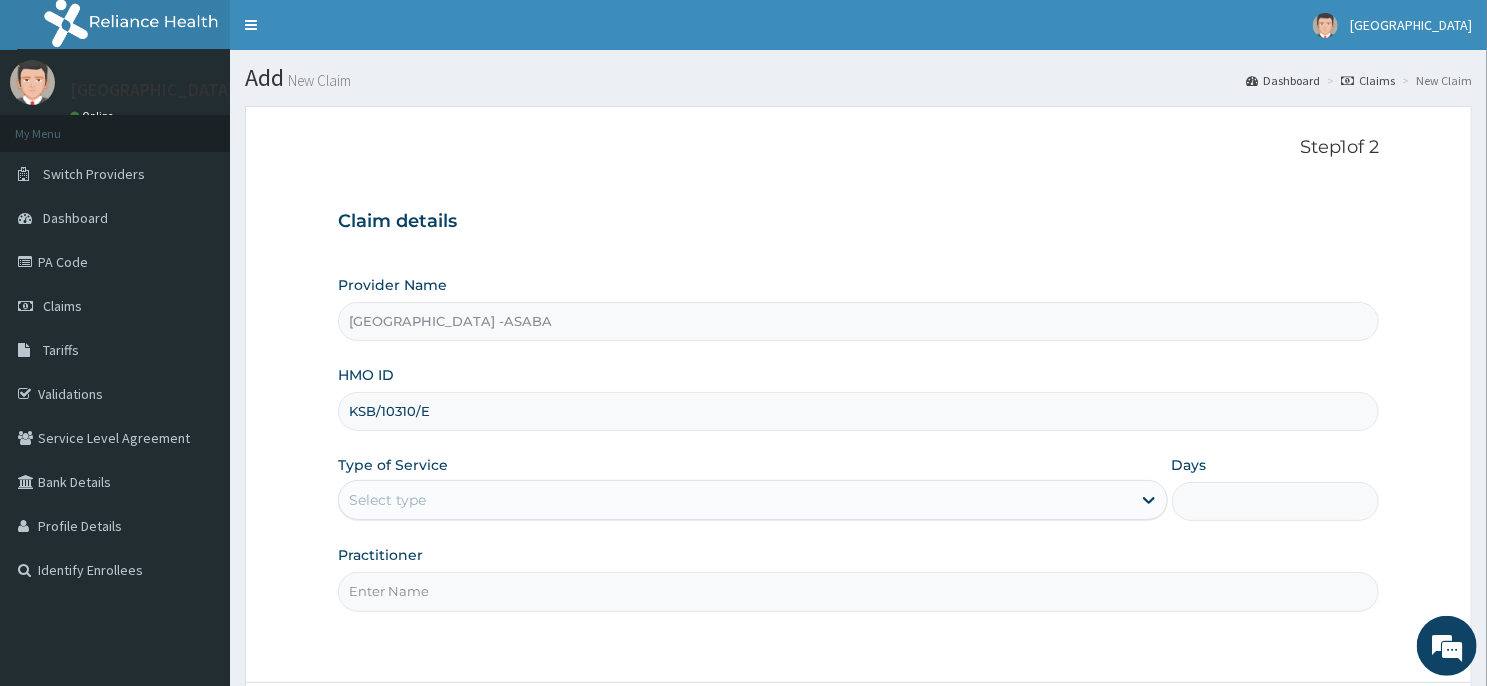 type on "KSB/10310/E" 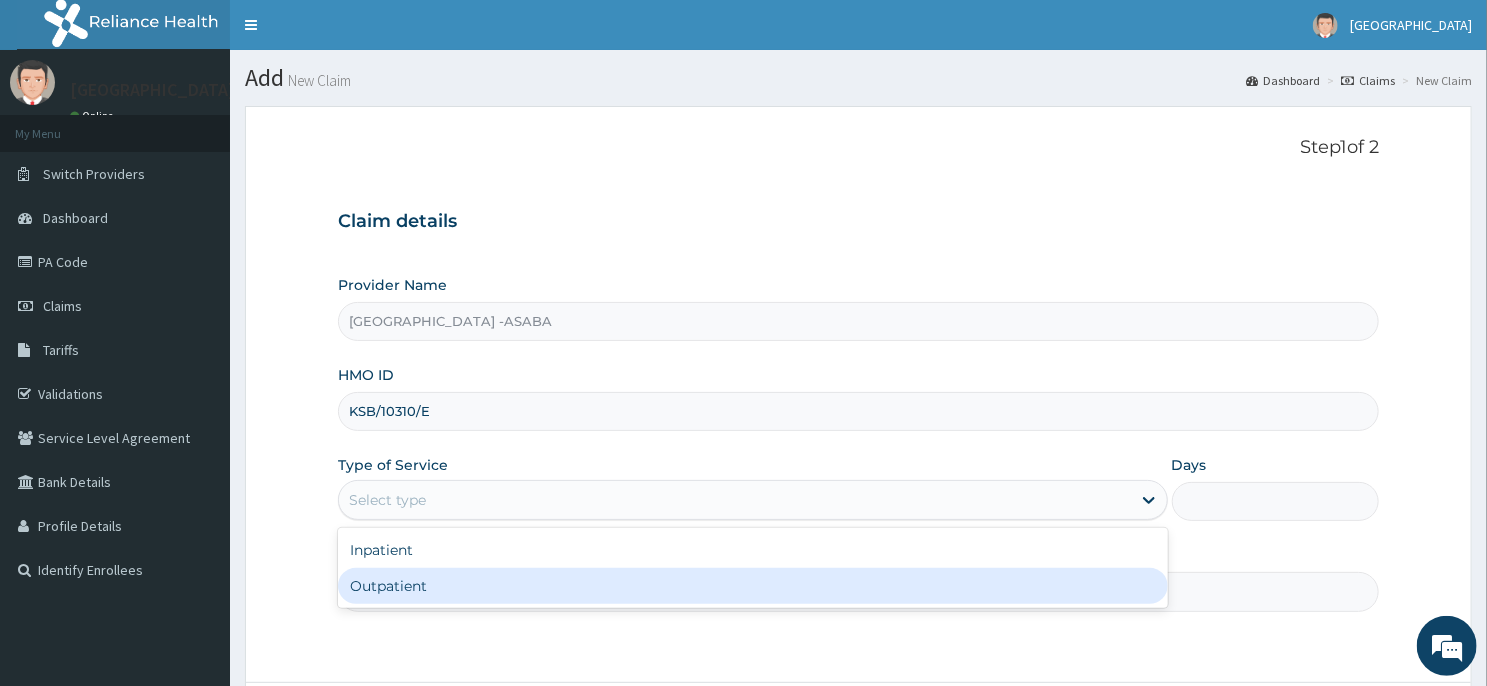 click on "Outpatient" at bounding box center [753, 586] 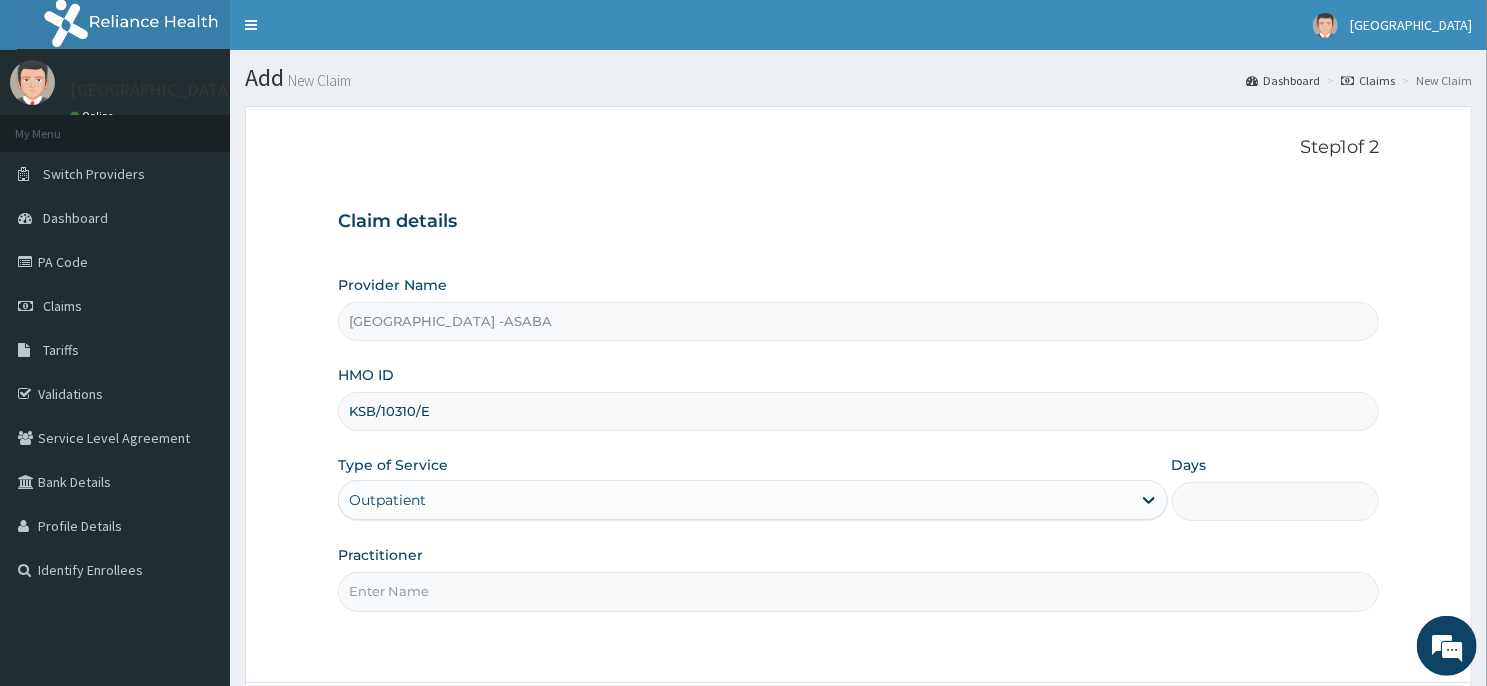 type on "1" 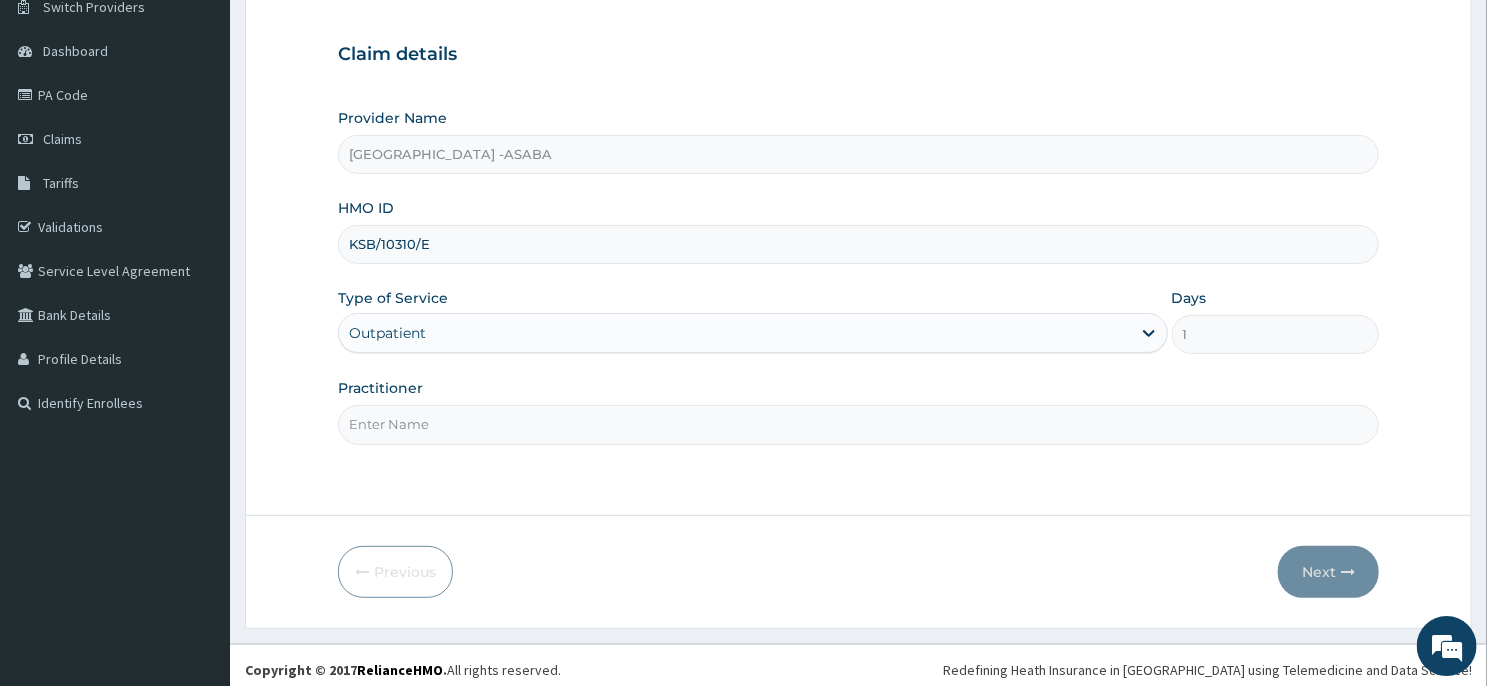 scroll, scrollTop: 176, scrollLeft: 0, axis: vertical 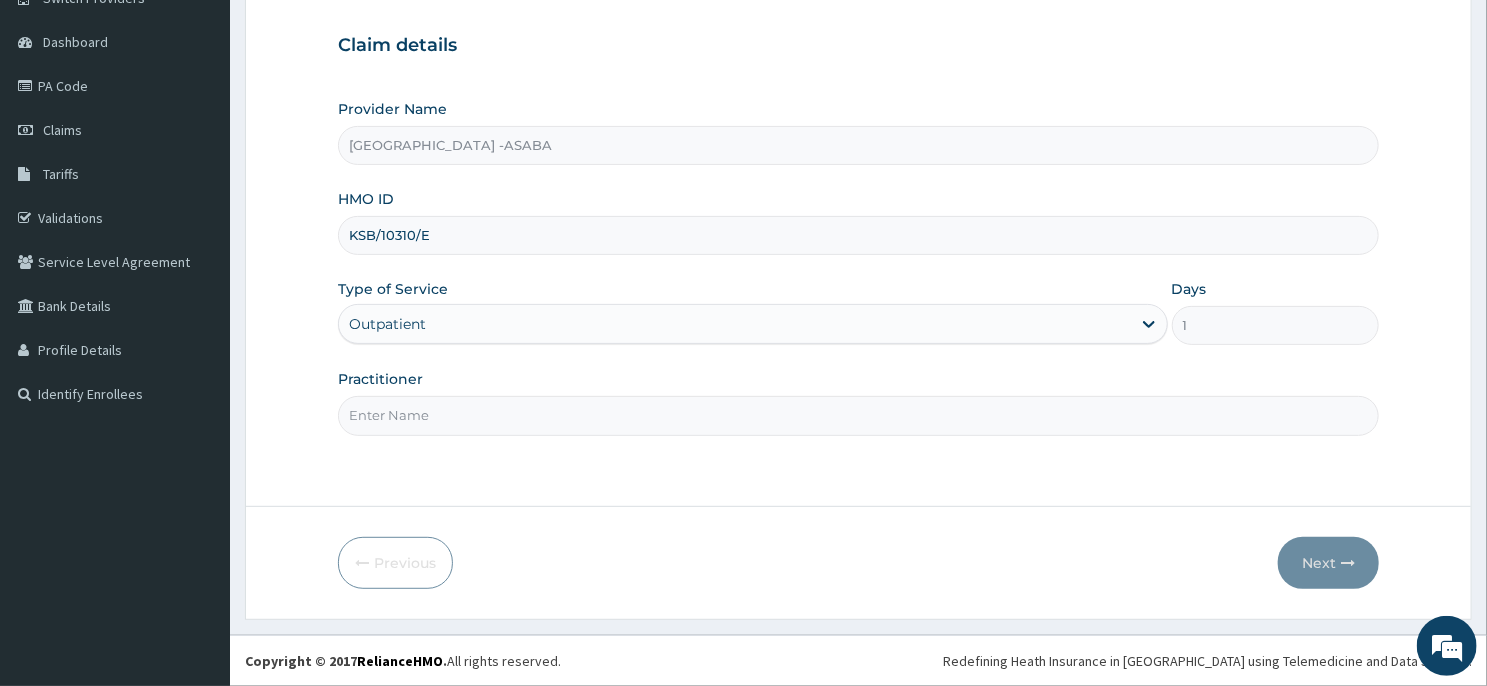 click on "Practitioner" at bounding box center [858, 415] 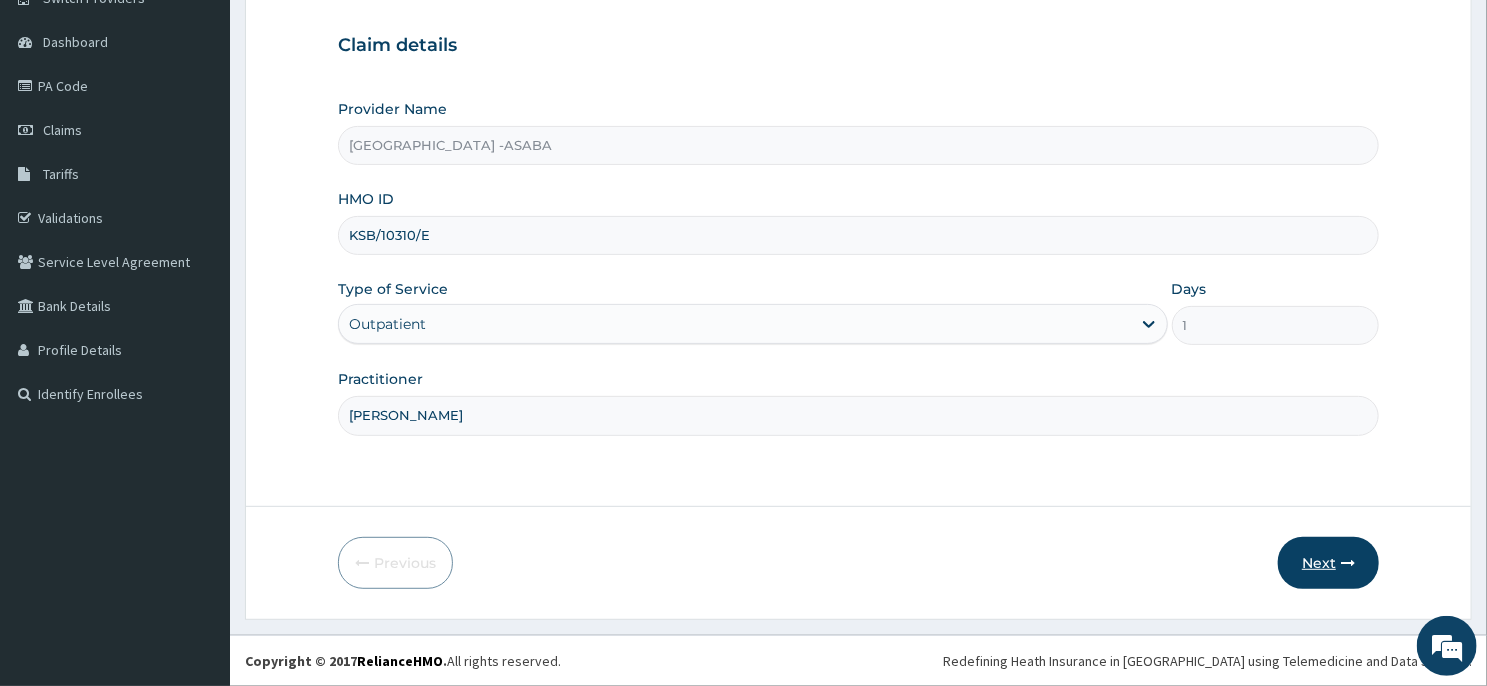 type on "[PERSON_NAME]" 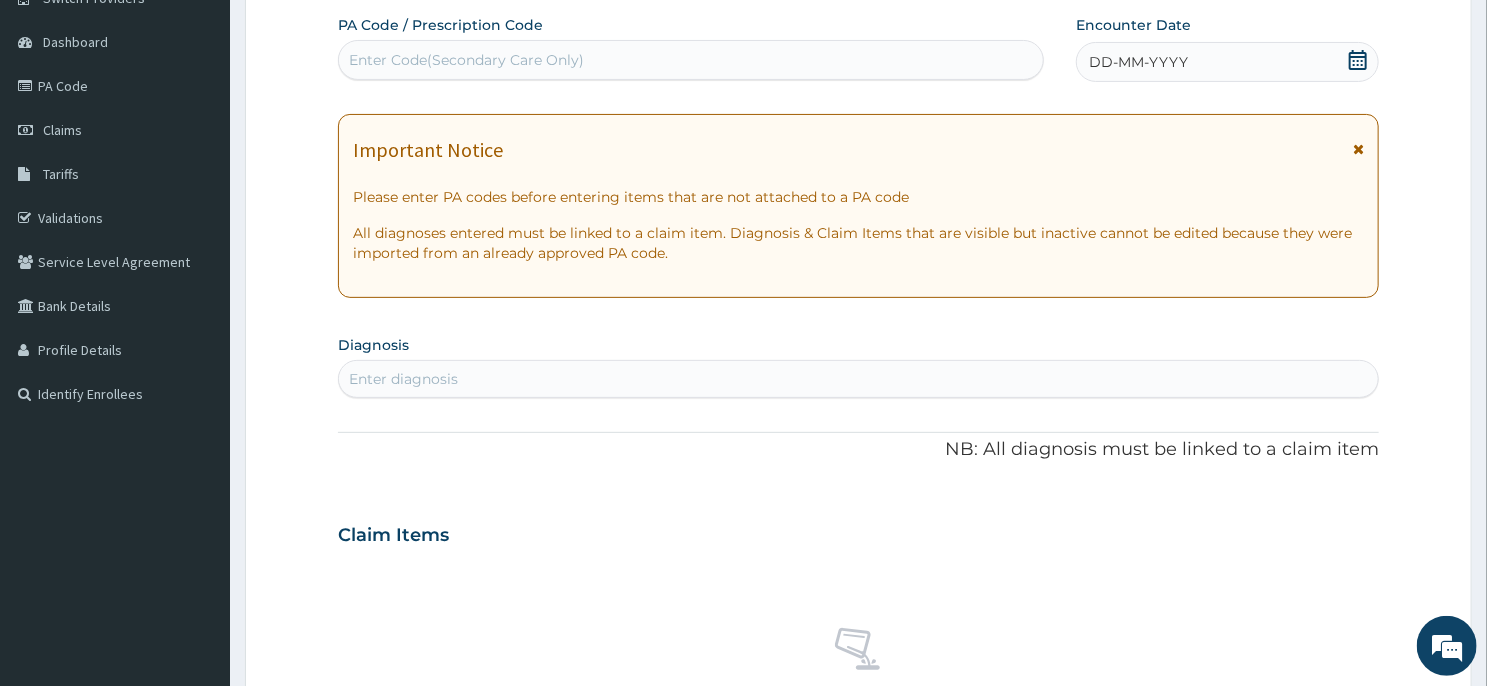 click on "DD-MM-YYYY" at bounding box center [1227, 62] 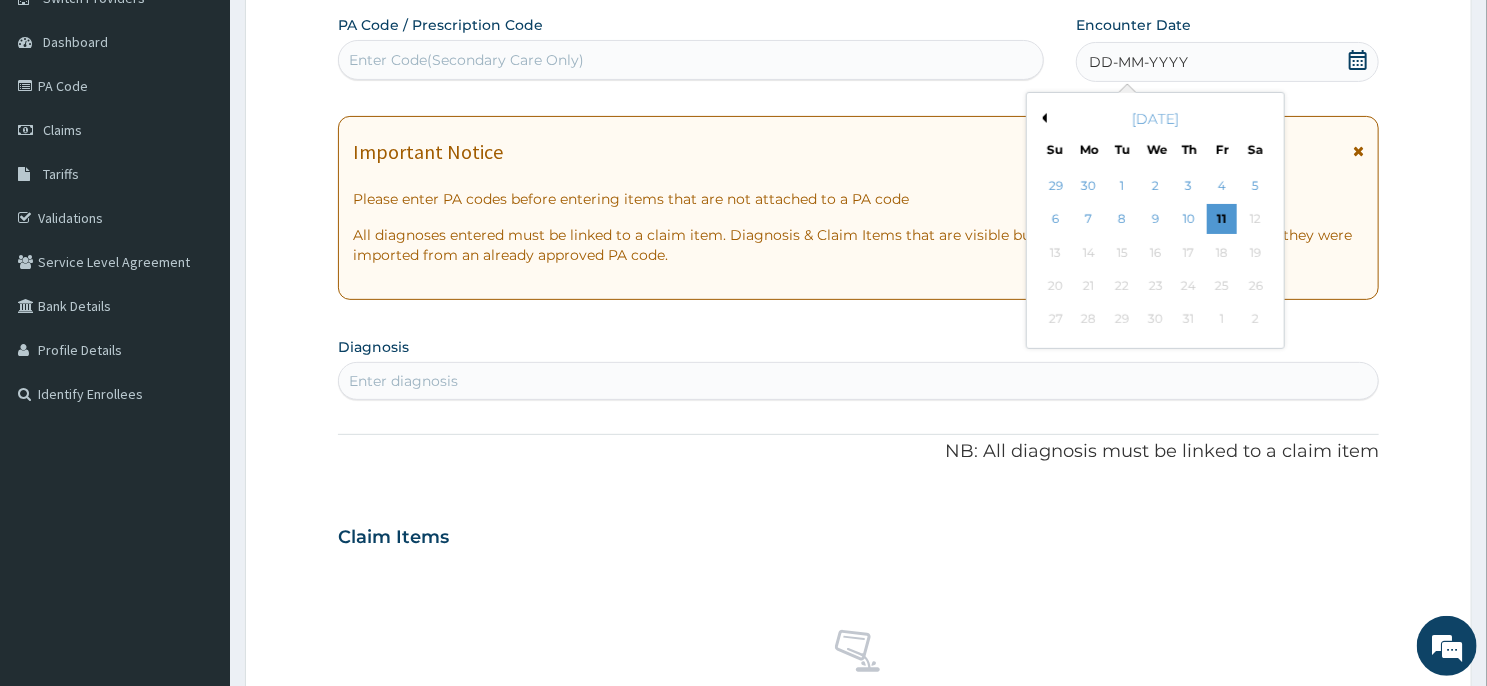 click on "July 2025" at bounding box center (1155, 119) 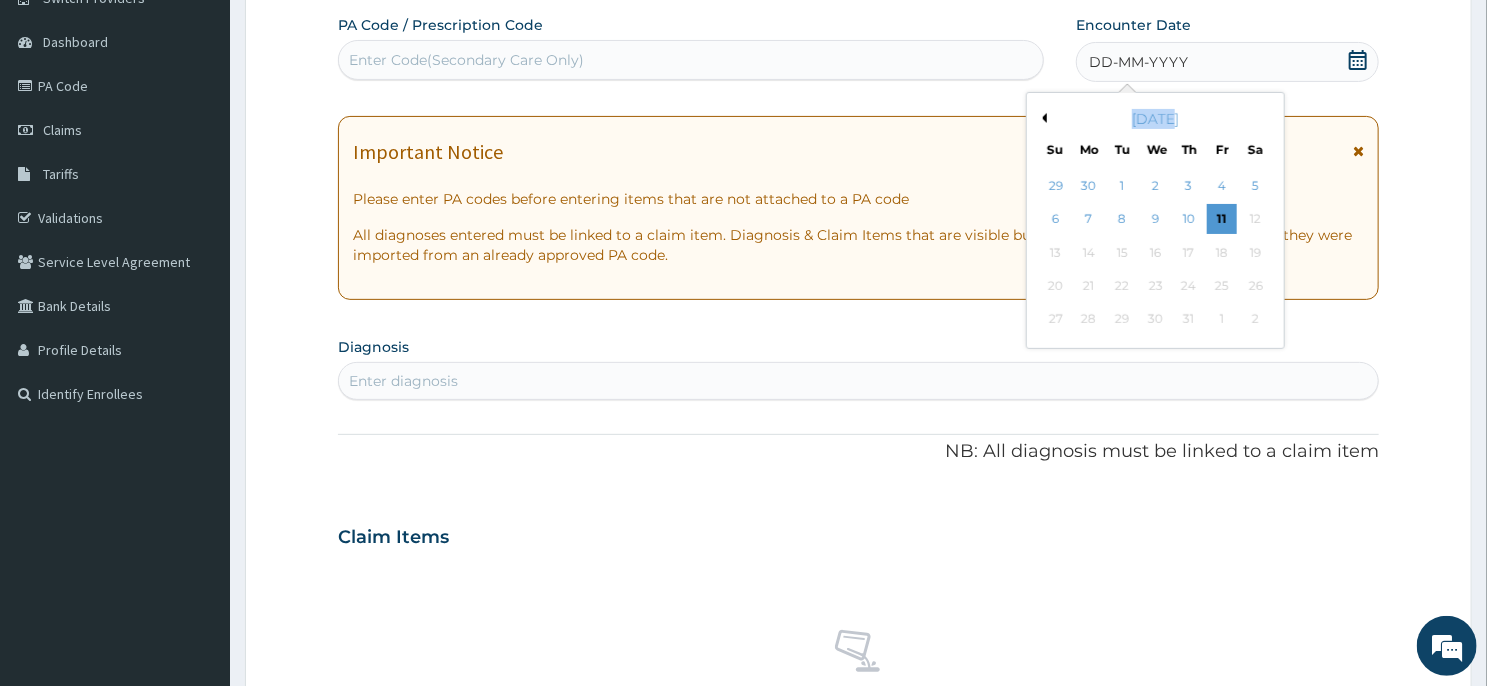 click on "July 2025" at bounding box center [1155, 119] 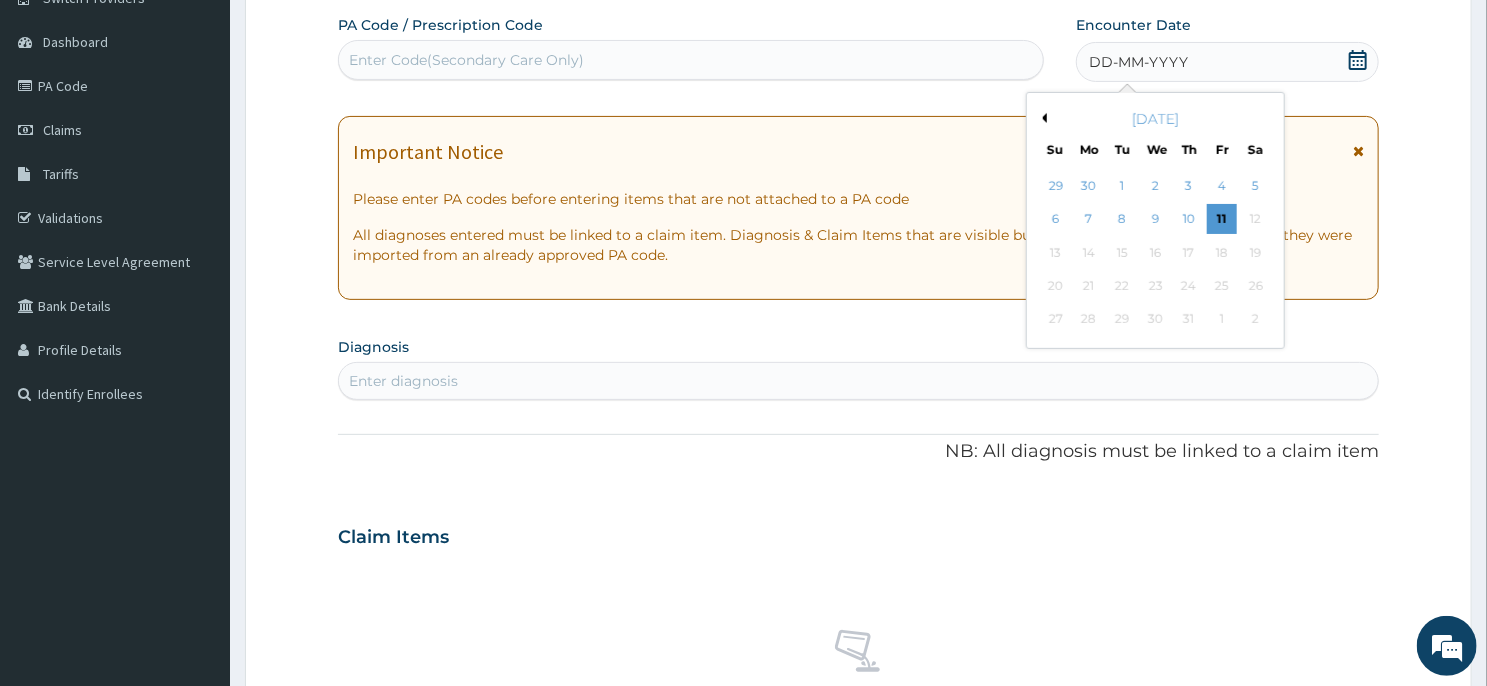click on "July 2025" at bounding box center [1155, 119] 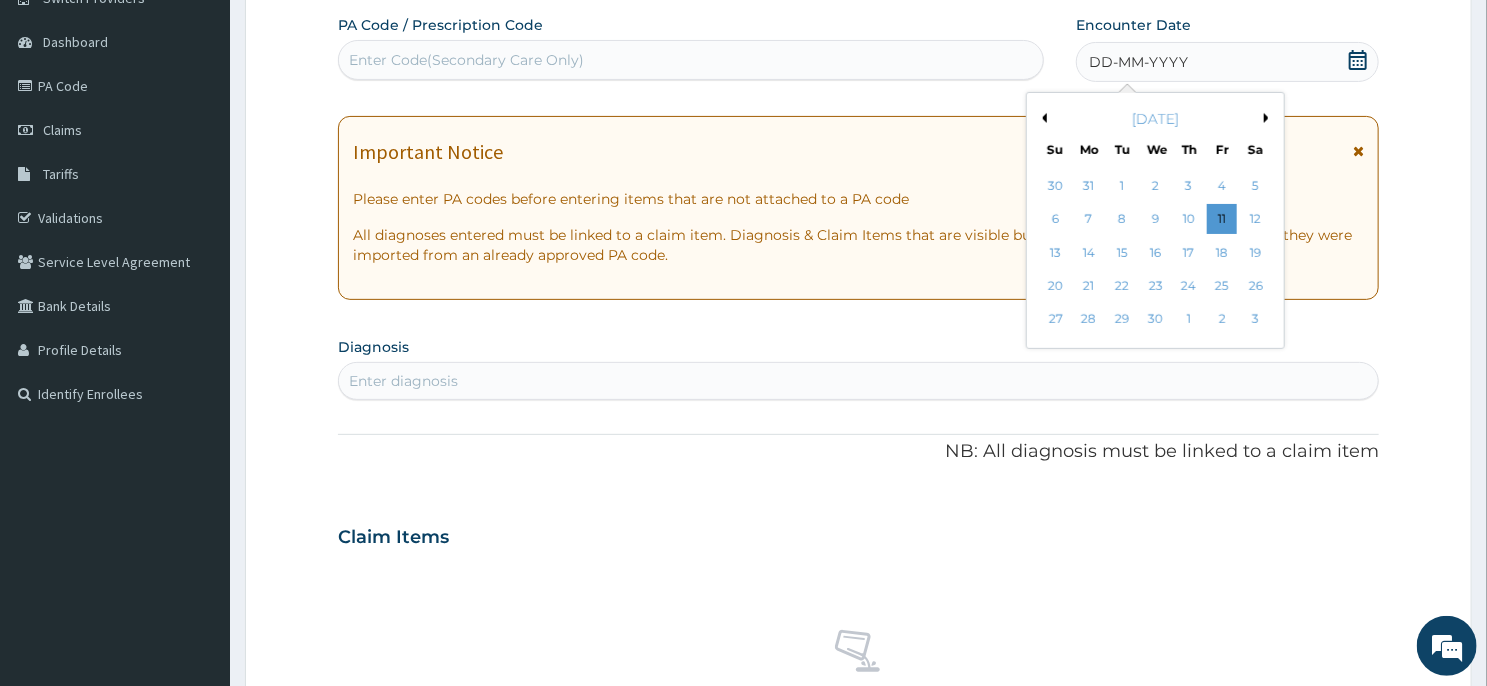 click on "Previous Month" at bounding box center (1042, 118) 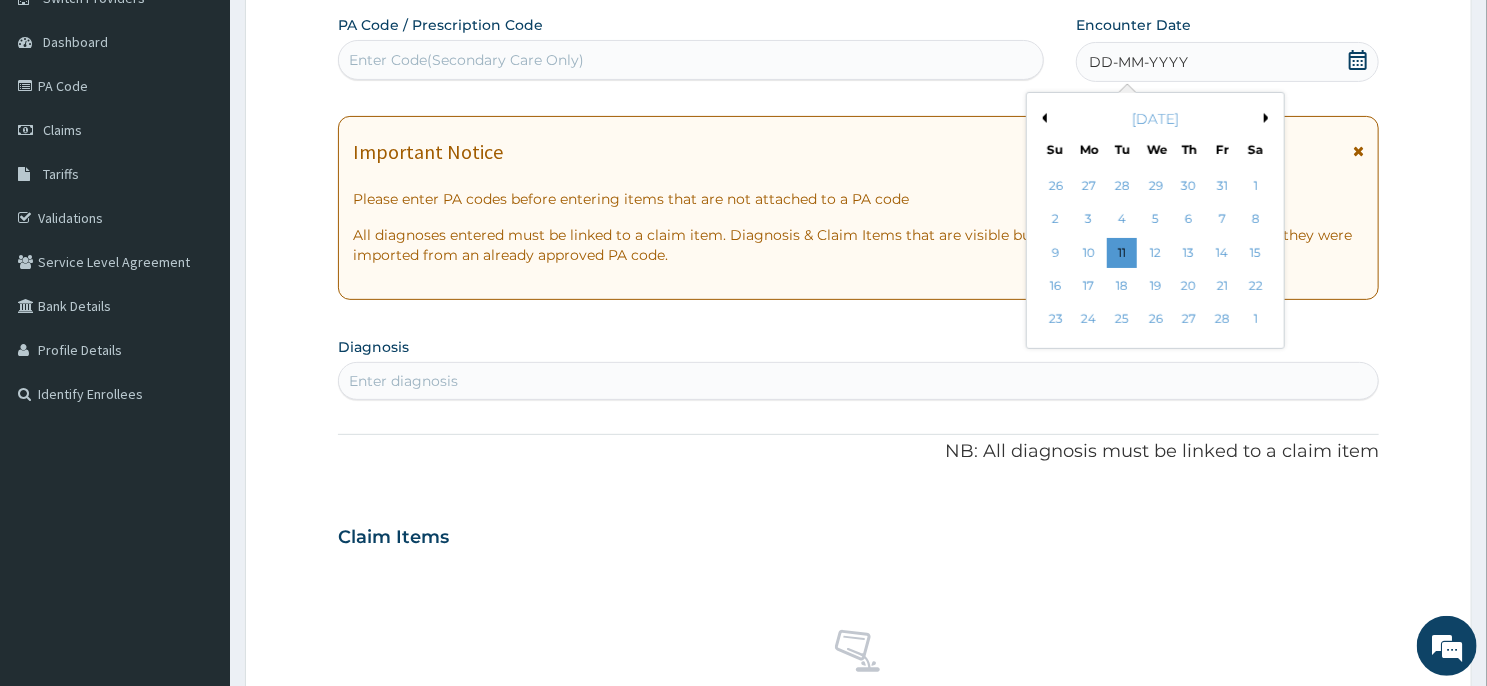 click on "Previous Month" at bounding box center [1042, 118] 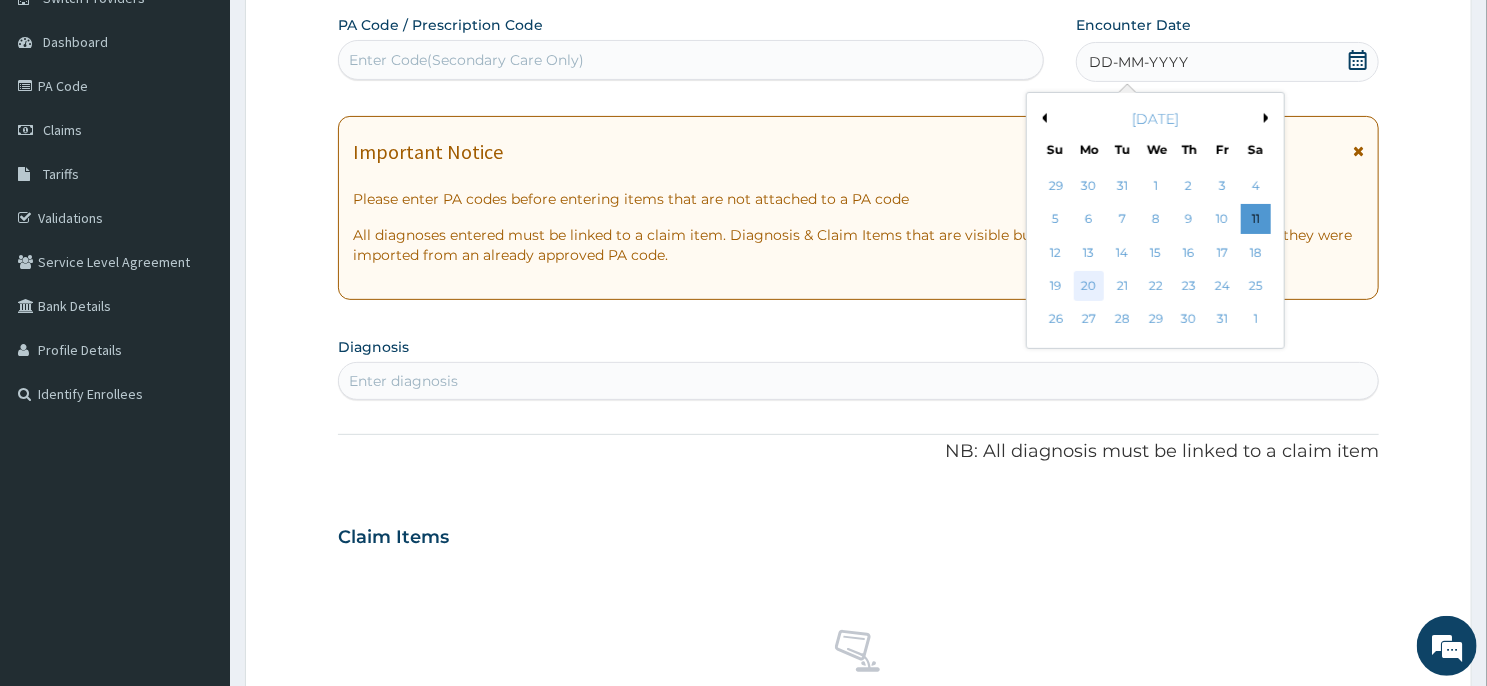 click on "20" at bounding box center (1089, 286) 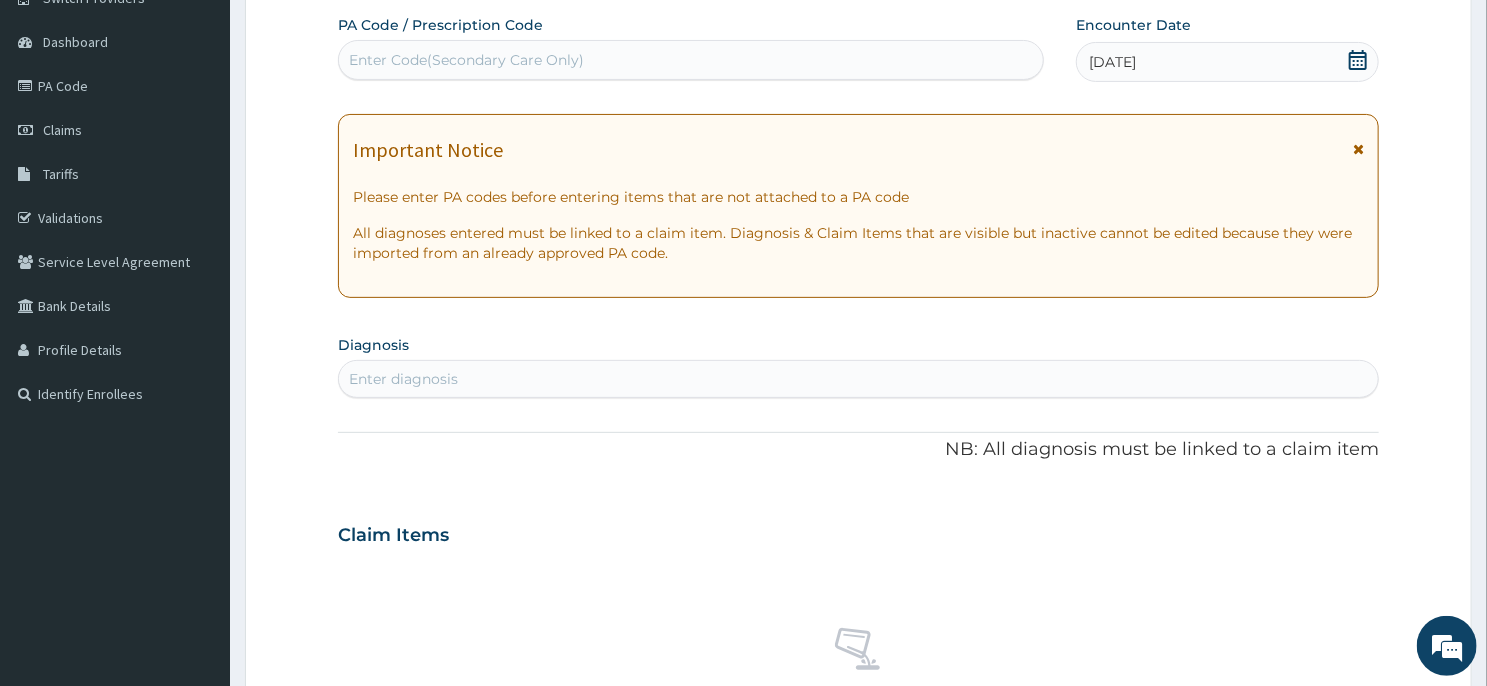 click on "Enter diagnosis" at bounding box center [858, 379] 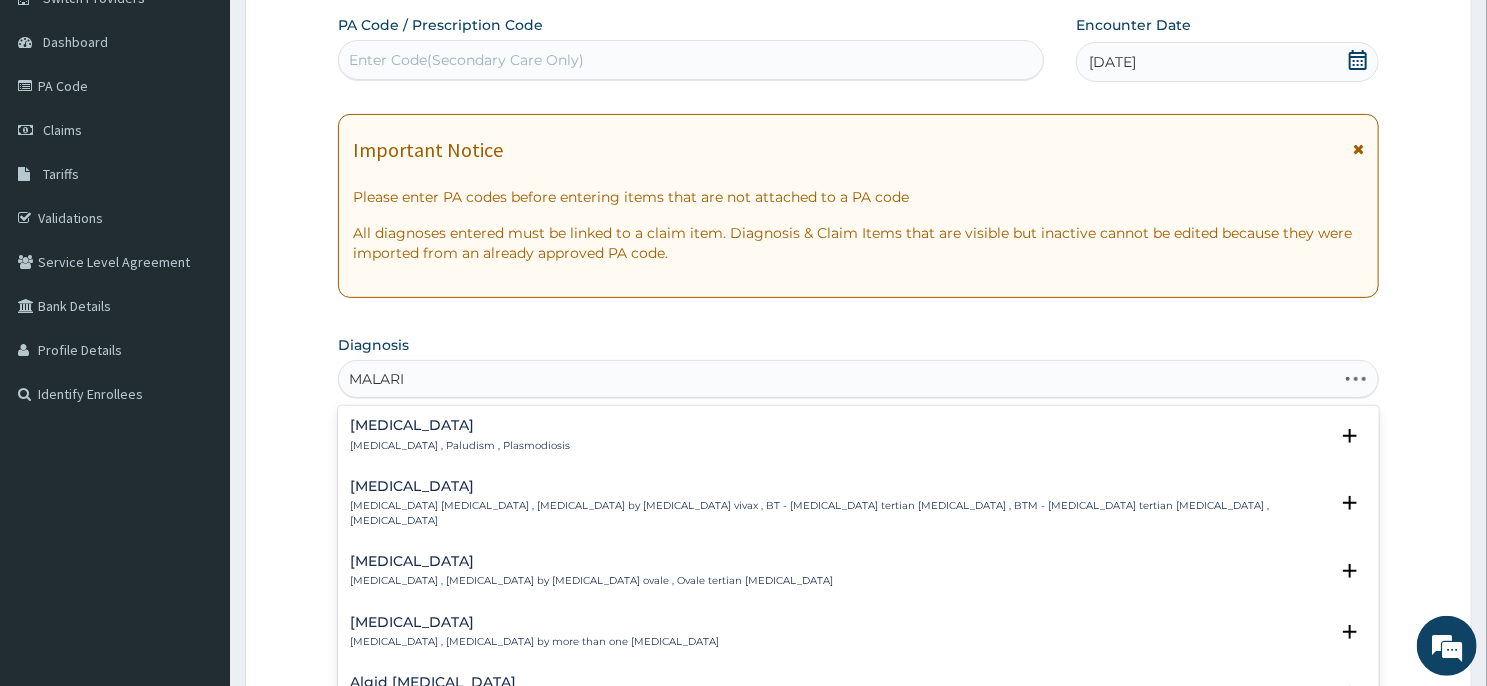type on "MALARIA" 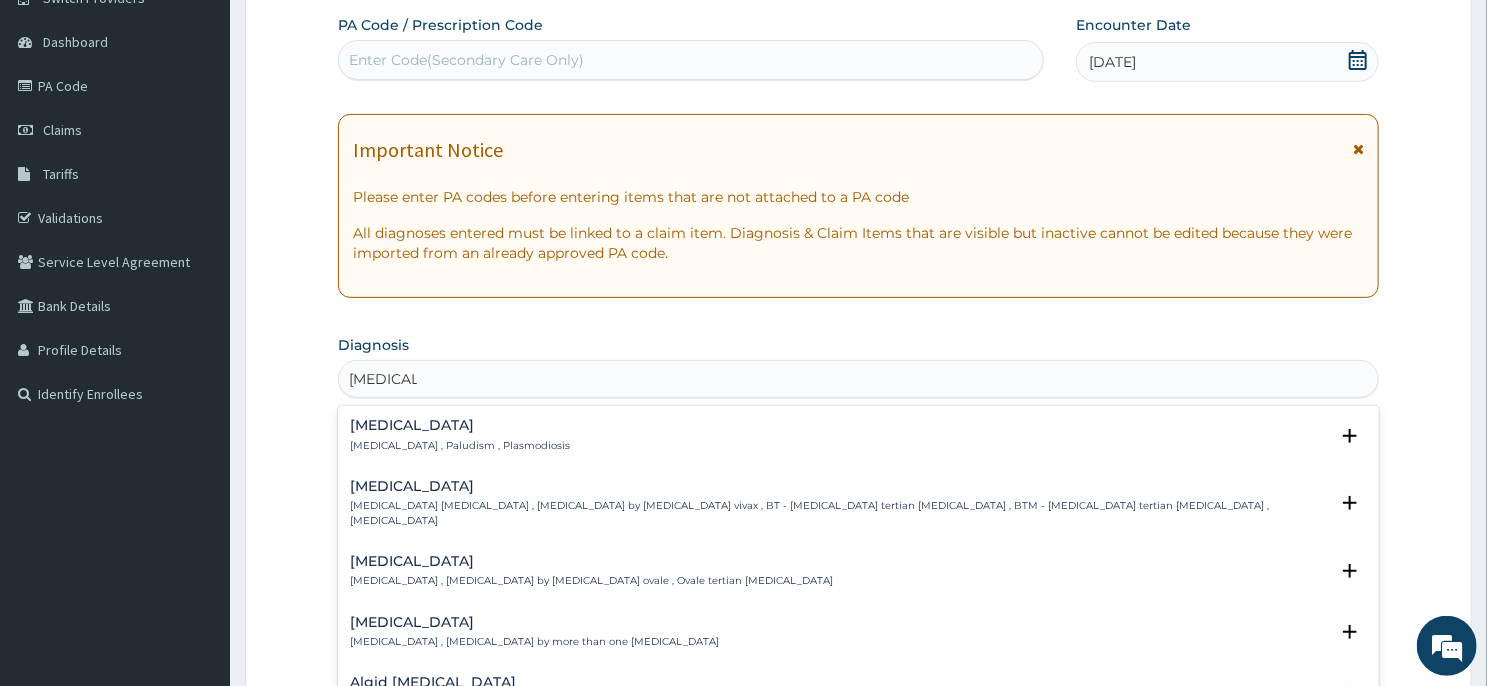 click on "Malaria Malaria , Paludism , Plasmodiosis" at bounding box center (460, 435) 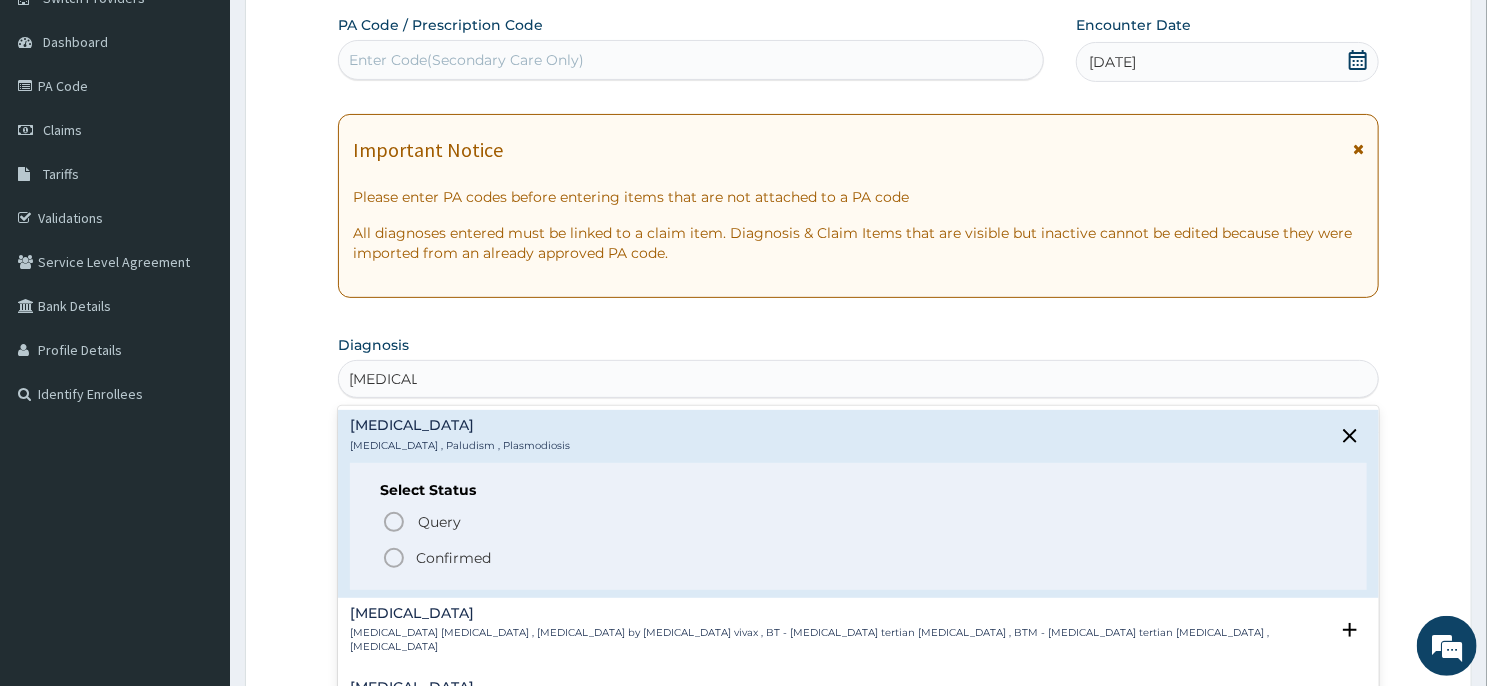 click 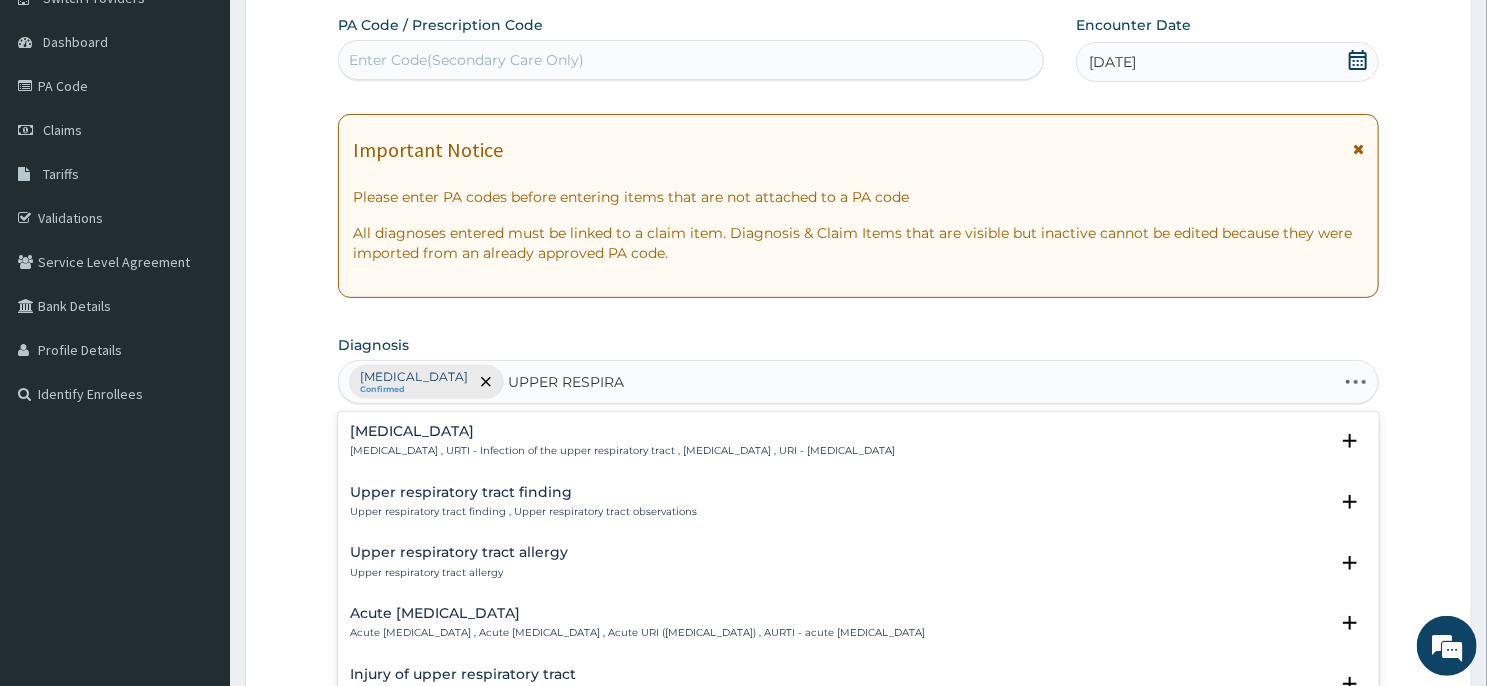 type on "UPPER RESPIRAT" 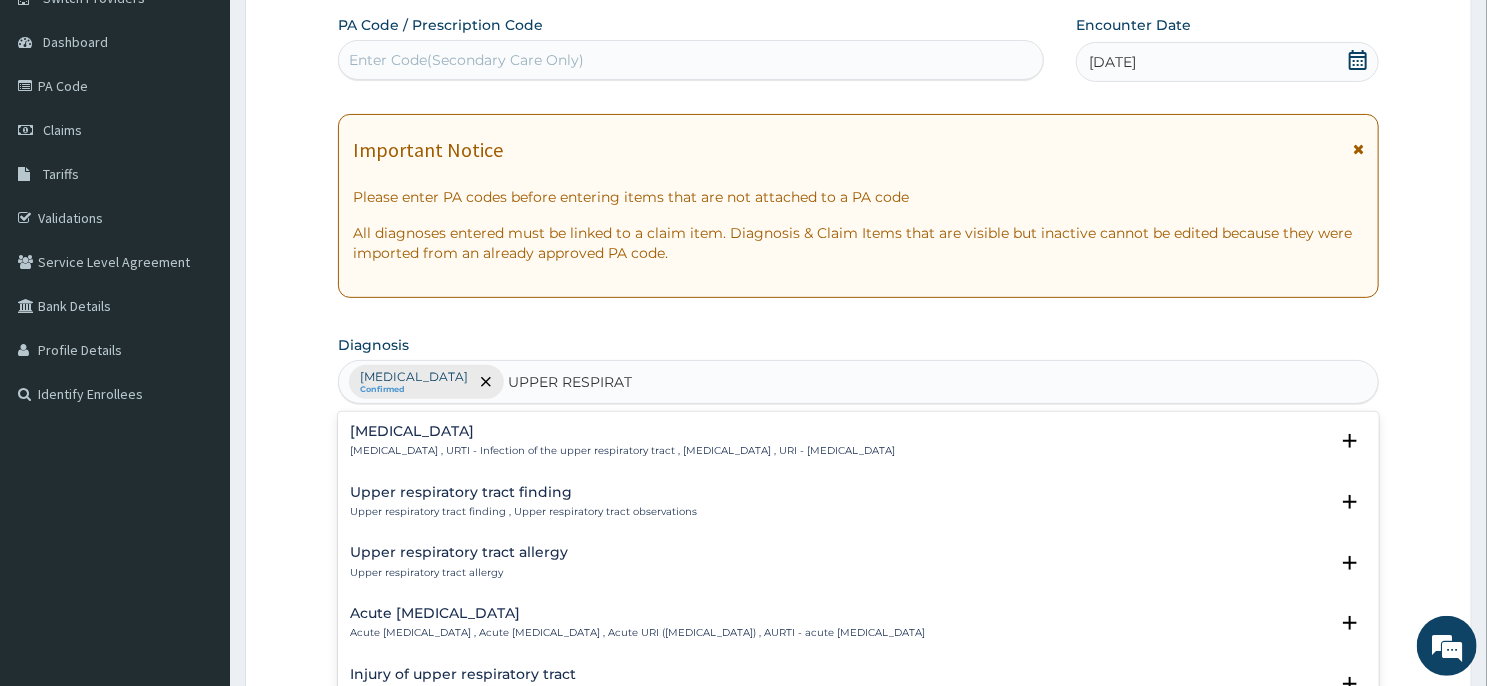click on "Upper respiratory infection Upper respiratory infection , URTI - Infection of the upper respiratory tract , Upper respiratory tract infection , URI - Upper respiratory infection" at bounding box center (622, 441) 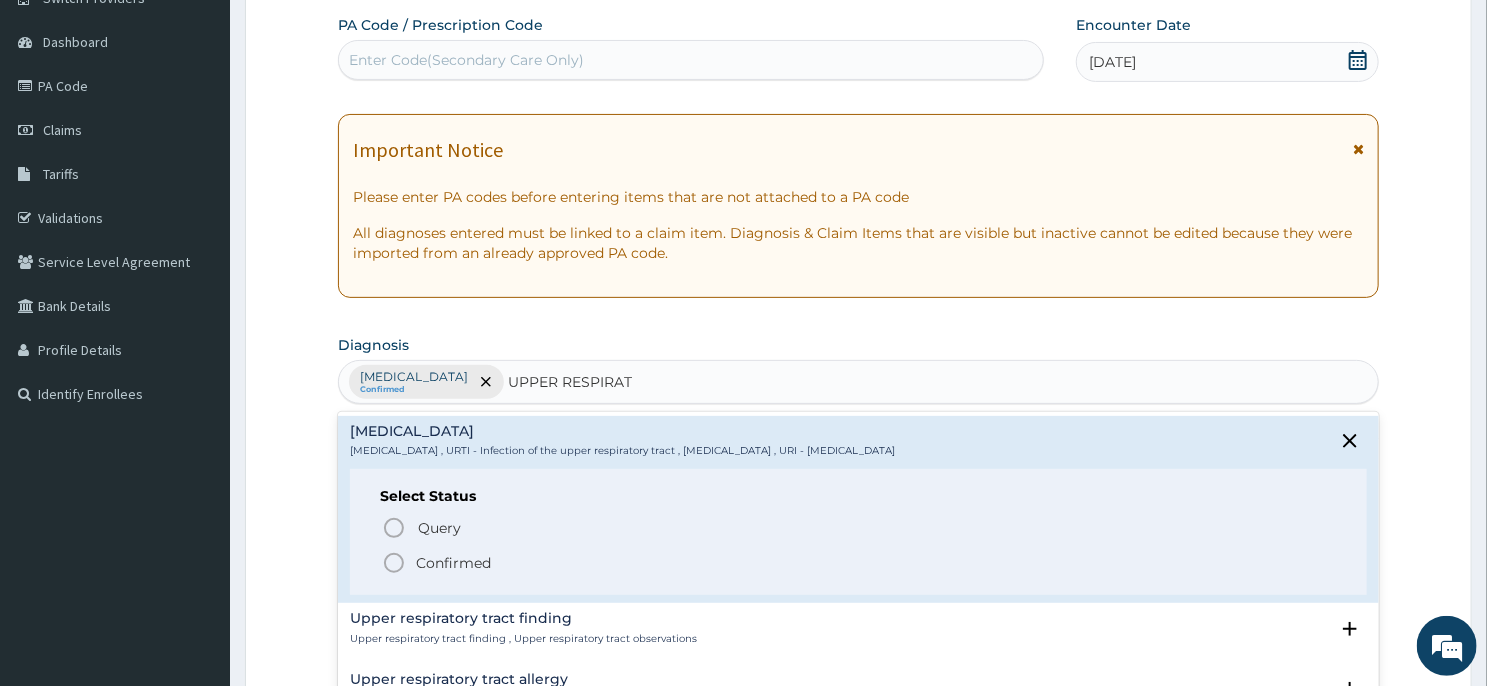 click 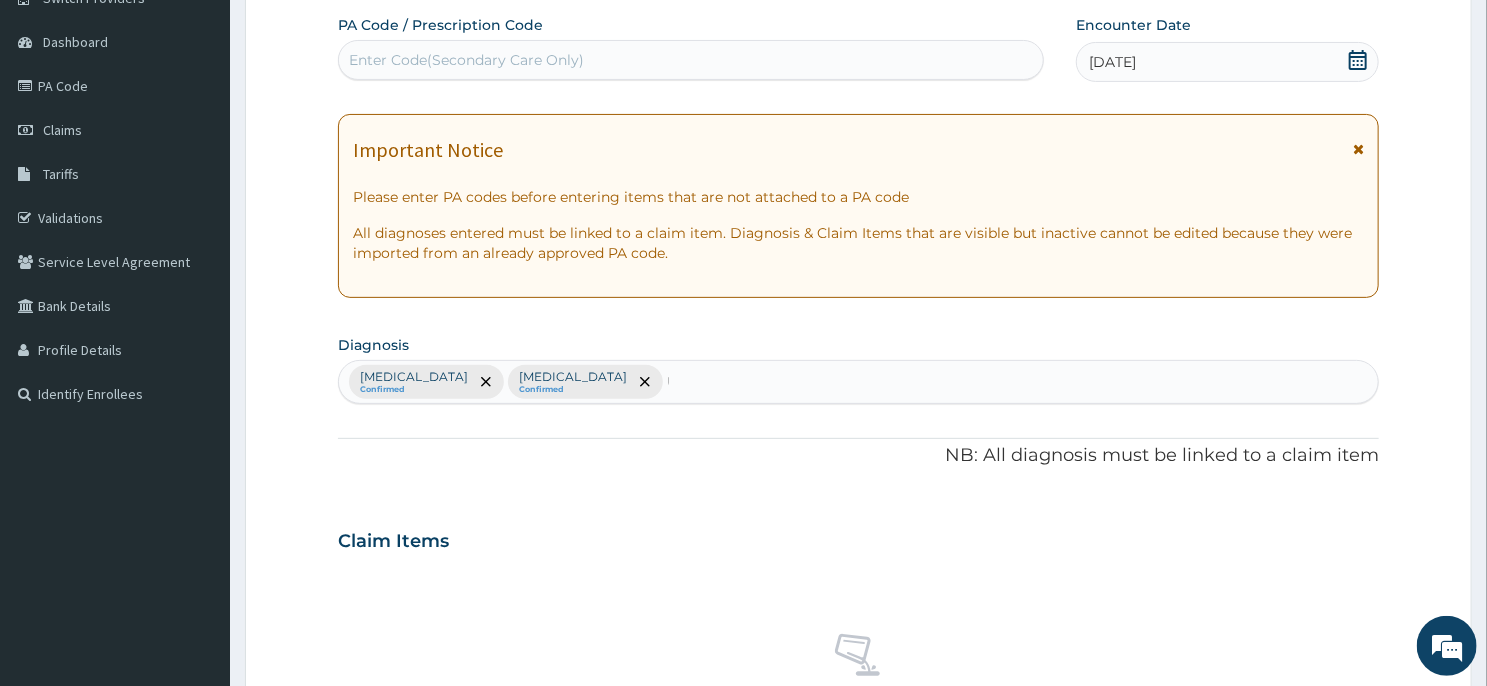 type 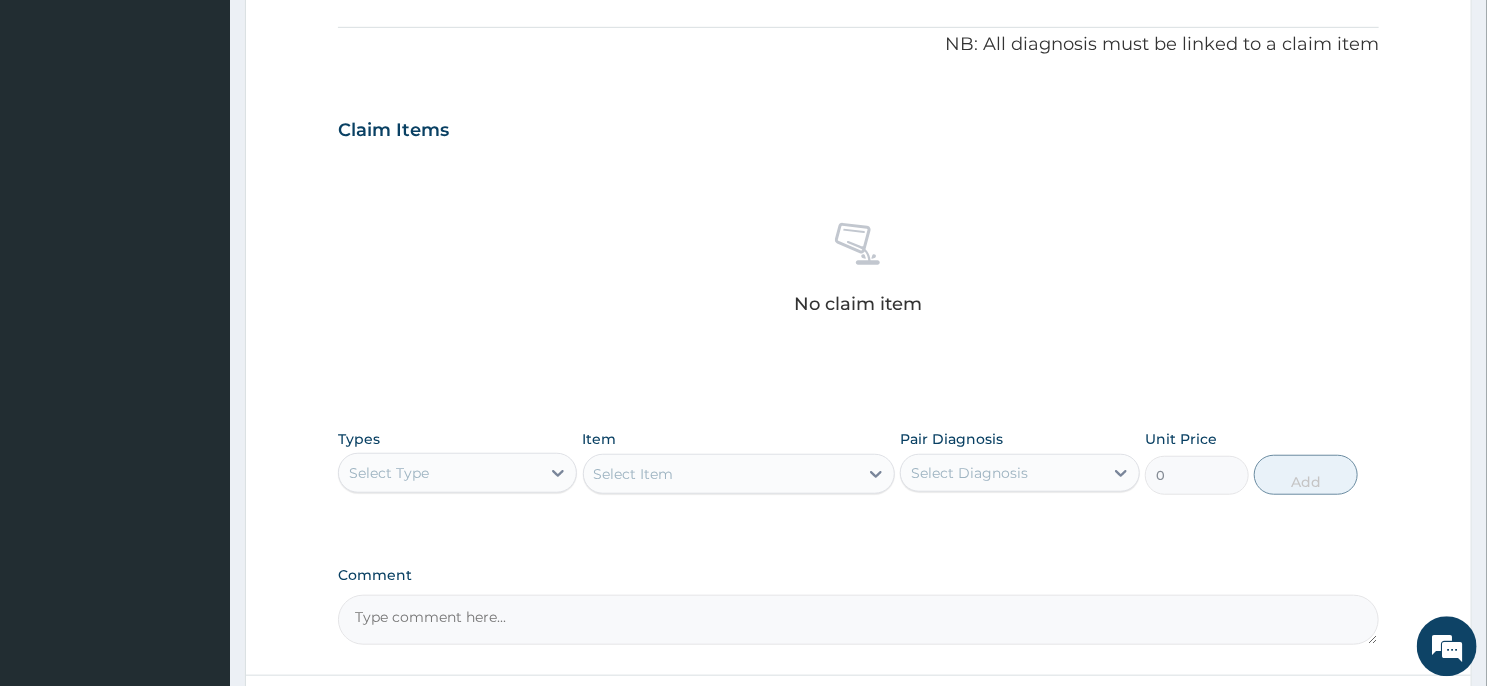 scroll, scrollTop: 712, scrollLeft: 0, axis: vertical 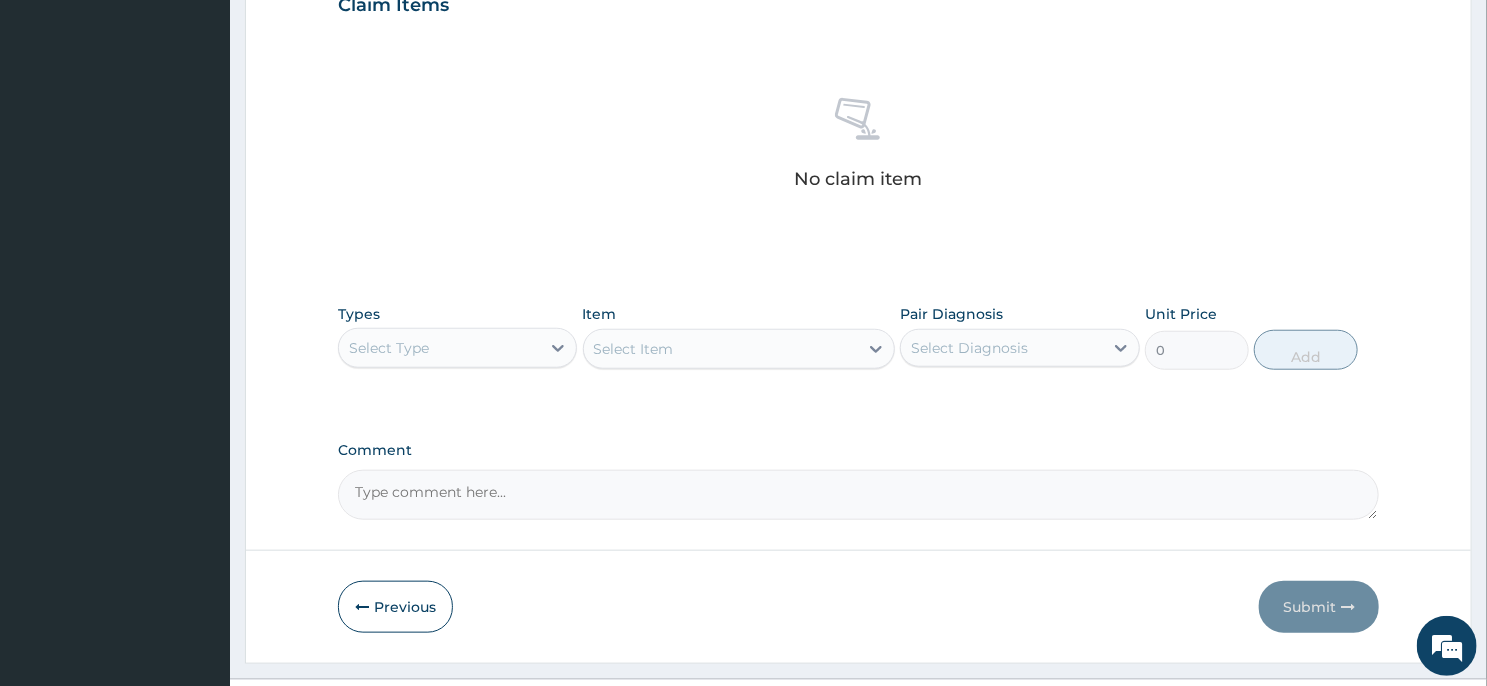 click on "Select Type" at bounding box center (439, 348) 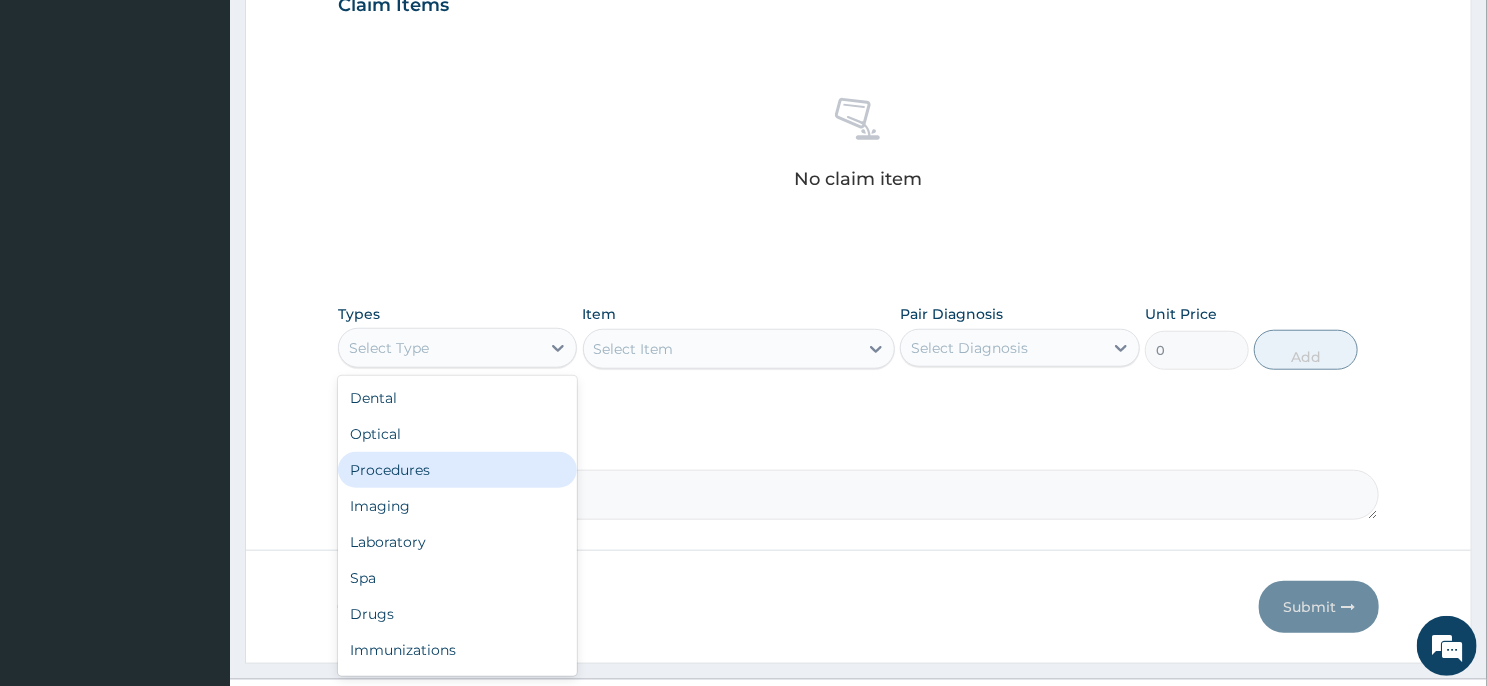 click on "Procedures" at bounding box center (457, 470) 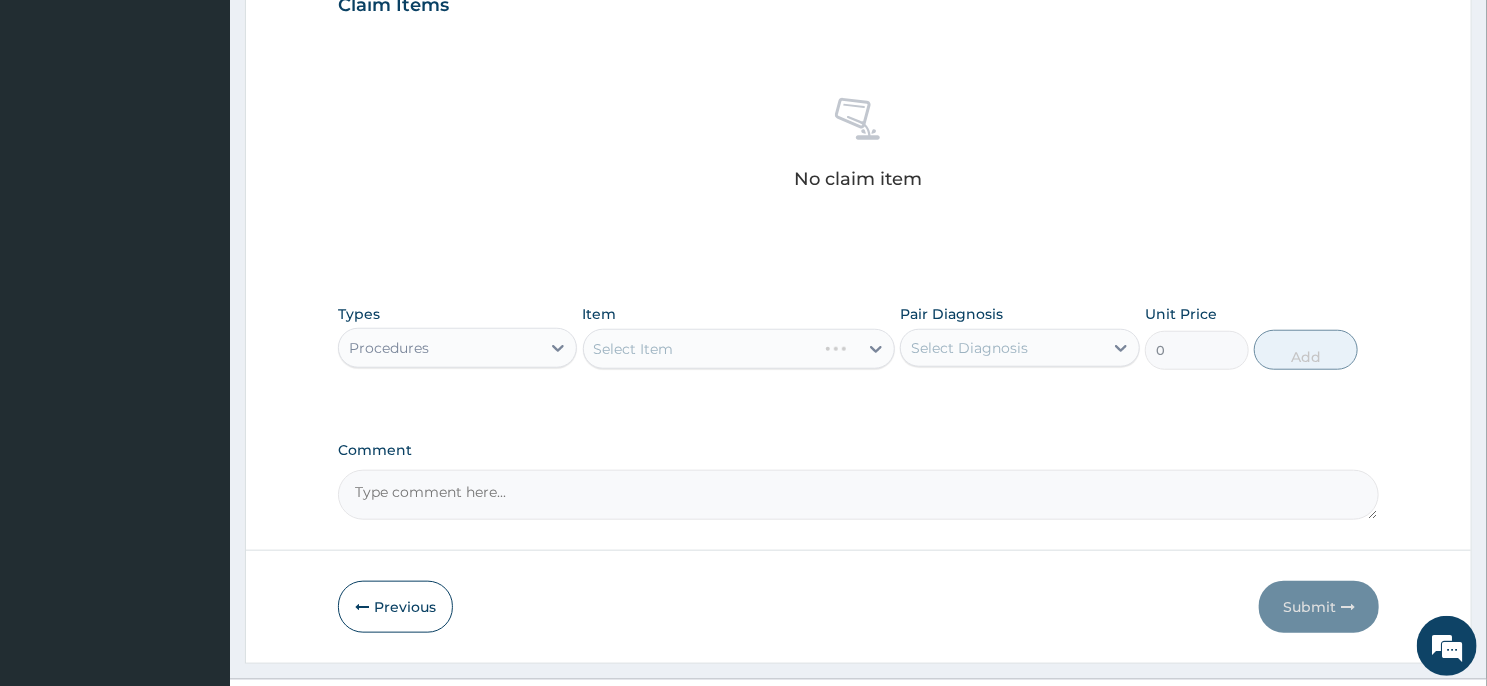 click on "Select Item" at bounding box center (739, 349) 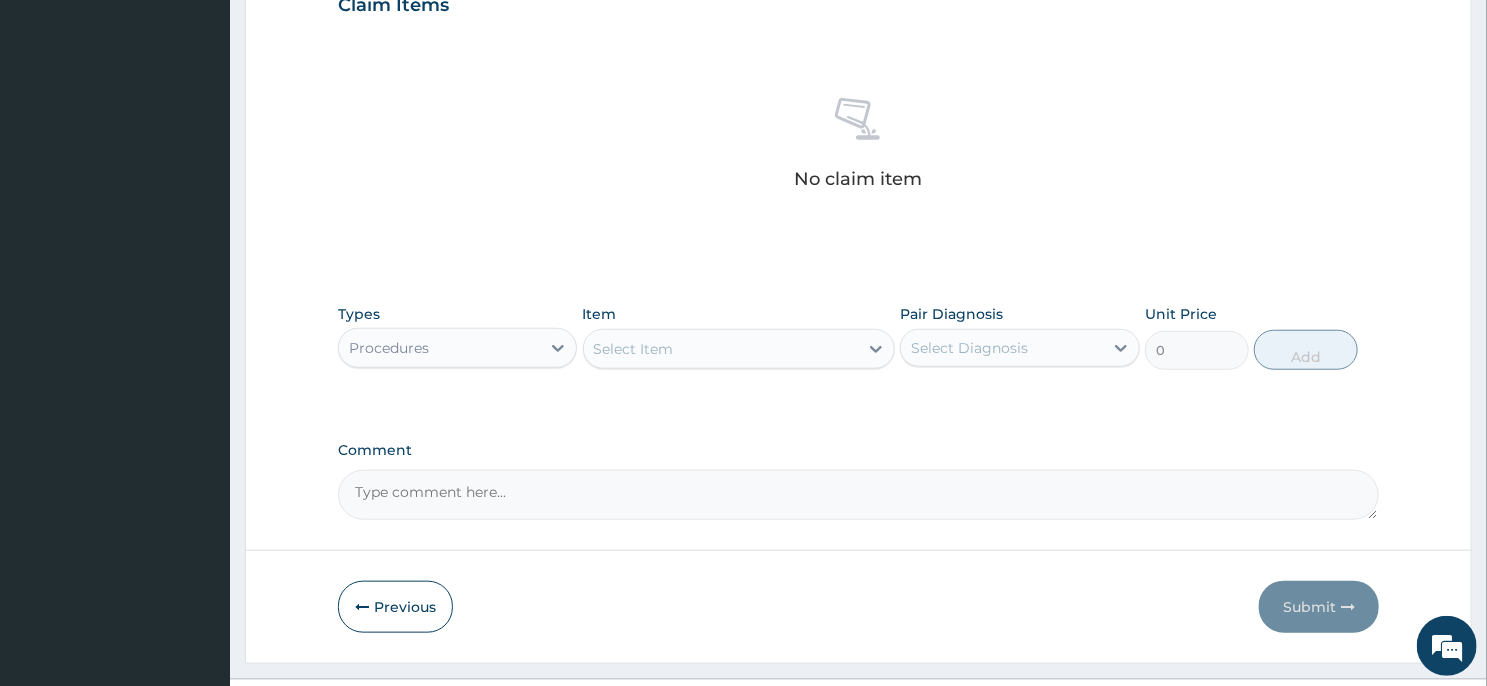 click on "Select Item" at bounding box center [721, 349] 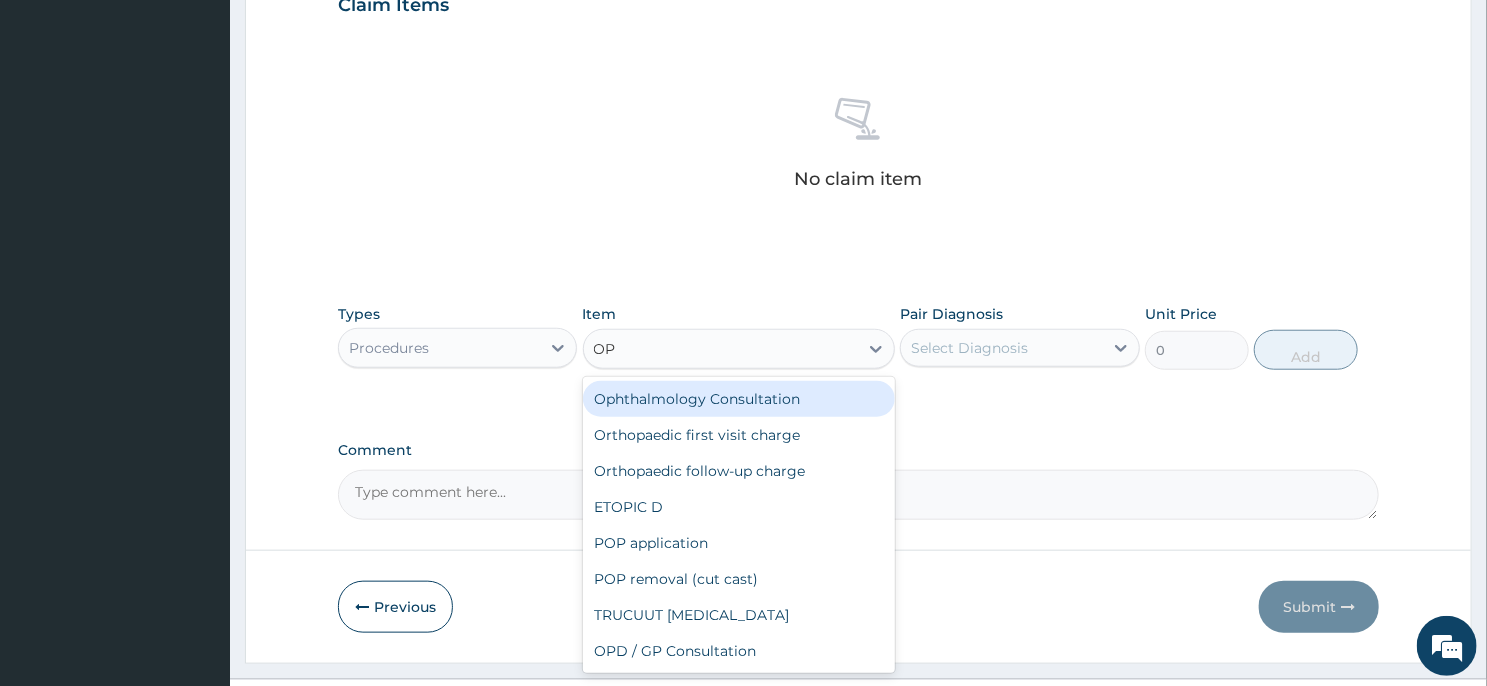 type on "OPD" 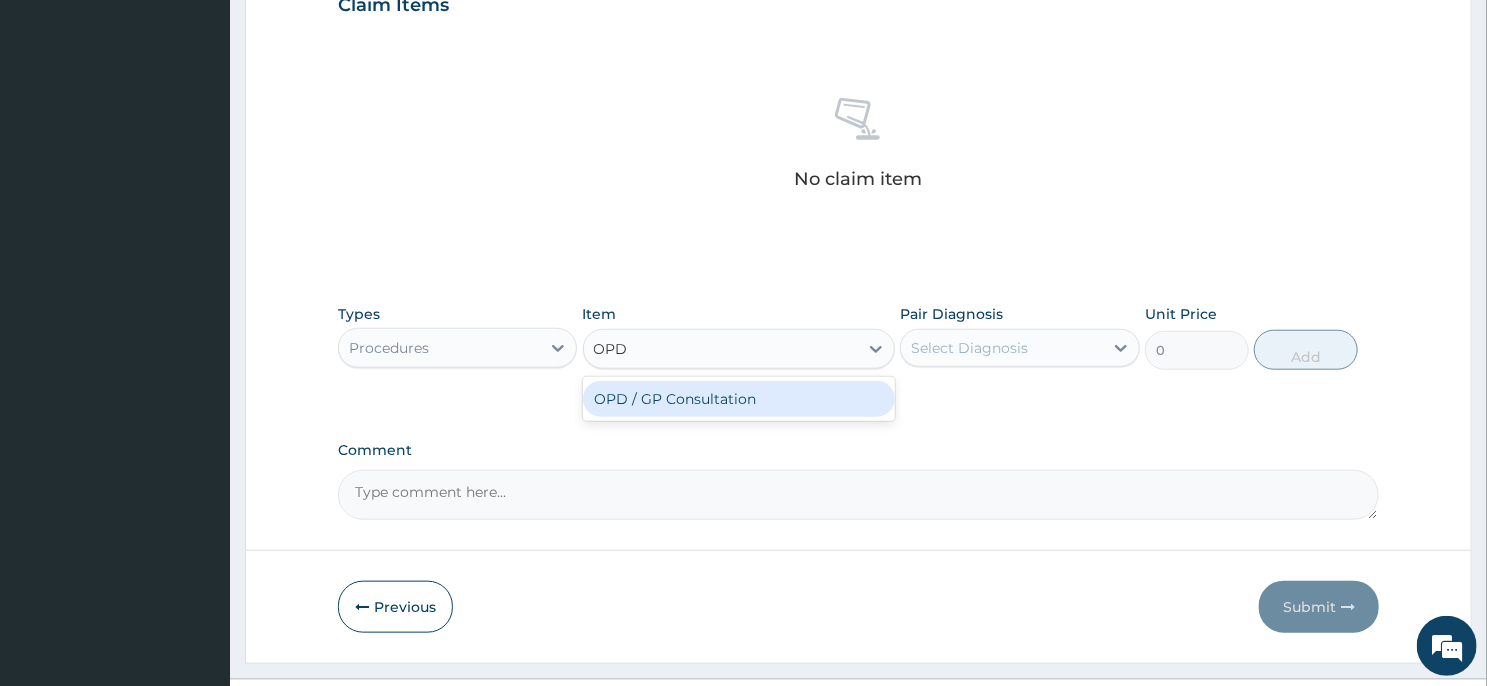 click on "OPD / GP Consultation" at bounding box center (739, 399) 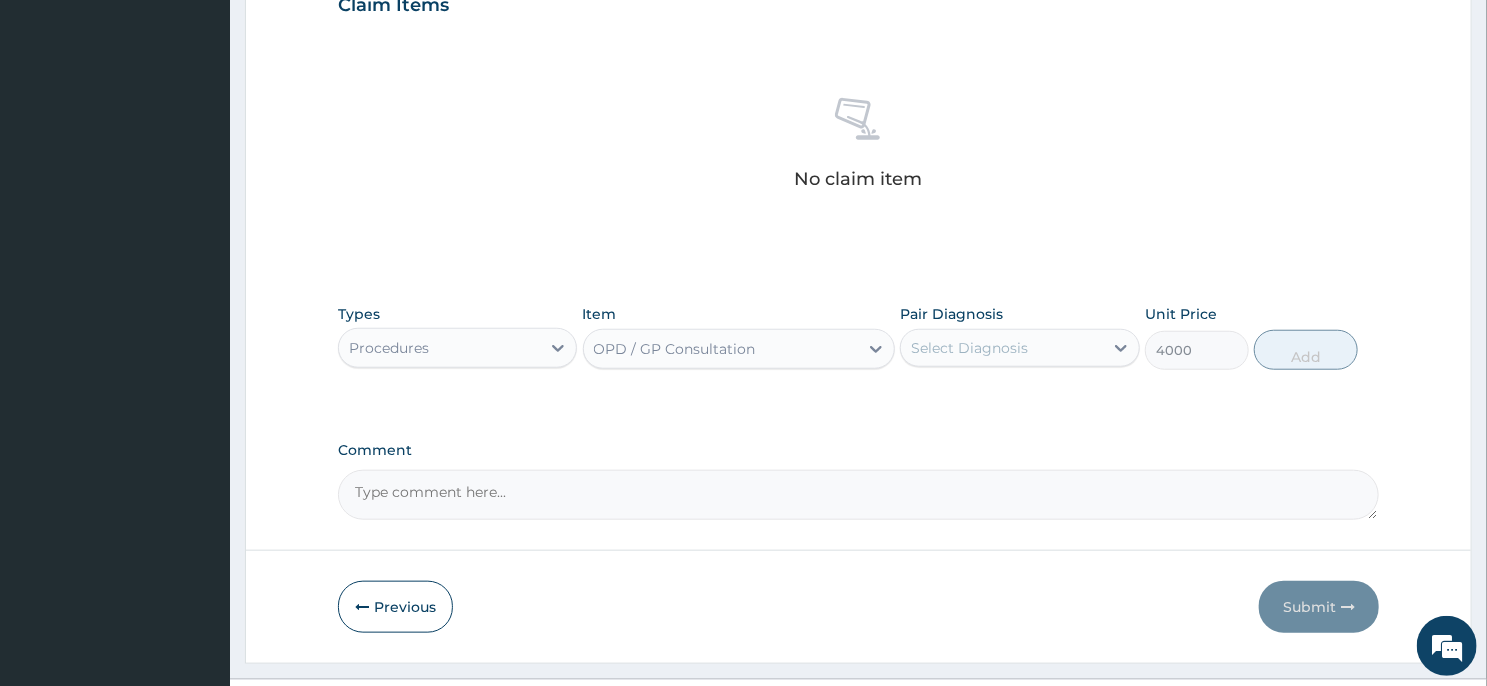 click on "Select Diagnosis" at bounding box center [1001, 348] 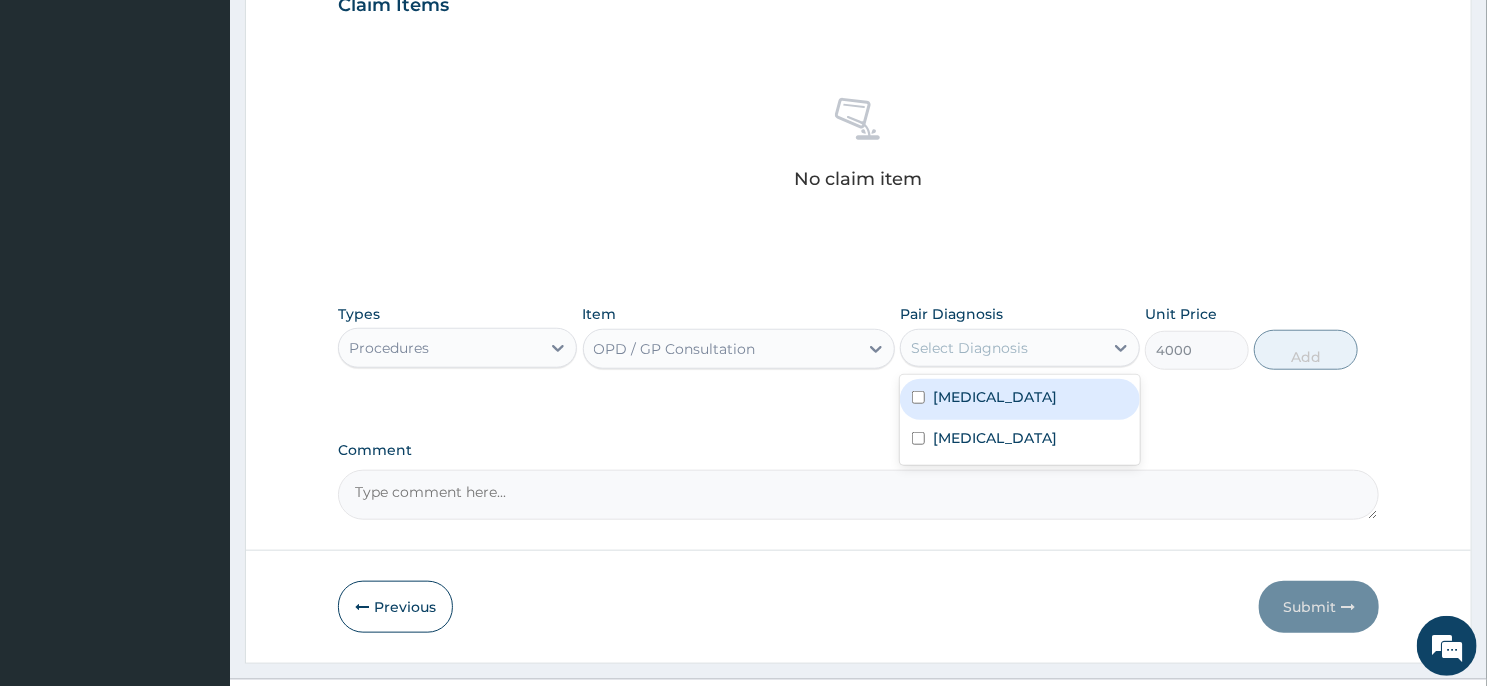 click on "Malaria" at bounding box center [1019, 399] 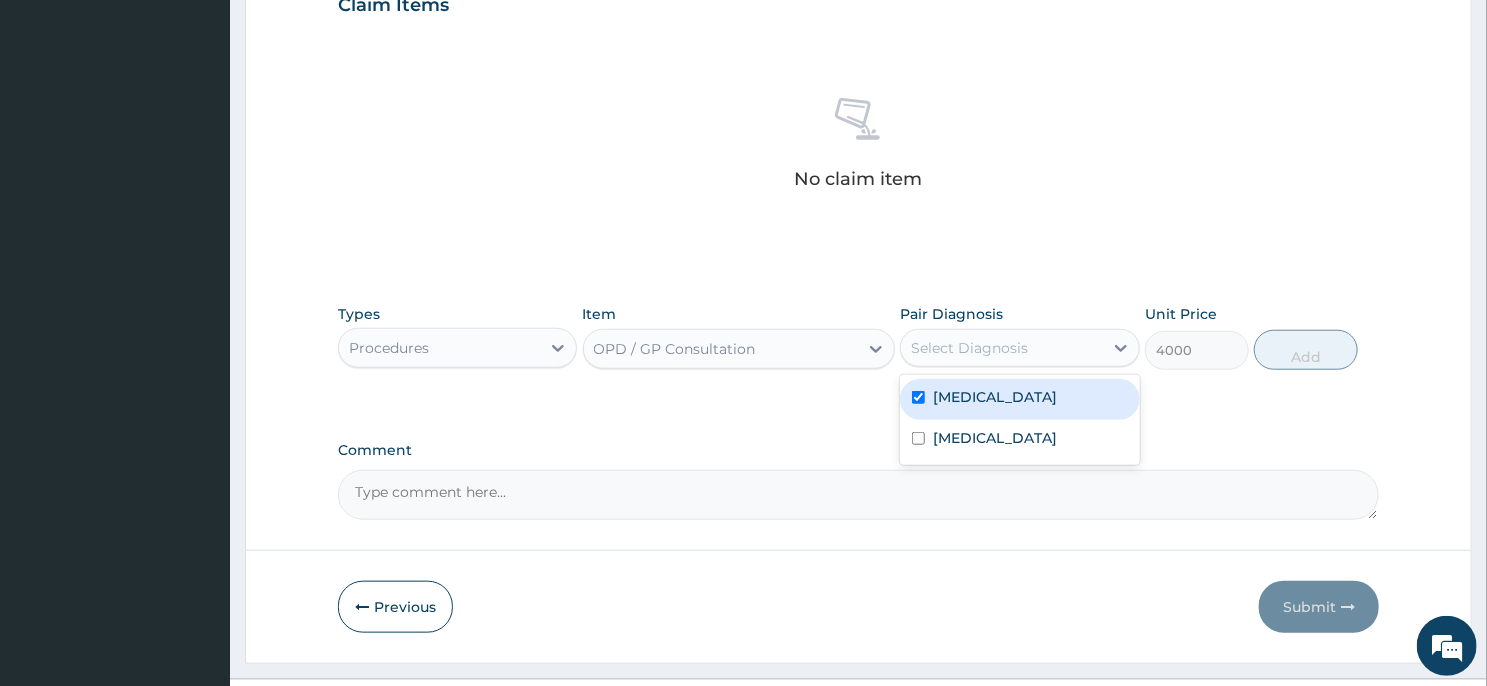 checkbox on "true" 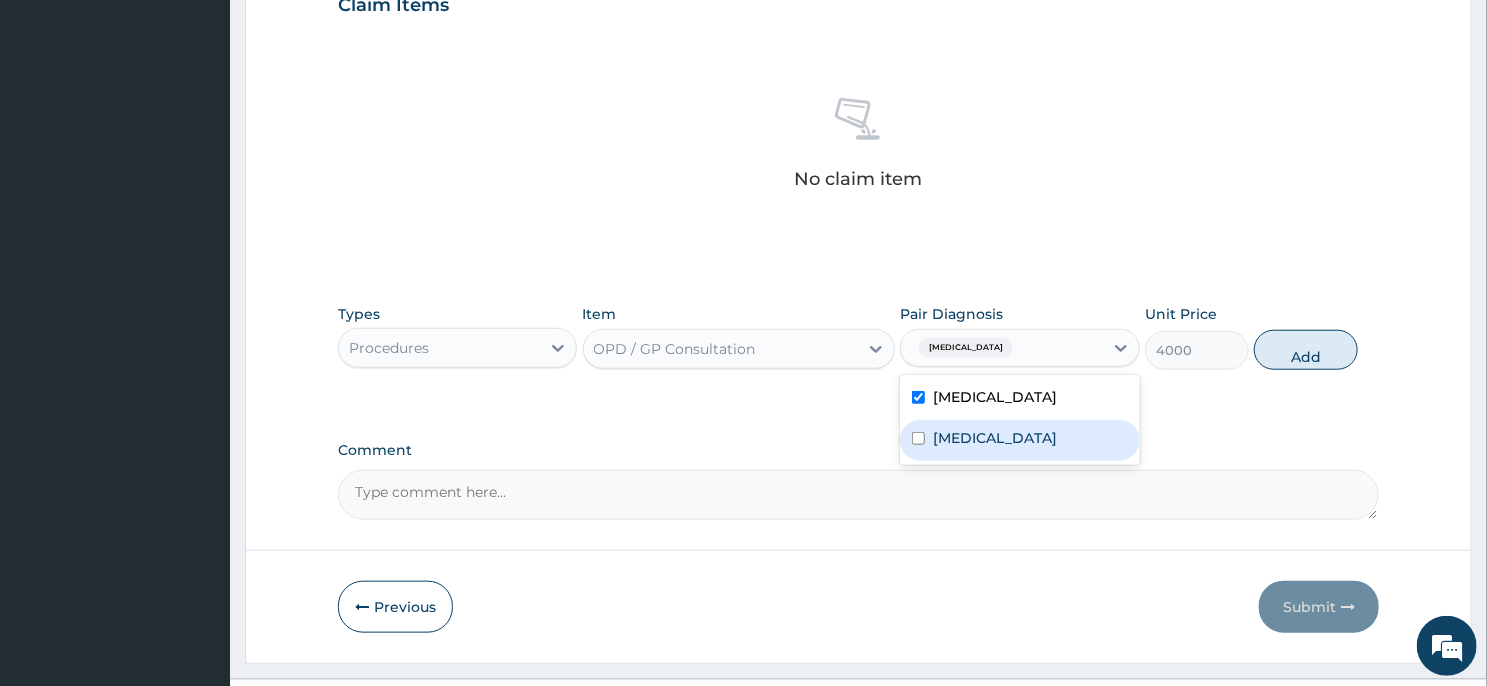 click on "Upper respiratory infection" at bounding box center [1019, 440] 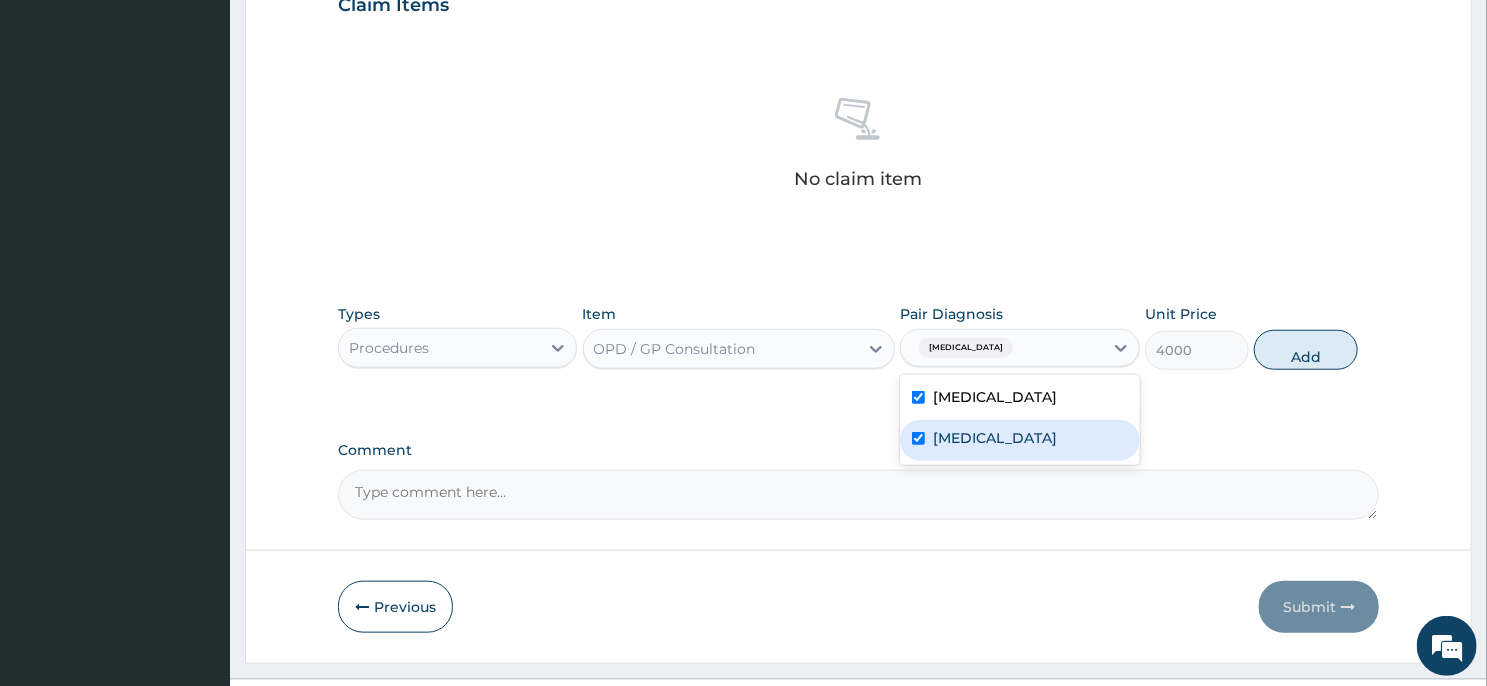 checkbox on "true" 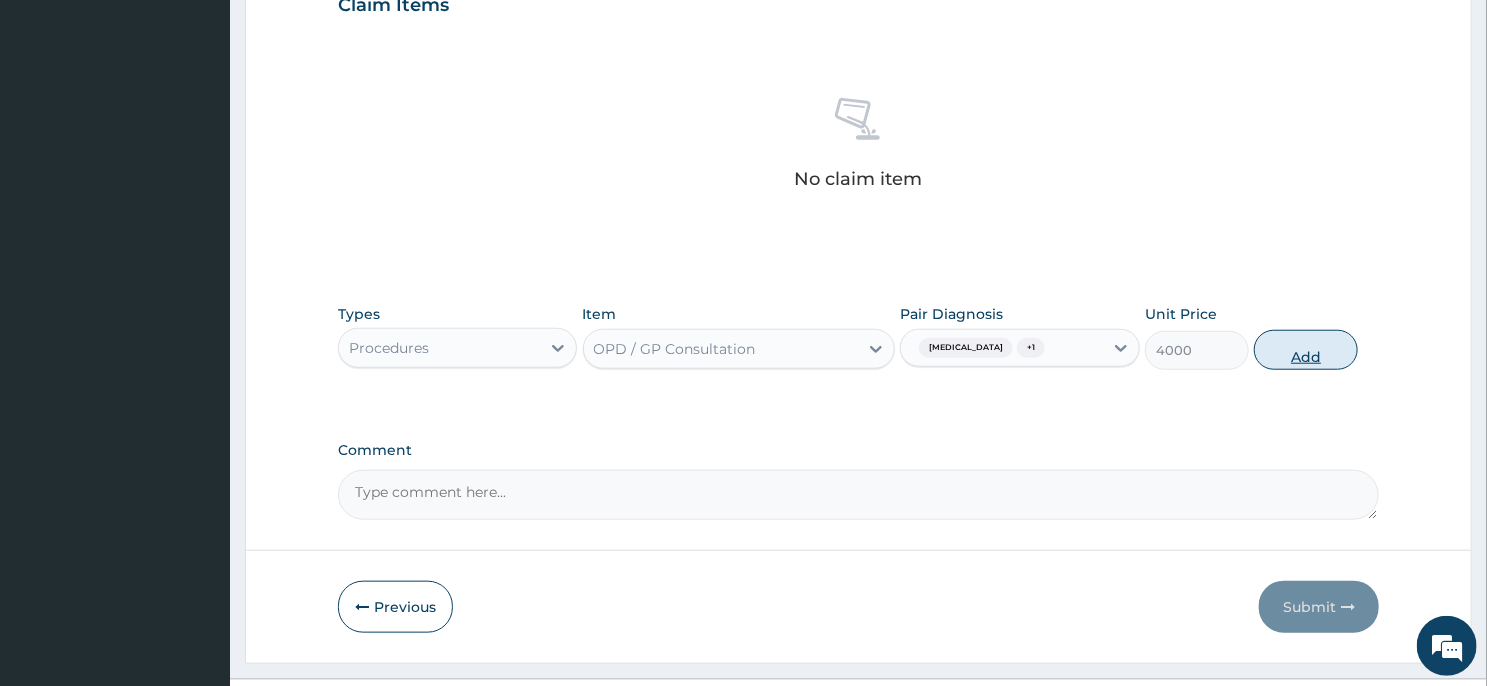 click on "Add" at bounding box center (1306, 350) 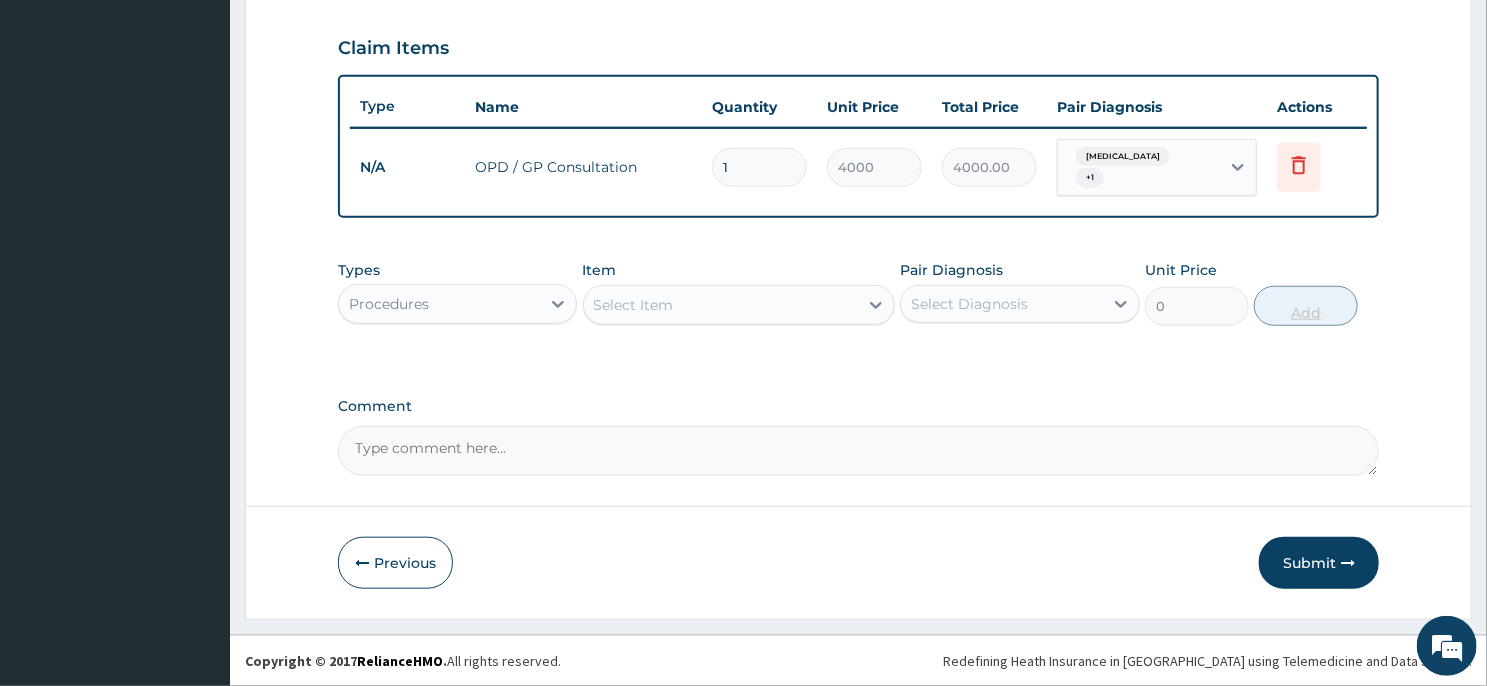 scroll, scrollTop: 659, scrollLeft: 0, axis: vertical 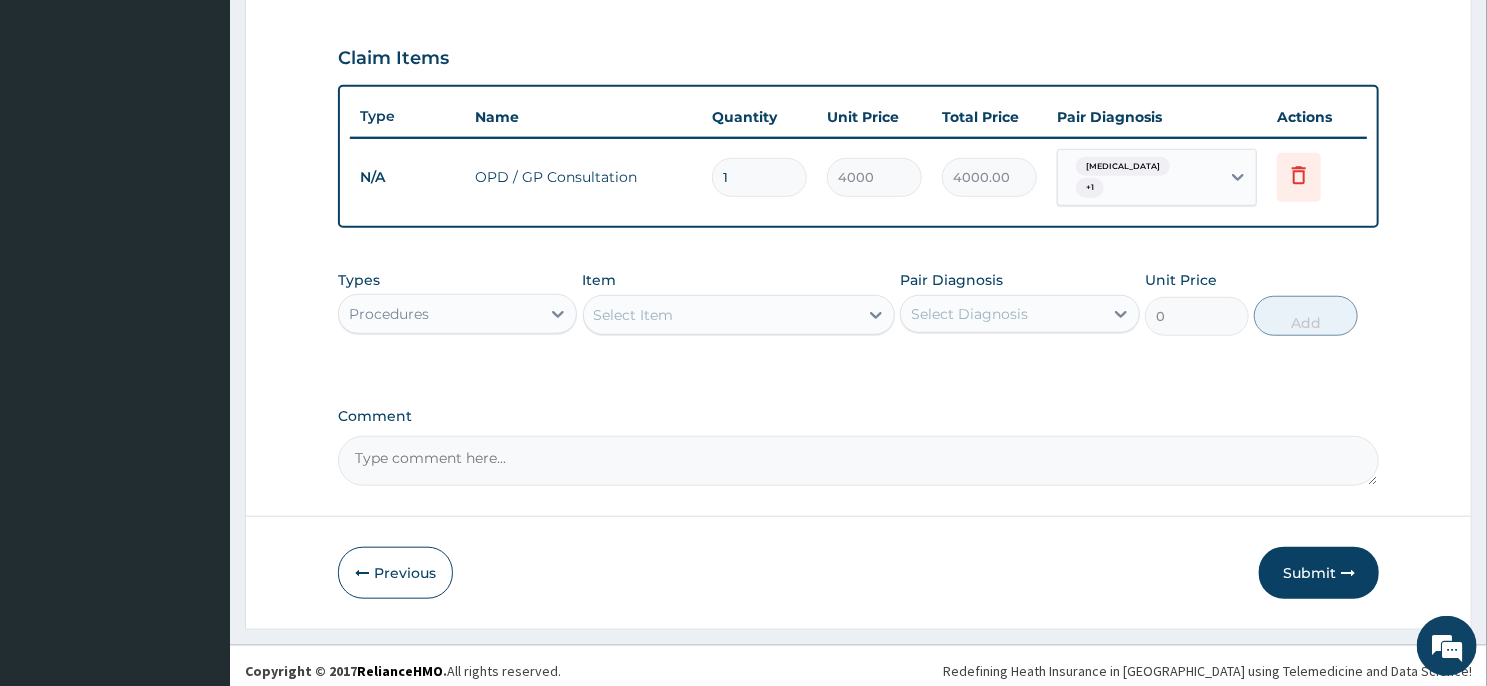 click on "Procedures" at bounding box center (439, 314) 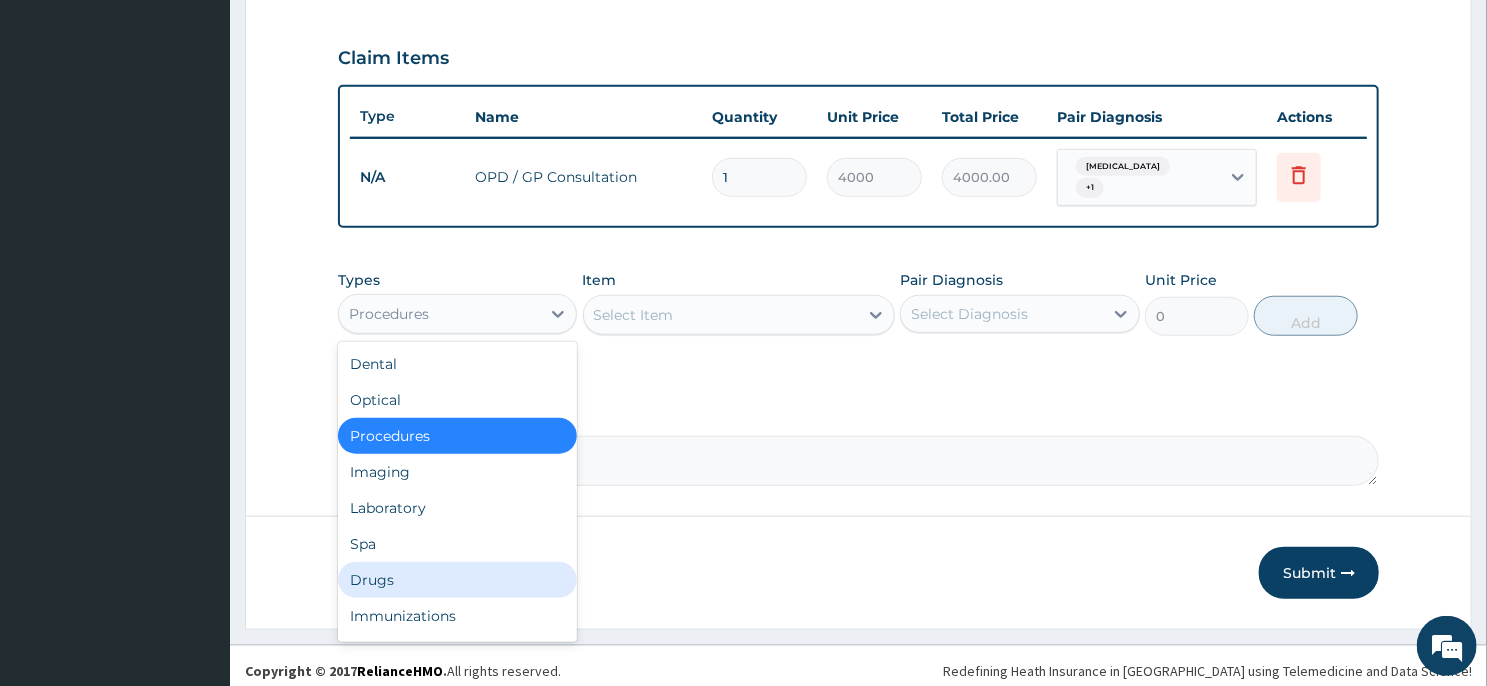 click on "Drugs" at bounding box center [457, 580] 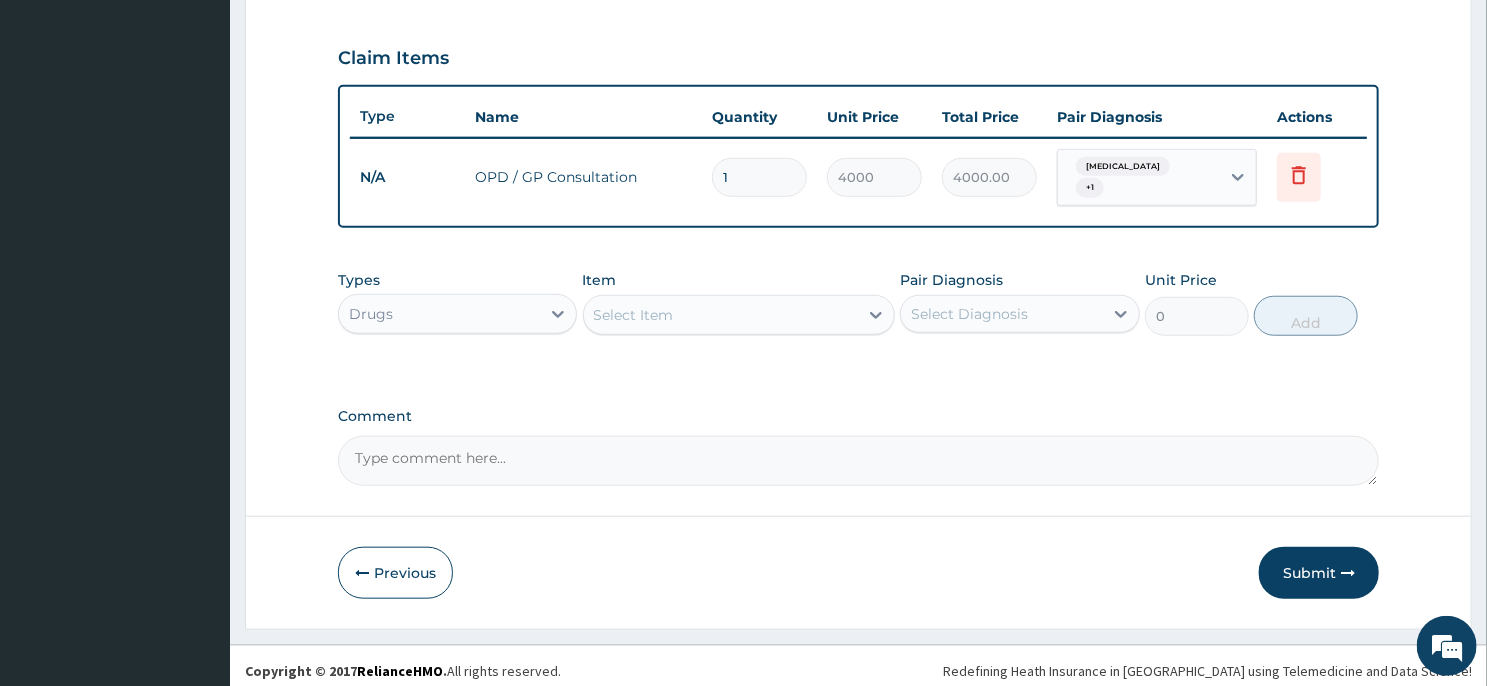 click on "Select Item" at bounding box center (739, 315) 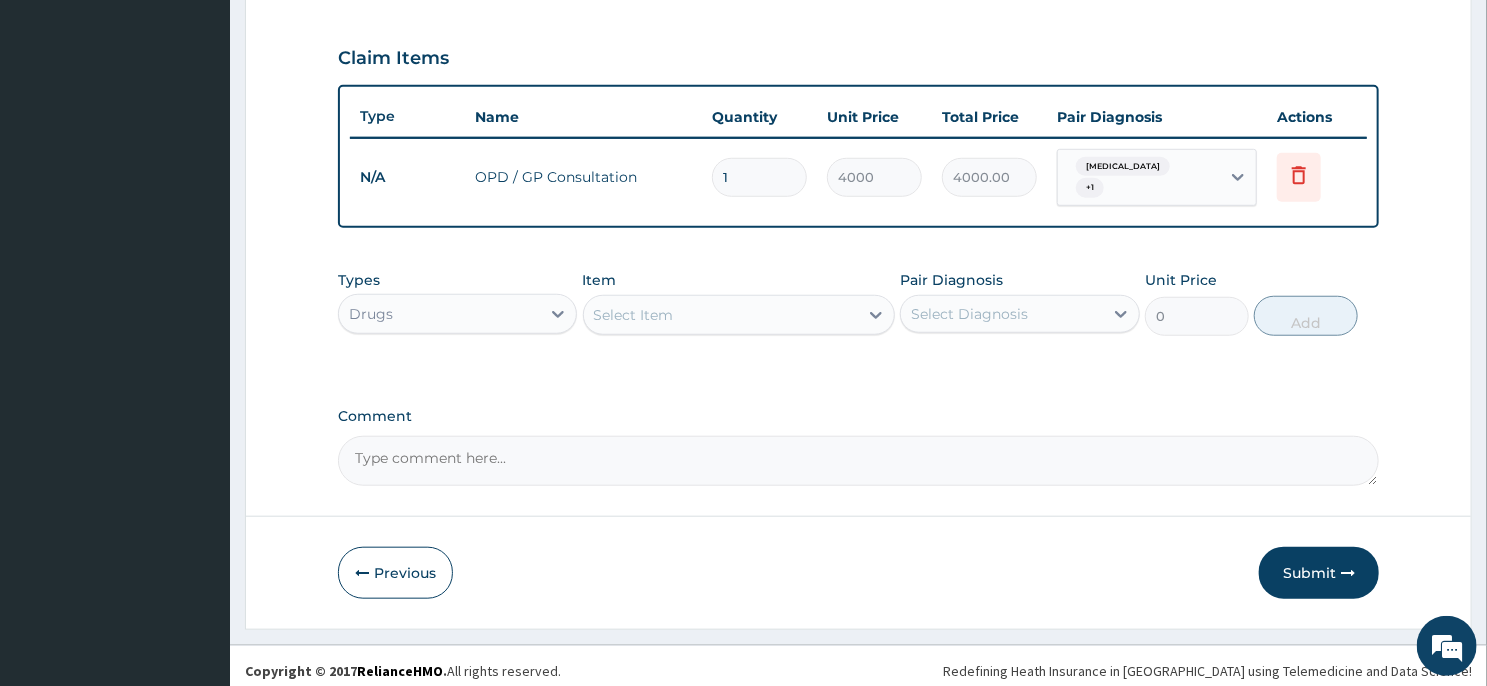 click on "Select Item" at bounding box center (721, 315) 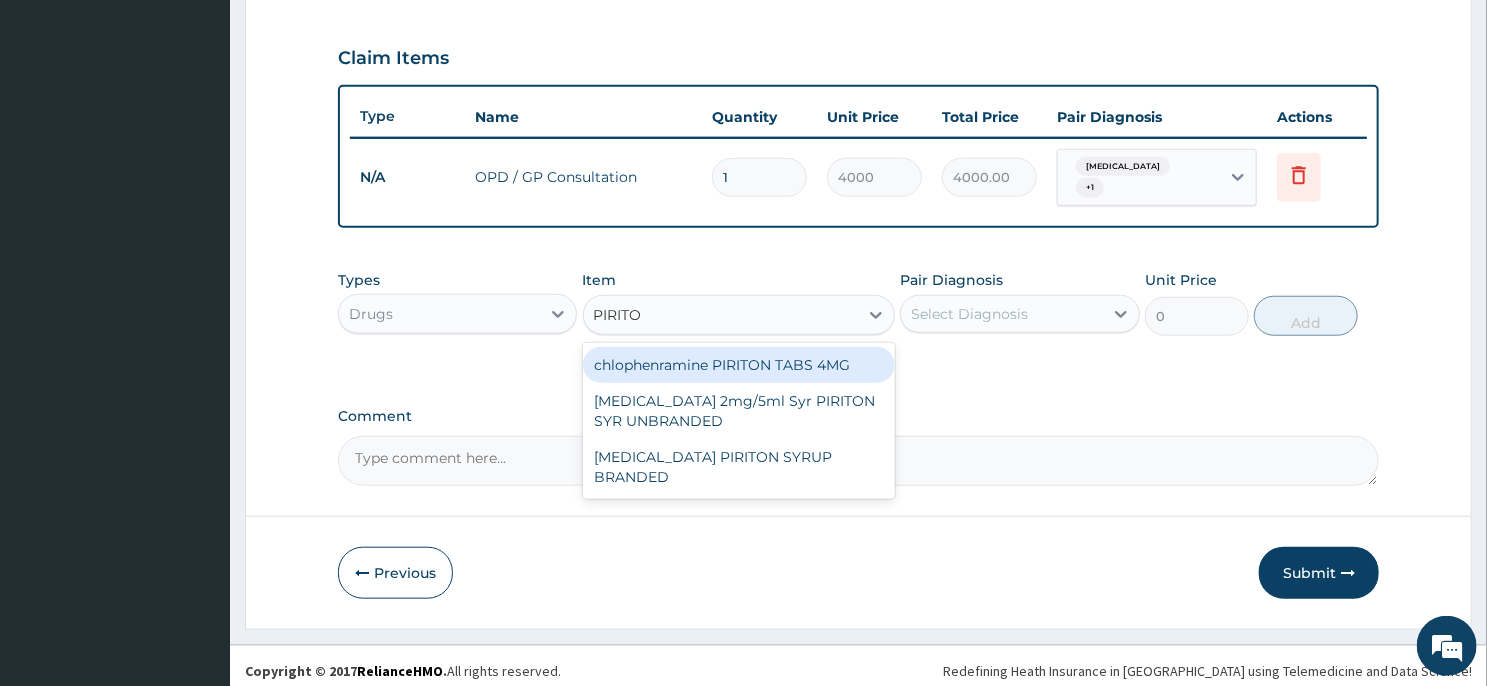 type on "PIRITON" 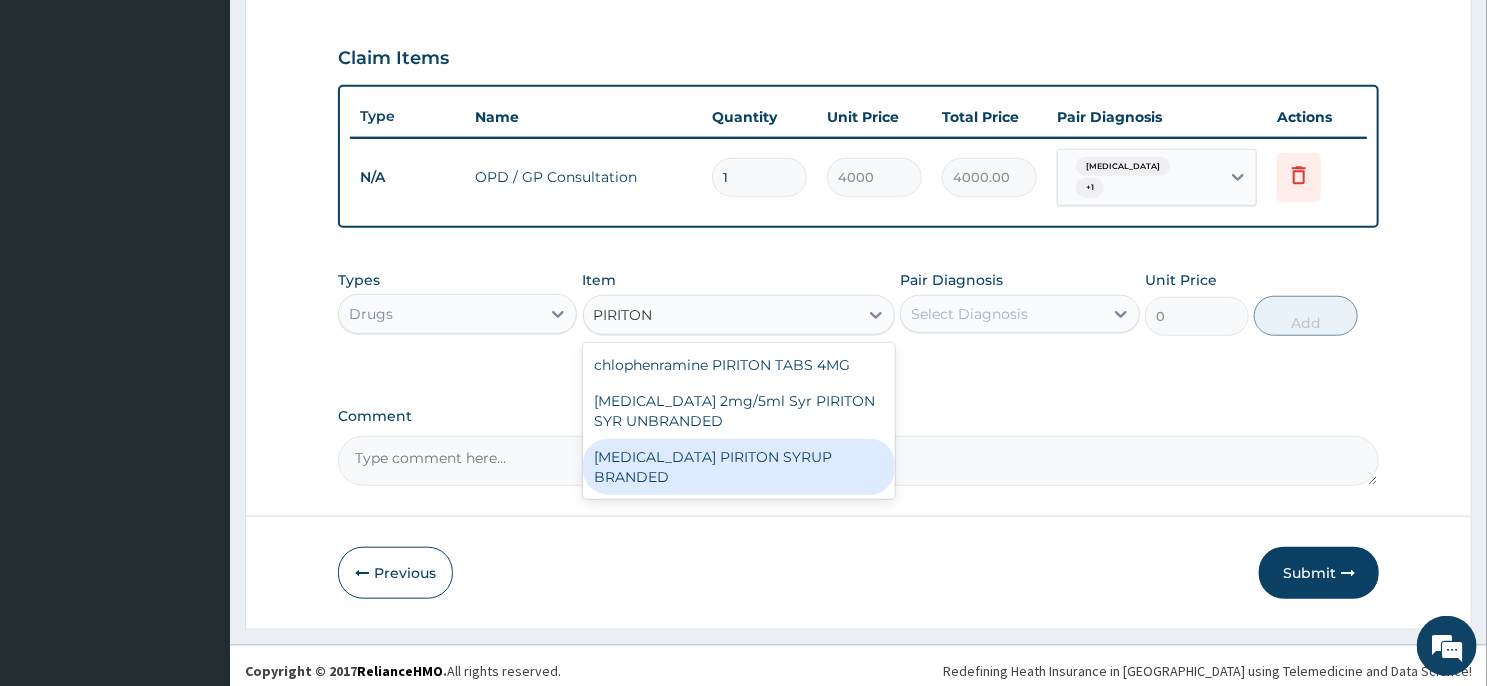 click on "CHLORPHENIRAMINE PIRITON SYRUP BRANDED" at bounding box center [739, 467] 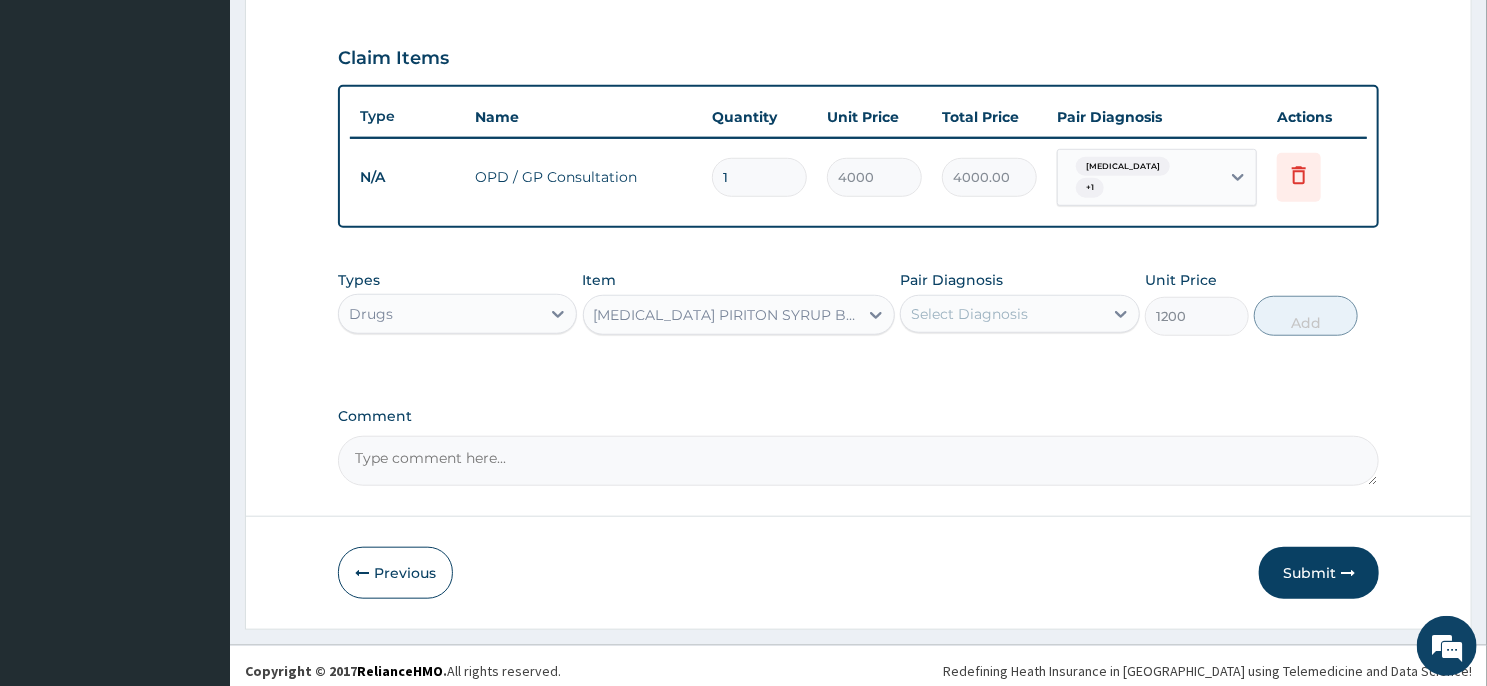 click on "Select Diagnosis" at bounding box center [969, 314] 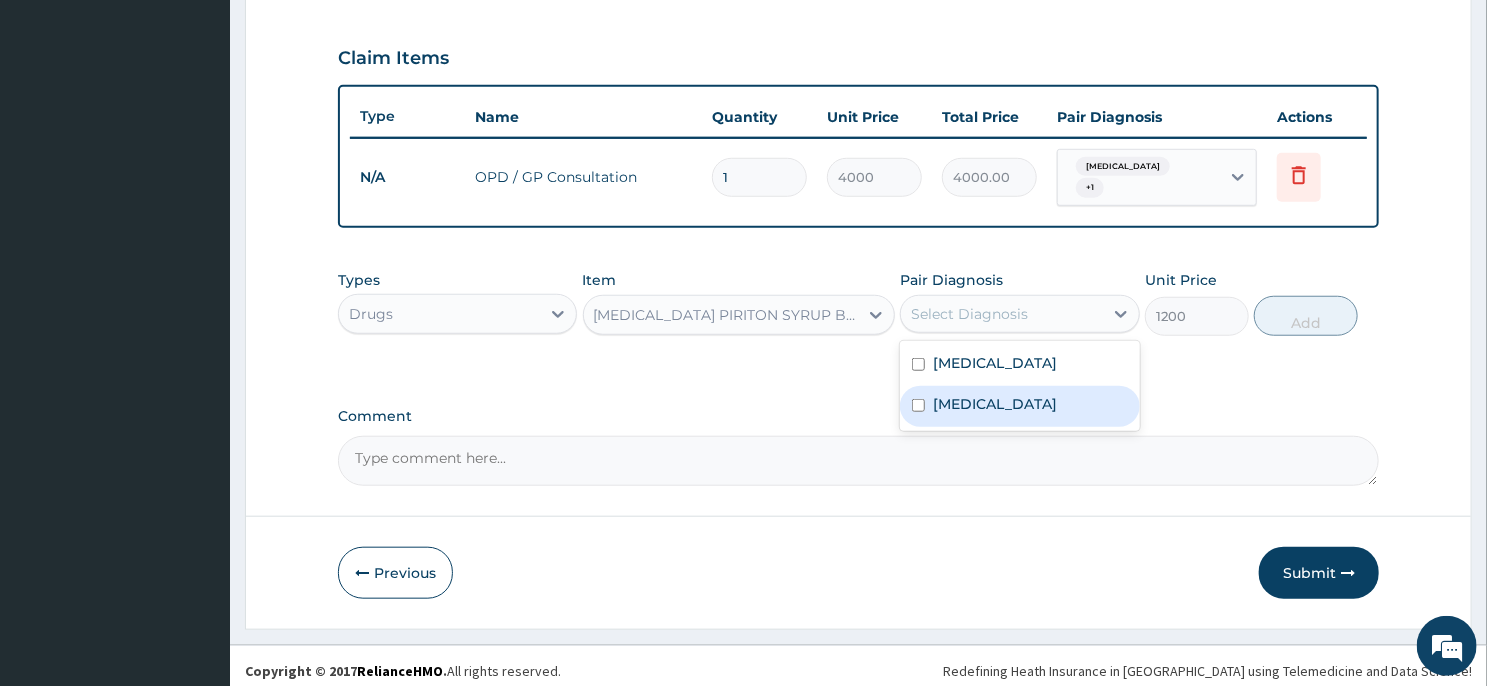click on "Upper respiratory infection" at bounding box center [995, 404] 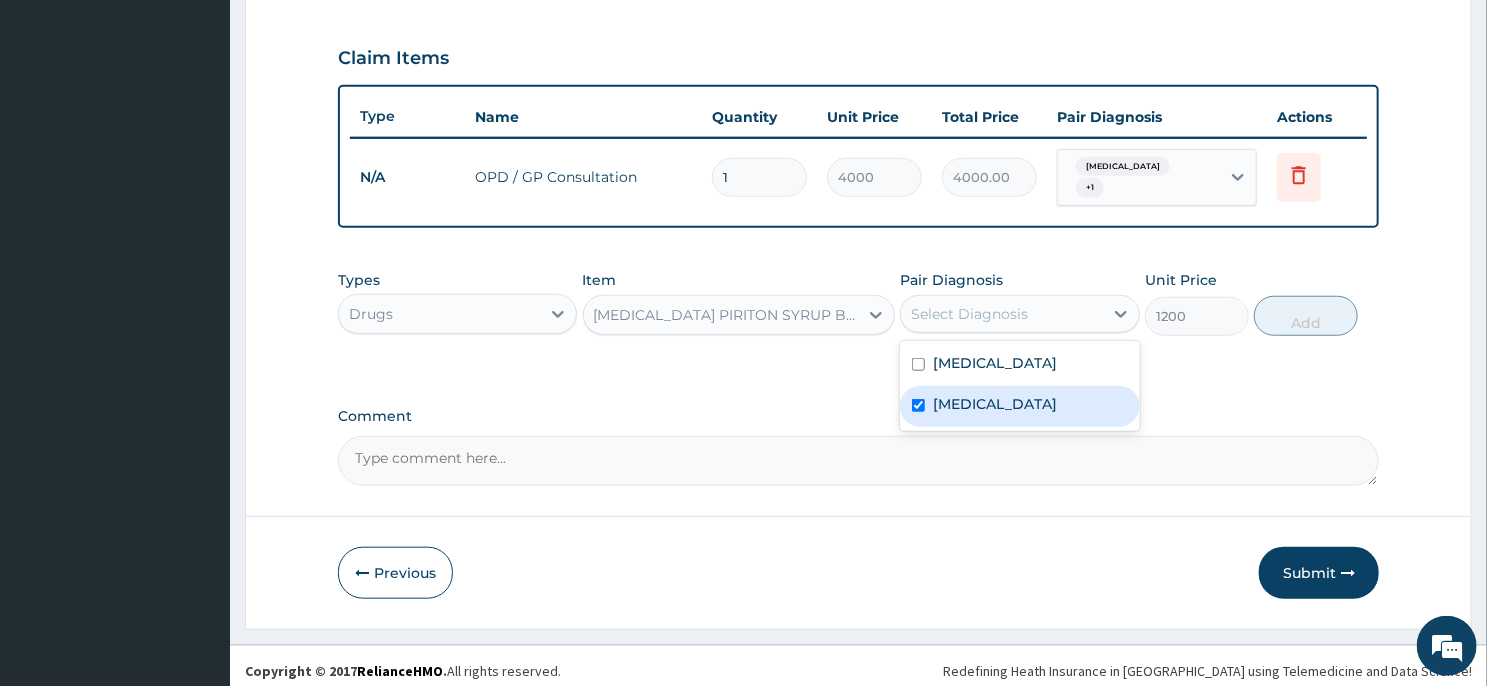 checkbox on "true" 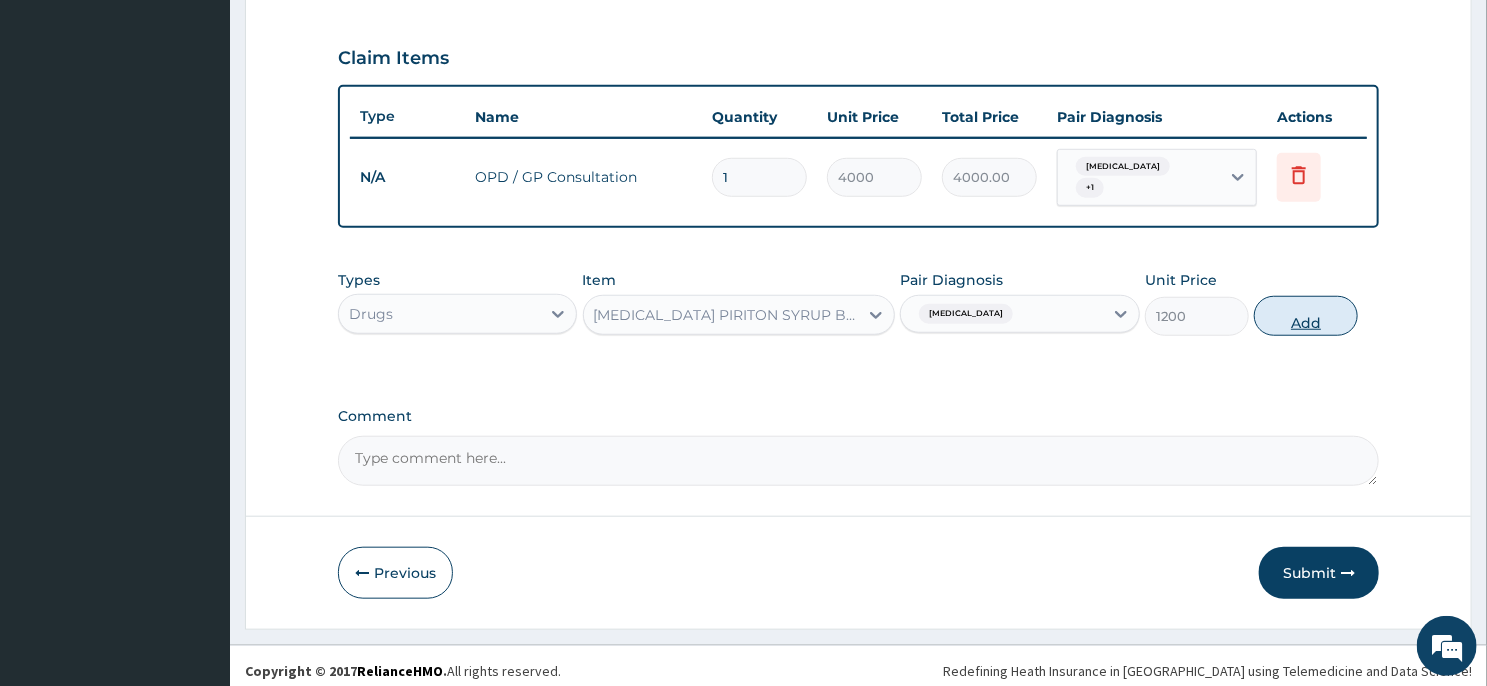 click on "Add" at bounding box center (1306, 316) 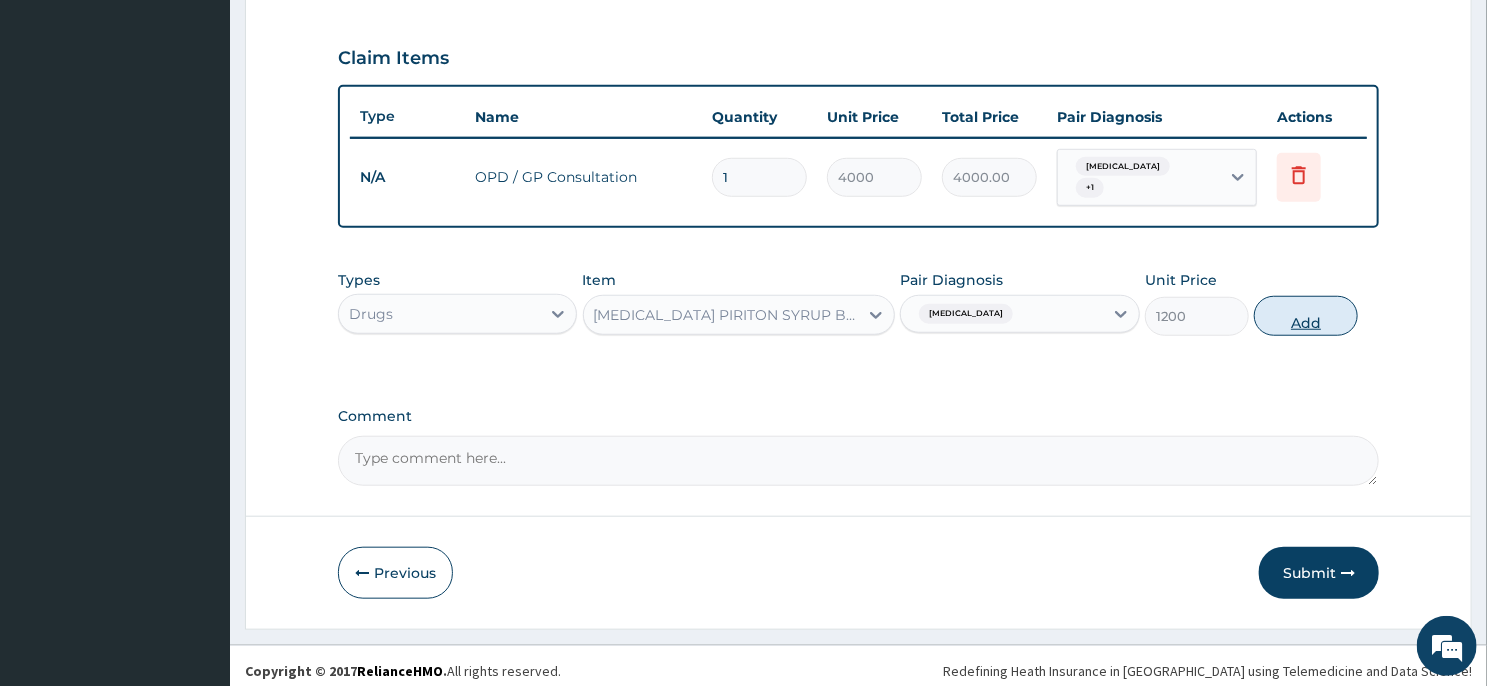 type on "0" 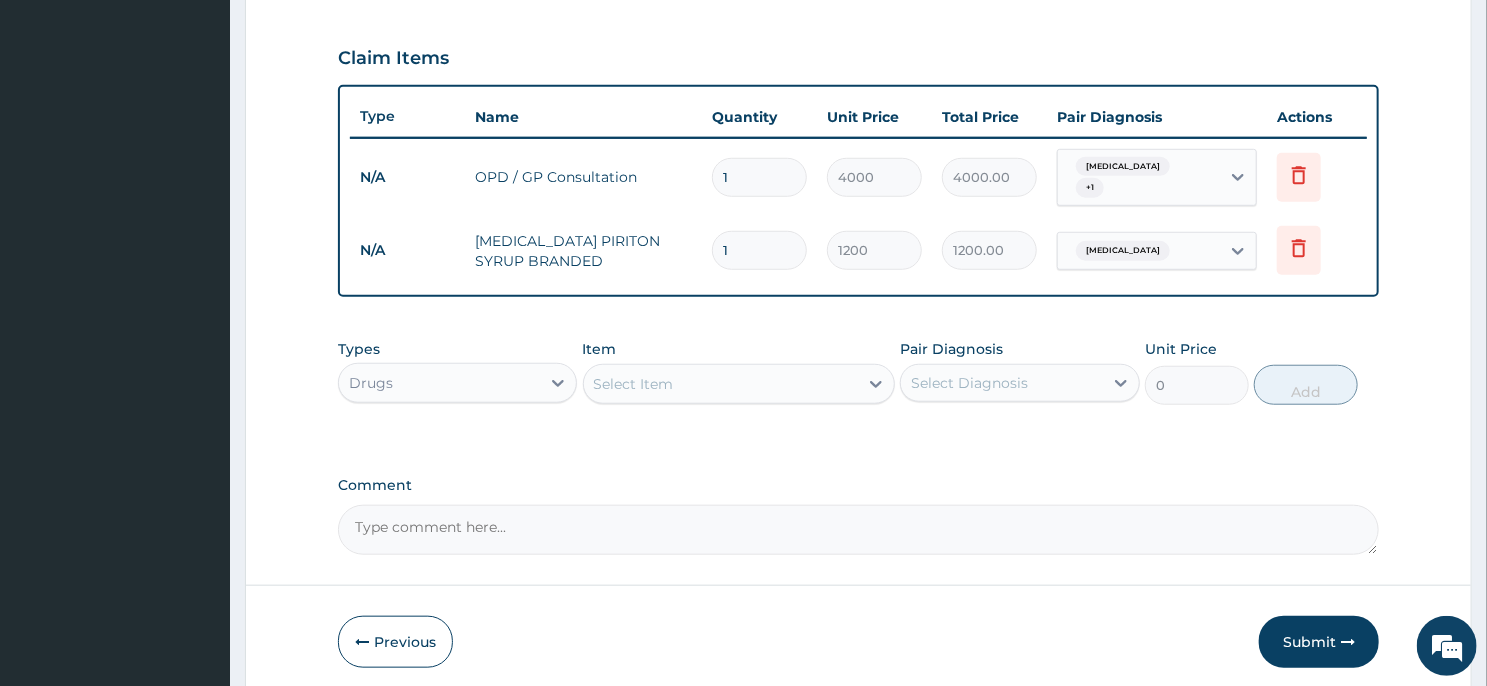 click on "Select Item" at bounding box center [721, 384] 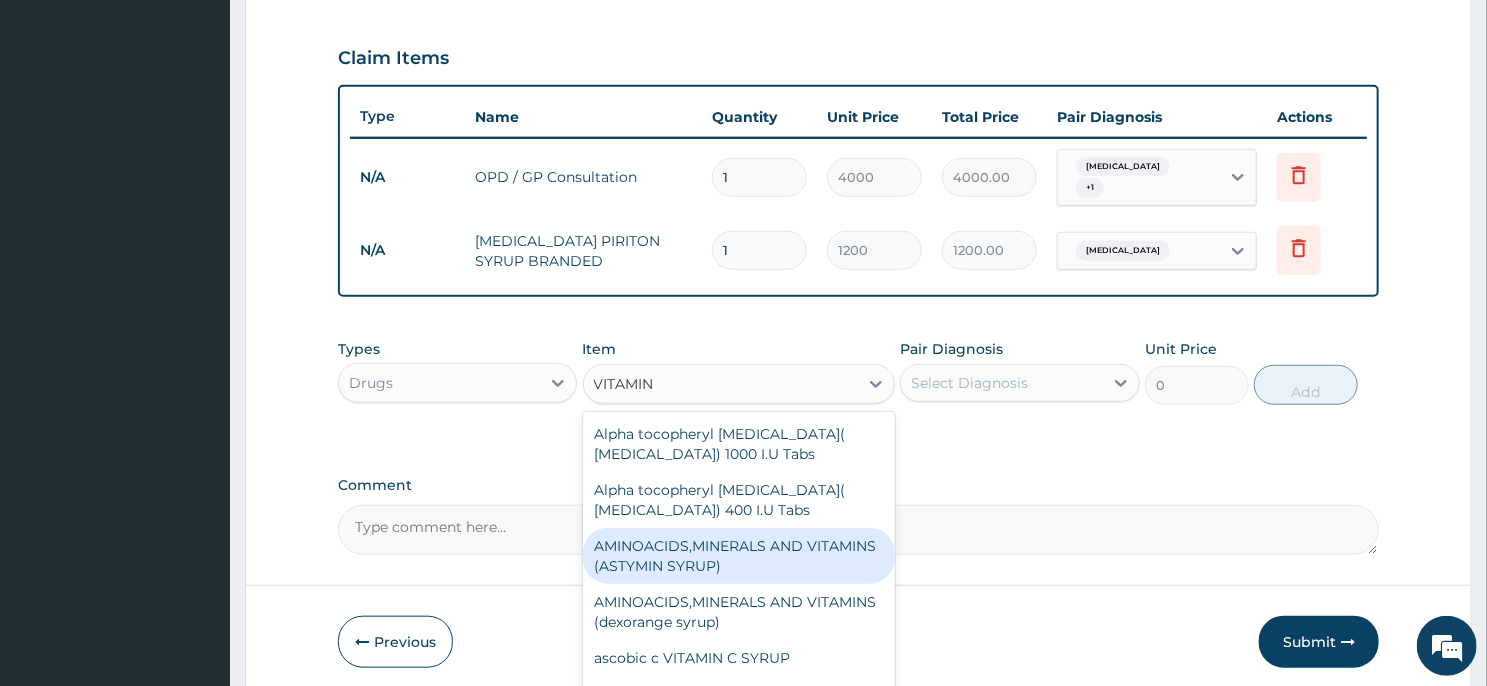 type on "VITAMIN C" 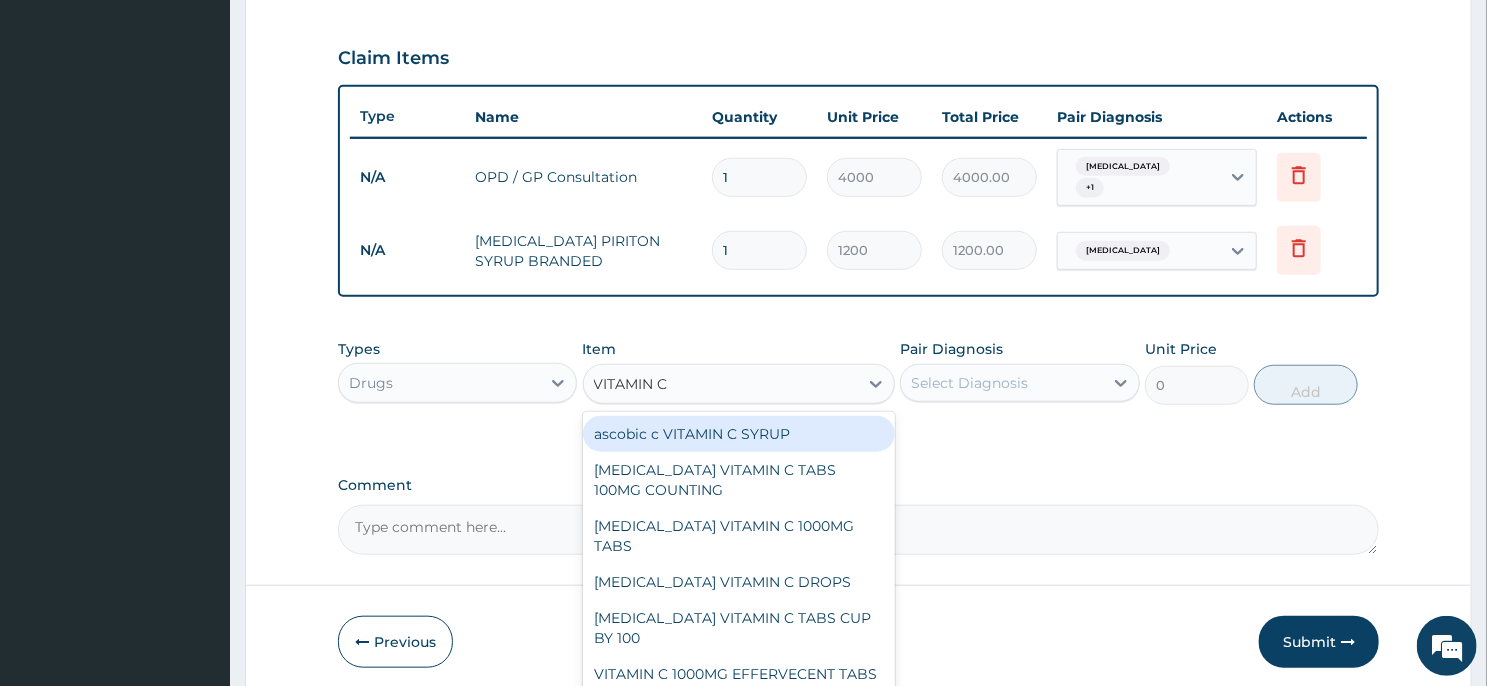 click on "ascobic c VITAMIN C SYRUP" at bounding box center [739, 434] 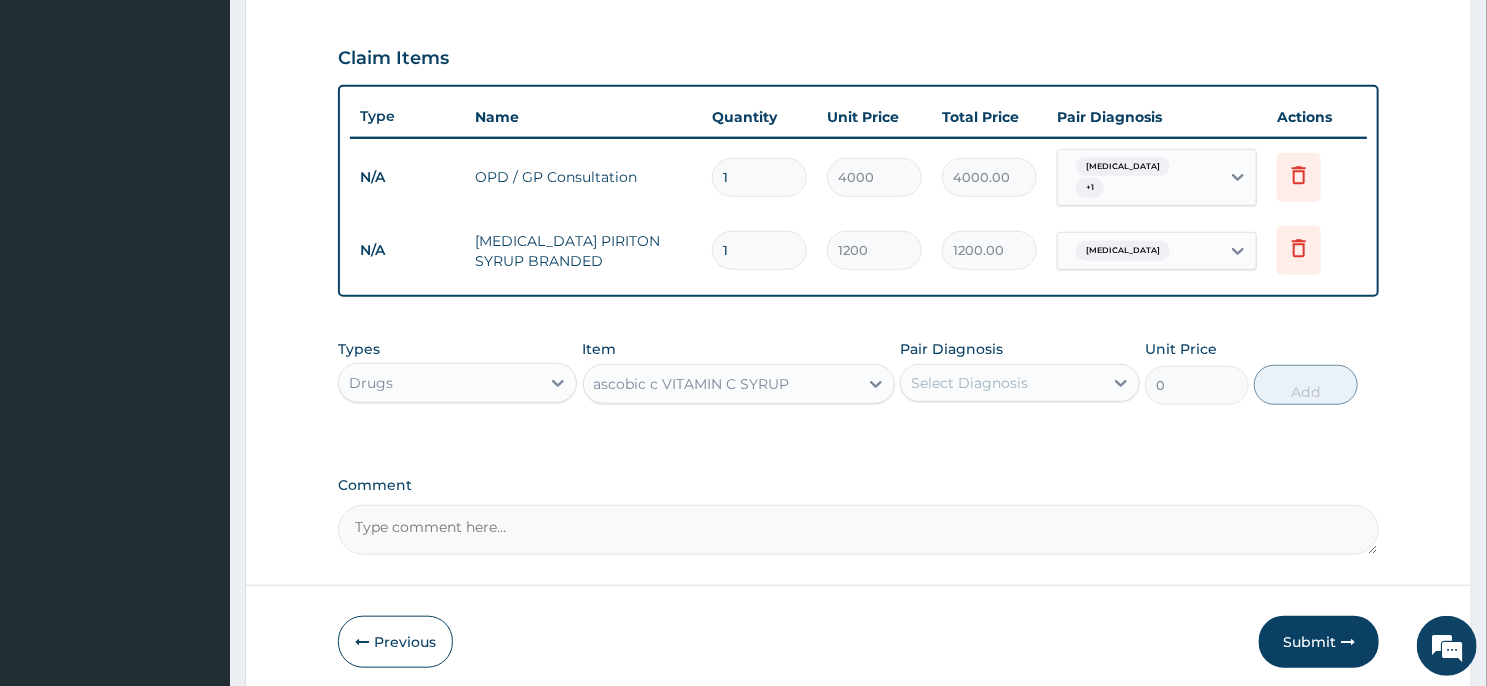type 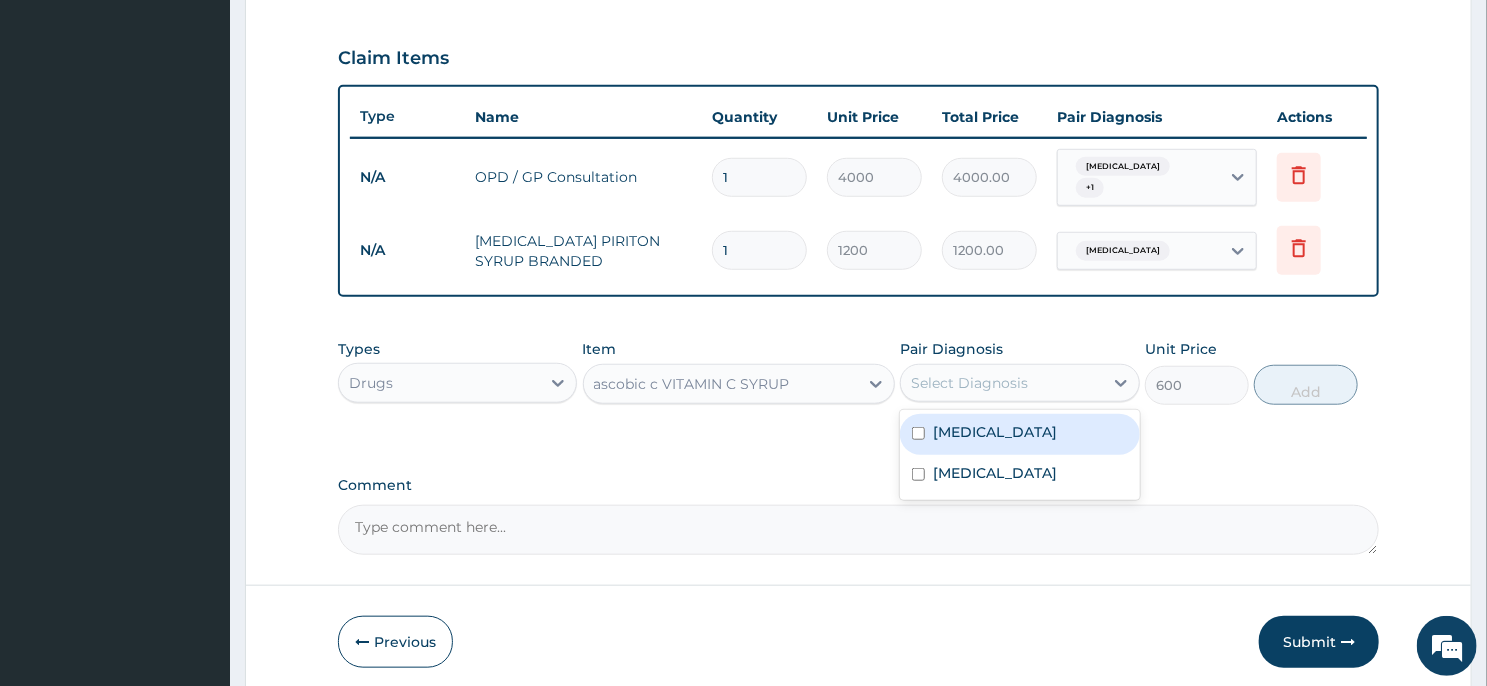 click on "Select Diagnosis" at bounding box center (969, 383) 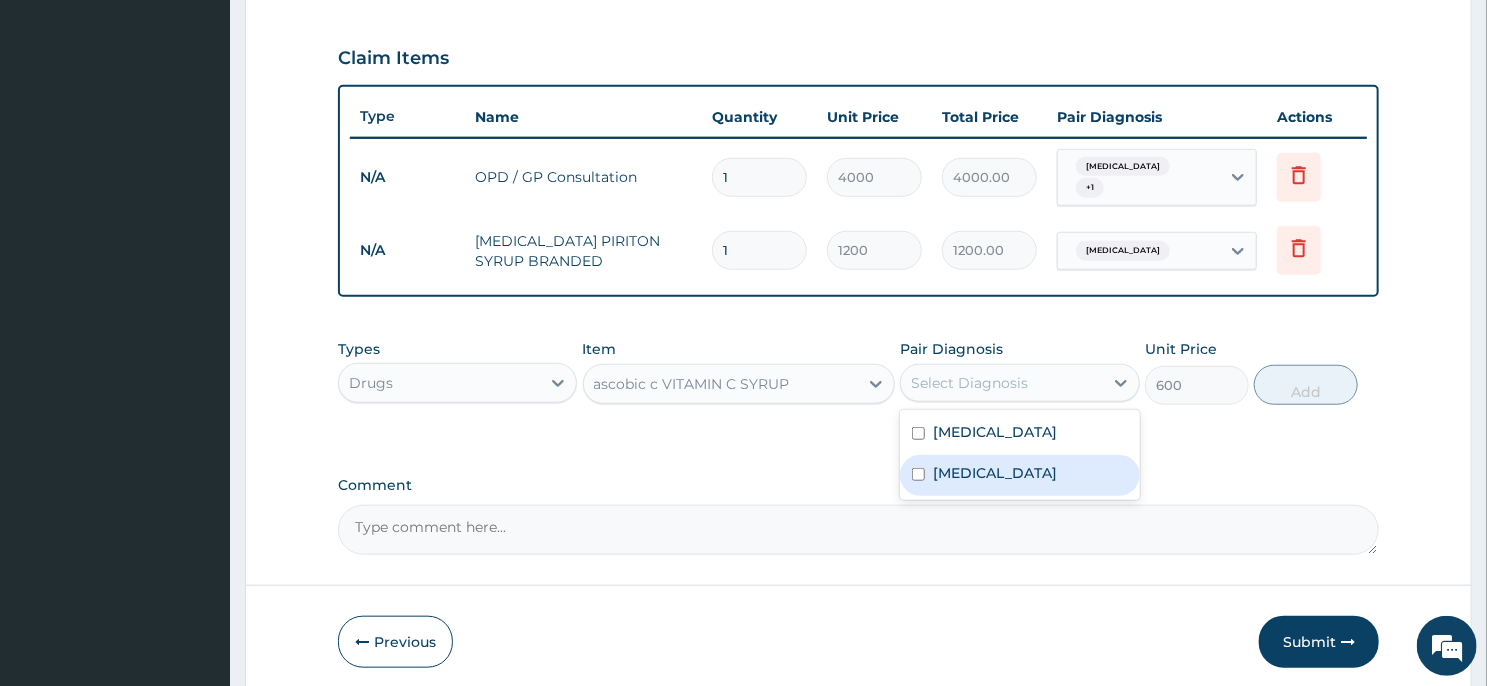 click on "Upper respiratory infection" at bounding box center (995, 473) 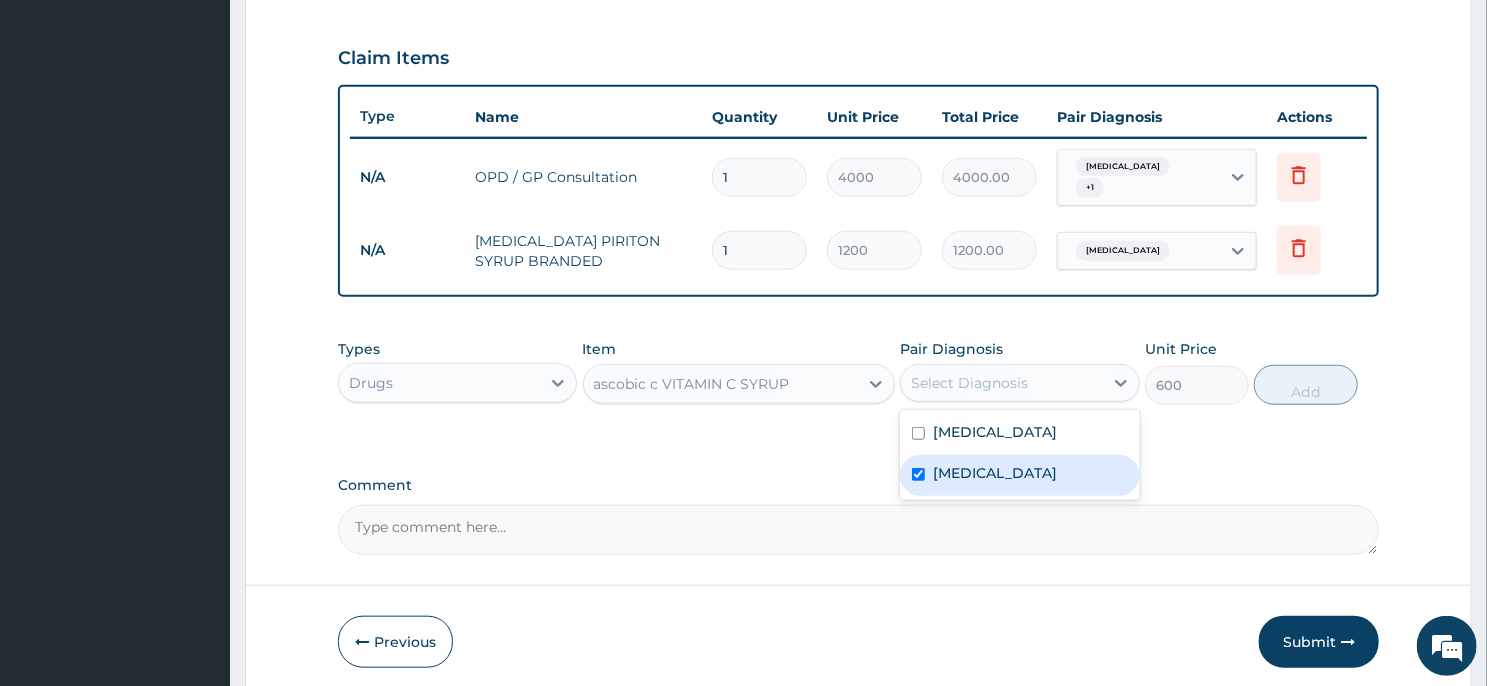 checkbox on "true" 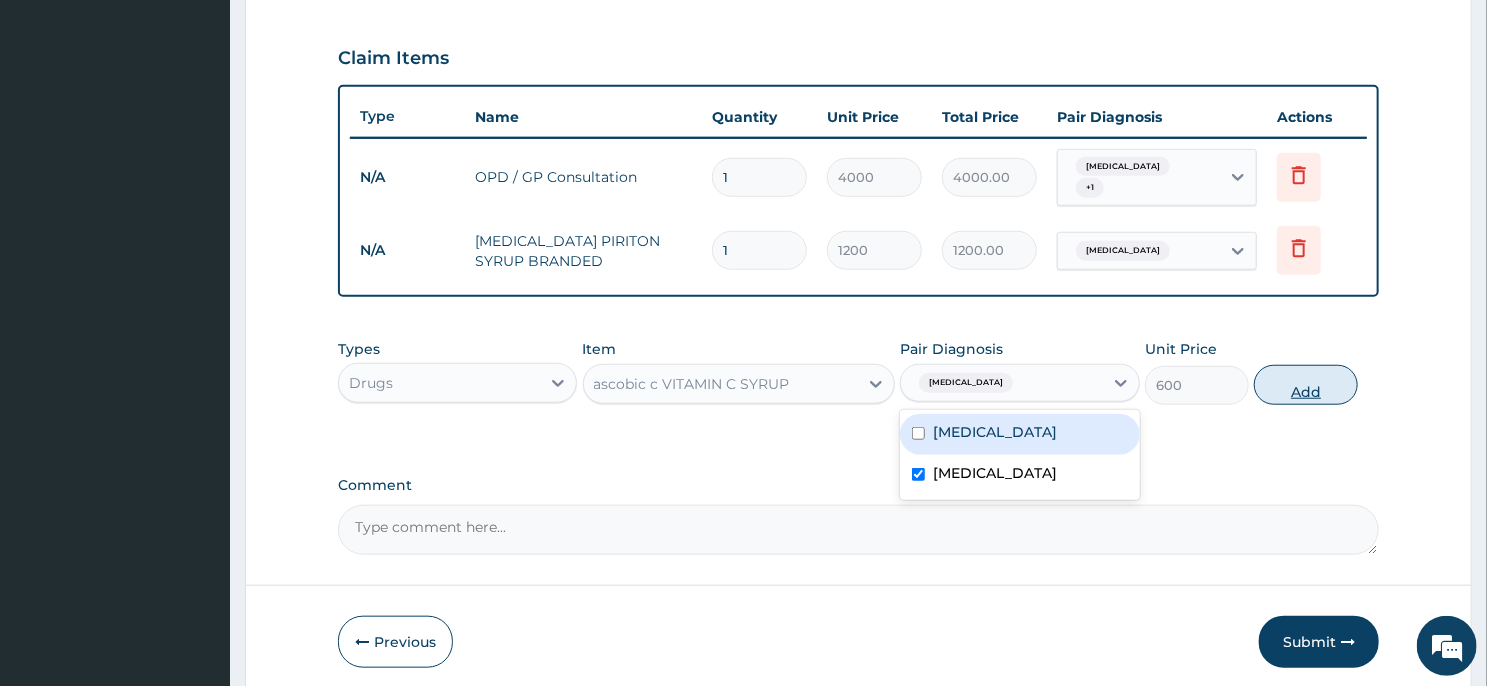click on "Add" at bounding box center (1306, 385) 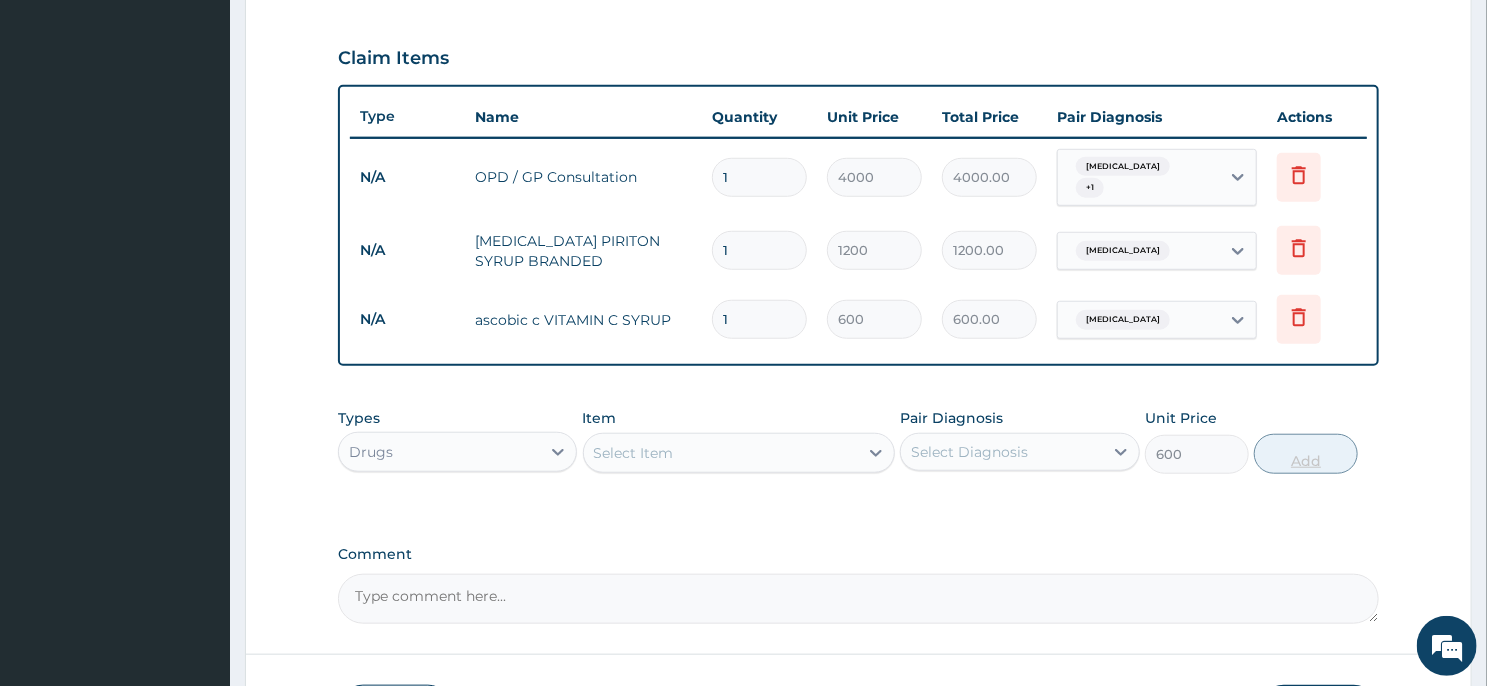type on "0" 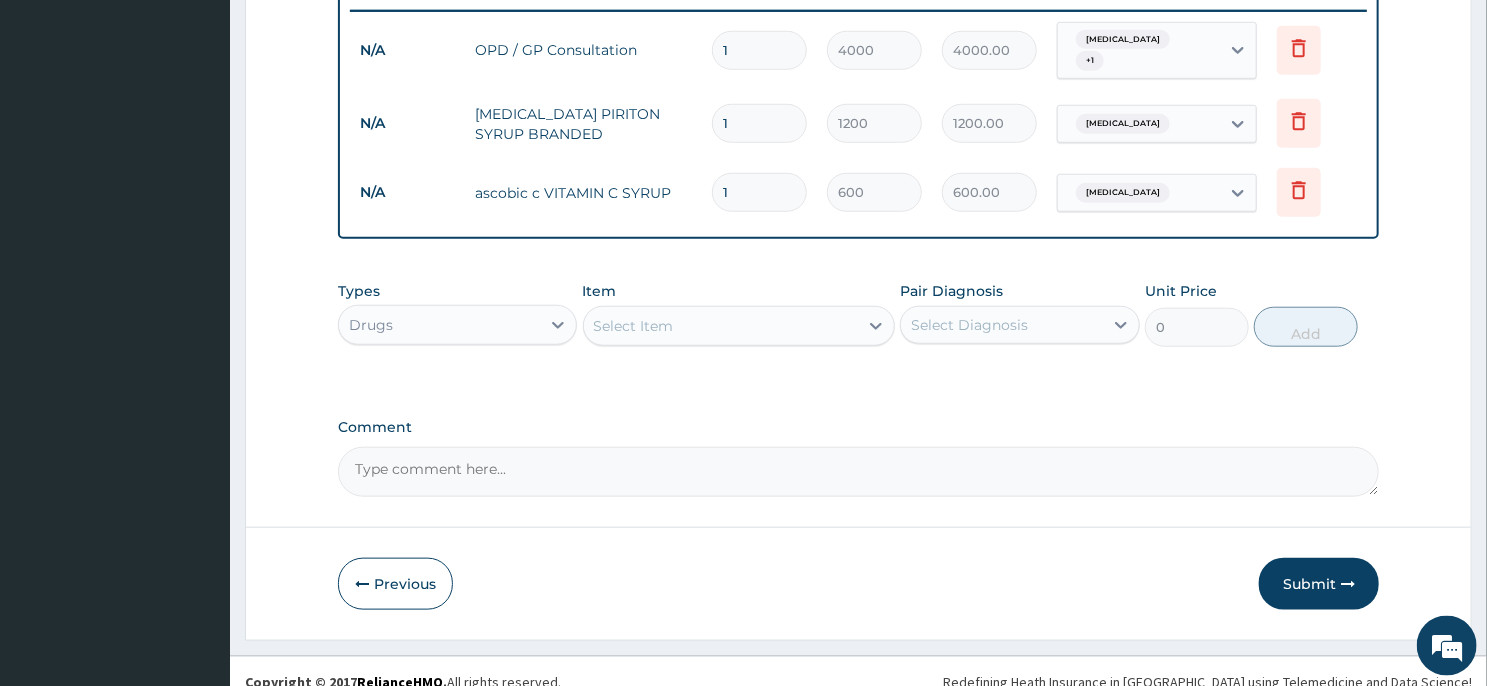 scroll, scrollTop: 797, scrollLeft: 0, axis: vertical 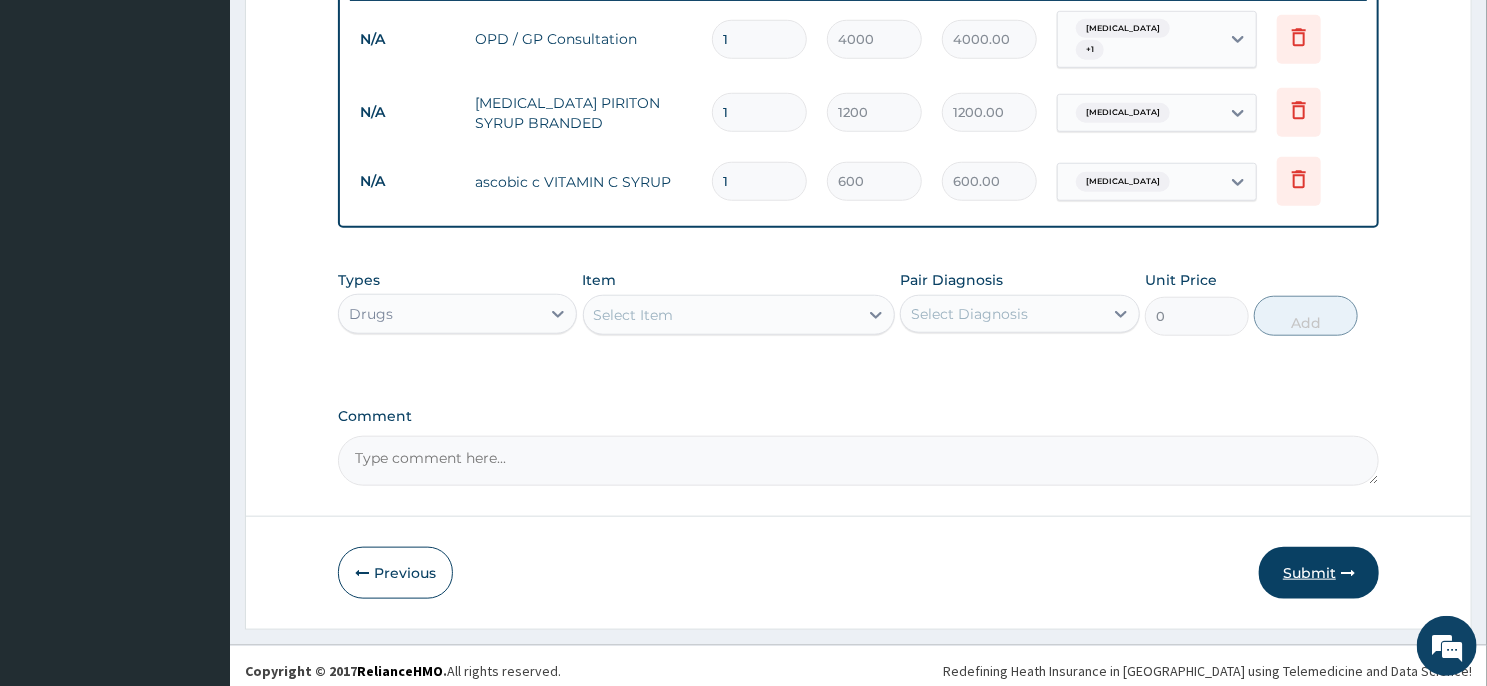 click on "Submit" at bounding box center (1319, 573) 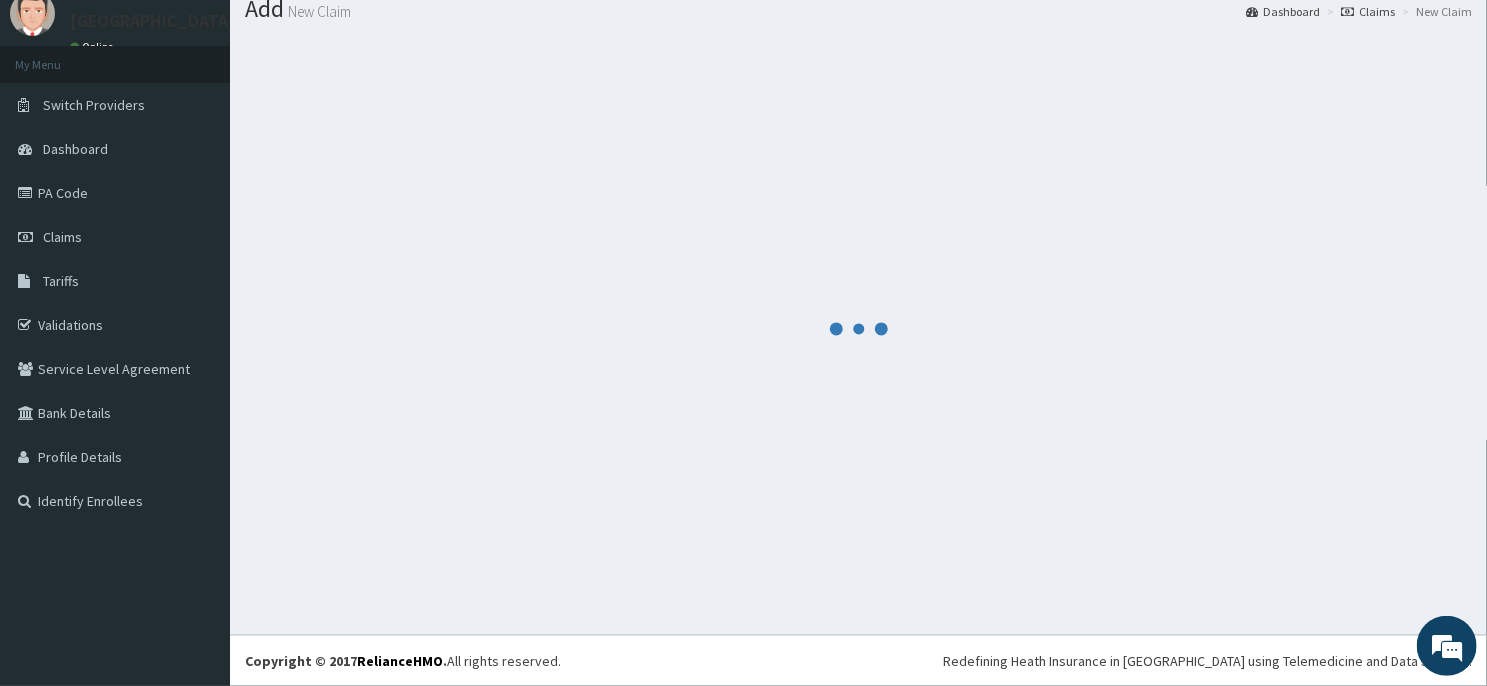 scroll, scrollTop: 69, scrollLeft: 0, axis: vertical 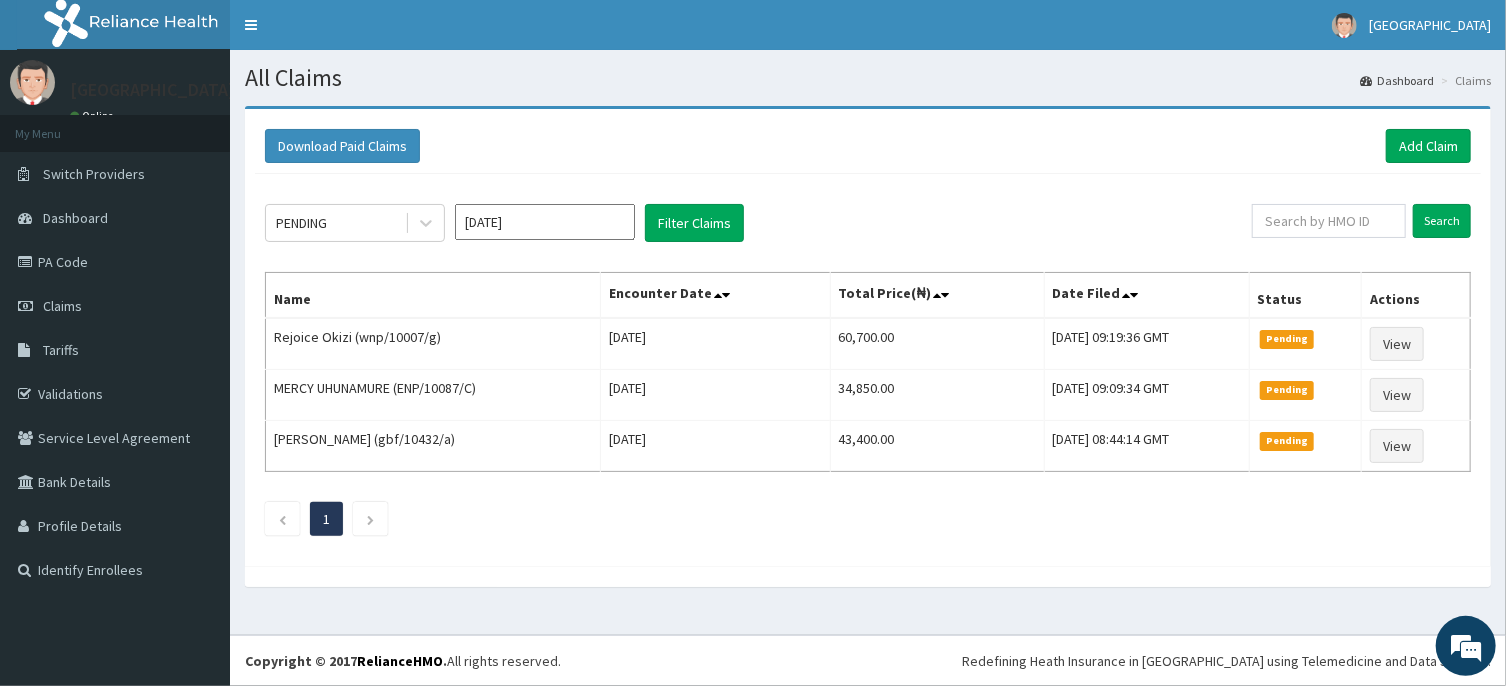 click on "[DATE]" at bounding box center (545, 222) 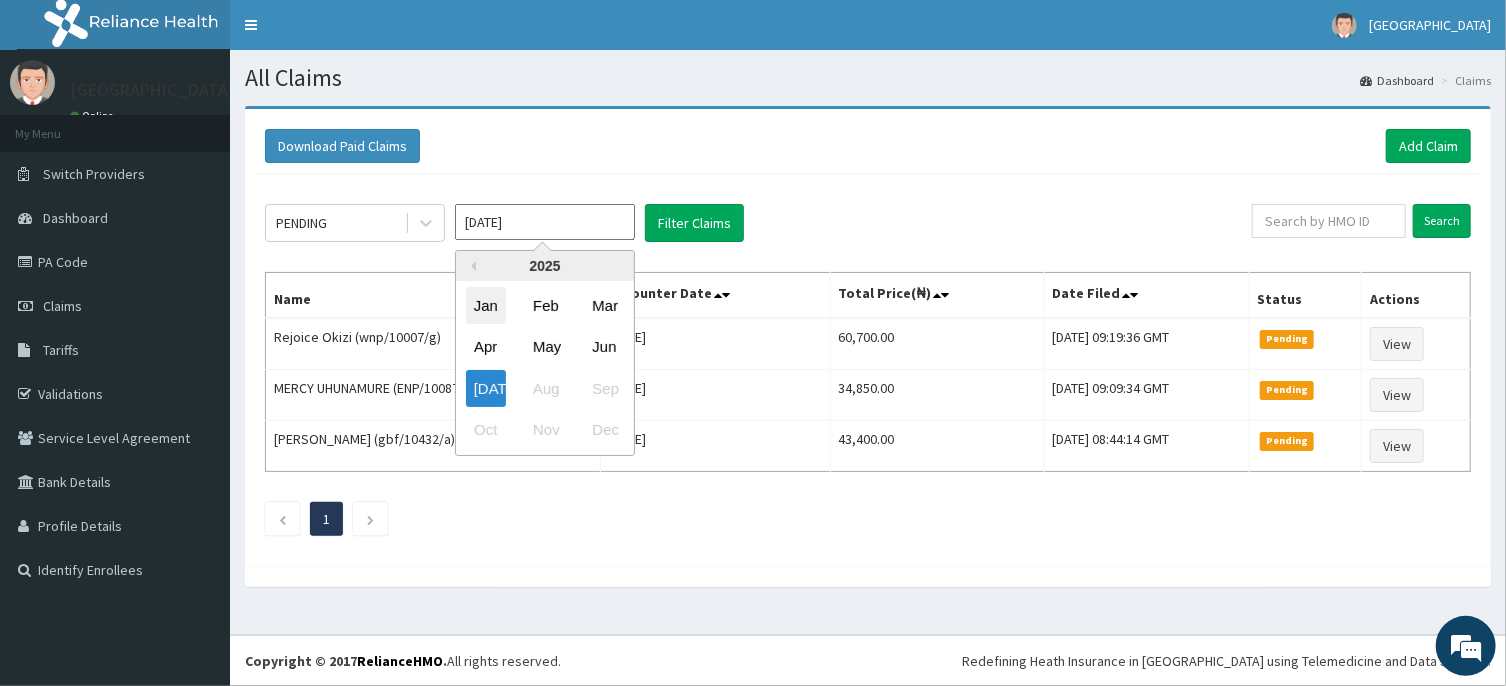 click on "Jan" at bounding box center [486, 305] 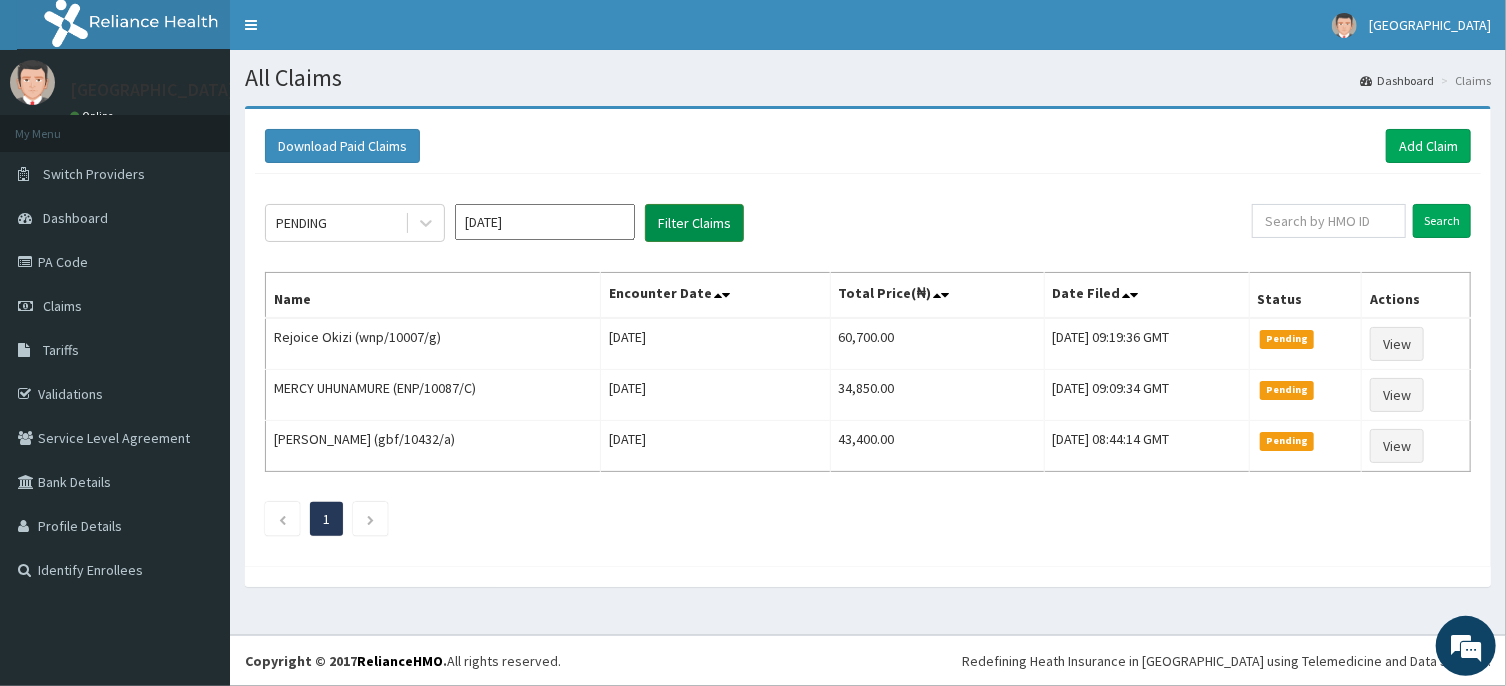 click on "Filter Claims" at bounding box center [694, 223] 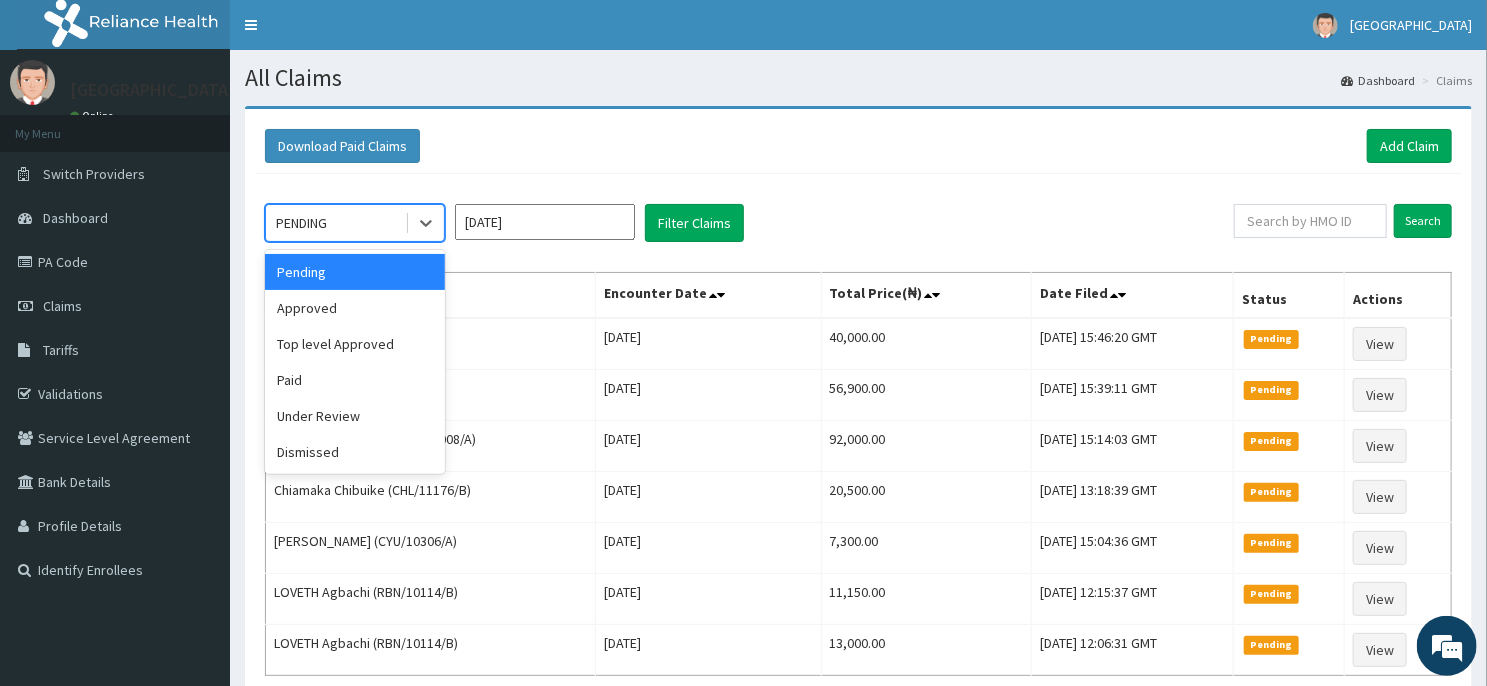 click on "PENDING" at bounding box center (335, 223) 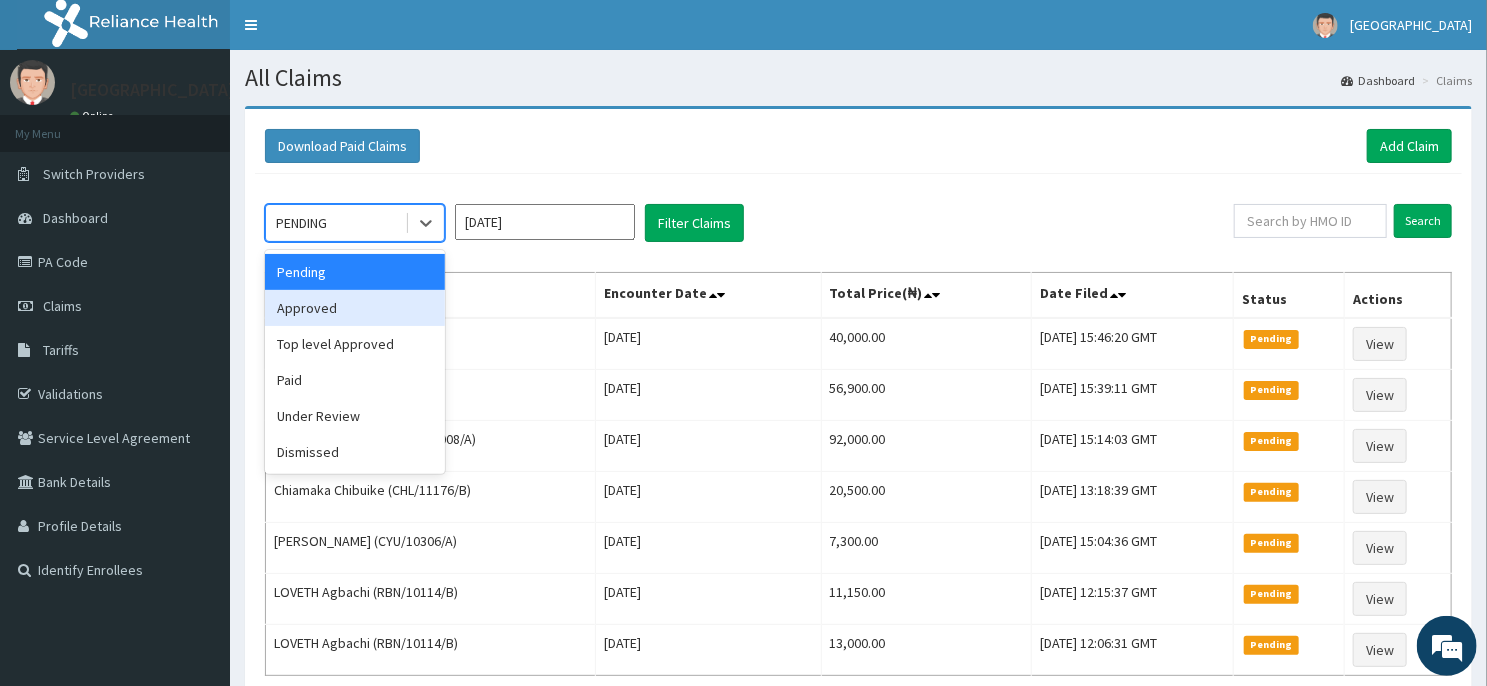 scroll, scrollTop: 0, scrollLeft: 0, axis: both 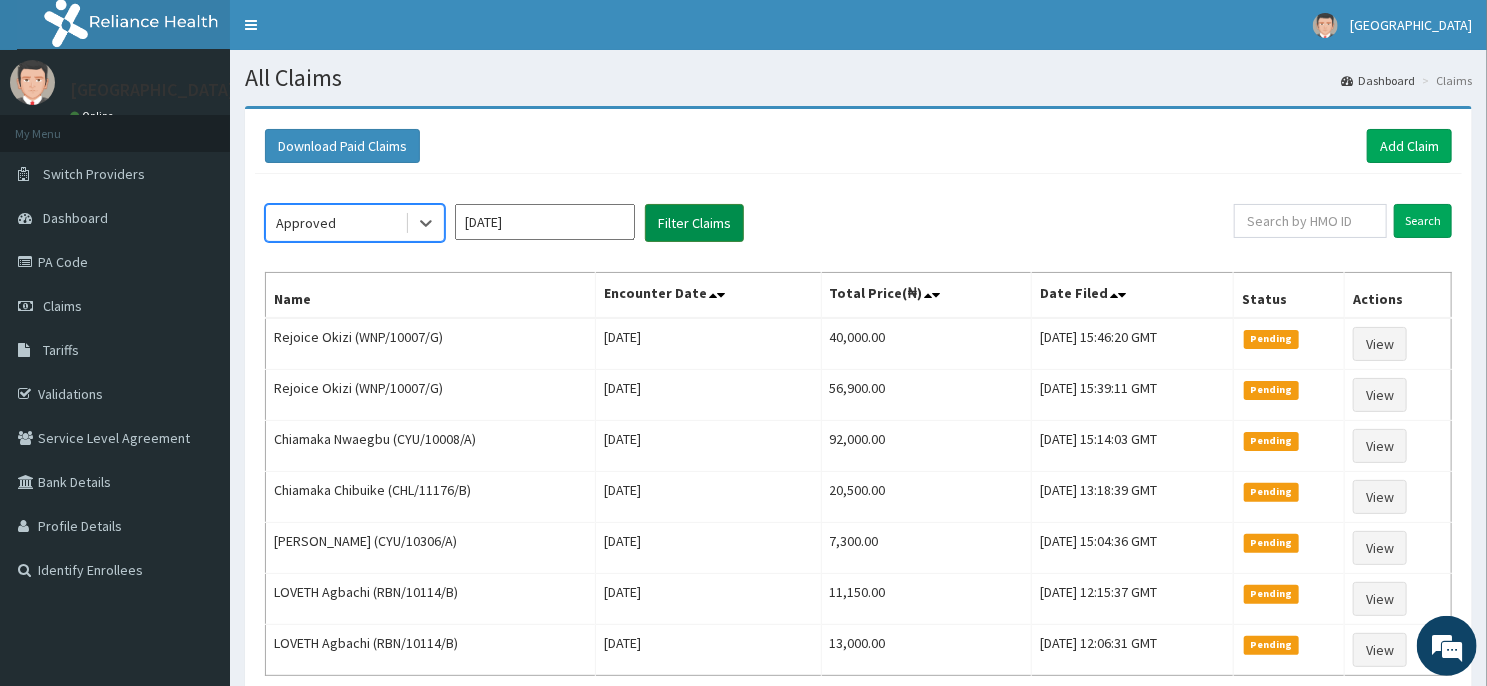 click on "Filter Claims" at bounding box center [694, 223] 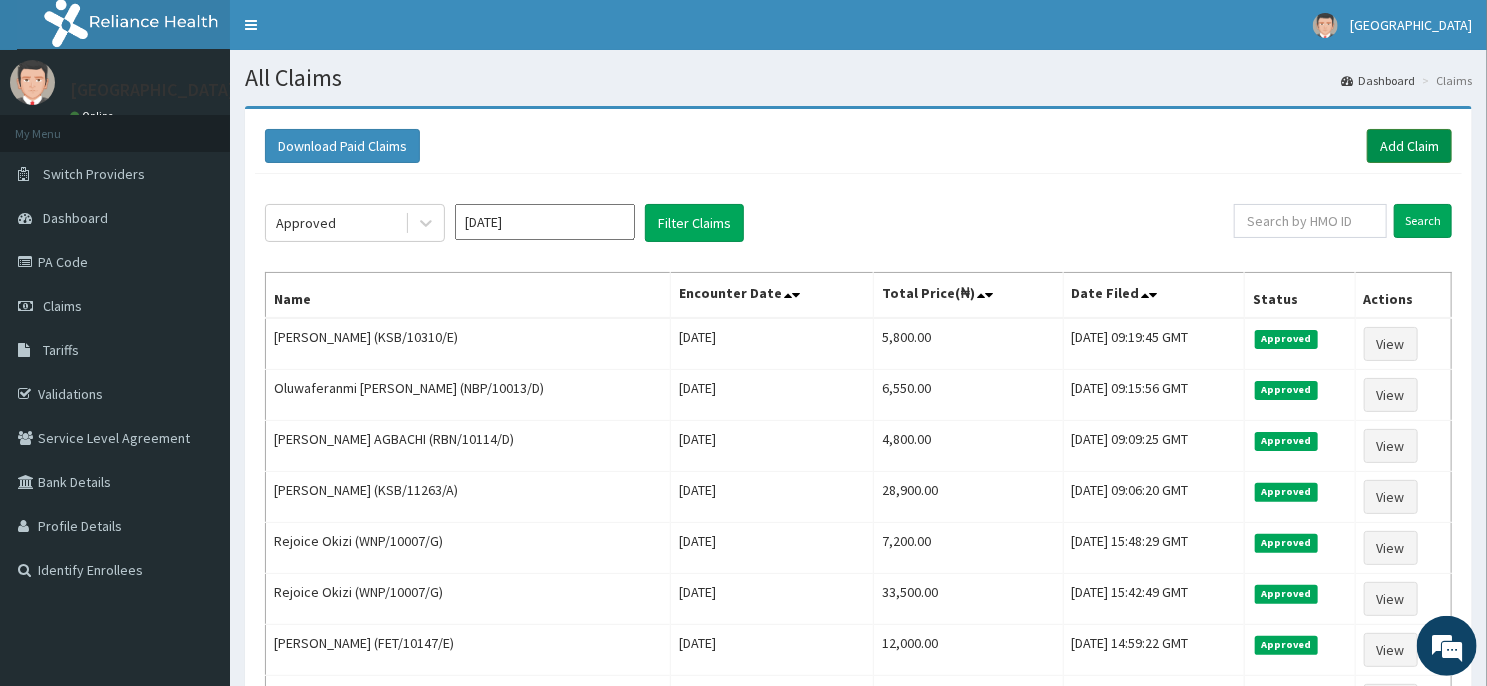 click on "Add Claim" at bounding box center [1409, 146] 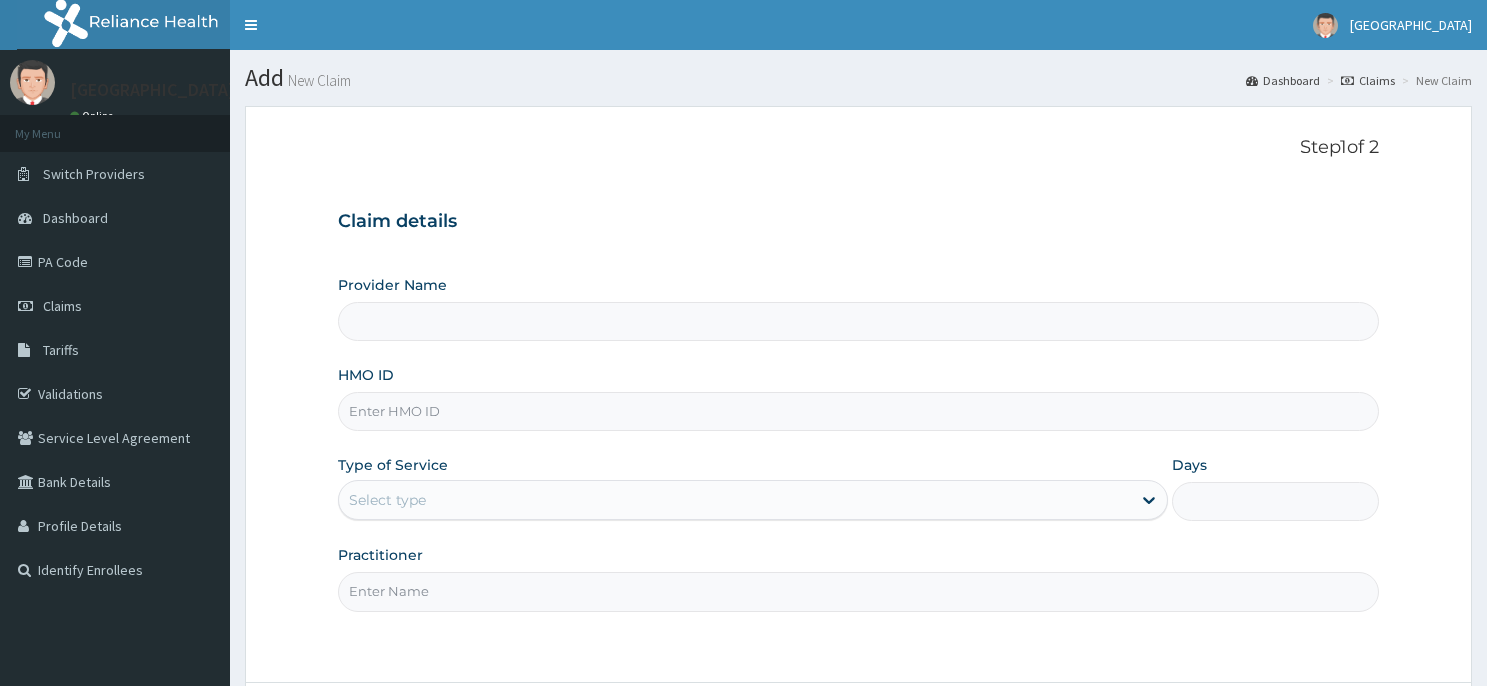 scroll, scrollTop: 0, scrollLeft: 0, axis: both 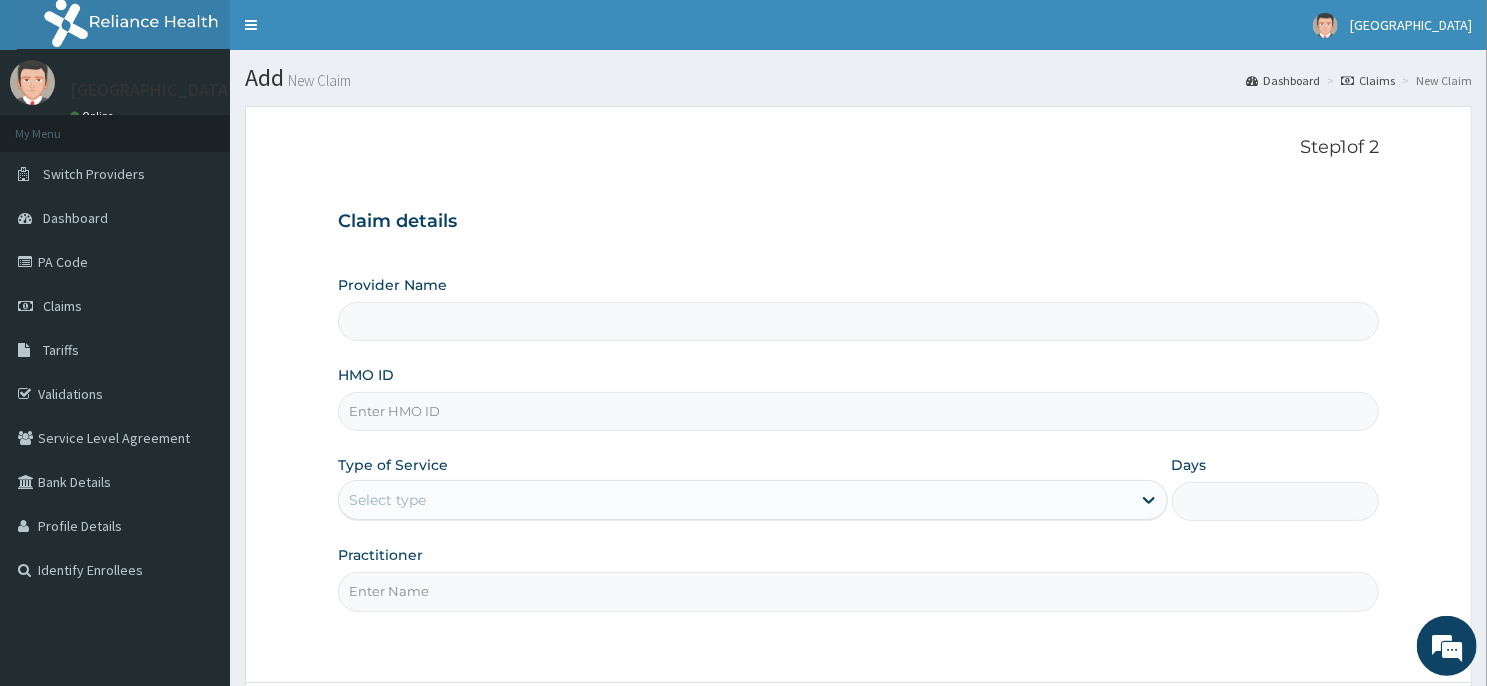 type on "[GEOGRAPHIC_DATA] -ASABA" 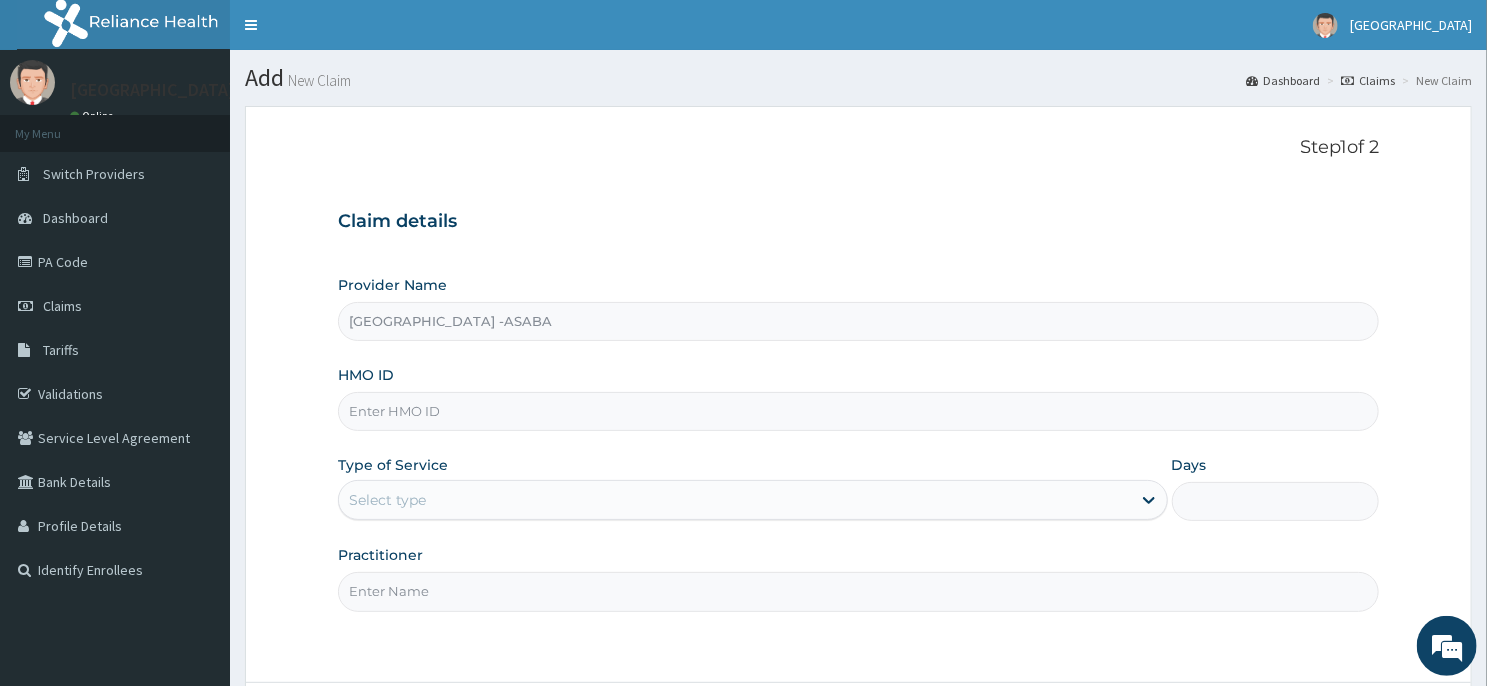 scroll, scrollTop: 0, scrollLeft: 0, axis: both 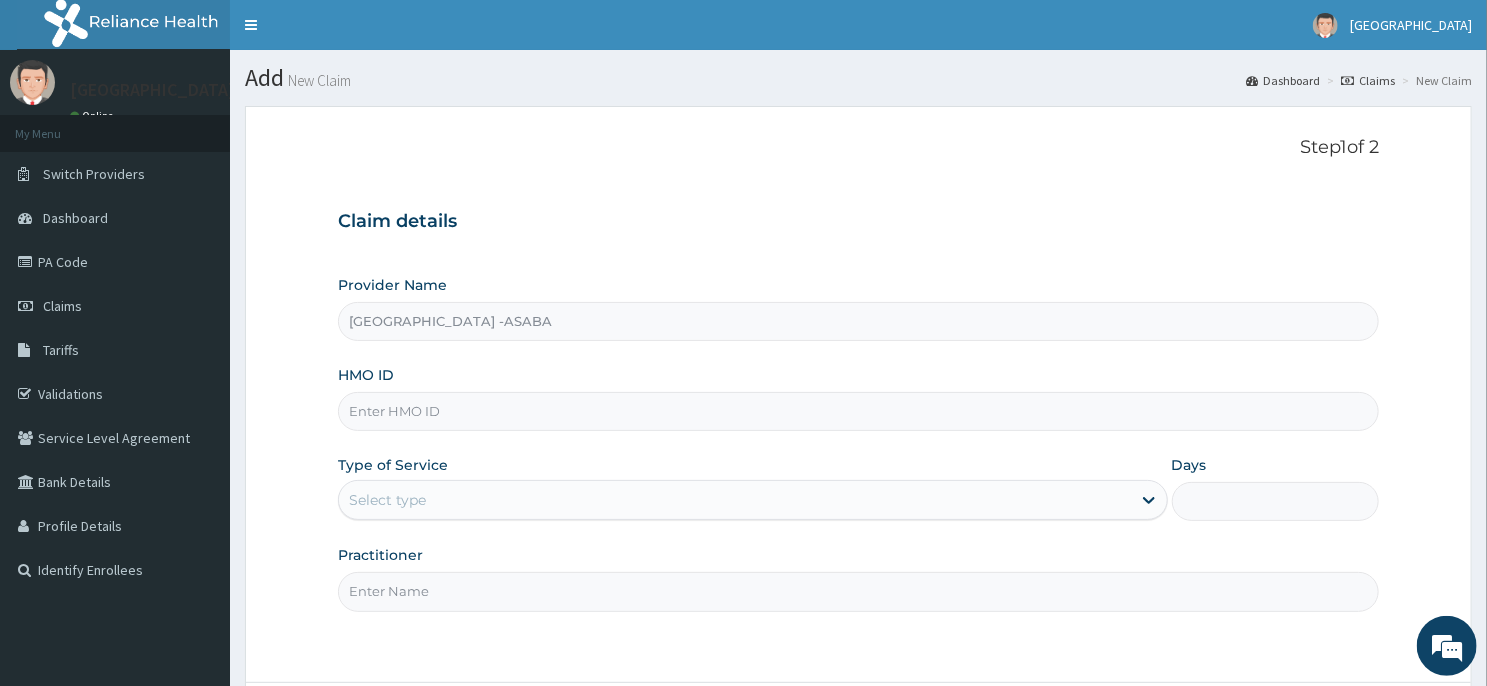 click on "HMO ID" at bounding box center (858, 411) 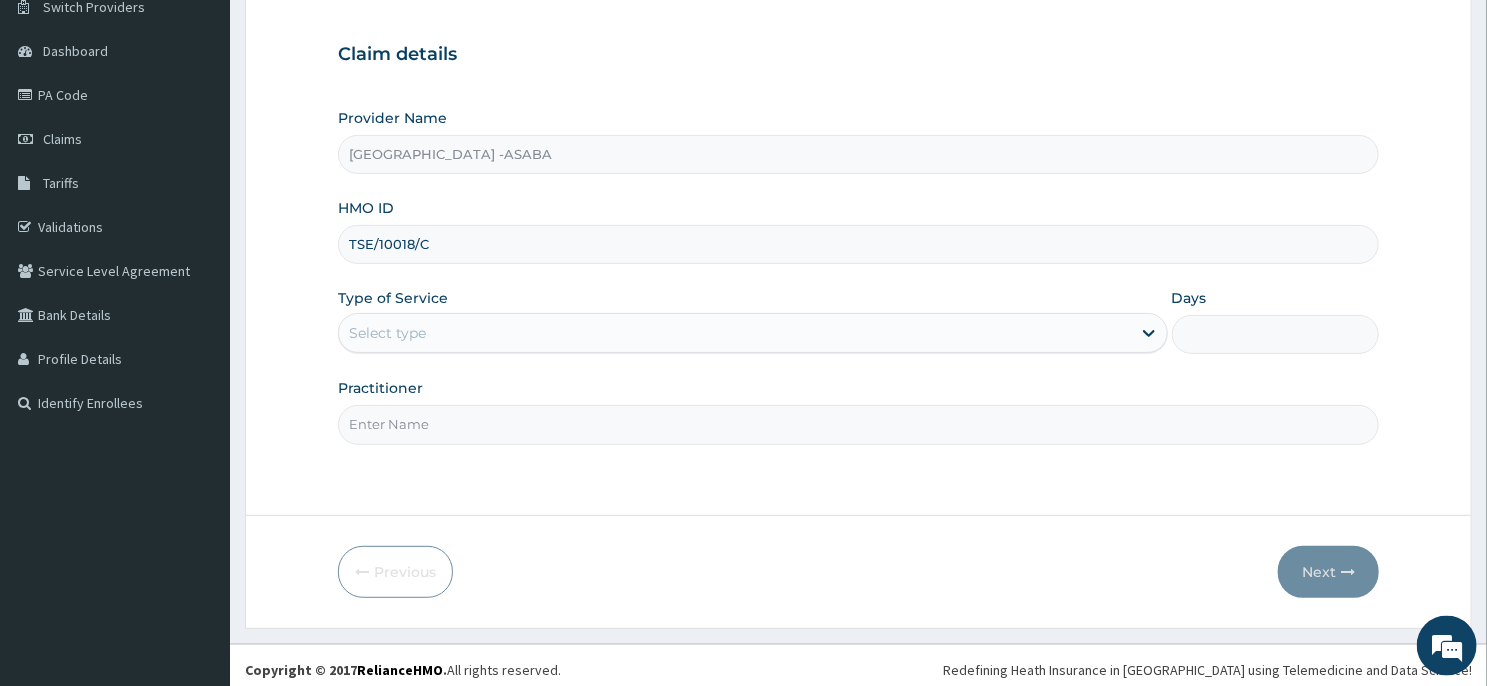 scroll, scrollTop: 176, scrollLeft: 0, axis: vertical 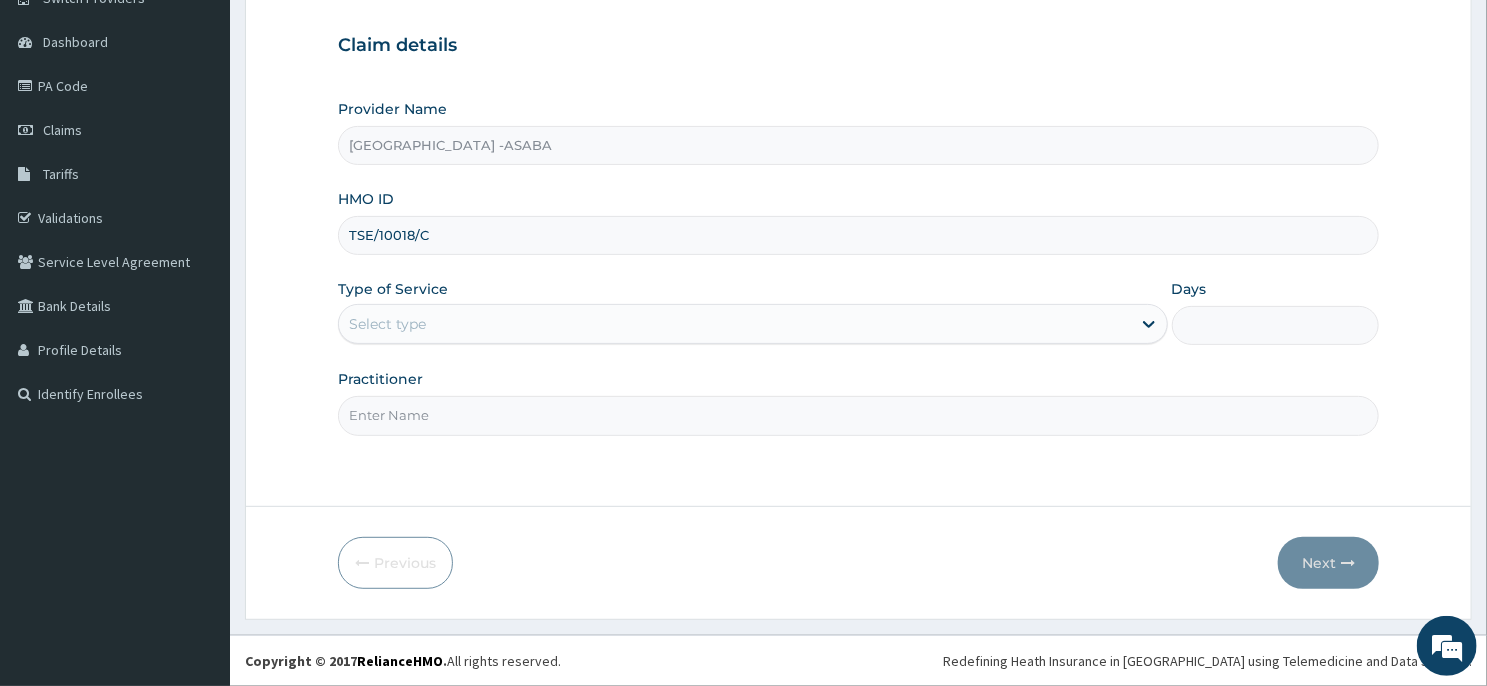 type on "TSE/10018/C" 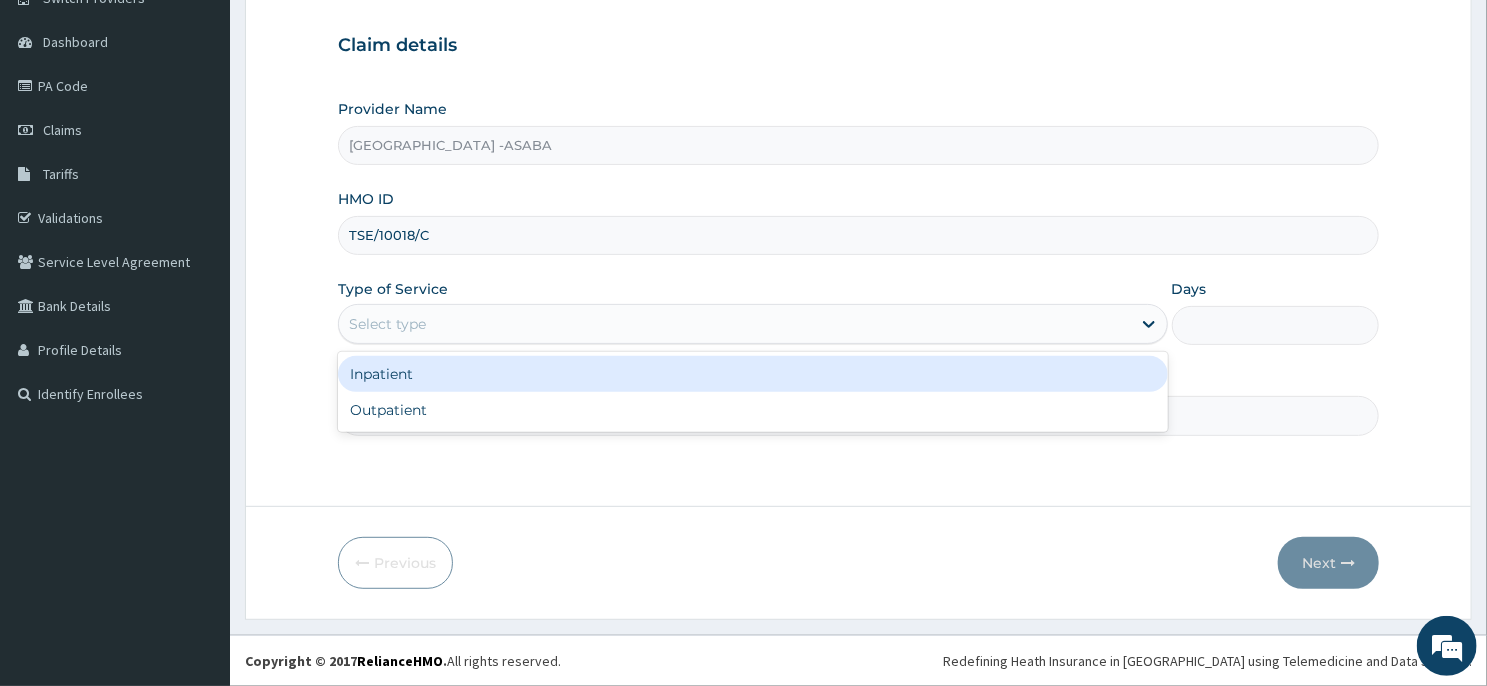click on "Select type" at bounding box center [735, 324] 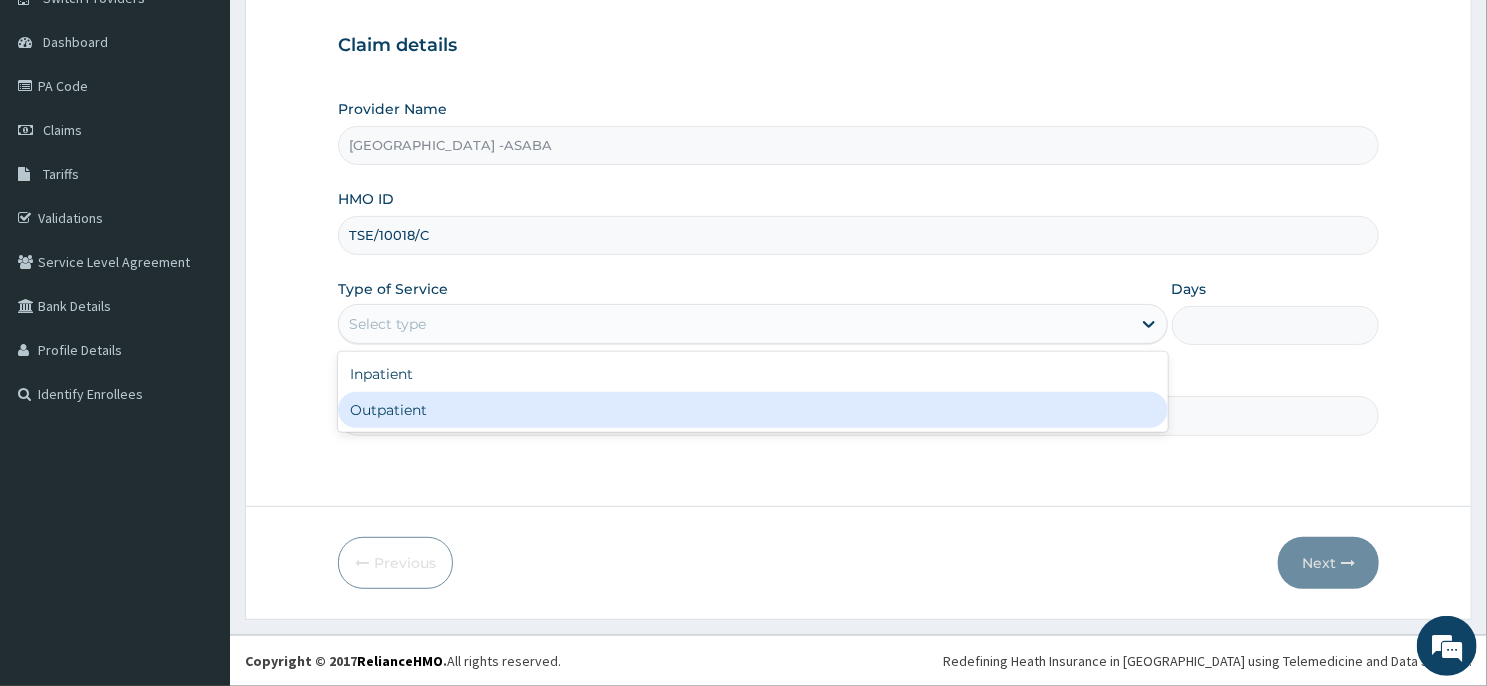 click on "Outpatient" at bounding box center (753, 410) 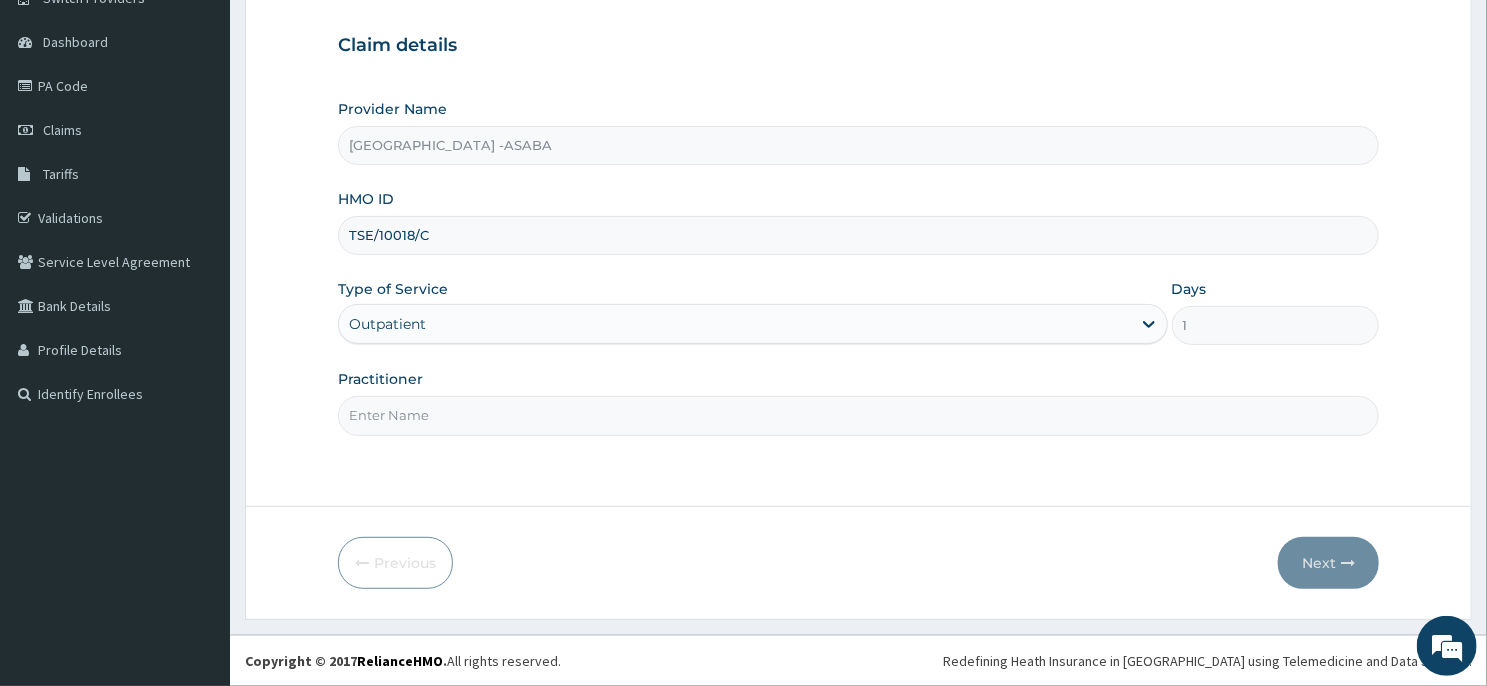 click on "Practitioner" at bounding box center (858, 415) 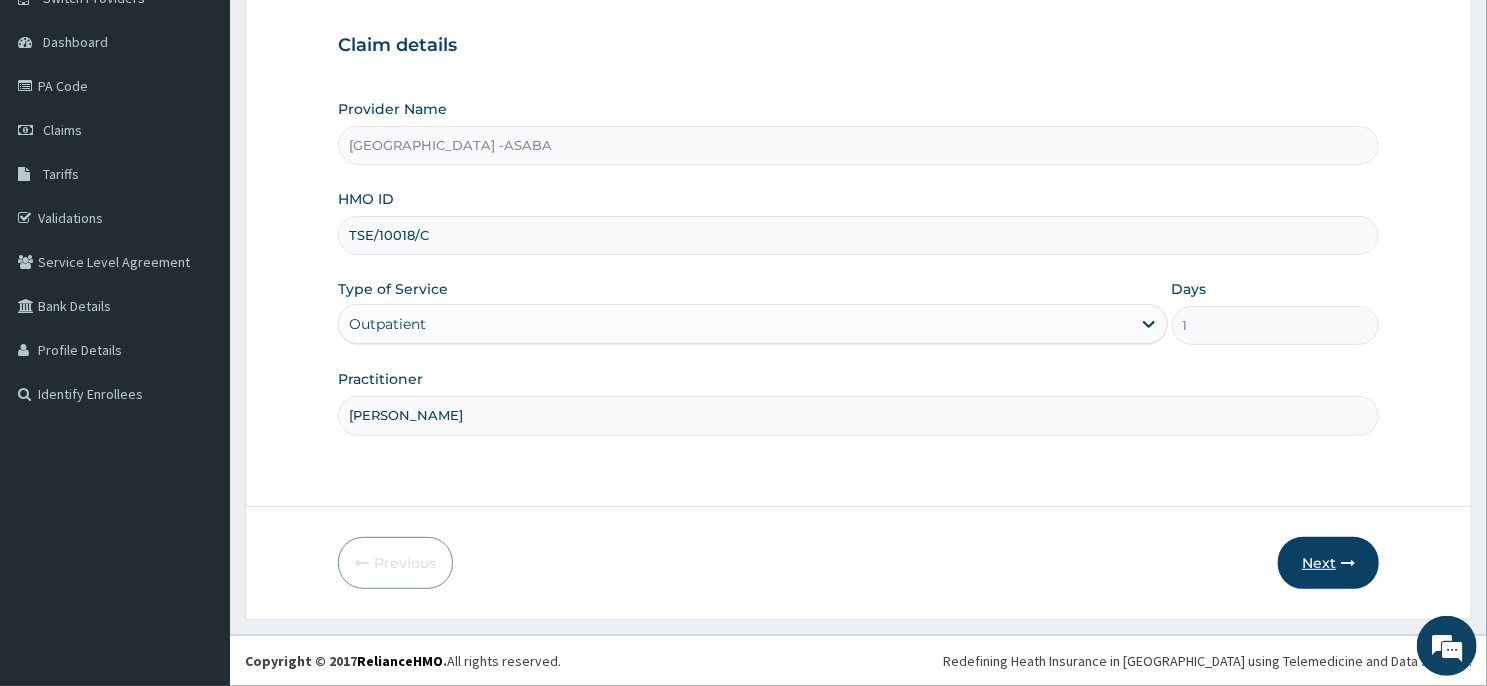 type on "[PERSON_NAME]" 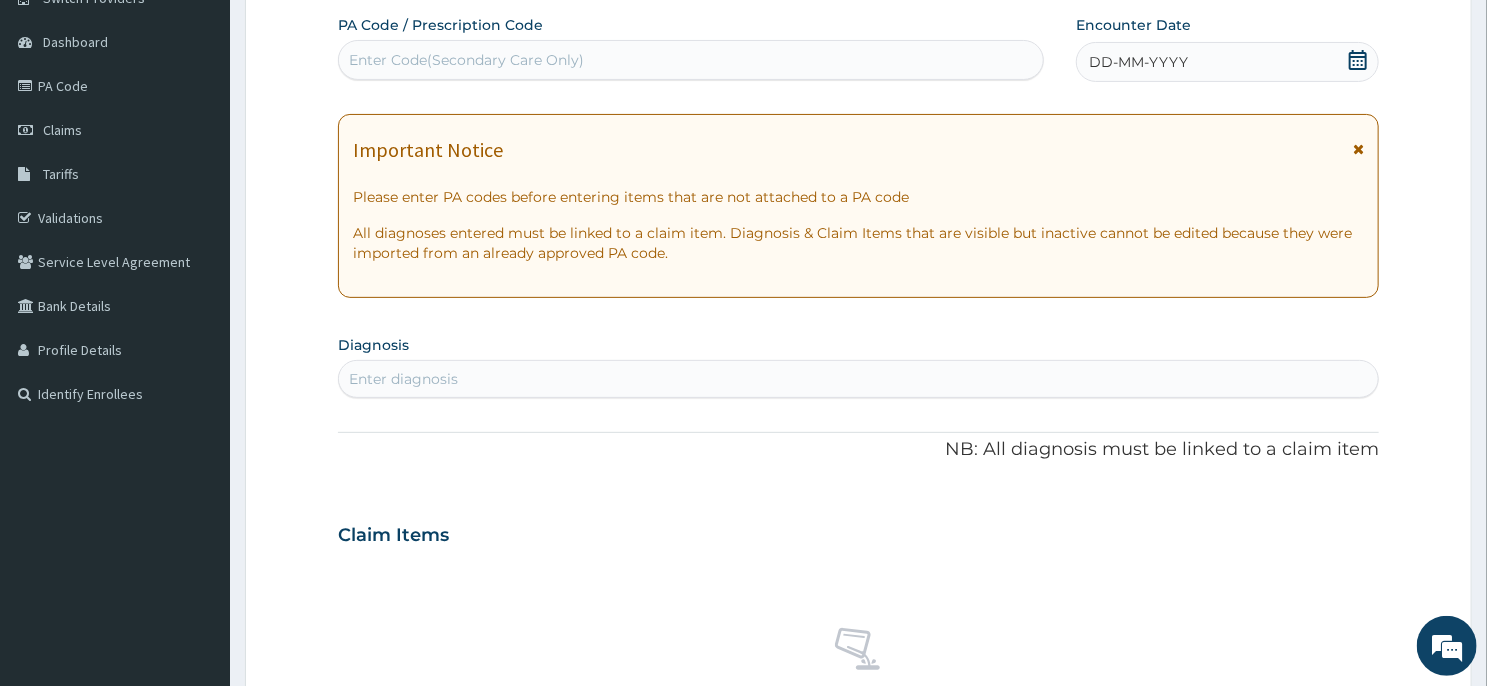 click on "DD-MM-YYYY" at bounding box center [1227, 62] 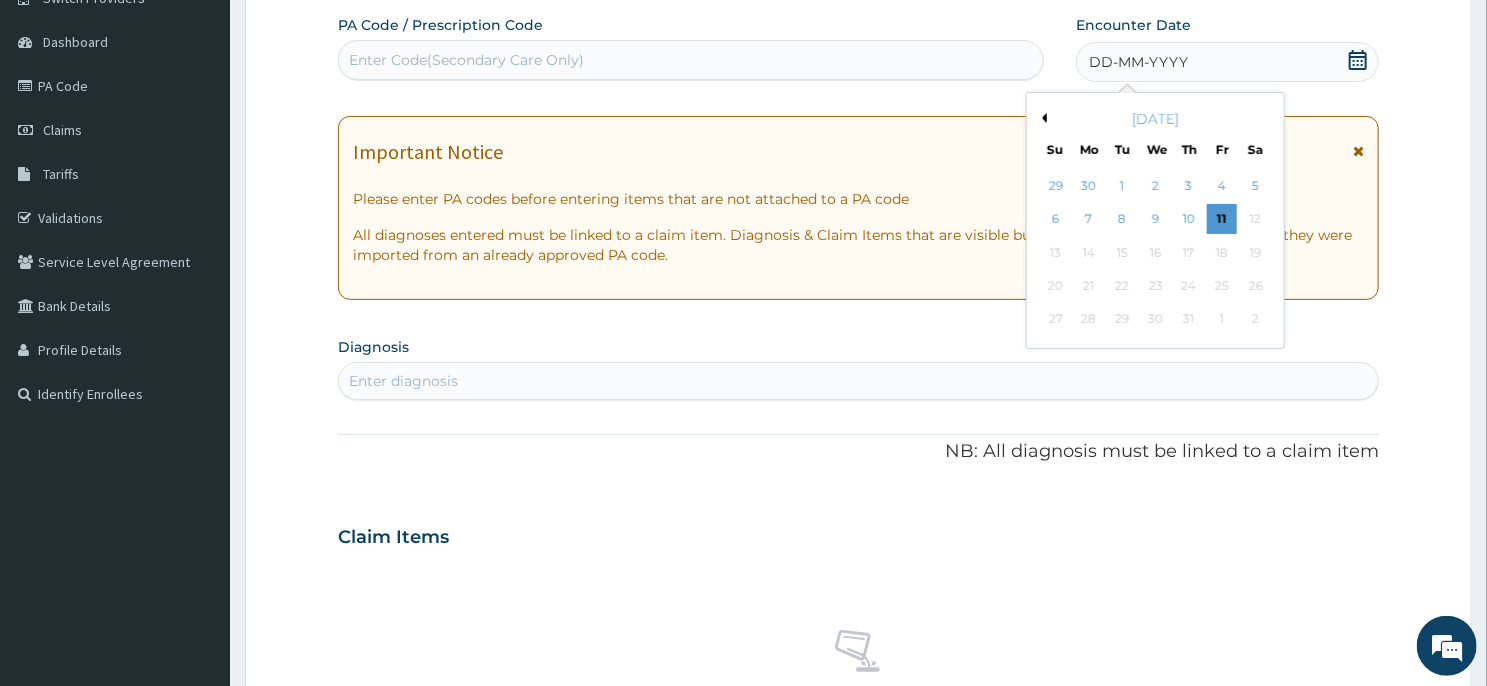 click on "Previous Month" at bounding box center [1042, 118] 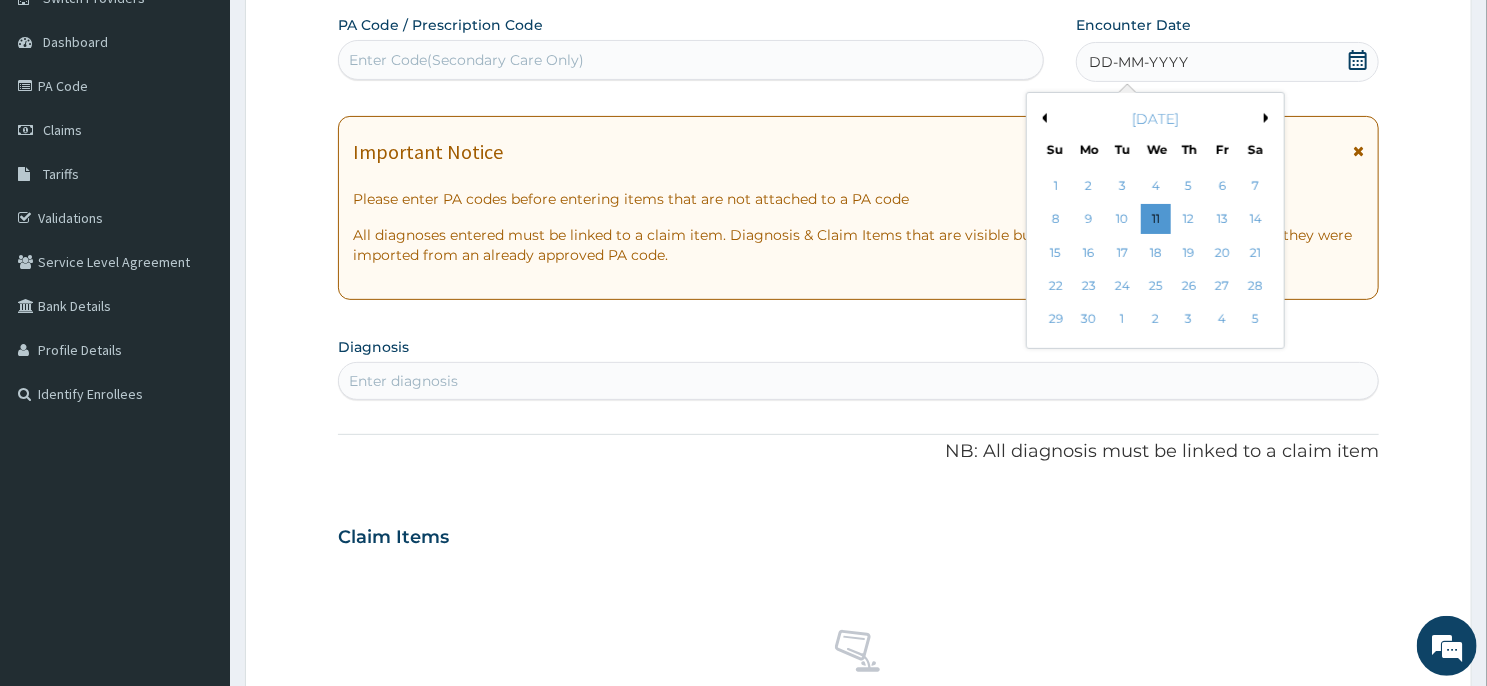 click on "Previous Month" at bounding box center (1042, 118) 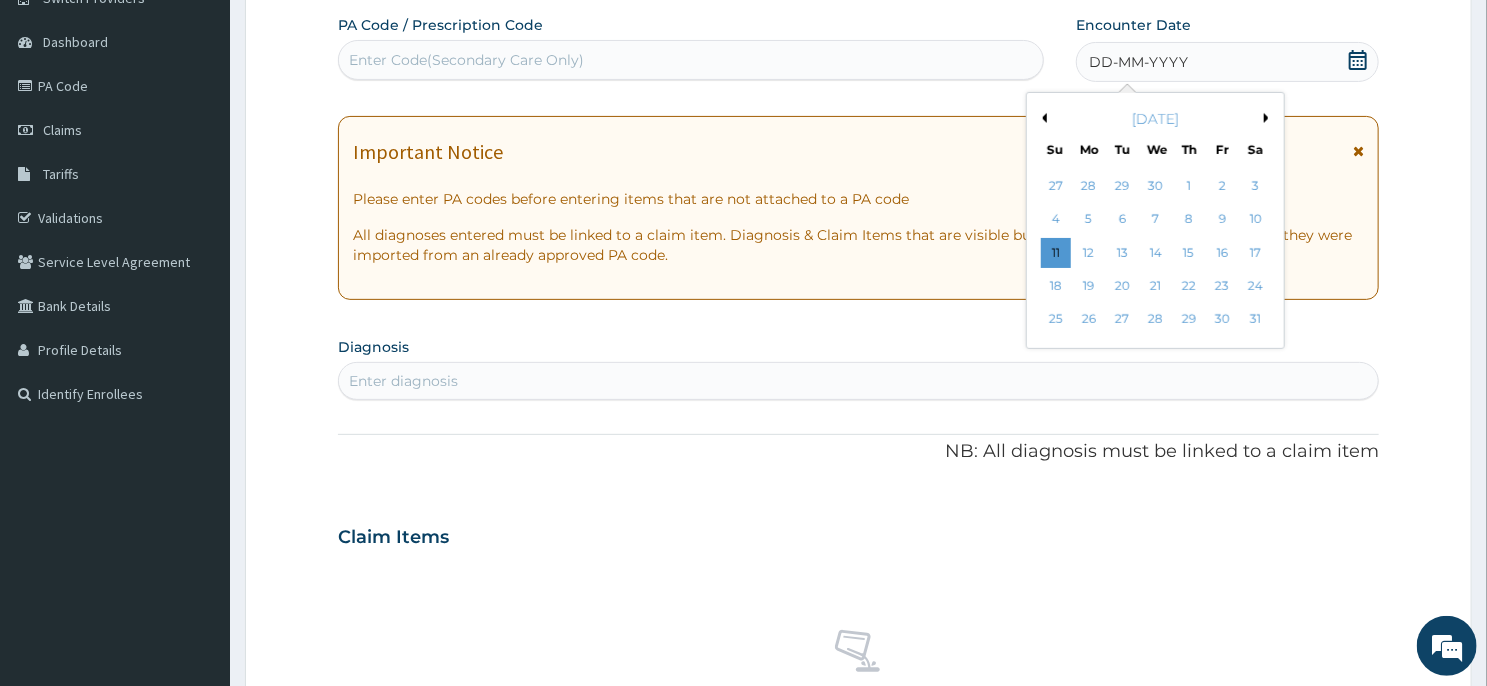 click on "Previous Month" at bounding box center (1042, 118) 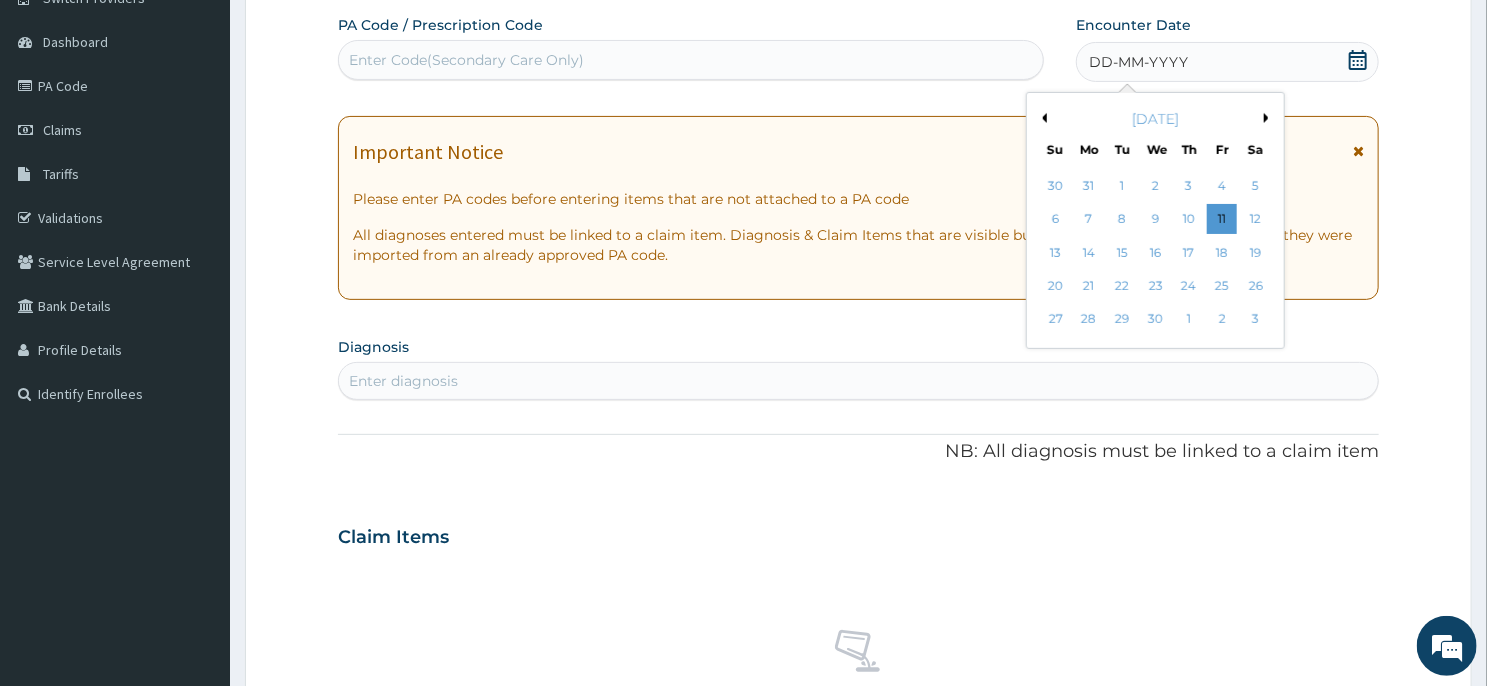 click on "Previous Month" at bounding box center [1042, 118] 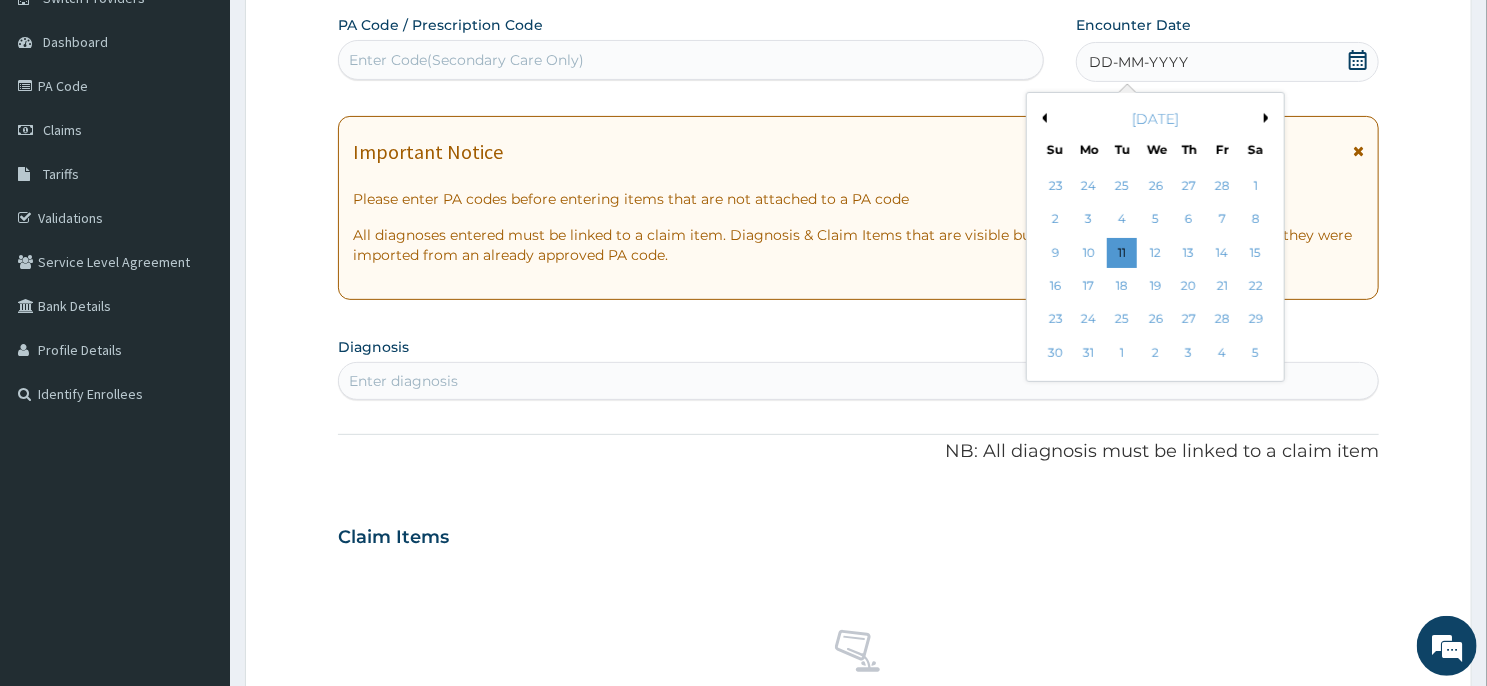 click on "Previous Month" at bounding box center (1042, 118) 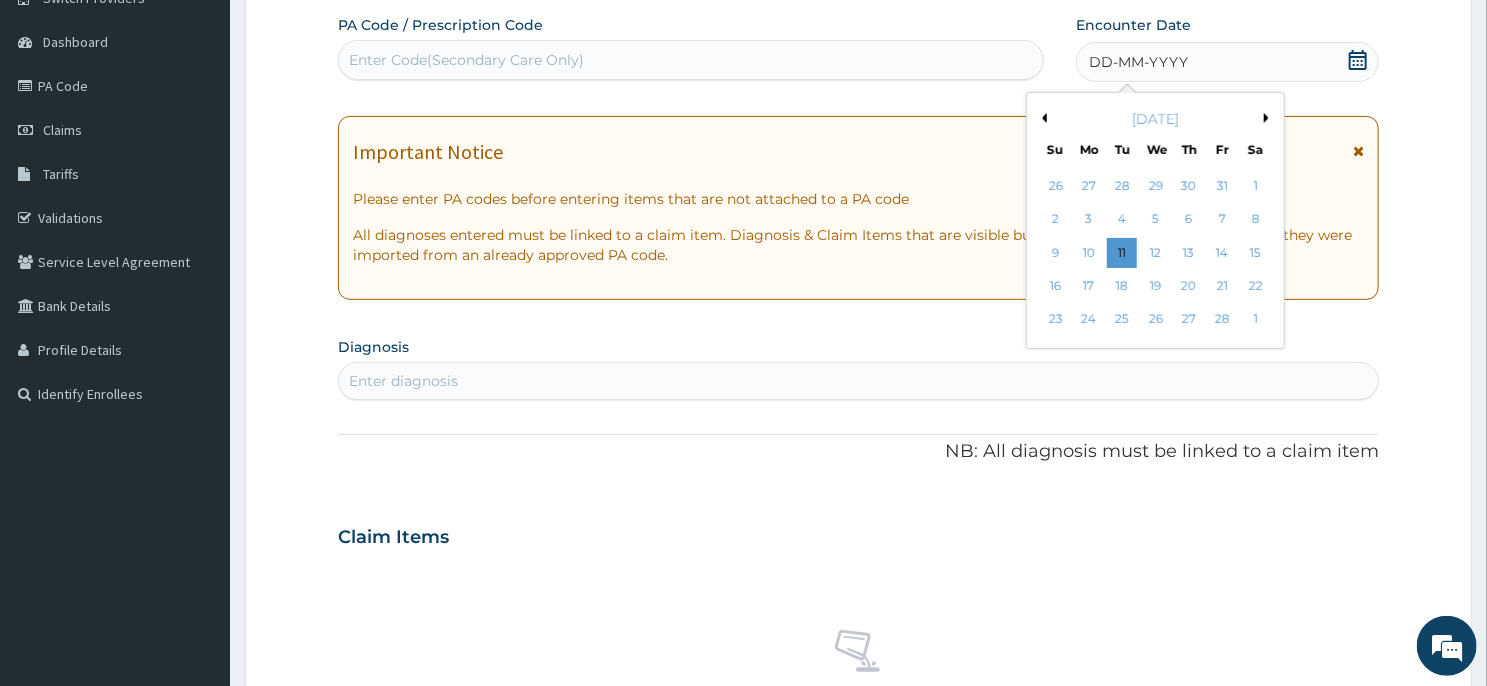 click on "Previous Month" at bounding box center [1042, 118] 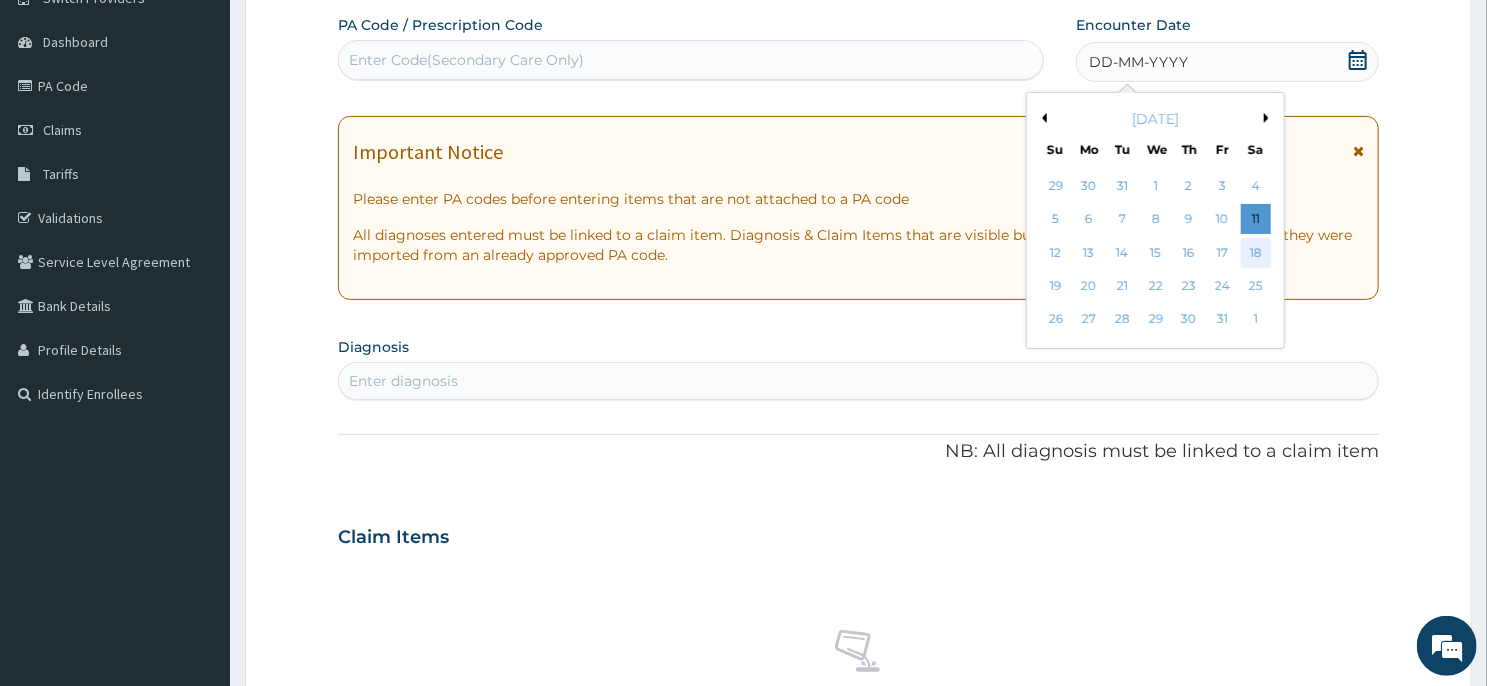 click on "18" at bounding box center (1256, 253) 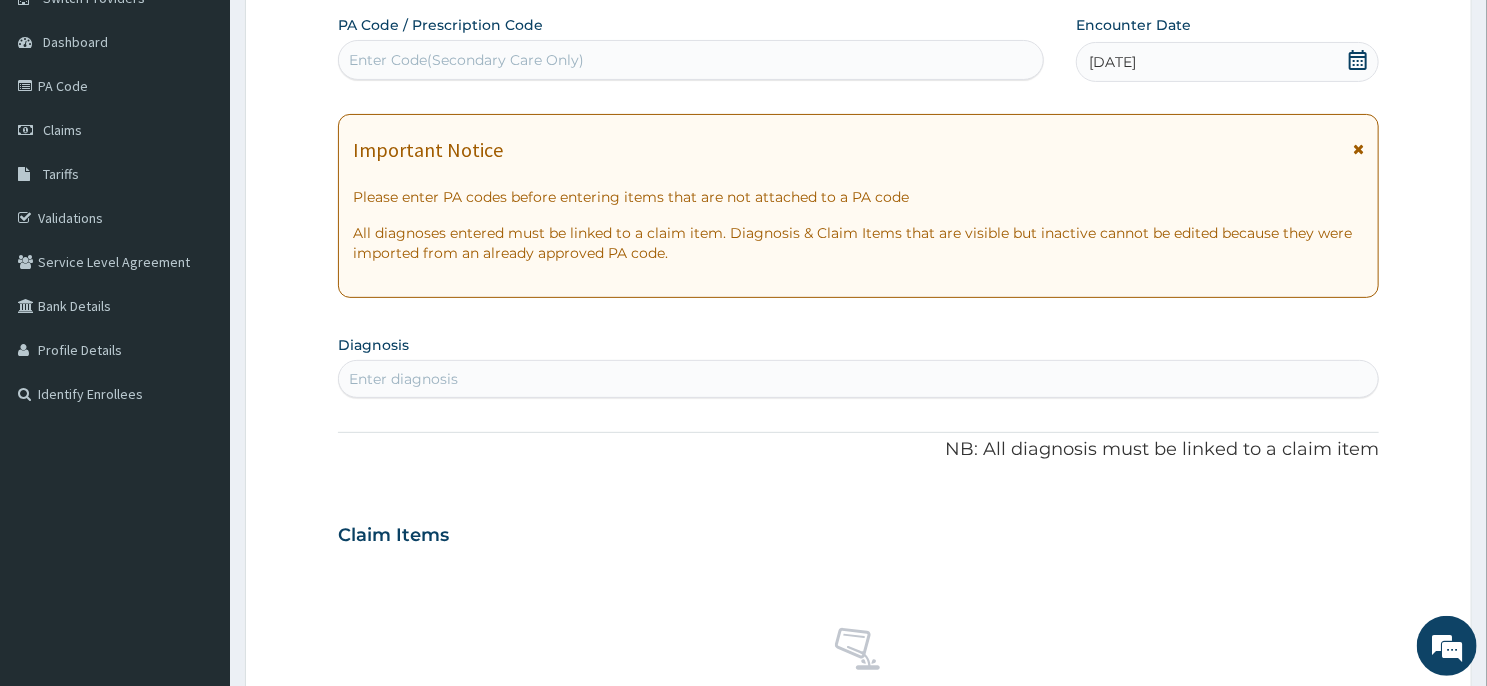 click on "Enter diagnosis" at bounding box center [858, 379] 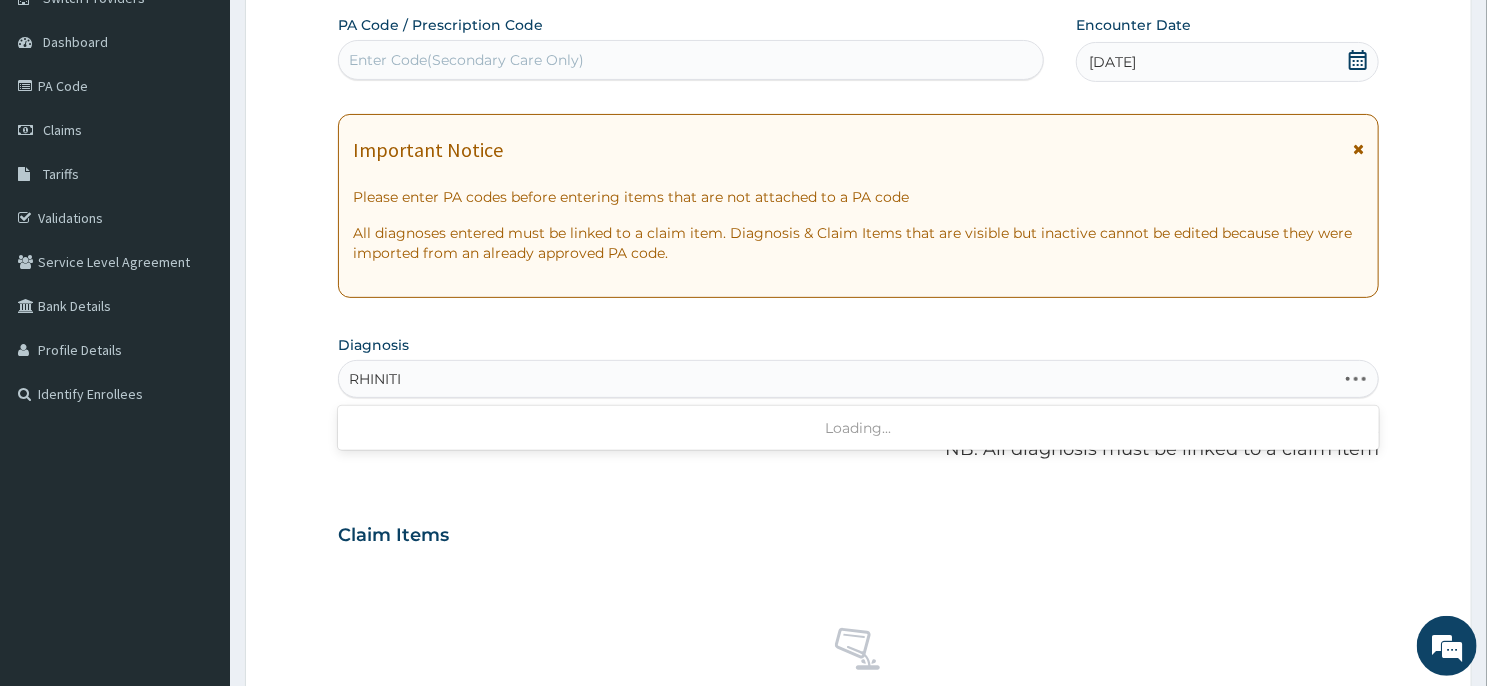 type on "RHINITIS" 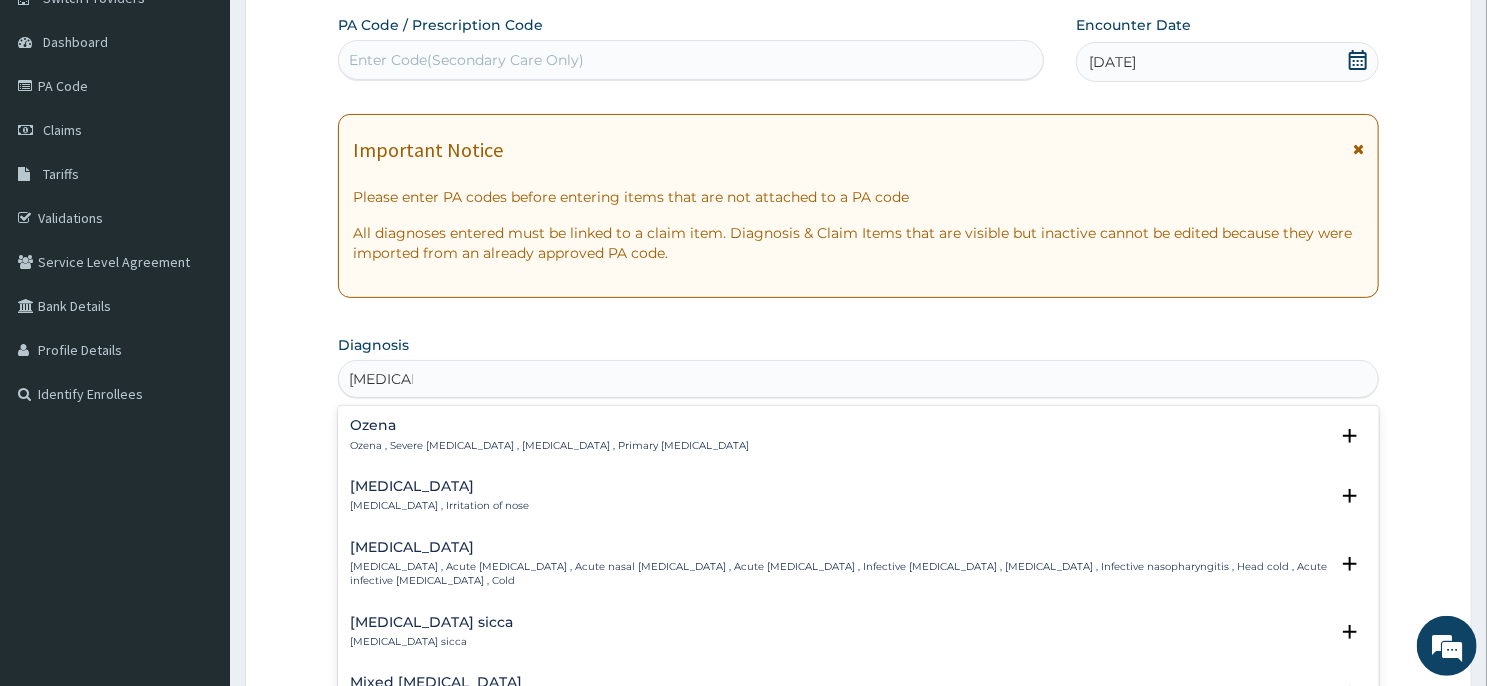 click on "Rhinitis Rhinitis , Irritation of nose" at bounding box center [439, 496] 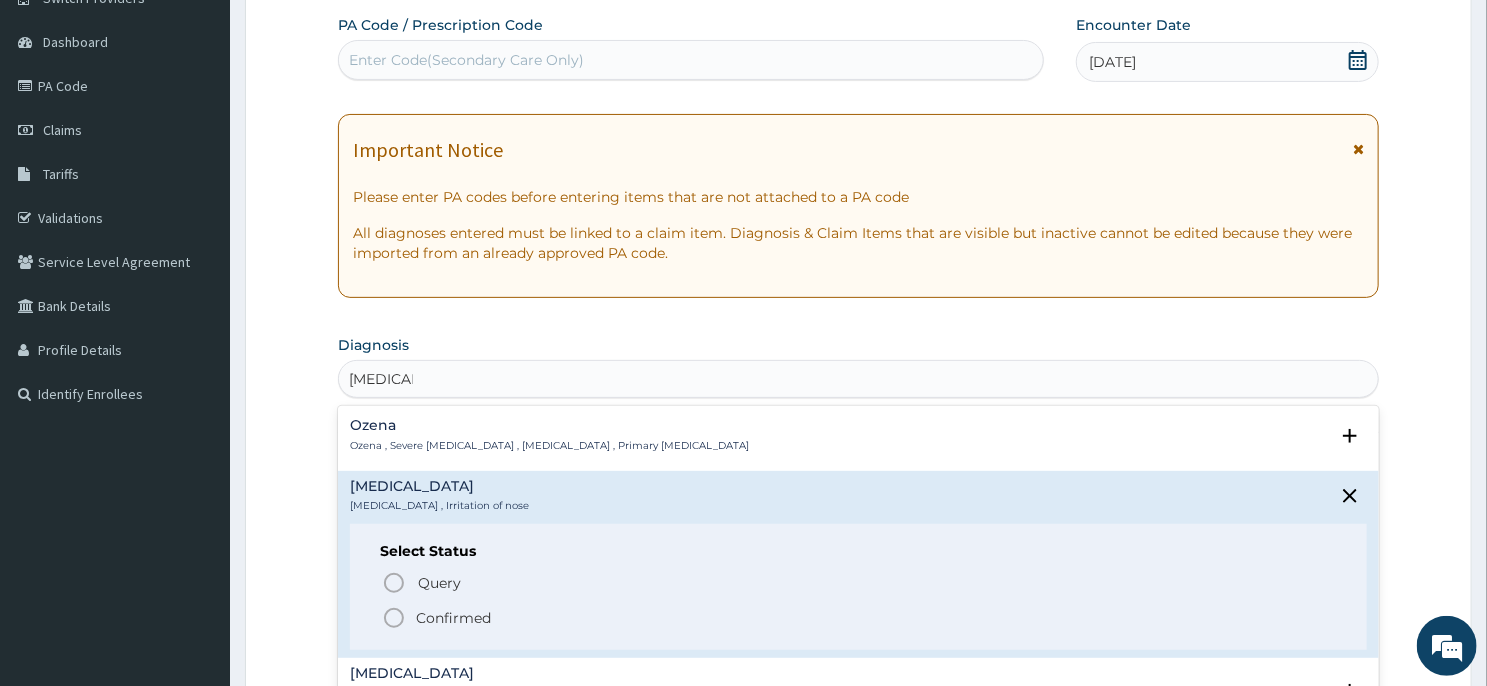 click 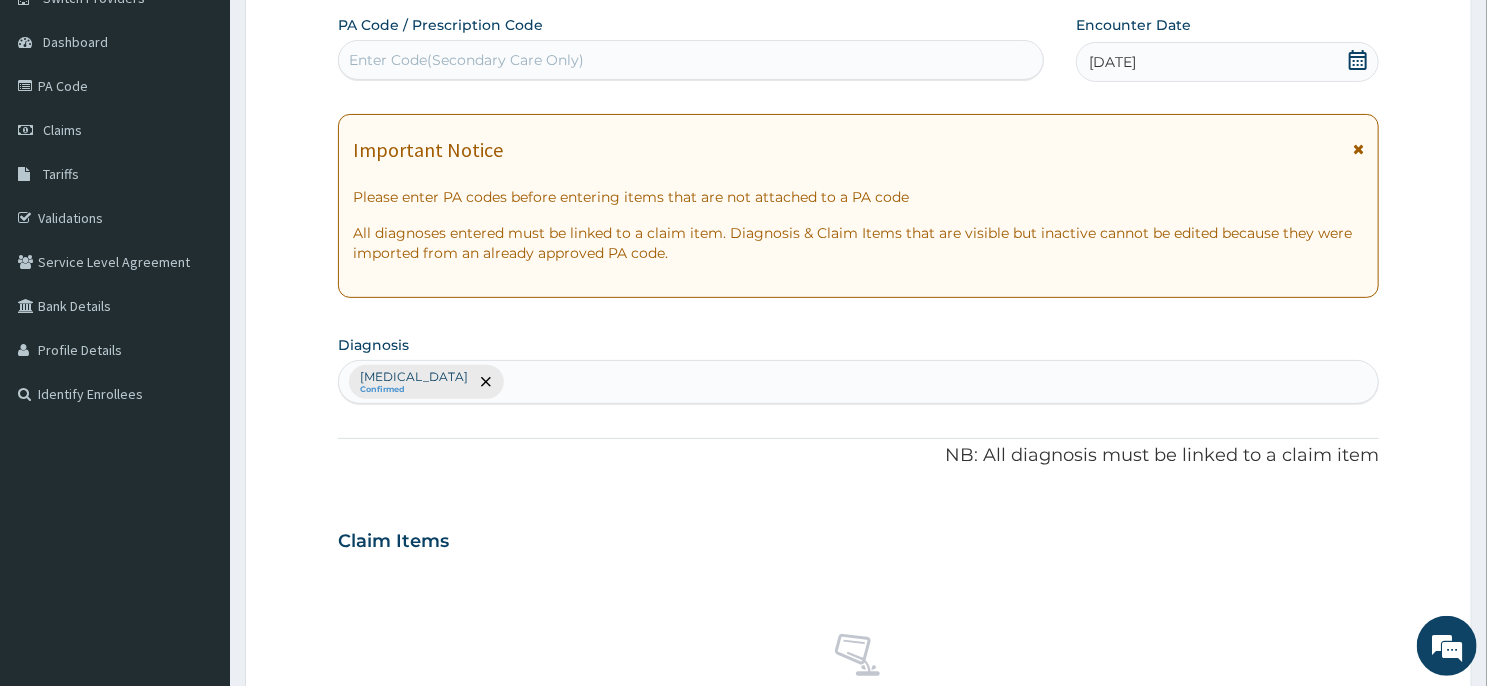 scroll, scrollTop: 757, scrollLeft: 0, axis: vertical 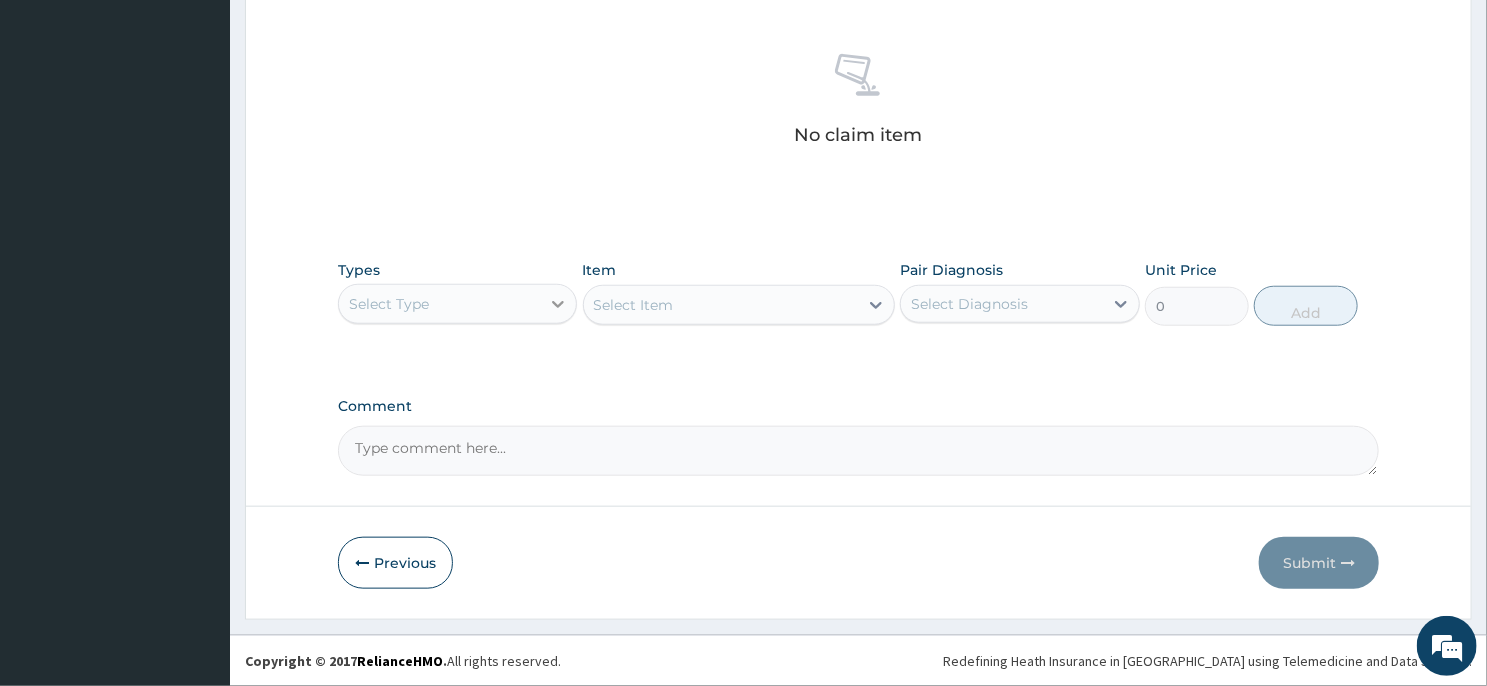 click at bounding box center [558, 304] 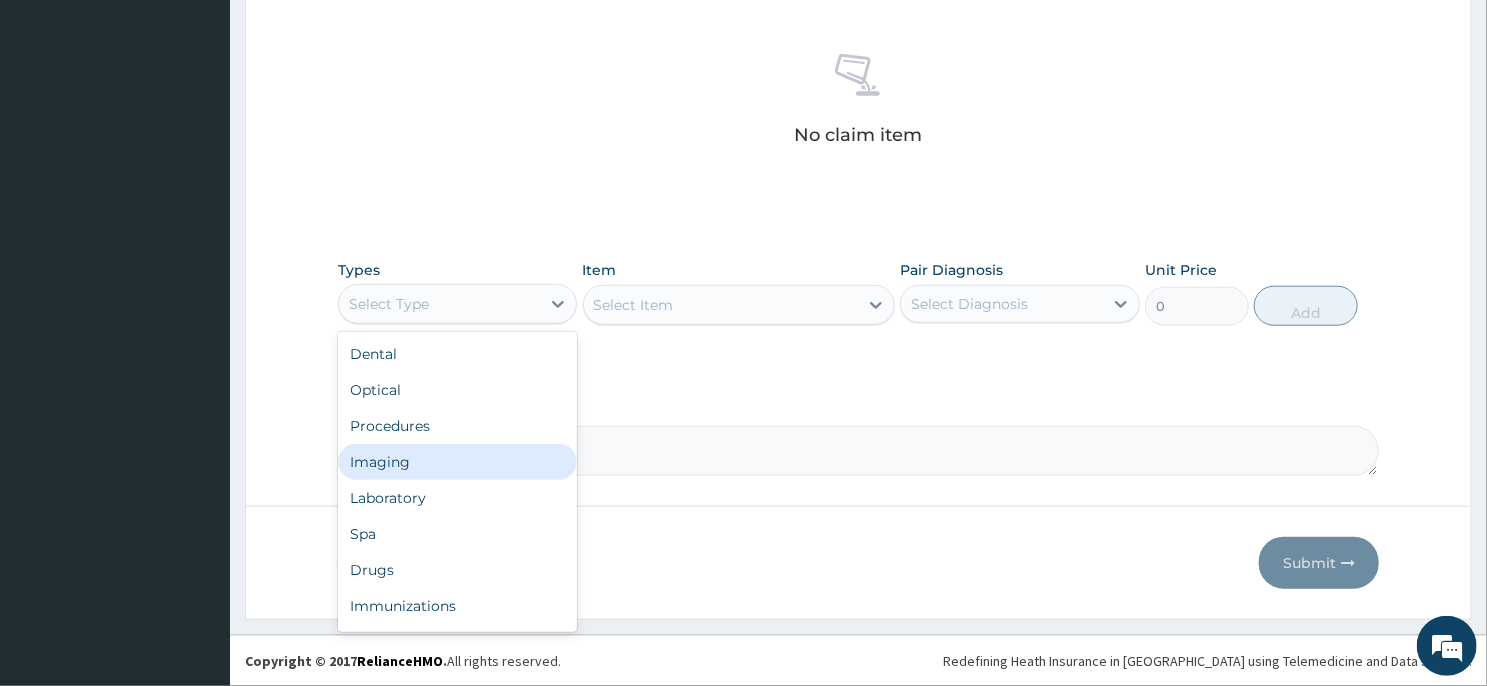 click on "Imaging" at bounding box center (457, 462) 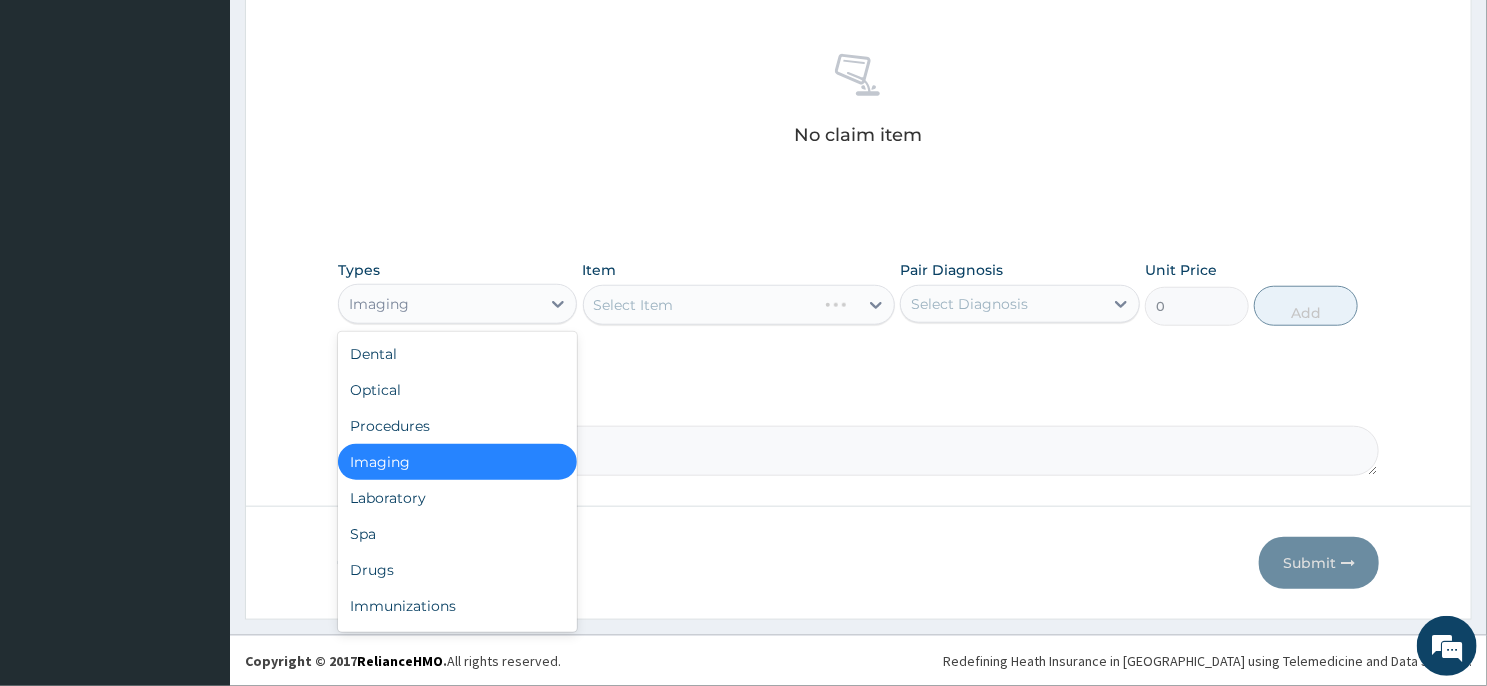 click on "Imaging" at bounding box center [439, 304] 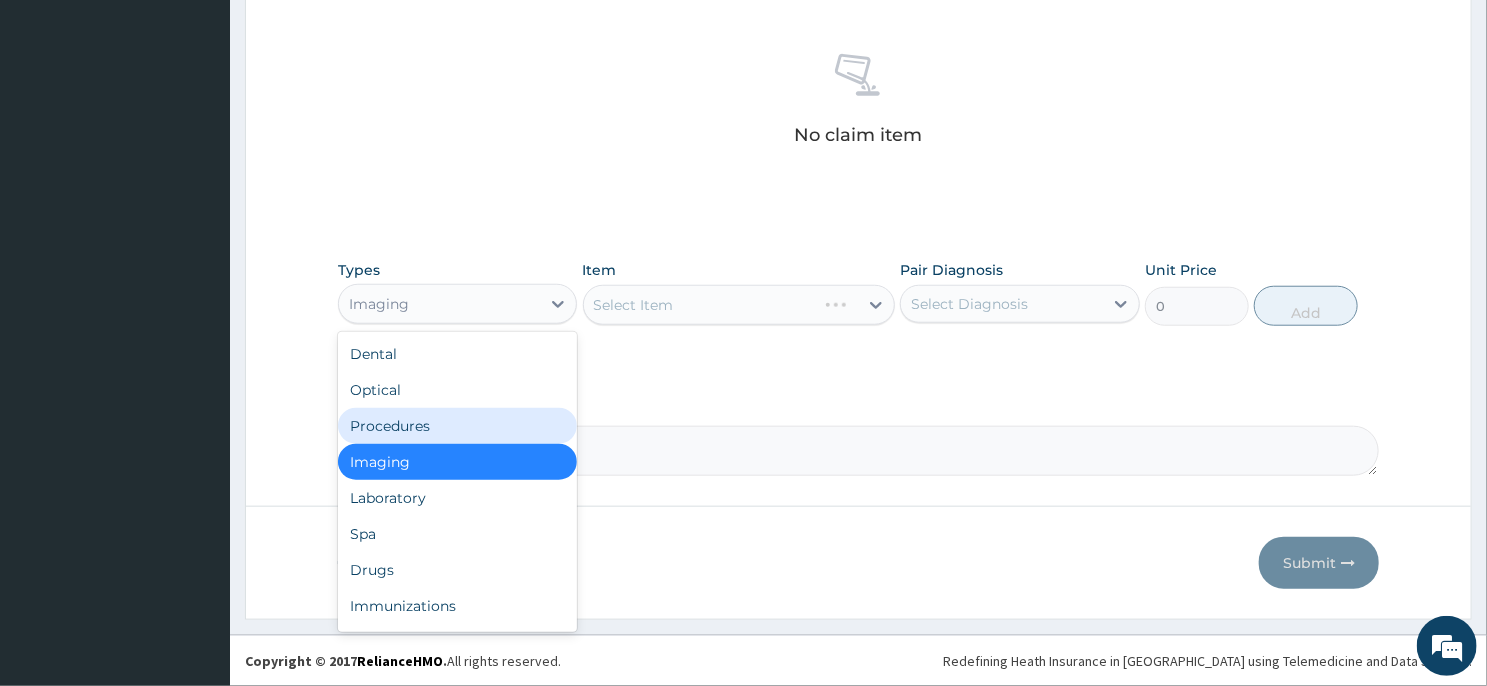 click on "Procedures" at bounding box center [457, 426] 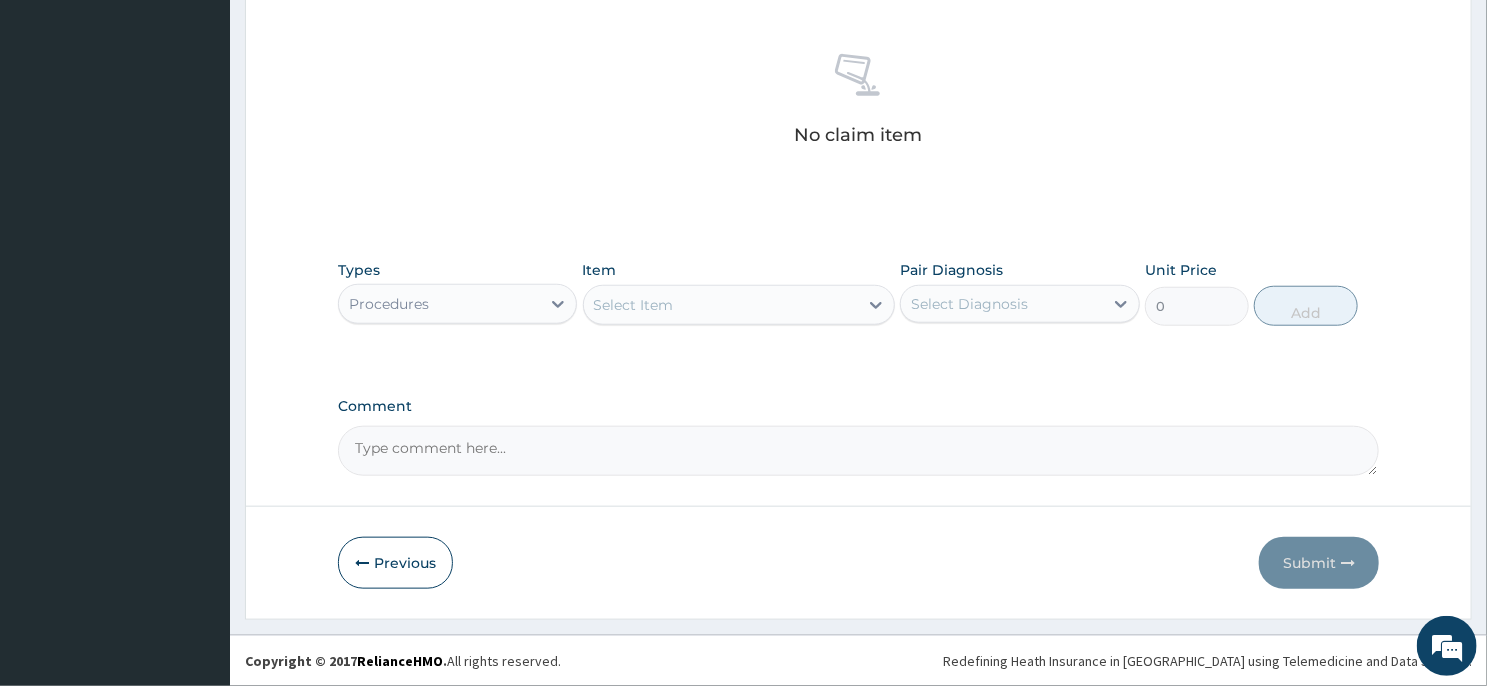 click on "Select Item" at bounding box center (721, 305) 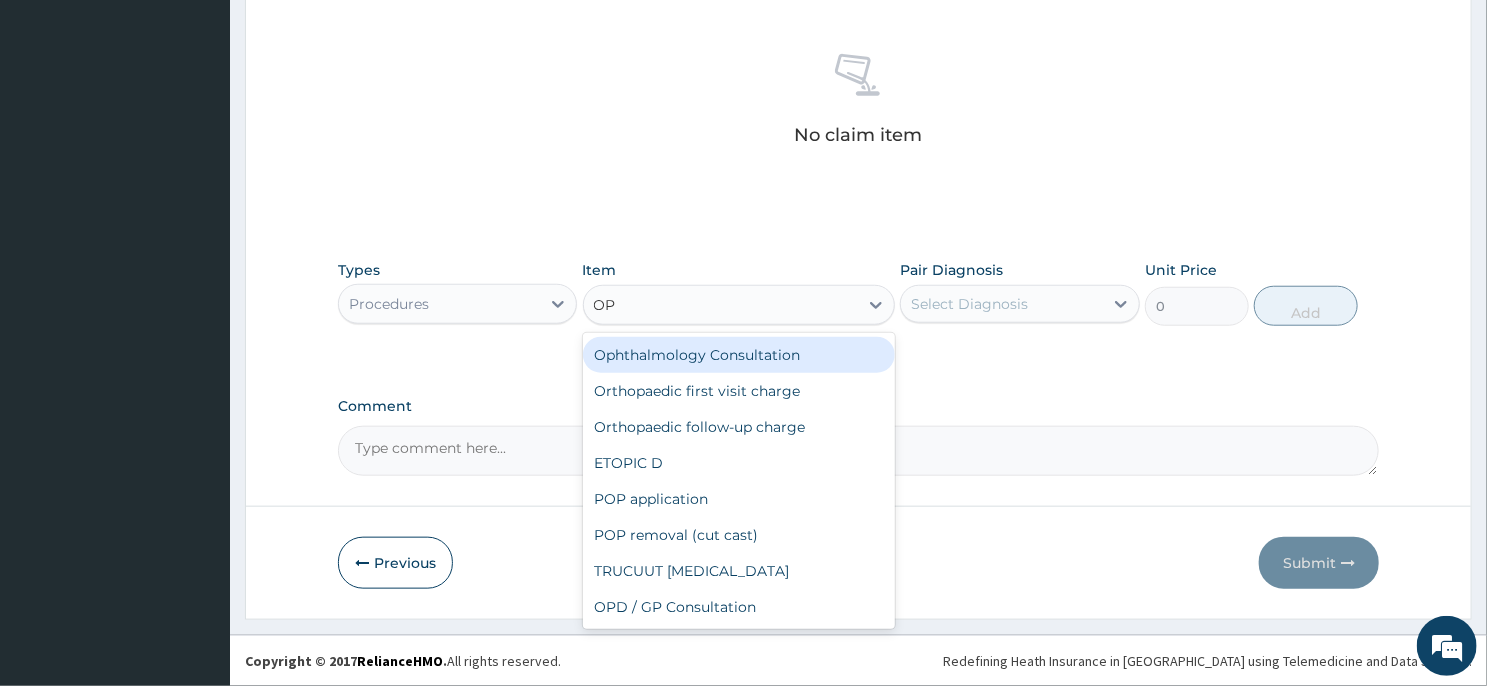 type on "OPD" 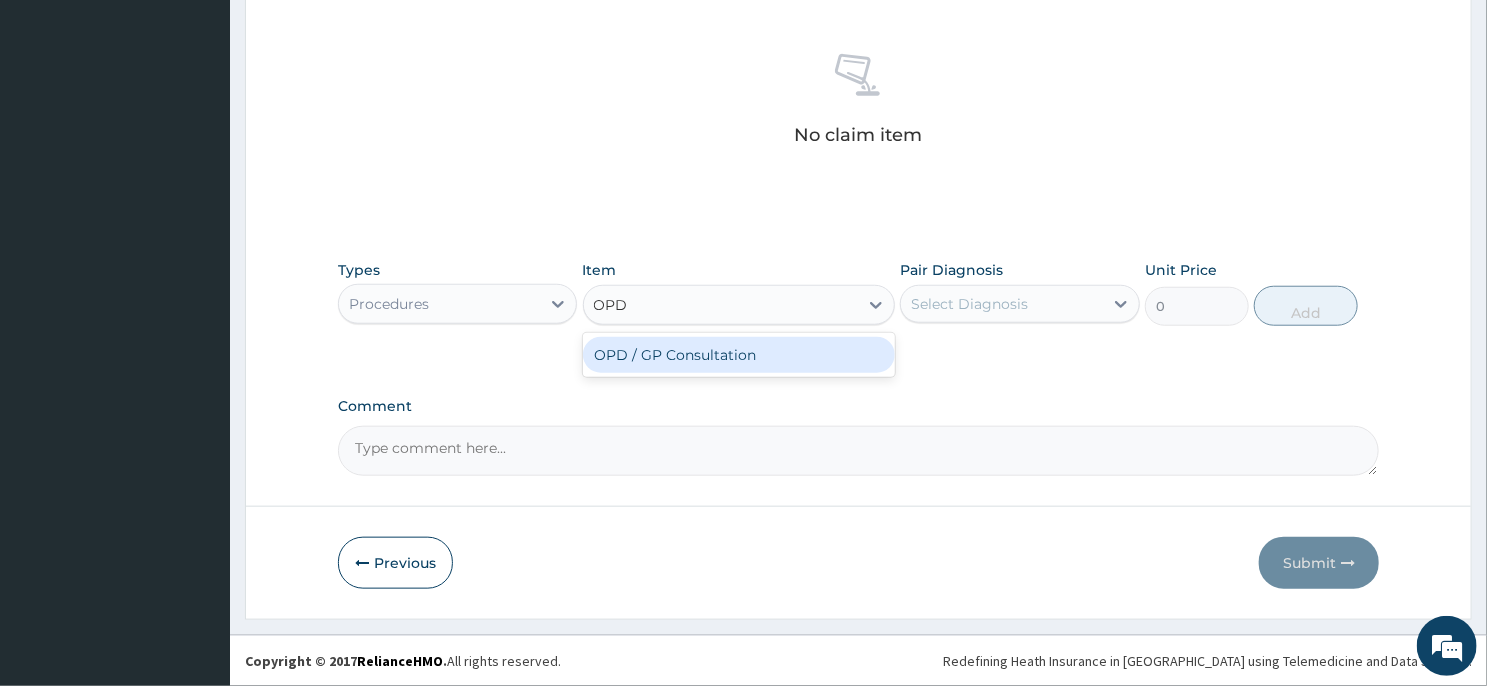 click on "OPD / GP Consultation" at bounding box center [739, 355] 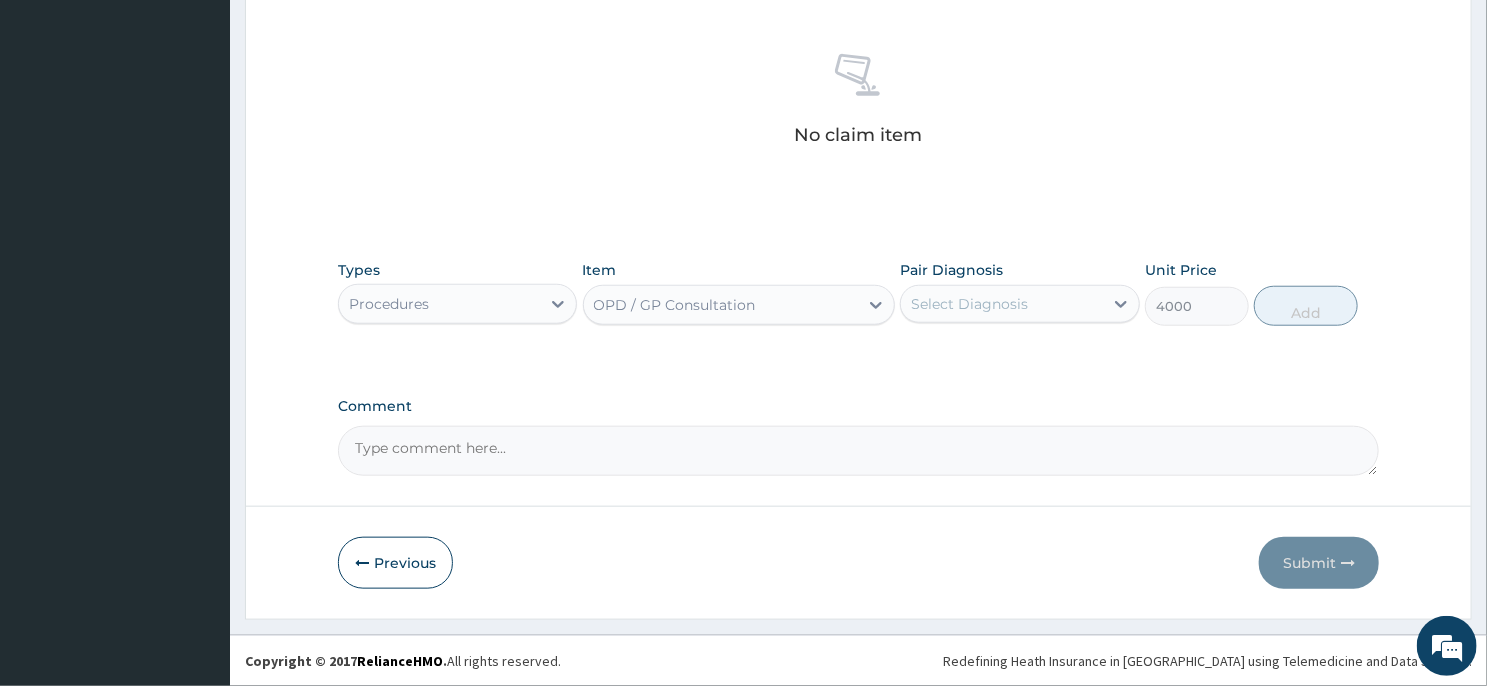click on "Select Diagnosis" at bounding box center [1001, 304] 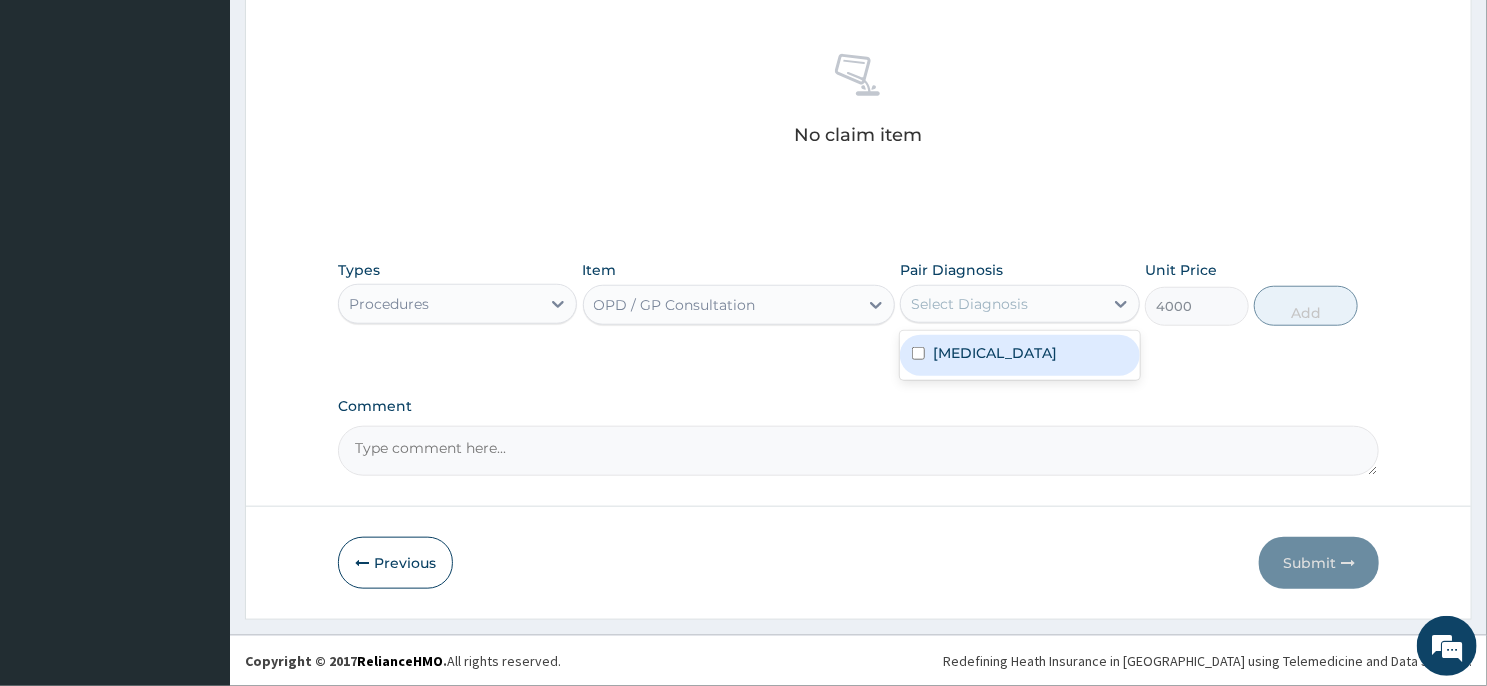 click on "Rhinitis" at bounding box center (995, 353) 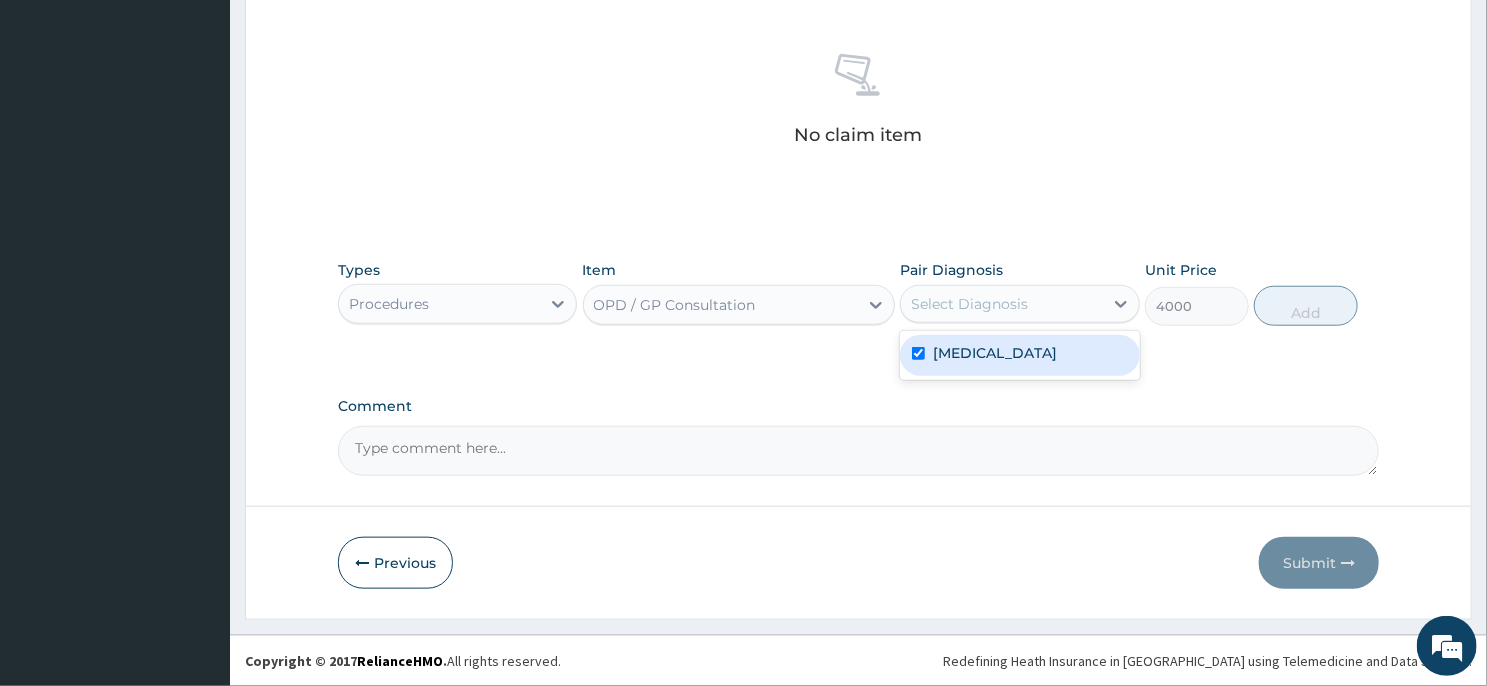 checkbox on "true" 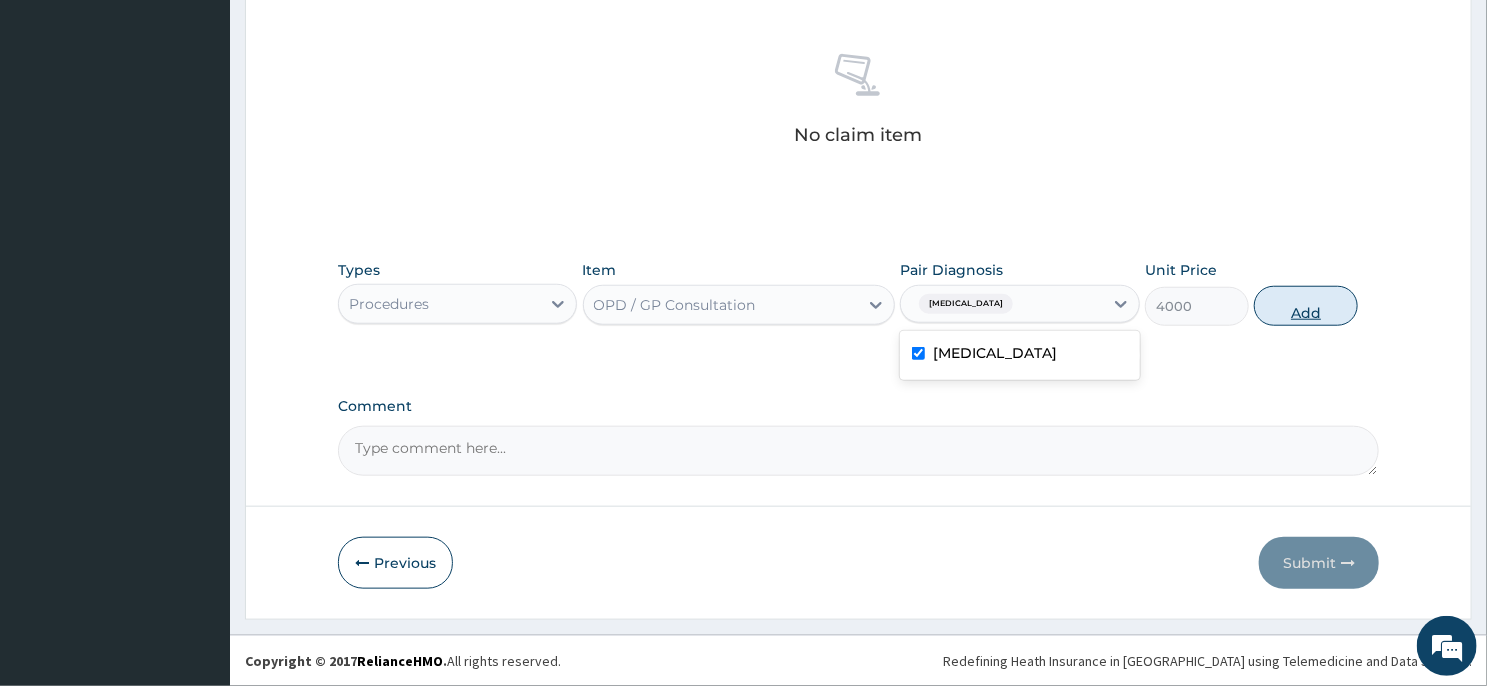 click on "Add" at bounding box center [1306, 306] 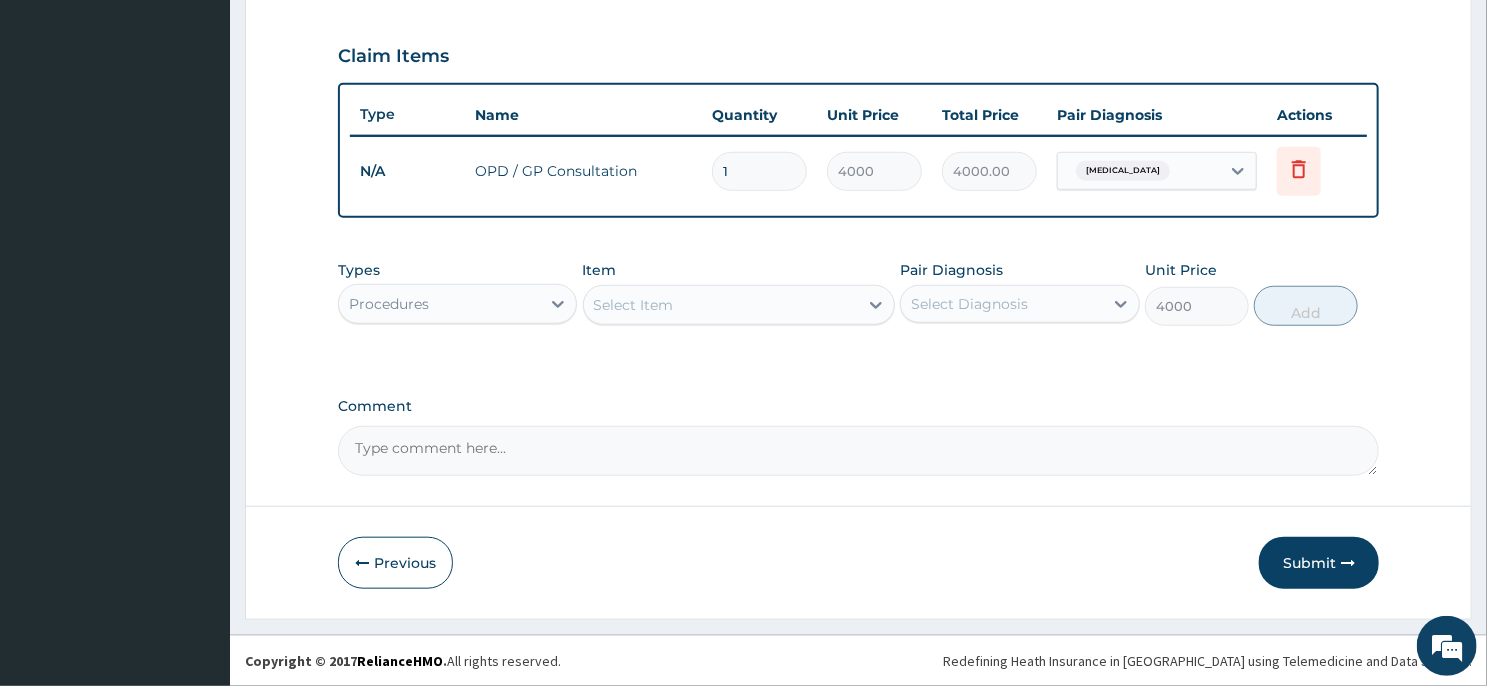 type on "0" 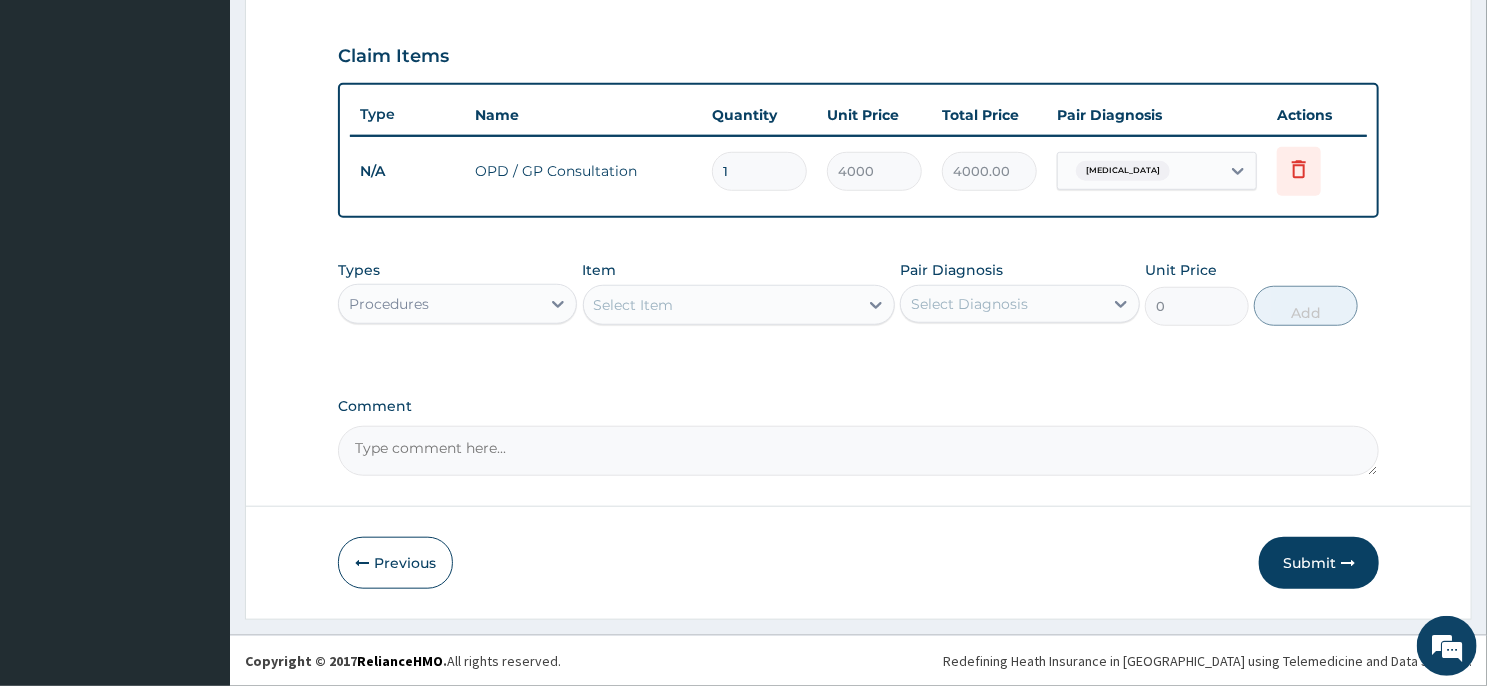 scroll, scrollTop: 659, scrollLeft: 0, axis: vertical 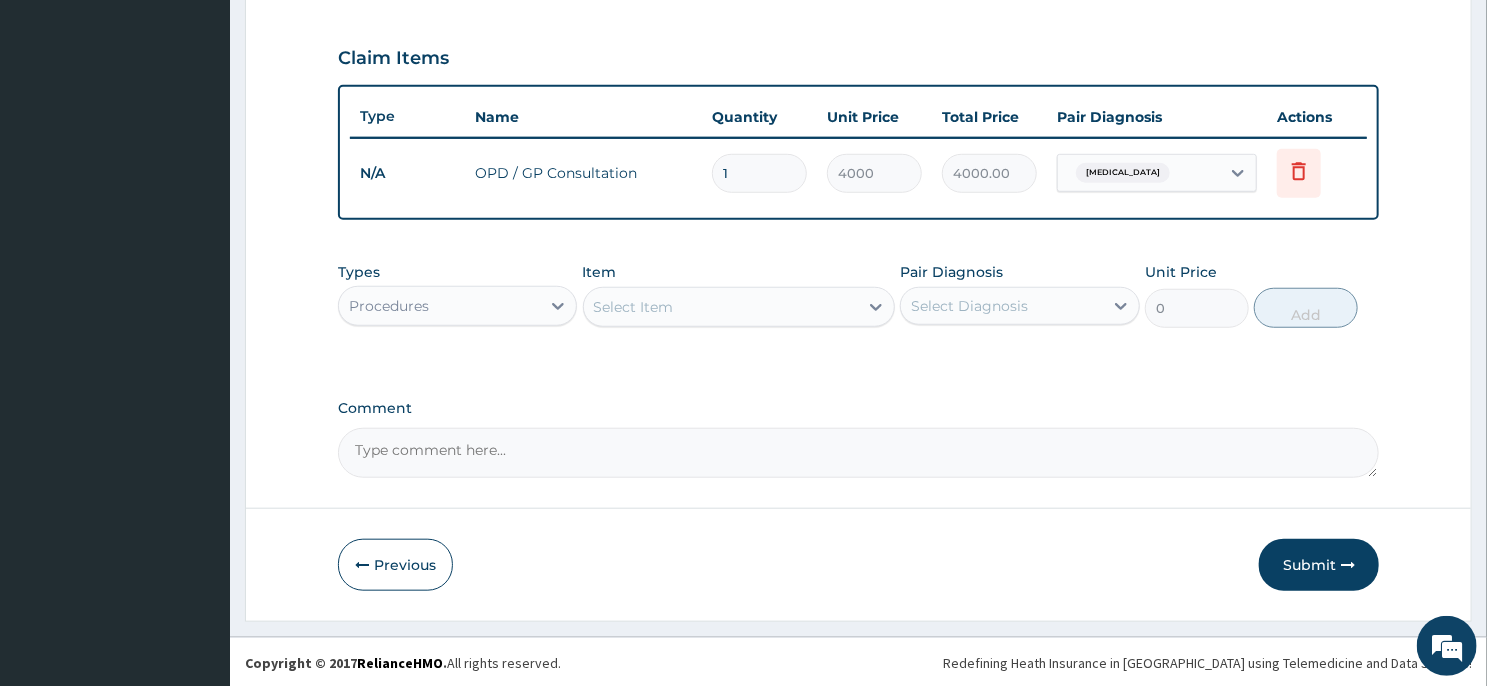 click on "Procedures" at bounding box center [439, 306] 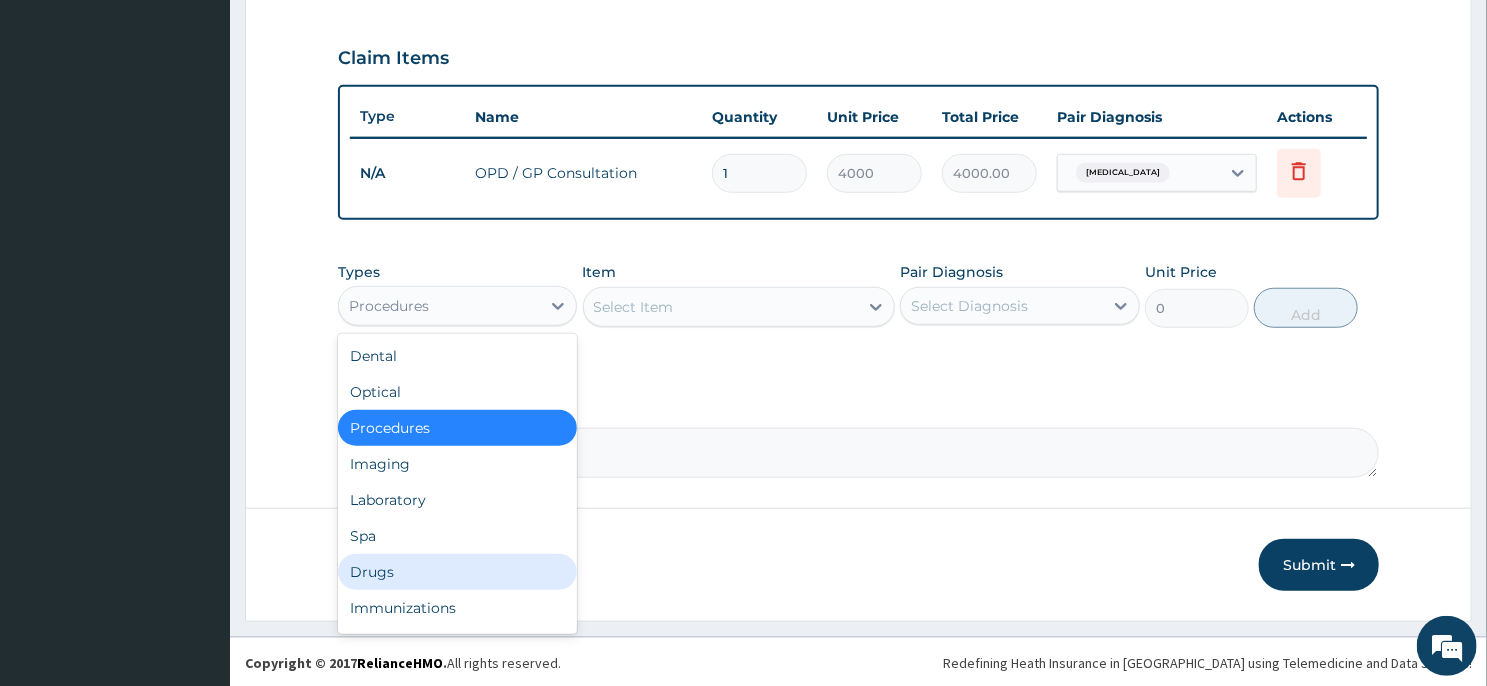 click on "Drugs" at bounding box center (457, 572) 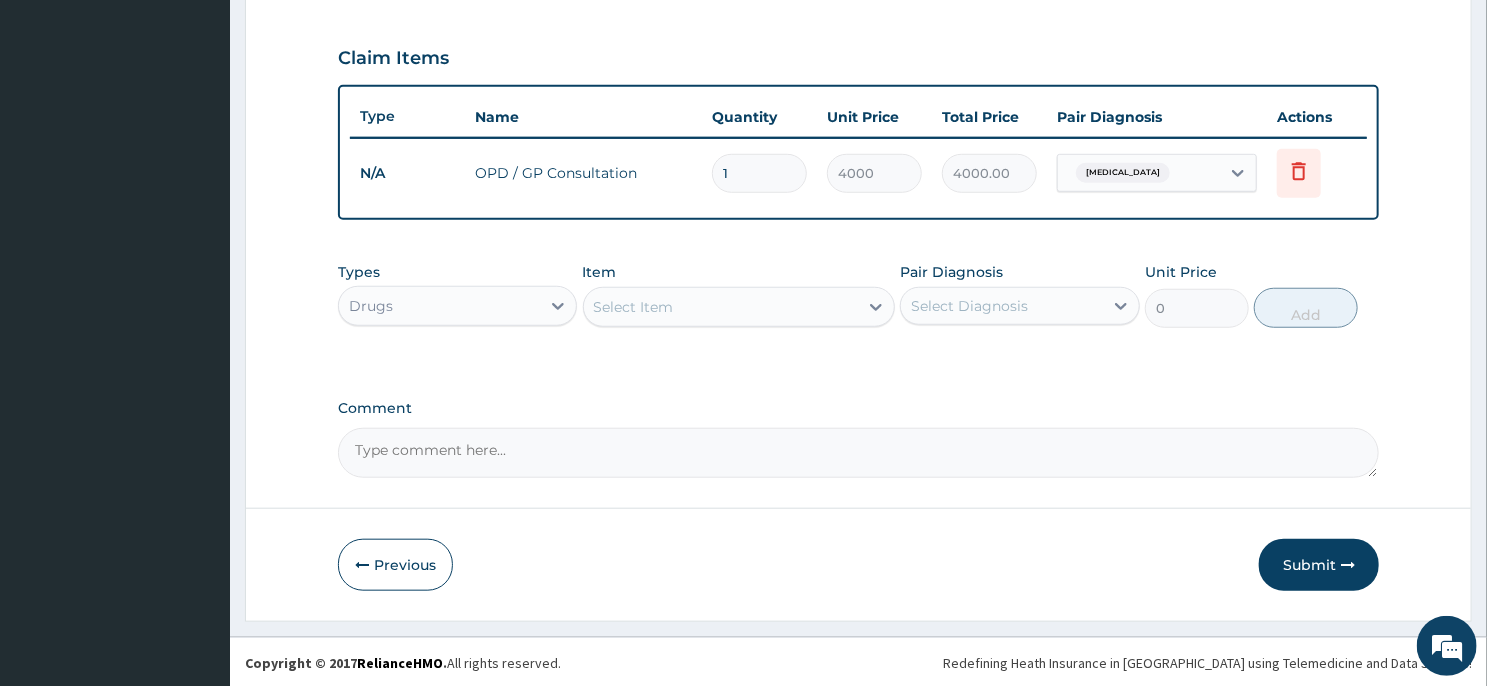 click on "Select Item" at bounding box center (721, 307) 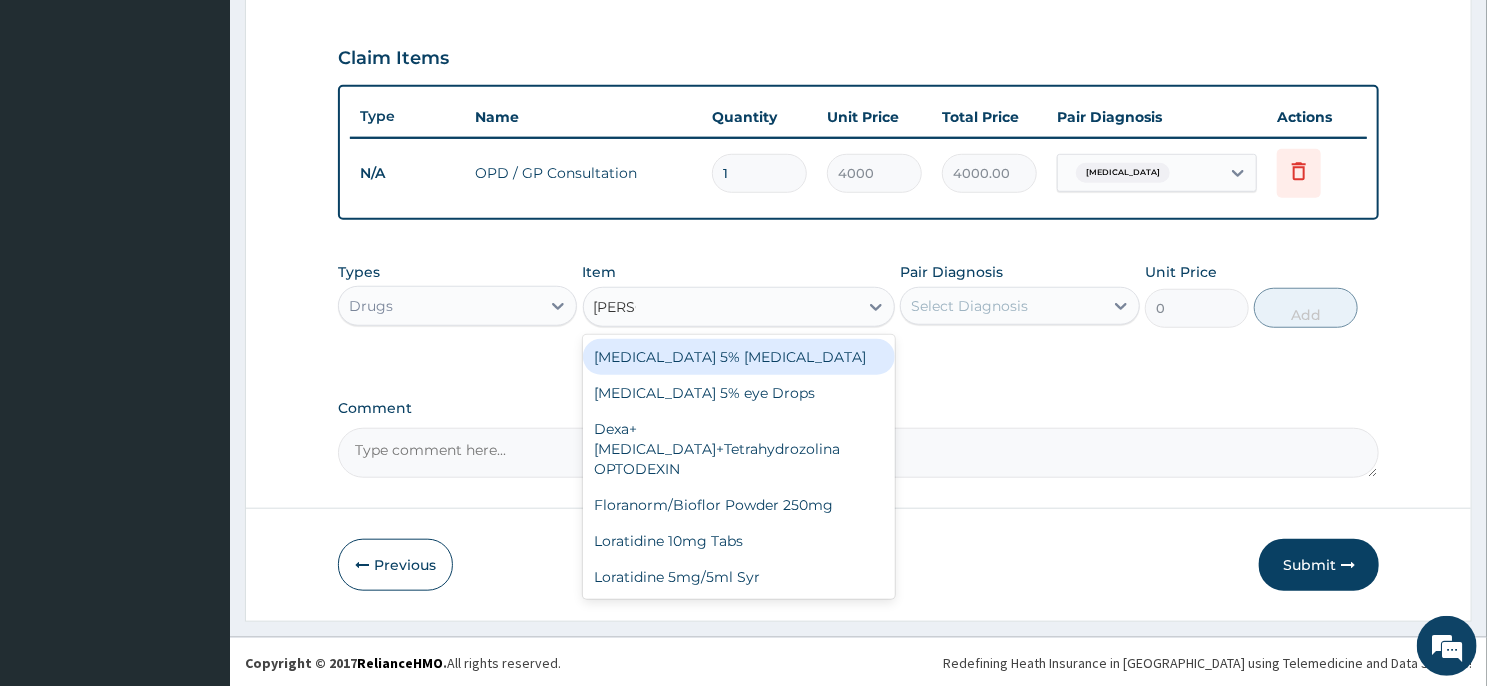 type on "LORAT" 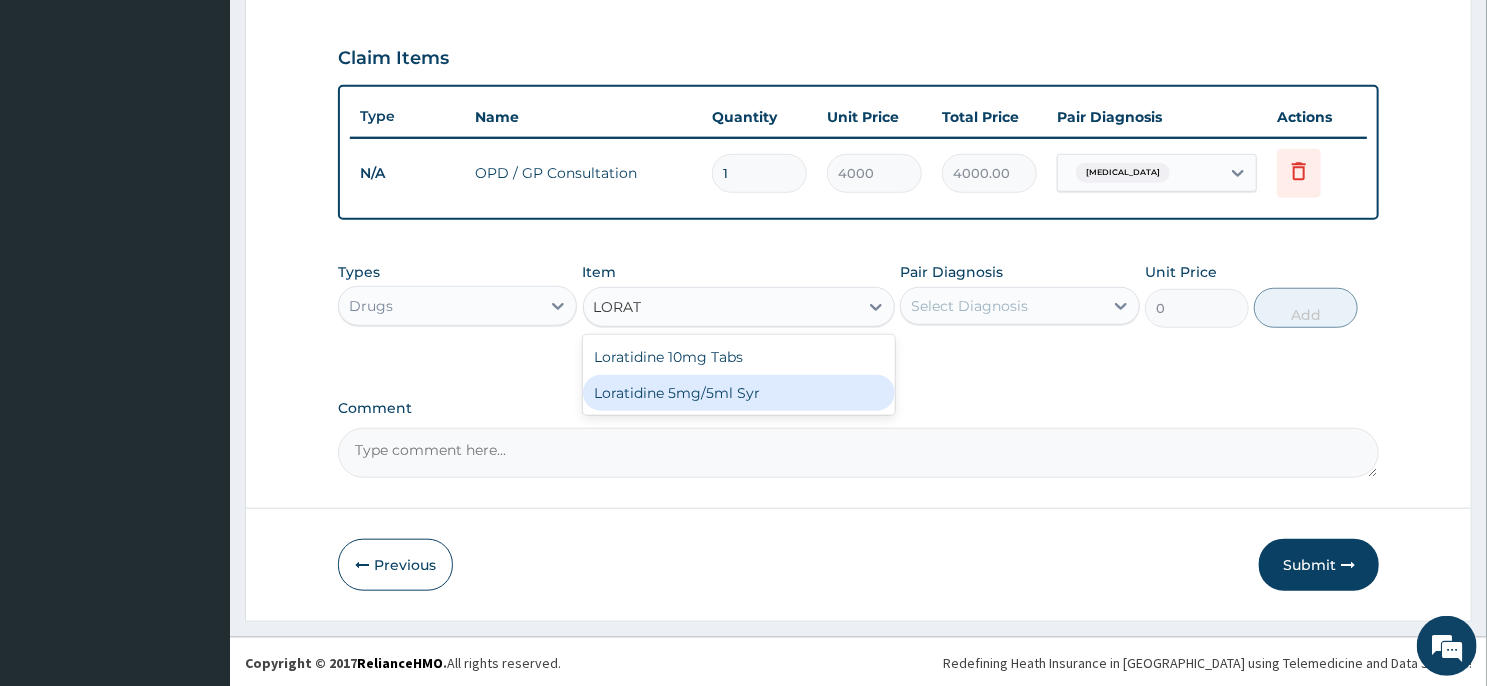 click on "Loratidine 5mg/5ml Syr" at bounding box center (739, 393) 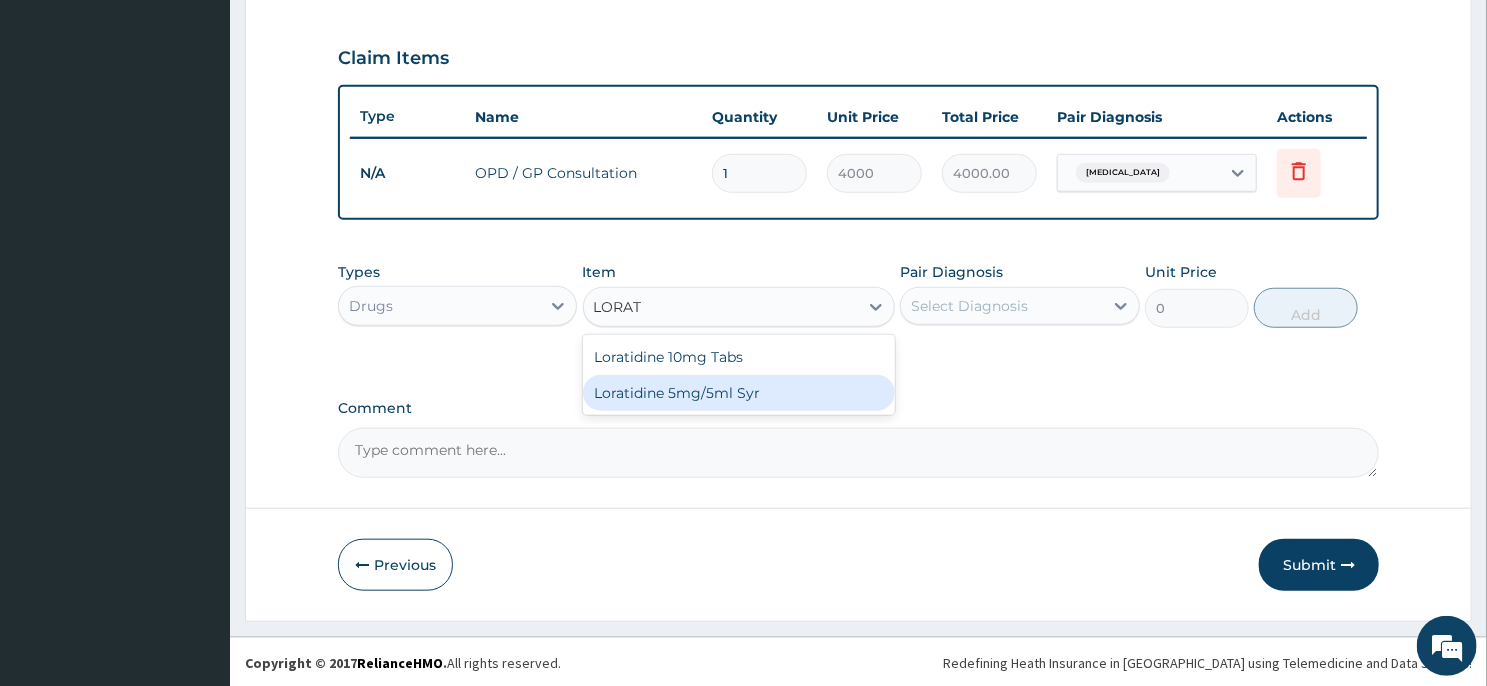 type 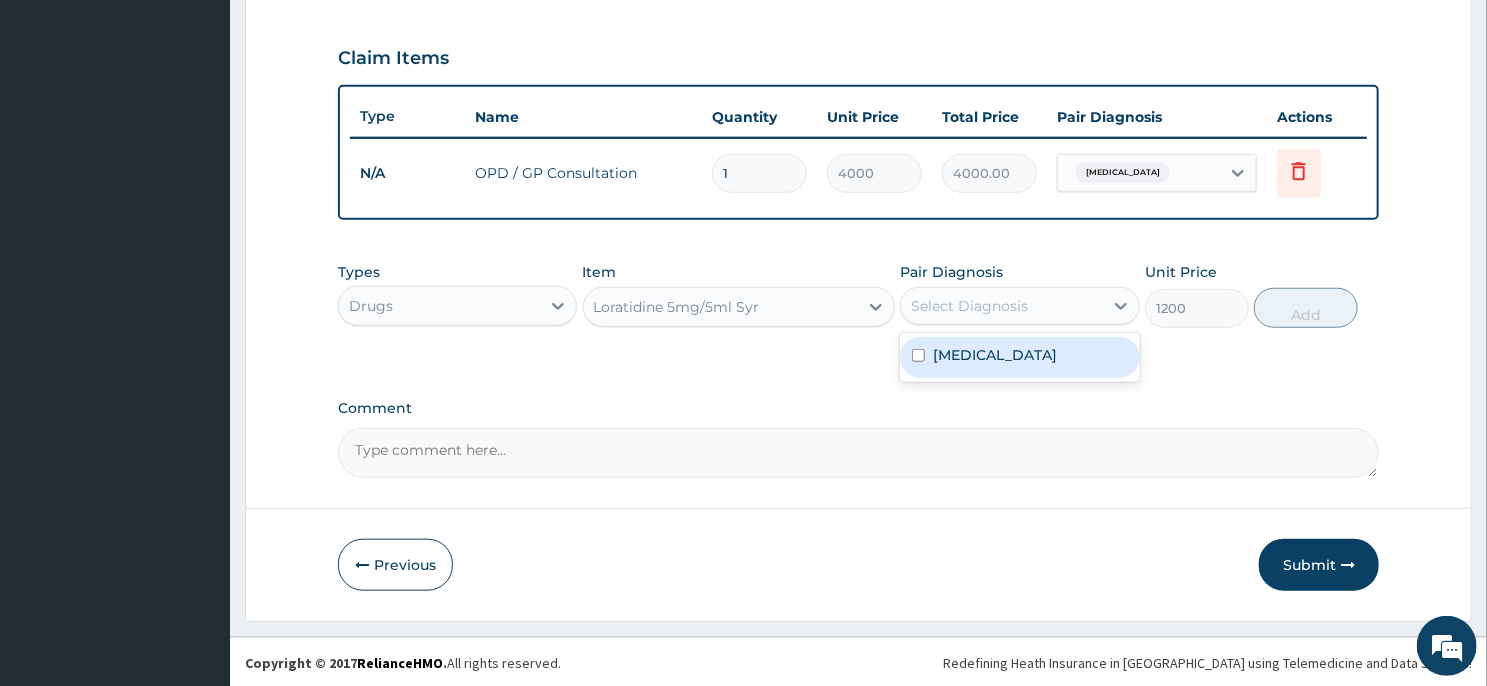 click on "Select Diagnosis" at bounding box center [969, 306] 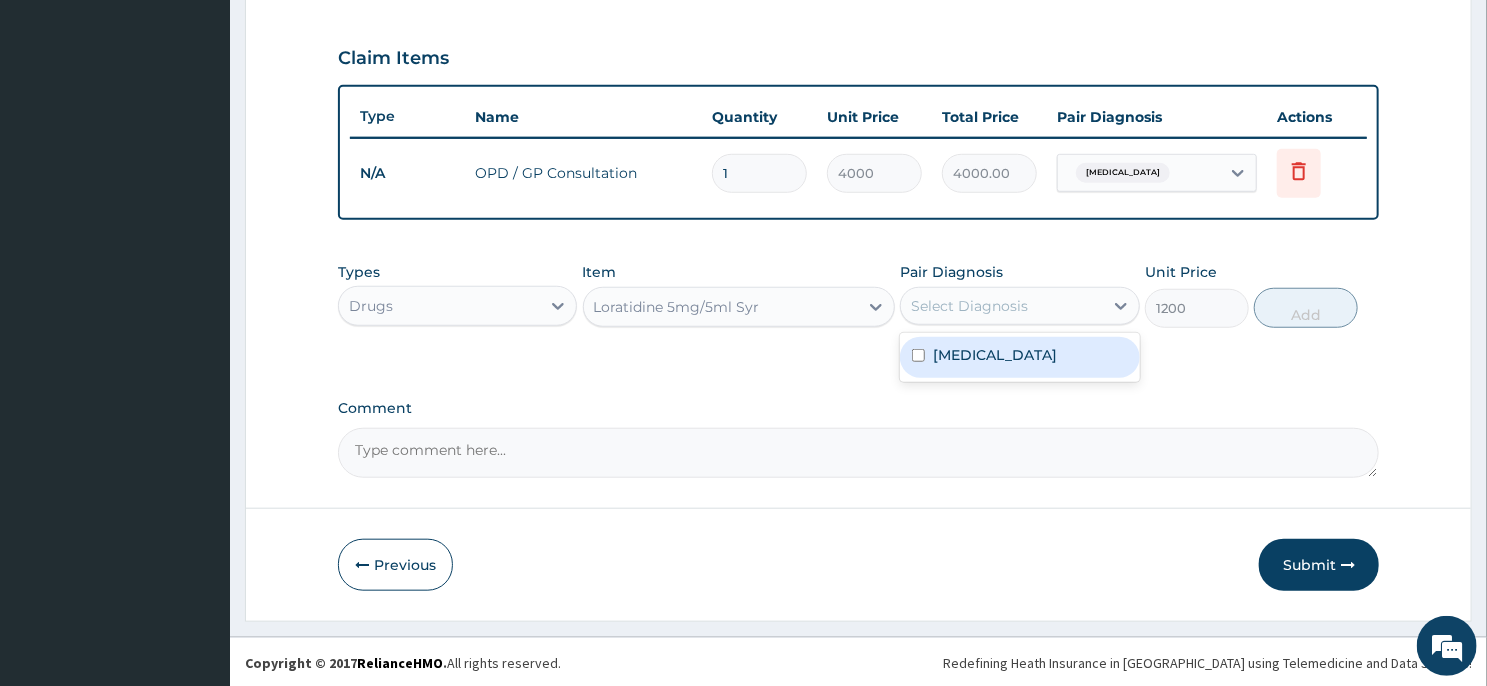 click on "Rhinitis" at bounding box center [995, 355] 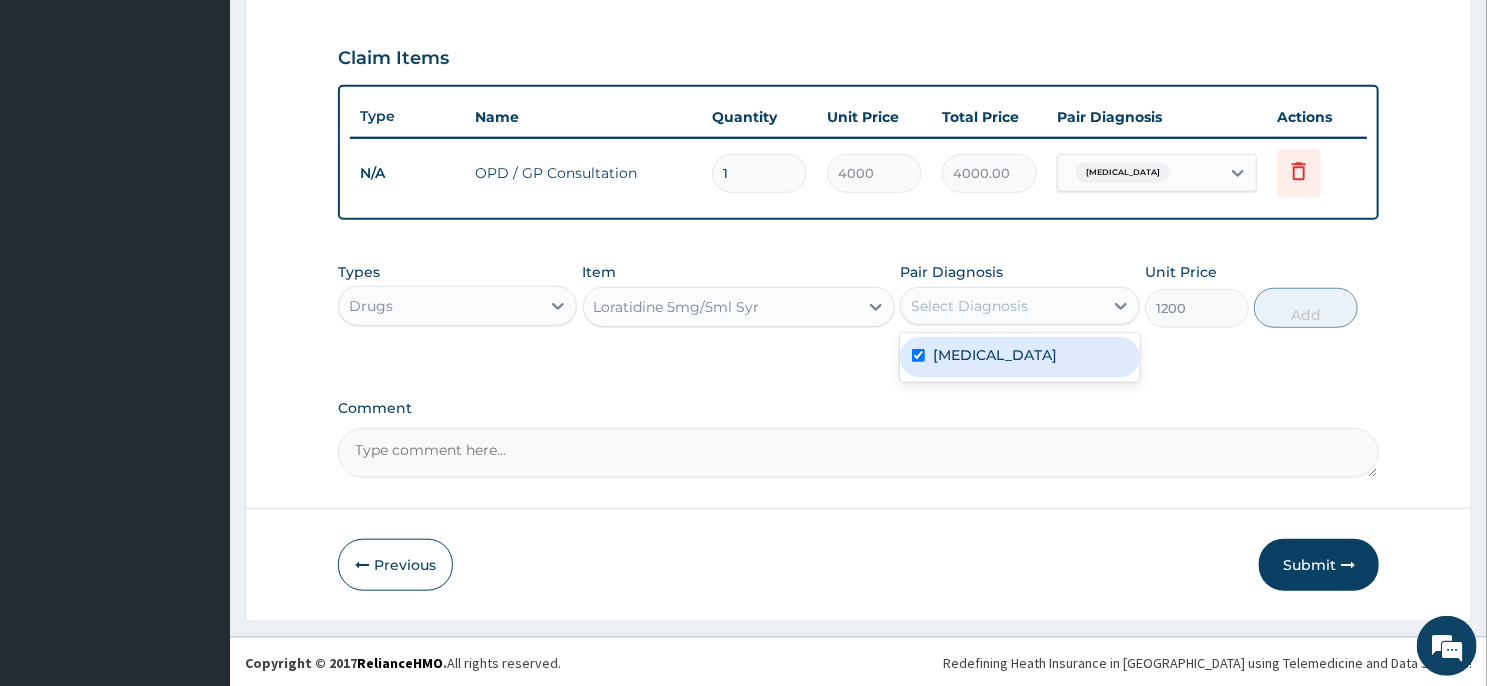 checkbox on "true" 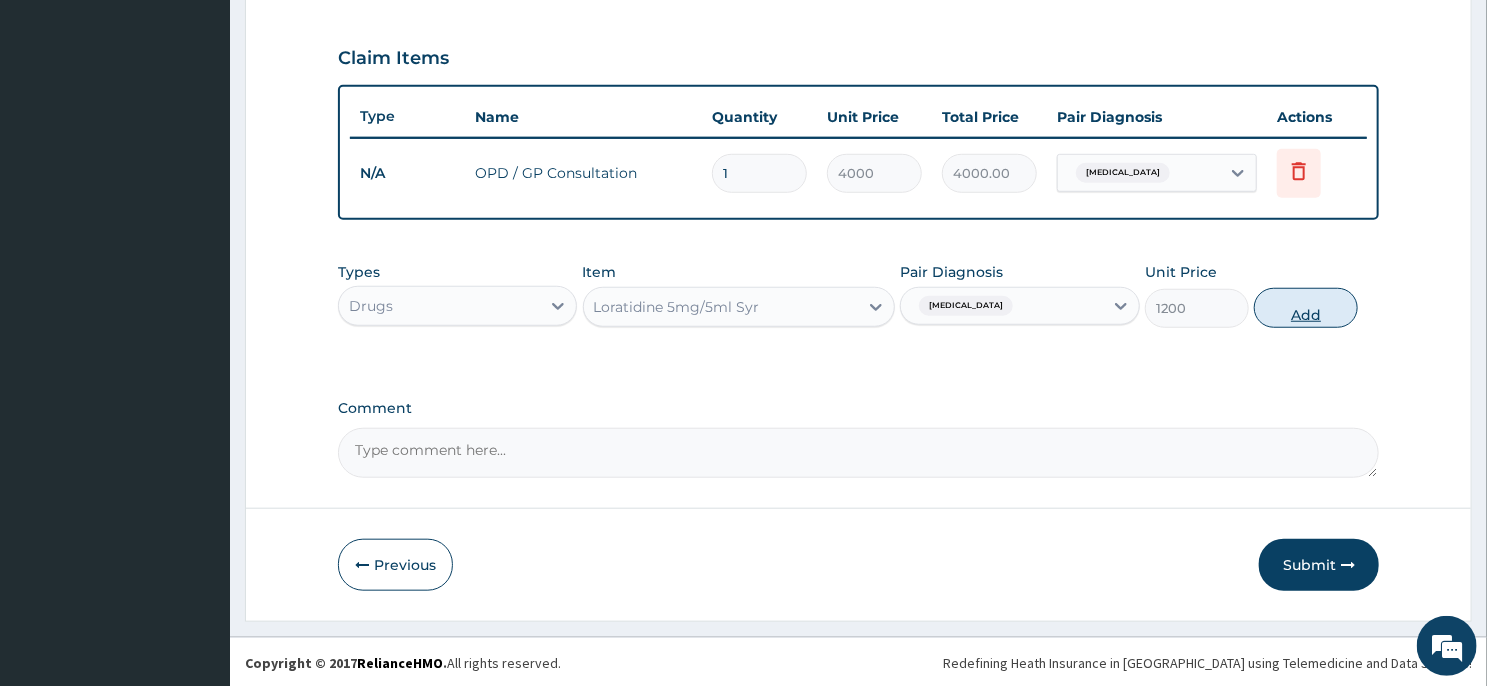 click on "Add" at bounding box center [1306, 308] 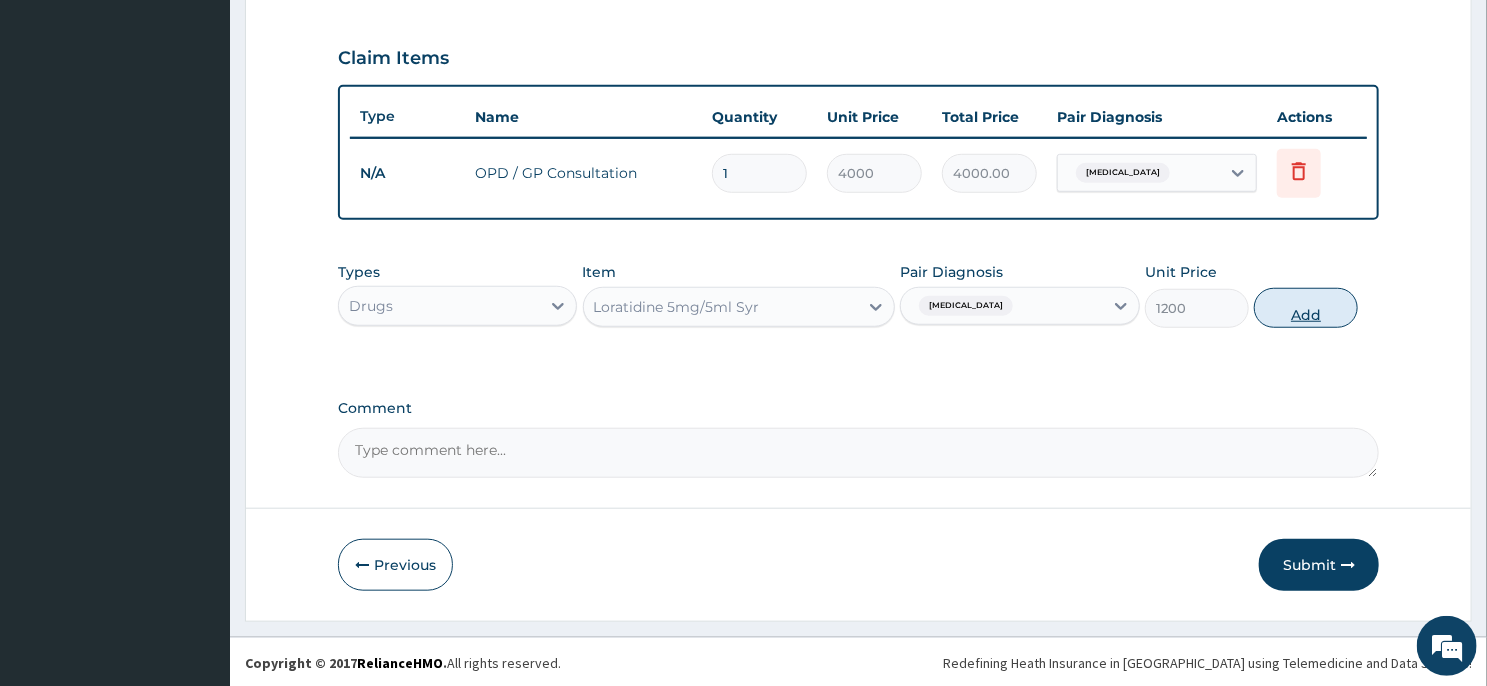 type on "0" 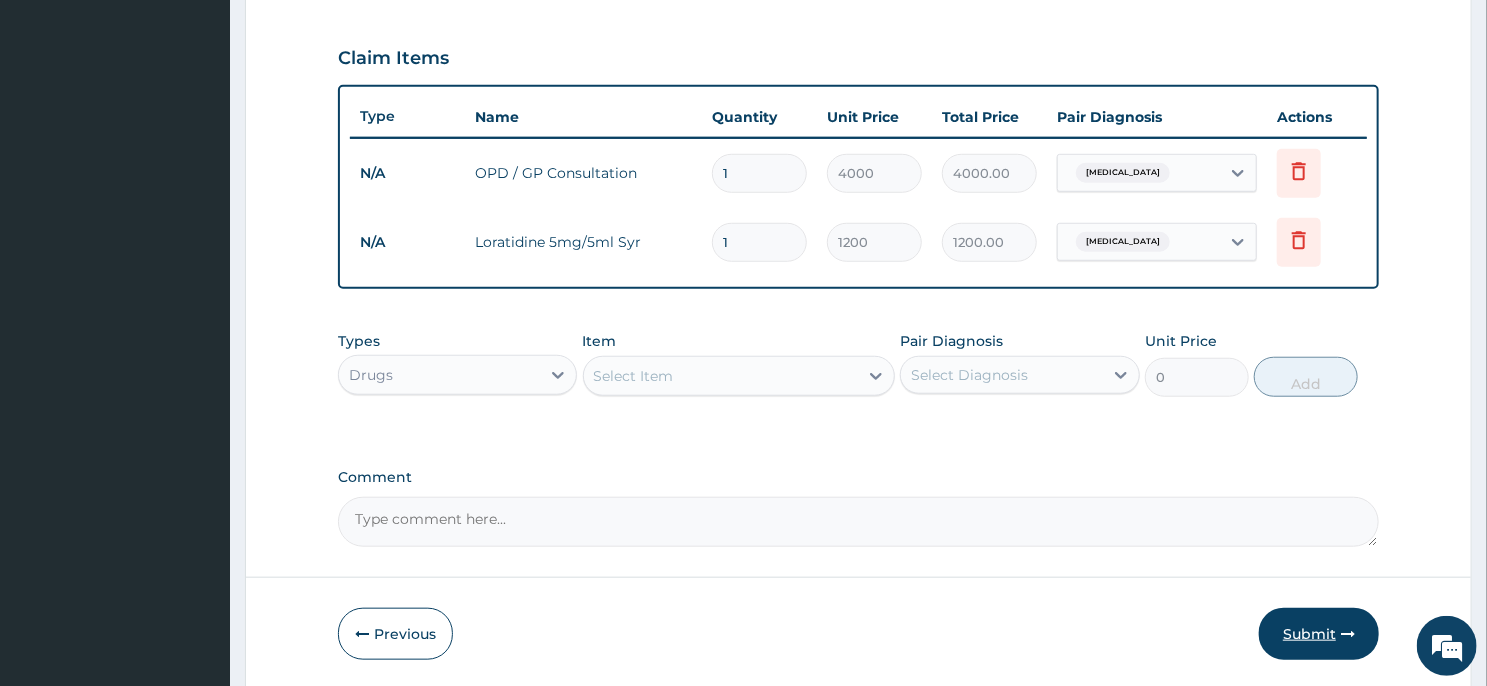 click on "Submit" at bounding box center [1319, 634] 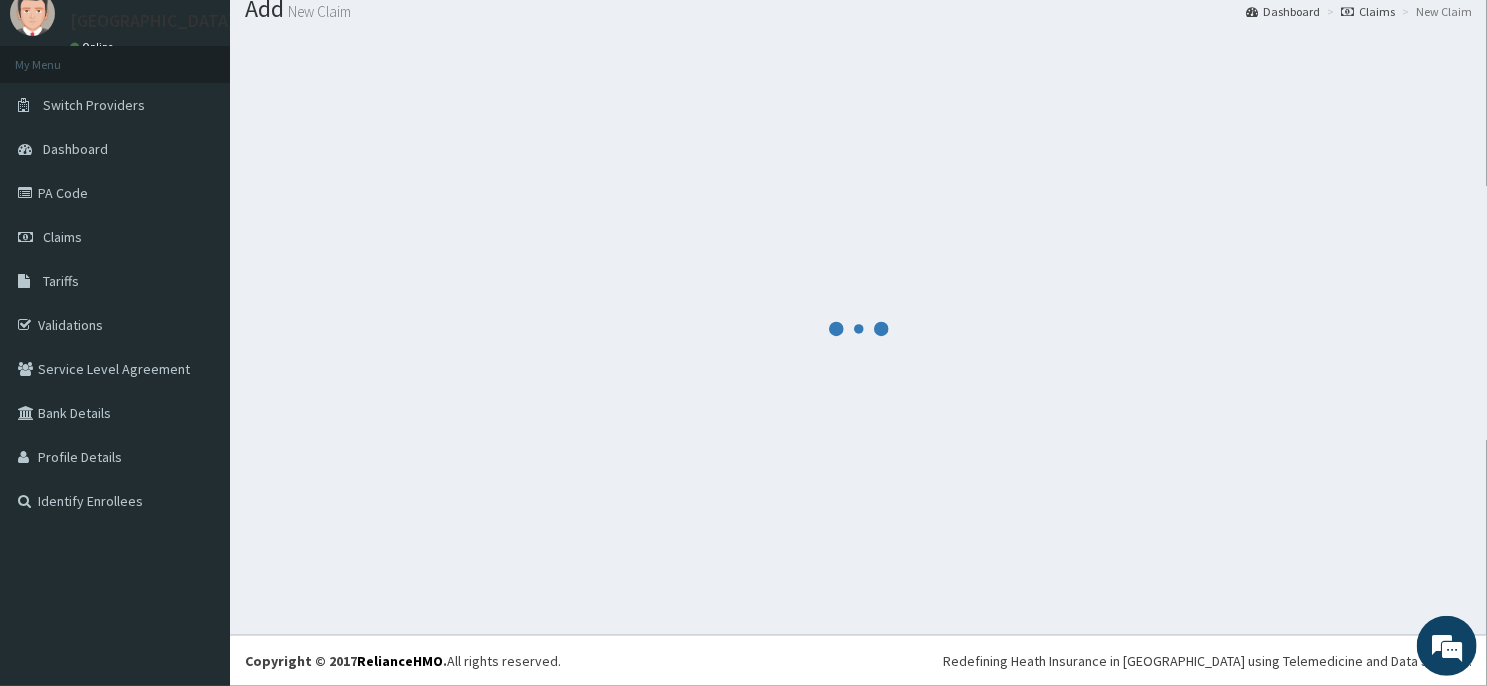 scroll, scrollTop: 69, scrollLeft: 0, axis: vertical 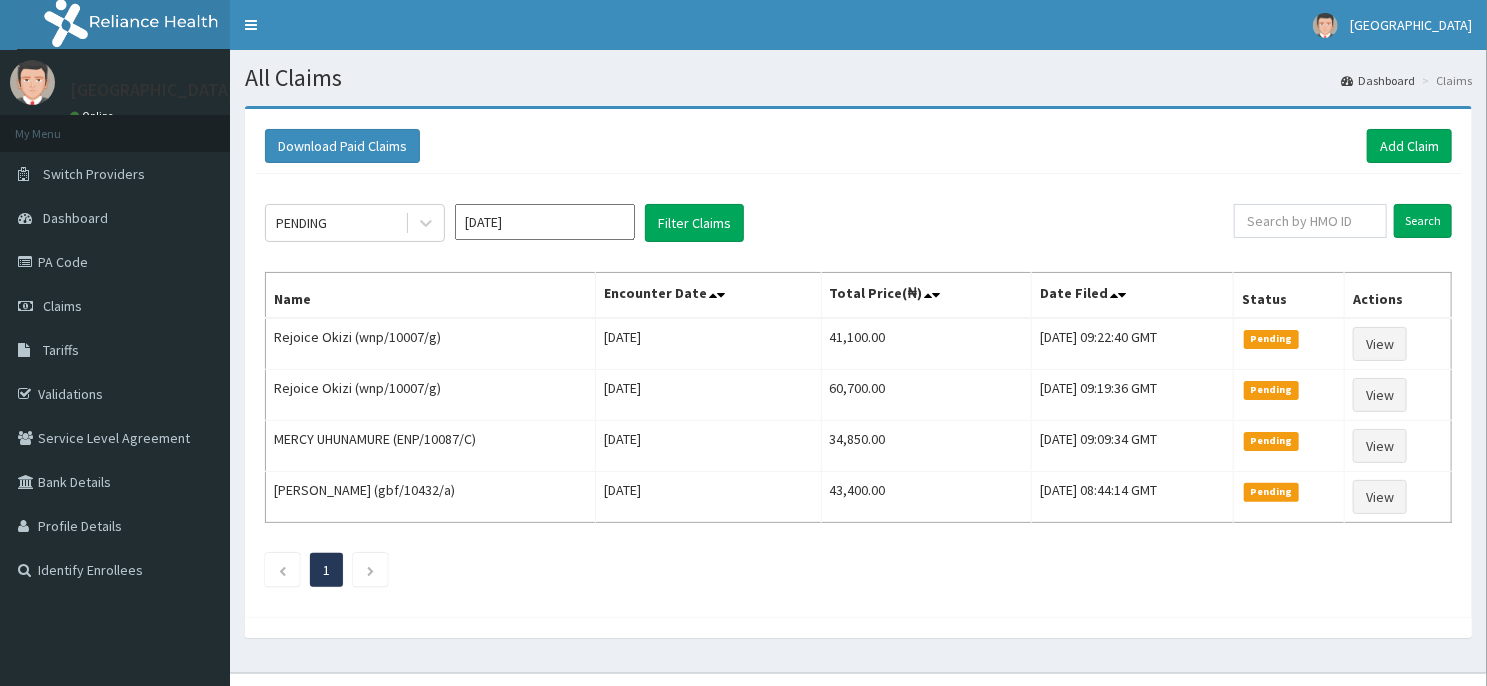 click on "[DATE]" at bounding box center [545, 222] 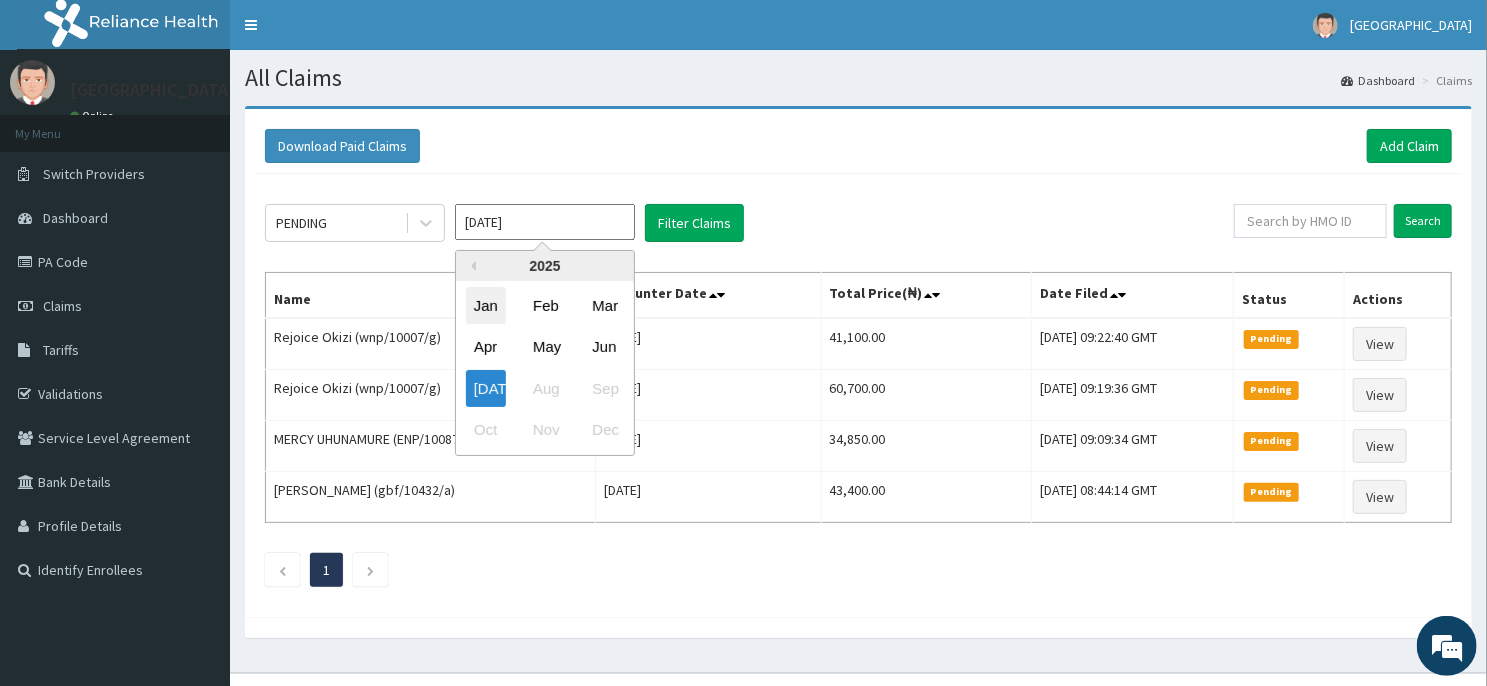 click on "Jan" at bounding box center (486, 305) 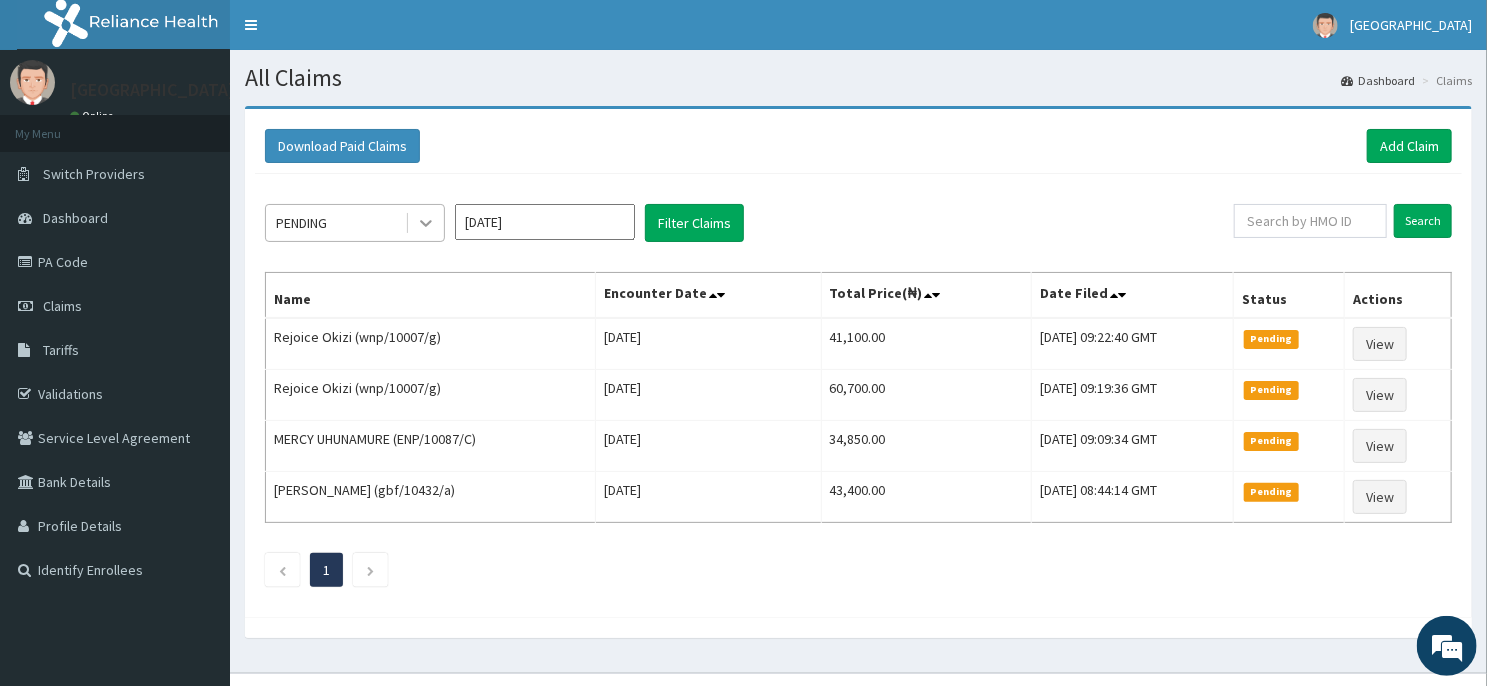 click 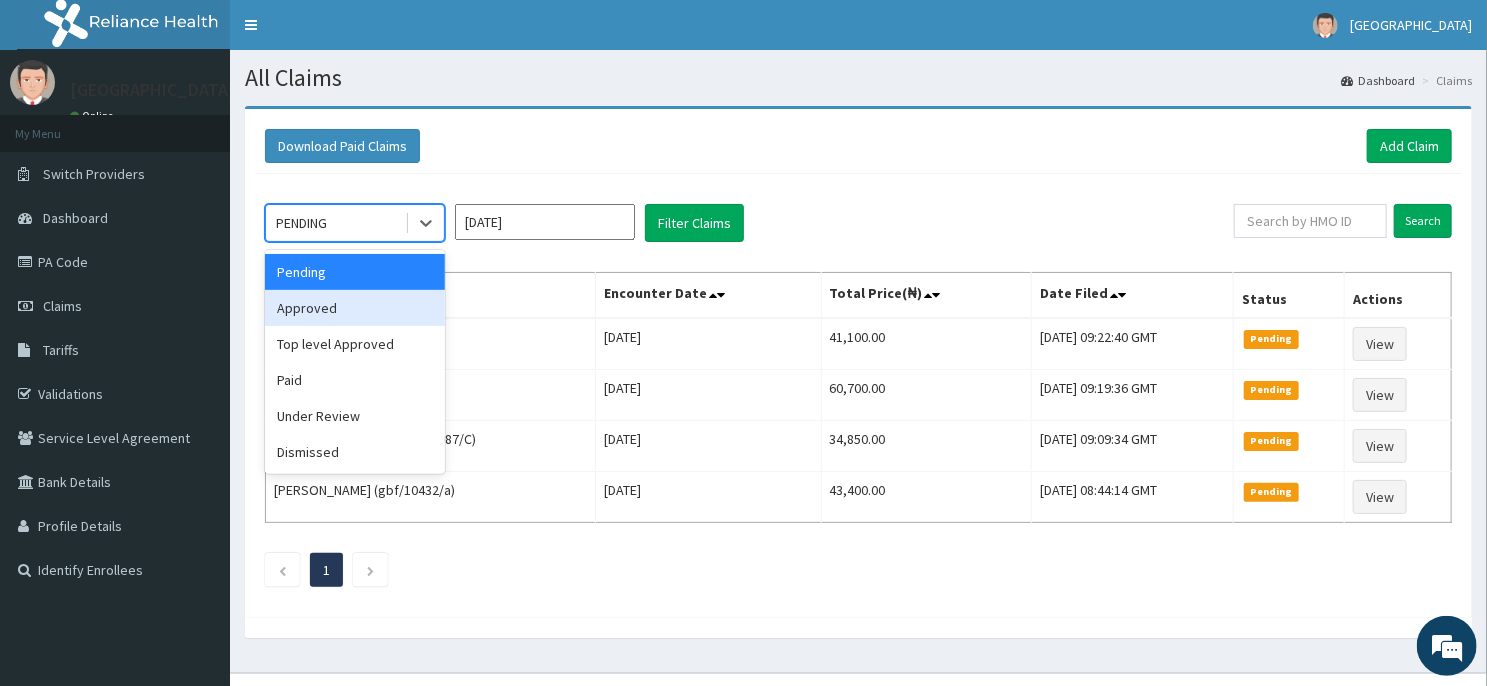 click on "Approved" at bounding box center (355, 308) 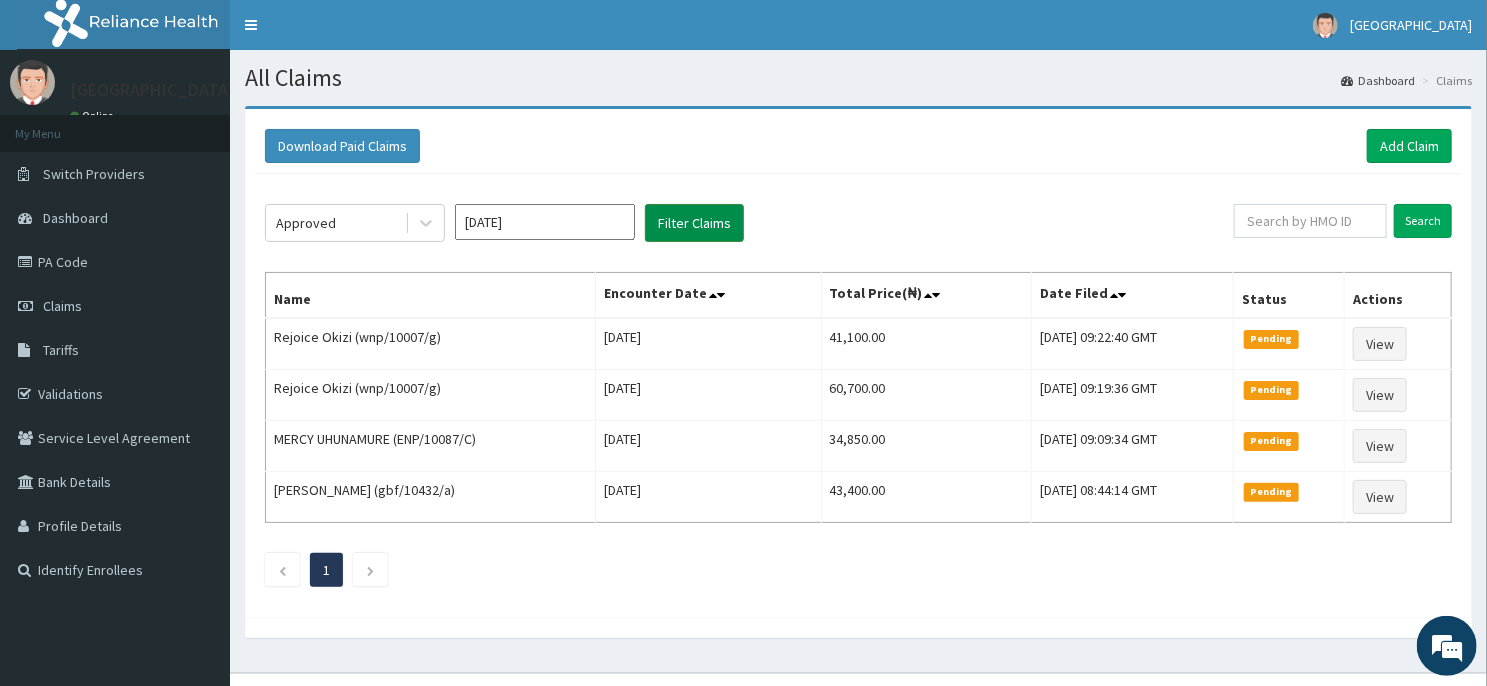 click on "Filter Claims" at bounding box center [694, 223] 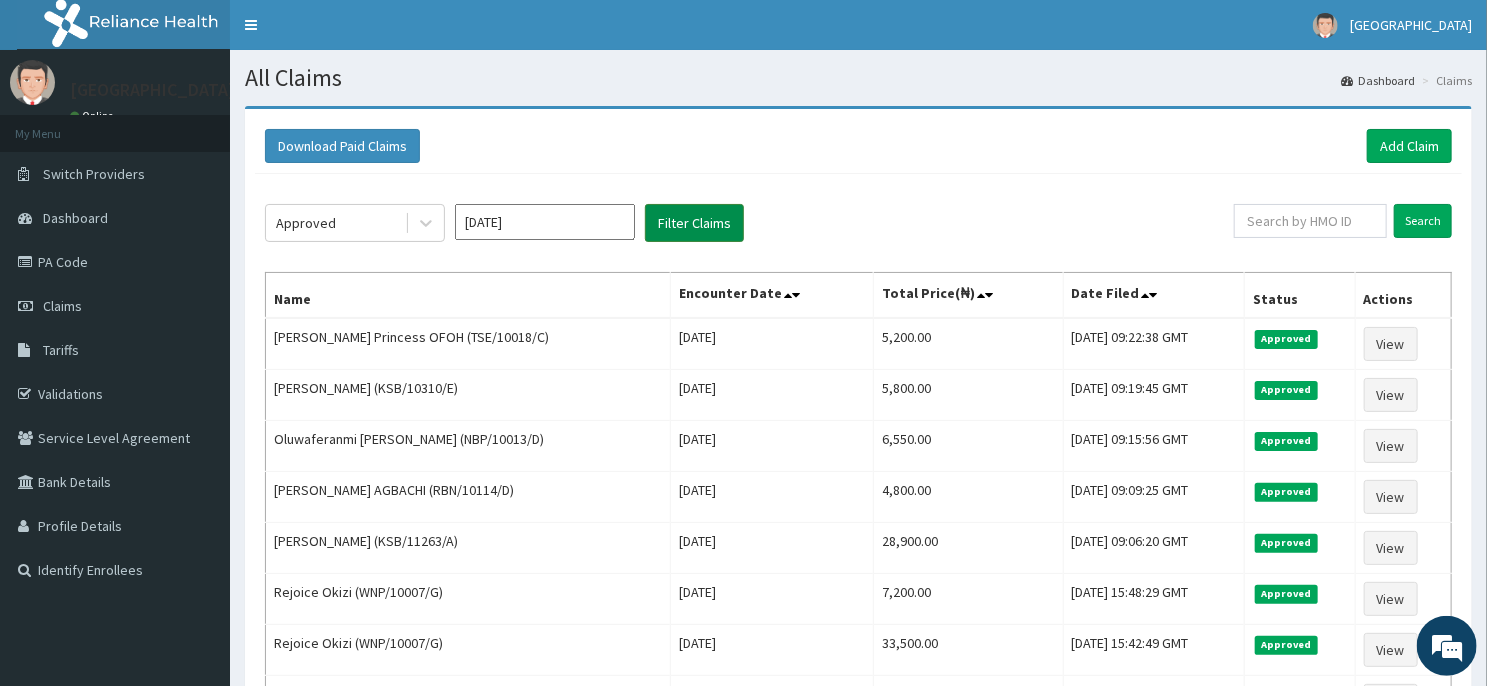 scroll, scrollTop: 0, scrollLeft: 0, axis: both 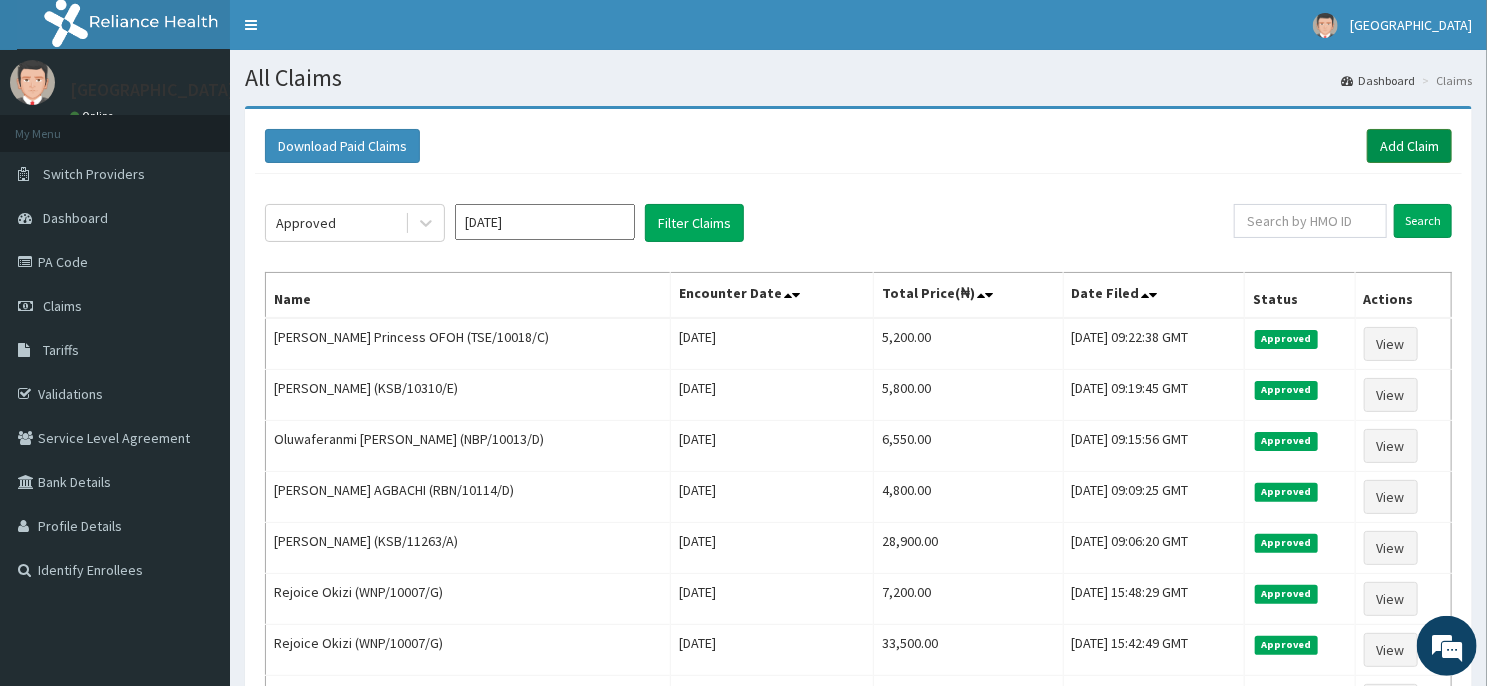 click on "Add Claim" at bounding box center [1409, 146] 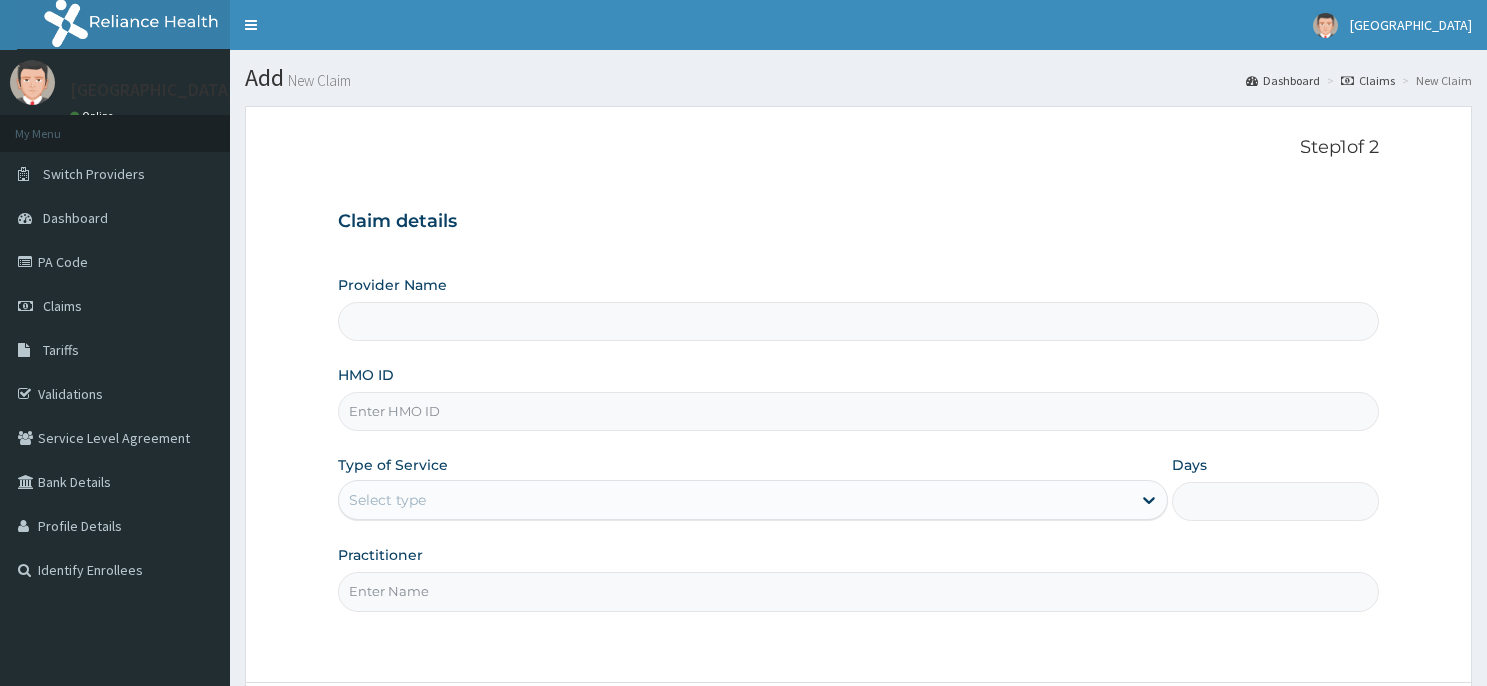 click on "HMO ID" at bounding box center (858, 411) 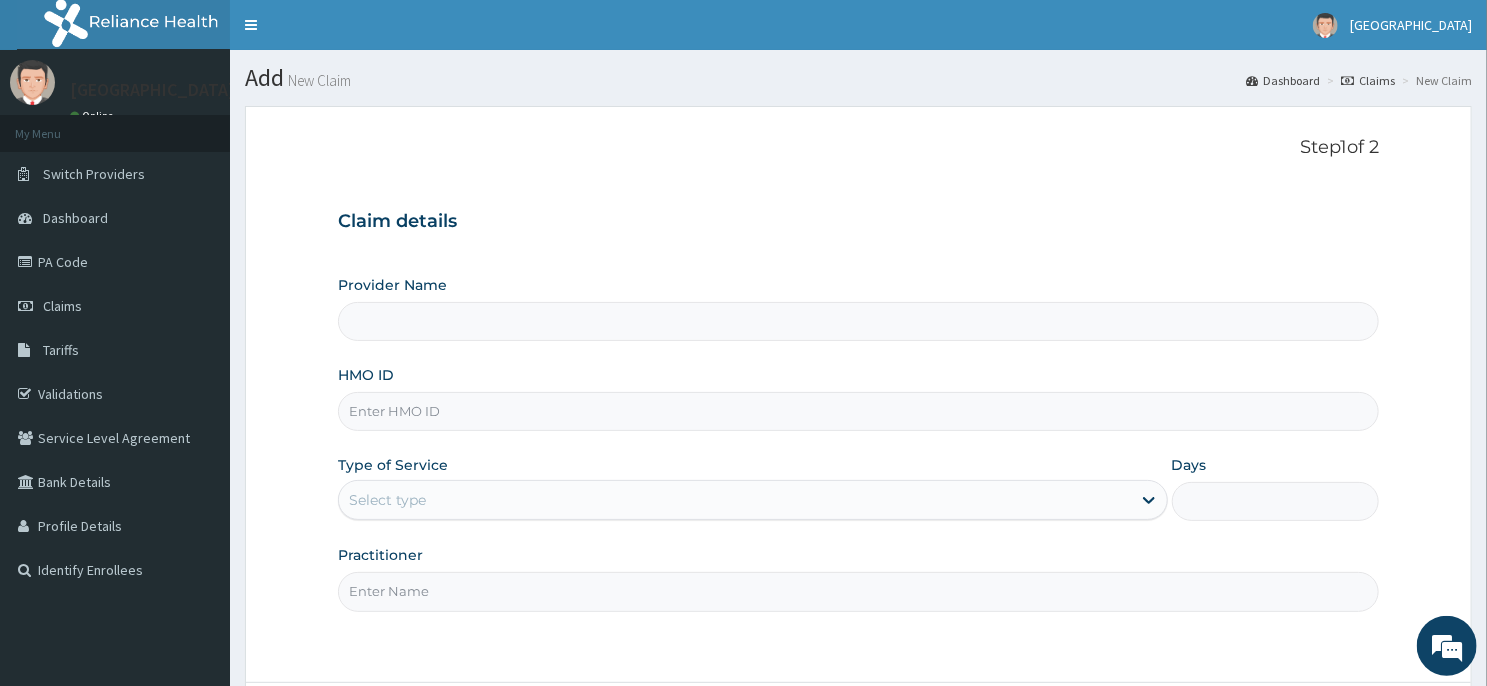 type on "[GEOGRAPHIC_DATA] -ASABA" 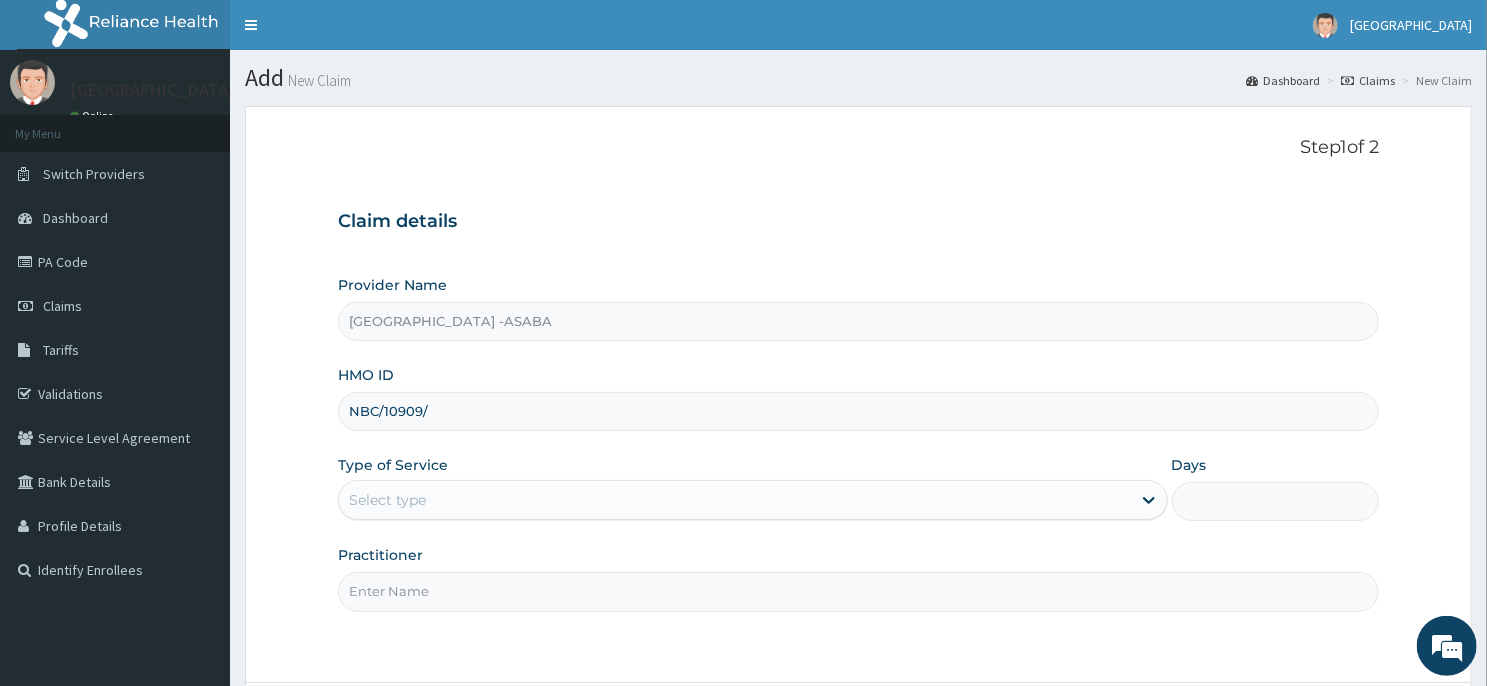 scroll, scrollTop: 0, scrollLeft: 0, axis: both 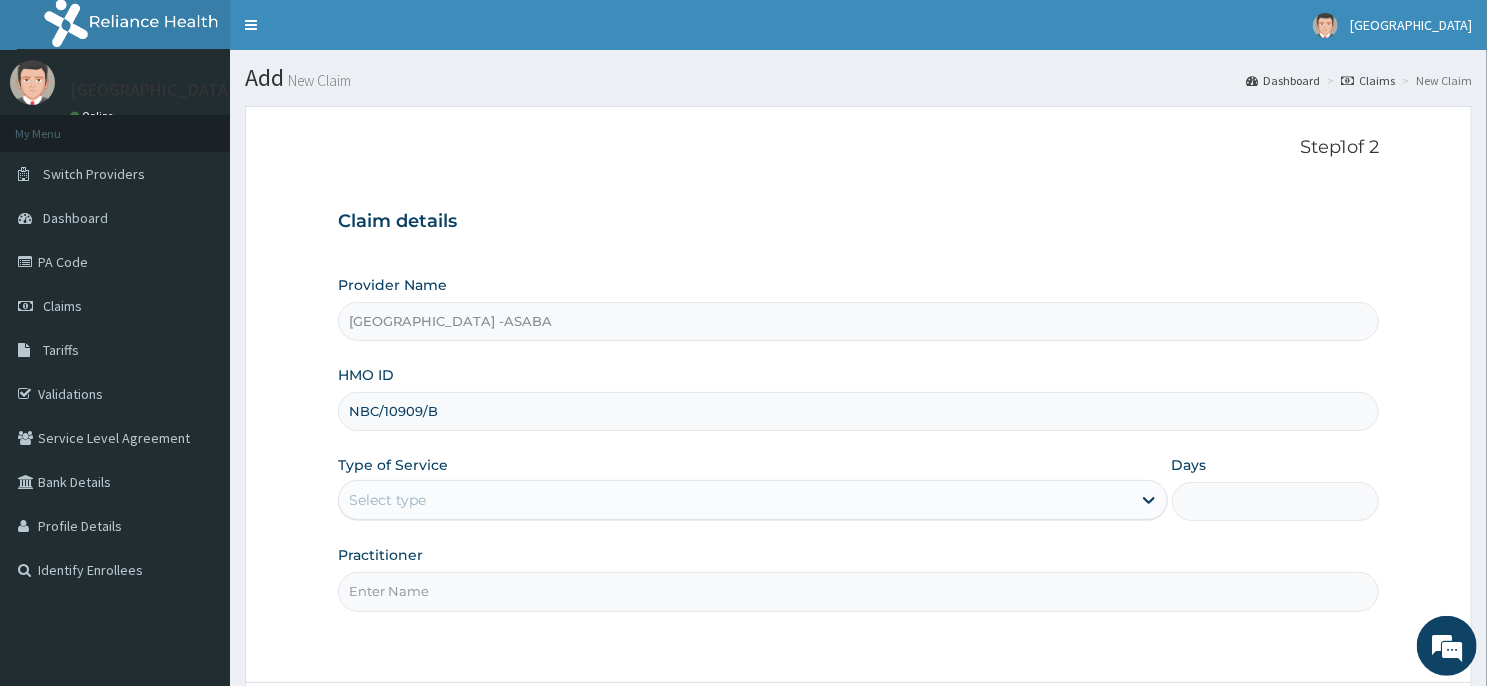 type on "NBC/10909/B" 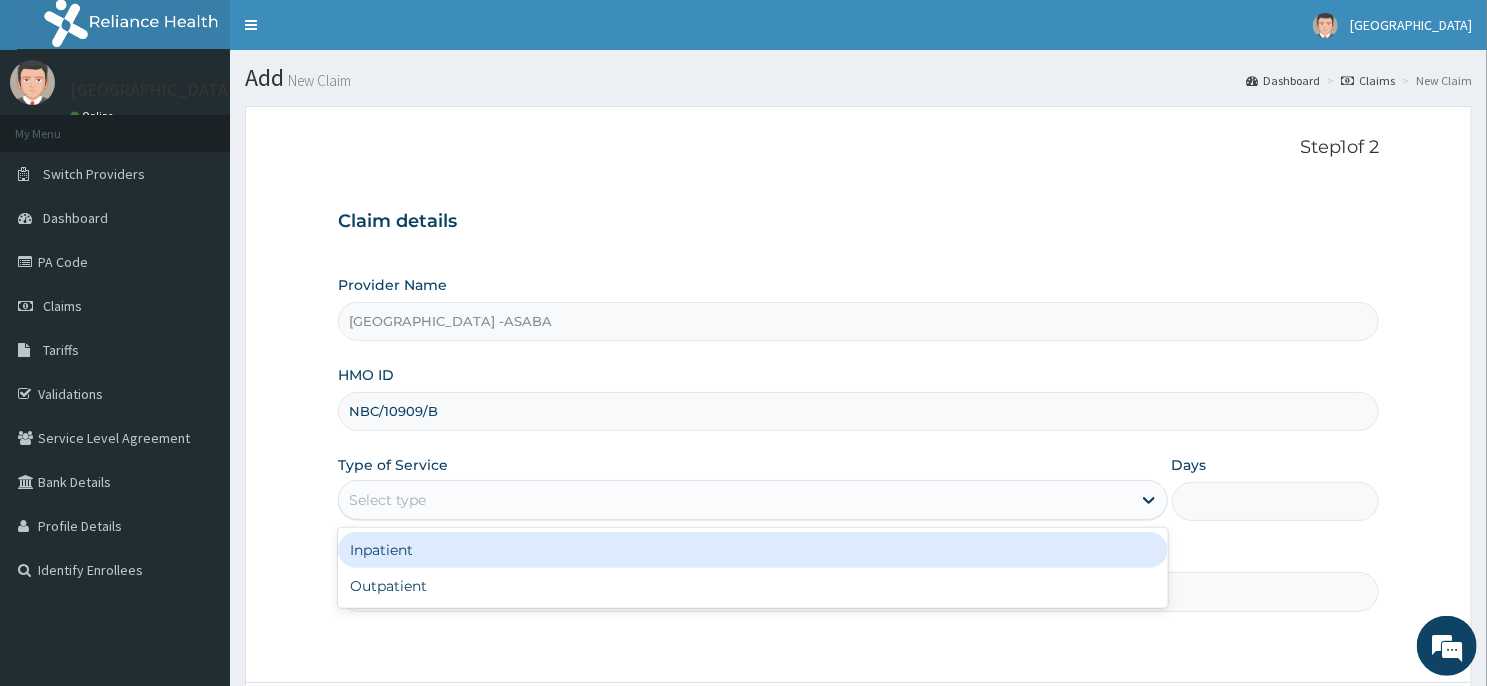 click on "Inpatient" at bounding box center (753, 550) 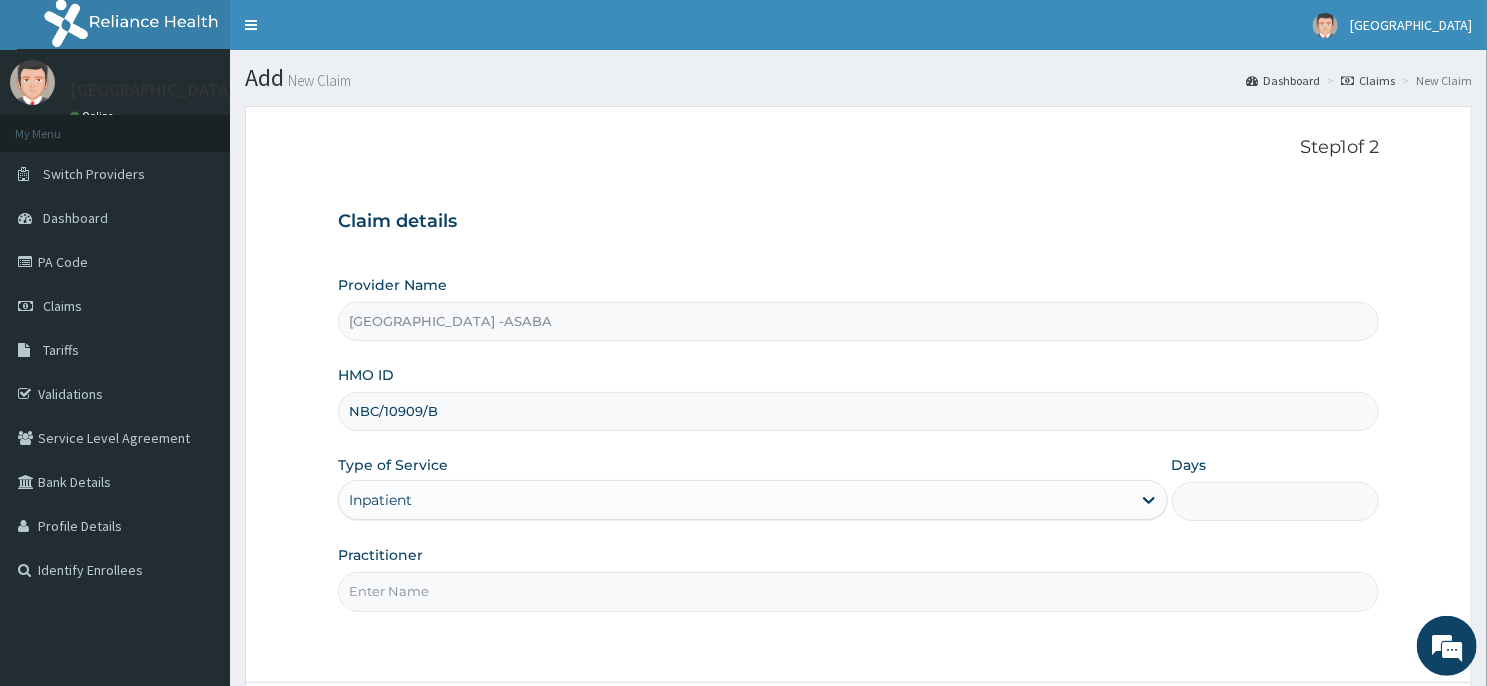 click on "Days" at bounding box center [1275, 501] 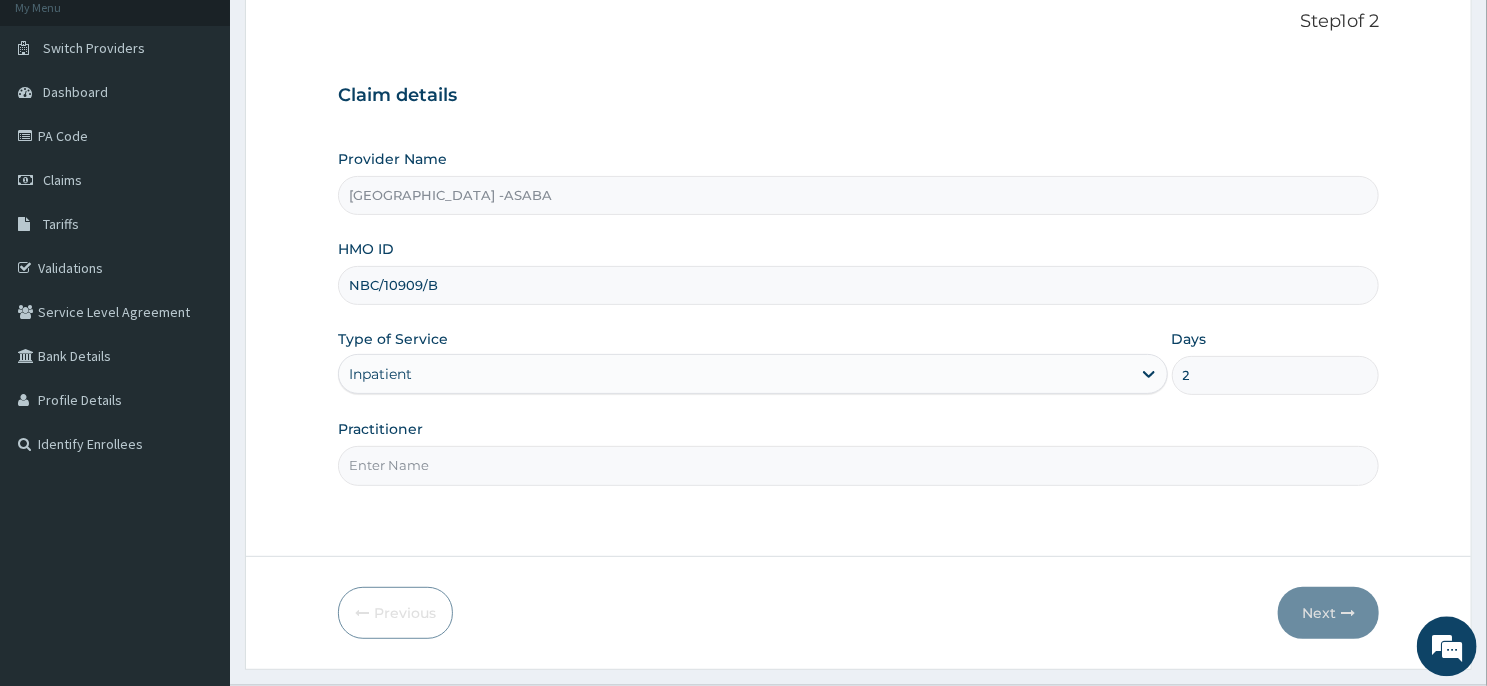 scroll, scrollTop: 176, scrollLeft: 0, axis: vertical 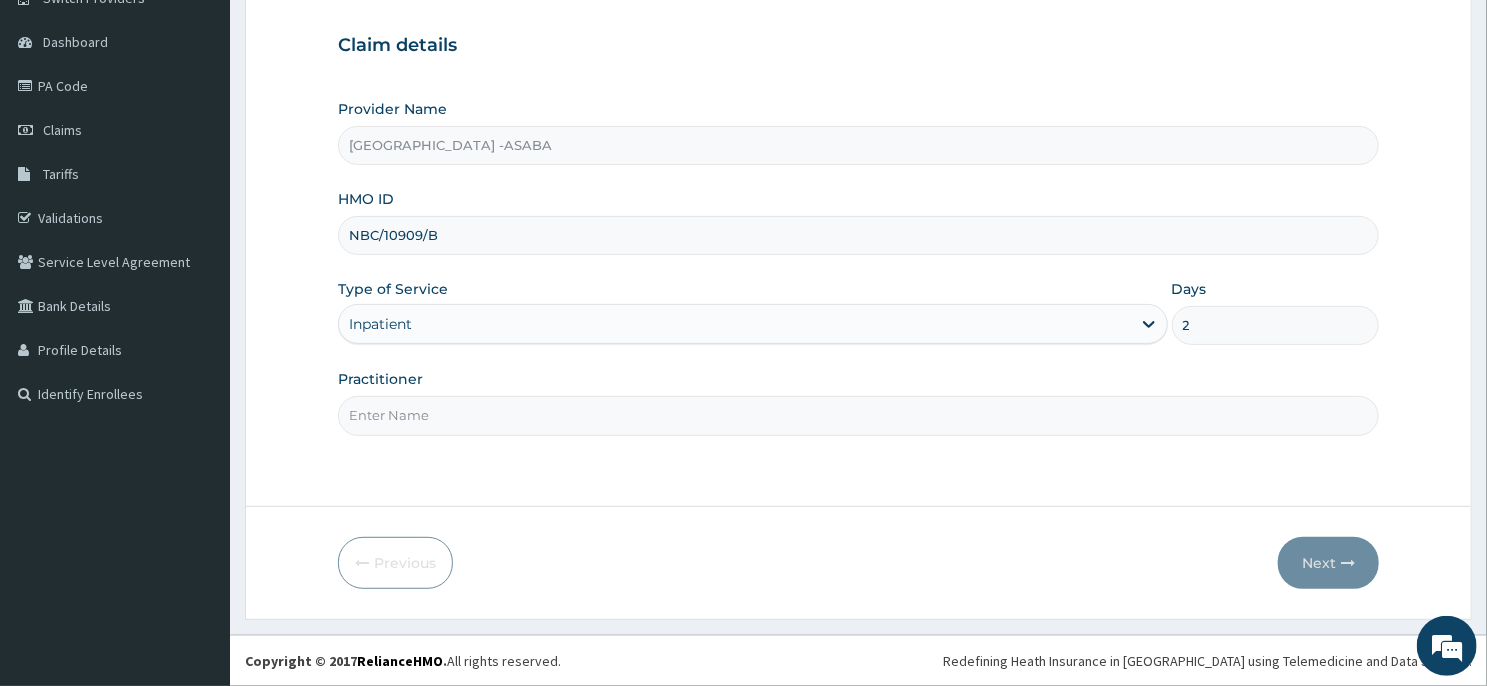 type on "2" 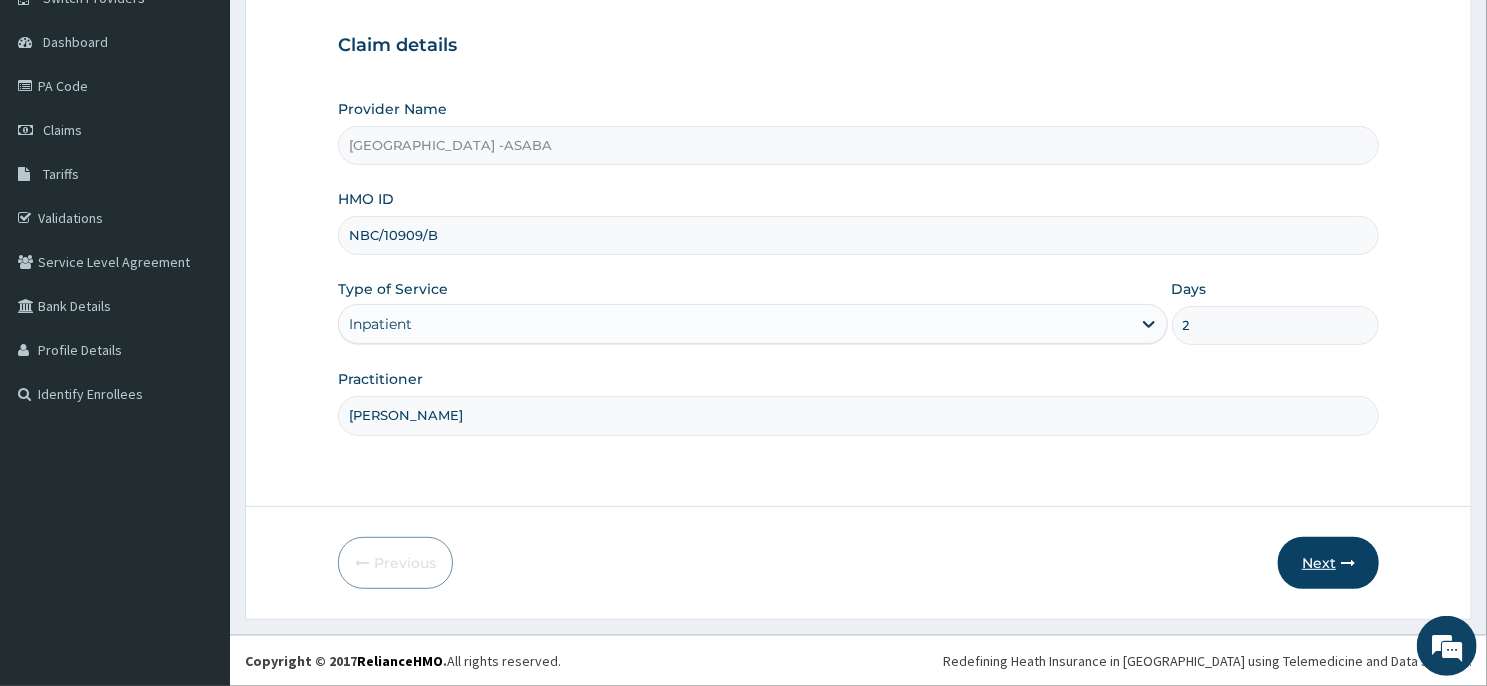type on "DR BRUNO" 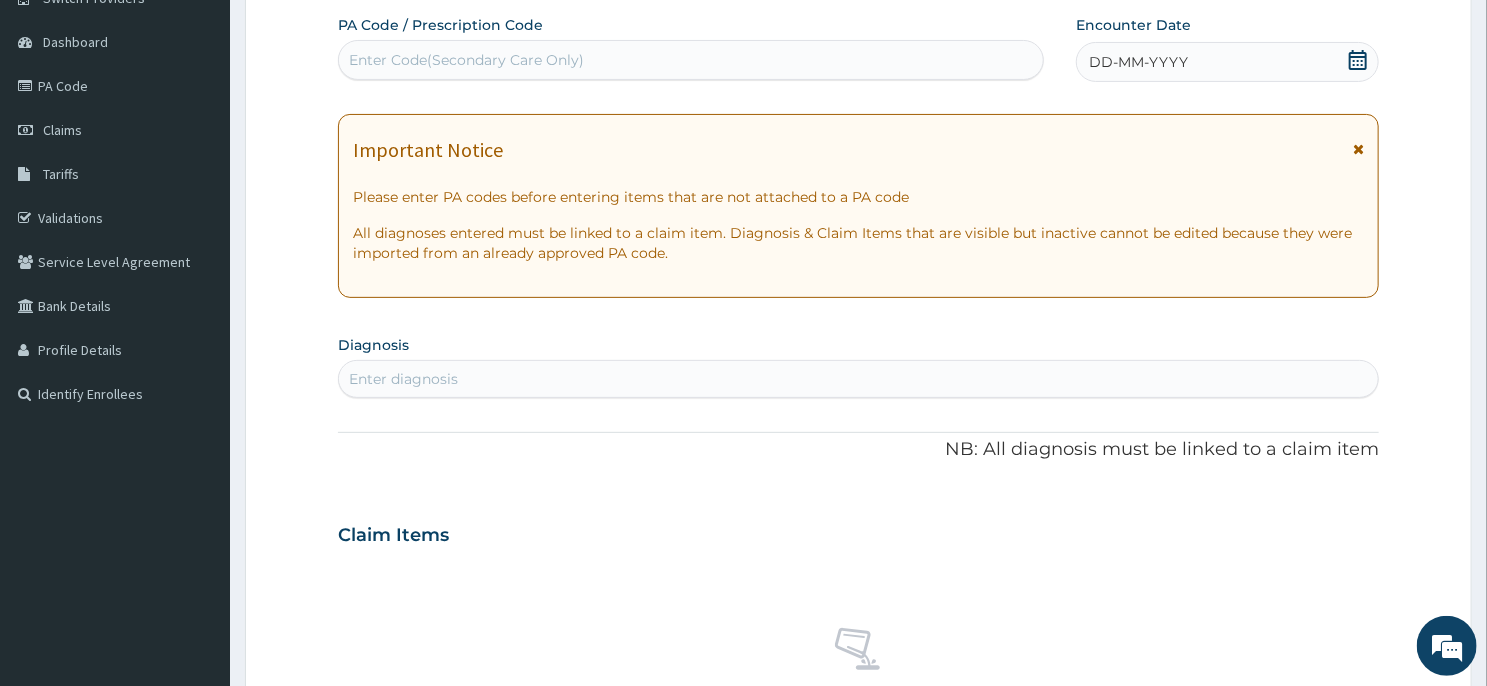 click on "Enter Code(Secondary Care Only)" at bounding box center (691, 60) 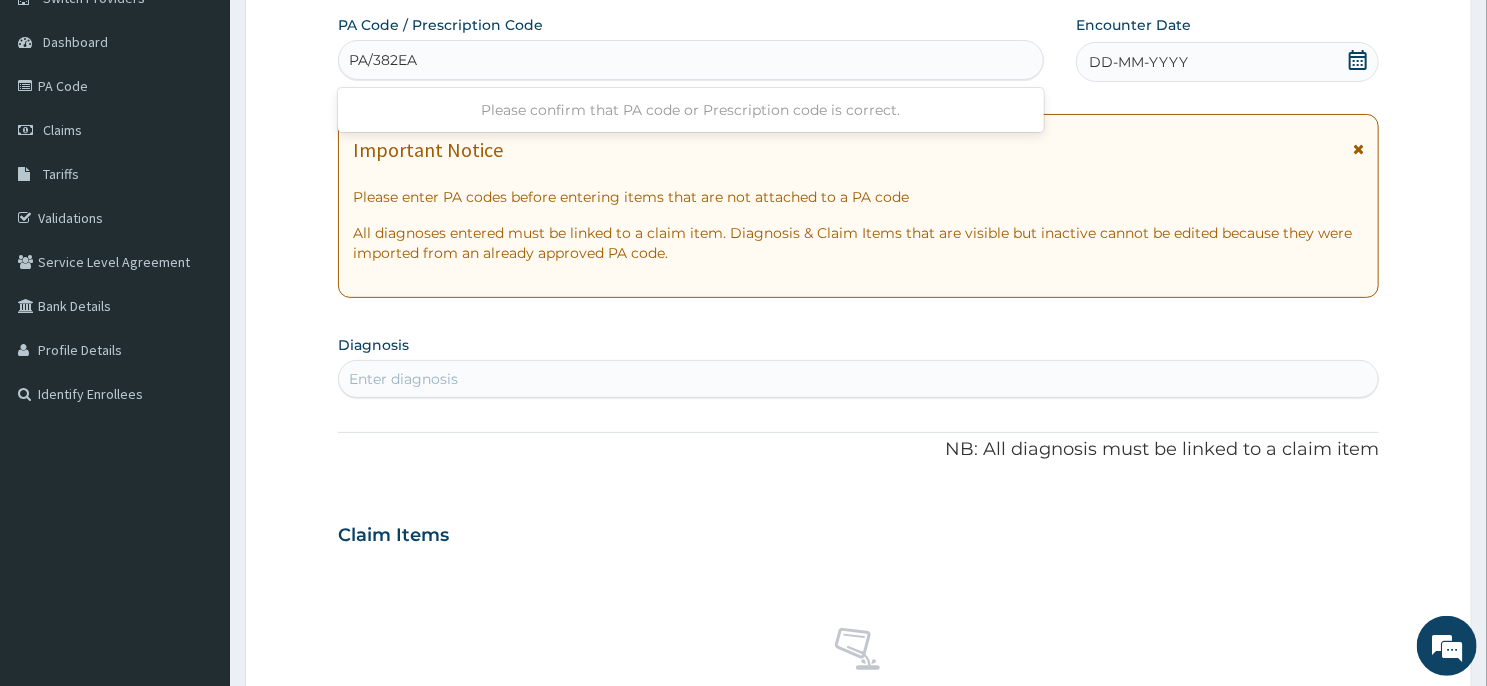 type on "PA/382EA9" 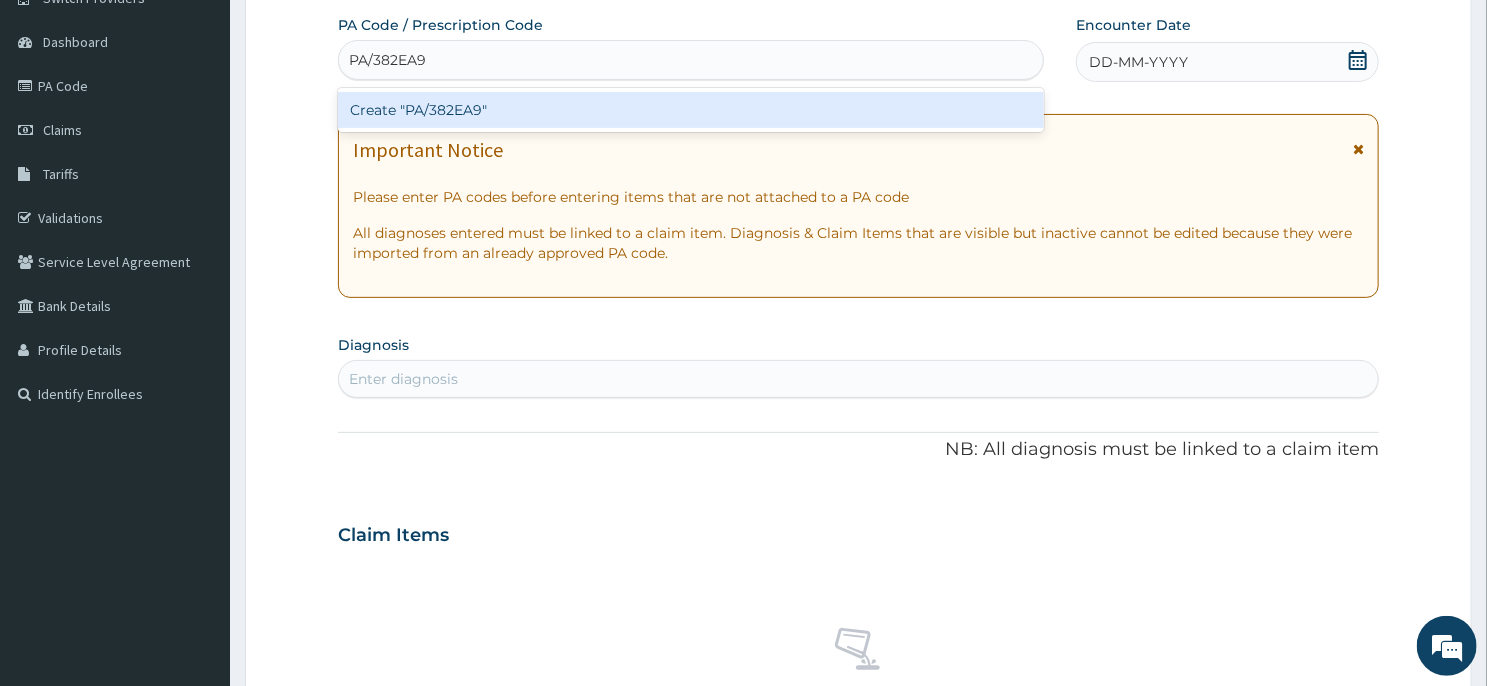 click on "Create "PA/382EA9"" at bounding box center (691, 110) 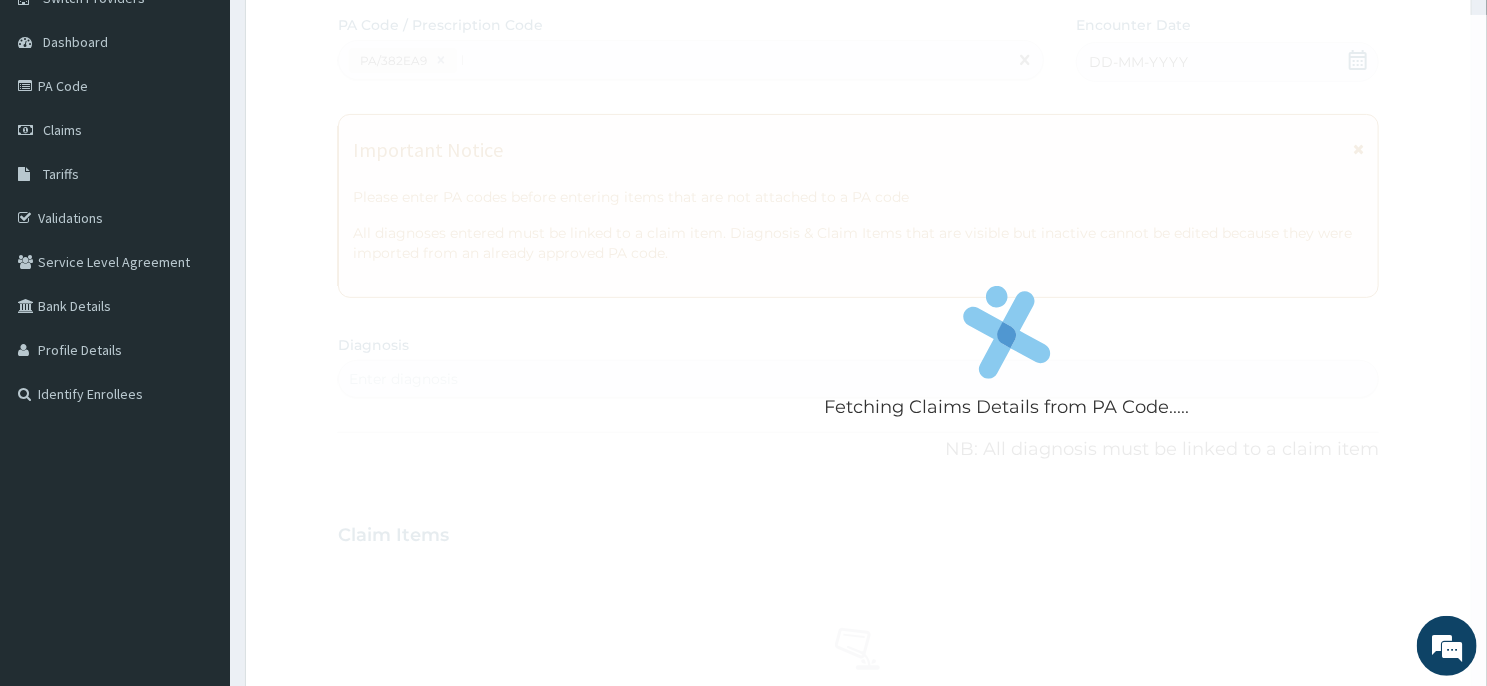 type 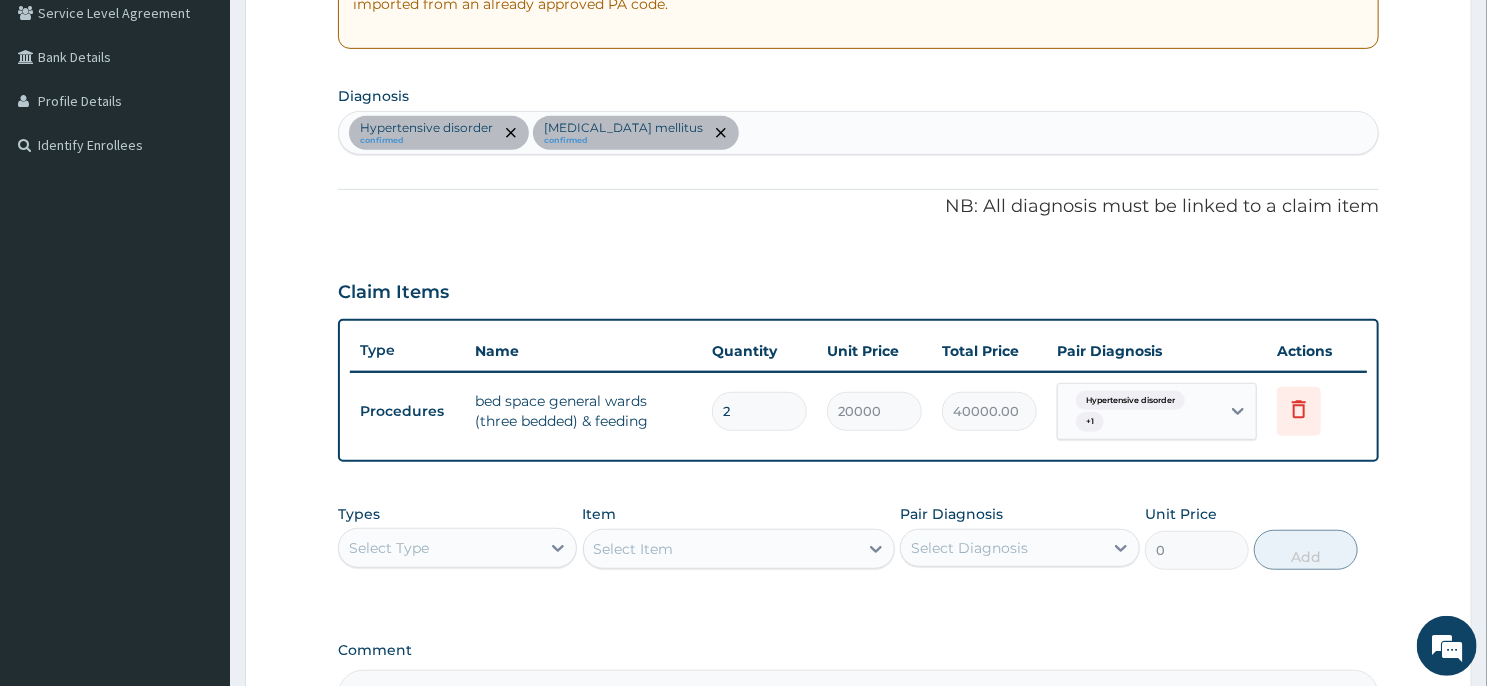 scroll, scrollTop: 498, scrollLeft: 0, axis: vertical 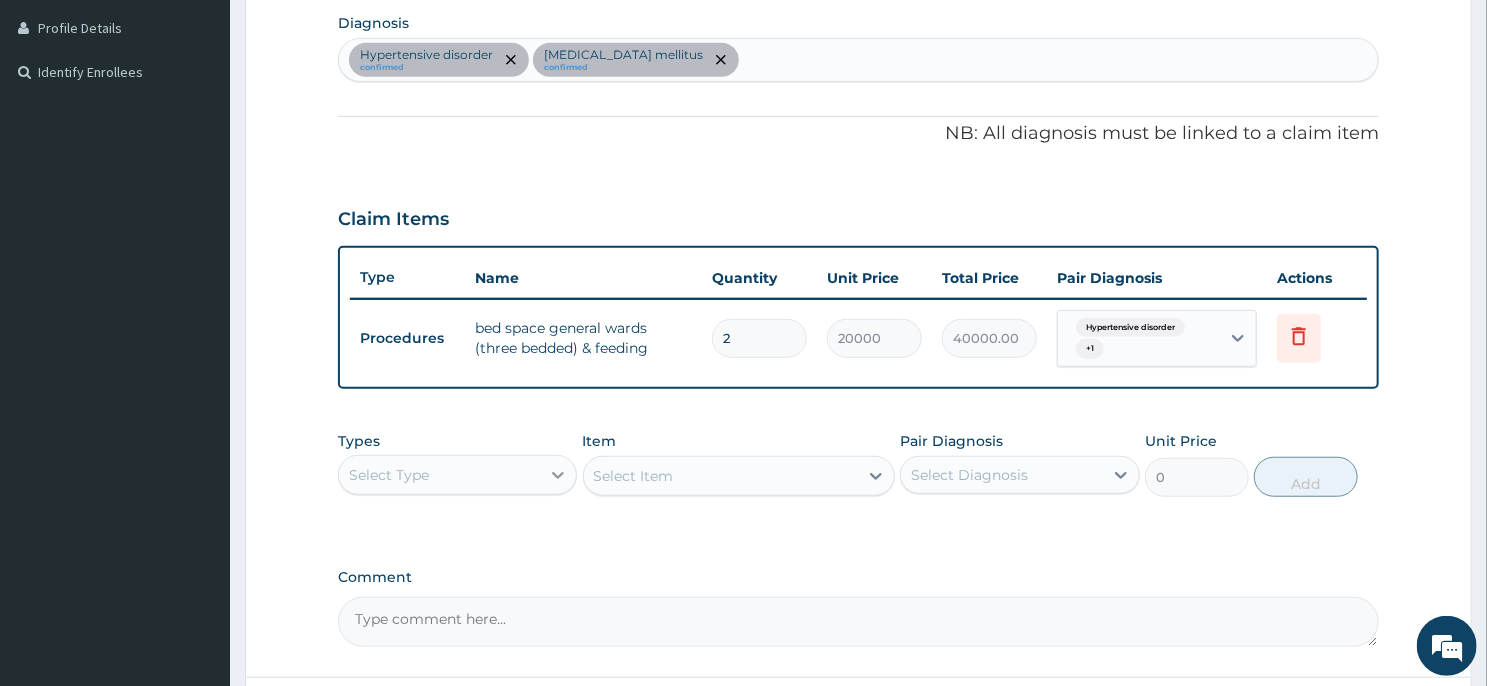 click at bounding box center [558, 475] 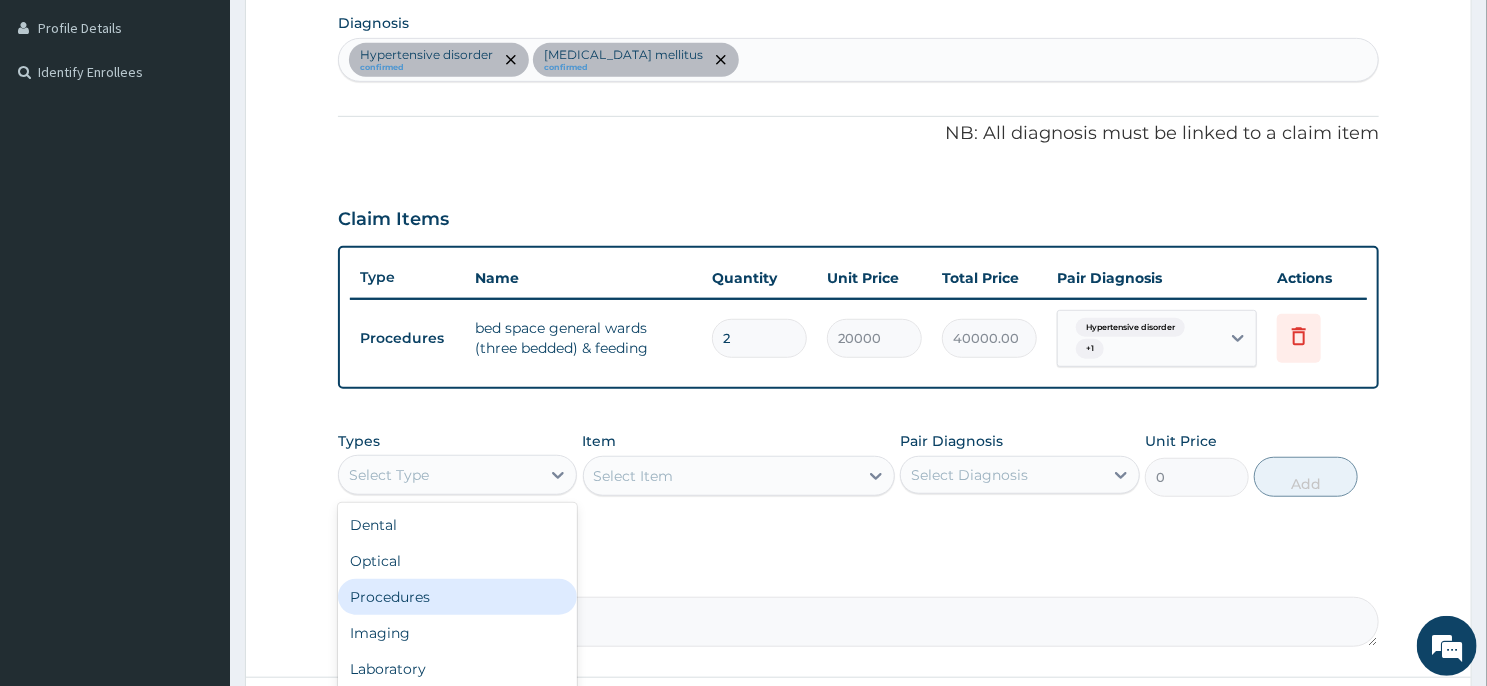 click on "Procedures" at bounding box center (457, 597) 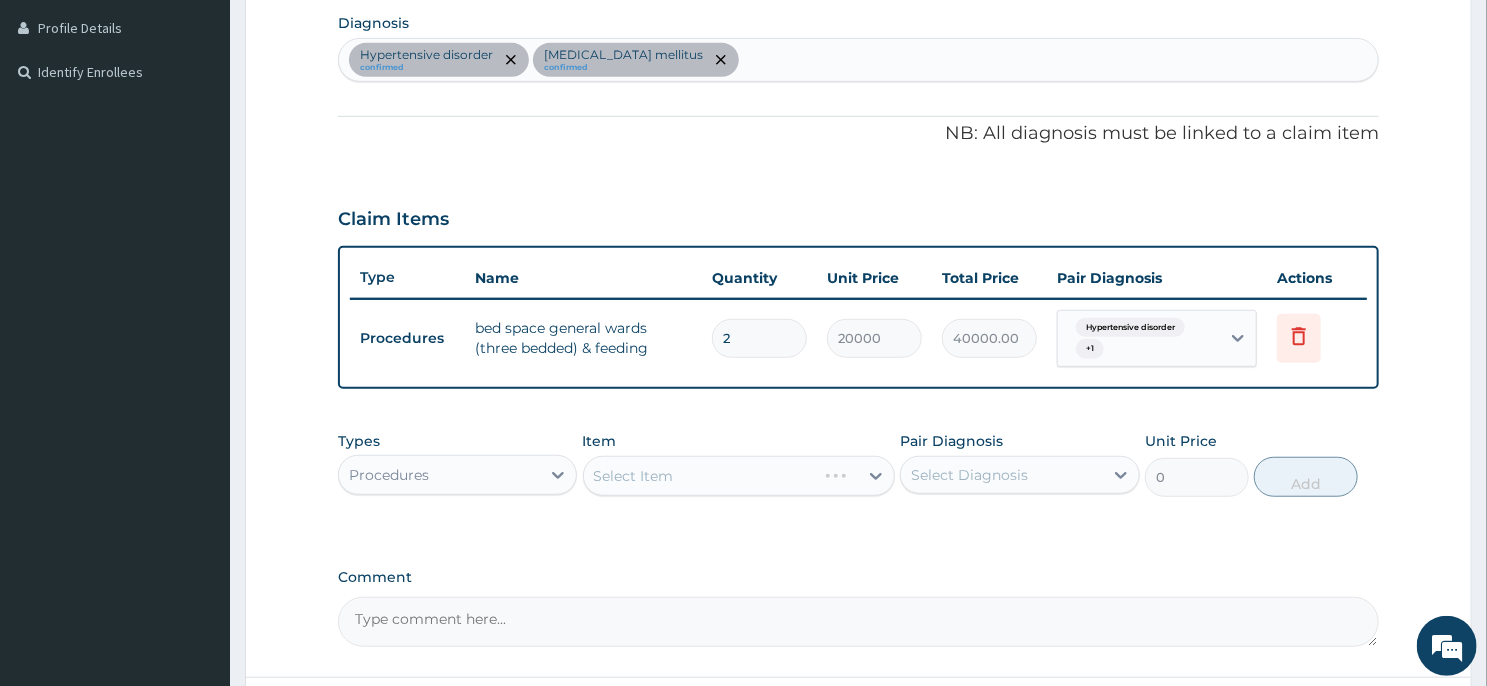 click on "Select Item" at bounding box center (739, 476) 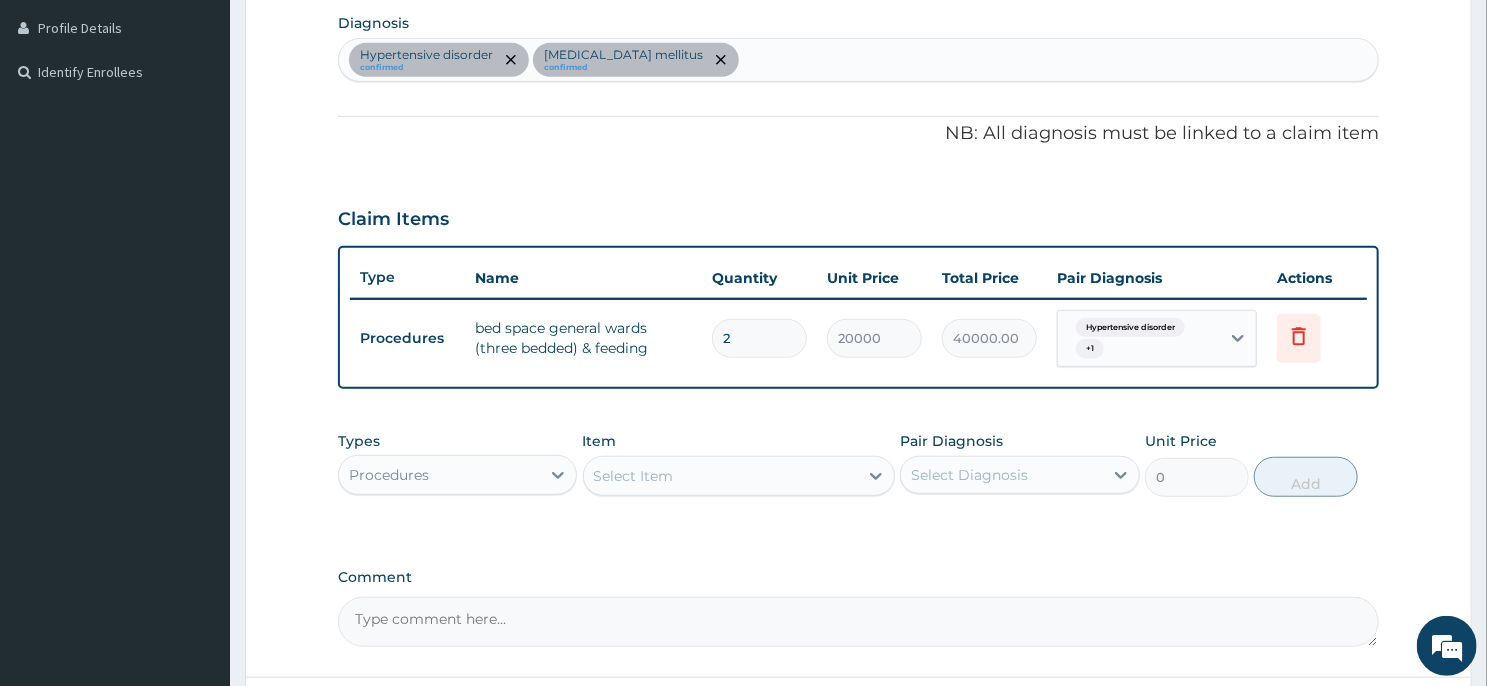click on "Select Item" at bounding box center (721, 476) 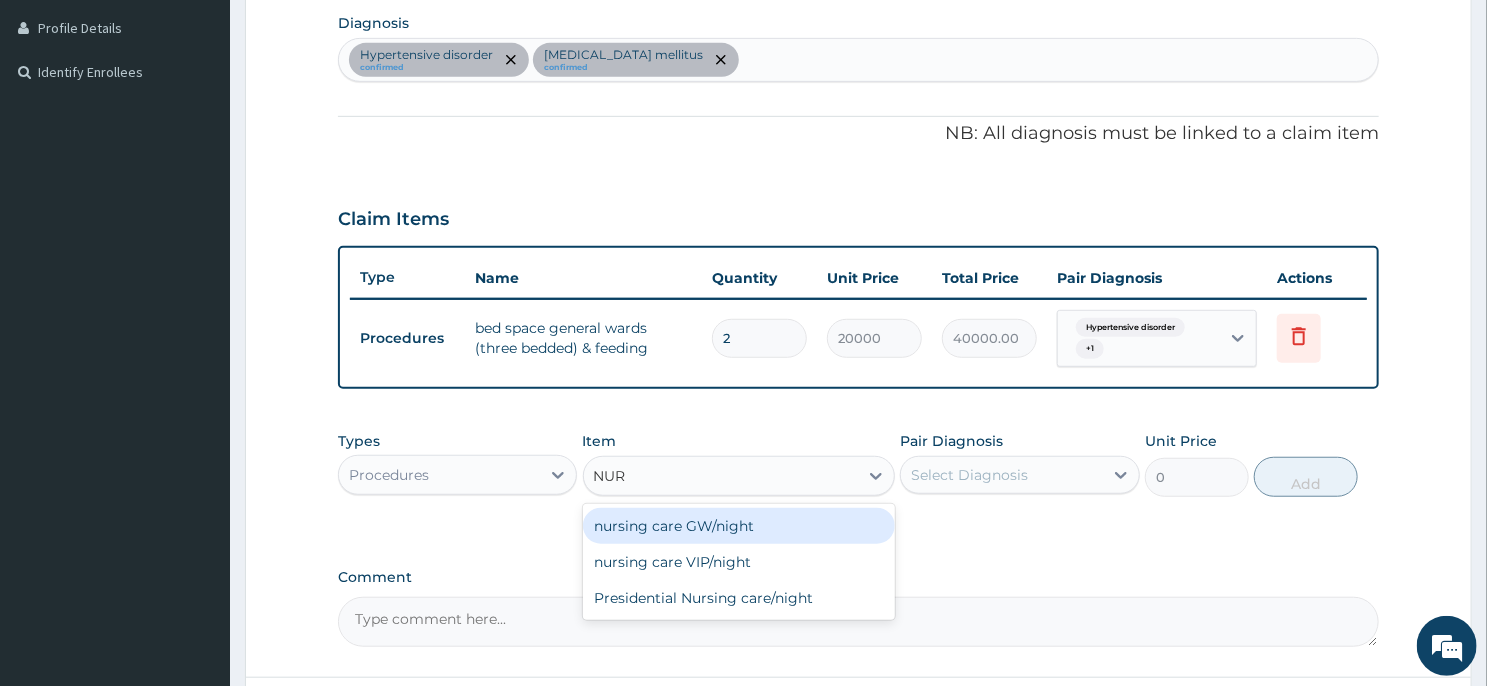 type on "NURS" 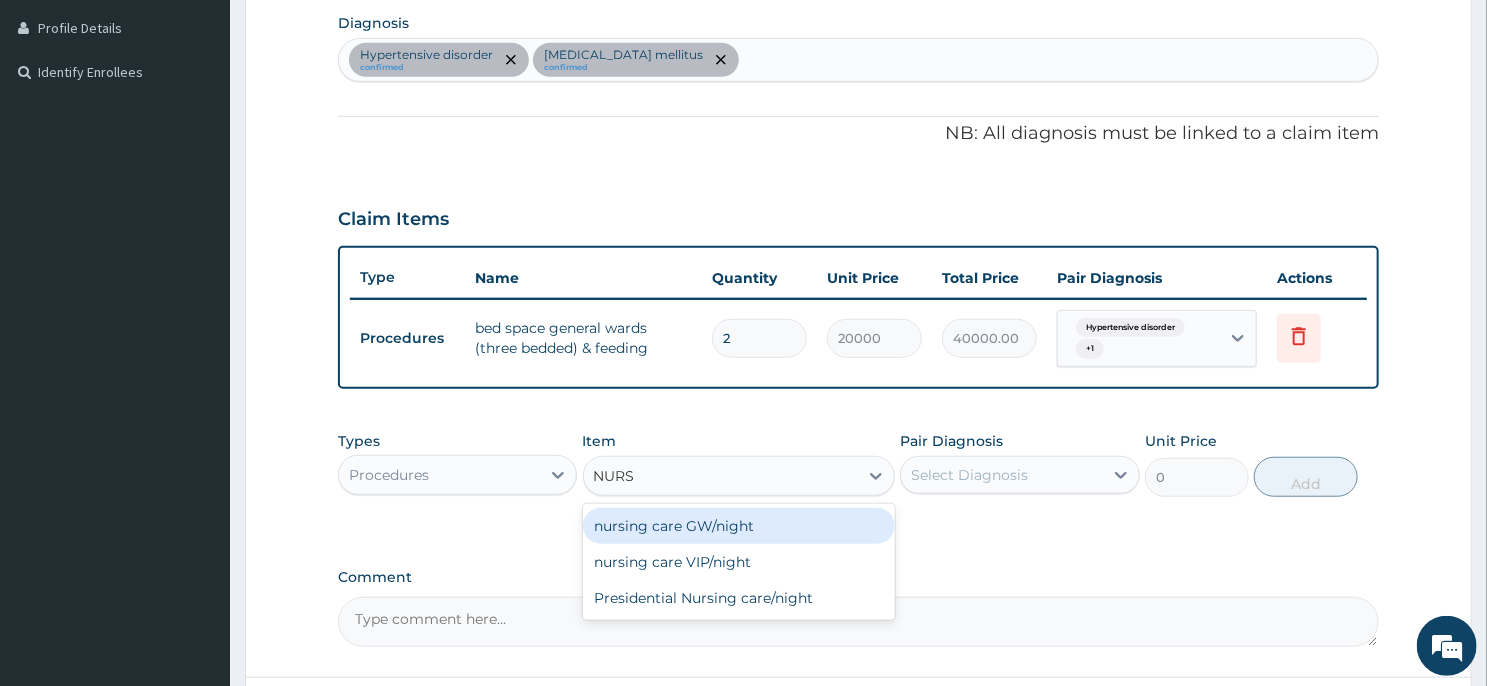 click on "nursing care GW/night" at bounding box center (739, 526) 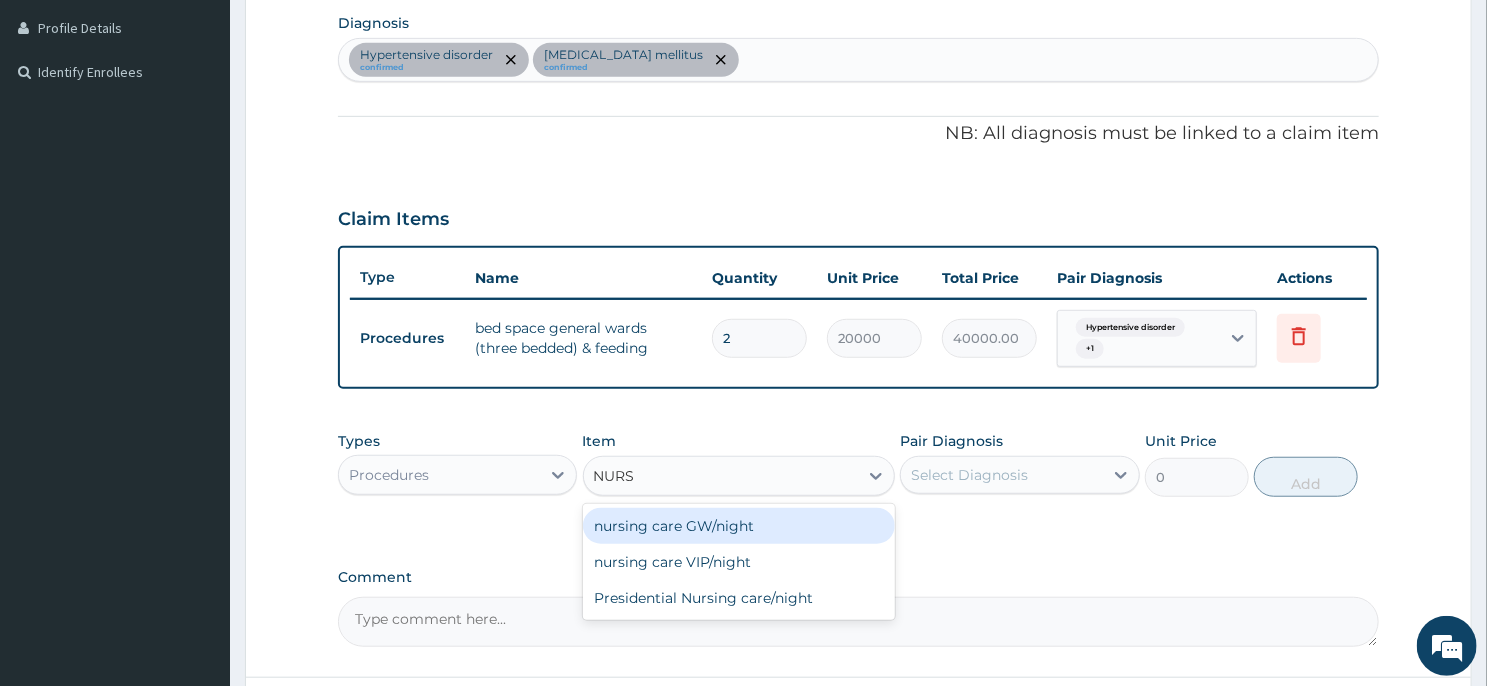 type 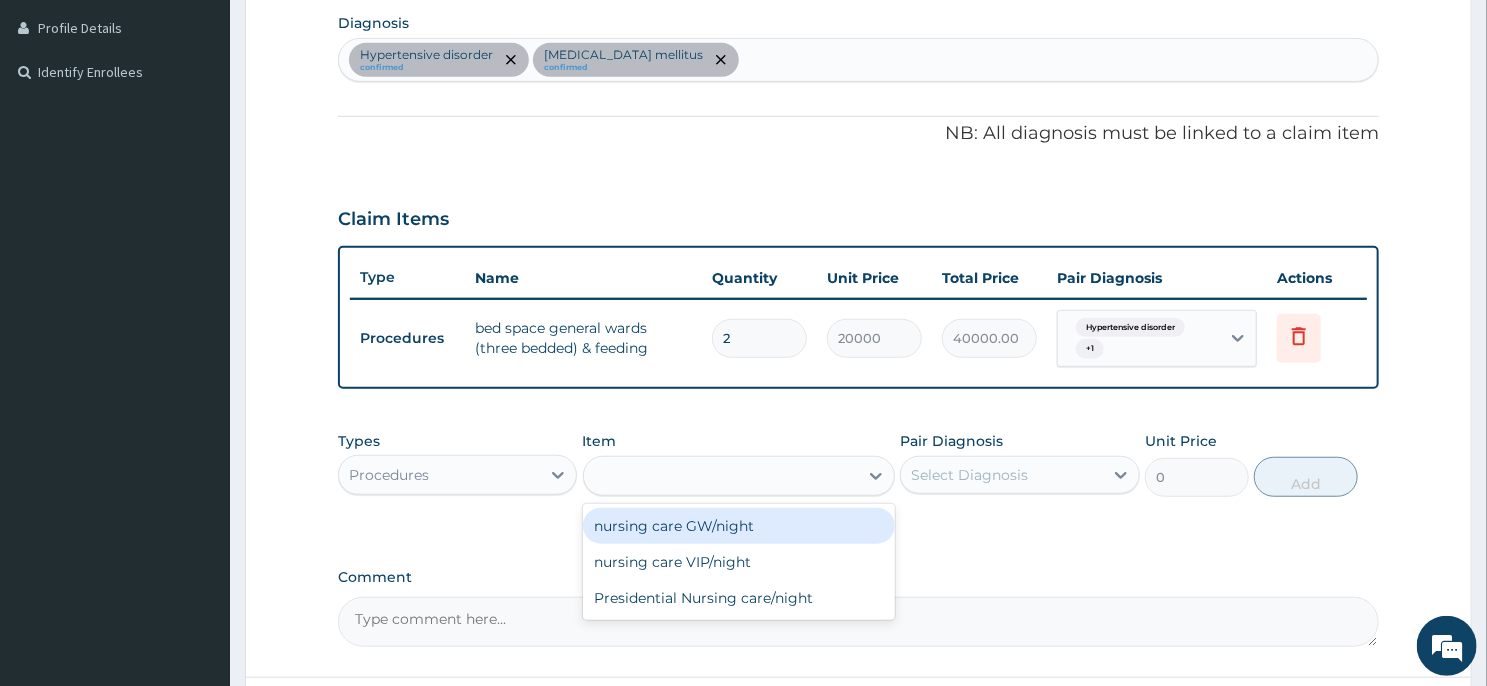 type on "3000" 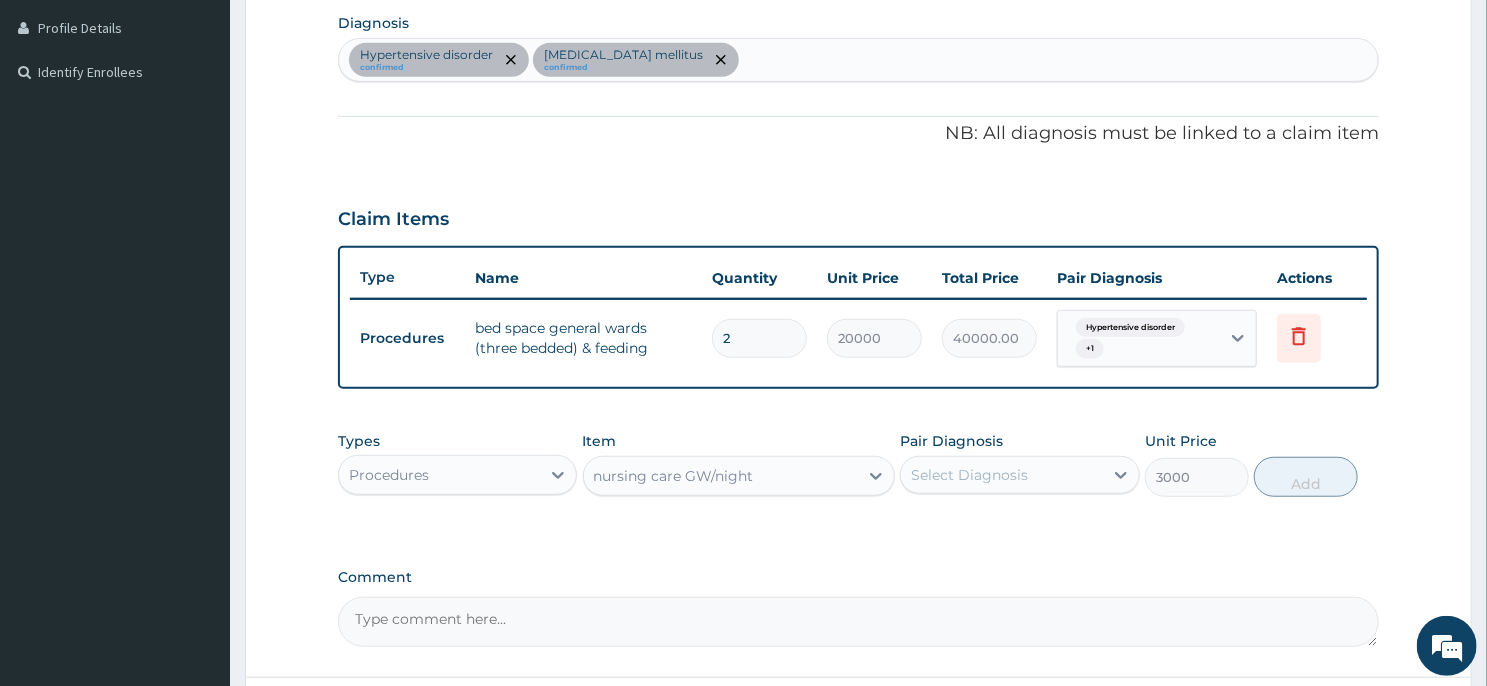 click on "Select Diagnosis" at bounding box center [969, 475] 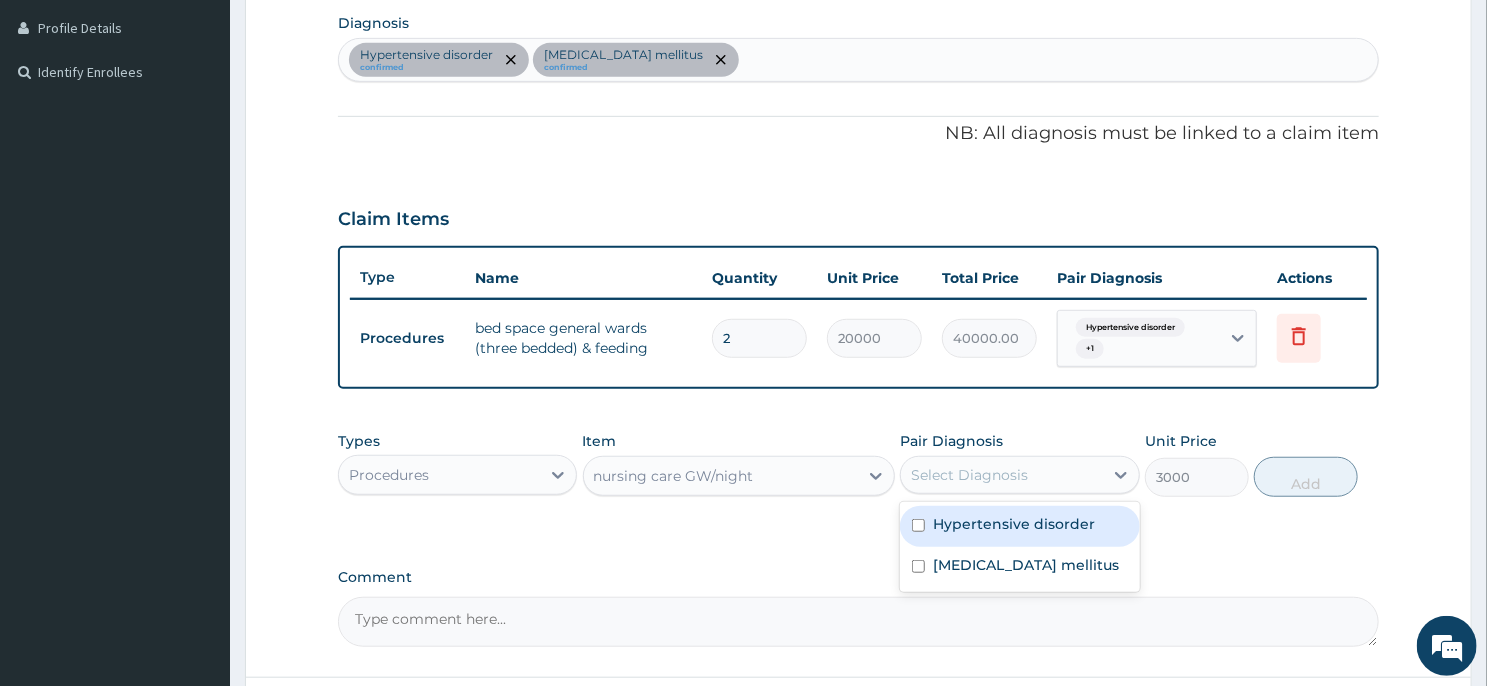 click on "Hypertensive disorder" at bounding box center [1019, 526] 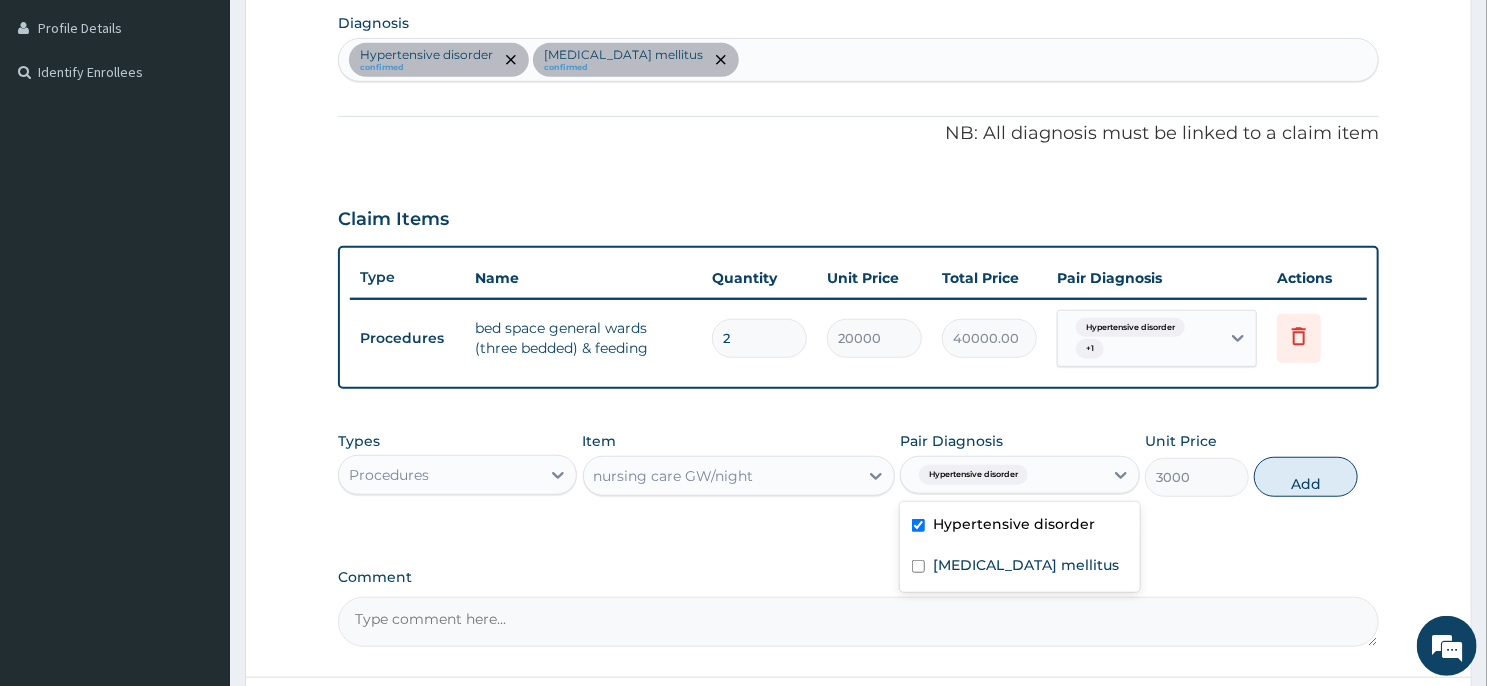 checkbox on "true" 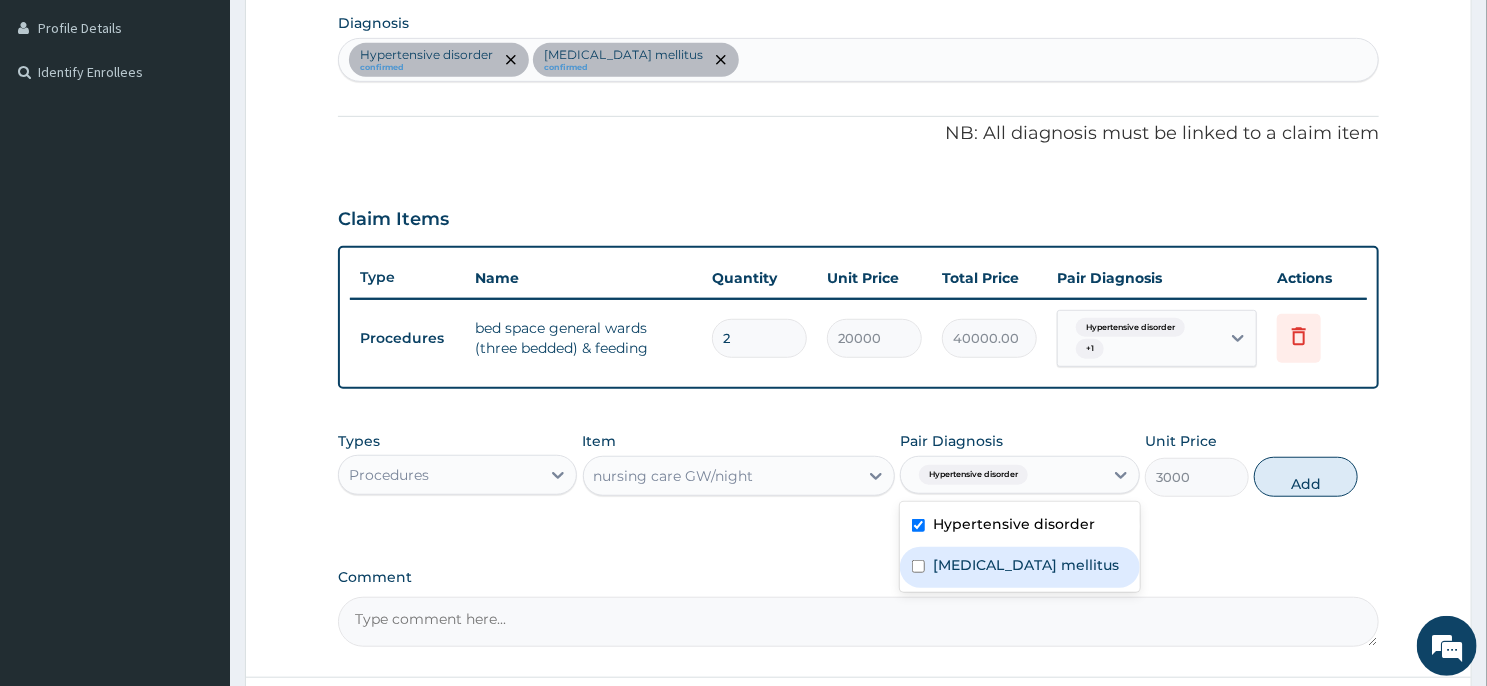 click on "Diabetes mellitus" at bounding box center [1026, 565] 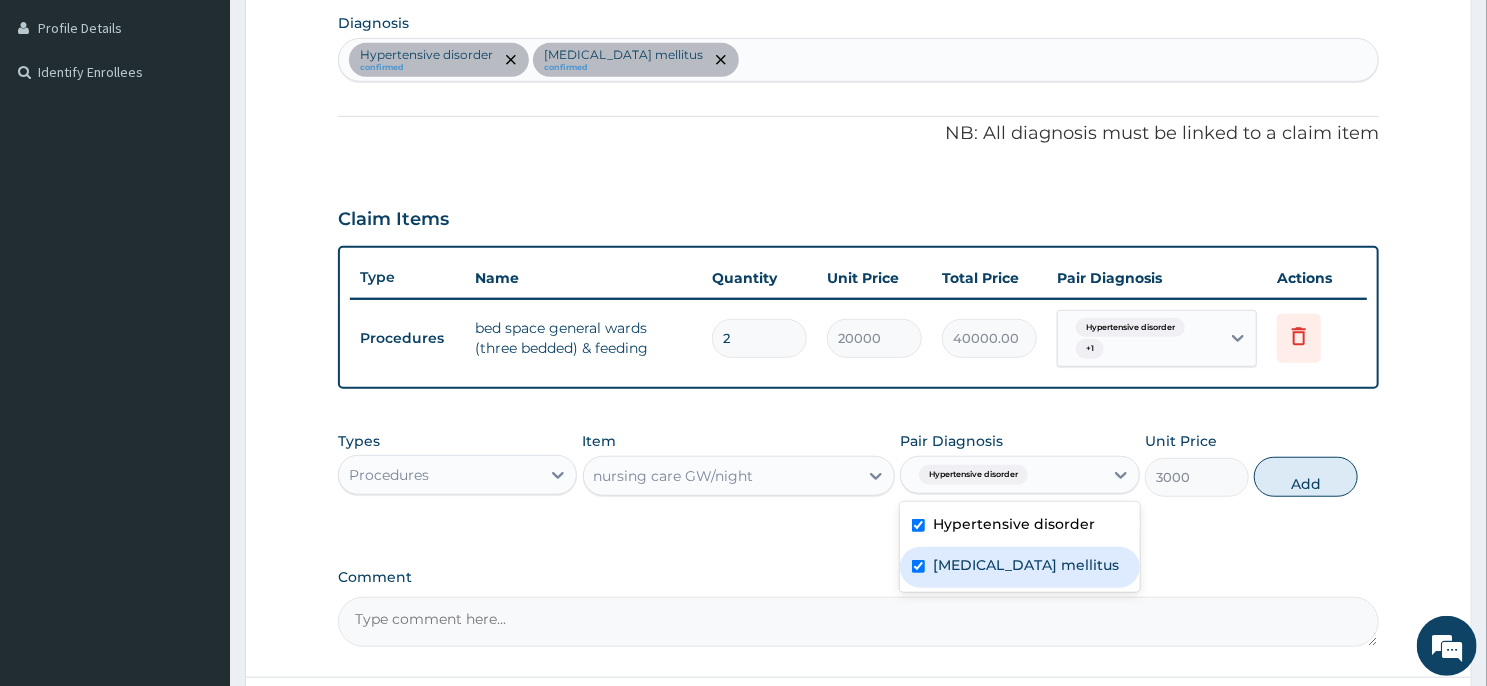 checkbox on "true" 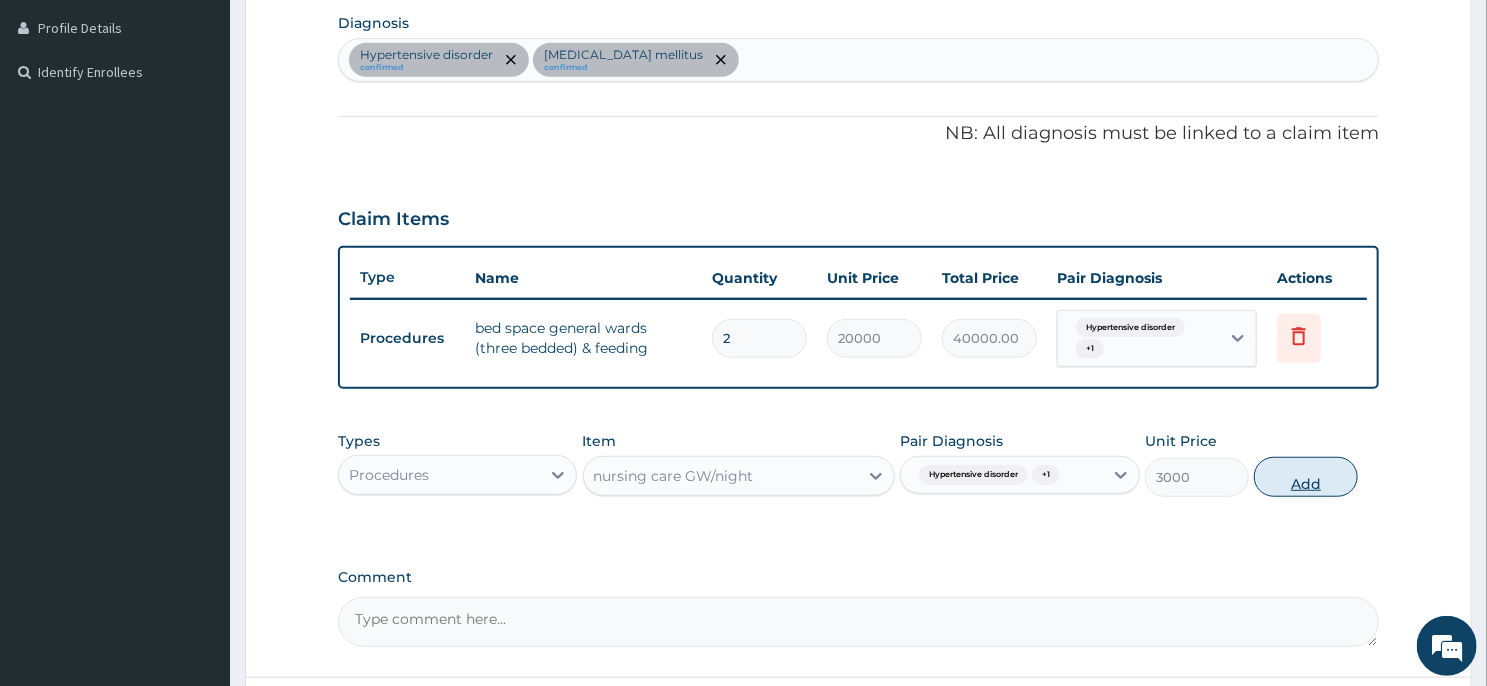 click on "Add" at bounding box center (1306, 477) 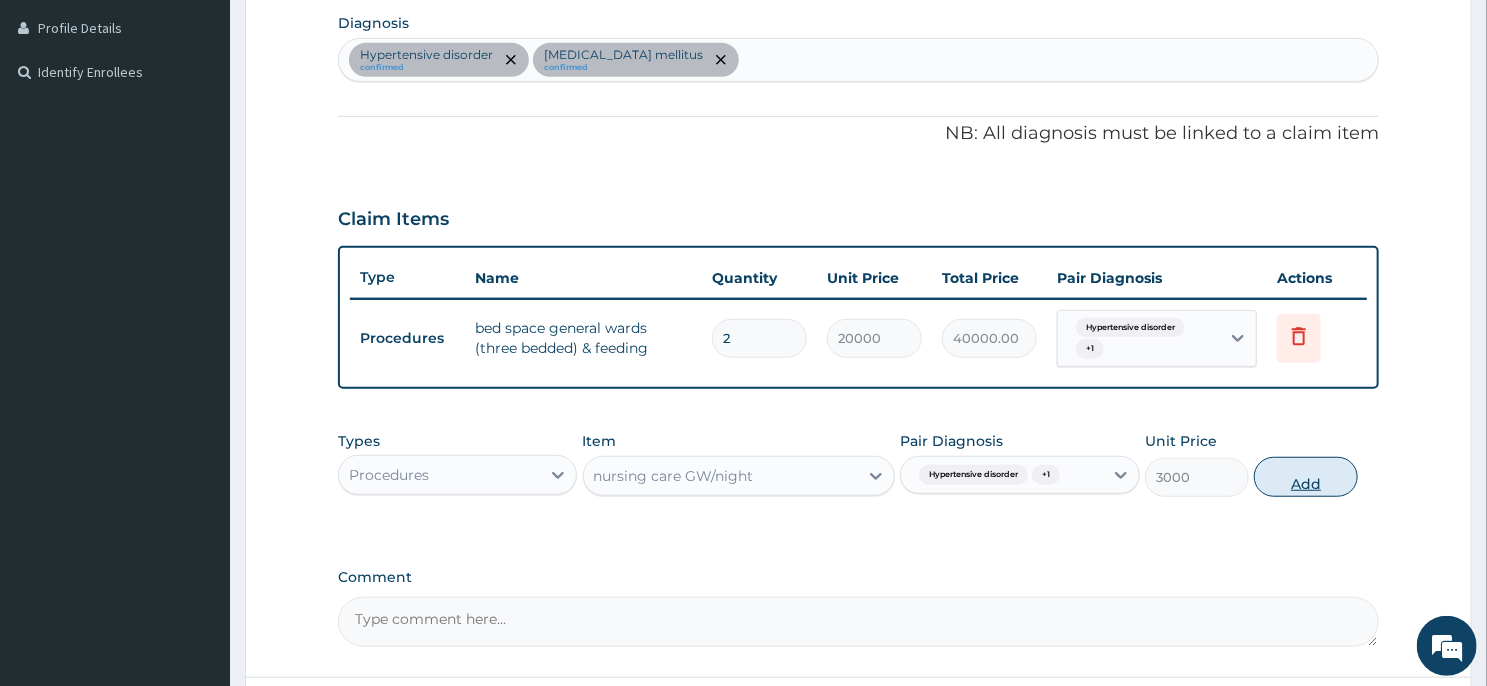 type on "0" 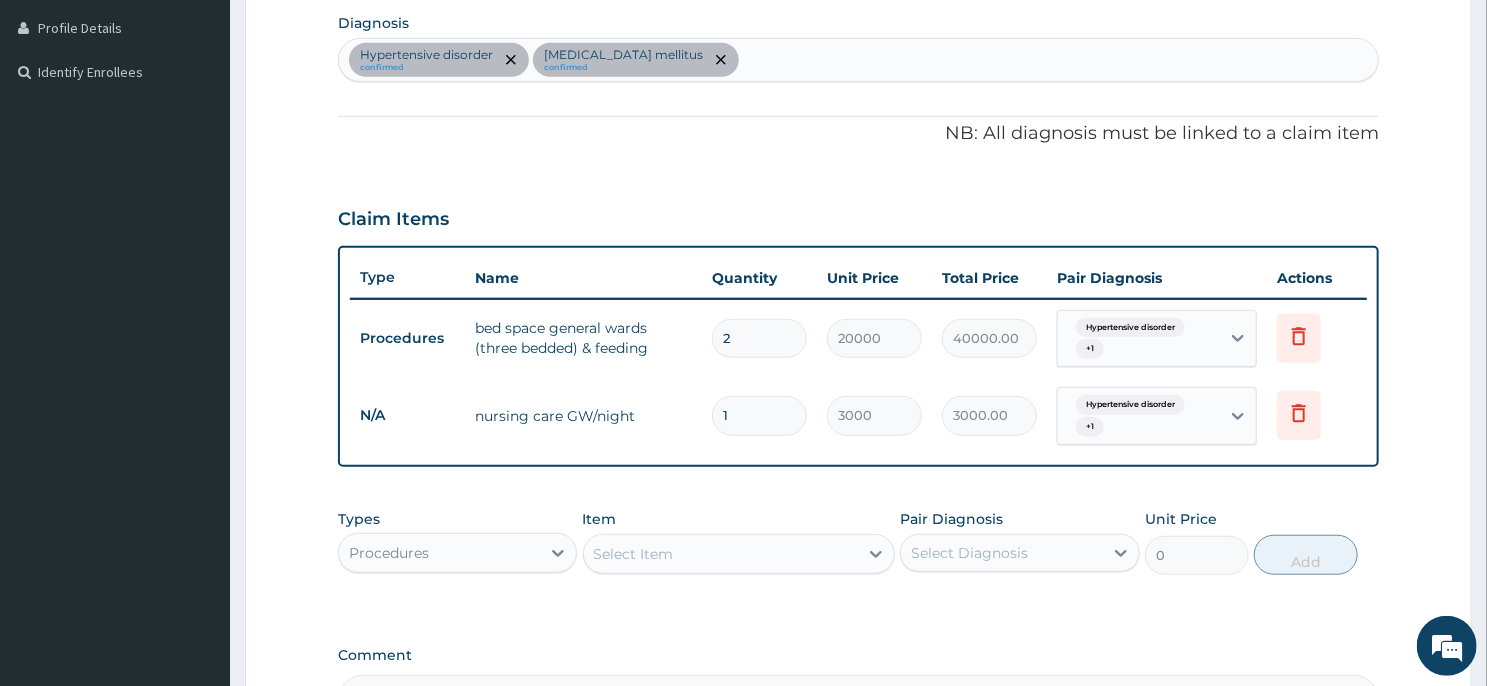 click on "Hypertensive disorder confirmed Diabetes mellitus confirmed" at bounding box center [858, 60] 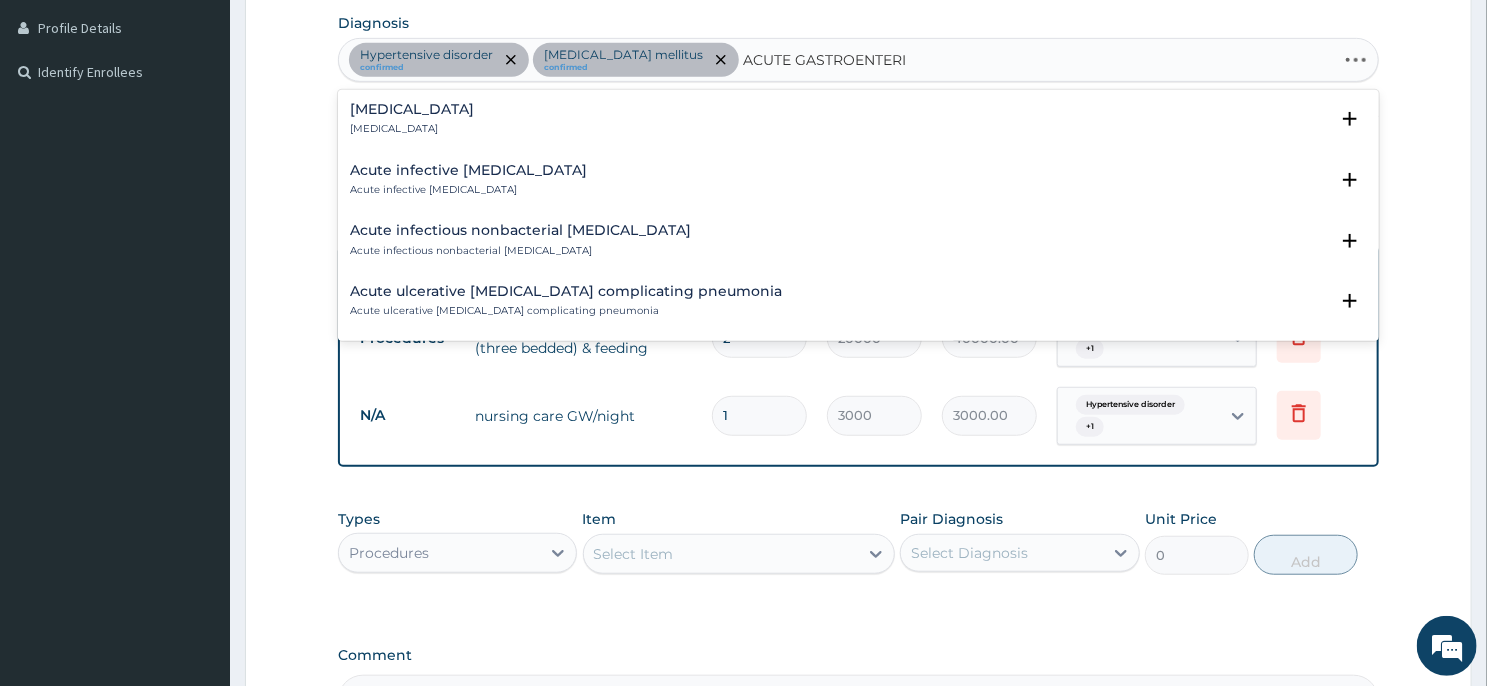 type on "ACUTE GASTROENTERIT" 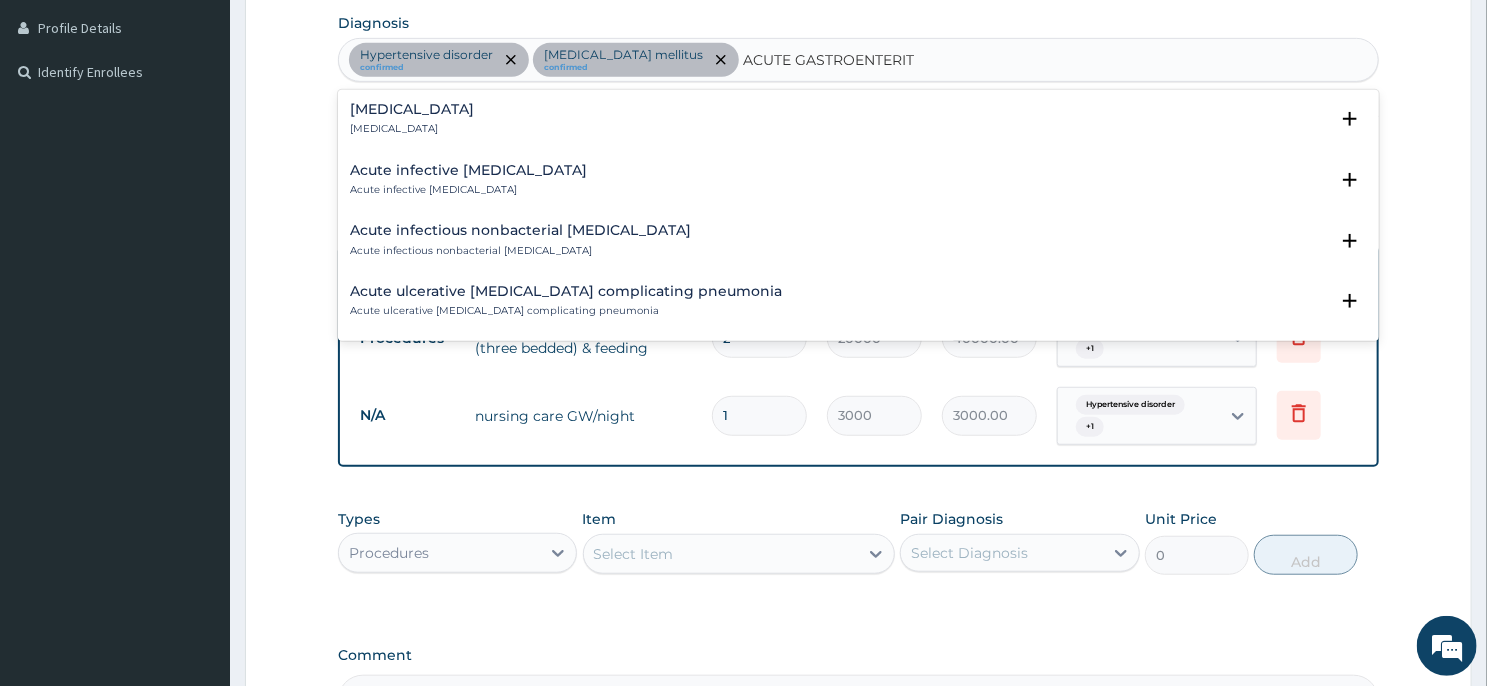 click on "Acute gastroenteritis" at bounding box center (412, 109) 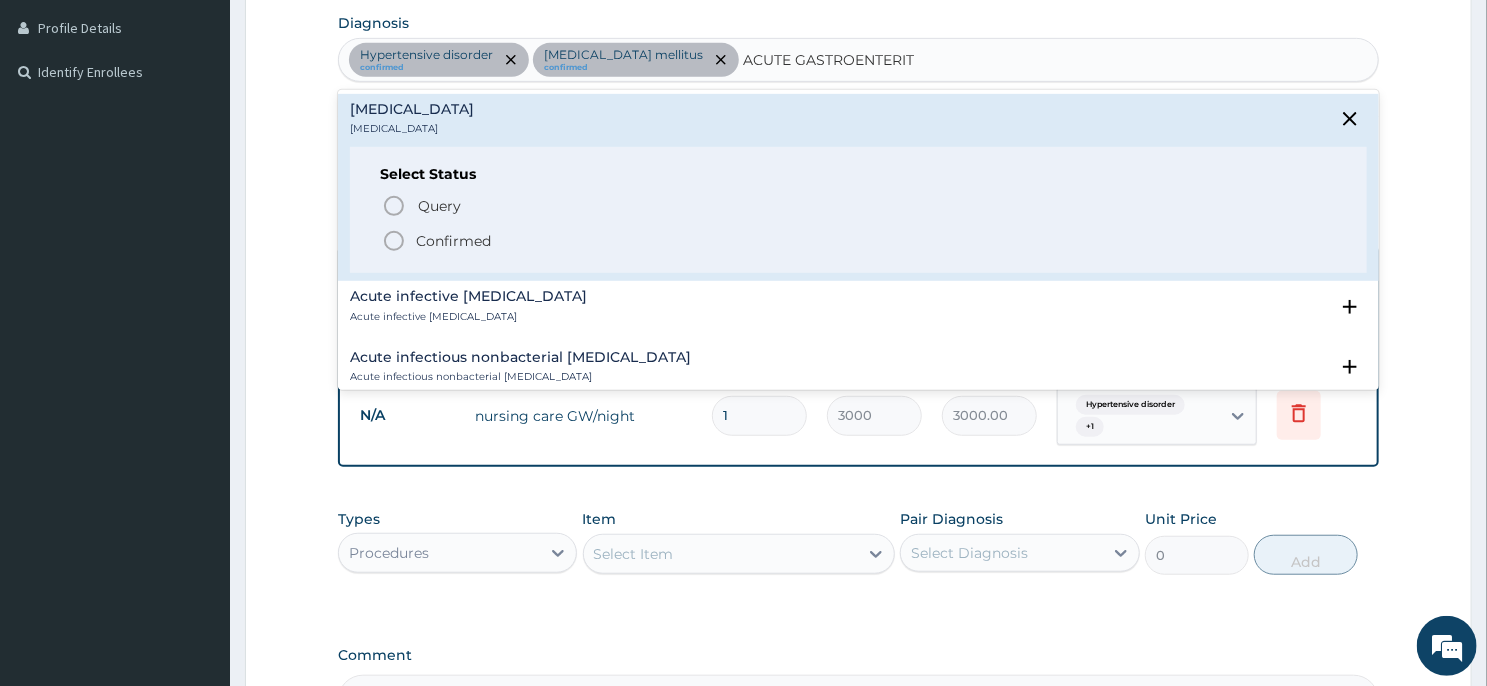 click 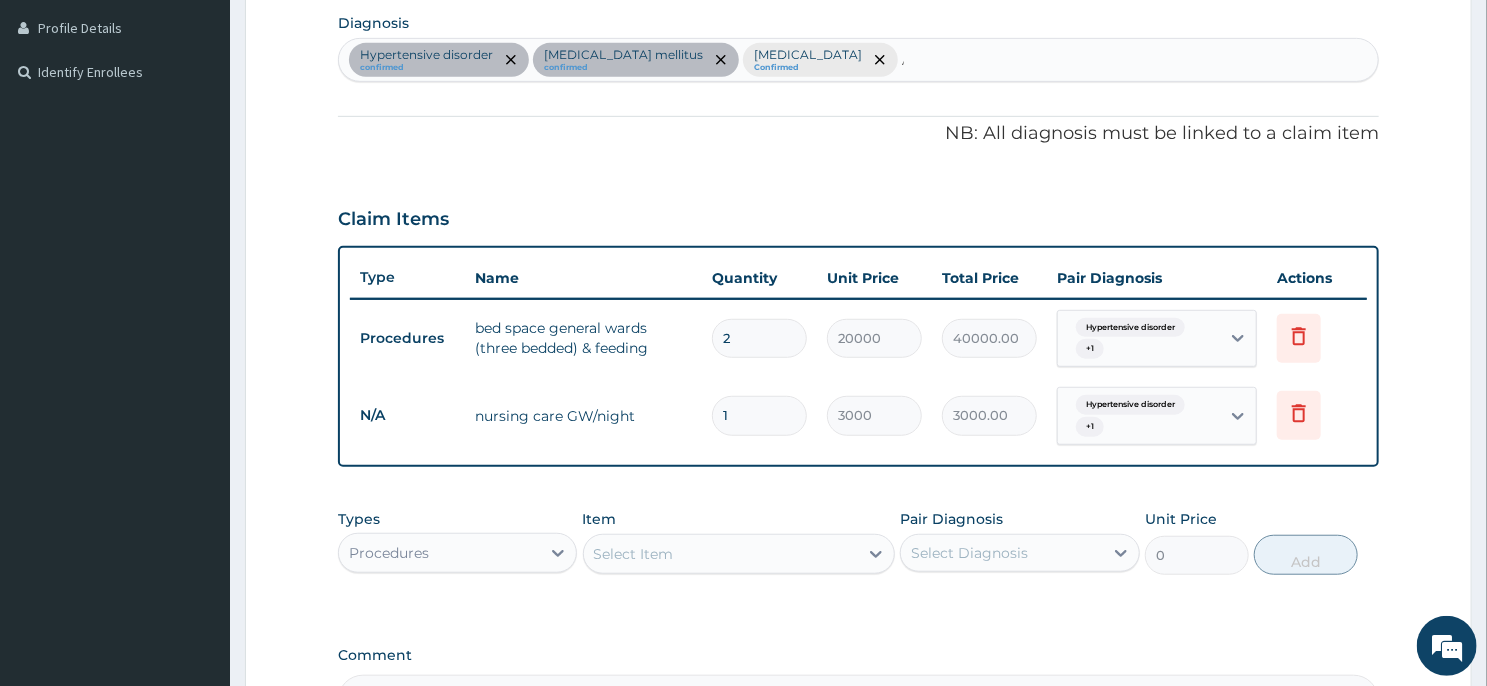 type 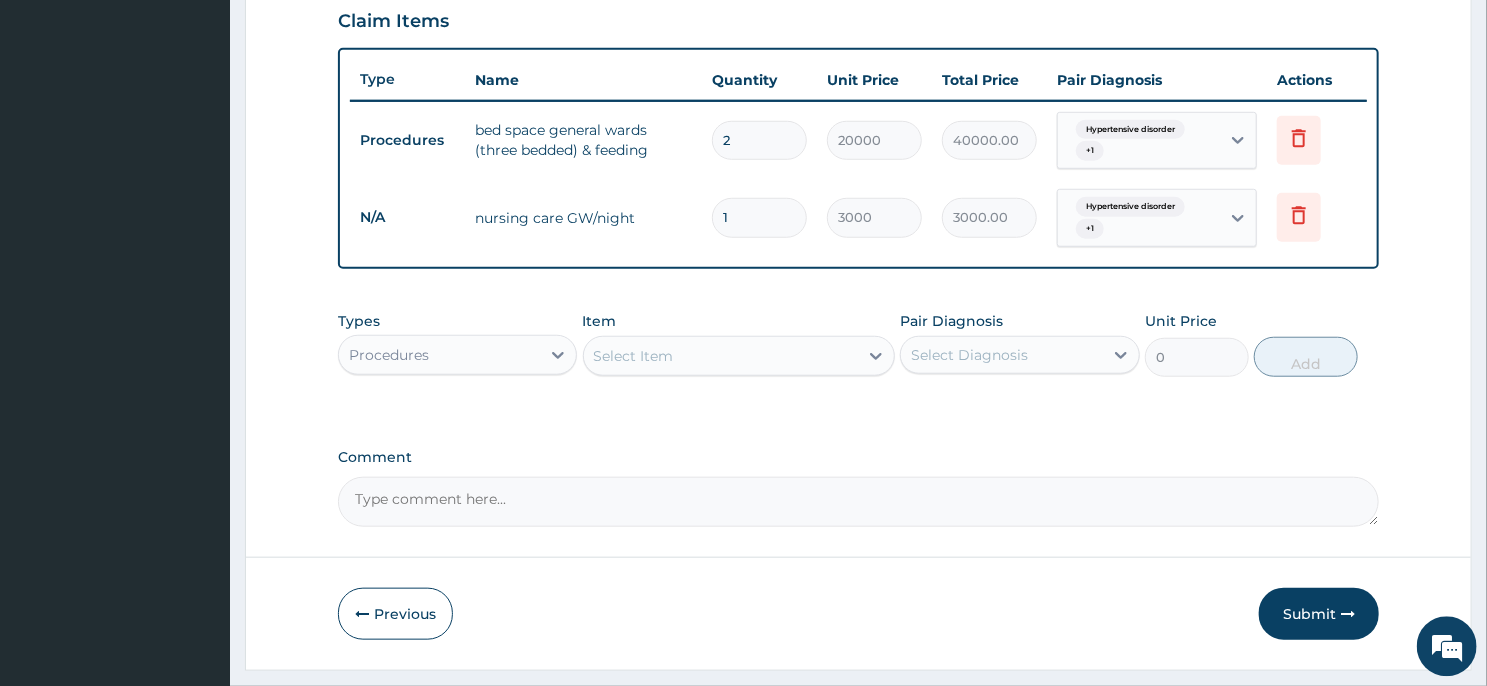 scroll, scrollTop: 745, scrollLeft: 0, axis: vertical 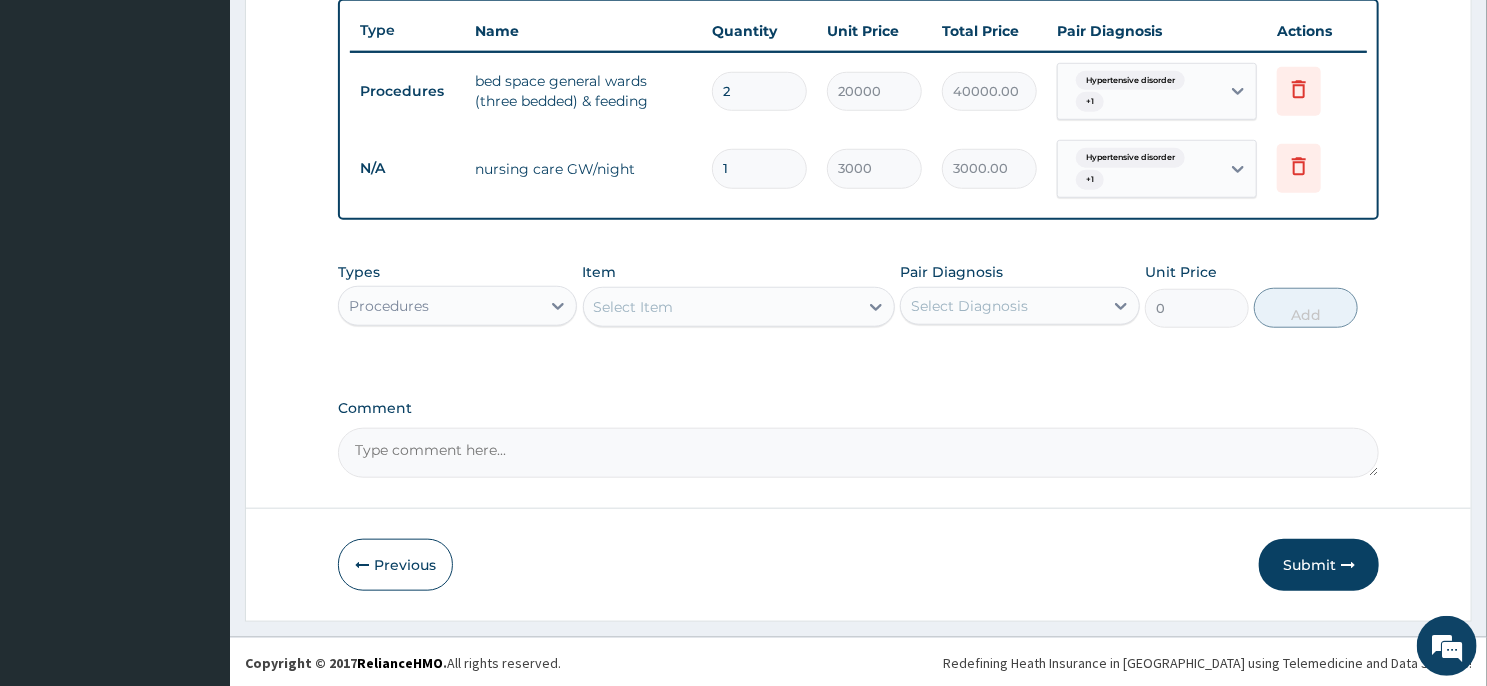 click on "Select Item" at bounding box center [721, 307] 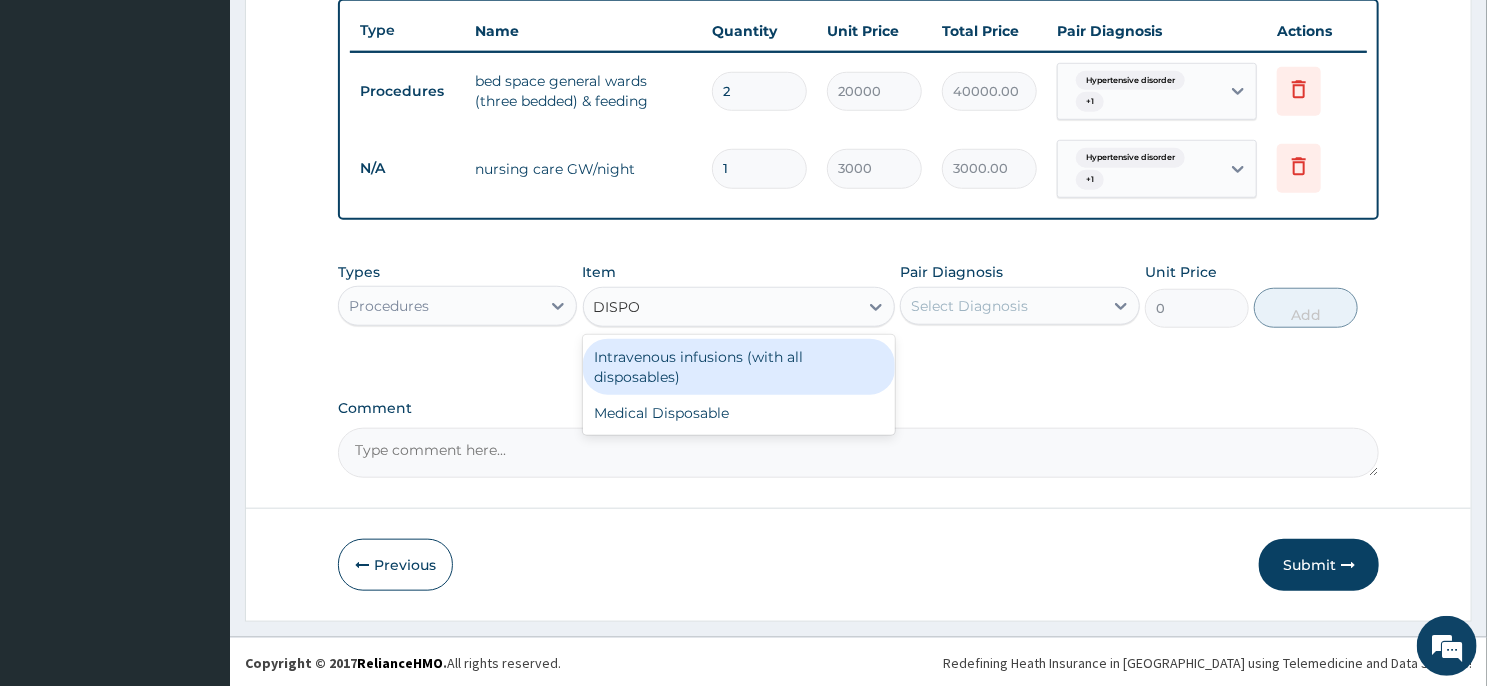 type on "DISPOS" 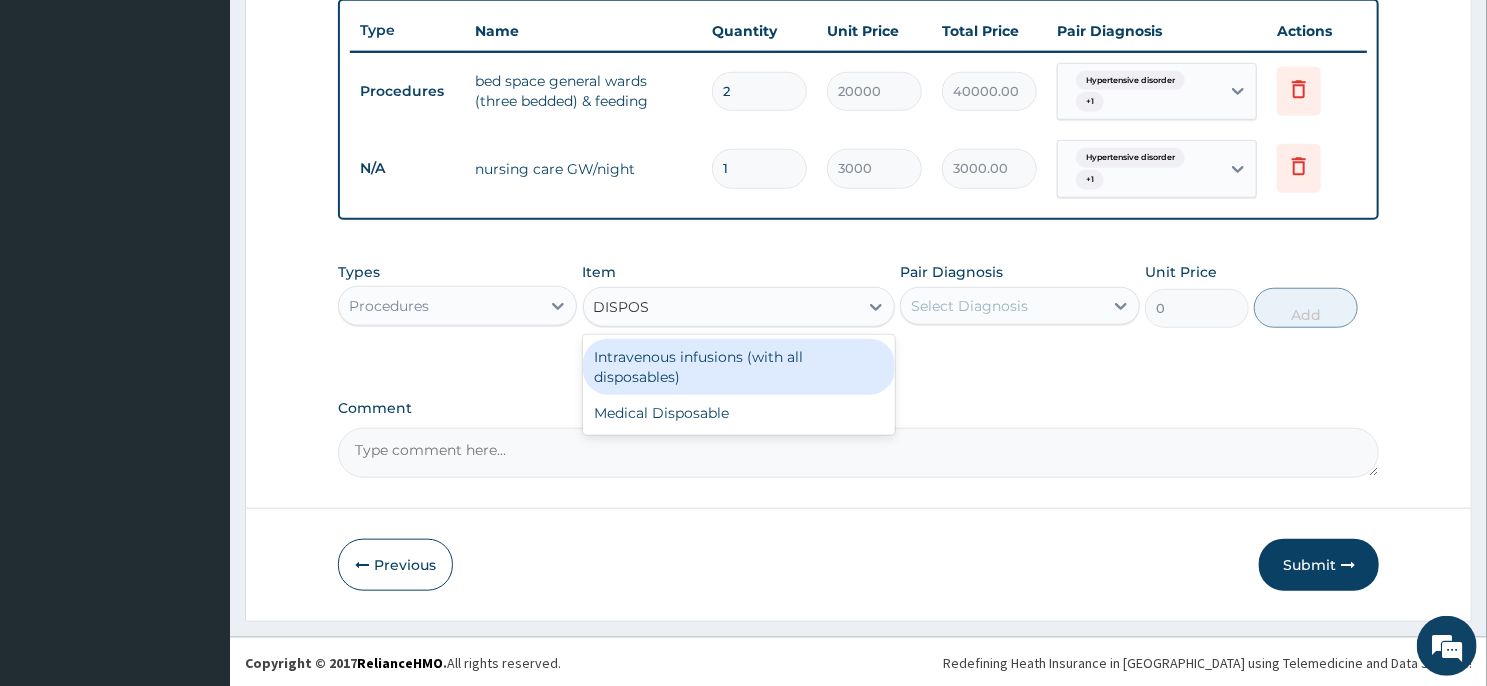 click on "Intravenous infusions (with all disposables)" at bounding box center (739, 367) 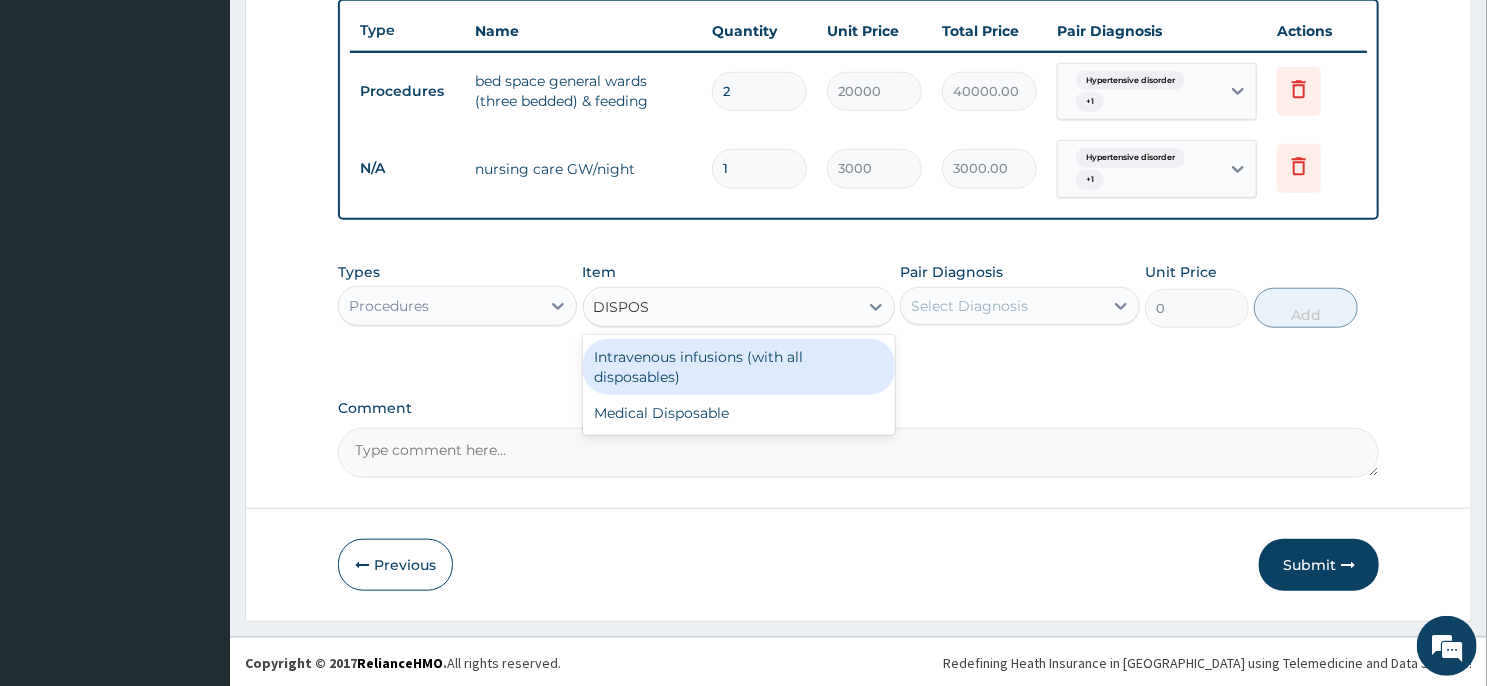 type 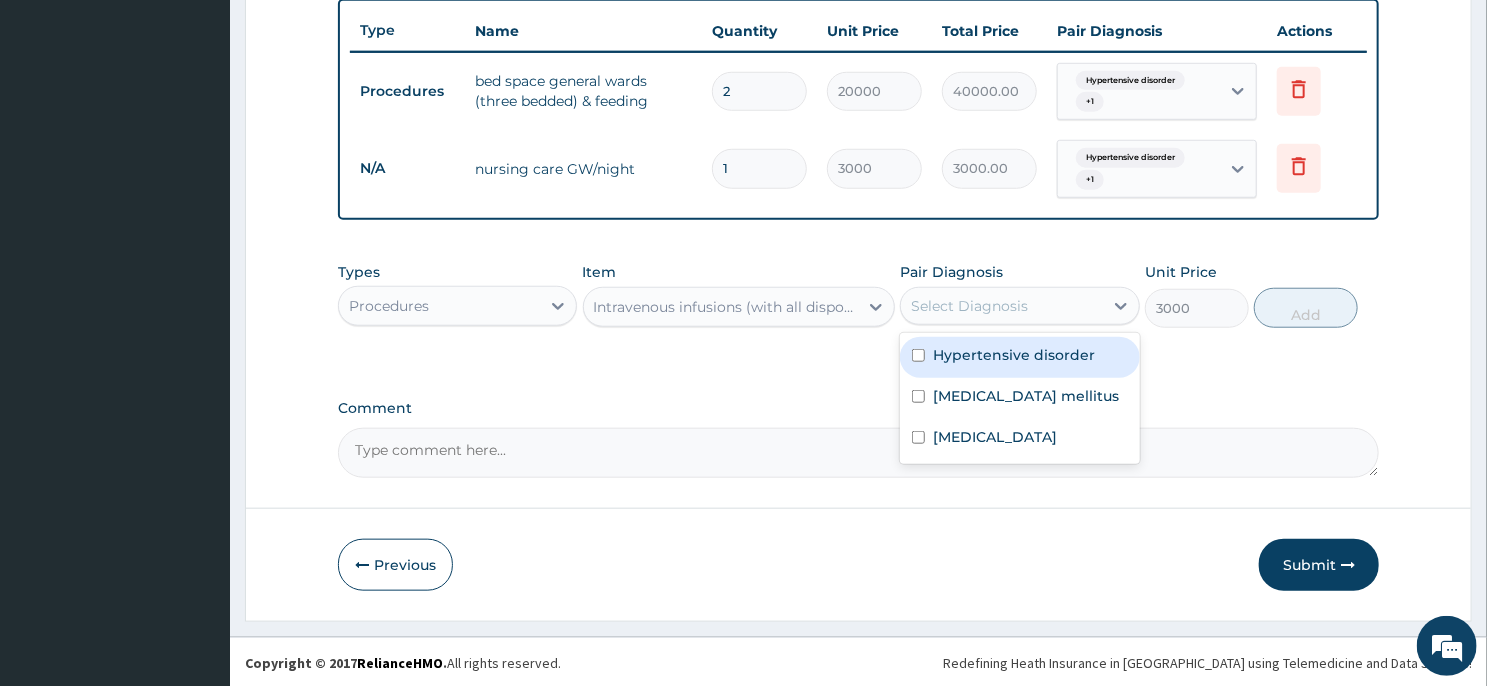 click on "Select Diagnosis" at bounding box center [969, 306] 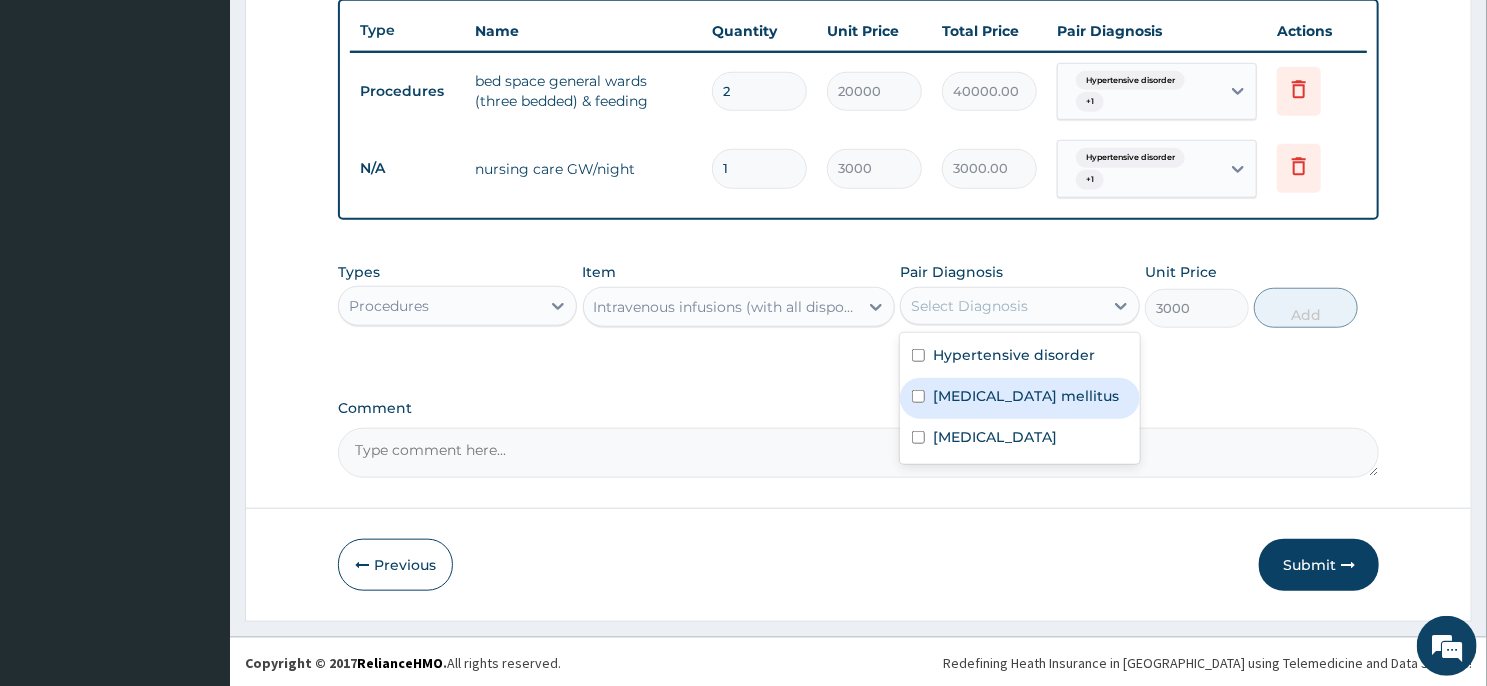 click on "Diabetes mellitus" at bounding box center [1019, 398] 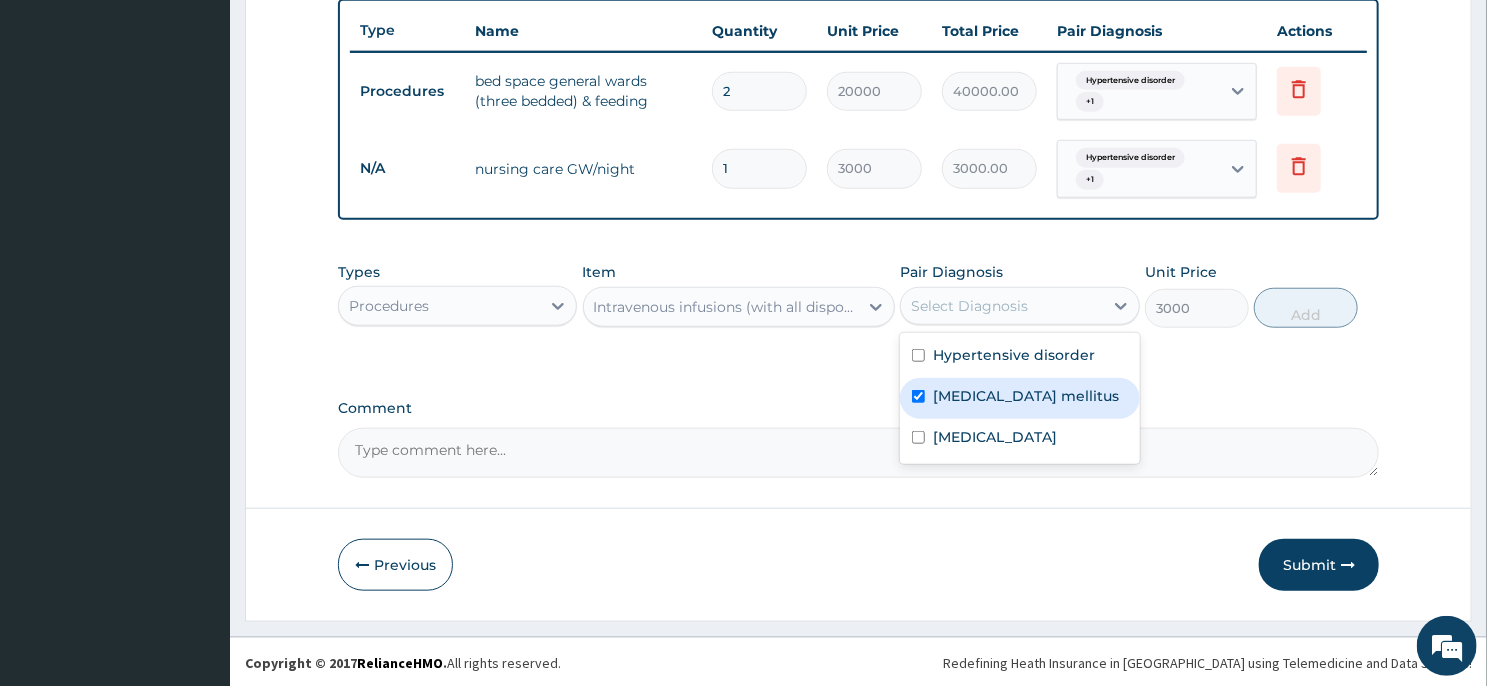 checkbox on "true" 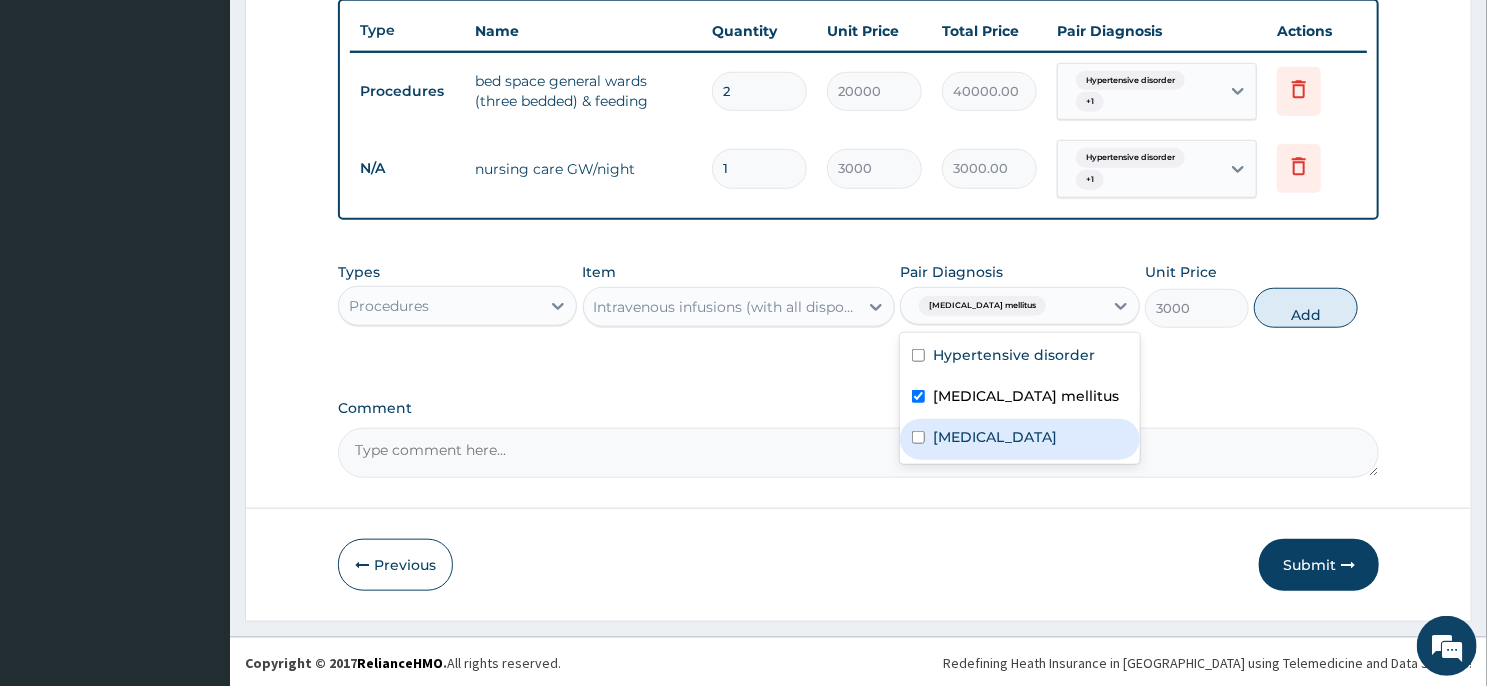 click on "Acute gastroenteritis" at bounding box center [995, 437] 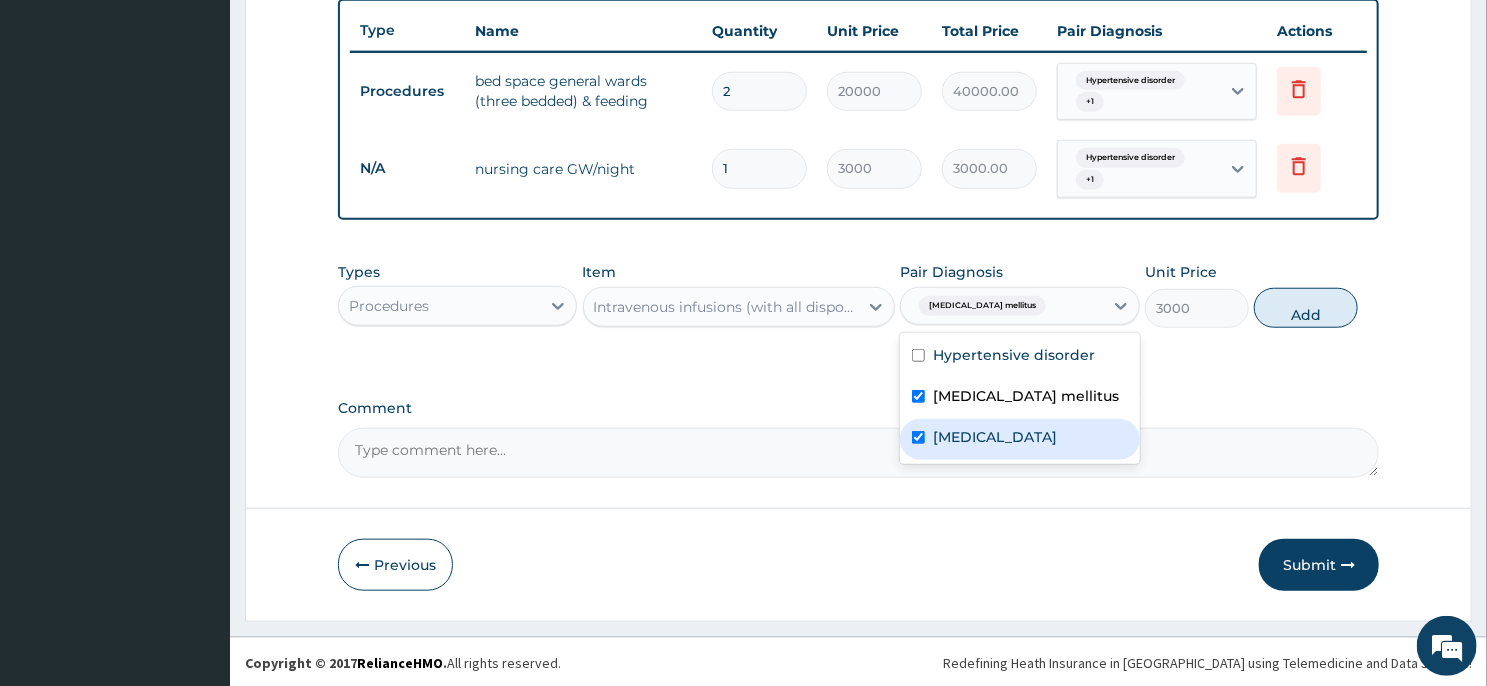 checkbox on "true" 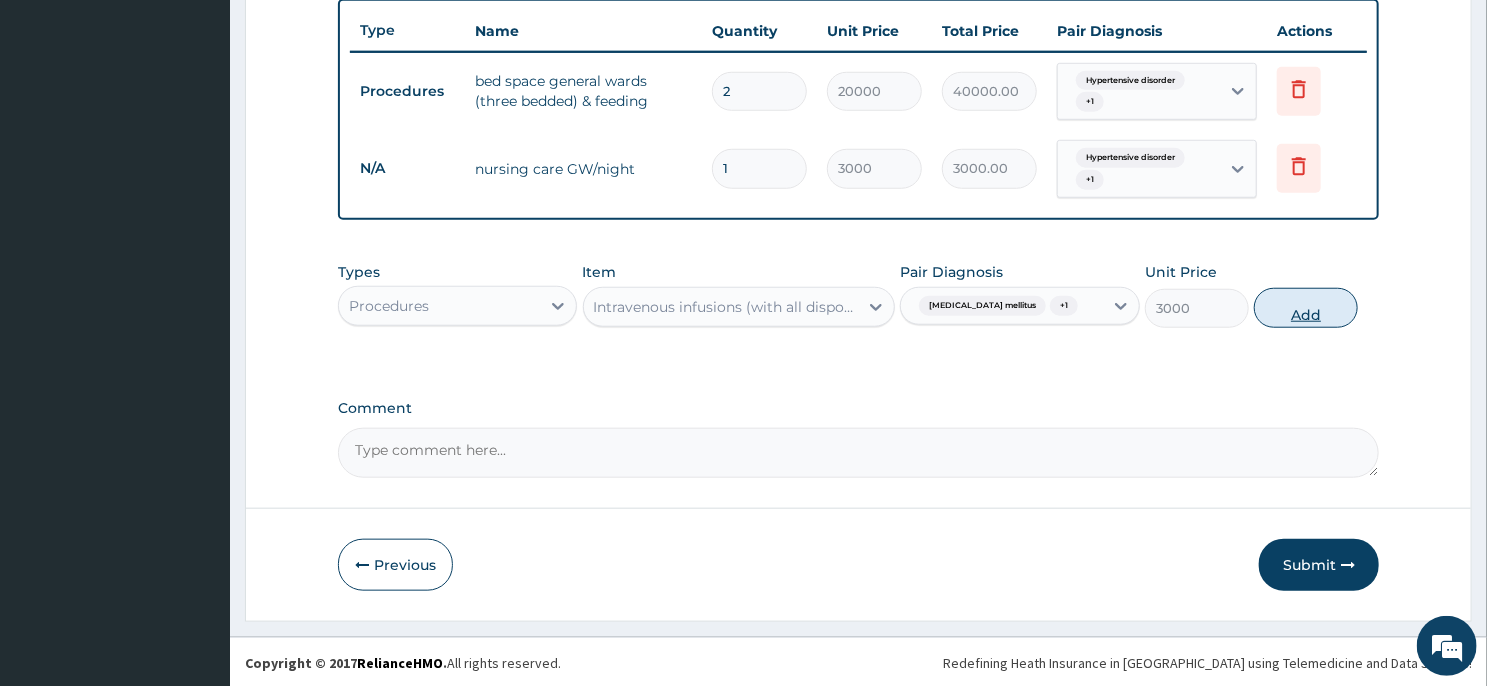 click on "Add" at bounding box center (1306, 308) 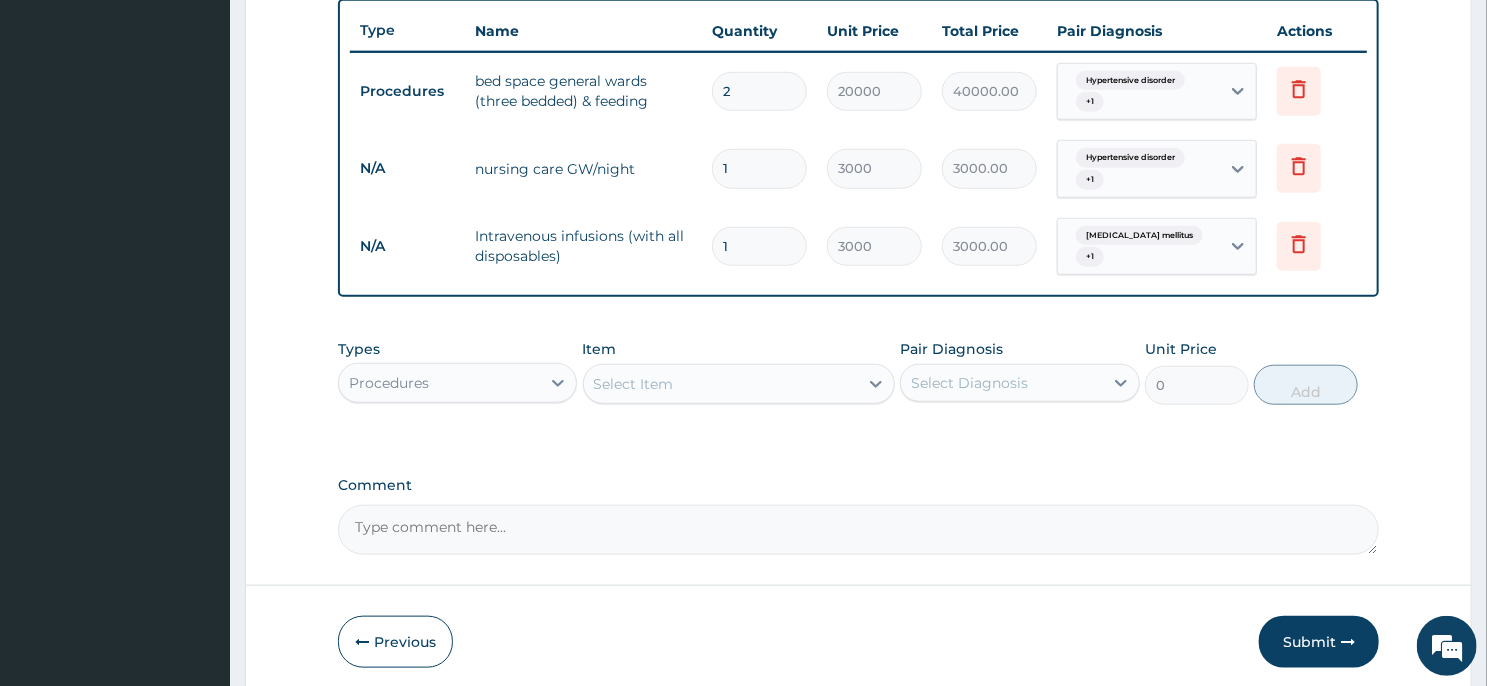 click on "1" at bounding box center (759, 246) 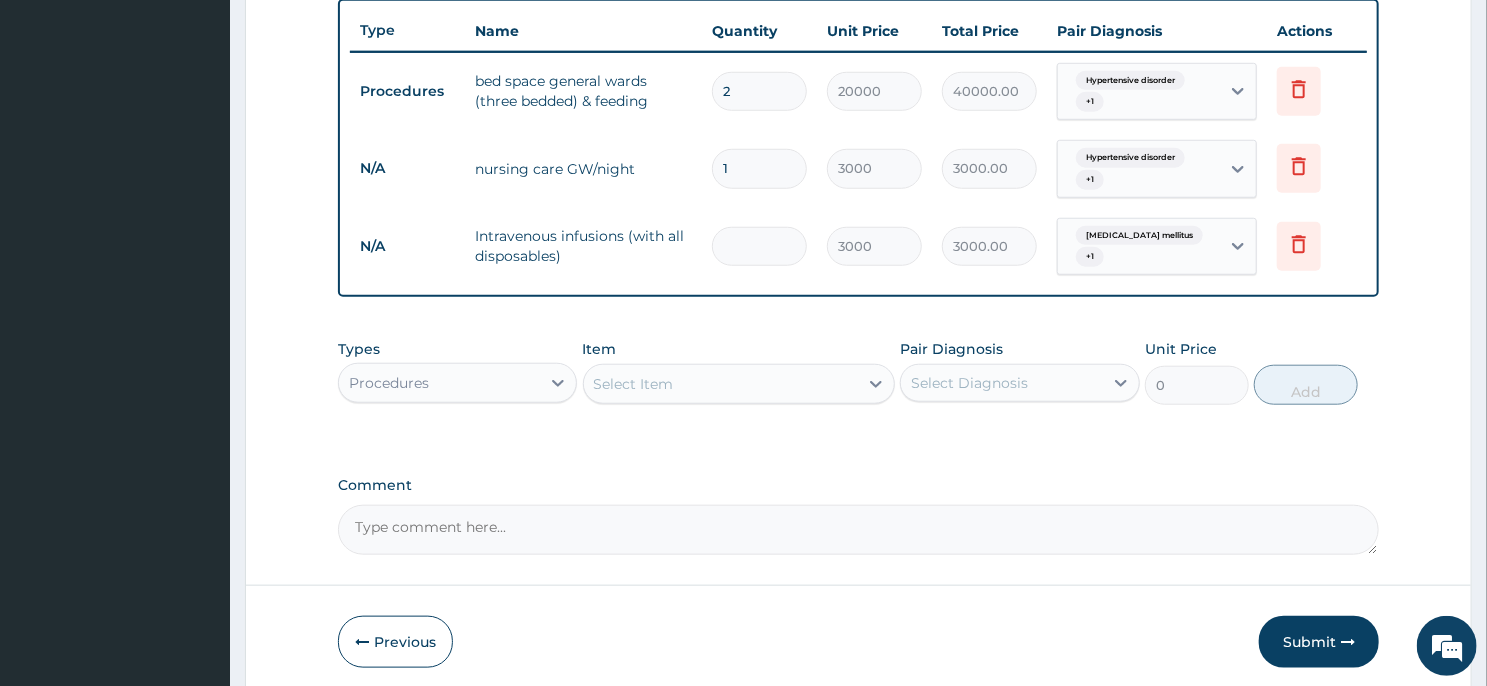 type on "0.00" 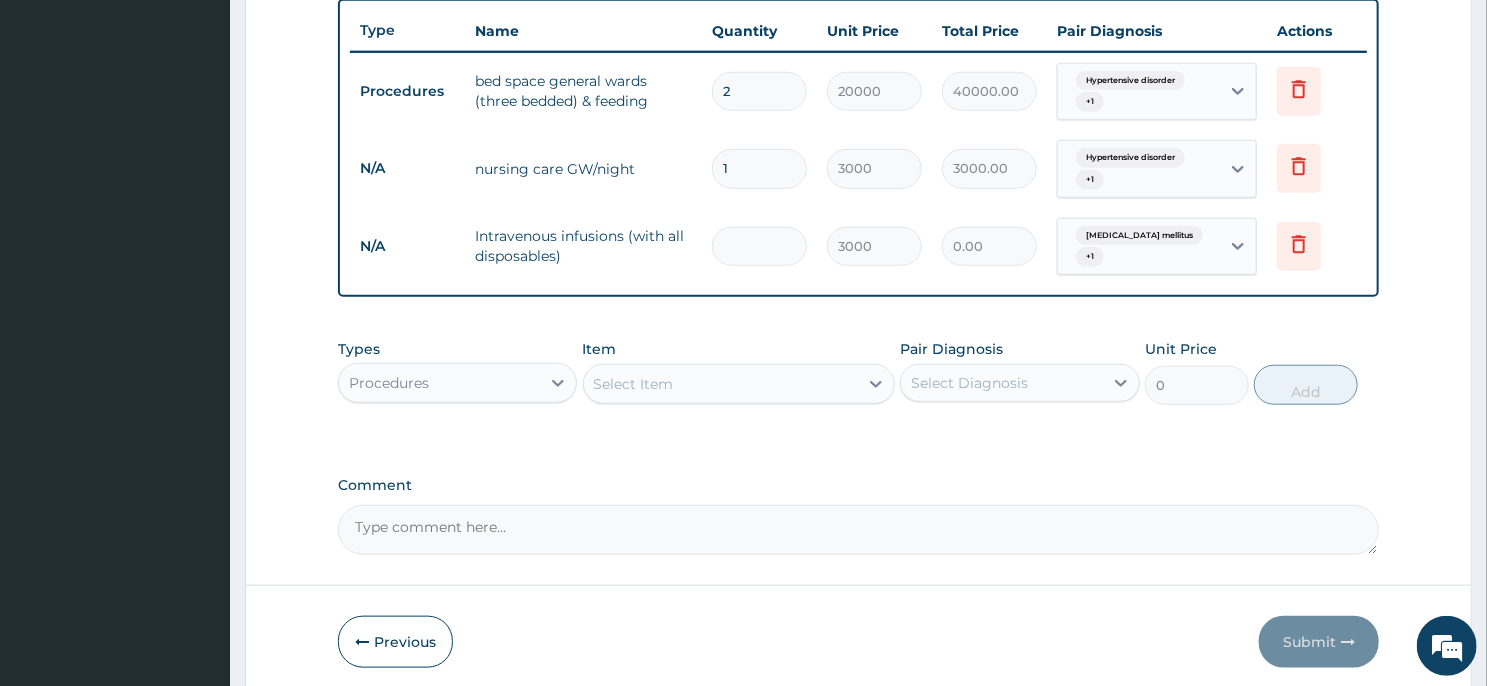 type on "2" 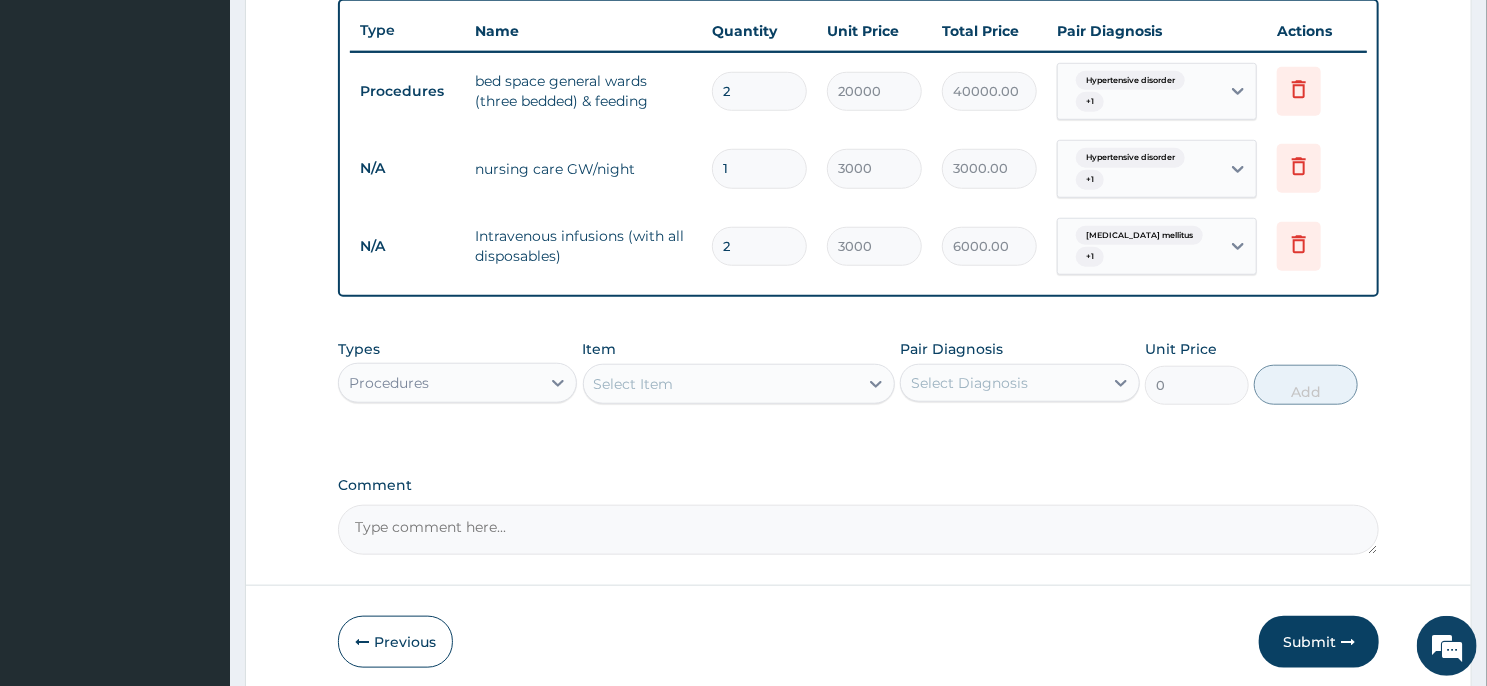 type on "2" 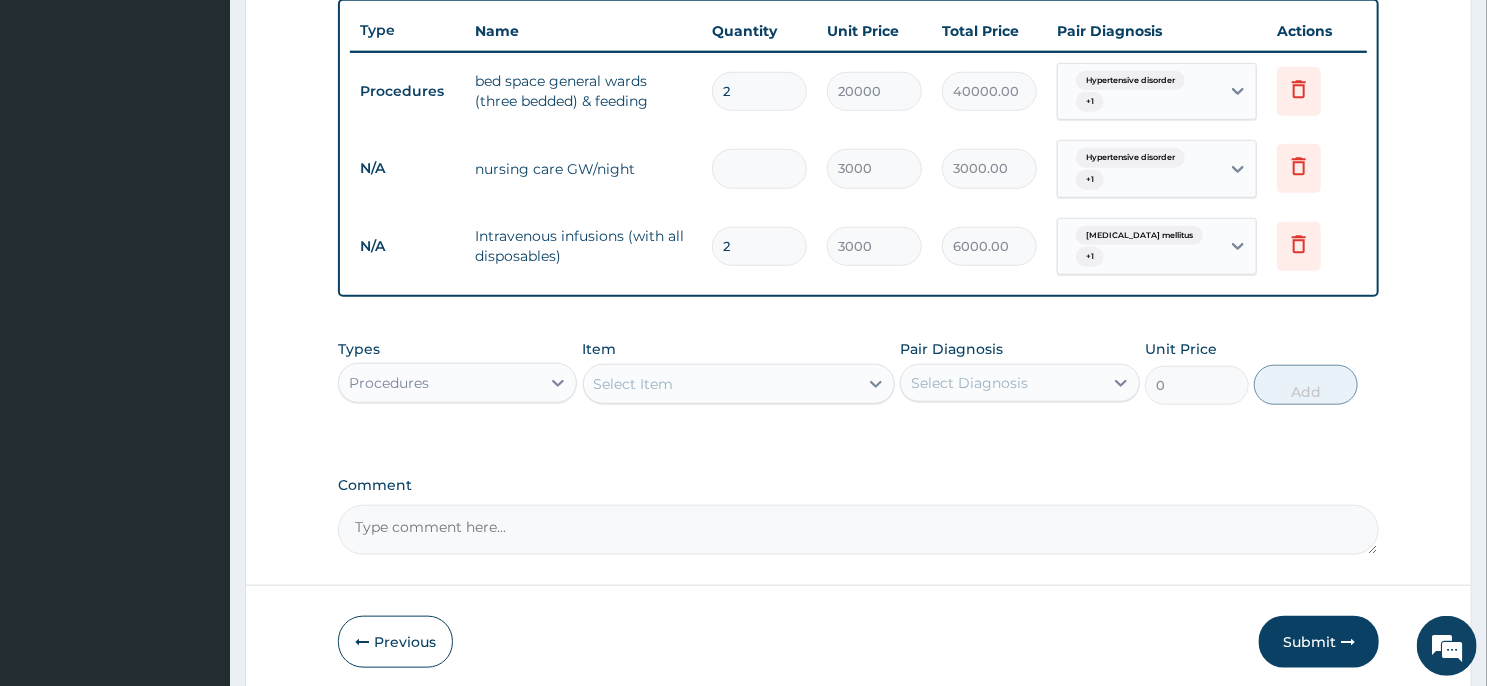 type on "0.00" 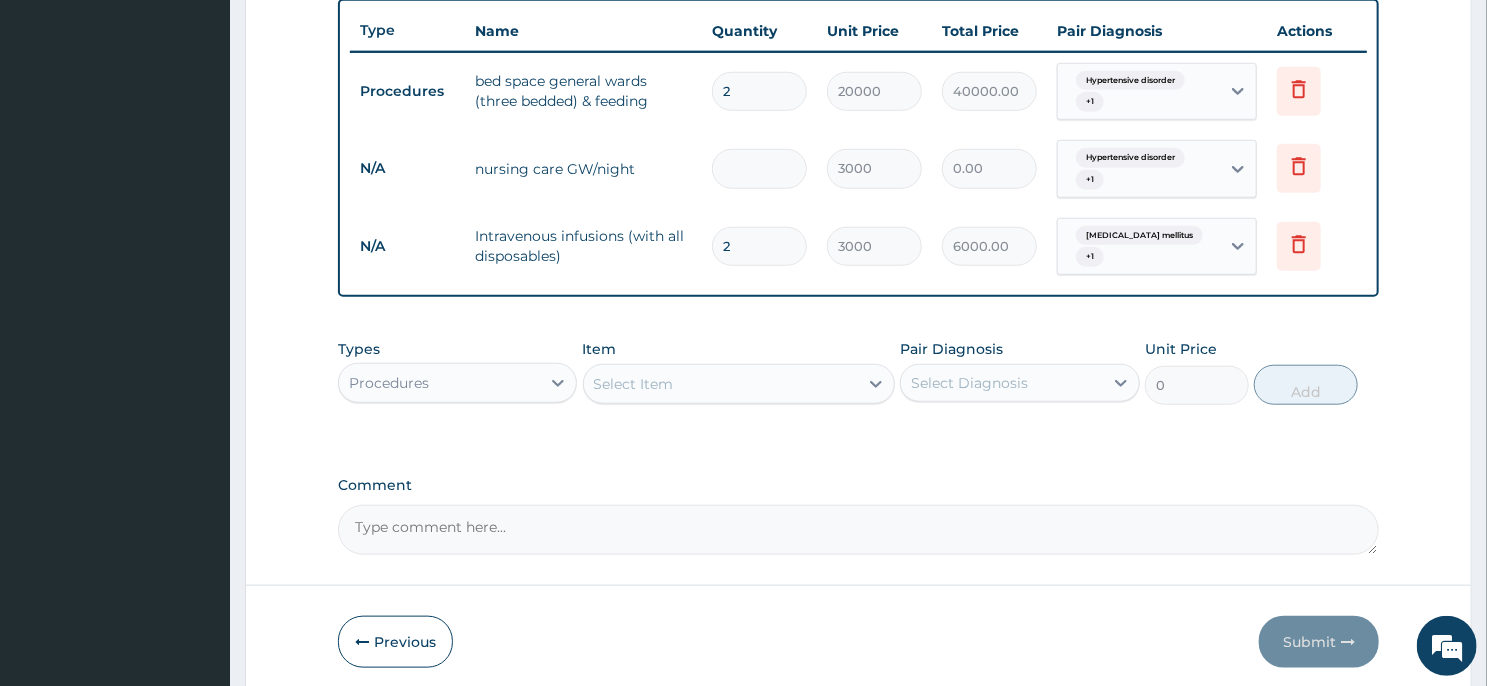 type on "2" 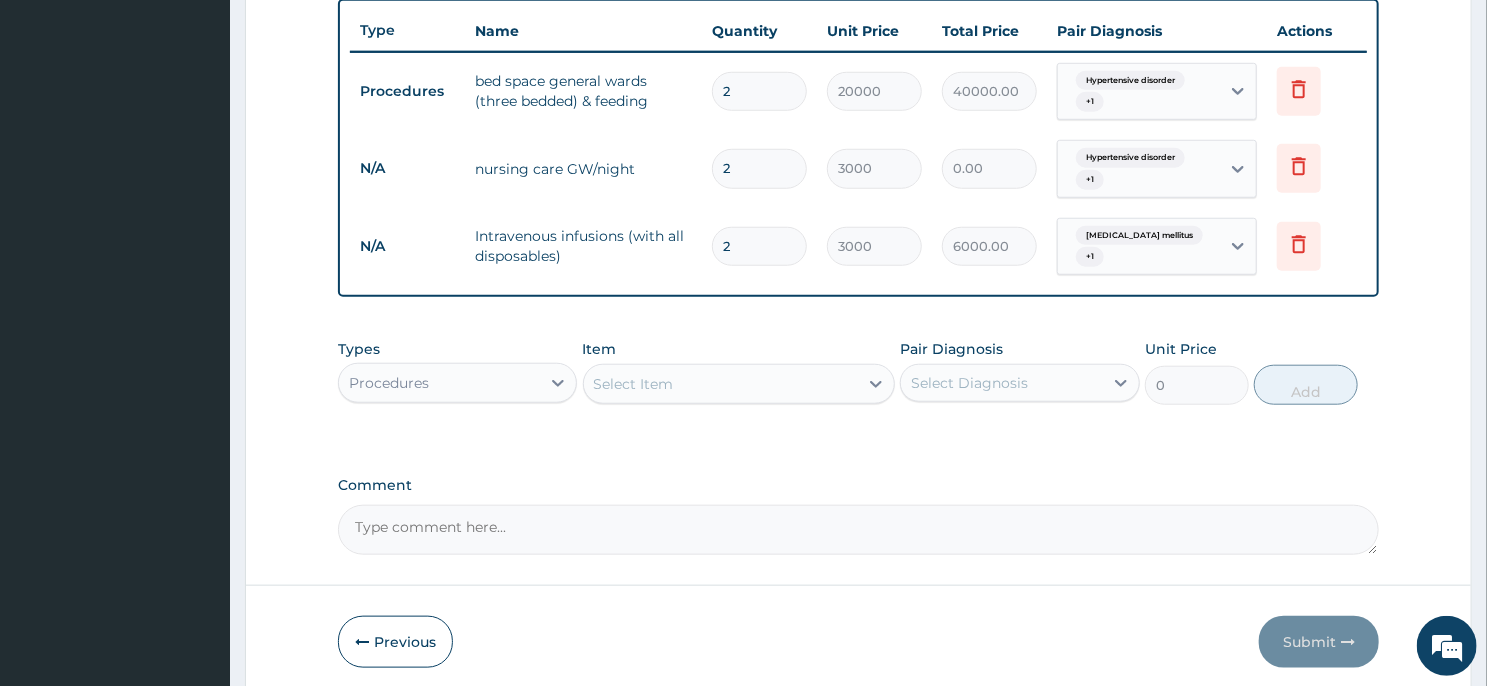 type on "6000.00" 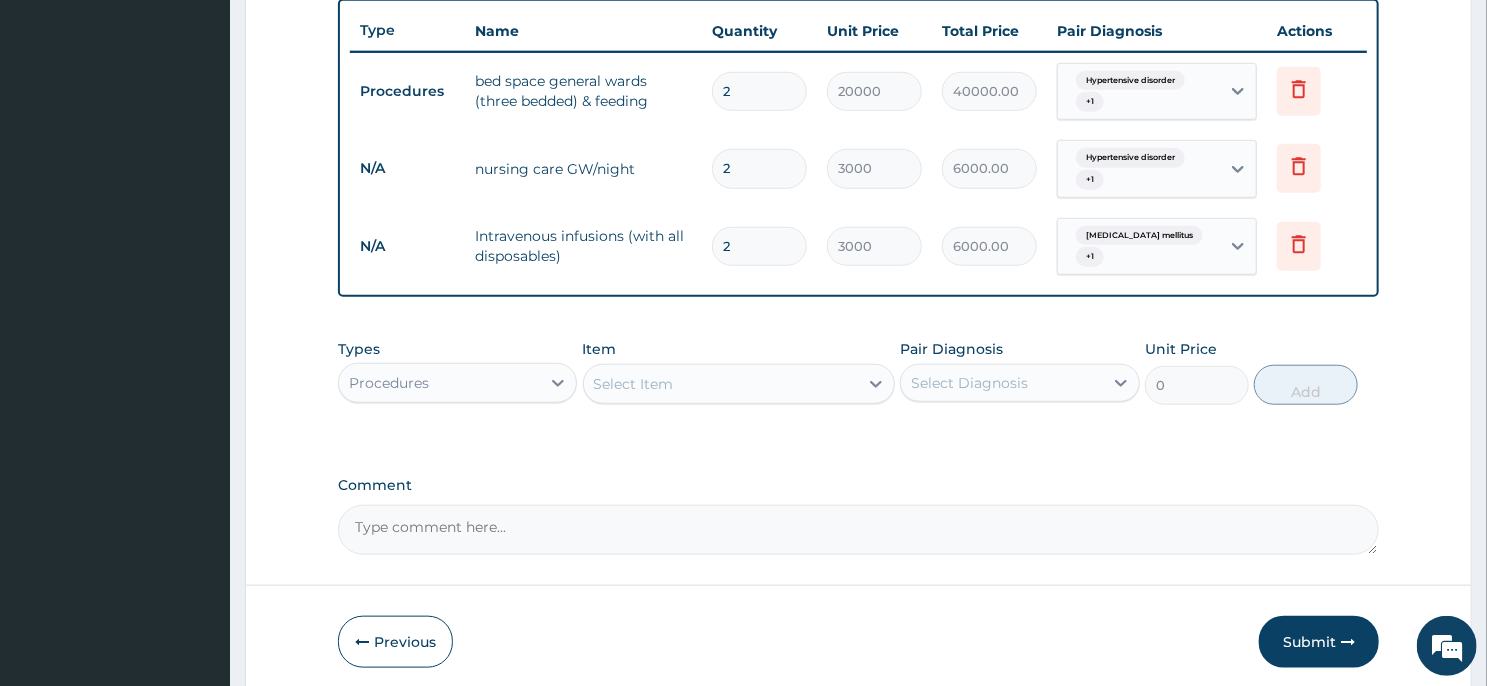 type on "2" 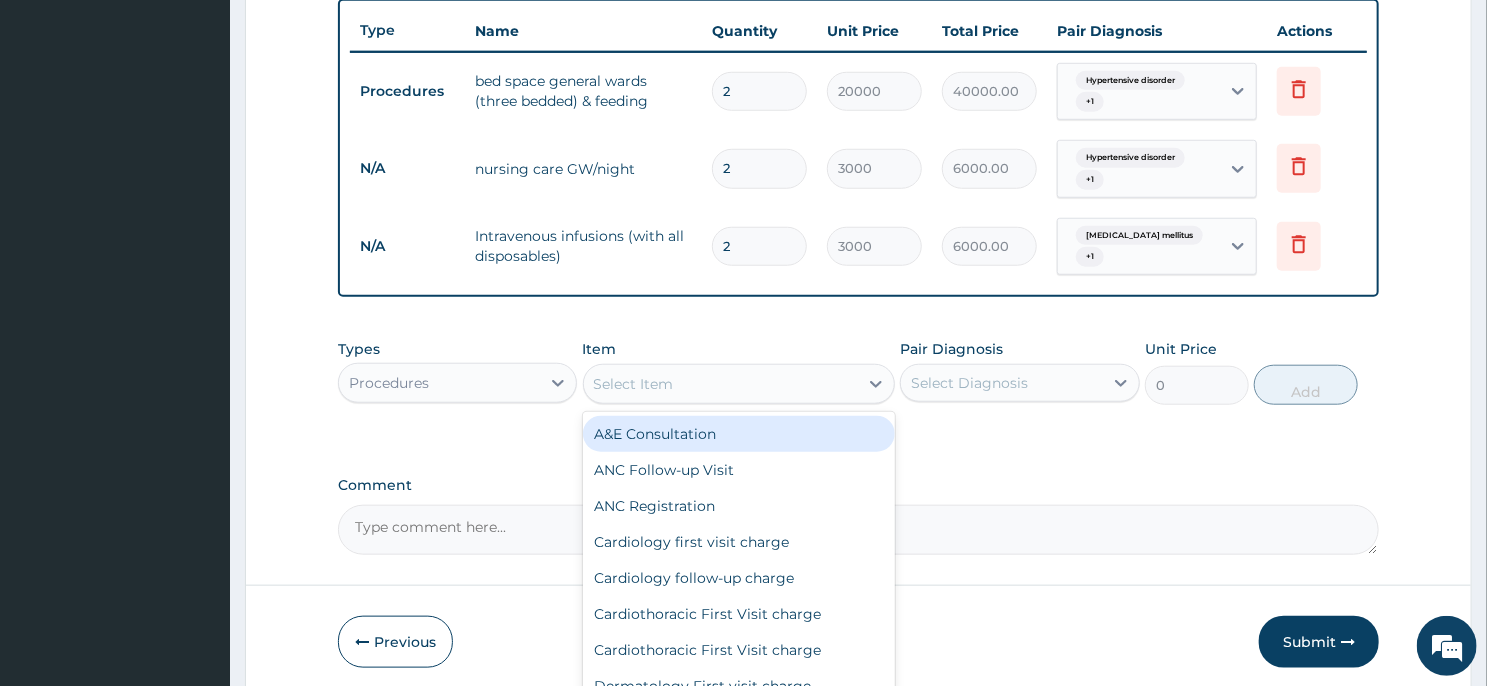 click on "A&E Consultation" at bounding box center (739, 434) 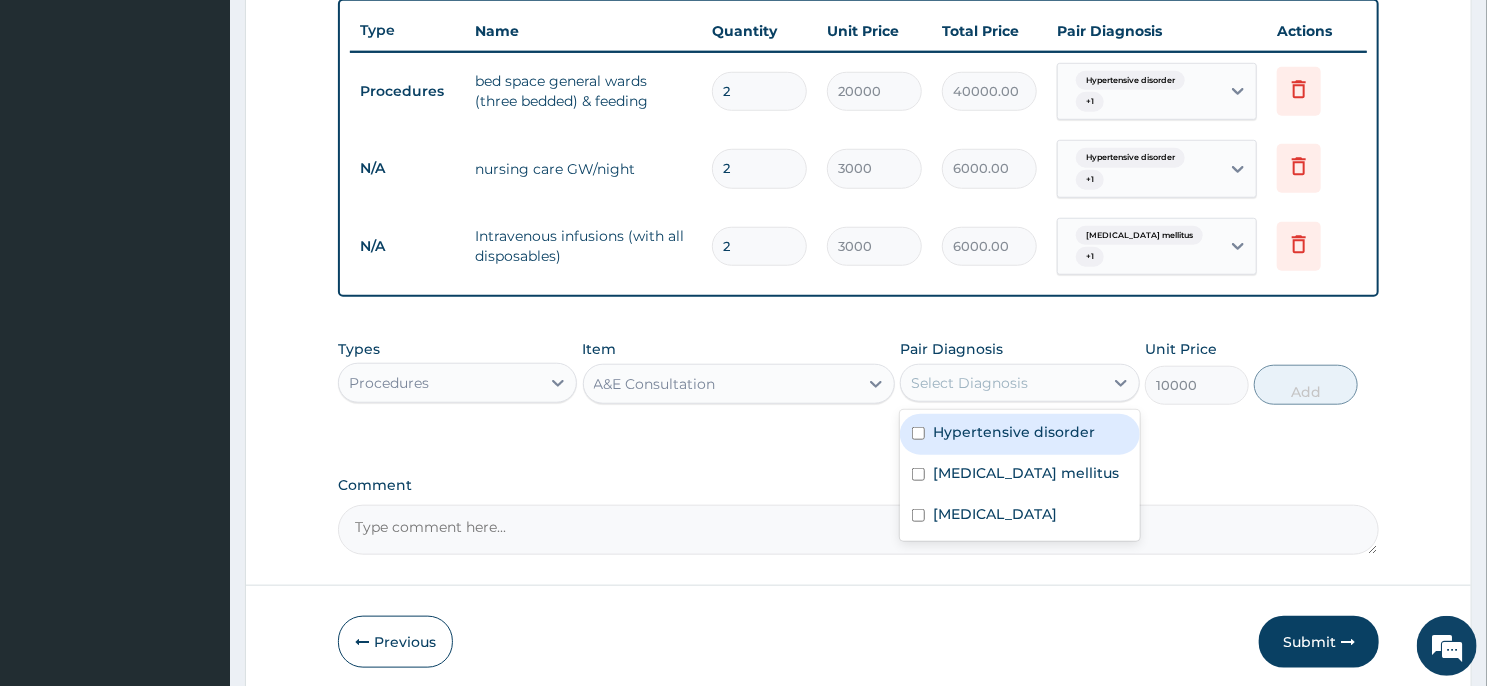 click on "Select Diagnosis" at bounding box center [969, 383] 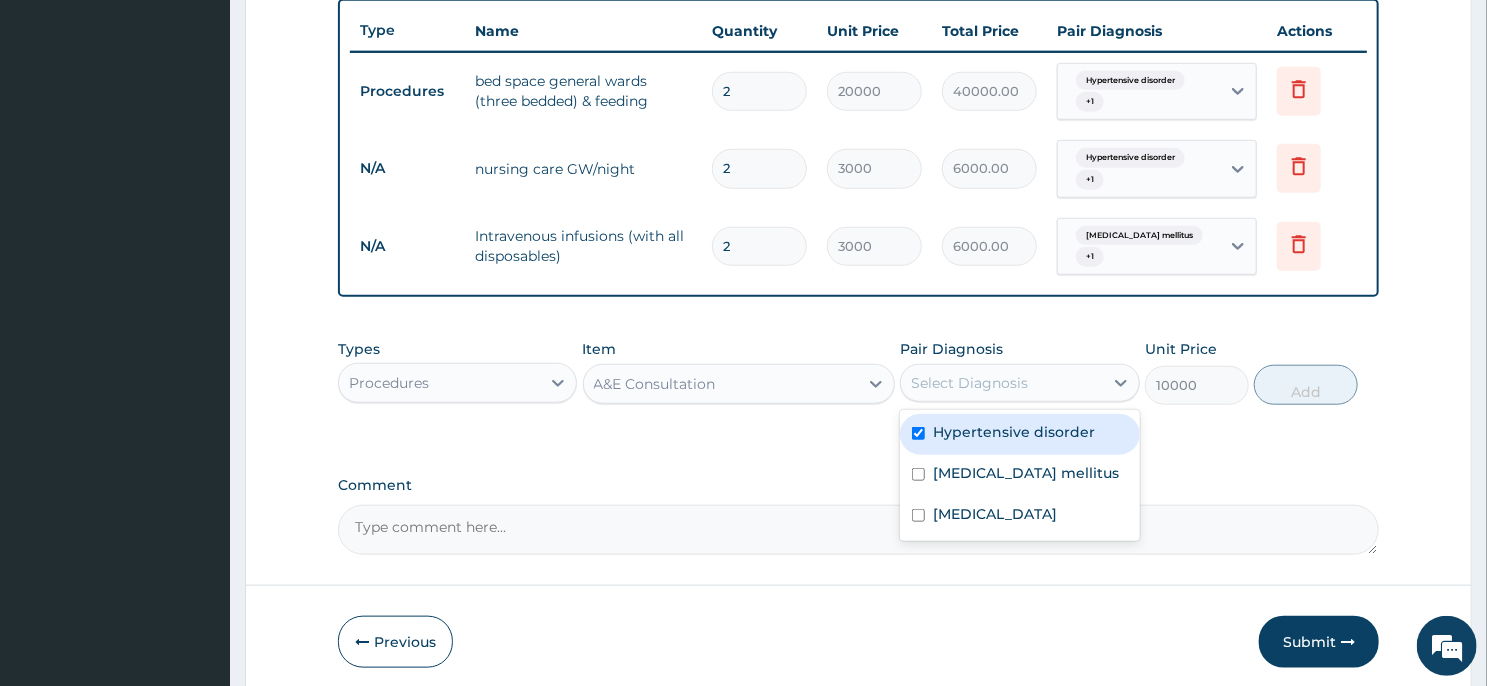 checkbox on "true" 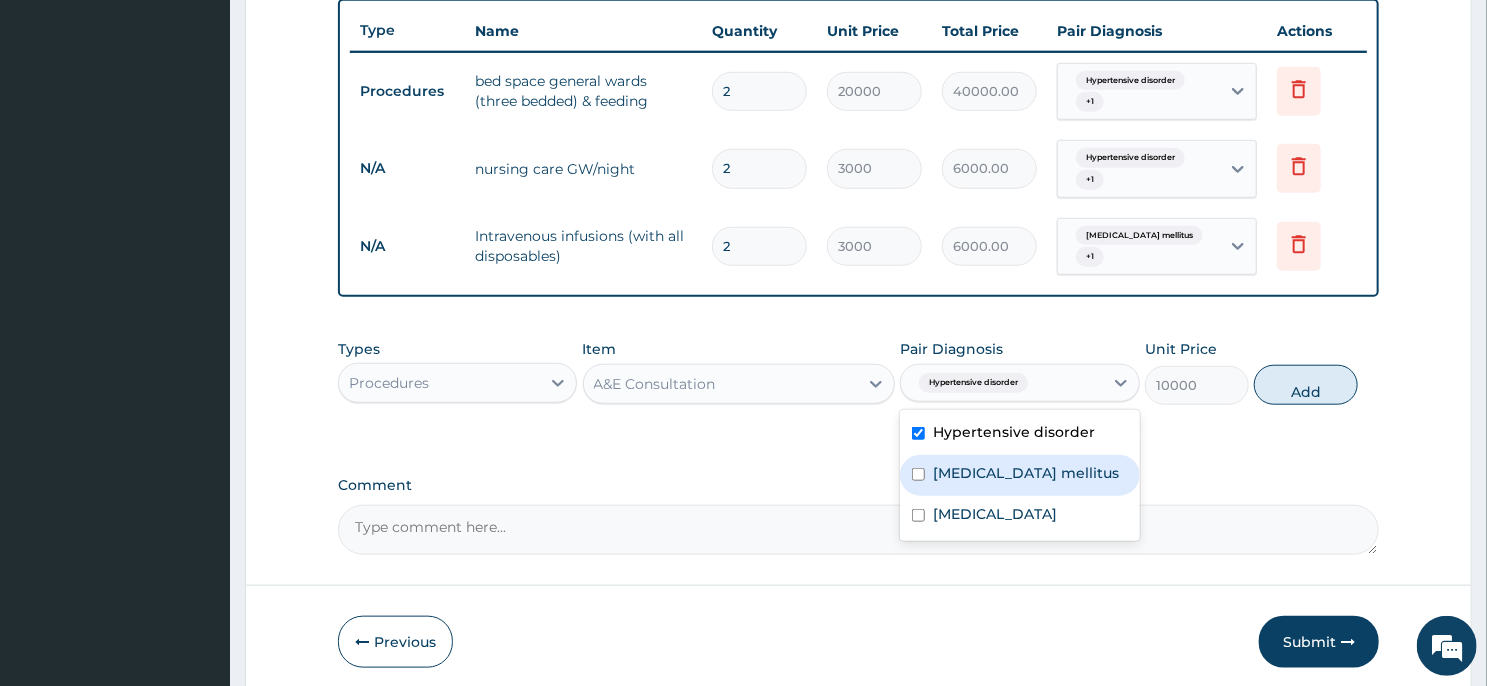 click on "Diabetes mellitus" at bounding box center [1019, 475] 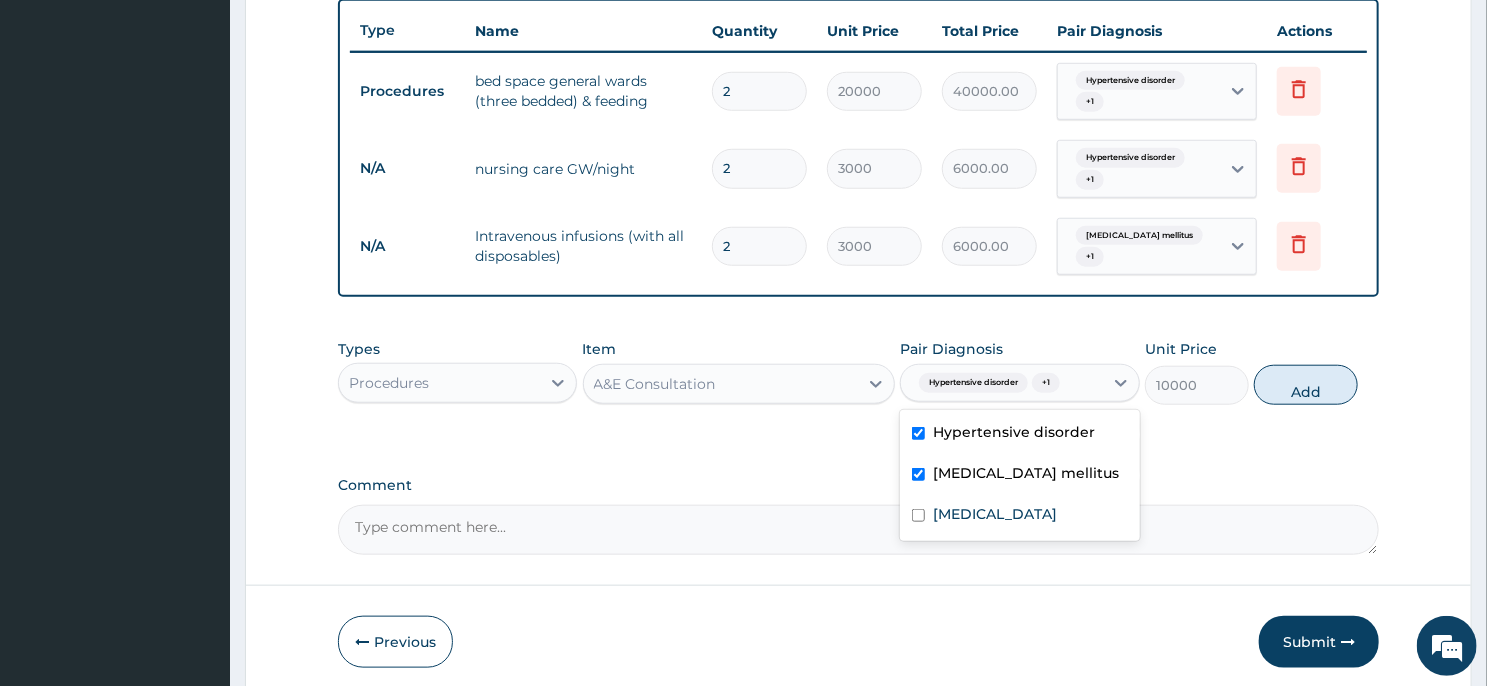 checkbox on "true" 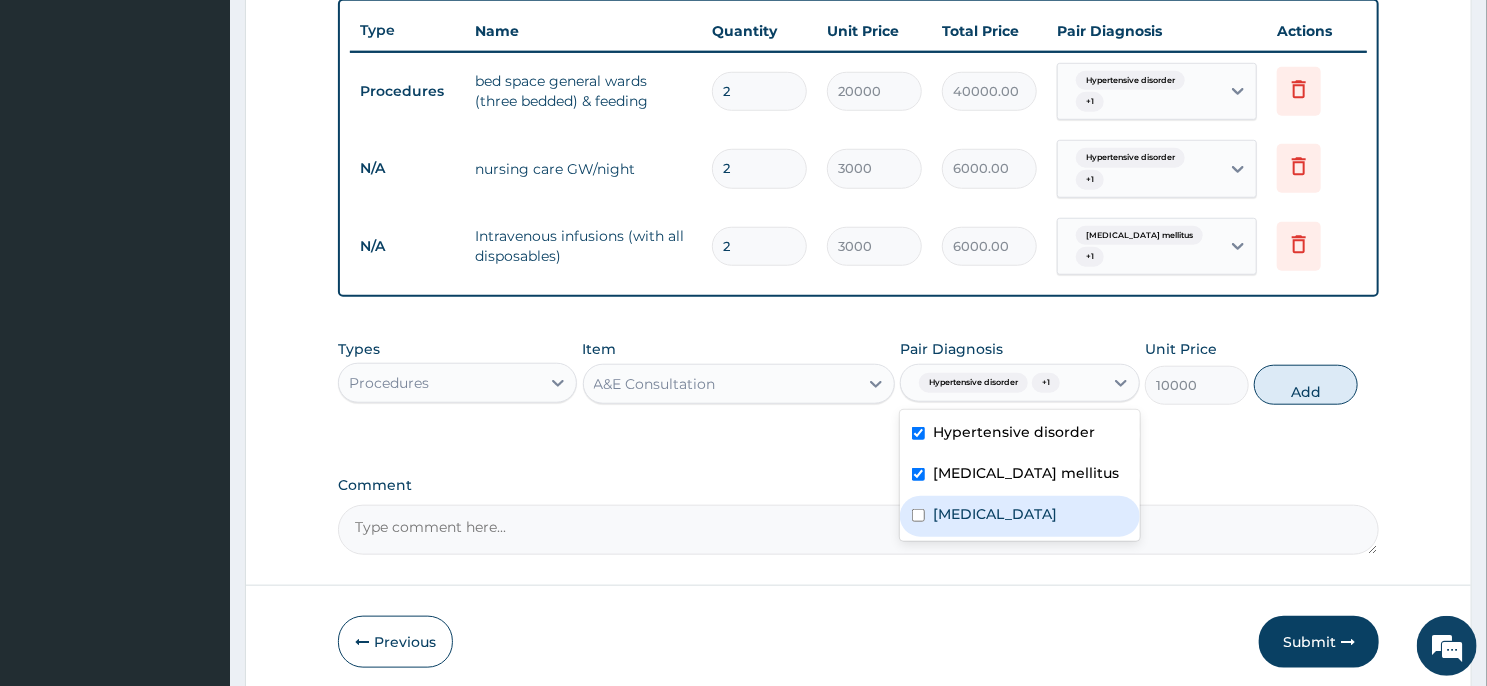 click on "Acute gastroenteritis" at bounding box center [1019, 516] 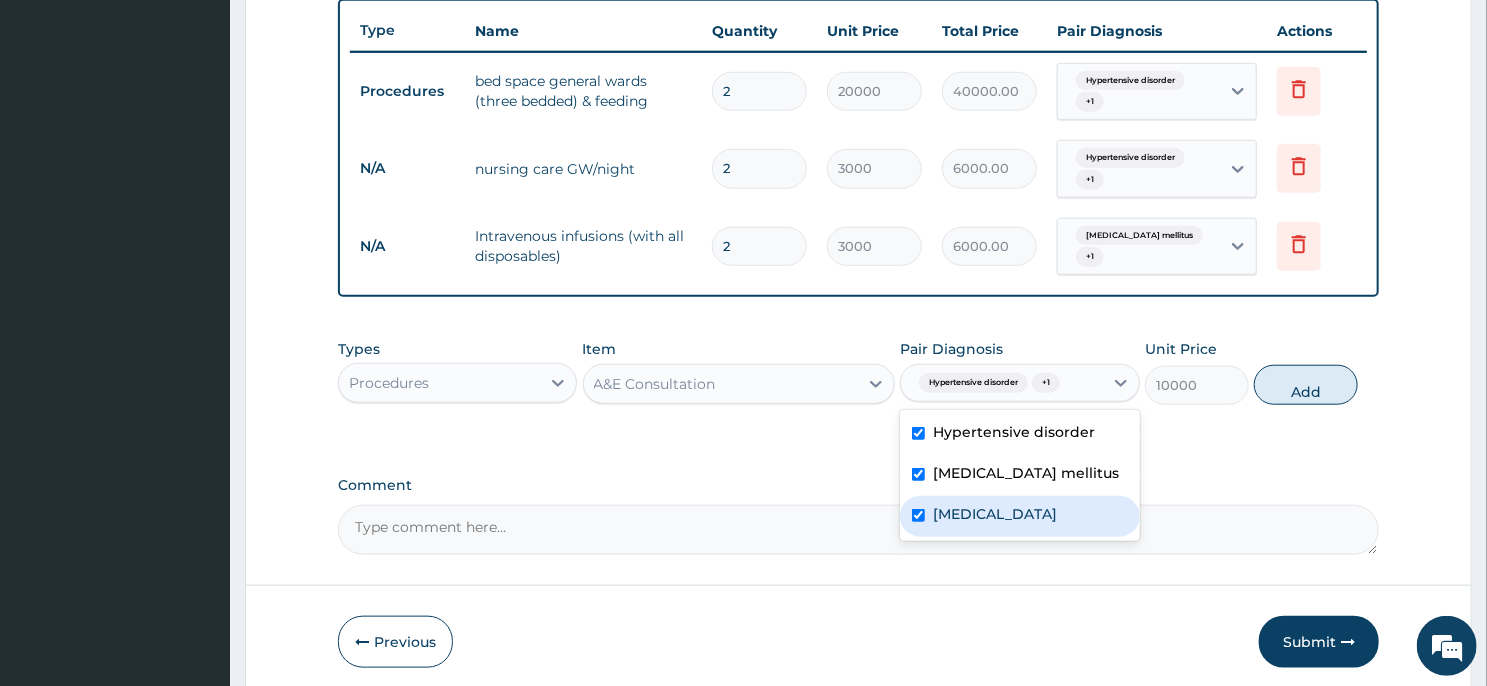 checkbox on "true" 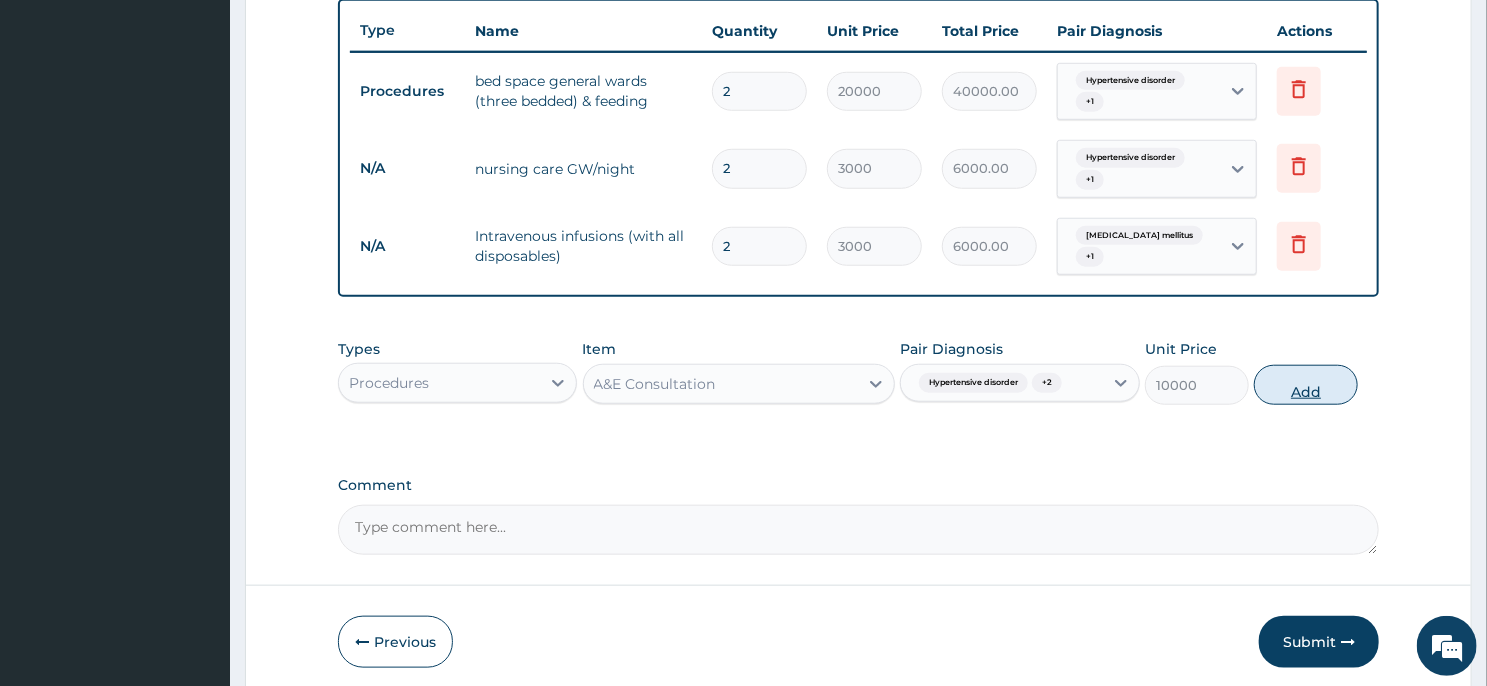 click on "Add" at bounding box center [1306, 385] 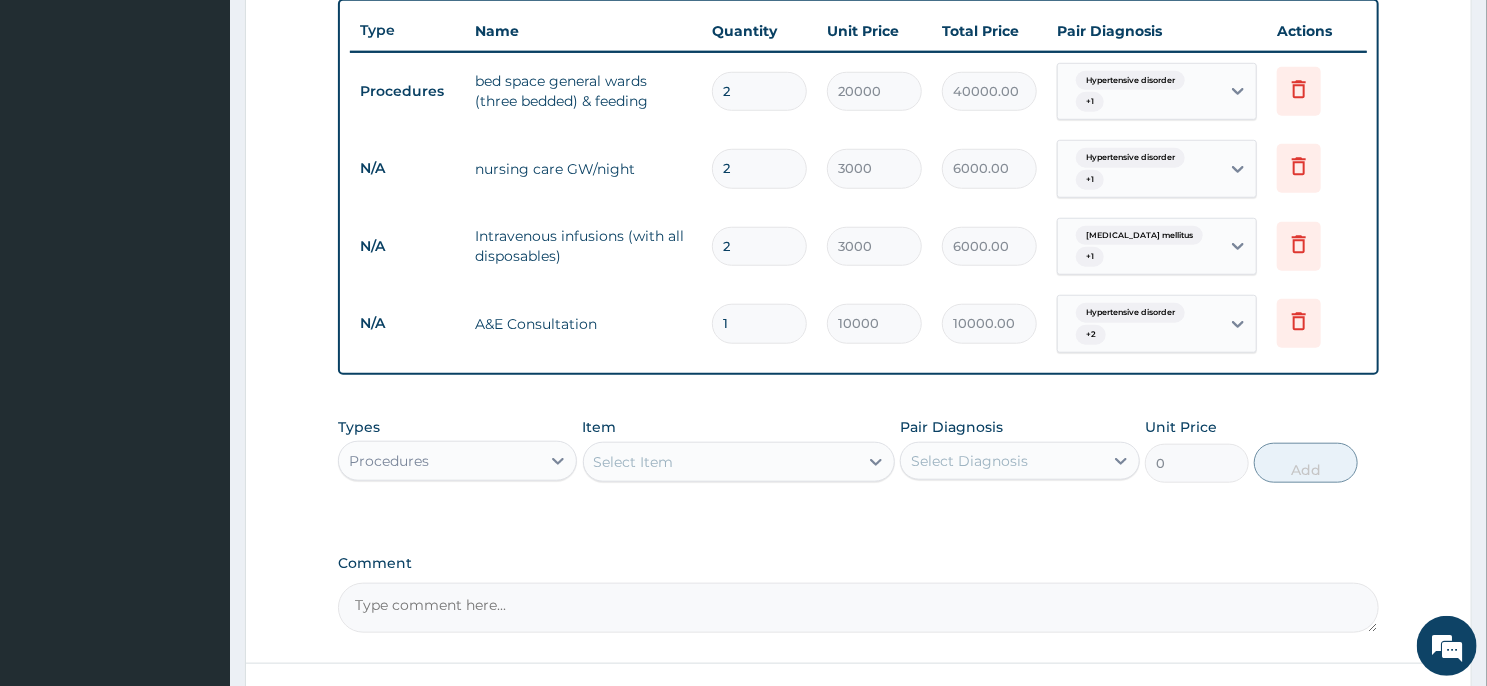 click on "Step  2  of 2 PA Code / Prescription Code PA/382EA9 Encounter Date 23-01-2025 Important Notice Please enter PA codes before entering items that are not attached to a PA code   All diagnoses entered must be linked to a claim item. Diagnosis & Claim Items that are visible but inactive cannot be edited because they were imported from an already approved PA code. Diagnosis Hypertensive disorder confirmed Diabetes mellitus confirmed Acute gastroenteritis Confirmed NB: All diagnosis must be linked to a claim item Claim Items Type Name Quantity Unit Price Total Price Pair Diagnosis Actions Procedures bed space general wards (three bedded) & feeding 2 20000 40000.00 Hypertensive disorder  + 1 Delete N/A nursing care GW/night 2 3000 6000.00 Hypertensive disorder  + 1 Delete N/A Intravenous infusions (with all disposables) 2 3000 6000.00 Diabetes mellitus  + 1 Delete N/A A&E Consultation 1 10000 10000.00 Hypertensive disorder  + 2 Delete Types Procedures Item Select Item 0 Add" at bounding box center [858, 68] 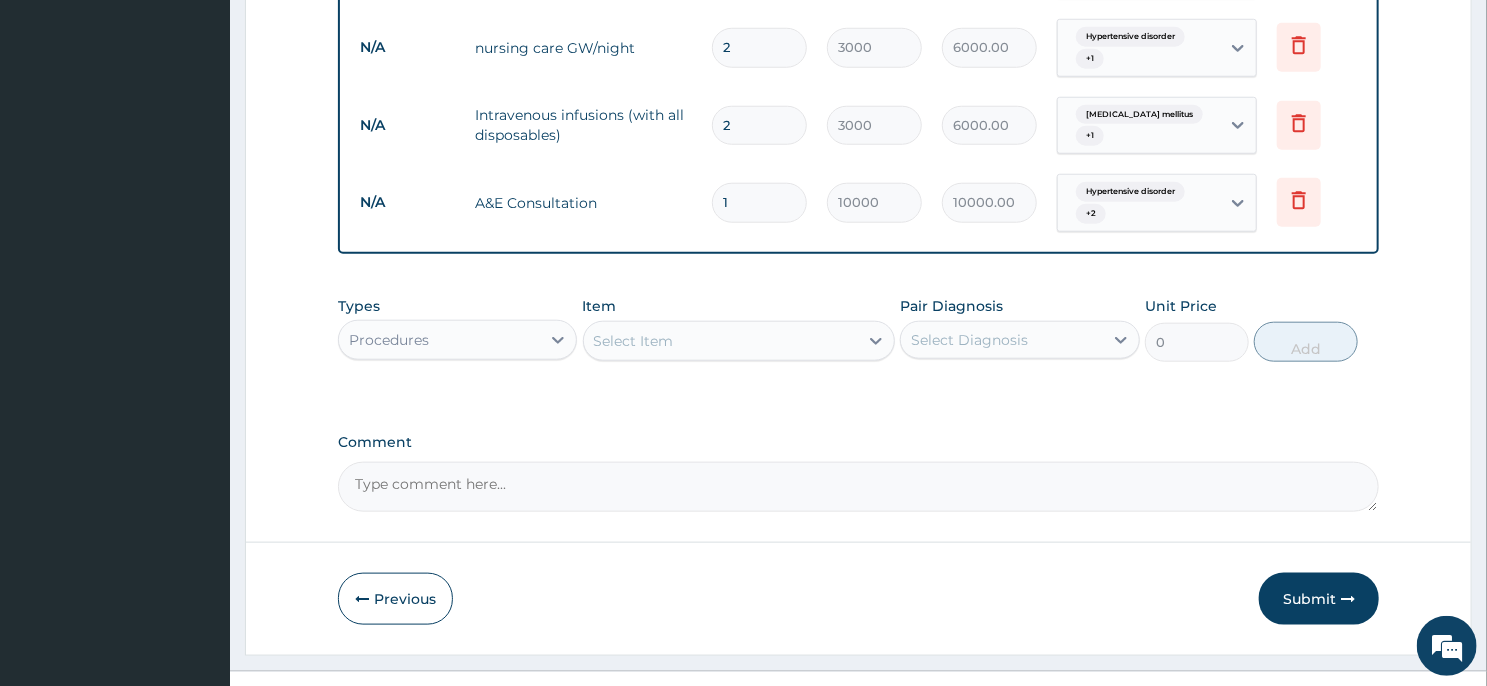 scroll, scrollTop: 893, scrollLeft: 0, axis: vertical 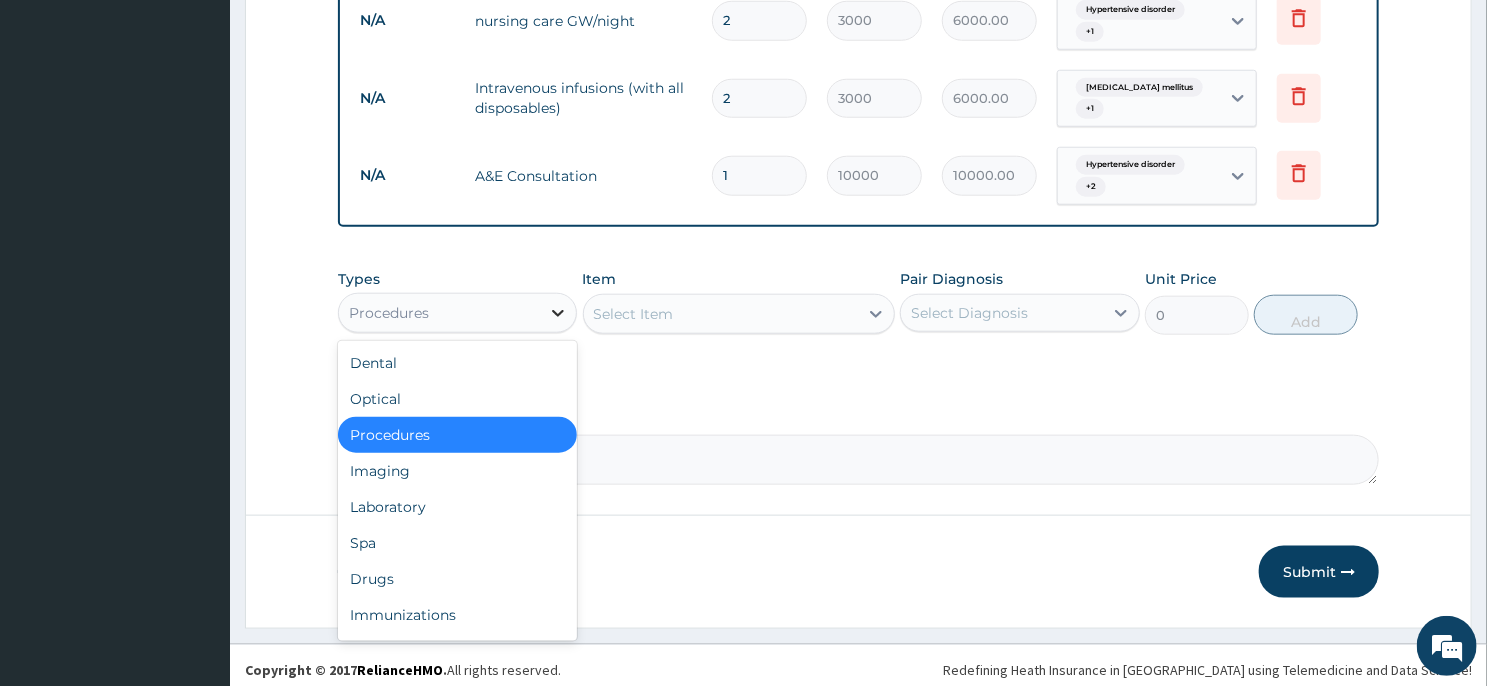 click 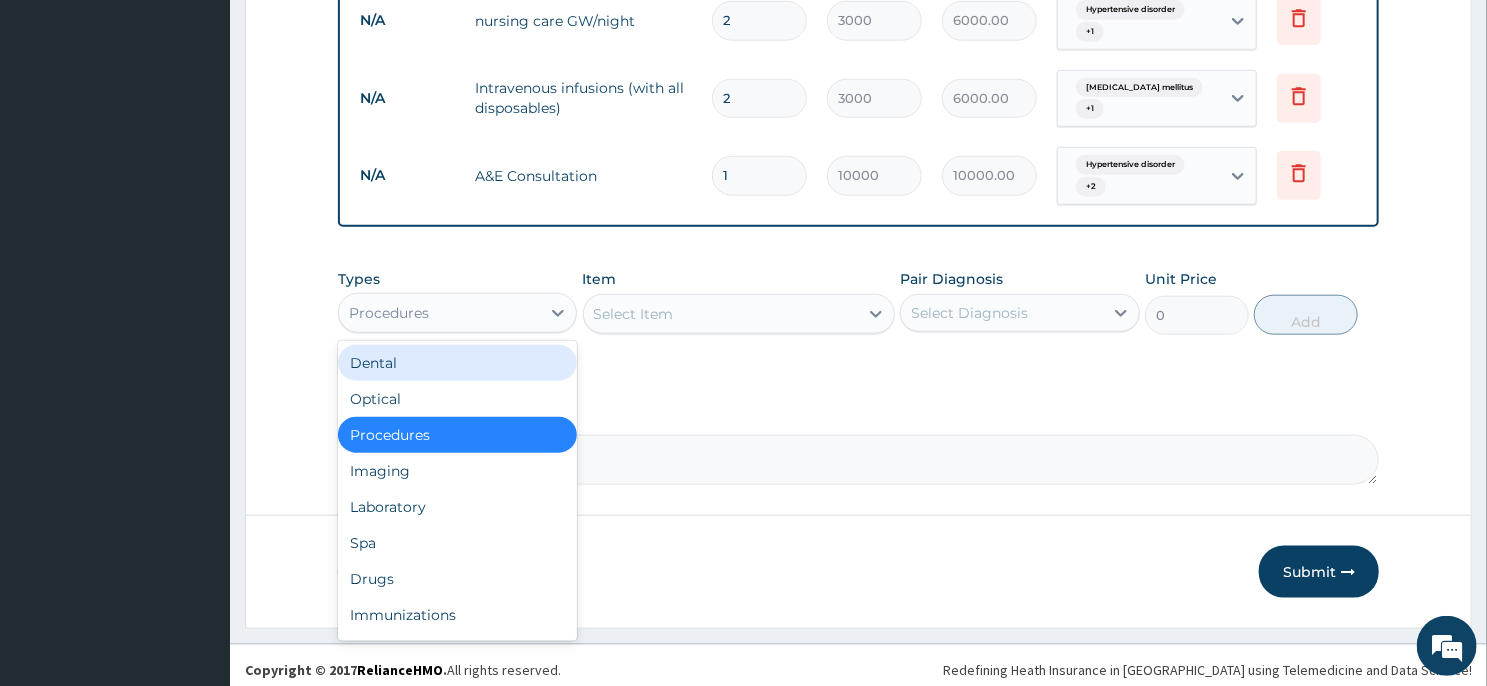 click on "Select Item" at bounding box center [634, 314] 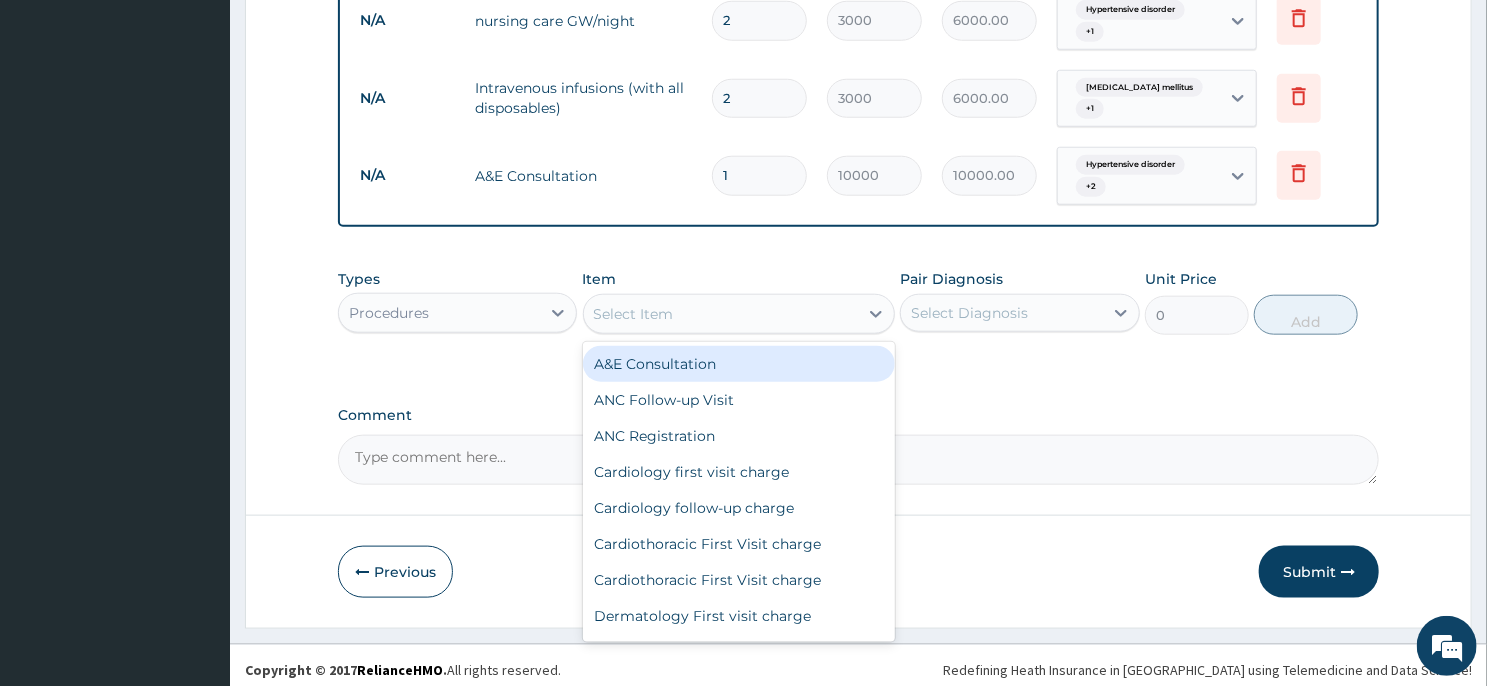 click on "Procedures" at bounding box center (439, 313) 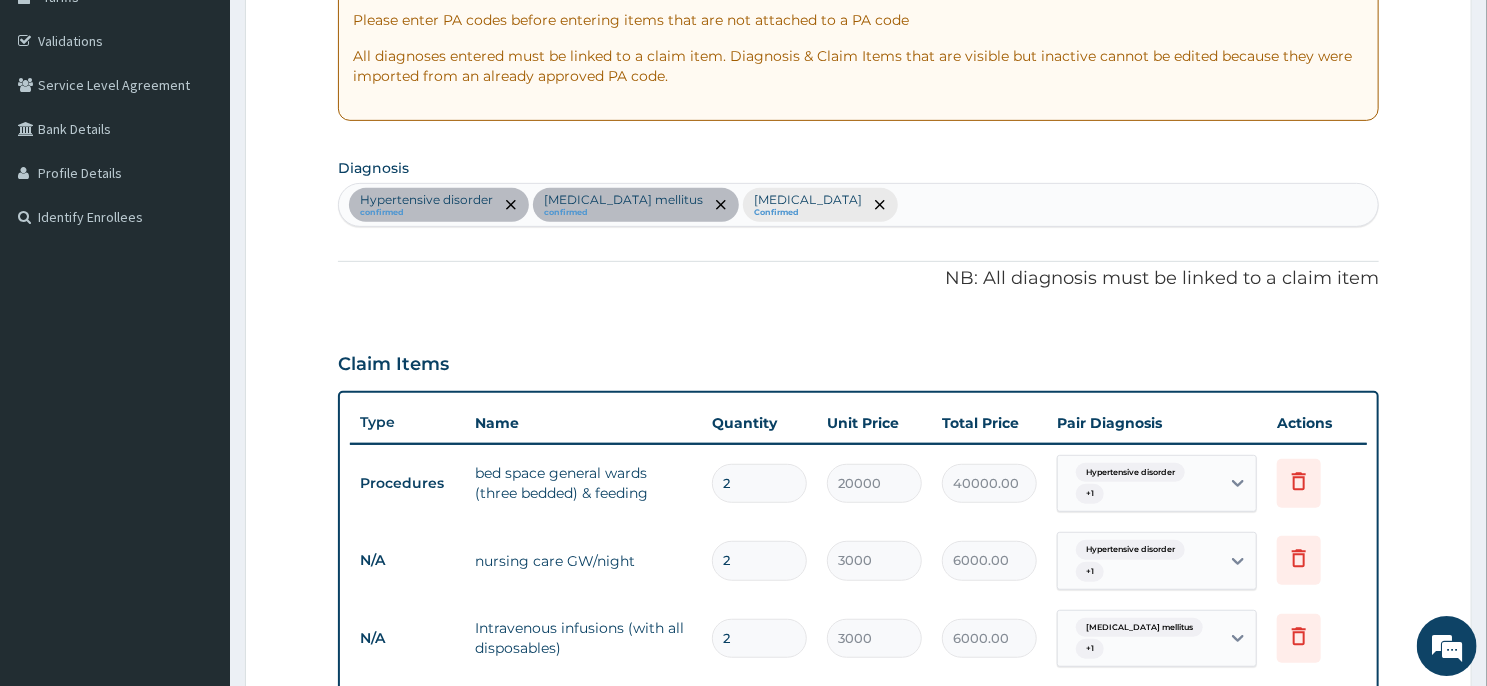 scroll, scrollTop: 243, scrollLeft: 0, axis: vertical 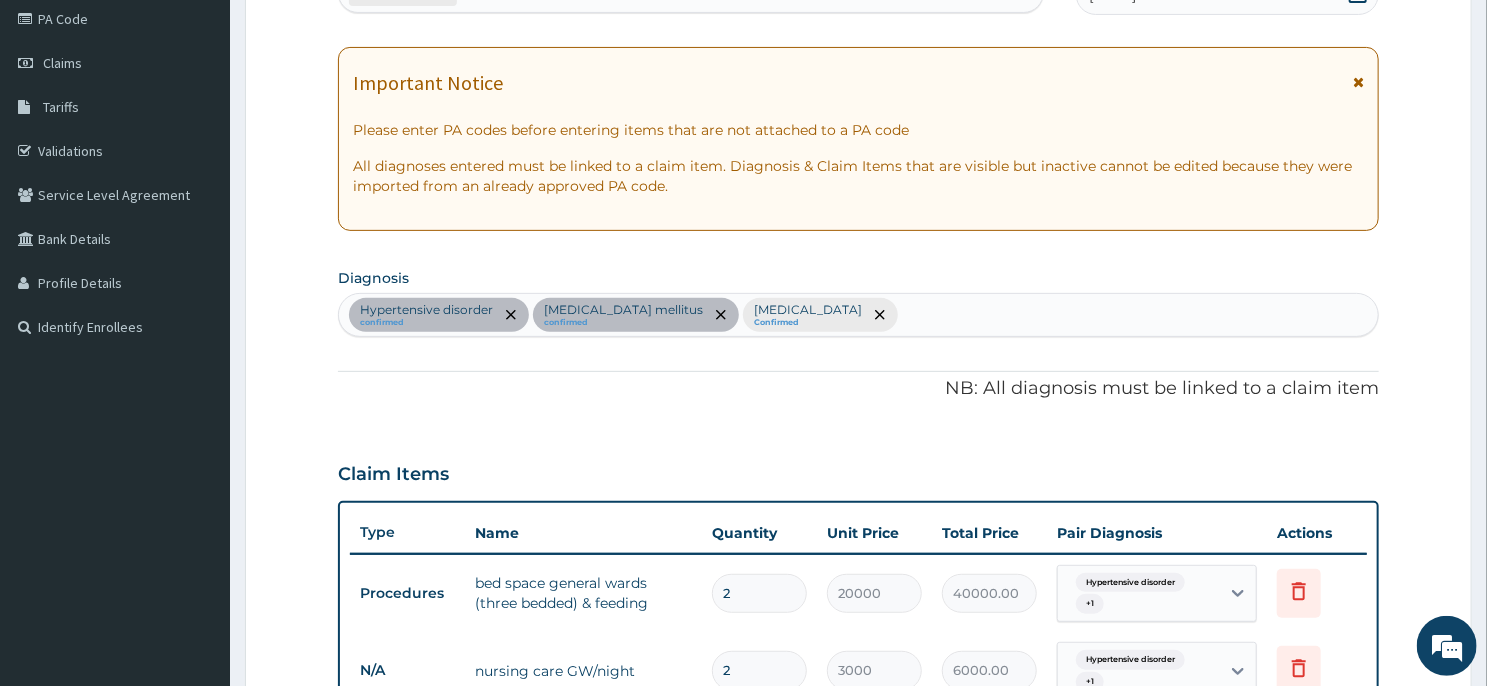 click on "Hypertensive disorder confirmed Diabetes mellitus confirmed Acute gastroenteritis Confirmed" at bounding box center [858, 315] 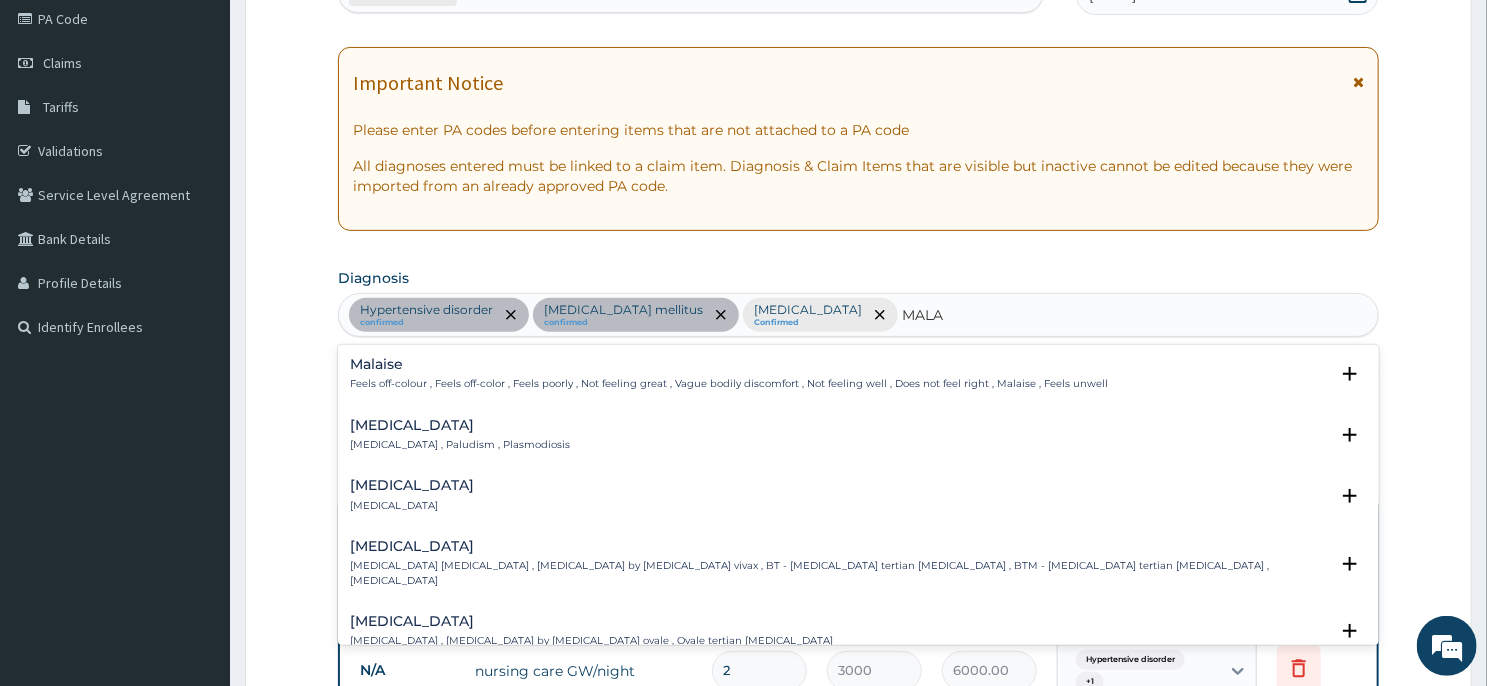 type on "MALAR" 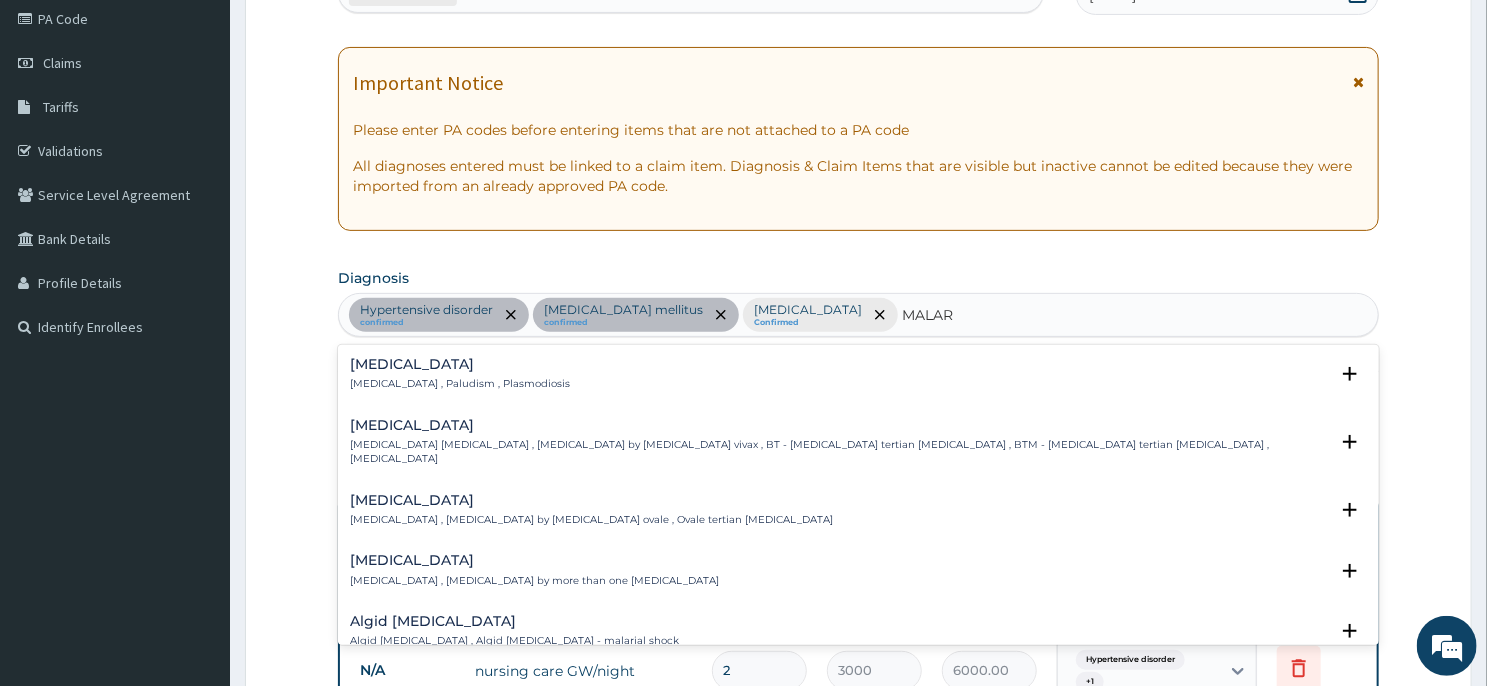 click on "Malaria" at bounding box center [460, 364] 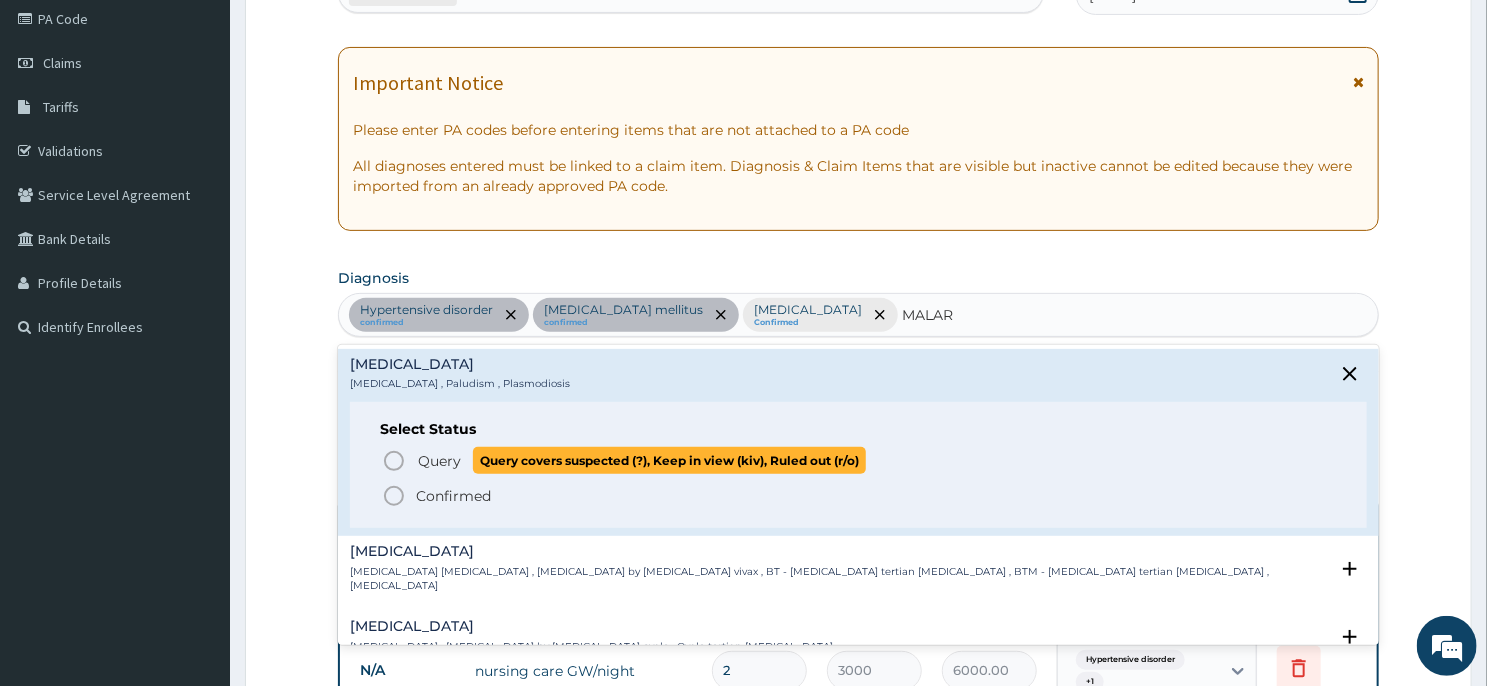 click 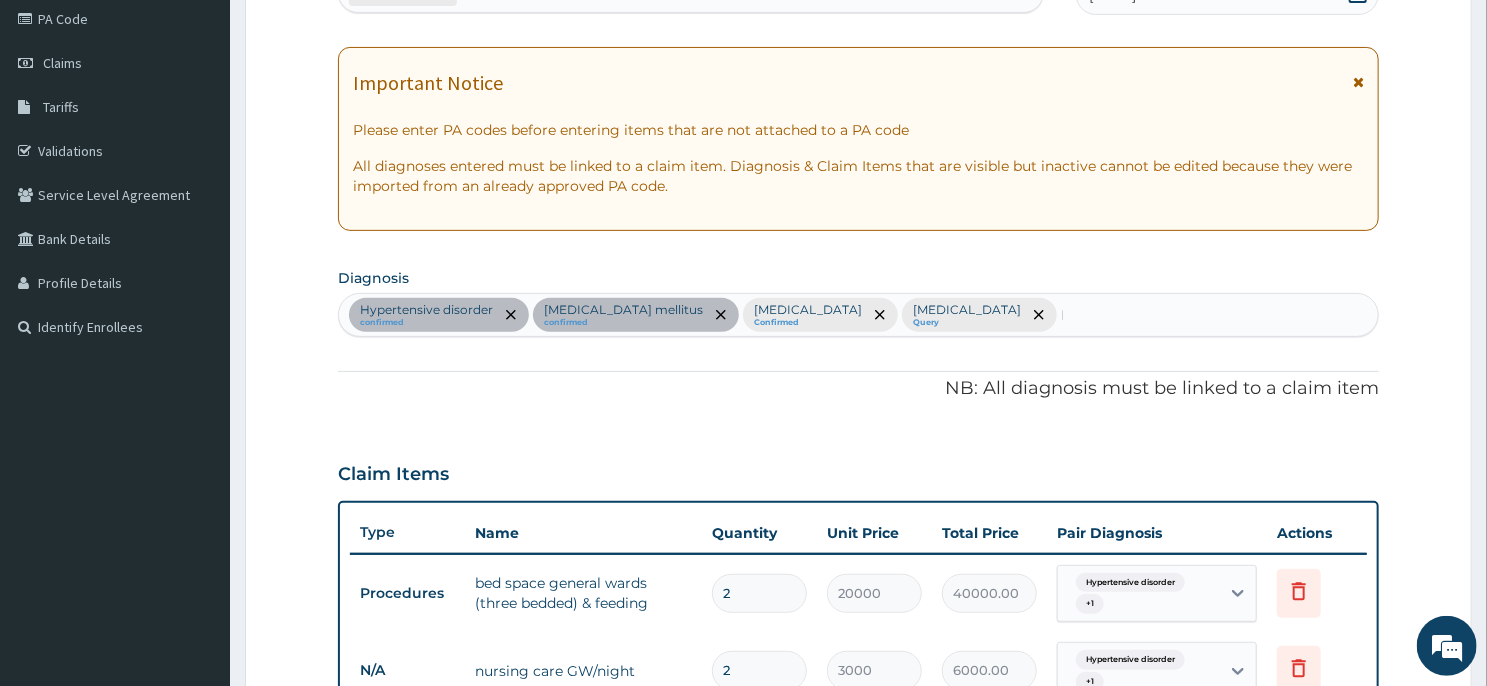 type 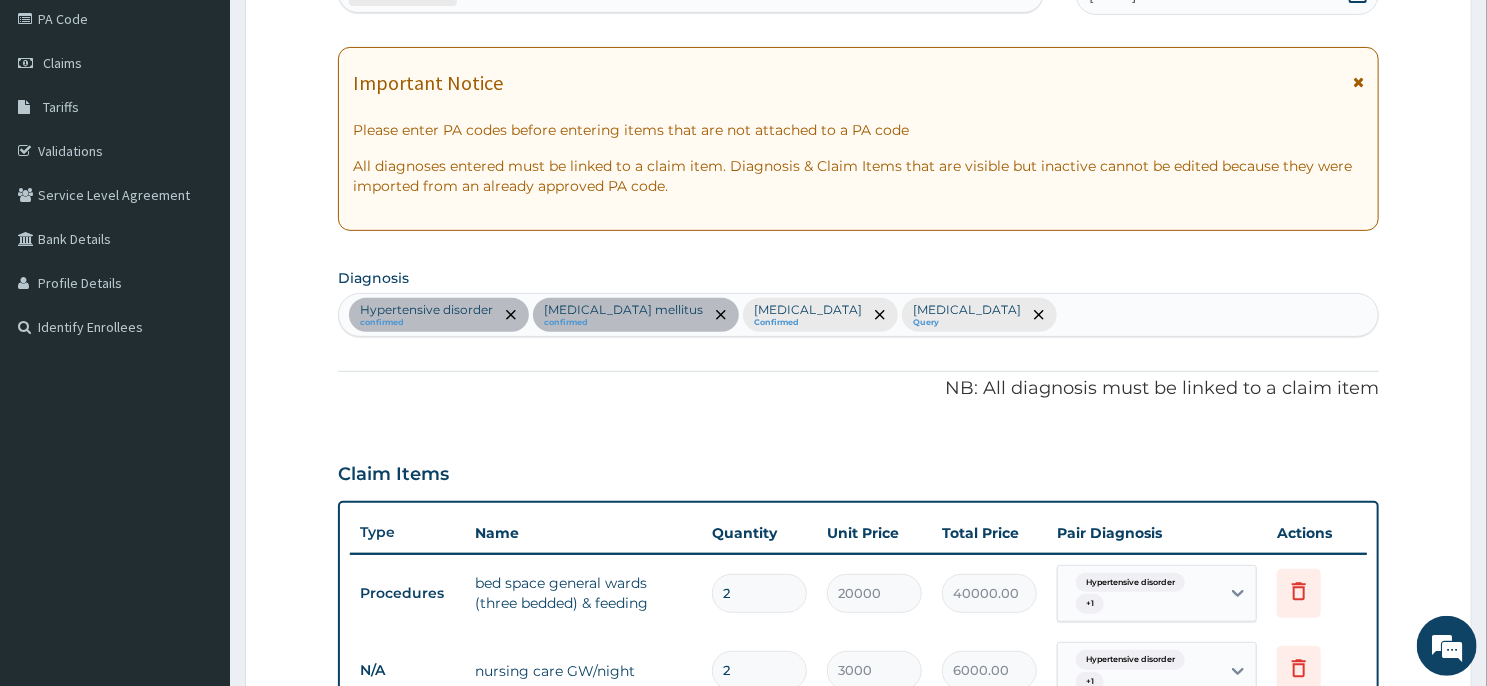 click on "Step  2  of 2 PA Code / Prescription Code PA/382EA9 Encounter Date 23-01-2025 Important Notice Please enter PA codes before entering items that are not attached to a PA code   All diagnoses entered must be linked to a claim item. Diagnosis & Claim Items that are visible but inactive cannot be edited because they were imported from an already approved PA code. Diagnosis Hypertensive disorder confirmed Diabetes mellitus confirmed Acute gastroenteritis Confirmed Malaria Query NB: All diagnosis must be linked to a claim item Claim Items Type Name Quantity Unit Price Total Price Pair Diagnosis Actions Procedures bed space general wards (three bedded) & feeding 2 20000 40000.00 Hypertensive disorder  + 1 Delete N/A nursing care GW/night 2 3000 6000.00 Hypertensive disorder  + 1 Delete N/A Intravenous infusions (with all disposables) 2 3000 6000.00 Diabetes mellitus  + 1 Delete N/A A&E Consultation 1 10000 10000.00 Hypertensive disorder  + 2 Delete Types Procedures Item 0 Add" at bounding box center (858, 570) 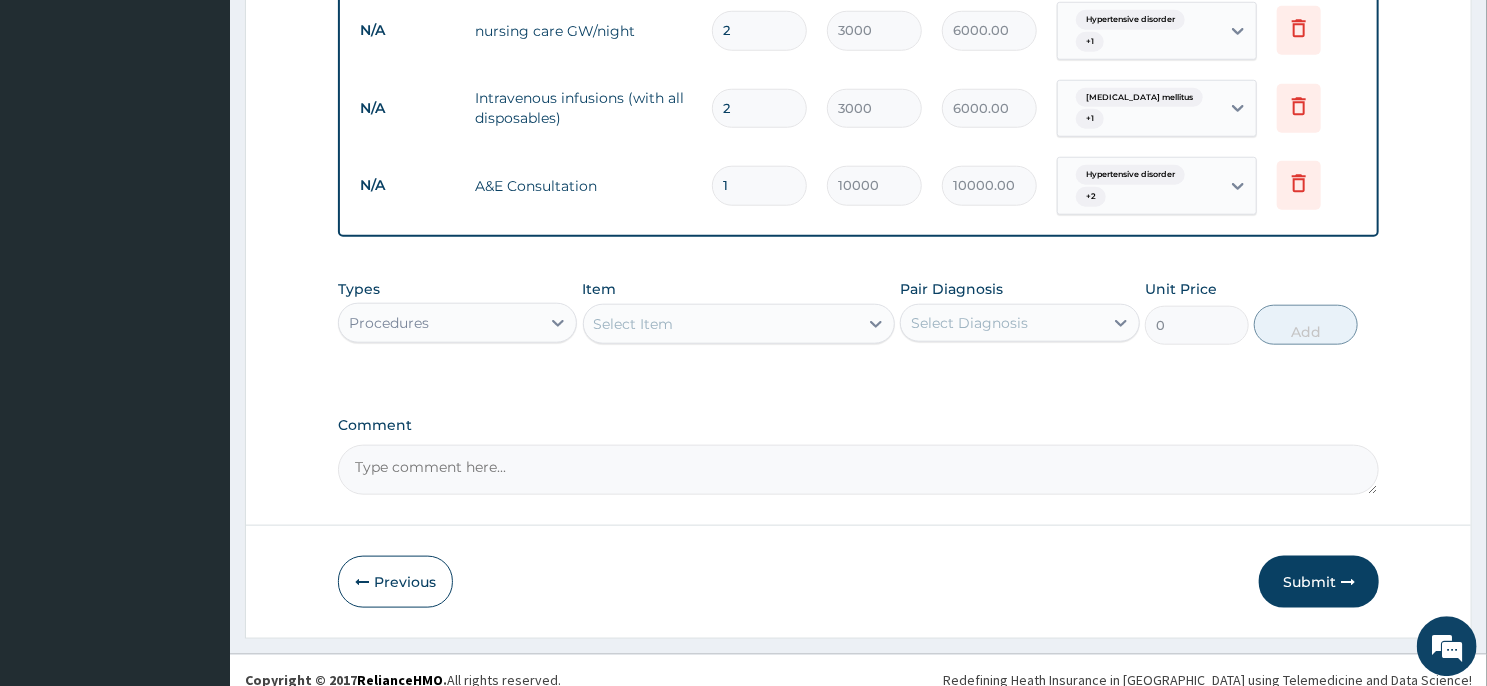 click on "Select Item" at bounding box center (721, 323) 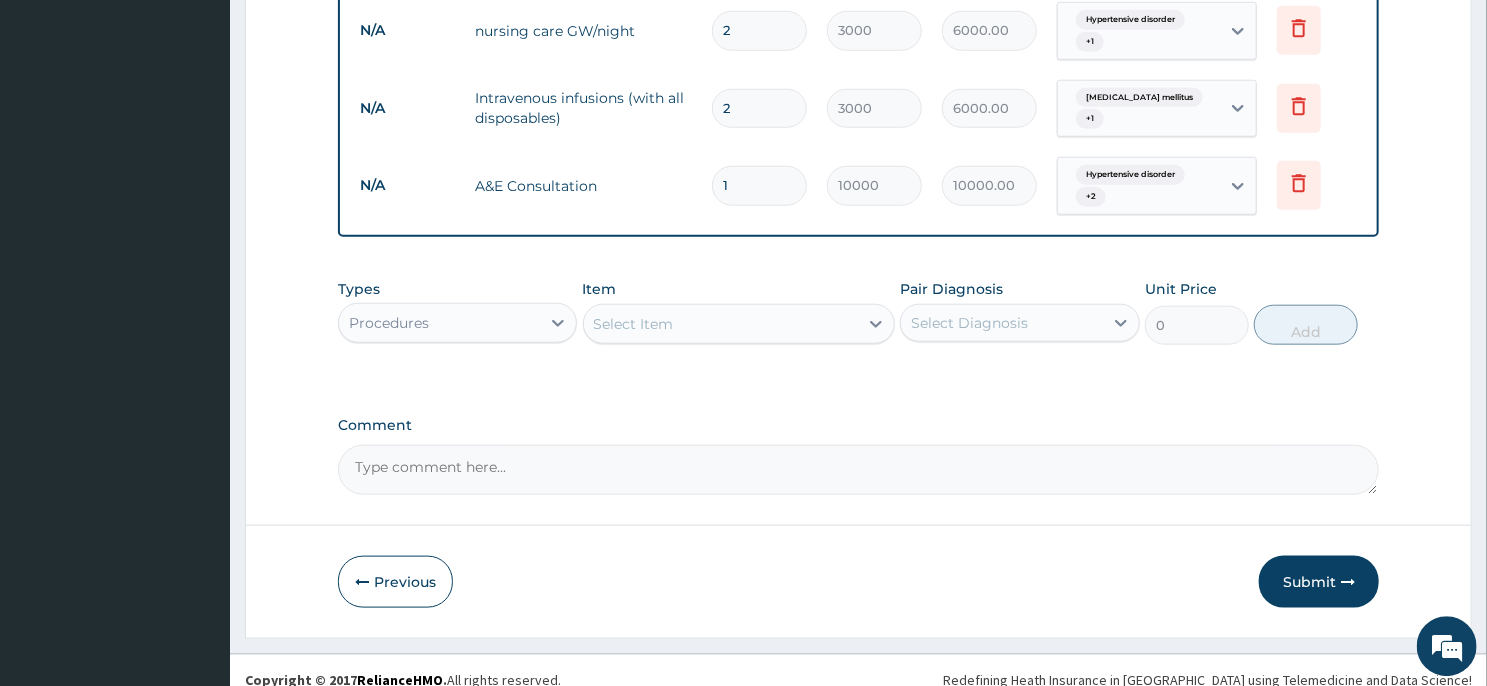 click on "Types Procedures Item Select Item Pair Diagnosis Select Diagnosis Unit Price 0 Add" at bounding box center (858, 326) 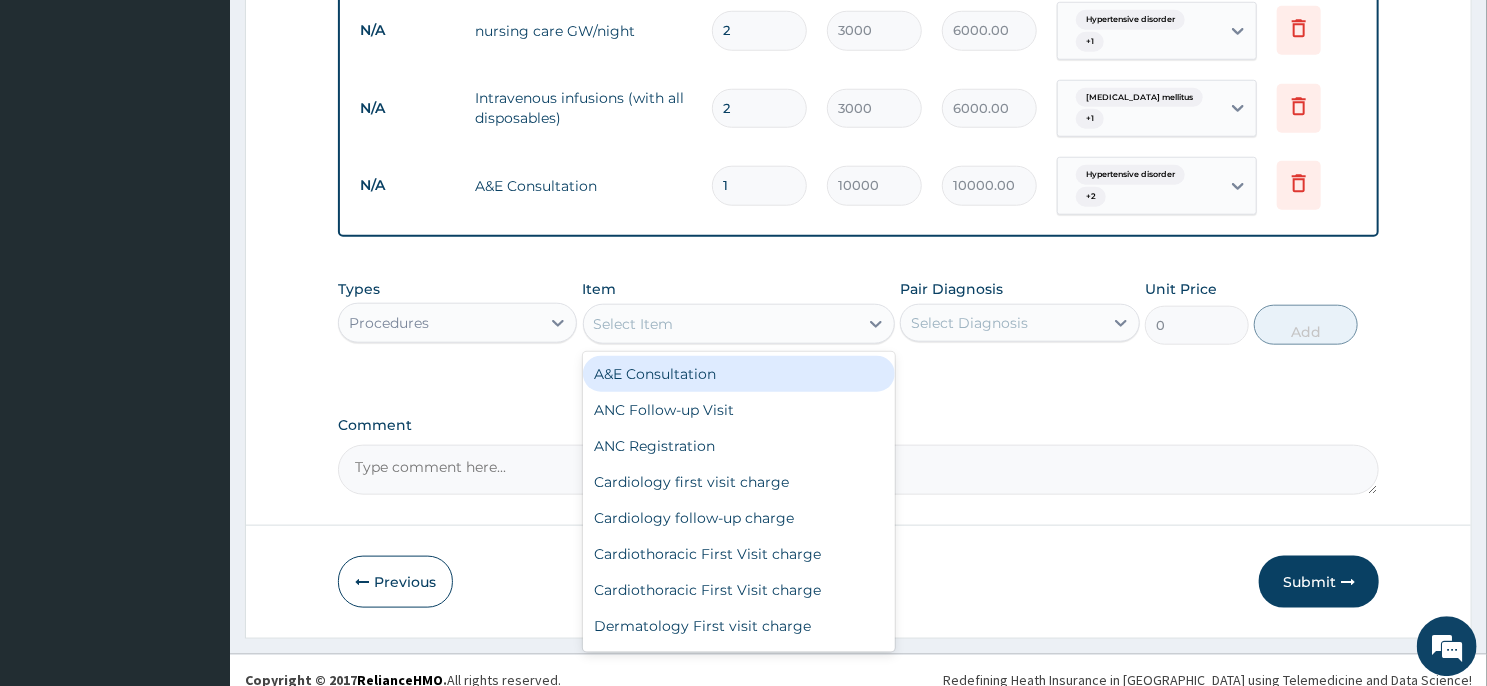 click on "Select Item" at bounding box center [721, 323] 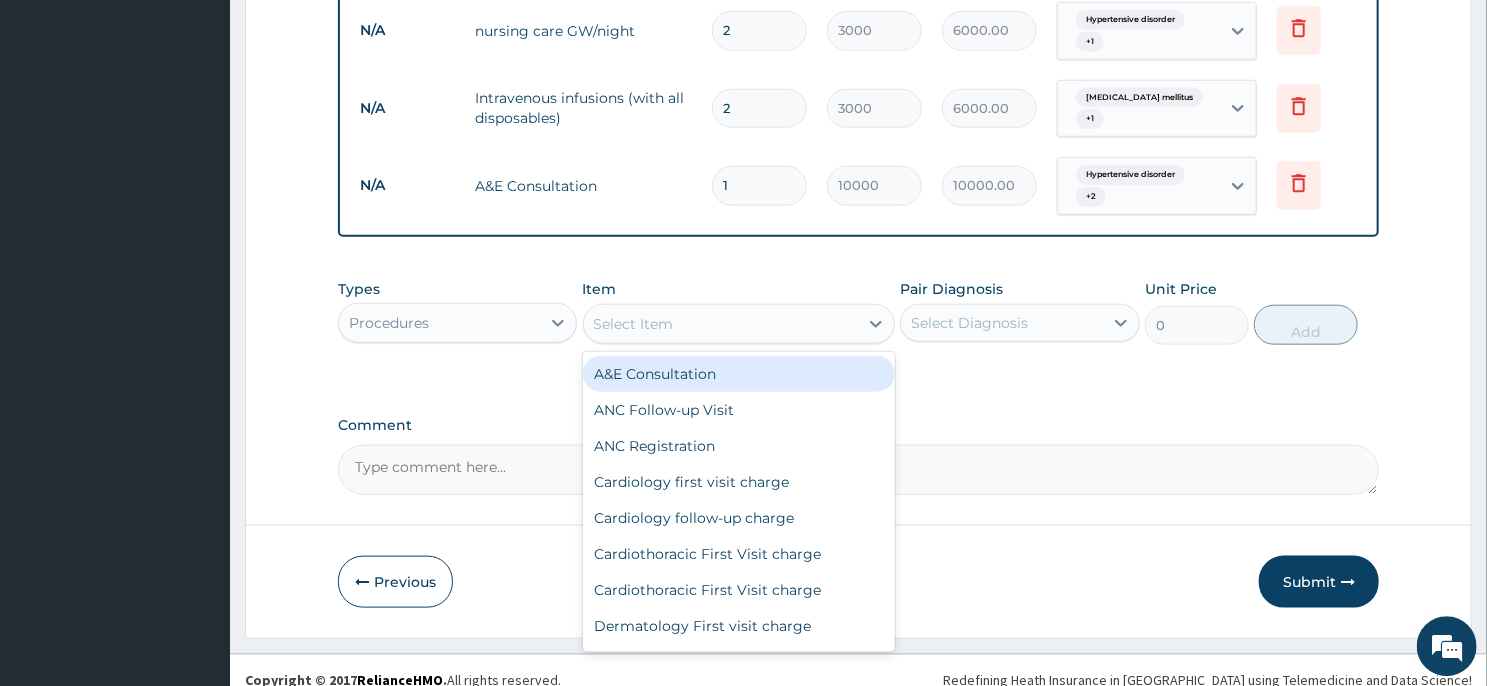 click on "Select Item" at bounding box center (721, 323) 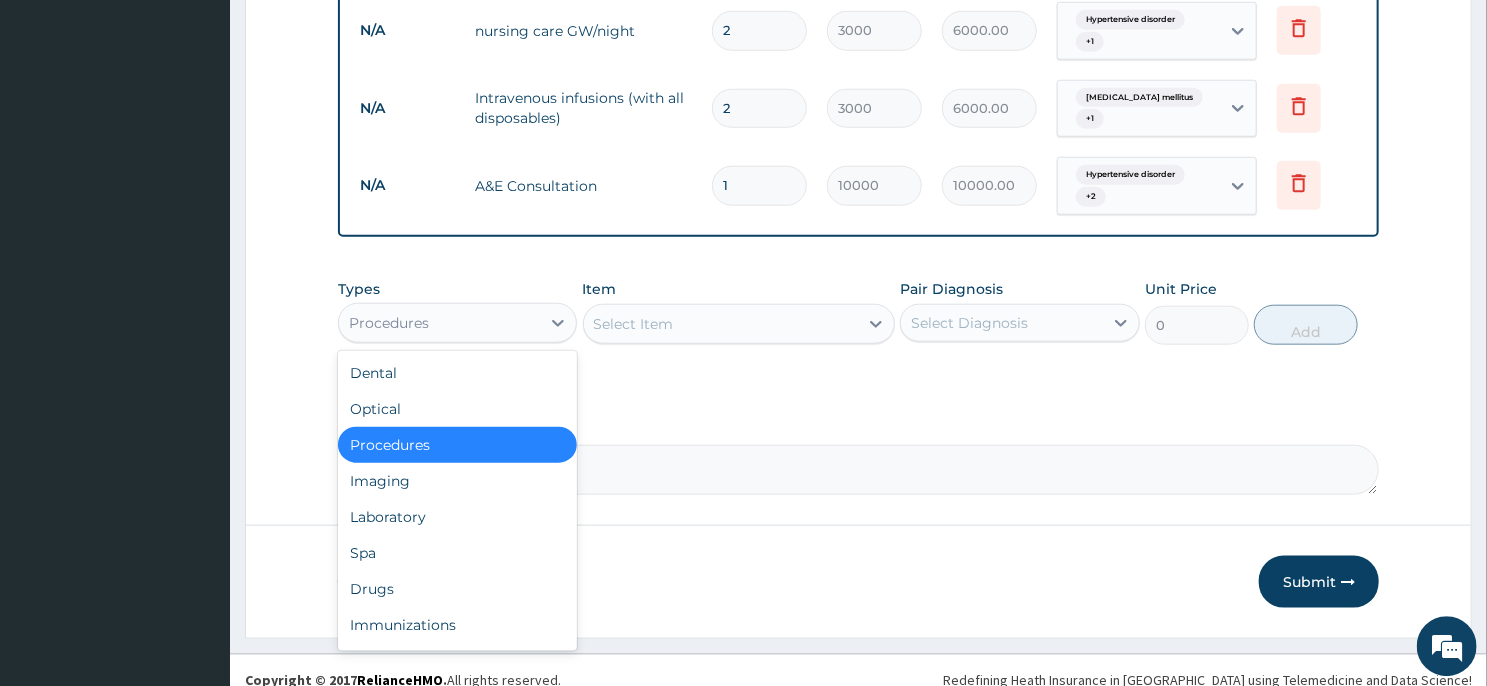 click on "Procedures" at bounding box center [439, 322] 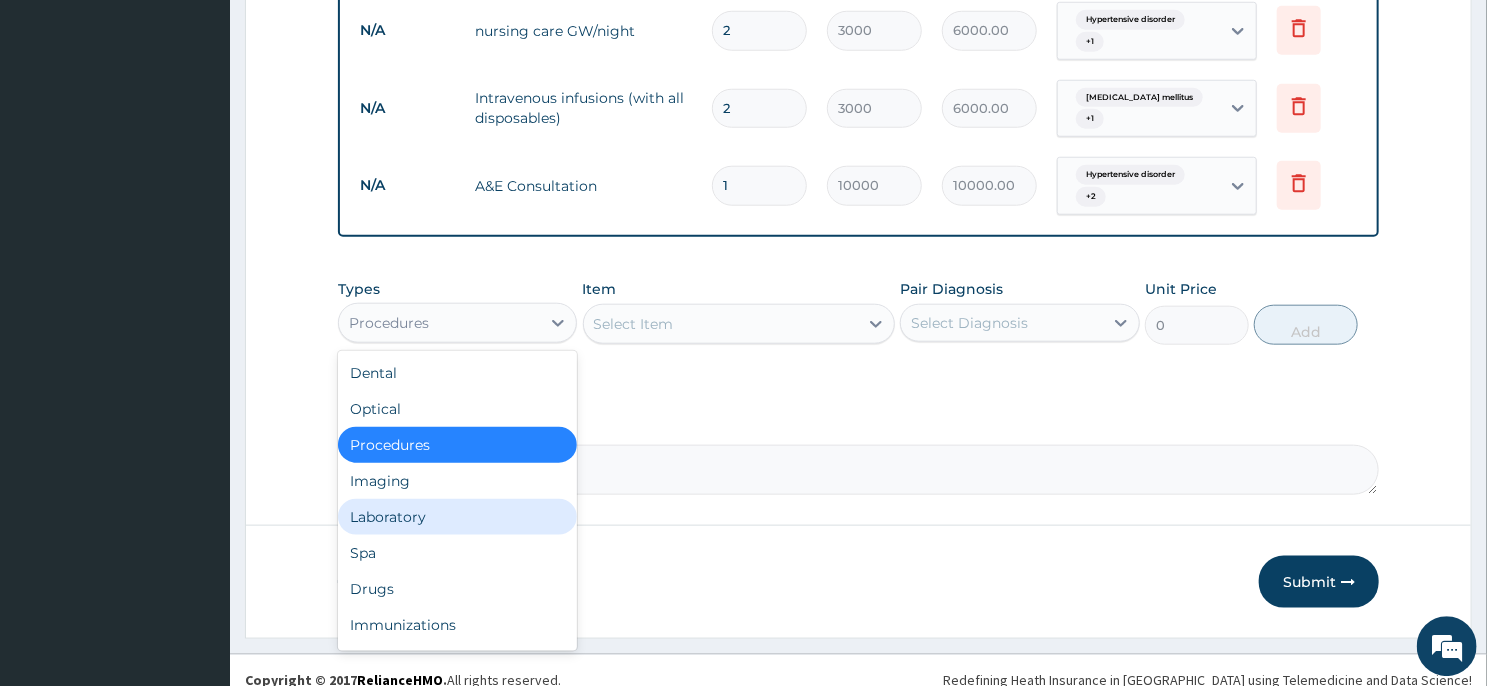 click on "Laboratory" at bounding box center (457, 516) 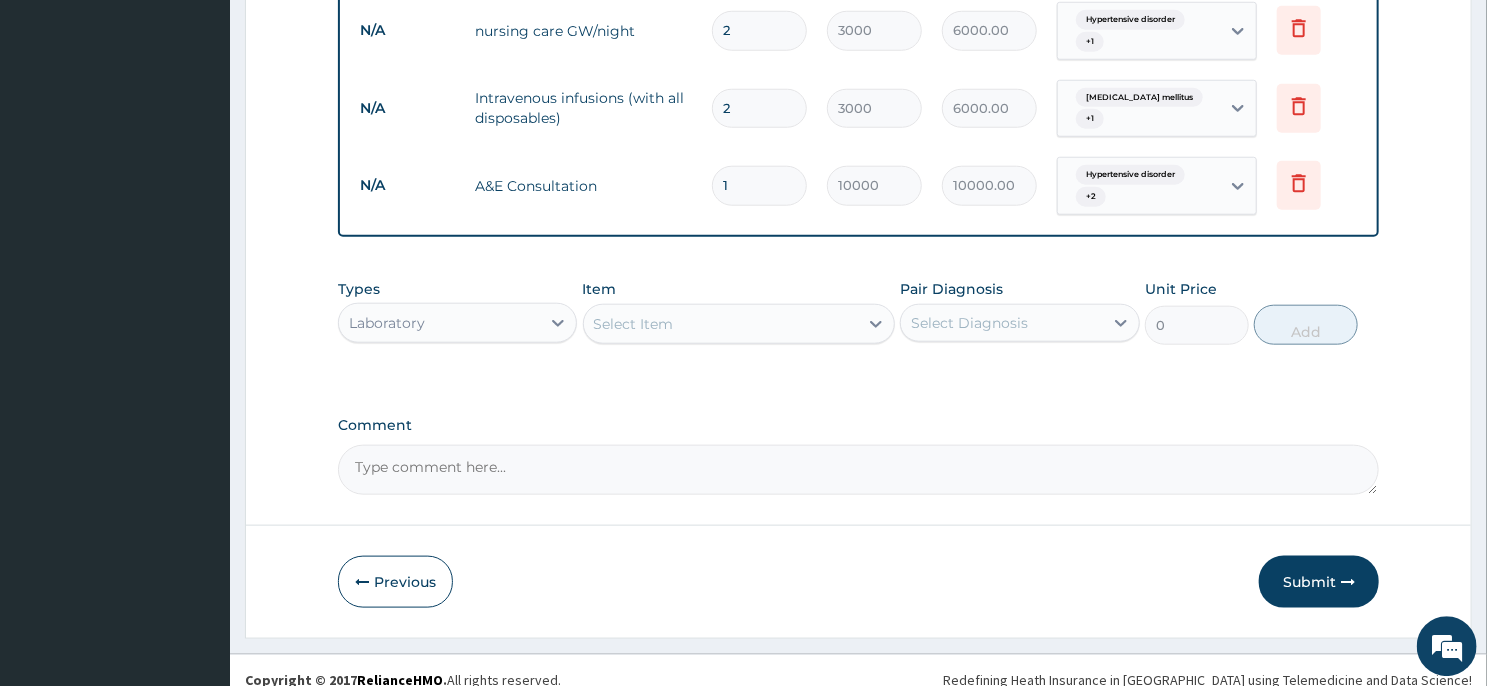 click on "Select Item" at bounding box center [721, 323] 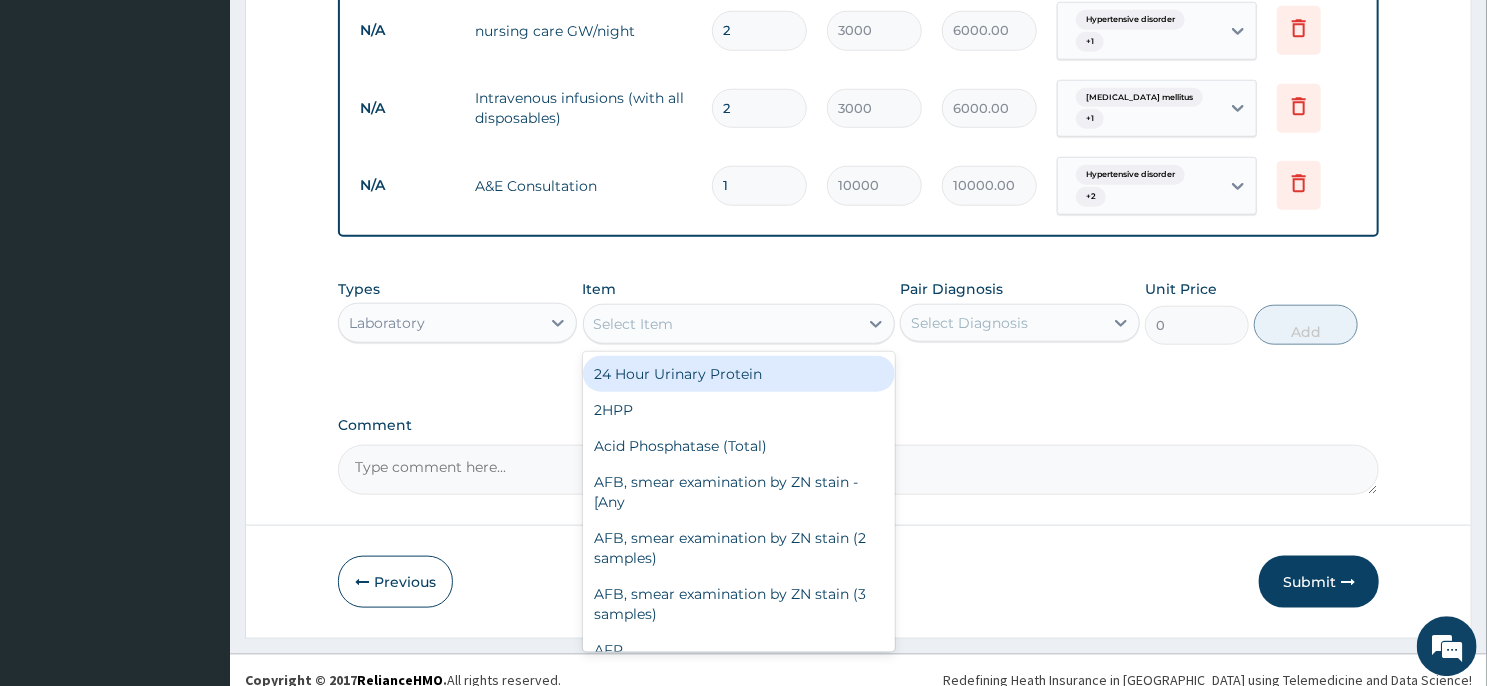 click on "Select Item" at bounding box center (721, 323) 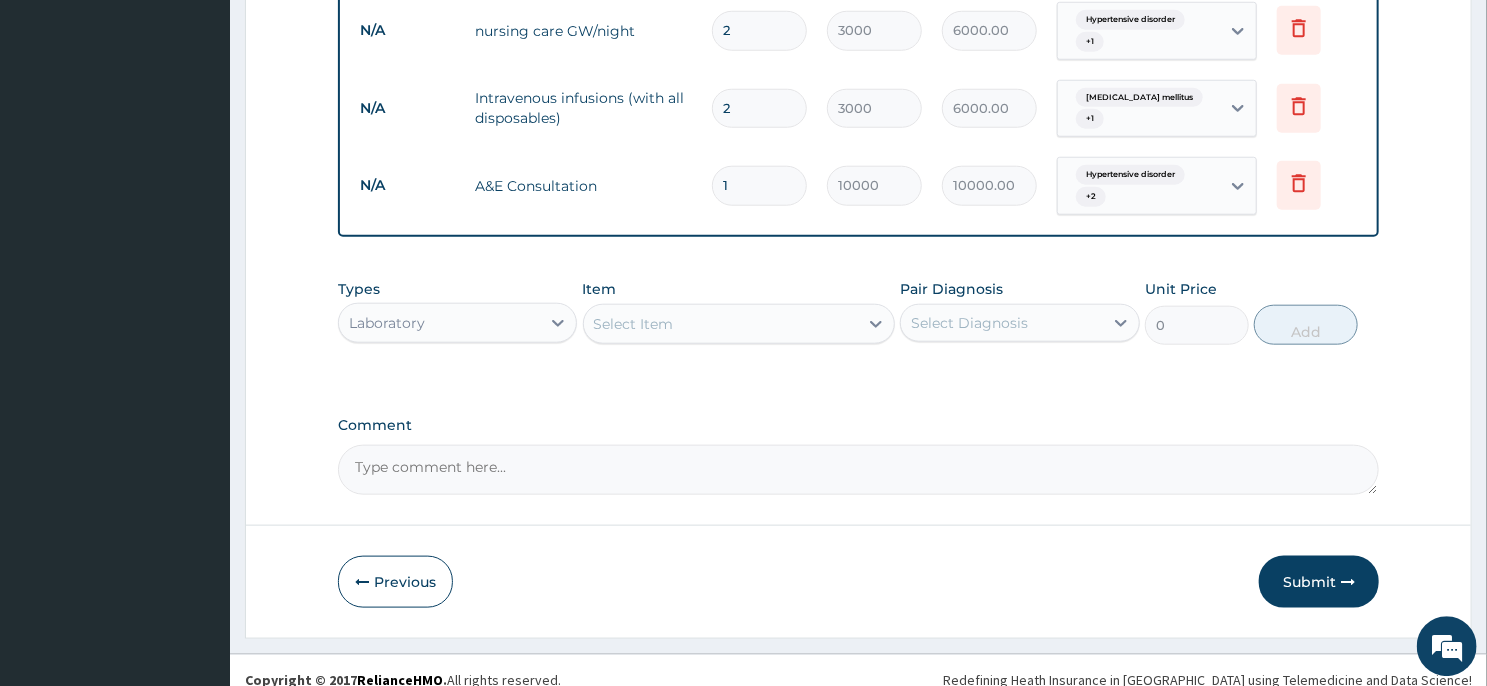click on "Select Item" at bounding box center [721, 323] 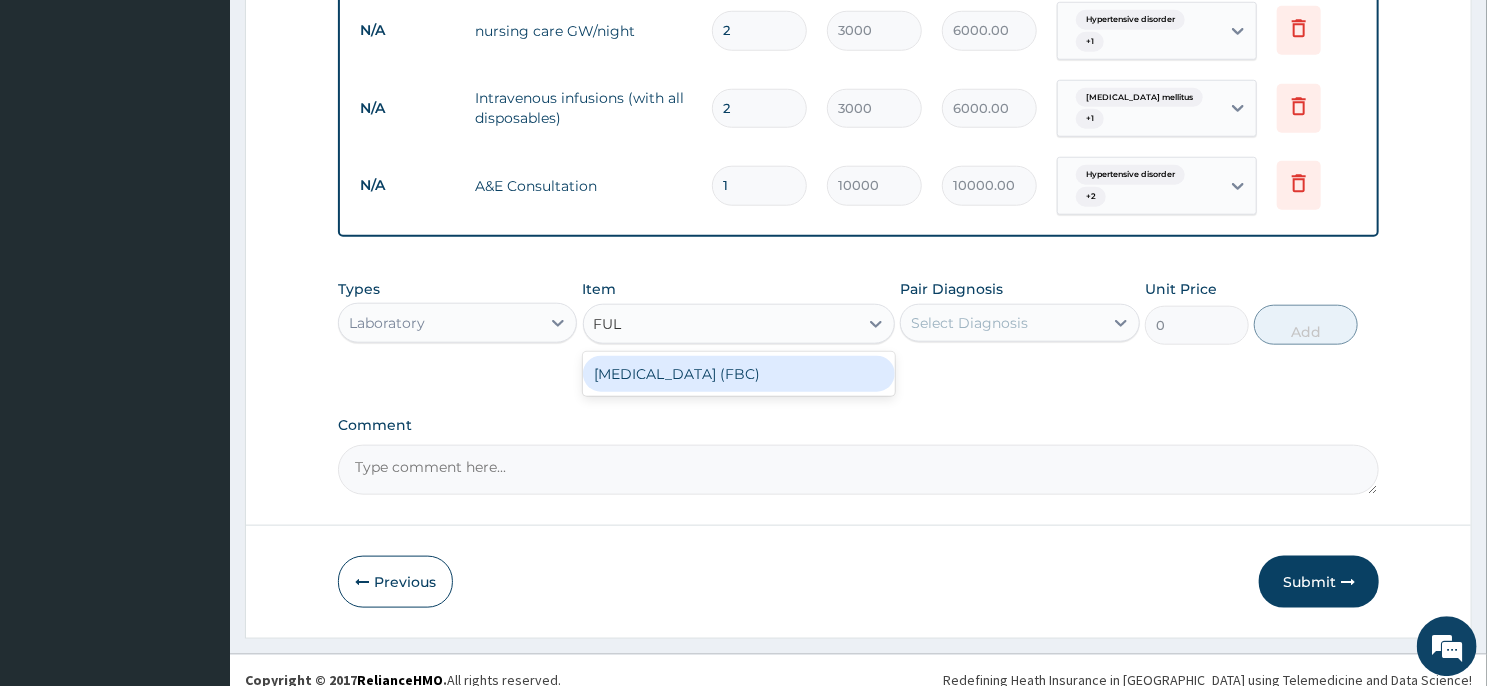 type on "FULL" 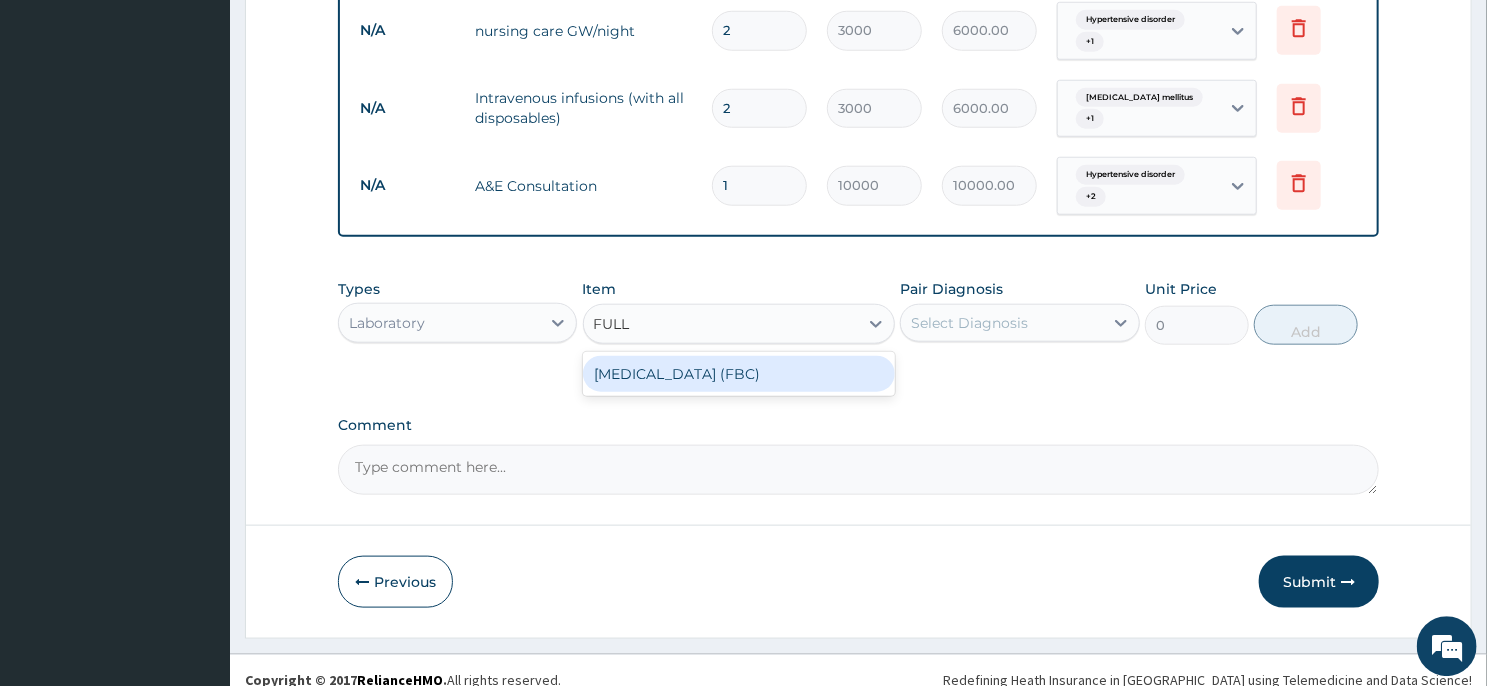 click on "Full Blood Count (FBC)" at bounding box center (739, 373) 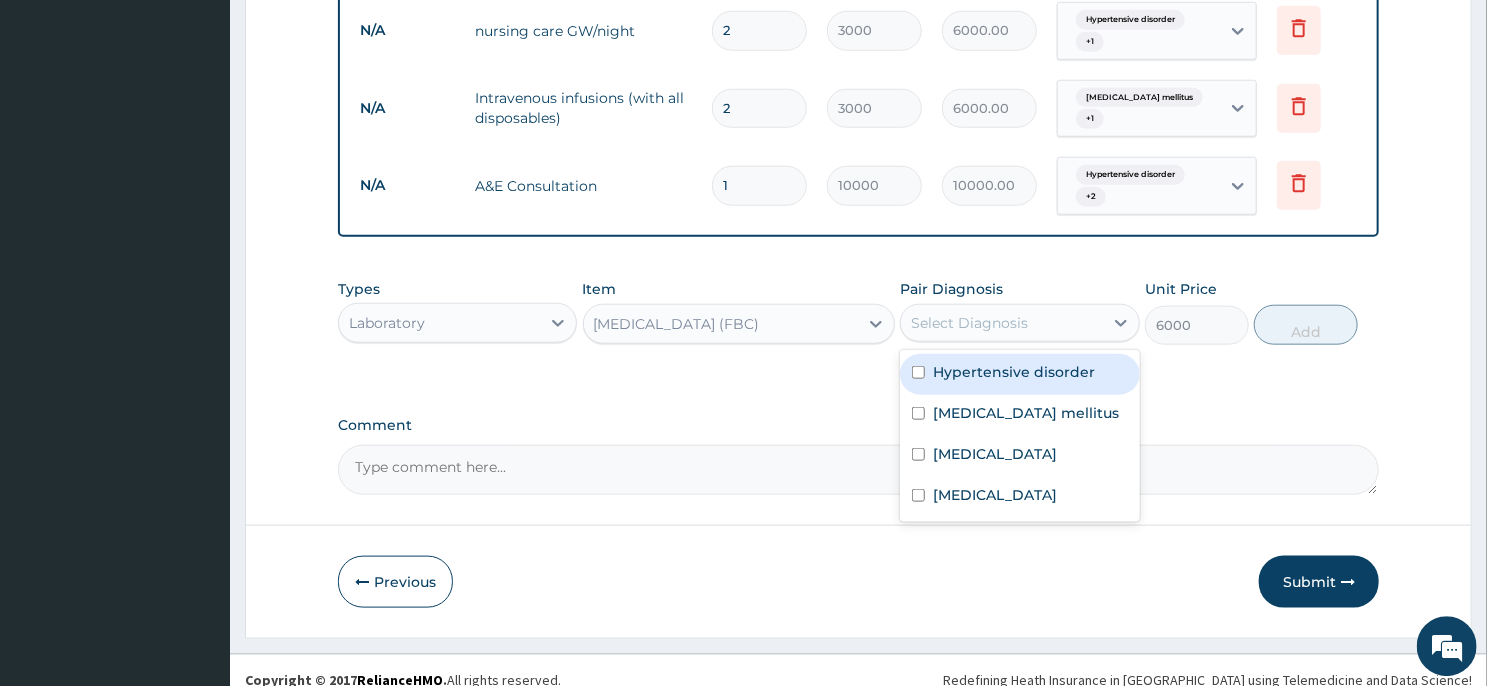 click on "Select Diagnosis" at bounding box center (969, 322) 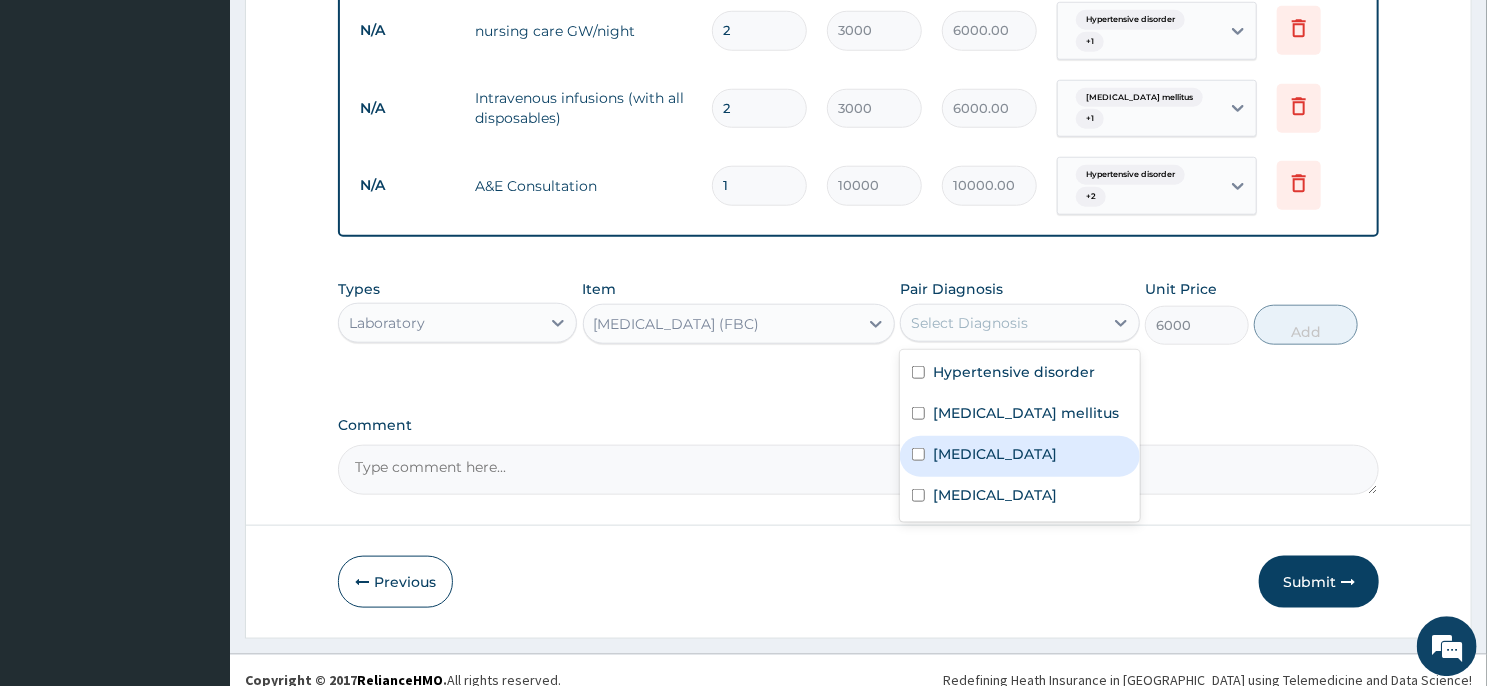 click on "Step  2  of 2 PA Code / Prescription Code PA/382EA9 Encounter Date 23-01-2025 Important Notice Please enter PA codes before entering items that are not attached to a PA code   All diagnoses entered must be linked to a claim item. Diagnosis & Claim Items that are visible but inactive cannot be edited because they were imported from an already approved PA code. Diagnosis Hypertensive disorder confirmed Diabetes mellitus confirmed Acute gastroenteritis Confirmed Malaria Query NB: All diagnosis must be linked to a claim item Claim Items Type Name Quantity Unit Price Total Price Pair Diagnosis Actions Procedures bed space general wards (three bedded) & feeding 2 20000 40000.00 Hypertensive disorder  + 1 Delete N/A nursing care GW/night 2 3000 6000.00 Hypertensive disorder  + 1 Delete N/A Intravenous infusions (with all disposables) 2 3000 6000.00 Diabetes mellitus  + 1 Delete N/A A&E Consultation 1 10000 10000.00 Hypertensive disorder  + 2 Delete Types Laboratory Item 6000" at bounding box center (858, -71) 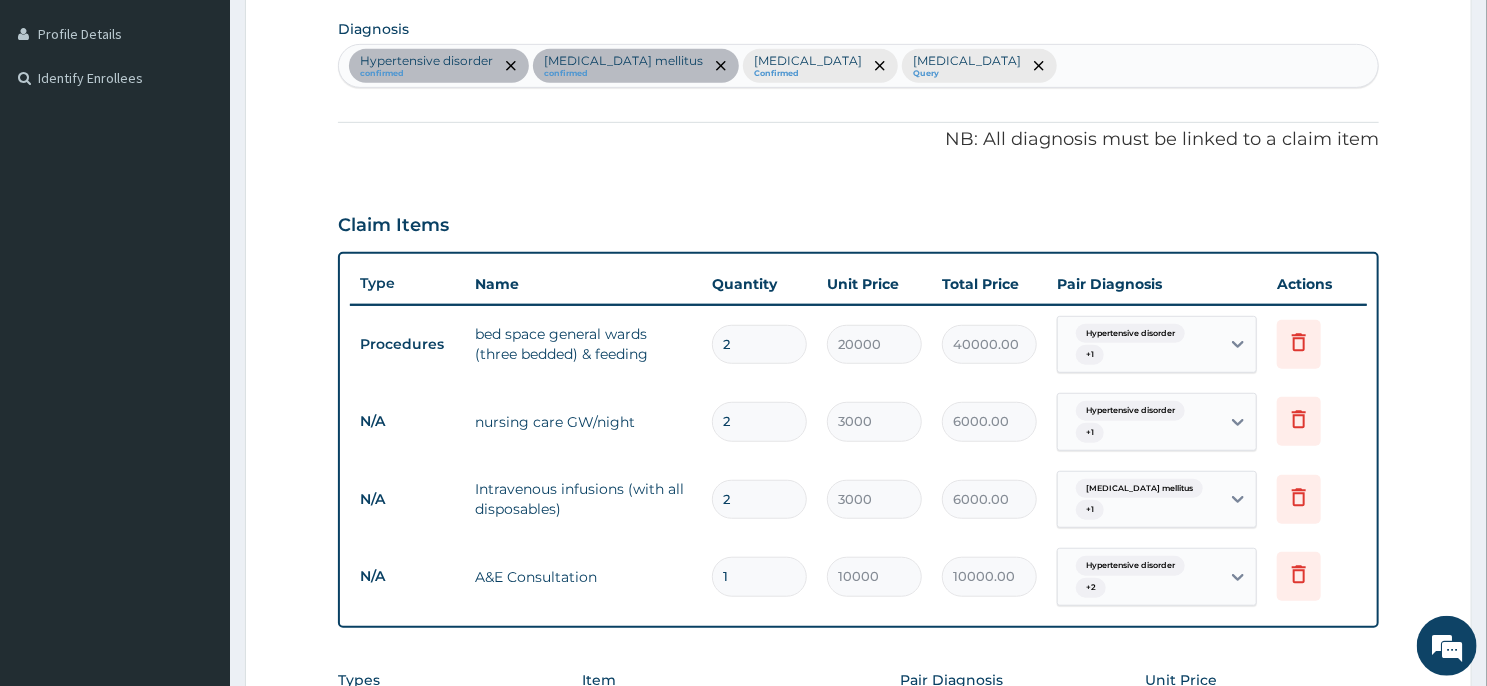 scroll, scrollTop: 455, scrollLeft: 0, axis: vertical 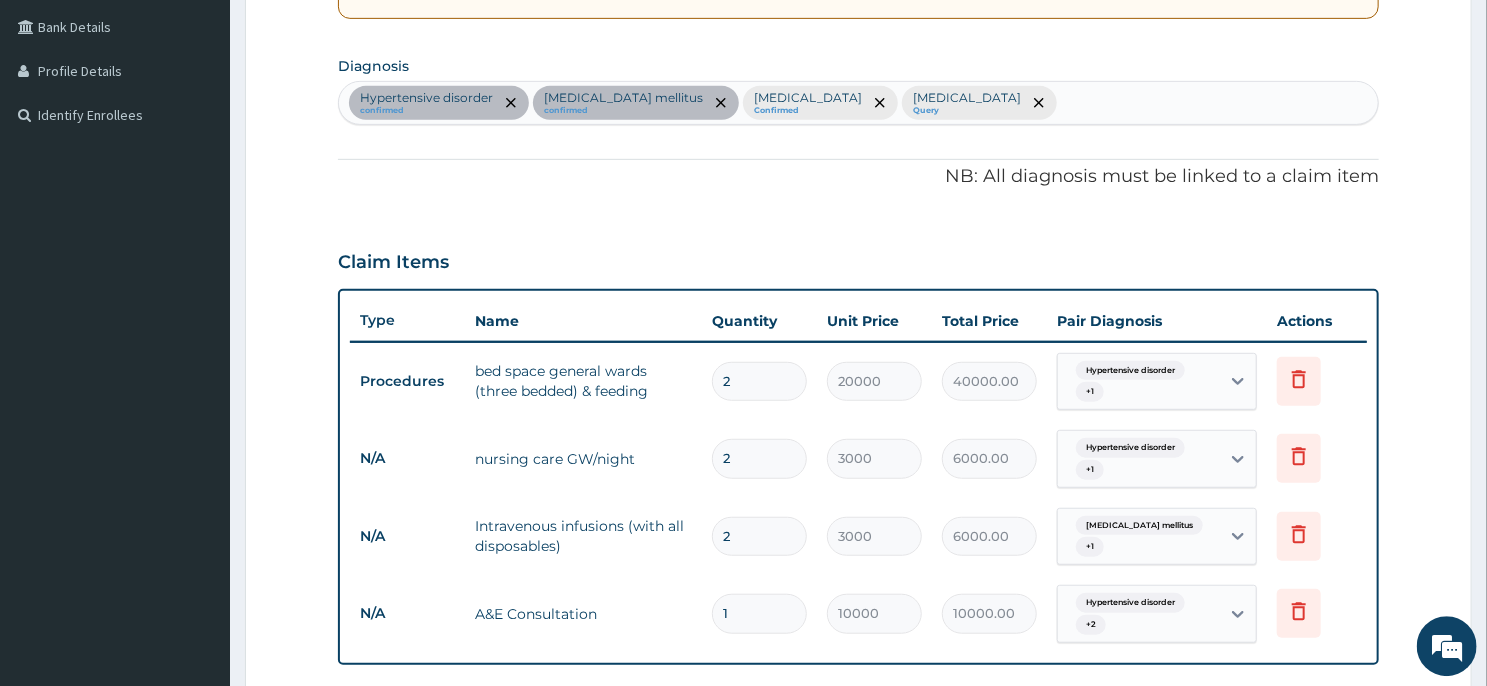 click on "Hypertensive disorder confirmed Diabetes mellitus confirmed Acute gastroenteritis Confirmed Malaria Query" at bounding box center (858, 103) 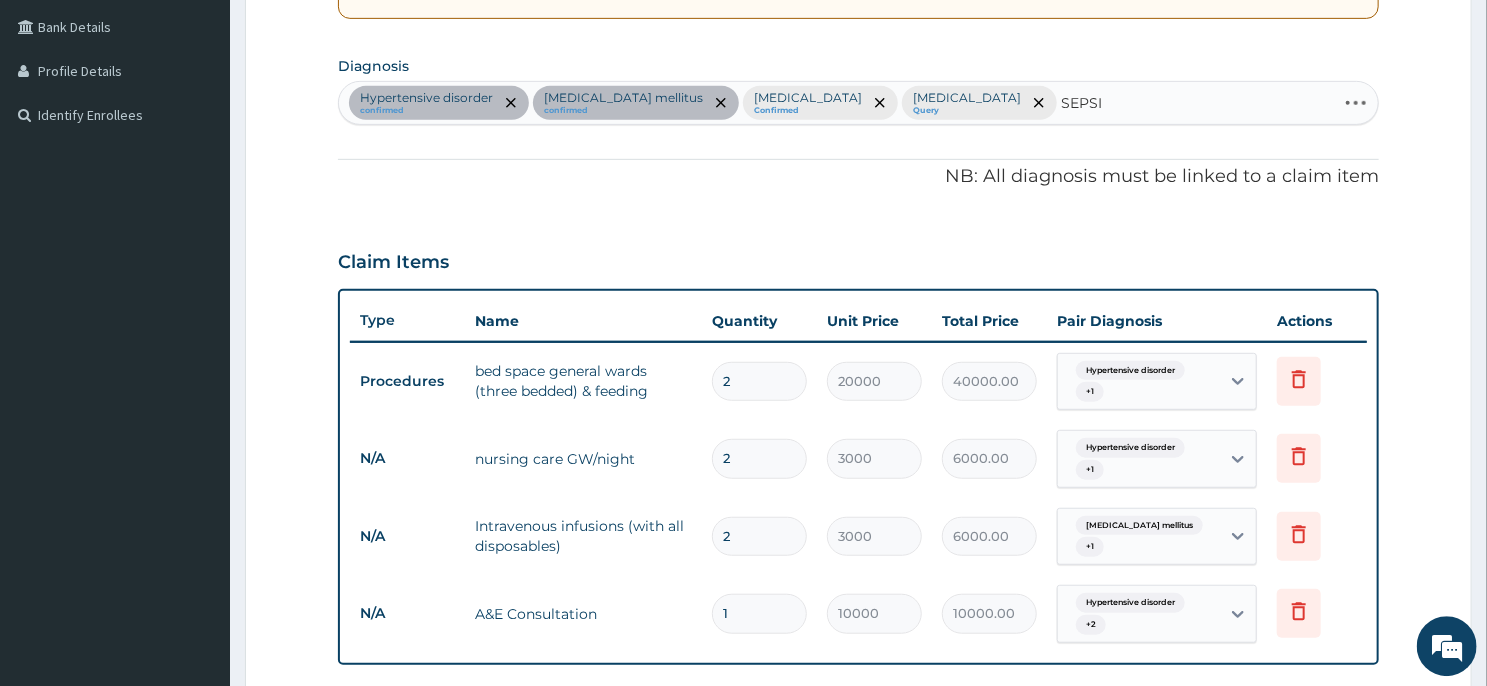 type on "SEPSIS" 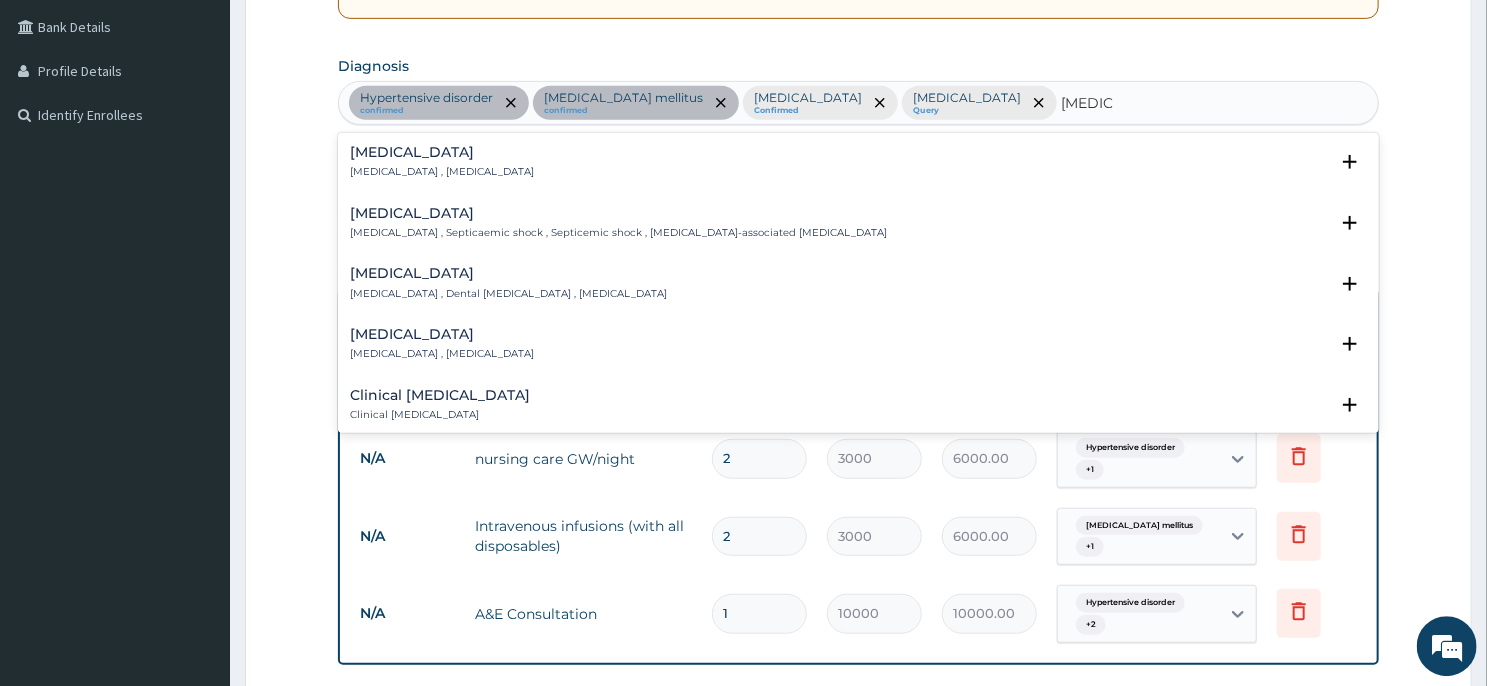 click on "Systemic infection , Sepsis" at bounding box center [442, 172] 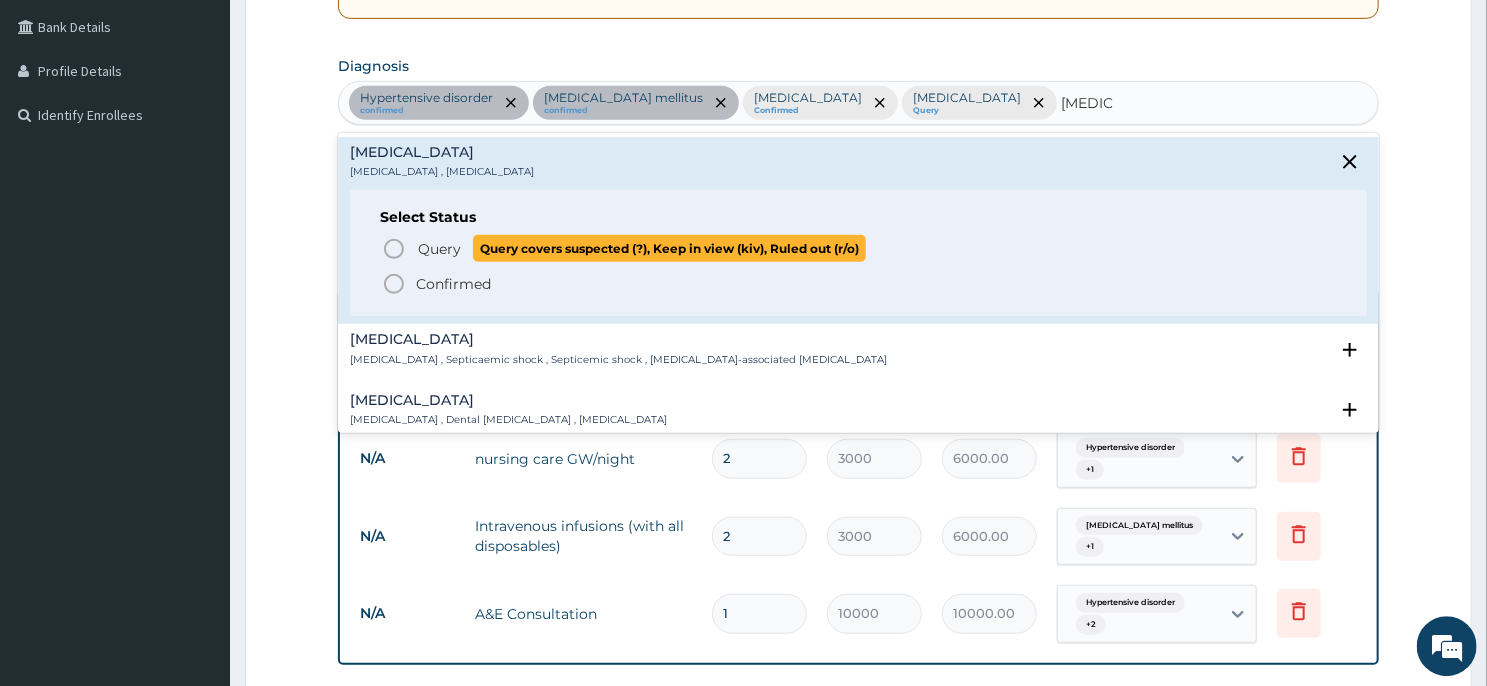 click 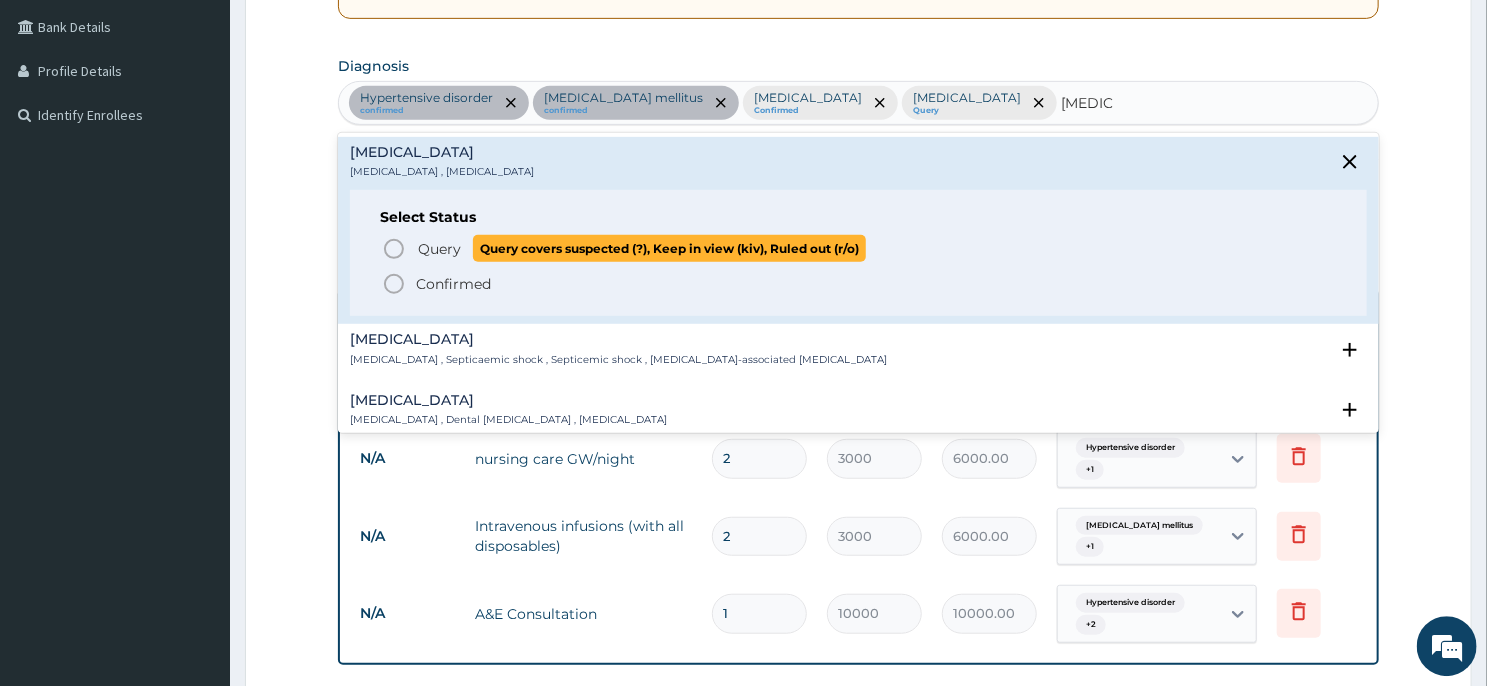 type 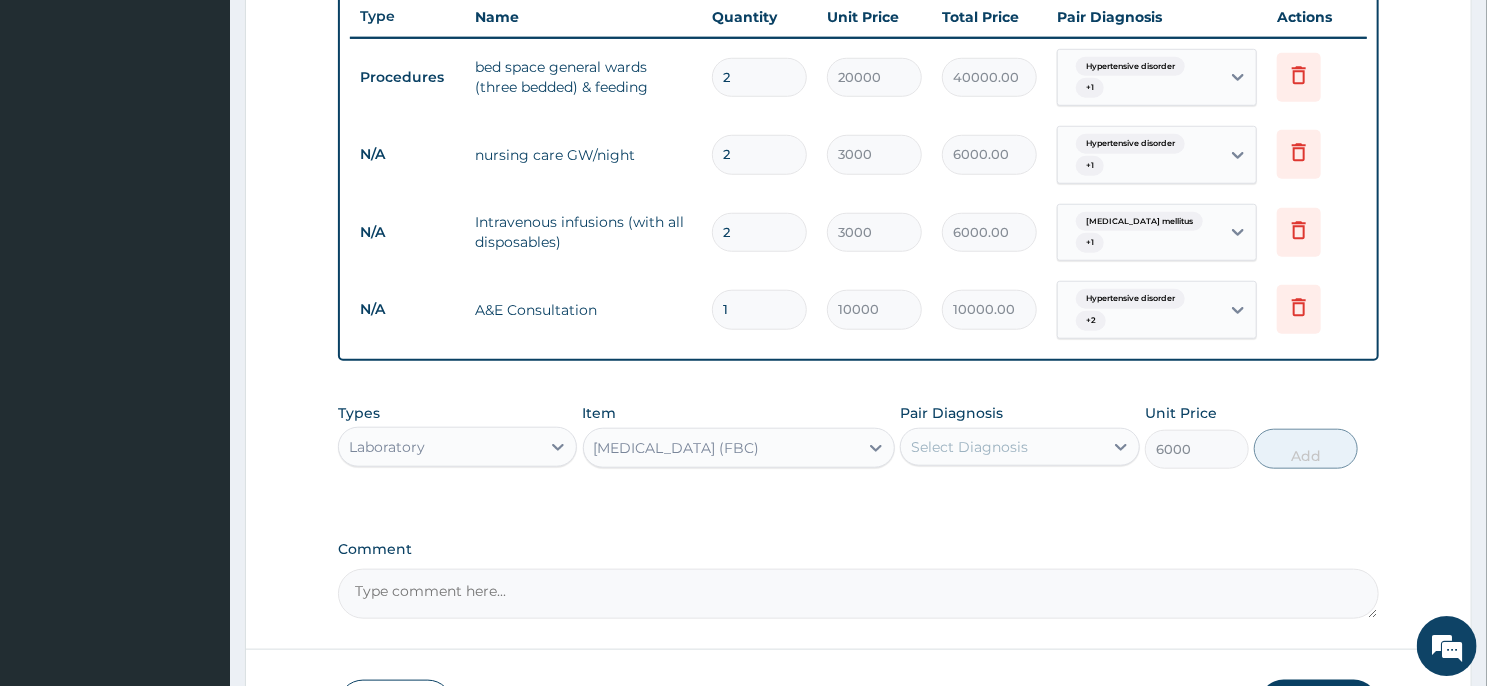scroll, scrollTop: 884, scrollLeft: 0, axis: vertical 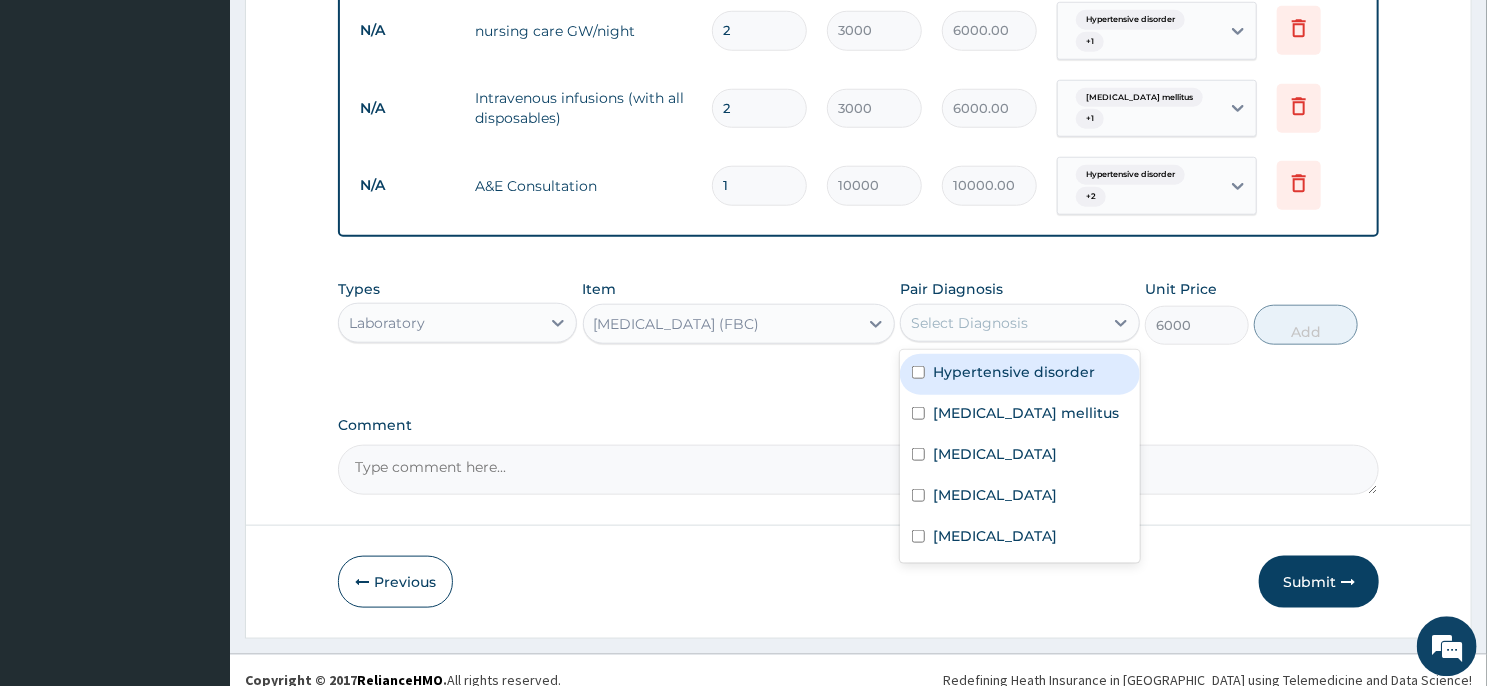 click on "Select Diagnosis" at bounding box center [1001, 322] 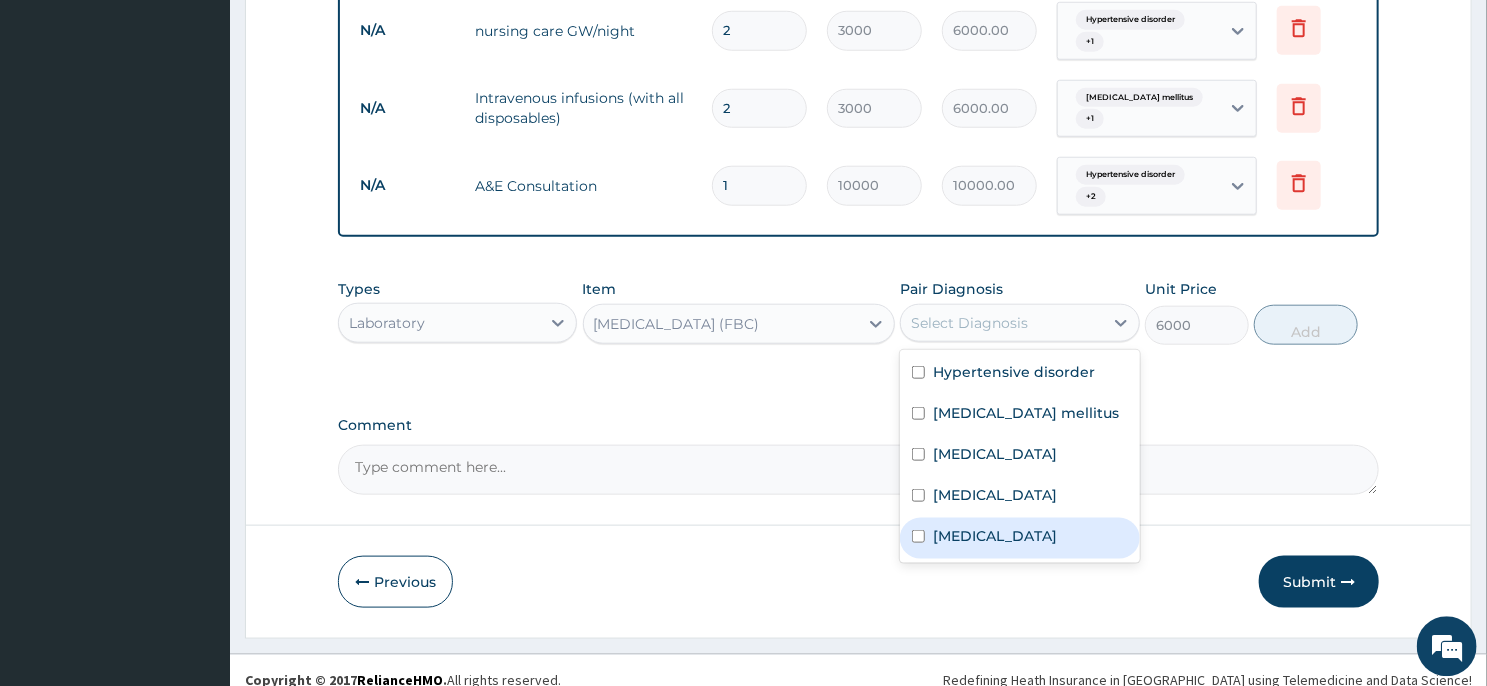 click on "Sepsis" at bounding box center (1019, 537) 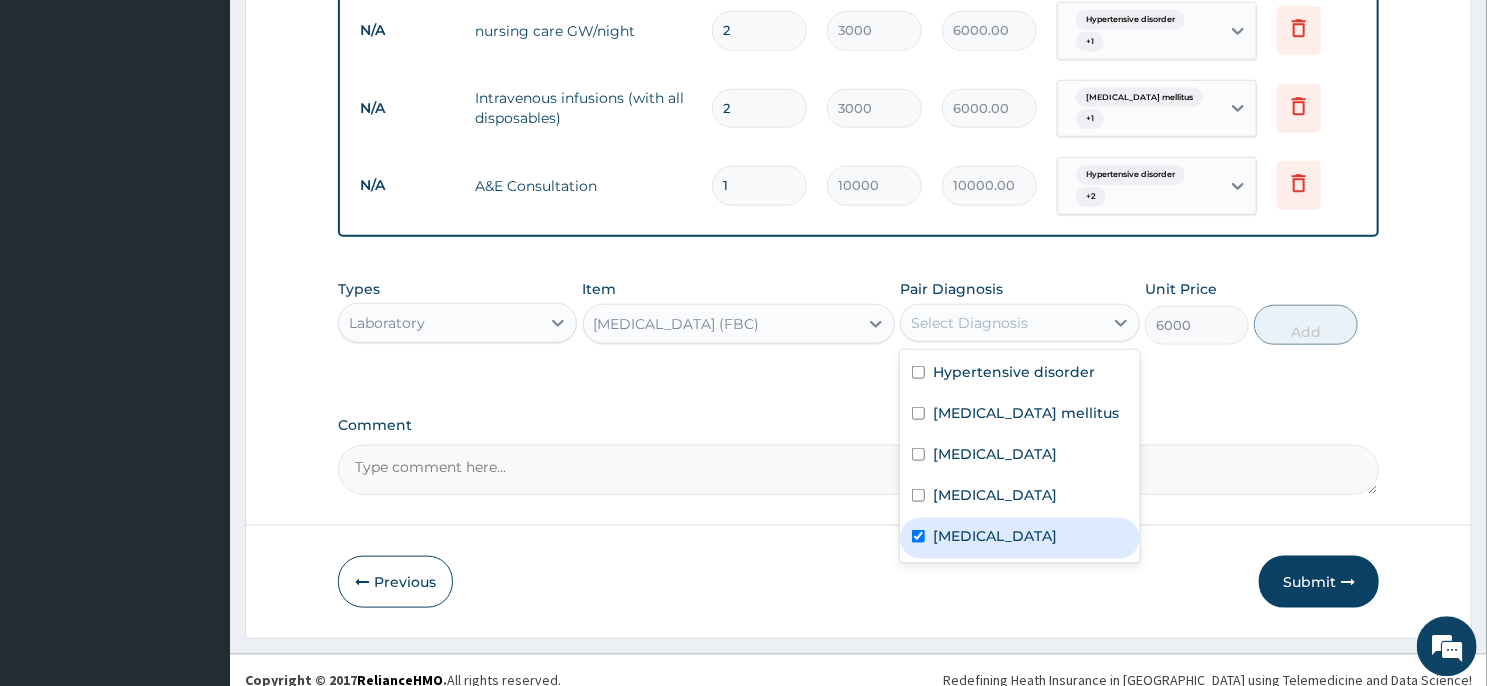 checkbox on "true" 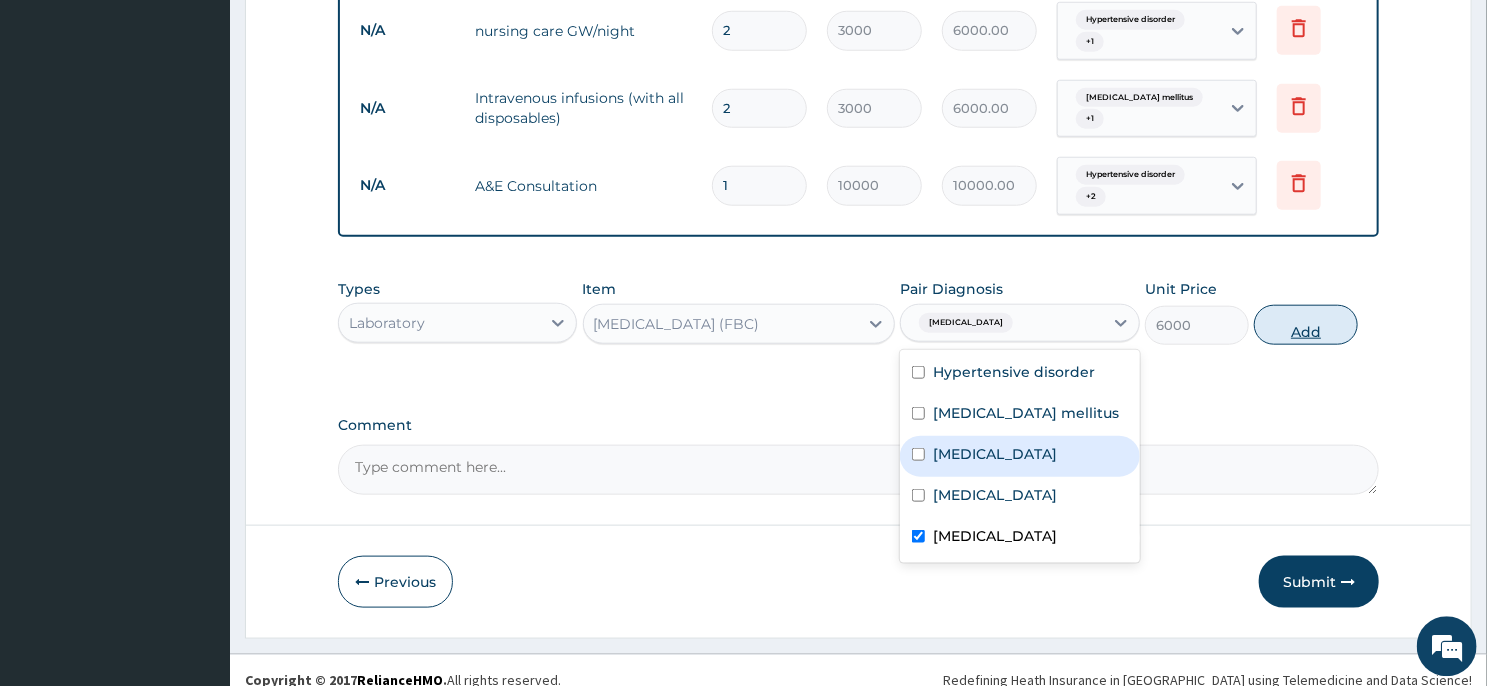 click on "Add" at bounding box center (1306, 324) 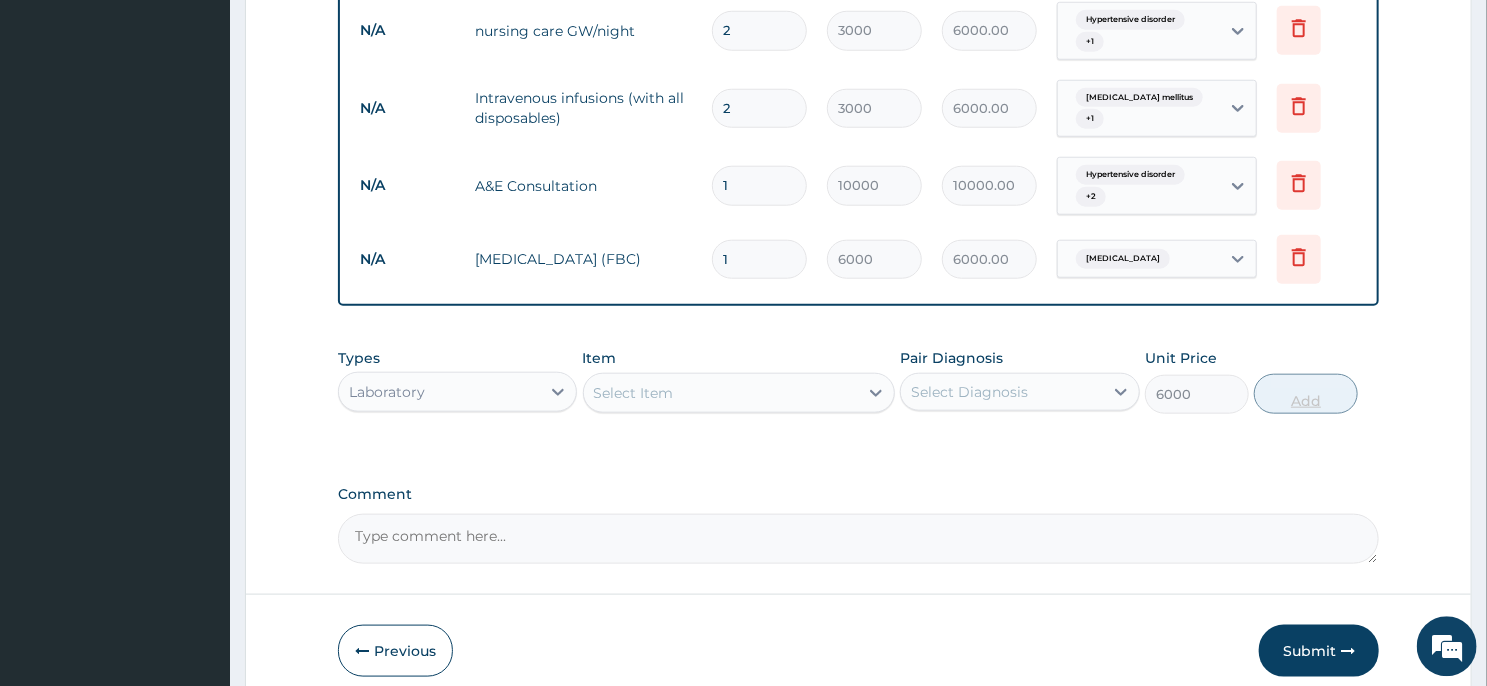 type on "0" 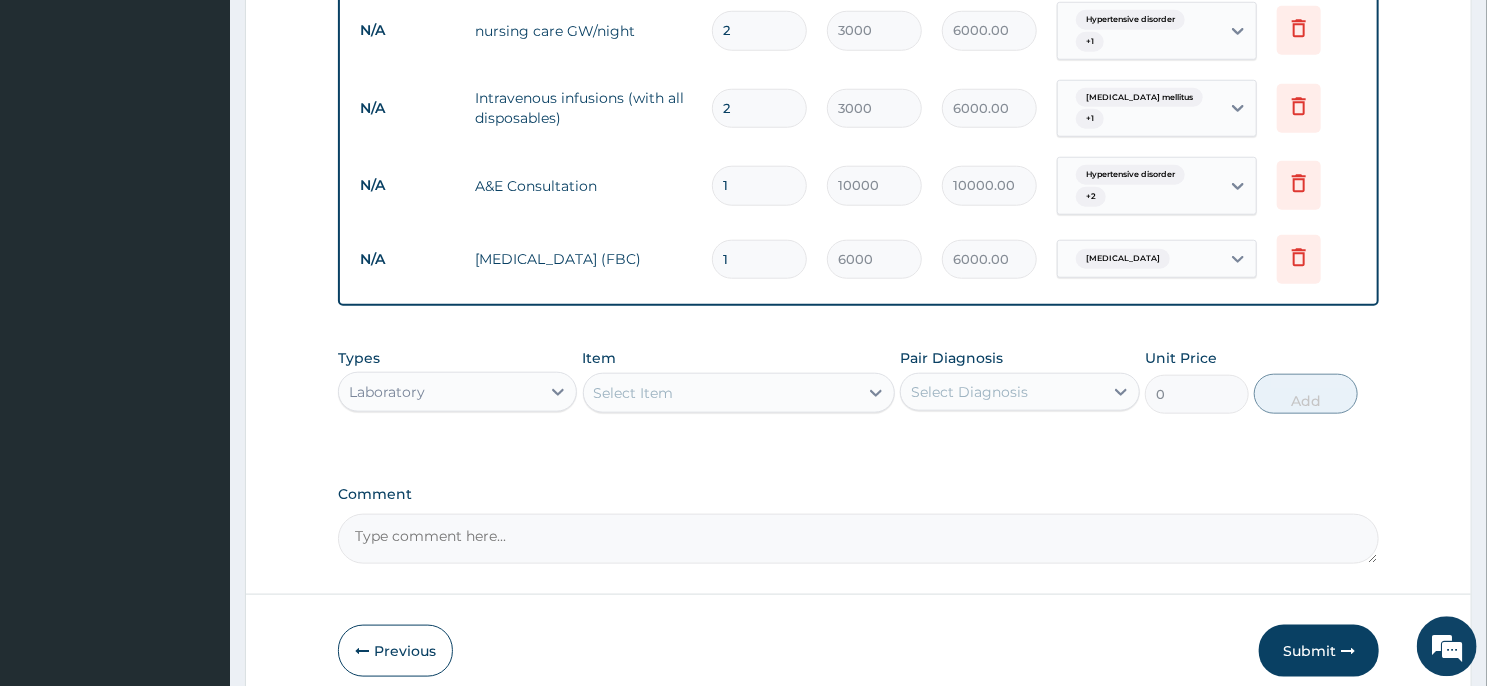 click on "Select Item" at bounding box center [721, 392] 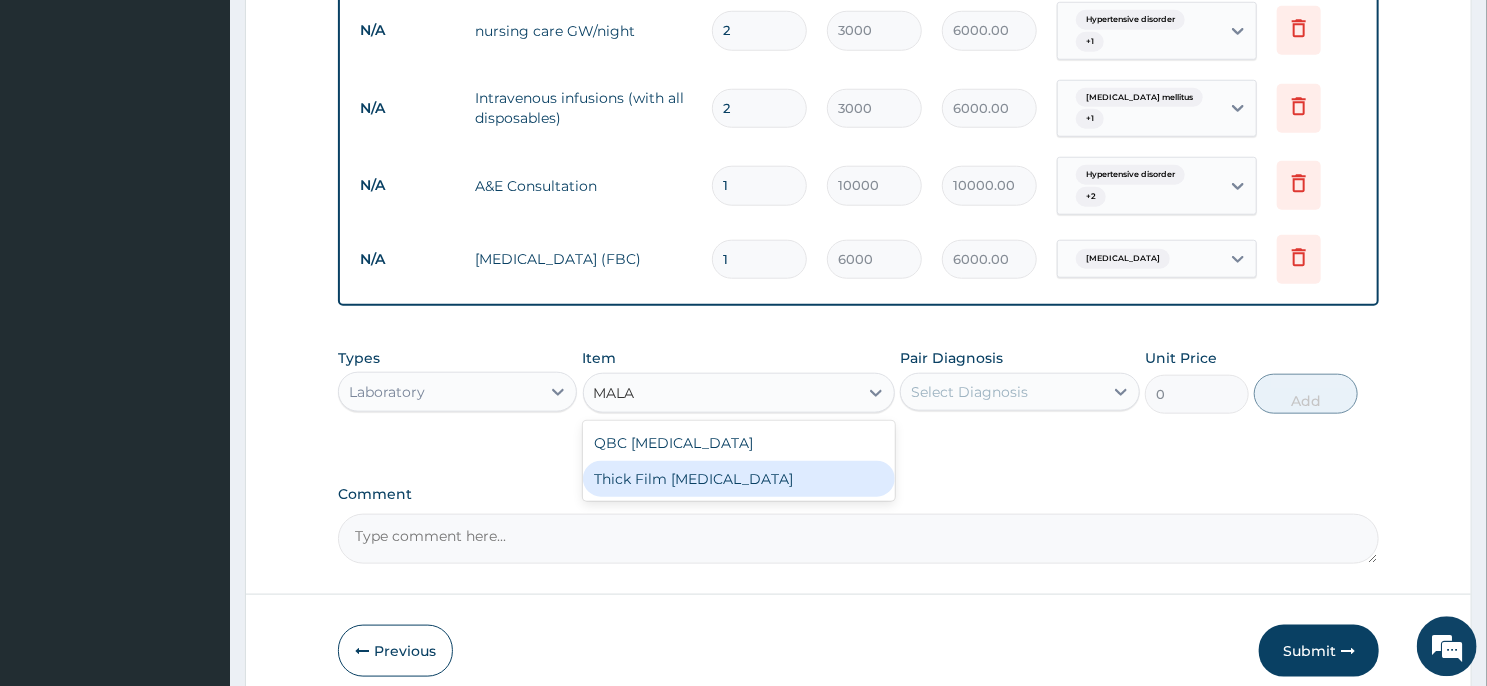 type on "MALA" 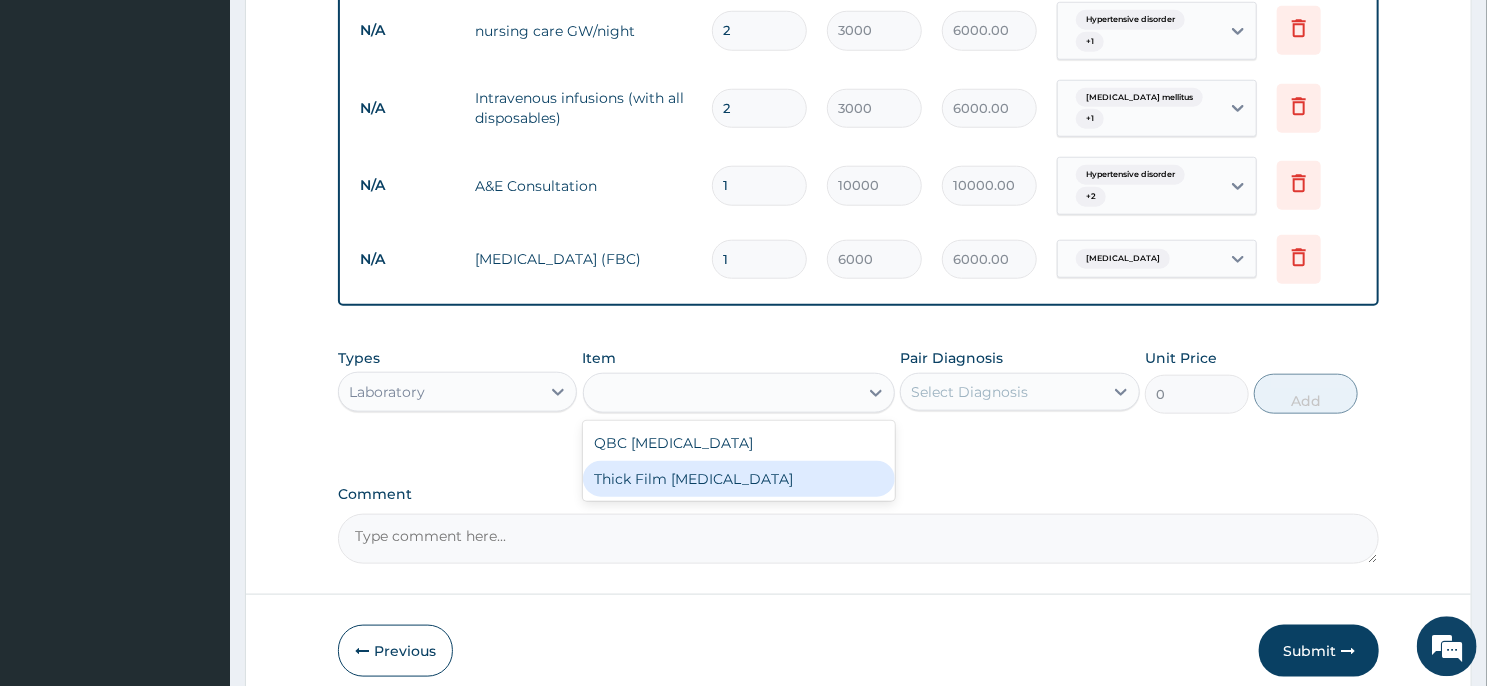 click on "Comment" at bounding box center (858, 524) 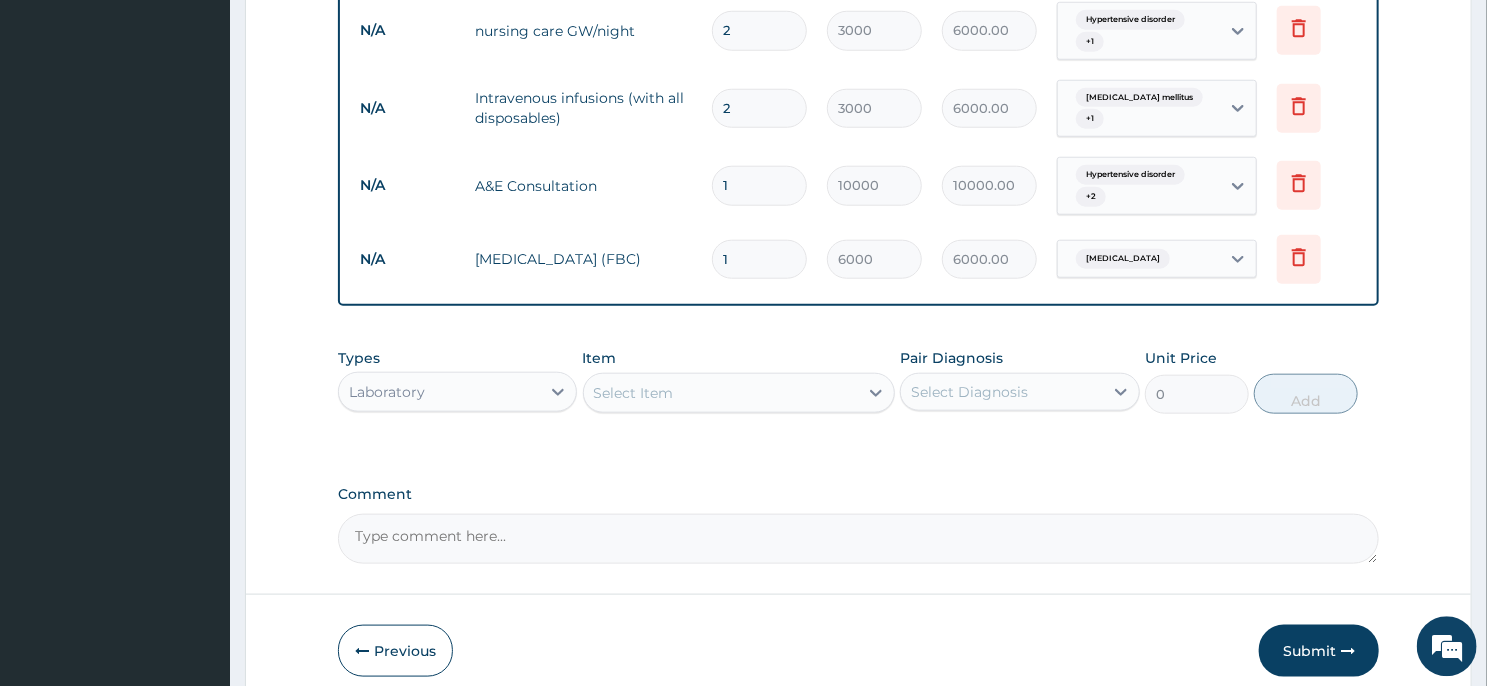 click on "Select Item" at bounding box center [721, 392] 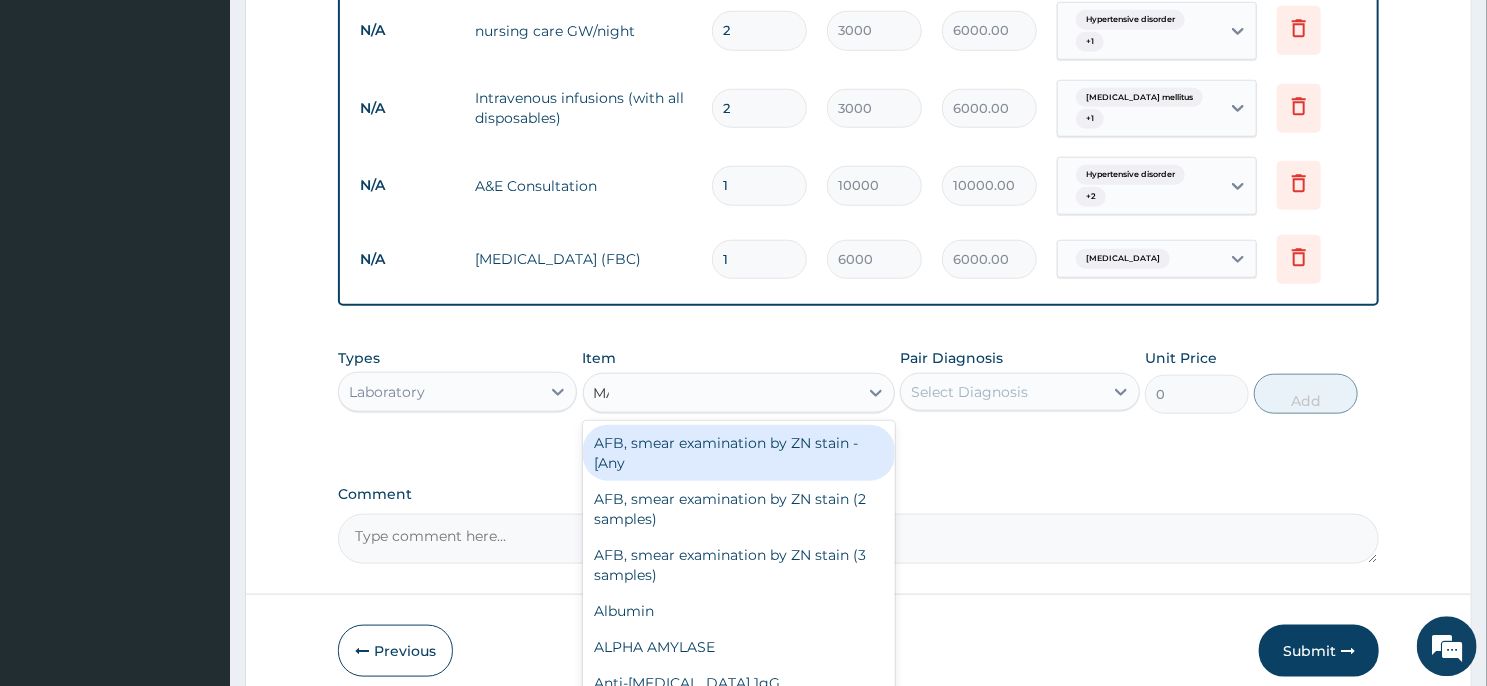type on "MALA" 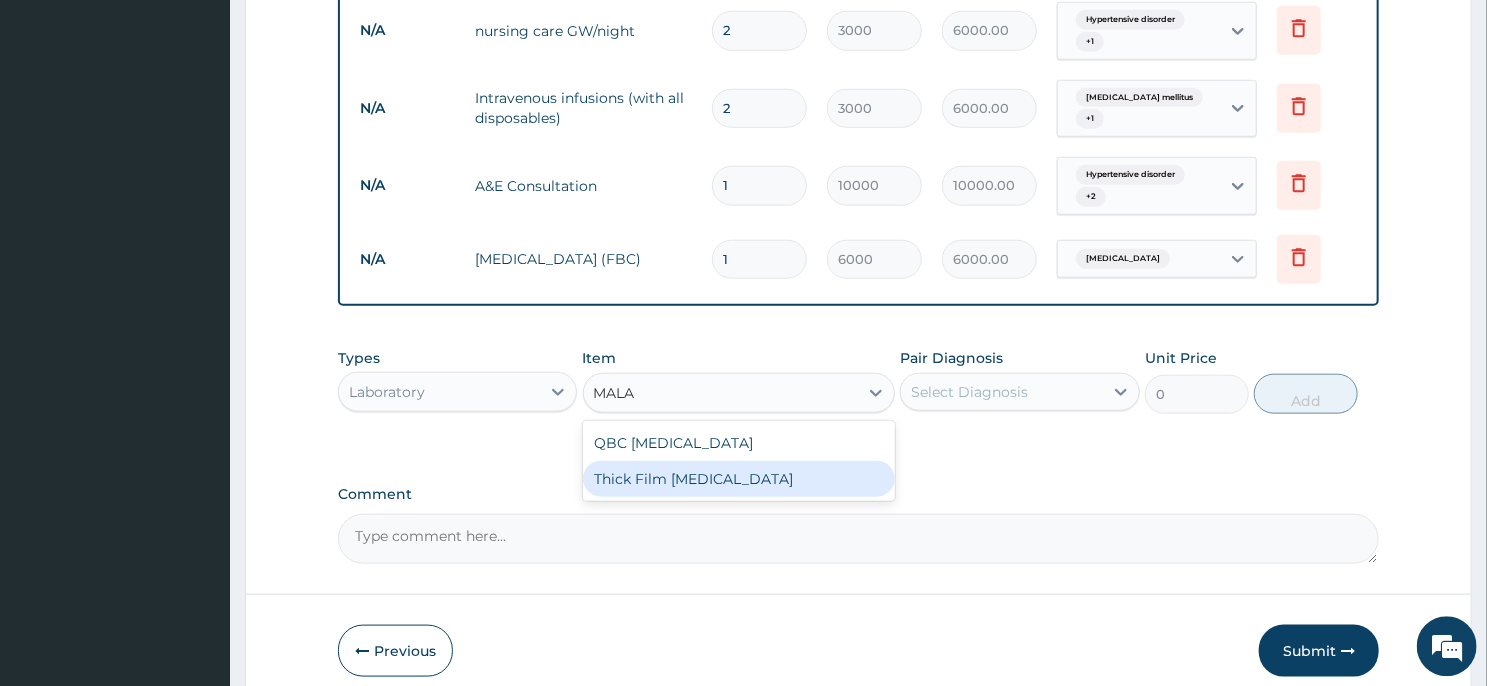 click on "Thick Film Malaria" at bounding box center (739, 478) 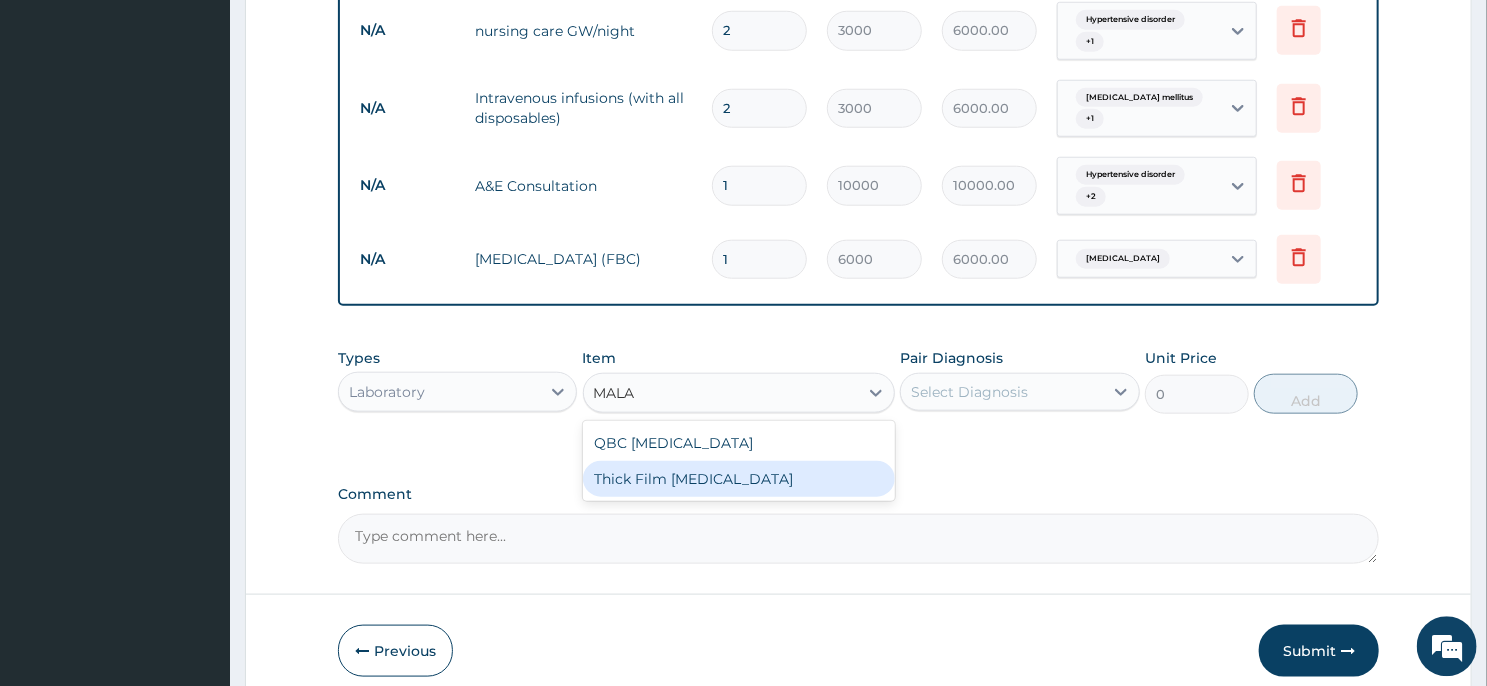 type 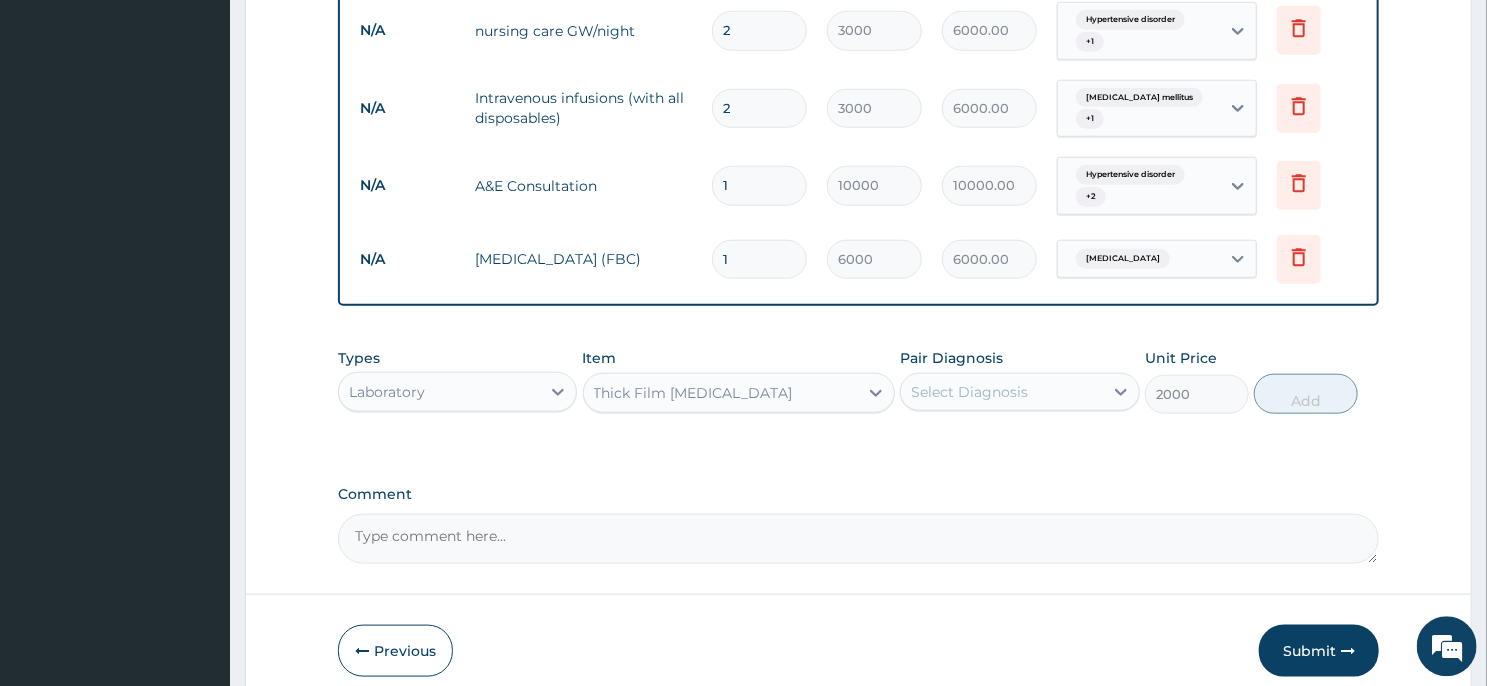 click on "Select Diagnosis" at bounding box center [969, 391] 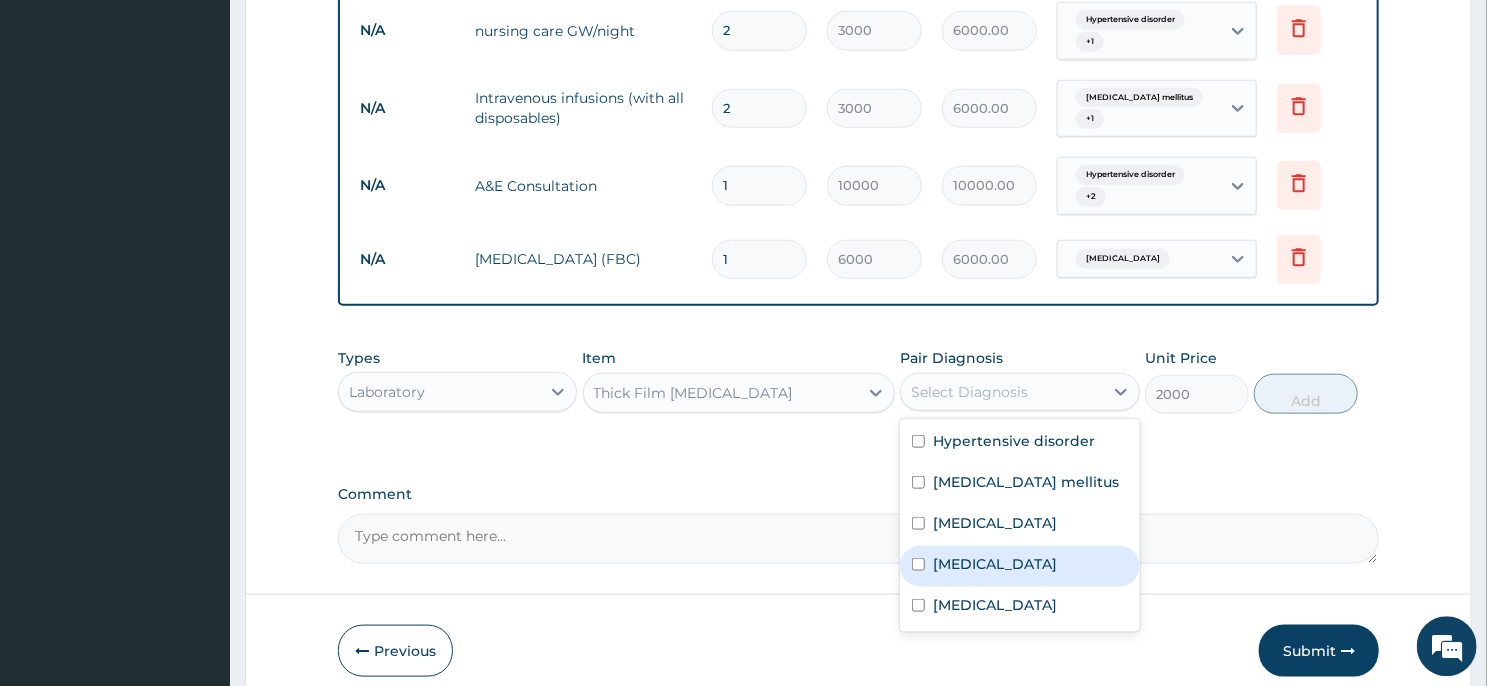 click on "Malaria" at bounding box center (995, 563) 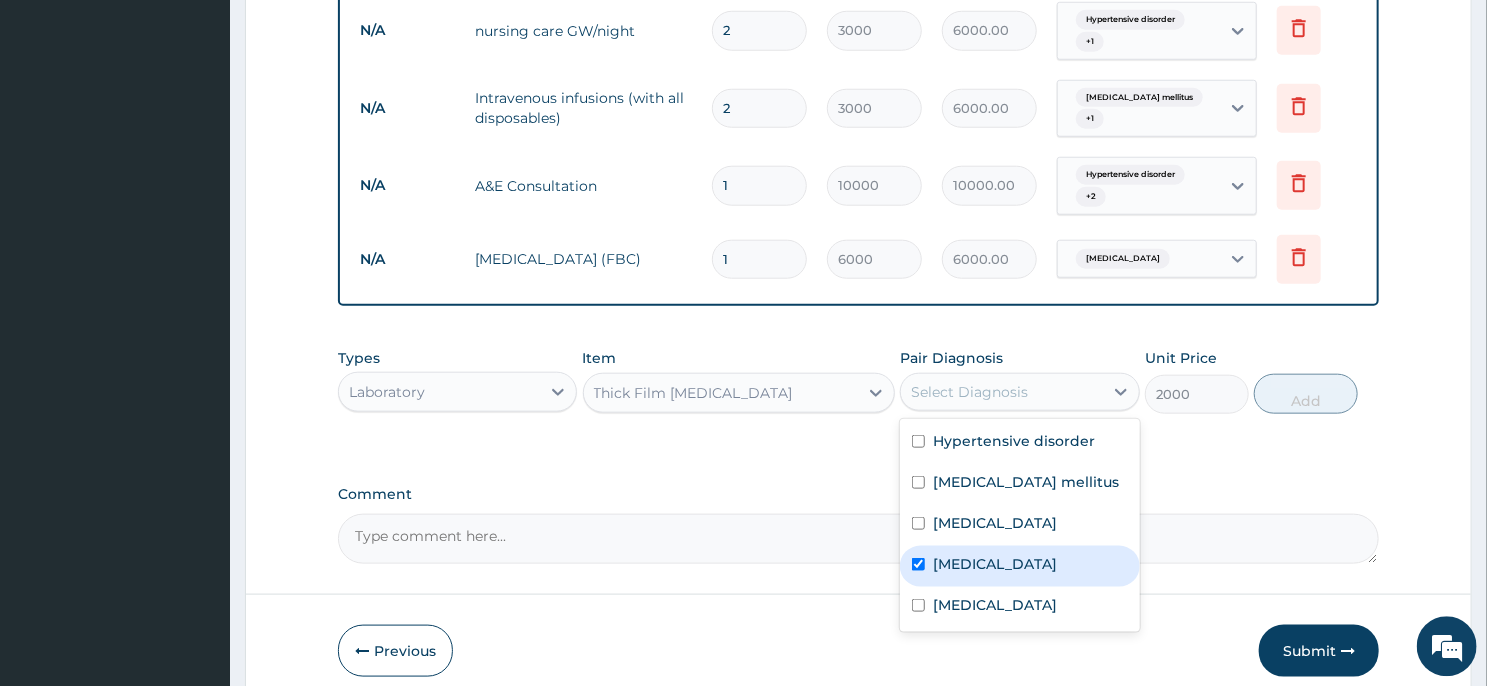 checkbox on "true" 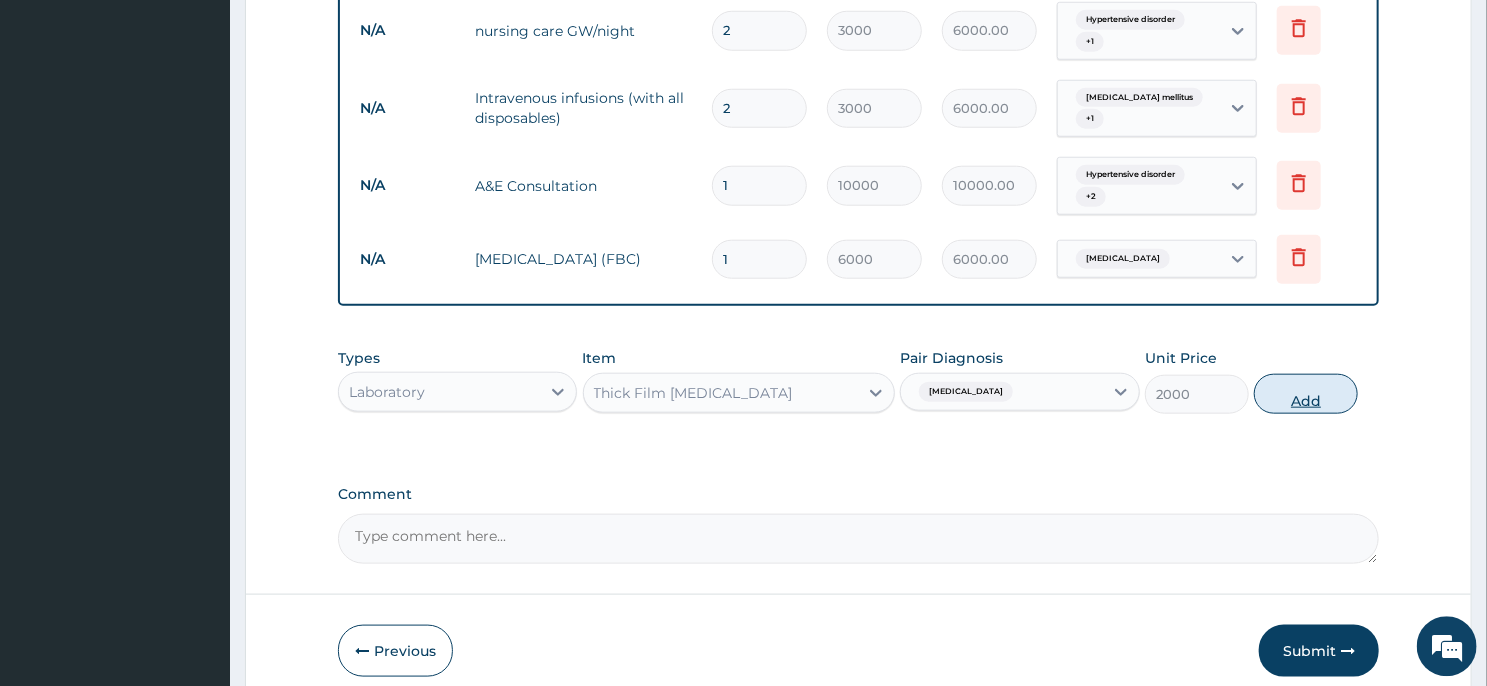 click on "Add" at bounding box center (1306, 393) 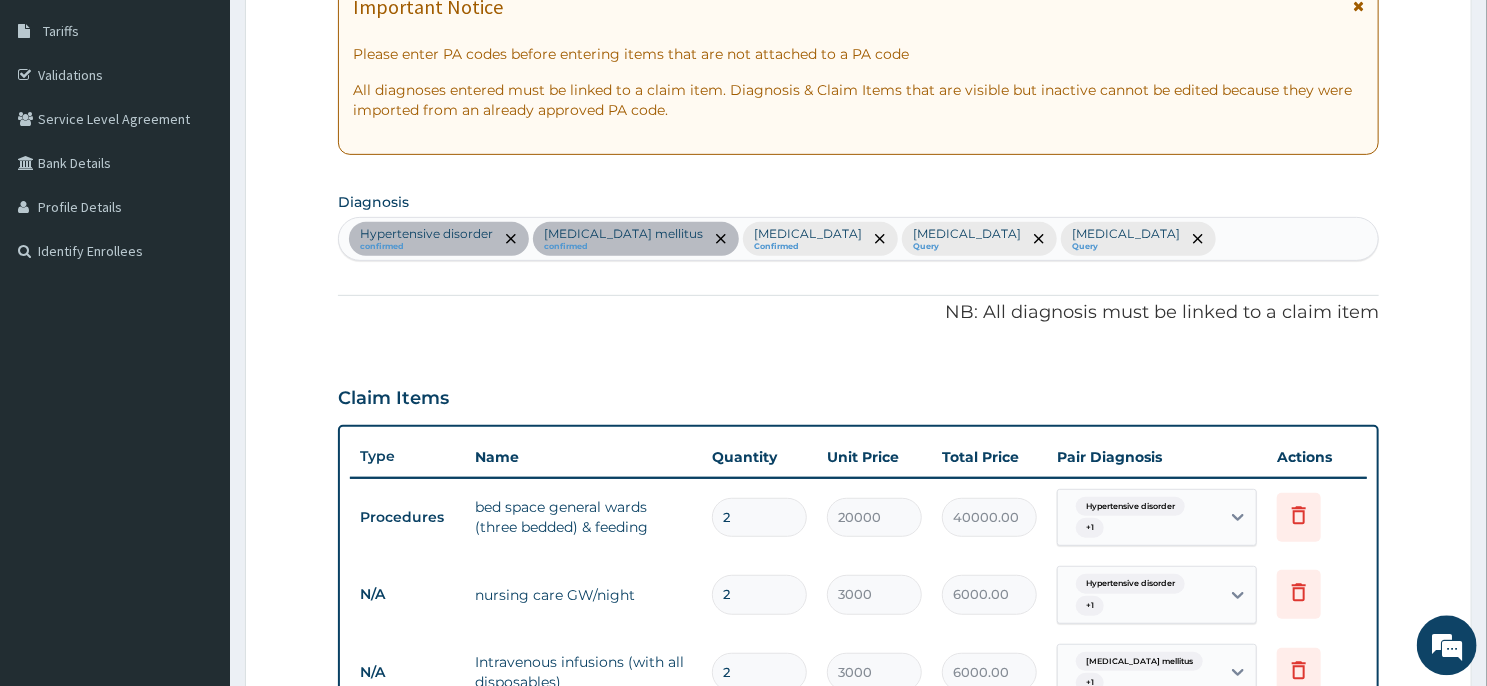 scroll, scrollTop: 234, scrollLeft: 0, axis: vertical 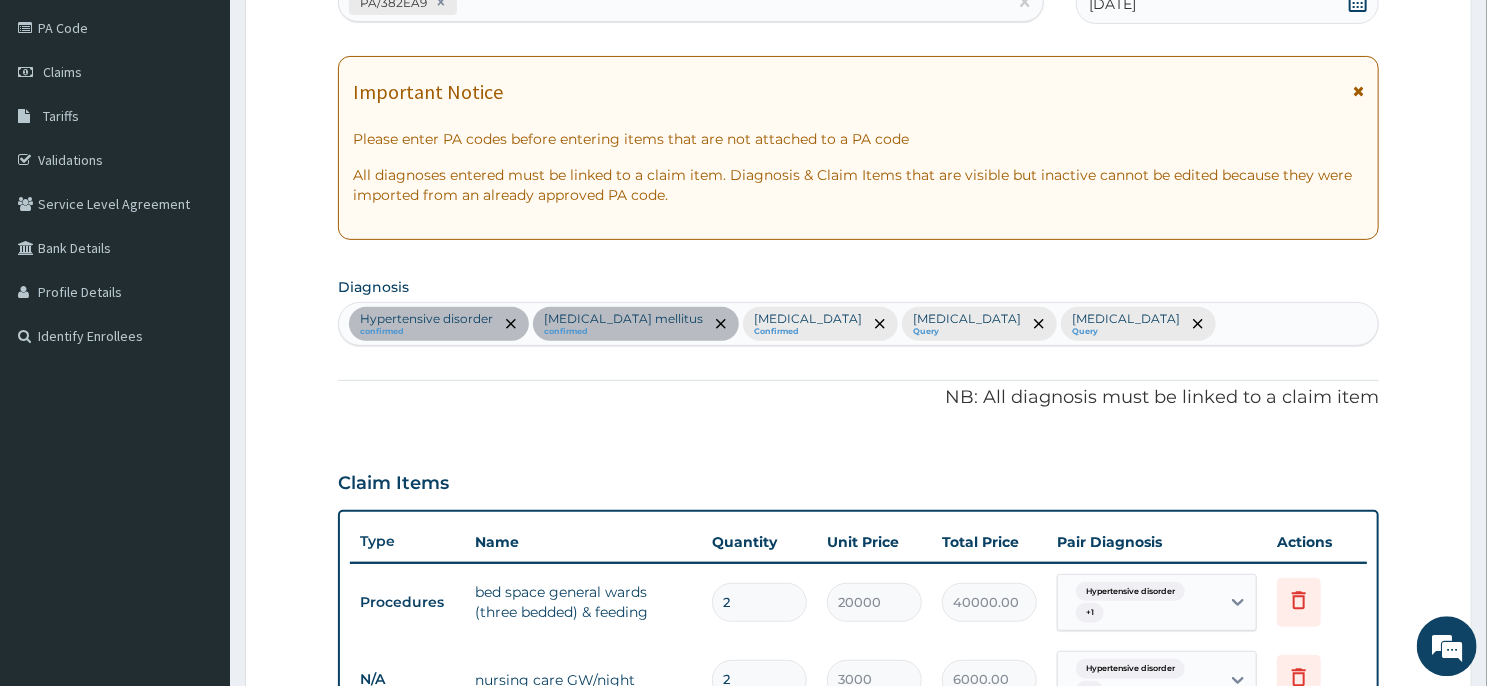 click on "Hypertensive disorder confirmed Diabetes mellitus confirmed Acute gastroenteritis Confirmed Malaria Query Sepsis Query" at bounding box center (858, 324) 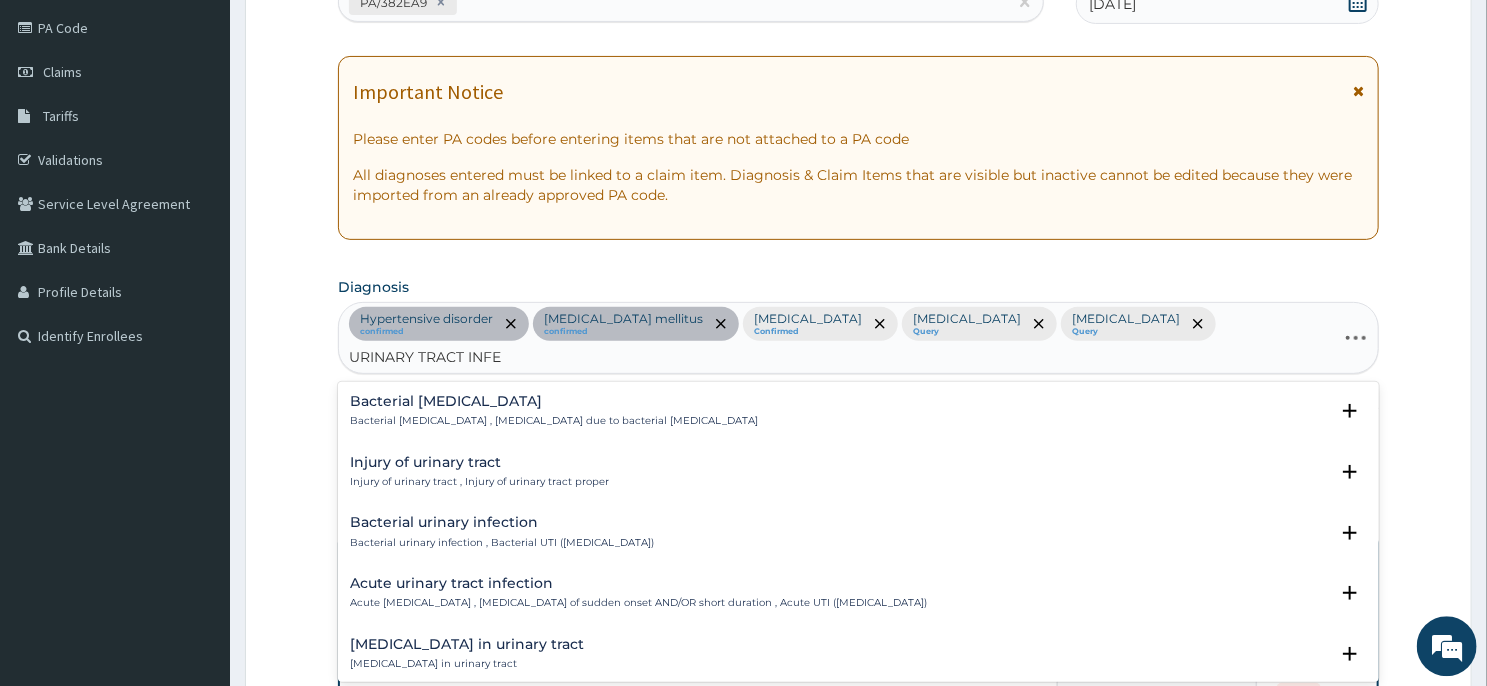 type on "URINARY TRACT INFEC" 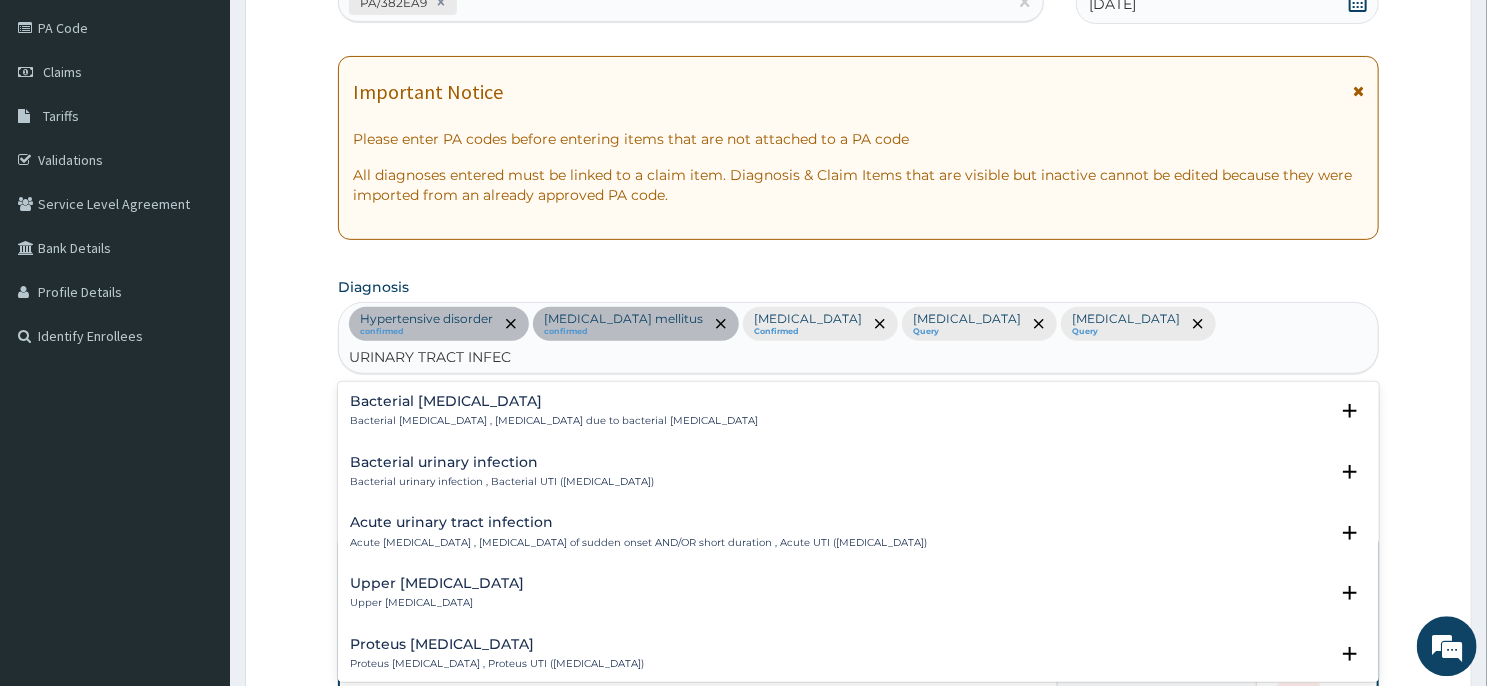 click on "Acute urinary tract infection" at bounding box center [638, 522] 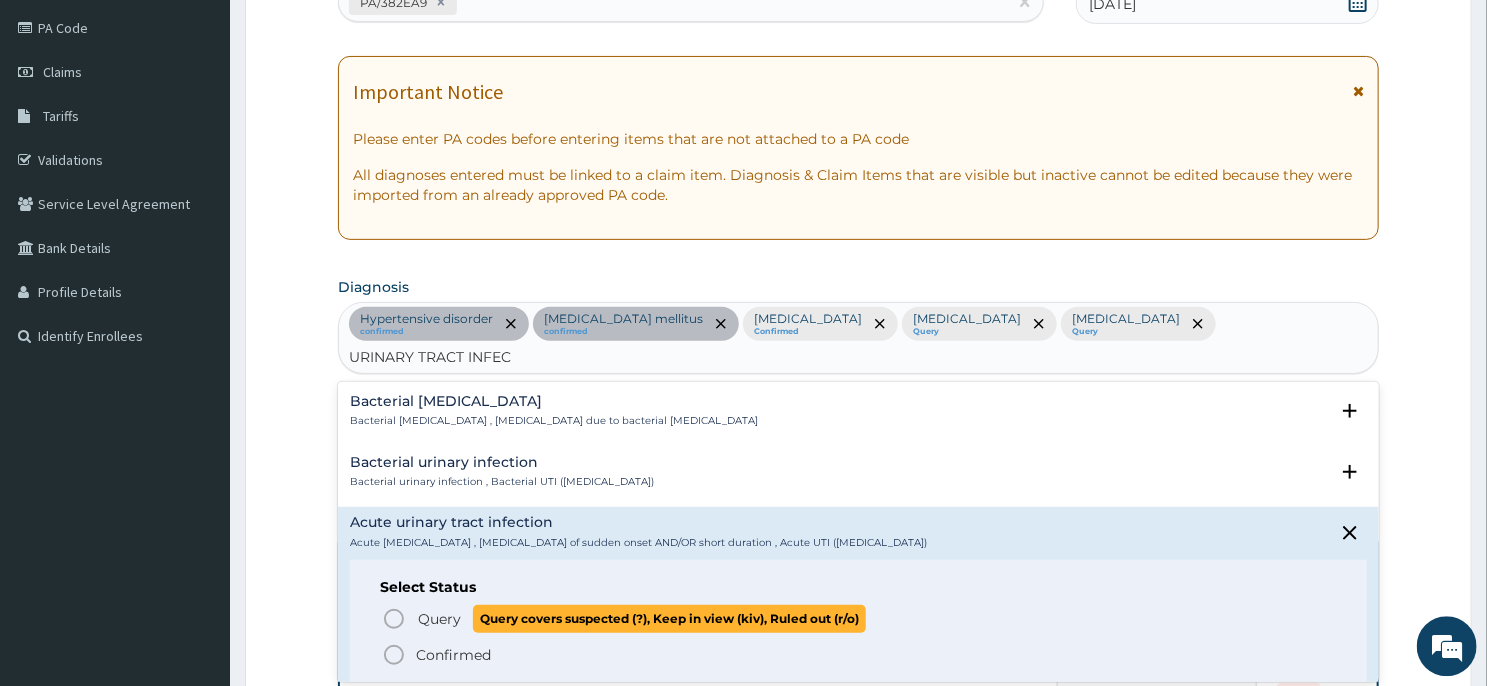 click 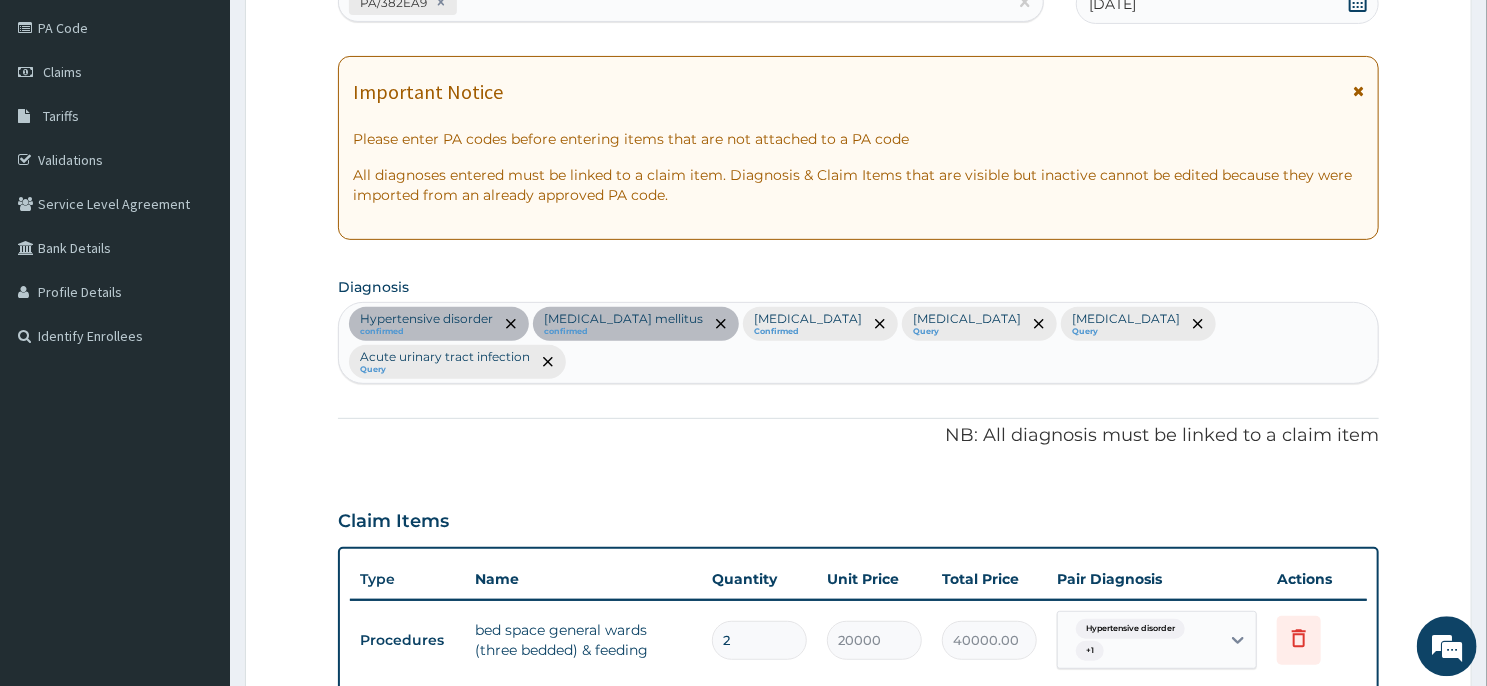click on "Step  2  of 2 PA Code / Prescription Code PA/382EA9 Encounter Date 23-01-2025 Important Notice Please enter PA codes before entering items that are not attached to a PA code   All diagnoses entered must be linked to a claim item. Diagnosis & Claim Items that are visible but inactive cannot be edited because they were imported from an already approved PA code. Diagnosis option Acute urinary tract infection, selected.   Select is focused ,type to refine list, press Down to open the menu,  press left to focus selected values Hypertensive disorder confirmed Diabetes mellitus confirmed Acute gastroenteritis Confirmed Malaria Query Sepsis Query Acute urinary tract infection Query NB: All diagnosis must be linked to a claim item Claim Items Type Name Quantity Unit Price Total Price Pair Diagnosis Actions Procedures bed space general wards (three bedded) & feeding 2 20000 40000.00 Hypertensive disorder  + 1 Delete N/A nursing care GW/night 2 3000 6000.00 Hypertensive disorder 1" at bounding box center [858, 667] 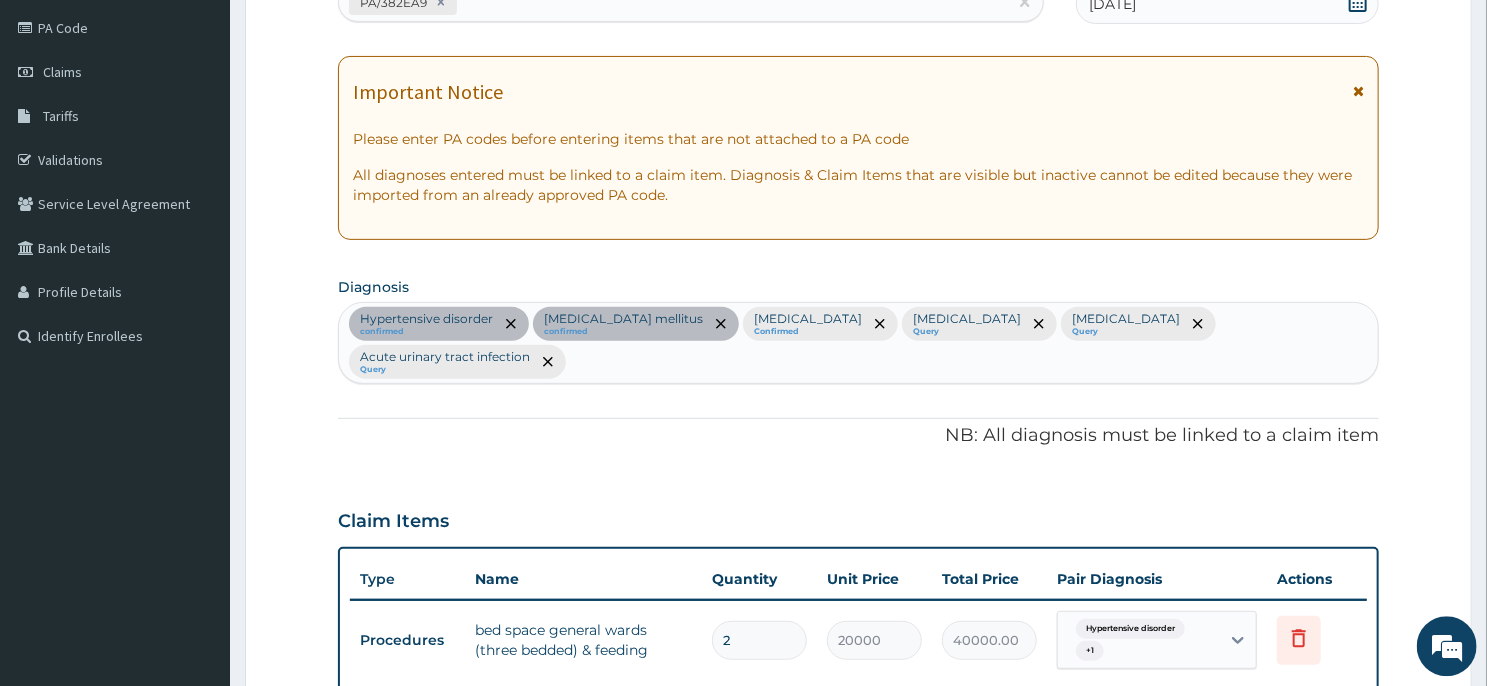 click on "Step  2  of 2 PA Code / Prescription Code PA/382EA9 Encounter Date 23-01-2025 Important Notice Please enter PA codes before entering items that are not attached to a PA code   All diagnoses entered must be linked to a claim item. Diagnosis & Claim Items that are visible but inactive cannot be edited because they were imported from an already approved PA code. Diagnosis Hypertensive disorder confirmed Diabetes mellitus confirmed Acute gastroenteritis Confirmed Malaria Query Sepsis Query Acute urinary tract infection Query NB: All diagnosis must be linked to a claim item Claim Items Type Name Quantity Unit Price Total Price Pair Diagnosis Actions Procedures bed space general wards (three bedded) & feeding 2 20000 40000.00 Hypertensive disorder  + 1 Delete N/A nursing care GW/night 2 3000 6000.00 Hypertensive disorder  + 1 Delete N/A Intravenous infusions (with all disposables) 2 3000 6000.00 Diabetes mellitus  + 1 Delete N/A A&E Consultation 1 10000 10000.00  + 2 Delete 1" at bounding box center [858, 667] 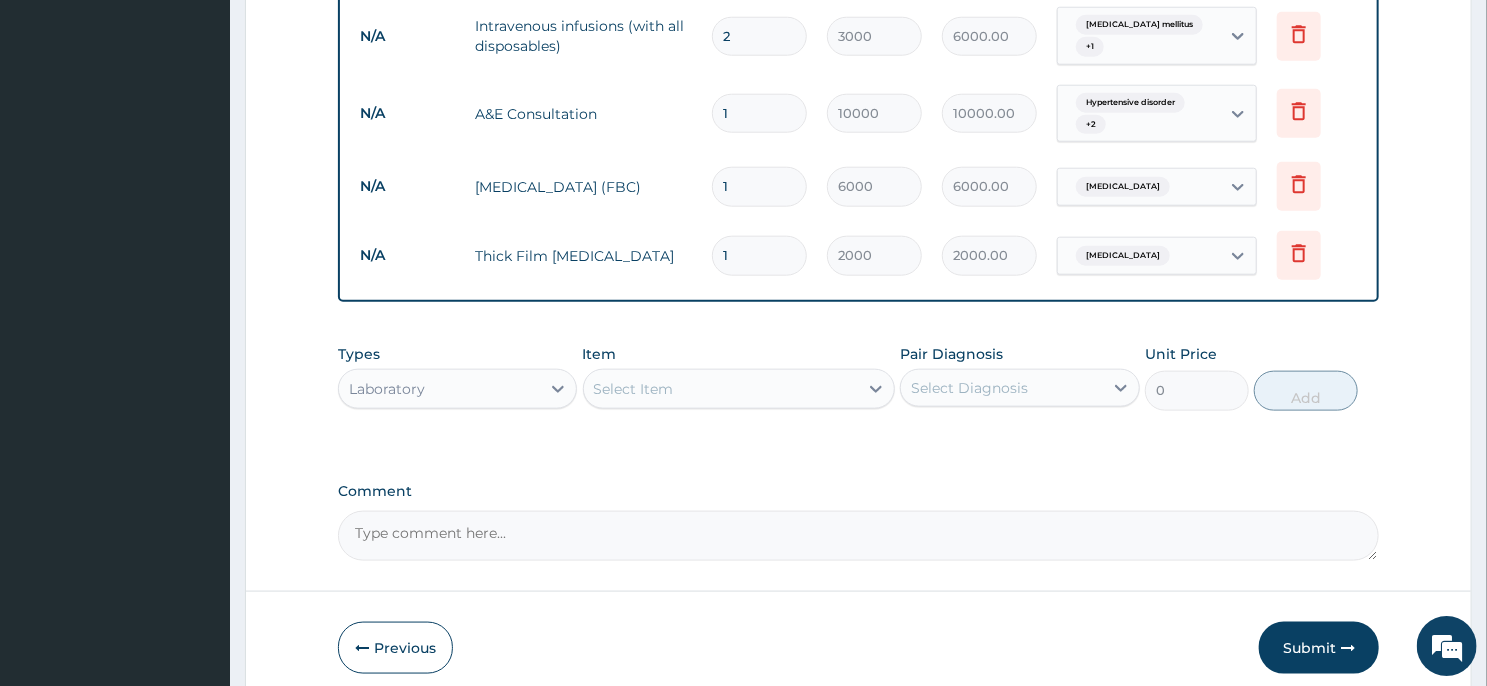 scroll, scrollTop: 1030, scrollLeft: 0, axis: vertical 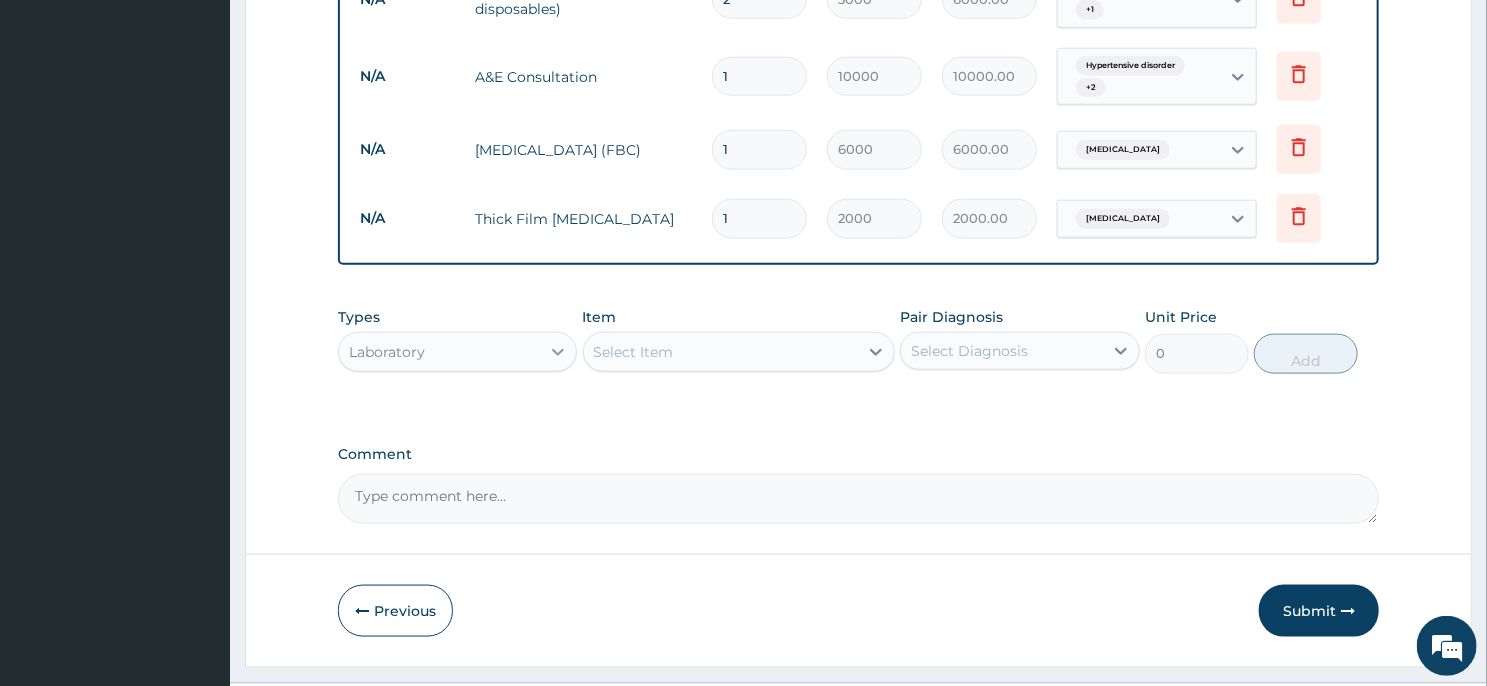 click 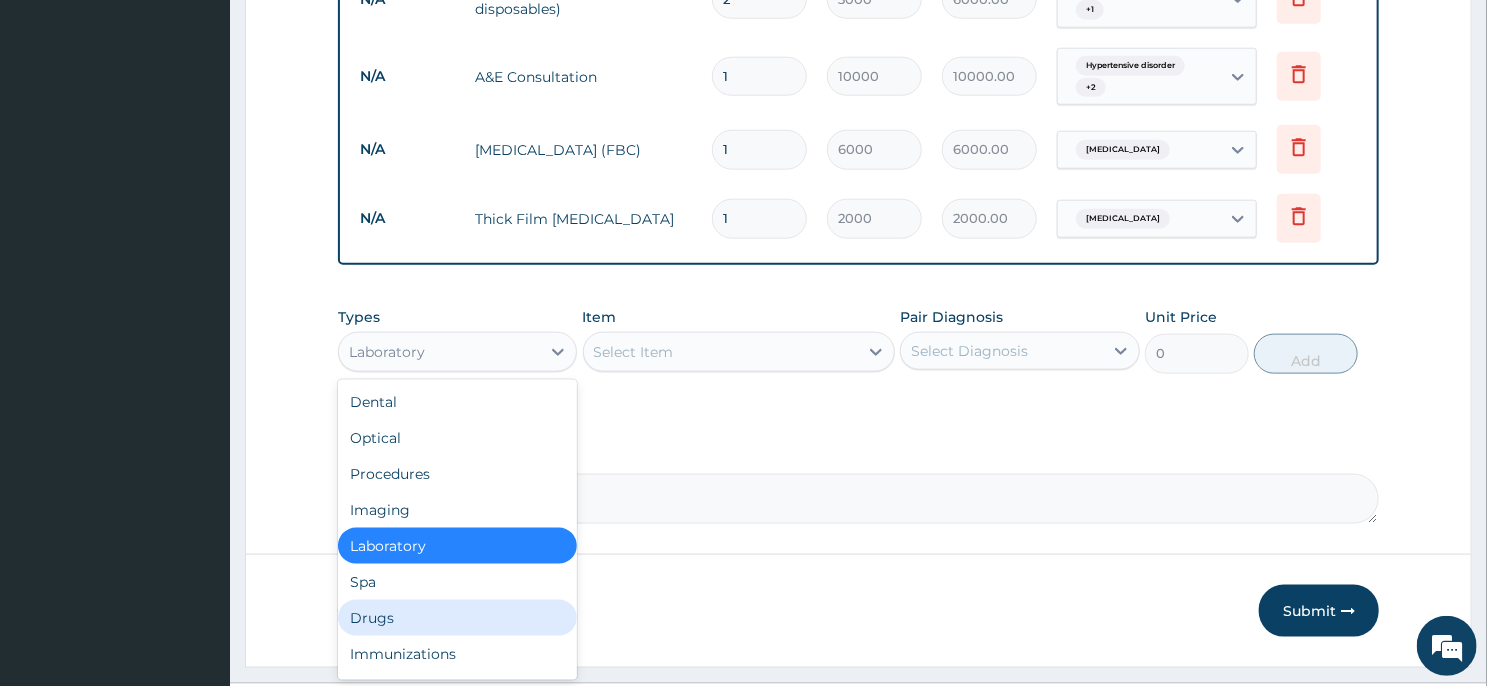 click on "Drugs" at bounding box center (457, 618) 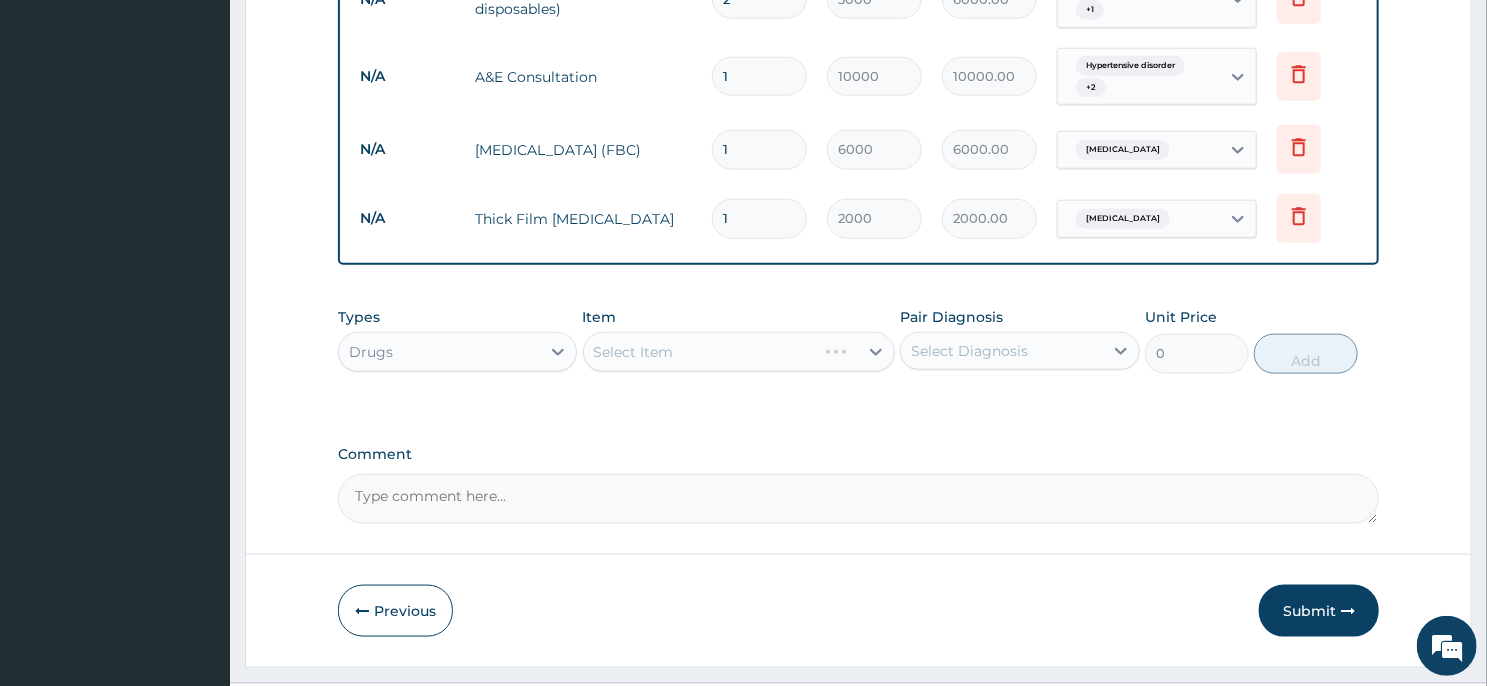 click on "Select Item" at bounding box center (700, 352) 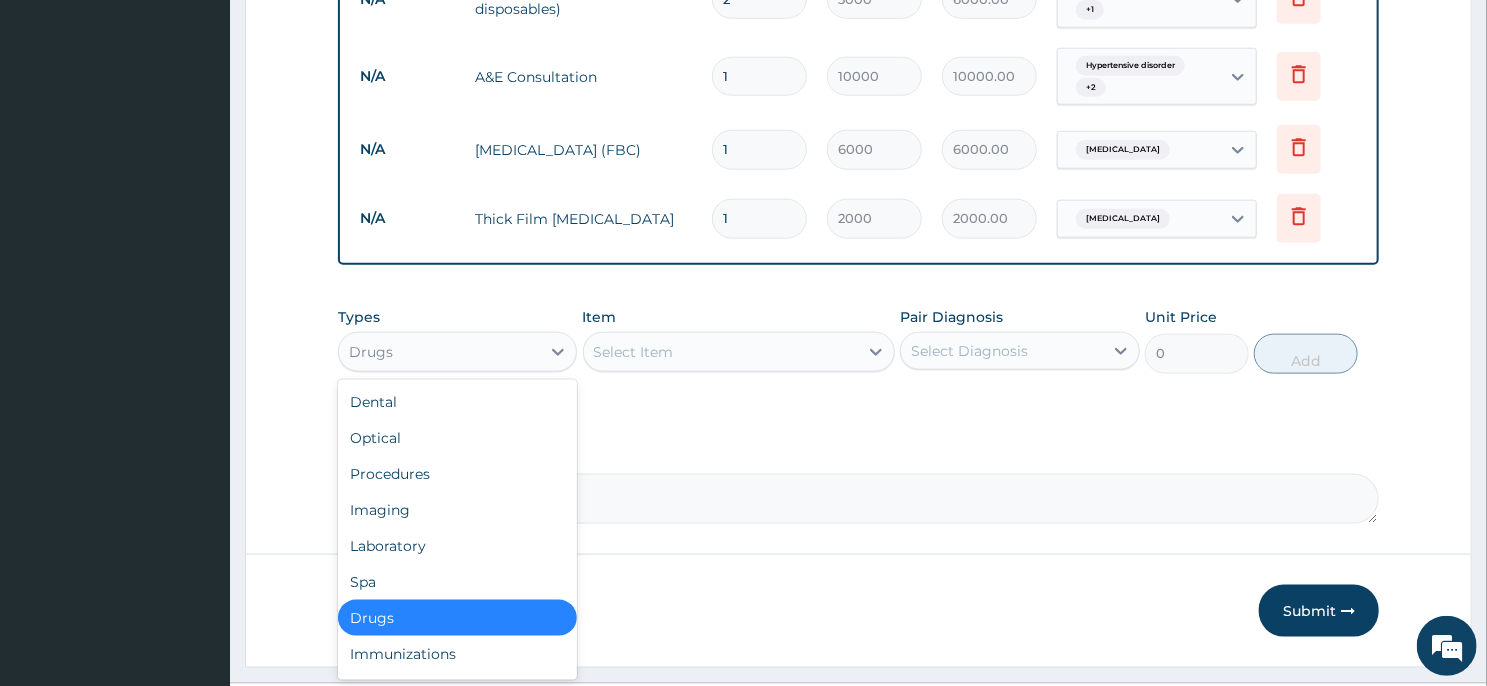 click on "Drugs" at bounding box center [439, 352] 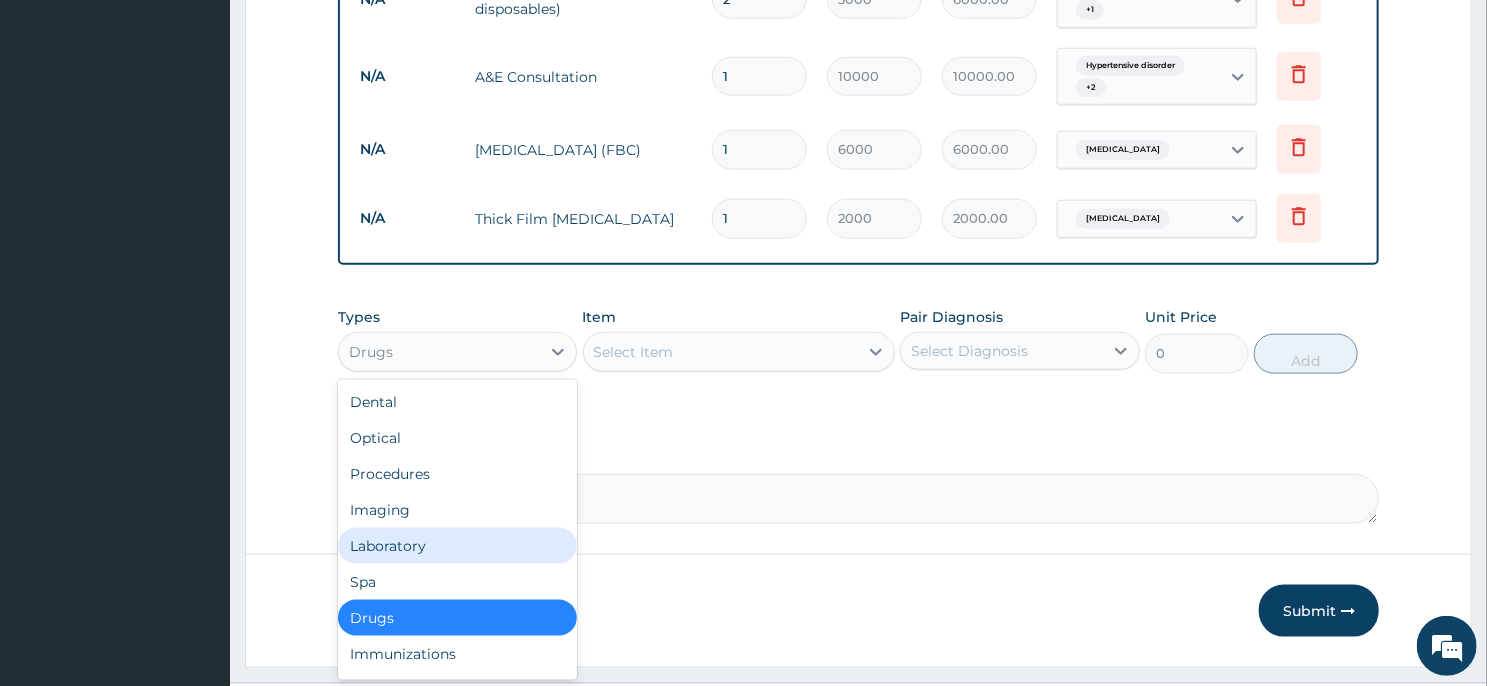 click on "Laboratory" at bounding box center (457, 546) 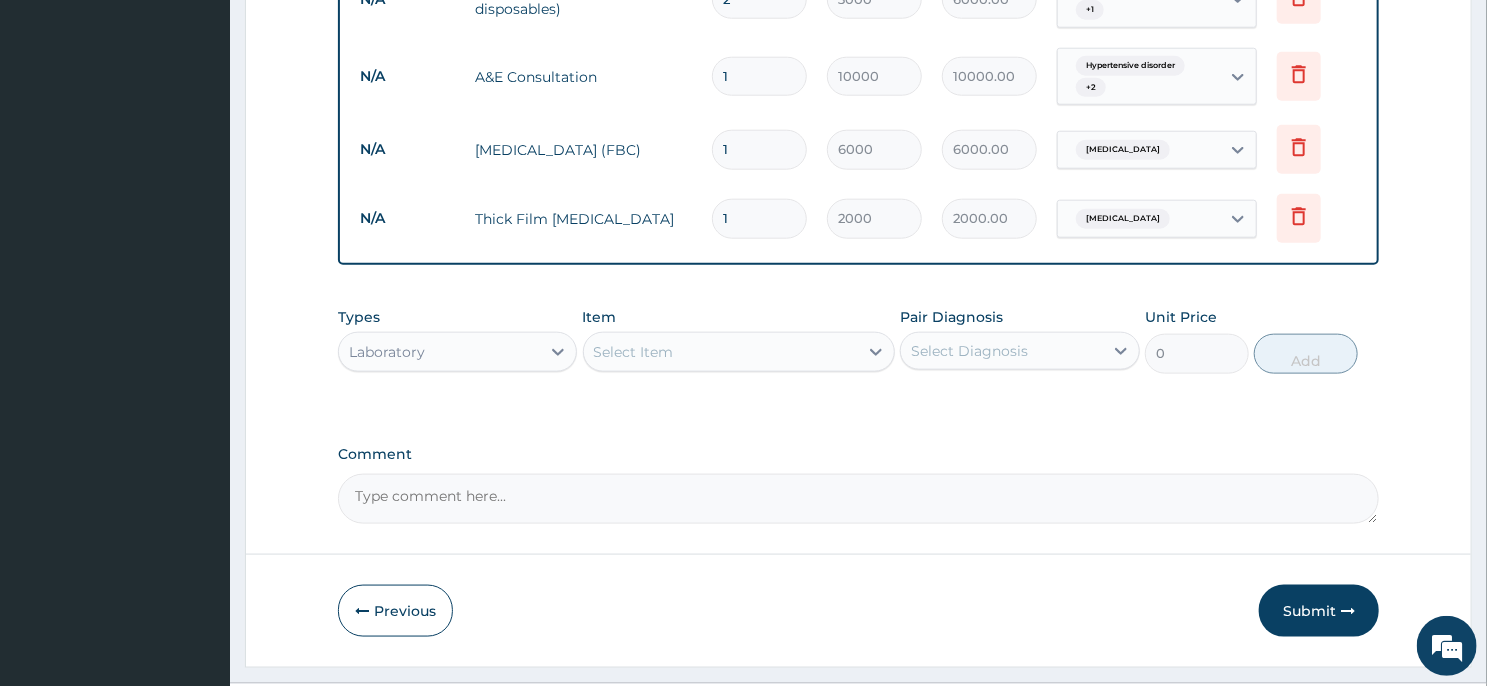 click on "Select Item" at bounding box center [721, 352] 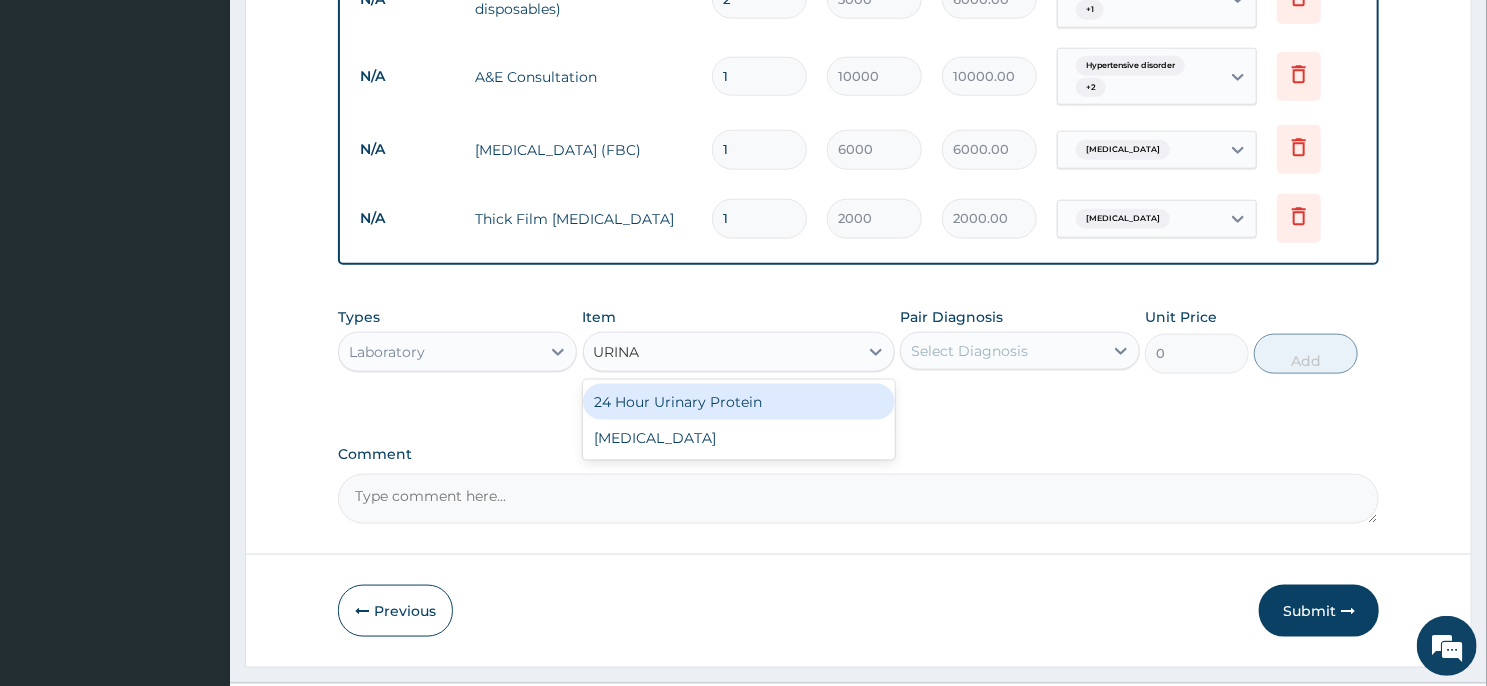 type on "URINAL" 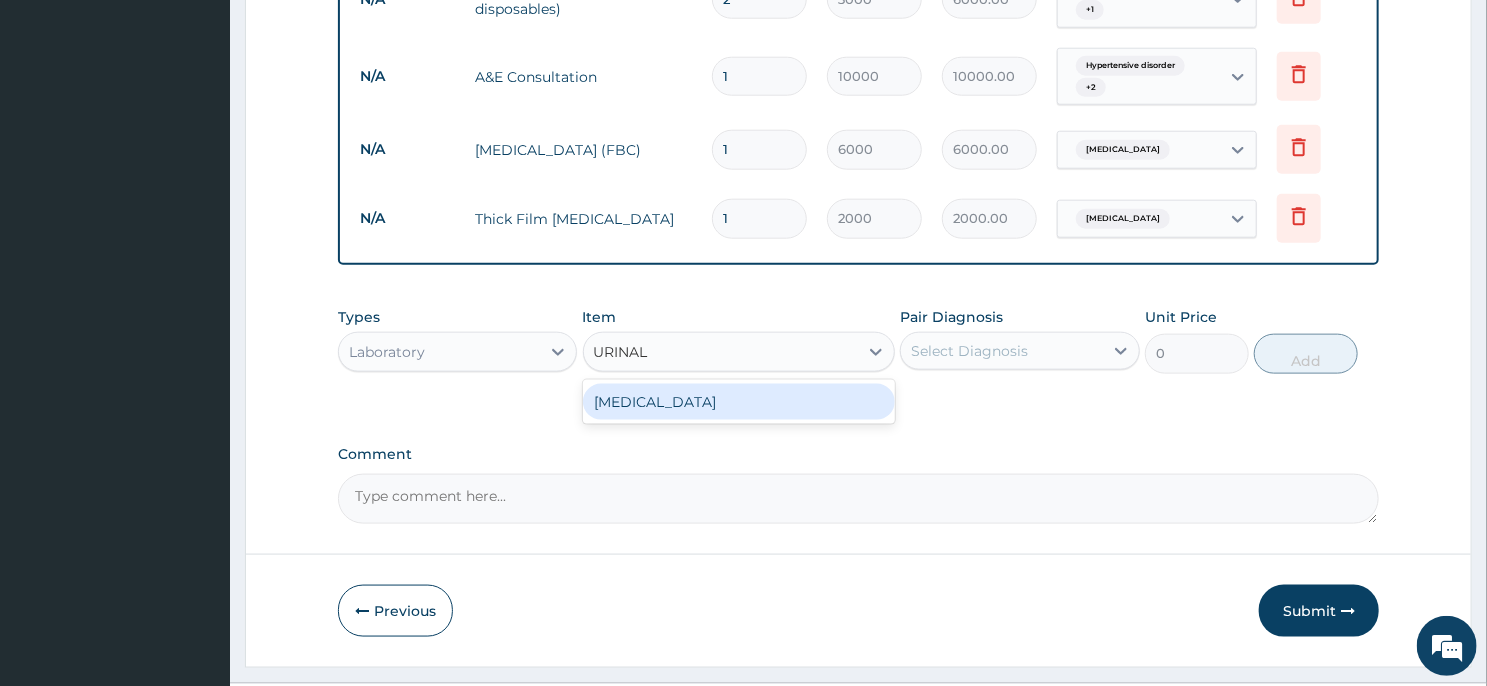 click on "Urinalysis" at bounding box center [739, 402] 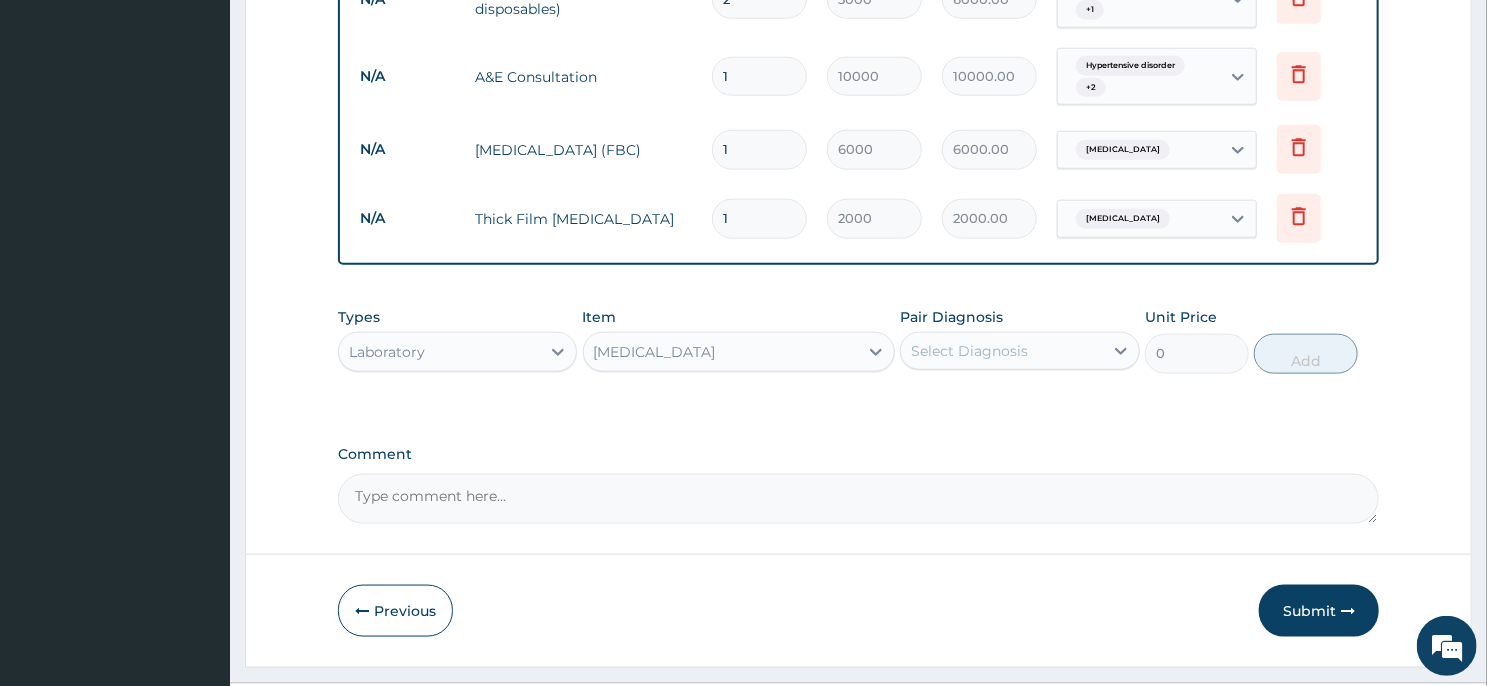 type 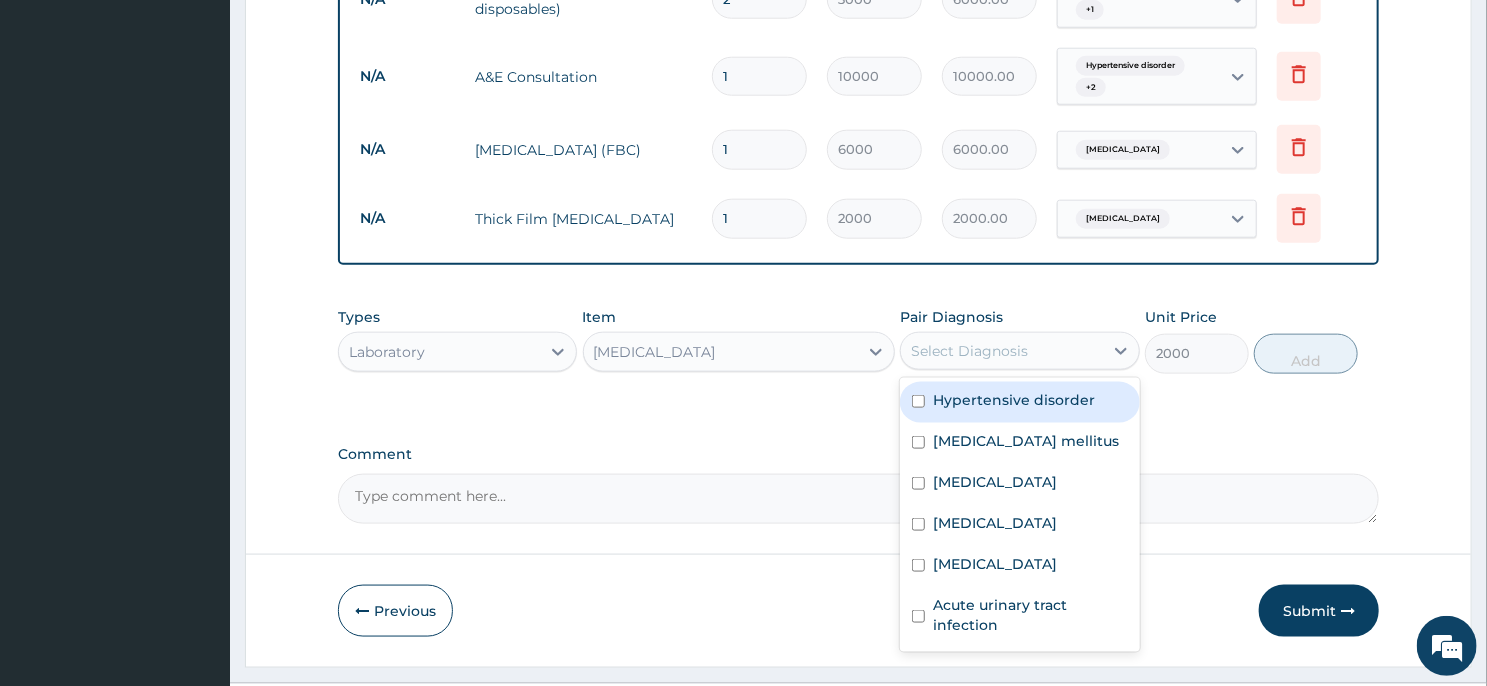 click on "Select Diagnosis" at bounding box center [1001, 351] 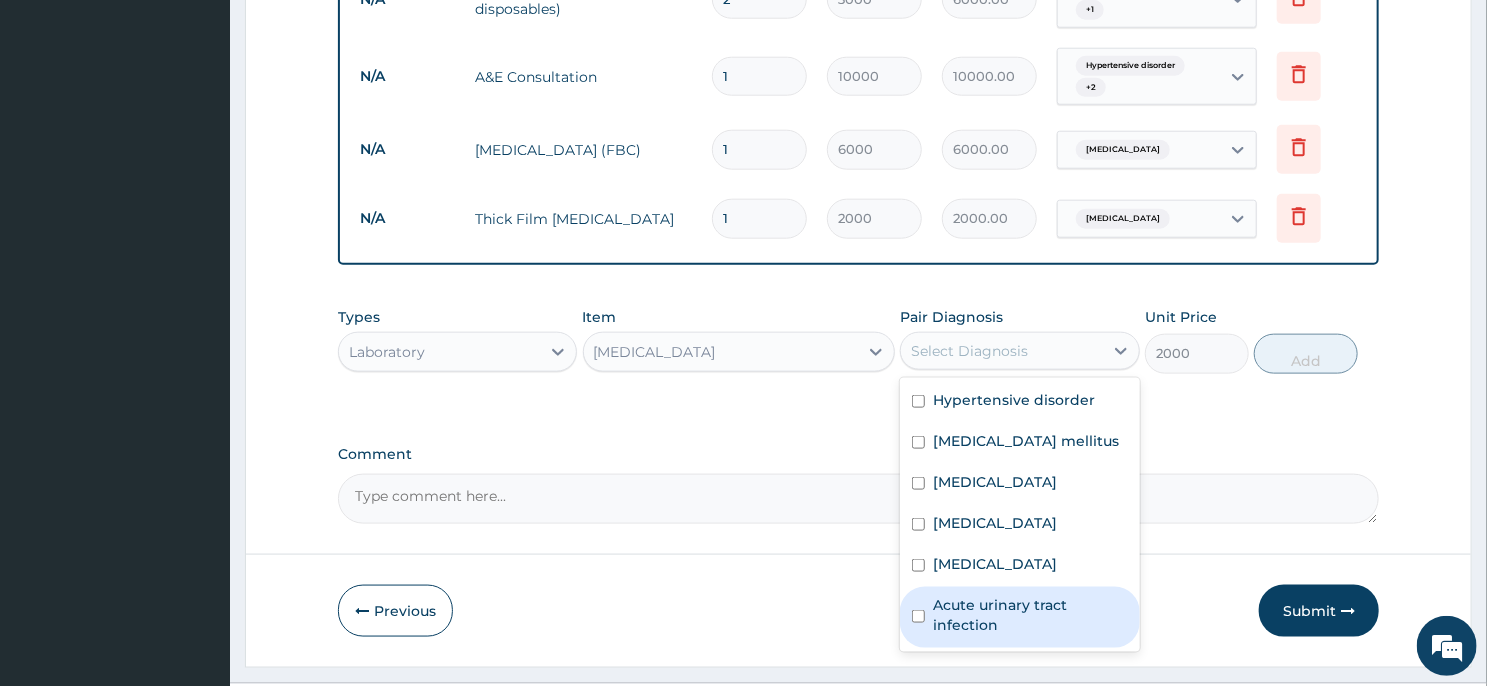 click on "Acute urinary tract infection" at bounding box center (1030, 615) 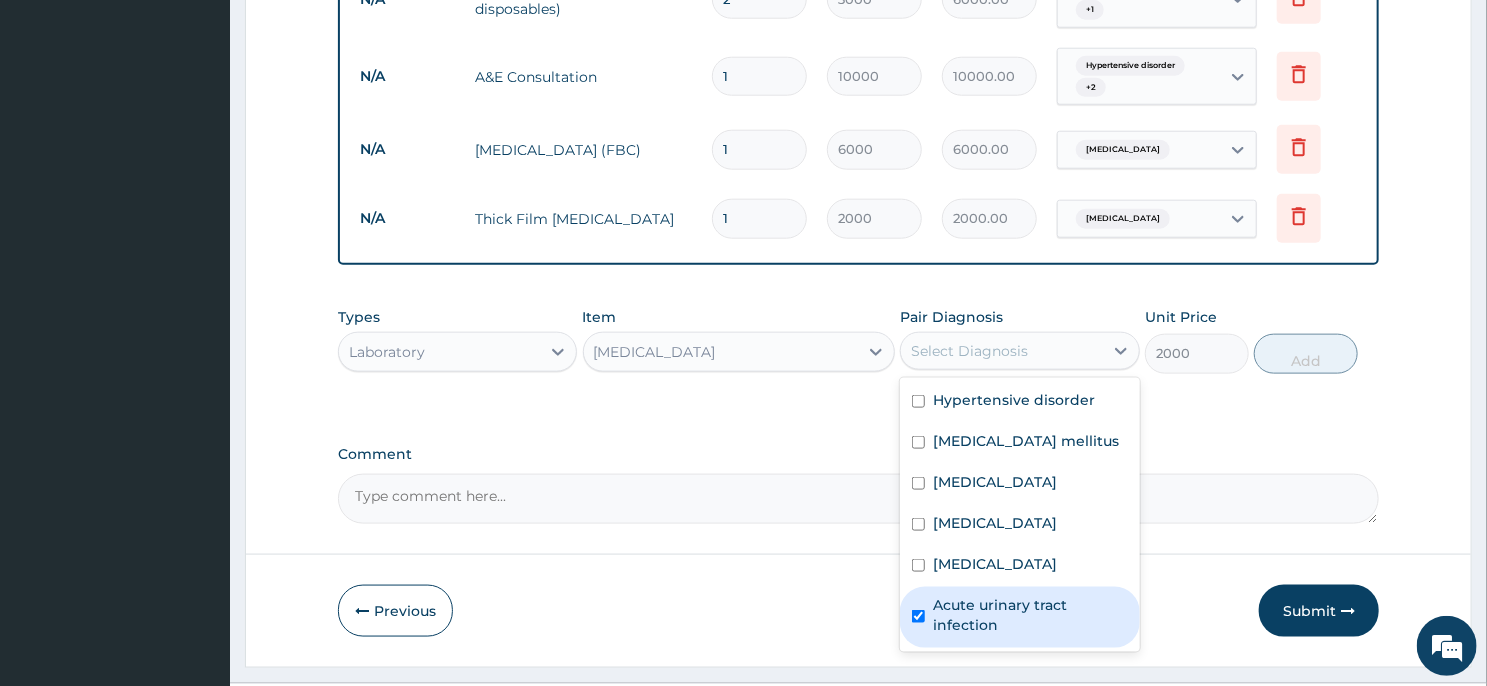 checkbox on "true" 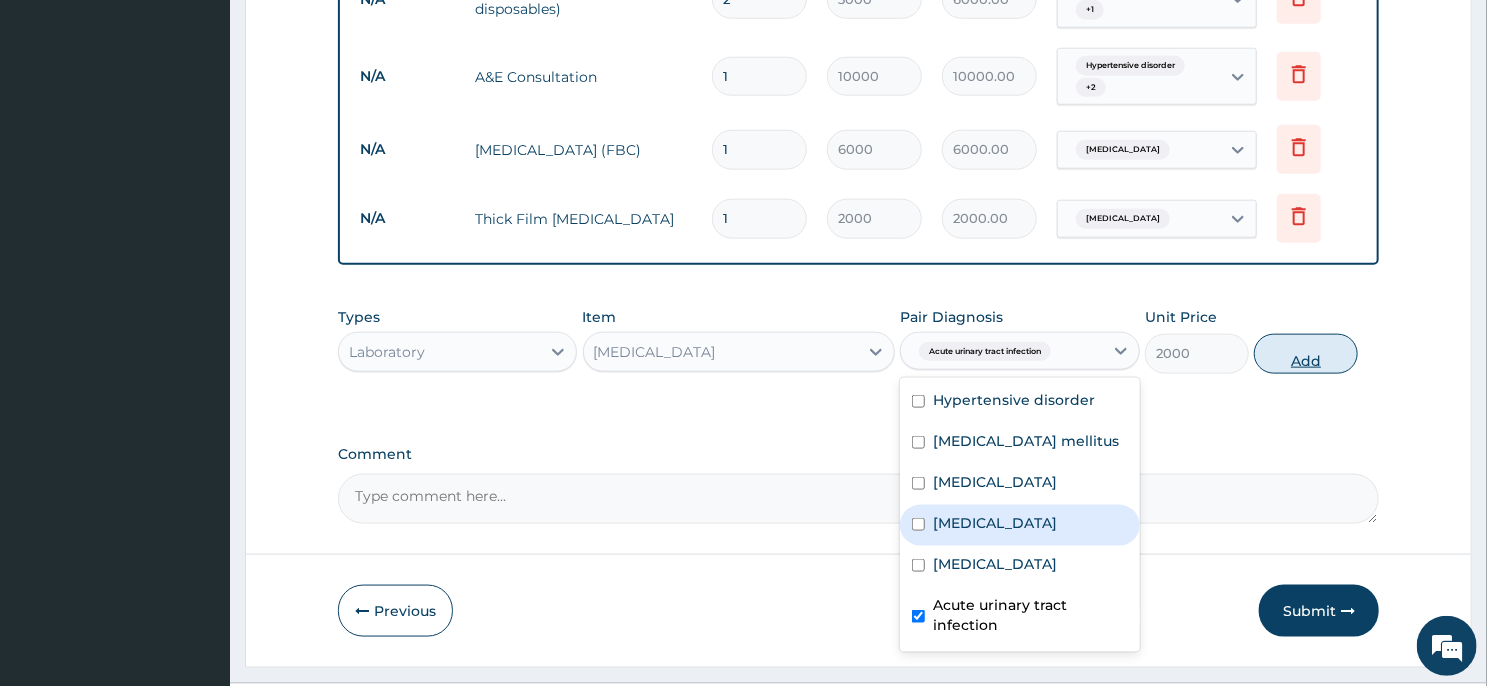 click on "Add" at bounding box center [1306, 354] 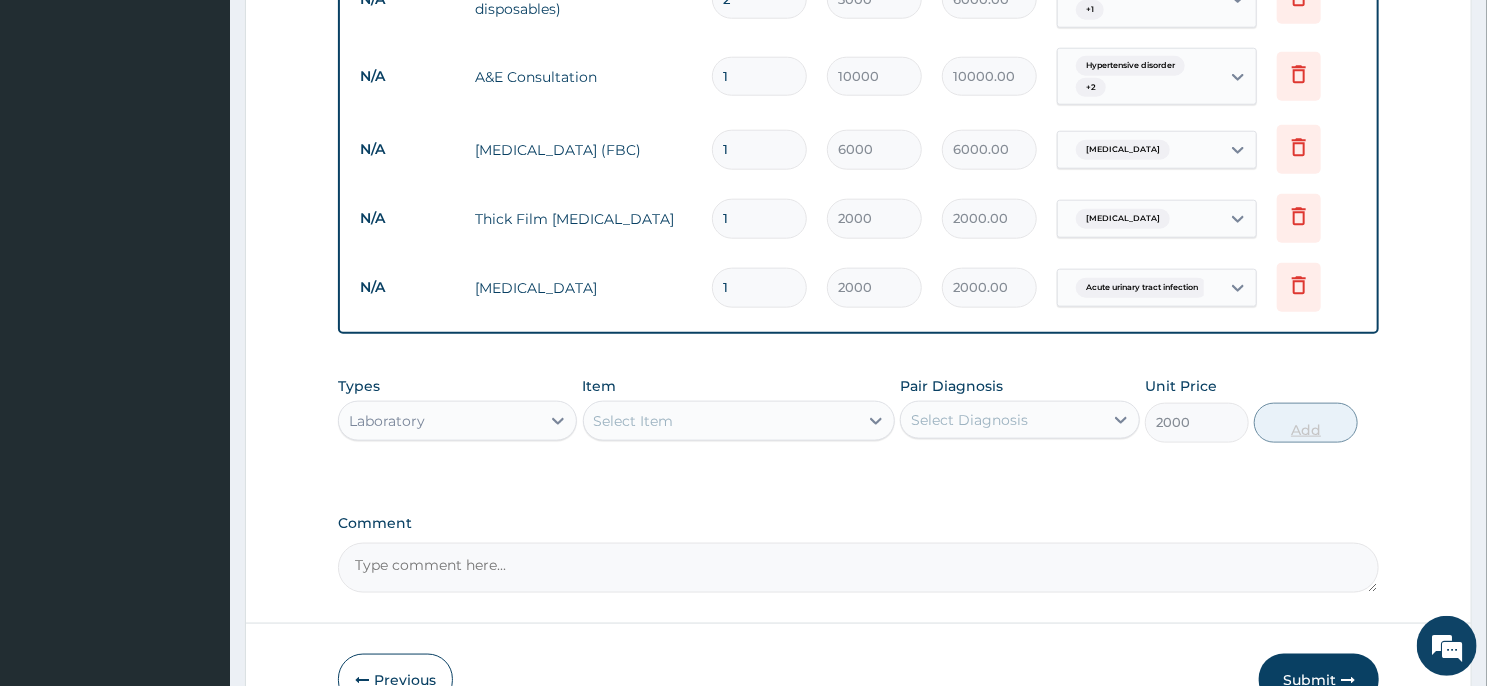 type on "0" 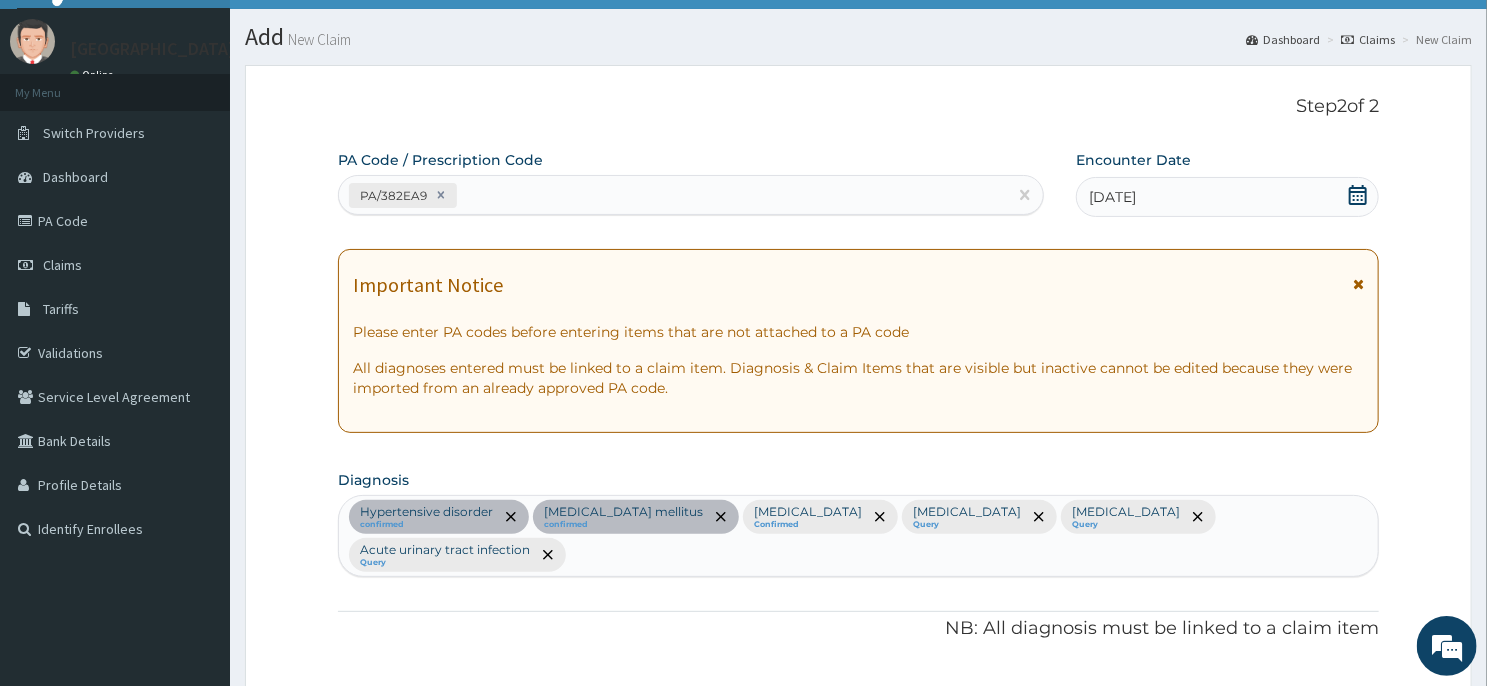 scroll, scrollTop: 0, scrollLeft: 0, axis: both 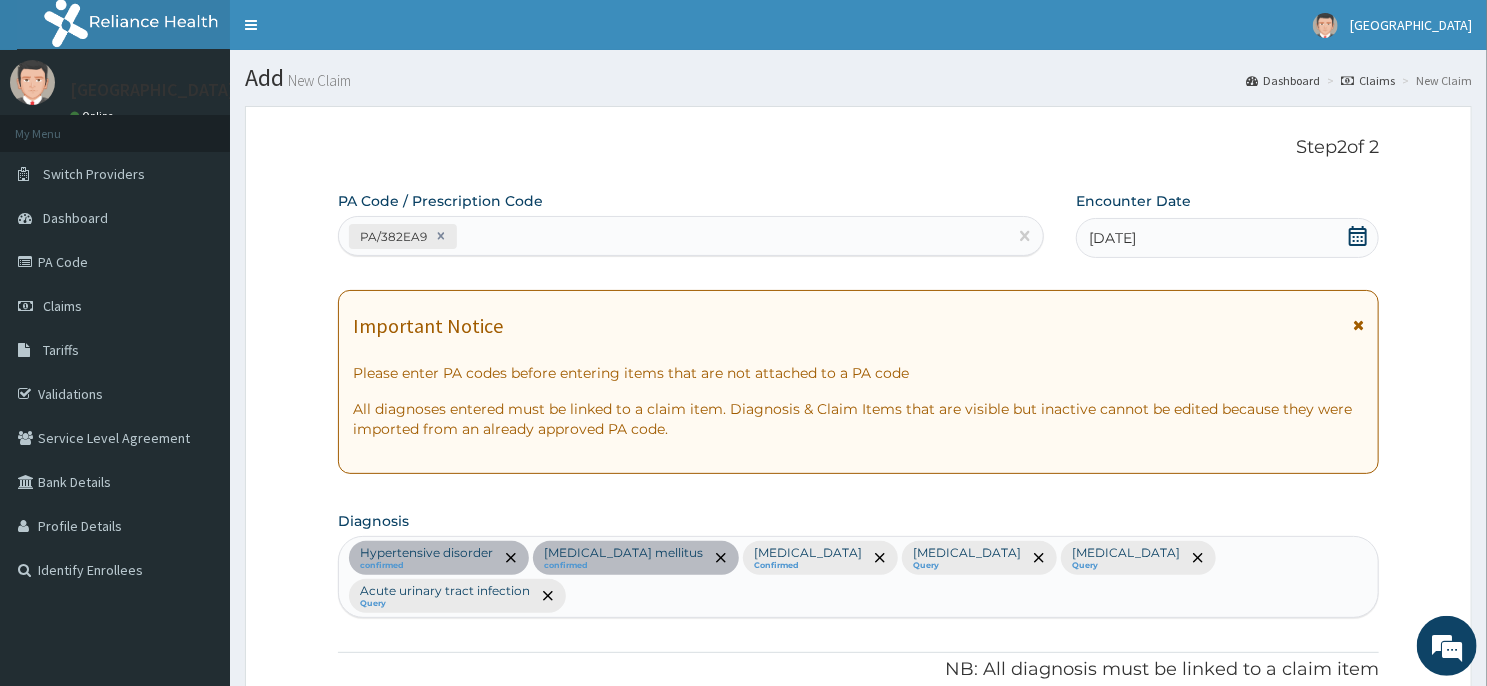 click on "PA/382EA9" at bounding box center (673, 236) 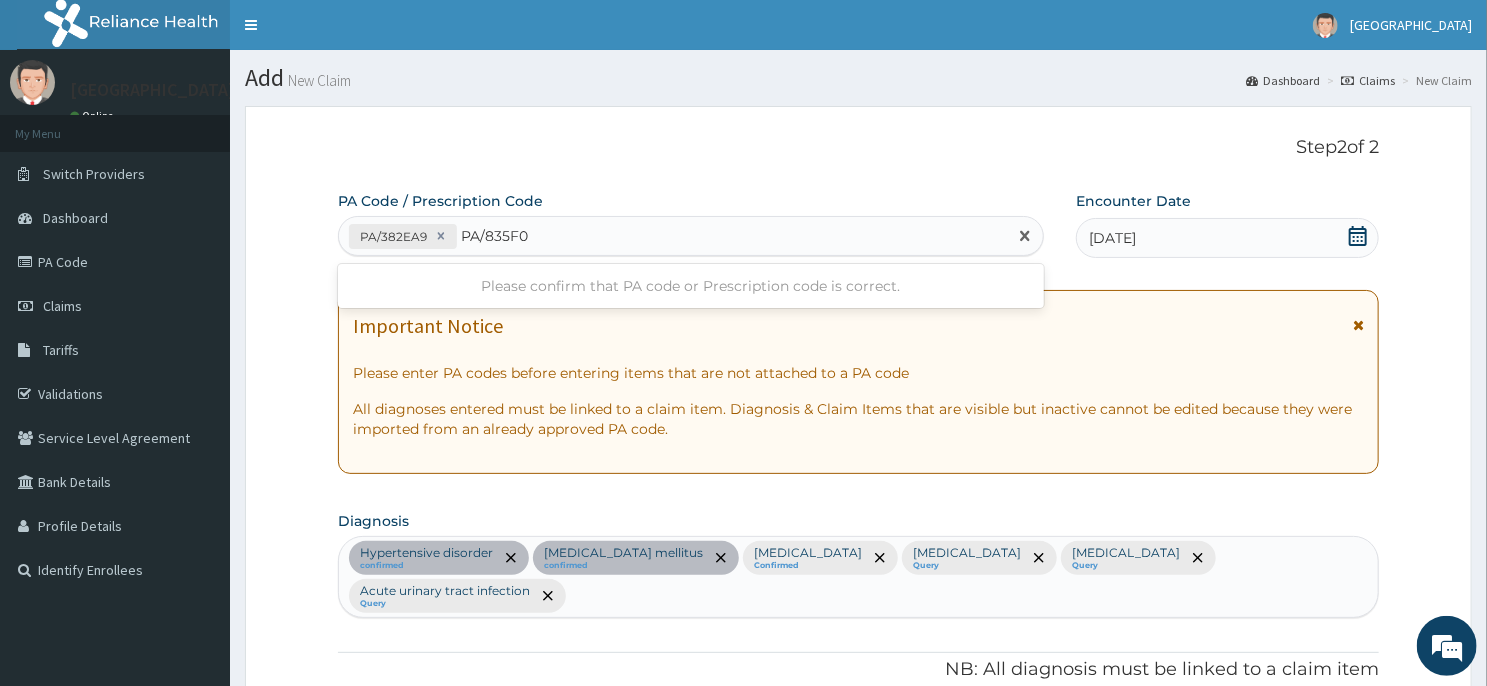 type on "PA/835F09" 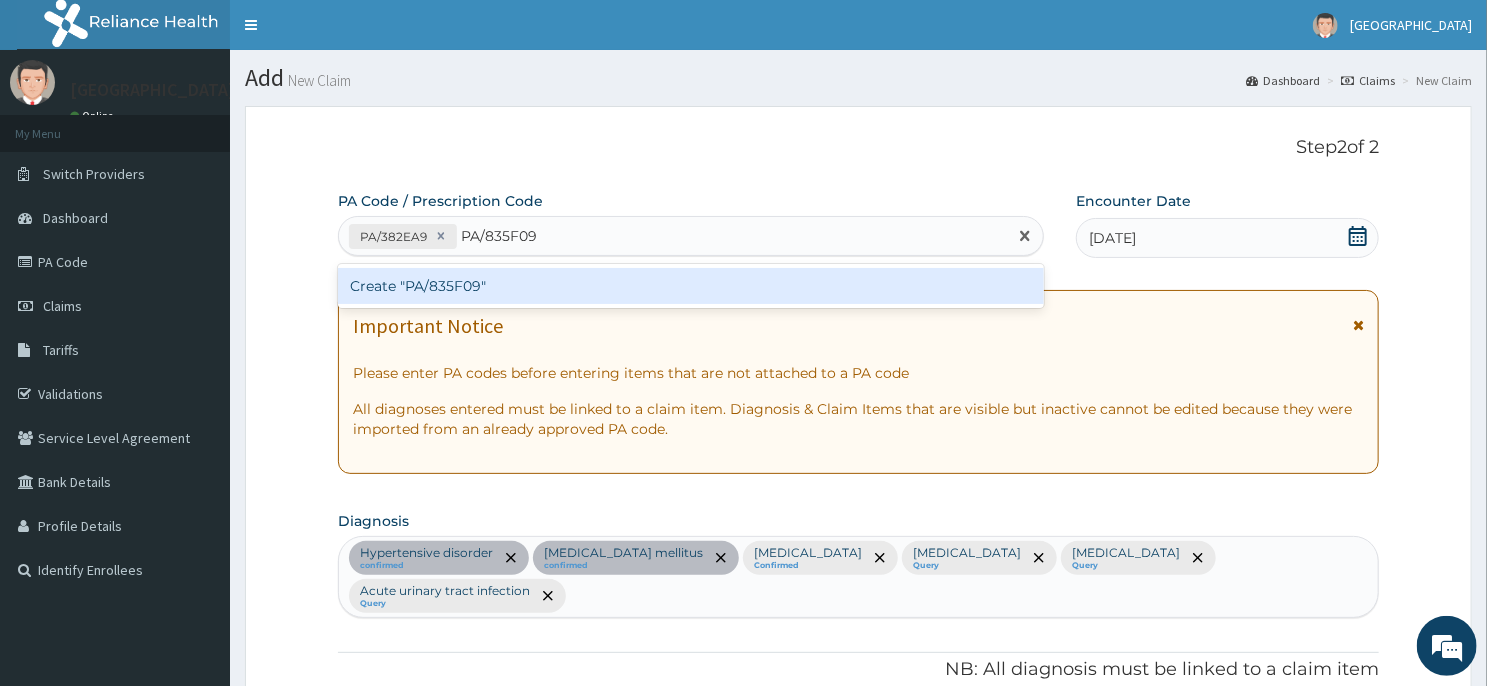 click on "Create "PA/835F09"" at bounding box center (691, 286) 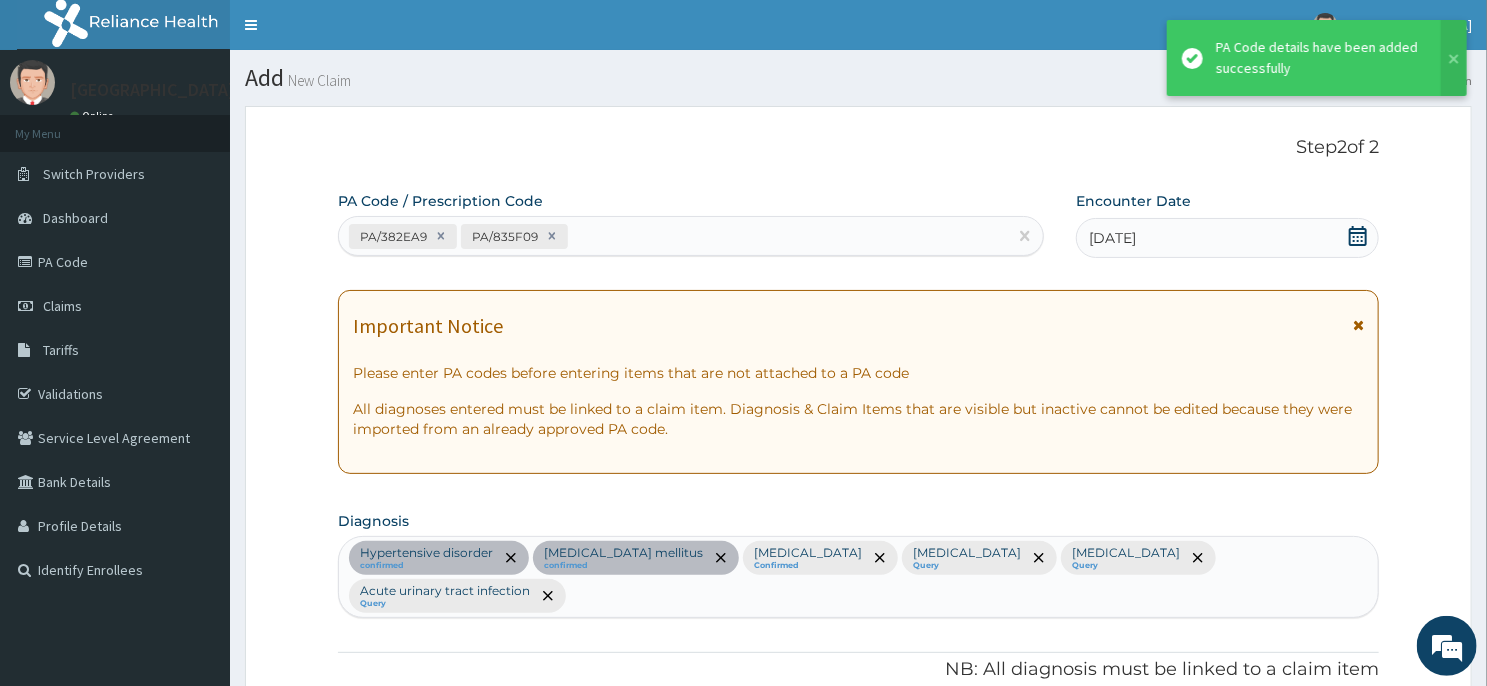 scroll, scrollTop: 1001, scrollLeft: 0, axis: vertical 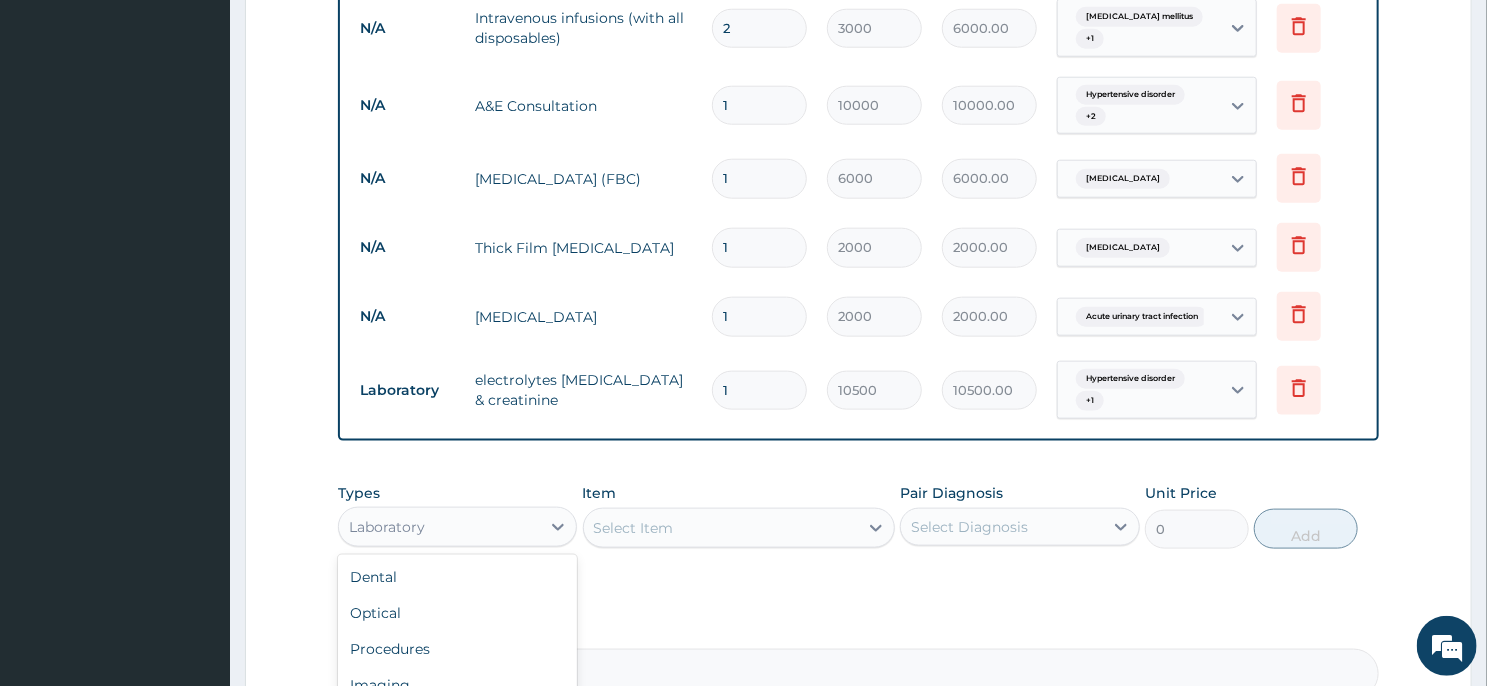 click on "Laboratory" at bounding box center [439, 527] 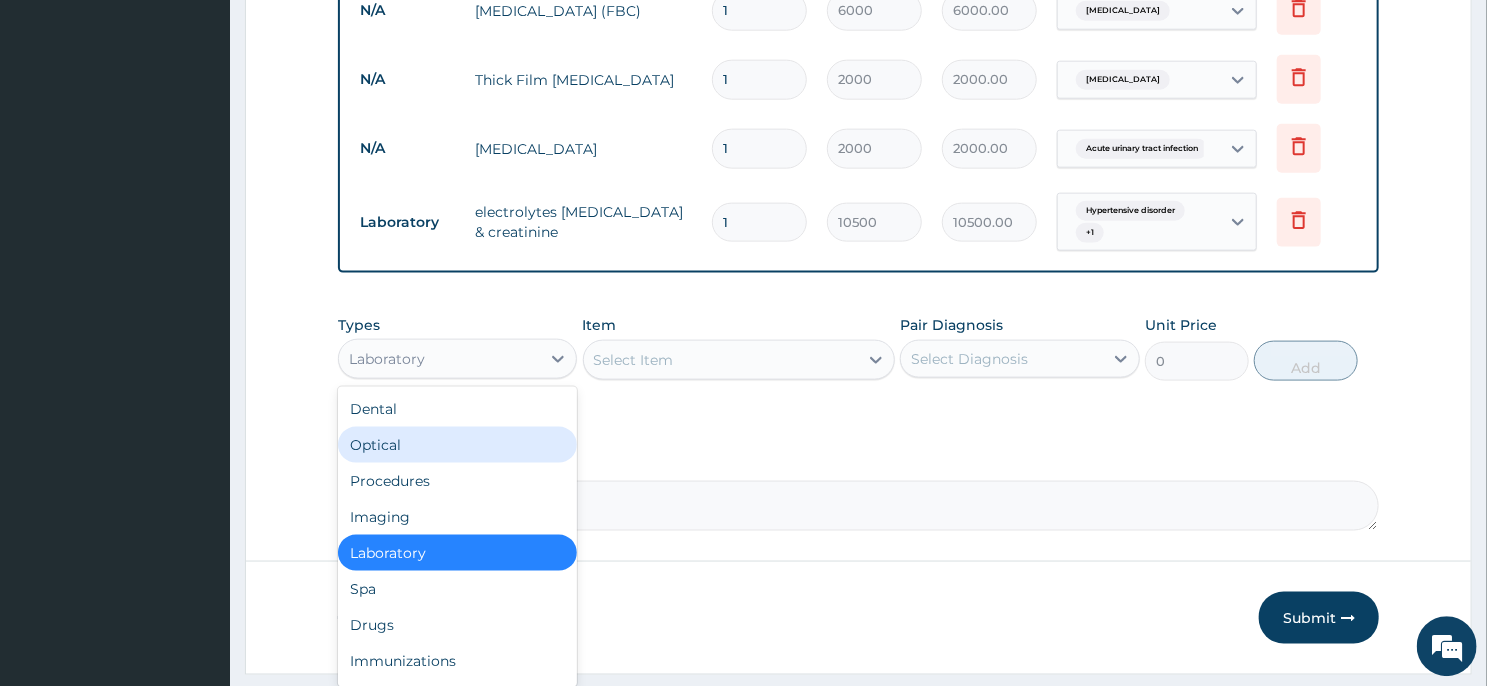 scroll, scrollTop: 1176, scrollLeft: 0, axis: vertical 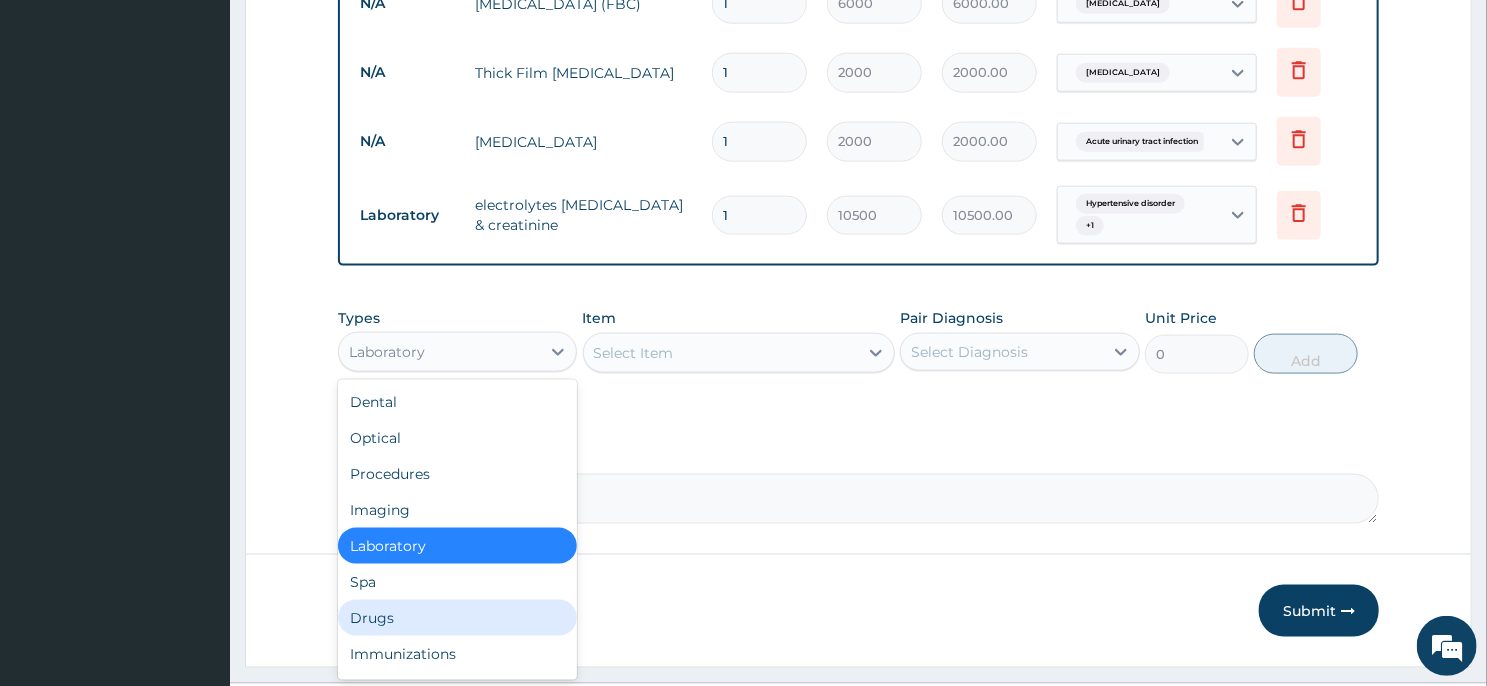 click on "Drugs" at bounding box center [457, 618] 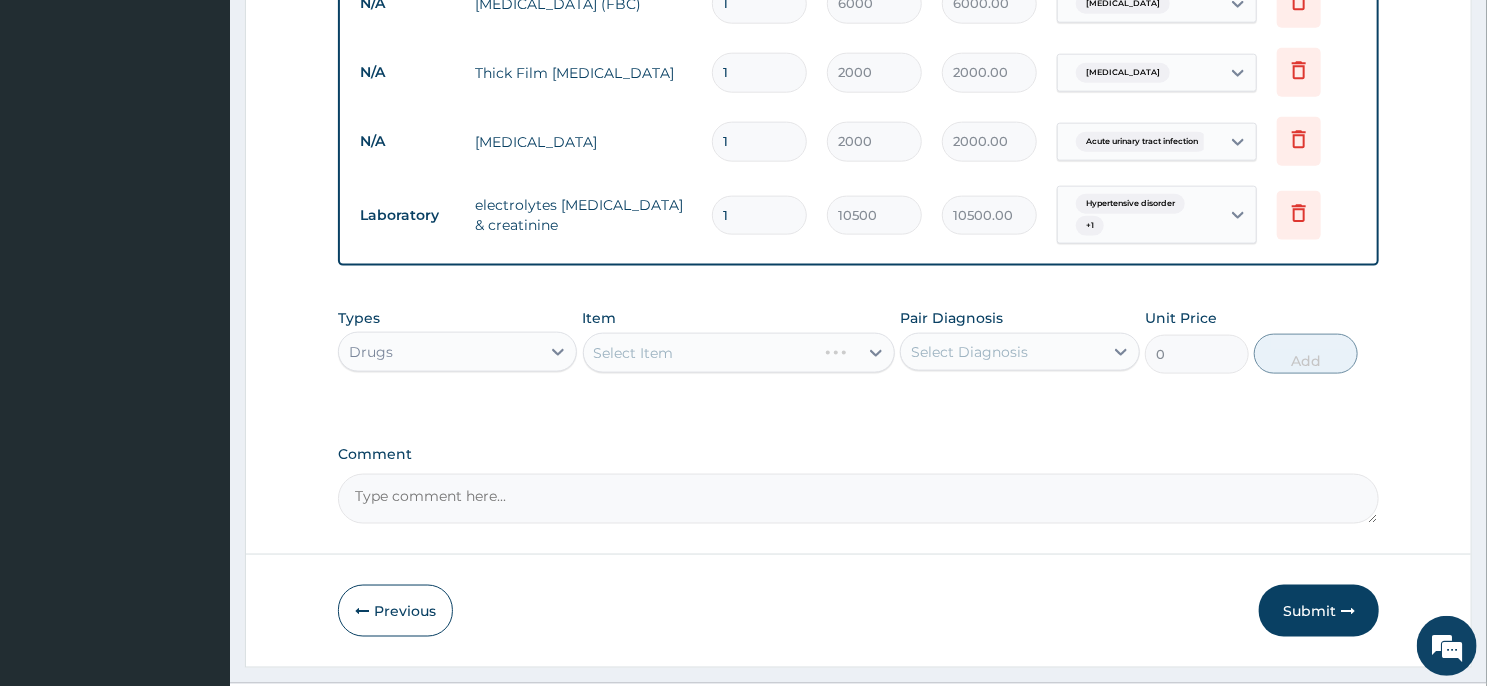 click on "Select Item" at bounding box center (700, 353) 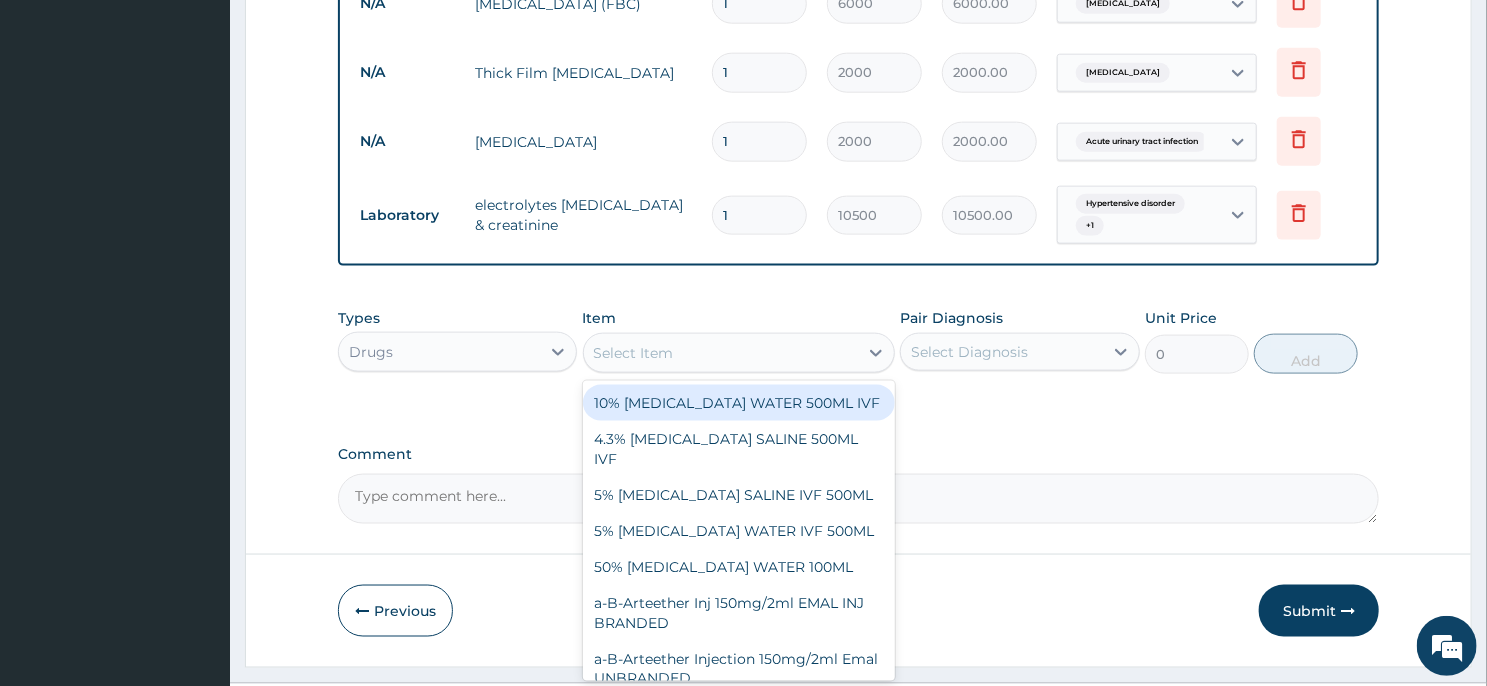 click on "Select Item" at bounding box center (721, 353) 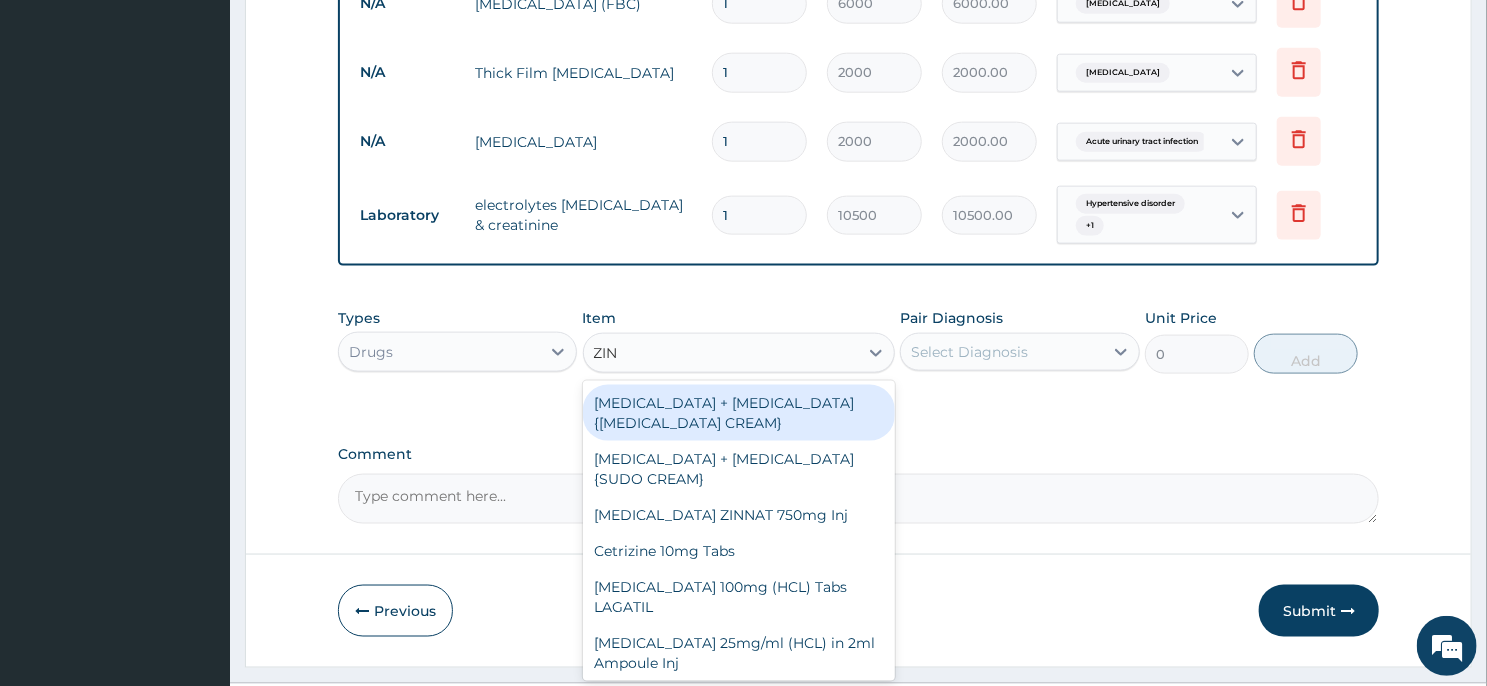 type on "ZINC" 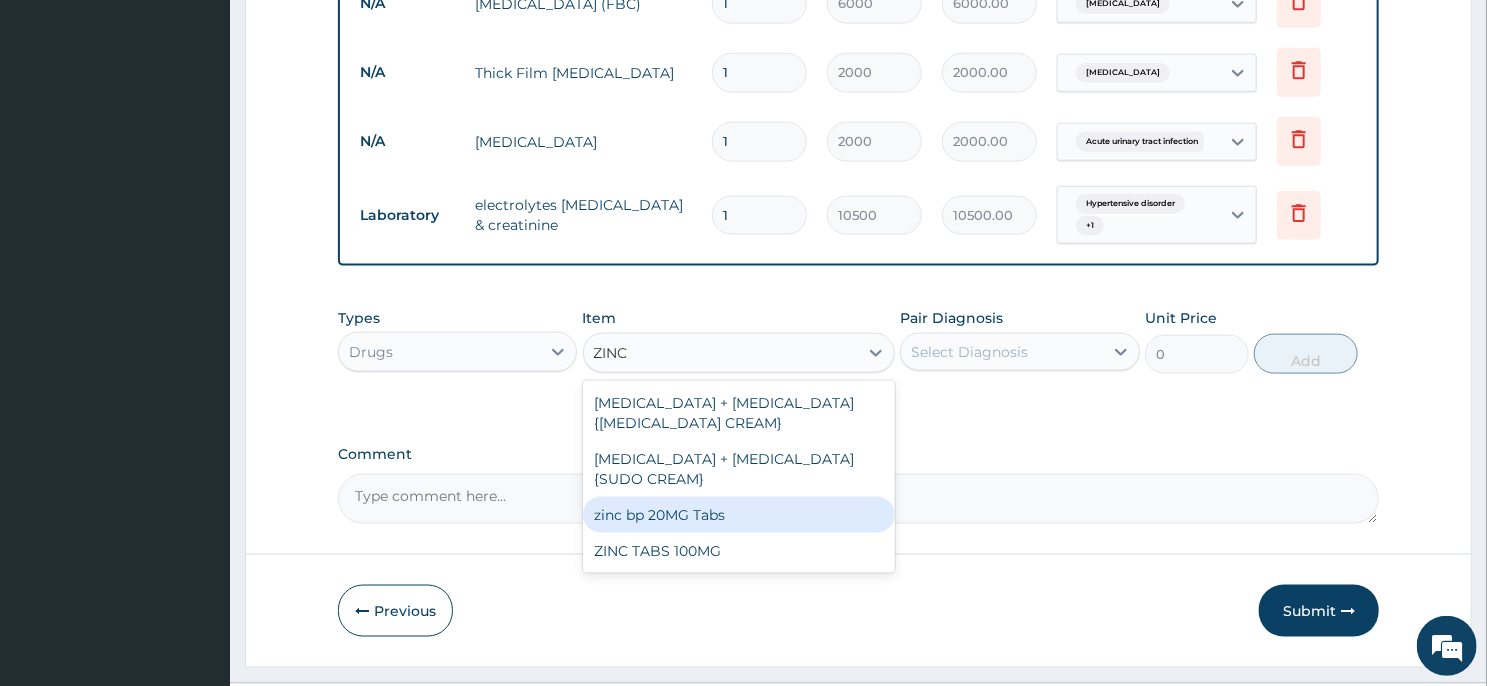 click on "zinc bp 20MG Tabs" at bounding box center (739, 515) 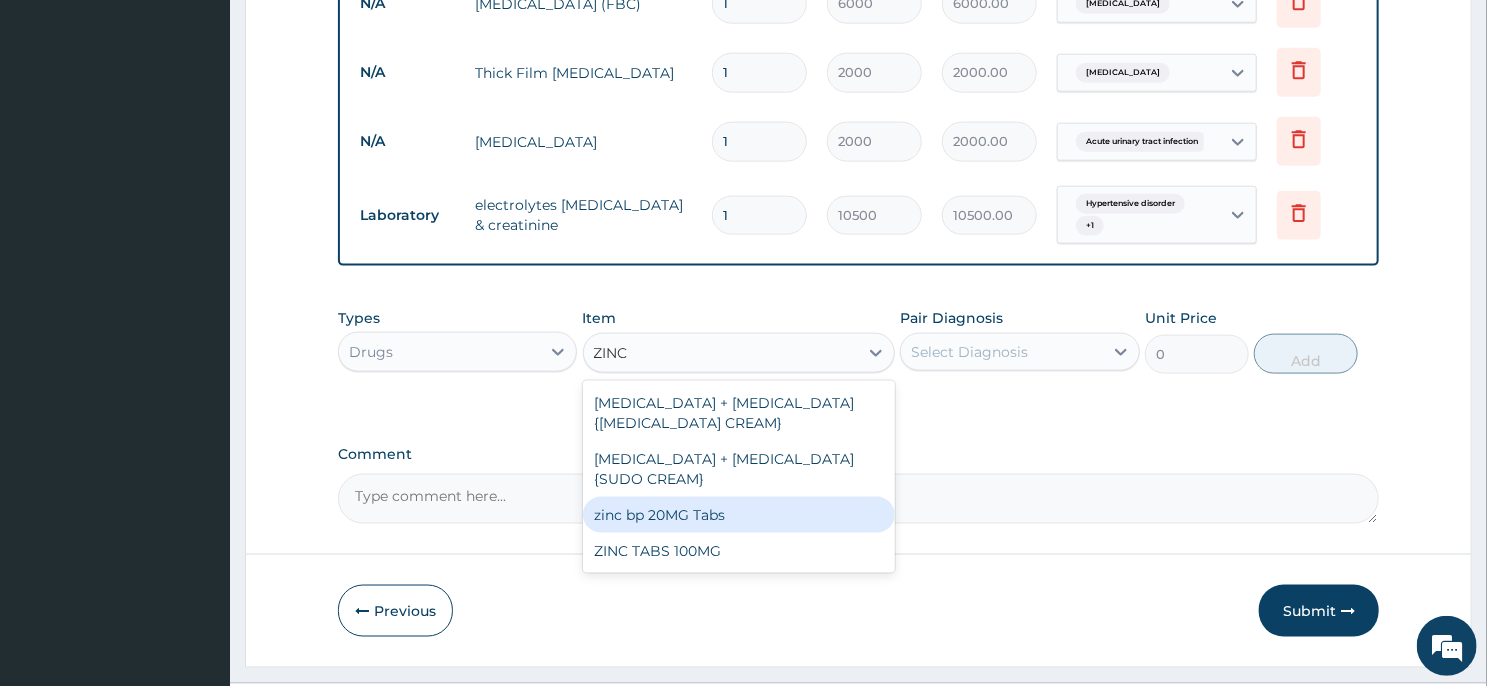 type 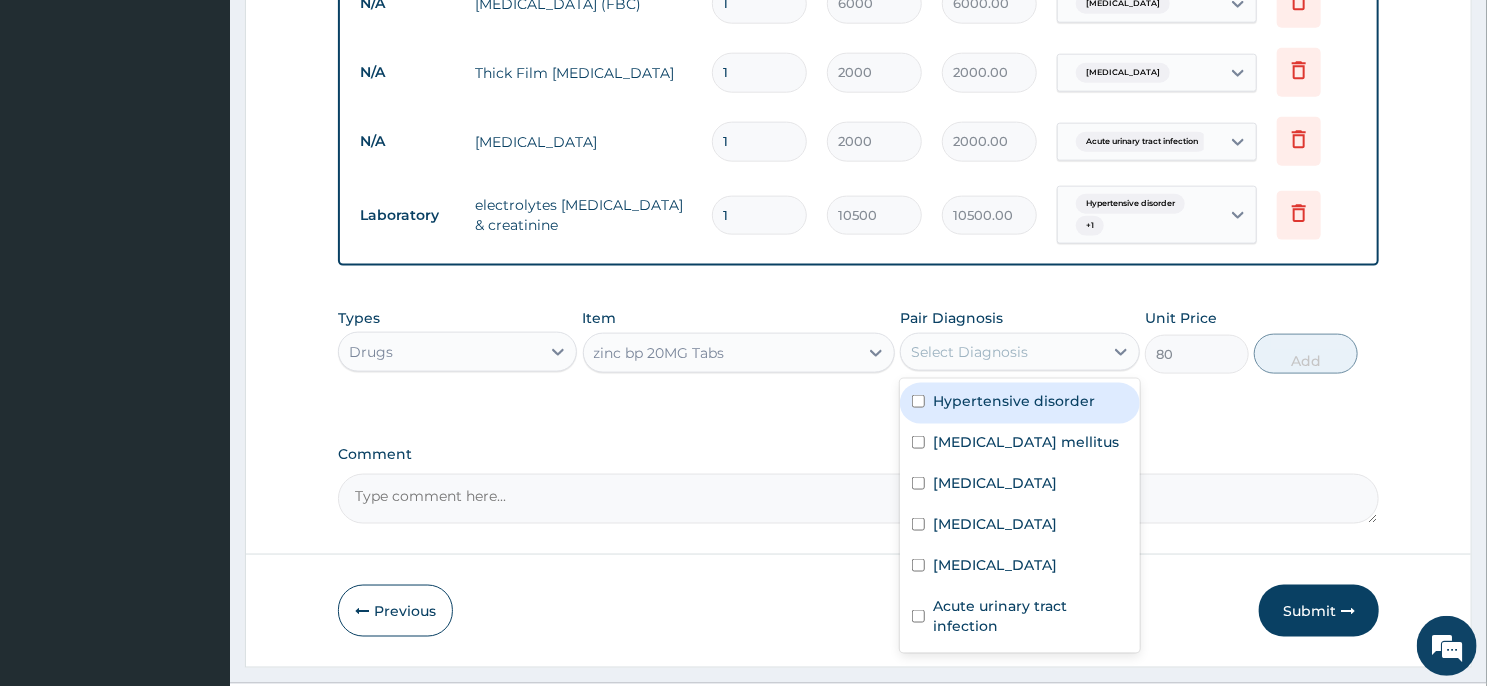 click on "Select Diagnosis" at bounding box center [969, 352] 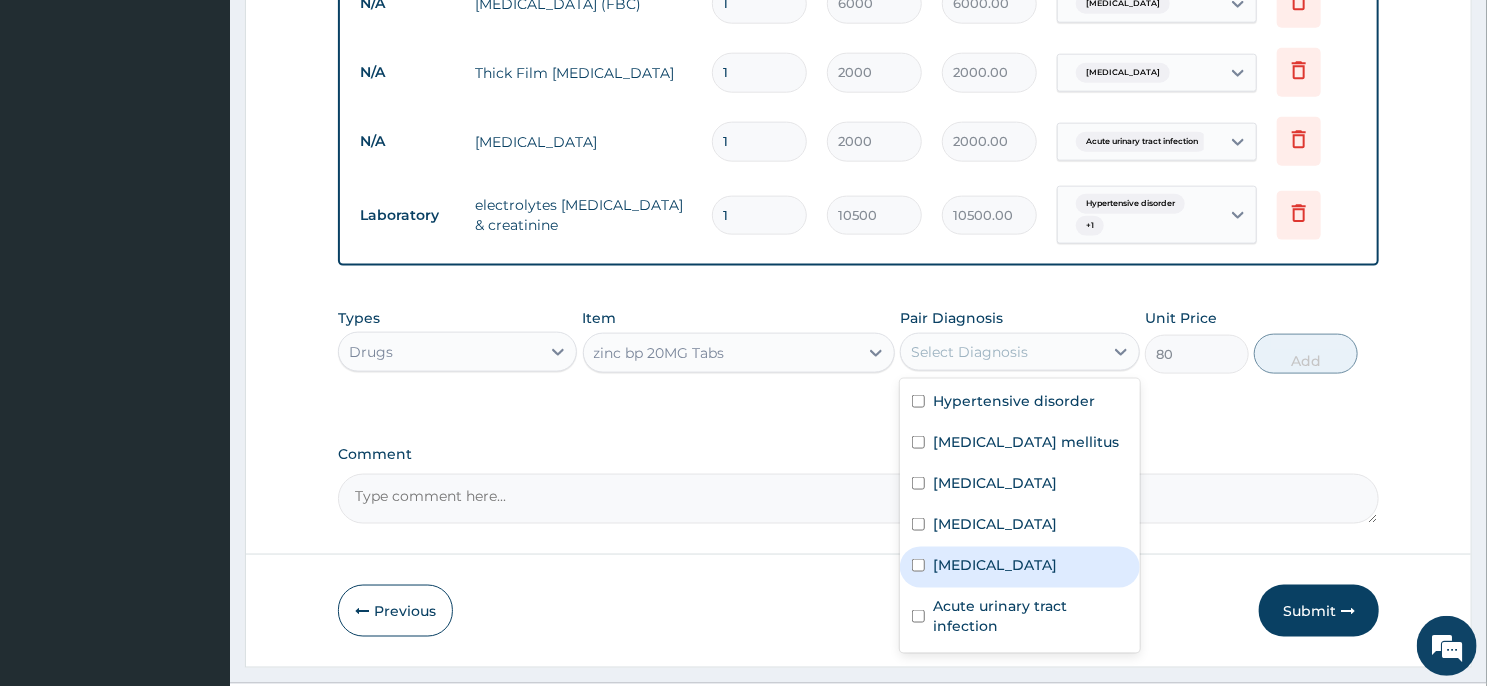 click on "Sepsis" at bounding box center (995, 565) 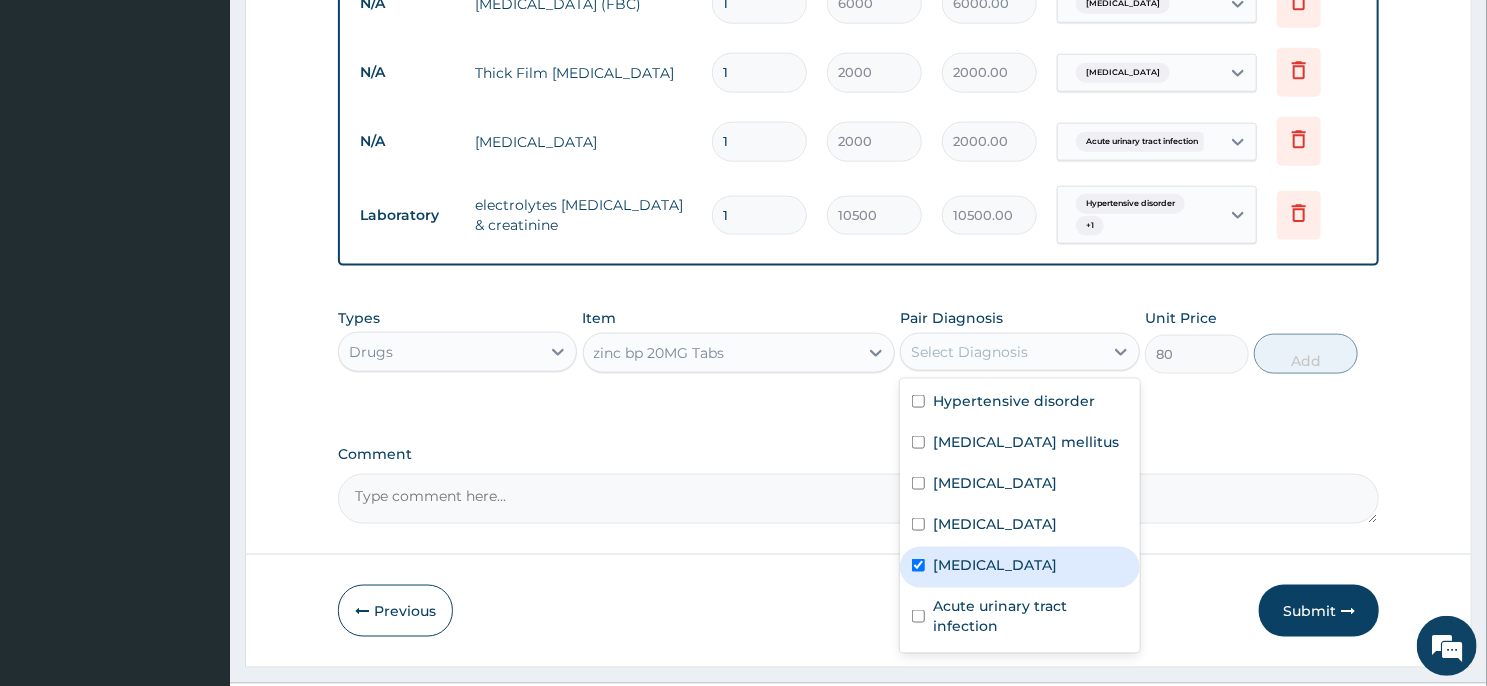 checkbox on "true" 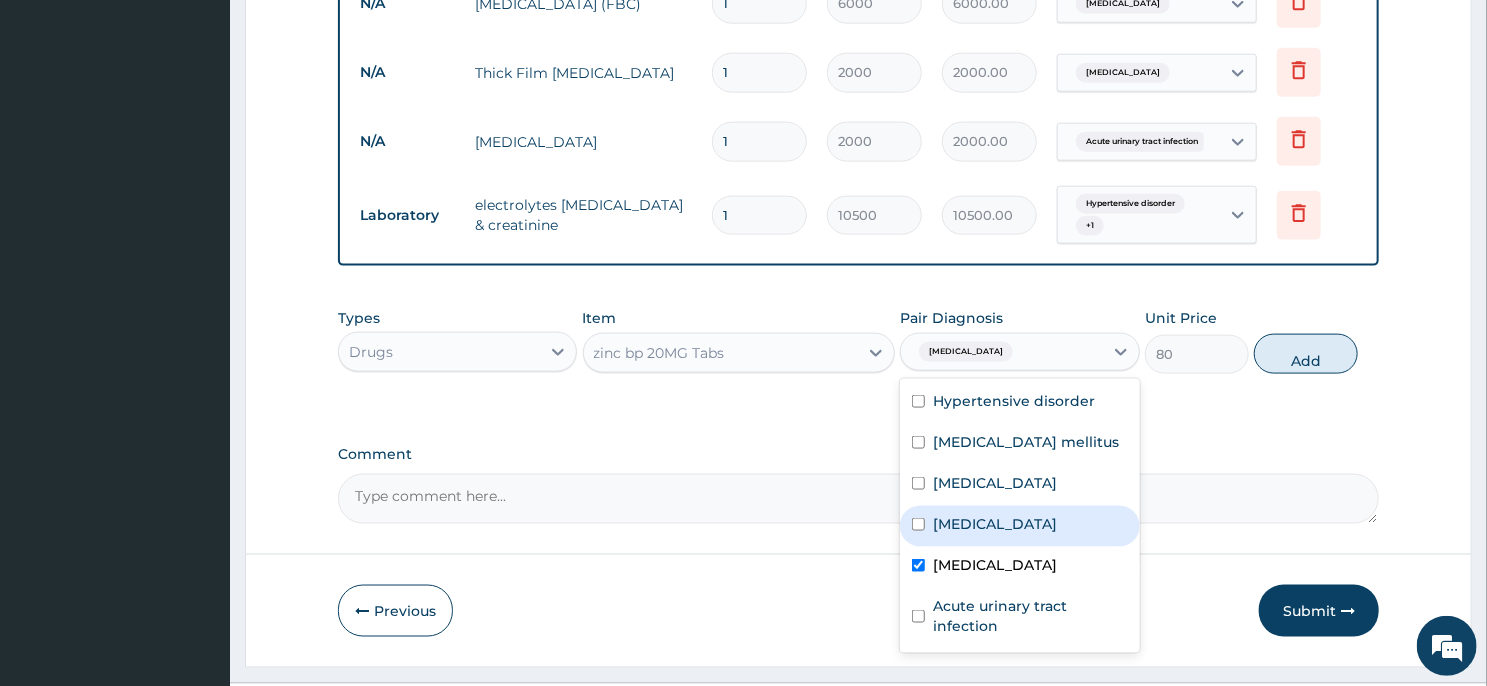 click on "Malaria" at bounding box center [1019, 526] 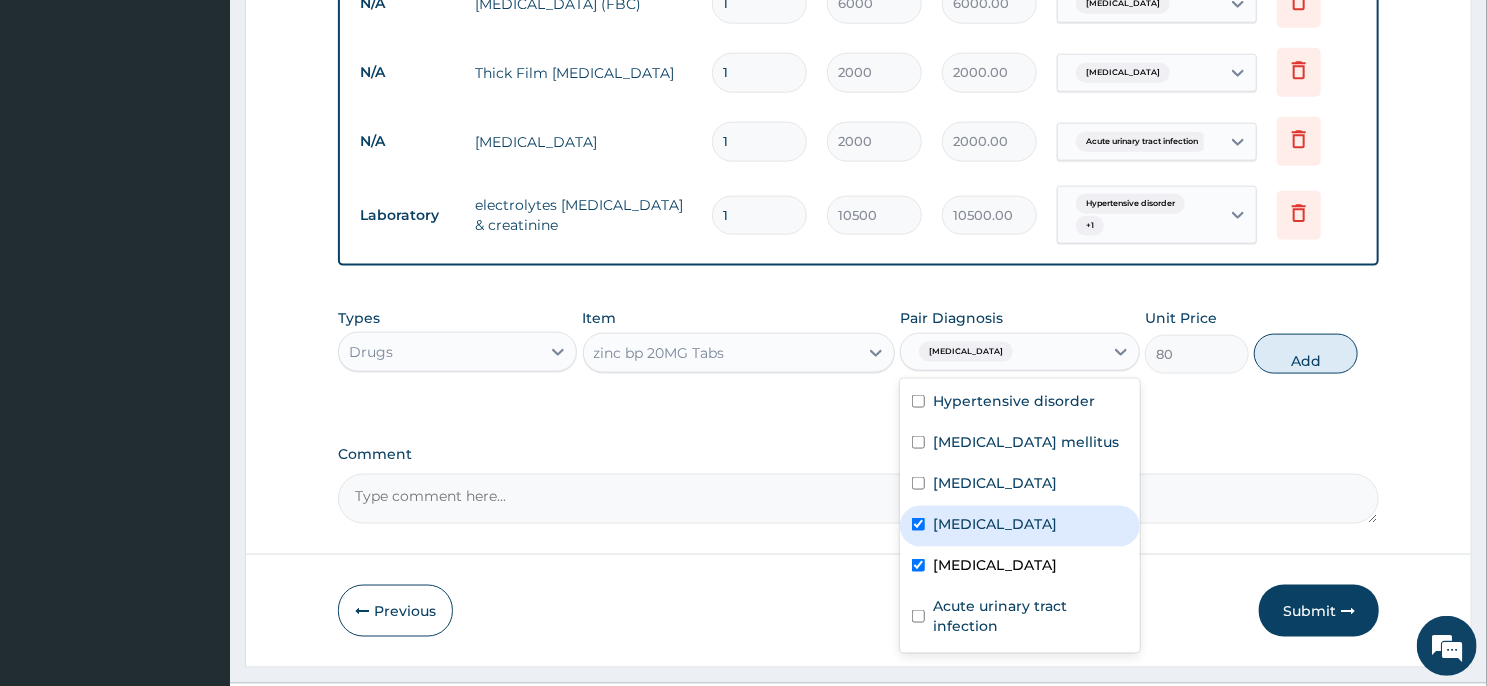 checkbox on "true" 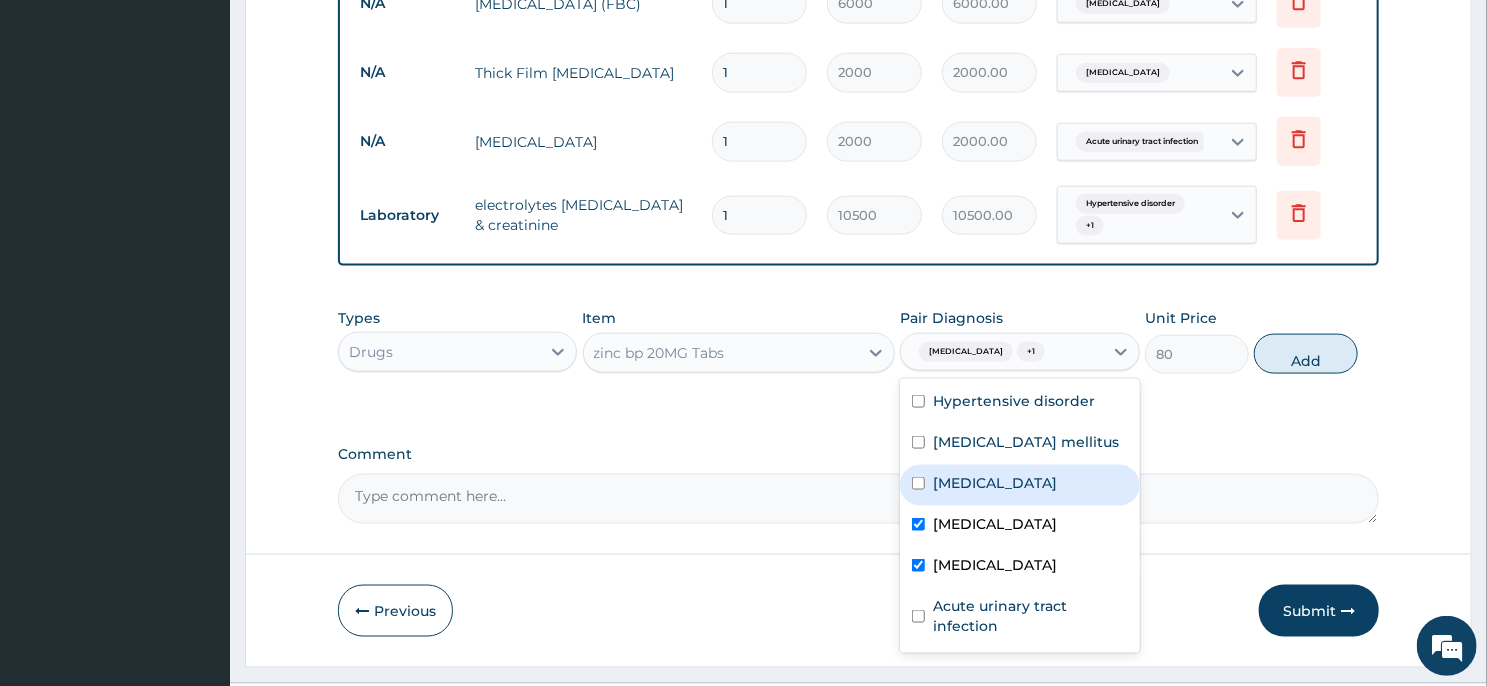 click on "Acute gastroenteritis" at bounding box center (995, 483) 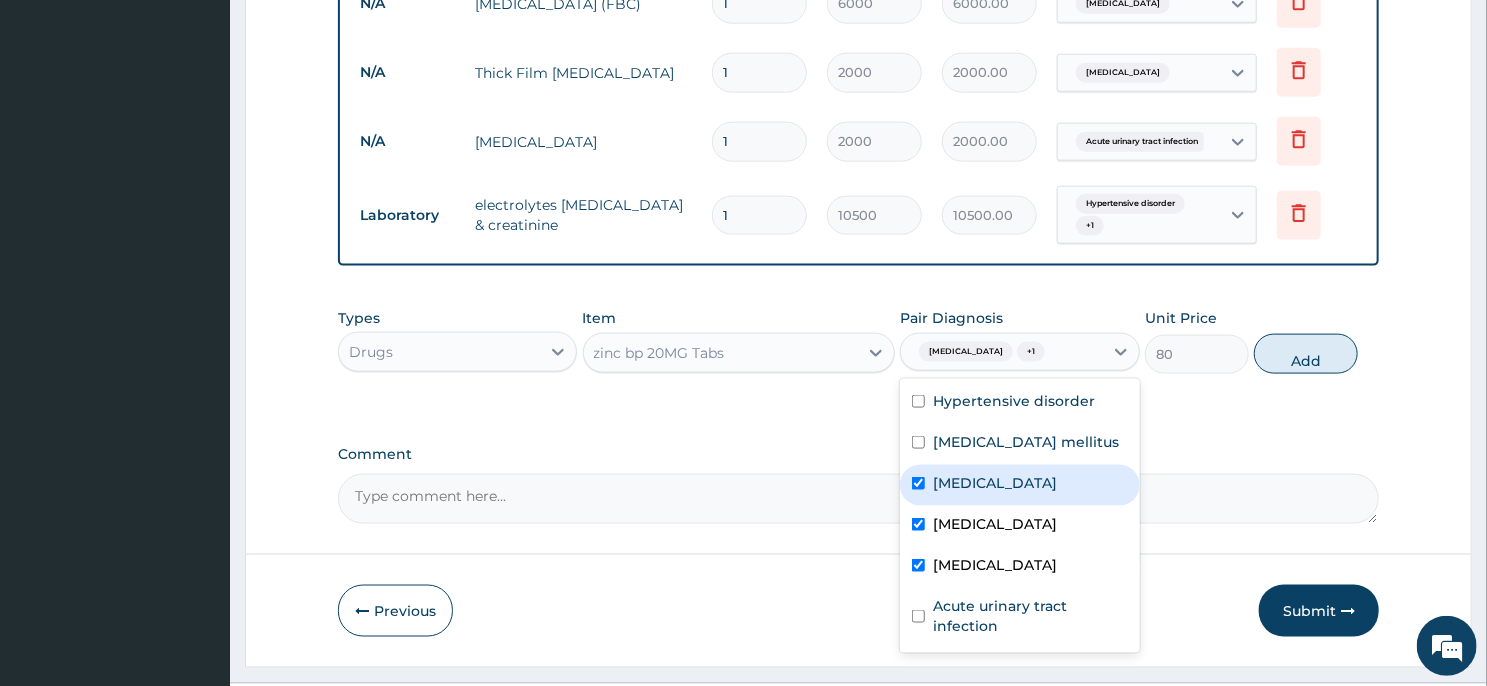 checkbox on "true" 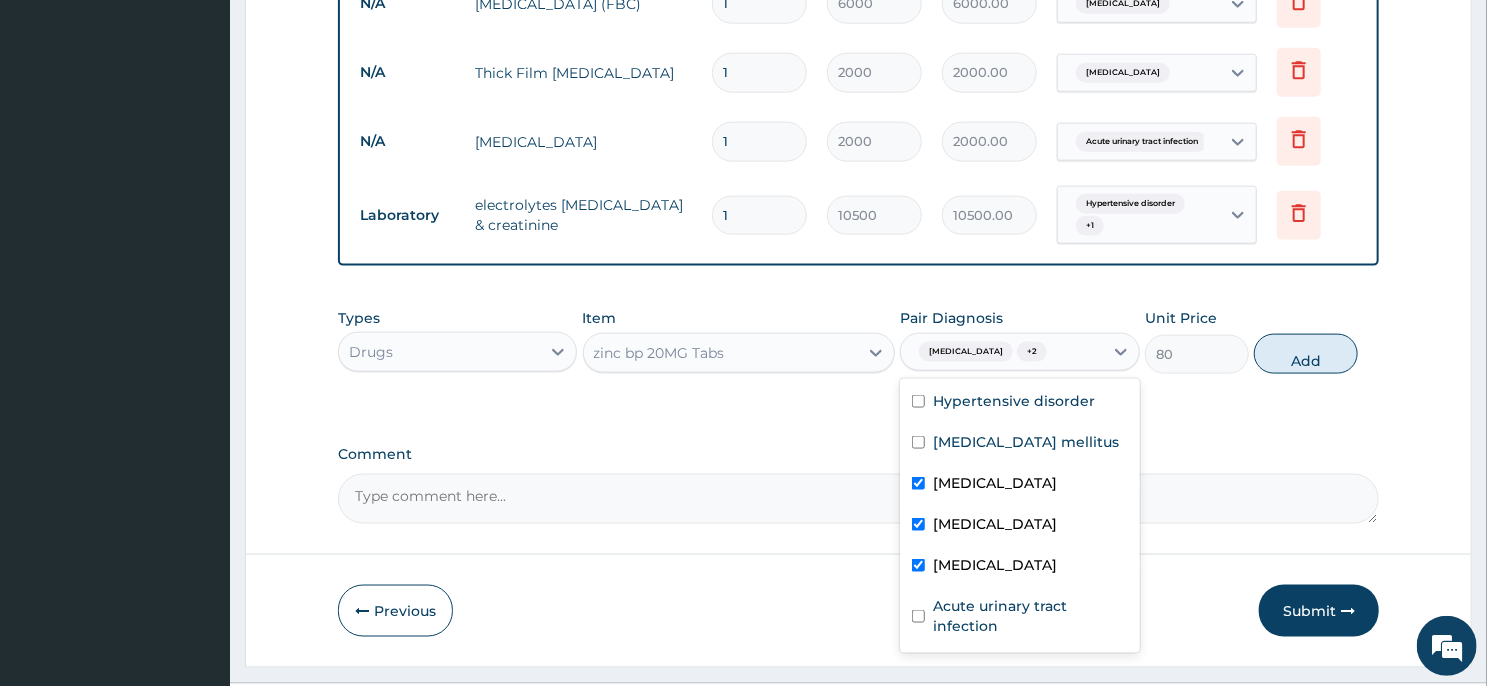 click on "Malaria" at bounding box center [995, 524] 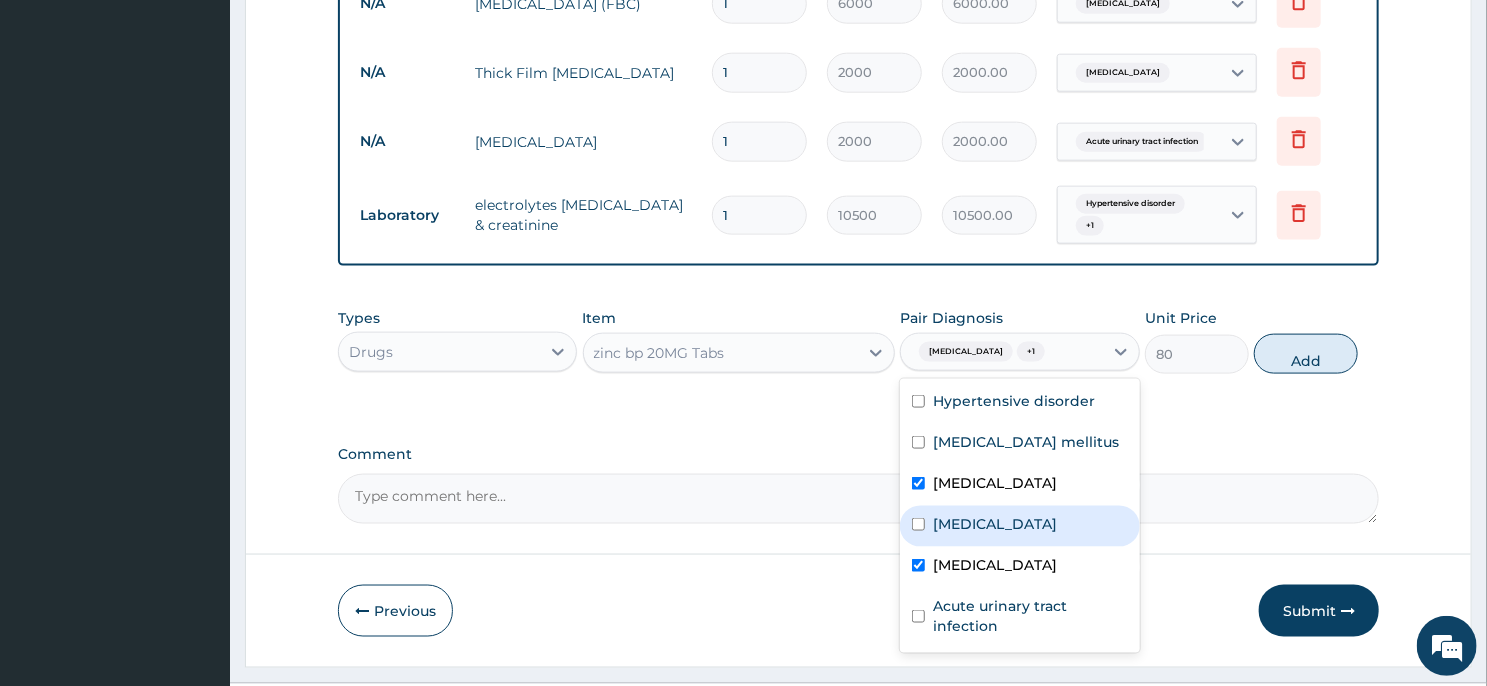 checkbox on "false" 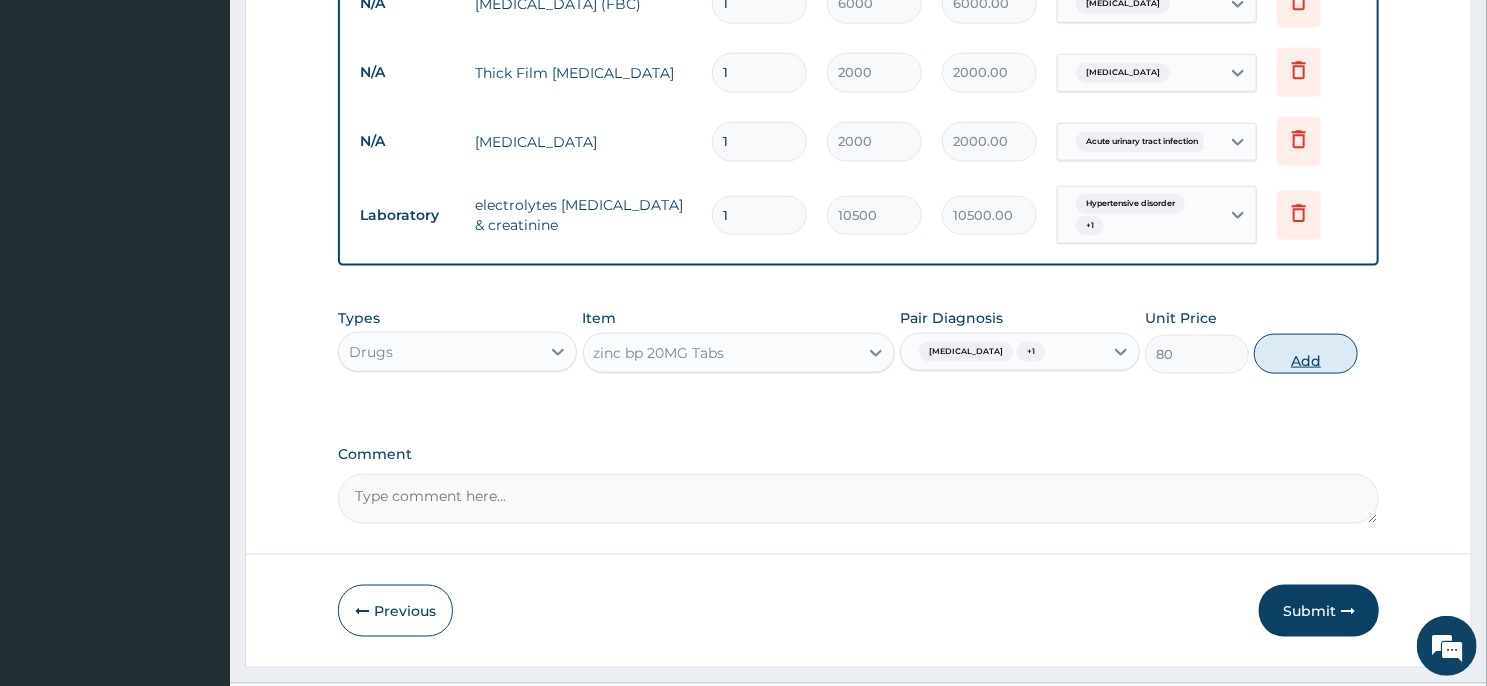 click on "Add" at bounding box center (1306, 354) 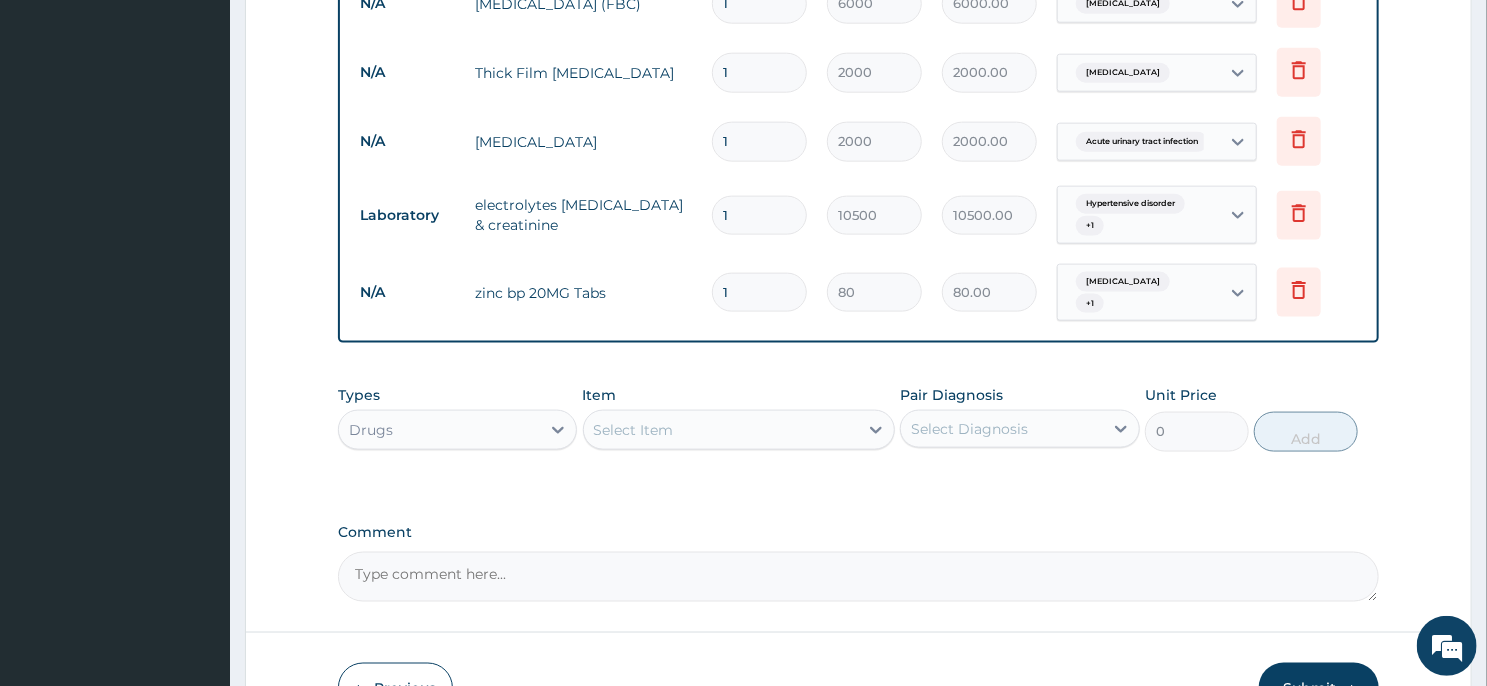 click on "1" at bounding box center (759, 292) 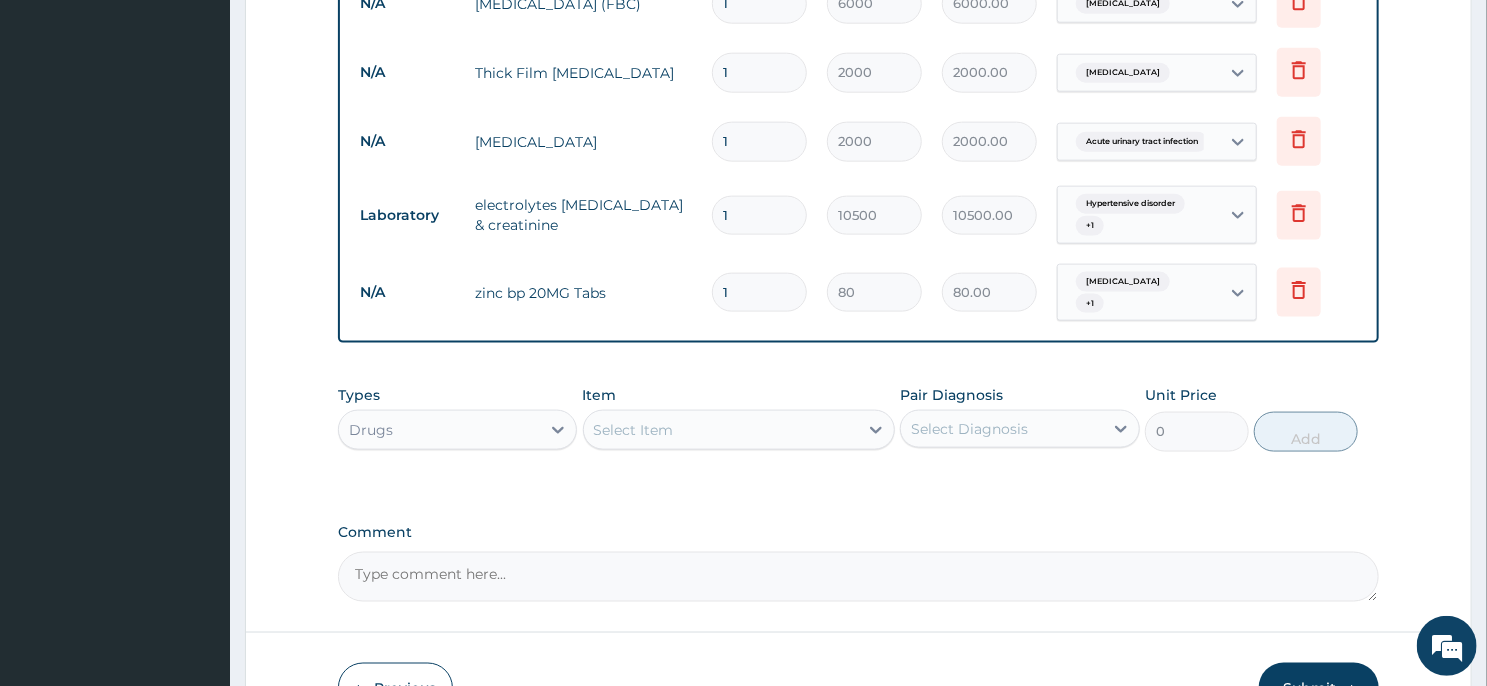 type on "10" 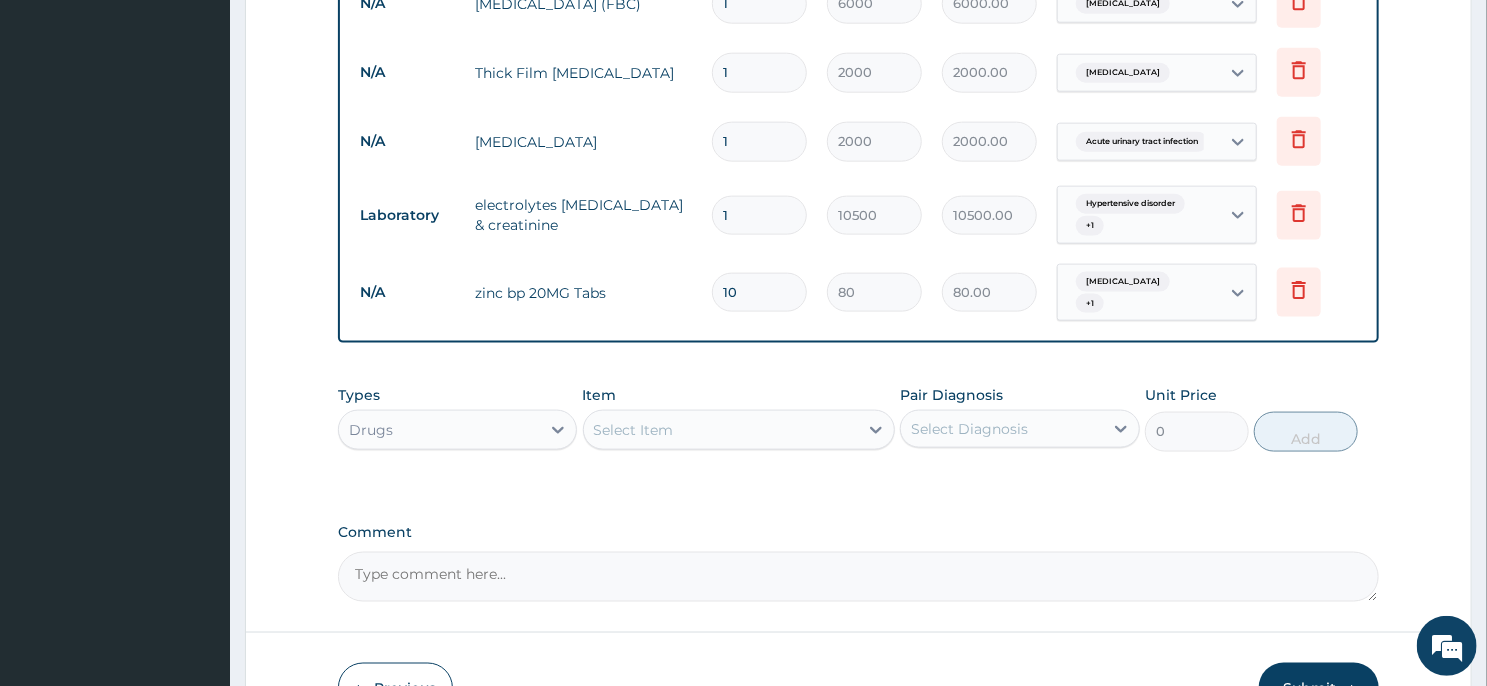 type on "800.00" 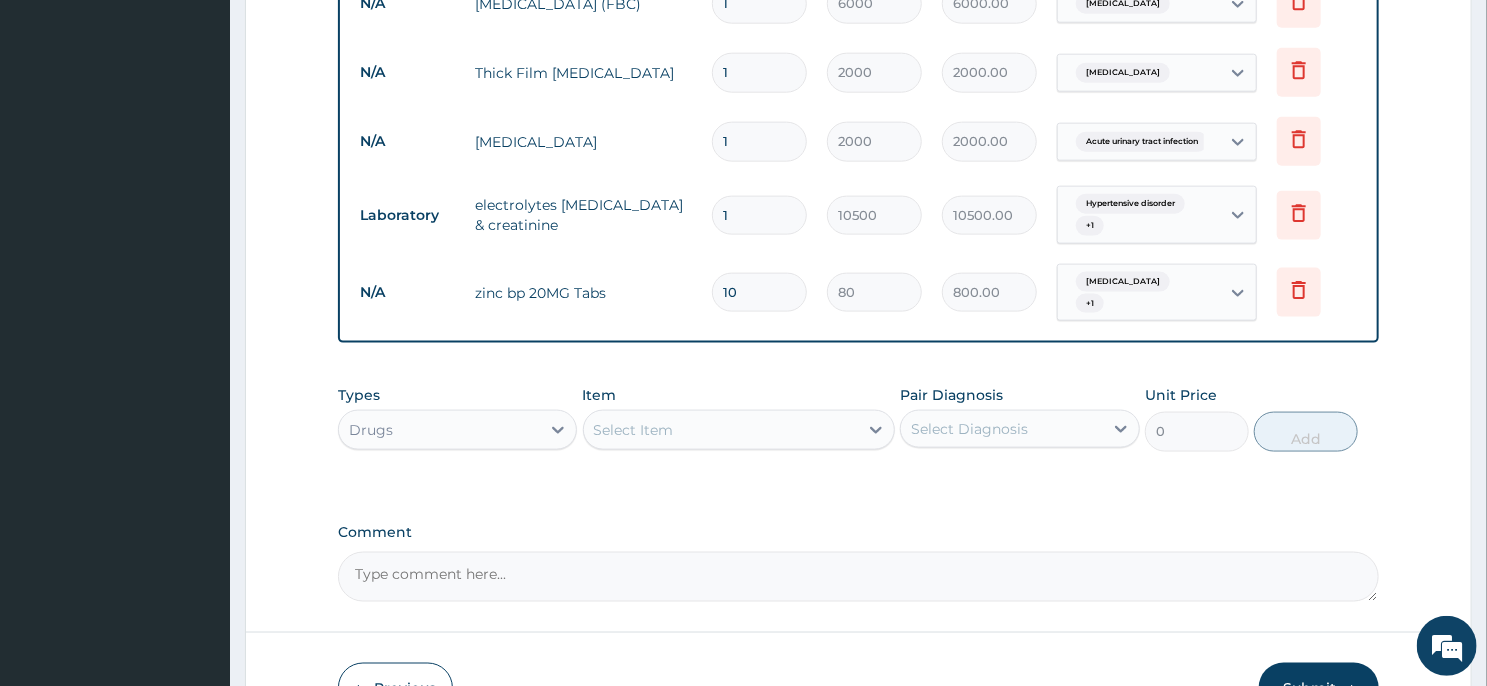 type on "10" 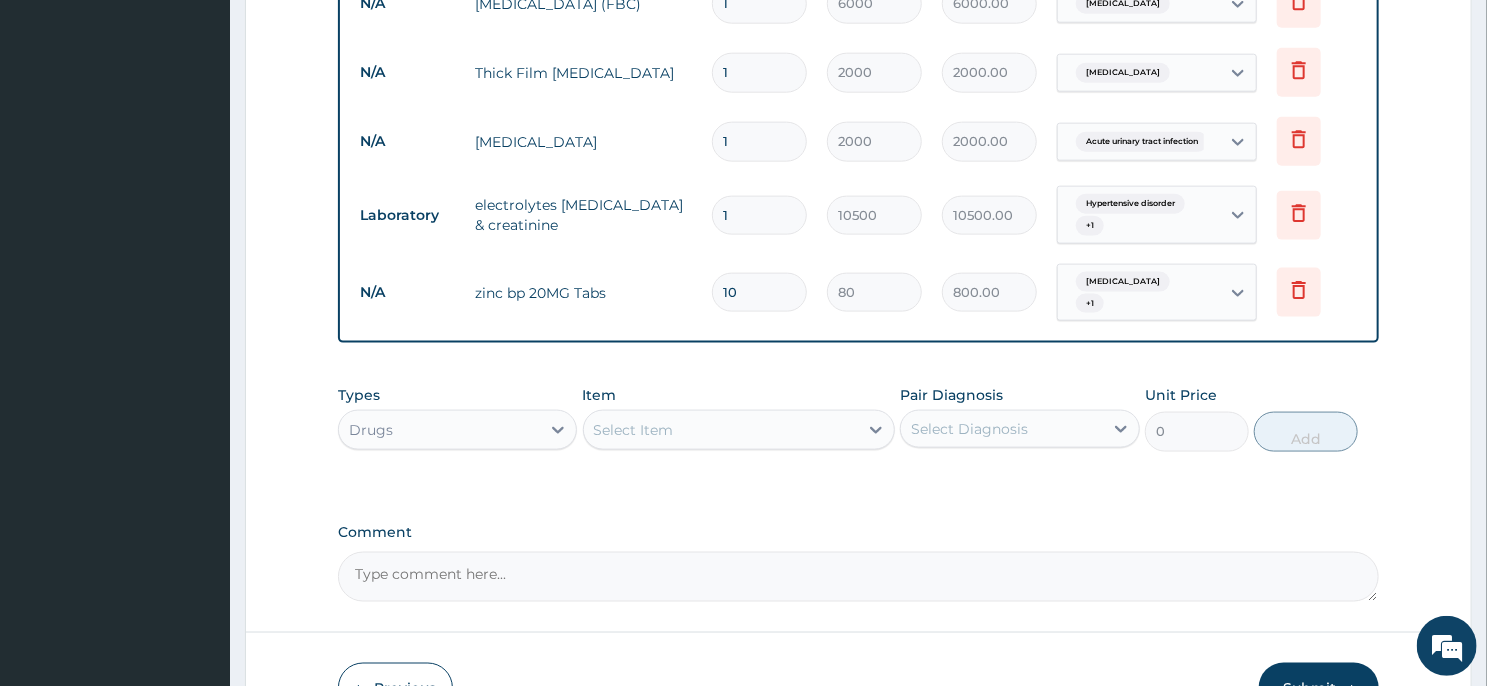 click on "Select Item" at bounding box center (739, 430) 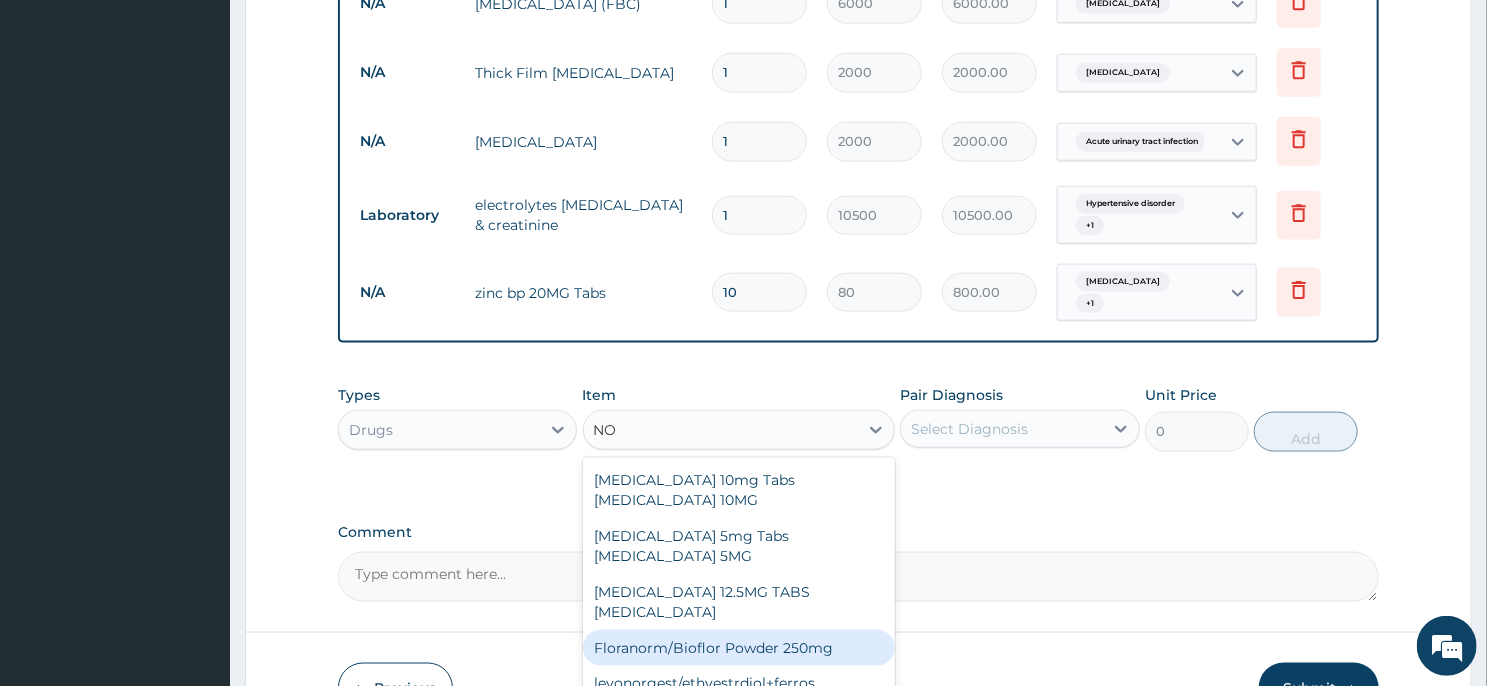 type on "N" 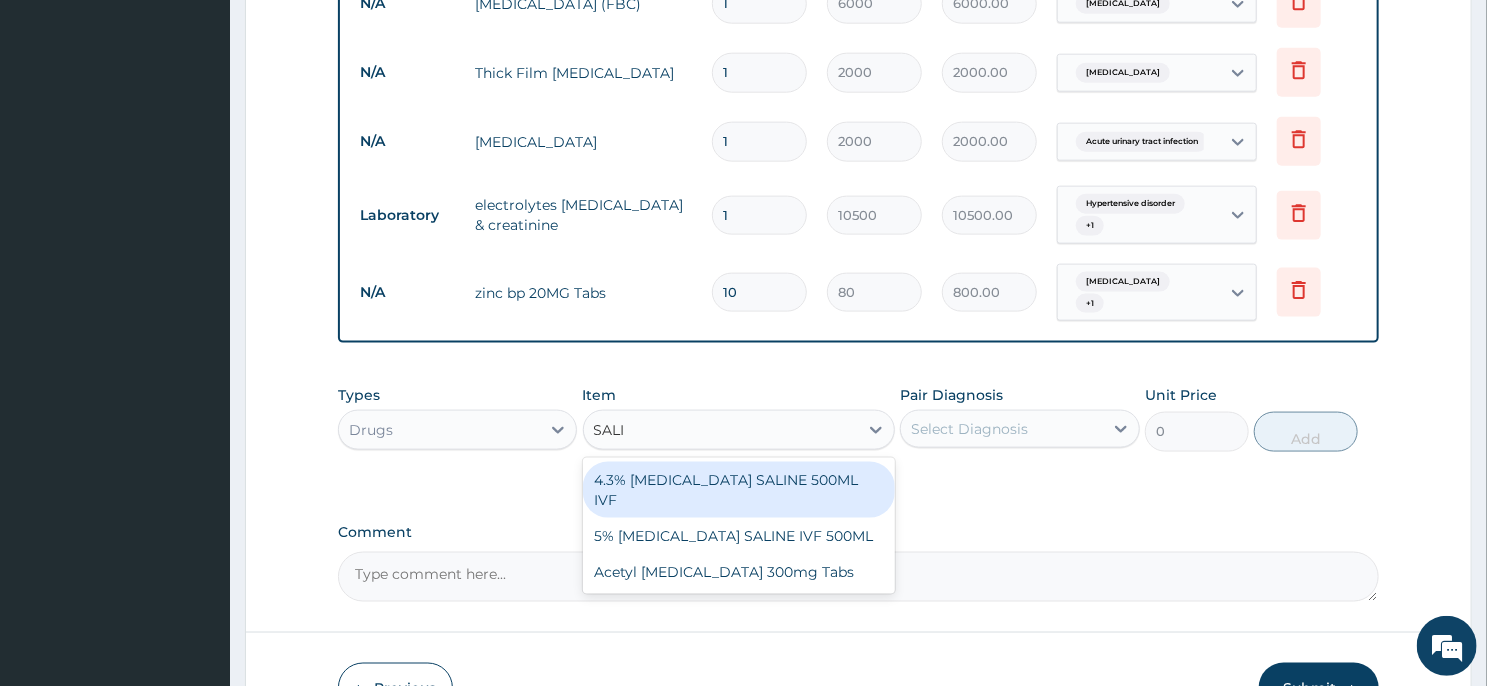 type on "SALIN" 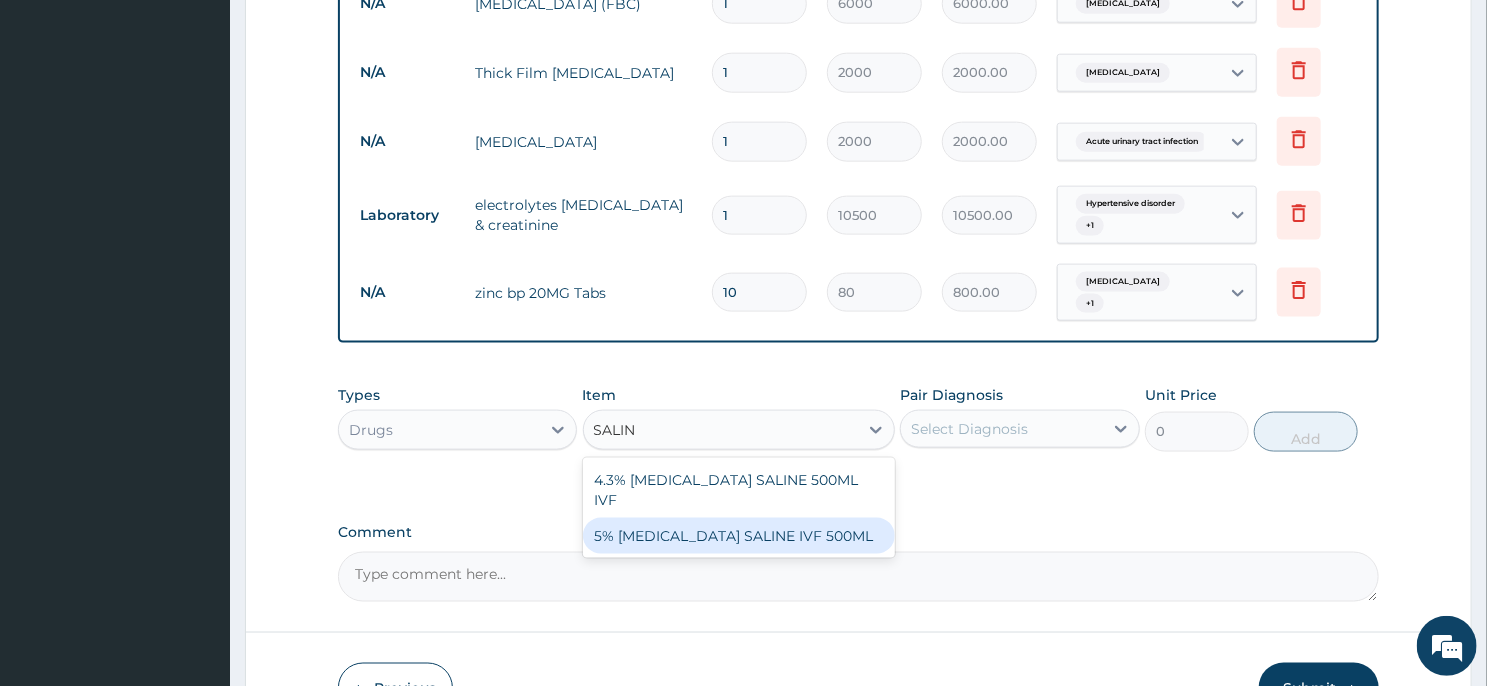 click on "5% DEXTROSE SALINE IVF 500ML" at bounding box center [739, 536] 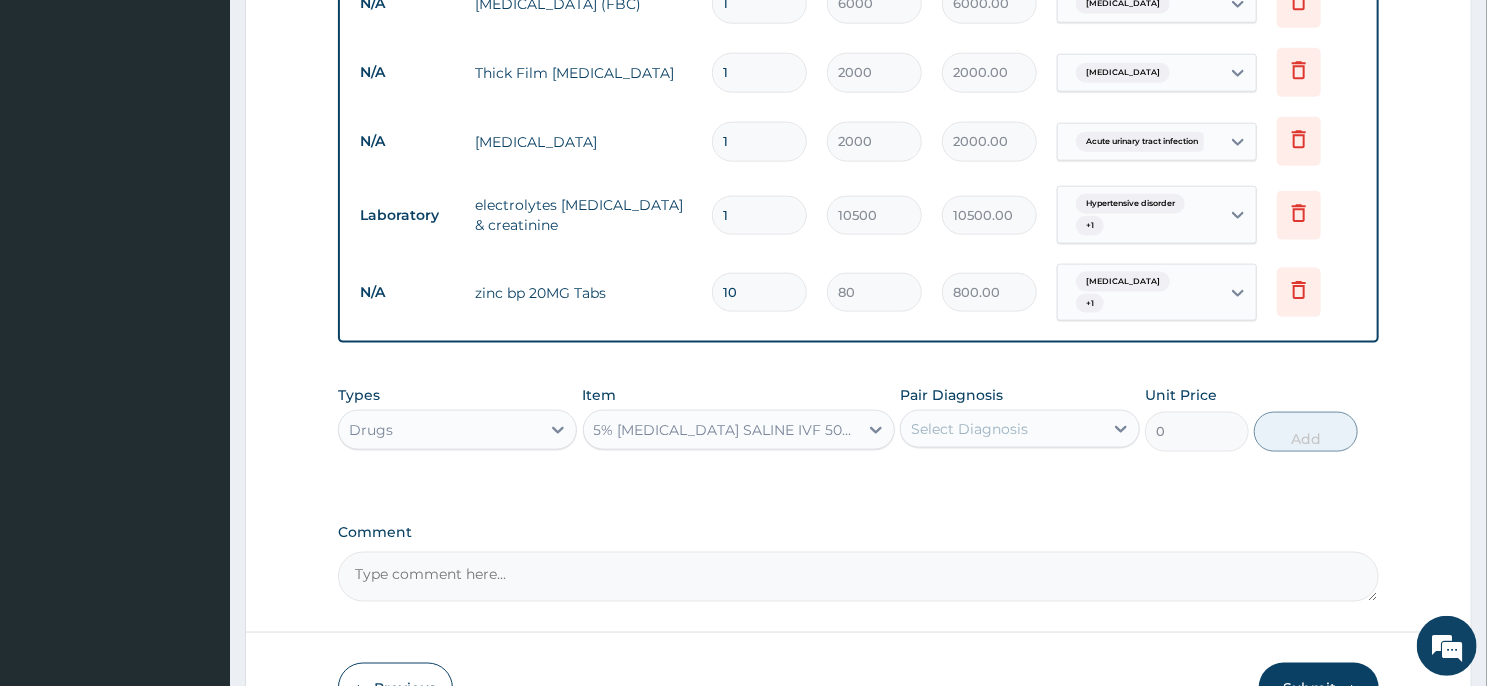 type 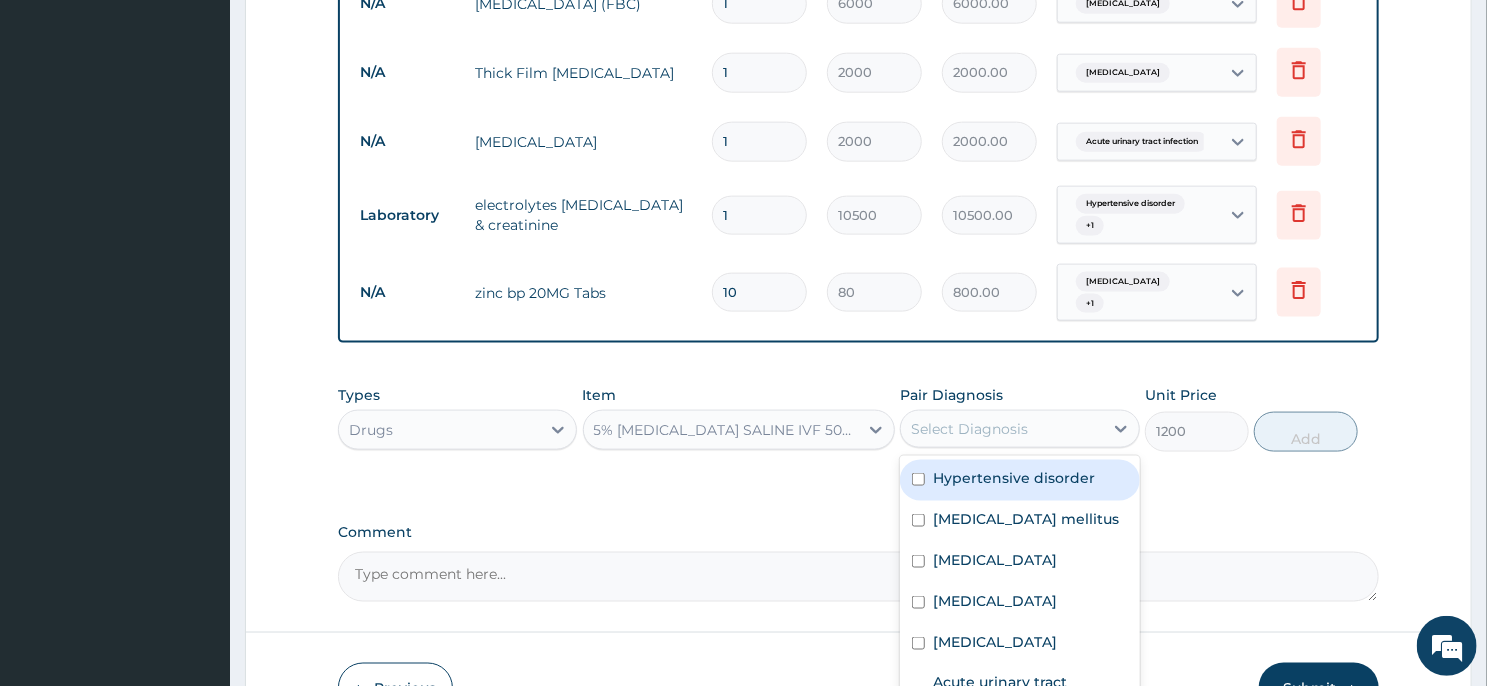 click on "Select Diagnosis" at bounding box center (1001, 429) 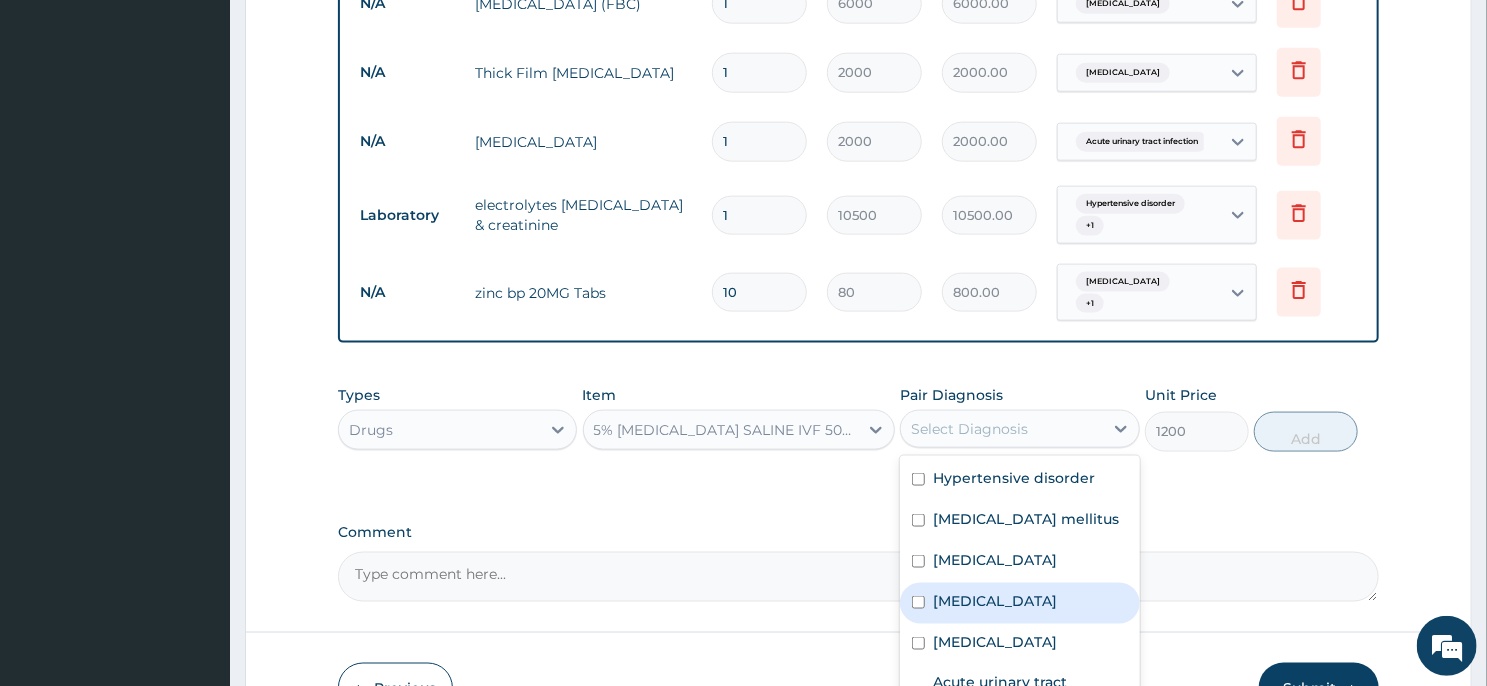 click on "Malaria" at bounding box center (1019, 603) 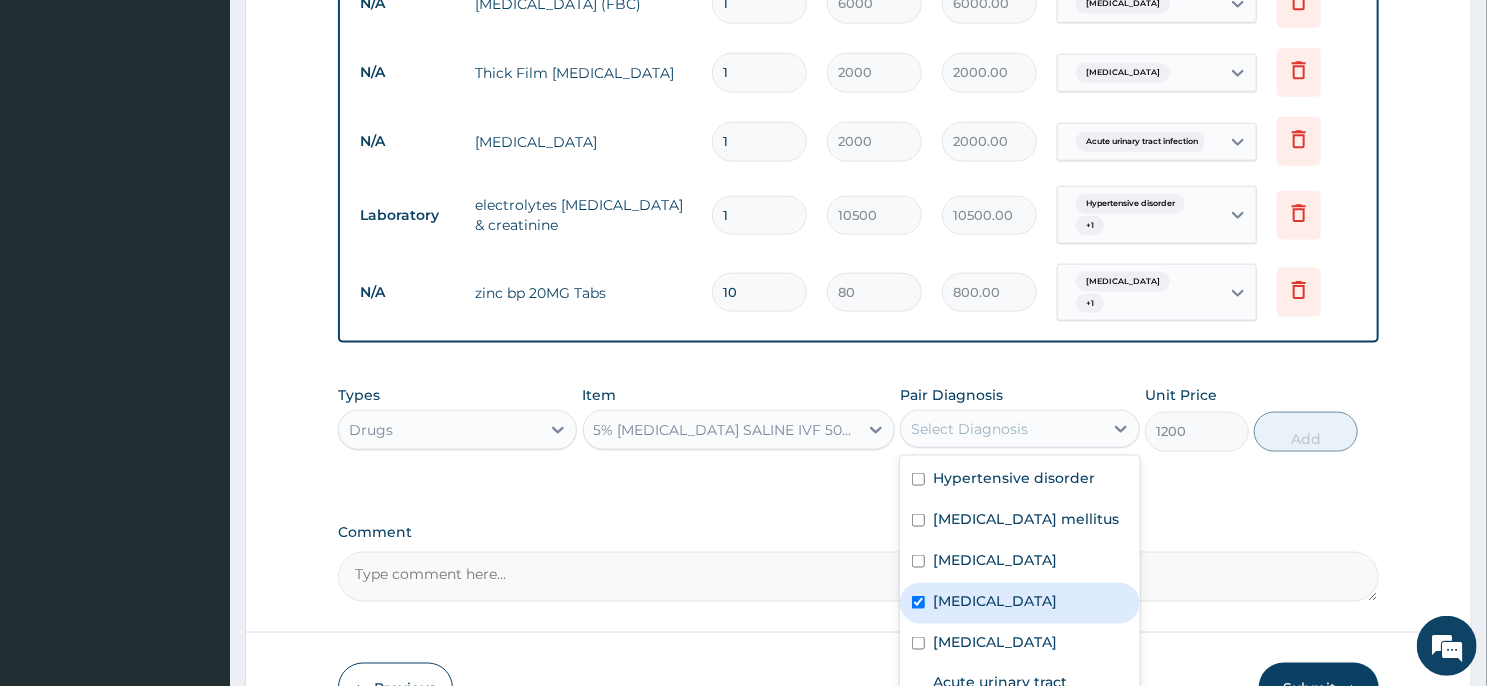checkbox on "true" 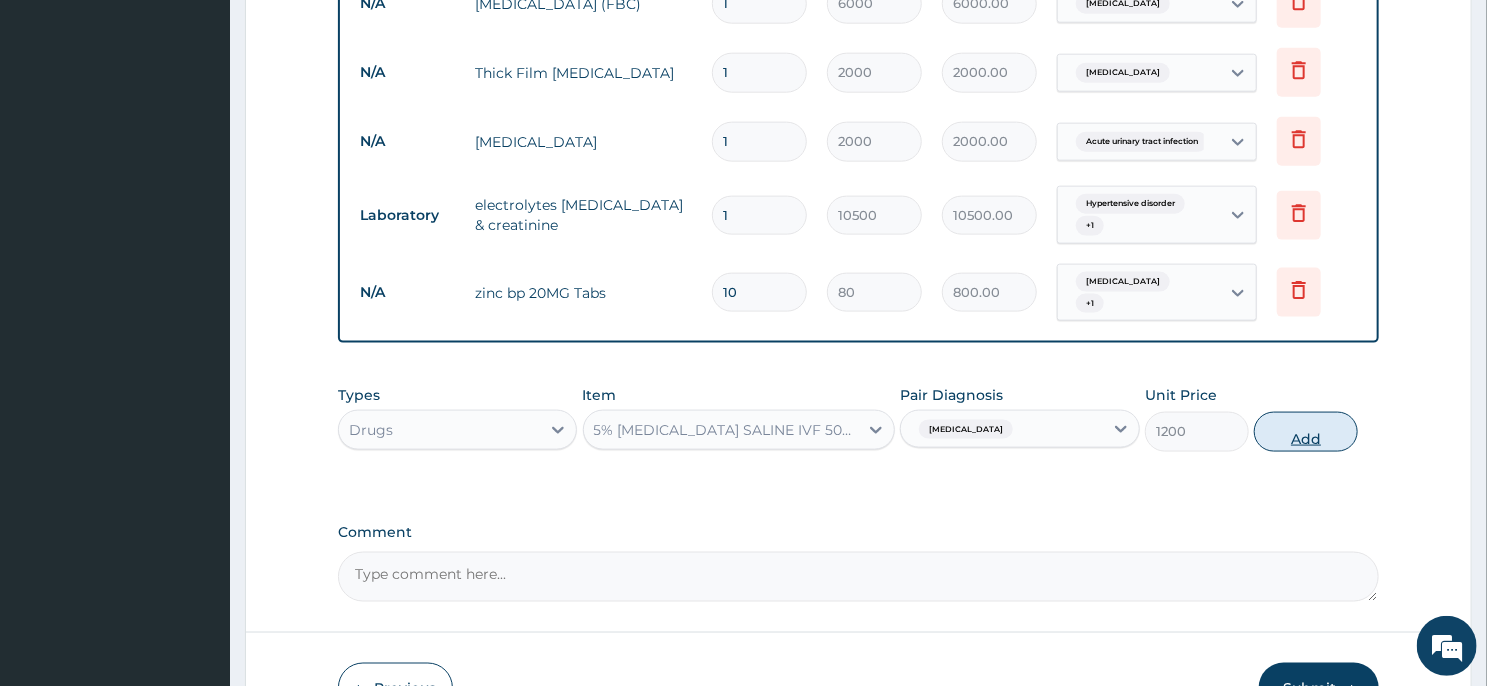 click on "Add" at bounding box center (1306, 432) 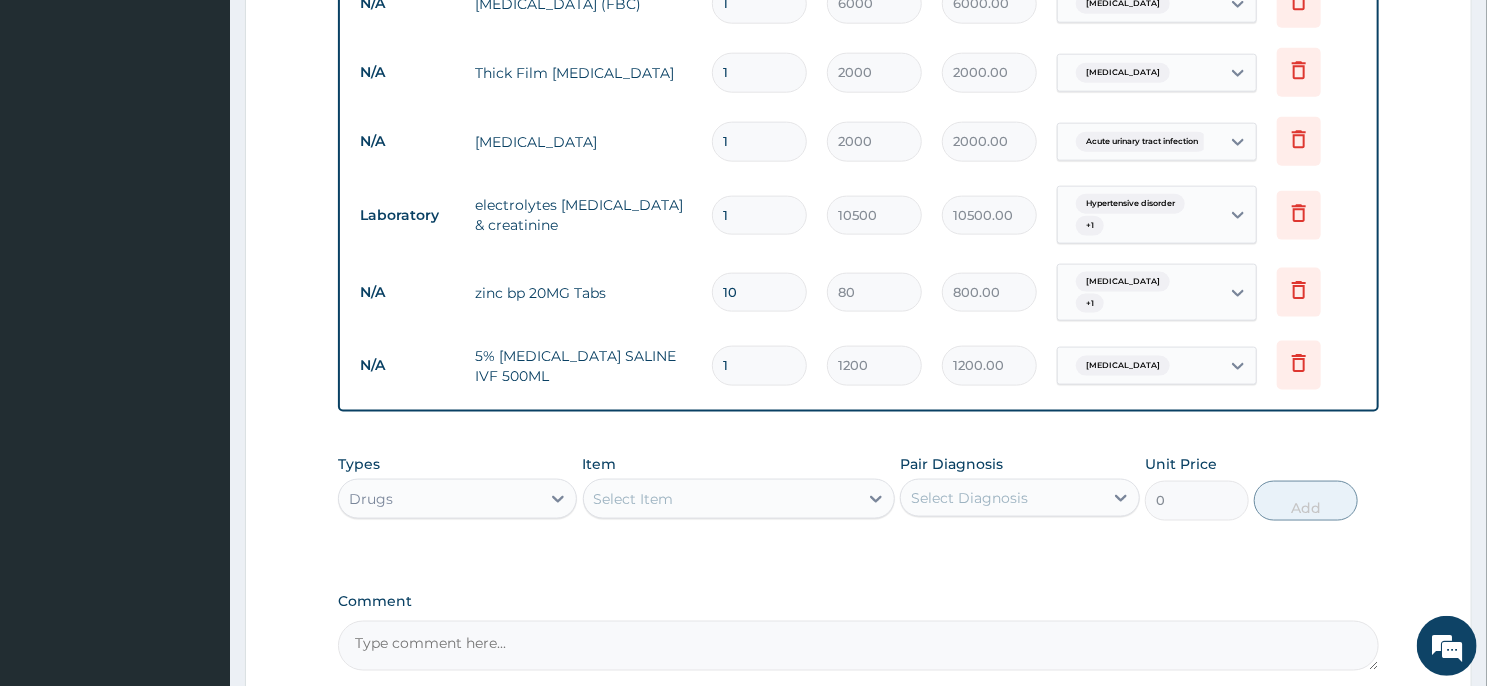 click on "Select Item" at bounding box center (721, 499) 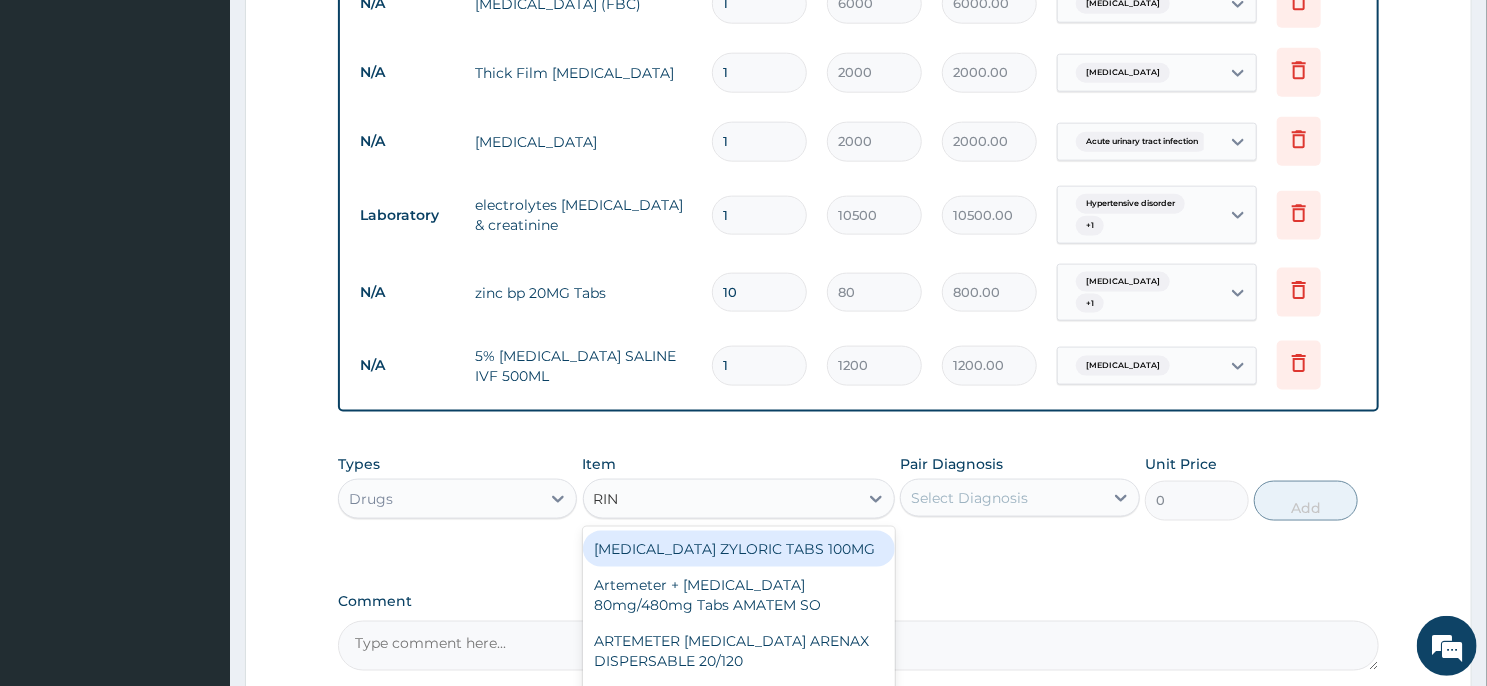 type on "RING" 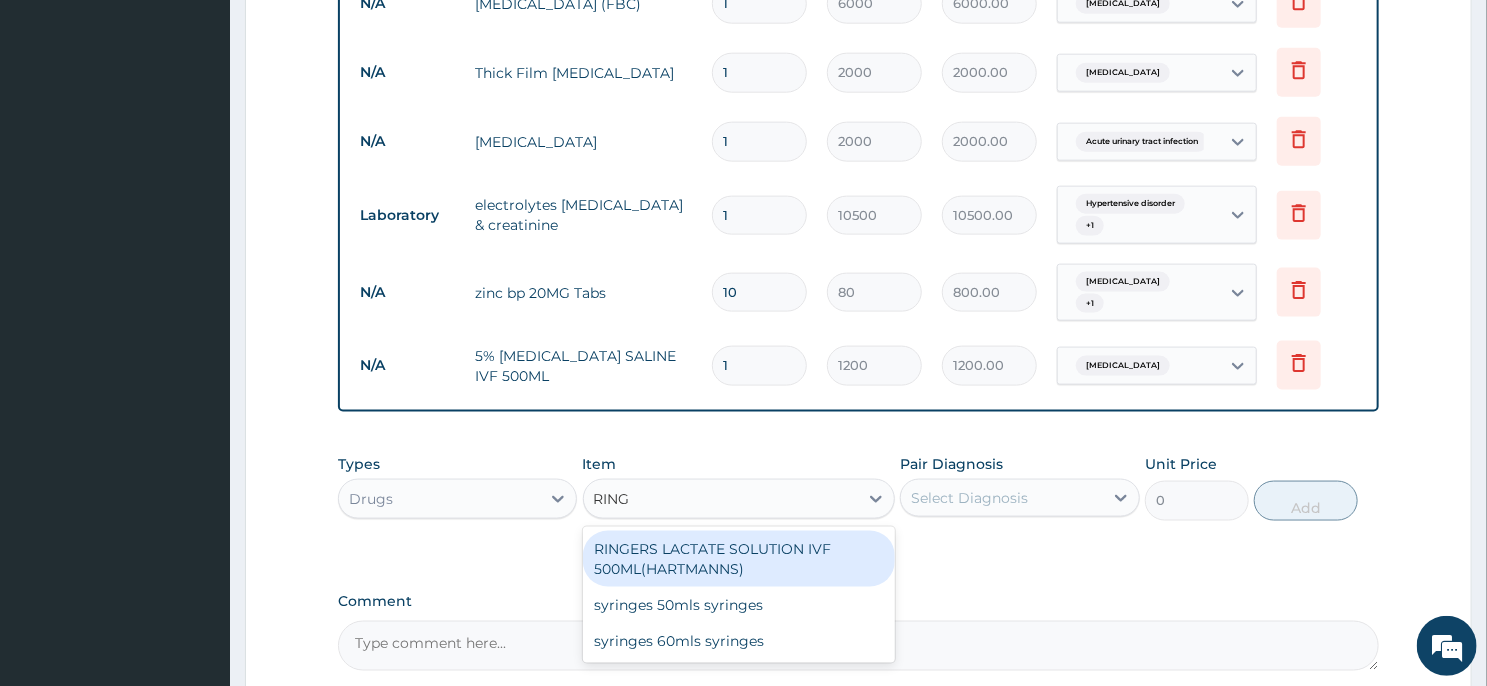 click on "RINGERS LACTATE SOLUTION IVF 500ML(HARTMANNS)" at bounding box center [739, 559] 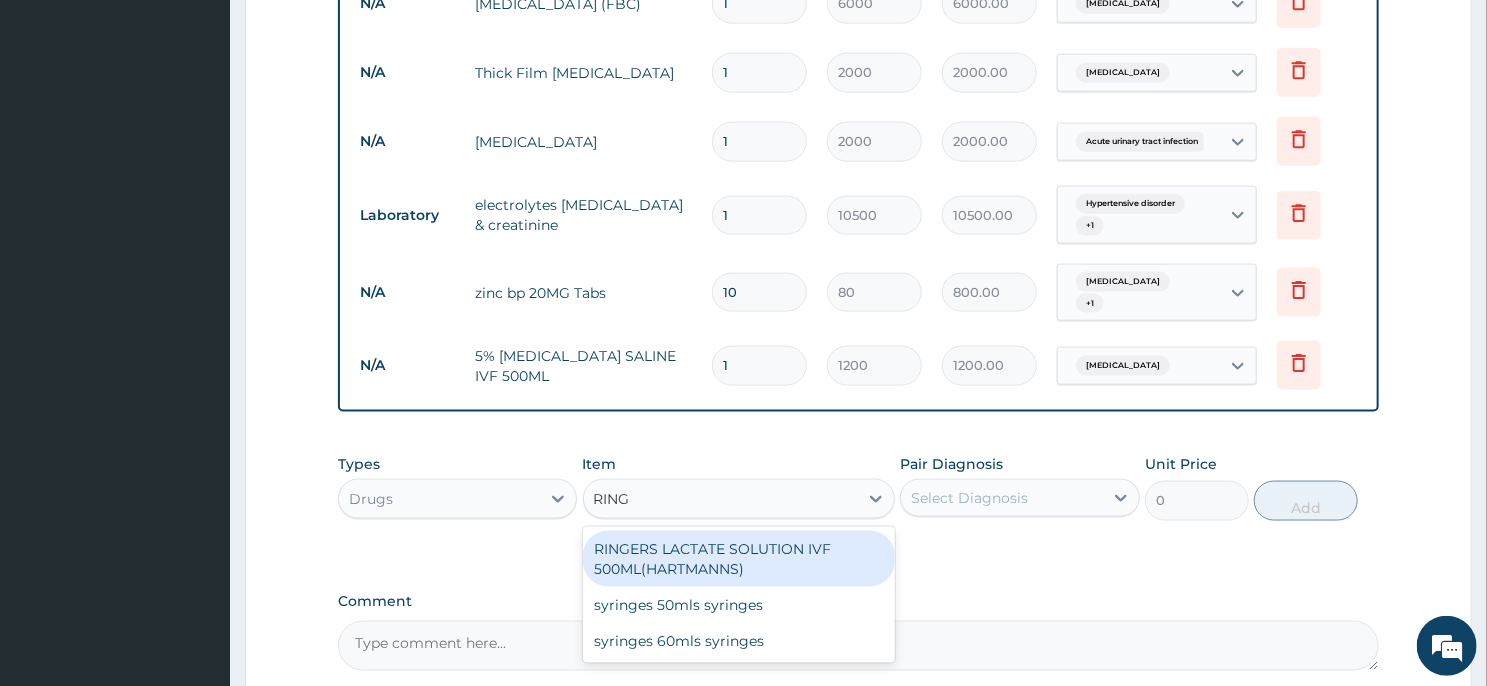 type 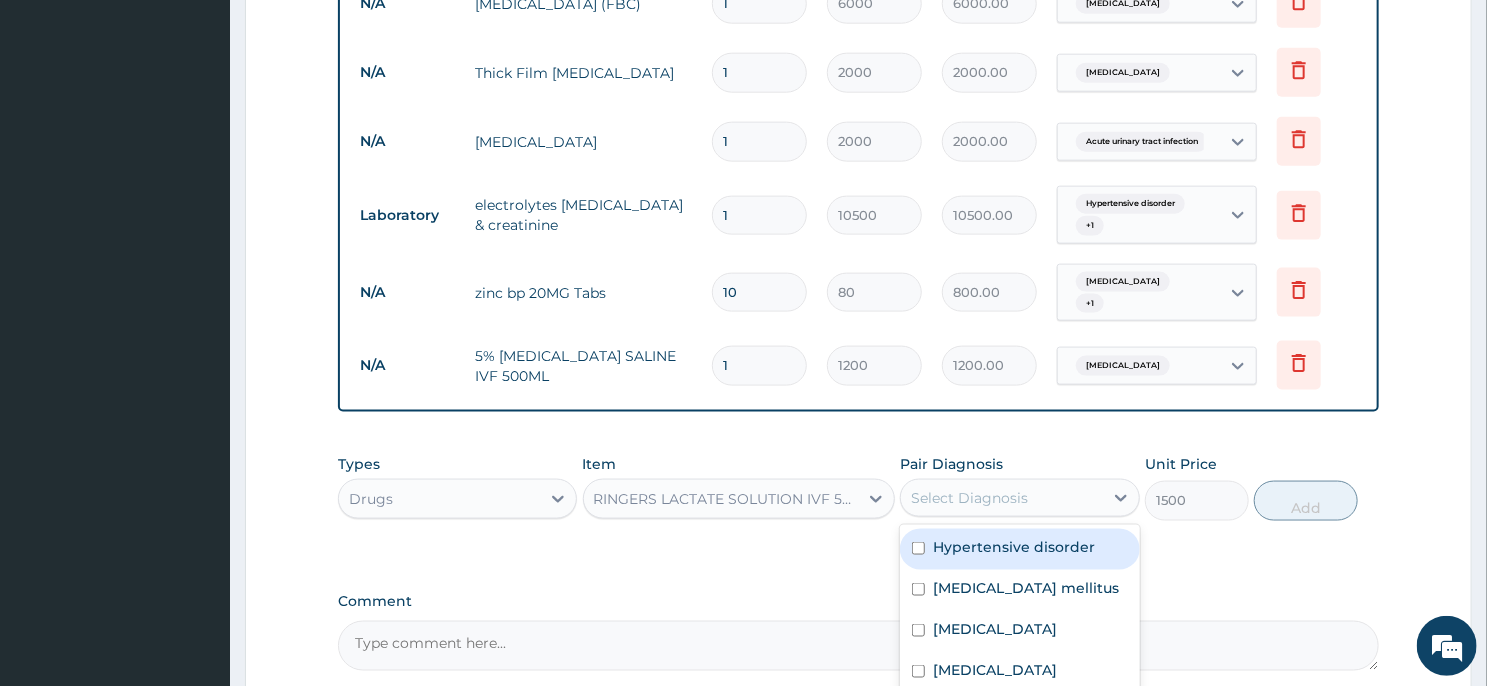 click on "Select Diagnosis" at bounding box center (969, 498) 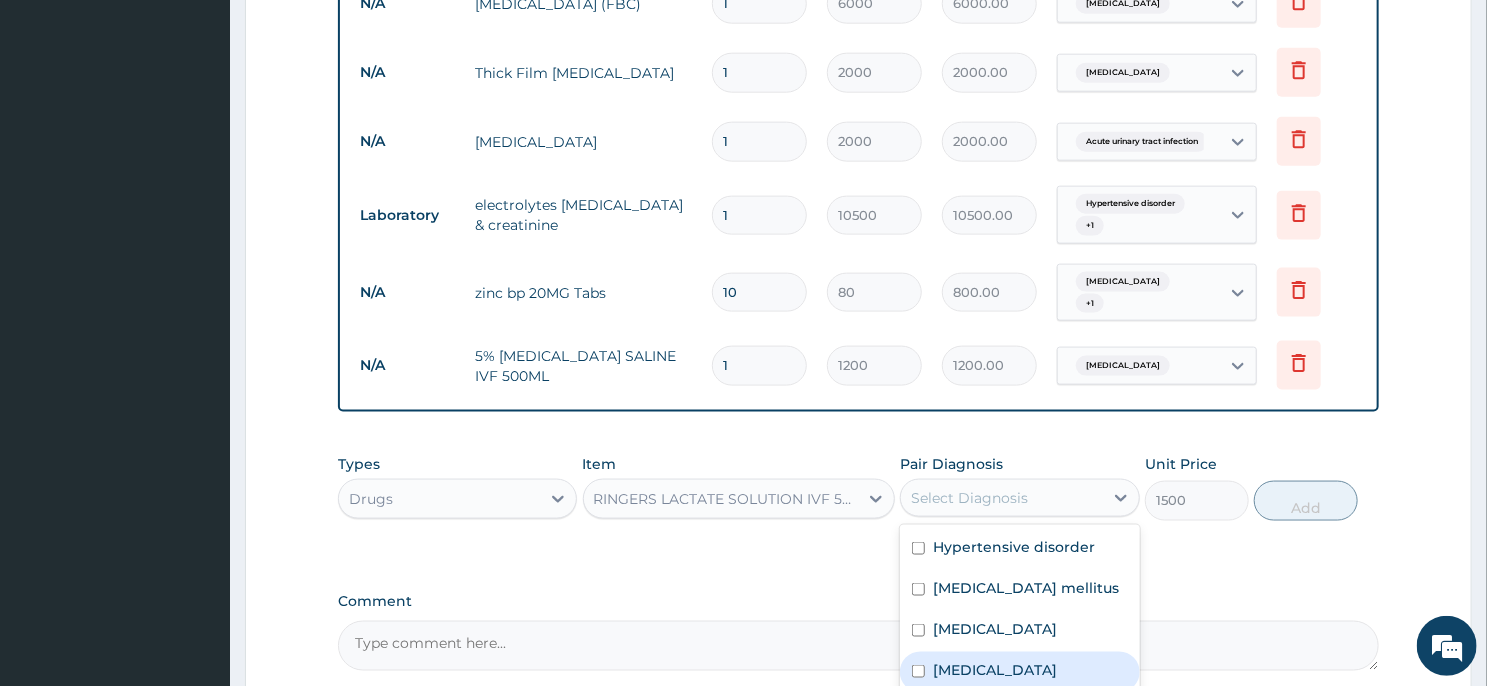 click on "Malaria" at bounding box center [1019, 672] 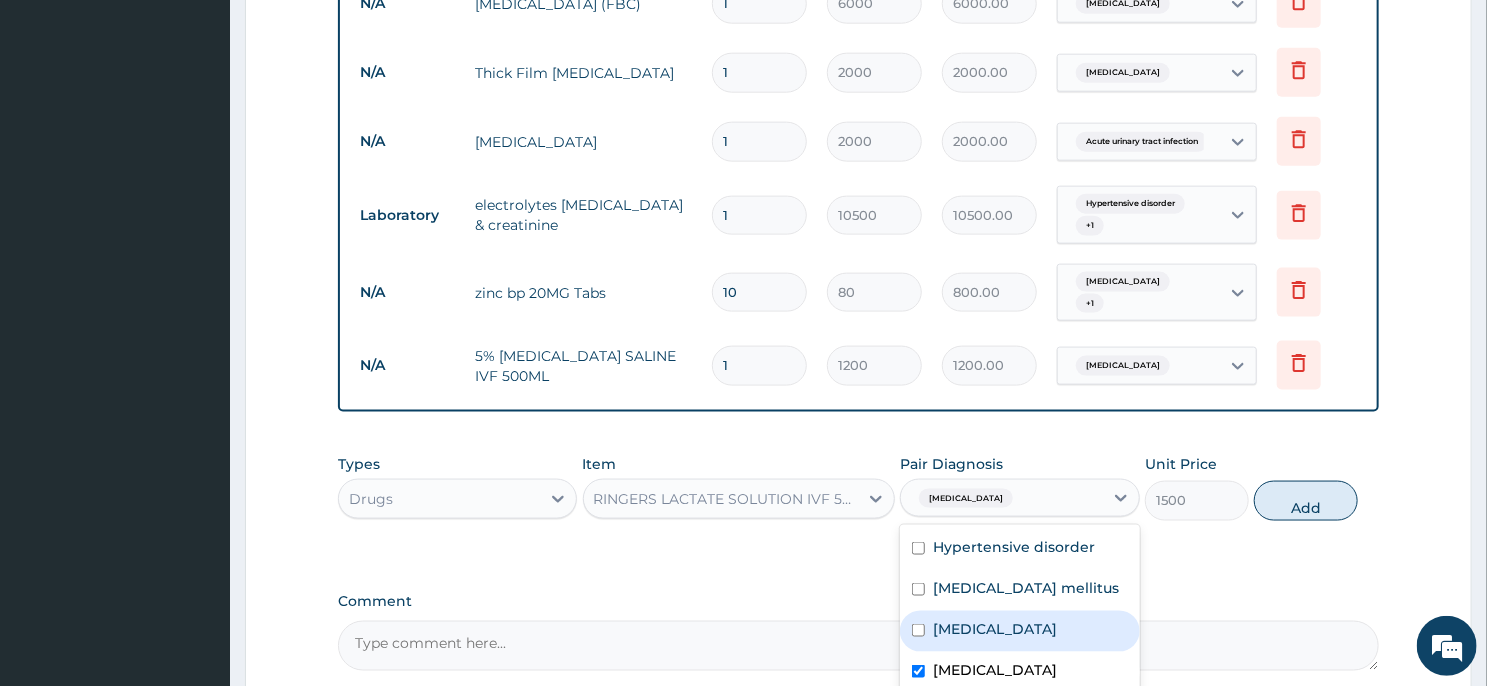 checkbox on "true" 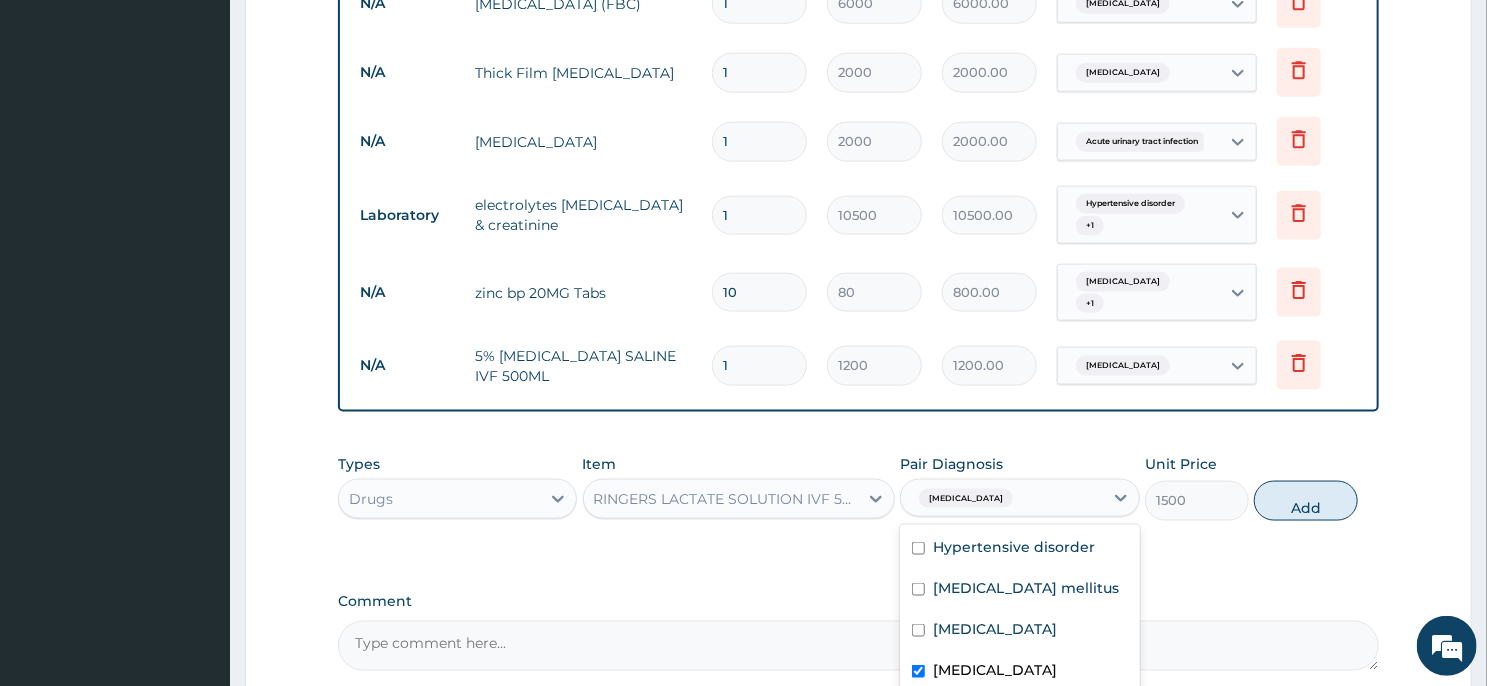 click on "Sepsis" at bounding box center (1019, 713) 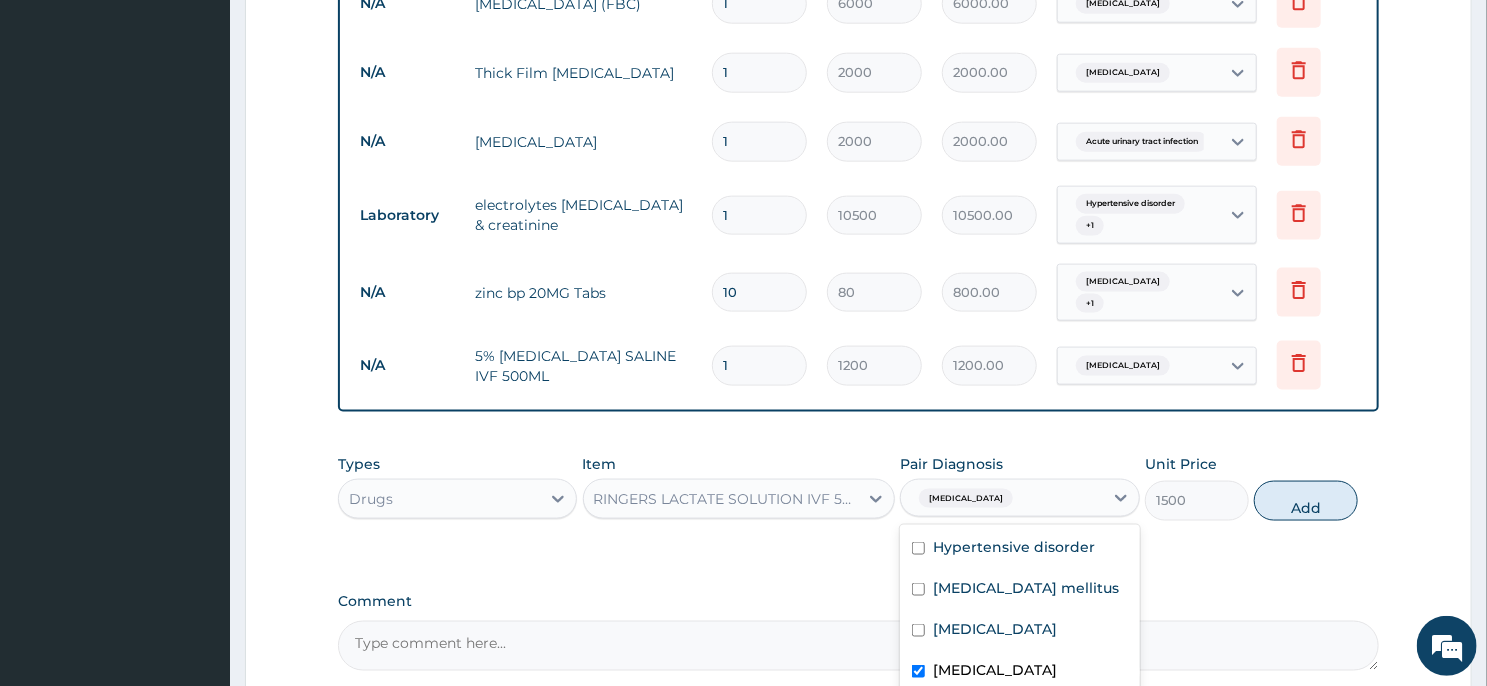 checkbox on "true" 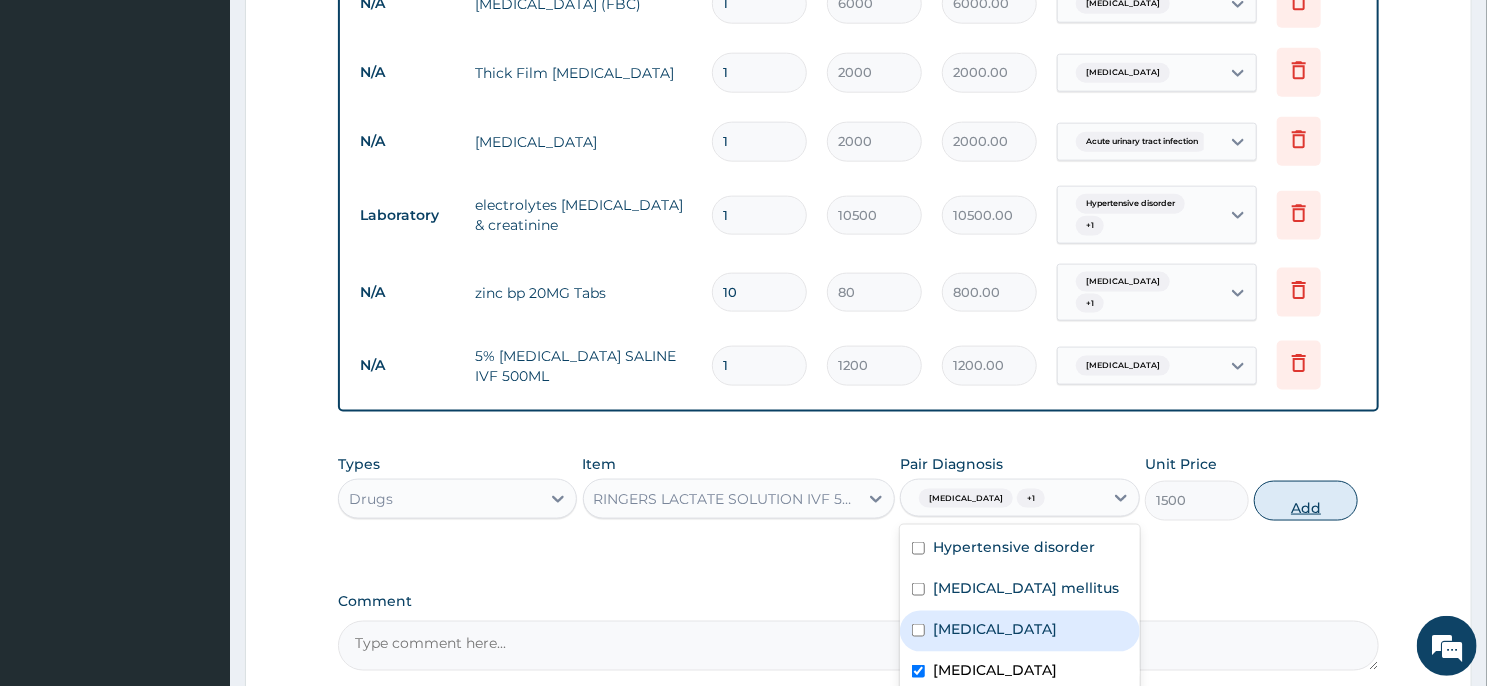 click on "Add" at bounding box center (1306, 501) 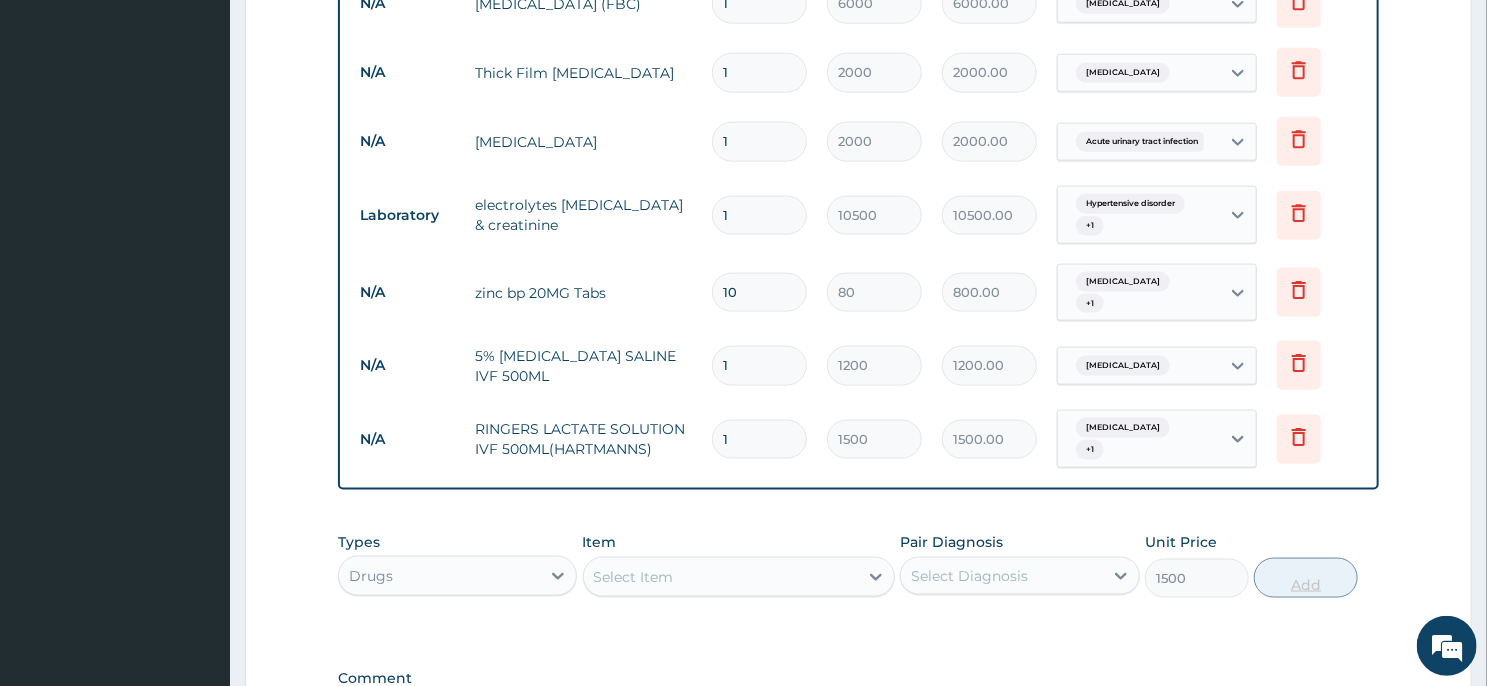 type on "0" 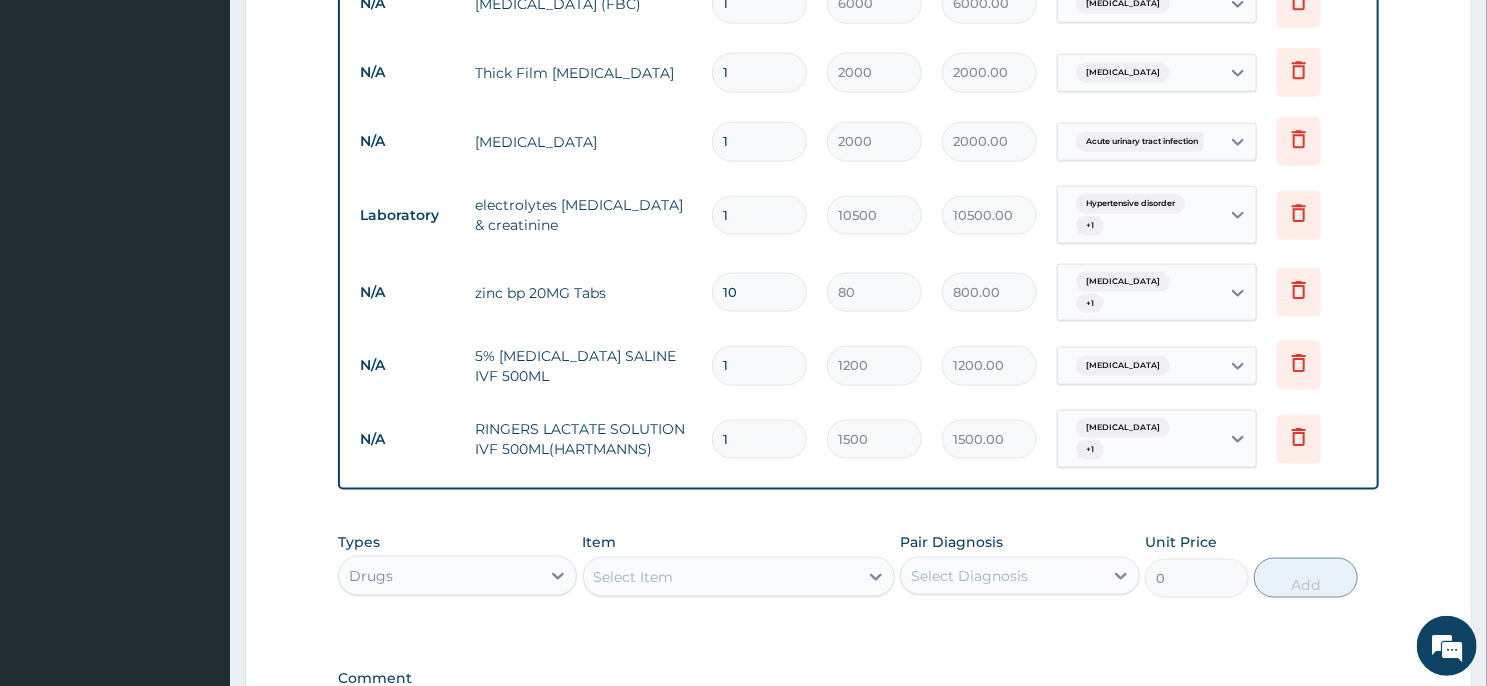 click on "Select Item" at bounding box center [721, 577] 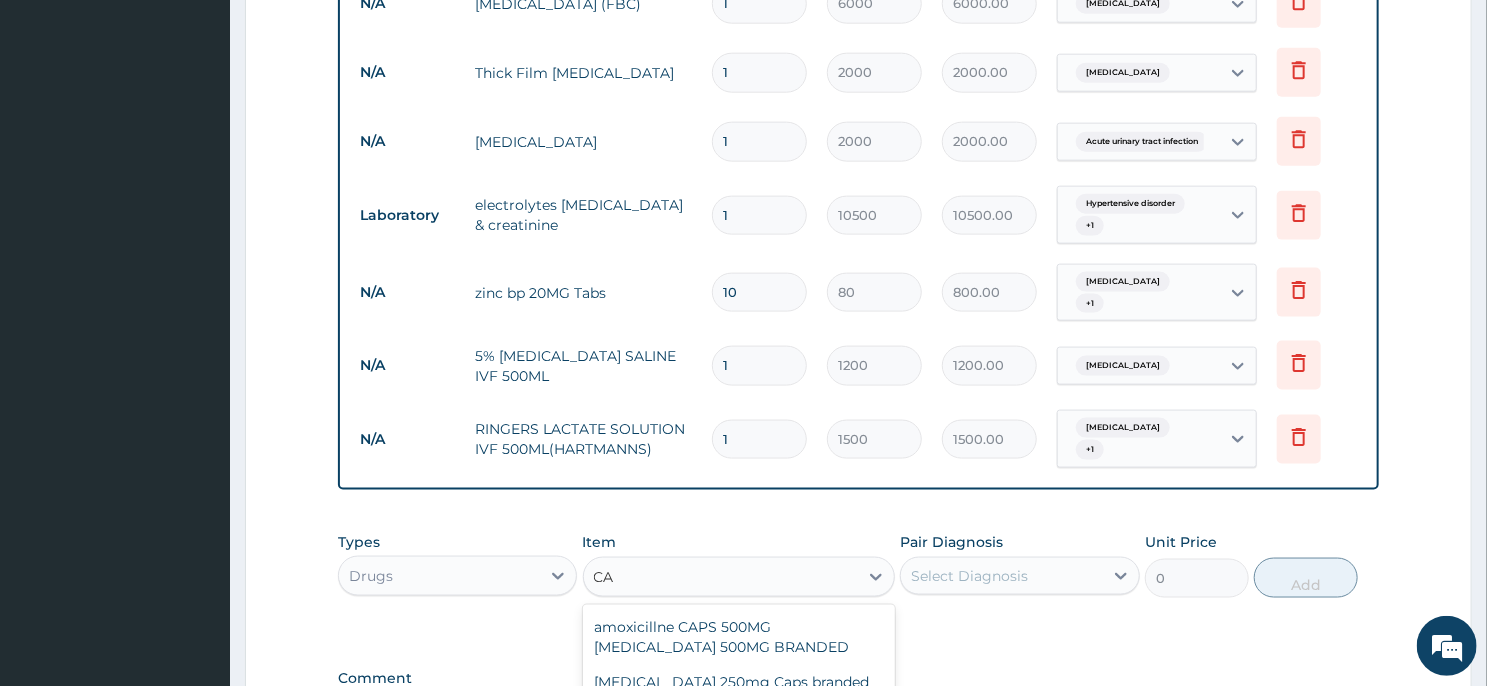 type on "C" 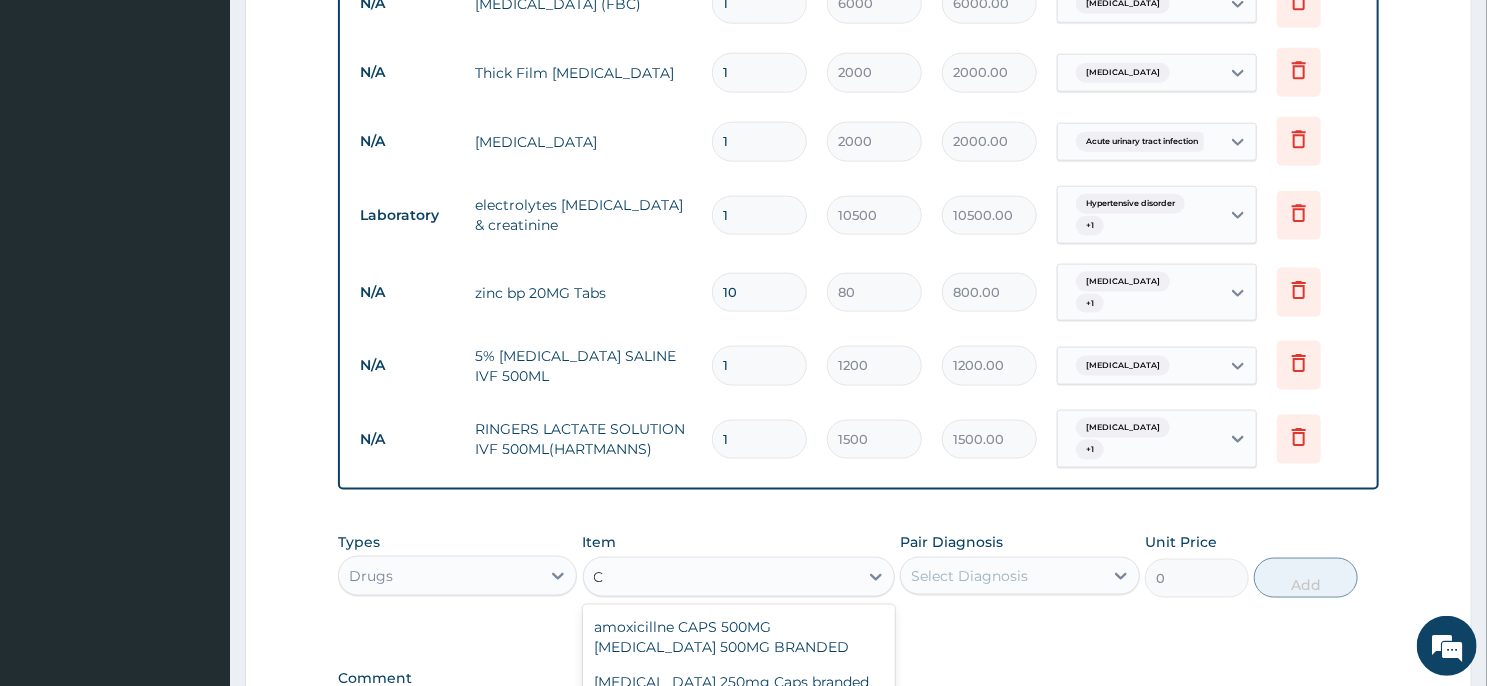 type 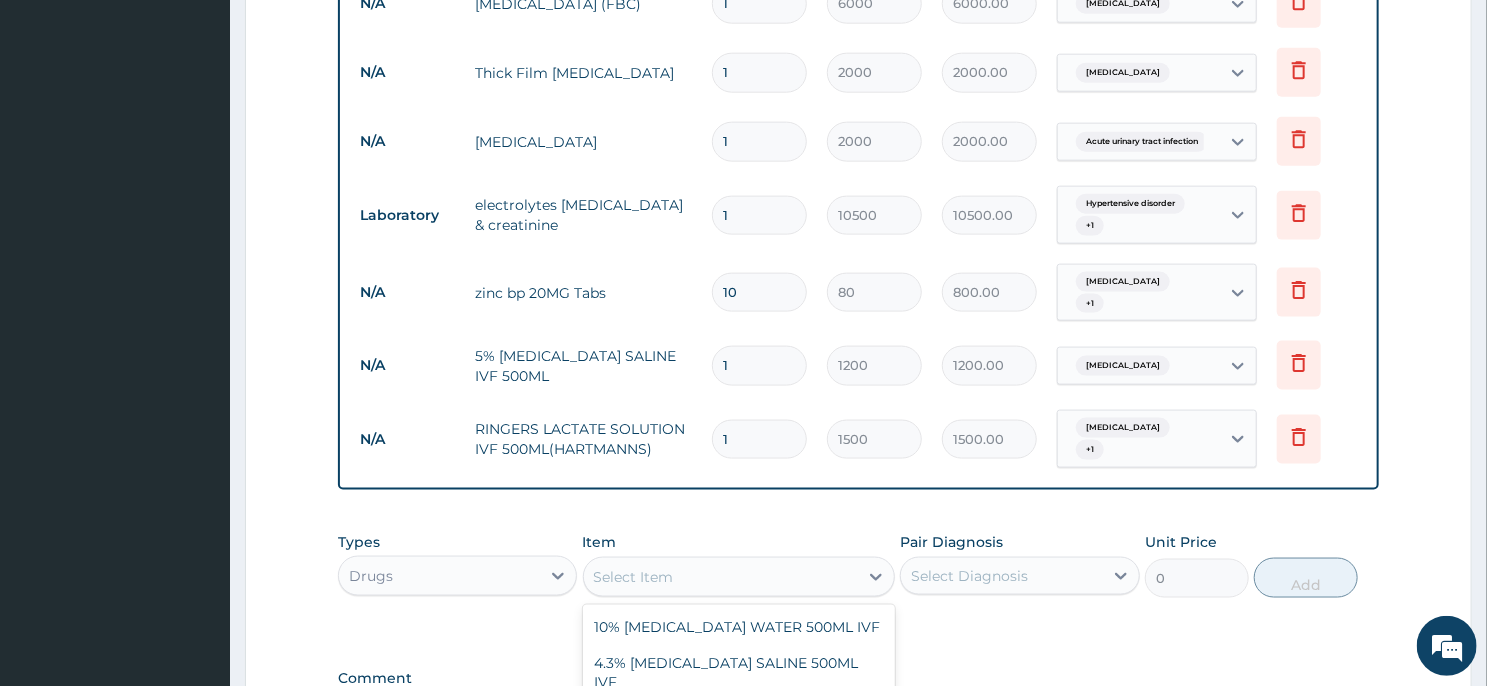 scroll, scrollTop: 486, scrollLeft: 0, axis: vertical 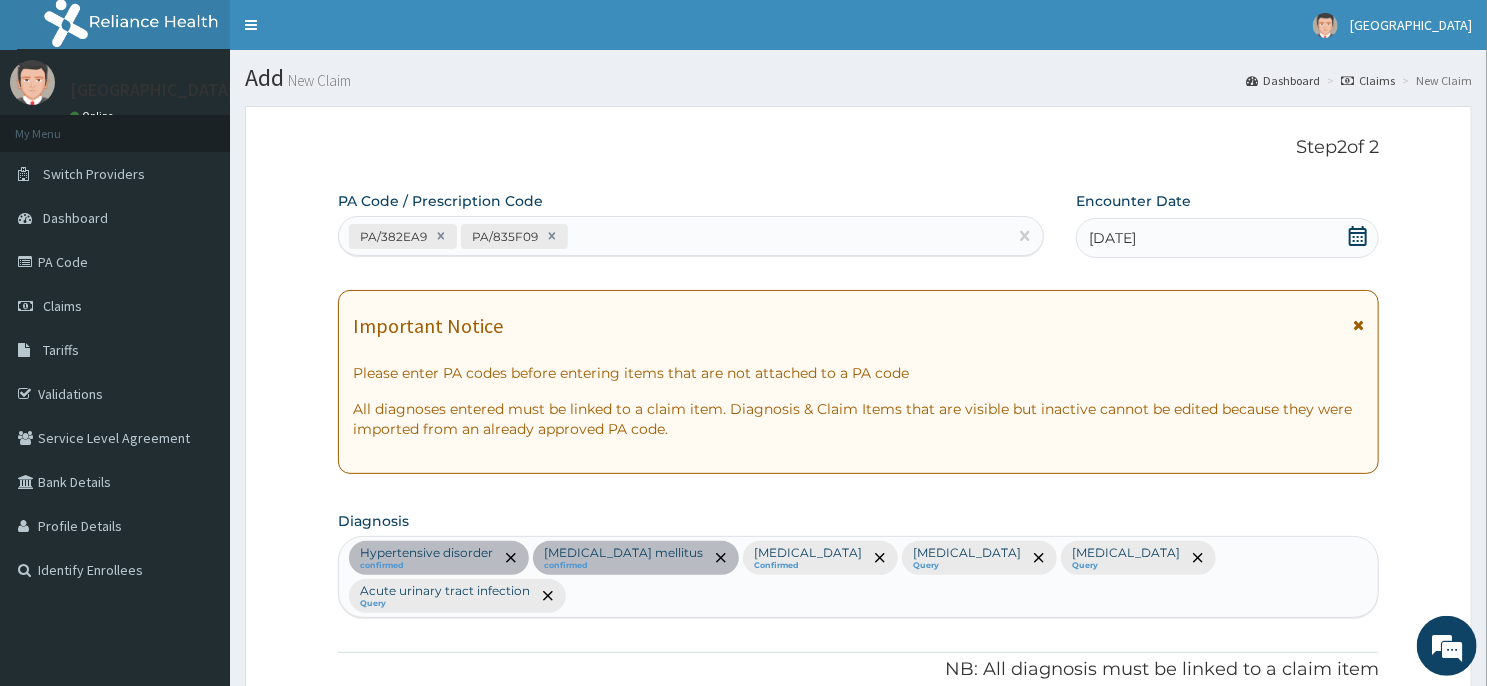 click on "PA/382EA9 PA/835F09" at bounding box center (673, 236) 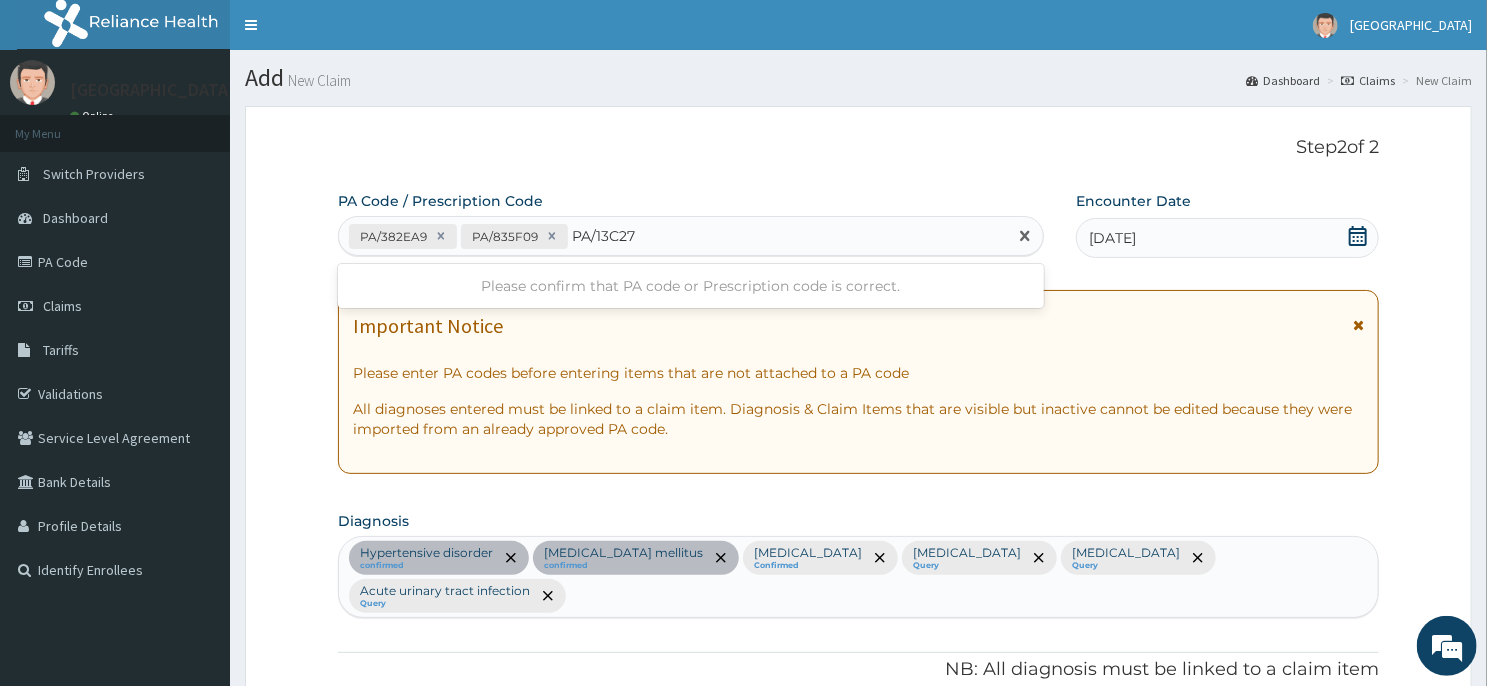 type on "PA/13C273" 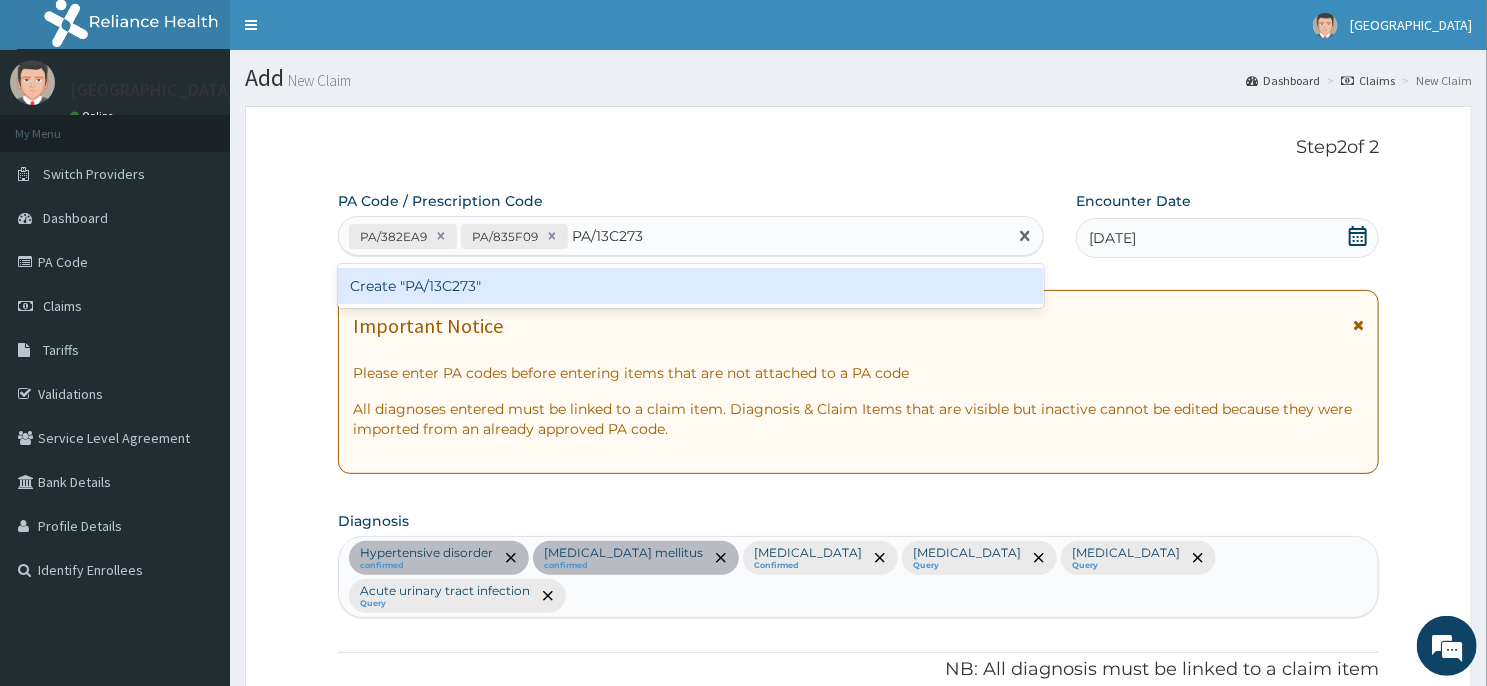 click on "Create "PA/13C273"" at bounding box center (691, 286) 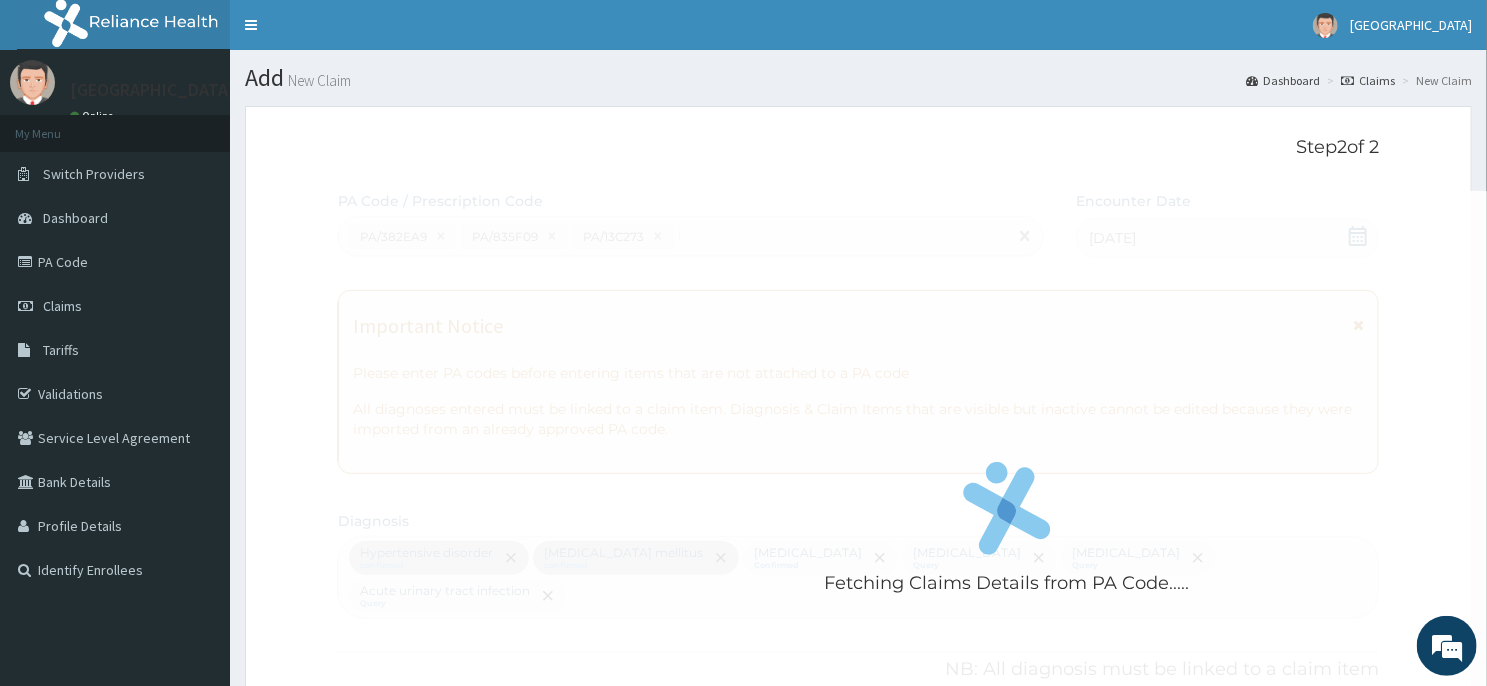 type 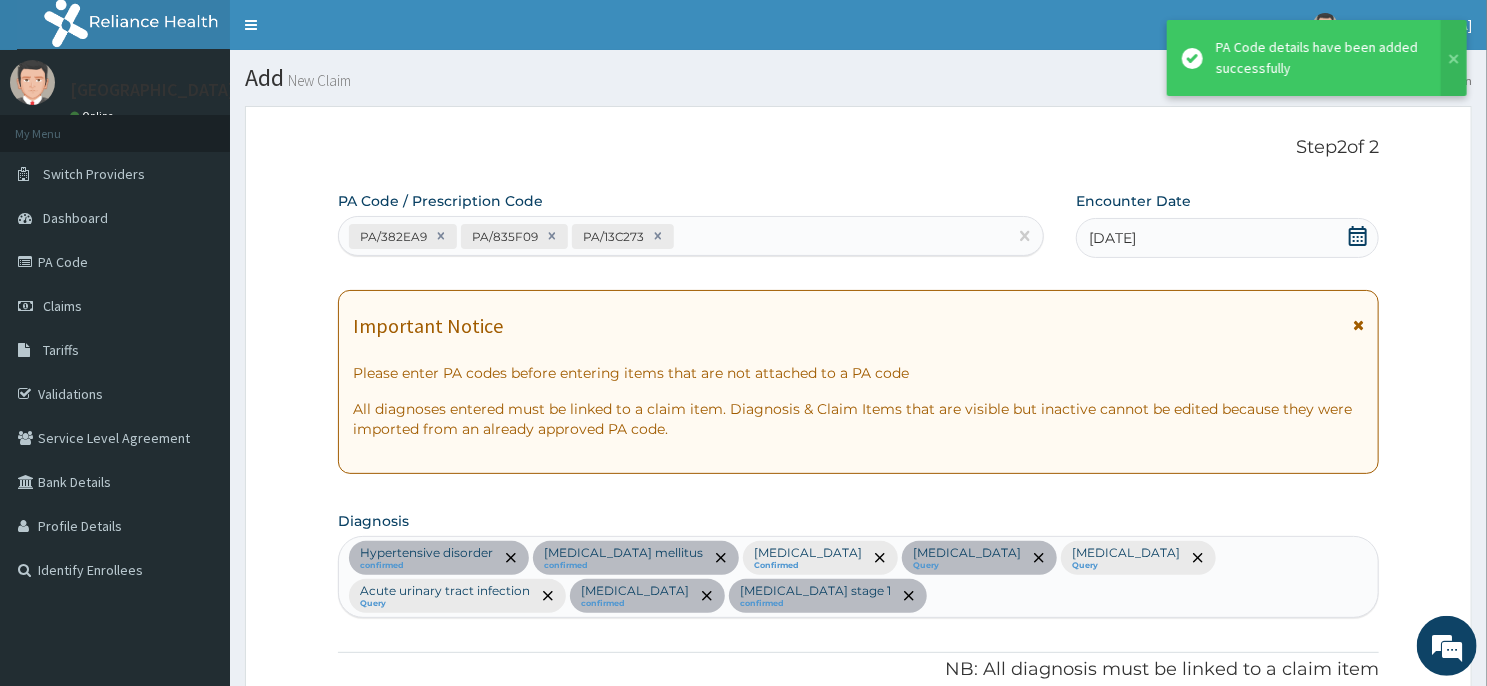 scroll, scrollTop: 1526, scrollLeft: 0, axis: vertical 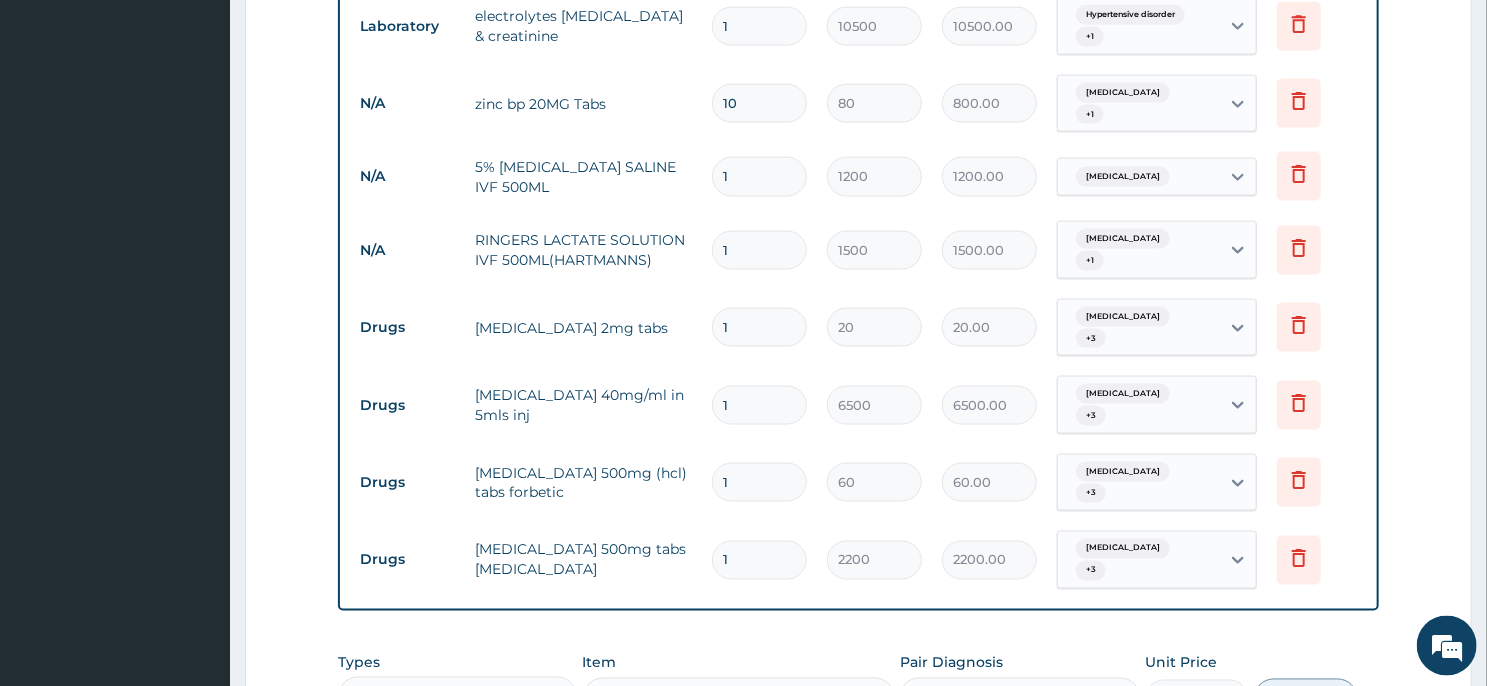 click on "1" at bounding box center (759, 327) 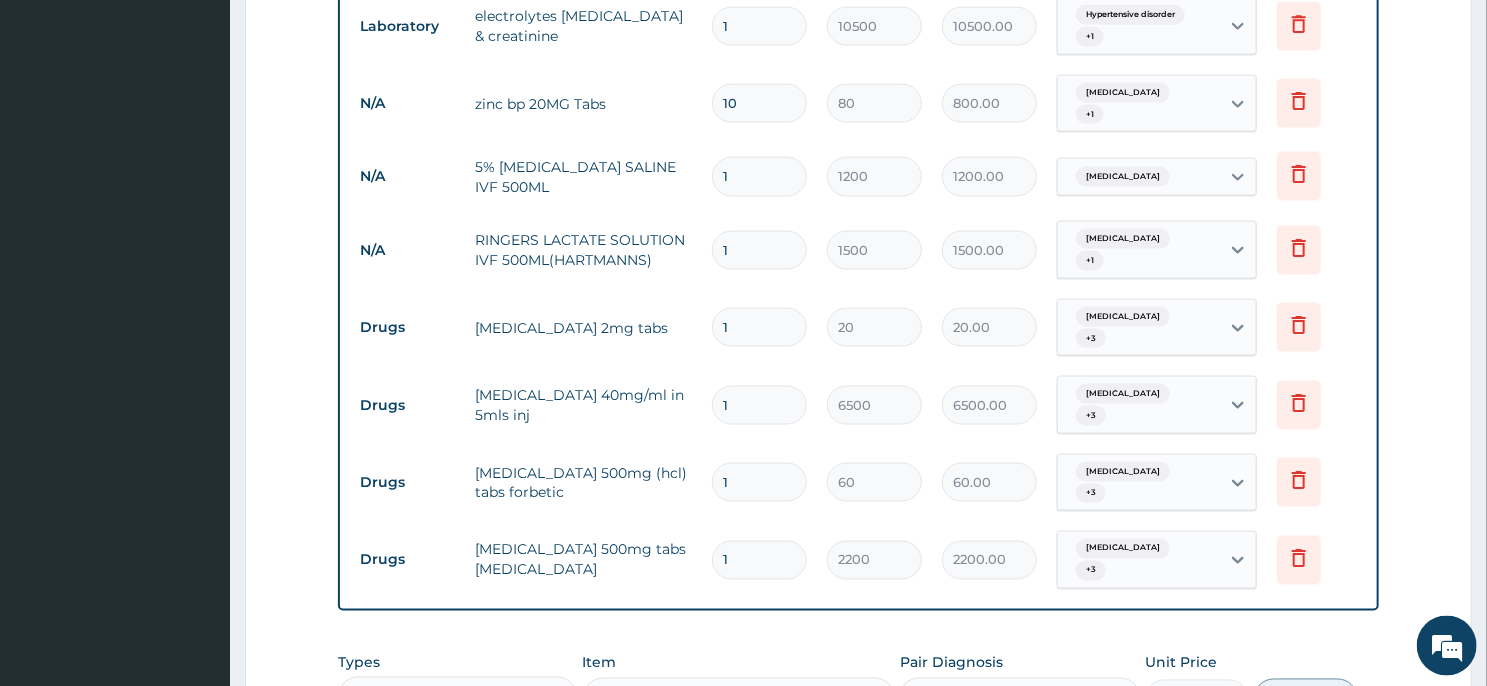 type on "10" 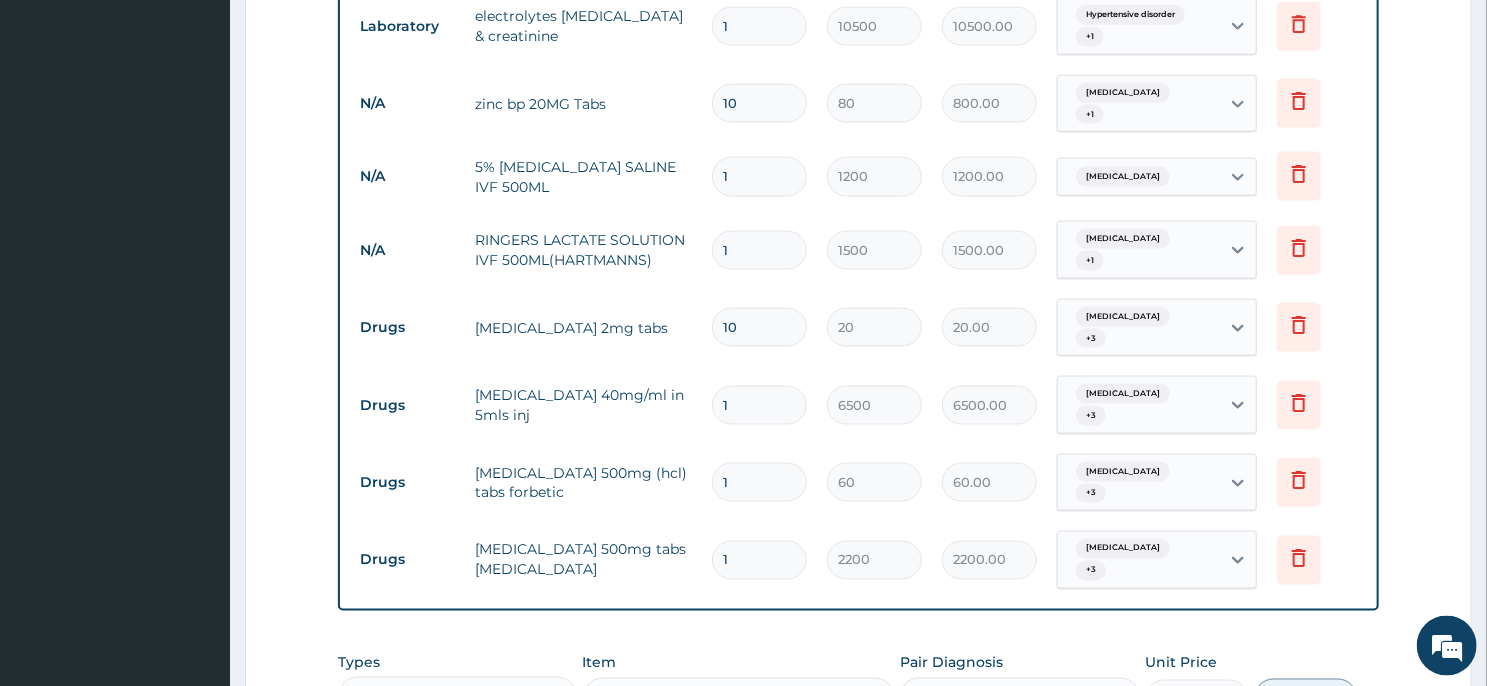 type on "200.00" 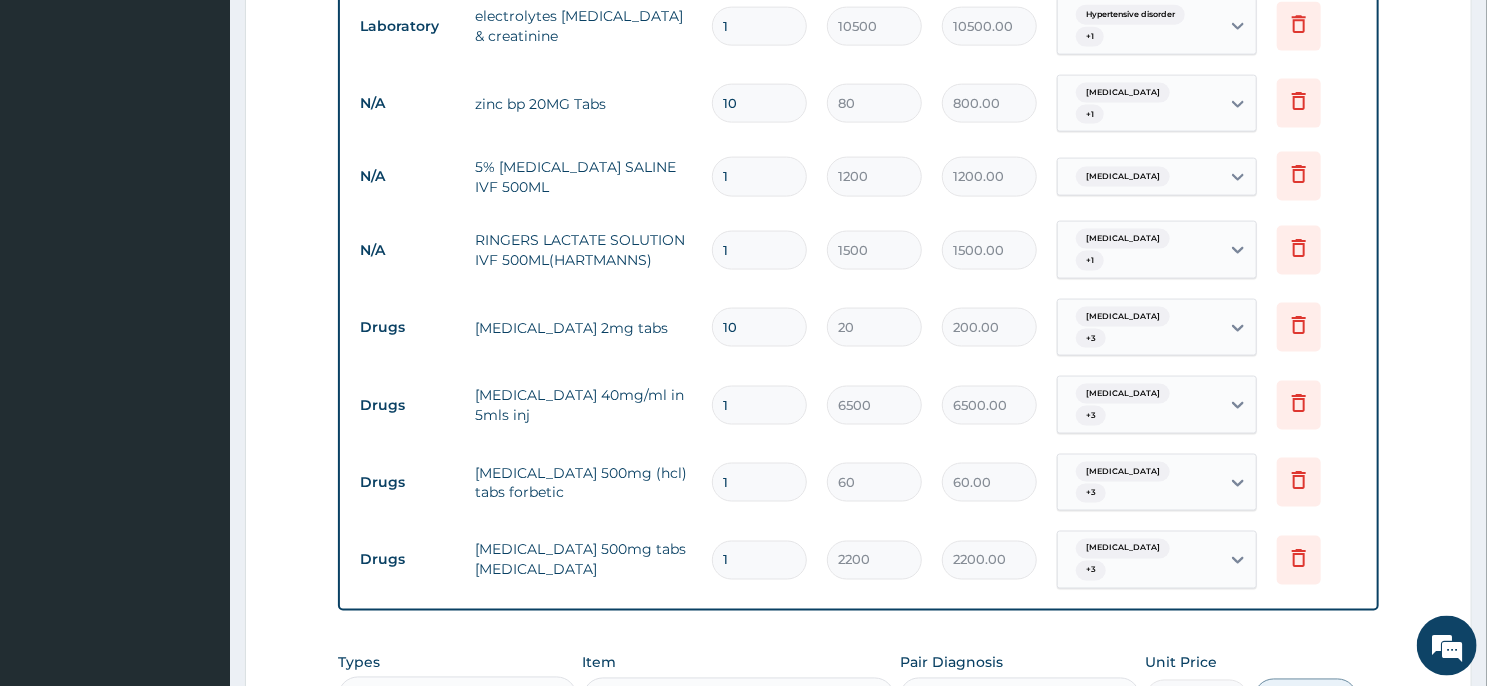 type on "10" 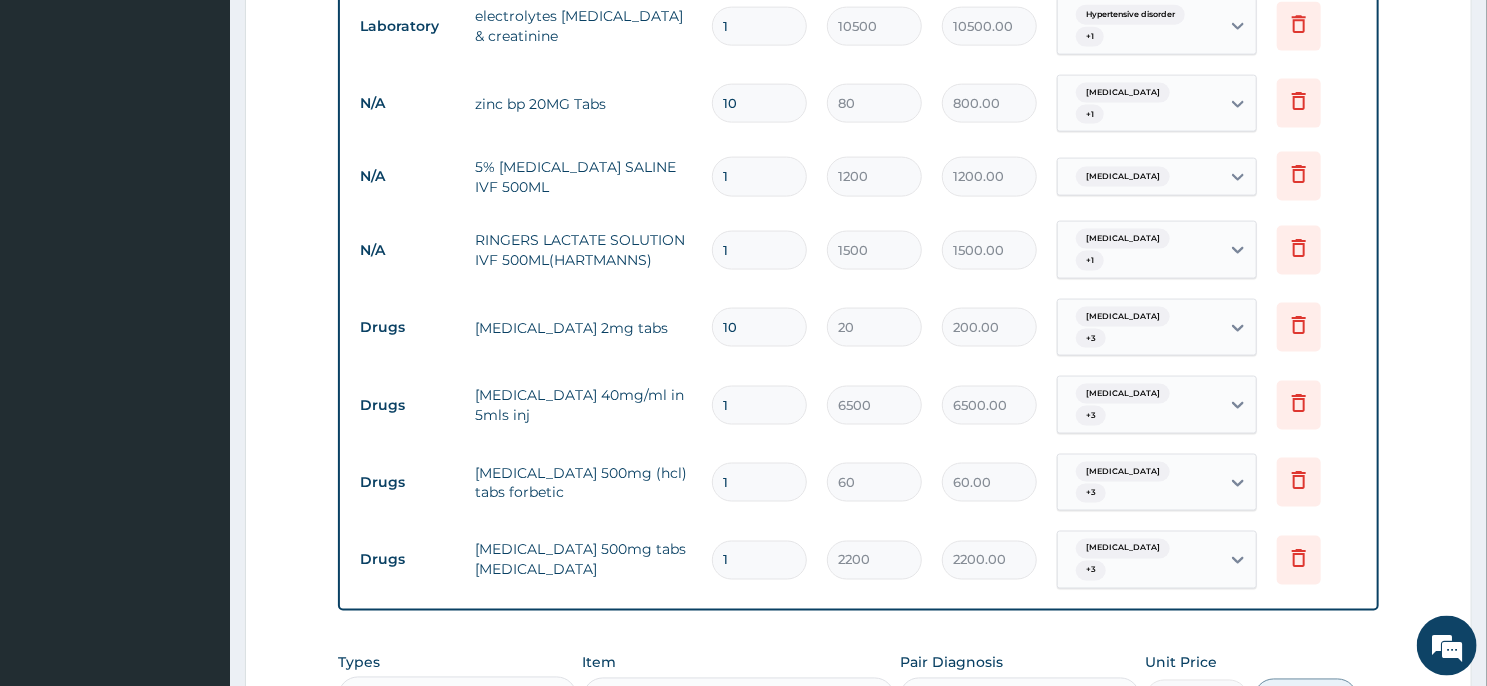 type 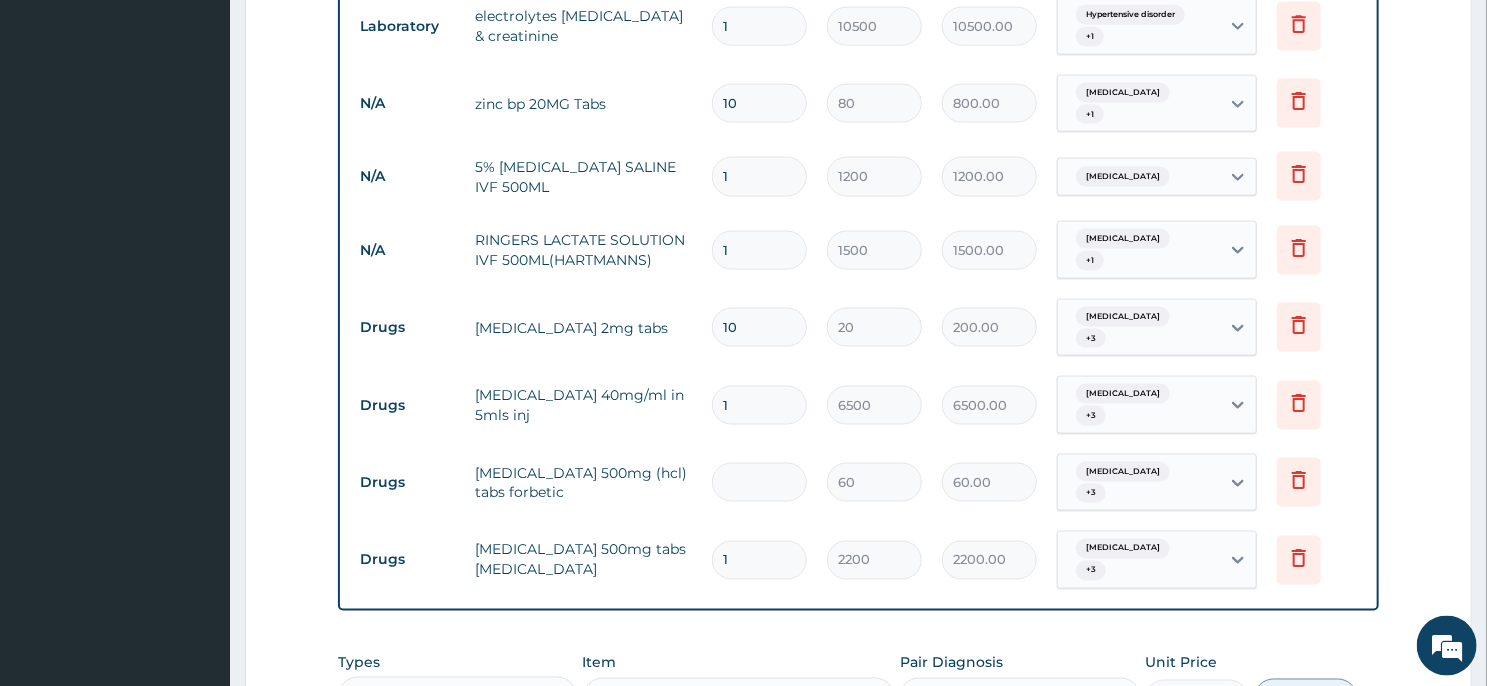 type on "0.00" 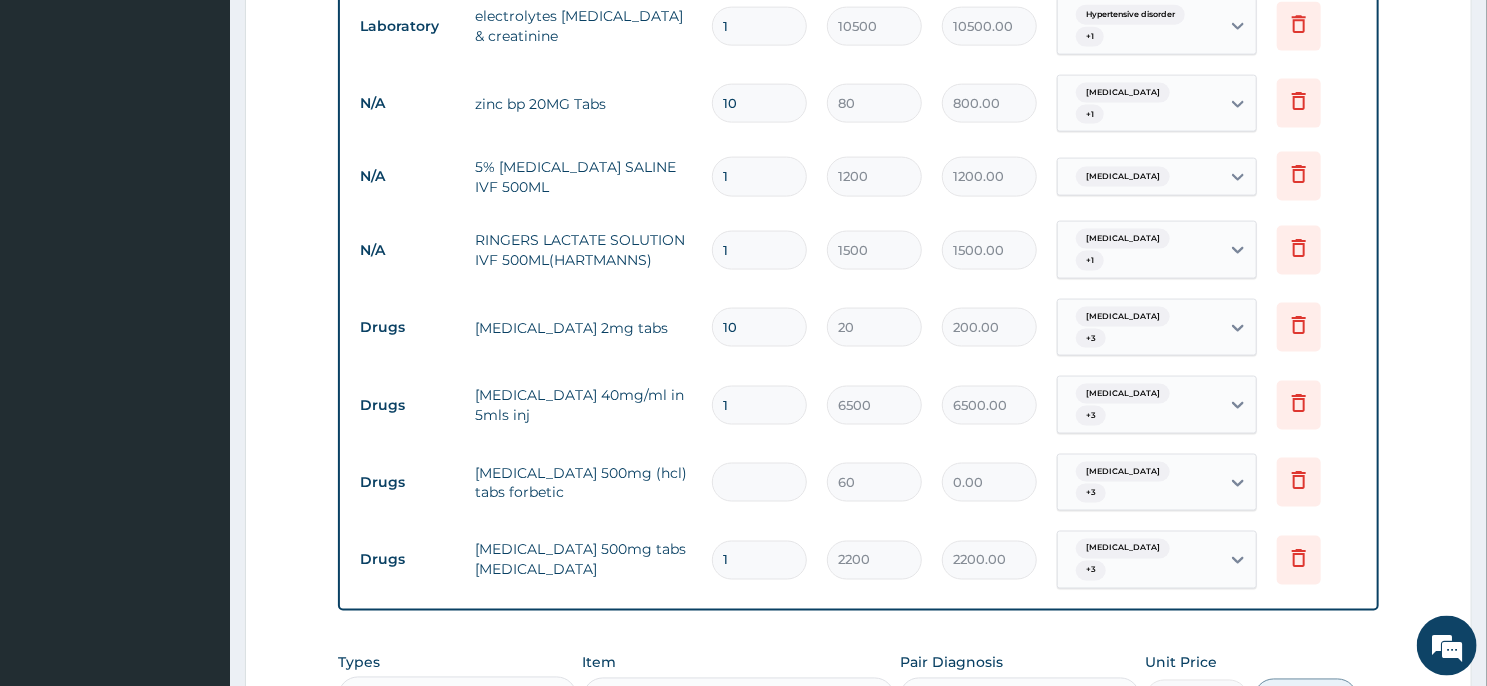 type on "6" 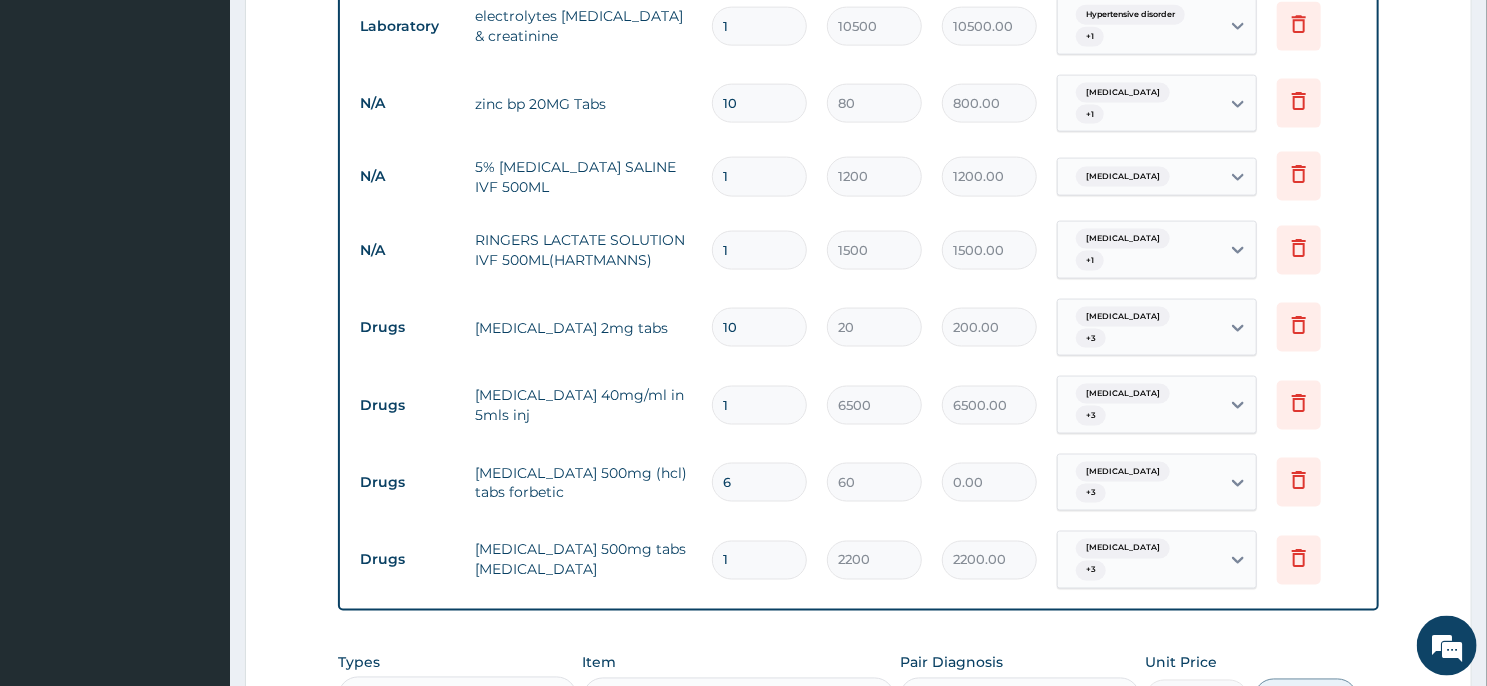 type on "360.00" 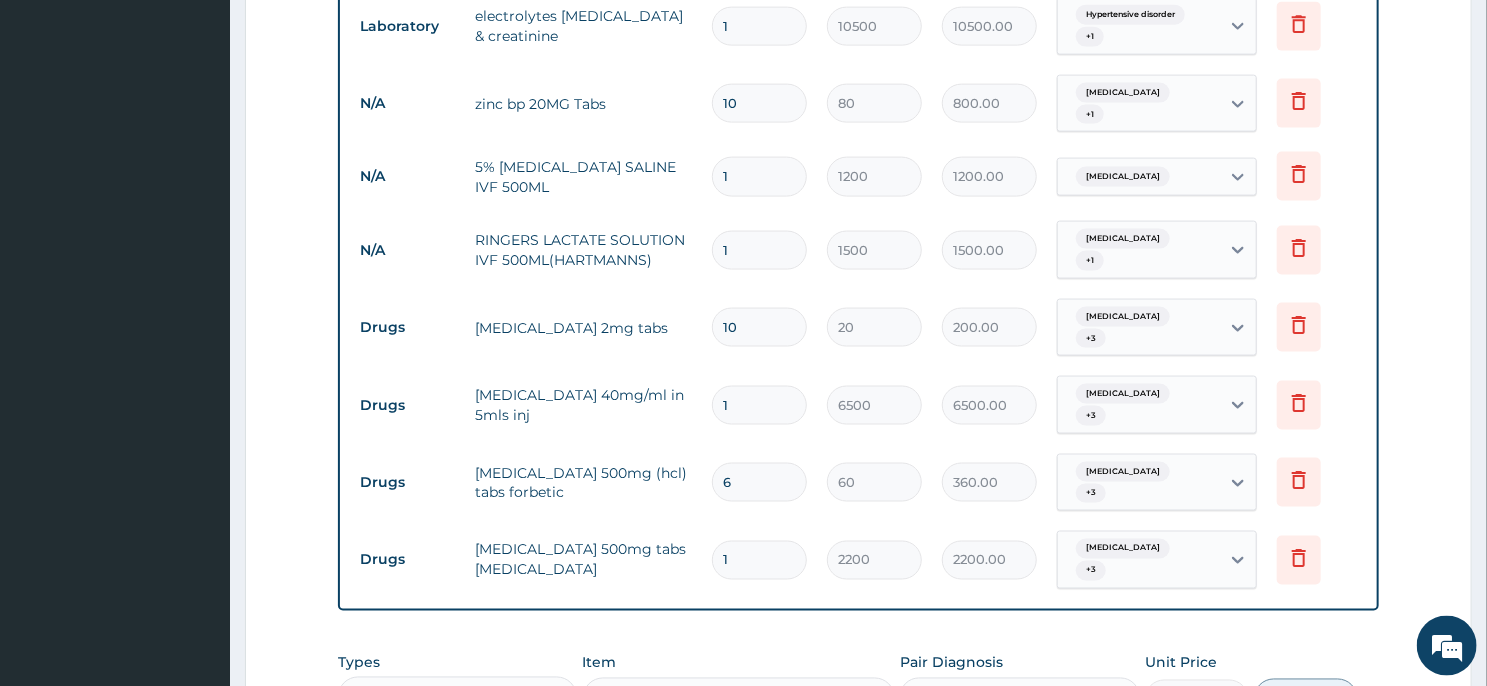 type on "60" 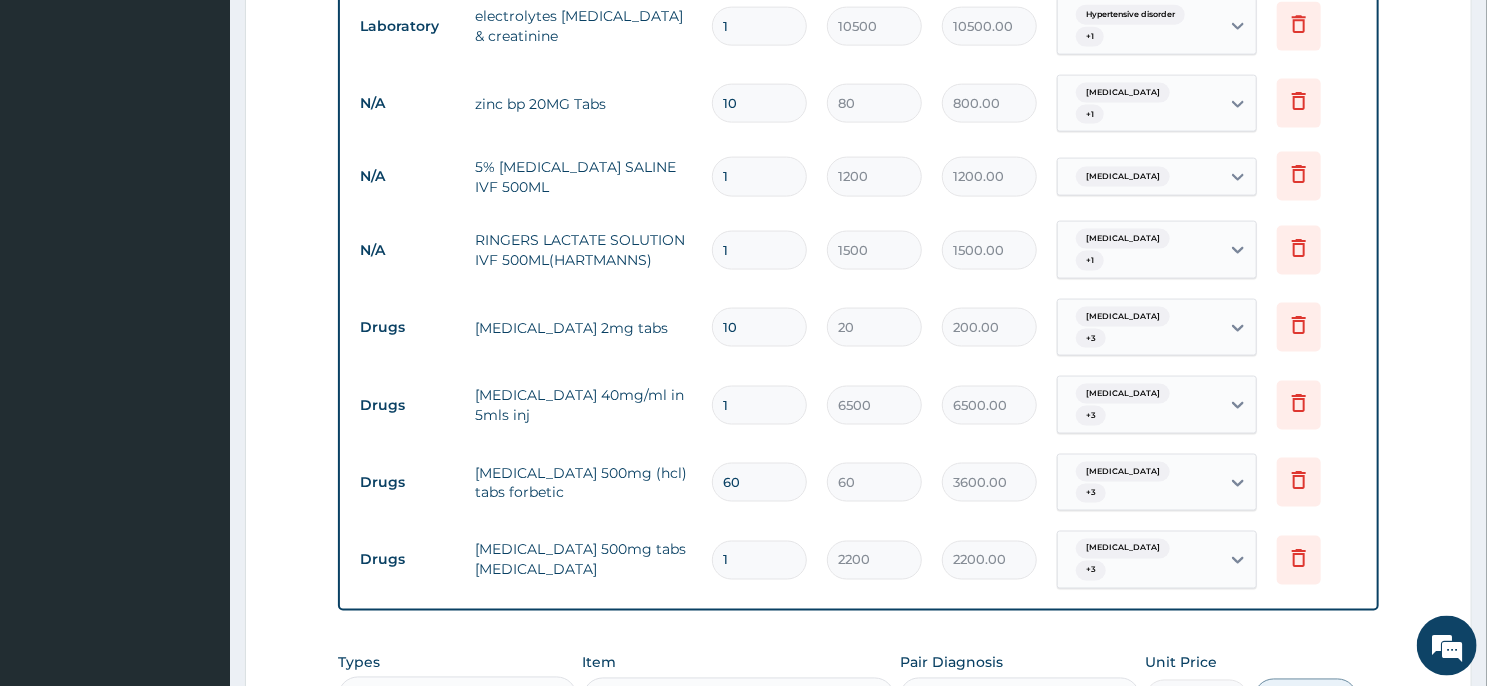 type on "60" 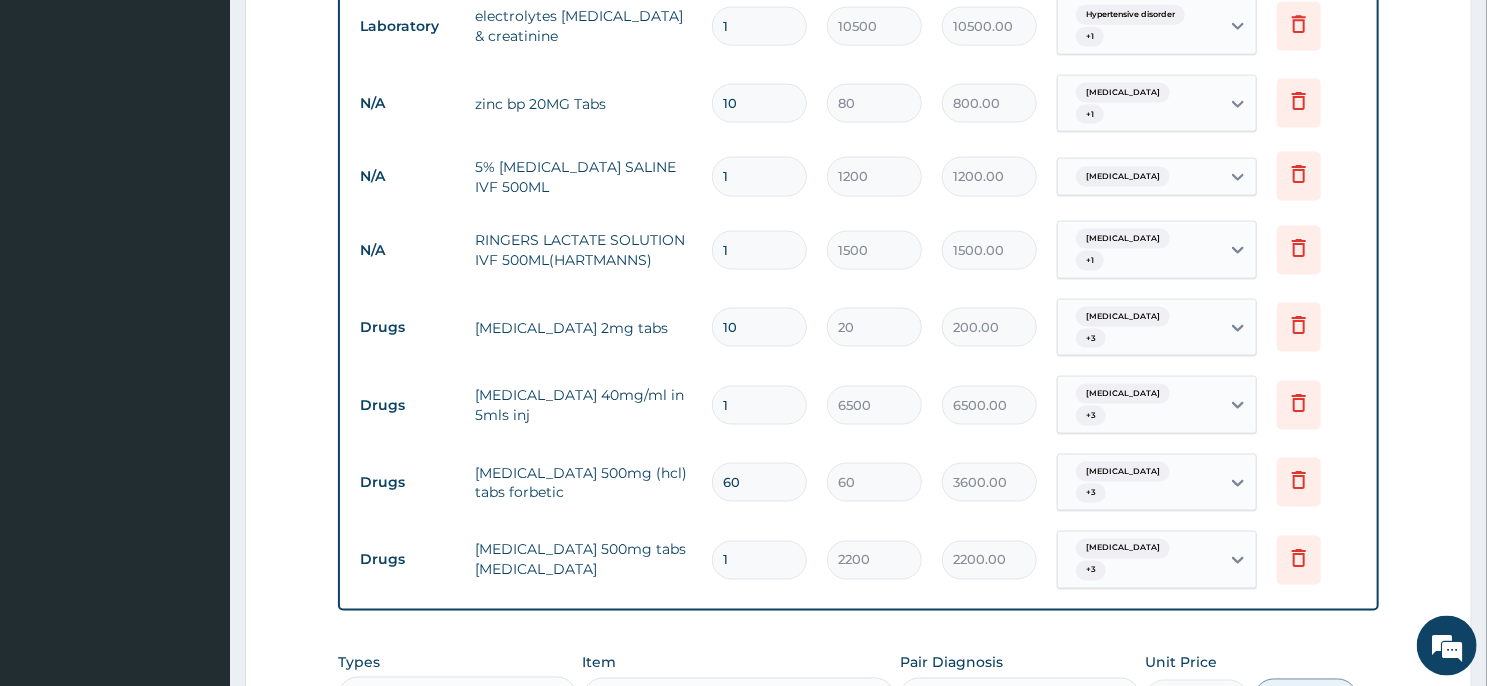 type 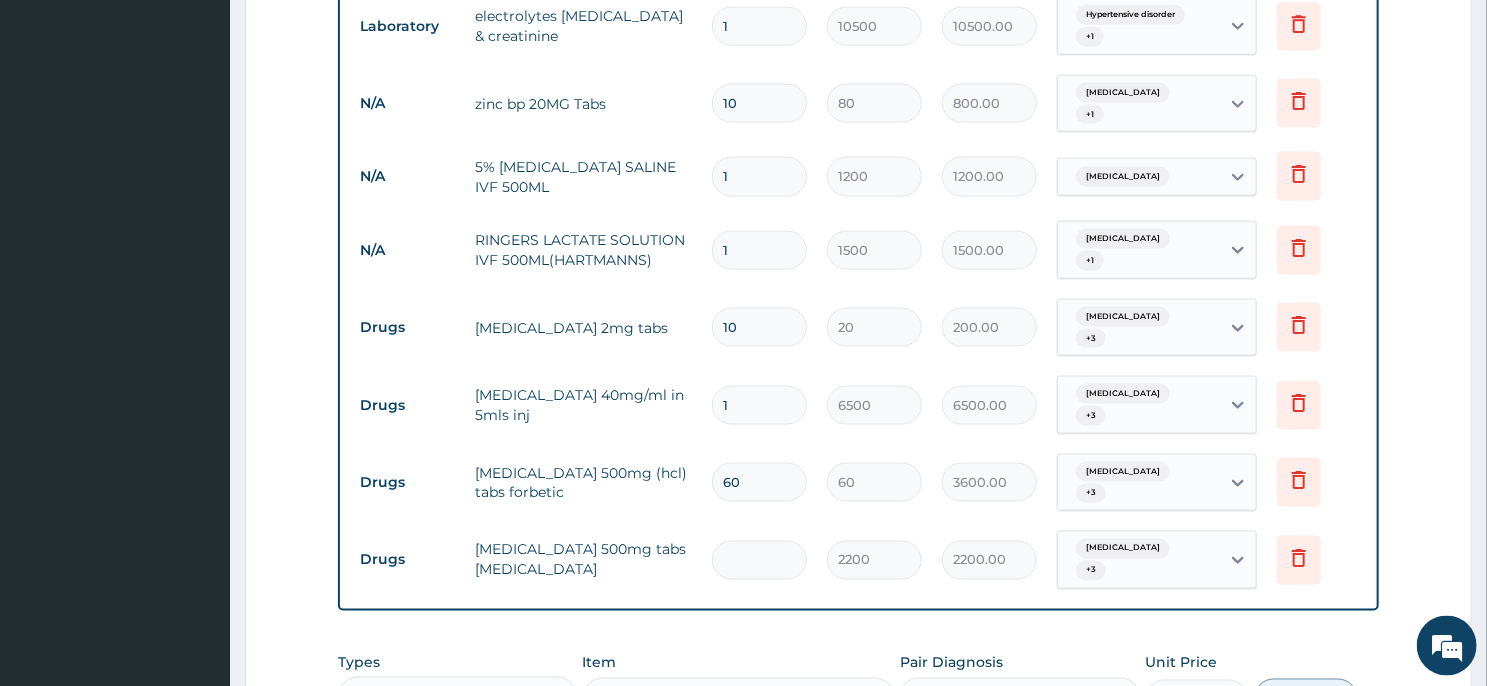type on "0.00" 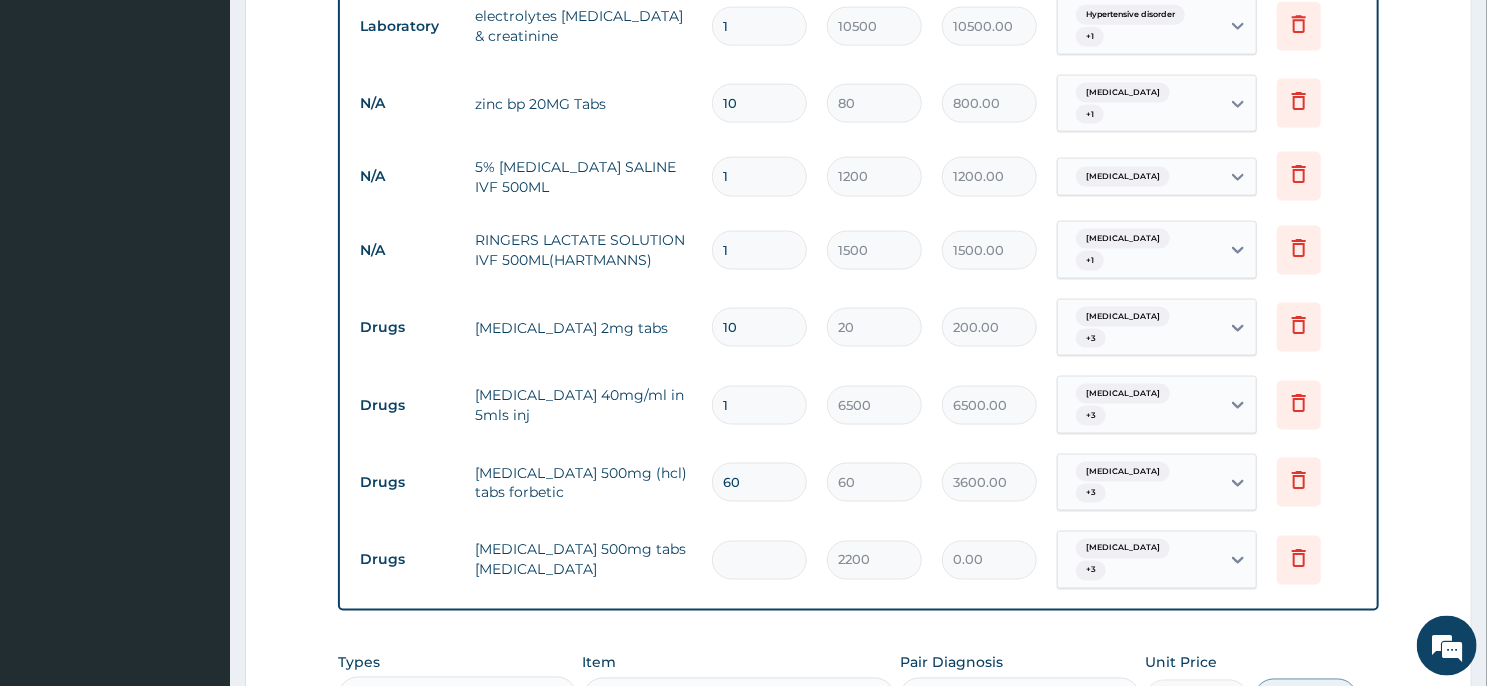 type on "1" 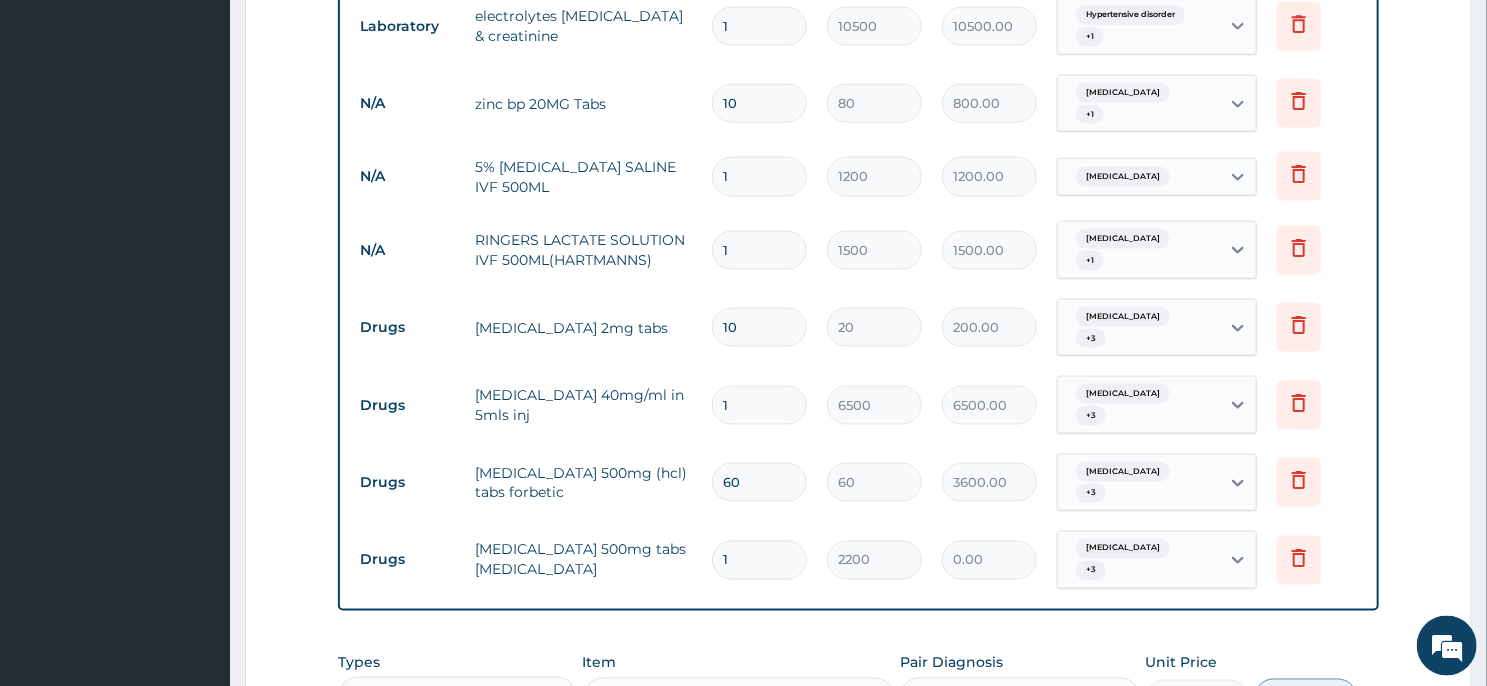 type on "2200.00" 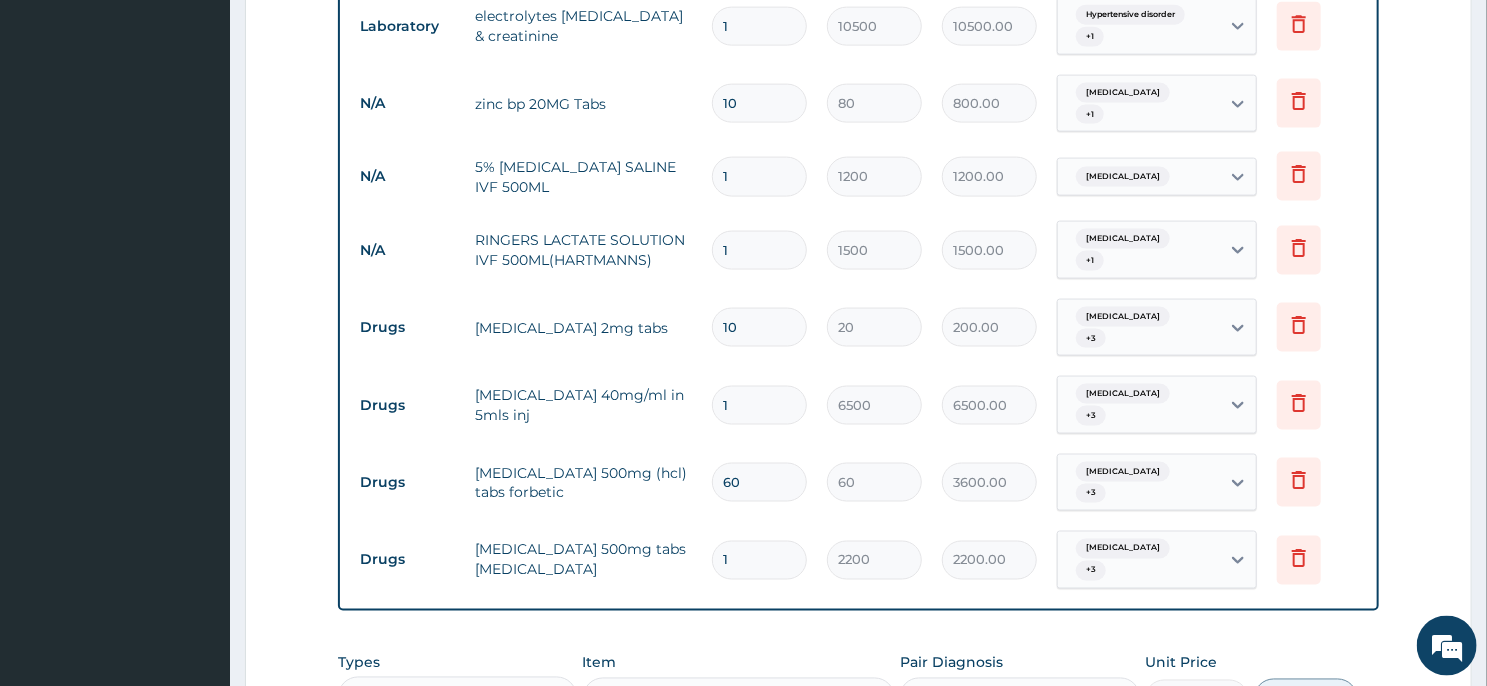 type 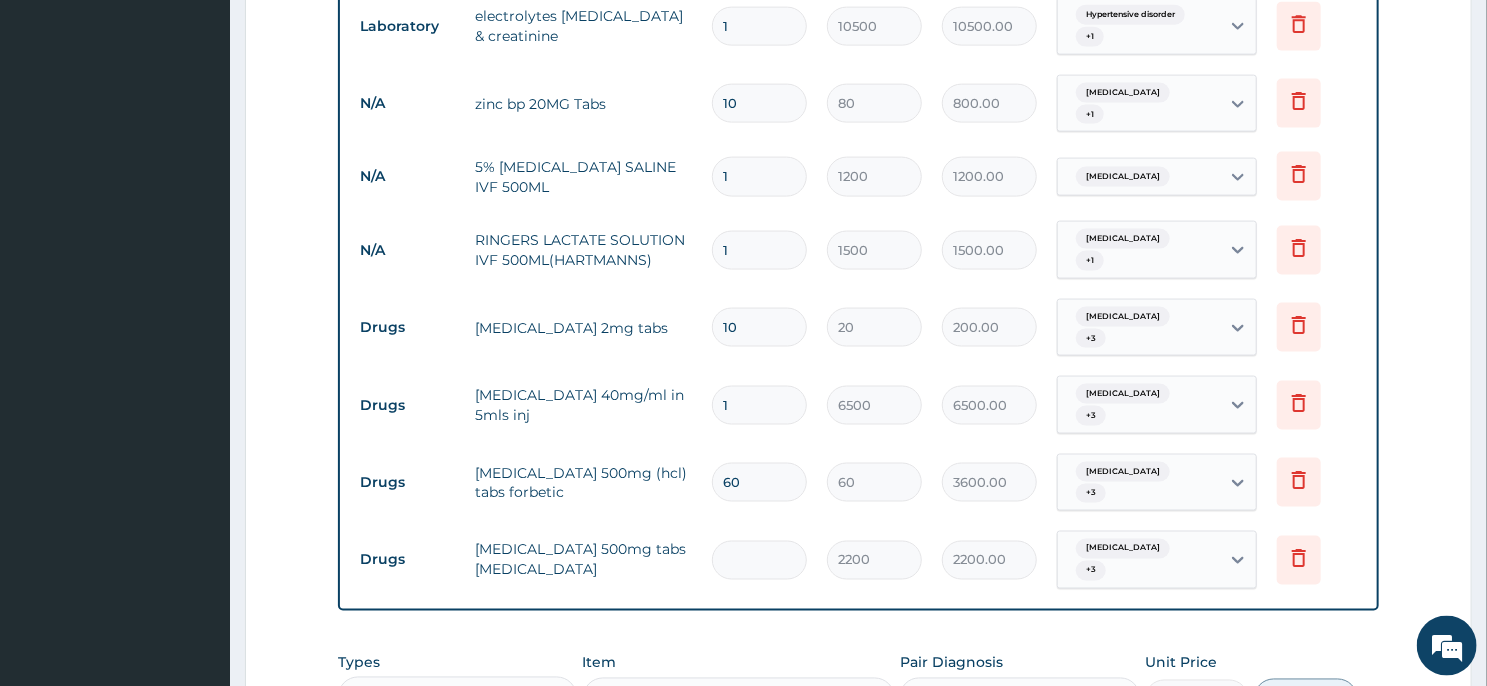 type on "0.00" 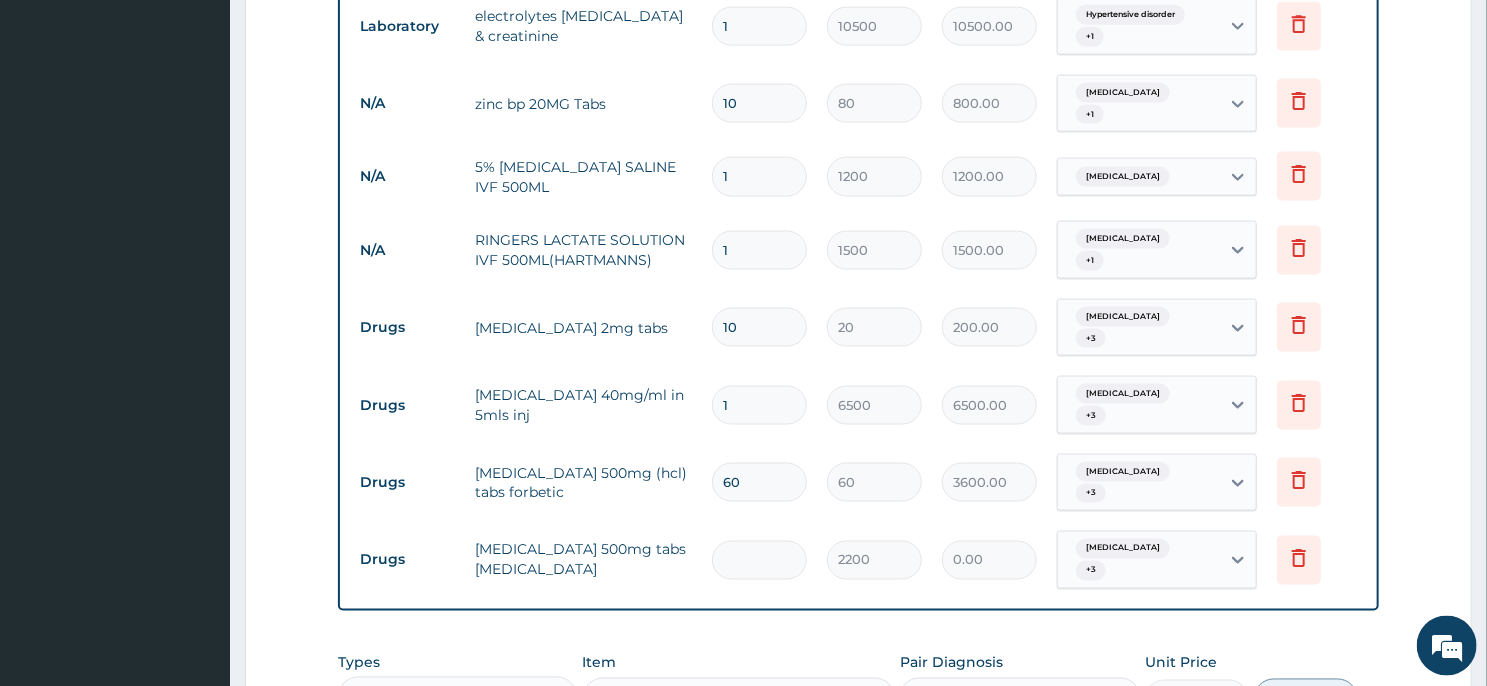 type on "2" 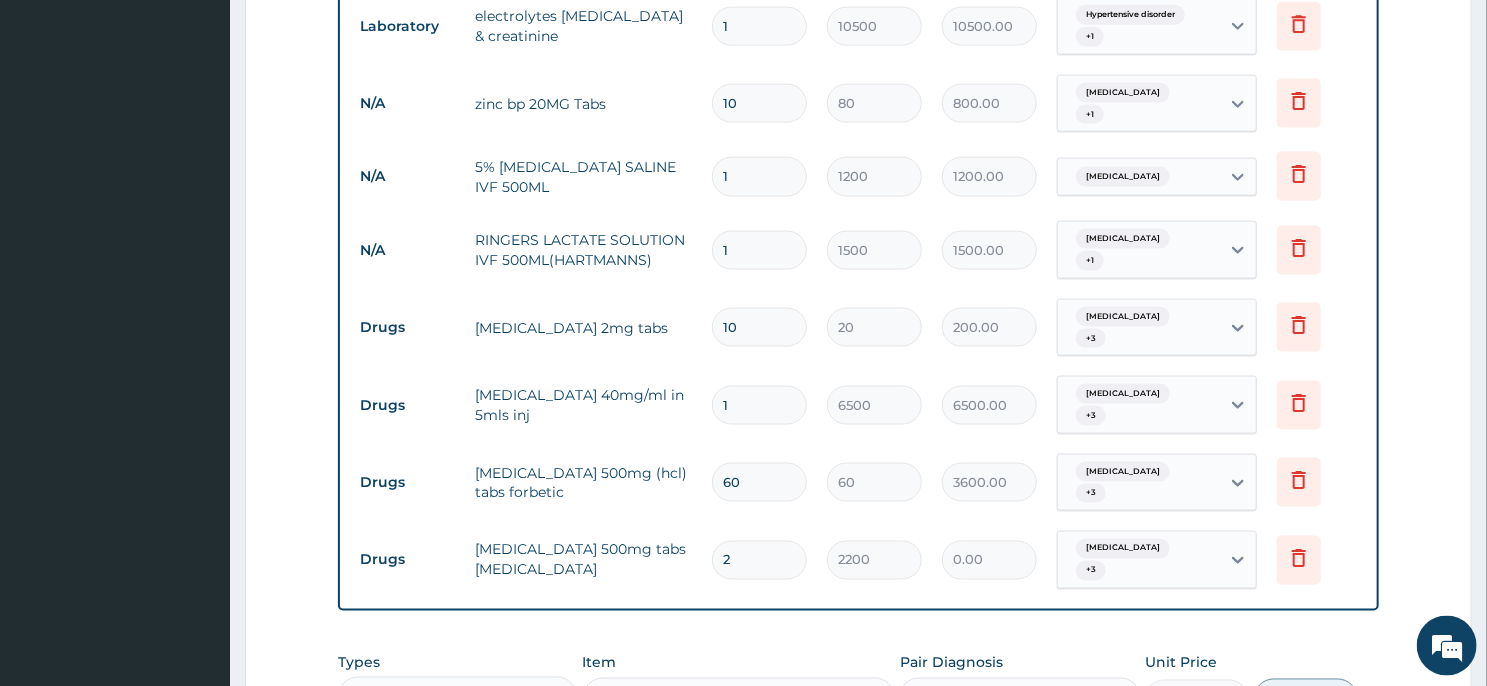 type on "4400.00" 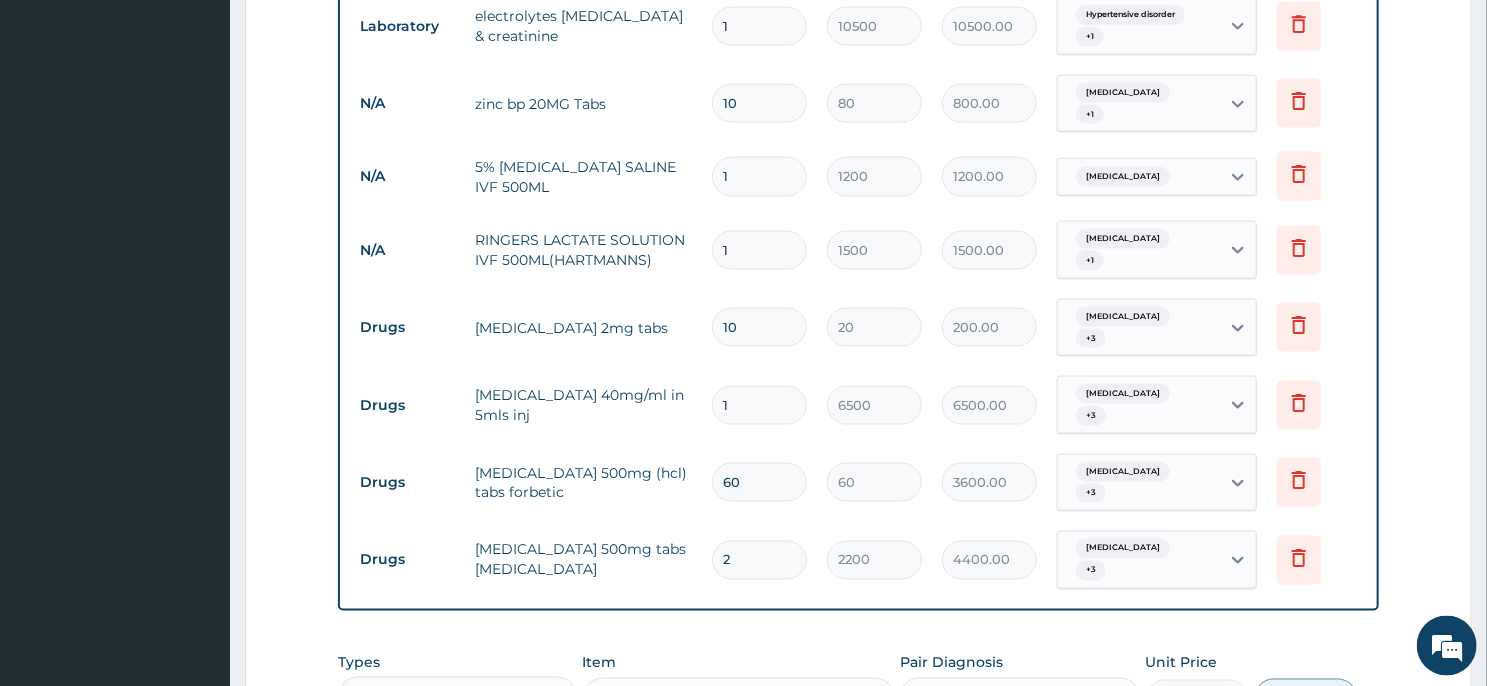 scroll, scrollTop: 1698, scrollLeft: 0, axis: vertical 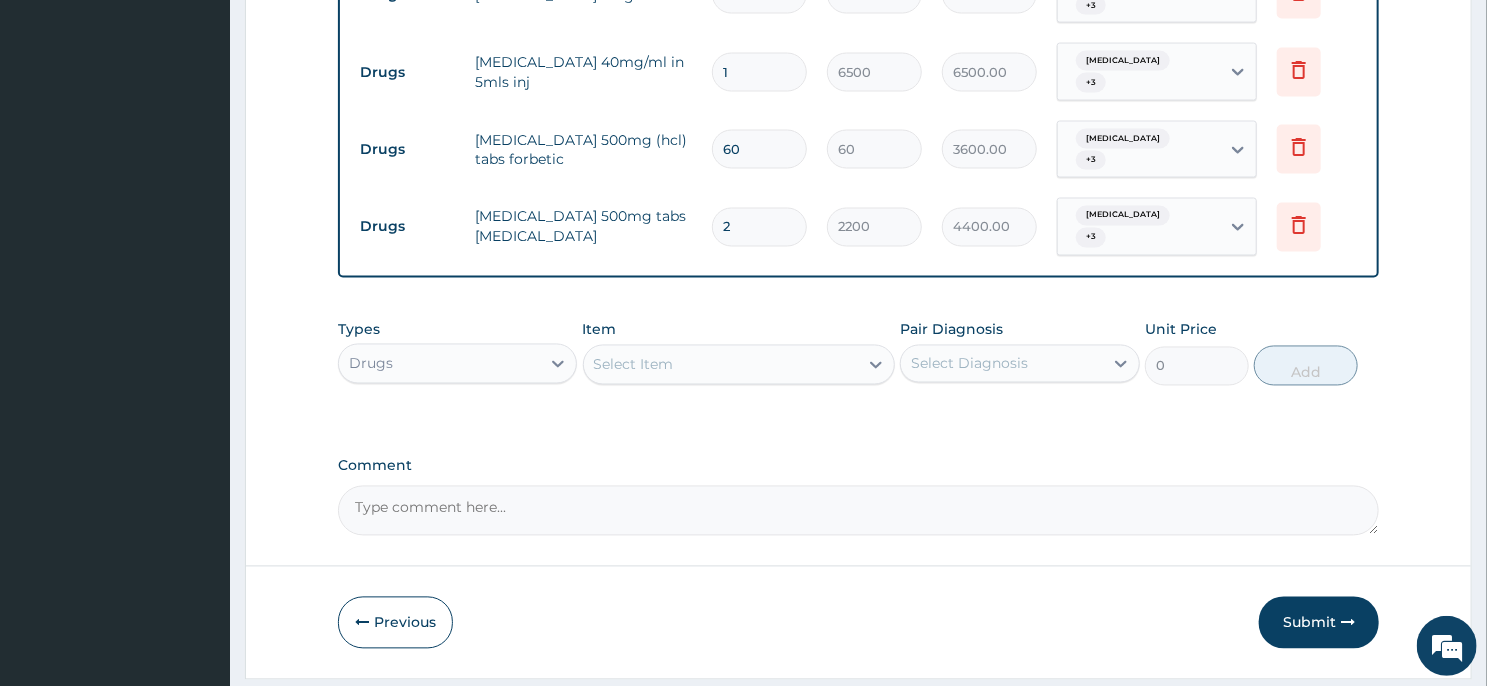 type on "2" 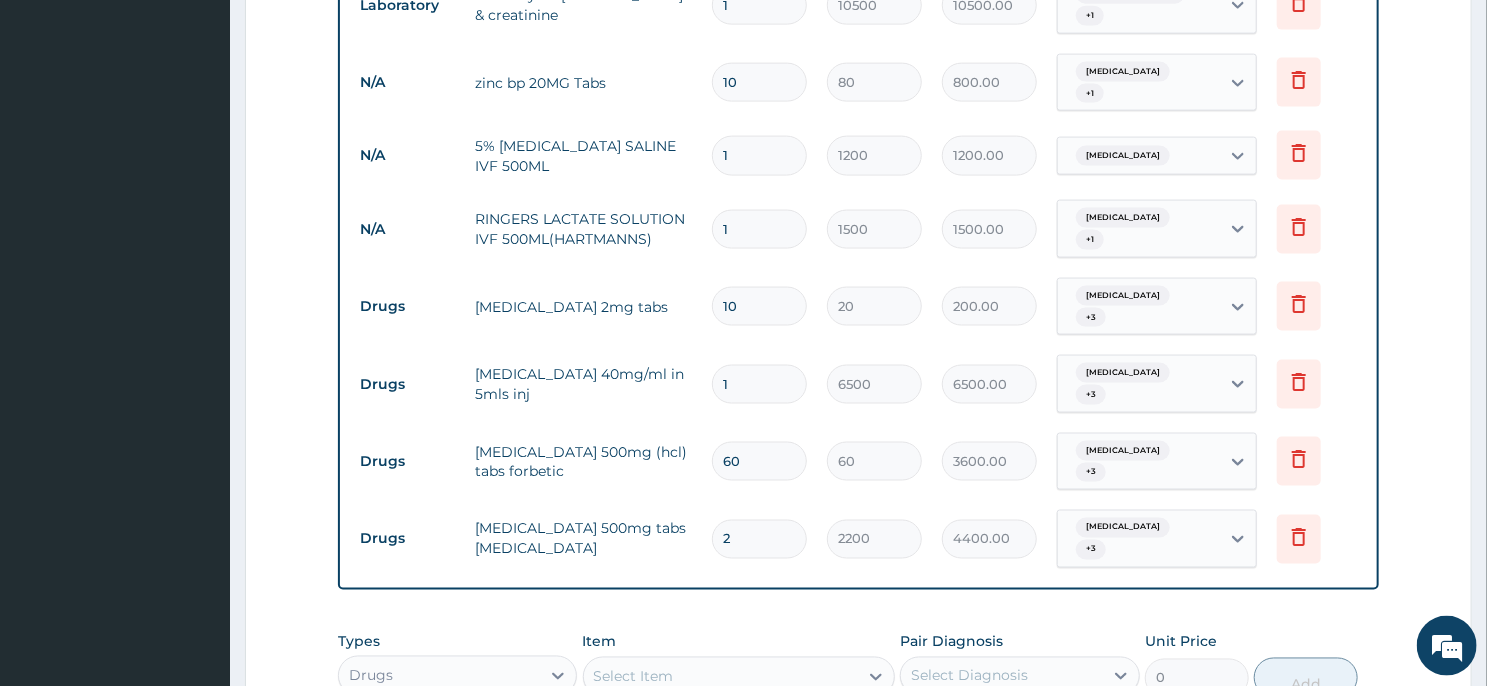 scroll, scrollTop: 1376, scrollLeft: 0, axis: vertical 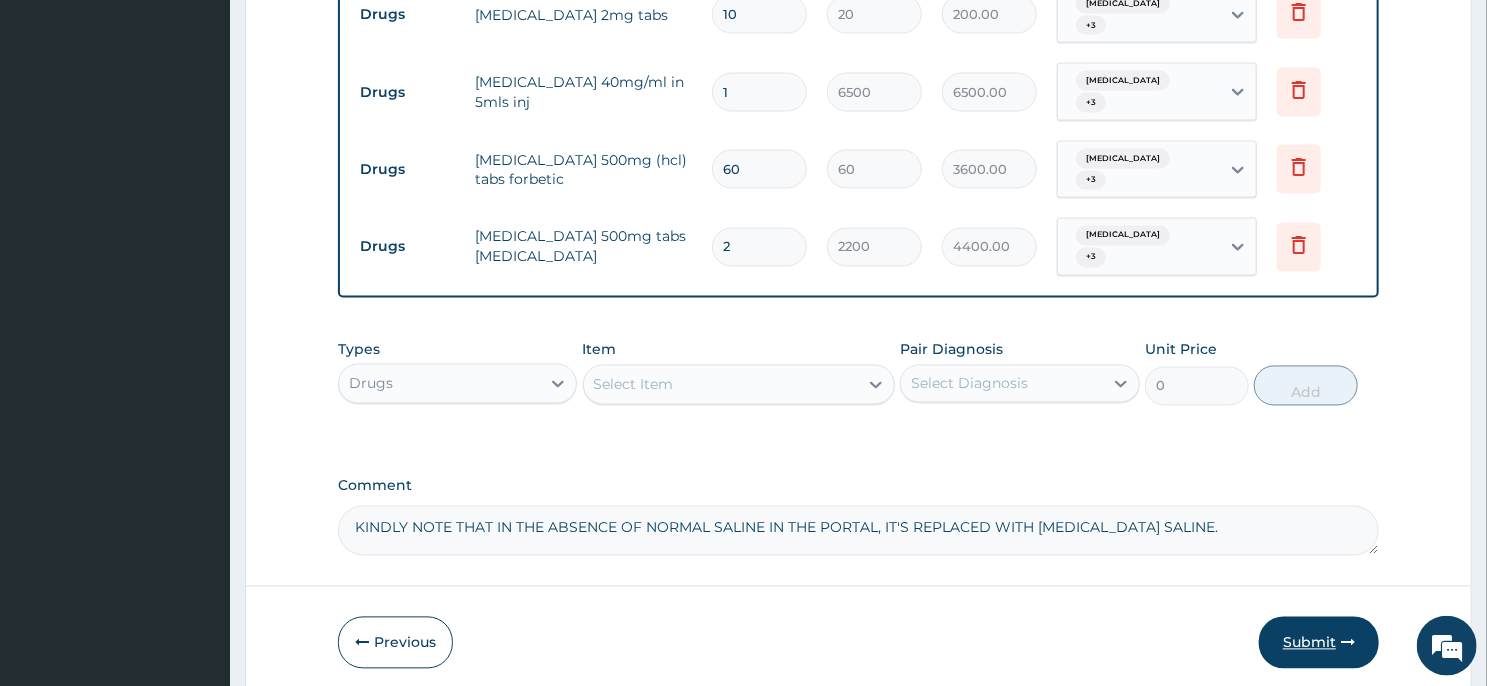 type on "KINDLY NOTE THAT IN THE ABSENCE OF NORMAL SALINE IN THE PORTAL, IT'S REPLACED WITH DEXTROSE SALINE." 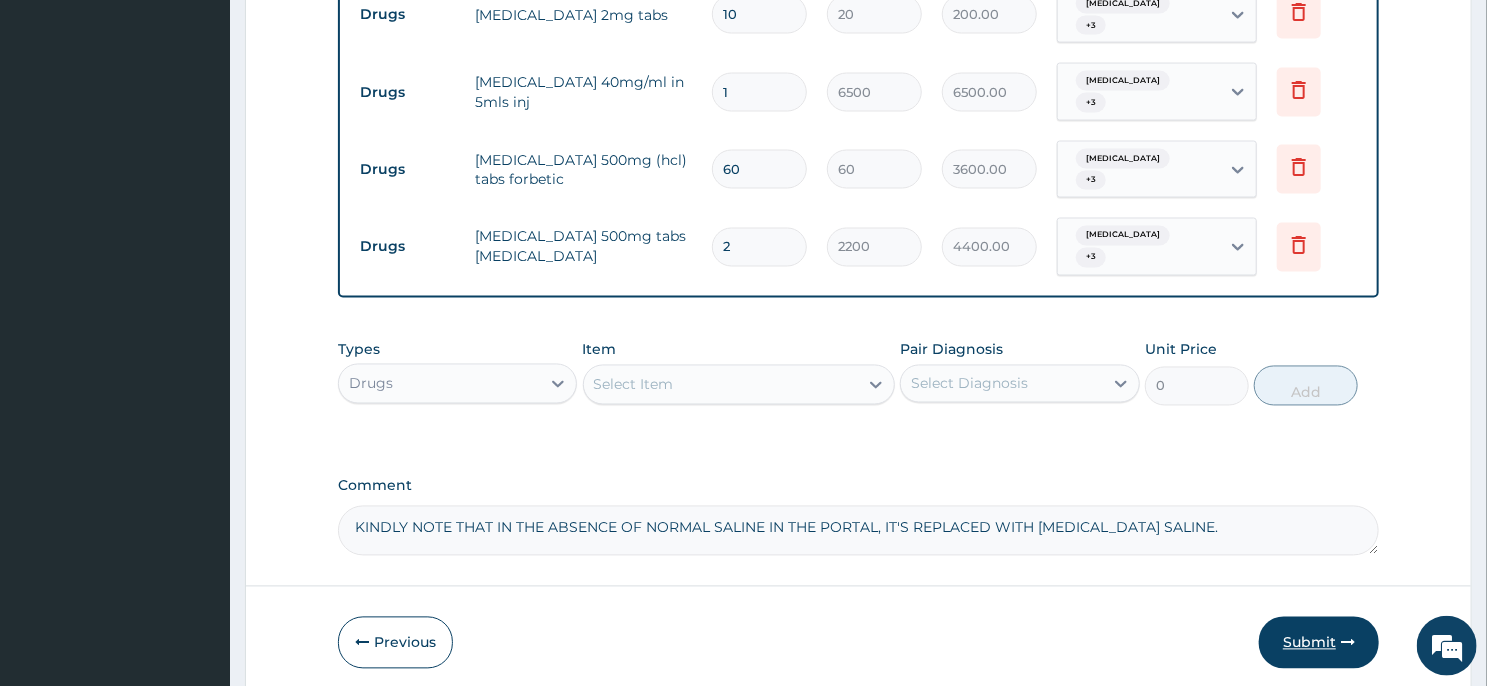 click on "Submit" at bounding box center (1319, 643) 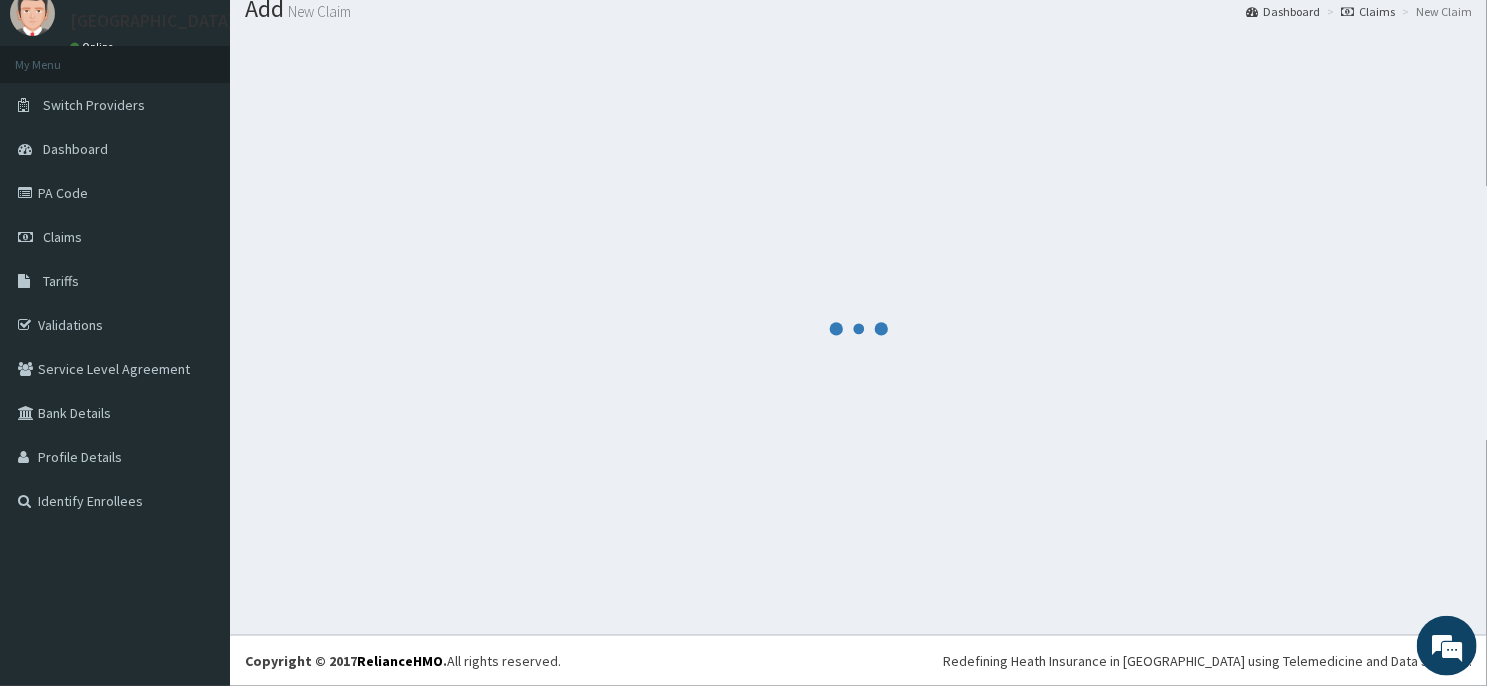 scroll, scrollTop: 69, scrollLeft: 0, axis: vertical 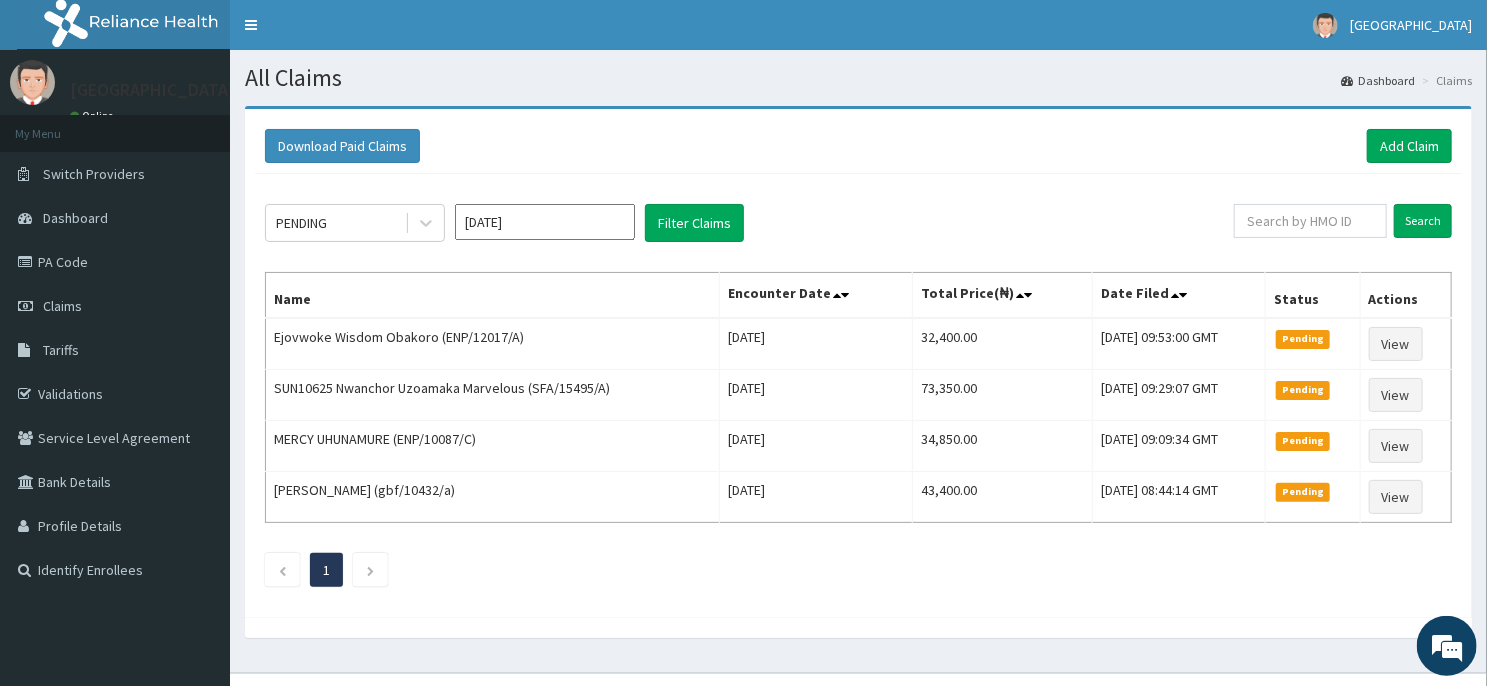 click on "Jul 2025" at bounding box center (545, 222) 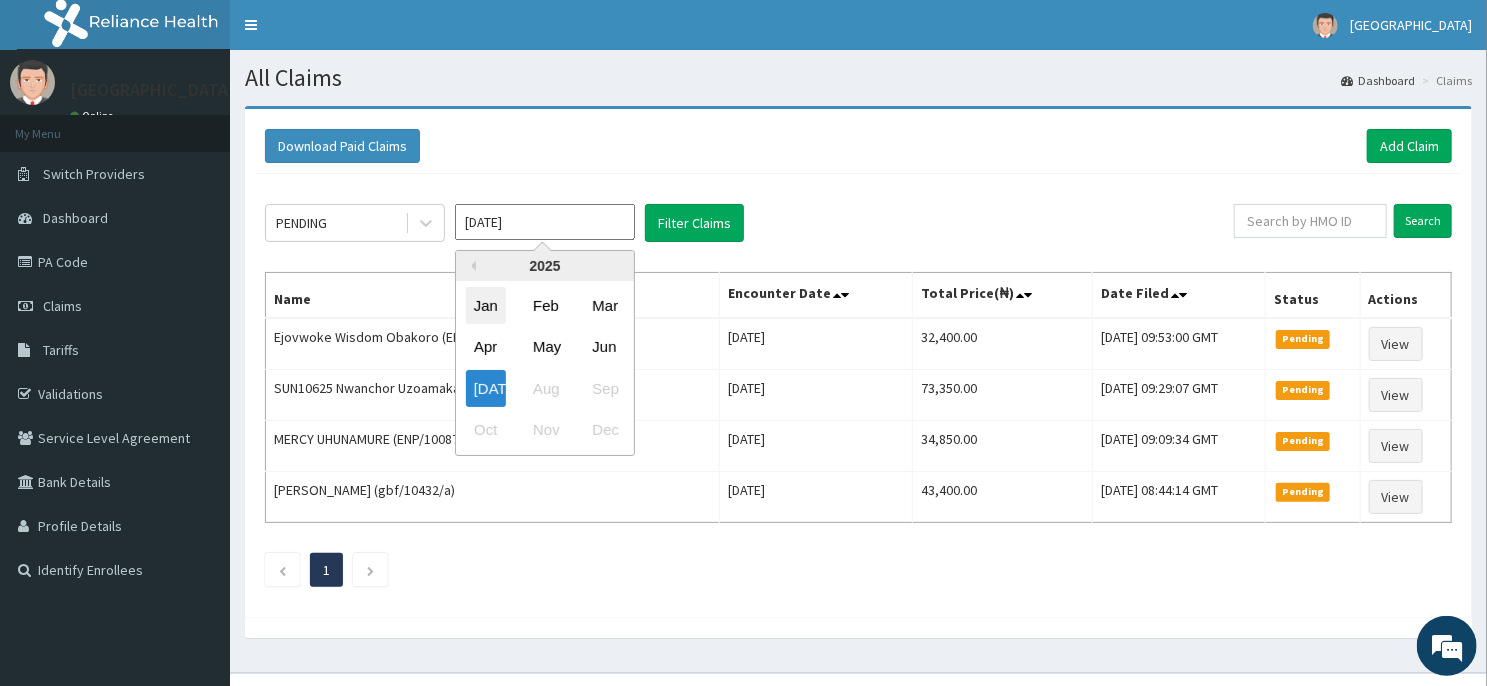 click on "Jan" at bounding box center [486, 305] 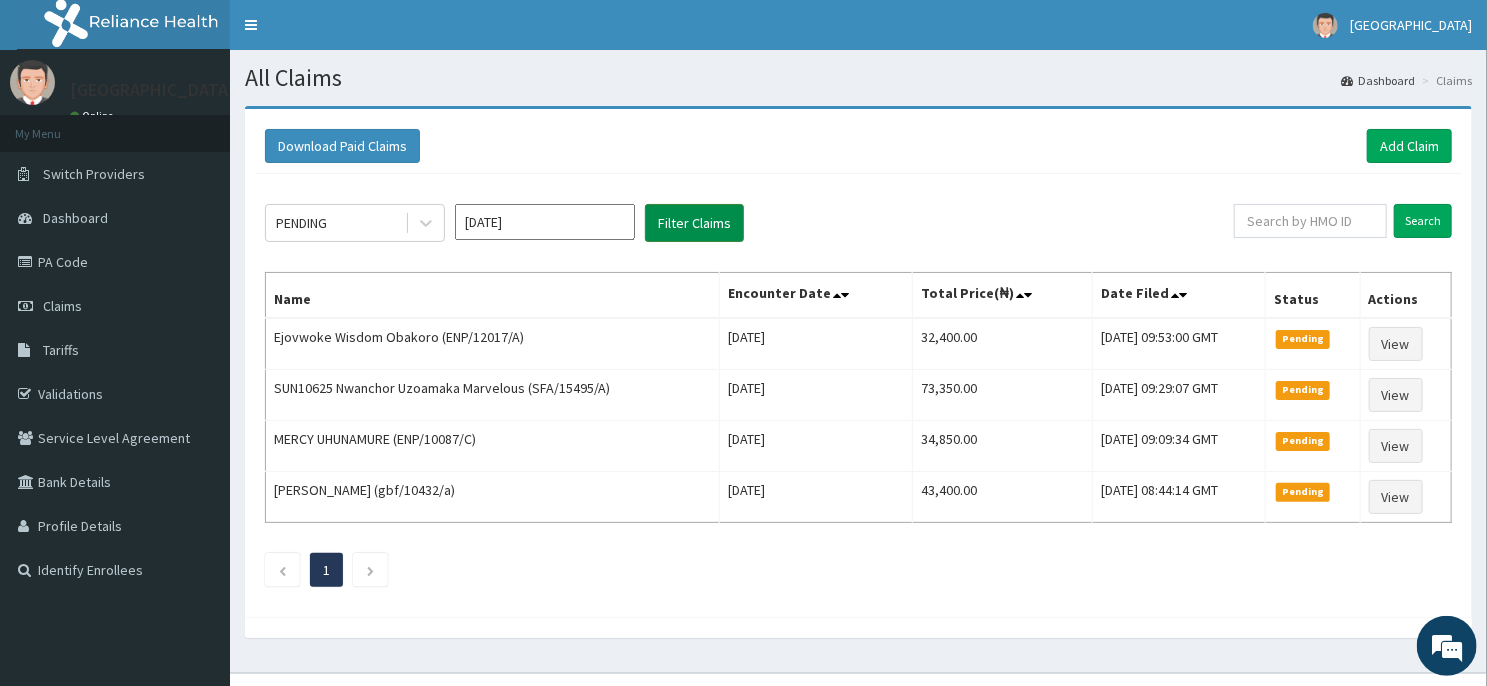 scroll, scrollTop: 0, scrollLeft: 0, axis: both 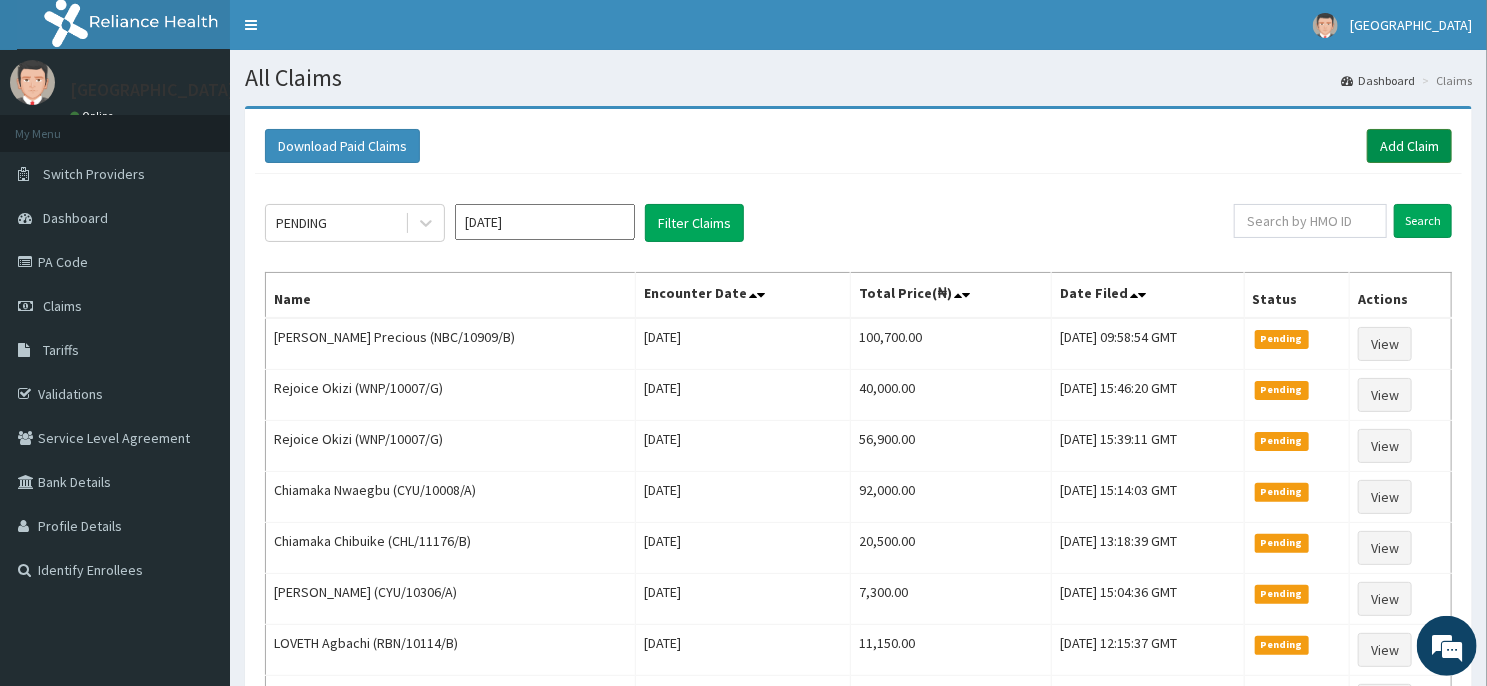 click on "Add Claim" at bounding box center (1409, 146) 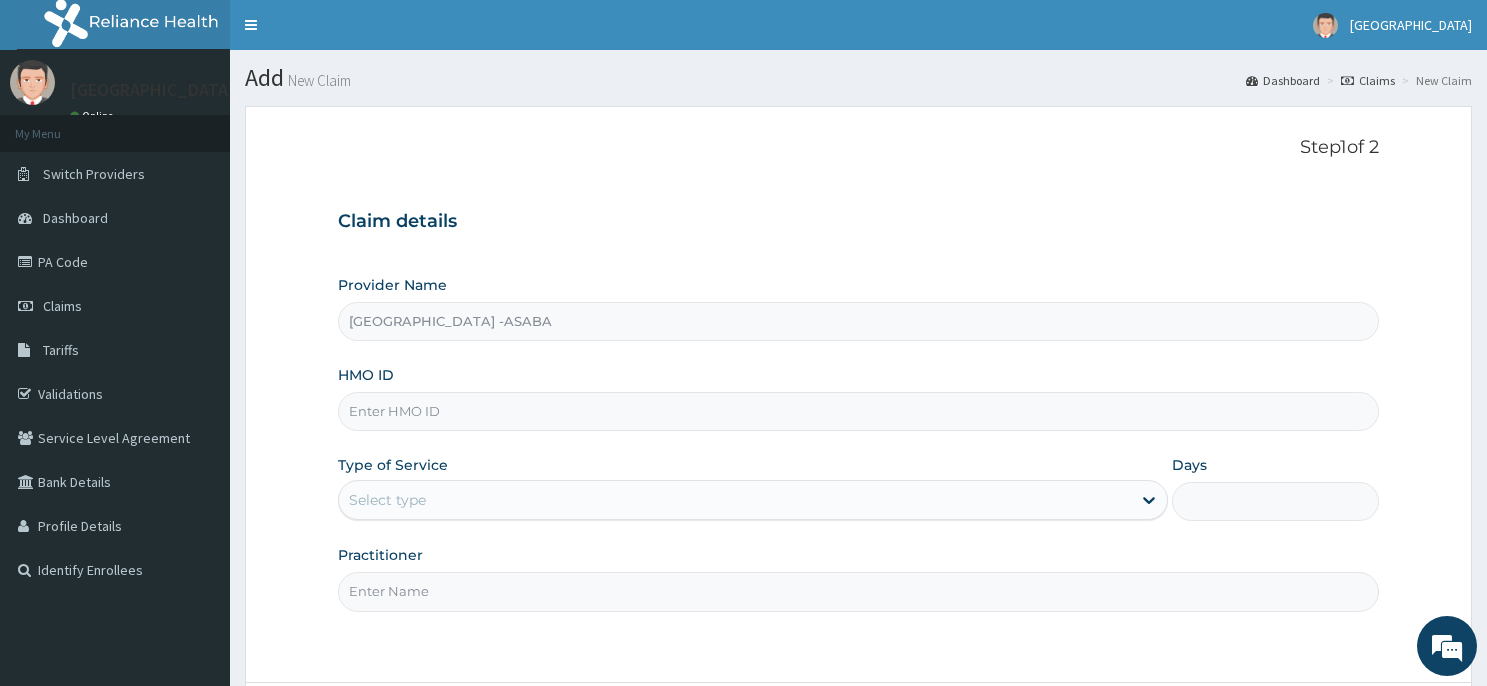 scroll, scrollTop: 0, scrollLeft: 0, axis: both 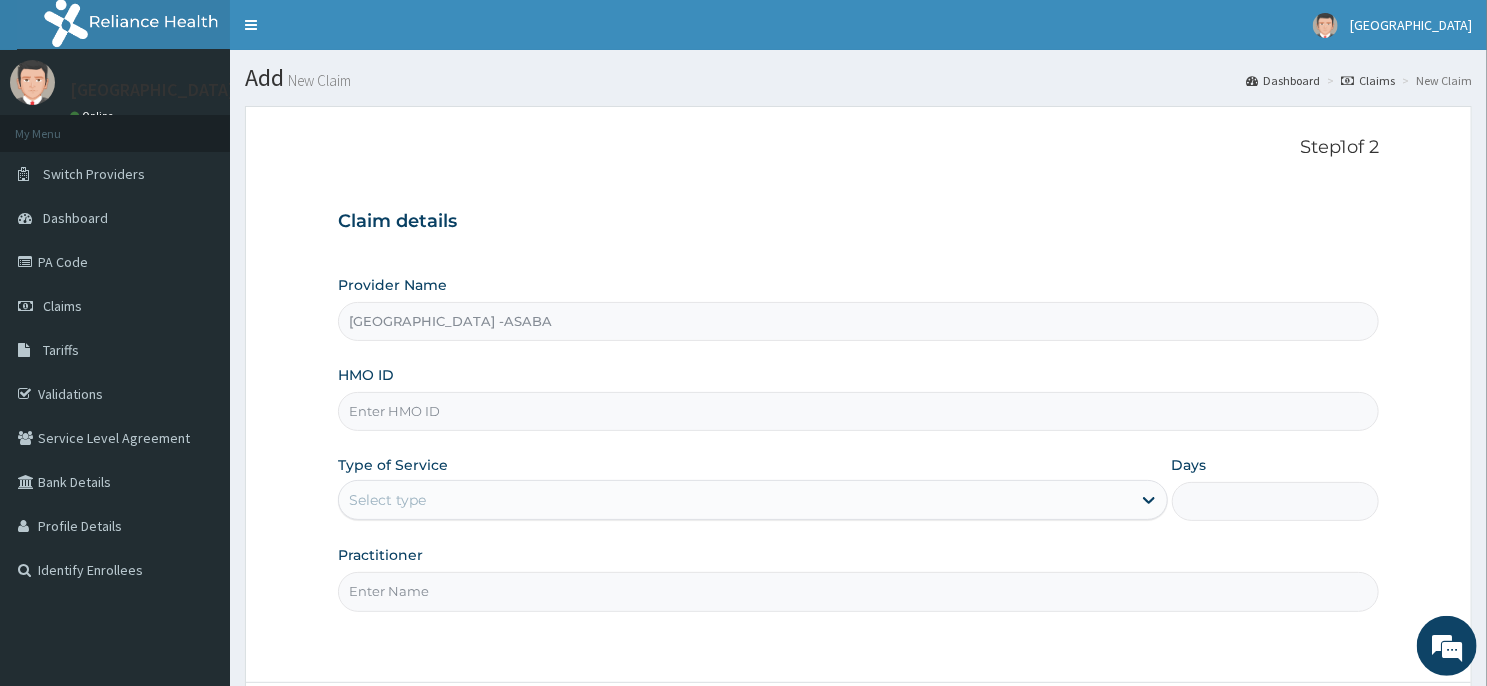 click on "HMO ID" at bounding box center (858, 411) 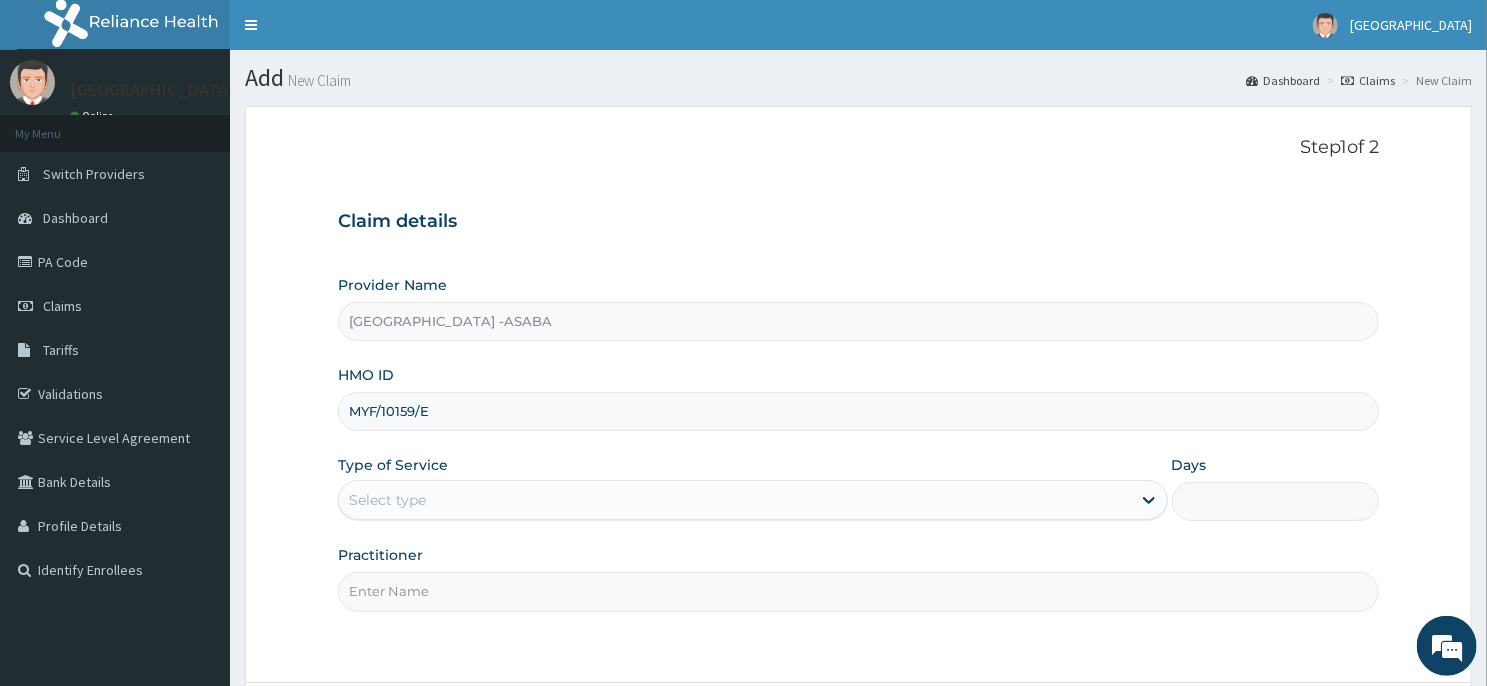 type on "MYF/10159/E" 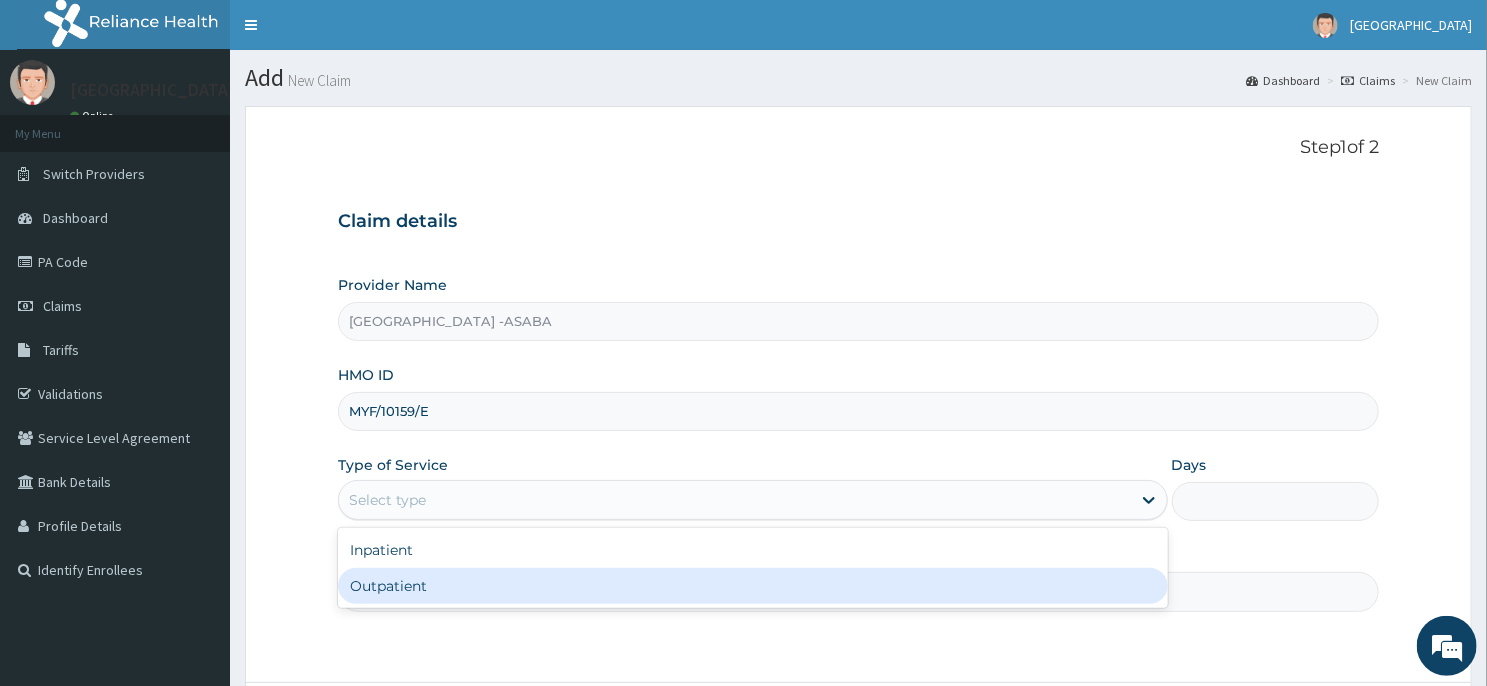 click on "Outpatient" at bounding box center [753, 586] 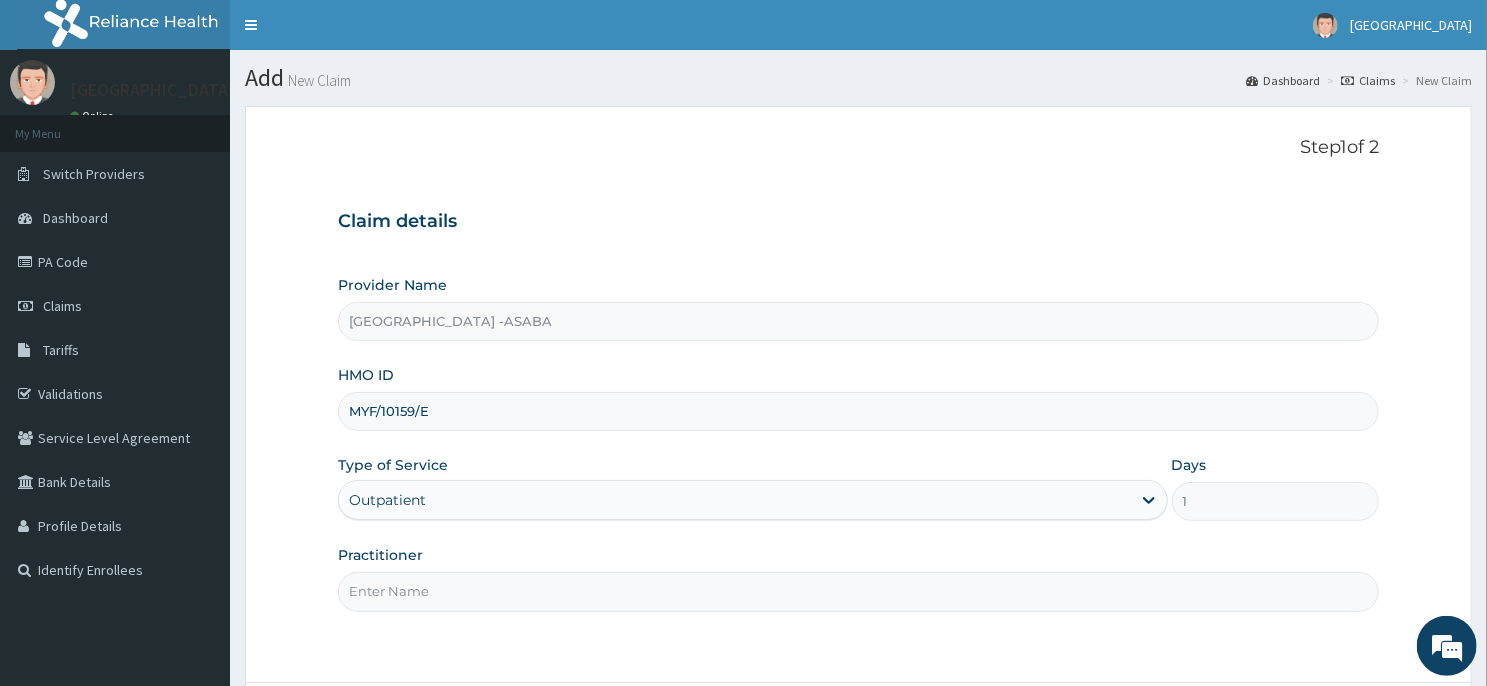 click on "Practitioner" at bounding box center (858, 591) 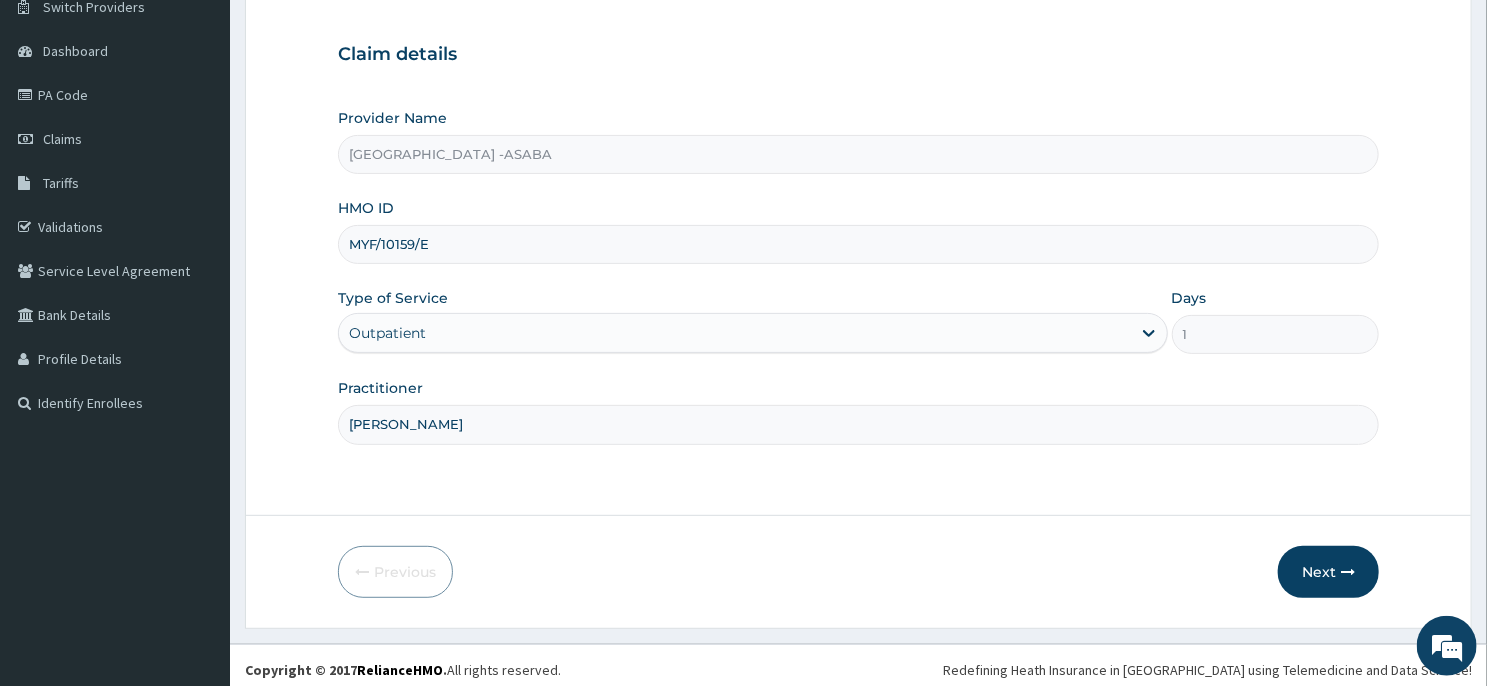 scroll, scrollTop: 176, scrollLeft: 0, axis: vertical 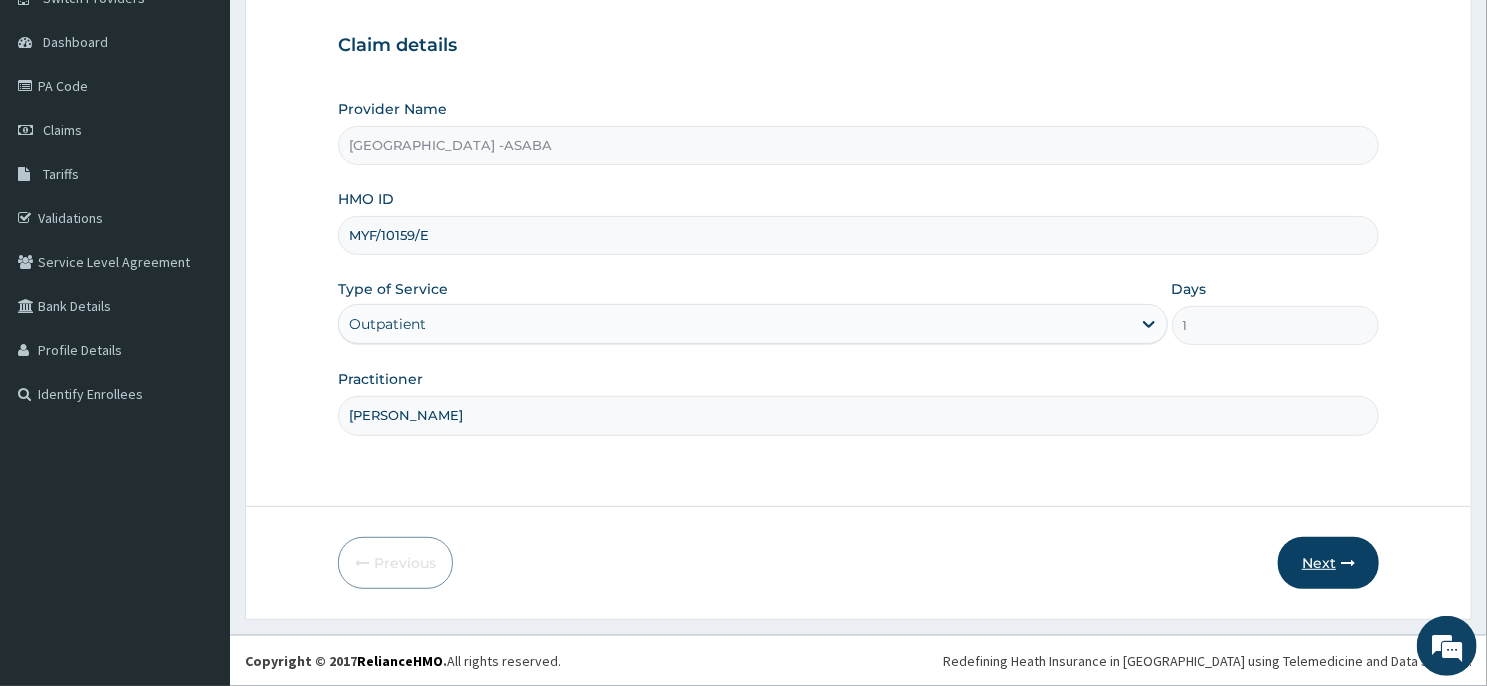 type on "DR BRUNO" 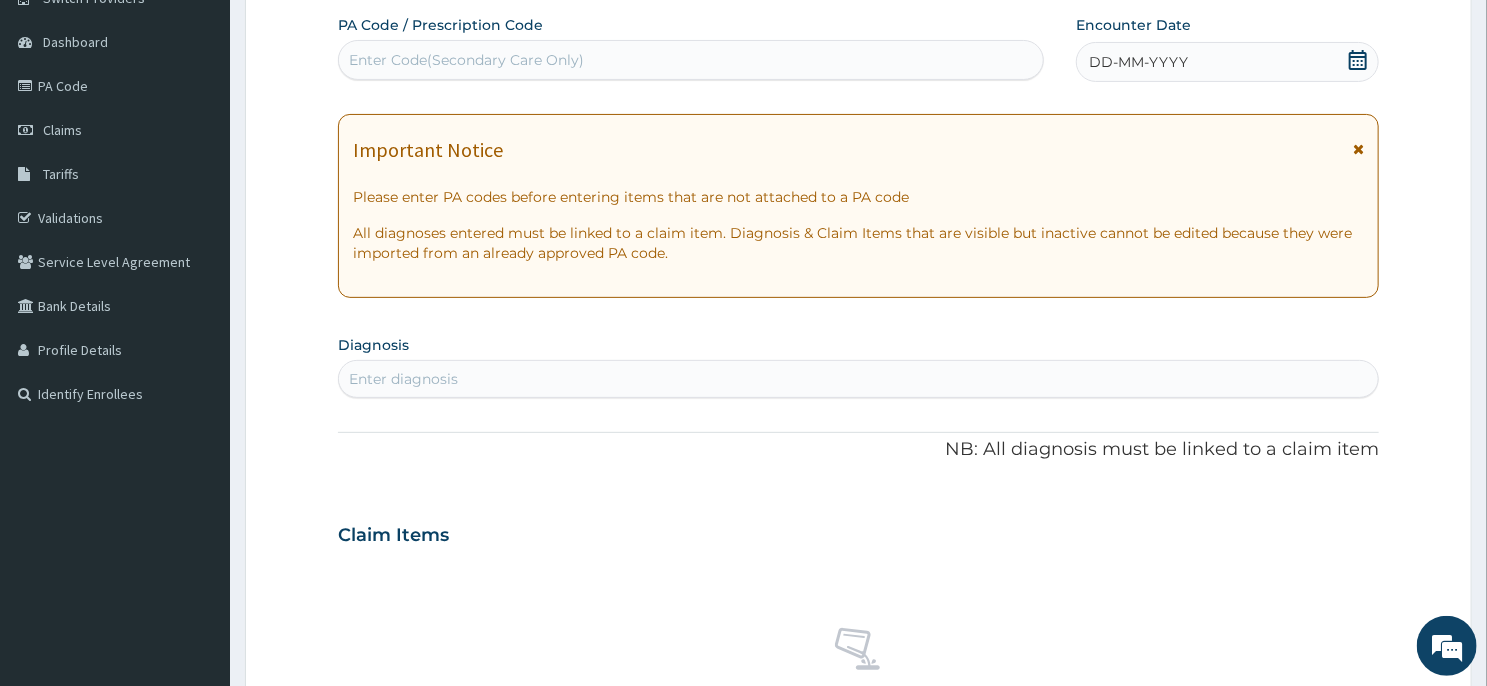 click on "Enter Code(Secondary Care Only)" at bounding box center (691, 60) 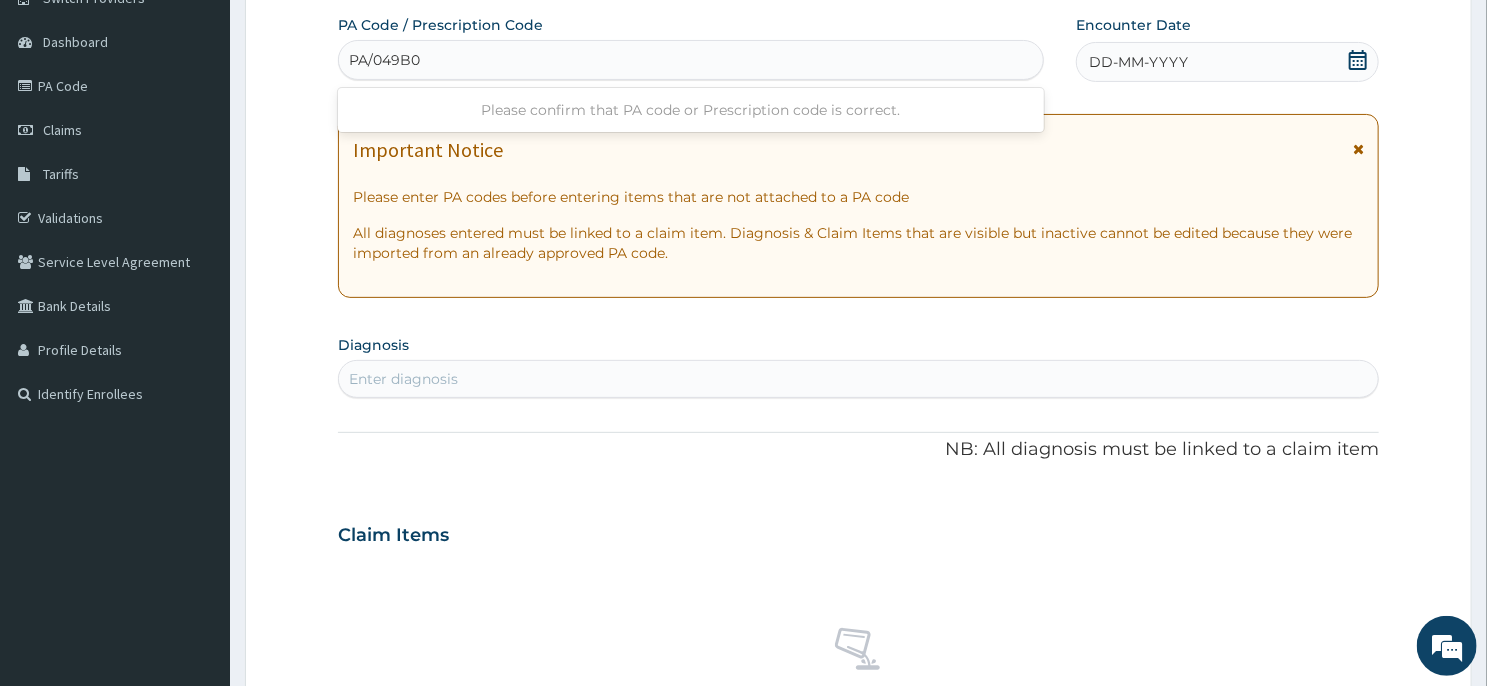 type on "PA/049B0E" 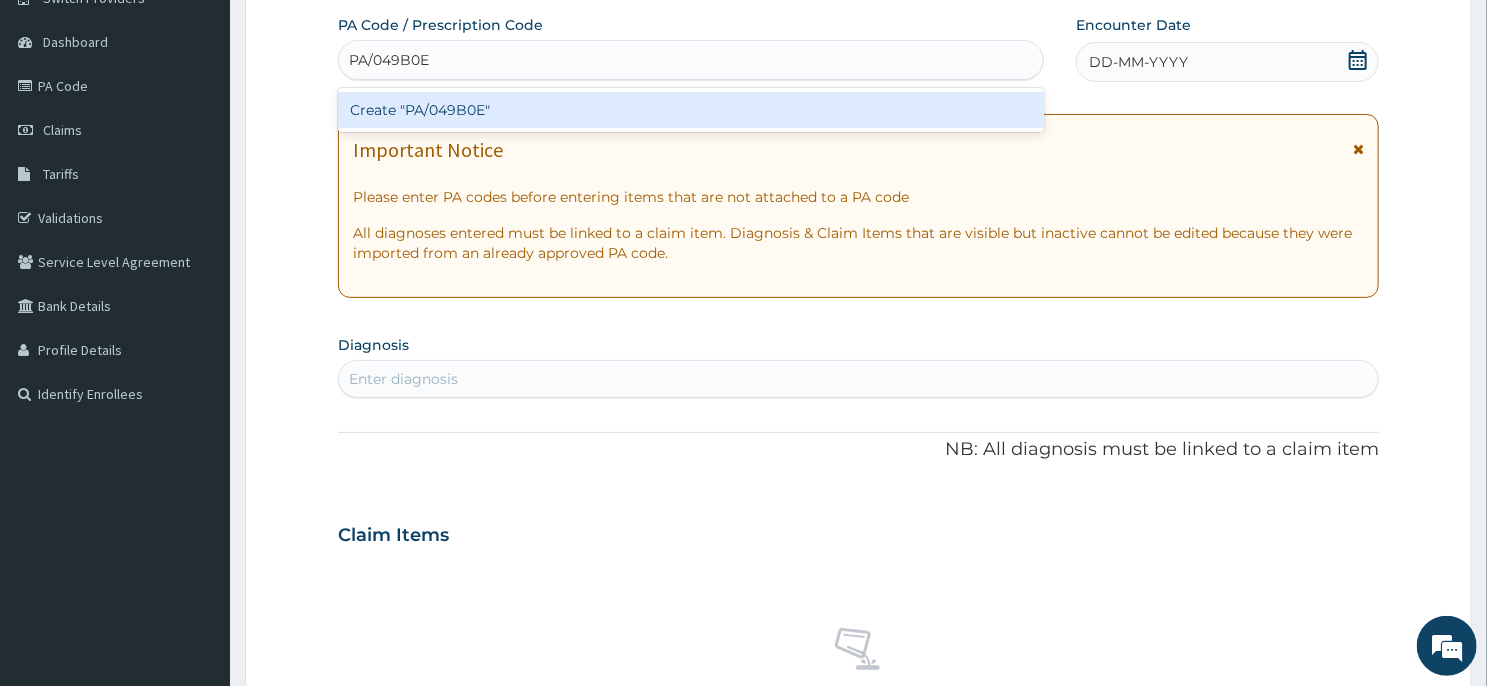 click on "Create "PA/049B0E"" at bounding box center (691, 110) 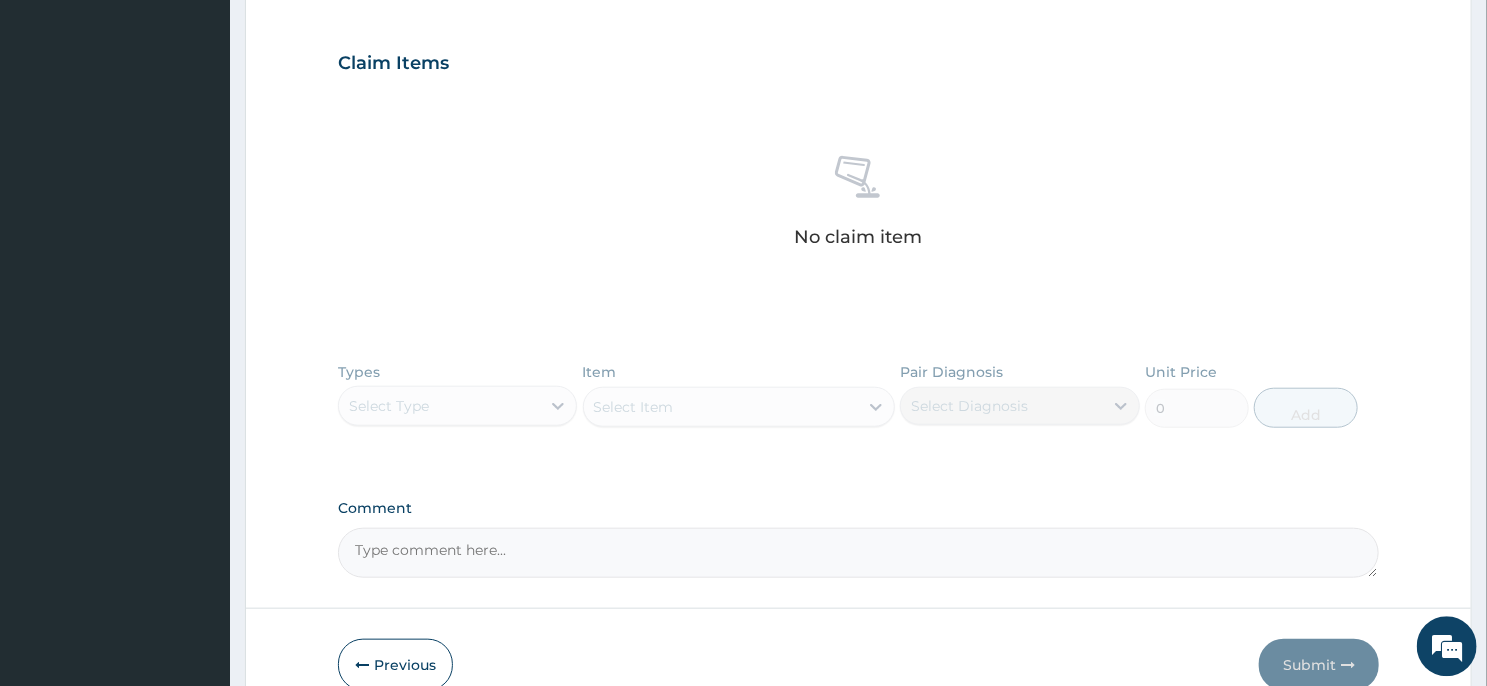 scroll, scrollTop: 769, scrollLeft: 0, axis: vertical 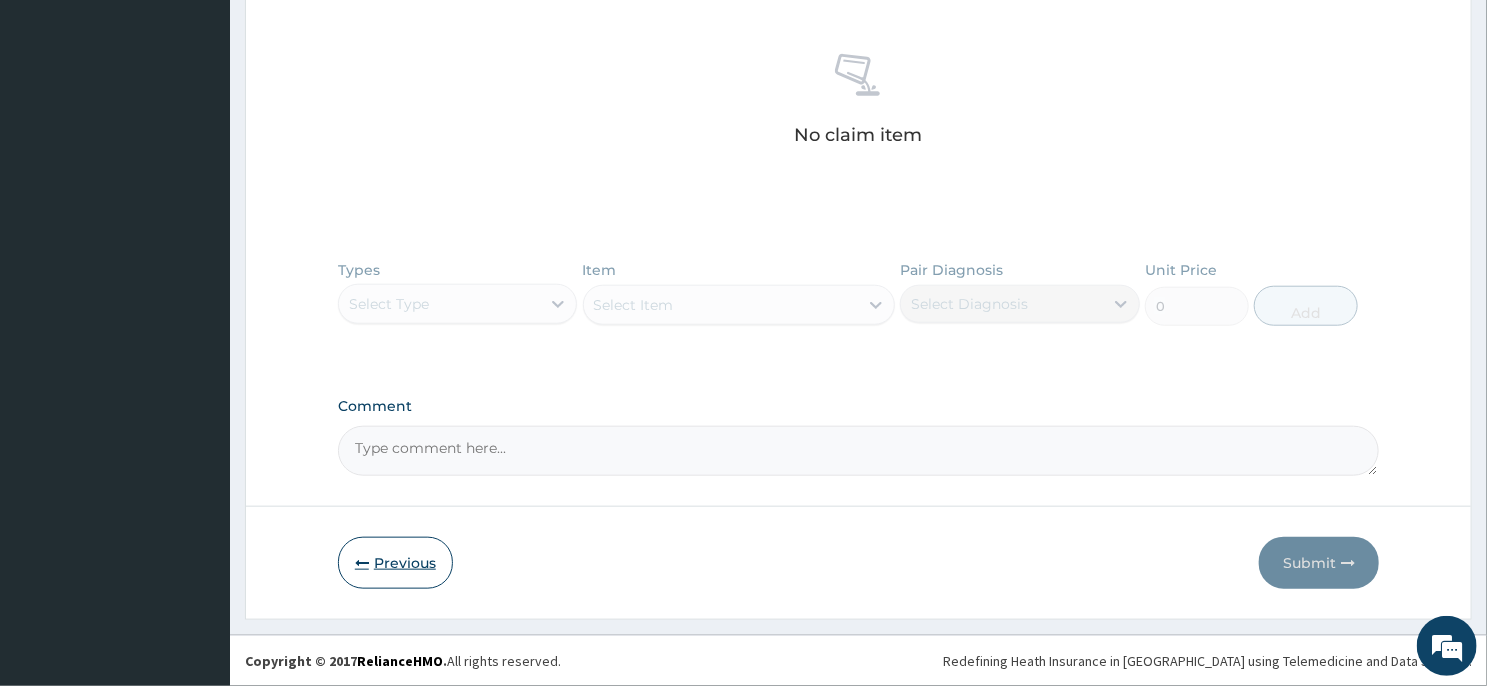 click on "Previous" at bounding box center (395, 563) 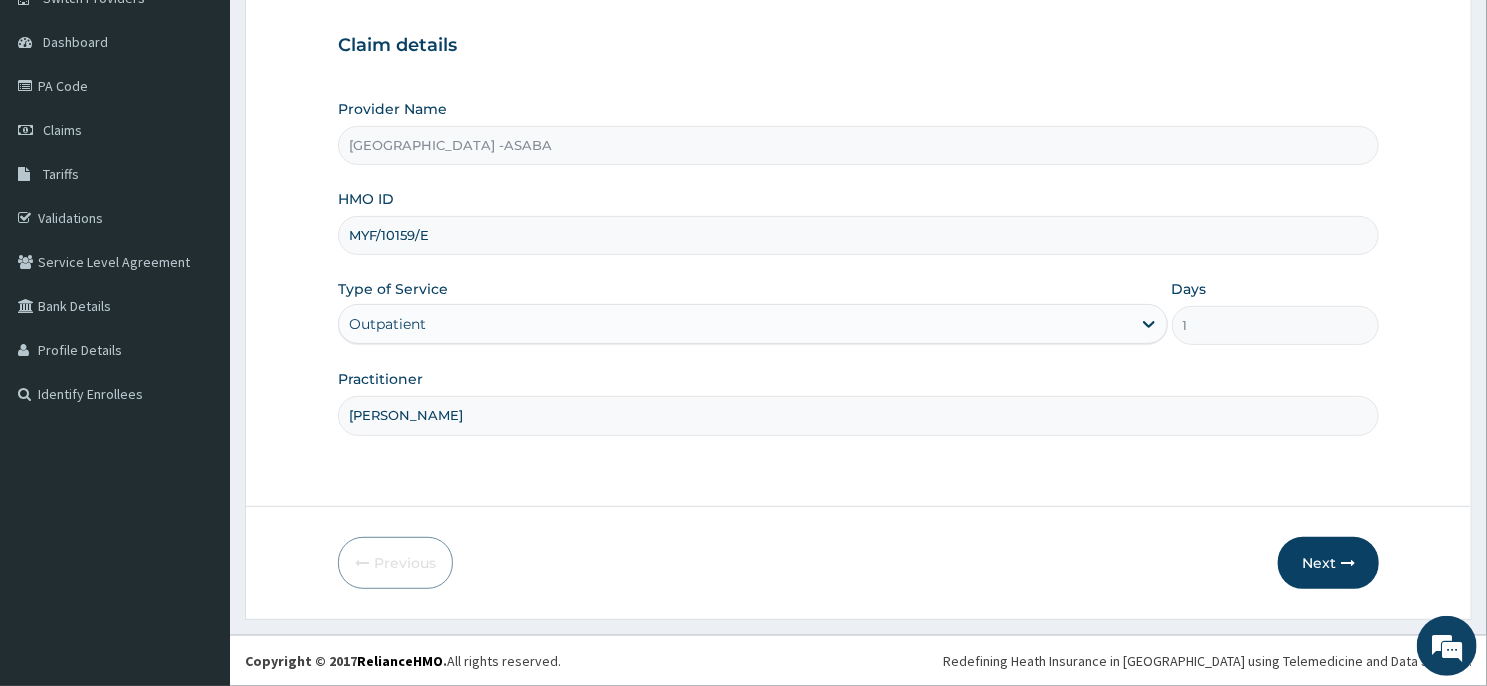 click on "MYF/10159/E" at bounding box center (858, 235) 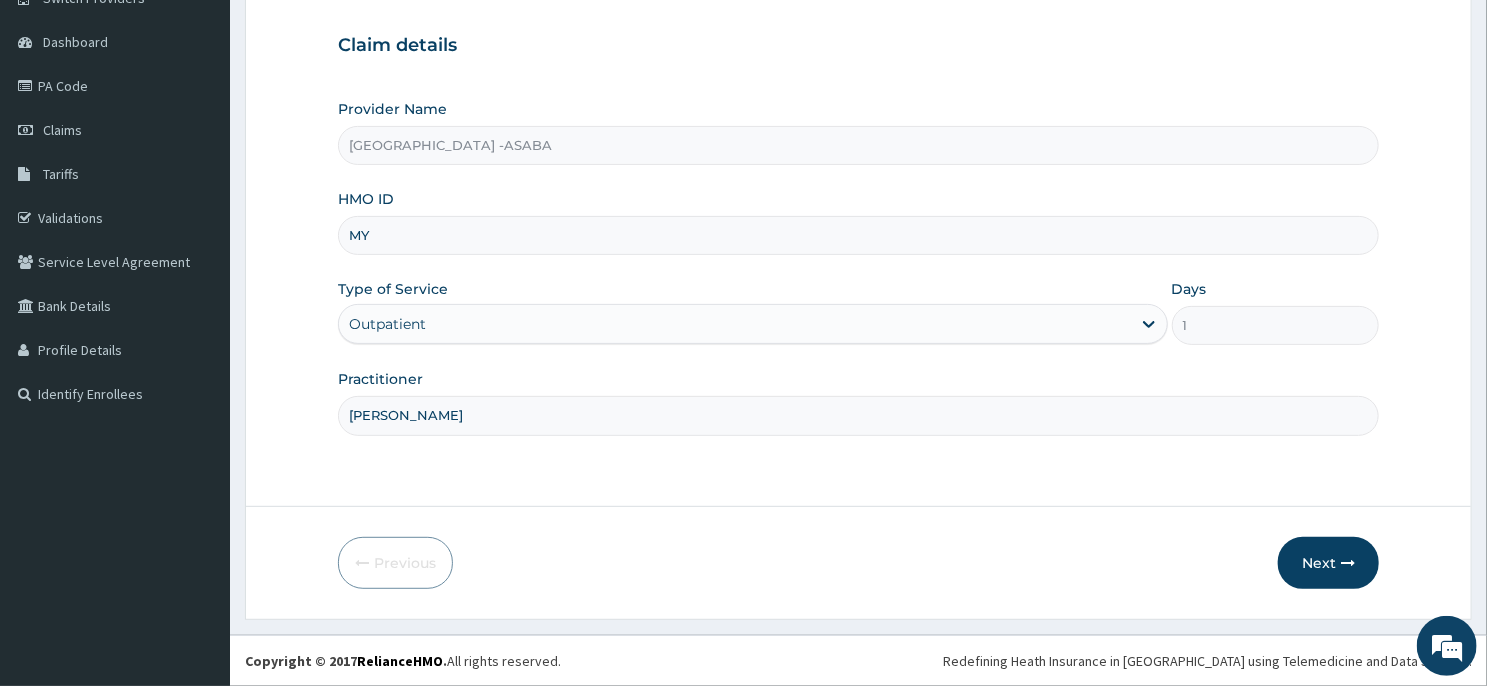type on "M" 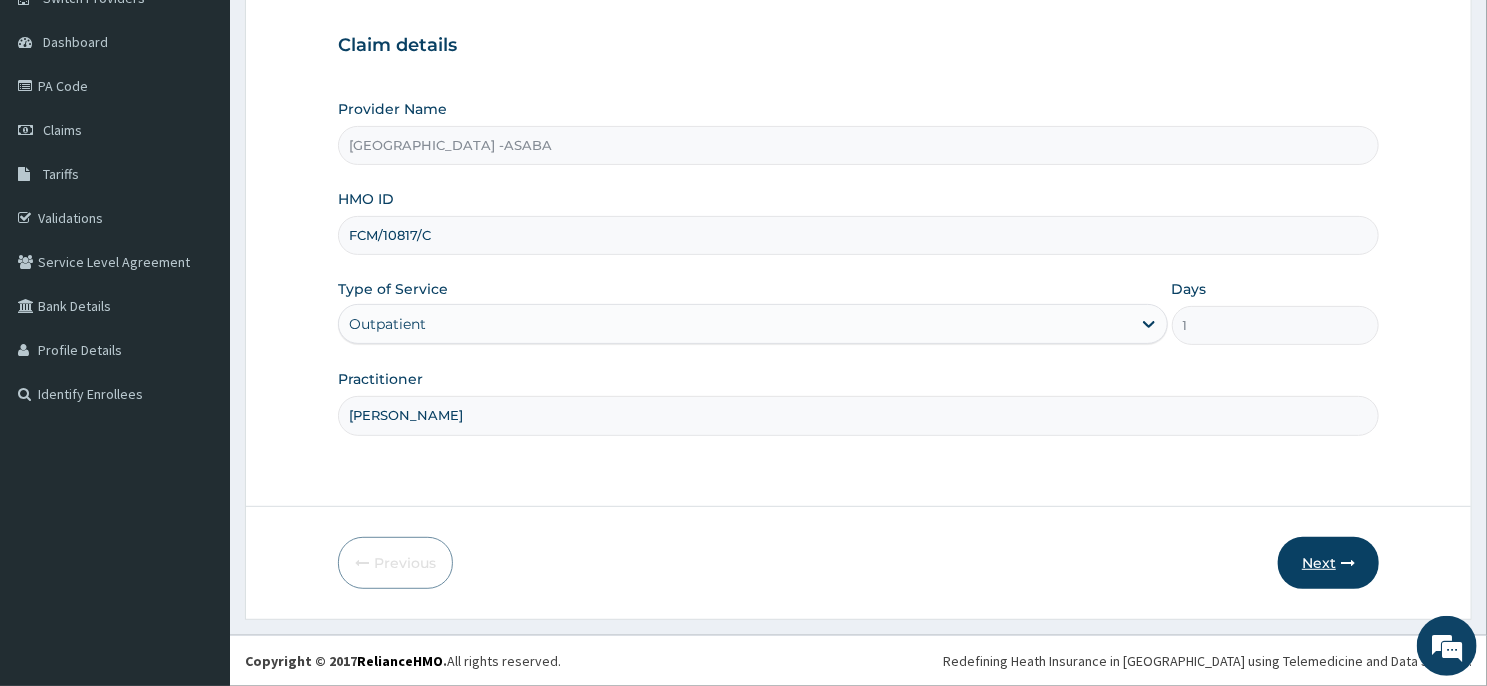type on "FCM/10817/C" 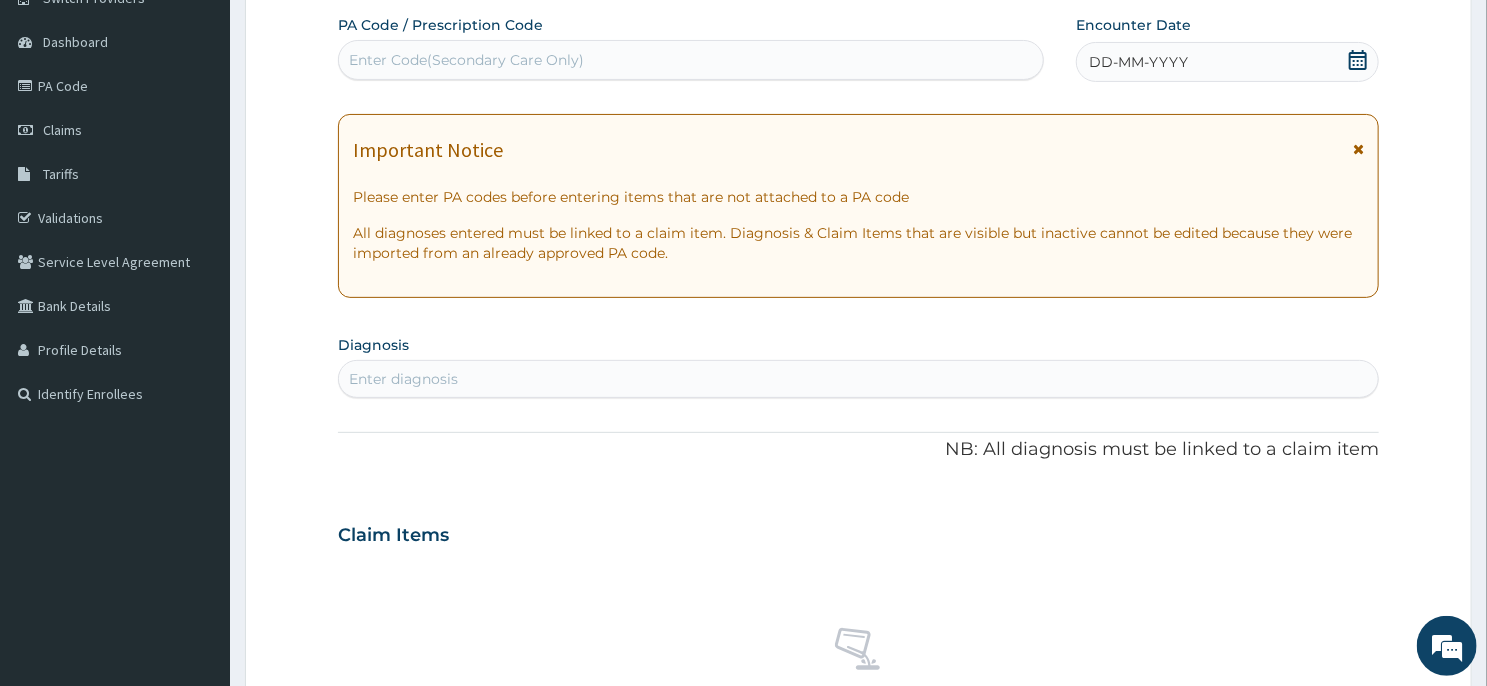 click on "DD-MM-YYYY" at bounding box center (1138, 62) 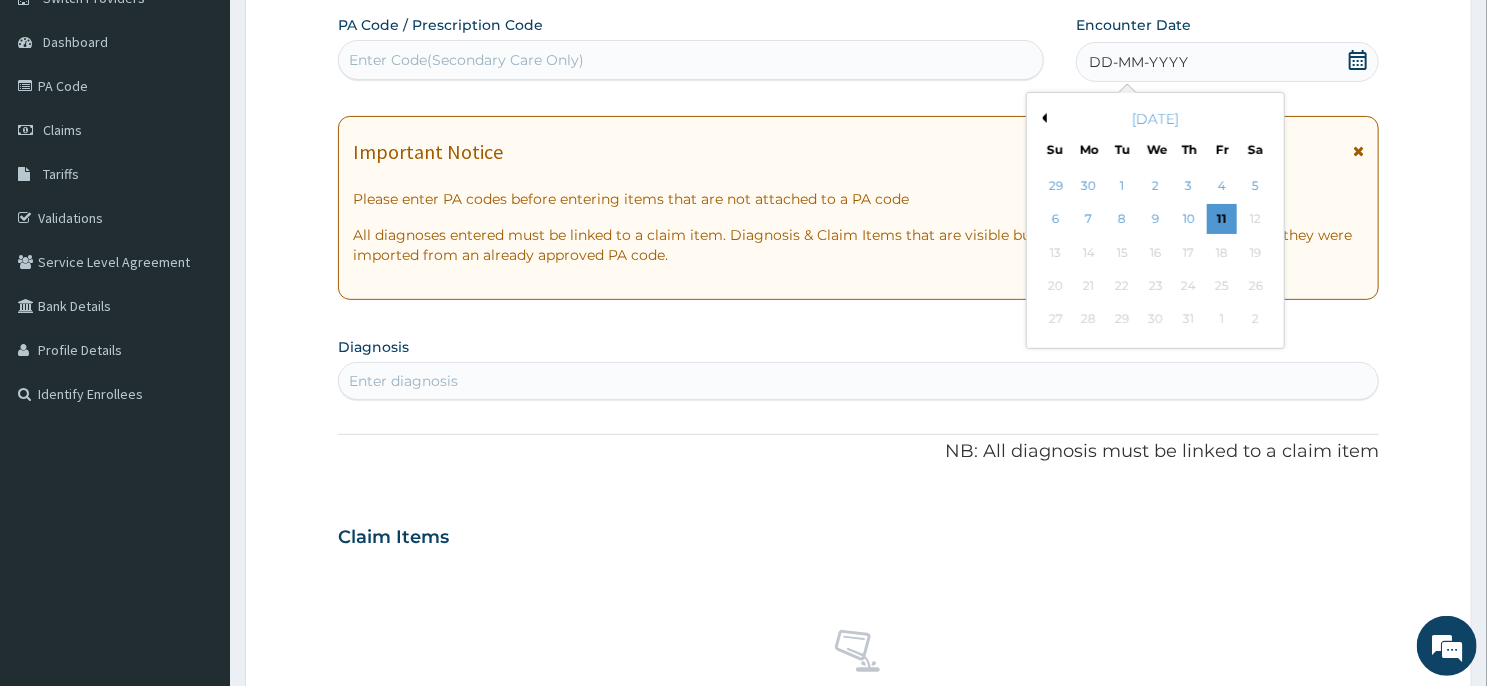 click on "Previous Month" at bounding box center [1042, 118] 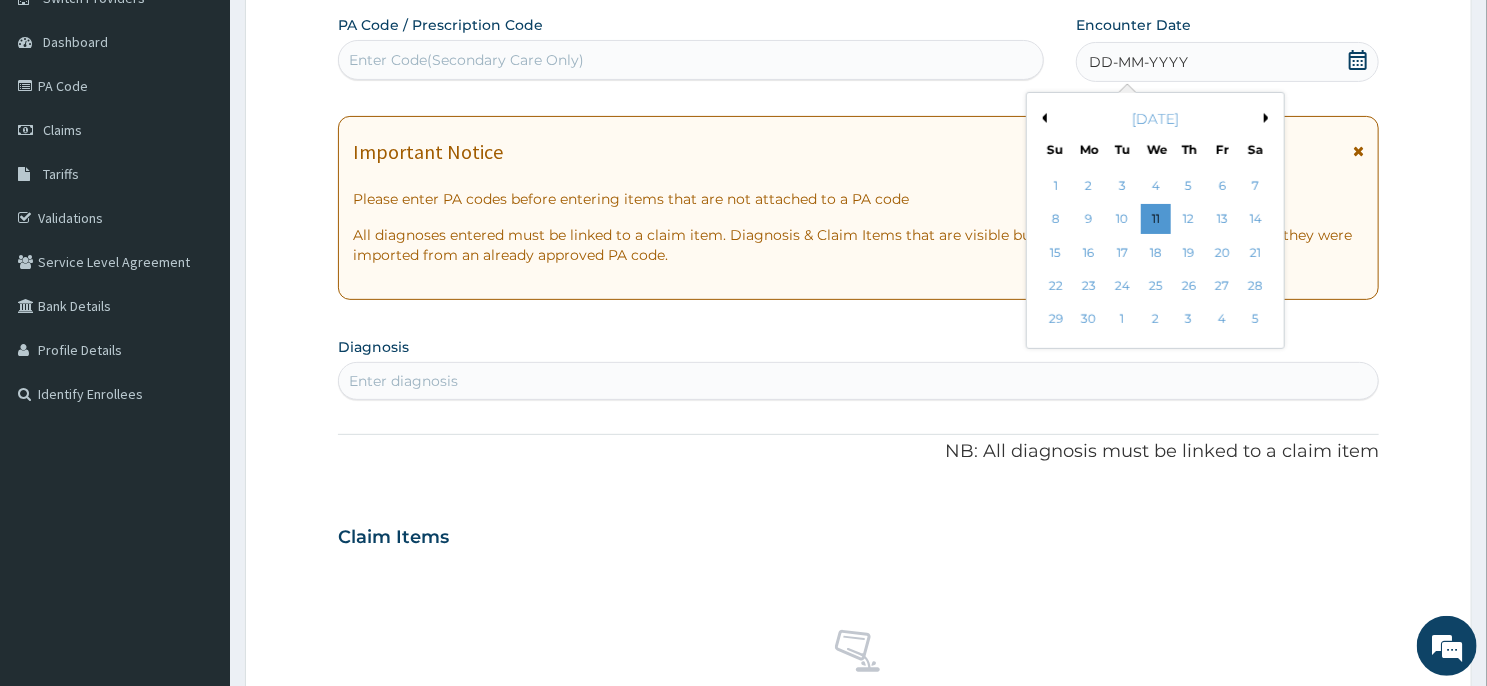 click on "Previous Month" at bounding box center [1042, 118] 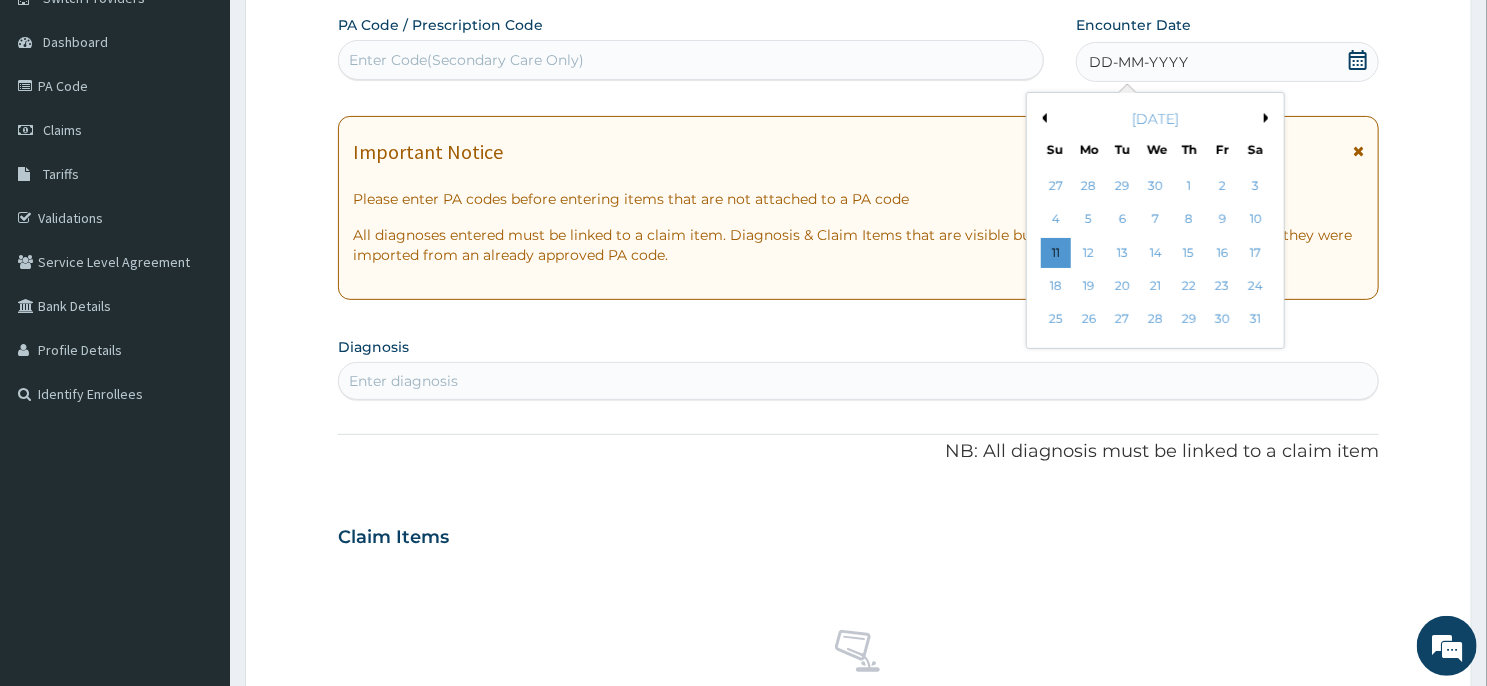 click on "Previous Month" at bounding box center (1042, 118) 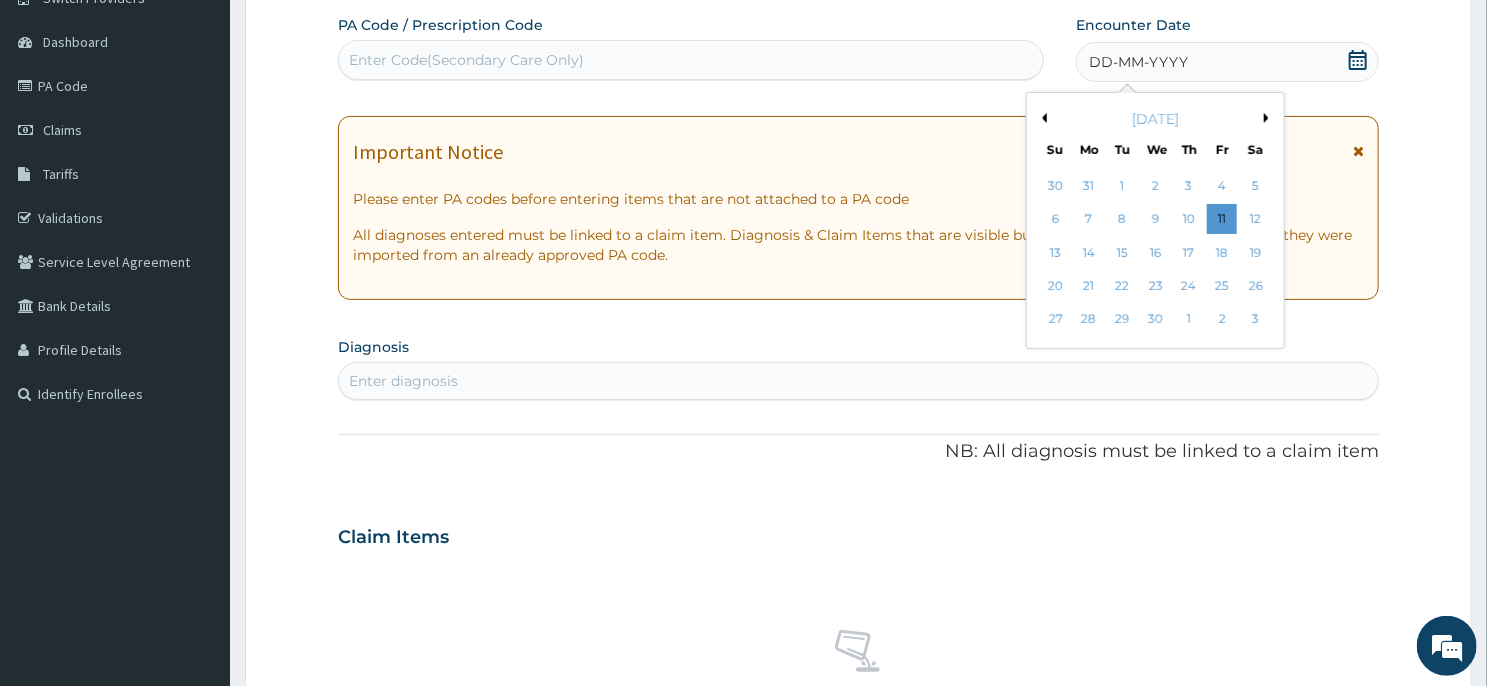 click on "Previous Month" at bounding box center [1042, 118] 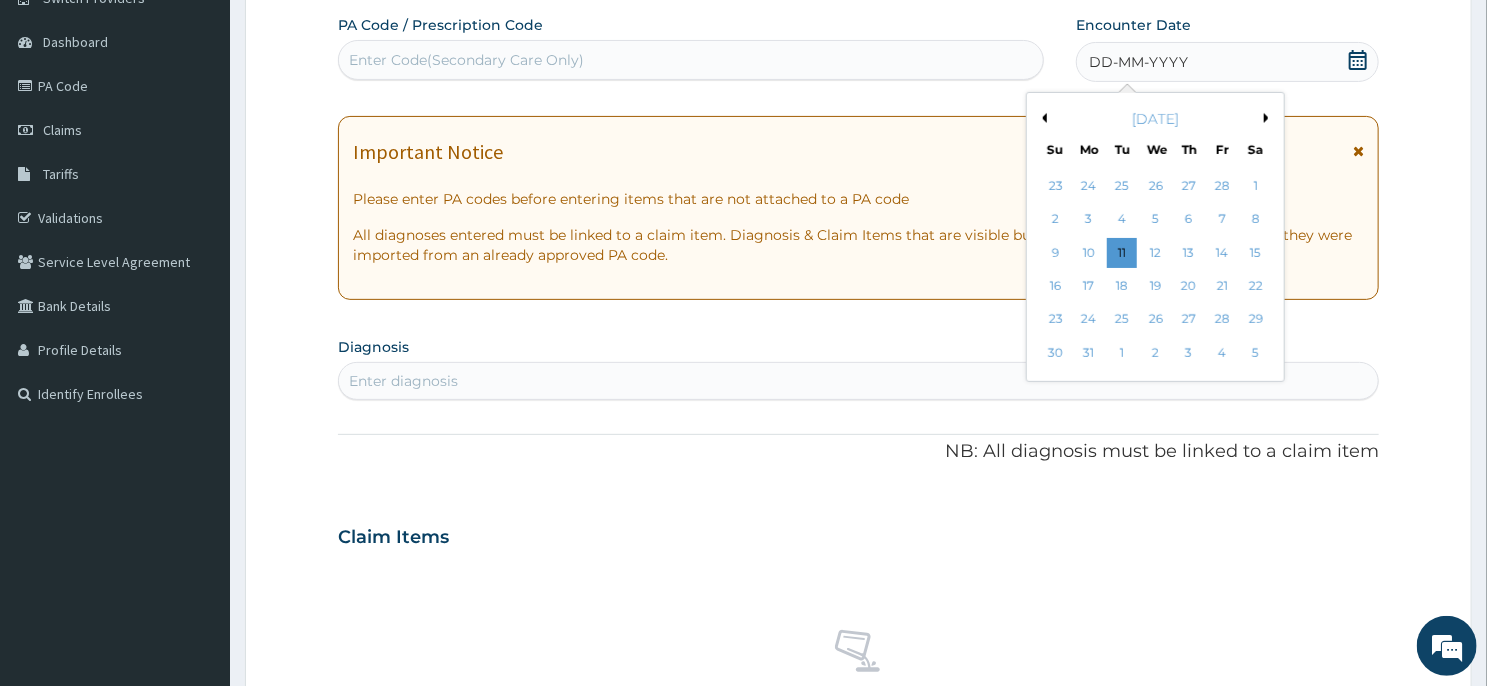 click on "Previous Month" at bounding box center (1042, 118) 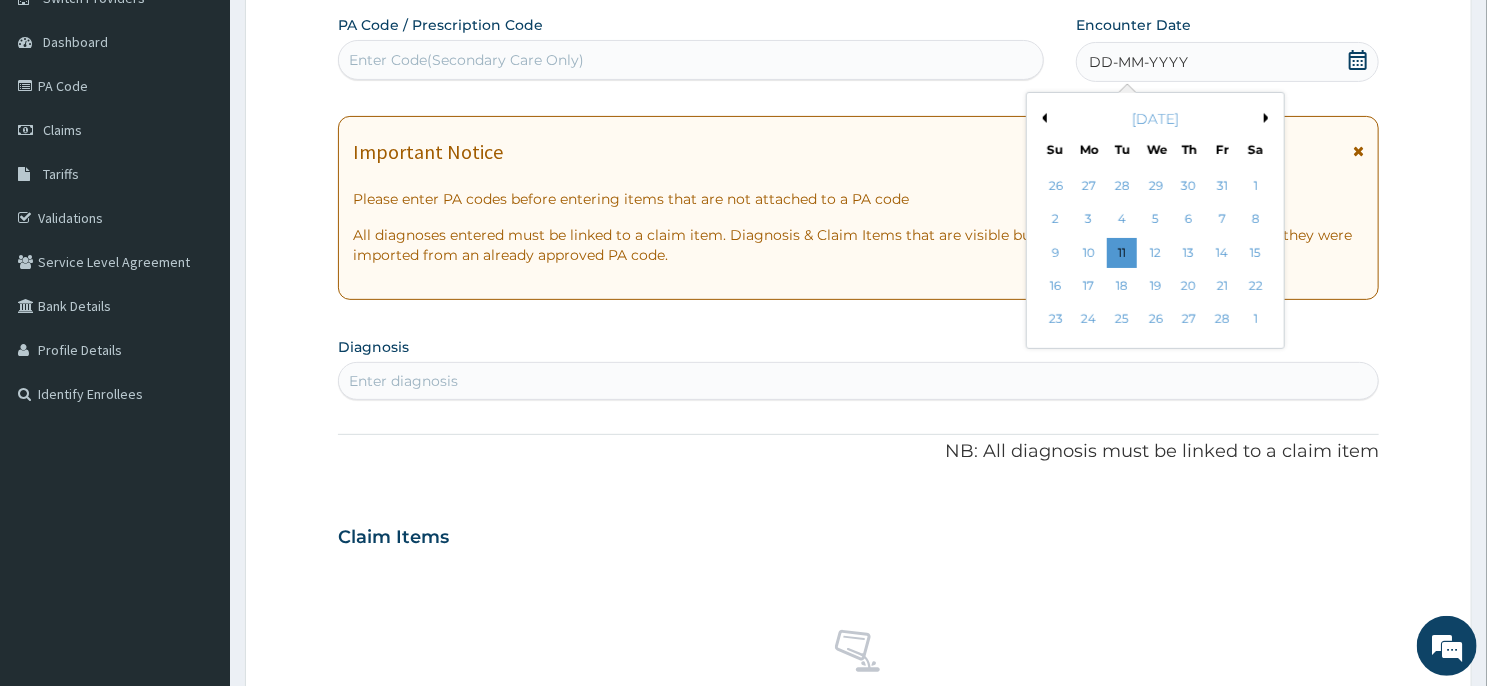 click on "Previous Month" at bounding box center (1042, 118) 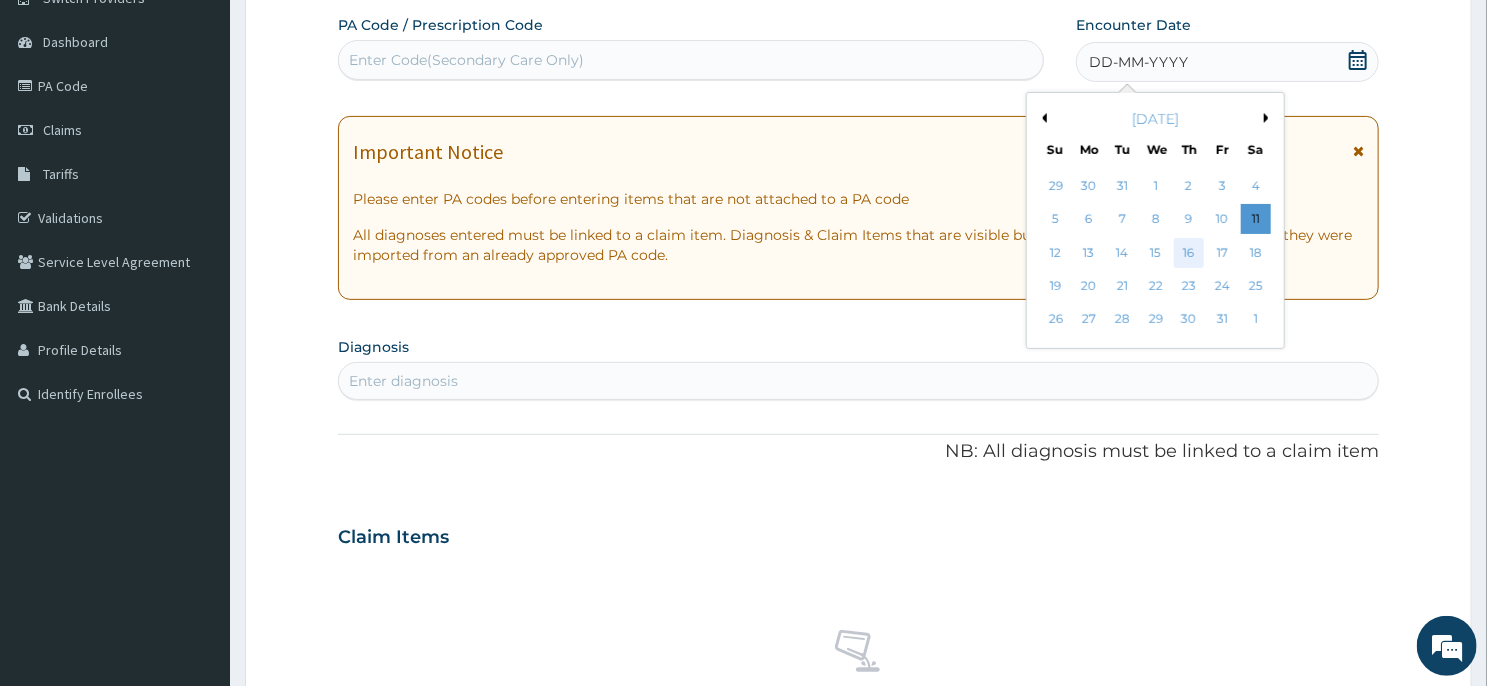 click on "16" at bounding box center [1189, 253] 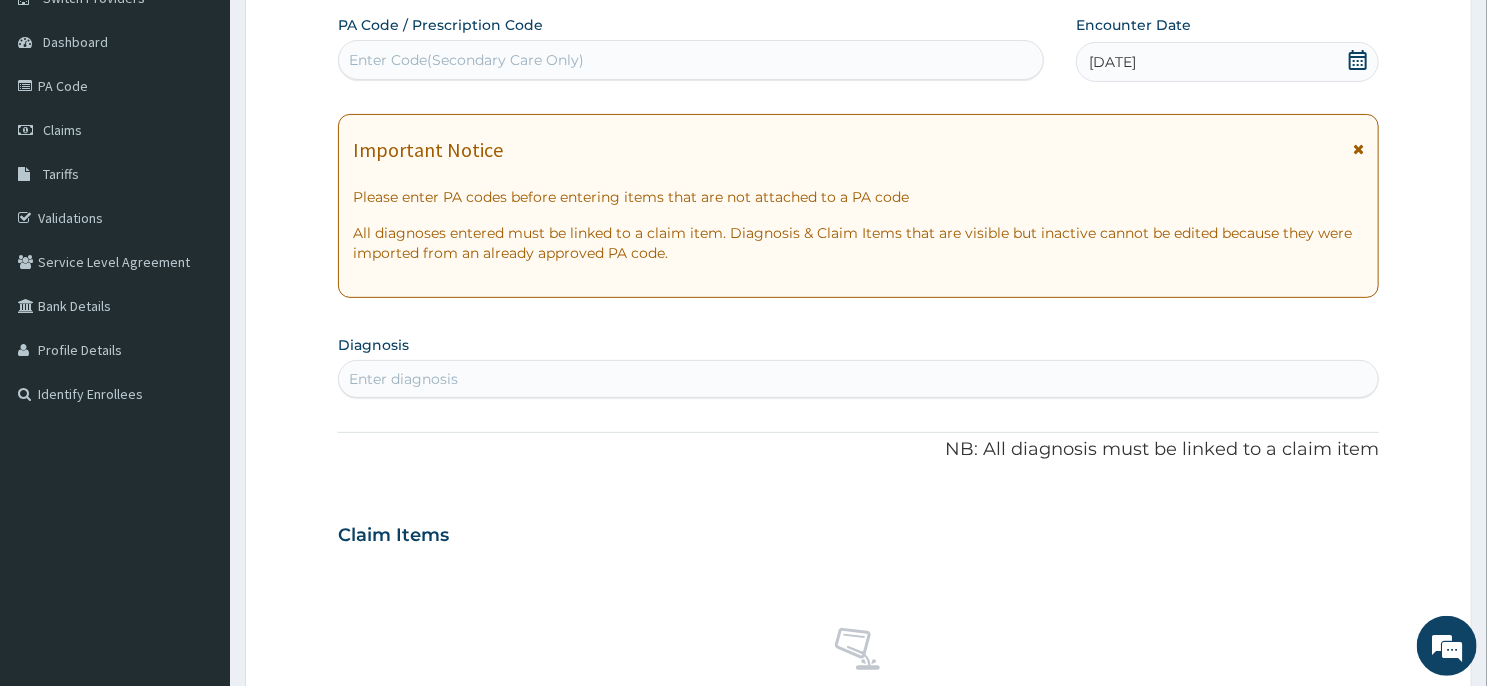 click on "Enter diagnosis" at bounding box center [858, 379] 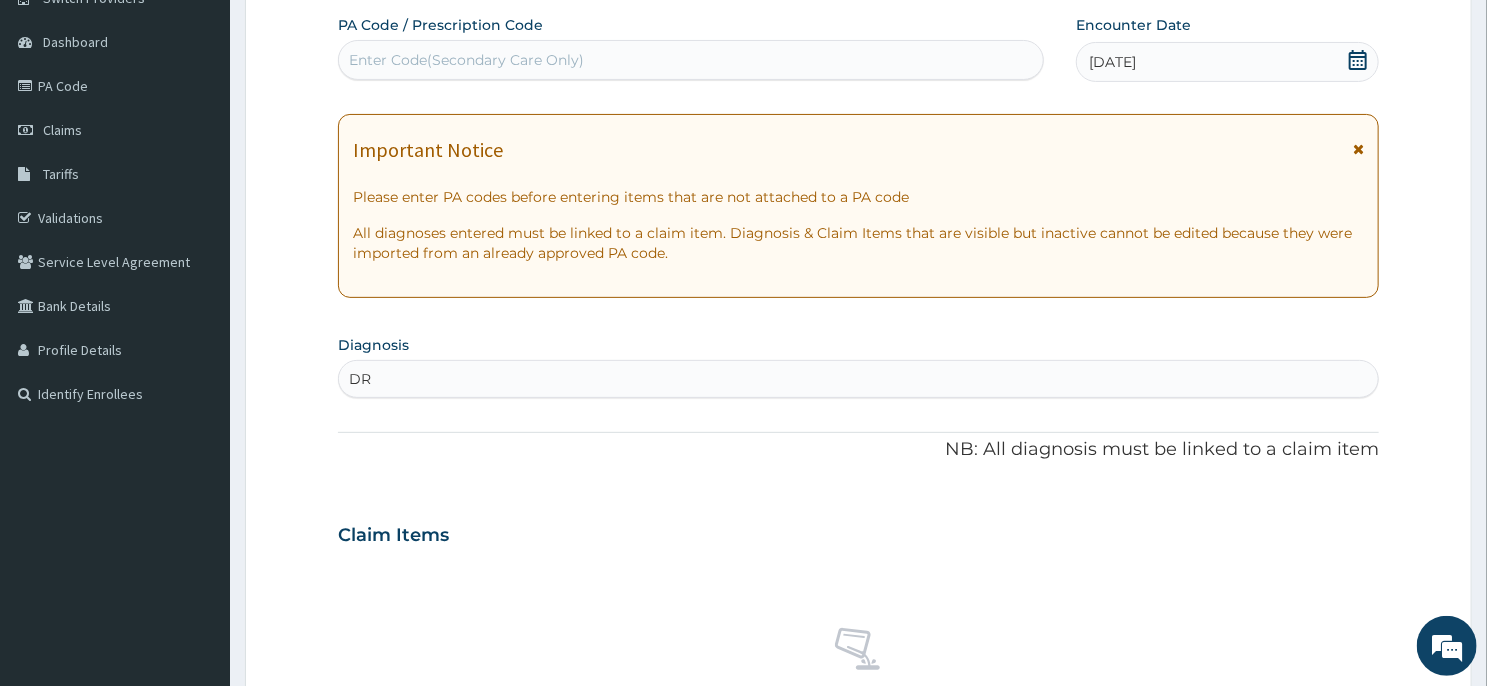 type on "D" 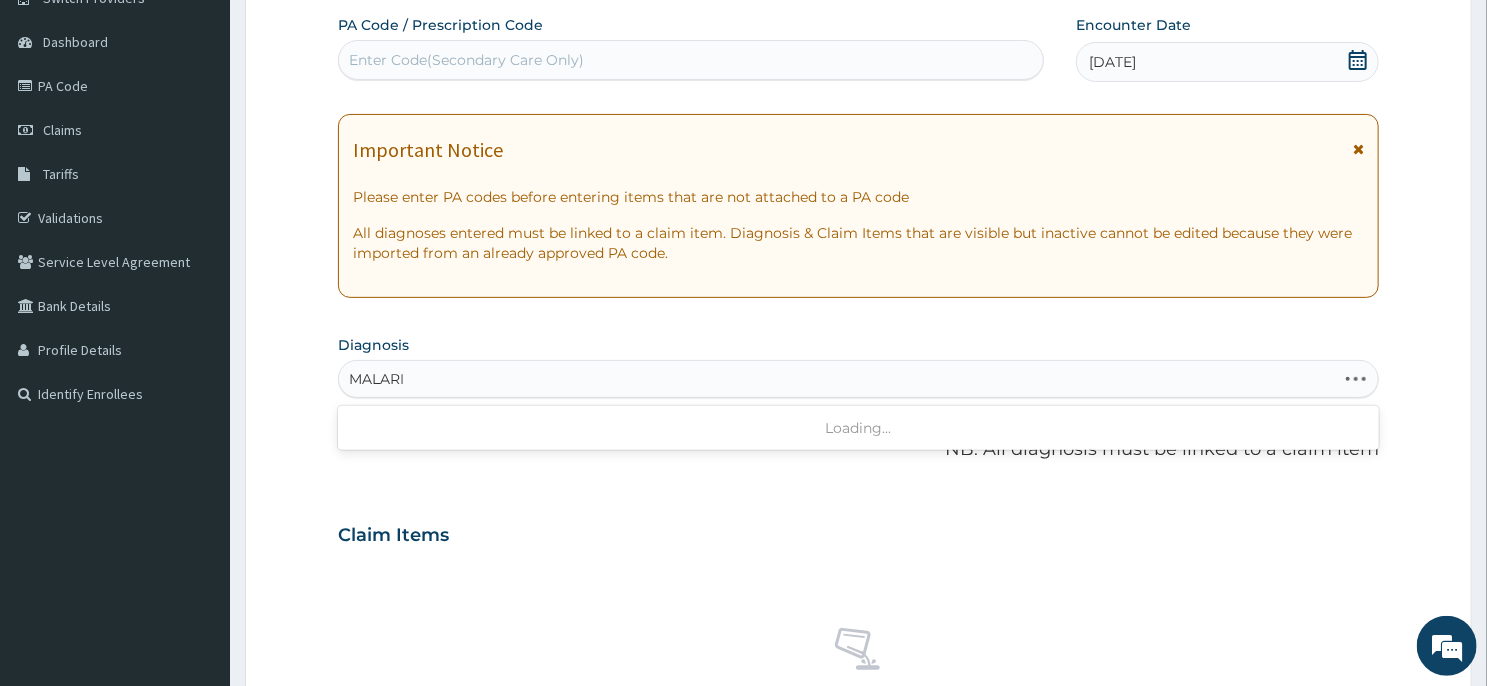 type on "MALARIA" 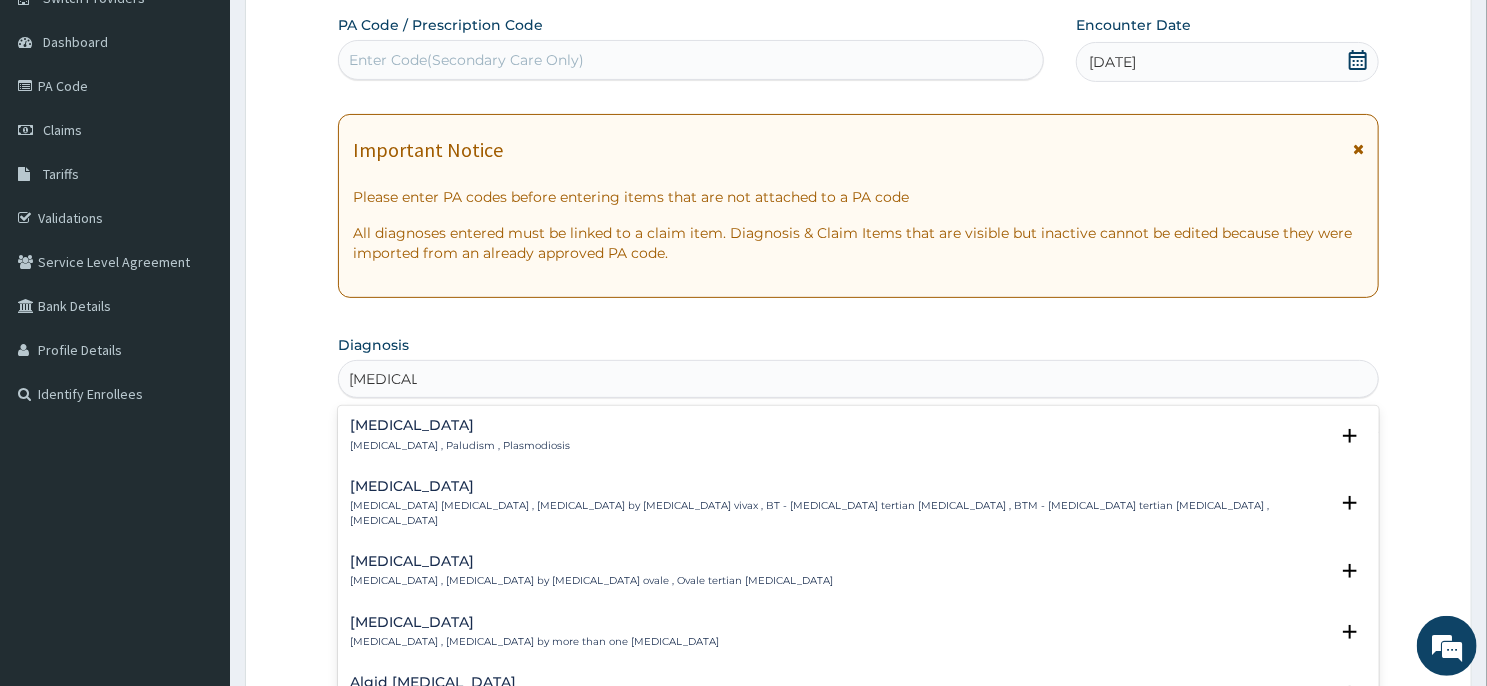 click on "Malaria Malaria , Paludism , Plasmodiosis" at bounding box center (460, 435) 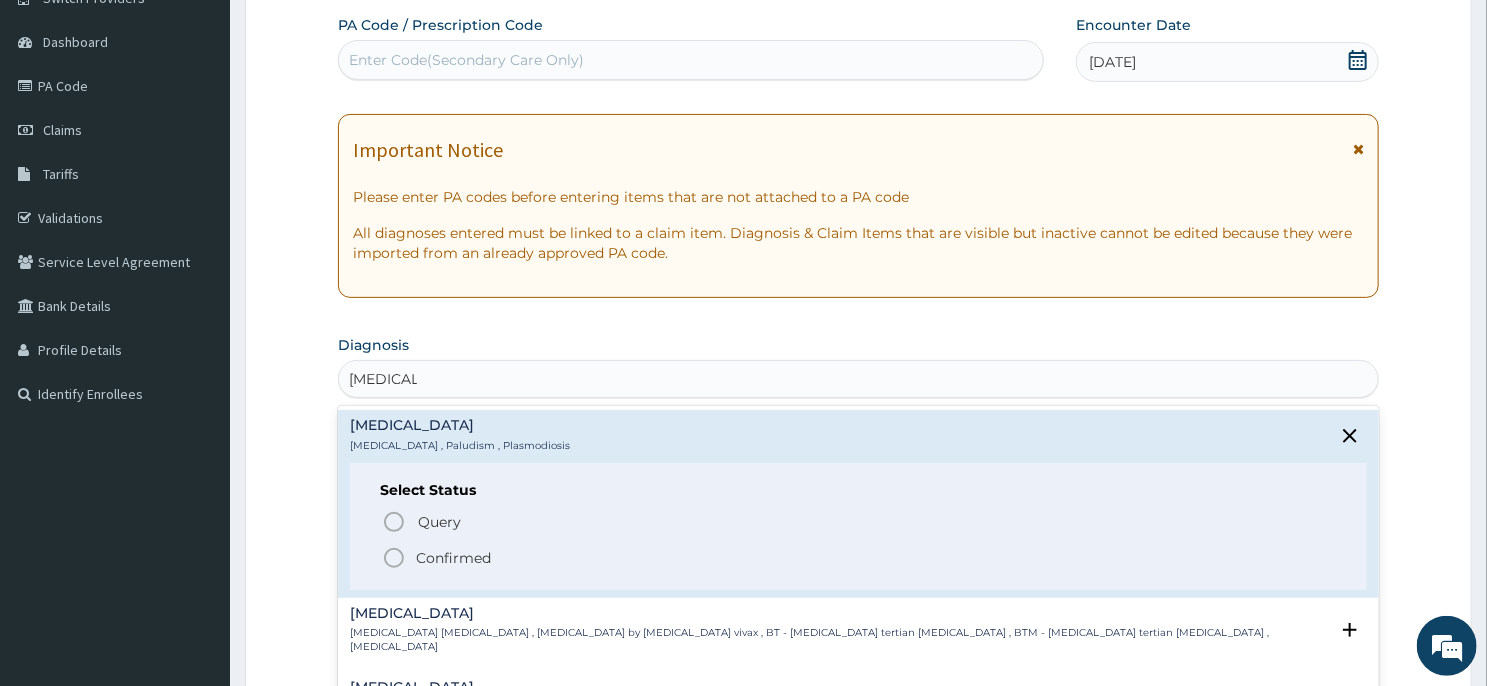 click 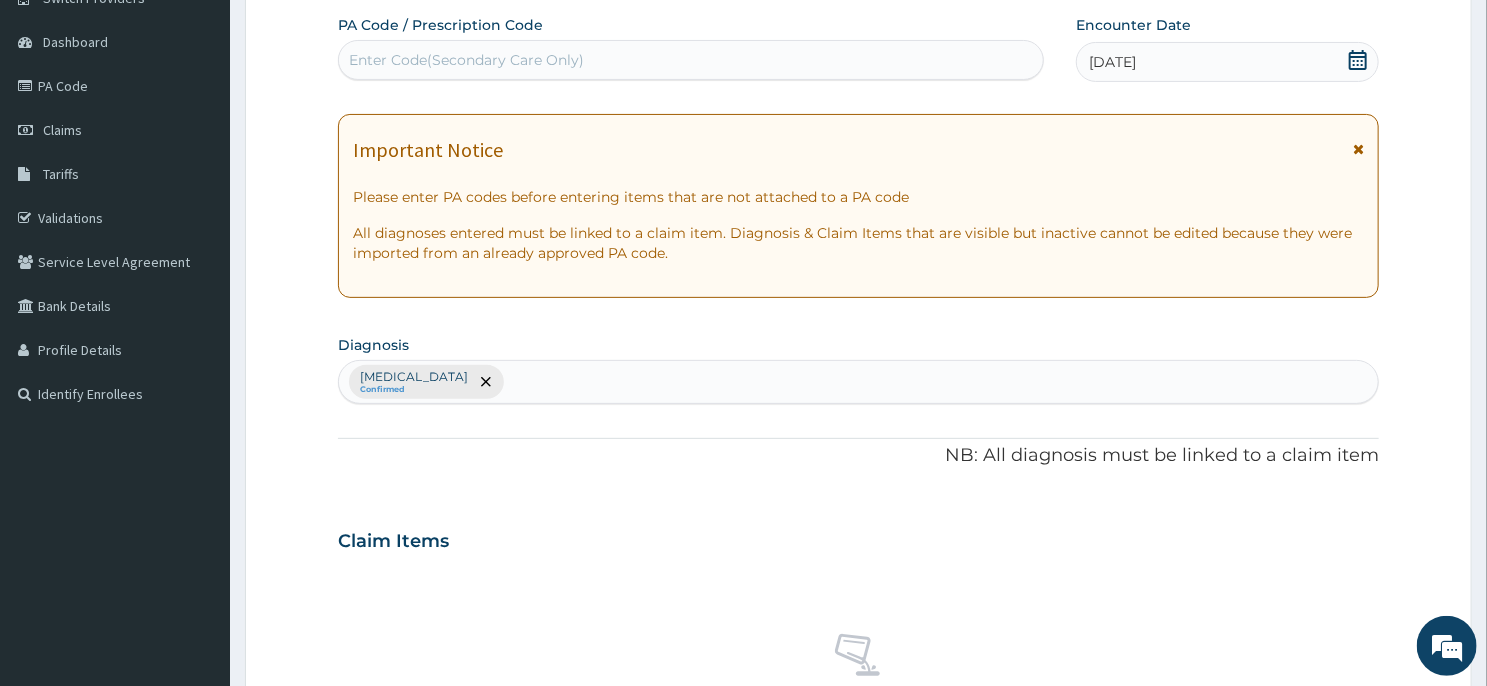 click on "Malaria Confirmed" at bounding box center (858, 382) 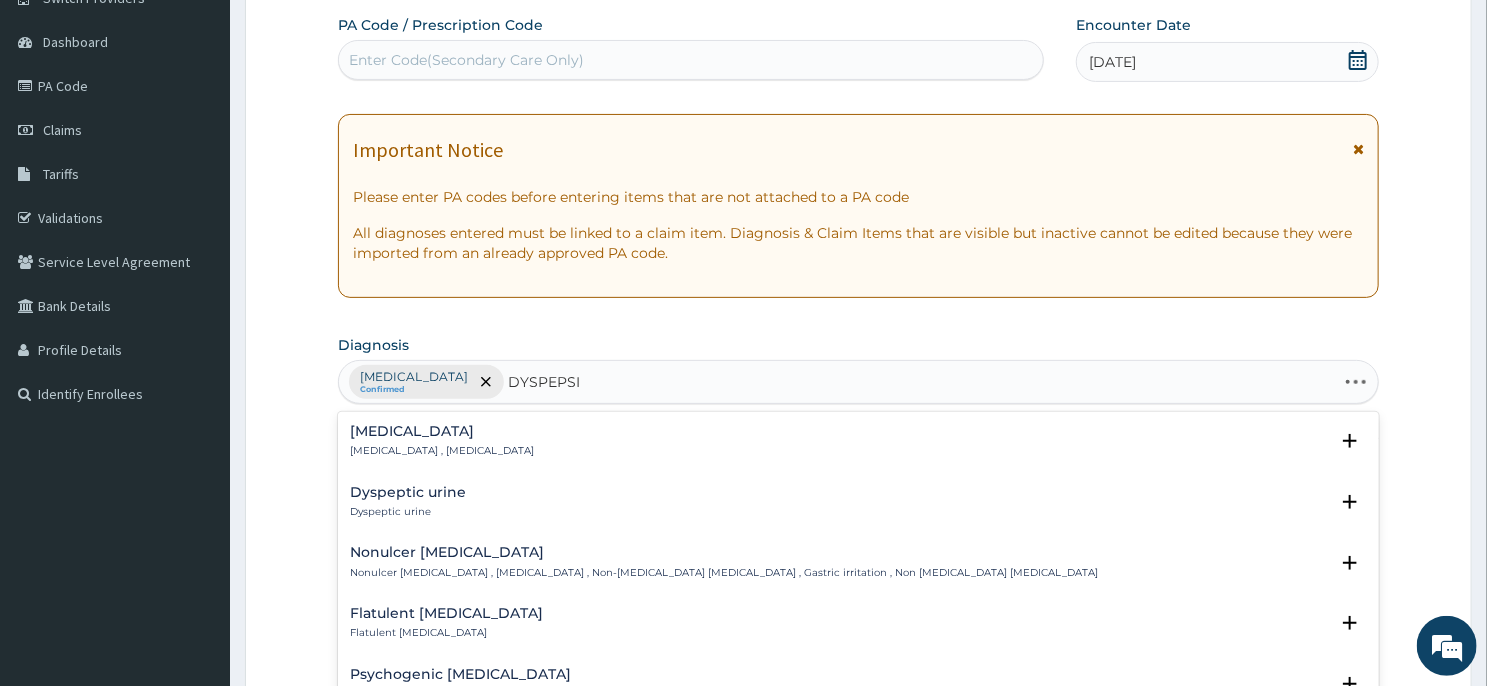 type on "DYSPEPSIA" 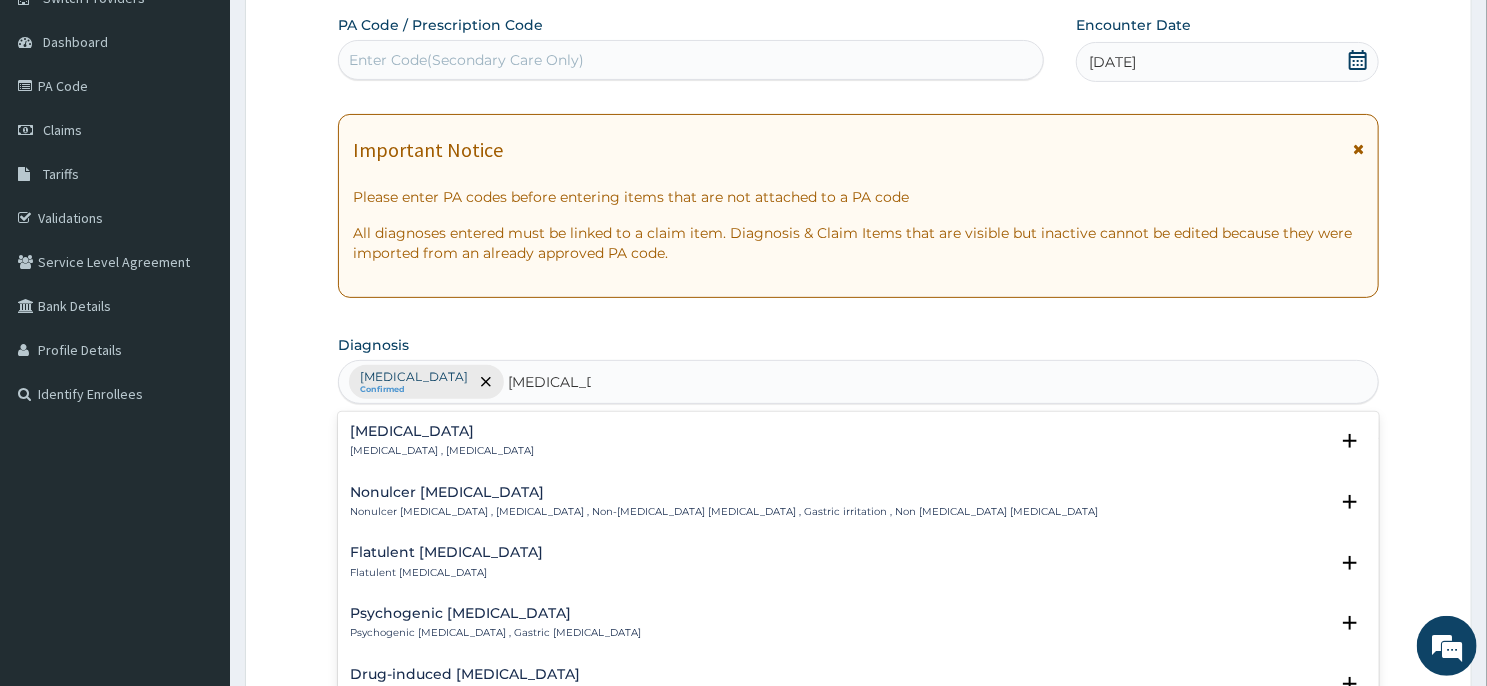 click on "Indigestion" at bounding box center [442, 431] 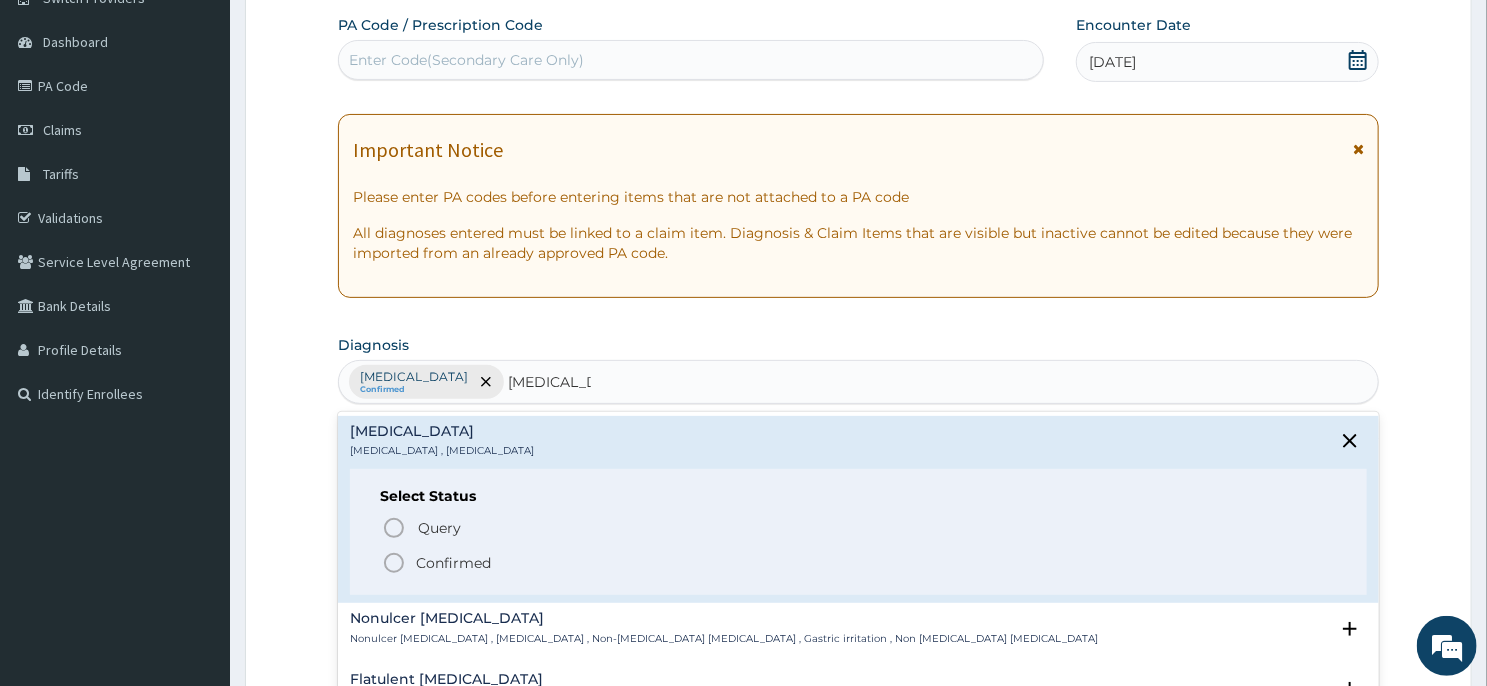 click 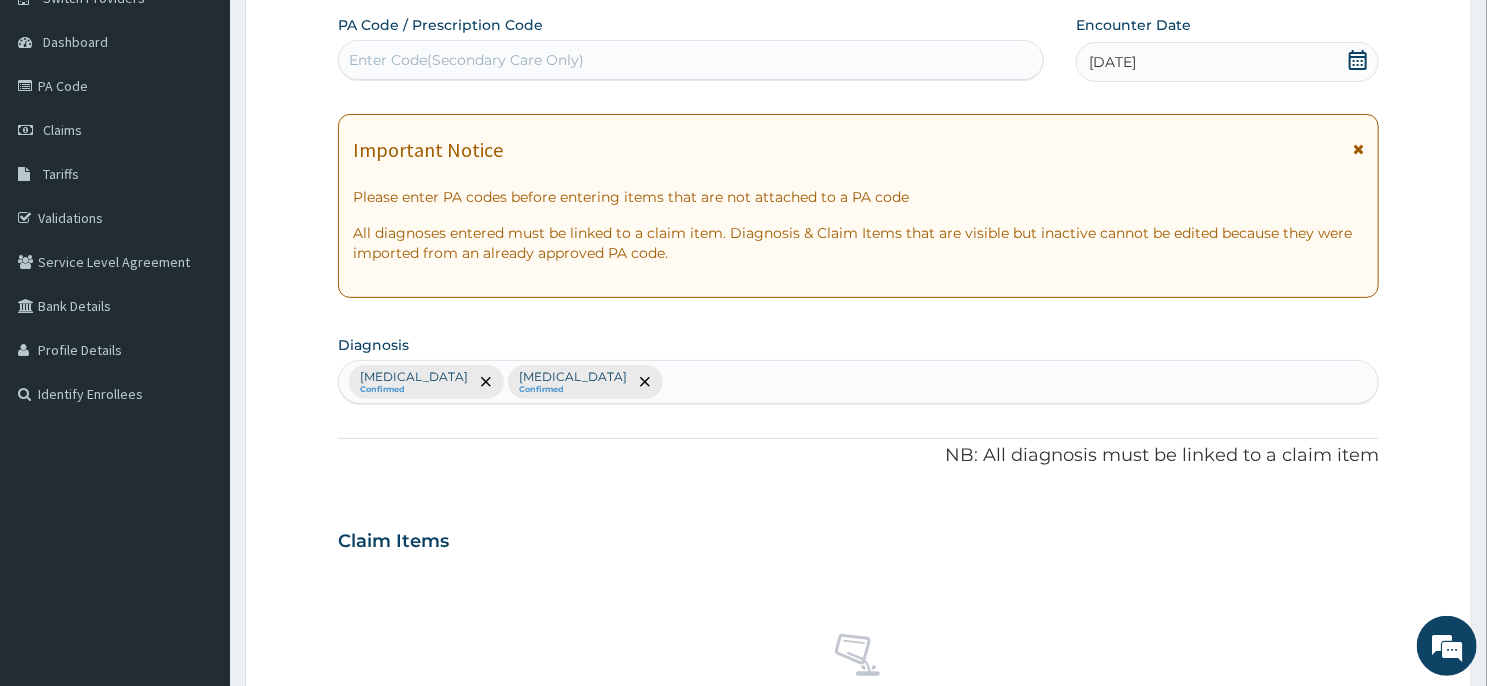 click on "Malaria Confirmed Indigestion Confirmed" at bounding box center [858, 382] 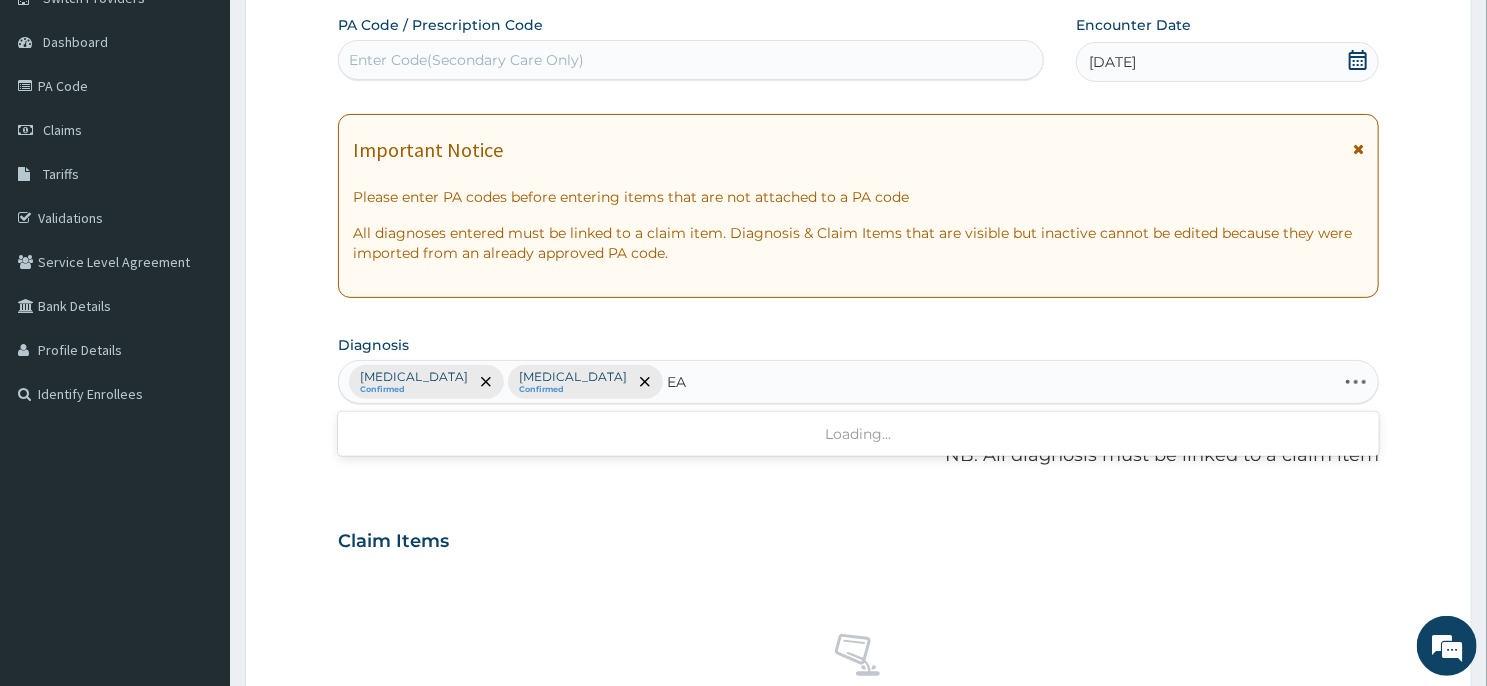 type on "E" 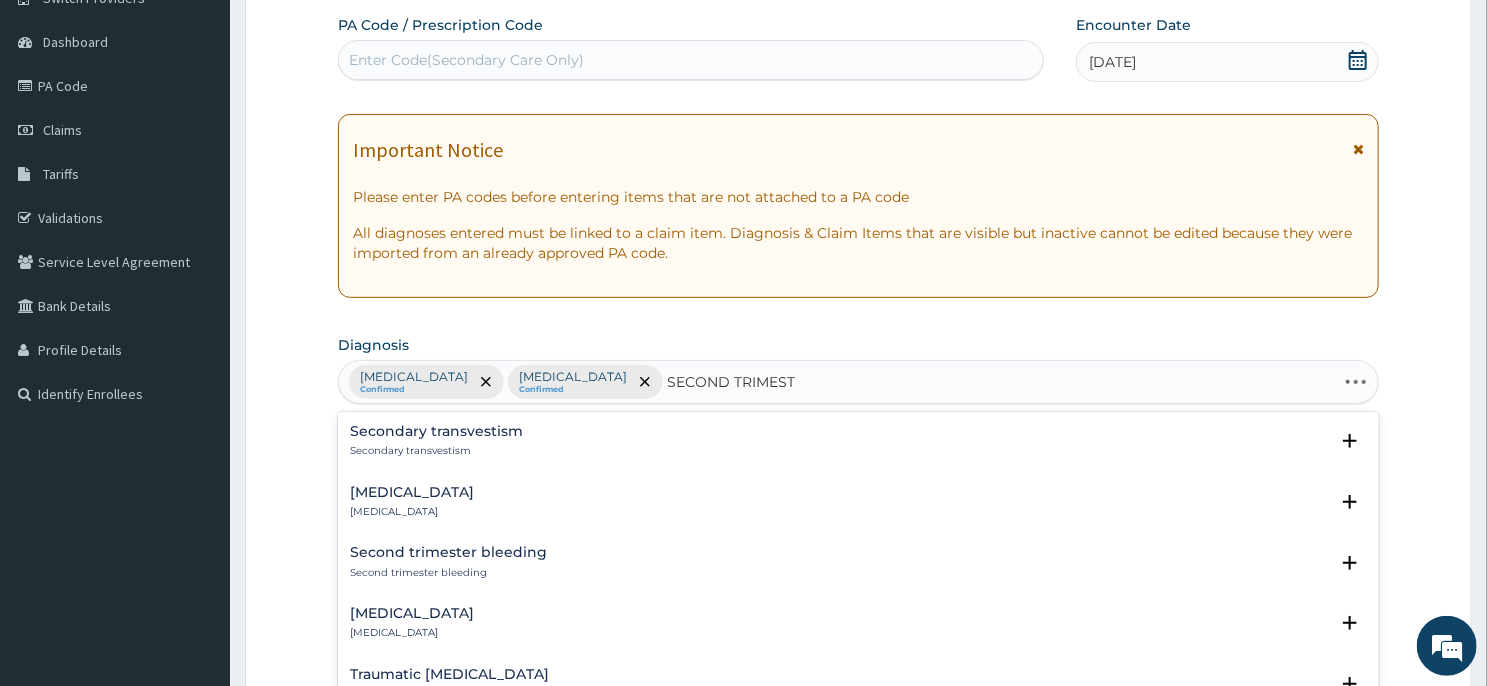 type on "SECOND TRIMESTER" 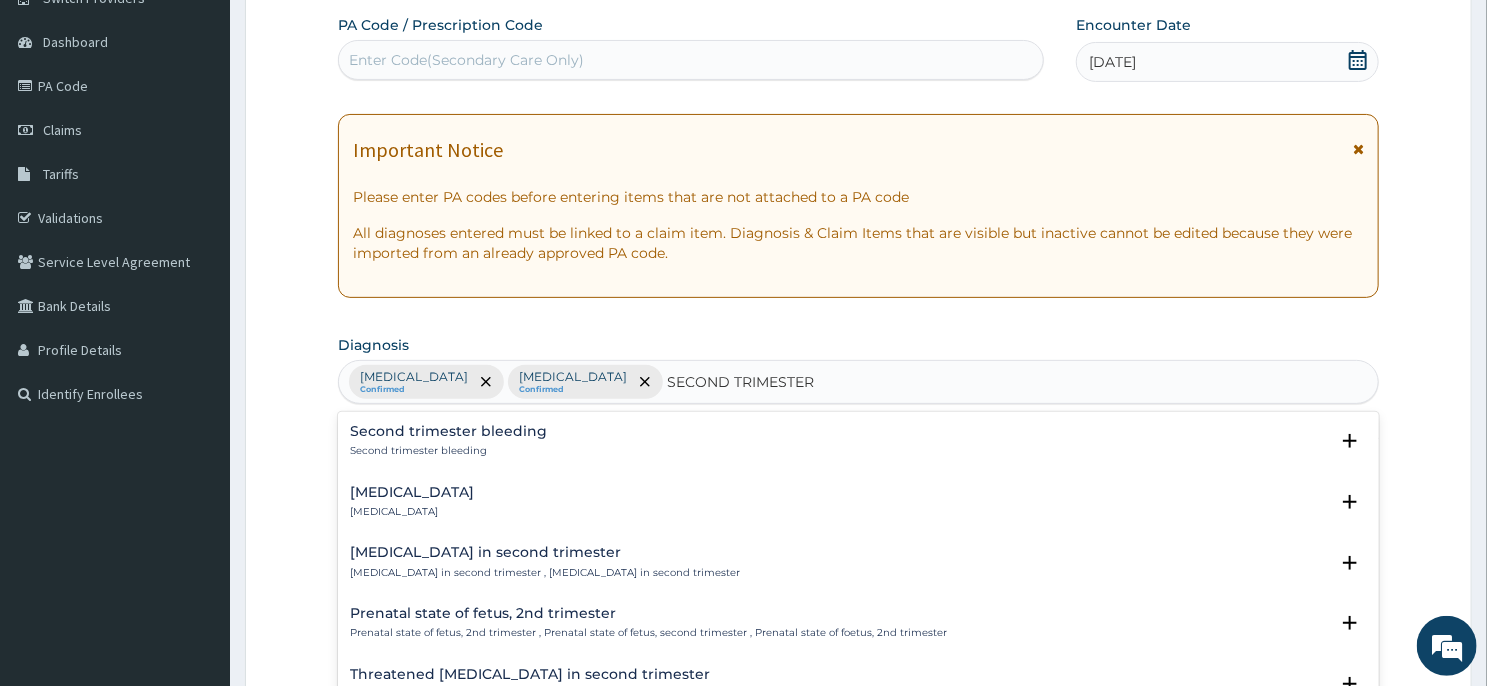 click on "Second trimester pregnancy" at bounding box center [412, 492] 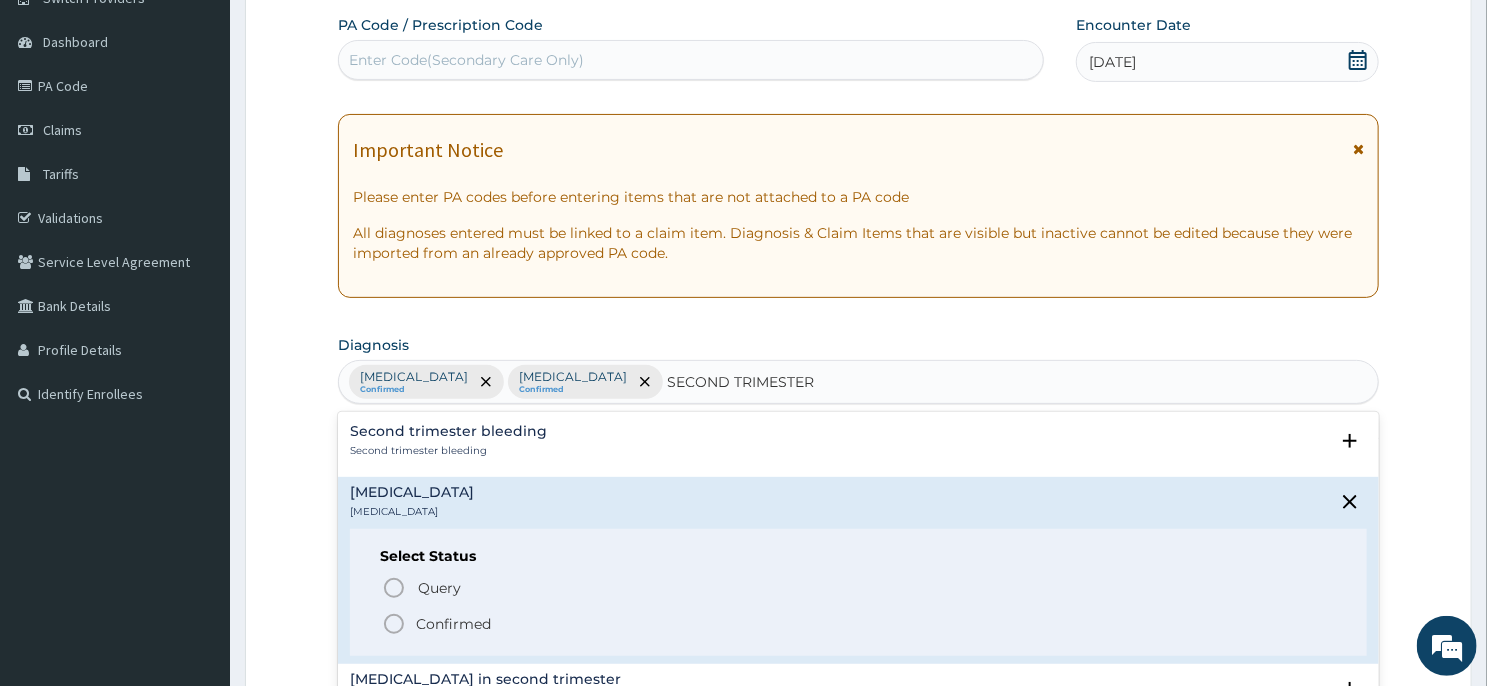 click 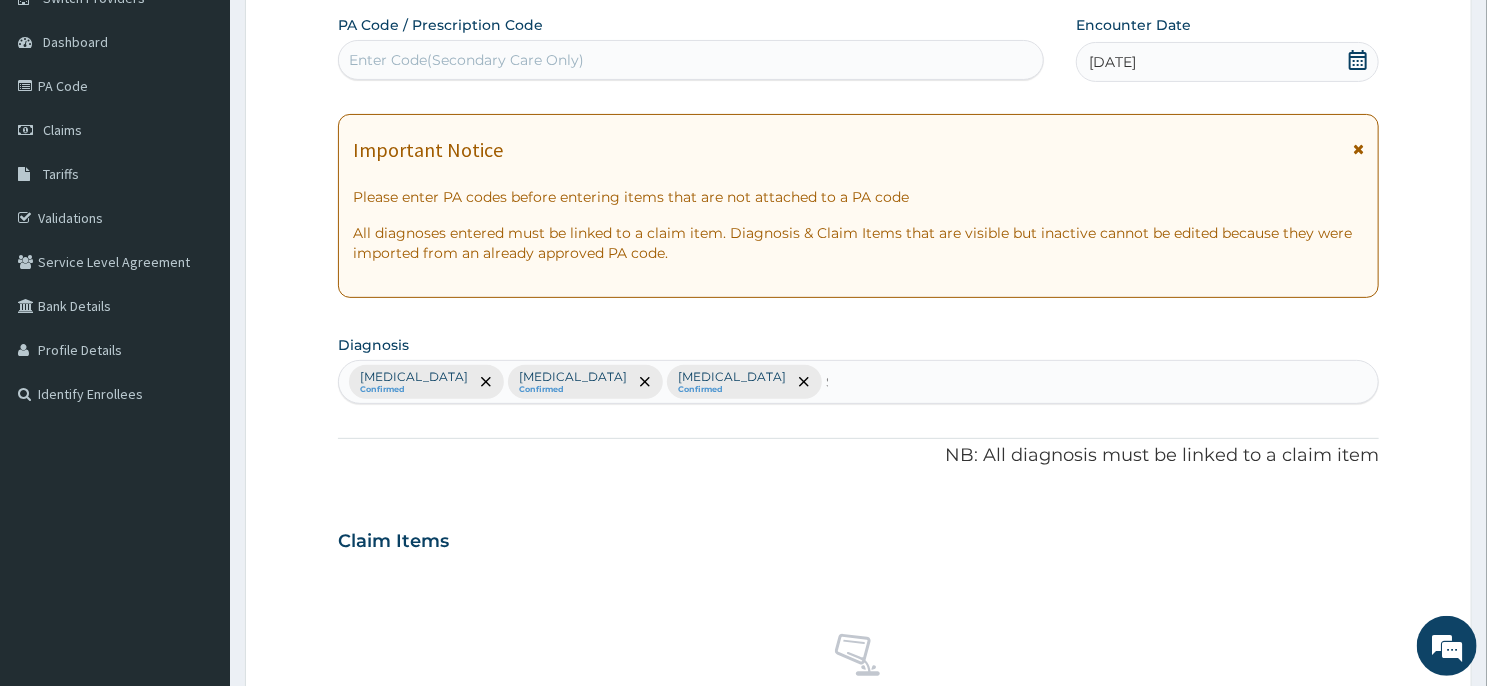 type 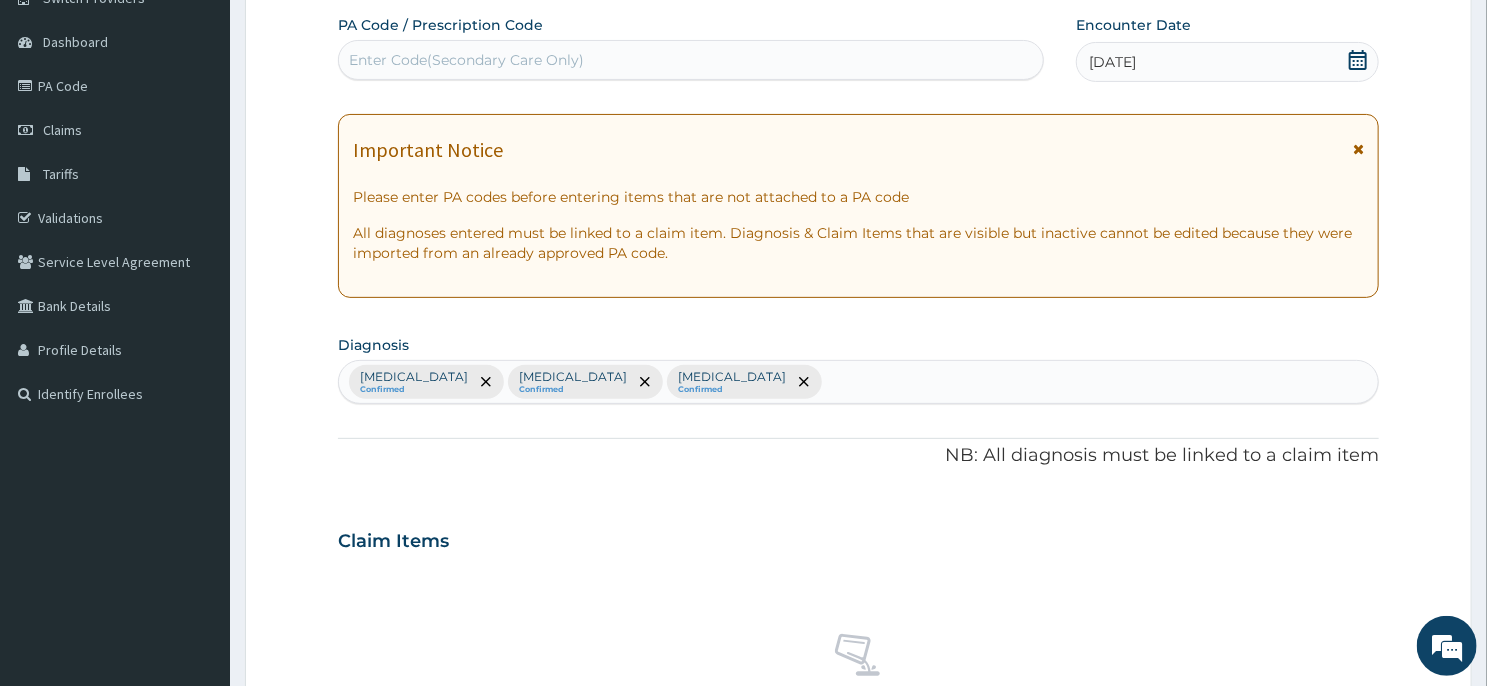 click on "Step  2  of 2 PA Code / Prescription Code Enter Code(Secondary Care Only) Encounter Date 16-01-2025 Important Notice Please enter PA codes before entering items that are not attached to a PA code   All diagnoses entered must be linked to a claim item. Diagnosis & Claim Items that are visible but inactive cannot be edited because they were imported from an already approved PA code. Diagnosis option Second trimester pregnancy, selected.   Select is focused ,type to refine list, press Down to open the menu,  press left to focus selected values Malaria Confirmed Indigestion Confirmed Second trimester pregnancy Confirmed NB: All diagnosis must be linked to a claim item Claim Items No claim item Types Select Type Item Select Item Pair Diagnosis Select Diagnosis Unit Price 0 Add Comment     Previous   Submit" at bounding box center [858, 564] 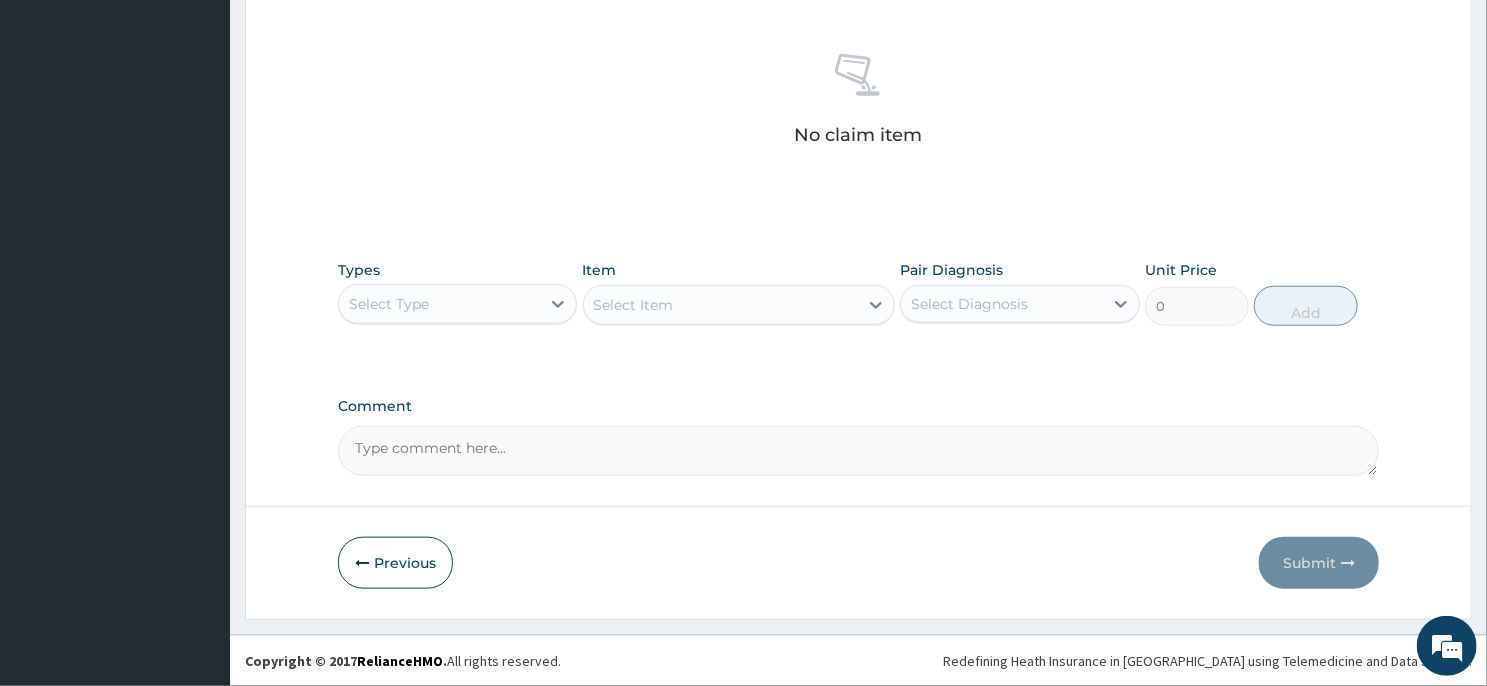 click on "Select Type" at bounding box center [439, 304] 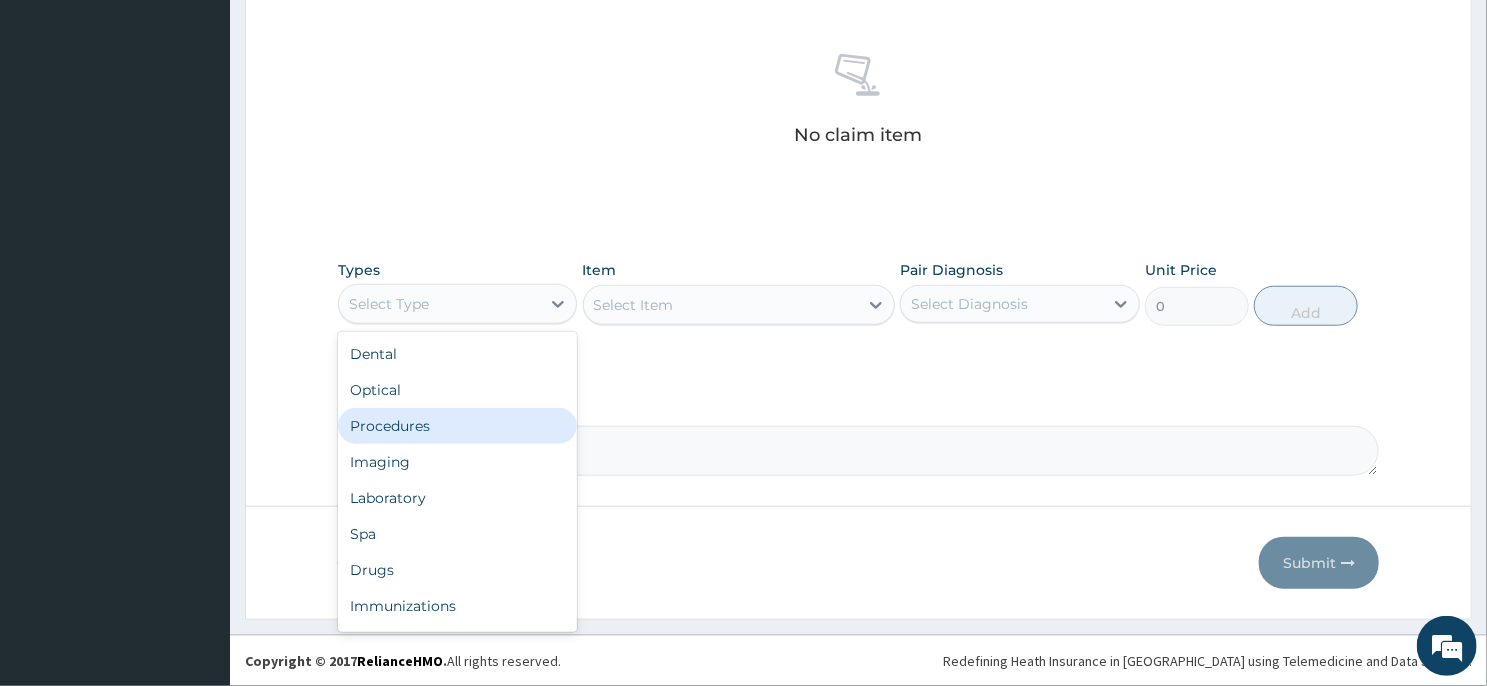 click on "Procedures" at bounding box center (457, 426) 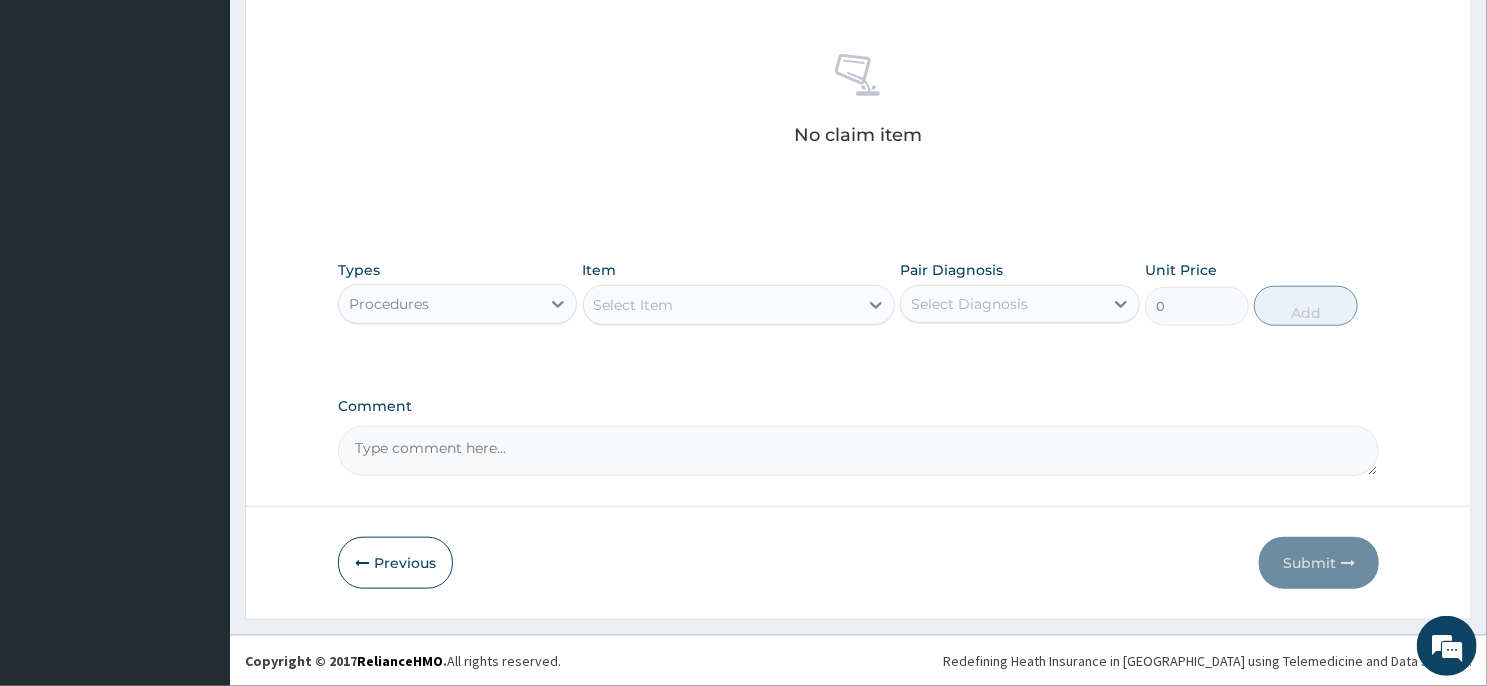 click on "Select Item" at bounding box center [721, 305] 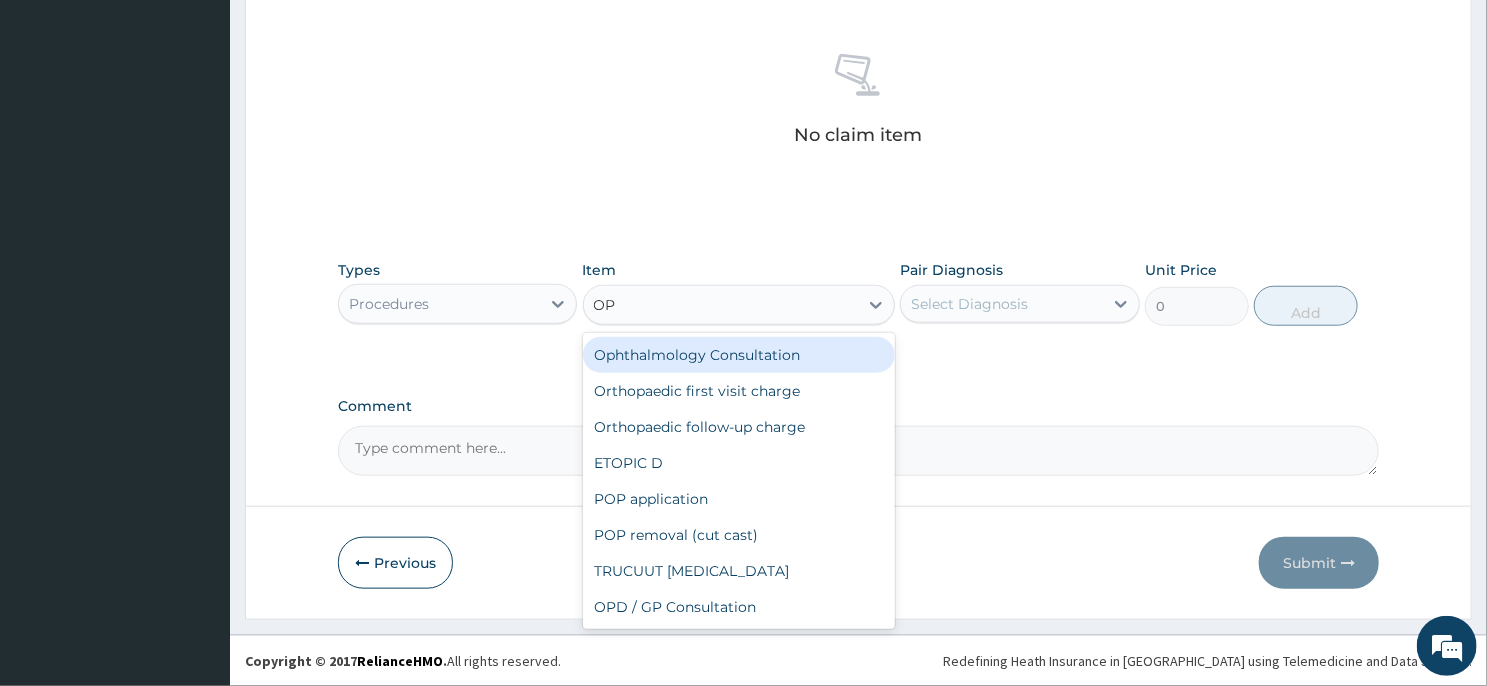 type on "OPD" 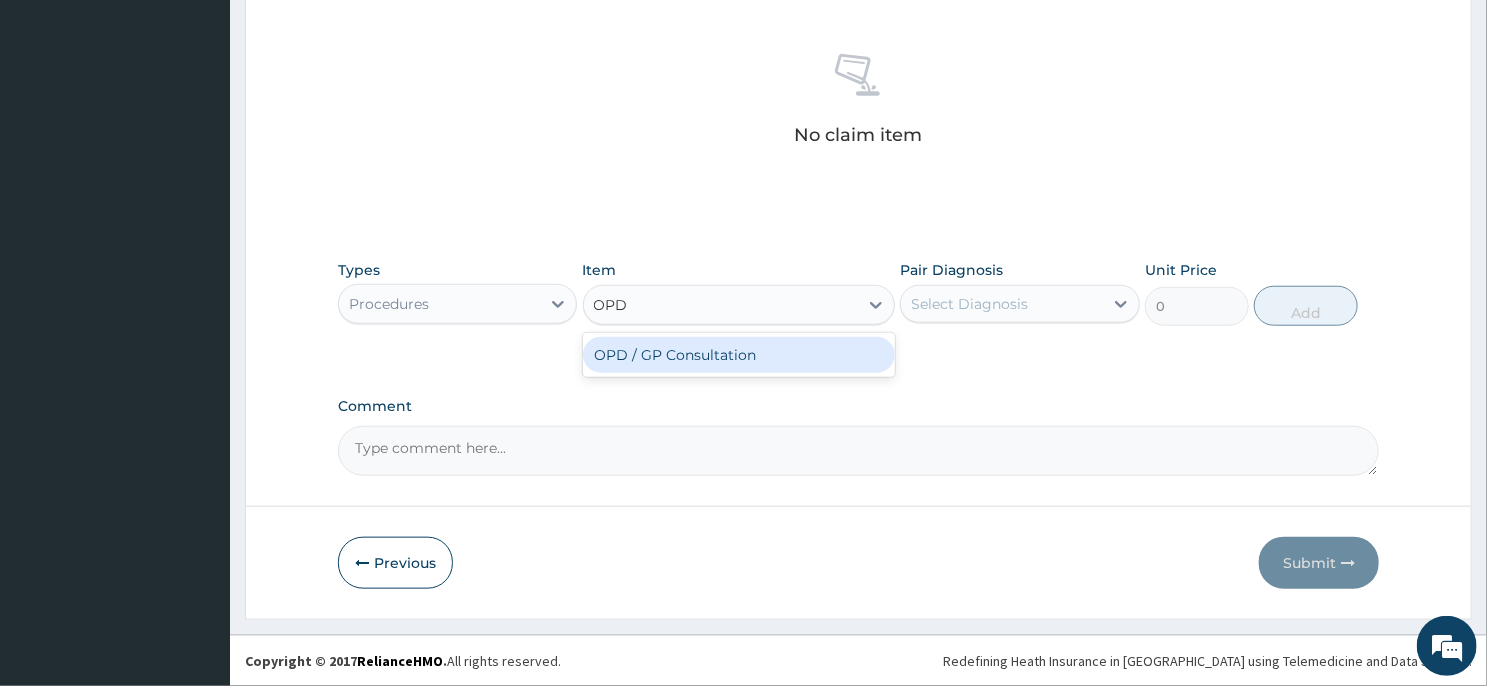 click on "OPD / GP Consultation" at bounding box center (739, 355) 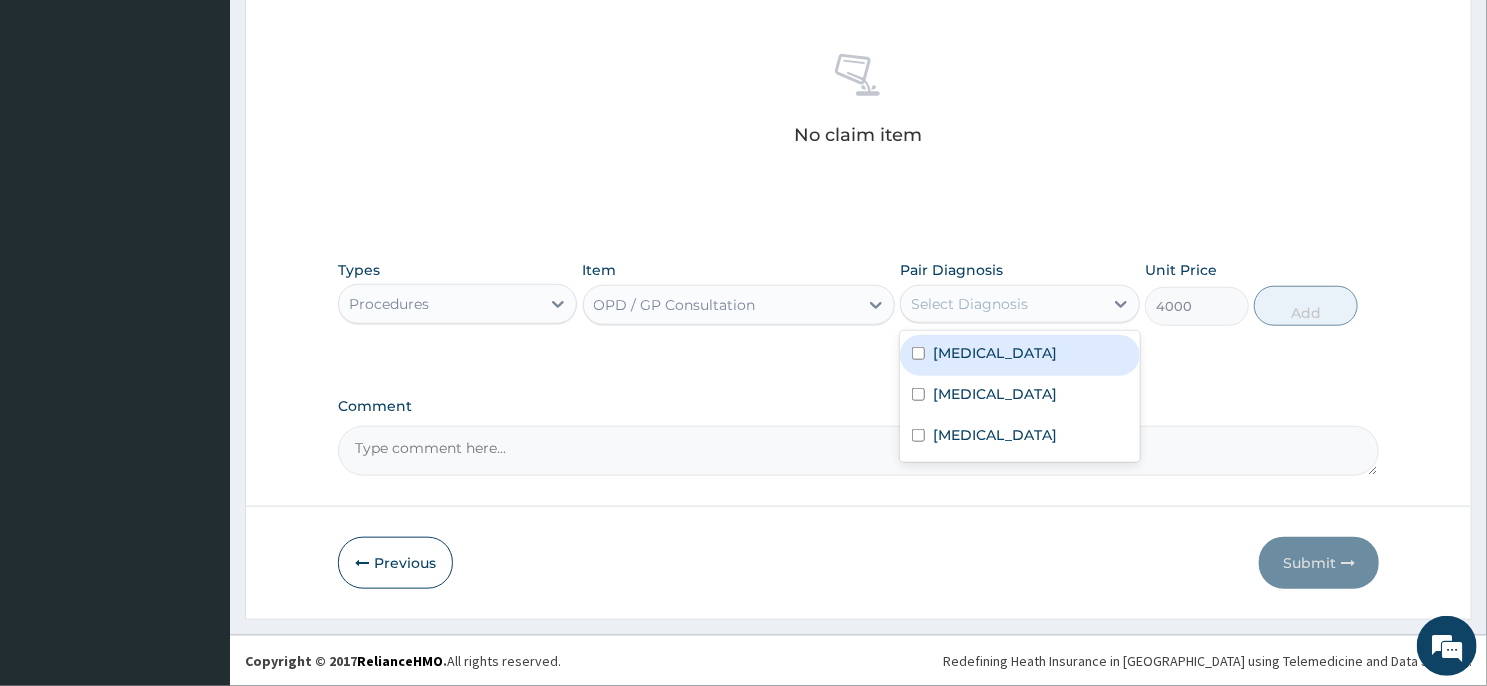 click on "Select Diagnosis" at bounding box center (969, 304) 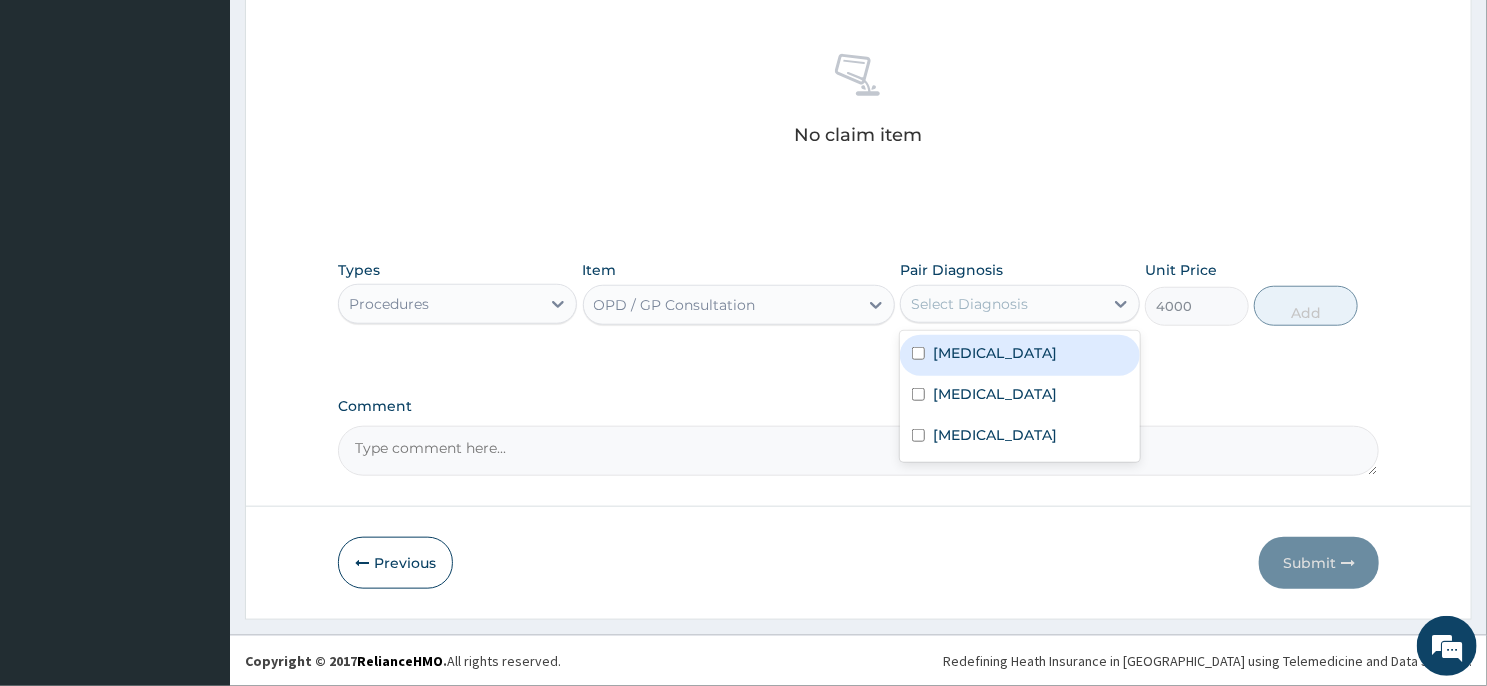 click on "Malaria" at bounding box center (995, 353) 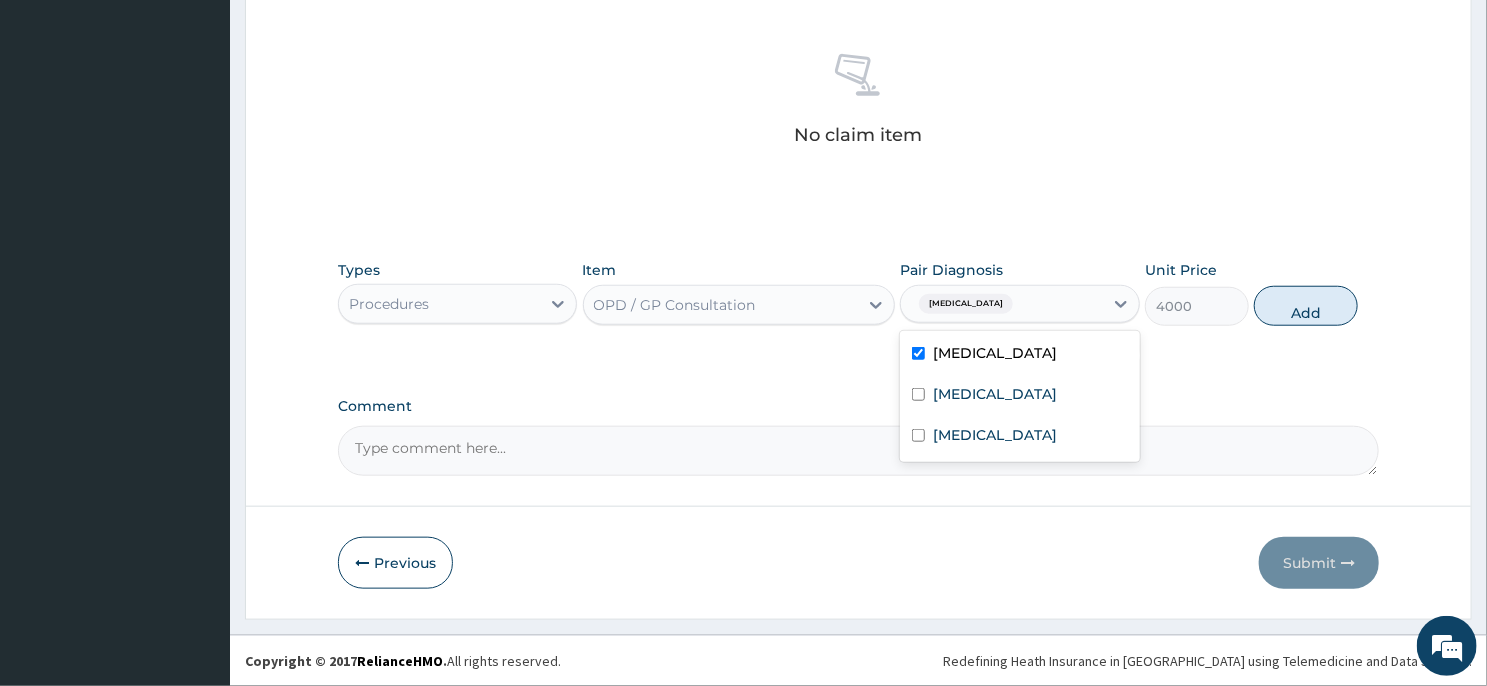 checkbox on "true" 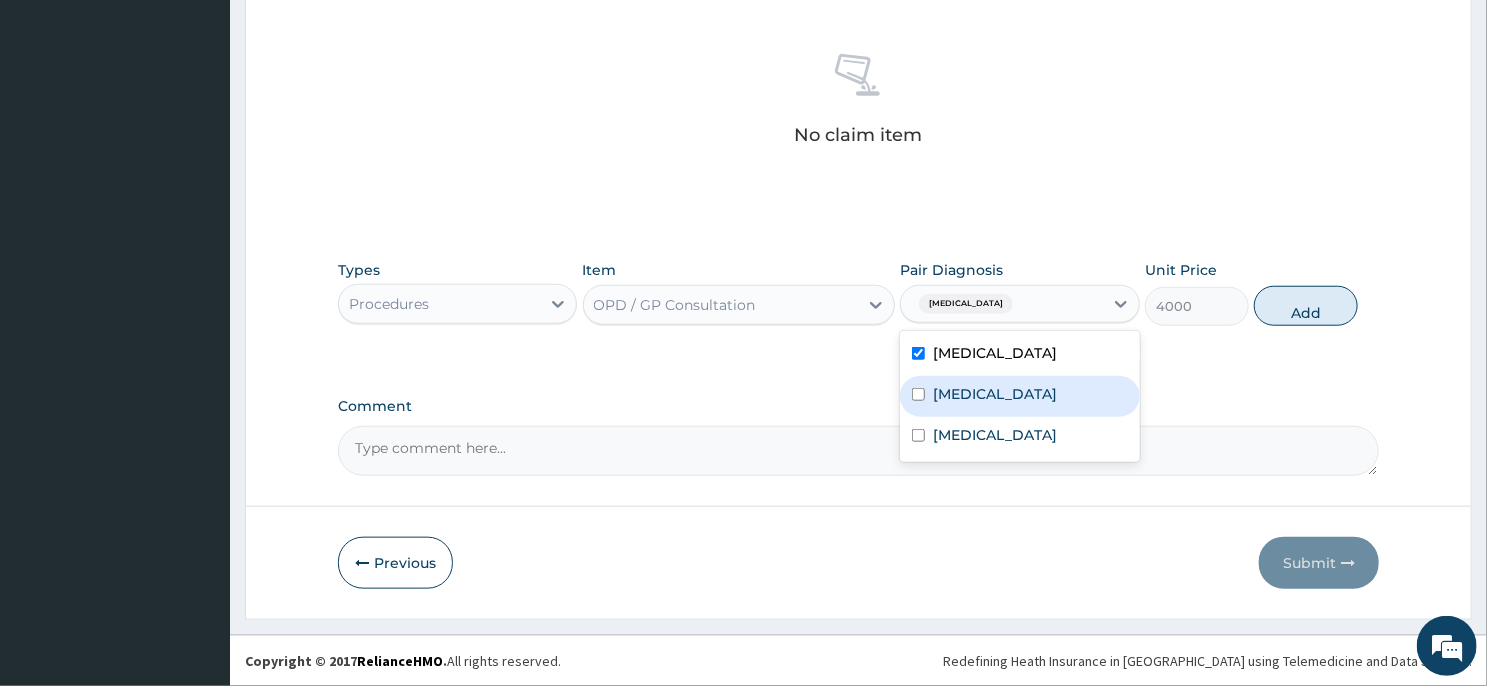 click on "Indigestion" at bounding box center [1019, 396] 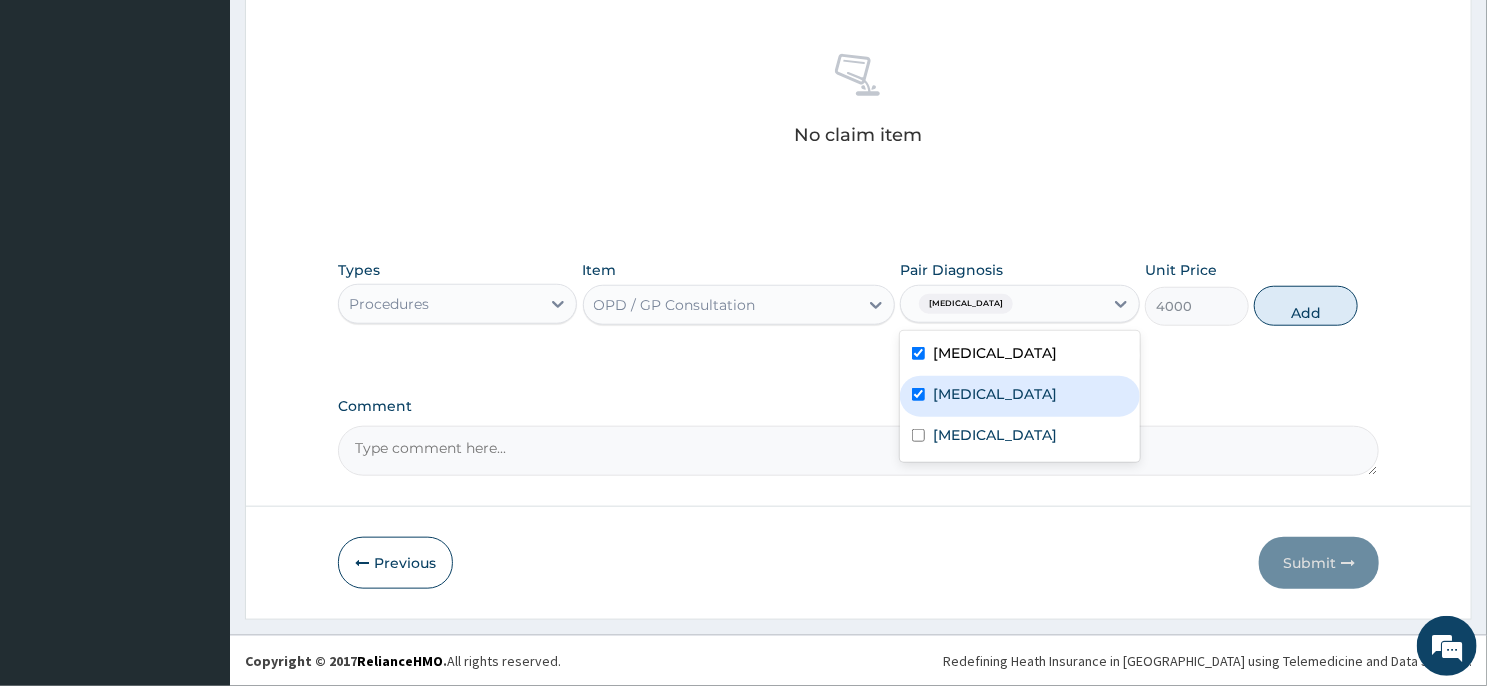 checkbox on "true" 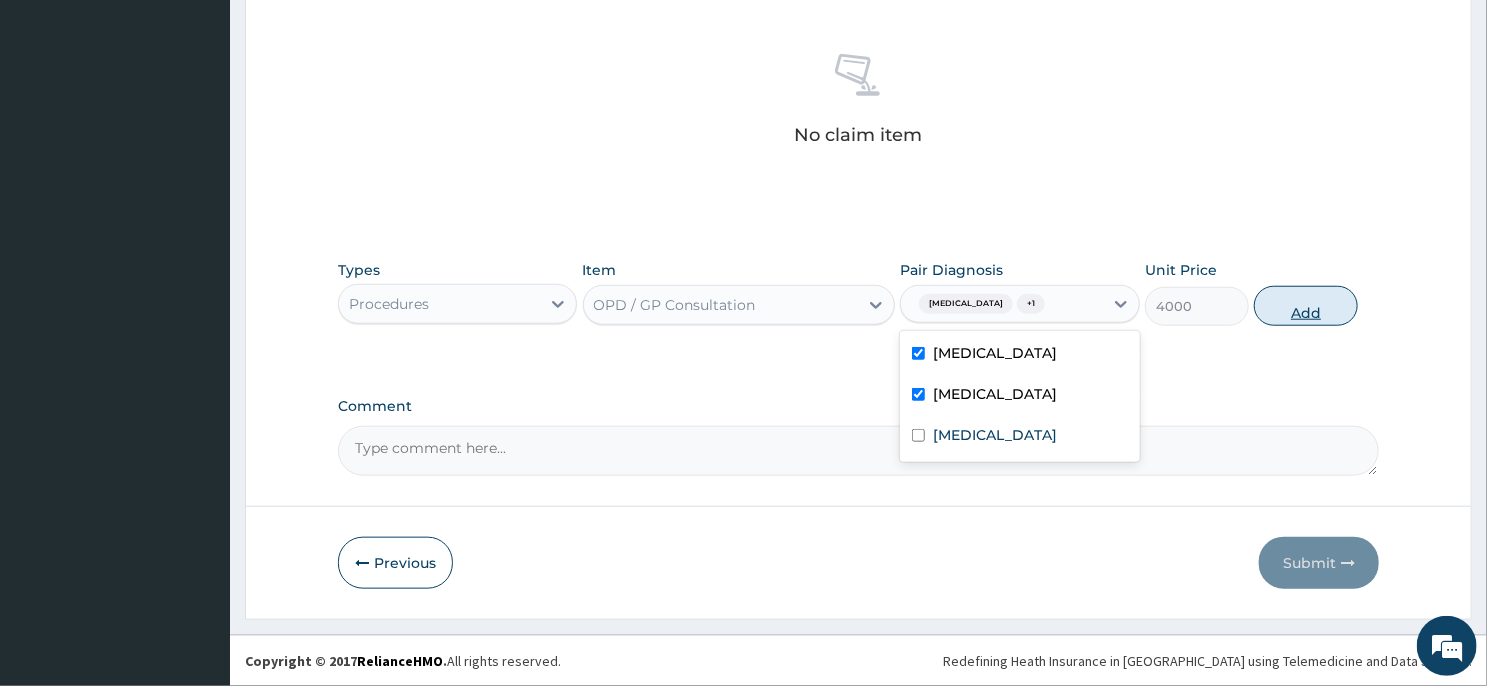 click on "Add" at bounding box center [1306, 306] 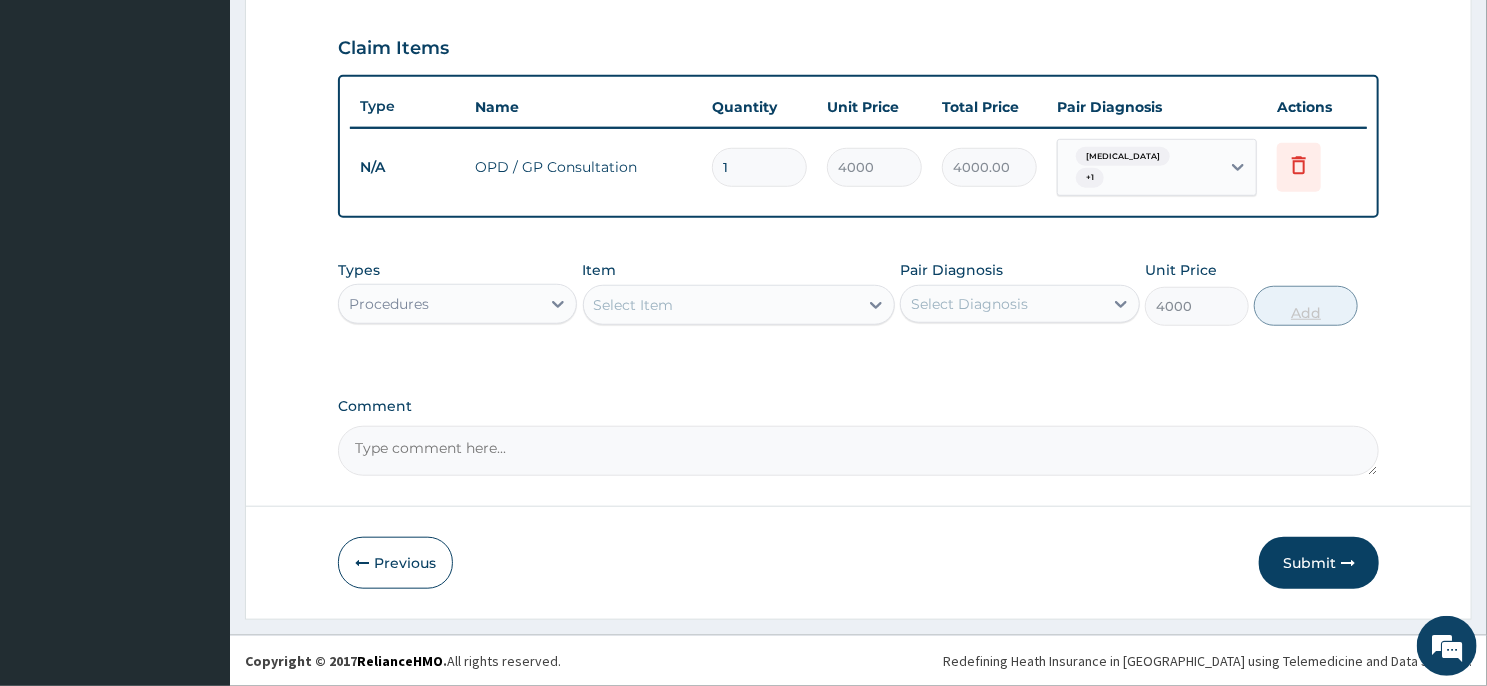 type on "0" 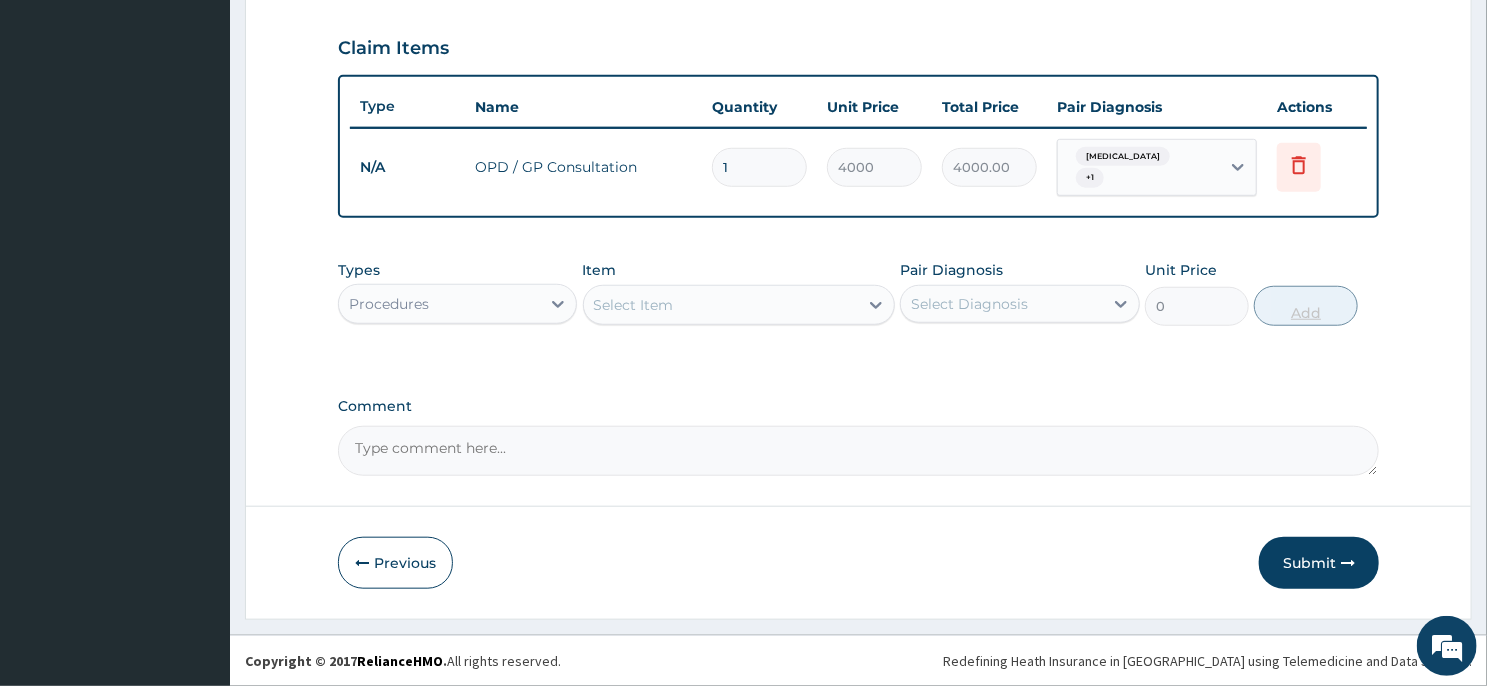 scroll, scrollTop: 659, scrollLeft: 0, axis: vertical 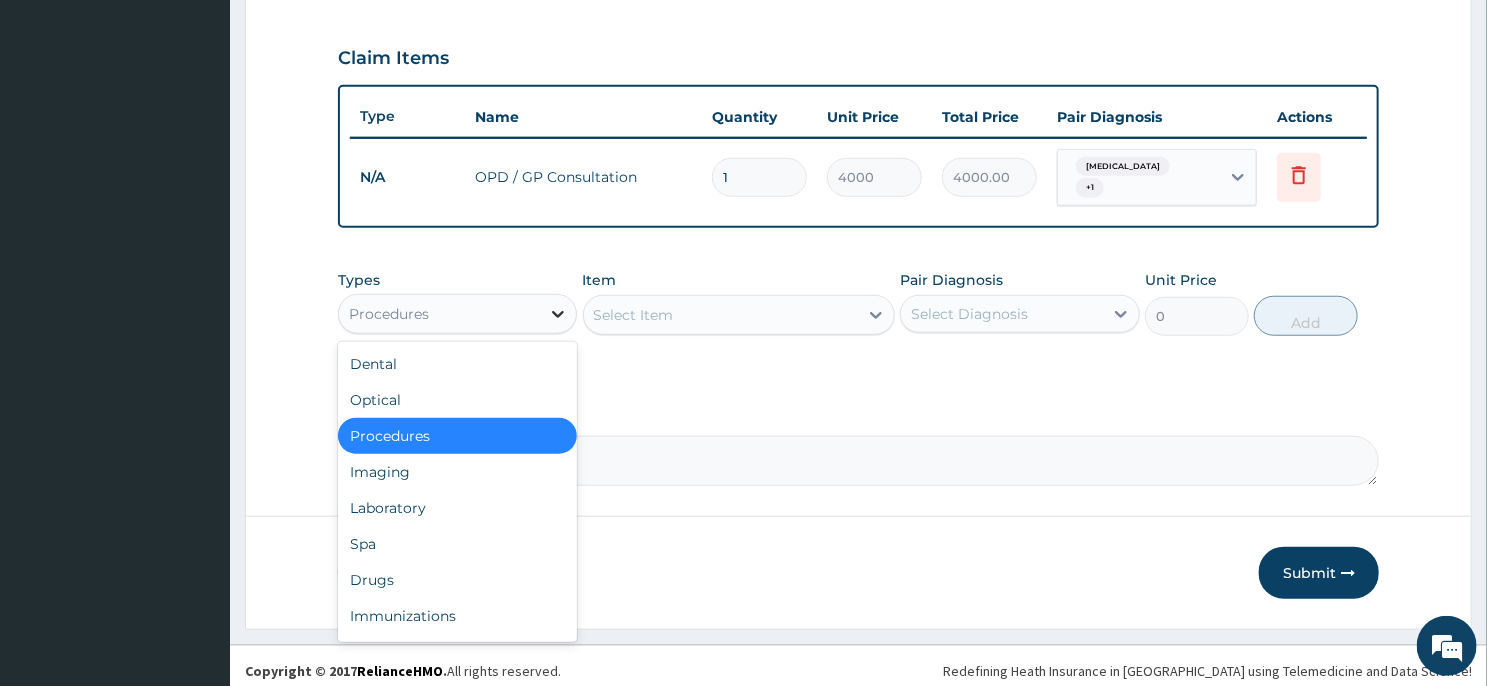 click at bounding box center (558, 314) 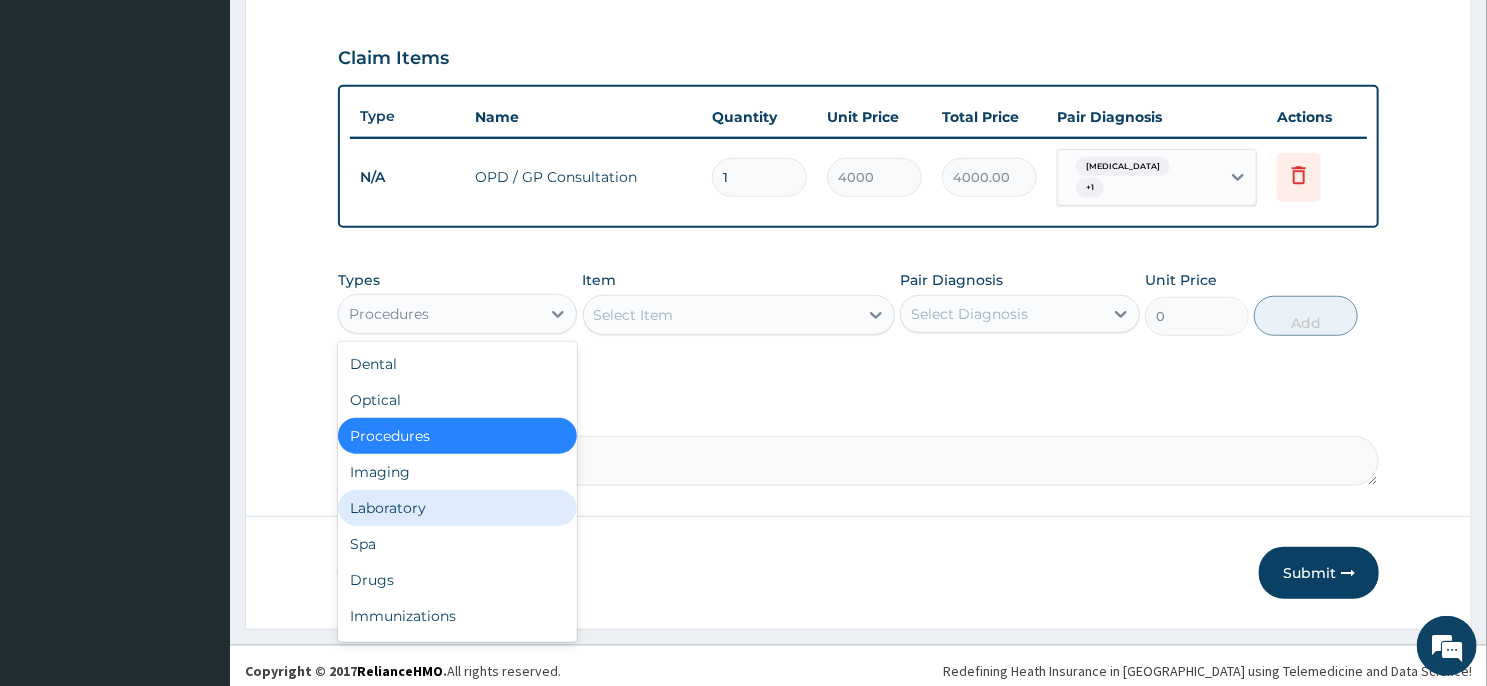 click on "Laboratory" at bounding box center [457, 508] 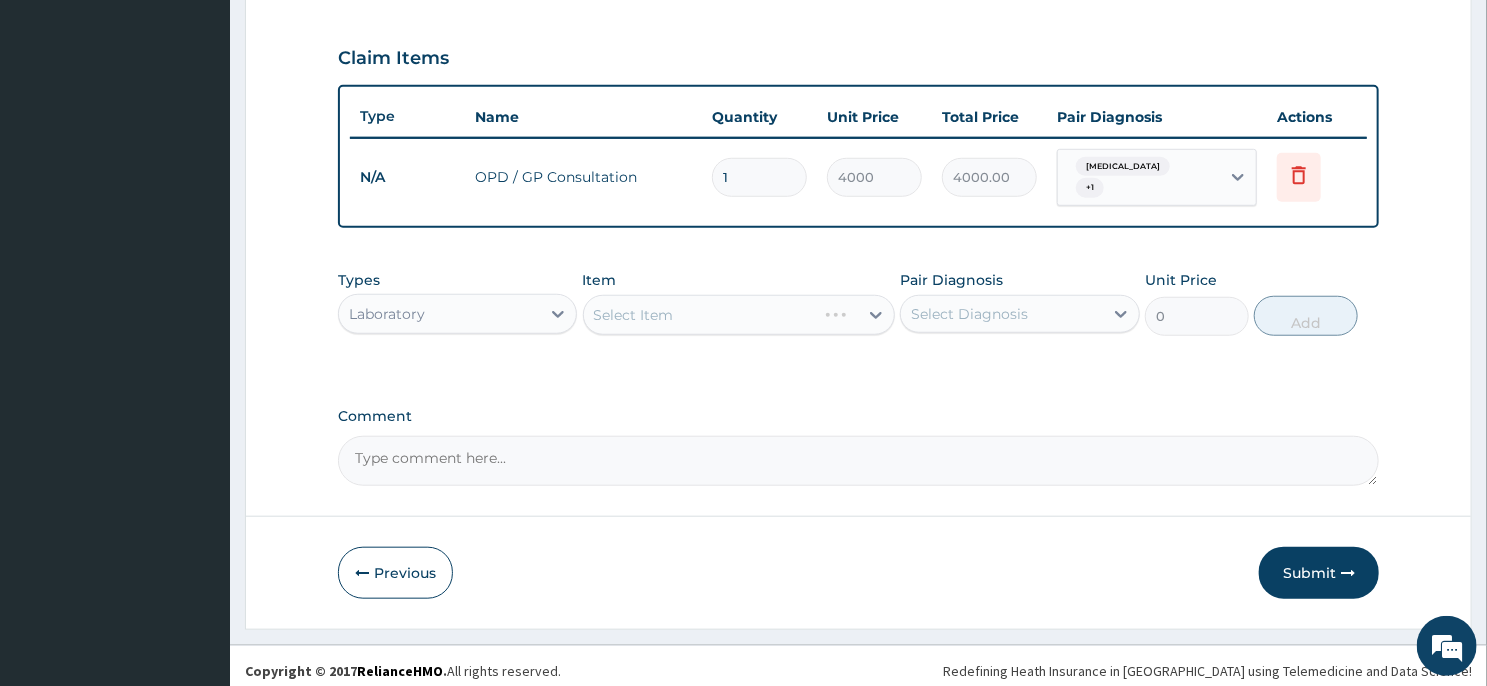 click on "Select Item" at bounding box center (739, 315) 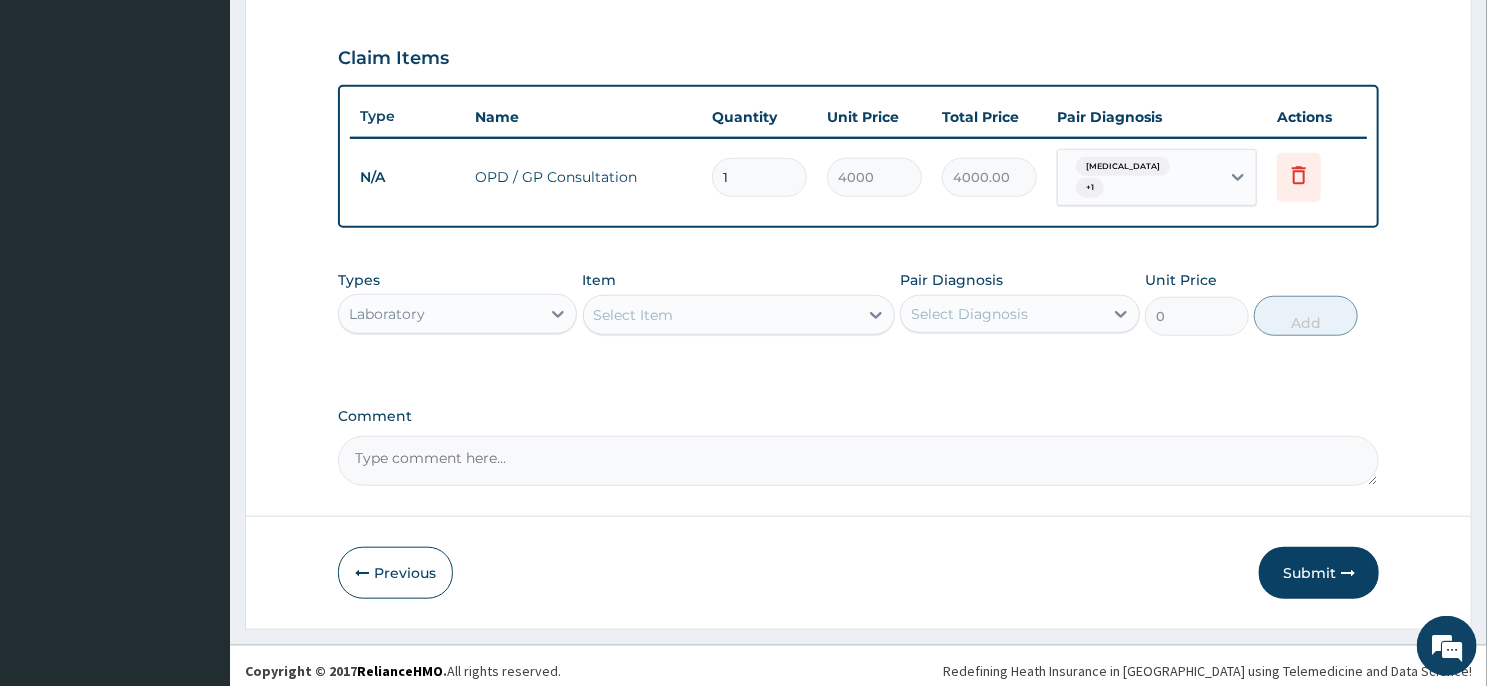 click on "Select Item" at bounding box center [721, 315] 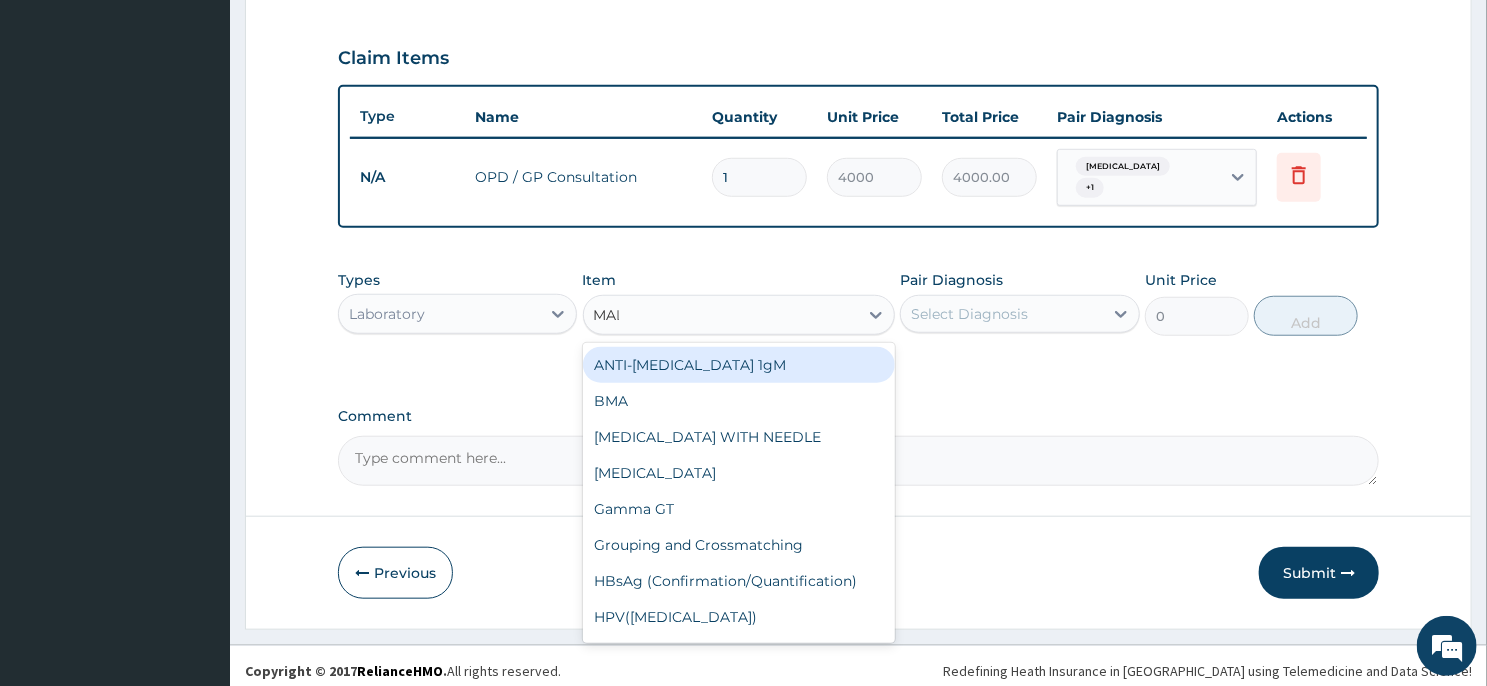 type on "MALA" 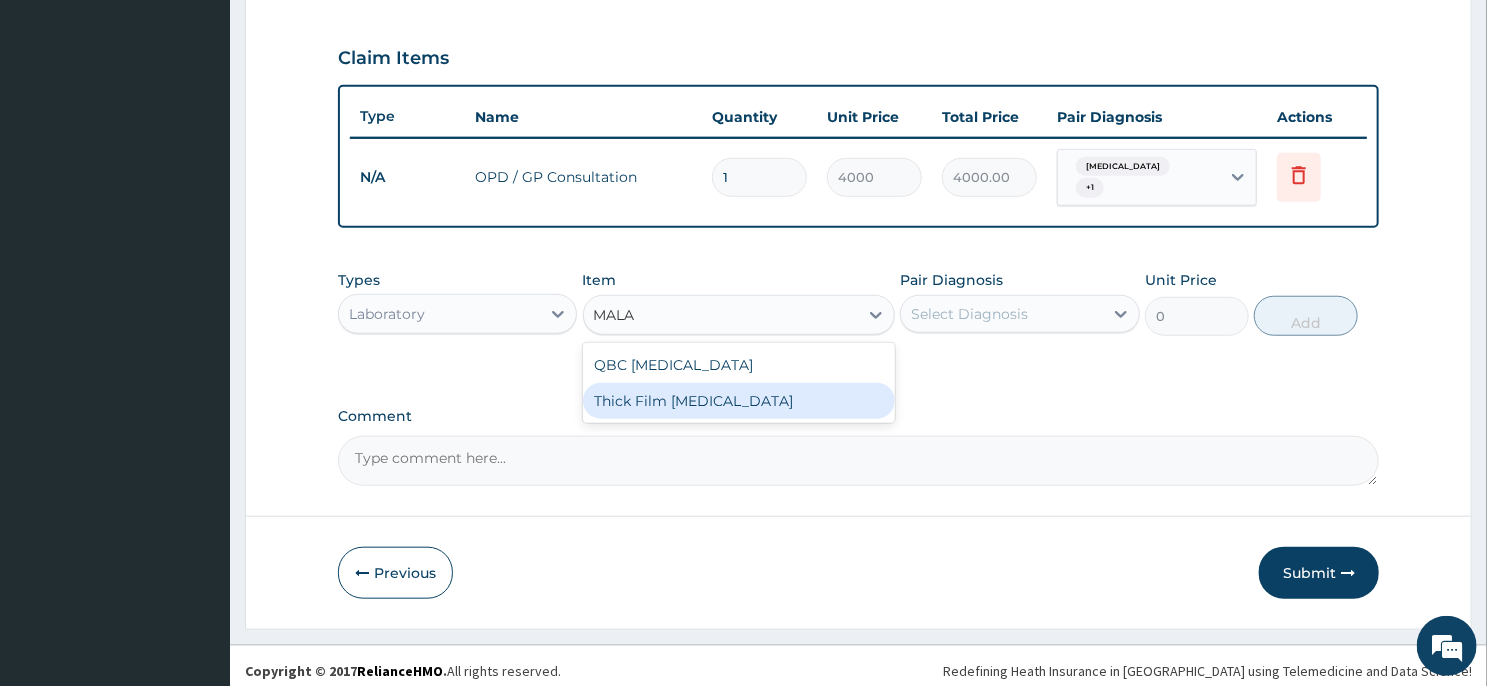 click on "Thick Film Malaria" at bounding box center (739, 401) 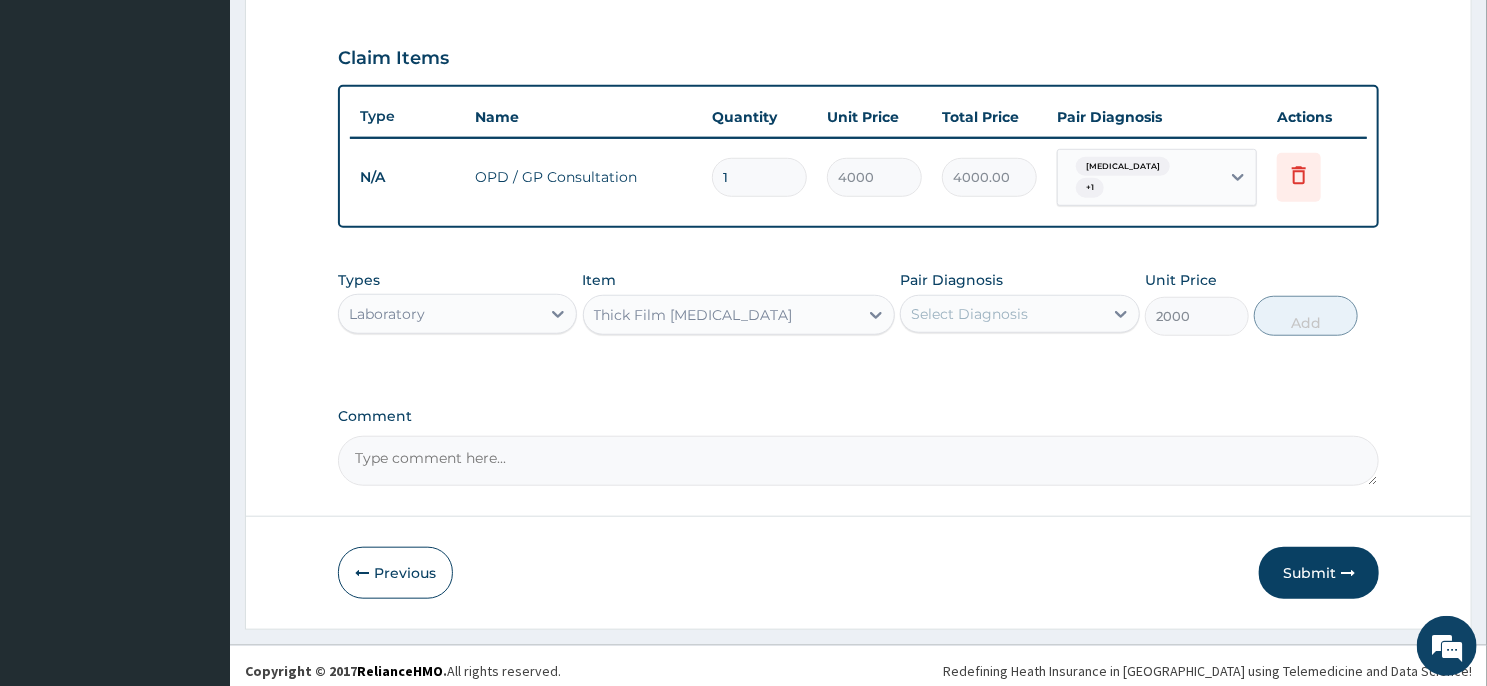 click on "Select Diagnosis" at bounding box center (969, 314) 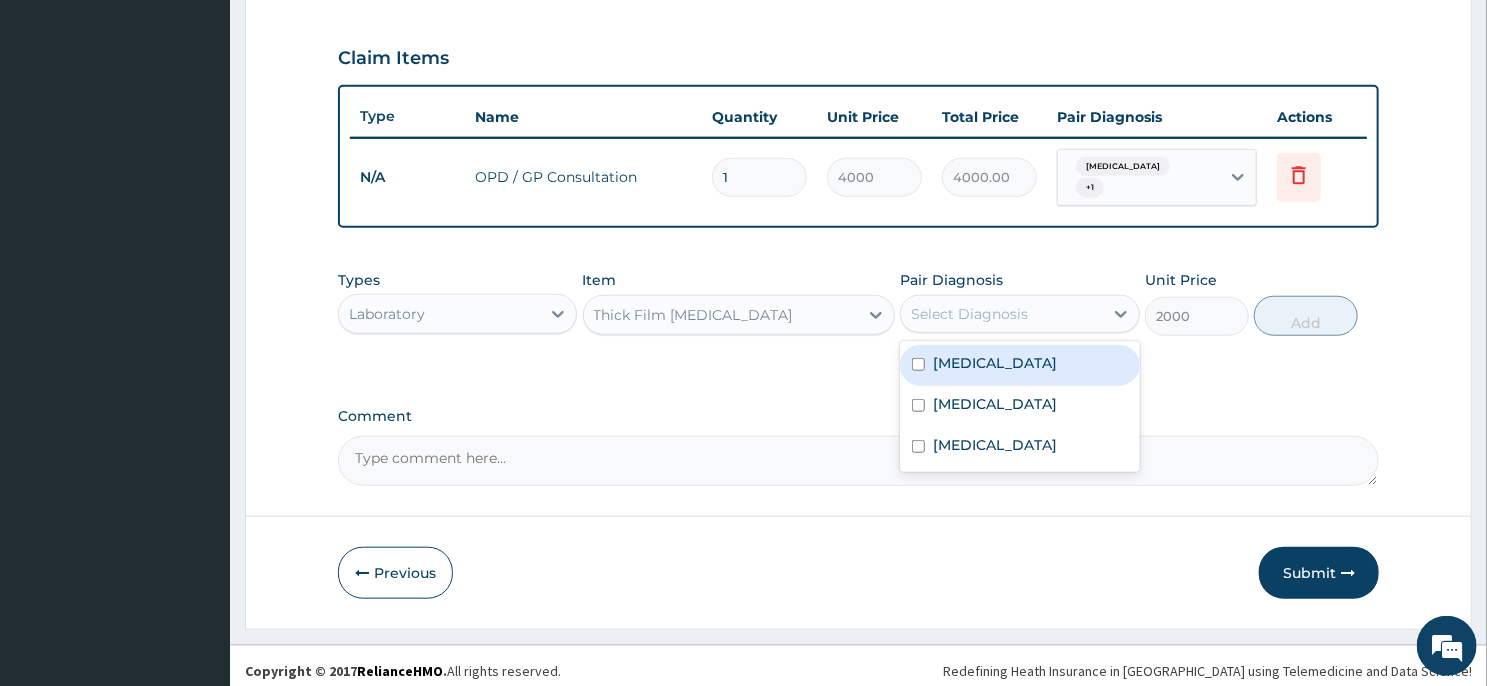 click on "Malaria" at bounding box center [995, 363] 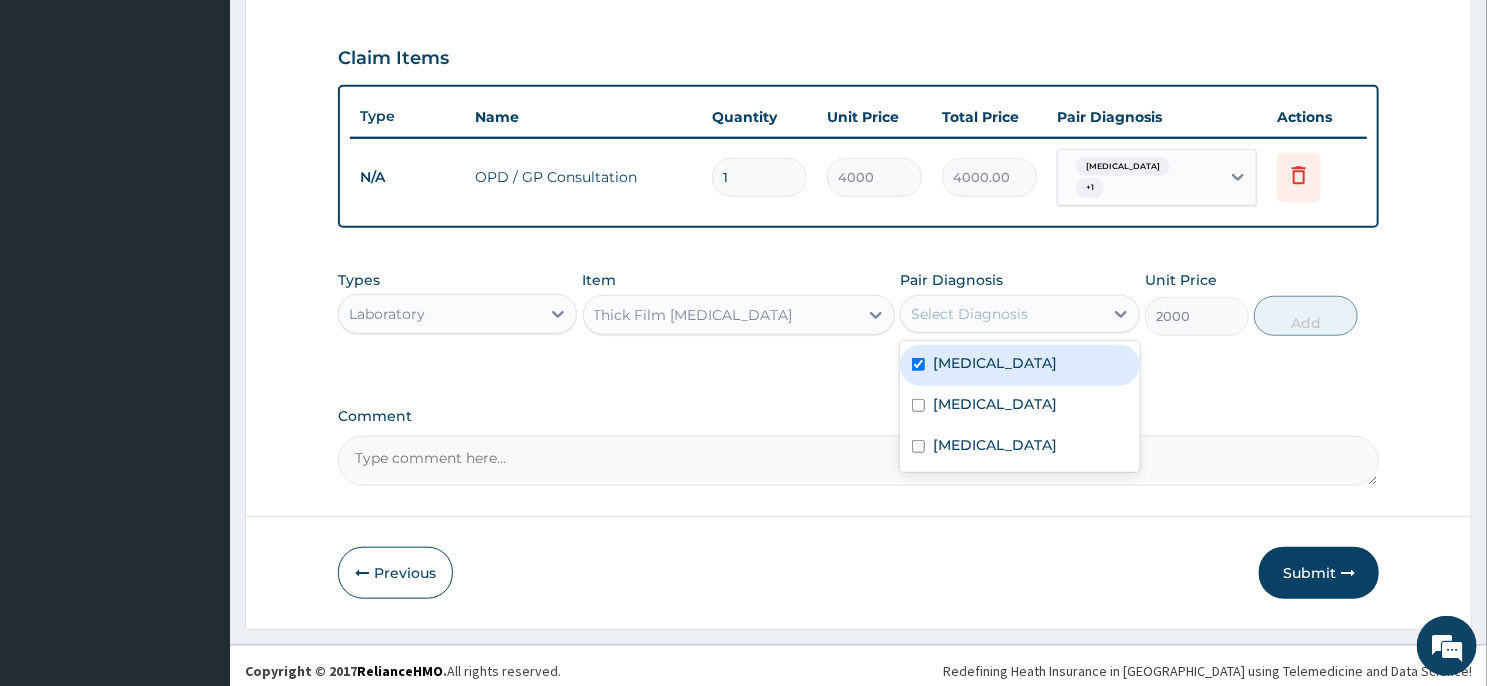 checkbox on "true" 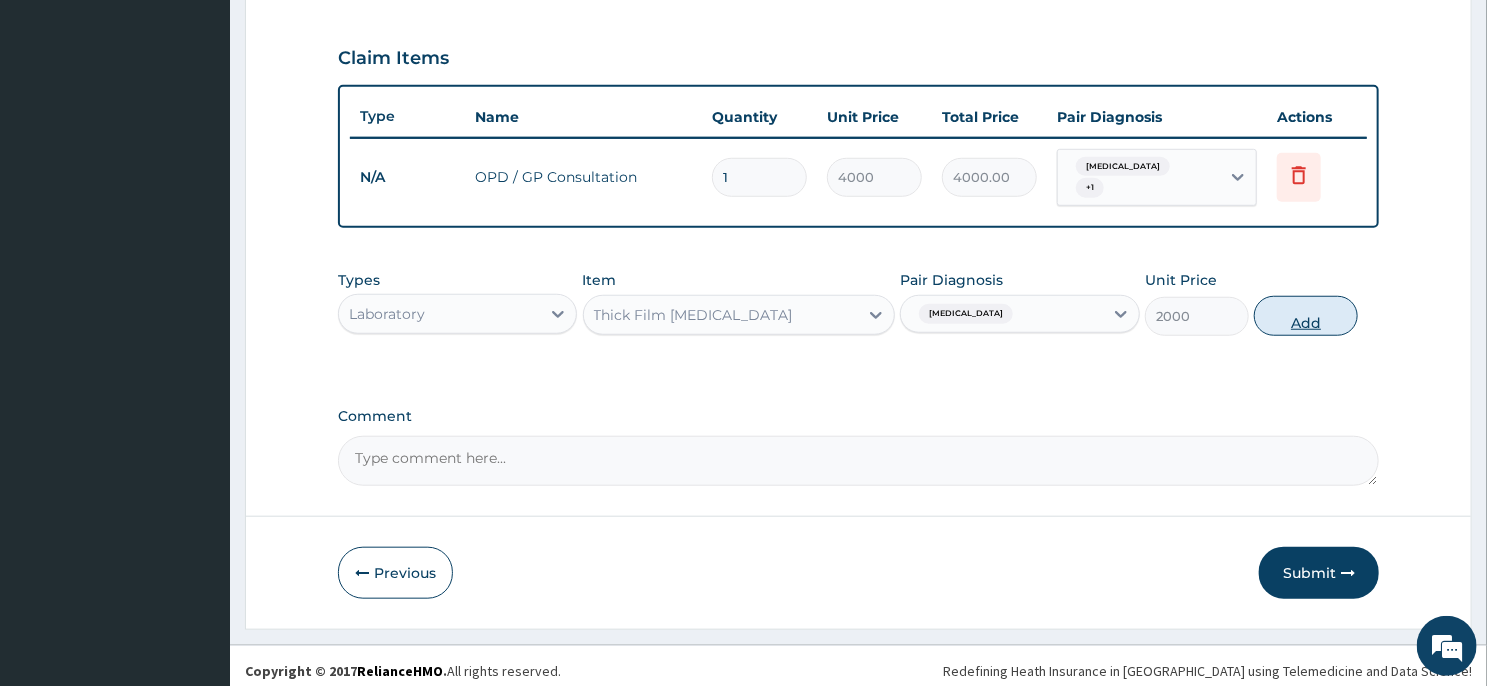 click on "Add" at bounding box center (1306, 316) 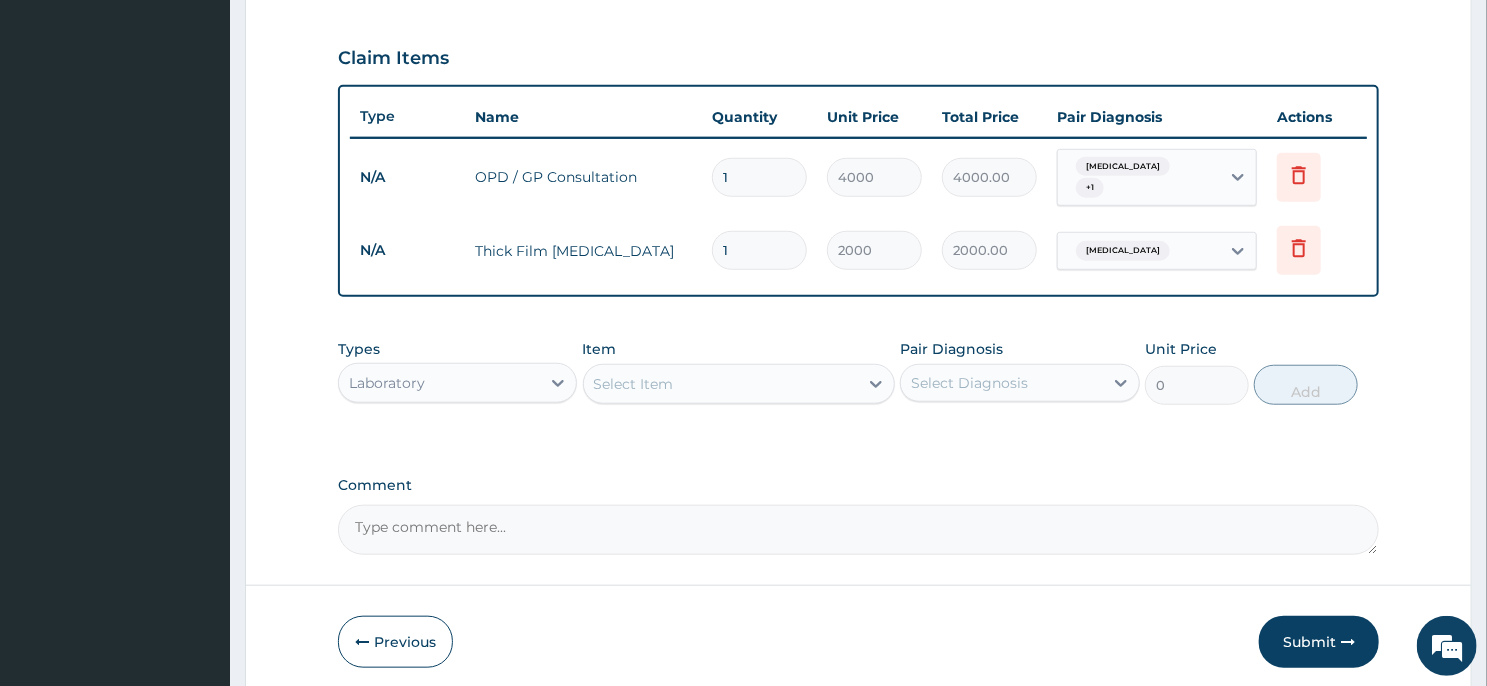 click on "Select Item" at bounding box center [721, 384] 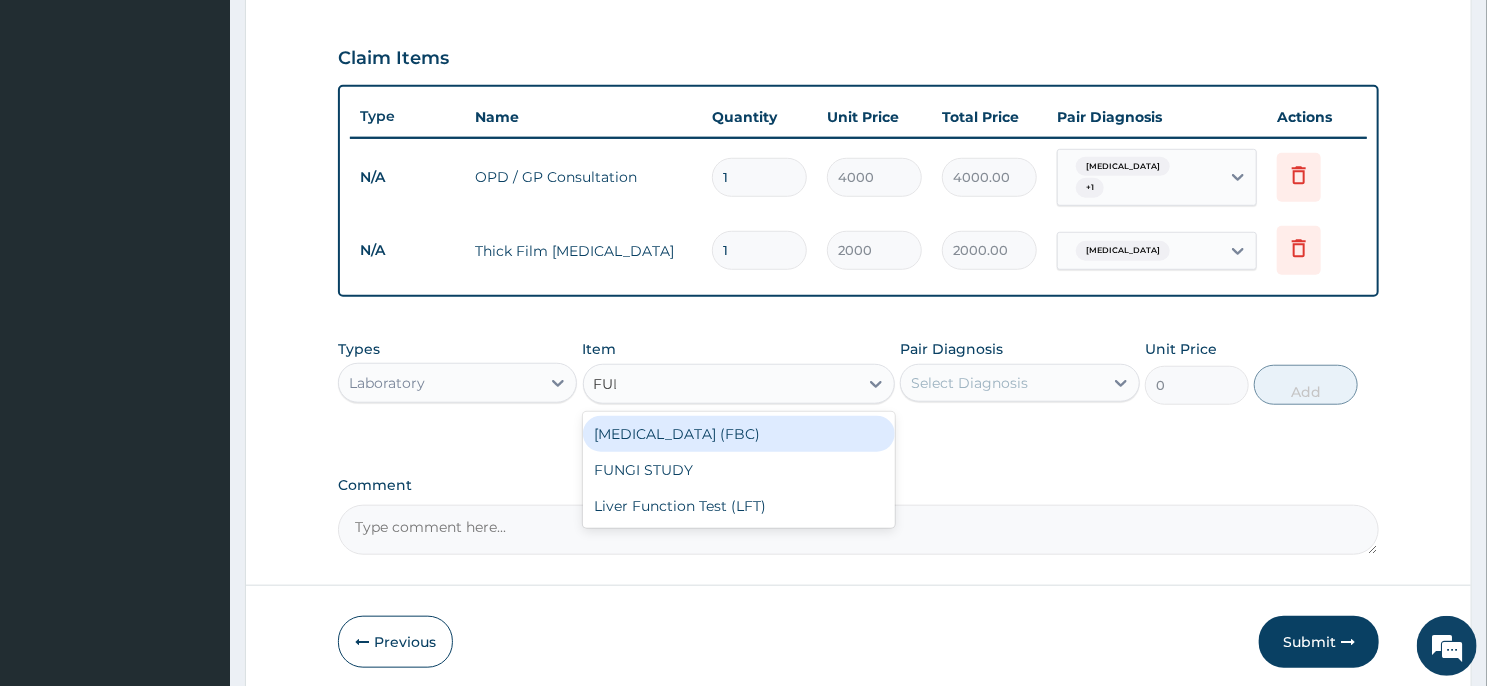 type on "FULL" 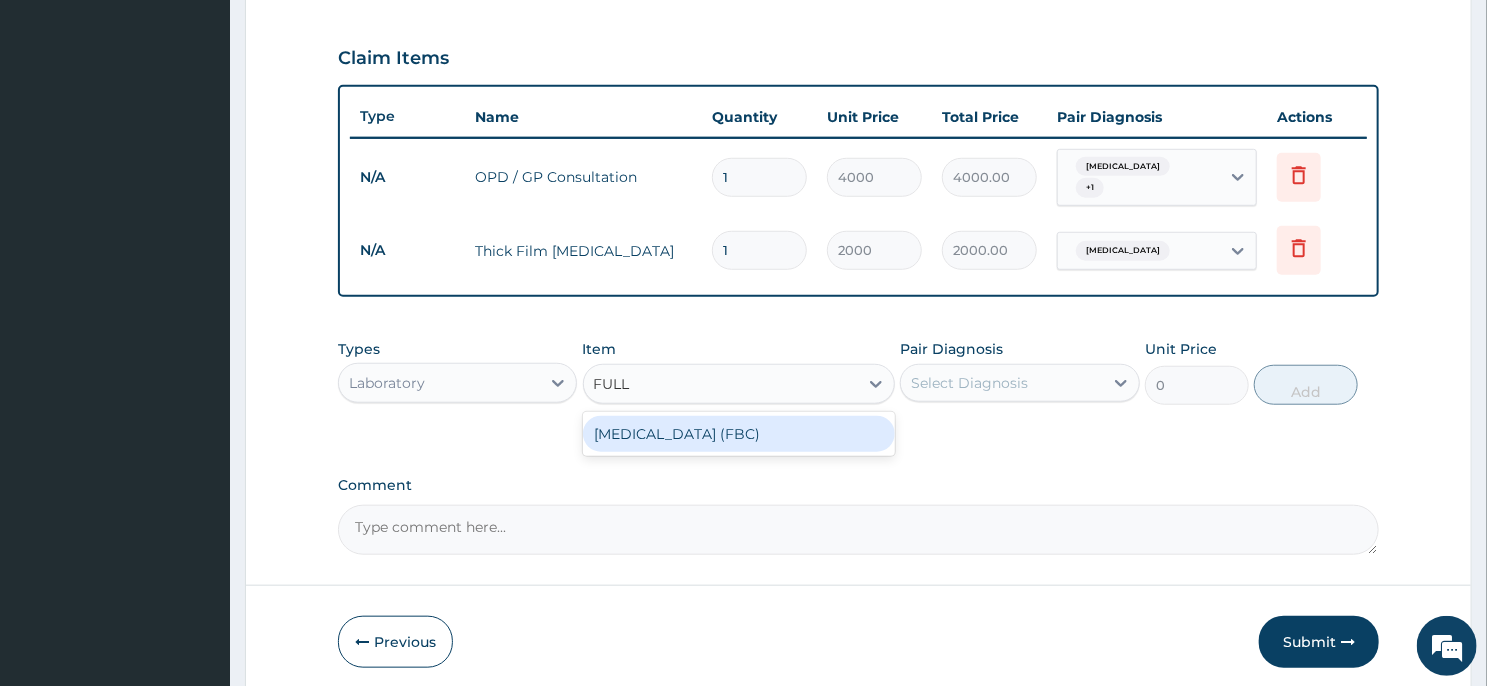 click on "Full Blood Count (FBC)" at bounding box center (739, 434) 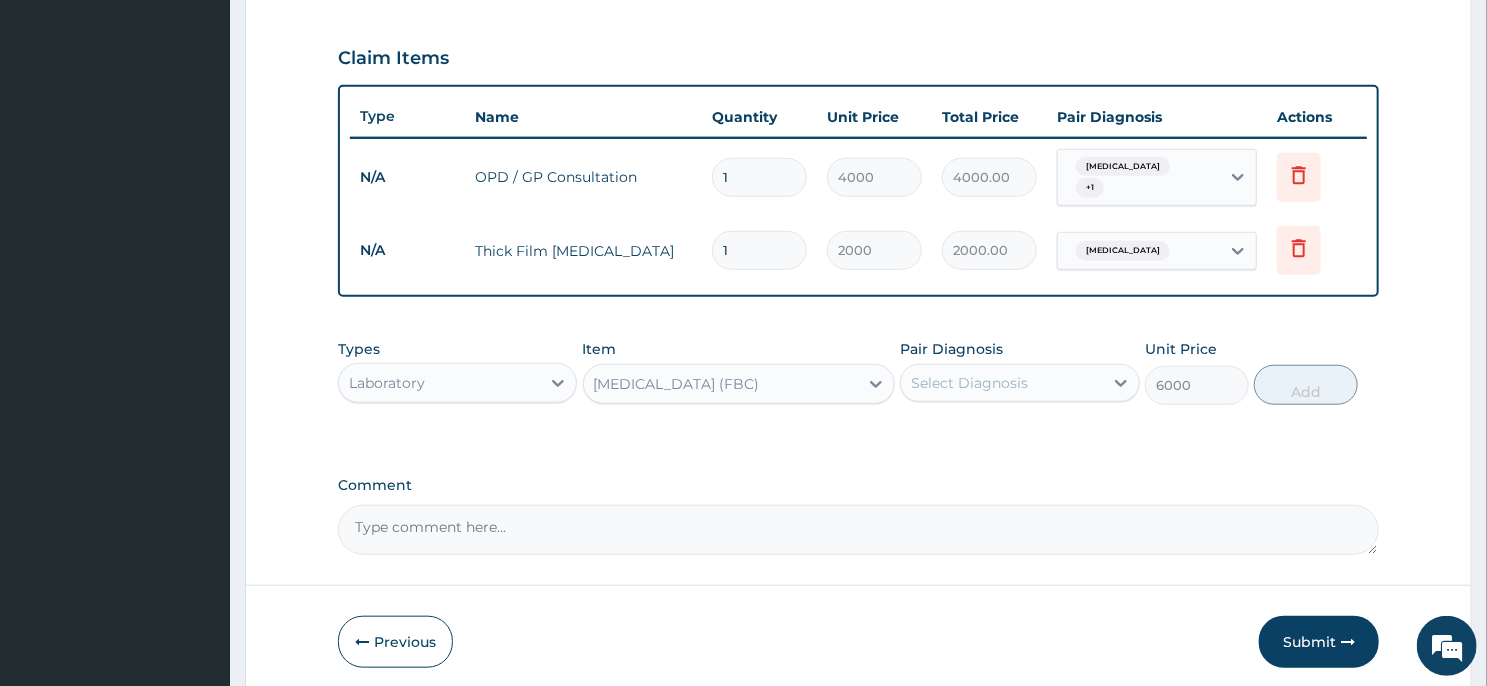 click on "Select Diagnosis" at bounding box center [1001, 383] 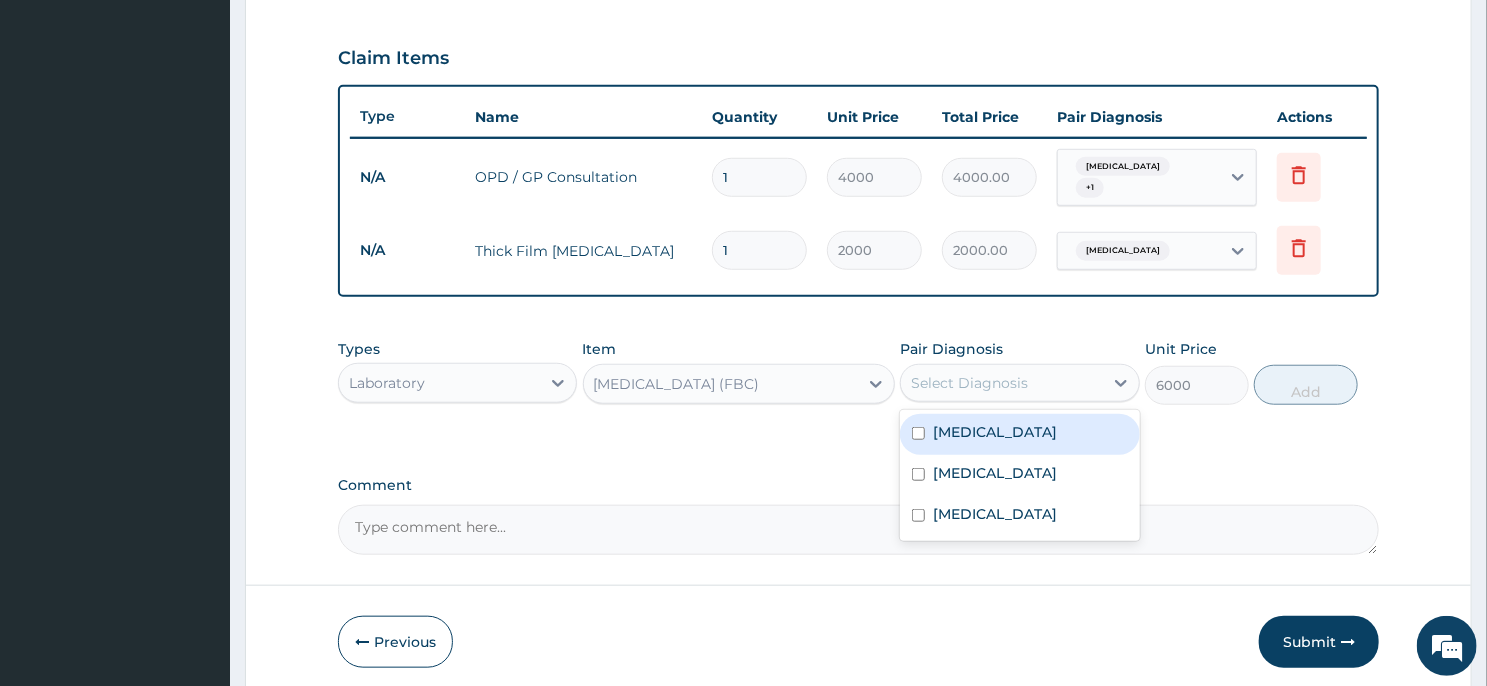 scroll, scrollTop: 10, scrollLeft: 0, axis: vertical 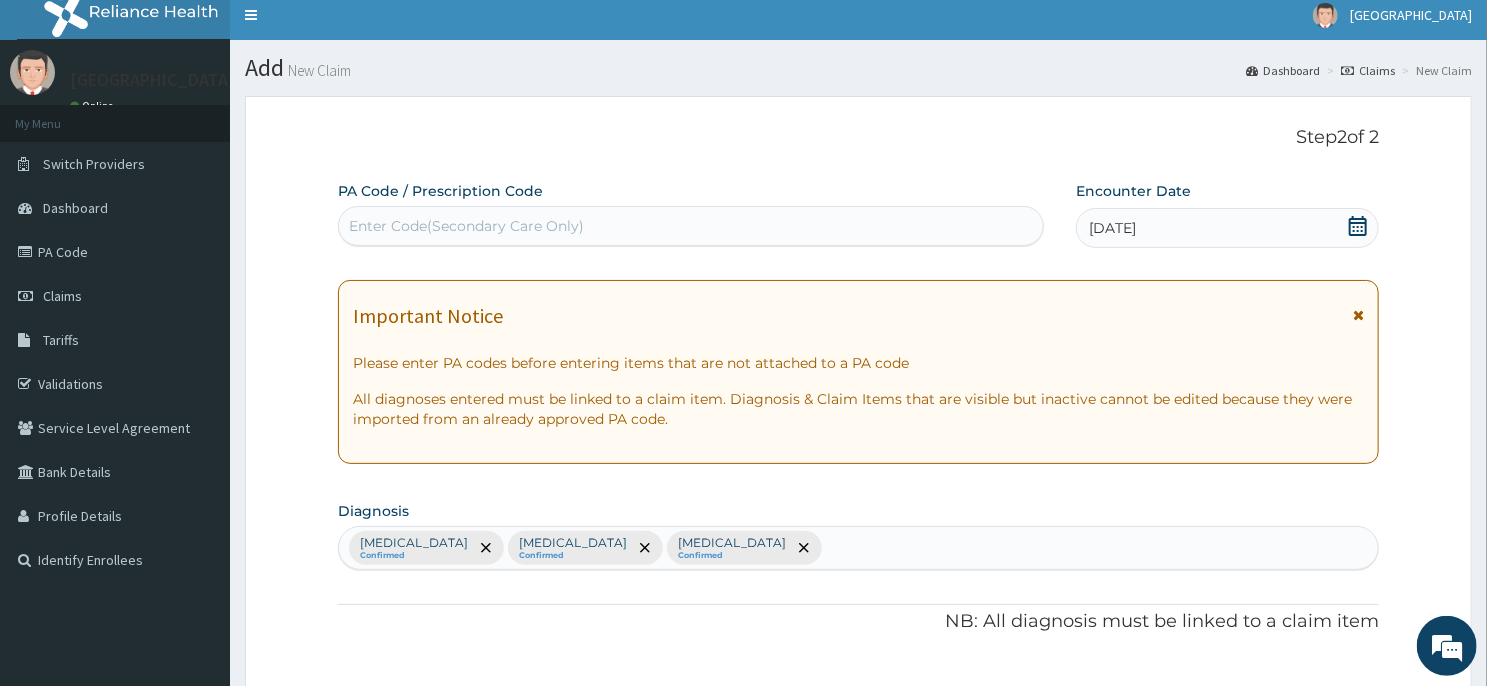 click on "Malaria Confirmed Indigestion Confirmed Second trimester pregnancy Confirmed" at bounding box center (858, 548) 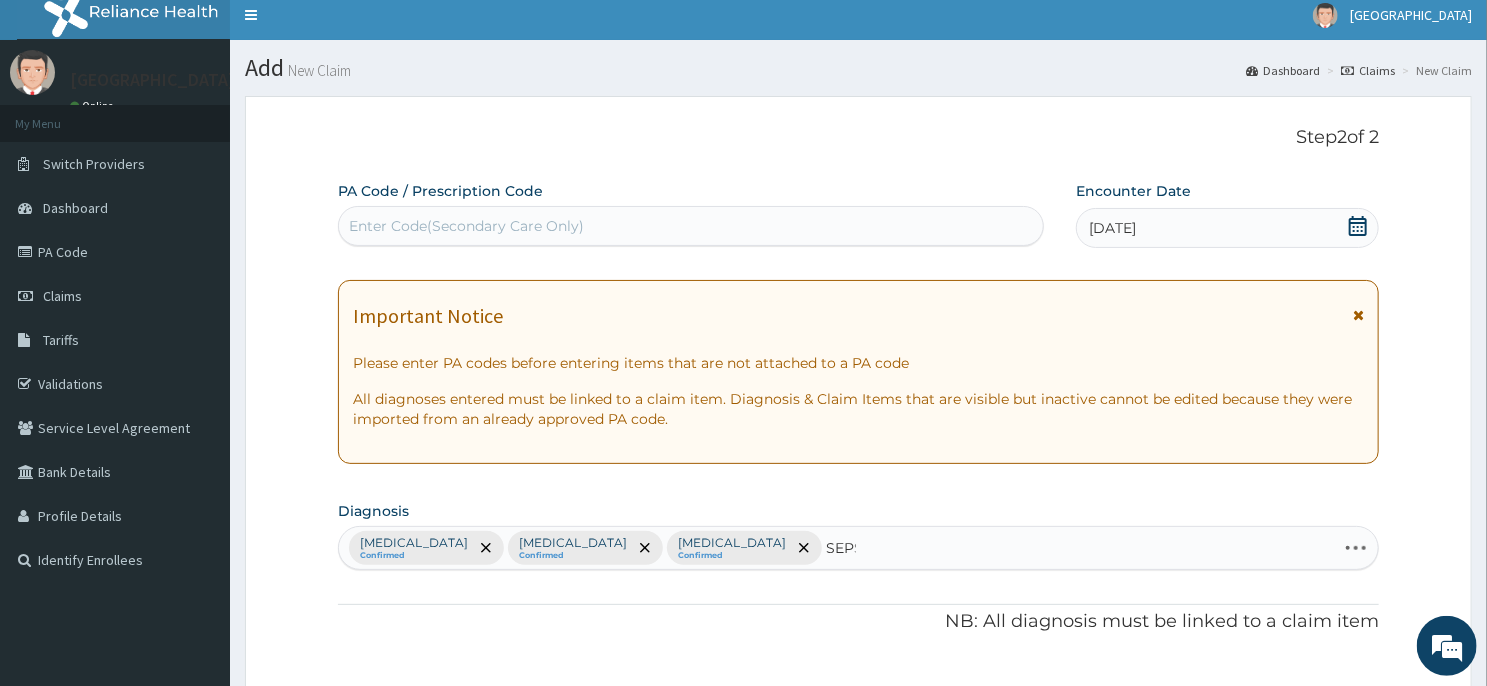 type on "SEPSIS" 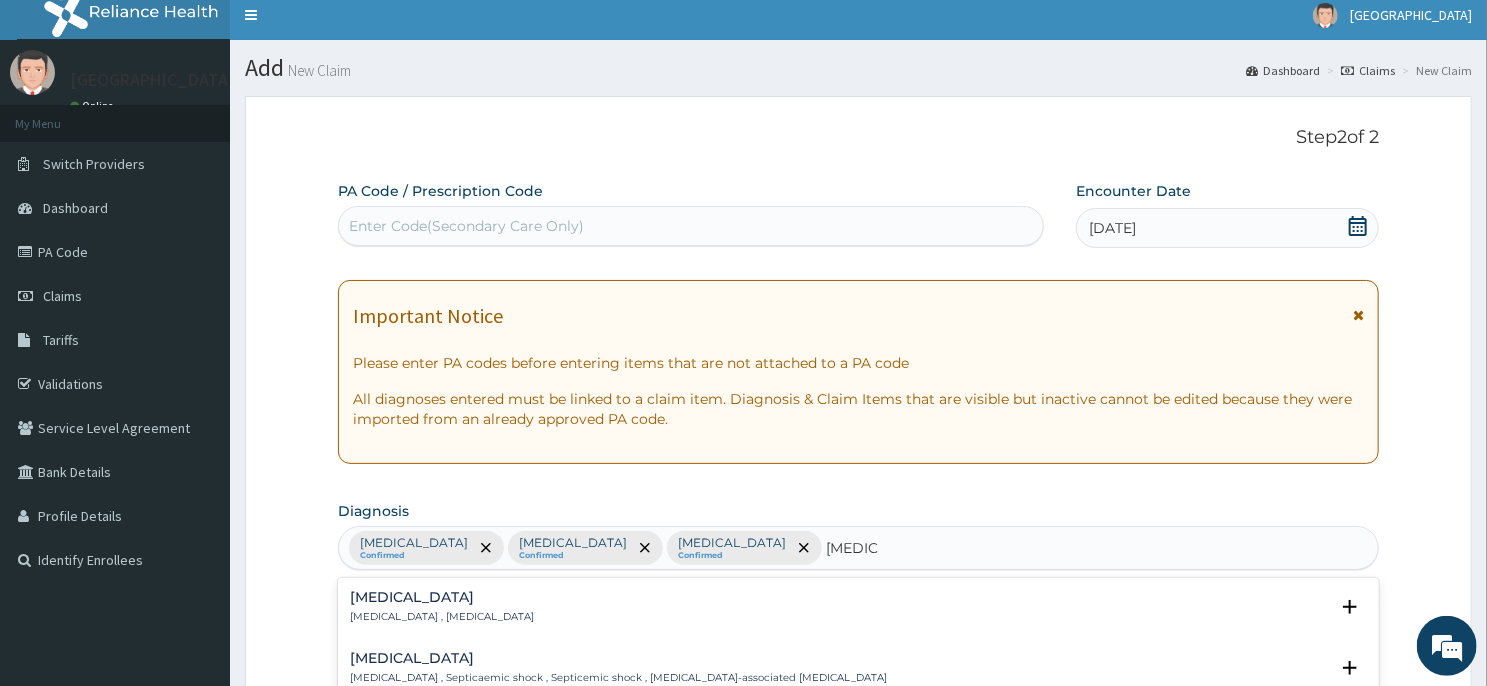 click on "Sepsis" at bounding box center (442, 597) 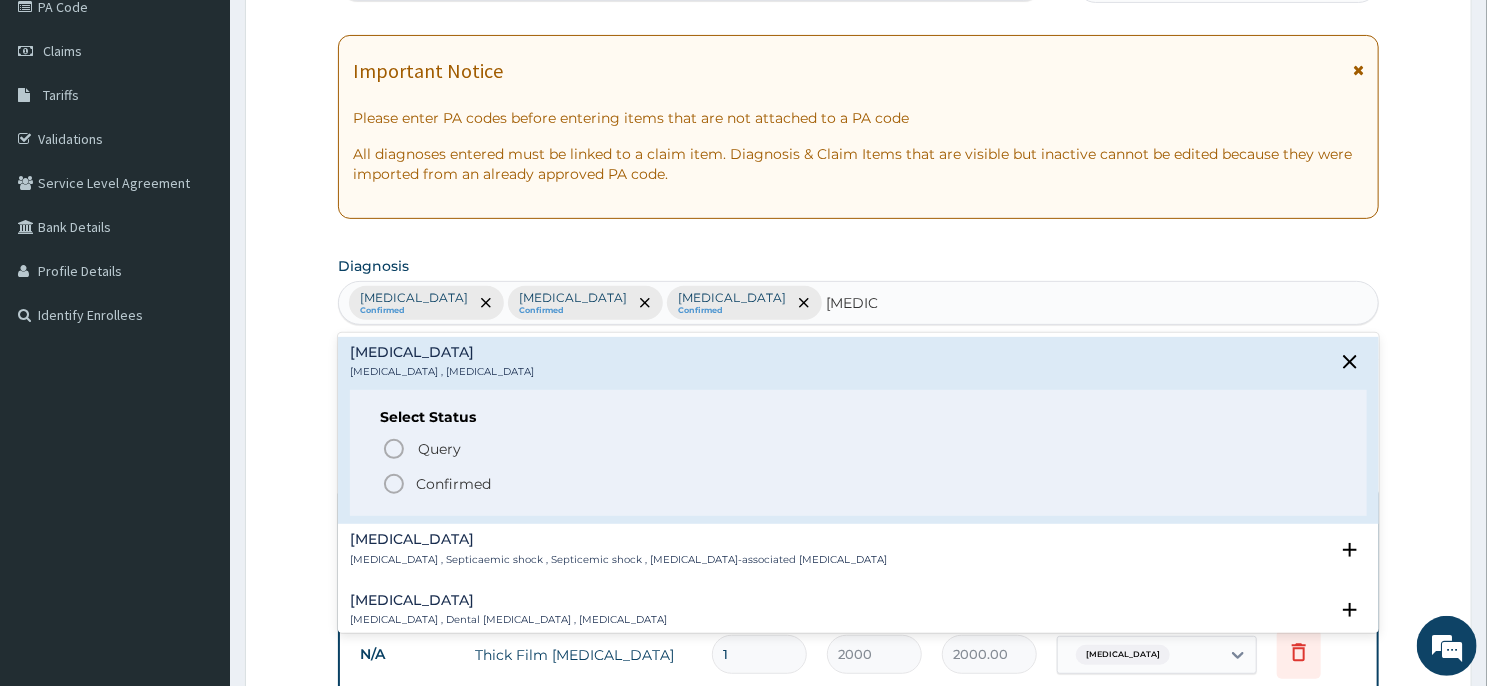scroll, scrollTop: 278, scrollLeft: 0, axis: vertical 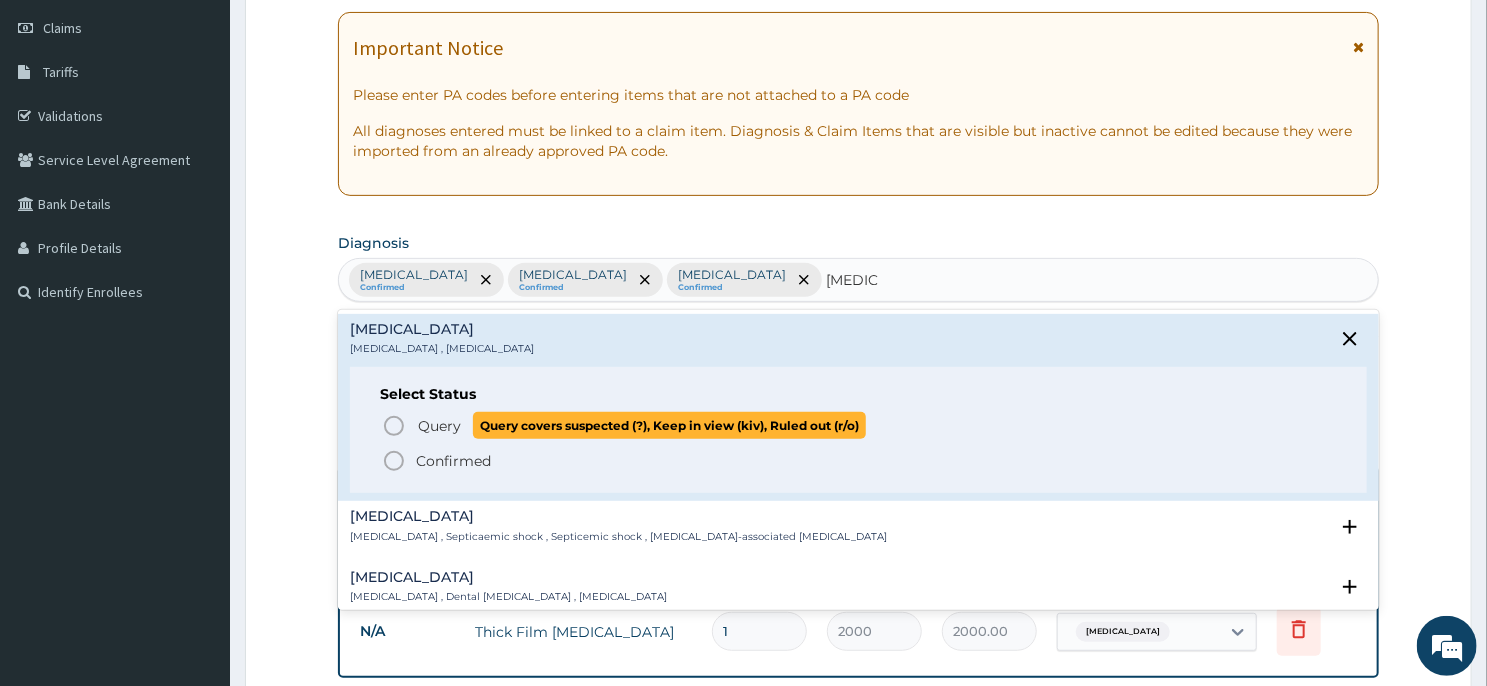 click 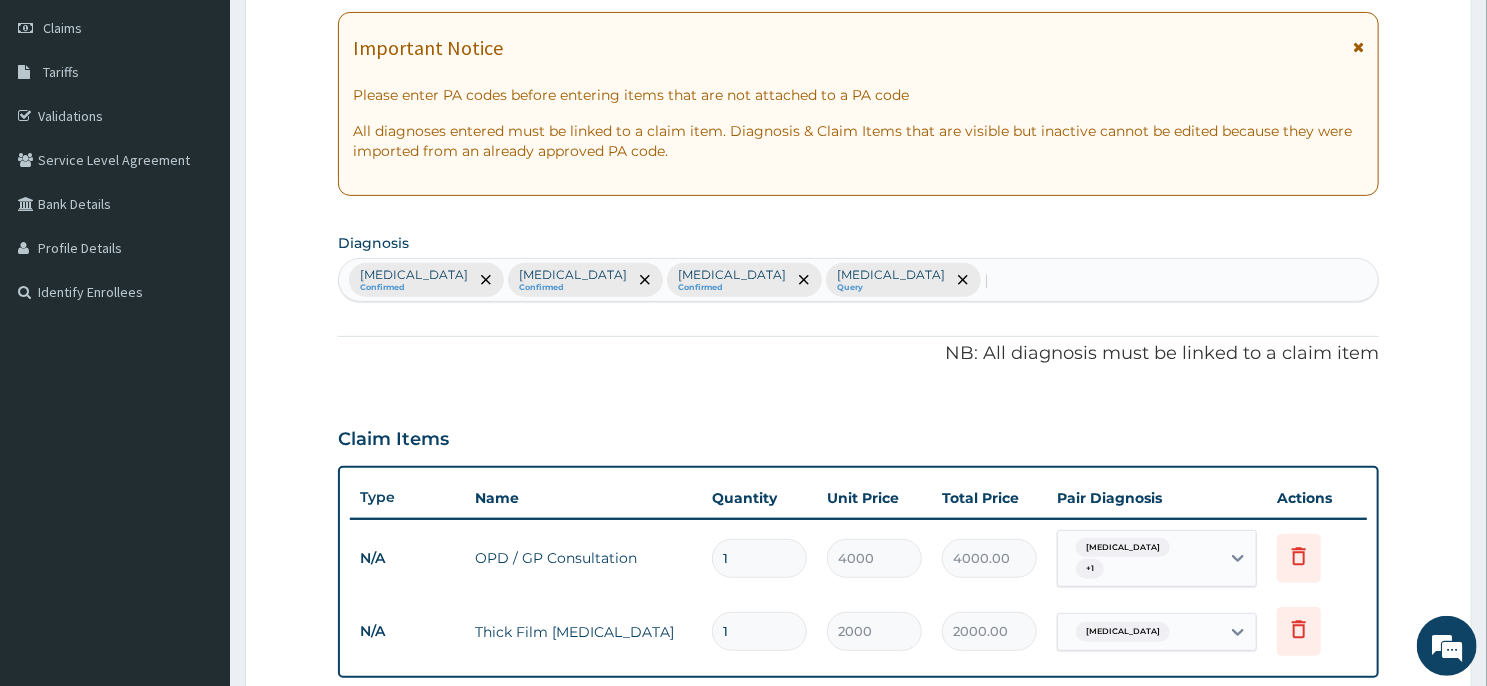 type 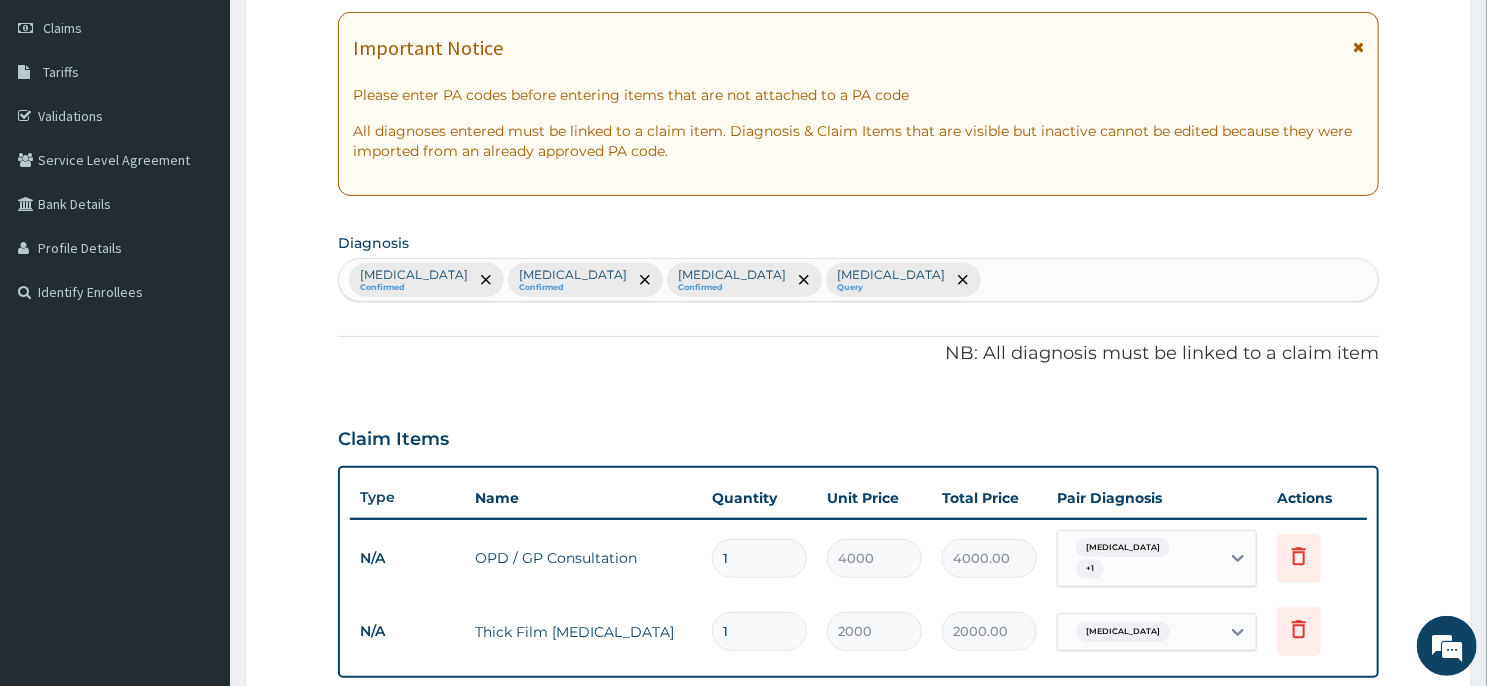 scroll, scrollTop: 728, scrollLeft: 0, axis: vertical 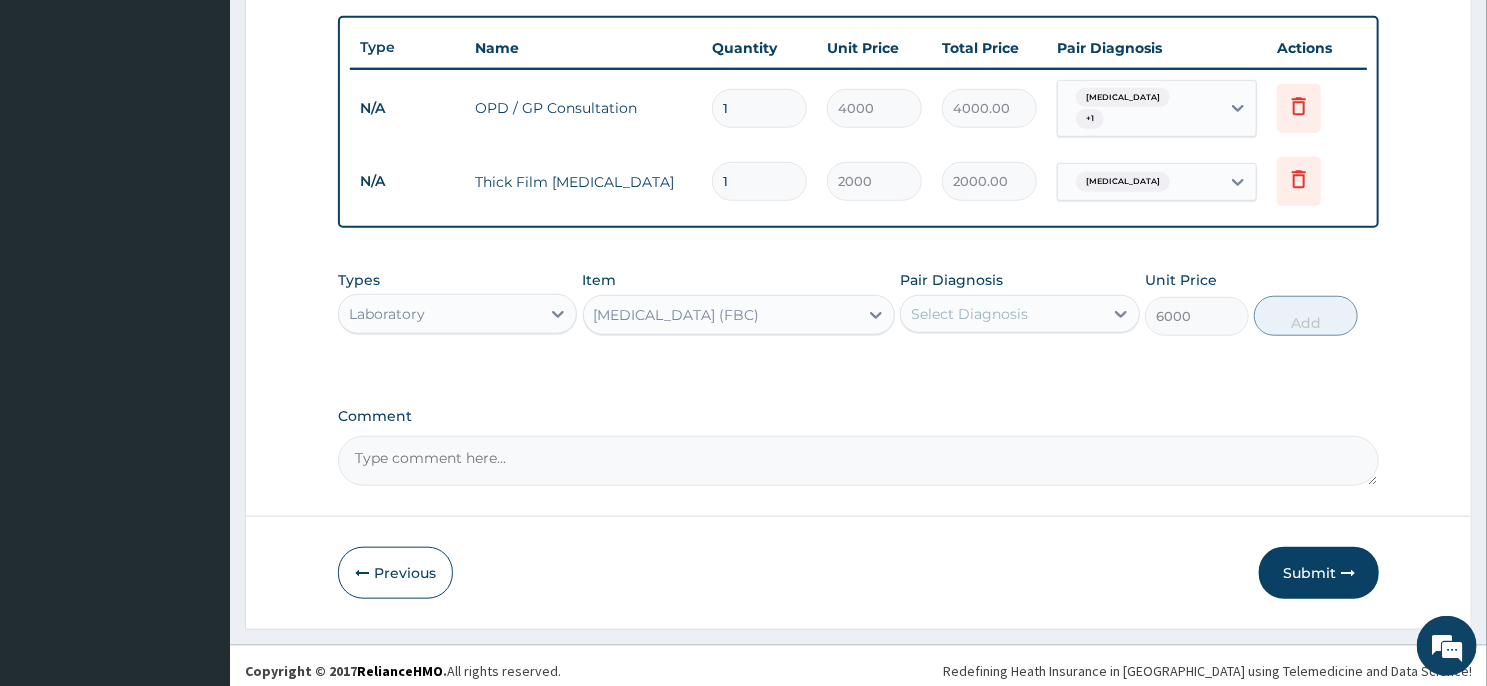 click on "Select Diagnosis" at bounding box center [1001, 314] 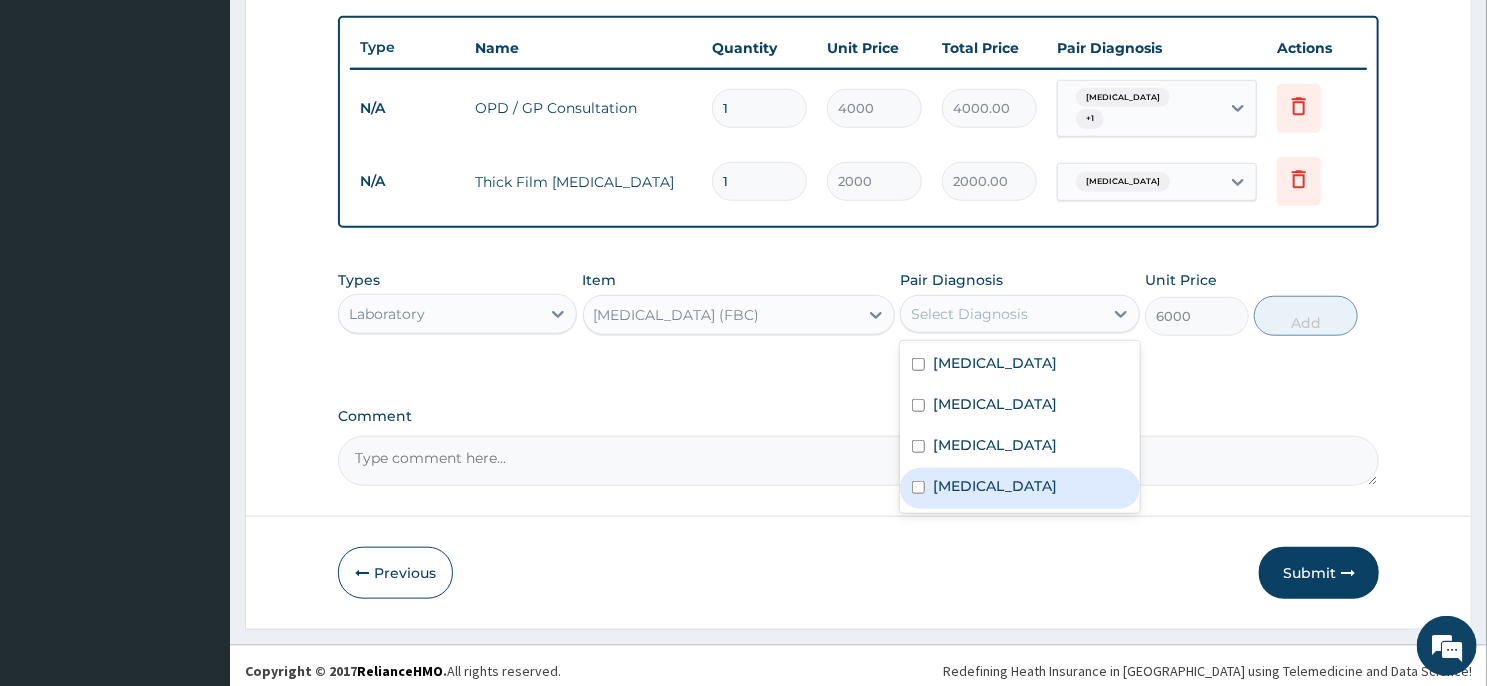 click on "Sepsis" at bounding box center [1019, 488] 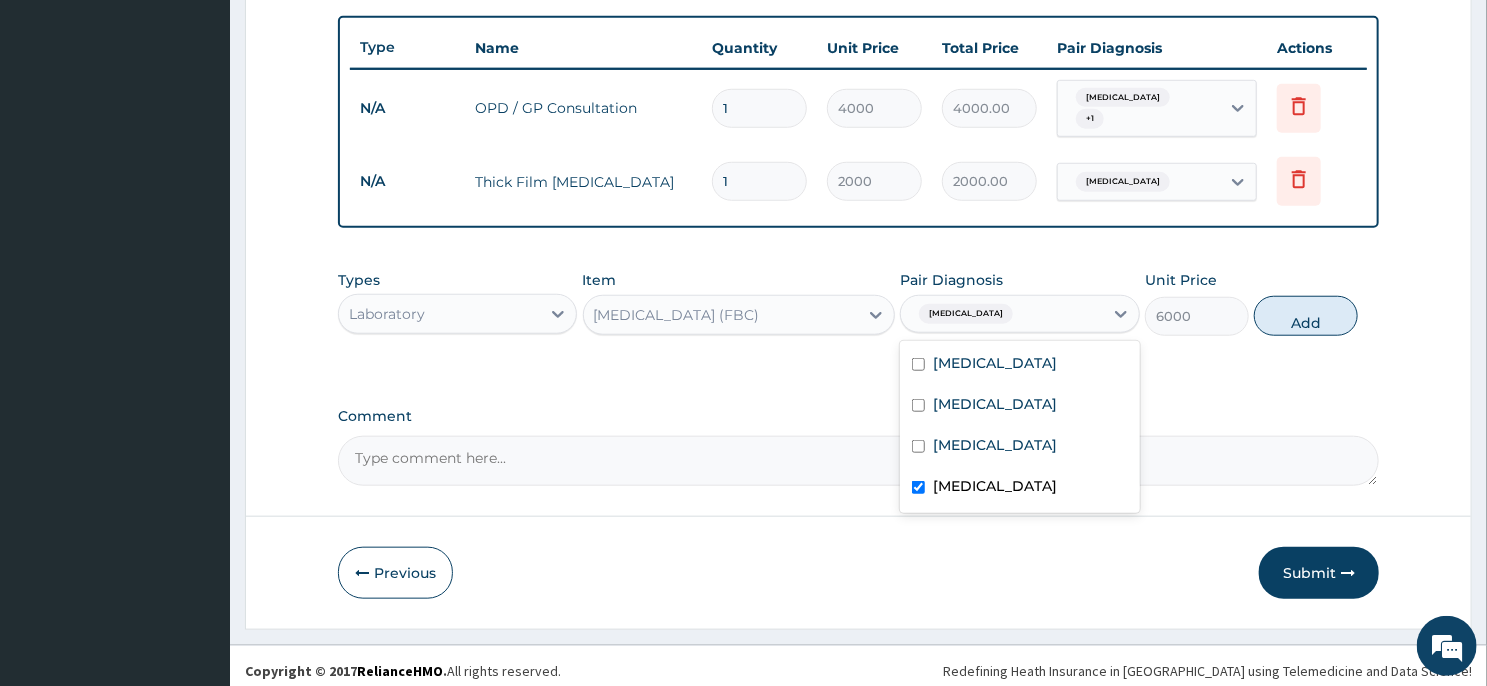 checkbox on "true" 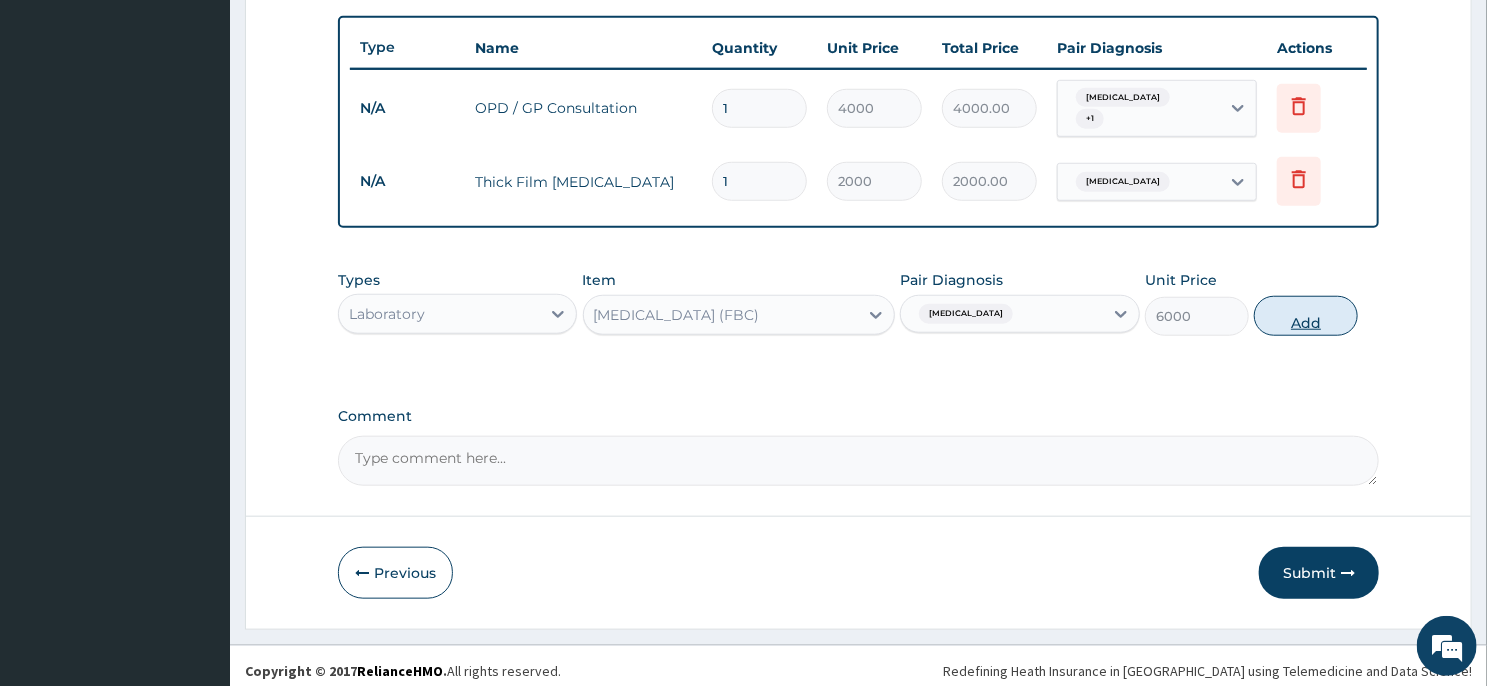 click on "Add" at bounding box center [1306, 316] 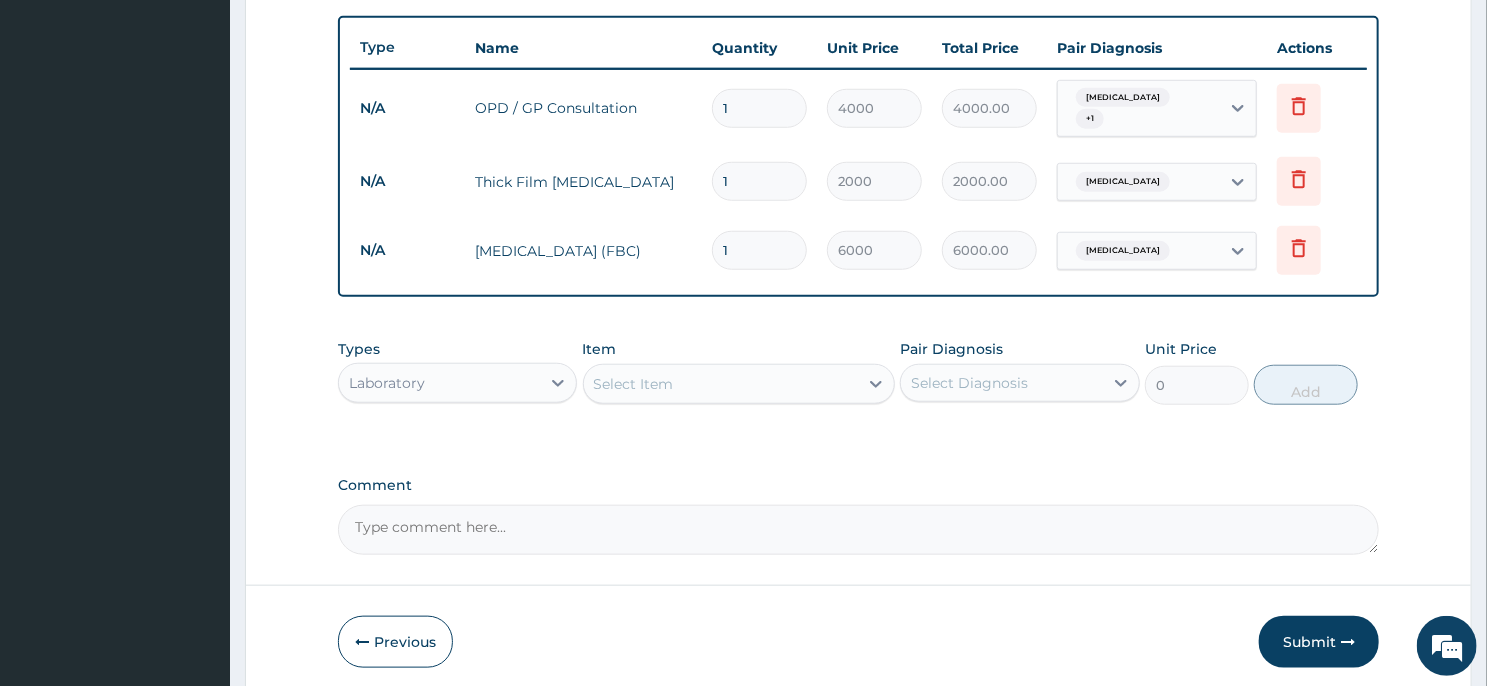 click on "Laboratory" at bounding box center [439, 383] 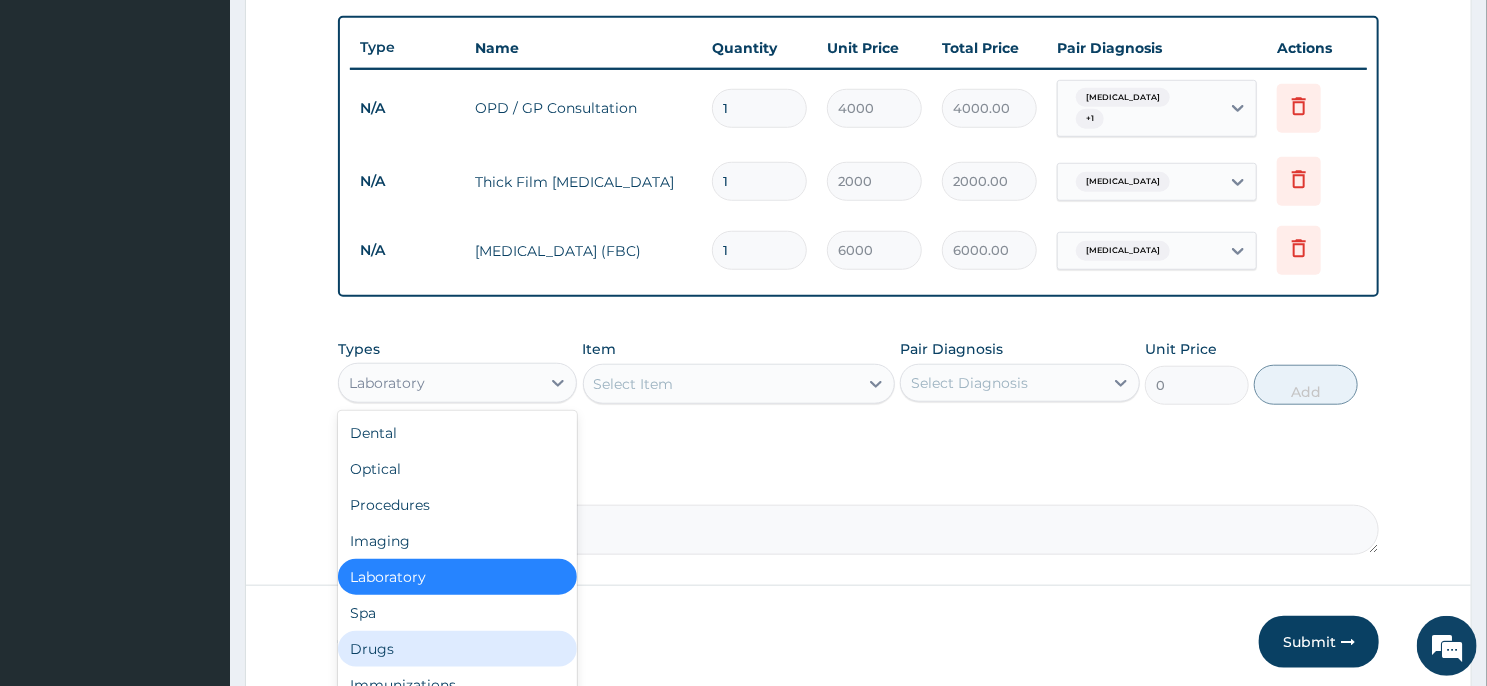 click on "Drugs" at bounding box center (457, 649) 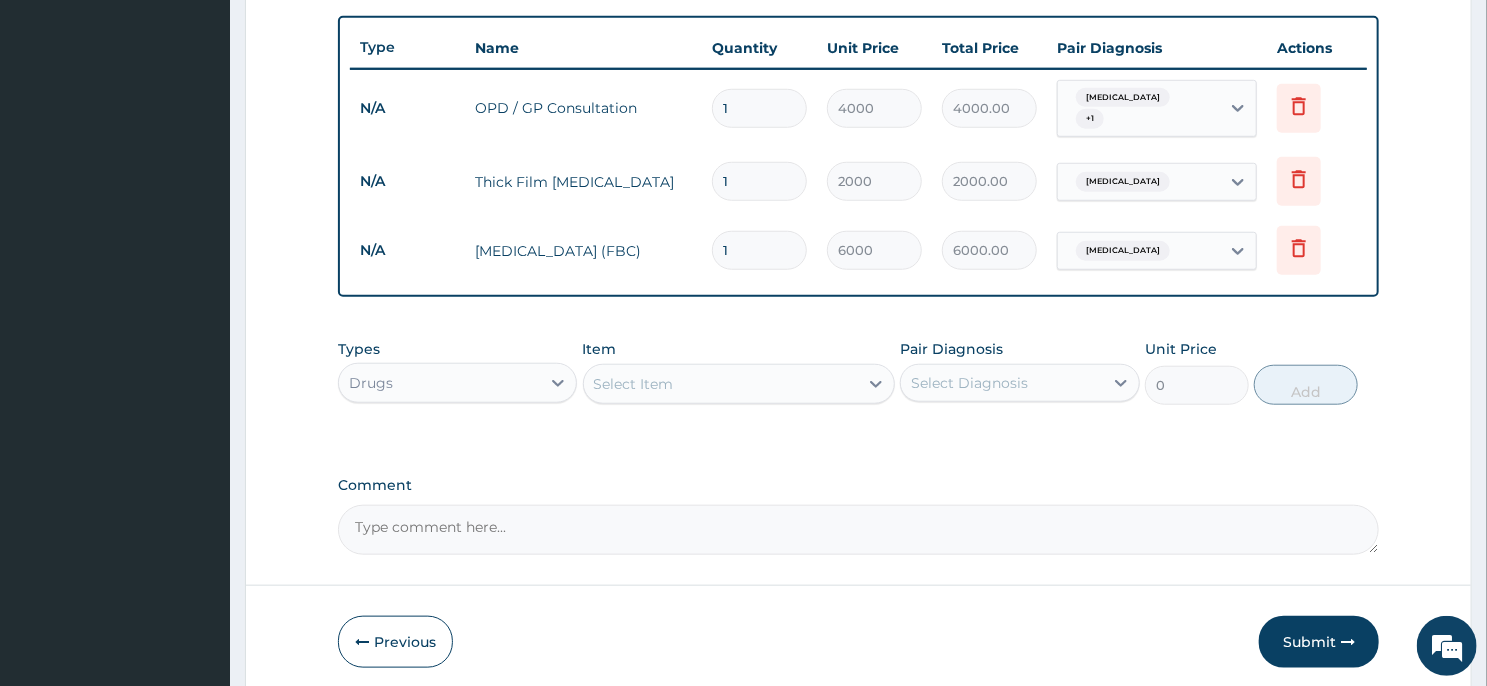 click on "Select Item" at bounding box center (721, 384) 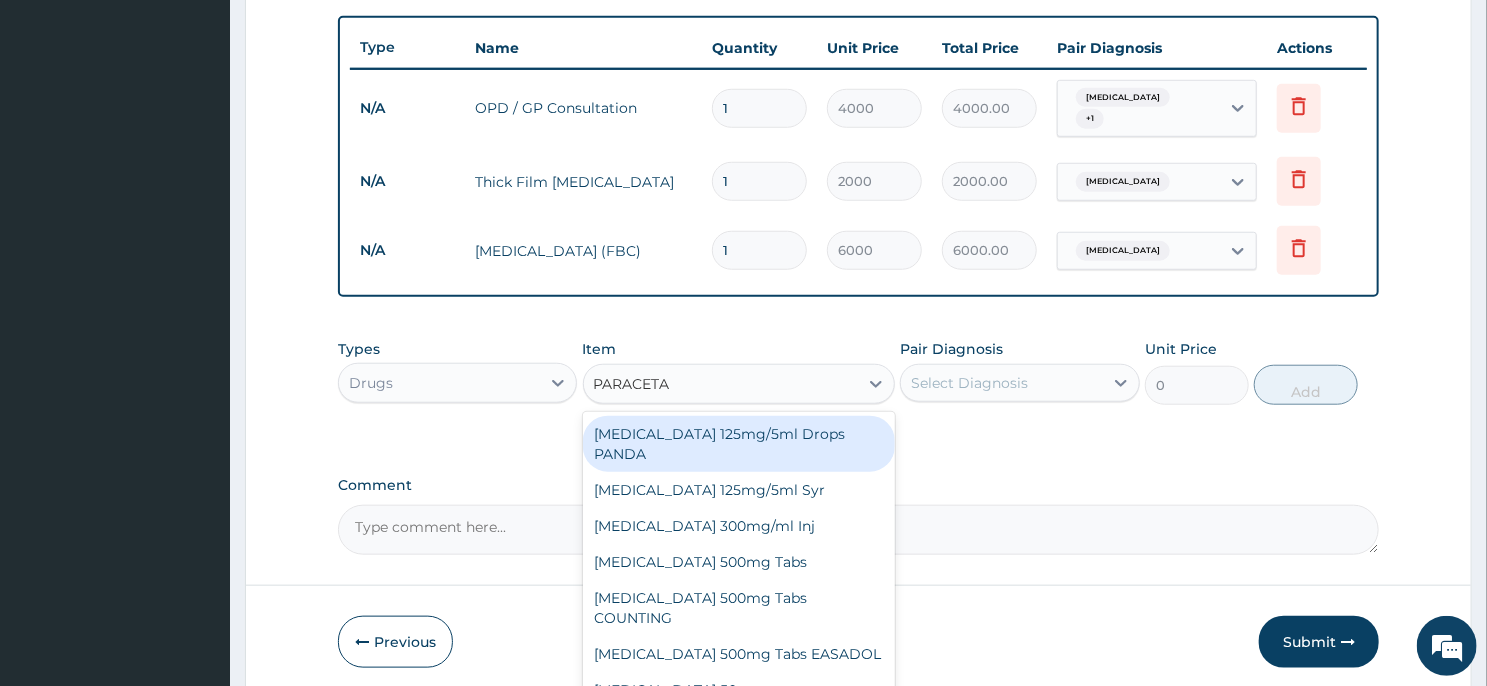 type on "PARACETAM" 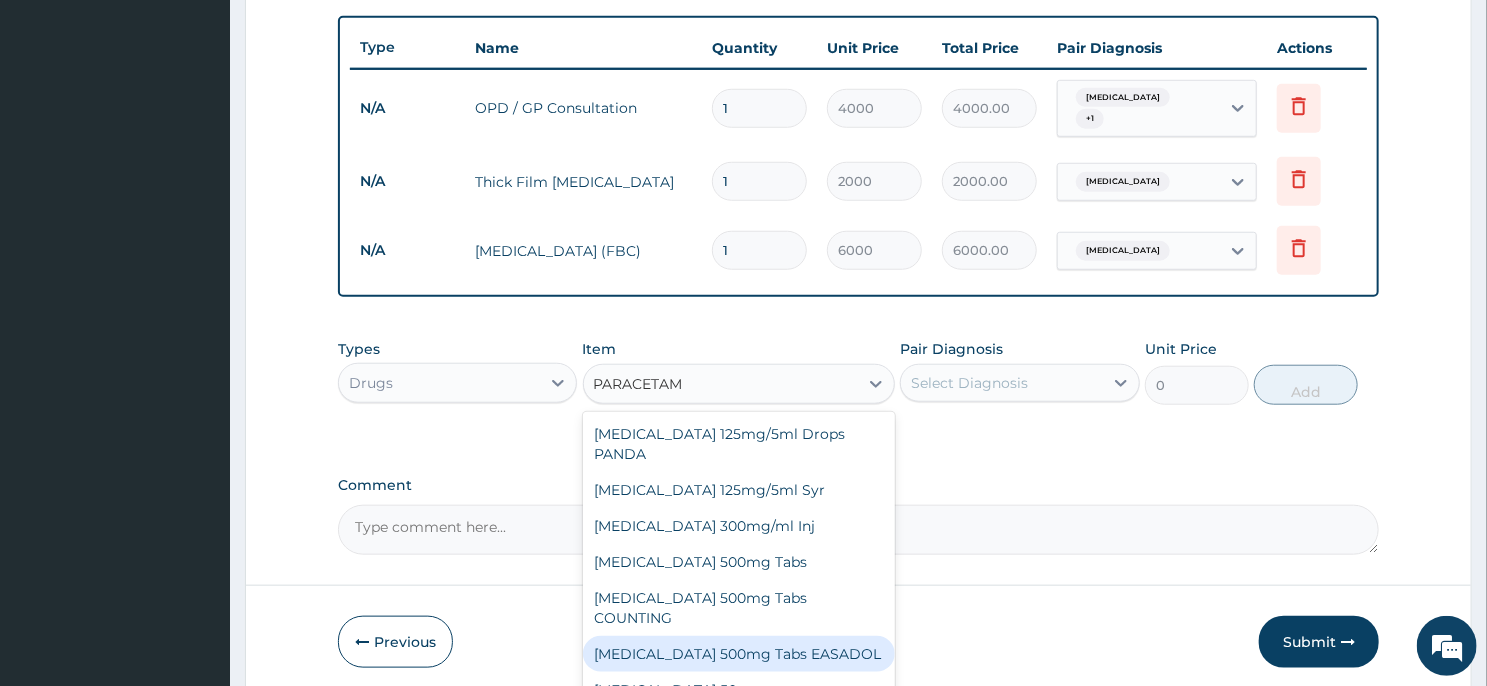 click on "Paracetamol 500mg Tabs EASADOL" at bounding box center (739, 654) 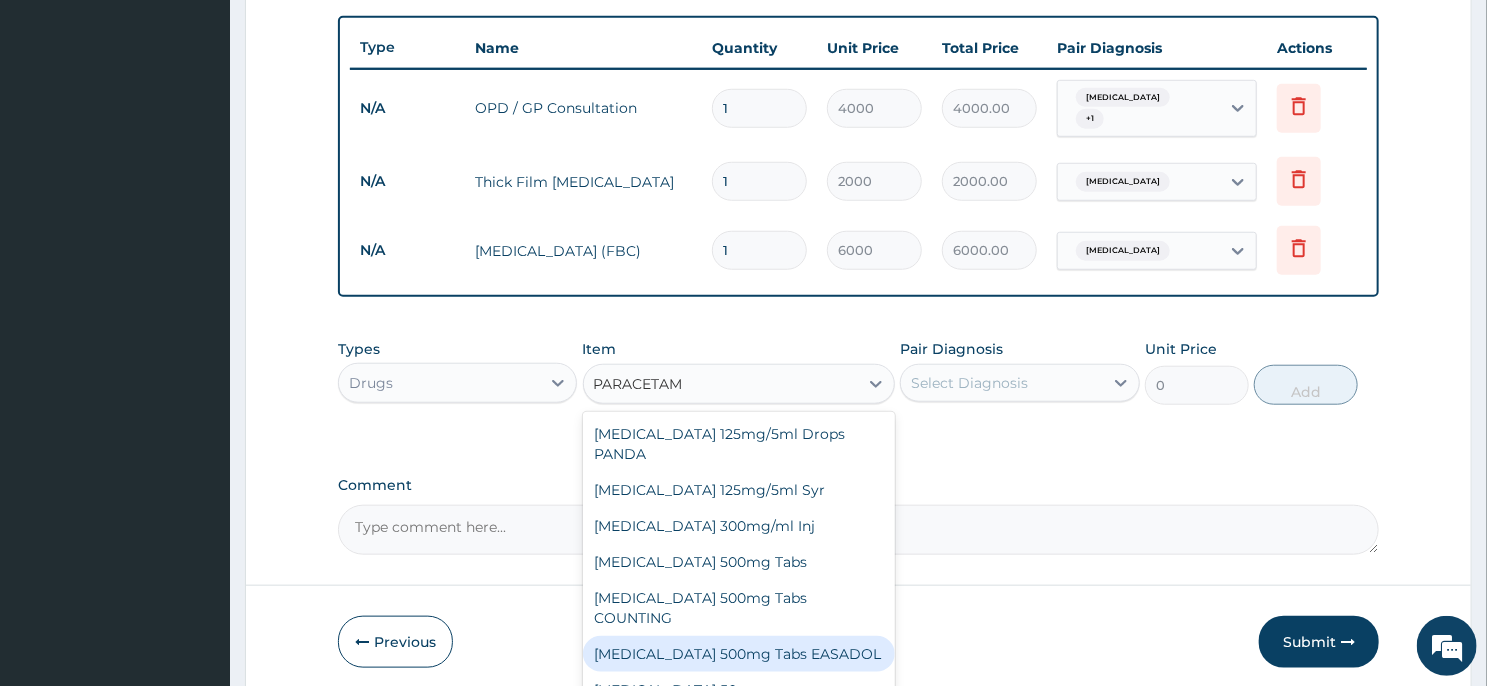 type 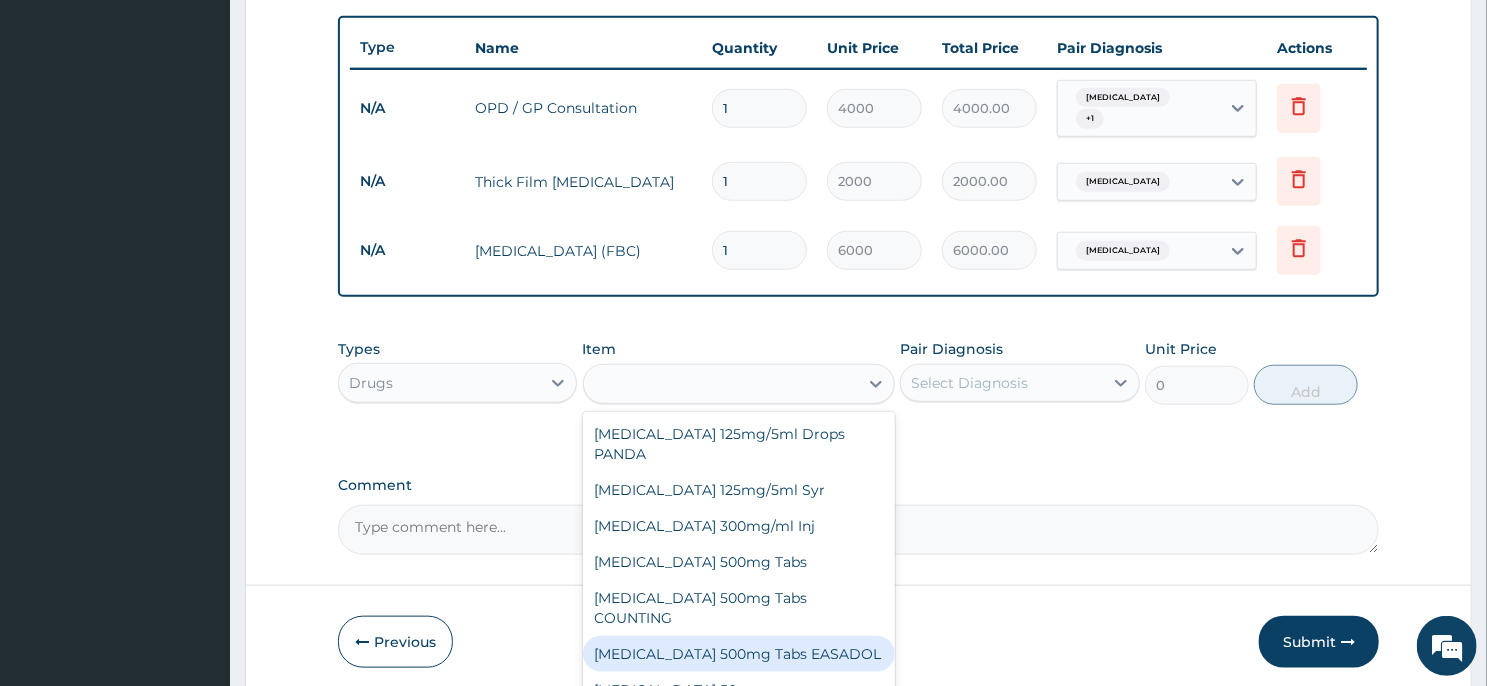 type on "20" 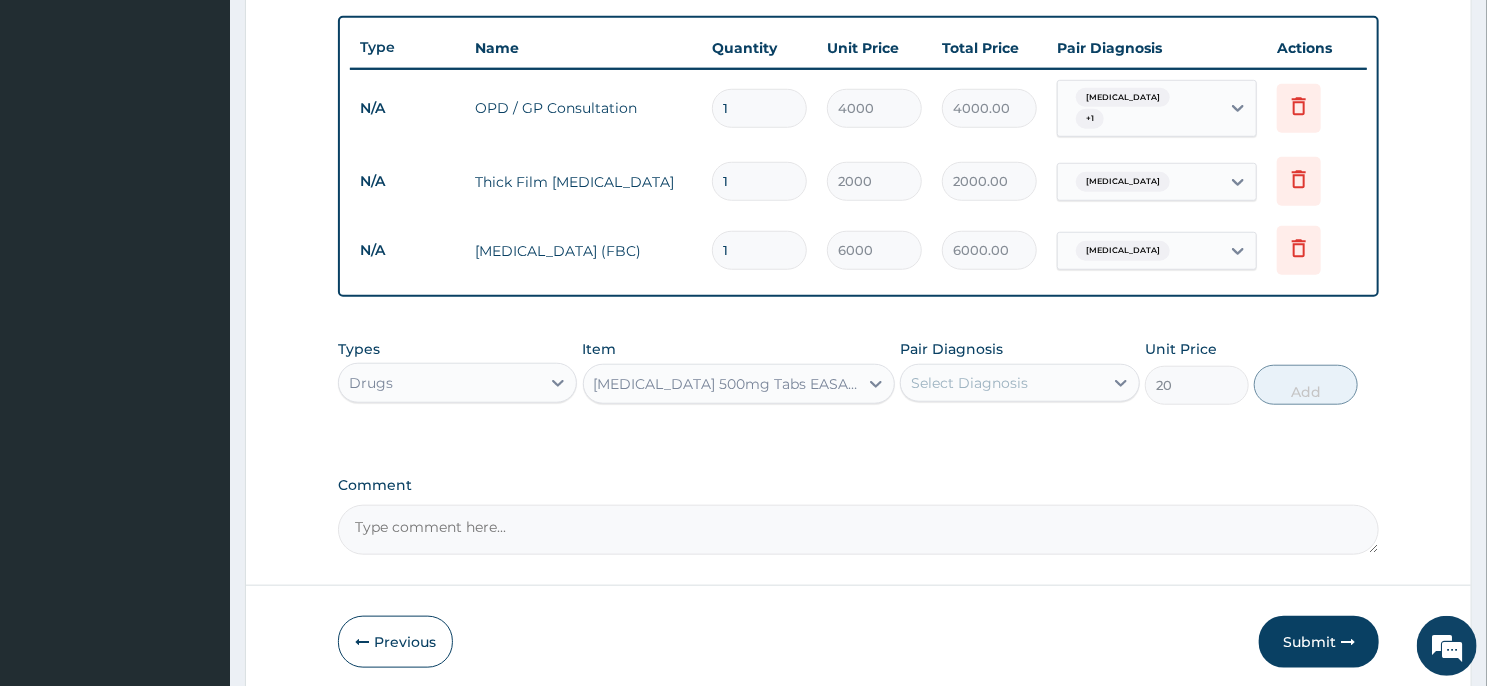 click on "Select Diagnosis" at bounding box center (1001, 383) 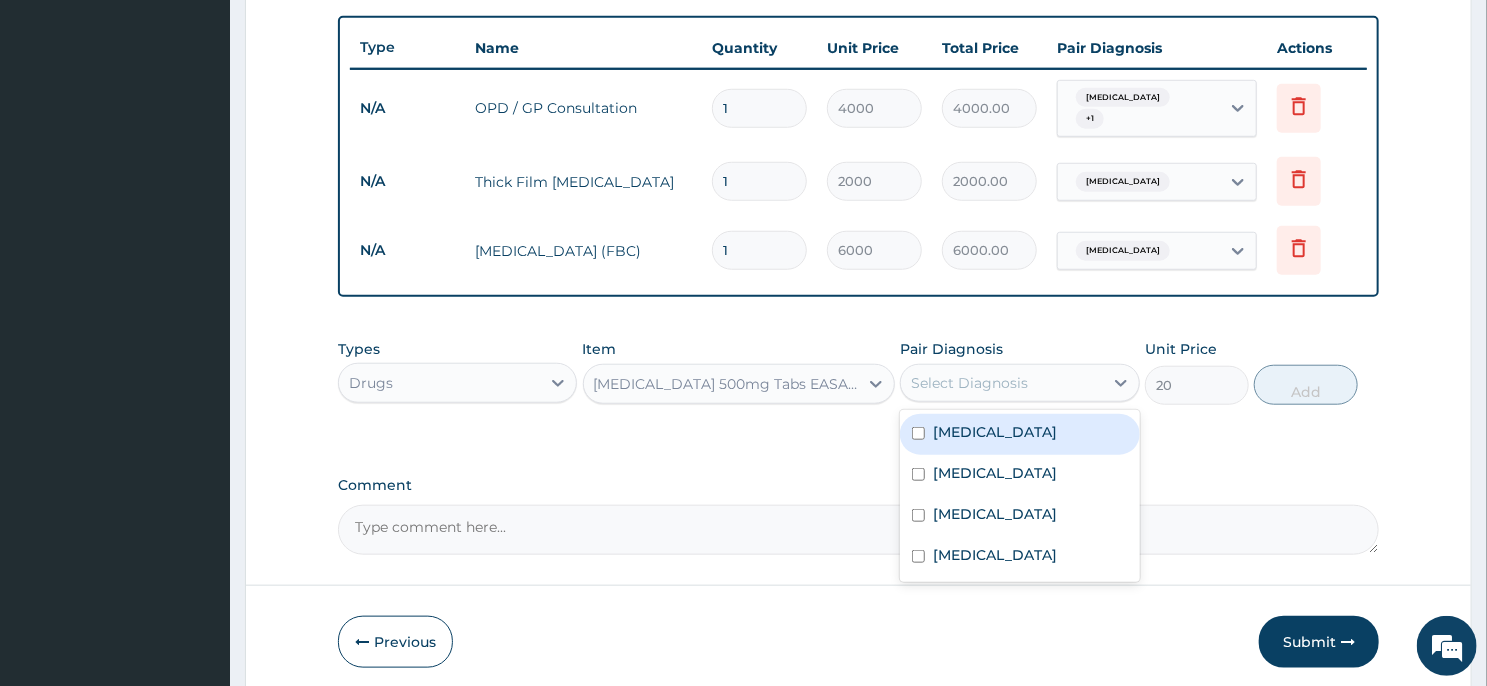 click on "Malaria" at bounding box center (1019, 434) 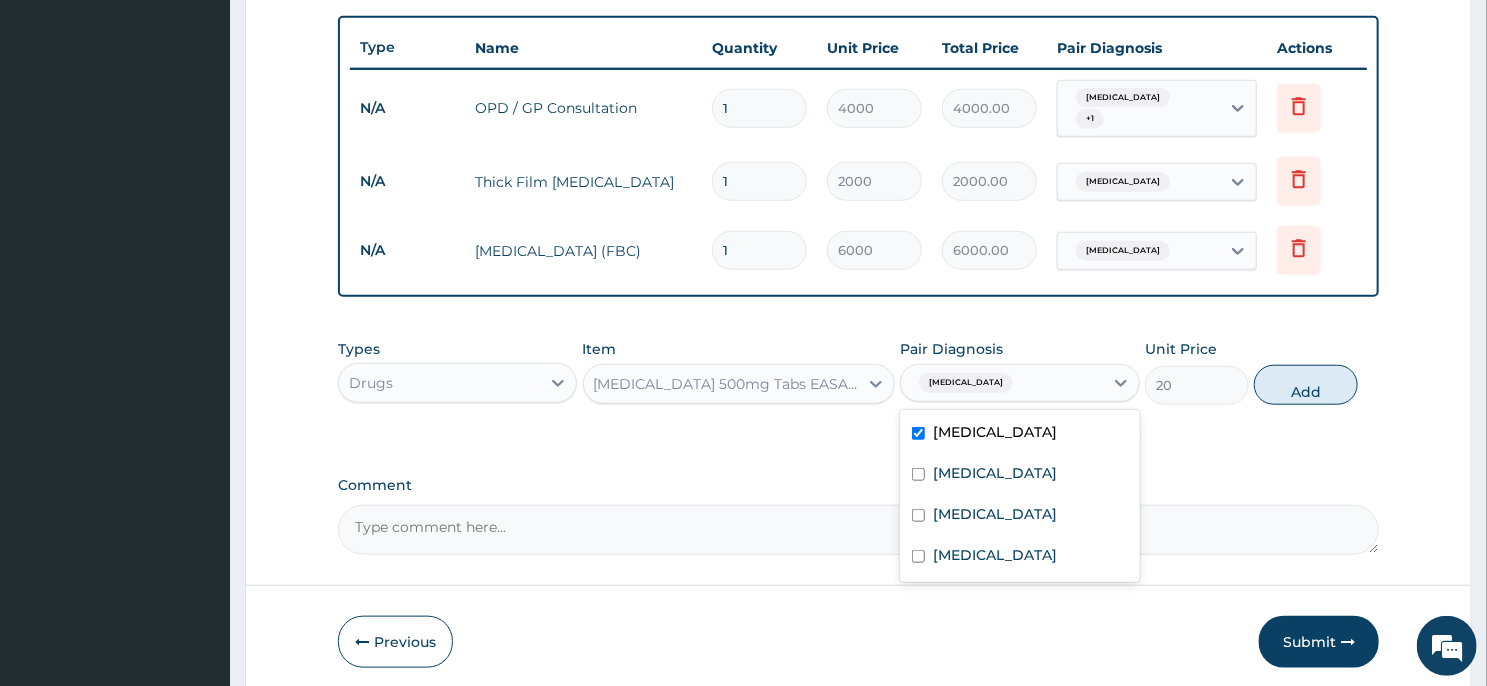 checkbox on "true" 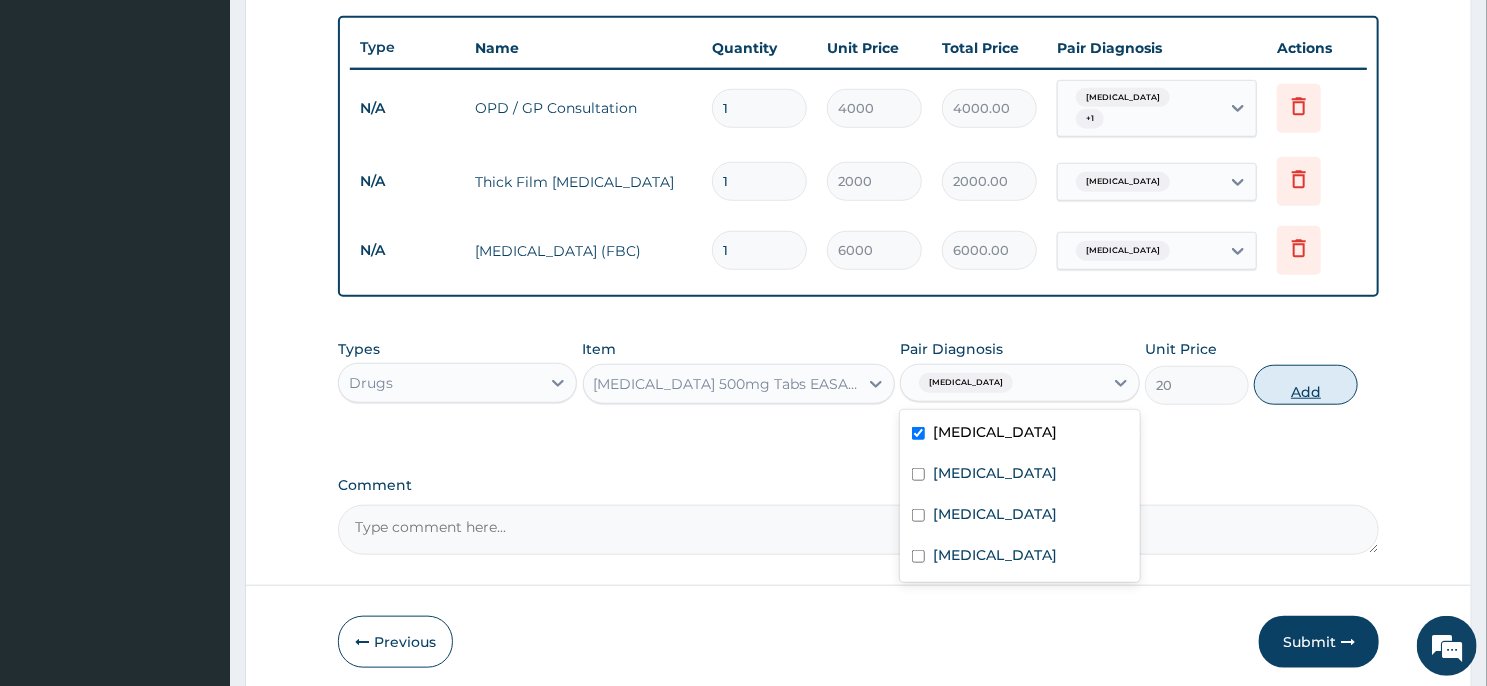 click on "Add" at bounding box center (1306, 385) 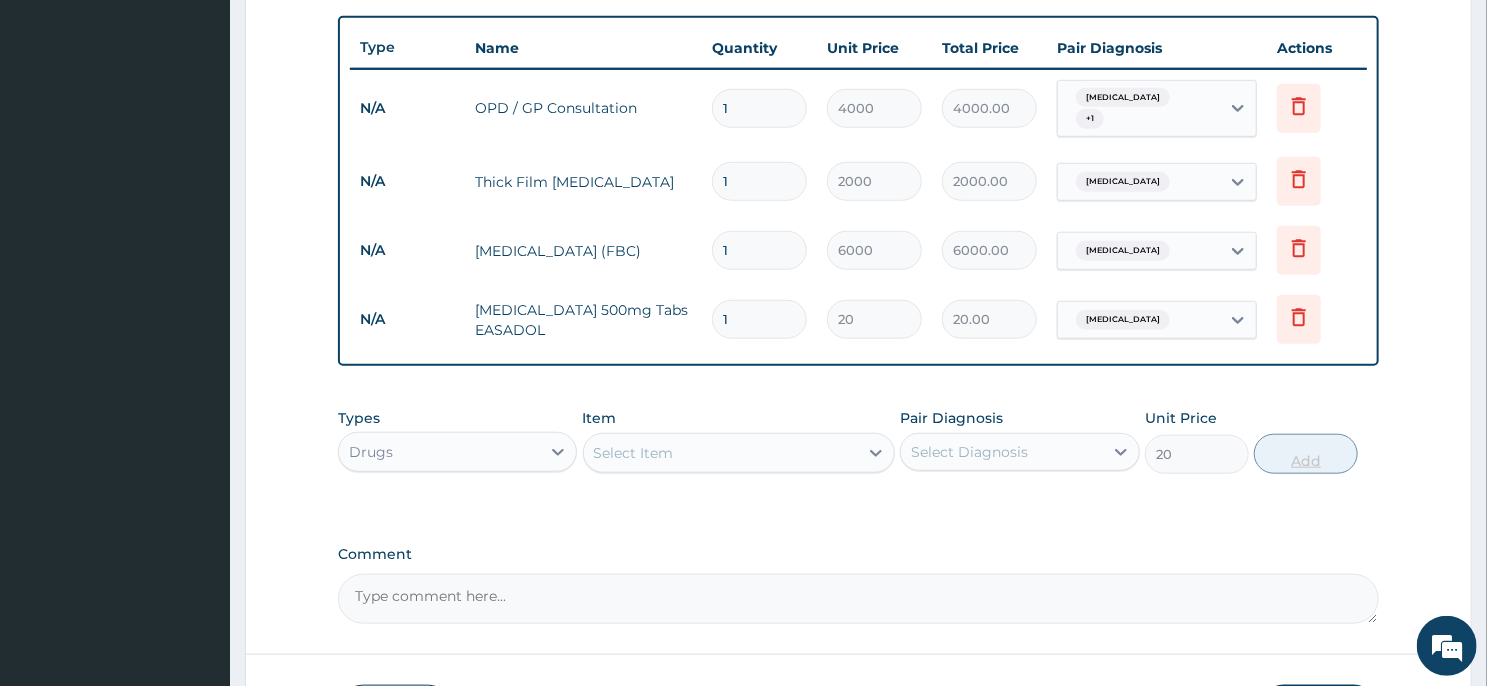 type on "0" 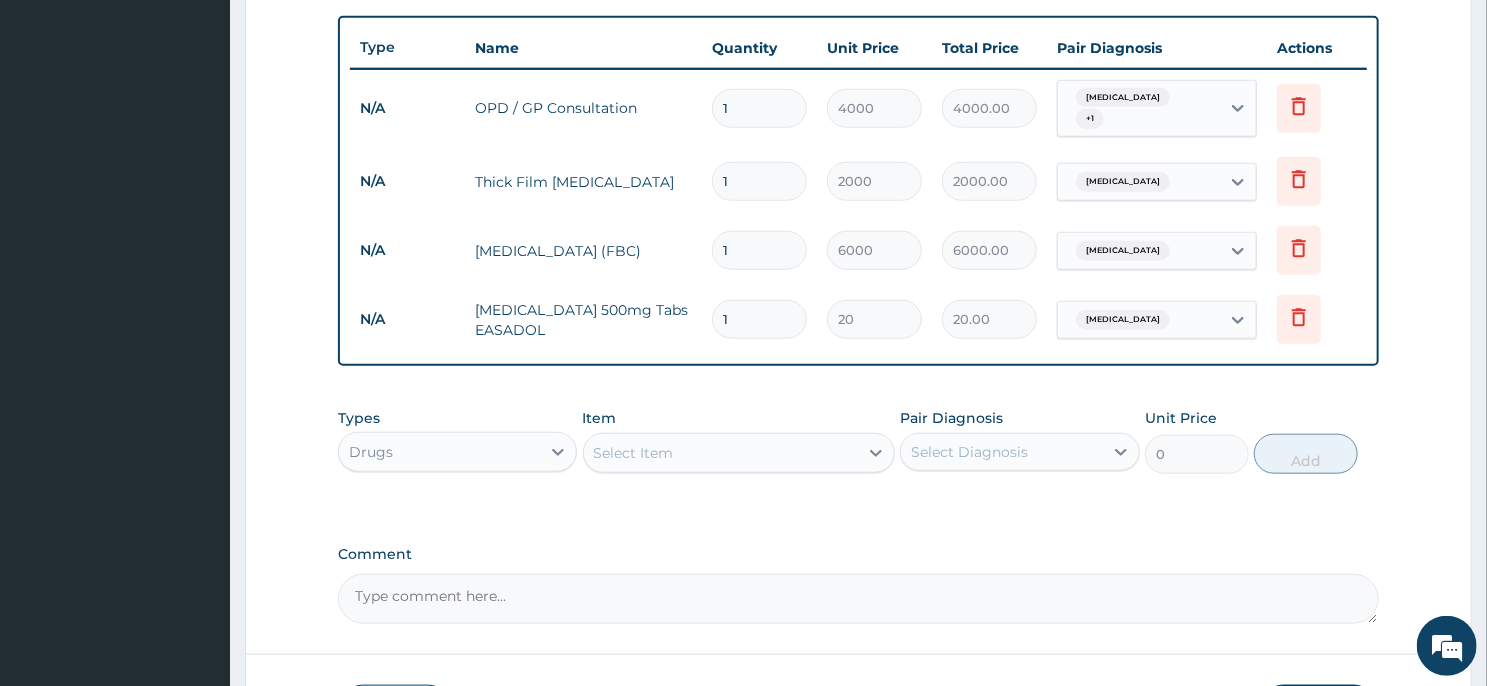 click on "1" at bounding box center (759, 319) 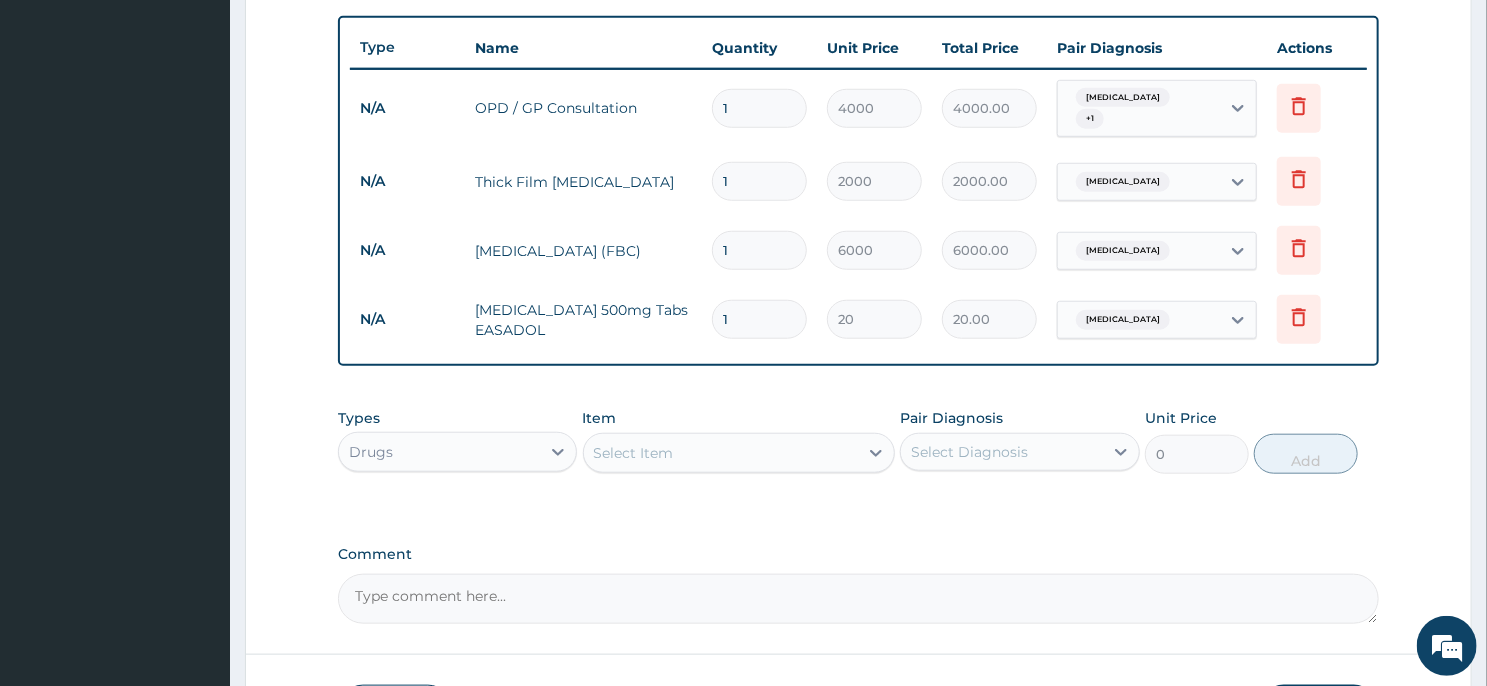 type 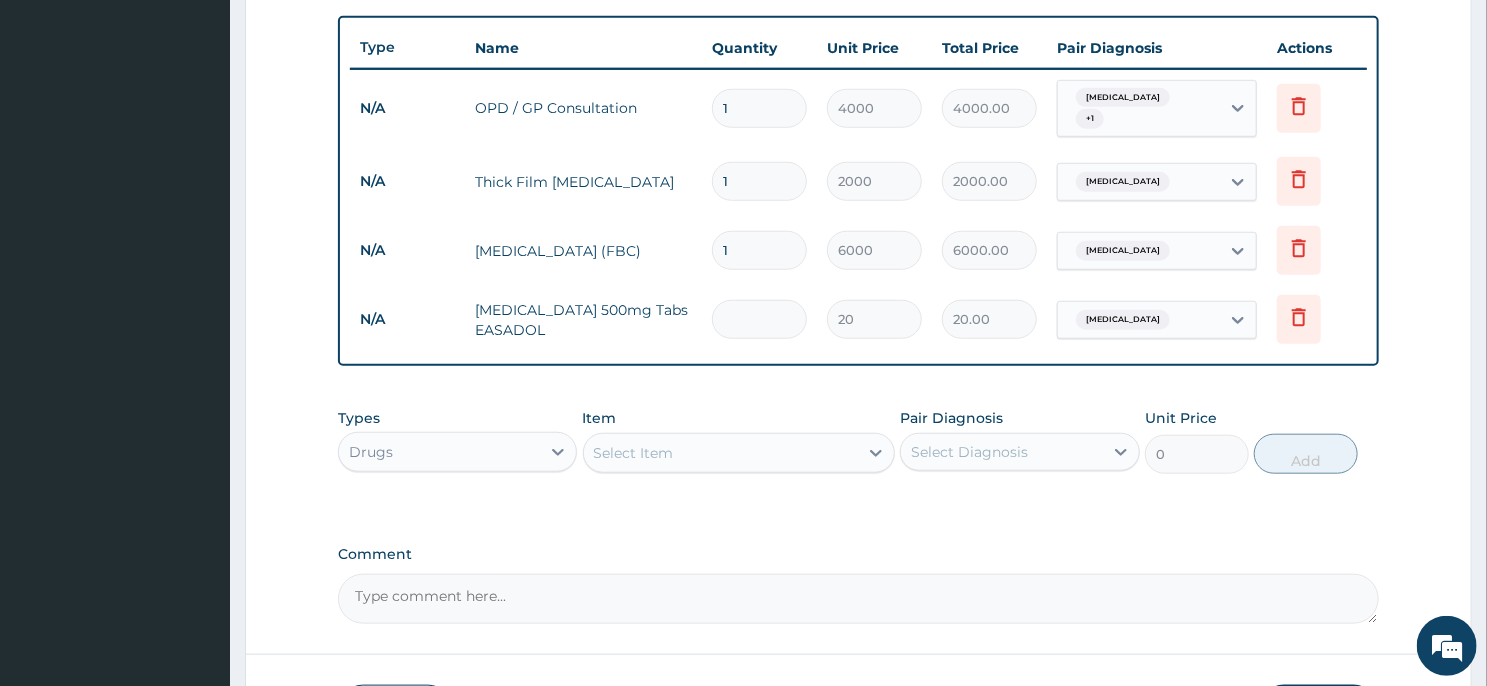 type on "0.00" 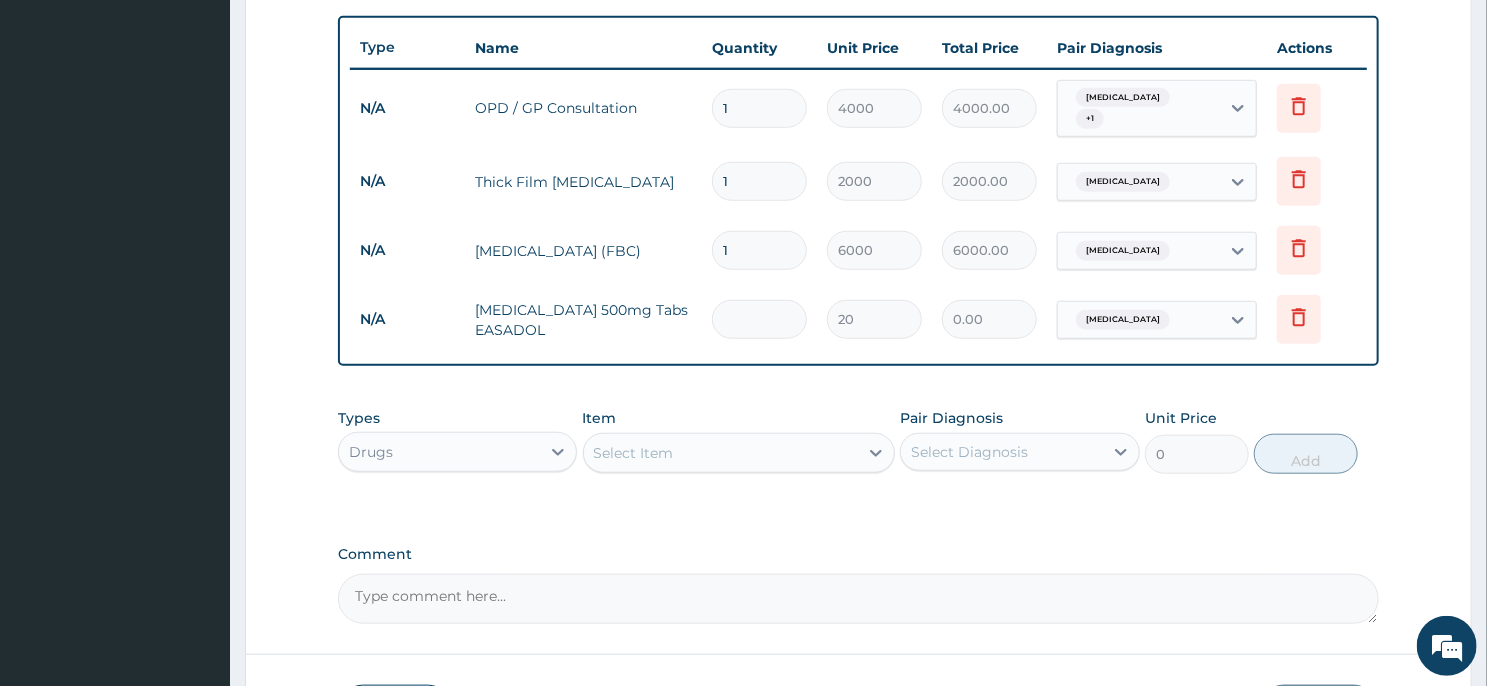 type on "2" 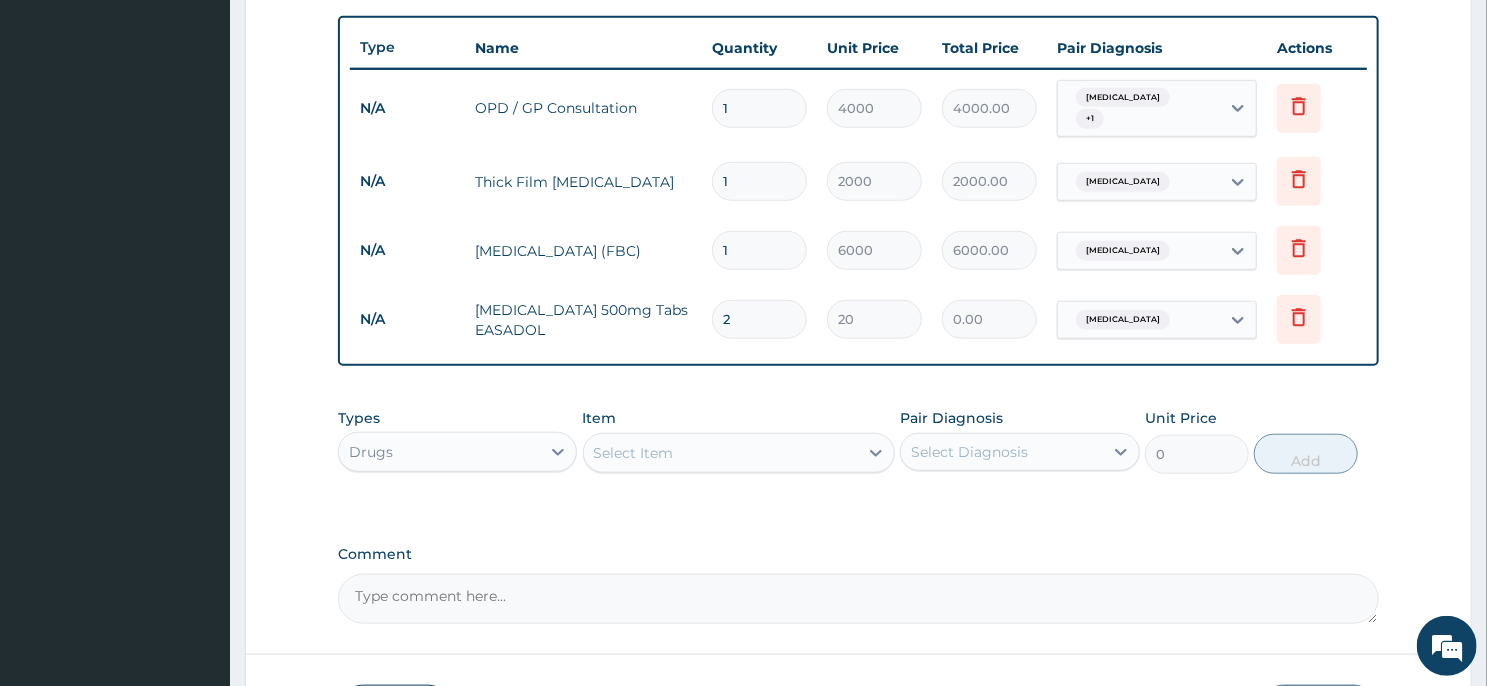 type on "40.00" 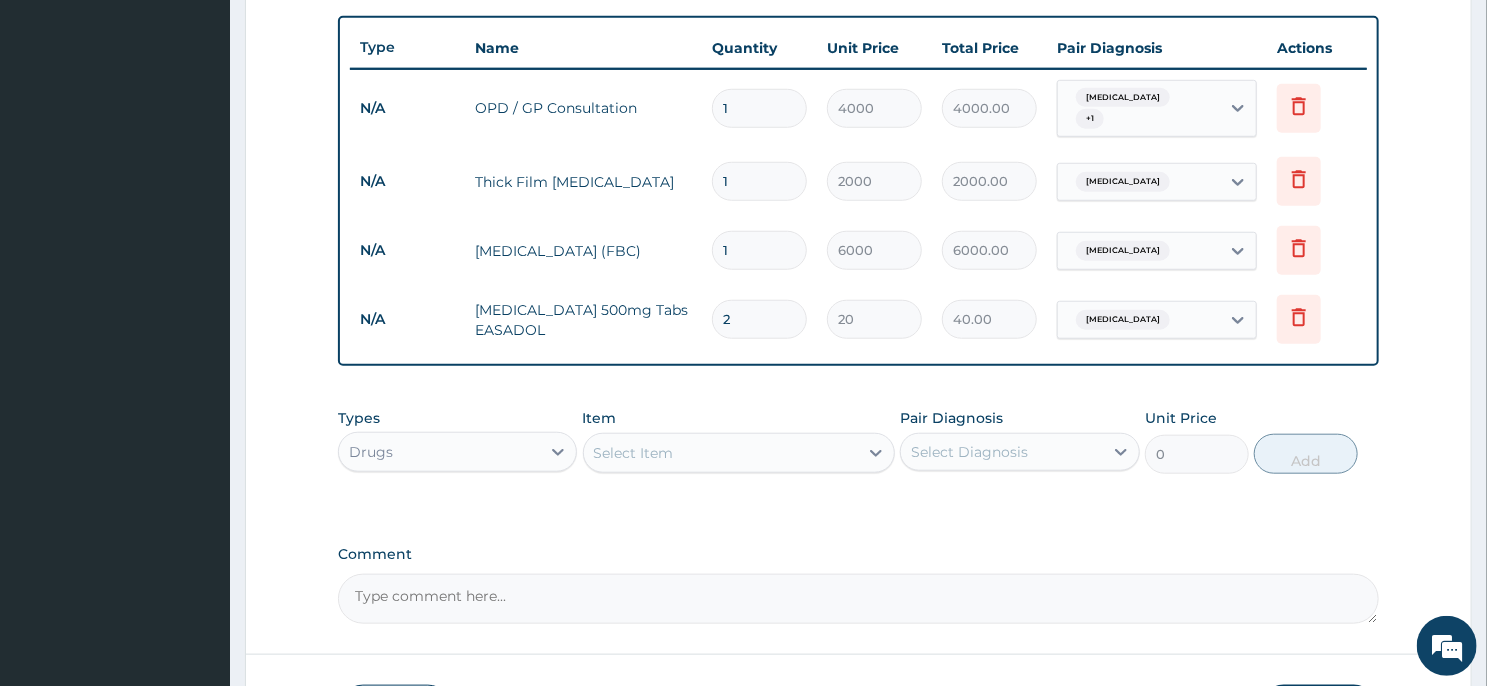 type on "20" 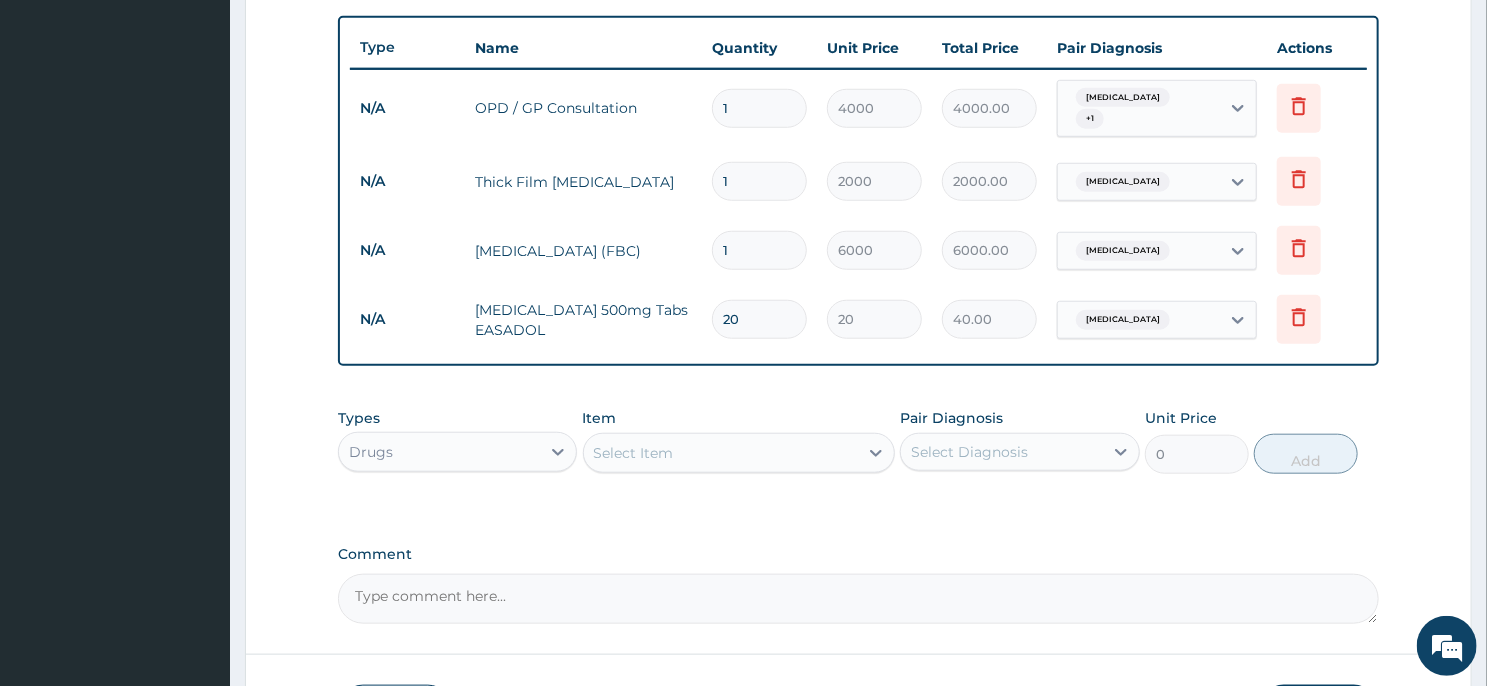 type on "400.00" 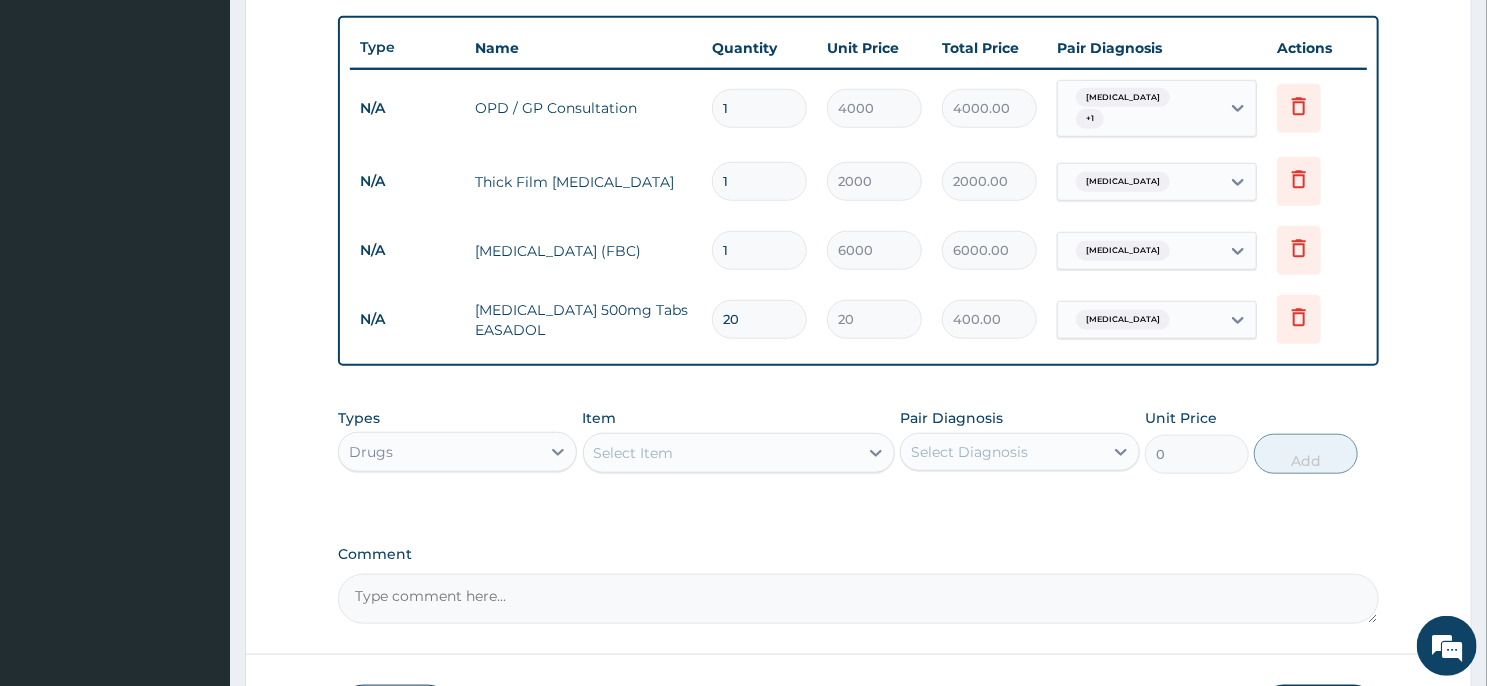 type on "20" 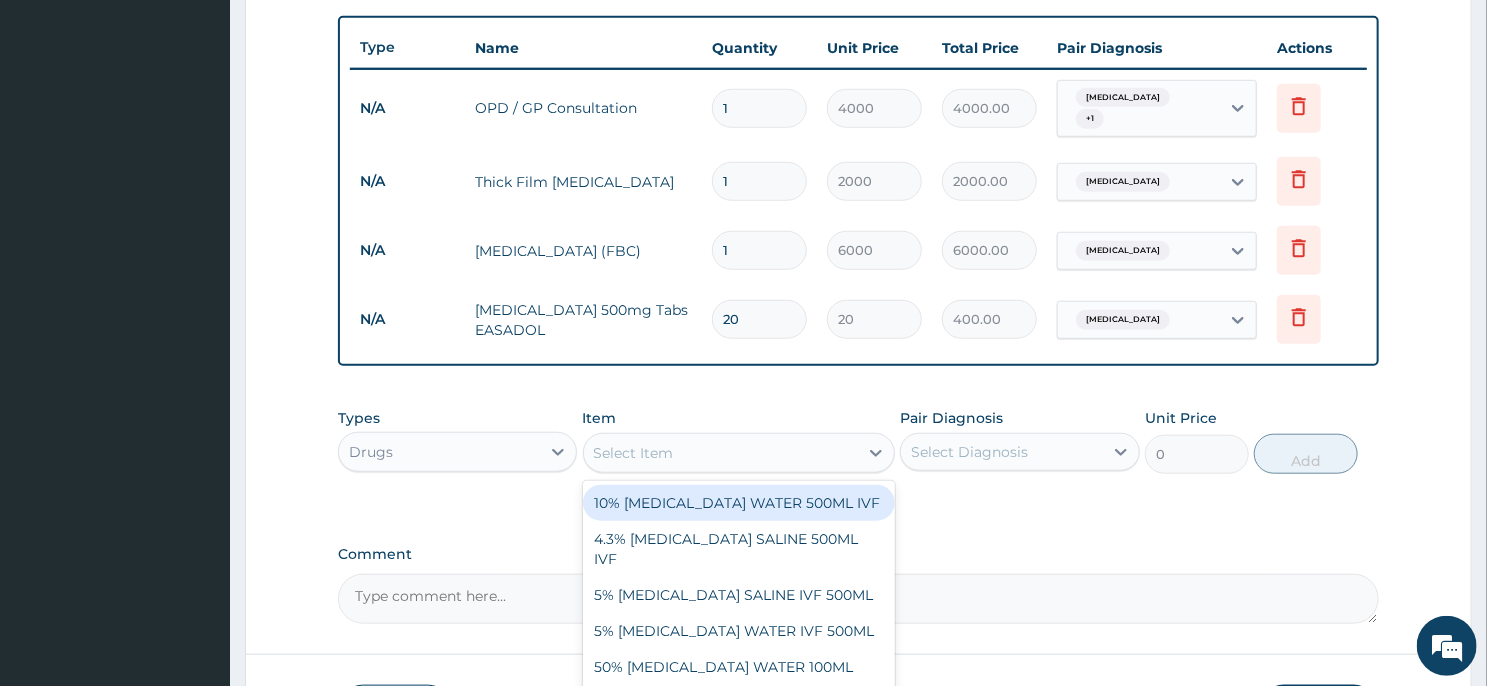 click on "Step  2  of 2 PA Code / Prescription Code Enter Code(Secondary Care Only) Encounter Date 16-01-2025 Important Notice Please enter PA codes before entering items that are not attached to a PA code   All diagnoses entered must be linked to a claim item. Diagnosis & Claim Items that are visible but inactive cannot be edited because they were imported from an already approved PA code. Diagnosis Malaria Confirmed Indigestion Confirmed Second trimester pregnancy Confirmed Sepsis Query NB: All diagnosis must be linked to a claim item Claim Items Type Name Quantity Unit Price Total Price Pair Diagnosis Actions N/A OPD / GP Consultation 1 4000 4000.00 Malaria  + 1 Delete N/A Thick Film Malaria 1 2000 2000.00 Malaria Delete N/A Full Blood Count (FBC) 1 6000 6000.00 Sepsis Delete N/A Paracetamol 500mg Tabs EASADOL 20 20 400.00 Malaria Delete Types Drugs Item option Paracetamol 500mg Tabs EASADOL, selected. Select Item 10% DEXTROSE WATER 500ML IVF 4.3% DEXTROSE SALINE 500ML IVF 0" at bounding box center (858, 73) 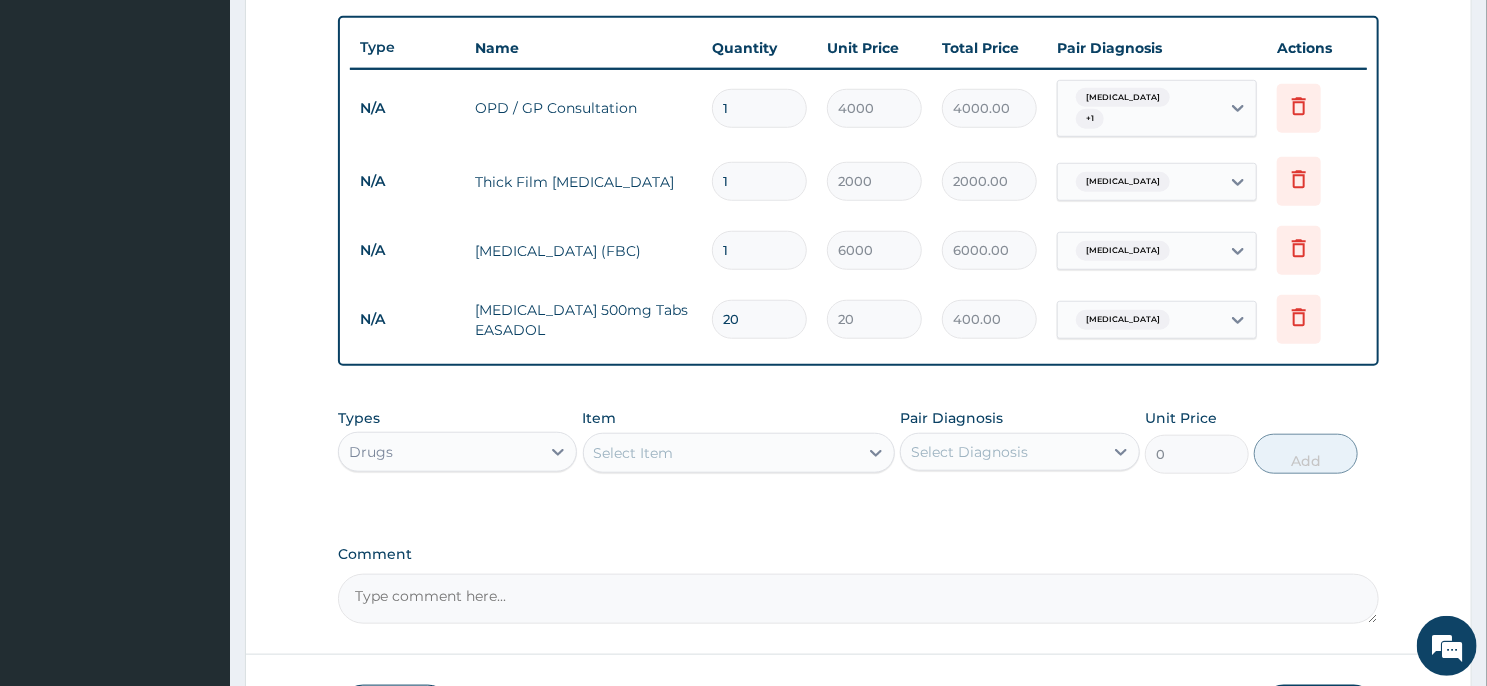 click on "Step  2  of 2 PA Code / Prescription Code Enter Code(Secondary Care Only) Encounter Date 16-01-2025 Important Notice Please enter PA codes before entering items that are not attached to a PA code   All diagnoses entered must be linked to a claim item. Diagnosis & Claim Items that are visible but inactive cannot be edited because they were imported from an already approved PA code. Diagnosis Malaria Confirmed Indigestion Confirmed Second trimester pregnancy Confirmed Sepsis Query NB: All diagnosis must be linked to a claim item Claim Items Type Name Quantity Unit Price Total Price Pair Diagnosis Actions N/A OPD / GP Consultation 1 4000 4000.00 Malaria  + 1 Delete N/A Thick Film Malaria 1 2000 2000.00 Malaria Delete N/A Full Blood Count (FBC) 1 6000 6000.00 Sepsis Delete N/A Paracetamol 500mg Tabs EASADOL 20 20 400.00 Malaria Delete Types Drugs Item Select Item Pair Diagnosis Select Diagnosis Unit Price 0 Add Comment     Previous   Submit" at bounding box center [858, 73] 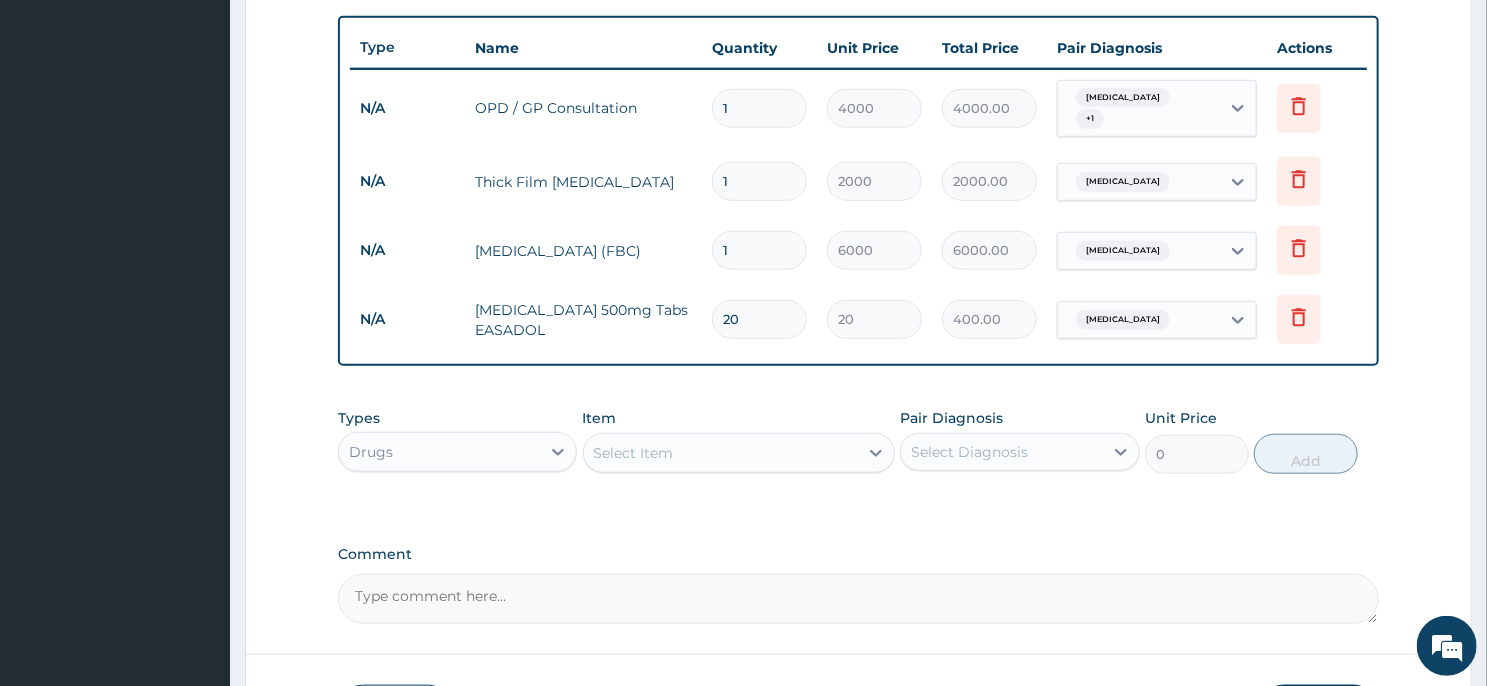 click on "Step  2  of 2 PA Code / Prescription Code Enter Code(Secondary Care Only) Encounter Date 16-01-2025 Important Notice Please enter PA codes before entering items that are not attached to a PA code   All diagnoses entered must be linked to a claim item. Diagnosis & Claim Items that are visible but inactive cannot be edited because they were imported from an already approved PA code. Diagnosis Malaria Confirmed Indigestion Confirmed Second trimester pregnancy Confirmed Sepsis Query NB: All diagnosis must be linked to a claim item Claim Items Type Name Quantity Unit Price Total Price Pair Diagnosis Actions N/A OPD / GP Consultation 1 4000 4000.00 Malaria  + 1 Delete N/A Thick Film Malaria 1 2000 2000.00 Malaria Delete N/A Full Blood Count (FBC) 1 6000 6000.00 Sepsis Delete N/A Paracetamol 500mg Tabs EASADOL 20 20 400.00 Malaria Delete Types Drugs Item Select Item Pair Diagnosis Select Diagnosis Unit Price 0 Add Comment     Previous   Submit" at bounding box center (858, 73) 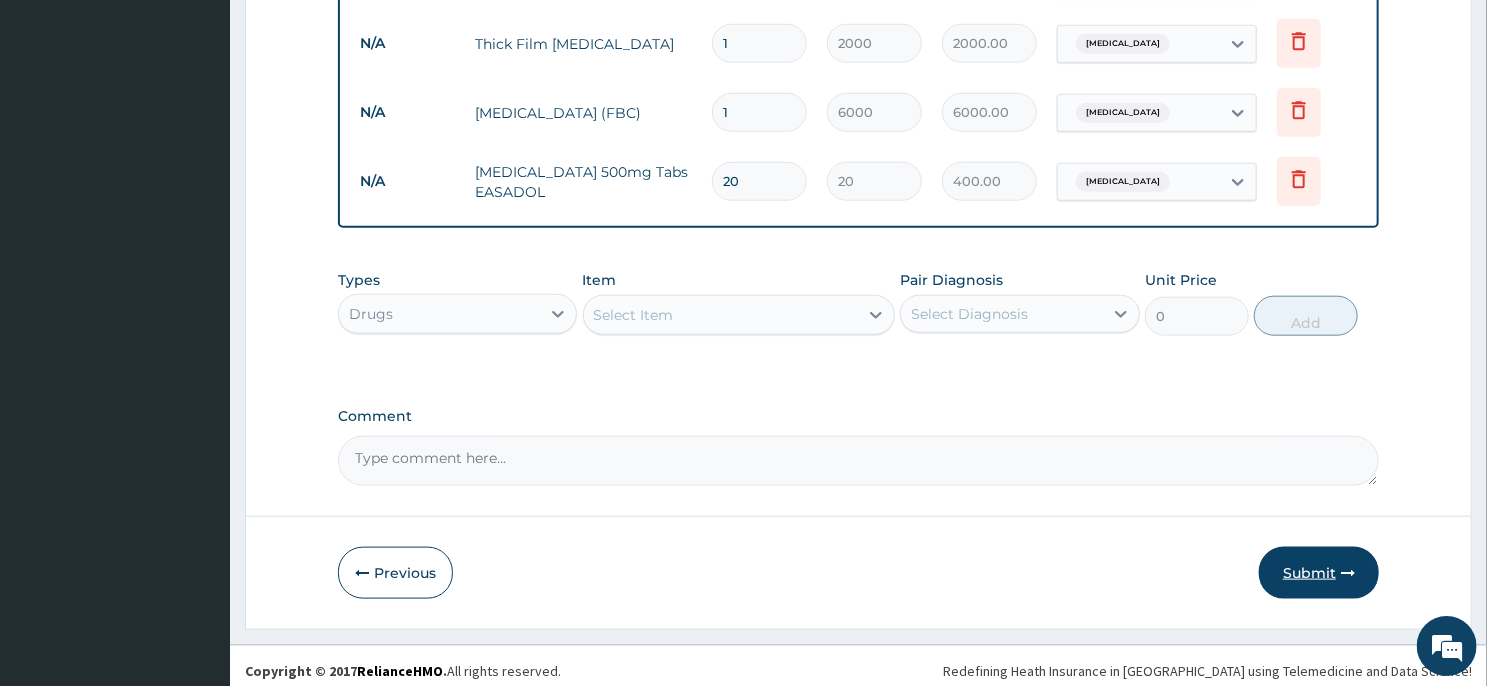 click on "Submit" at bounding box center [1319, 573] 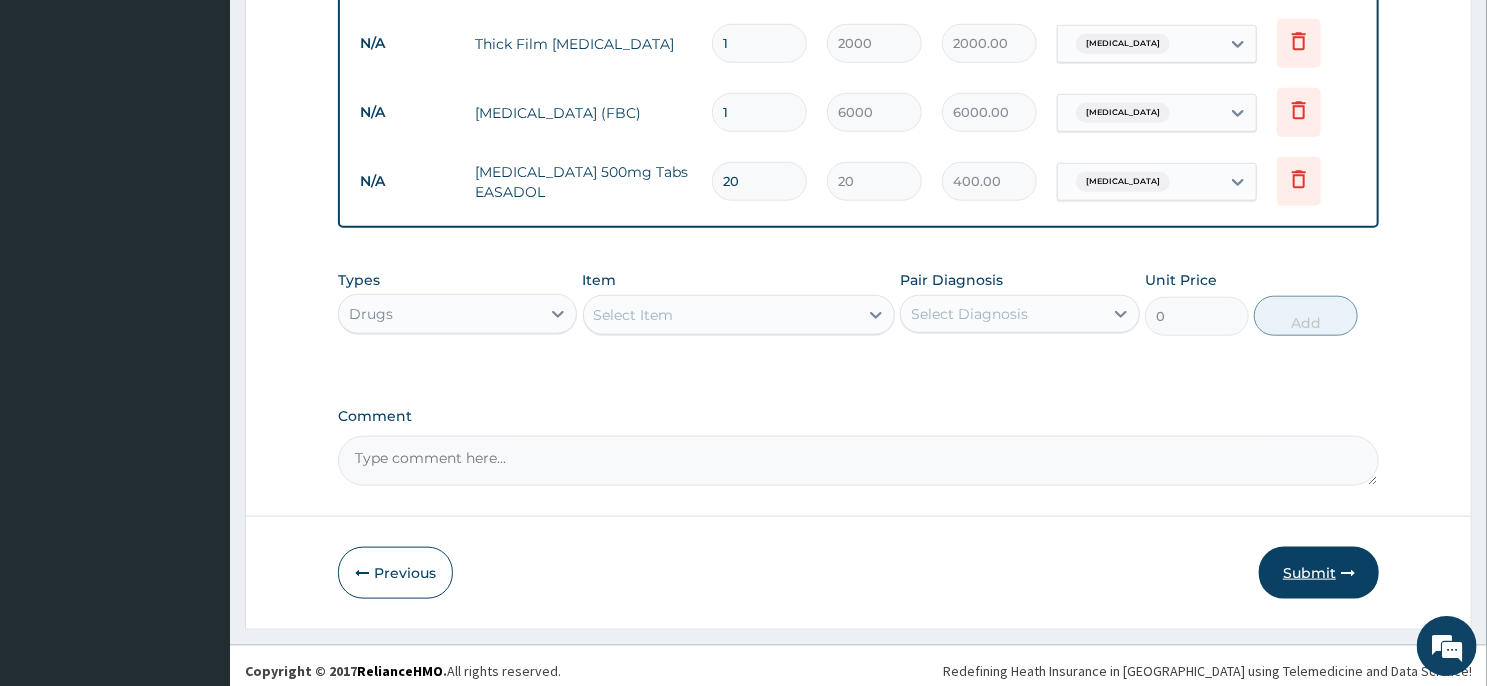 click on "Submit" at bounding box center (1319, 573) 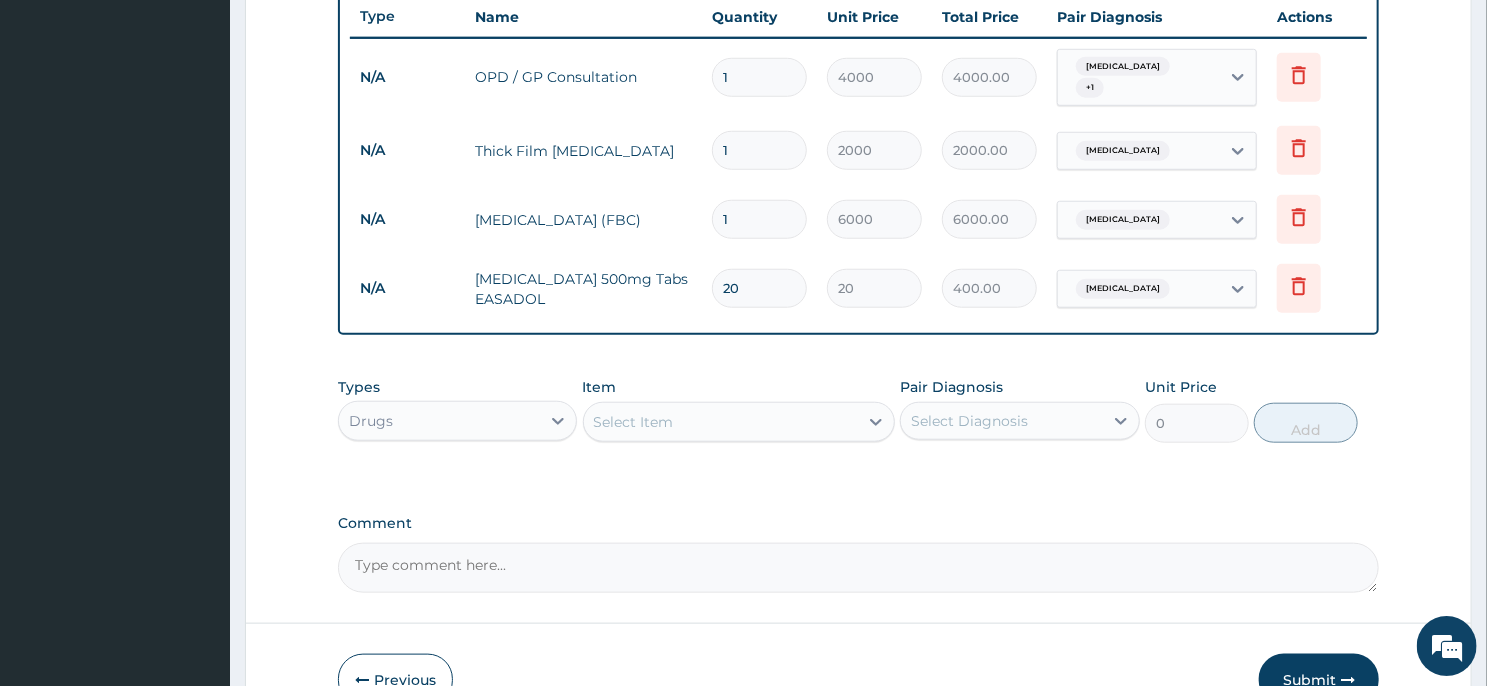 scroll, scrollTop: 705, scrollLeft: 0, axis: vertical 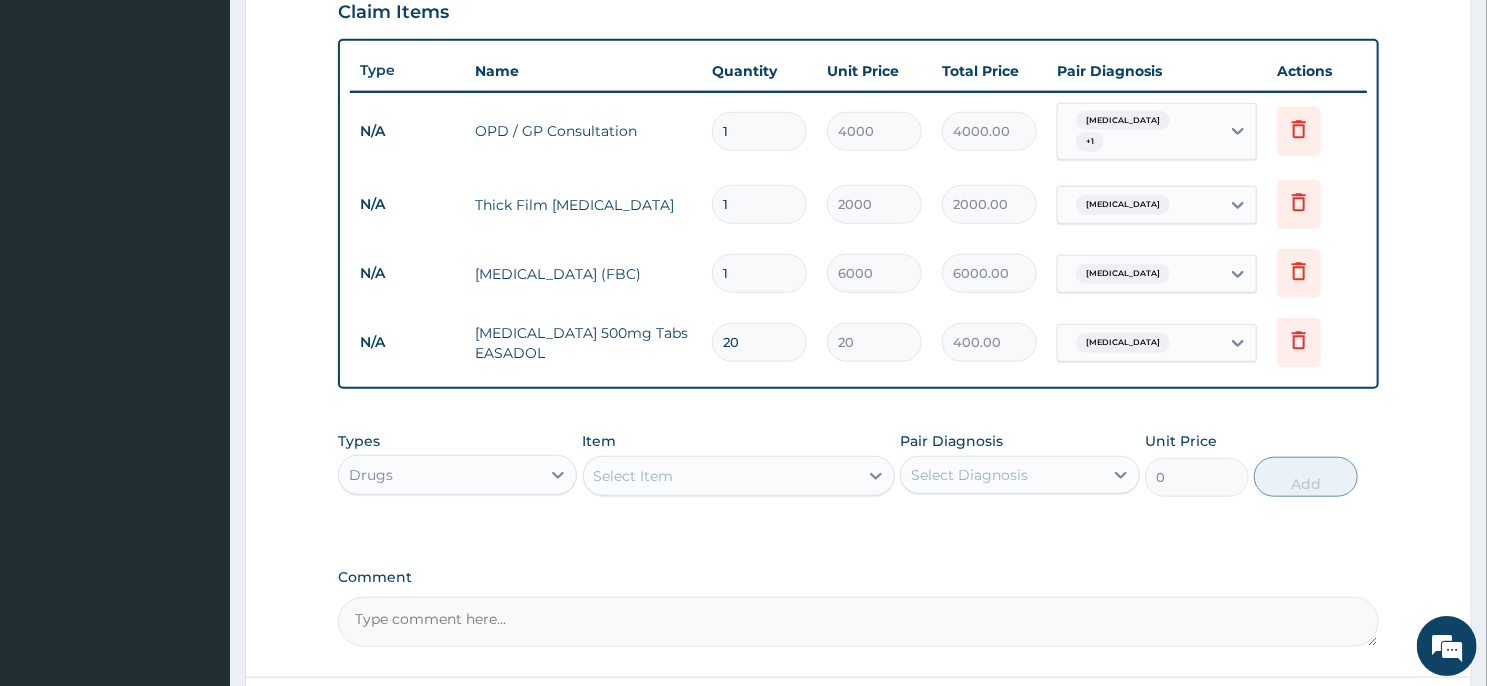 click on "Malaria  + 1" at bounding box center [1139, 132] 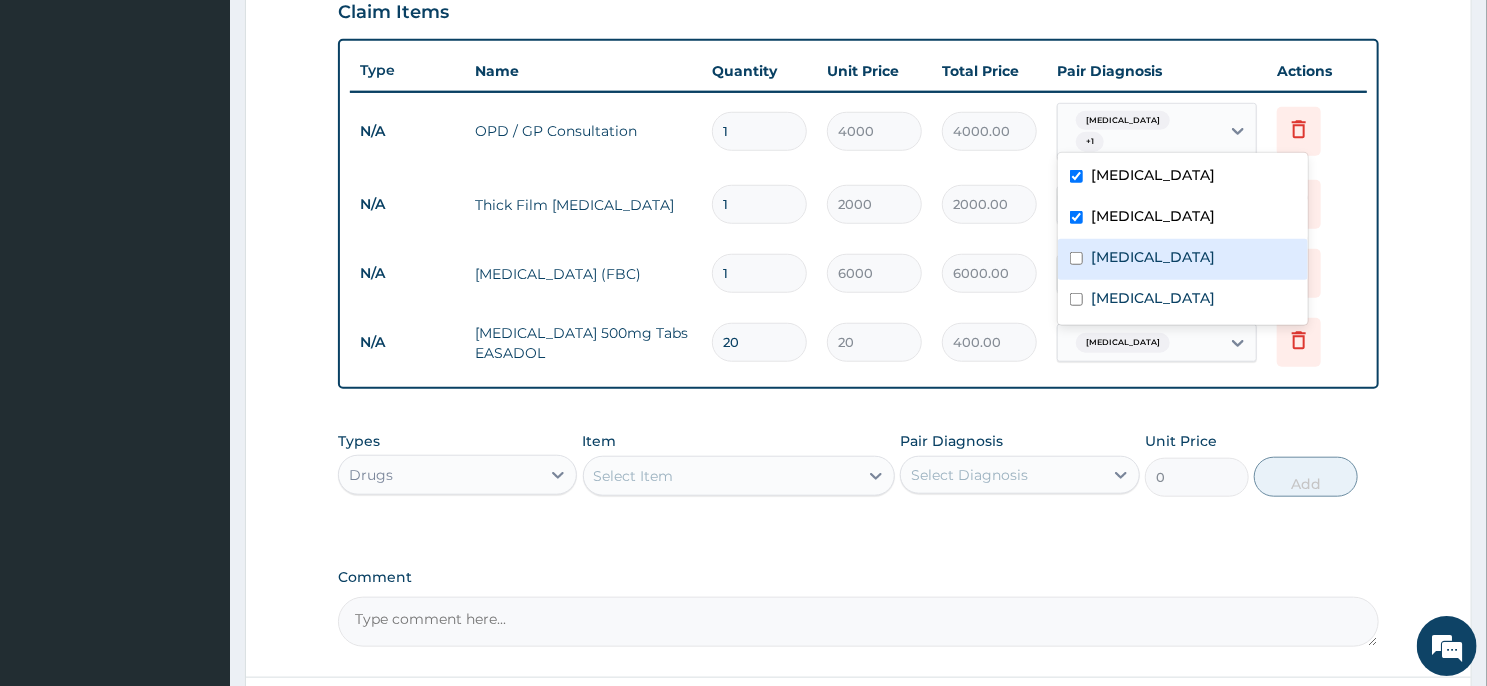 click on "Second trimester pregnancy" at bounding box center (1153, 257) 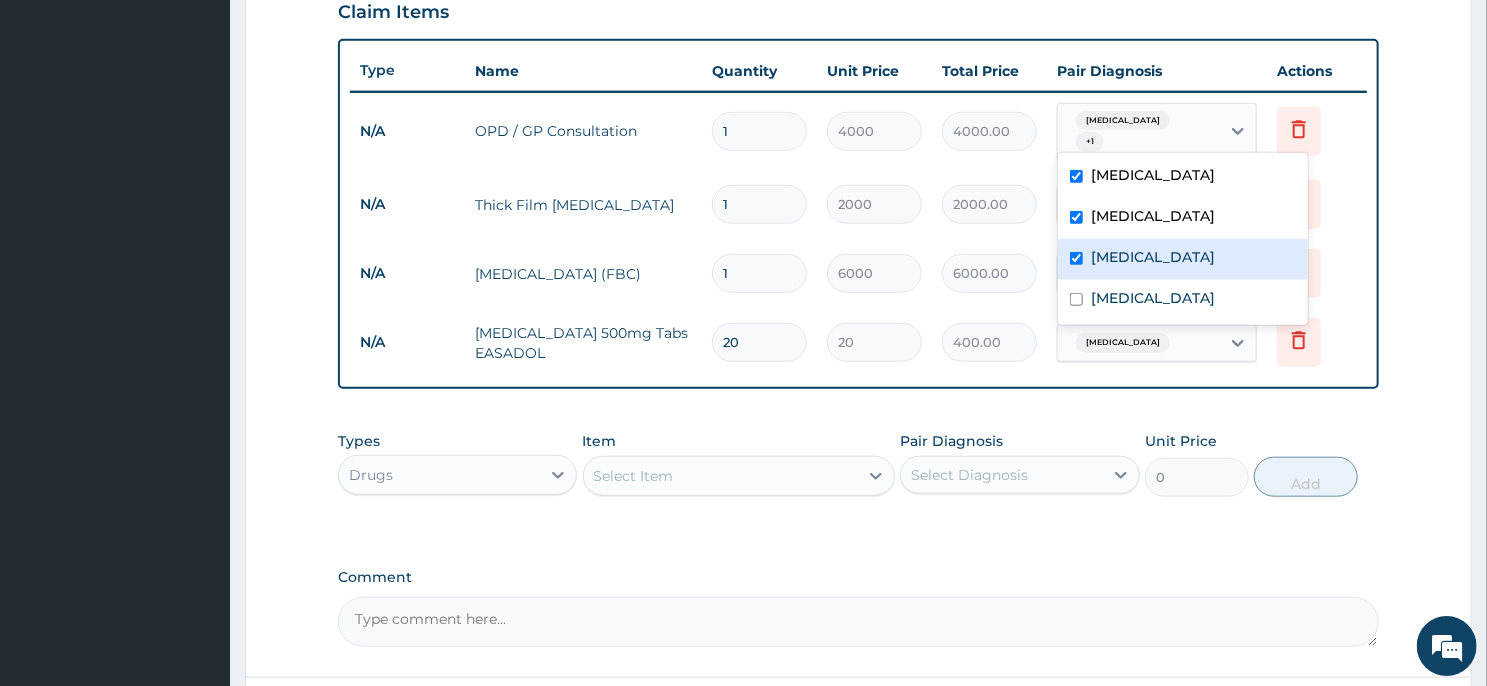 checkbox on "true" 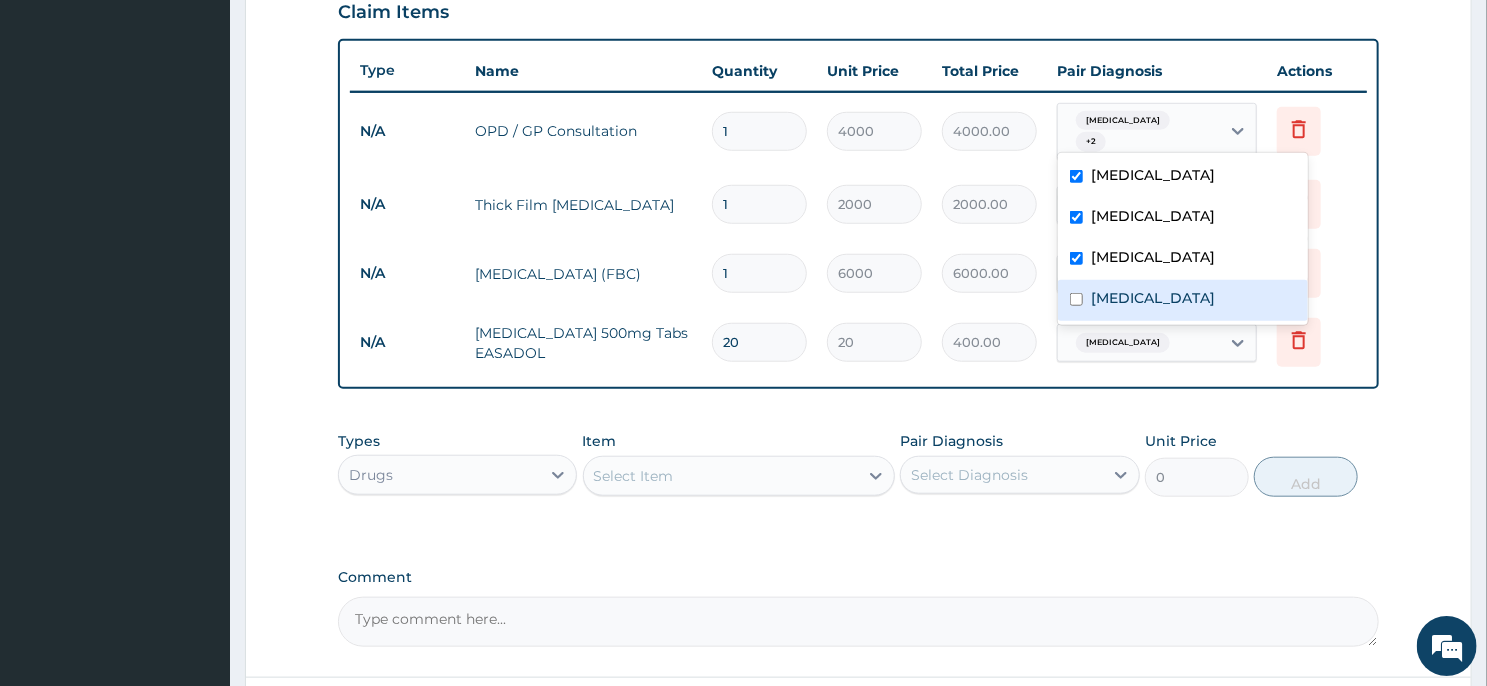 click on "Sepsis" at bounding box center [1183, 300] 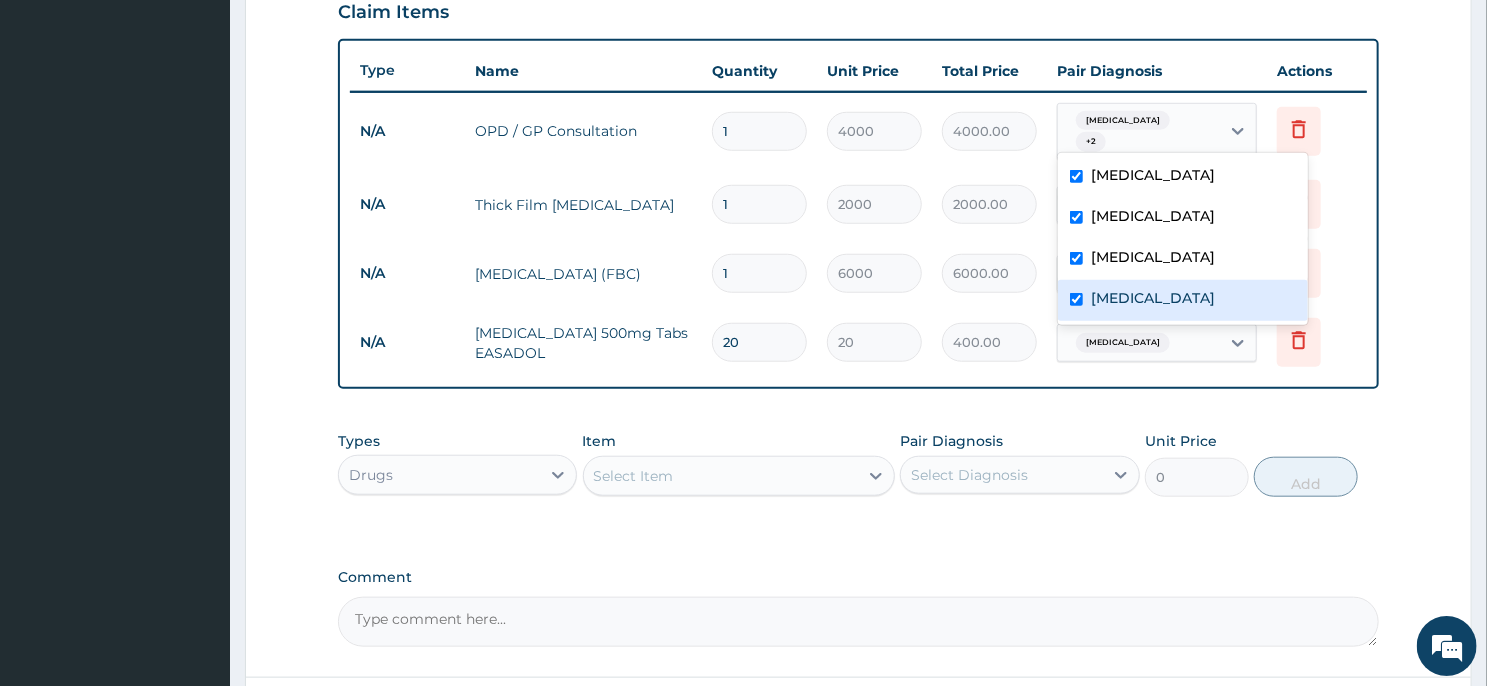 checkbox on "true" 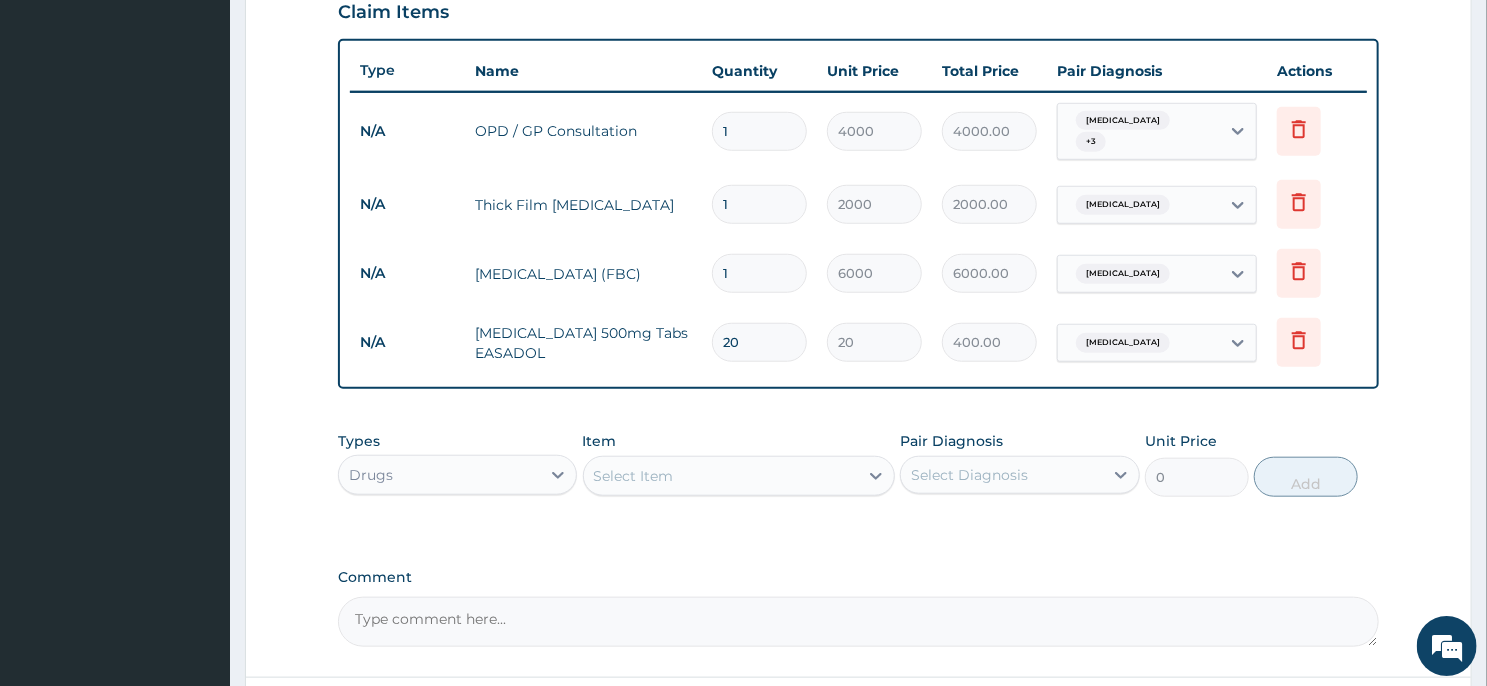 click on "Step  2  of 2 PA Code / Prescription Code Enter Code(Secondary Care Only) Encounter Date 16-01-2025 Important Notice Please enter PA codes before entering items that are not attached to a PA code   All diagnoses entered must be linked to a claim item. Diagnosis & Claim Items that are visible but inactive cannot be edited because they were imported from an already approved PA code. Diagnosis Malaria Confirmed Indigestion Confirmed Second trimester pregnancy Confirmed Sepsis Query NB: All diagnosis must be linked to a claim item Claim Items Type Name Quantity Unit Price Total Price Pair Diagnosis Actions N/A OPD / GP Consultation 1 4000 4000.00 Malaria  + 3 Delete N/A Thick Film Malaria 1 2000 2000.00 Malaria Delete N/A Full Blood Count (FBC) 1 6000 6000.00 Sepsis Delete N/A Paracetamol 500mg Tabs EASADOL 20 20 400.00 Malaria Delete Types Drugs Item Select Item Pair Diagnosis Select Diagnosis Unit Price 0 Add Comment     Previous   Submit" at bounding box center (858, 96) 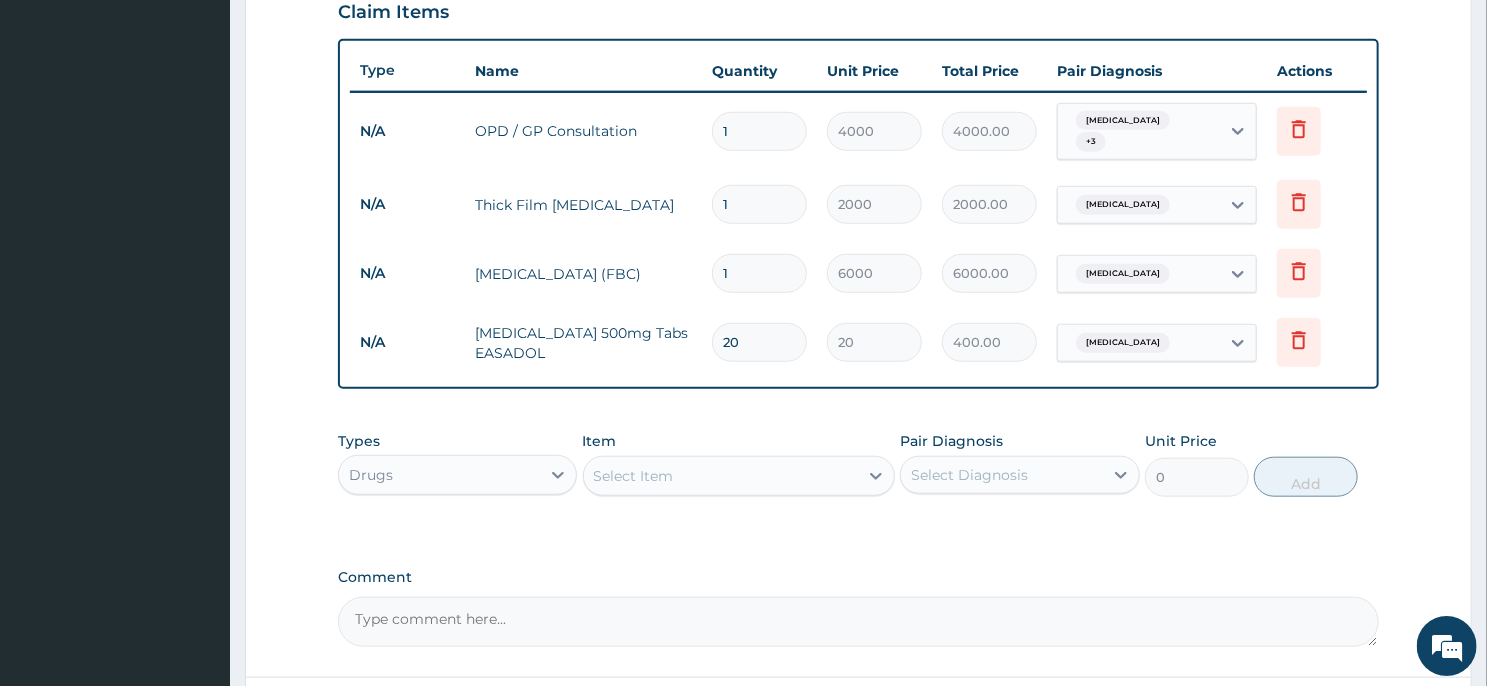 click on "Step  2  of 2 PA Code / Prescription Code Enter Code(Secondary Care Only) Encounter Date 16-01-2025 Important Notice Please enter PA codes before entering items that are not attached to a PA code   All diagnoses entered must be linked to a claim item. Diagnosis & Claim Items that are visible but inactive cannot be edited because they were imported from an already approved PA code. Diagnosis Malaria Confirmed Indigestion Confirmed Second trimester pregnancy Confirmed Sepsis Query NB: All diagnosis must be linked to a claim item Claim Items Type Name Quantity Unit Price Total Price Pair Diagnosis Actions N/A OPD / GP Consultation 1 4000 4000.00 Malaria  + 3 Delete N/A Thick Film Malaria 1 2000 2000.00 Malaria Delete N/A Full Blood Count (FBC) 1 6000 6000.00 Sepsis Delete N/A Paracetamol 500mg Tabs EASADOL 20 20 400.00 Malaria Delete Types Drugs Item Select Item Pair Diagnosis Select Diagnosis Unit Price 0 Add Comment     Previous   Submit" at bounding box center [858, 96] 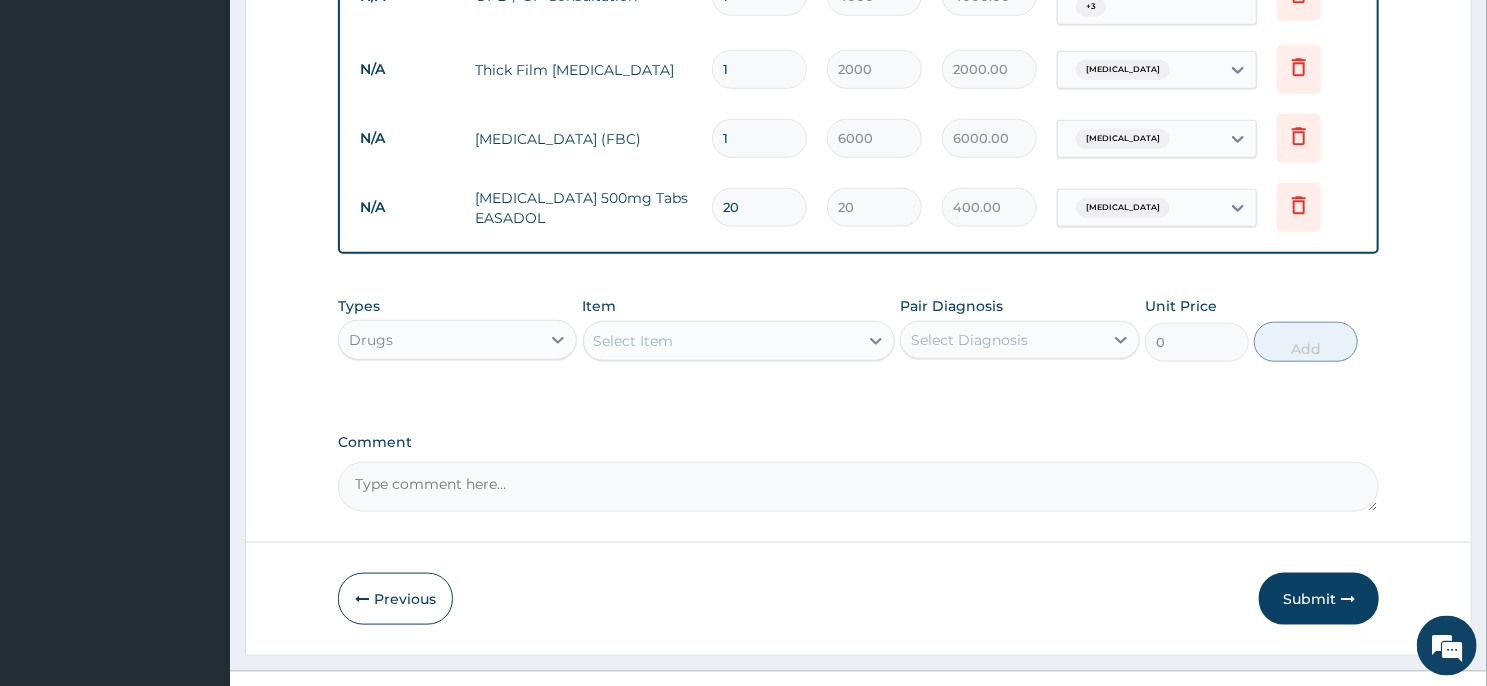 scroll, scrollTop: 866, scrollLeft: 0, axis: vertical 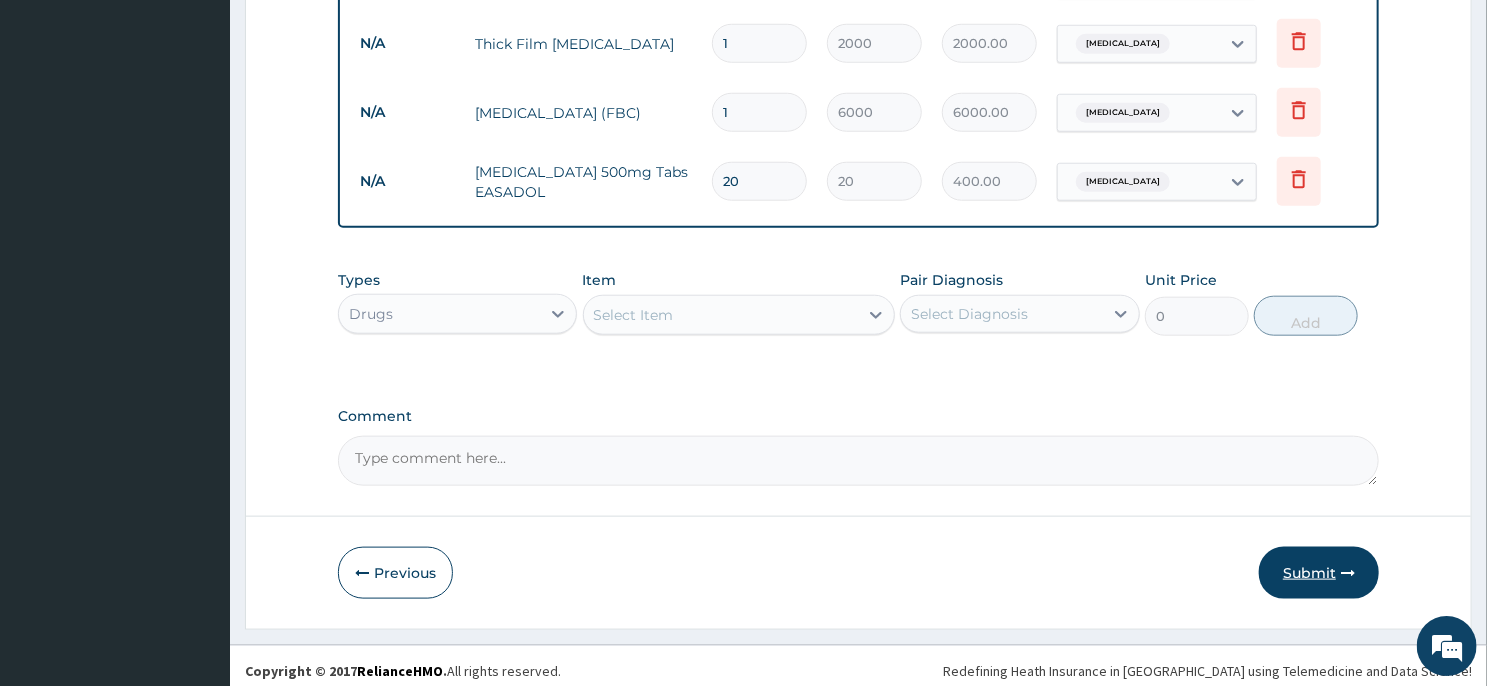 click on "Submit" at bounding box center [1319, 573] 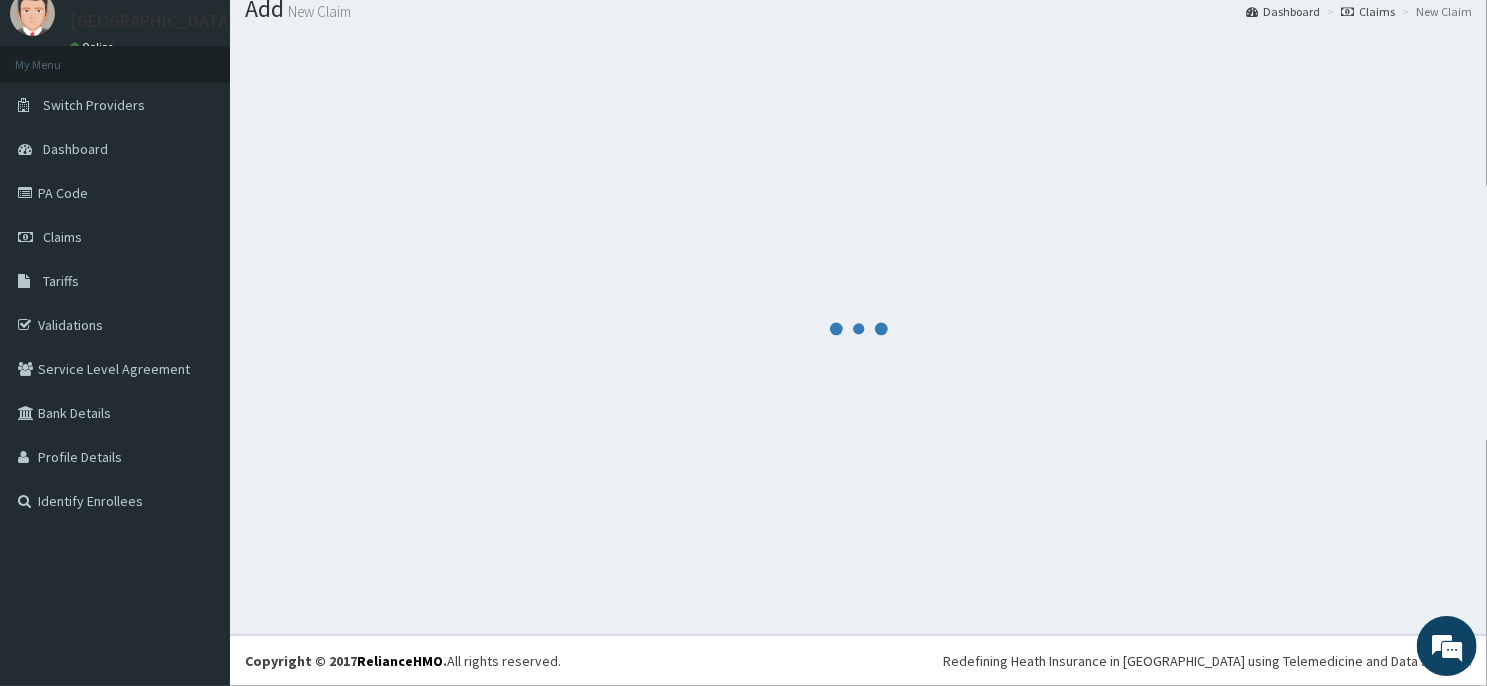 scroll, scrollTop: 69, scrollLeft: 0, axis: vertical 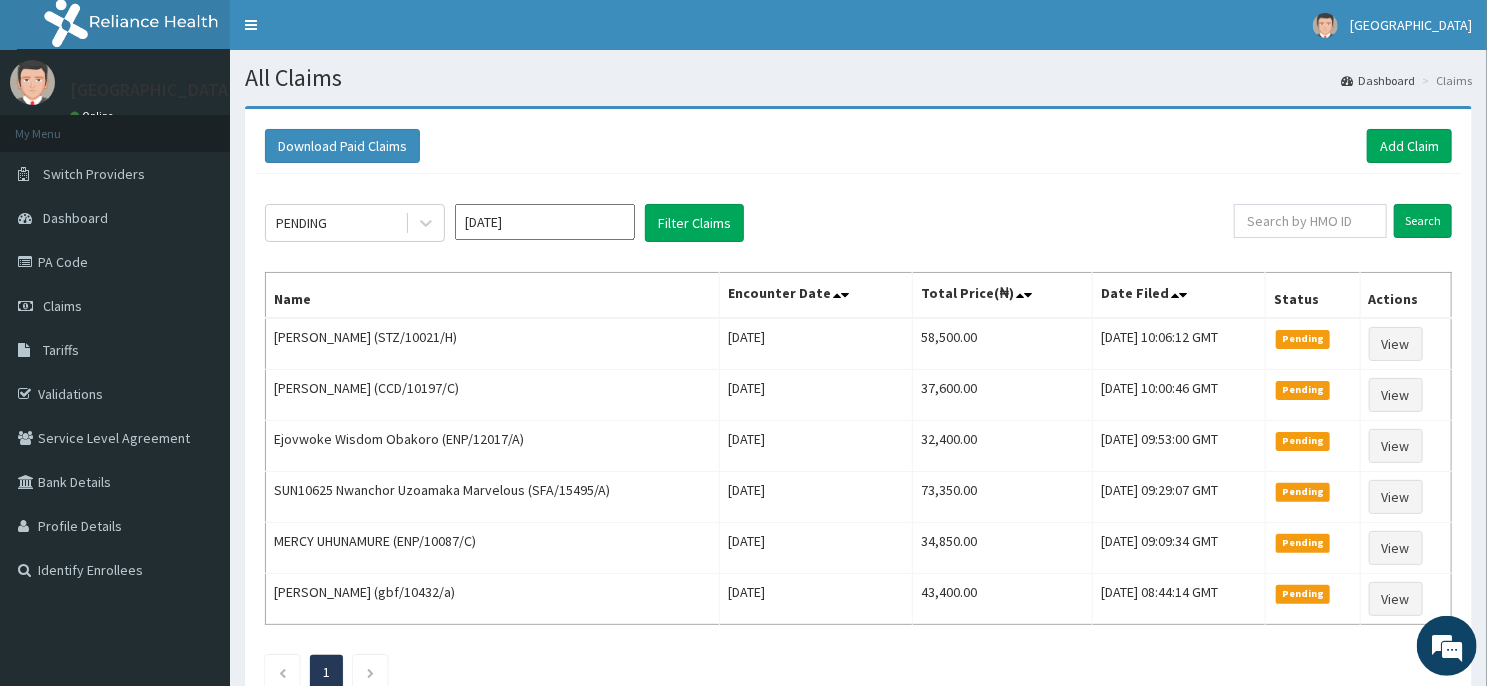 click on "[DATE]" at bounding box center [545, 222] 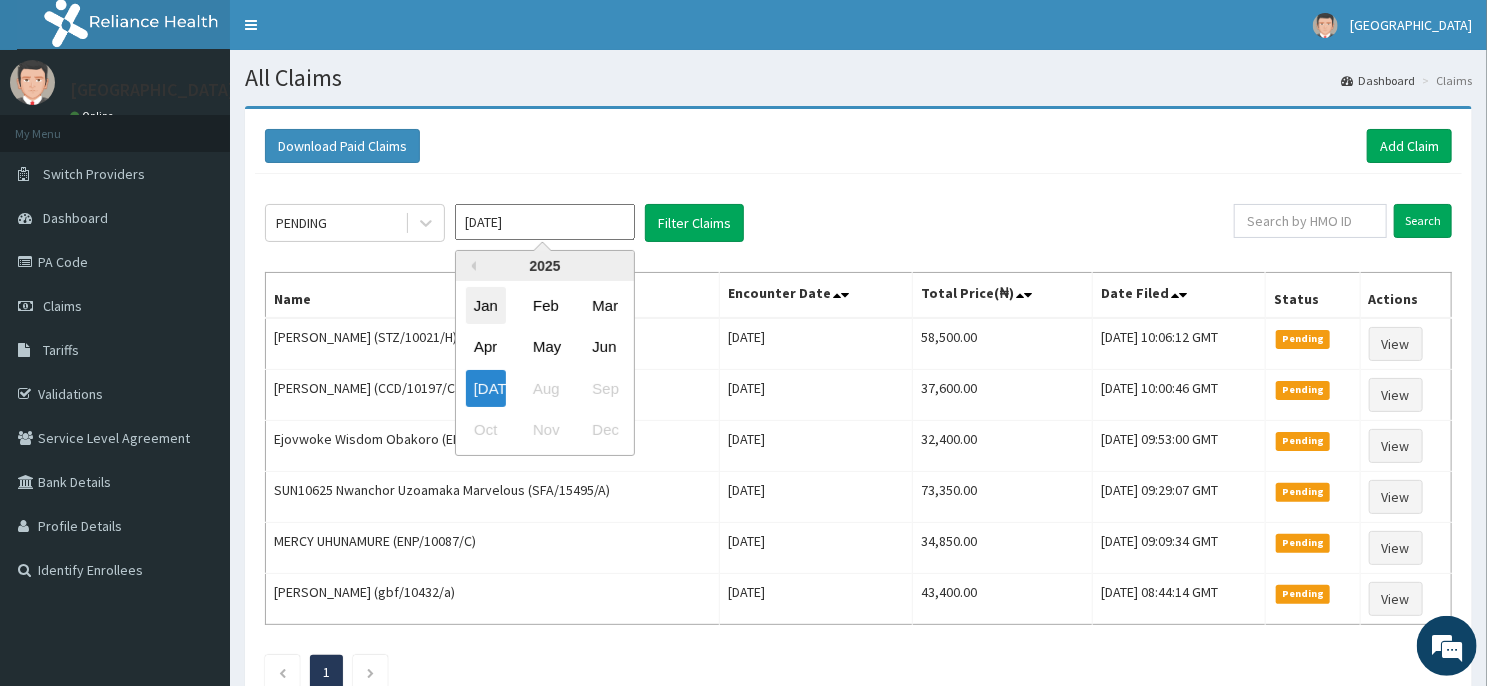 click on "Jan" at bounding box center [486, 305] 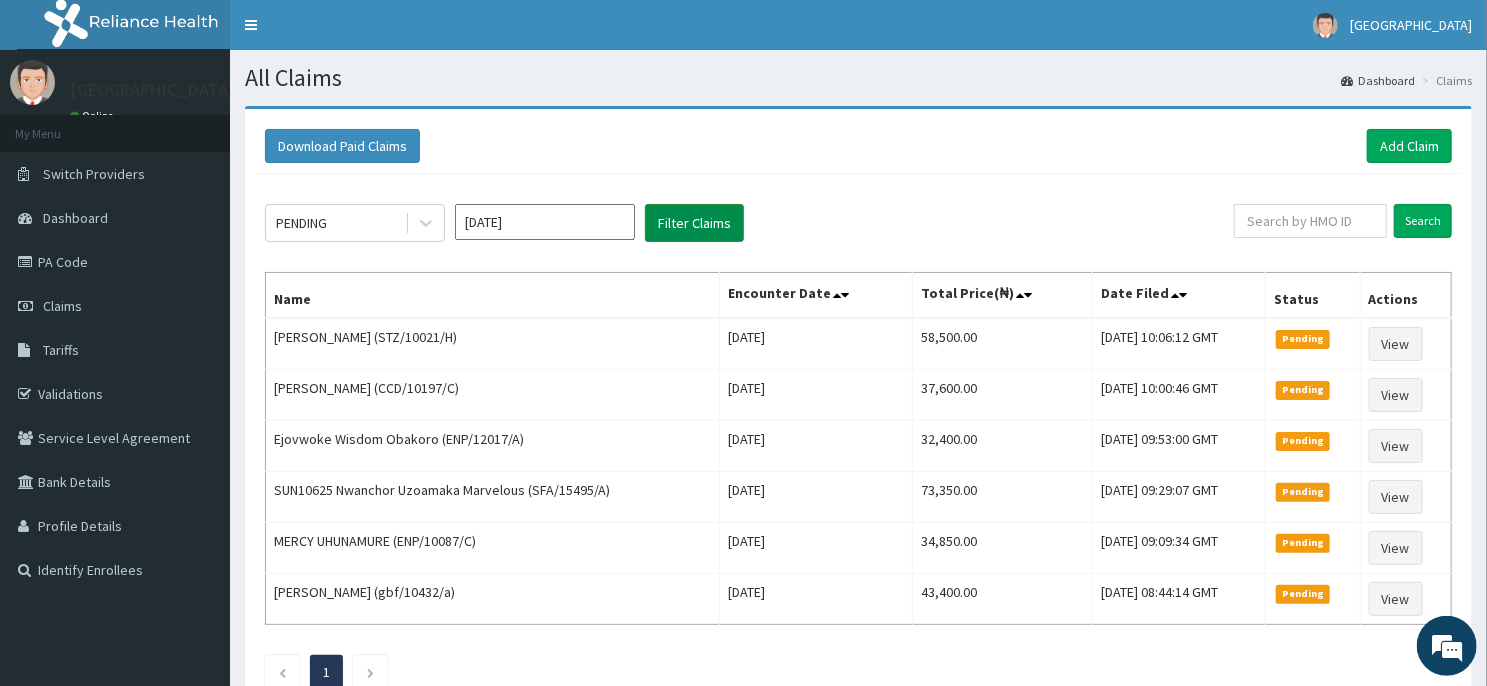 click on "Filter Claims" at bounding box center [694, 223] 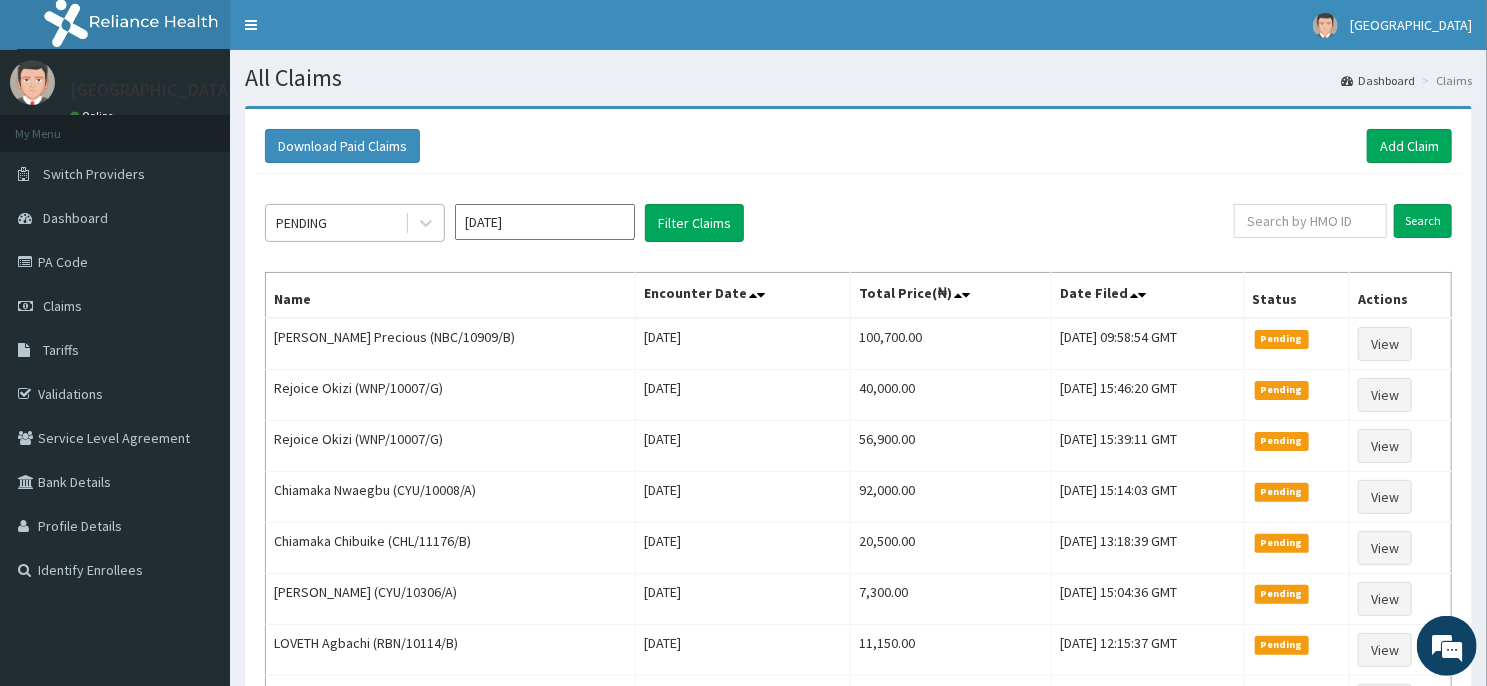 click on "PENDING" at bounding box center [335, 223] 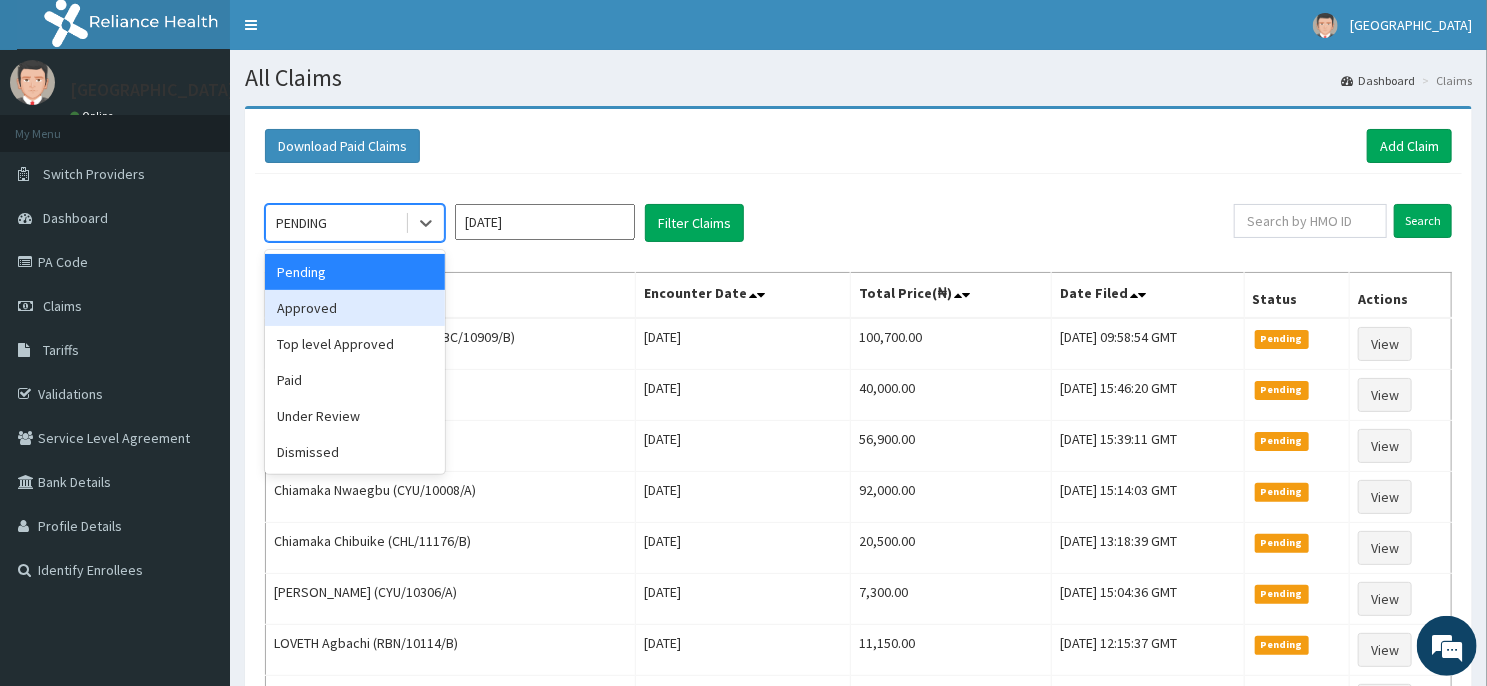click on "Approved" at bounding box center (355, 308) 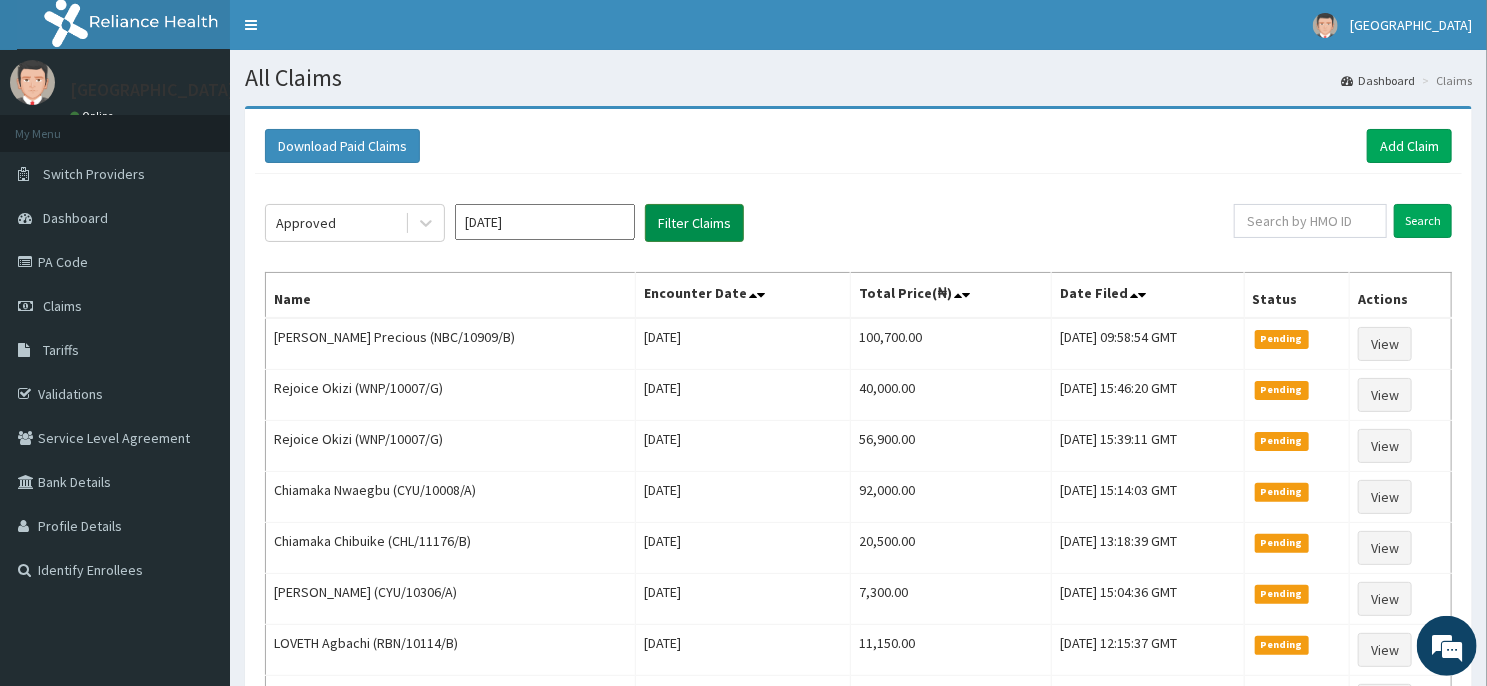 click on "Filter Claims" at bounding box center [694, 223] 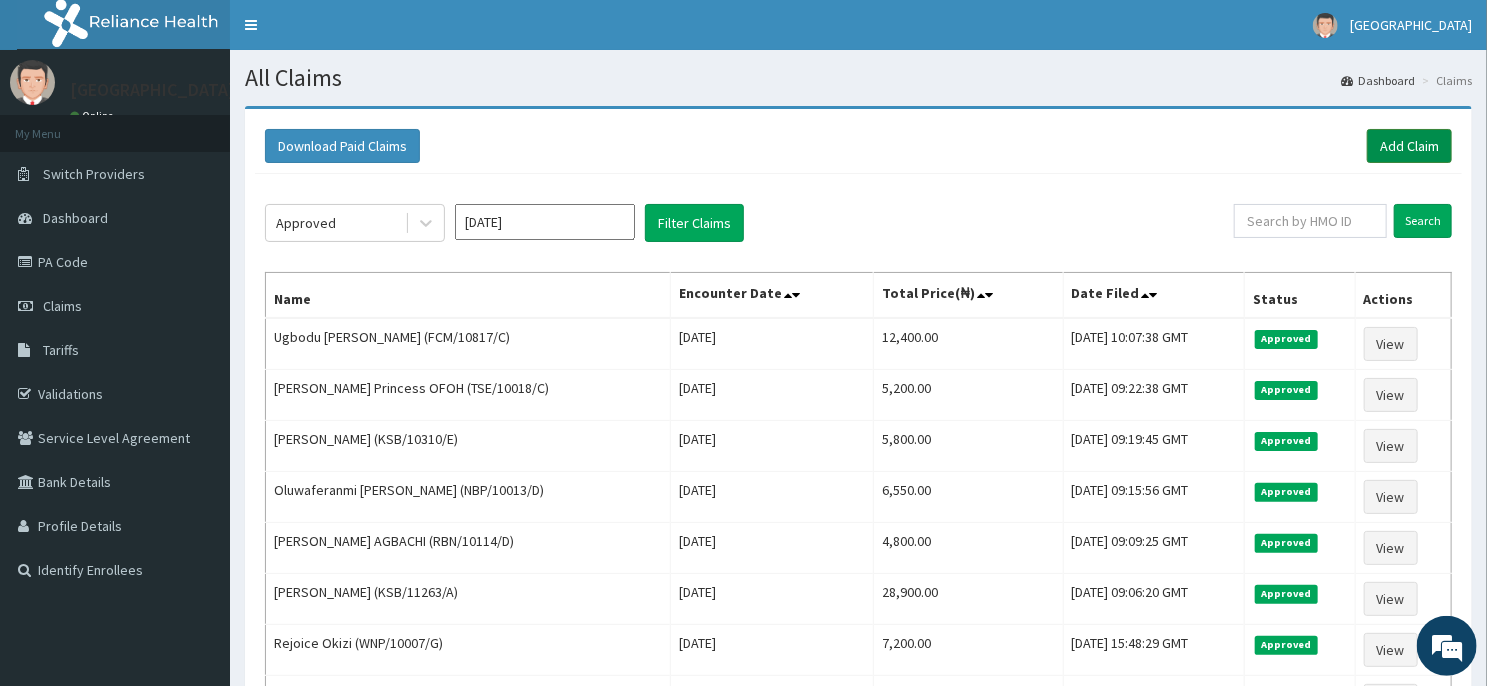 click on "Add Claim" at bounding box center (1409, 146) 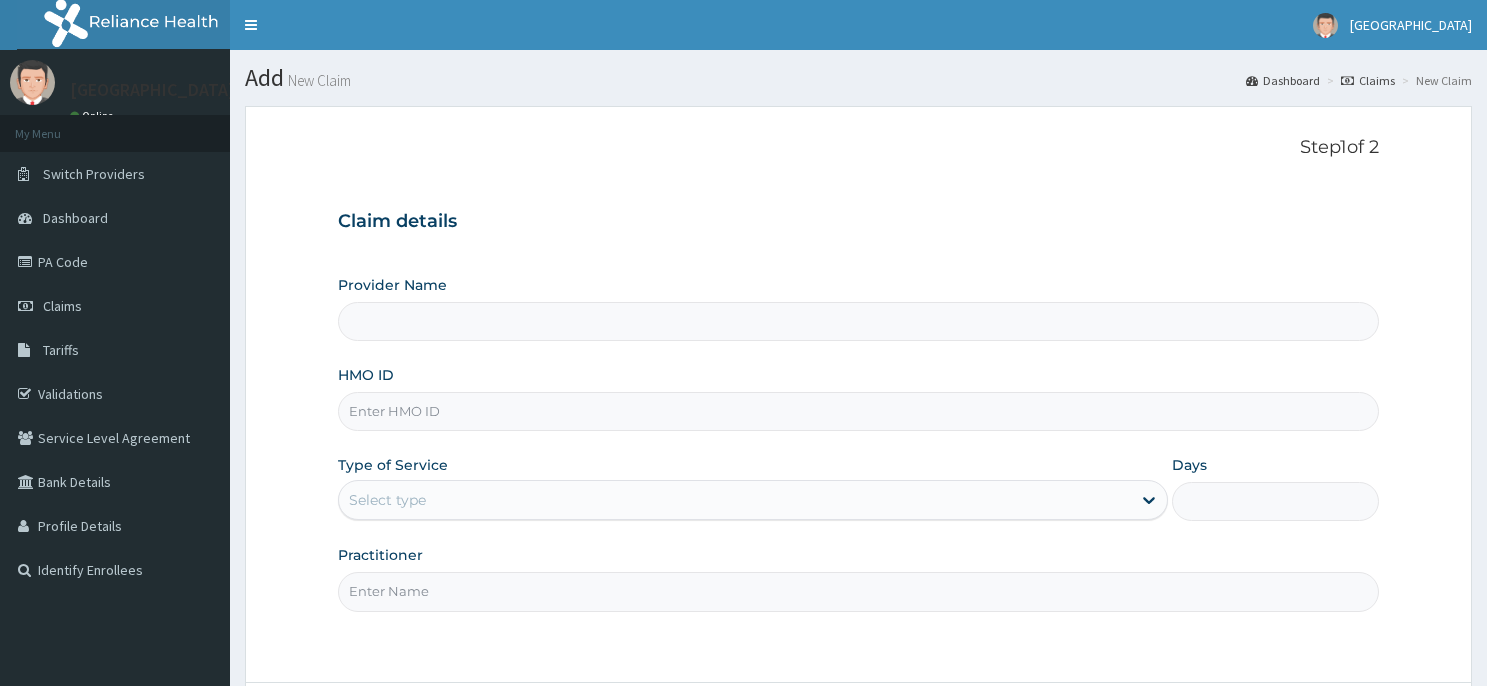 scroll, scrollTop: 0, scrollLeft: 0, axis: both 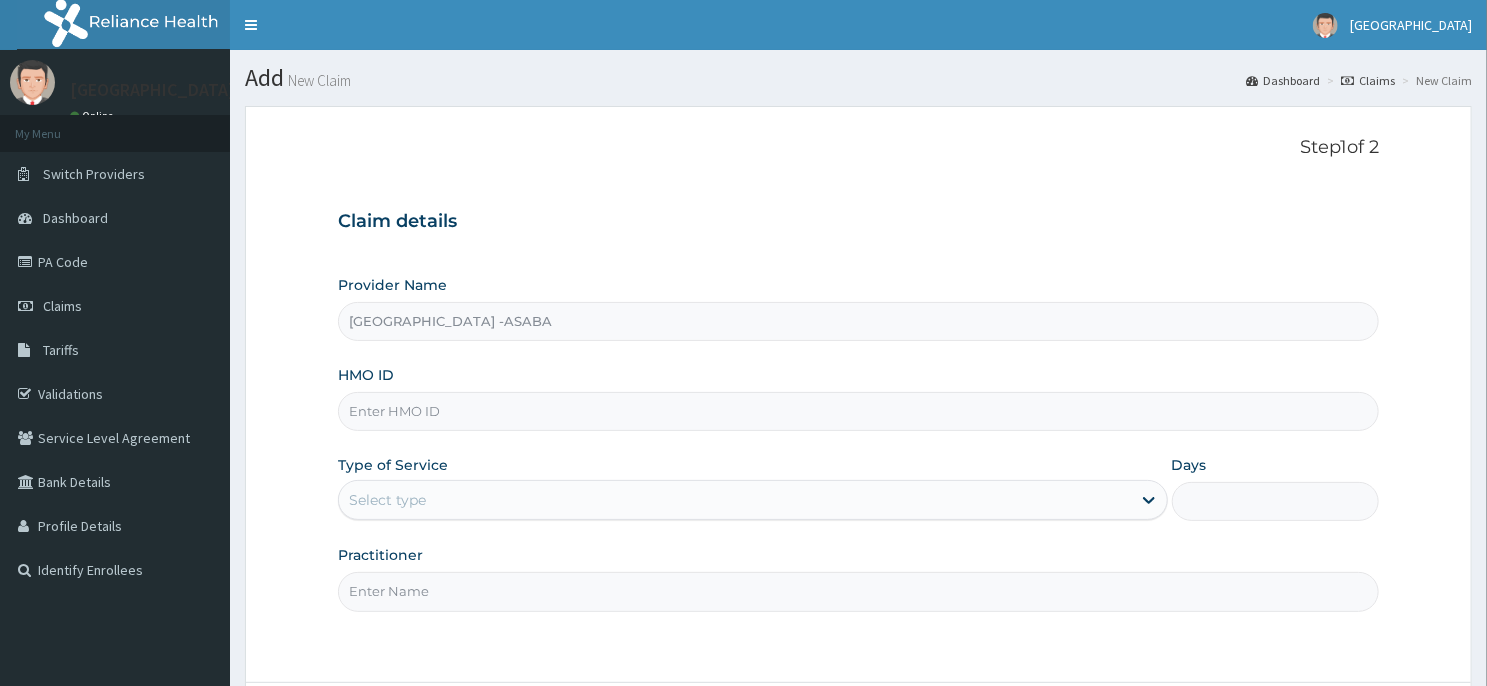 type on "[GEOGRAPHIC_DATA] -ASABA" 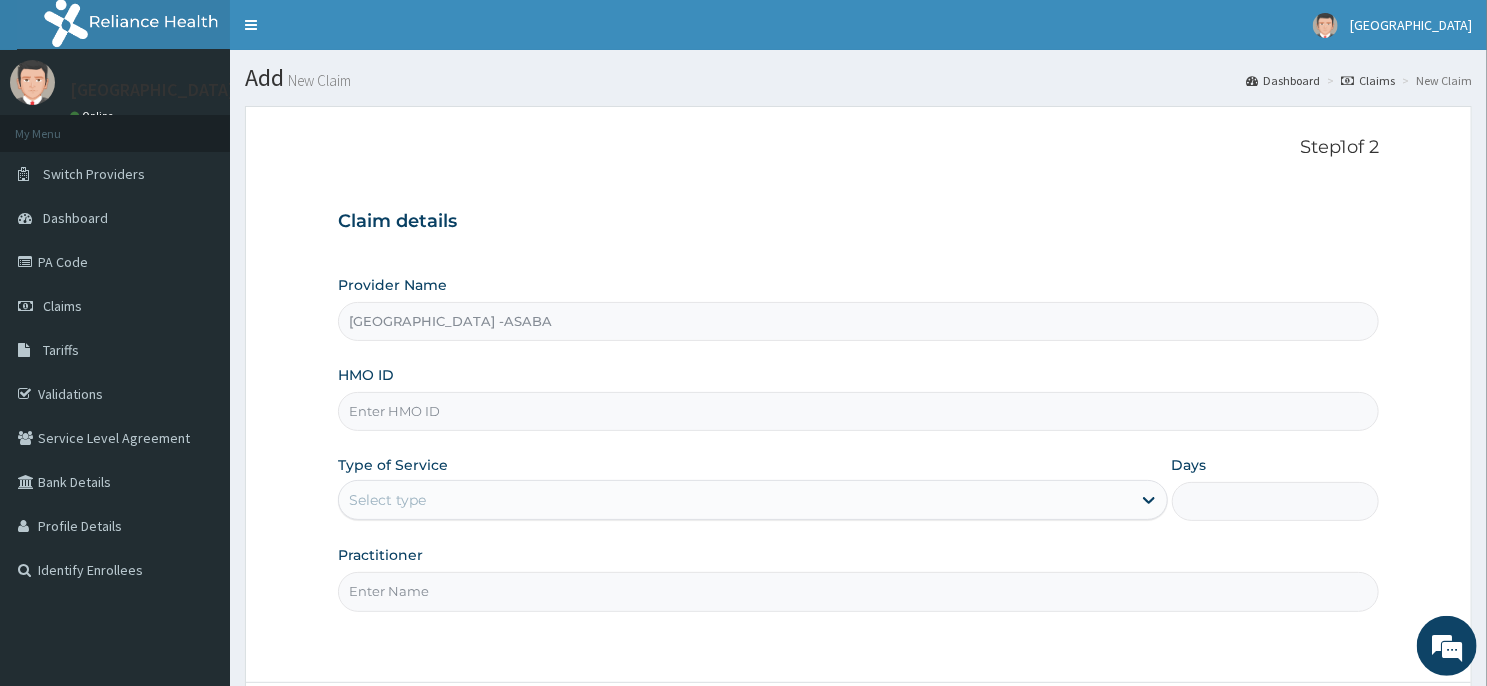 scroll, scrollTop: 0, scrollLeft: 0, axis: both 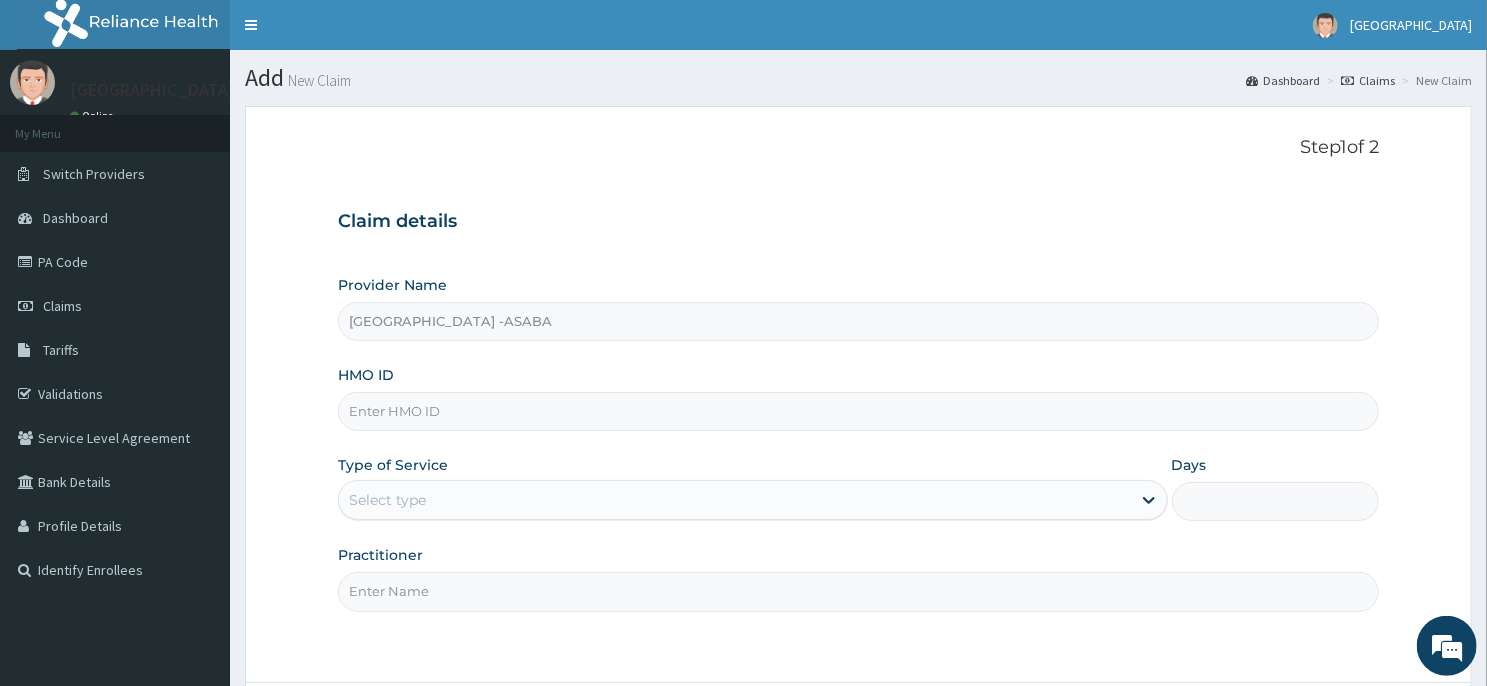 click on "HMO ID" at bounding box center [858, 411] 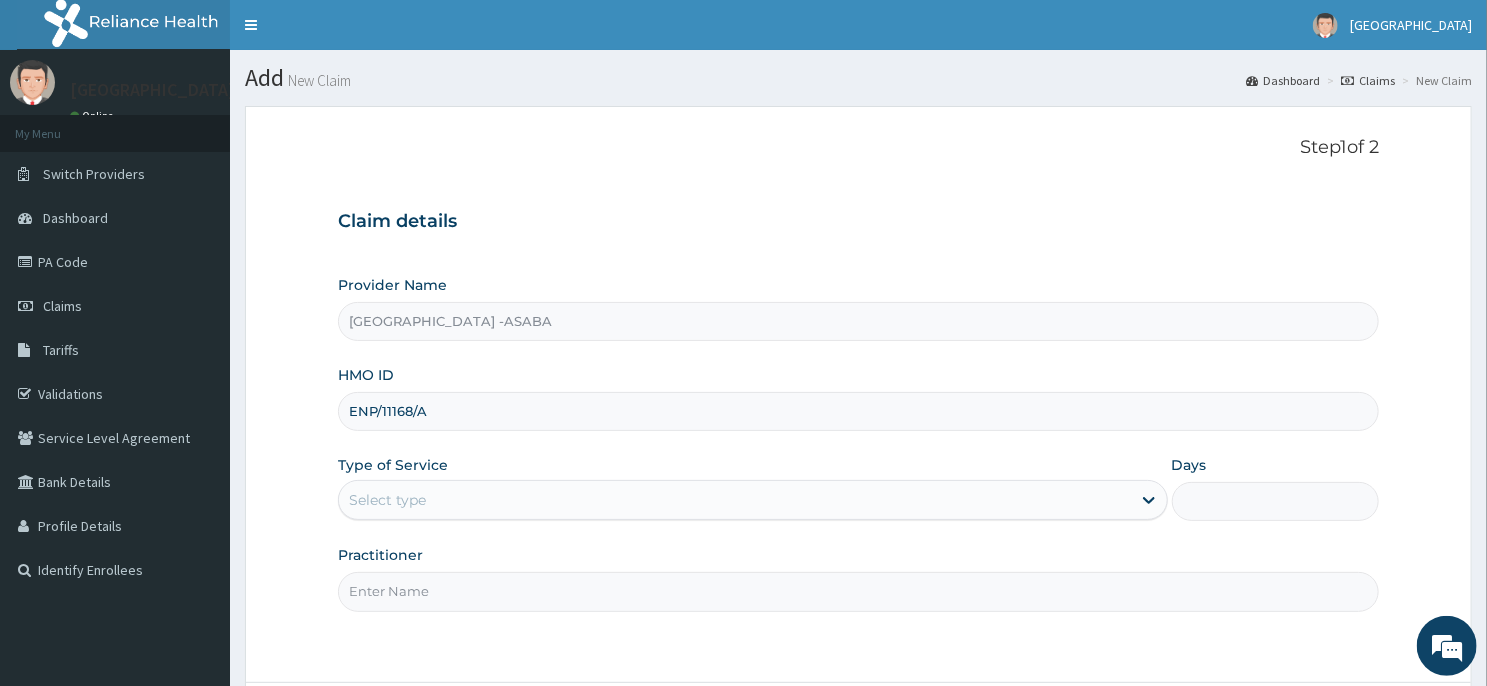 type on "ENP/11168/A" 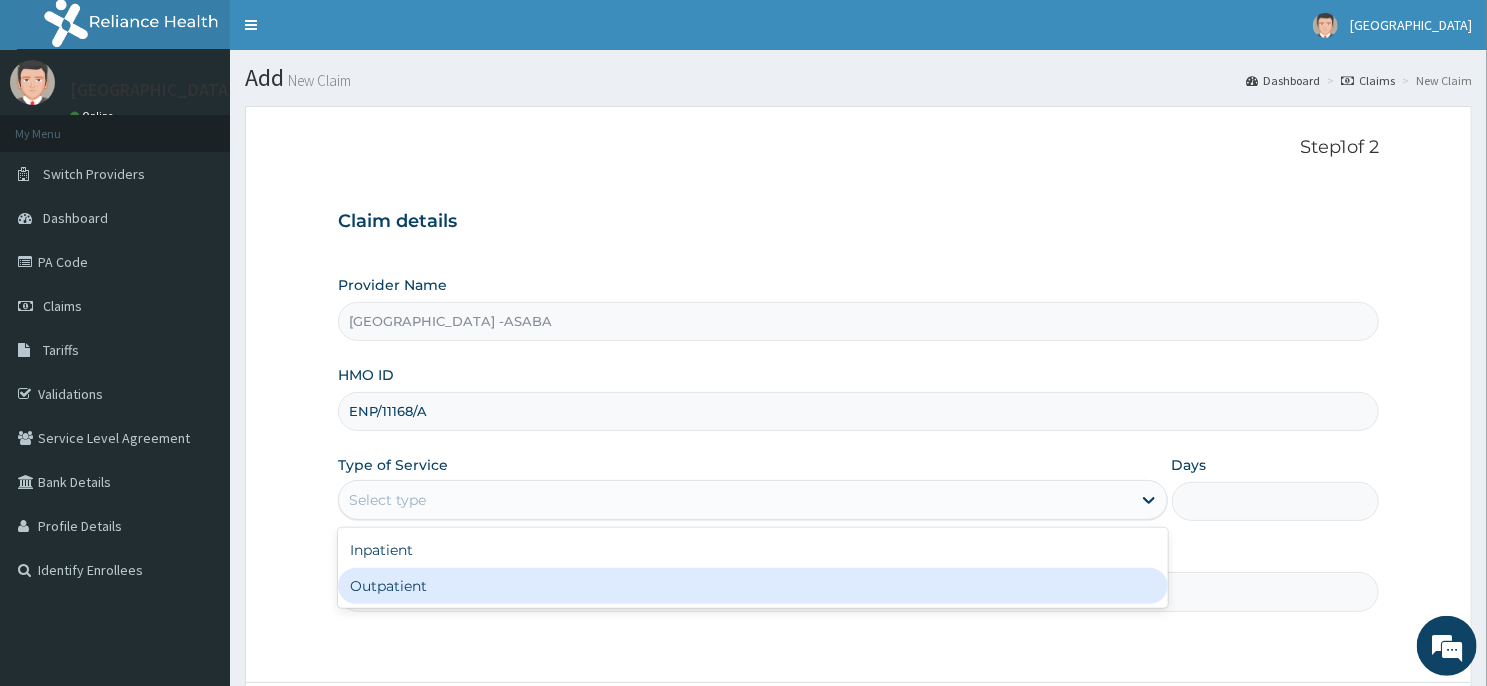 click on "Outpatient" at bounding box center [753, 586] 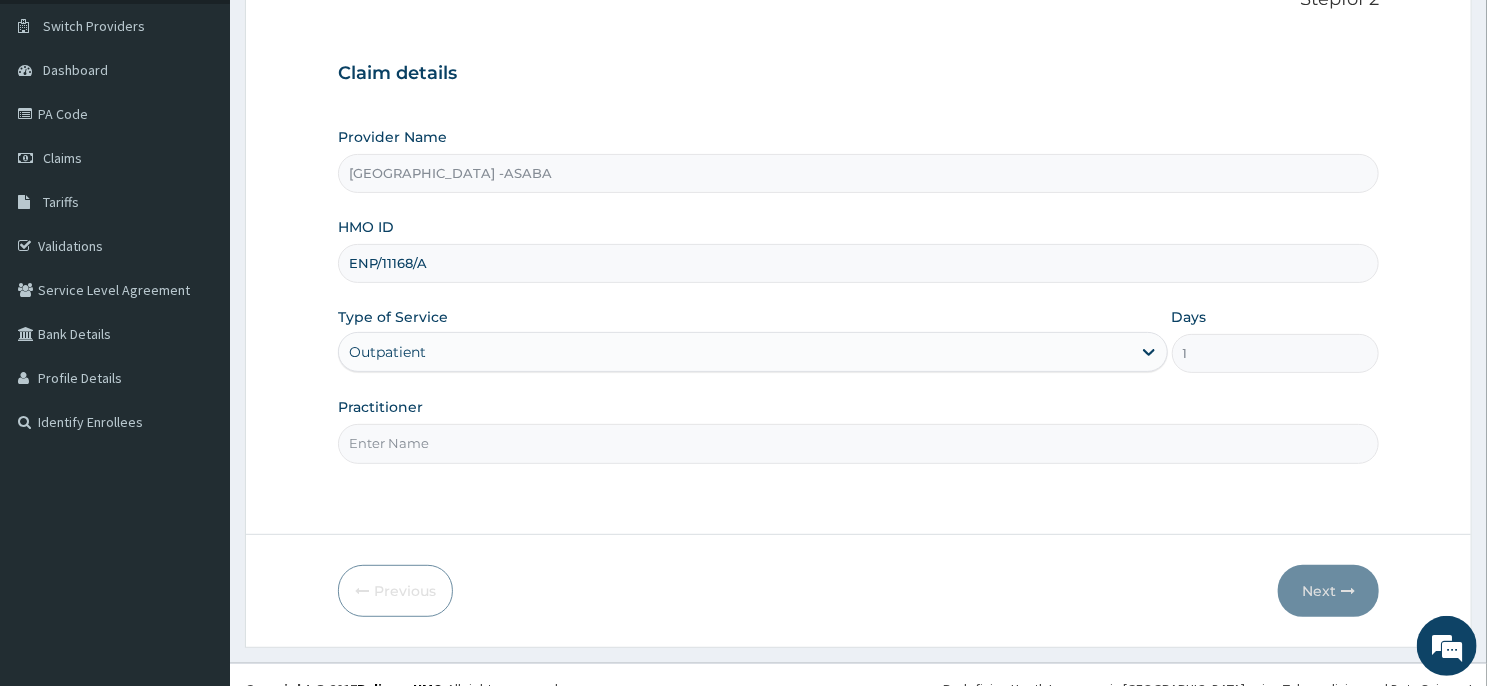 scroll, scrollTop: 176, scrollLeft: 0, axis: vertical 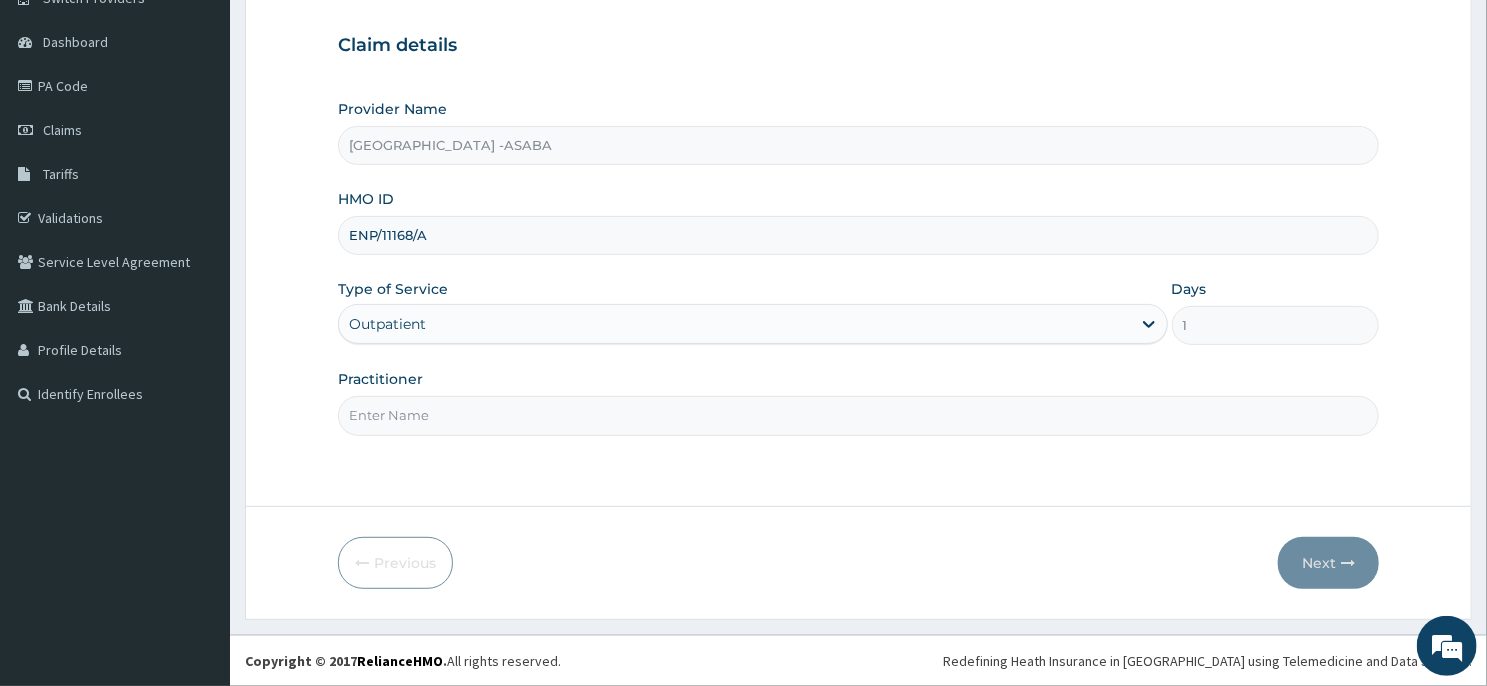 click on "Practitioner" at bounding box center (858, 415) 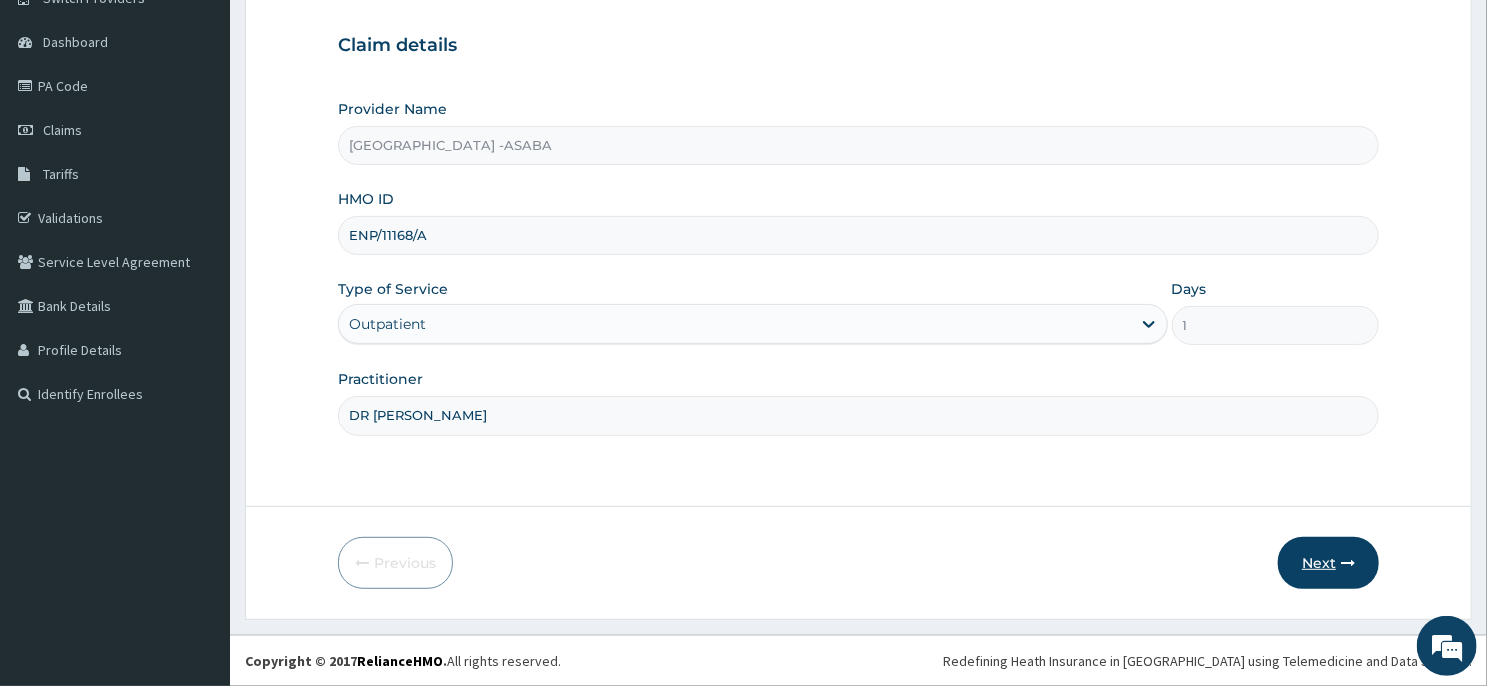 type on "DR [PERSON_NAME]" 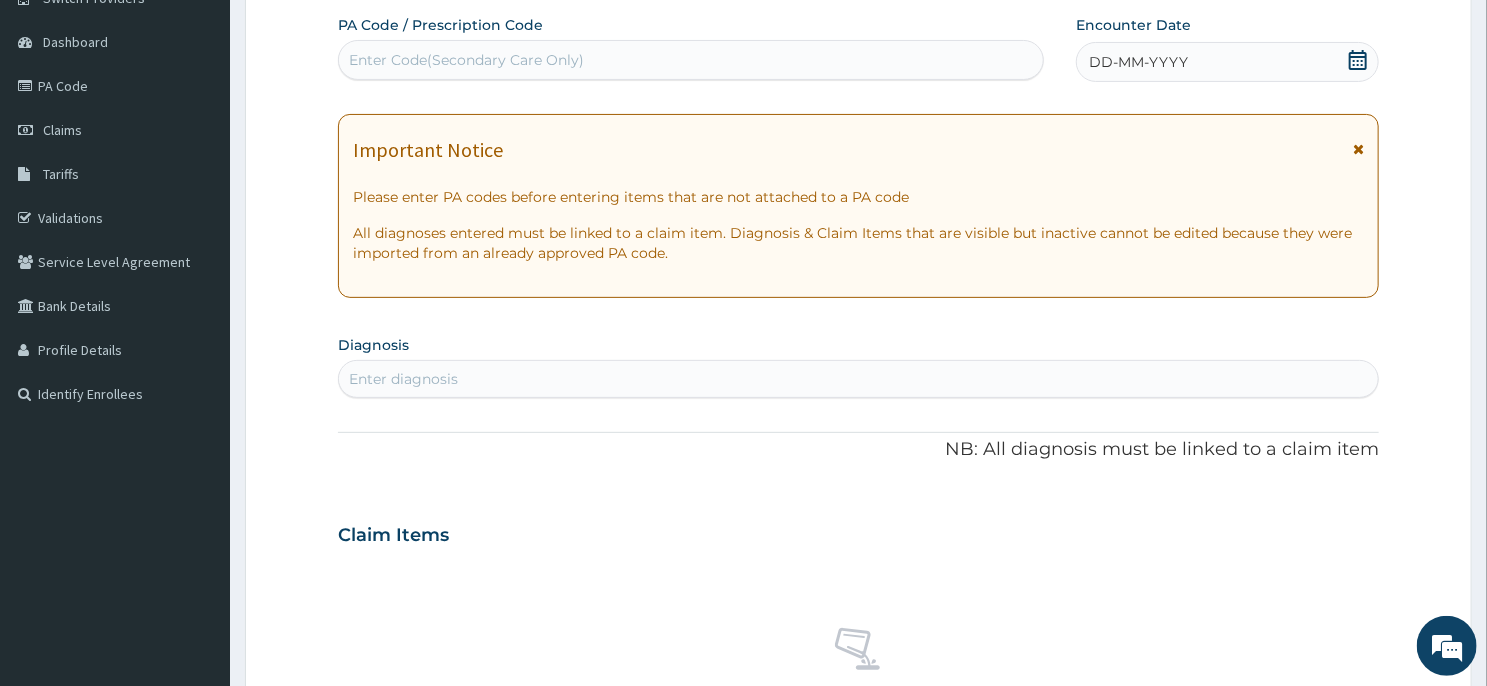 click on "Enter Code(Secondary Care Only)" at bounding box center [691, 60] 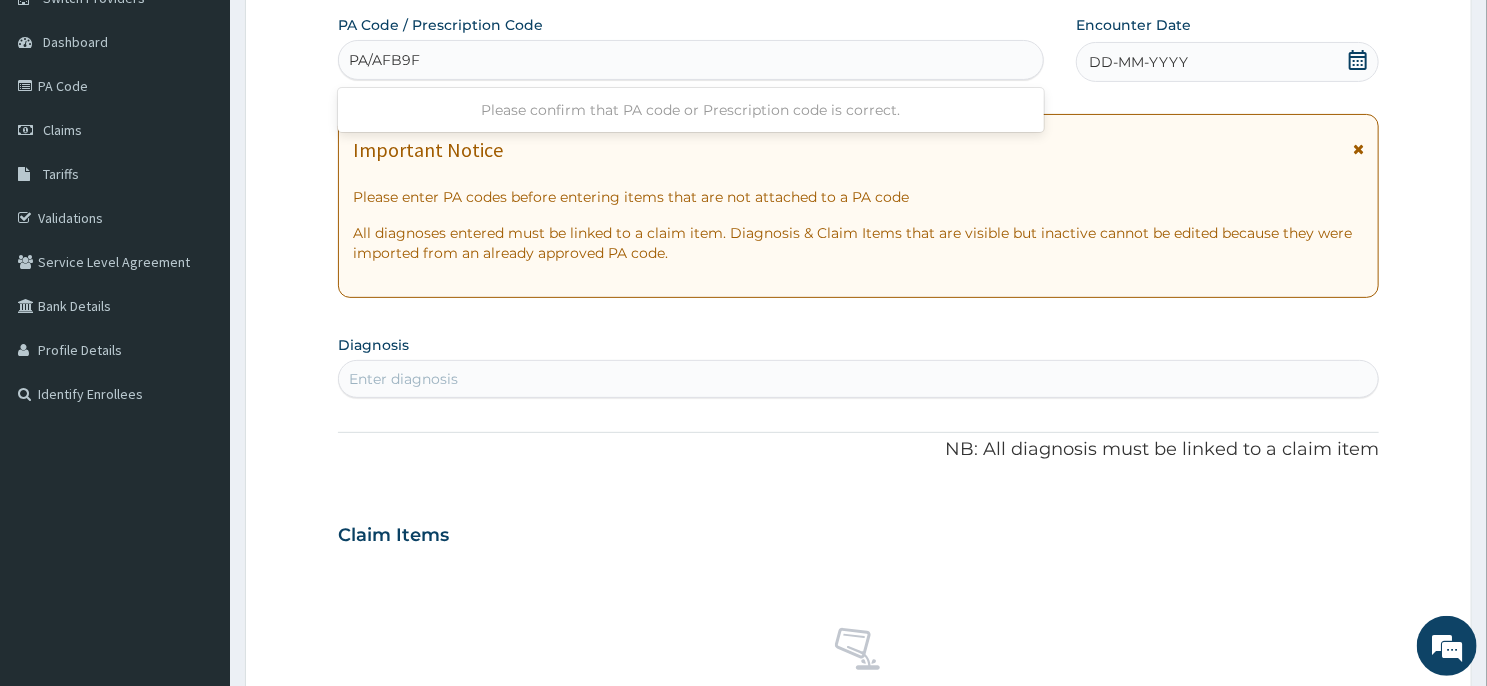 type on "PA/AFB9F4" 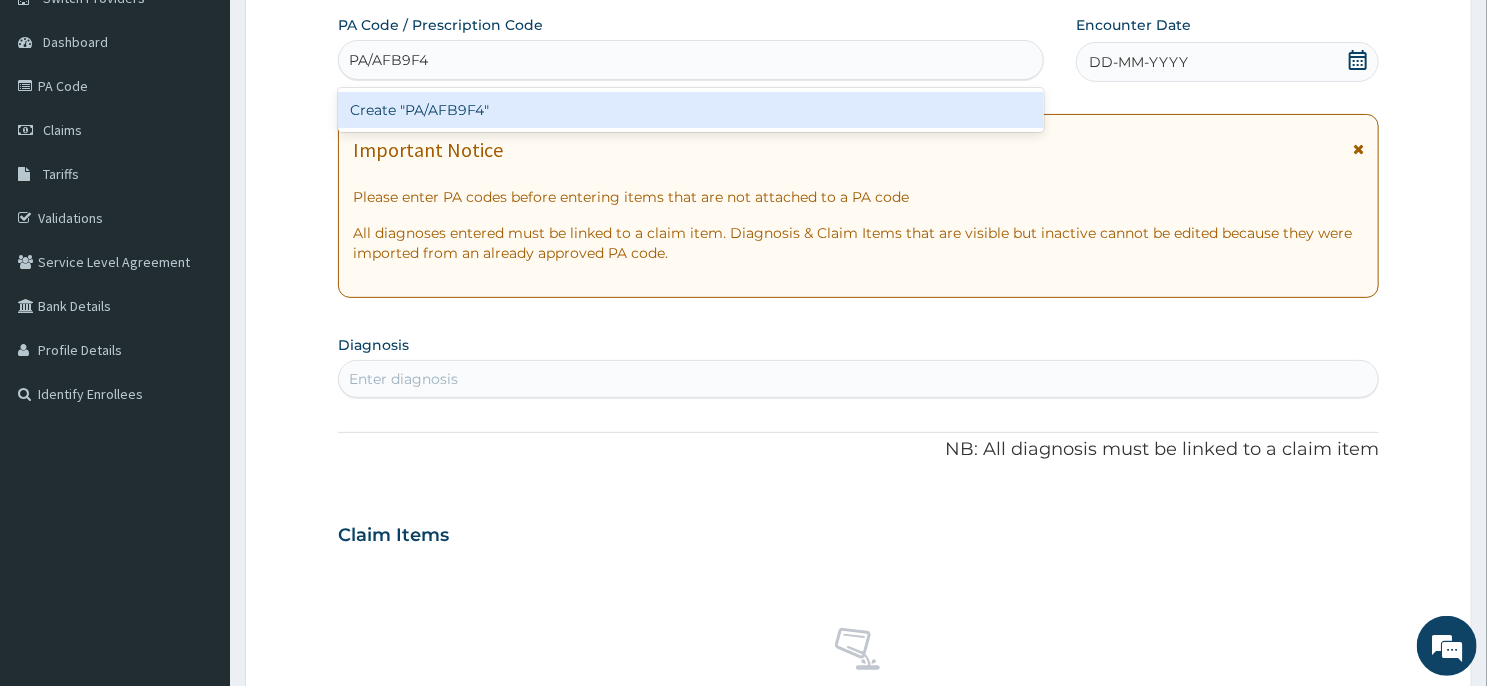 click on "Create "PA/AFB9F4"" at bounding box center [691, 110] 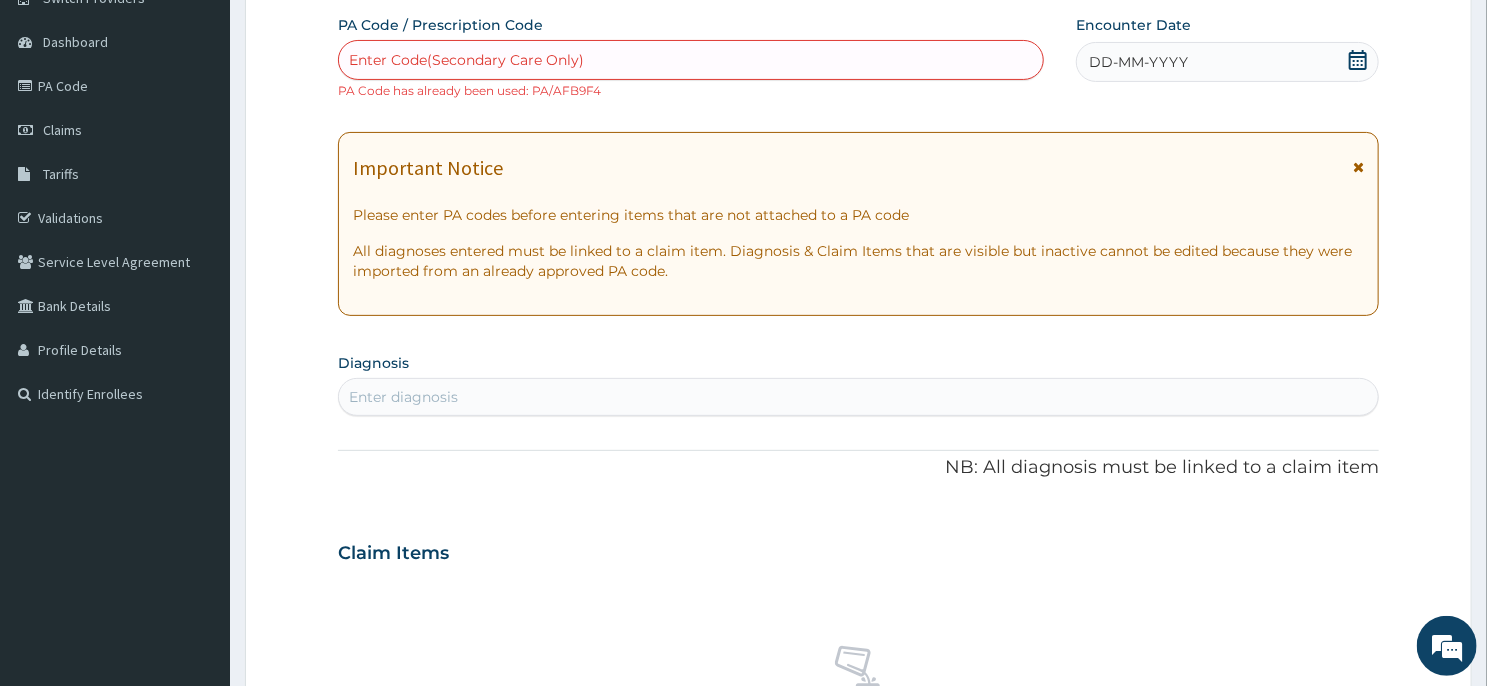 click on "DD-MM-YYYY" at bounding box center [1227, 62] 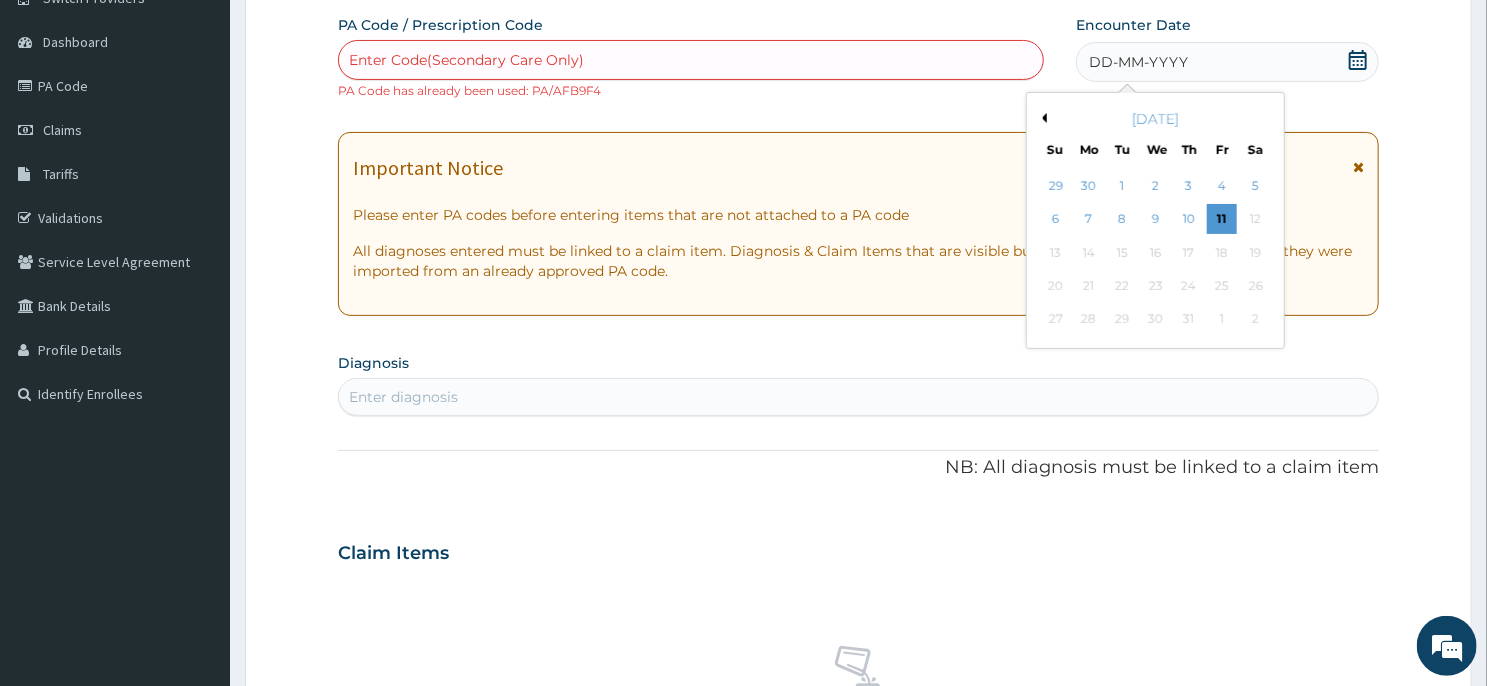 click on "Previous Month" at bounding box center [1042, 118] 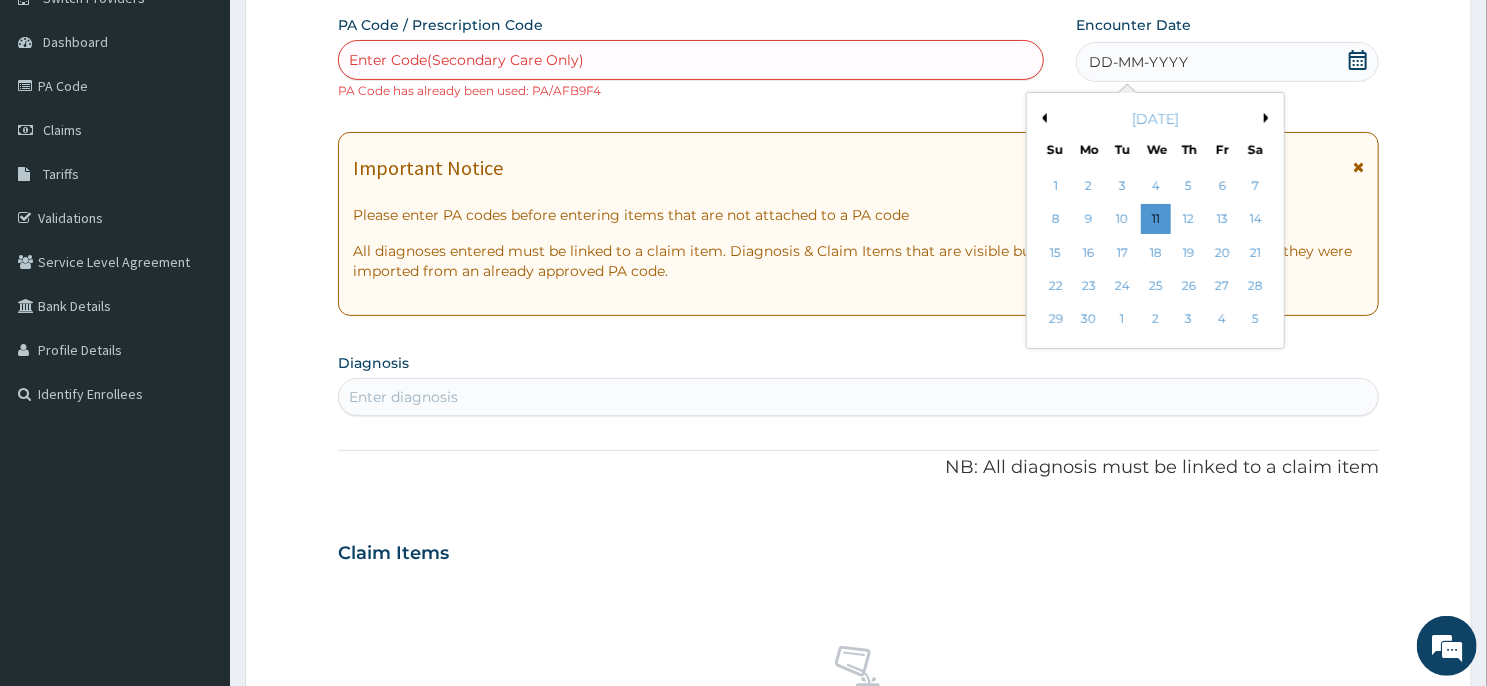 click on "Previous Month" at bounding box center [1042, 118] 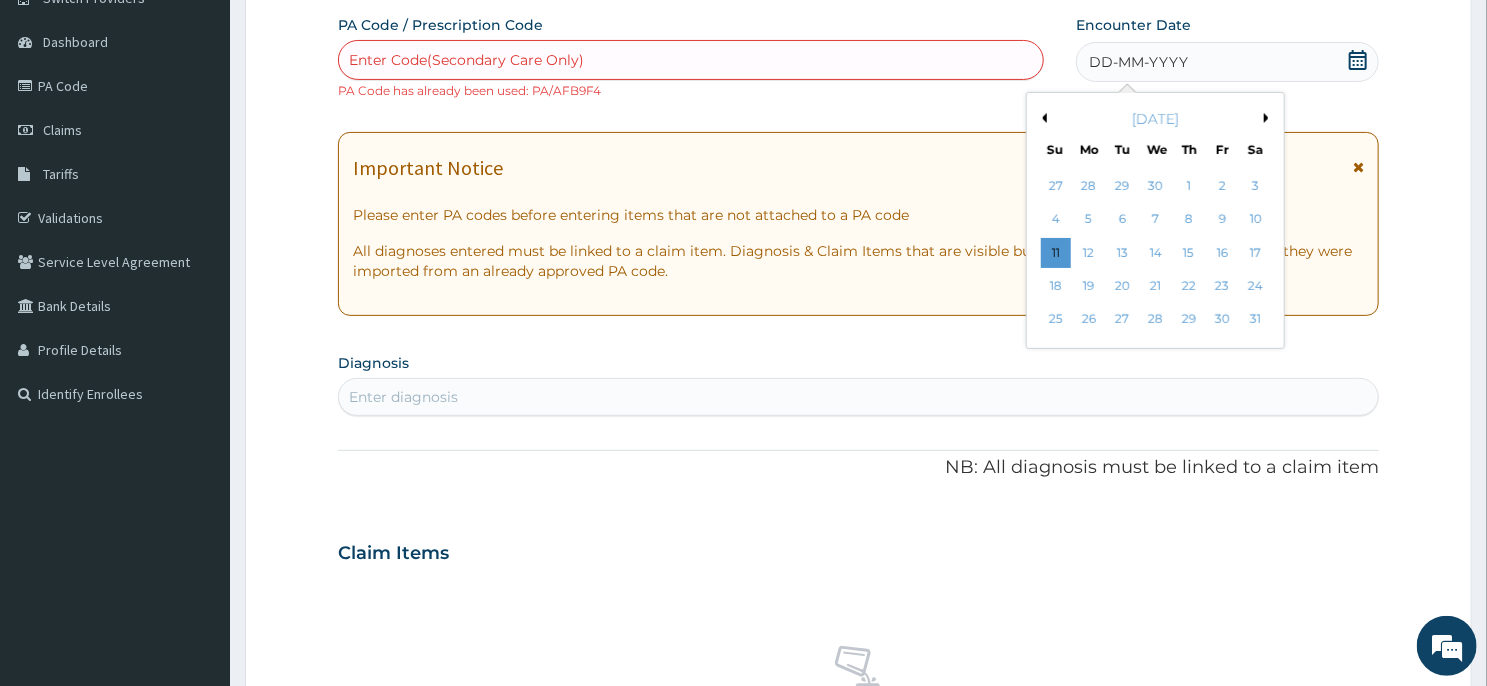 click on "Previous Month" at bounding box center (1042, 118) 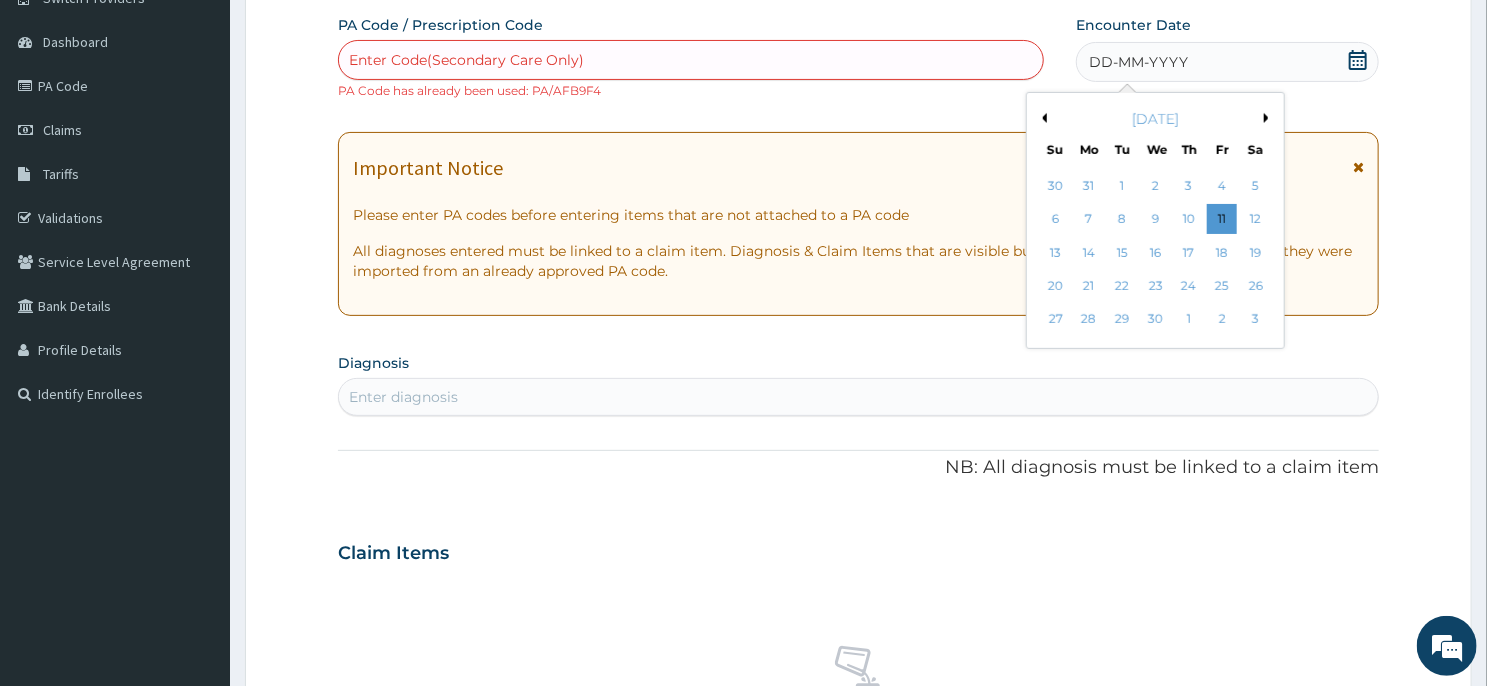 click on "Previous Month" at bounding box center [1042, 118] 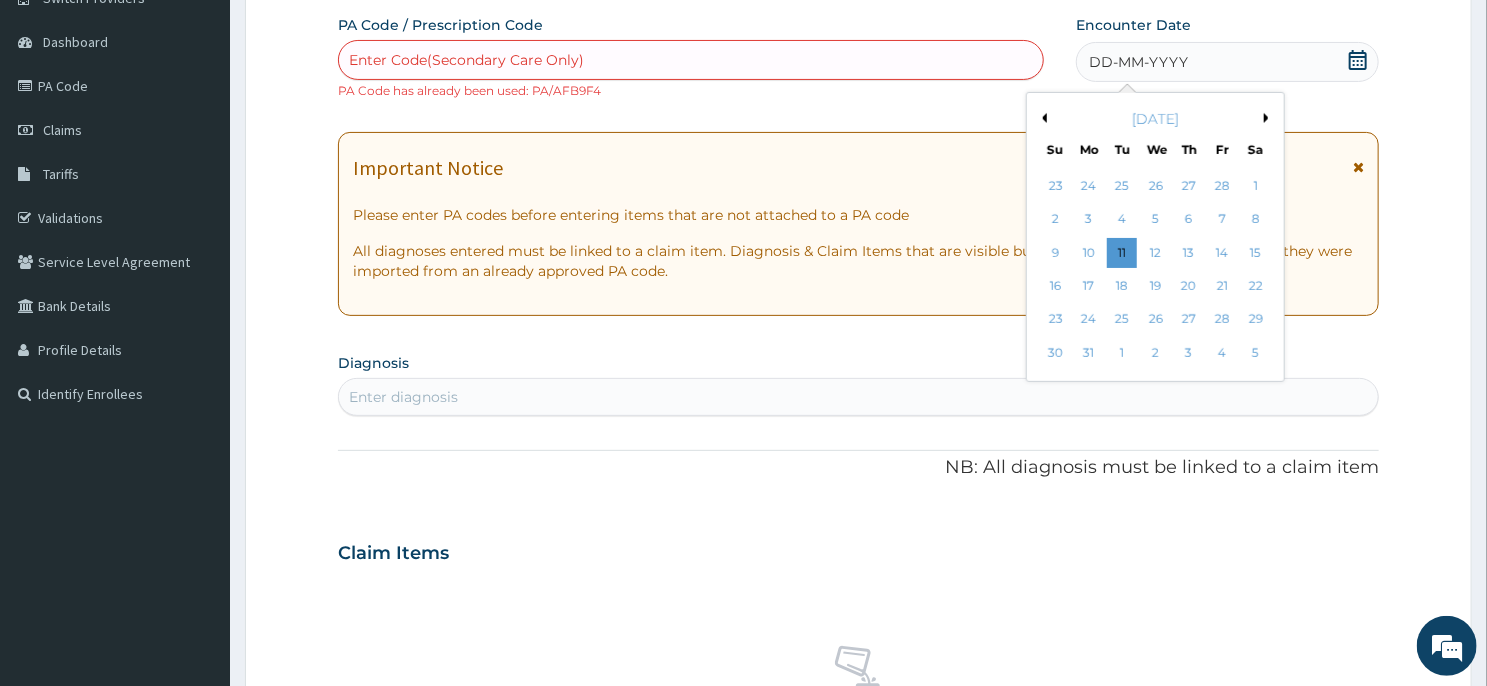 click on "Previous Month" at bounding box center (1042, 118) 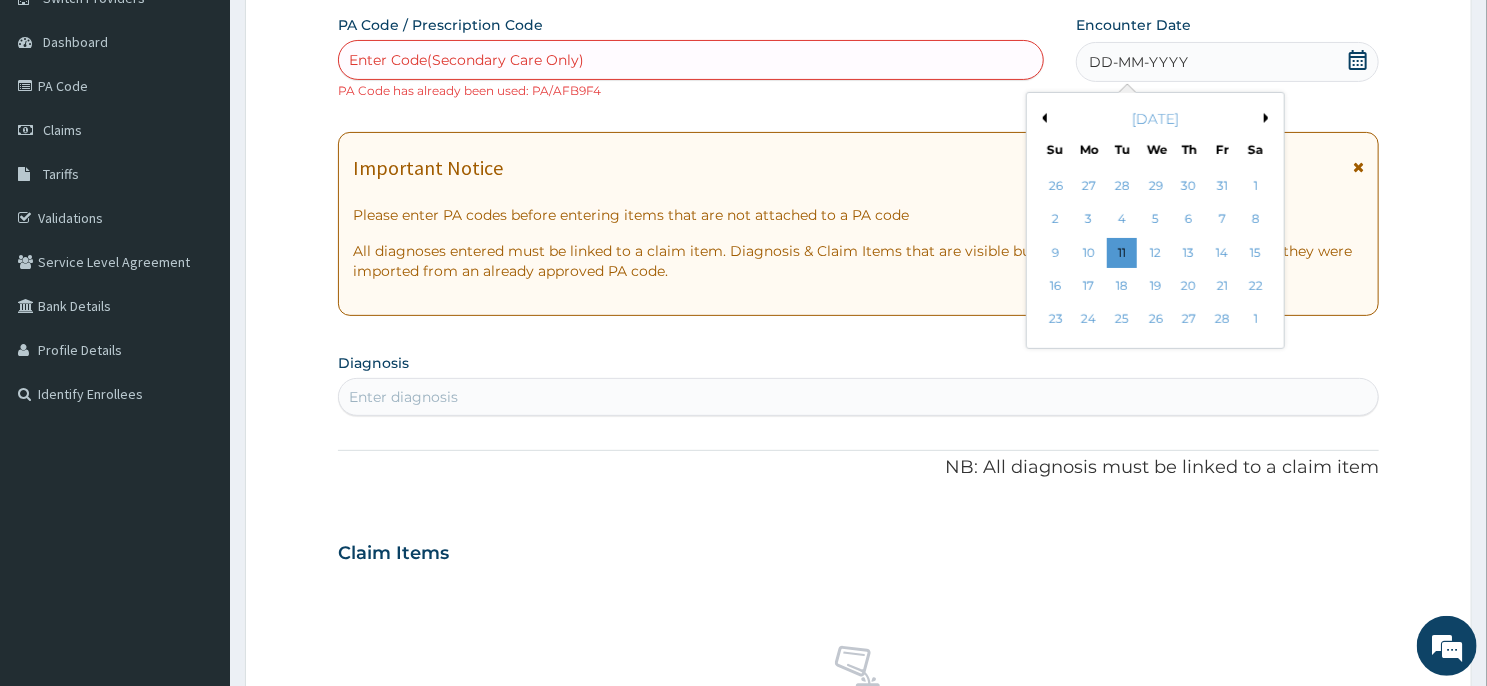click on "Previous Month" at bounding box center (1042, 118) 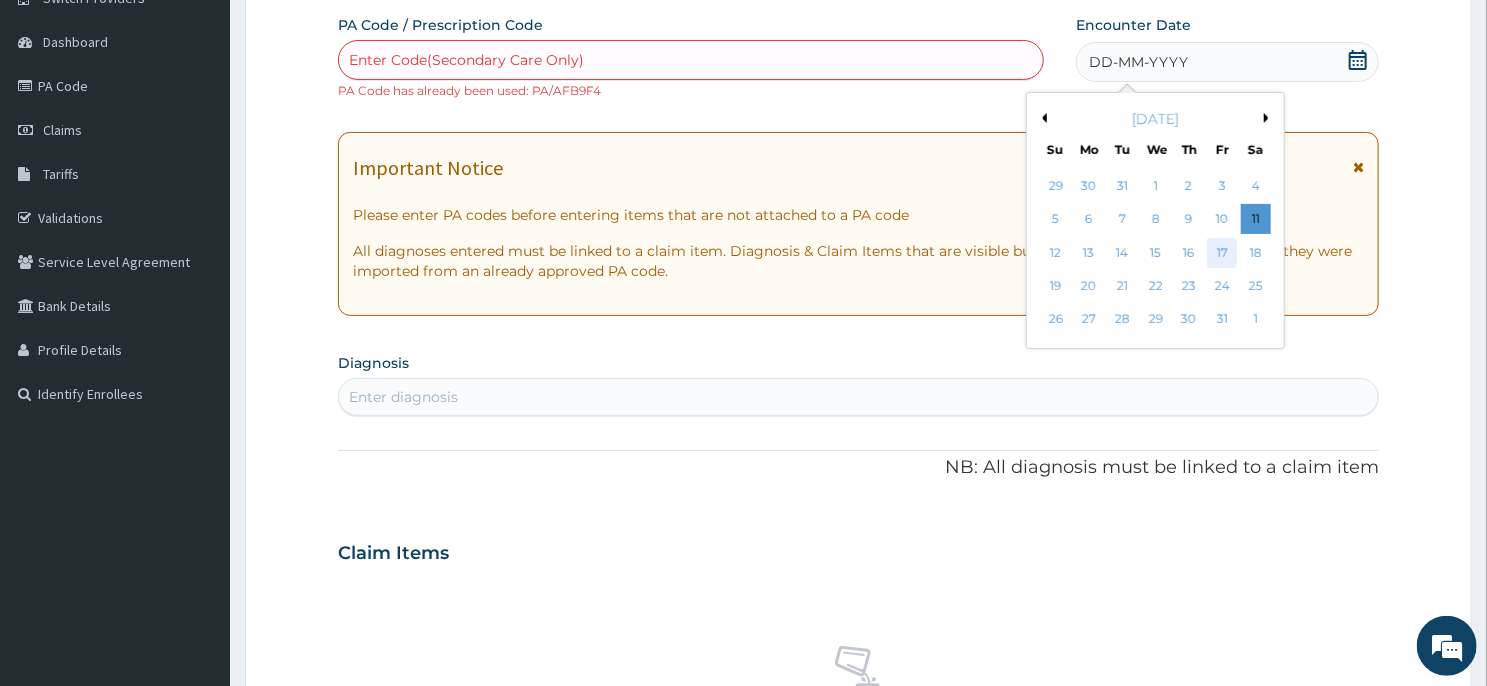 click on "17" at bounding box center (1223, 253) 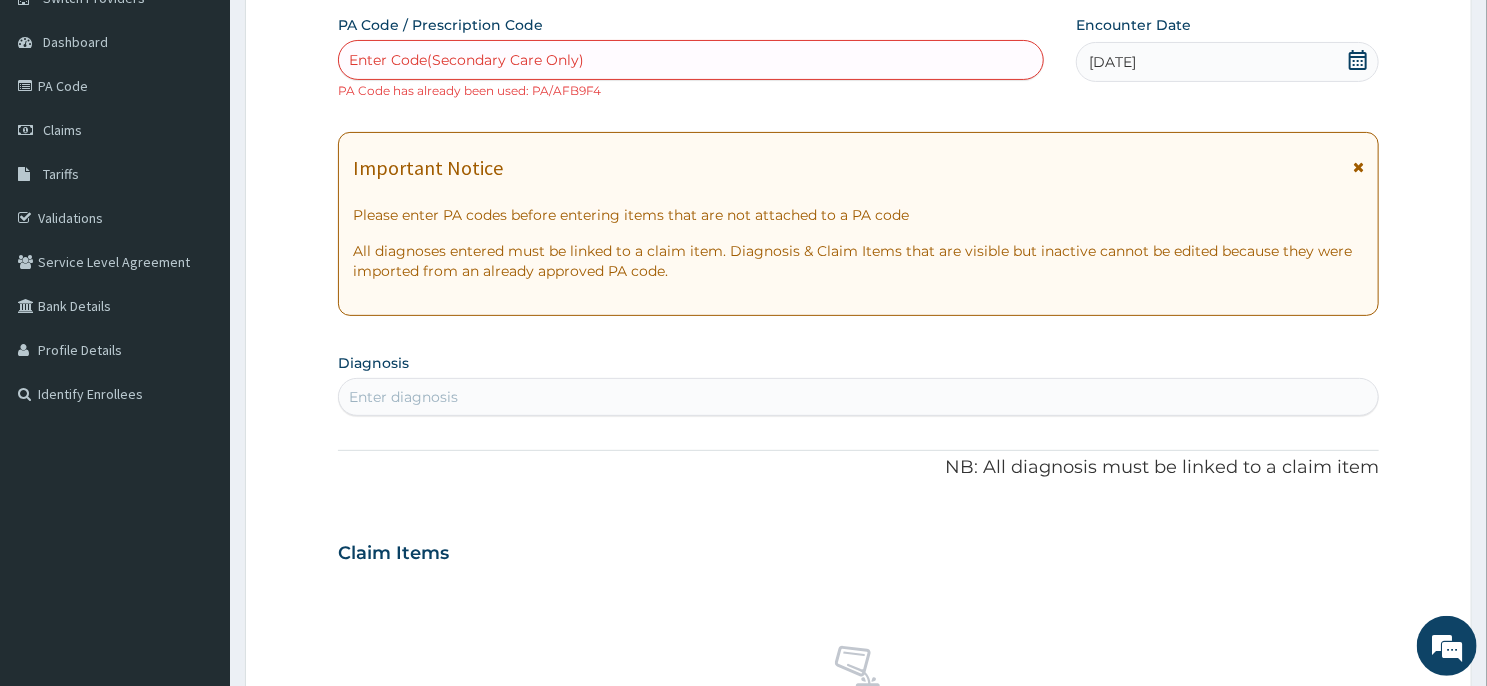 click on "Enter diagnosis" at bounding box center (858, 397) 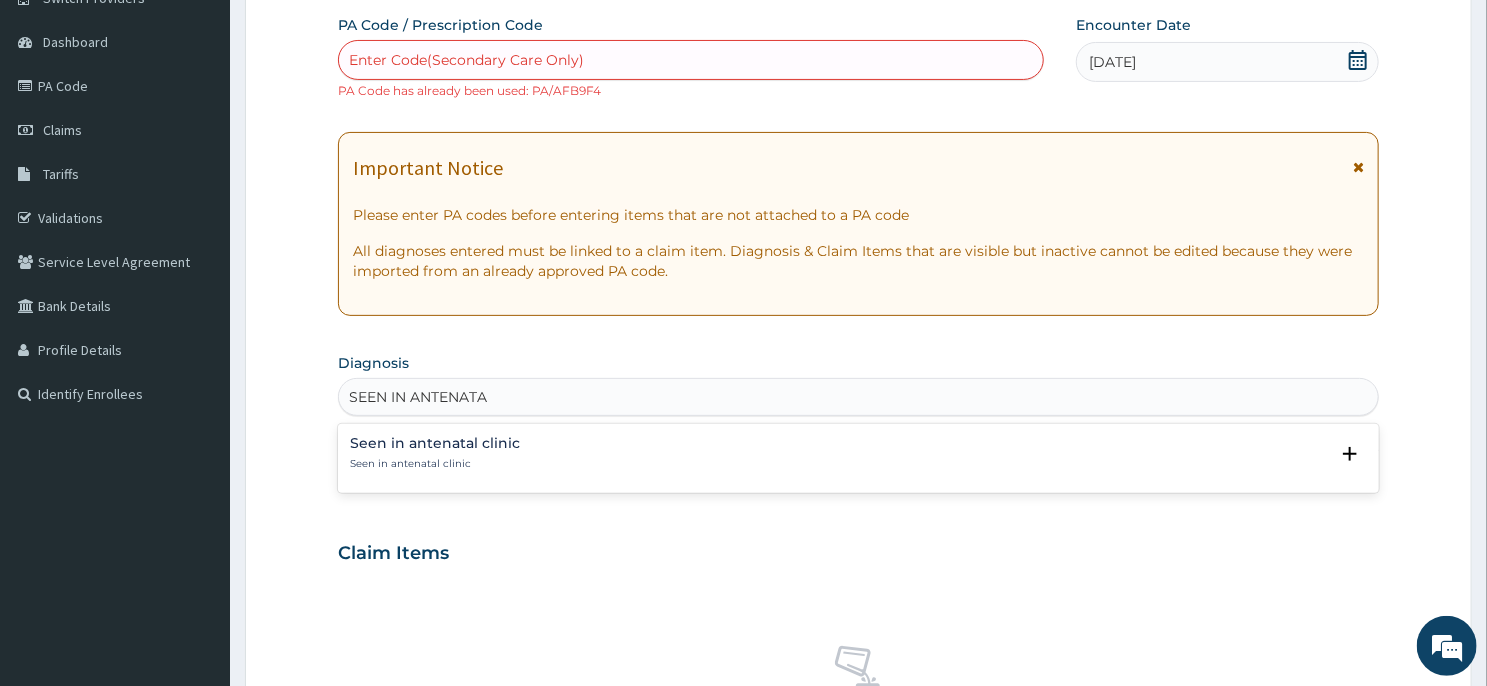 type on "SEEN IN [GEOGRAPHIC_DATA]" 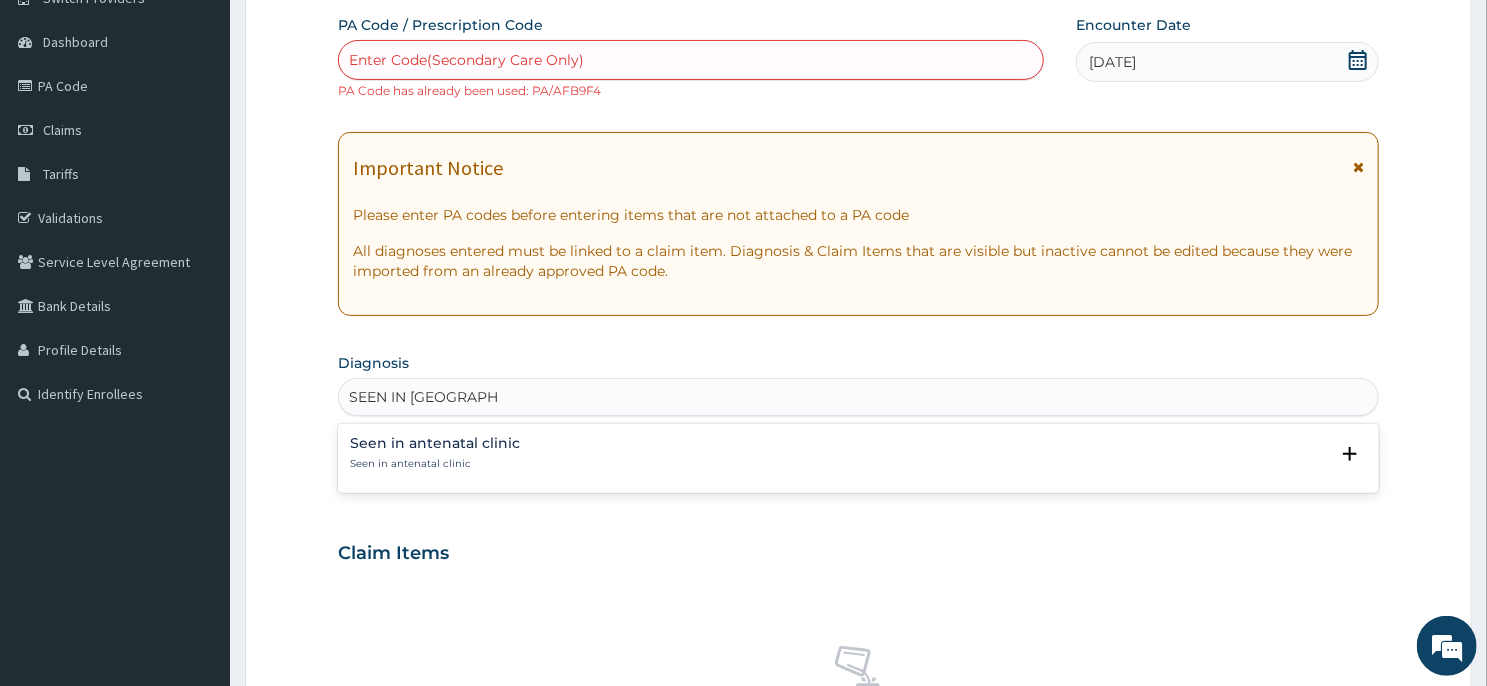 click on "Seen in antenatal clinic" at bounding box center (435, 443) 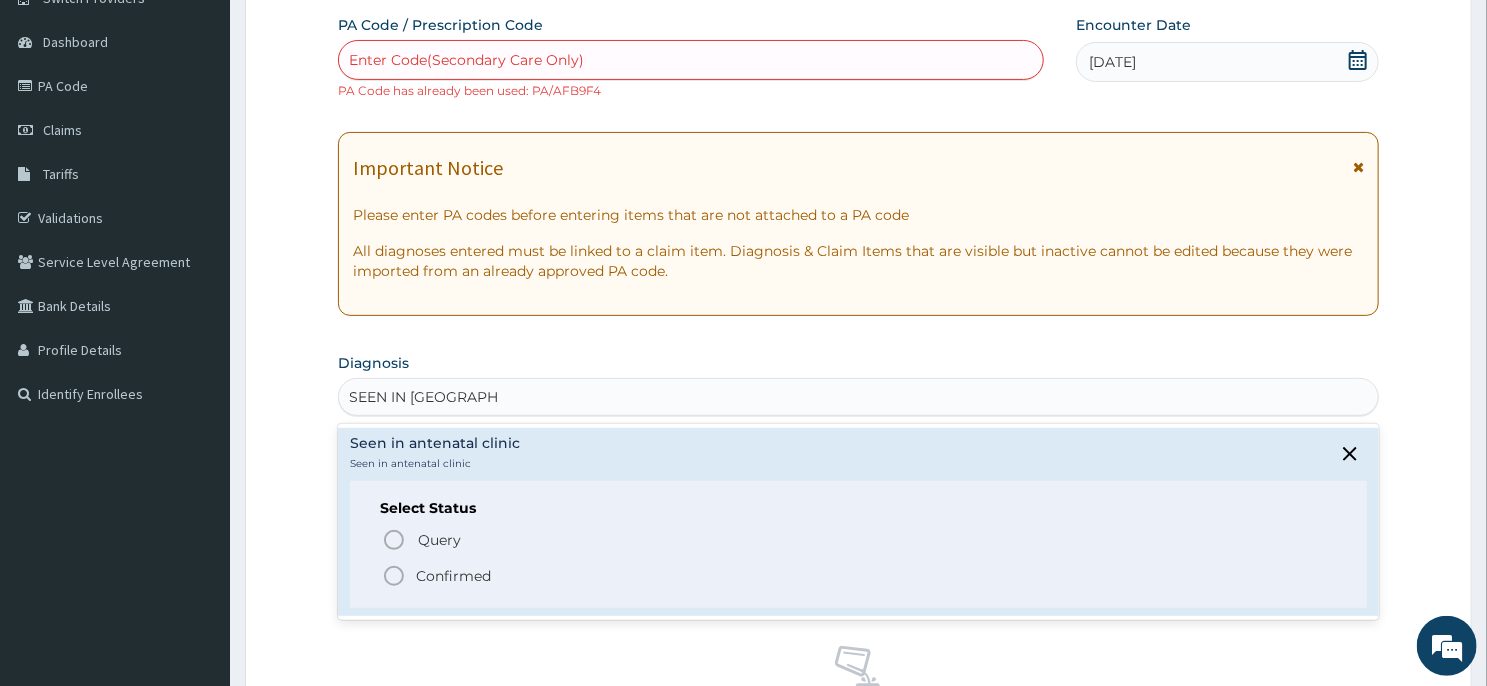 click 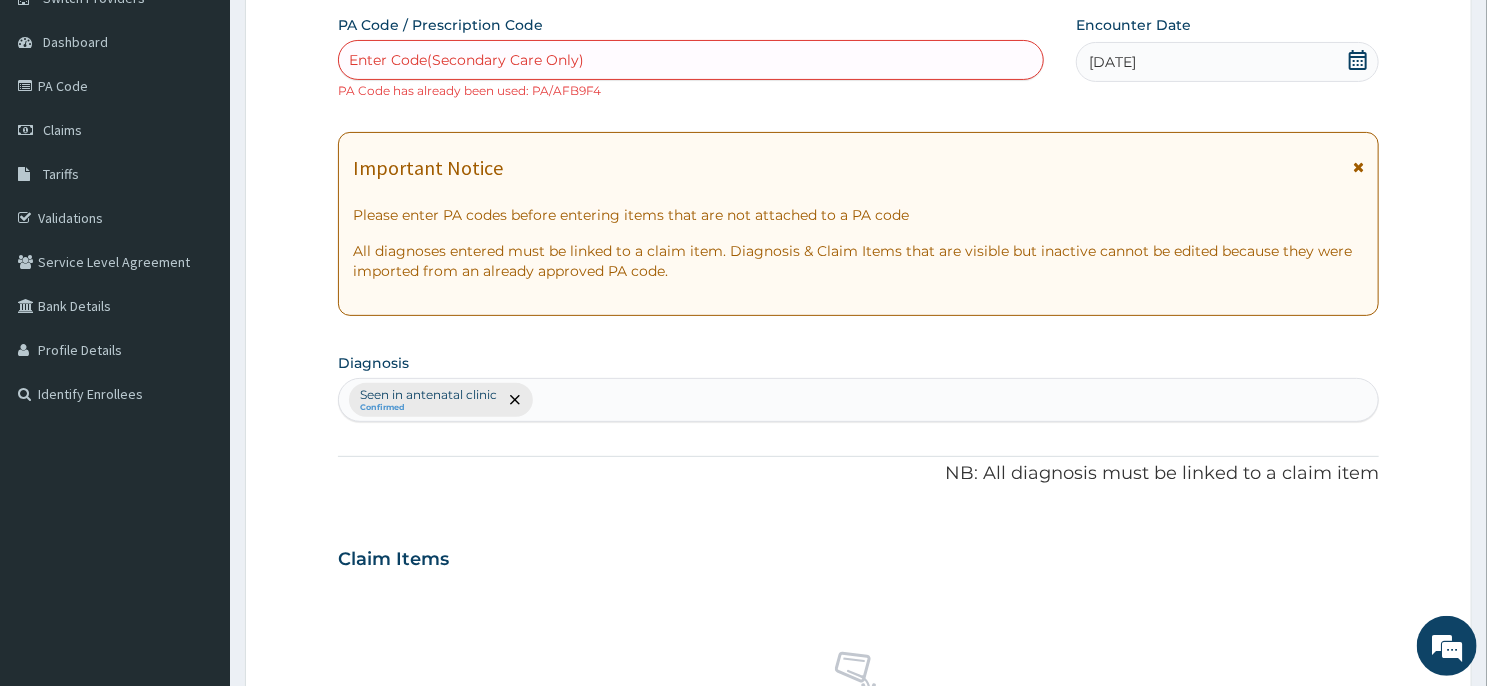 click on "Step  2  of 2 PA Code / Prescription Code Enter Code(Secondary Care Only) PA Code has already been used: PA/AFB9F4 Encounter Date [DATE] Important Notice Please enter PA codes before entering items that are not attached to a PA code   All diagnoses entered must be linked to a claim item. Diagnosis & Claim Items that are visible but inactive cannot be edited because they were imported from an already approved PA code. Diagnosis option Seen in antenatal clinic, selected.   Select is focused ,type to refine list, press Down to open the menu,  press left to focus selected values Seen in antenatal clinic Confirmed NB: All diagnosis must be linked to a claim item Claim Items No claim item Types Select Type Item Select Item Pair Diagnosis Select Diagnosis Unit Price 0 Add Comment     Previous   Submit" at bounding box center (858, 573) 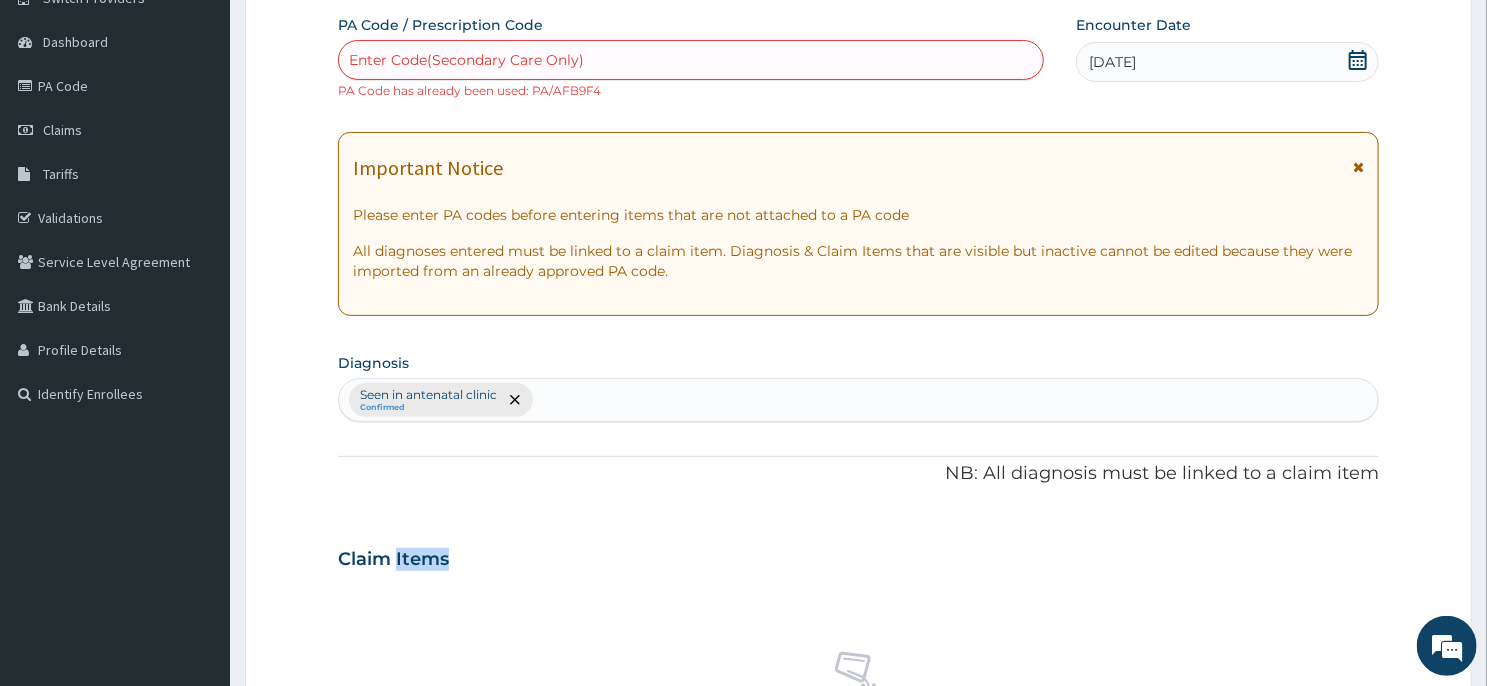 click on "Step  2  of 2 PA Code / Prescription Code Enter Code(Secondary Care Only) PA Code has already been used: PA/AFB9F4 Encounter Date [DATE] Important Notice Please enter PA codes before entering items that are not attached to a PA code   All diagnoses entered must be linked to a claim item. Diagnosis & Claim Items that are visible but inactive cannot be edited because they were imported from an already approved PA code. Diagnosis Seen in antenatal clinic Confirmed NB: All diagnosis must be linked to a claim item Claim Items No claim item Types Select Type Item Select Item Pair Diagnosis Select Diagnosis Unit Price 0 Add Comment     Previous   Submit" at bounding box center (858, 573) 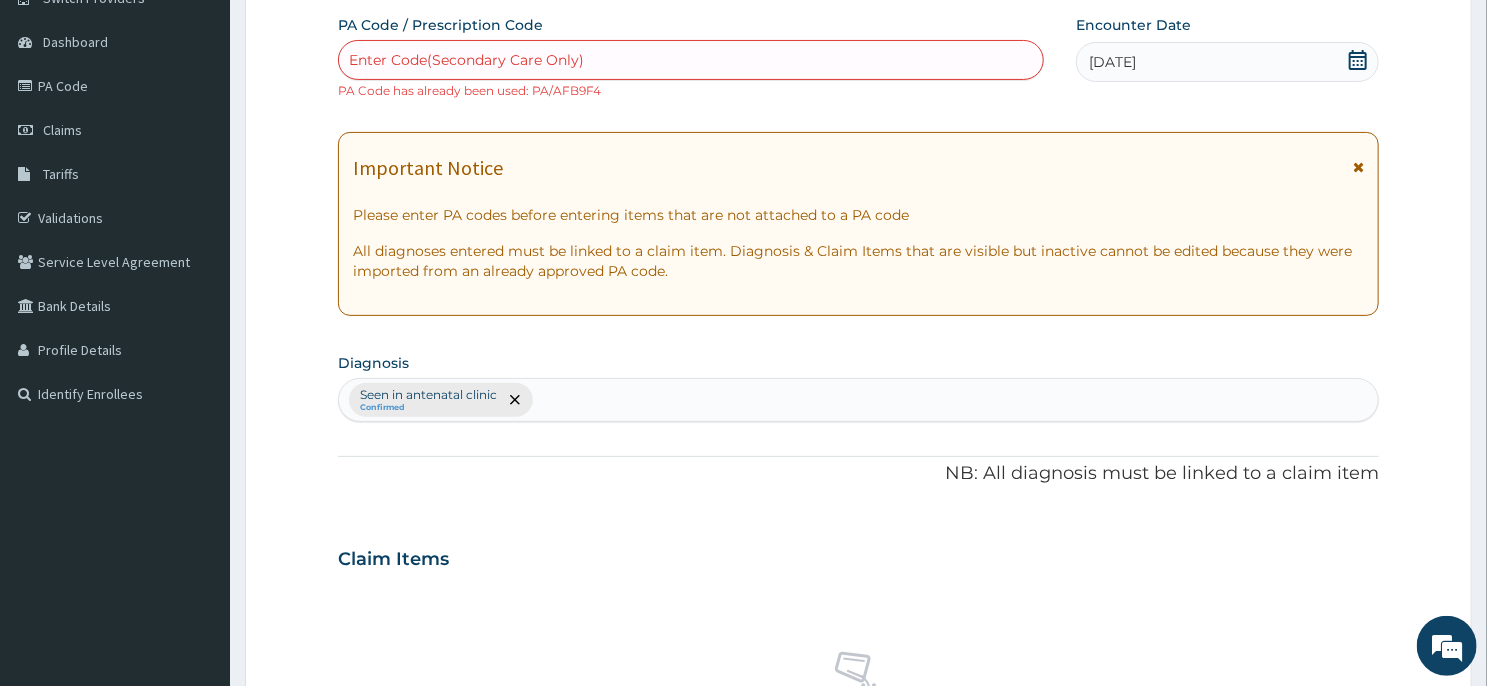 click on "Step  2  of 2 PA Code / Prescription Code Enter Code(Secondary Care Only) PA Code has already been used: PA/AFB9F4 Encounter Date [DATE] Important Notice Please enter PA codes before entering items that are not attached to a PA code   All diagnoses entered must be linked to a claim item. Diagnosis & Claim Items that are visible but inactive cannot be edited because they were imported from an already approved PA code. Diagnosis Seen in antenatal clinic Confirmed NB: All diagnosis must be linked to a claim item Claim Items No claim item Types Select Type Item Select Item Pair Diagnosis Select Diagnosis Unit Price 0 Add Comment     Previous   Submit" at bounding box center (858, 573) 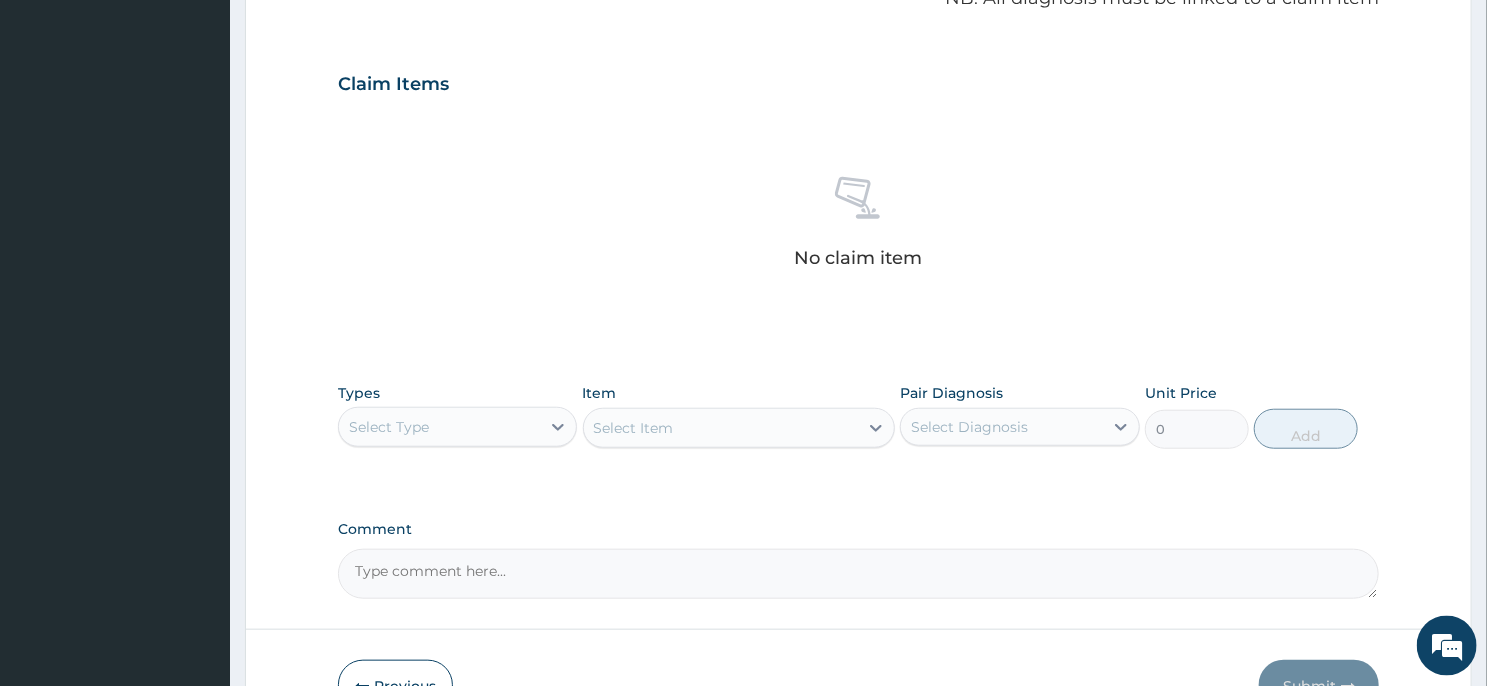 scroll, scrollTop: 774, scrollLeft: 0, axis: vertical 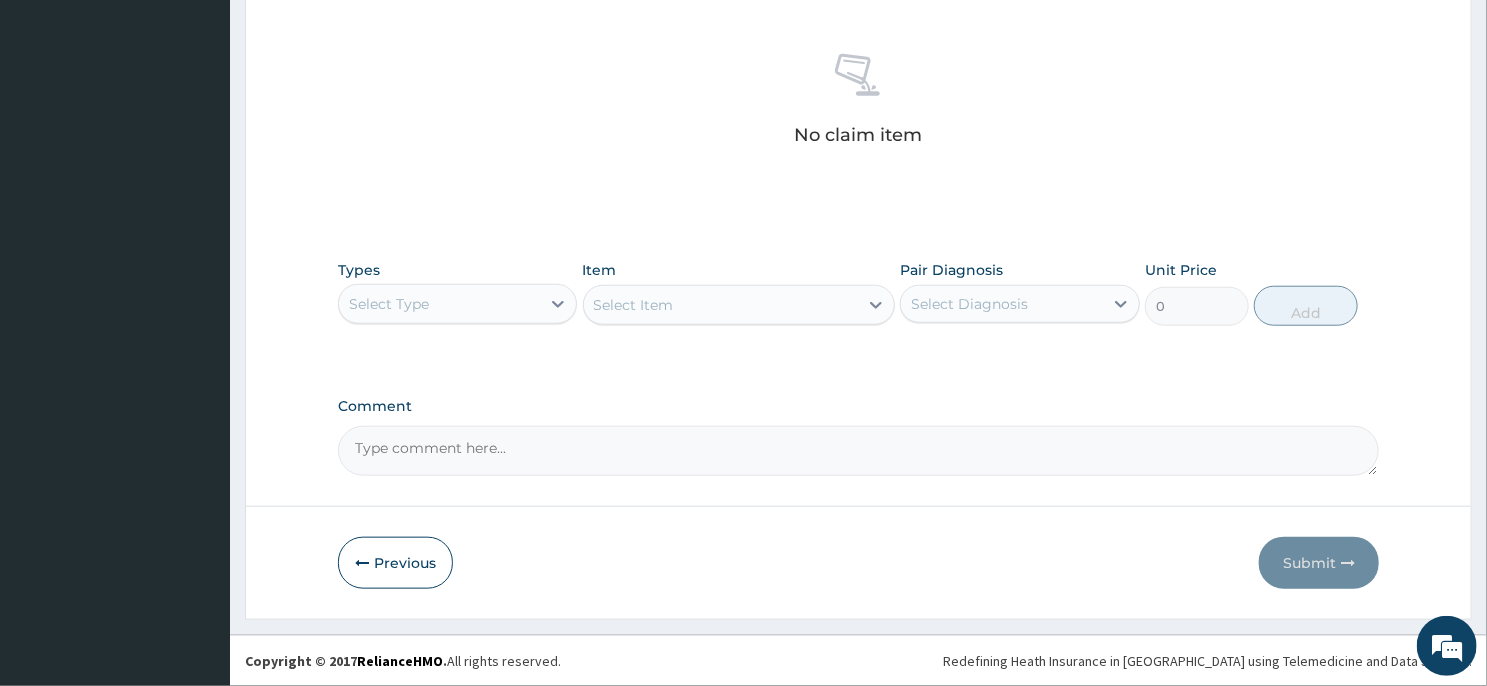 click on "Select Type" at bounding box center (439, 304) 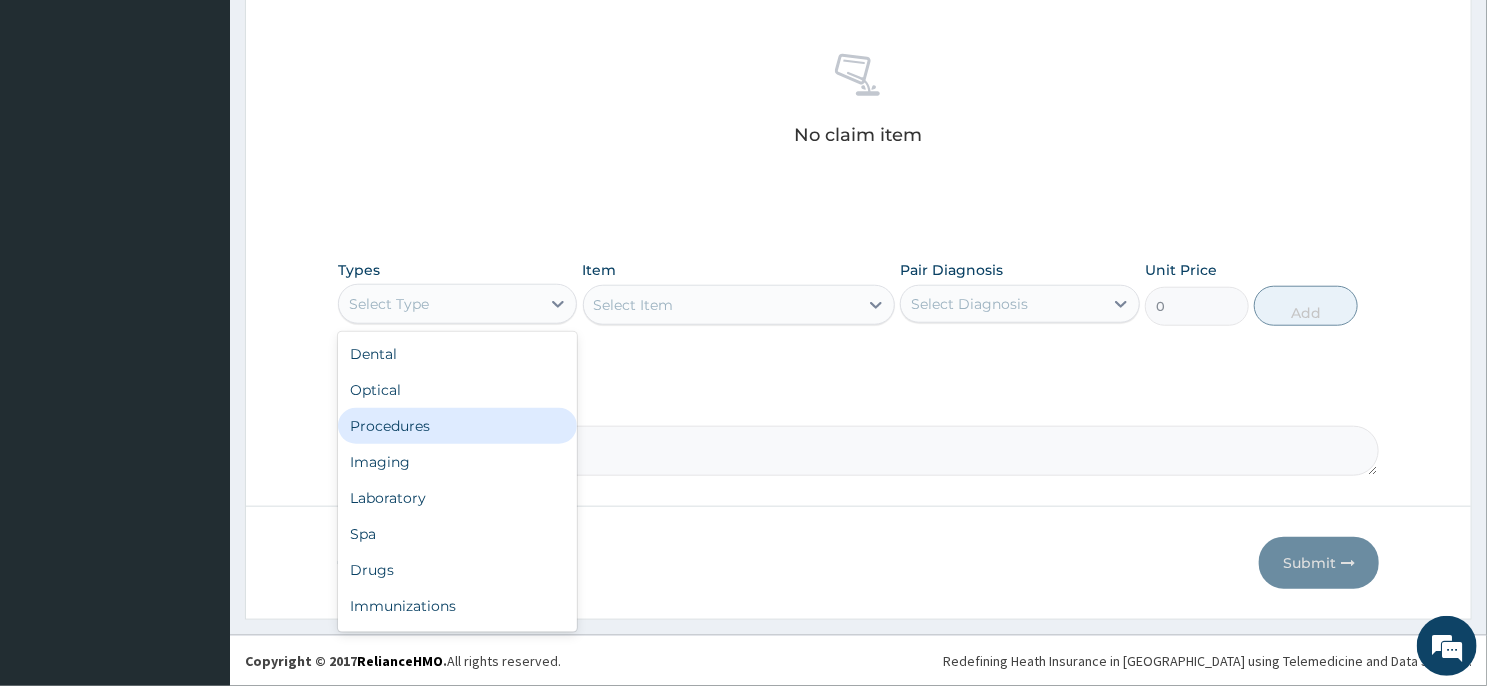 click on "Procedures" at bounding box center (457, 426) 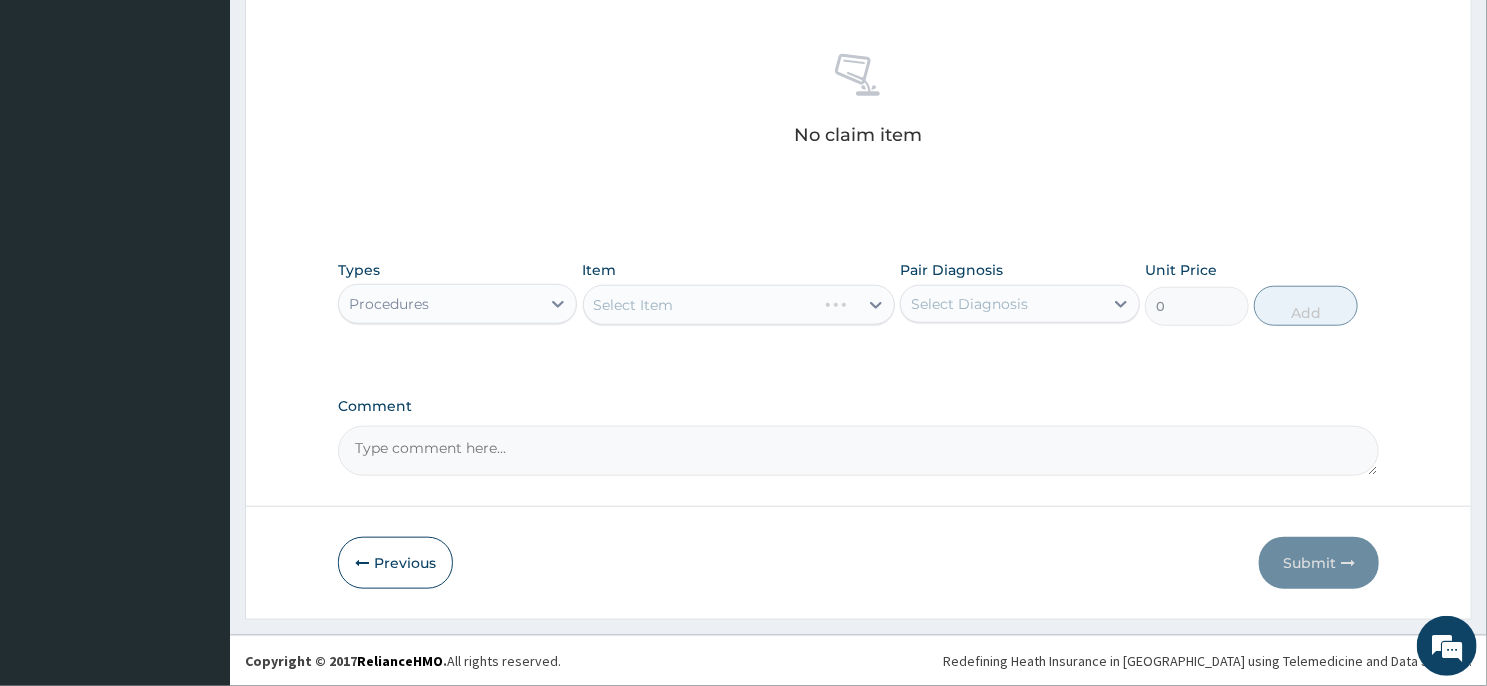 click on "Select Item" at bounding box center [739, 305] 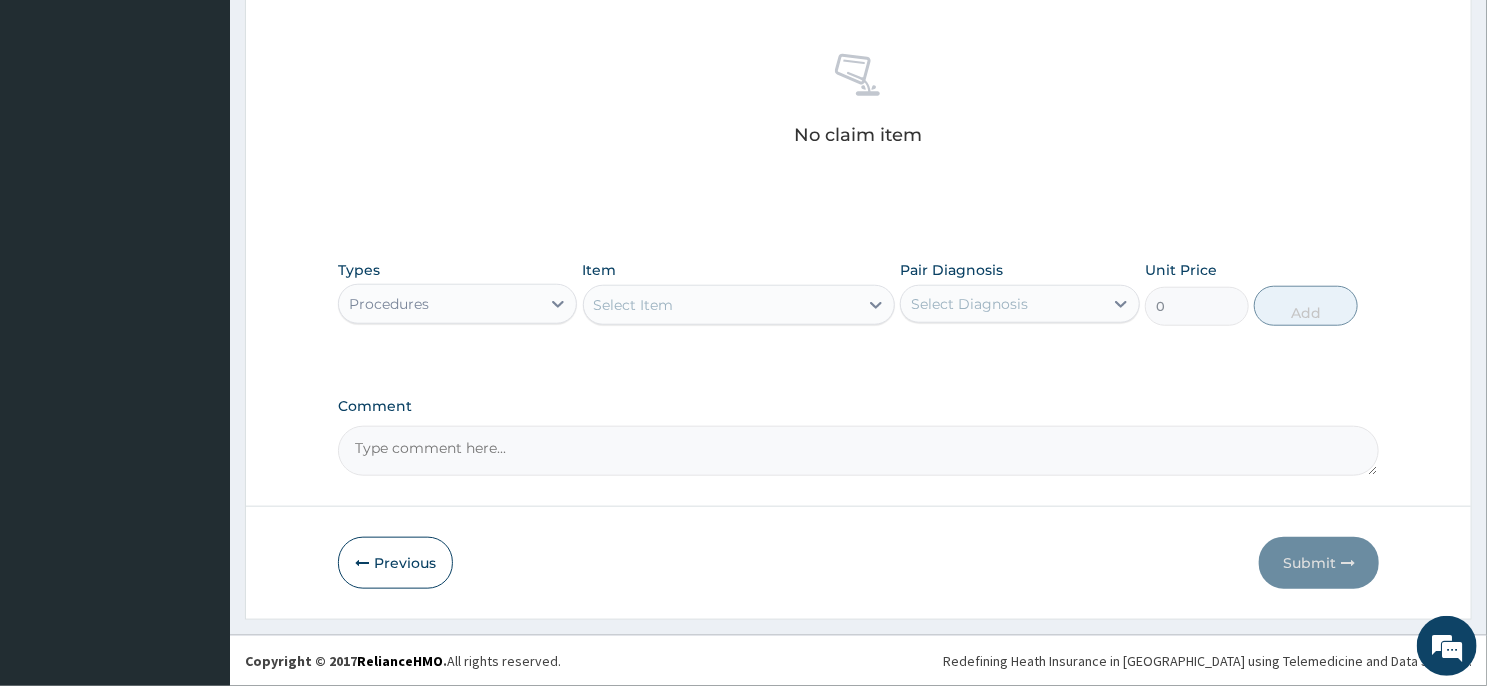 click on "Select Item" at bounding box center (721, 305) 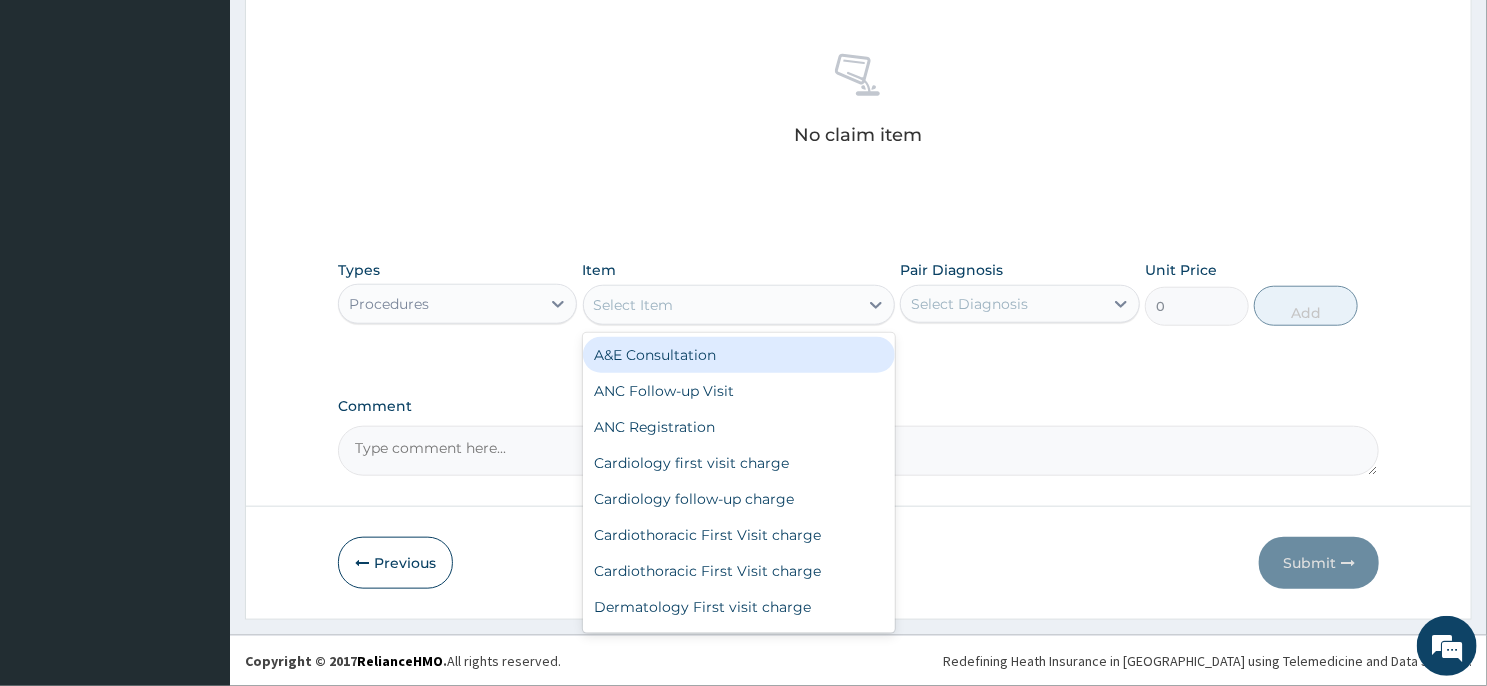 click on "Select Item" at bounding box center [721, 305] 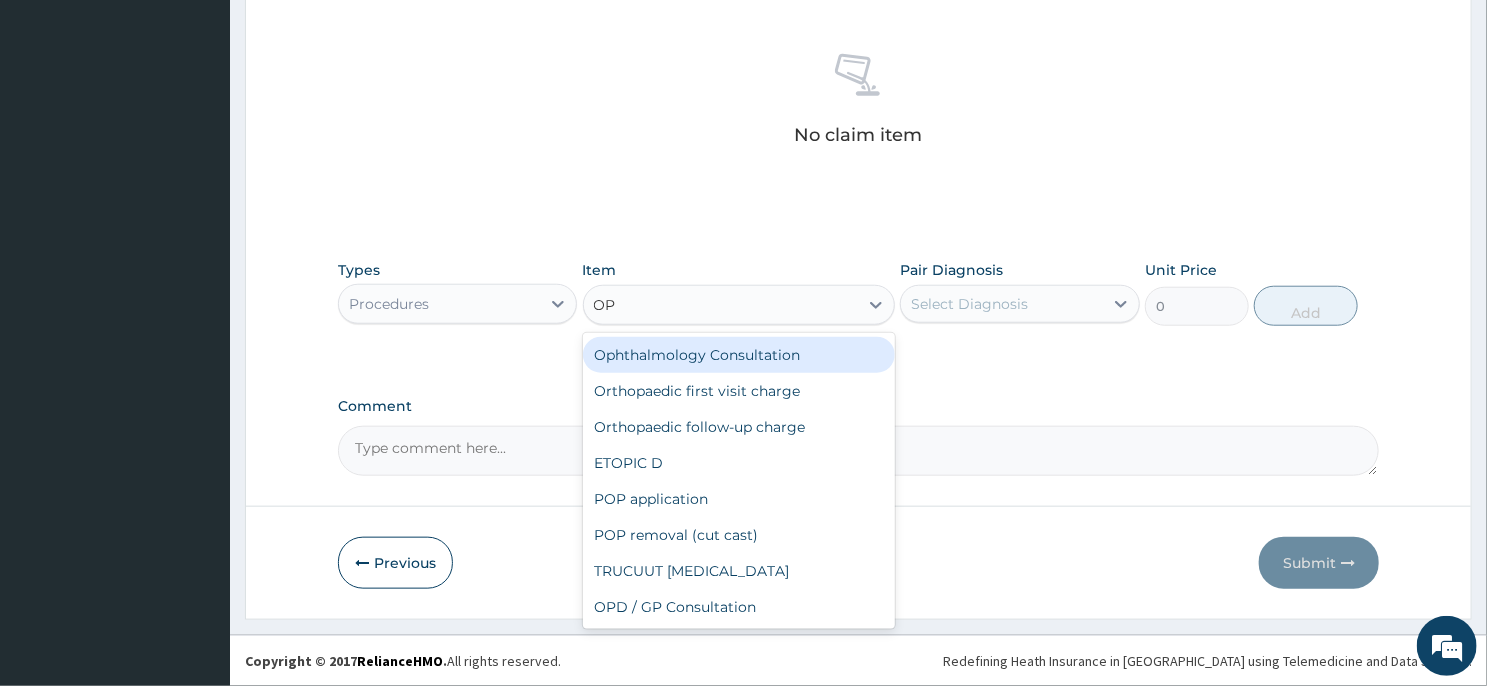 type on "OPD" 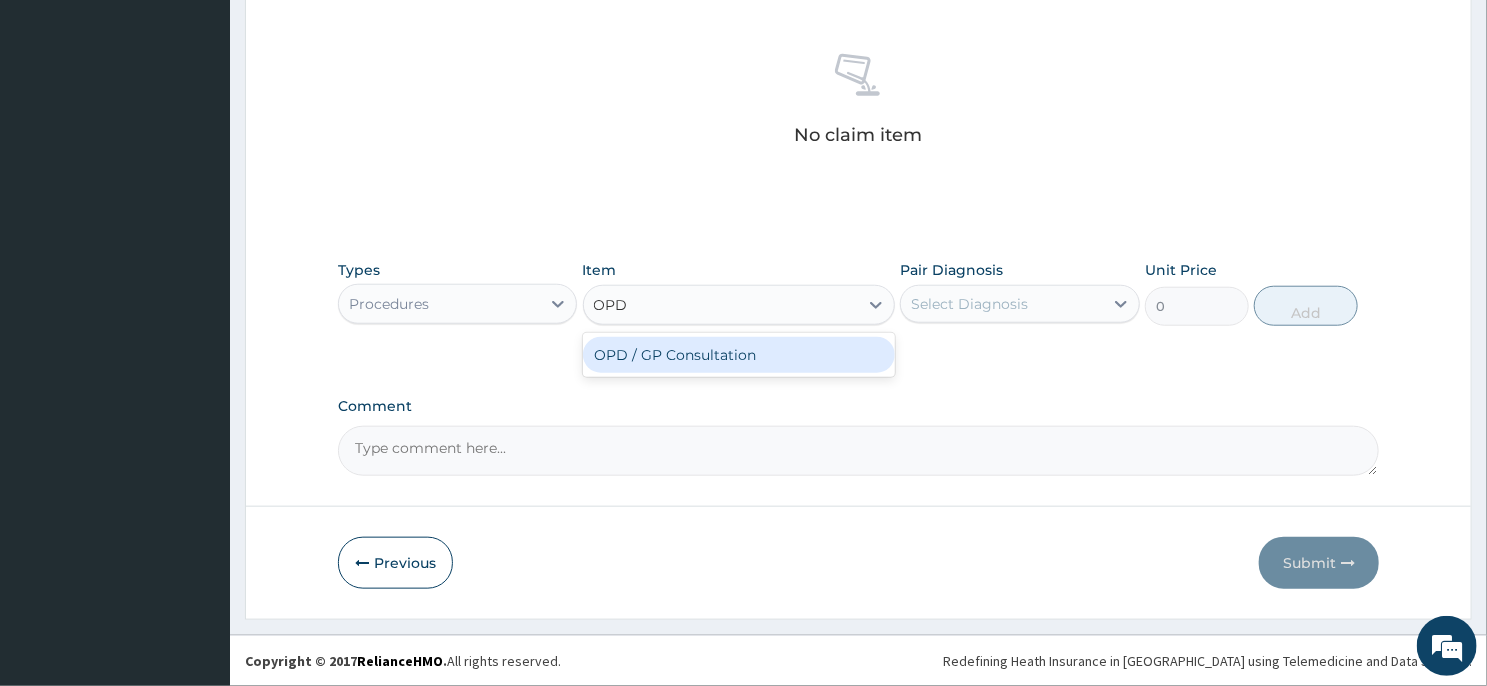 click on "OPD / GP Consultation" at bounding box center (739, 355) 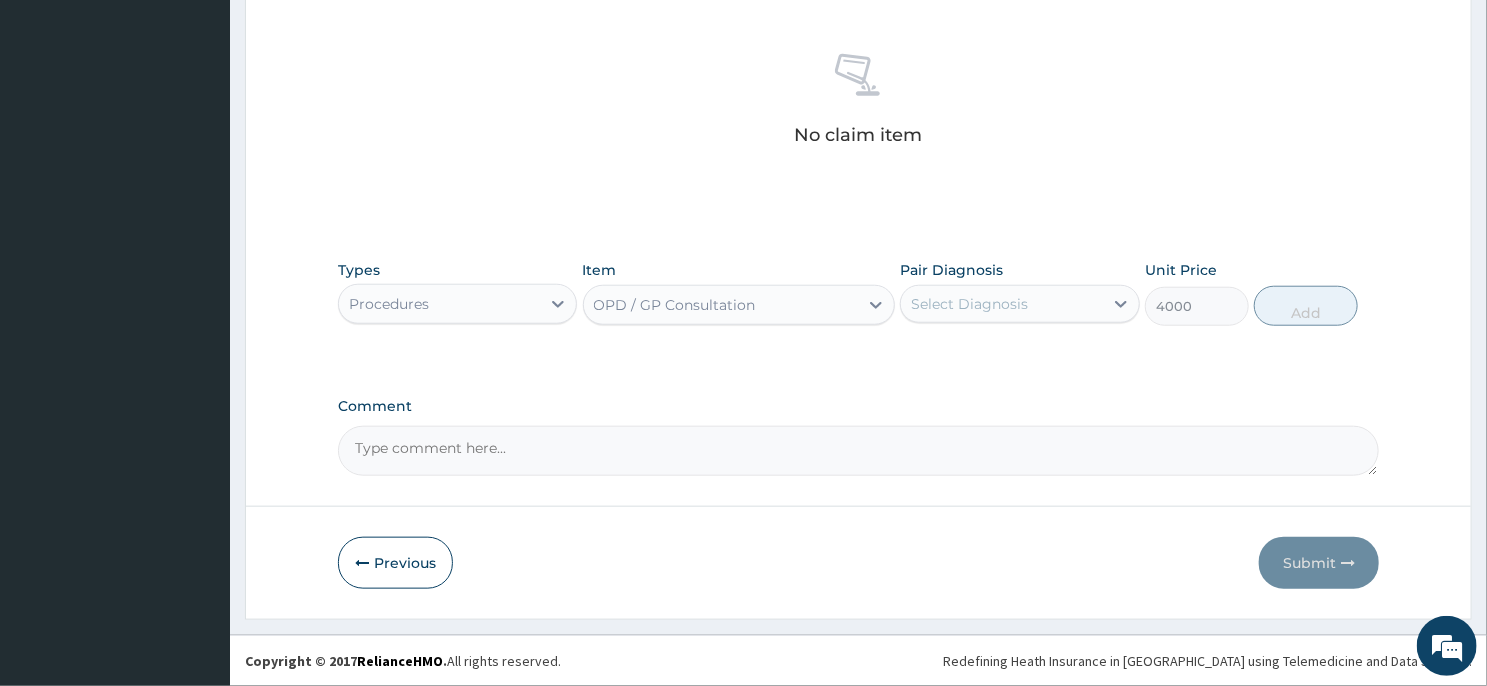 click on "Select Diagnosis" at bounding box center (969, 304) 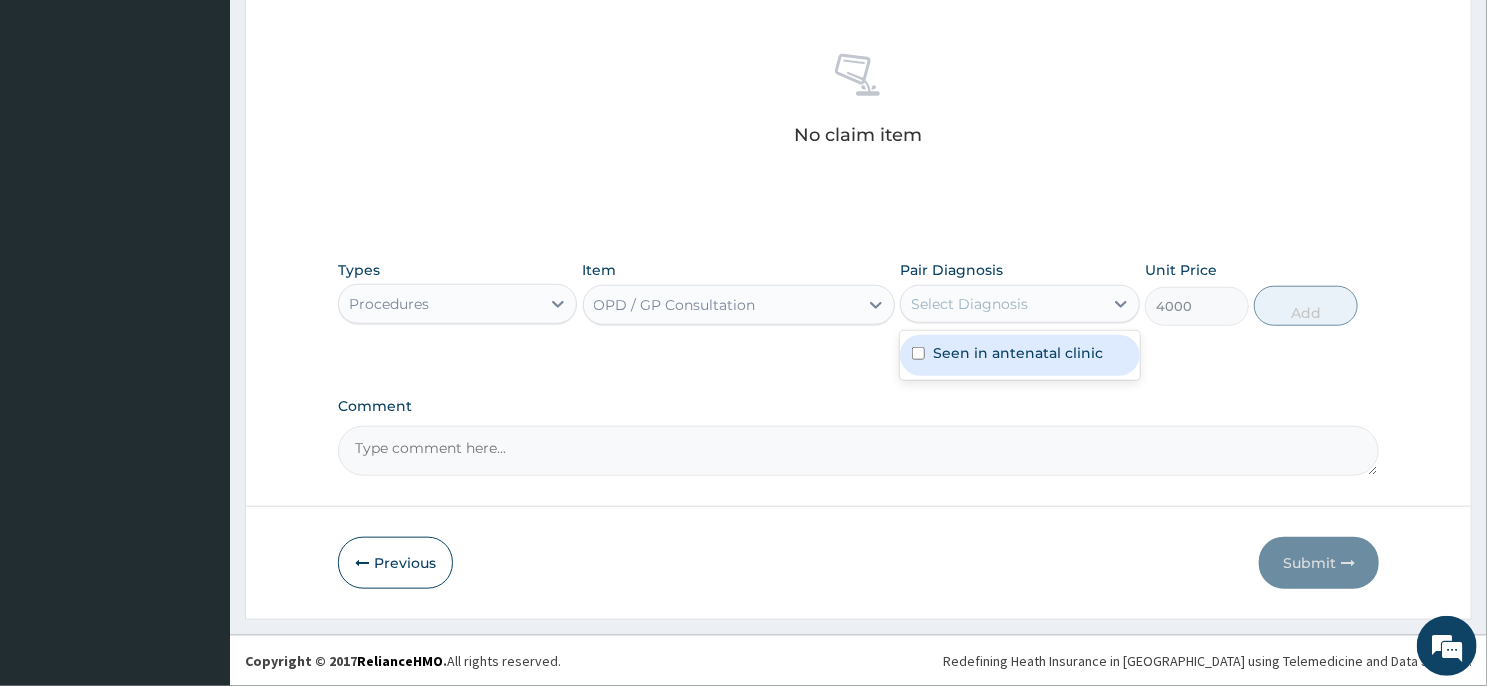 click on "Seen in antenatal clinic" at bounding box center (1018, 353) 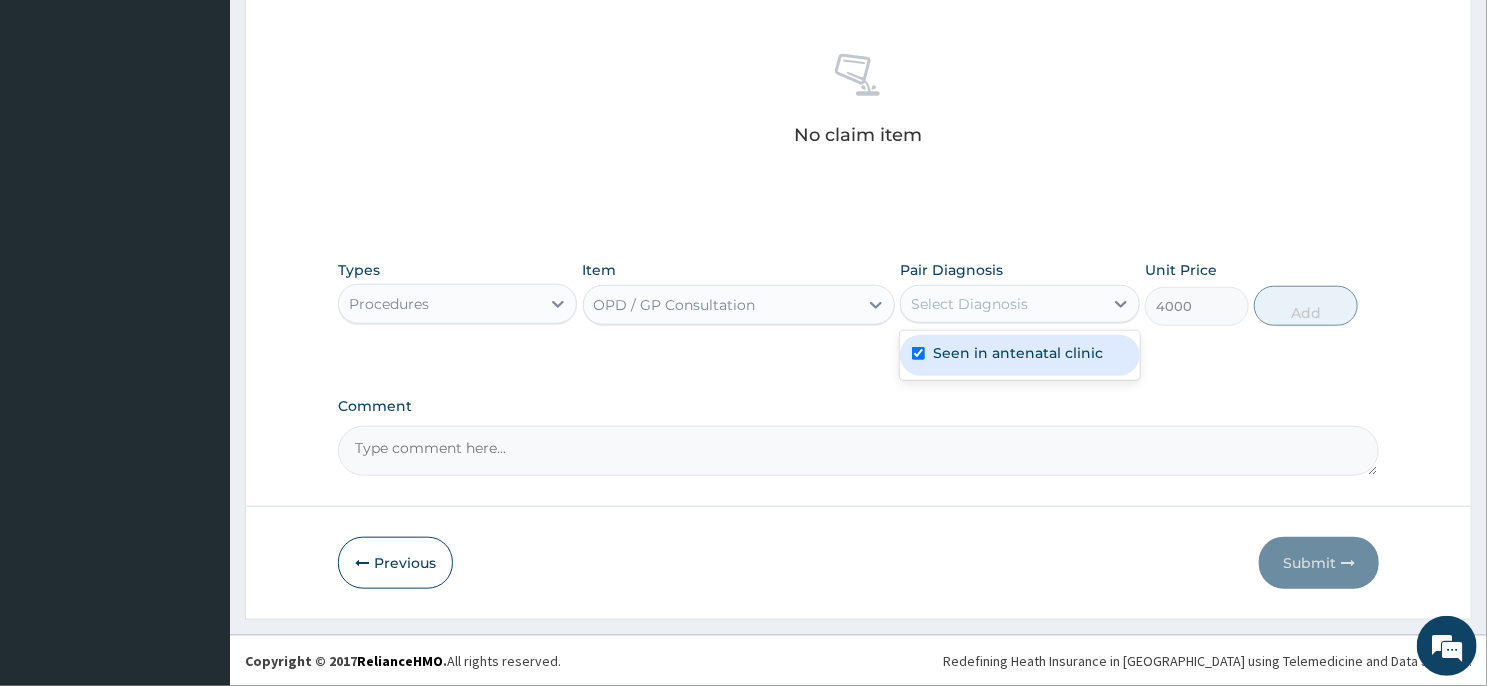 checkbox on "true" 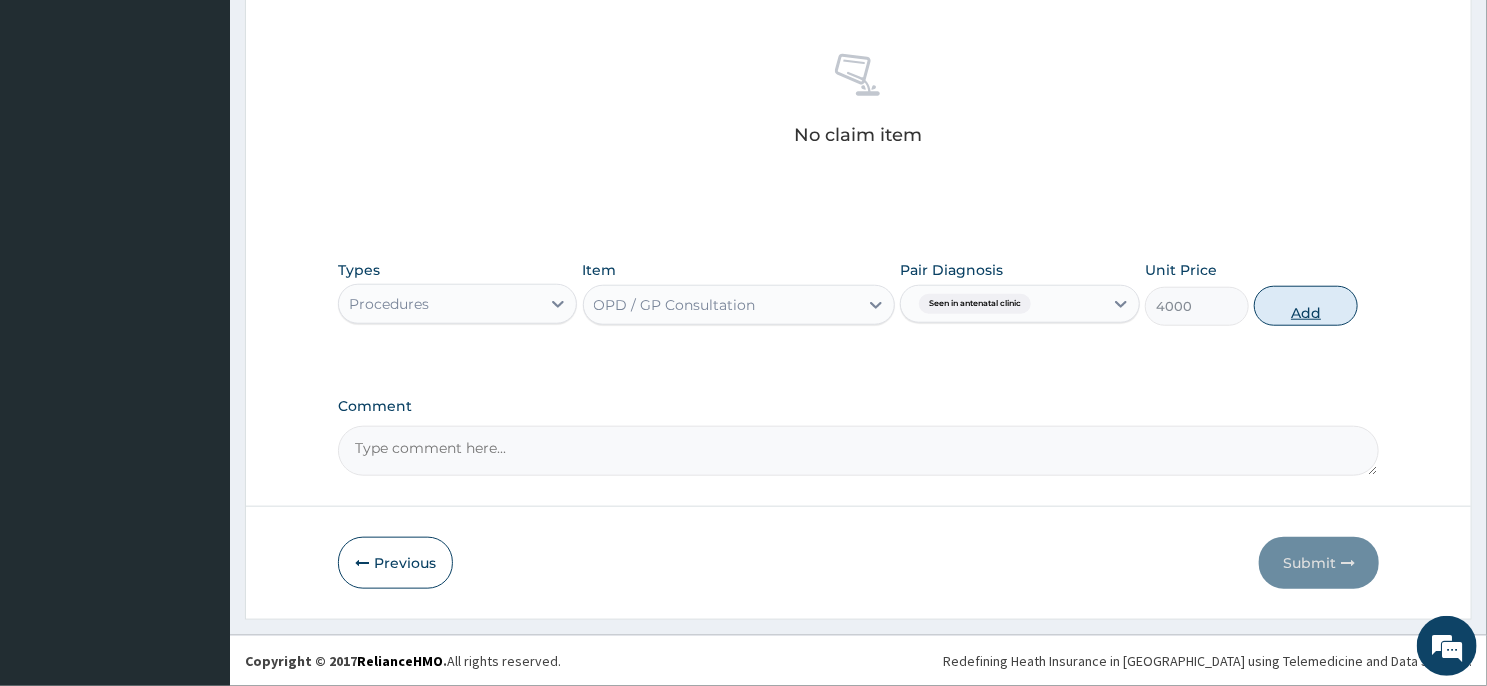 click on "Add" at bounding box center [1306, 306] 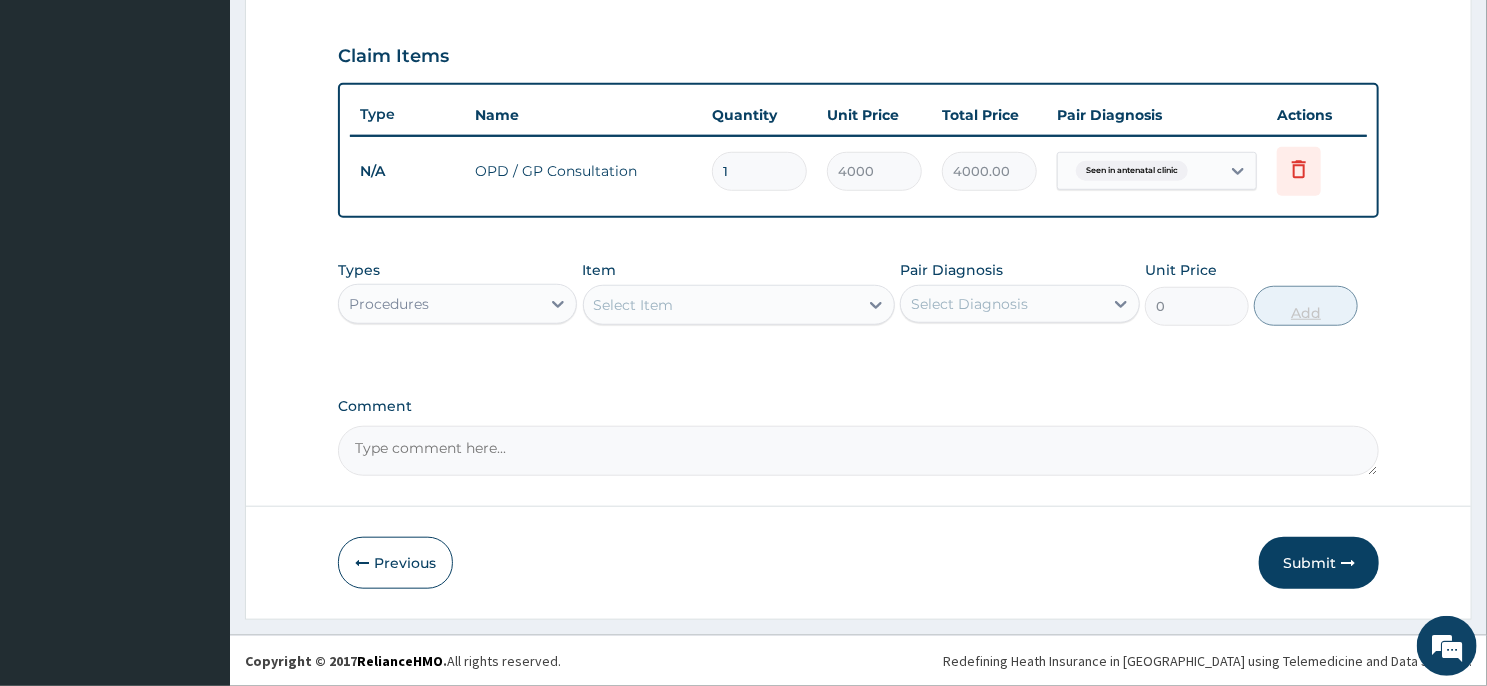 scroll, scrollTop: 677, scrollLeft: 0, axis: vertical 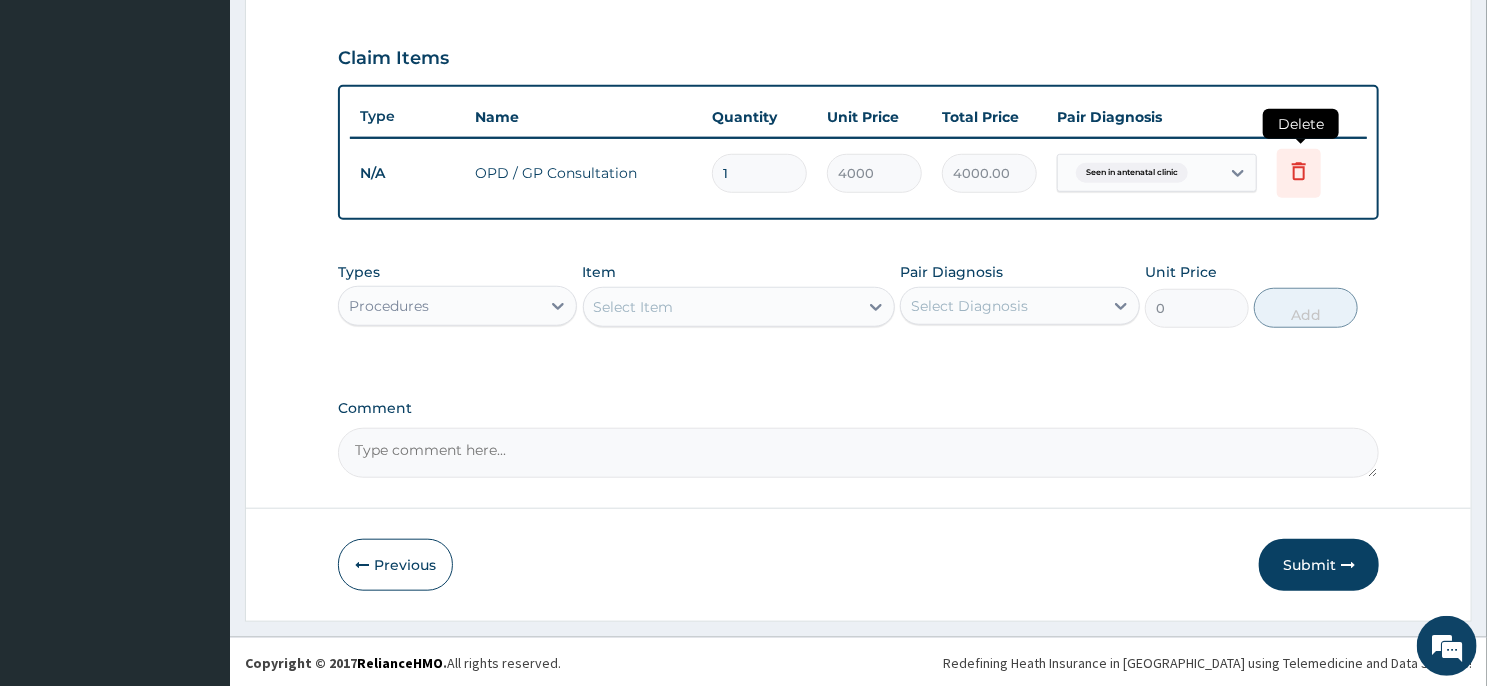 click 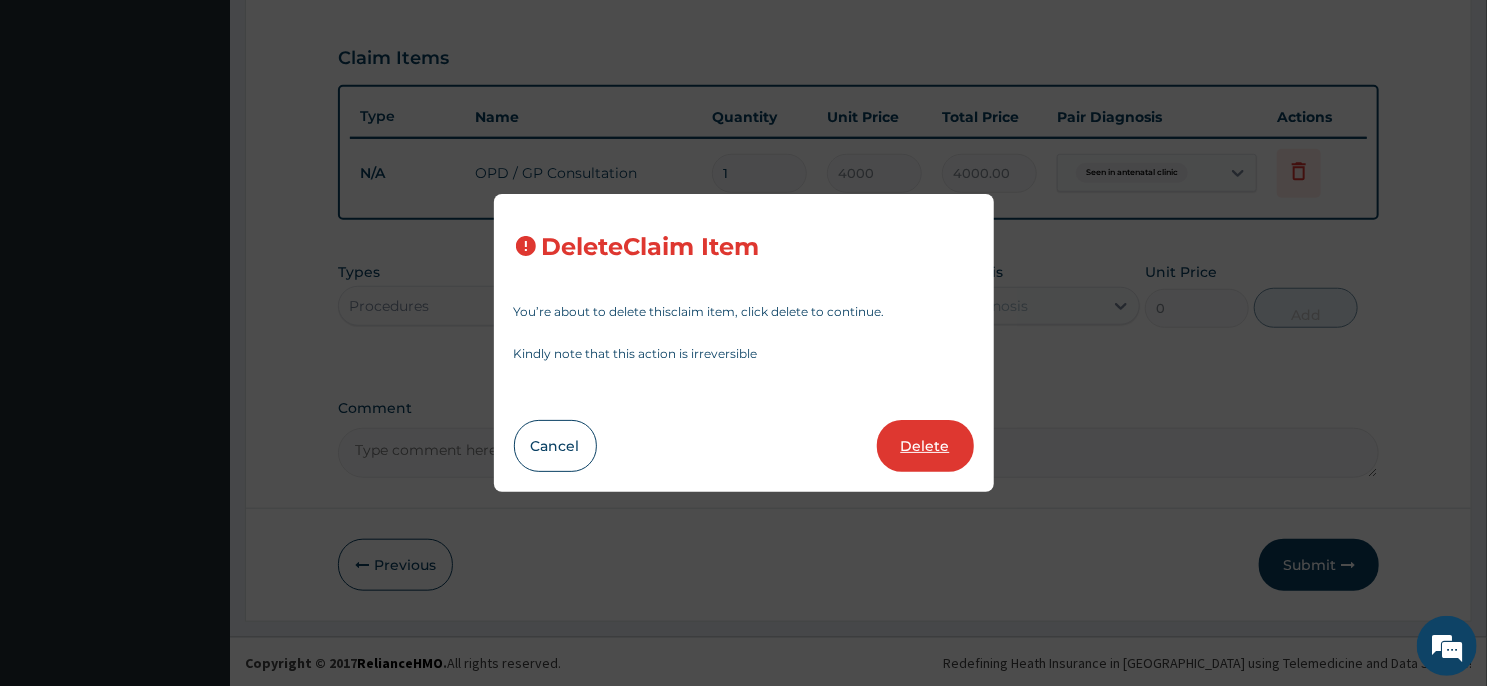 click on "Delete" at bounding box center [925, 446] 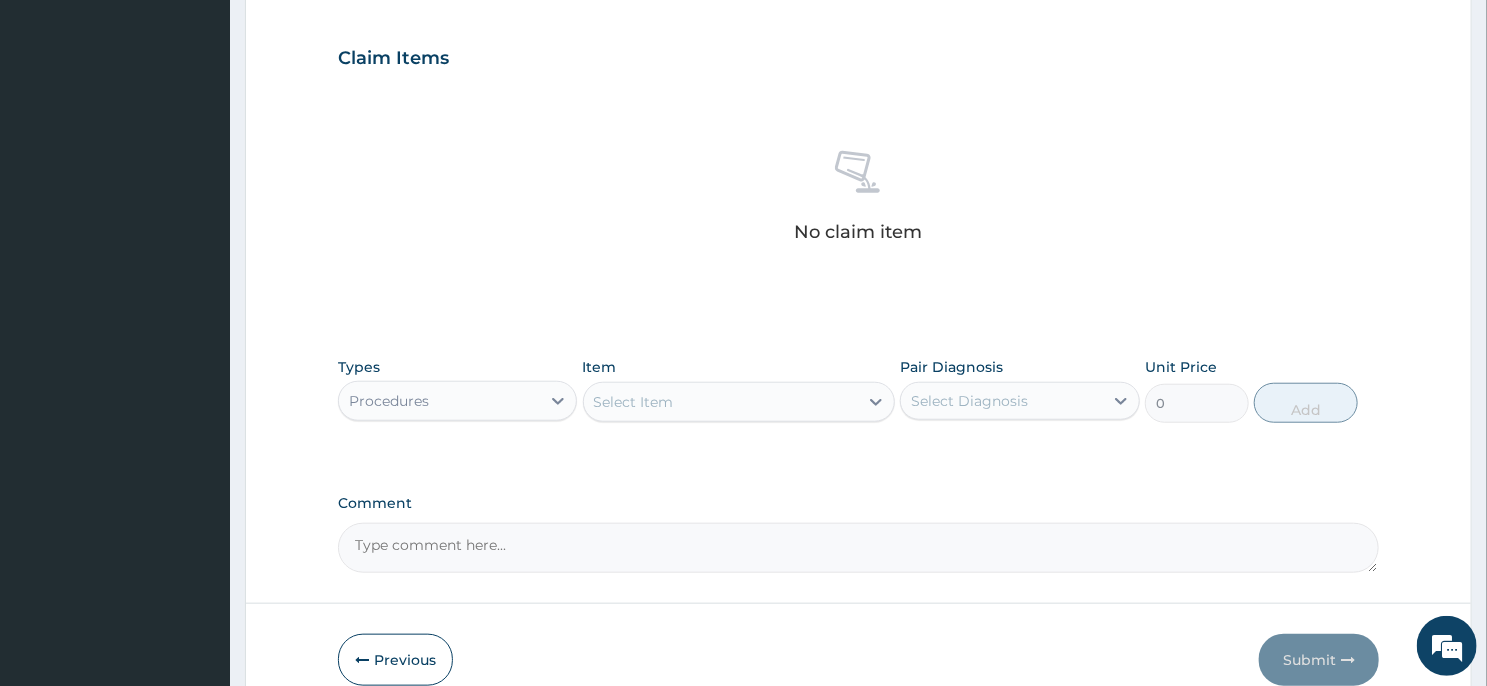 click on "Select Item" at bounding box center [721, 402] 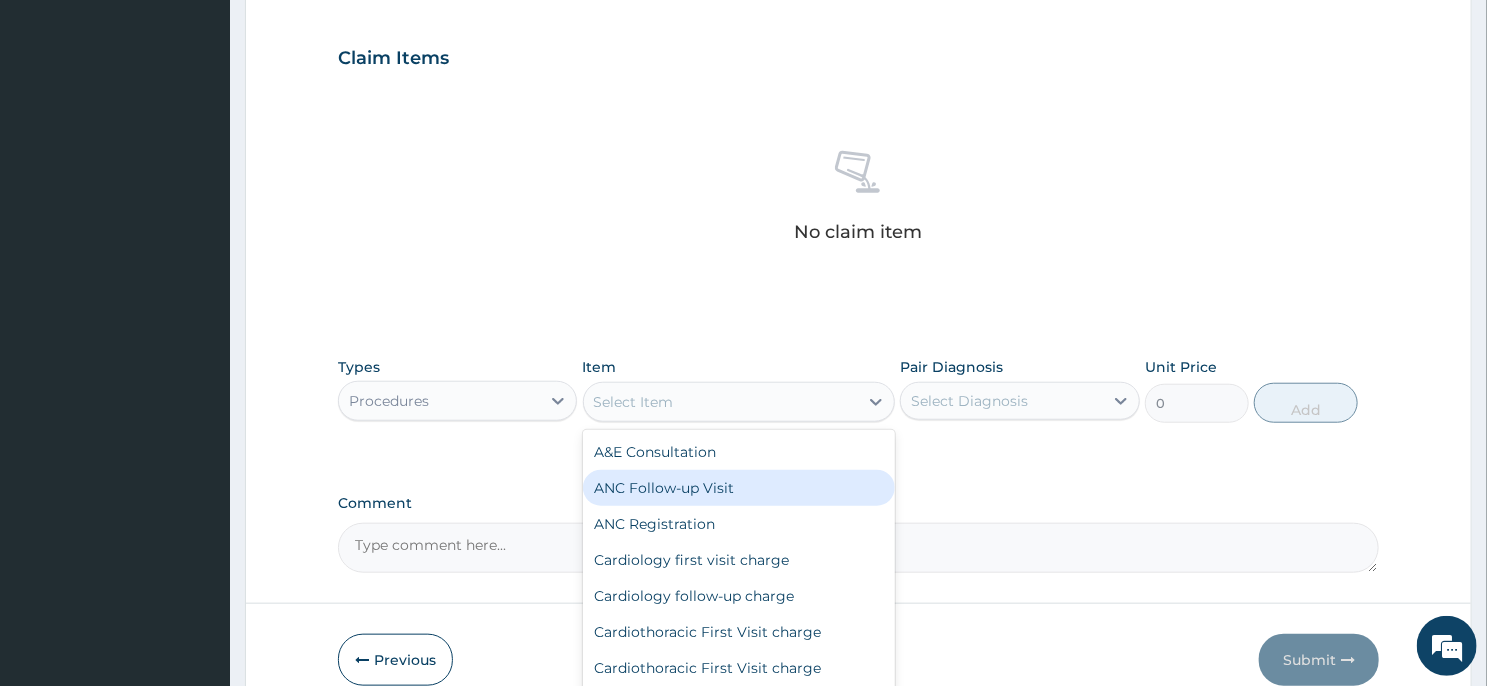 click on "ANC Follow-up Visit" at bounding box center (739, 488) 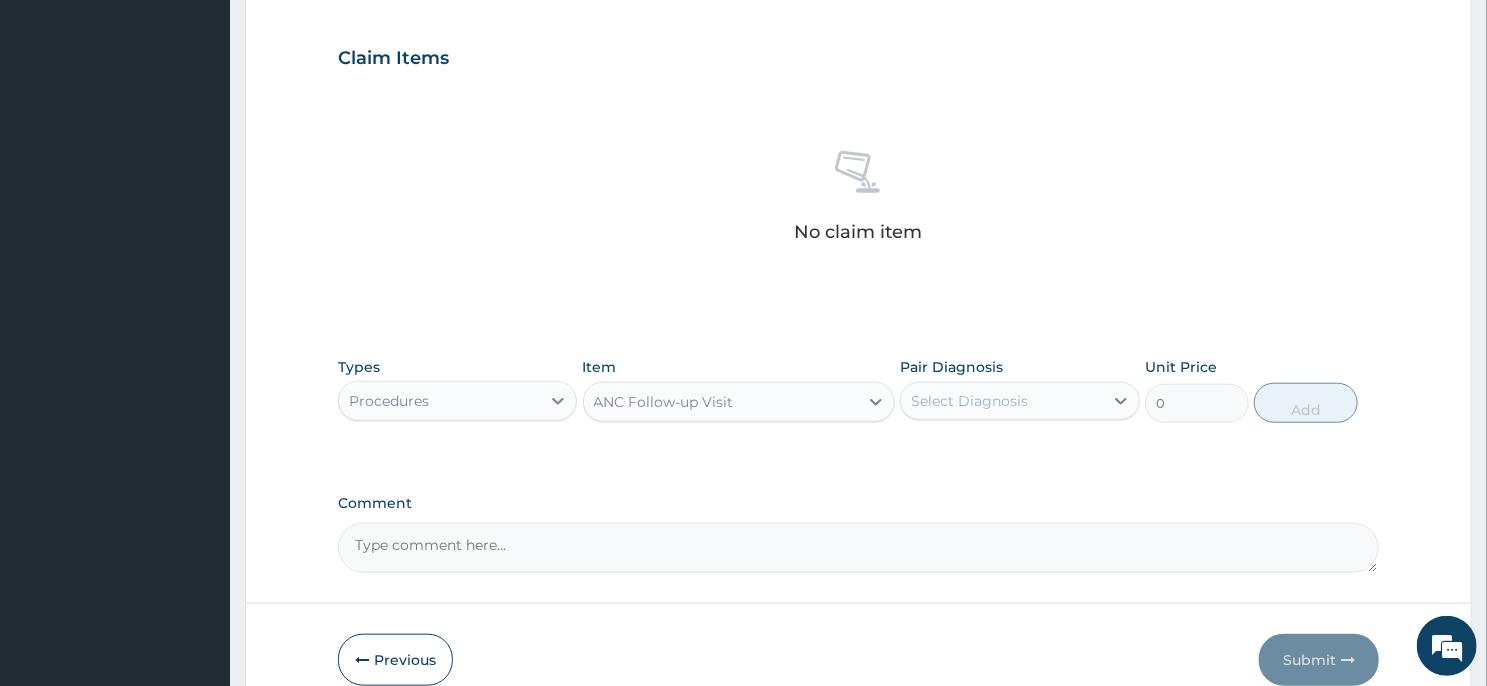 type on "5500" 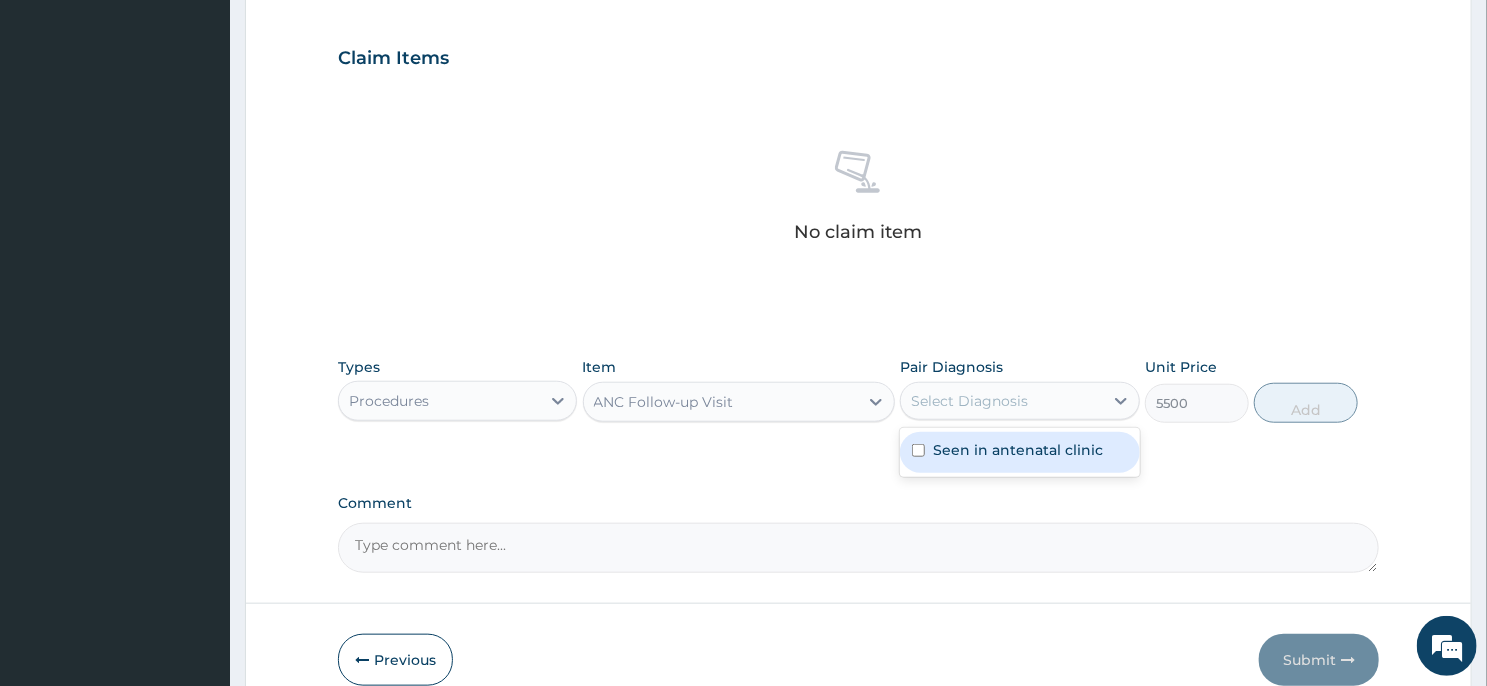 click on "Select Diagnosis" at bounding box center [1001, 401] 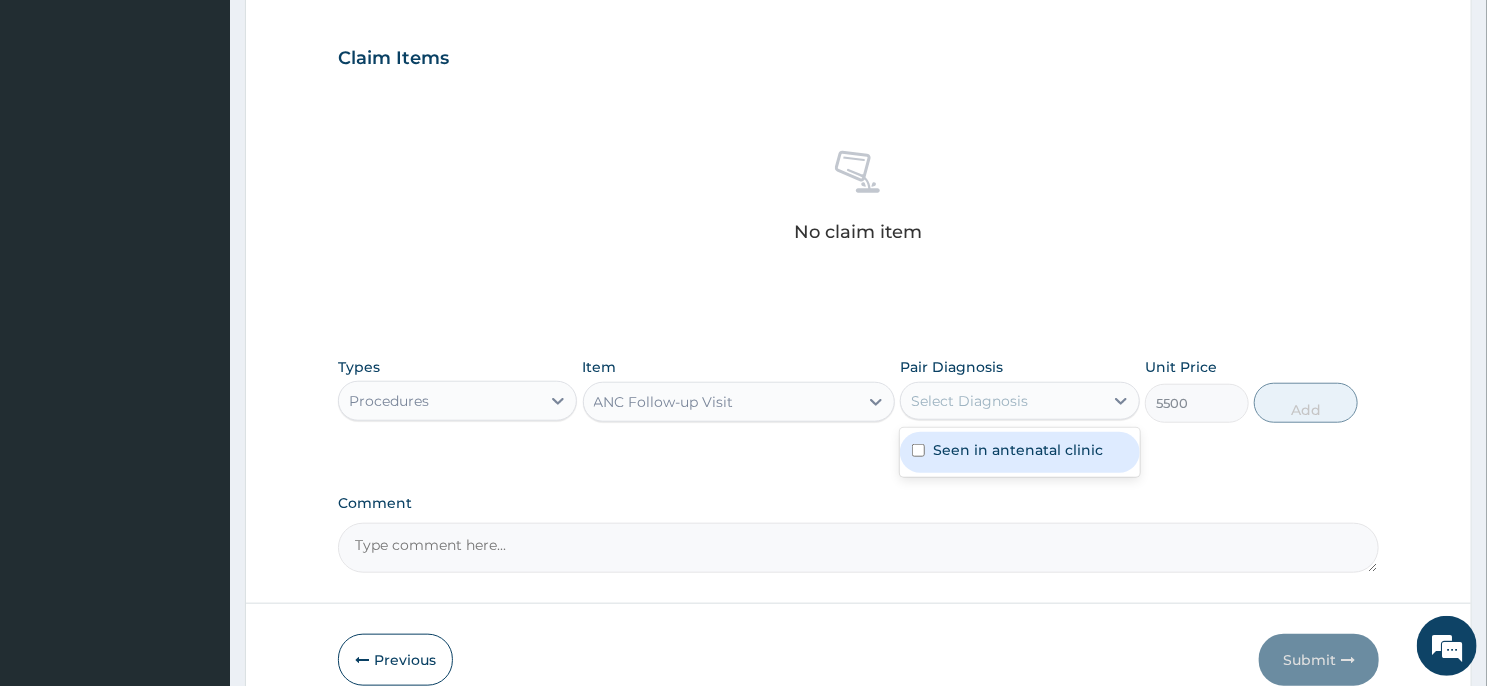 click on "Seen in antenatal clinic" at bounding box center [1018, 450] 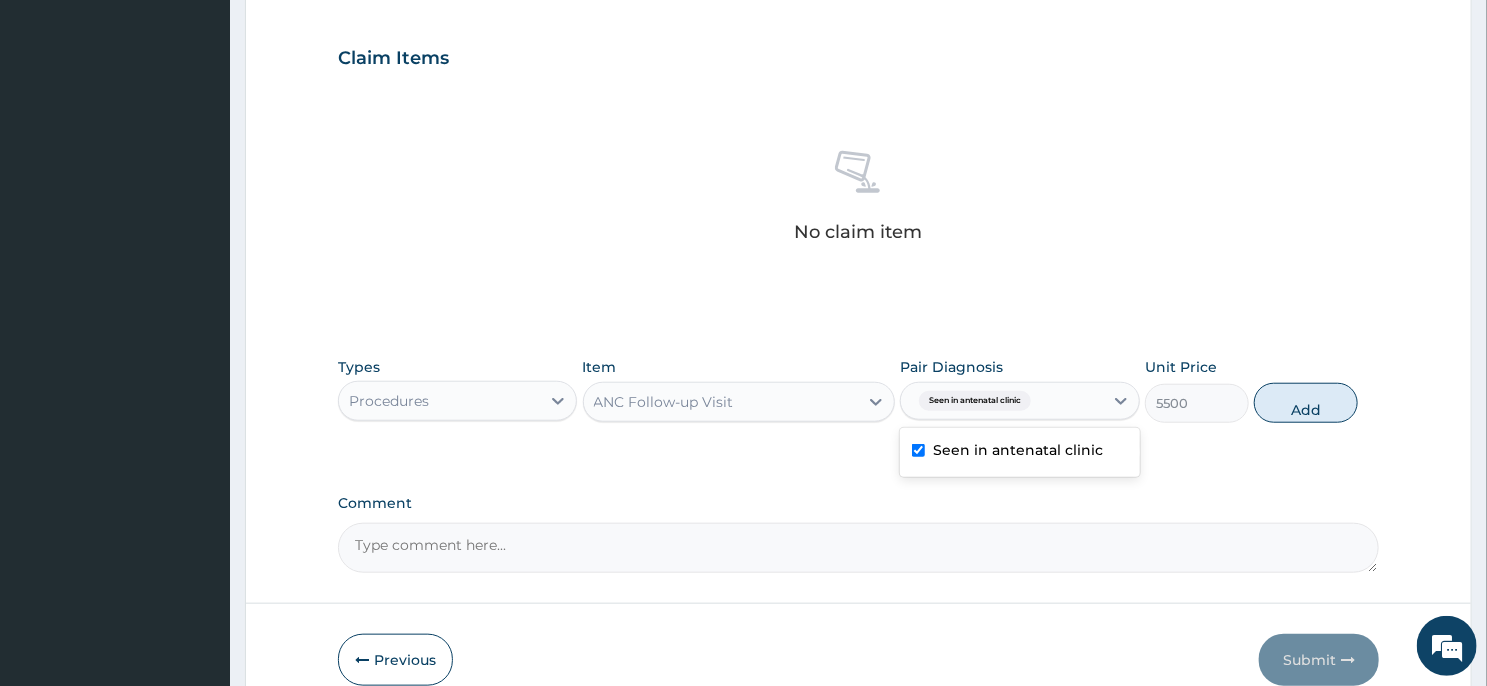 checkbox on "true" 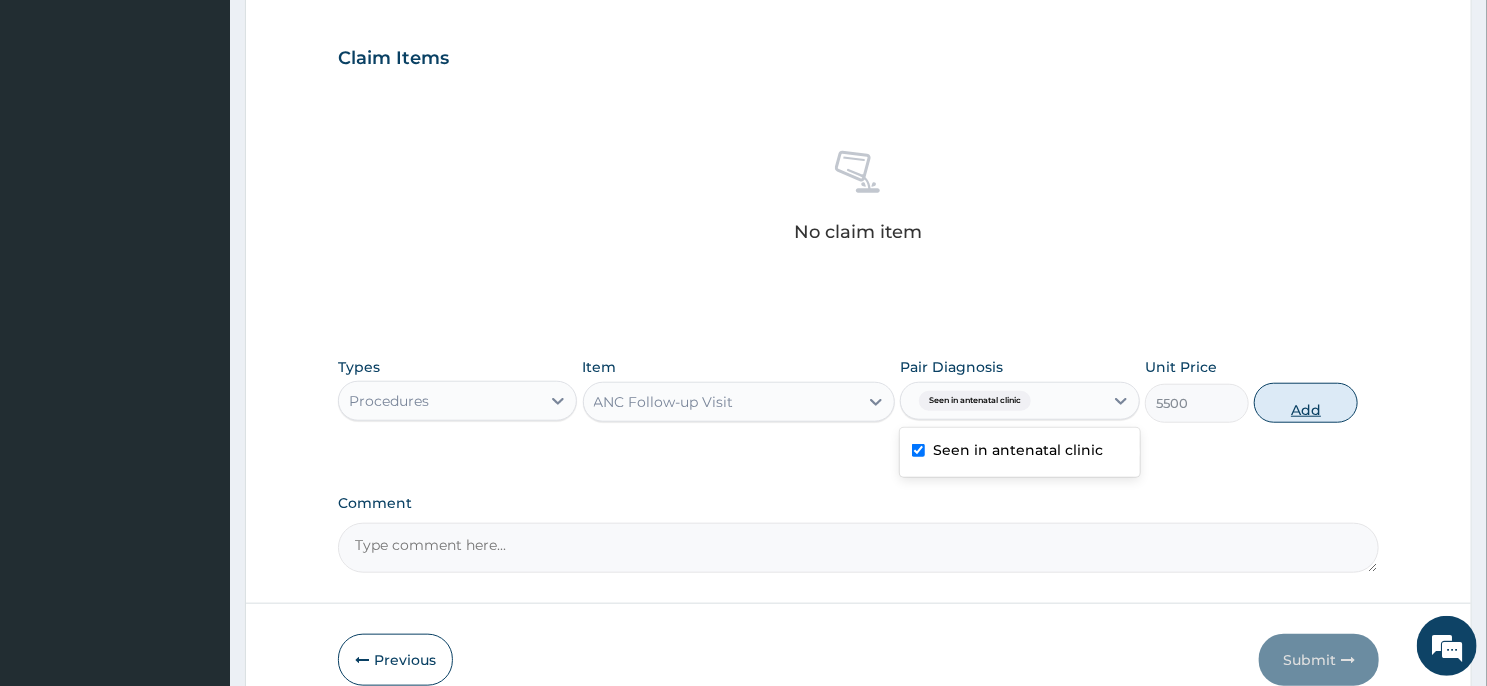 click on "Add" at bounding box center (1306, 403) 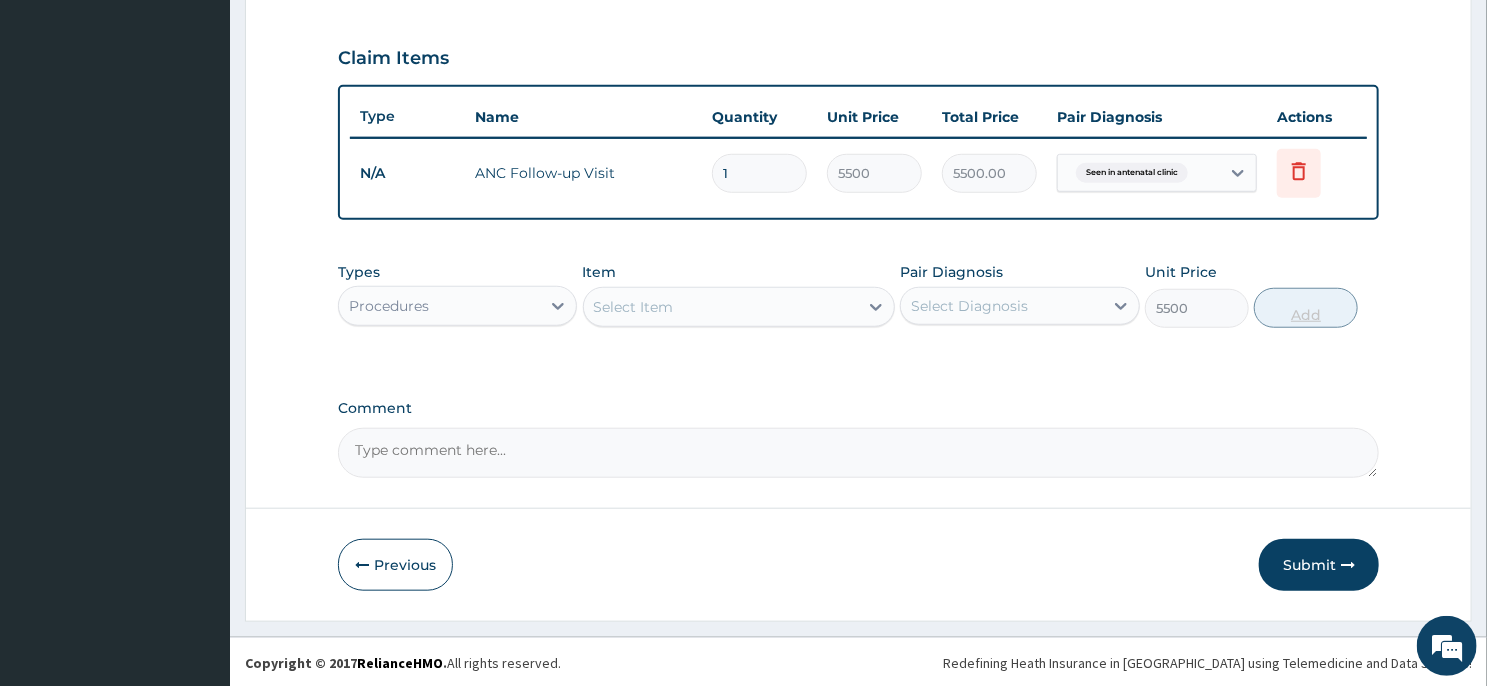 type on "0" 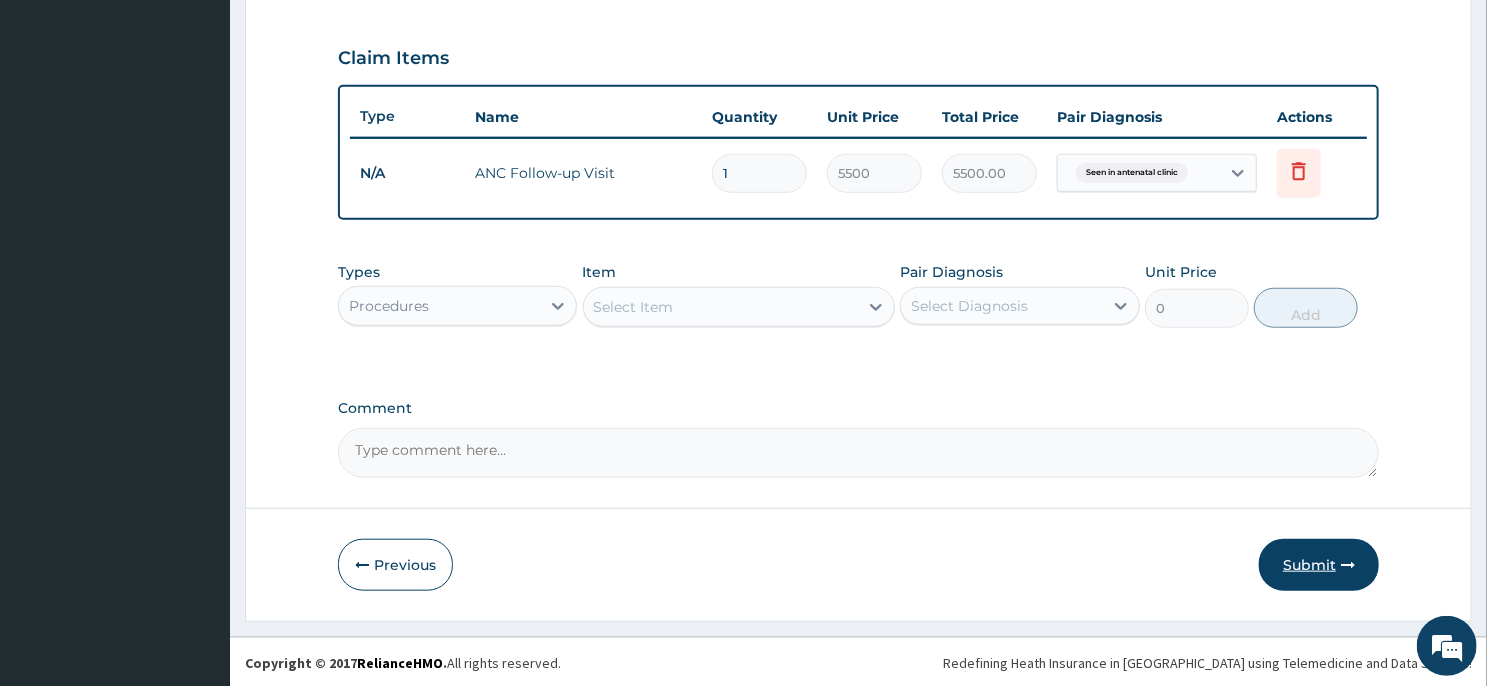 click on "Submit" at bounding box center [1319, 565] 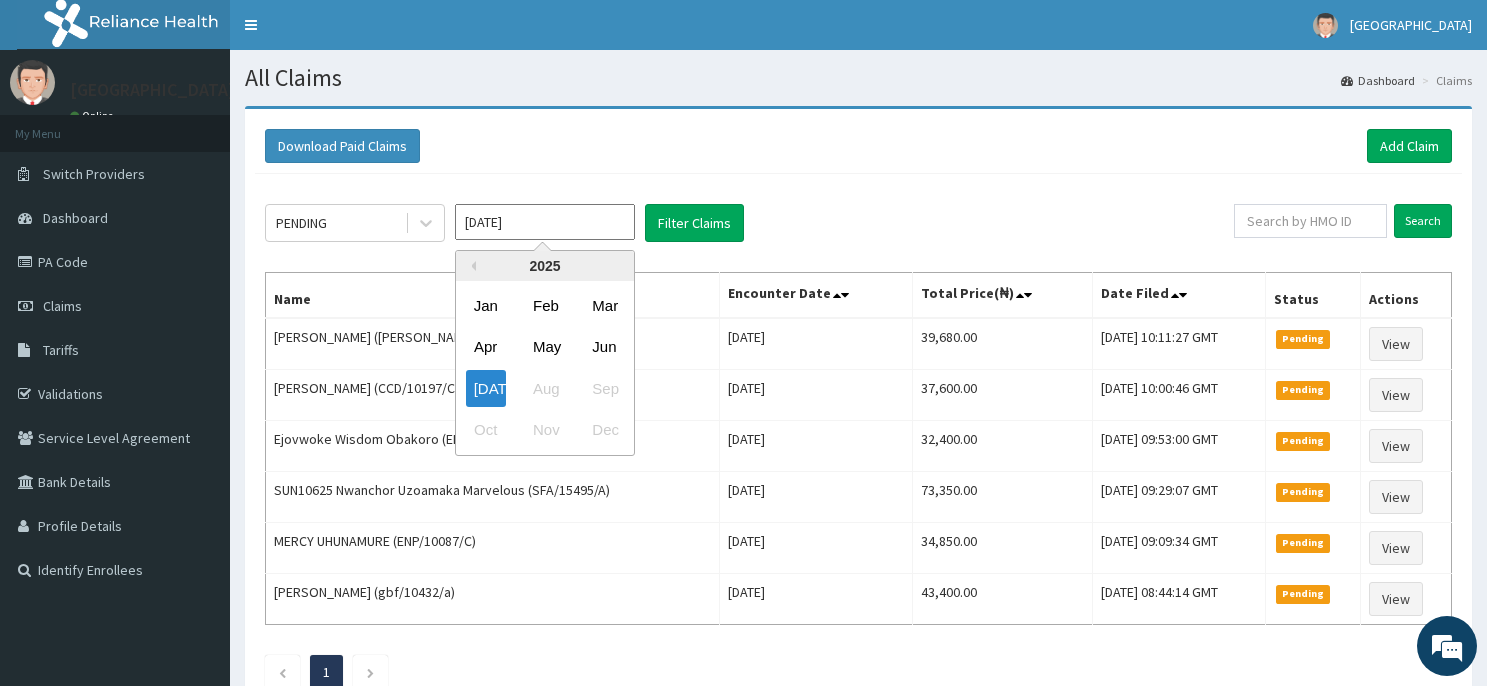 click on "Jan" at bounding box center [486, 305] 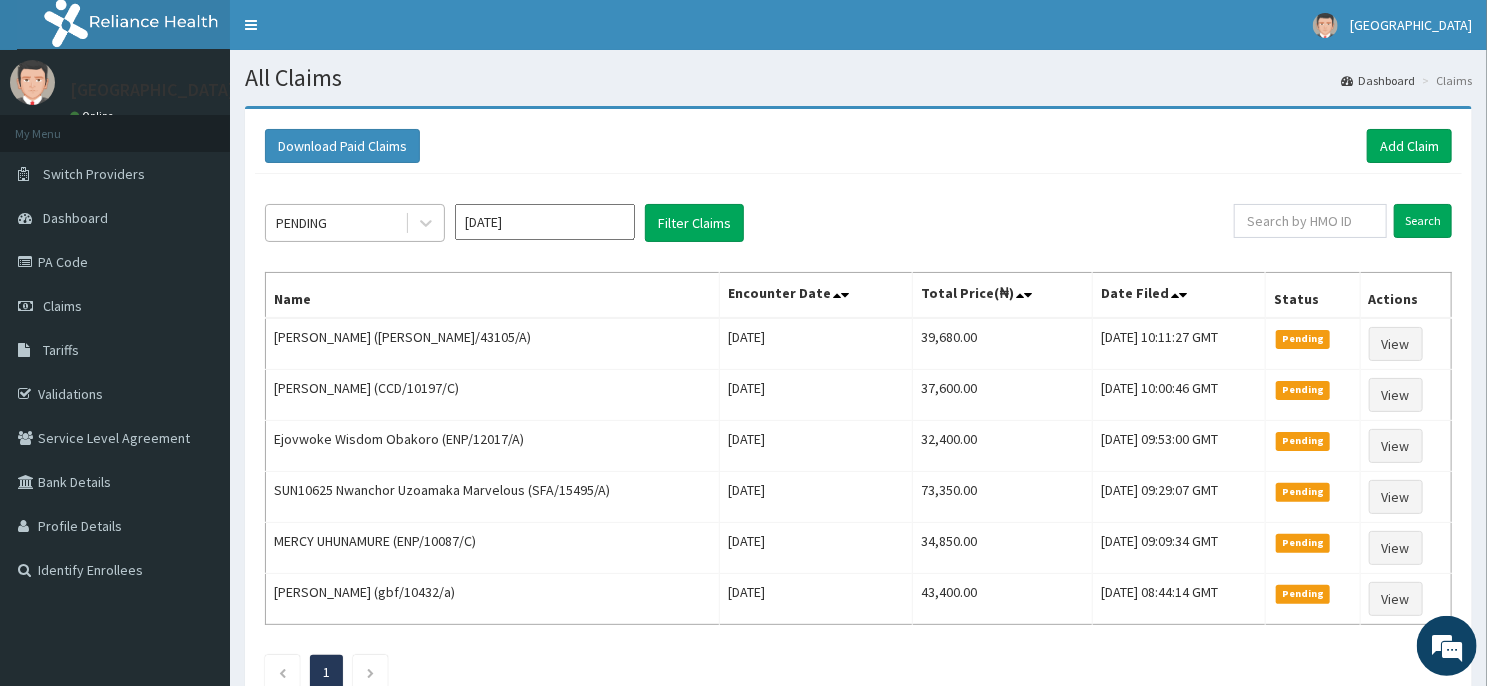 click at bounding box center [424, 223] 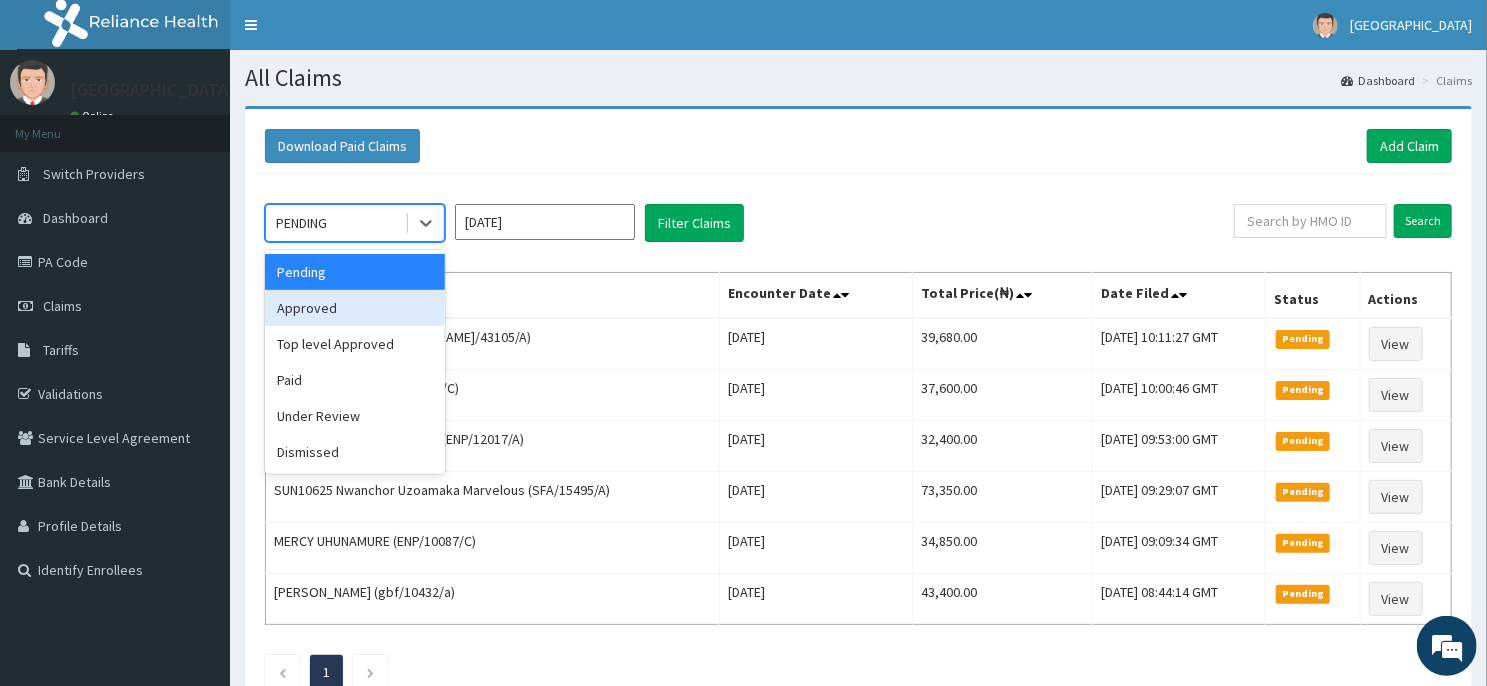 click on "Approved" at bounding box center (355, 308) 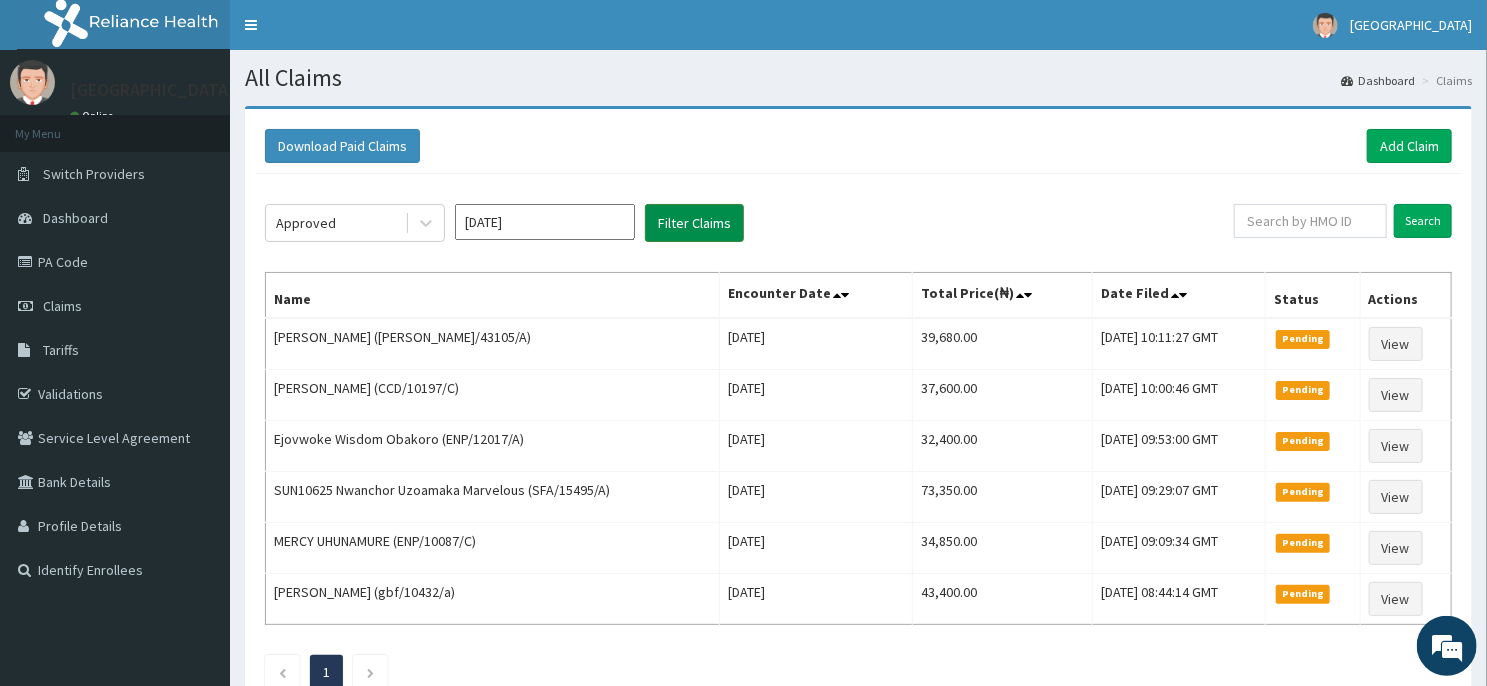 click on "Filter Claims" at bounding box center (694, 223) 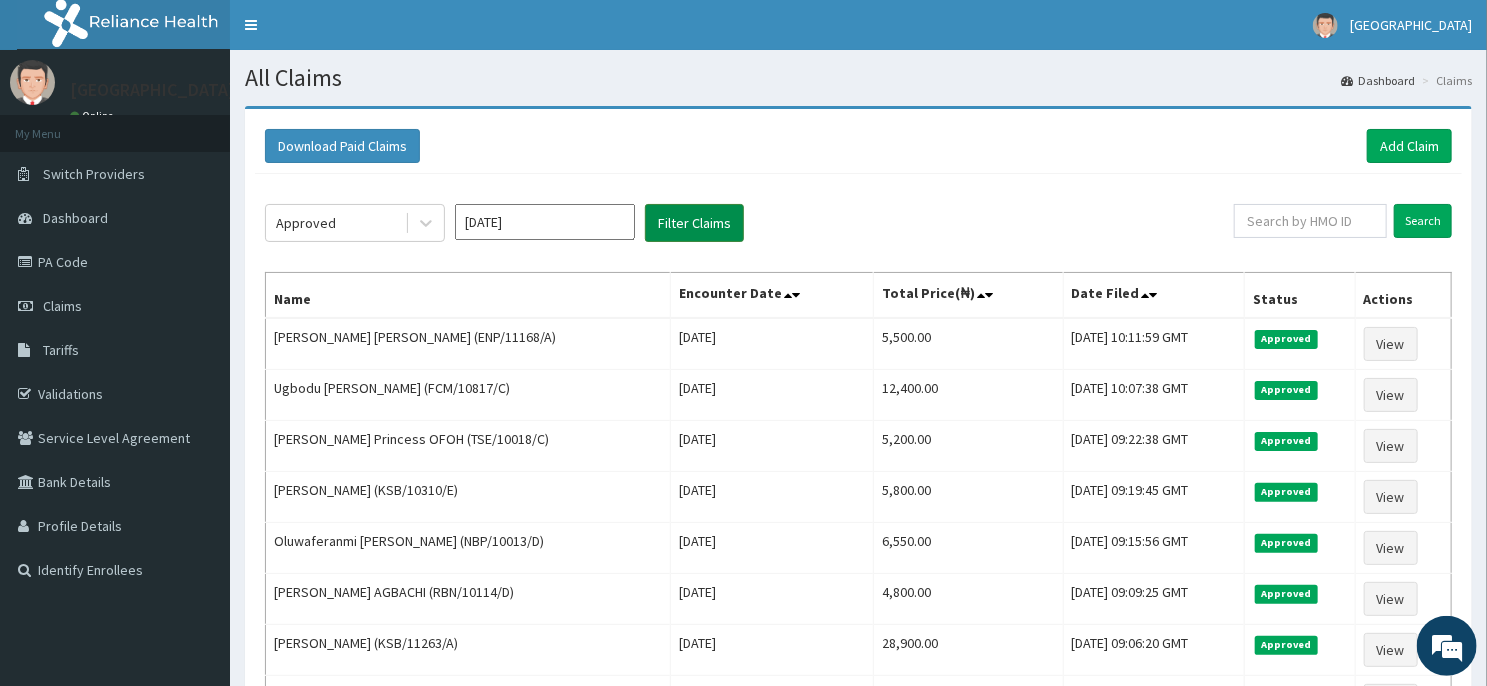 scroll, scrollTop: 0, scrollLeft: 0, axis: both 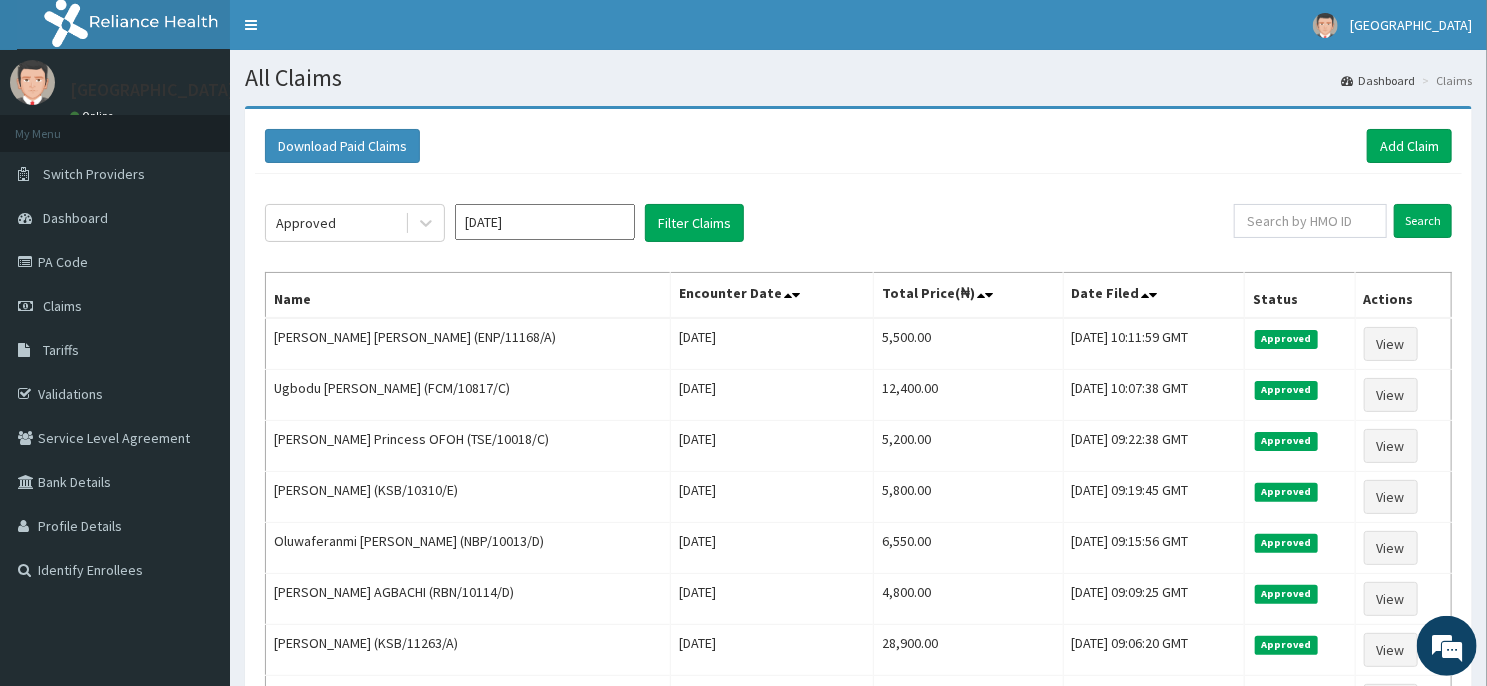 click on "Download Paid Claims Add Claim" at bounding box center (858, 146) 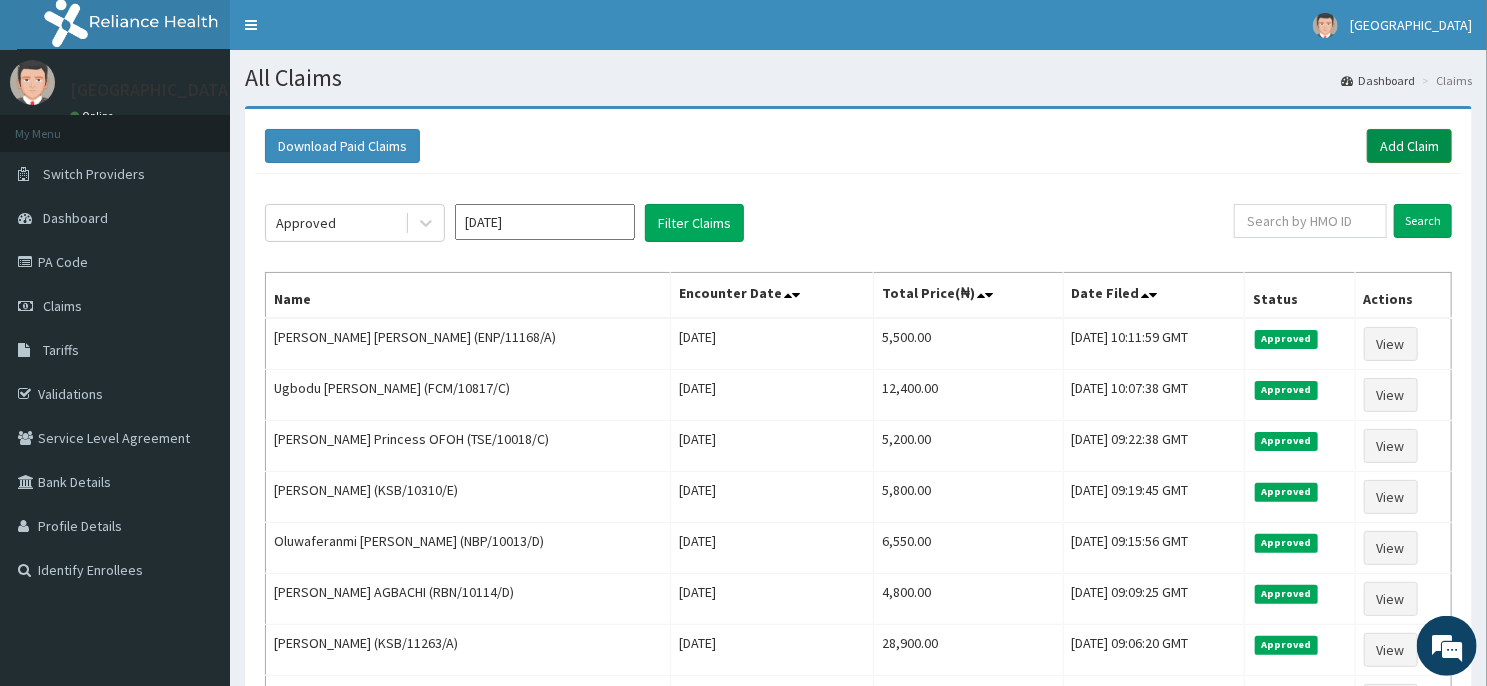 click on "Add Claim" at bounding box center [1409, 146] 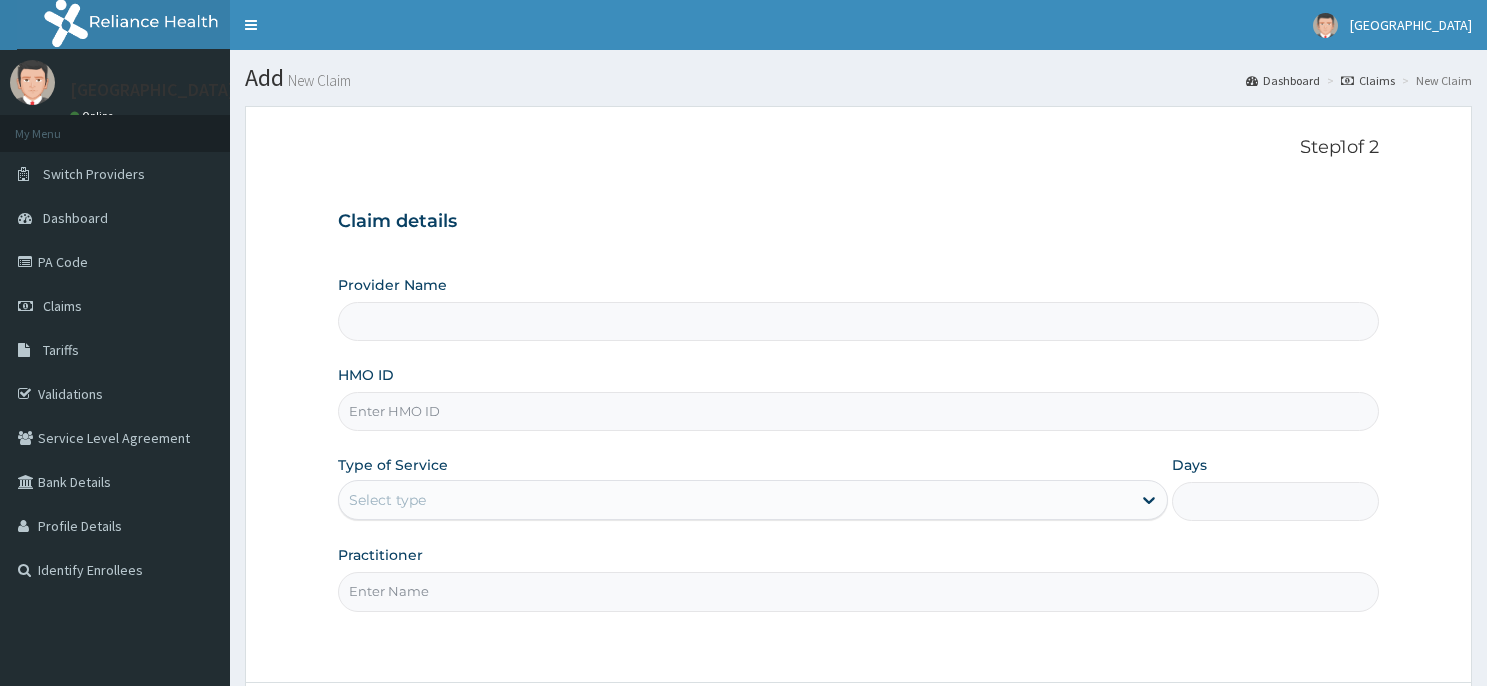 scroll, scrollTop: 0, scrollLeft: 0, axis: both 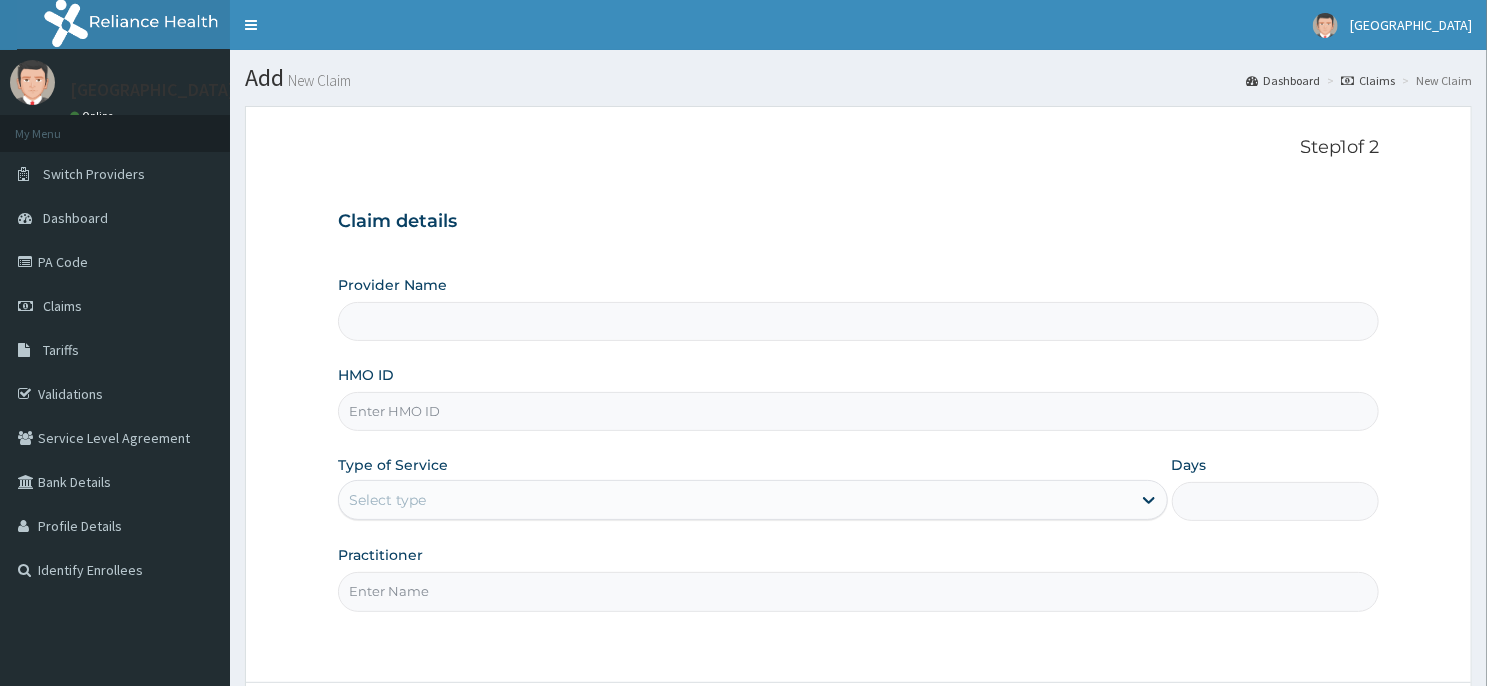 type on "[GEOGRAPHIC_DATA] -ASABA" 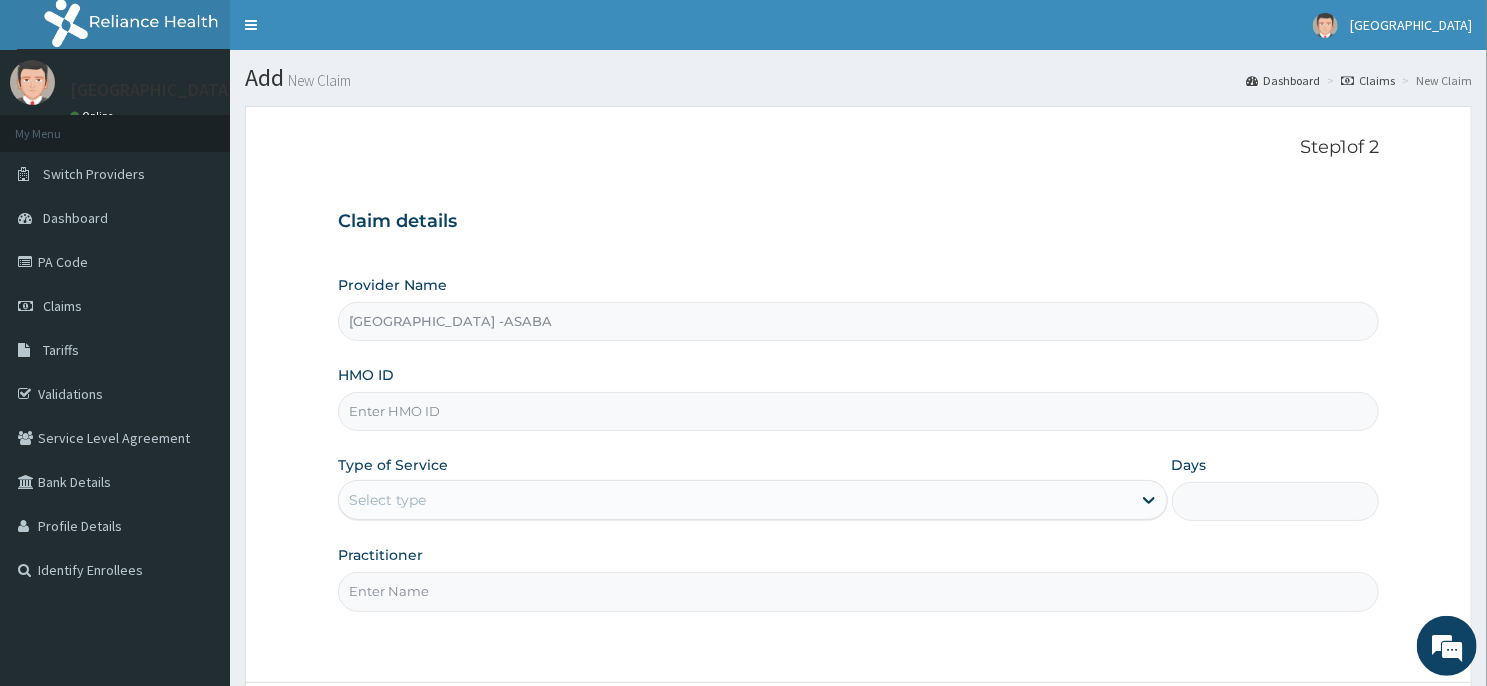 scroll, scrollTop: 0, scrollLeft: 0, axis: both 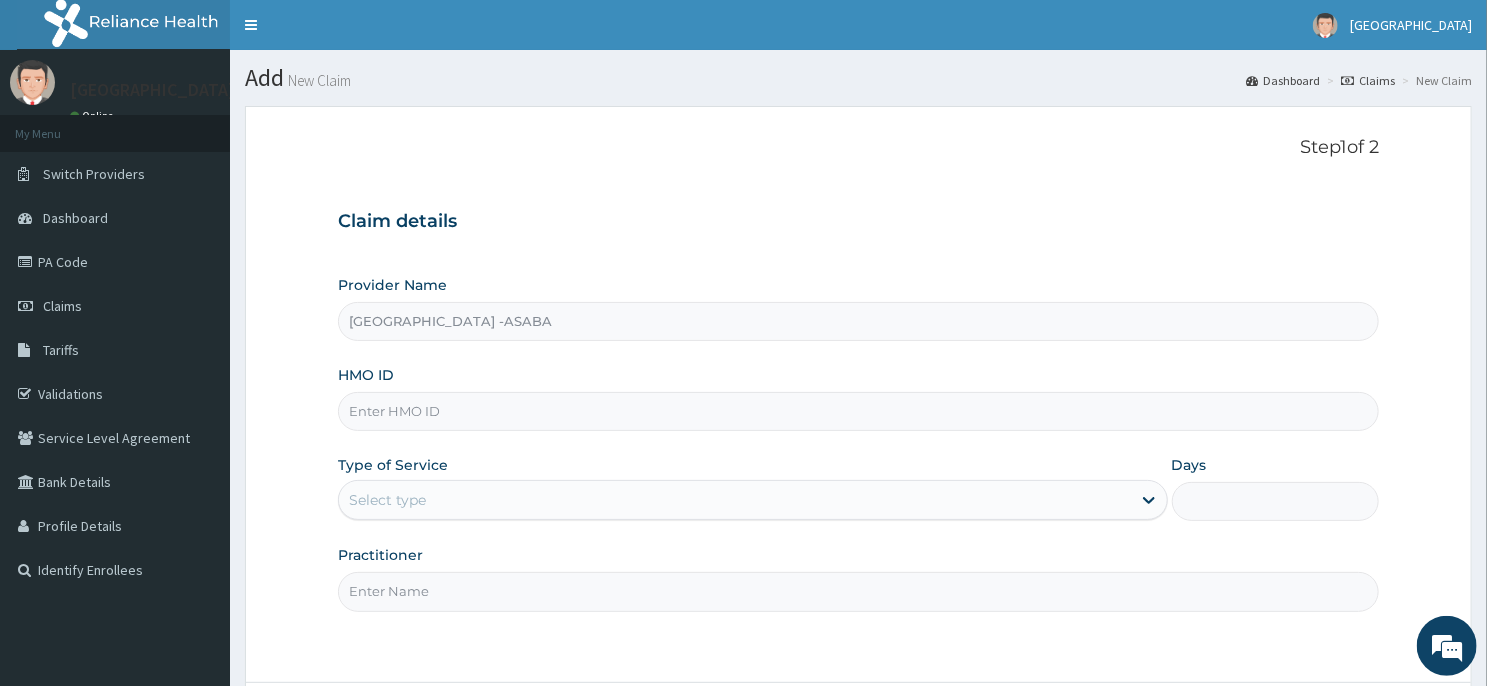 click on "HMO ID" at bounding box center [858, 411] 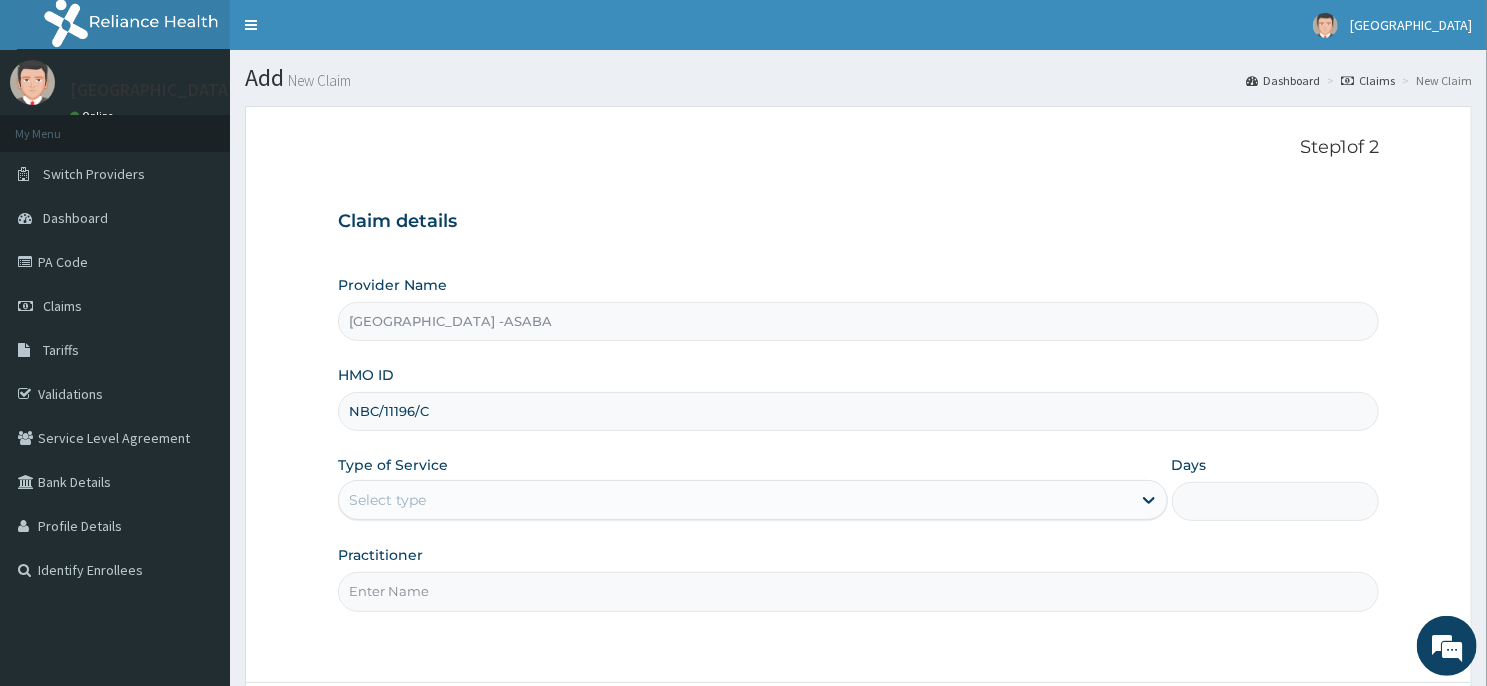 type on "NBC/11196/C" 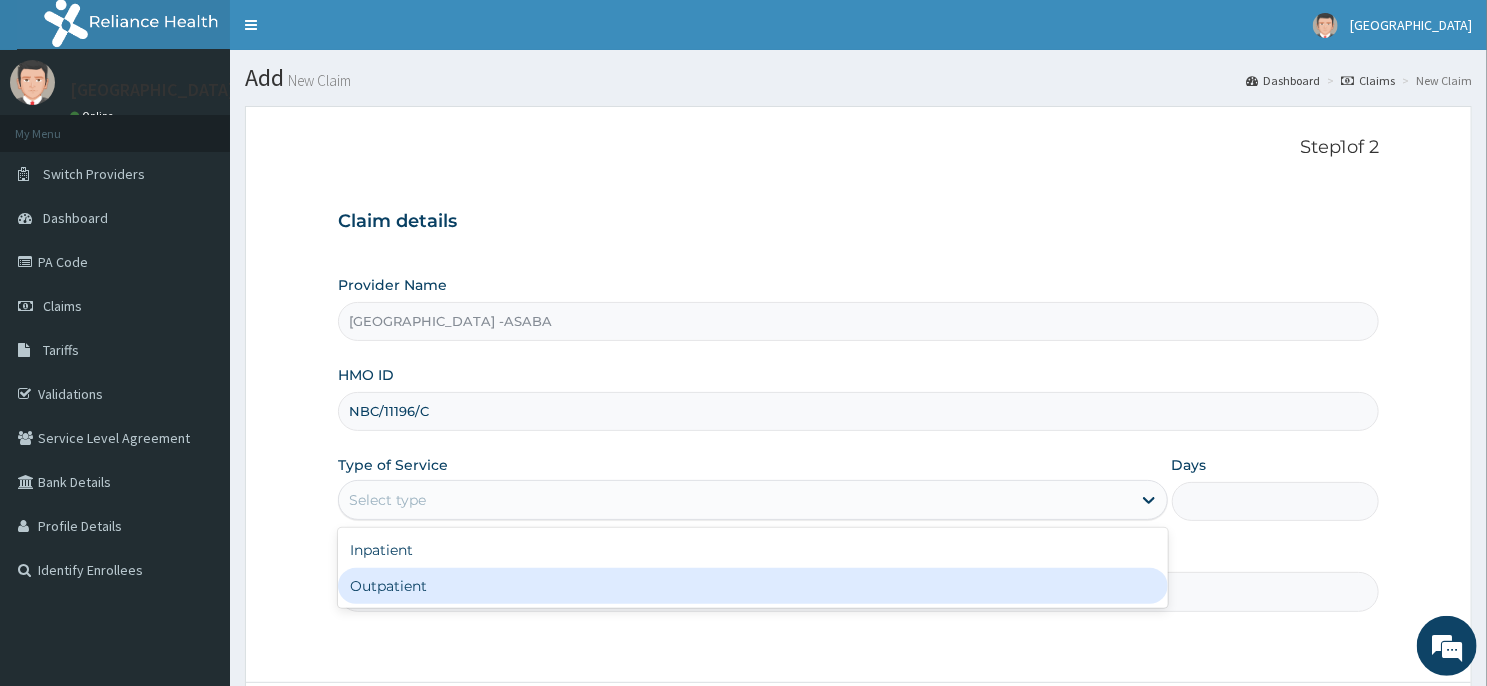 click on "Outpatient" at bounding box center (753, 586) 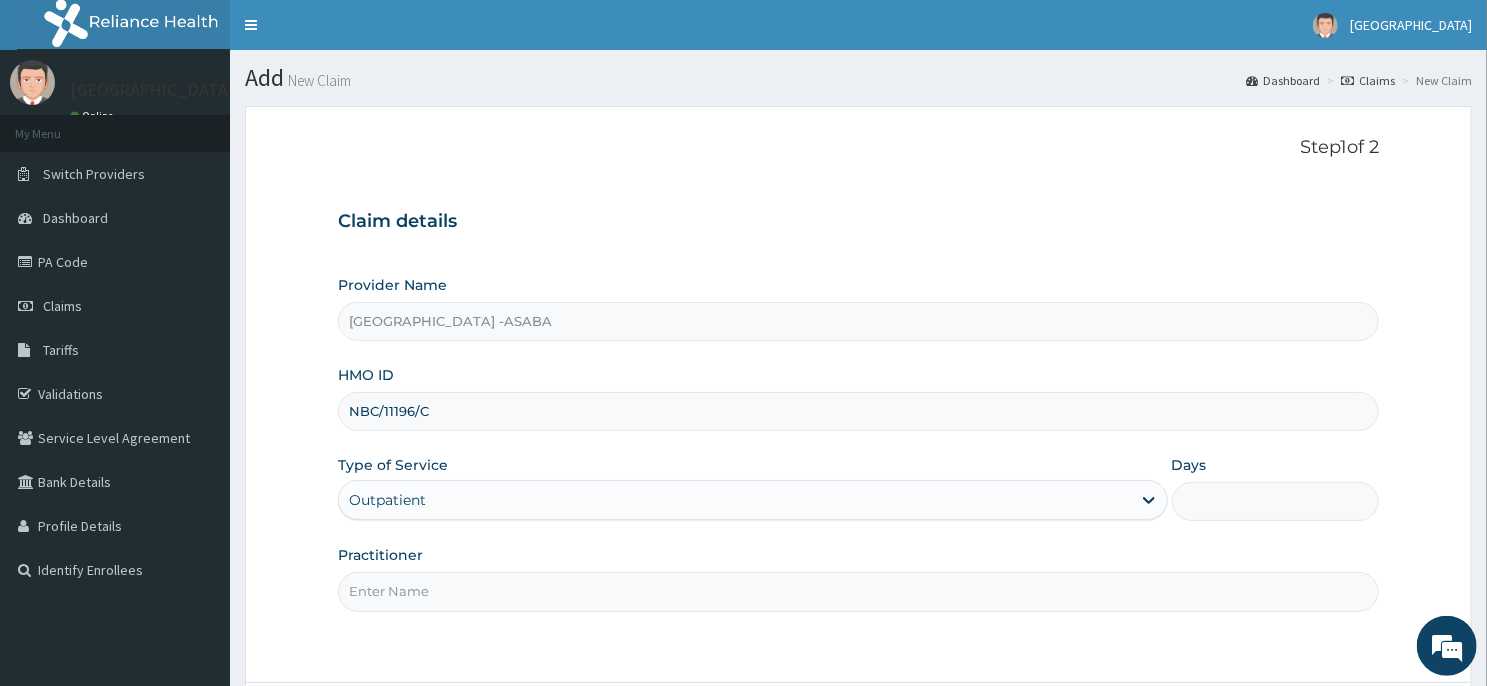 type on "1" 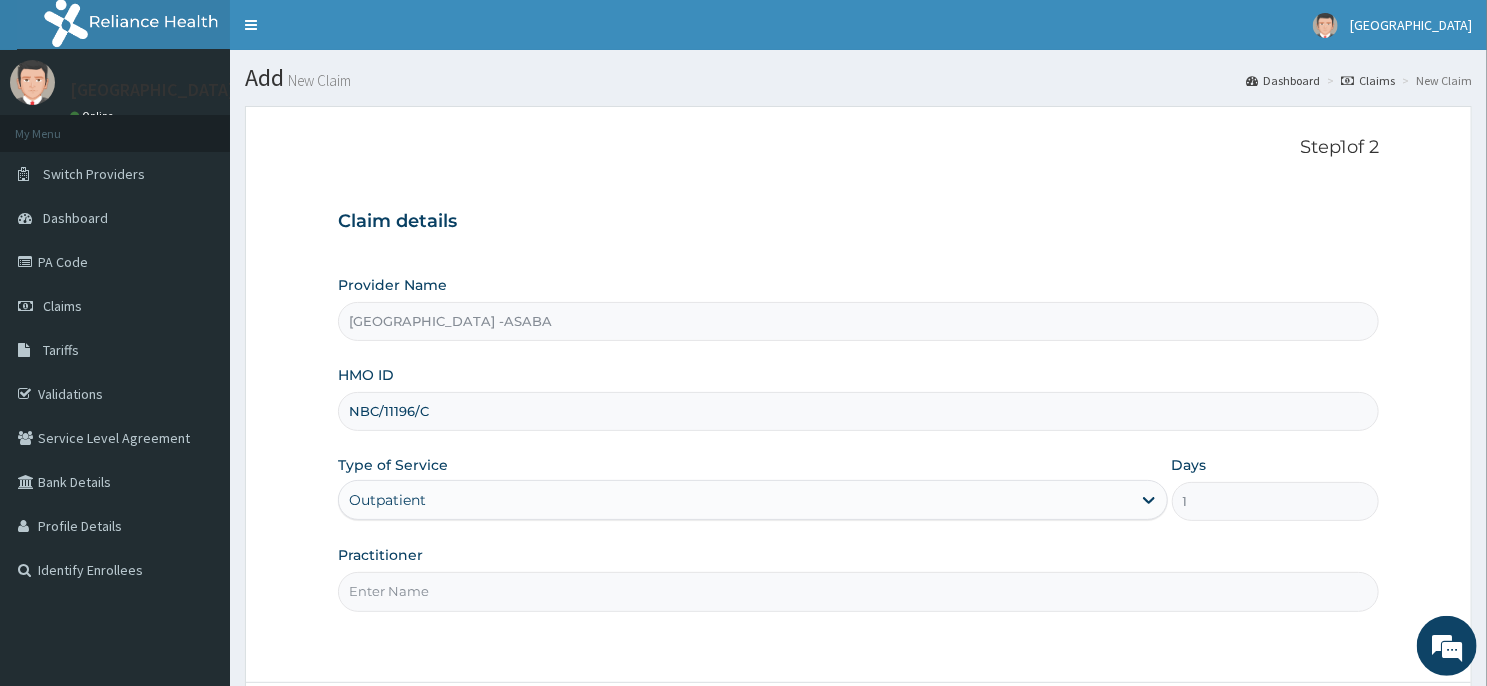 click on "Step  1  of 2 Claim details Provider Name [GEOGRAPHIC_DATA] -ASABA HMO ID NBC/11196/C Type of Service Outpatient Days 1 Practitioner     Previous   Next" at bounding box center (858, 451) 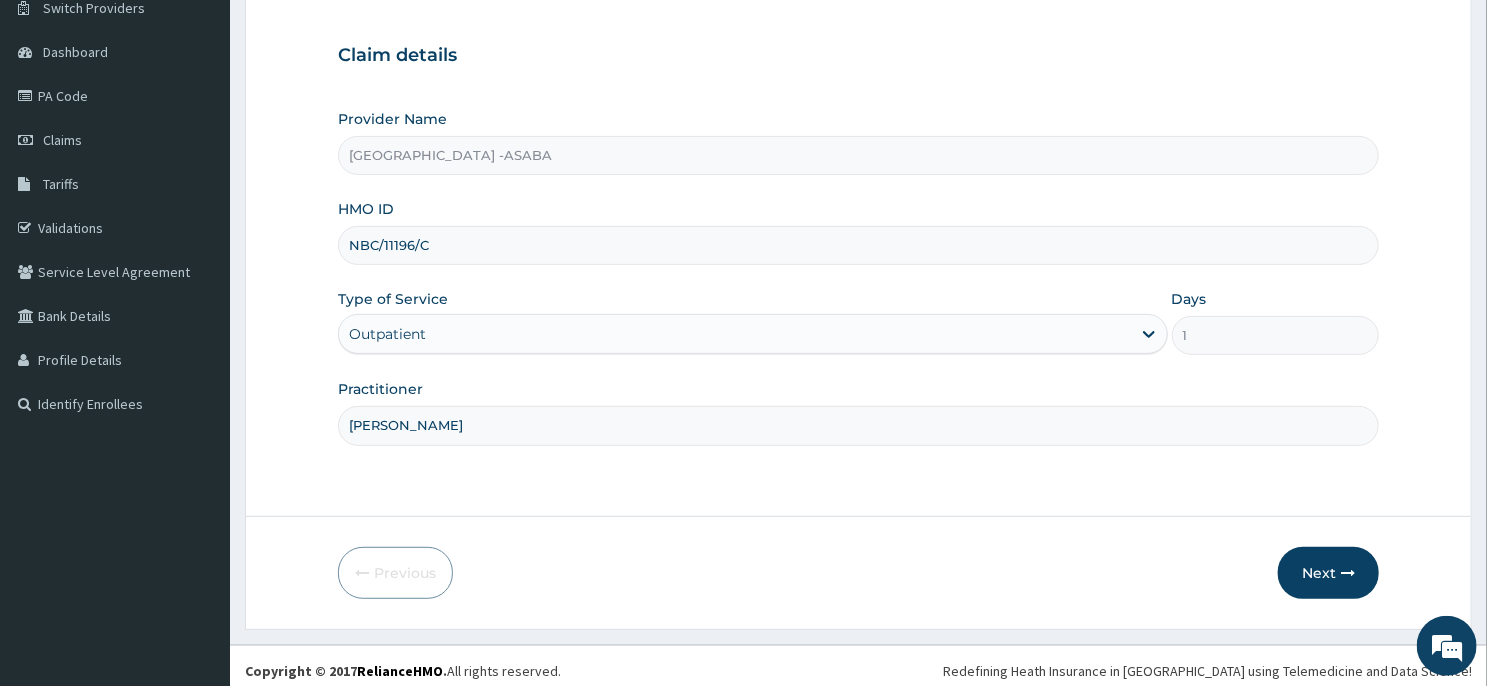 scroll, scrollTop: 175, scrollLeft: 0, axis: vertical 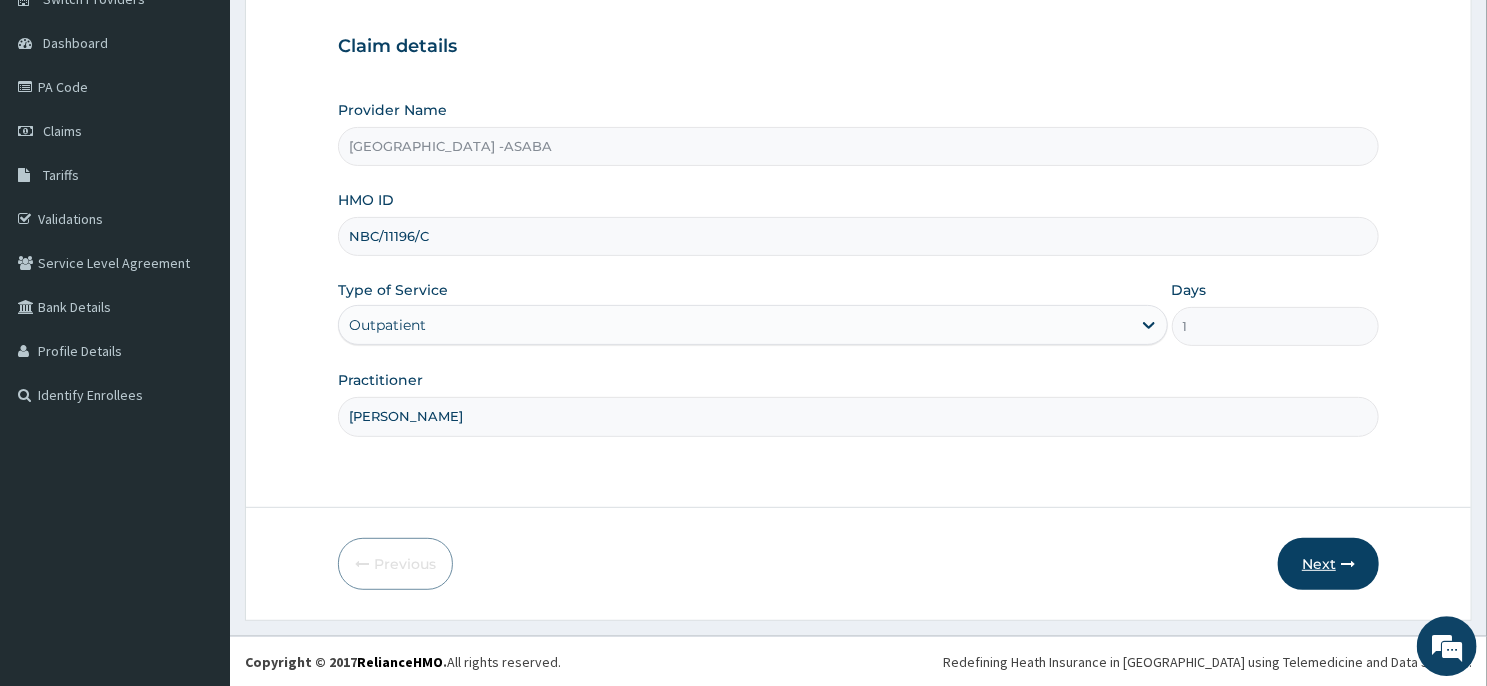 type on "DR CHIBUIKE" 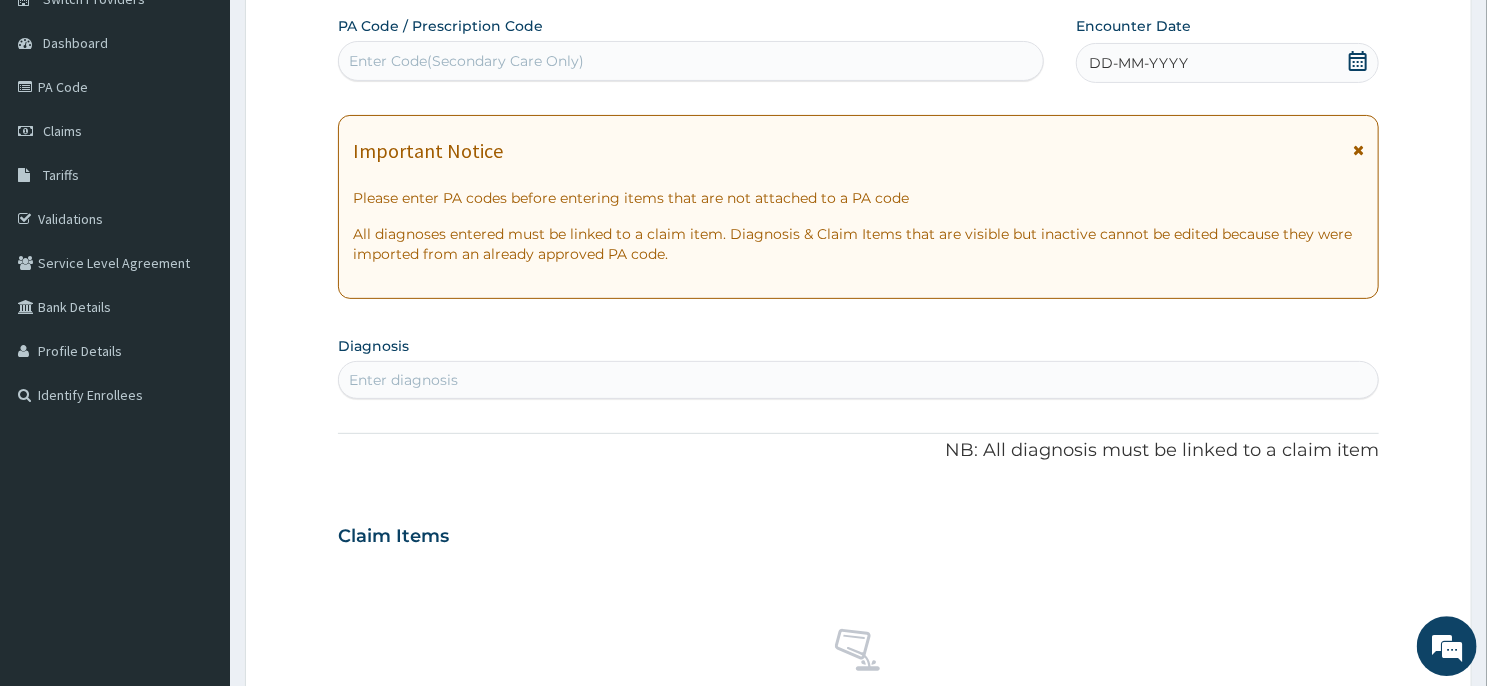 click on "Enter Code(Secondary Care Only)" at bounding box center (691, 61) 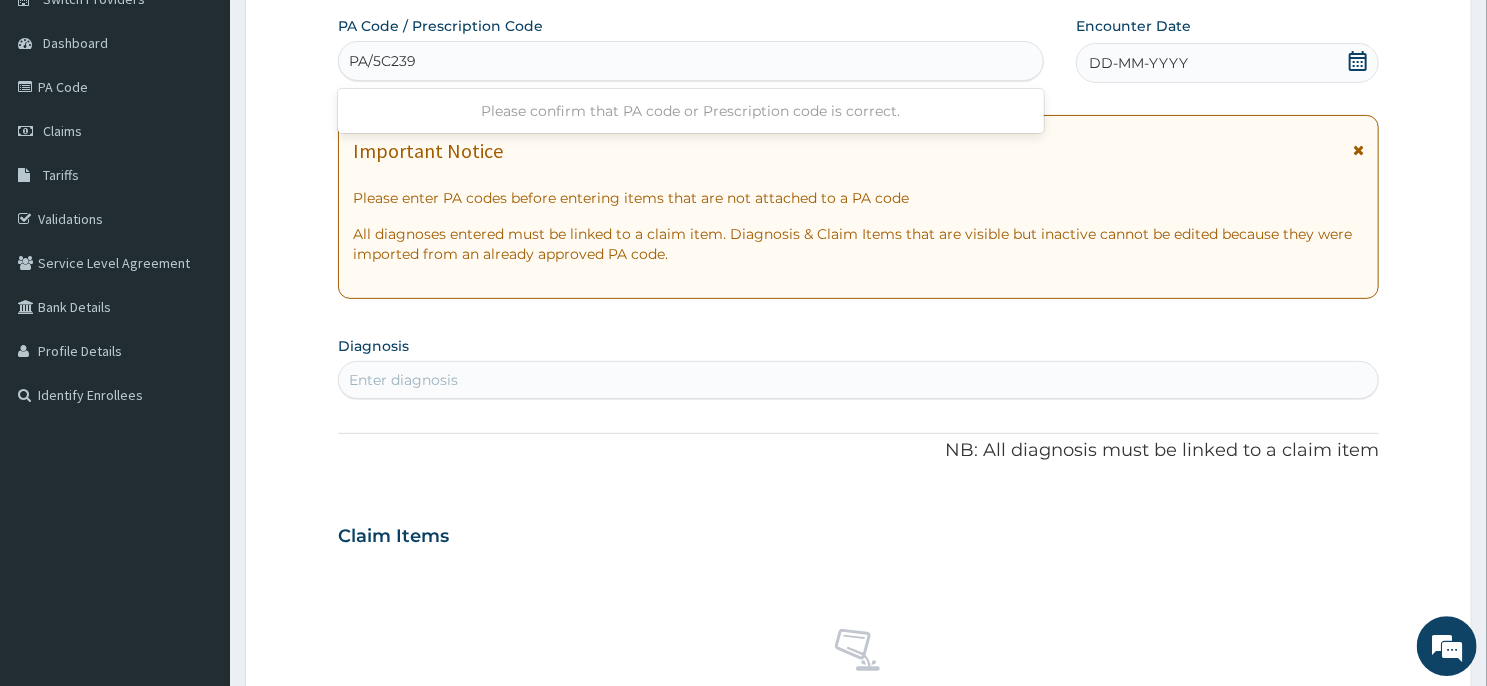 type on "PA/5C2399" 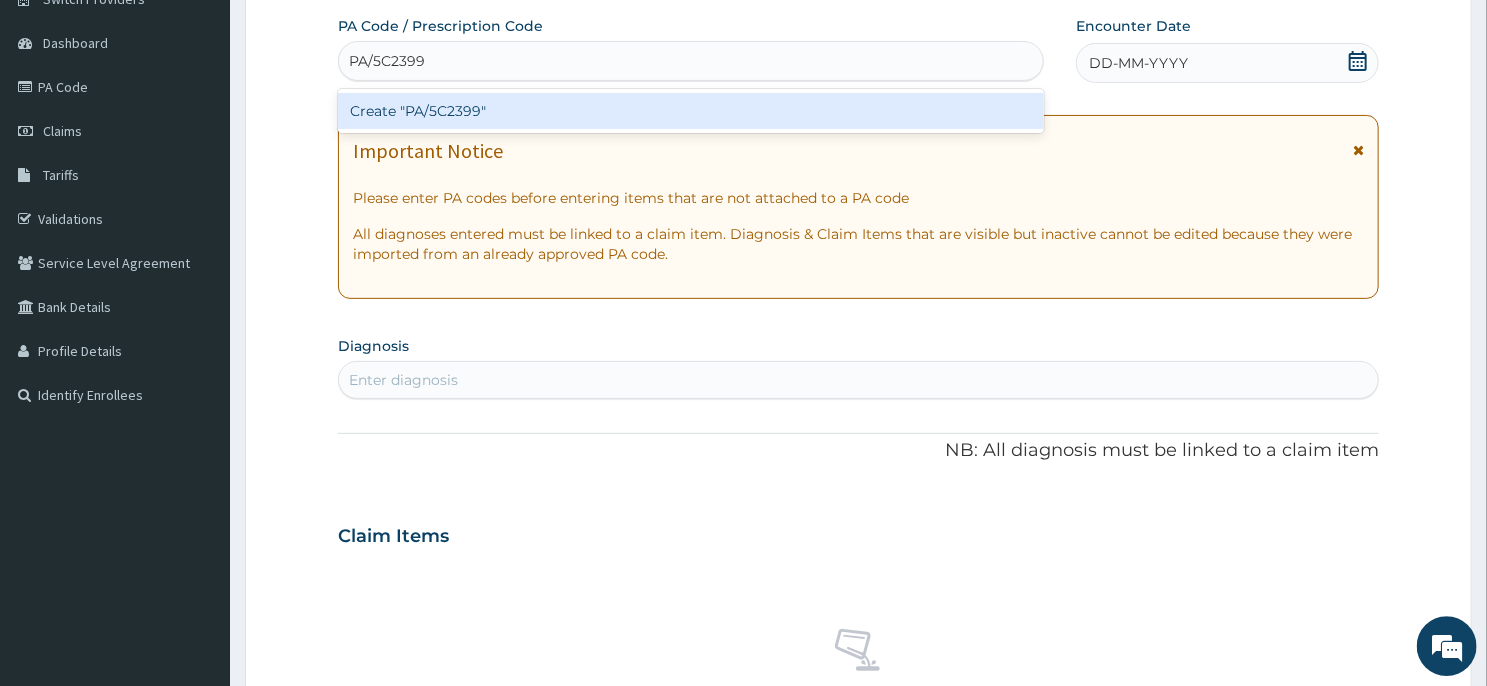 click on "Create "PA/5C2399"" at bounding box center [691, 111] 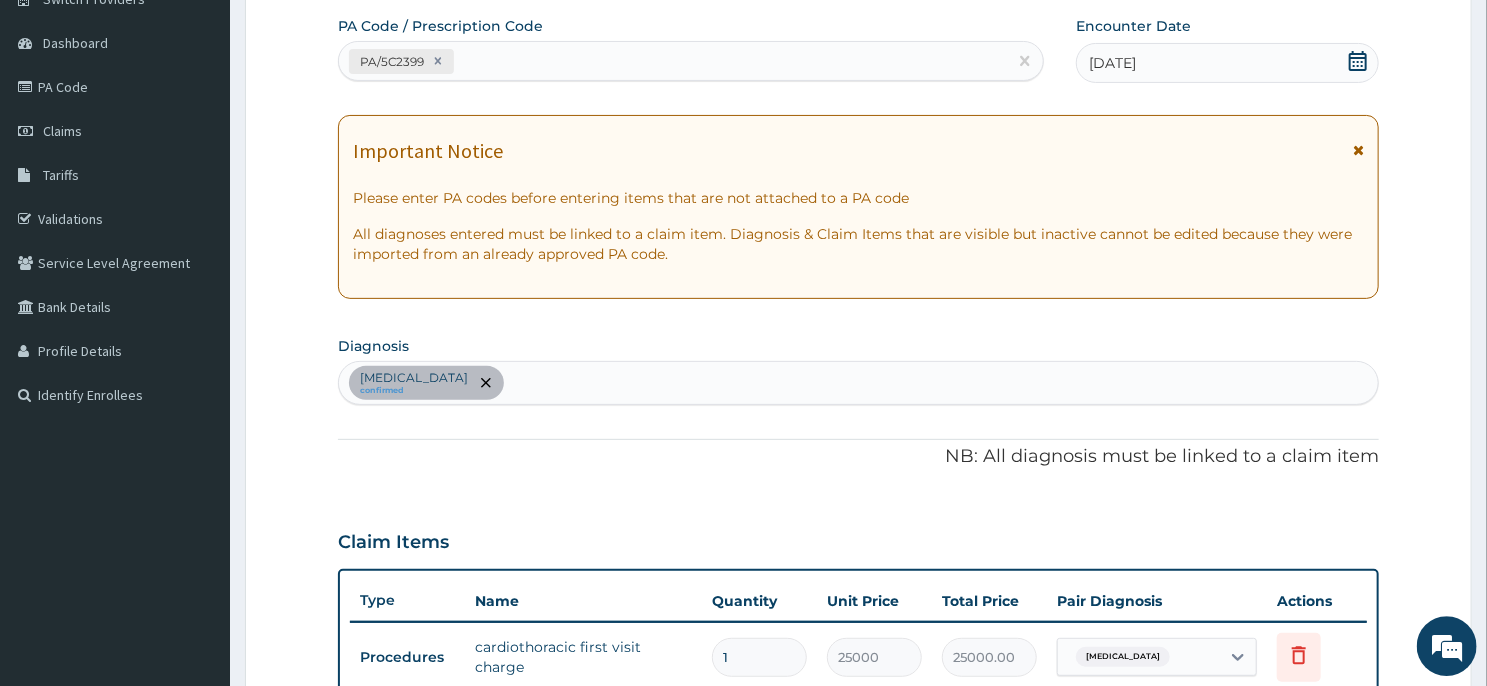 click on "Step  2  of 2 PA Code / Prescription Code PA/5C2399 Encounter Date 13-01-2025 Important Notice Please enter PA codes before entering items that are not attached to a PA code   All diagnoses entered must be linked to a claim item. Diagnosis & Claim Items that are visible but inactive cannot be edited because they were imported from an already approved PA code. Diagnosis Hemothorax confirmed NB: All diagnosis must be linked to a claim item Claim Items Type Name Quantity Unit Price Total Price Pair Diagnosis Actions Procedures cardiothoracic first visit charge 1 25000 25000.00 Hemothorax Delete Types Select Type Item Select Item Pair Diagnosis Select Diagnosis Unit Price 0 Add Comment     Previous   Submit" at bounding box center (858, 518) 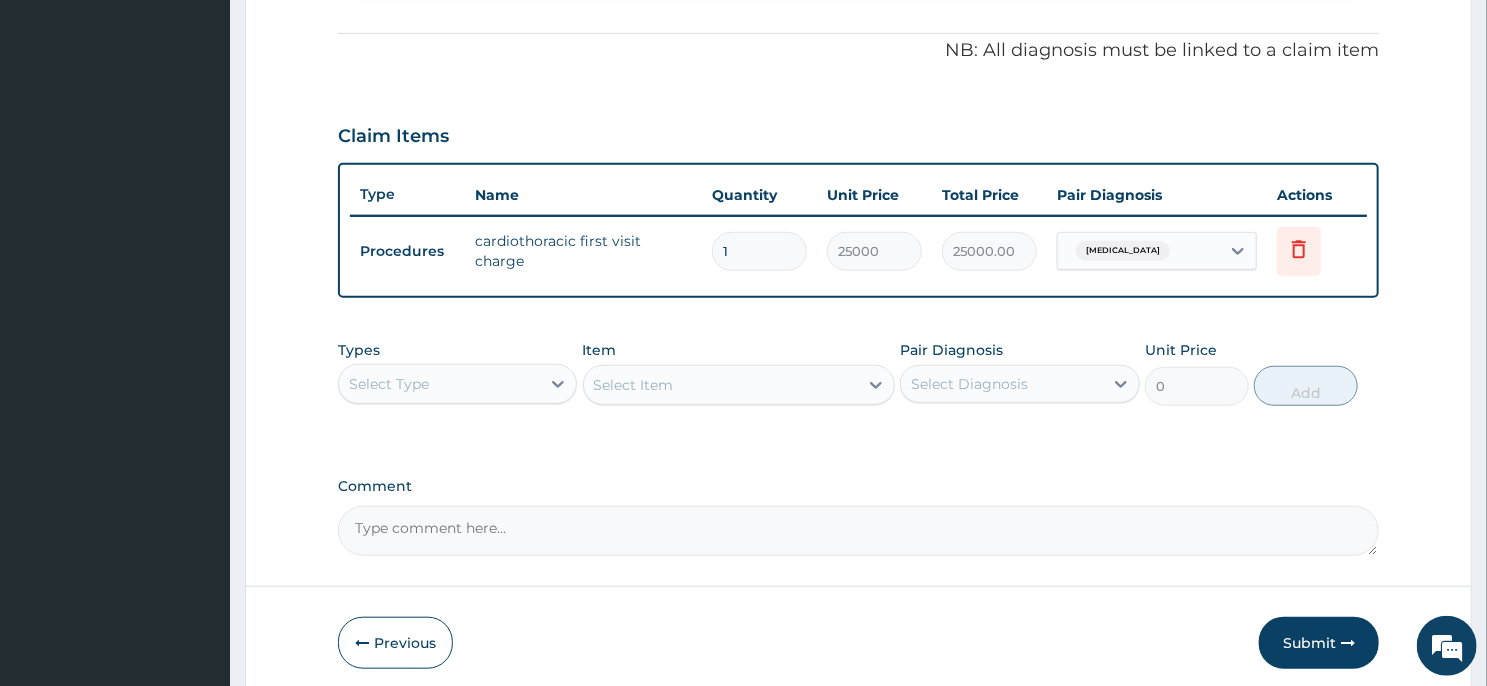 scroll, scrollTop: 659, scrollLeft: 0, axis: vertical 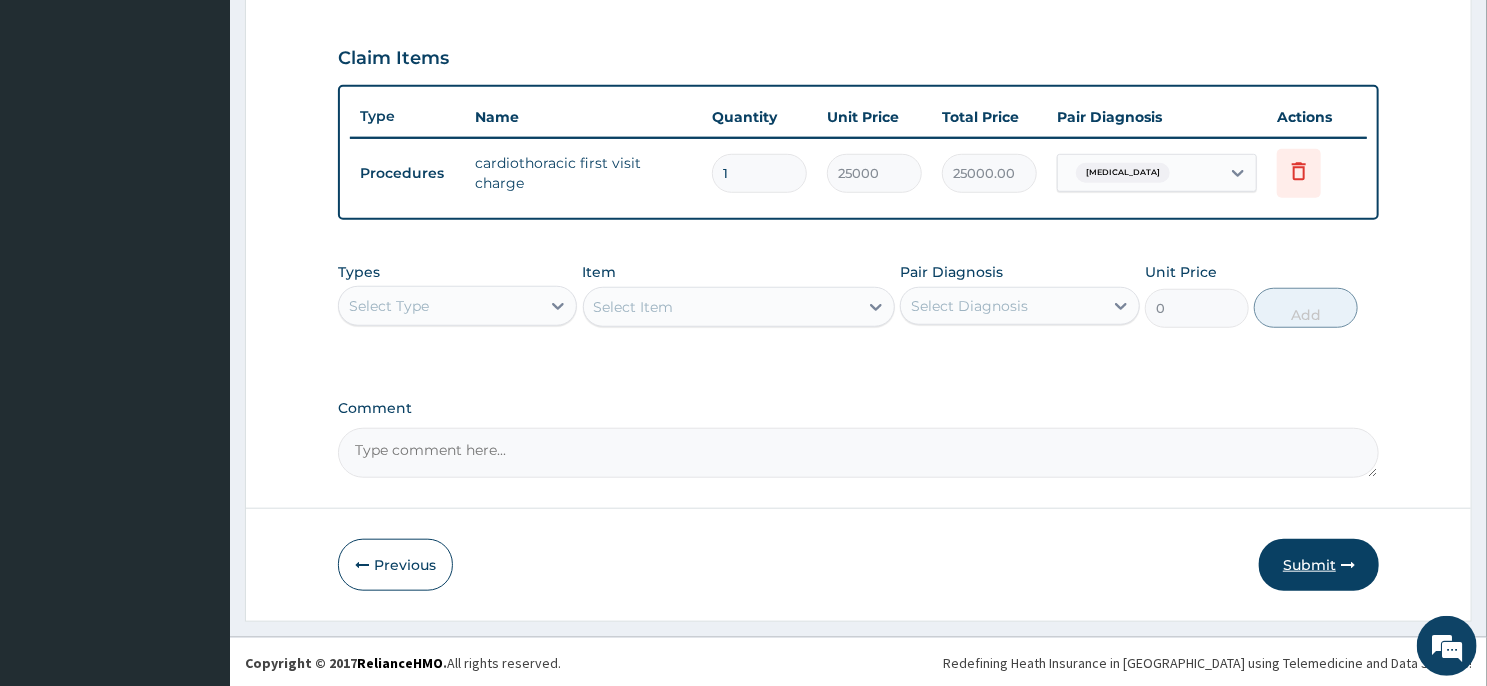 click on "Submit" at bounding box center (1319, 565) 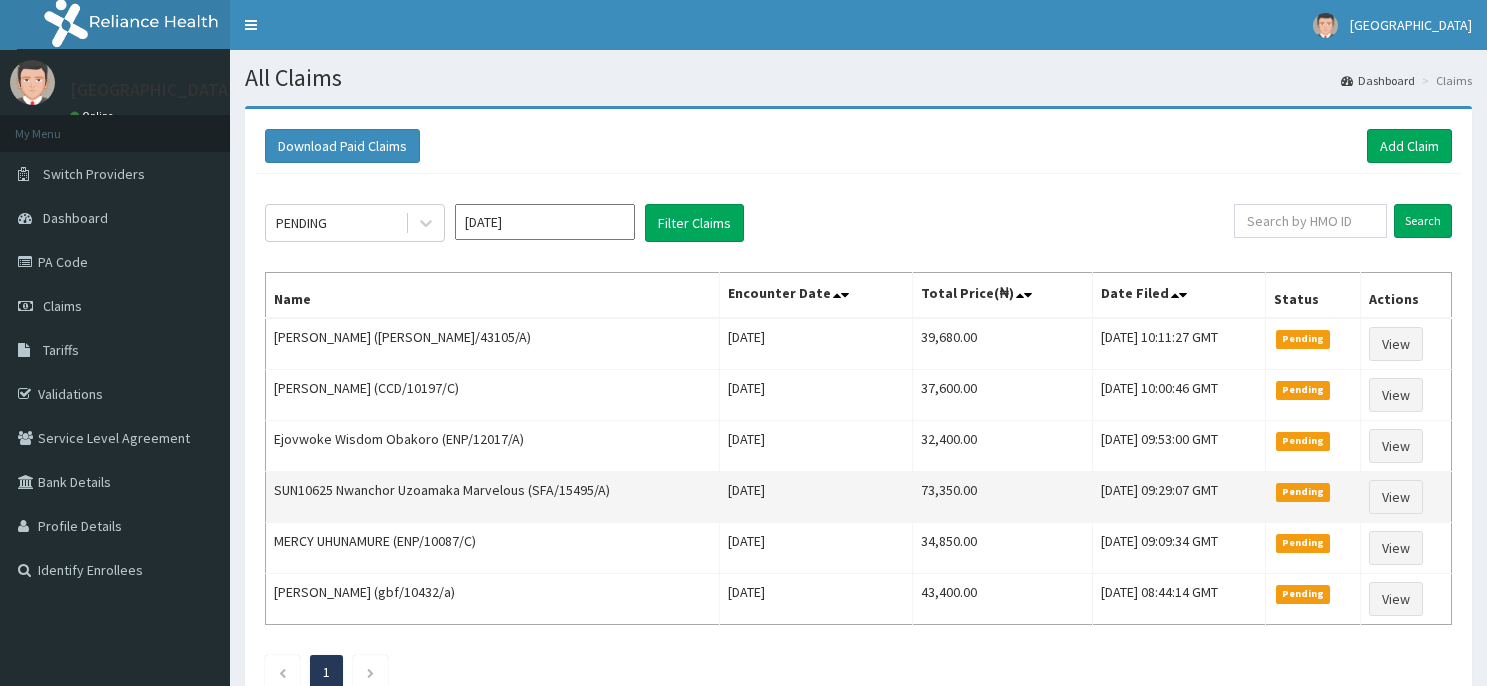 scroll, scrollTop: 0, scrollLeft: 0, axis: both 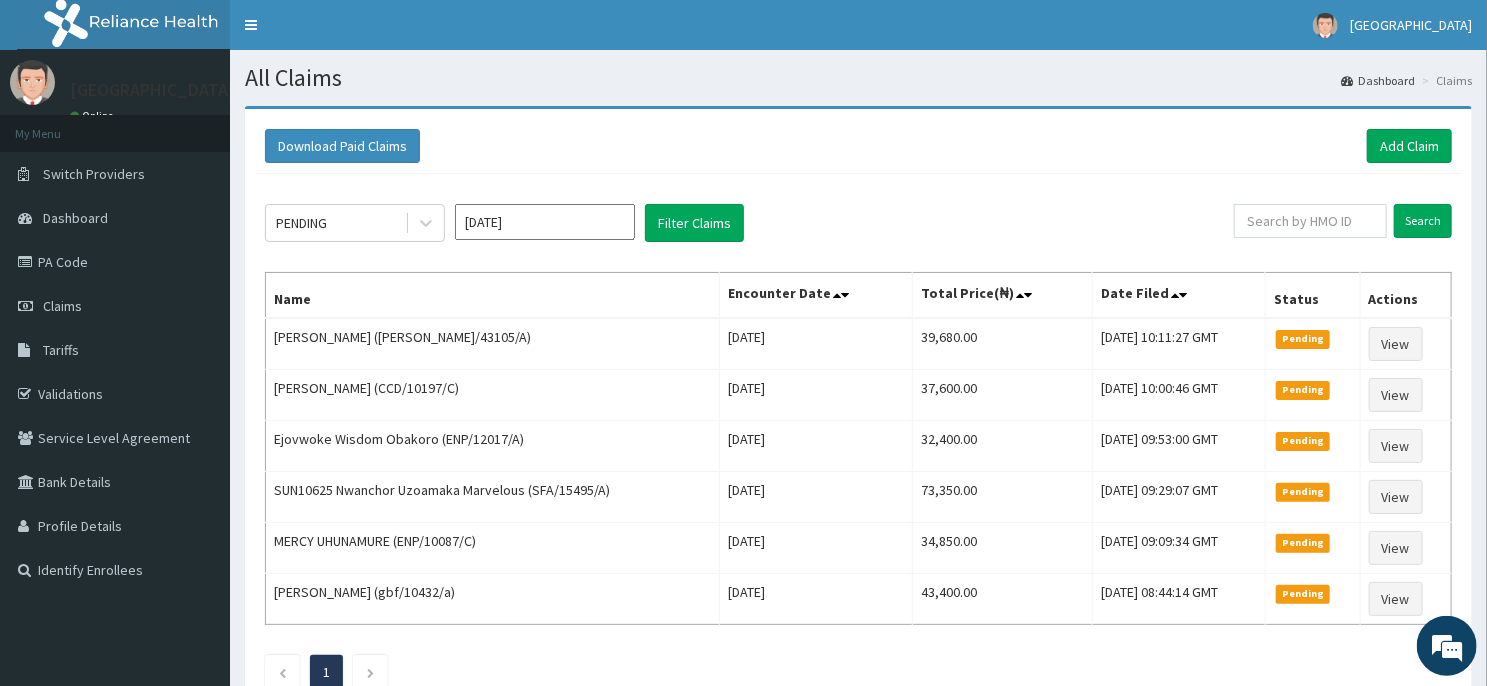 click on "[DATE]" at bounding box center [545, 222] 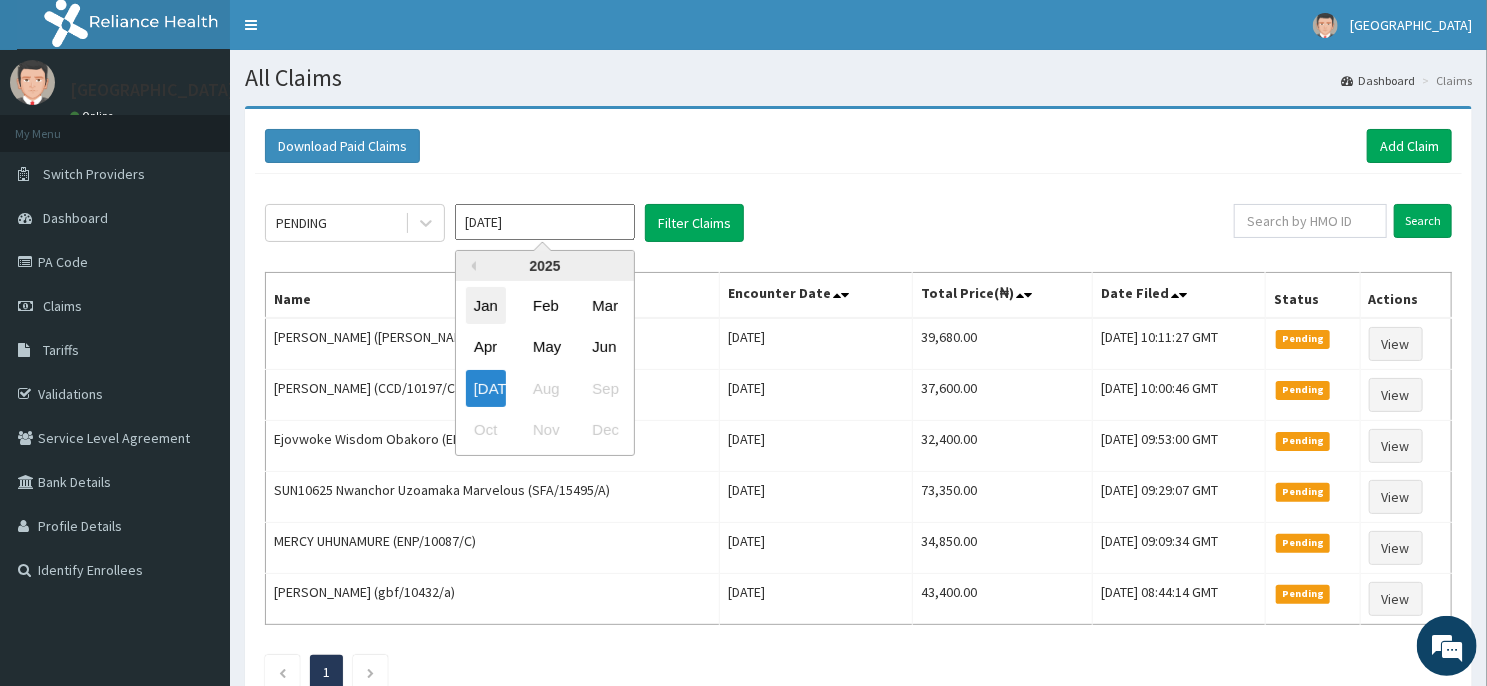 click on "Jan" at bounding box center (486, 305) 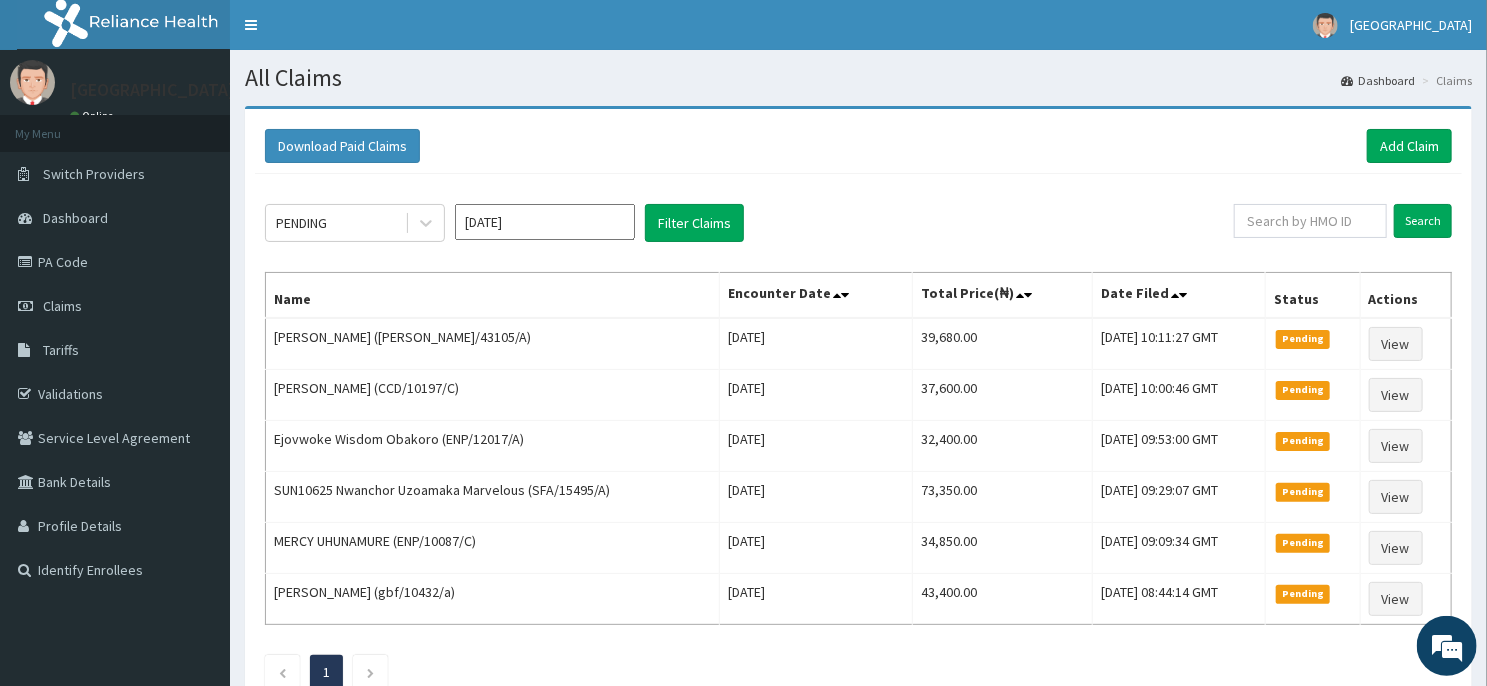 type on "[DATE]" 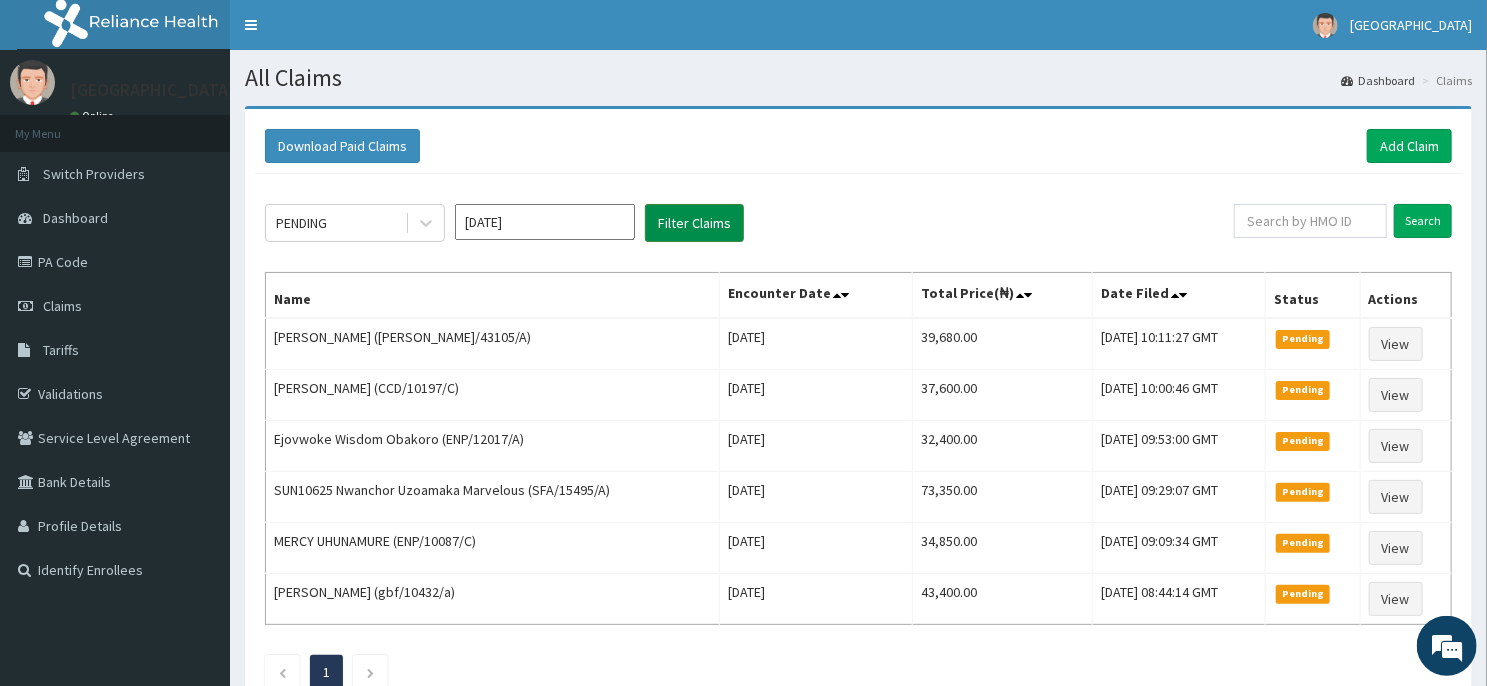 click on "Filter Claims" at bounding box center [694, 223] 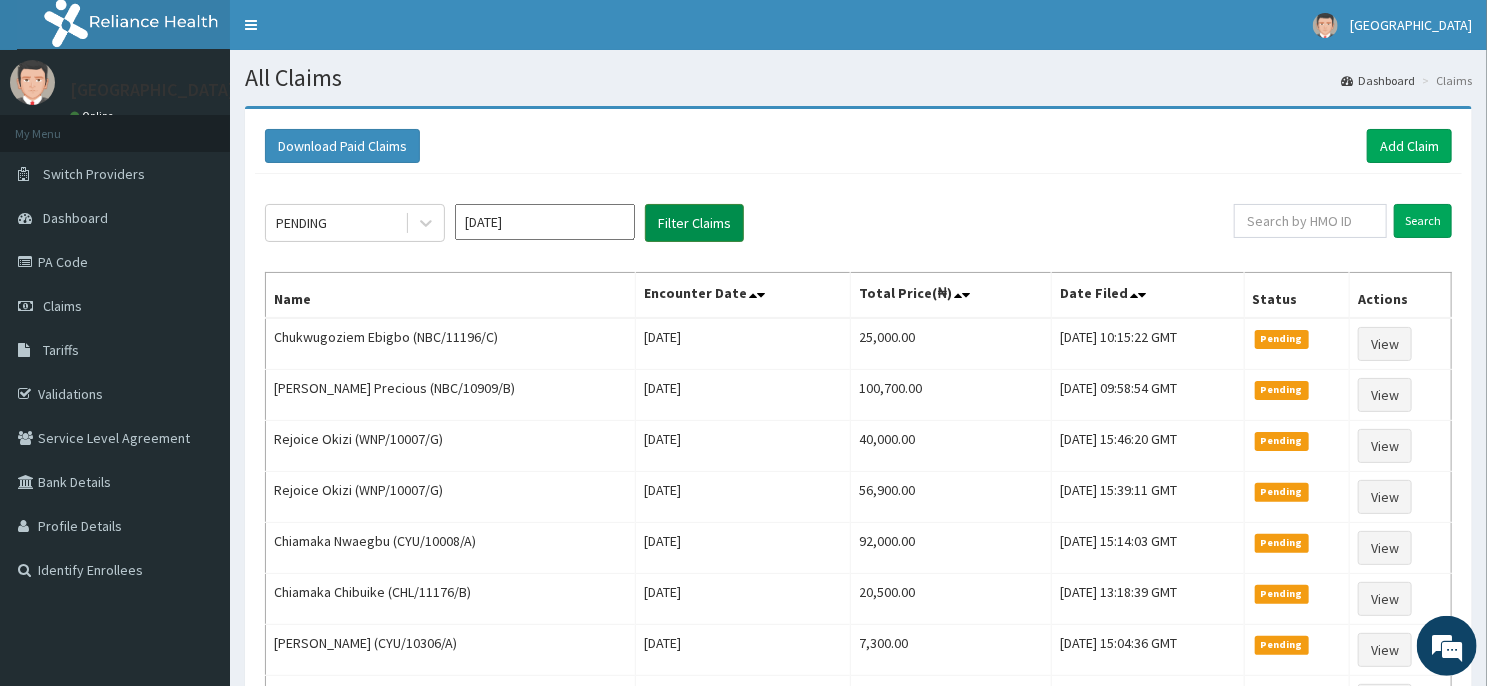 scroll, scrollTop: 0, scrollLeft: 0, axis: both 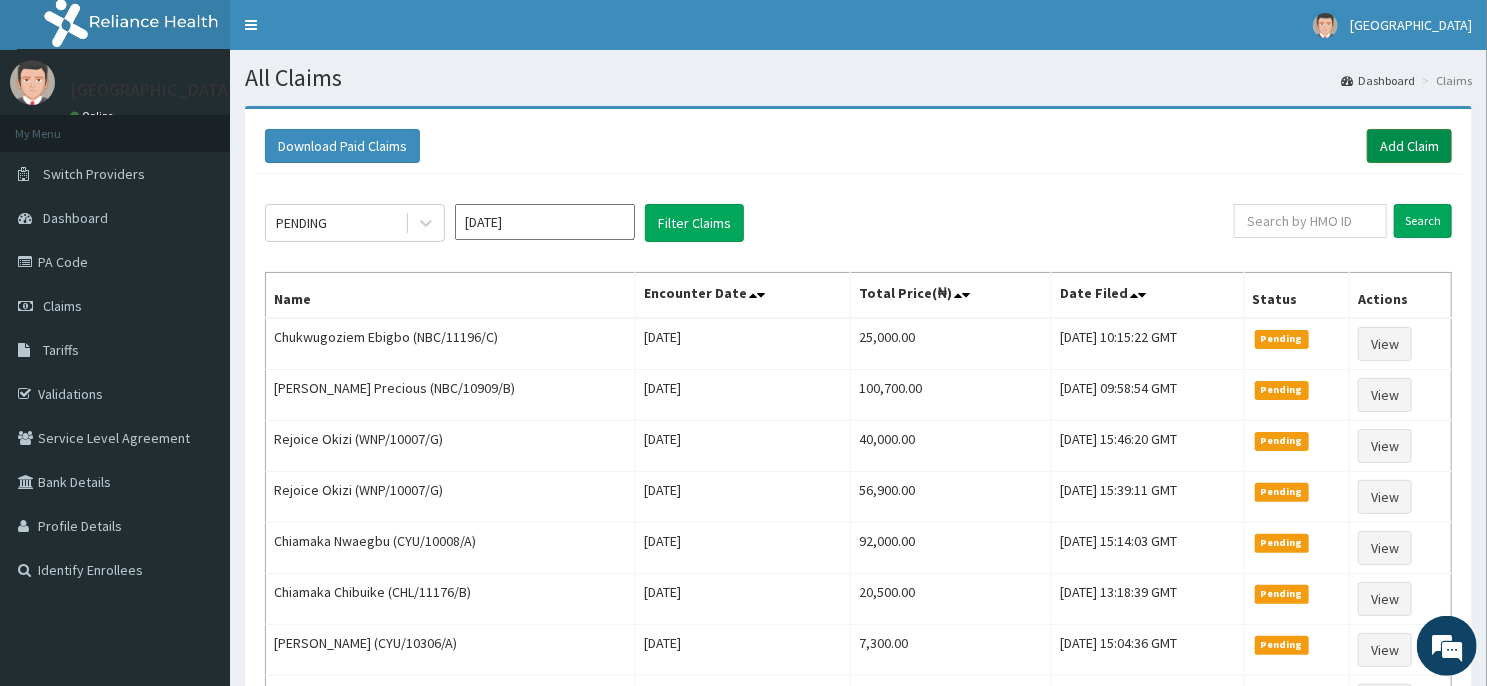 click on "Add Claim" at bounding box center (1409, 146) 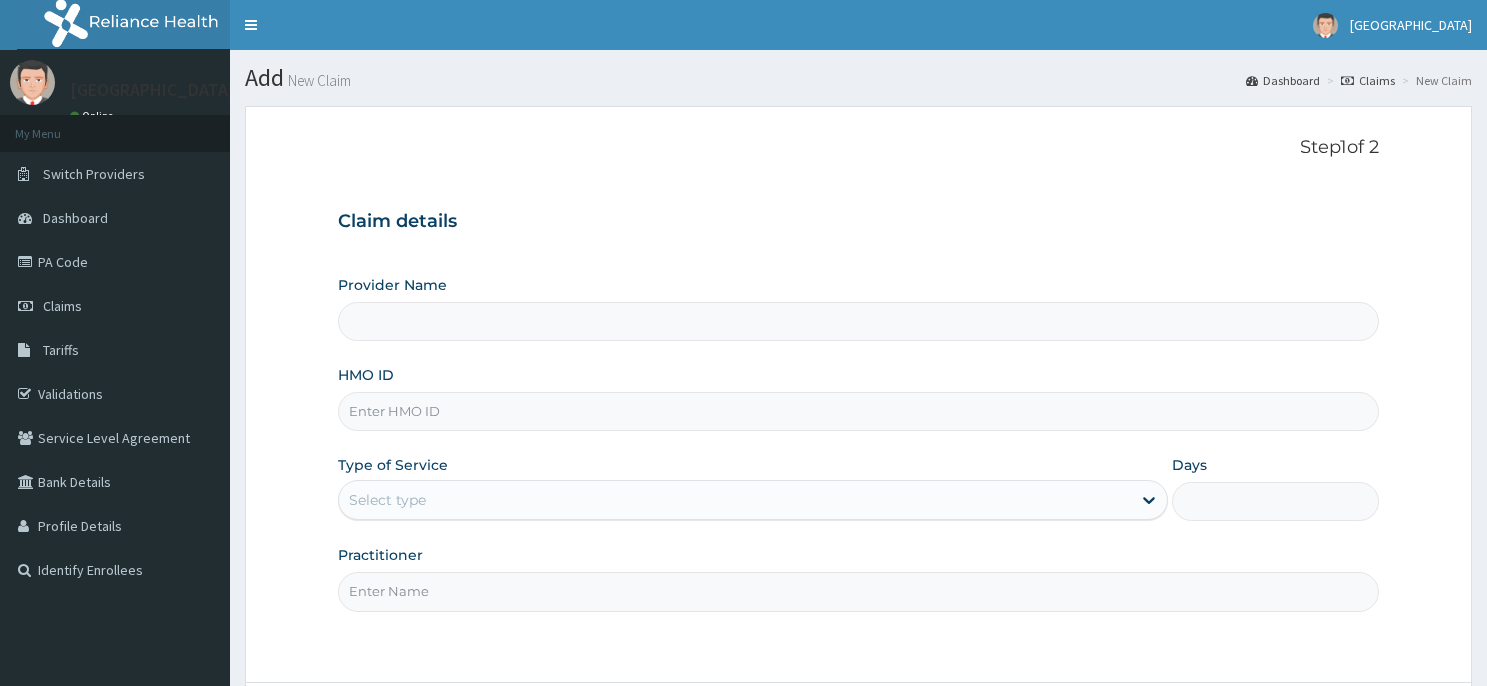 scroll, scrollTop: 0, scrollLeft: 0, axis: both 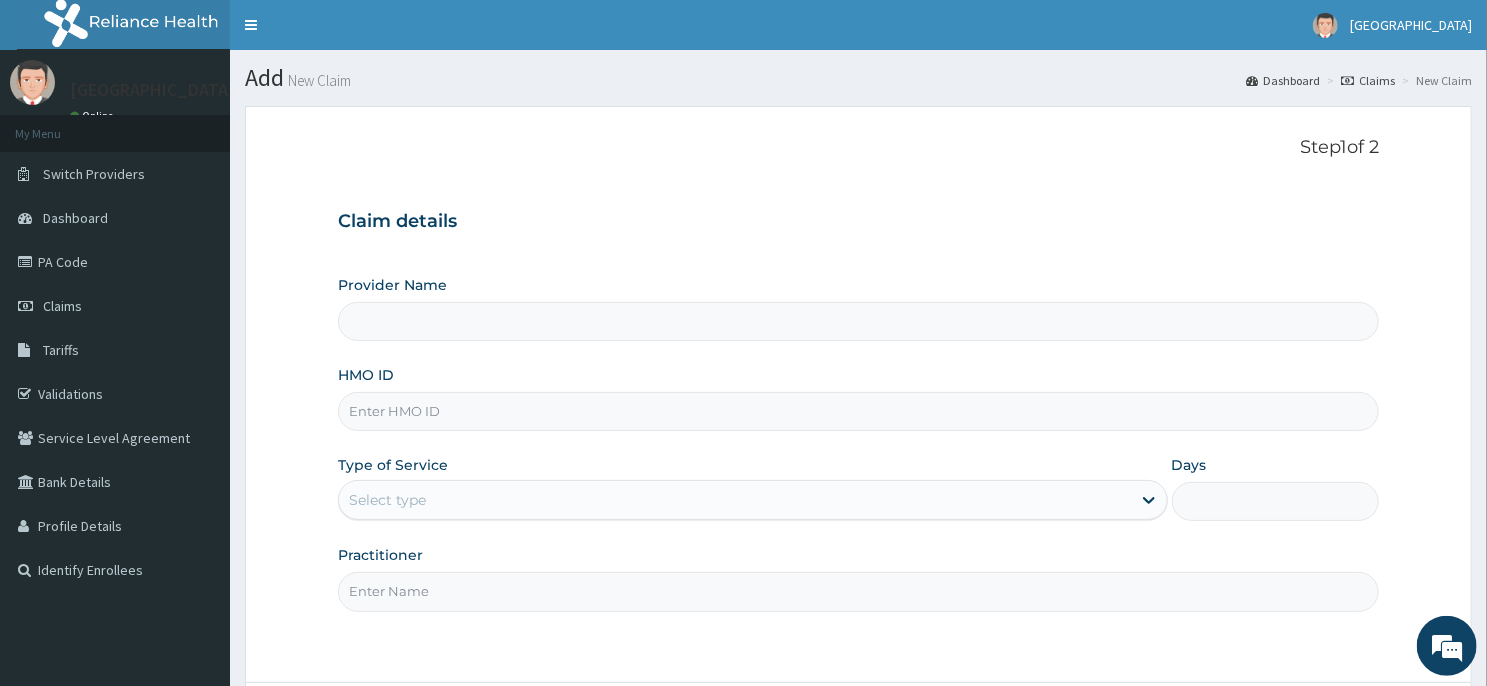 type on "[GEOGRAPHIC_DATA] -ASABA" 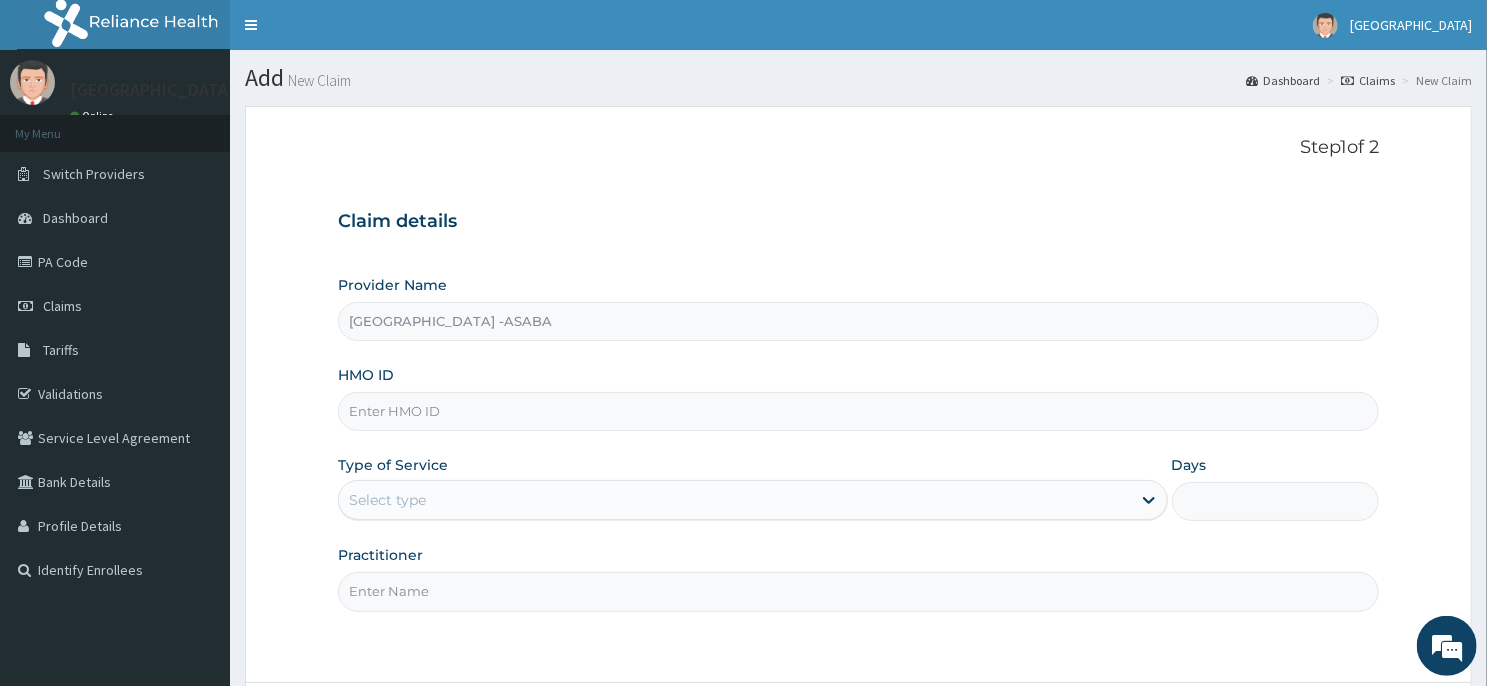 scroll, scrollTop: 0, scrollLeft: 0, axis: both 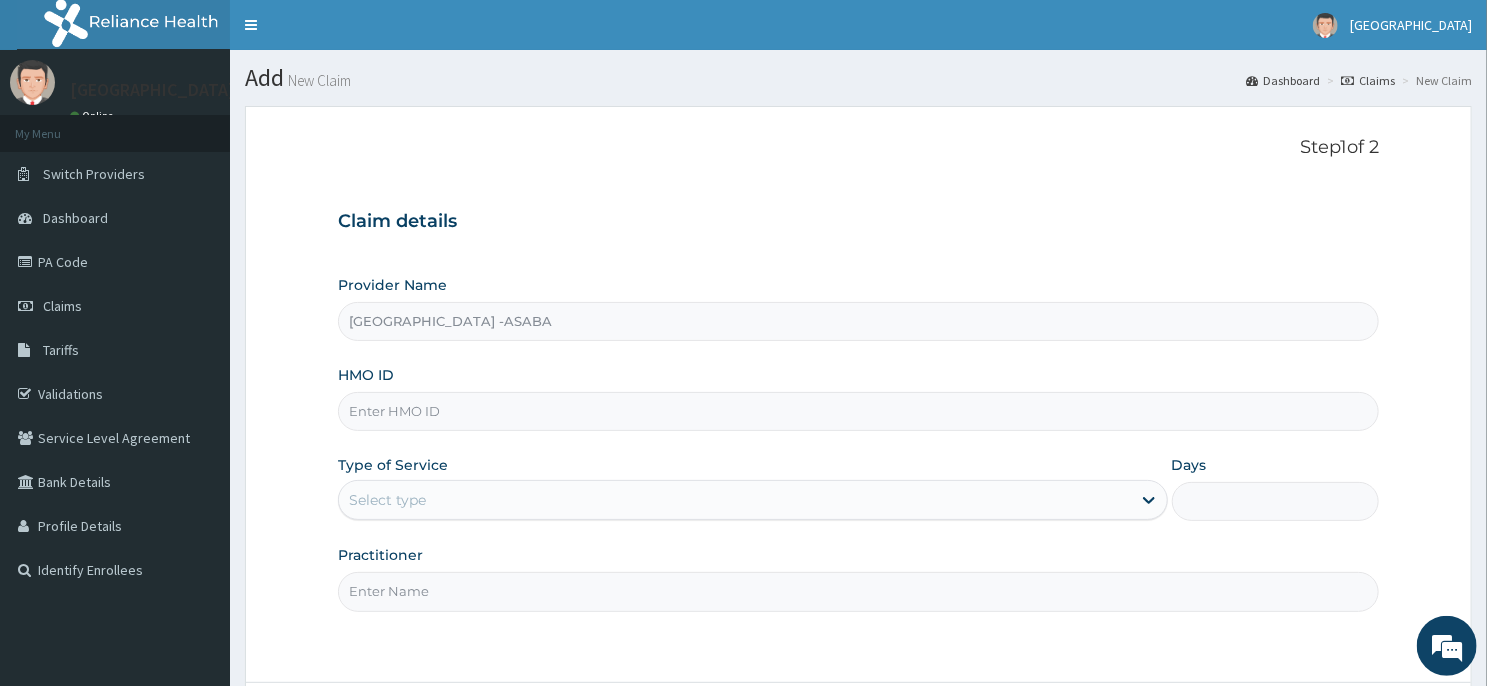 click on "HMO ID" at bounding box center (858, 411) 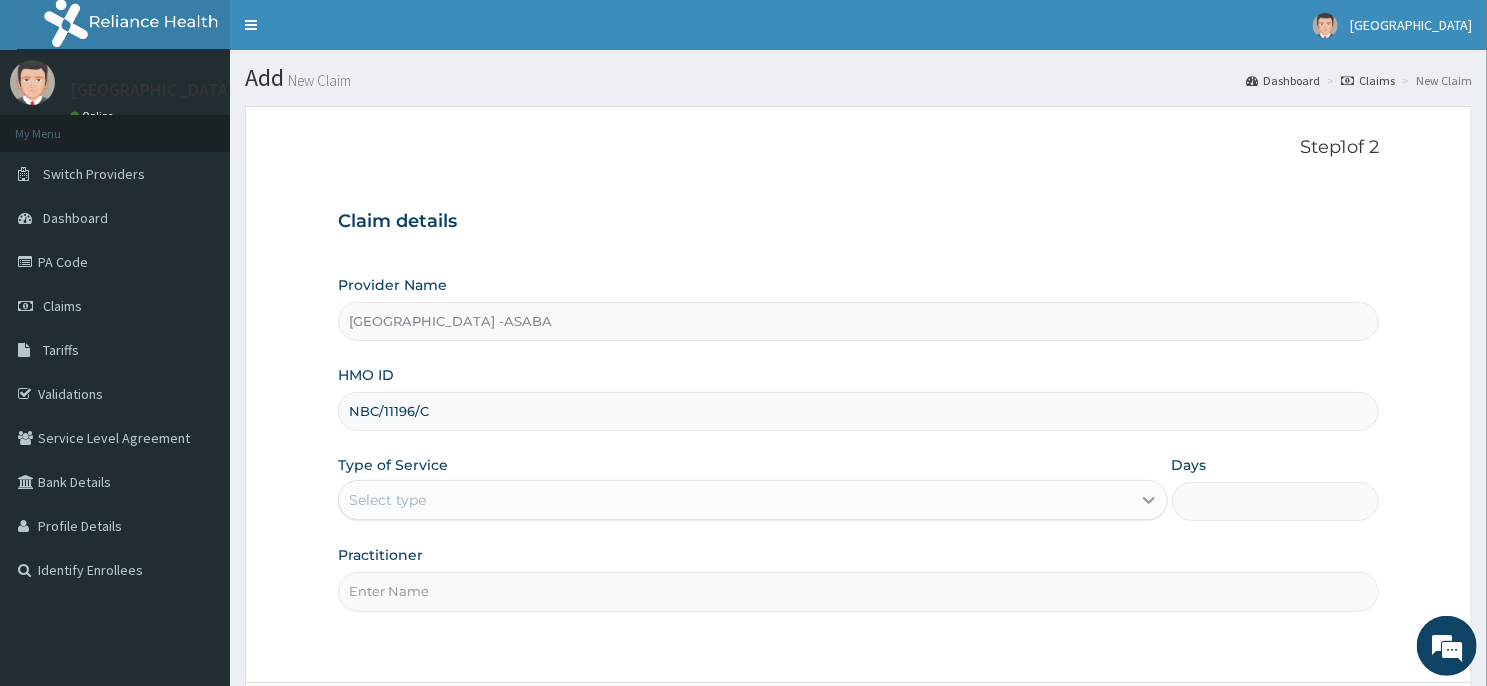 type on "NBC/11196/C" 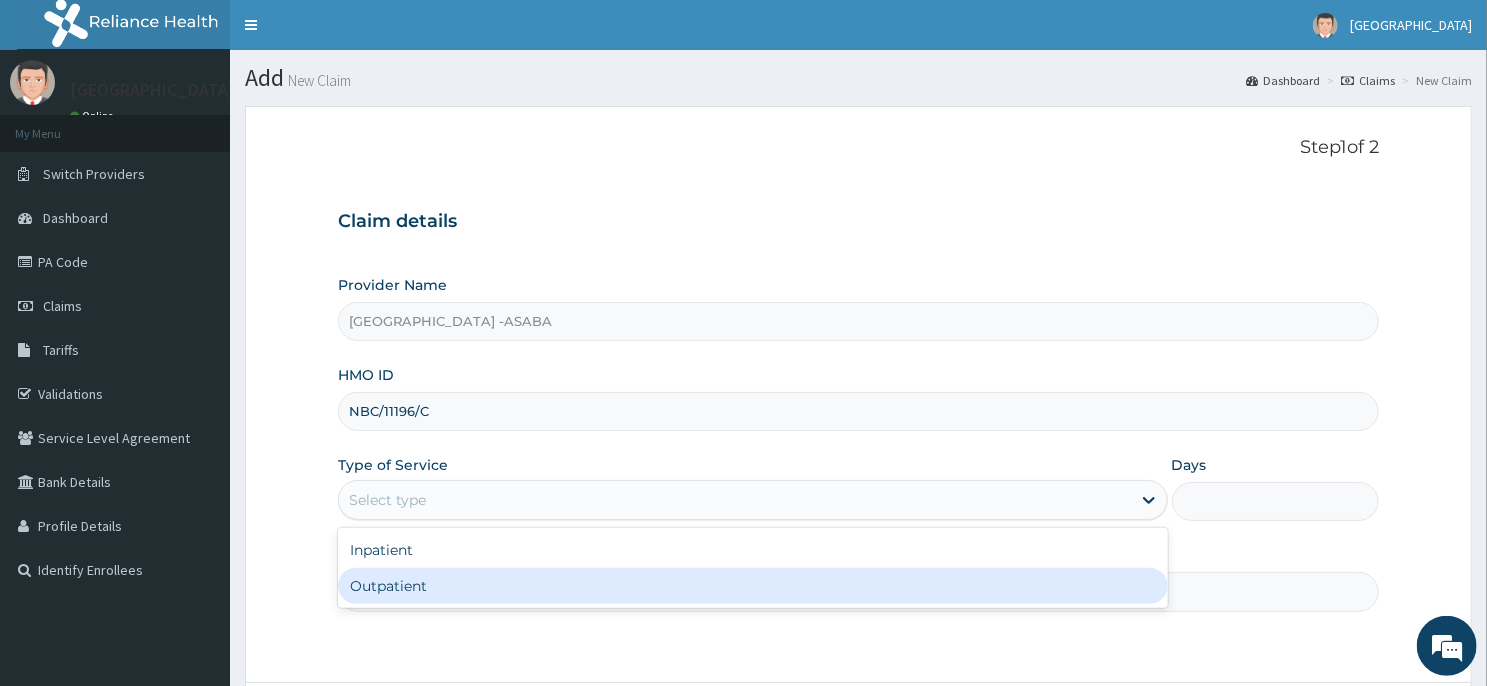 click on "Outpatient" at bounding box center [753, 586] 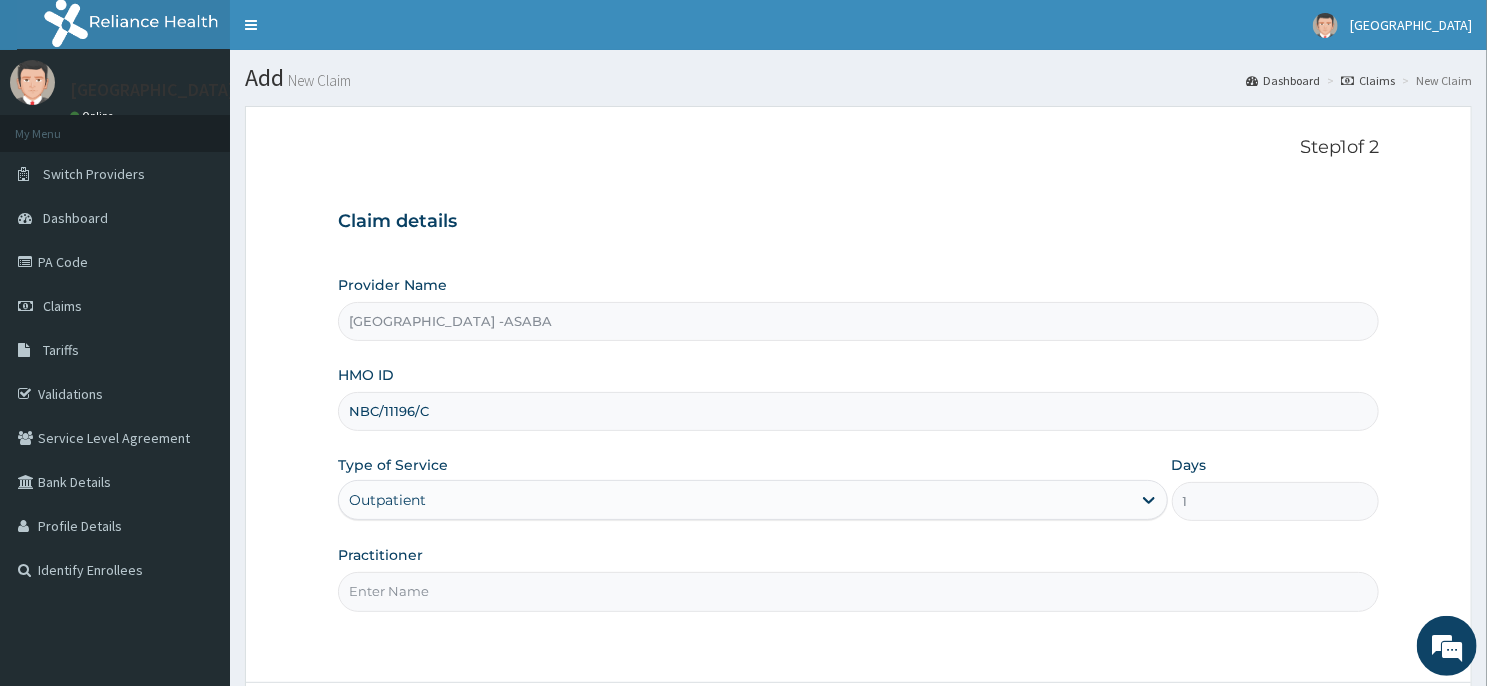 click on "Practitioner" at bounding box center [858, 591] 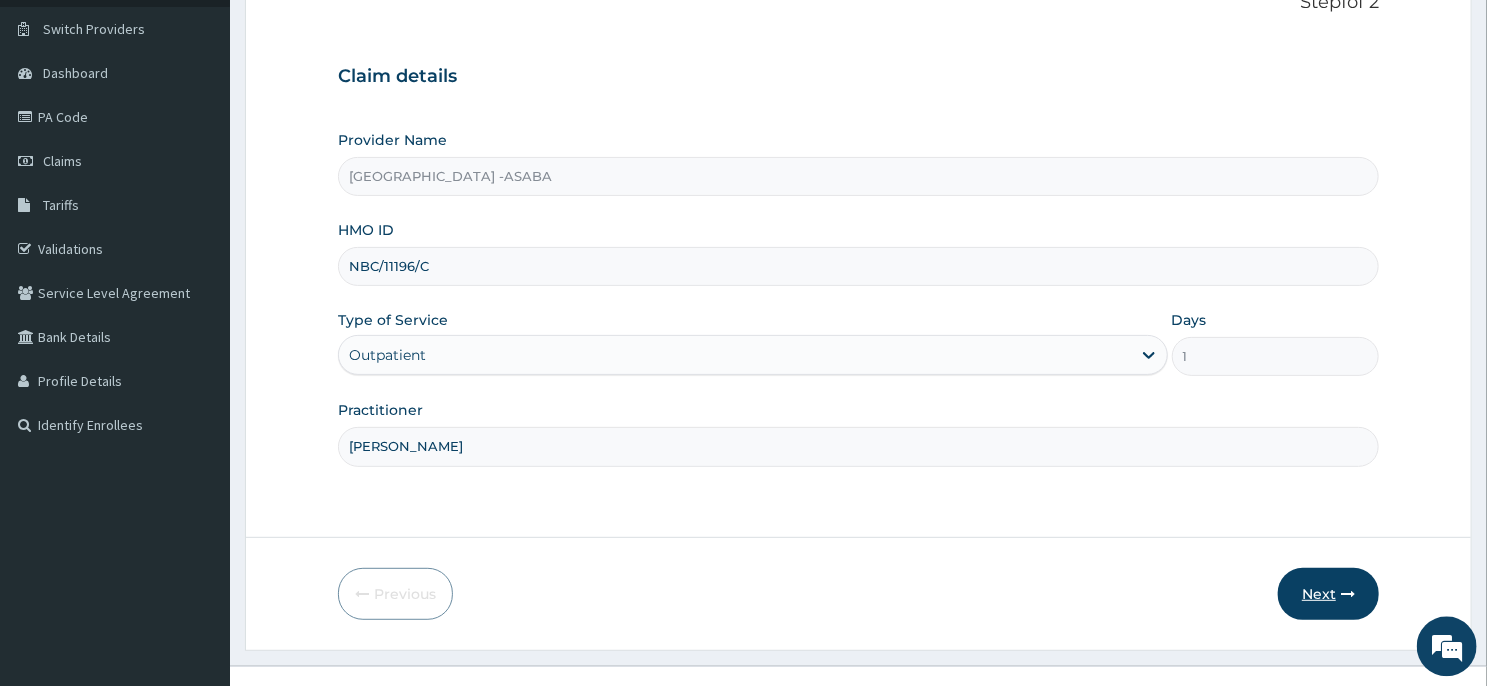 scroll, scrollTop: 176, scrollLeft: 0, axis: vertical 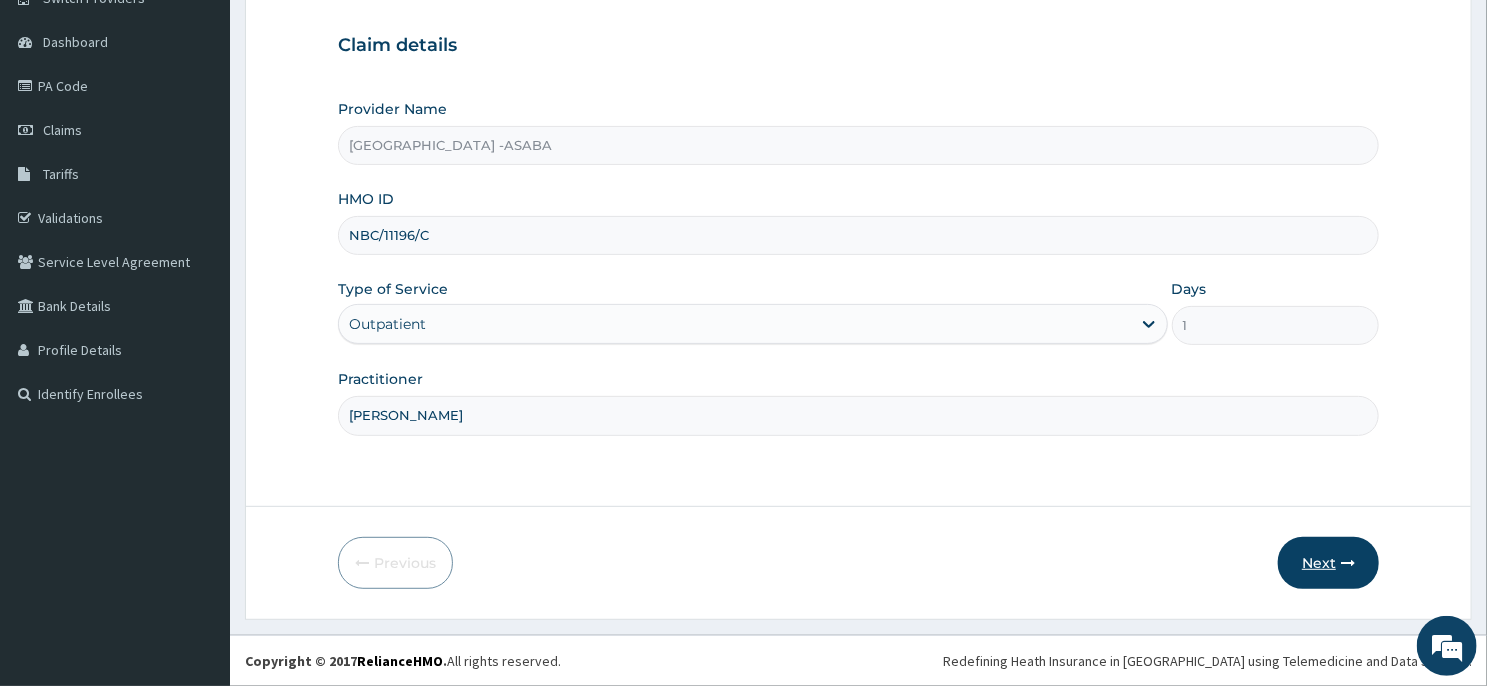 type on "DR CHIBUIKE" 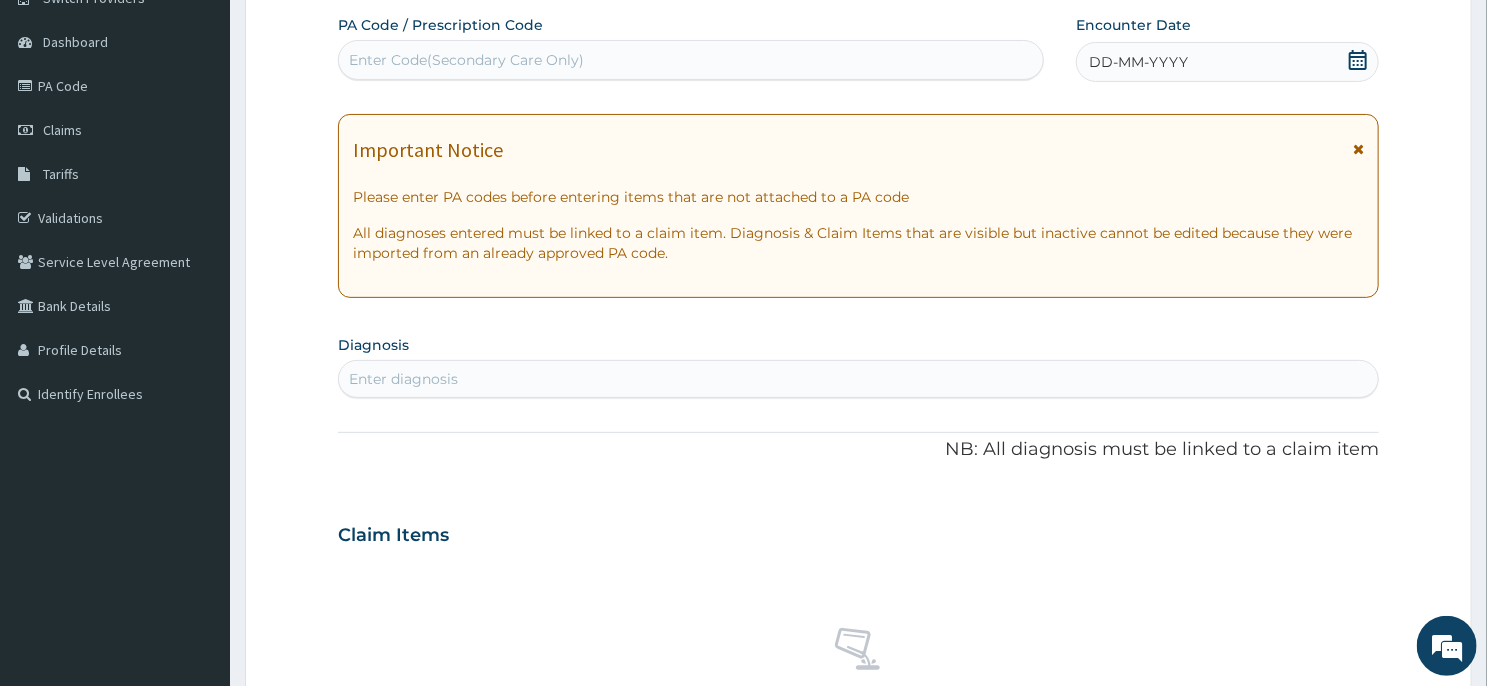 click on "Enter Code(Secondary Care Only)" at bounding box center [691, 60] 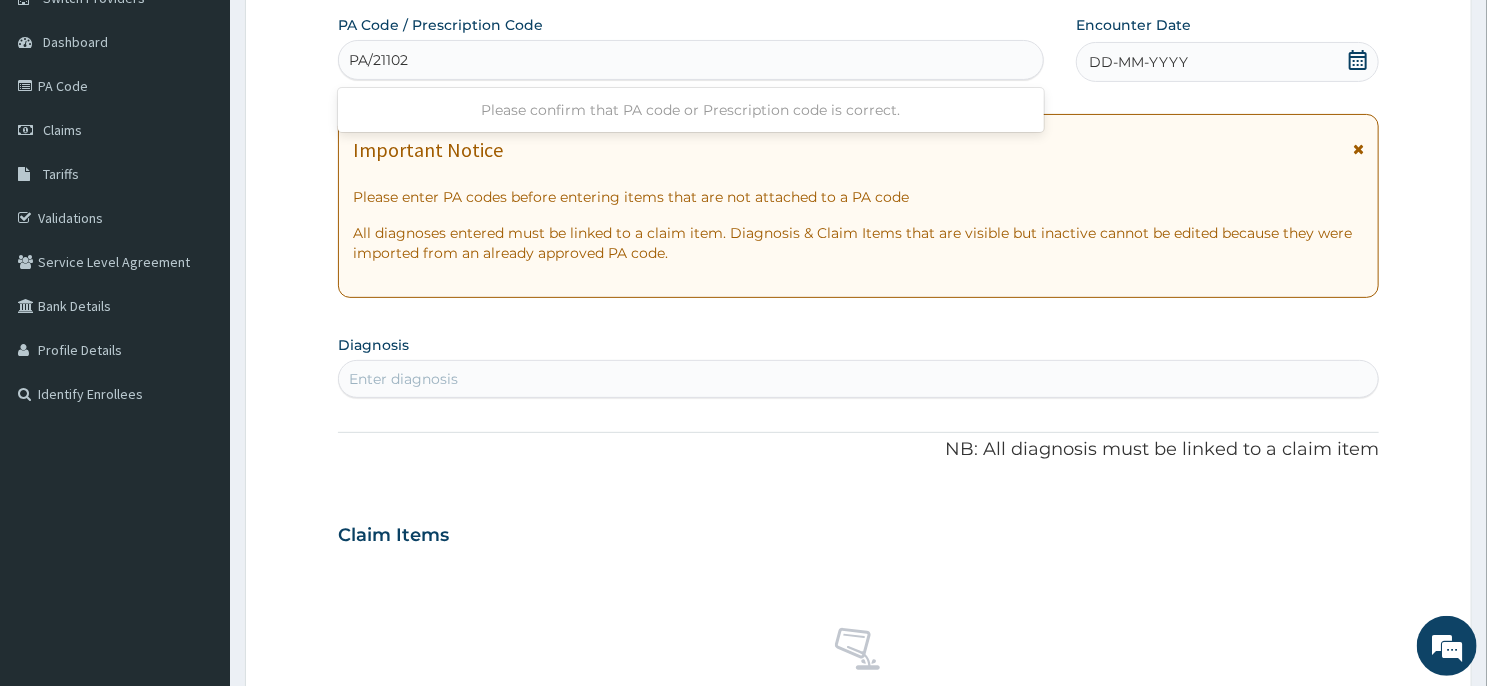 type on "PA/211021" 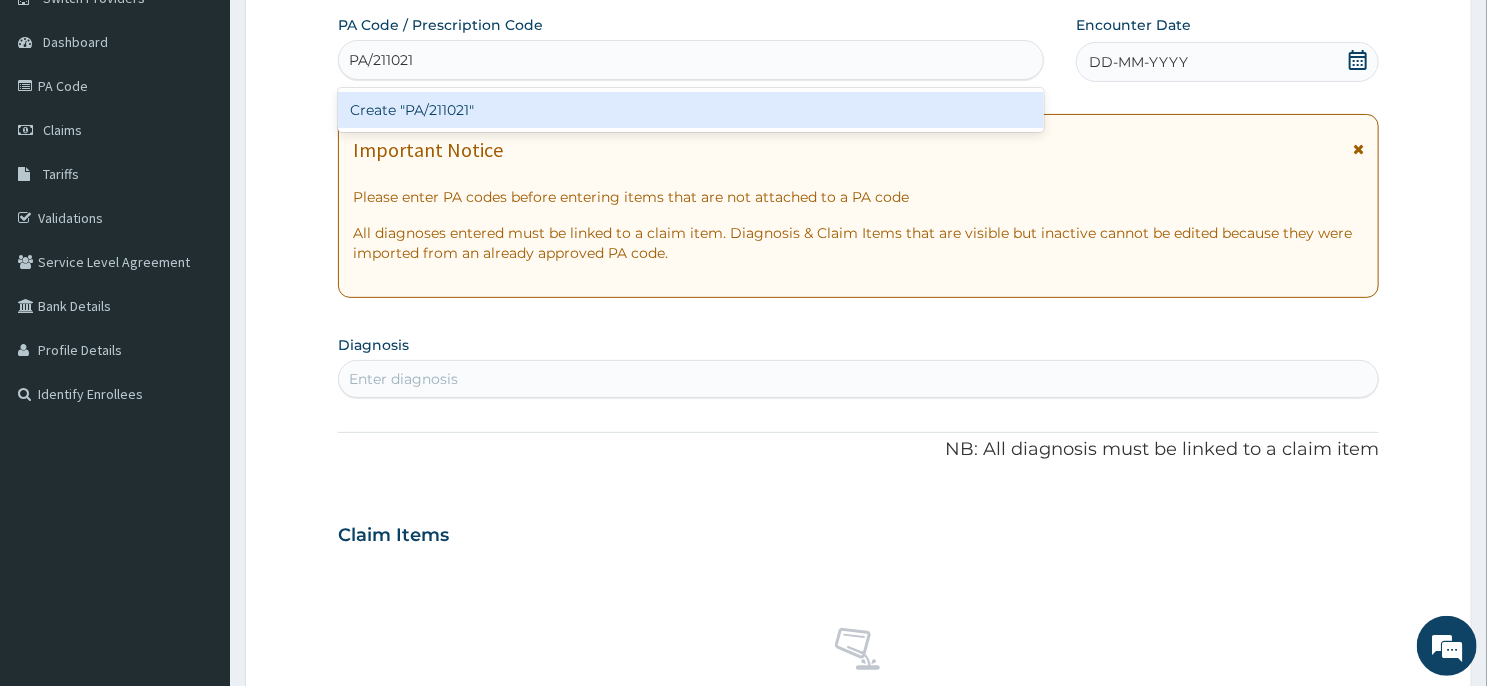 click on "Create "PA/211021"" at bounding box center (691, 110) 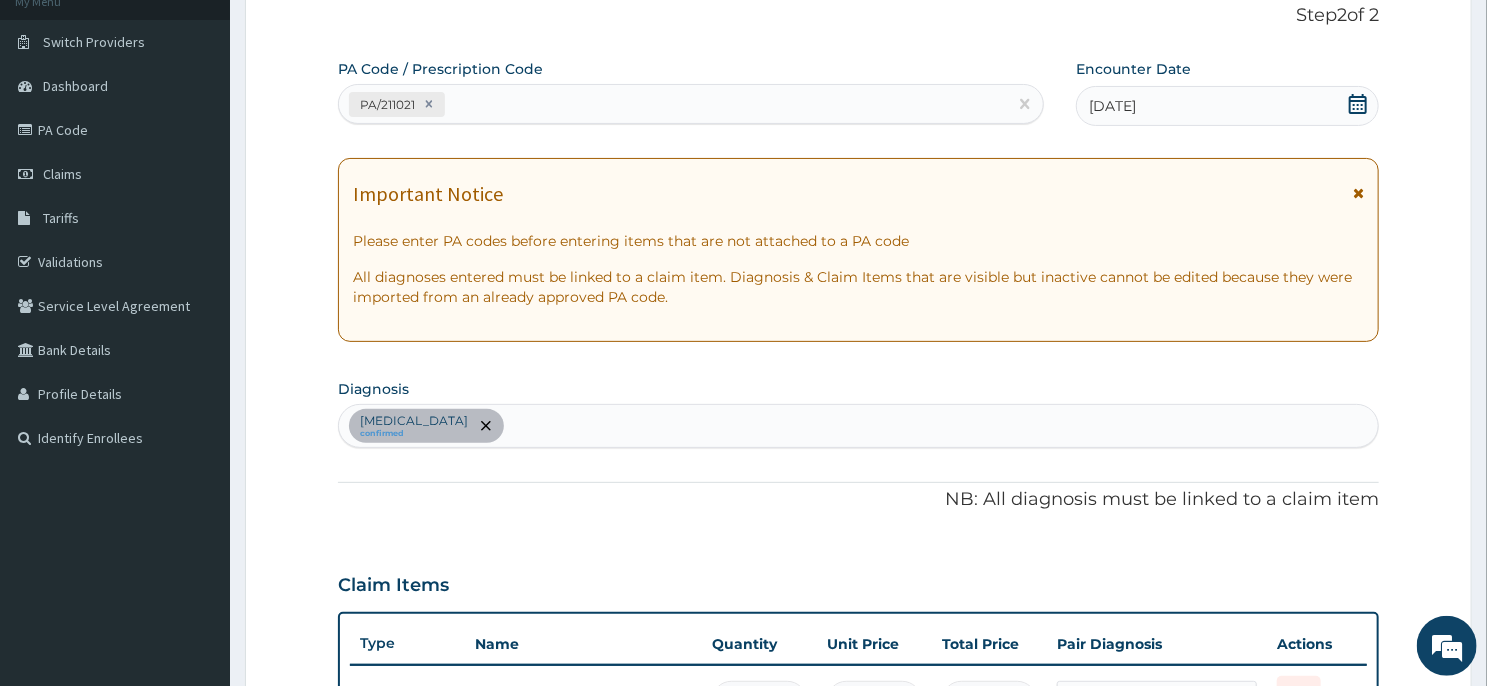 scroll, scrollTop: 122, scrollLeft: 0, axis: vertical 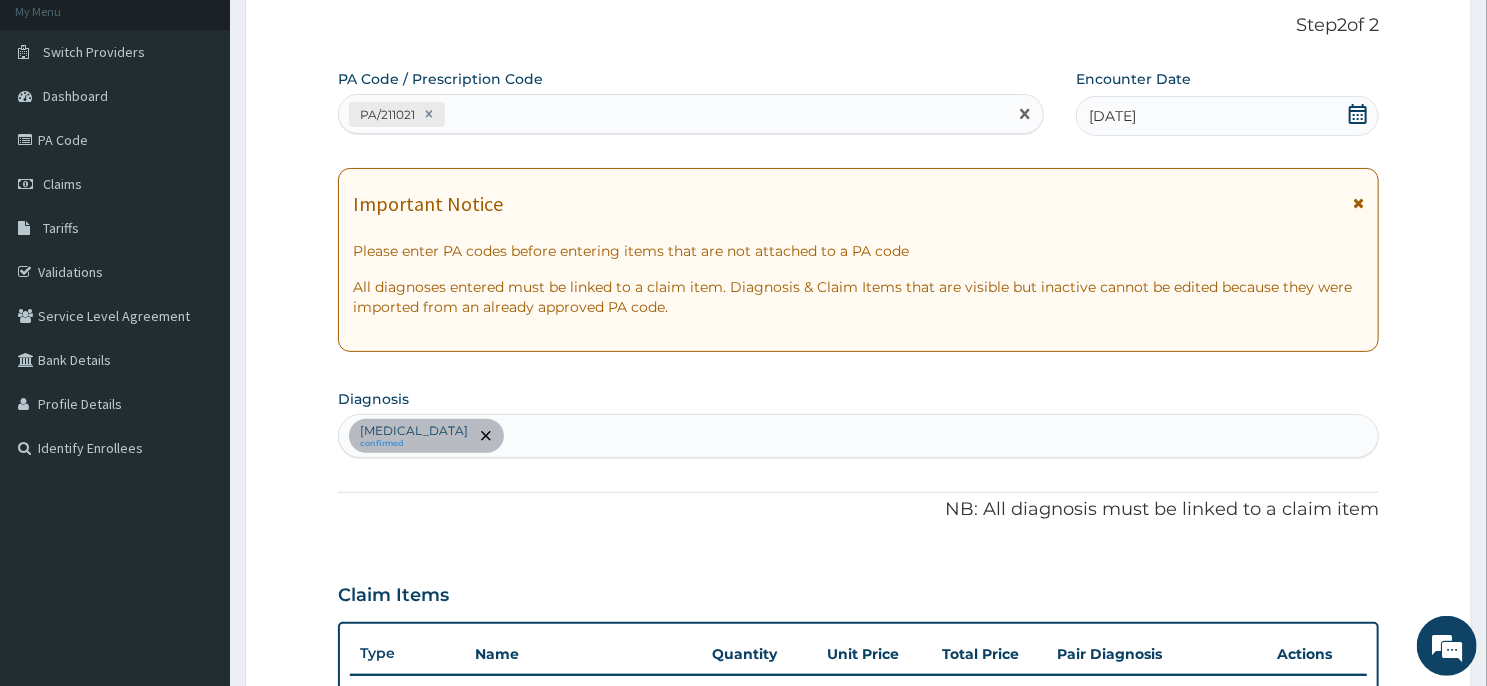 click on "PA/211021" at bounding box center [673, 114] 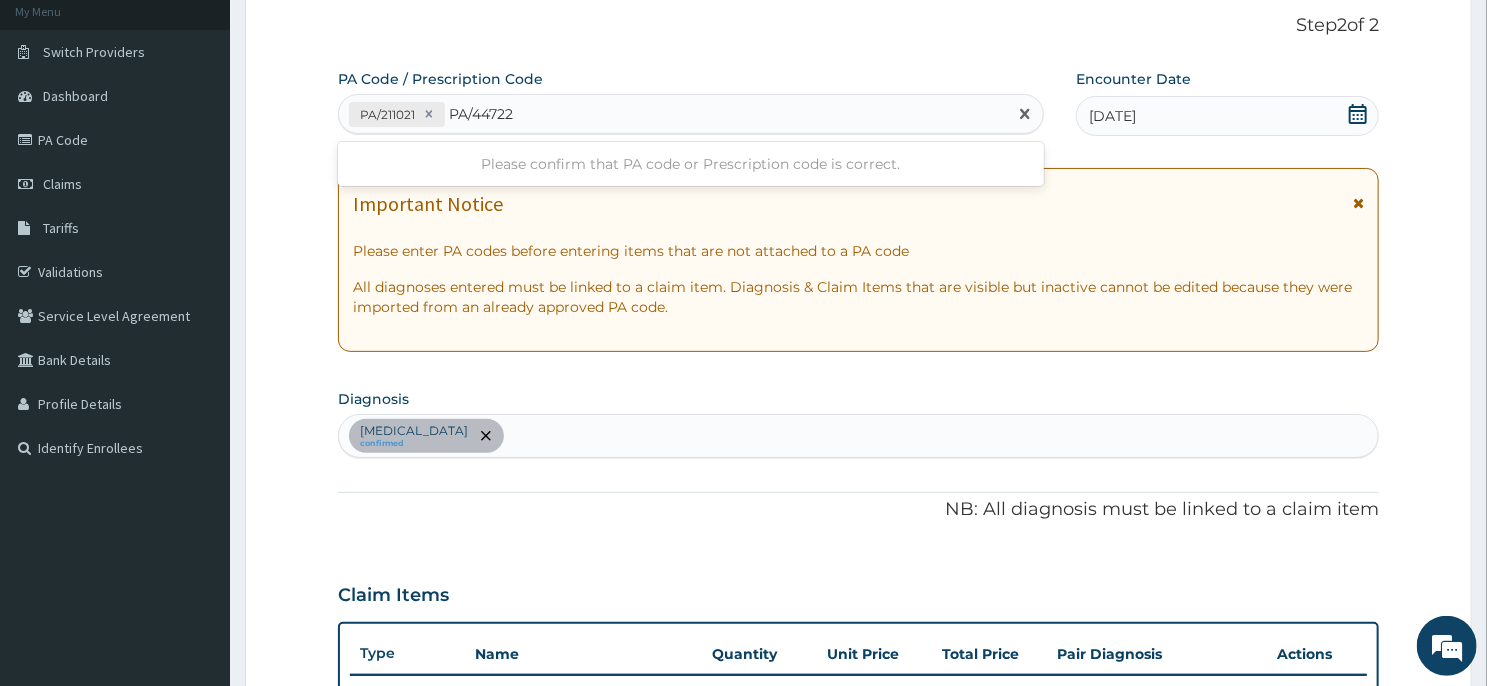 type on "PA/447226" 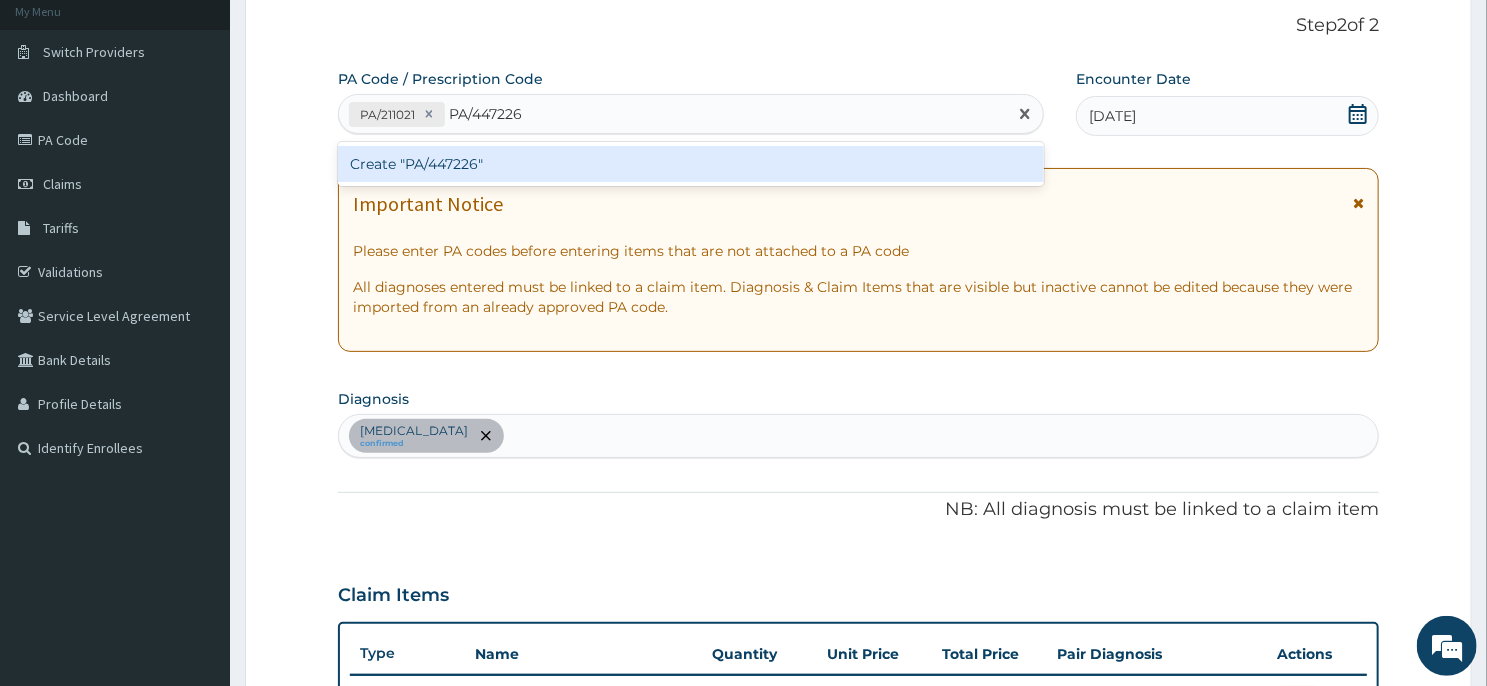 click on "Create "PA/447226"" at bounding box center (691, 164) 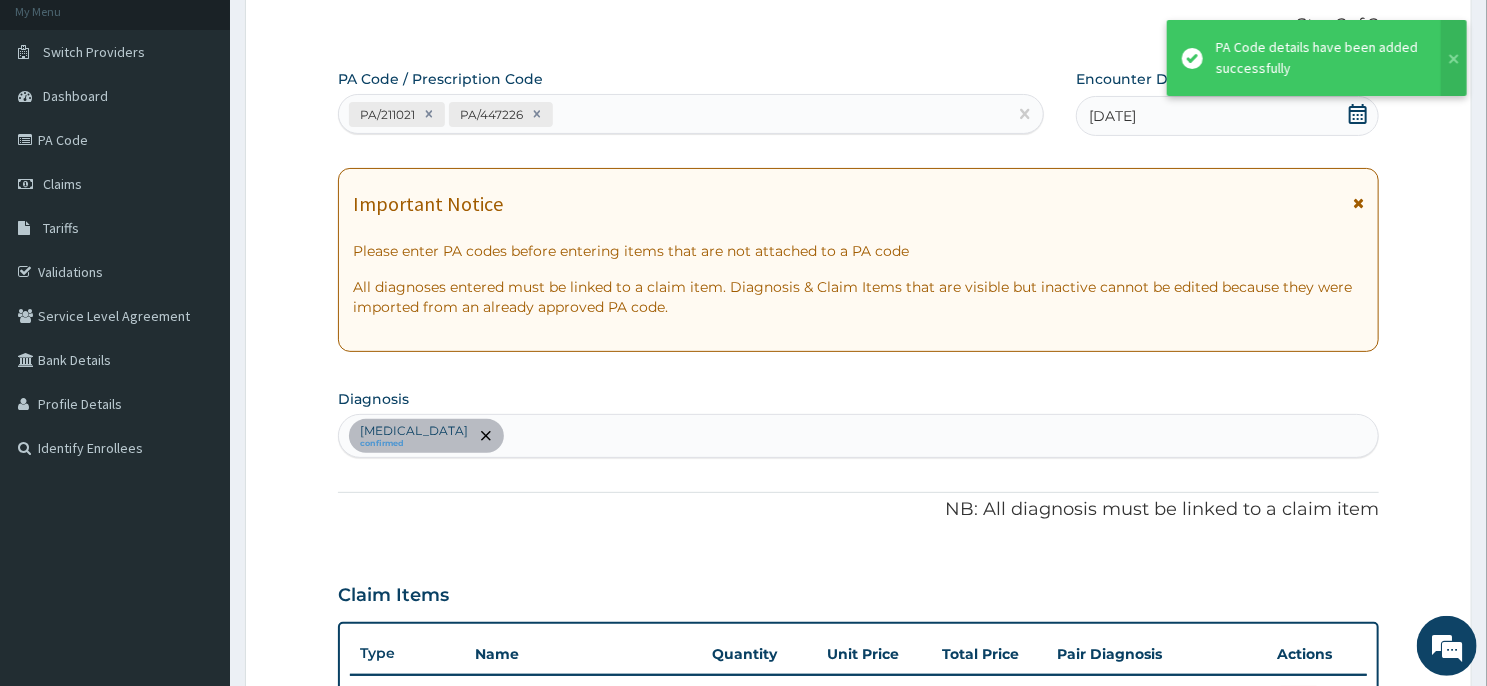 scroll, scrollTop: 557, scrollLeft: 0, axis: vertical 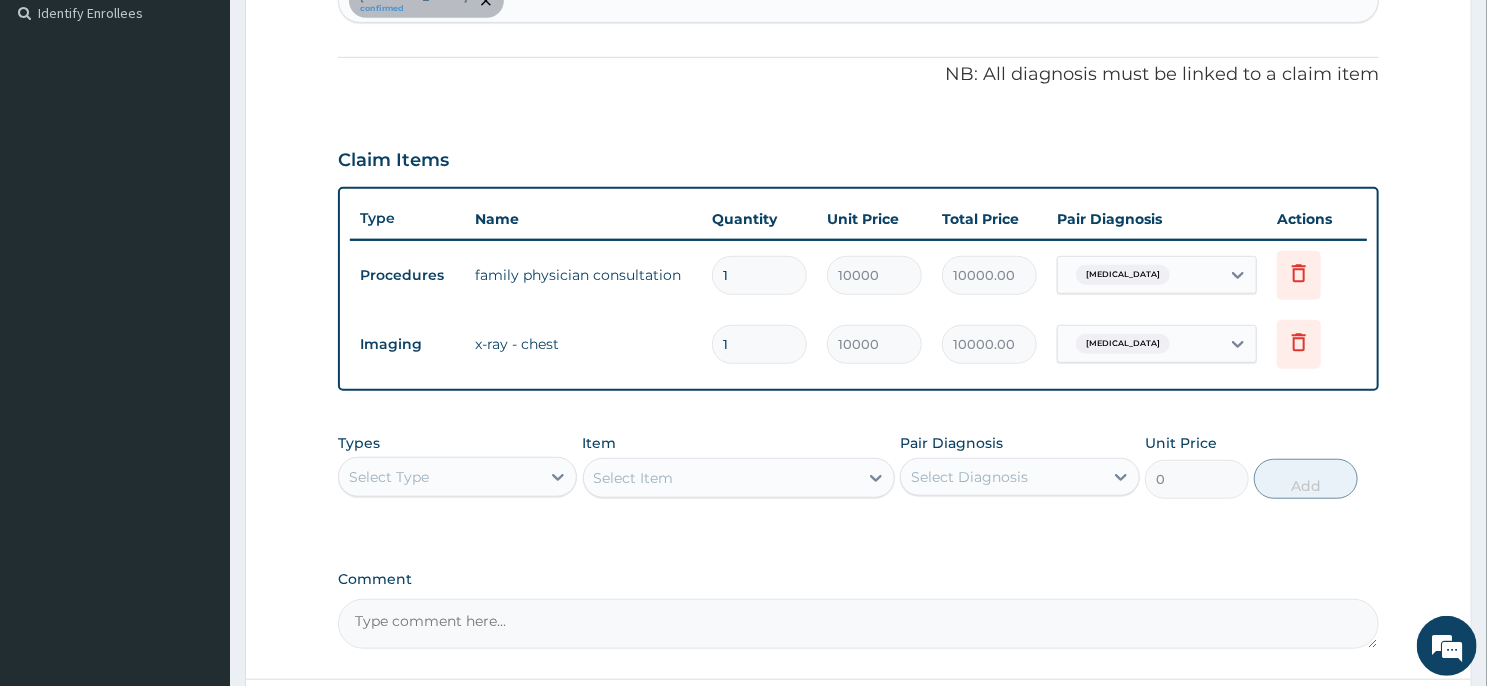 click on "Step  2  of 2 PA Code / Prescription Code PA/211021 PA/447226 Encounter Date 03-01-2025 Important Notice Please enter PA codes before entering items that are not attached to a PA code   All diagnoses entered must be linked to a claim item. Diagnosis & Claim Items that are visible but inactive cannot be edited because they were imported from an already approved PA code. Diagnosis Renal tubular acidosis confirmed NB: All diagnosis must be linked to a claim item Claim Items Type Name Quantity Unit Price Total Price Pair Diagnosis Actions Procedures family physician consultation 1 10000 10000.00 Renal tubular acidosis Delete Imaging x-ray - chest 1 10000 10000.00 Renal tubular acidosis Delete Types Select Type Item Select Item Pair Diagnosis Select Diagnosis Unit Price 0 Add Comment     Previous   Submit" at bounding box center [858, 170] 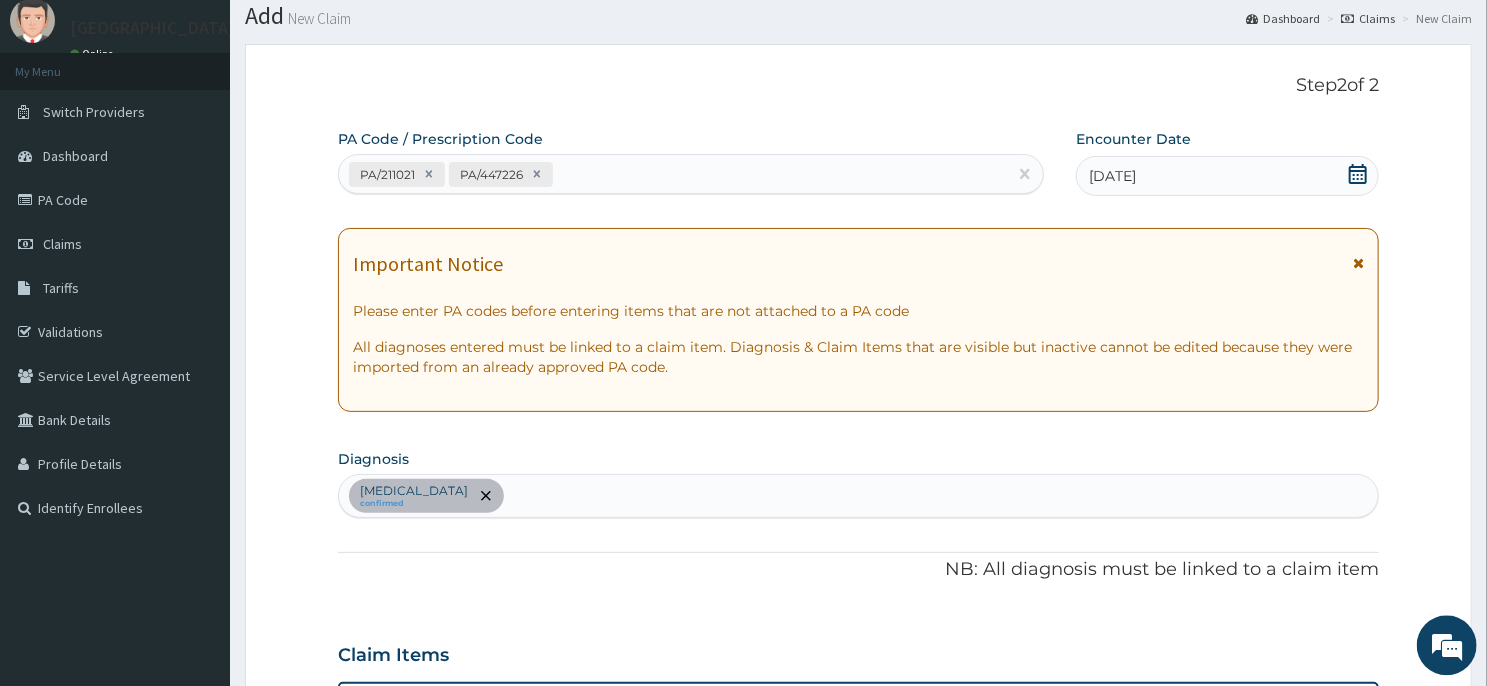 scroll, scrollTop: 21, scrollLeft: 0, axis: vertical 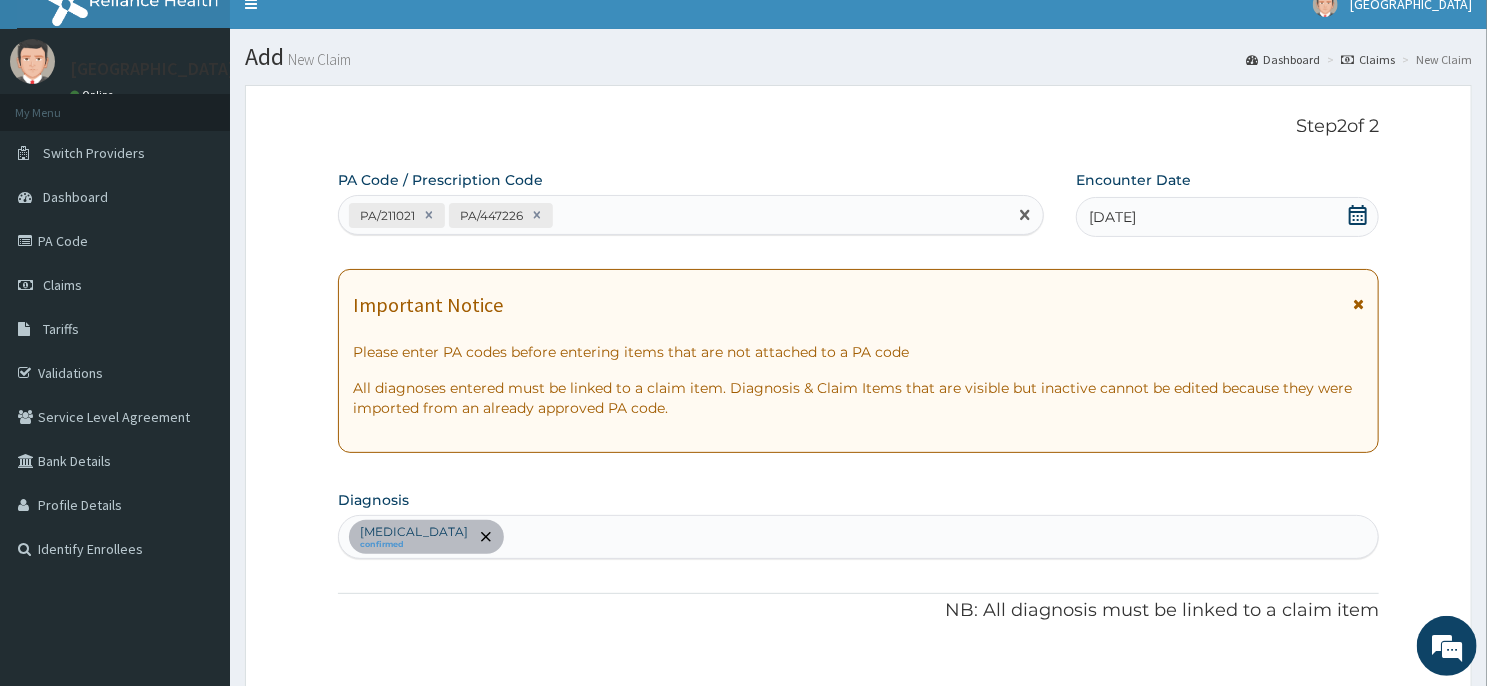 click on "PA/211021 PA/447226" at bounding box center [673, 215] 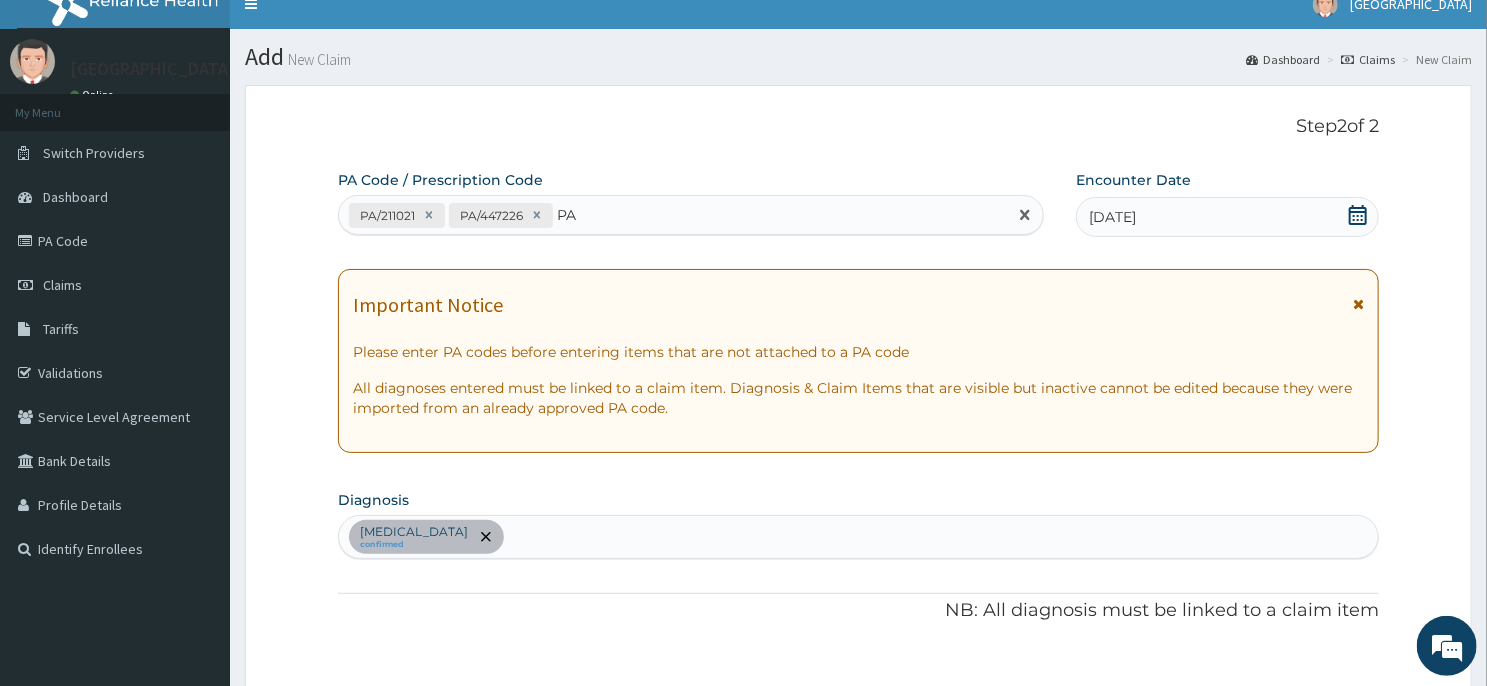 type on "PA" 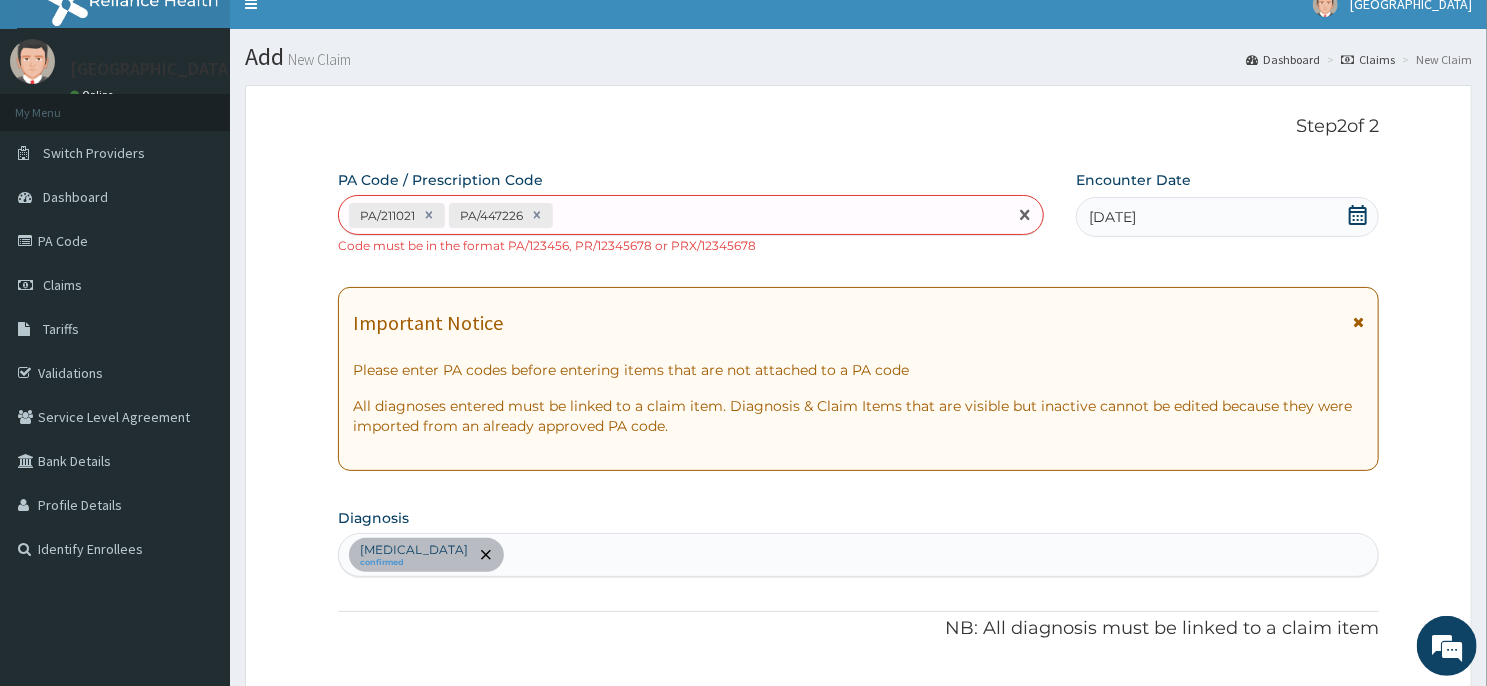 click on "PA/211021 PA/447226" at bounding box center [673, 215] 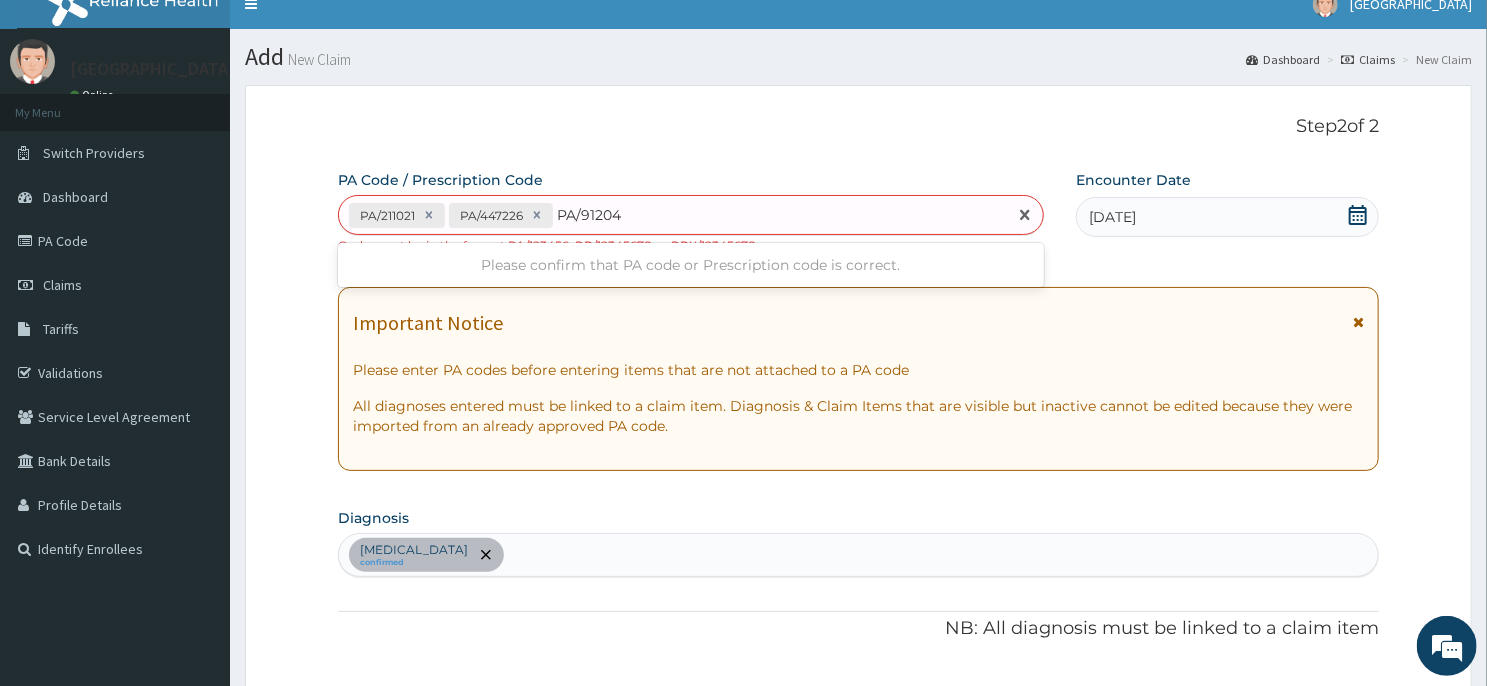 type on "PA/91204A" 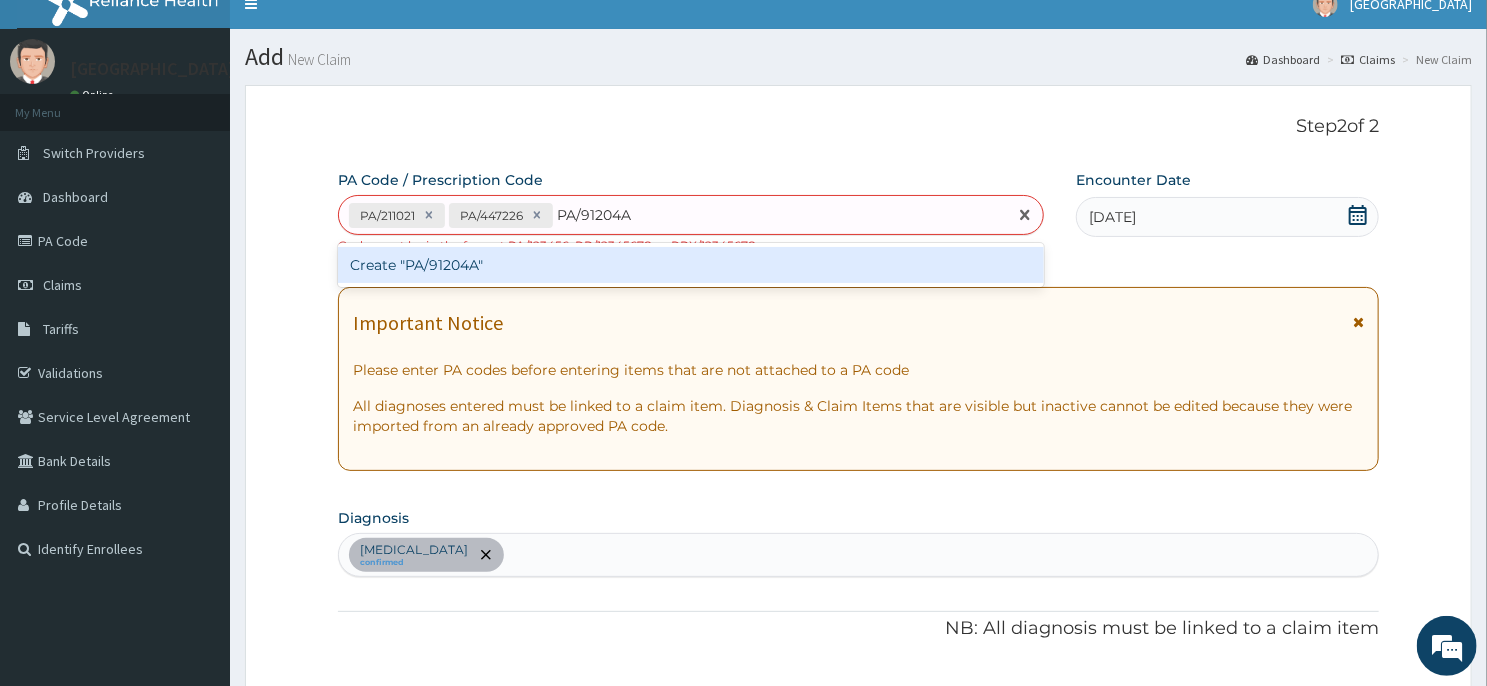 click on "Create "PA/91204A"" at bounding box center (691, 265) 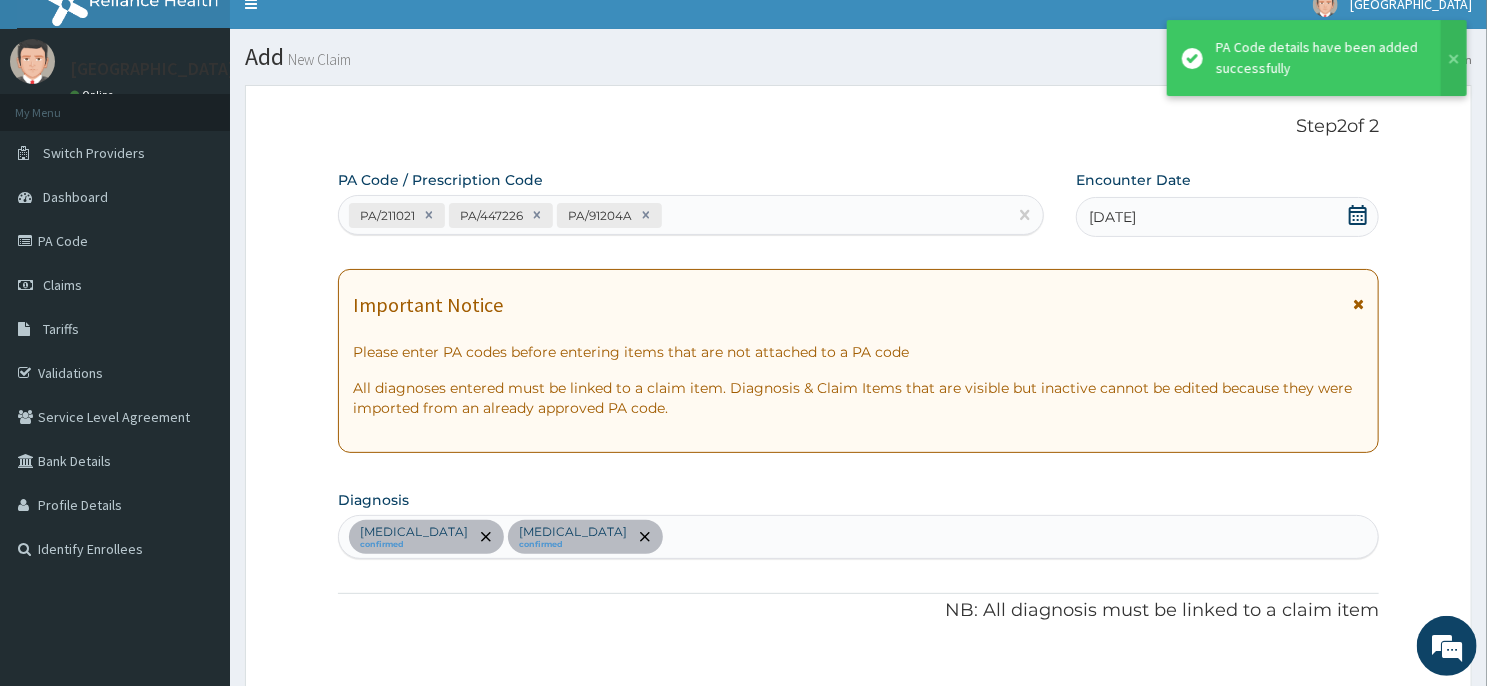 scroll, scrollTop: 626, scrollLeft: 0, axis: vertical 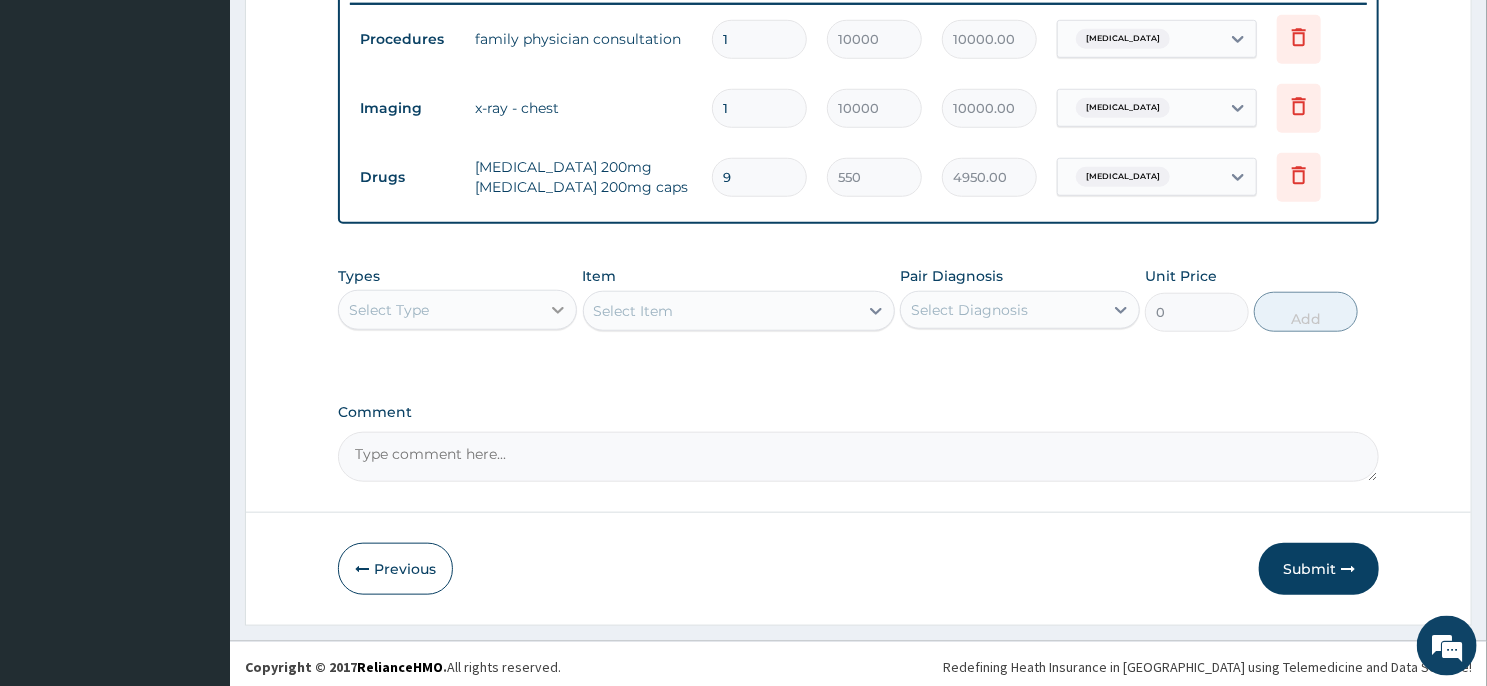 click 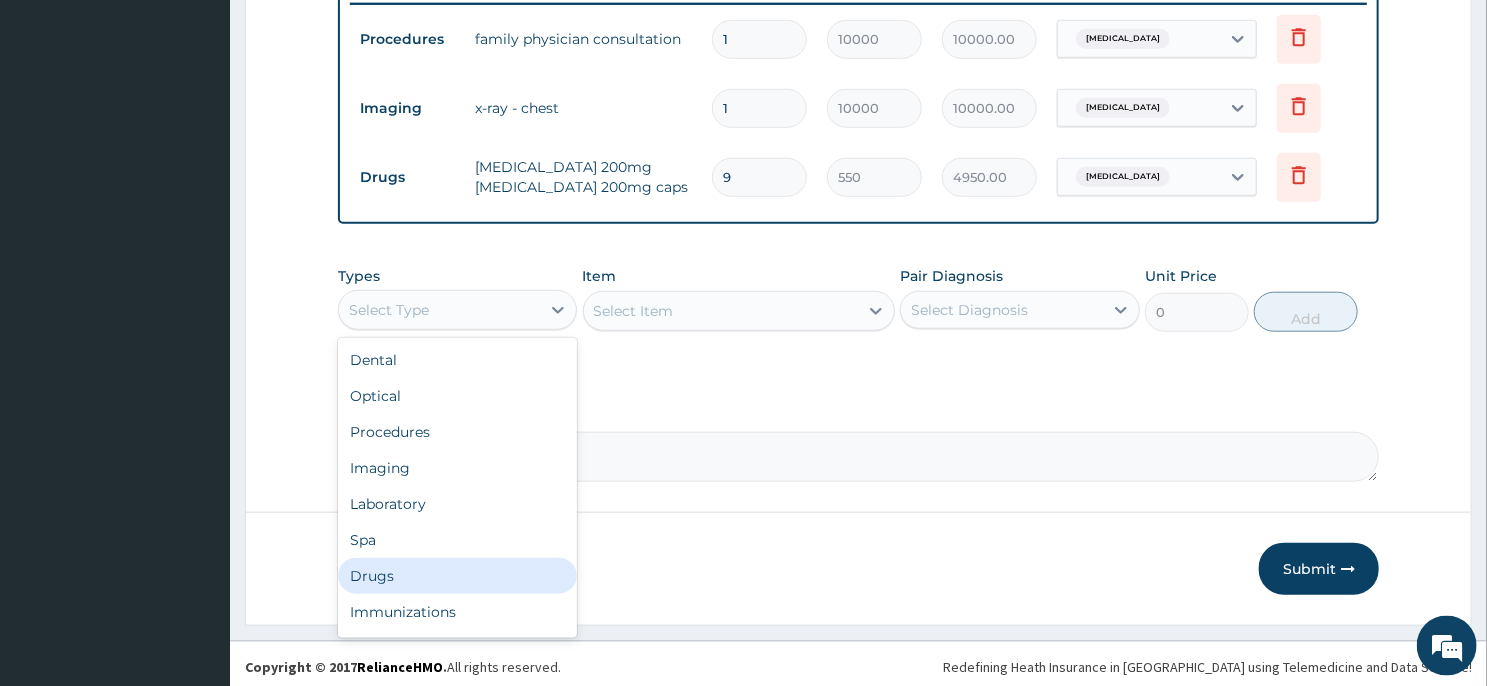 click on "Drugs" at bounding box center [457, 576] 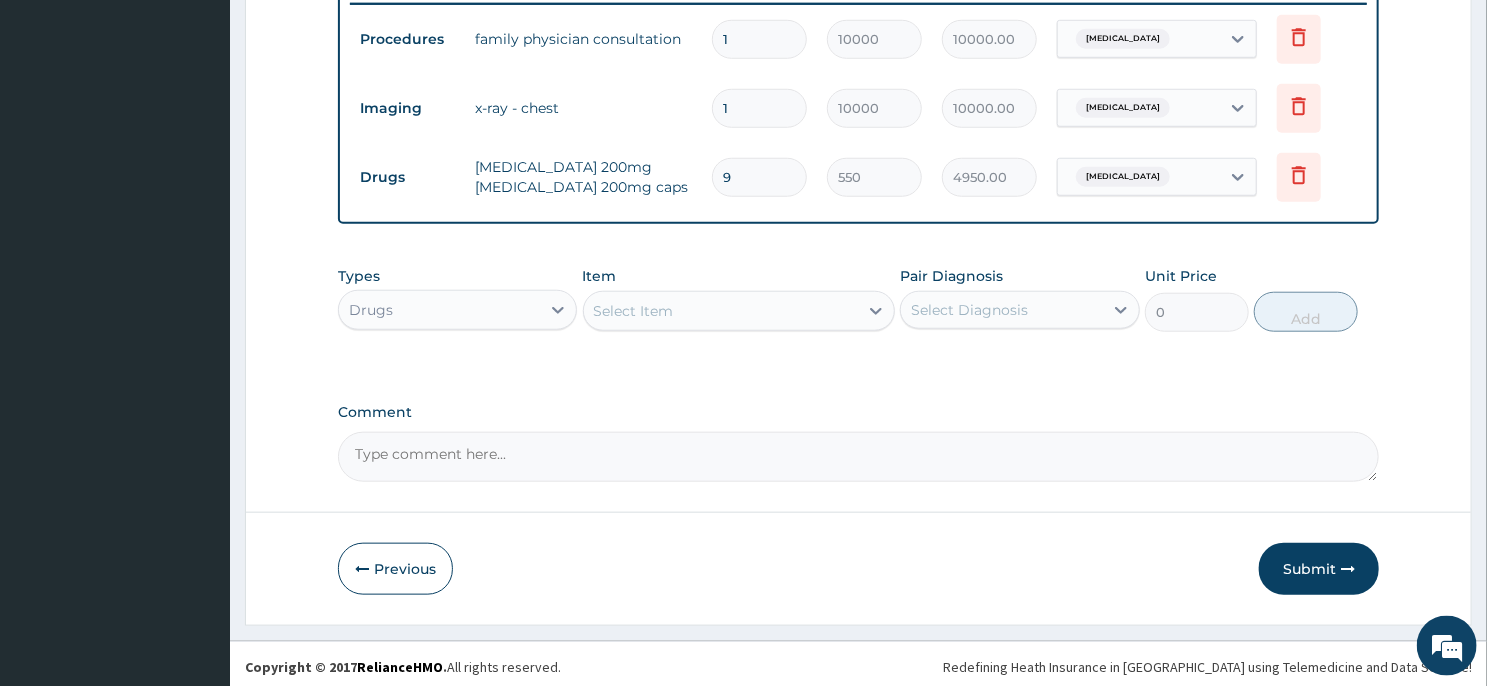 click on "Select Item" at bounding box center [634, 311] 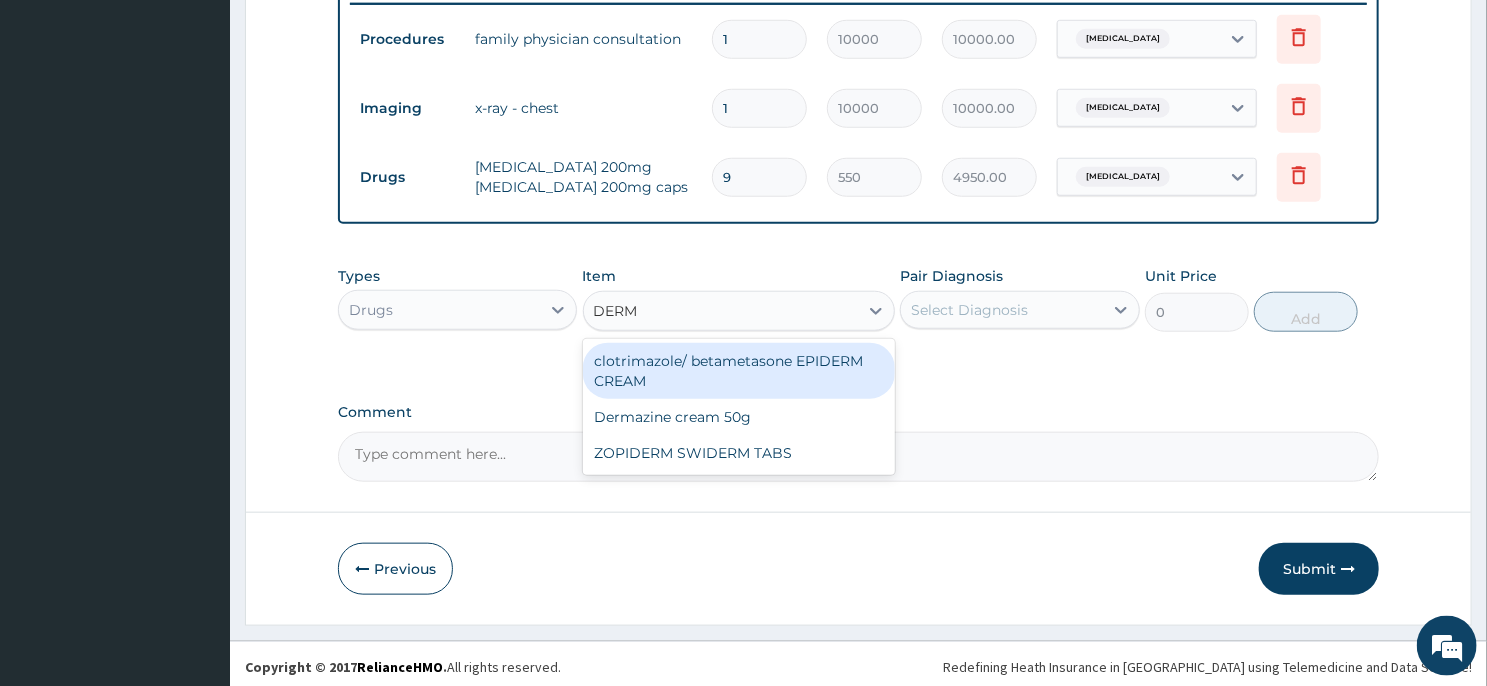 type on "DERMA" 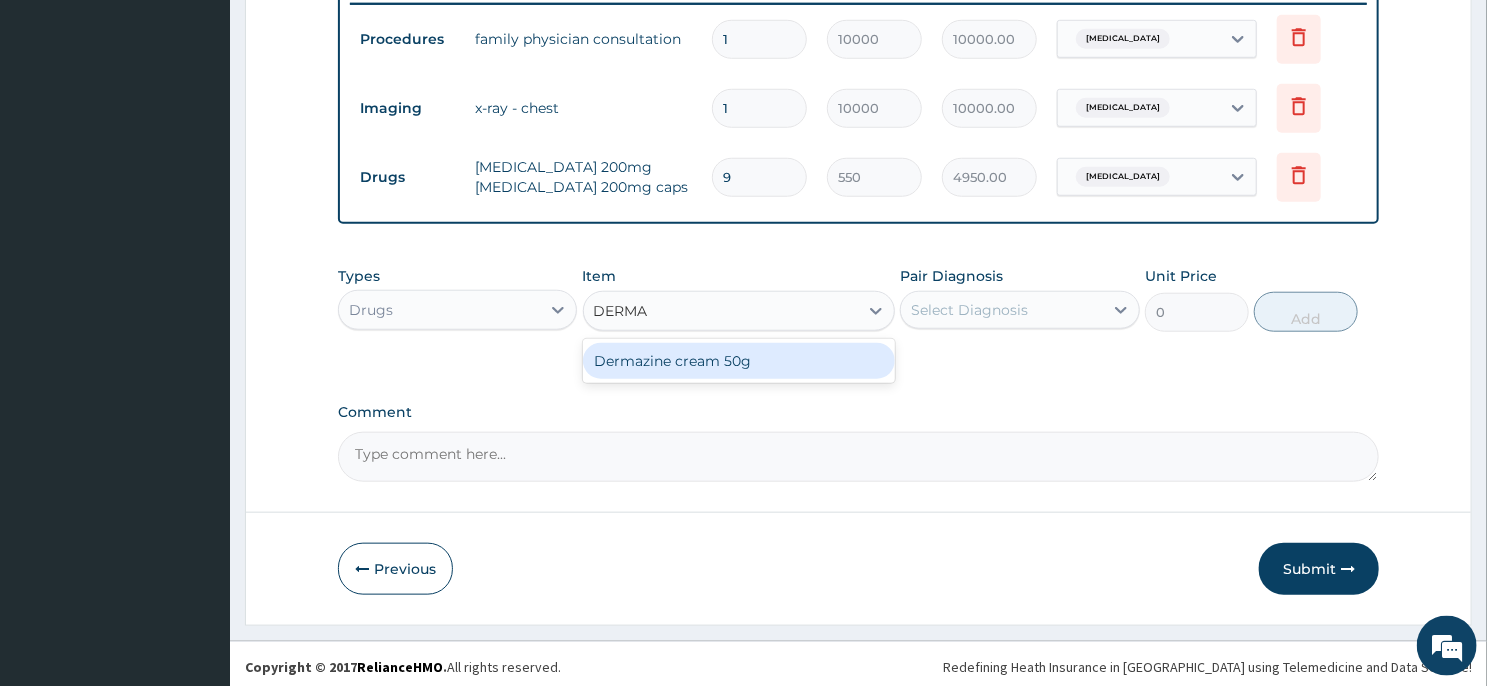 click on "Dermazine cream 50g" at bounding box center [739, 361] 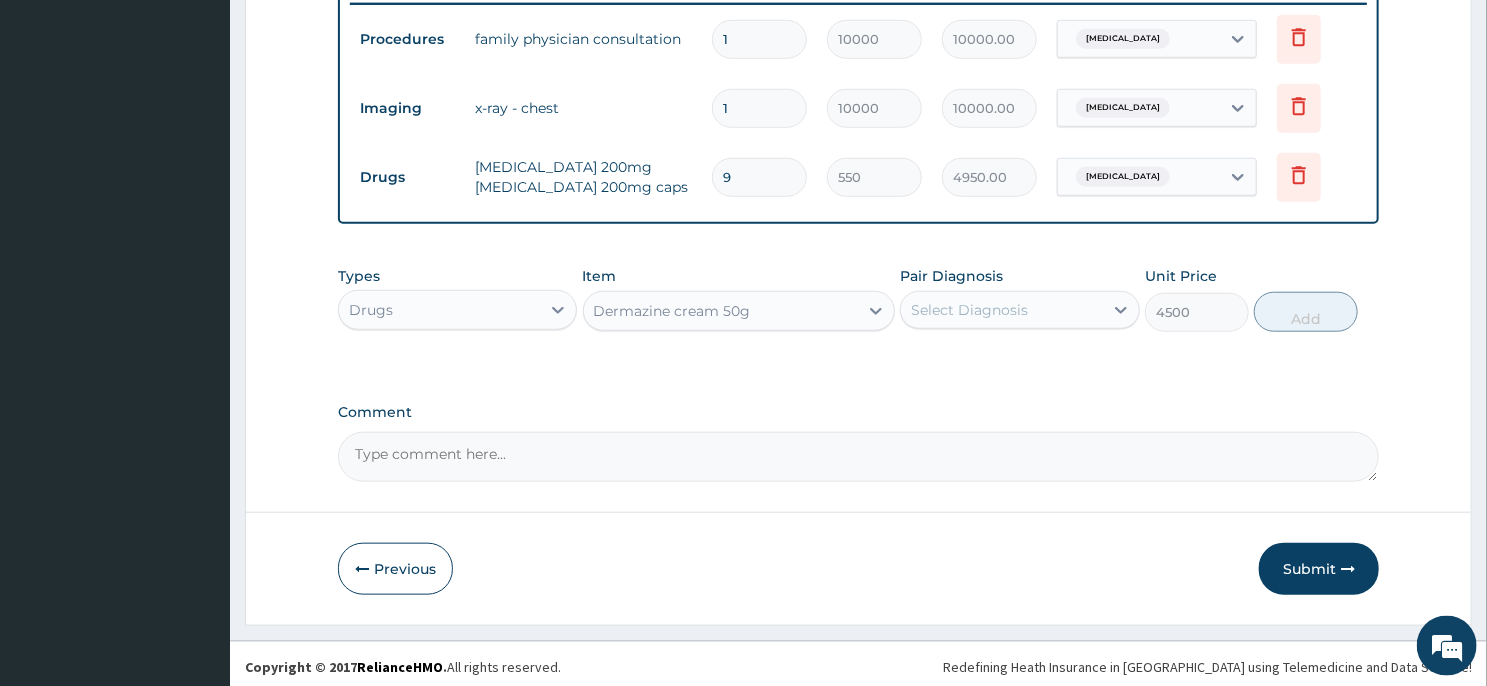 click on "Select Diagnosis" at bounding box center (1019, 310) 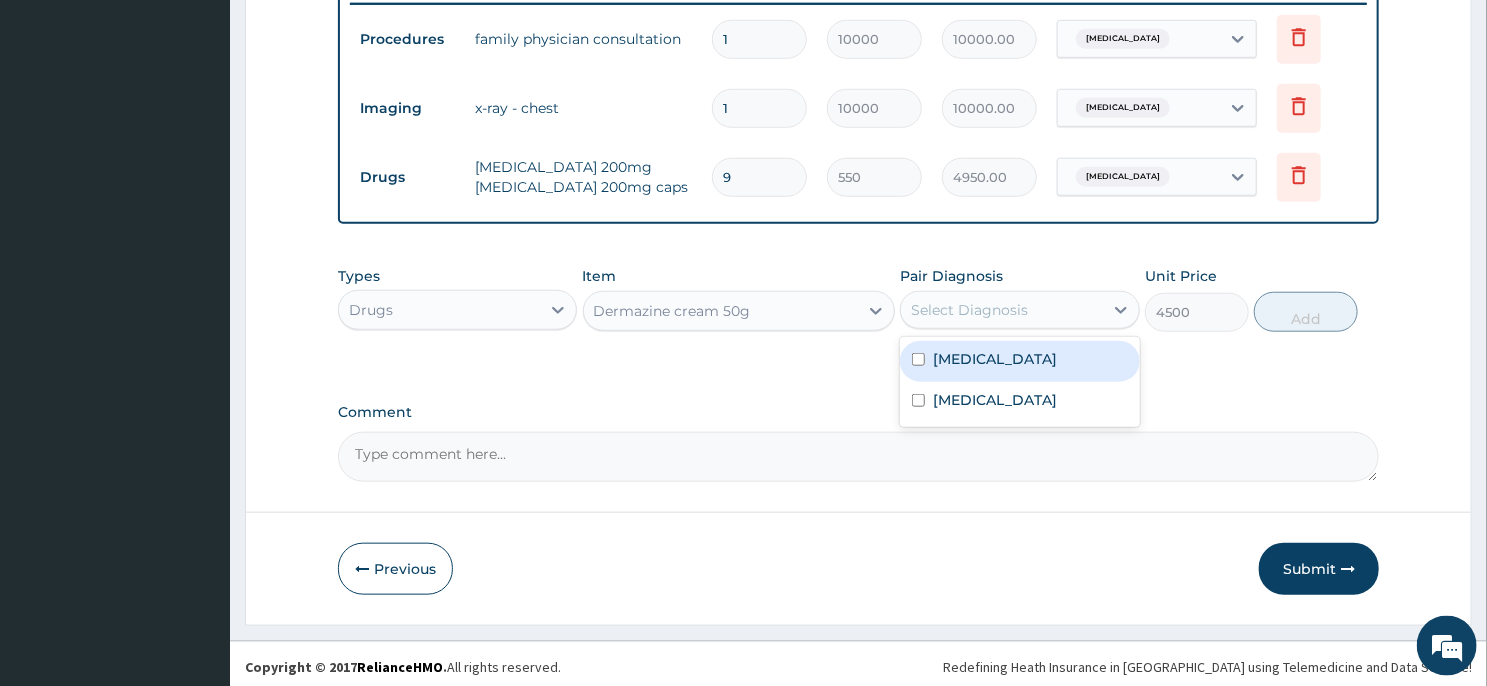 click on "Renal tubular acidosis" at bounding box center (995, 359) 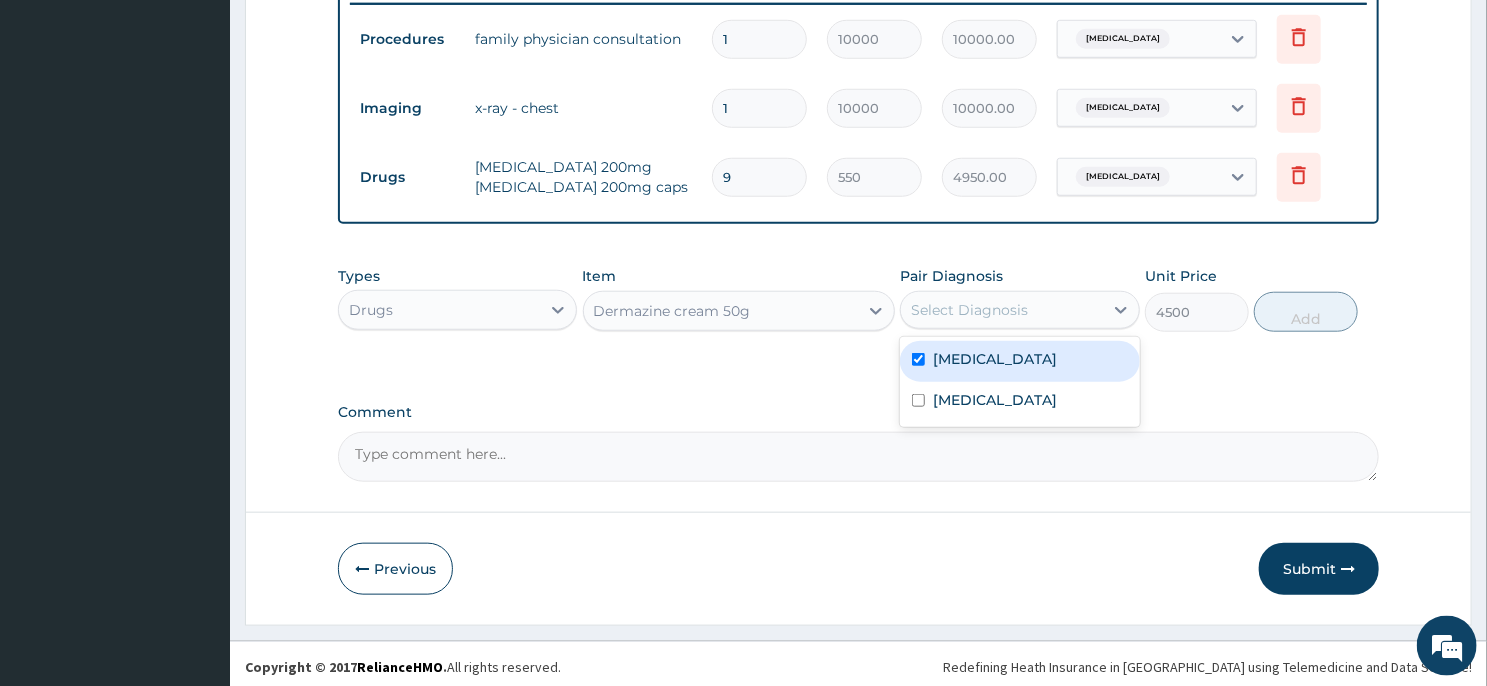 checkbox on "true" 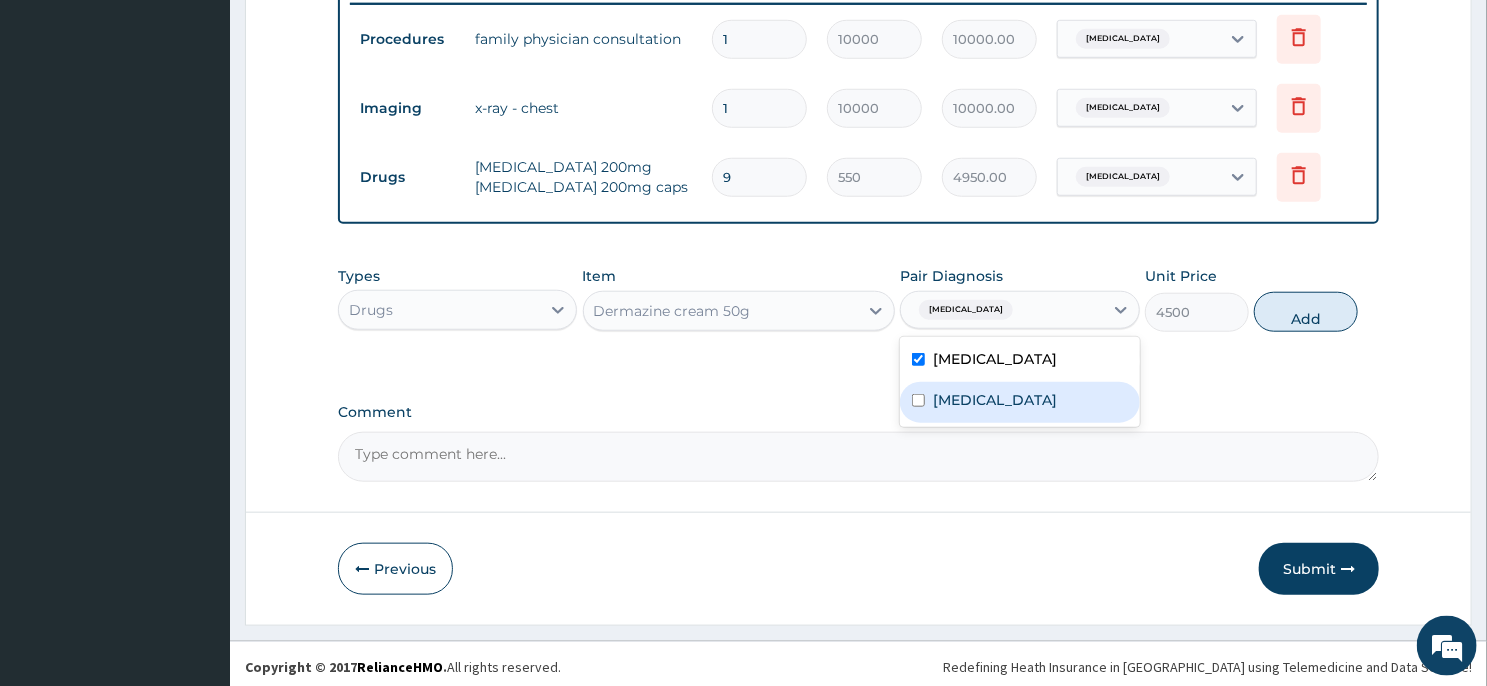 click on "Hemothorax" at bounding box center (995, 400) 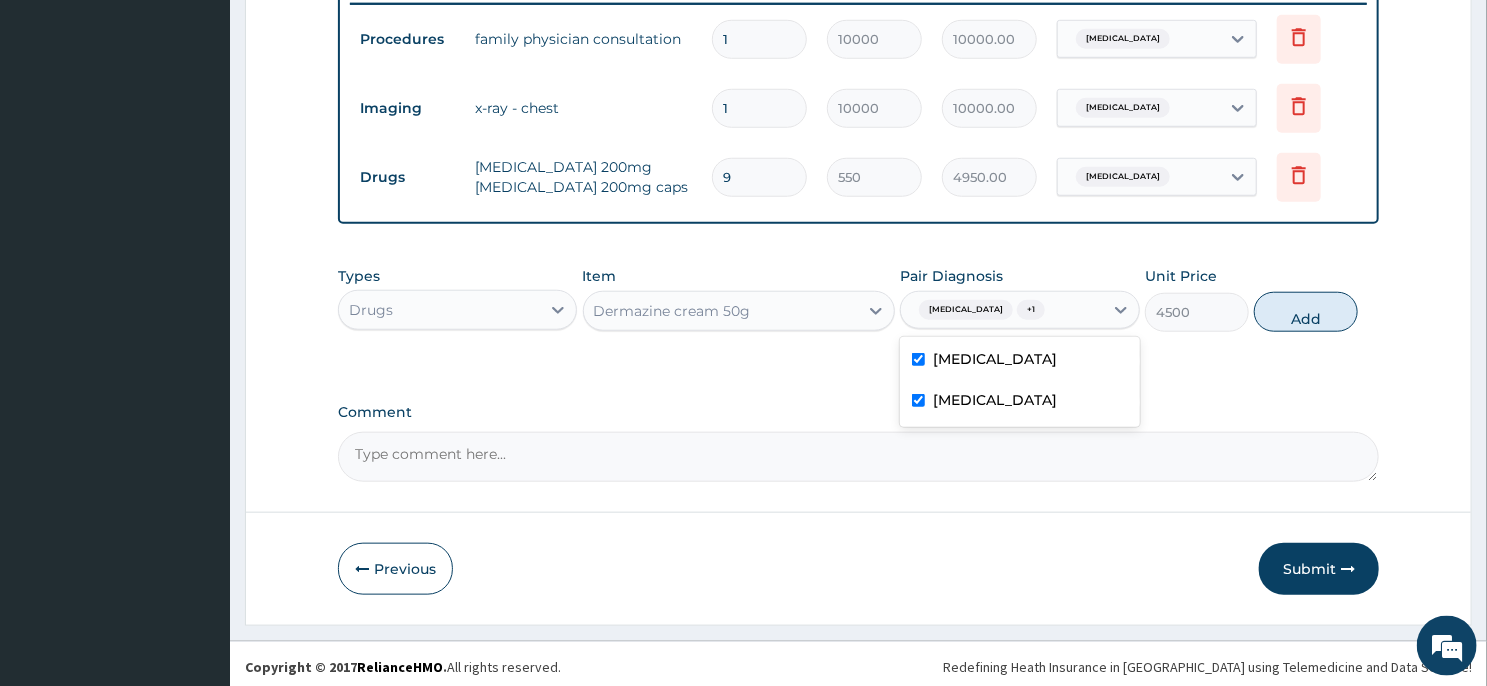 checkbox on "true" 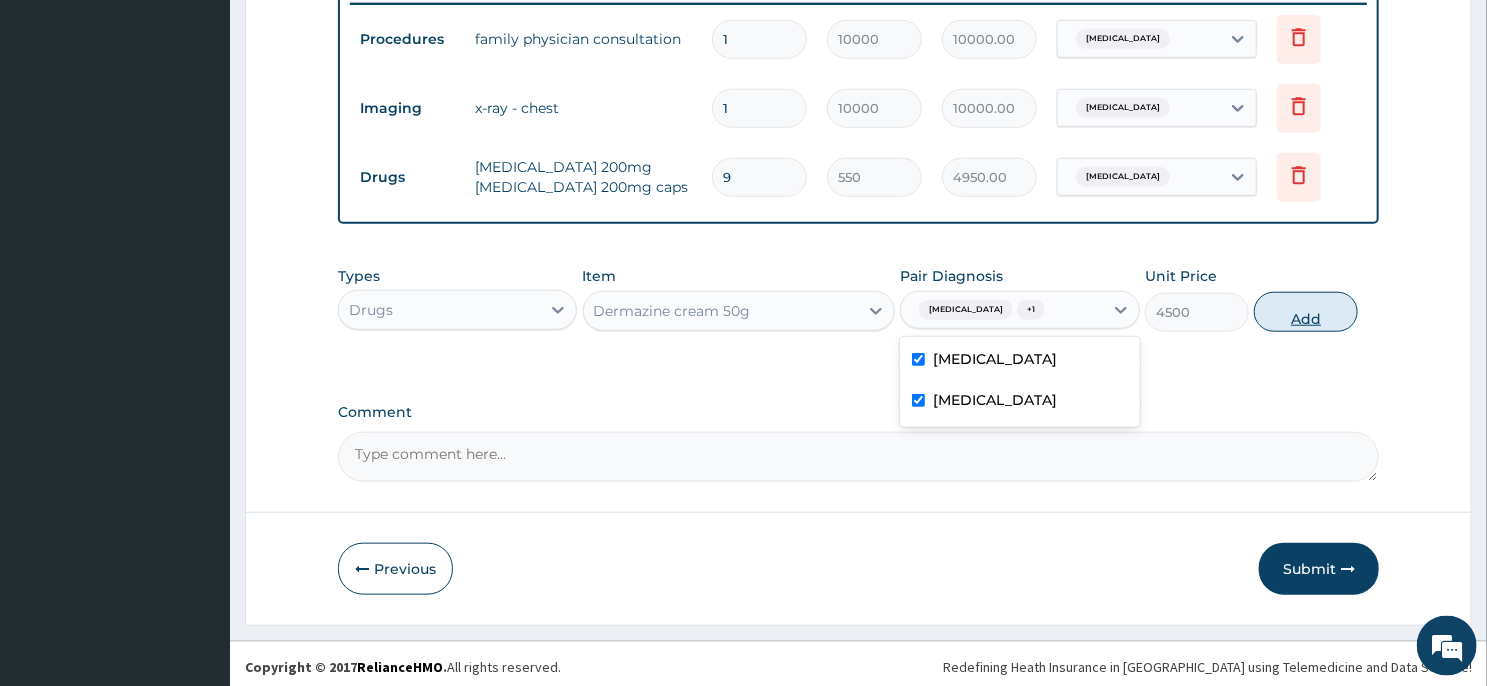 click on "Add" at bounding box center [1306, 312] 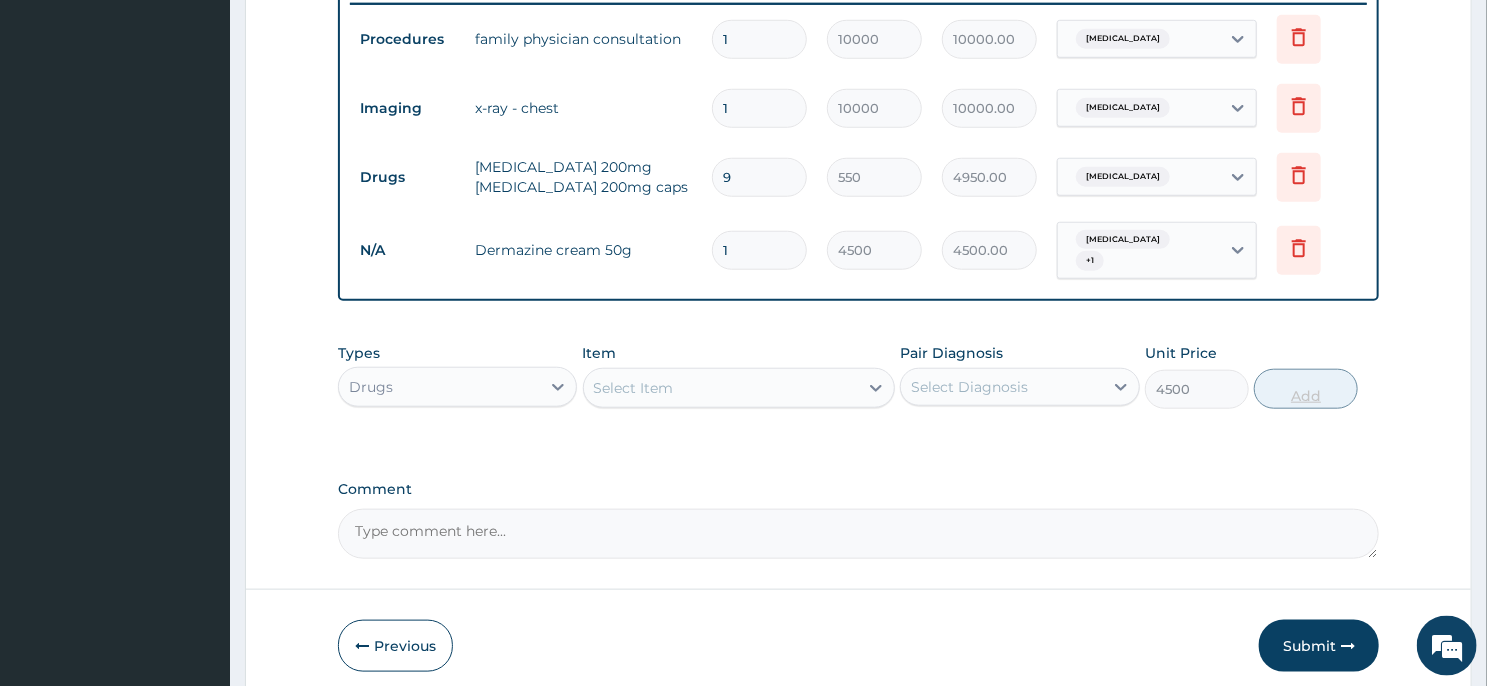 type on "0" 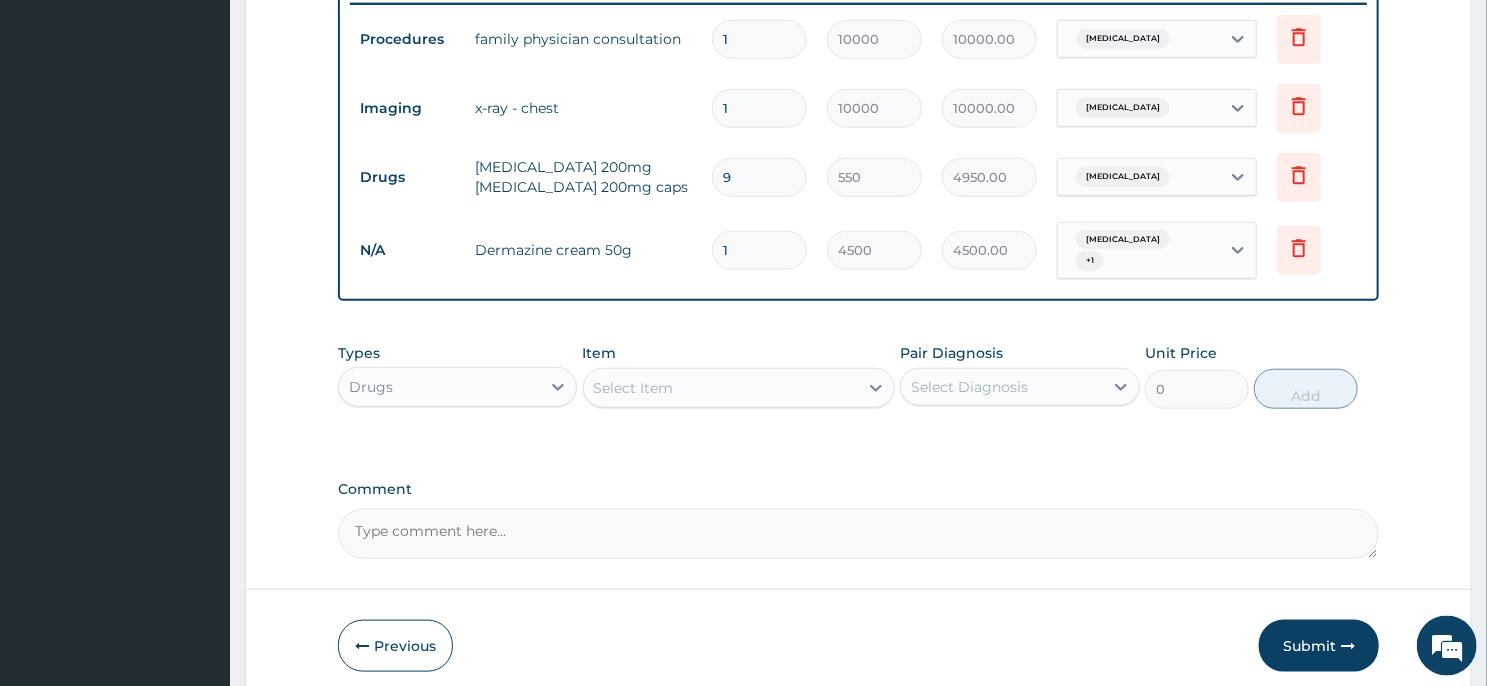 click on "Select Item" at bounding box center [721, 388] 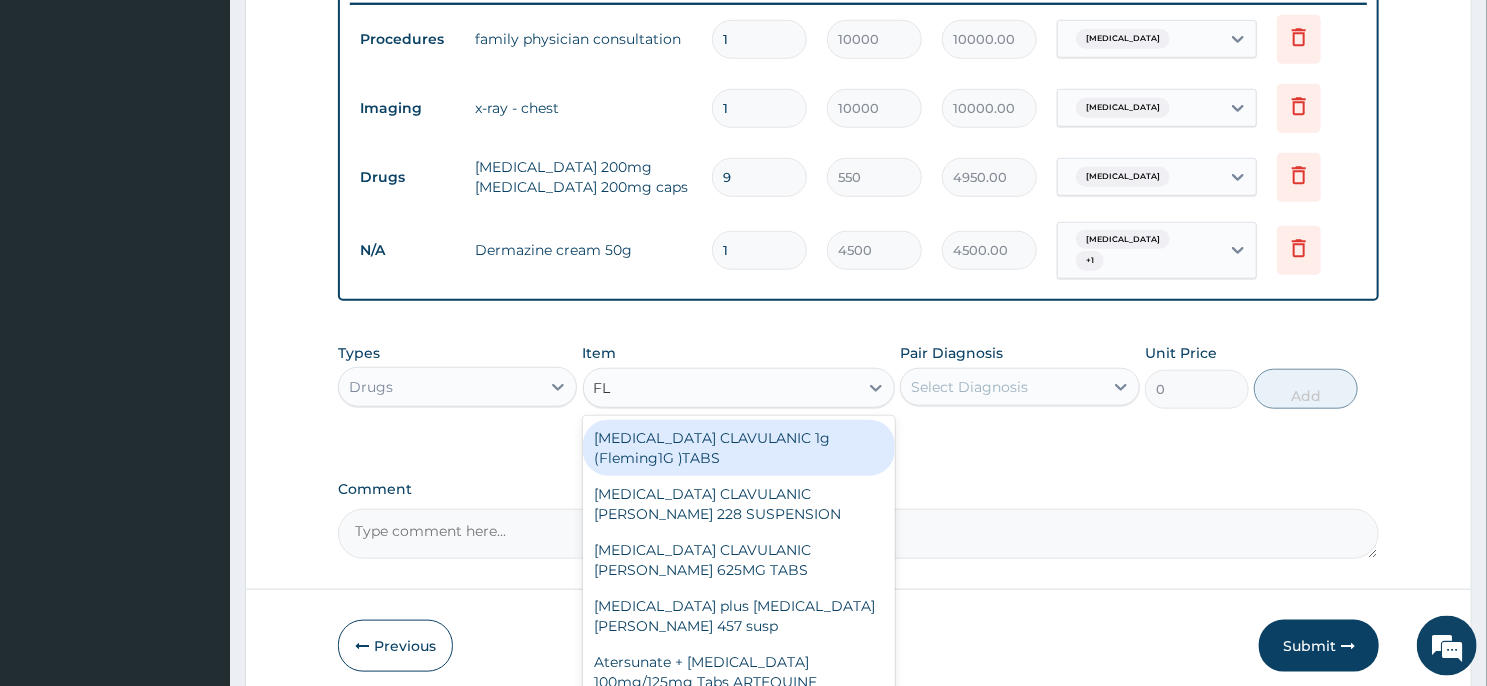 type on "FLA" 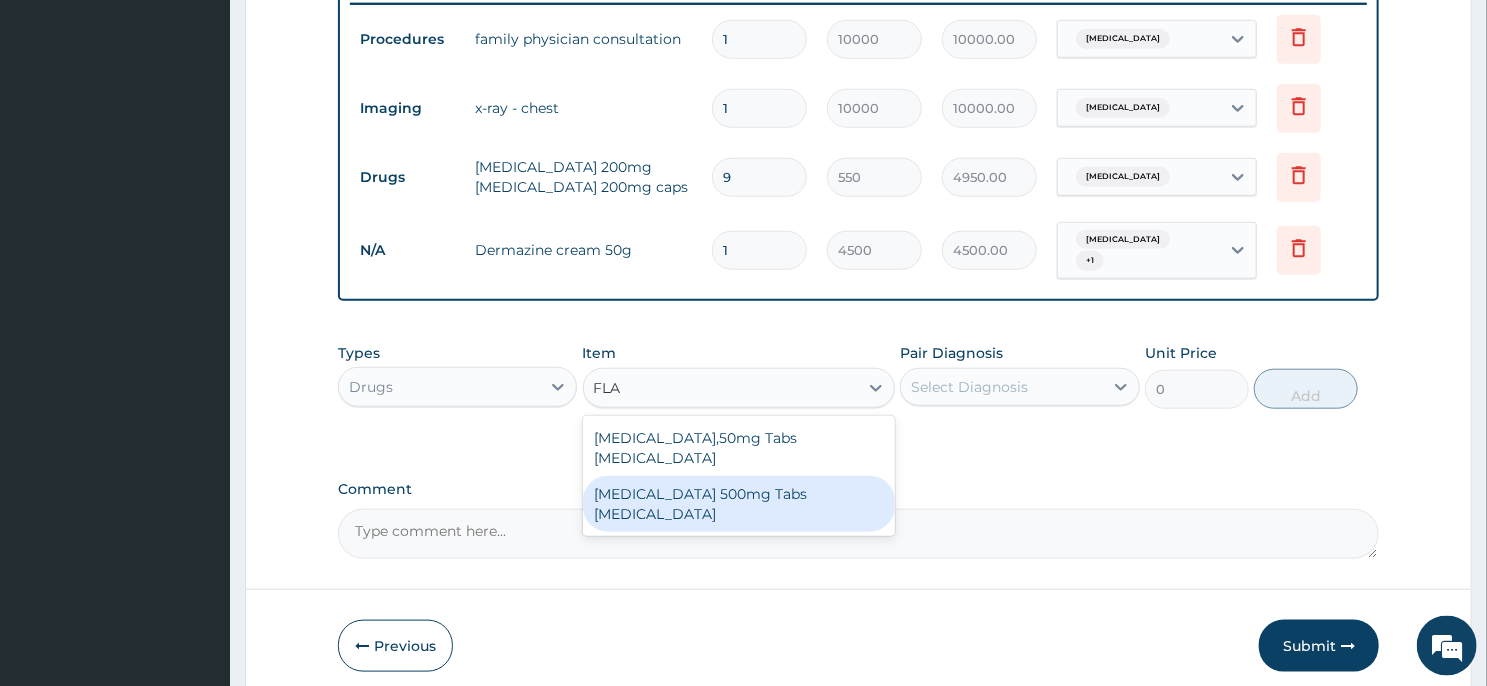 click on "Secnidazole 500mg Tabs FLAGENTYL" at bounding box center [739, 504] 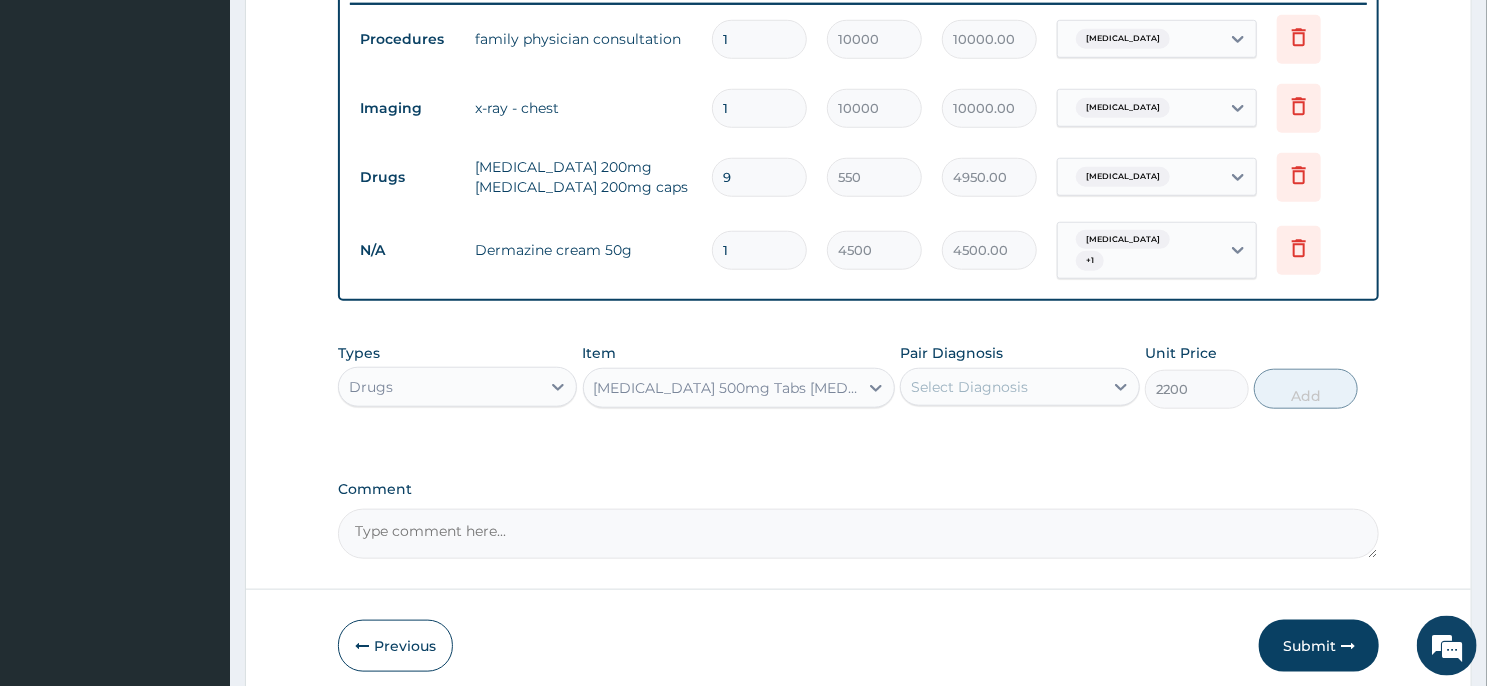 click on "Select Diagnosis" at bounding box center [969, 387] 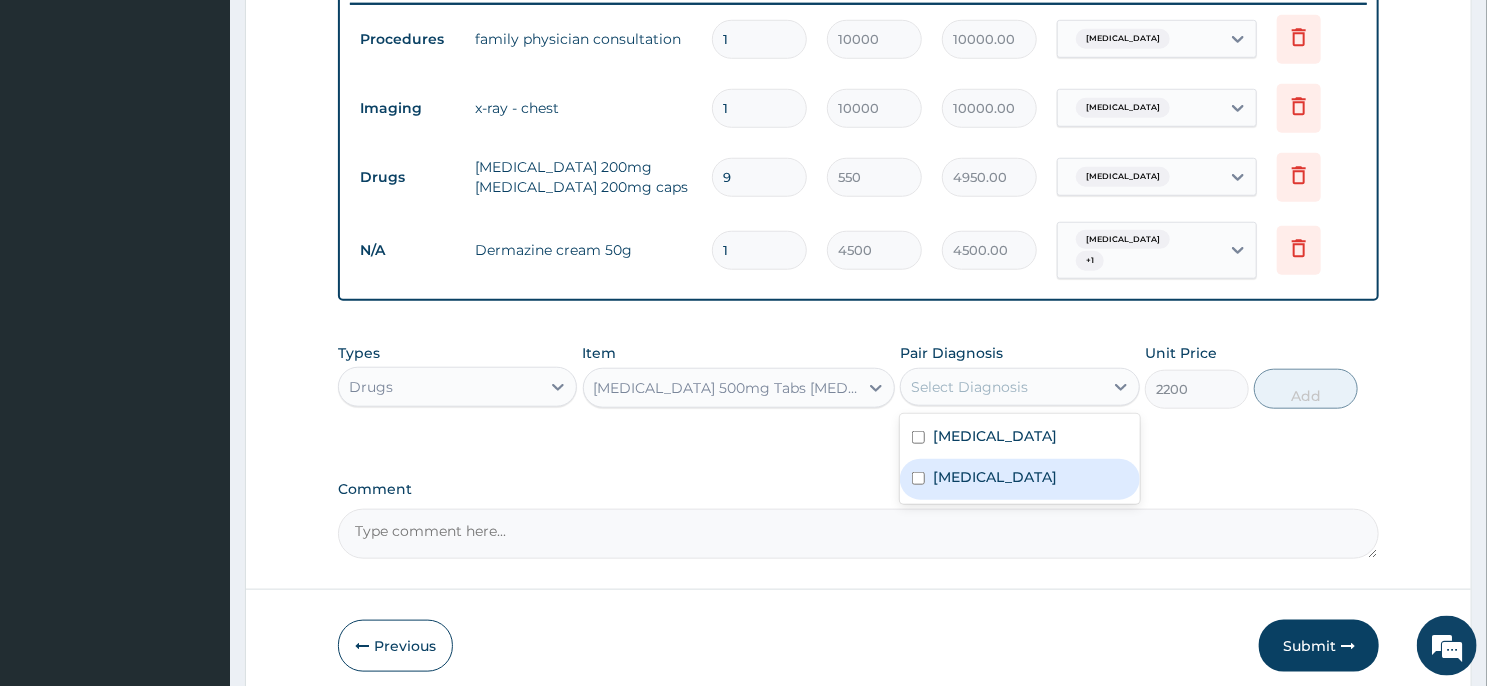 click on "Hemothorax" at bounding box center (1019, 479) 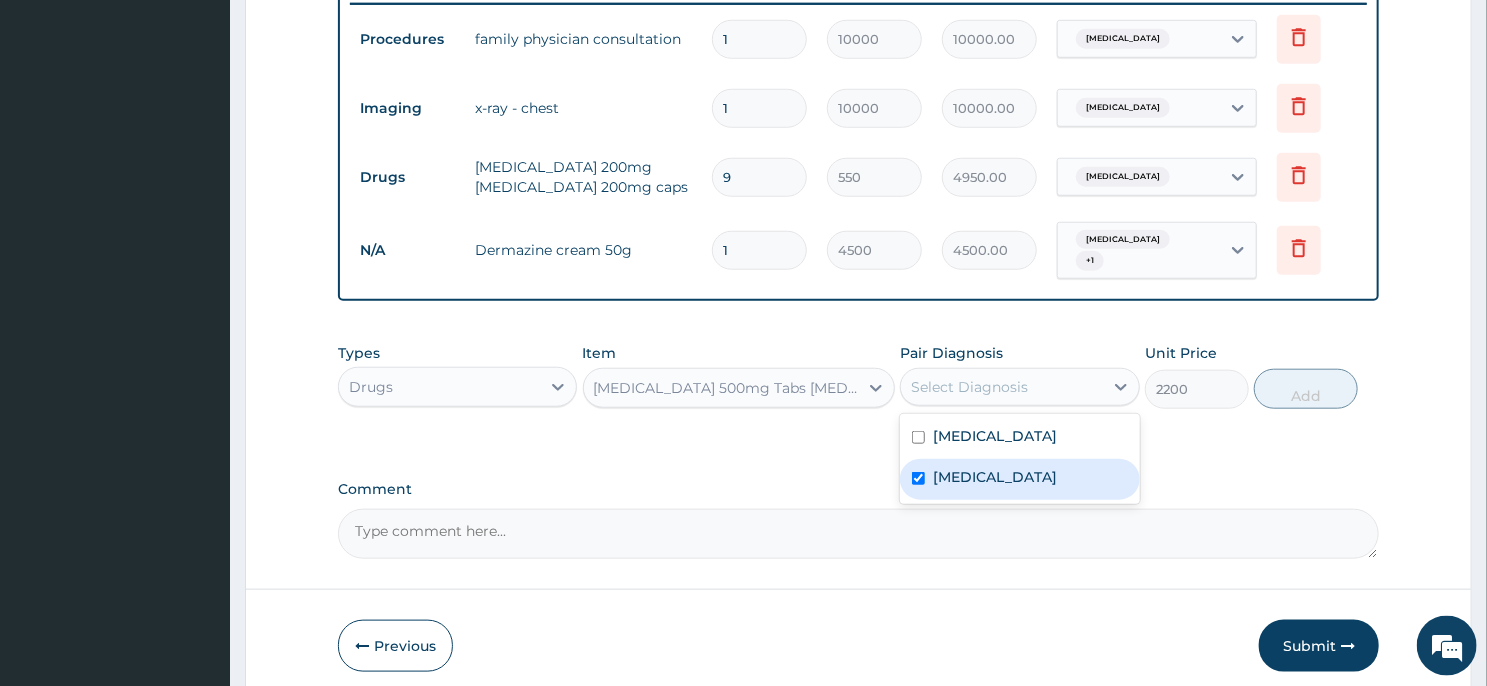 checkbox on "true" 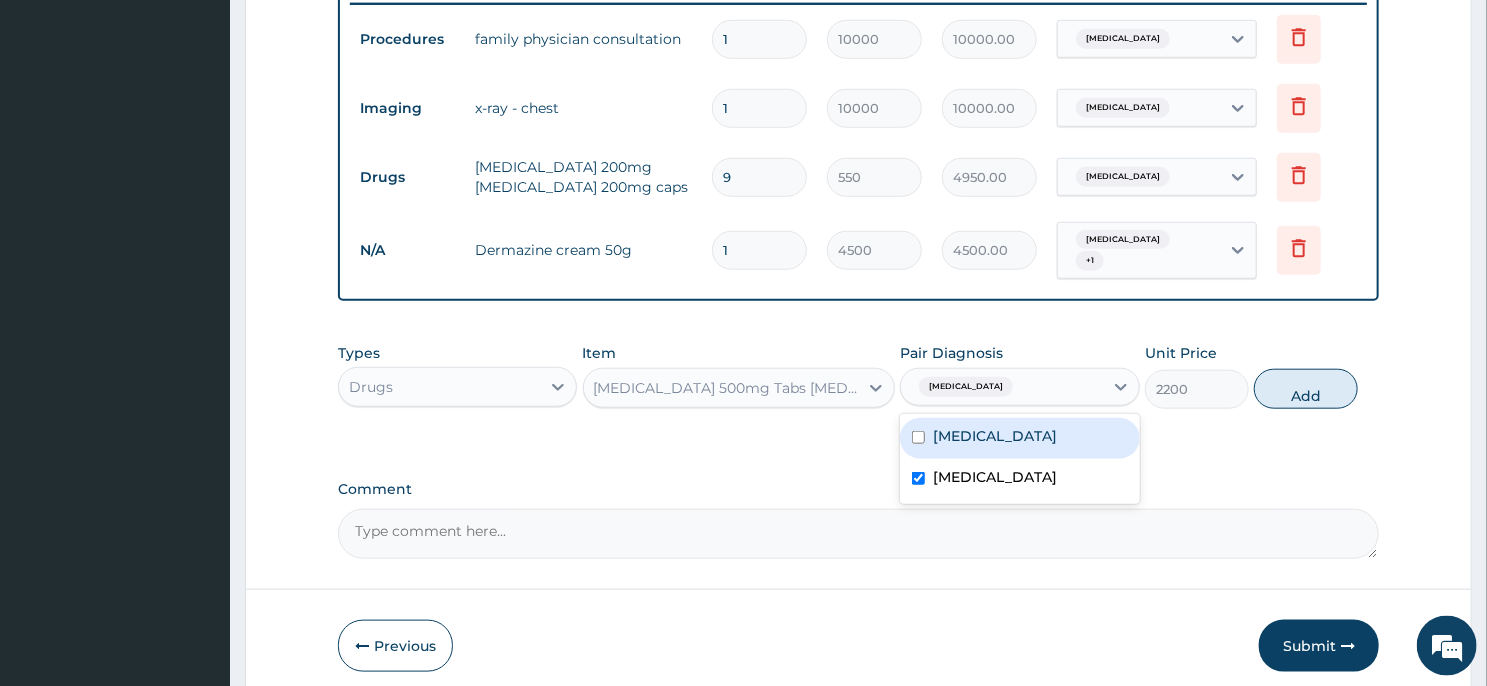 click on "Renal tubular acidosis" at bounding box center (995, 436) 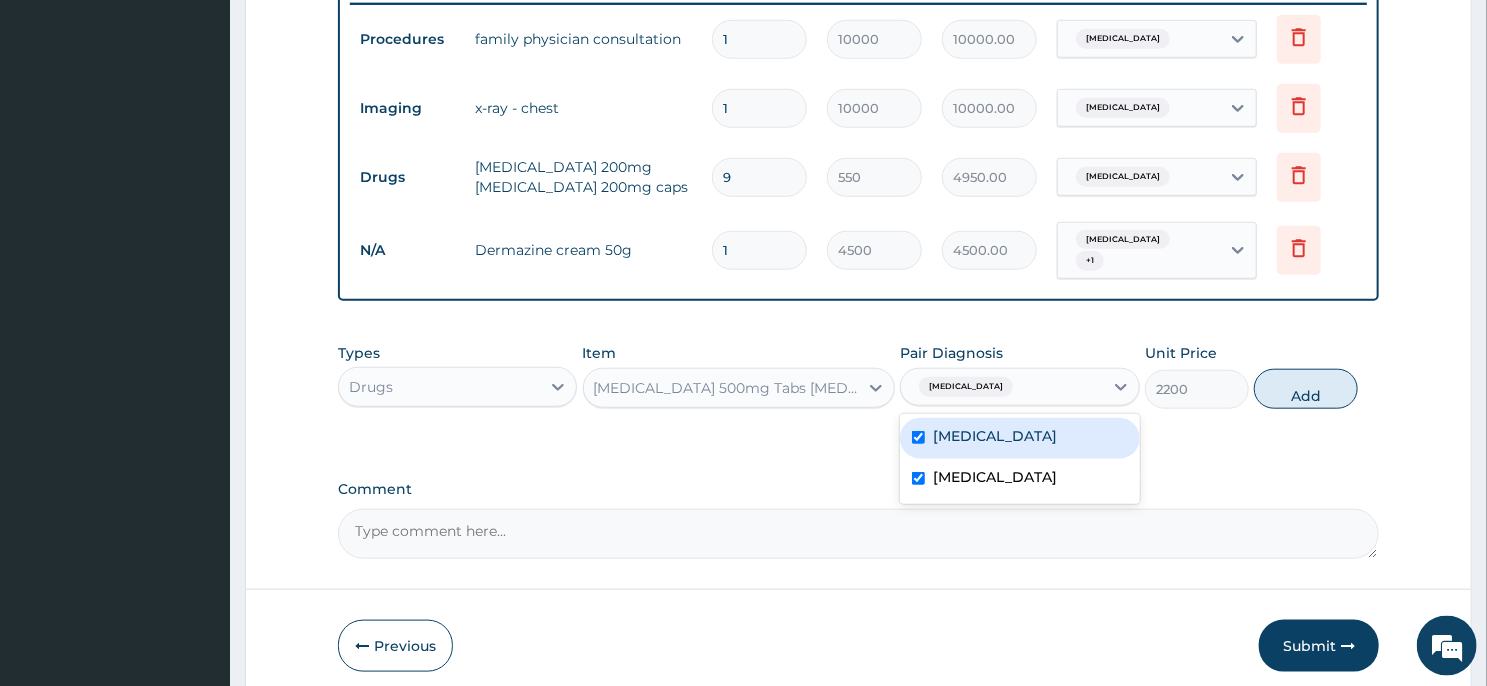 checkbox on "true" 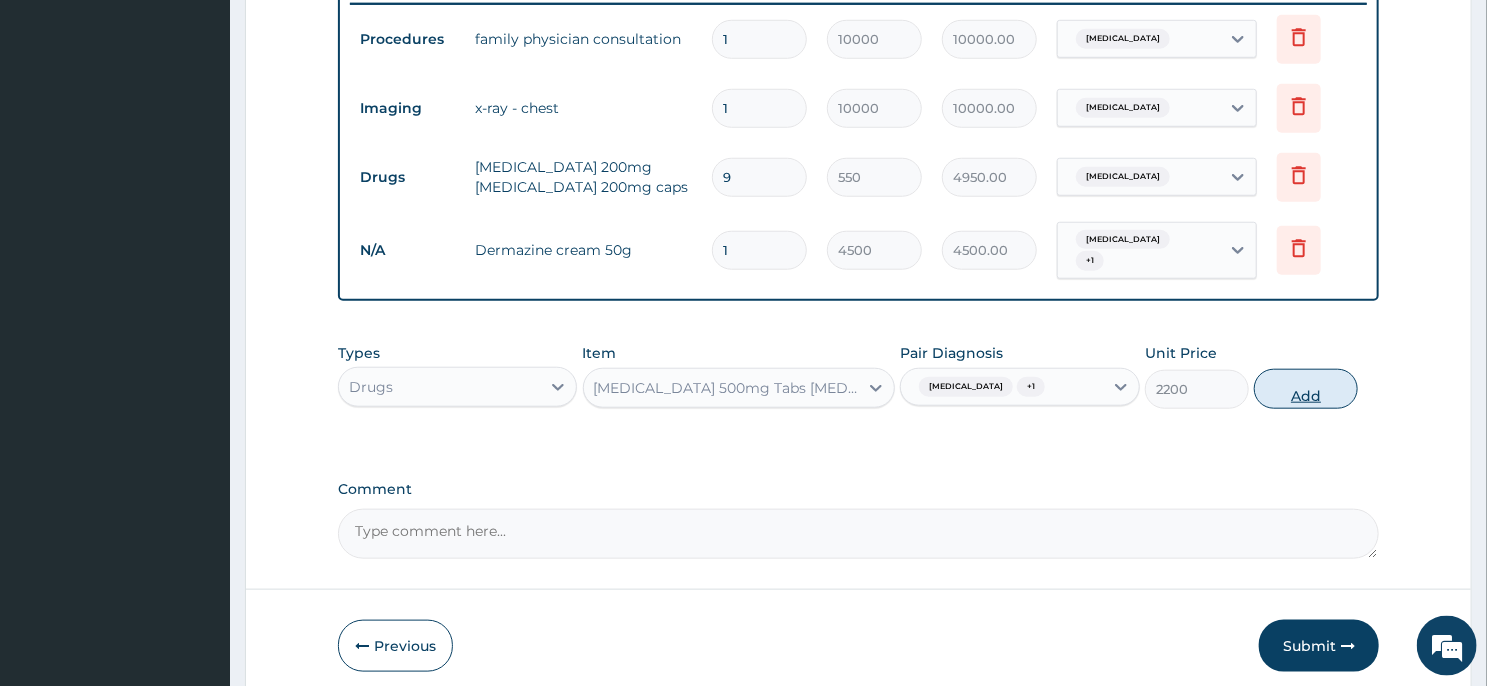 click on "Add" at bounding box center [1306, 389] 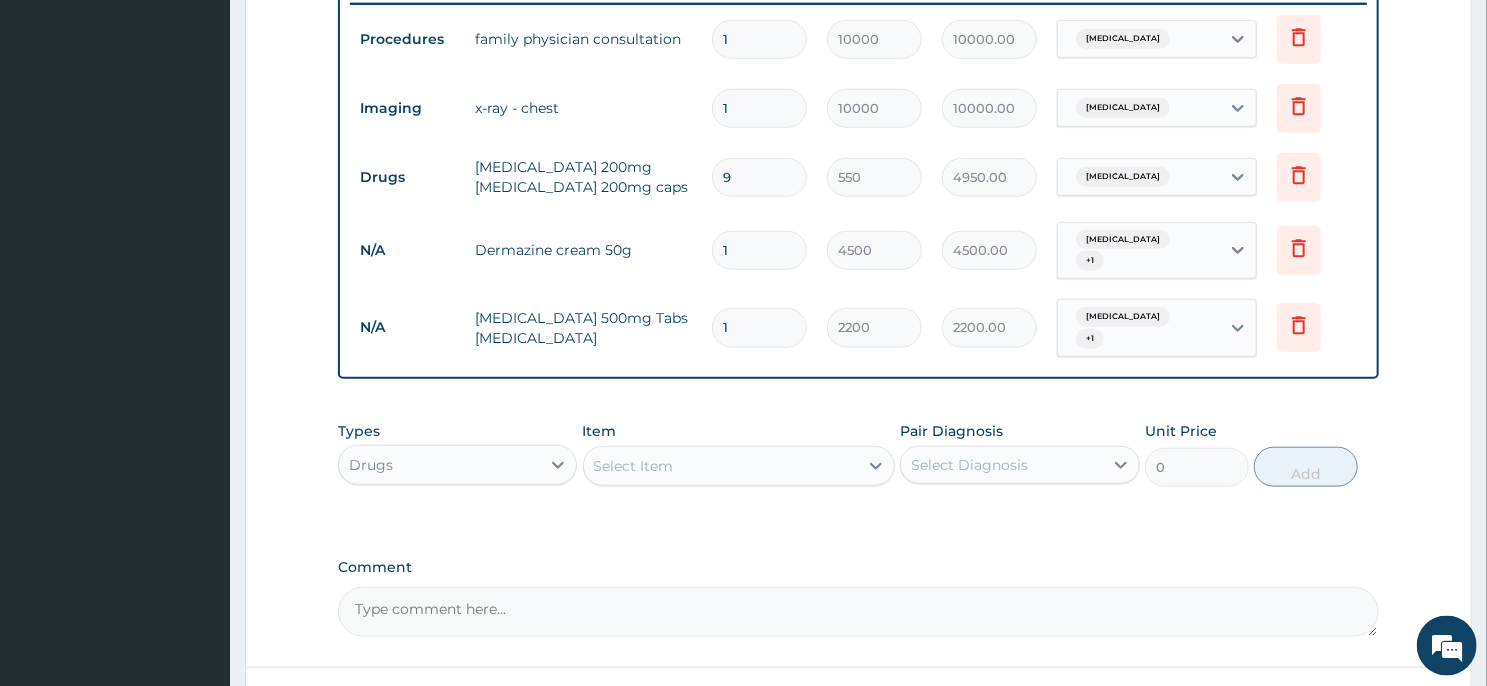 click on "Select Item" at bounding box center [721, 466] 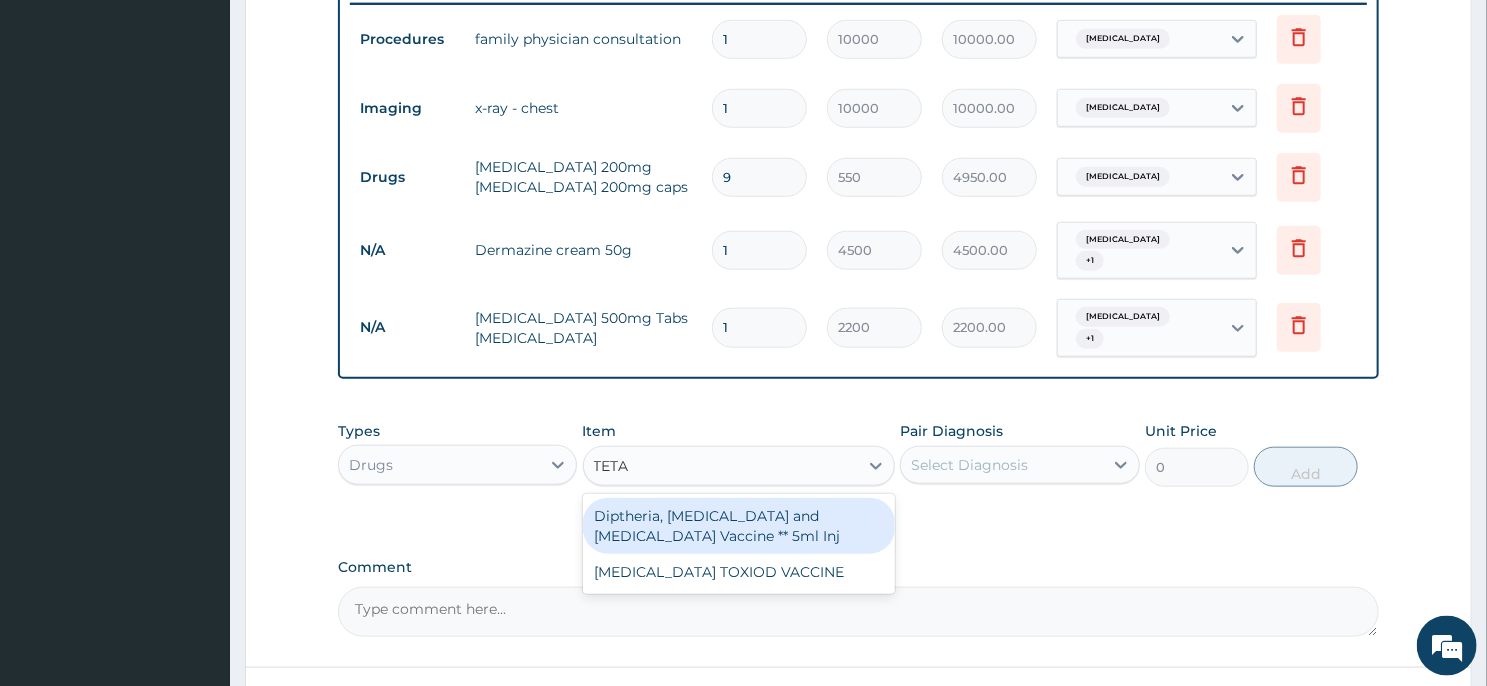 type on "TETAN" 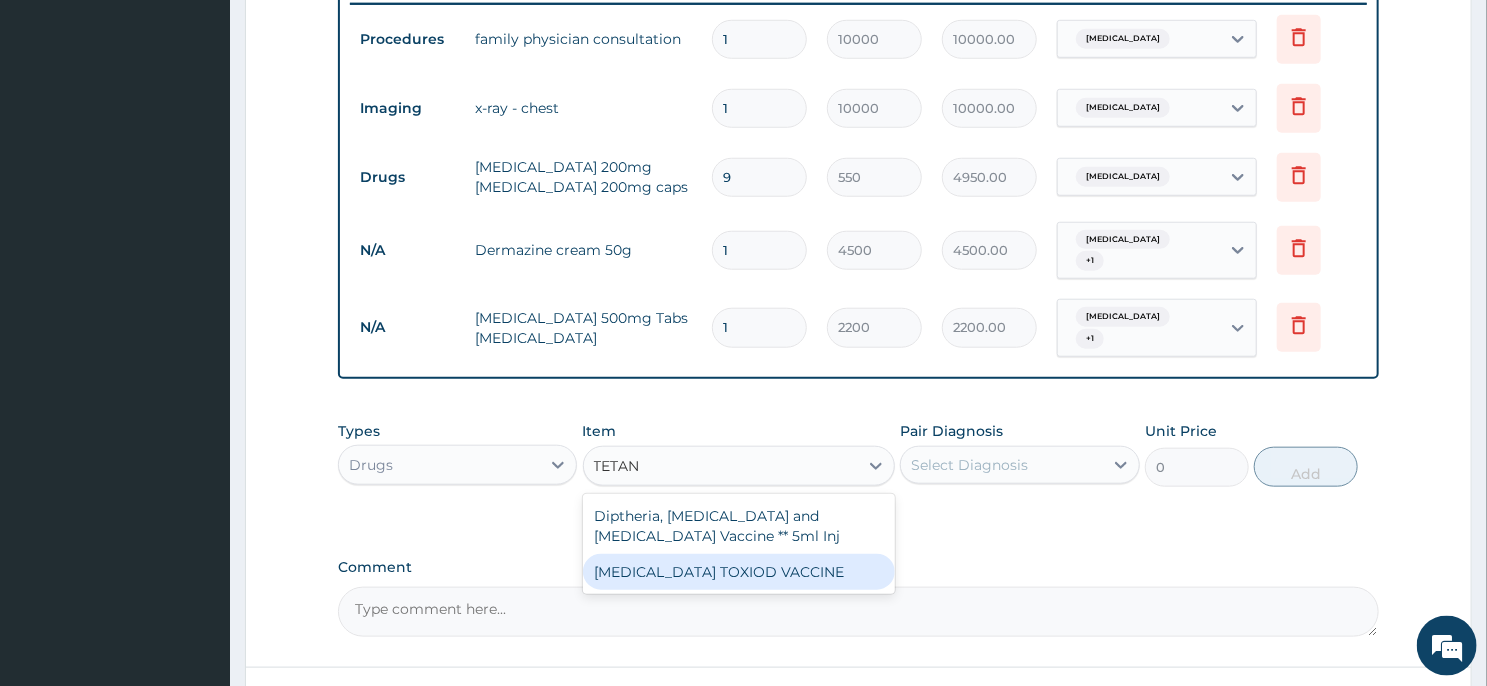 click on "TETANUS TOXIOD VACCINE" at bounding box center (739, 572) 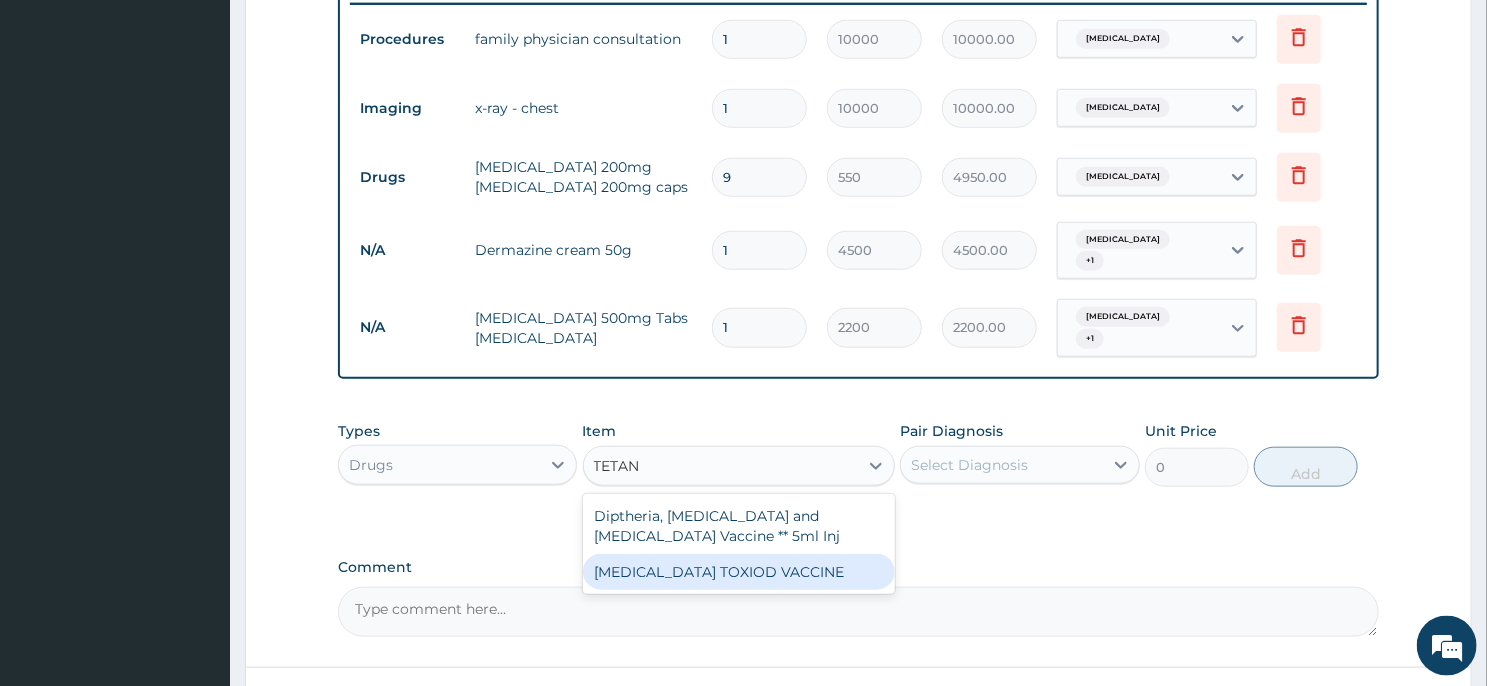 type 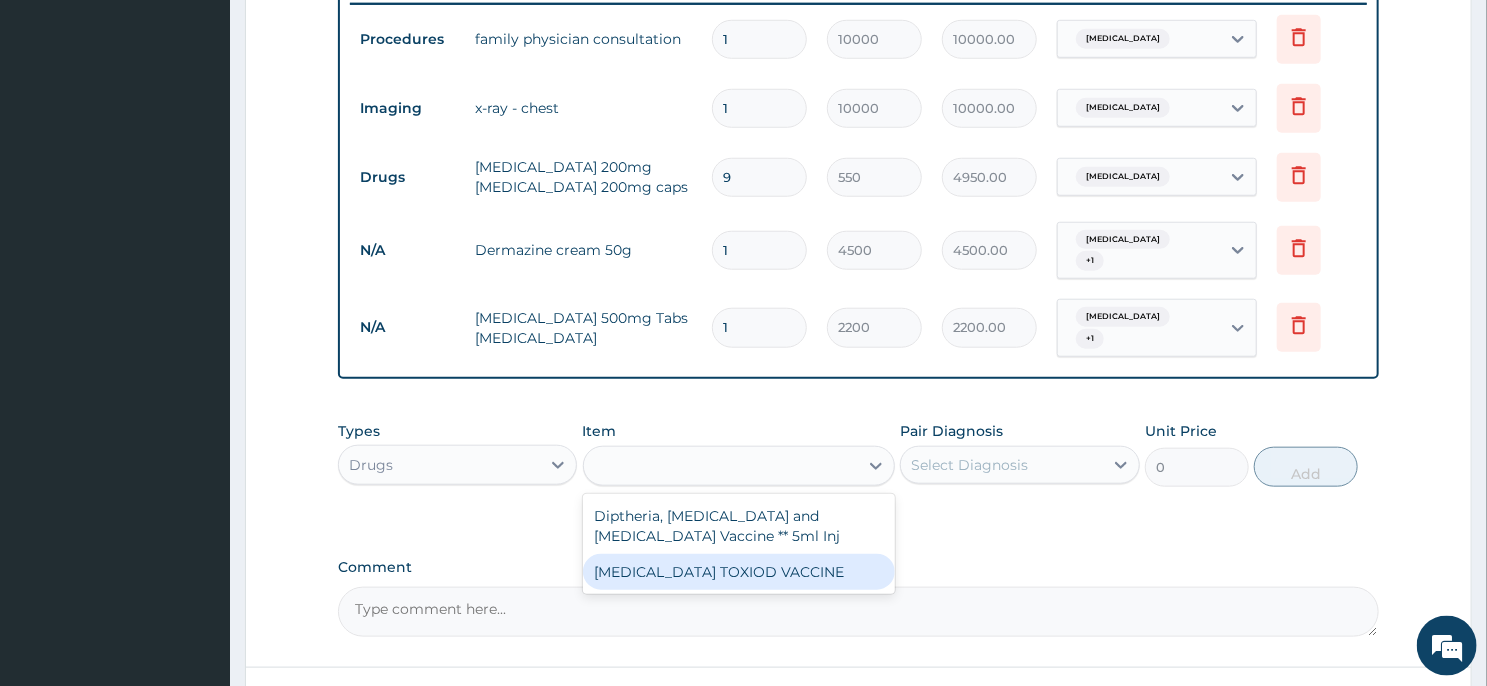 type on "1000" 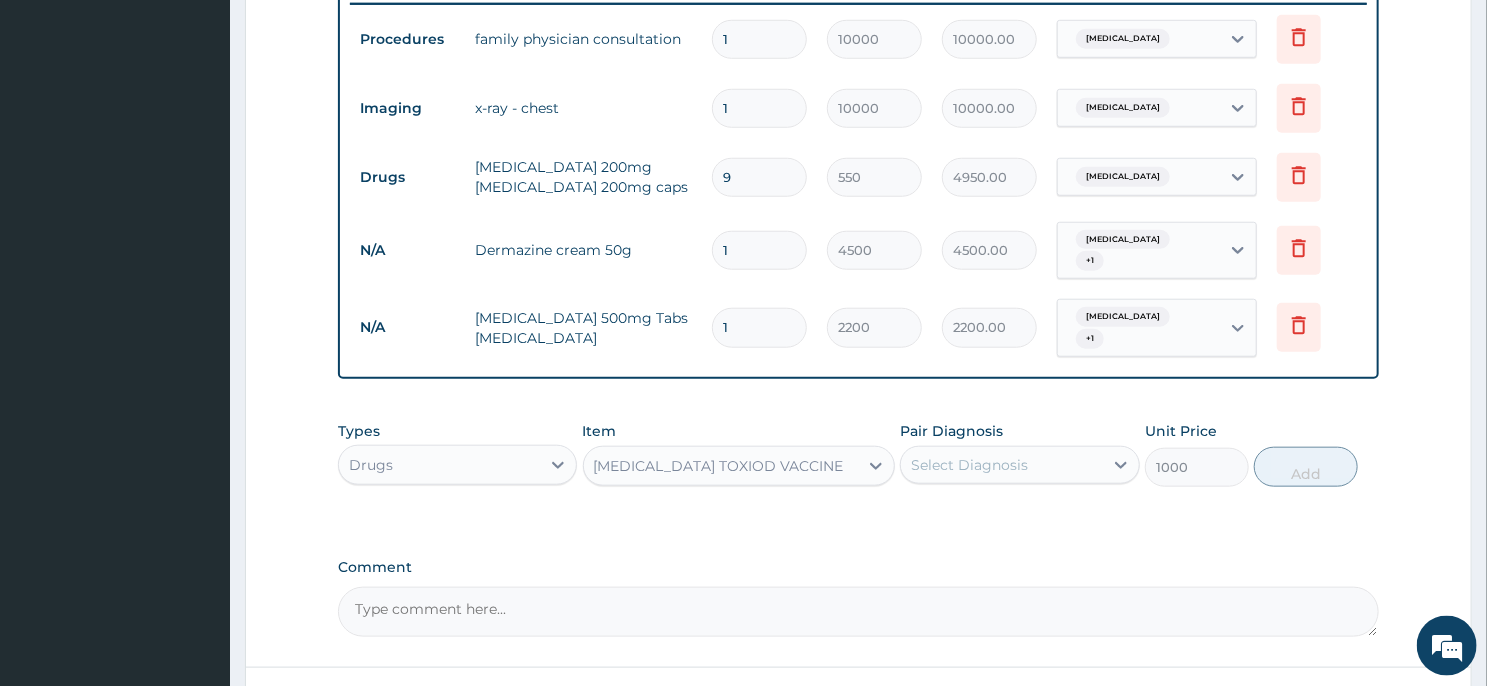 click on "Select Diagnosis" at bounding box center (969, 465) 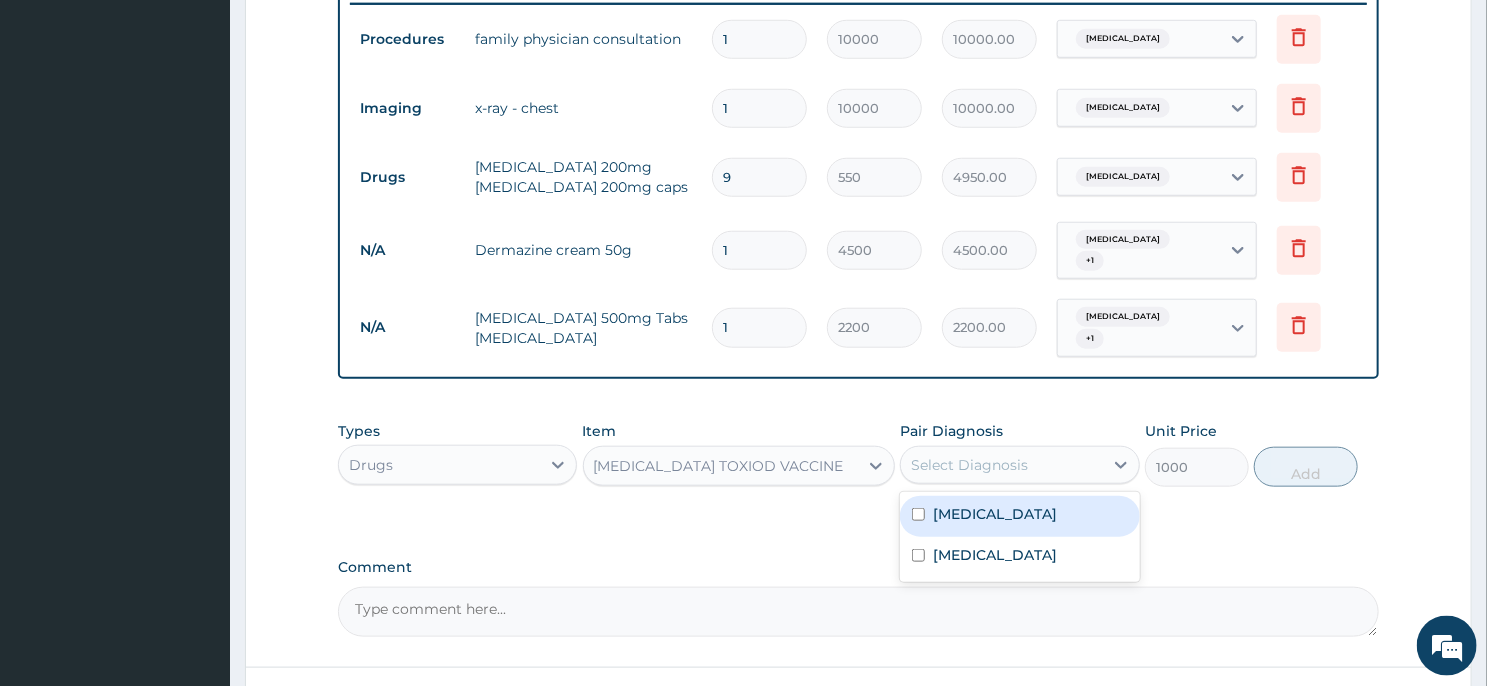 click on "Renal tubular acidosis" at bounding box center (1019, 516) 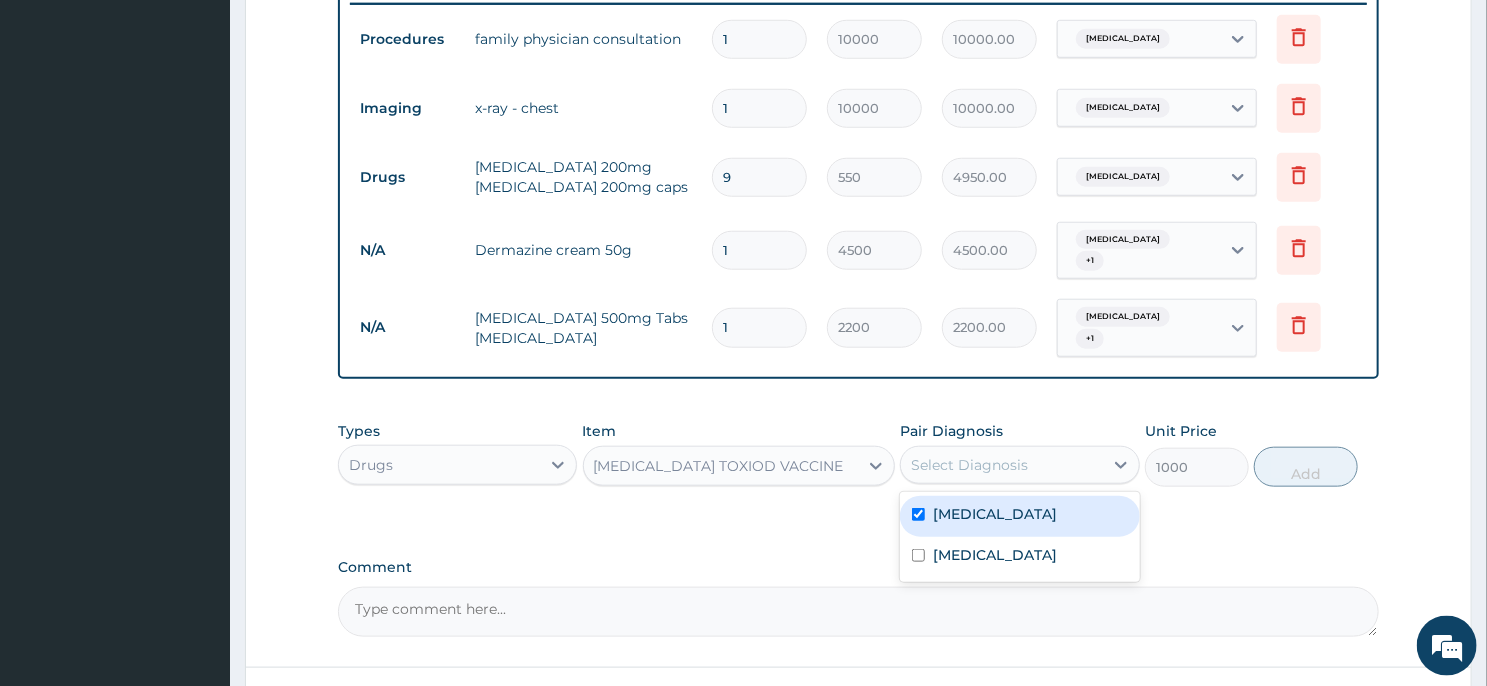 checkbox on "true" 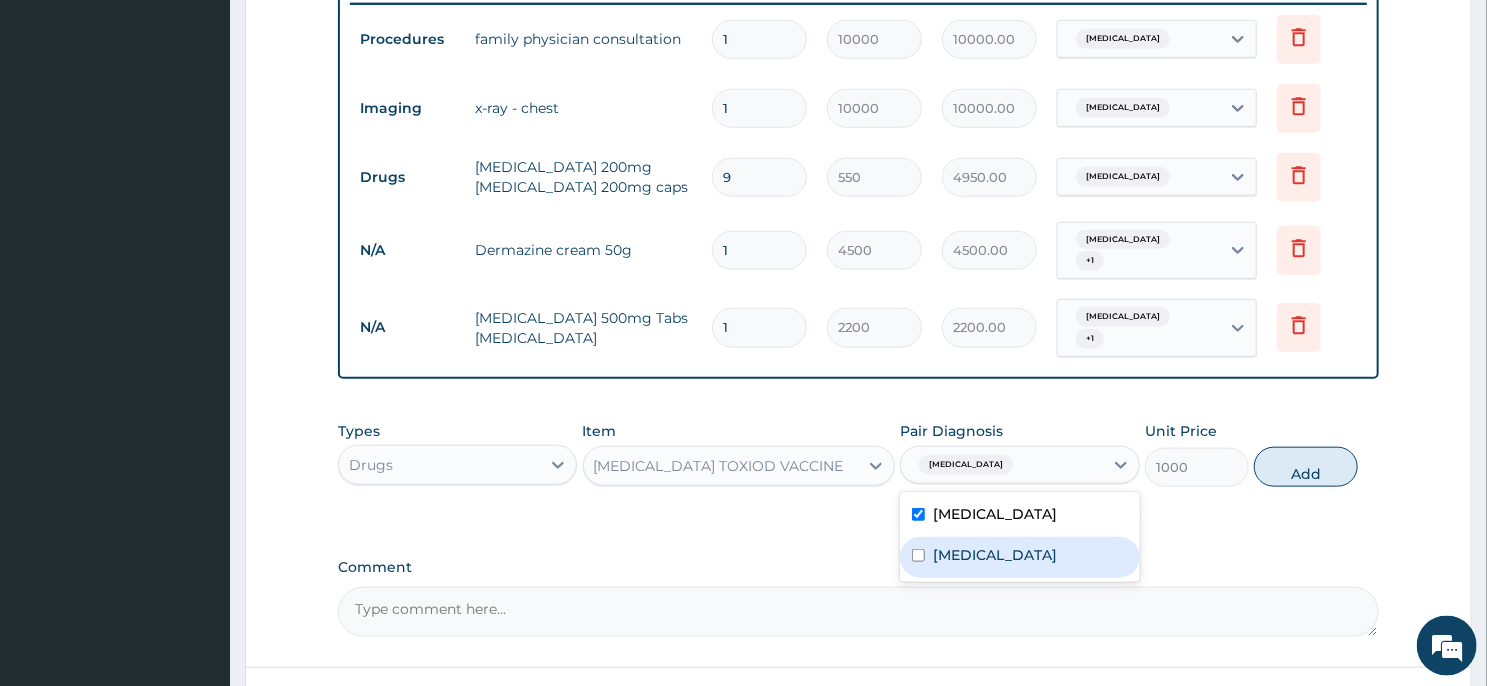 click on "Hemothorax" at bounding box center [1019, 557] 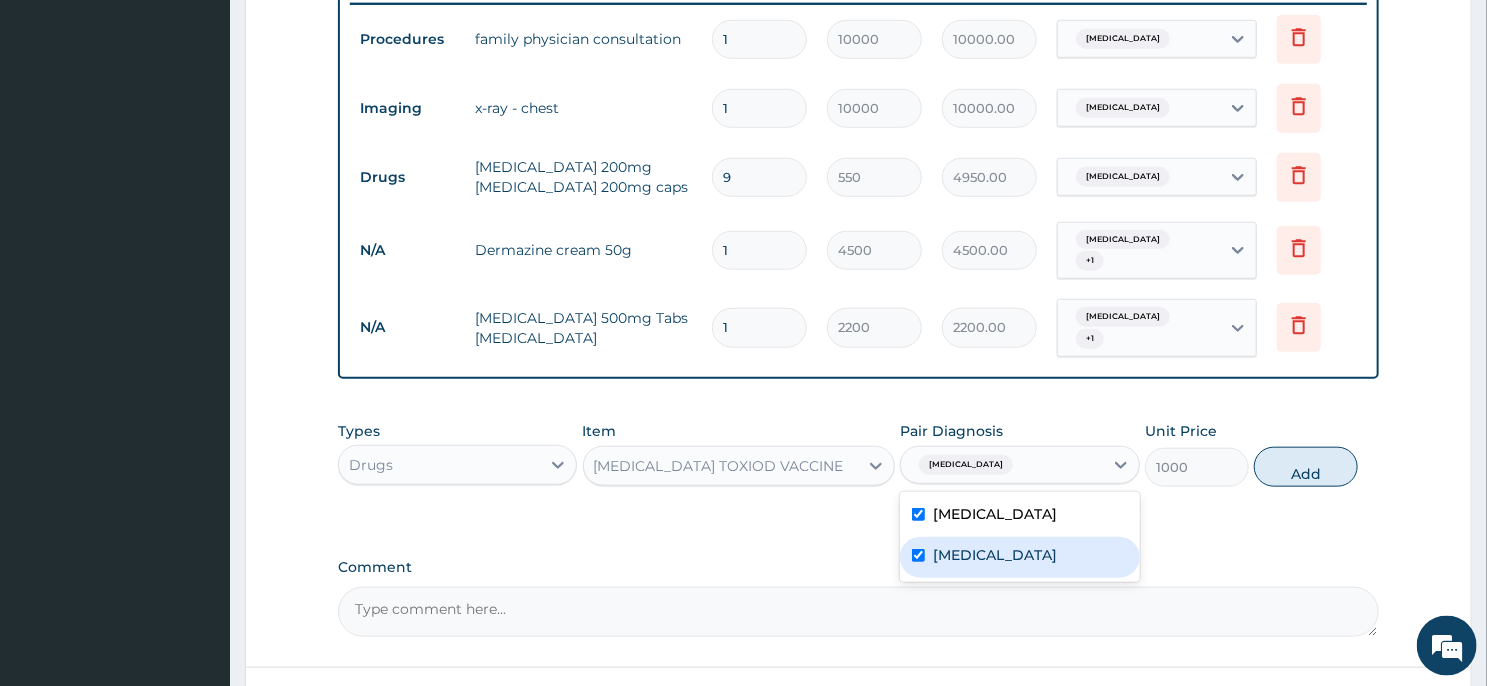 checkbox on "true" 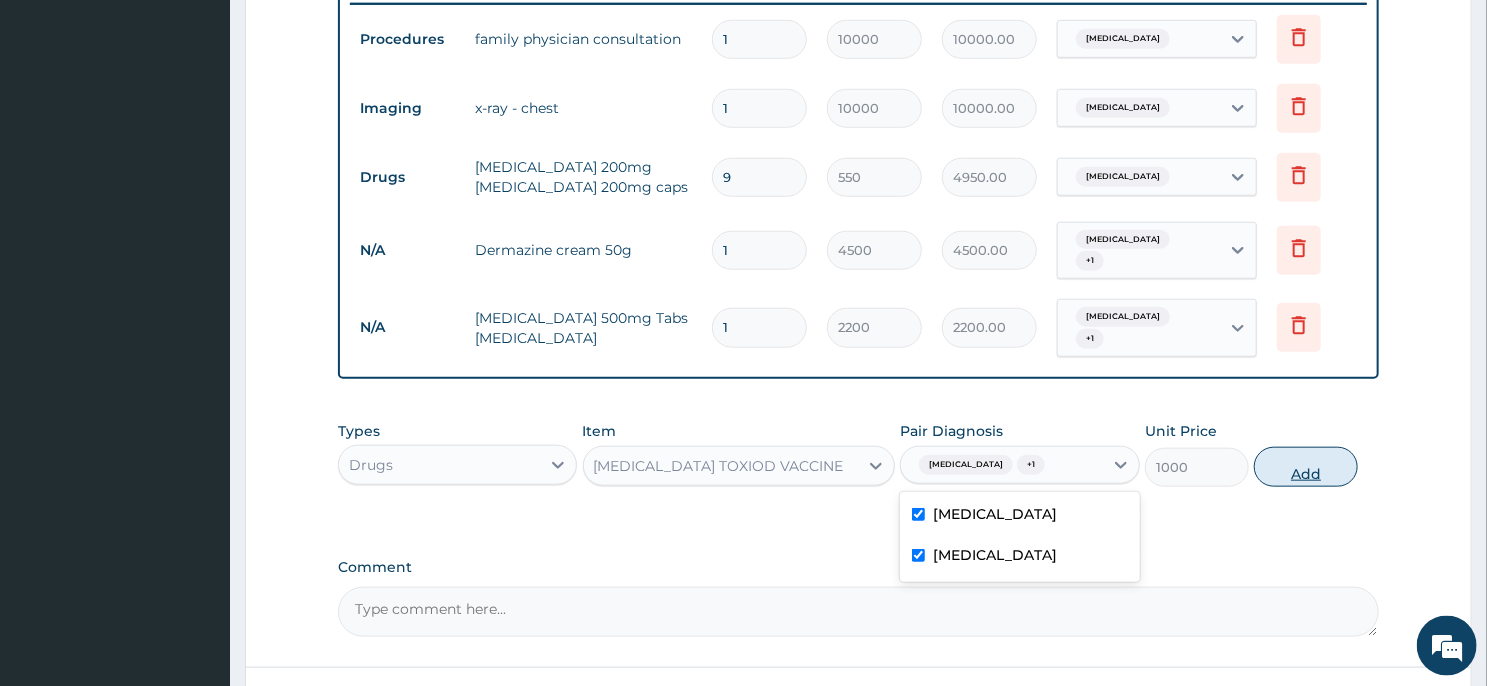 click on "Add" at bounding box center (1306, 467) 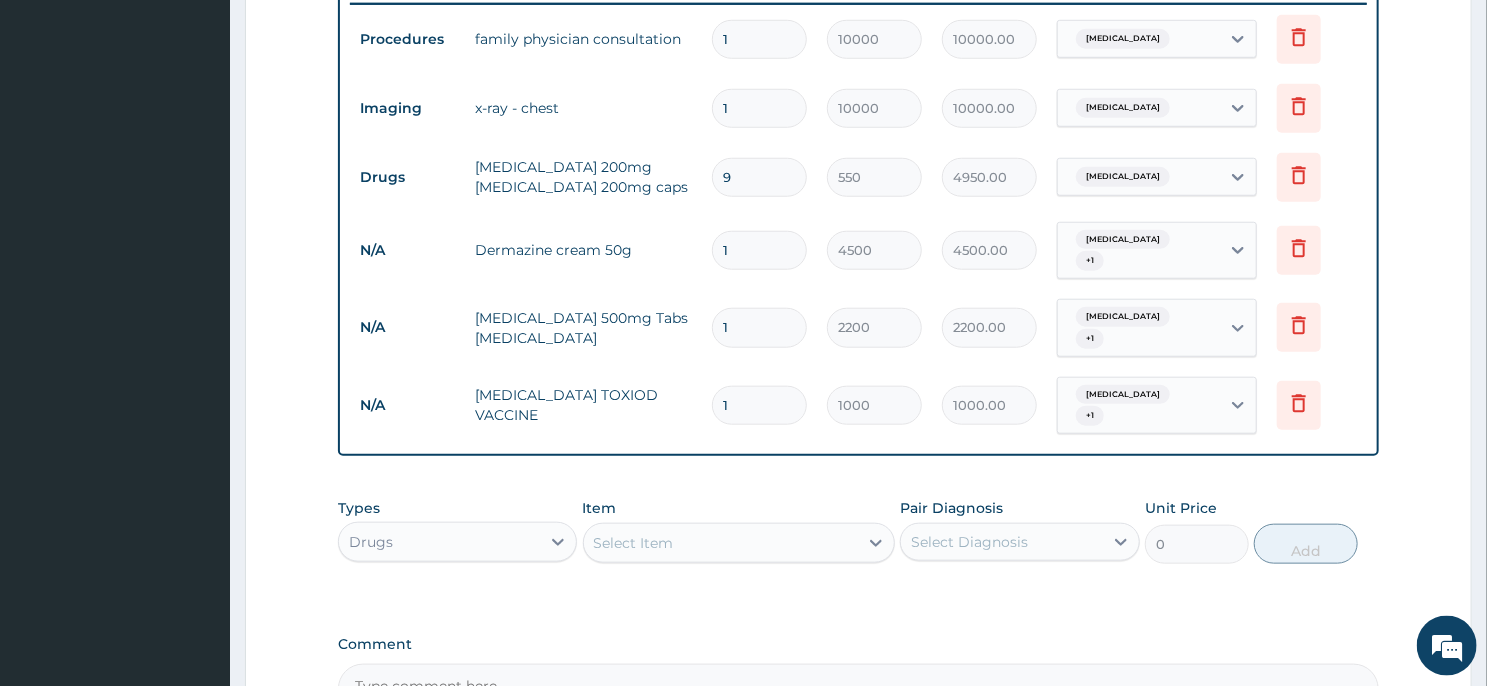 scroll, scrollTop: 1021, scrollLeft: 0, axis: vertical 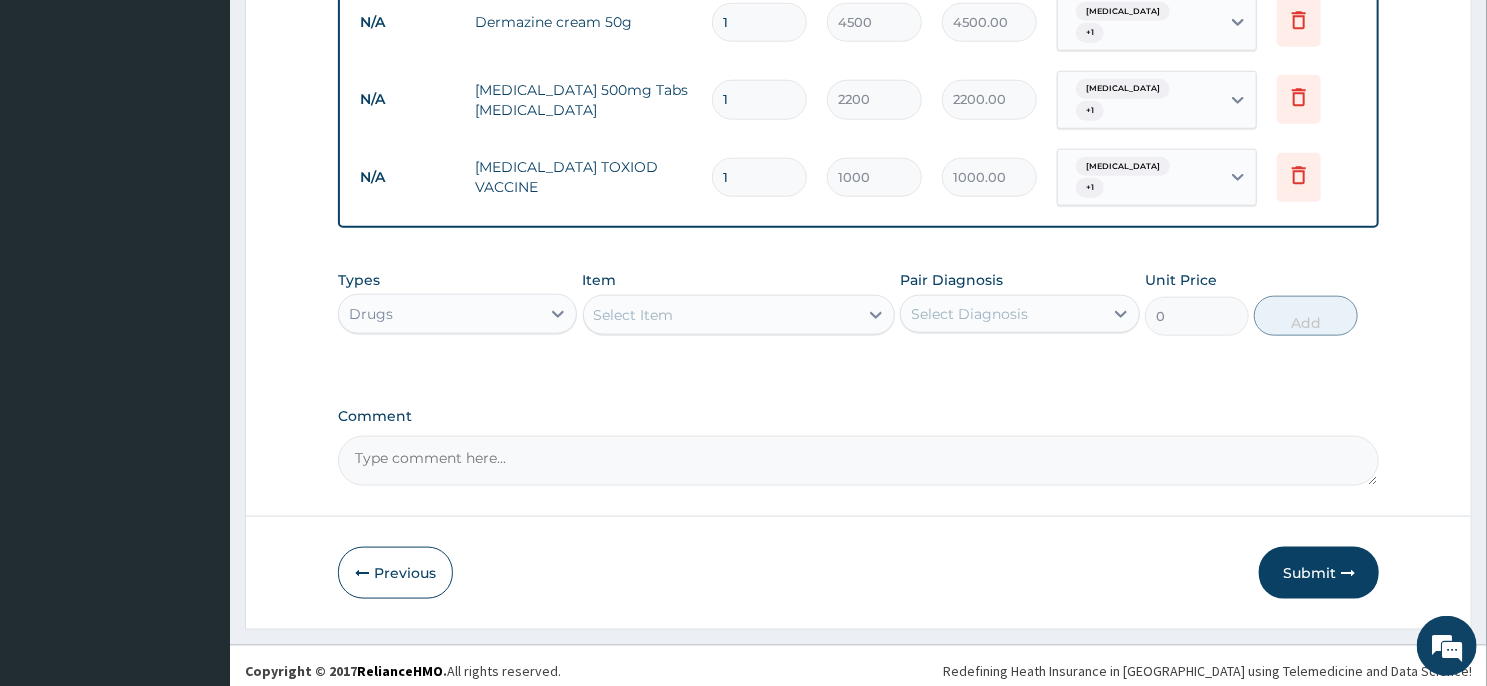 click on "Select Item" at bounding box center (721, 315) 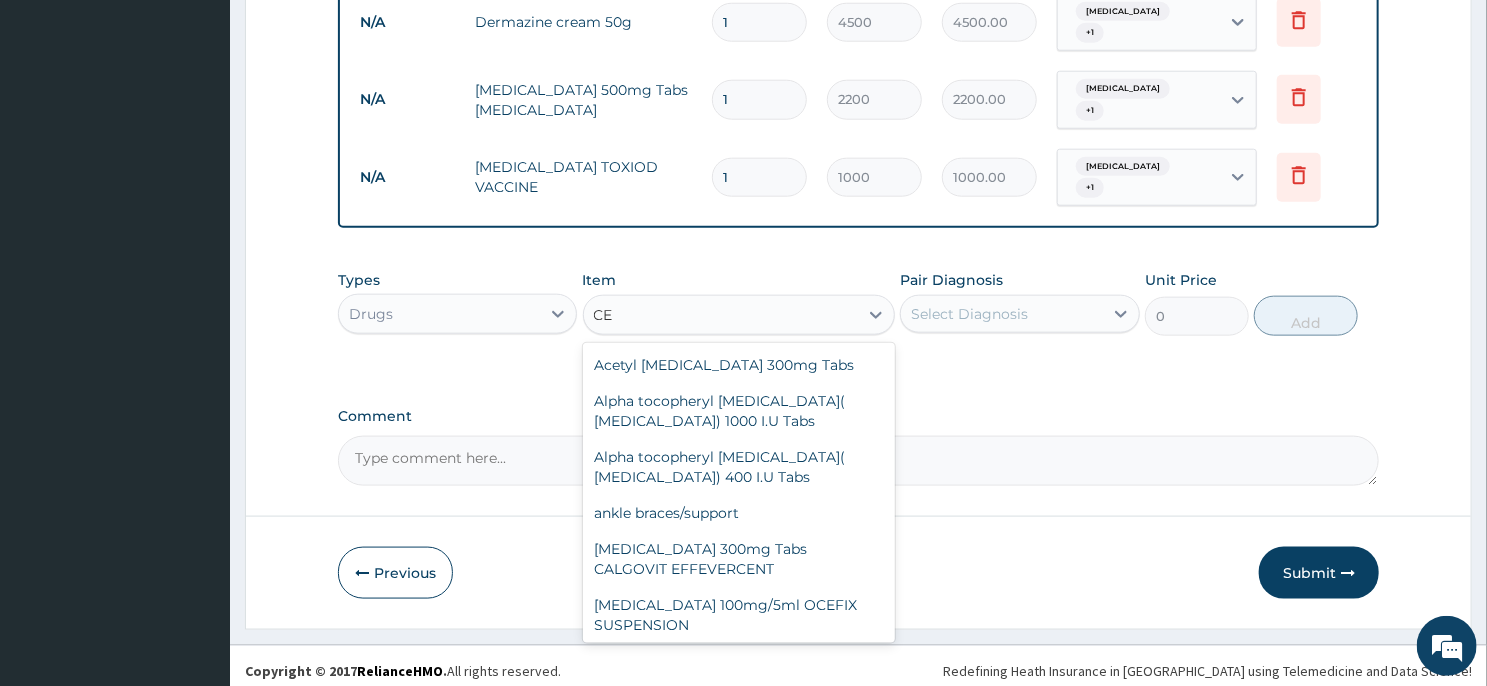 type on "C" 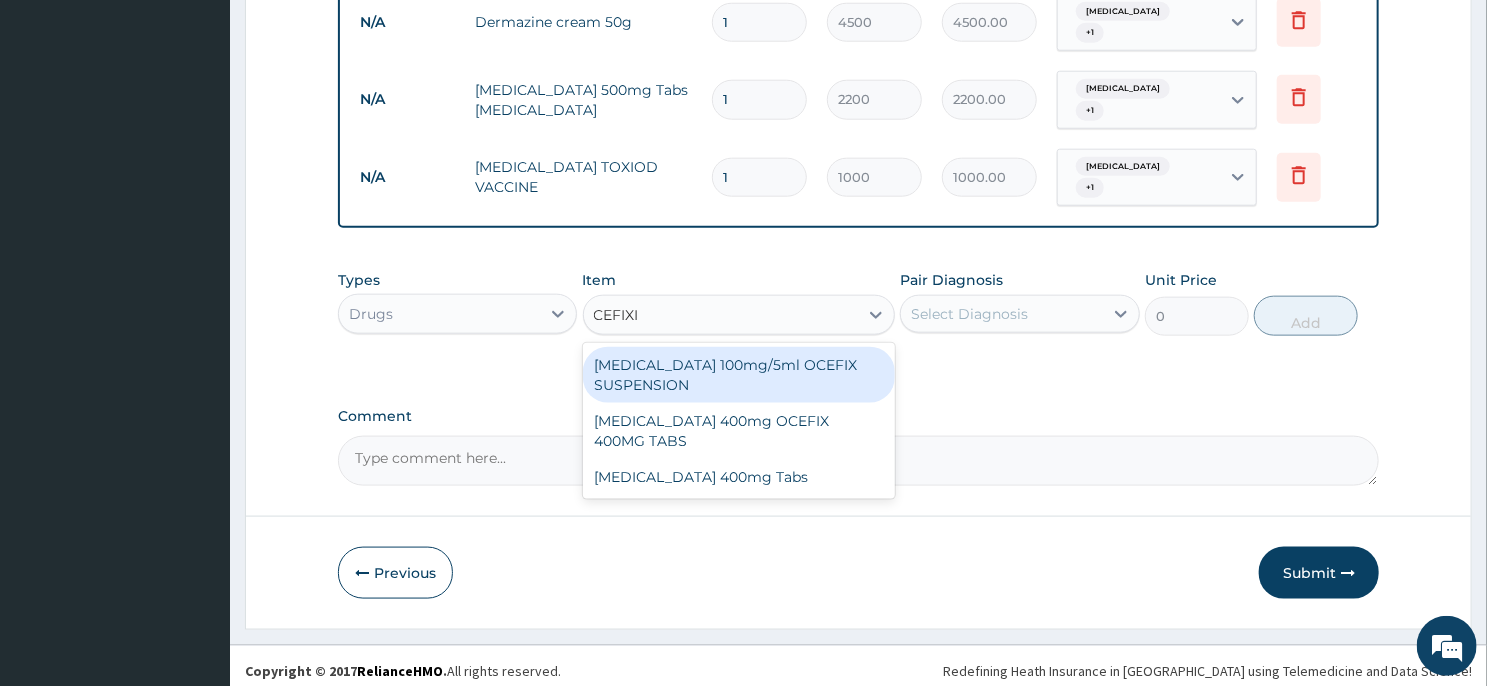 type on "CEFIXIM" 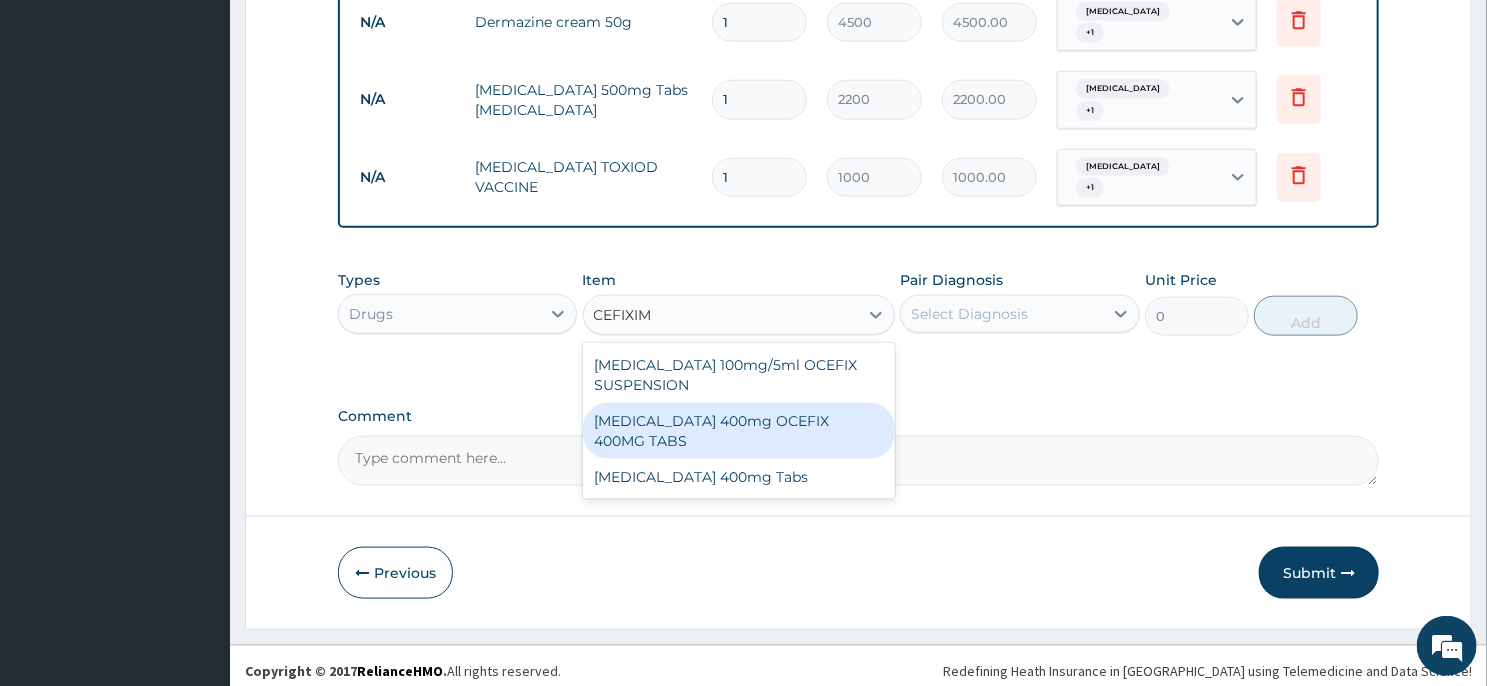 click on "cefixime 400mg OCEFIX 400MG TABS" at bounding box center (739, 431) 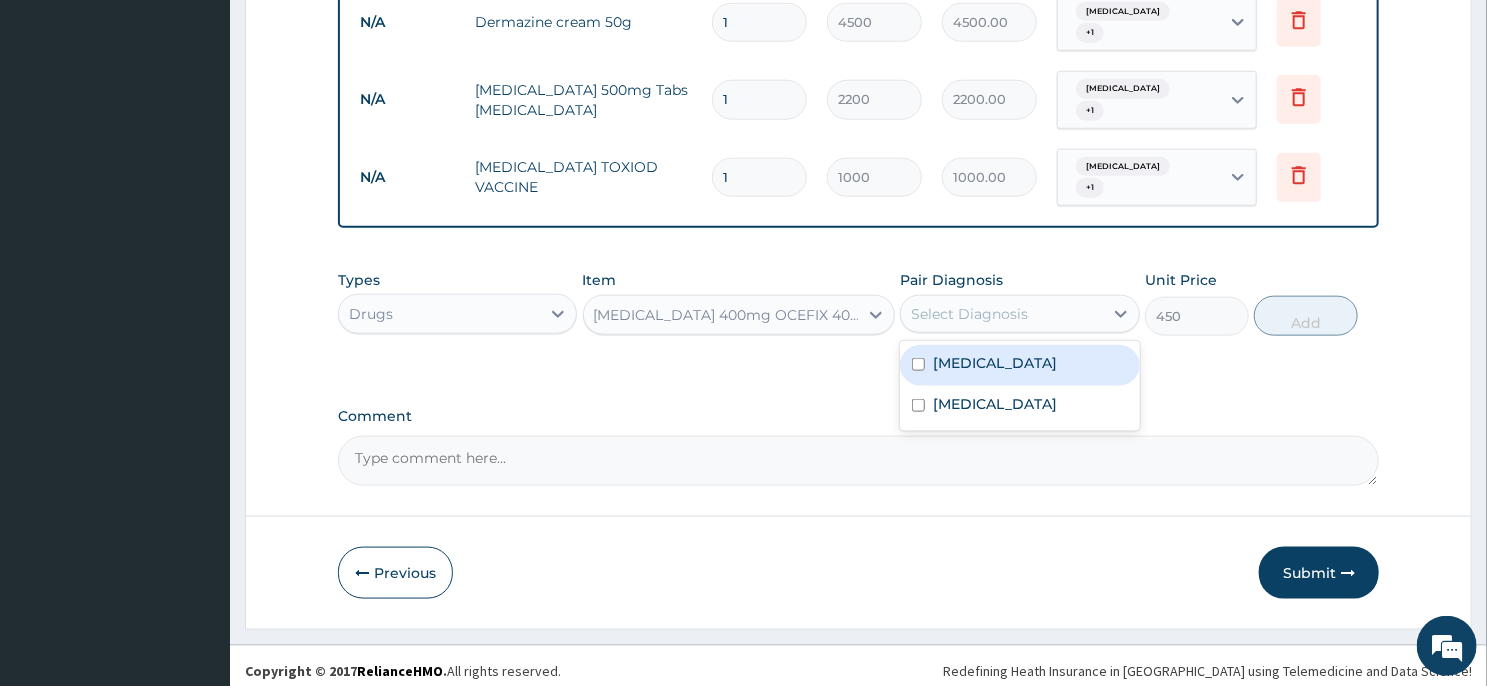 click on "Select Diagnosis" at bounding box center (969, 314) 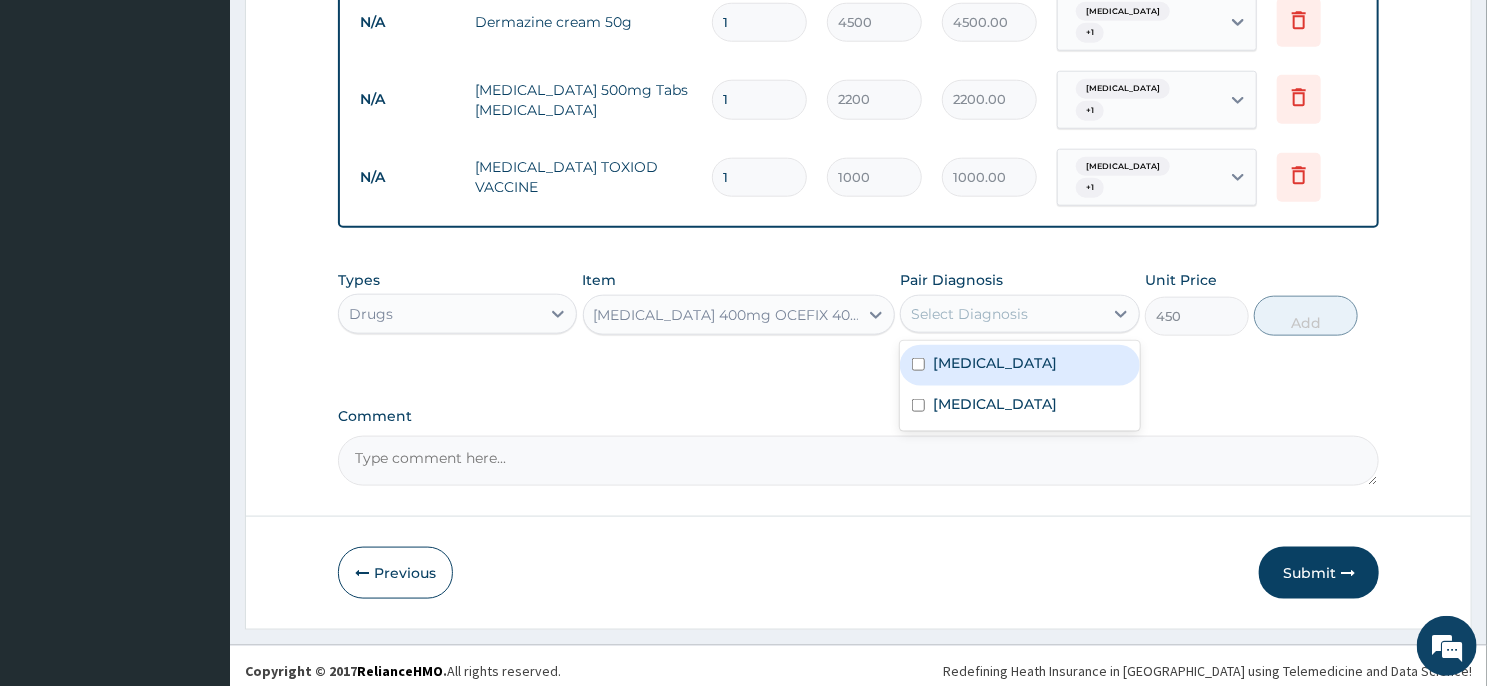 click on "Renal tubular acidosis" at bounding box center [995, 363] 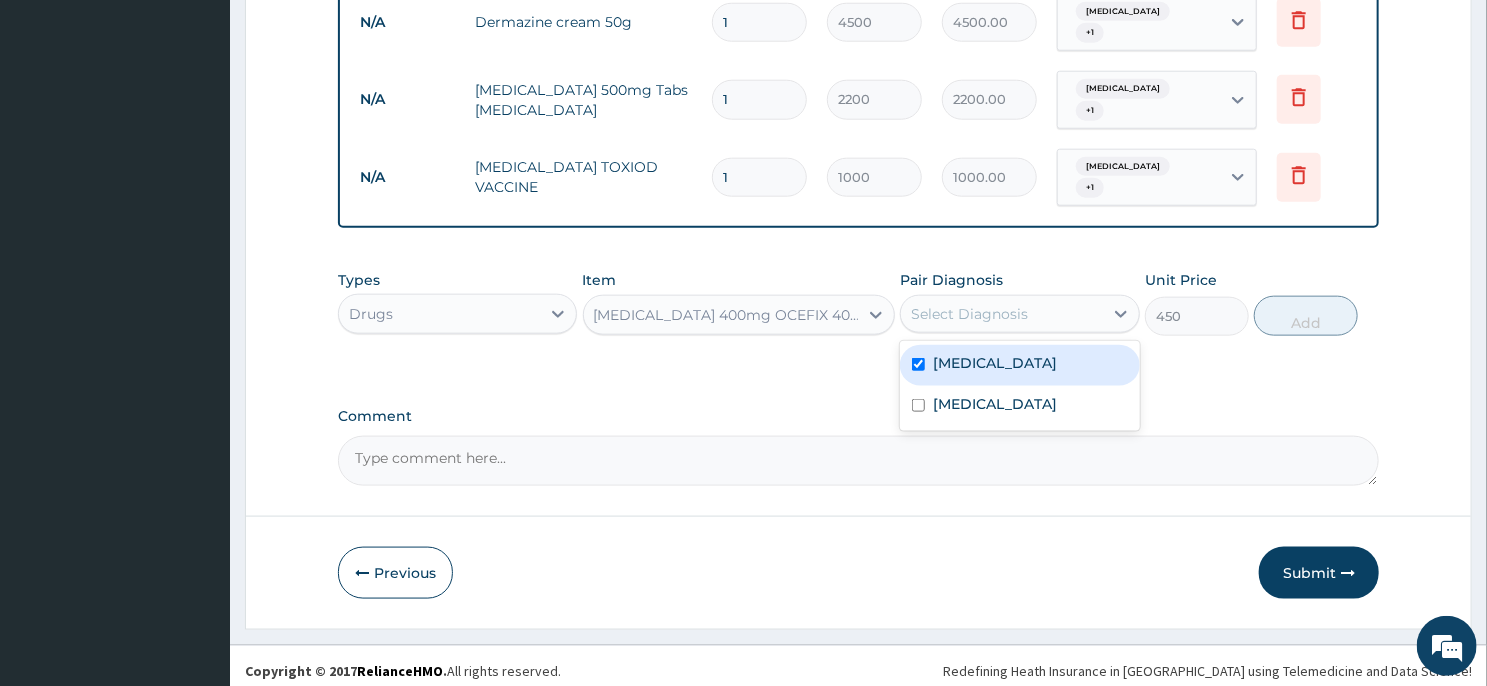 checkbox on "true" 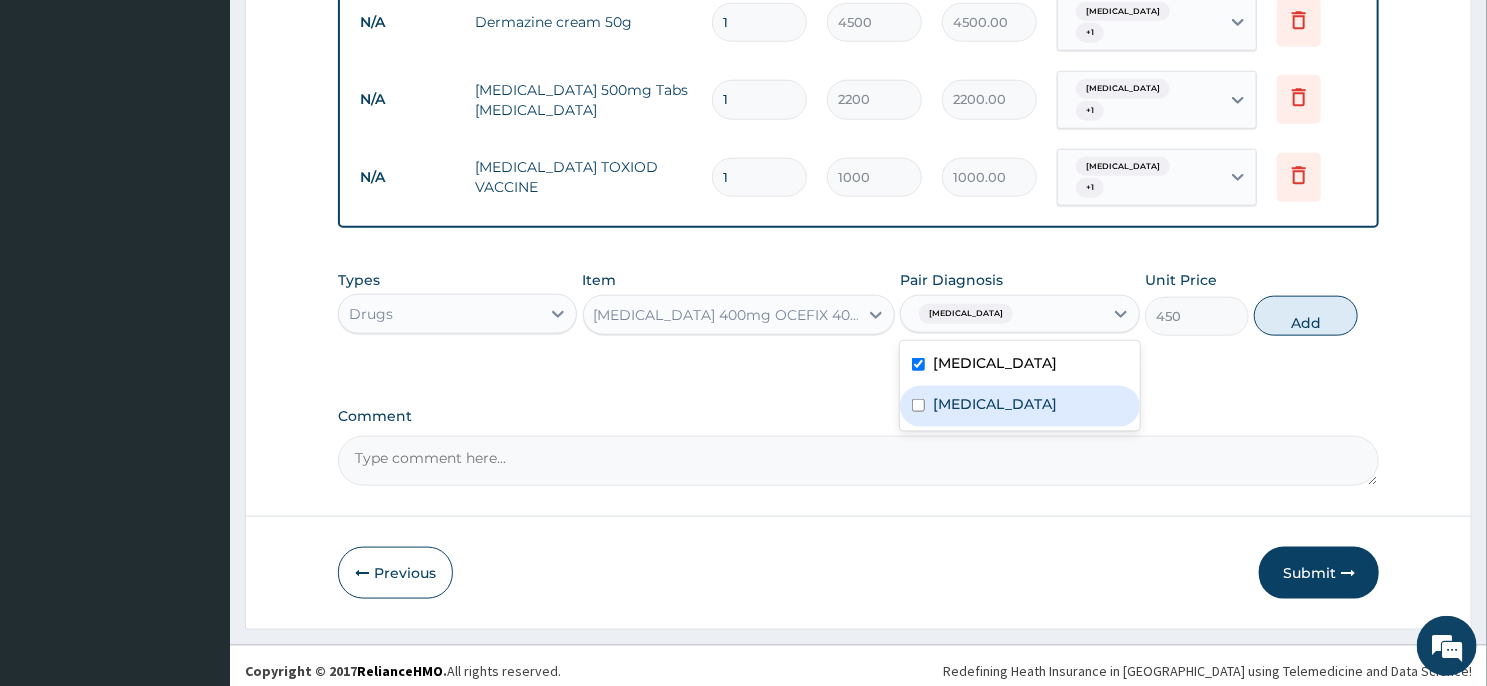 click on "Hemothorax" at bounding box center (1019, 406) 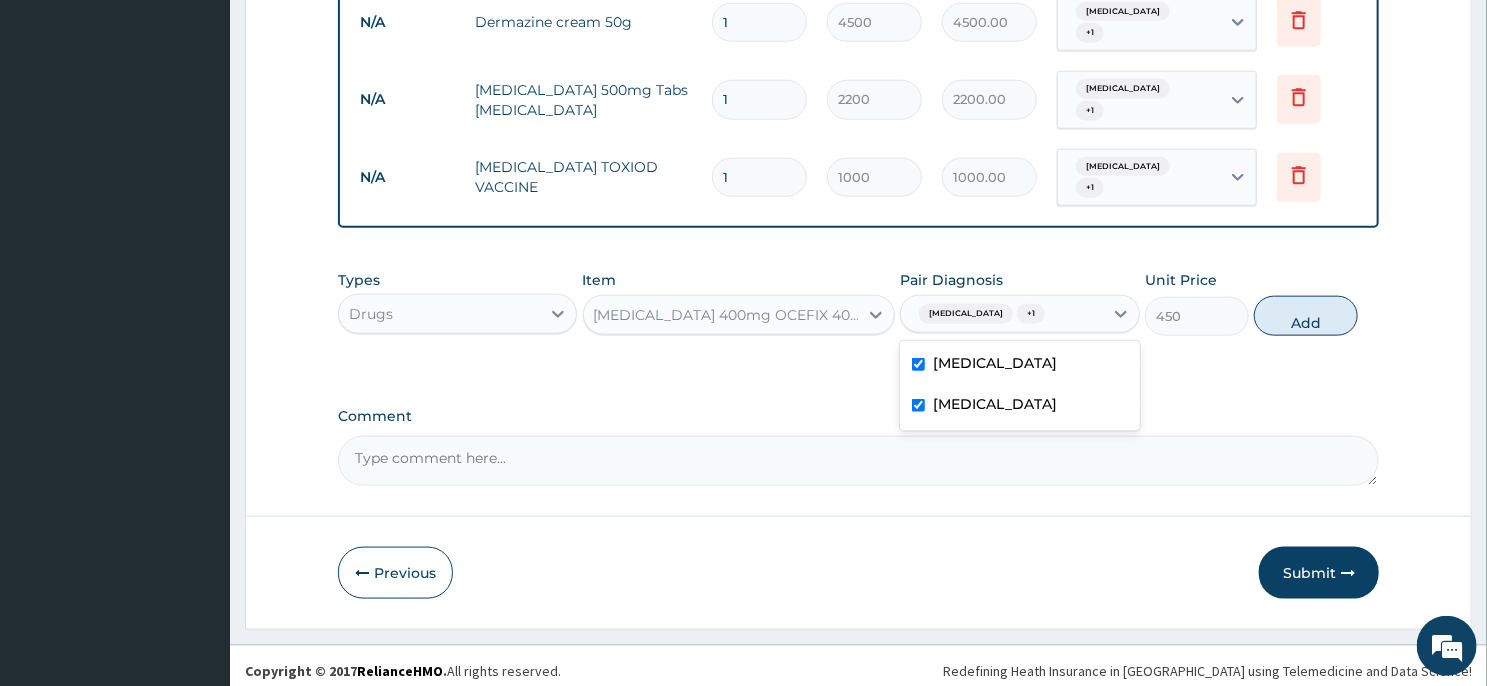 checkbox on "true" 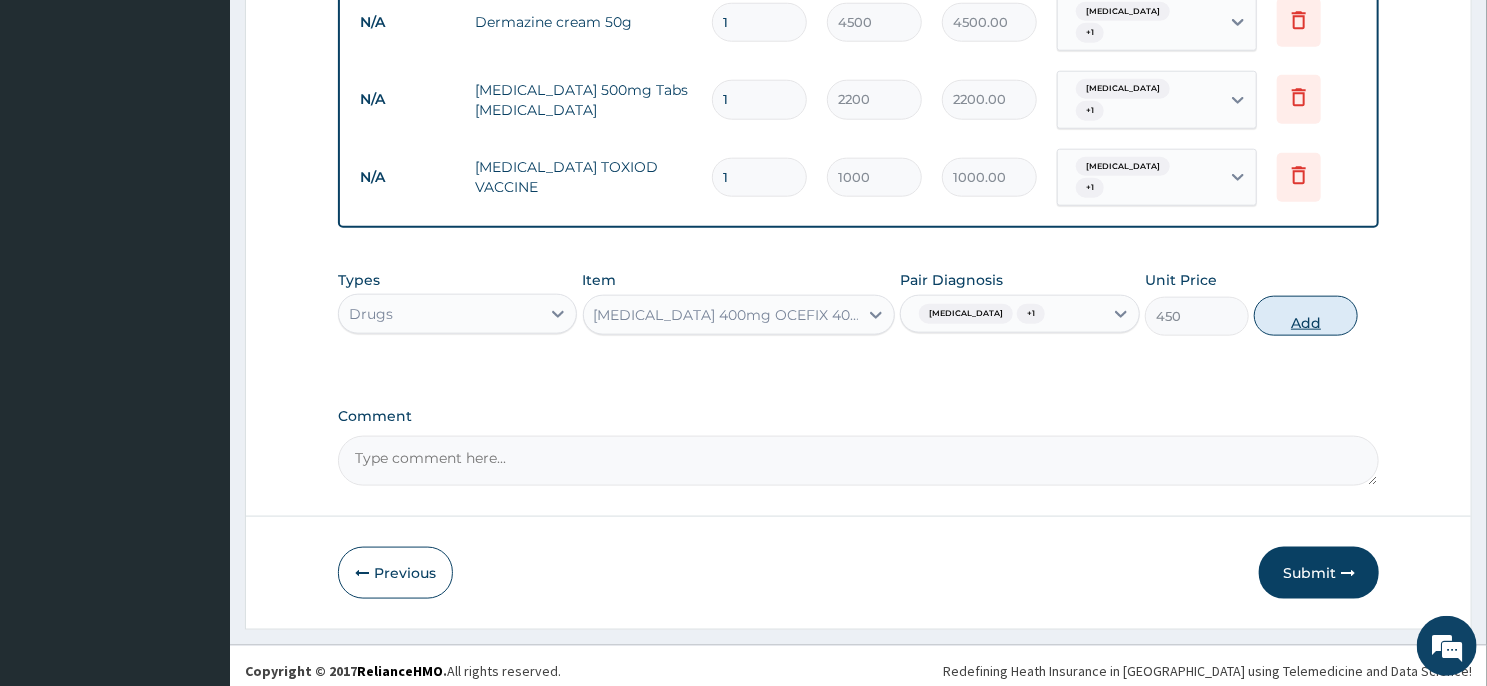 click on "Add" at bounding box center (1306, 316) 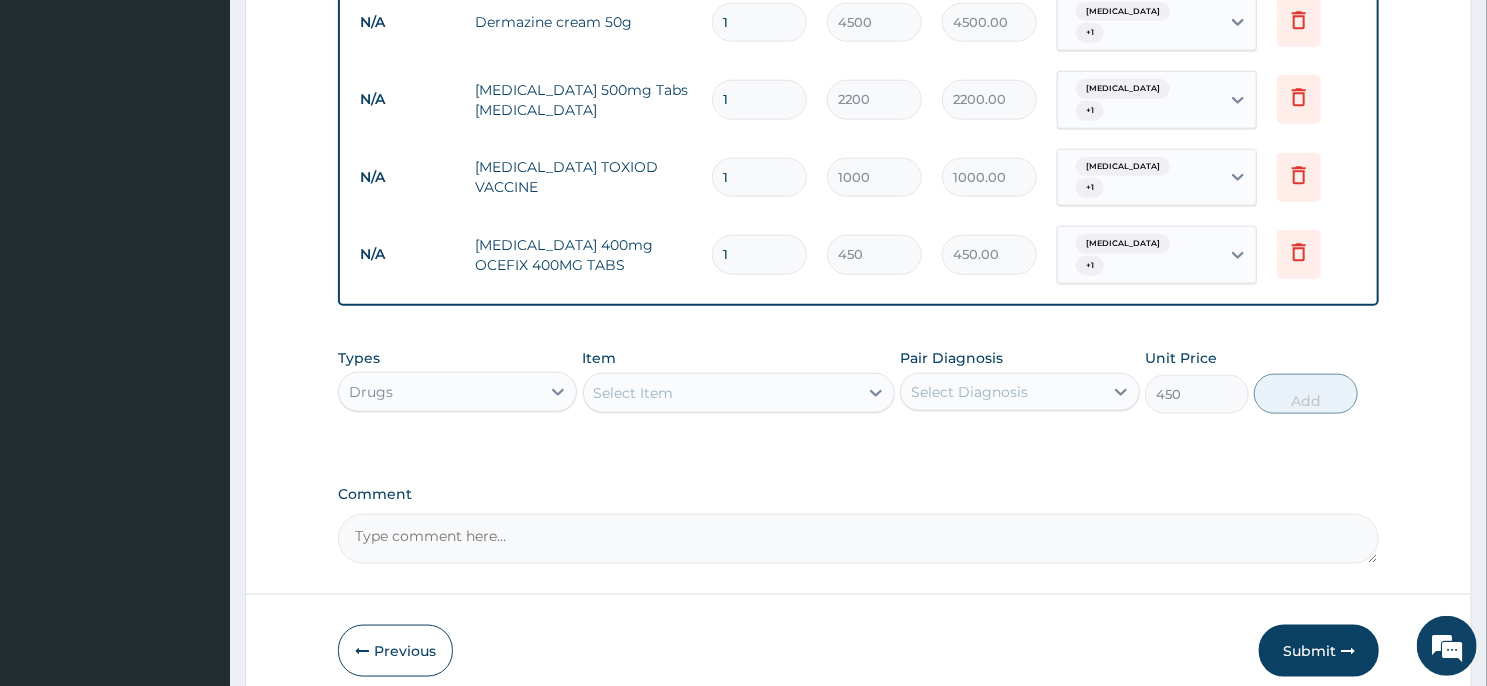 type on "0" 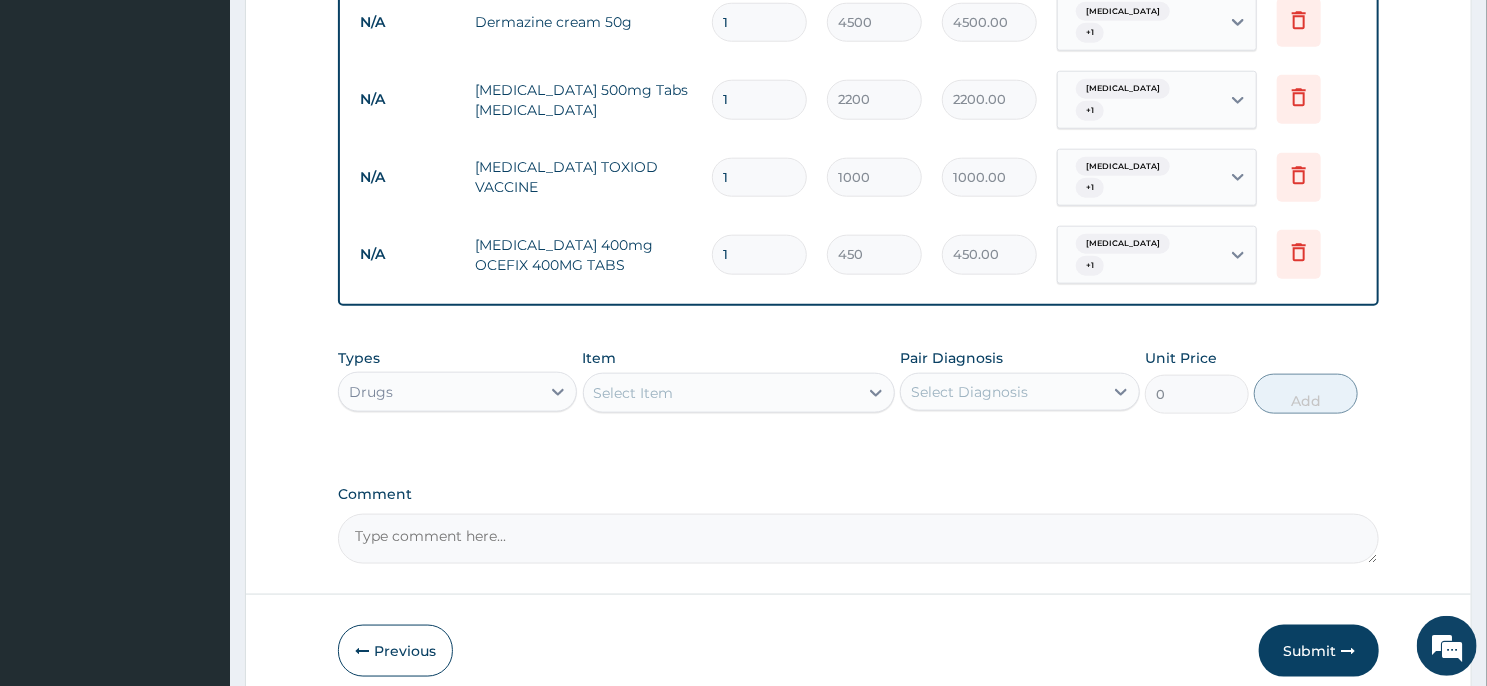 click on "1" at bounding box center (759, 254) 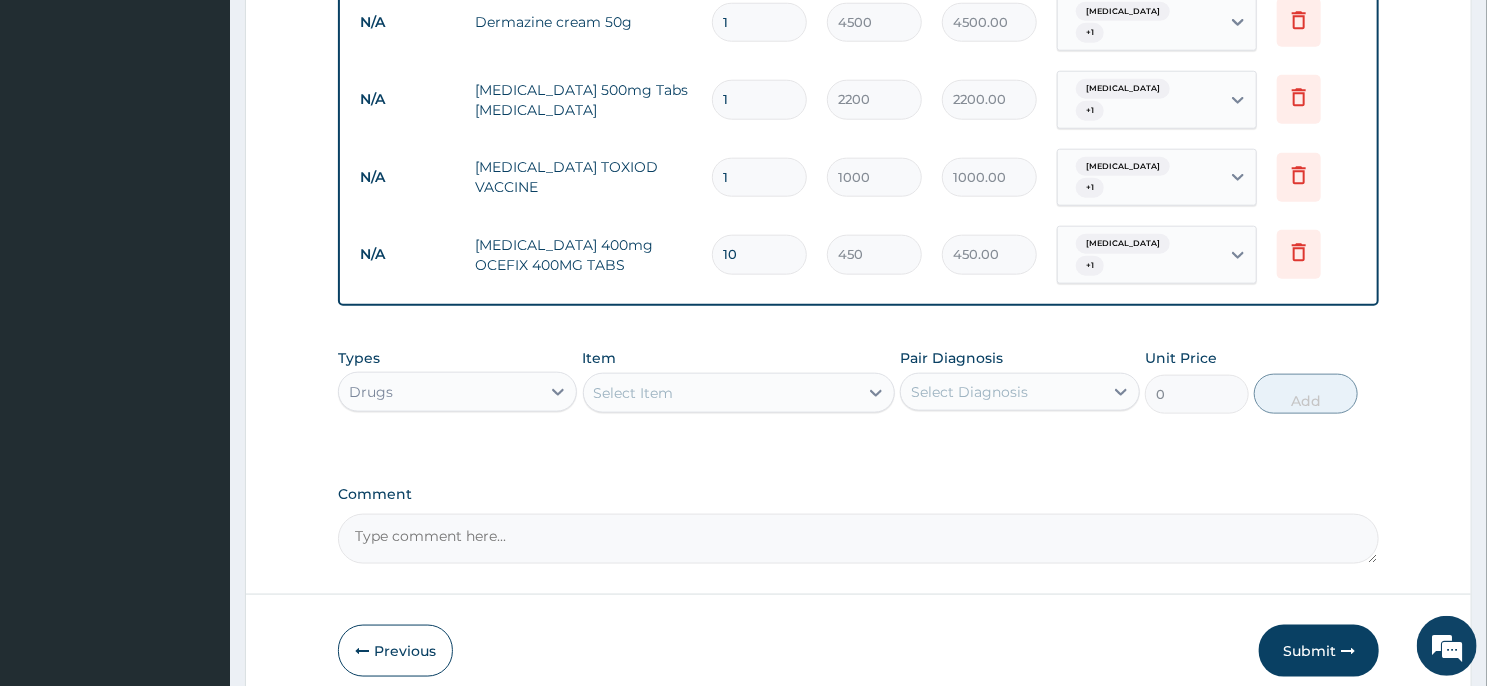 type on "4500.00" 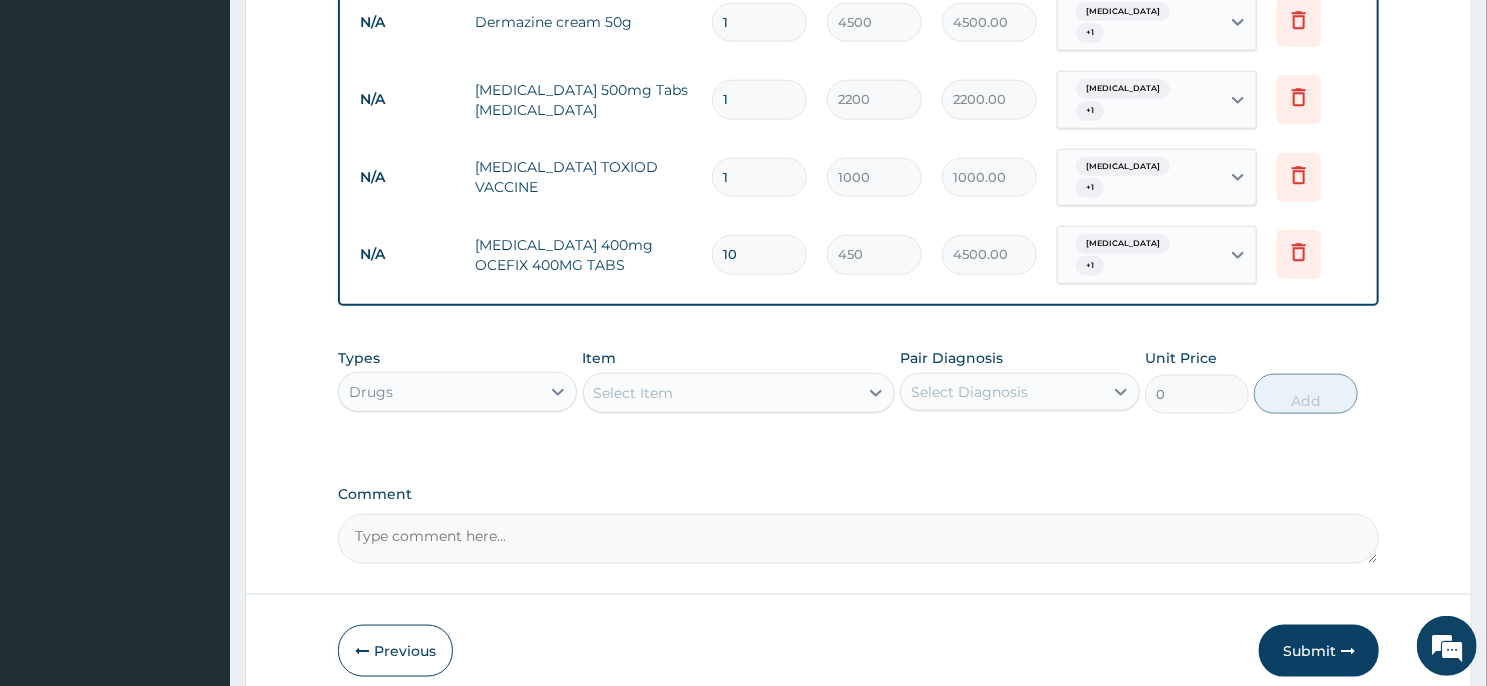 type on "10" 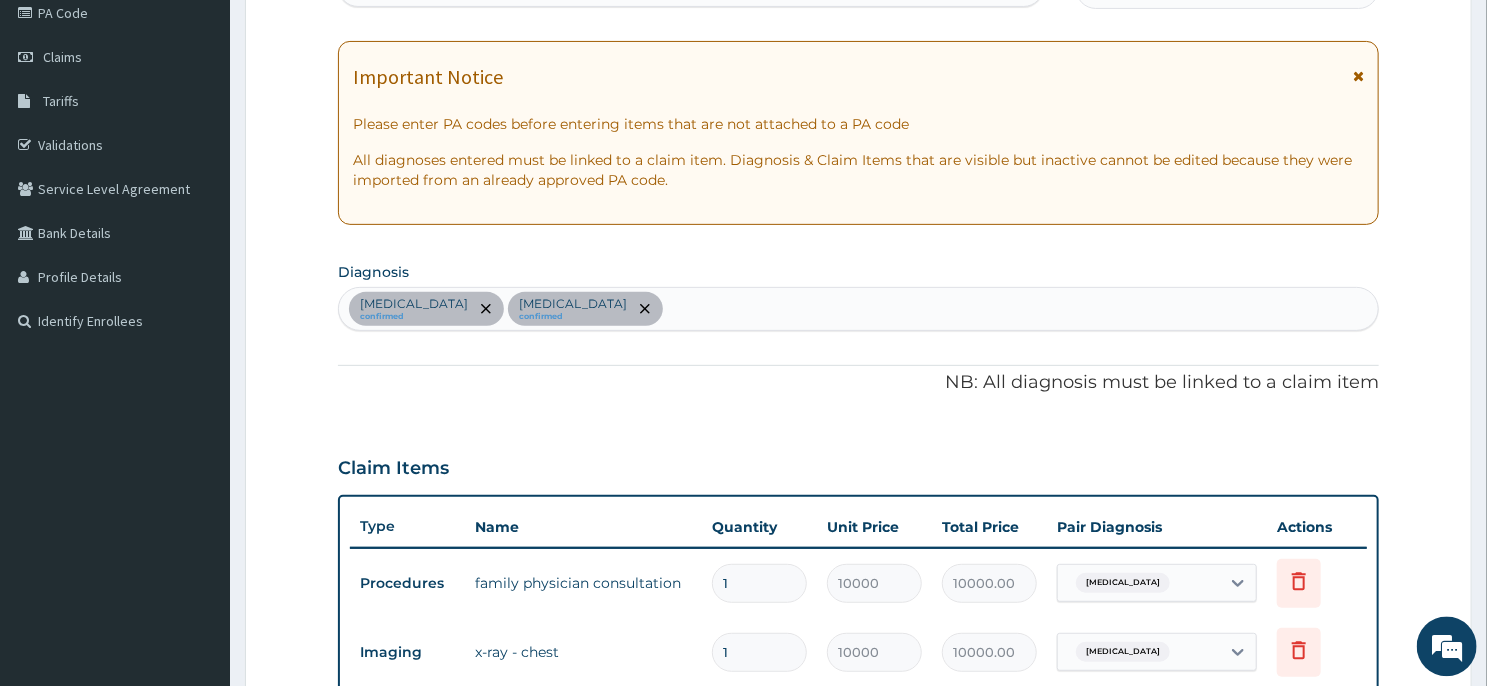 scroll, scrollTop: 0, scrollLeft: 0, axis: both 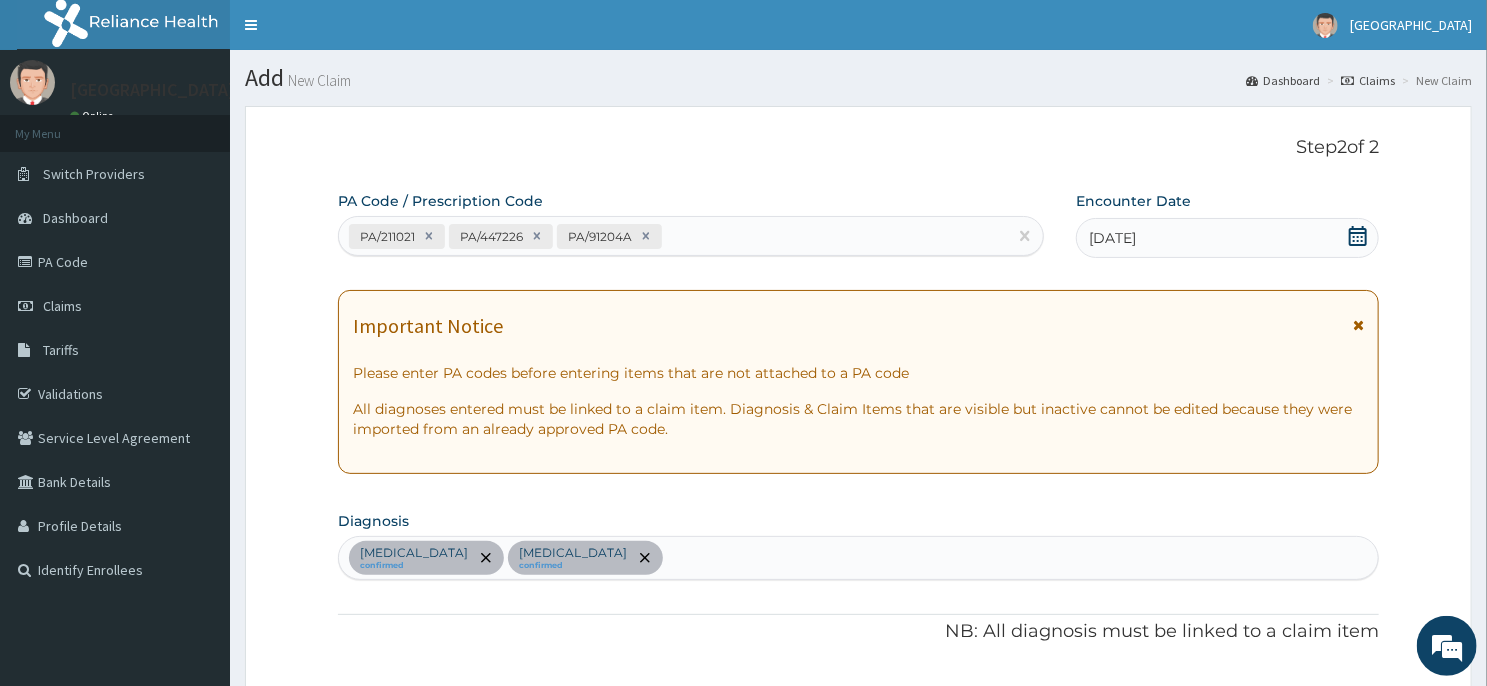 click on "Renal tubular acidosis confirmed Hemothorax confirmed" at bounding box center (858, 558) 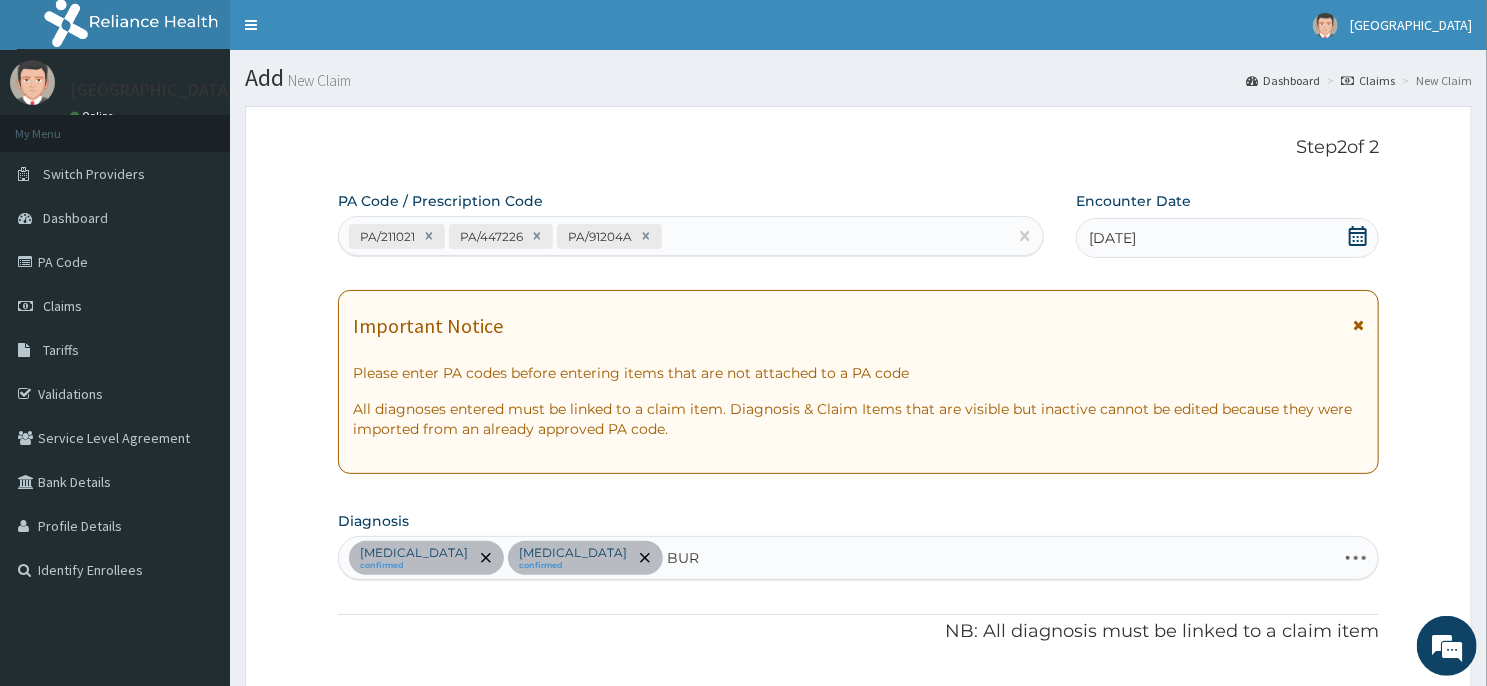 type on "BURN" 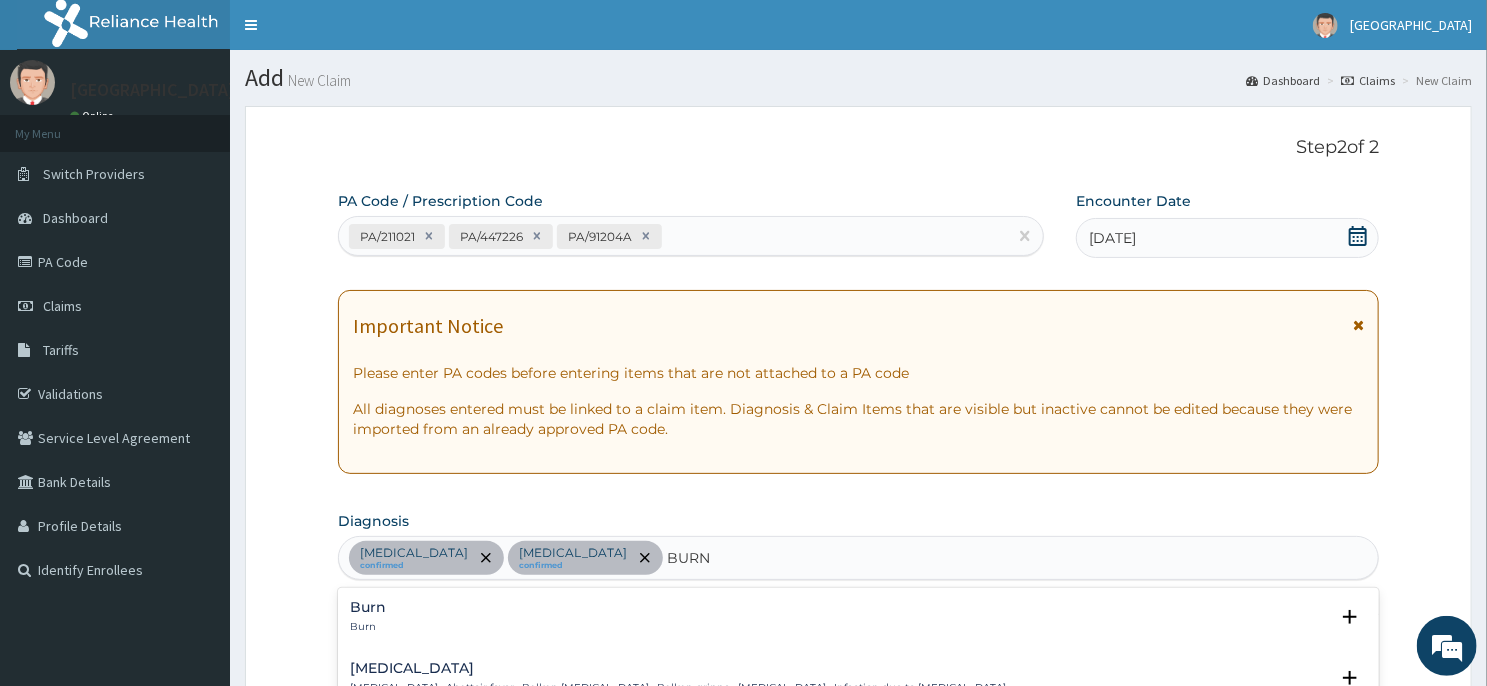 click on "Burn" at bounding box center [368, 607] 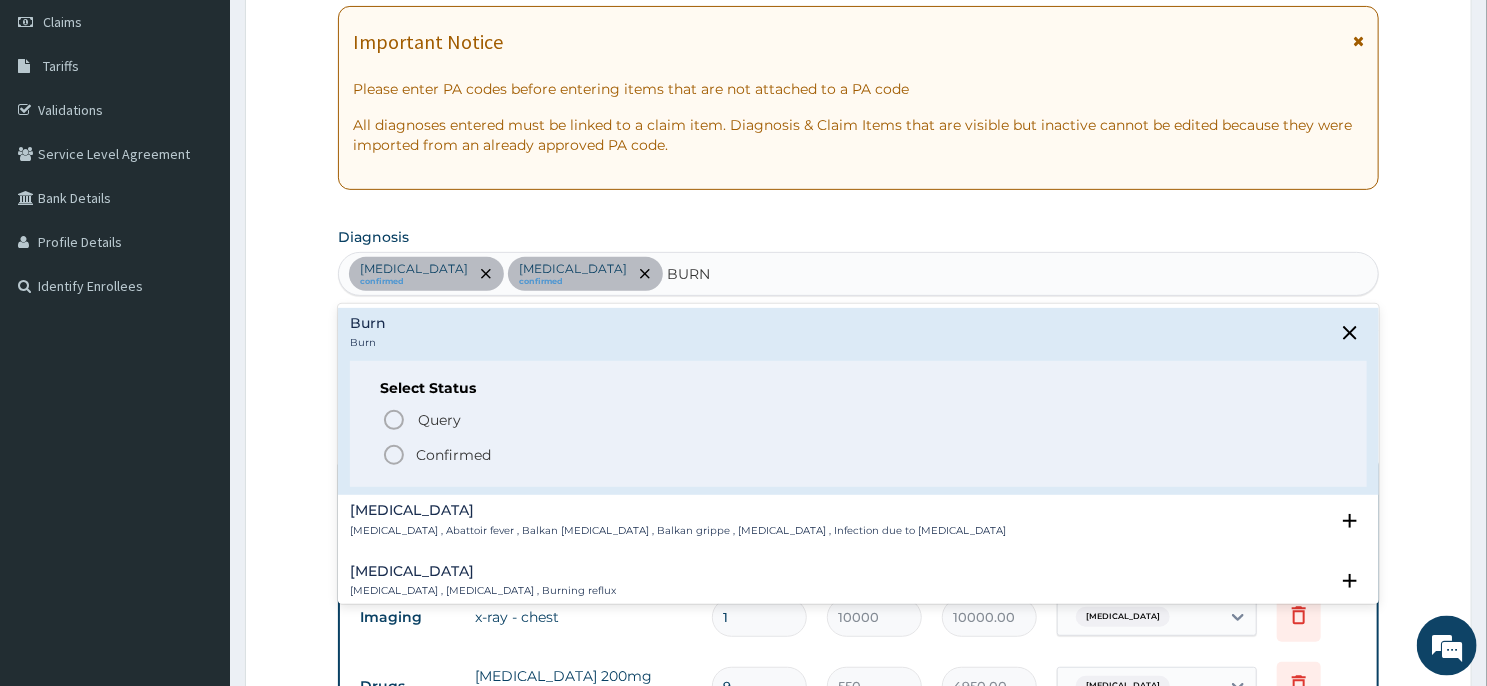 scroll, scrollTop: 321, scrollLeft: 0, axis: vertical 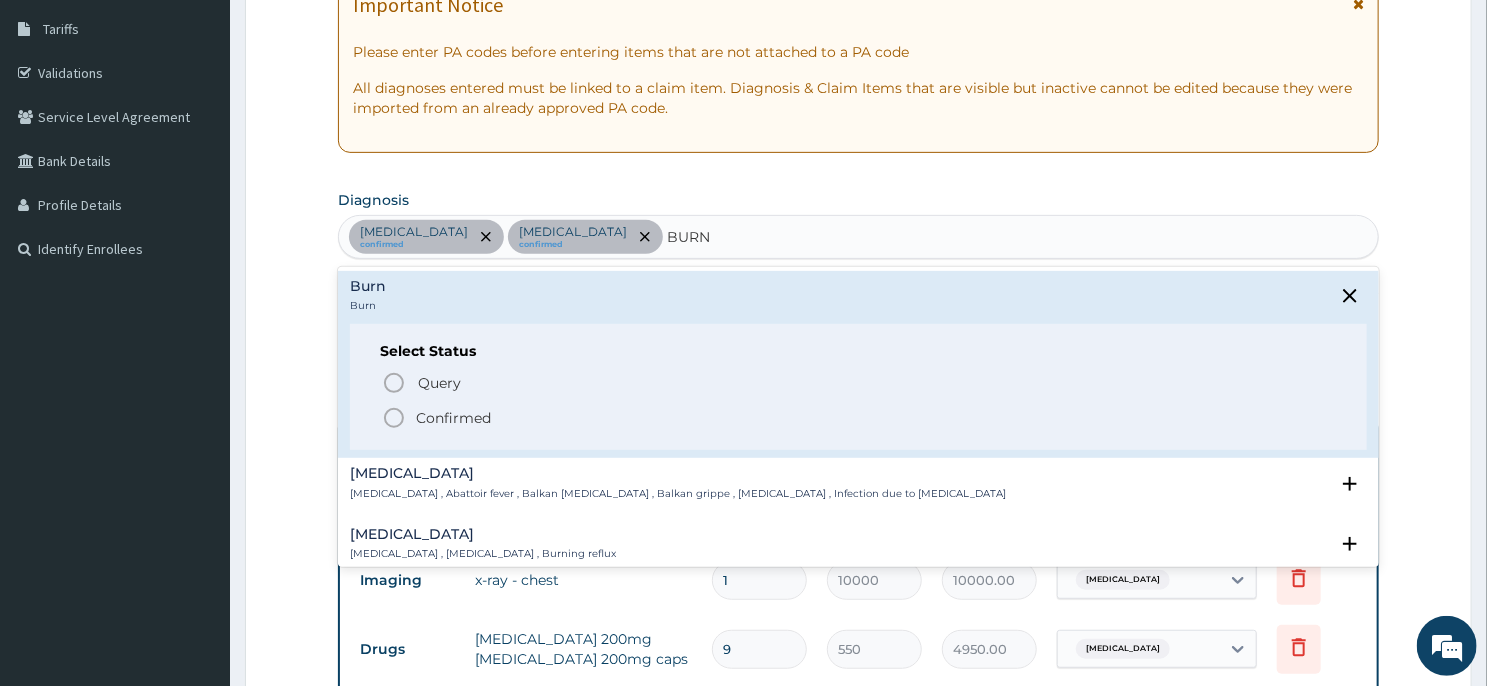 click 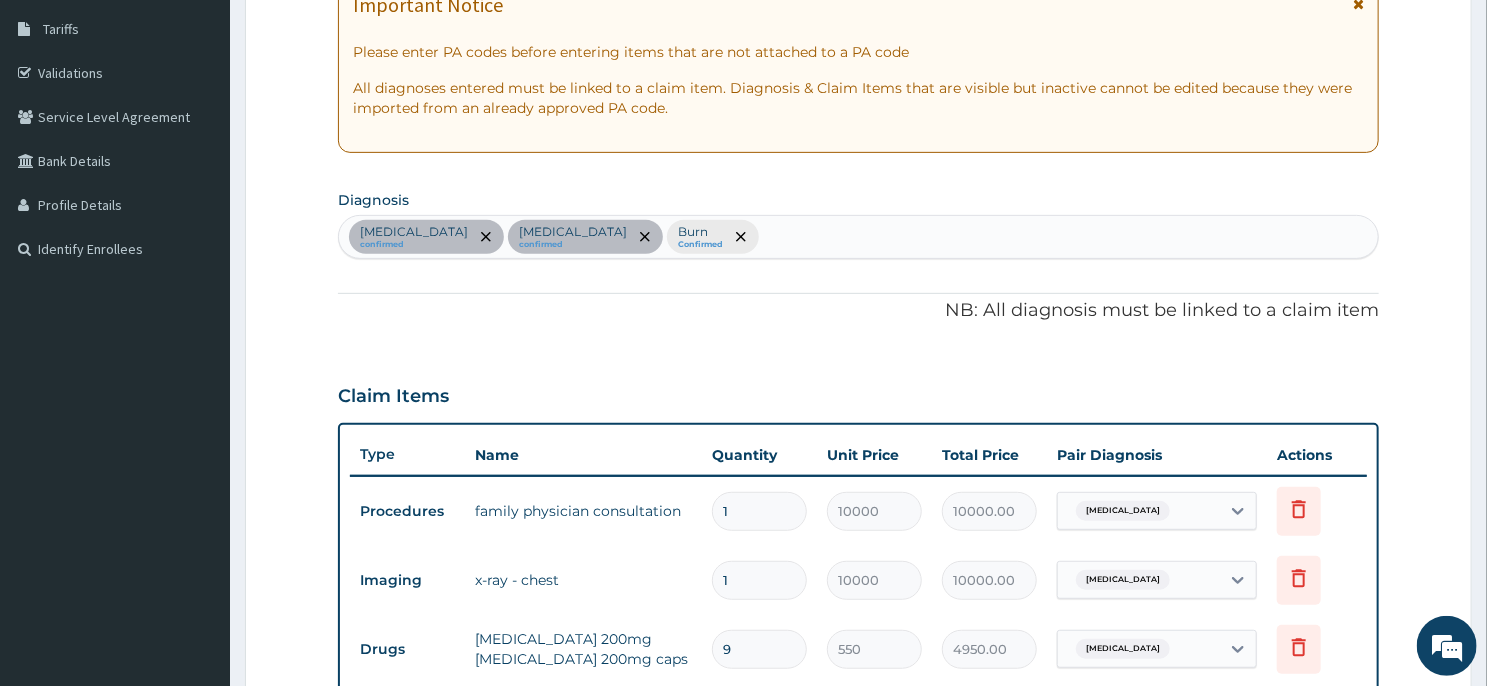 click on "Renal tubular acidosis confirmed Hemothorax confirmed Burn Confirmed" at bounding box center (858, 237) 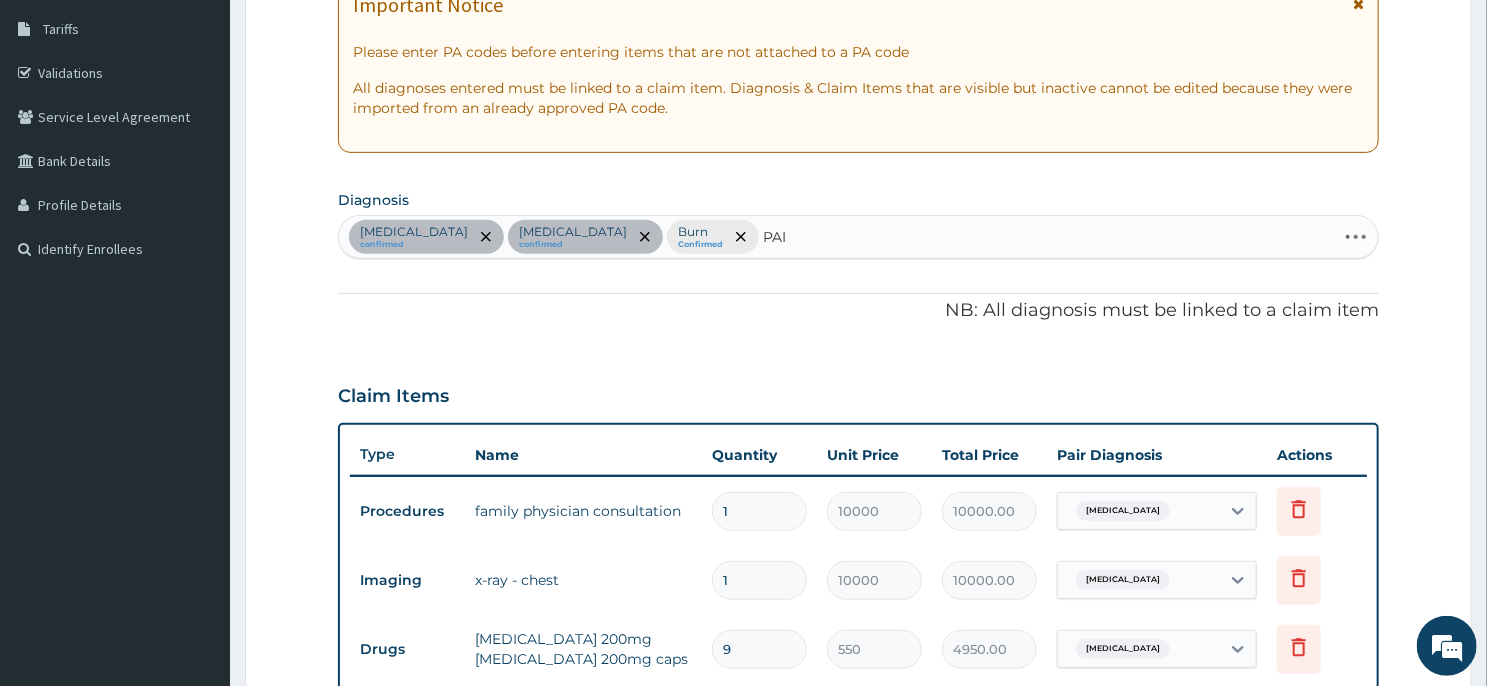 type on "PAIN" 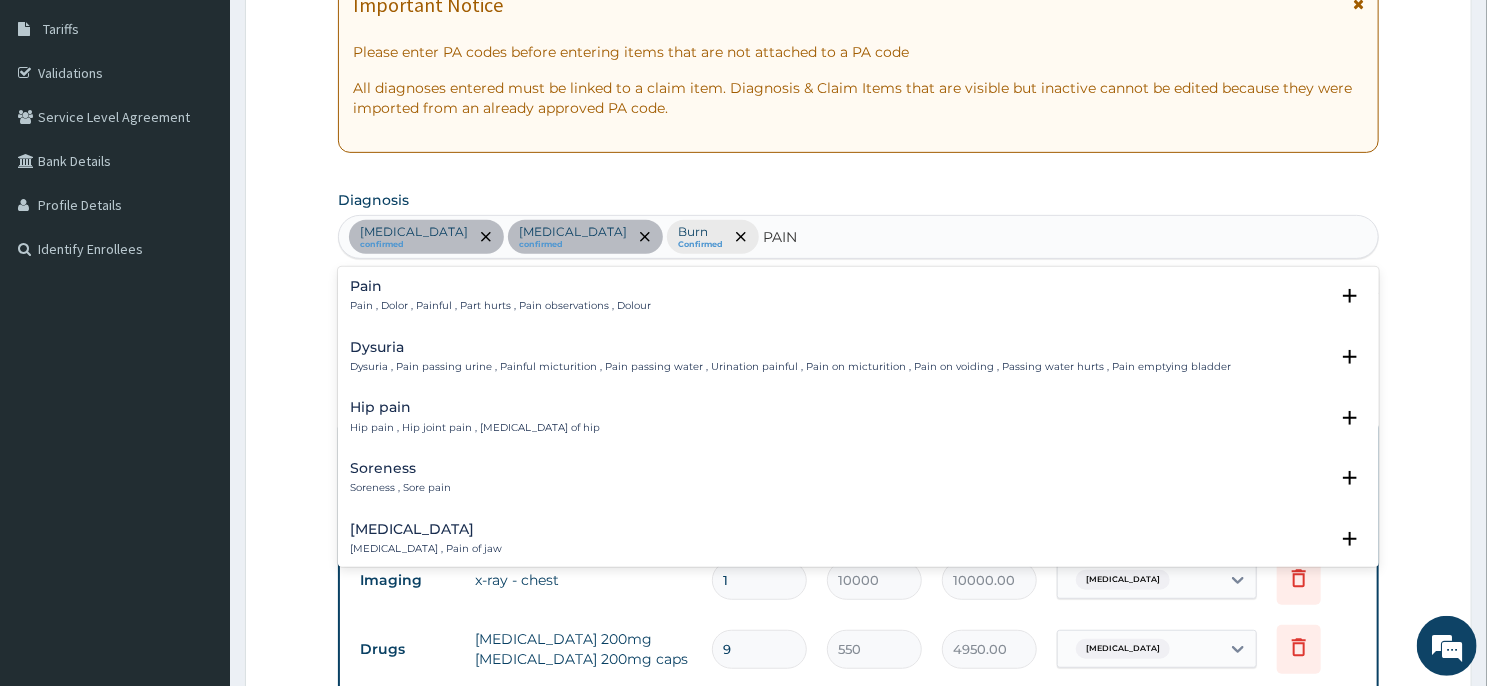 click on "Pain , Dolor , Painful , Part hurts , Pain observations , Dolour" at bounding box center (500, 306) 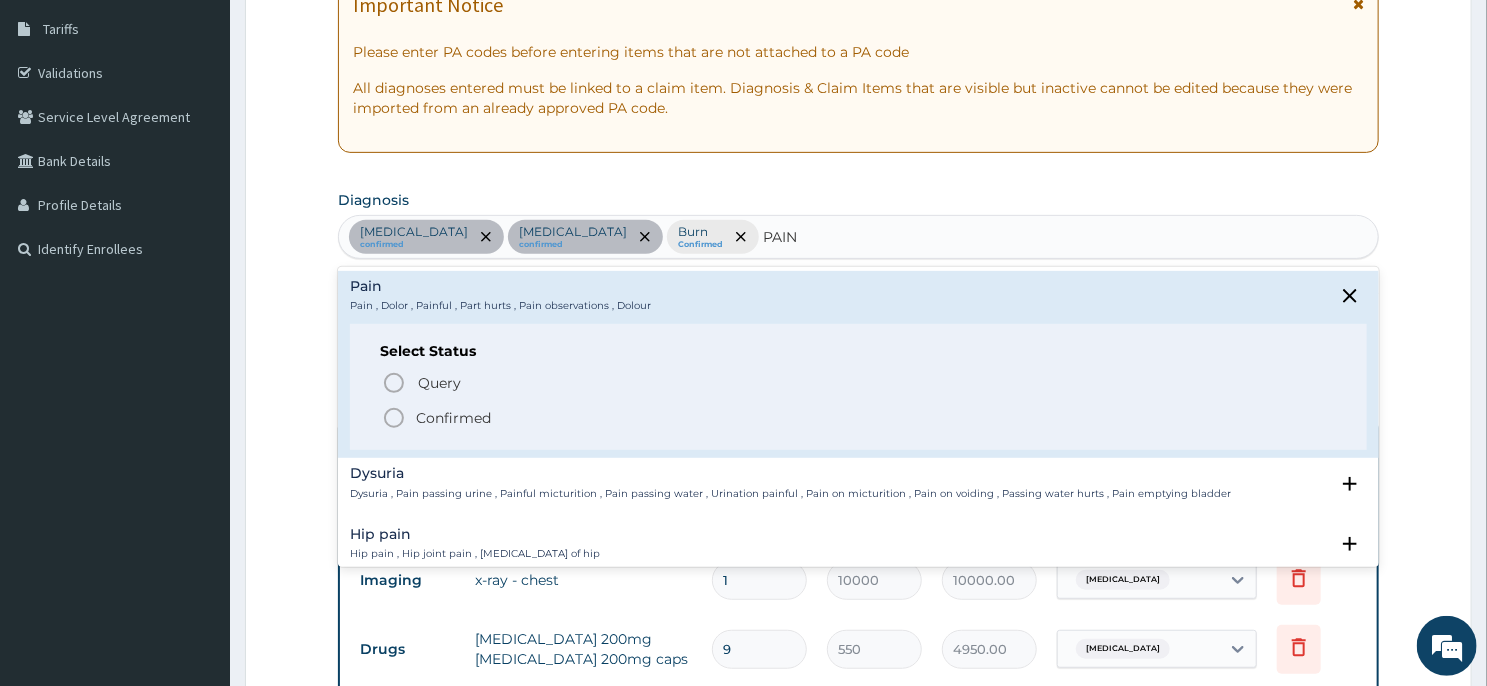 click 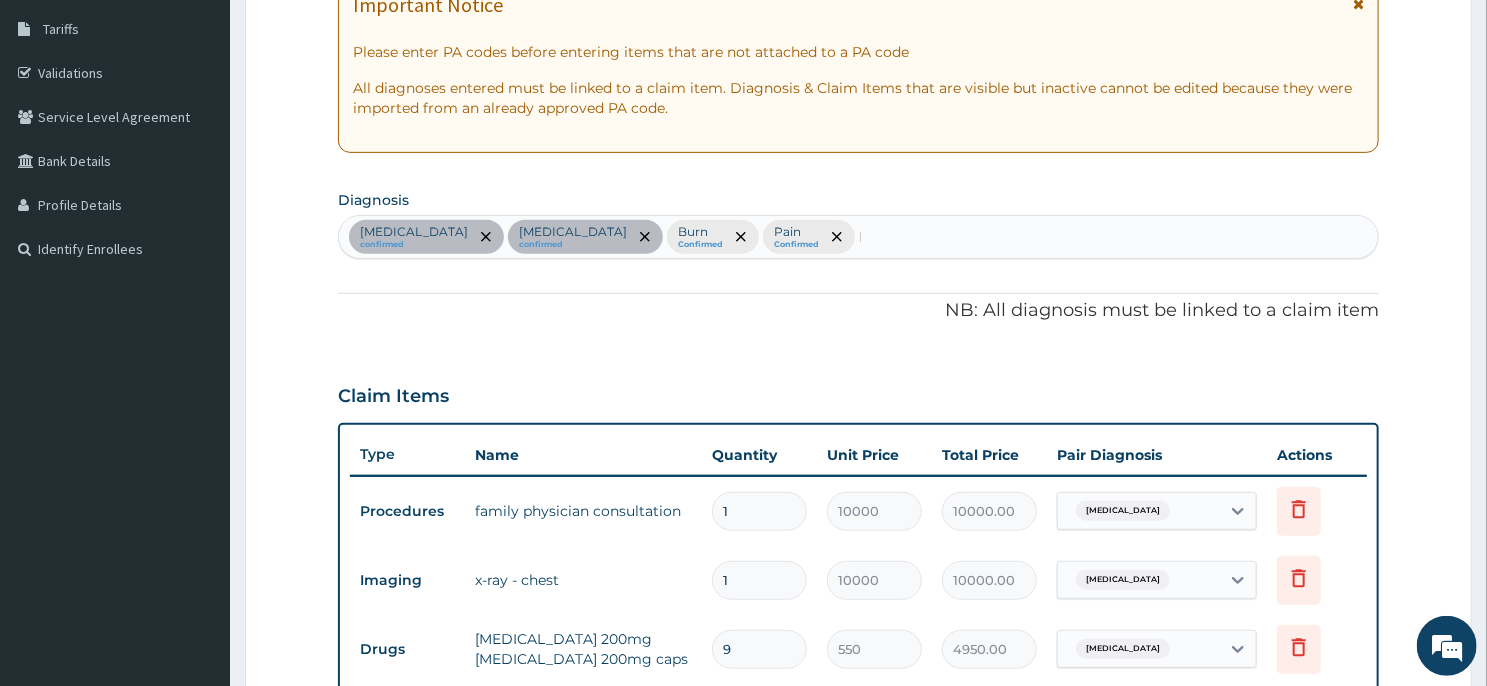 type 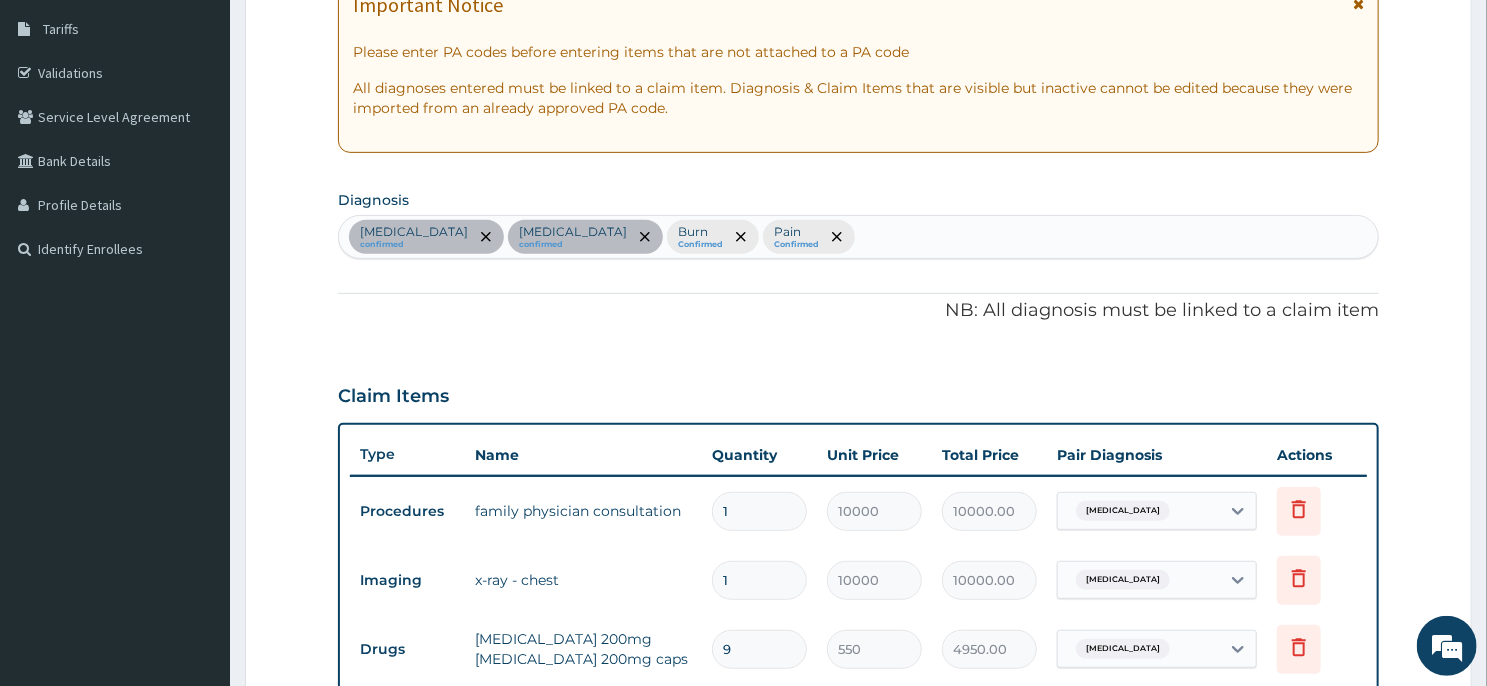 click on "Step  2  of 2 PA Code / Prescription Code PA/211021 PA/447226 PA/91204A Encounter Date 03-01-2025 Important Notice Please enter PA codes before entering items that are not attached to a PA code   All diagnoses entered must be linked to a claim item. Diagnosis & Claim Items that are visible but inactive cannot be edited because they were imported from an already approved PA code. Diagnosis option Pain, selected.   Select is focused ,type to refine list, press Down to open the menu,  press left to focus selected values Renal tubular acidosis confirmed Hemothorax confirmed Burn Confirmed Pain Confirmed NB: All diagnosis must be linked to a claim item Claim Items Type Name Quantity Unit Price Total Price Pair Diagnosis Actions Procedures family physician consultation 1 10000 10000.00 Renal tubular acidosis Delete Imaging x-ray - chest 1 10000 10000.00 Renal tubular acidosis Delete Drugs celecoxib 200mg celebrex 200mg caps 9 550 4950.00 Hemothorax Delete N/A 1 4500 4500.00 1" at bounding box center [858, 596] 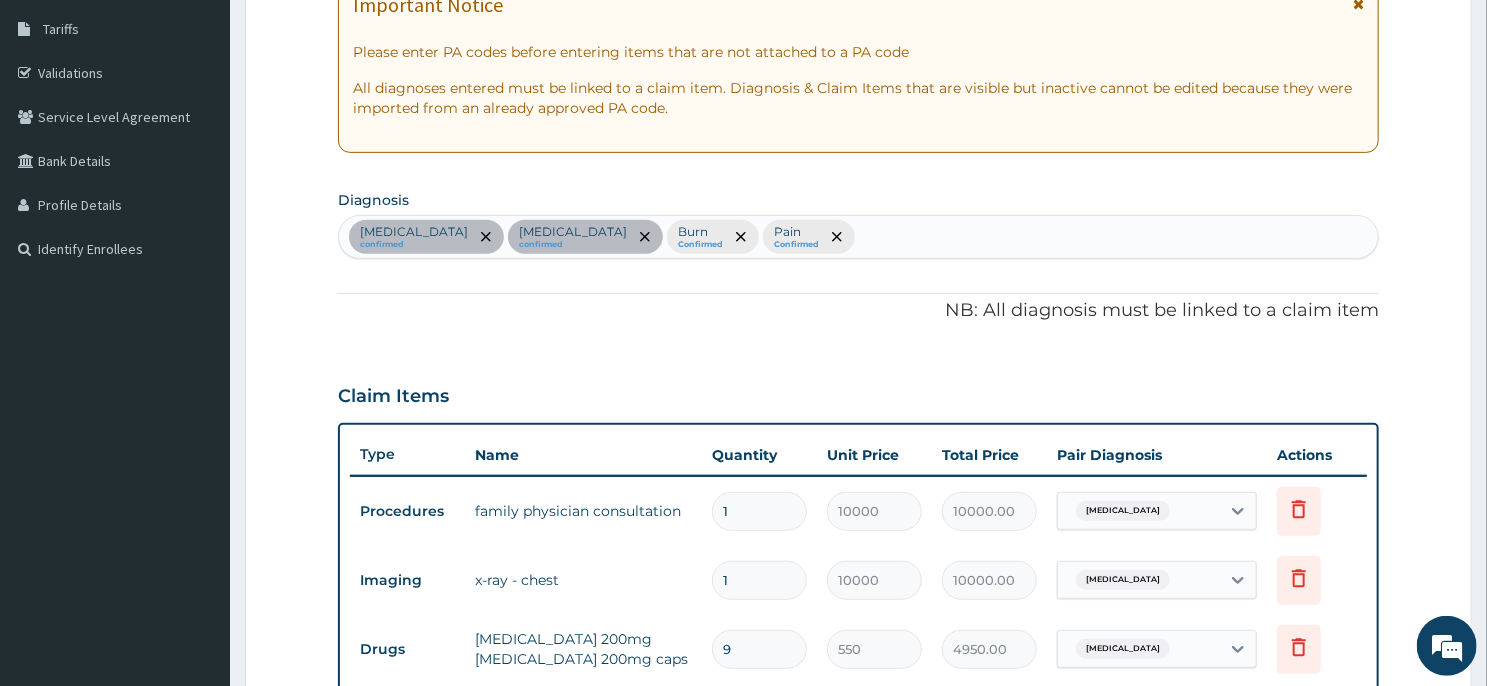 click on "Step  2  of 2 PA Code / Prescription Code PA/211021 PA/447226 PA/91204A Encounter Date 03-01-2025 Important Notice Please enter PA codes before entering items that are not attached to a PA code   All diagnoses entered must be linked to a claim item. Diagnosis & Claim Items that are visible but inactive cannot be edited because they were imported from an already approved PA code. Diagnosis Renal tubular acidosis confirmed Hemothorax confirmed Burn Confirmed Pain Confirmed NB: All diagnosis must be linked to a claim item Claim Items Type Name Quantity Unit Price Total Price Pair Diagnosis Actions Procedures family physician consultation 1 10000 10000.00 Renal tubular acidosis Delete Imaging x-ray - chest 1 10000 10000.00 Renal tubular acidosis Delete Drugs celecoxib 200mg celebrex 200mg caps 9 550 4950.00 Hemothorax Delete N/A Dermazine cream 50g 1 4500 4500.00 Renal tubular acidosis  + 1 Delete N/A Secnidazole 500mg Tabs FLAGENTYL 1 2200 2200.00 Hemothorax  + 1 Delete 1" at bounding box center (858, 596) 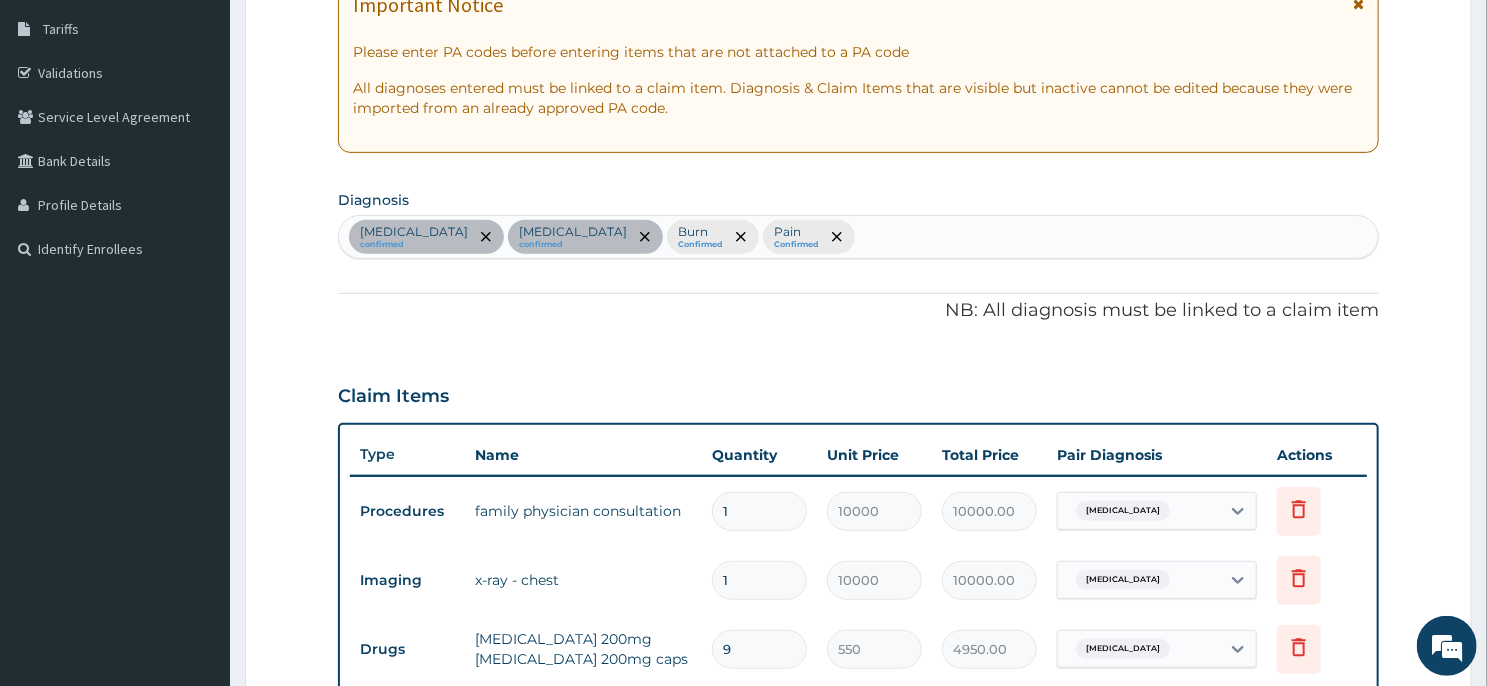 scroll, scrollTop: 971, scrollLeft: 0, axis: vertical 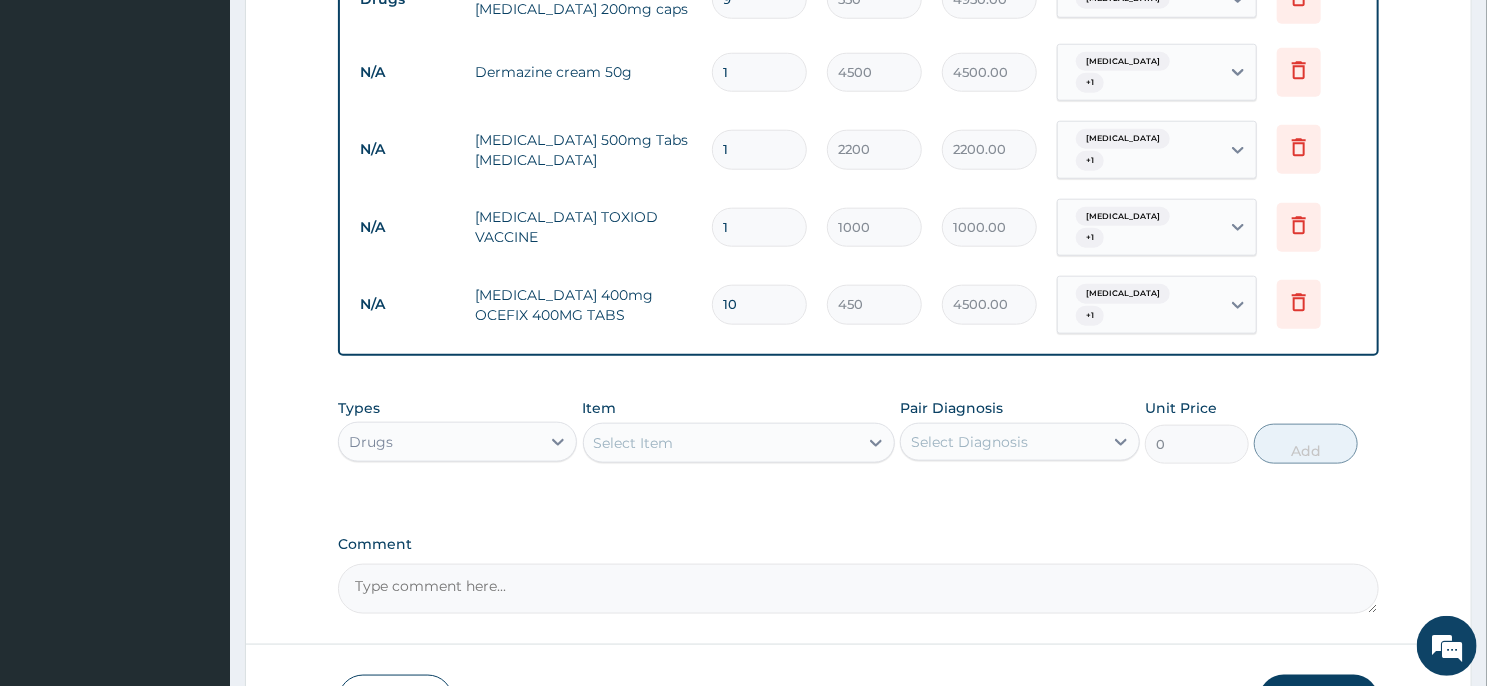 click on "Select Item" at bounding box center (739, 443) 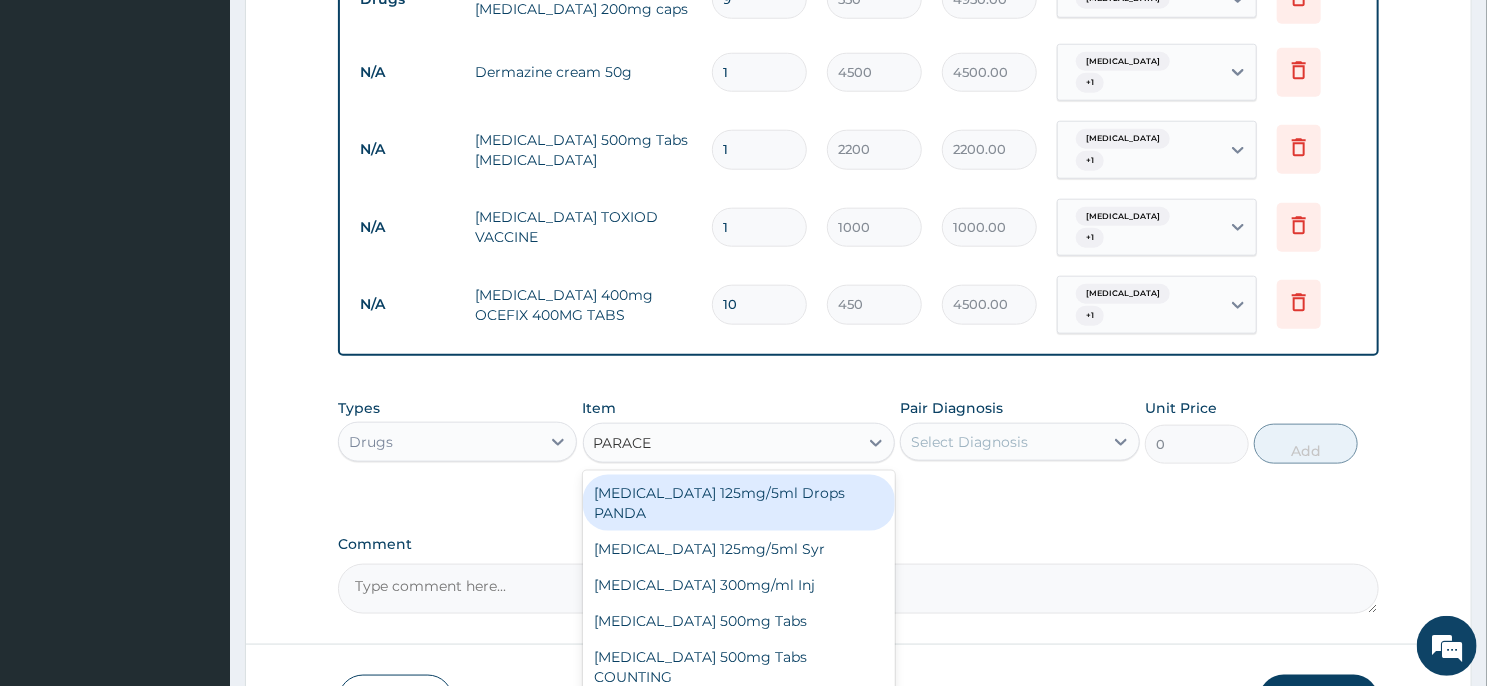 type on "PARACET" 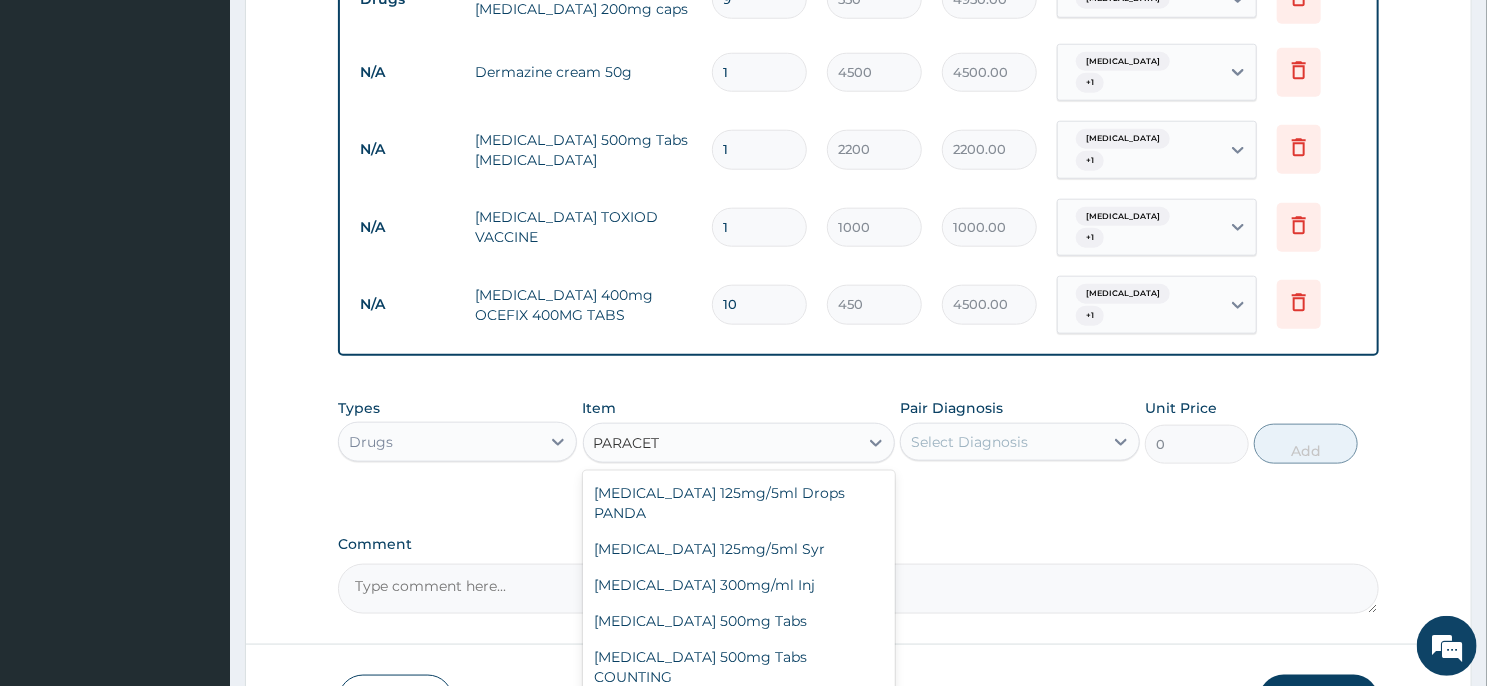click on "Paracetamol 500mg Tabs EASADOL" at bounding box center [739, 713] 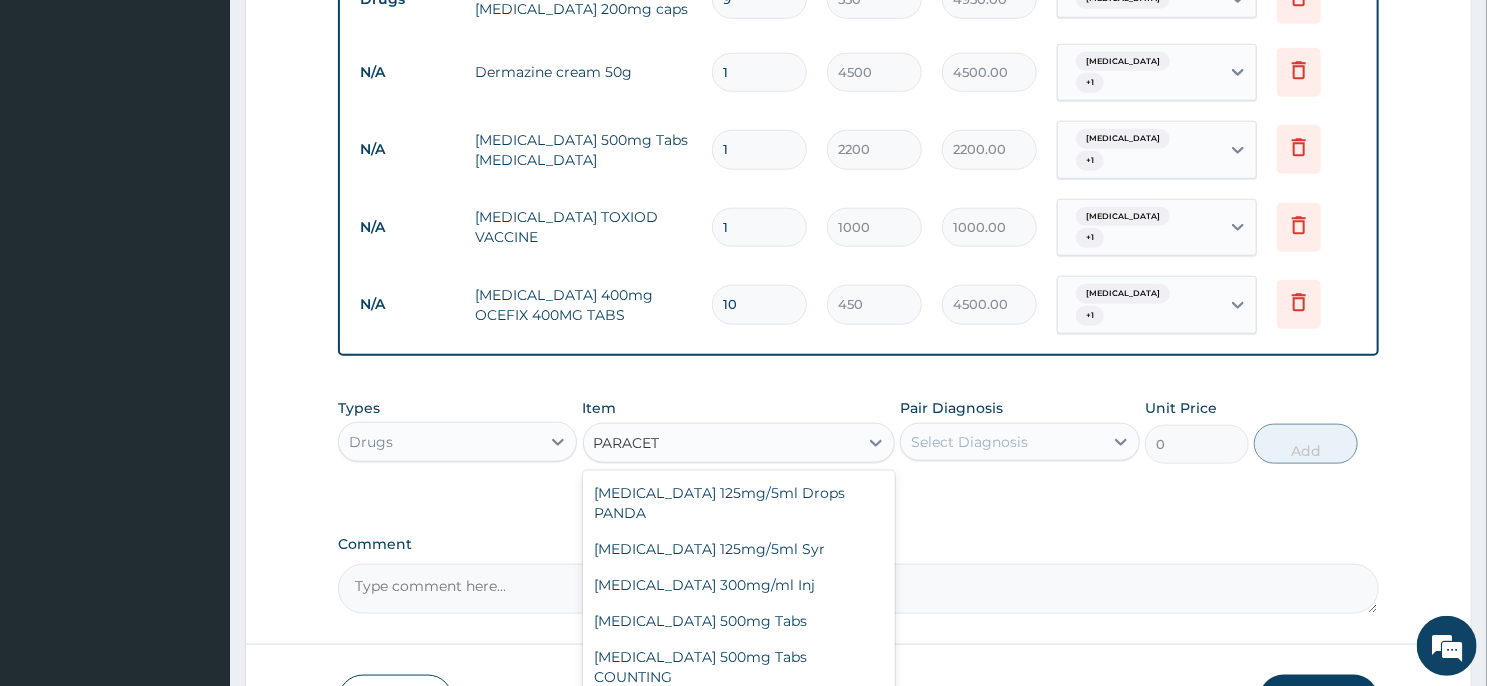 type 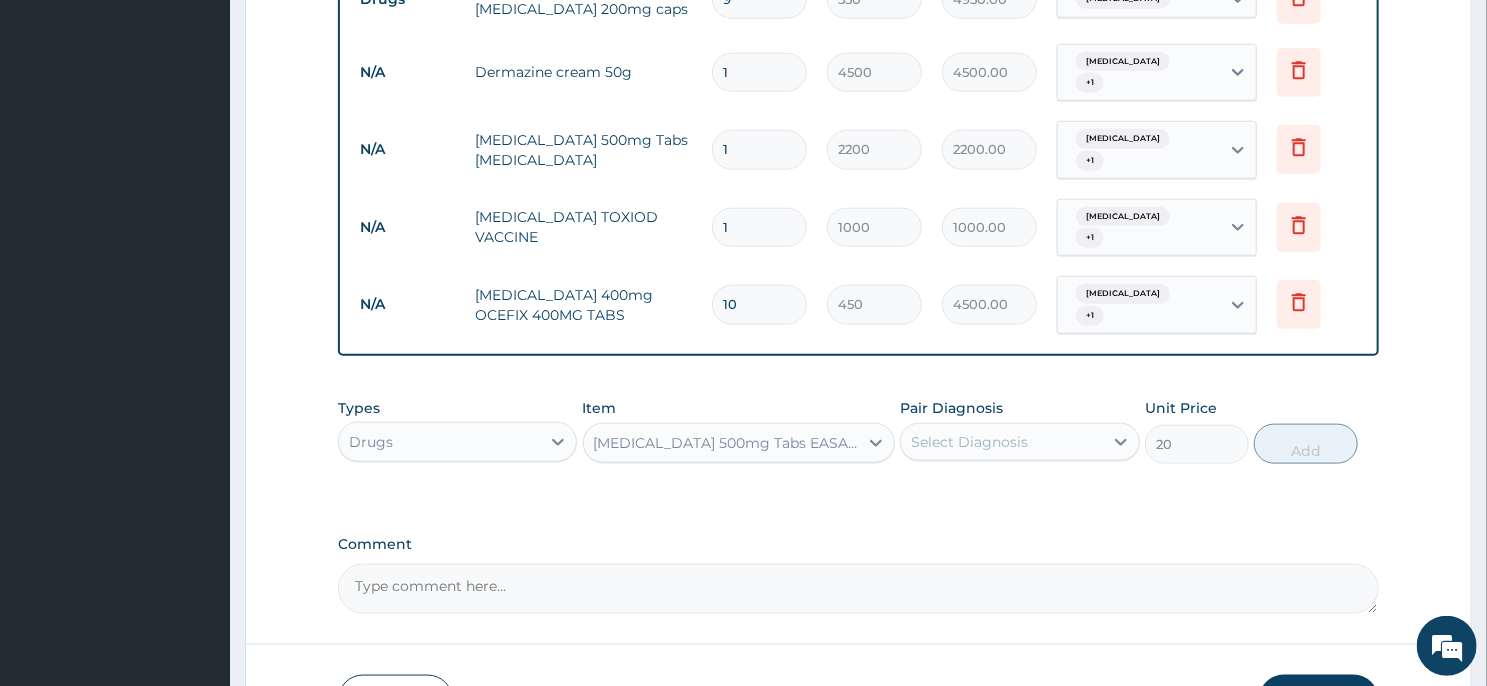 click on "Select Diagnosis" at bounding box center [969, 442] 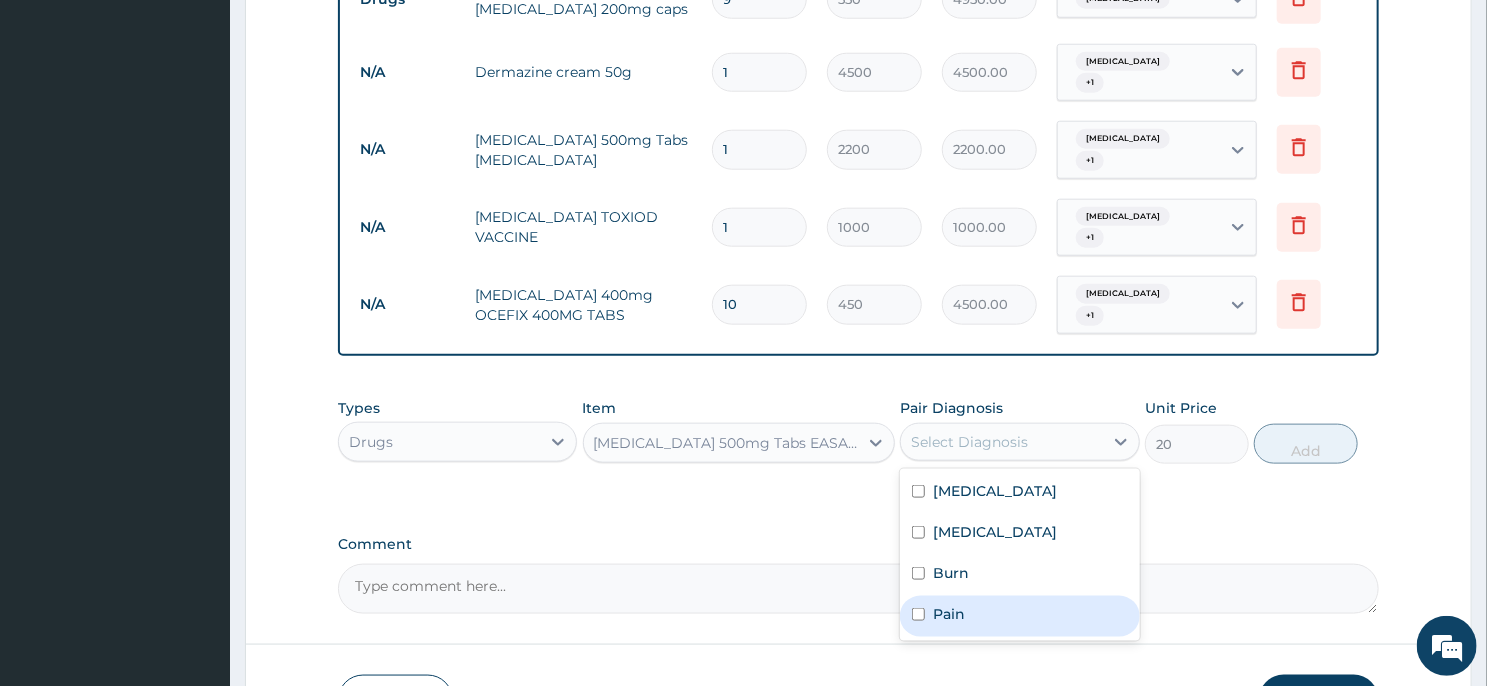 click on "Pain" at bounding box center [1019, 616] 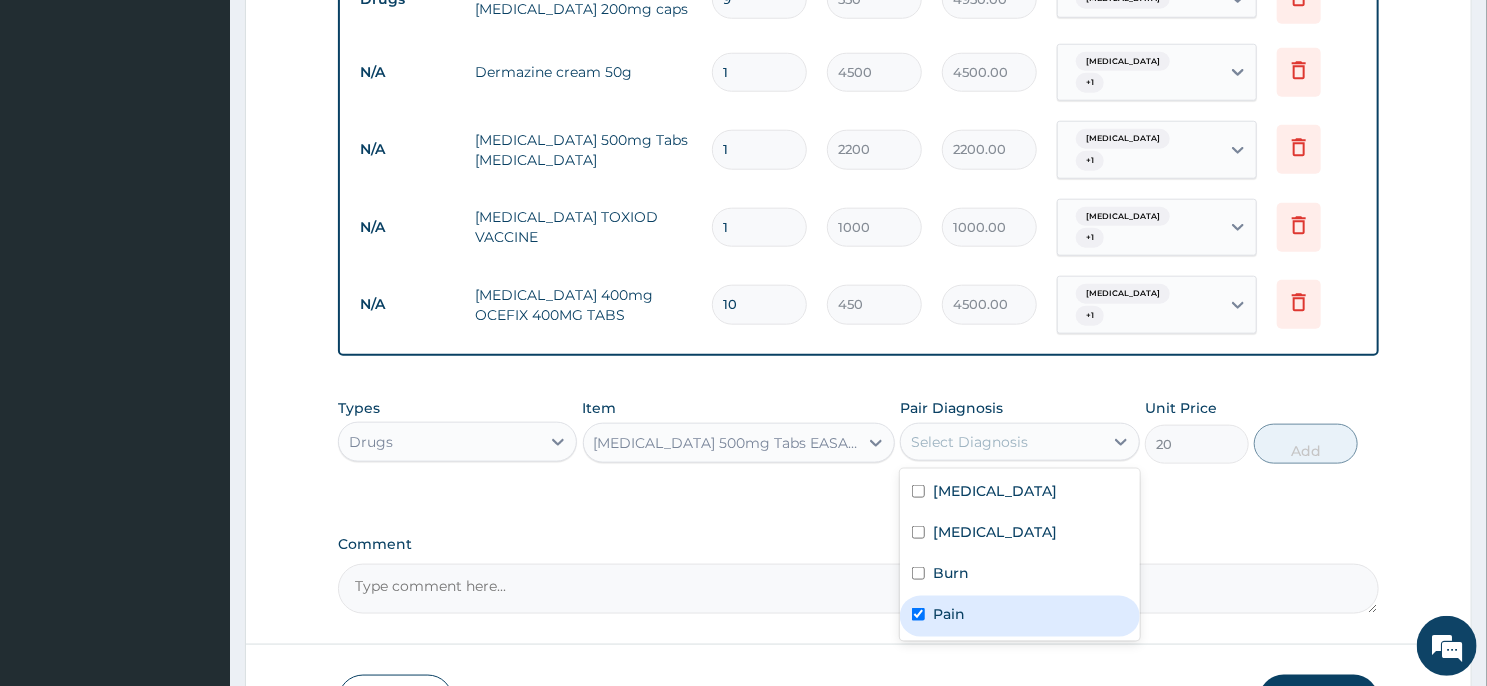 checkbox on "true" 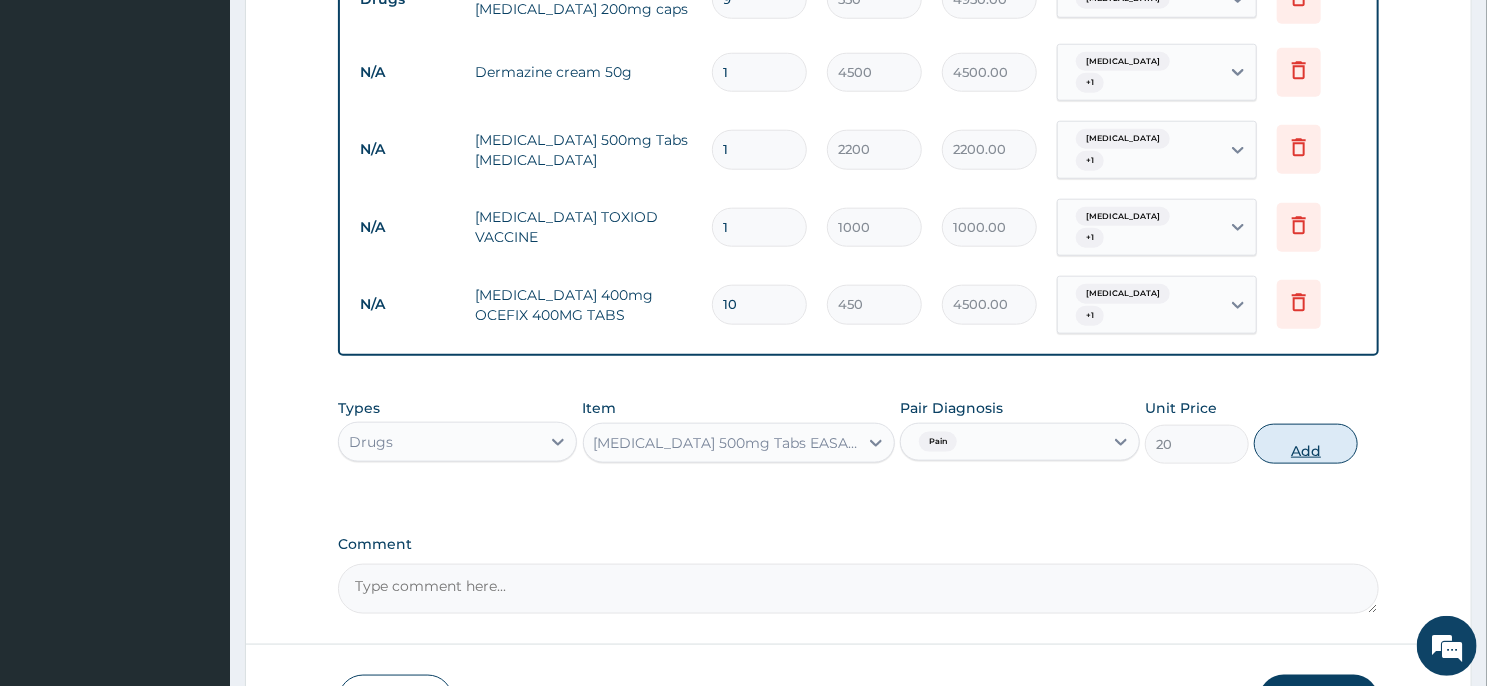 click on "Add" at bounding box center (1306, 444) 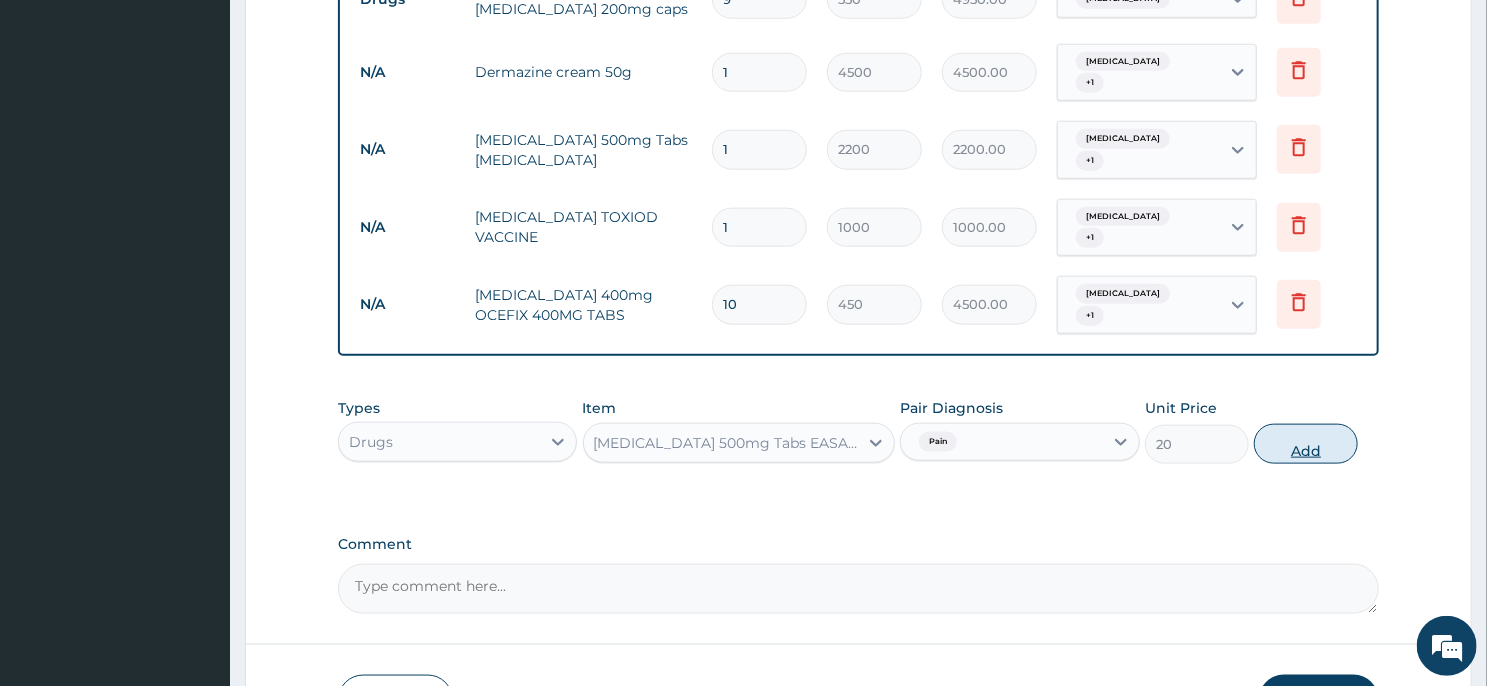 type on "0" 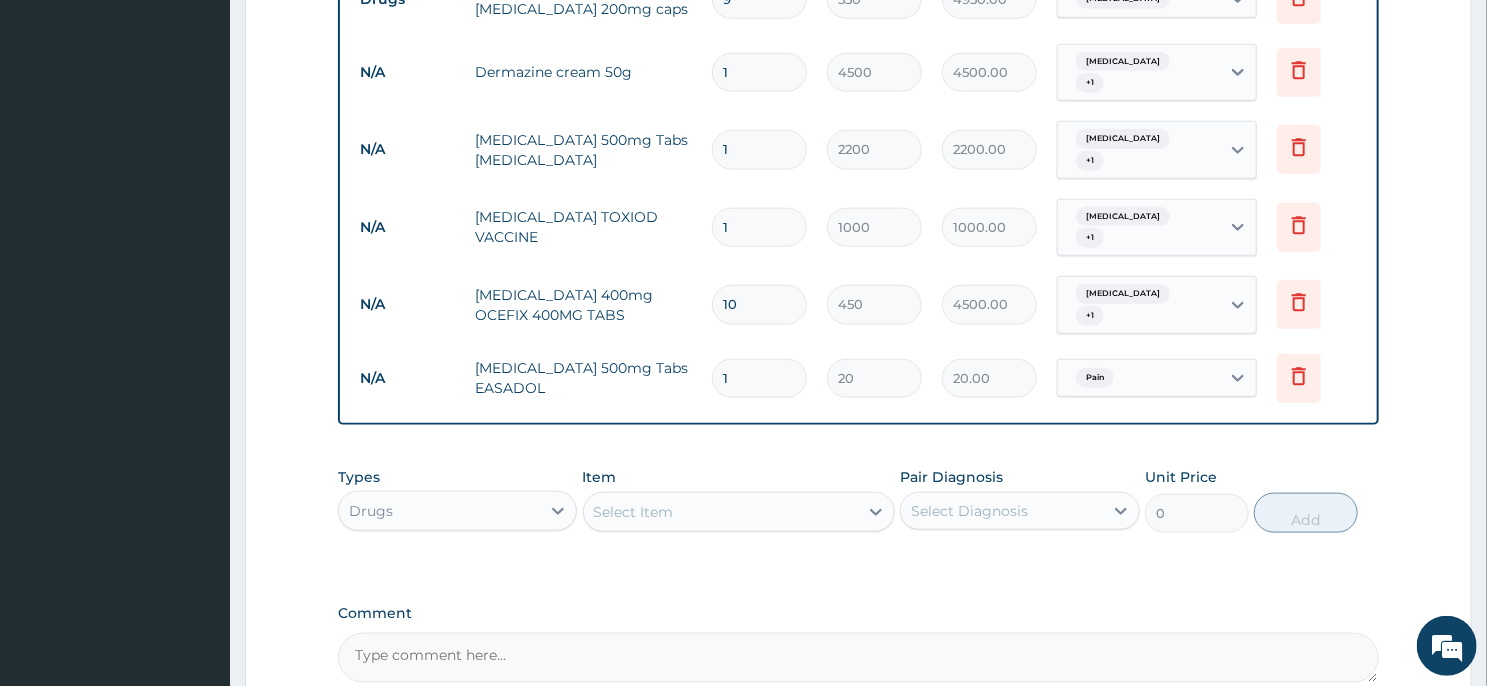 click on "1" at bounding box center [759, 378] 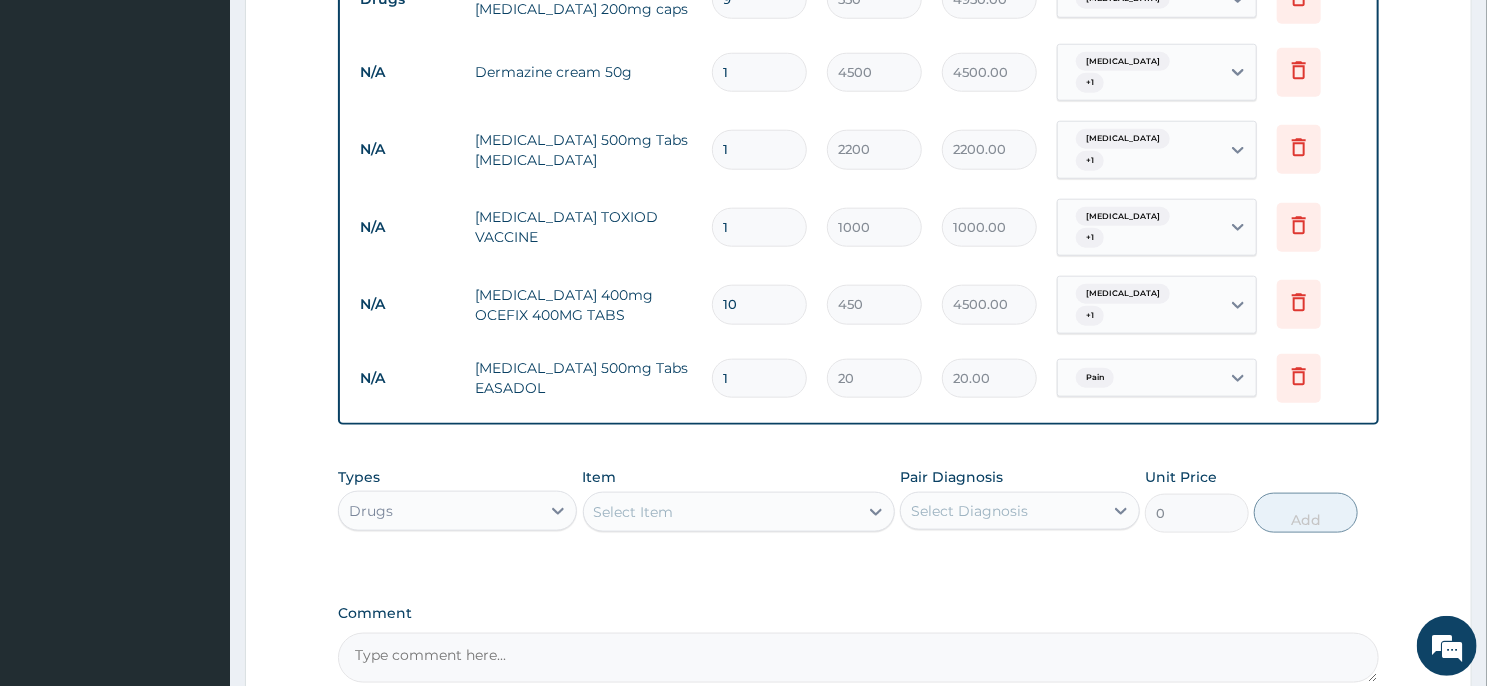 type 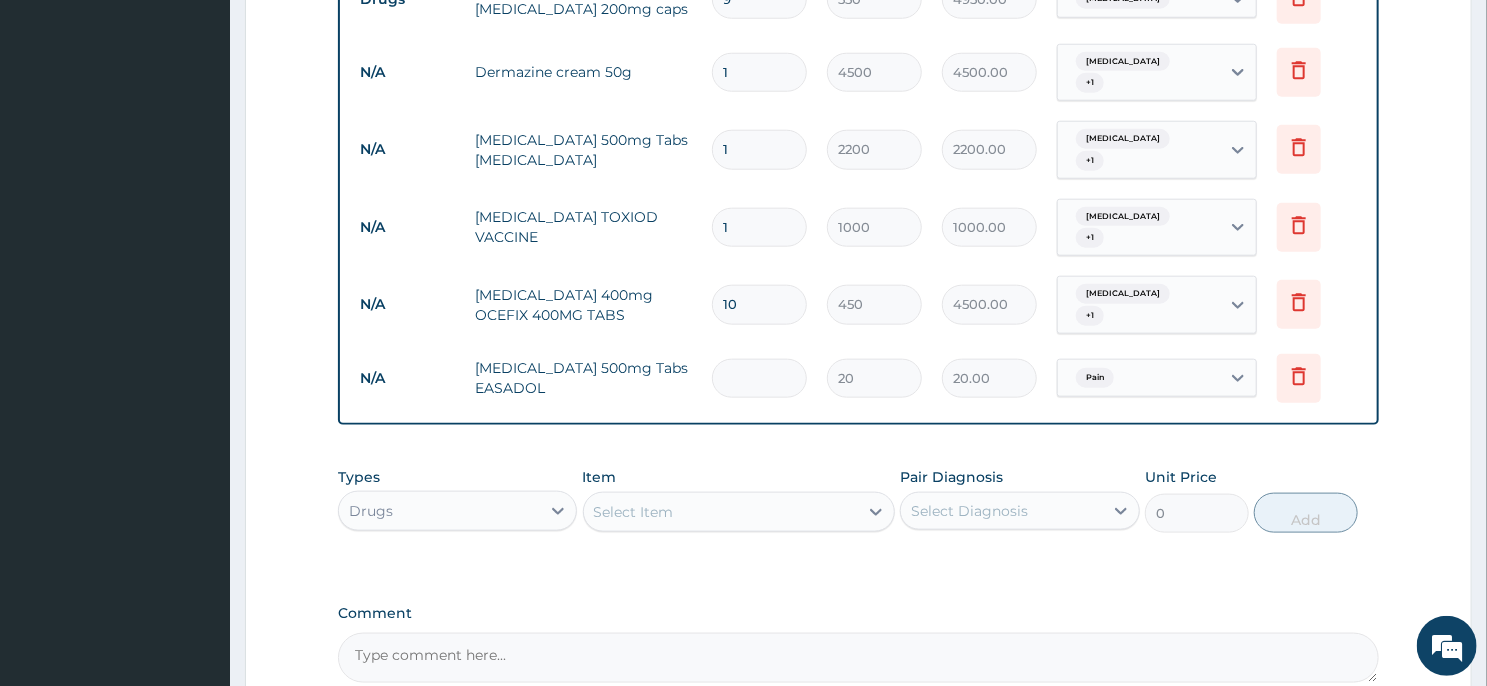 type on "0.00" 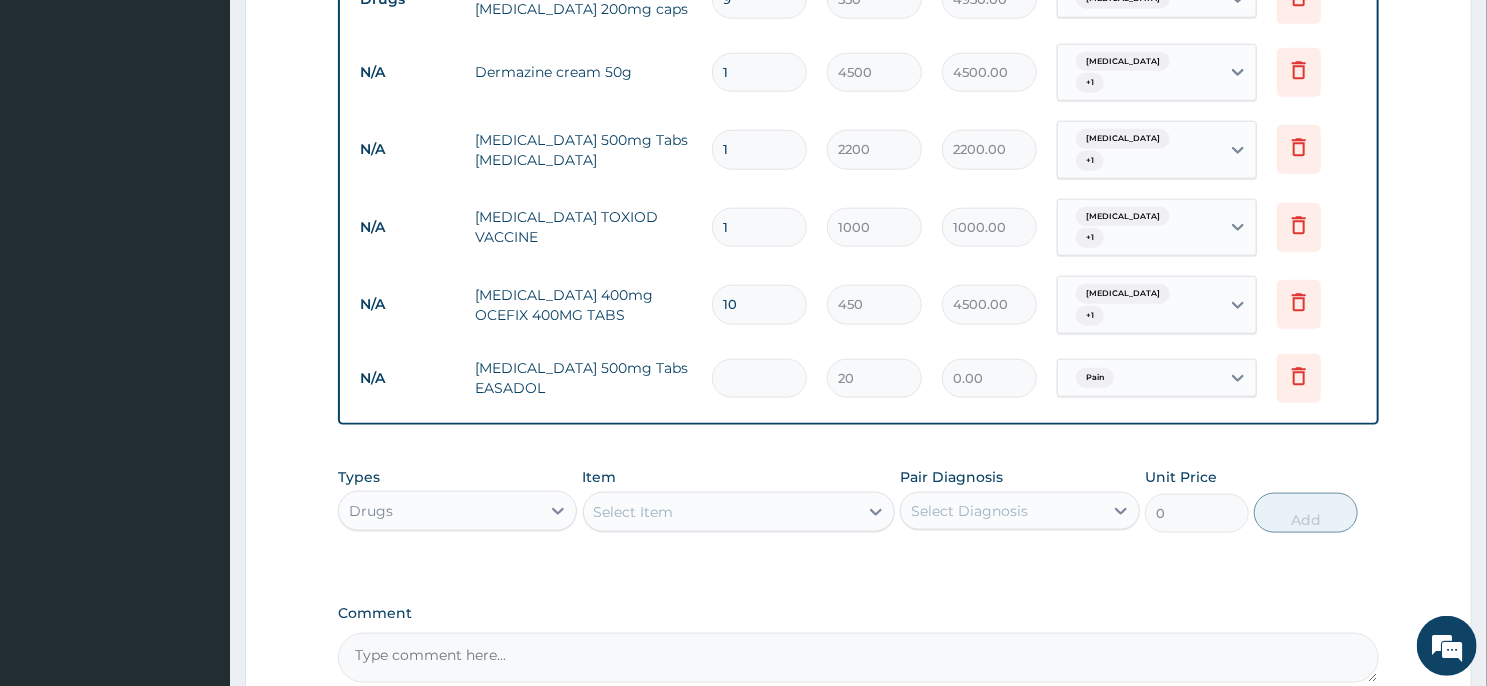 type on "2" 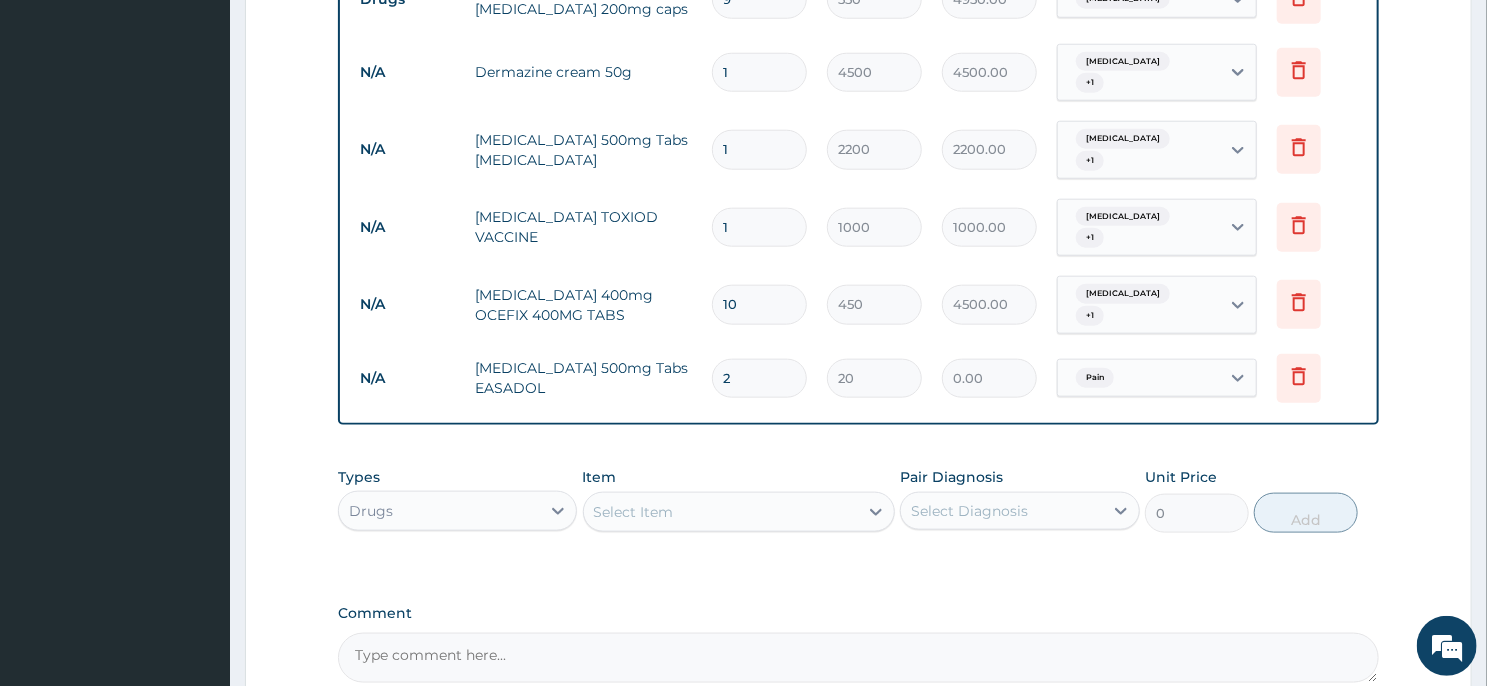 type on "40.00" 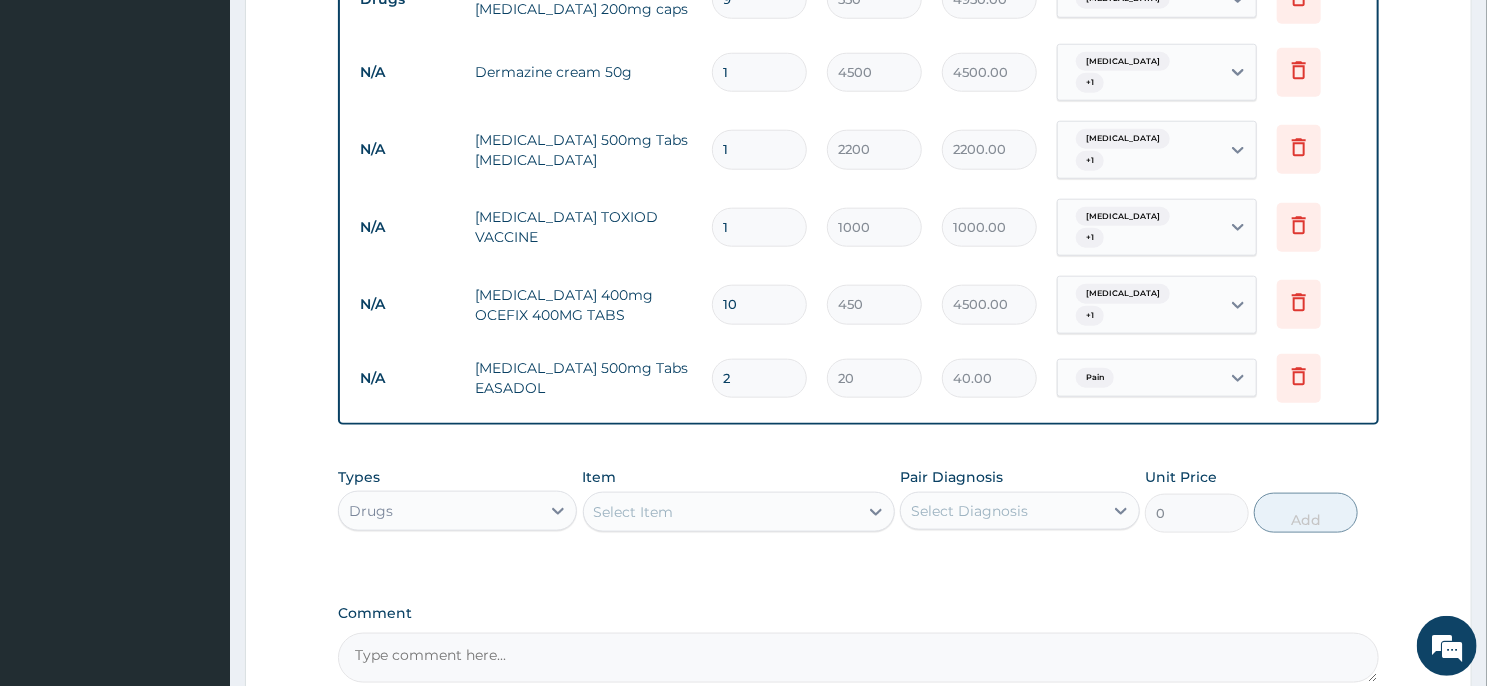 type on "20" 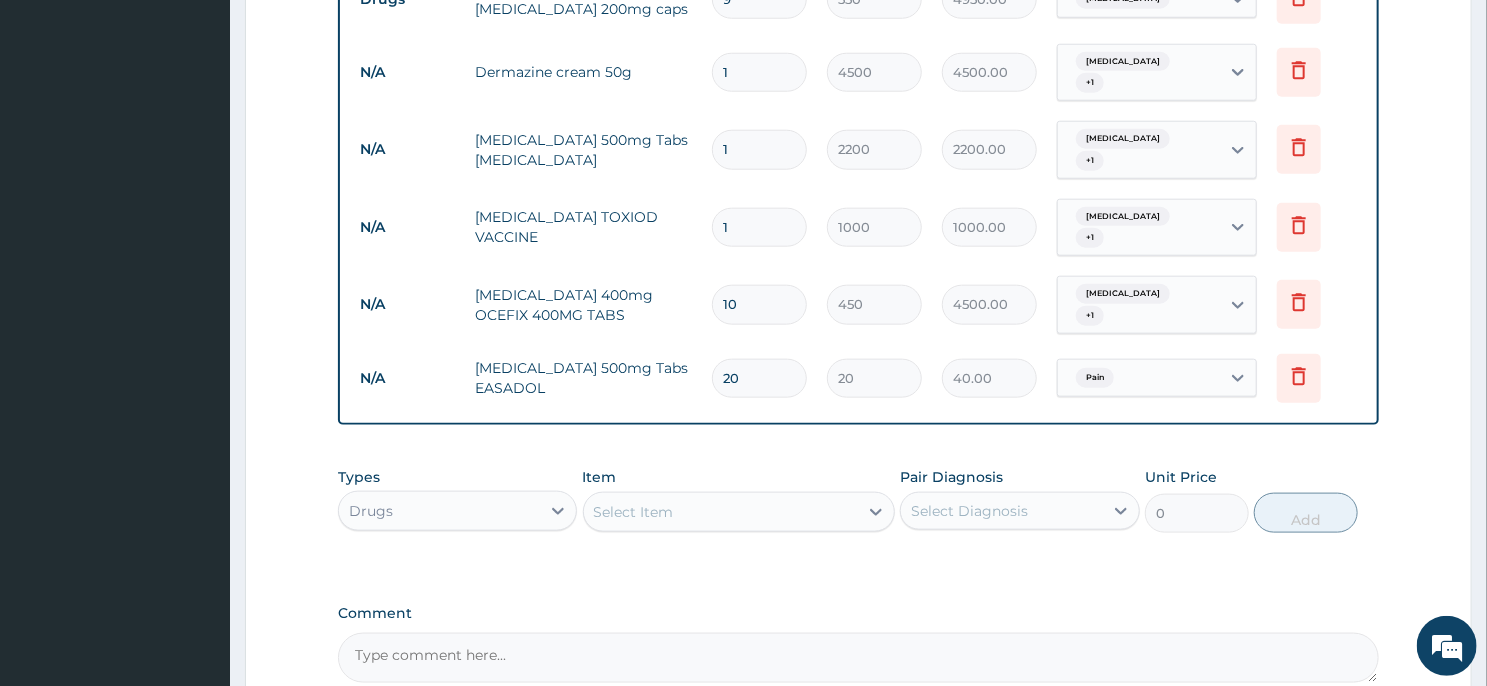 type on "400.00" 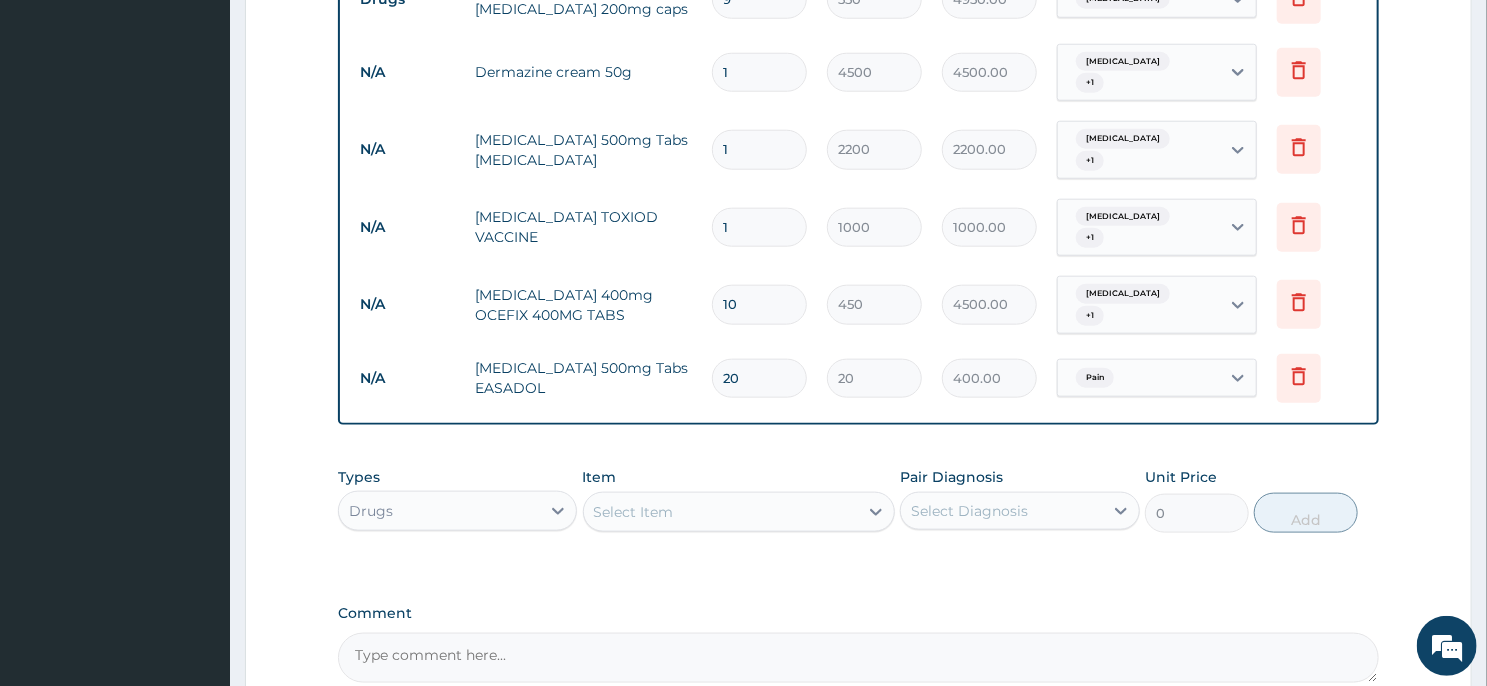 type on "20" 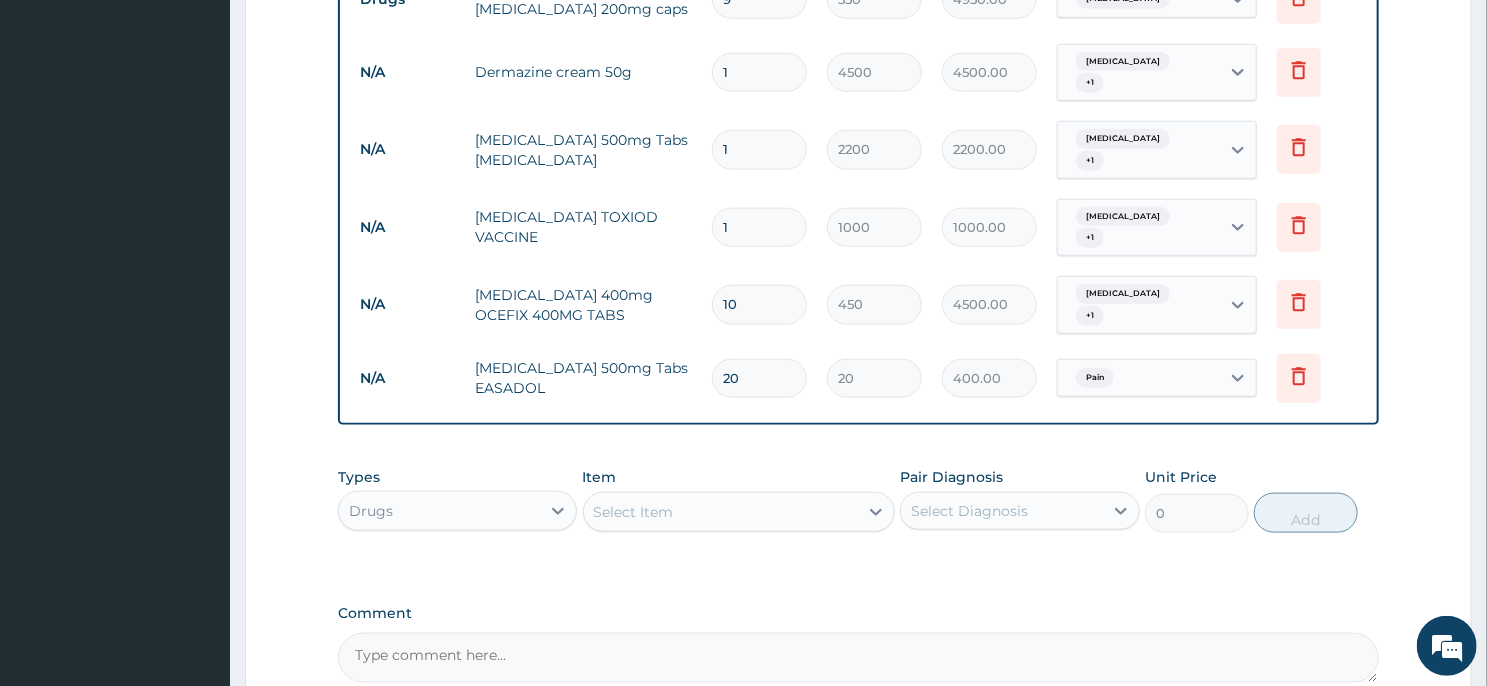 click on "Select Item" at bounding box center [721, 512] 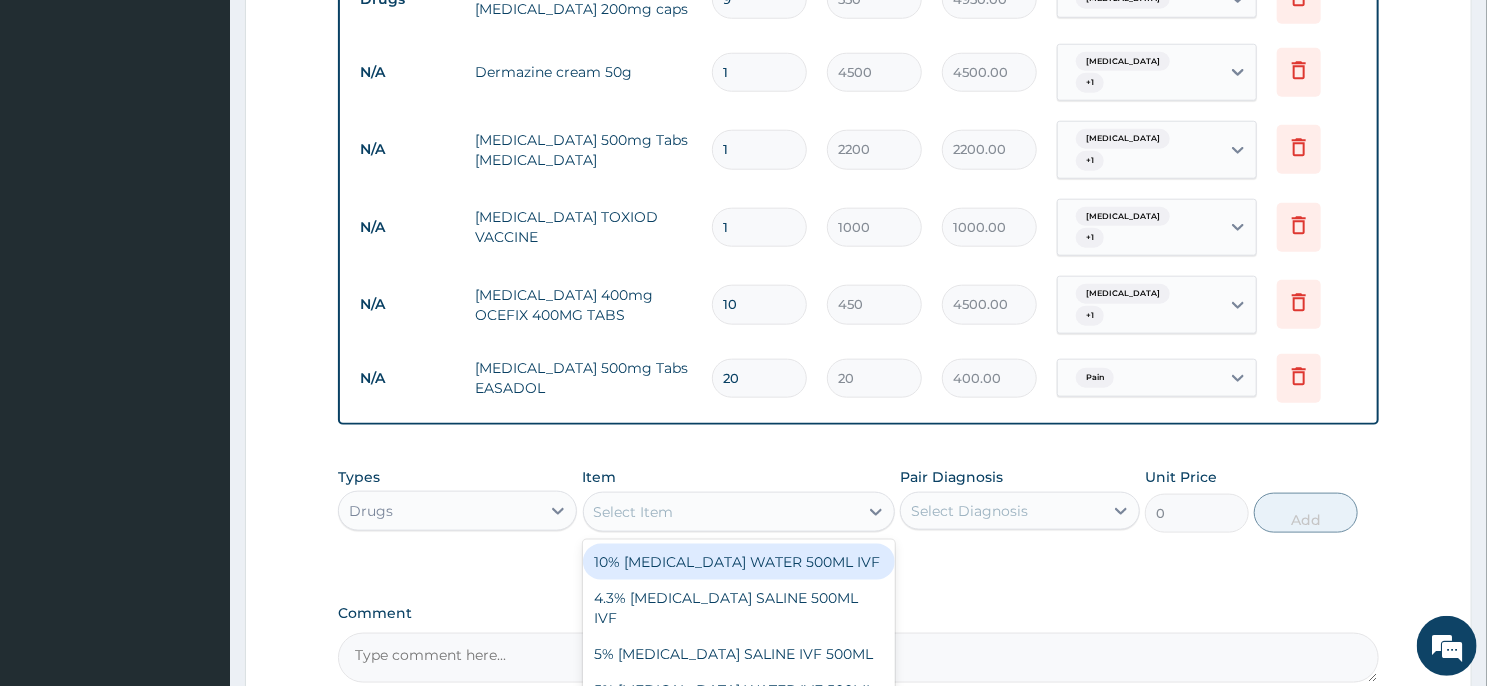 scroll, scrollTop: 1169, scrollLeft: 0, axis: vertical 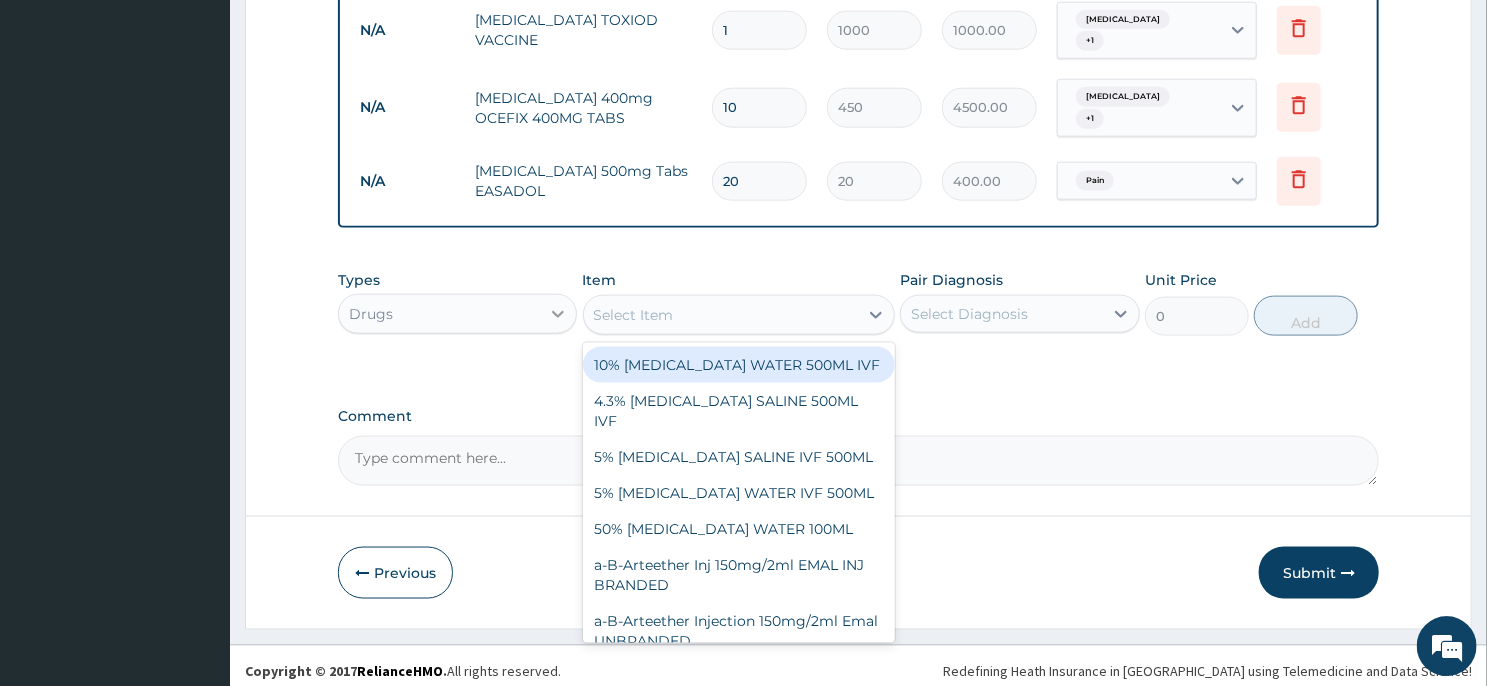 click at bounding box center [558, 313] 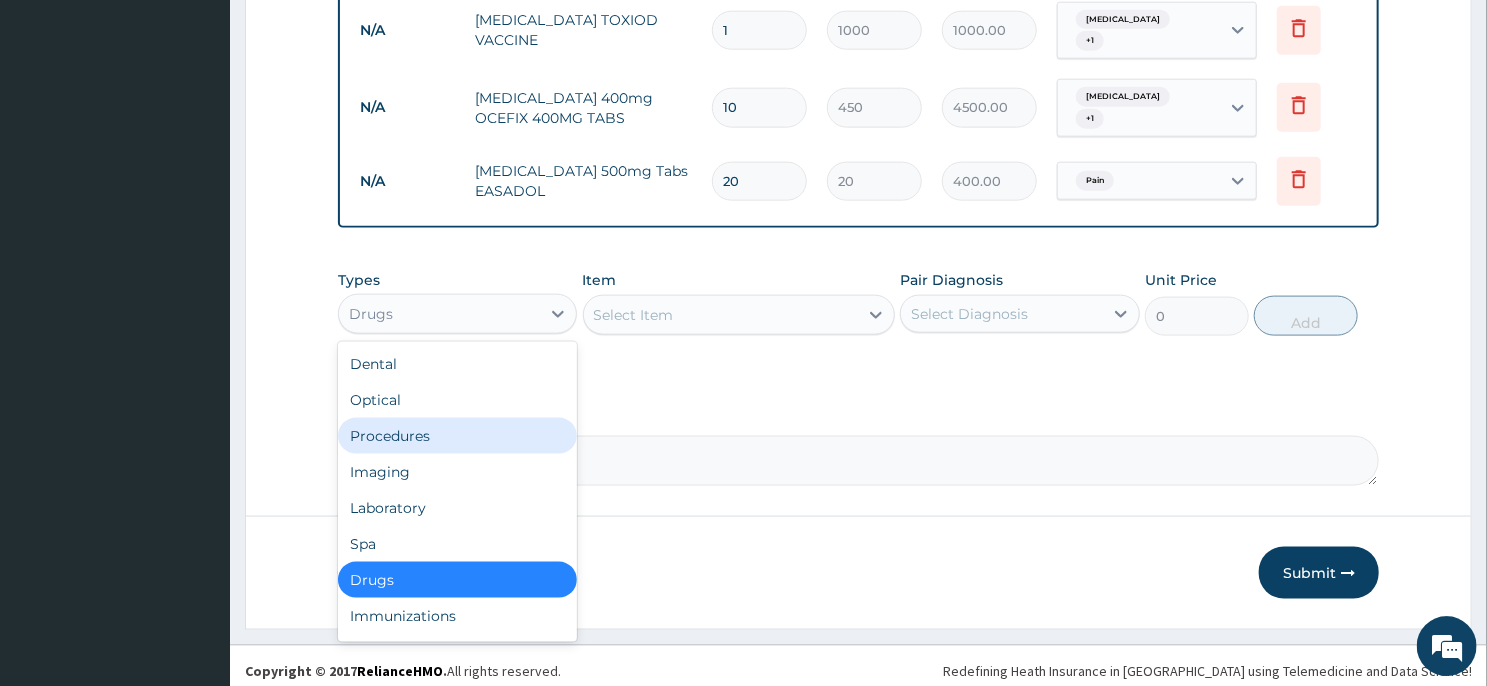 click on "Procedures" at bounding box center (457, 435) 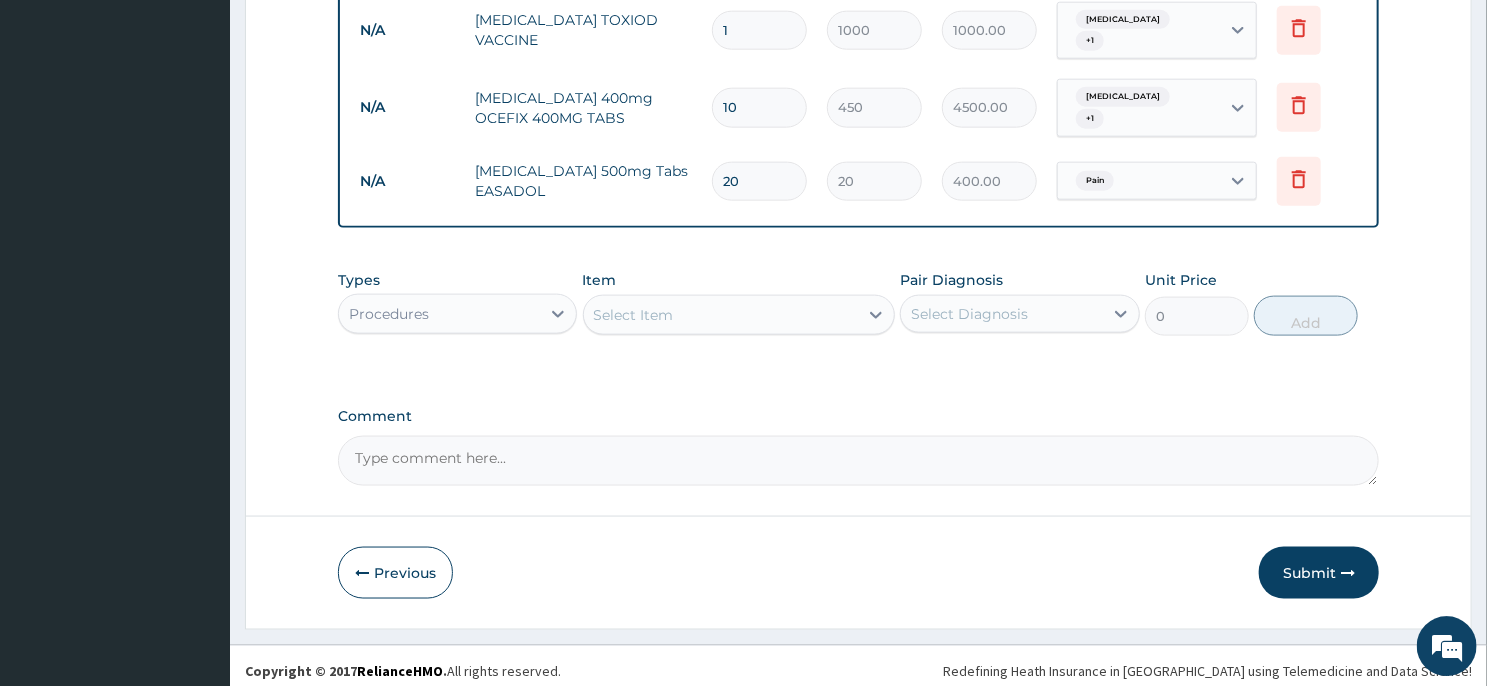 click on "Select Item" at bounding box center (721, 314) 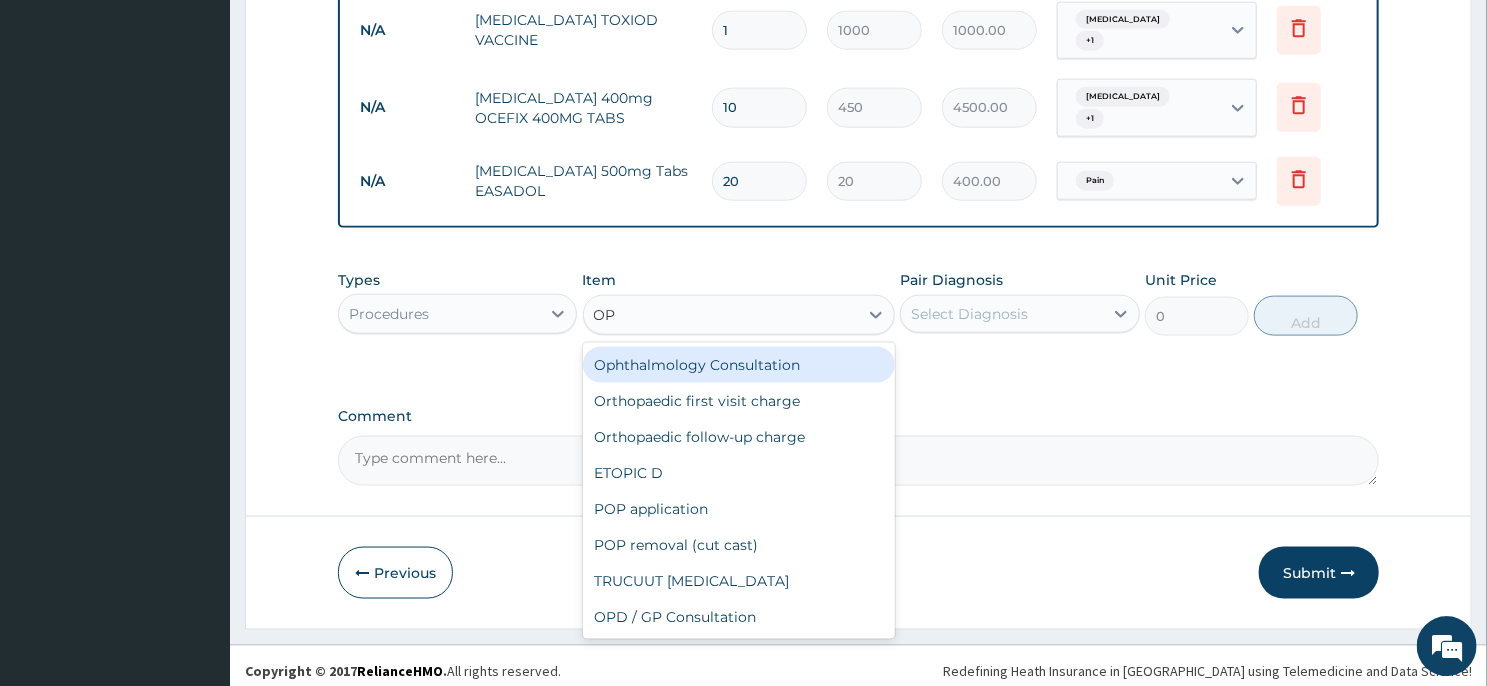 type on "OPD" 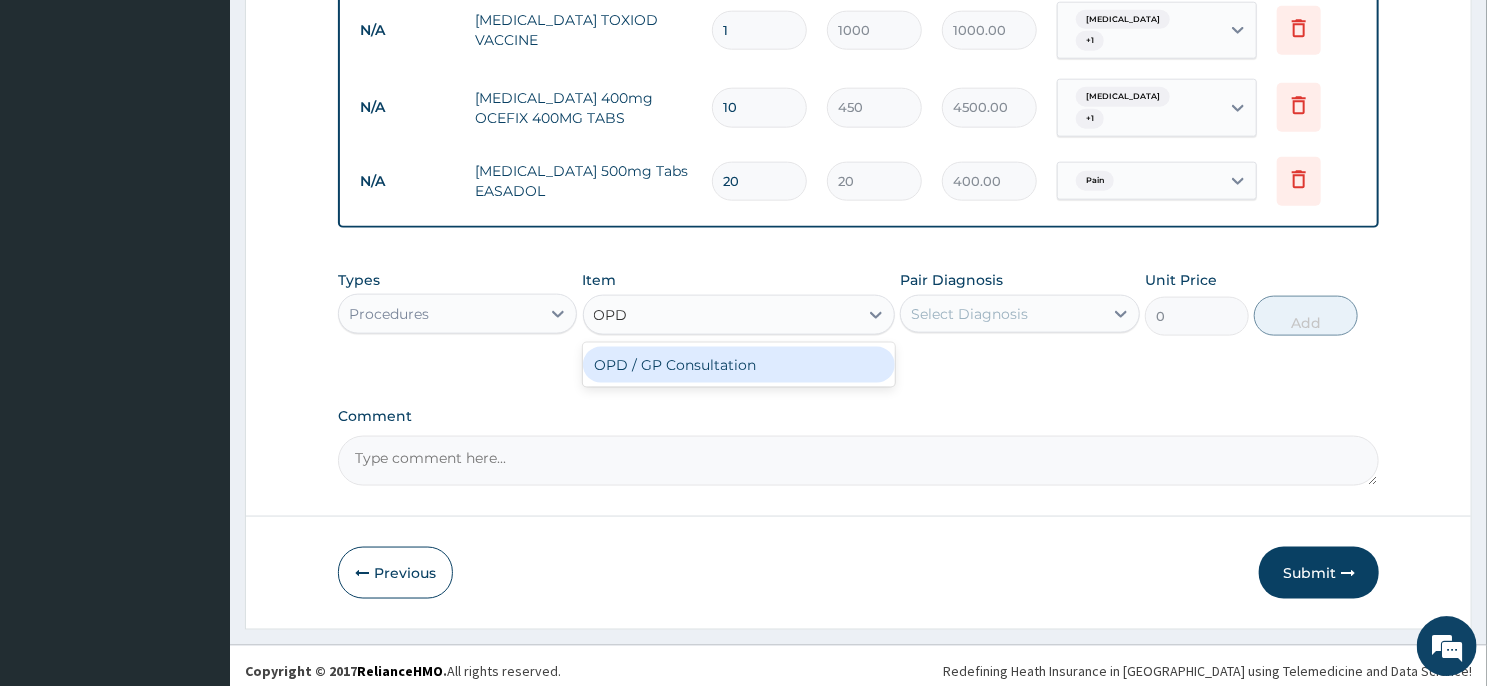 click on "OPD / GP Consultation" at bounding box center (739, 364) 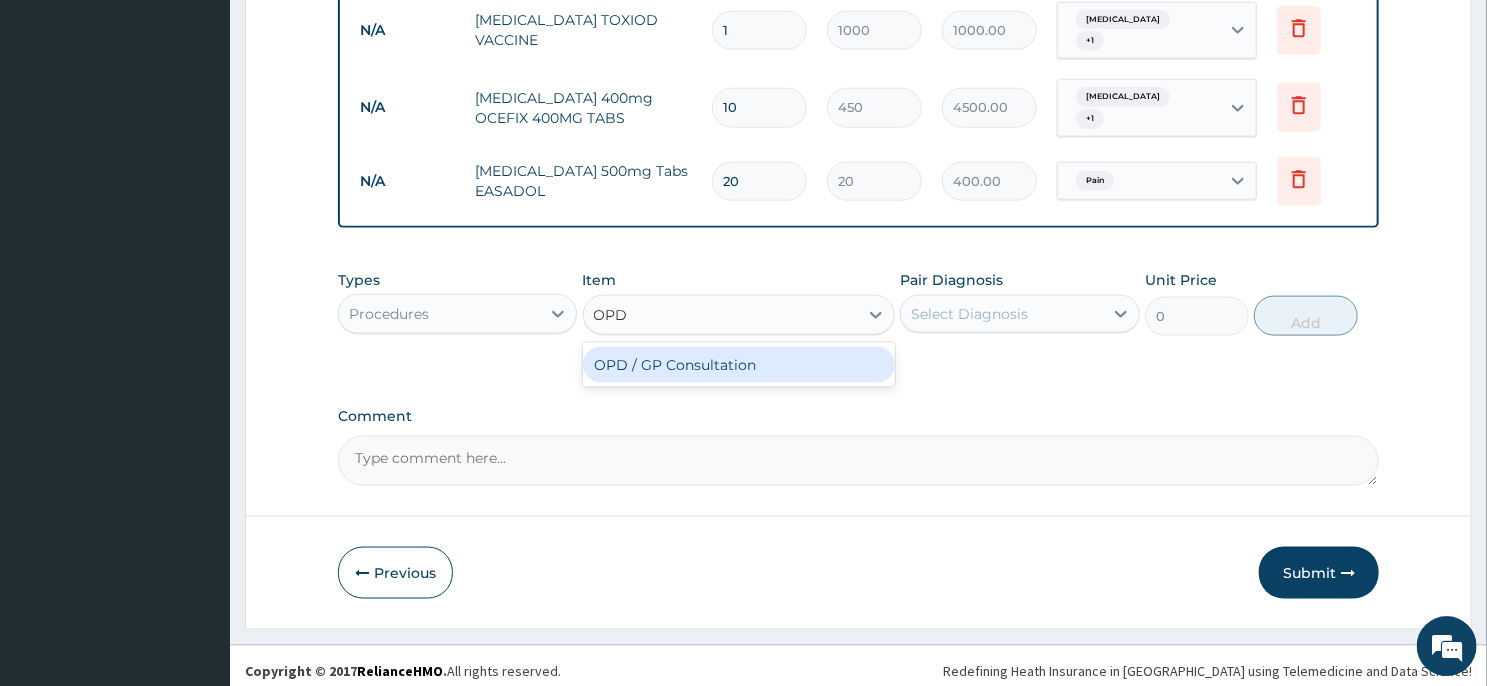 type 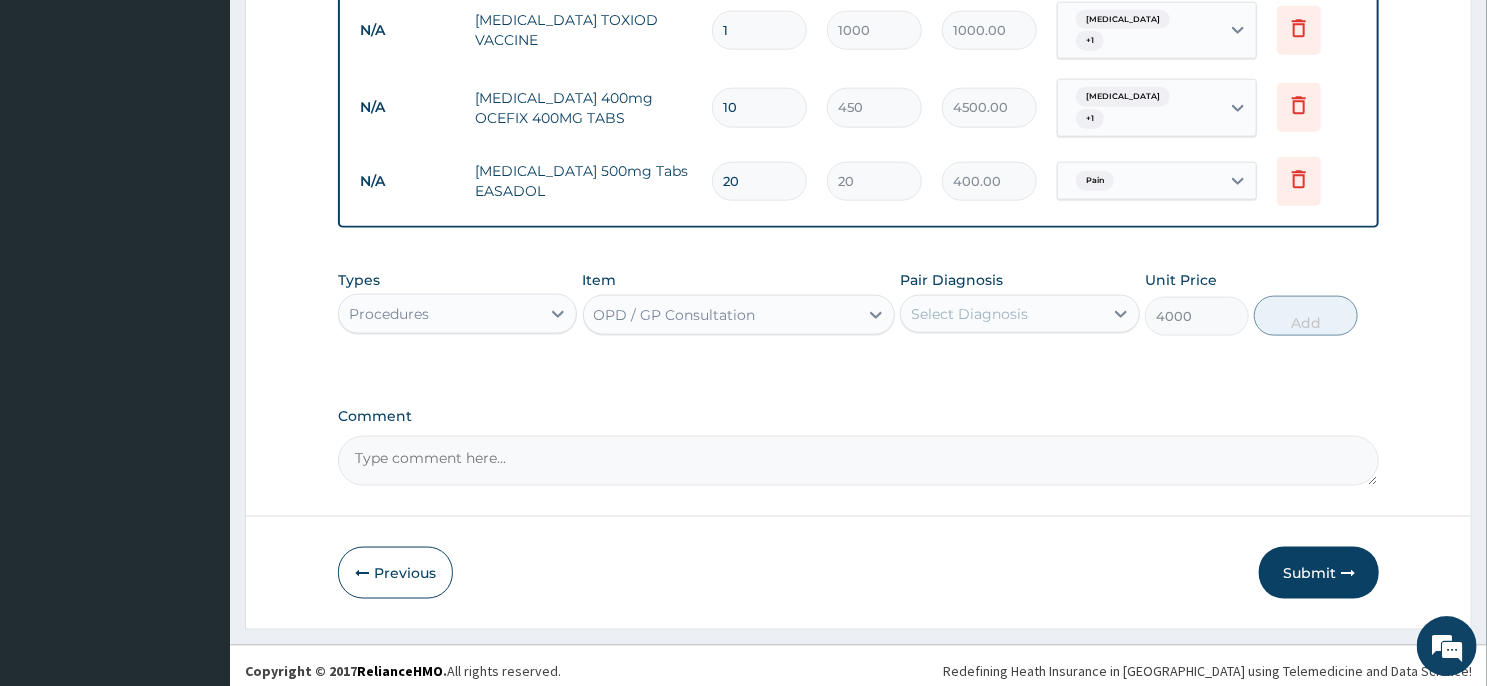 click on "Select Diagnosis" at bounding box center [1001, 313] 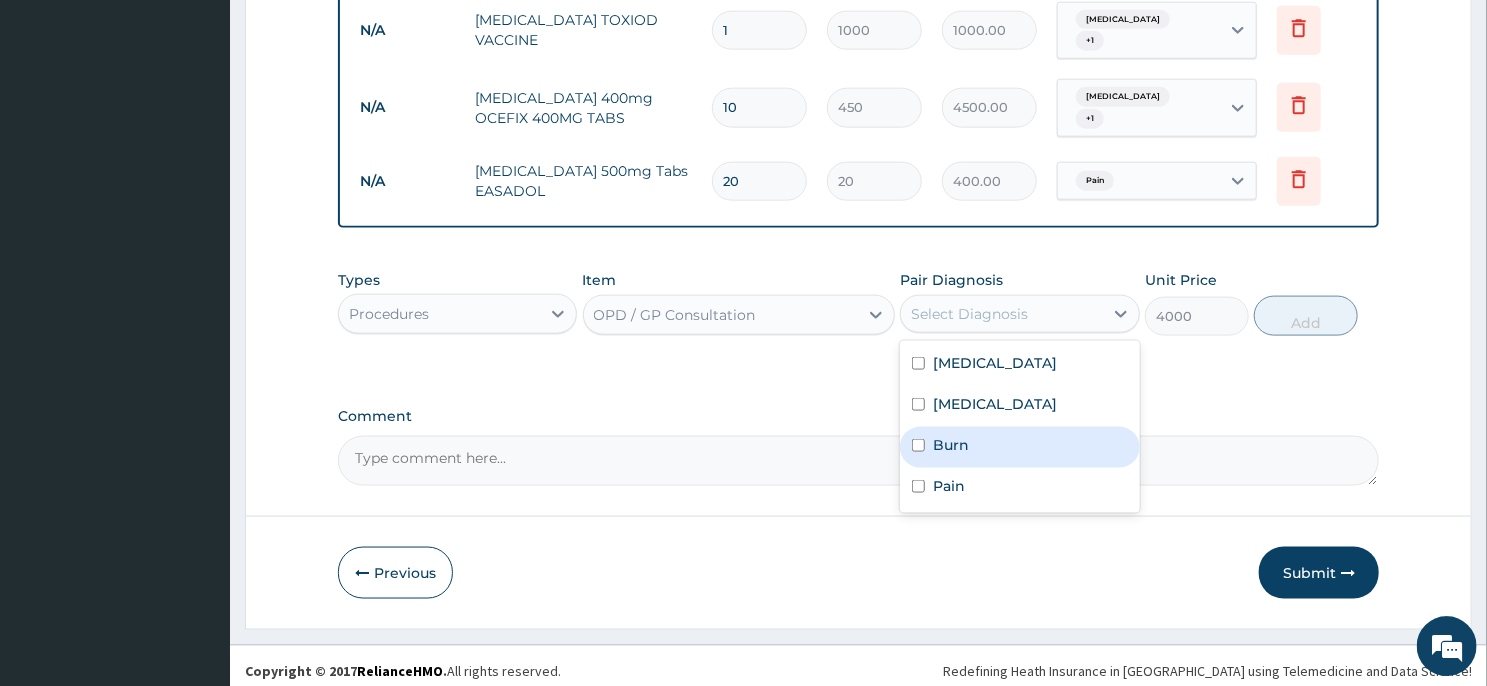 click on "Burn" at bounding box center (1019, 446) 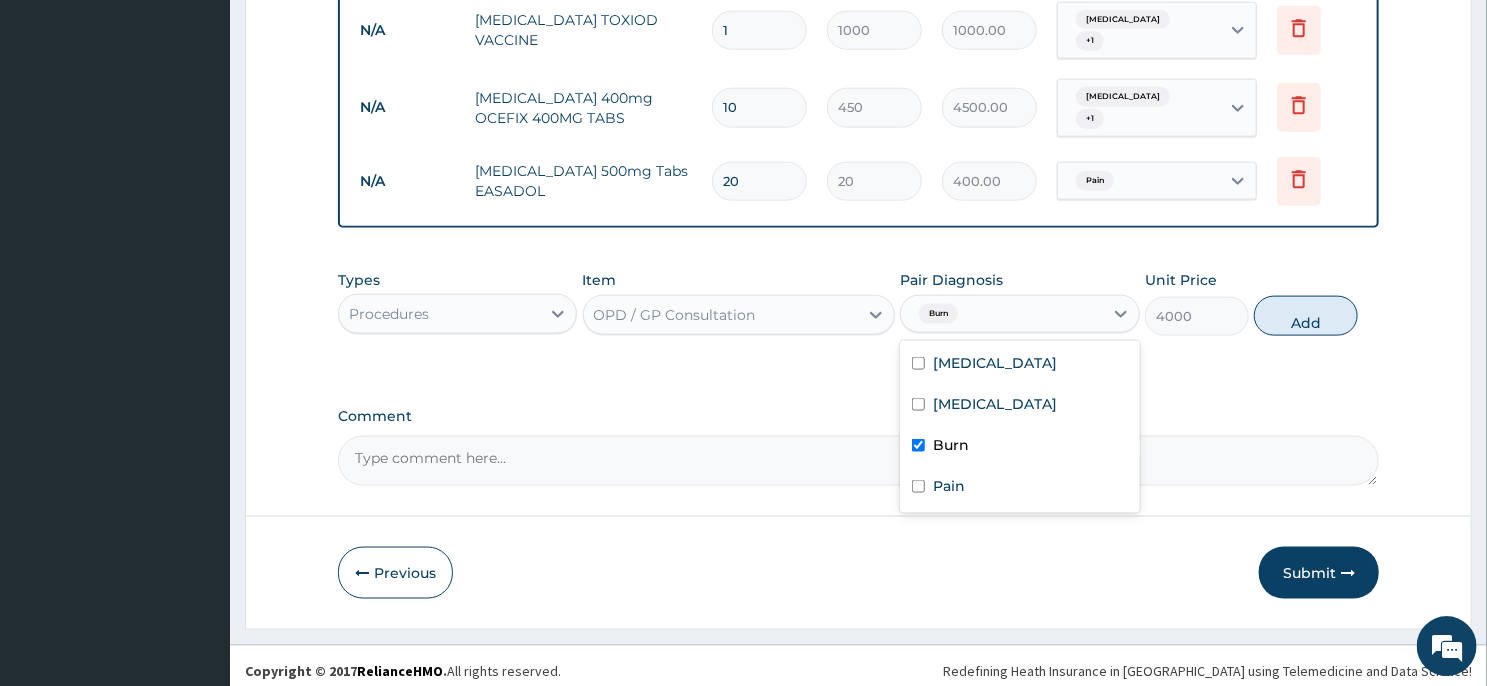 checkbox on "true" 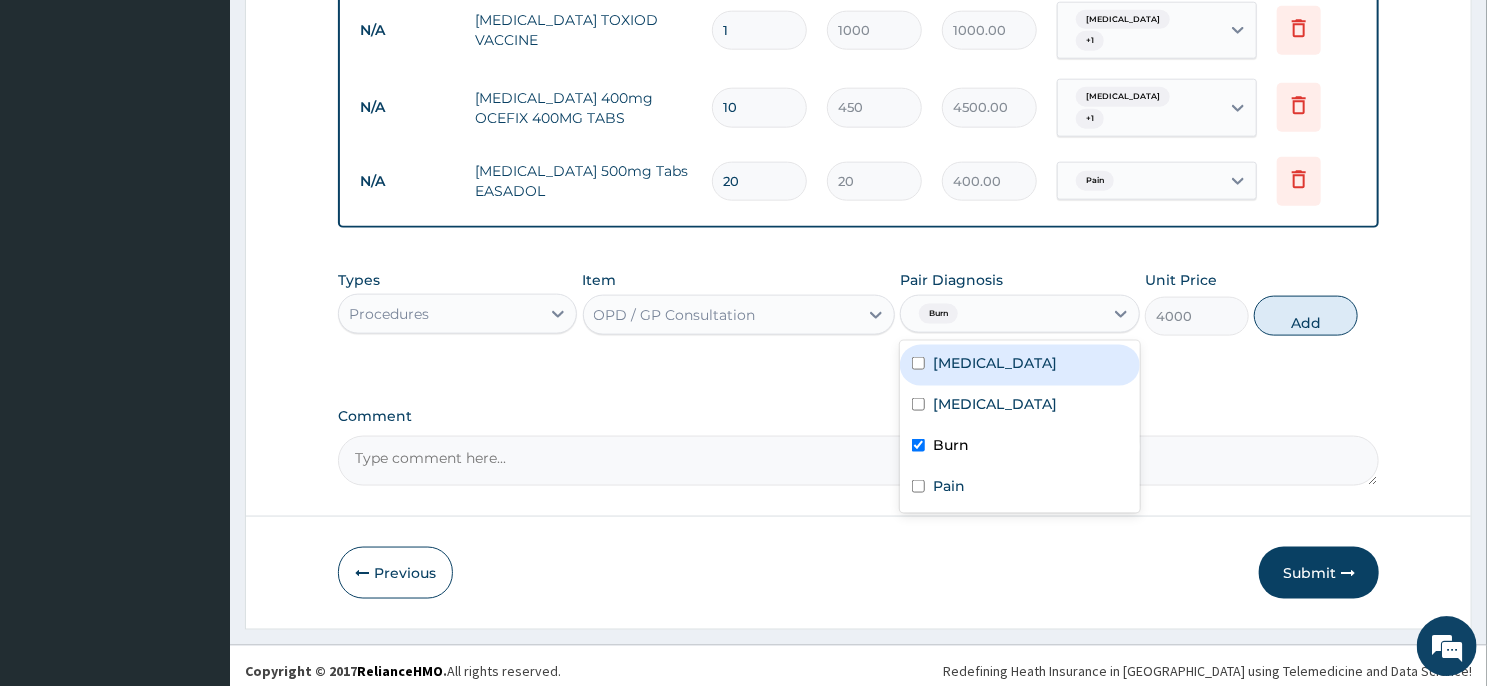 click on "Renal tubular acidosis" at bounding box center [1019, 364] 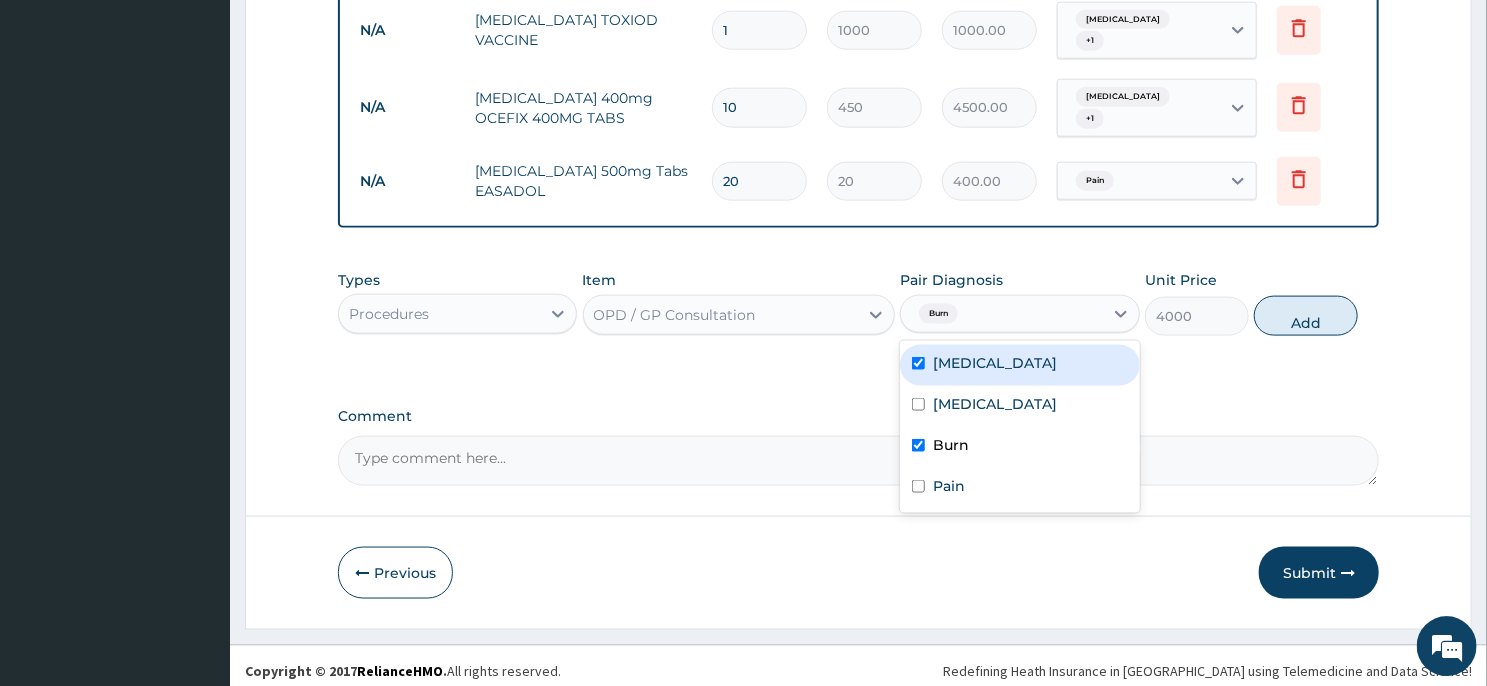 checkbox on "true" 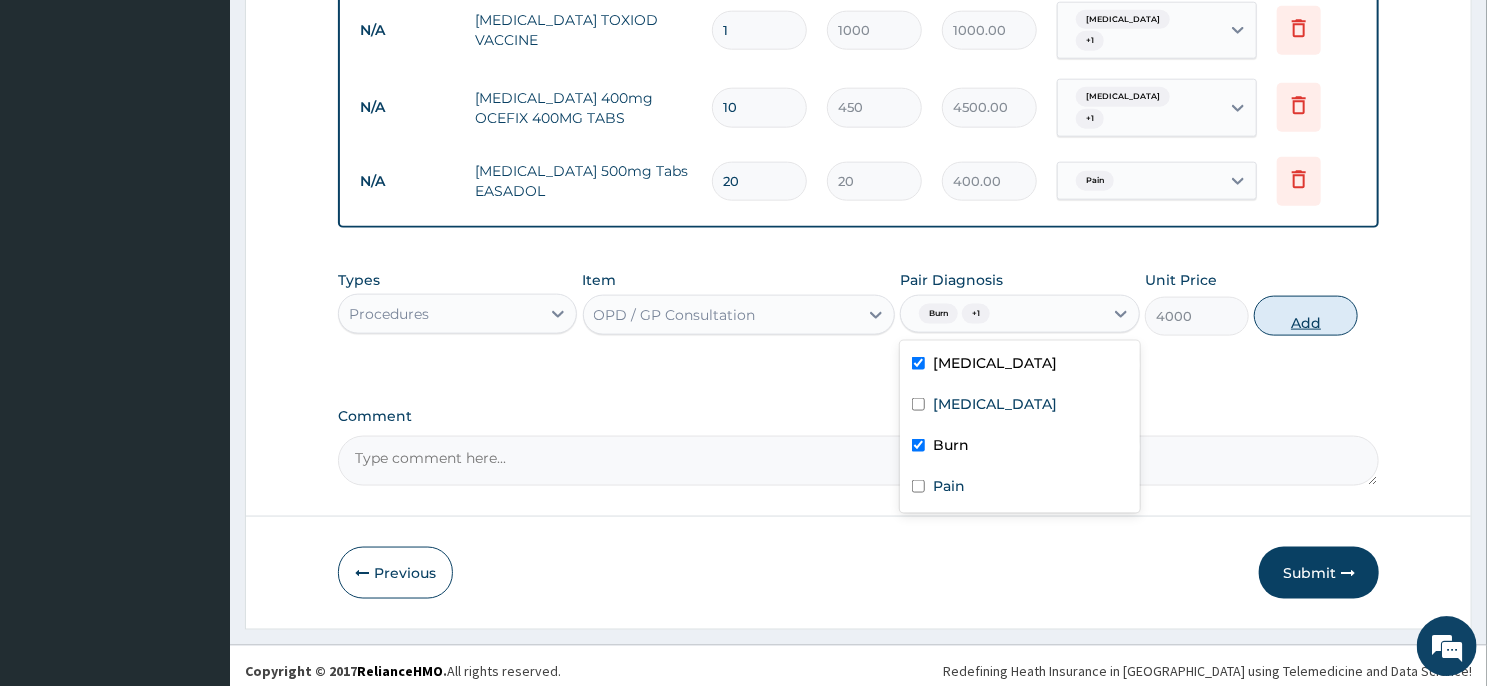 click on "Add" at bounding box center (1306, 315) 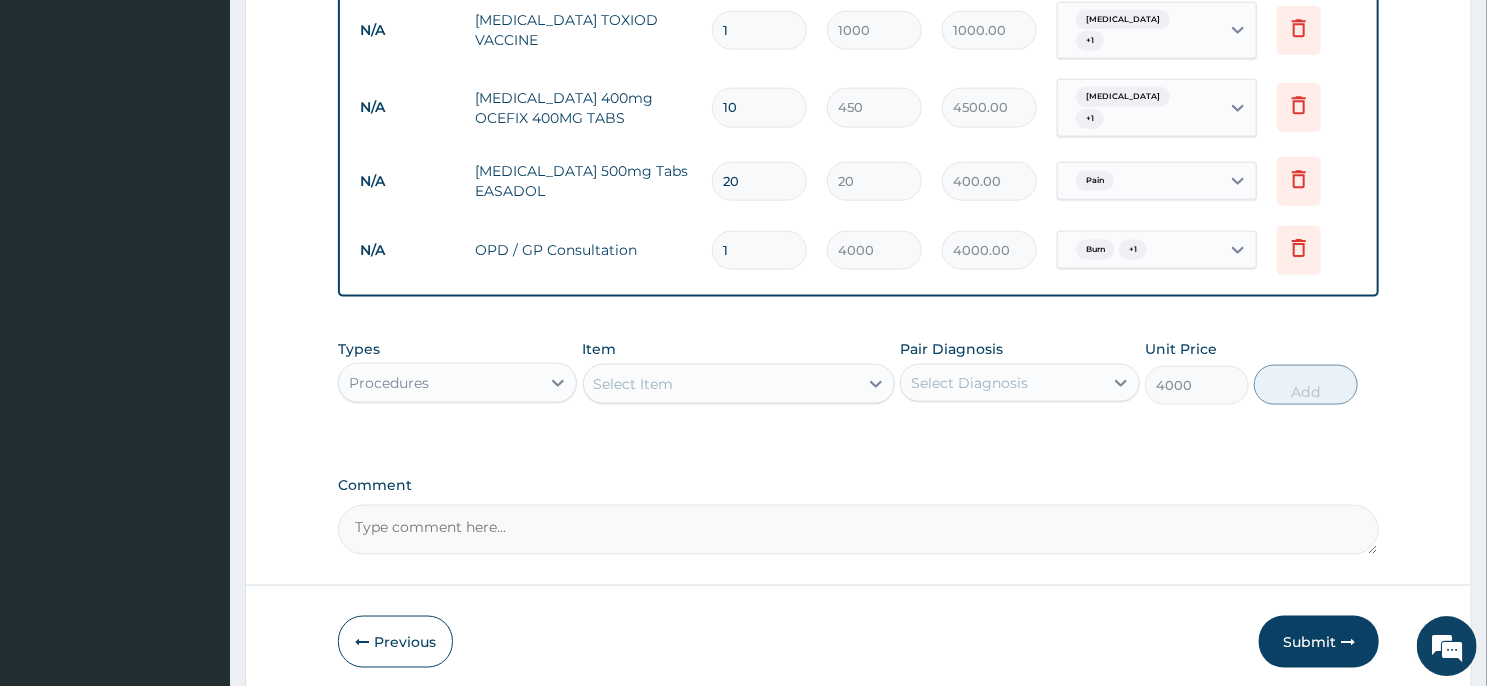 type on "0" 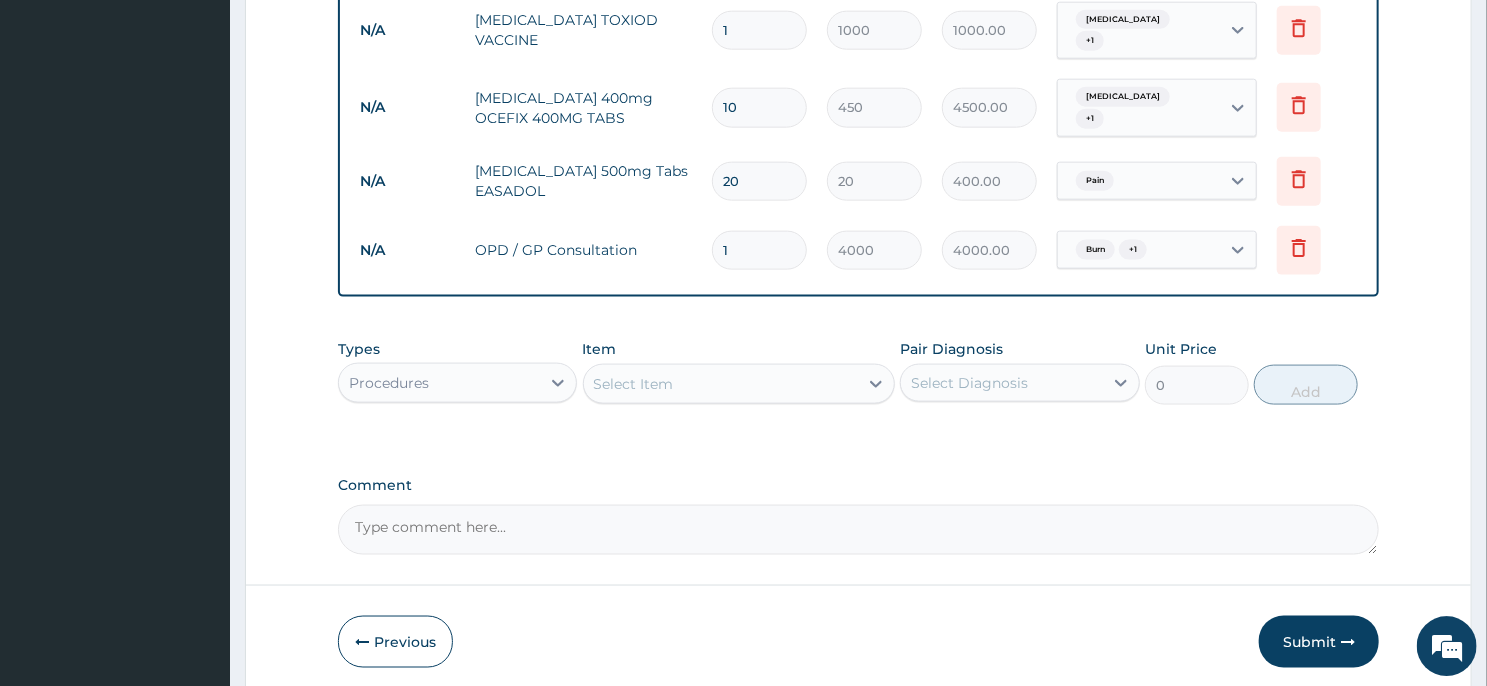 click on "Select Item" at bounding box center (721, 383) 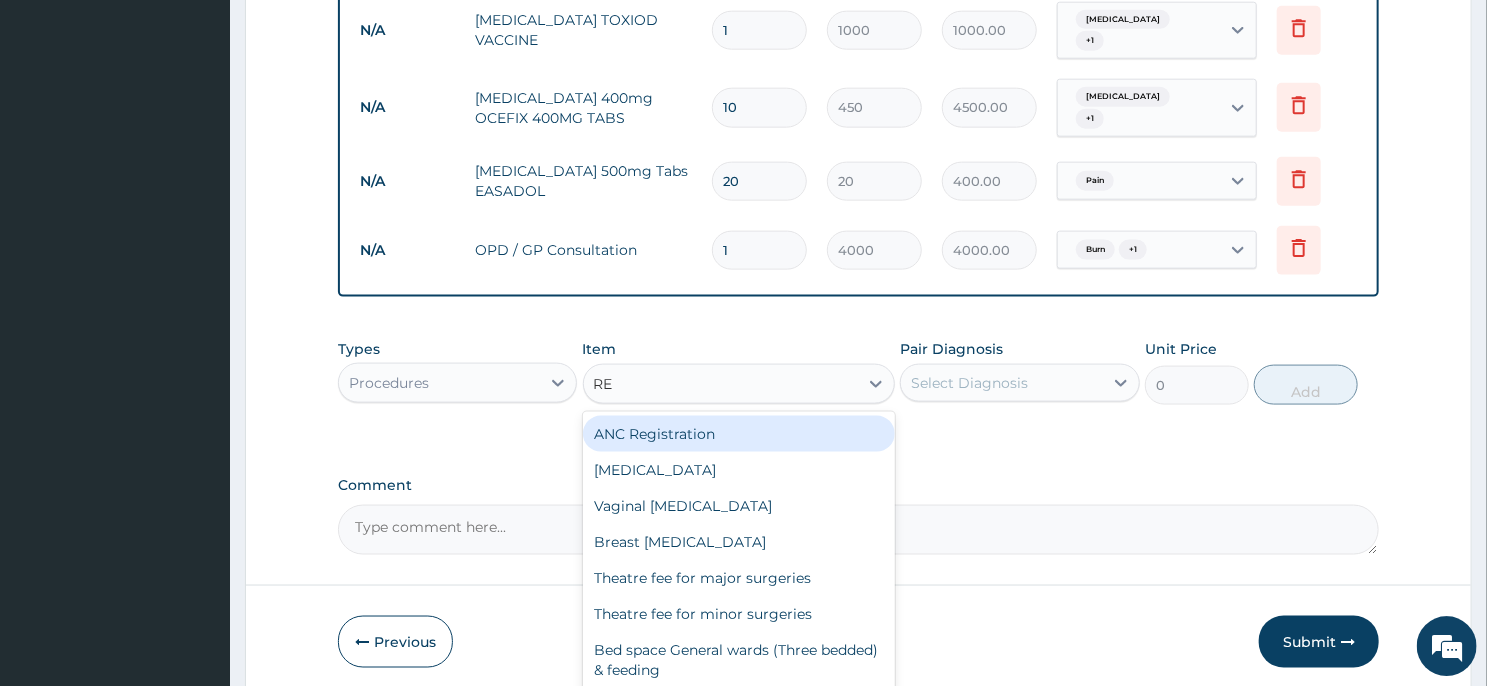type on "REG" 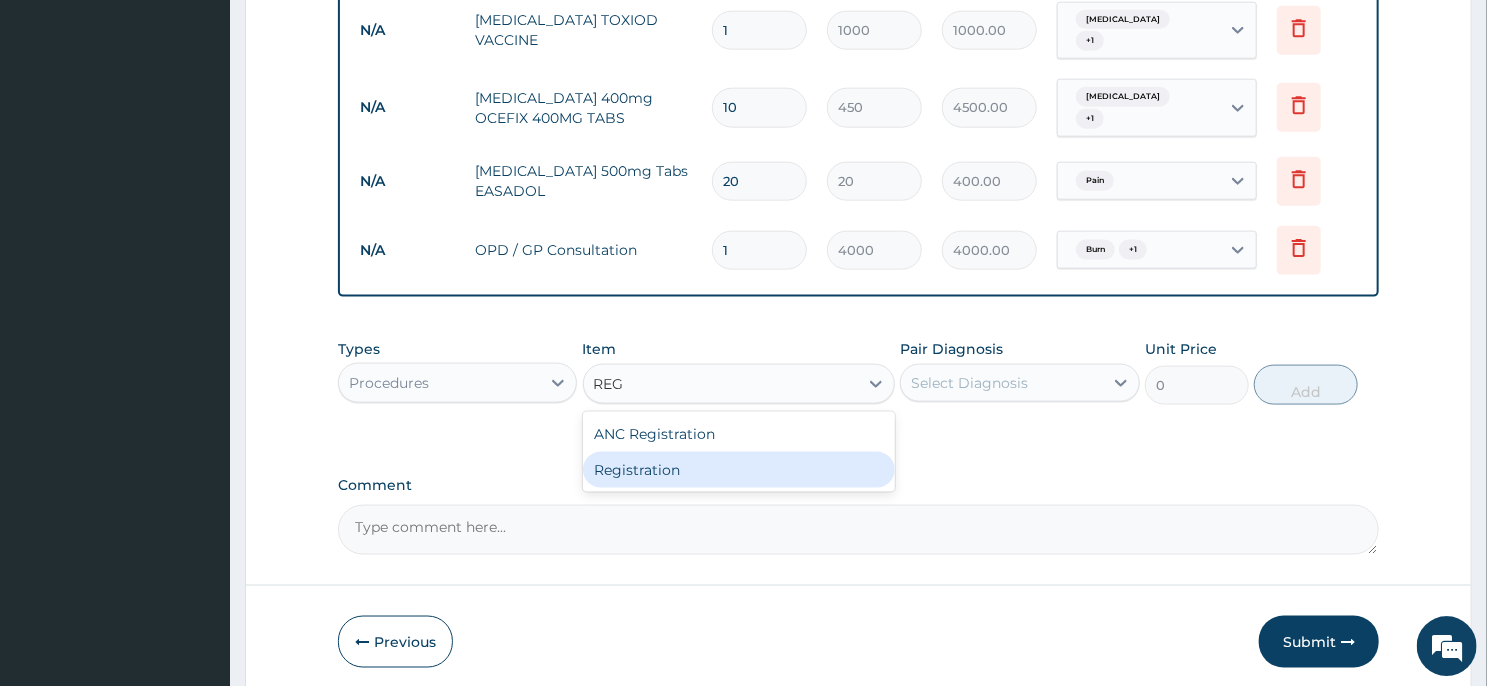 click on "Registration" at bounding box center (739, 469) 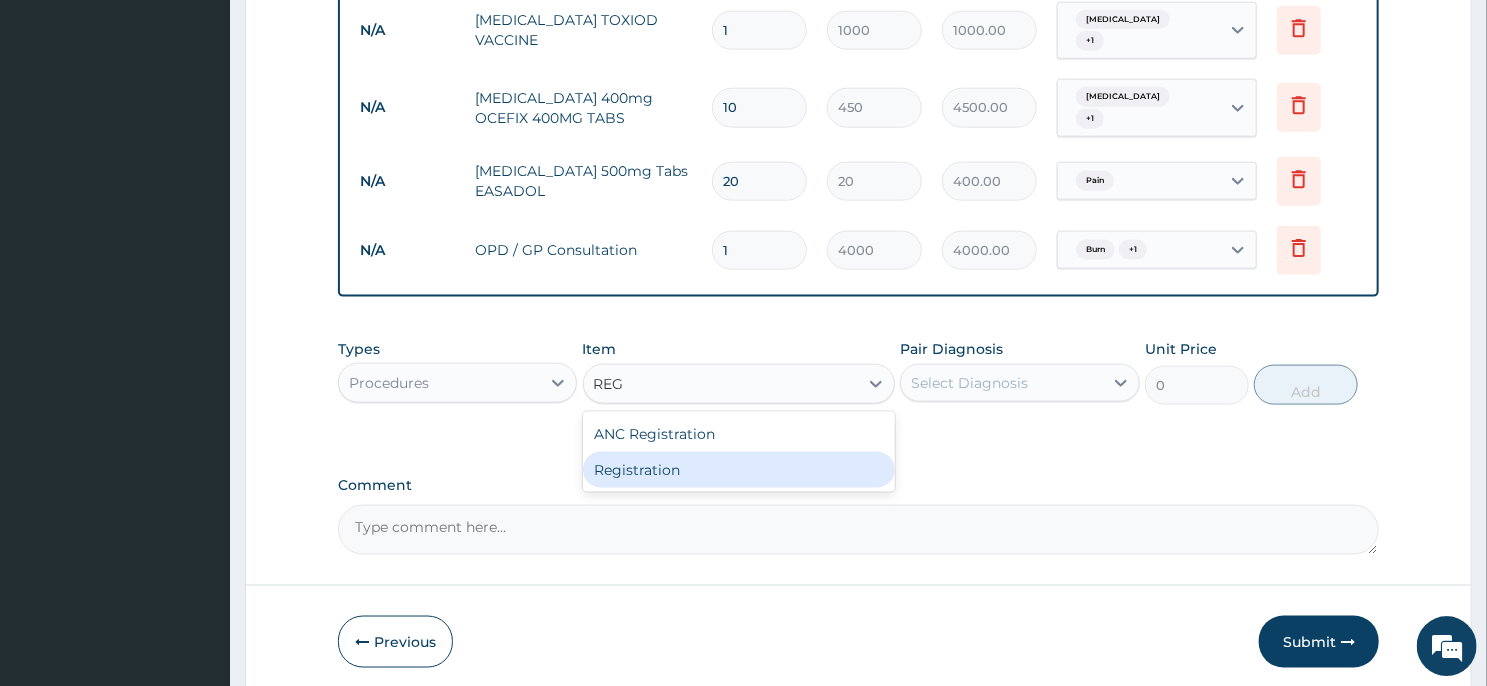 type 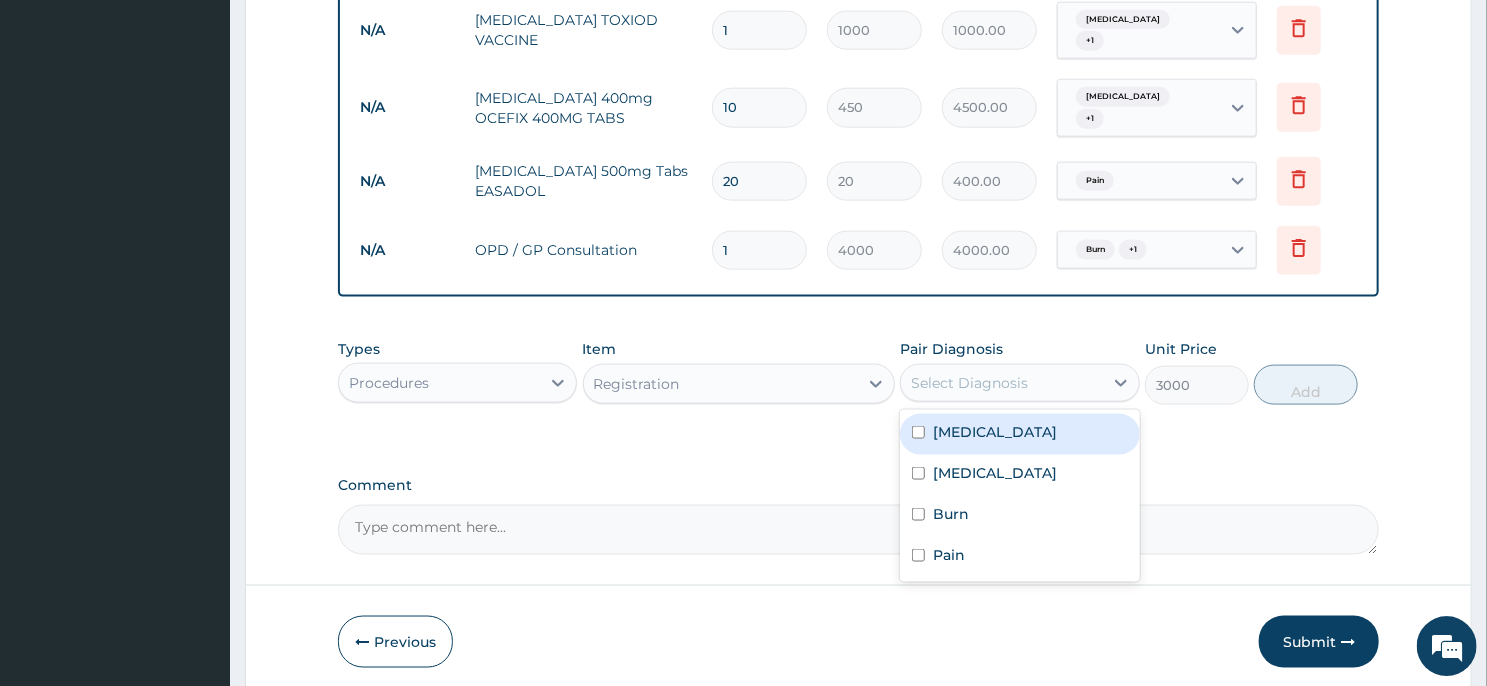 click on "Select Diagnosis" at bounding box center [1001, 382] 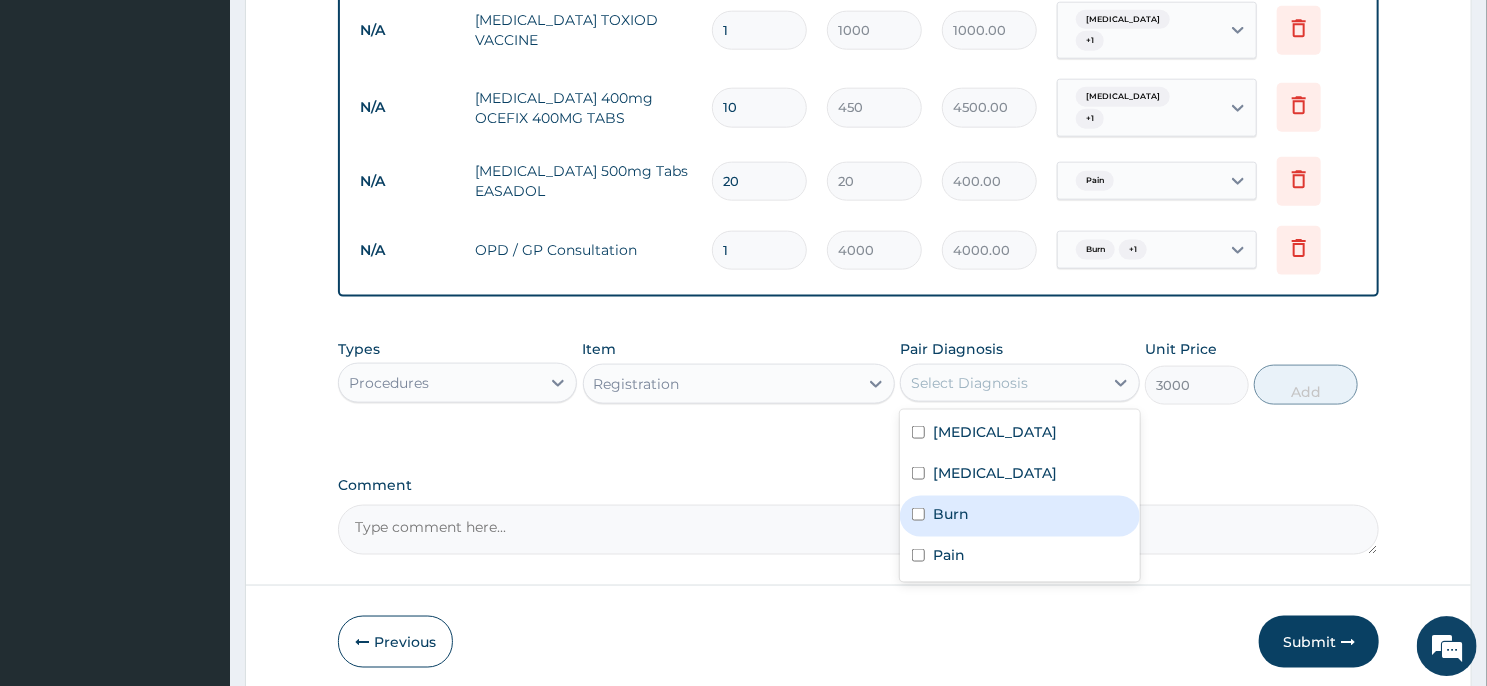 click on "Burn" at bounding box center (1019, 515) 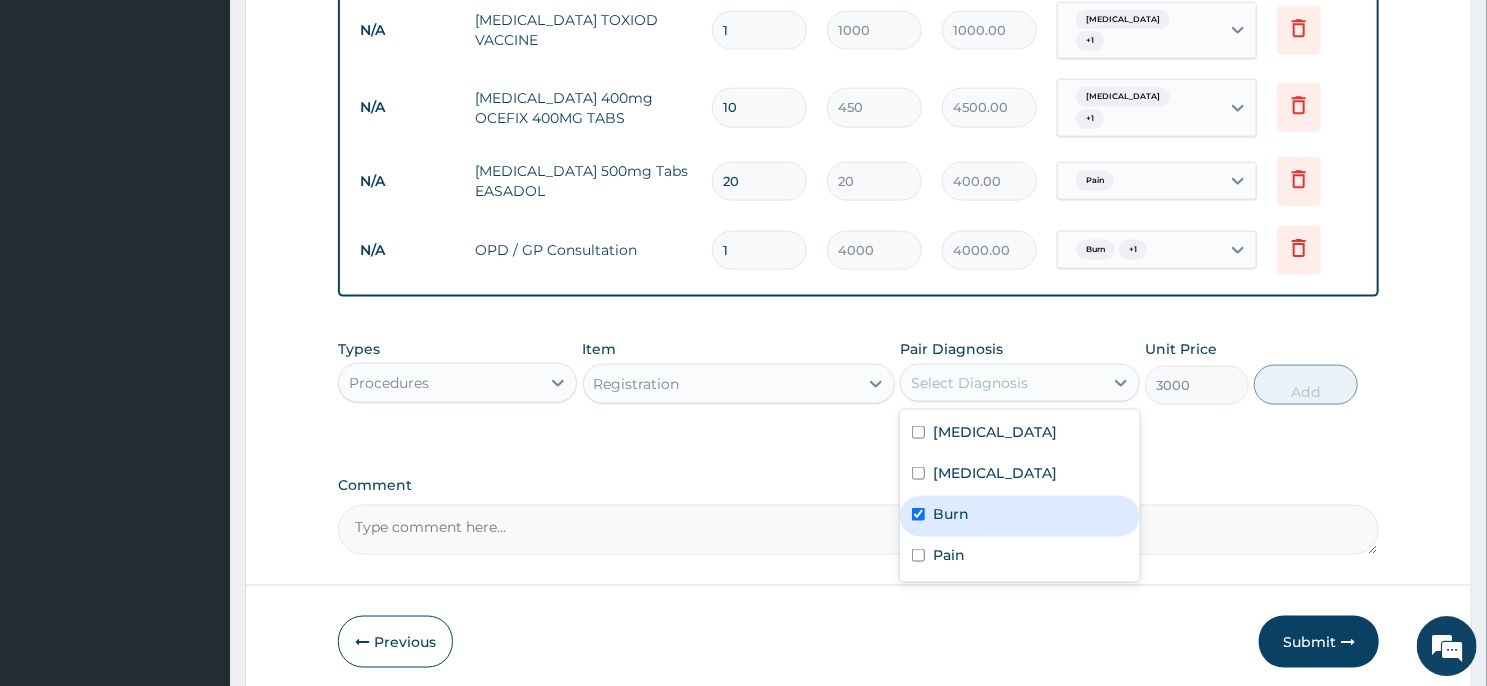 checkbox on "true" 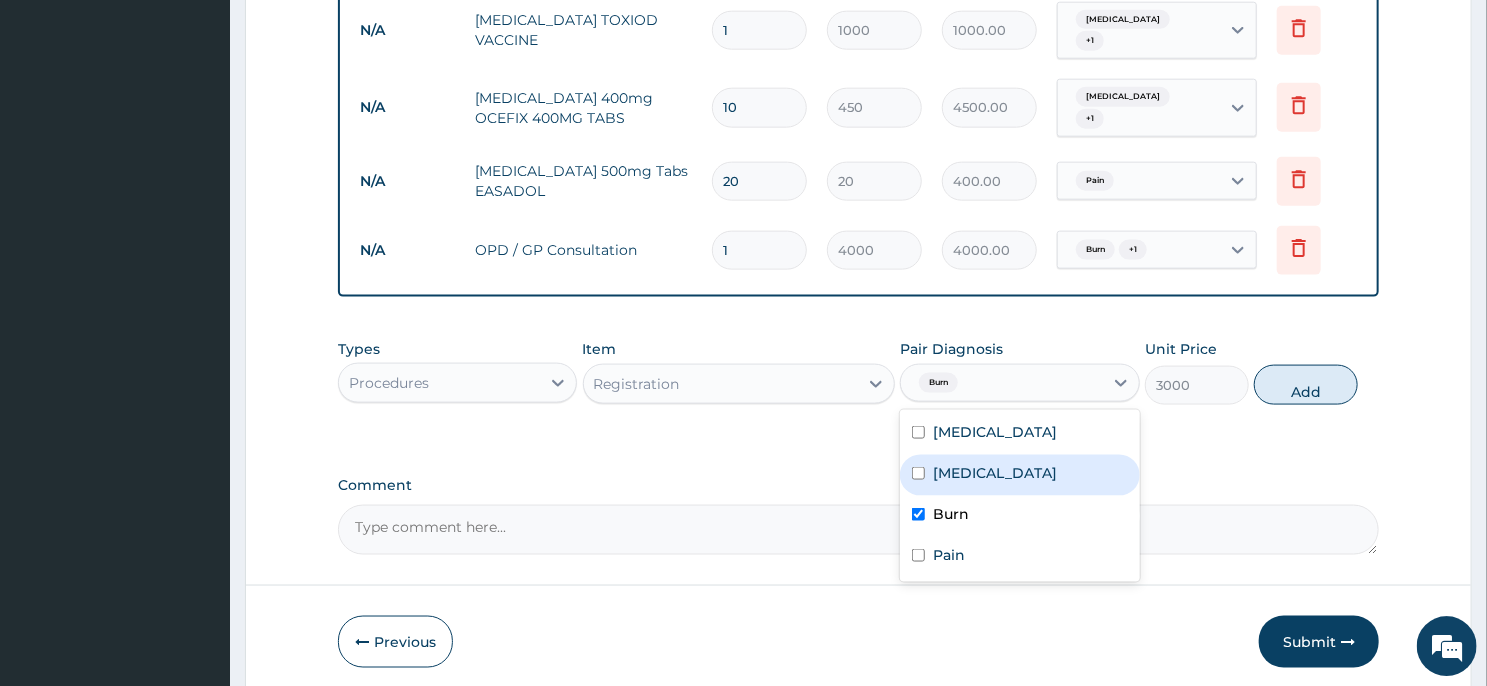 click on "Hemothorax" at bounding box center (1019, 474) 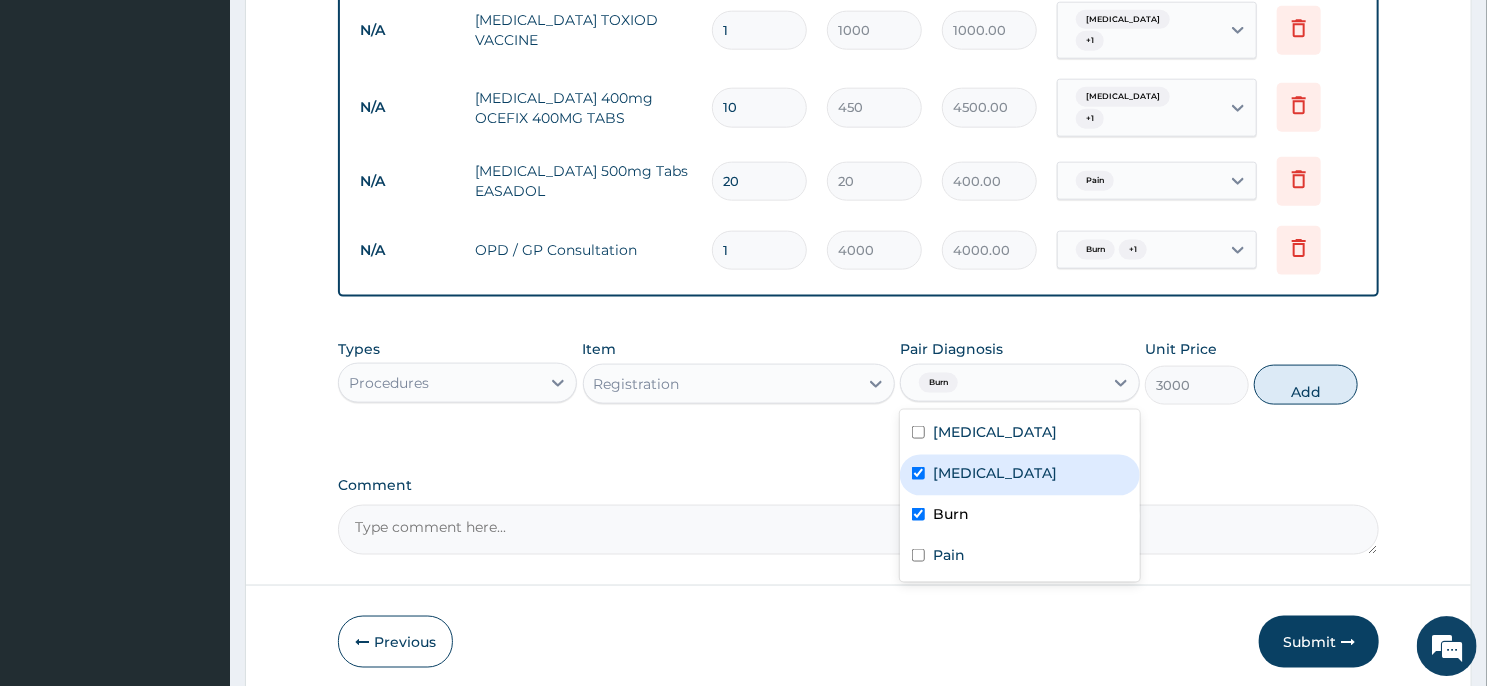 checkbox on "true" 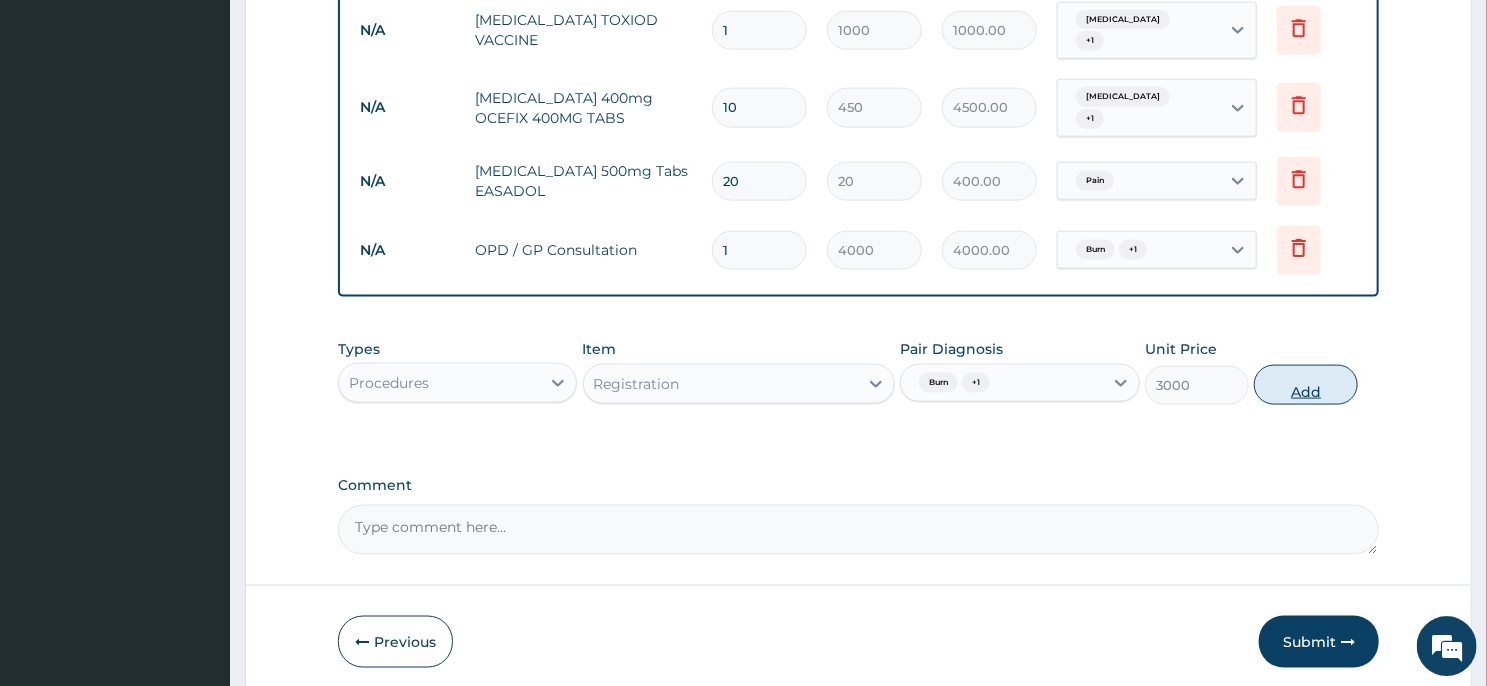click on "Add" at bounding box center [1306, 384] 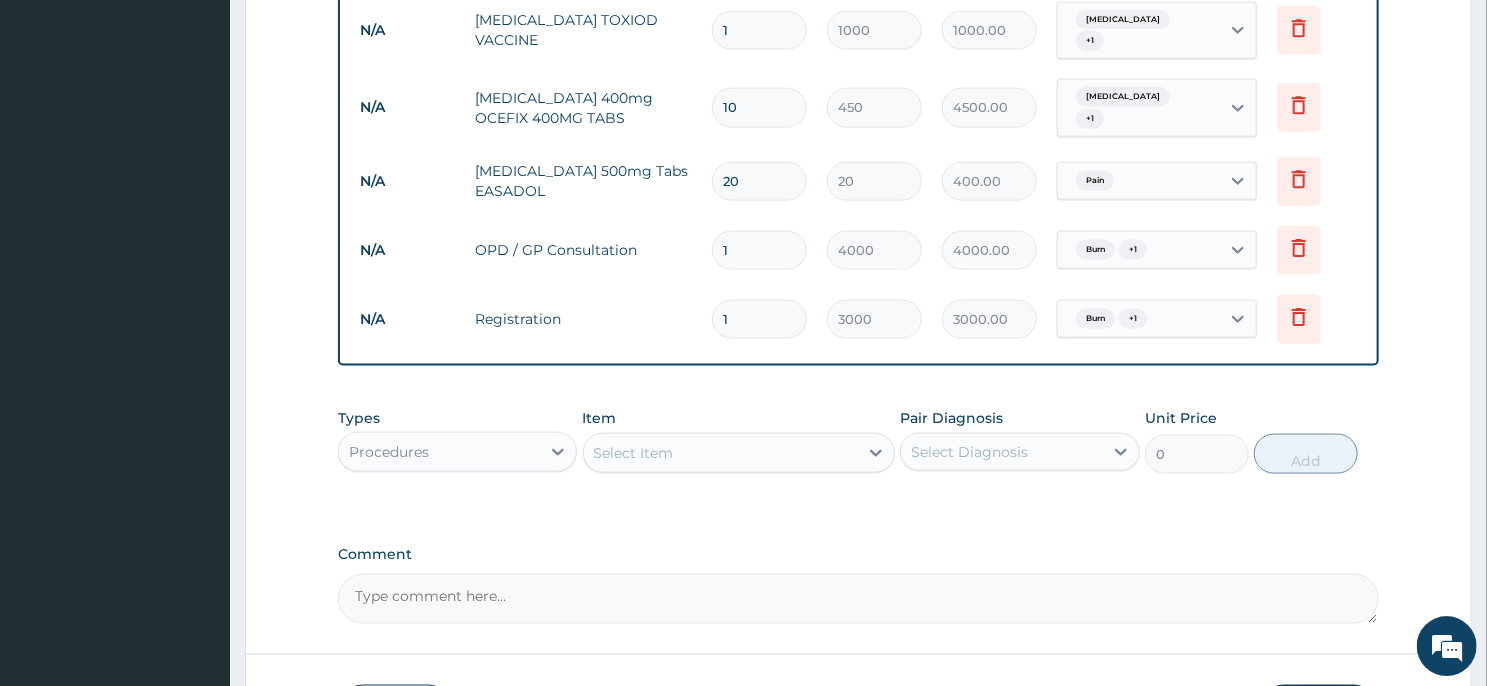click on "Step  2  of 2 PA Code / Prescription Code PA/211021 PA/447226 PA/91204A Encounter Date 03-01-2025 Important Notice Please enter PA codes before entering items that are not attached to a PA code   All diagnoses entered must be linked to a claim item. Diagnosis & Claim Items that are visible but inactive cannot be edited because they were imported from an already approved PA code. Diagnosis Renal tubular acidosis confirmed Hemothorax confirmed Burn Confirmed Pain Confirmed NB: All diagnosis must be linked to a claim item Claim Items Type Name Quantity Unit Price Total Price Pair Diagnosis Actions Procedures family physician consultation 1 10000 10000.00 Renal tubular acidosis Delete Imaging x-ray - chest 1 10000 10000.00 Renal tubular acidosis Delete Drugs celecoxib 200mg celebrex 200mg caps 9 550 4950.00 Hemothorax Delete N/A Dermazine cream 50g 1 4500 4500.00 Renal tubular acidosis  + 1 Delete N/A Secnidazole 500mg Tabs FLAGENTYL 1 2200 2200.00 Hemothorax  + 1 Delete 1" at bounding box center (858, -149) 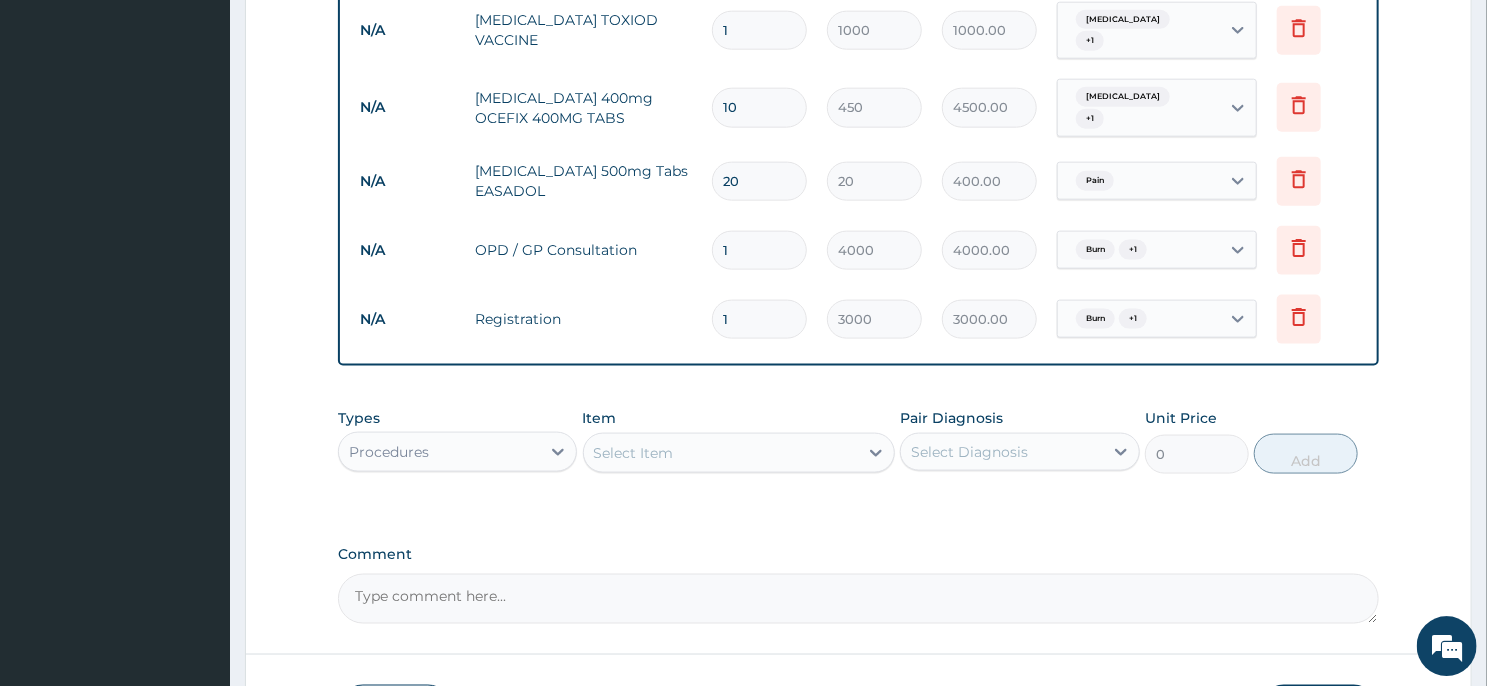click on "Step  2  of 2 PA Code / Prescription Code PA/211021 PA/447226 PA/91204A Encounter Date 03-01-2025 Important Notice Please enter PA codes before entering items that are not attached to a PA code   All diagnoses entered must be linked to a claim item. Diagnosis & Claim Items that are visible but inactive cannot be edited because they were imported from an already approved PA code. Diagnosis Renal tubular acidosis confirmed Hemothorax confirmed Burn Confirmed Pain Confirmed NB: All diagnosis must be linked to a claim item Claim Items Type Name Quantity Unit Price Total Price Pair Diagnosis Actions Procedures family physician consultation 1 10000 10000.00 Renal tubular acidosis Delete Imaging x-ray - chest 1 10000 10000.00 Renal tubular acidosis Delete Drugs celecoxib 200mg celebrex 200mg caps 9 550 4950.00 Hemothorax Delete N/A Dermazine cream 50g 1 4500 4500.00 Renal tubular acidosis  + 1 Delete N/A Secnidazole 500mg Tabs FLAGENTYL 1 2200 2200.00 Hemothorax  + 1 Delete 1" at bounding box center [858, -149] 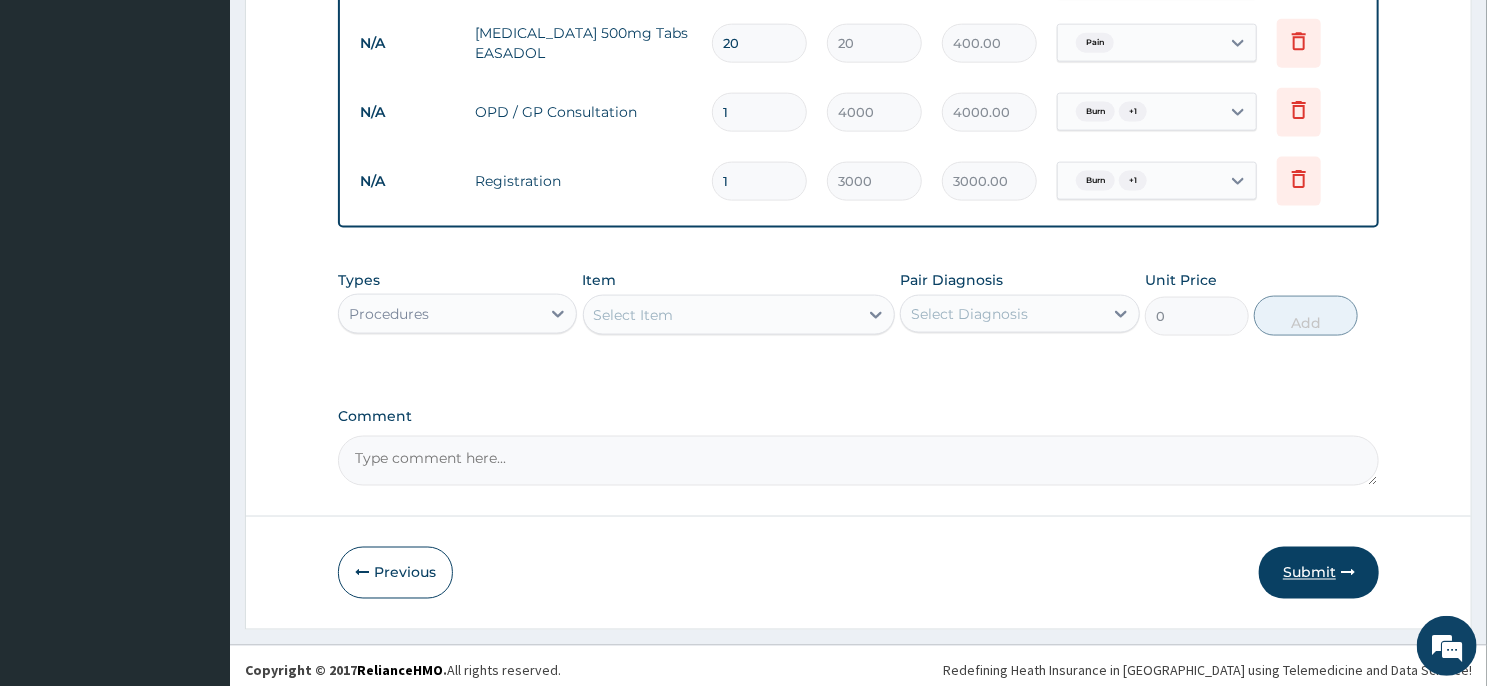 click on "Submit" at bounding box center [1319, 573] 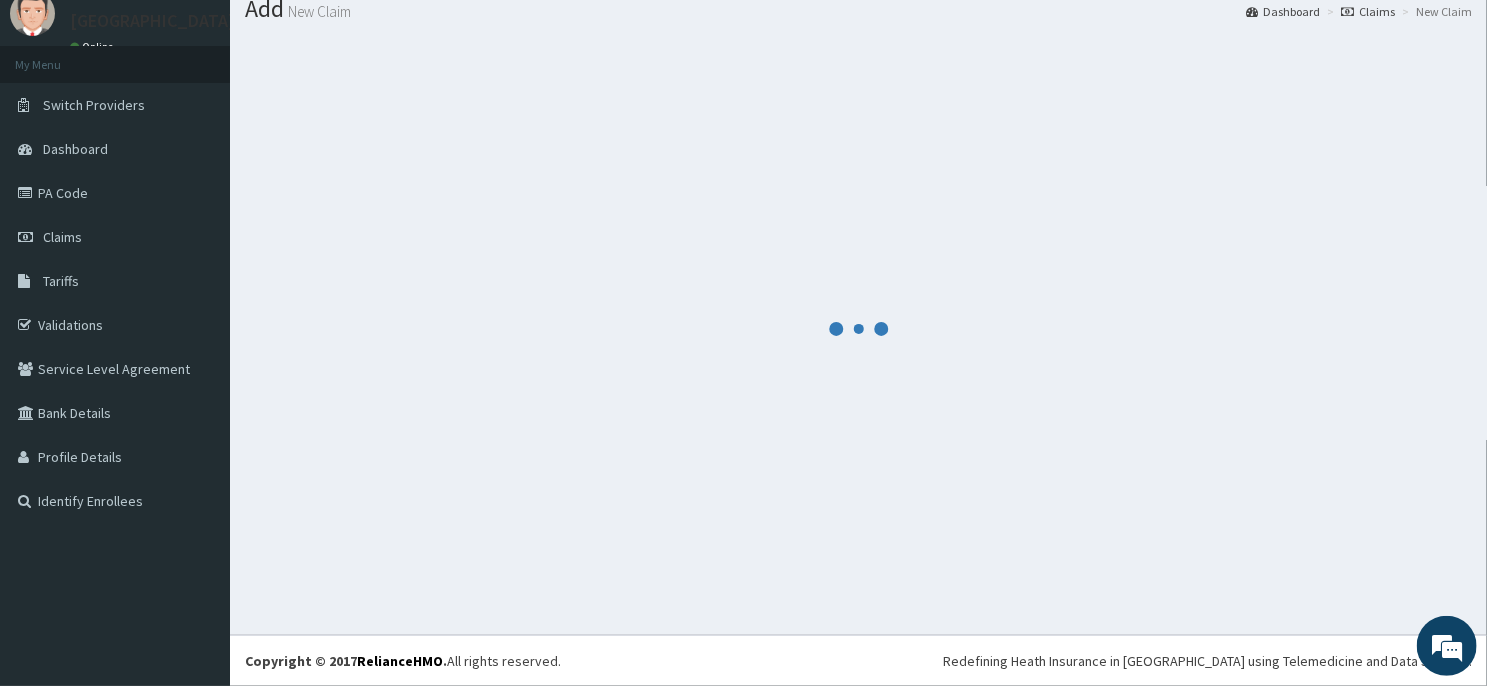 scroll, scrollTop: 69, scrollLeft: 0, axis: vertical 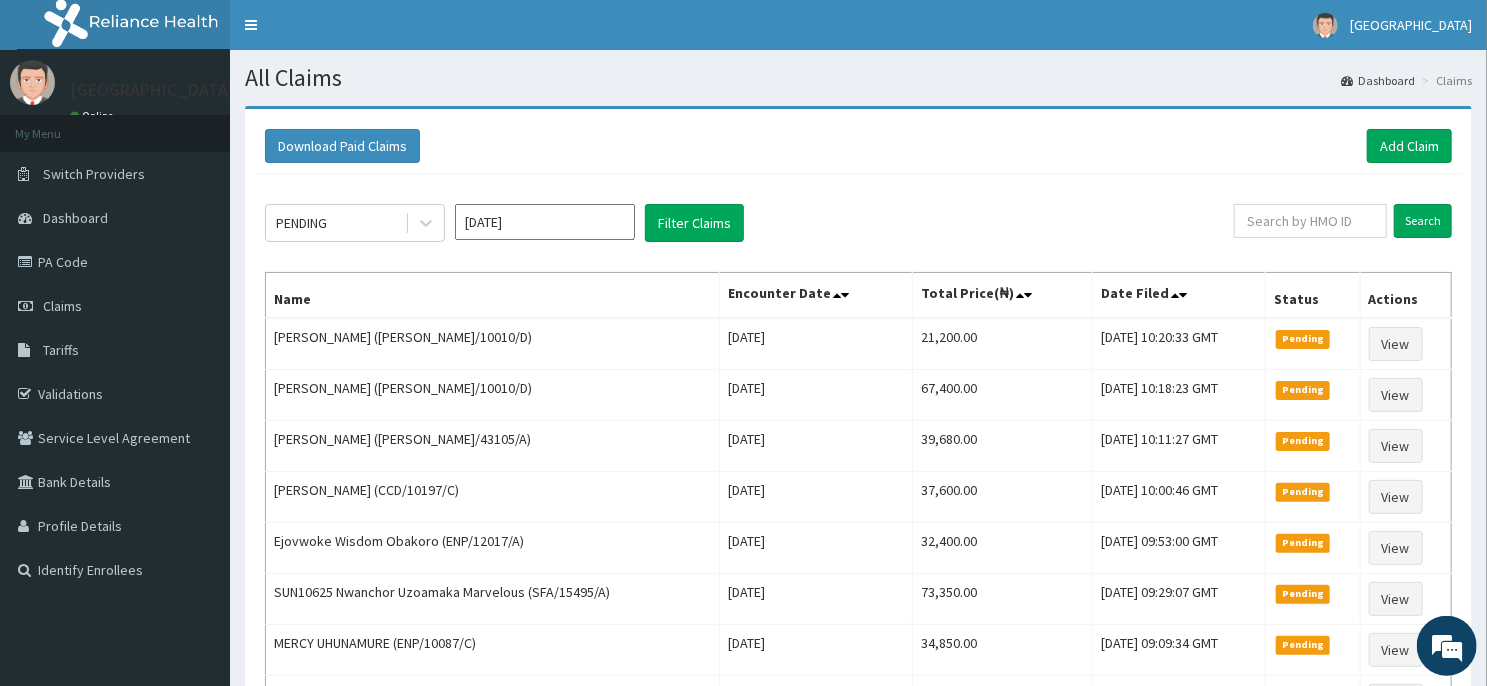 click on "[DATE]" at bounding box center (545, 222) 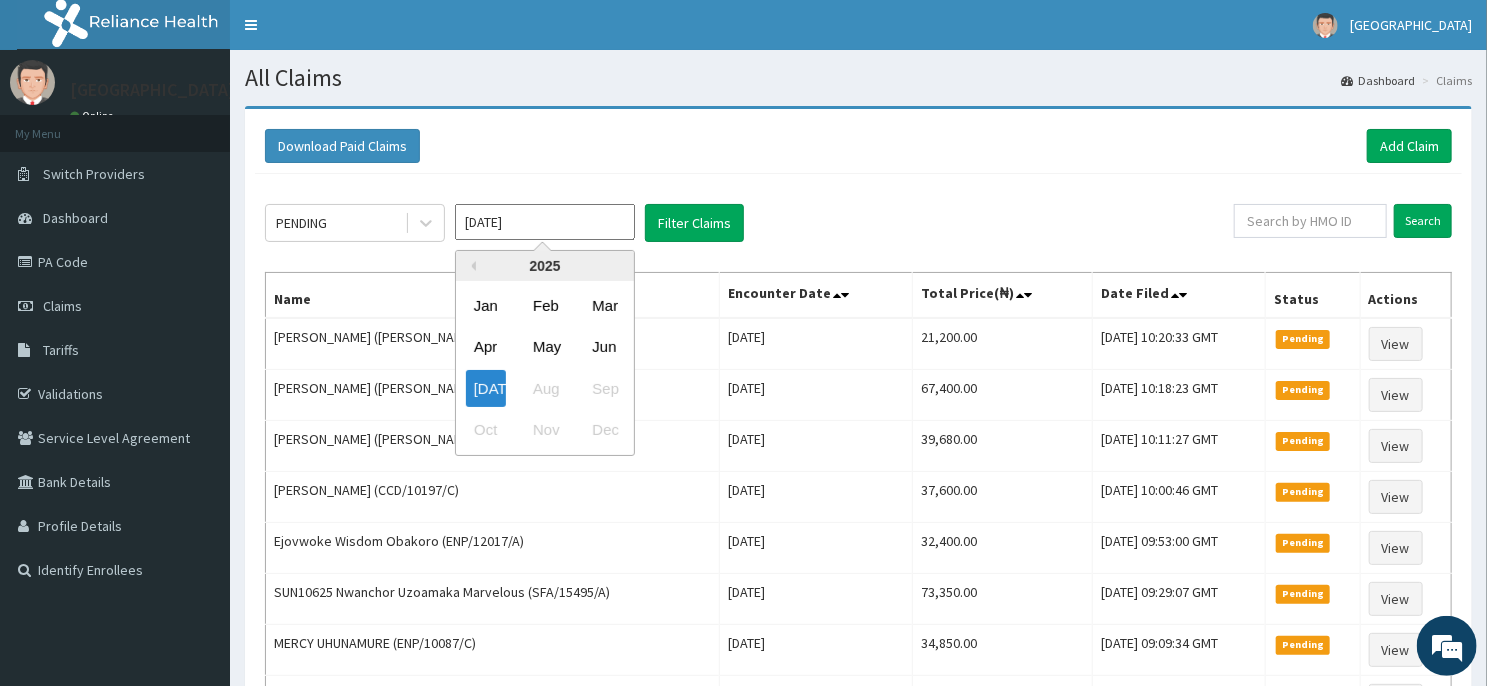 scroll, scrollTop: 0, scrollLeft: 0, axis: both 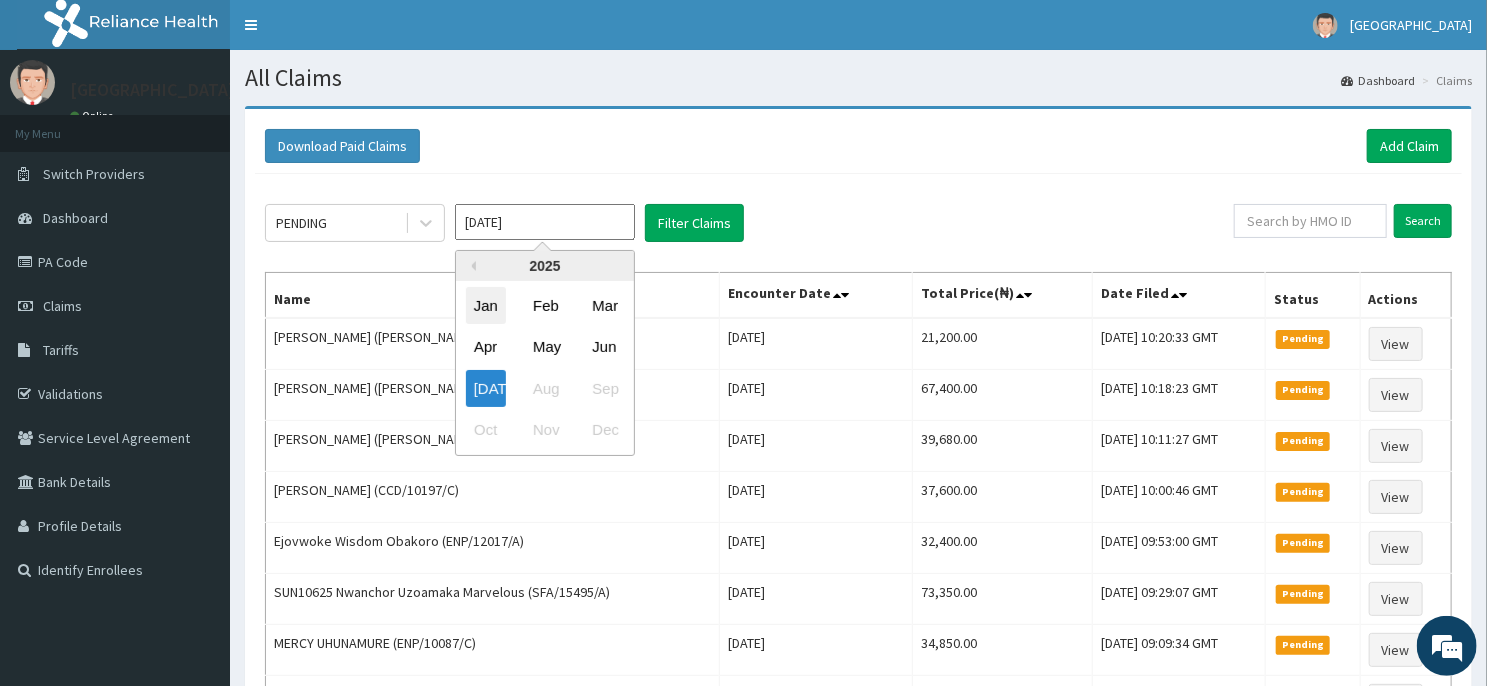 click on "Jan" at bounding box center (486, 305) 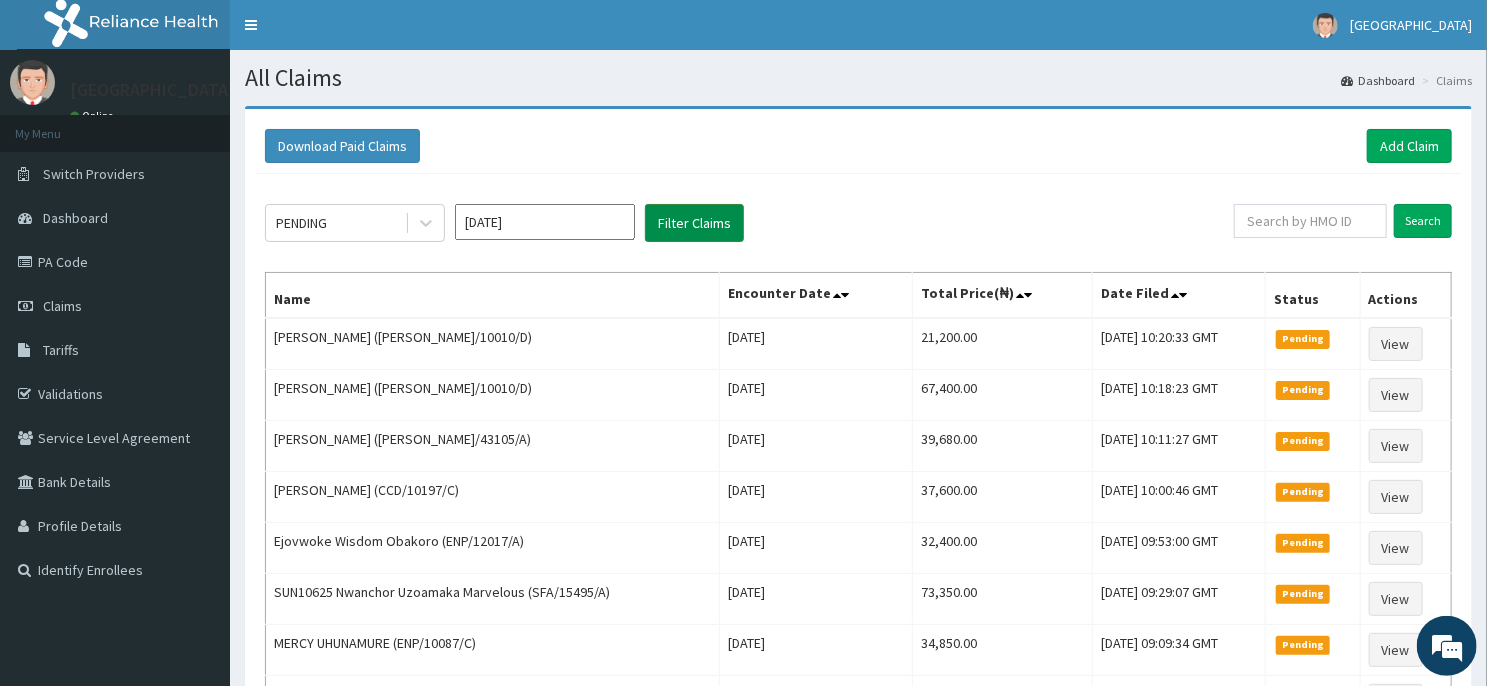 click on "Filter Claims" at bounding box center (694, 223) 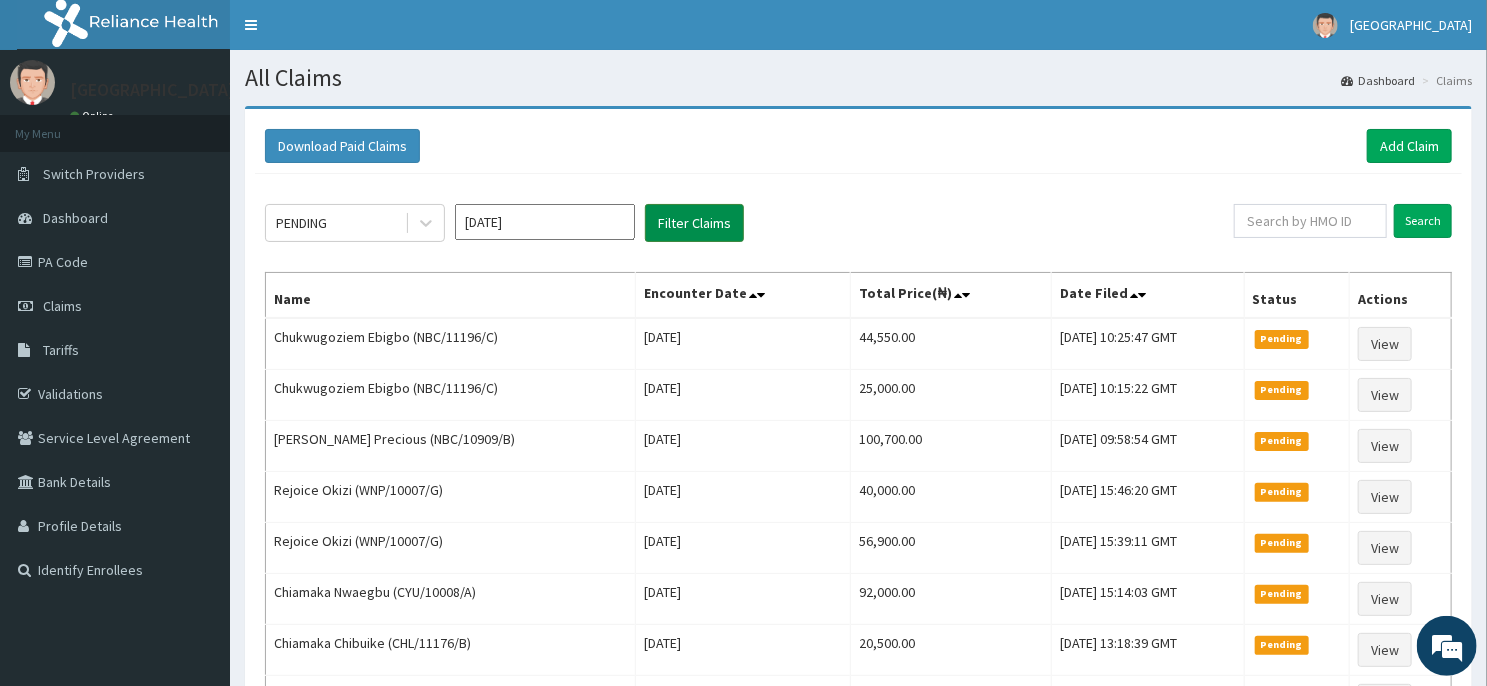 click on "Filter Claims" at bounding box center [694, 223] 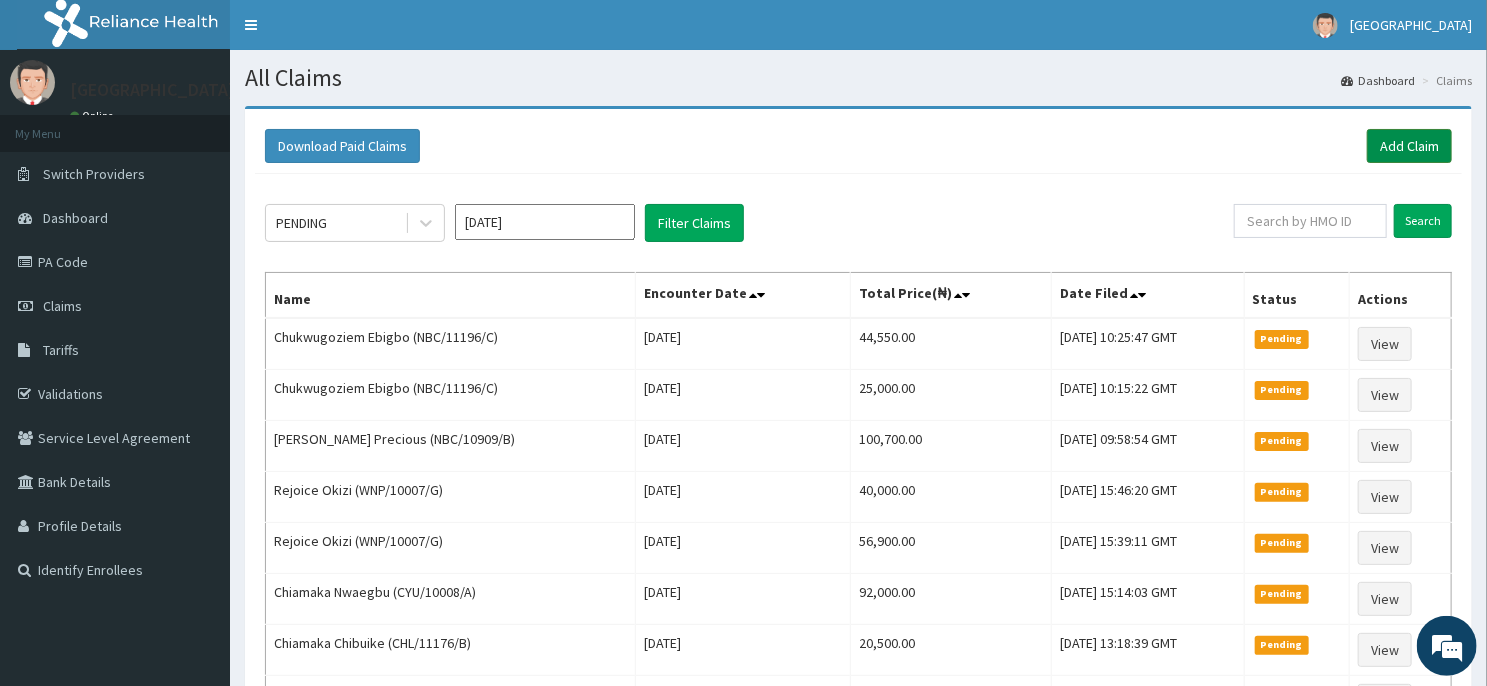 click on "Add Claim" at bounding box center (1409, 146) 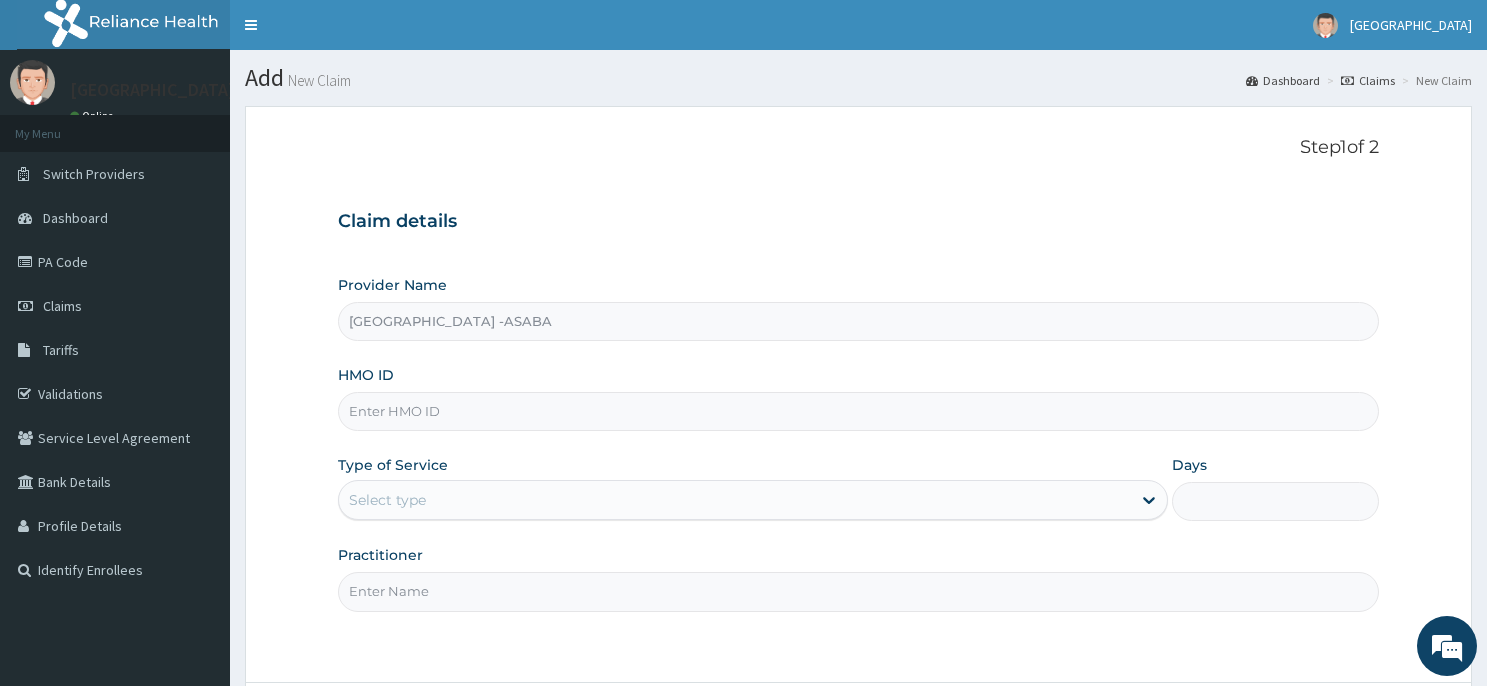 scroll, scrollTop: 0, scrollLeft: 0, axis: both 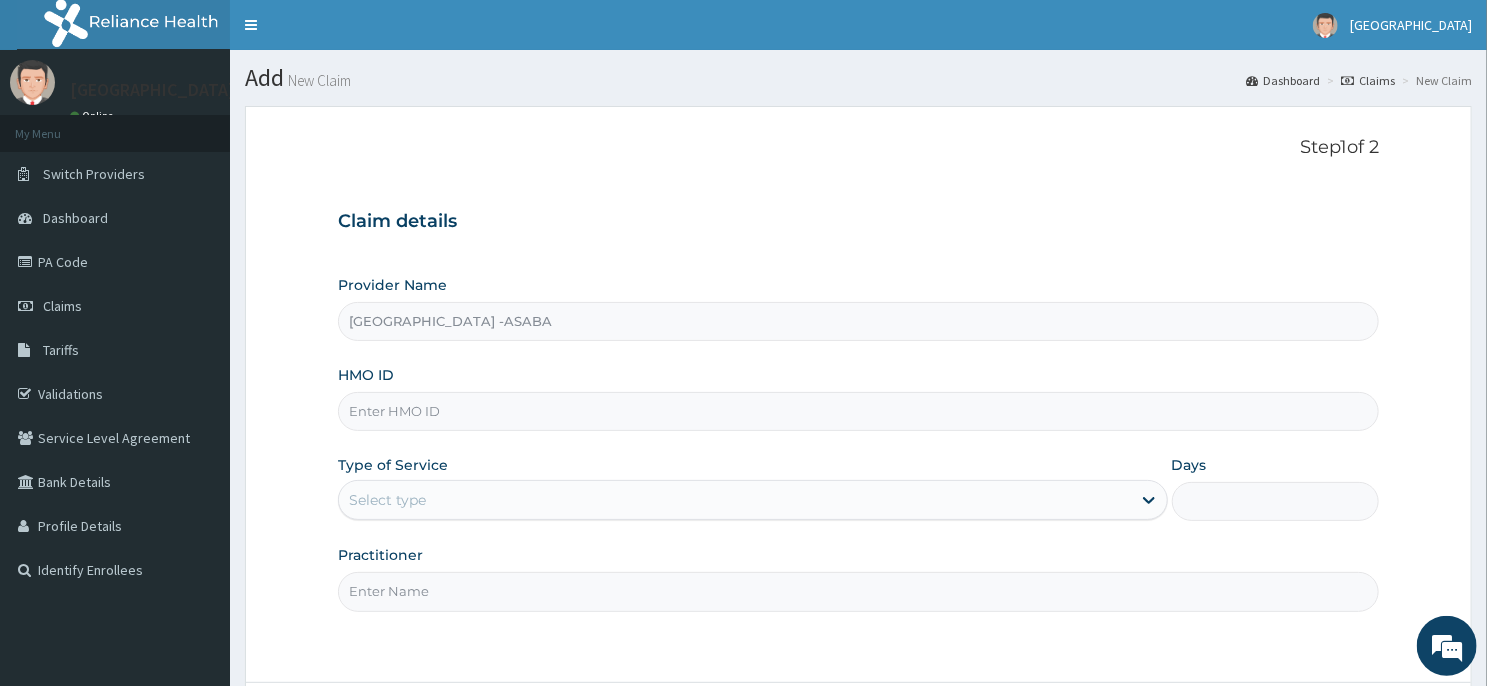click on "HMO ID" at bounding box center (858, 411) 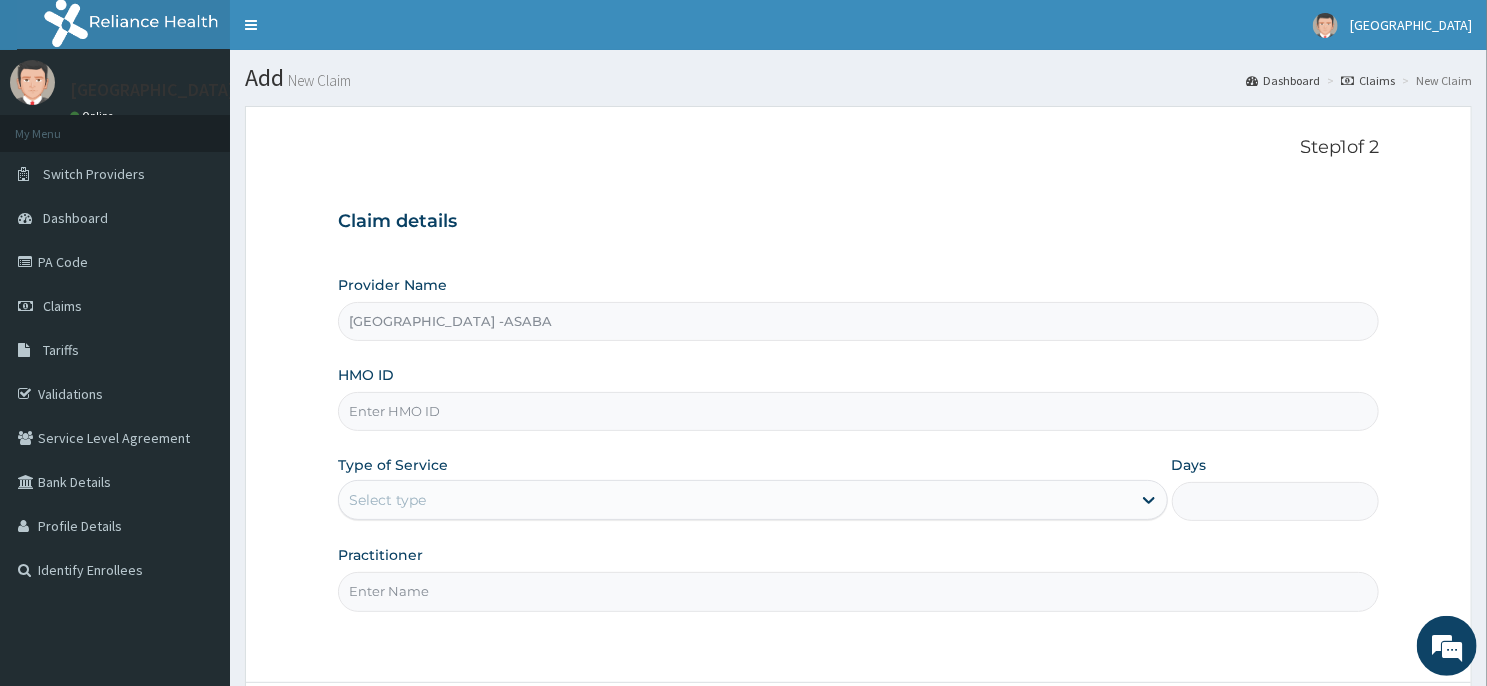 scroll, scrollTop: 0, scrollLeft: 0, axis: both 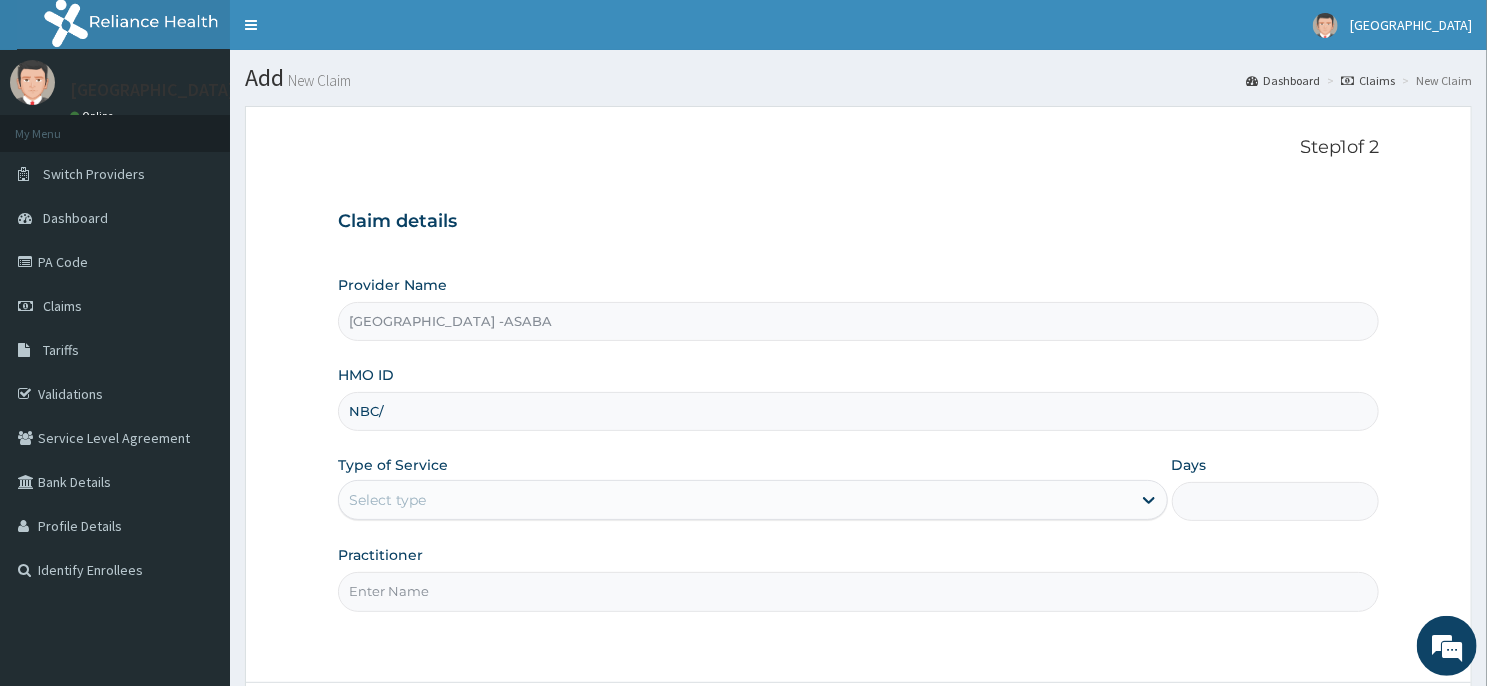 click on "NBC/" at bounding box center [858, 411] 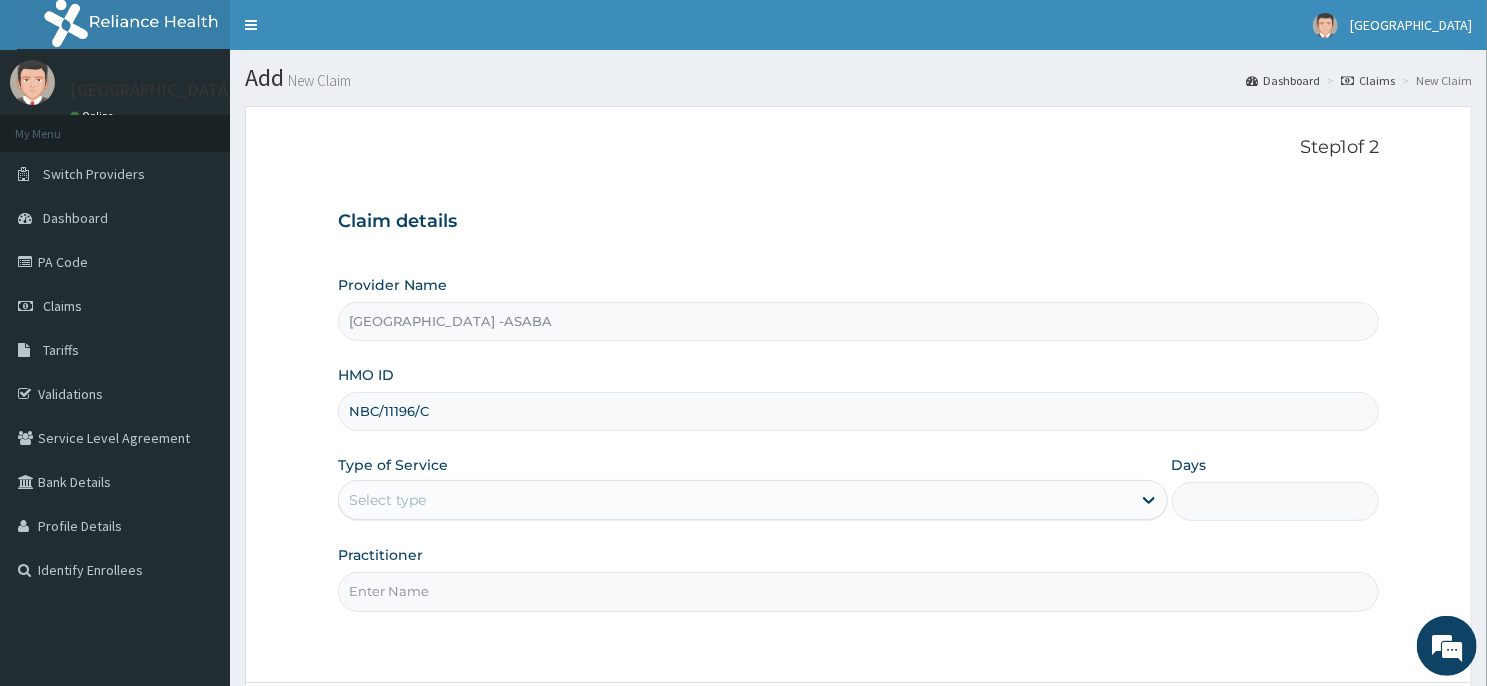 type on "NBC/11196/C" 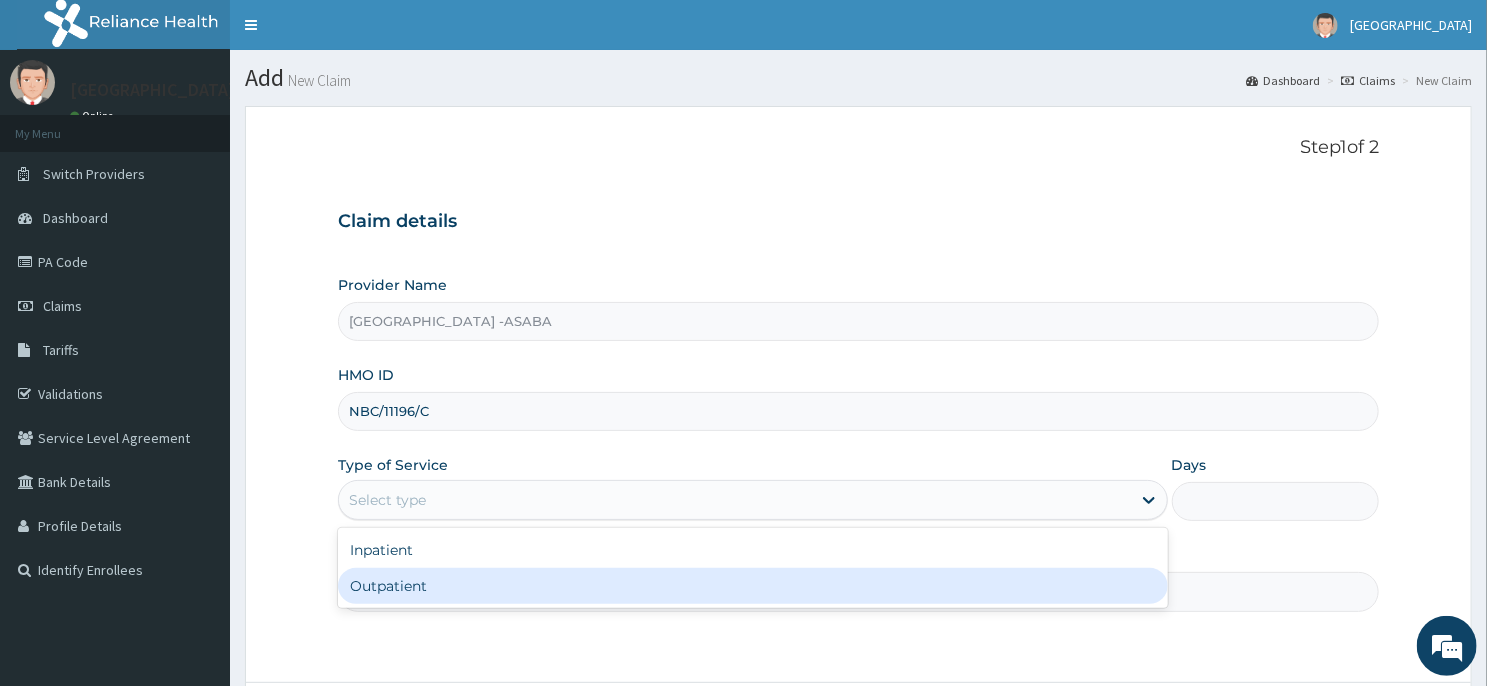 click on "Outpatient" at bounding box center [753, 586] 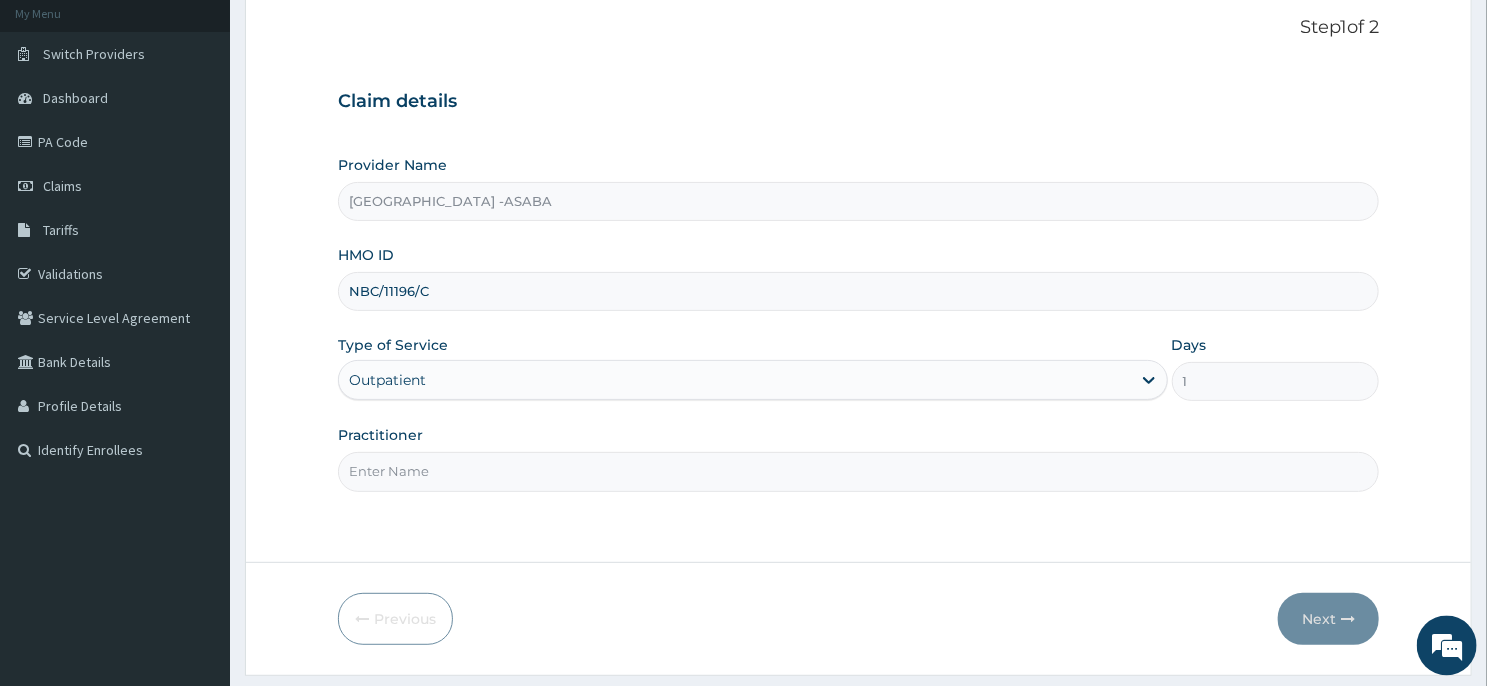 scroll, scrollTop: 176, scrollLeft: 0, axis: vertical 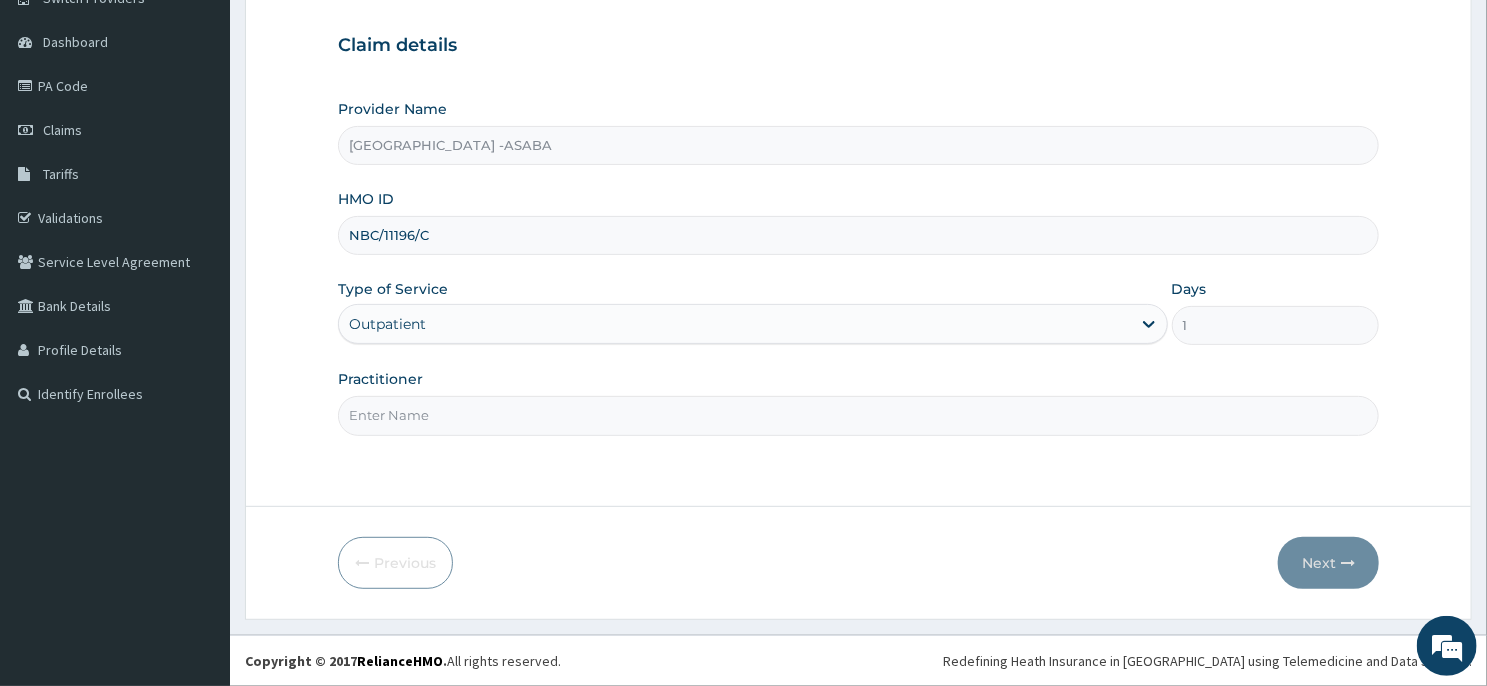 click on "Practitioner" at bounding box center [858, 415] 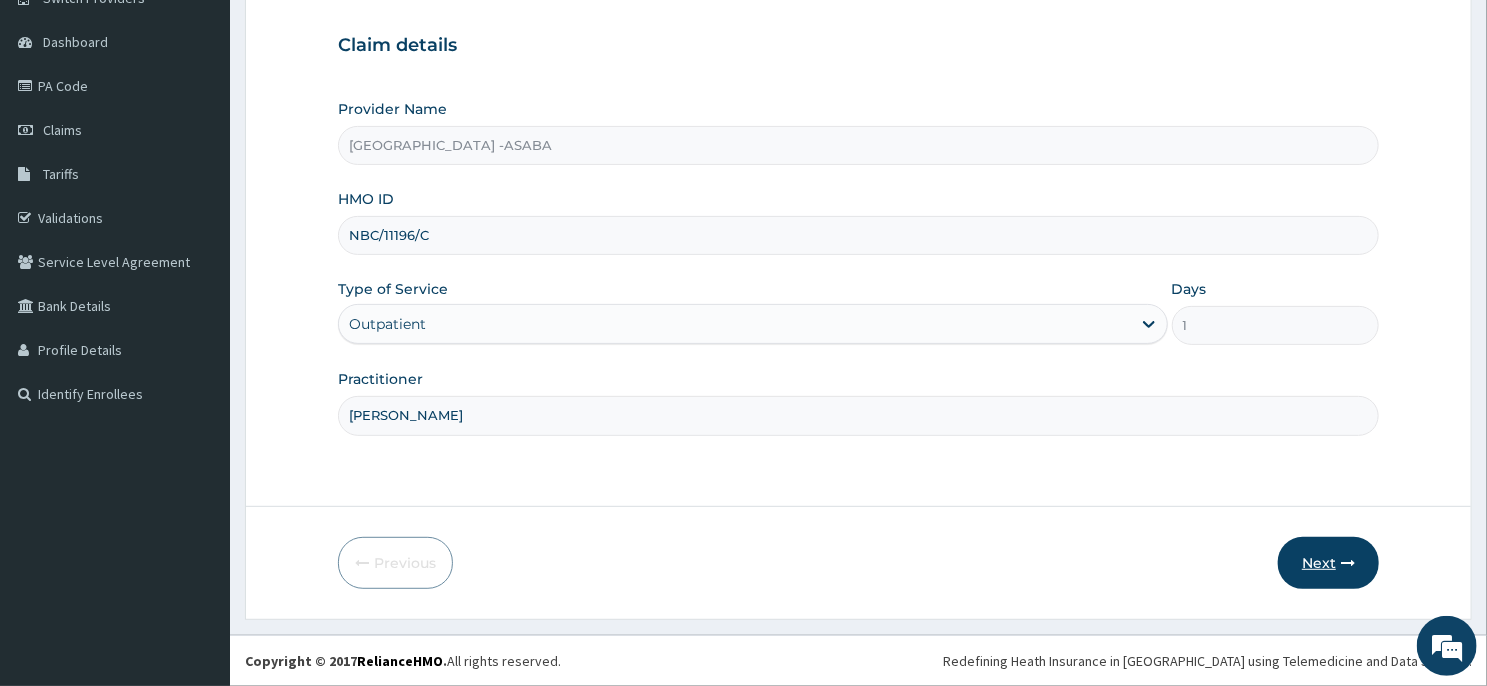 type on "[PERSON_NAME]" 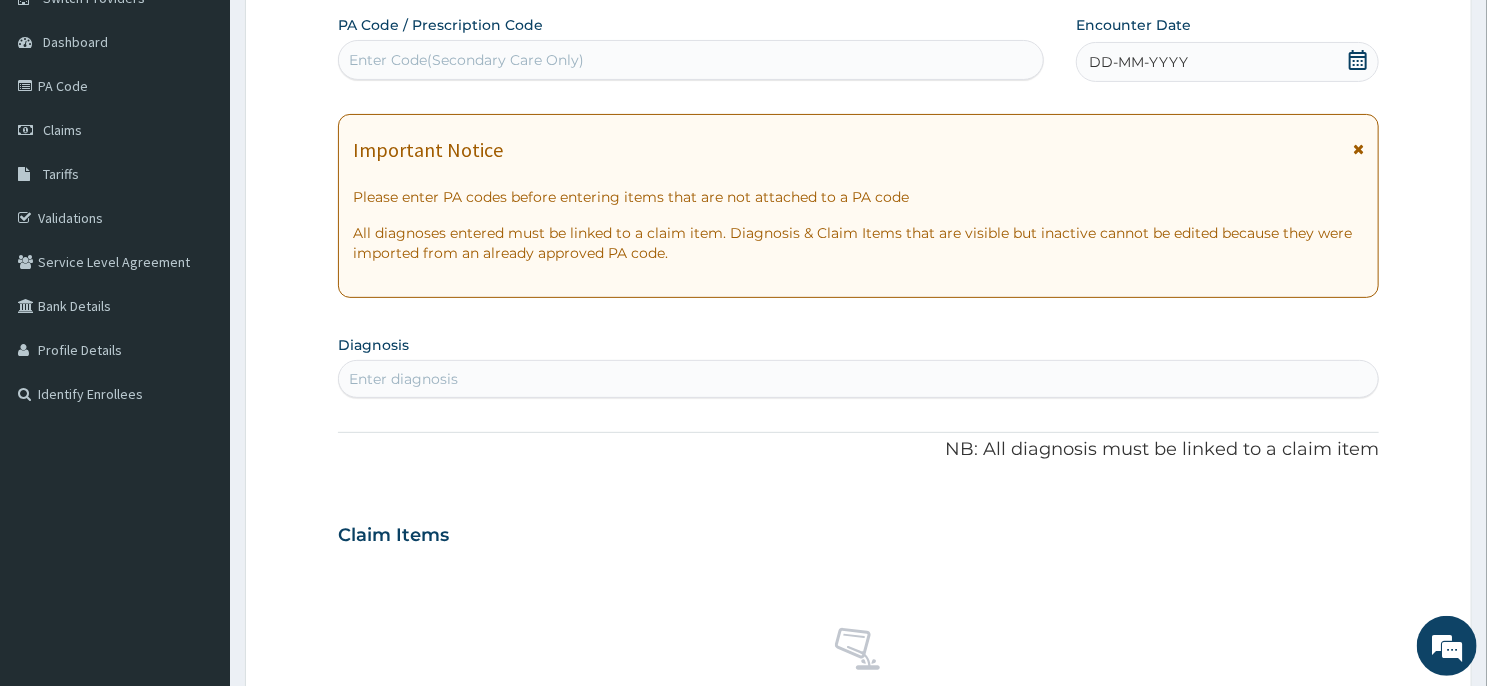 click on "Enter Code(Secondary Care Only)" at bounding box center (691, 60) 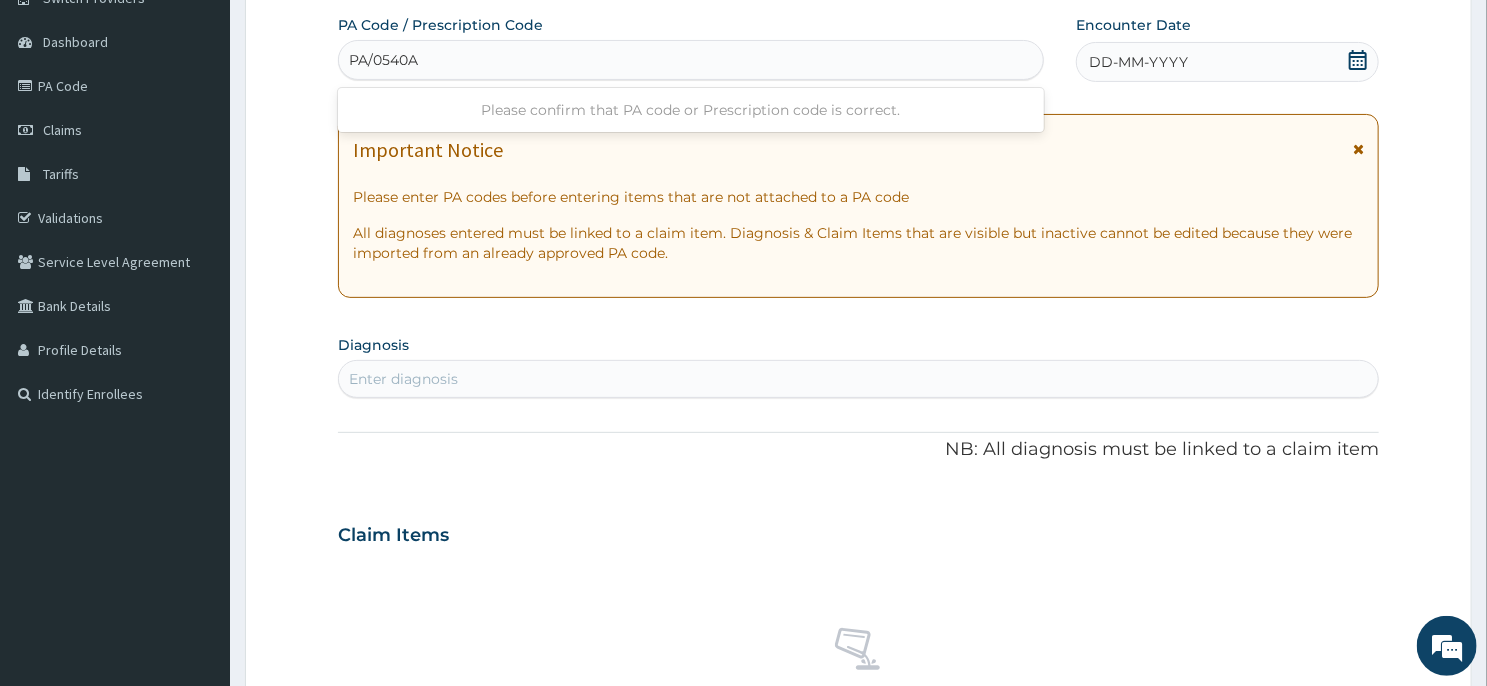 type on "PA/0540AB" 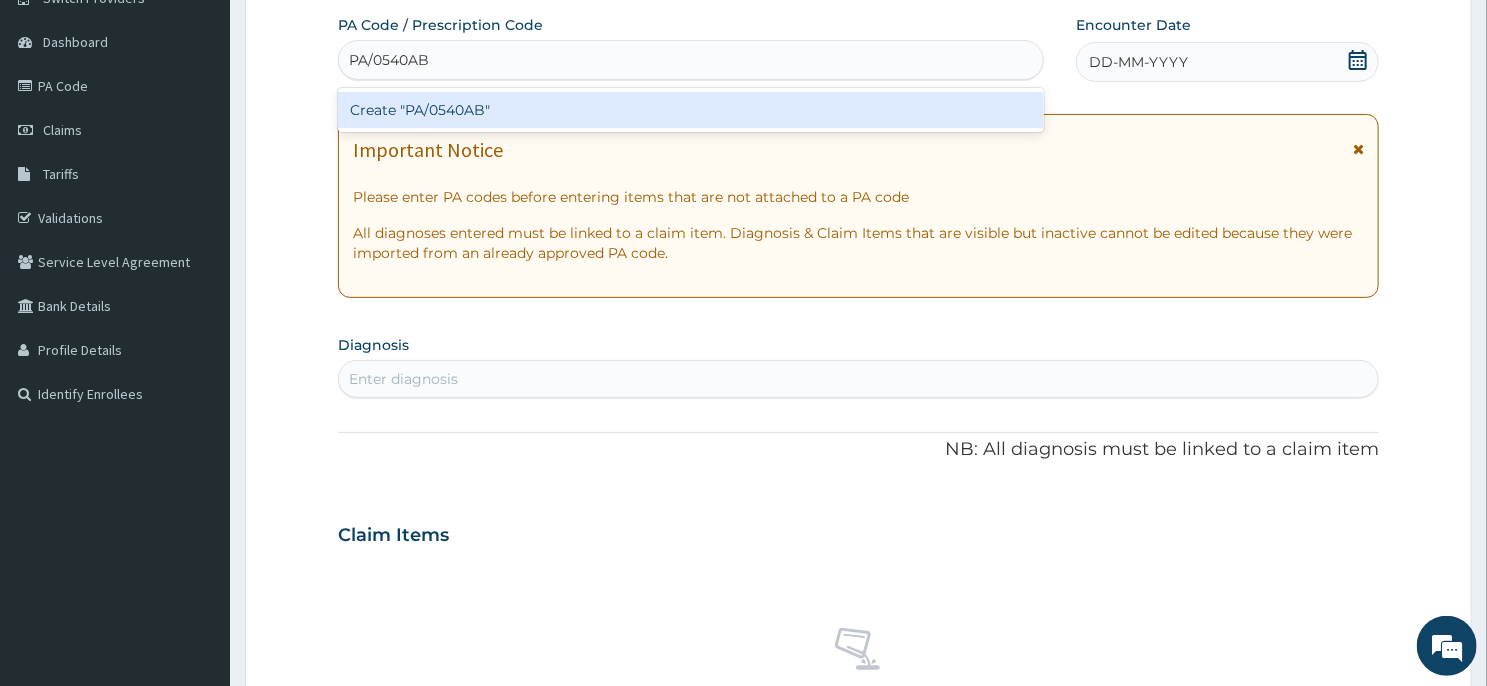 click on "Create "PA/0540AB"" at bounding box center [691, 110] 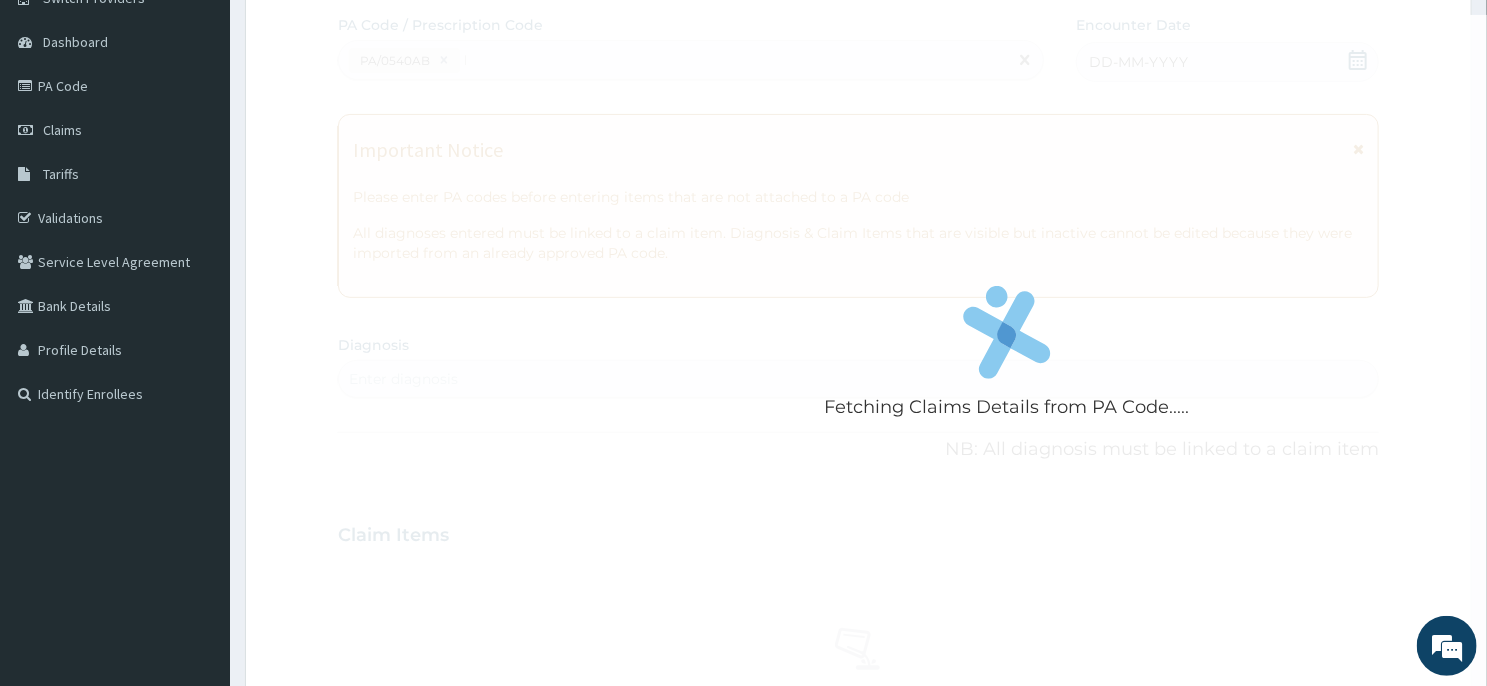 type 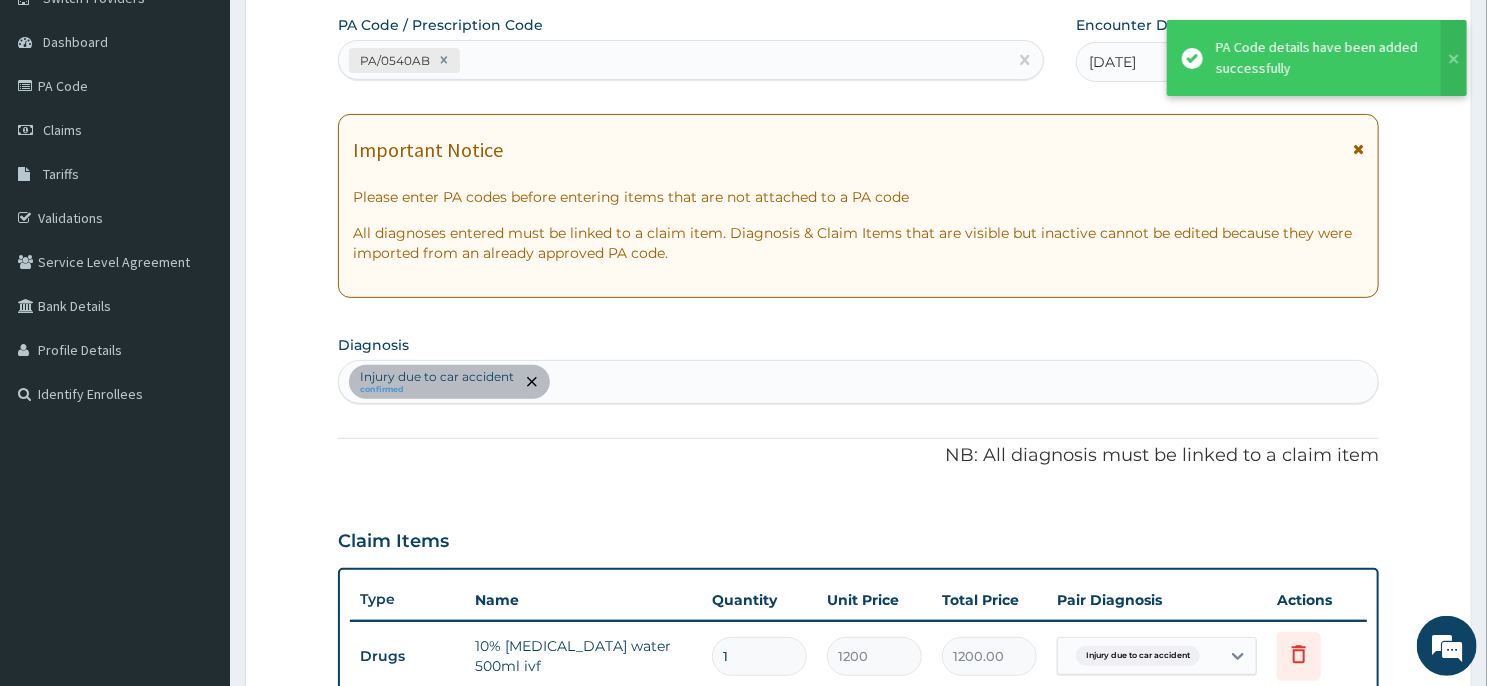 click on "PA/0540AB" at bounding box center [673, 60] 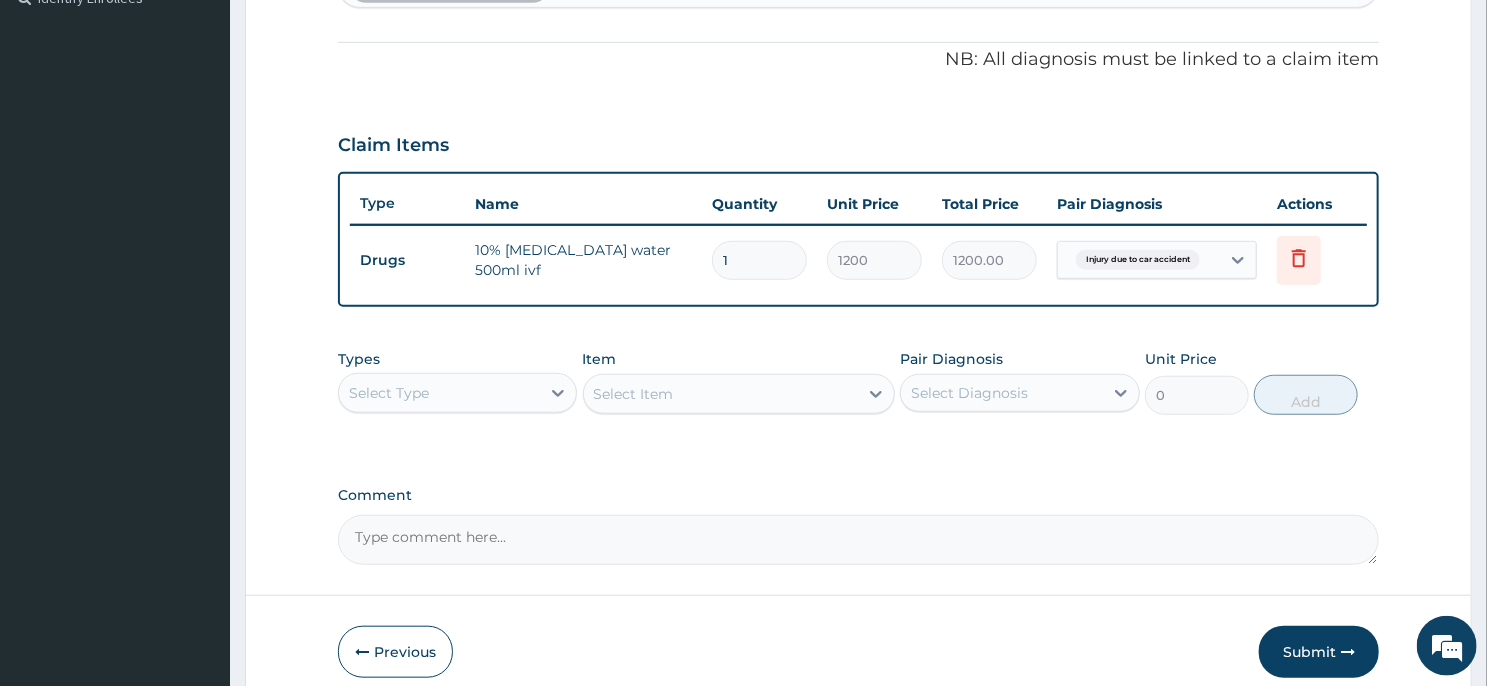 scroll, scrollTop: 659, scrollLeft: 0, axis: vertical 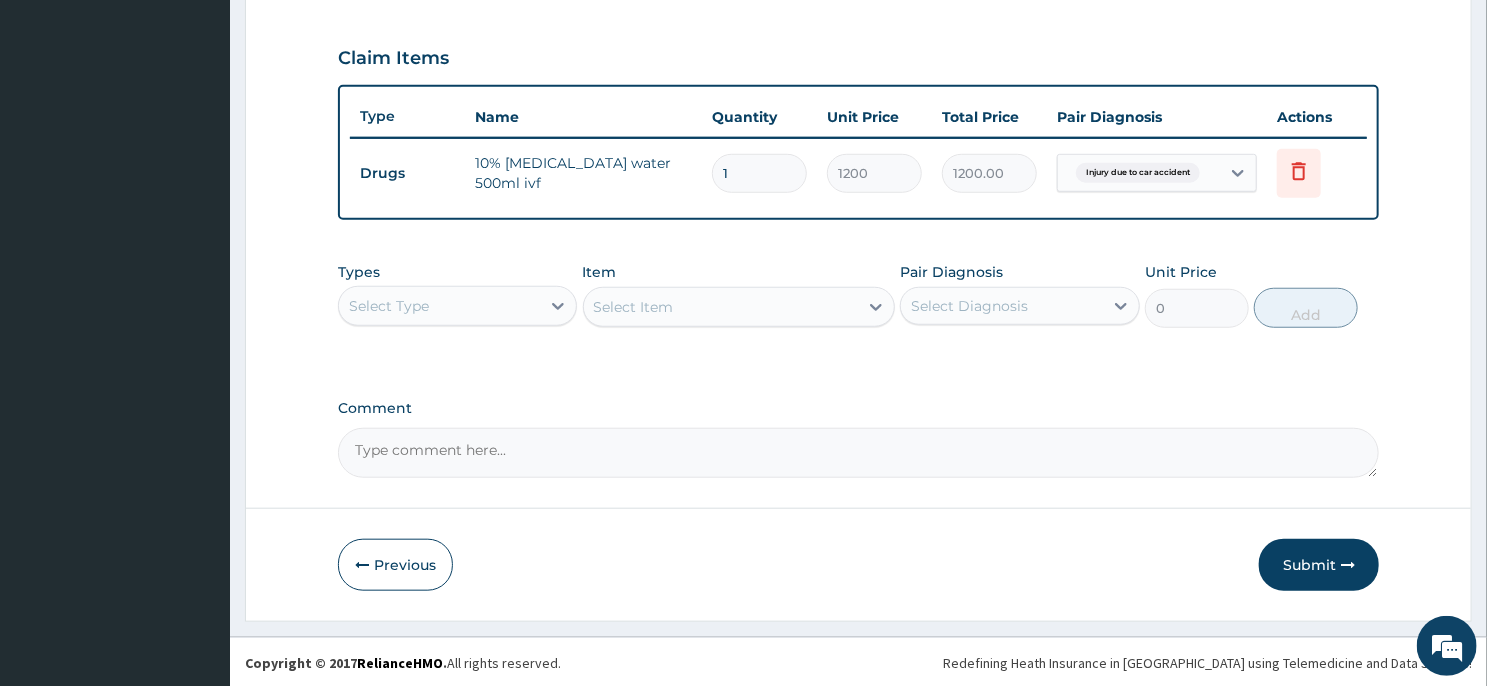 click on "Comment" at bounding box center (858, 453) 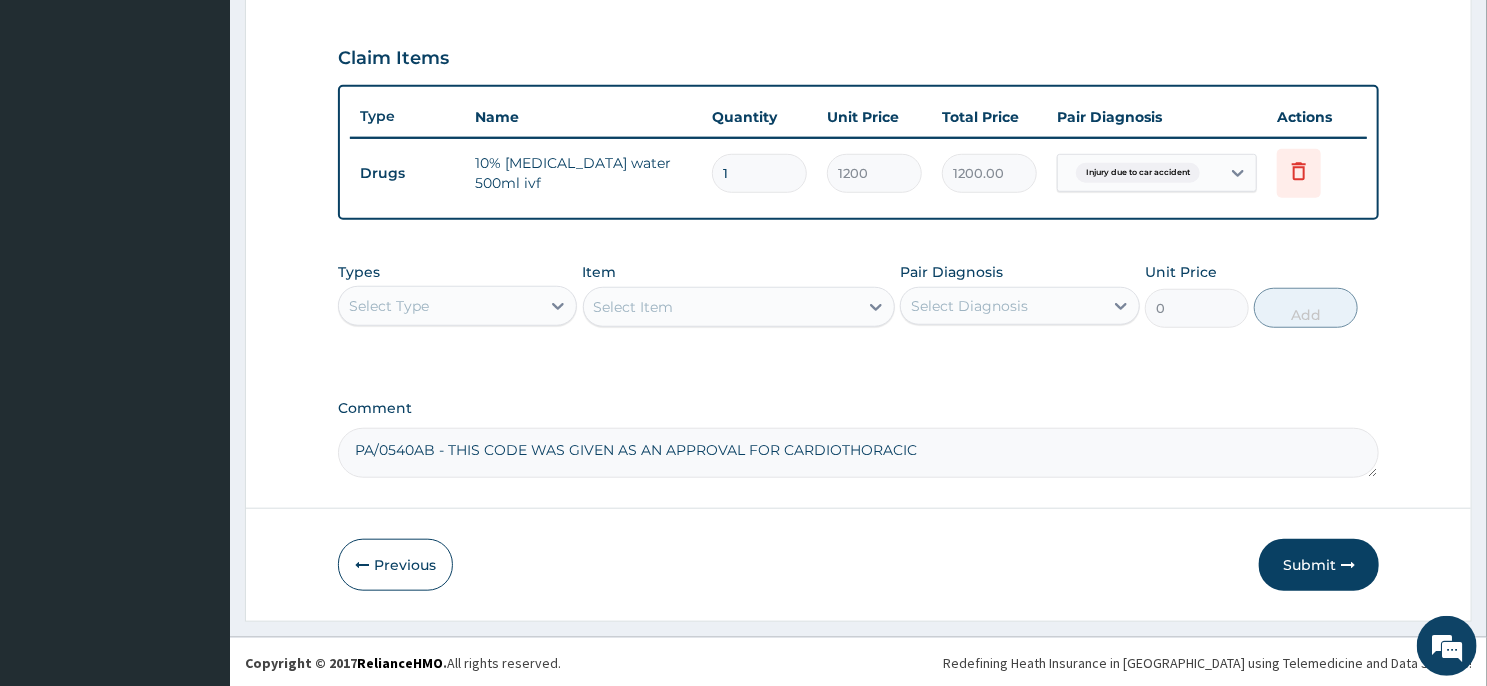 click on "PA/0540AB - THIS CODE WAS GIVEN AS AN APPROVAL FOR CARDIOTHORACIC" at bounding box center (858, 453) 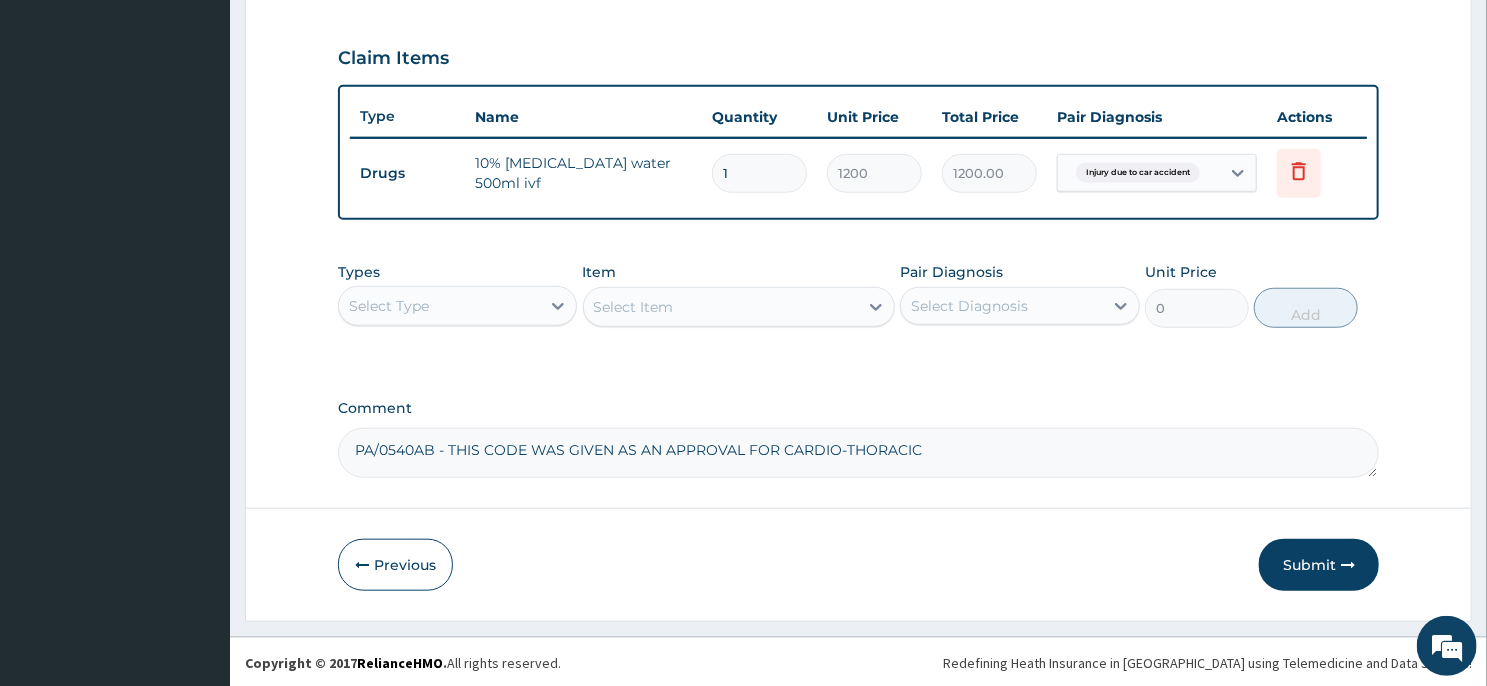 click on "PA/0540AB - THIS CODE WAS GIVEN AS AN APPROVAL FOR CARDIO-THORACIC" at bounding box center (858, 453) 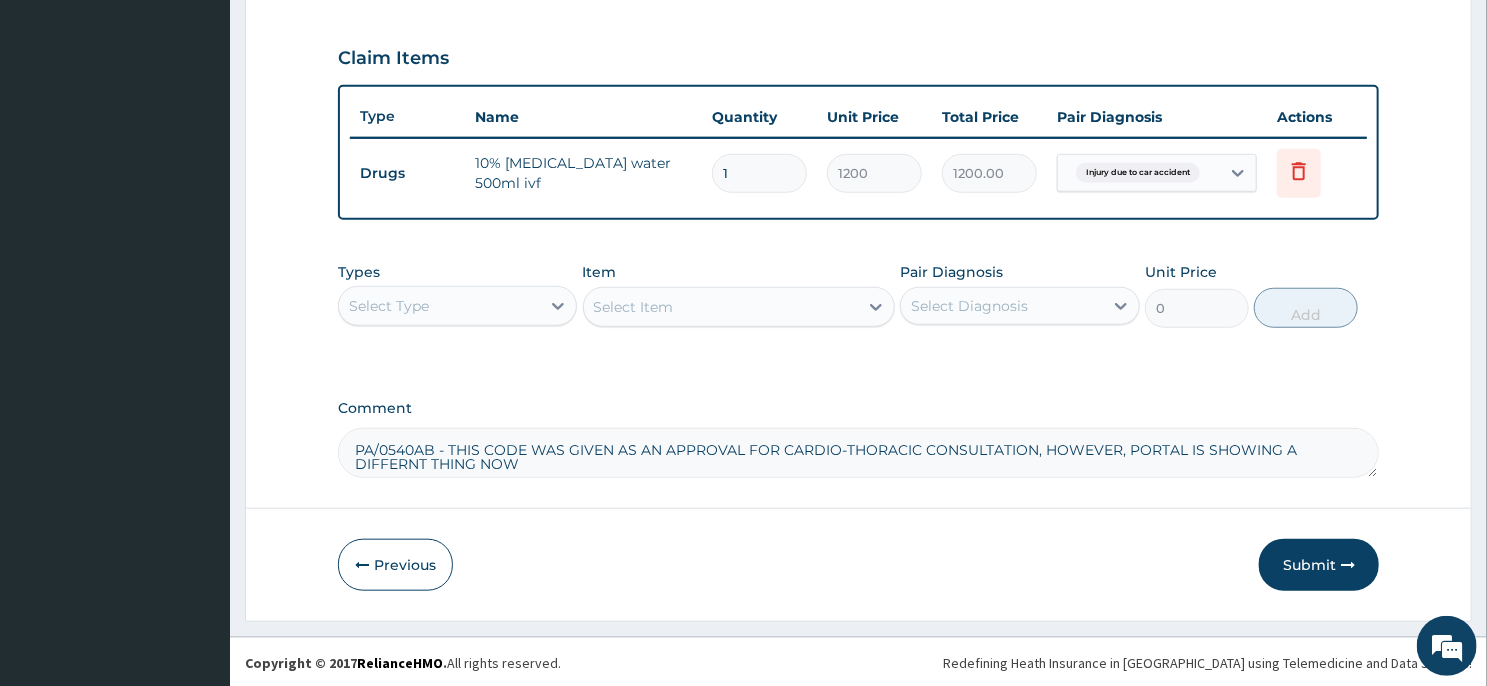 click on "PA/0540AB - THIS CODE WAS GIVEN AS AN APPROVAL FOR CARDIO-THORACIC CONSULTATION, HOWEVER, PORTAL IS SHOWING A DIFFERNT THING NOW" at bounding box center (858, 453) 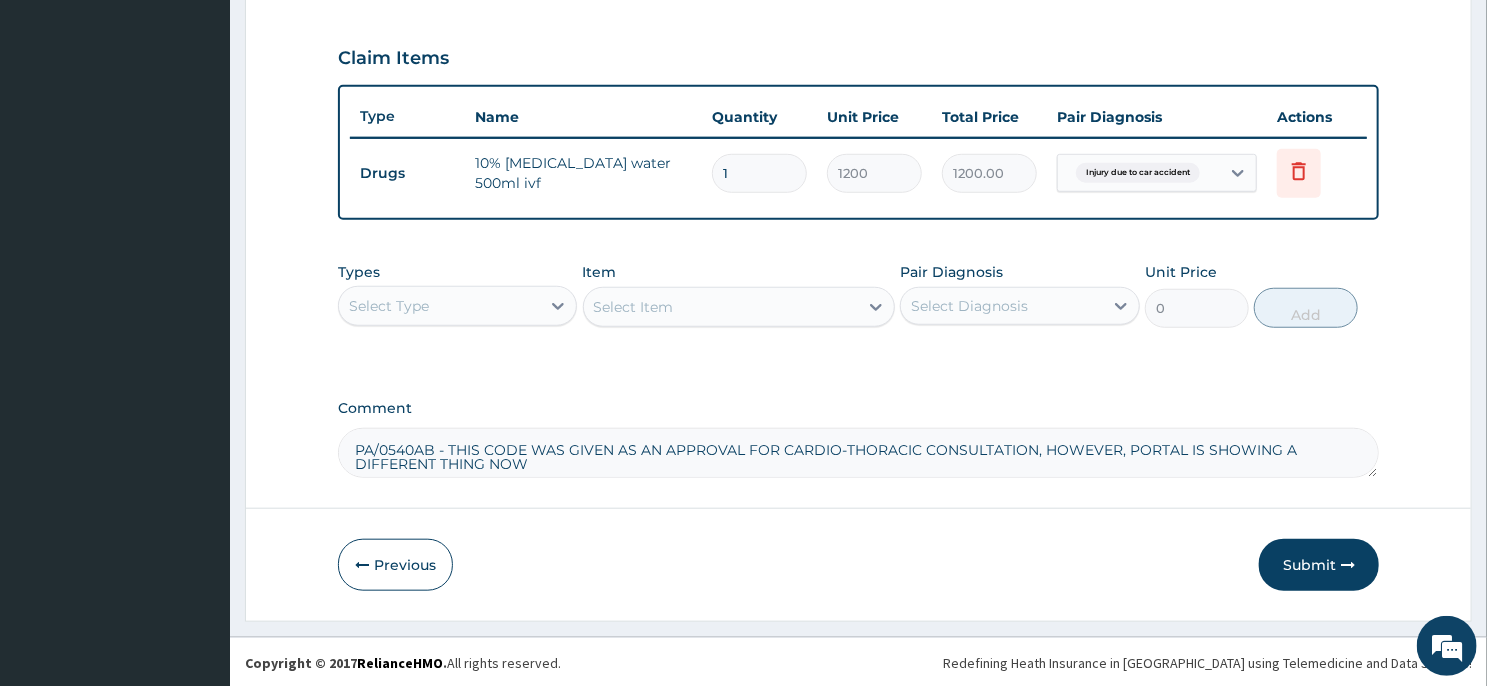 type on "PA/0540AB - THIS CODE WAS GIVEN AS AN APPROVAL FOR CARDIO-THORACIC CONSULTATION, HOWEVER, PORTAL IS SHOWING A DIFFERENT THING NOW" 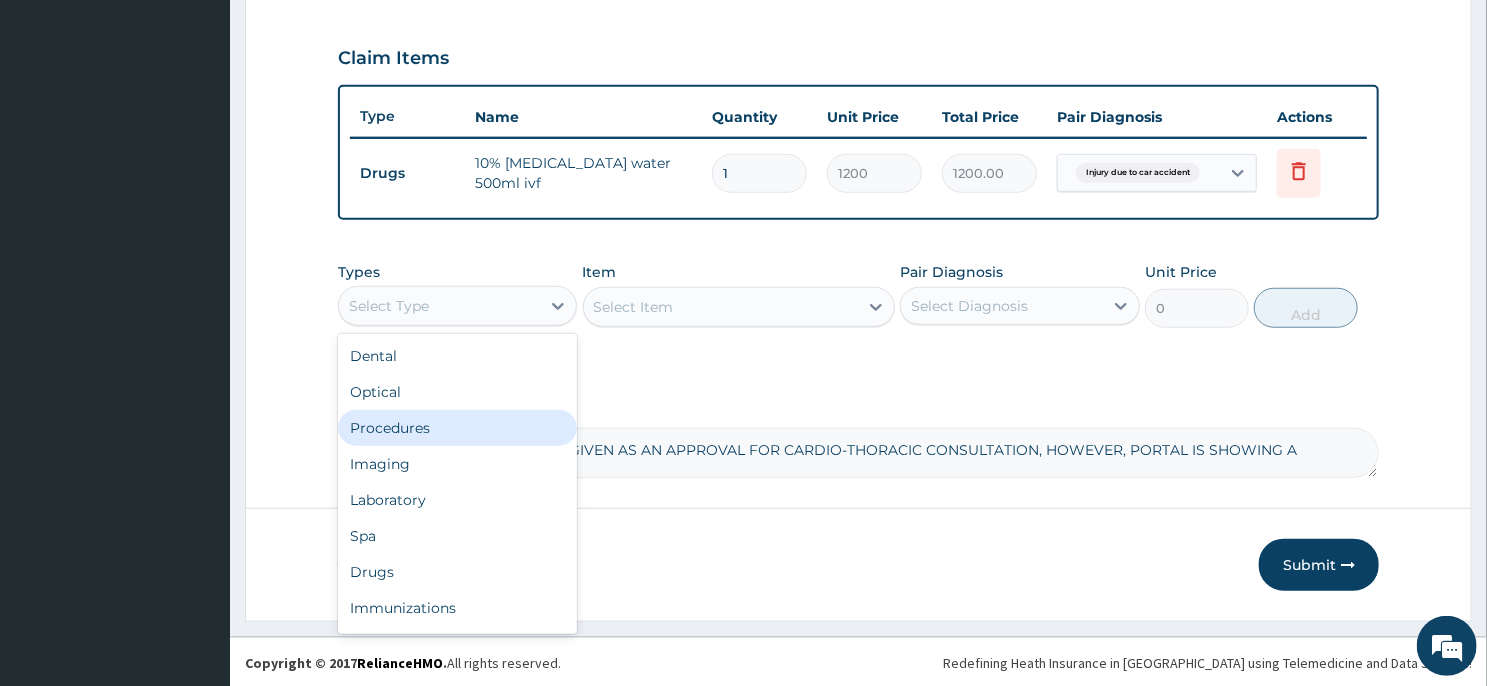 click on "Procedures" at bounding box center (457, 428) 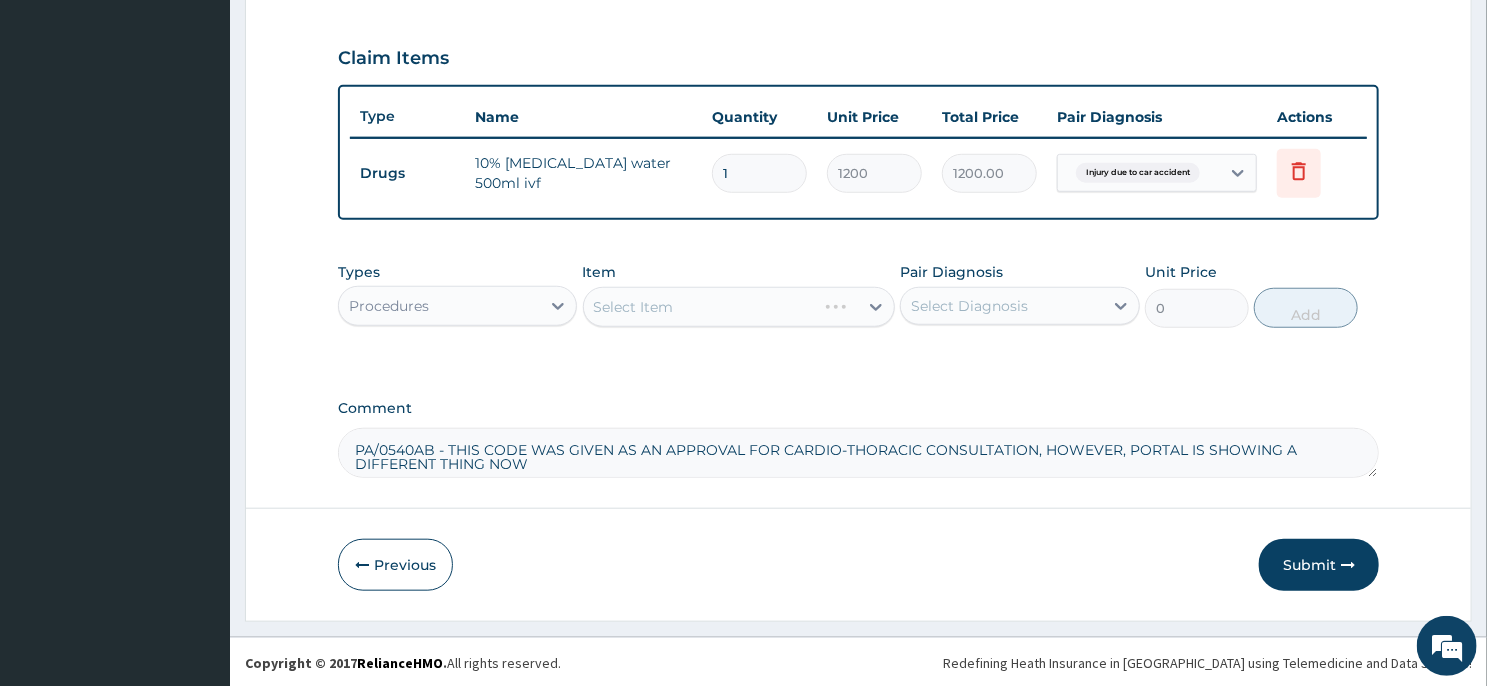 click on "Select Item" at bounding box center (739, 307) 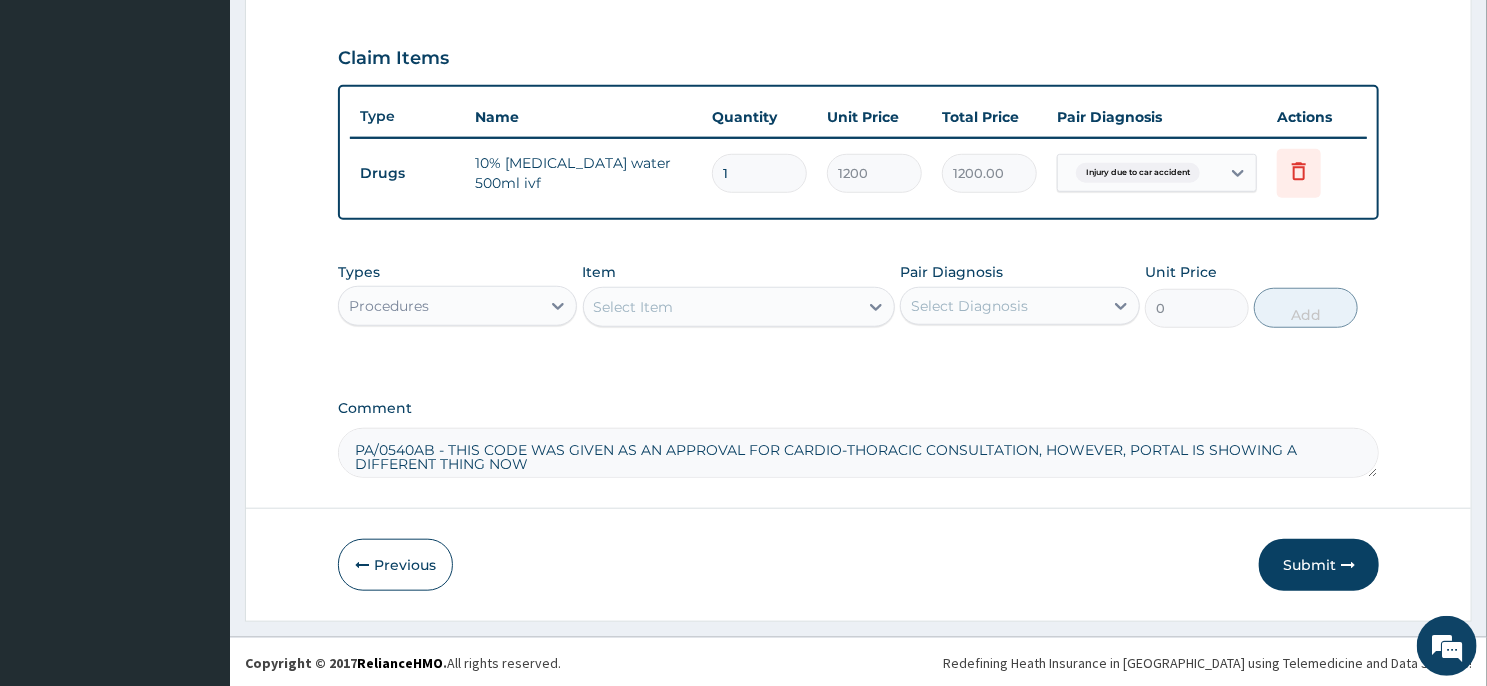 click on "Select Item" at bounding box center [721, 307] 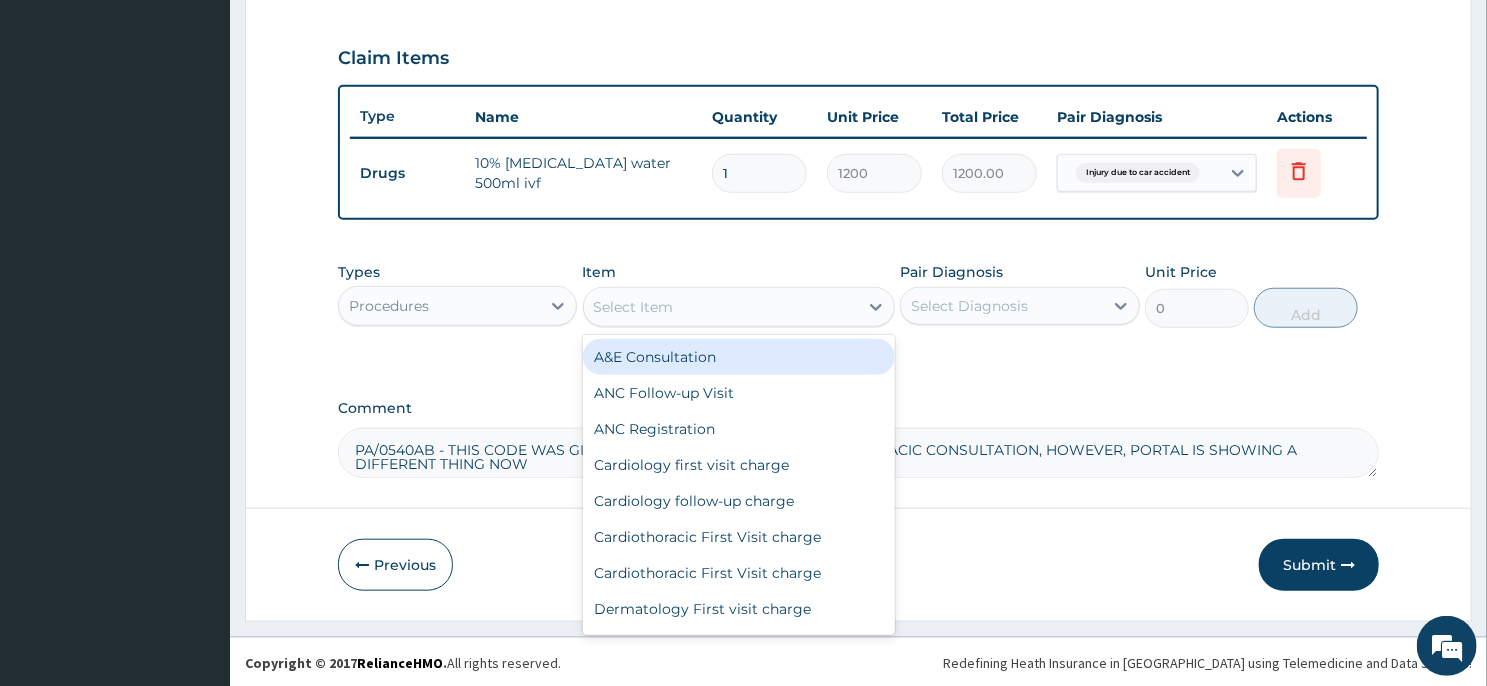 click on "Select Item" at bounding box center (721, 307) 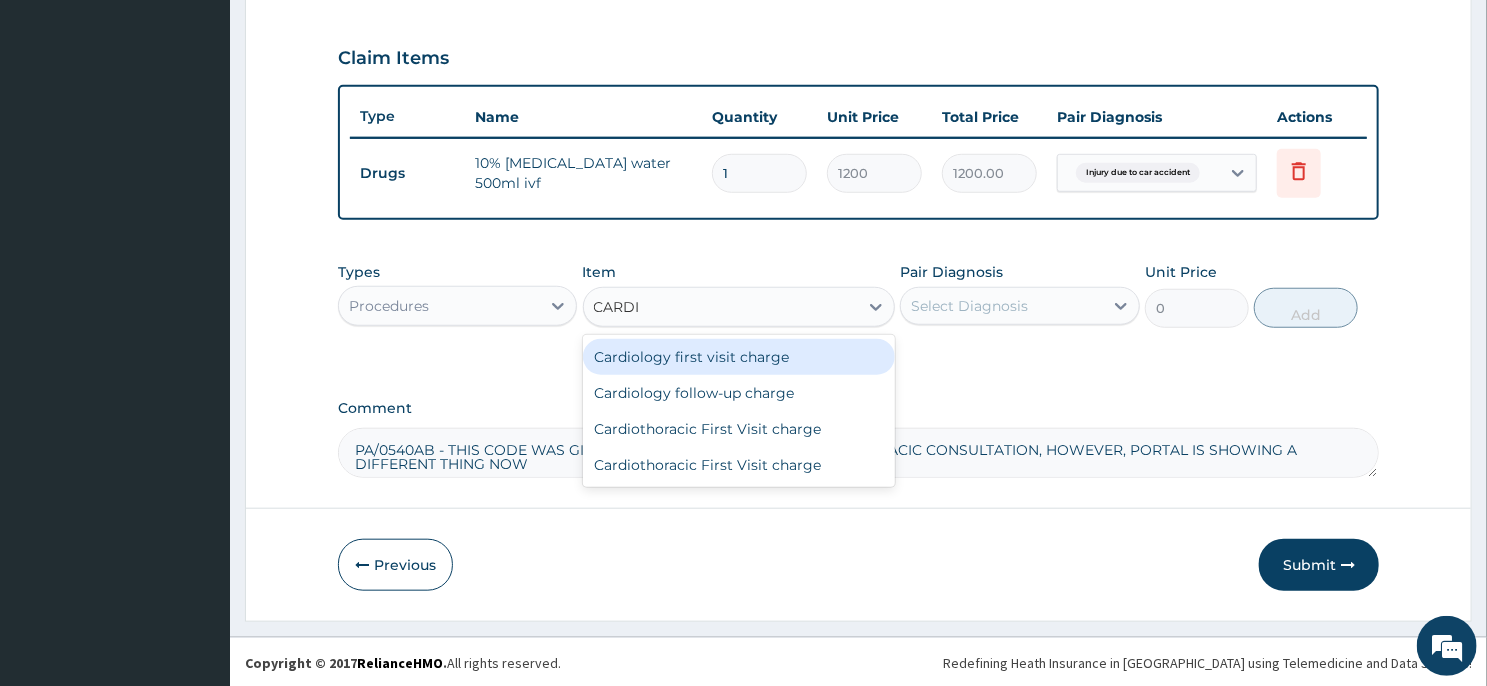 type on "CARDIO" 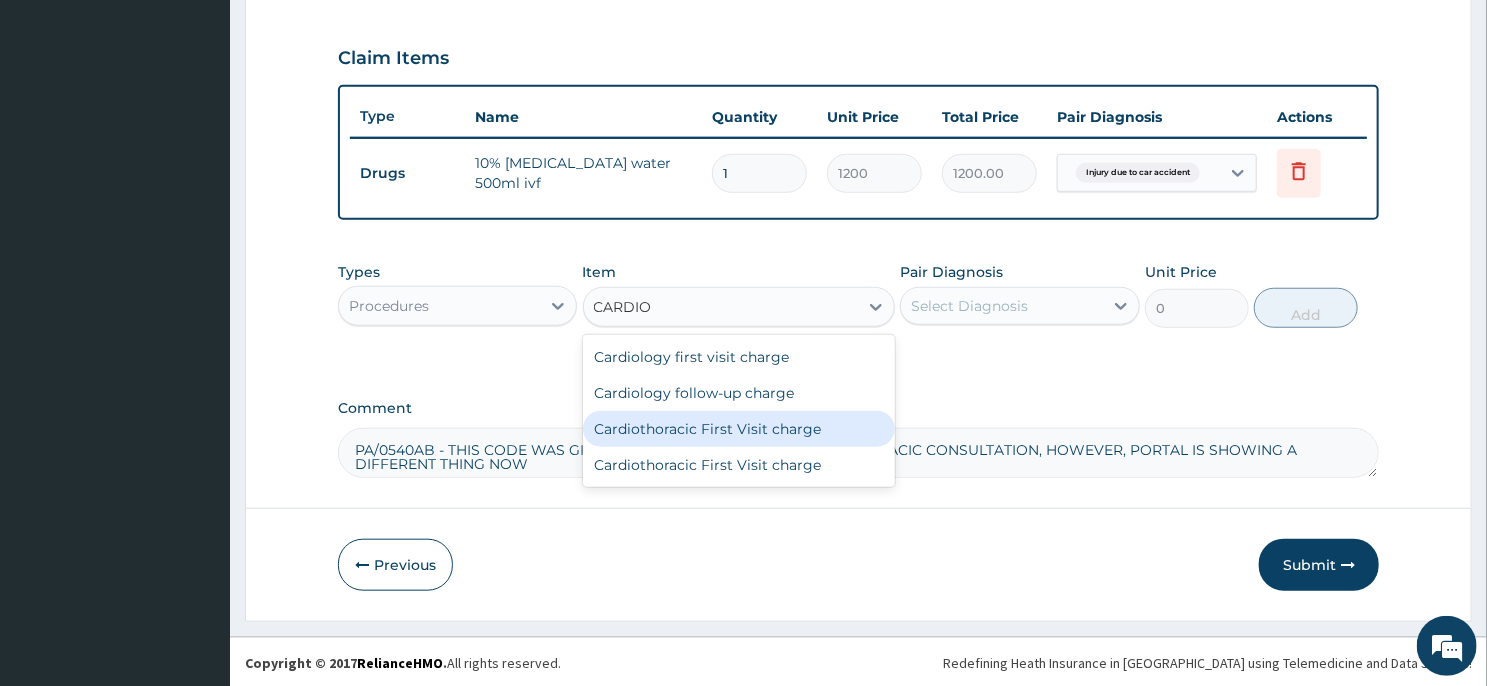click on "Cardiothoracic First Visit charge" at bounding box center (739, 429) 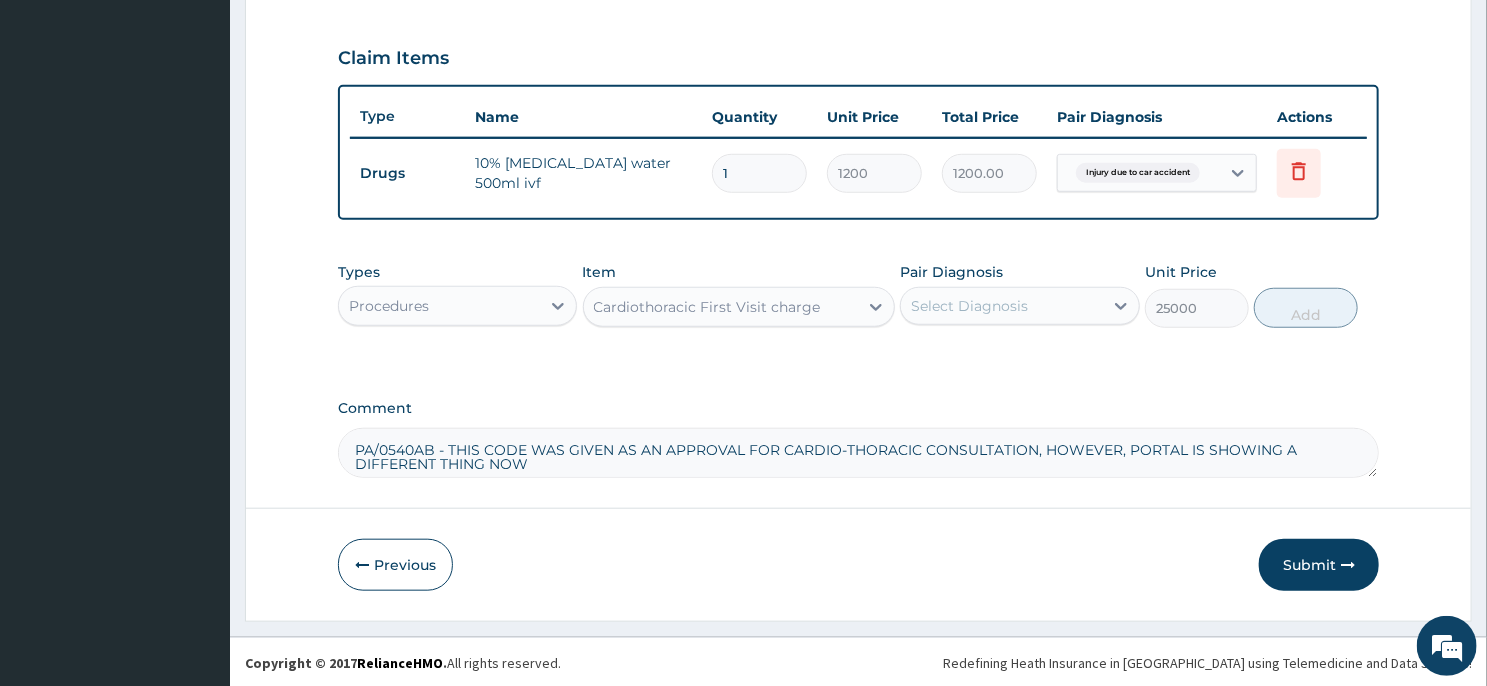 type 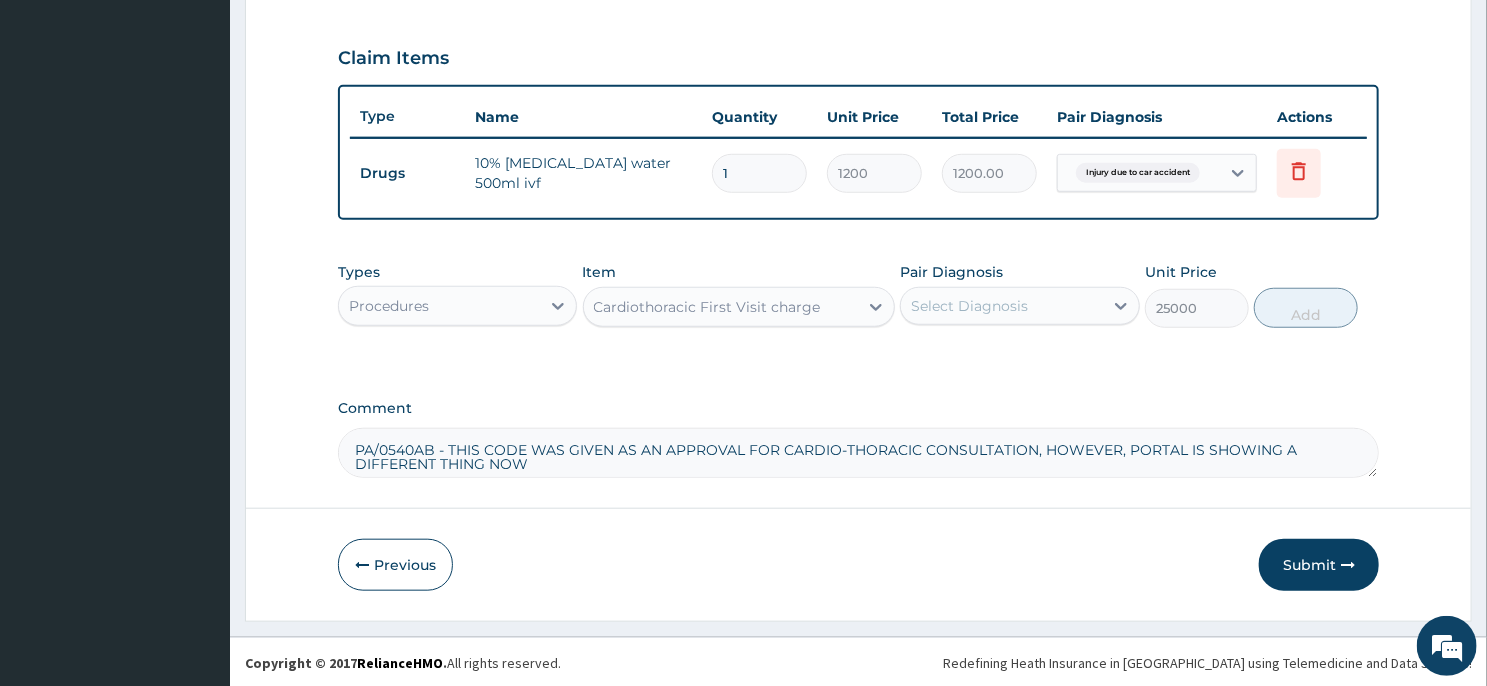 type on "25000" 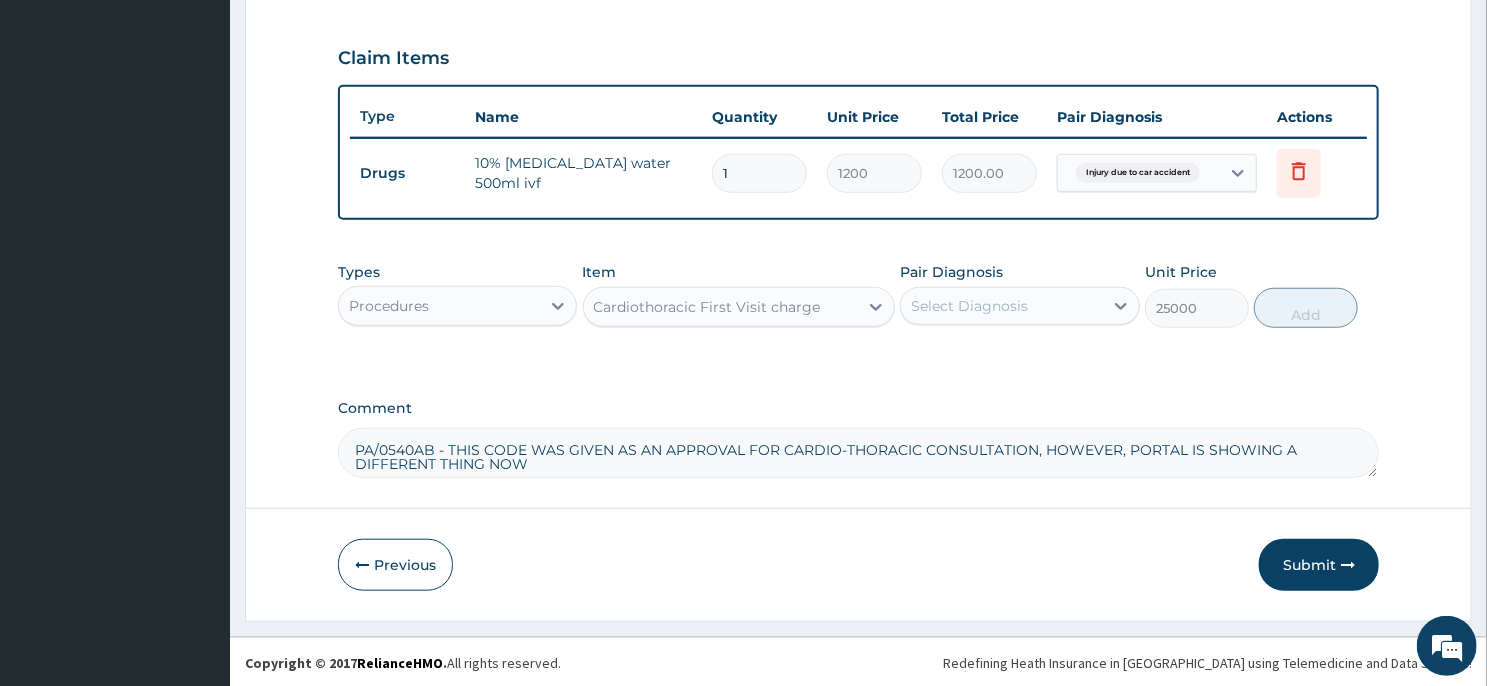 click on "Pair Diagnosis Select Diagnosis" at bounding box center (1019, 295) 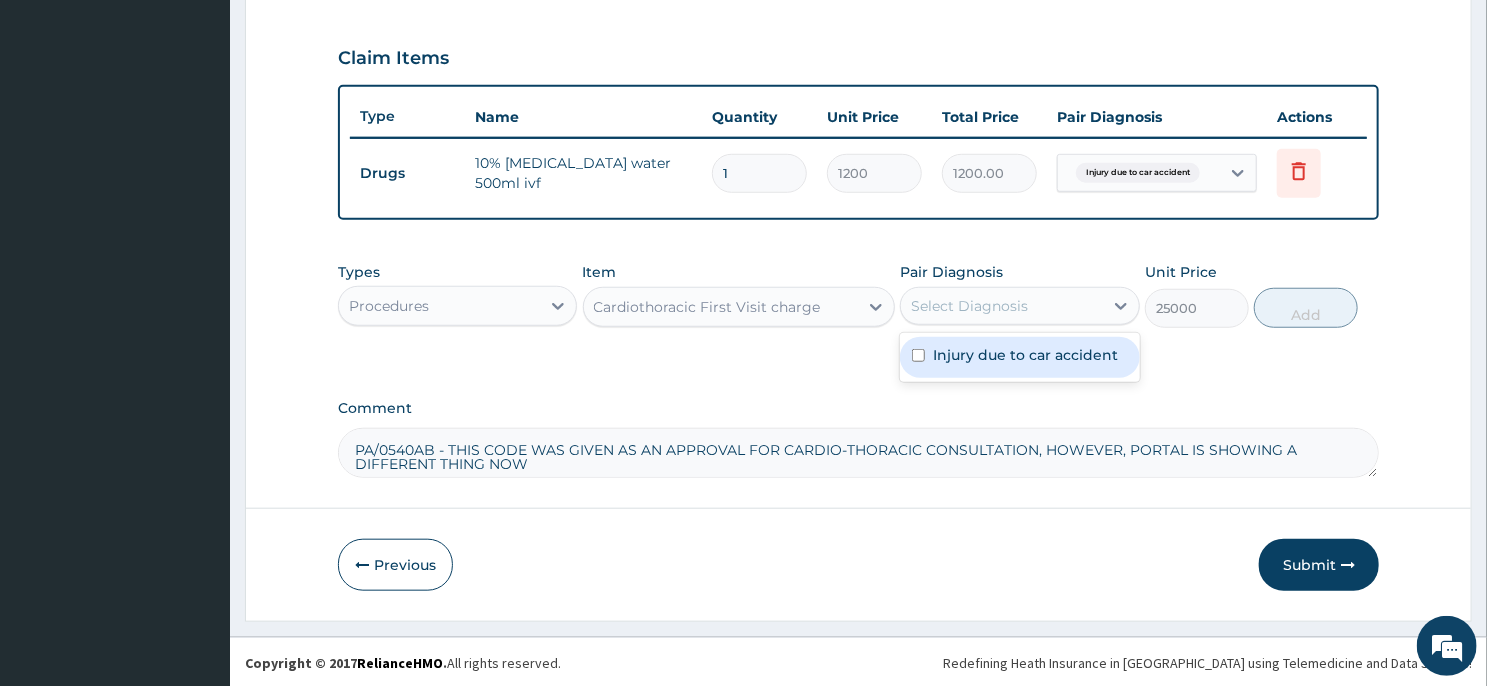 click on "Injury due to car accident" at bounding box center (1019, 357) 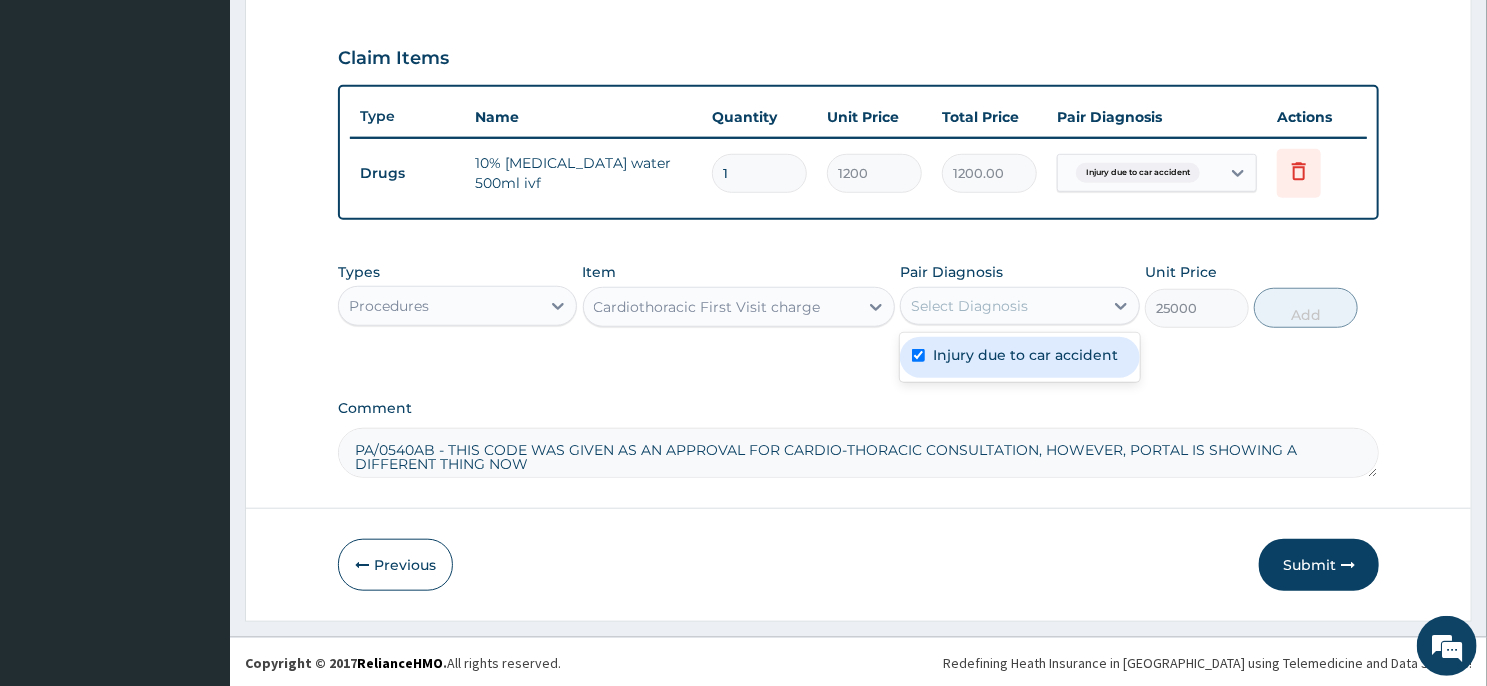 checkbox on "true" 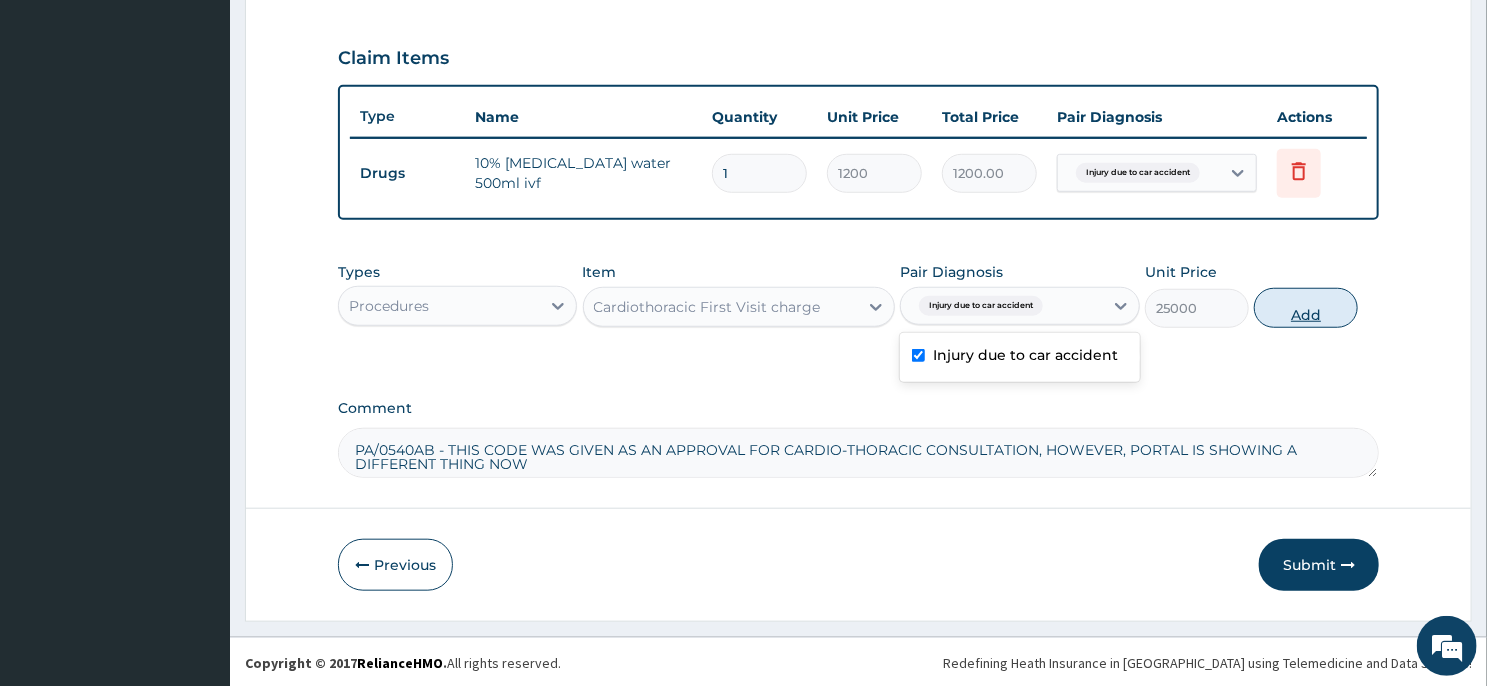 click on "Add" at bounding box center (1306, 308) 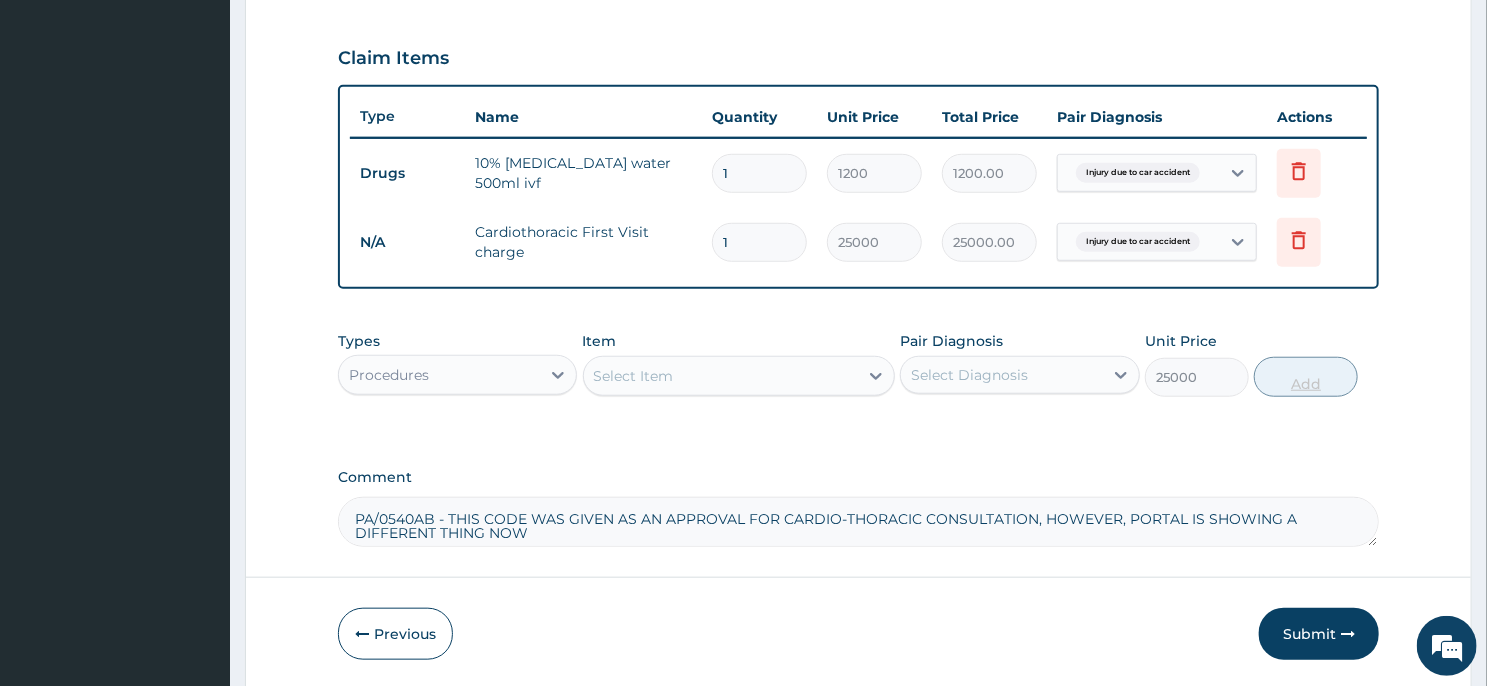 type on "0" 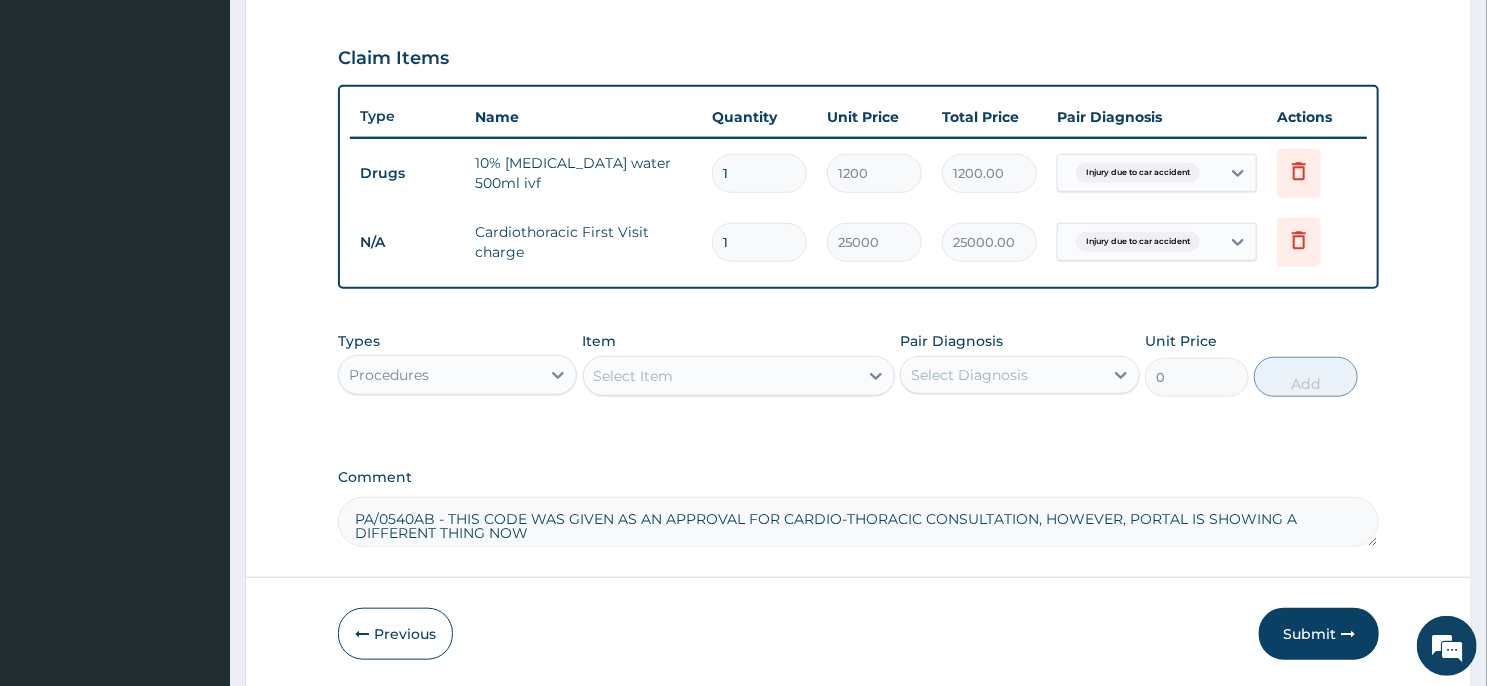 click on "Step  2  of 2 PA Code / Prescription Code PA/0540AB Encounter Date 03-01-2025 Important Notice Please enter PA codes before entering items that are not attached to a PA code   All diagnoses entered must be linked to a claim item. Diagnosis & Claim Items that are visible but inactive cannot be edited because they were imported from an already approved PA code. Diagnosis Injury due to car accident confirmed NB: All diagnosis must be linked to a claim item Claim Items Type Name Quantity Unit Price Total Price Pair Diagnosis Actions Drugs 10% dextrose water 500ml ivf 1 1200 1200.00 Injury due to car accident Delete N/A Cardiothoracic First Visit charge 1 25000 25000.00 Injury due to car accident Delete Types Procedures Item Select Item Pair Diagnosis Select Diagnosis Unit Price 0 Add Comment PA/0540AB - THIS CODE WAS GIVEN AS AN APPROVAL FOR CARDIO-THORACIC CONSULTATION, HOWEVER, PORTAL IS SHOWING A DIFFERENT THING NOW     Previous   Submit" at bounding box center (858, 68) 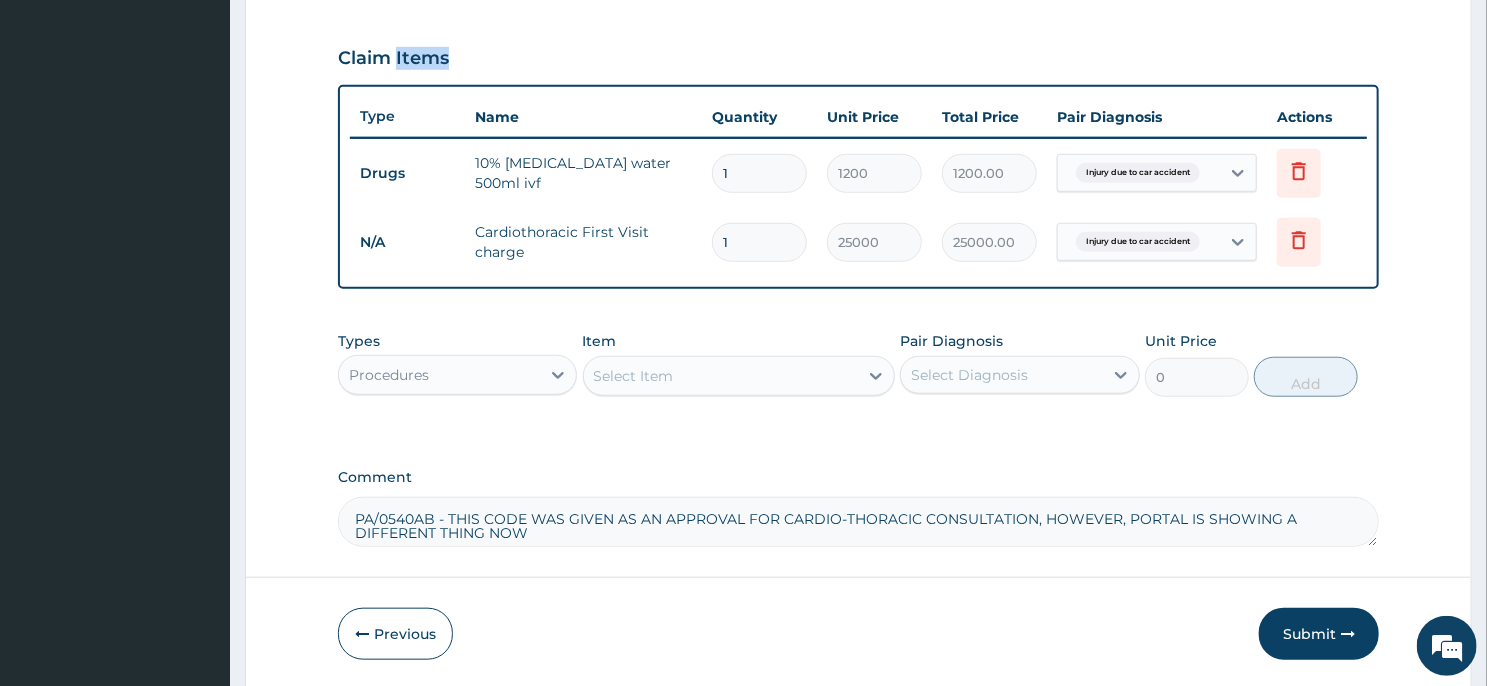 click on "Step  2  of 2 PA Code / Prescription Code PA/0540AB Encounter Date 03-01-2025 Important Notice Please enter PA codes before entering items that are not attached to a PA code   All diagnoses entered must be linked to a claim item. Diagnosis & Claim Items that are visible but inactive cannot be edited because they were imported from an already approved PA code. Diagnosis Injury due to car accident confirmed NB: All diagnosis must be linked to a claim item Claim Items Type Name Quantity Unit Price Total Price Pair Diagnosis Actions Drugs 10% dextrose water 500ml ivf 1 1200 1200.00 Injury due to car accident Delete N/A Cardiothoracic First Visit charge 1 25000 25000.00 Injury due to car accident Delete Types Procedures Item Select Item Pair Diagnosis Select Diagnosis Unit Price 0 Add Comment PA/0540AB - THIS CODE WAS GIVEN AS AN APPROVAL FOR CARDIO-THORACIC CONSULTATION, HOWEVER, PORTAL IS SHOWING A DIFFERENT THING NOW     Previous   Submit" at bounding box center (858, 68) 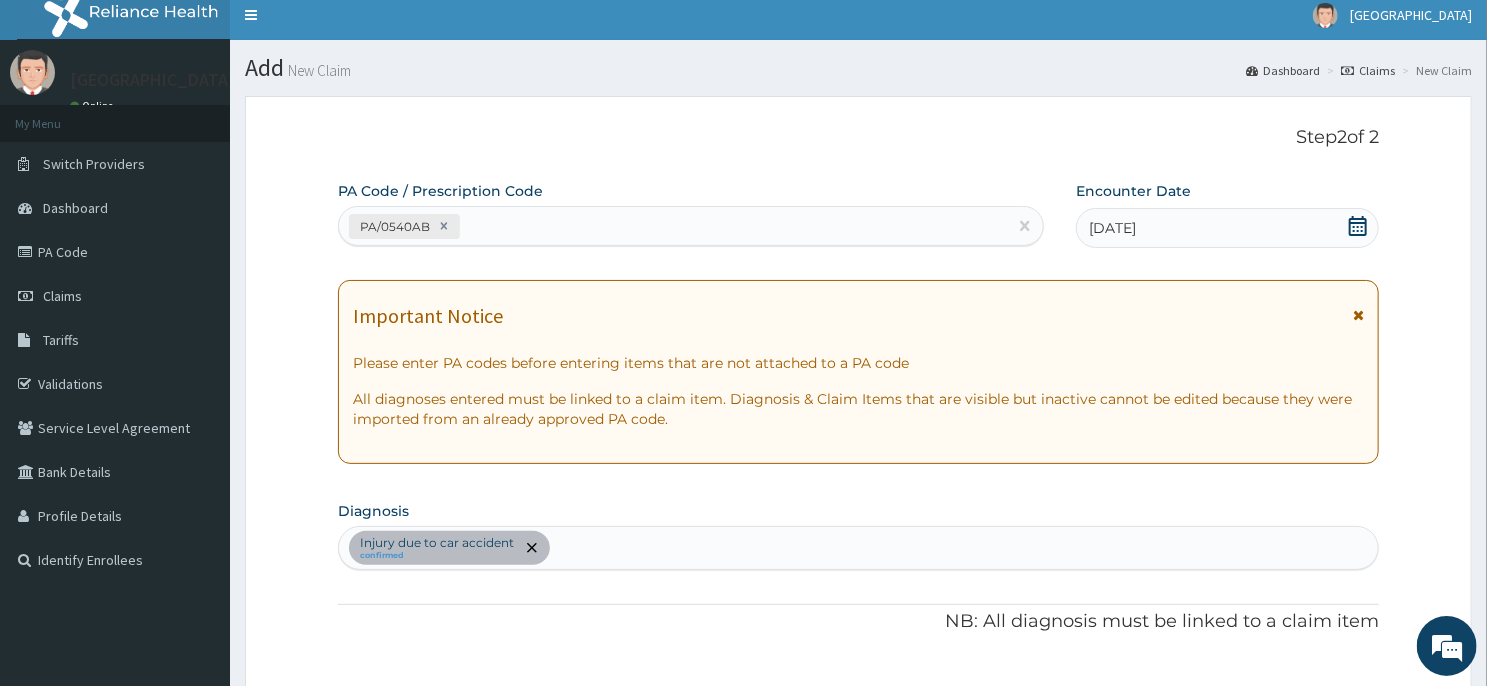 scroll, scrollTop: 0, scrollLeft: 0, axis: both 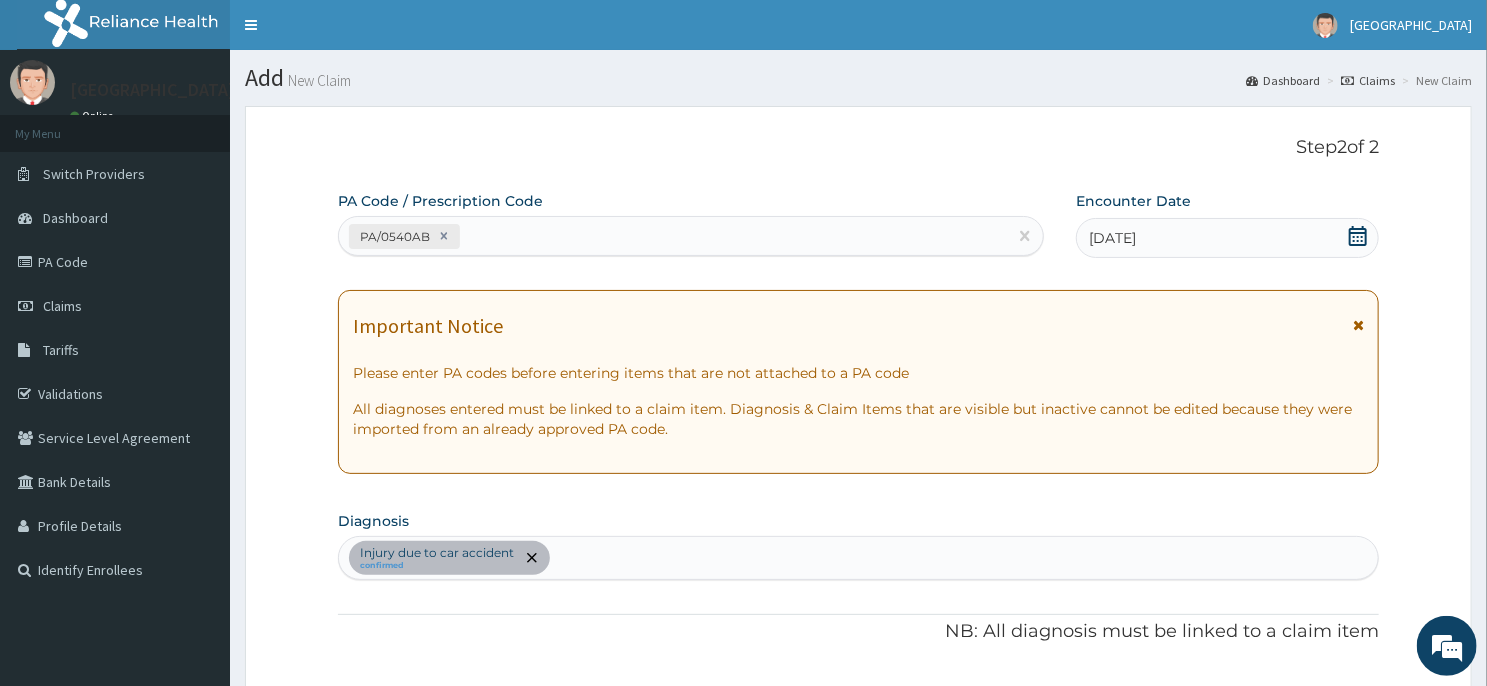 click on "PA/0540AB" at bounding box center (673, 236) 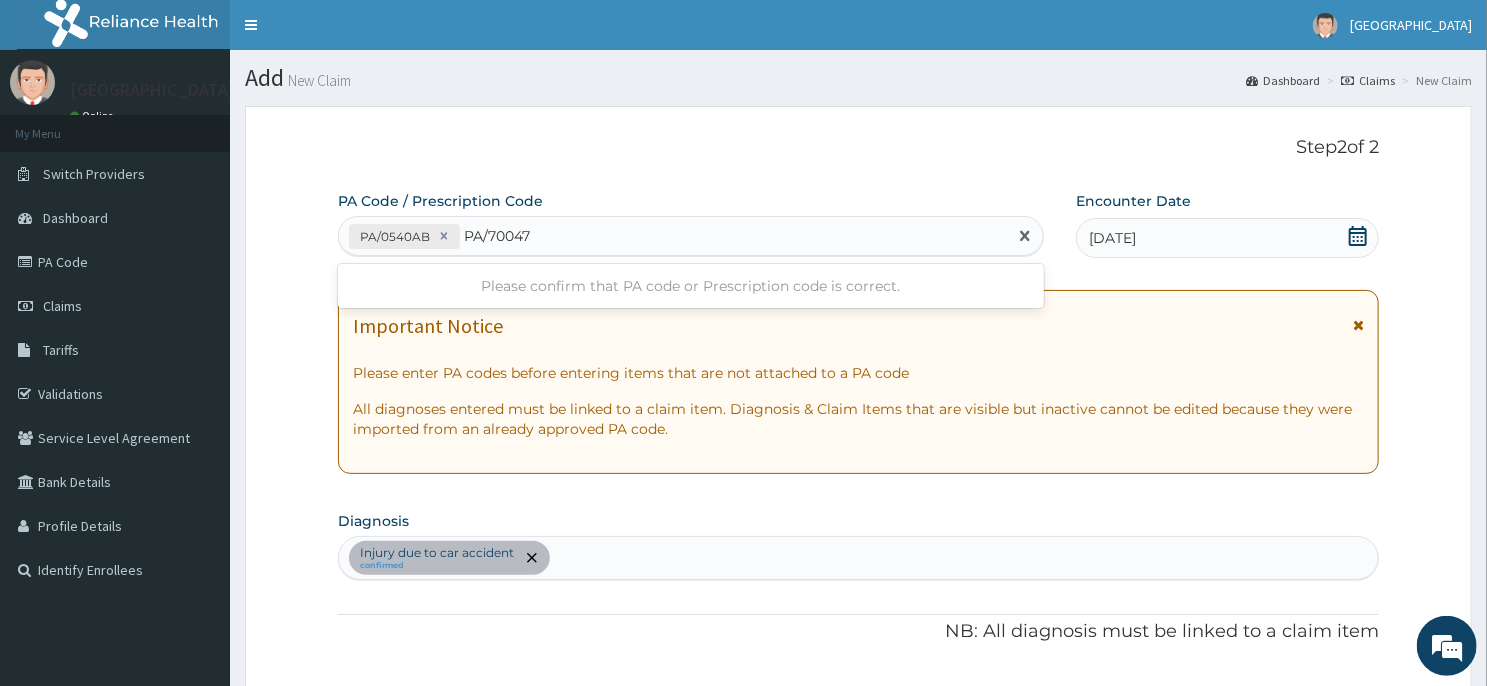 type on "PA/70047C" 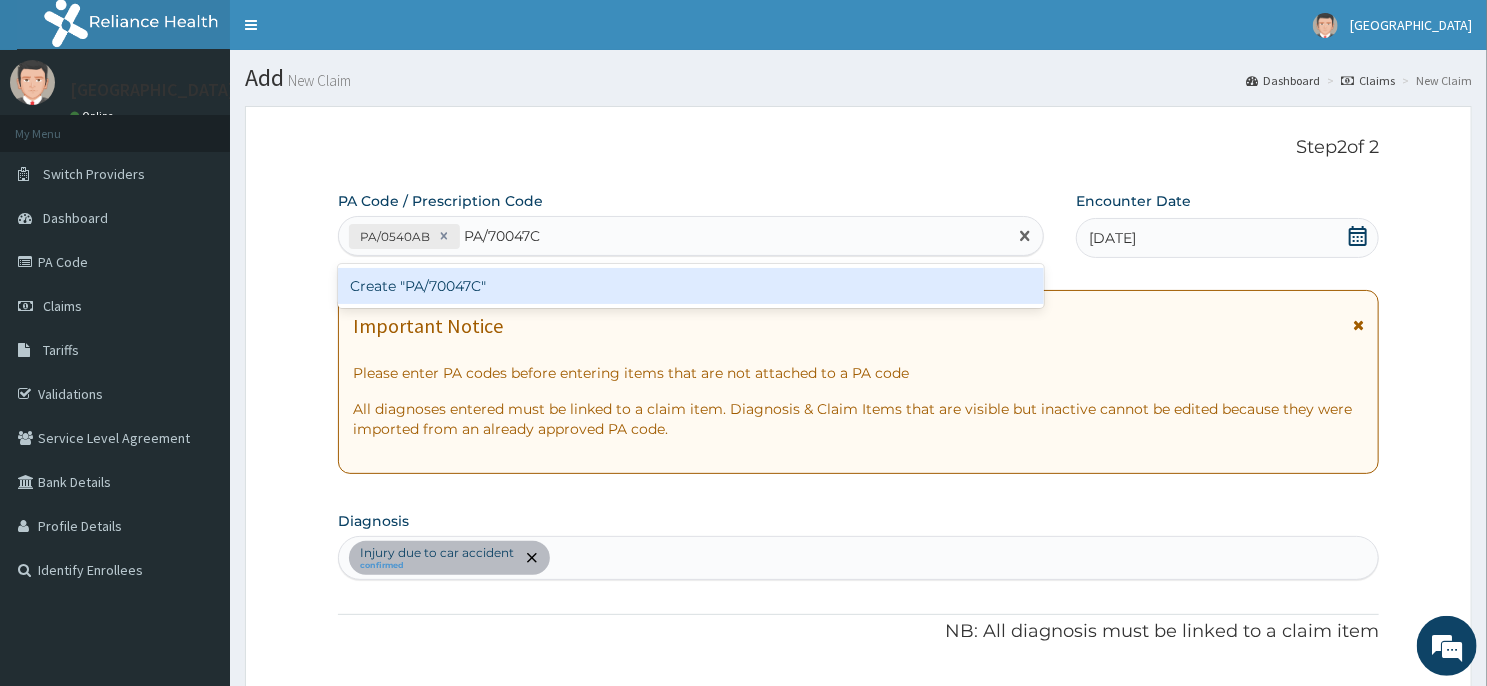 click on "Create "PA/70047C"" at bounding box center [691, 286] 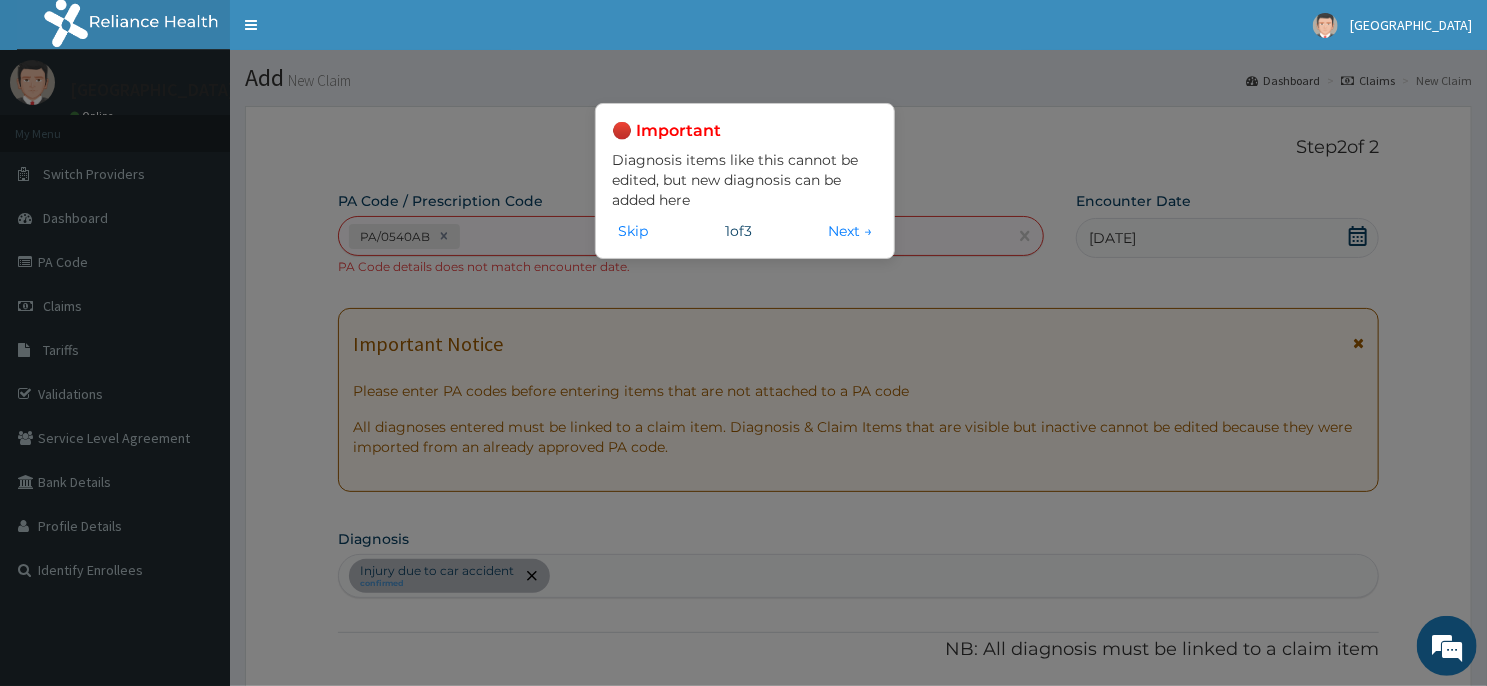 scroll, scrollTop: 575, scrollLeft: 0, axis: vertical 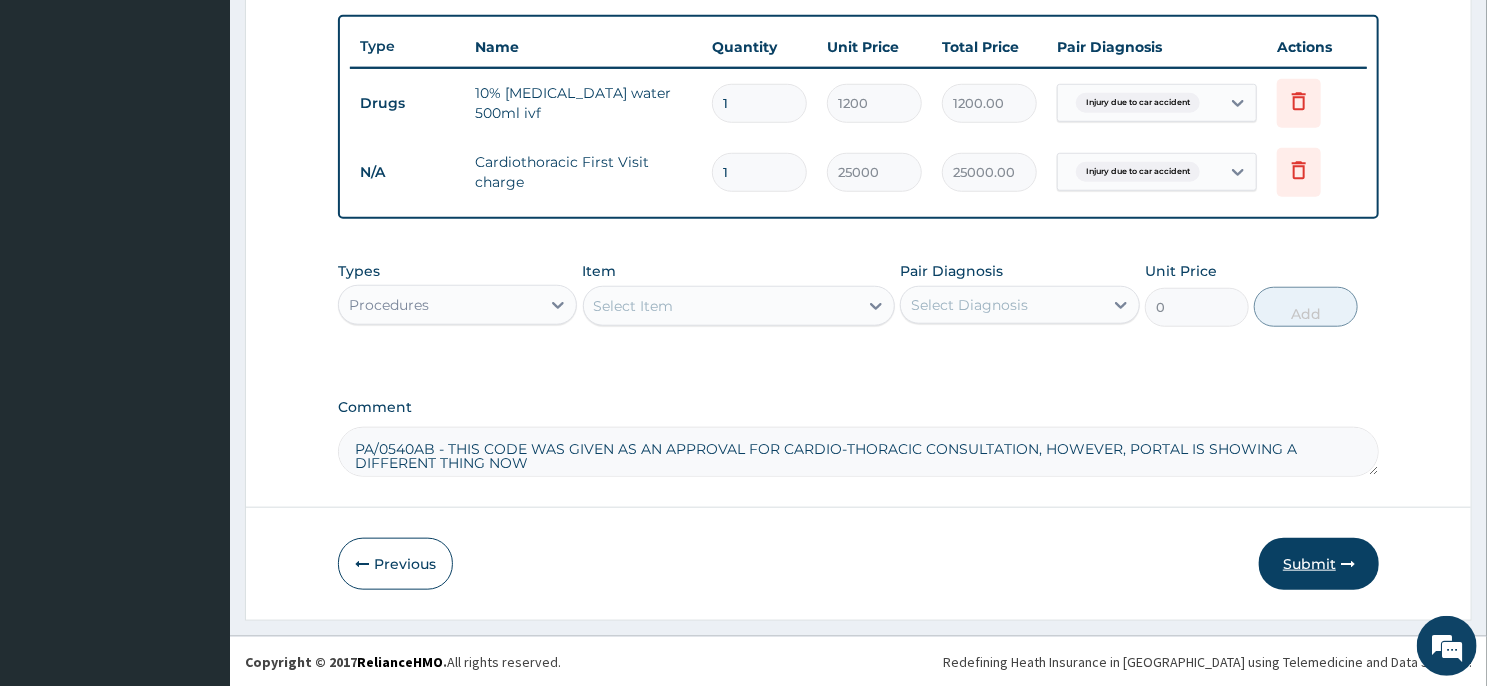 click on "Submit" at bounding box center (1319, 564) 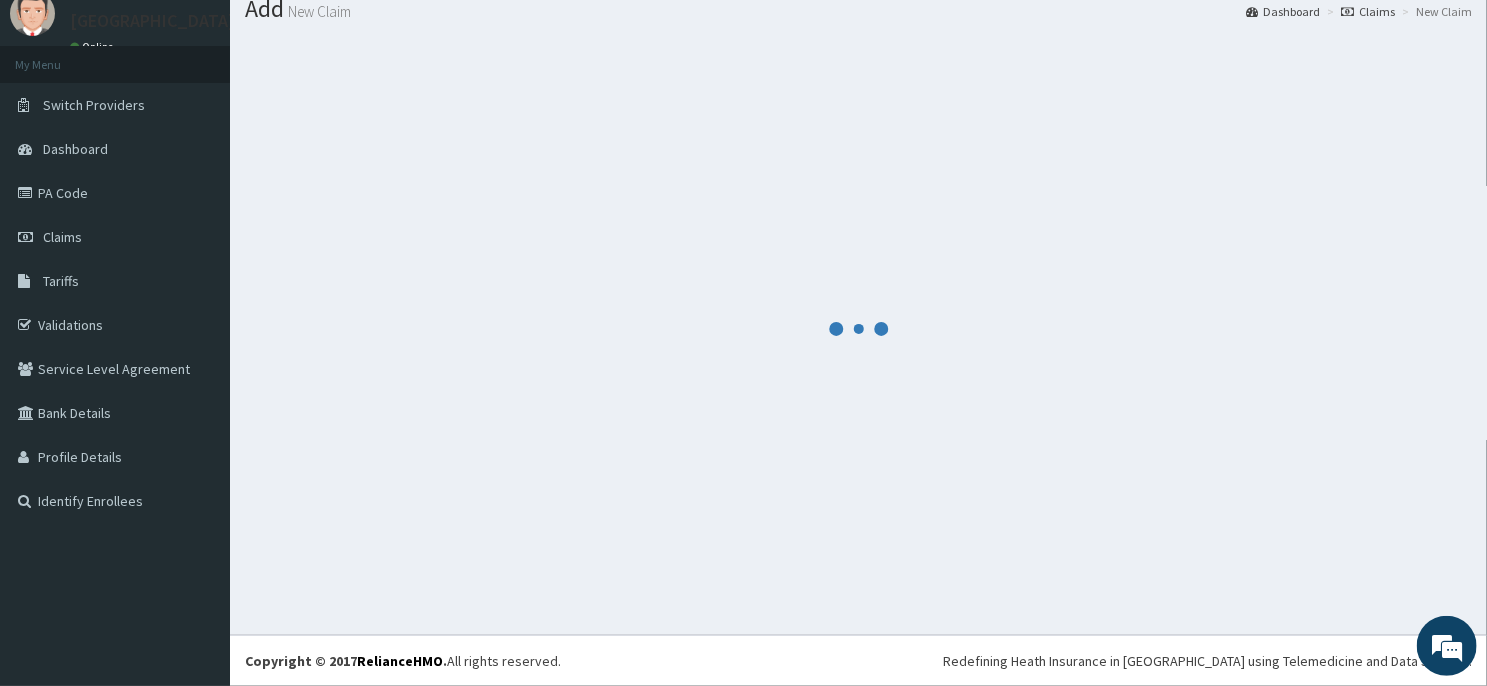 scroll, scrollTop: 69, scrollLeft: 0, axis: vertical 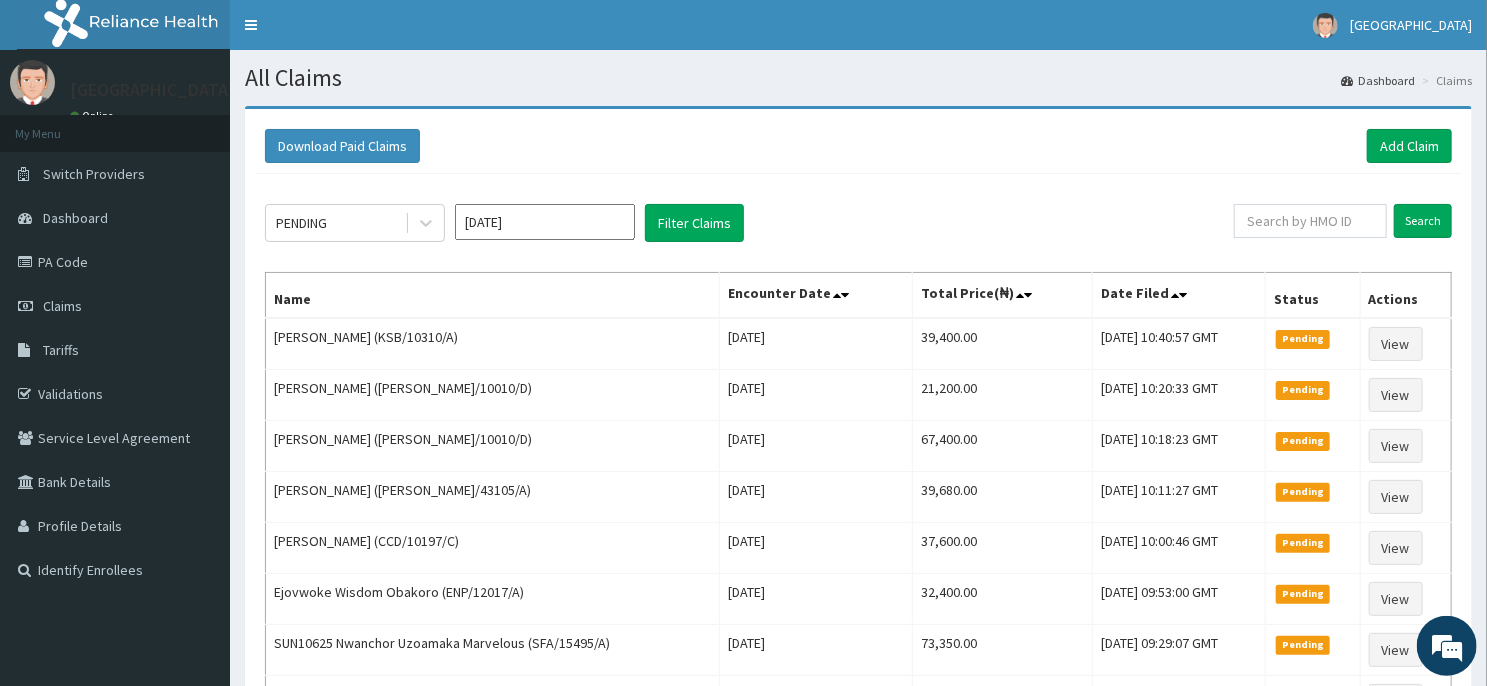 click on "[DATE]" at bounding box center [545, 222] 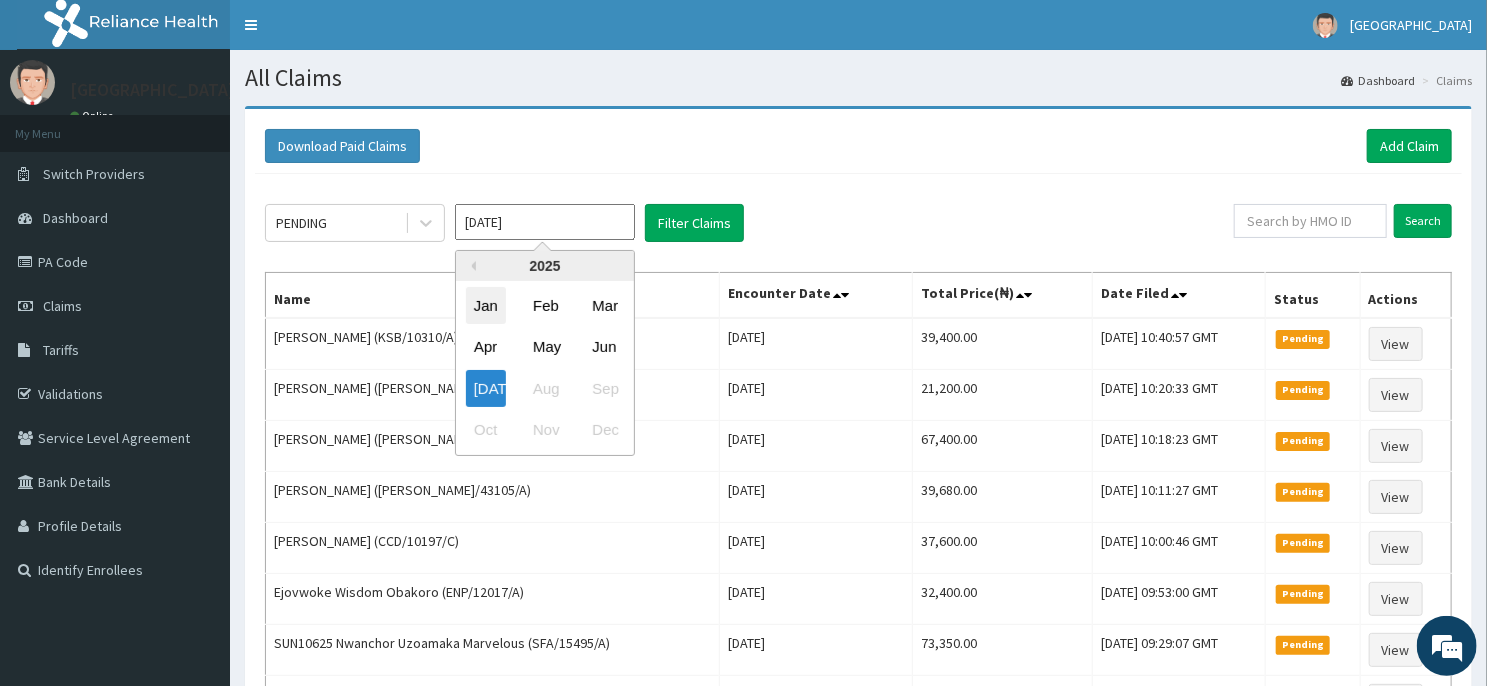 click on "Jan" at bounding box center [486, 305] 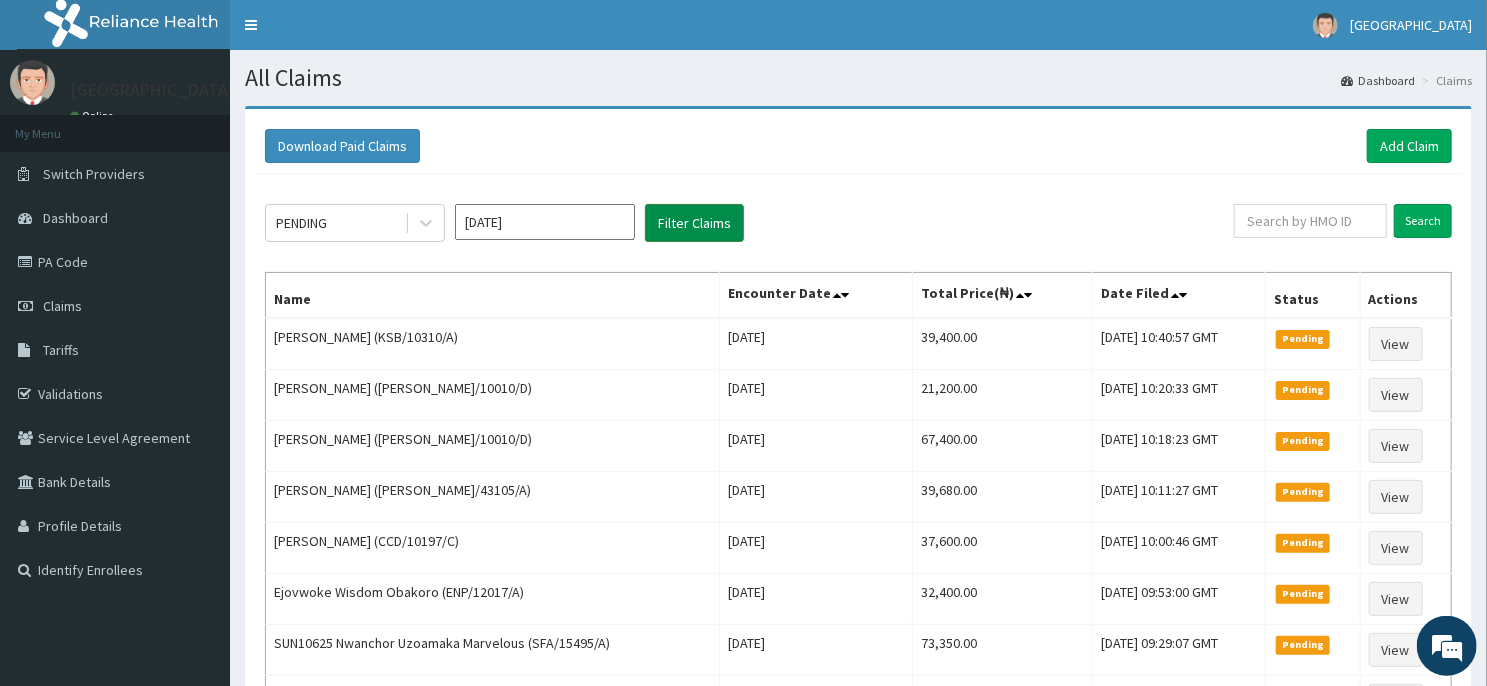 click on "Filter Claims" at bounding box center (694, 223) 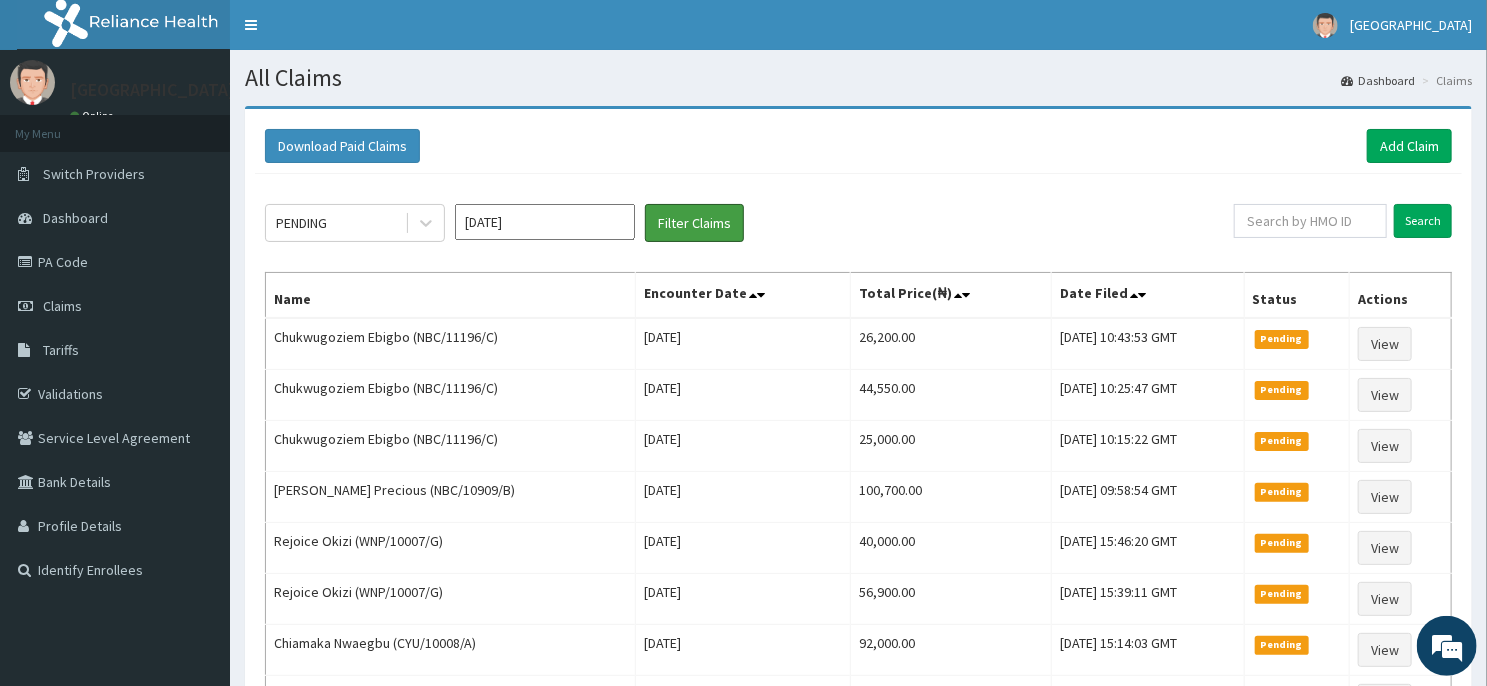 scroll, scrollTop: 0, scrollLeft: 0, axis: both 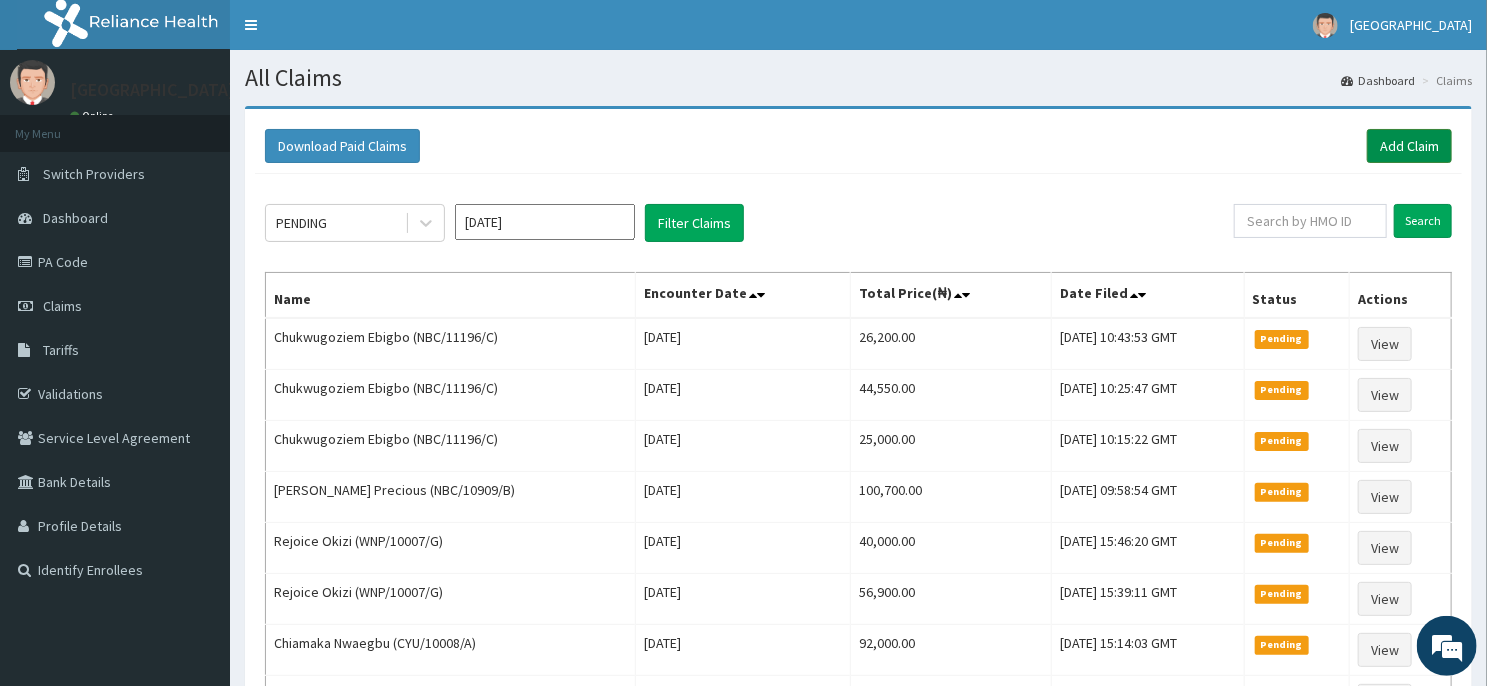 click on "Add Claim" at bounding box center (1409, 146) 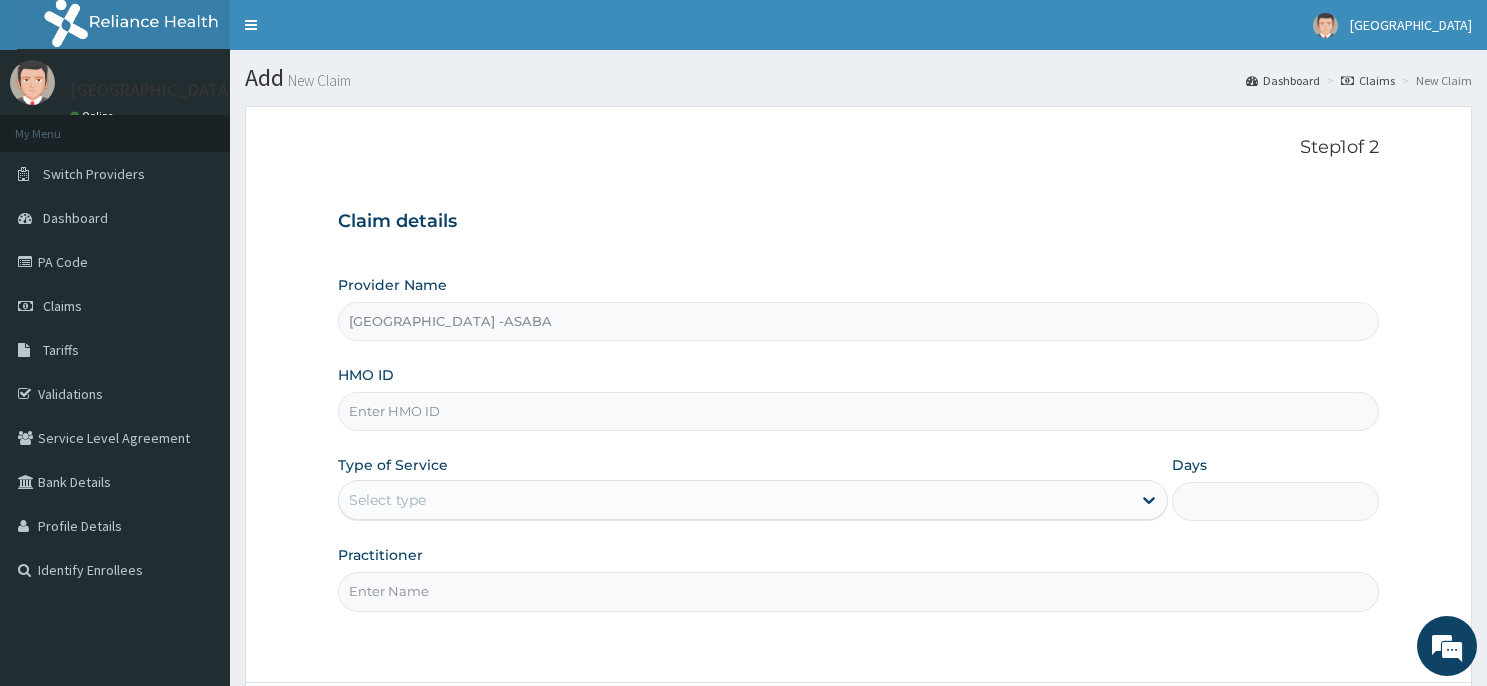 scroll, scrollTop: 0, scrollLeft: 0, axis: both 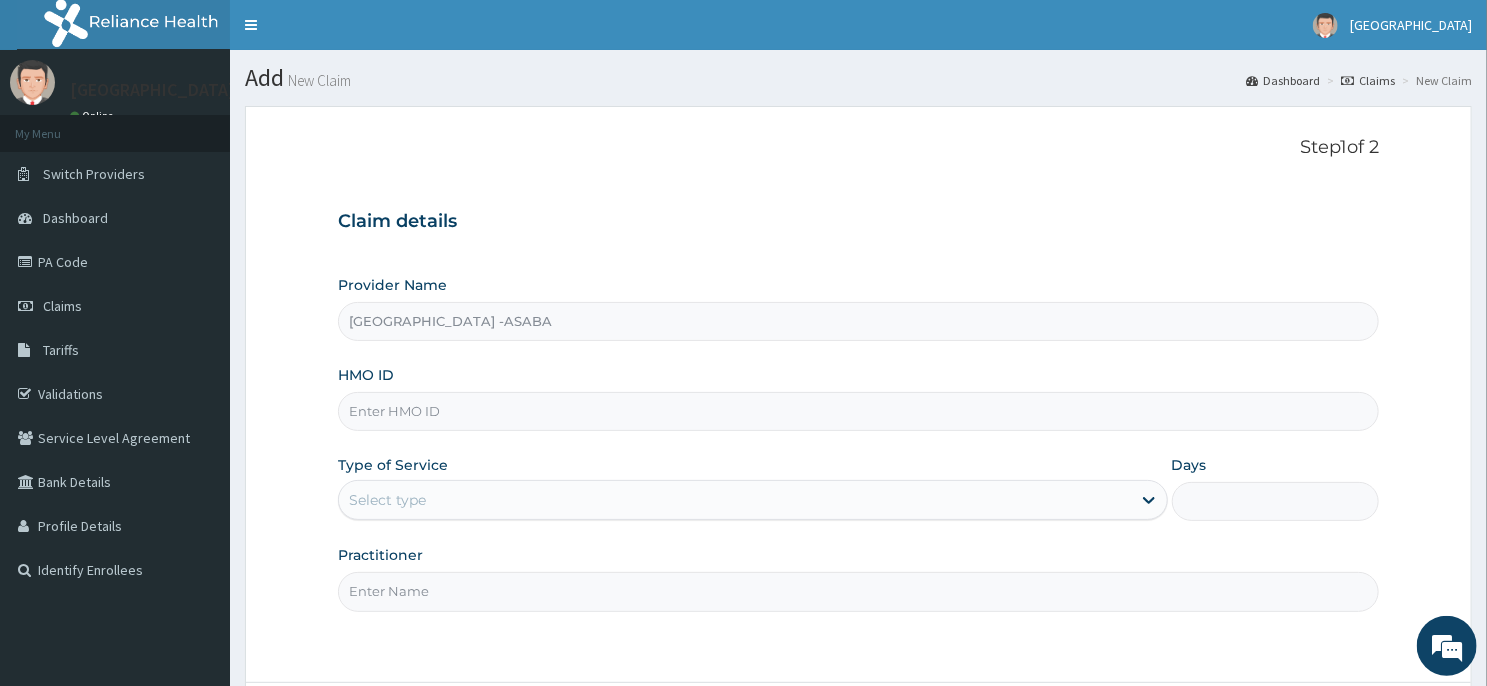 click on "HMO ID" at bounding box center [858, 411] 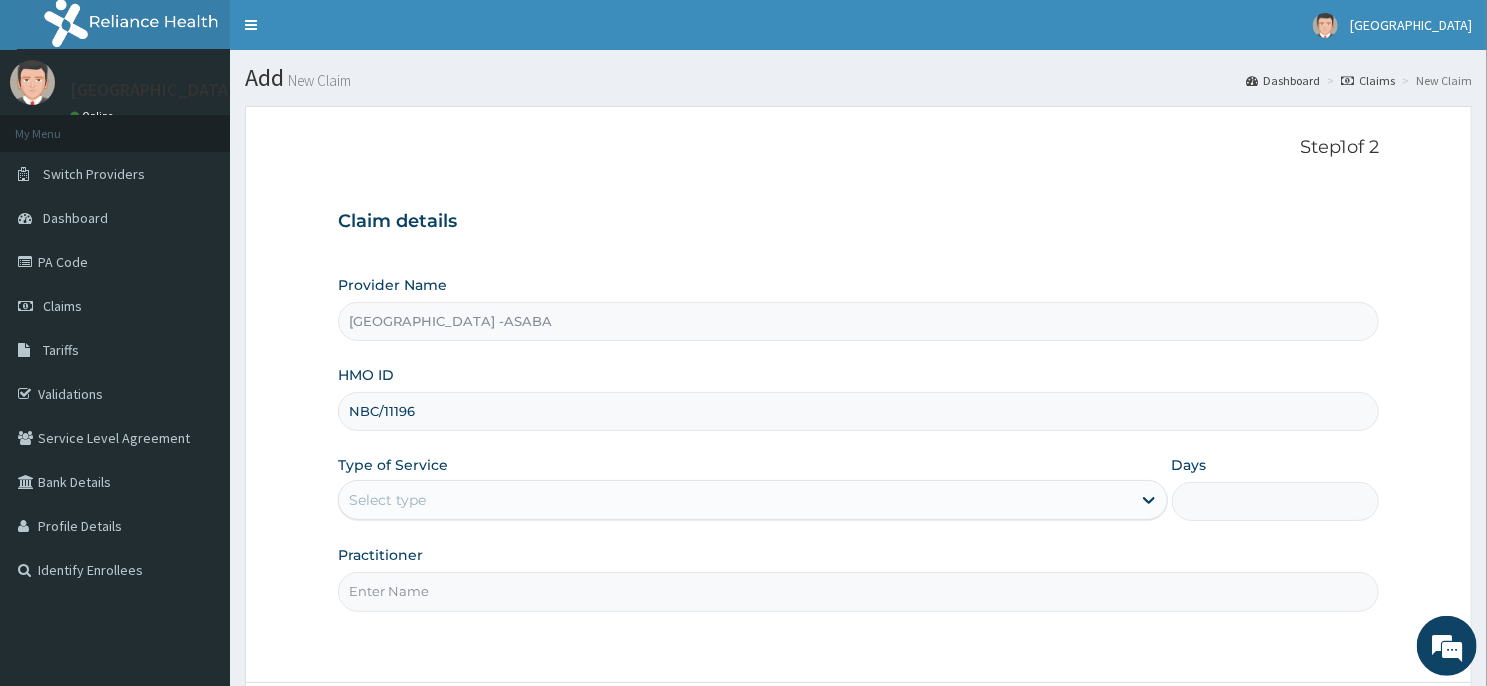 scroll, scrollTop: 0, scrollLeft: 0, axis: both 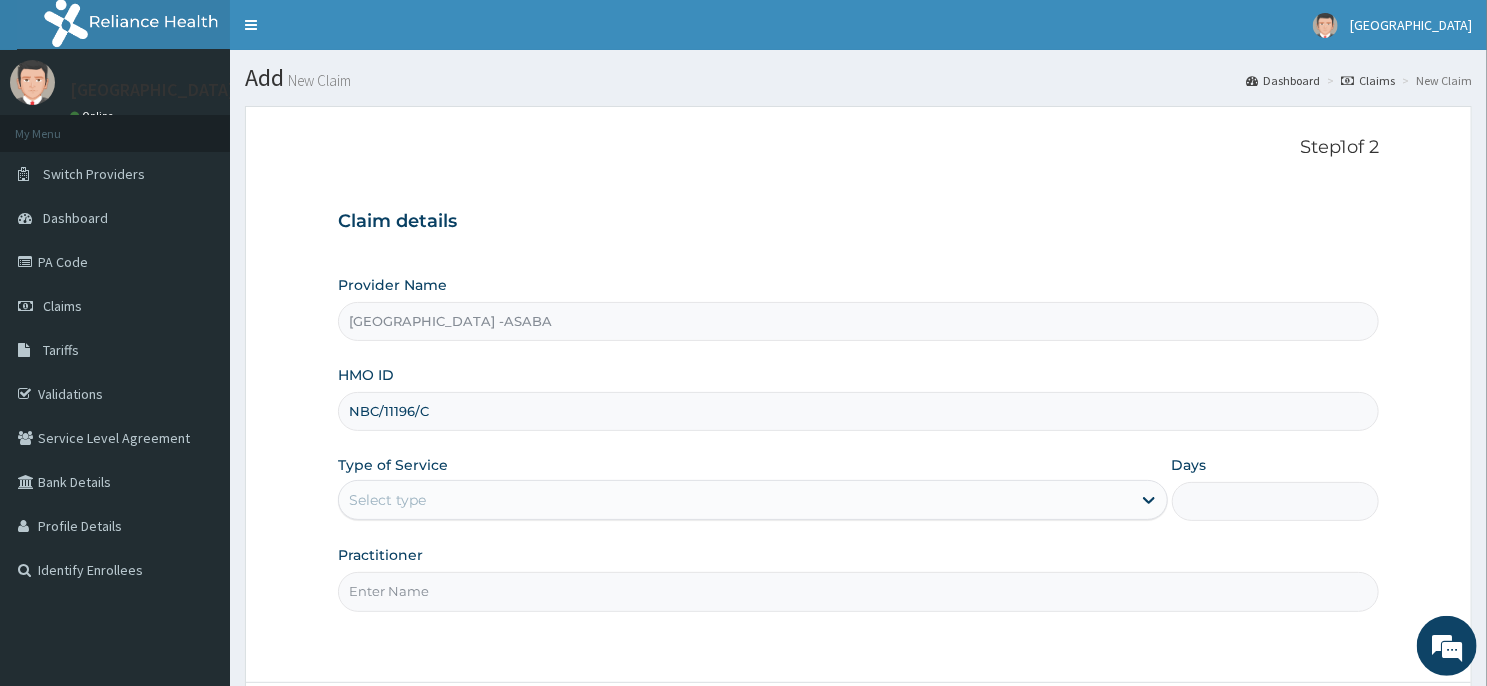 type on "NBC/11196/C" 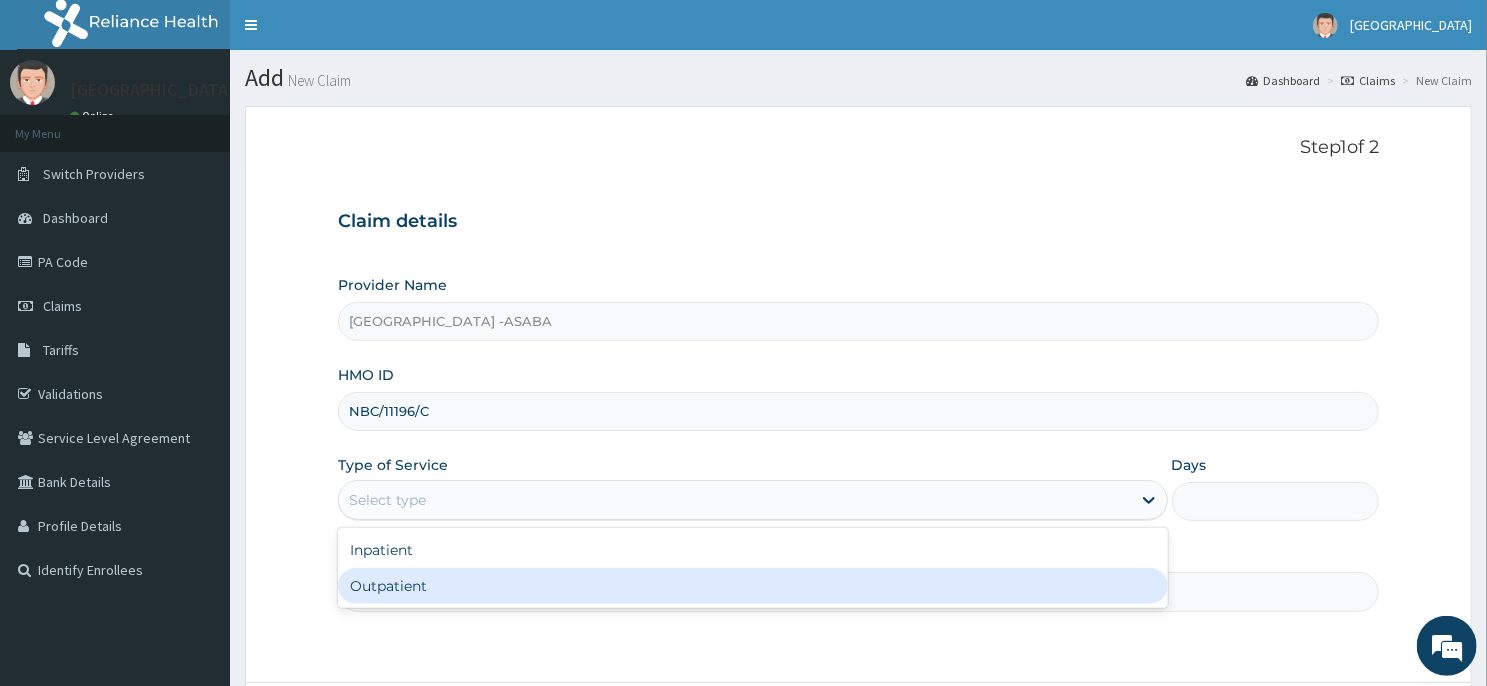 click on "Outpatient" at bounding box center [753, 586] 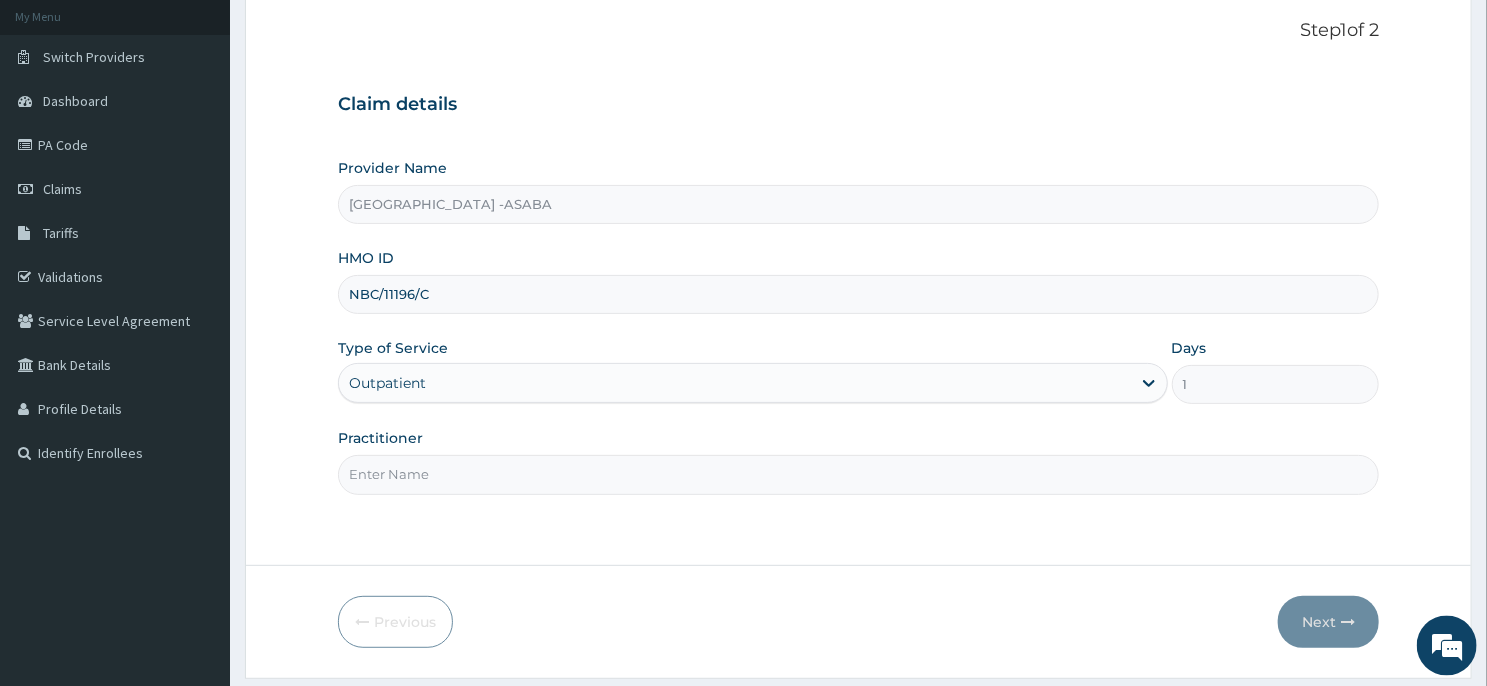 scroll, scrollTop: 176, scrollLeft: 0, axis: vertical 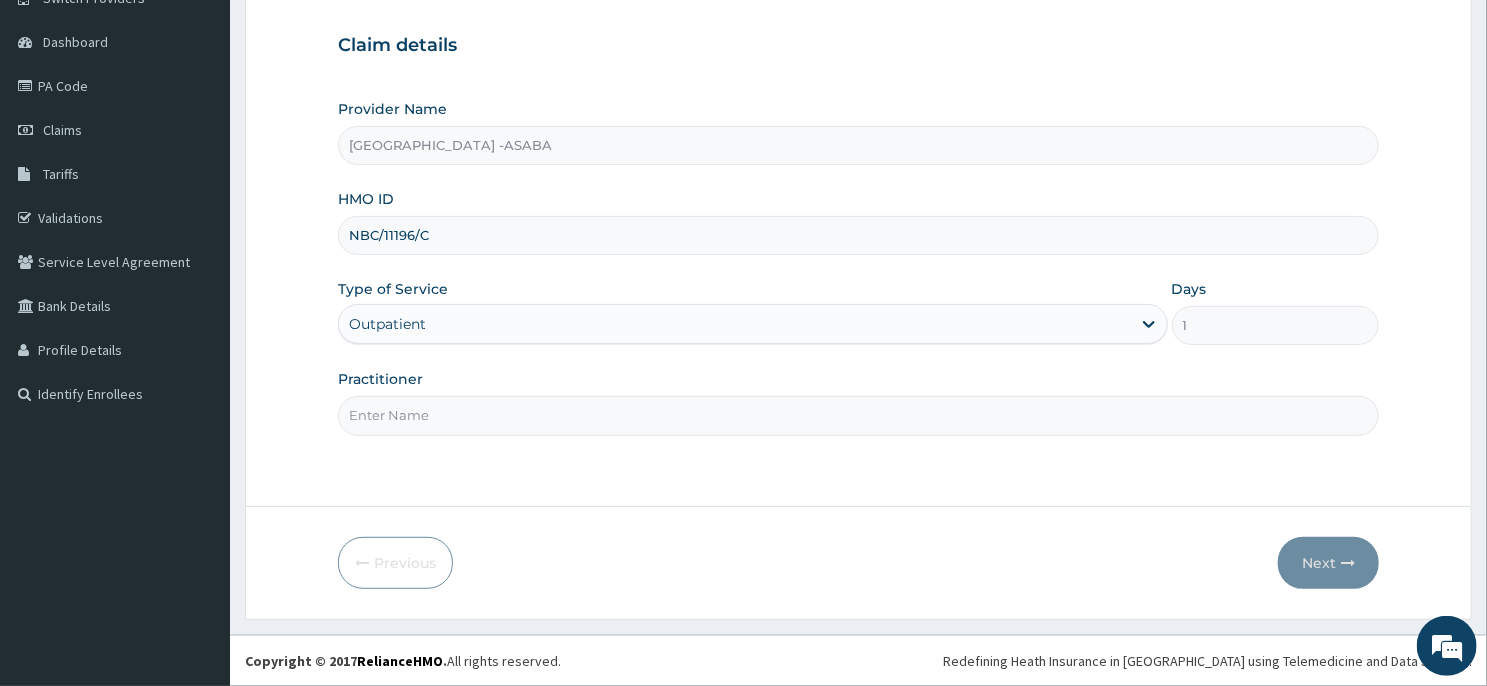 click on "Practitioner" at bounding box center (858, 415) 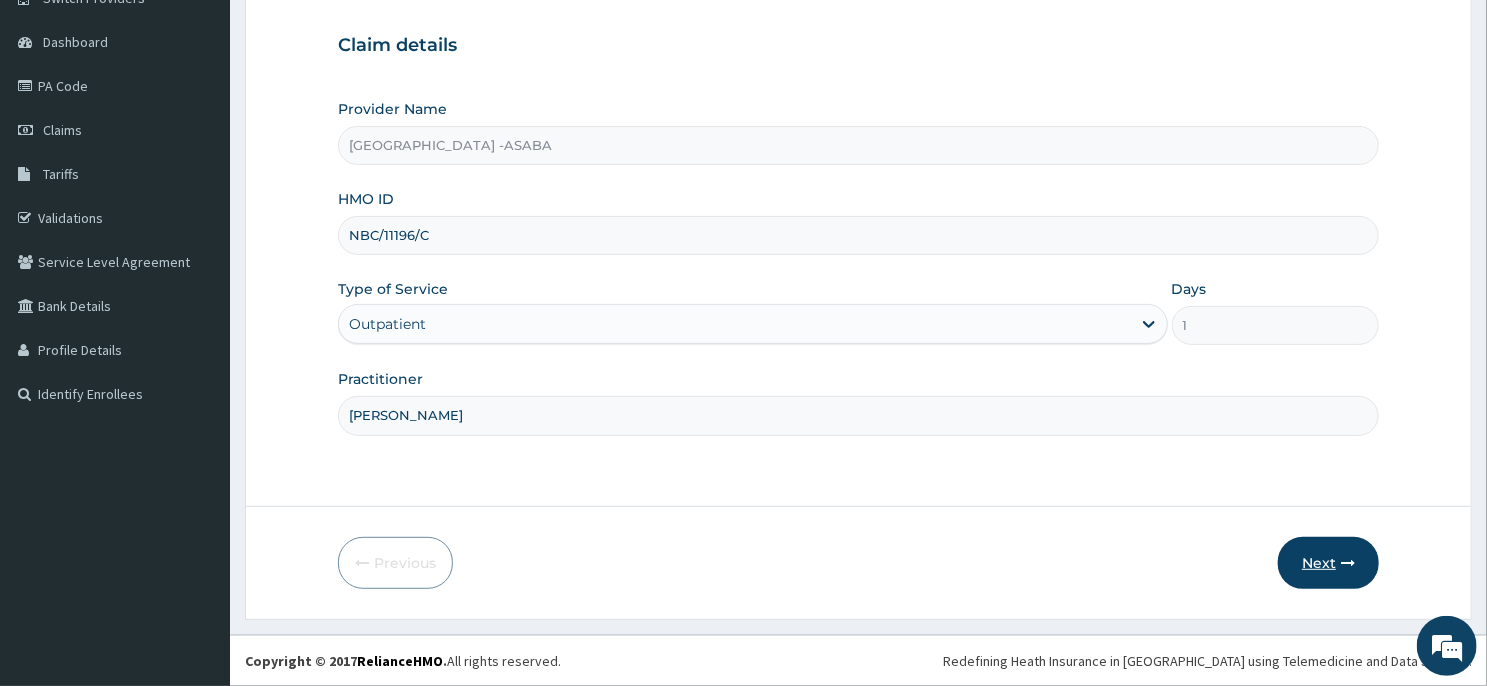 type on "[PERSON_NAME]" 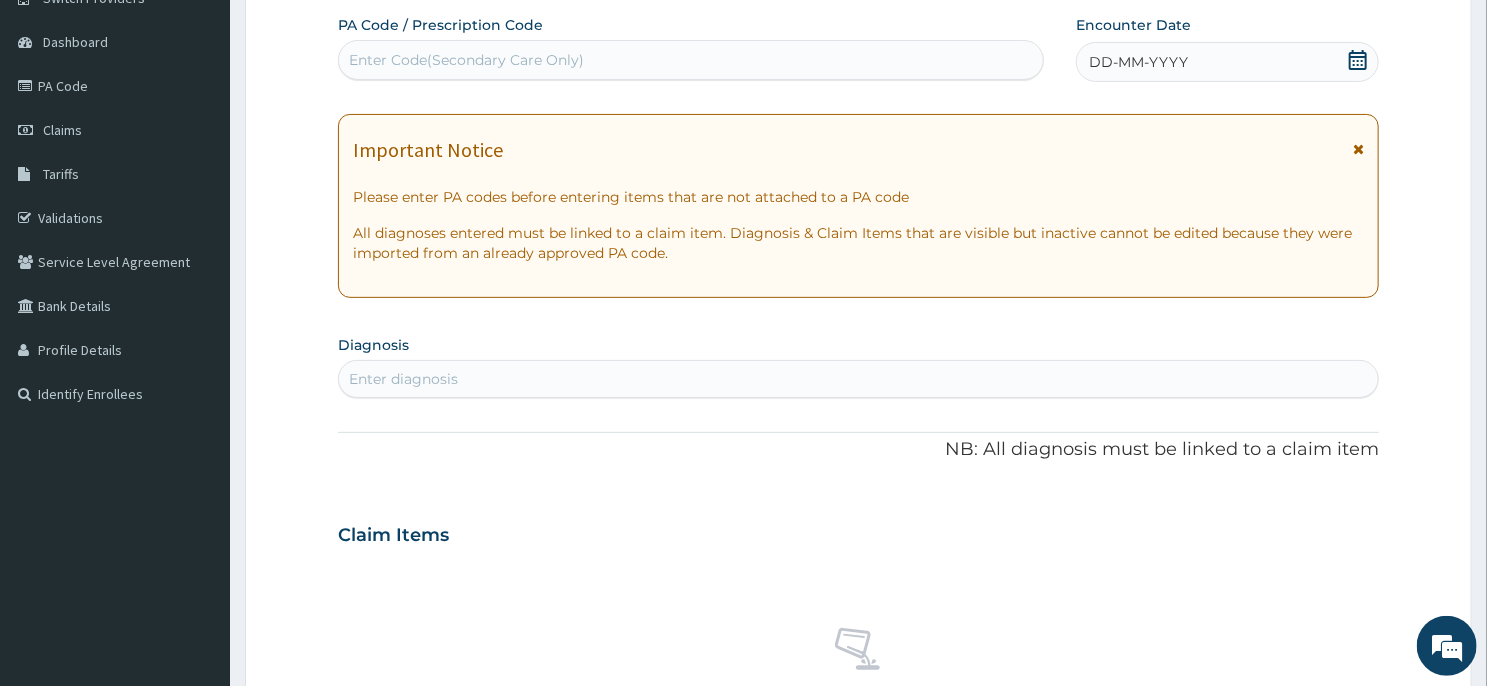 click on "Enter Code(Secondary Care Only)" at bounding box center (691, 60) 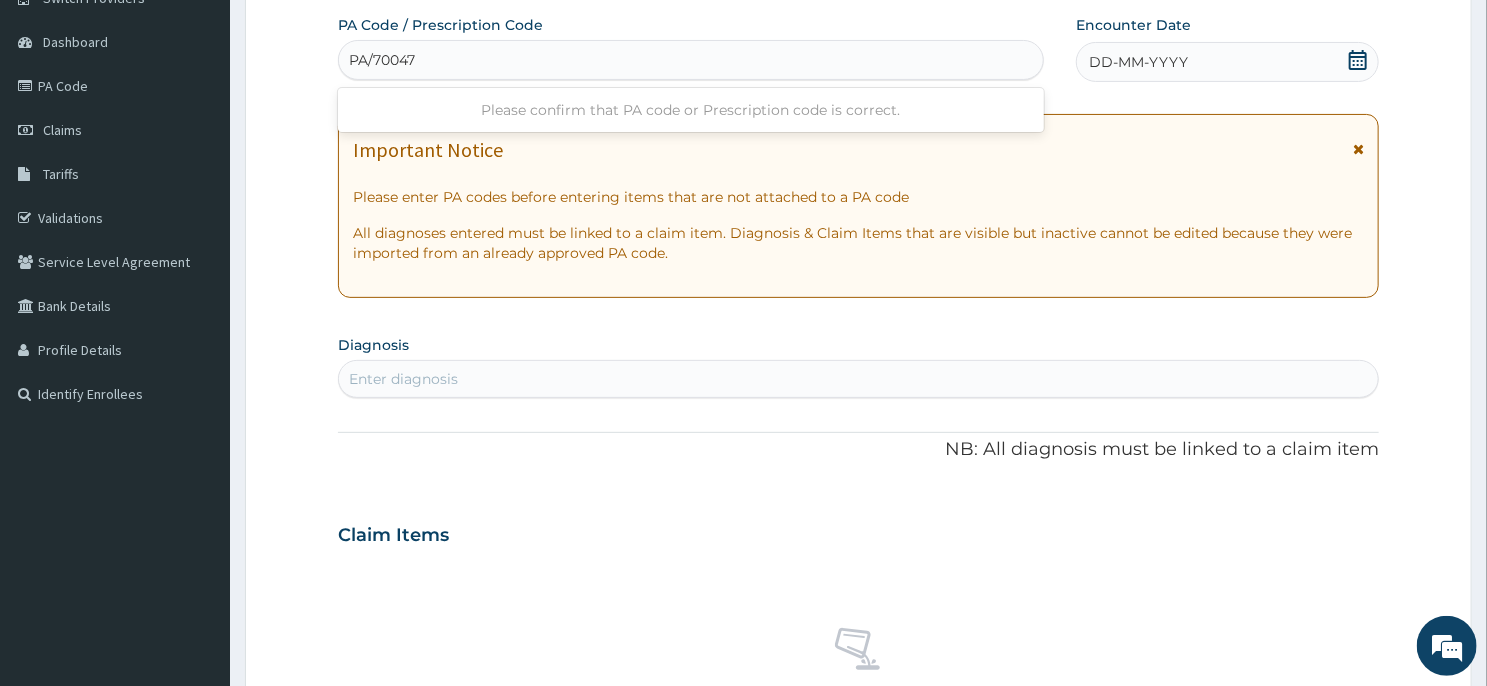 type on "PA/70047C" 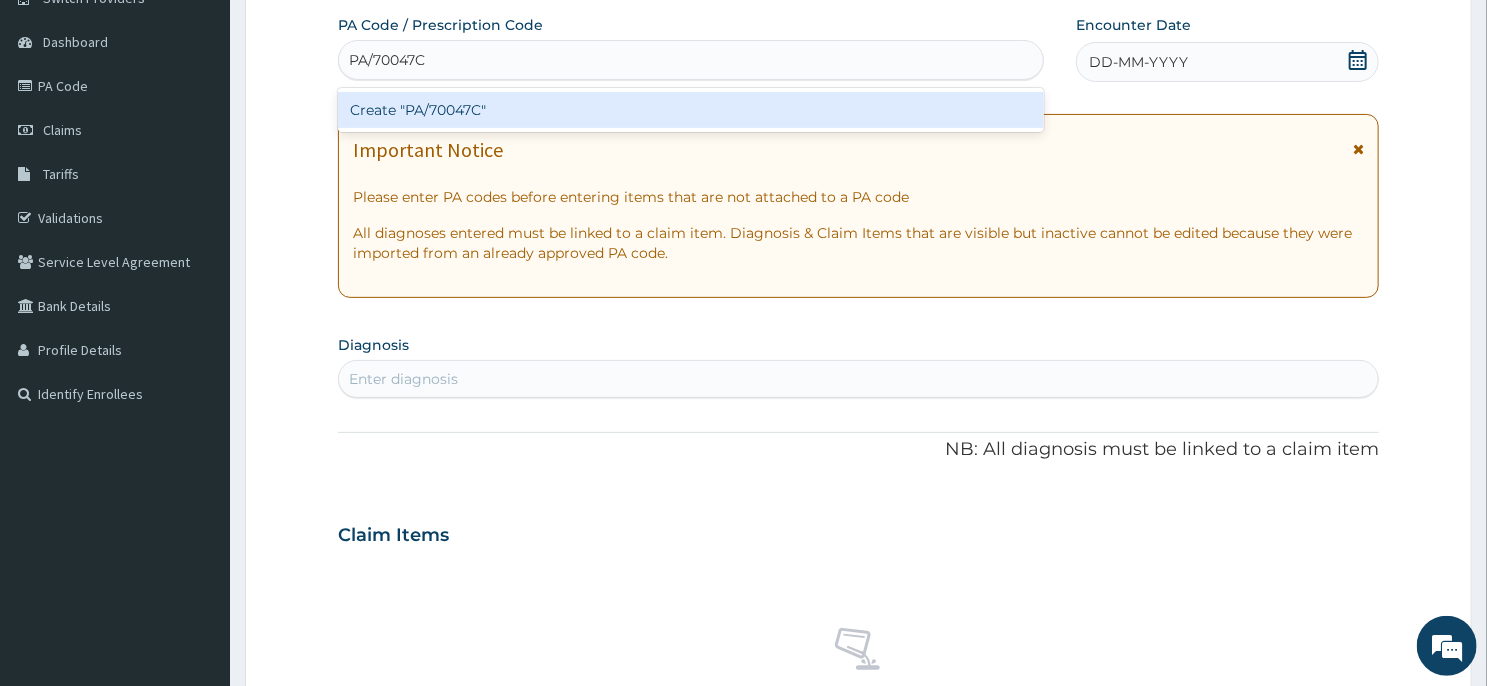click on "Create "PA/70047C"" at bounding box center [691, 110] 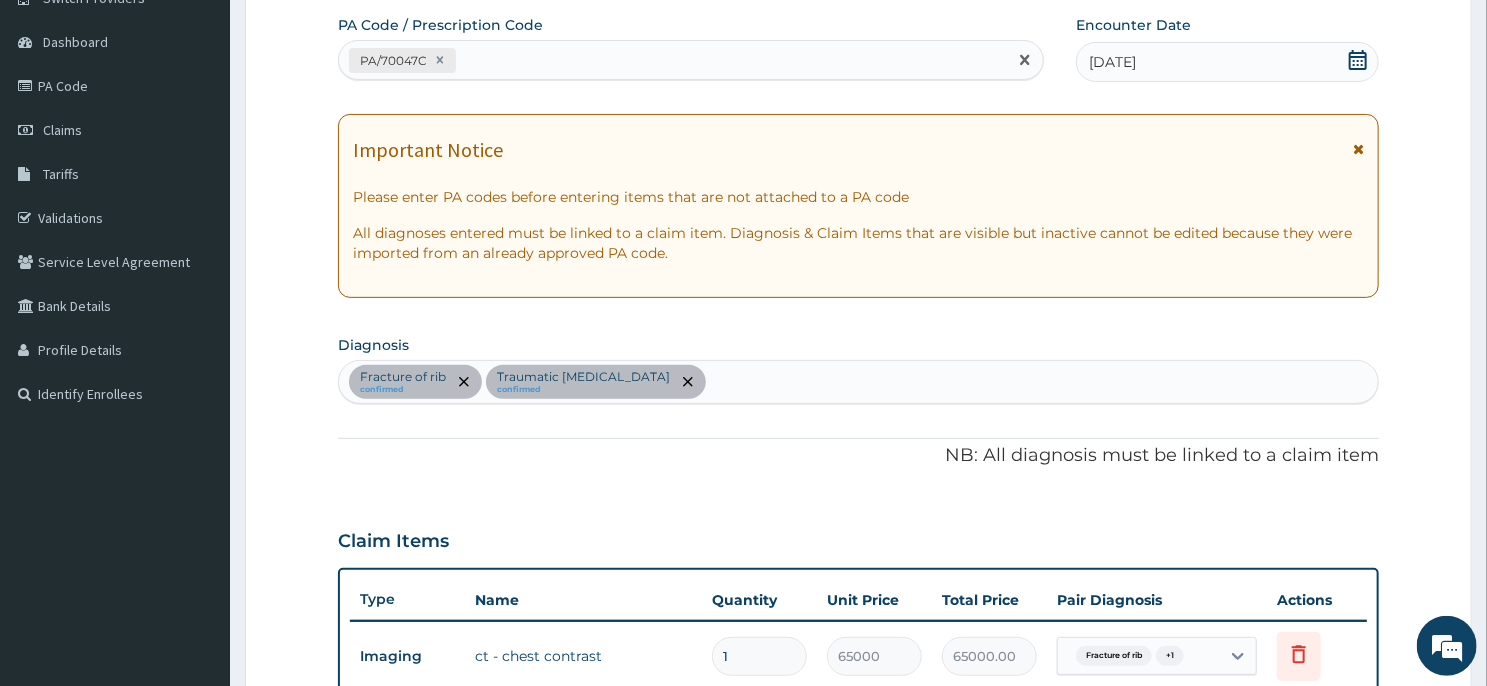 click on "PA/70047C" at bounding box center (673, 60) 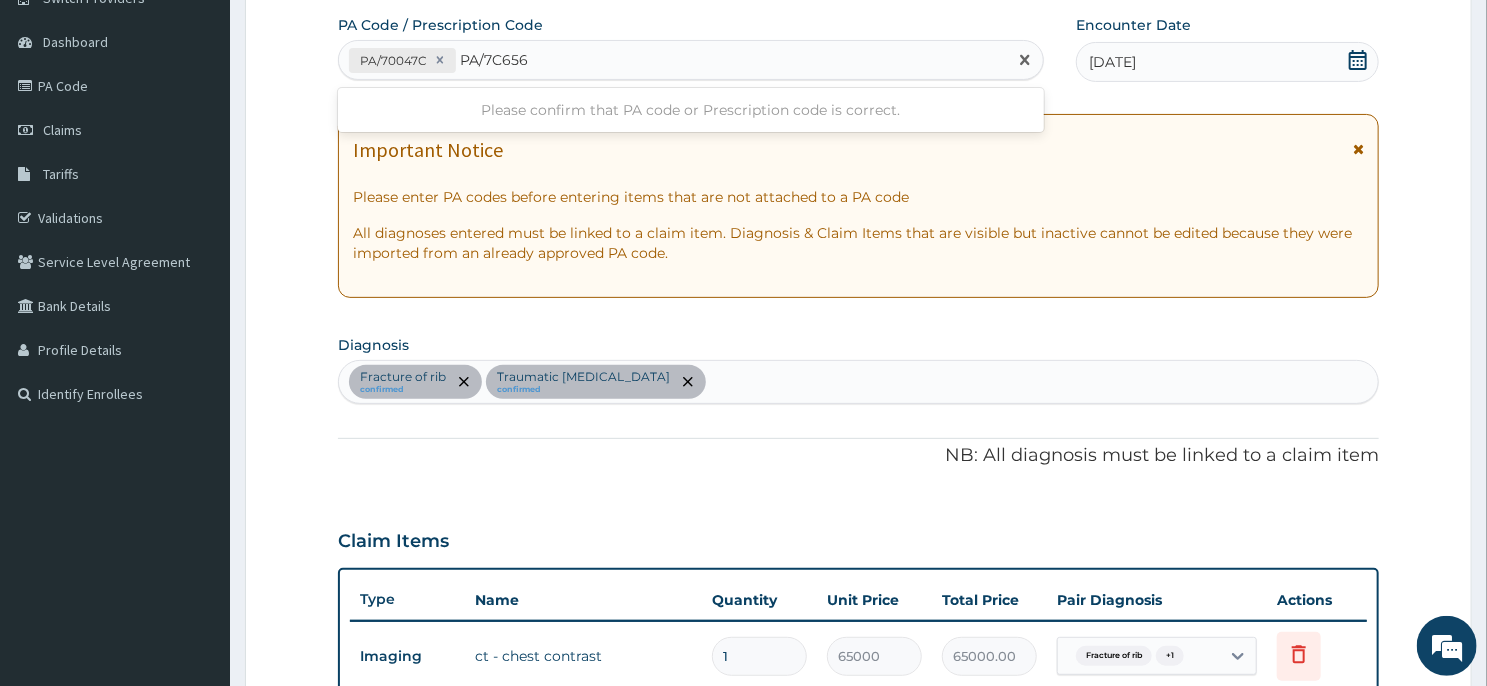 type on "PA/7C6563" 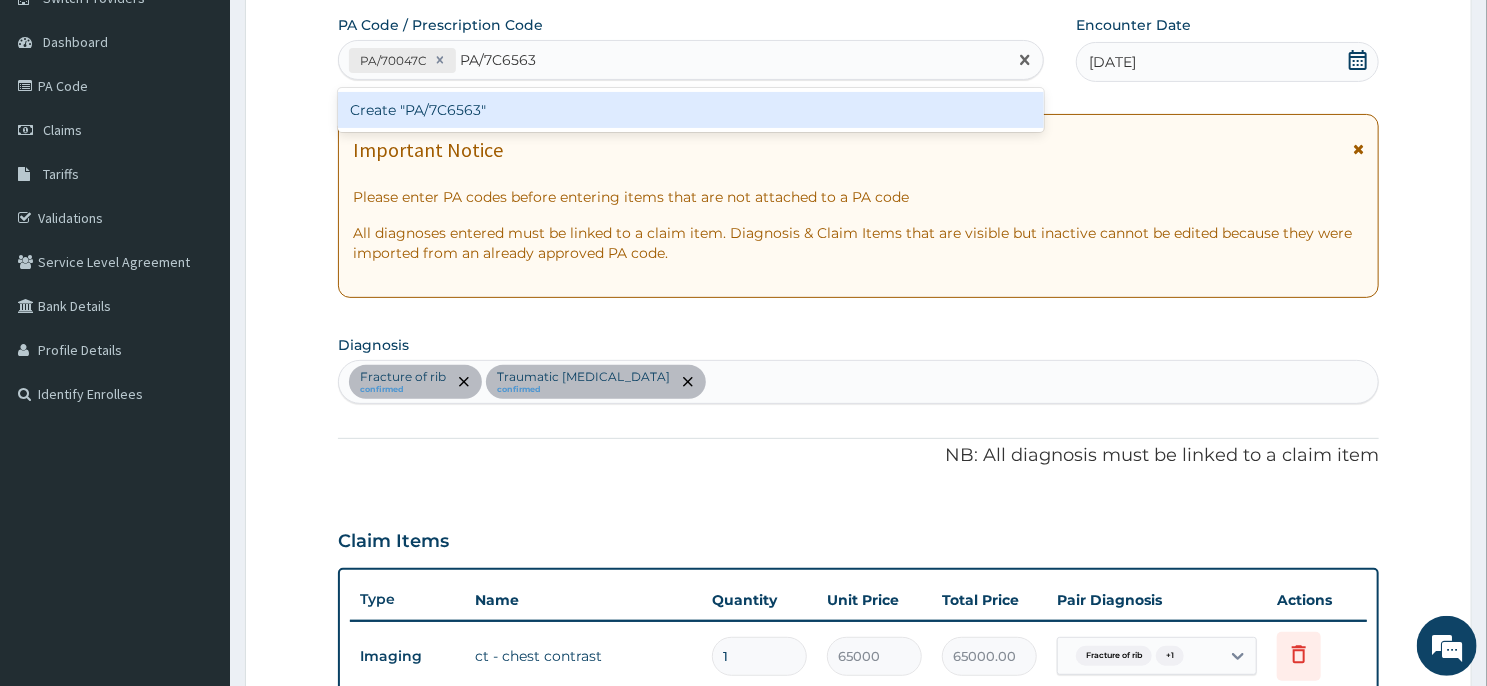 click on "Create "PA/7C6563"" at bounding box center [691, 110] 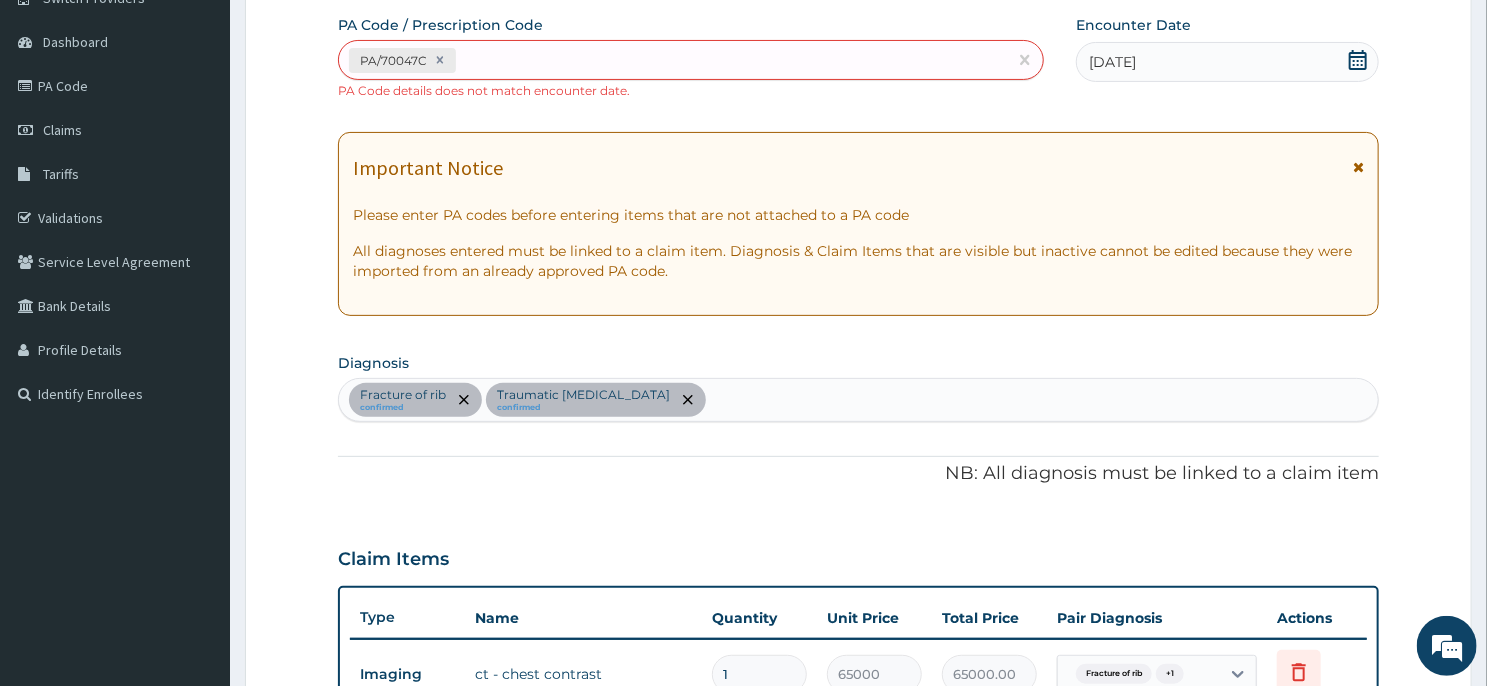 scroll, scrollTop: 677, scrollLeft: 0, axis: vertical 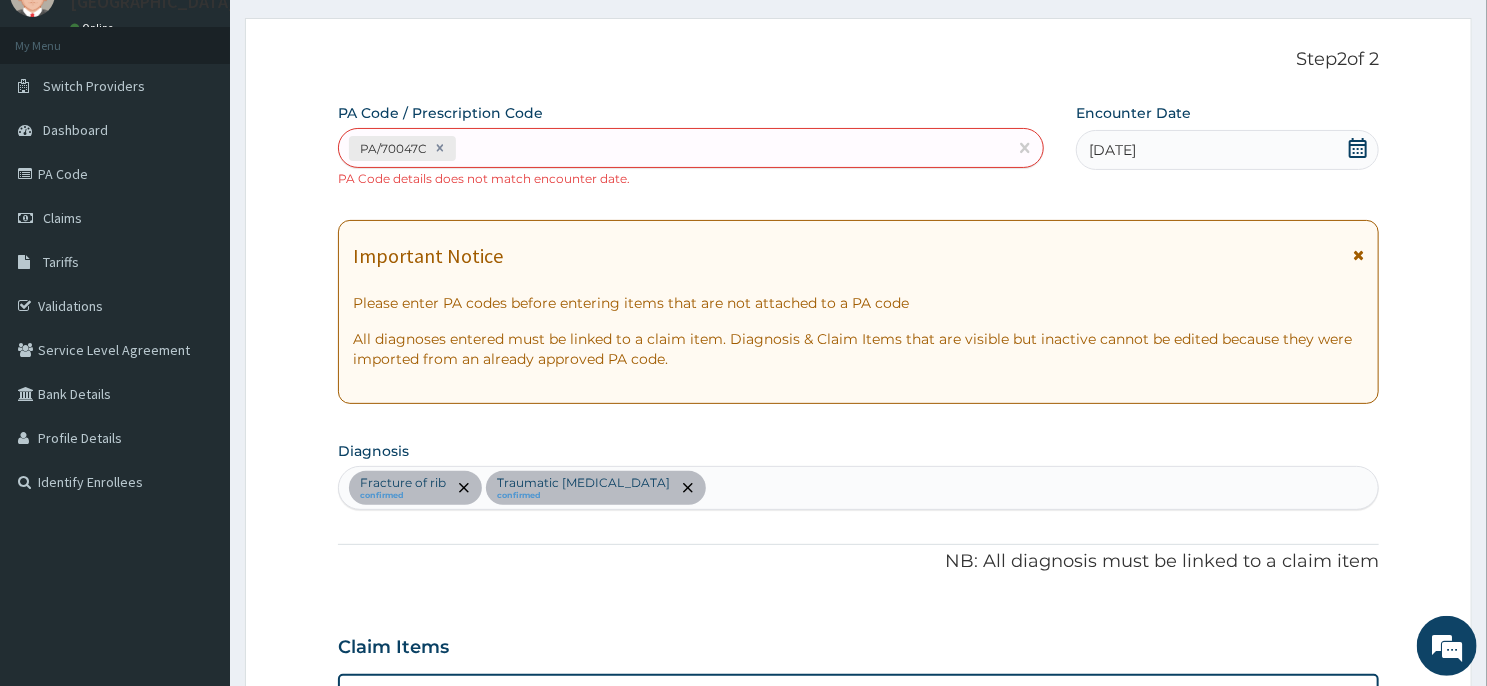 click on "PA/70047C" at bounding box center [673, 148] 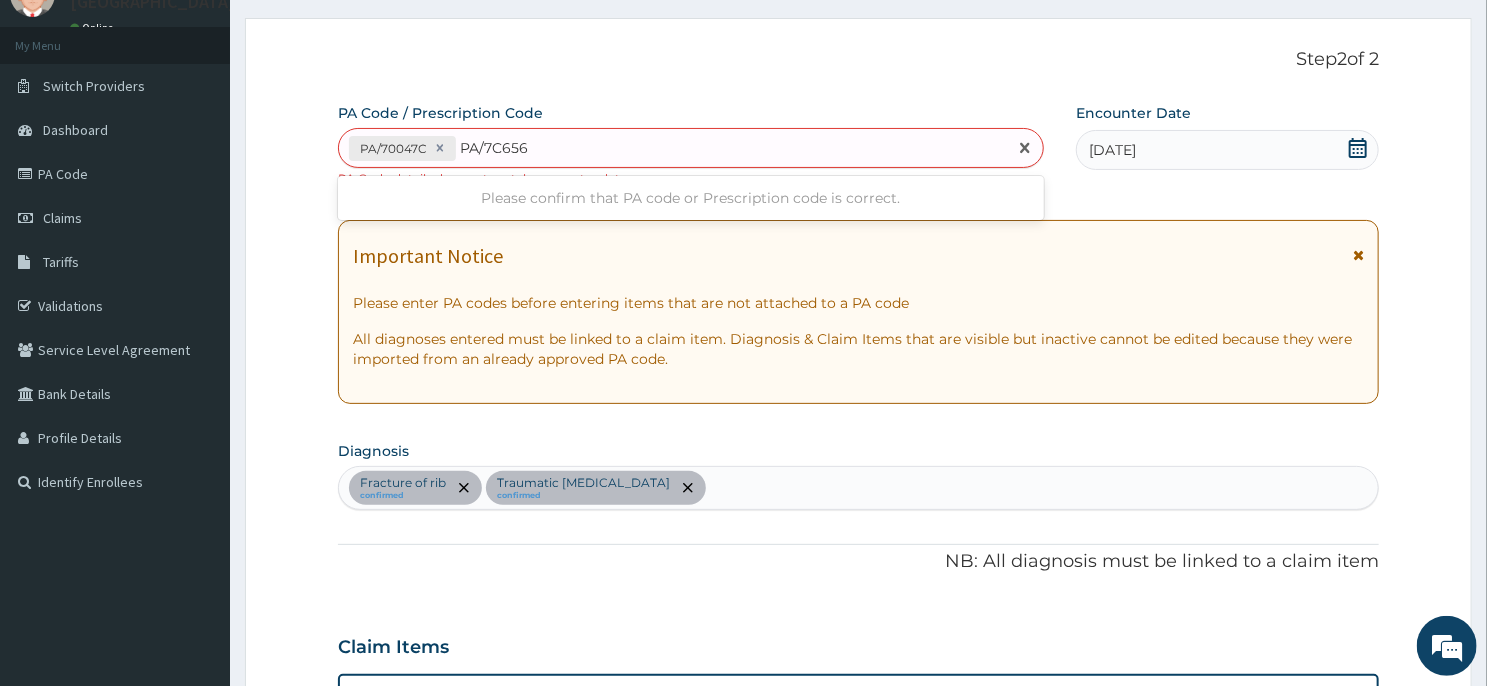 type on "PA/7C6563" 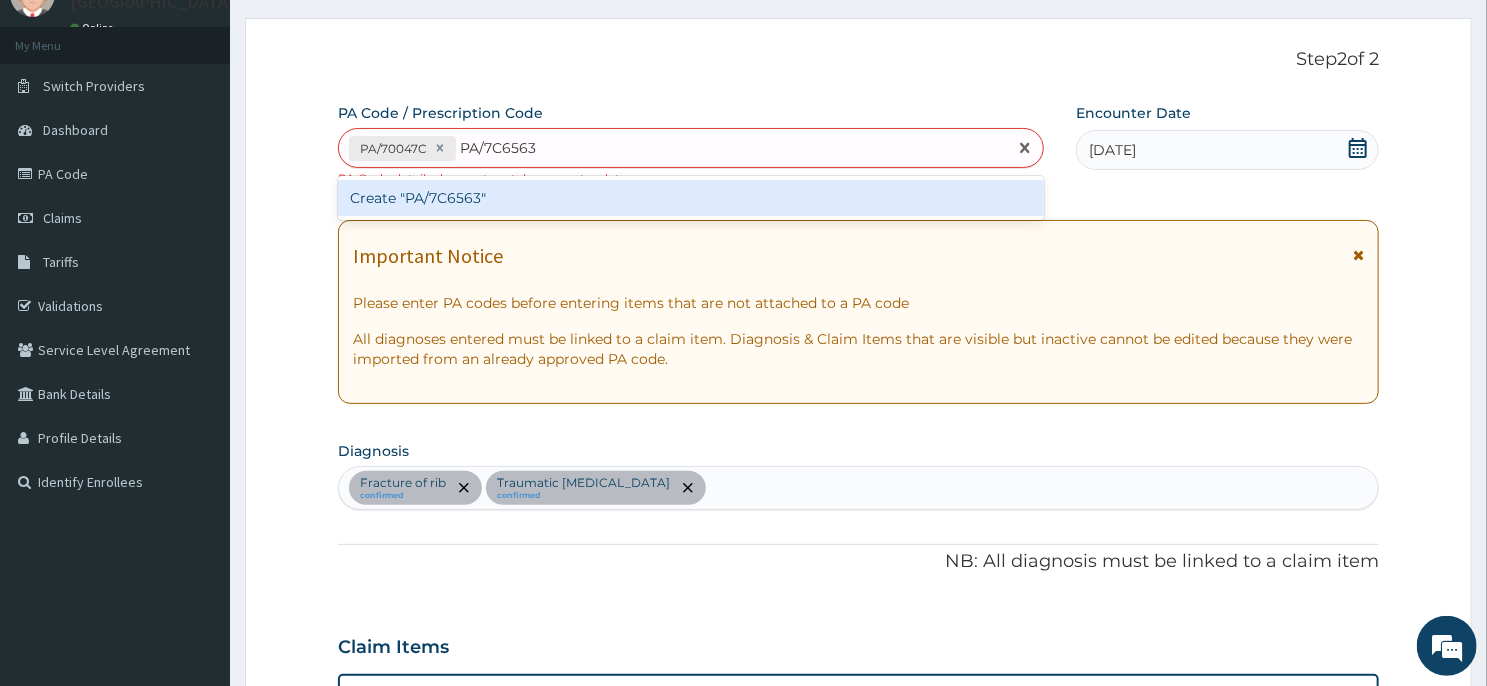click on "Create "PA/7C6563"" at bounding box center [691, 198] 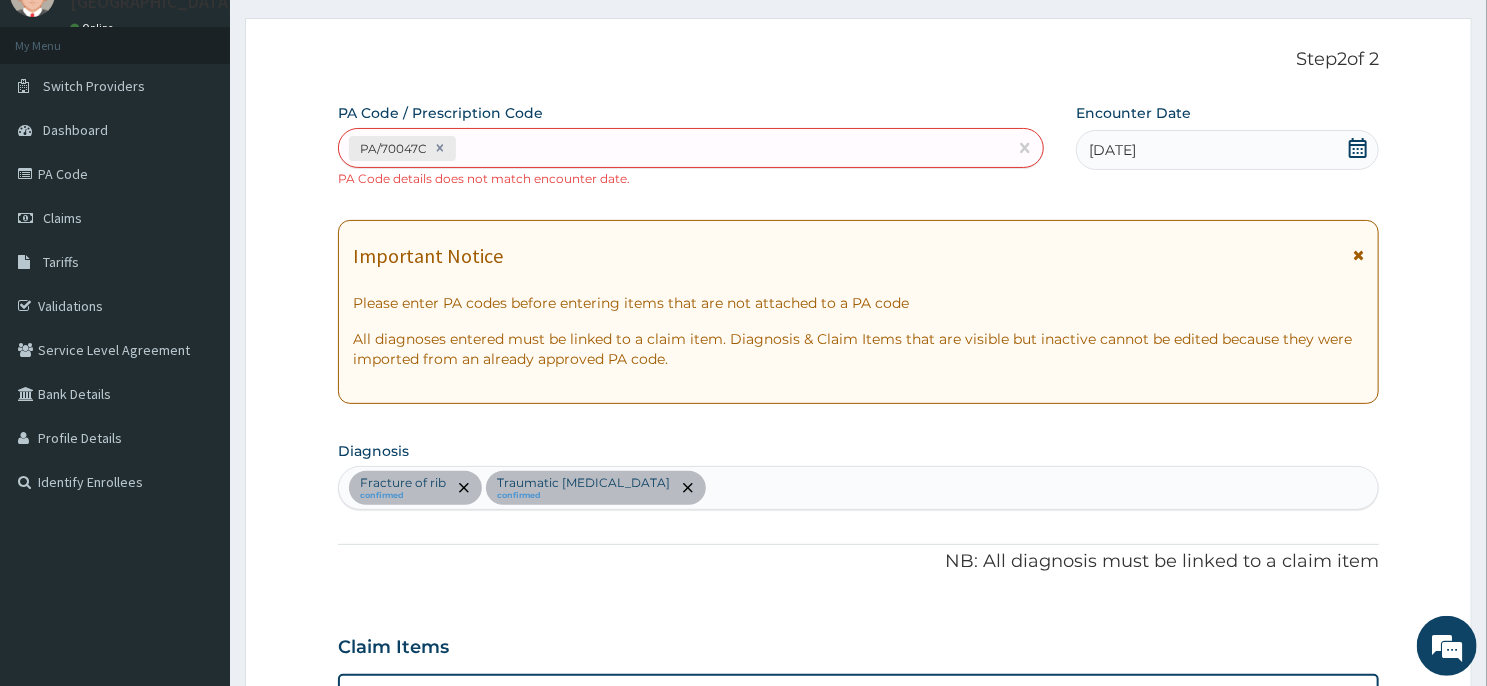 scroll, scrollTop: 505, scrollLeft: 0, axis: vertical 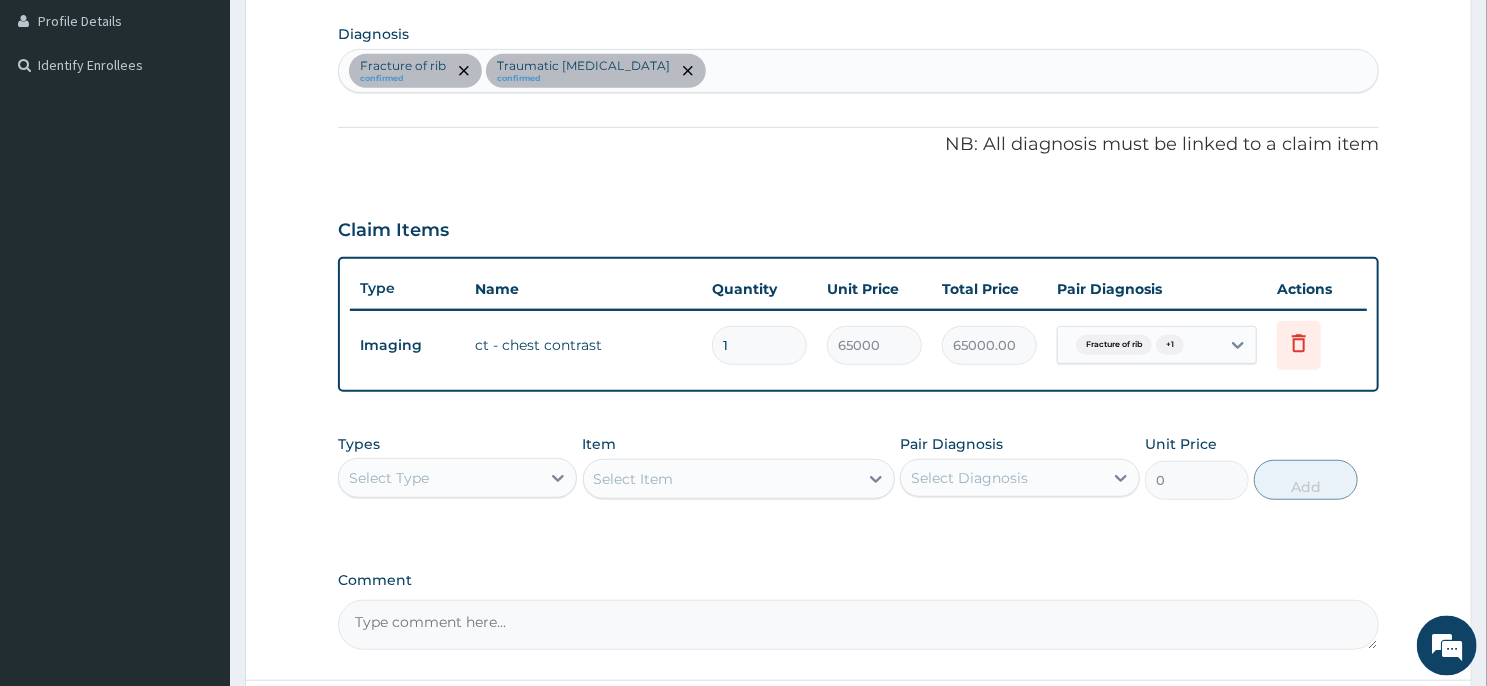 click on "Step  2  of 2 PA Code / Prescription Code PA/70047C PA Code details does not match encounter date. Encounter Date 09-01-2025 Important Notice Please enter PA codes before entering items that are not attached to a PA code   All diagnoses entered must be linked to a claim item. Diagnosis & Claim Items that are visible but inactive cannot be edited because they were imported from an already approved PA code. Diagnosis Fracture of rib confirmed Traumatic hemothorax confirmed NB: All diagnosis must be linked to a claim item Claim Items Type Name Quantity Unit Price Total Price Pair Diagnosis Actions Imaging ct - chest contrast 1 65000 65000.00 Fracture of rib  + 1 Delete Types Select Type Item Select Item Pair Diagnosis Select Diagnosis Unit Price 0 Add Comment     Previous   Submit" at bounding box center (858, 197) 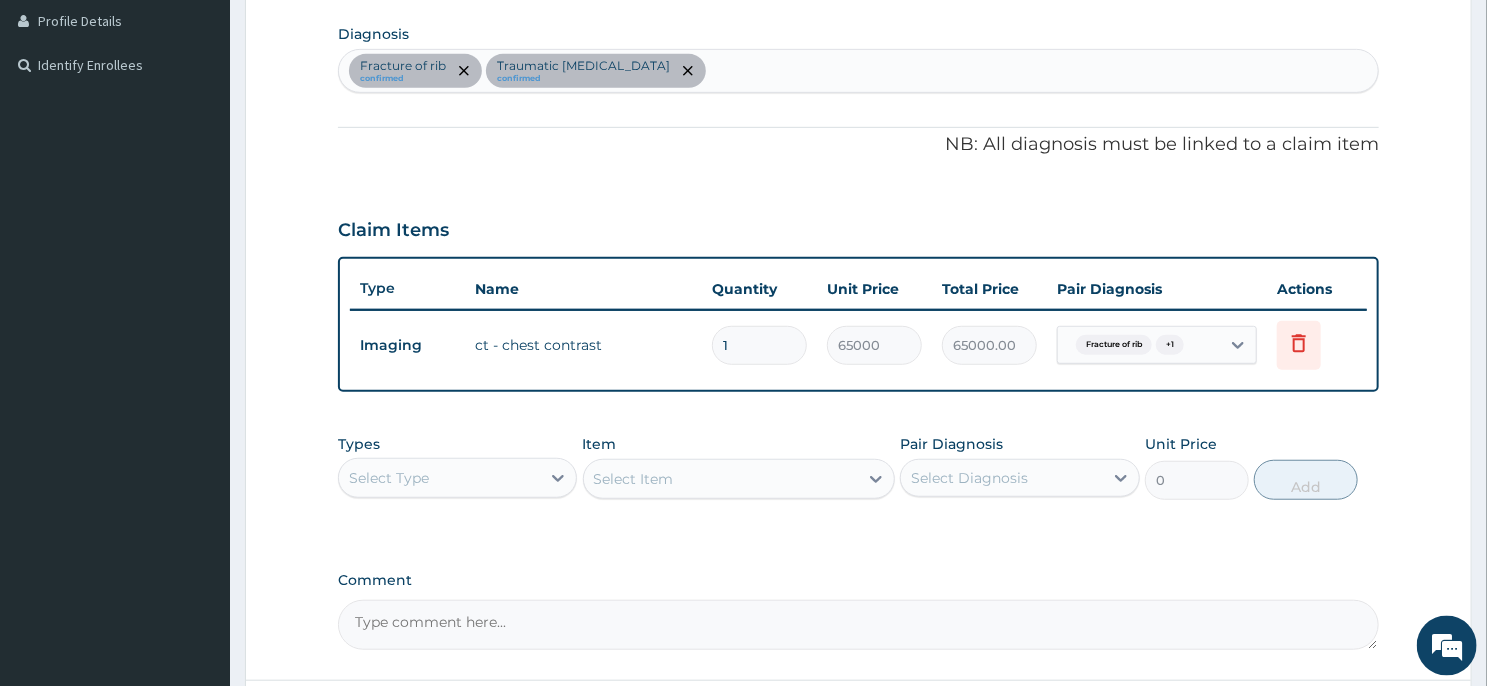 click on "Step  2  of 2 PA Code / Prescription Code PA/70047C PA Code details does not match encounter date. Encounter Date 09-01-2025 Important Notice Please enter PA codes before entering items that are not attached to a PA code   All diagnoses entered must be linked to a claim item. Diagnosis & Claim Items that are visible but inactive cannot be edited because they were imported from an already approved PA code. Diagnosis Fracture of rib confirmed Traumatic hemothorax confirmed NB: All diagnosis must be linked to a claim item Claim Items Type Name Quantity Unit Price Total Price Pair Diagnosis Actions Imaging ct - chest contrast 1 65000 65000.00 Fracture of rib  + 1 Delete Types Select Type Item Select Item Pair Diagnosis Select Diagnosis Unit Price 0 Add Comment     Previous   Submit" at bounding box center (858, 197) 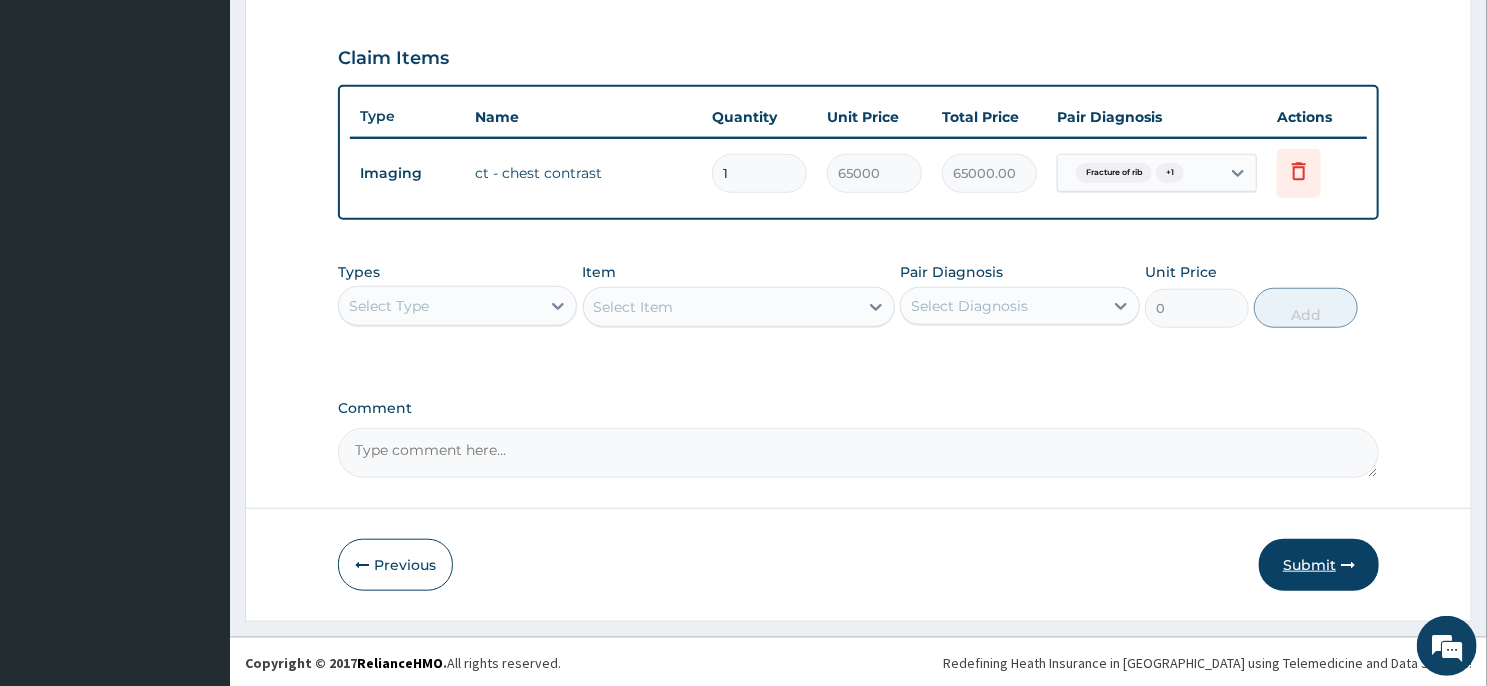 click on "Submit" at bounding box center [1319, 565] 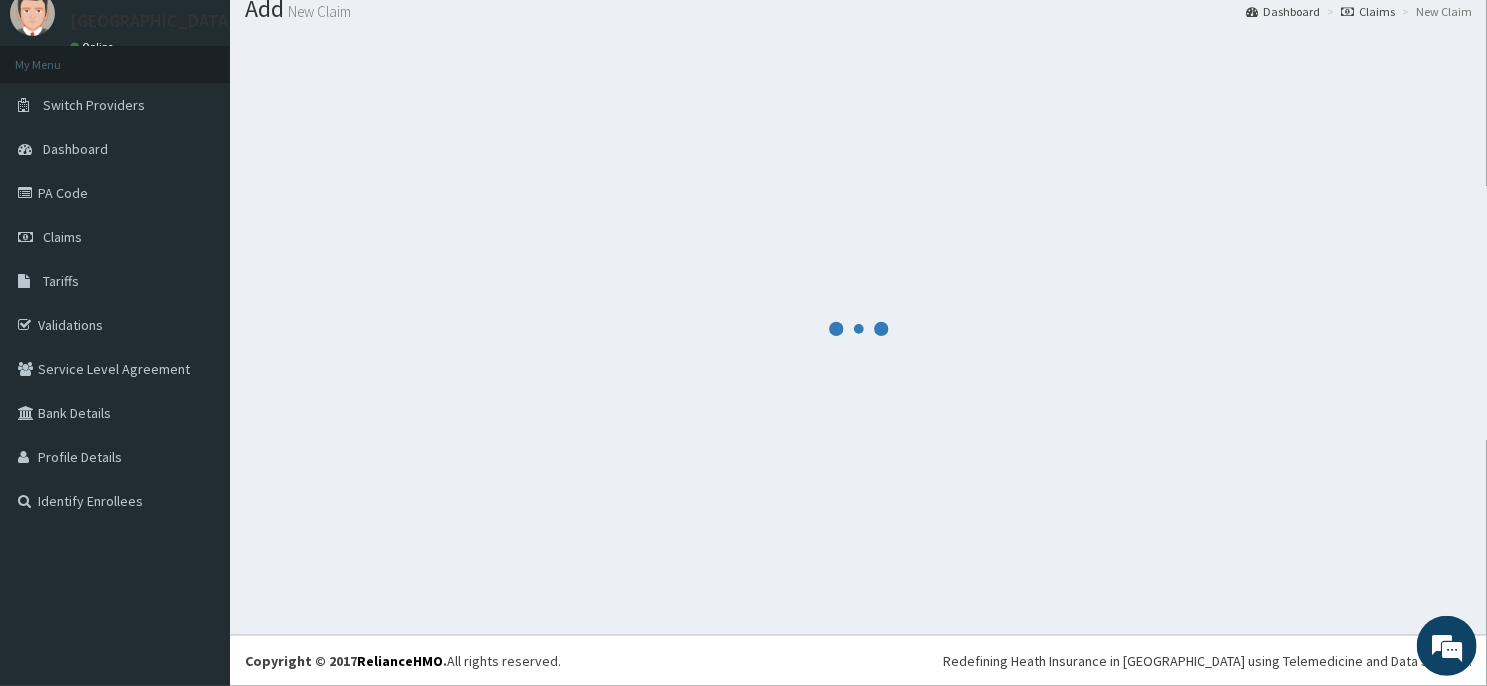 scroll, scrollTop: 69, scrollLeft: 0, axis: vertical 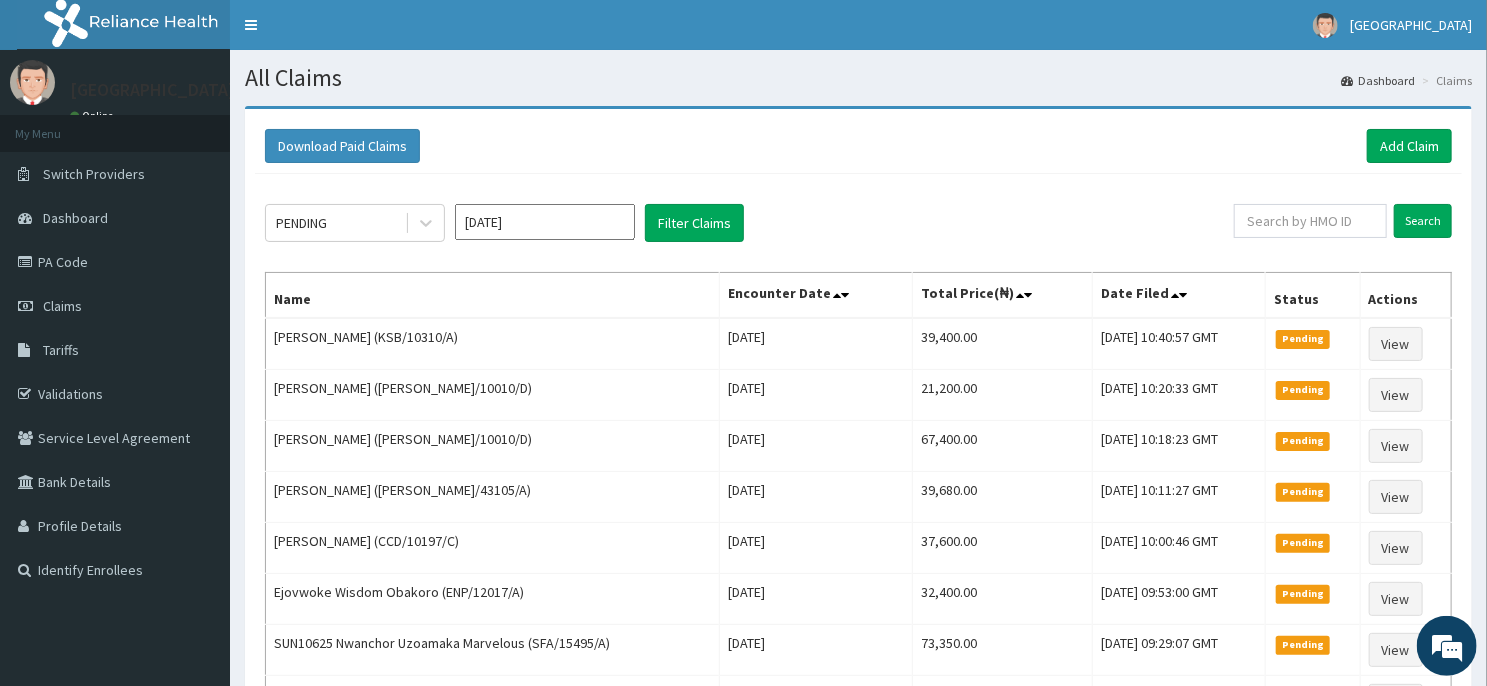 click on "Download Paid Claims Add Claim × Note you can only download claims within a maximum of 1 year and the dates will auto-adjust when you select range that is greater than 1 year From [DATE] To [DATE] Close Download PENDING [DATE] Filter Claims Search Name Encounter Date Total Price(₦) Date Filed Status Actions [PERSON_NAME] (KSB/10310/A) [DATE] 39,400.00 [DATE] 10:40:57 GMT Pending View Kemi Emina (ARD/10010/D) [DATE] 21,200.00 [DATE] 10:20:33 GMT Pending View Kemi Emina (ARD/10010/D) [DATE] 67,400.00 [DATE] 10:18:23 GMT Pending View [PERSON_NAME] ([PERSON_NAME]/43105/A) [DATE] 39,680.00 [DATE] 10:11:27 GMT Pending View [PERSON_NAME] (CCD/10197/C) [DATE] 37,600.00 [DATE] 10:00:46 GMT Pending View Ejovwoke Wisdom Obakoro (ENP/12017/A) [DATE] 32,400.00 [DATE] 09:53:00 GMT Pending View SUN10625 Nwanchor Uzoamaka Marvelous (SFA/15495/A) [DATE] 73,350.00 Pending View 34,850.00 1" at bounding box center (858, 509) 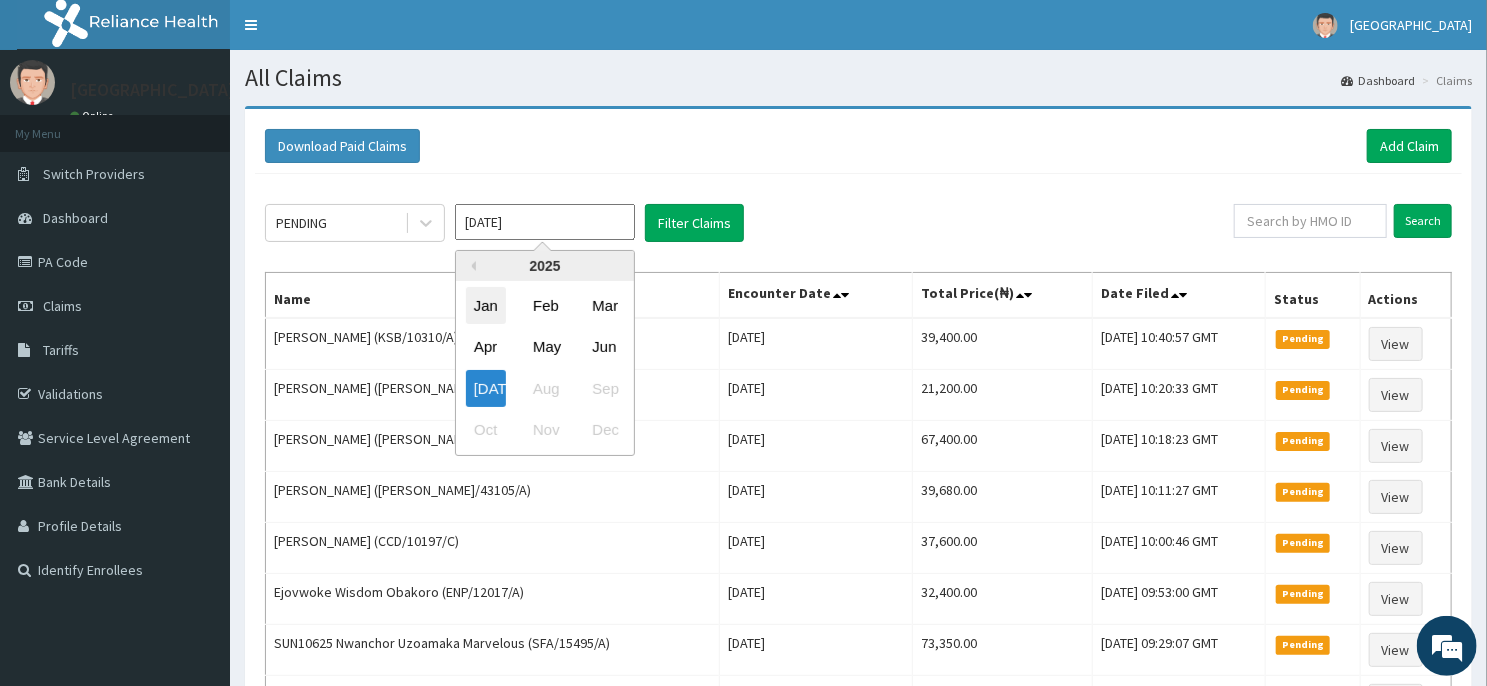 click on "Jan" at bounding box center (486, 305) 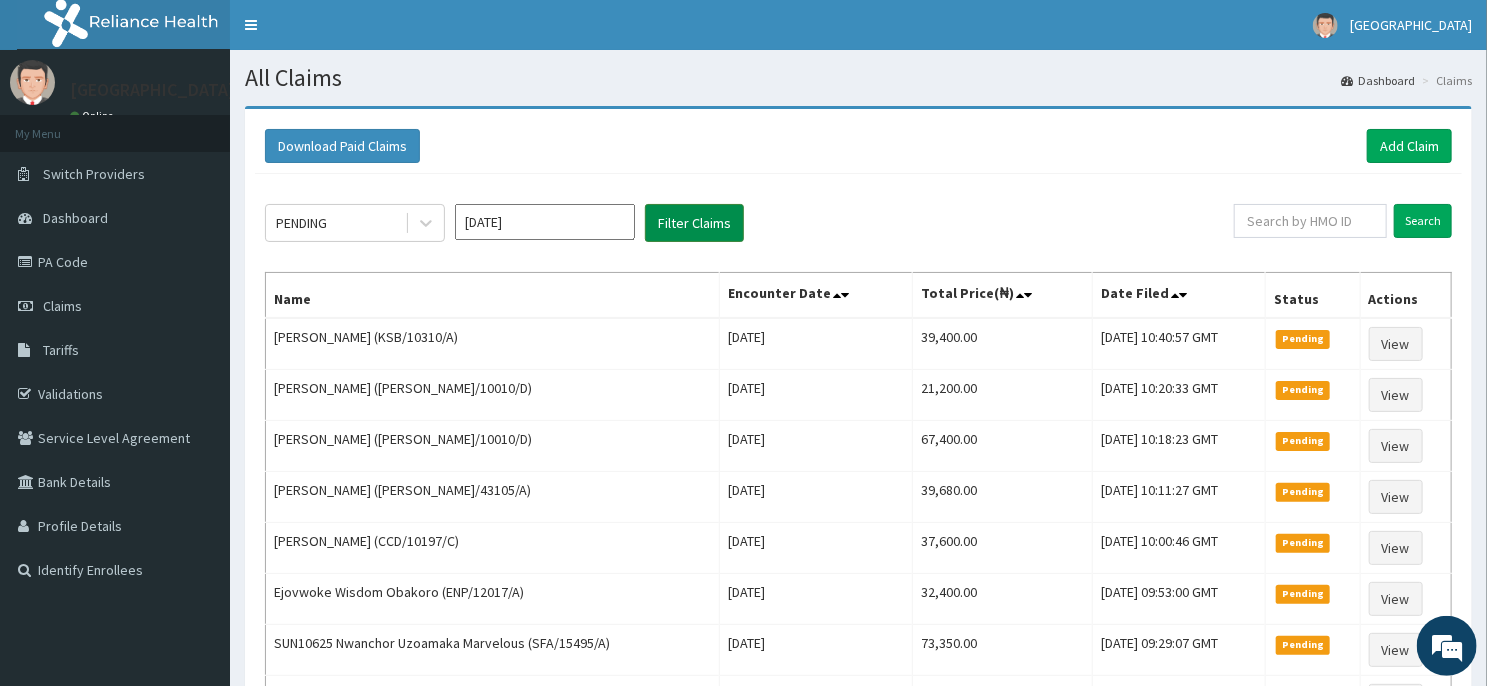 click on "Filter Claims" at bounding box center (694, 223) 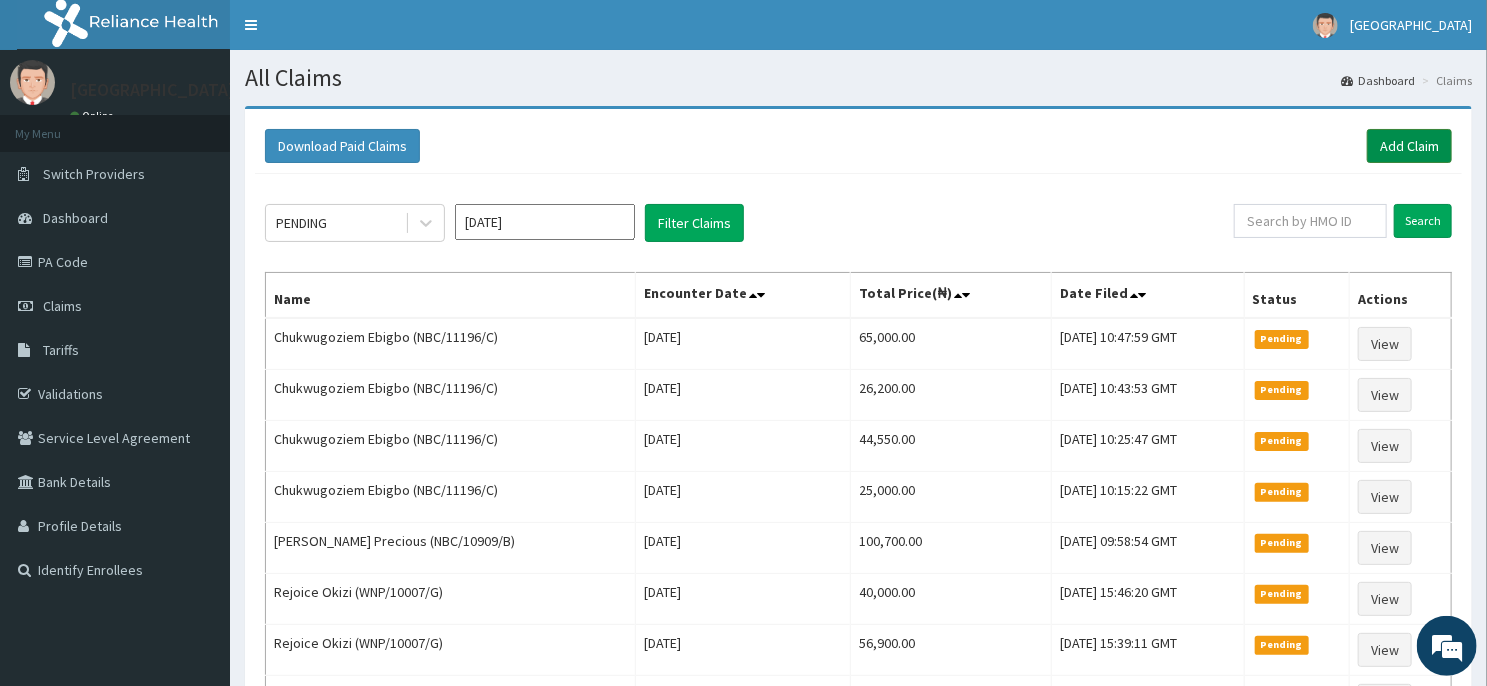 click on "Add Claim" at bounding box center (1409, 146) 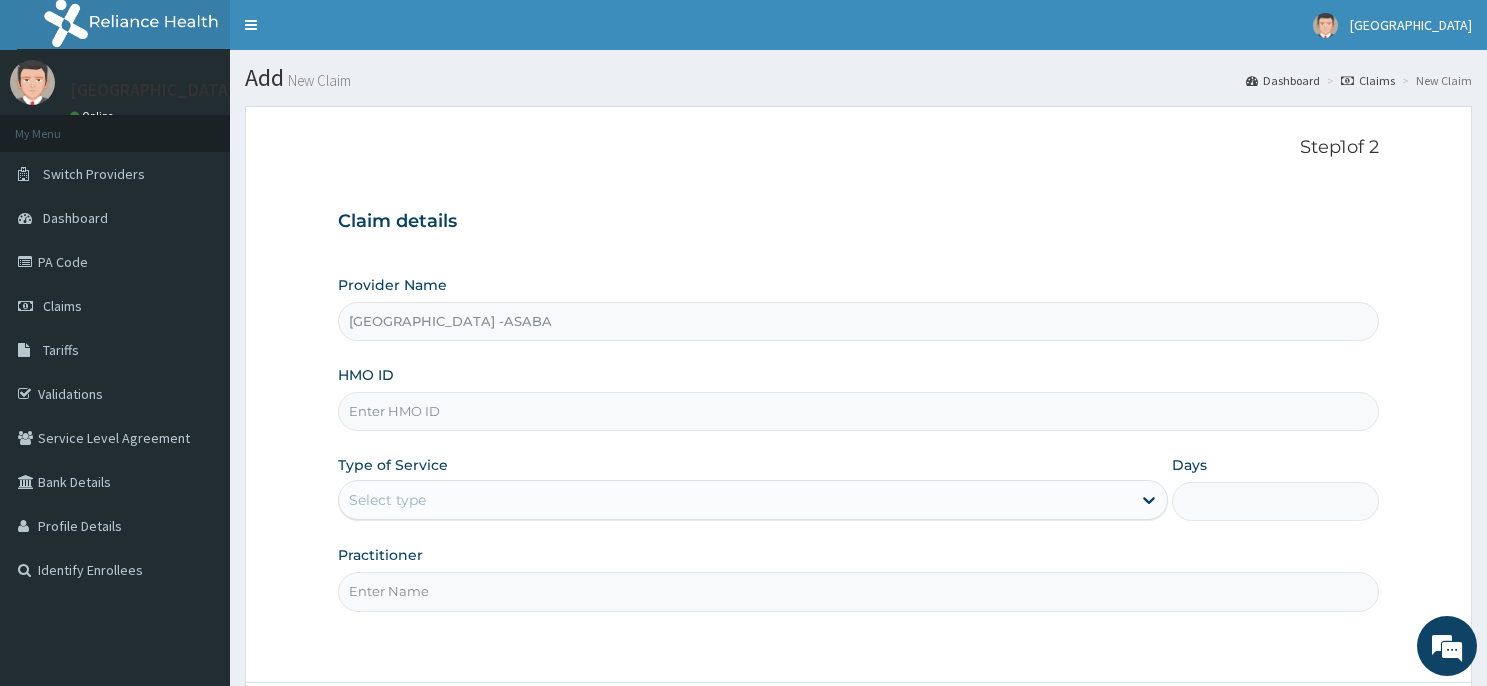 scroll, scrollTop: 0, scrollLeft: 0, axis: both 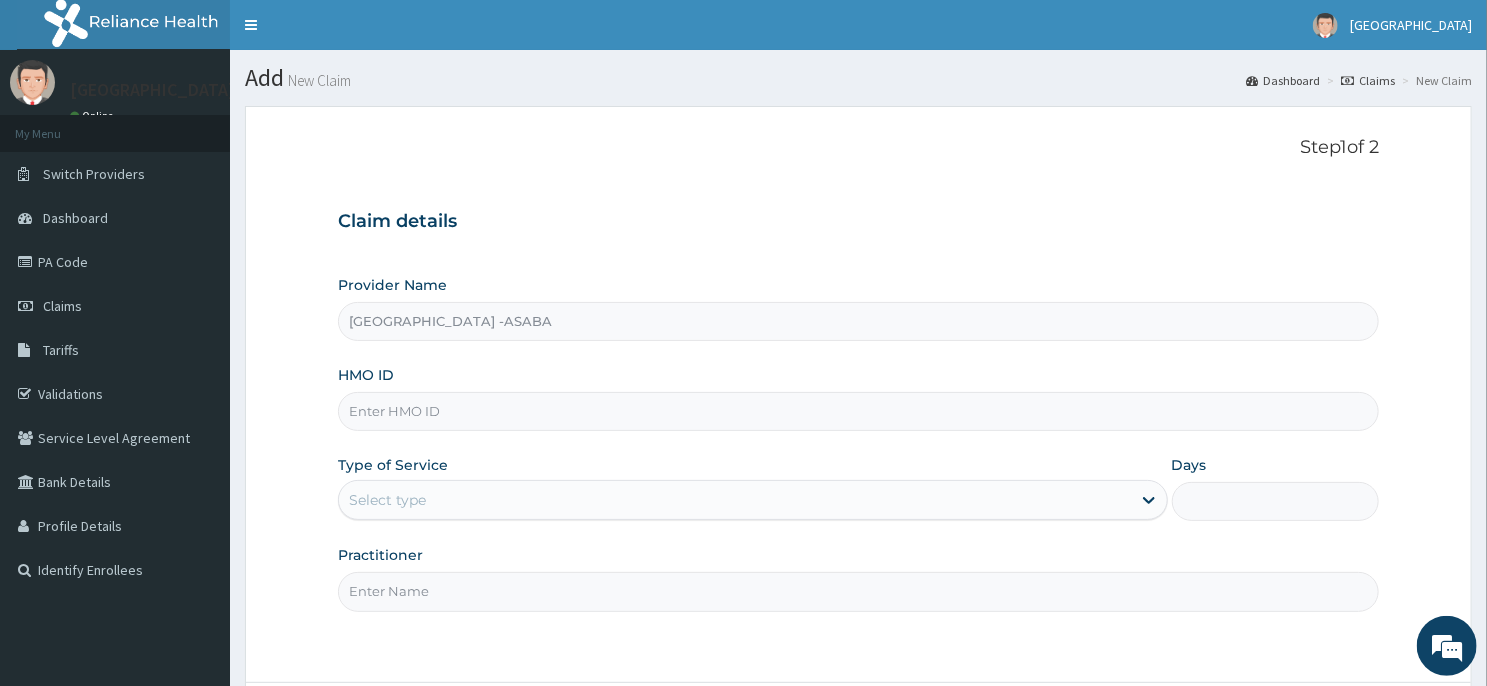 click on "HMO ID" at bounding box center (858, 411) 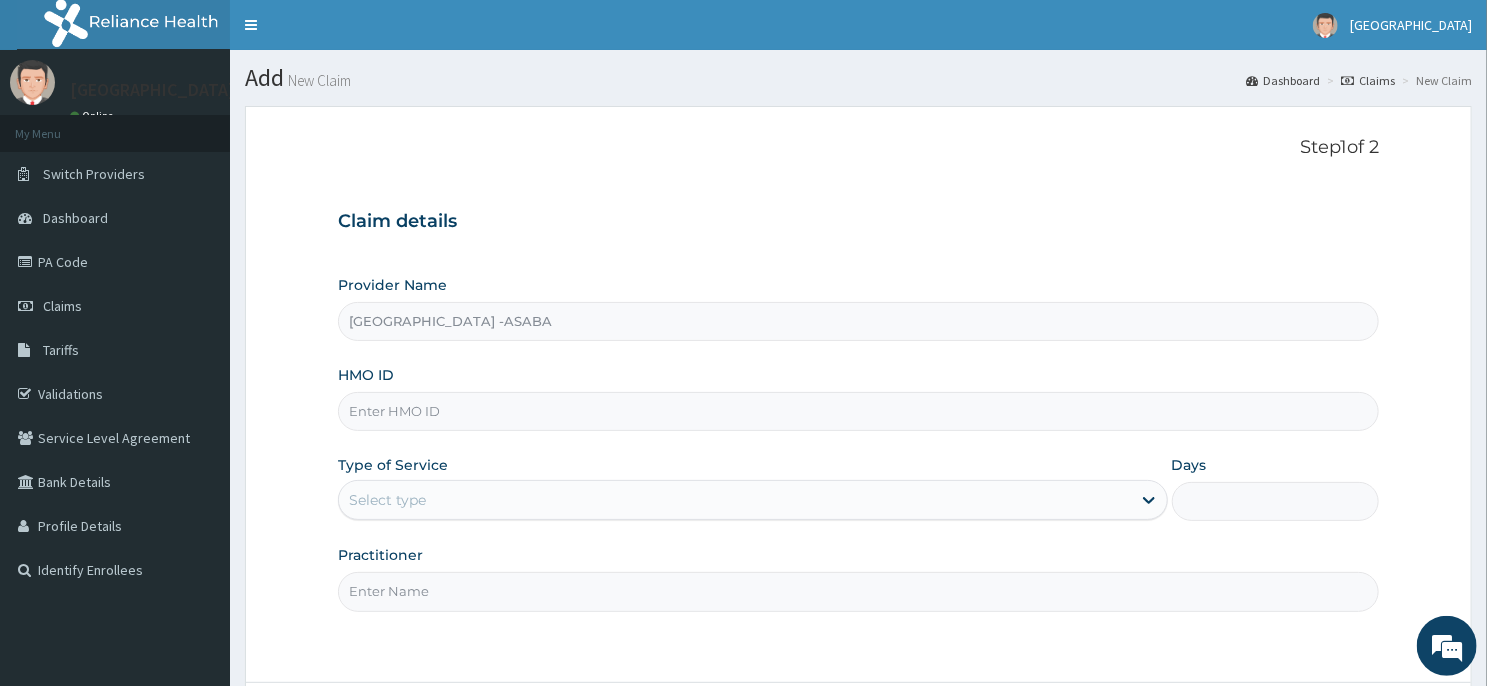scroll, scrollTop: 0, scrollLeft: 0, axis: both 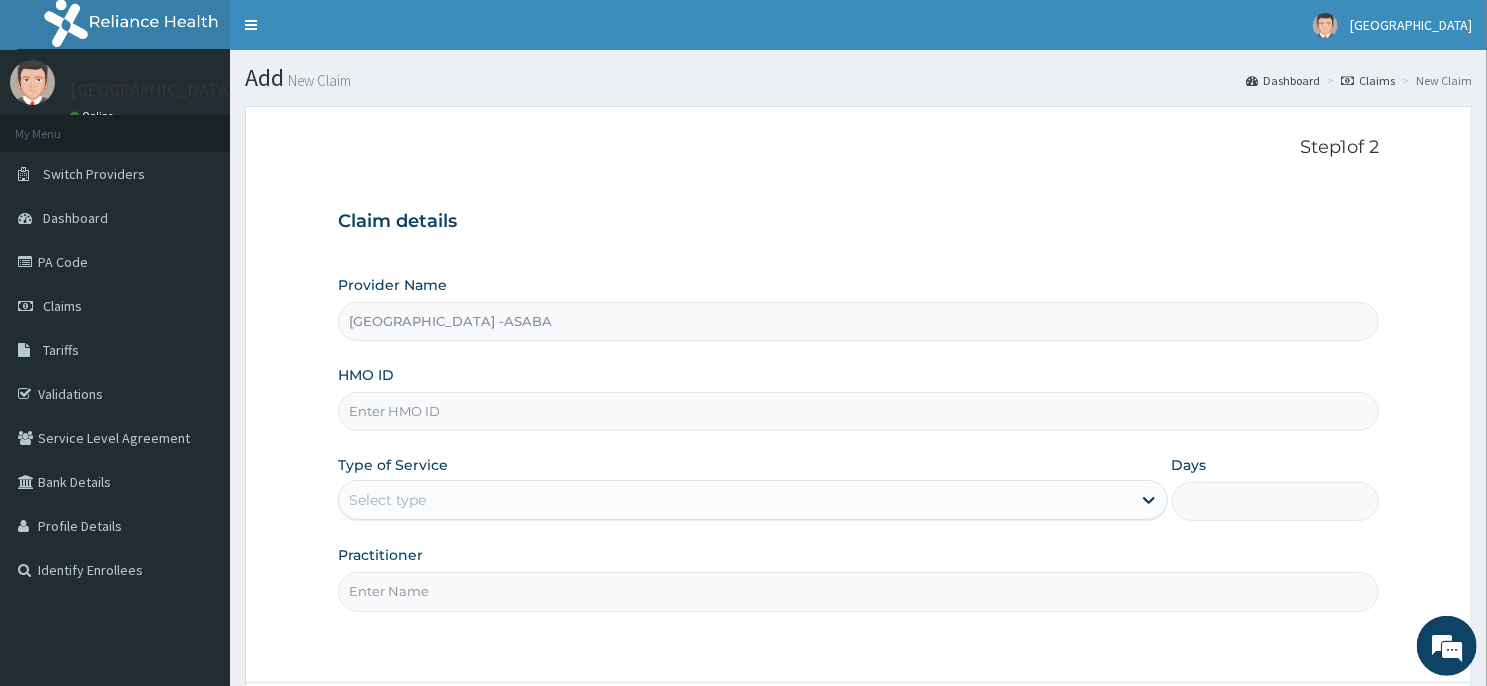 click on "HMO ID" at bounding box center [858, 411] 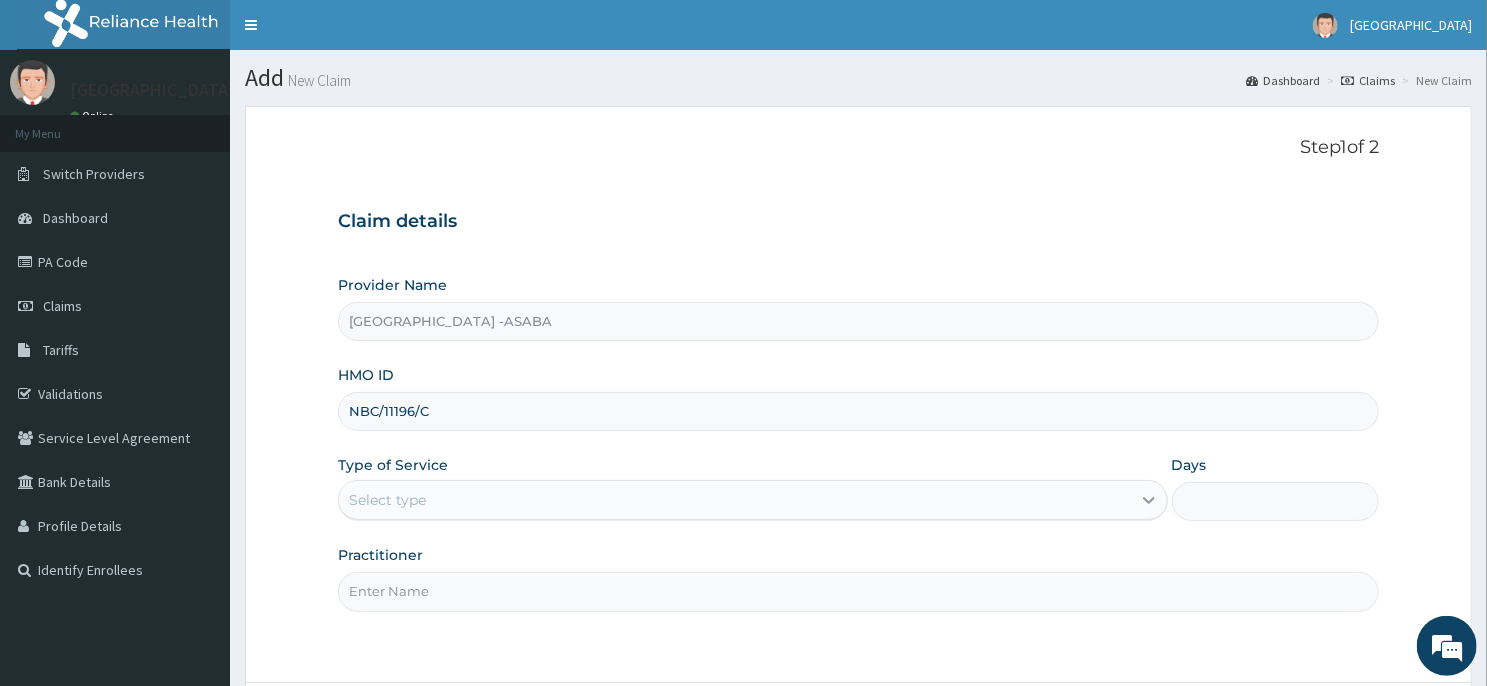 type on "NBC/11196/C" 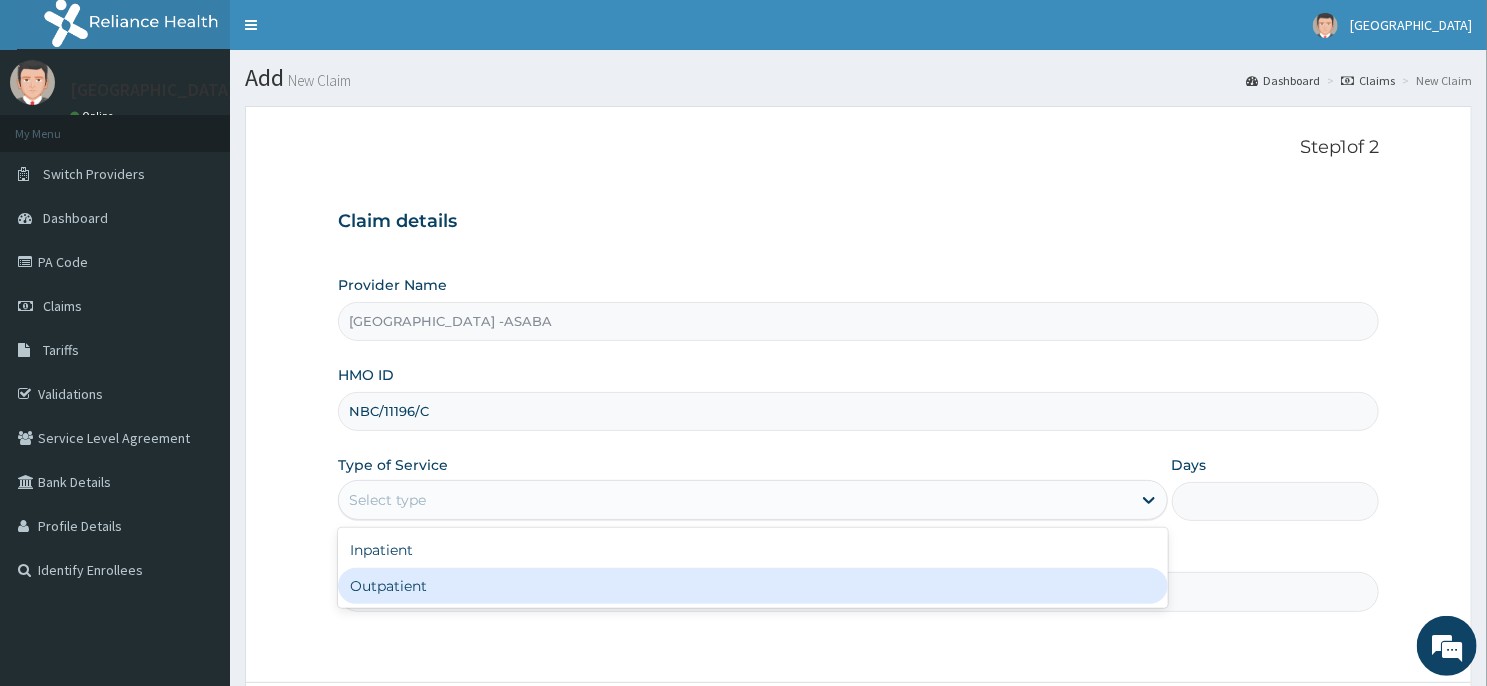 click on "Outpatient" at bounding box center [753, 586] 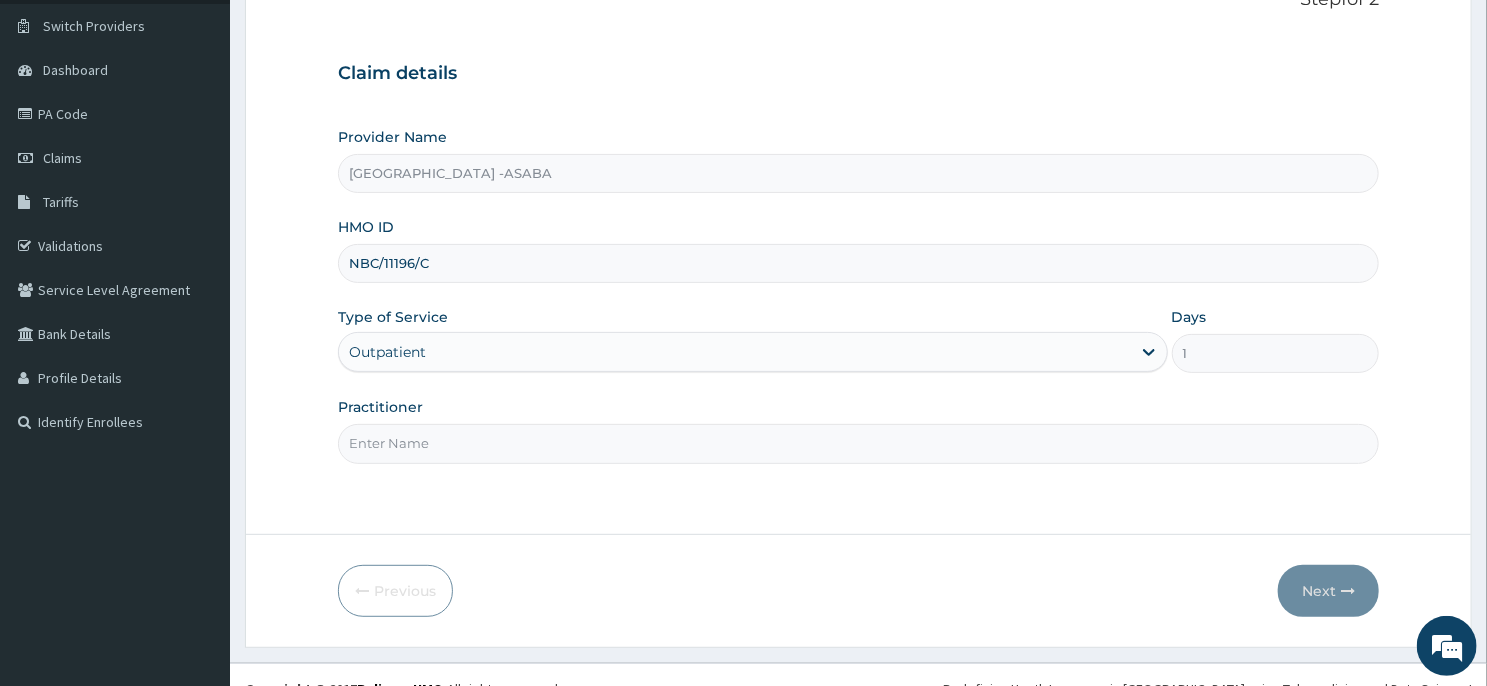 scroll, scrollTop: 176, scrollLeft: 0, axis: vertical 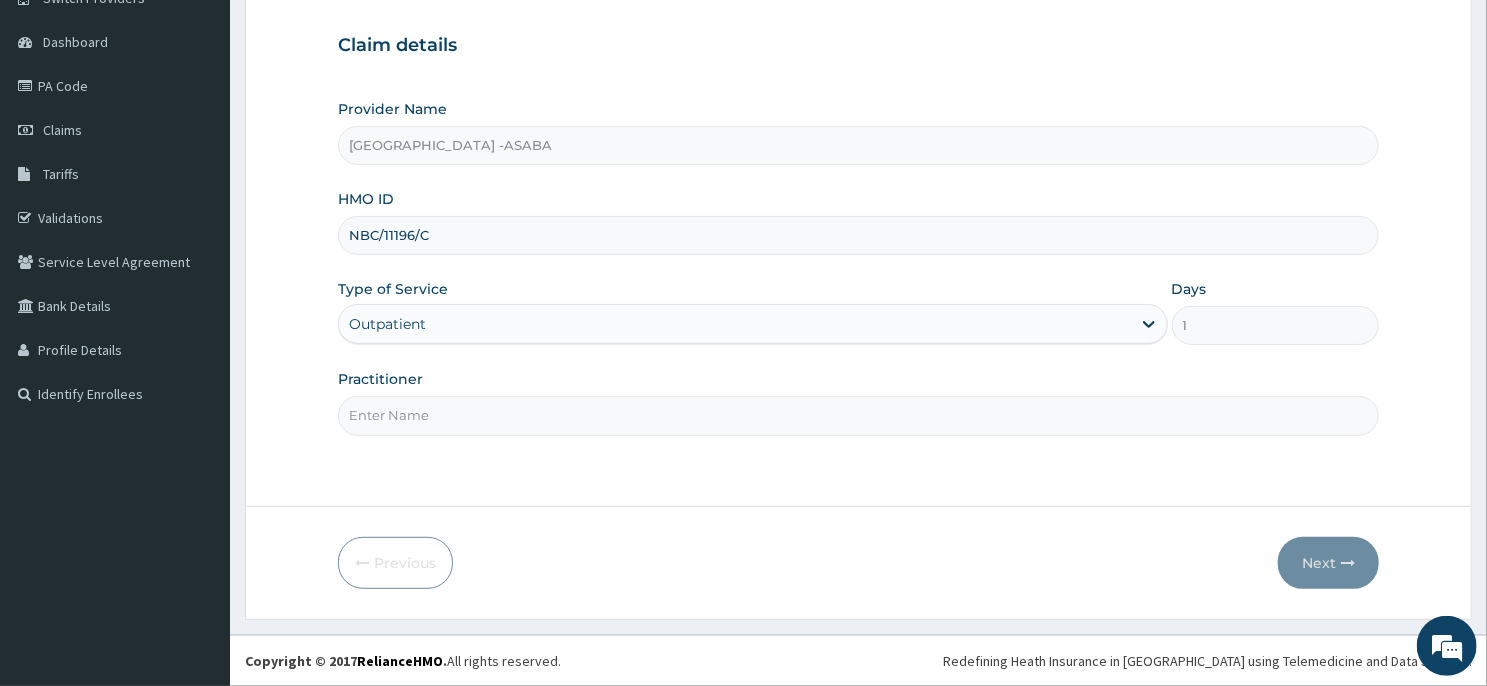 click on "Practitioner" at bounding box center [858, 415] 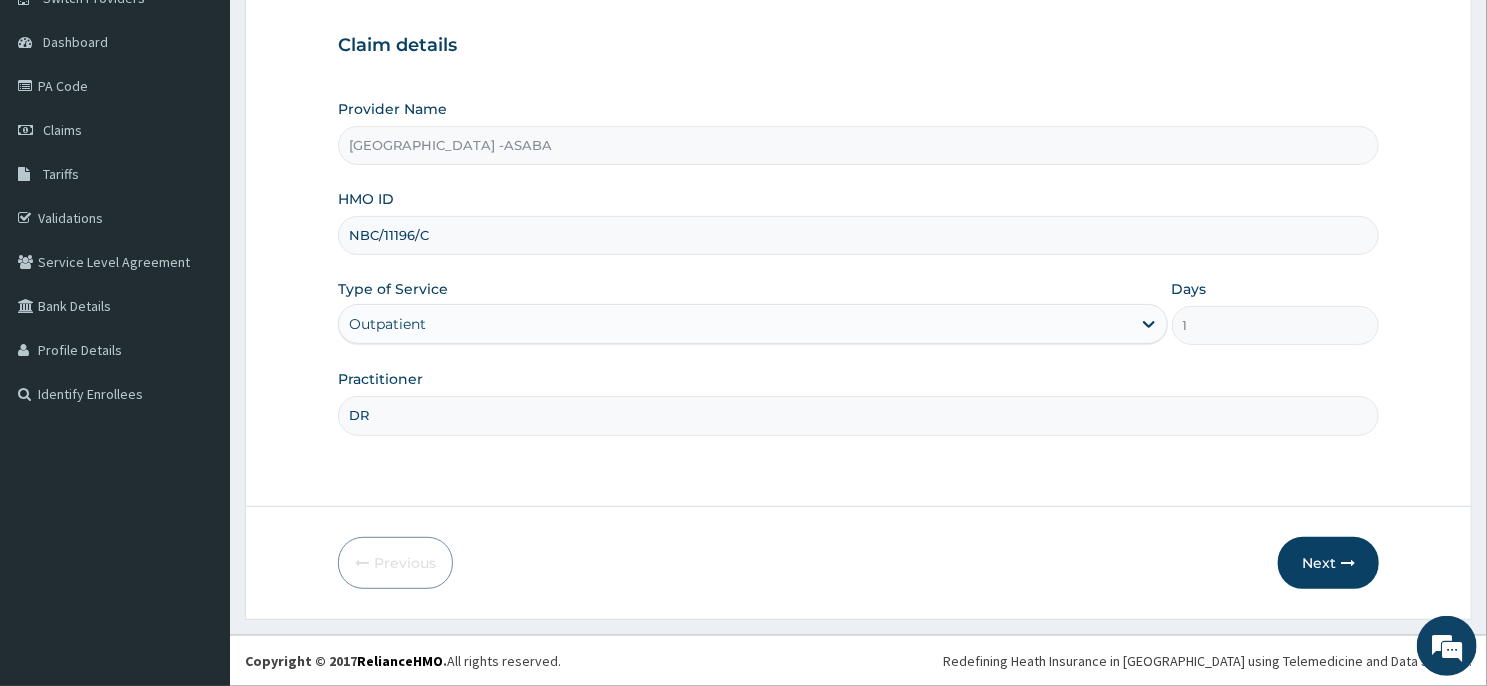 click on "DR" at bounding box center [858, 415] 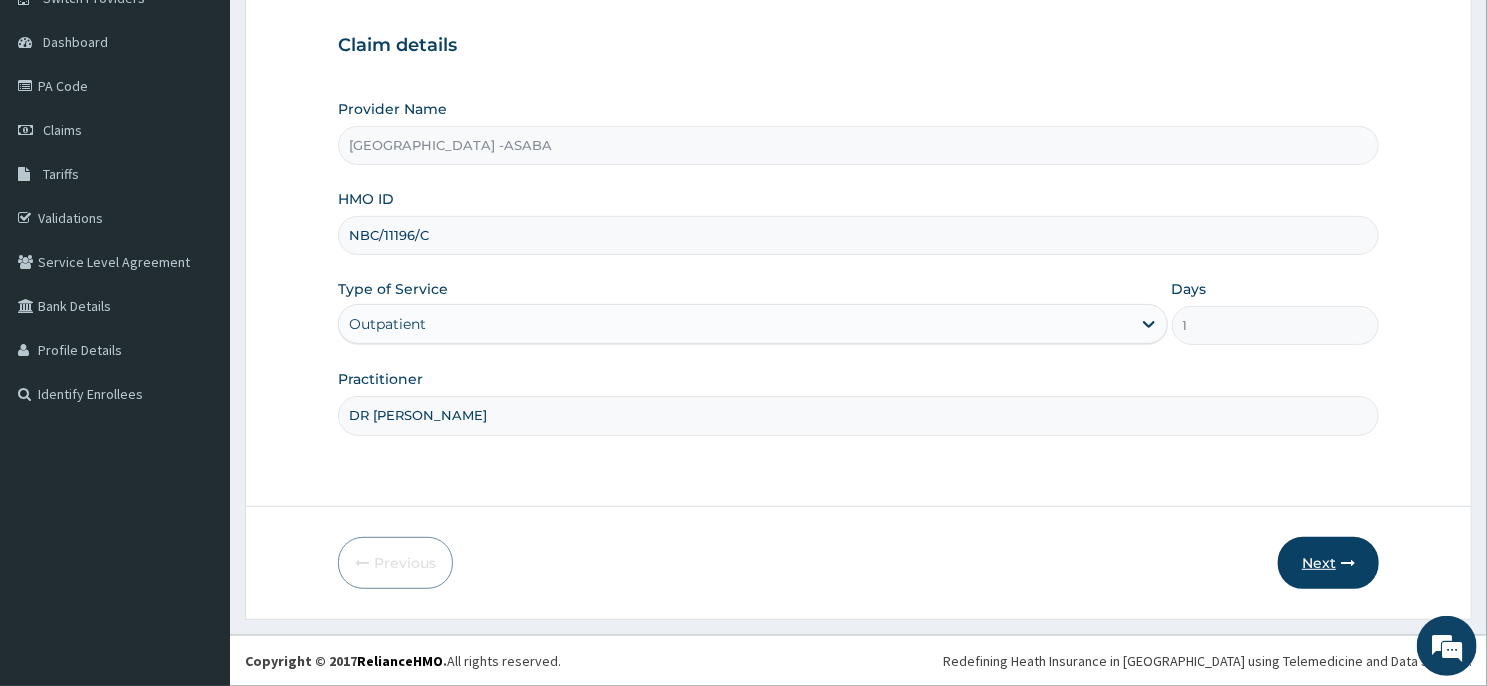 type on "DR JERRY" 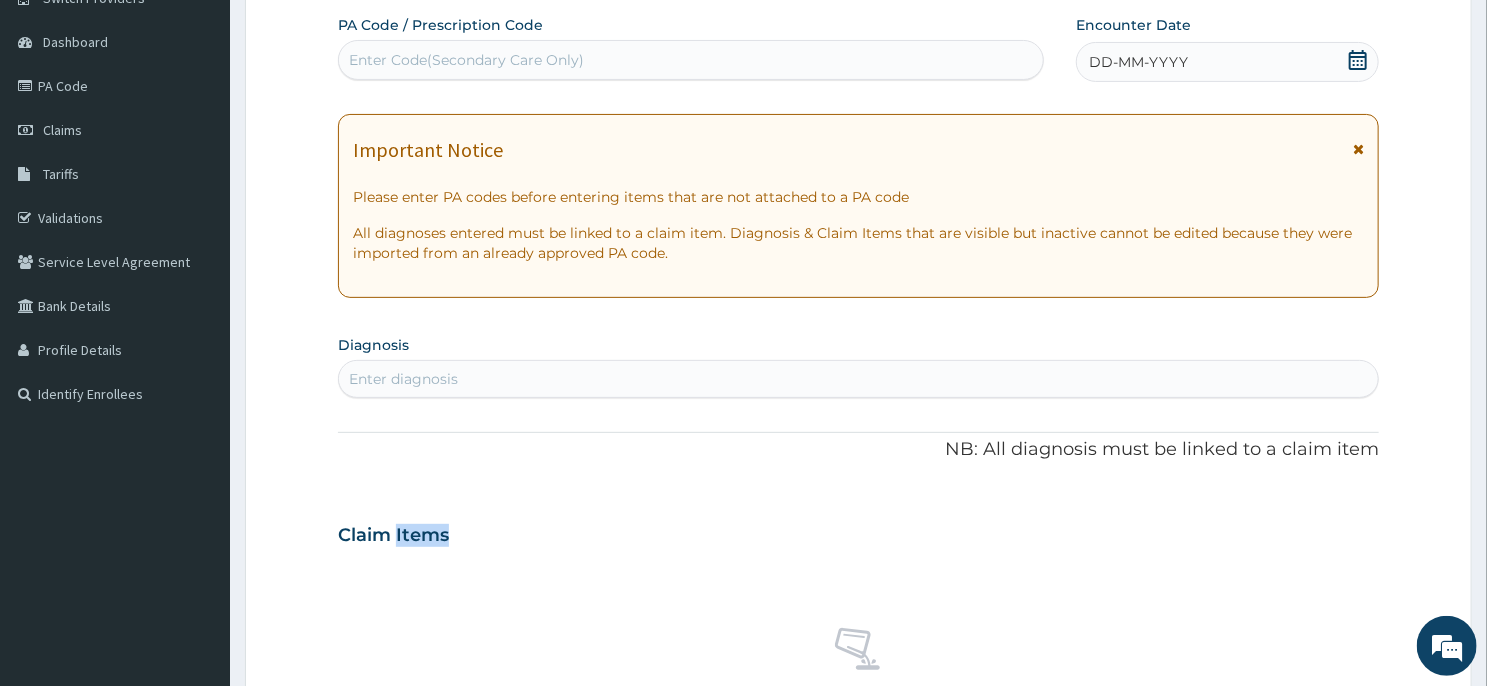 click on "Enter Code(Secondary Care Only)" at bounding box center [691, 60] 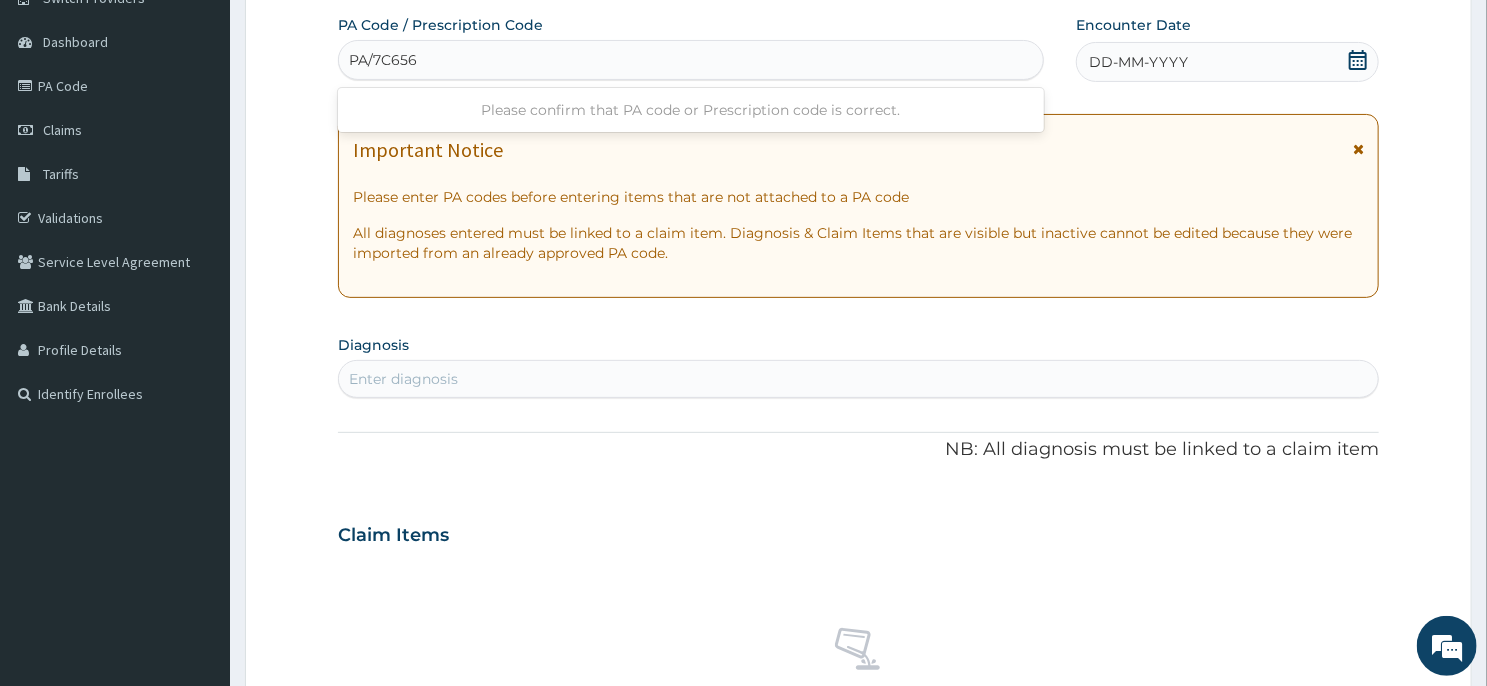 type on "PA/7C6563" 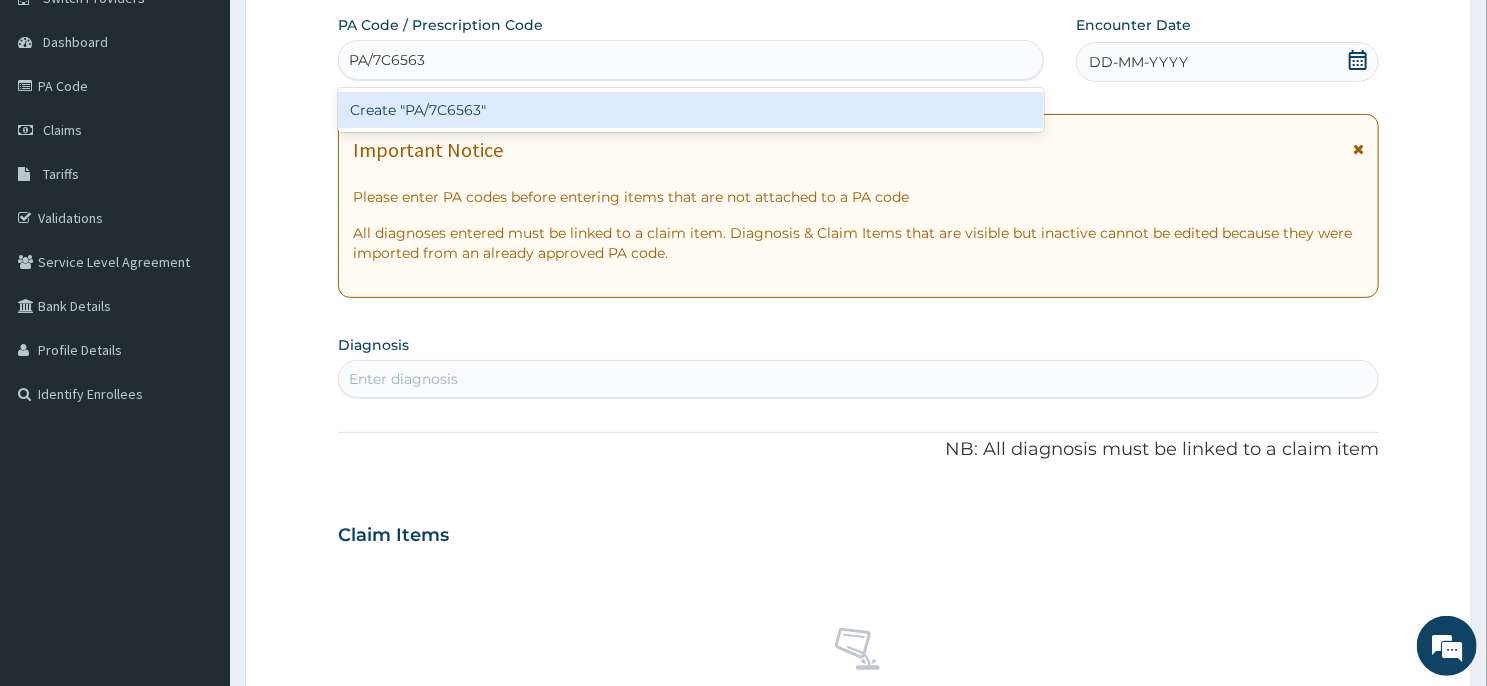 click on "Create "PA/7C6563"" at bounding box center (691, 110) 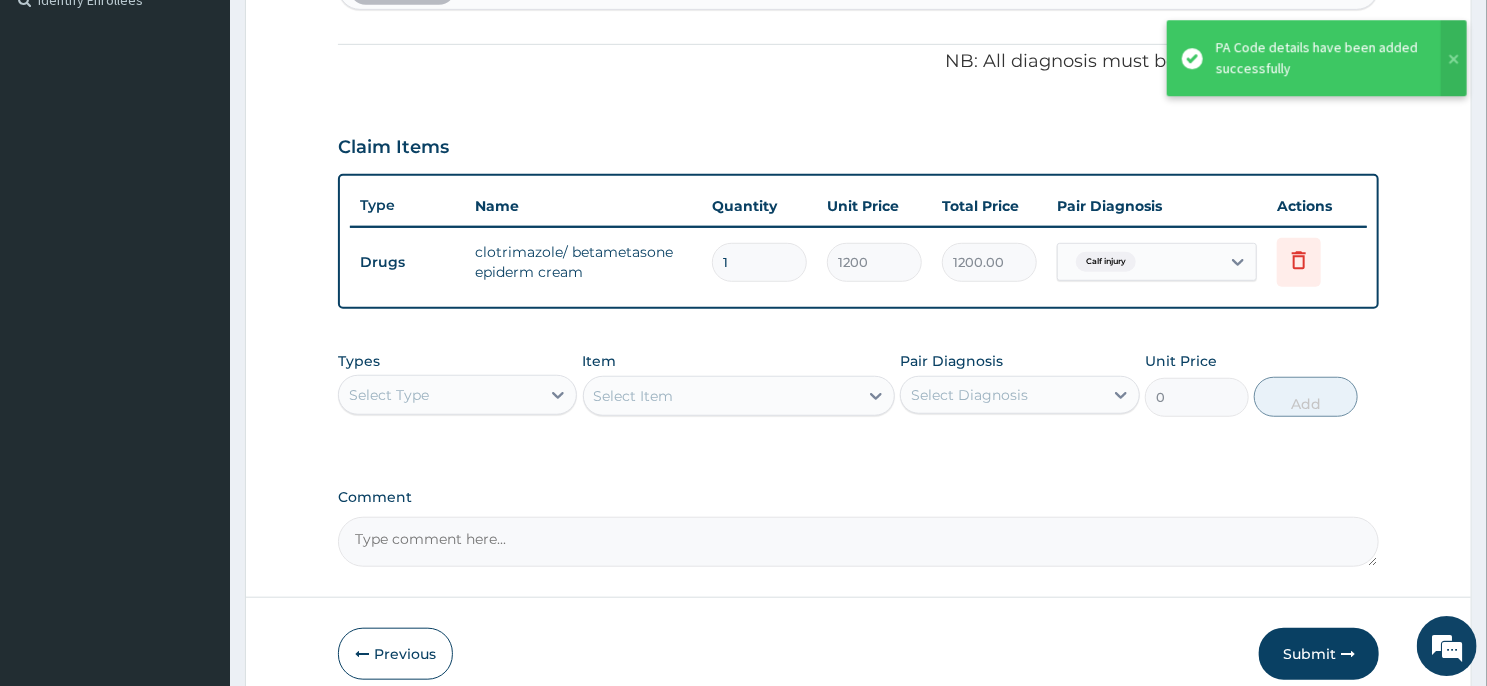 scroll, scrollTop: 659, scrollLeft: 0, axis: vertical 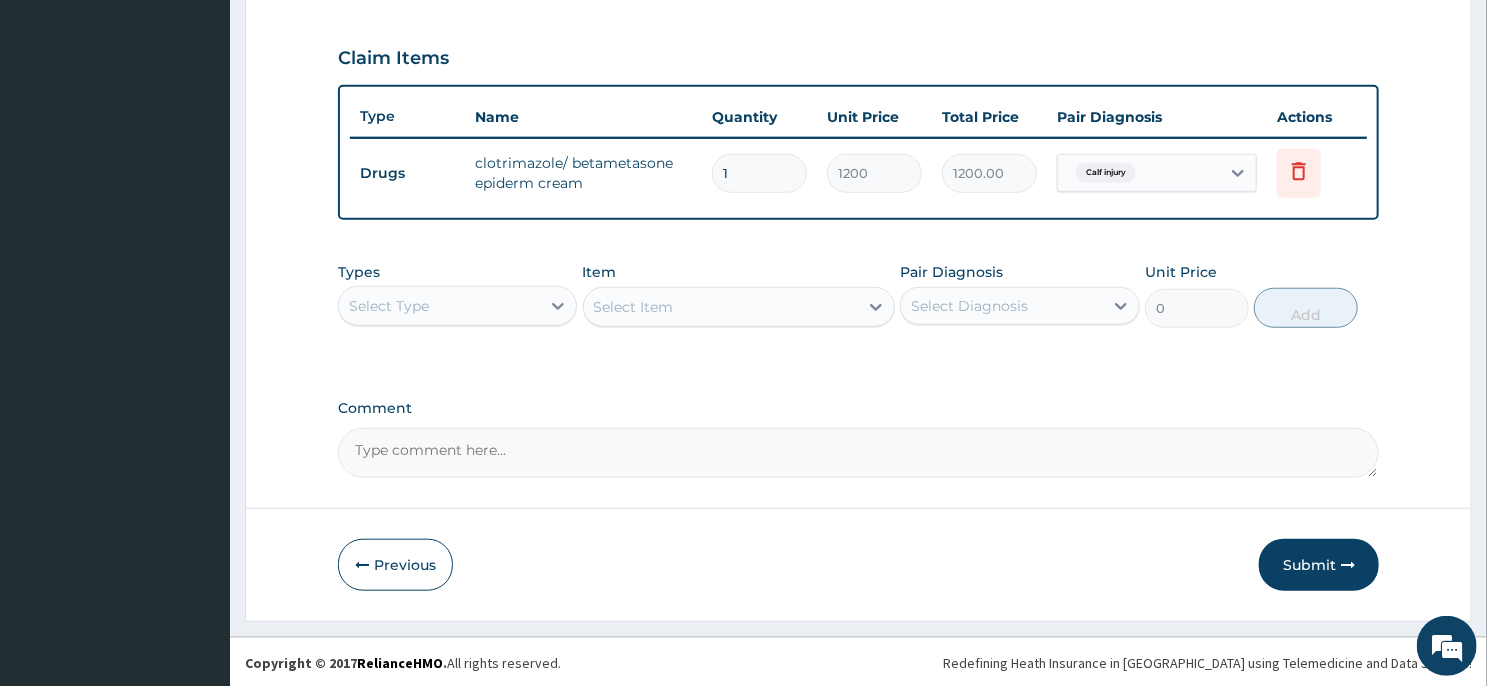 click on "Select Type" at bounding box center [457, 306] 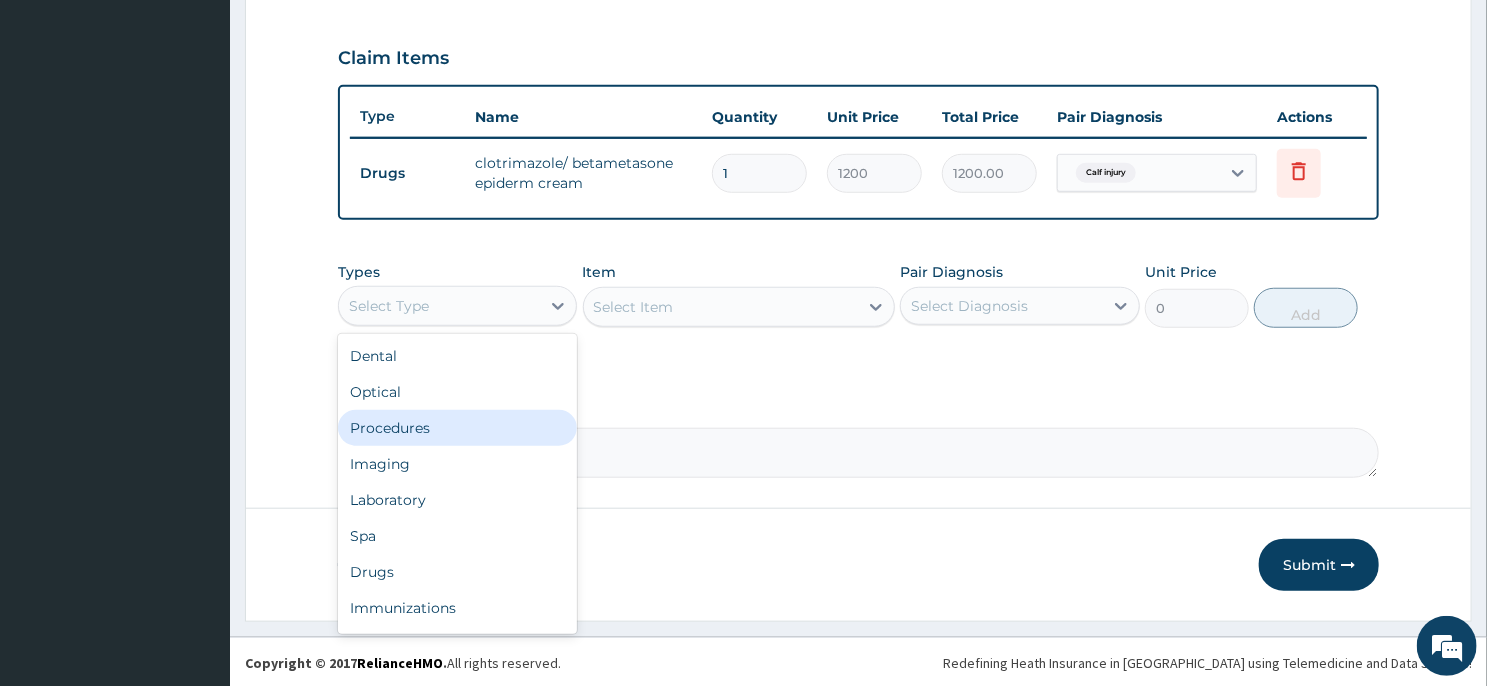 click on "Procedures" at bounding box center (457, 428) 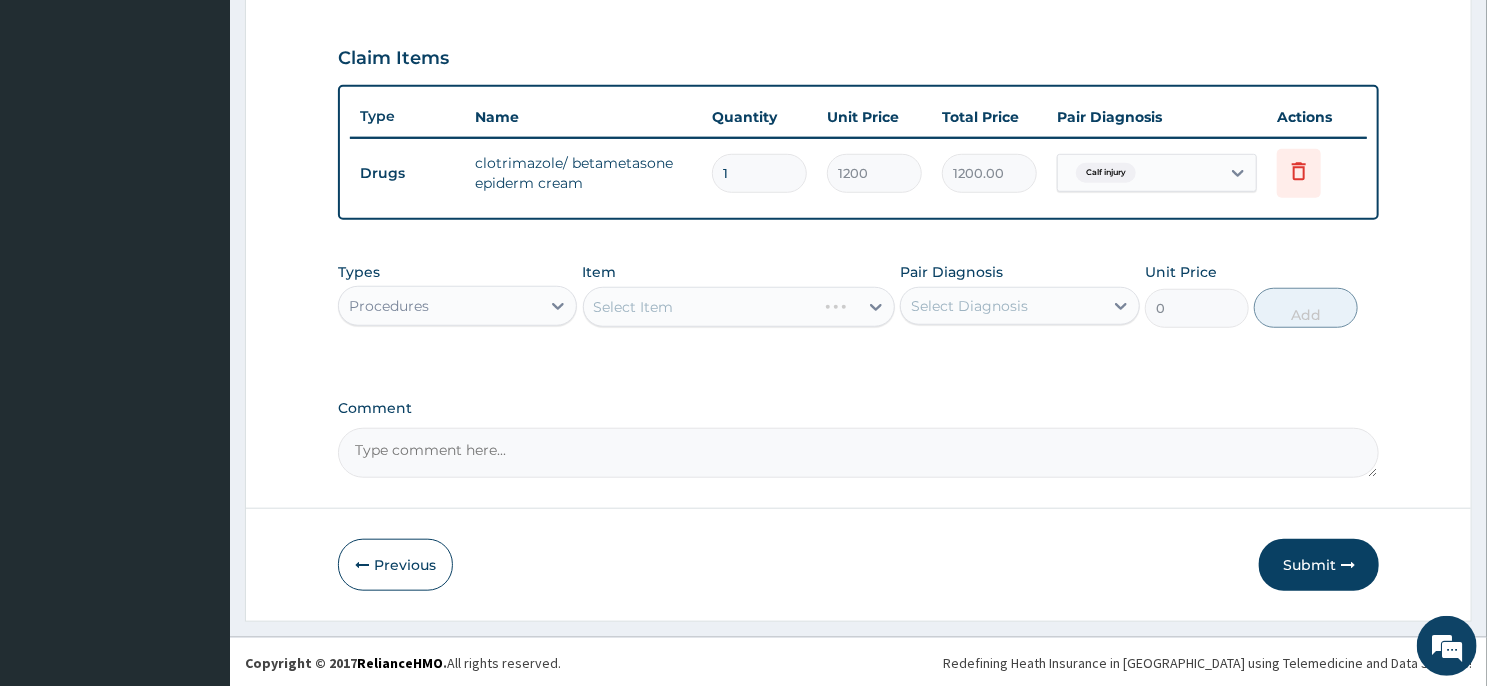 click on "Select Item" at bounding box center [739, 307] 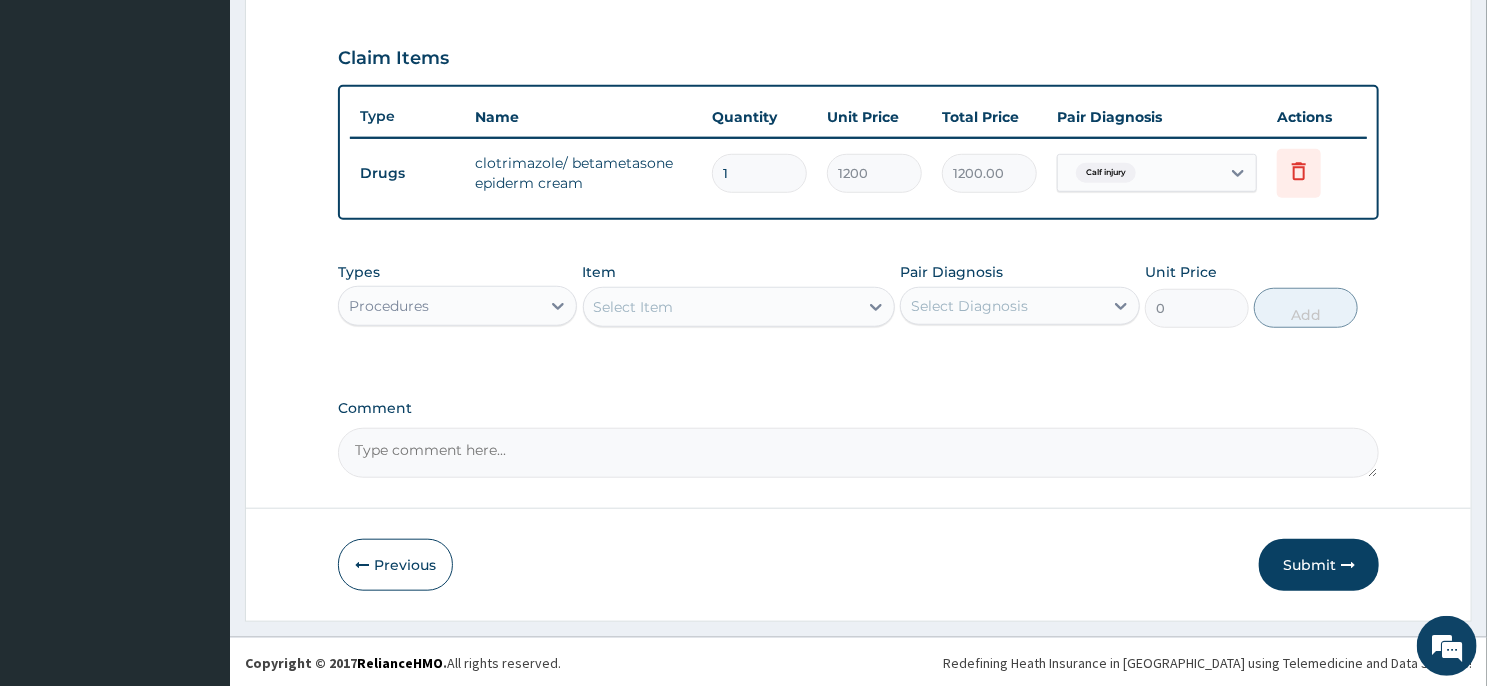 click on "Select Item" at bounding box center (721, 307) 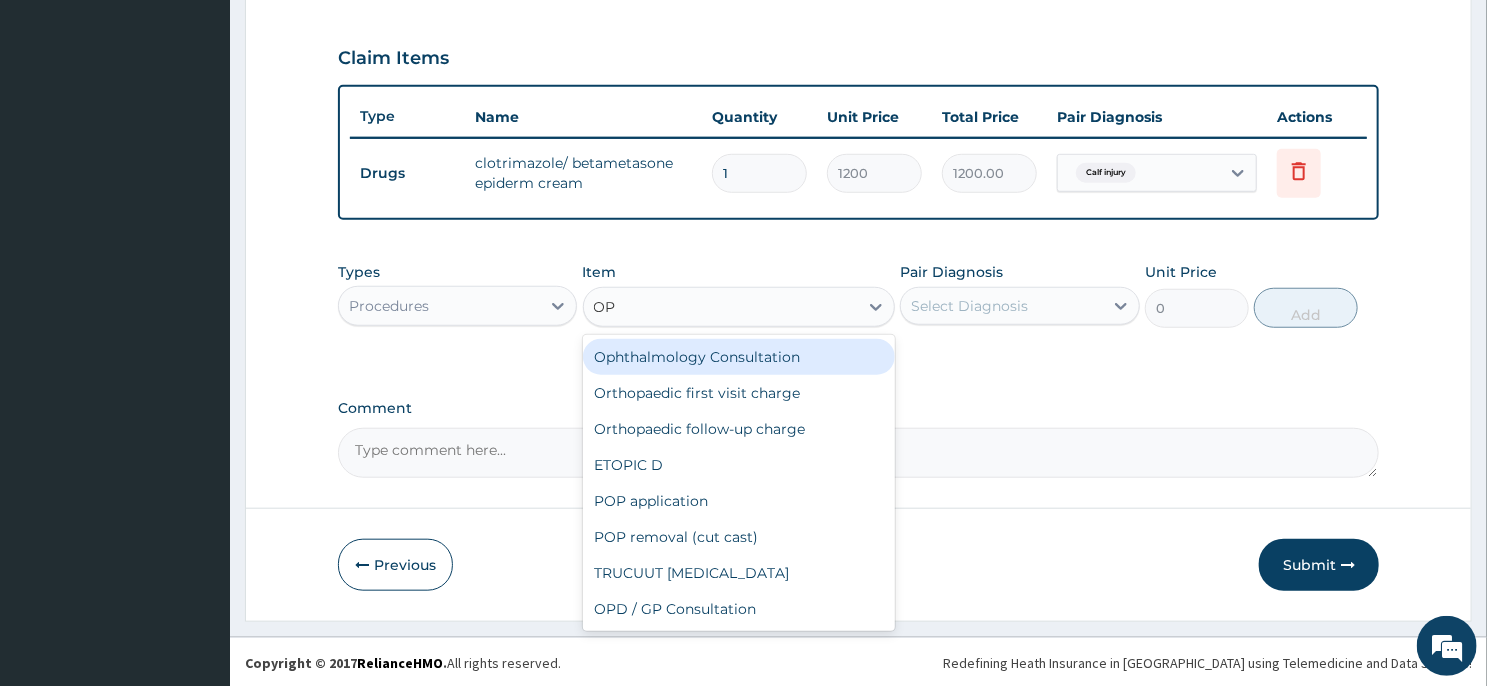 type on "OPD" 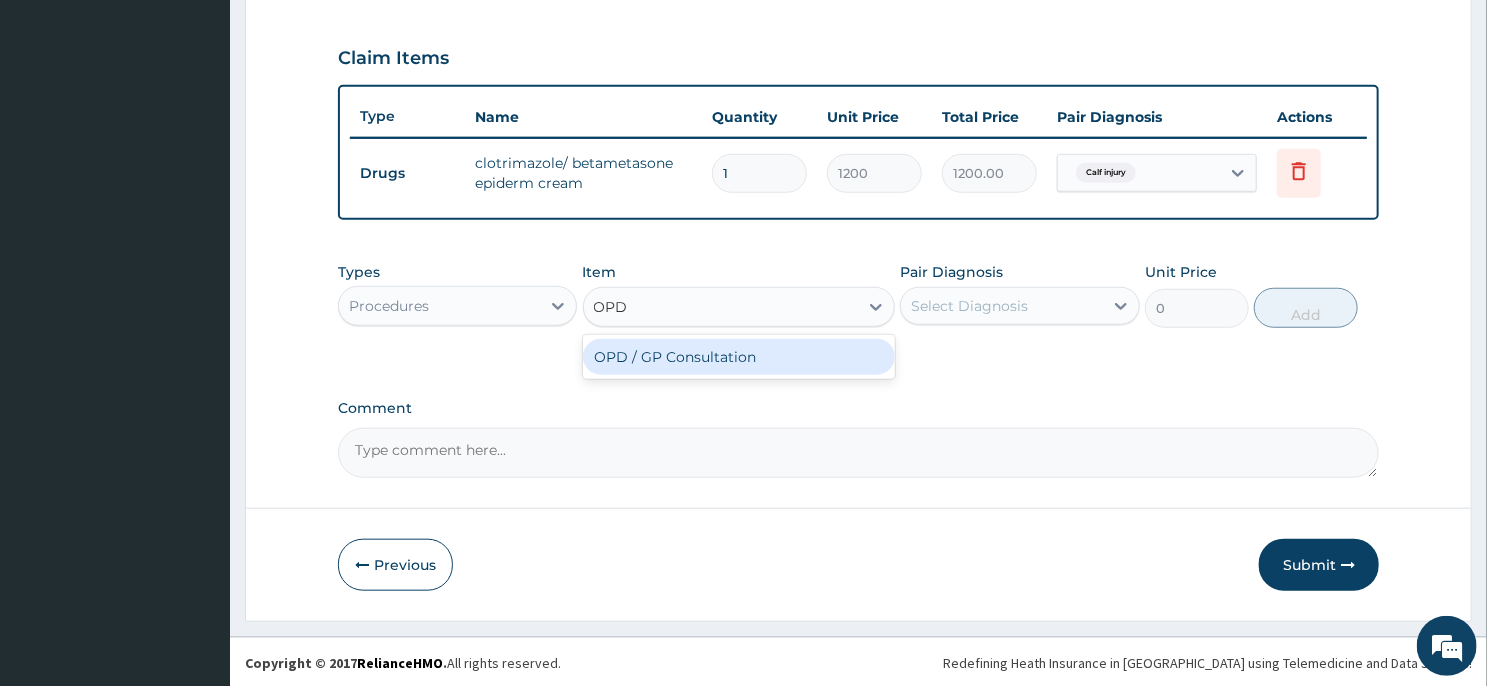 click on "OPD / GP Consultation" at bounding box center [739, 357] 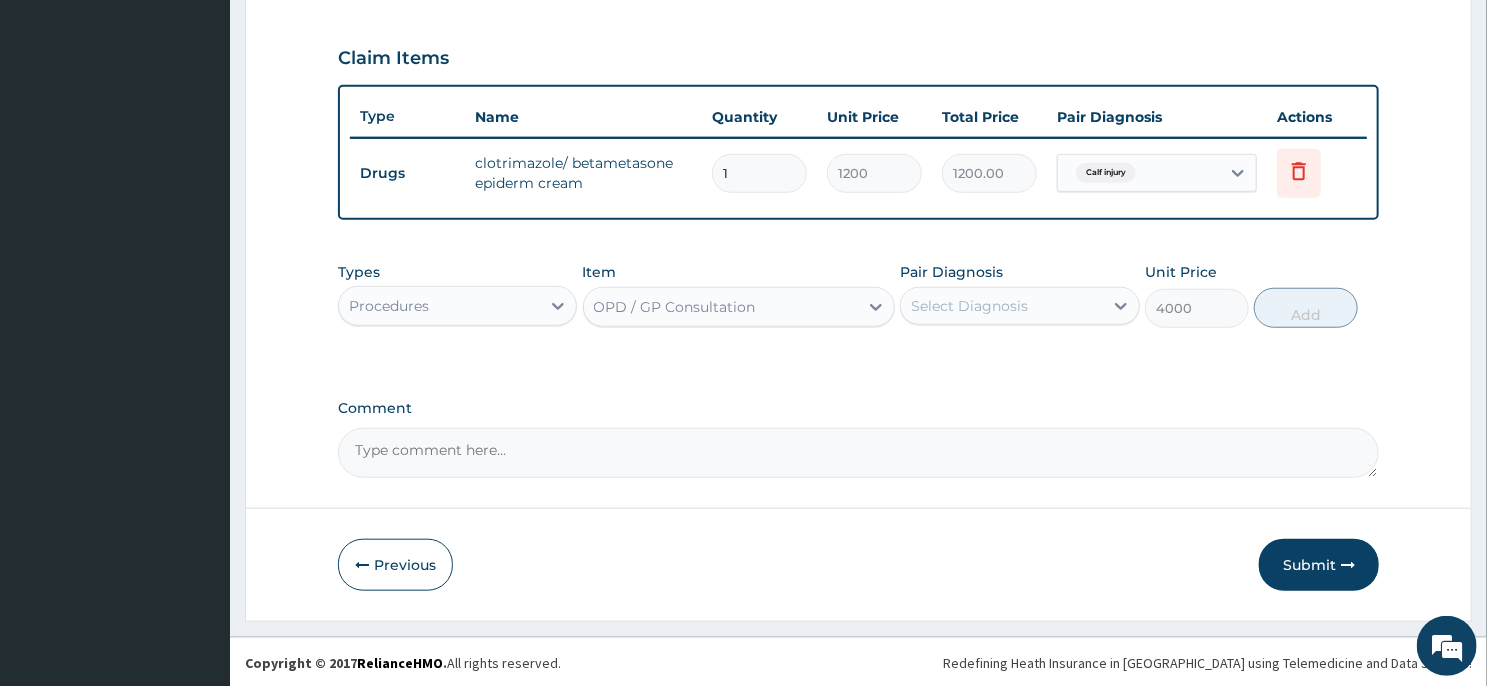click on "Select Diagnosis" at bounding box center [969, 306] 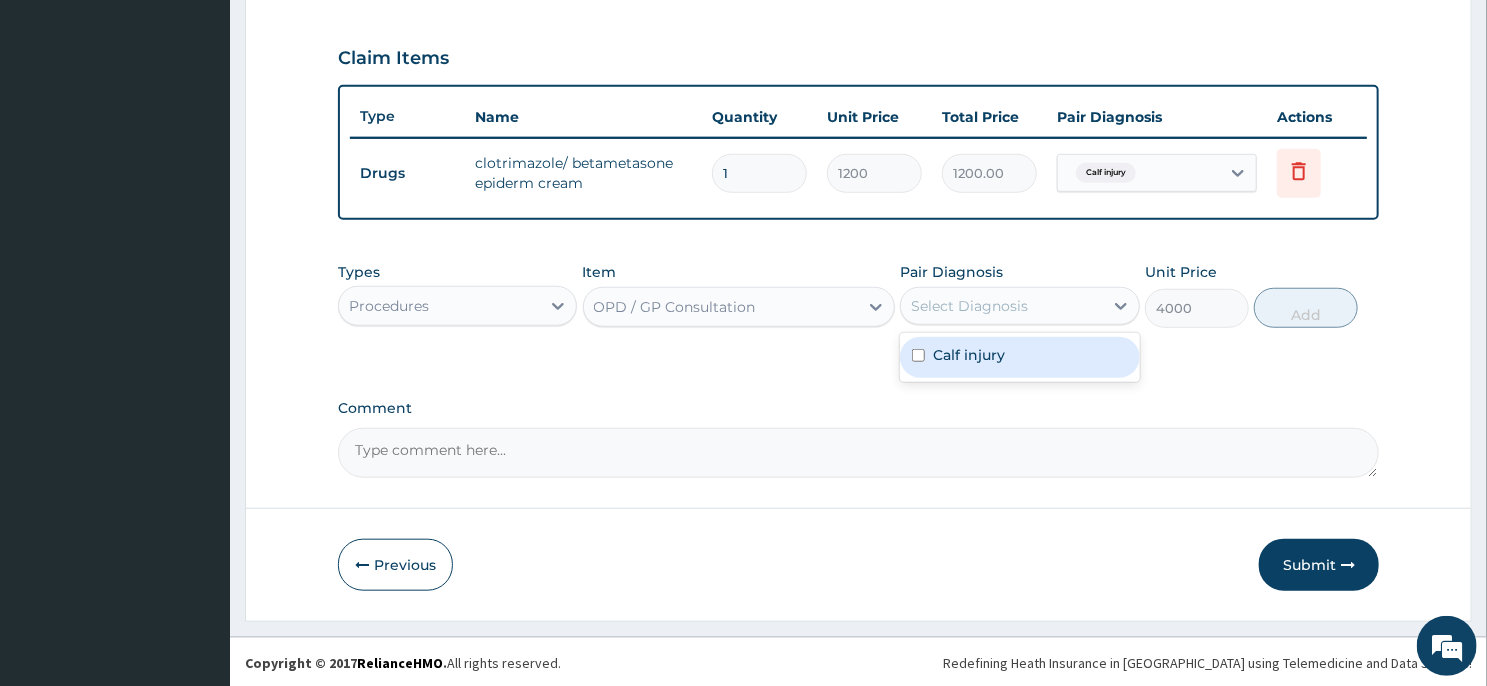 click on "Calf injury" at bounding box center (1019, 357) 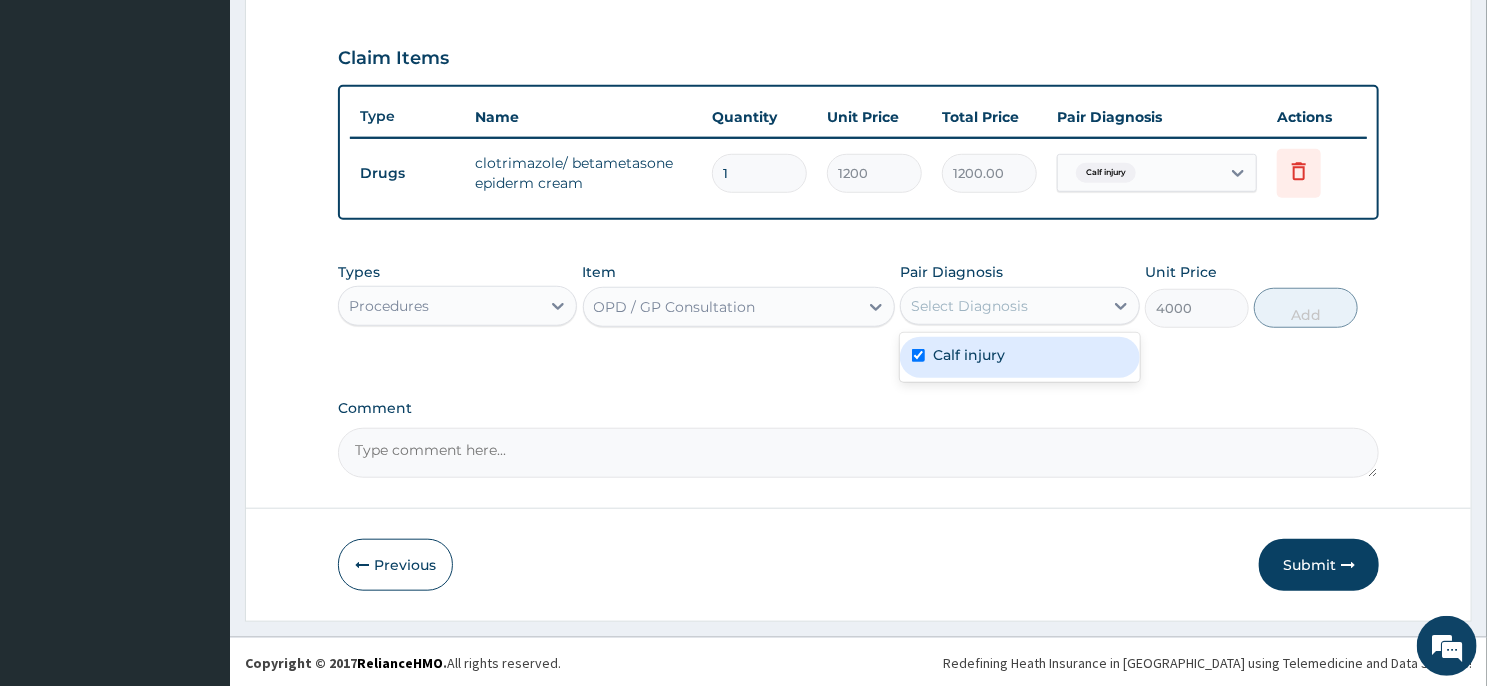 checkbox on "true" 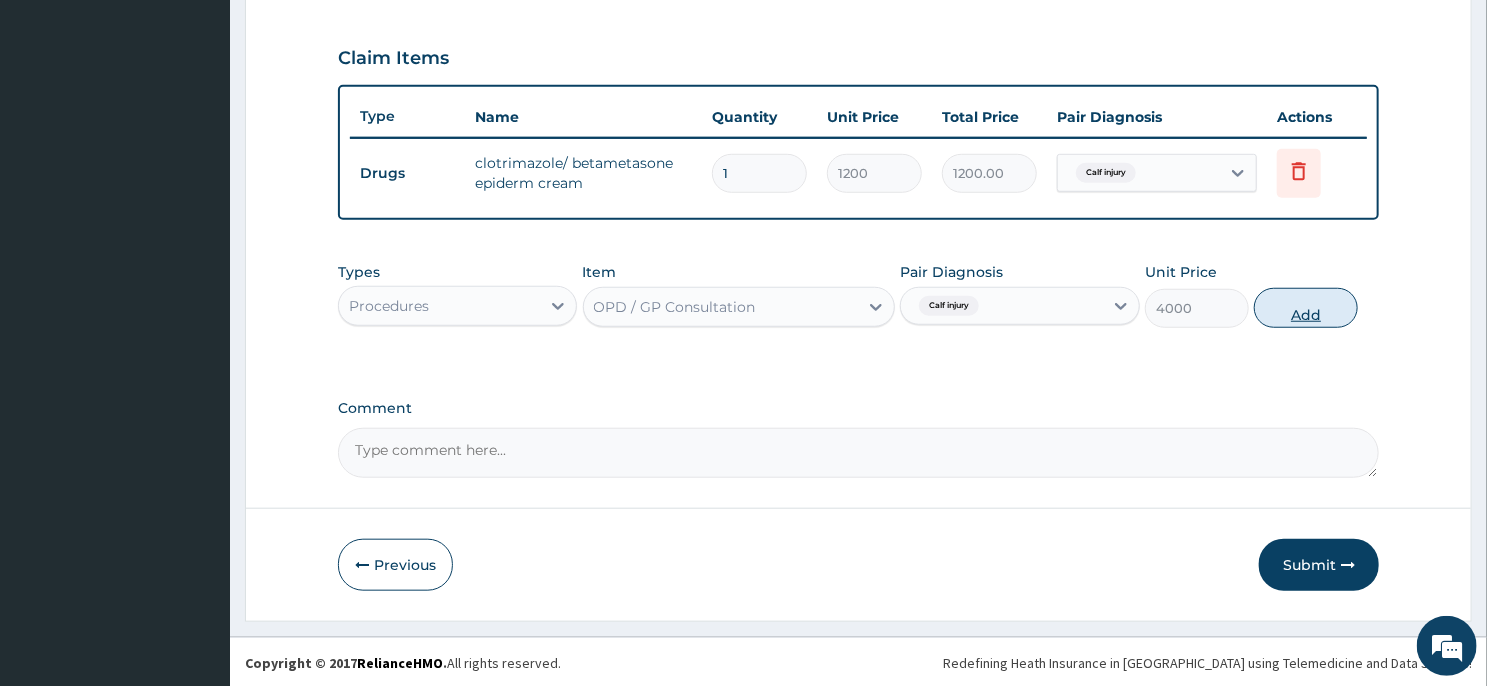 click on "Add" at bounding box center [1306, 308] 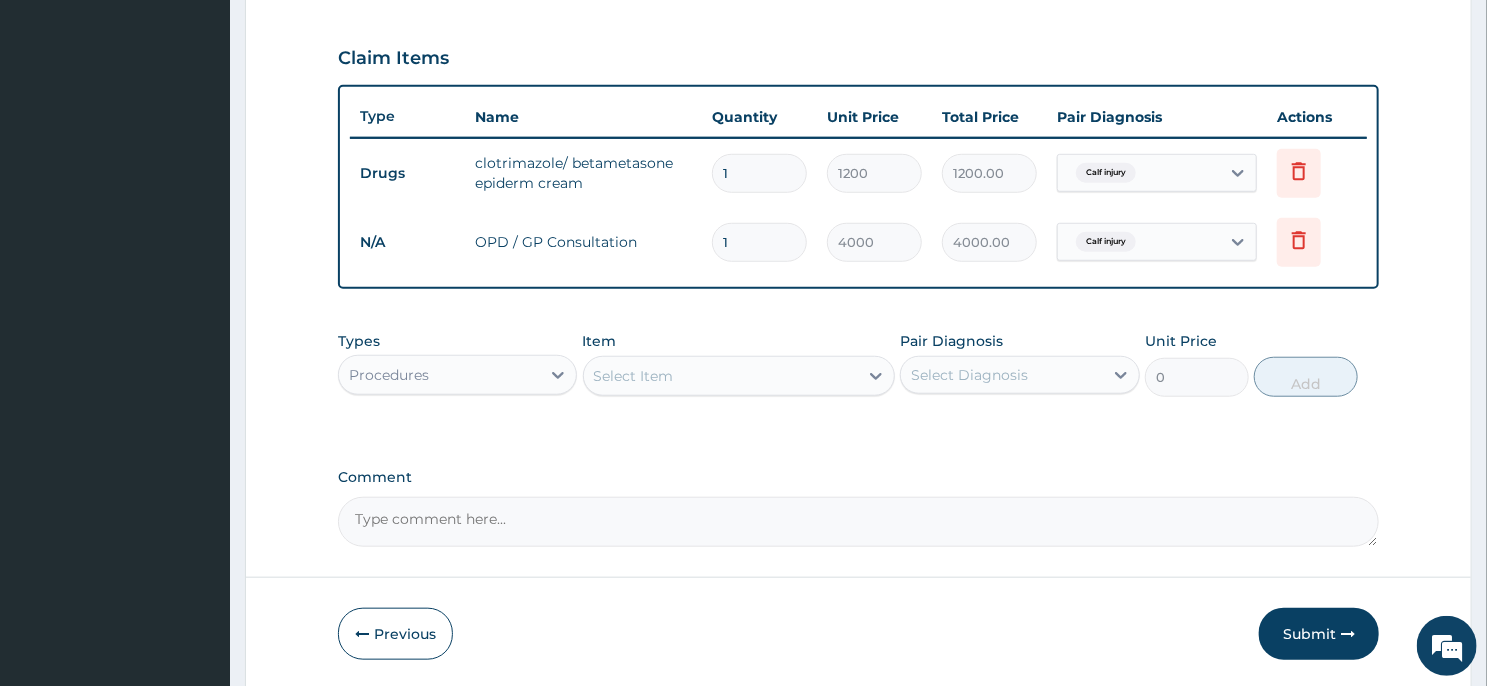scroll, scrollTop: 10, scrollLeft: 0, axis: vertical 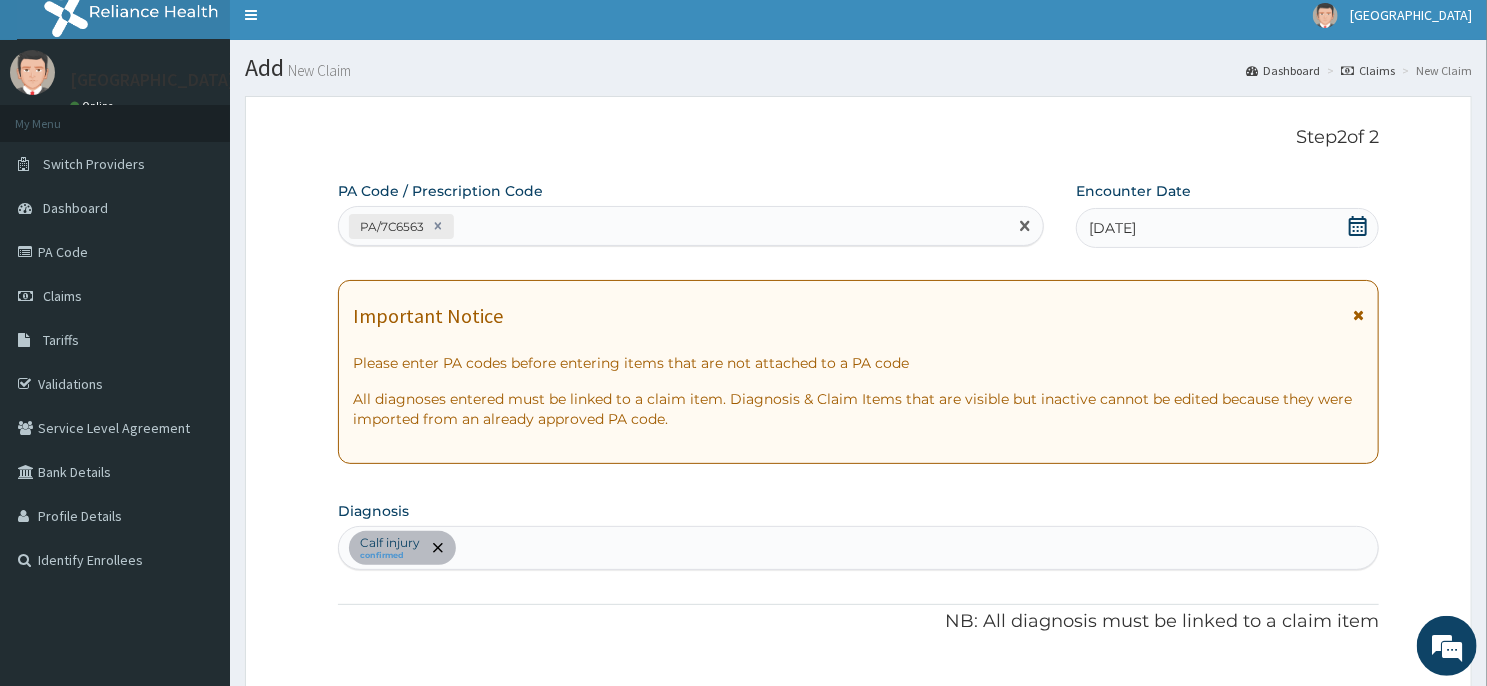 click on "PA/7C6563" at bounding box center [673, 226] 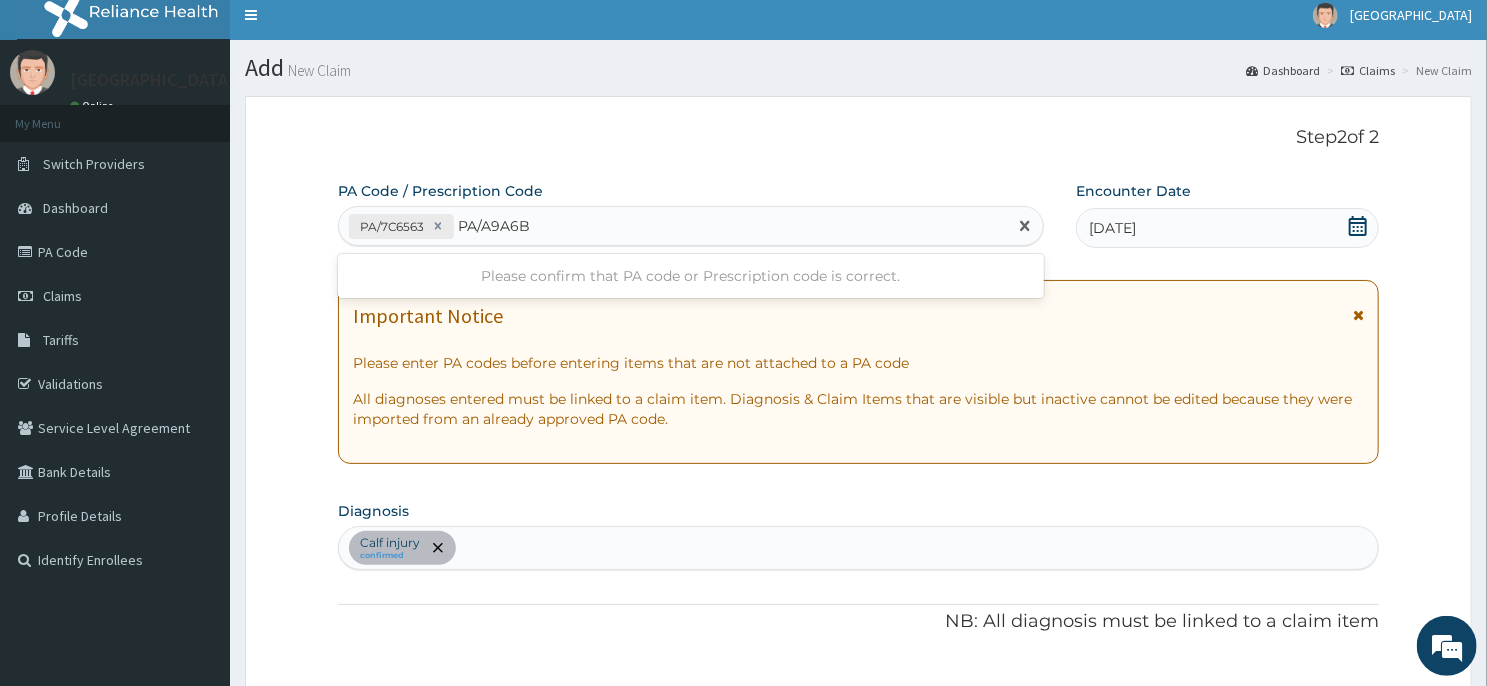 type on "PA/A9A6BA" 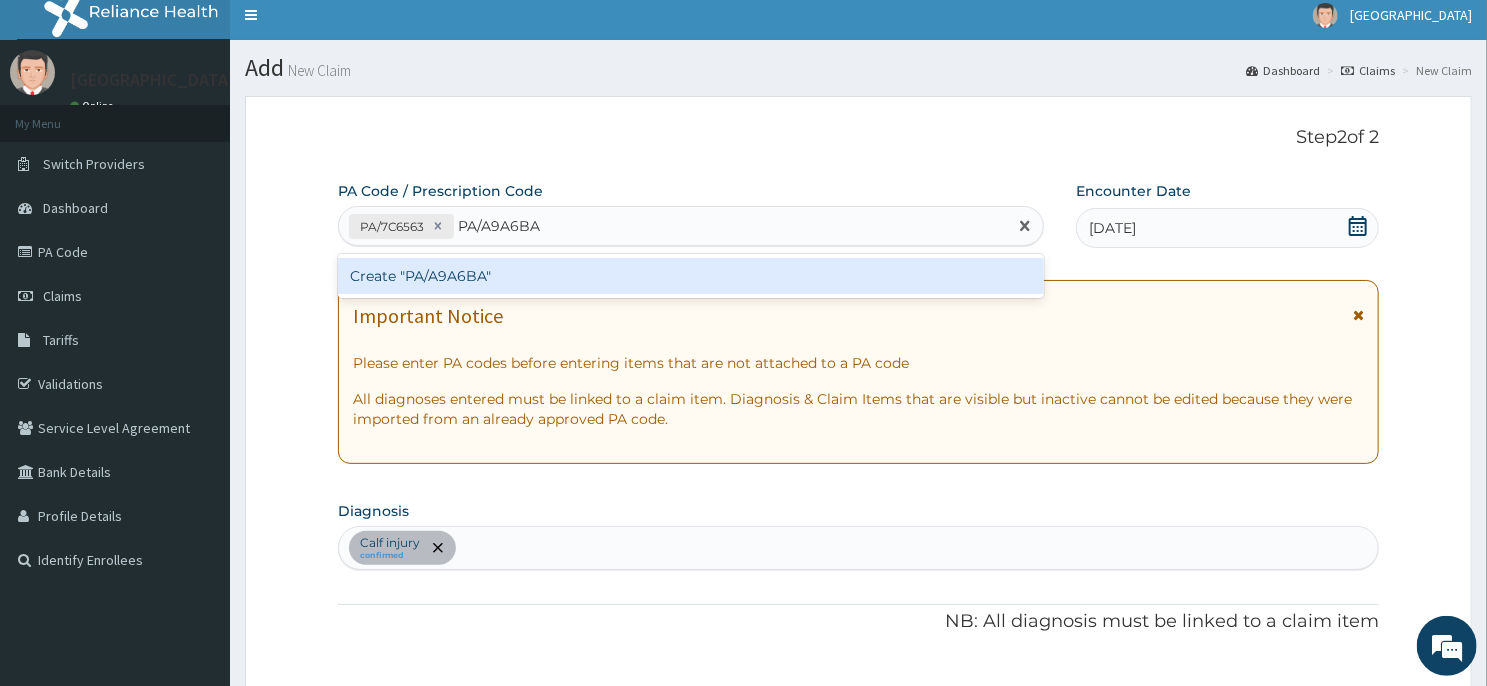 click on "Create "PA/A9A6BA"" at bounding box center [691, 276] 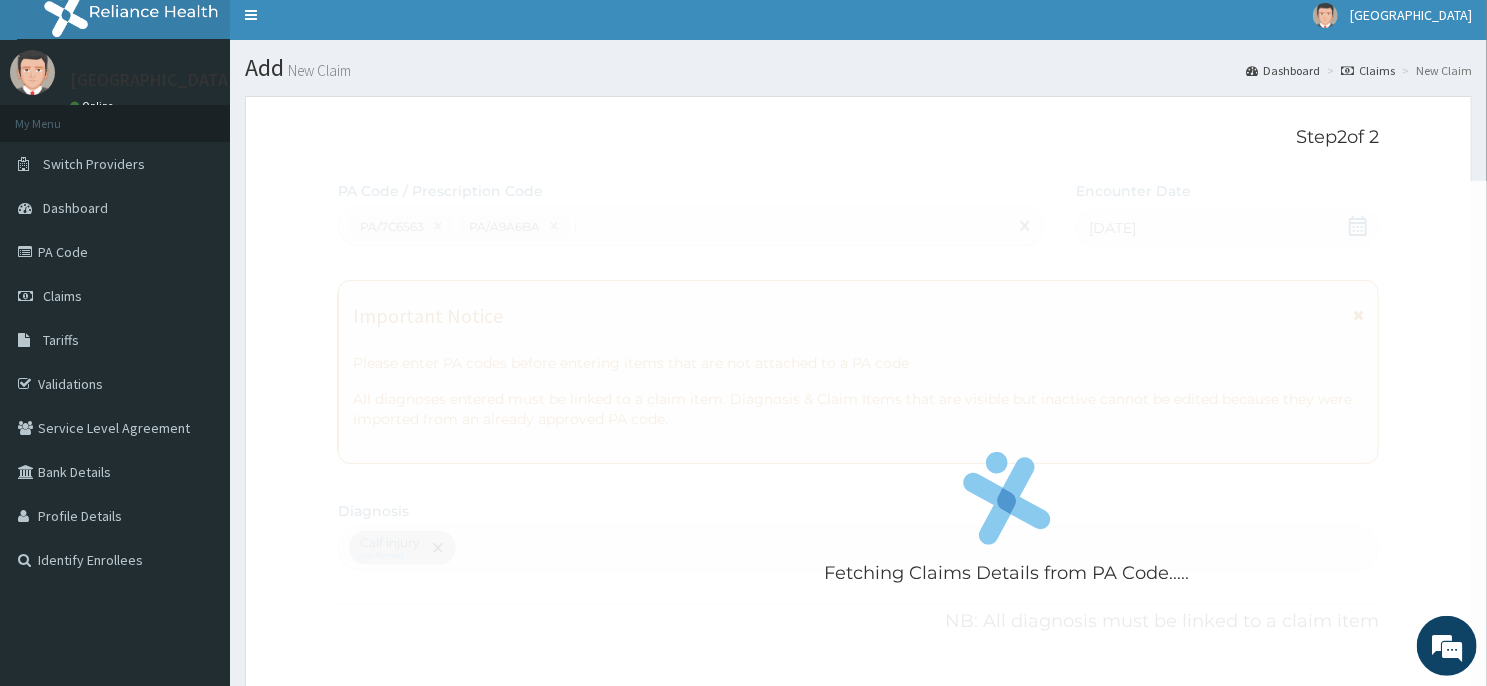 type 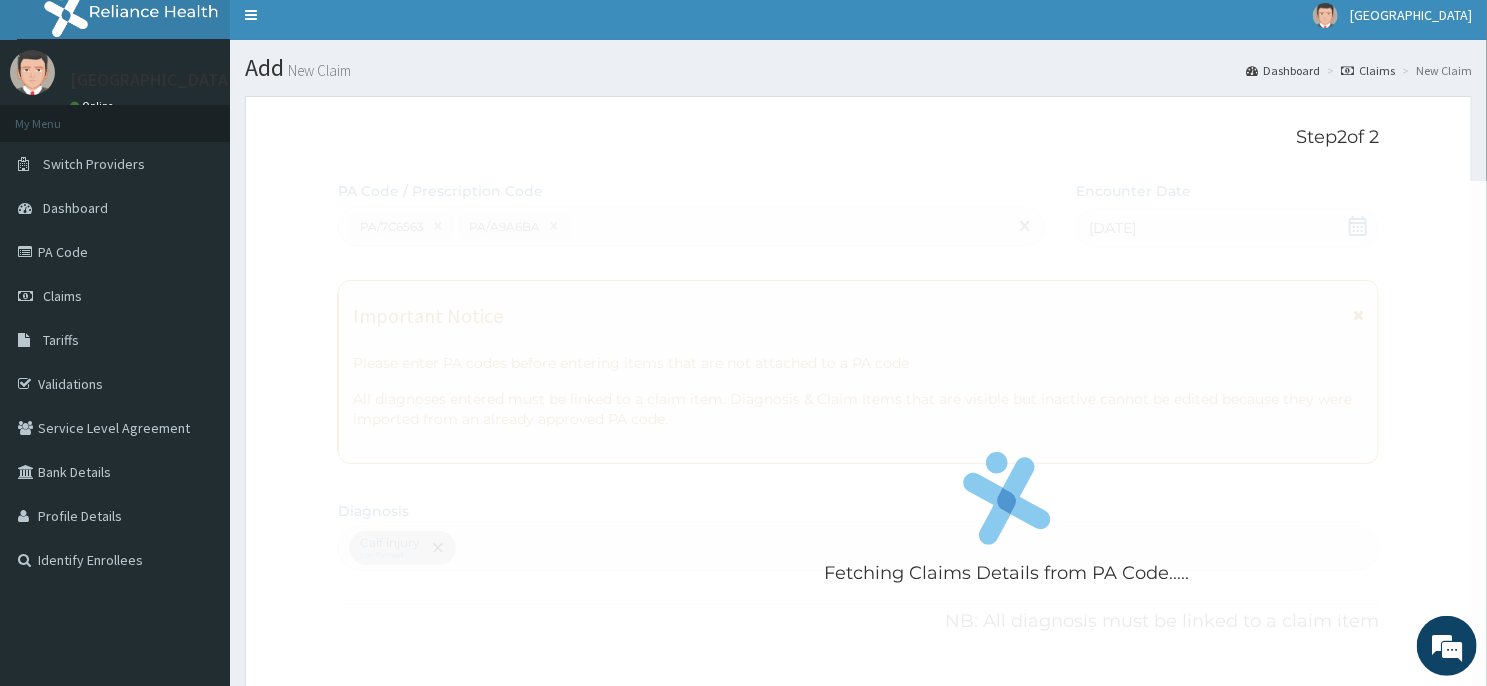 scroll, scrollTop: 575, scrollLeft: 0, axis: vertical 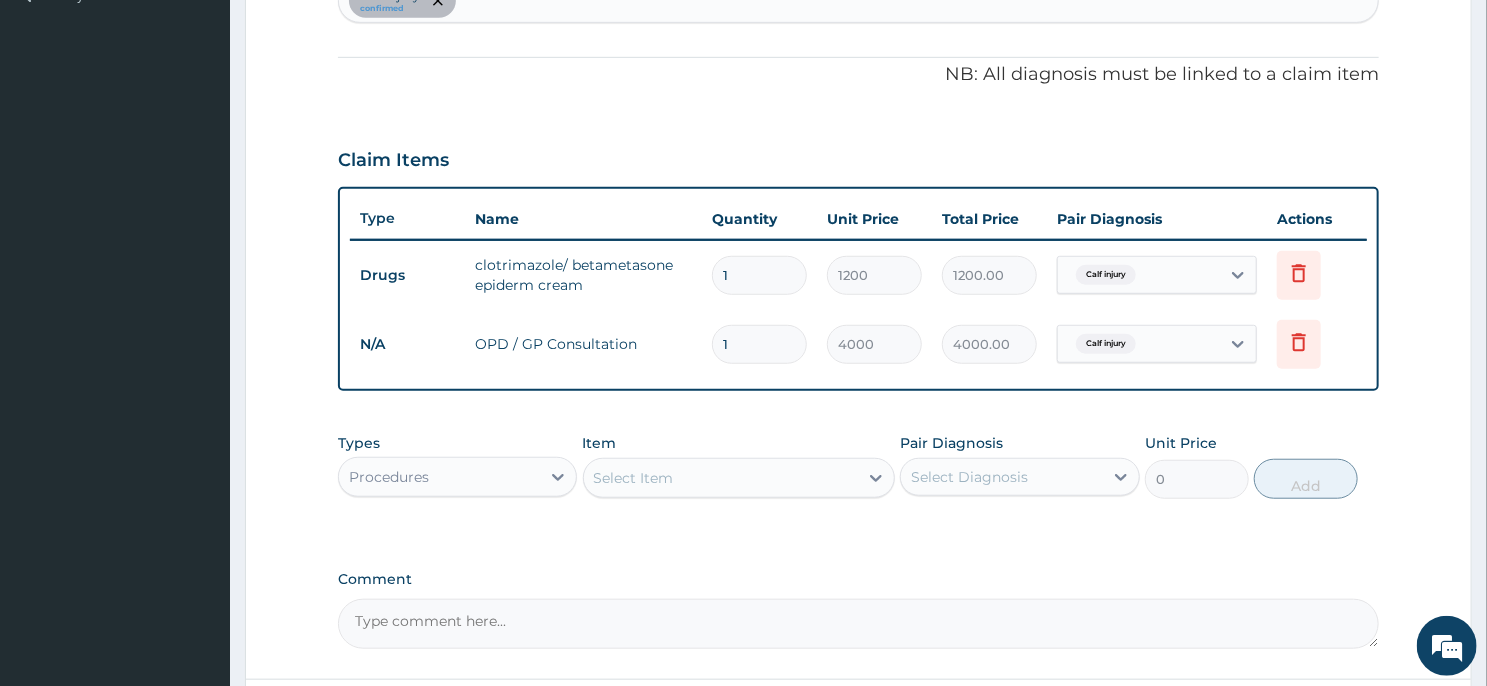 click on "Step  2  of 2 PA Code / Prescription Code PA/7C6563 PA Code details does not match encounter date. Encounter Date 10-01-2025 Important Notice Please enter PA codes before entering items that are not attached to a PA code   All diagnoses entered must be linked to a claim item. Diagnosis & Claim Items that are visible but inactive cannot be edited because they were imported from an already approved PA code. Diagnosis Calf injury confirmed NB: All diagnosis must be linked to a claim item Claim Items Type Name Quantity Unit Price Total Price Pair Diagnosis Actions Drugs clotrimazole/ betametasone epiderm cream 1 1200 1200.00 Calf injury Delete N/A OPD / GP Consultation 1 4000 4000.00 Calf injury Delete Types Procedures Item Select Item Pair Diagnosis Select Diagnosis Unit Price 0 Add Comment     Previous   Submit" at bounding box center (858, 161) 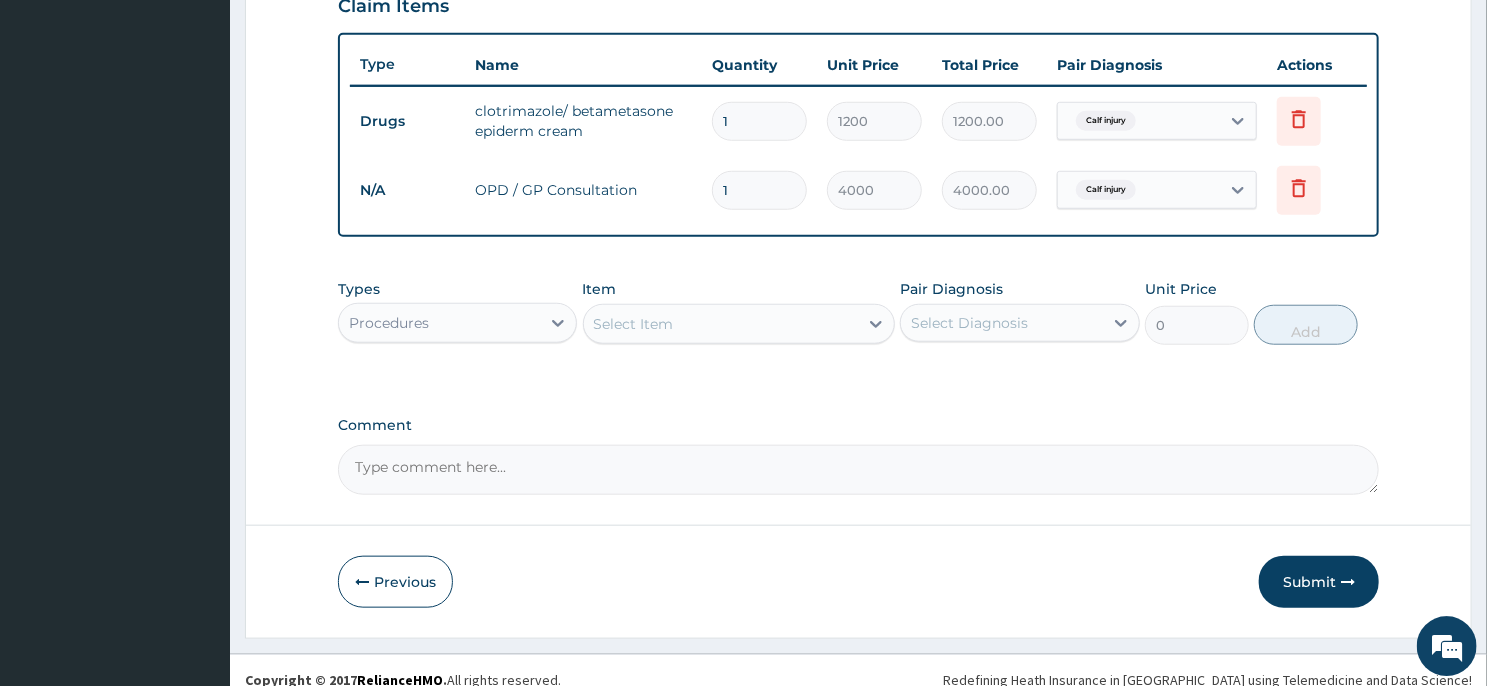 scroll, scrollTop: 747, scrollLeft: 0, axis: vertical 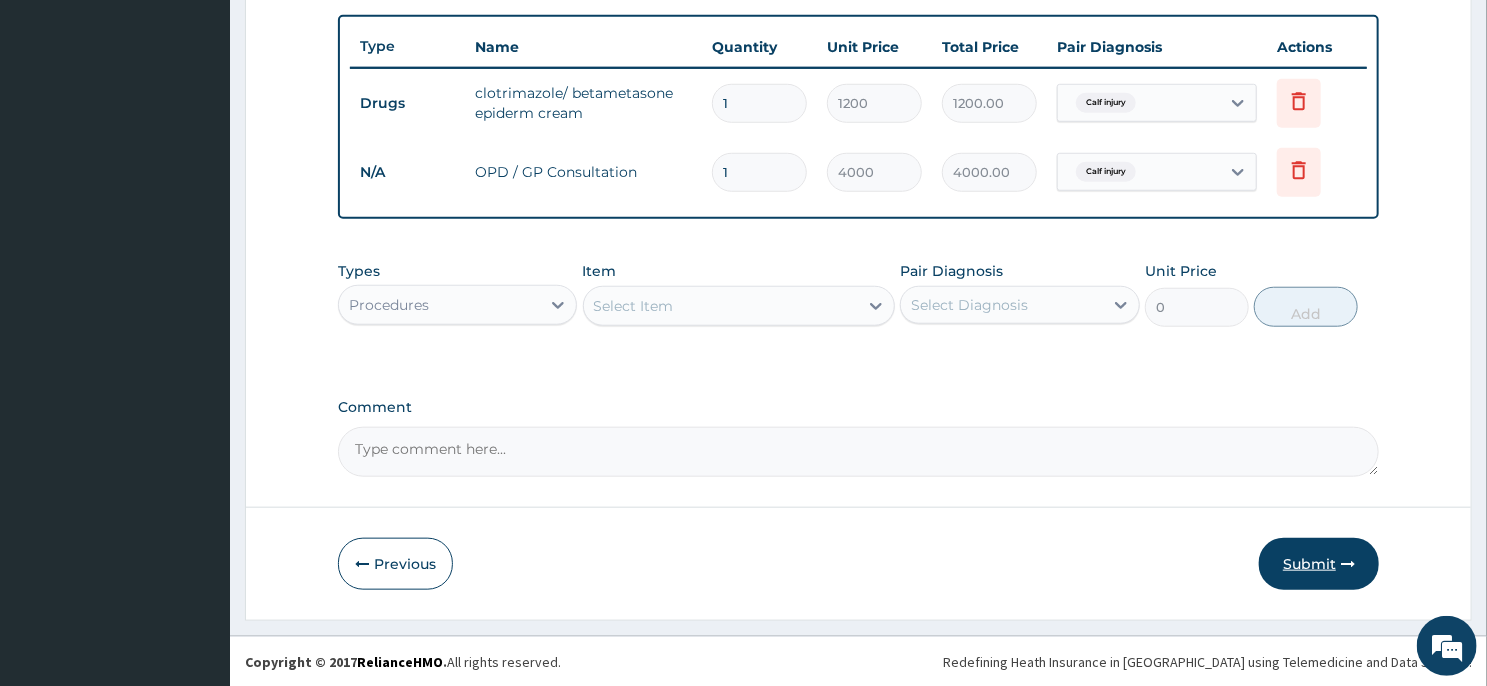 click on "Submit" at bounding box center [1319, 564] 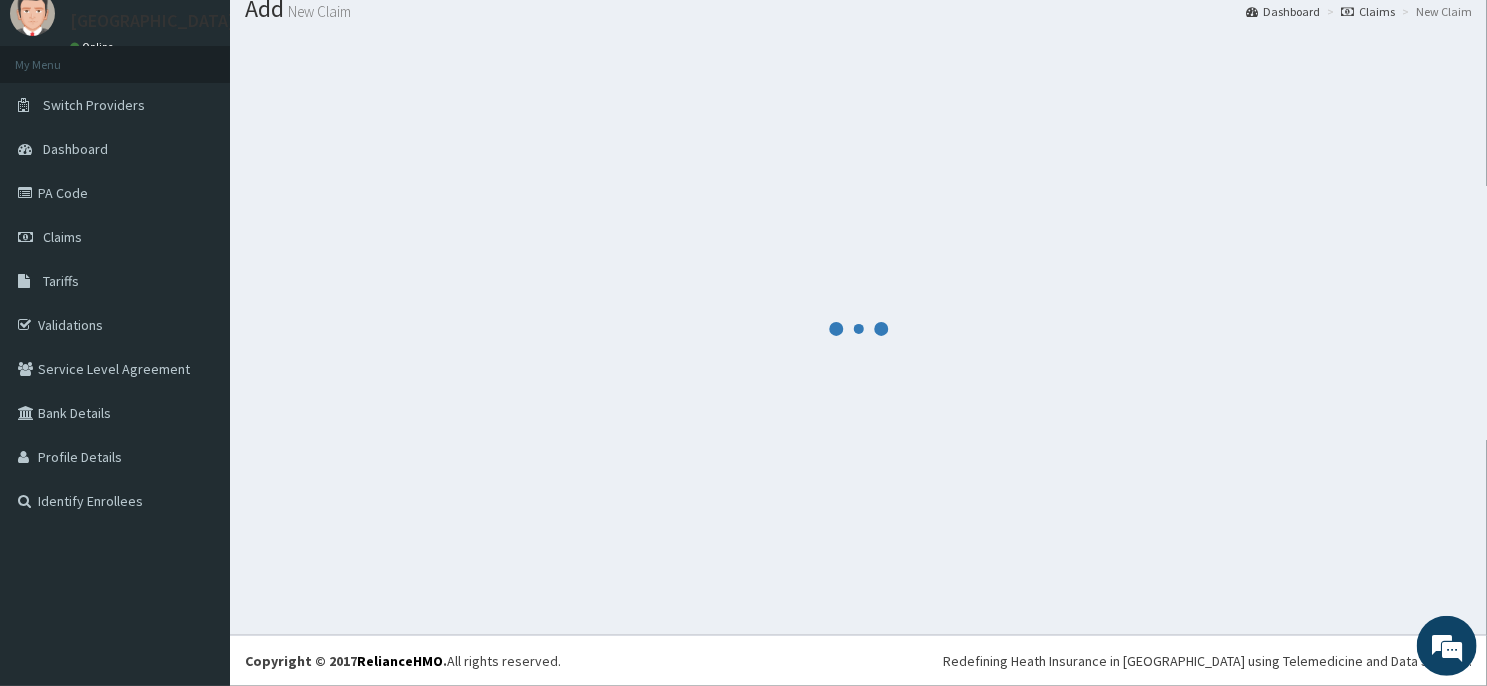scroll, scrollTop: 69, scrollLeft: 0, axis: vertical 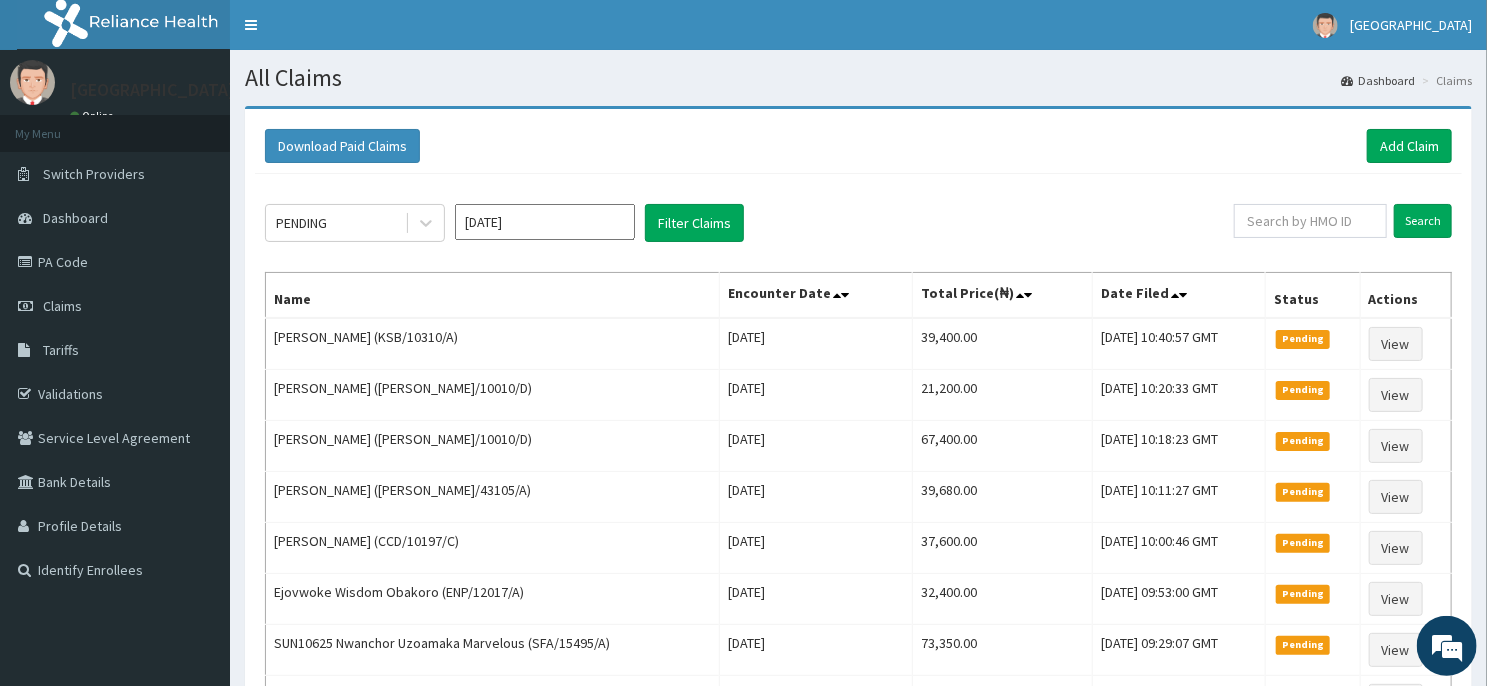 click on "[DATE]" at bounding box center (545, 222) 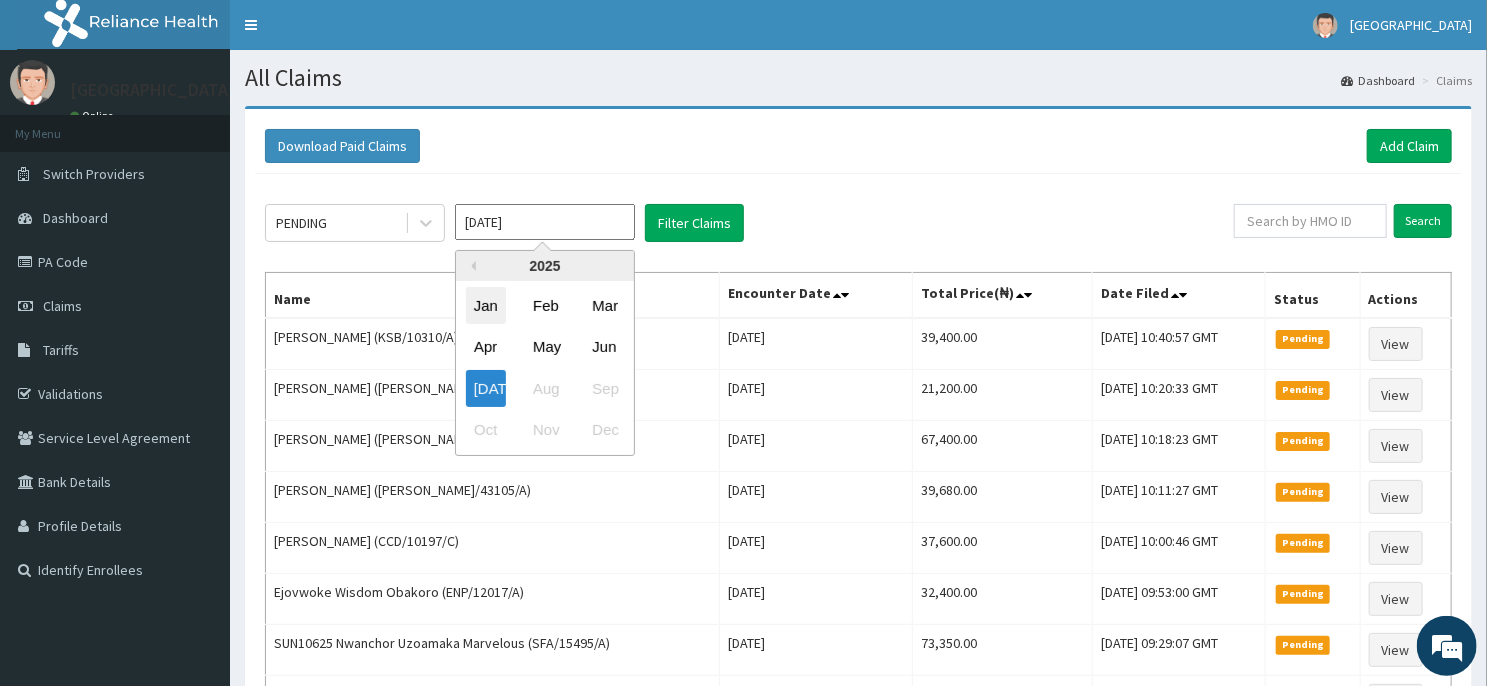 click on "Jan" at bounding box center [486, 305] 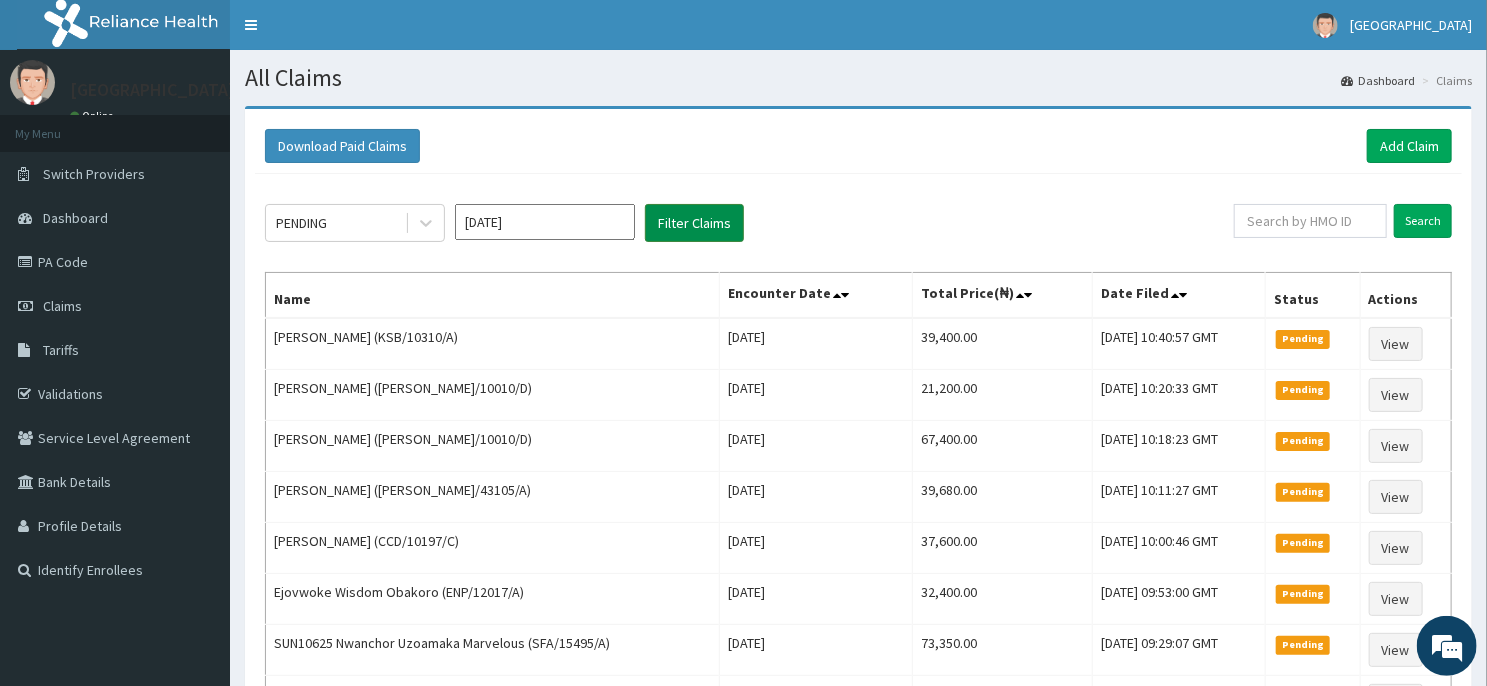 click on "Filter Claims" at bounding box center (694, 223) 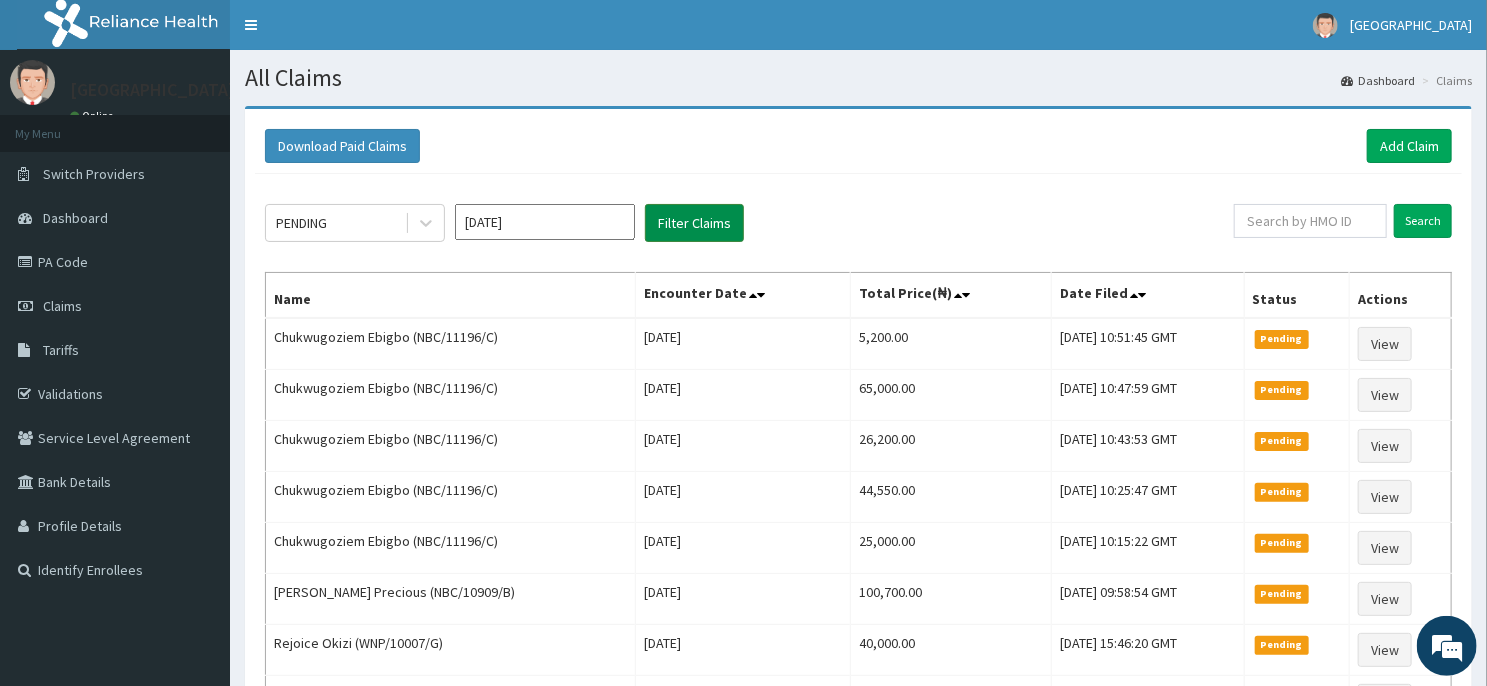 scroll, scrollTop: 0, scrollLeft: 0, axis: both 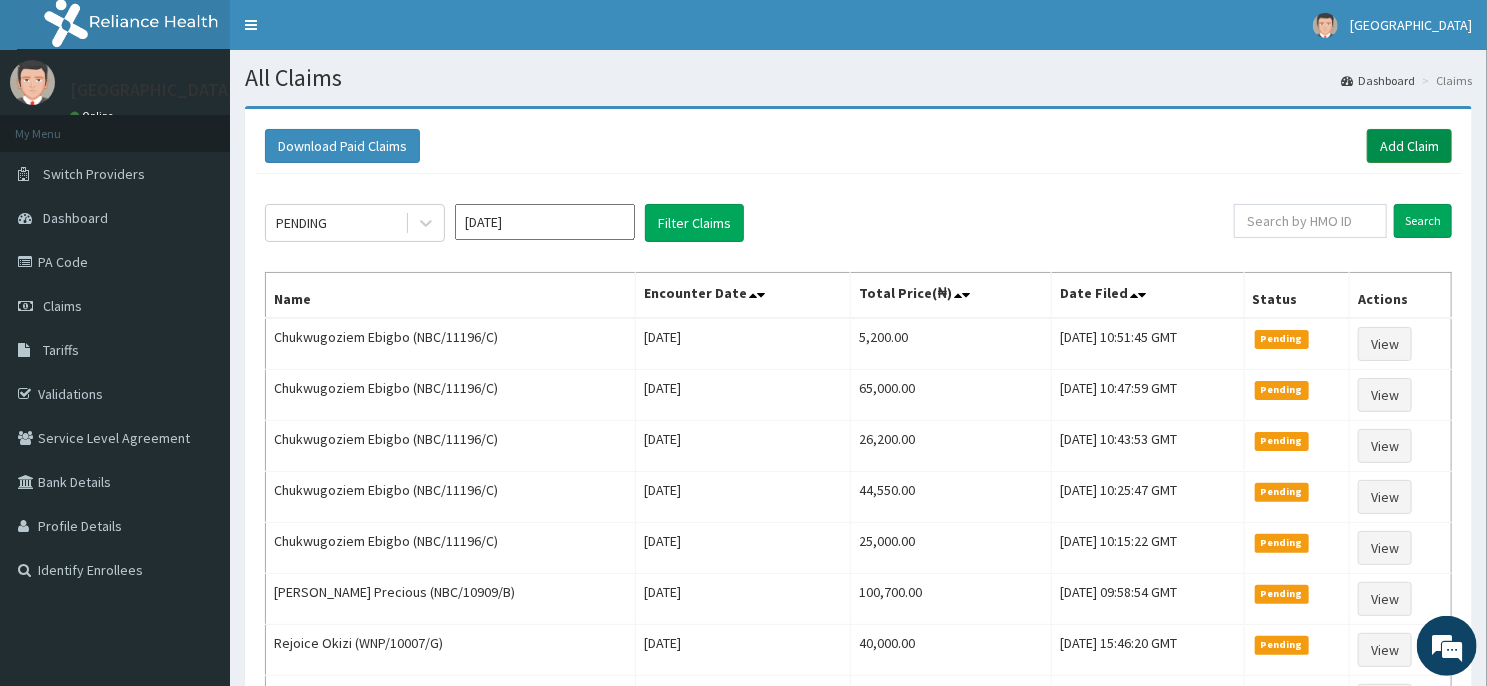 click on "Add Claim" at bounding box center [1409, 146] 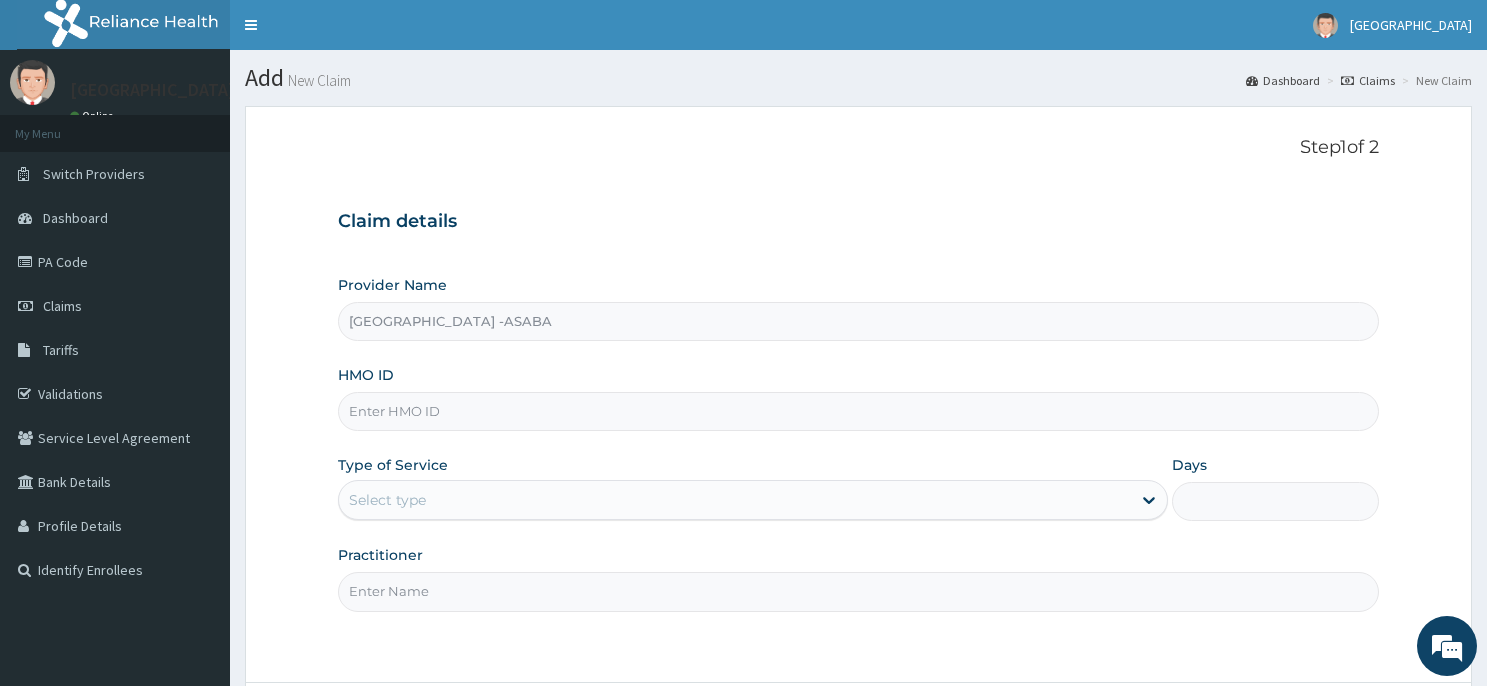 scroll, scrollTop: 0, scrollLeft: 0, axis: both 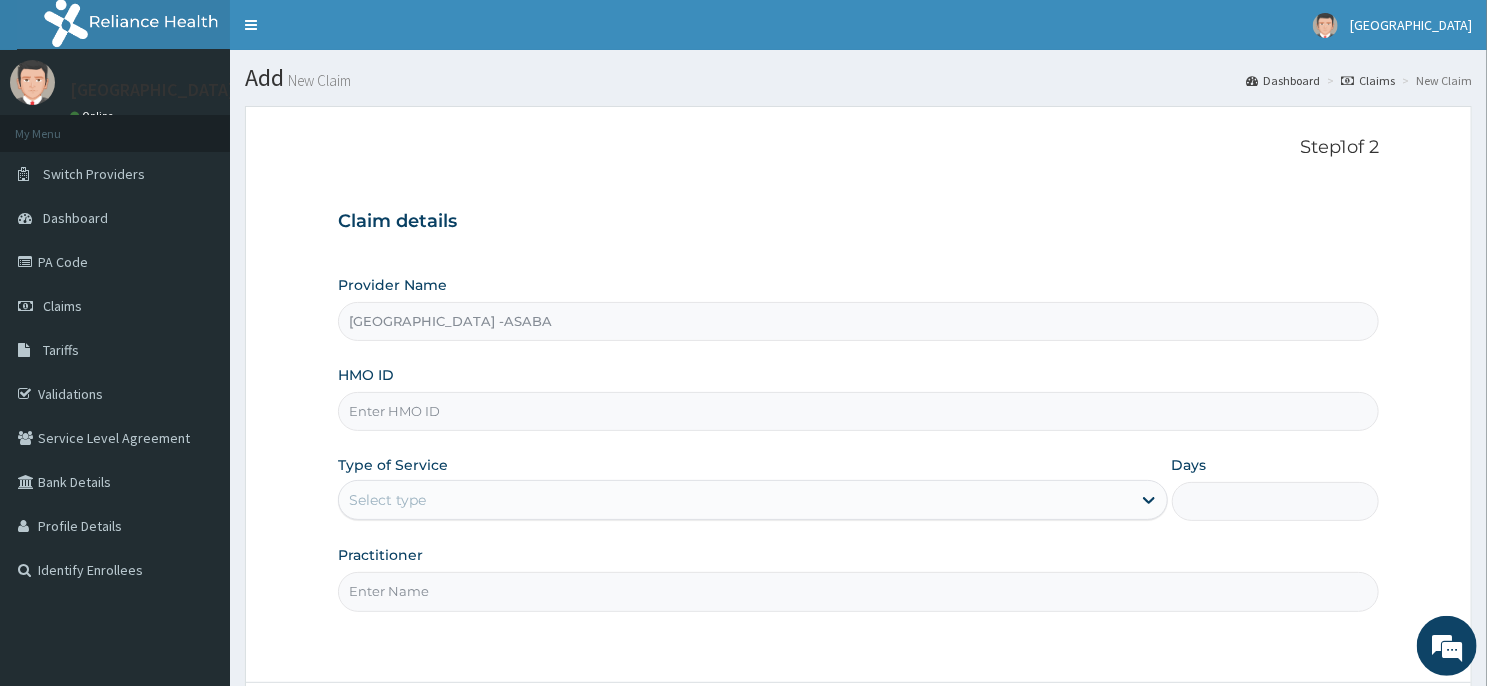 click on "HMO ID" at bounding box center [858, 411] 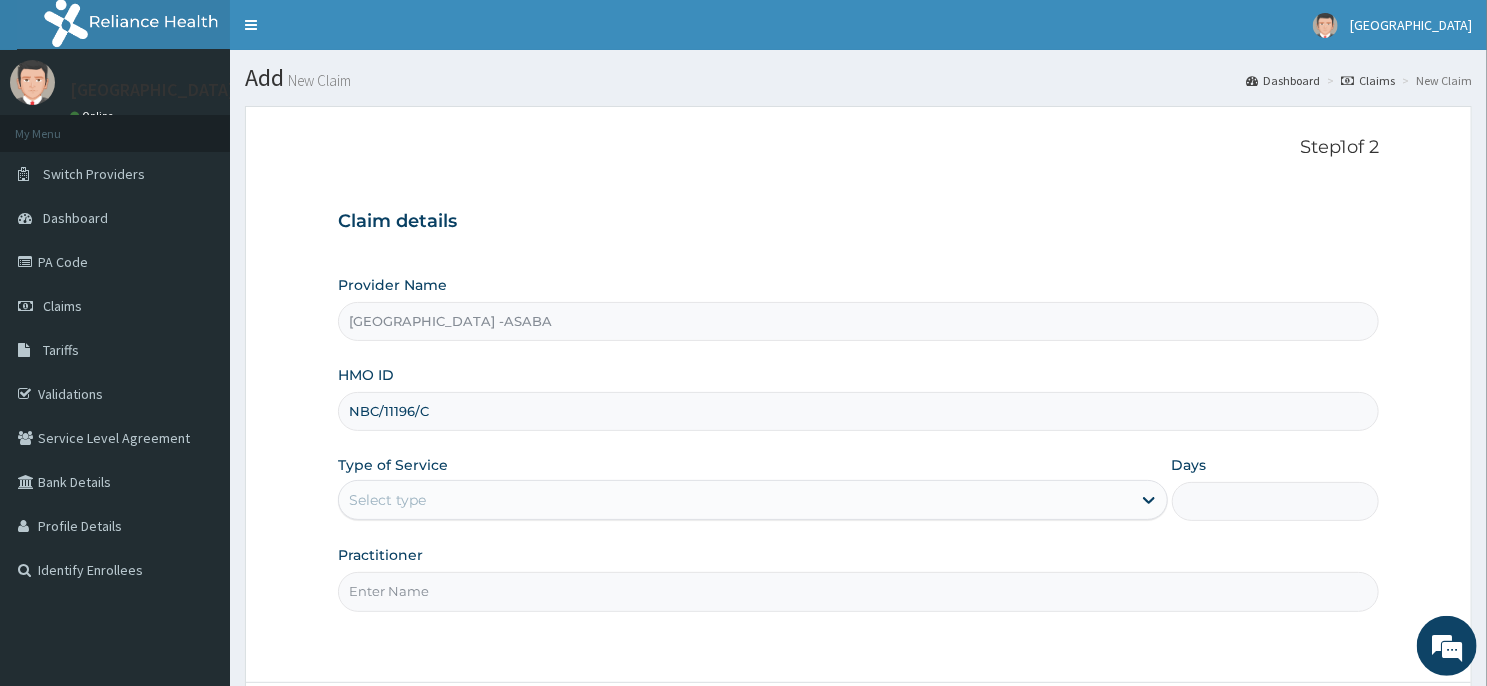 type on "NBC/11196/C" 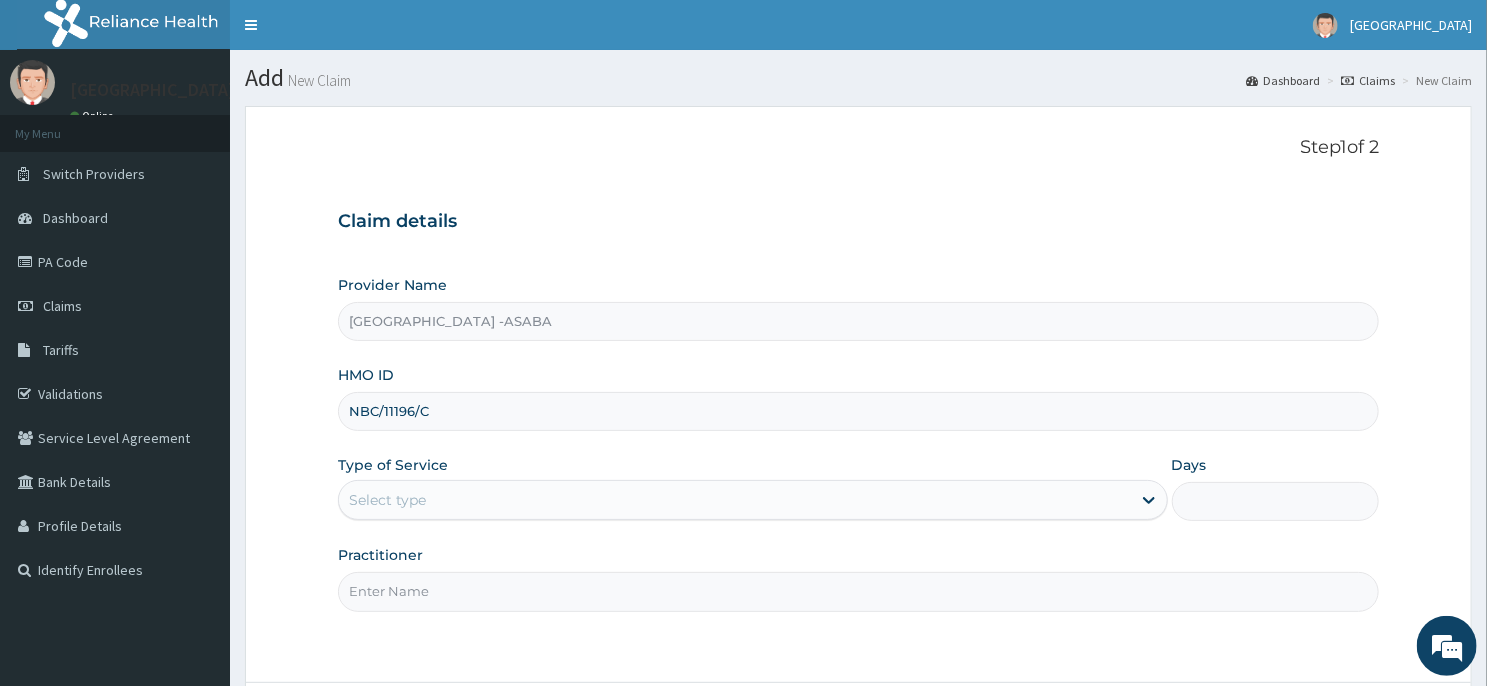click on "Practitioner" at bounding box center [858, 591] 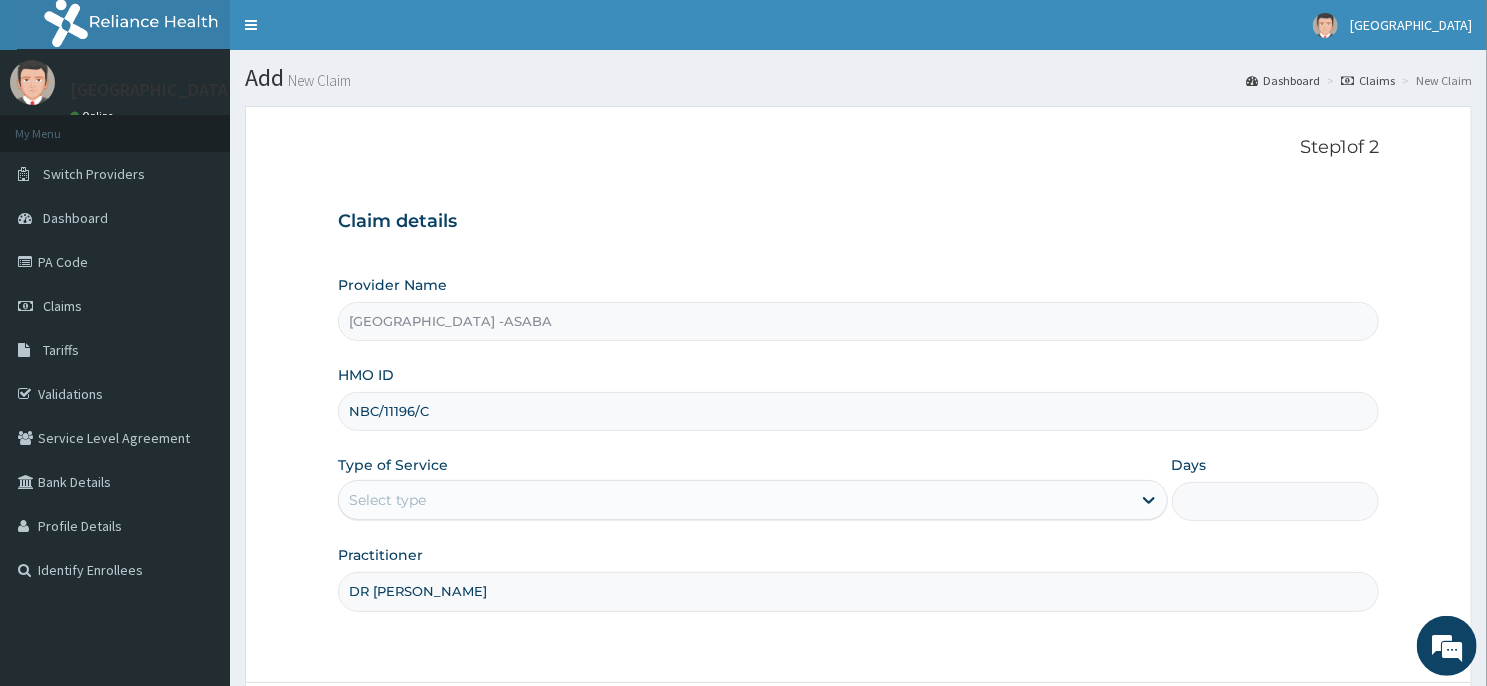 type on "DR [PERSON_NAME]" 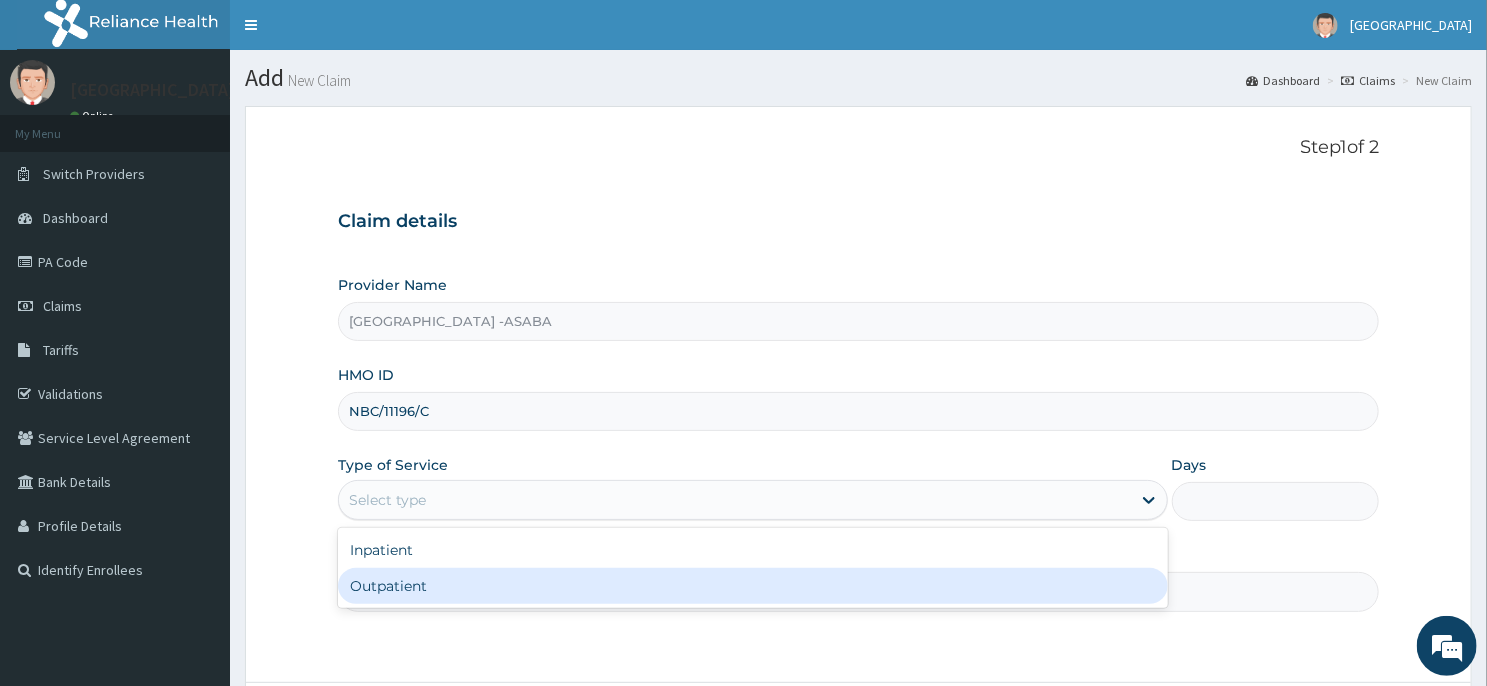 click on "Outpatient" at bounding box center (753, 586) 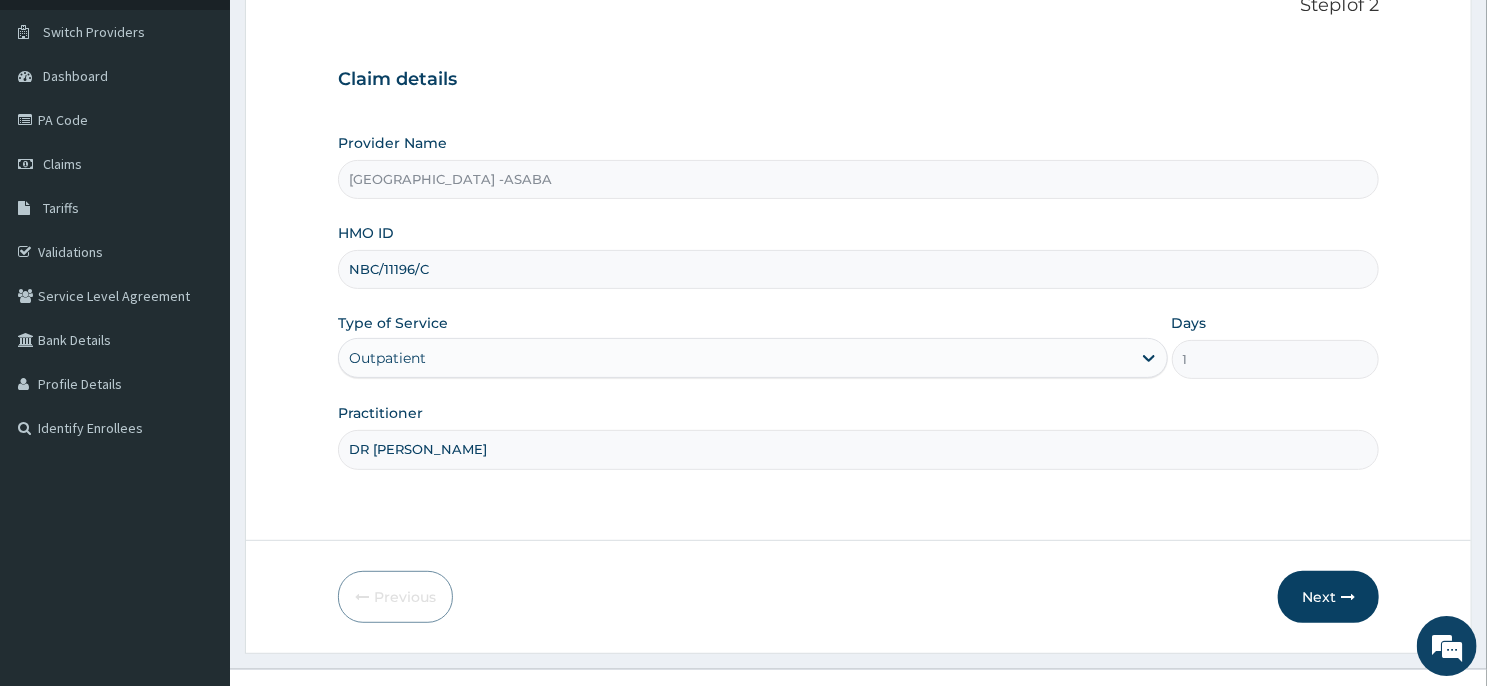 scroll, scrollTop: 176, scrollLeft: 0, axis: vertical 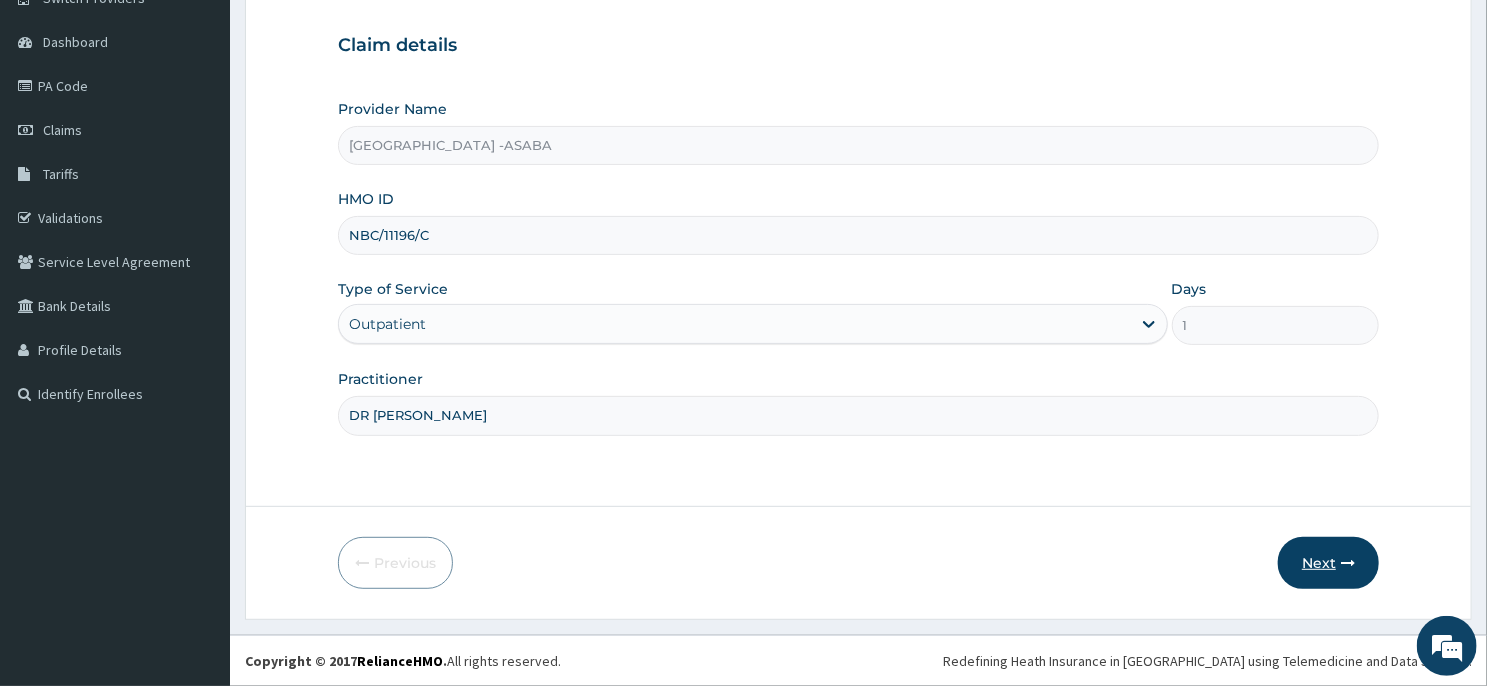click on "Next" at bounding box center (1328, 563) 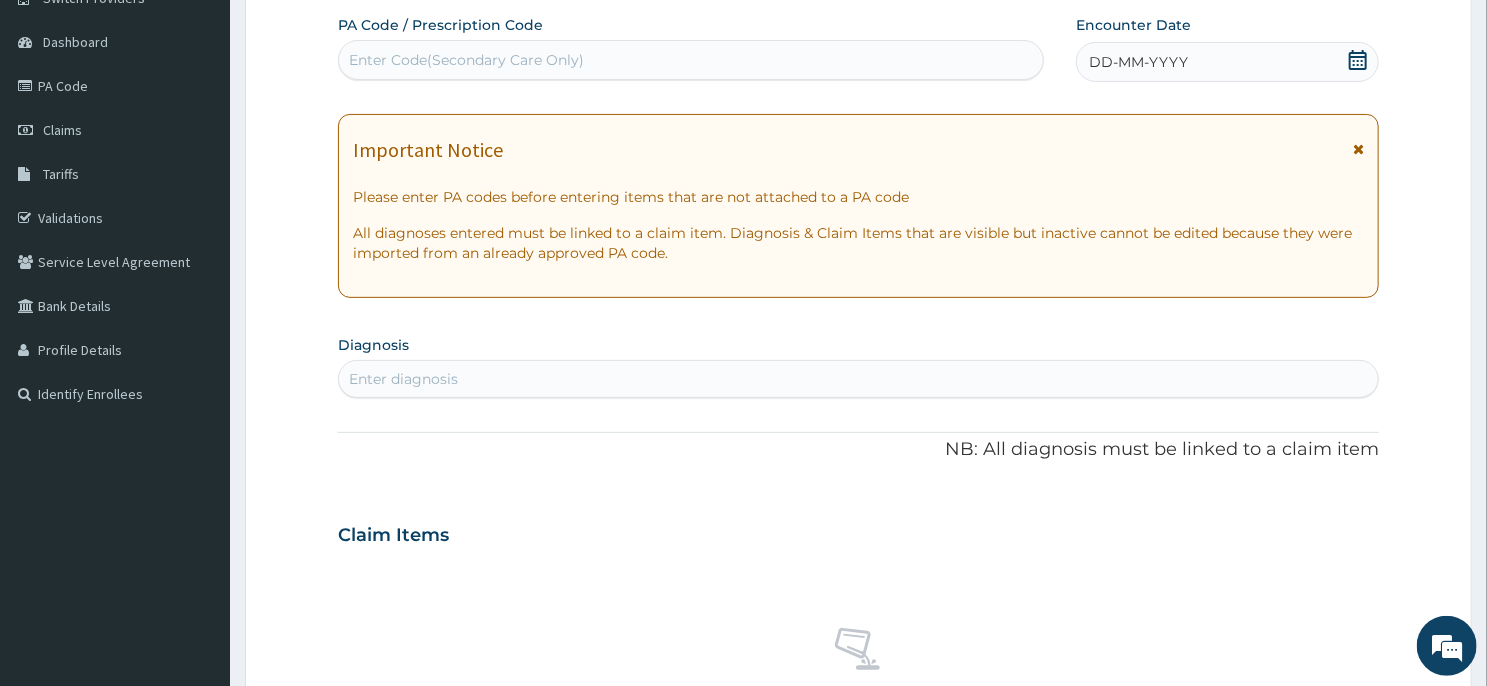 click on "Enter Code(Secondary Care Only)" at bounding box center (691, 60) 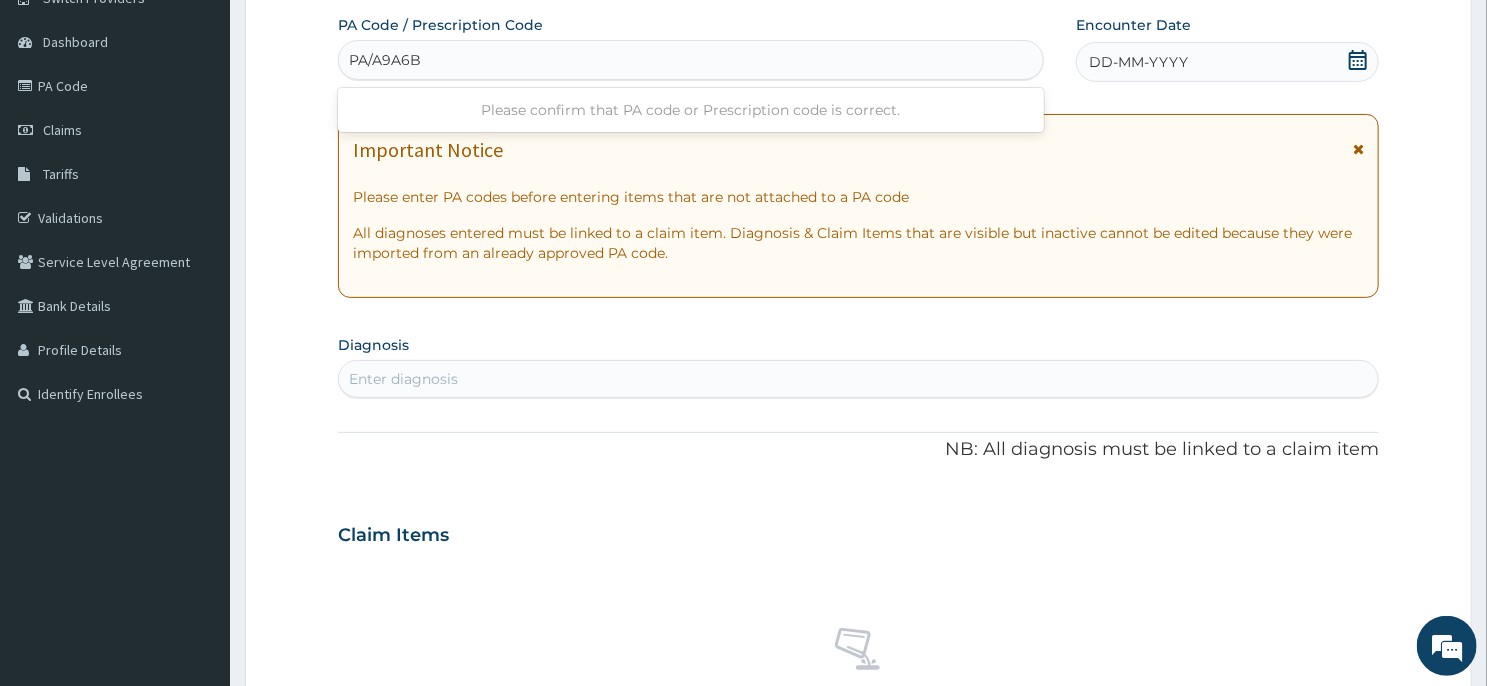 type on "PA/A9A6BA" 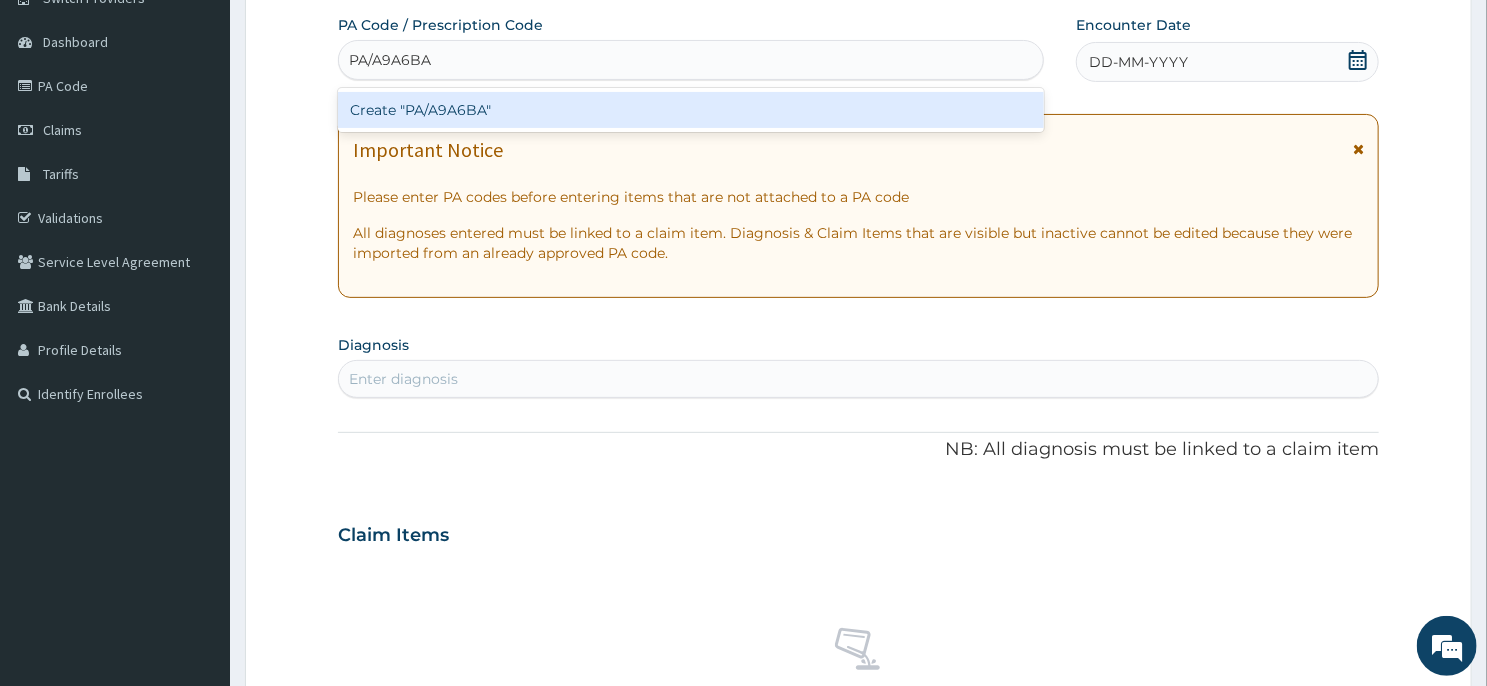 click on "Create "PA/A9A6BA"" at bounding box center [691, 110] 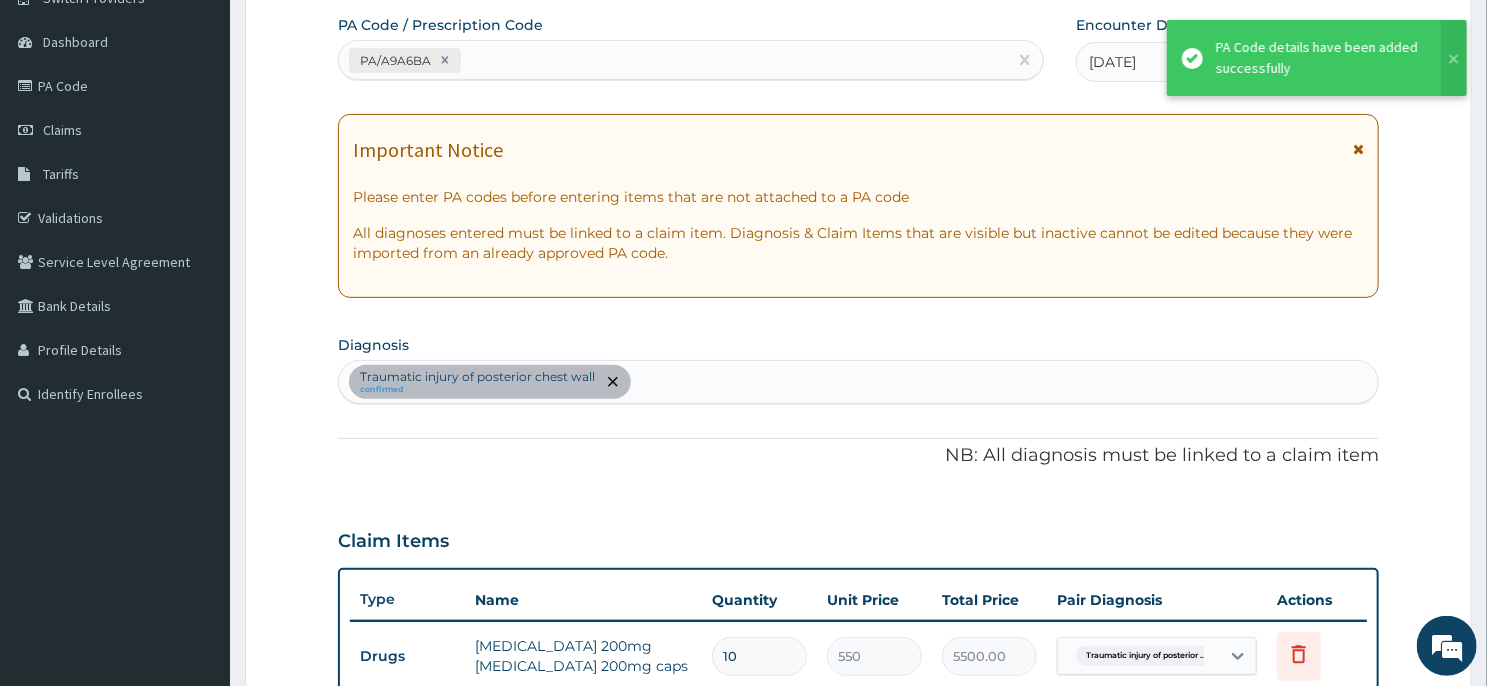 scroll, scrollTop: 557, scrollLeft: 0, axis: vertical 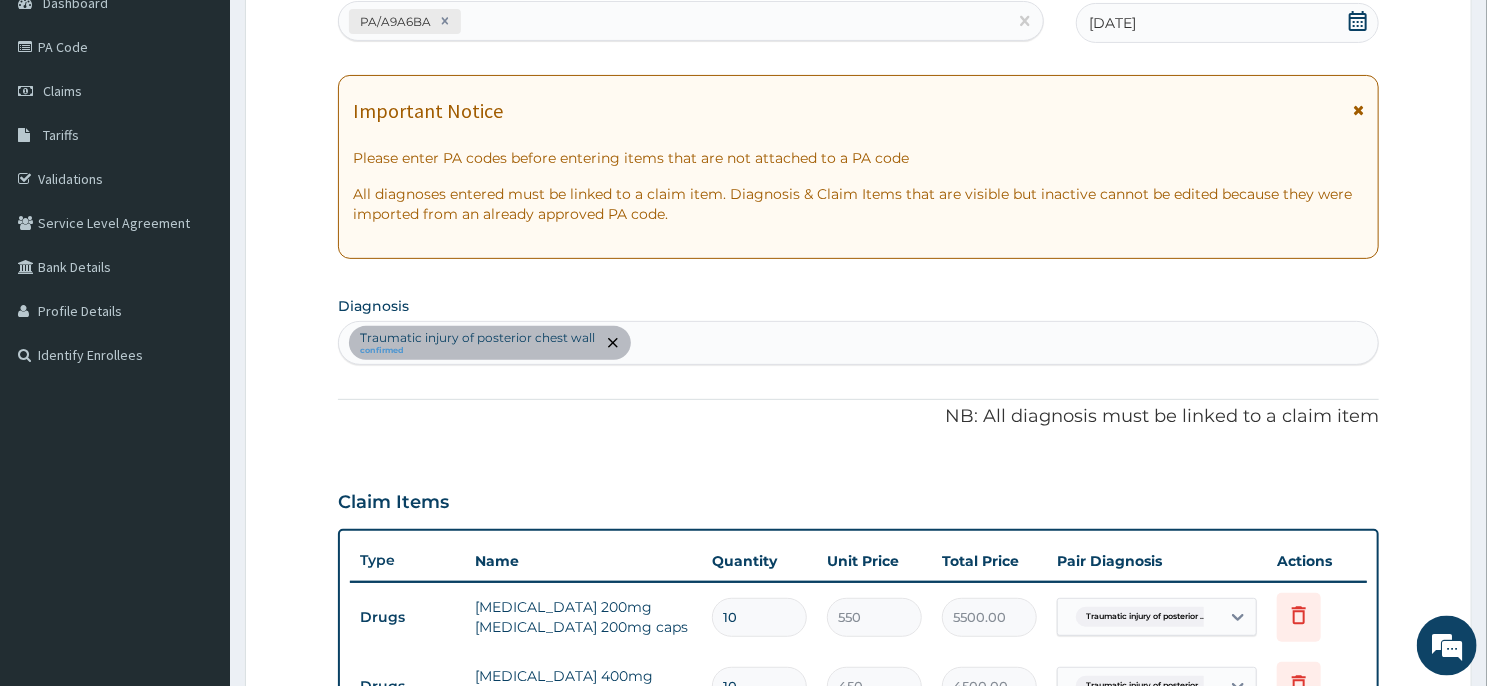 click on "PA Code / Prescription Code PA/A9A6BA Encounter Date 11-01-2025 Important Notice Please enter PA codes before entering items that are not attached to a PA code   All diagnoses entered must be linked to a claim item. Diagnosis & Claim Items that are visible but inactive cannot be edited because they were imported from an already approved PA code. Diagnosis   Select is focused ,type to refine list, press Down to open the menu,  press left to focus selected values Traumatic injury of posterior chest wall confirmed NB: All diagnosis must be linked to a claim item Claim Items Type Name Quantity Unit Price Total Price Pair Diagnosis Actions Drugs celecoxib 200mg celebrex 200mg caps 10 550 5500.00 Traumatic injury of posterior ... Delete Drugs cefixime 400mg ocefix 400mg tabs 10 450 4500.00 Traumatic injury of posterior ... Delete Types Select Type Item Select Item Pair Diagnosis Select Diagnosis Unit Price 0 Add Comment" at bounding box center (858, 483) 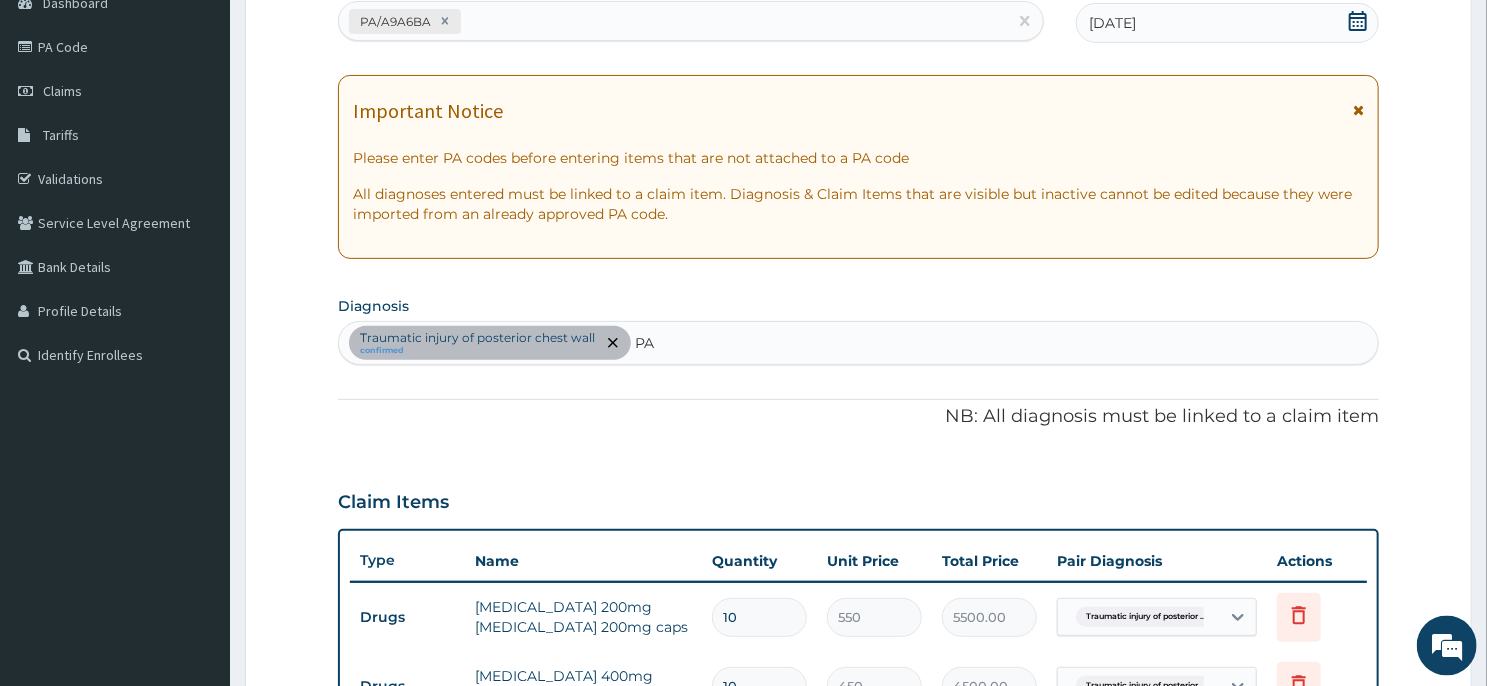type on "P" 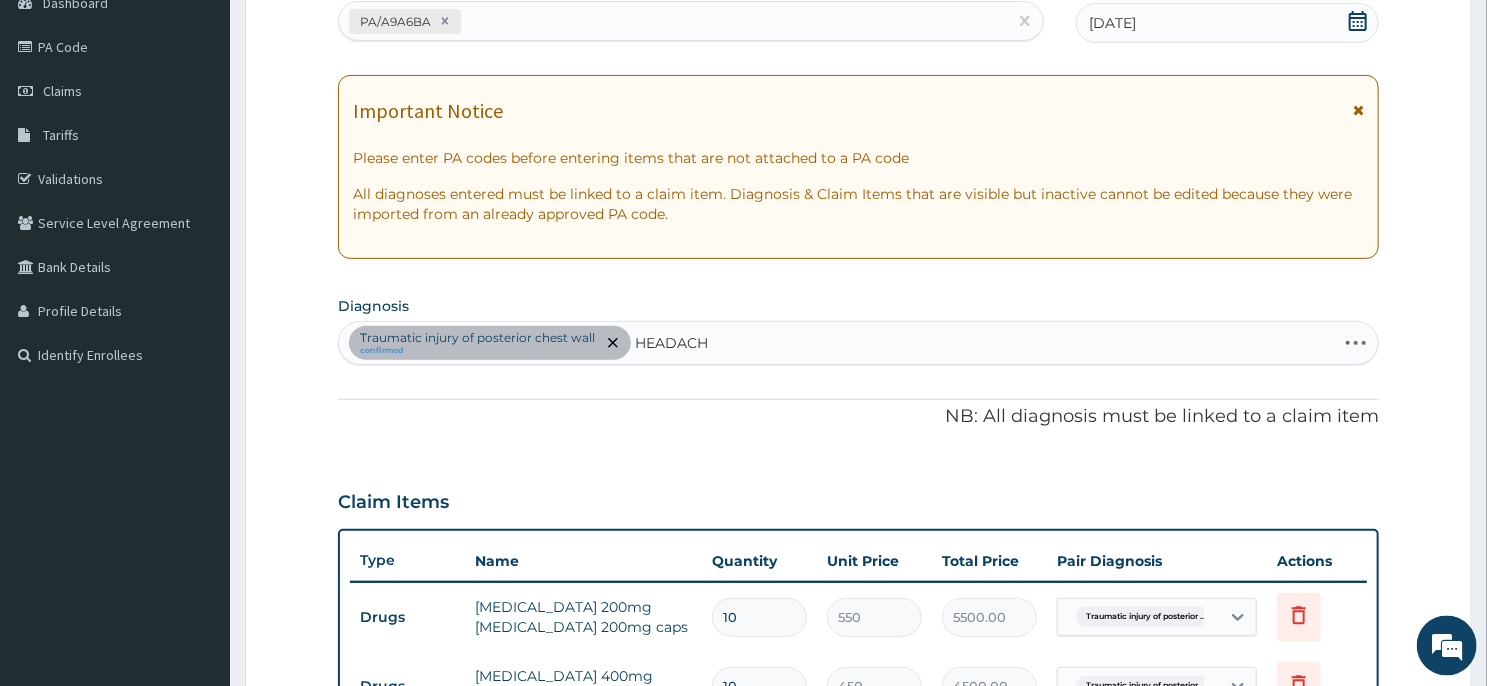 type on "HEADACHE" 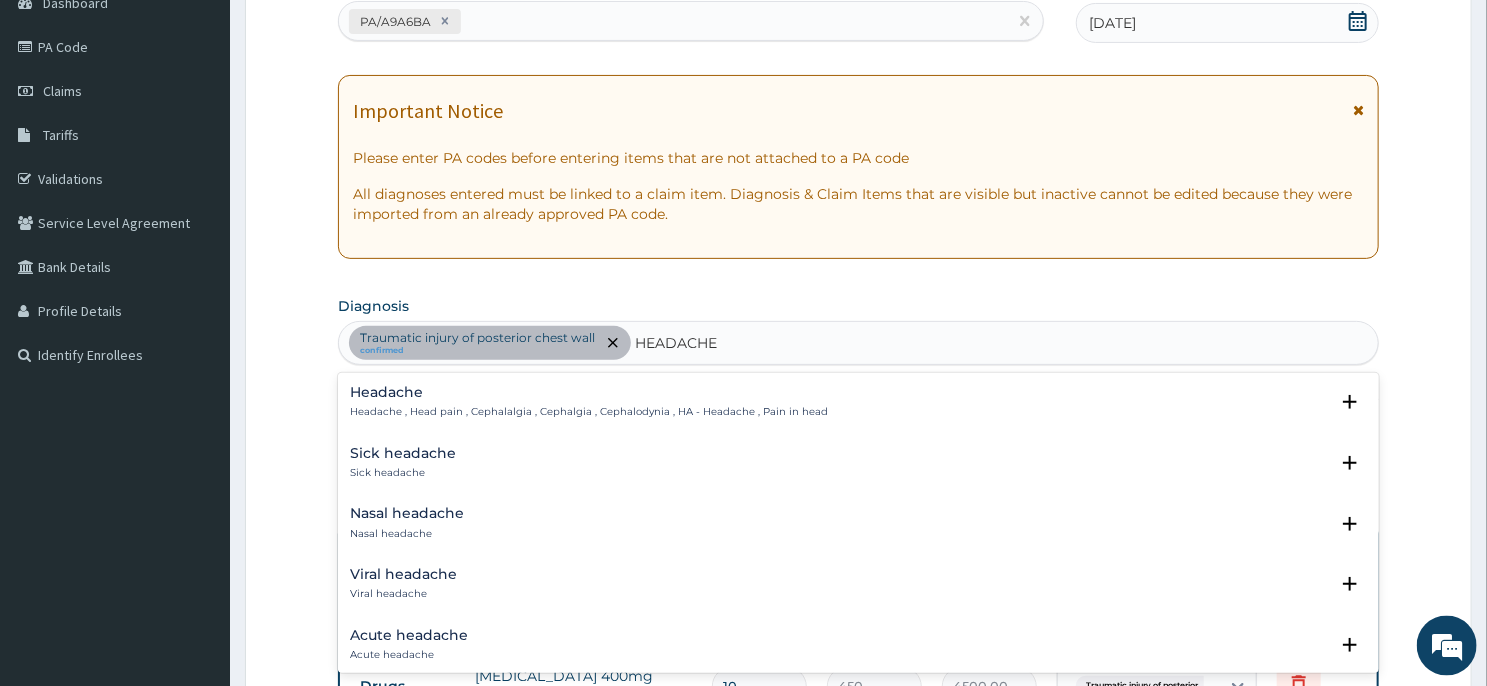 click on "Headache Headache , Head pain , Cephalalgia , Cephalgia , Cephalodynia , HA - Headache , Pain in head Select Status Query Query covers suspected (?), Keep in view (kiv), Ruled out (r/o) Confirmed" at bounding box center (858, 407) 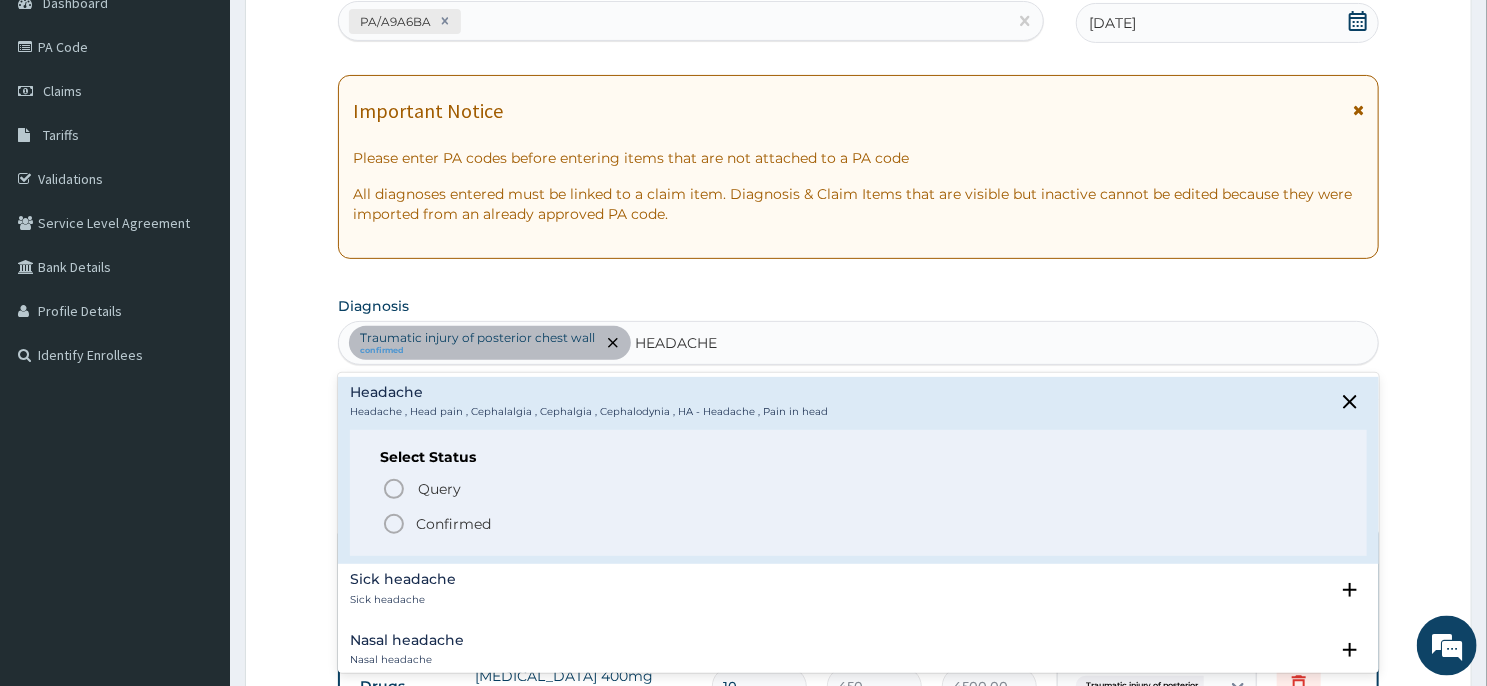 click 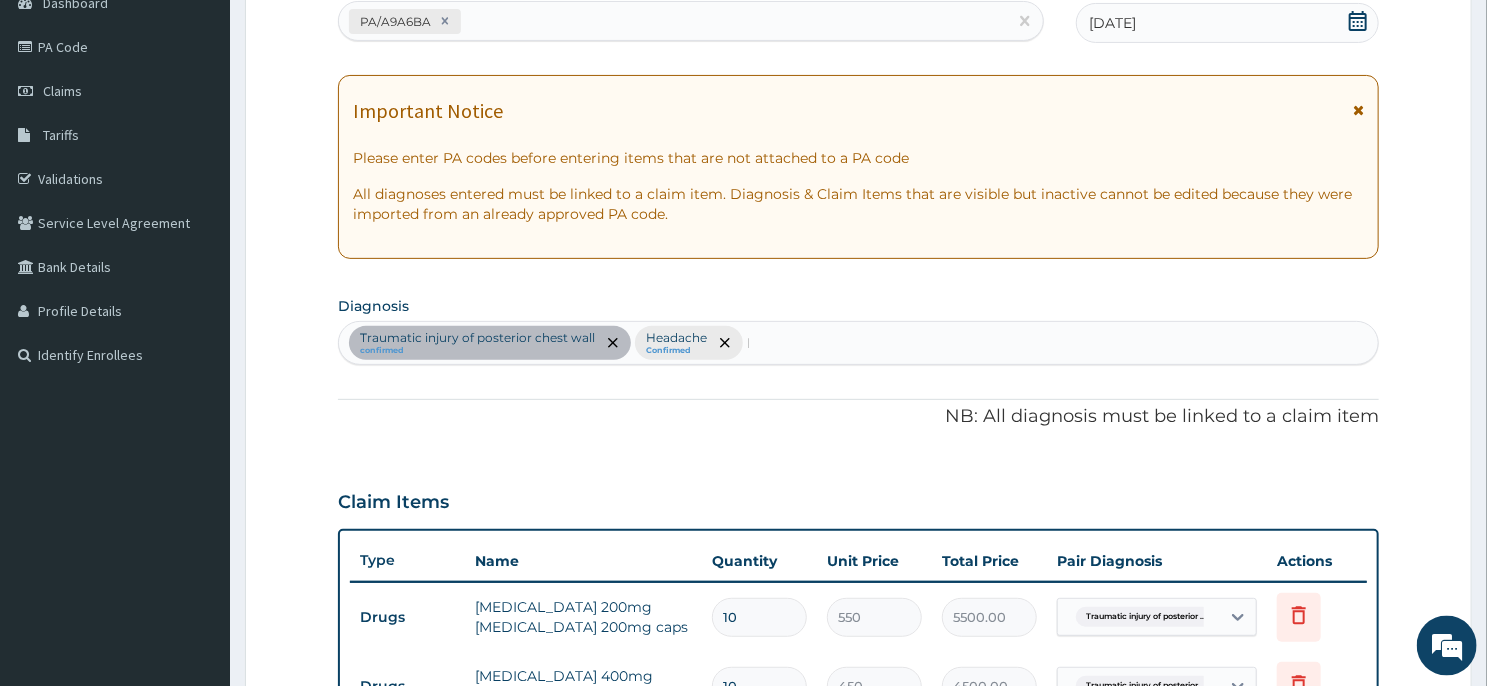 type 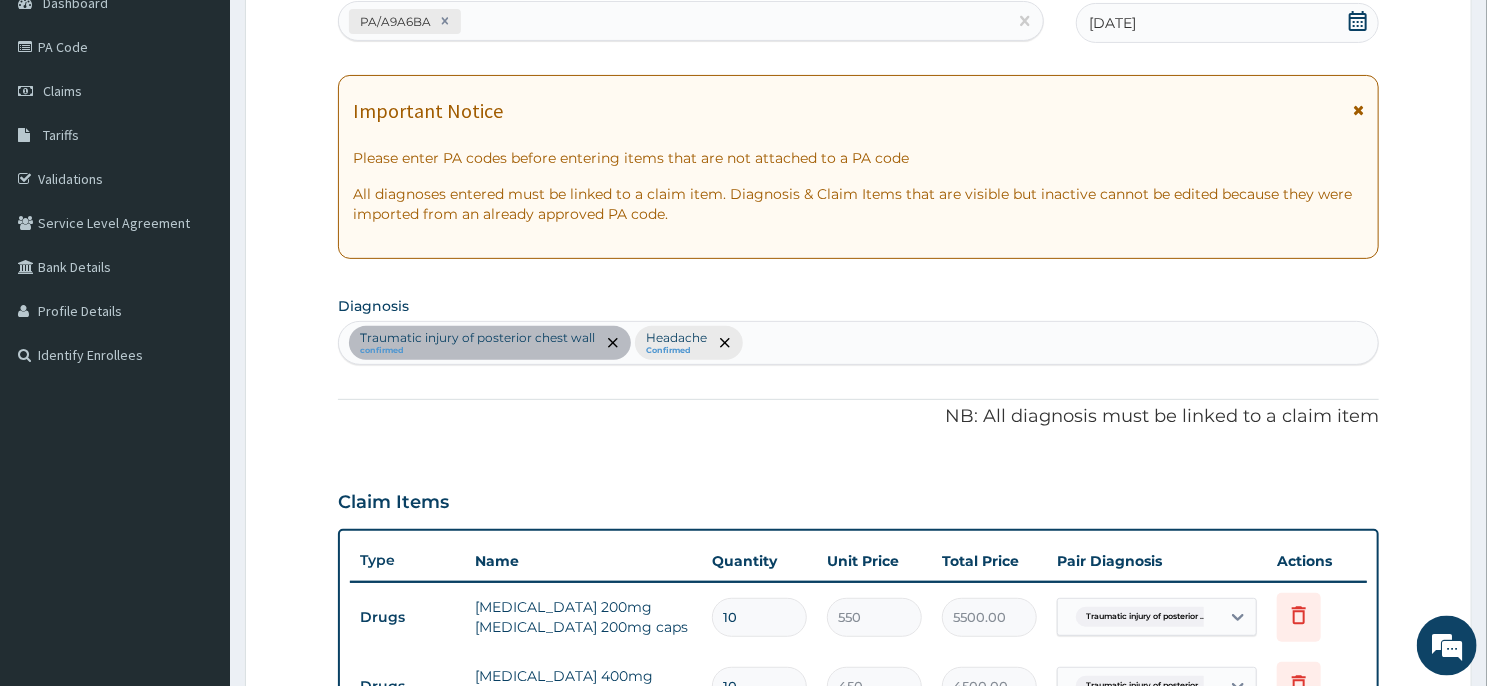 scroll, scrollTop: 728, scrollLeft: 0, axis: vertical 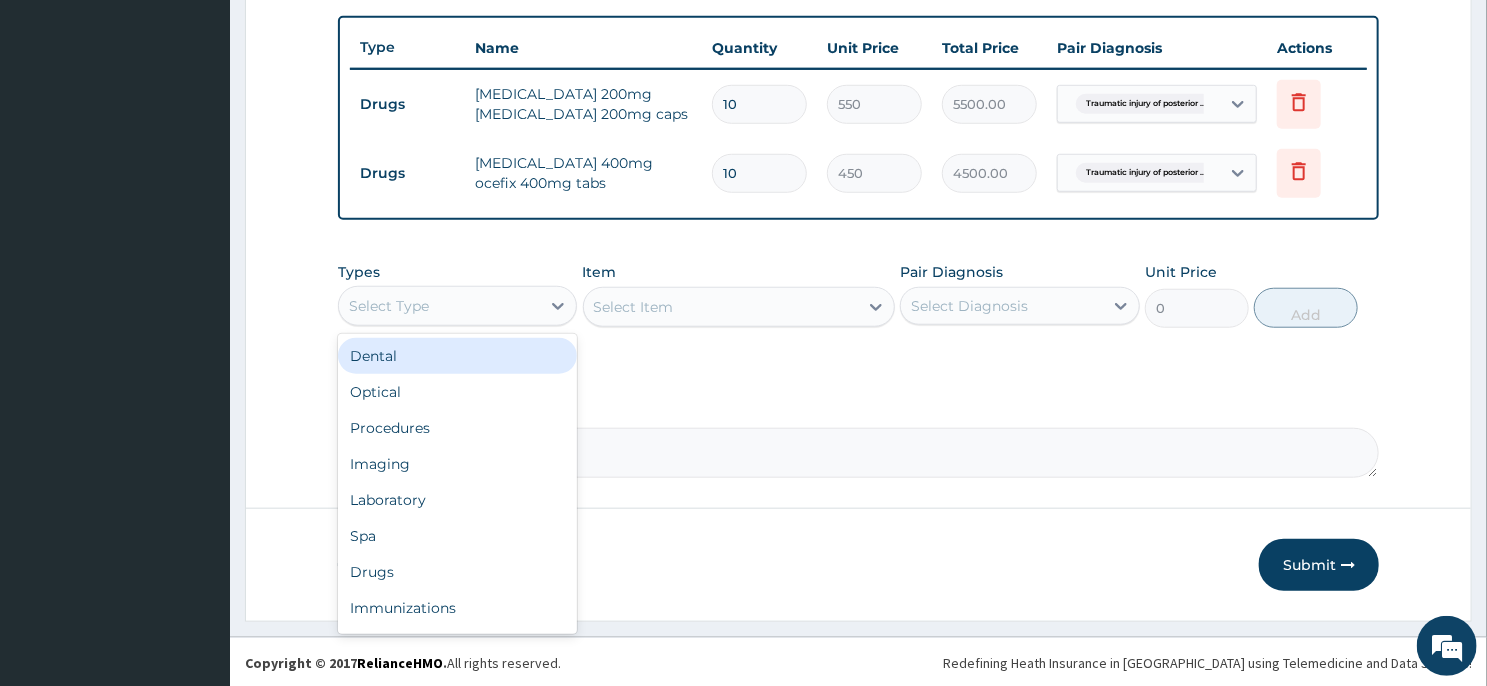 click on "Select Type" at bounding box center [439, 306] 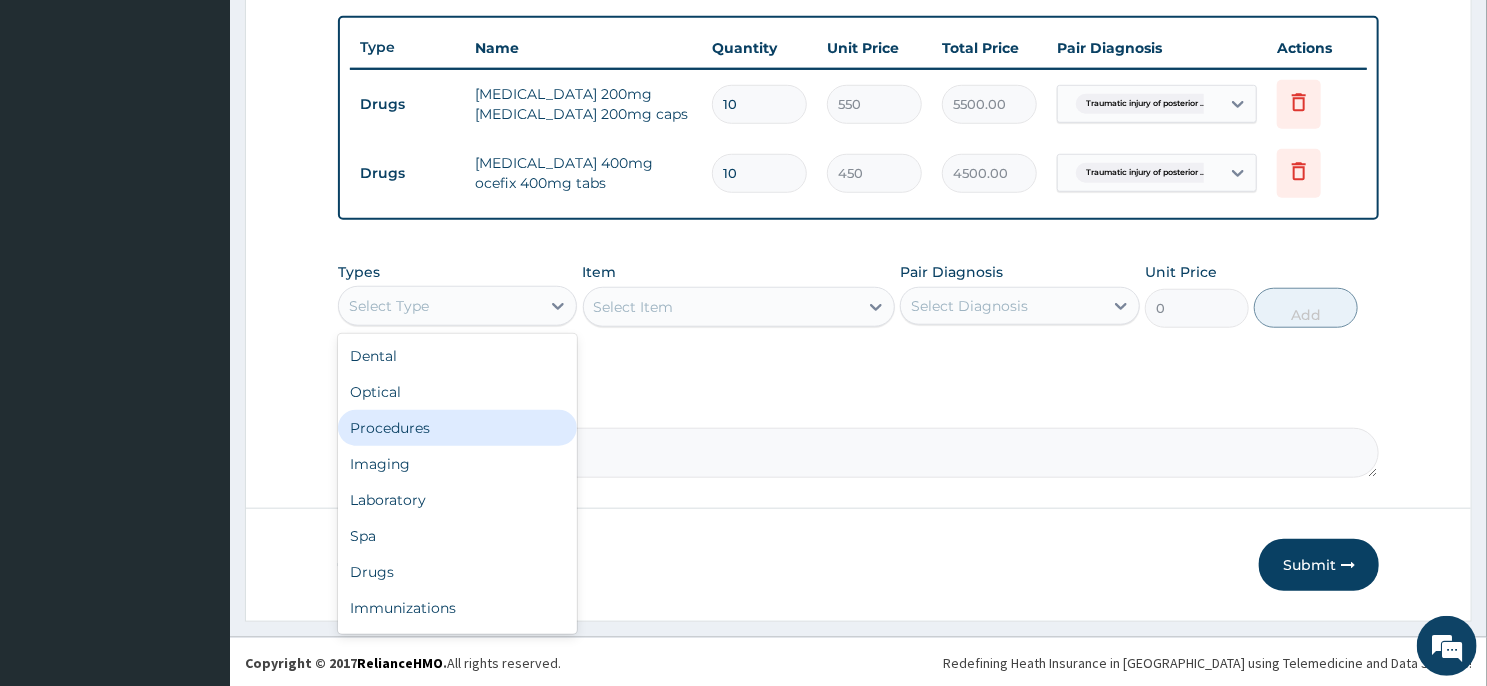 click on "Procedures" at bounding box center [457, 428] 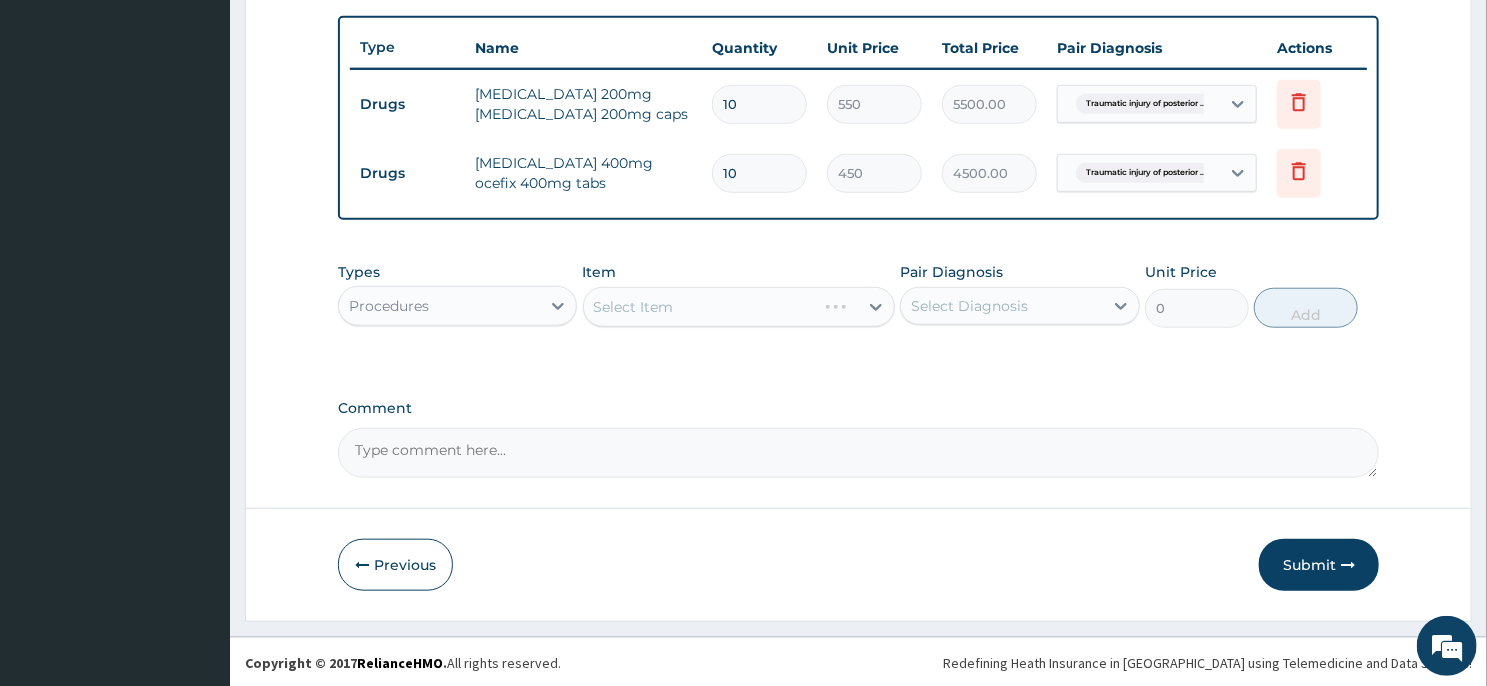 click on "Select Item" at bounding box center [739, 307] 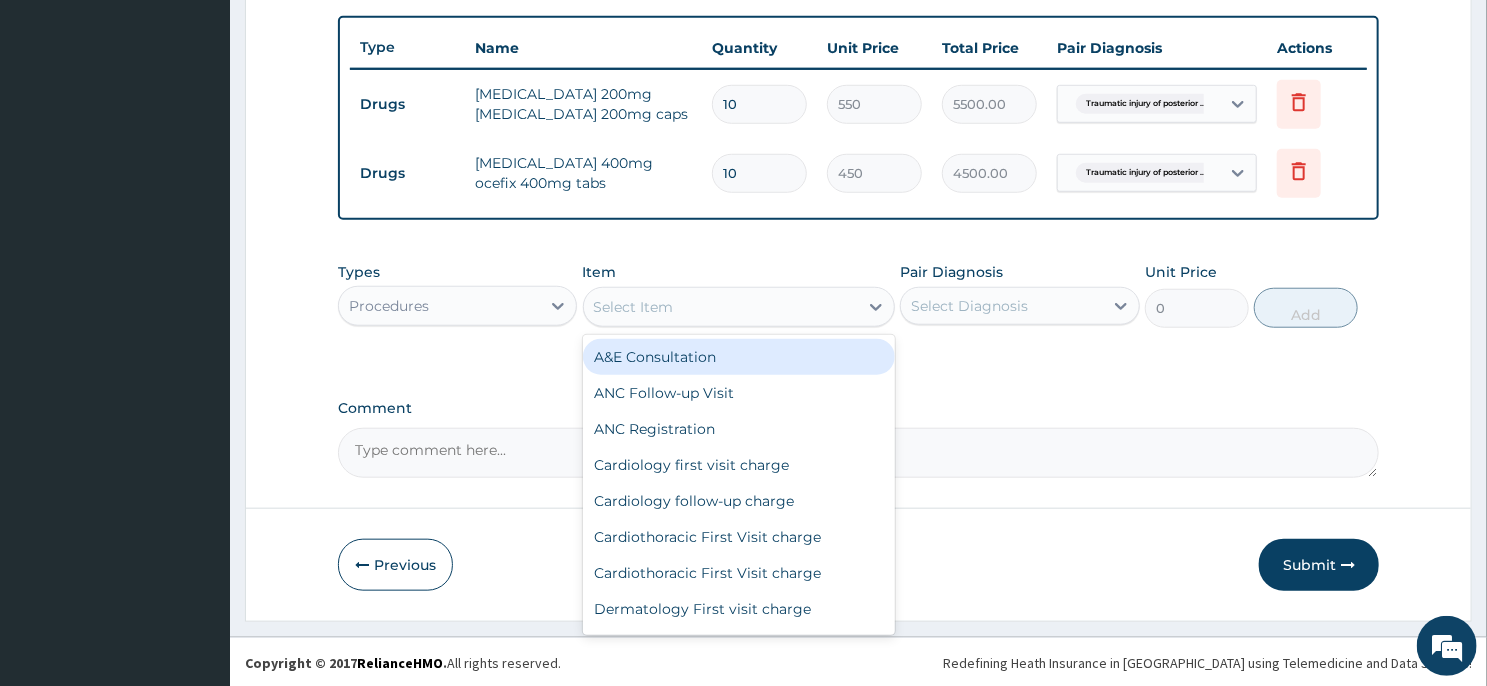 click on "Select Item" at bounding box center (721, 307) 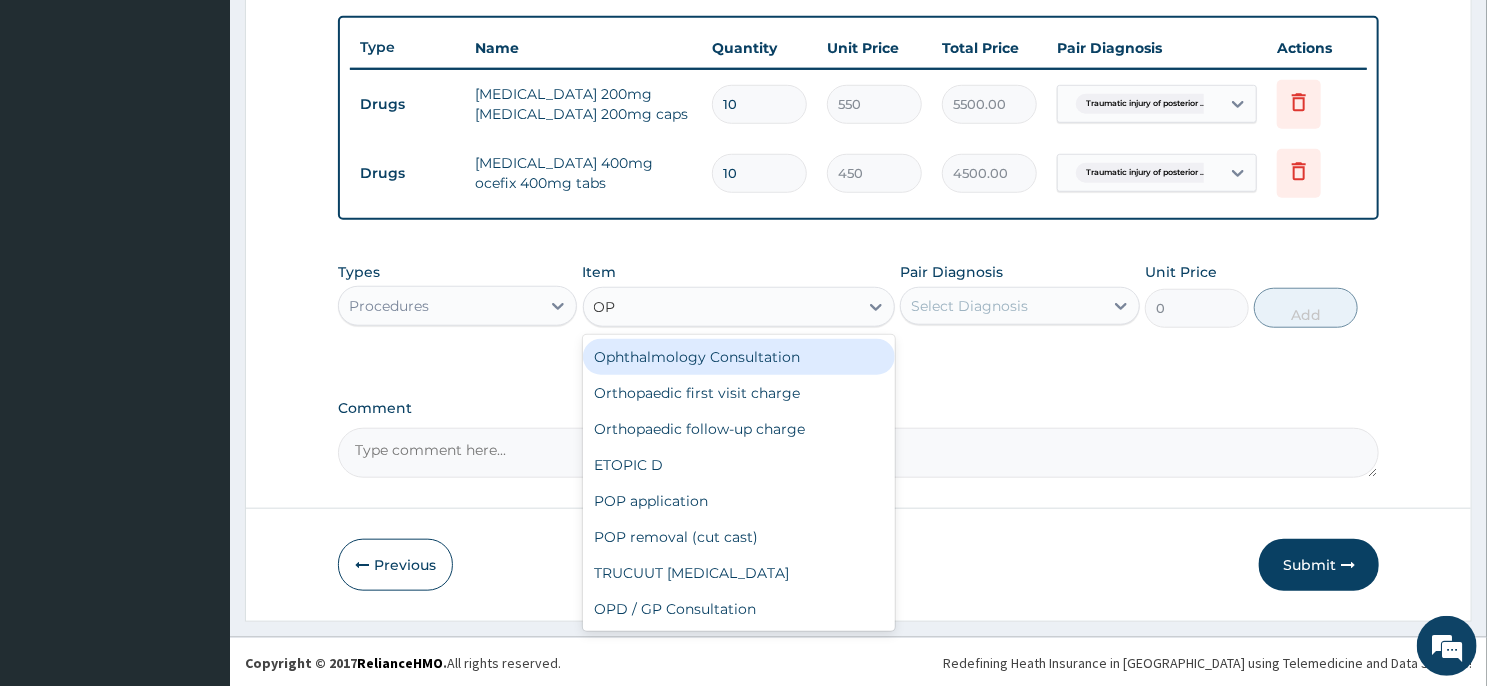 type on "OPD" 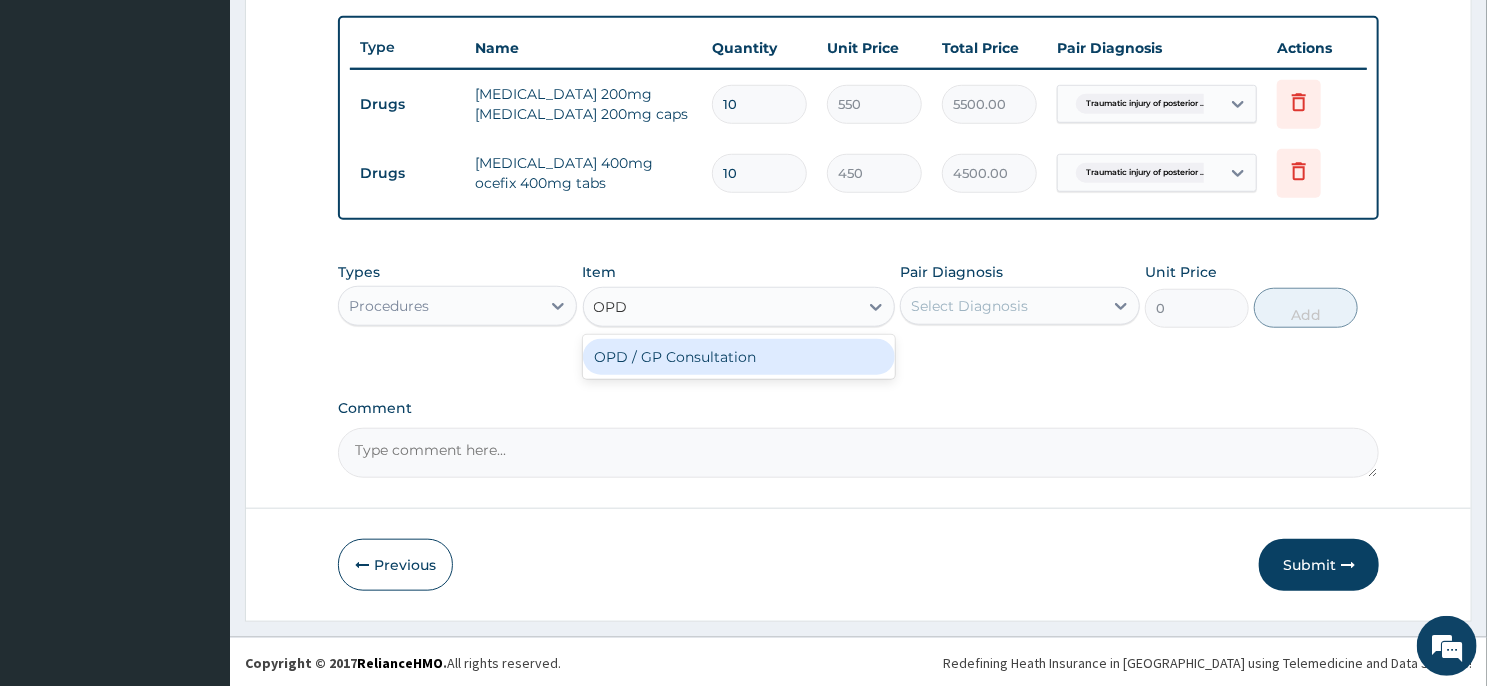 click on "OPD / GP Consultation" at bounding box center (739, 357) 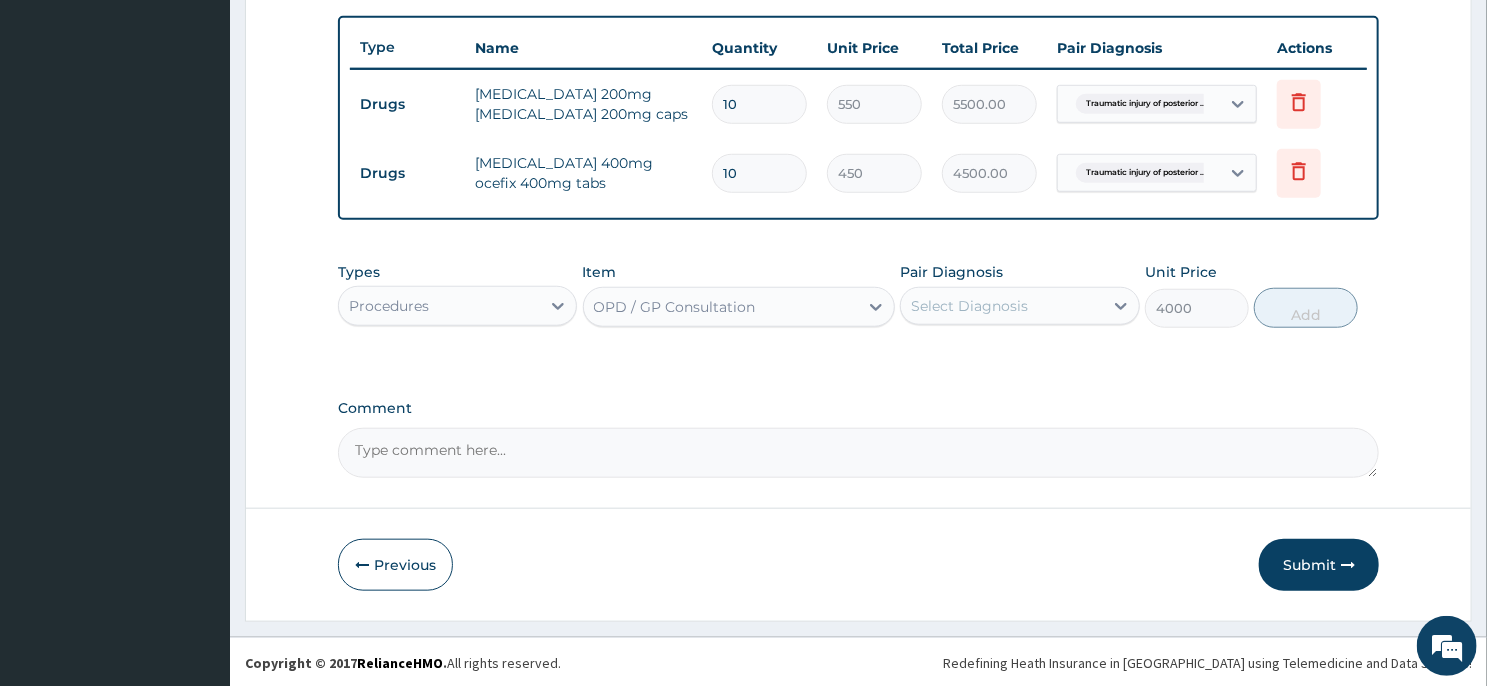 click on "Select Diagnosis" at bounding box center [969, 306] 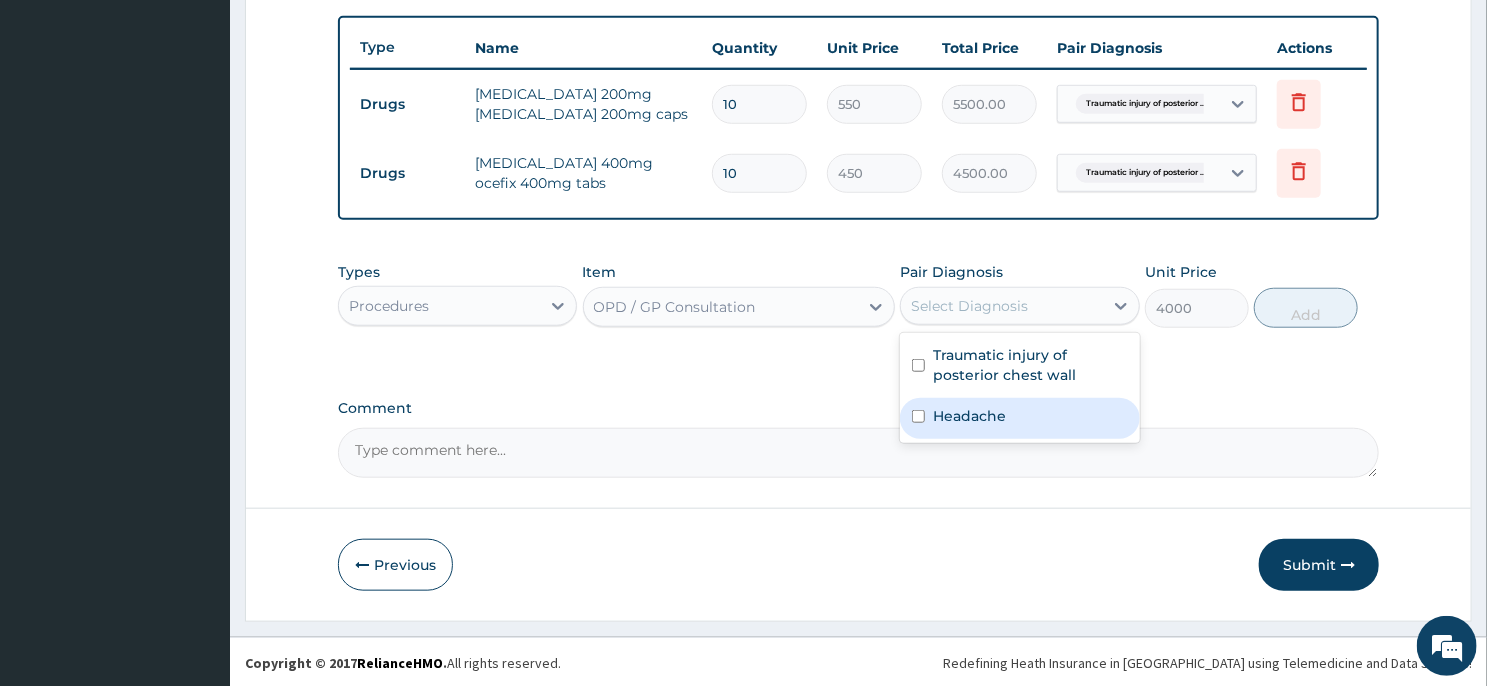 click on "Headache" at bounding box center [969, 416] 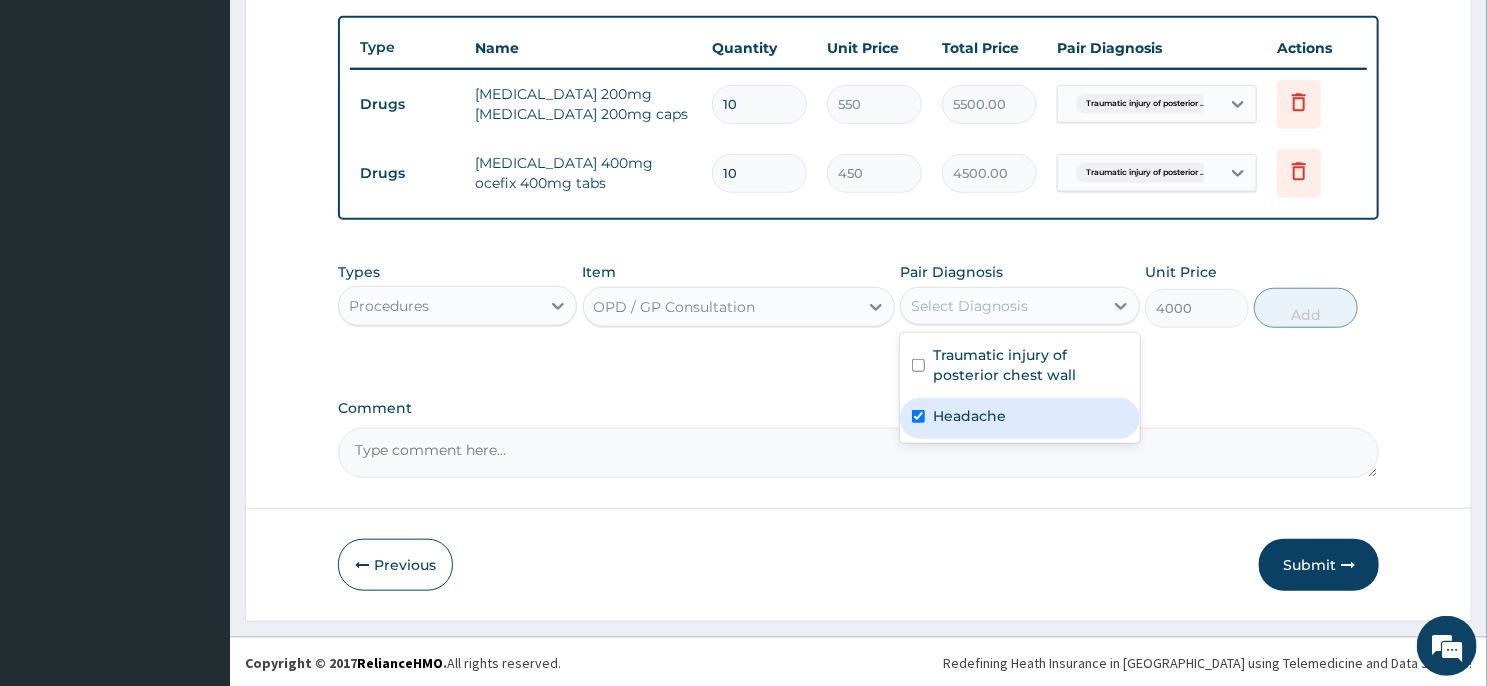 checkbox on "true" 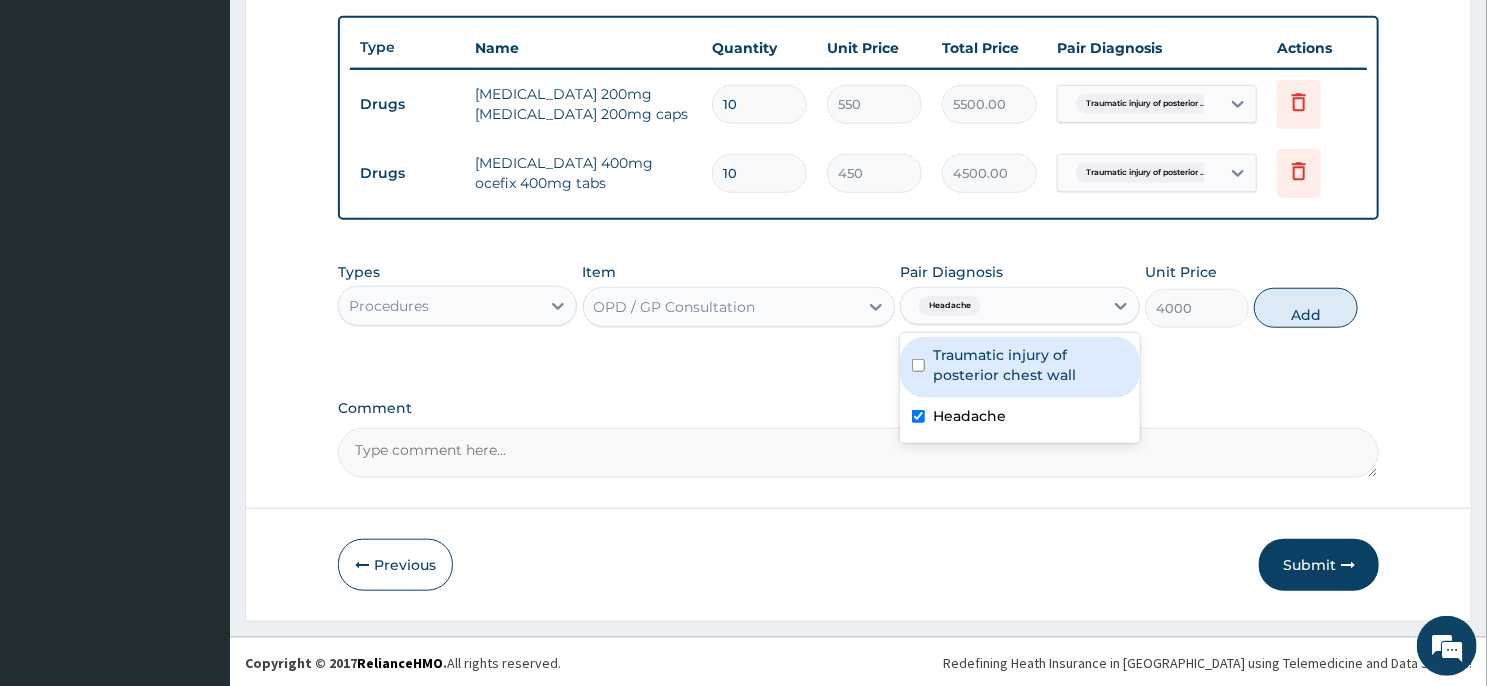 click on "Traumatic injury of posterior chest wall" at bounding box center [1019, 367] 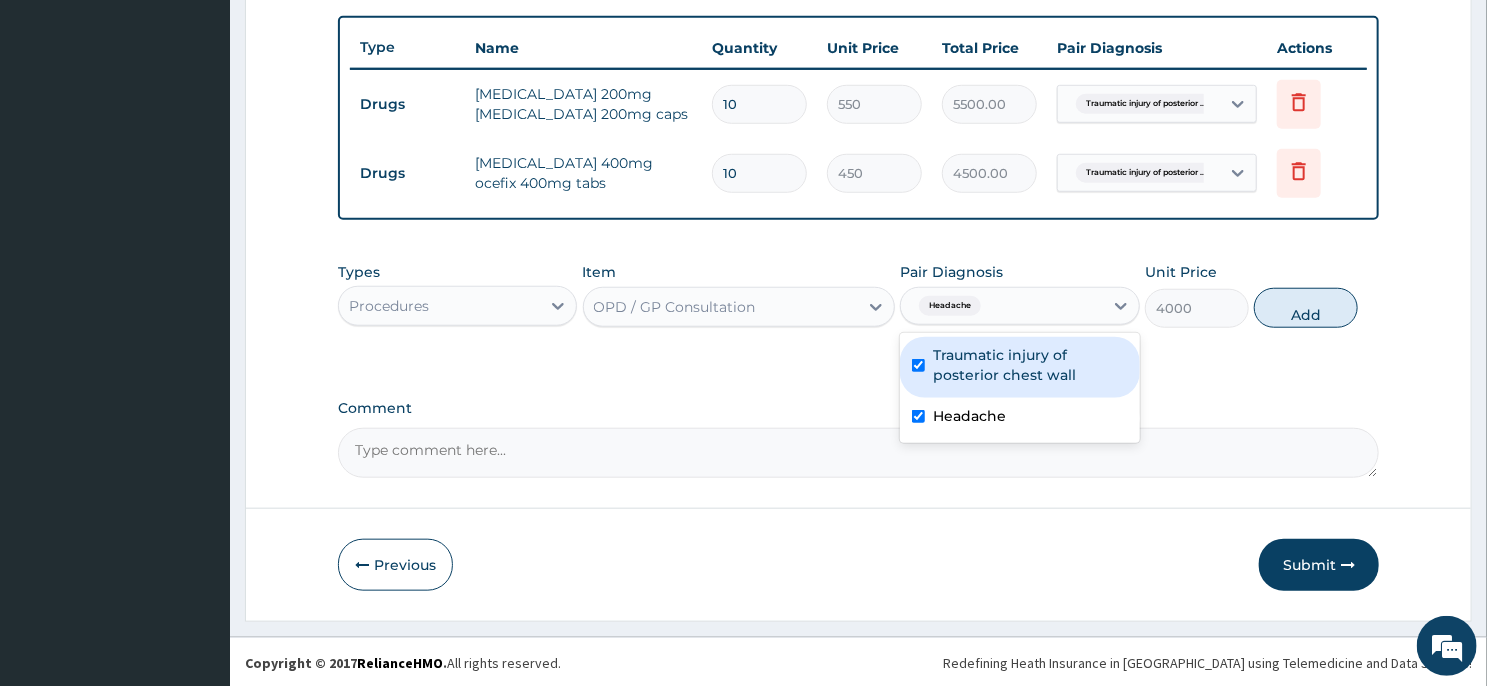 checkbox on "true" 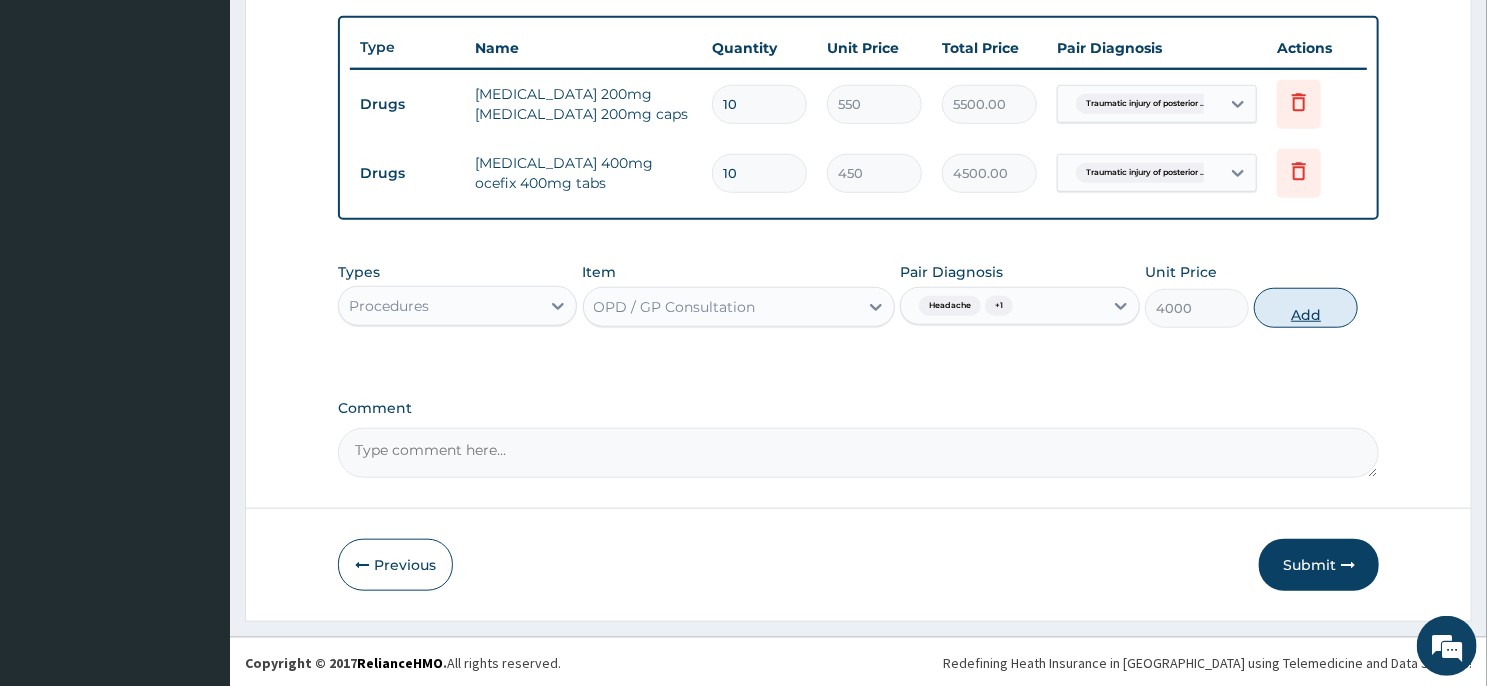 click on "Add" at bounding box center (1306, 308) 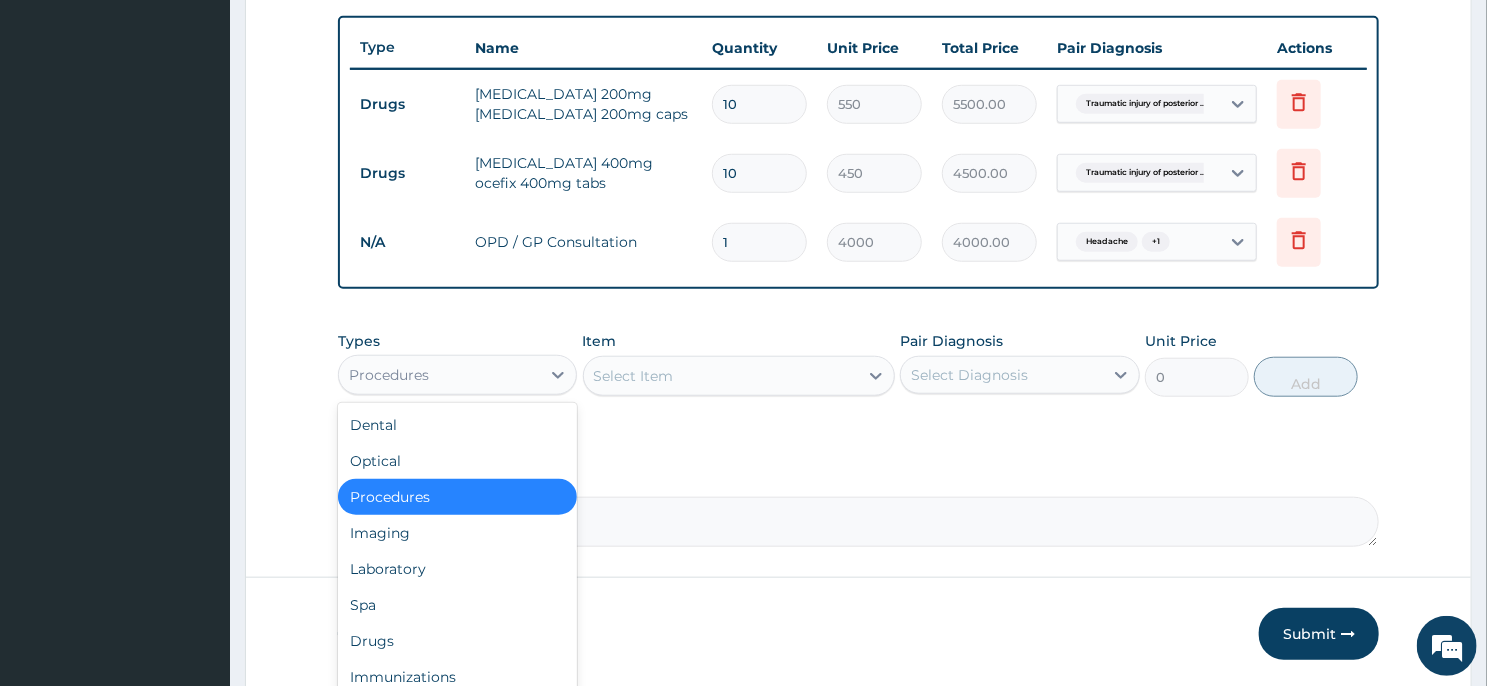 click on "Procedures" at bounding box center [439, 375] 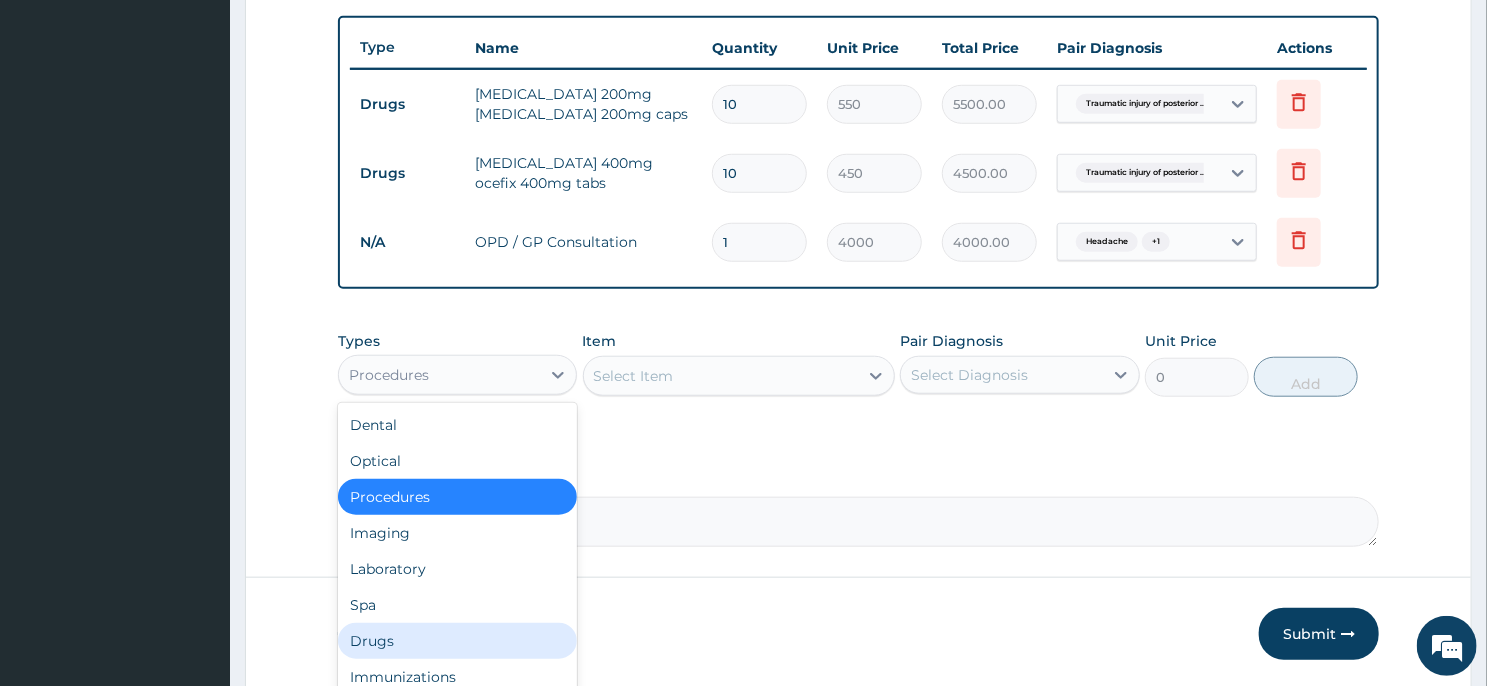 click on "Drugs" at bounding box center (457, 641) 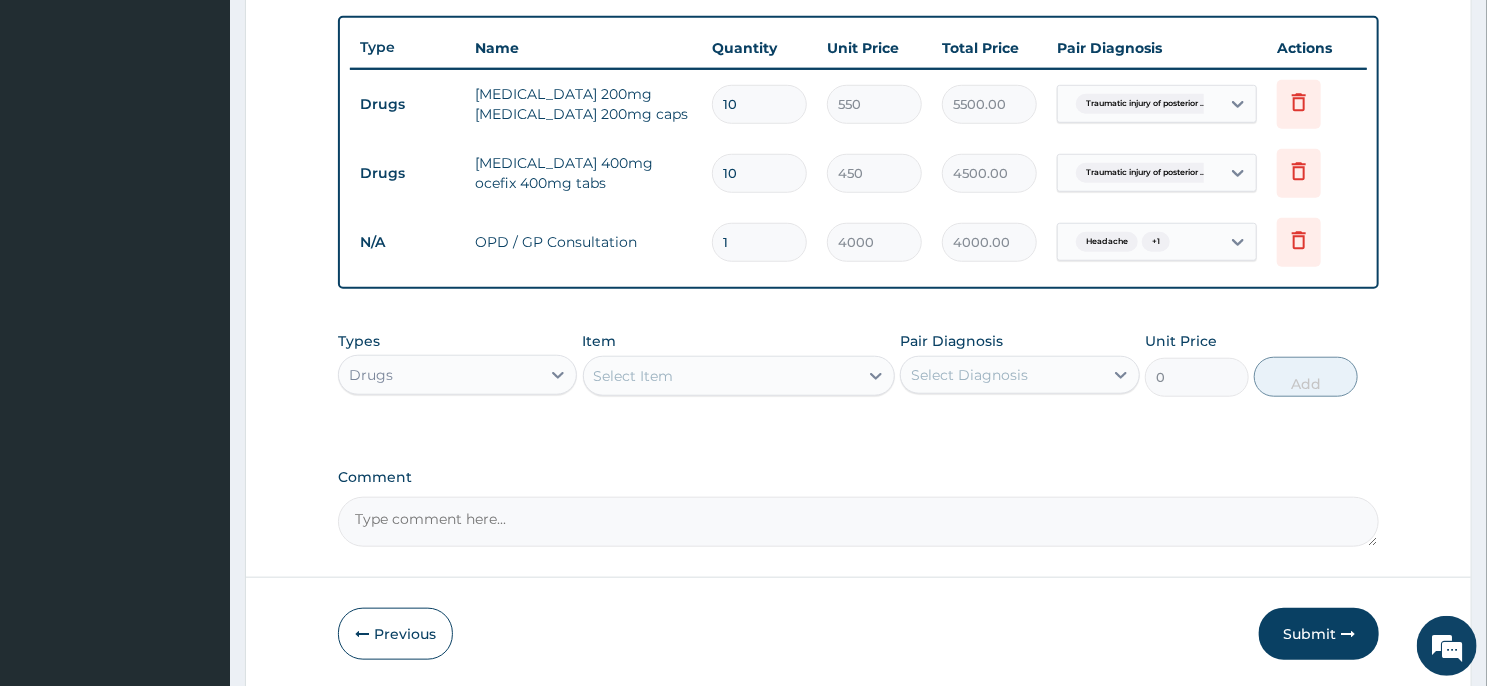 click on "Select Item" at bounding box center (721, 376) 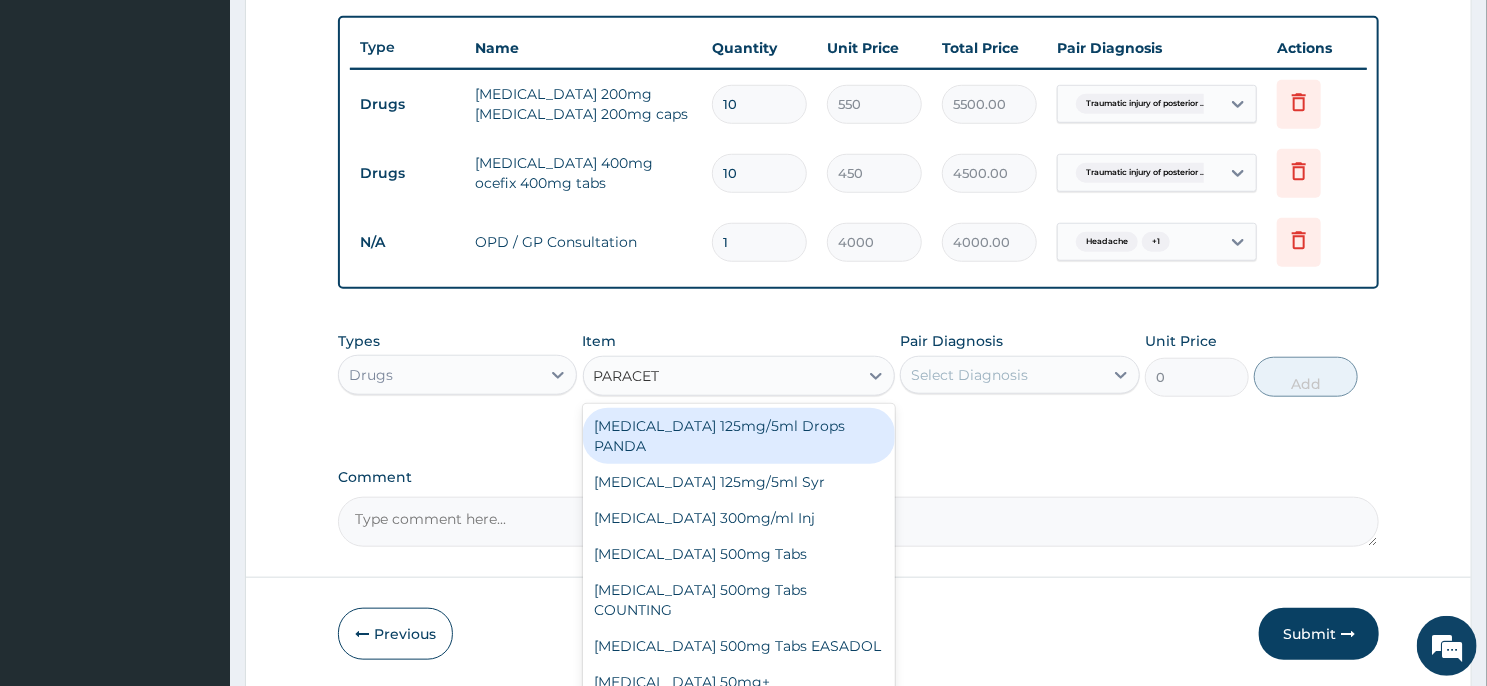 type on "PARACETA" 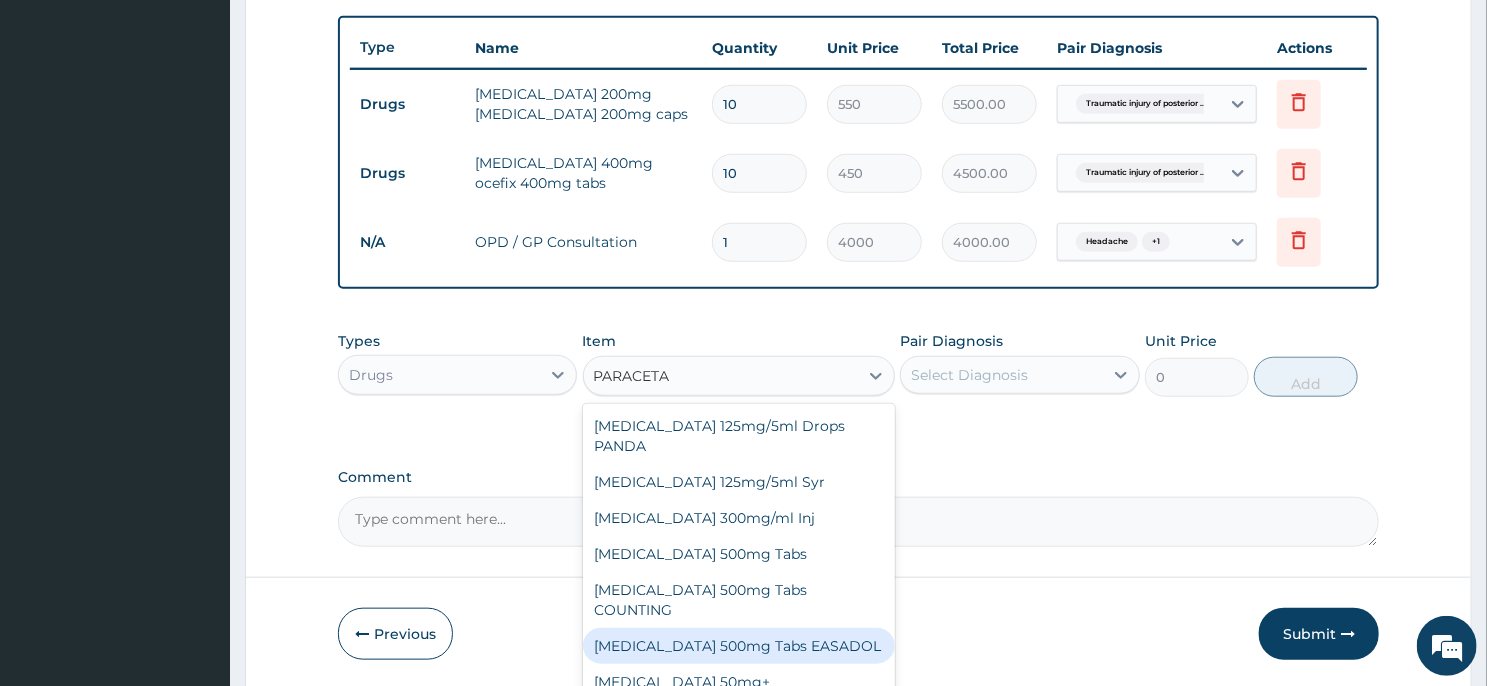 click on "Paracetamol 500mg Tabs EASADOL" at bounding box center [739, 646] 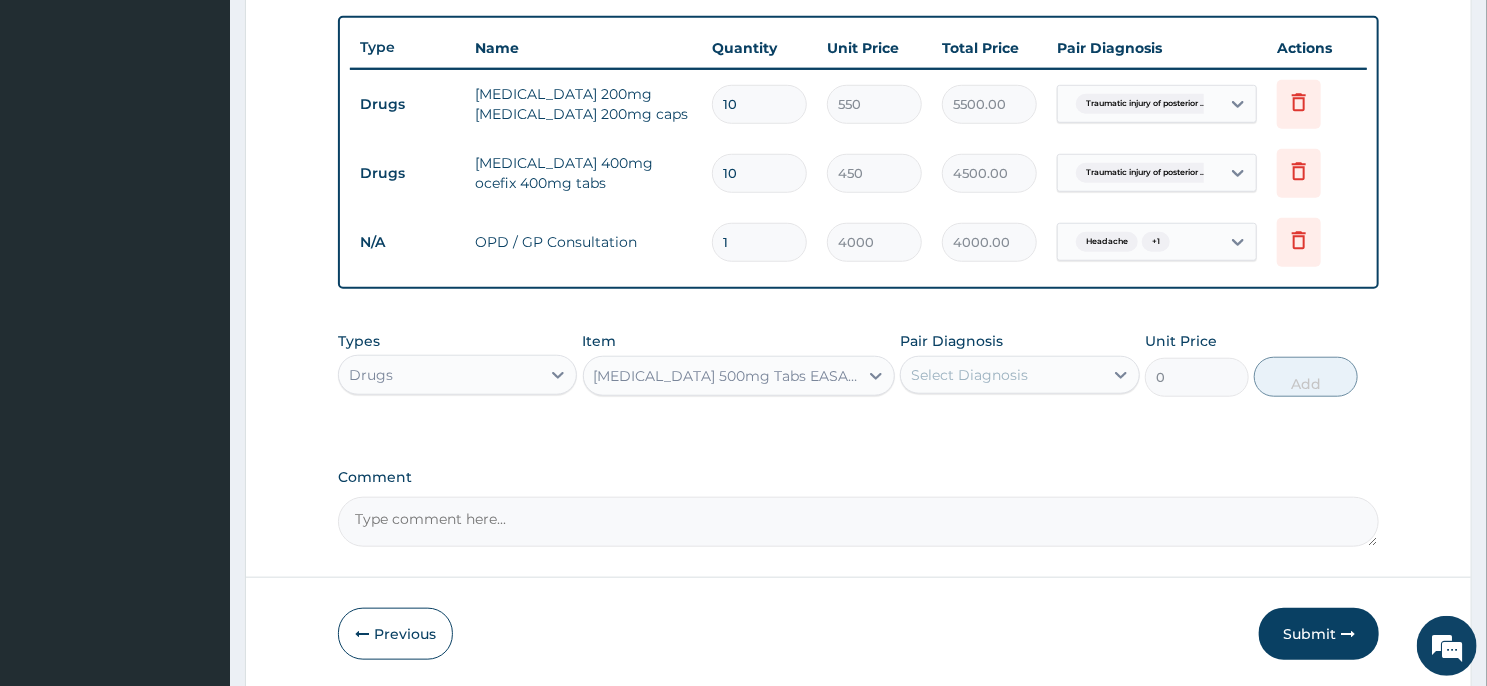type 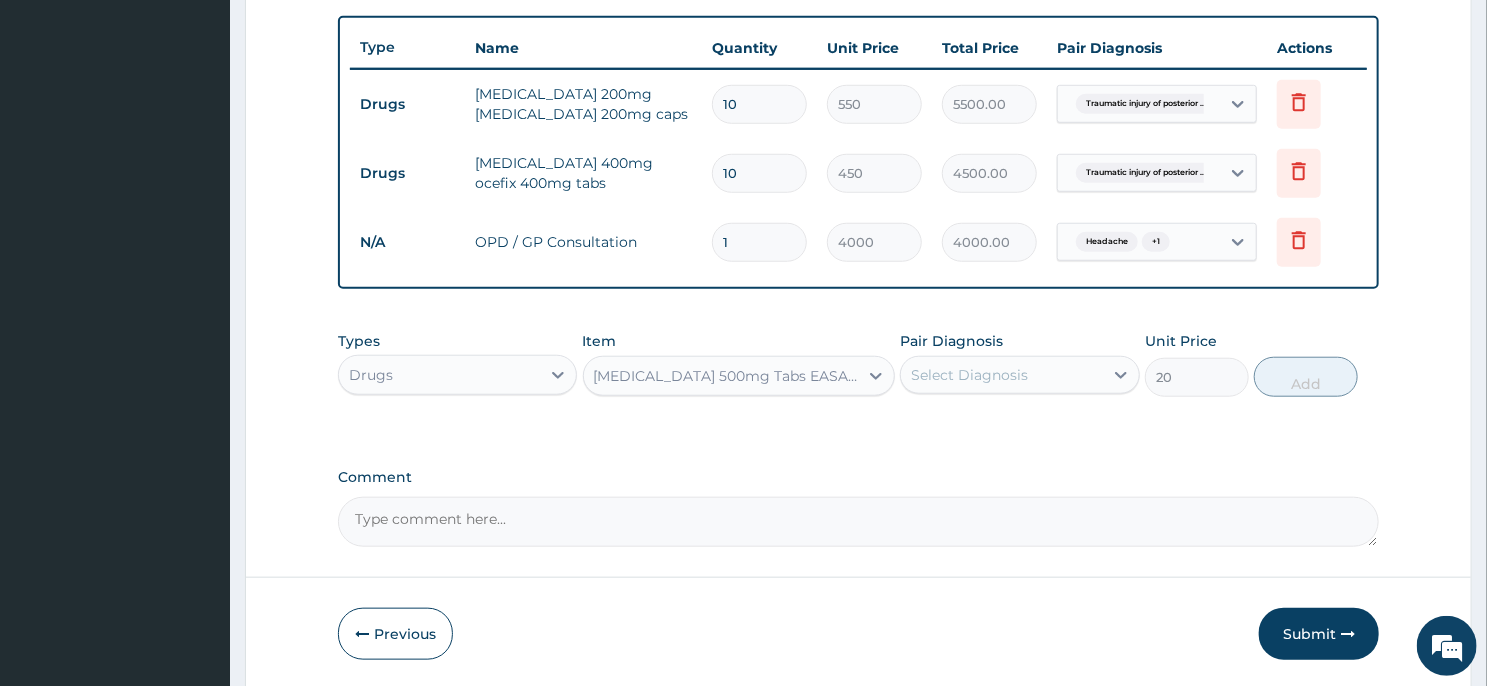 click on "Select Diagnosis" at bounding box center (969, 375) 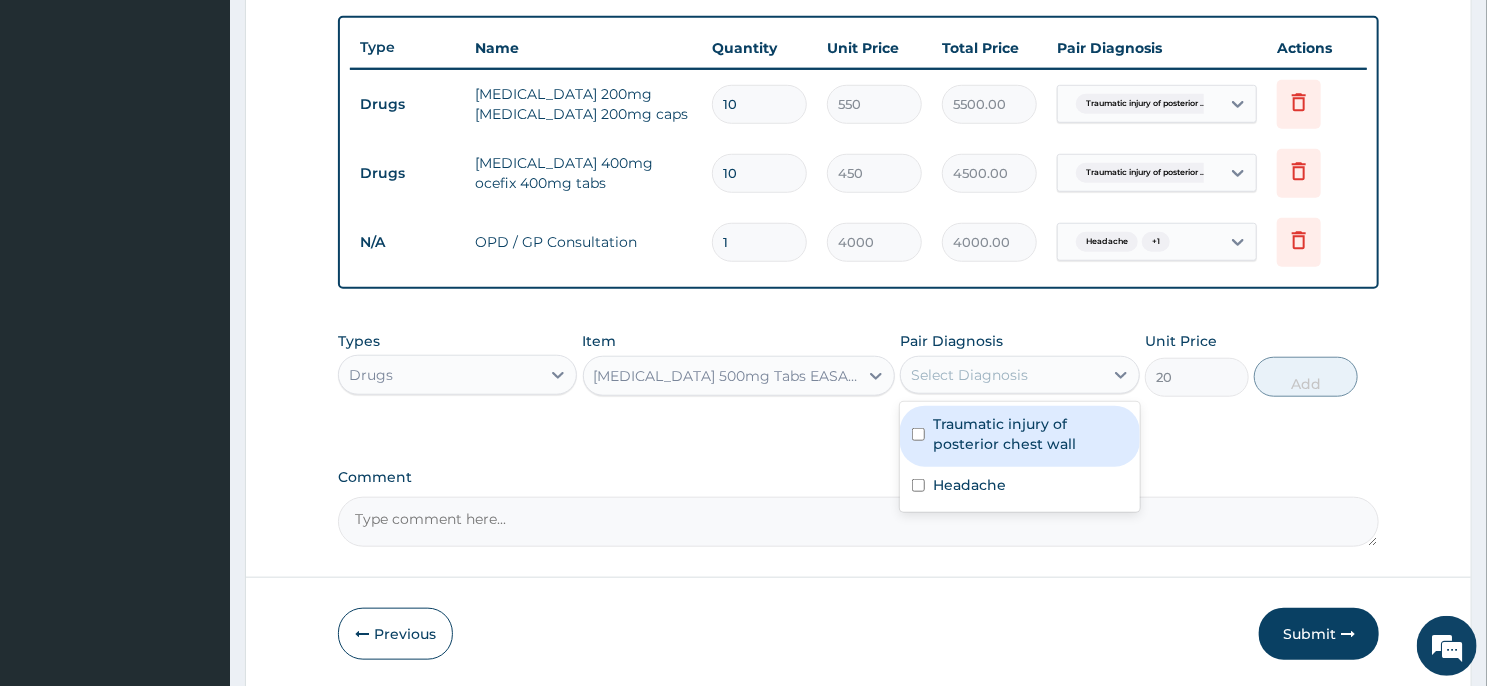 click on "Traumatic injury of posterior chest wall" at bounding box center [1019, 436] 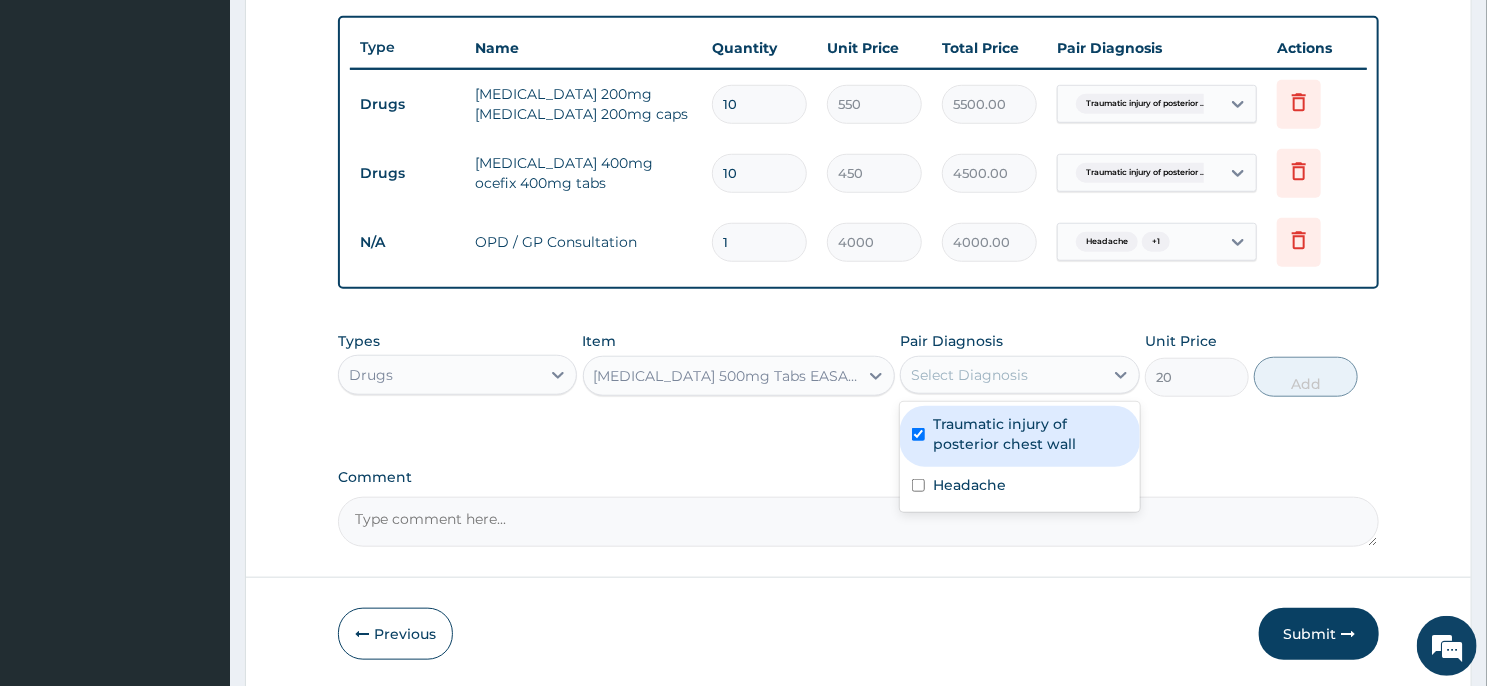checkbox on "true" 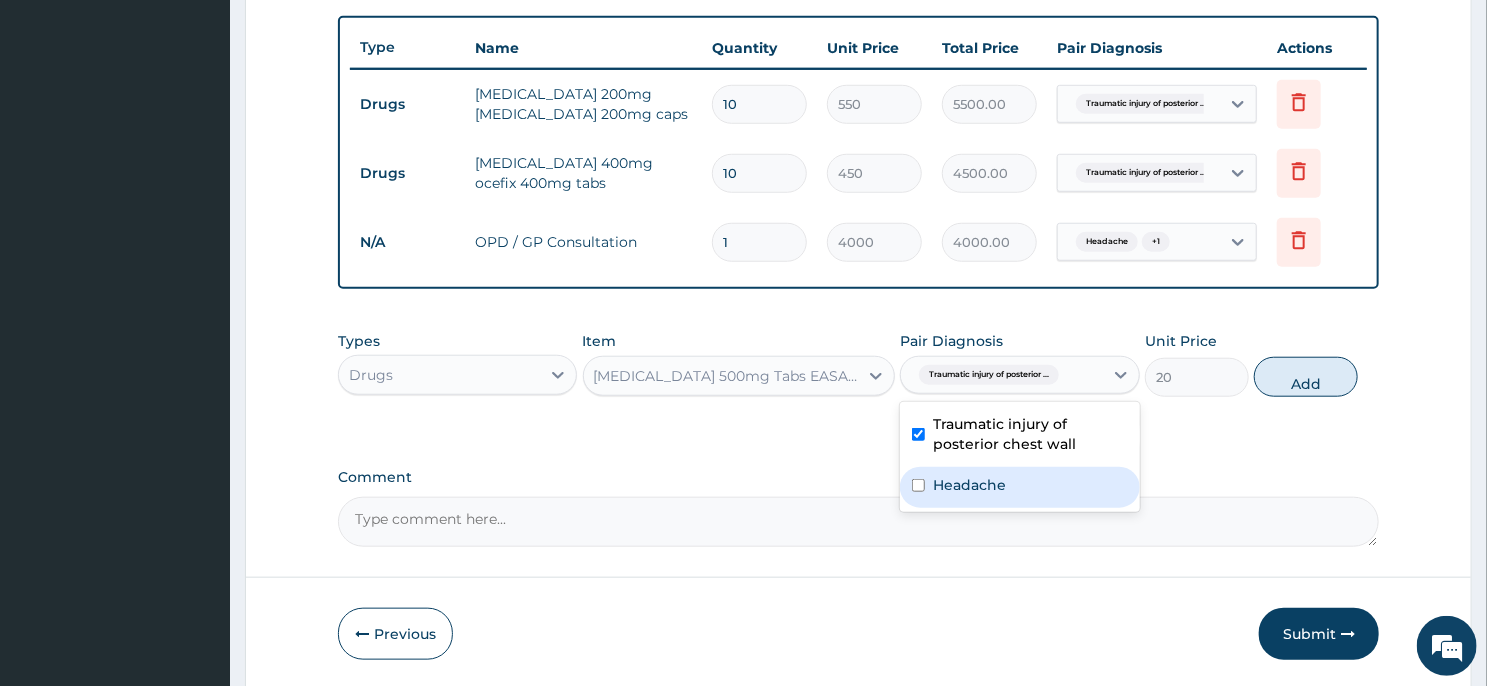 click on "Headache" at bounding box center (969, 485) 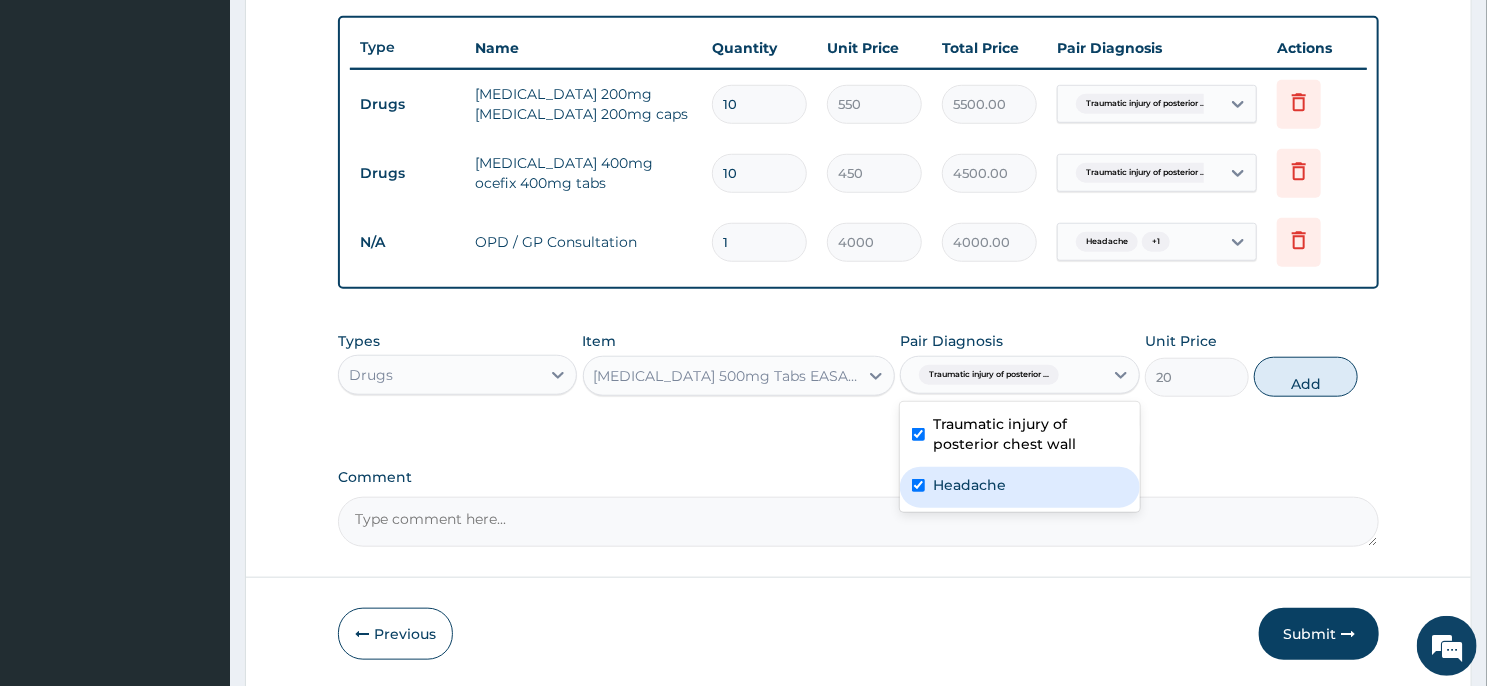 checkbox on "true" 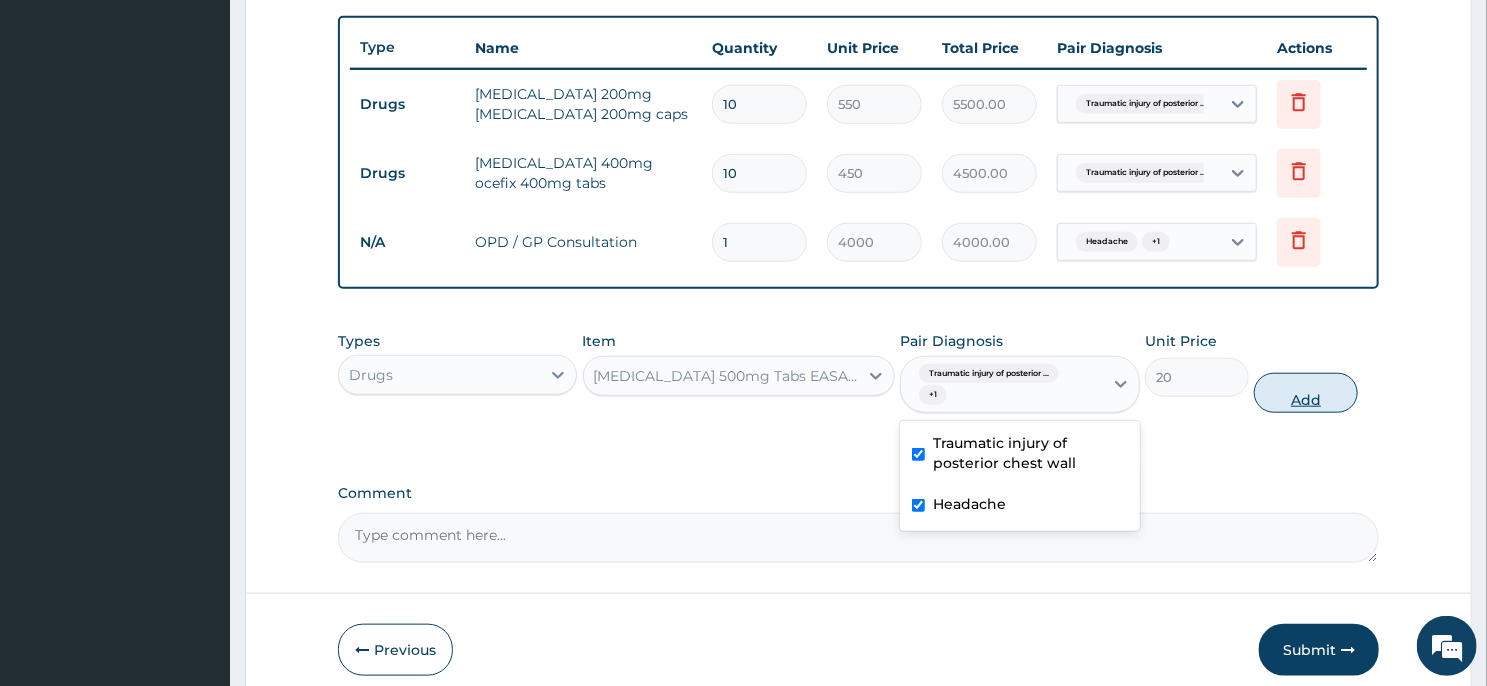 click on "Add" at bounding box center (1306, 393) 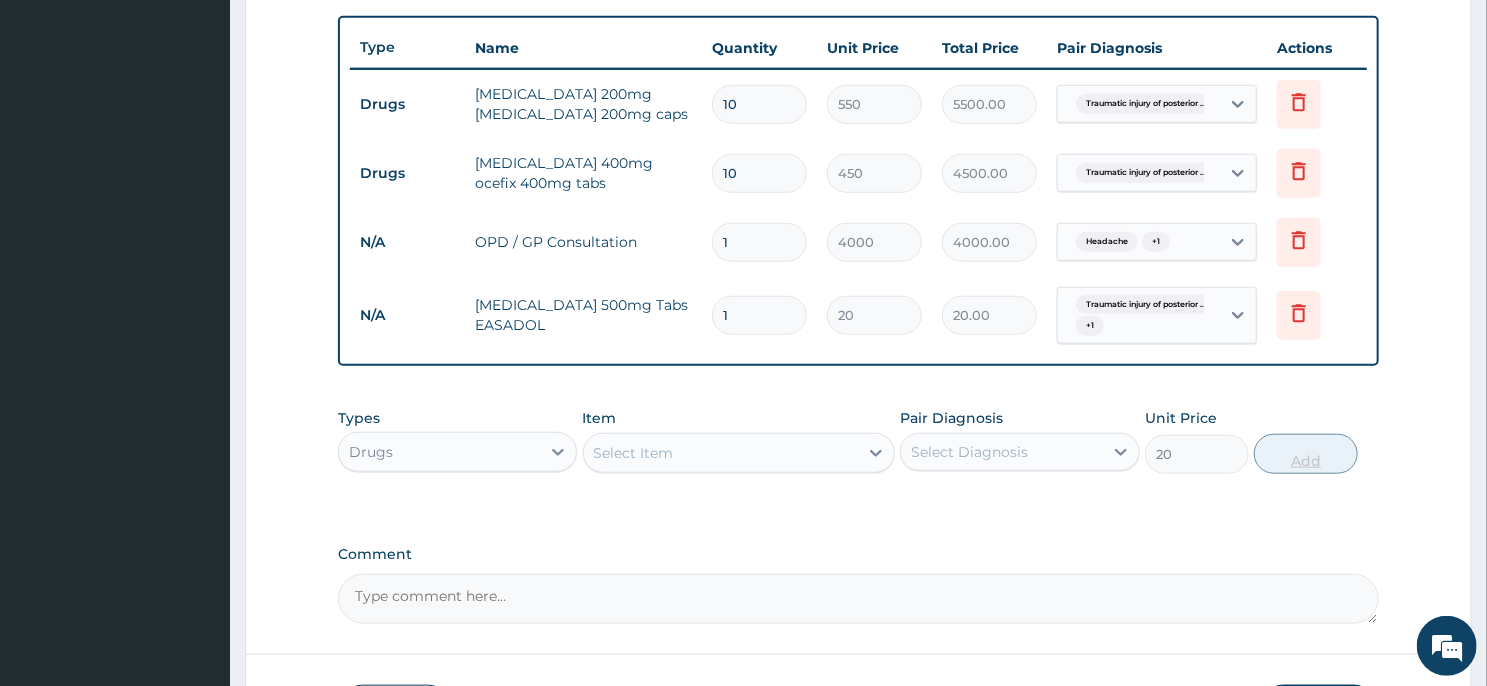 type on "0" 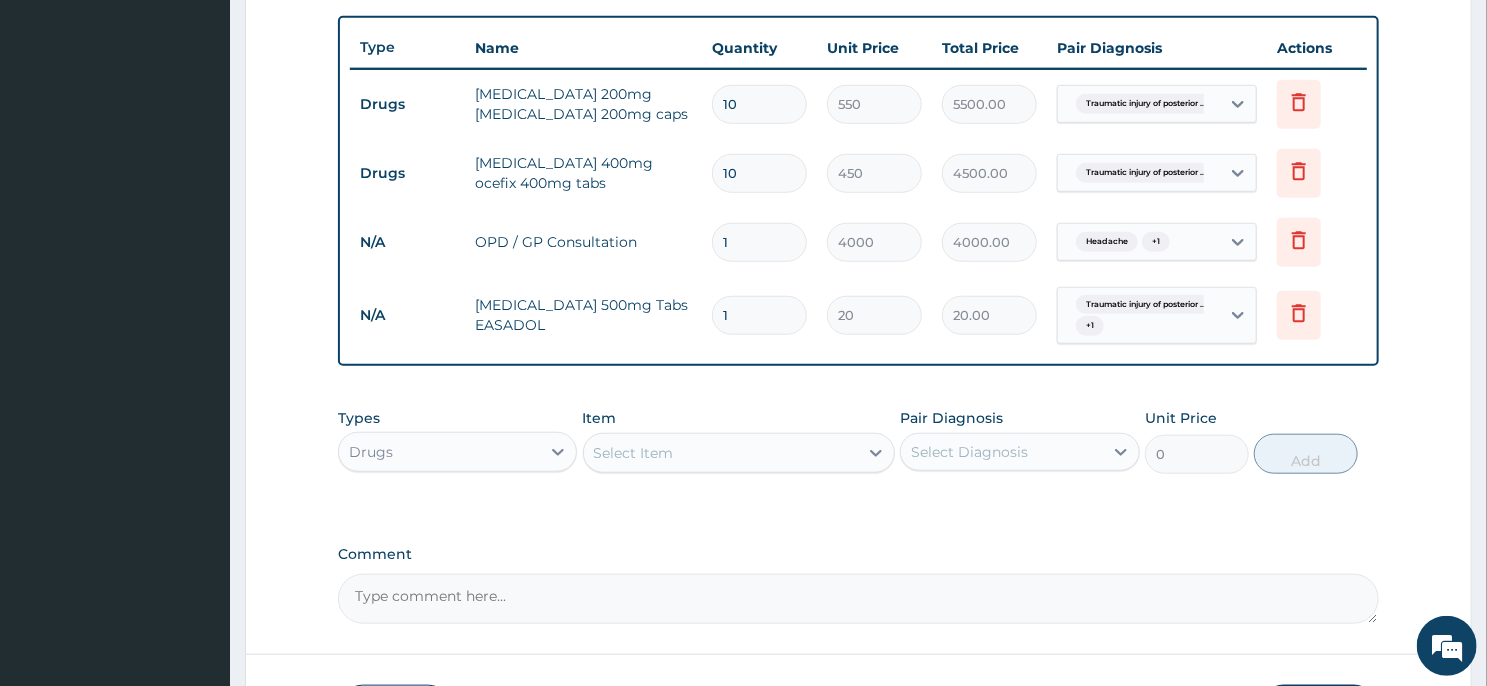 click on "1" at bounding box center (759, 315) 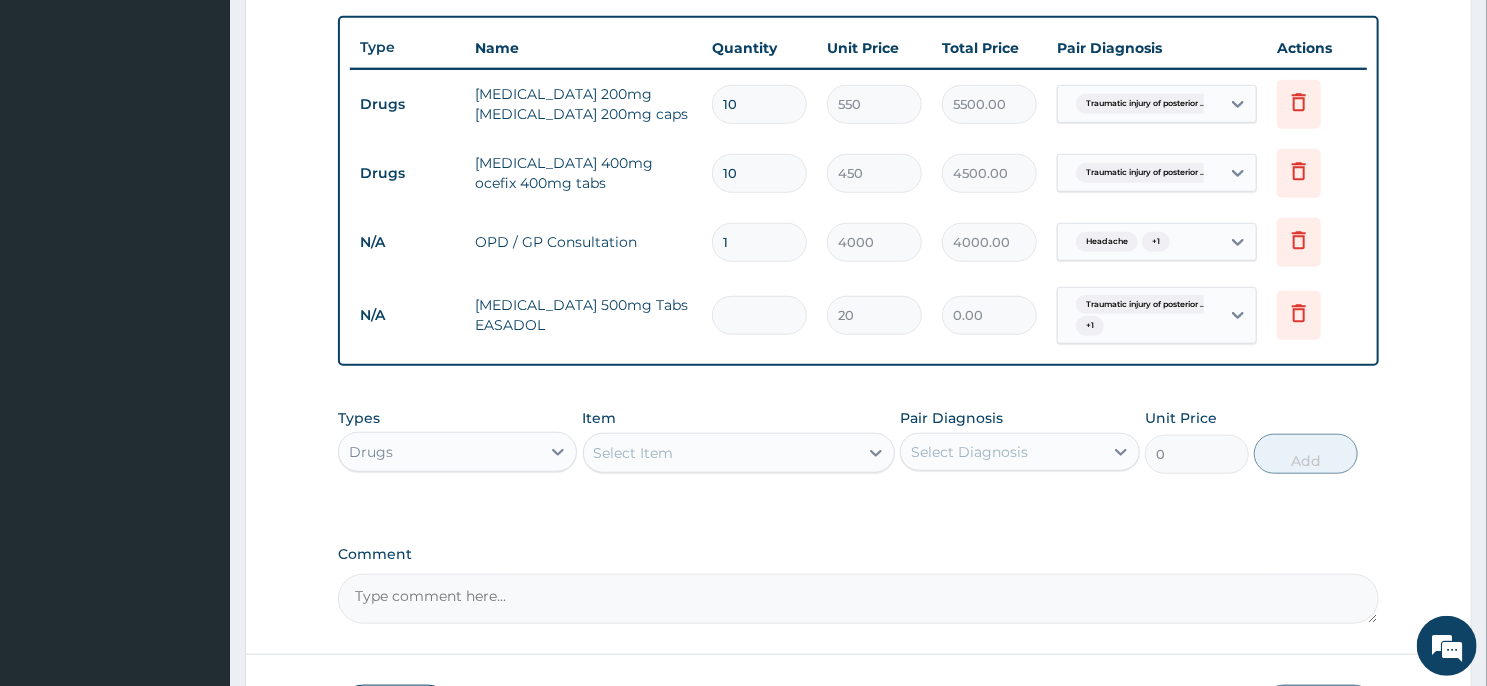 type on "2" 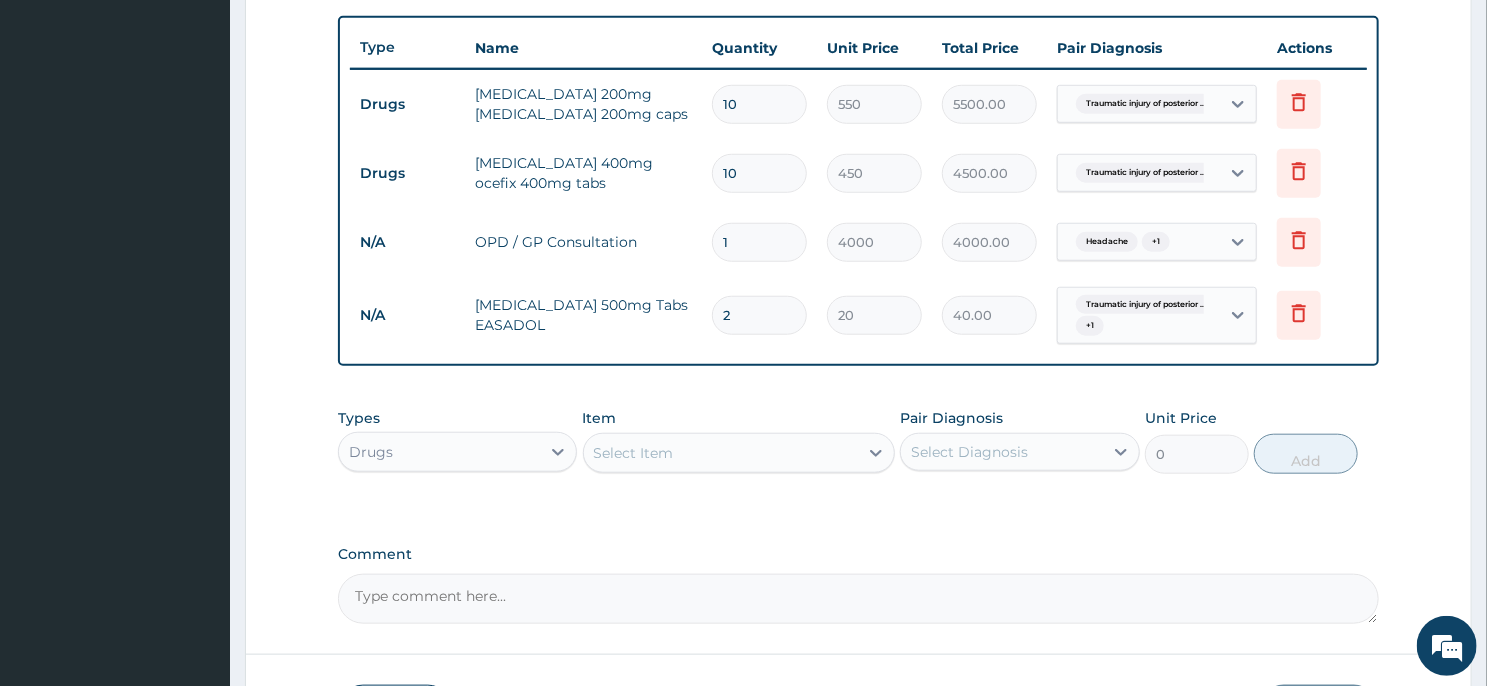 type on "20" 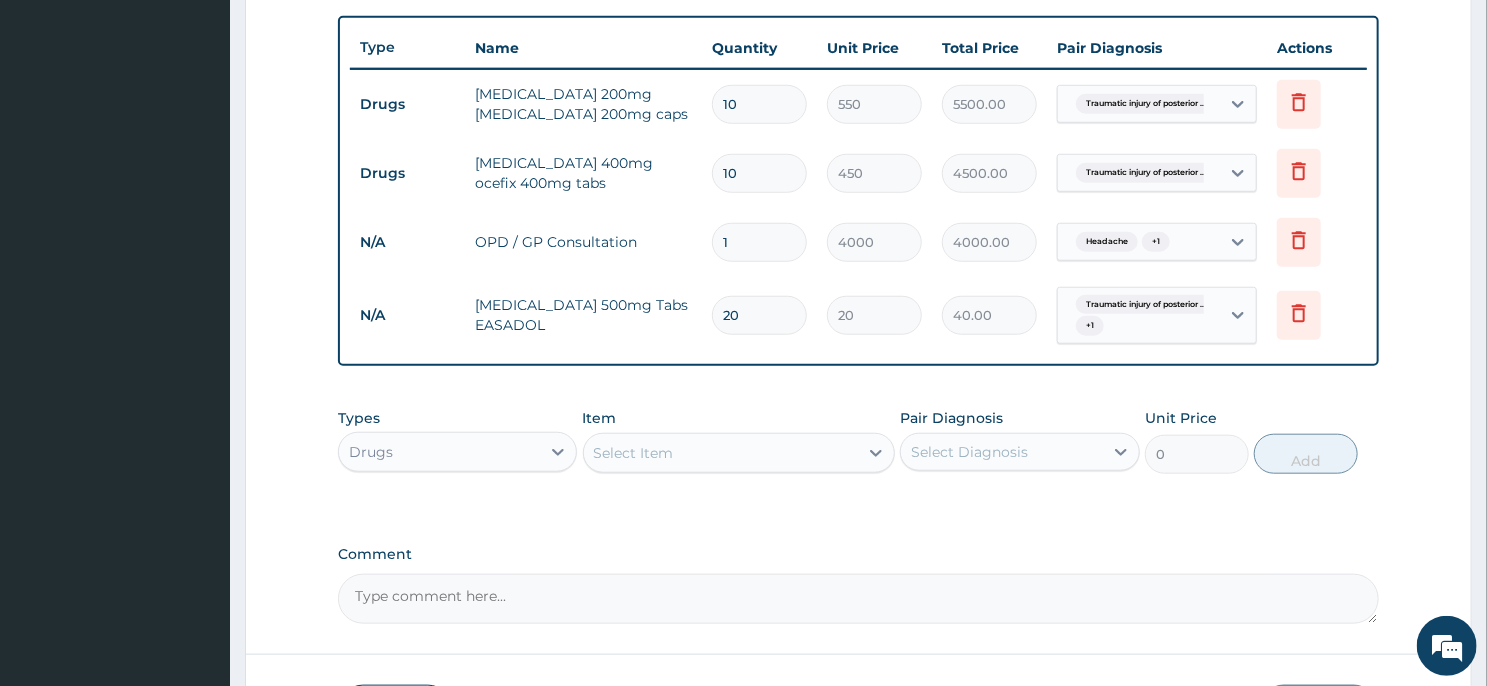 type on "400.00" 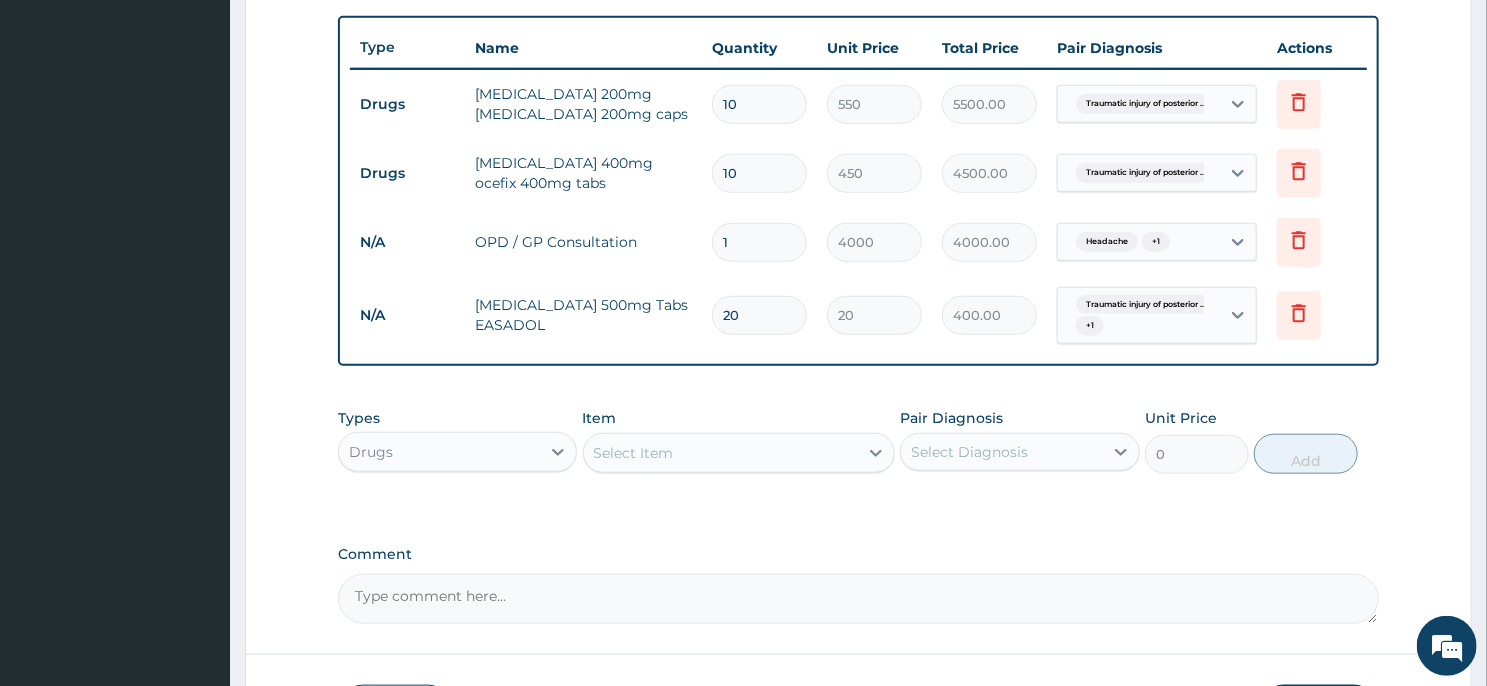 scroll, scrollTop: 875, scrollLeft: 0, axis: vertical 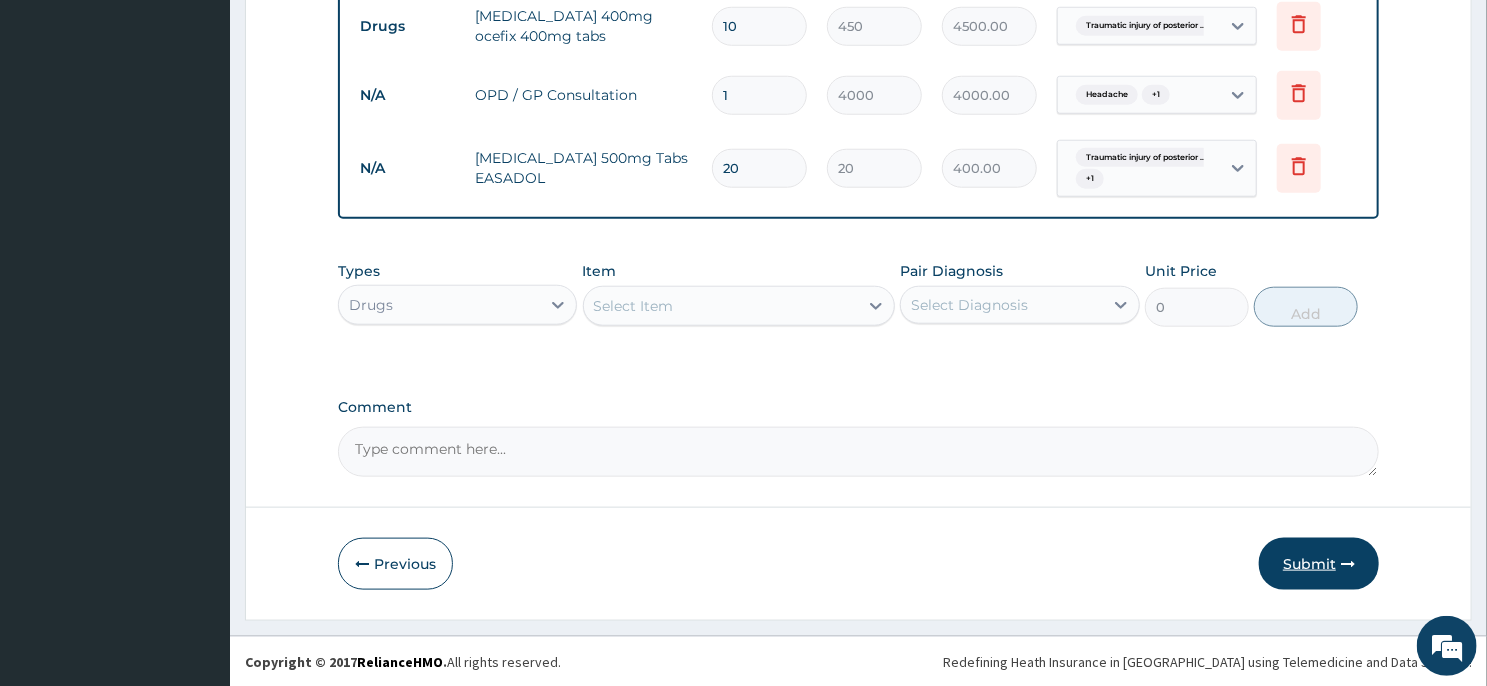 type on "20" 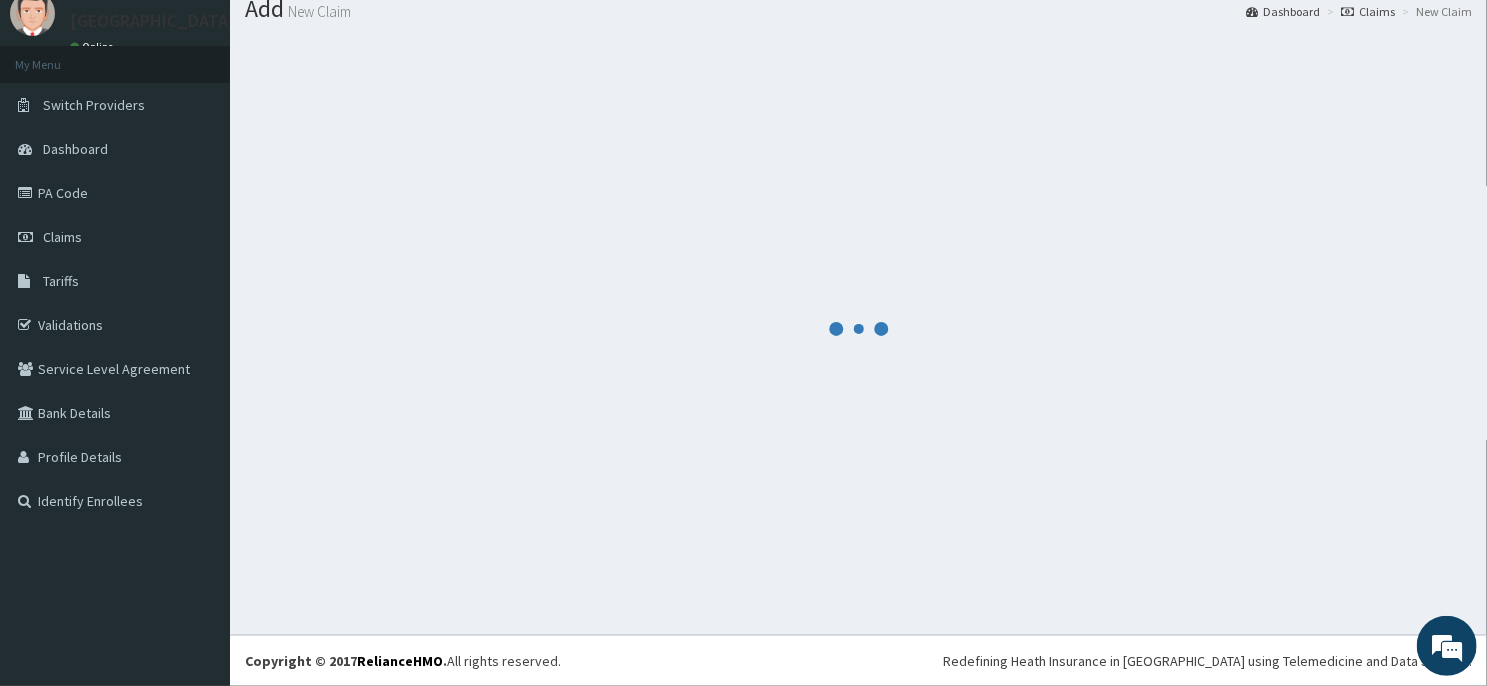 scroll, scrollTop: 69, scrollLeft: 0, axis: vertical 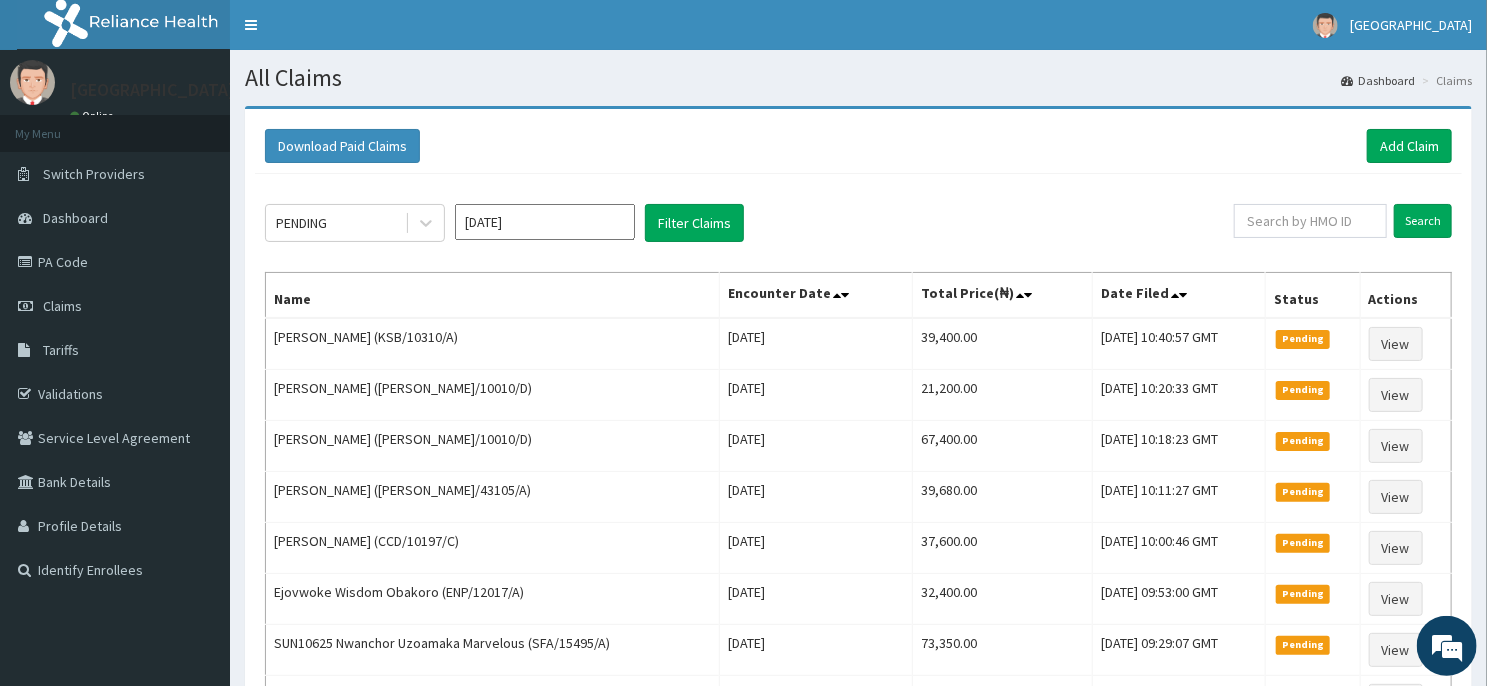 click on "[DATE]" at bounding box center (545, 222) 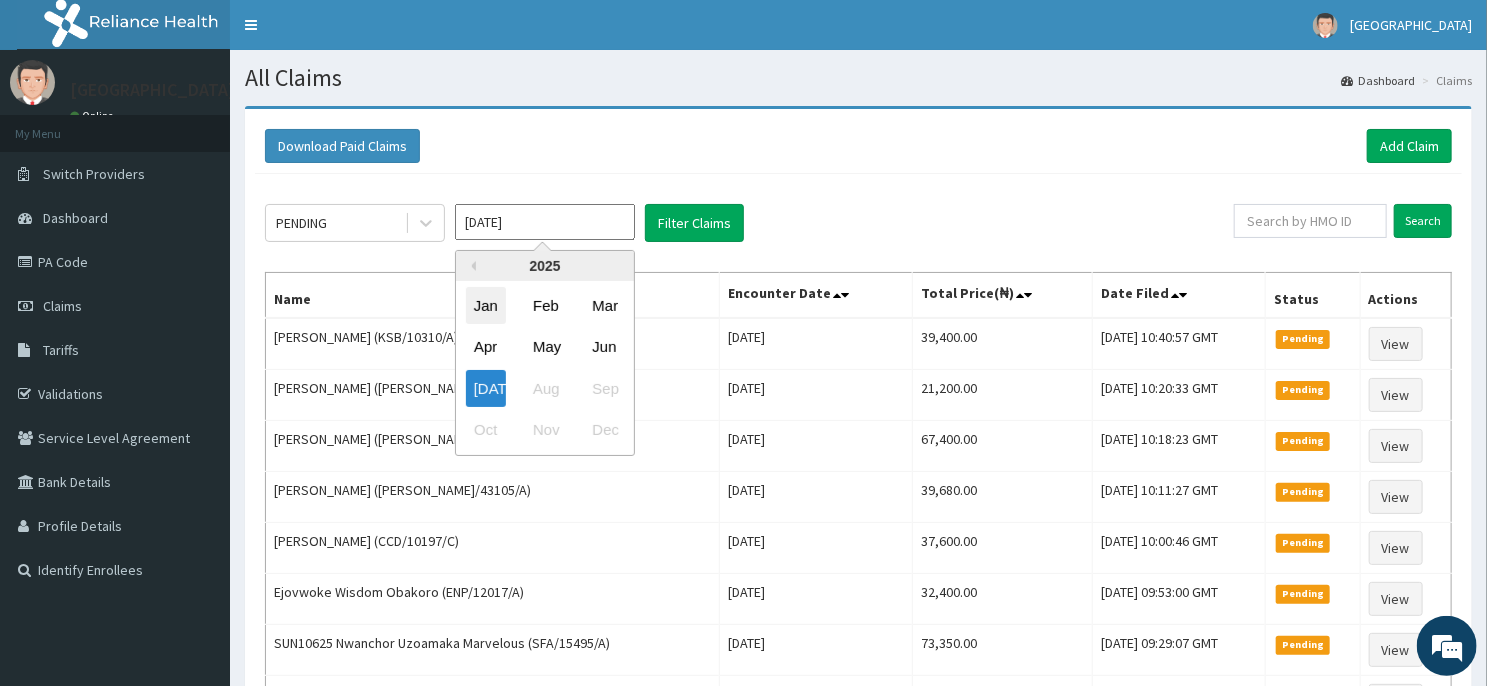 click on "Jan" at bounding box center (486, 305) 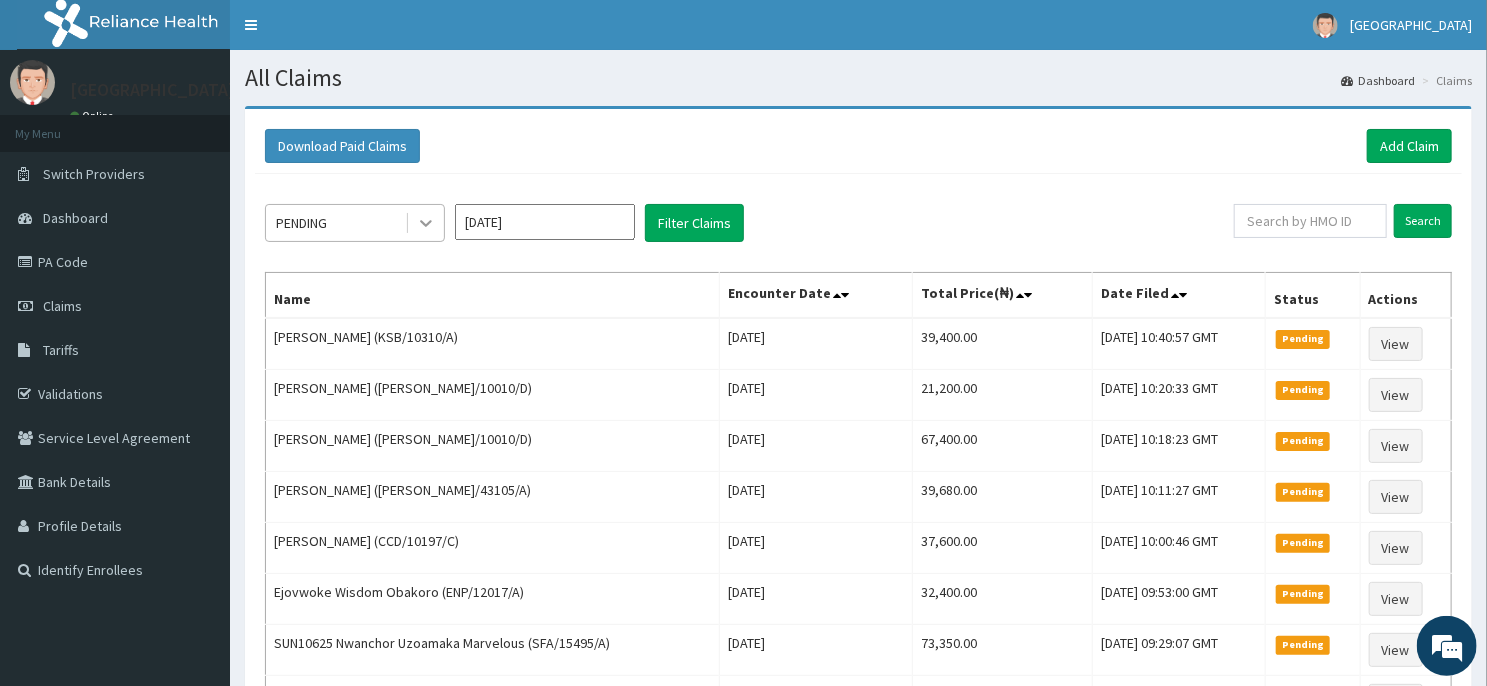 click 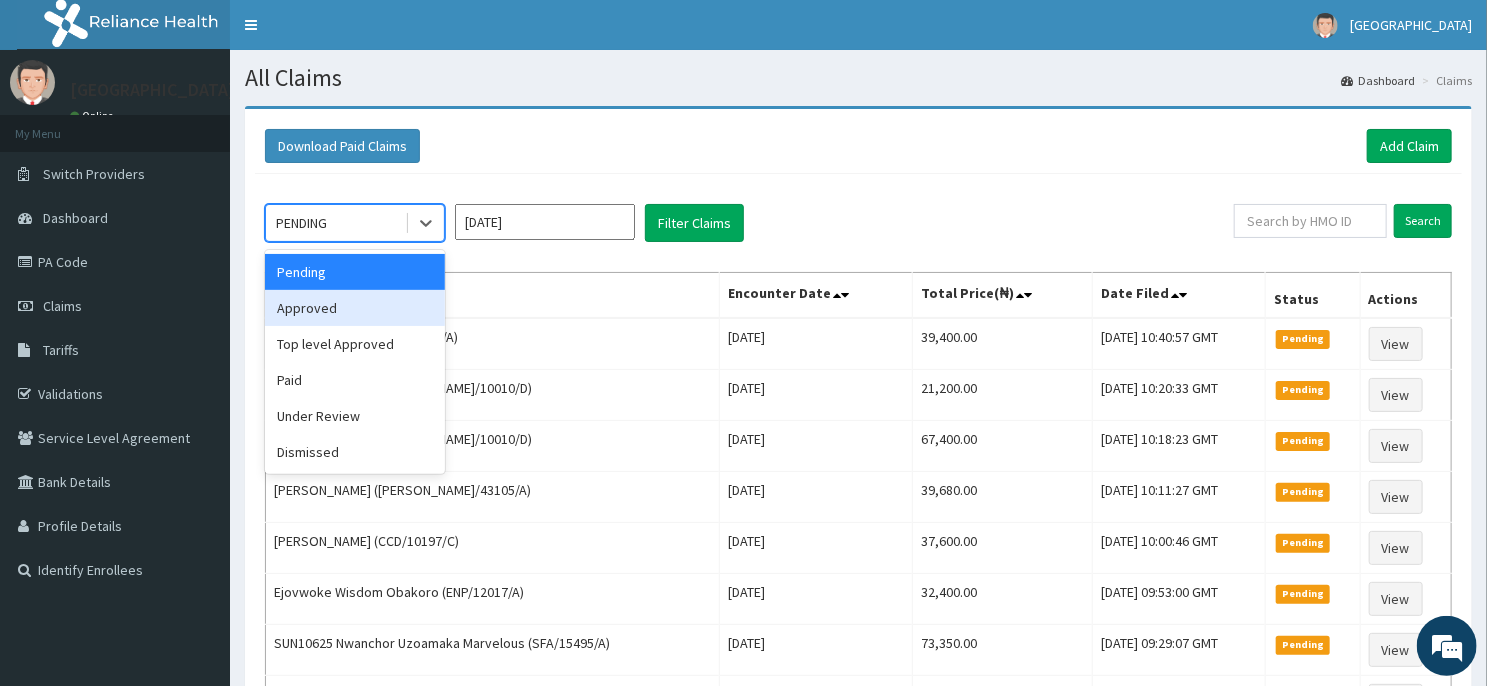 click on "Approved" at bounding box center [355, 308] 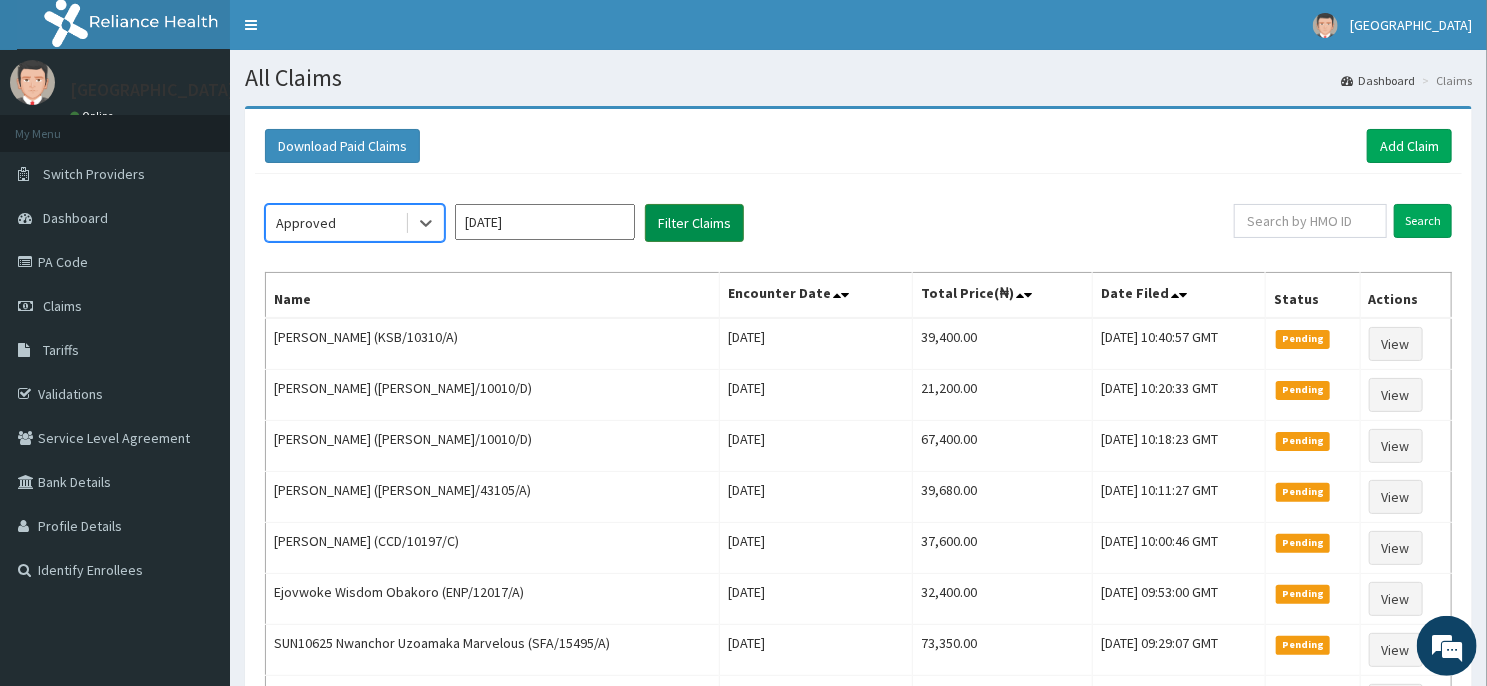 click on "Filter Claims" at bounding box center (694, 223) 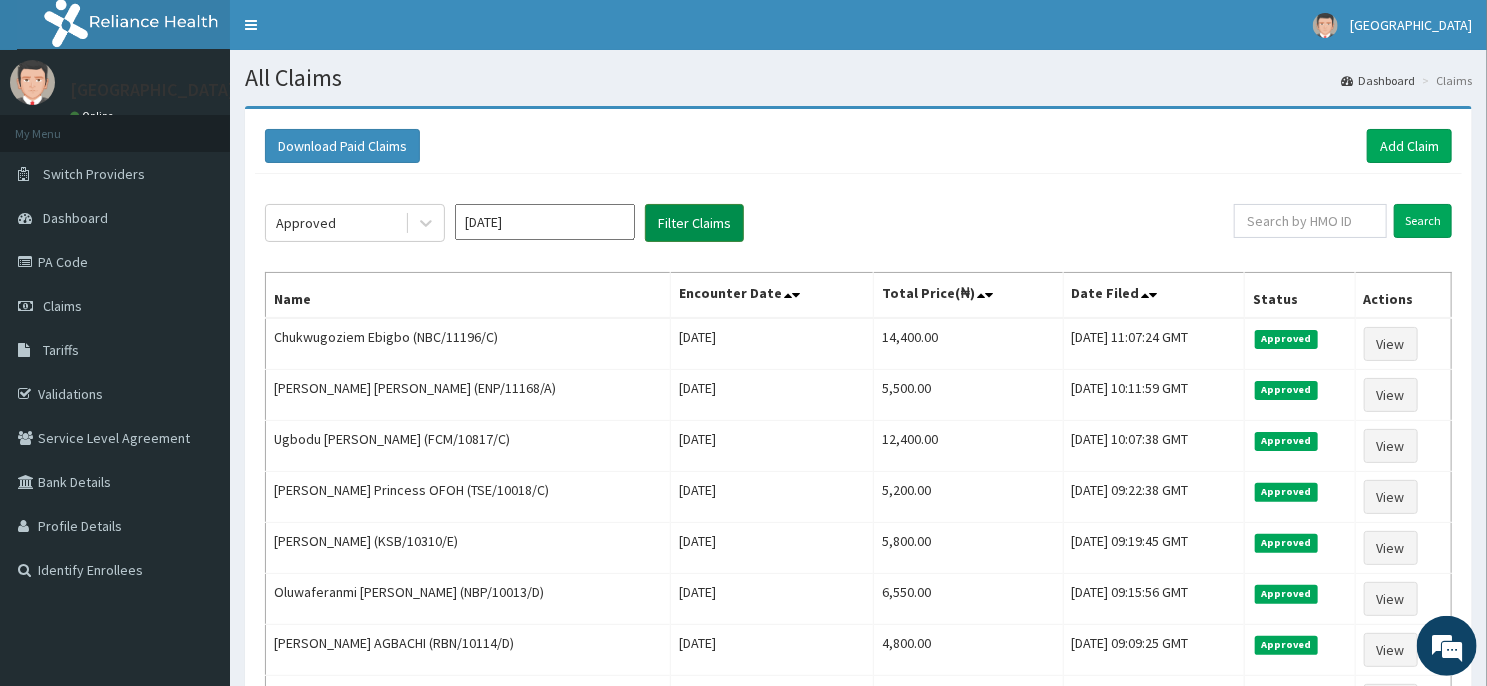 scroll, scrollTop: 0, scrollLeft: 0, axis: both 